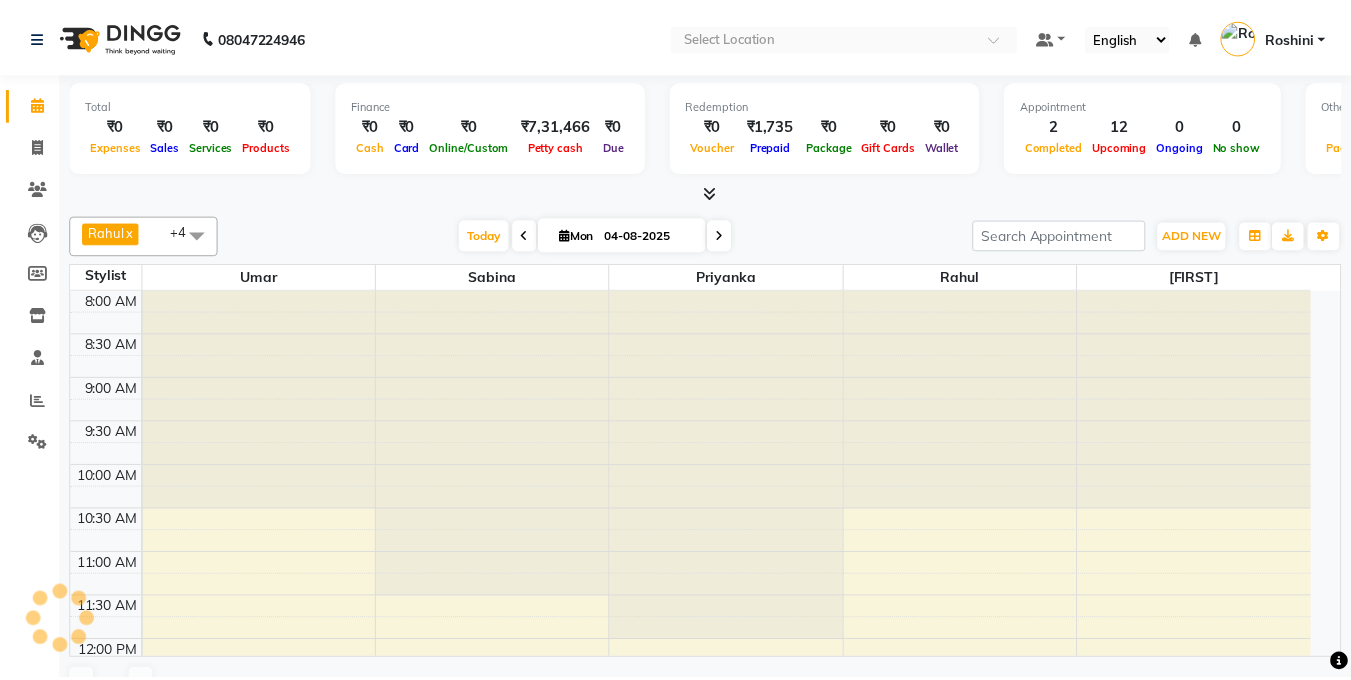 scroll, scrollTop: 0, scrollLeft: 0, axis: both 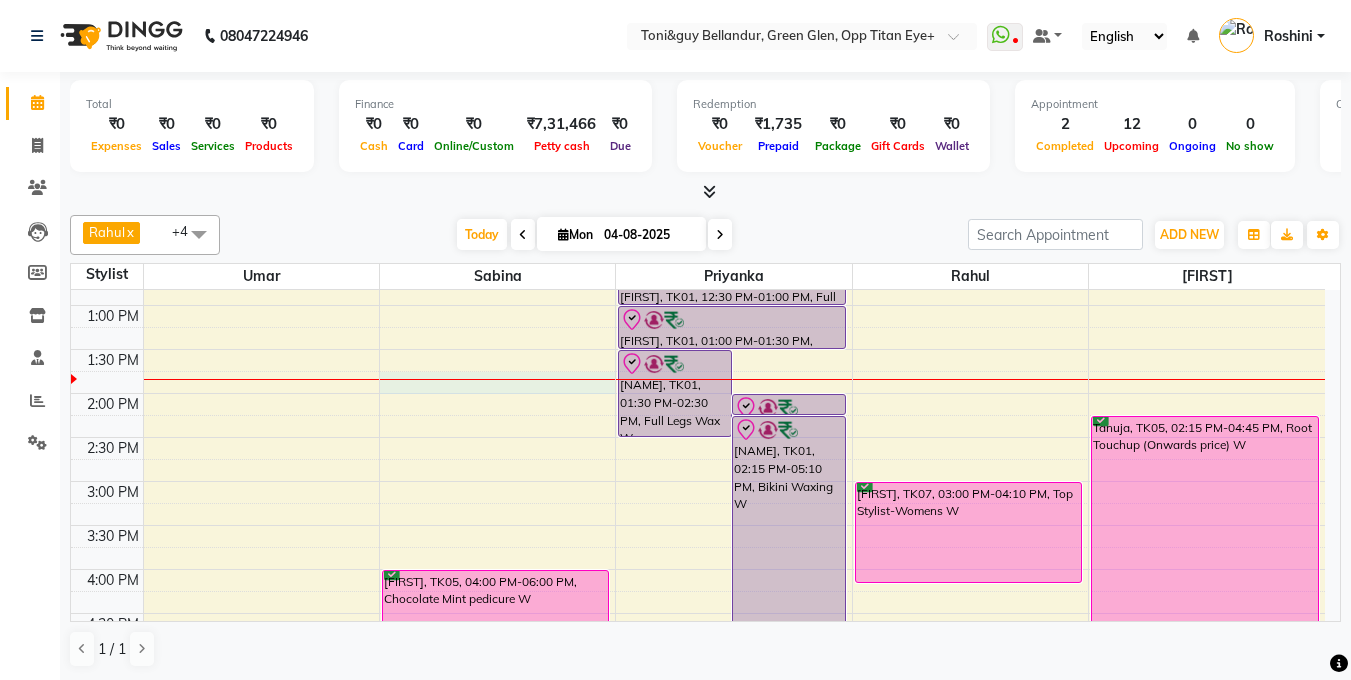 click on "9:00 AM 9:30 AM 10:00 AM 10:30 AM 11:00 AM 11:30 AM 12:00 PM 12:30 PM 1:00 PM 1:30 PM 2:00 PM 2:30 PM 3:00 PM 3:30 PM 4:00 PM 4:30 PM 5:00 PM 5:30 PM 6:00 PM 6:30 PM 7:00 PM 7:30 PM 8:00 PM 8:30 PM 9:00 PM 9:30 PM     [NAME], TK06, 11:00 AM-11:50 AM, Stylist M     [NAME], TK06, 11:45 AM-12:15 PM, Men's Head Oil - 30 Mins M     [NAME], TK05, 04:00 PM-06:00 PM, Chocolate Mint pedicure W
[NAME], TK01, 01:30 PM-02:30 PM, Full Legs Wax W
[NAME], TK01, 02:00 PM-02:15 PM, Eyebrows Threading W
[NAME], TK01, 02:15 PM-05:10 PM, Bikini Waxing W
[NAME], TK01, 12:30 PM-01:00 PM, Full Arms Wax W
[NAME], TK01, 01:00 PM-01:30 PM, Underarms Wax W     [NAME], TK02, 06:00 PM-07:00 PM, Eyebrows Threading W     [NAME], TK07, 03:00 PM-04:10 PM, Top Stylist-Womens W     [NAME], TK03, 06:00 PM-09:30 PM, Nail art W (per finger)     [NAME], TK04, 07:00 PM-08:00 PM, Beard Shape-Up M     [NAME], TK04, 07:30 PM-08:35 PM, Top Stylist M" at bounding box center (698, 525) 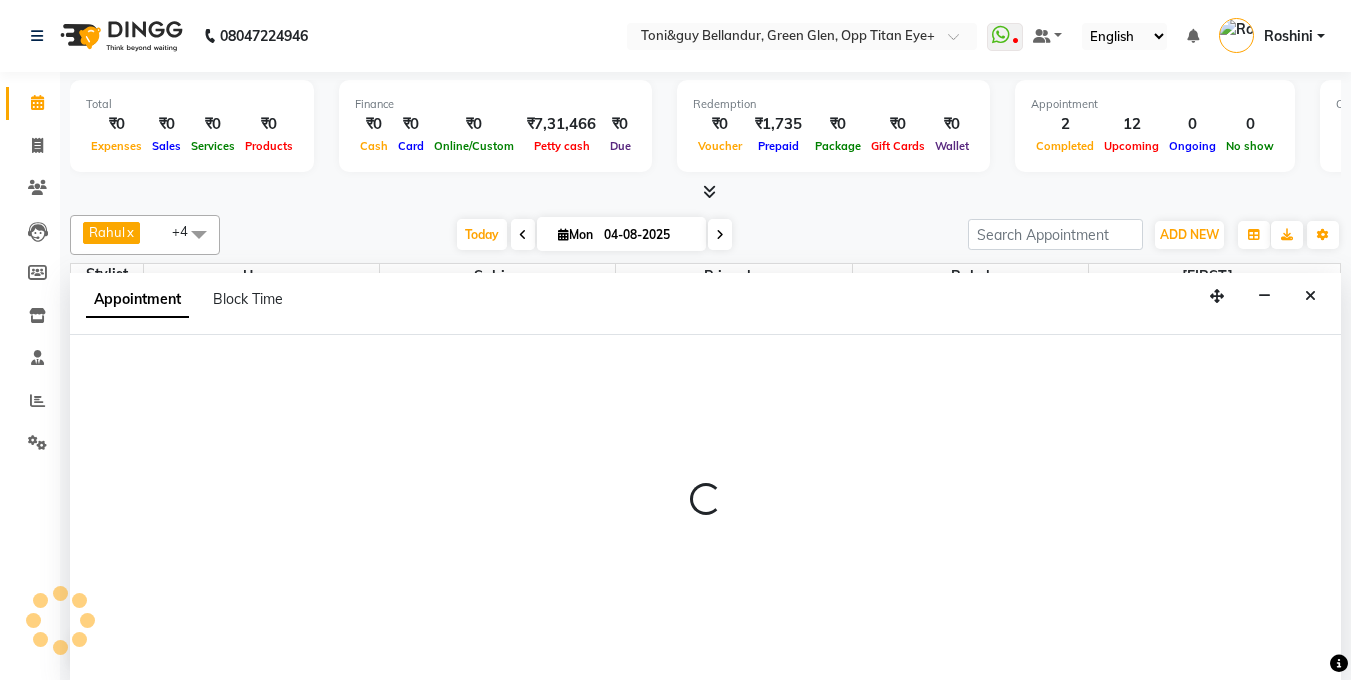 scroll, scrollTop: 1, scrollLeft: 0, axis: vertical 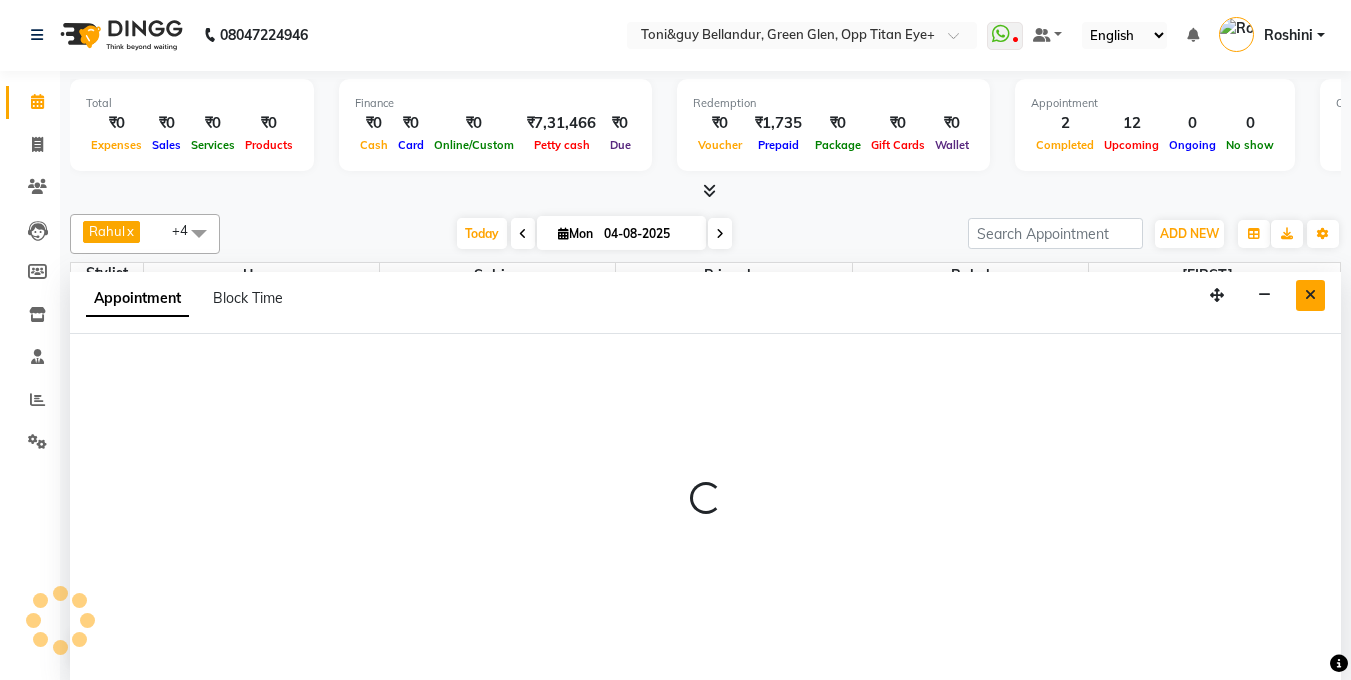 click at bounding box center [1310, 295] 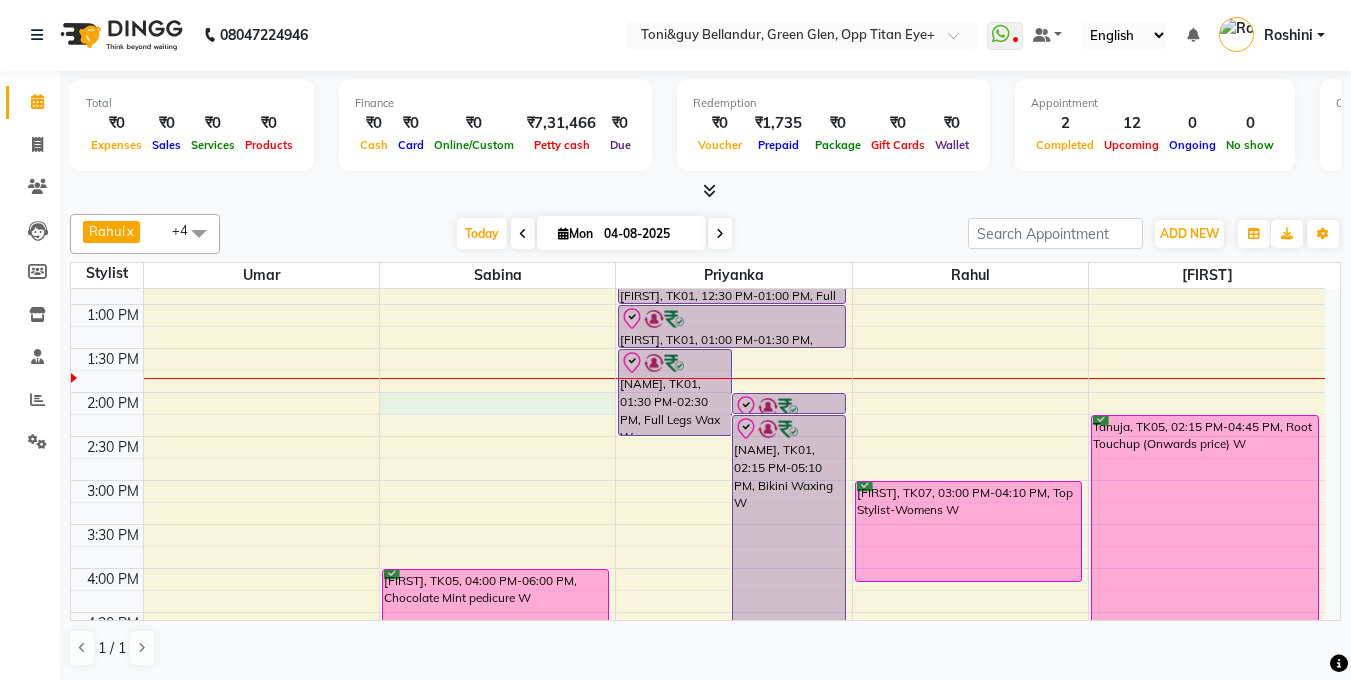 click on "9:00 AM 9:30 AM 10:00 AM 10:30 AM 11:00 AM 11:30 AM 12:00 PM 12:30 PM 1:00 PM 1:30 PM 2:00 PM 2:30 PM 3:00 PM 3:30 PM 4:00 PM 4:30 PM 5:00 PM 5:30 PM 6:00 PM 6:30 PM 7:00 PM 7:30 PM 8:00 PM 8:30 PM 9:00 PM 9:30 PM     [NAME], TK06, 11:00 AM-11:50 AM, Stylist M     [NAME], TK06, 11:45 AM-12:15 PM, Men's Head Oil - 30 Mins M     [NAME], TK05, 04:00 PM-06:00 PM, Chocolate Mint pedicure W
[NAME], TK01, 01:30 PM-02:30 PM, Full Legs Wax W
[NAME], TK01, 02:00 PM-02:15 PM, Eyebrows Threading W
[NAME], TK01, 02:15 PM-05:10 PM, Bikini Waxing W
[NAME], TK01, 12:30 PM-01:00 PM, Full Arms Wax W
[NAME], TK01, 01:00 PM-01:30 PM, Underarms Wax W     [NAME], TK02, 06:00 PM-07:00 PM, Eyebrows Threading W     [NAME], TK07, 03:00 PM-04:10 PM, Top Stylist-Womens W     [NAME], TK03, 06:00 PM-09:30 PM, Nail art W (per finger)     [NAME], TK04, 07:00 PM-08:00 PM, Beard Shape-Up M     [NAME], TK04, 07:30 PM-08:35 PM, Top Stylist M" at bounding box center [698, 524] 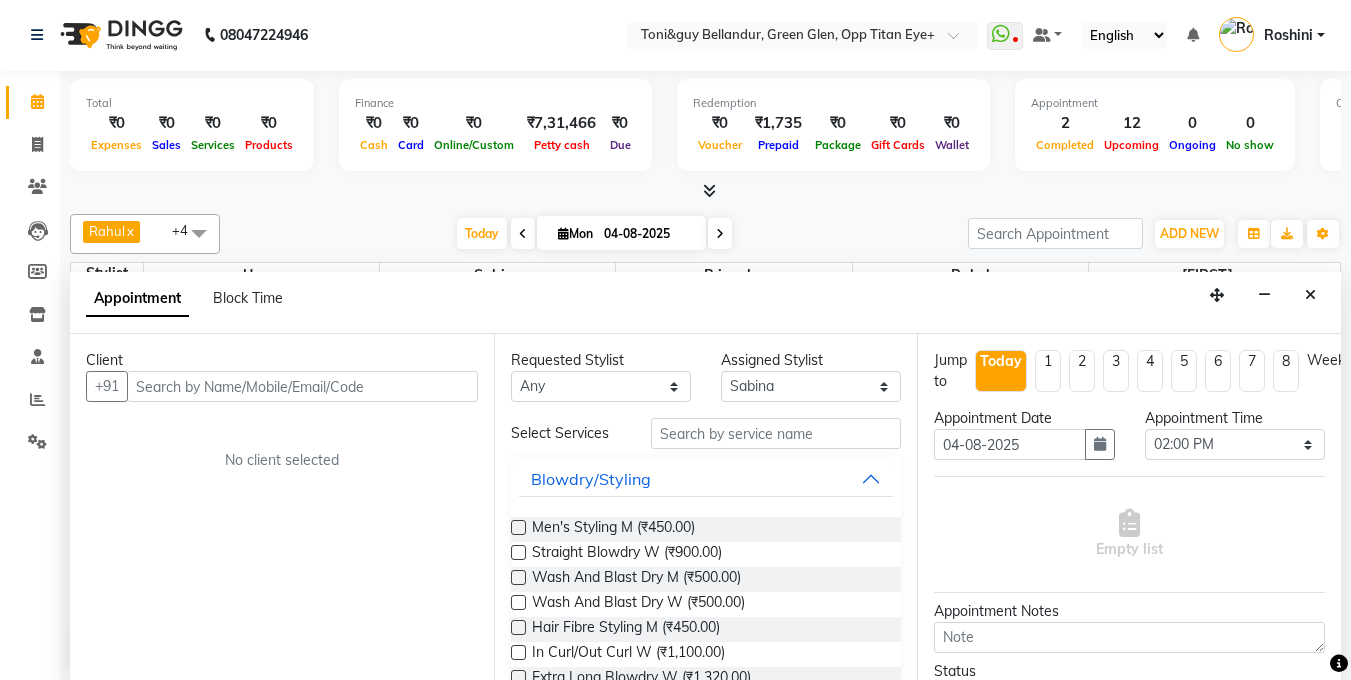 click on "Client +91  No client selected" at bounding box center [282, 507] 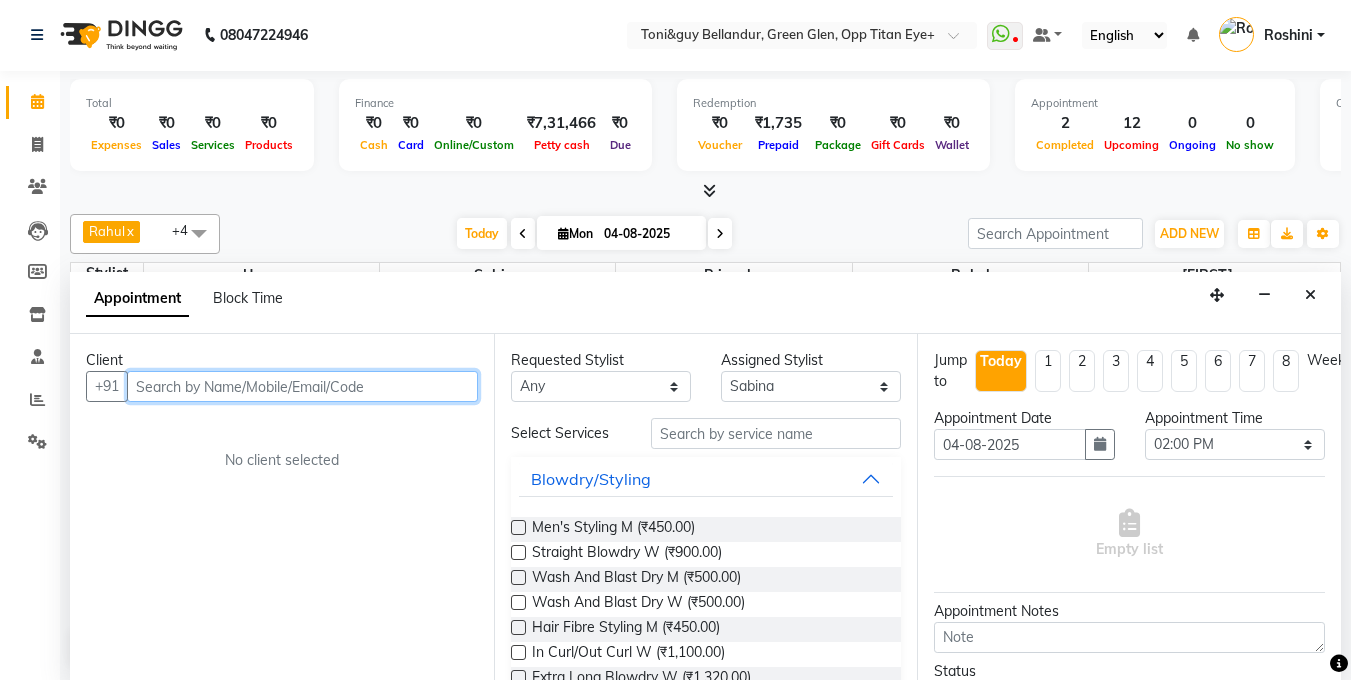 click at bounding box center [302, 386] 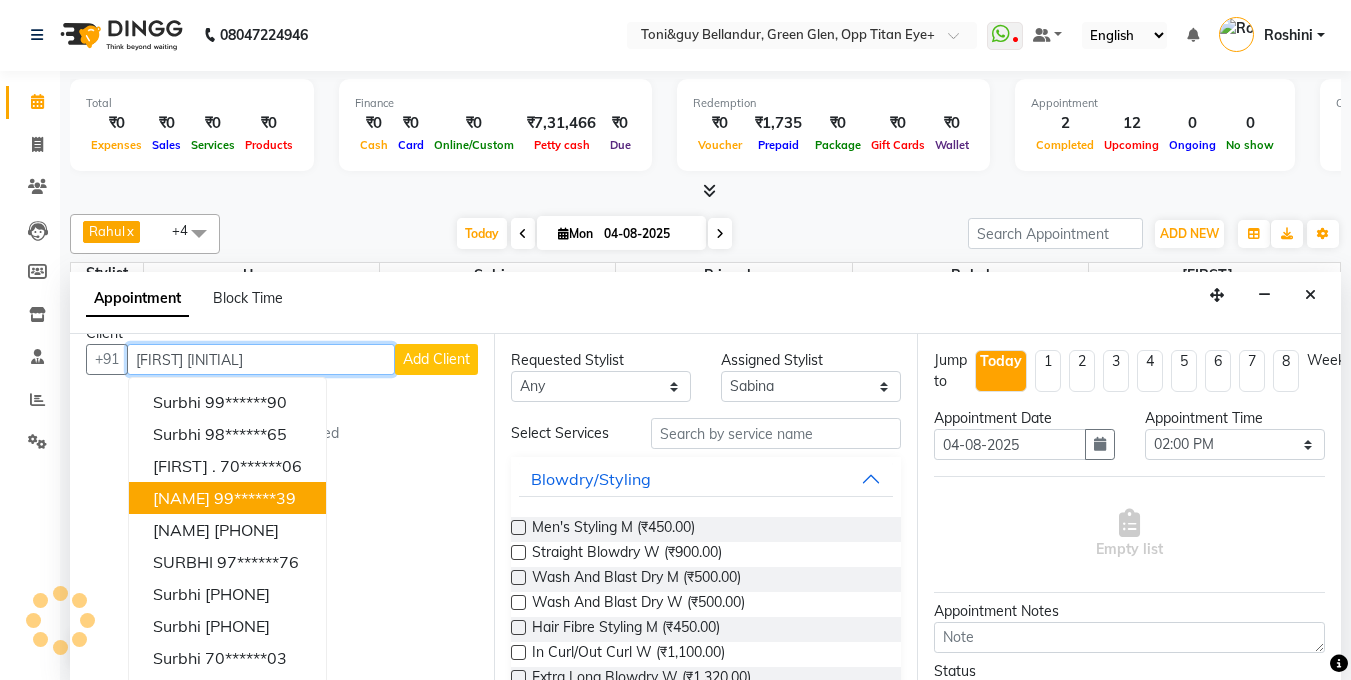 scroll, scrollTop: 0, scrollLeft: 0, axis: both 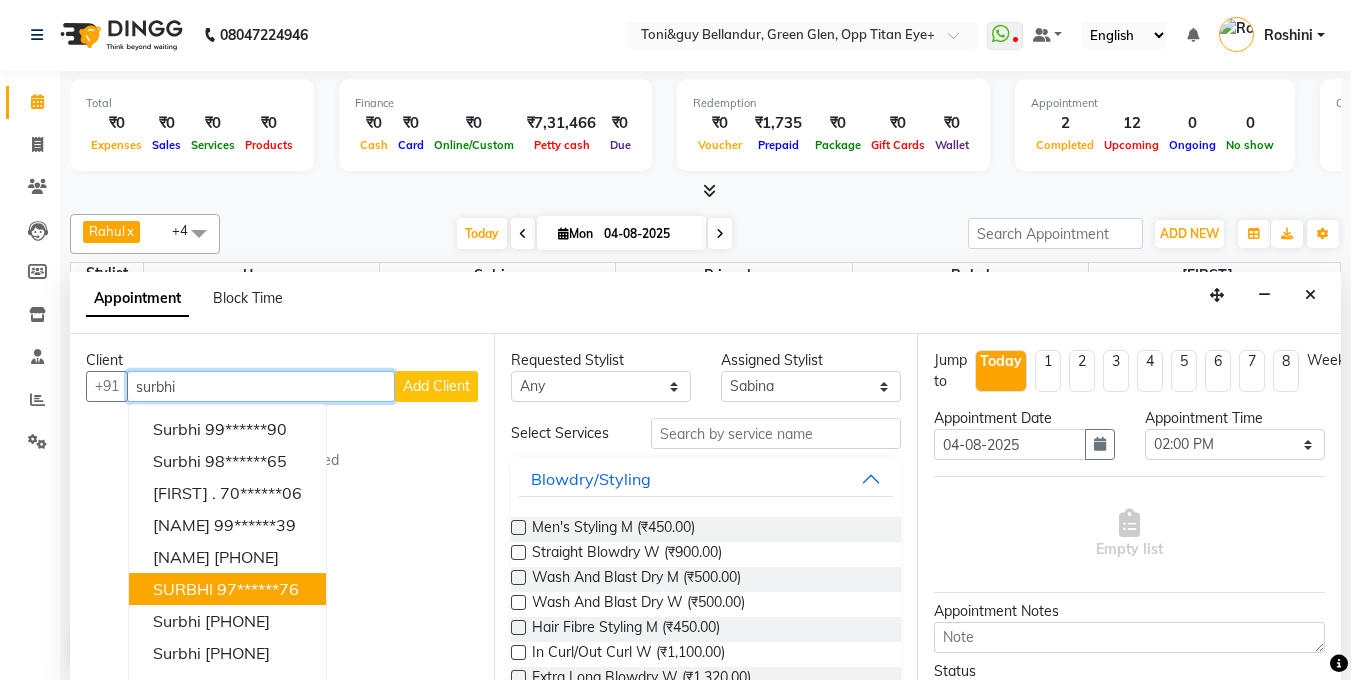 click on "SURBHI  [PHONE]" at bounding box center [227, 589] 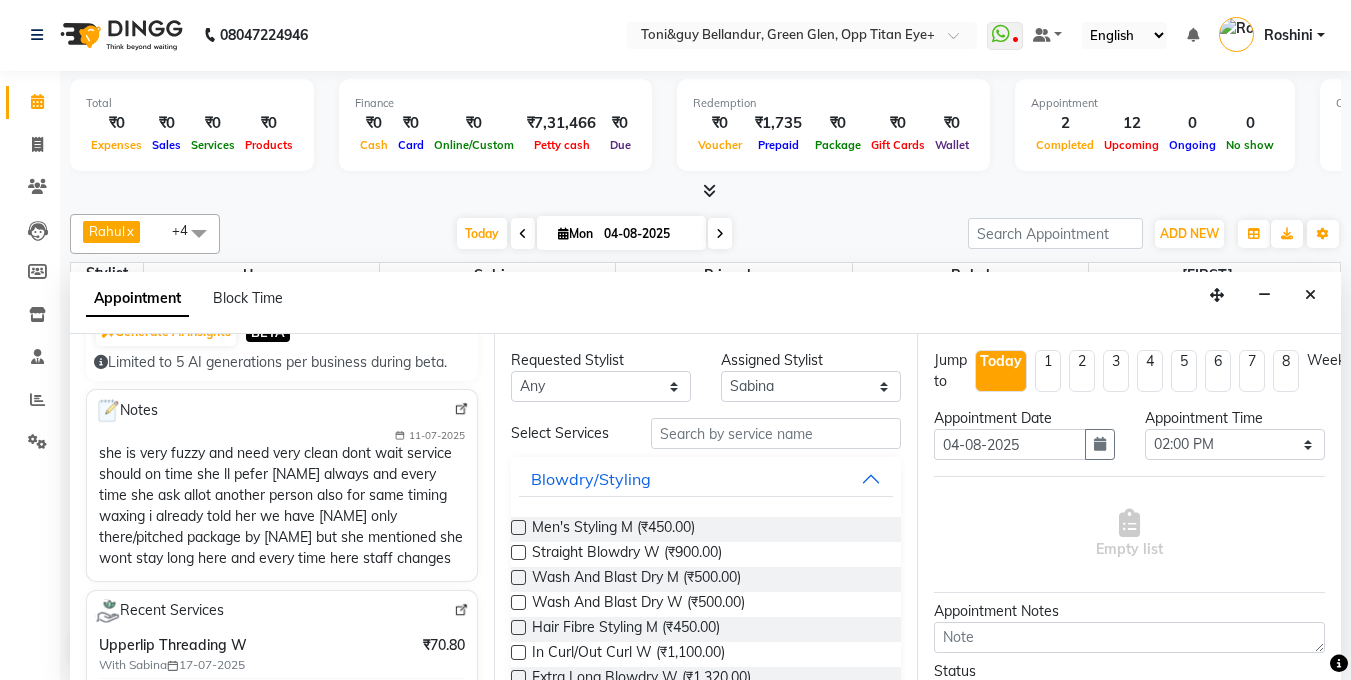 scroll, scrollTop: 221, scrollLeft: 0, axis: vertical 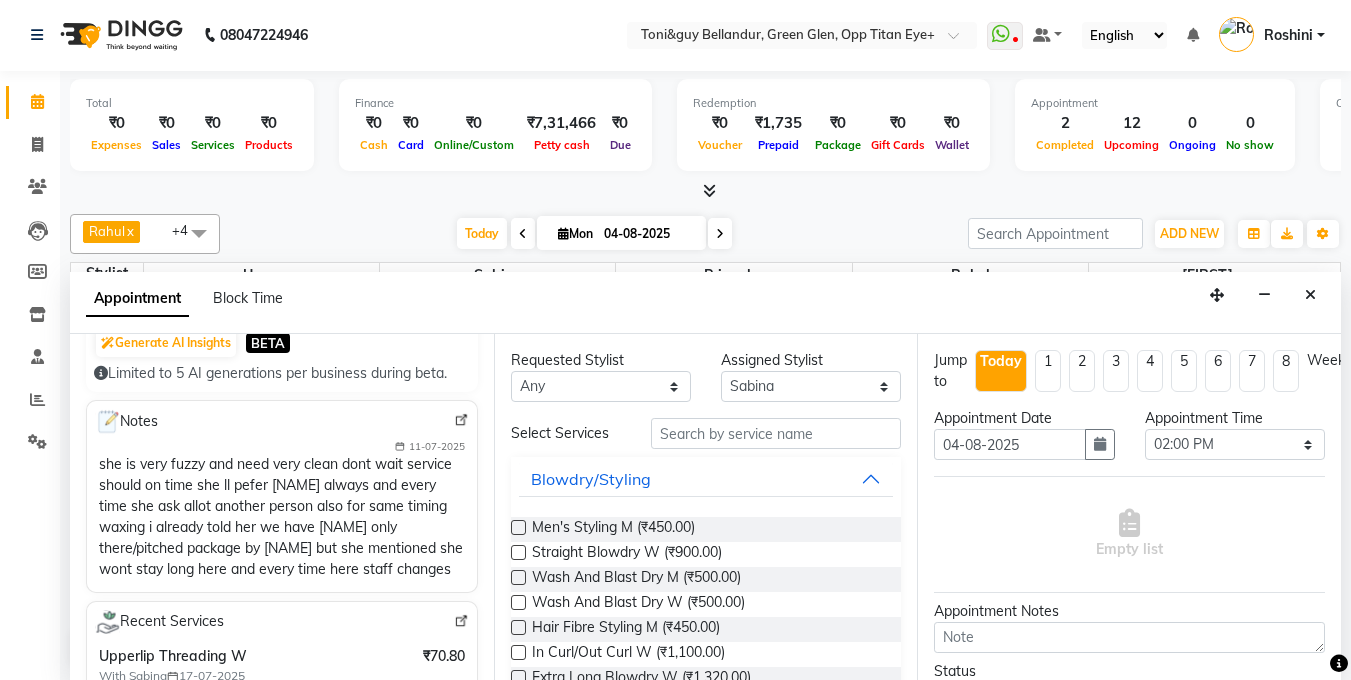 type on "97******76" 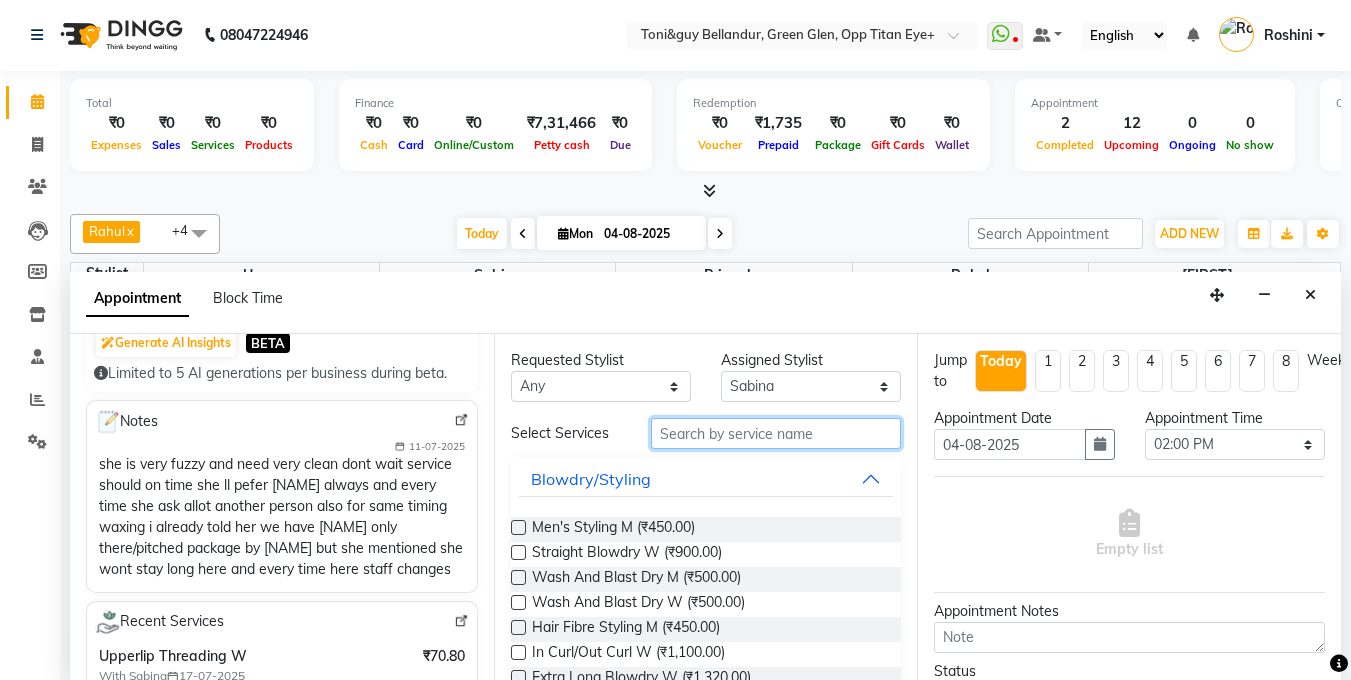 click at bounding box center (776, 433) 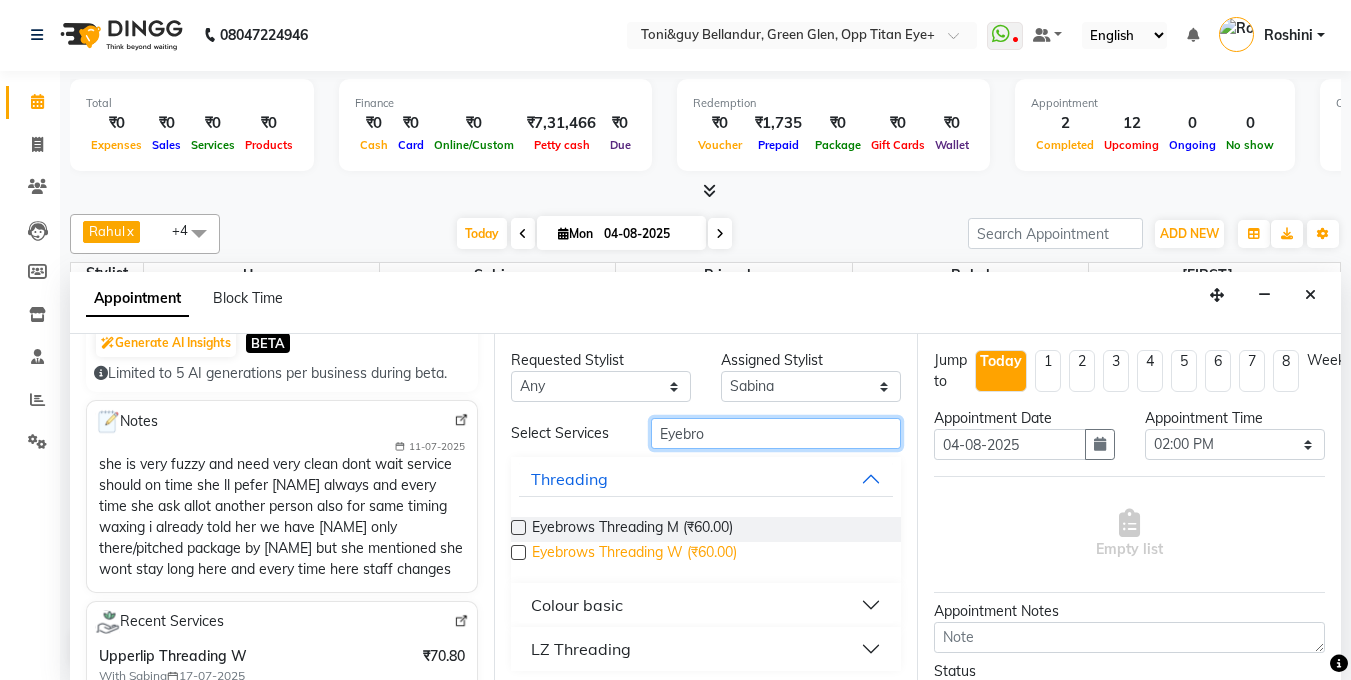type on "Eyebro" 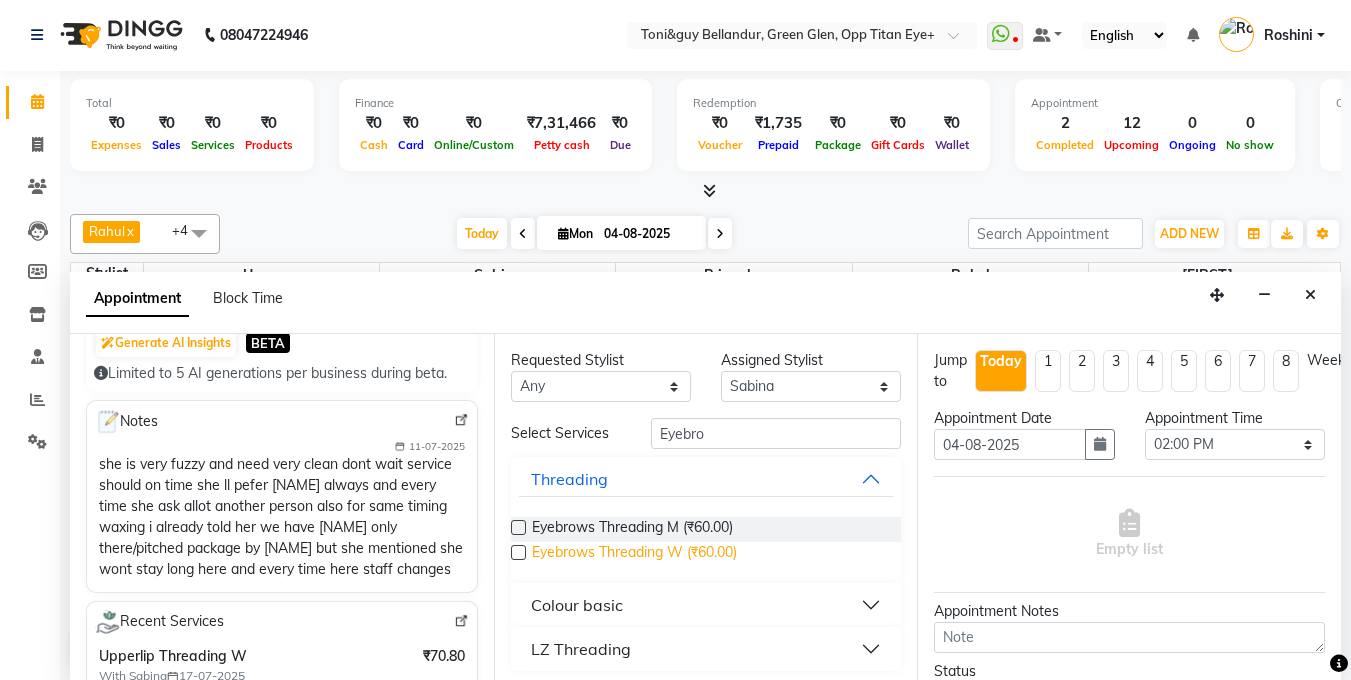click on "Eyebrows Threading W (₹60.00)" at bounding box center [634, 554] 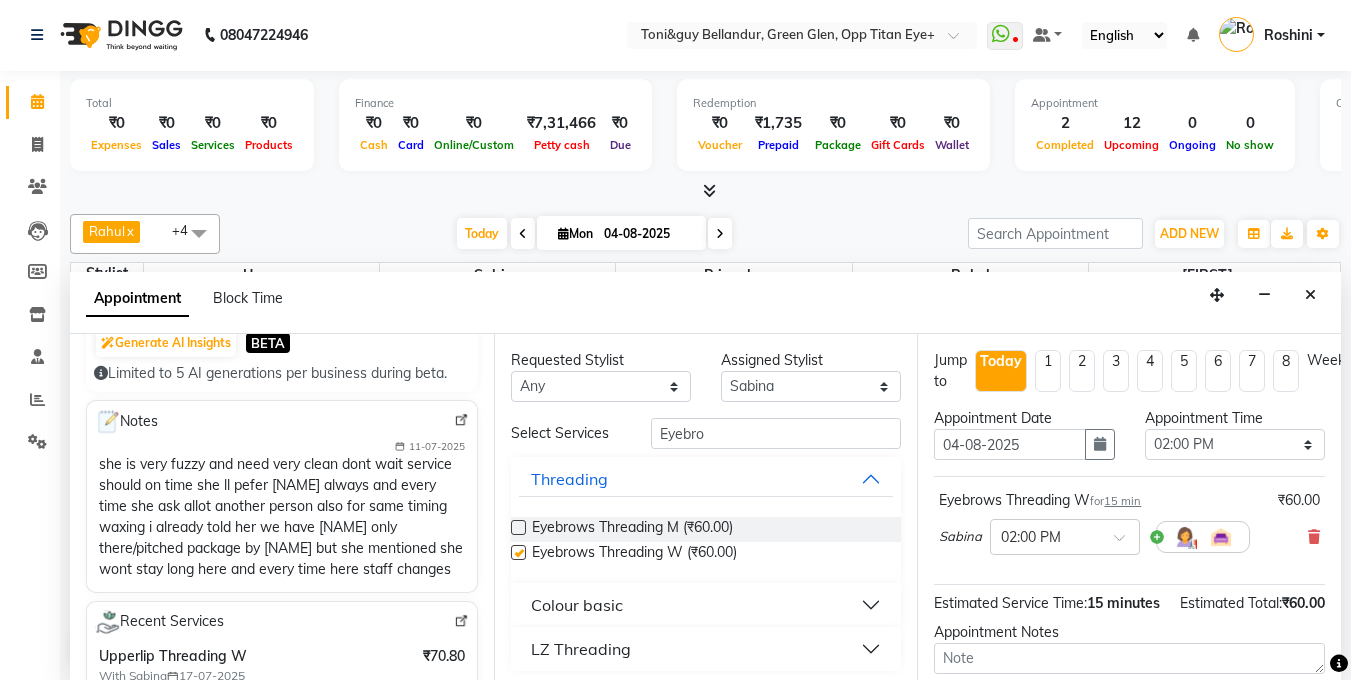 checkbox on "false" 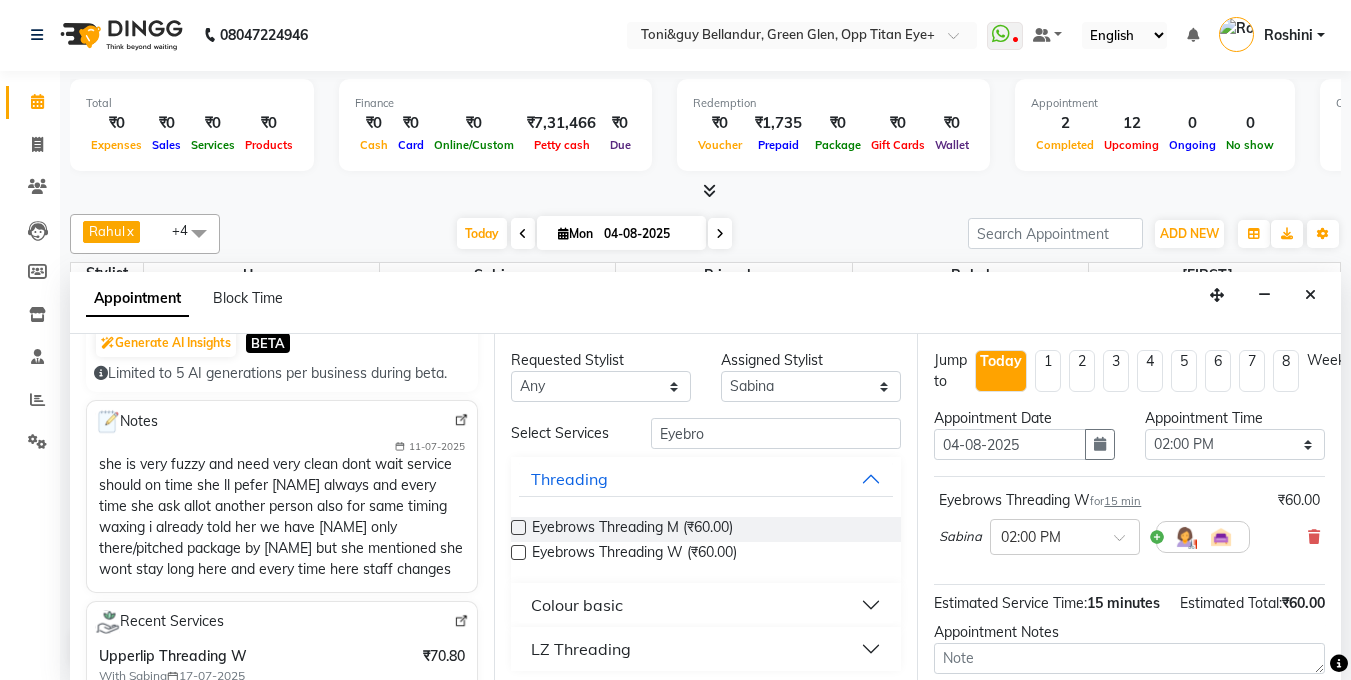 click on "Requested Stylist Any Gagan Z kadeer Kasim Logeshwari . Prasad . Priyanka Rahul Roshini Sabina Sakib Tester Umar Vinay KL Assigned Stylist Select Gagan Z kadeer Kasim Logeshwari . Prasad . Priyanka Rahul Roshini Sabina Sakib Tester Umar Vinay KL Select Services Eyebro    Threading Eyebrows Threading M (₹60.00) Eyebrows Threading W (₹60.00)    Colour basic    LZ Threading" at bounding box center [706, 507] 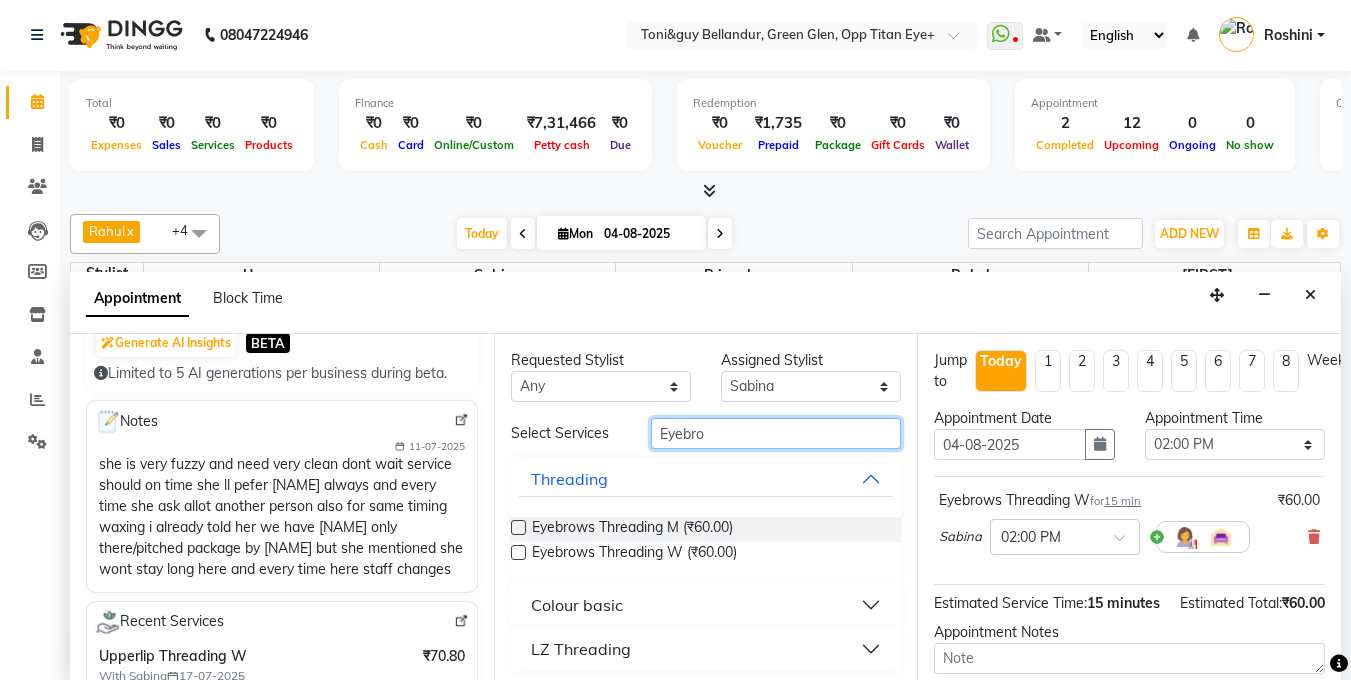 click on "Eyebro" at bounding box center (776, 433) 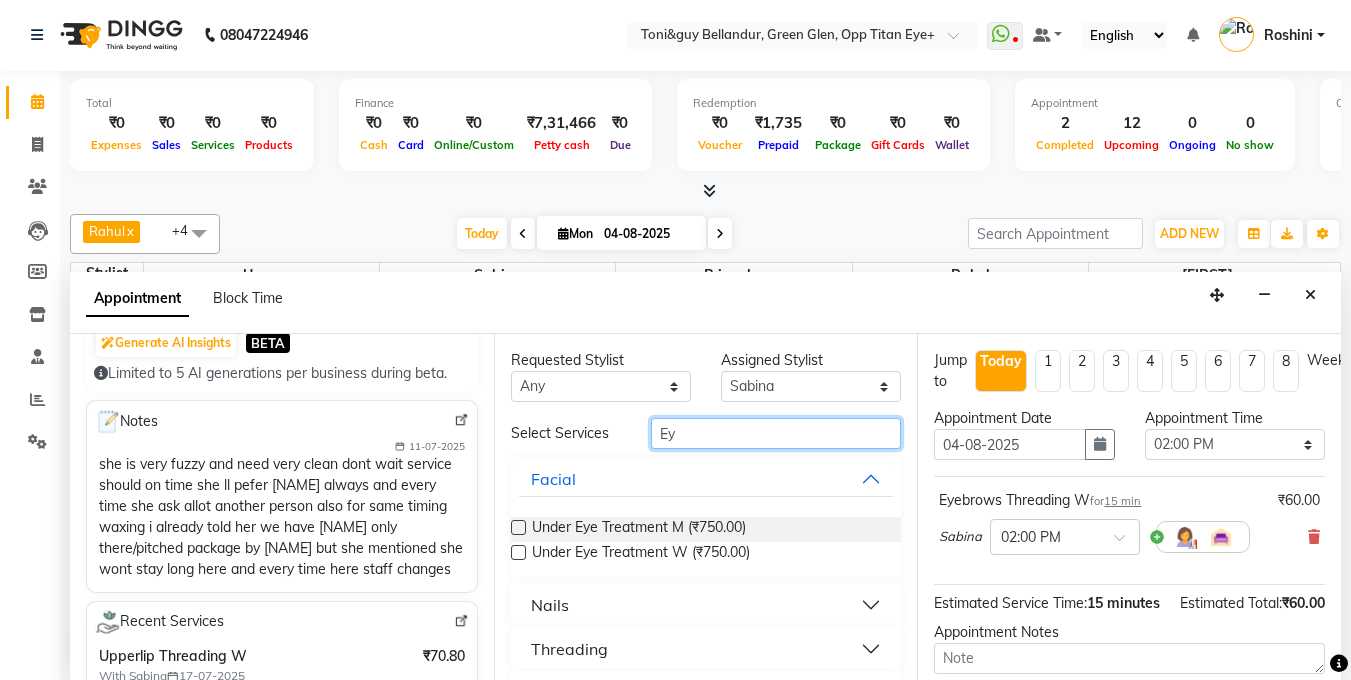type on "E" 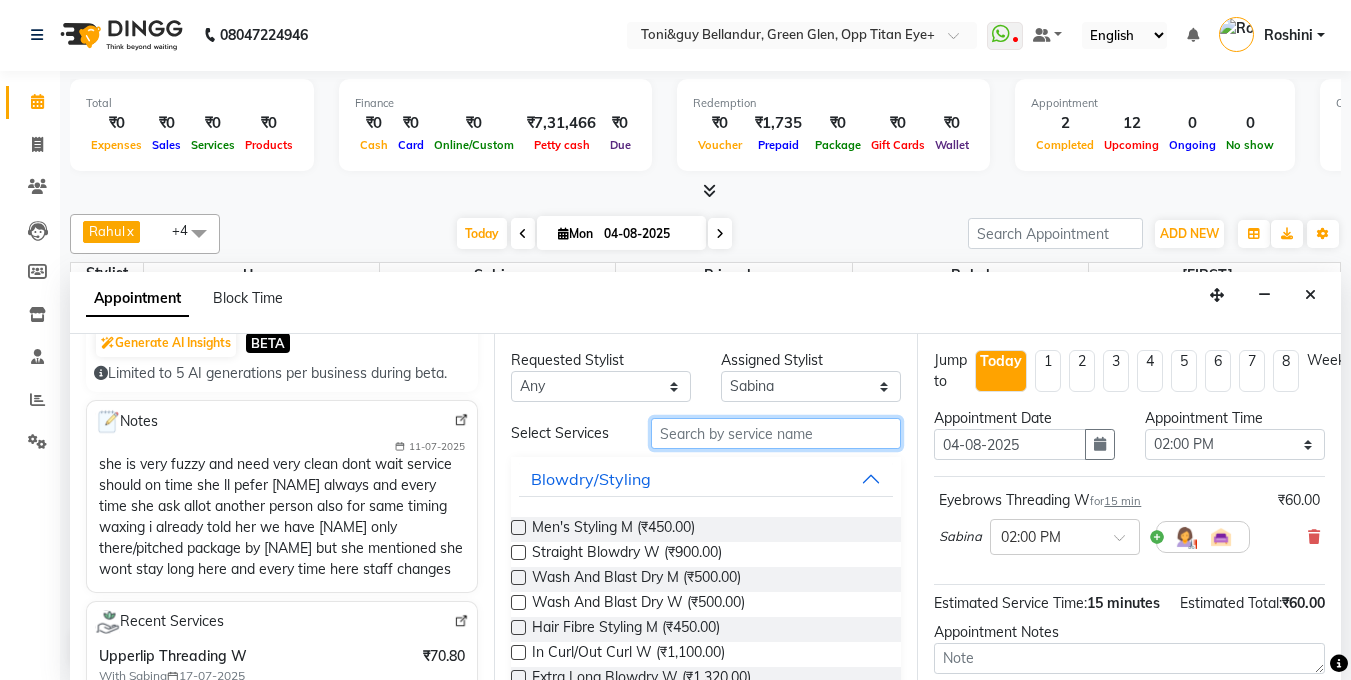 click at bounding box center (776, 433) 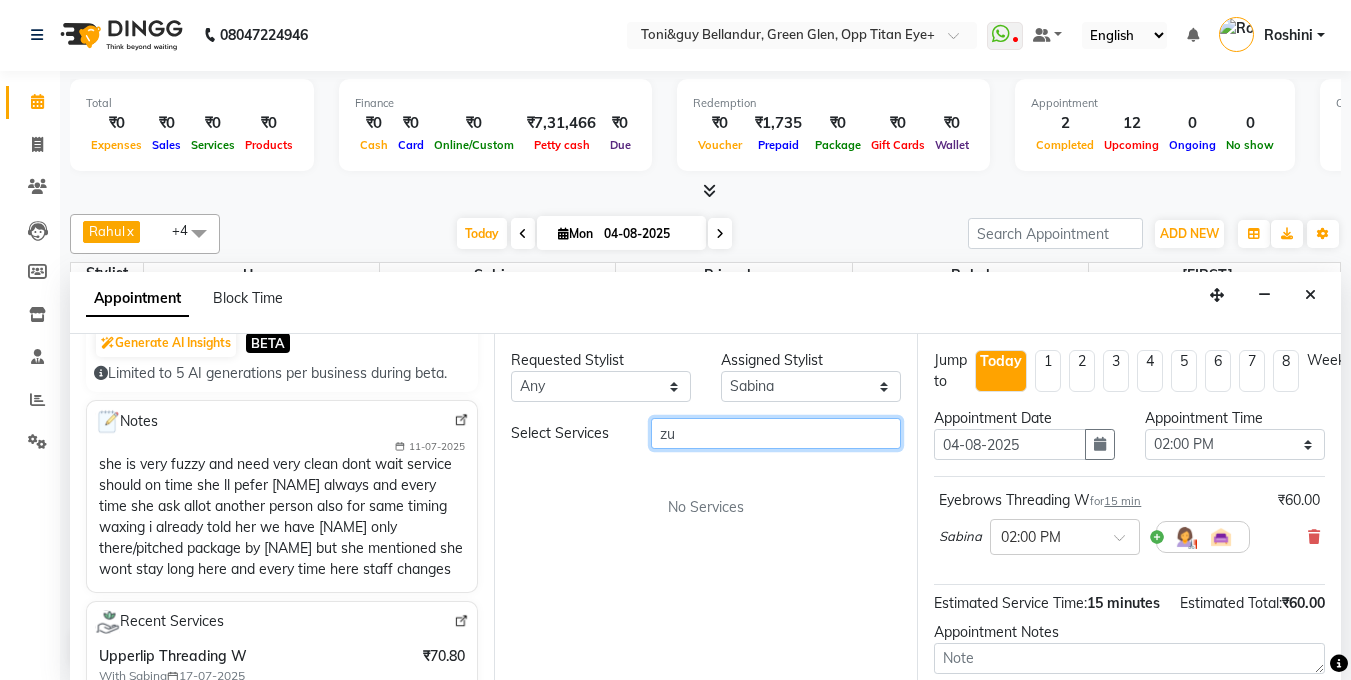 type on "z" 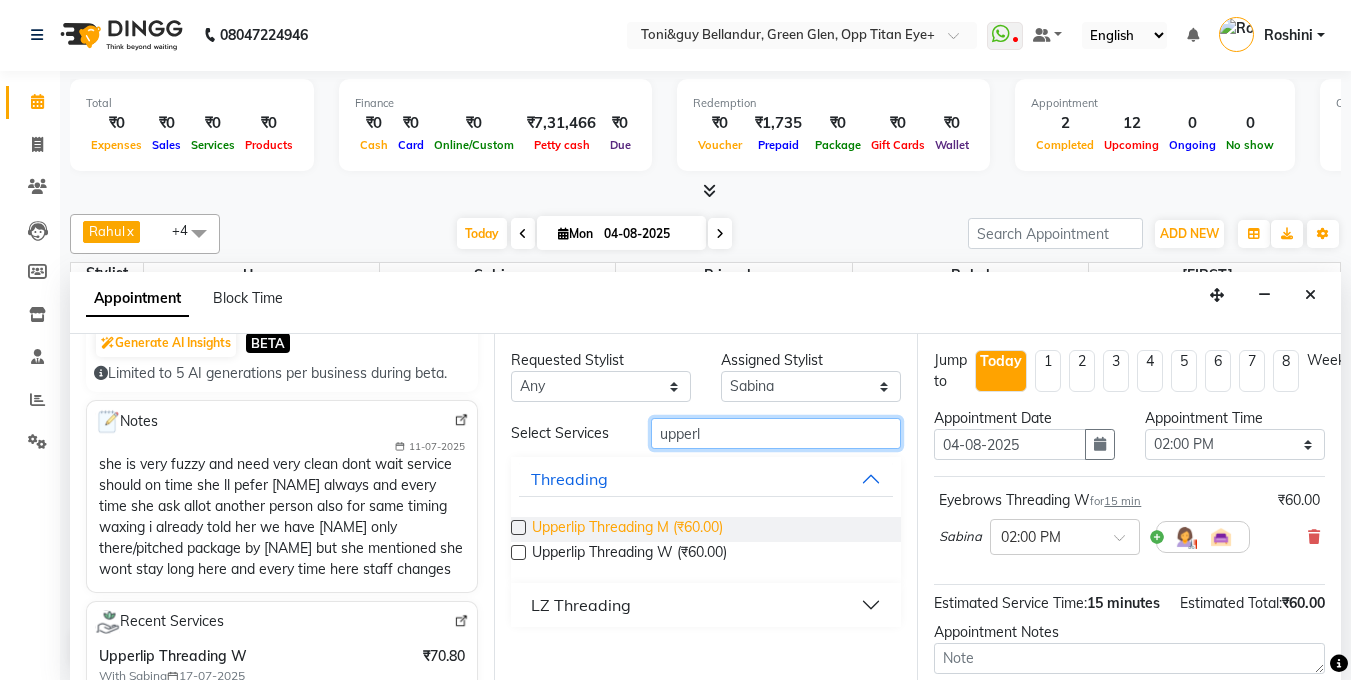 type on "upperl" 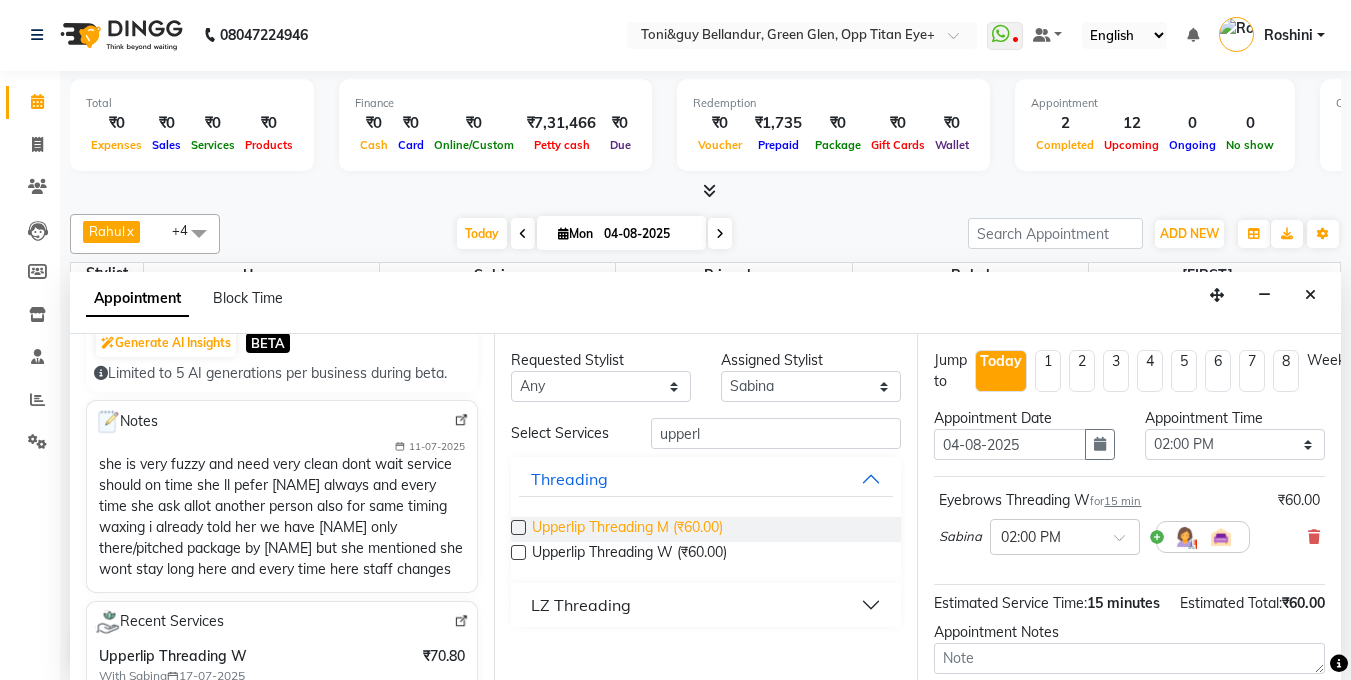 click on "Upperlip Threading W (₹60.00)" at bounding box center [629, 554] 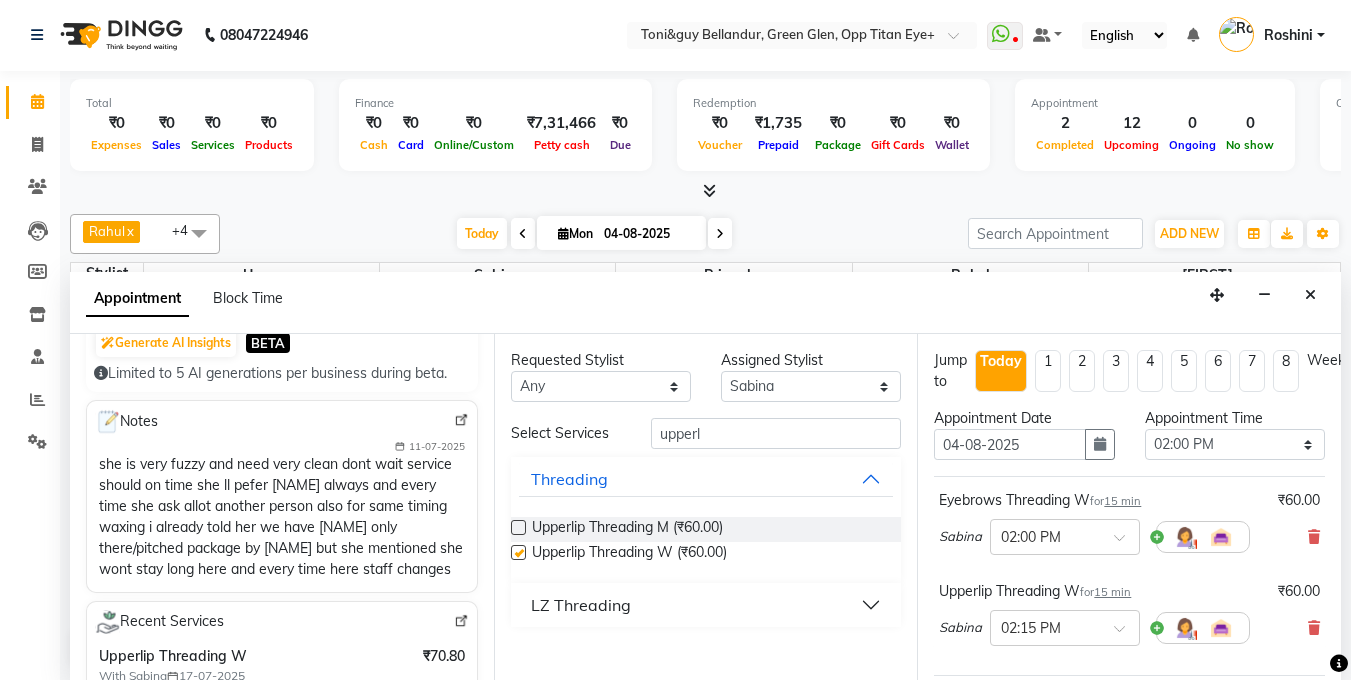 checkbox on "false" 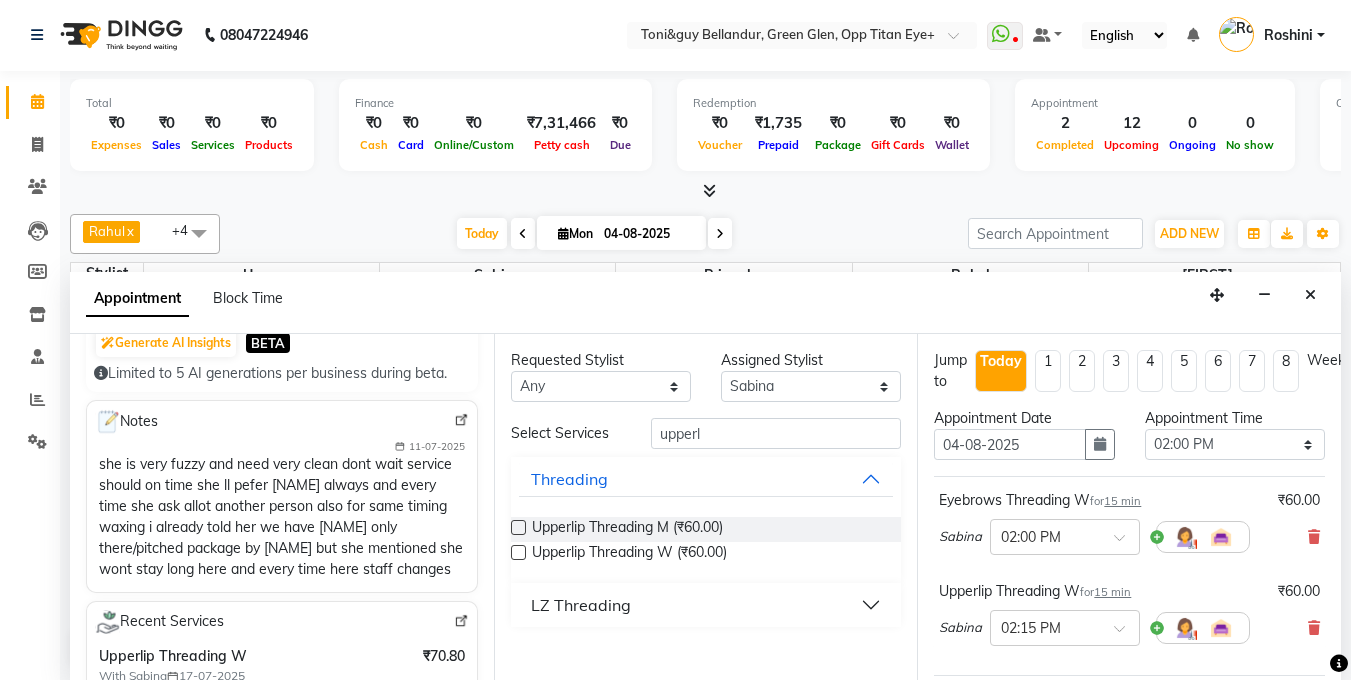 scroll, scrollTop: 307, scrollLeft: 0, axis: vertical 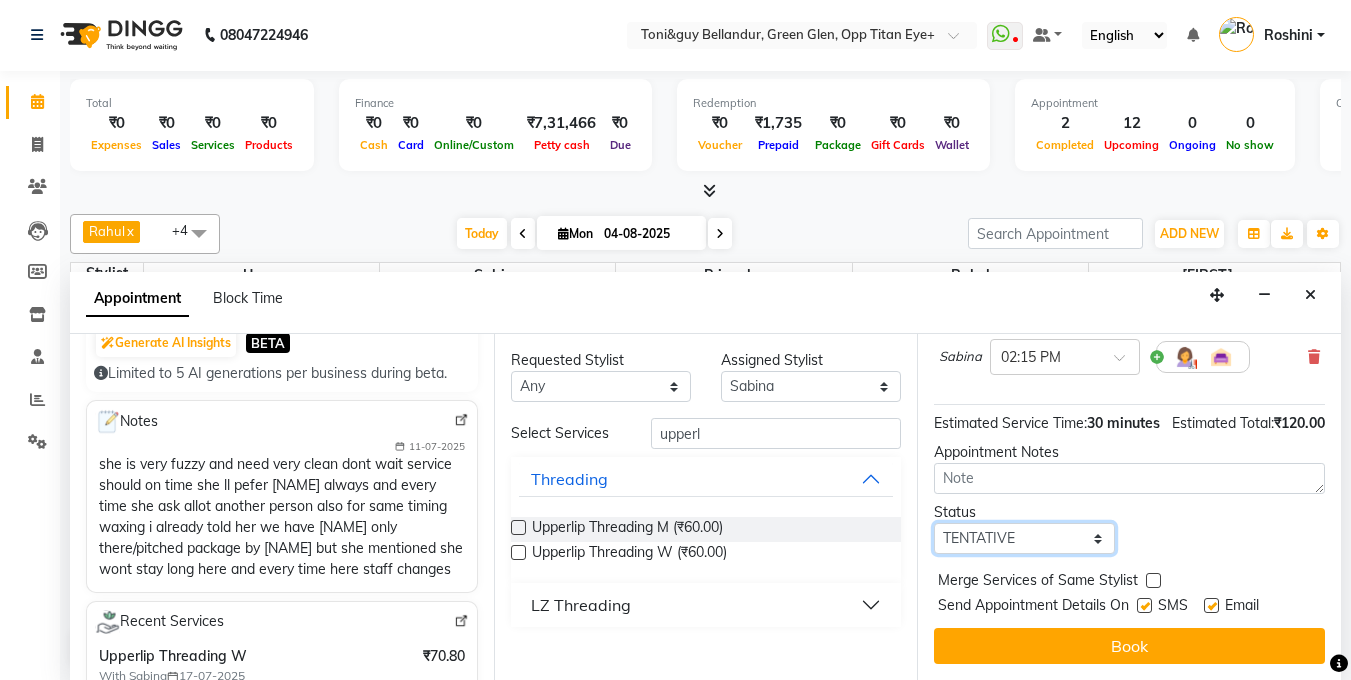 click on "Select TENTATIVE CONFIRM CHECK-IN UPCOMING" at bounding box center (1024, 538) 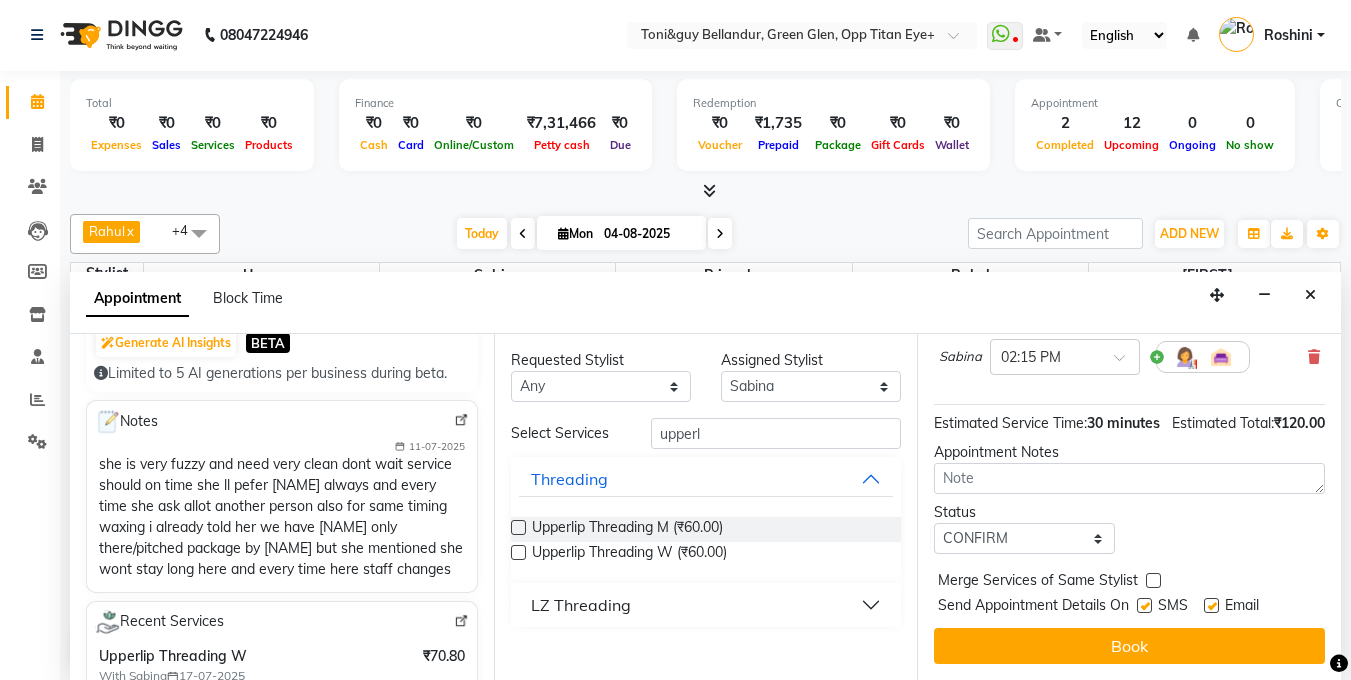 drag, startPoint x: 1010, startPoint y: 616, endPoint x: 914, endPoint y: 569, distance: 106.887794 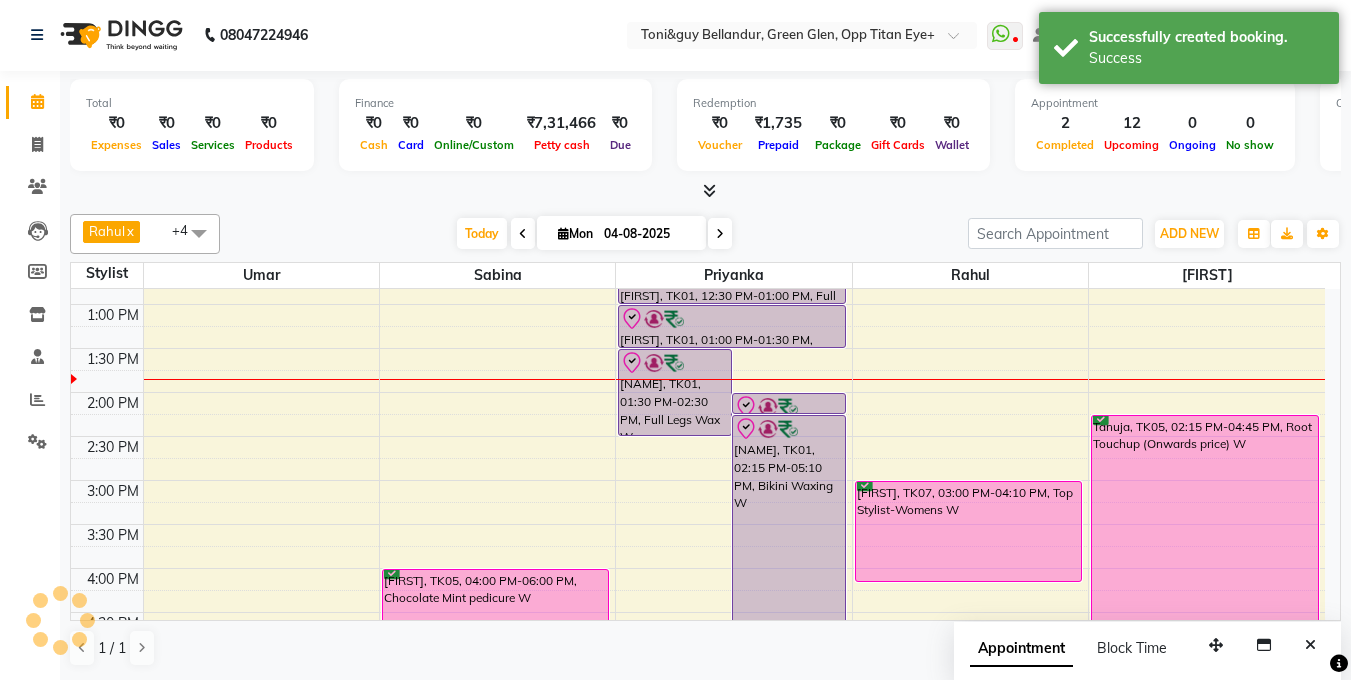 scroll, scrollTop: 0, scrollLeft: 0, axis: both 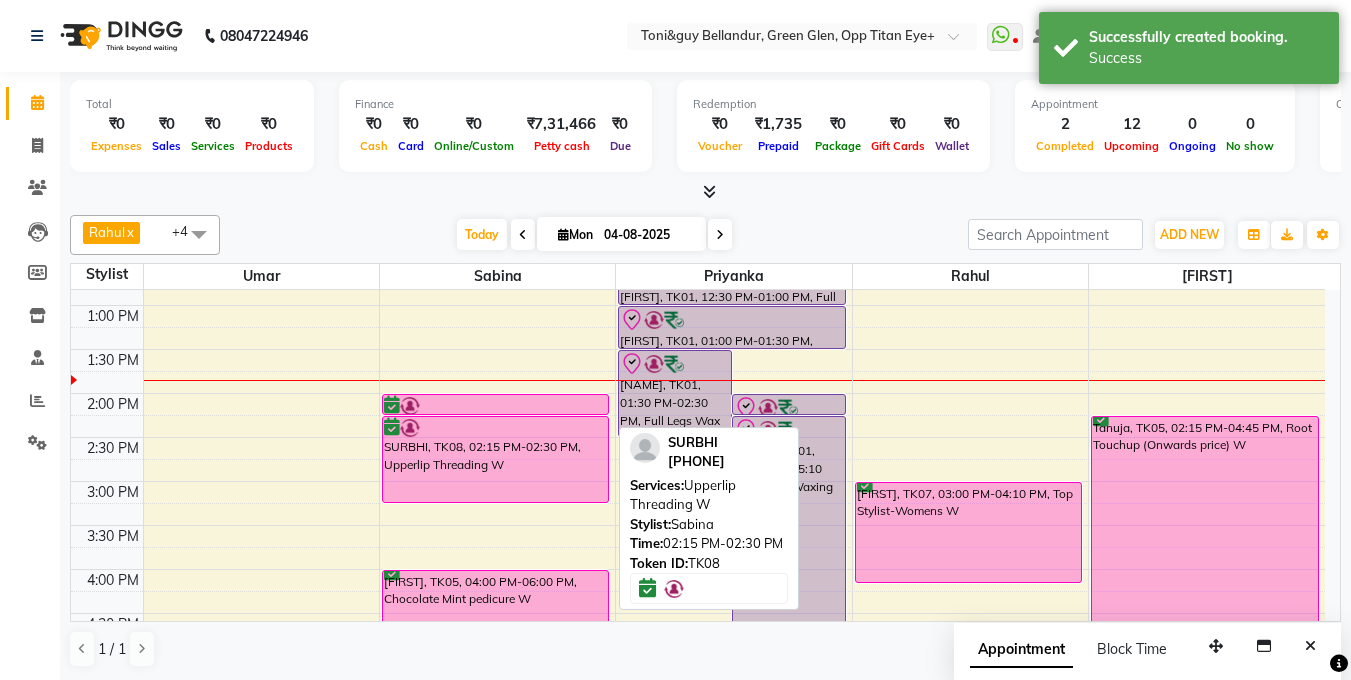 drag, startPoint x: 525, startPoint y: 434, endPoint x: 498, endPoint y: 428, distance: 27.658634 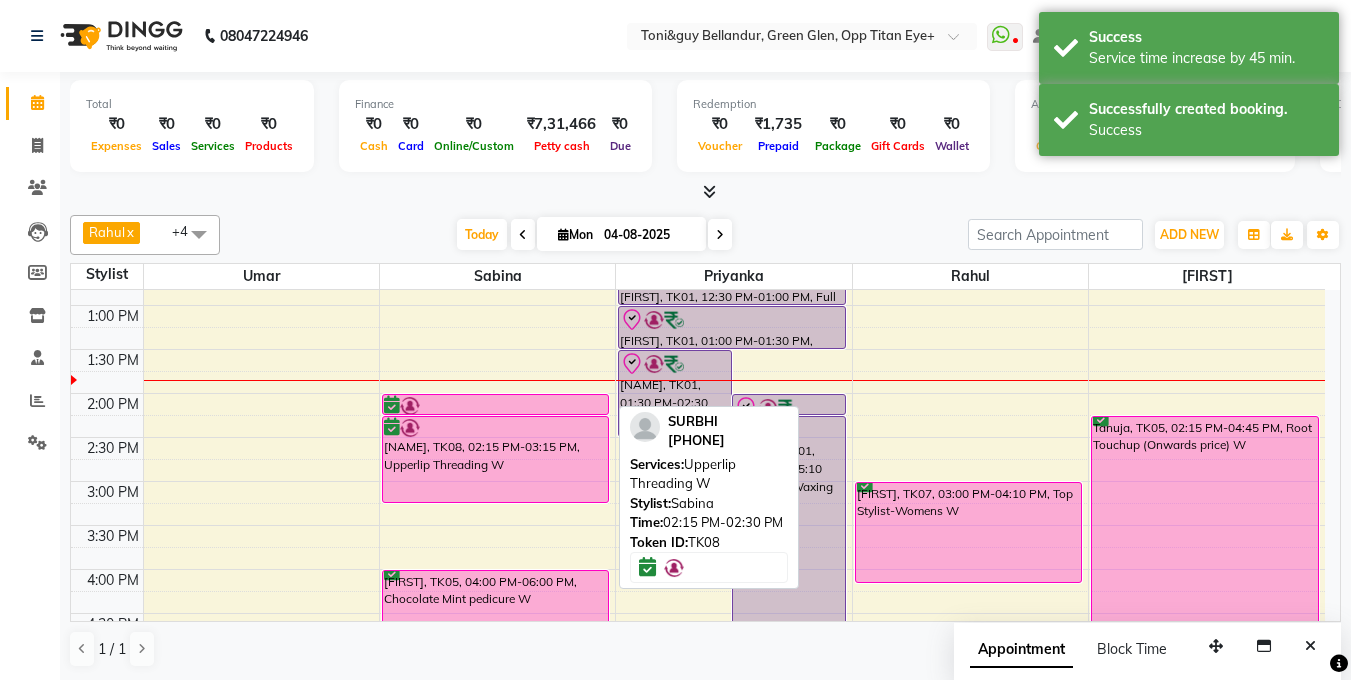 click at bounding box center (496, 428) 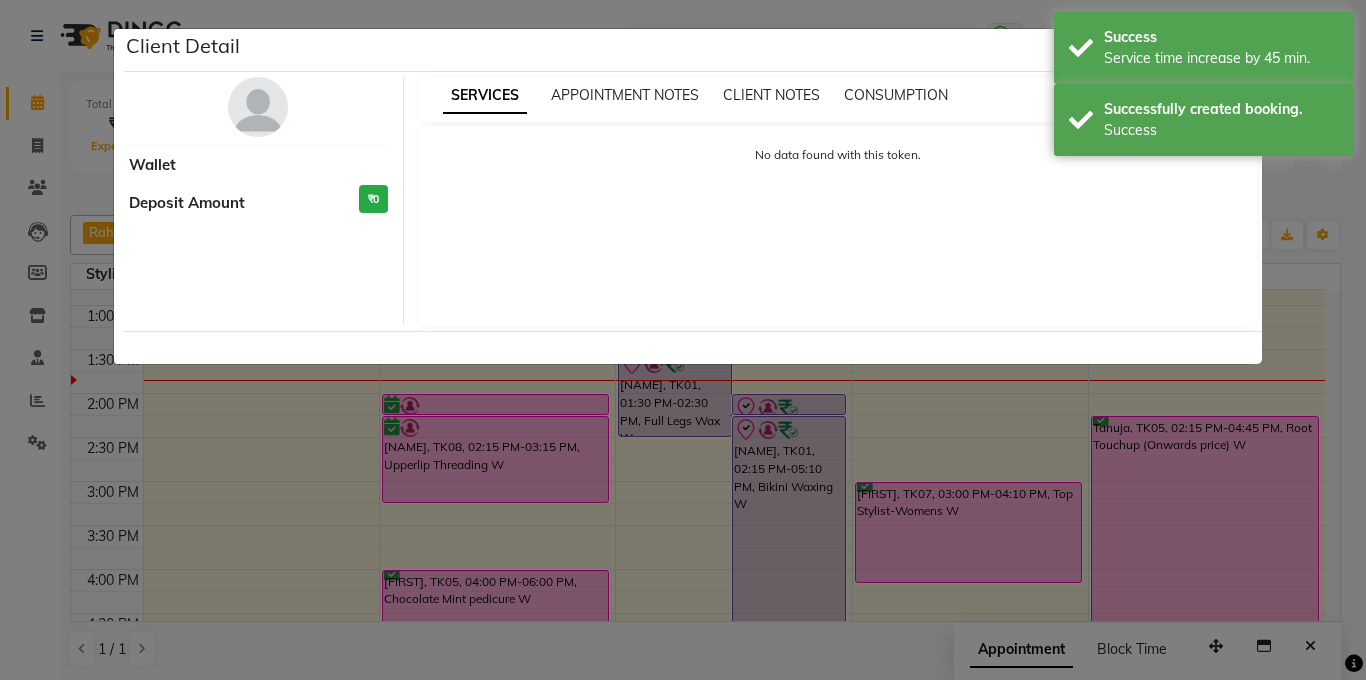 select on "6" 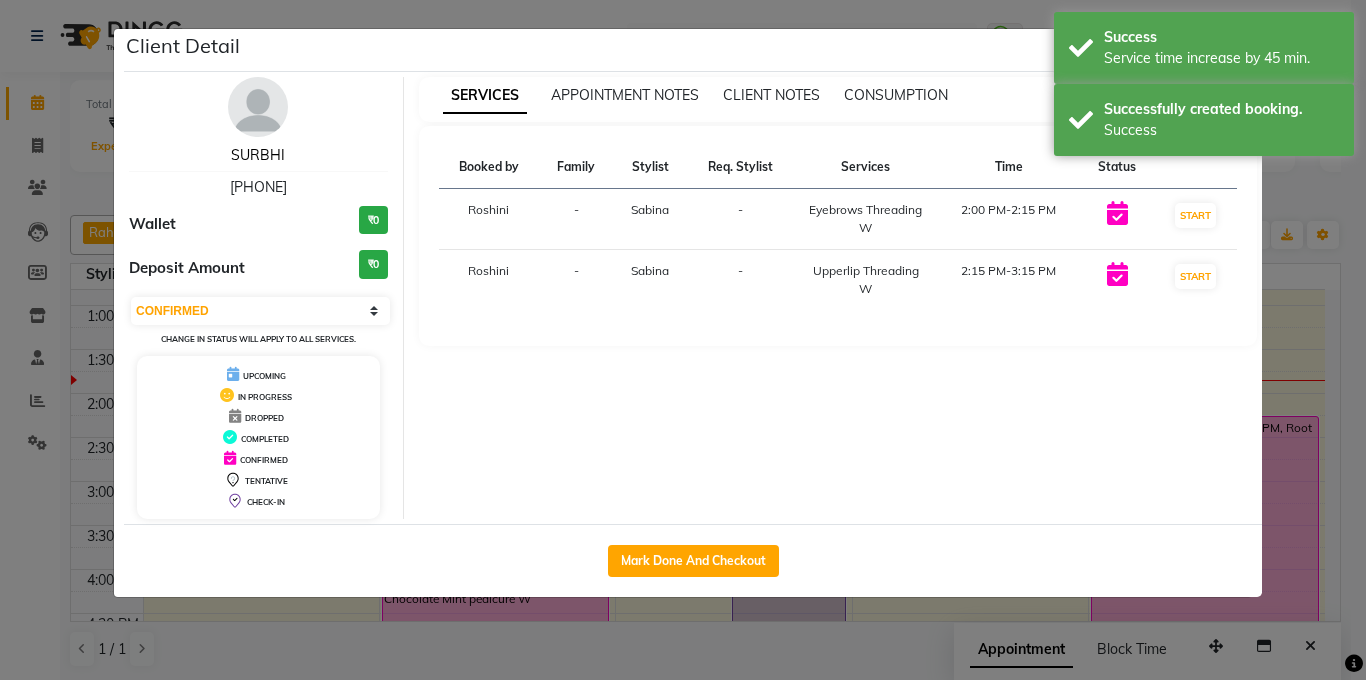 click on "SURBHI" at bounding box center (258, 155) 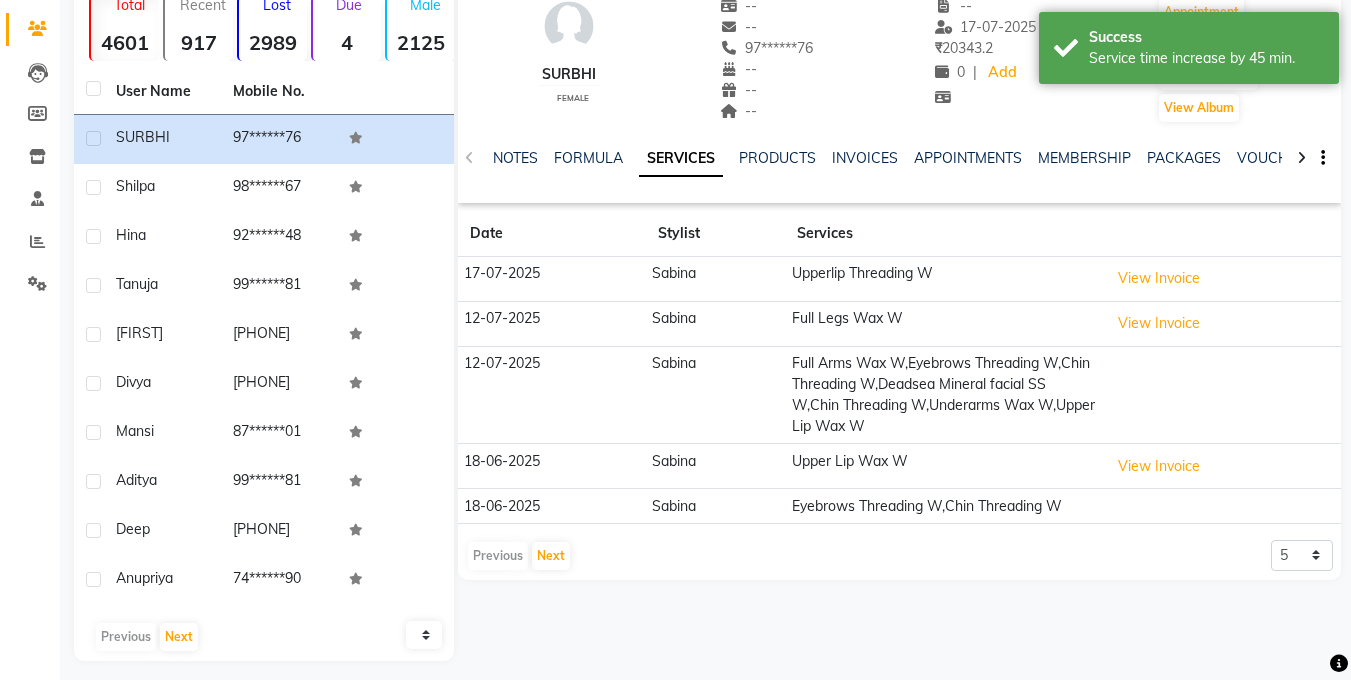 scroll, scrollTop: 161, scrollLeft: 0, axis: vertical 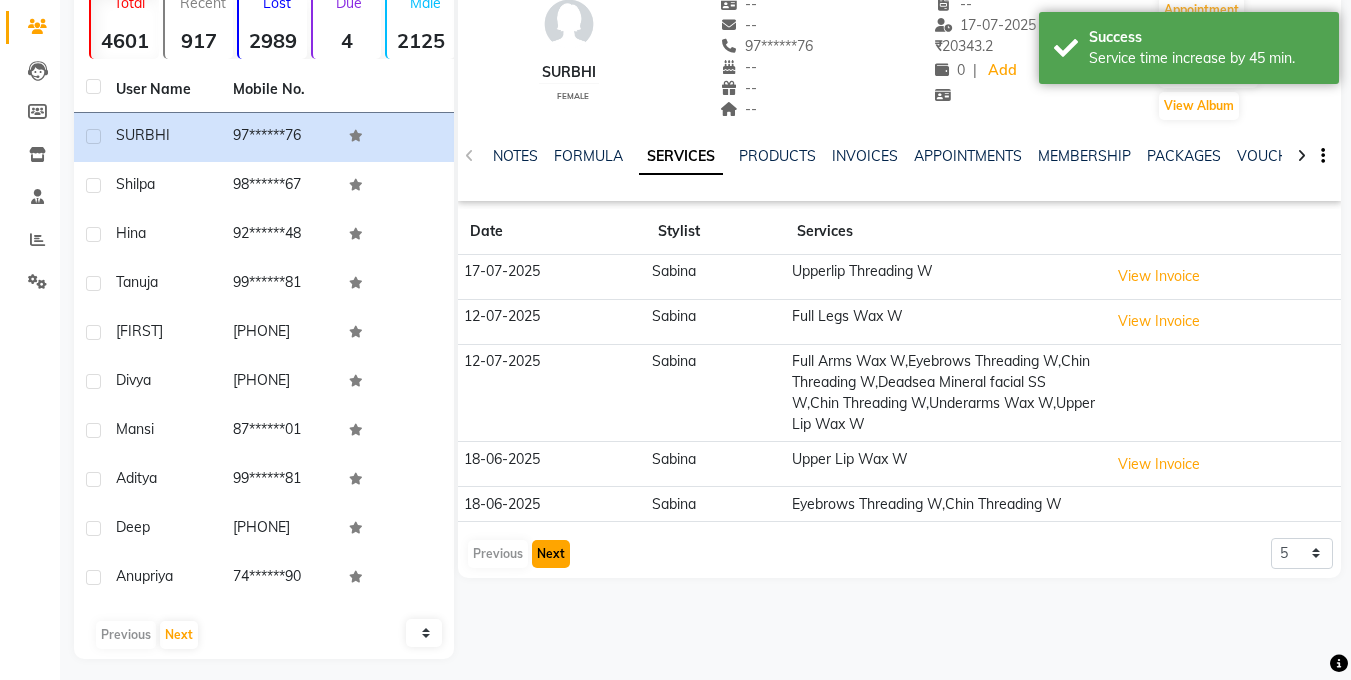click on "Next" 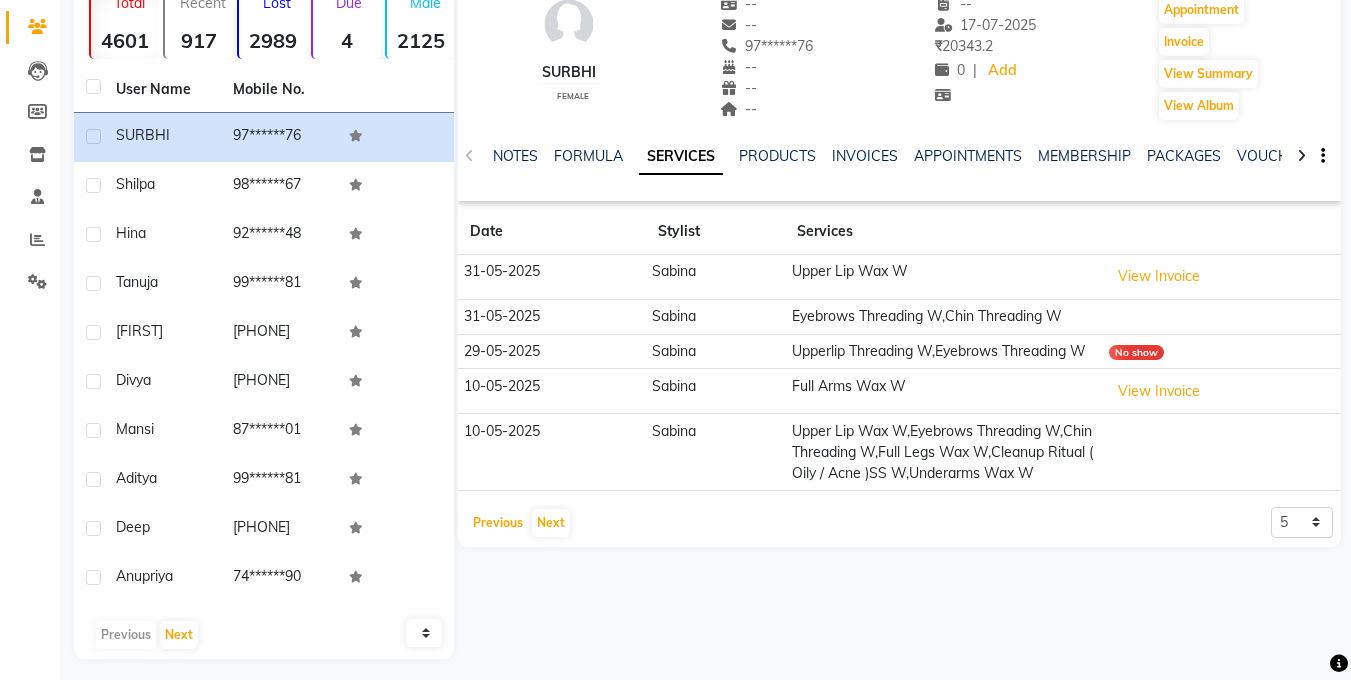 drag, startPoint x: 500, startPoint y: 525, endPoint x: 503, endPoint y: 394, distance: 131.03435 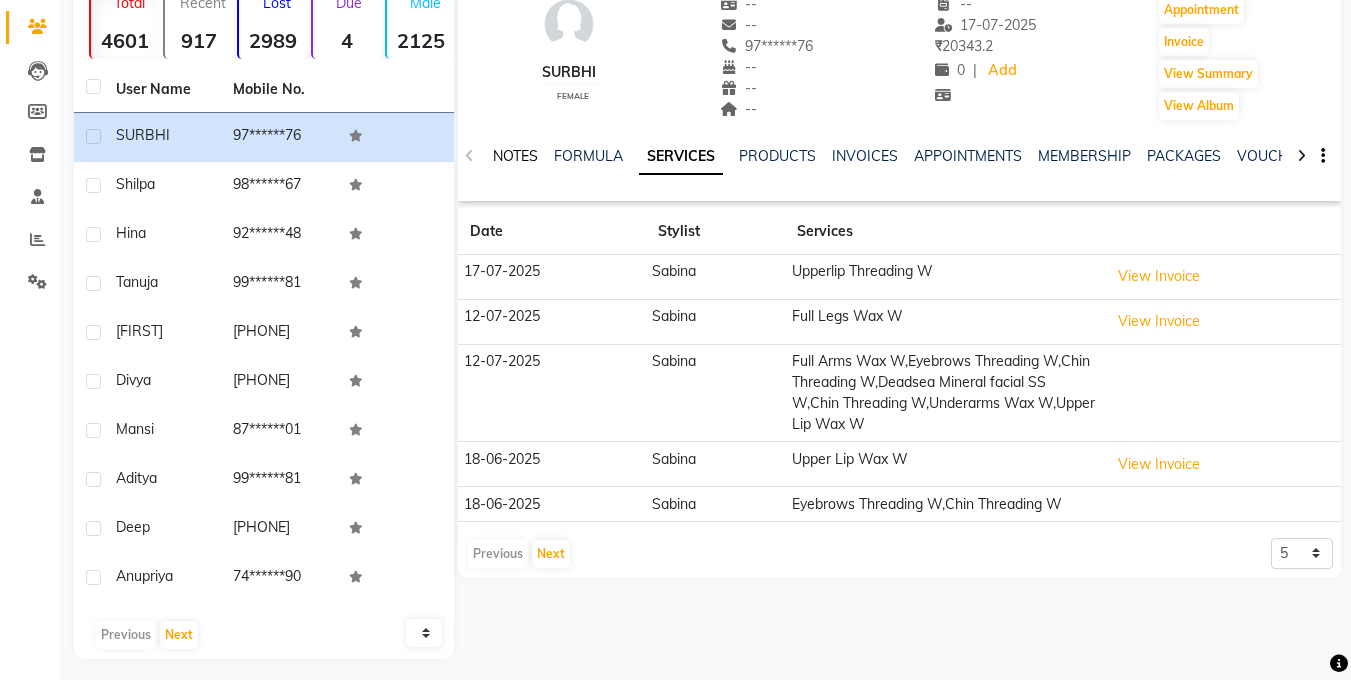 click on "NOTES" 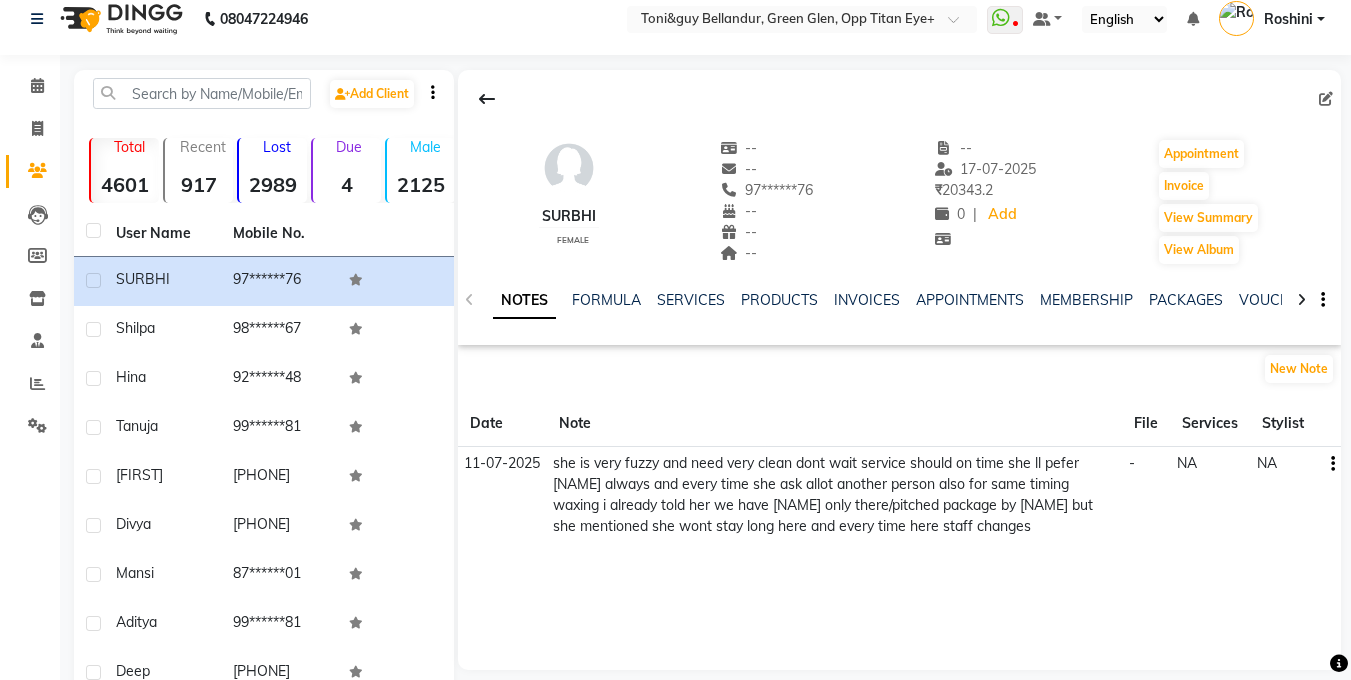 scroll, scrollTop: 13, scrollLeft: 0, axis: vertical 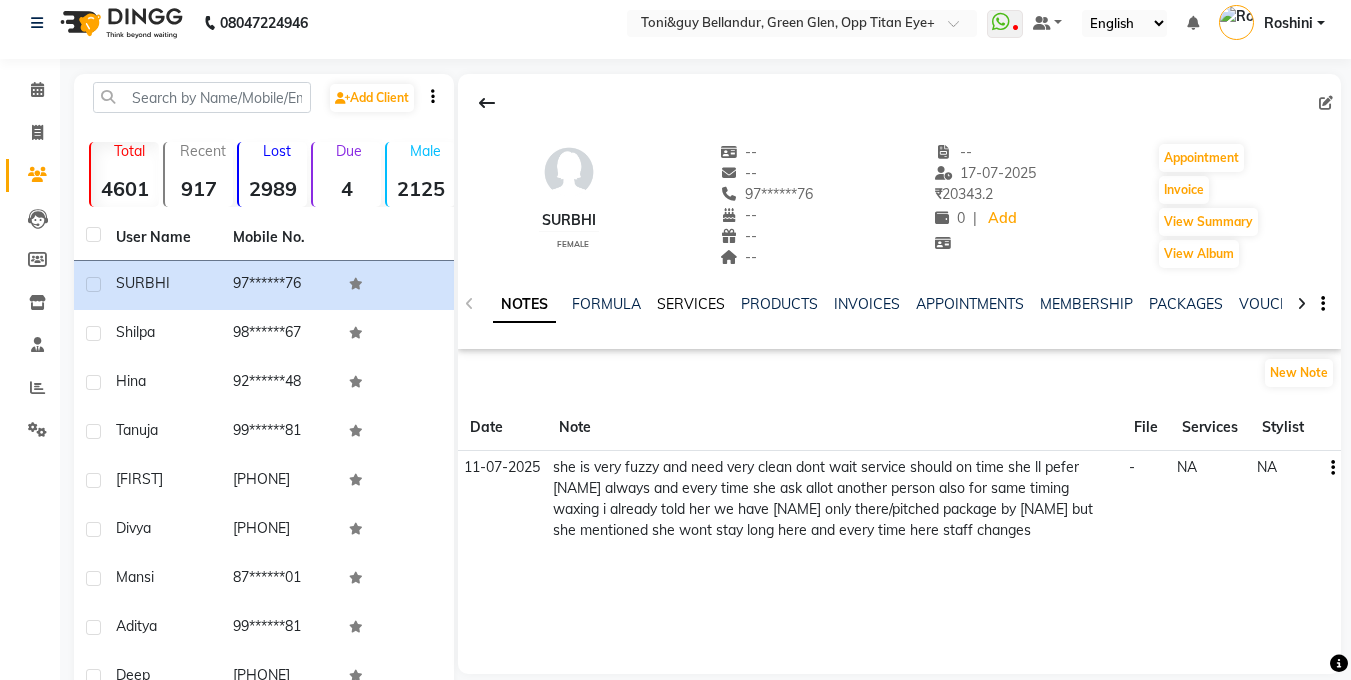 click on "SERVICES" 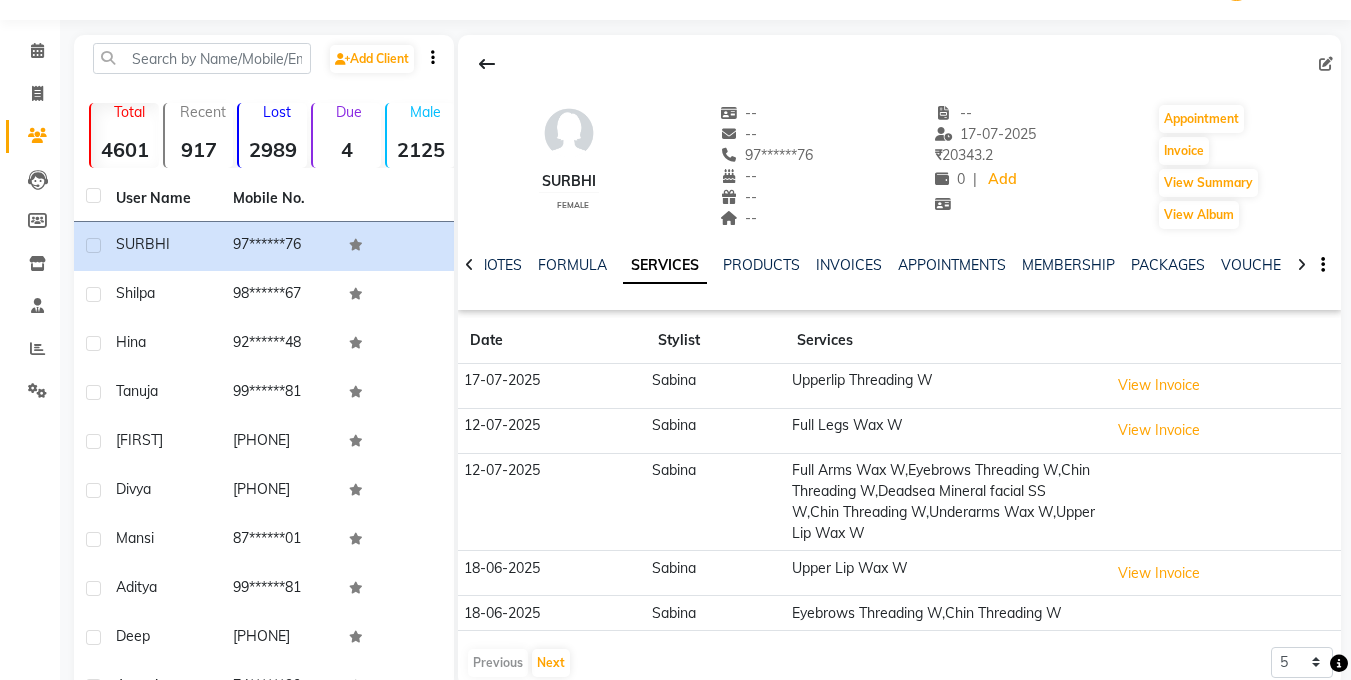 scroll, scrollTop: 170, scrollLeft: 0, axis: vertical 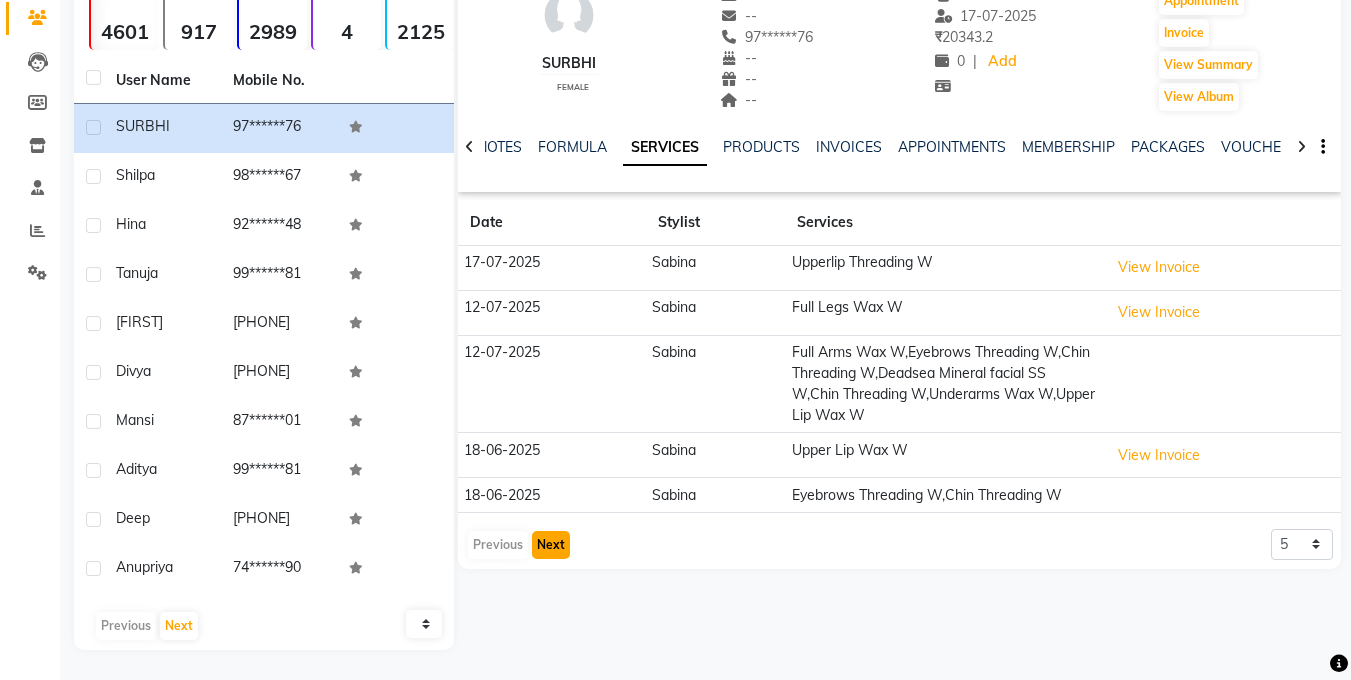 click on "Next" 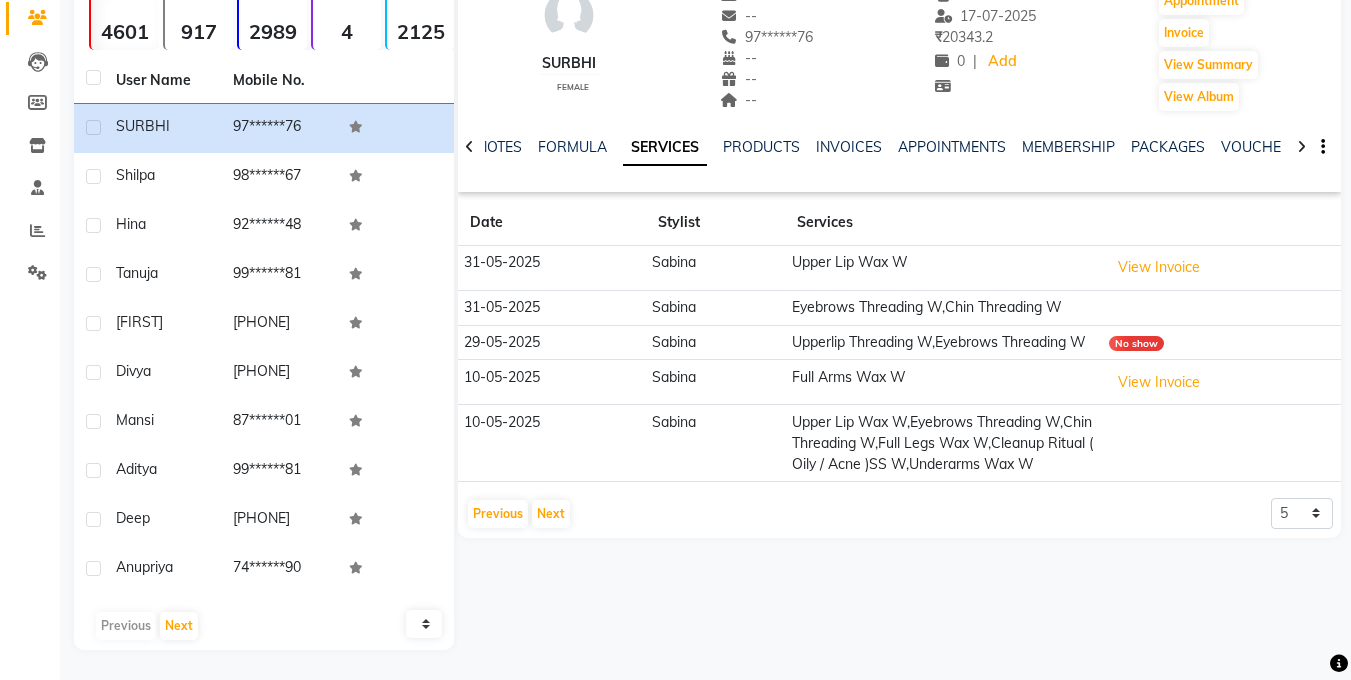 click on "Date Stylist Services 31-05-2025 Sabina Upper Lip Wax W  View Invoice  31-05-2025 Sabina Eyebrows Threading W,Chin Threading W 29-05-2025 Sabina Upperlip Threading W,Eyebrows Threading W No show 10-05-2025 Sabina Full Arms Wax W  View Invoice  10-05-2025 Sabina Upper Lip Wax W,Eyebrows Threading W,Chin Threading W,Full Legs Wax W,Cleanup Ritual ( Oily / Acne )SS W,Underarms Wax W  Previous   Next  5 10 50 100 500" 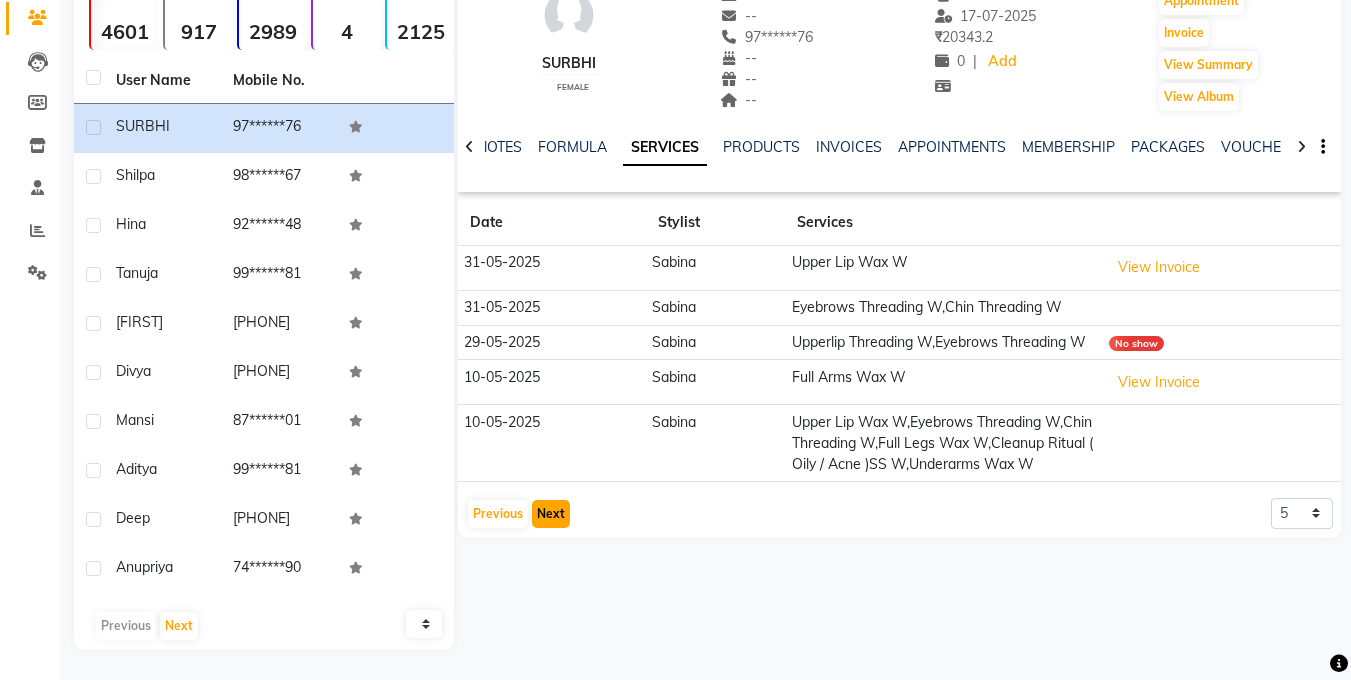 click on "Next" 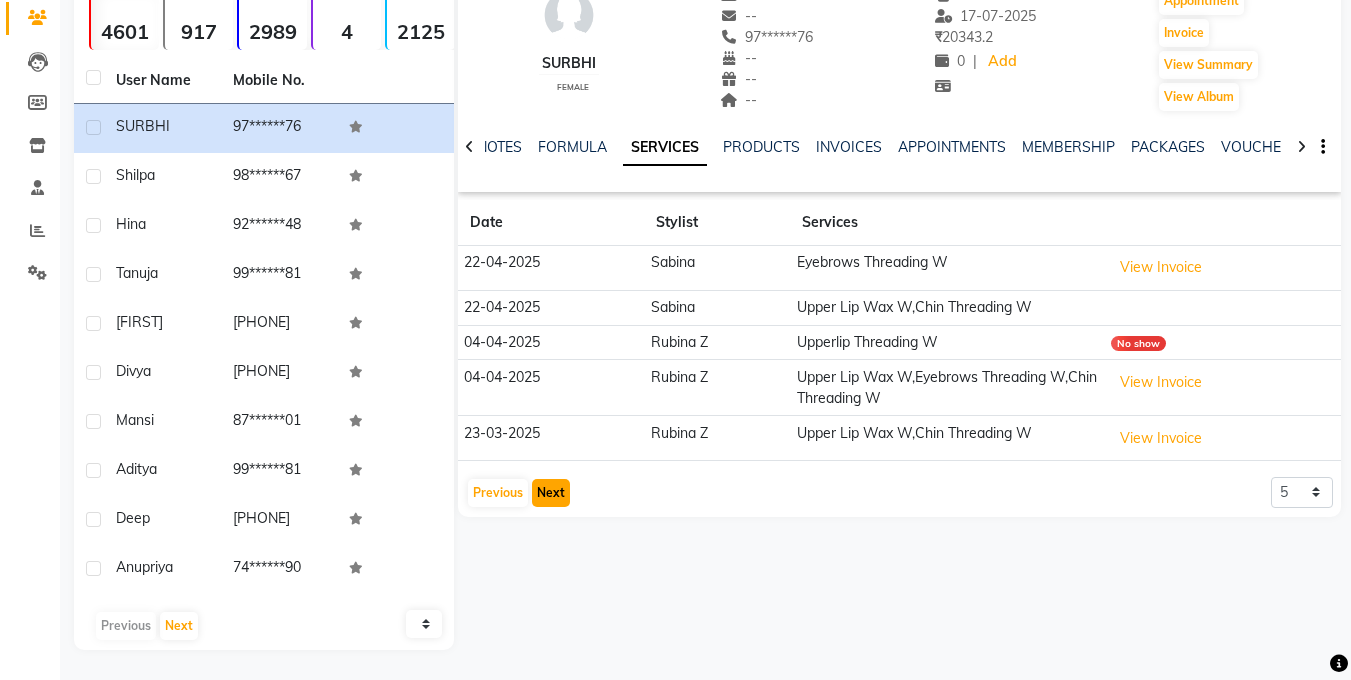 click on "Next" 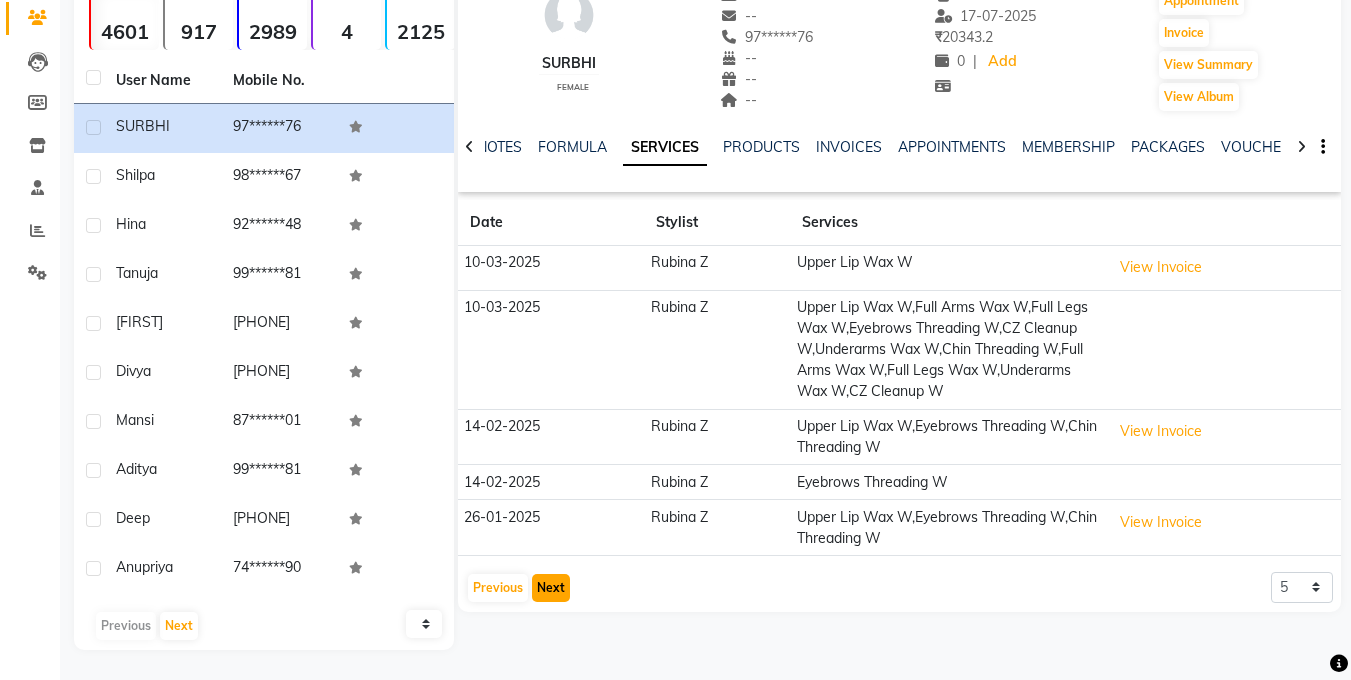 click on "Next" 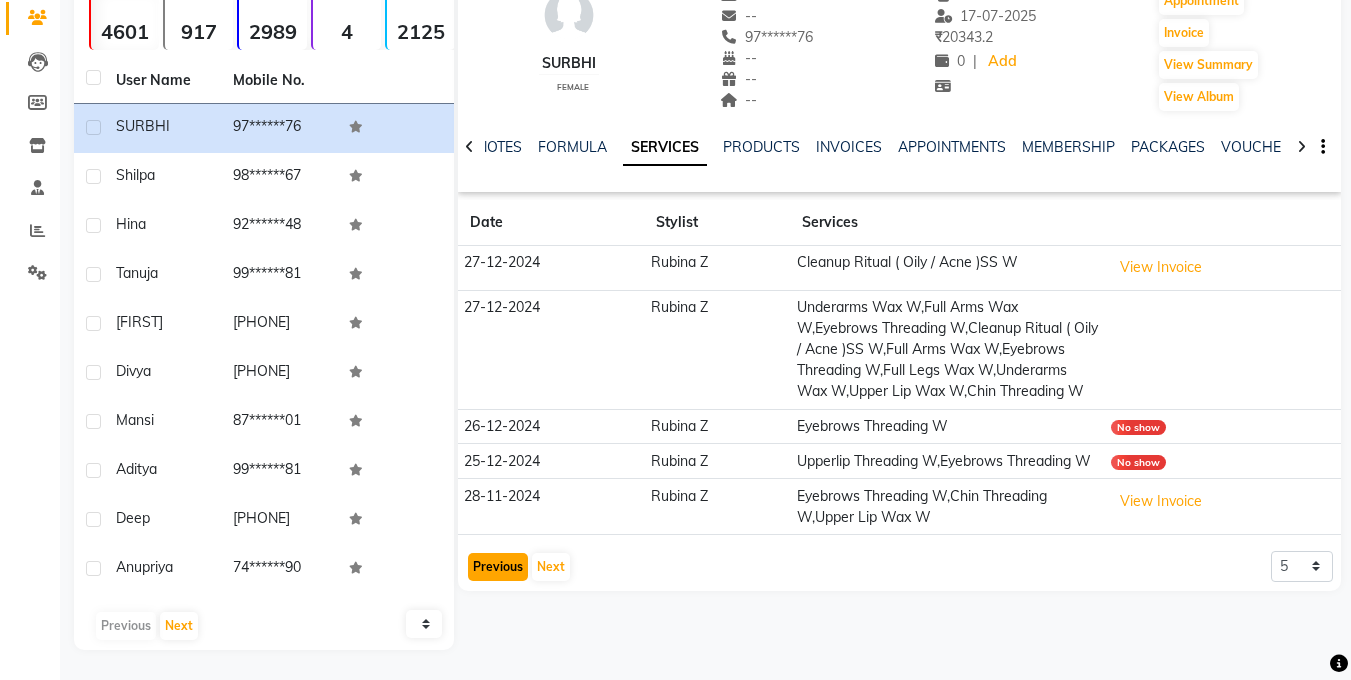 click on "Previous" 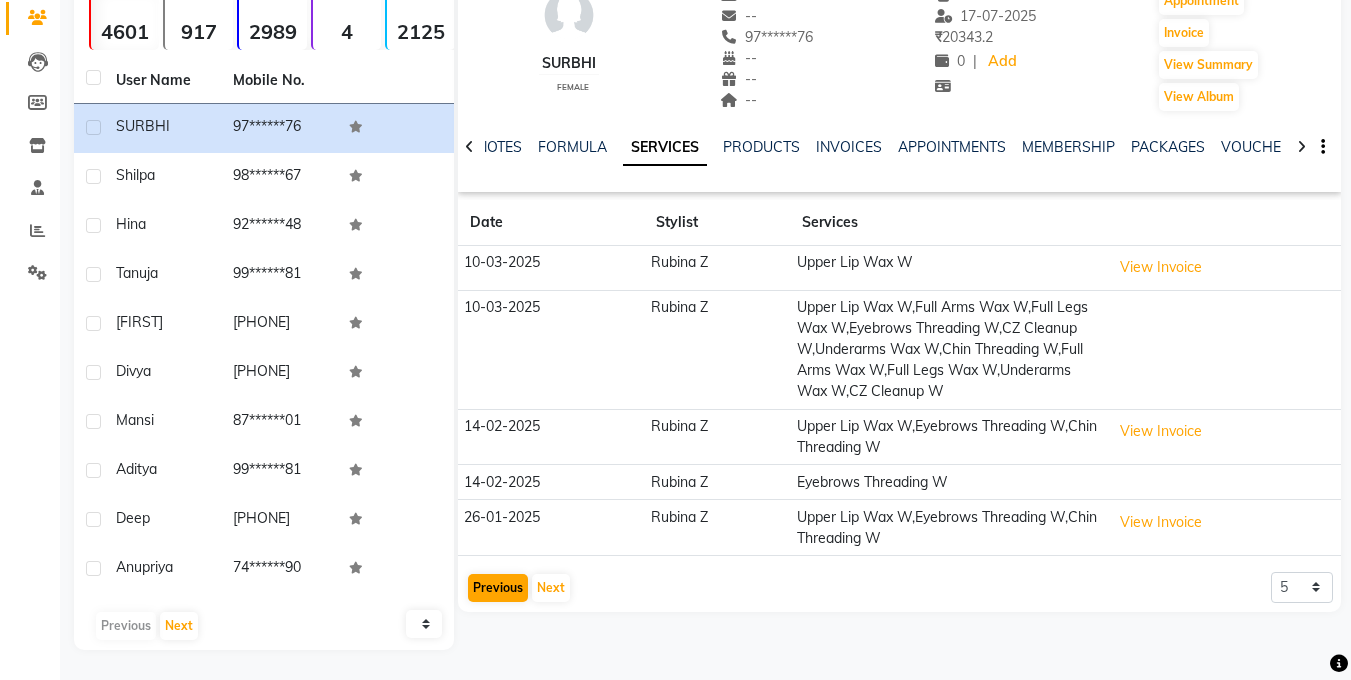 click on "Date Stylist Services 10-03-2025 Rubina Z Upper Lip Wax W  View Invoice  10-03-2025 Rubina Z Upper Lip Wax W,Full Arms Wax W,Full Legs Wax W,Eyebrows Threading W,CZ Cleanup W,Underarms Wax W,Chin Threading W,Full Arms Wax W,Full Legs Wax W,Underarms Wax W,CZ Cleanup W 14-02-2025 Rubina Z Upper Lip Wax W,Eyebrows Threading W,Chin Threading W  View Invoice  14-02-2025 Rubina Z Eyebrows Threading W 26-01-2025 Rubina Z Upper Lip Wax W,Eyebrows Threading W,Chin Threading W  View Invoice   Previous   Next  5 10 50 100 500" 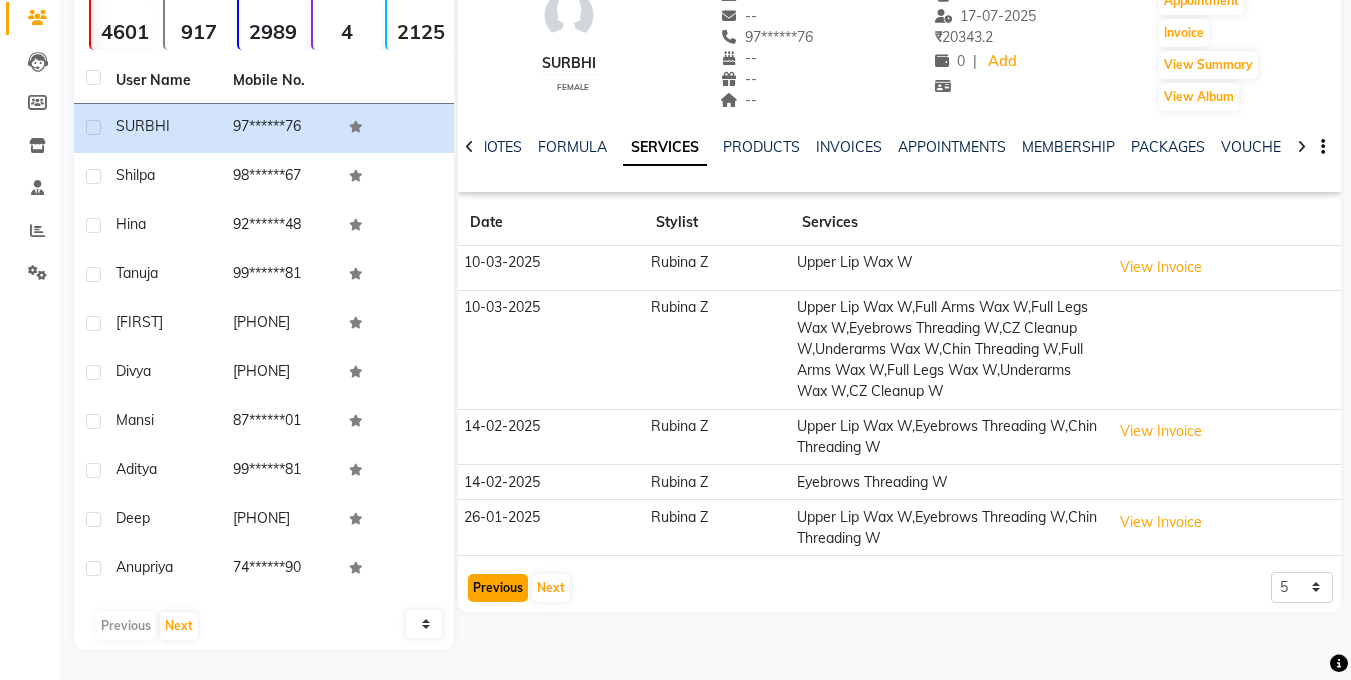 click on "Previous" 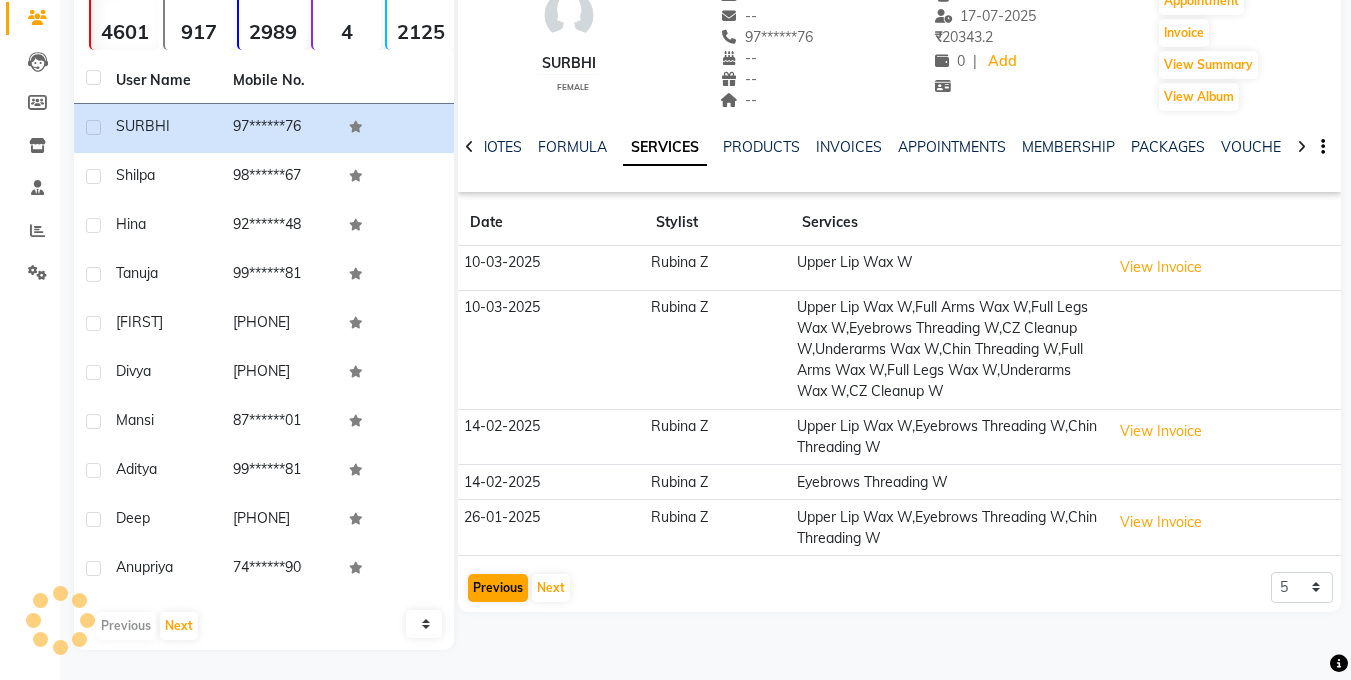 click on "SURBHI    female  --   --   97******76  --  --  --  -- 17-07-2025 ₹    20343.2 0 |  Add   Appointment   Invoice  View Summary  View Album  NOTES FORMULA SERVICES PRODUCTS INVOICES APPOINTMENTS MEMBERSHIP PACKAGES VOUCHERS GIFTCARDS POINTS FORMS FAMILY CARDS WALLET Date Stylist Services 10-03-2025 Rubina Z Upper Lip Wax W  View Invoice  10-03-2025 Rubina Z Upper Lip Wax W,Full Arms Wax W,Full Legs Wax W,Eyebrows Threading W,CZ Cleanup W,Underarms Wax W,Chin Threading W,Full Arms Wax W,Full Legs Wax W,Underarms Wax W,CZ Cleanup W 14-02-2025 Rubina Z Upper Lip Wax W,Eyebrows Threading W,Chin Threading W  View Invoice  14-02-2025 Rubina Z Eyebrows Threading W 26-01-2025 Rubina Z Upper Lip Wax W,Eyebrows Threading W,Chin Threading W  View Invoice   Previous   Next  5 10 50 100 500" 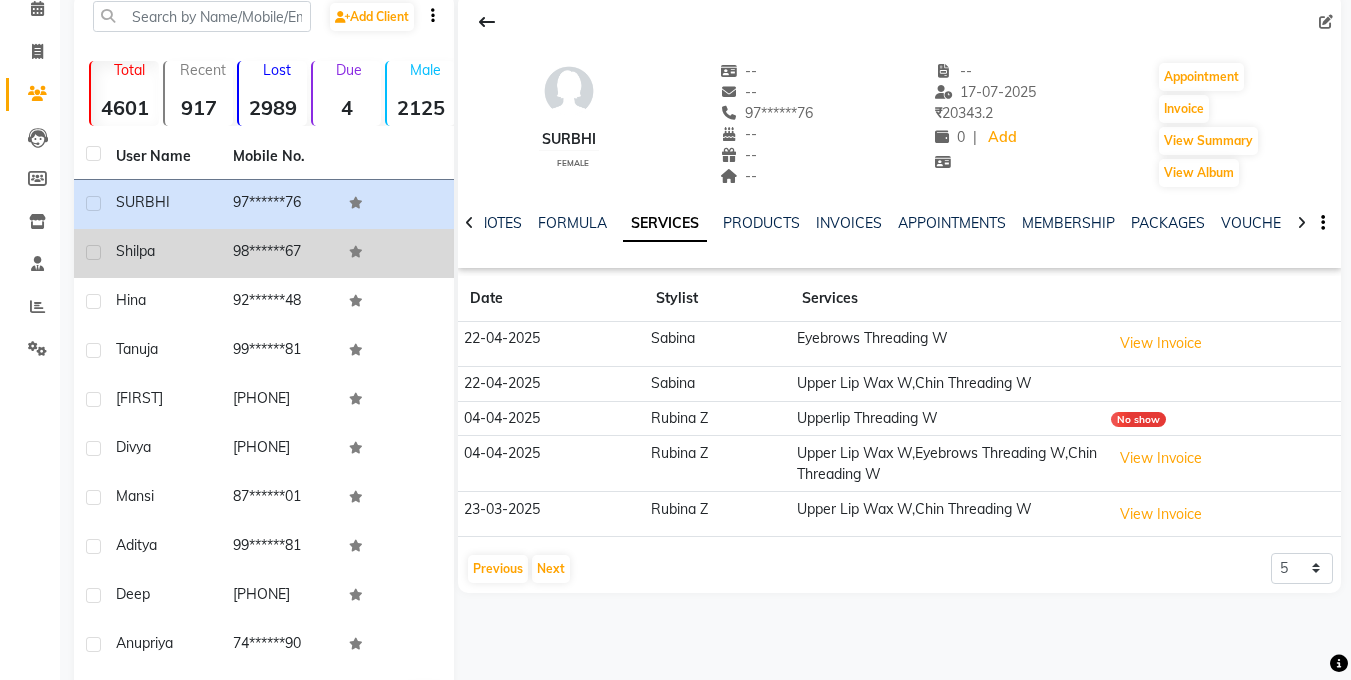 scroll, scrollTop: 0, scrollLeft: 0, axis: both 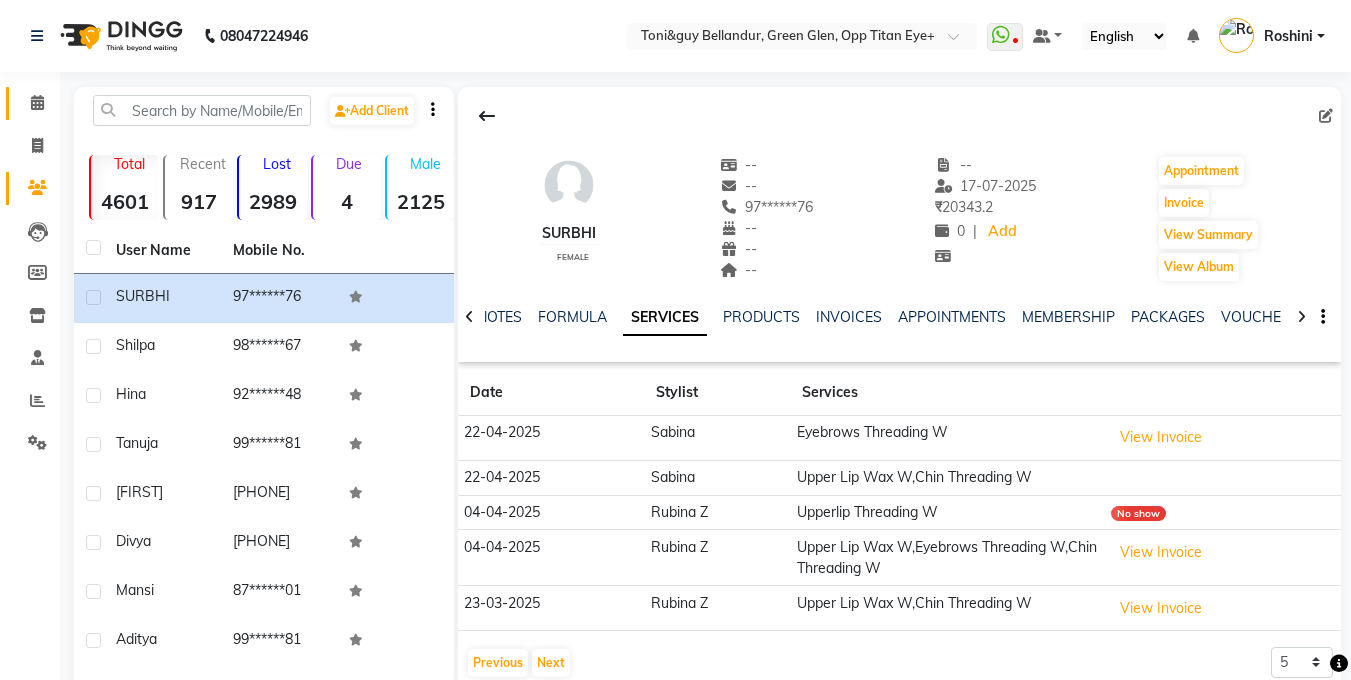 click 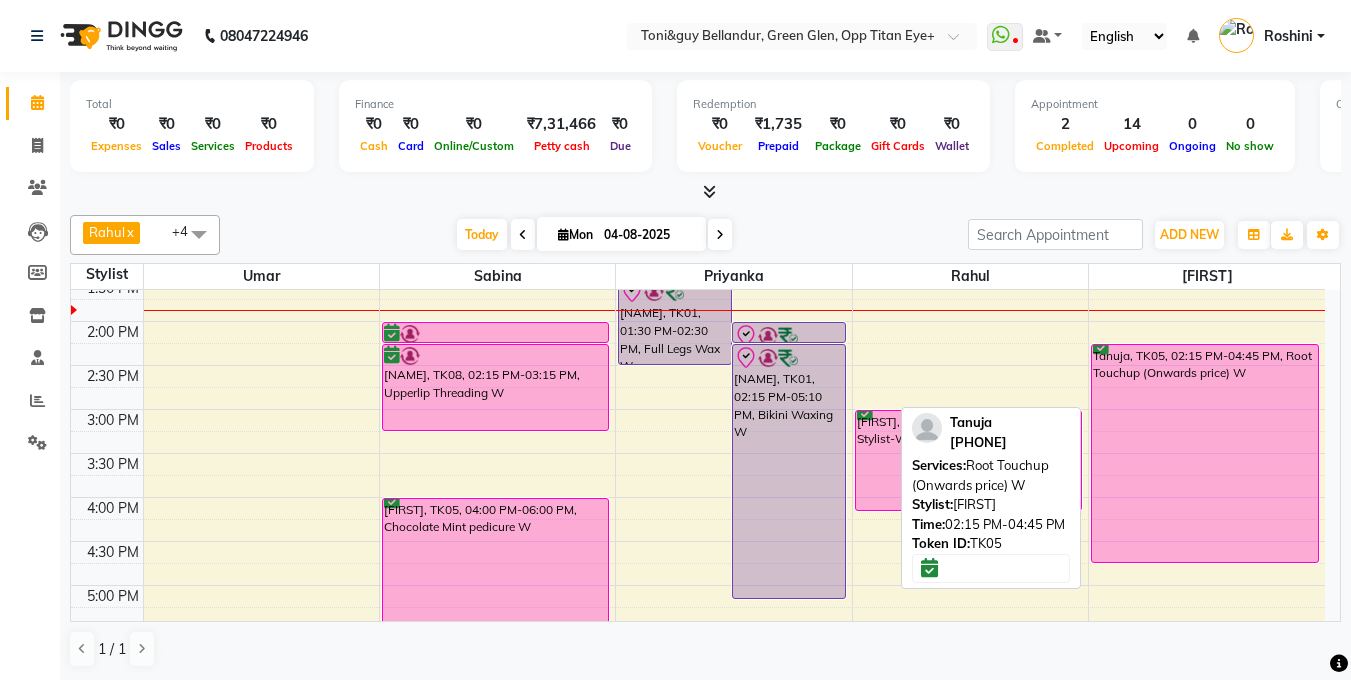 scroll, scrollTop: 391, scrollLeft: 0, axis: vertical 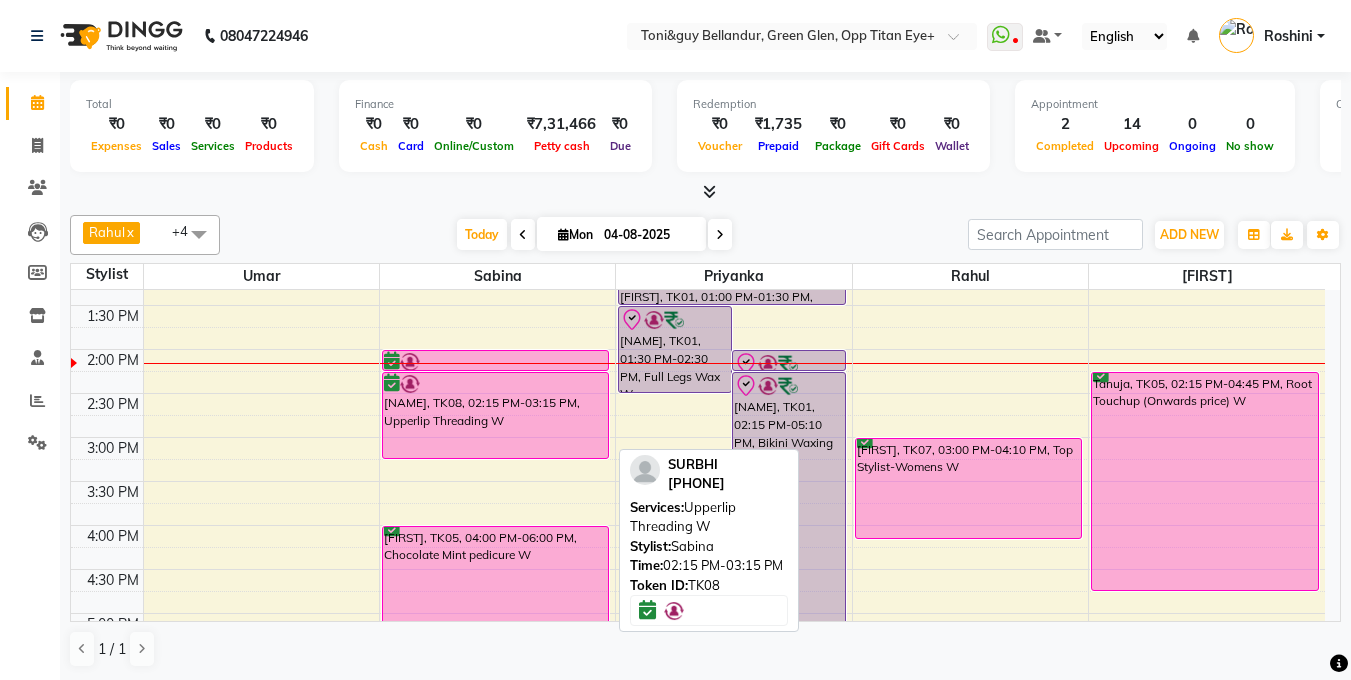 click on "SURBHI, TK08, 02:15 PM-03:15 PM, Upperlip Threading W" at bounding box center [496, 415] 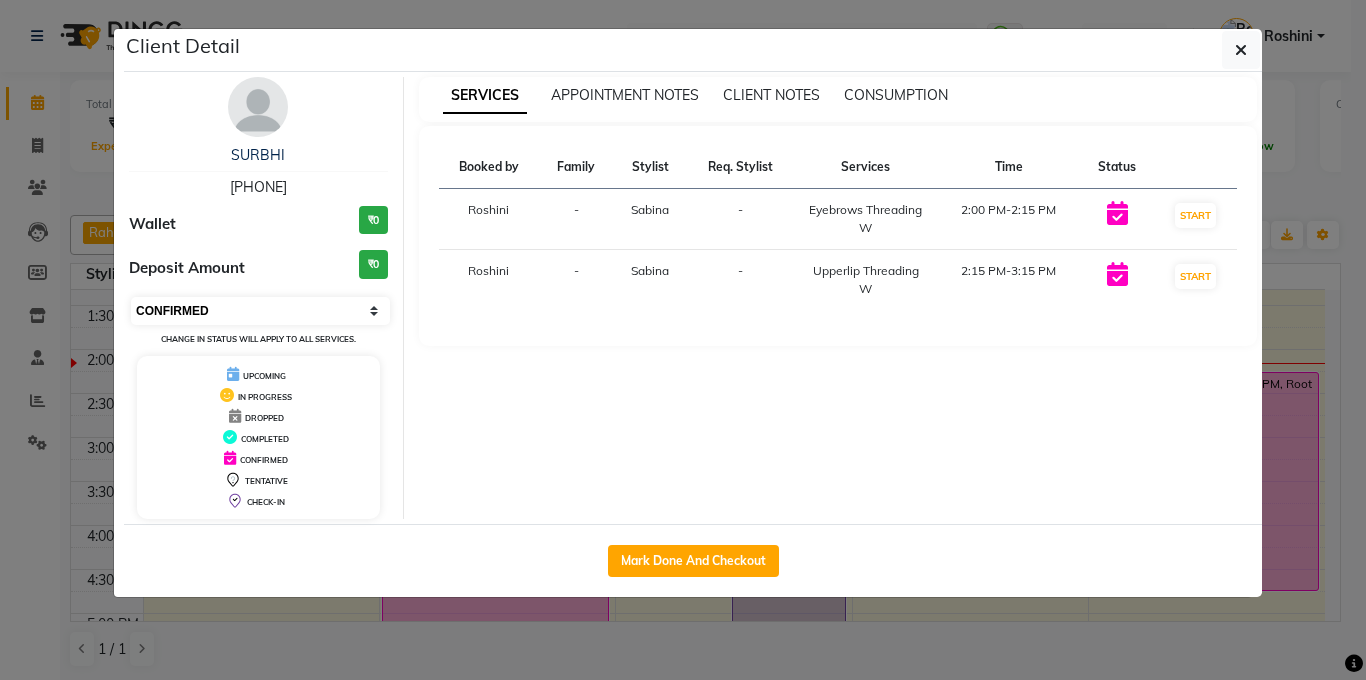 click on "Select IN SERVICE CONFIRMED TENTATIVE CHECK IN MARK DONE DROPPED UPCOMING" at bounding box center [260, 311] 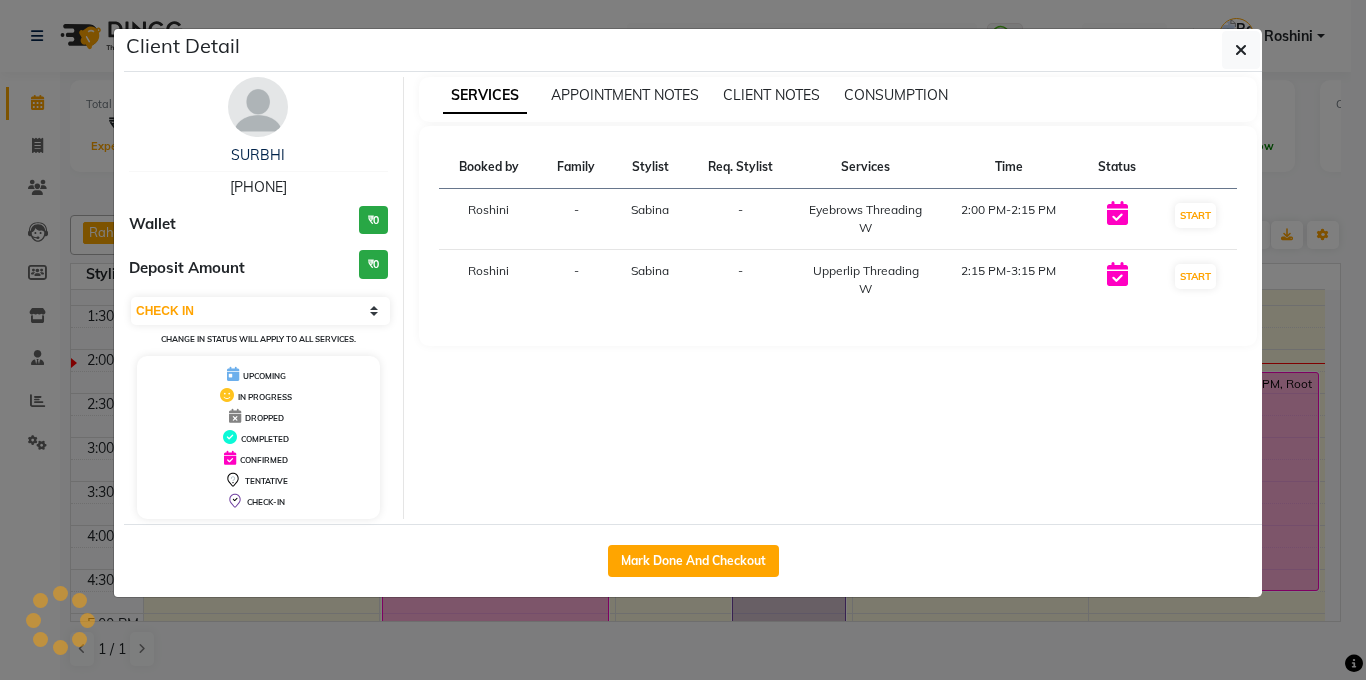 click on "Client Detail  SURBHI    9740727676 Wallet ₹0 Deposit Amount  ₹0  Select IN SERVICE CONFIRMED TENTATIVE CHECK IN MARK DONE DROPPED UPCOMING Change in status will apply to all services. UPCOMING IN PROGRESS DROPPED COMPLETED CONFIRMED TENTATIVE CHECK-IN SERVICES APPOINTMENT NOTES CLIENT NOTES CONSUMPTION Booked by Family Stylist Req. Stylist Services Time Status  Roshini  - Sabina -  Eyebrows Threading W   2:00 PM-2:15 PM   START   Roshini  - Sabina -  Upperlip Threading W   2:15 PM-3:15 PM   START   Mark Done And Checkout" 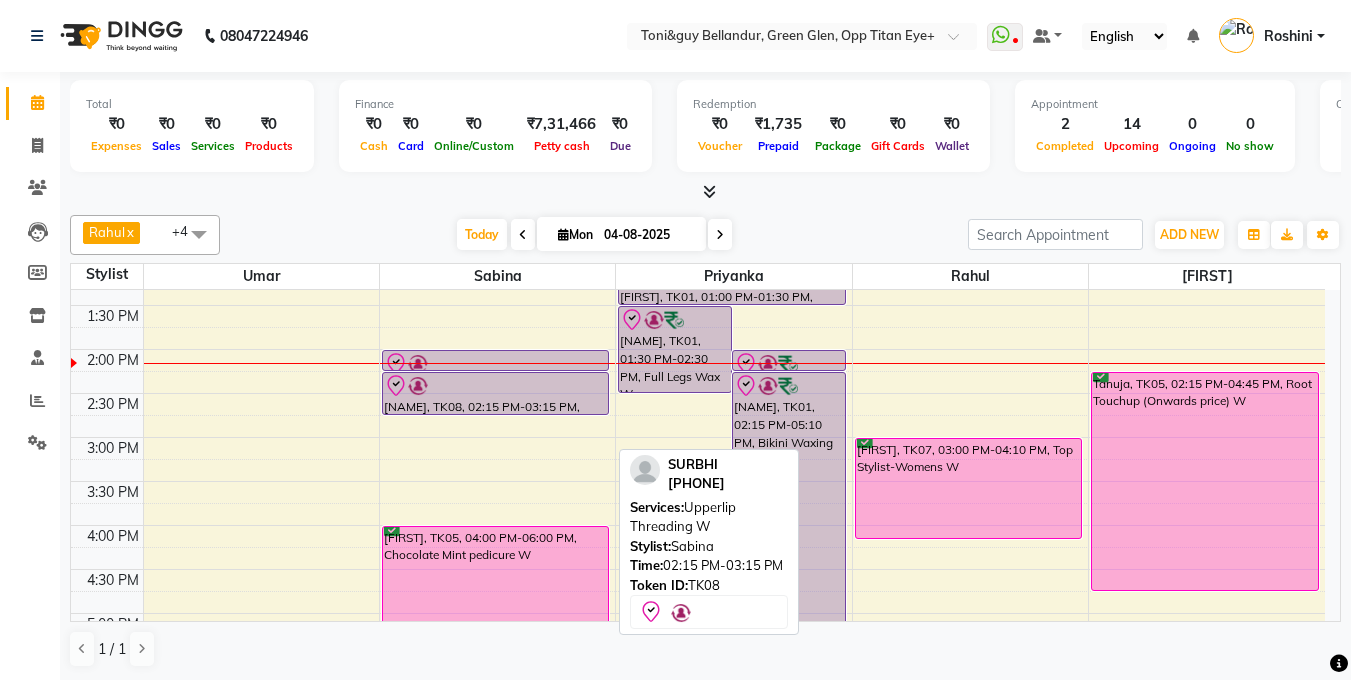 drag, startPoint x: 519, startPoint y: 455, endPoint x: 526, endPoint y: 404, distance: 51.47815 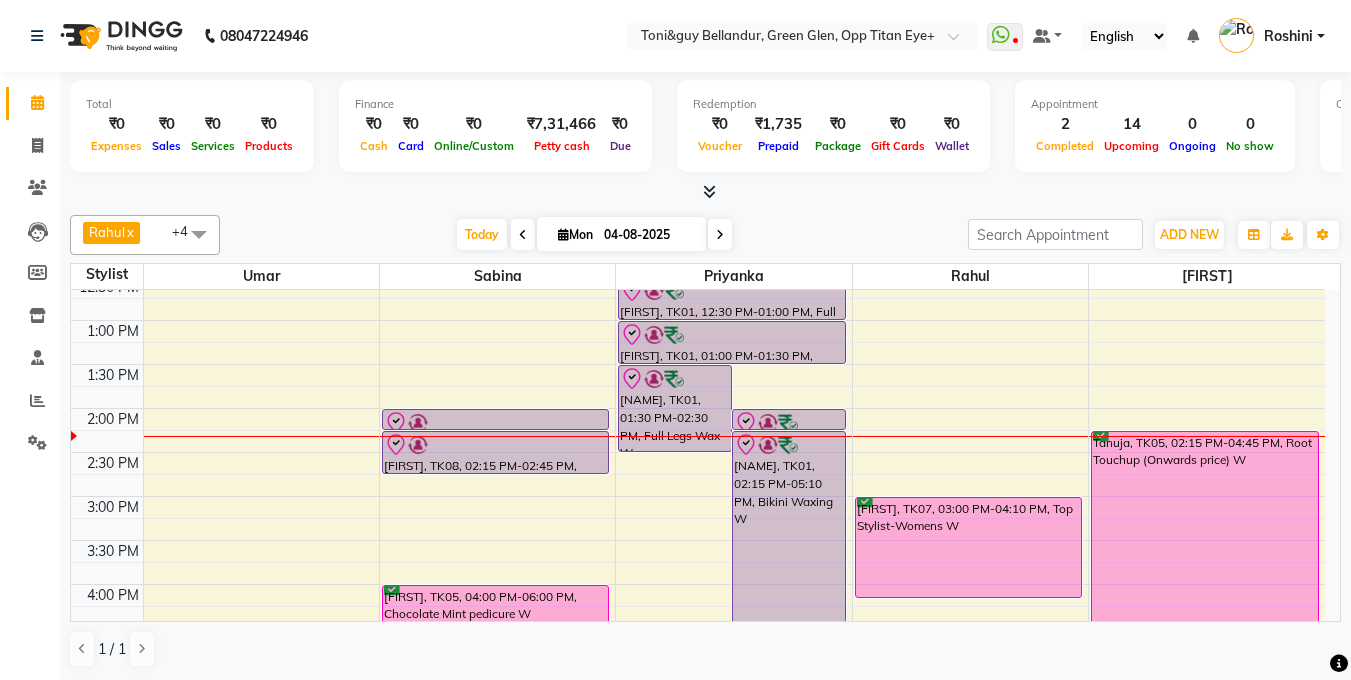 scroll, scrollTop: 285, scrollLeft: 0, axis: vertical 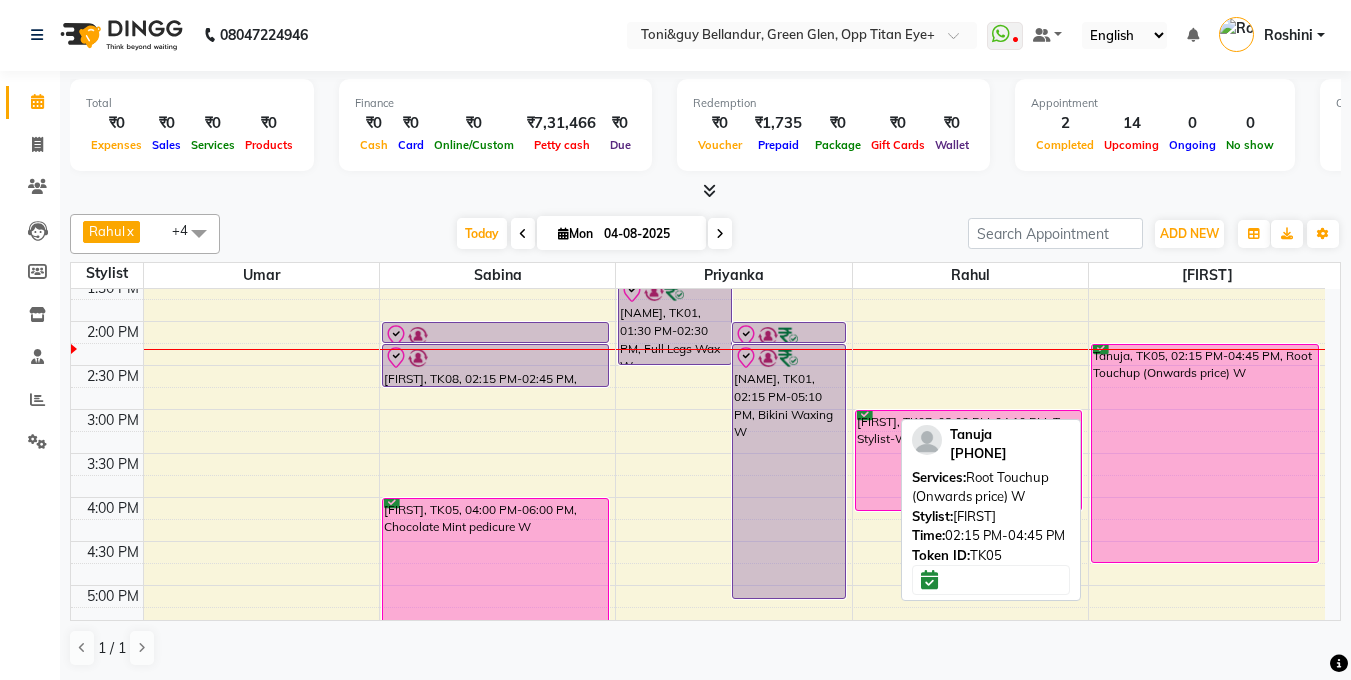 click on "Tanuja, TK05, 02:15 PM-04:45 PM, Root Touchup (Onwards price) W" at bounding box center (1205, 453) 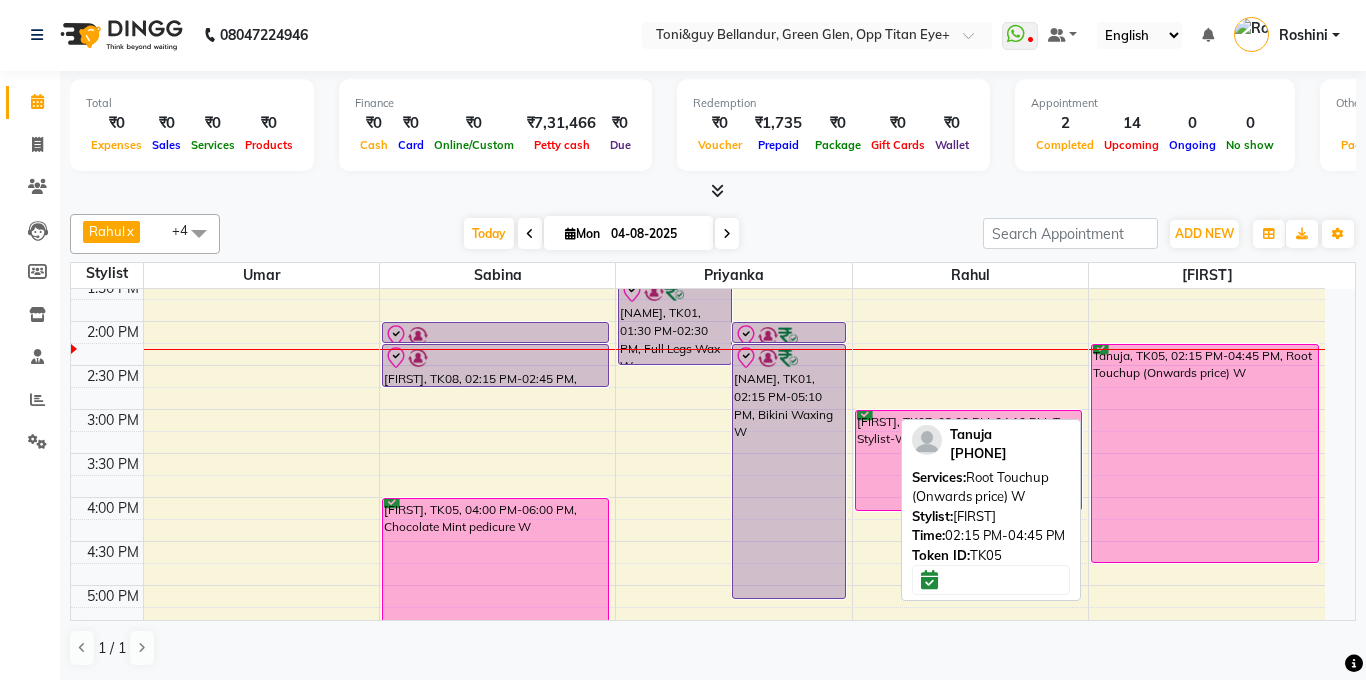 select on "6" 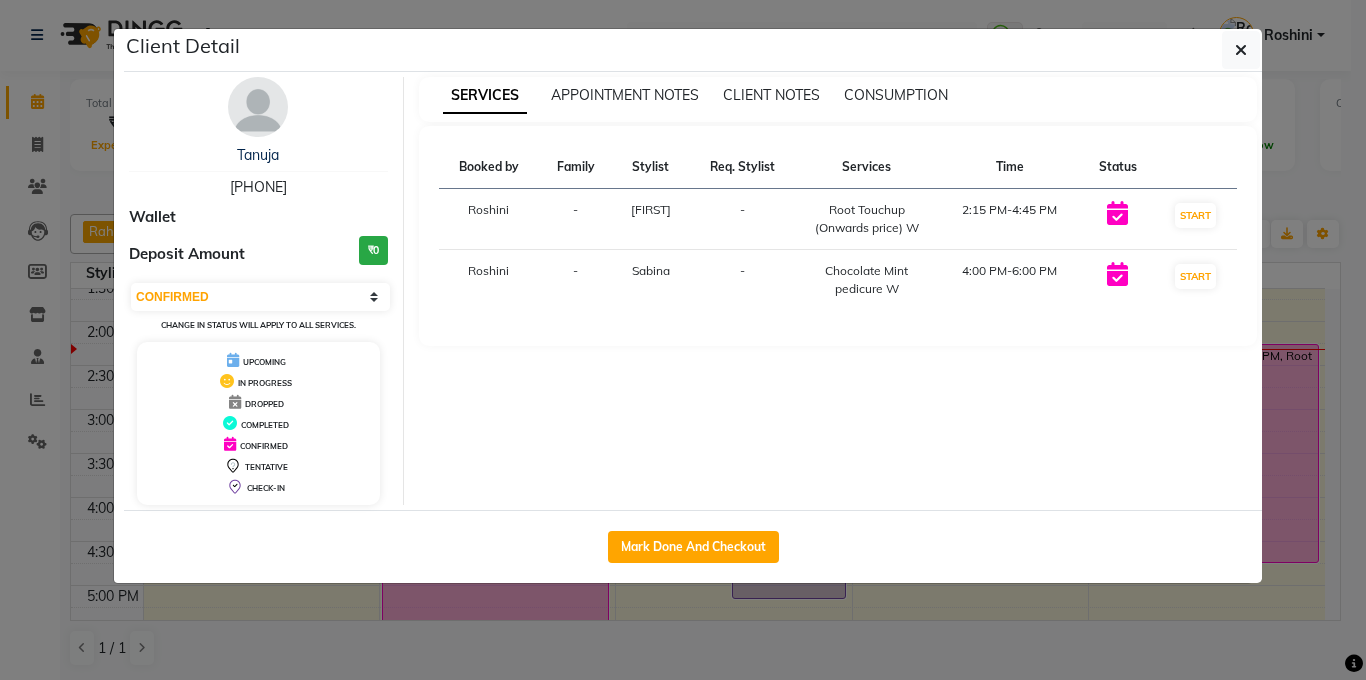 drag, startPoint x: 188, startPoint y: 177, endPoint x: 309, endPoint y: 187, distance: 121.41252 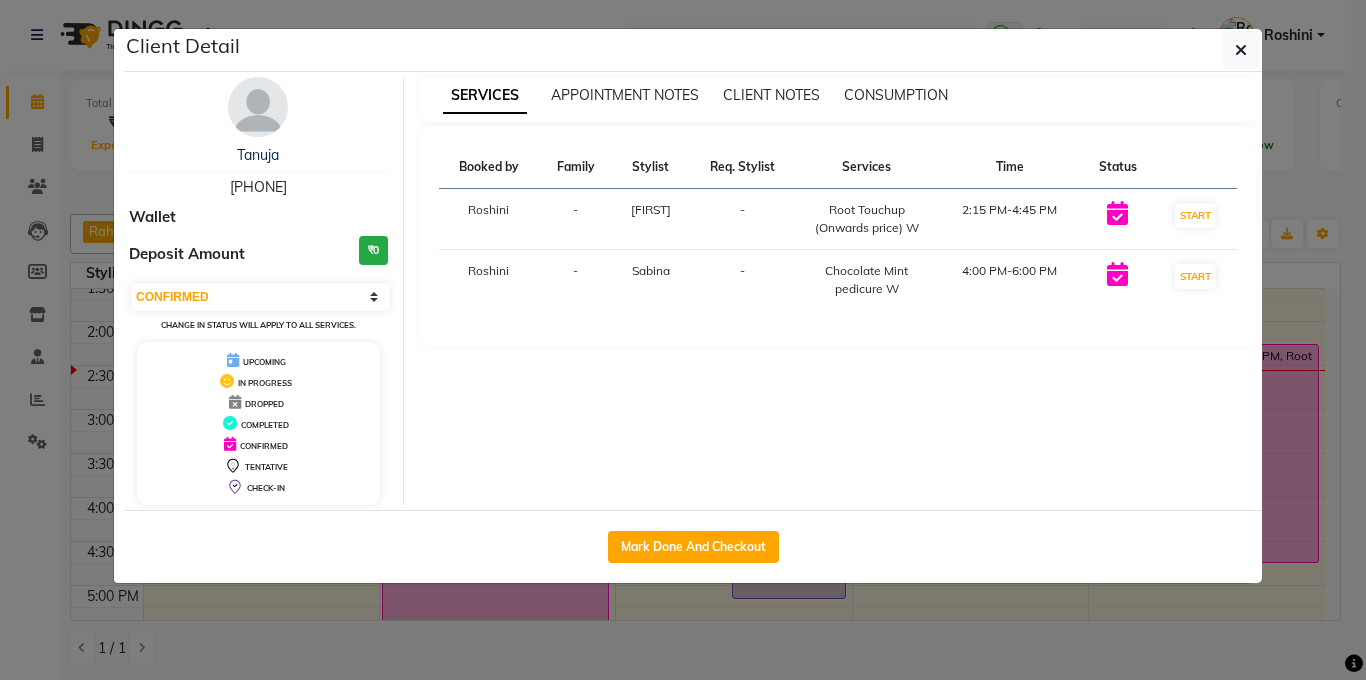 click on "Client Detail  Tanuja    9946001881 Wallet Deposit Amount  ₹0  Select IN SERVICE CONFIRMED TENTATIVE CHECK IN MARK DONE DROPPED UPCOMING Change in status will apply to all services. UPCOMING IN PROGRESS DROPPED COMPLETED CONFIRMED TENTATIVE CHECK-IN SERVICES APPOINTMENT NOTES CLIENT NOTES CONSUMPTION Booked by Family Stylist Req. Stylist Services Time Status  Roshini  - Kasim -  Root Touchup (Onwards price) W   2:15 PM-4:45 PM   START   Roshini  - Sabina -  Chocolate Mint pedicure W   4:00 PM-6:00 PM   START   Mark Done And Checkout" 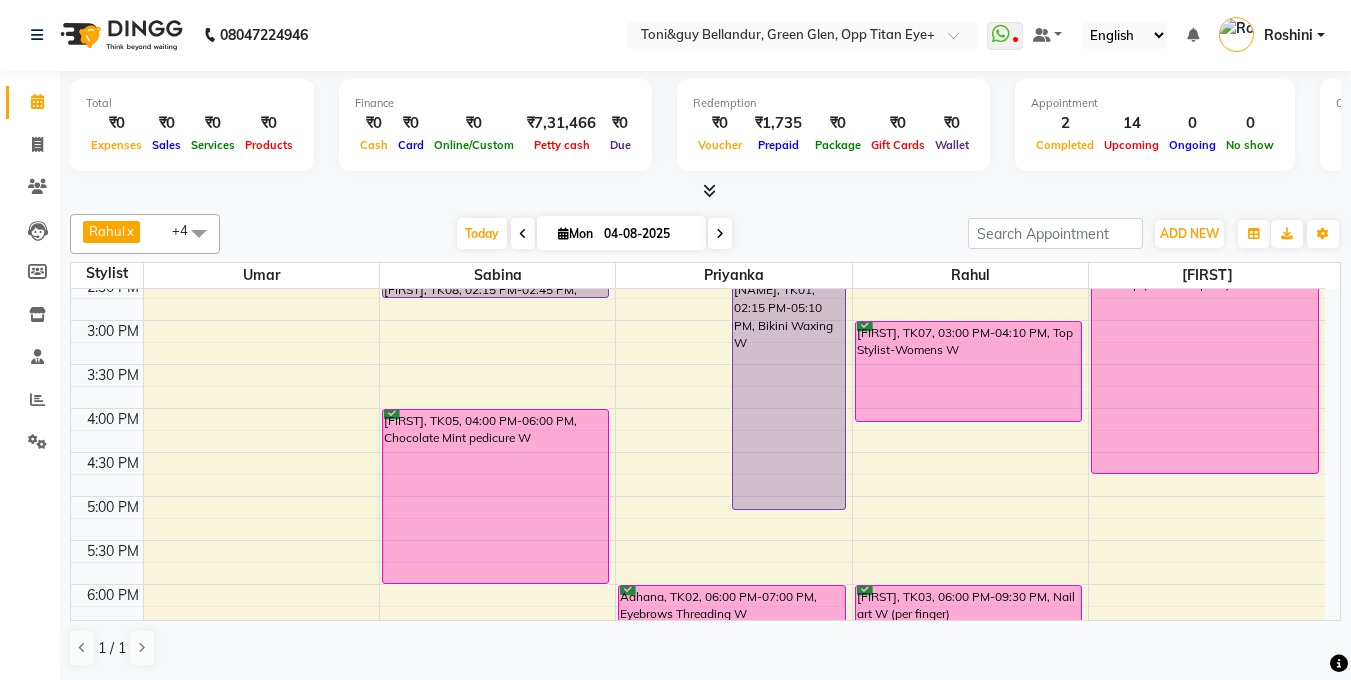 scroll, scrollTop: 501, scrollLeft: 0, axis: vertical 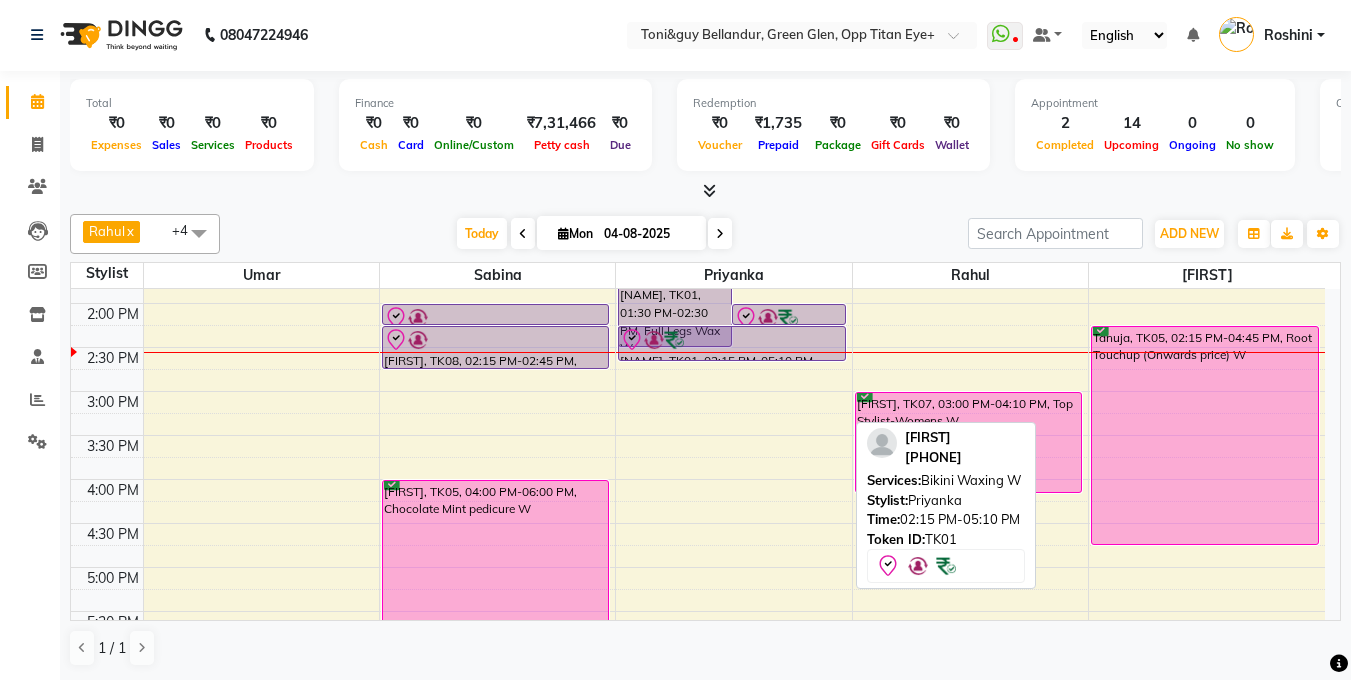 drag, startPoint x: 782, startPoint y: 502, endPoint x: 747, endPoint y: 340, distance: 165.73775 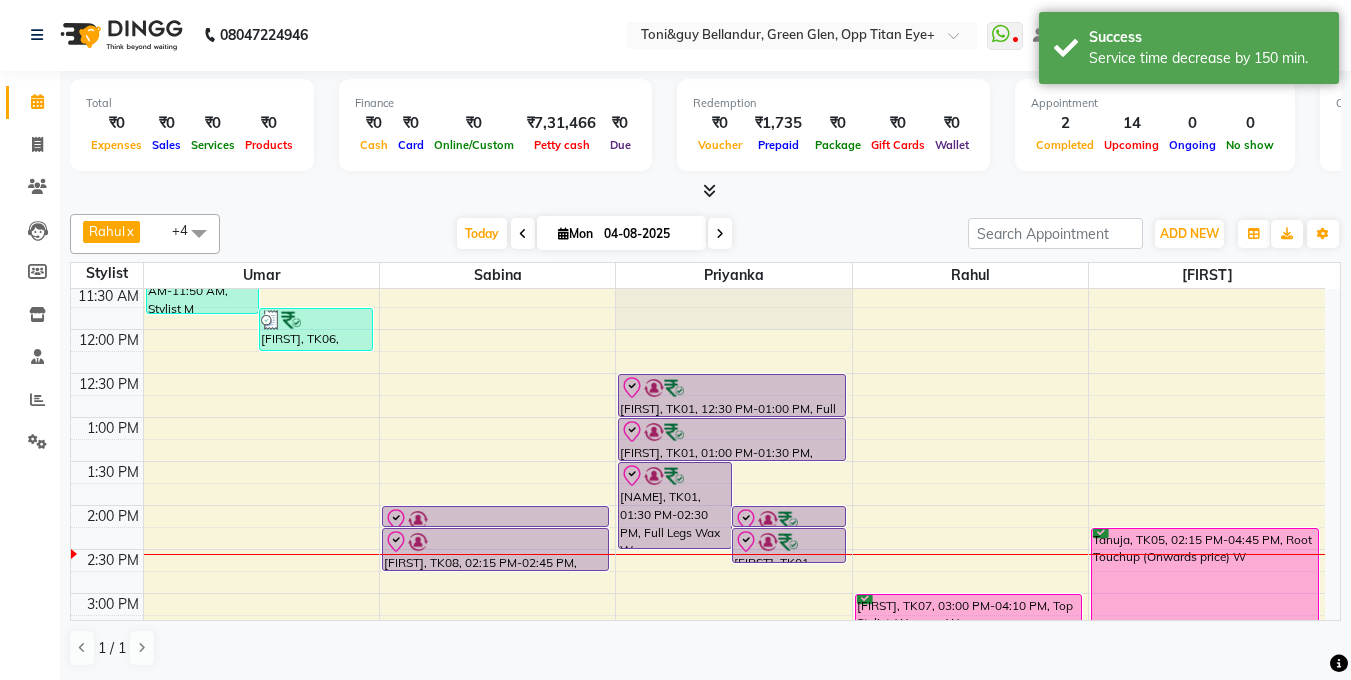 scroll, scrollTop: 234, scrollLeft: 0, axis: vertical 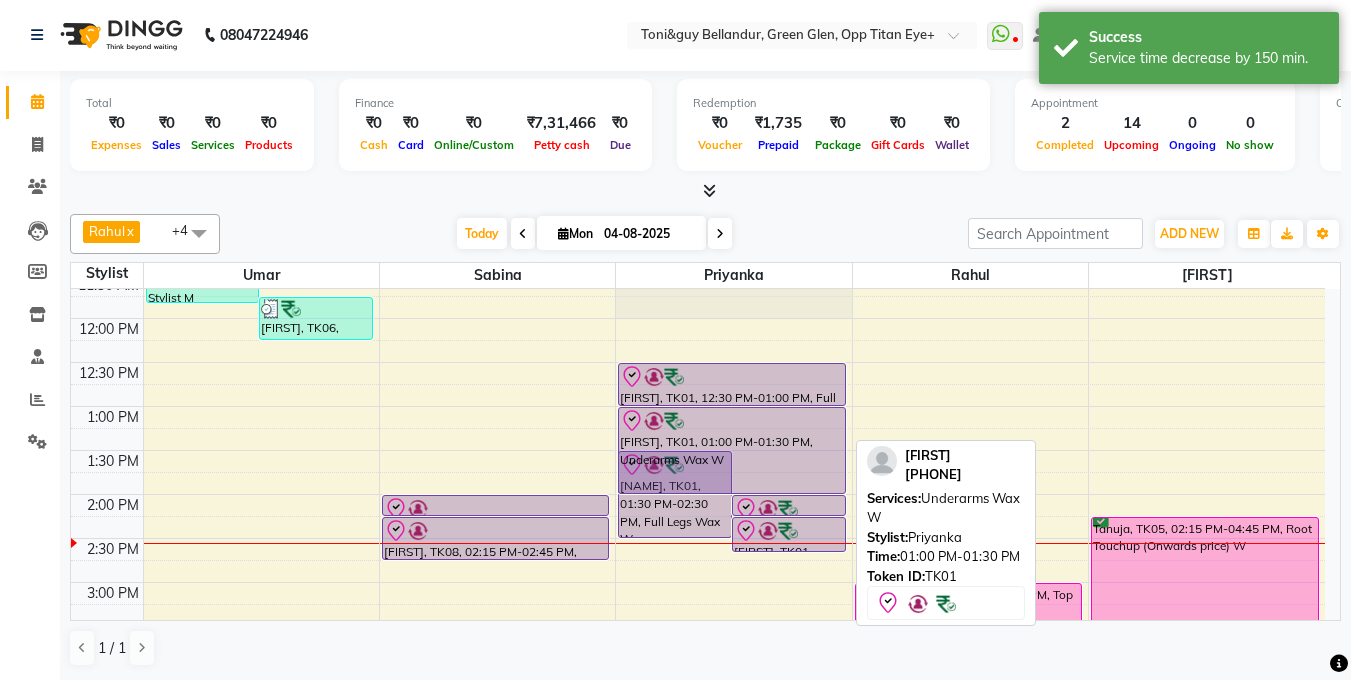 drag, startPoint x: 757, startPoint y: 445, endPoint x: 764, endPoint y: 483, distance: 38.63936 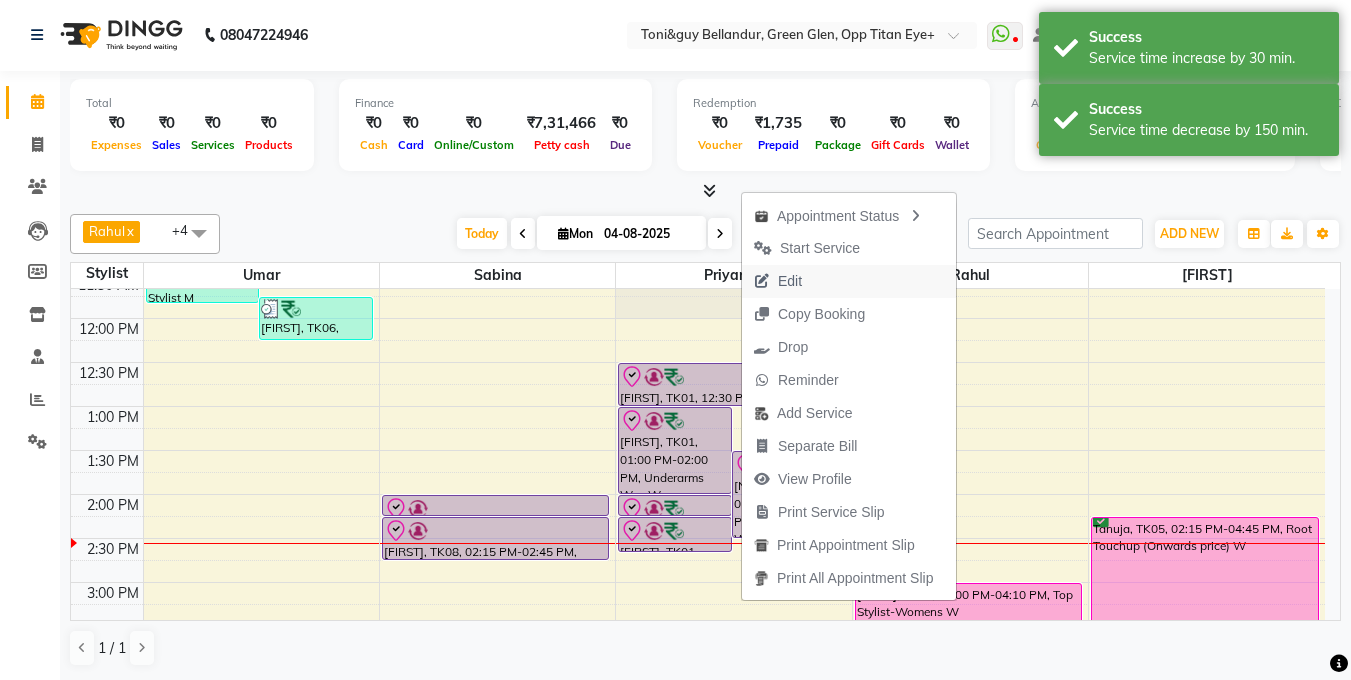 click on "Edit" at bounding box center [778, 281] 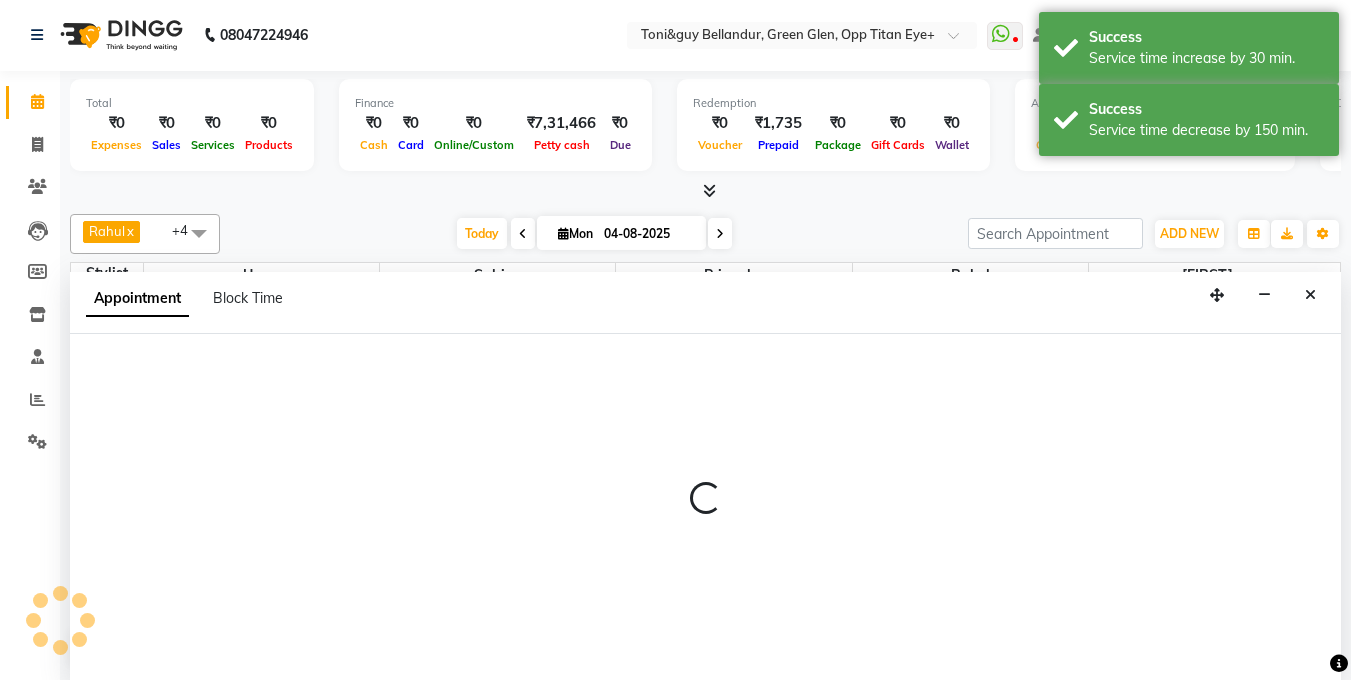select on "tentative" 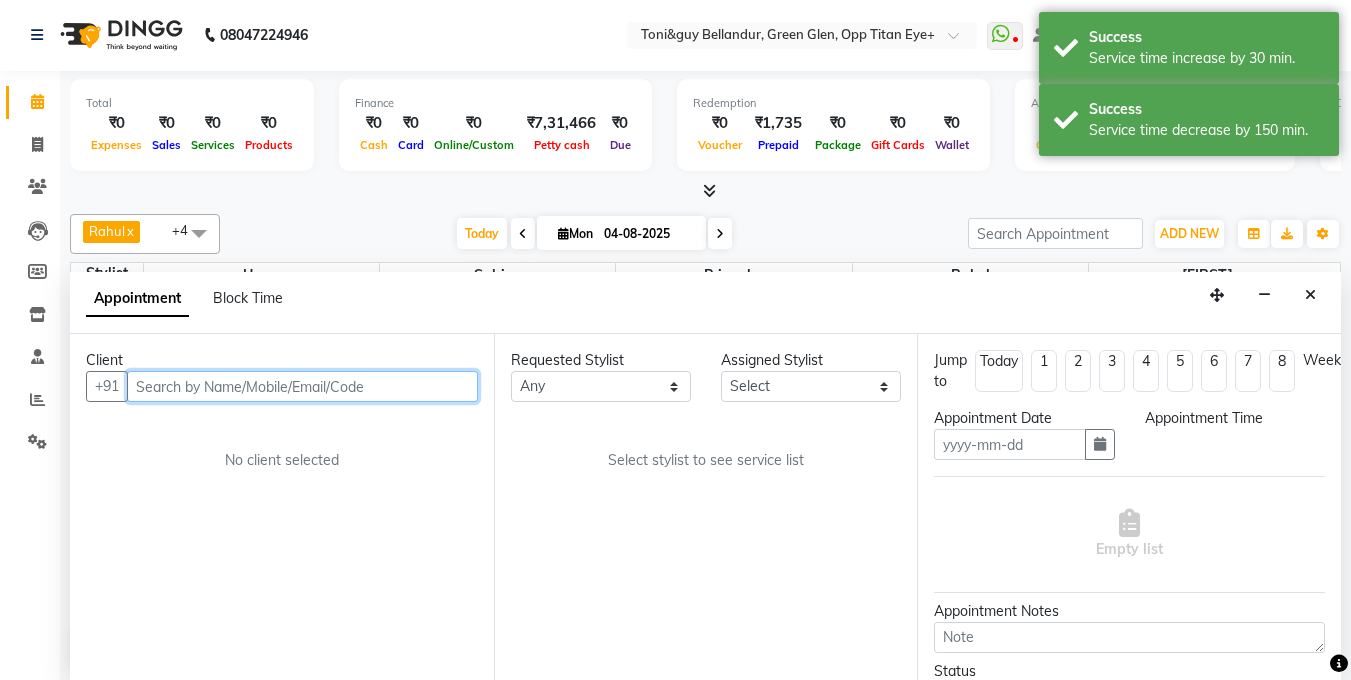 type on "04-08-2025" 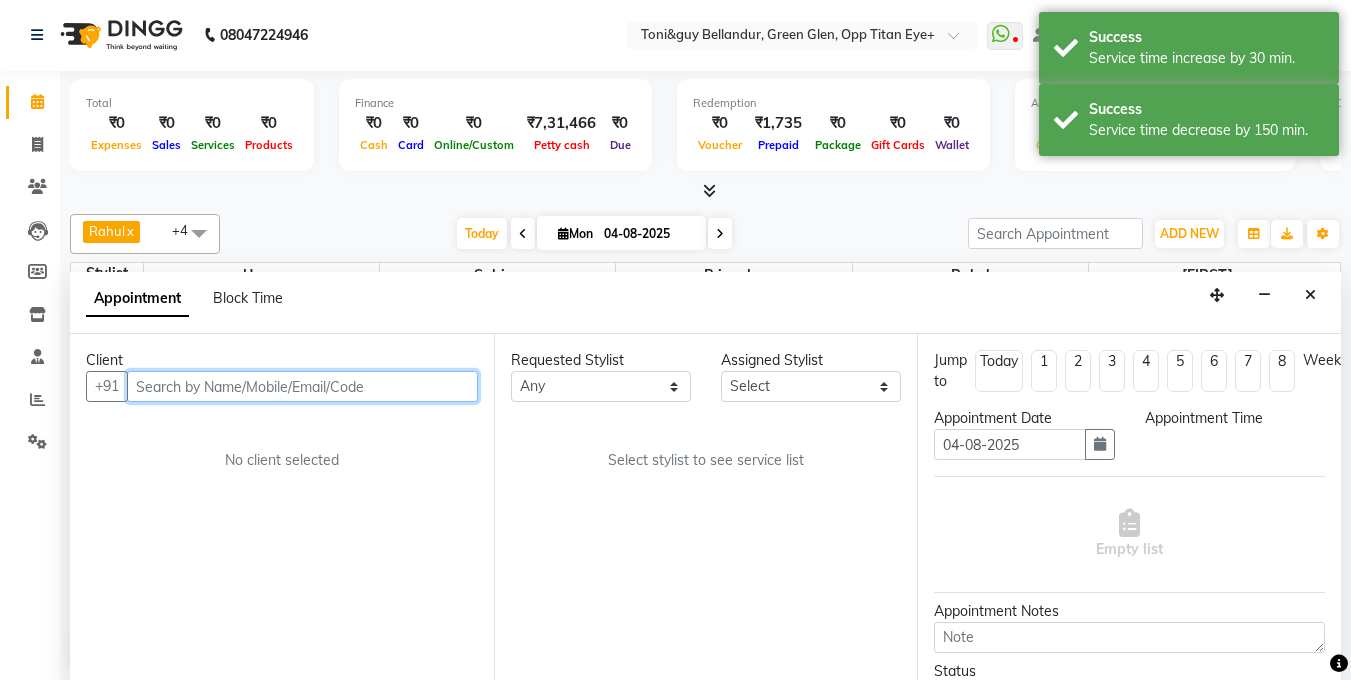 select on "check-in" 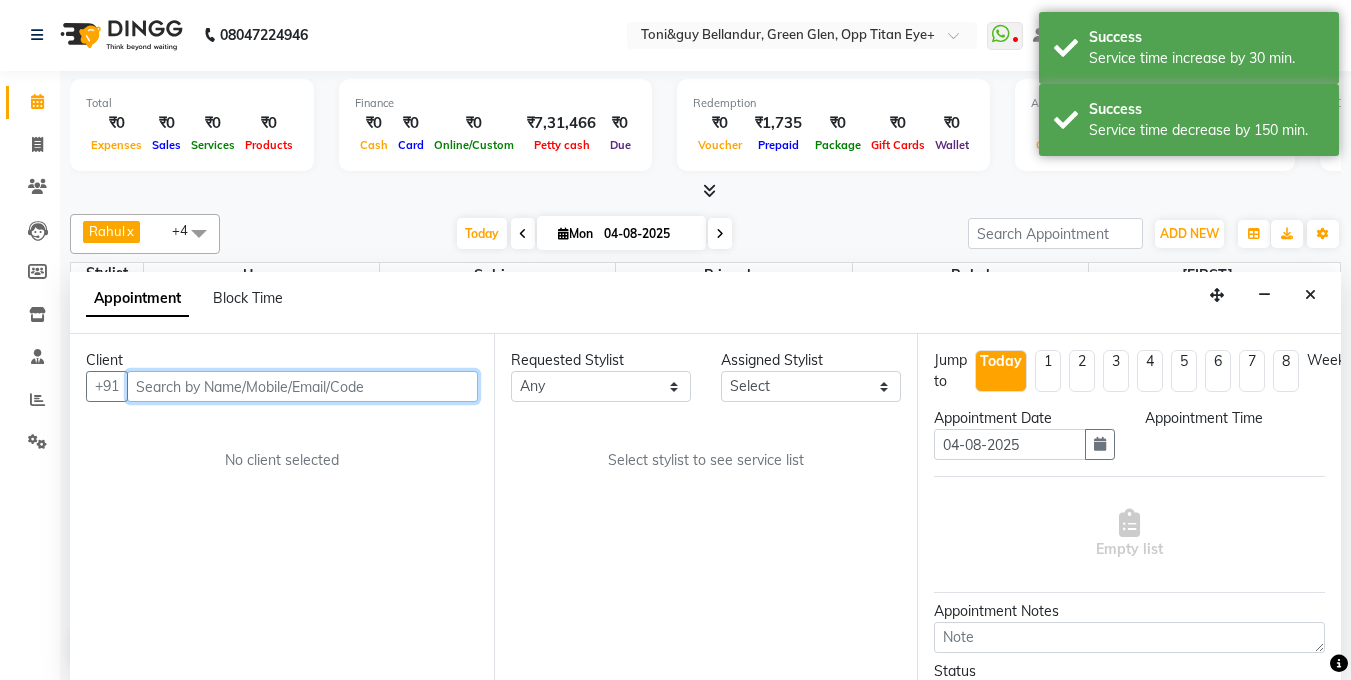 select on "750" 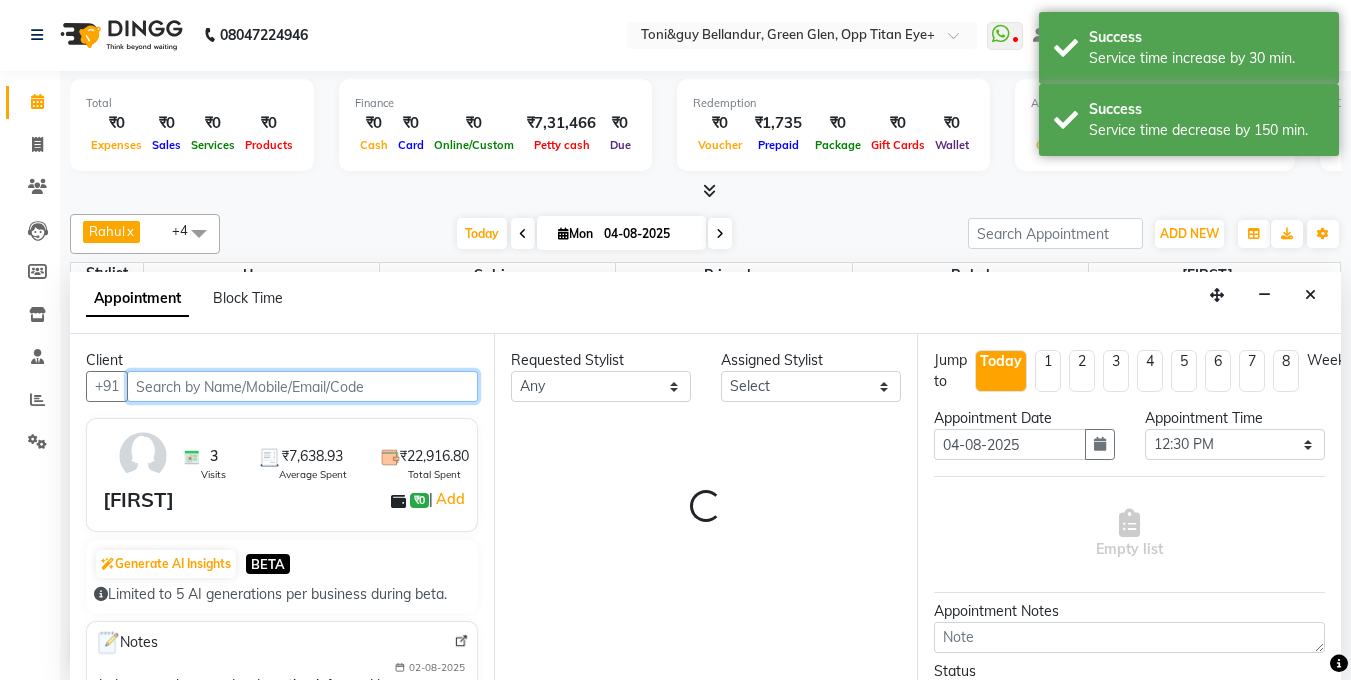 select on "77398" 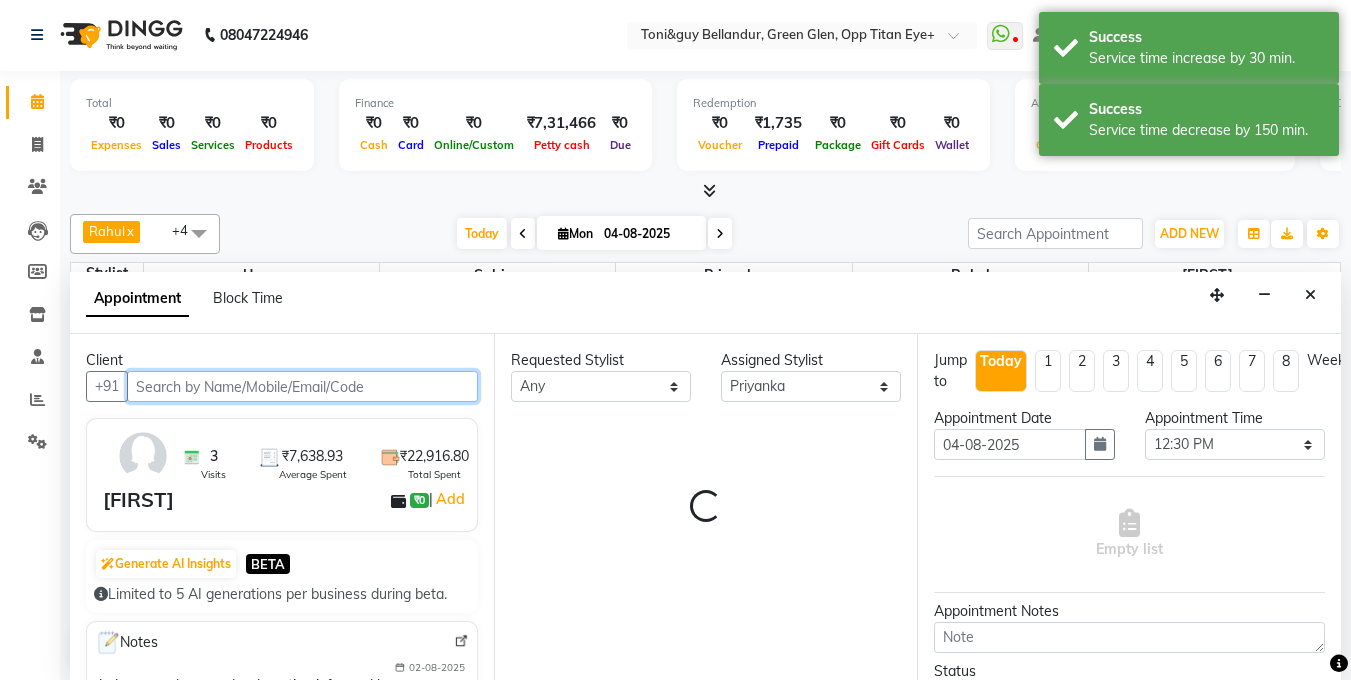 select on "2739" 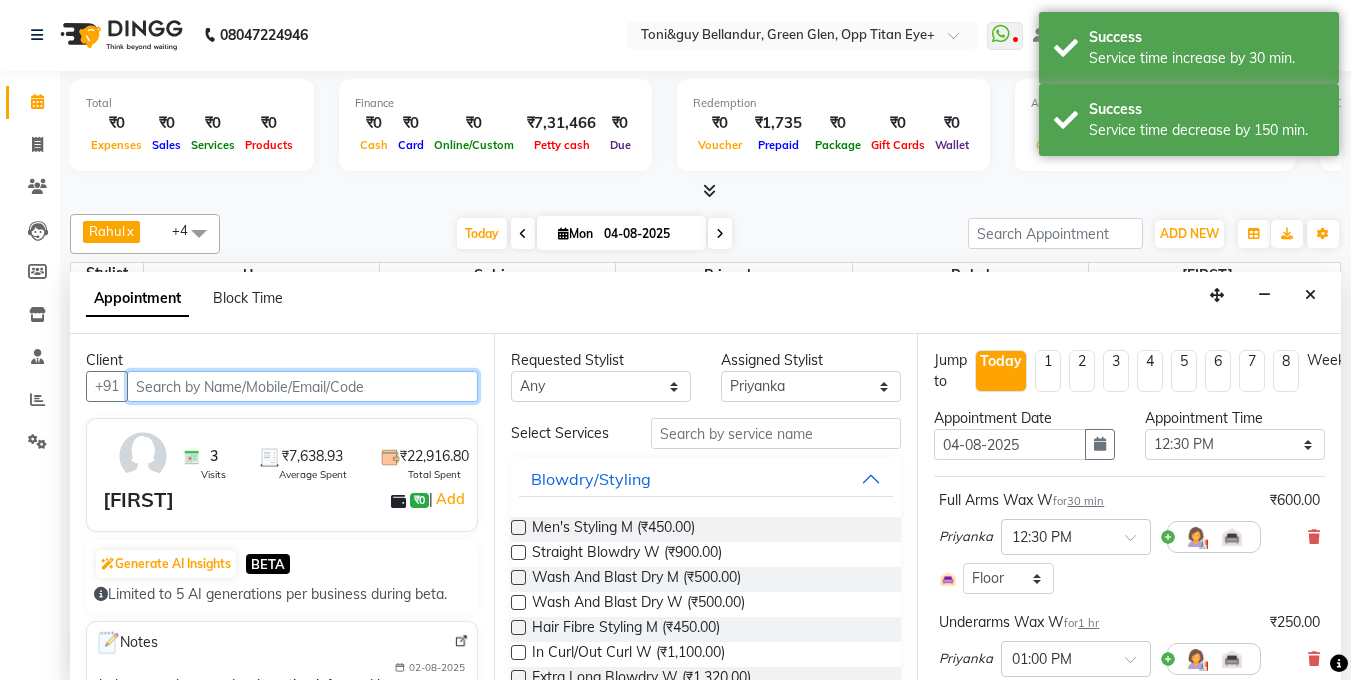 scroll, scrollTop: 441, scrollLeft: 0, axis: vertical 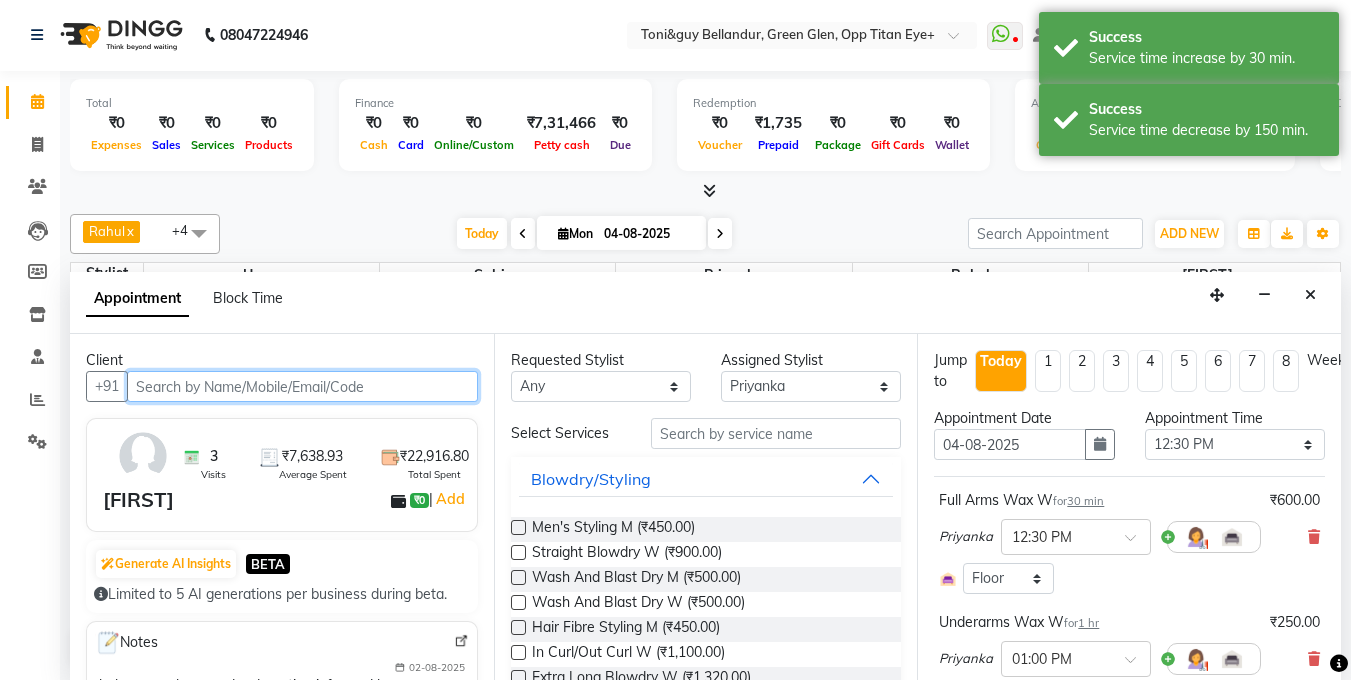 select on "2739" 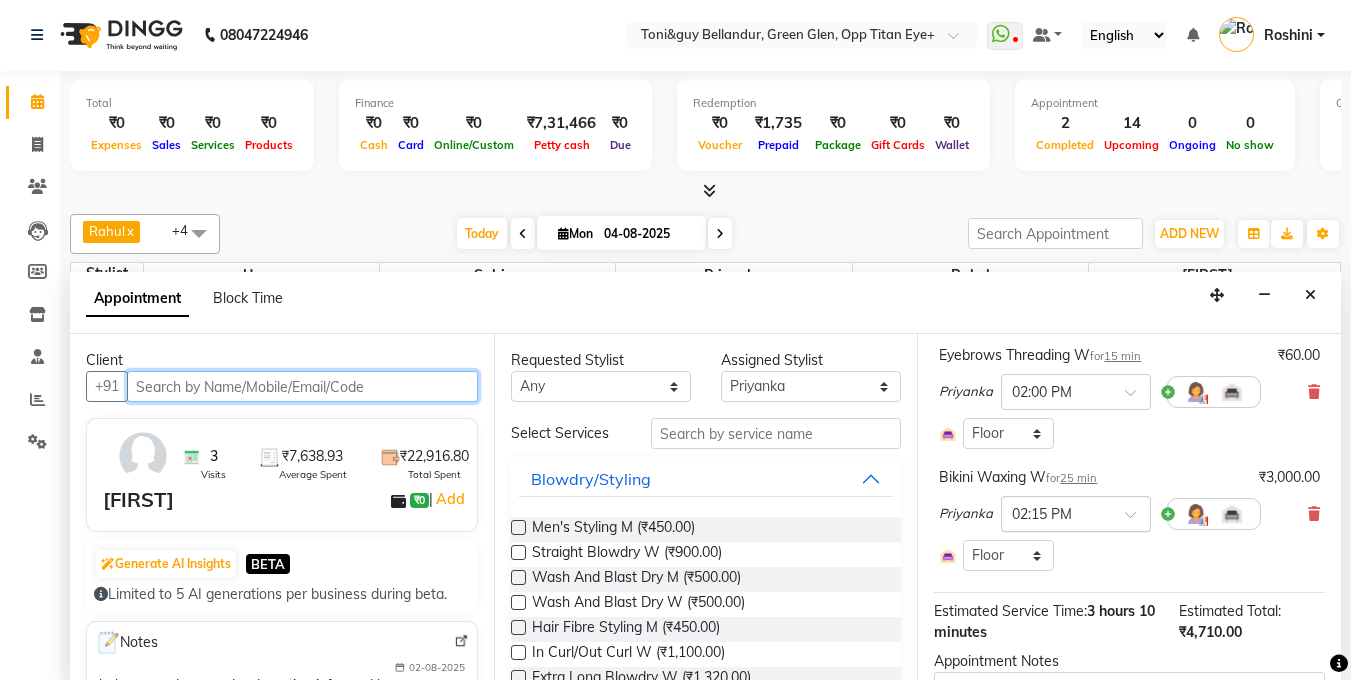 scroll, scrollTop: 516, scrollLeft: 0, axis: vertical 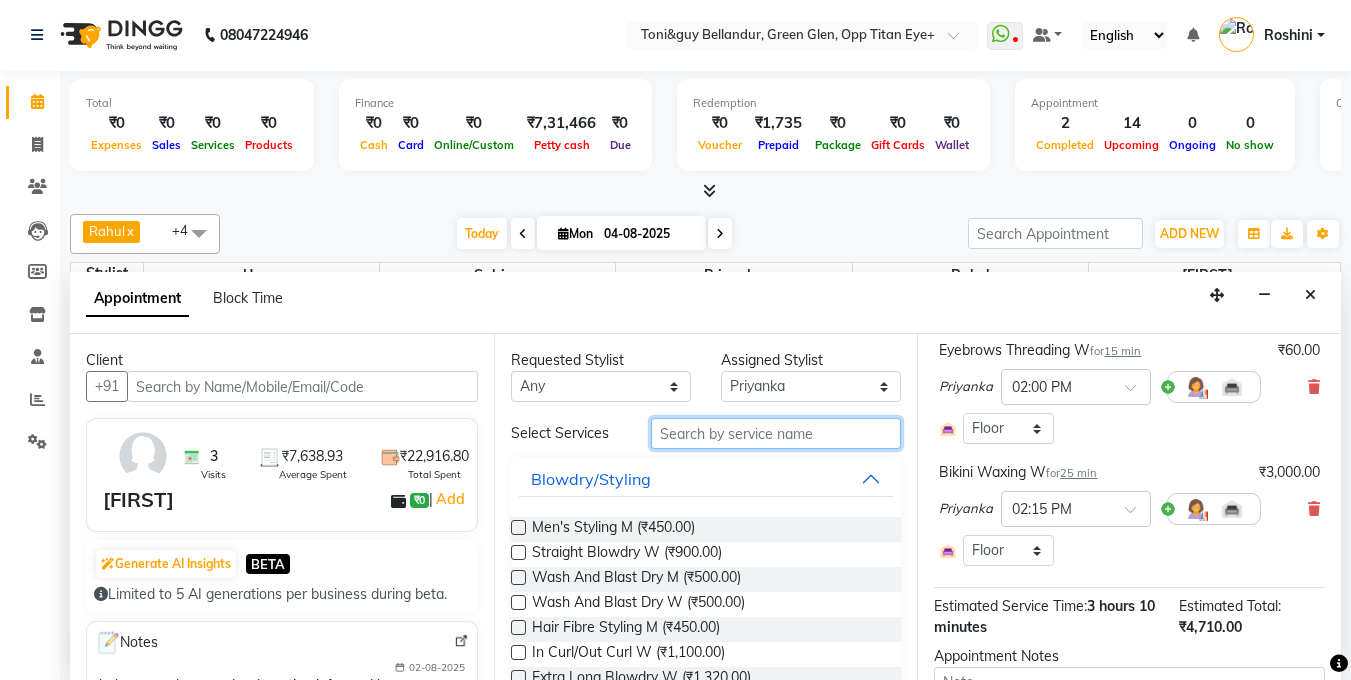 click at bounding box center [776, 433] 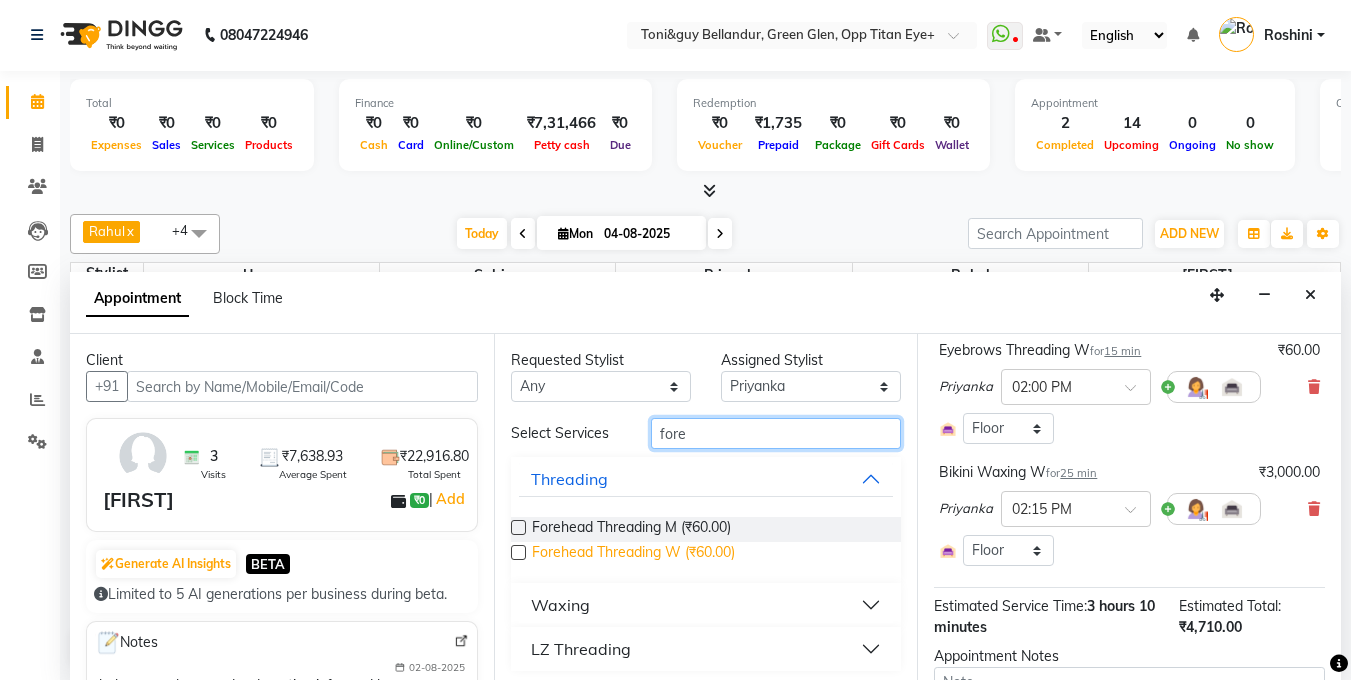 type on "fore" 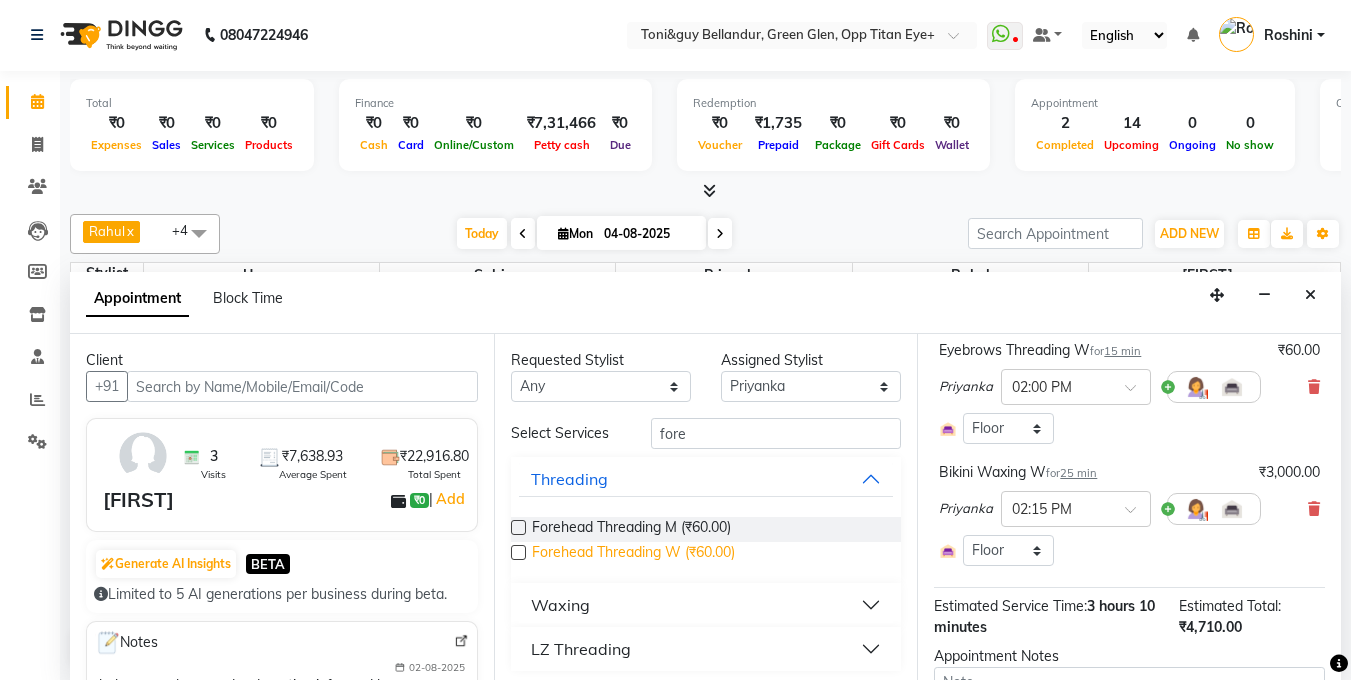 click on "Forehead Threading W (₹60.00)" at bounding box center (633, 554) 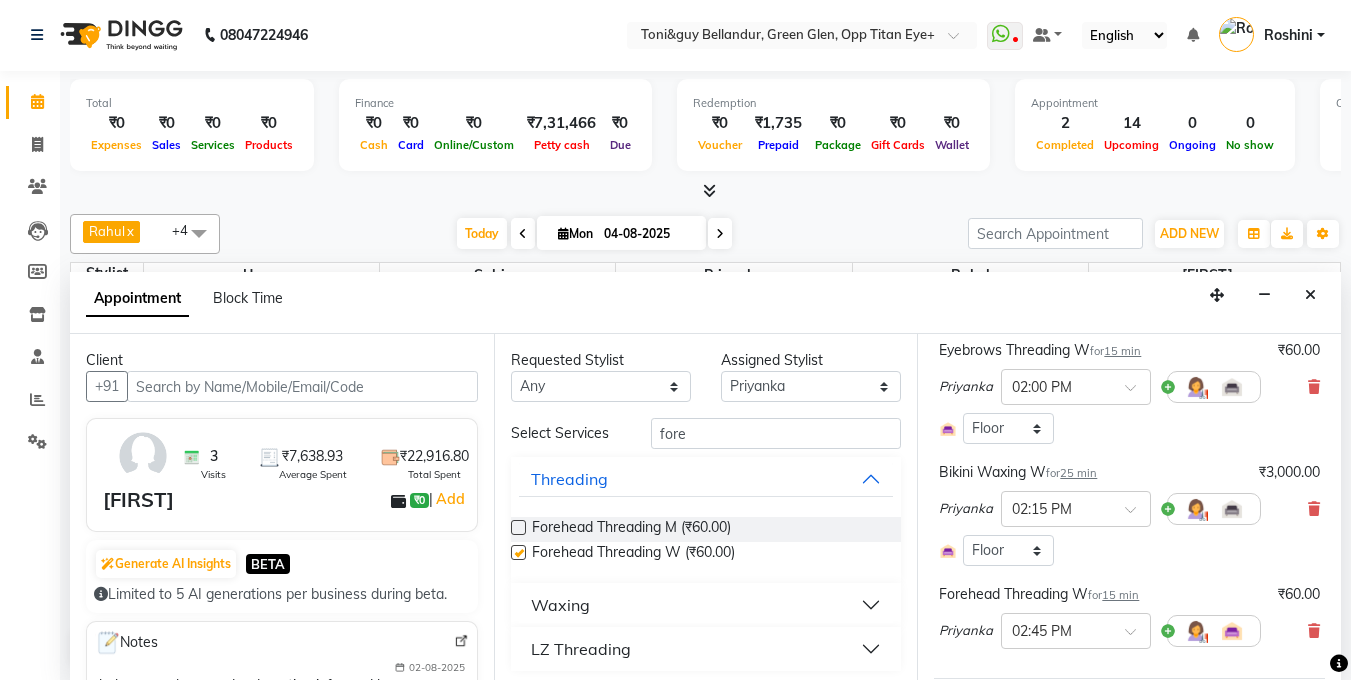 checkbox on "false" 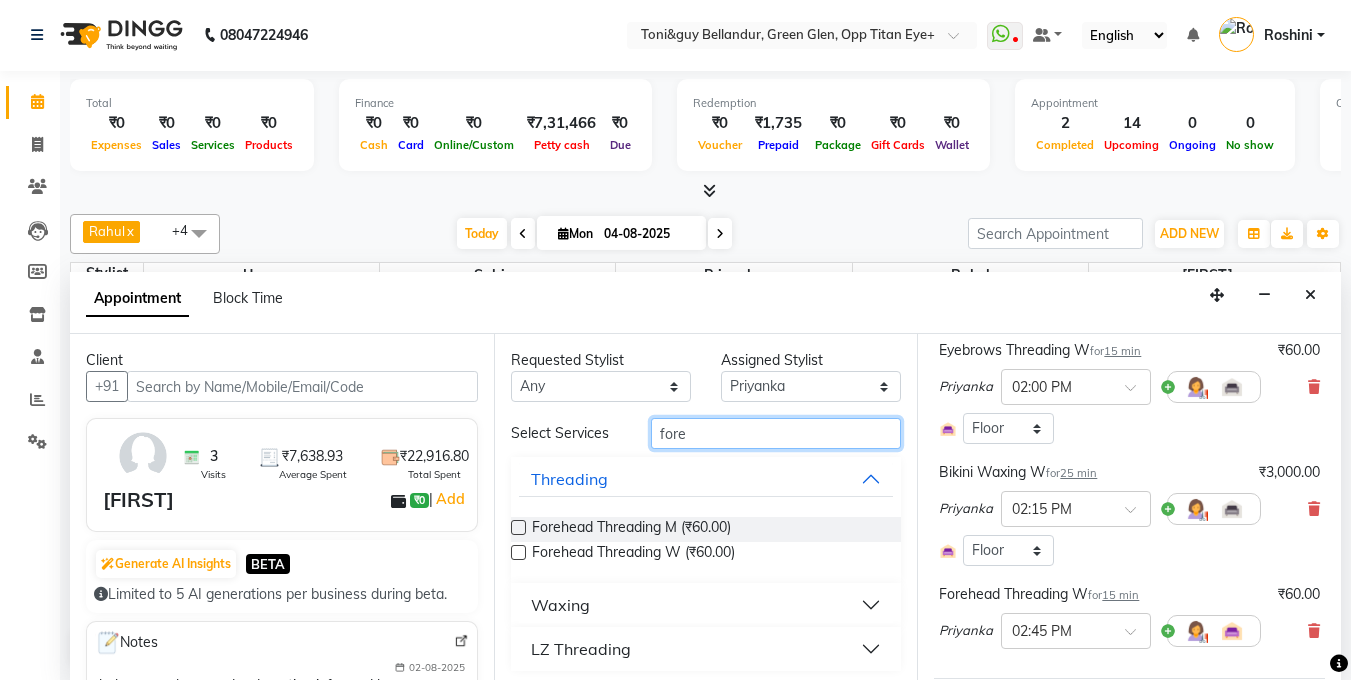 click on "fore" at bounding box center [776, 433] 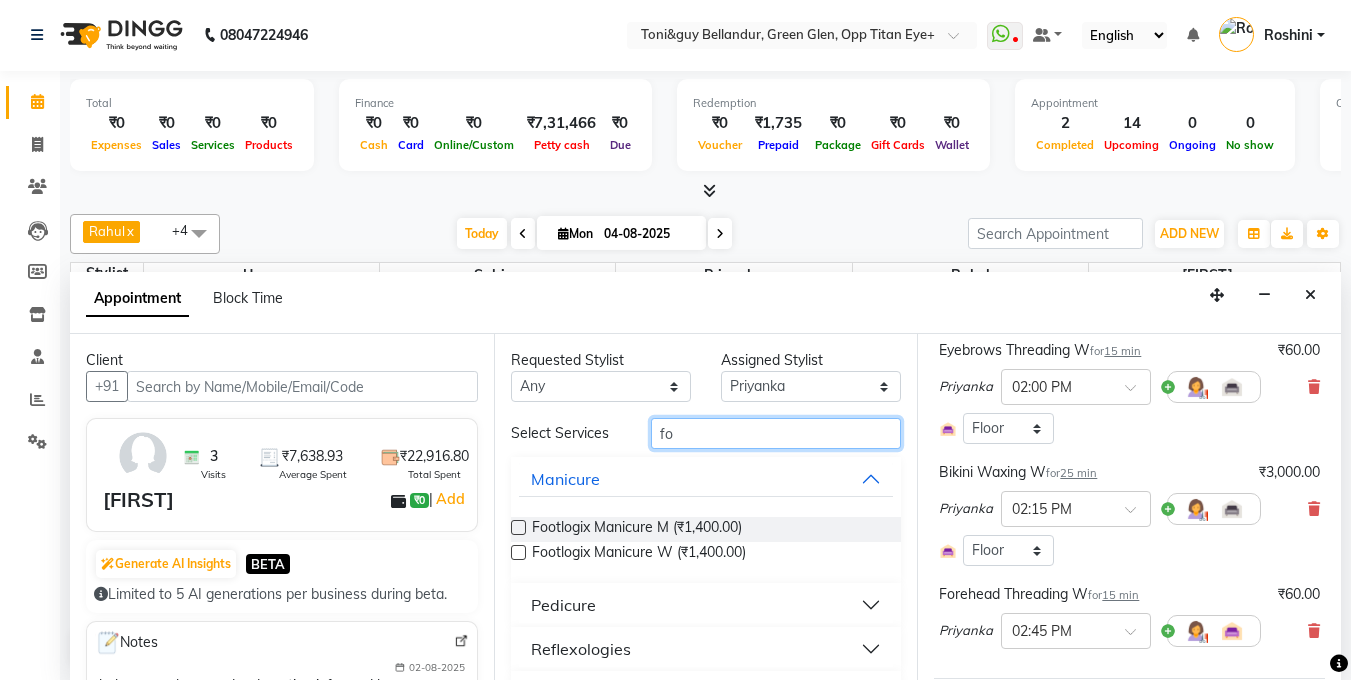 type on "f" 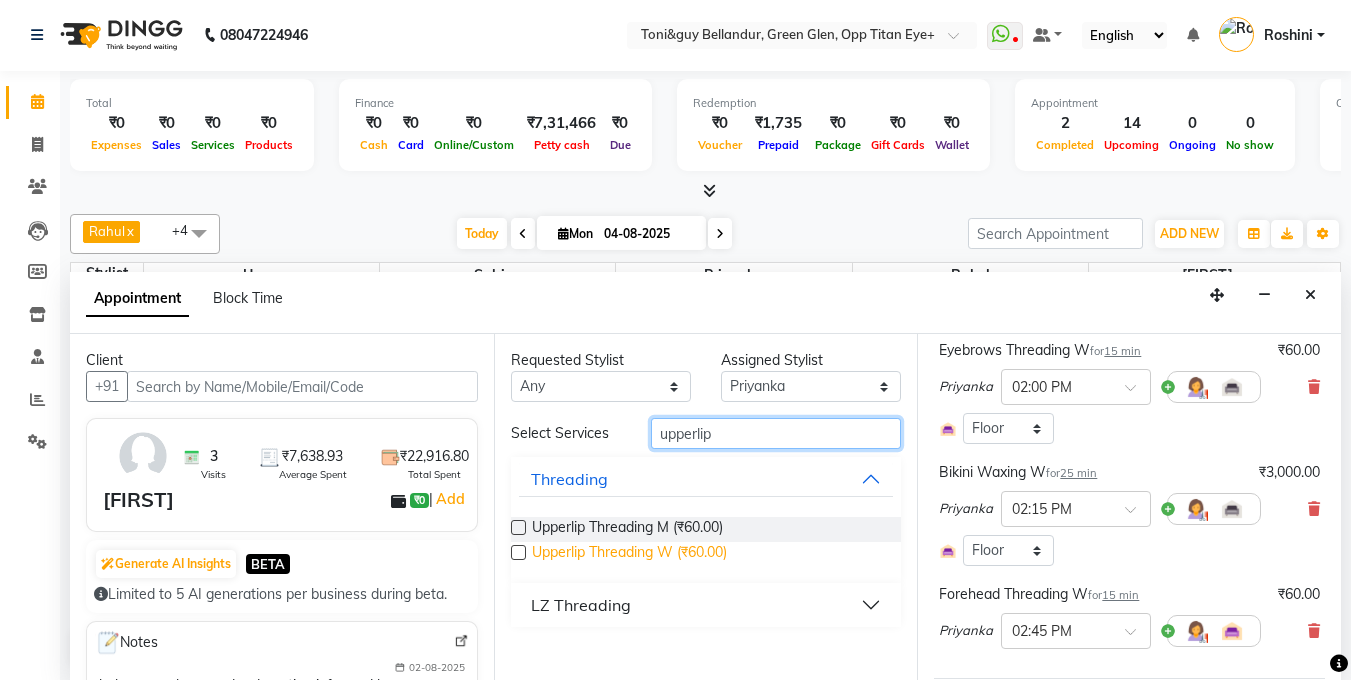 type on "upperlip" 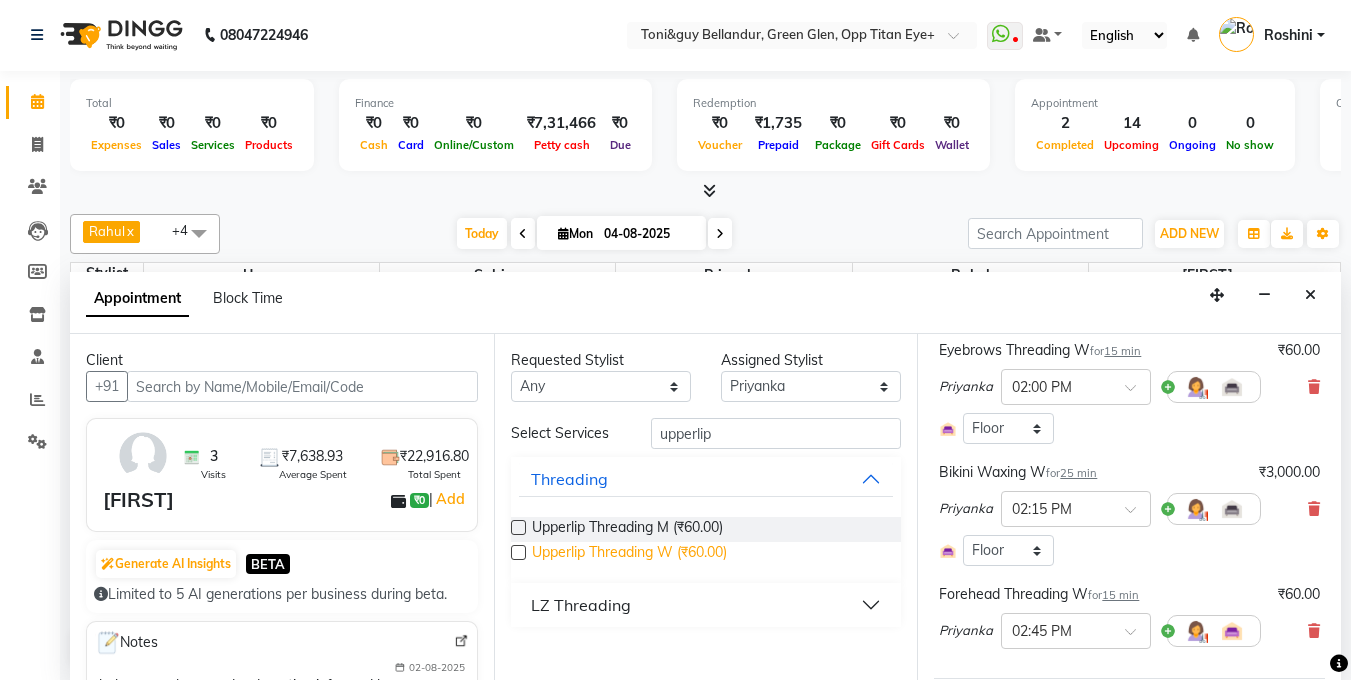 click on "Upperlip Threading W (₹60.00)" at bounding box center [629, 554] 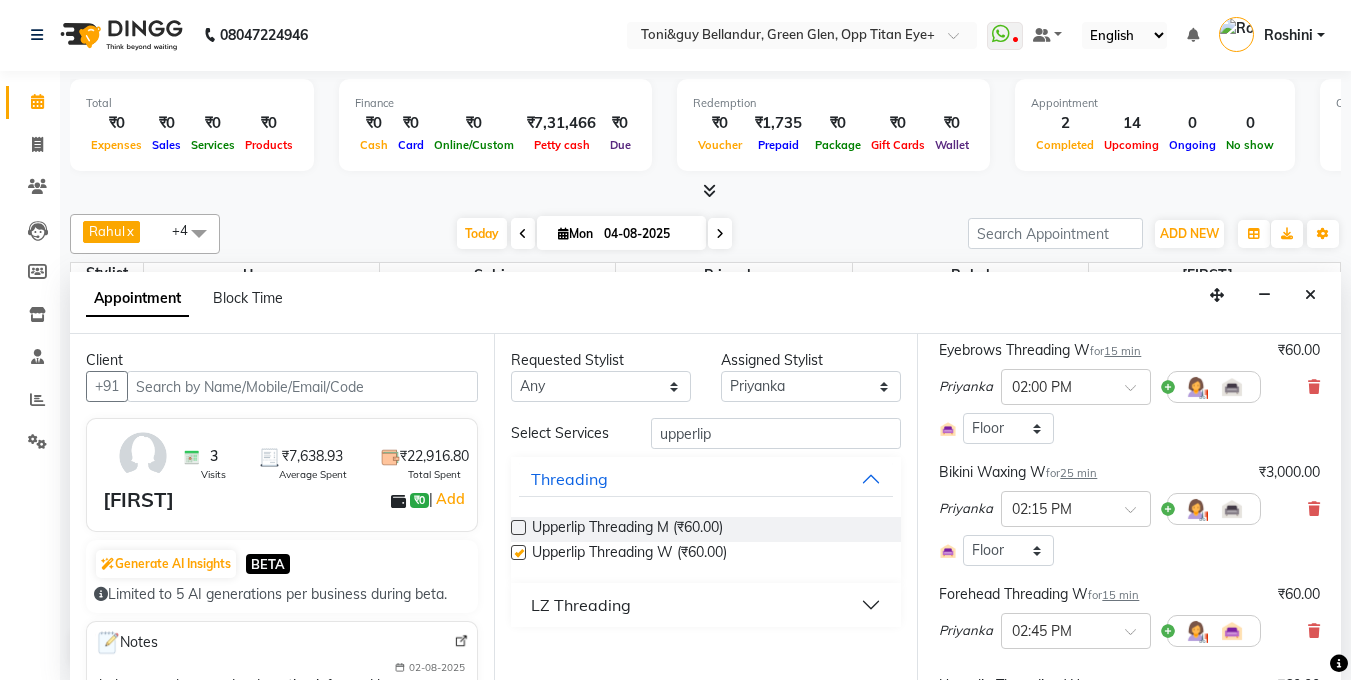 checkbox on "false" 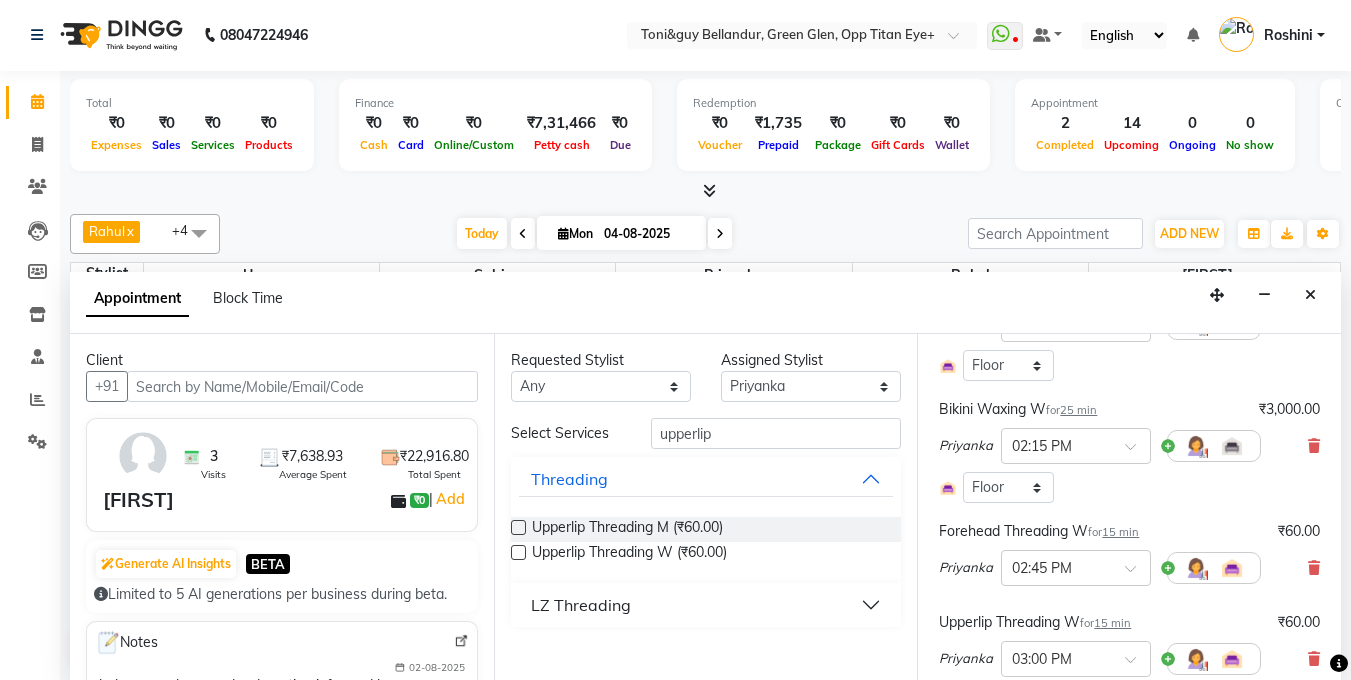 scroll, scrollTop: 859, scrollLeft: 0, axis: vertical 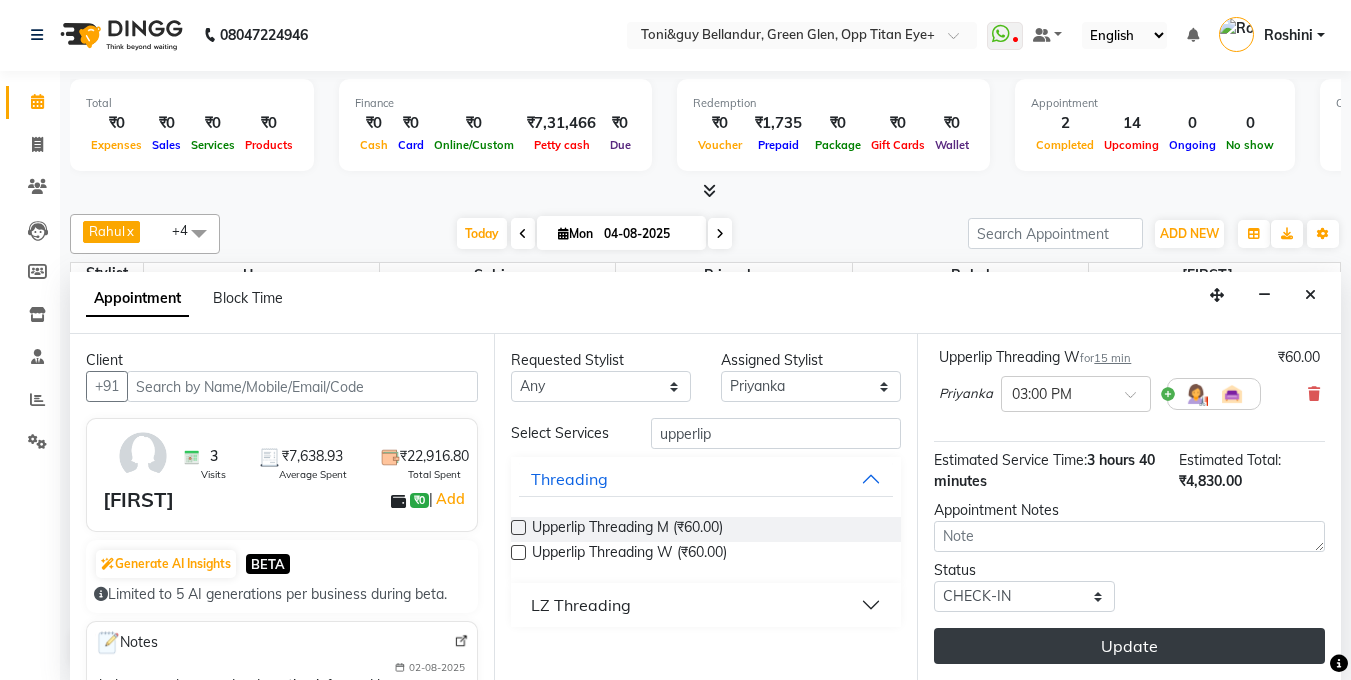 click on "Update" at bounding box center [1129, 646] 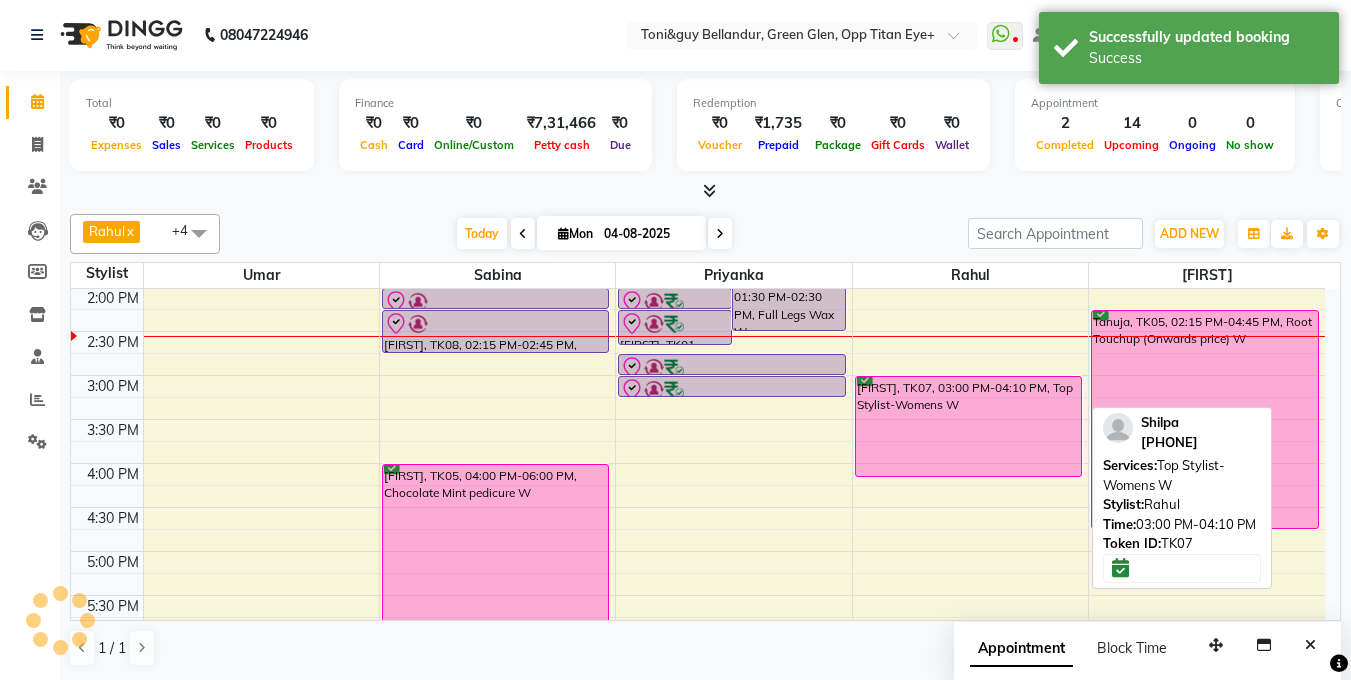 scroll, scrollTop: 0, scrollLeft: 0, axis: both 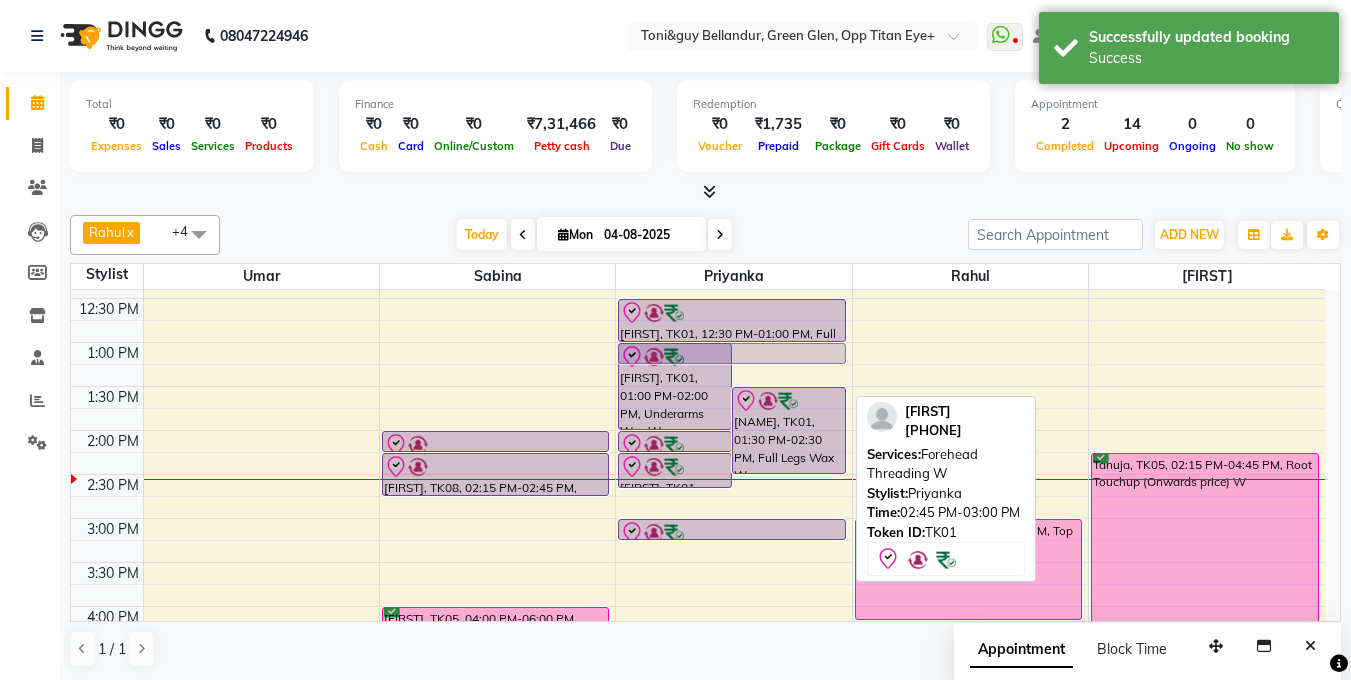 drag, startPoint x: 796, startPoint y: 396, endPoint x: 792, endPoint y: 350, distance: 46.173584 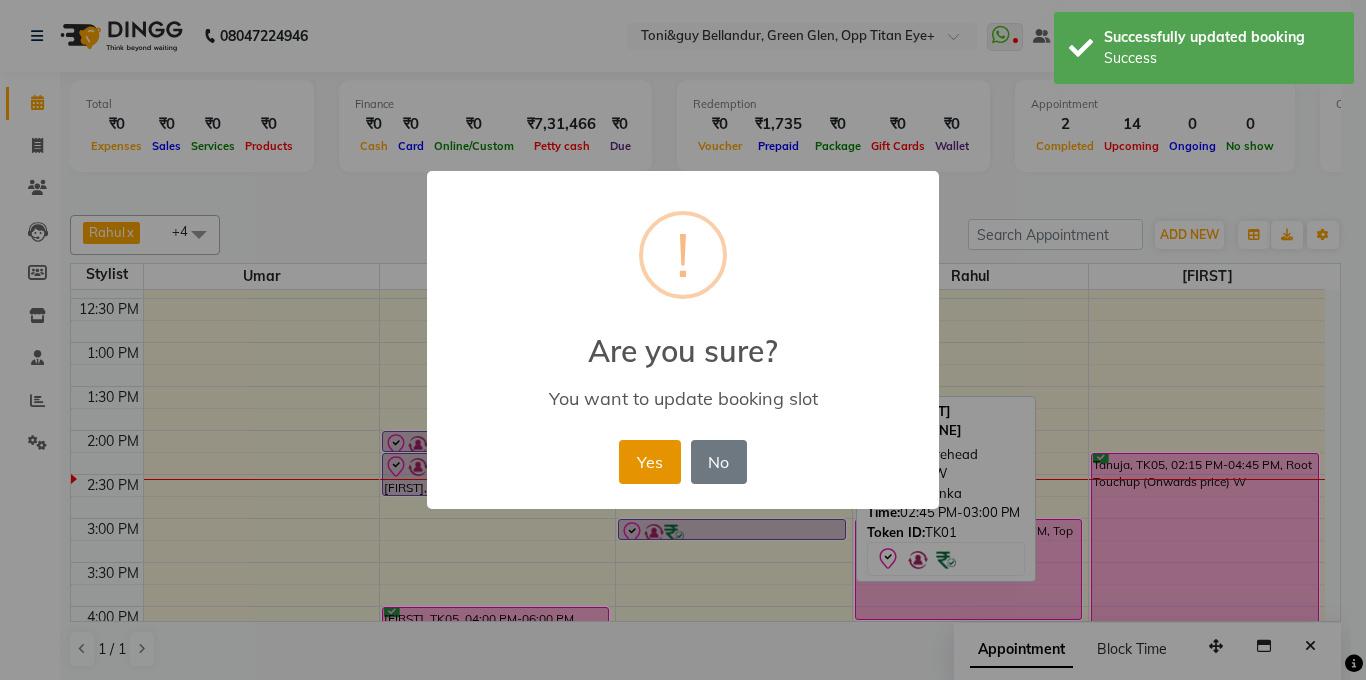 click on "Yes" at bounding box center (649, 462) 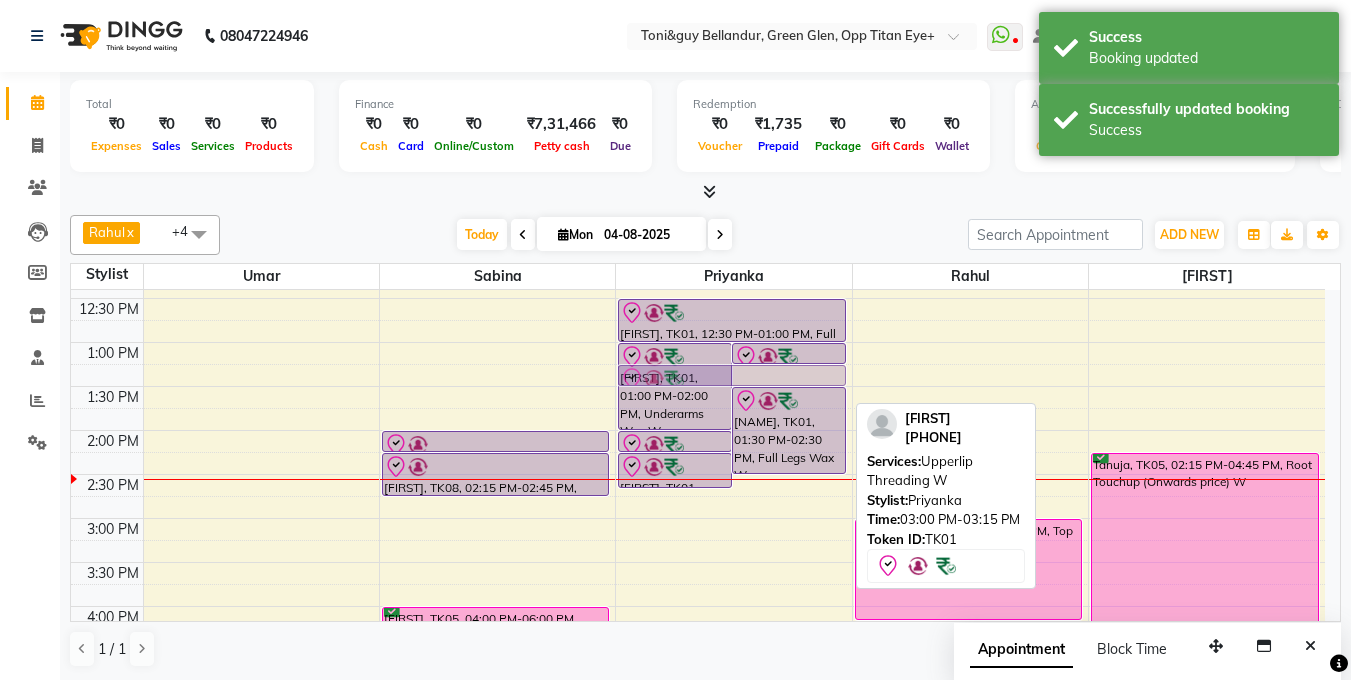 drag, startPoint x: 715, startPoint y: 529, endPoint x: 730, endPoint y: 378, distance: 151.74321 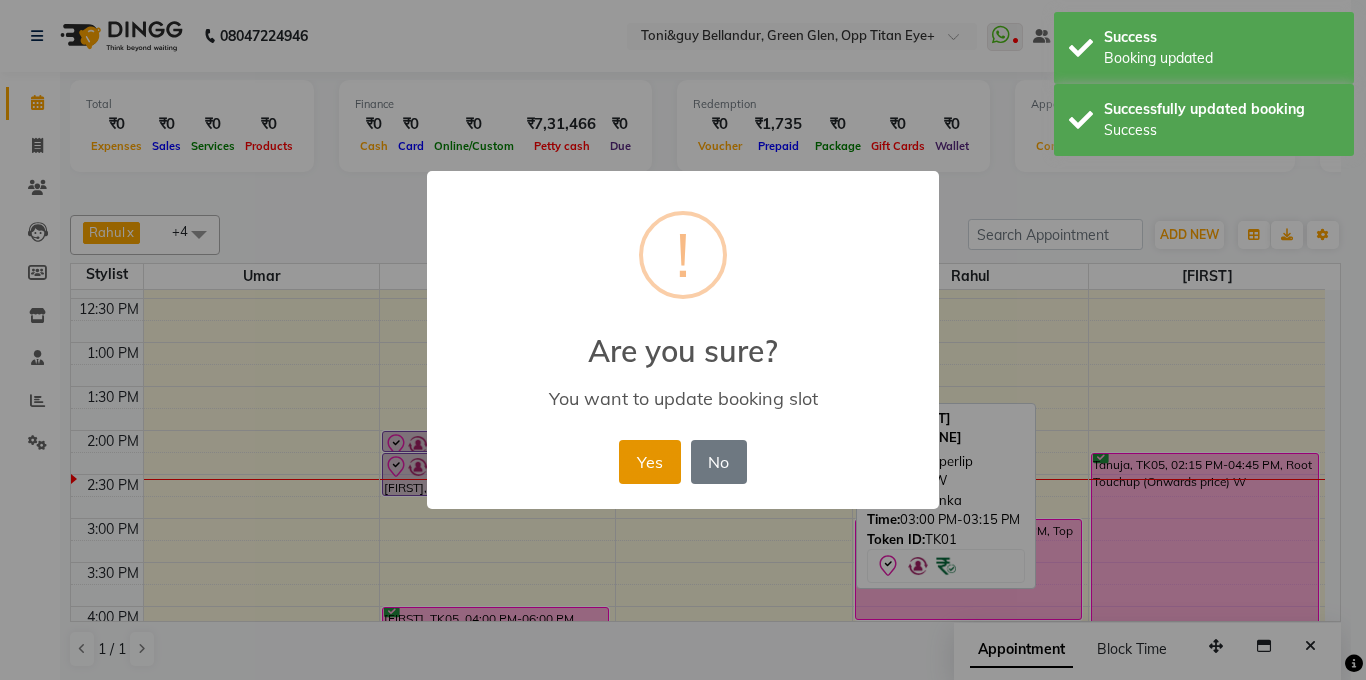 click on "Yes" at bounding box center [649, 462] 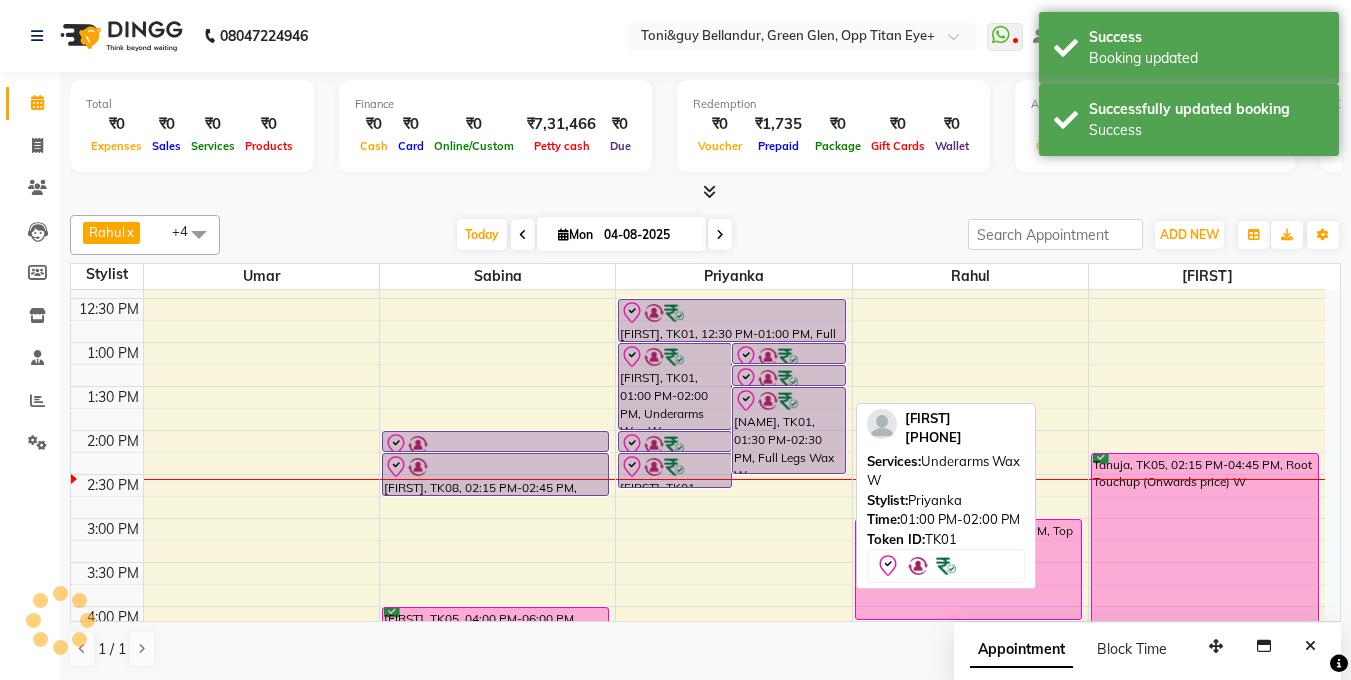 click on "[FIRST], TK01, [TIME]-[TIME], Underarms Wax W" at bounding box center [675, 386] 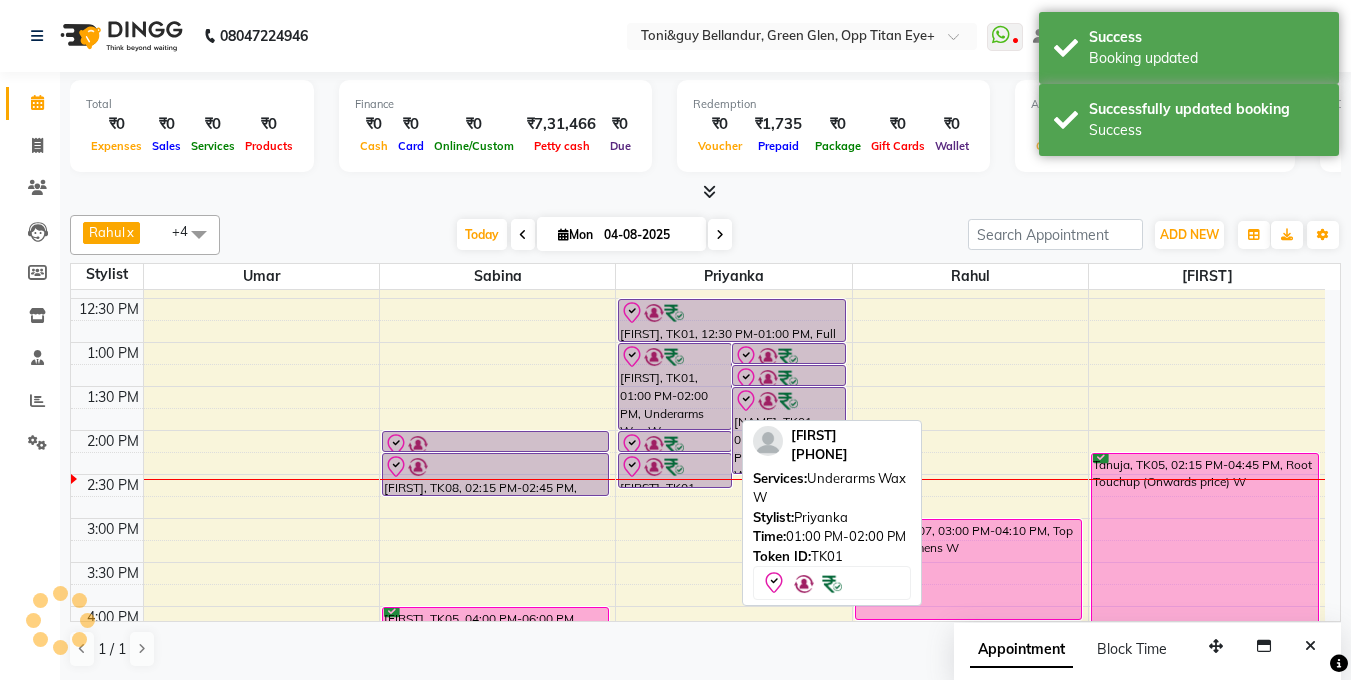 click on "[FIRST], TK01, [TIME]-[TIME], Underarms Wax W" at bounding box center [675, 386] 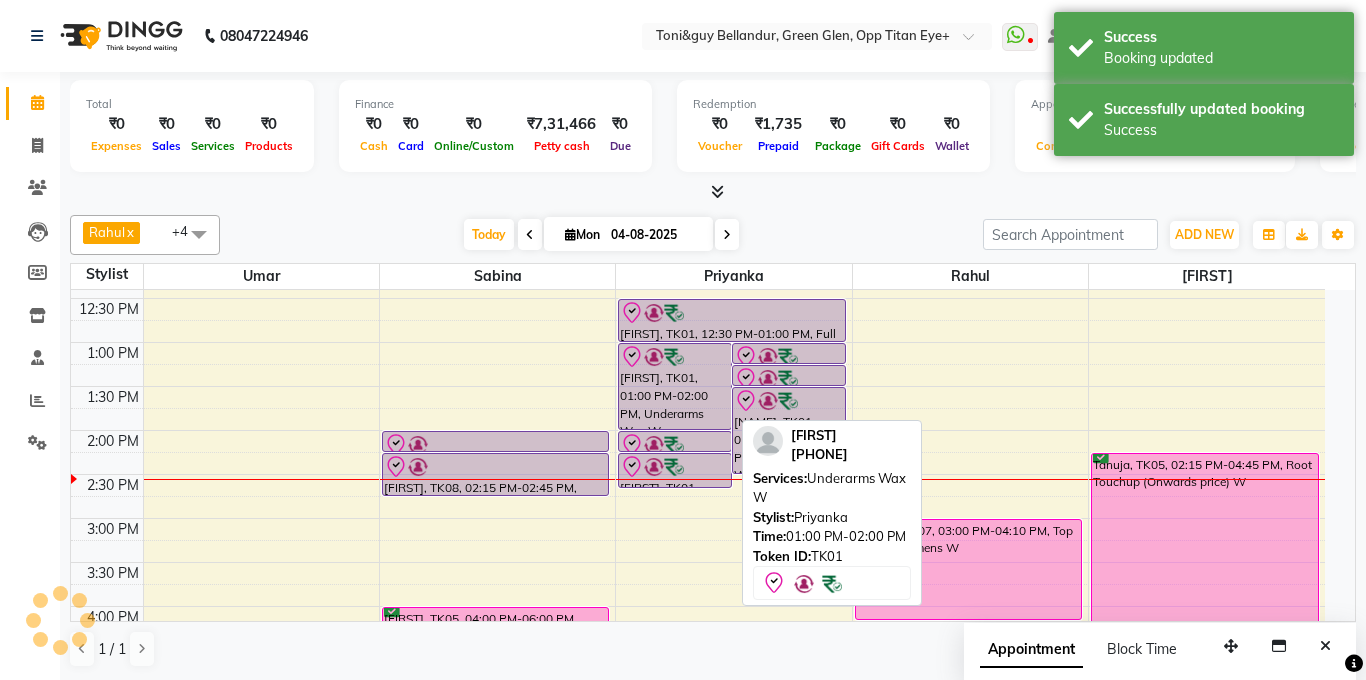 select on "8" 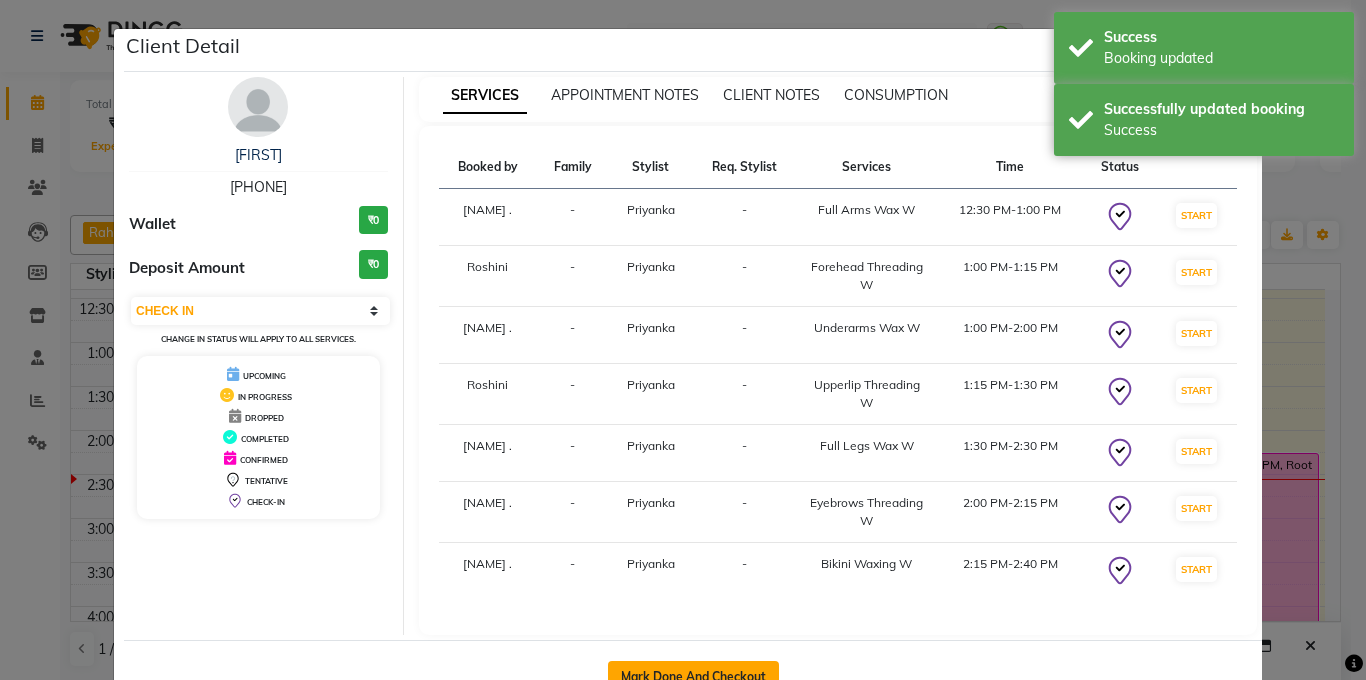 click on "Mark Done And Checkout" 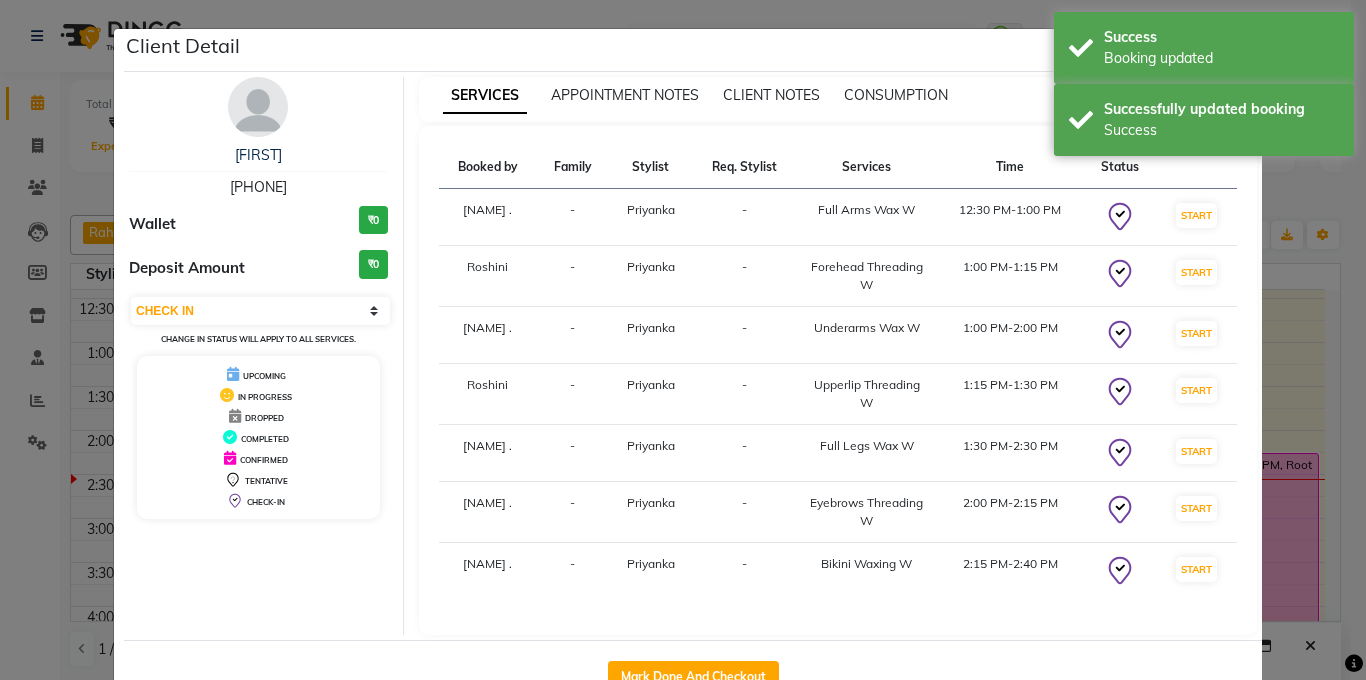 select on "service" 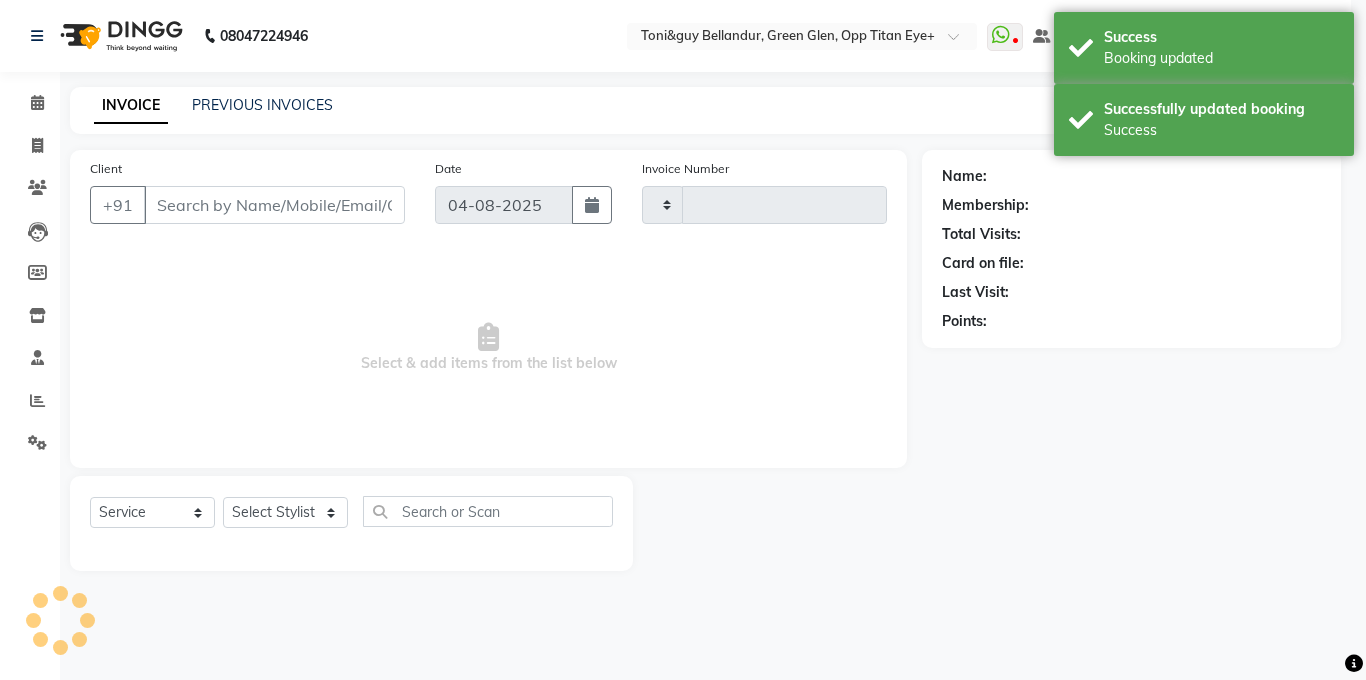 type on "2040" 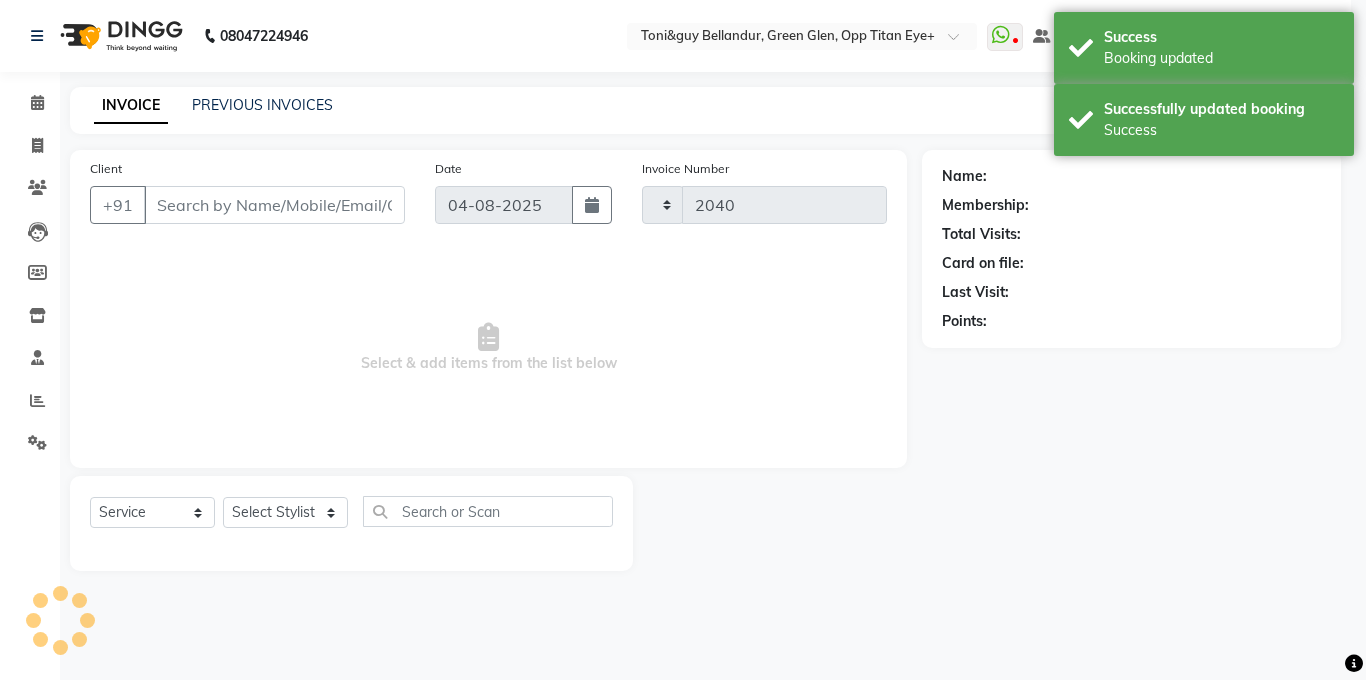 select on "5743" 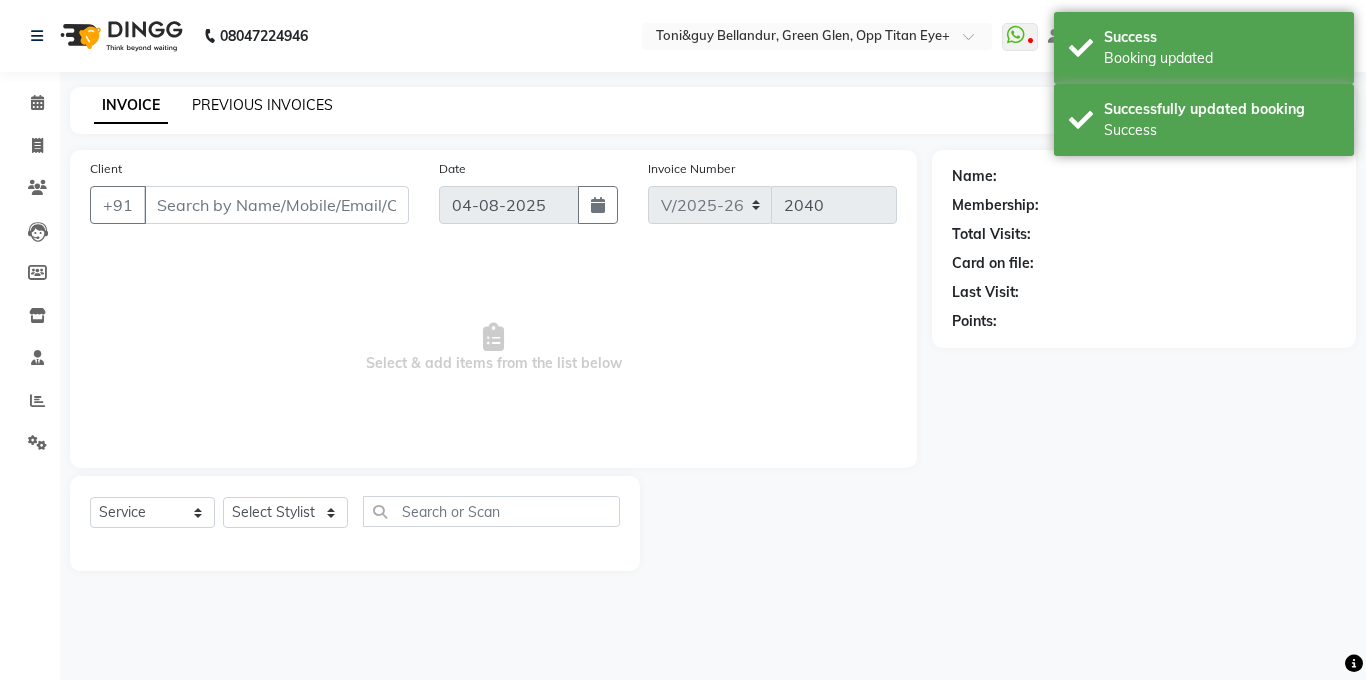 type on "94******25" 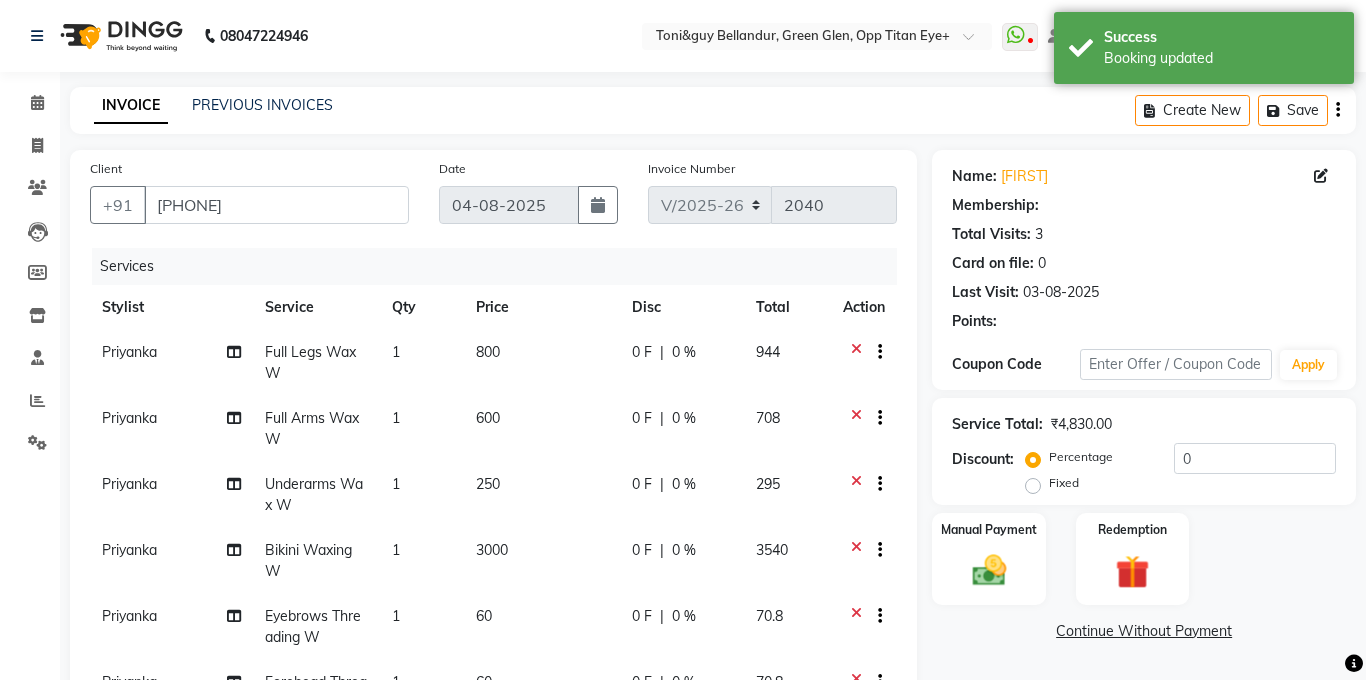 select on "1: Object" 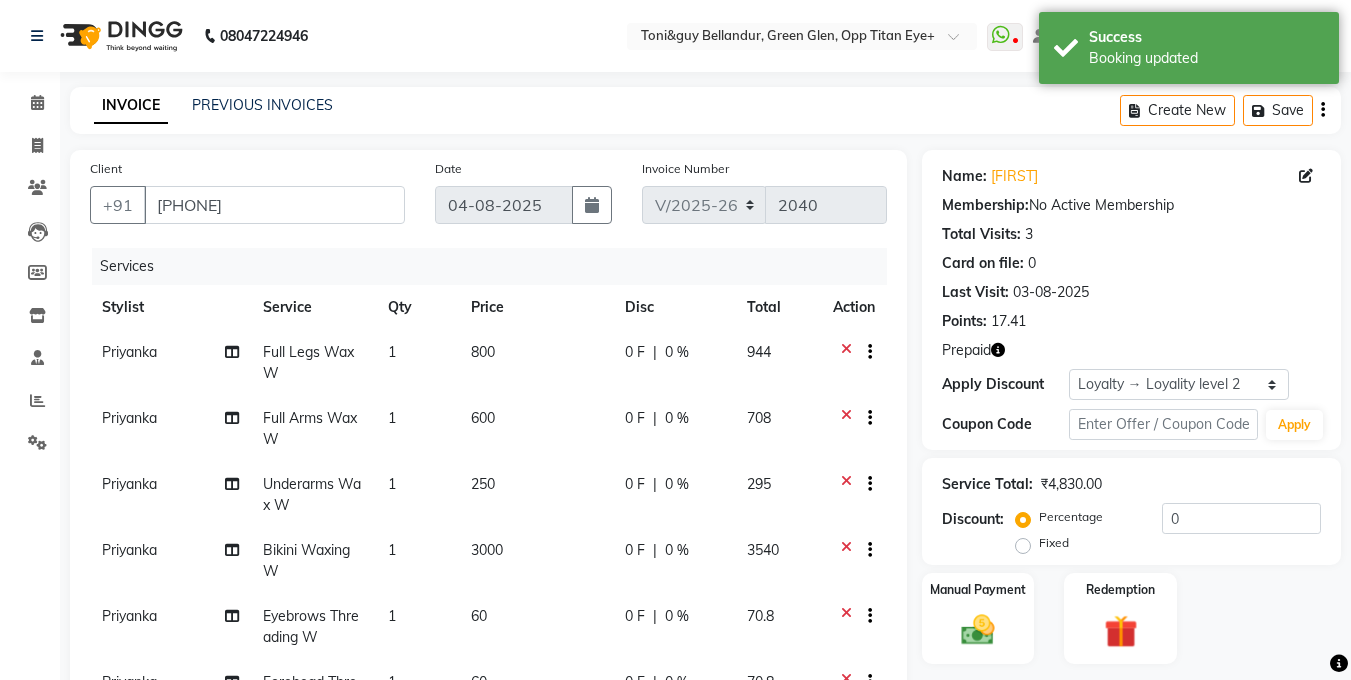 scroll, scrollTop: 75, scrollLeft: 0, axis: vertical 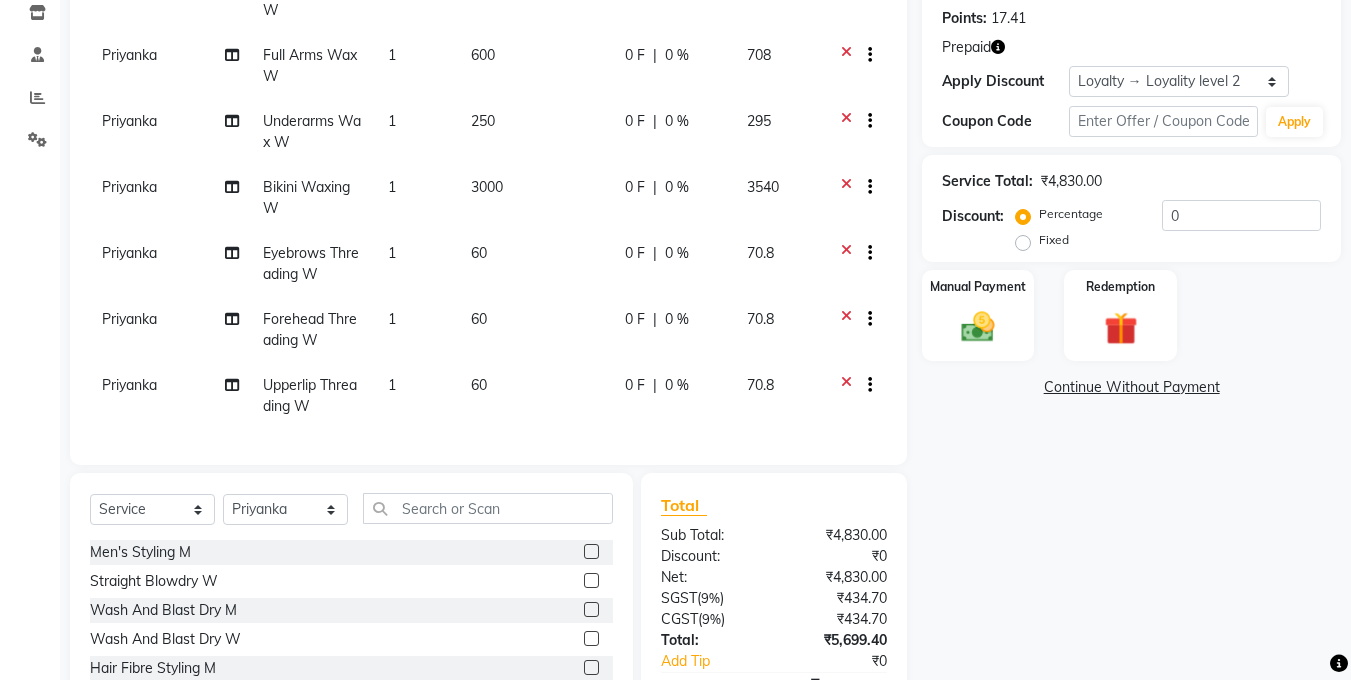 click 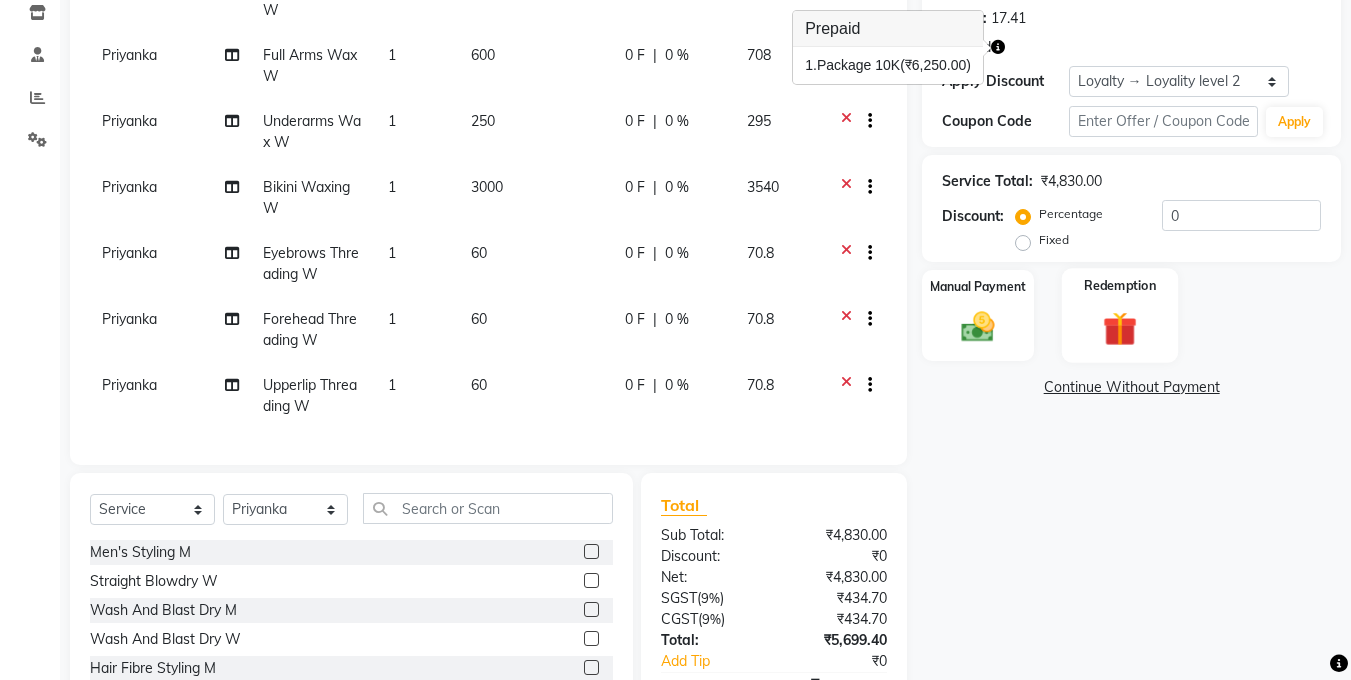 click on "Redemption" 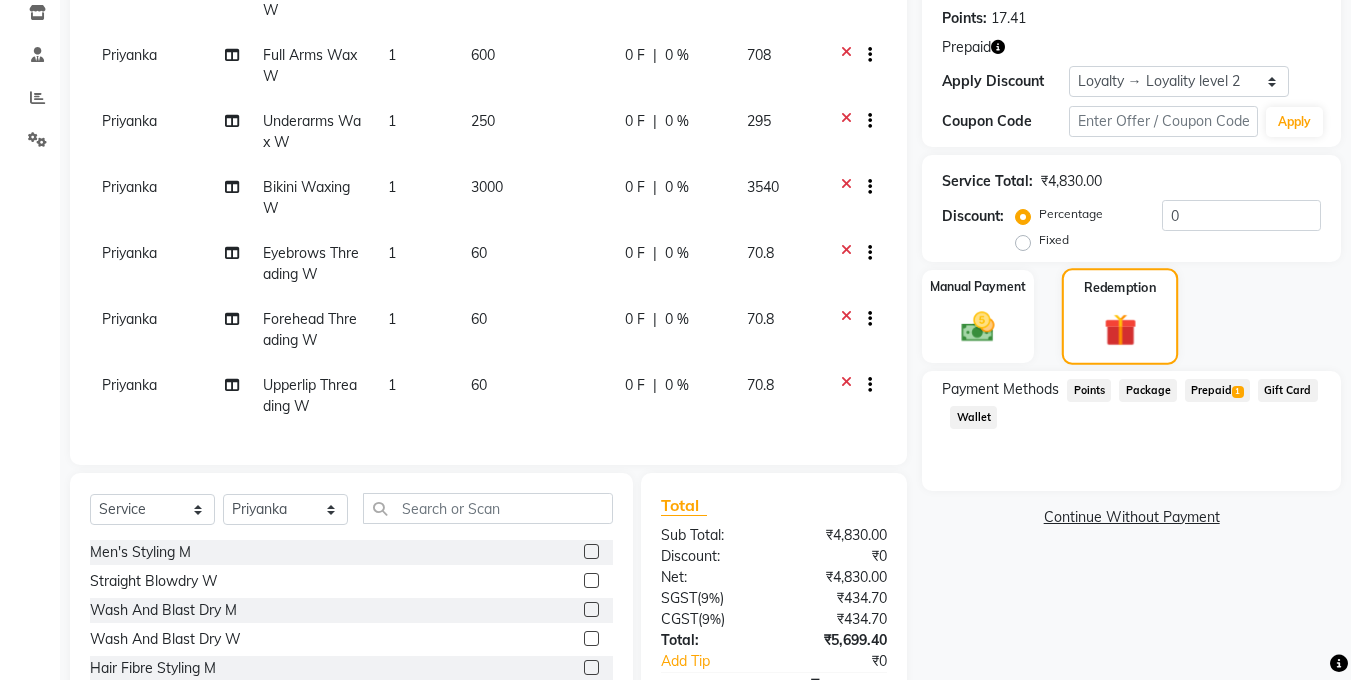 scroll, scrollTop: 421, scrollLeft: 0, axis: vertical 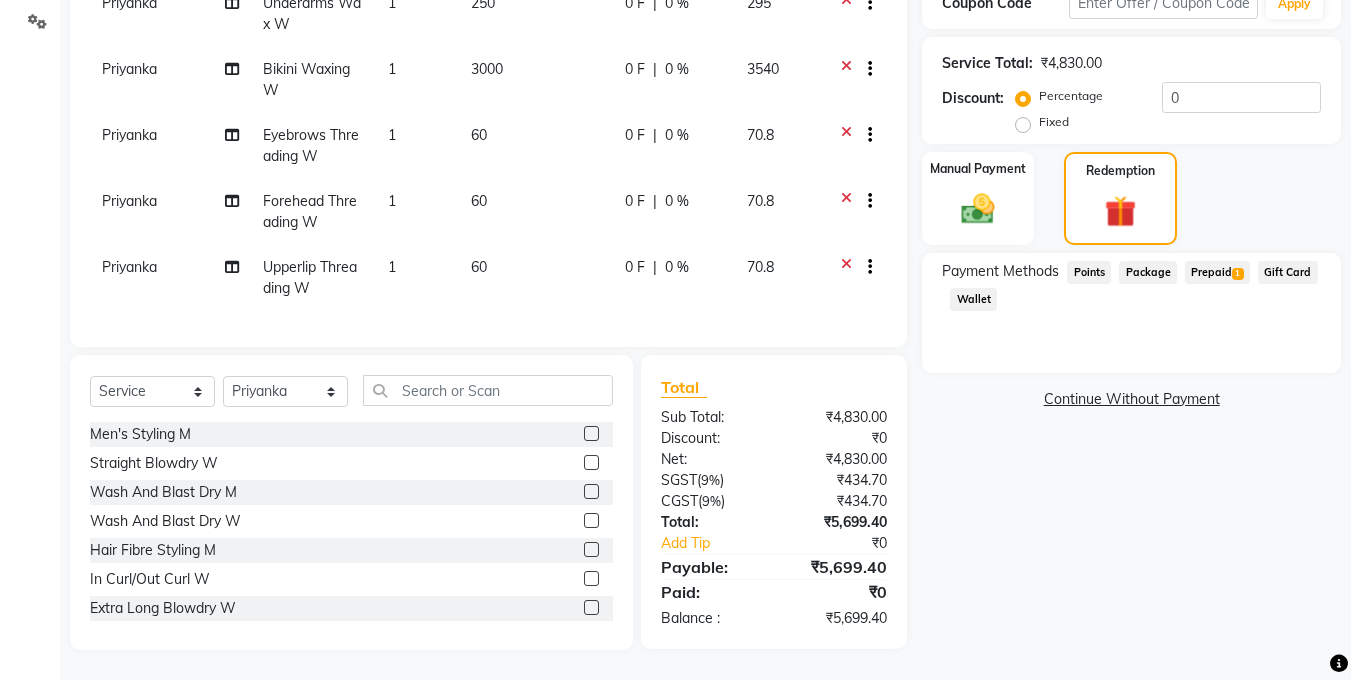 click on "Prepaid  1" 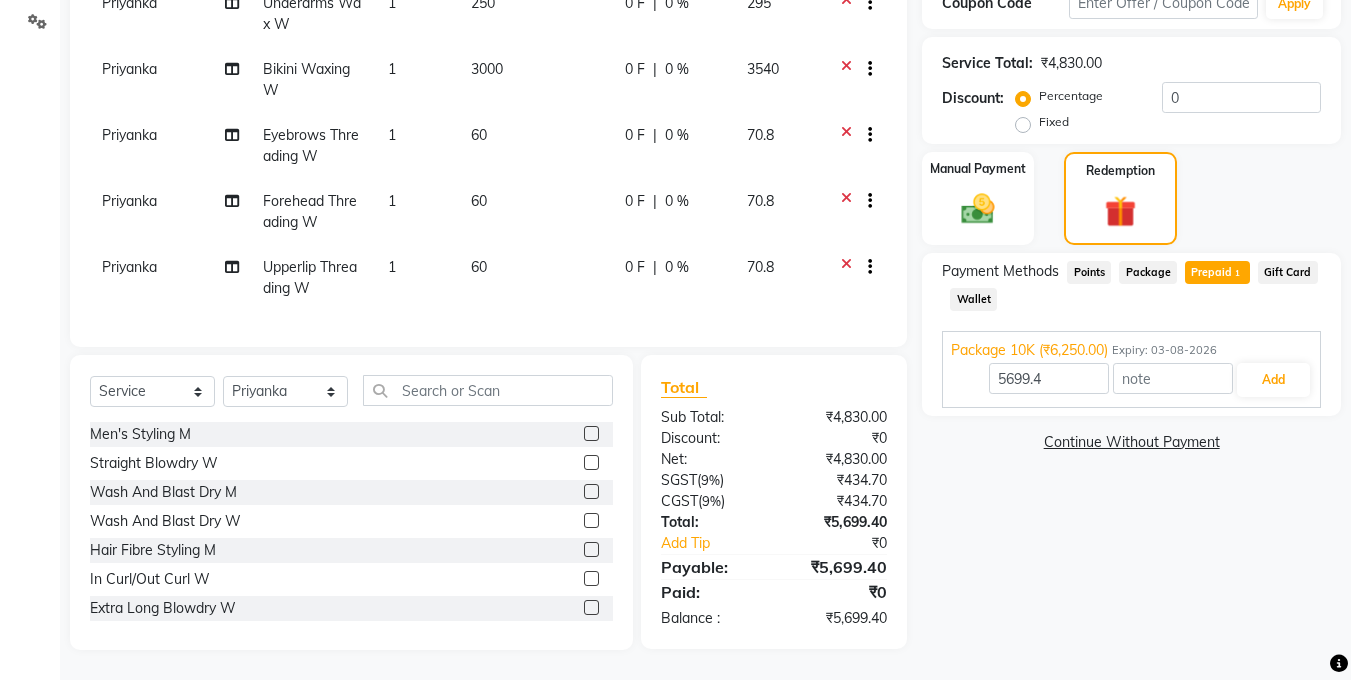 click on "Package 10K (₹6,250.00) Expiry: 03-08-2026 5699.4 Add" at bounding box center [1131, 369] 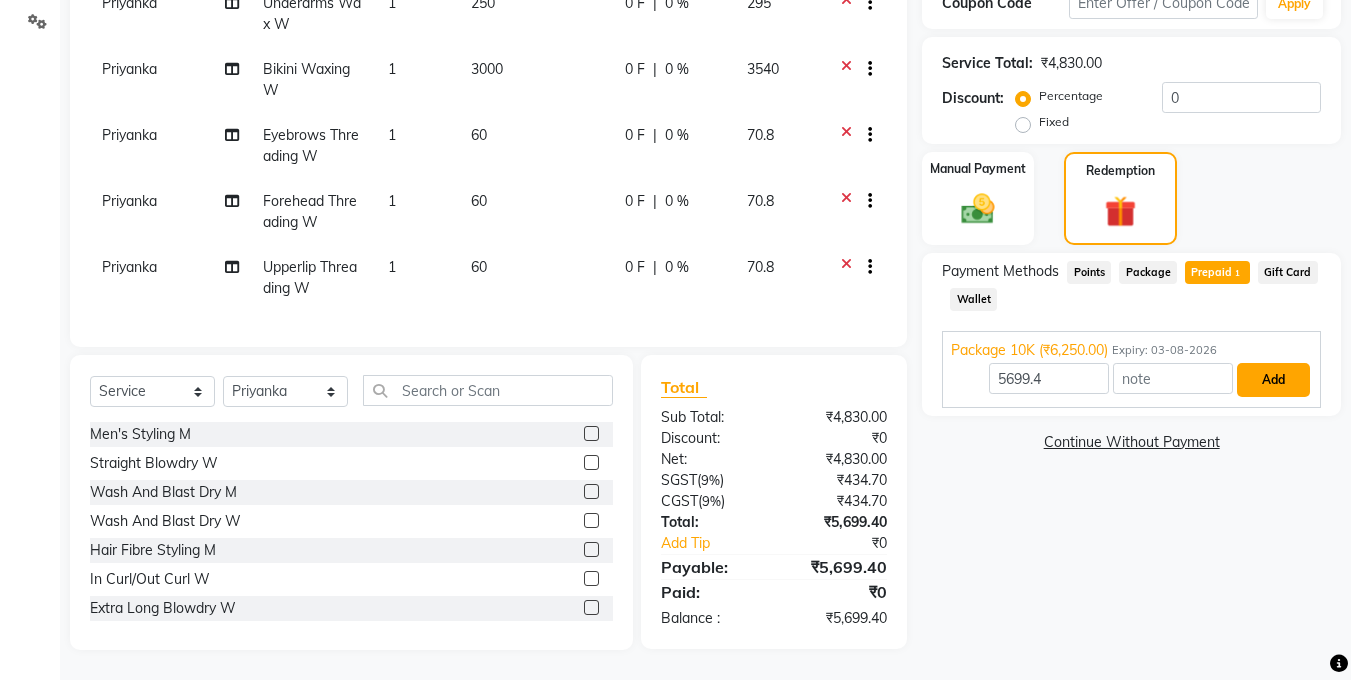 click on "Add" at bounding box center [1273, 380] 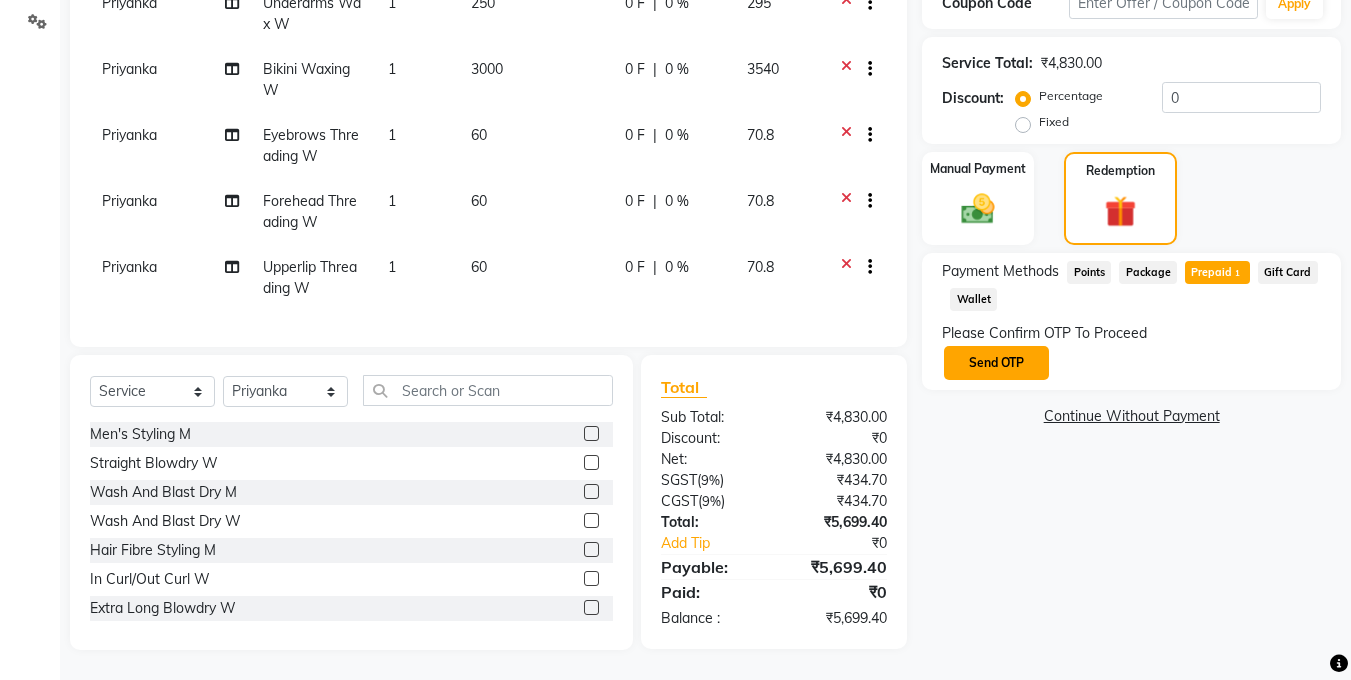click on "Send OTP" 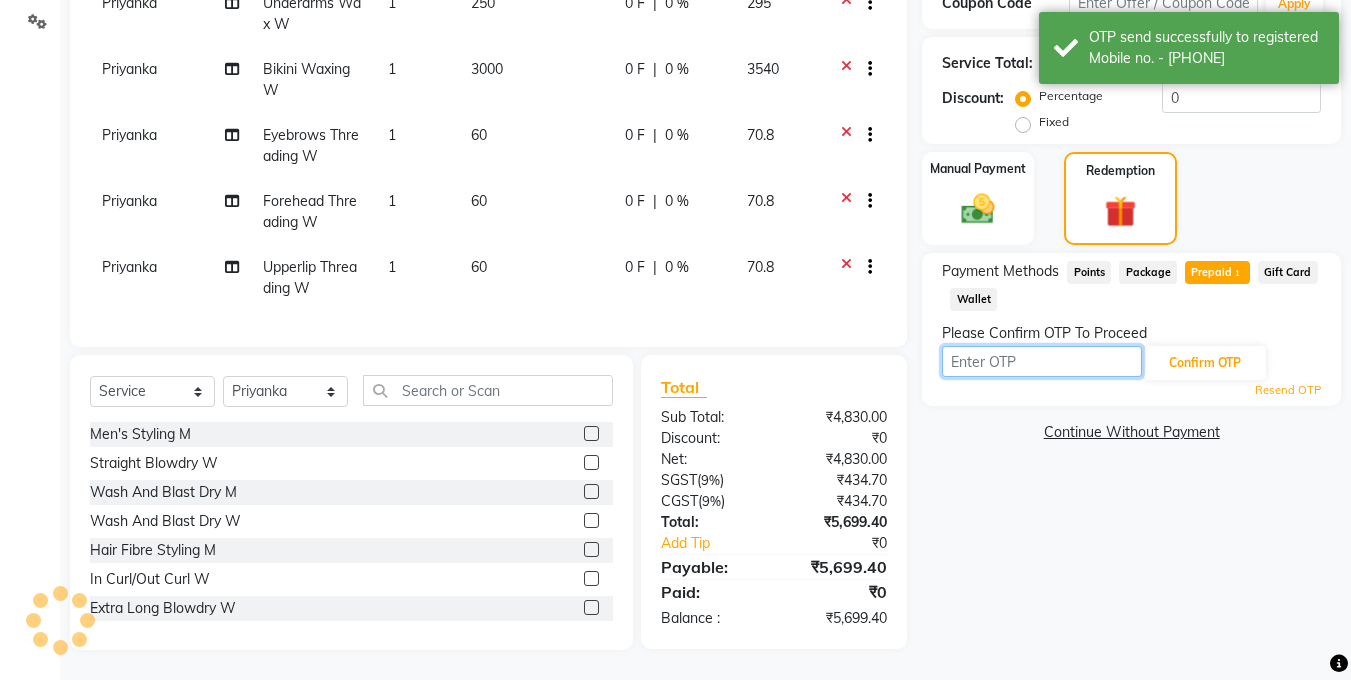 click at bounding box center [1042, 361] 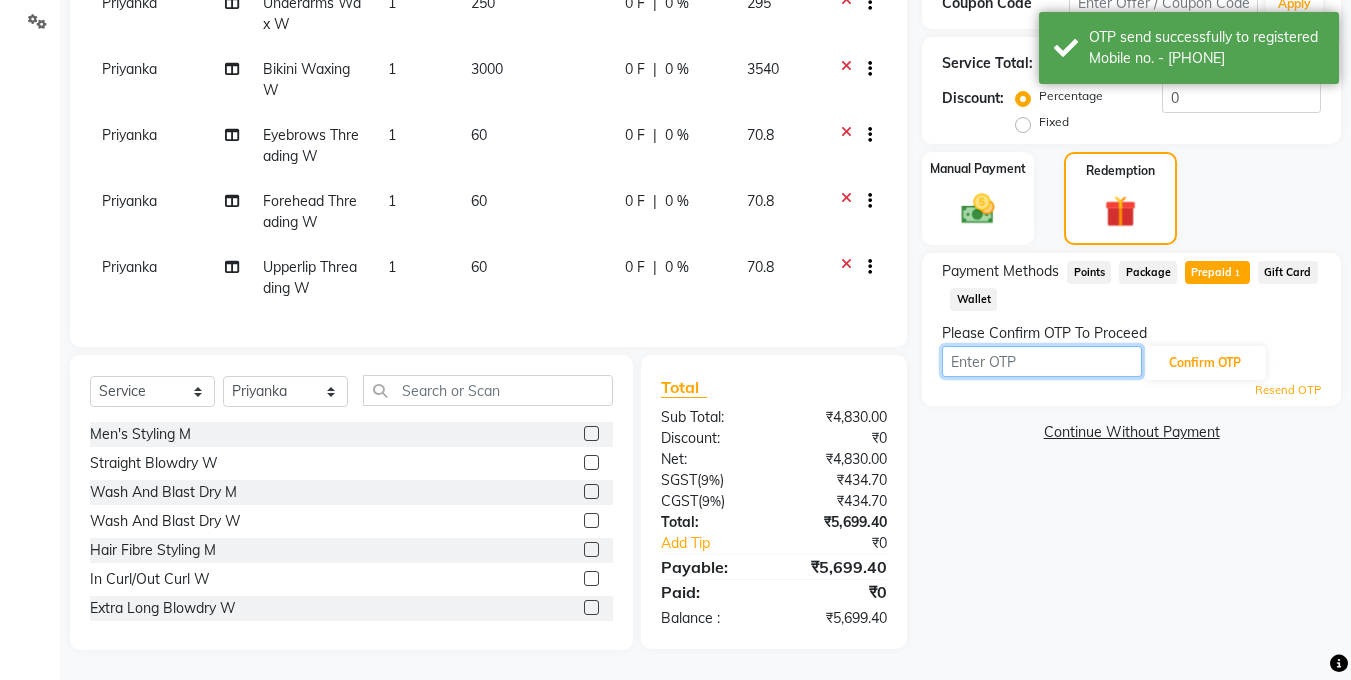 type on "5193" 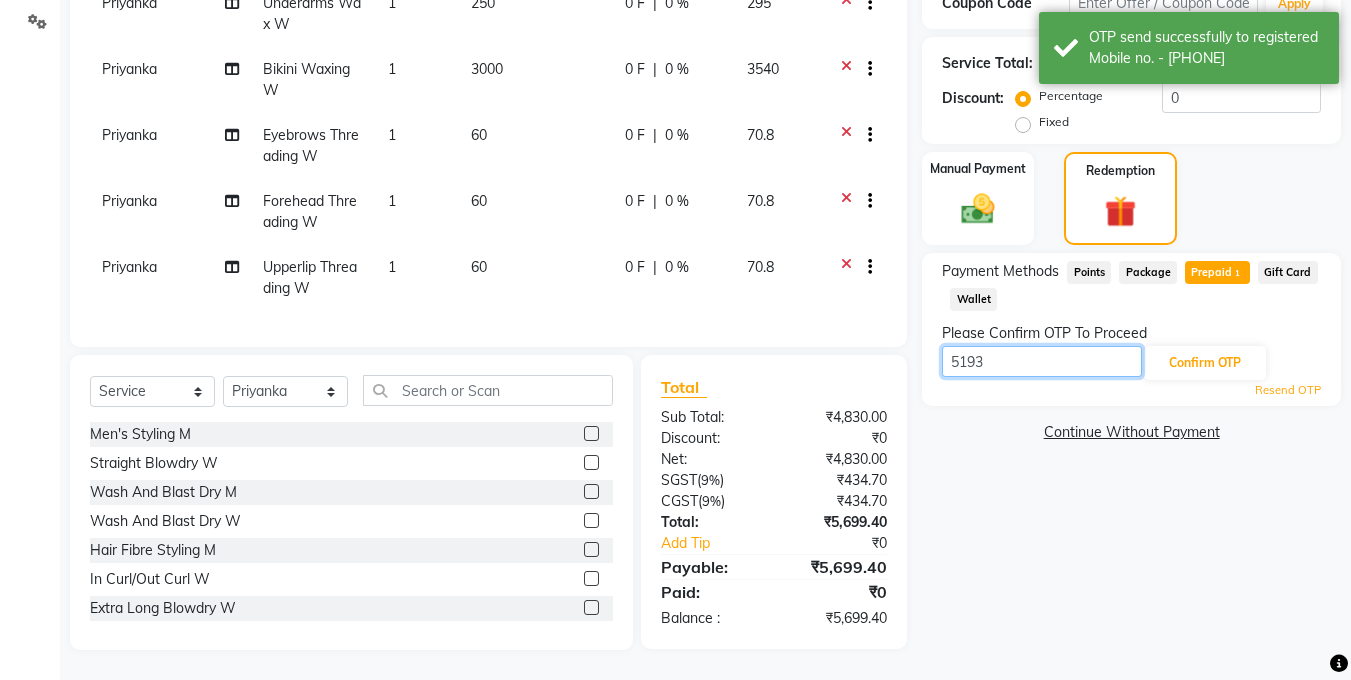 click on "5193" at bounding box center [1042, 361] 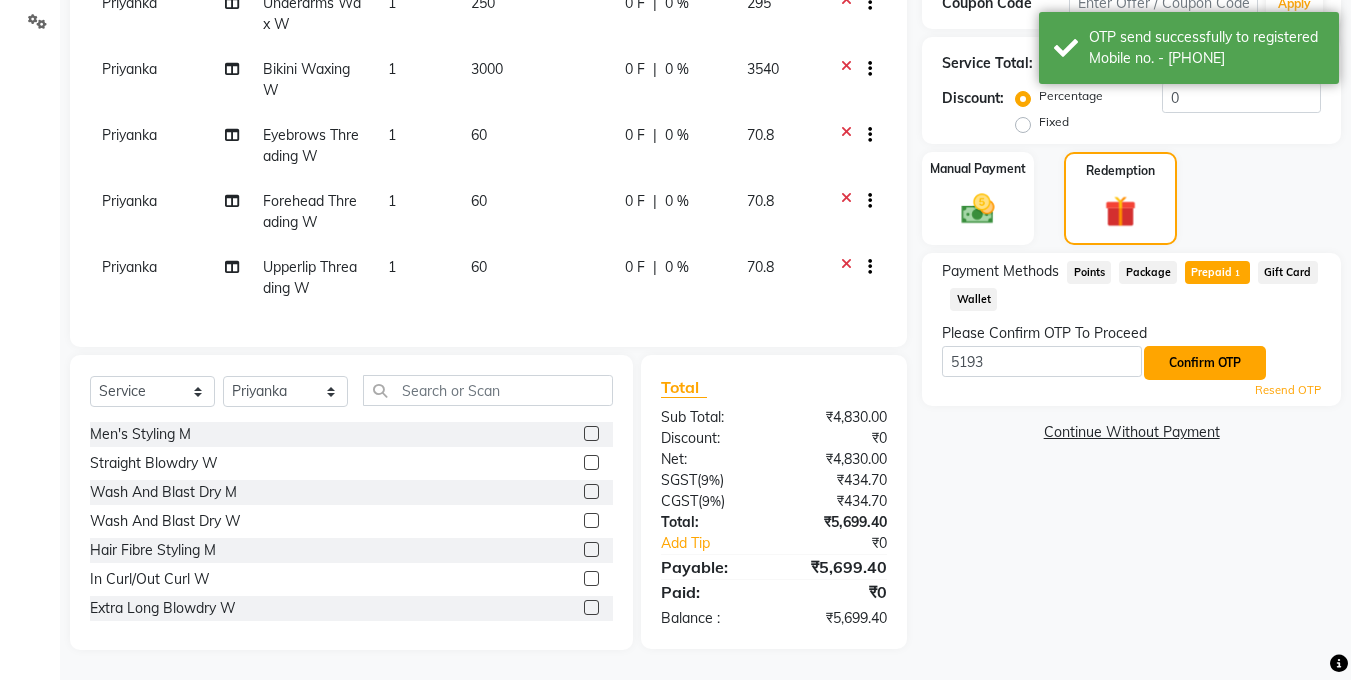 click on "Confirm OTP" 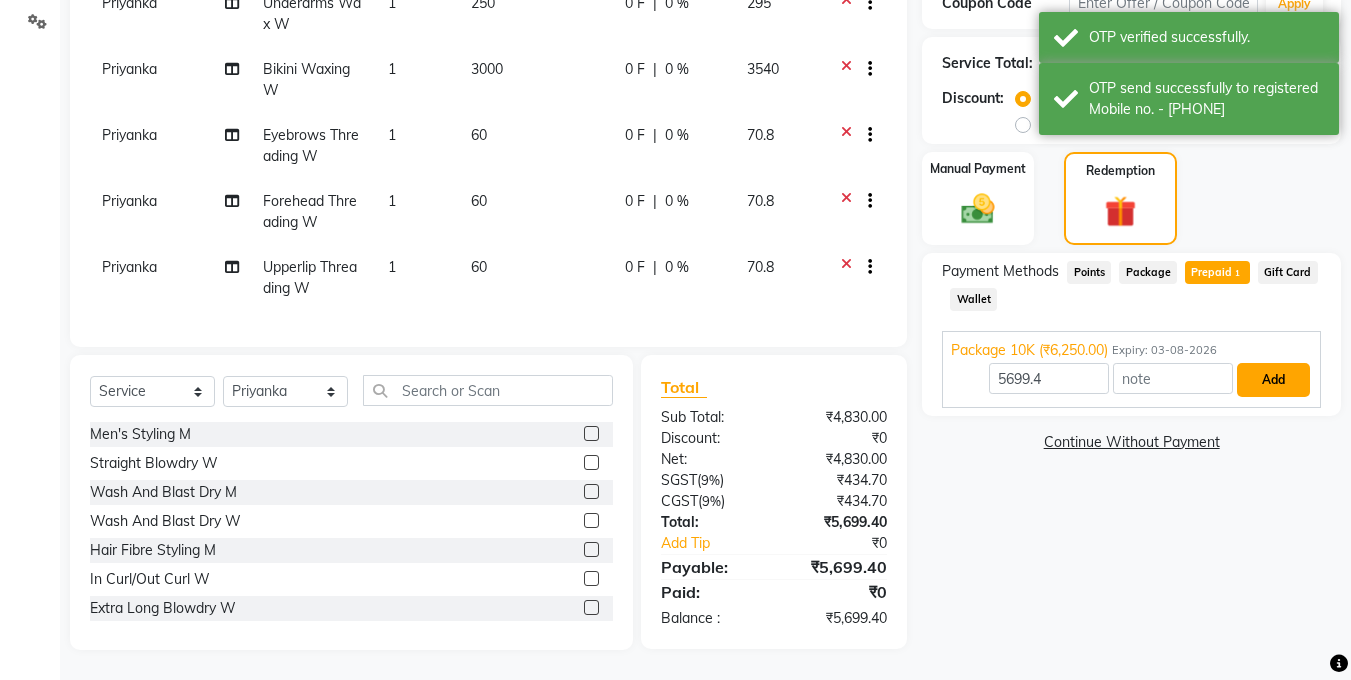 click on "Add" at bounding box center [1273, 380] 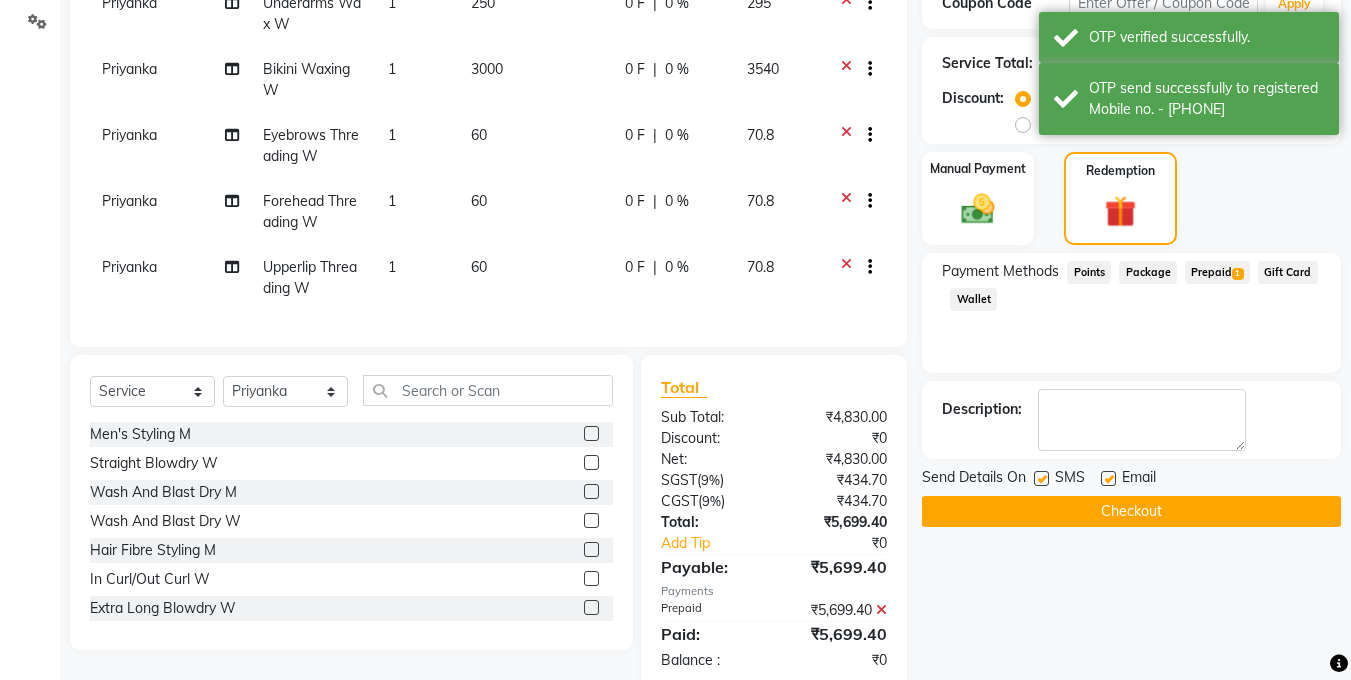 scroll, scrollTop: 561, scrollLeft: 0, axis: vertical 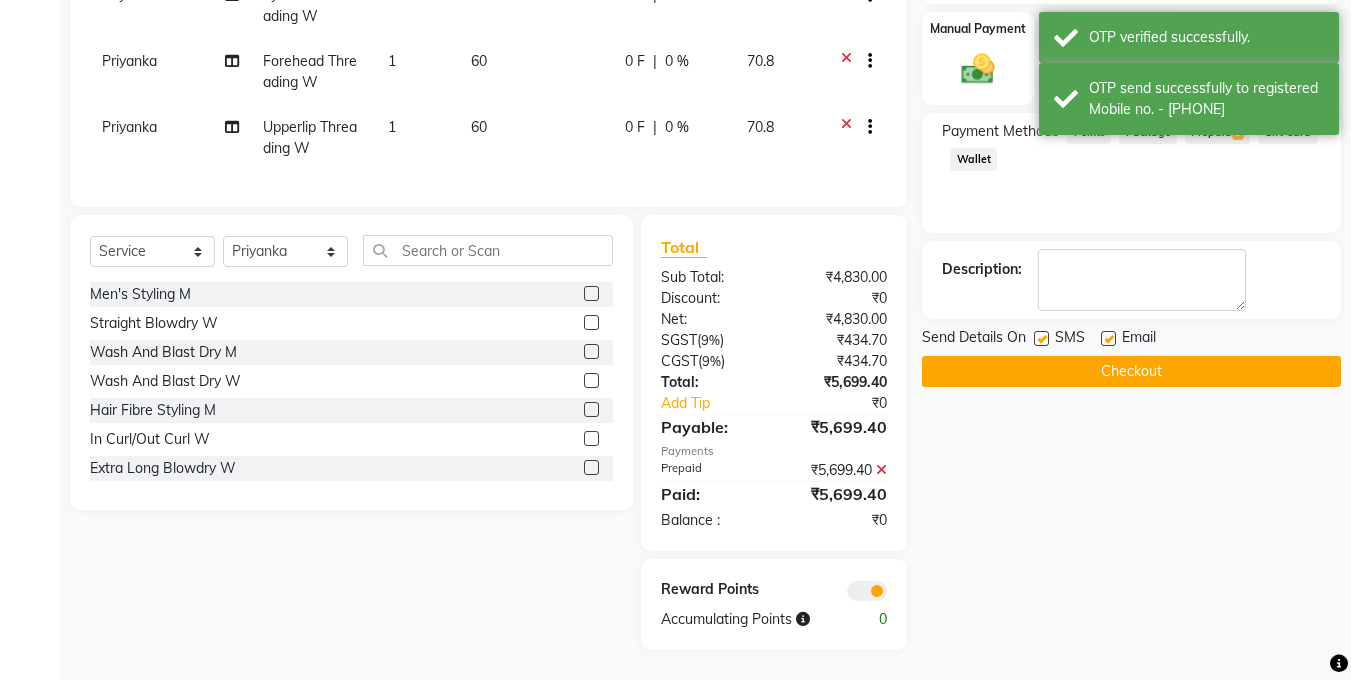 click 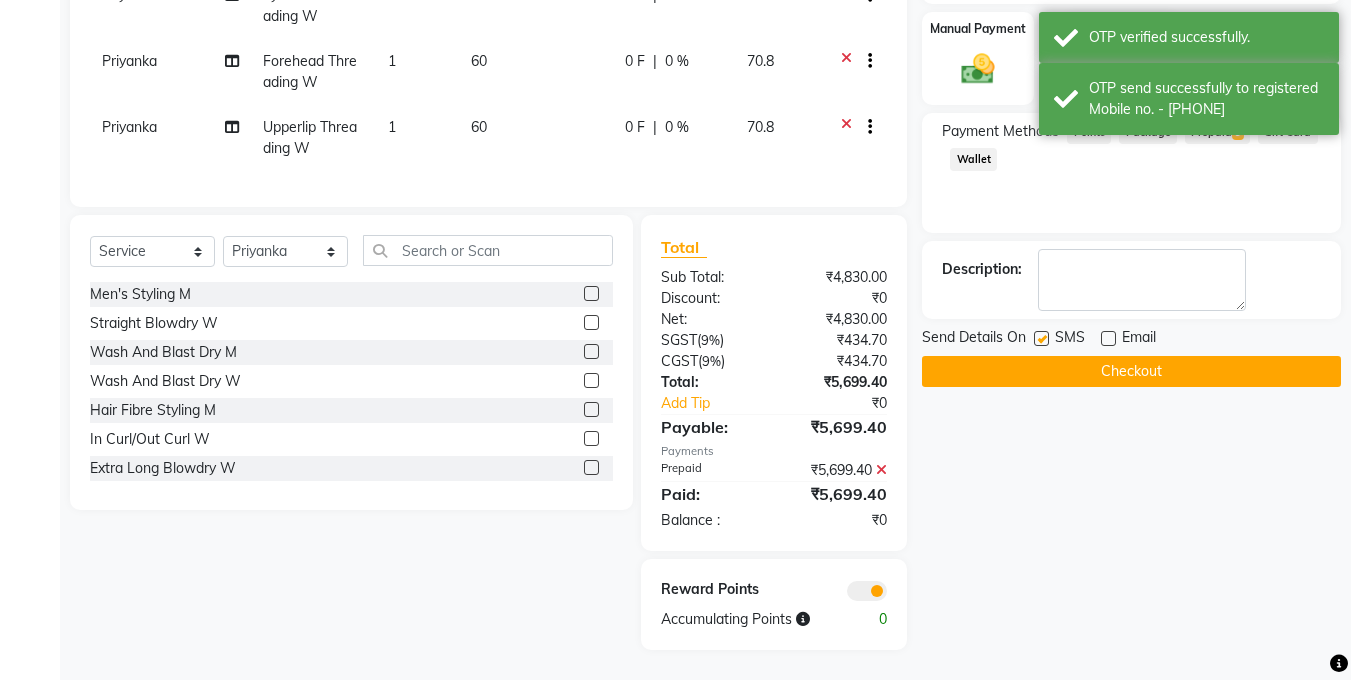 click on "Checkout" 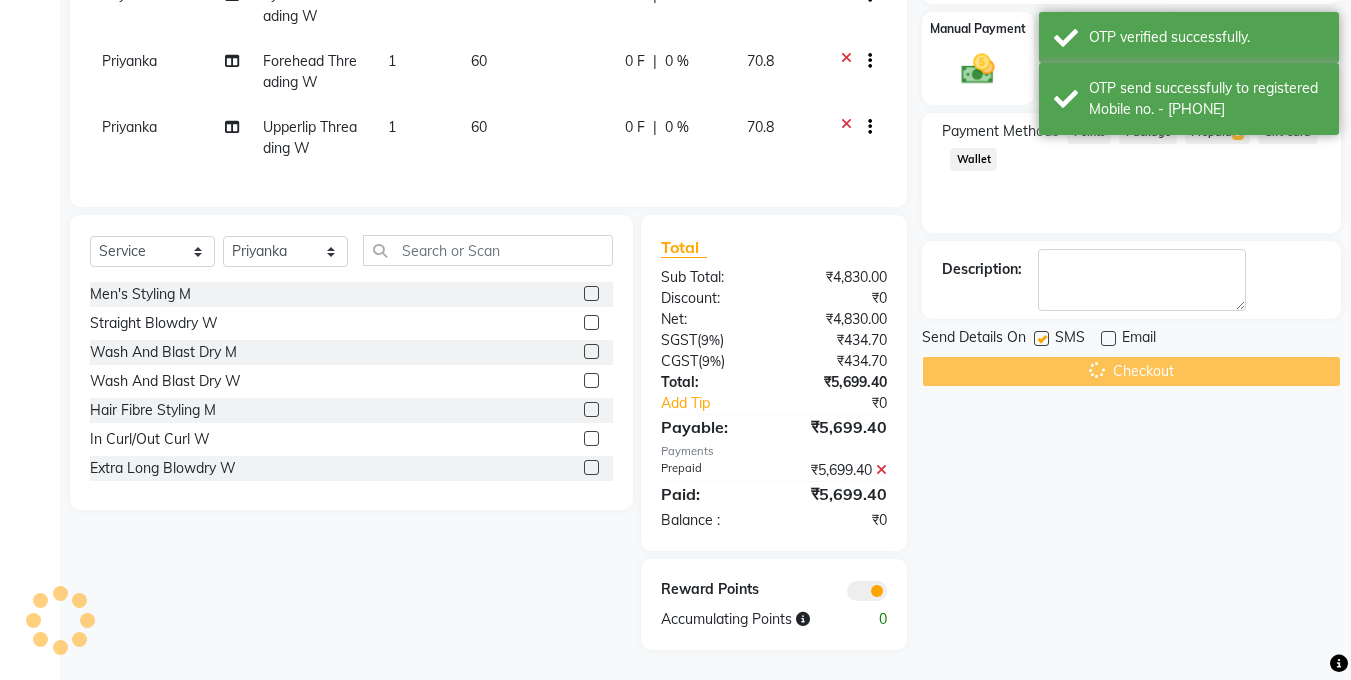 scroll, scrollTop: 198, scrollLeft: 0, axis: vertical 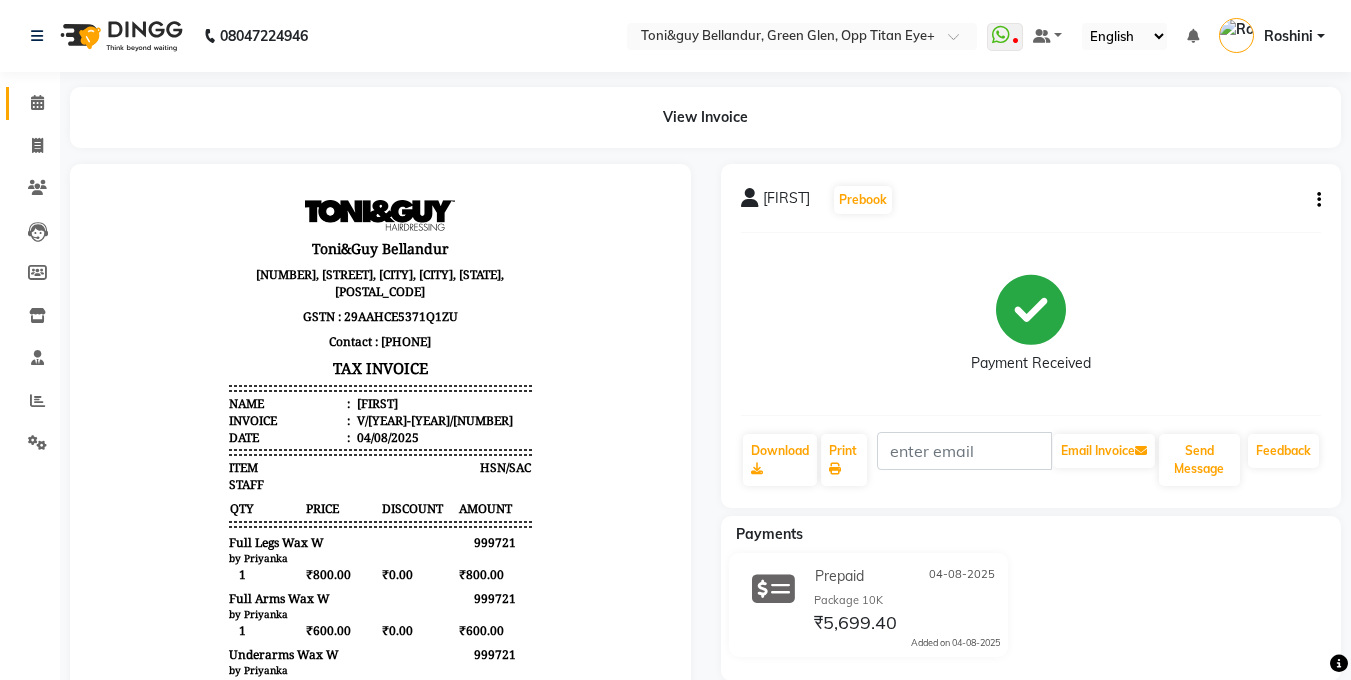 click on "Calendar" 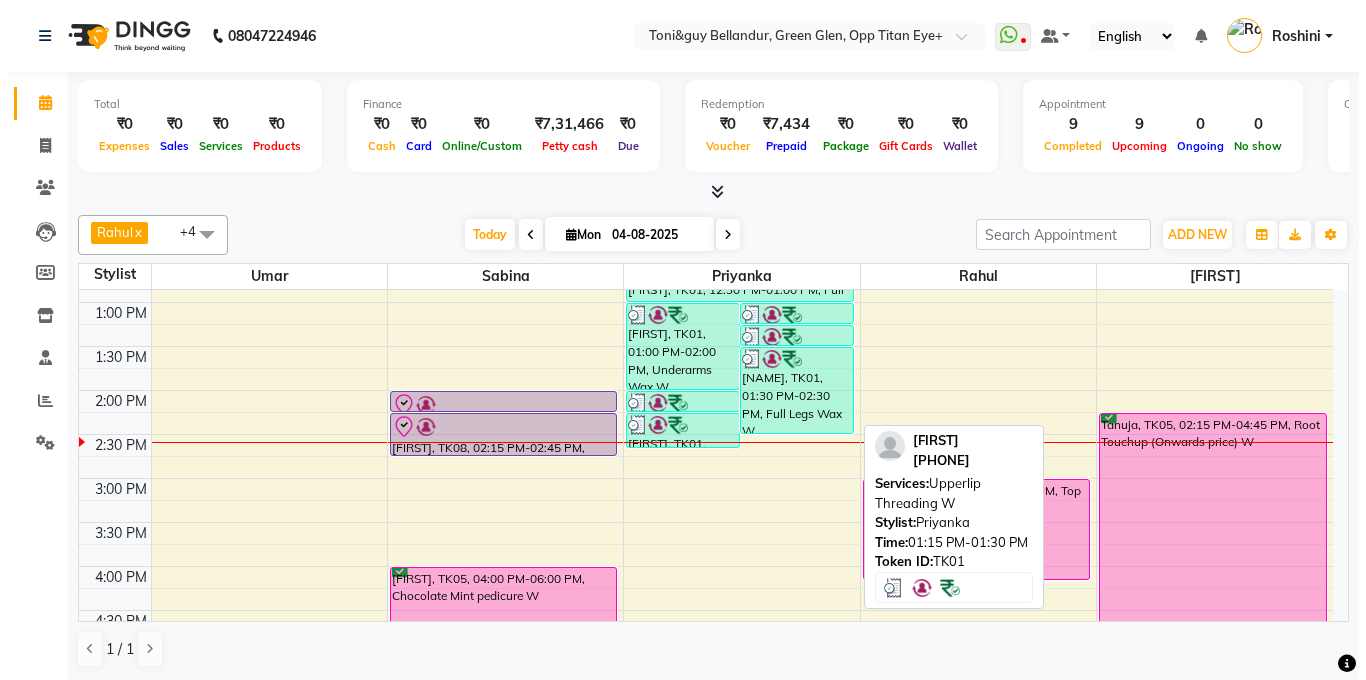 scroll, scrollTop: 241, scrollLeft: 0, axis: vertical 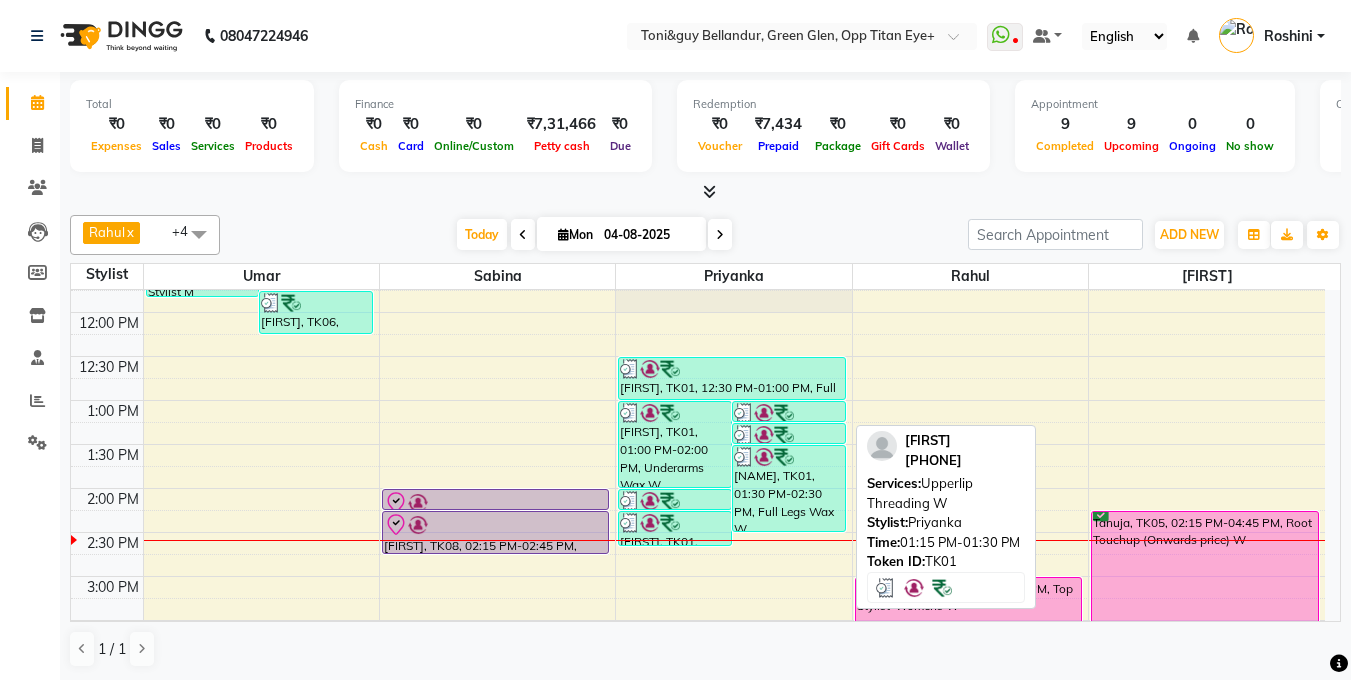 click at bounding box center (744, 413) 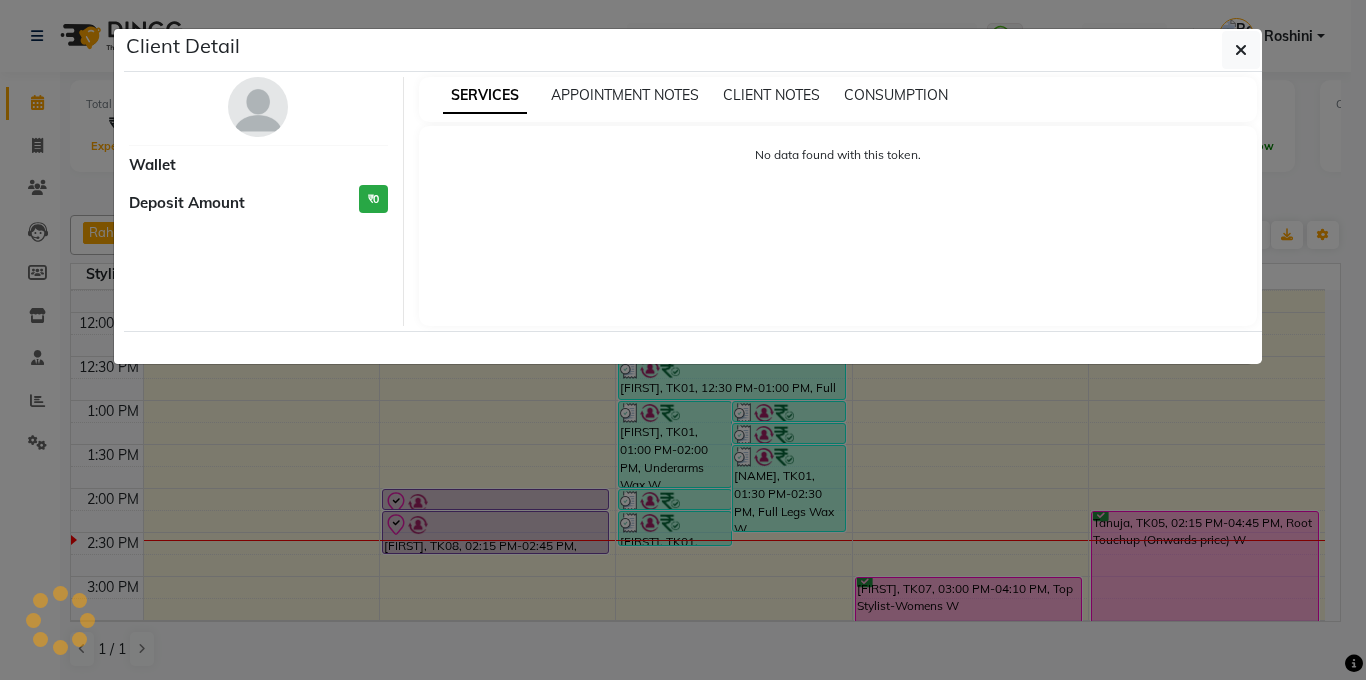 select on "3" 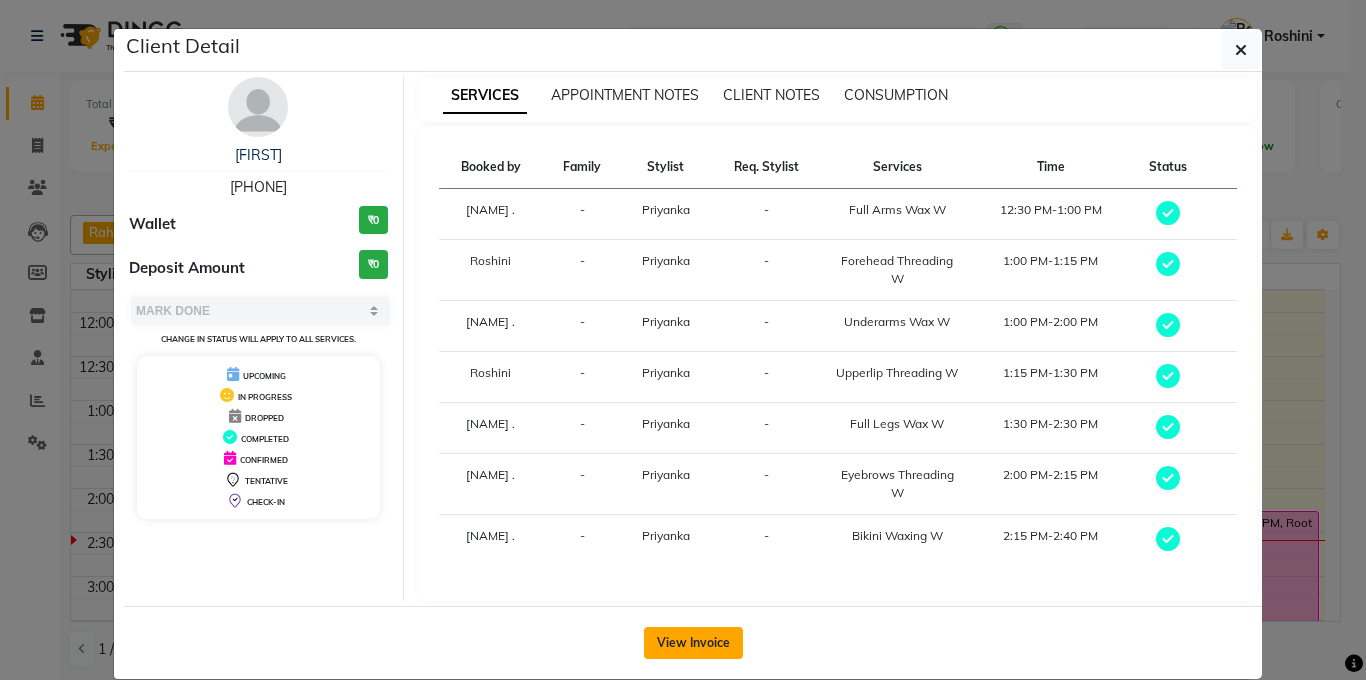 click on "View Invoice" 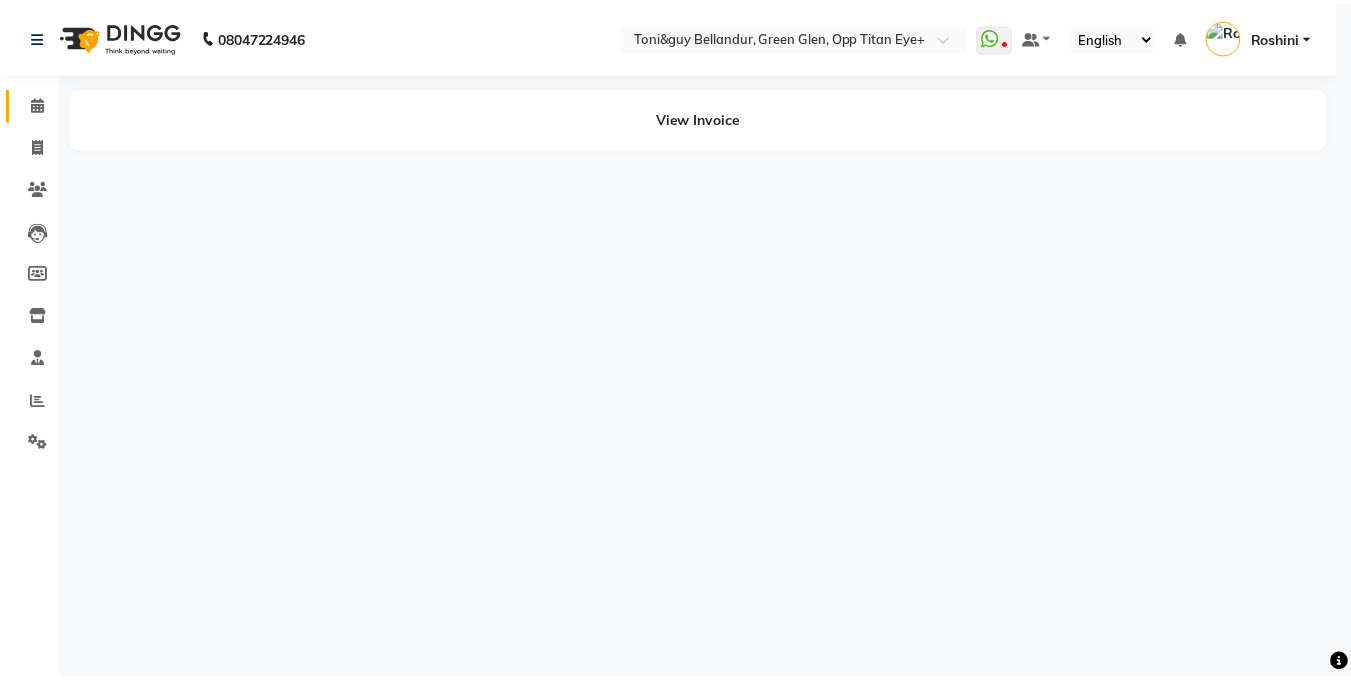 scroll, scrollTop: 0, scrollLeft: 0, axis: both 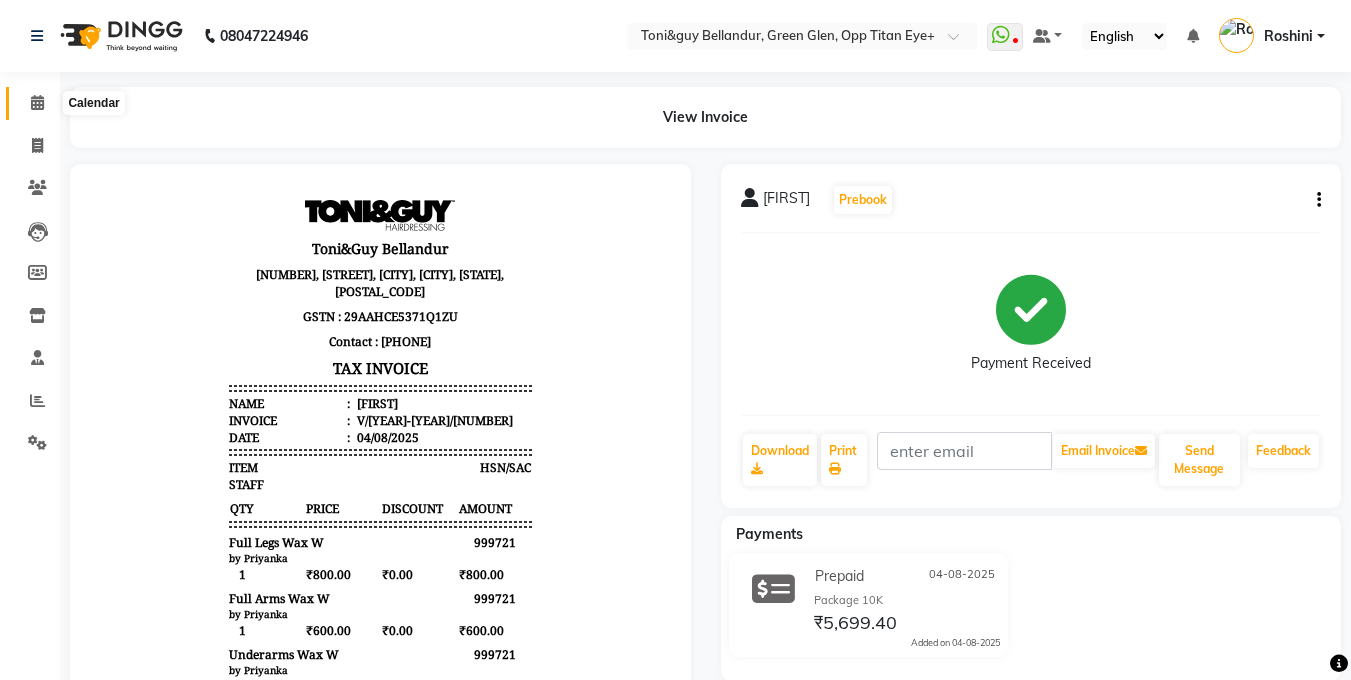 click 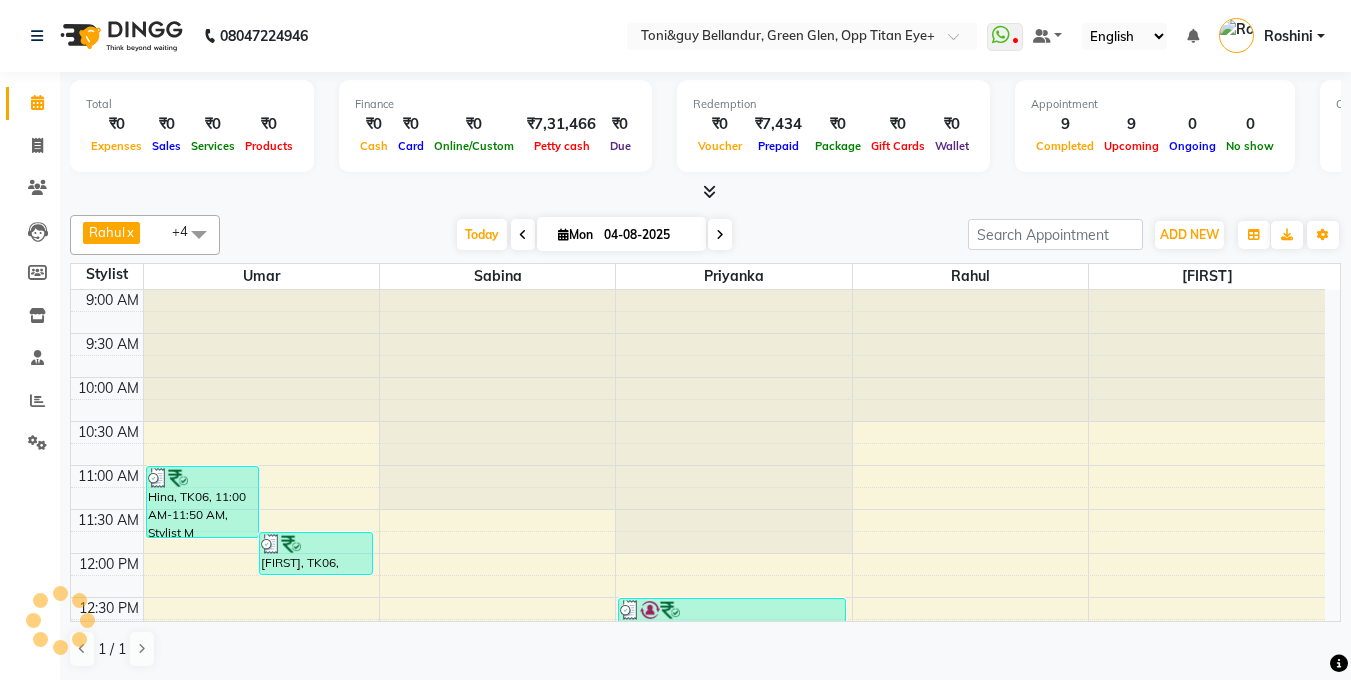 scroll, scrollTop: 0, scrollLeft: 0, axis: both 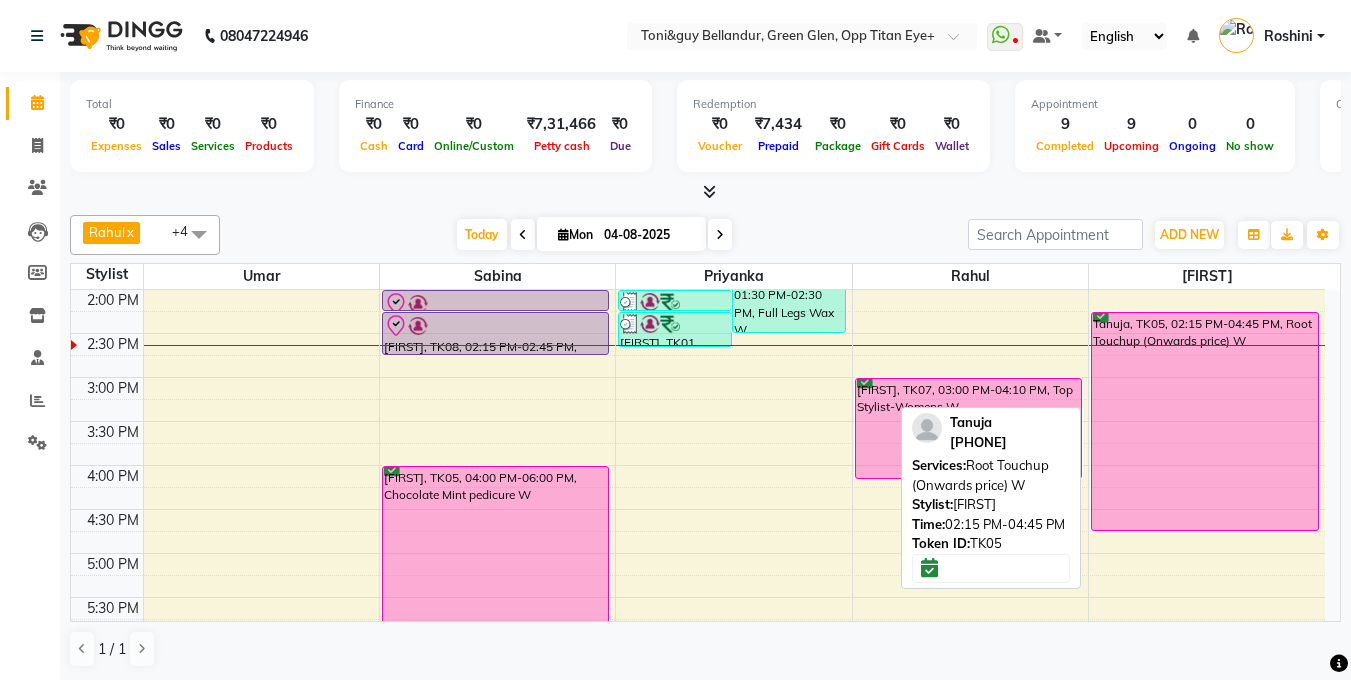 click on "Tanuja, TK05, 02:15 PM-04:45 PM, Root Touchup (Onwards price) W" at bounding box center [1205, 421] 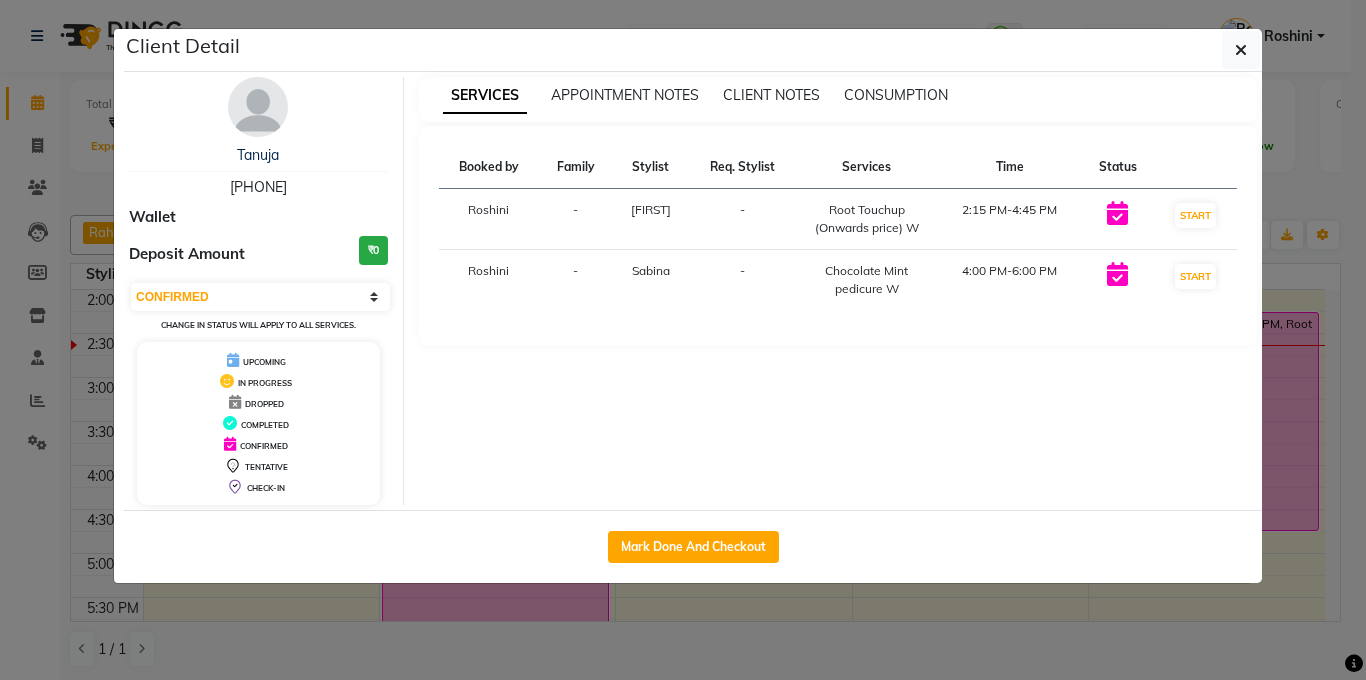 click on "Client Detail  Tanuja    9946001881 Wallet Deposit Amount  ₹0  Select IN SERVICE CONFIRMED TENTATIVE CHECK IN MARK DONE DROPPED UPCOMING Change in status will apply to all services. UPCOMING IN PROGRESS DROPPED COMPLETED CONFIRMED TENTATIVE CHECK-IN SERVICES APPOINTMENT NOTES CLIENT NOTES CONSUMPTION Booked by Family Stylist Req. Stylist Services Time Status  Roshini  - Kasim -  Root Touchup (Onwards price) W   2:15 PM-4:45 PM   START   Roshini  - Sabina -  Chocolate Mint pedicure W   4:00 PM-6:00 PM   START   Mark Done And Checkout" 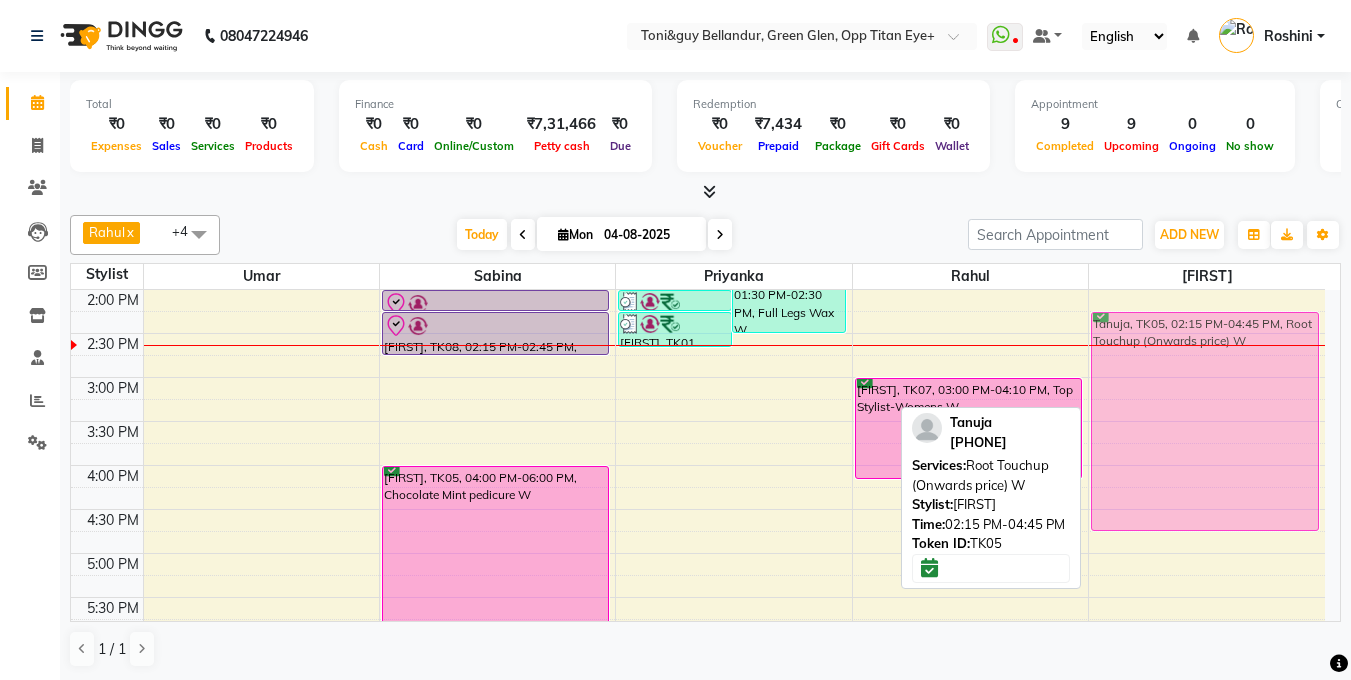 click on "Shivam, TK04, 07:00 PM-08:00 PM, Beard Shape-Up M     Shivam, TK04, 07:30 PM-08:35 PM, Top Stylist M     Tanuja, TK05, 02:15 PM-04:45 PM, Root Touchup (Onwards price) W     Tanuja, TK05, 02:15 PM-04:45 PM, Root Touchup (Onwards price) W" at bounding box center (1207, 421) 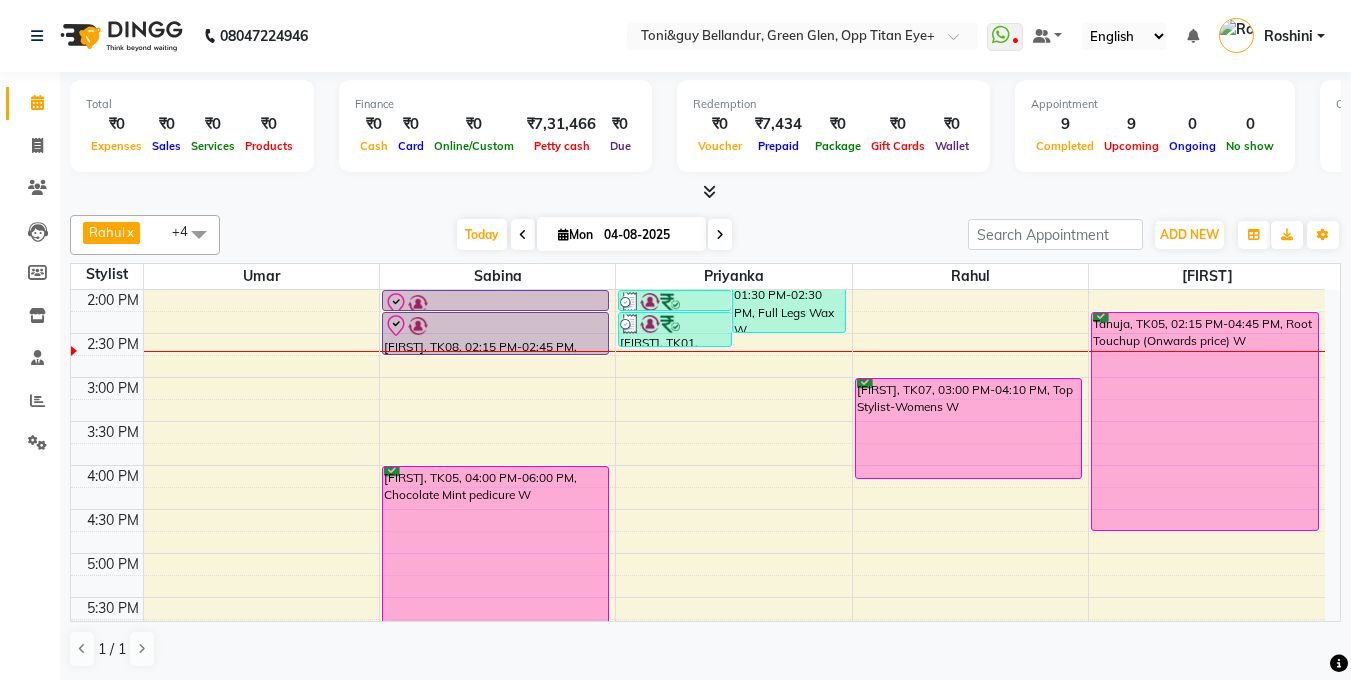 scroll, scrollTop: 267, scrollLeft: 0, axis: vertical 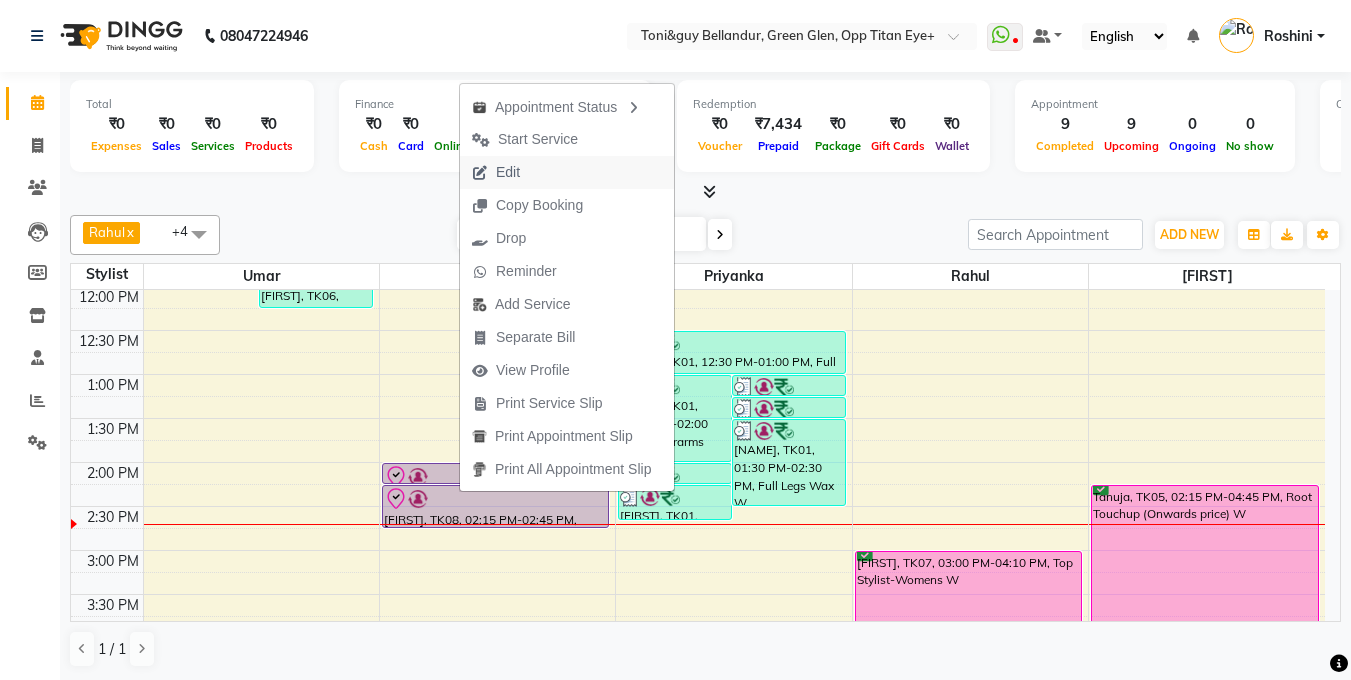 click on "Edit" at bounding box center (567, 172) 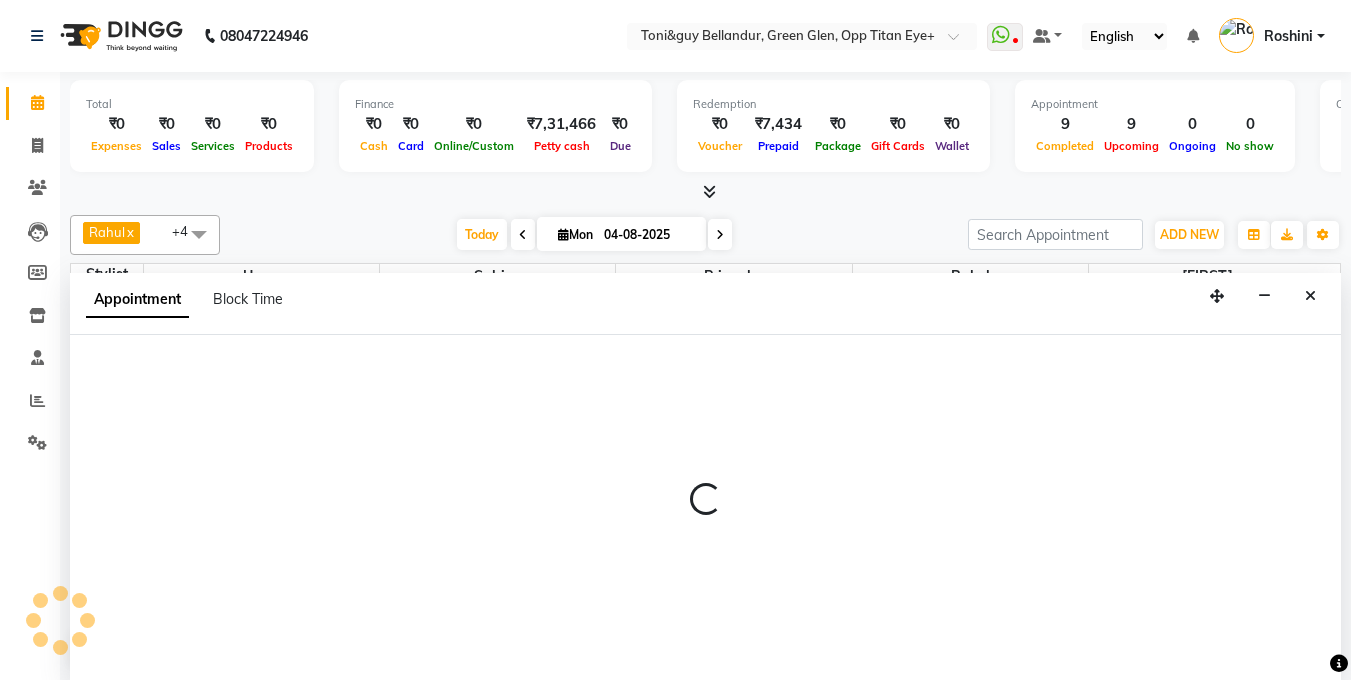 scroll, scrollTop: 1, scrollLeft: 0, axis: vertical 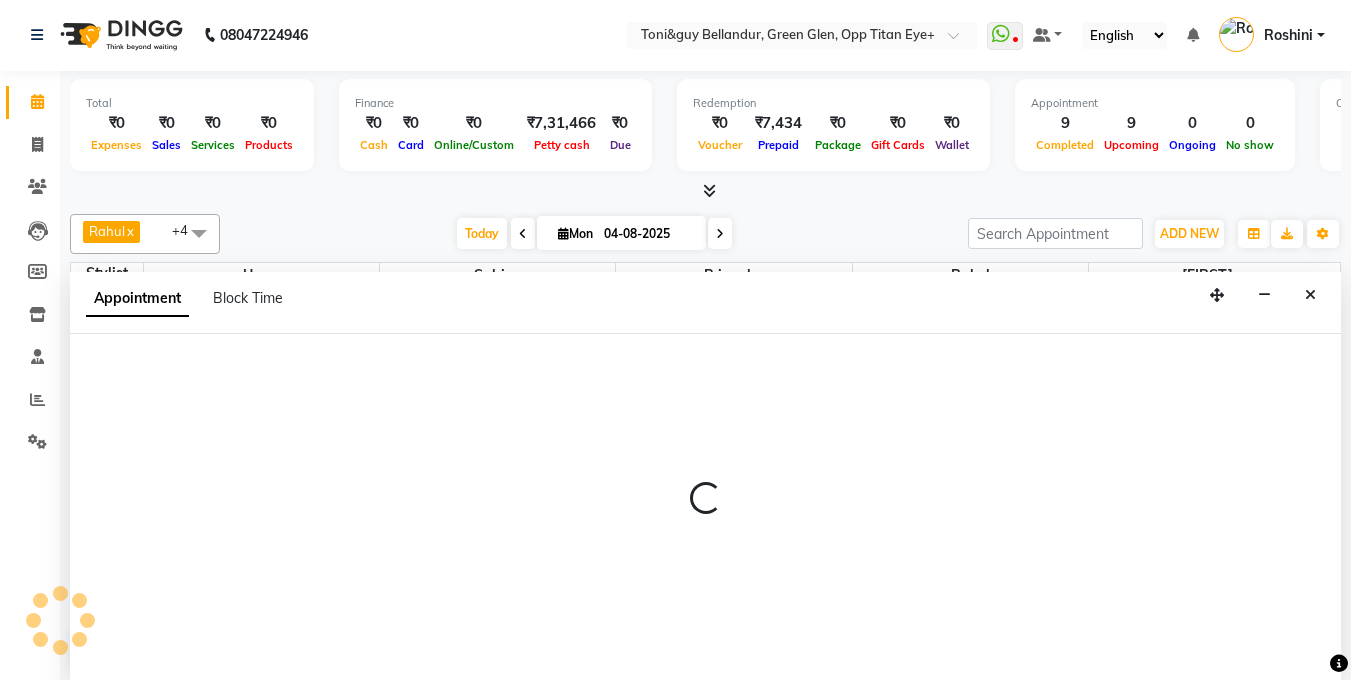 select on "check-in" 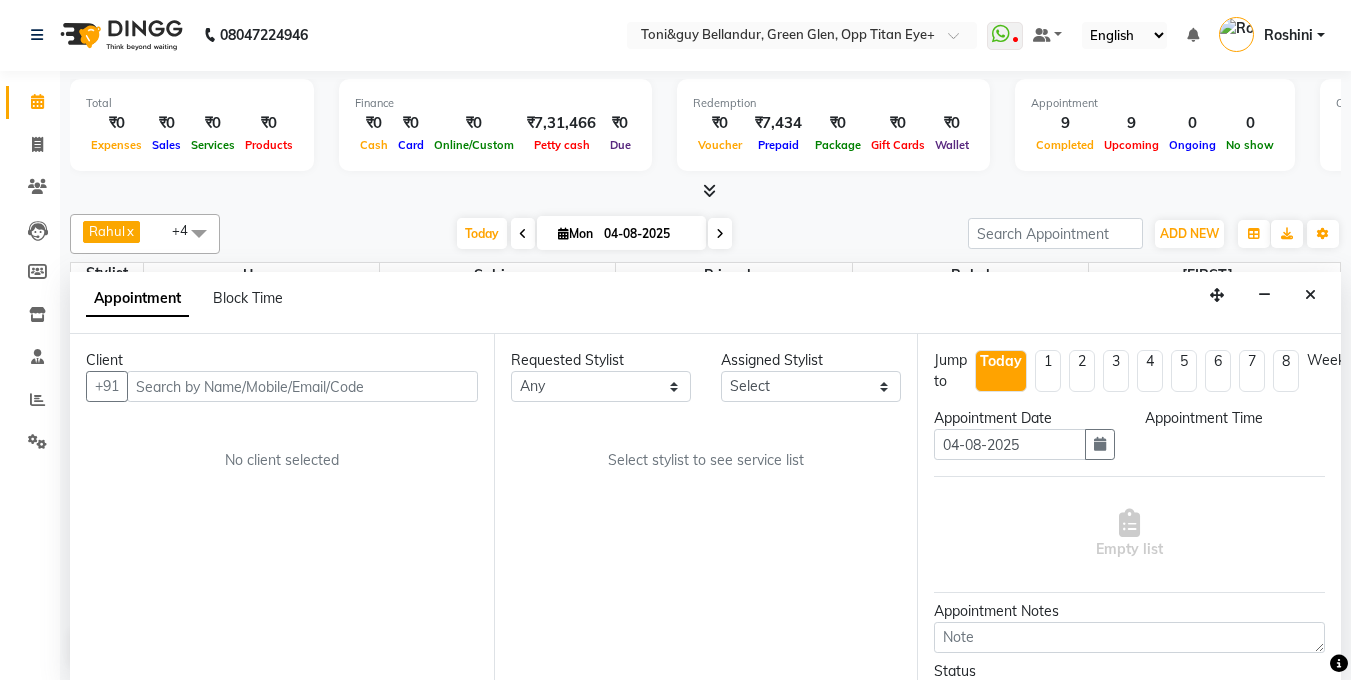 scroll, scrollTop: 0, scrollLeft: 0, axis: both 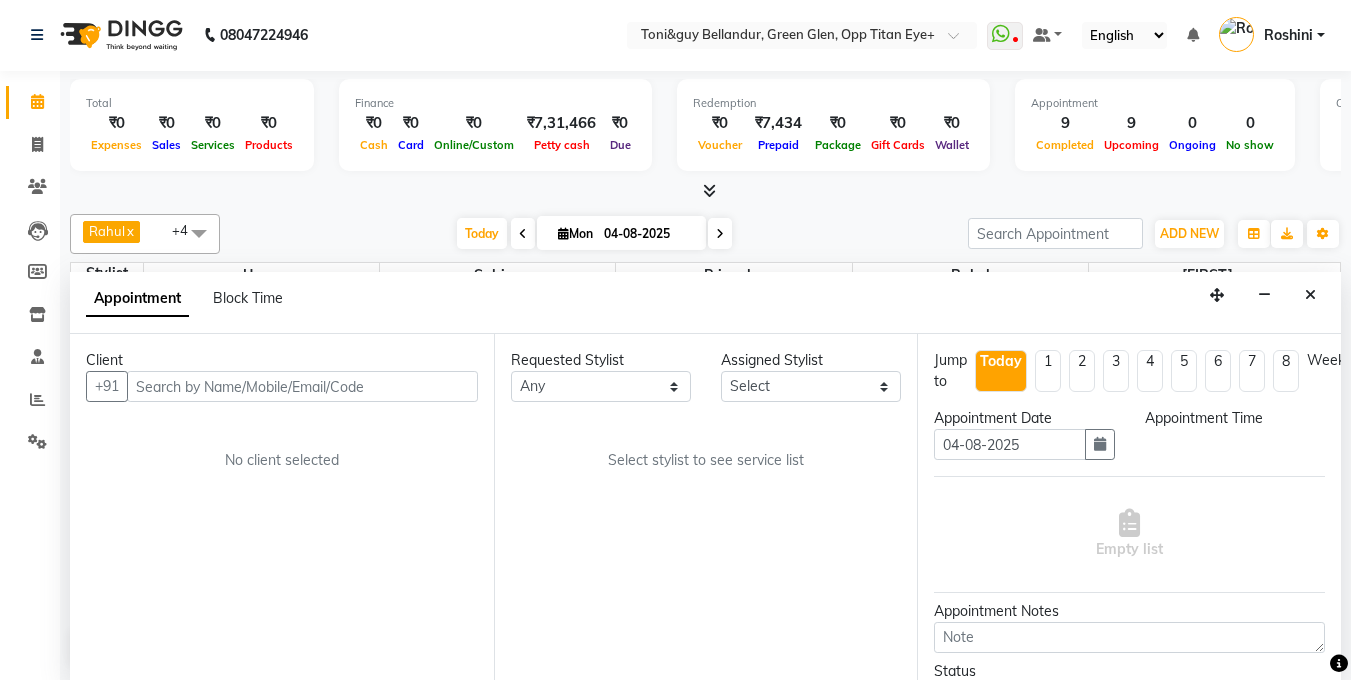 select on "840" 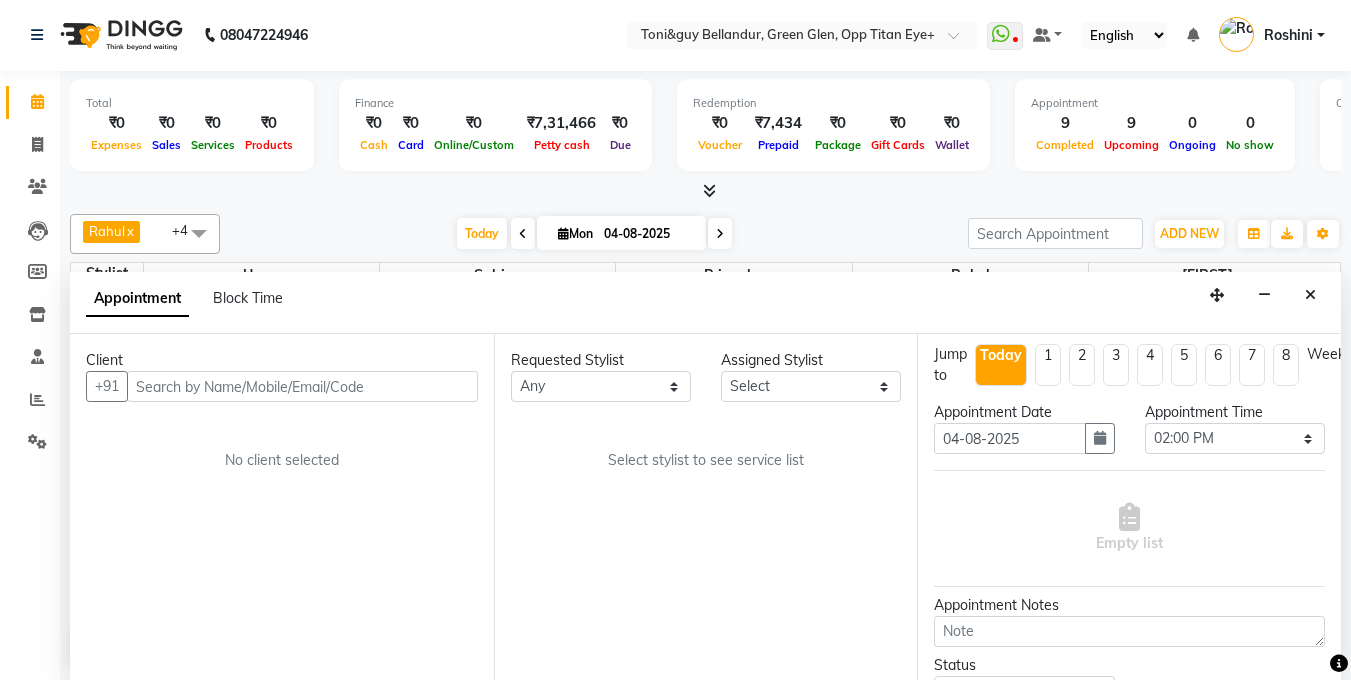 scroll, scrollTop: 35, scrollLeft: 0, axis: vertical 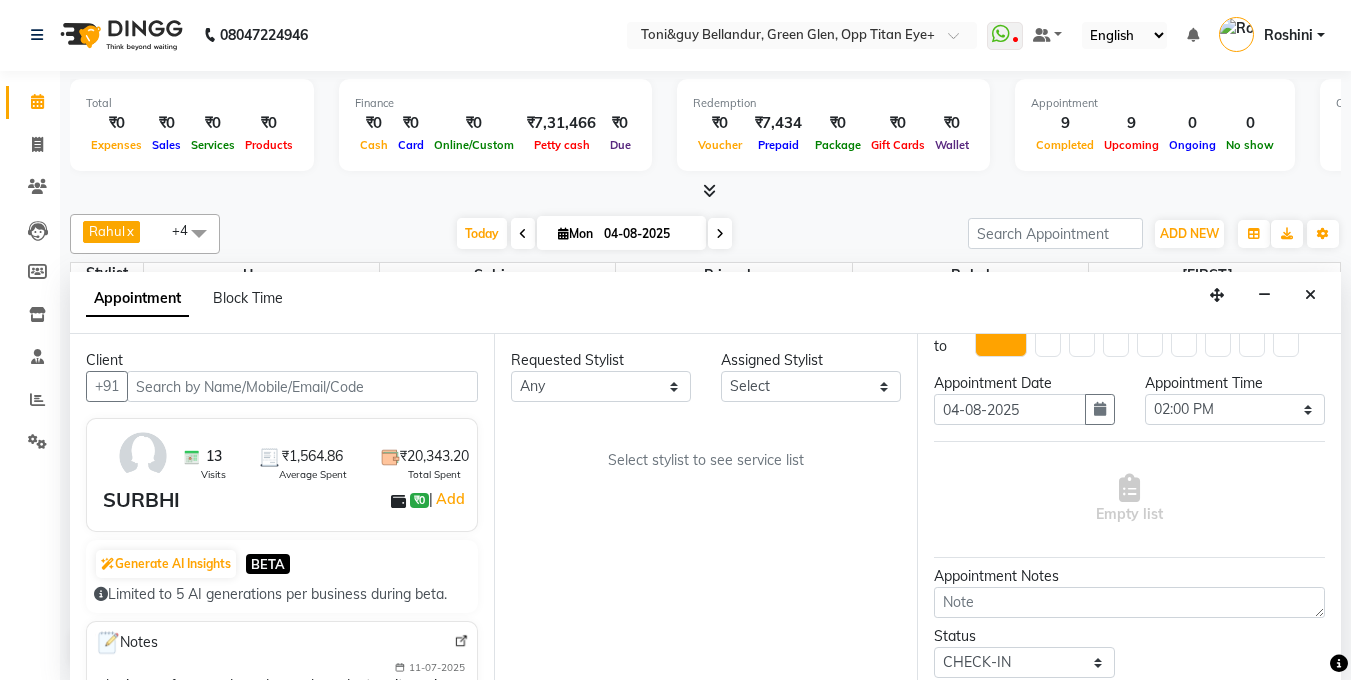 select on "60437" 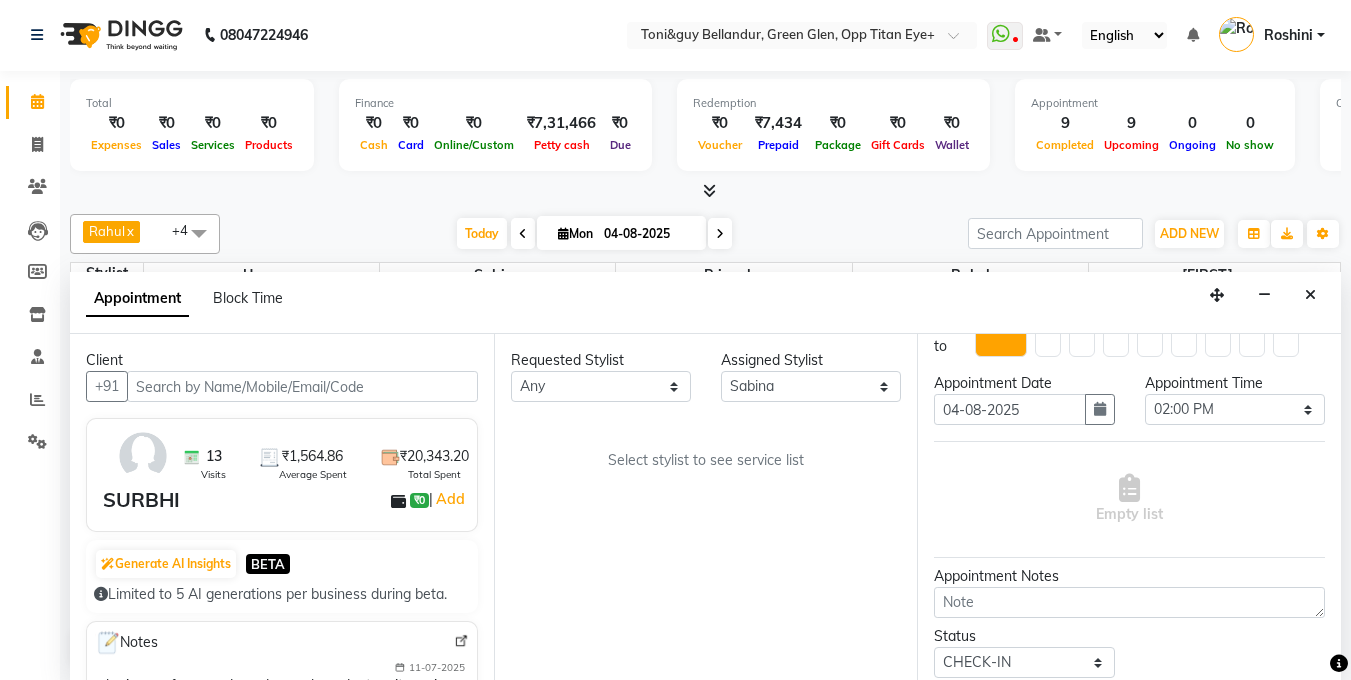 scroll, scrollTop: 441, scrollLeft: 0, axis: vertical 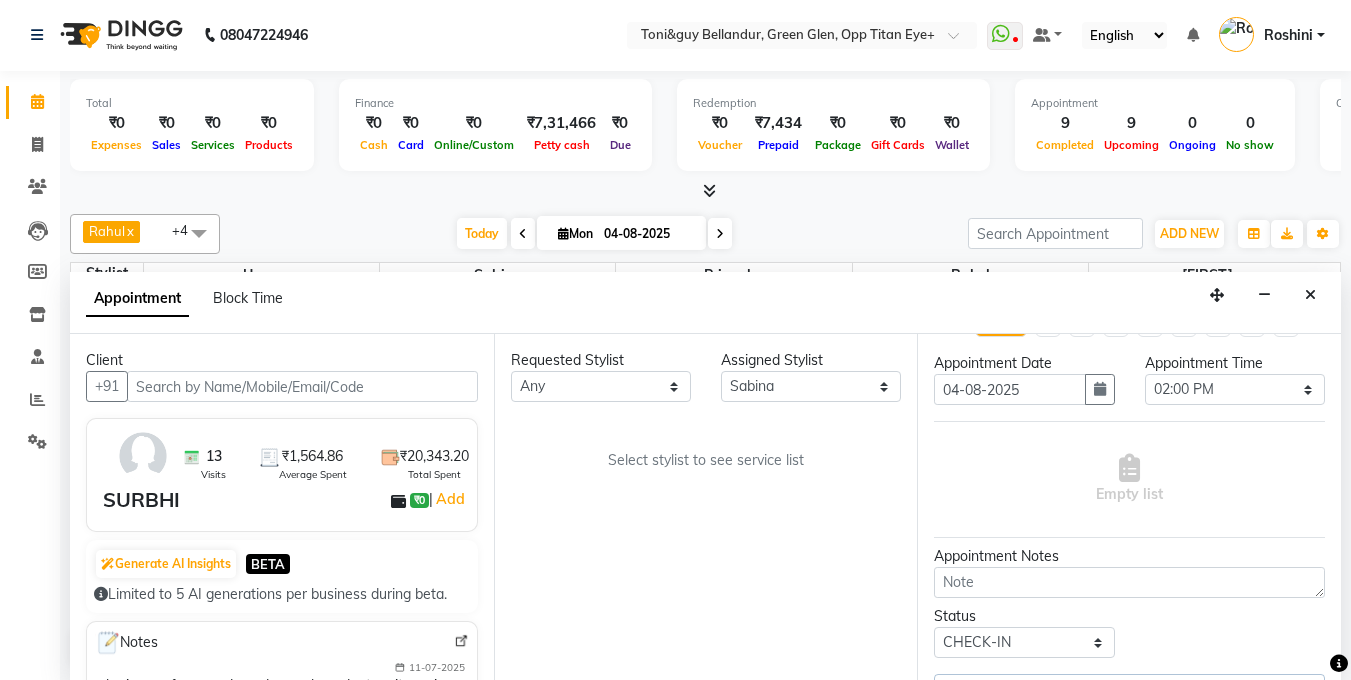 select on "2739" 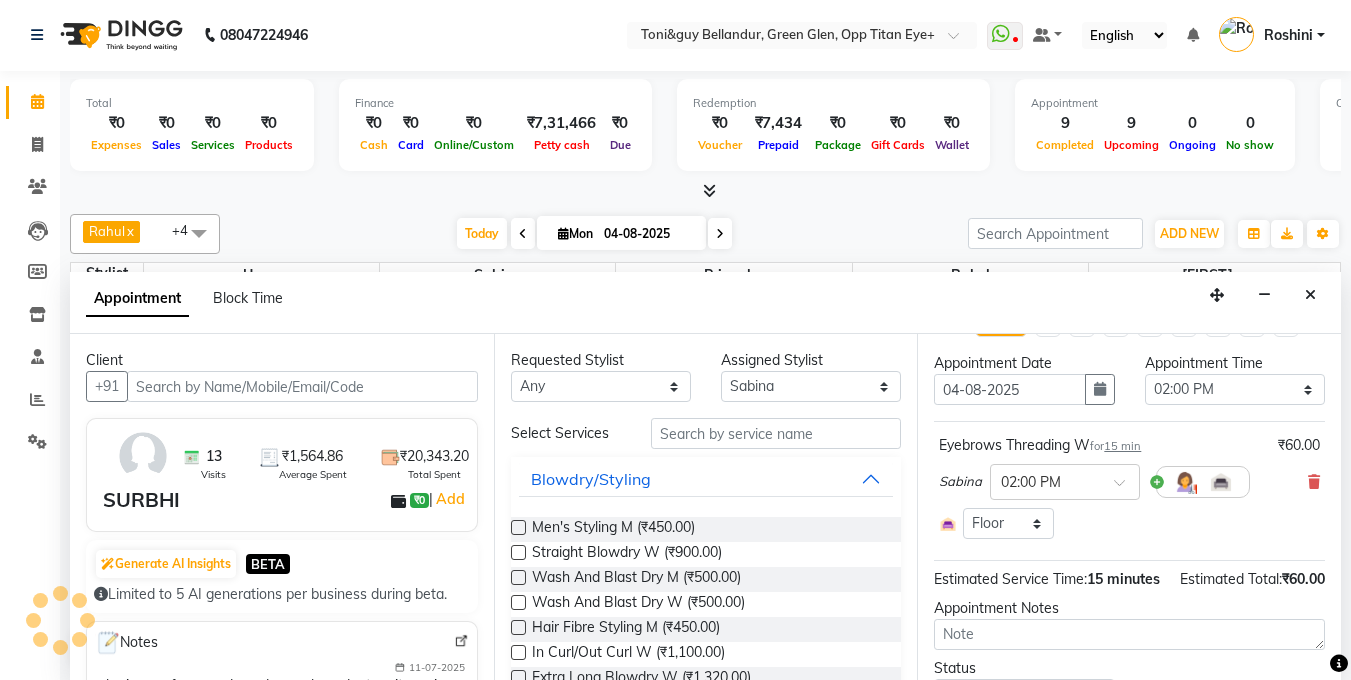 select on "2739" 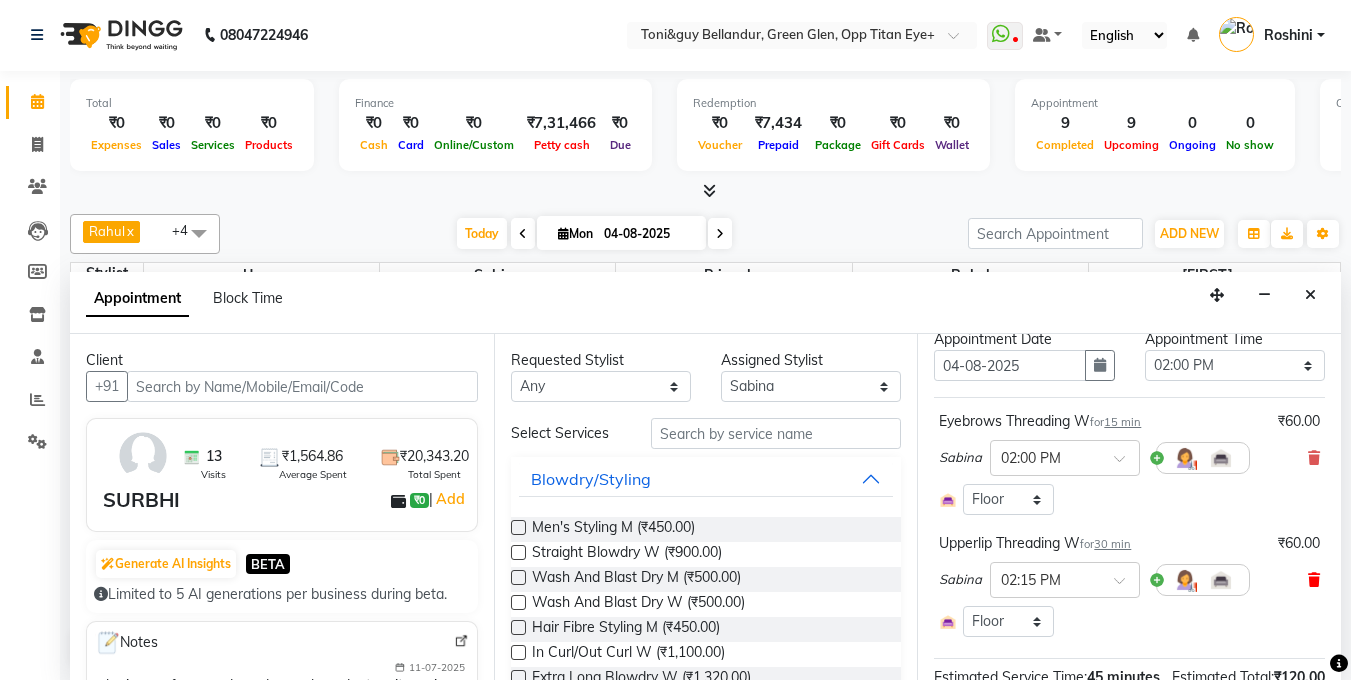 scroll, scrollTop: 84, scrollLeft: 0, axis: vertical 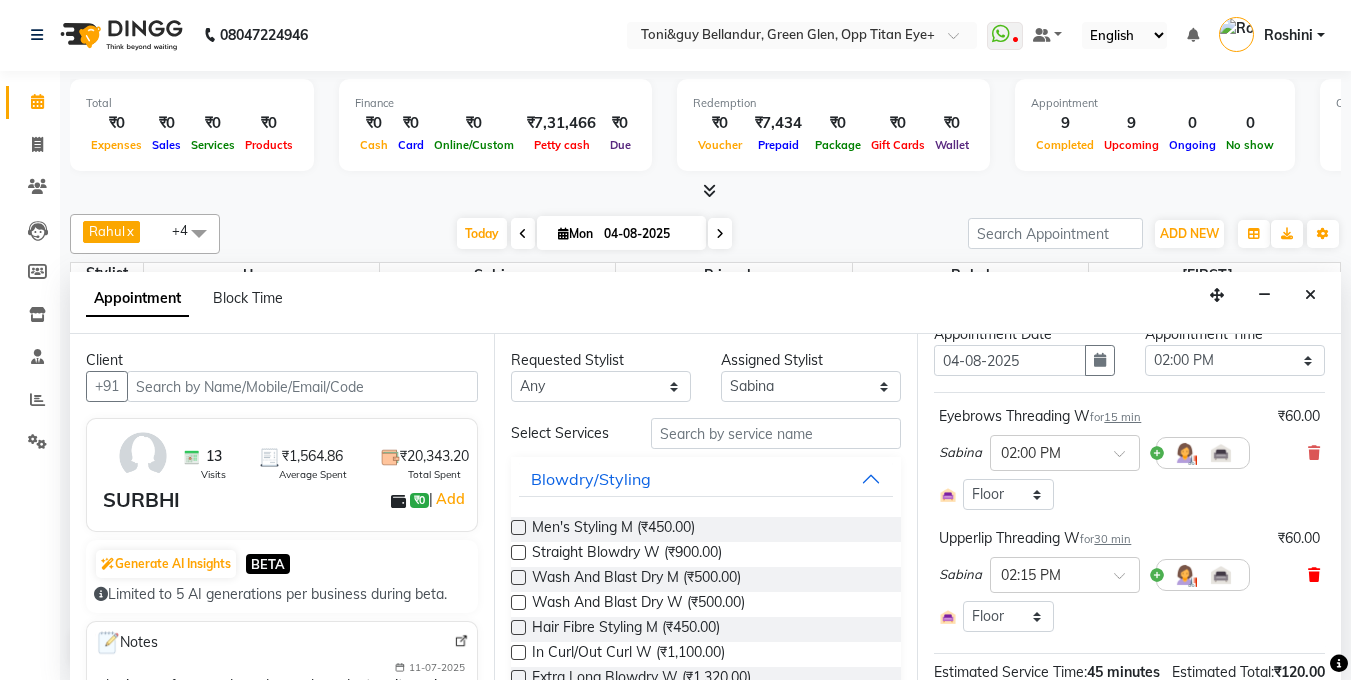 click at bounding box center (1314, 575) 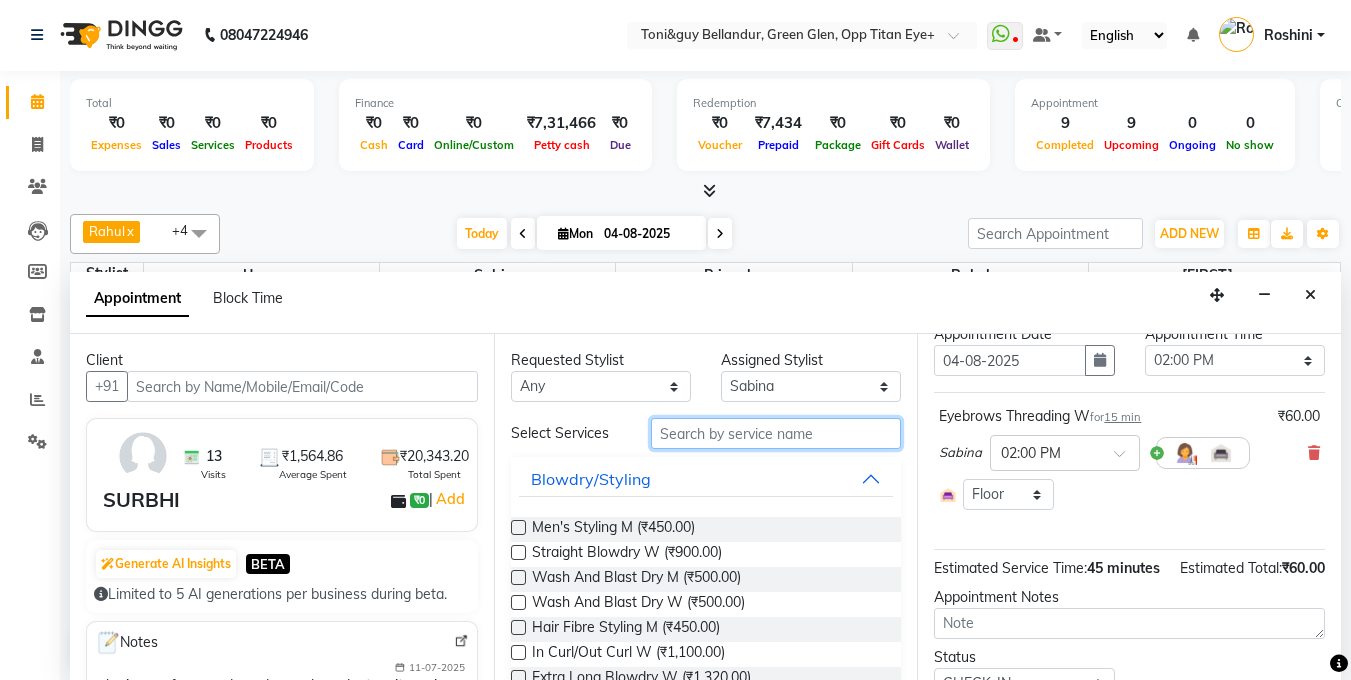 click at bounding box center [776, 433] 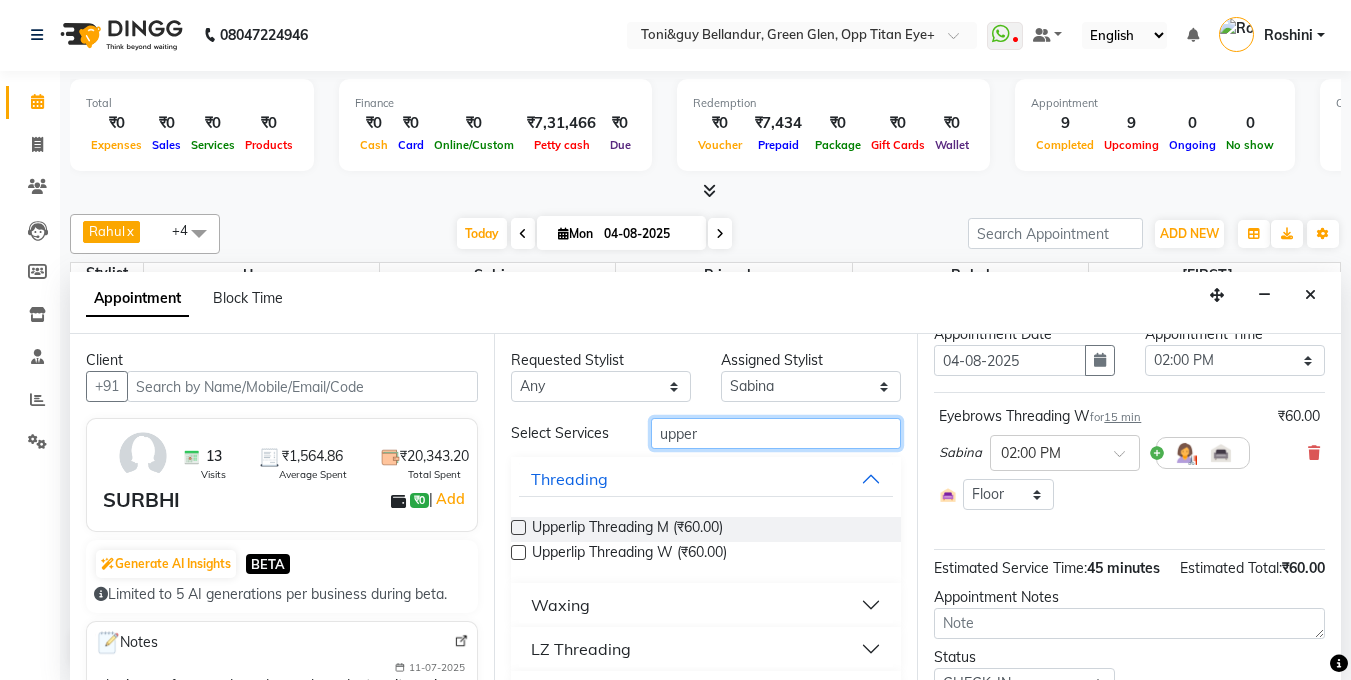 type on "upper" 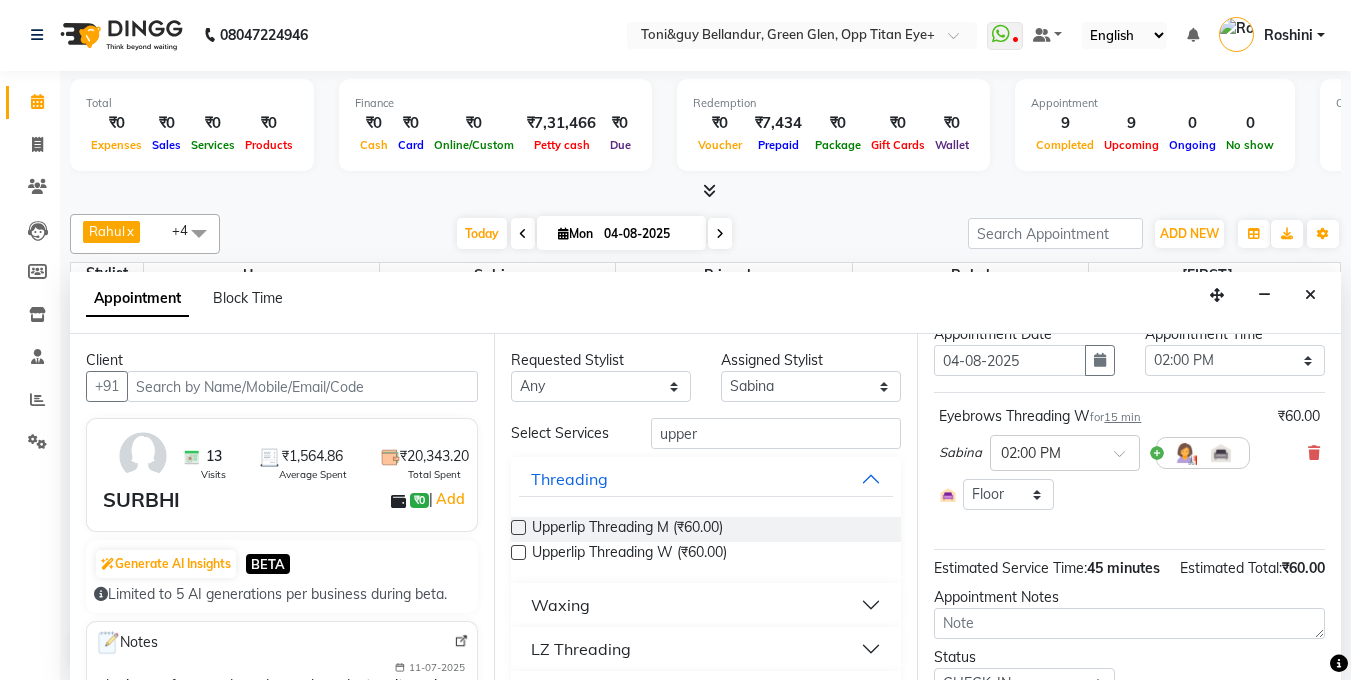 click on "Waxing" at bounding box center [560, 605] 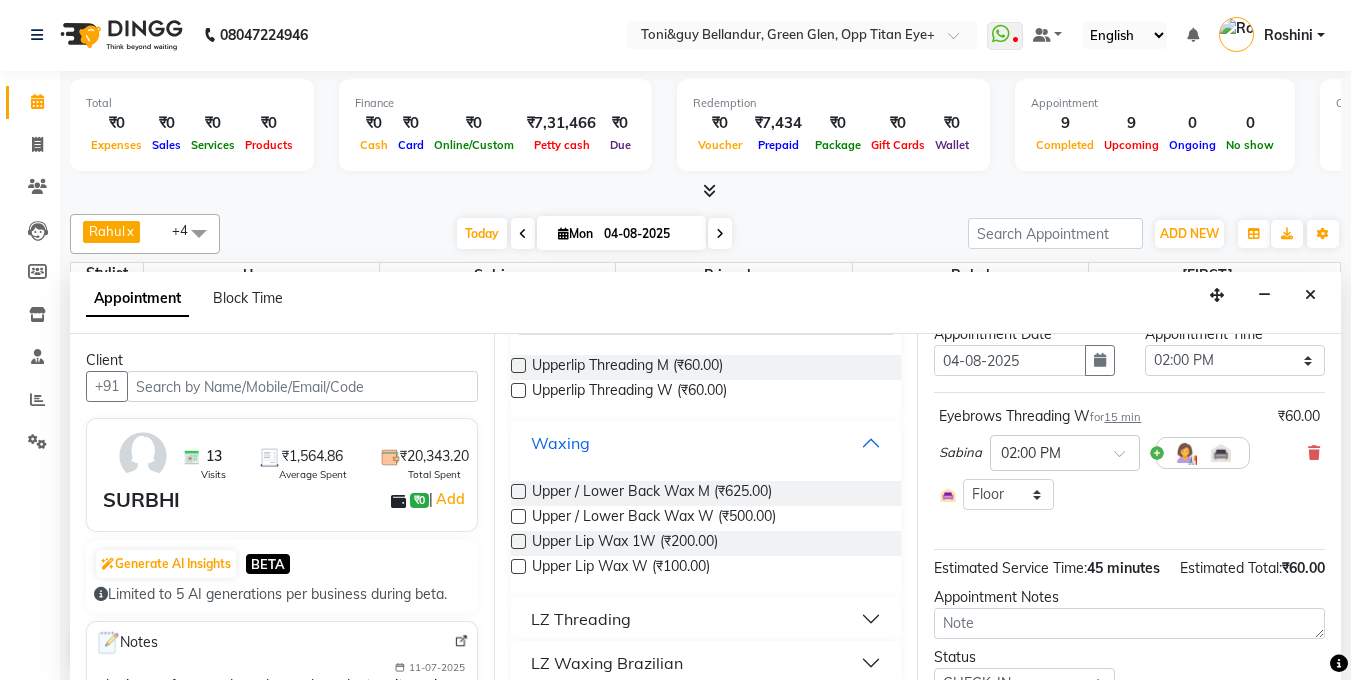 scroll, scrollTop: 227, scrollLeft: 0, axis: vertical 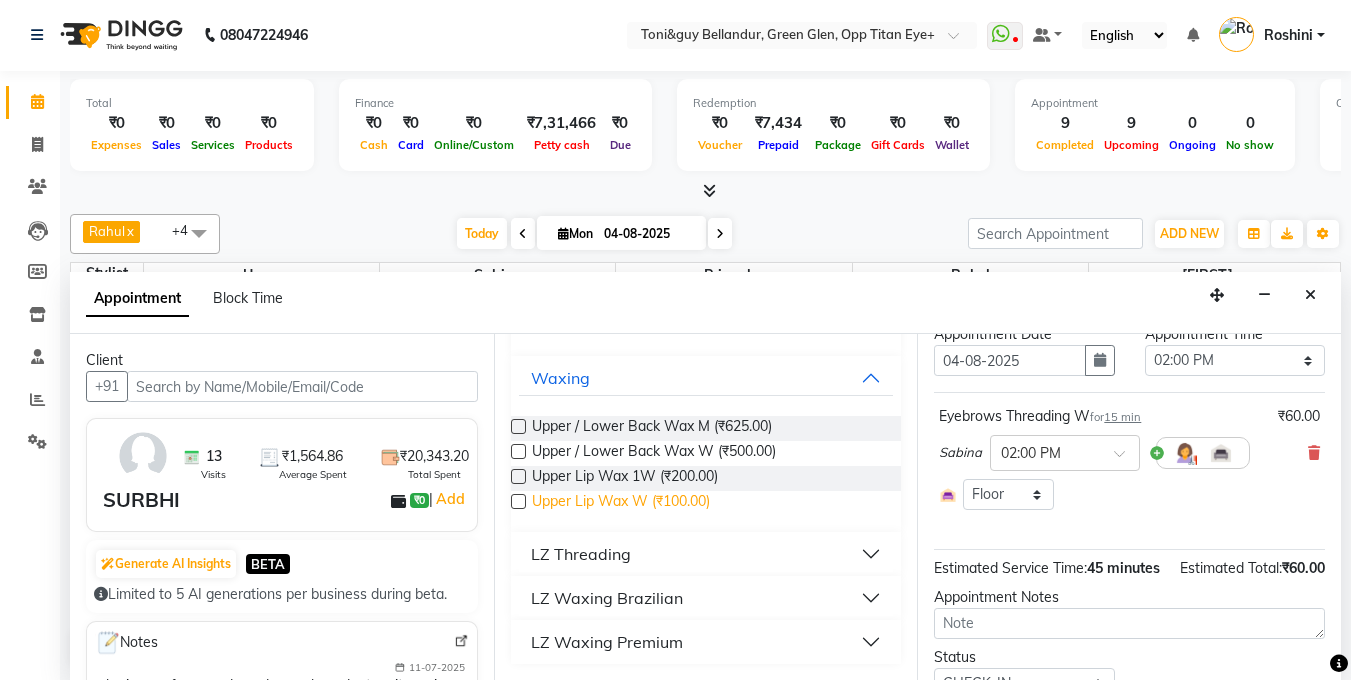 click on "Upper Lip Wax W (₹100.00)" at bounding box center (621, 503) 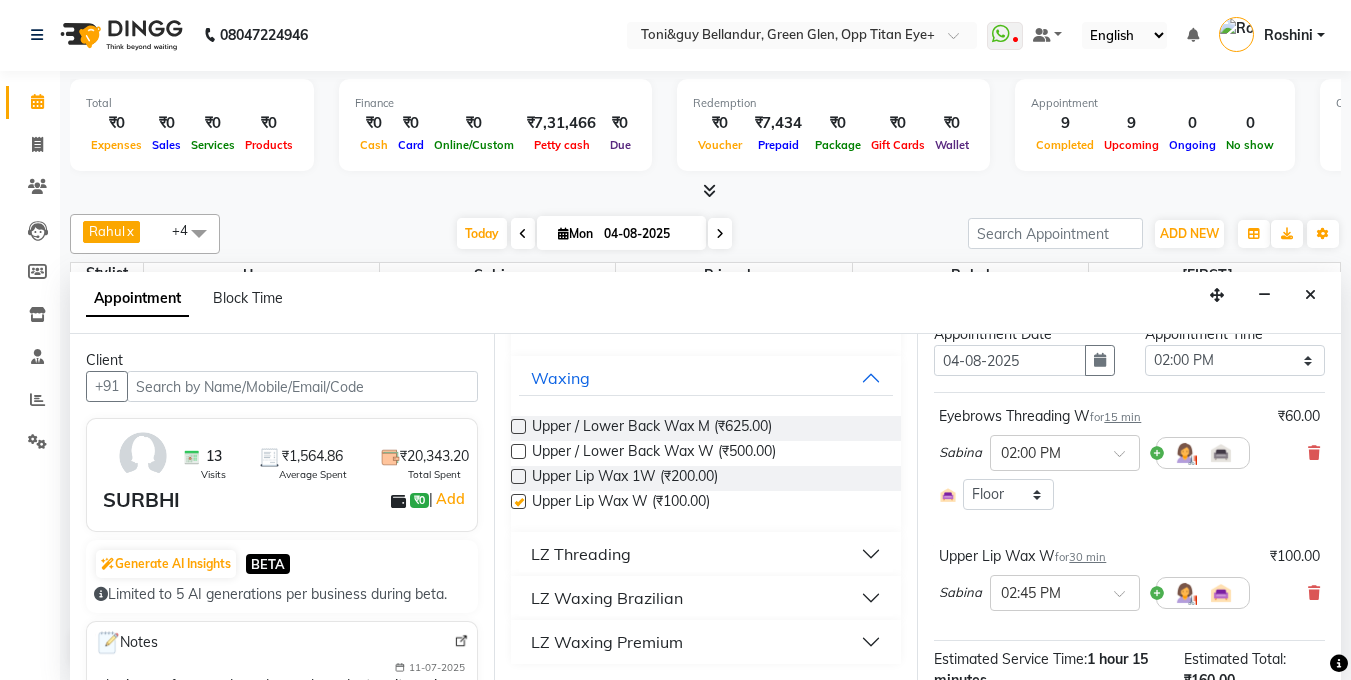 checkbox on "false" 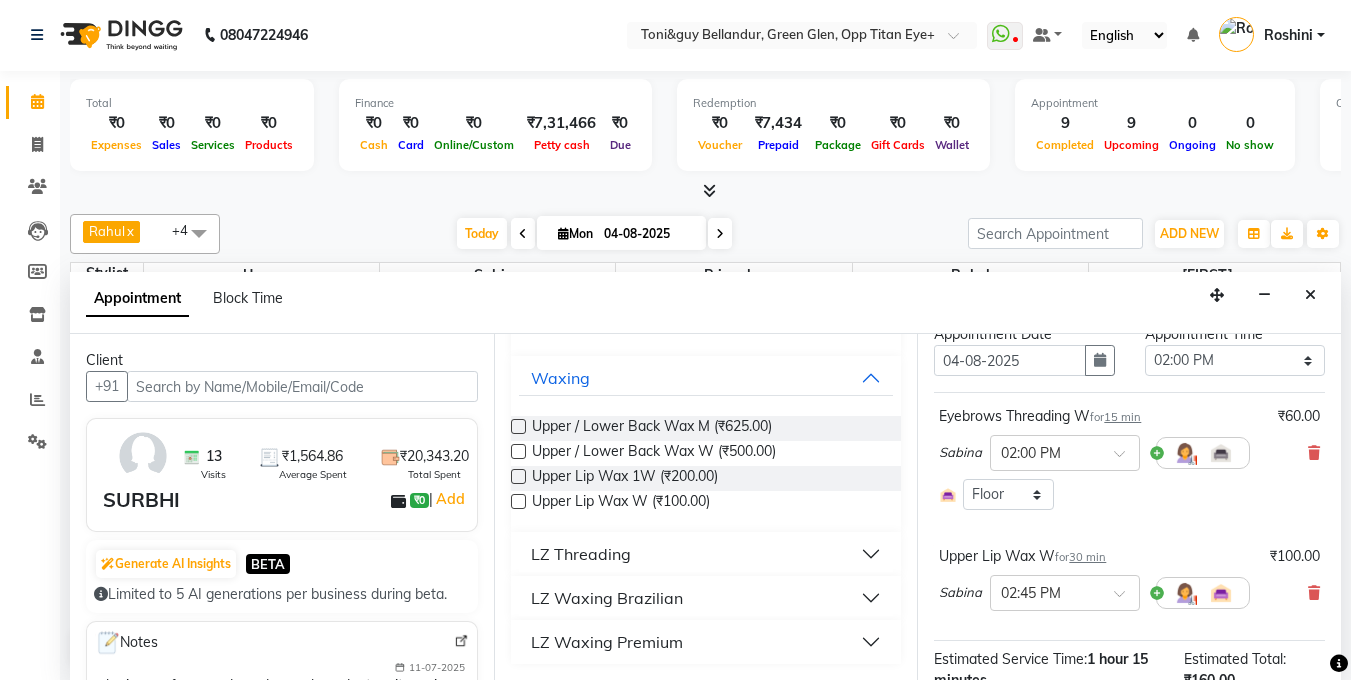 scroll, scrollTop: 0, scrollLeft: 0, axis: both 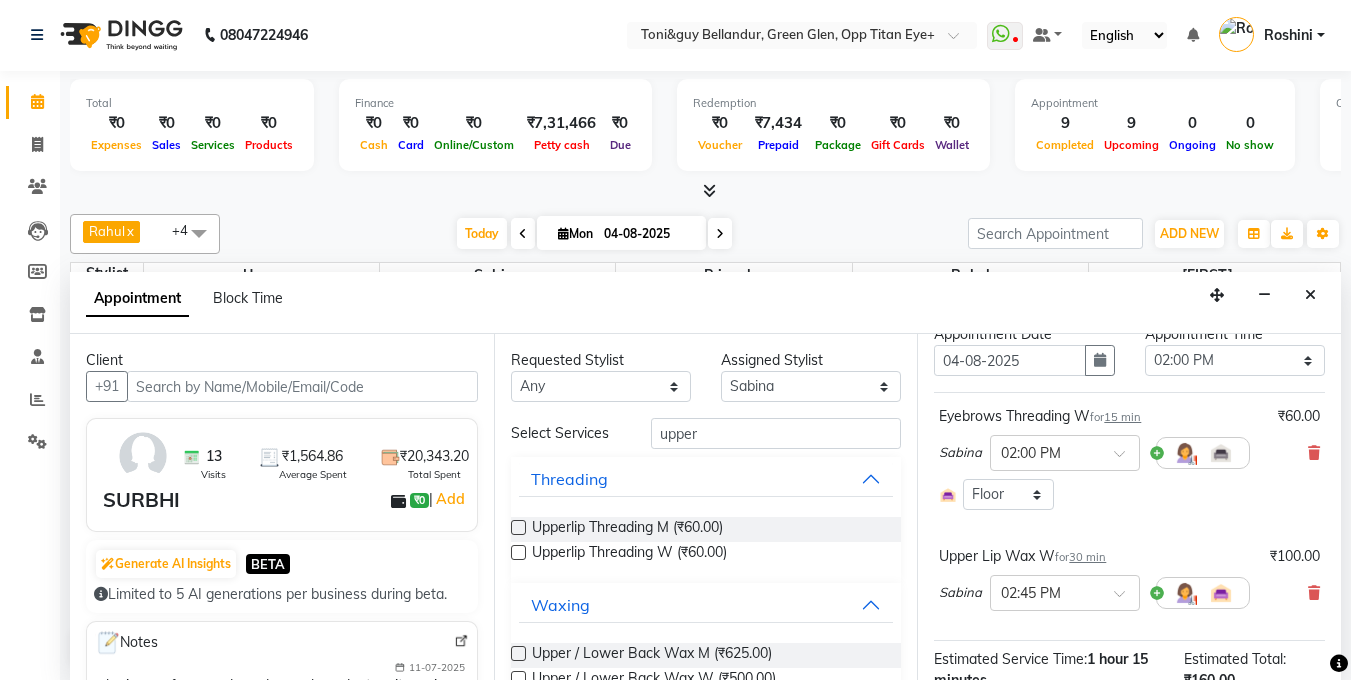 click on "Select Services upper    Threading Upperlip Threading M (₹60.00) Upperlip Threading W (₹60.00)    Waxing Upper / Lower Back Wax M (₹625.00) Upper / Lower Back Wax W (₹500.00) Upper Lip Wax 1W (₹200.00) Upper Lip Wax W (₹100.00)    LZ Threading    LZ Waxing Brazilian    LZ Waxing Premium" at bounding box center (706, 654) 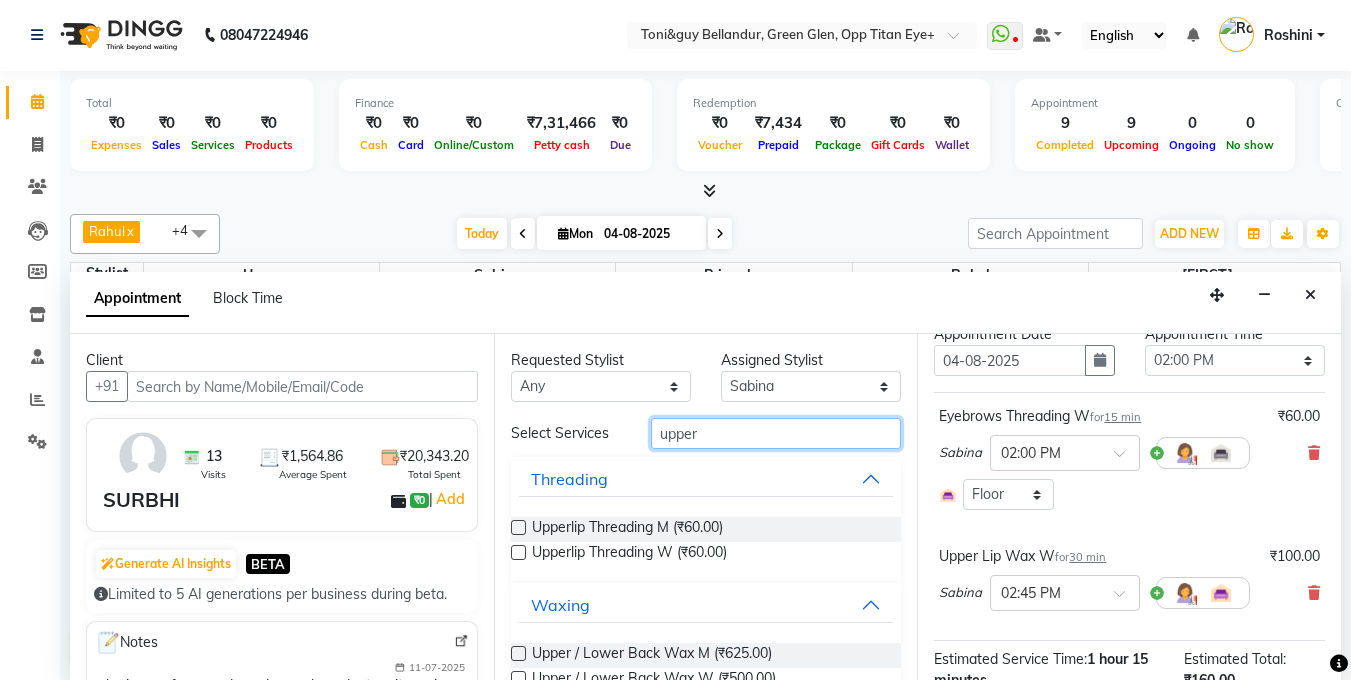 click on "upper" at bounding box center (776, 433) 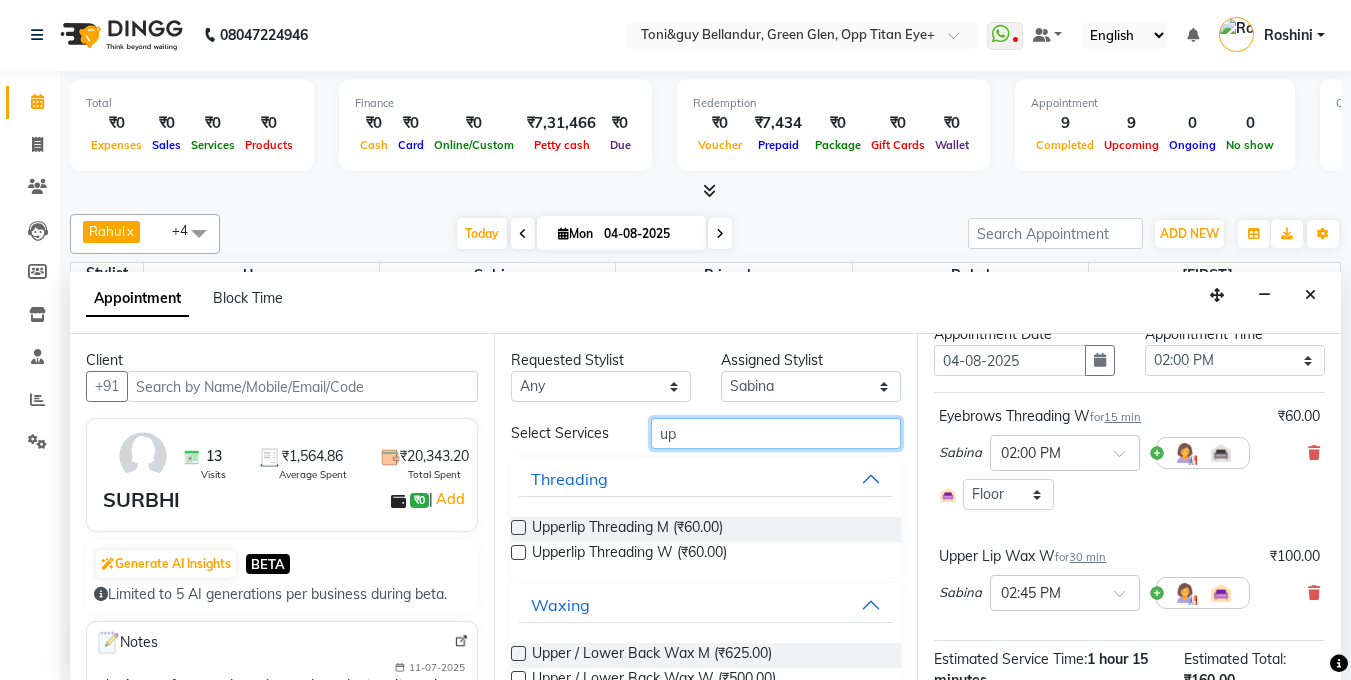 type on "u" 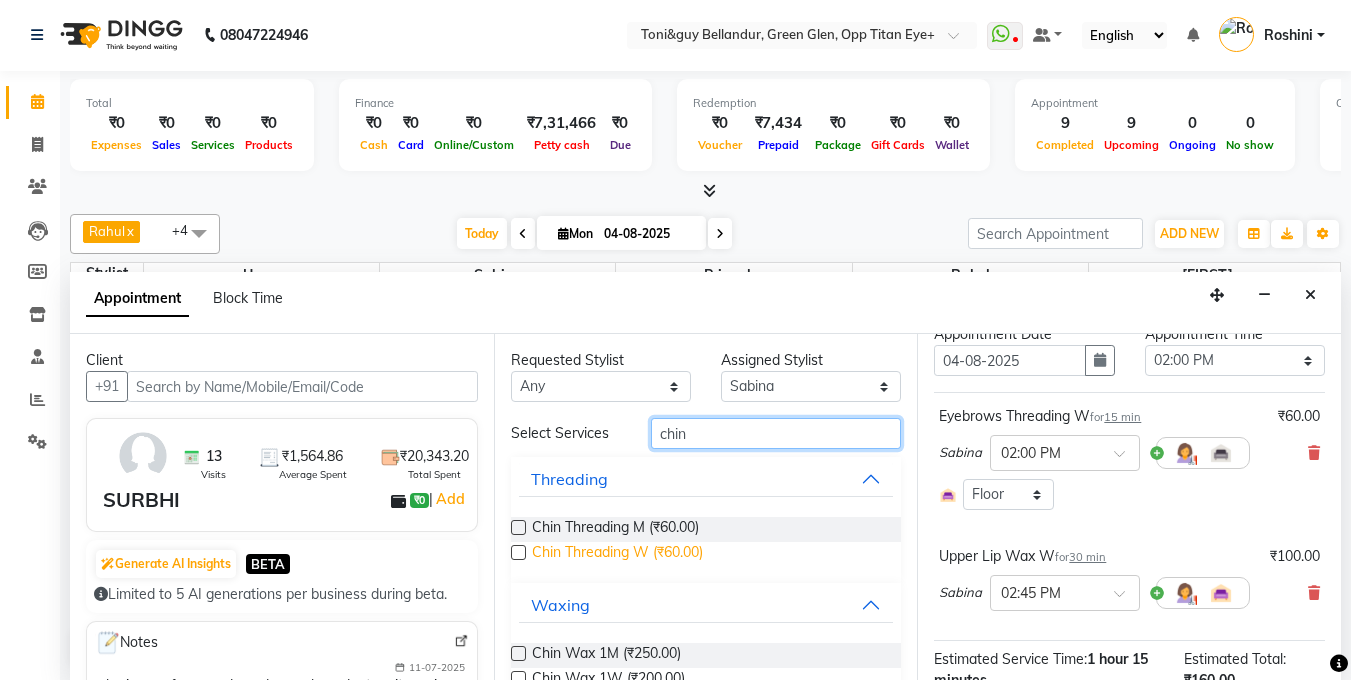 type on "chin" 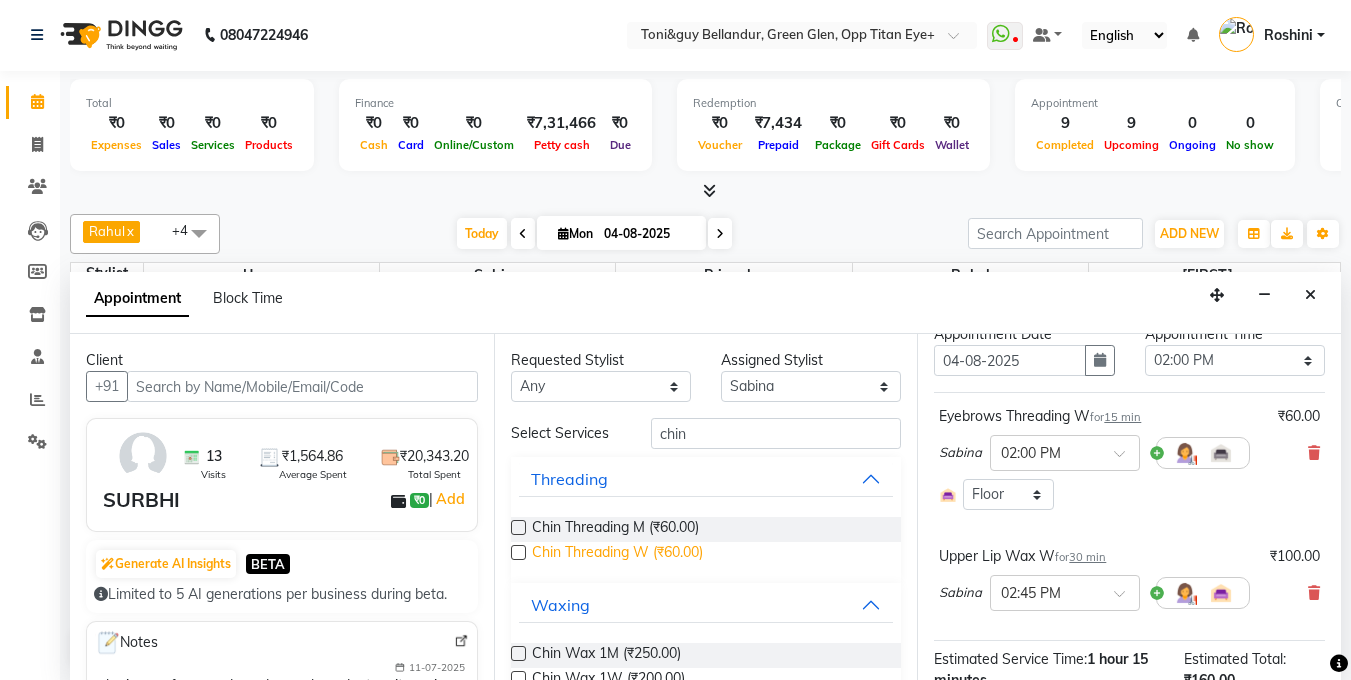 click on "Chin Threading W (₹60.00)" at bounding box center (617, 554) 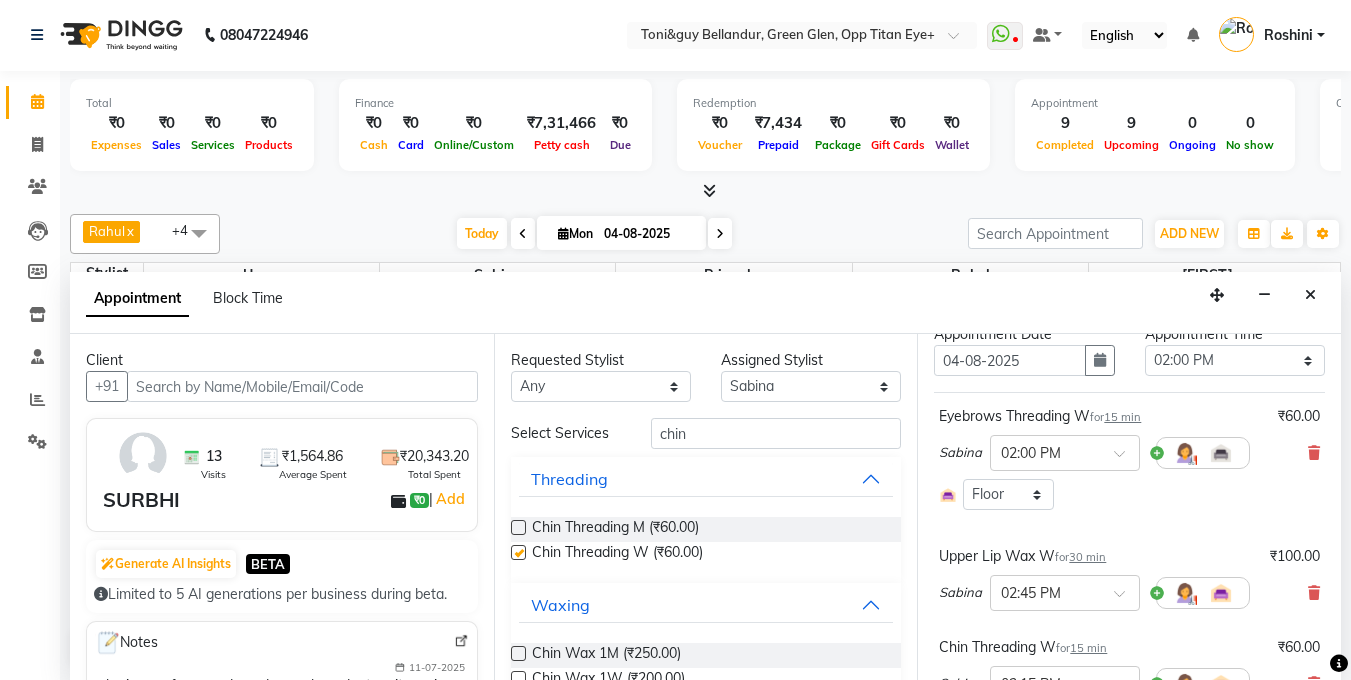 checkbox on "false" 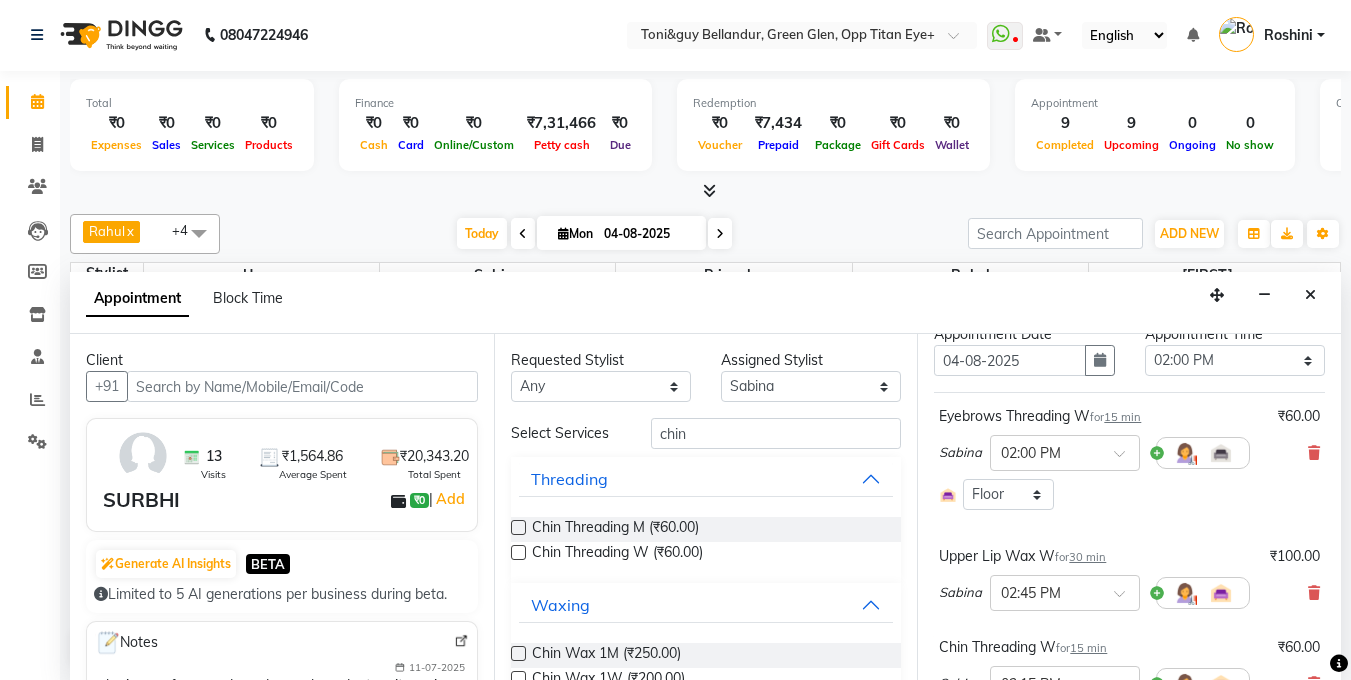 scroll, scrollTop: 389, scrollLeft: 0, axis: vertical 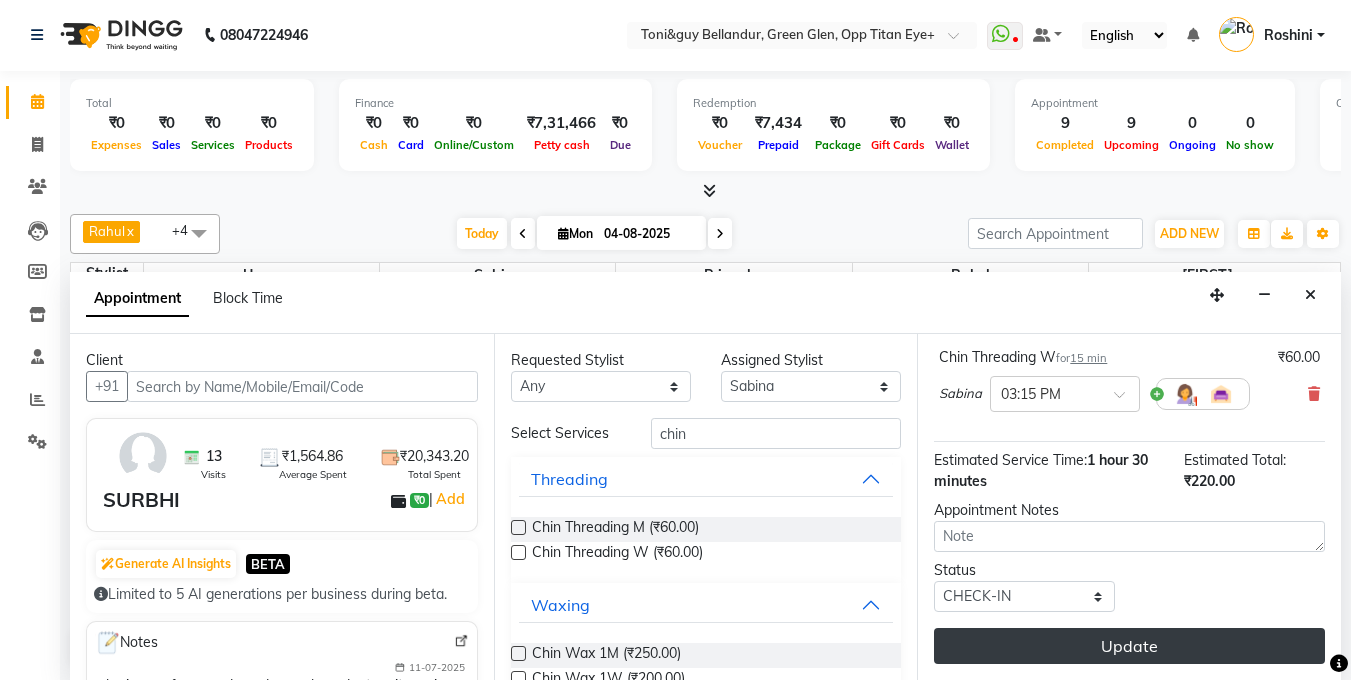 click on "Update" at bounding box center (1129, 646) 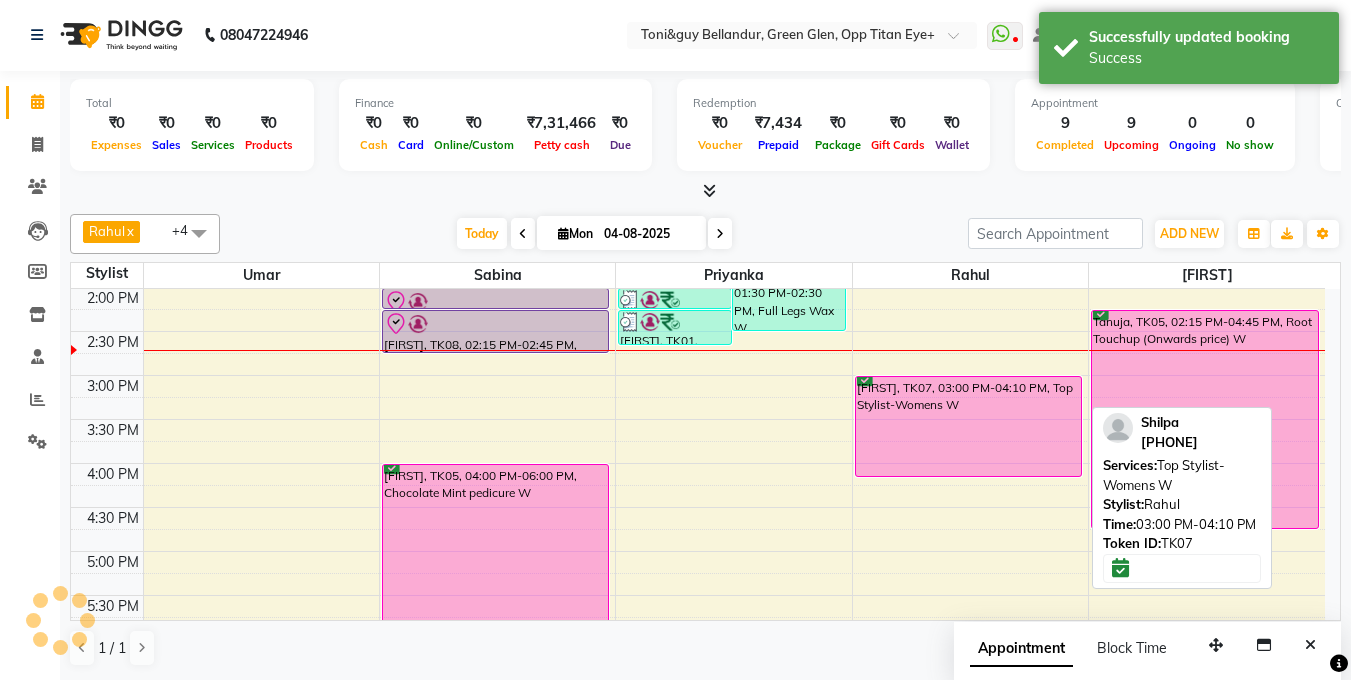 scroll, scrollTop: 0, scrollLeft: 0, axis: both 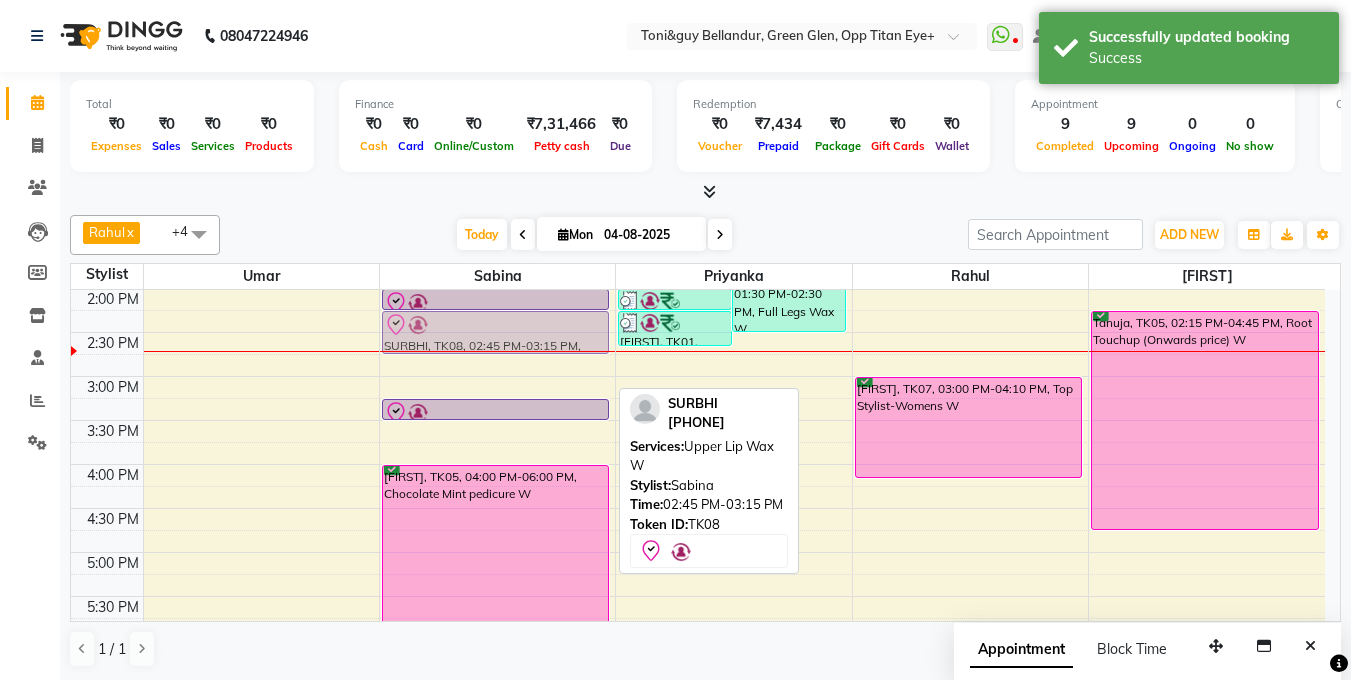 drag, startPoint x: 560, startPoint y: 373, endPoint x: 552, endPoint y: 352, distance: 22.472204 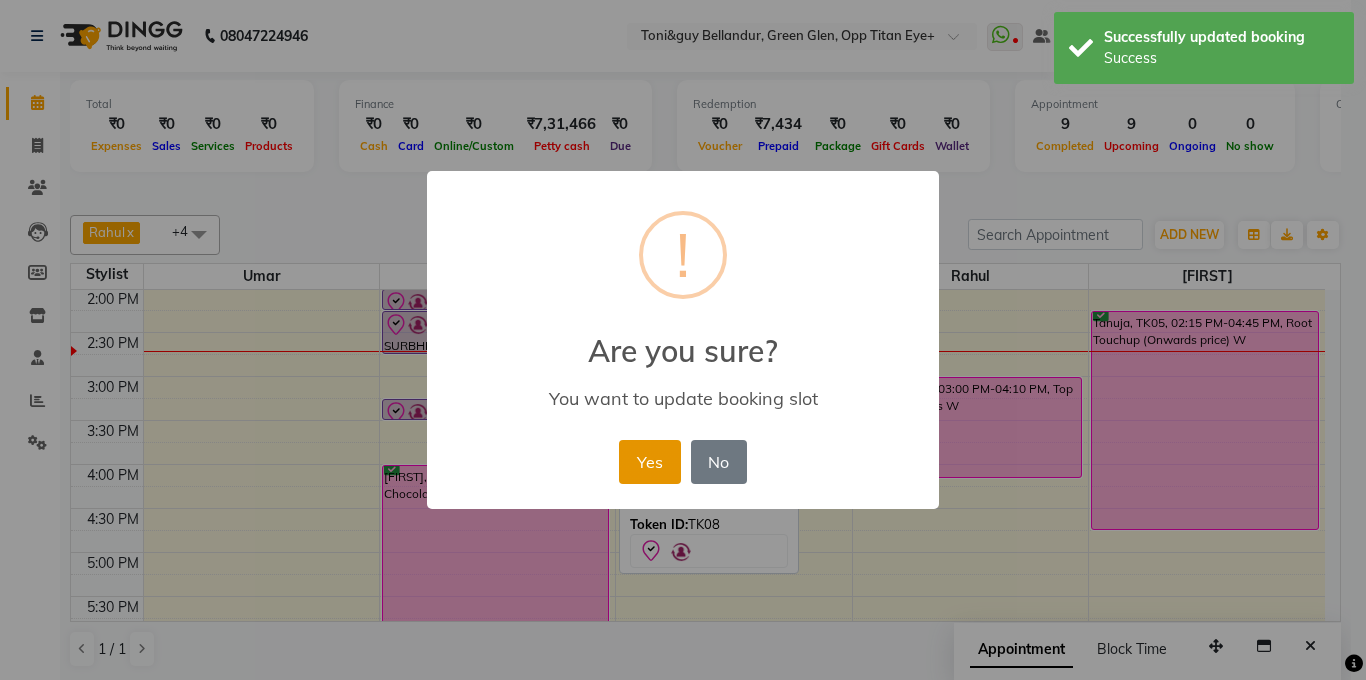 click on "Yes" at bounding box center (649, 462) 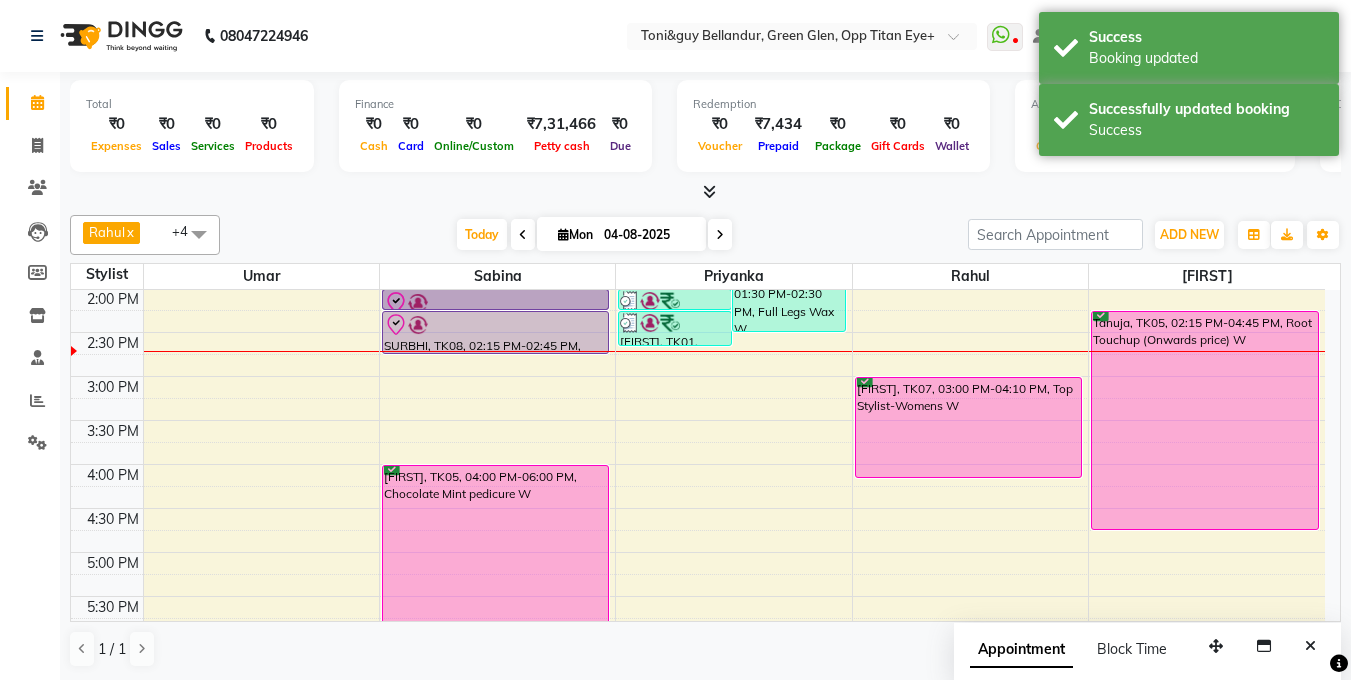 scroll, scrollTop: 408, scrollLeft: 0, axis: vertical 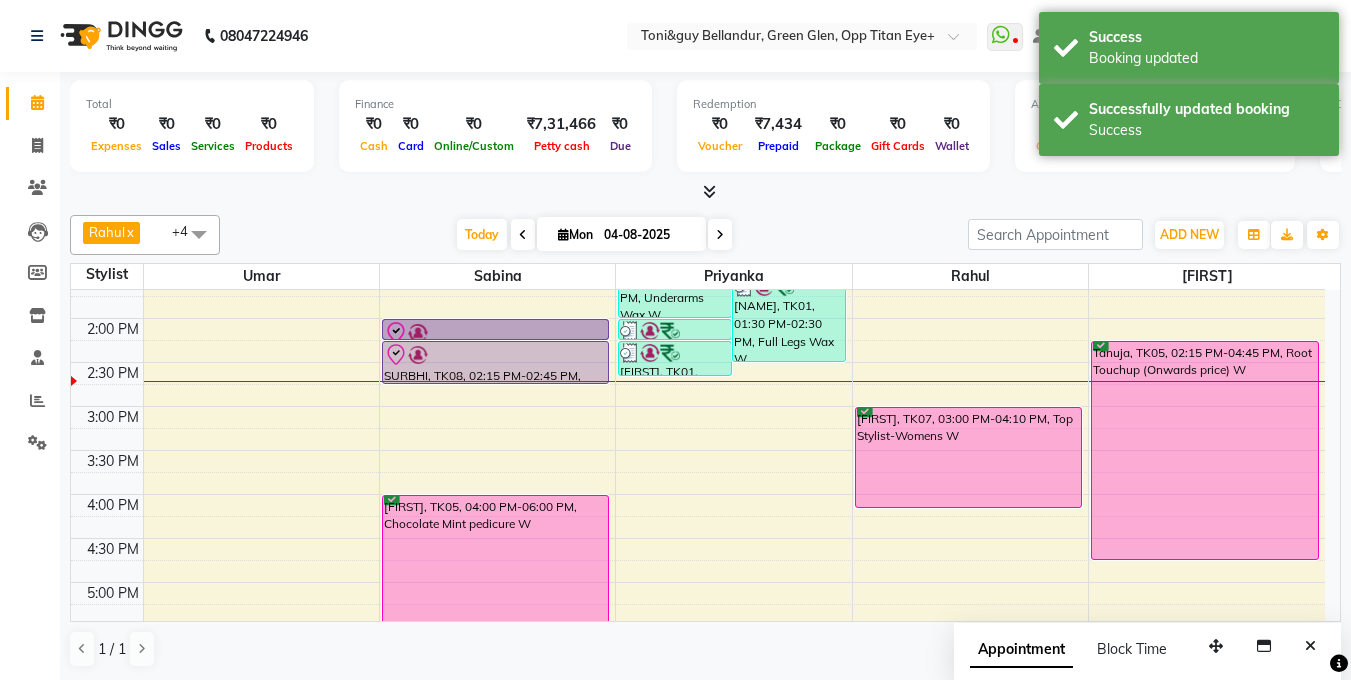 drag, startPoint x: 493, startPoint y: 404, endPoint x: 475, endPoint y: 310, distance: 95.707886 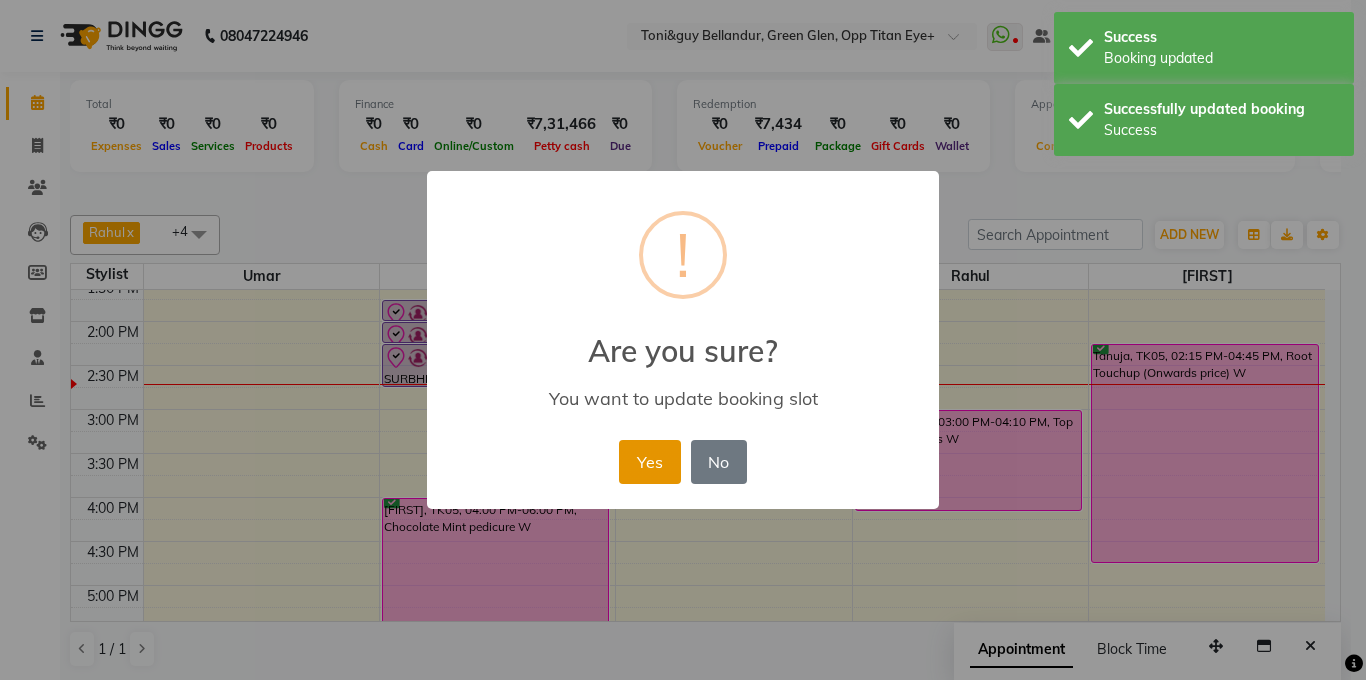click on "Yes" at bounding box center (649, 462) 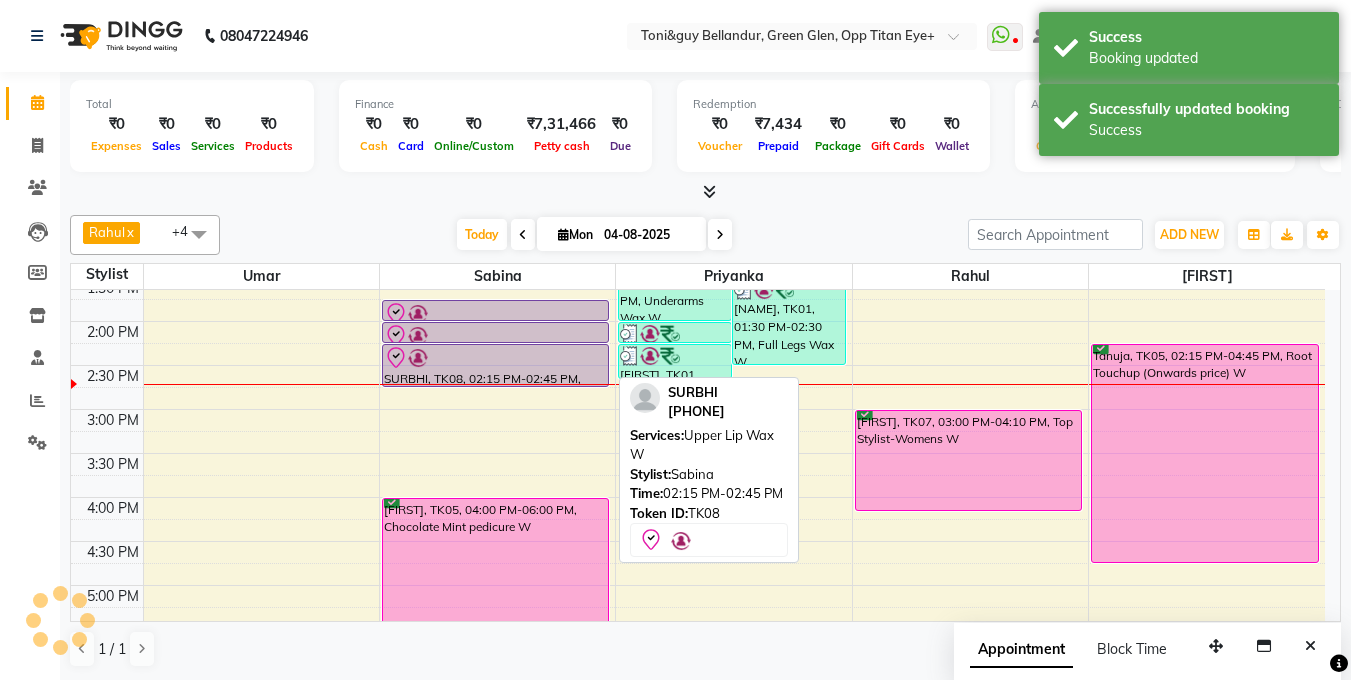 click at bounding box center (496, 358) 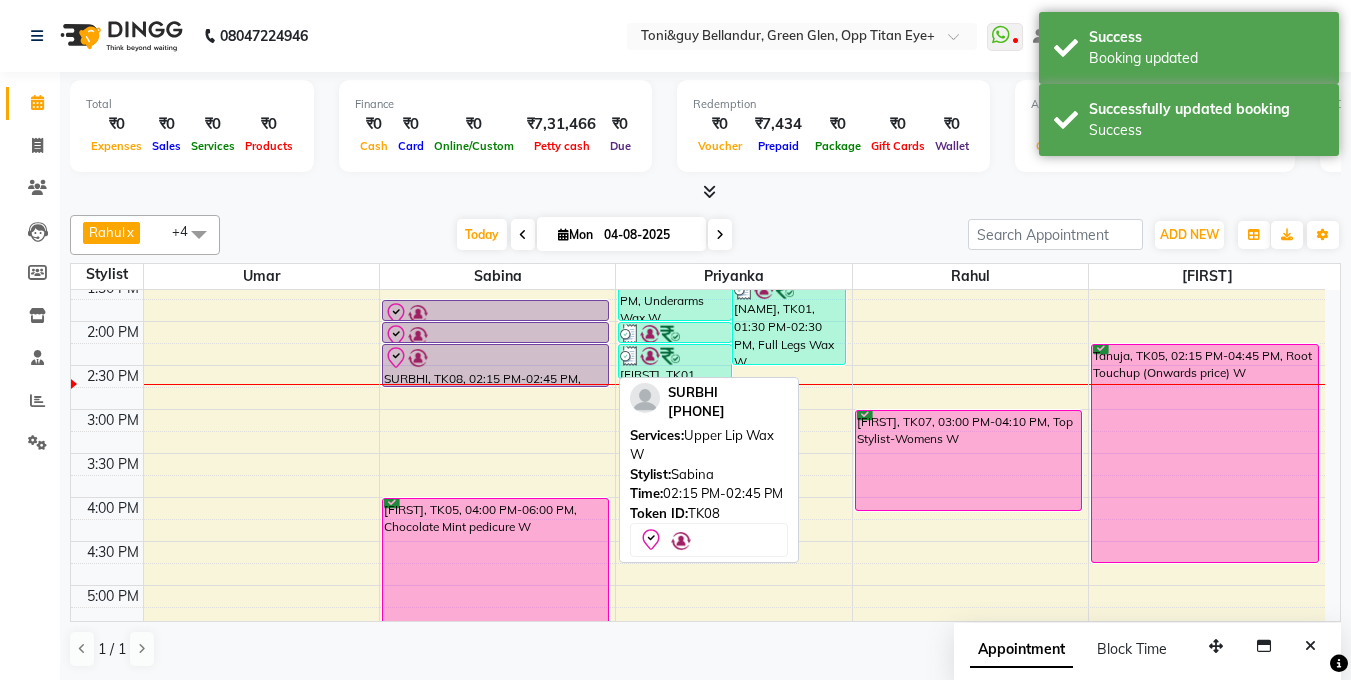 click at bounding box center (496, 358) 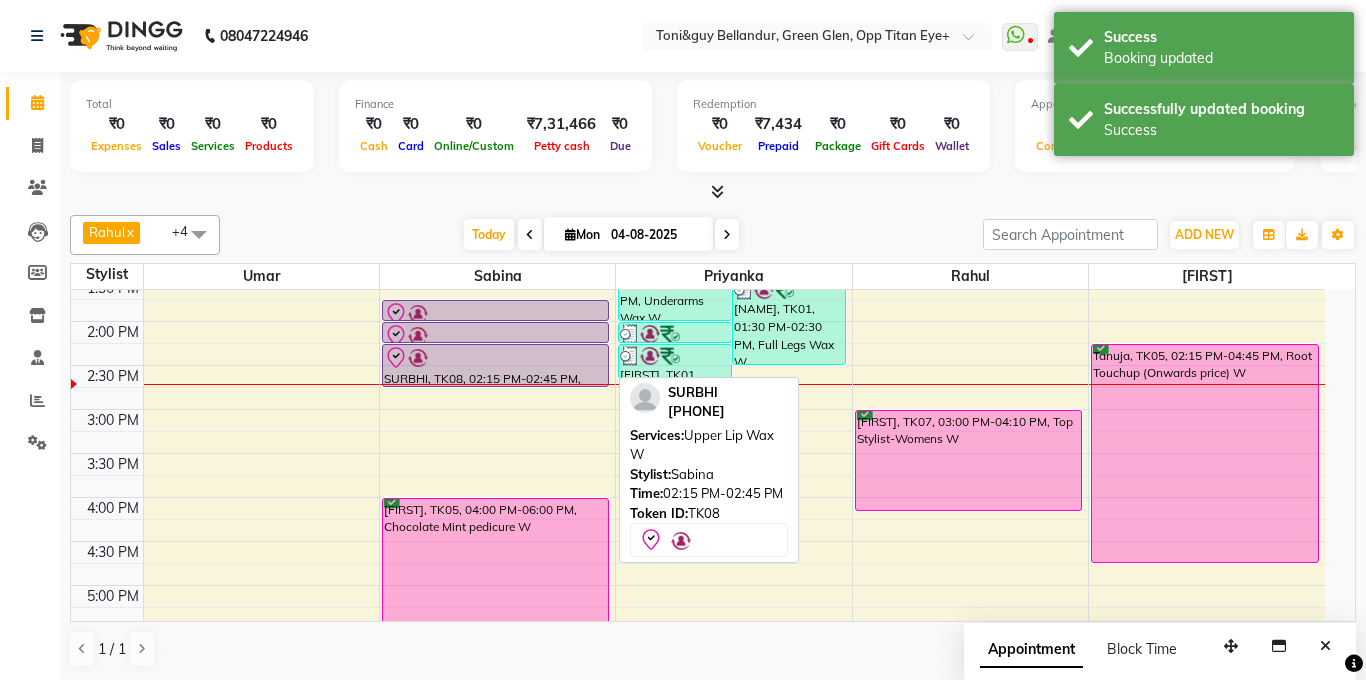 select on "8" 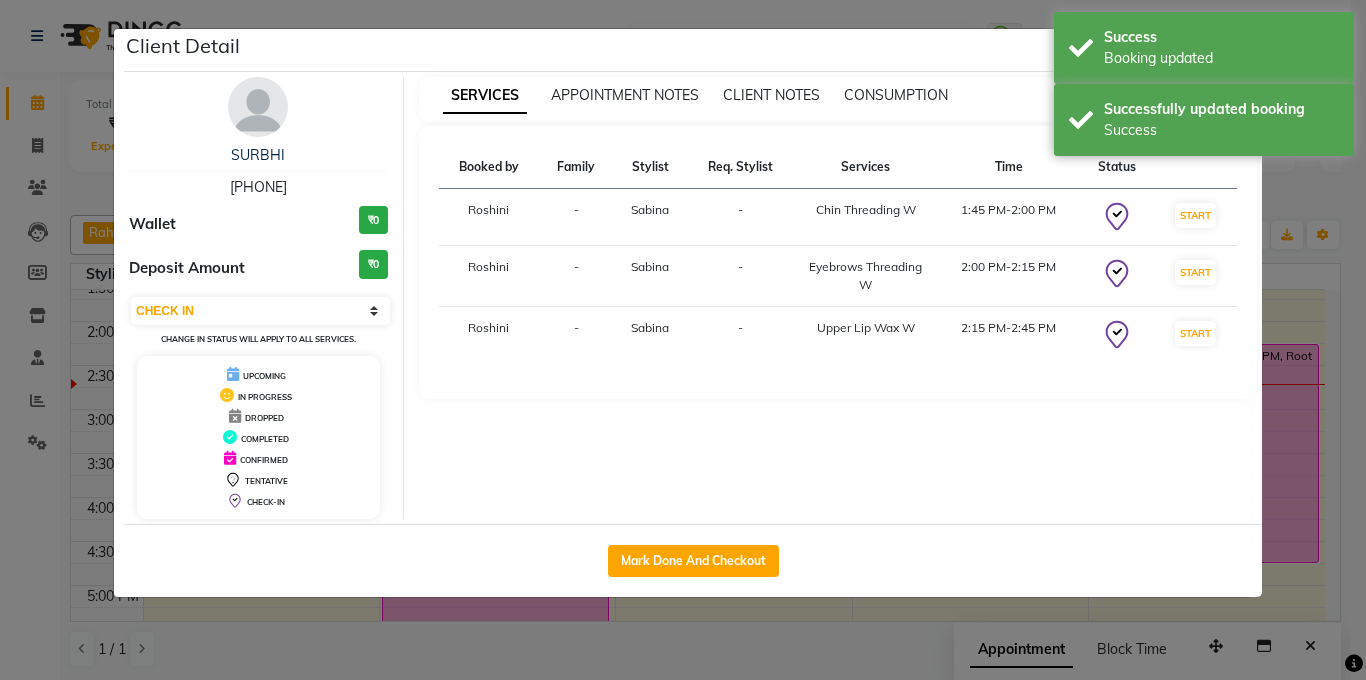 click on "Mark Done And Checkout" 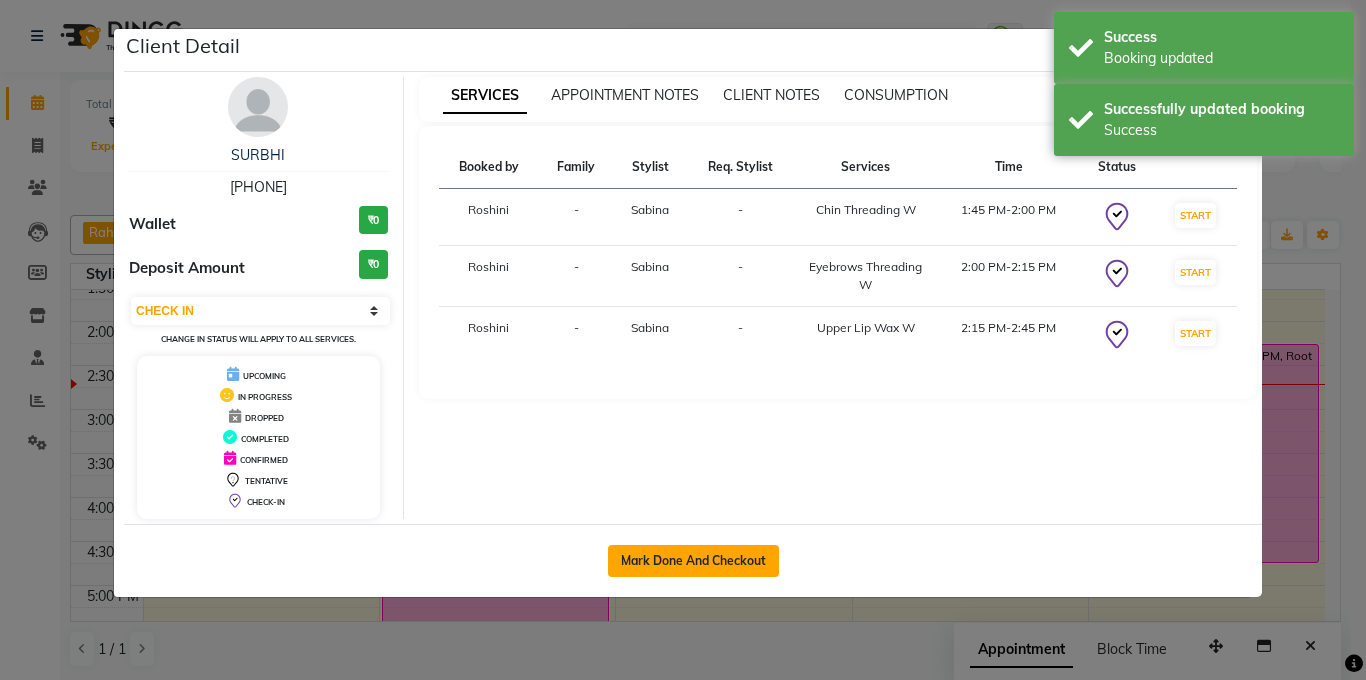 click on "Mark Done And Checkout" 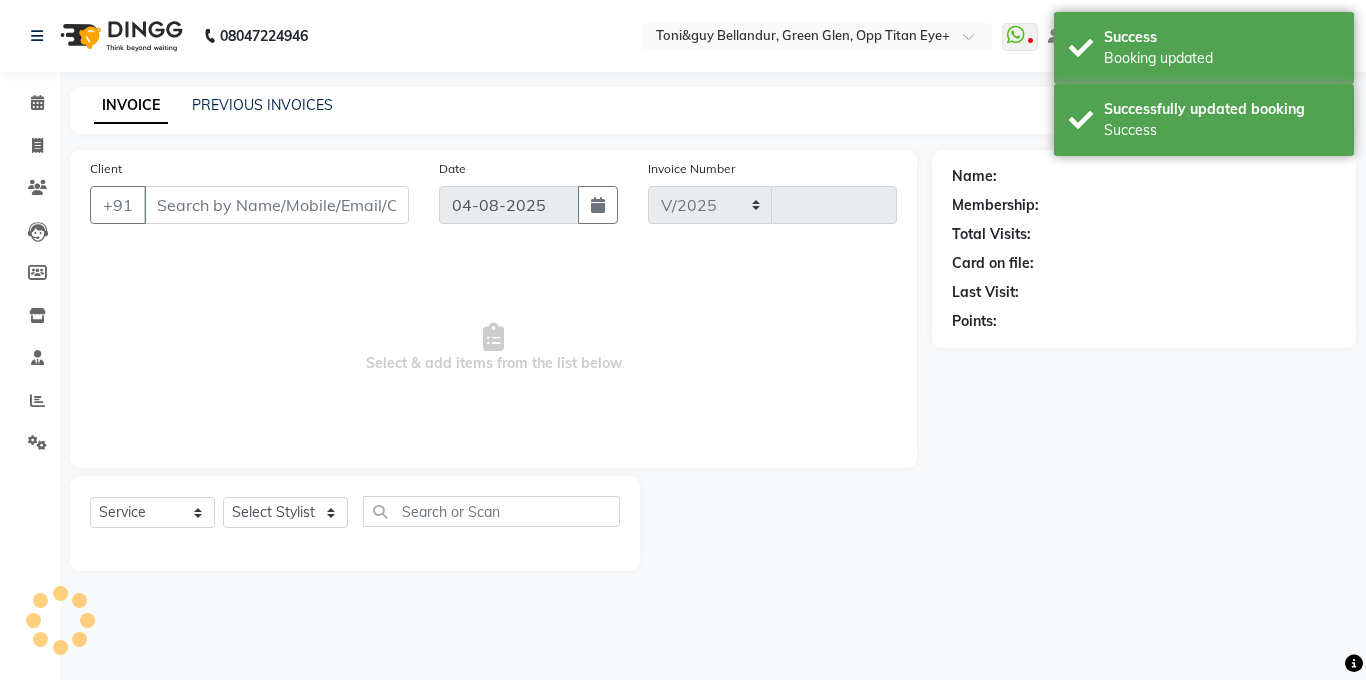 select on "5743" 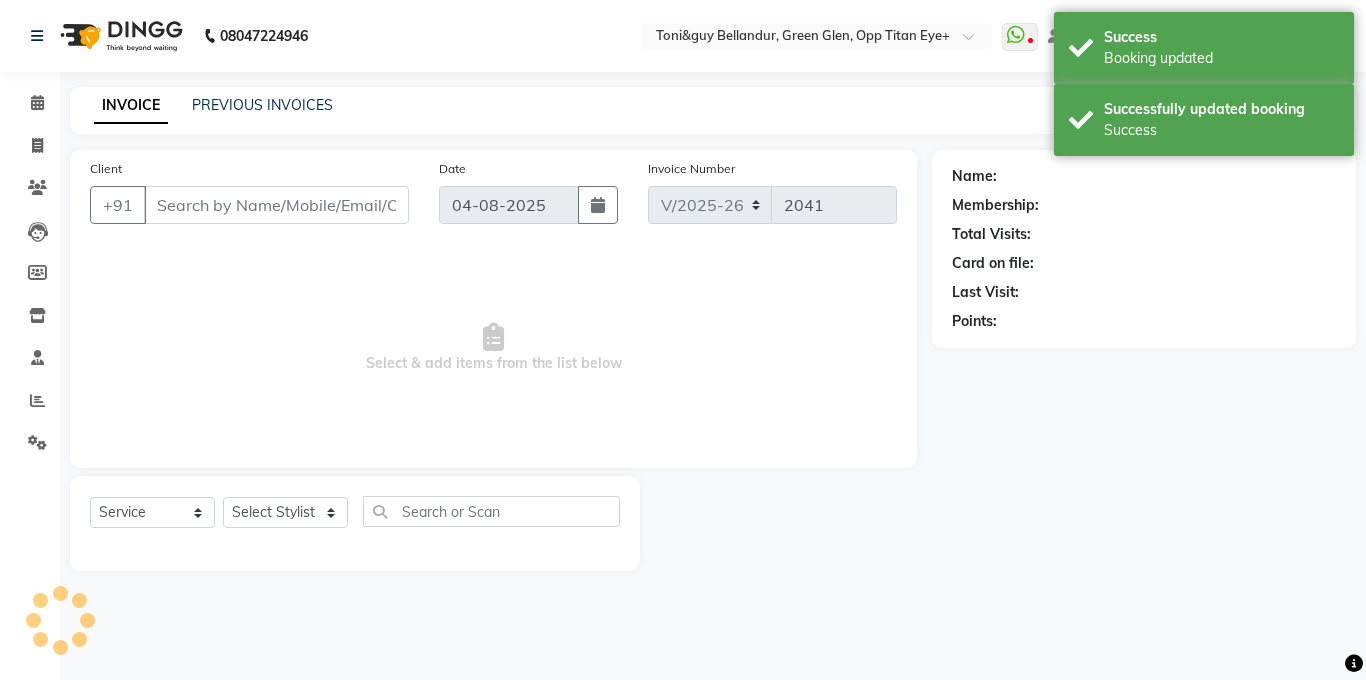 type on "97******76" 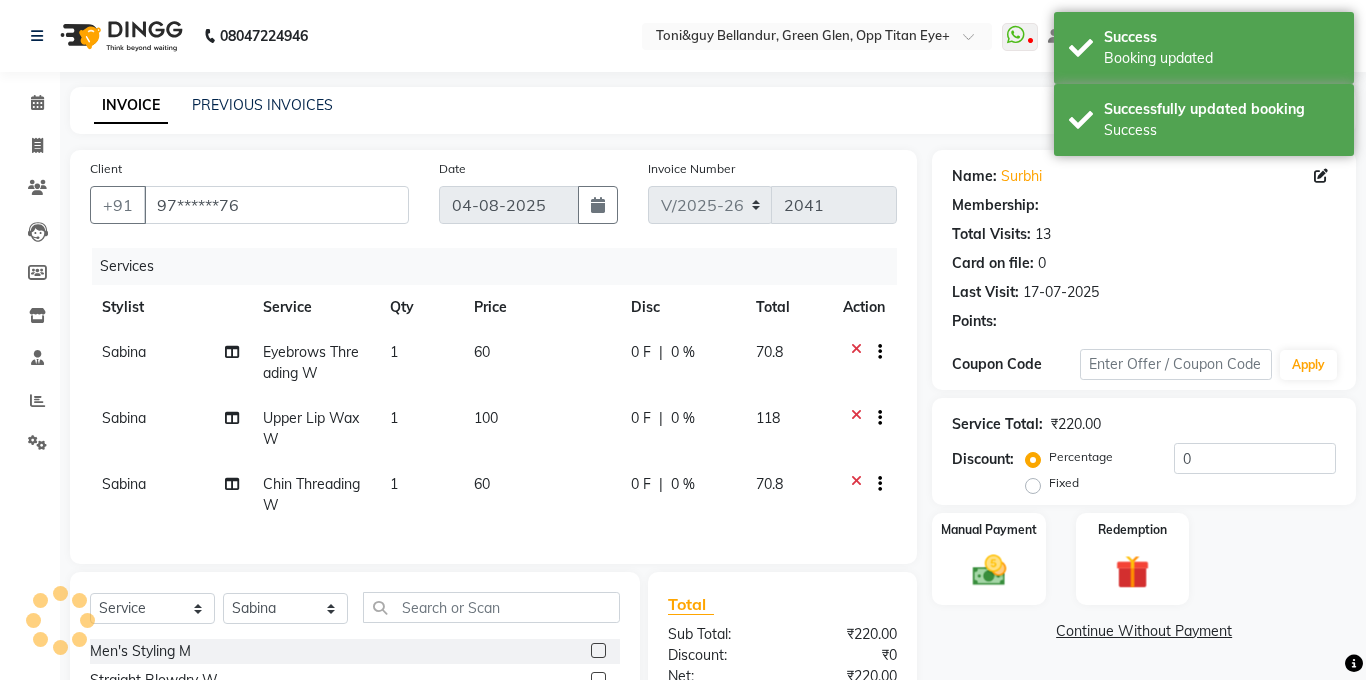 select on "1: Object" 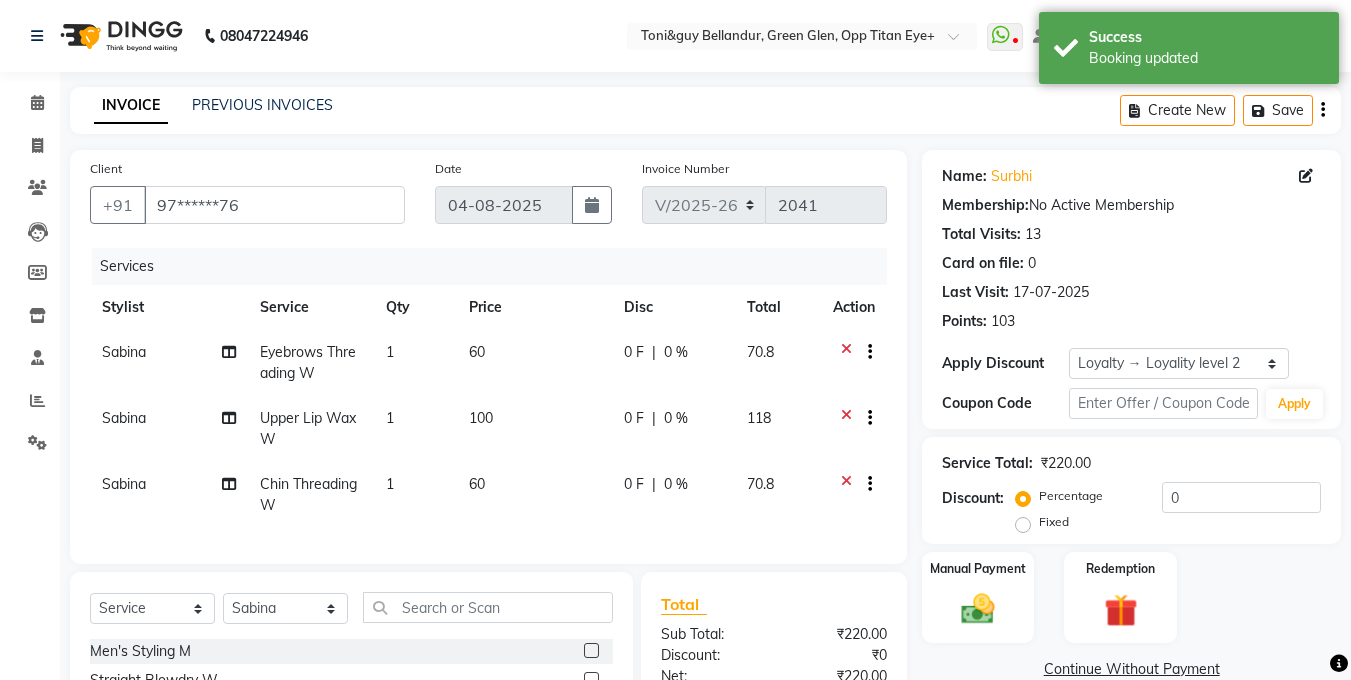 scroll, scrollTop: 232, scrollLeft: 0, axis: vertical 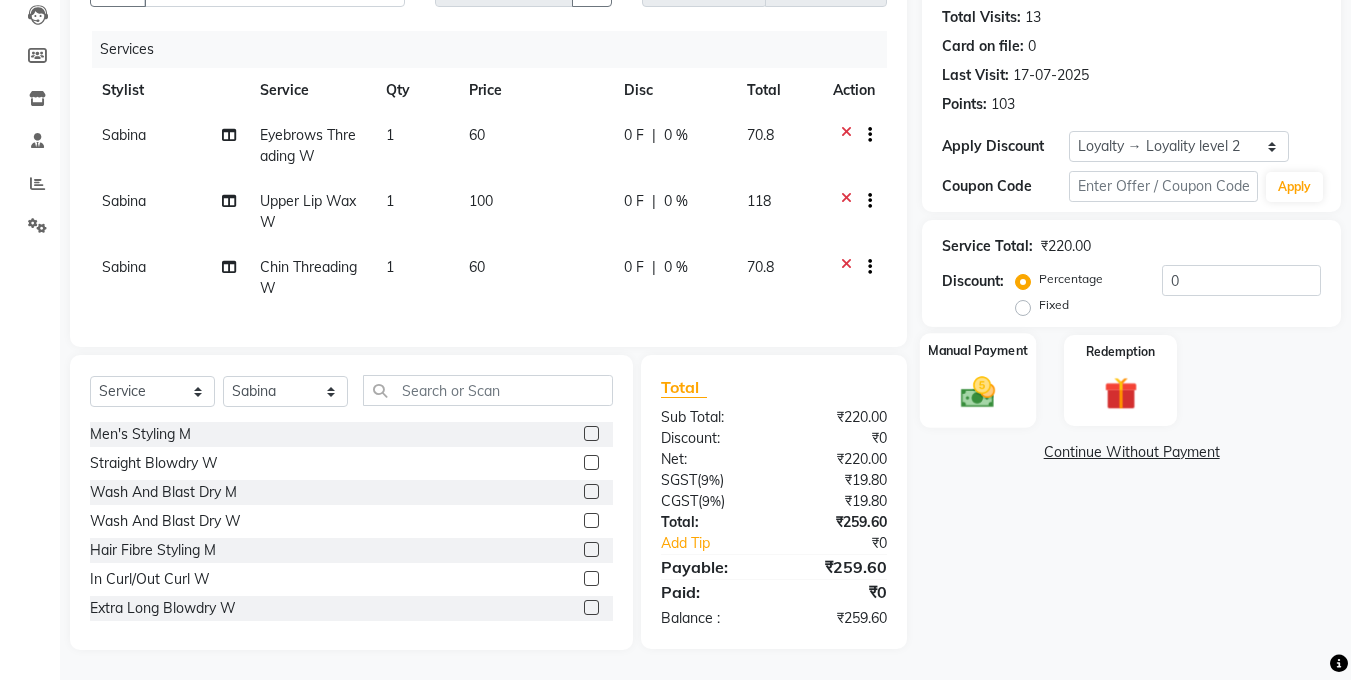 click on "Manual Payment" 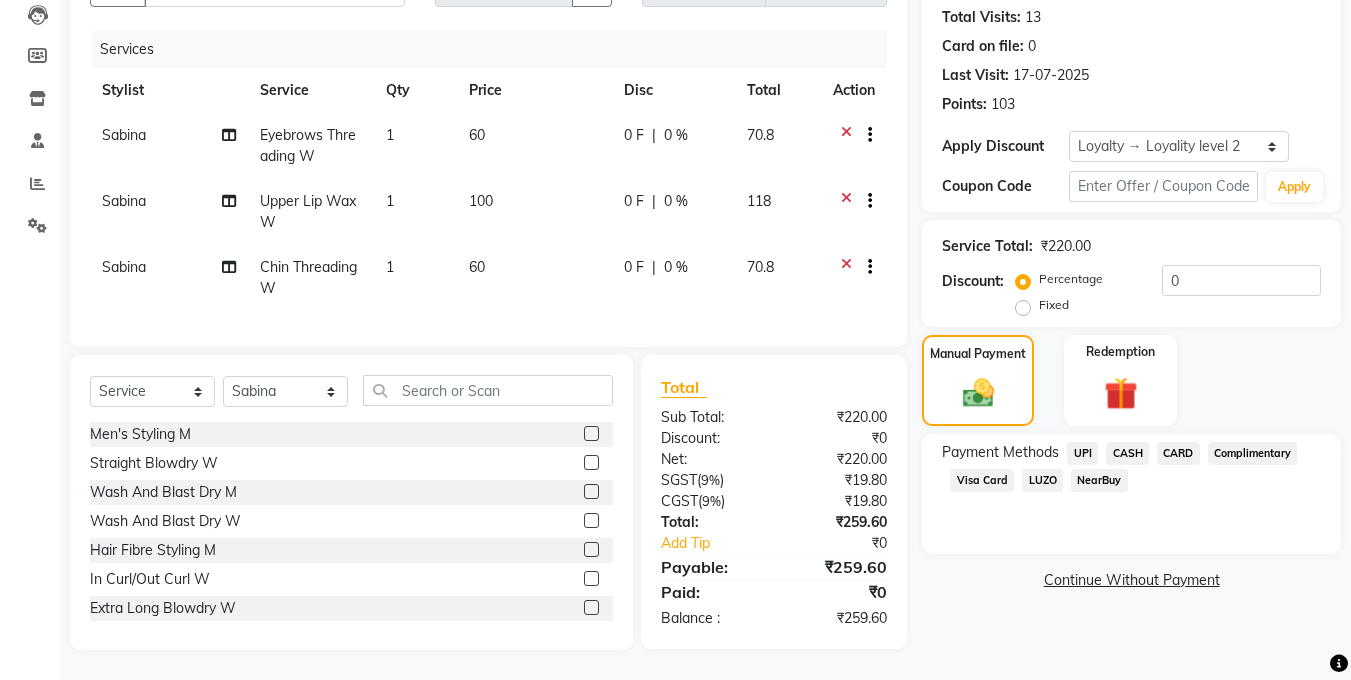 click on "UPI" 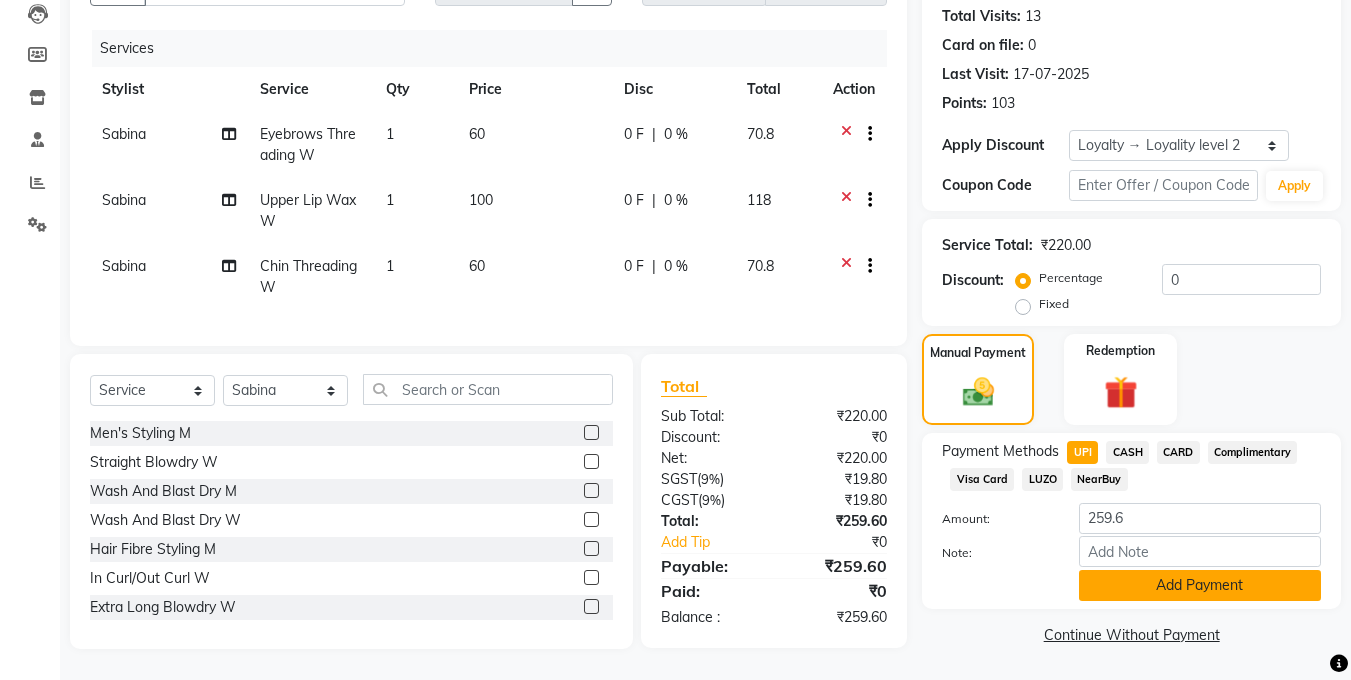 click on "Add Payment" 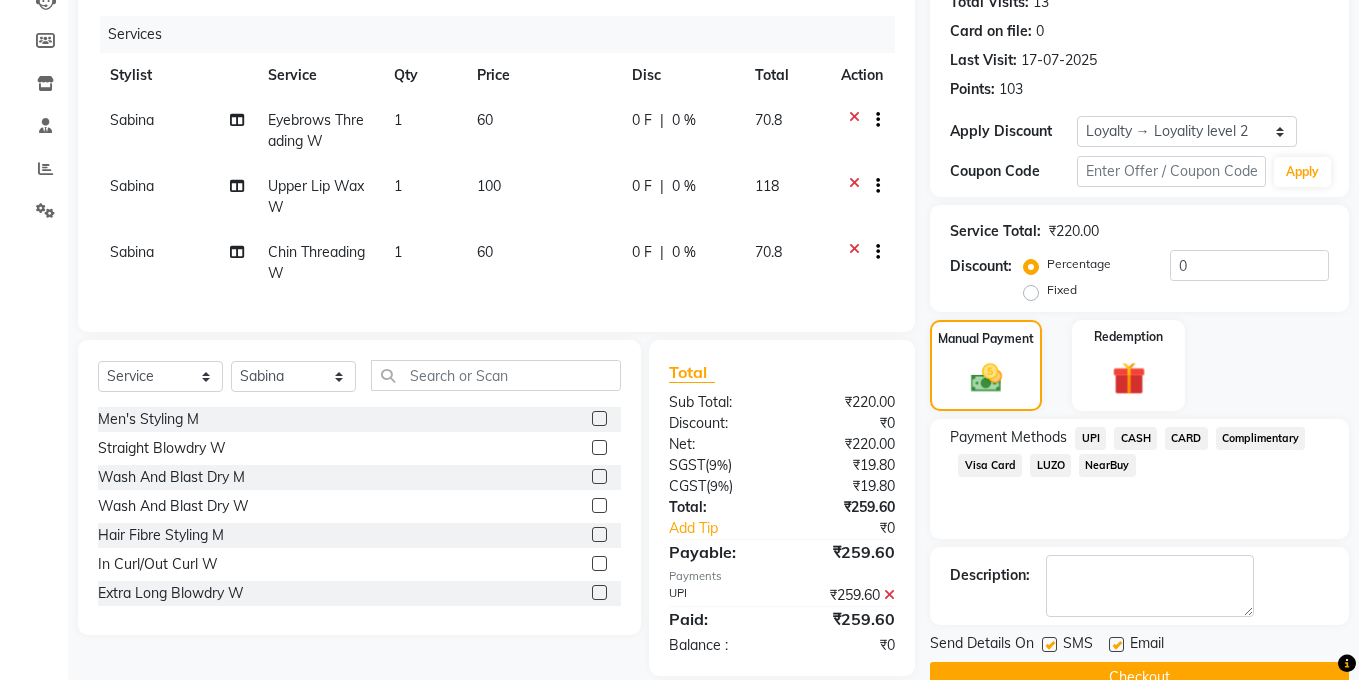 scroll, scrollTop: 372, scrollLeft: 0, axis: vertical 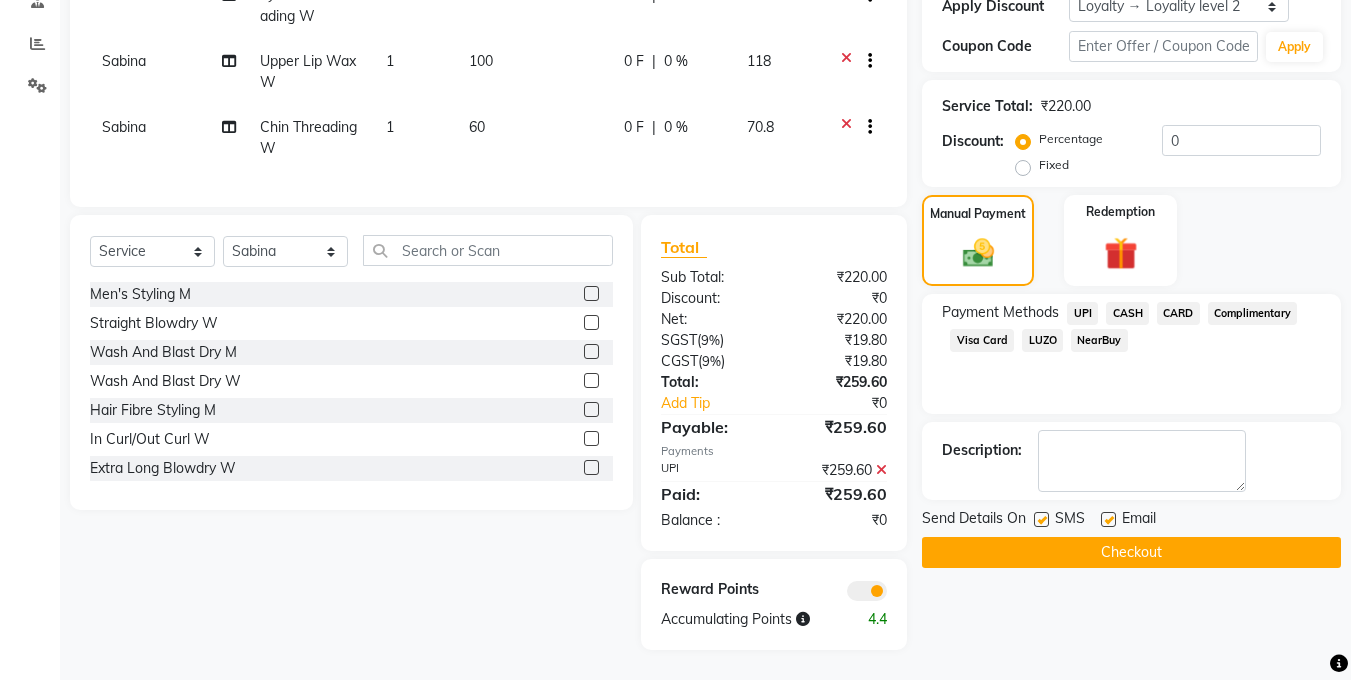 click 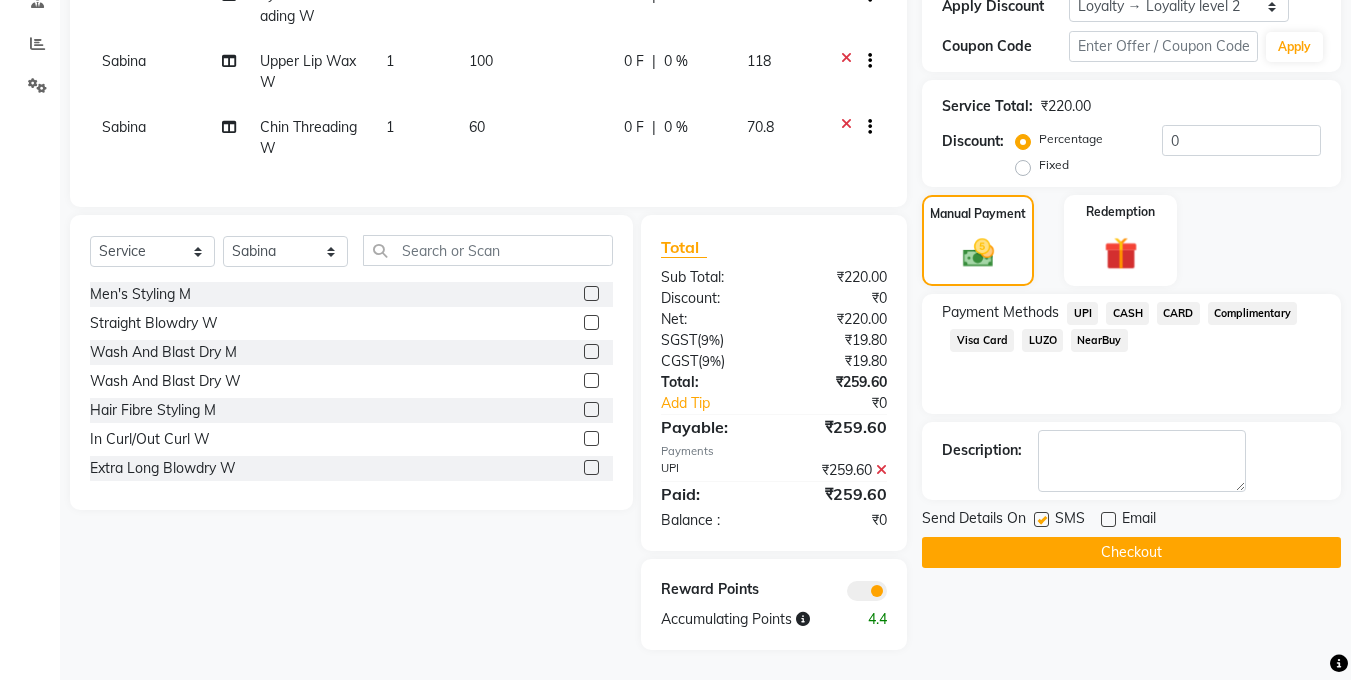 click 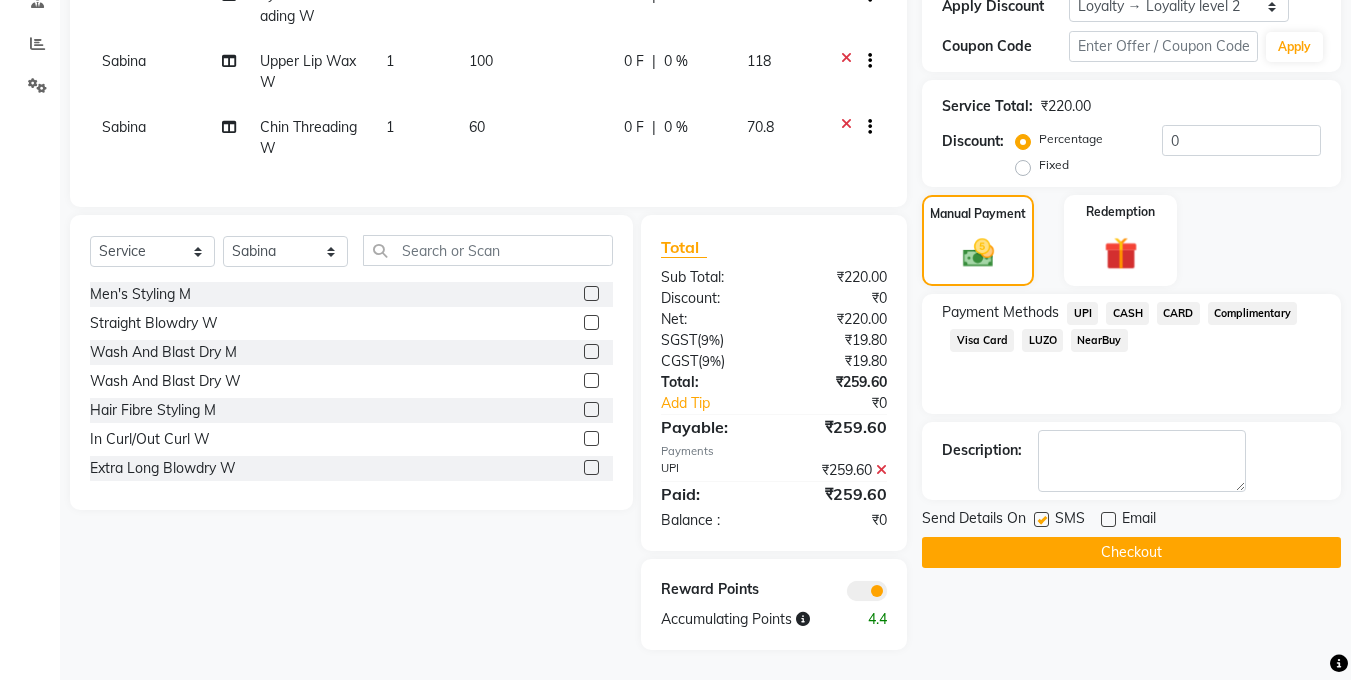 click 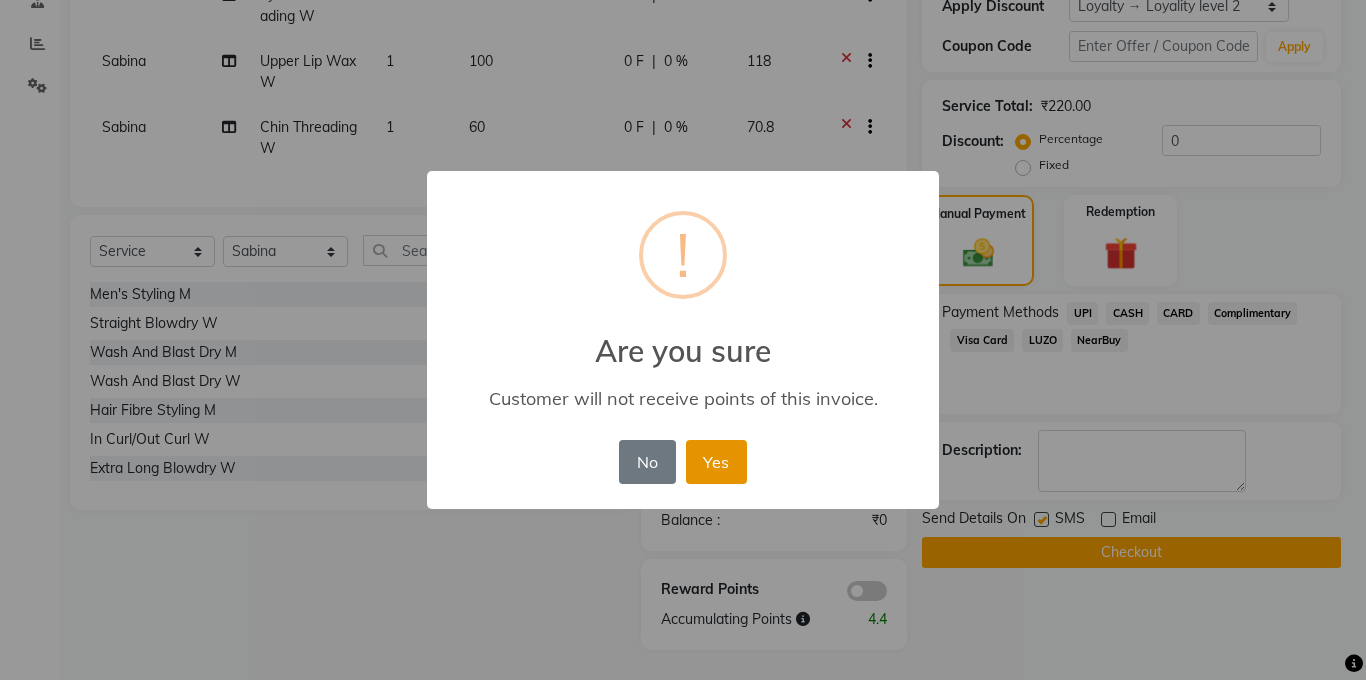 click on "Yes" at bounding box center (716, 462) 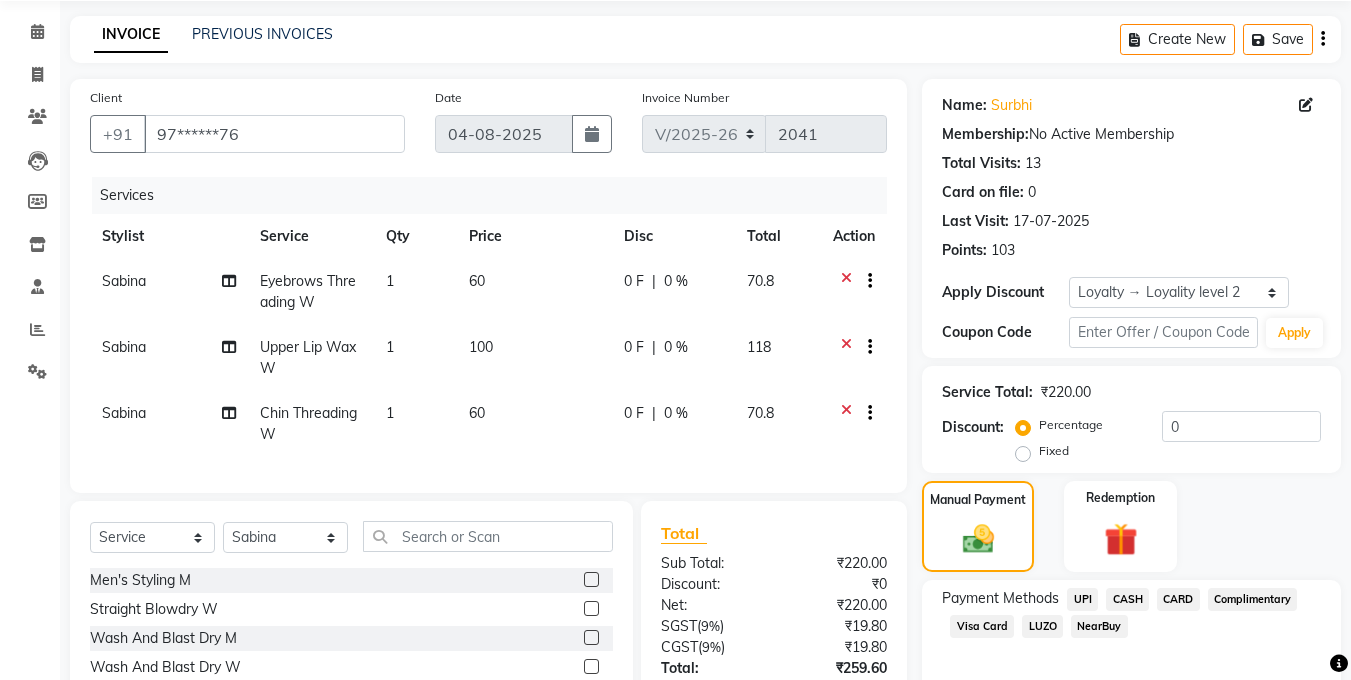 scroll, scrollTop: 343, scrollLeft: 0, axis: vertical 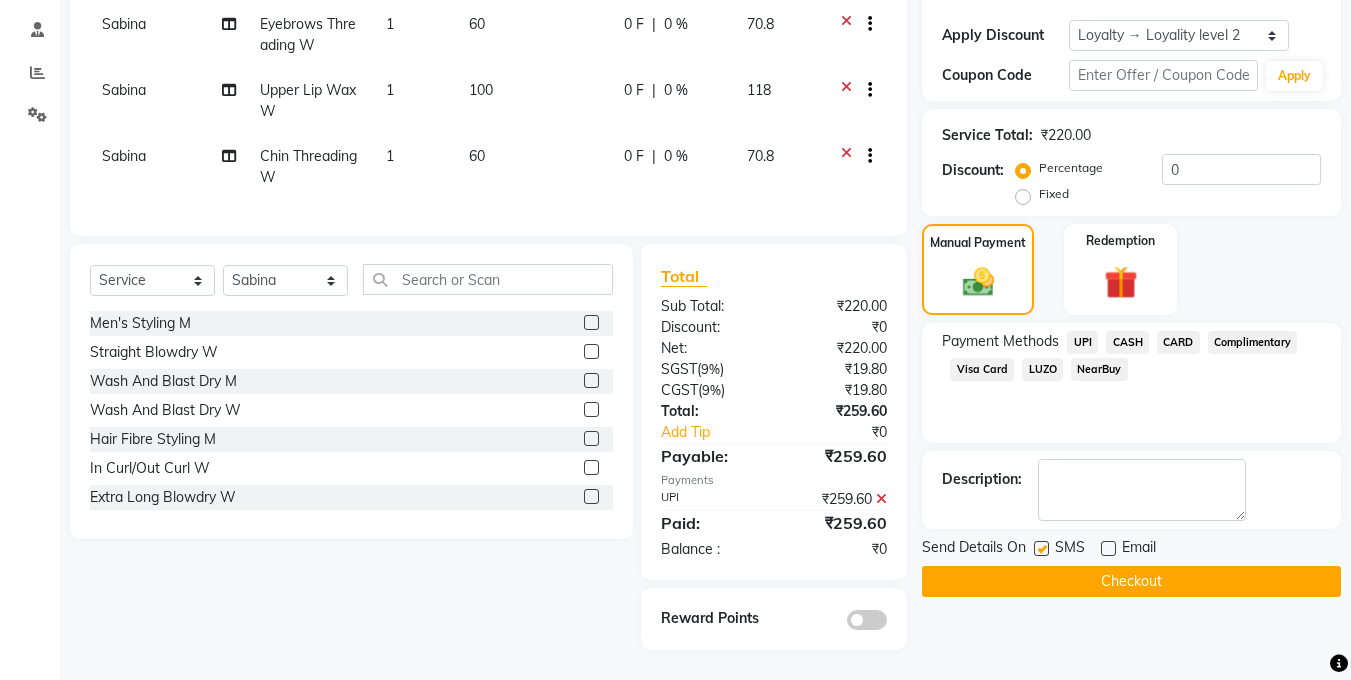 click on "Checkout" 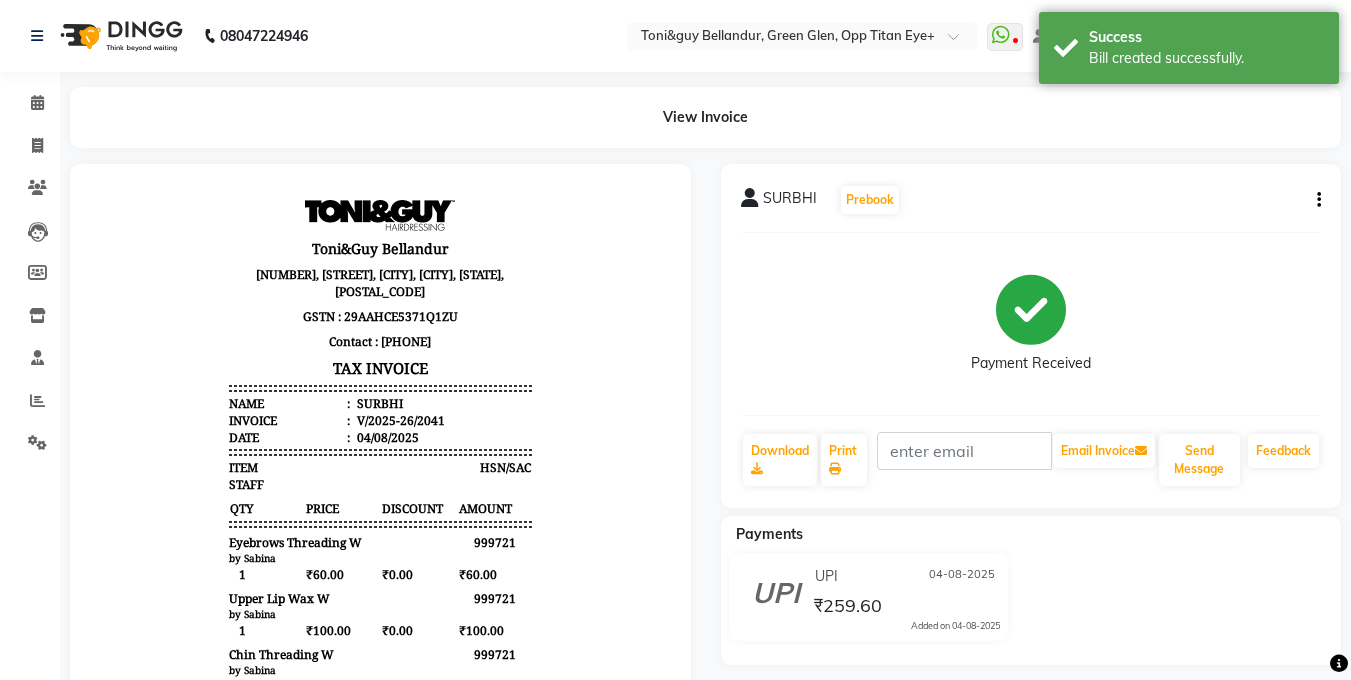 scroll, scrollTop: 0, scrollLeft: 0, axis: both 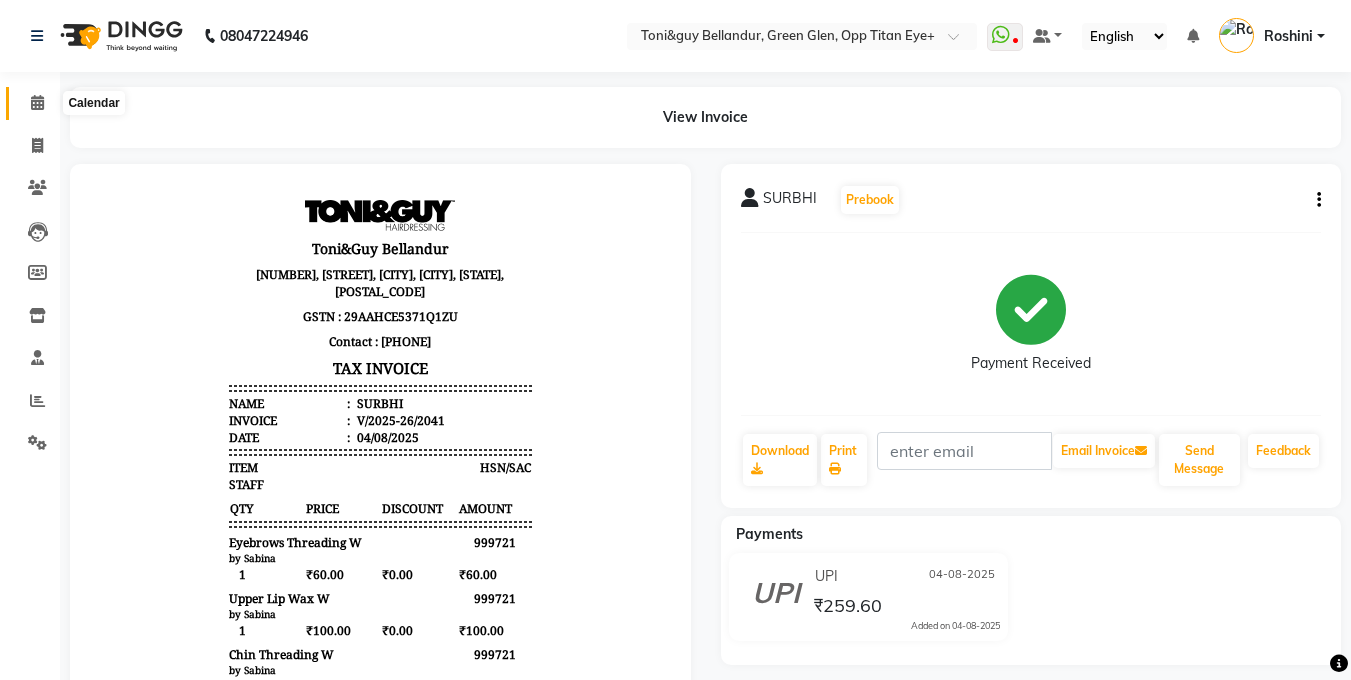 click 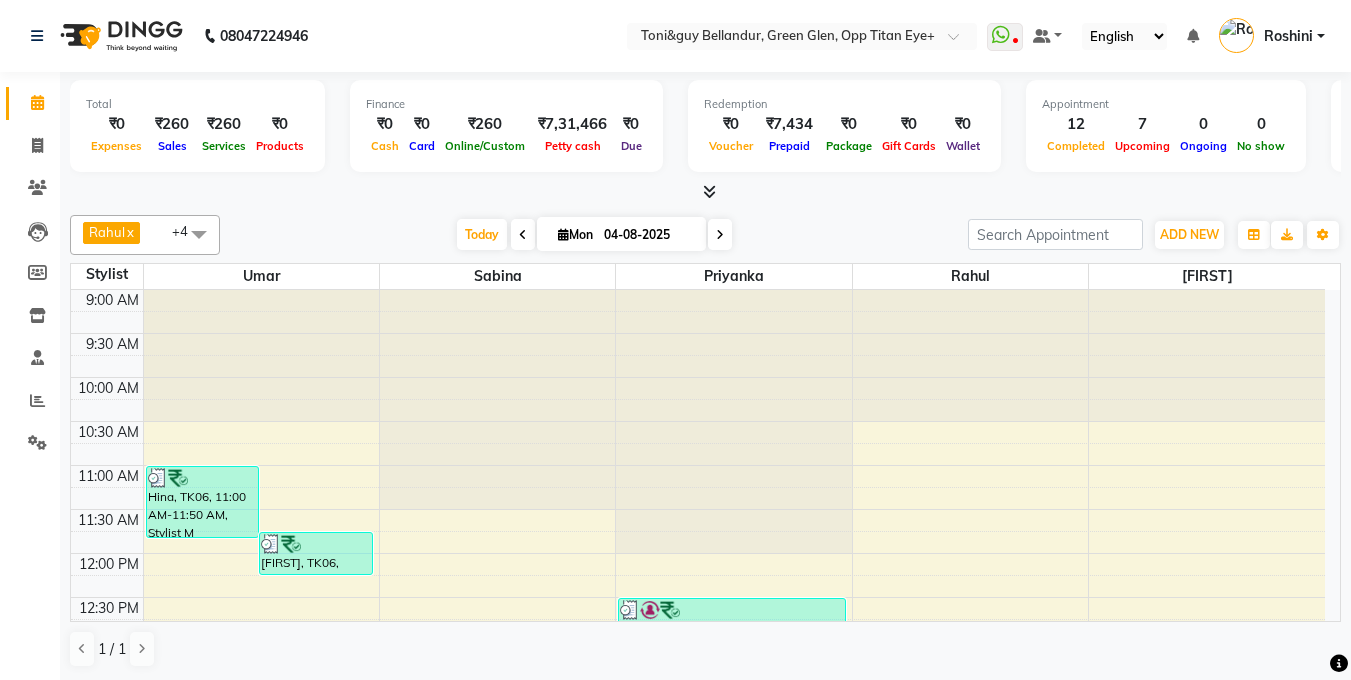 scroll, scrollTop: 1, scrollLeft: 0, axis: vertical 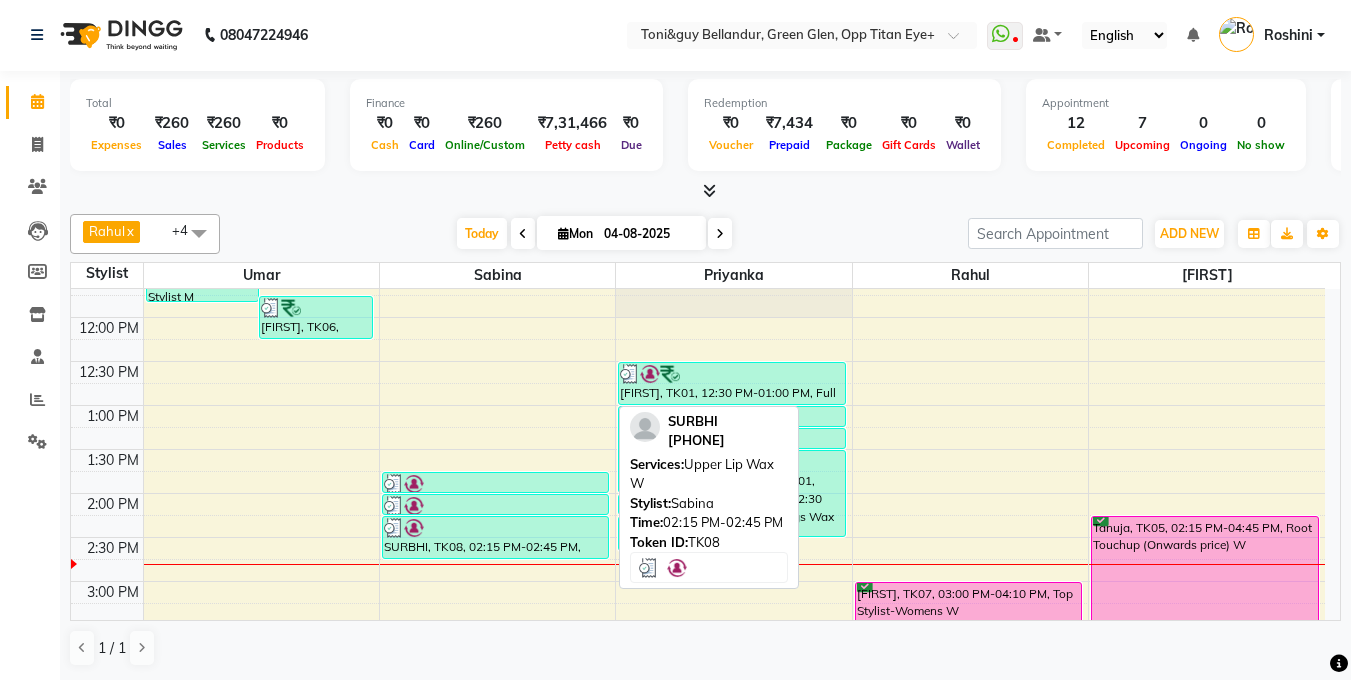 click at bounding box center [496, 528] 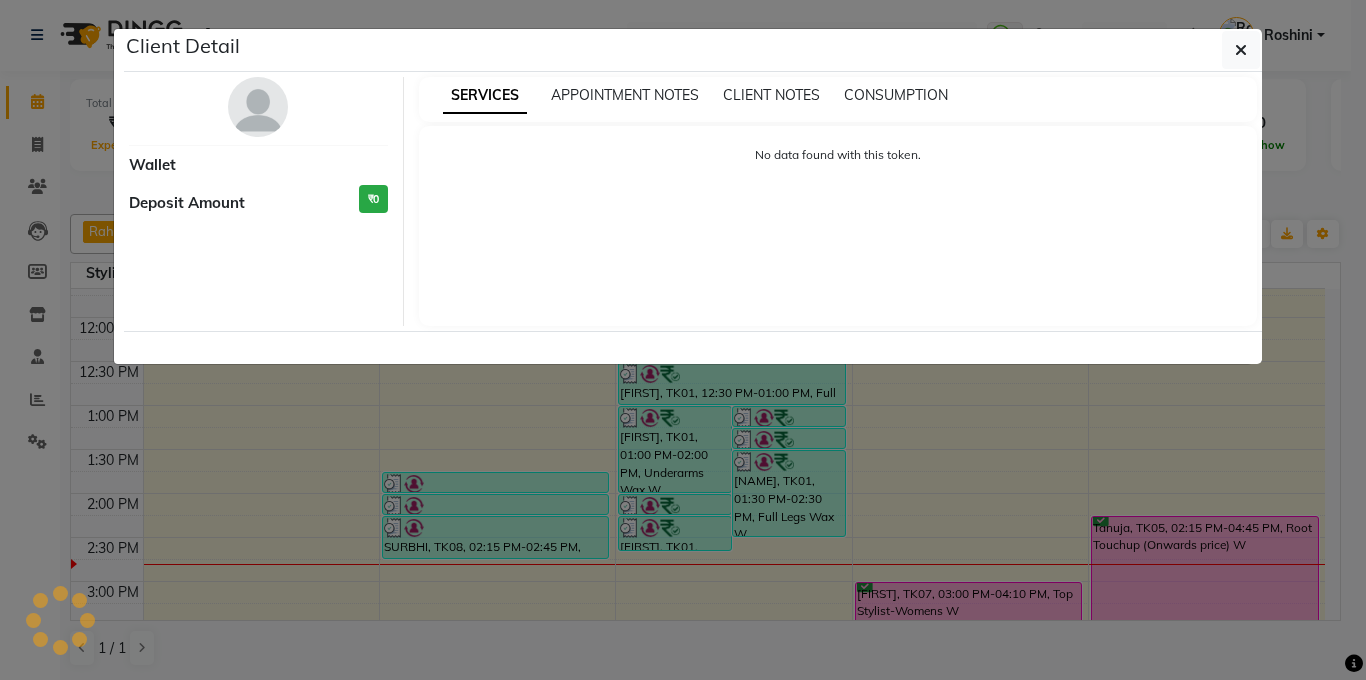 select on "3" 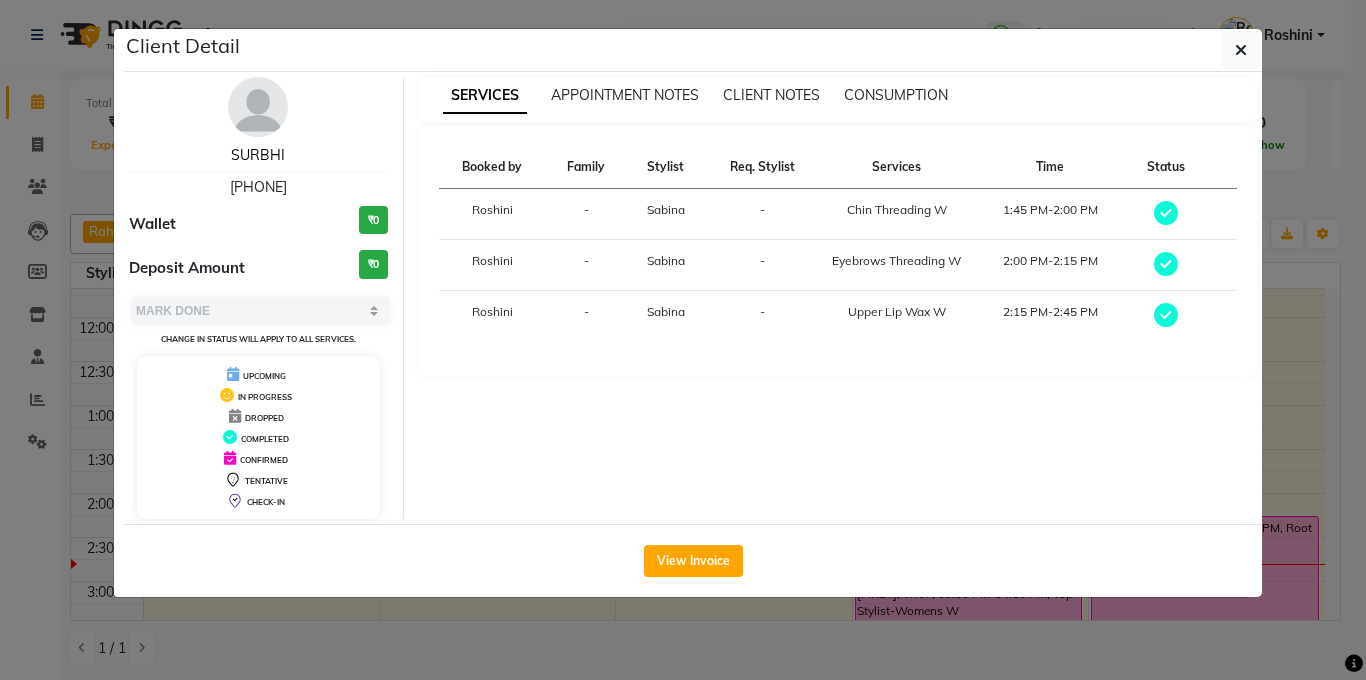 click on "SURBHI" at bounding box center [258, 155] 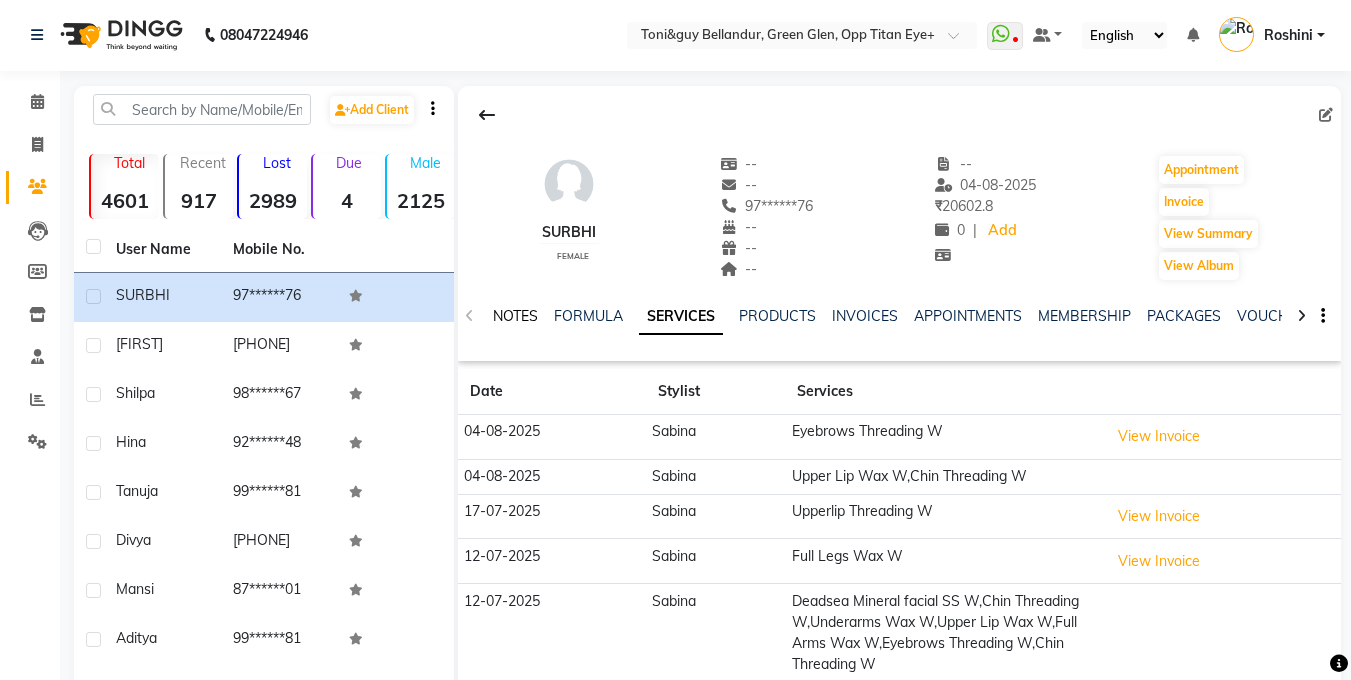 click on "NOTES" 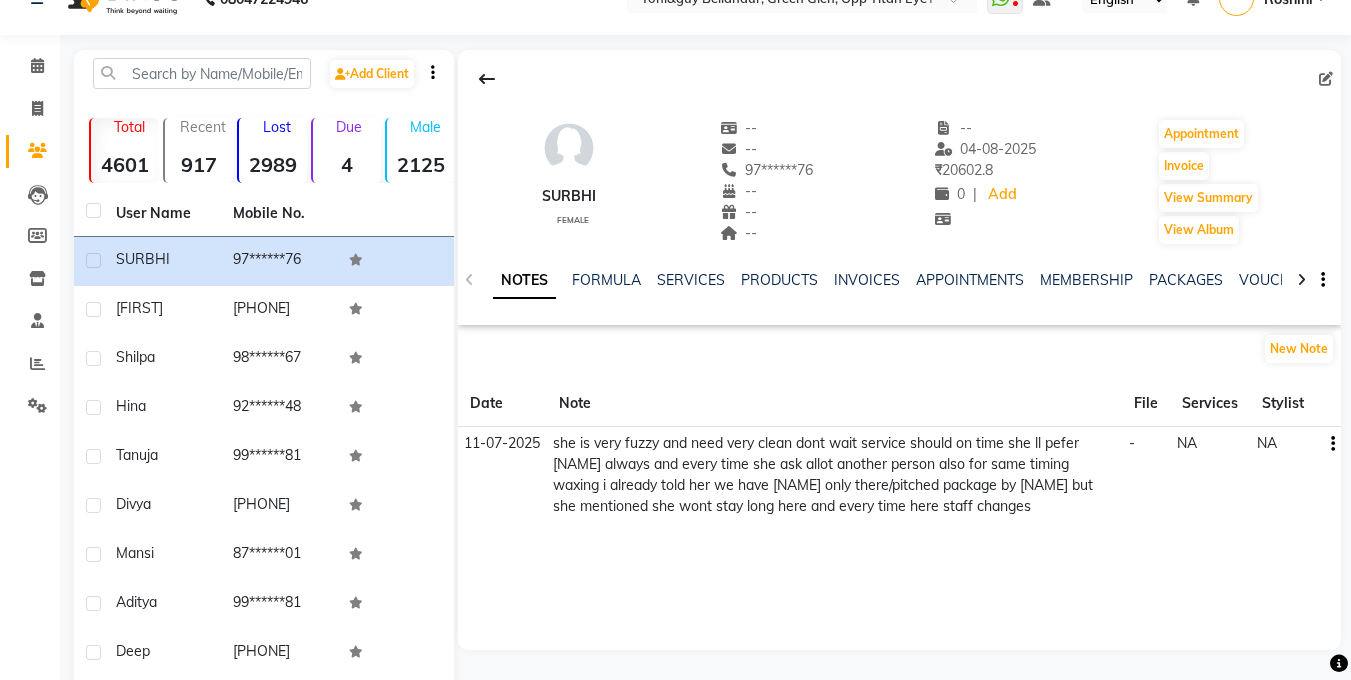 scroll, scrollTop: 15, scrollLeft: 0, axis: vertical 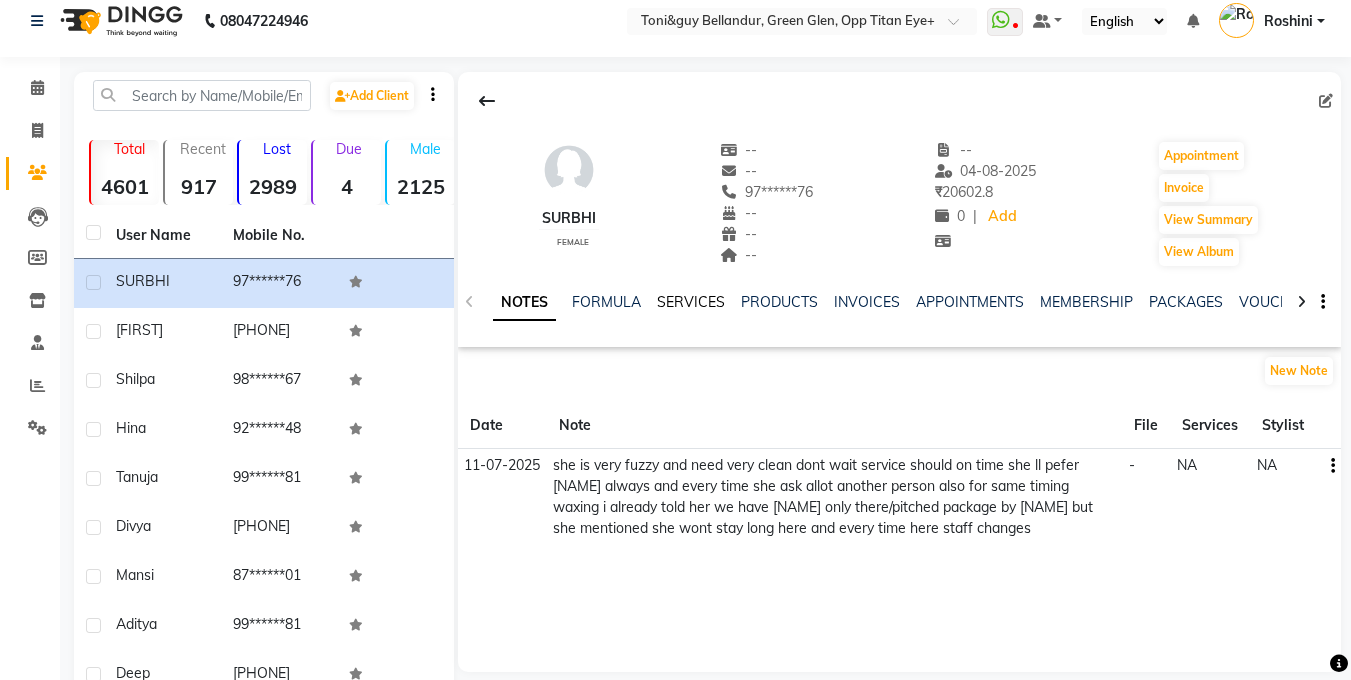 click on "SERVICES" 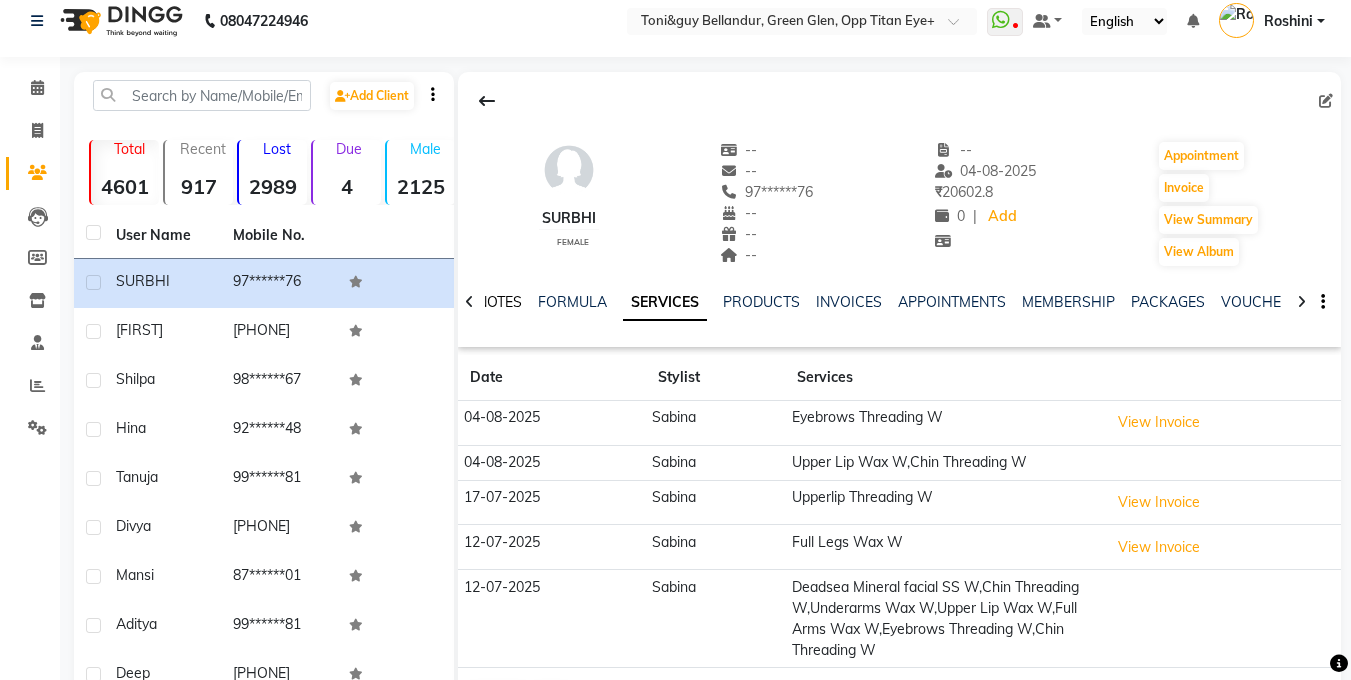 click on "NOTES" 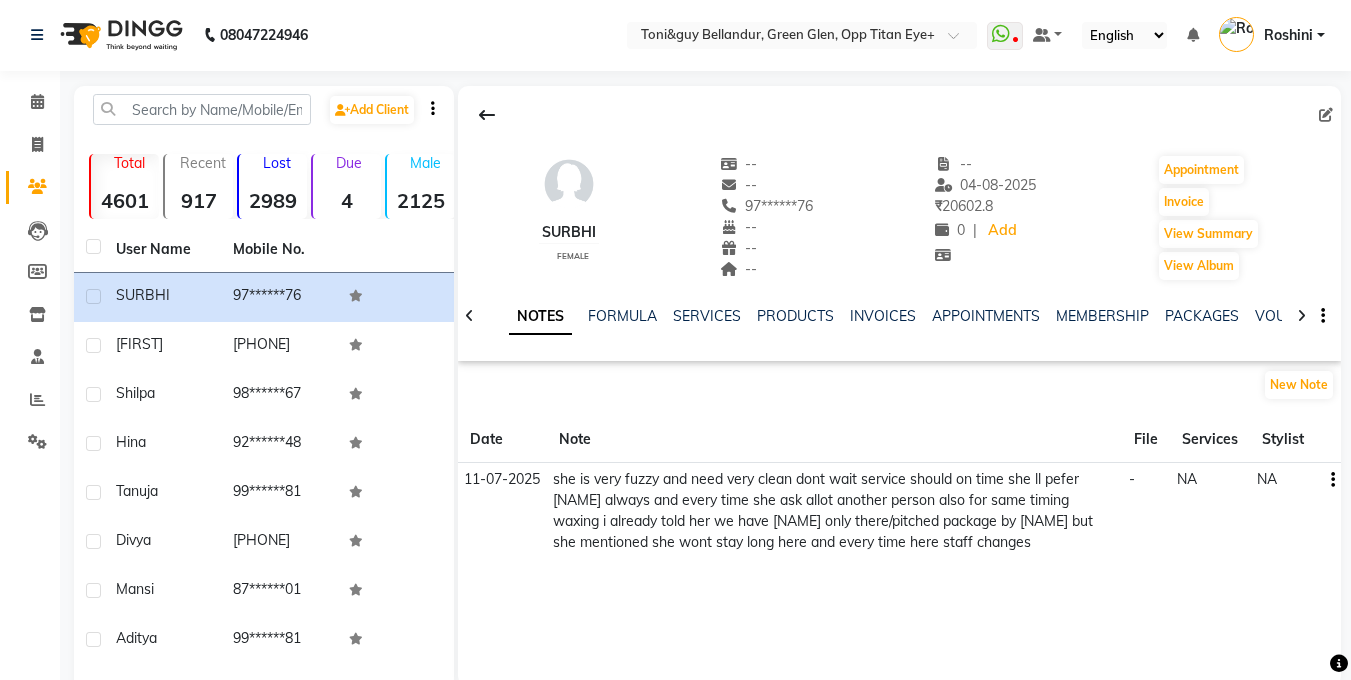 scroll, scrollTop: 0, scrollLeft: 0, axis: both 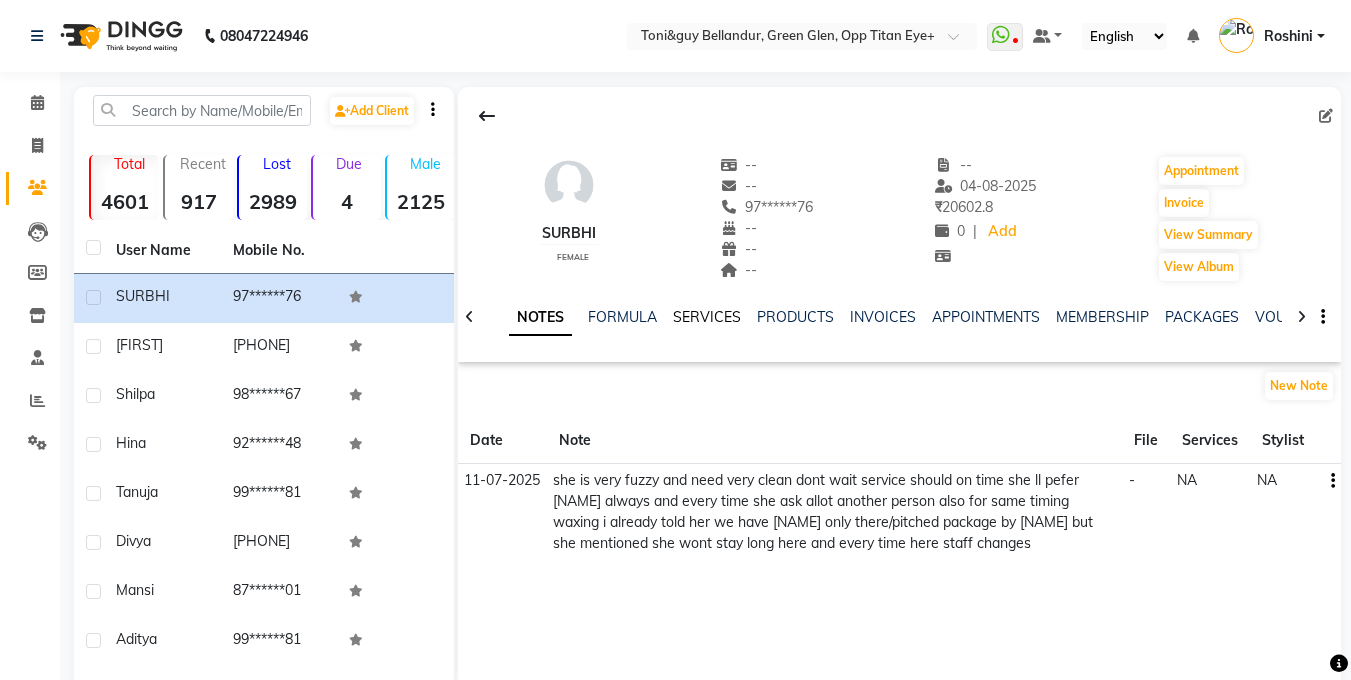 click on "SERVICES" 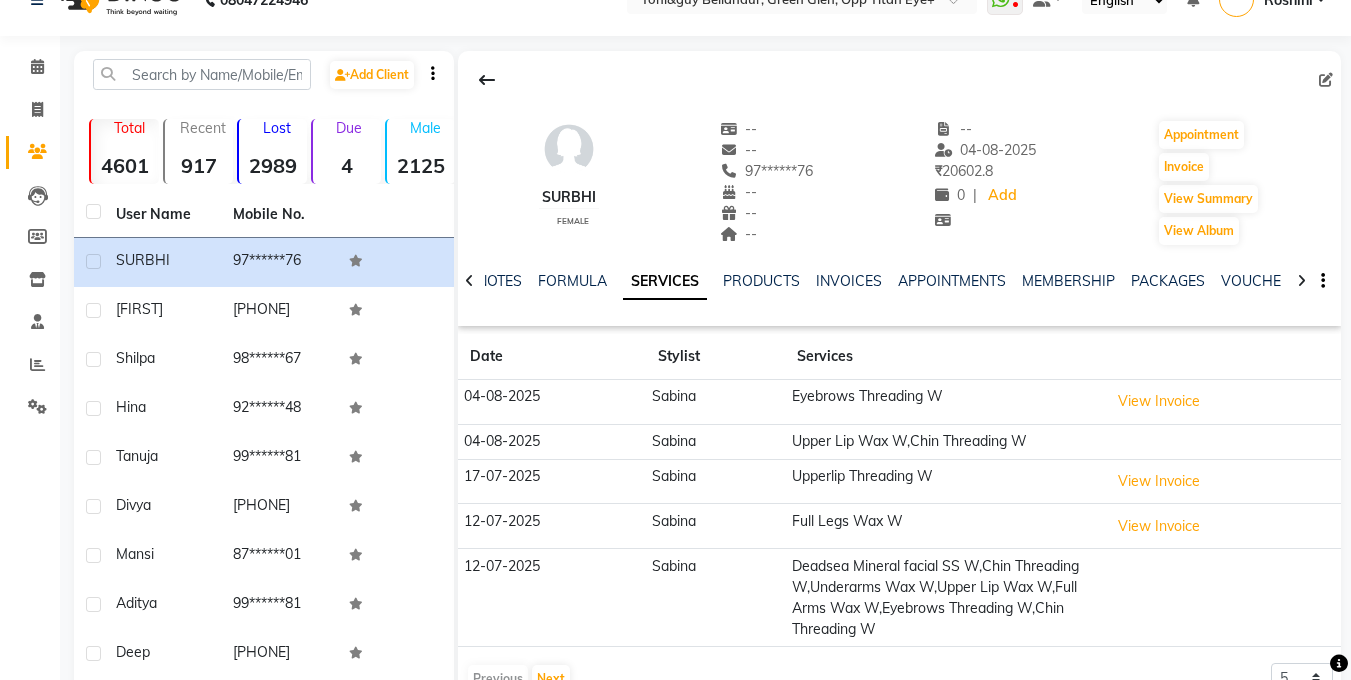 scroll, scrollTop: 0, scrollLeft: 0, axis: both 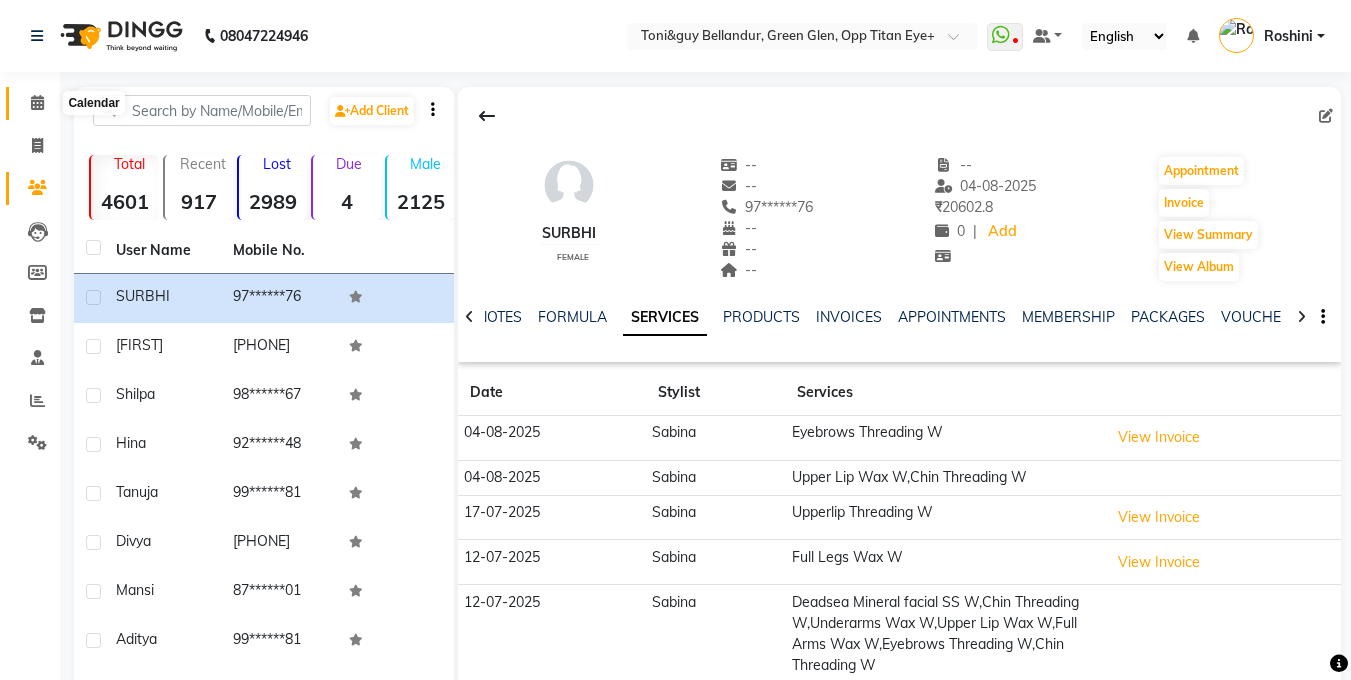 click 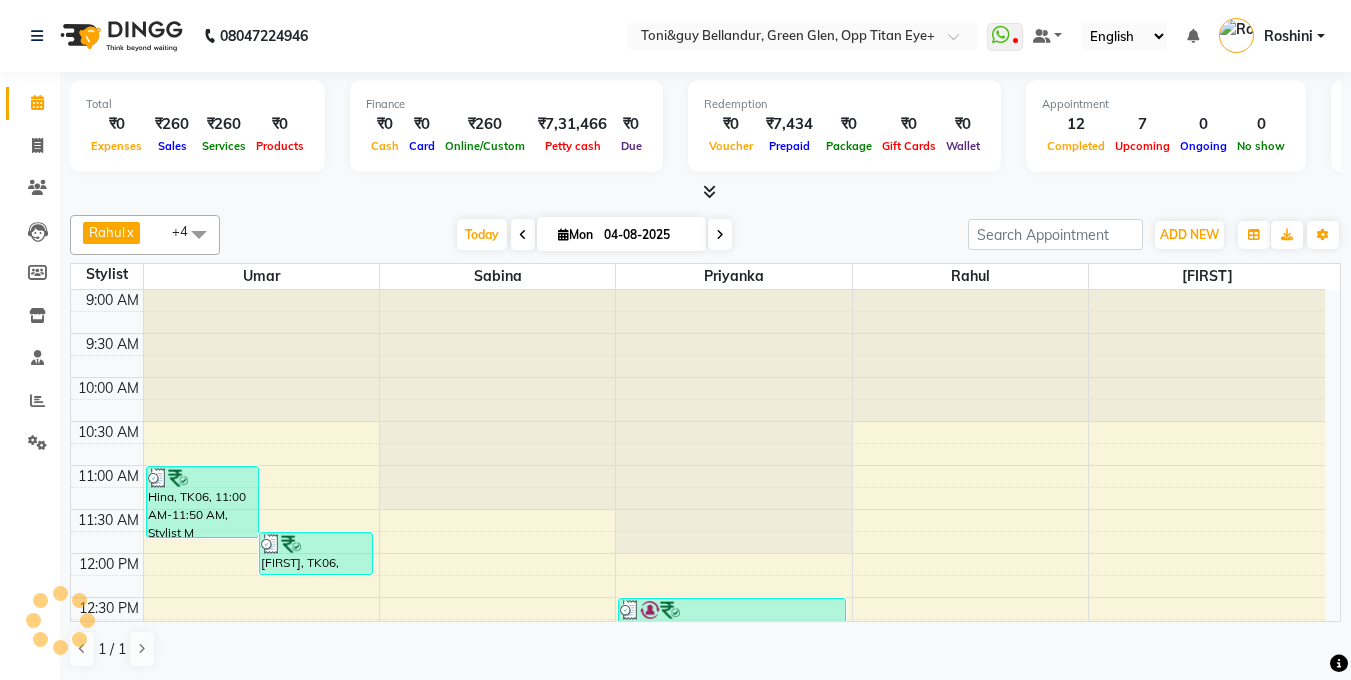 scroll, scrollTop: 18, scrollLeft: 0, axis: vertical 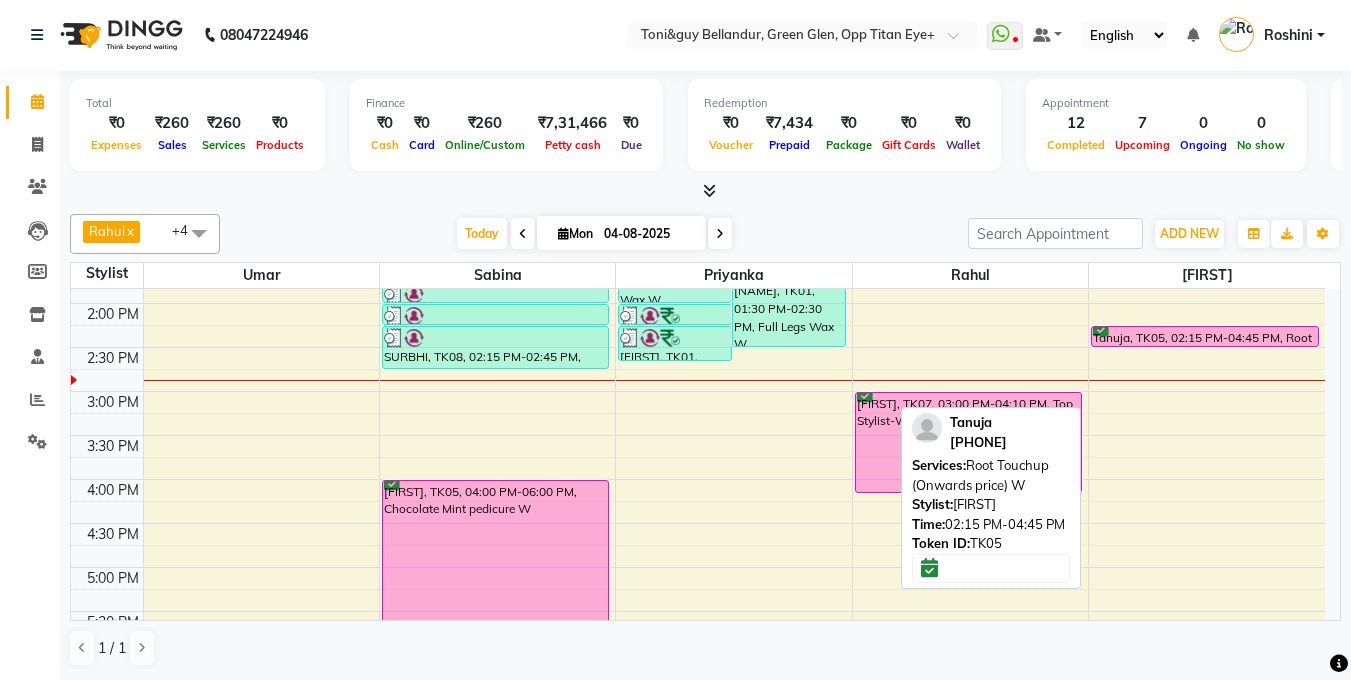 drag, startPoint x: 1191, startPoint y: 534, endPoint x: 1180, endPoint y: 325, distance: 209.28928 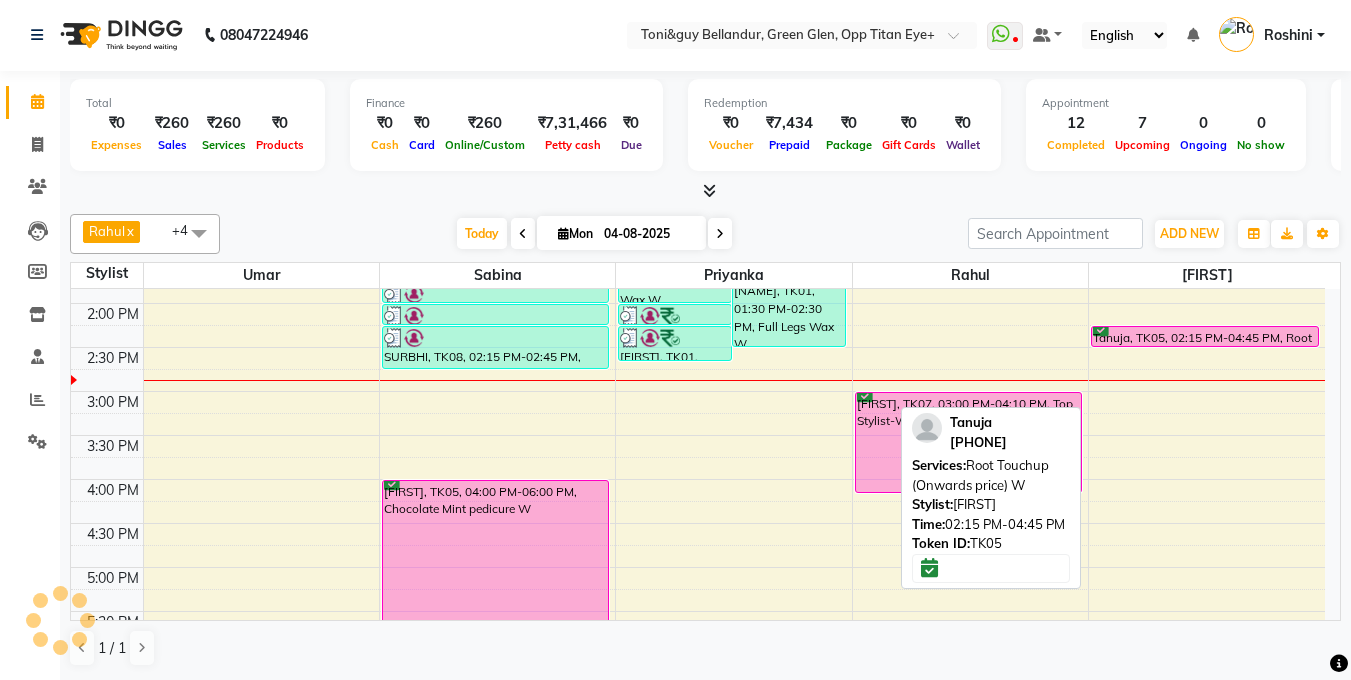 scroll, scrollTop: 425, scrollLeft: 0, axis: vertical 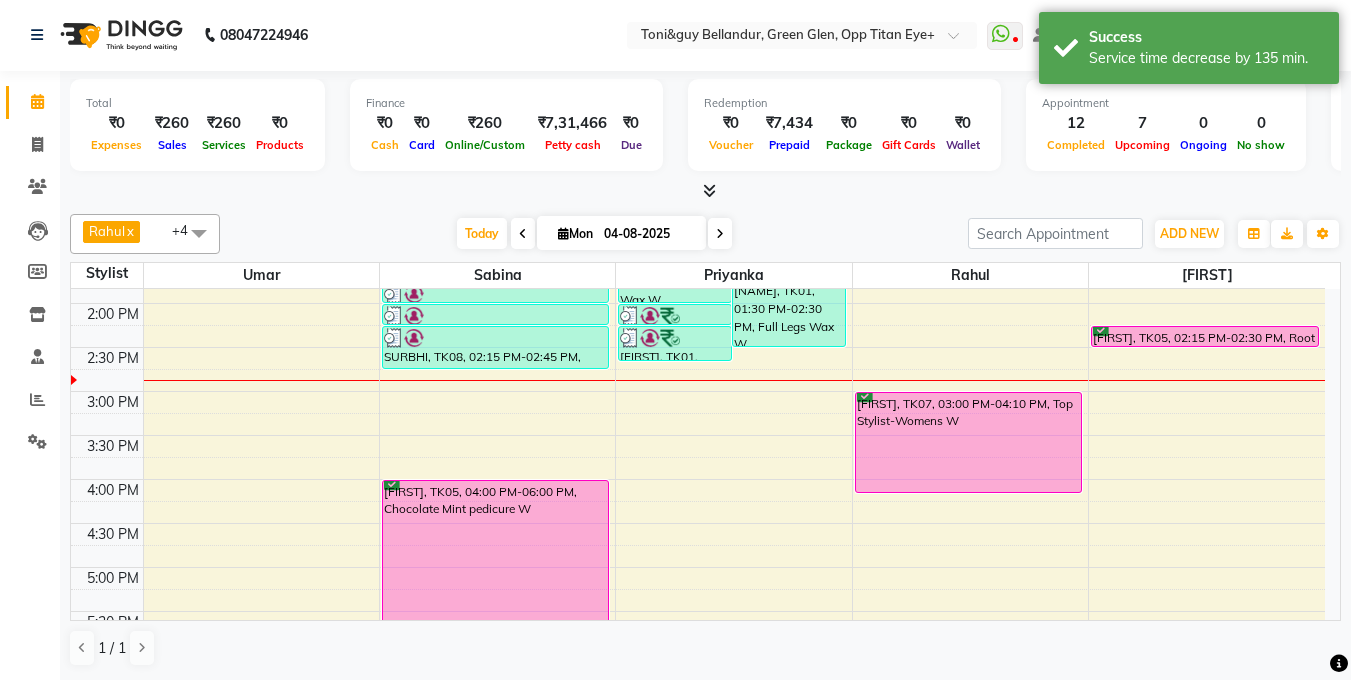 click on "Total  ₹0  Expenses ₹260  Sales ₹260  Services ₹0  Products Finance  ₹0  Cash ₹0  Card ₹260  Online/Custom ₹7,31,466 Petty cash ₹0 Due  Redemption  ₹0 Voucher ₹7,434 Prepaid ₹0 Package ₹0  Gift Cards ₹0  Wallet  Appointment  12 Completed 7 Upcoming 0 Ongoing 0 No show  Other sales  ₹0  Packages ₹0  Memberships ₹0  Vouchers ₹0  Prepaids ₹0  Gift Cards Rahul  x Umar  x Priyanka  x Kasim  x Sabina  x +4 Select All Gagan Z kadeer Kasim Logeshwari . Prasad . Priyanka Rahul Roshini Sabina Sakib Tester Umar Vinay KL Today  Mon 04-08-2025 Toggle Dropdown Add Appointment Add Invoice Add Attendance Add Client Add Transaction Toggle Dropdown Add Appointment Add Invoice Add Attendance Add Client ADD NEW Toggle Dropdown Add Appointment Add Invoice Add Attendance Add Client Add Transaction Rahul  x Umar  x Priyanka  x Kasim  x Sabina  x +4 Select All Gagan Z kadeer Kasim Logeshwari . Prasad . Priyanka Rahul Roshini Sabina Sakib Tester Umar Vinay KL Group By  Staff View  List" 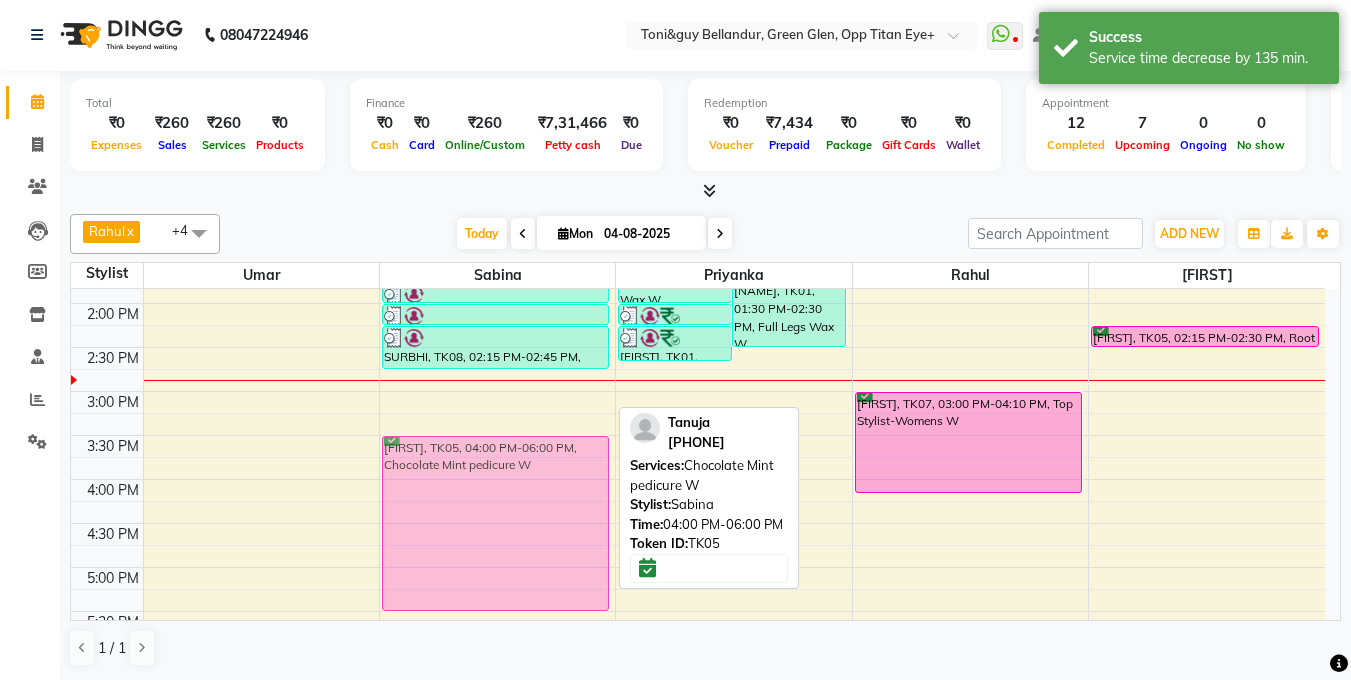 drag, startPoint x: 501, startPoint y: 530, endPoint x: 500, endPoint y: 495, distance: 35.014282 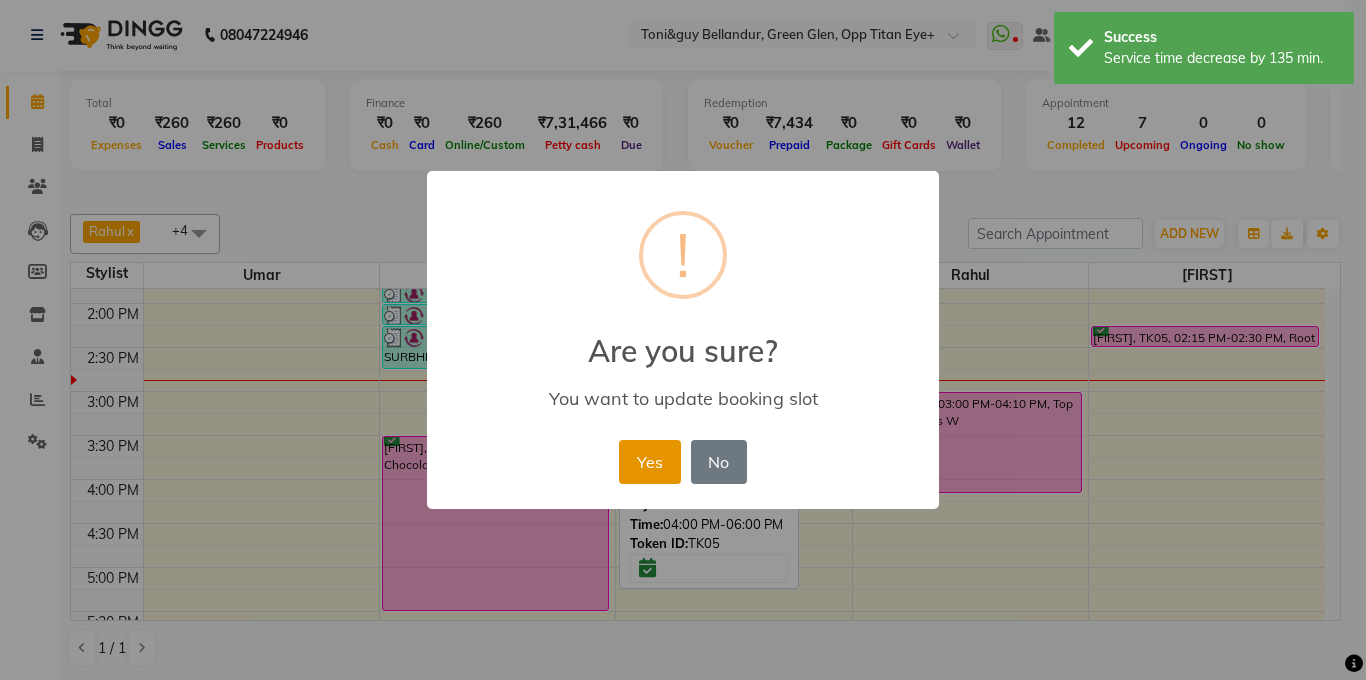 click on "Yes" at bounding box center [649, 462] 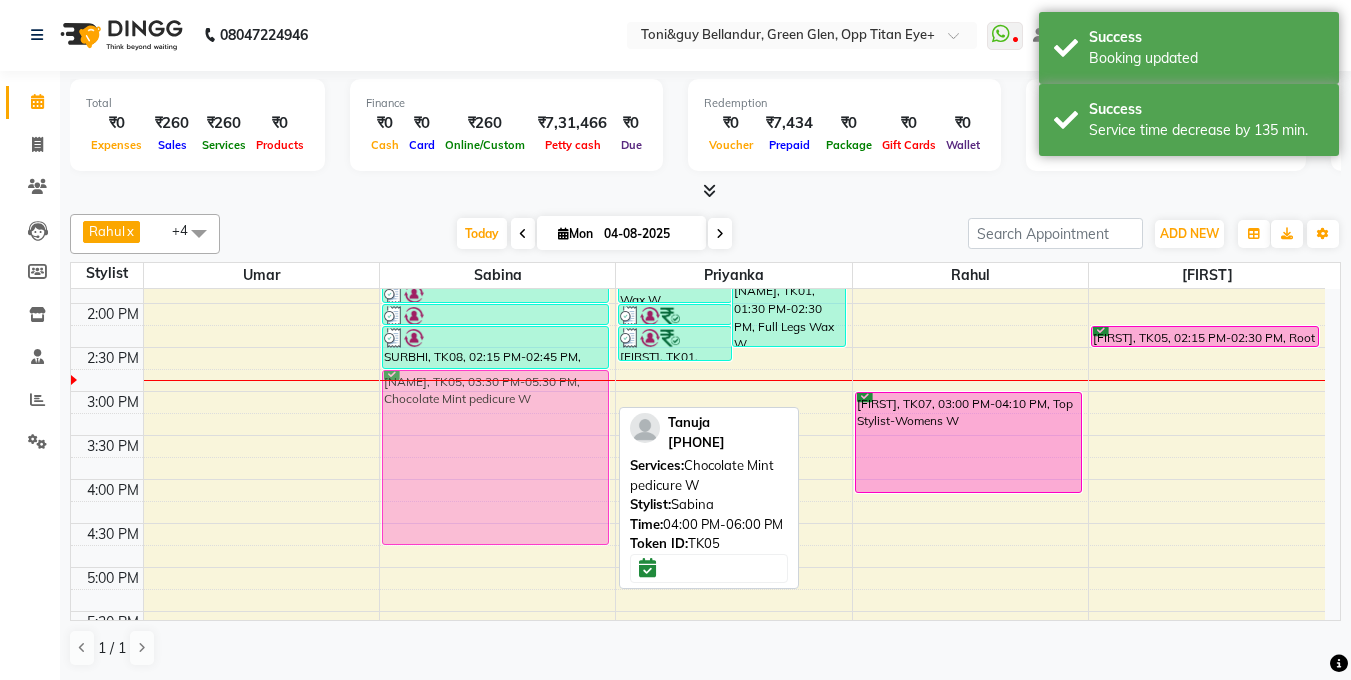 drag, startPoint x: 478, startPoint y: 510, endPoint x: 492, endPoint y: 439, distance: 72.36712 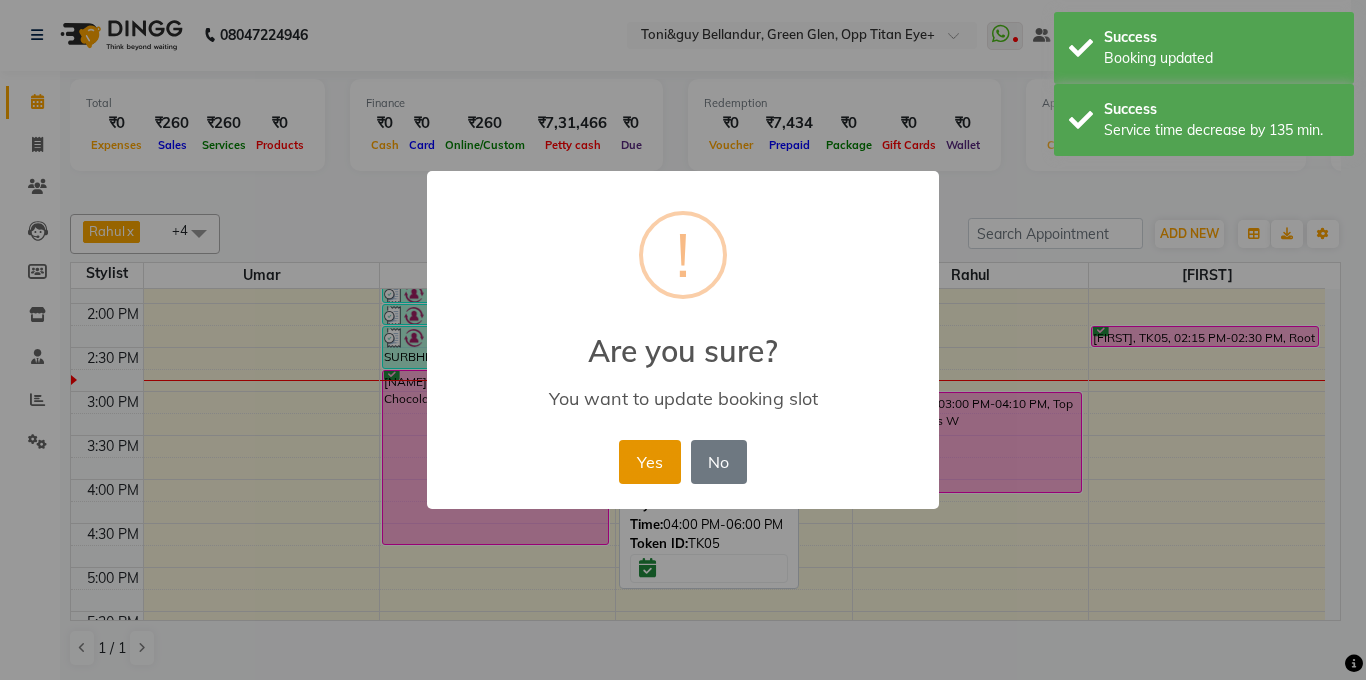click on "Yes" at bounding box center [649, 462] 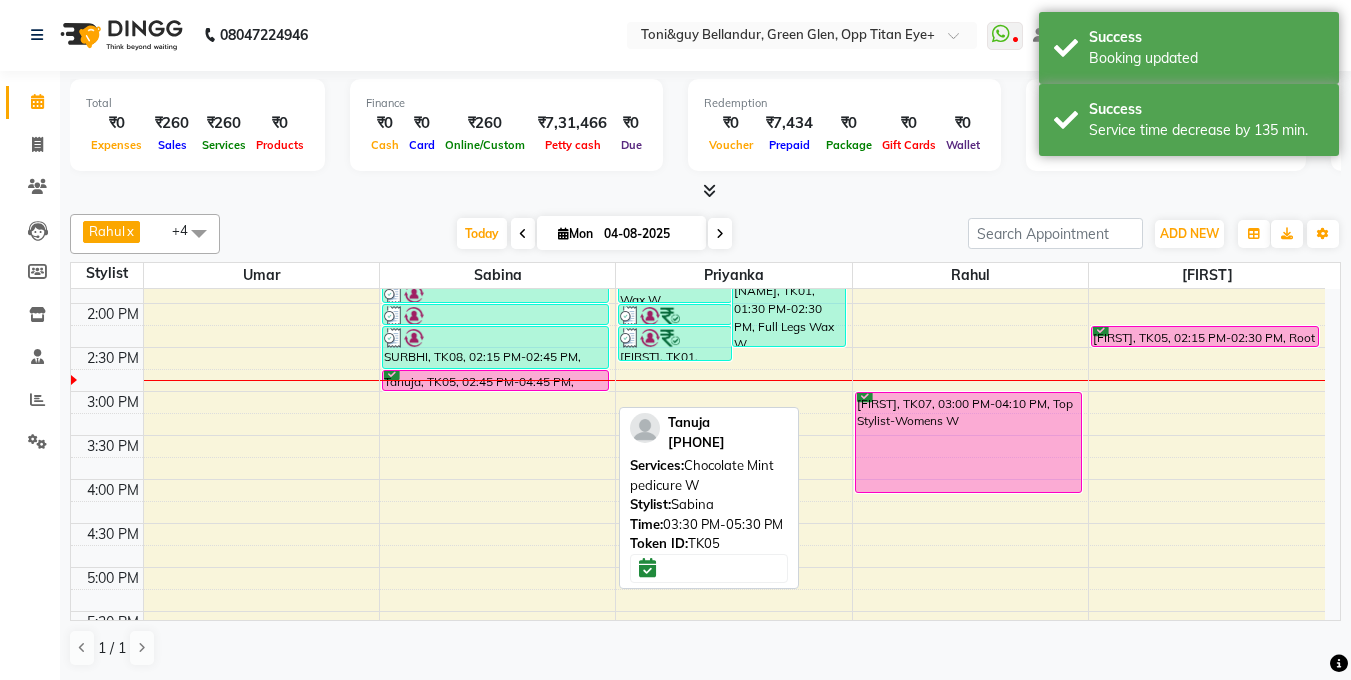 drag, startPoint x: 529, startPoint y: 544, endPoint x: 511, endPoint y: 386, distance: 159.02202 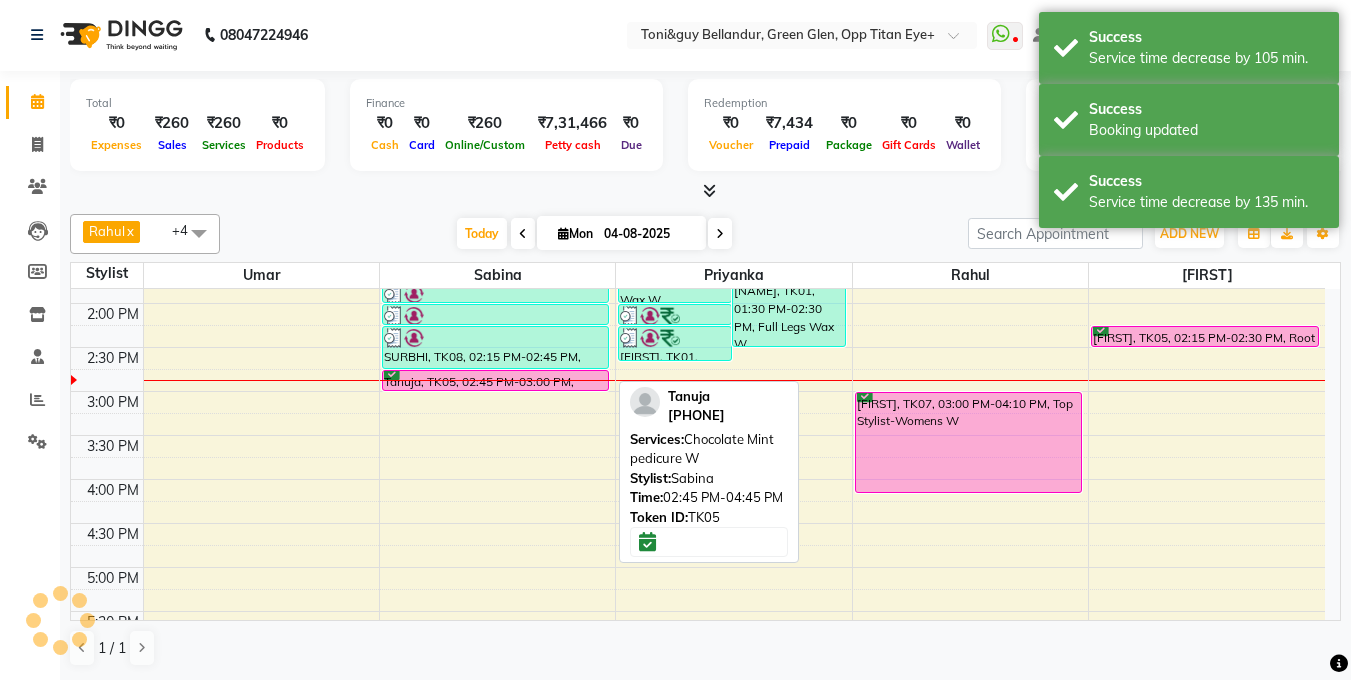 click at bounding box center (0, 0) 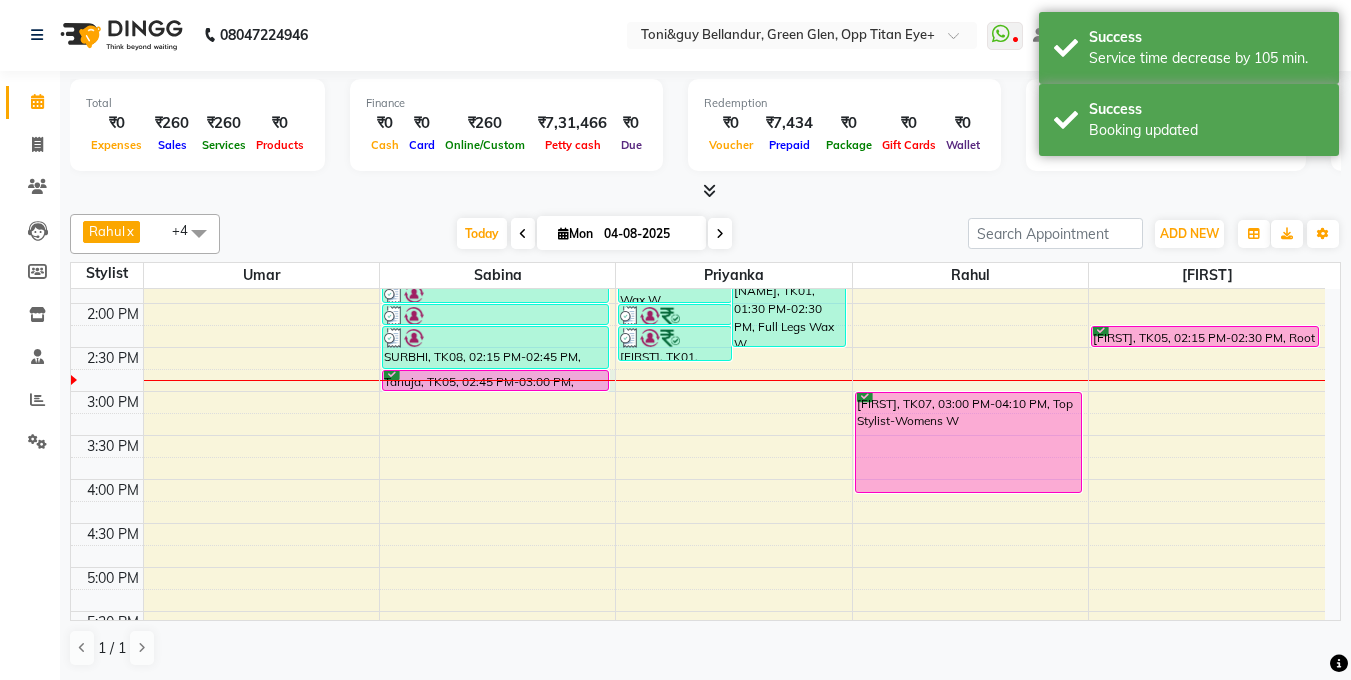 click at bounding box center (497, 380) 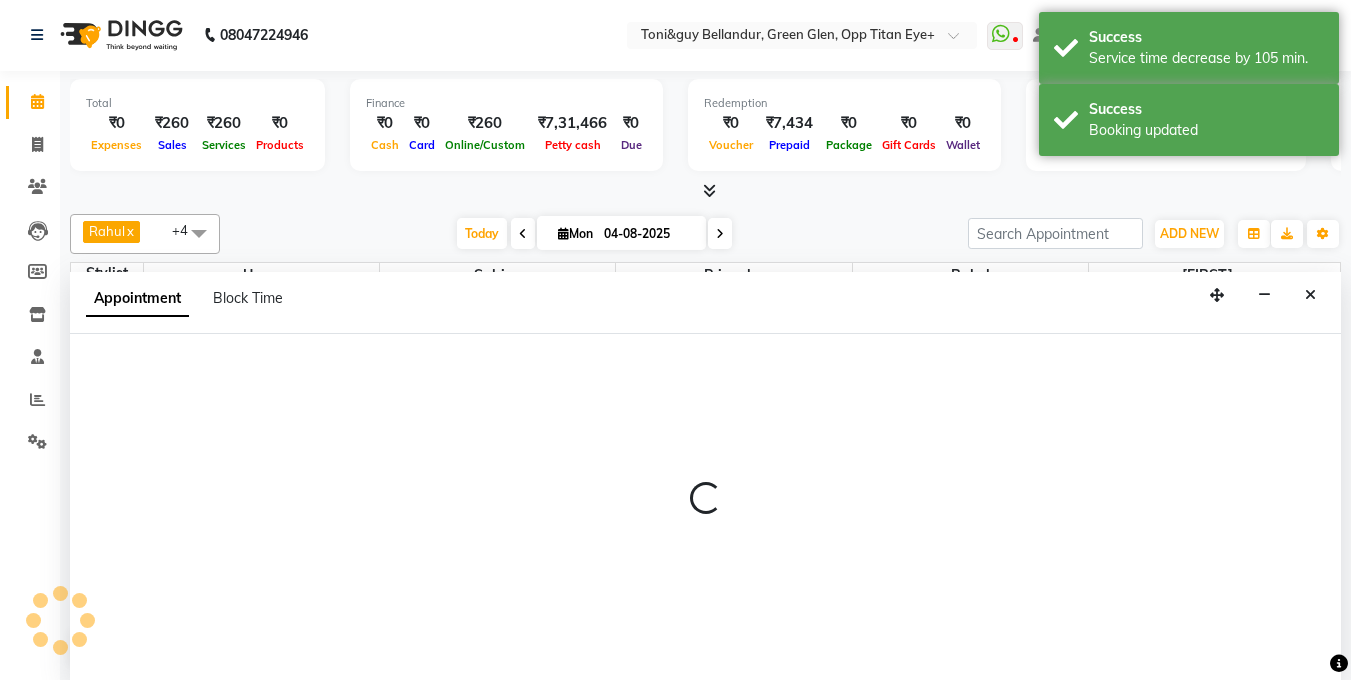 select on "60437" 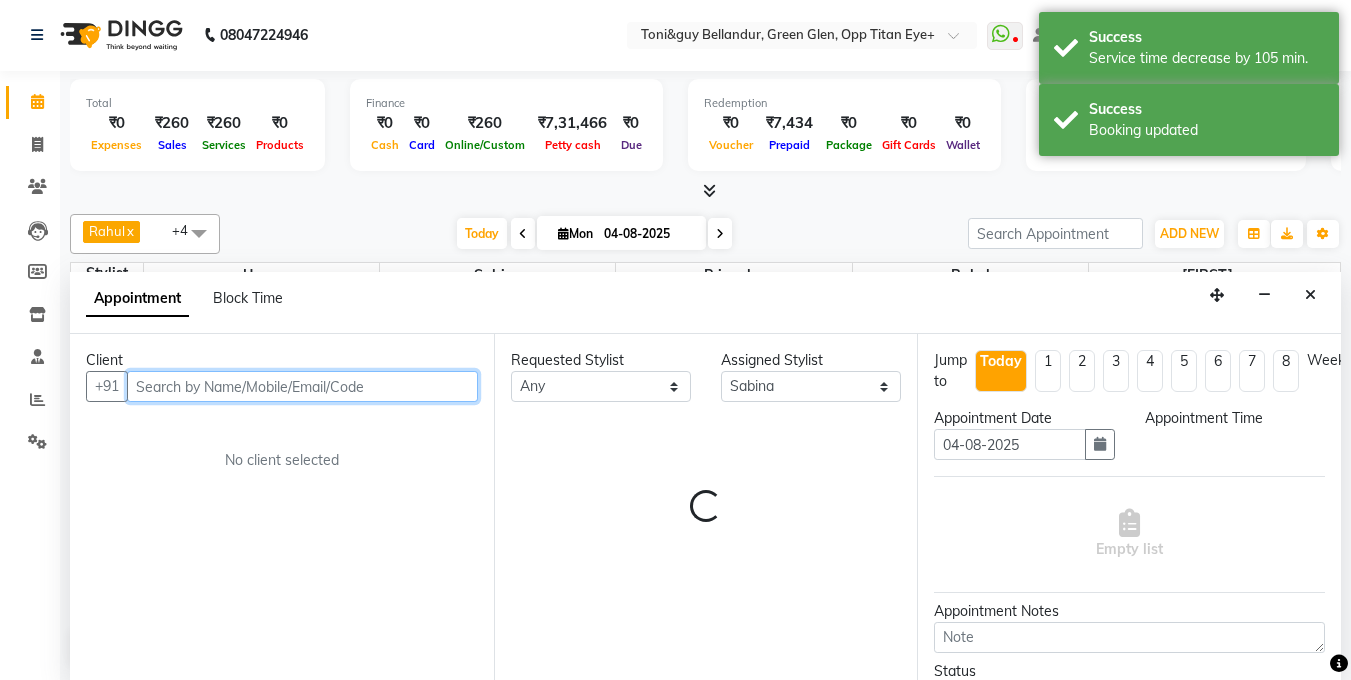 select on "885" 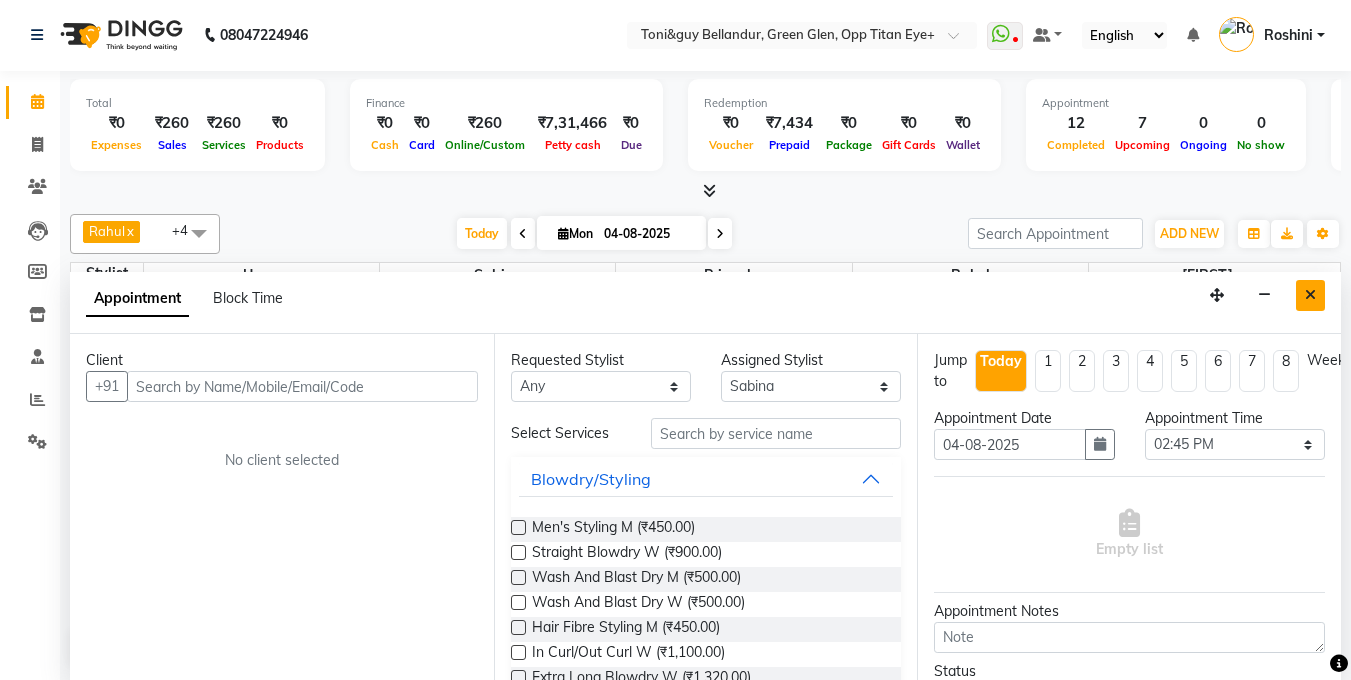 click at bounding box center (1310, 295) 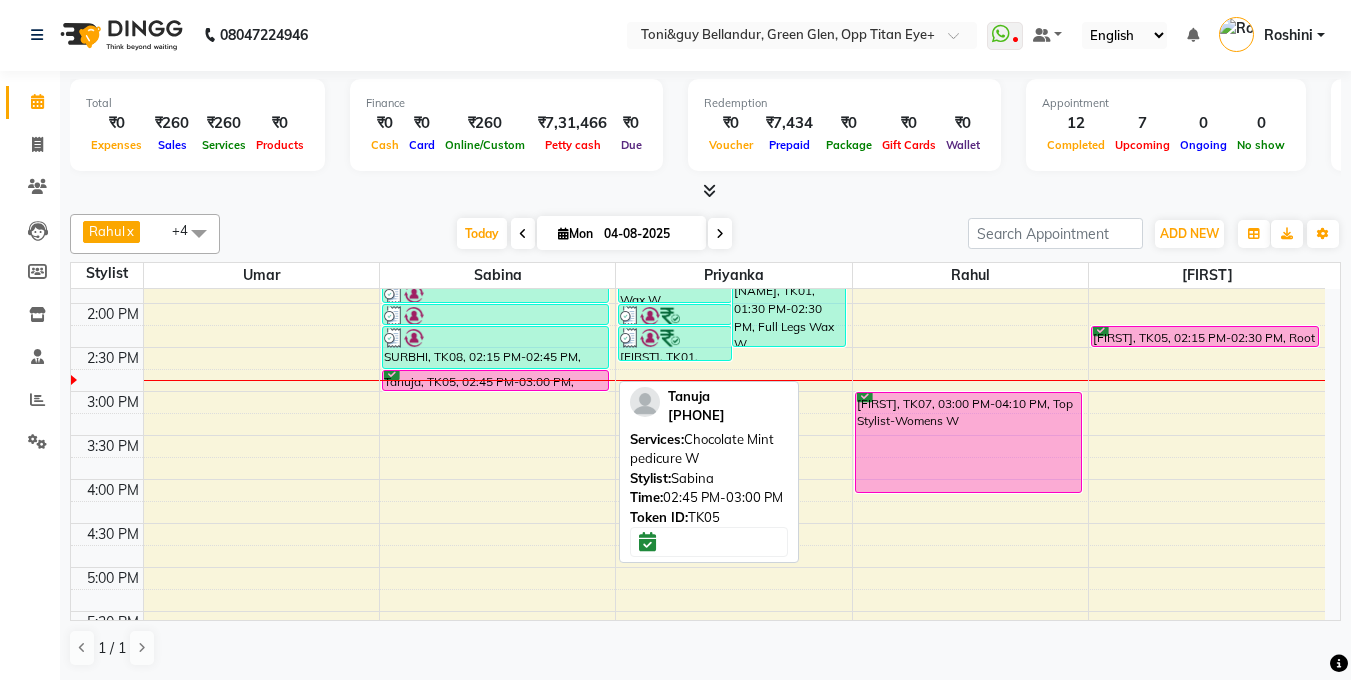 click on "Tanuja, TK05, 02:45 PM-03:00 PM, Chocolate Mint pedicure W" at bounding box center (496, 380) 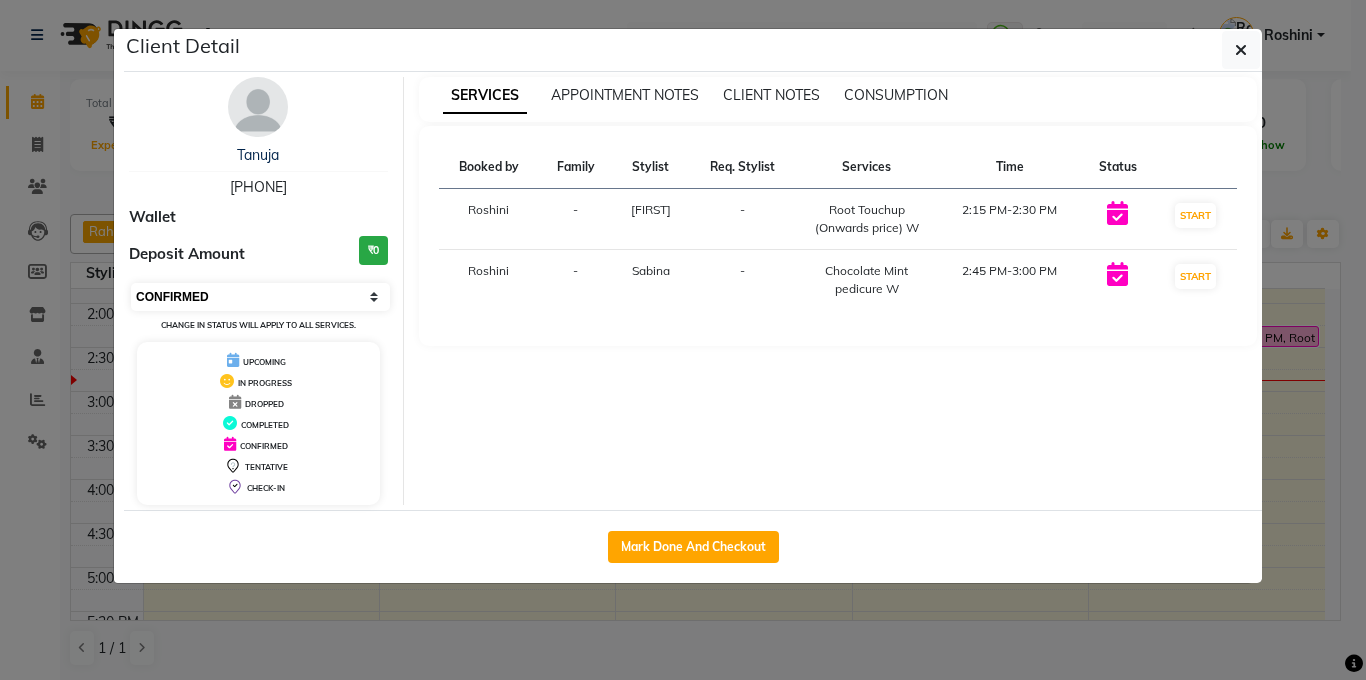 click on "Select IN SERVICE CONFIRMED TENTATIVE CHECK IN MARK DONE DROPPED UPCOMING" at bounding box center (260, 297) 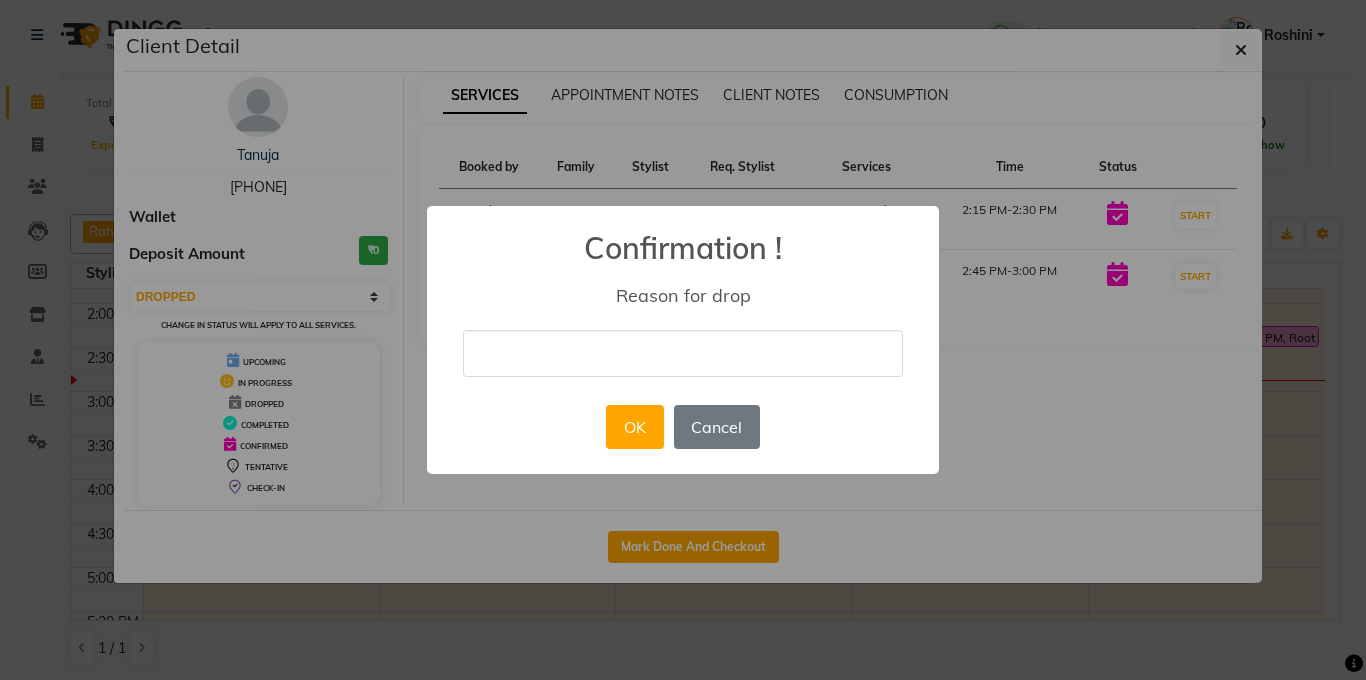 click at bounding box center (683, 353) 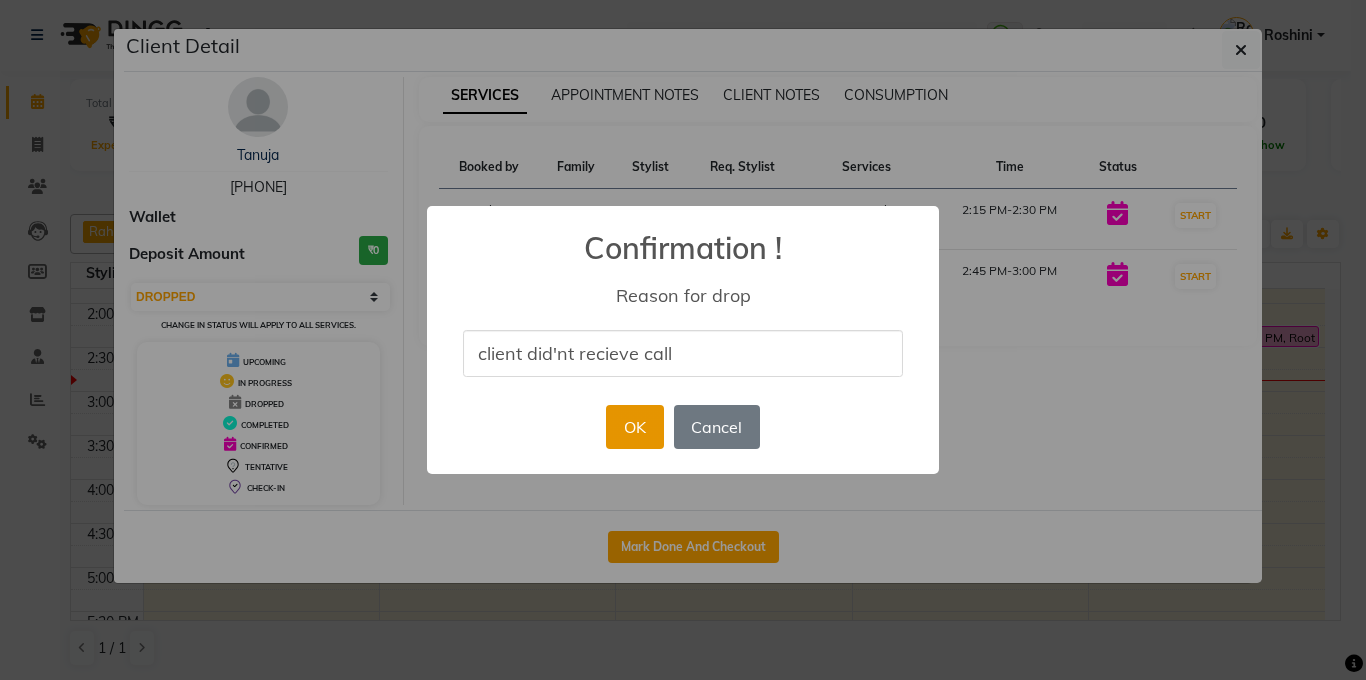 click on "OK" at bounding box center [634, 427] 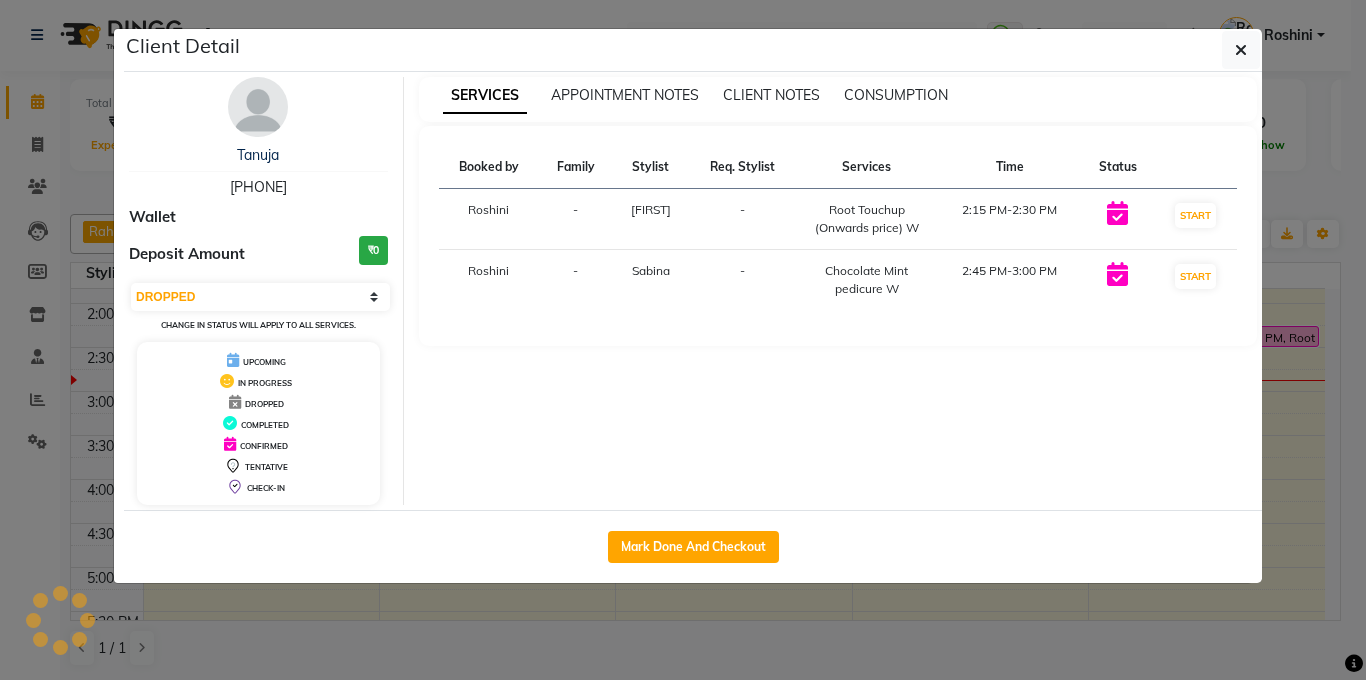 click on "Client Detail  Tanuja    9946001881 Wallet Deposit Amount  ₹0  Select IN SERVICE CONFIRMED TENTATIVE CHECK IN MARK DONE DROPPED UPCOMING Change in status will apply to all services. UPCOMING IN PROGRESS DROPPED COMPLETED CONFIRMED TENTATIVE CHECK-IN SERVICES APPOINTMENT NOTES CLIENT NOTES CONSUMPTION Booked by Family Stylist Req. Stylist Services Time Status  Roshini  - Kasim -  Root Touchup (Onwards price) W   2:15 PM-2:30 PM   START   Roshini  - Sabina -  Chocolate Mint pedicure W   2:45 PM-3:00 PM   START   Mark Done And Checkout" 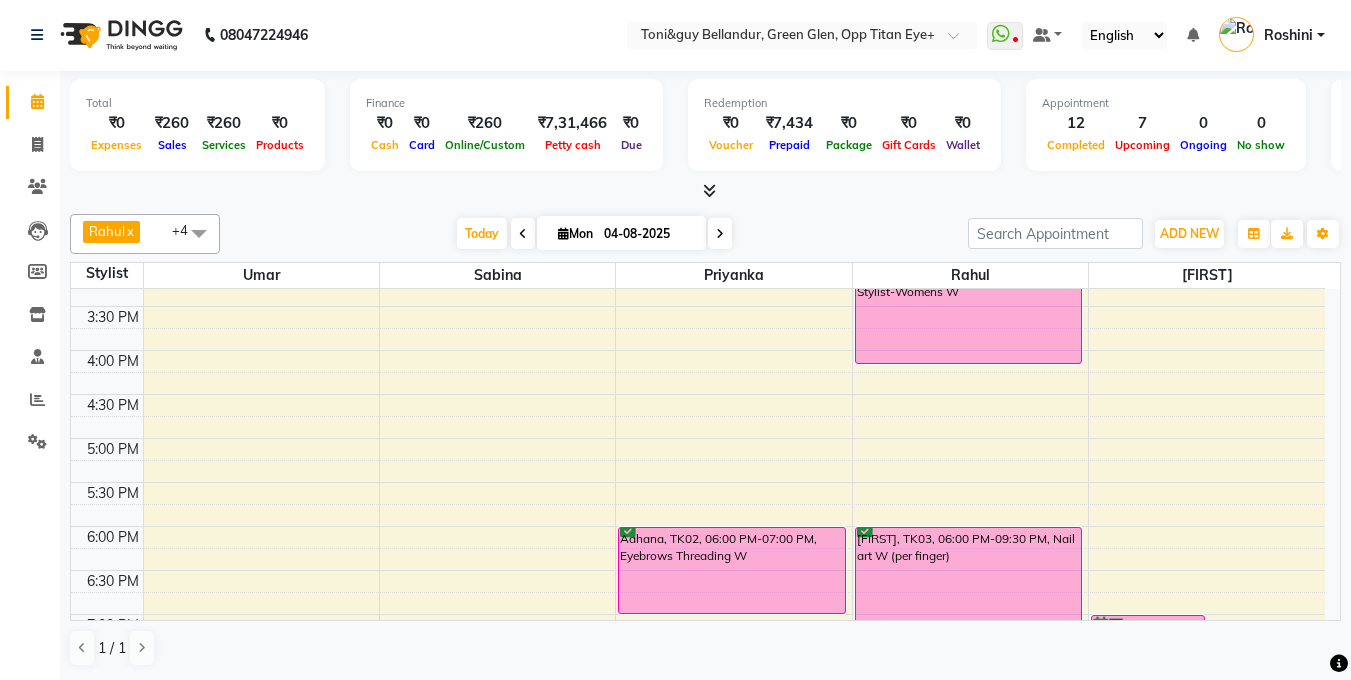 scroll, scrollTop: 812, scrollLeft: 0, axis: vertical 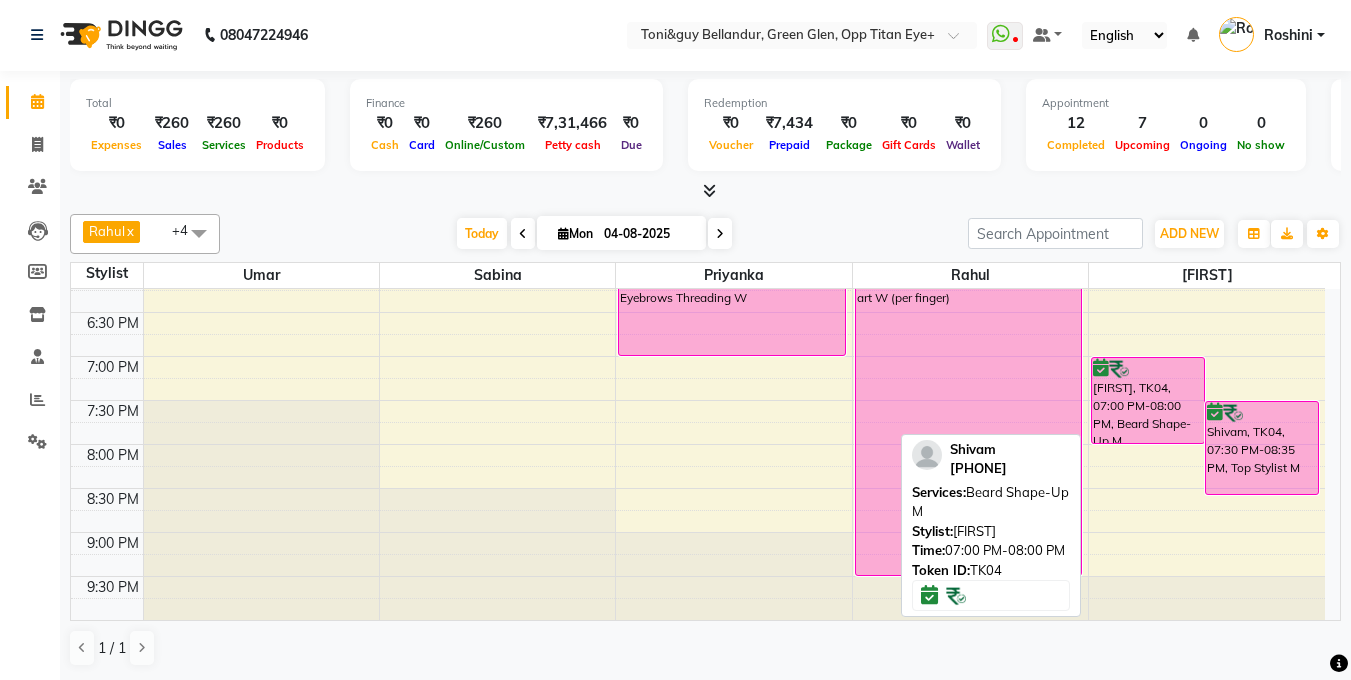 click on "Shivam, TK04, 07:00 PM-08:00 PM, Beard Shape-Up M" at bounding box center (1148, 400) 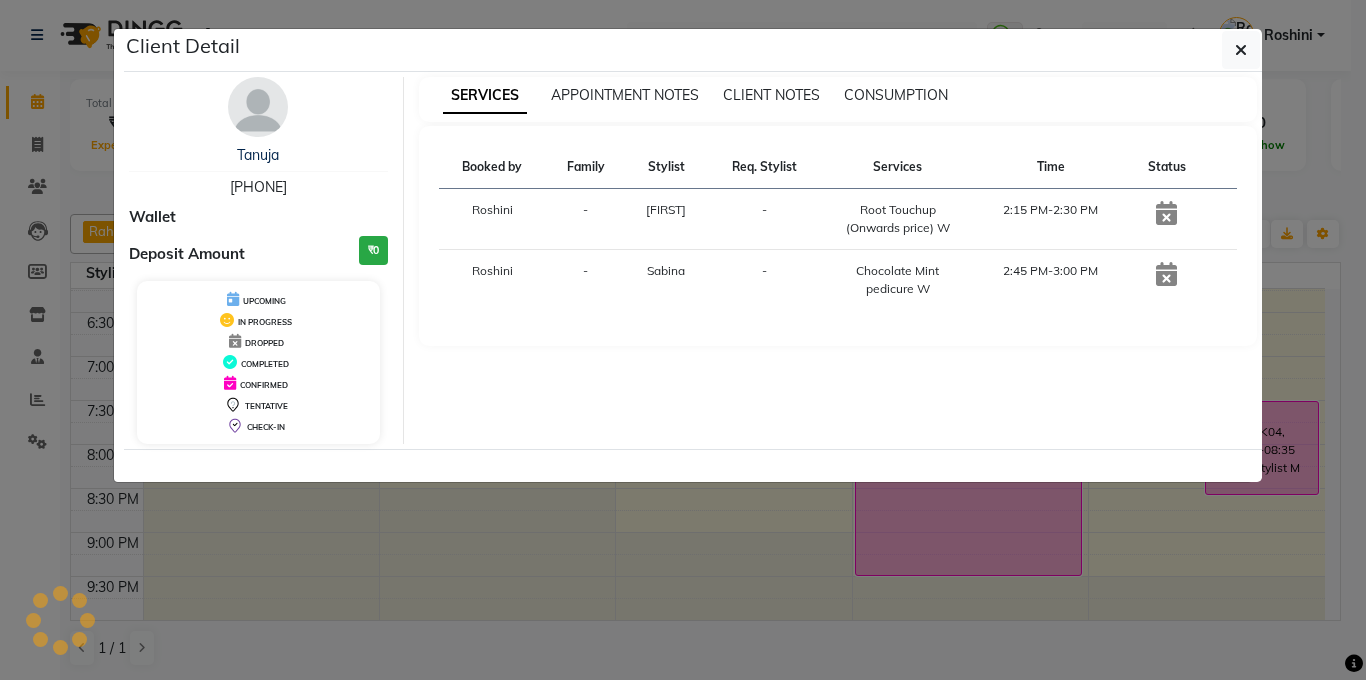 select on "6" 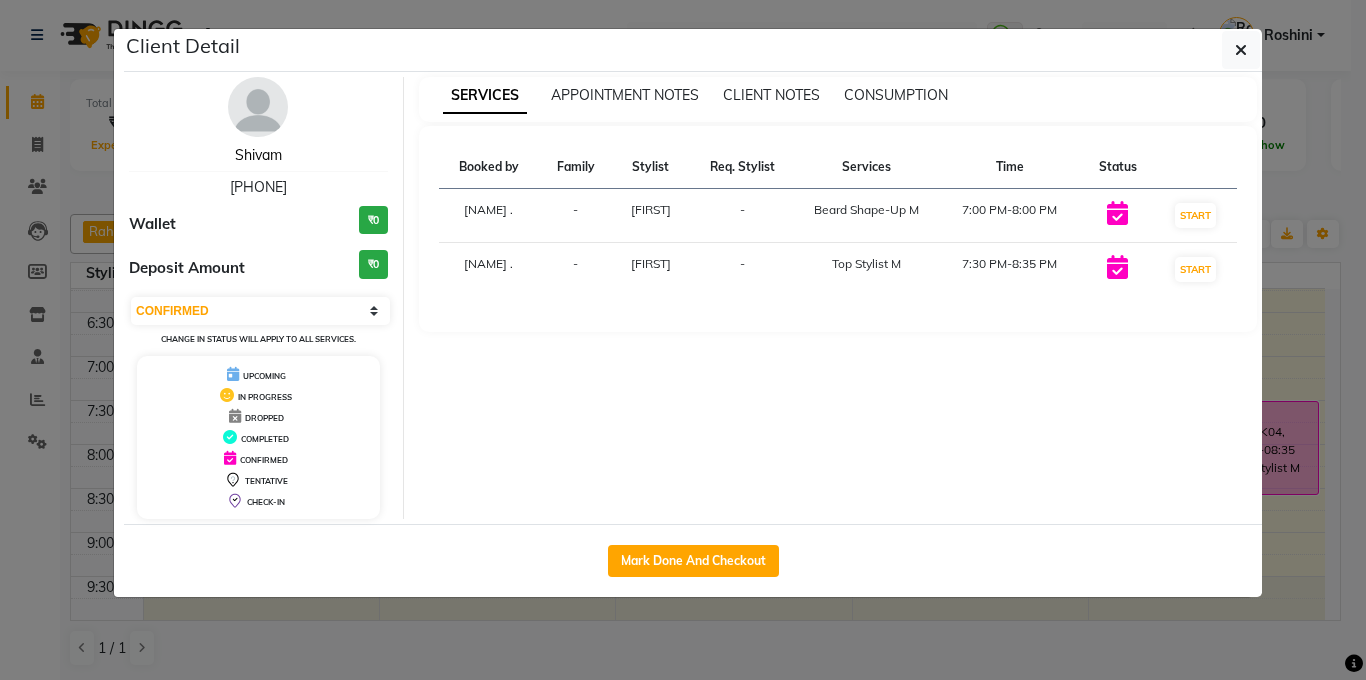 click on "Shivam" at bounding box center [258, 155] 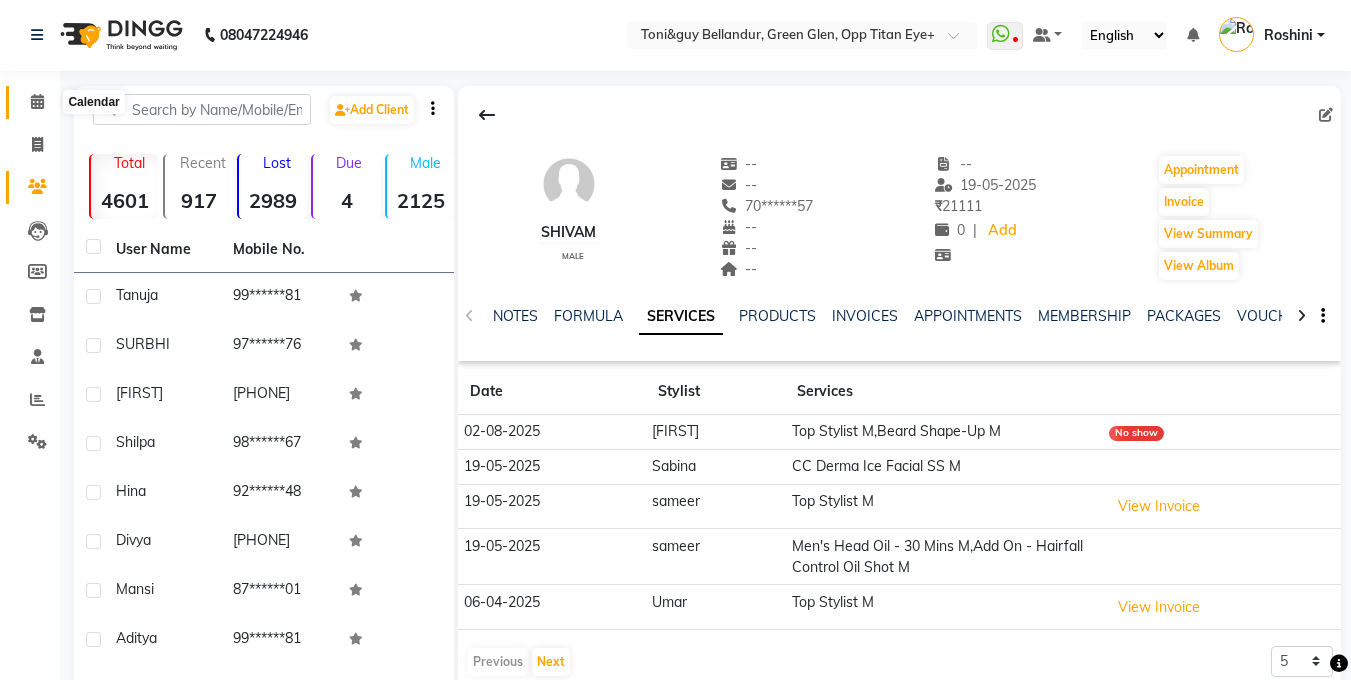 click 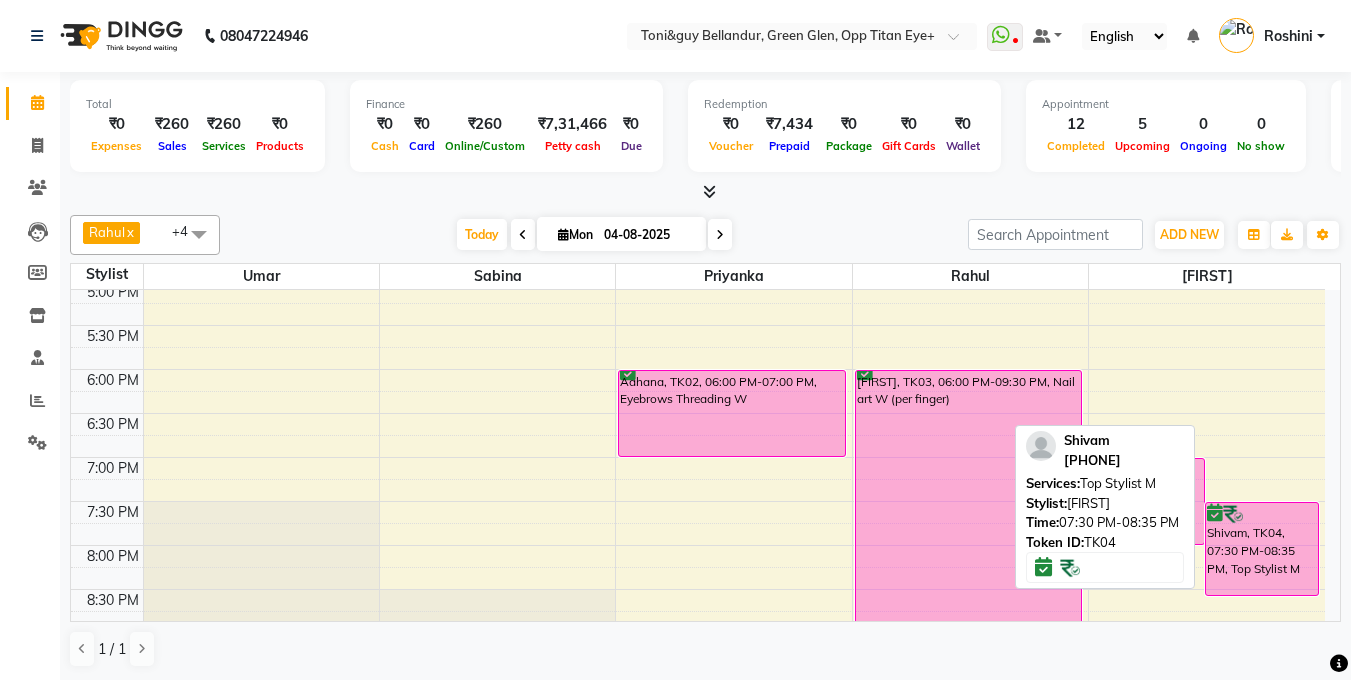 scroll, scrollTop: 713, scrollLeft: 0, axis: vertical 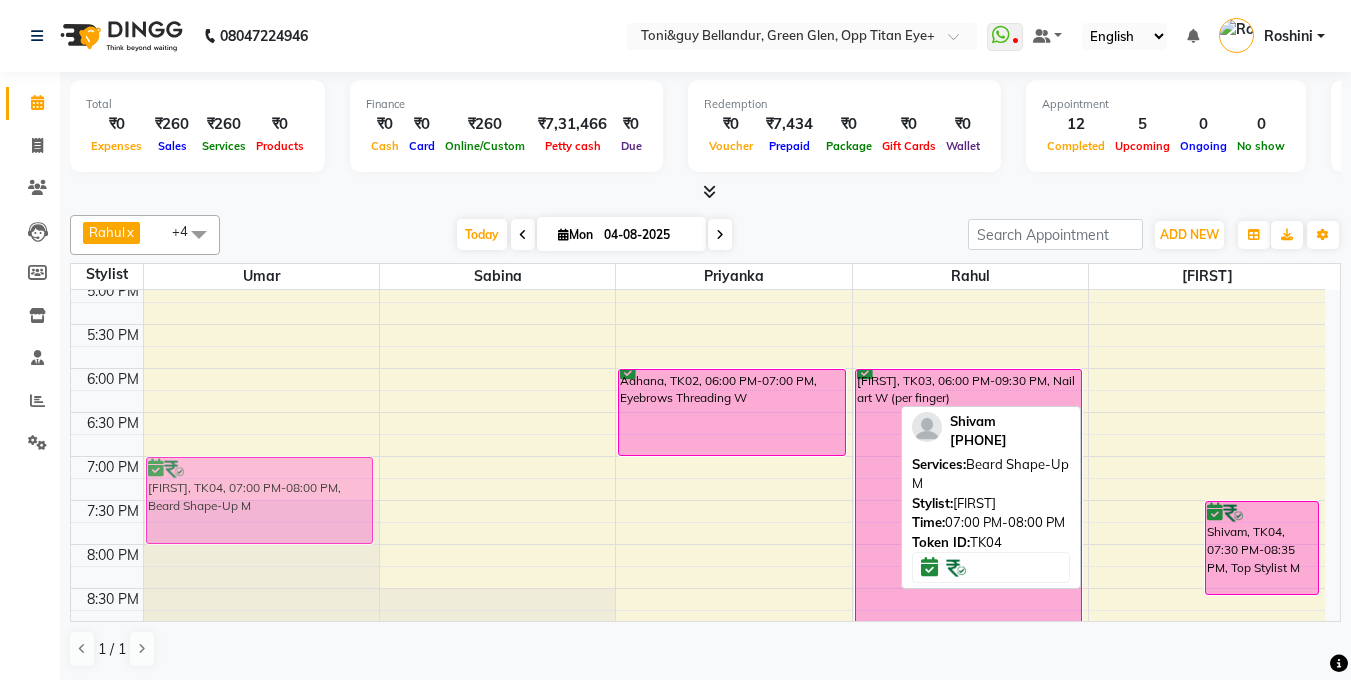 drag, startPoint x: 1152, startPoint y: 470, endPoint x: 357, endPoint y: 469, distance: 795.0006 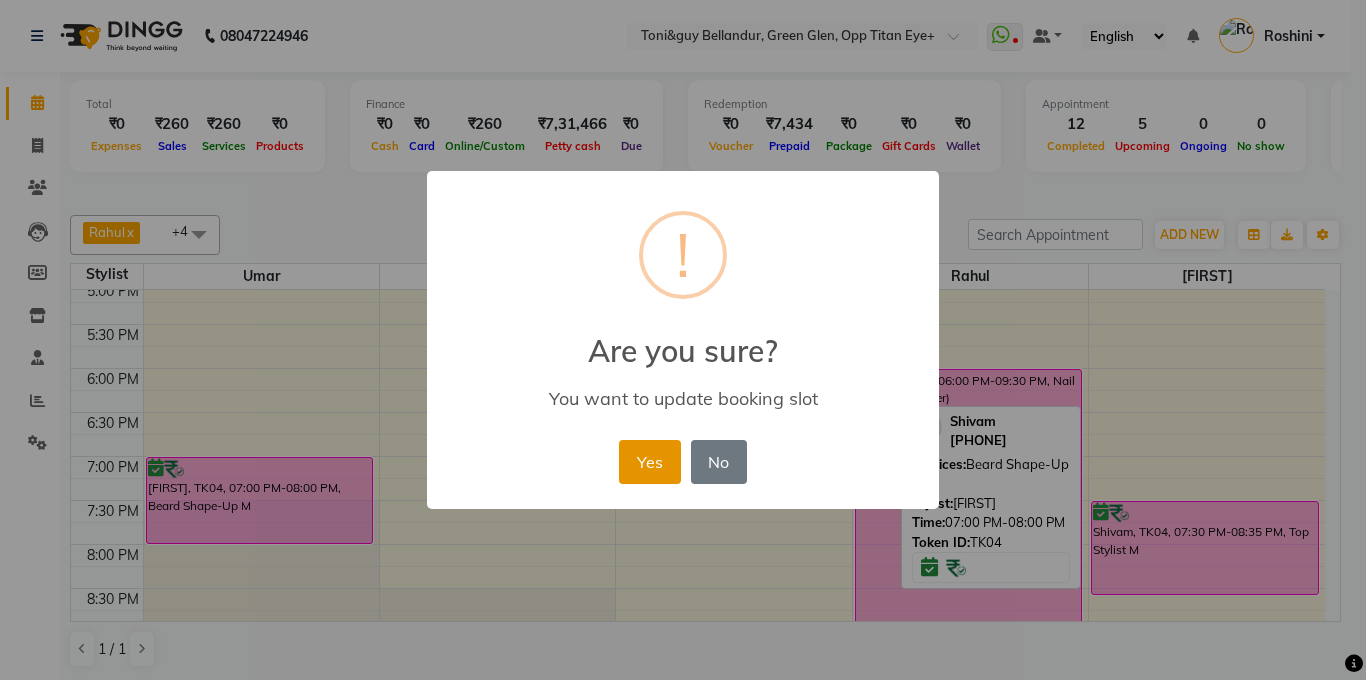 click on "Yes" at bounding box center (649, 462) 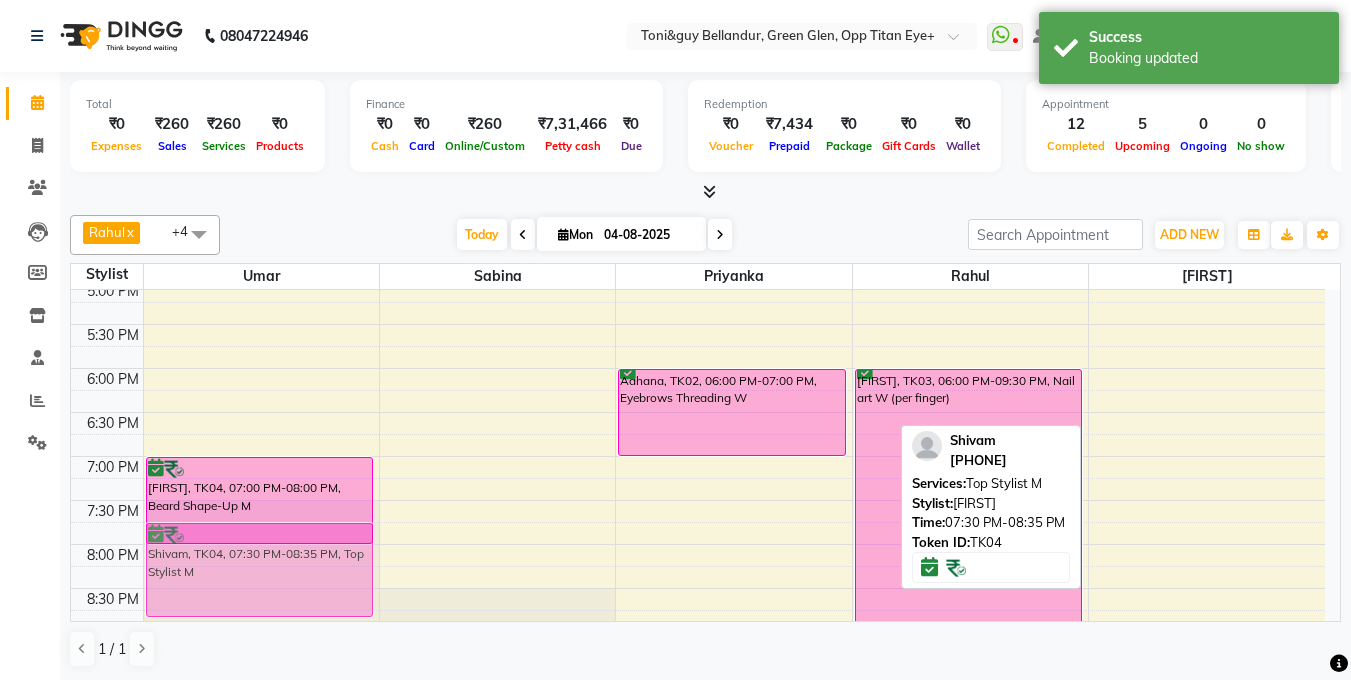 drag, startPoint x: 1206, startPoint y: 522, endPoint x: 292, endPoint y: 553, distance: 914.5256 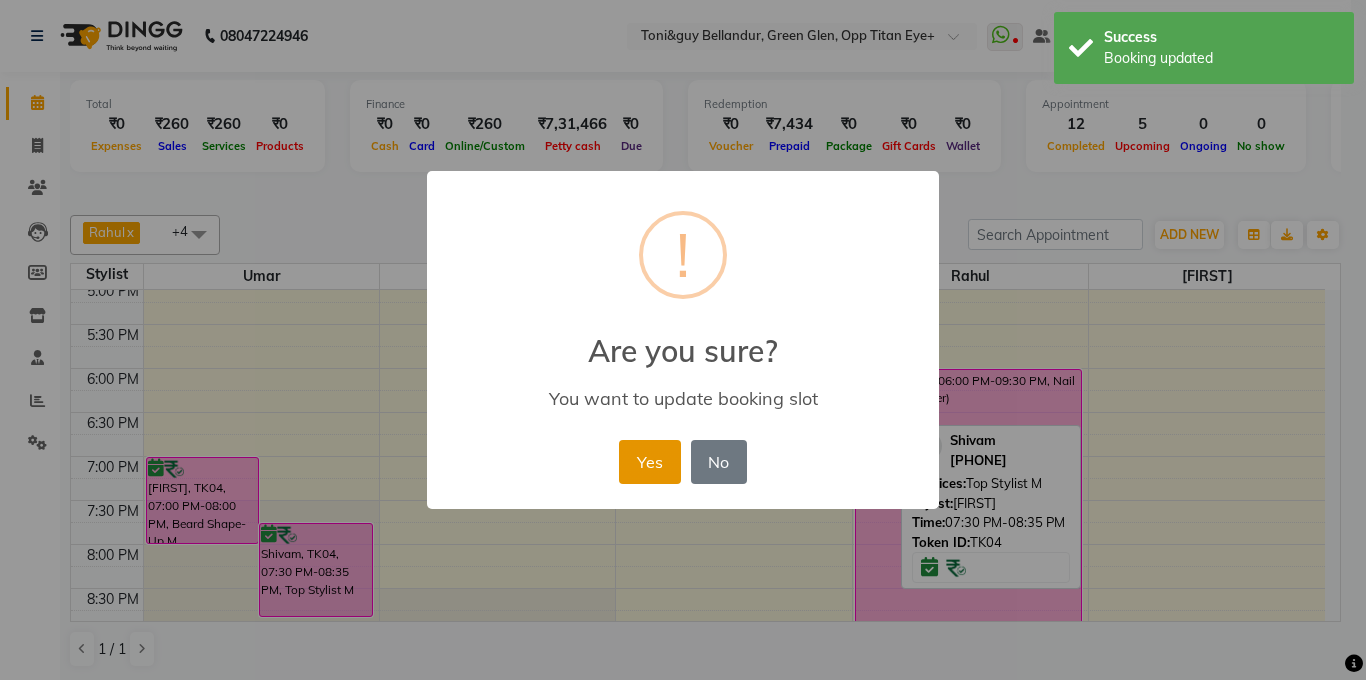 click on "Yes" at bounding box center (649, 462) 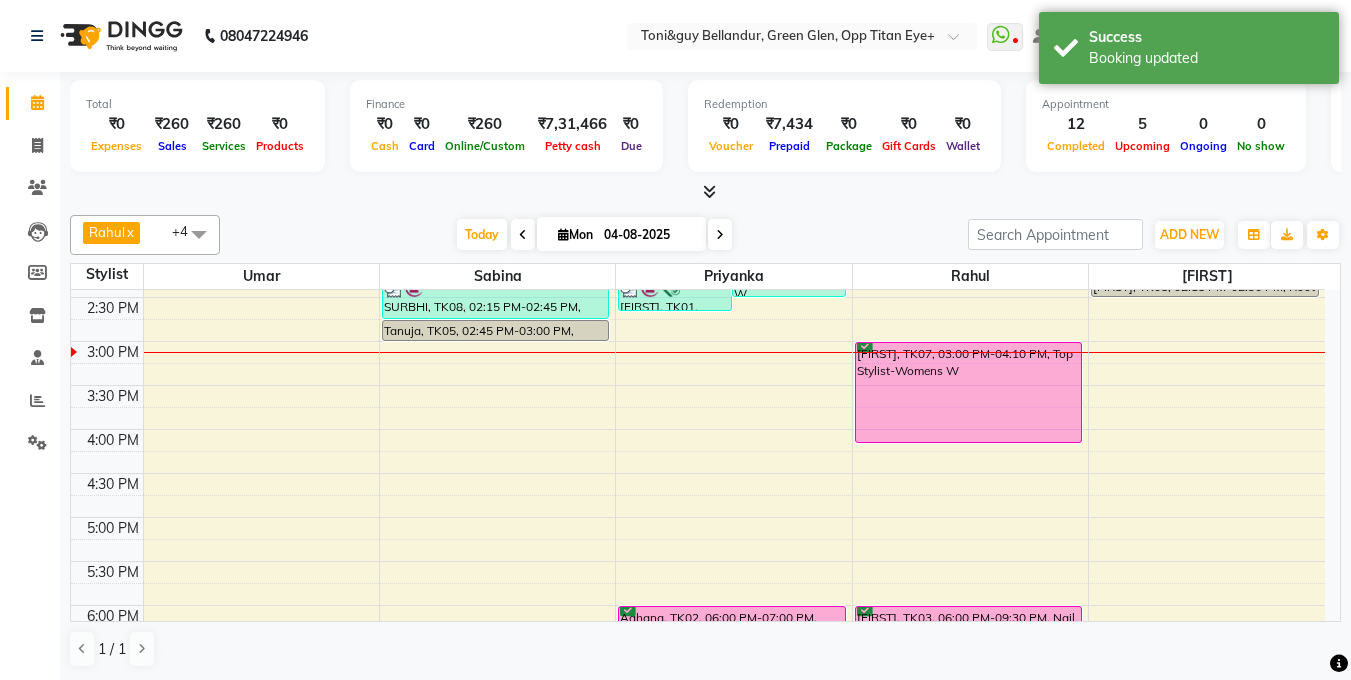 scroll, scrollTop: 465, scrollLeft: 0, axis: vertical 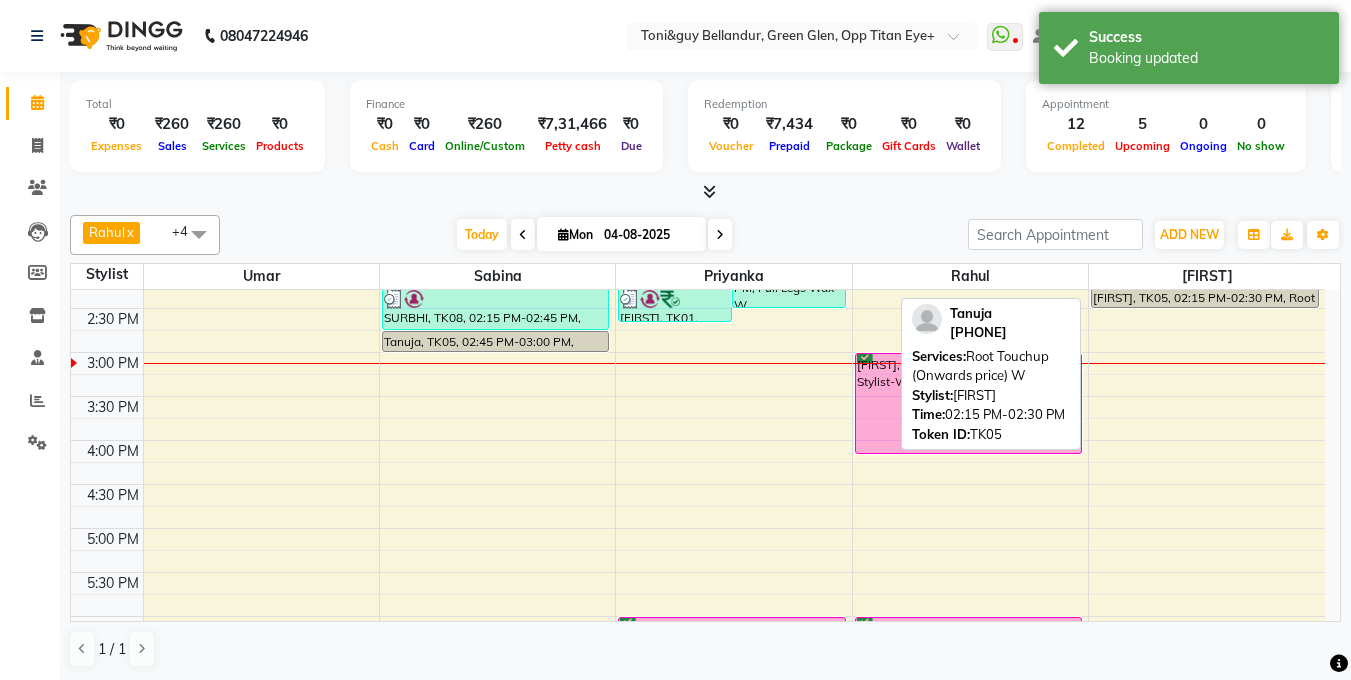 click on "[FIRST], TK05, [TIME]-[TIME], Root Touchup (Onwards price) W" at bounding box center [1205, 297] 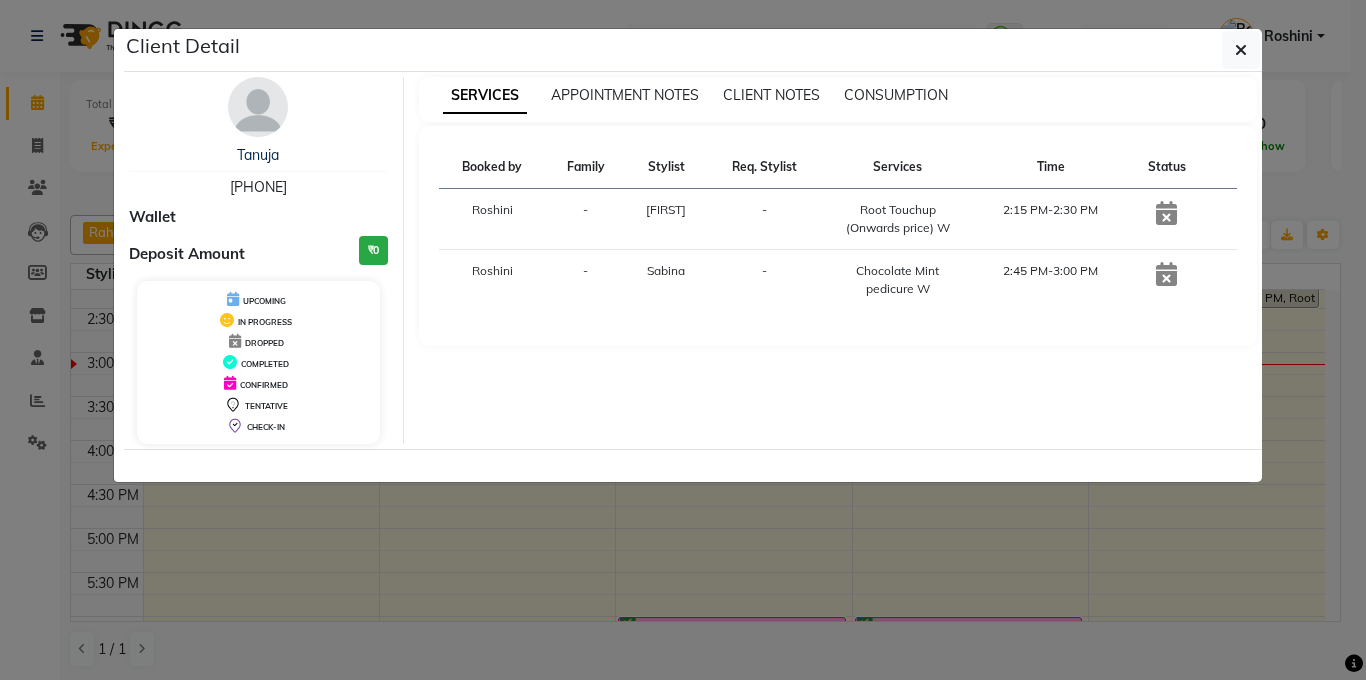 drag, startPoint x: 203, startPoint y: 174, endPoint x: 339, endPoint y: 184, distance: 136.36716 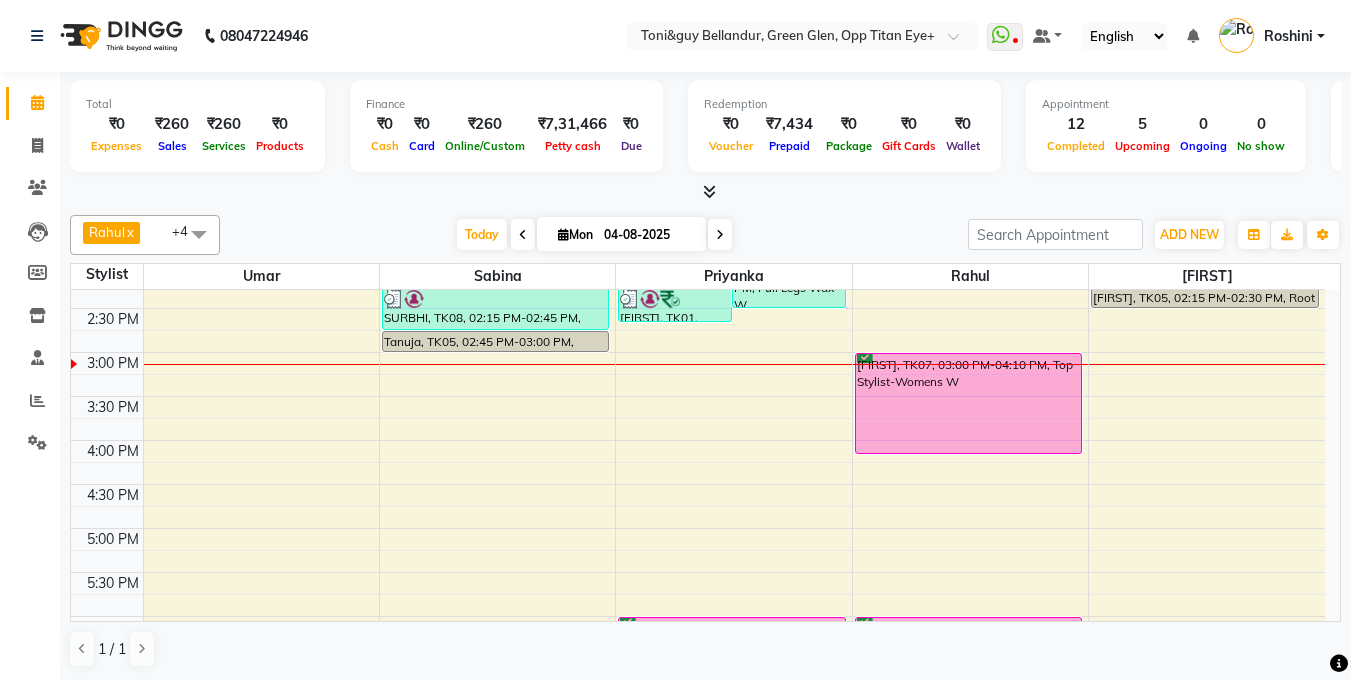 click on "9:00 AM 9:30 AM 10:00 AM 10:30 AM 11:00 AM 11:30 AM 12:00 PM 12:30 PM 1:00 PM 1:30 PM 2:00 PM 2:30 PM 3:00 PM 3:30 PM 4:00 PM 4:30 PM 5:00 PM 5:30 PM 6:00 PM 6:30 PM 7:00 PM 7:30 PM 8:00 PM 8:30 PM 9:00 PM 9:30 PM     Hina, TK06, 11:00 AM-11:50 AM, Stylist M     Hina, TK06, 11:45 AM-12:15 PM, Men's Head Oil - 30 Mins M     Shivam, TK04, 07:00 PM-08:00 PM, Beard Shape-Up M     Shivam, TK04, 07:45 PM-08:50 PM, Top Stylist M     SURBHI, TK08, 01:45 PM-02:00 PM, Chin Threading W     SURBHI, TK08, 02:00 PM-02:15 PM, Eyebrows Threading W     SURBHI, TK08, 02:15 PM-02:45 PM, Upper Lip Wax W    Tanuja, TK05, 02:45 PM-03:00 PM, Chocolate Mint pedicure W     Samriti, TK01, 01:00 PM-02:00 PM, Underarms Wax W     Samriti, TK01, 01:00 PM-01:15 PM, Forehead Threading W     Samriti, TK01, 01:15 PM-01:30 PM, Upperlip Threading W     Samriti, TK01, 01:30 PM-02:30 PM, Full Legs Wax W     Samriti, TK01, 02:00 PM-02:15 PM, Eyebrows Threading W     Samriti, TK01, 02:15 PM-02:40 PM, Bikini Waxing W" at bounding box center [698, 396] 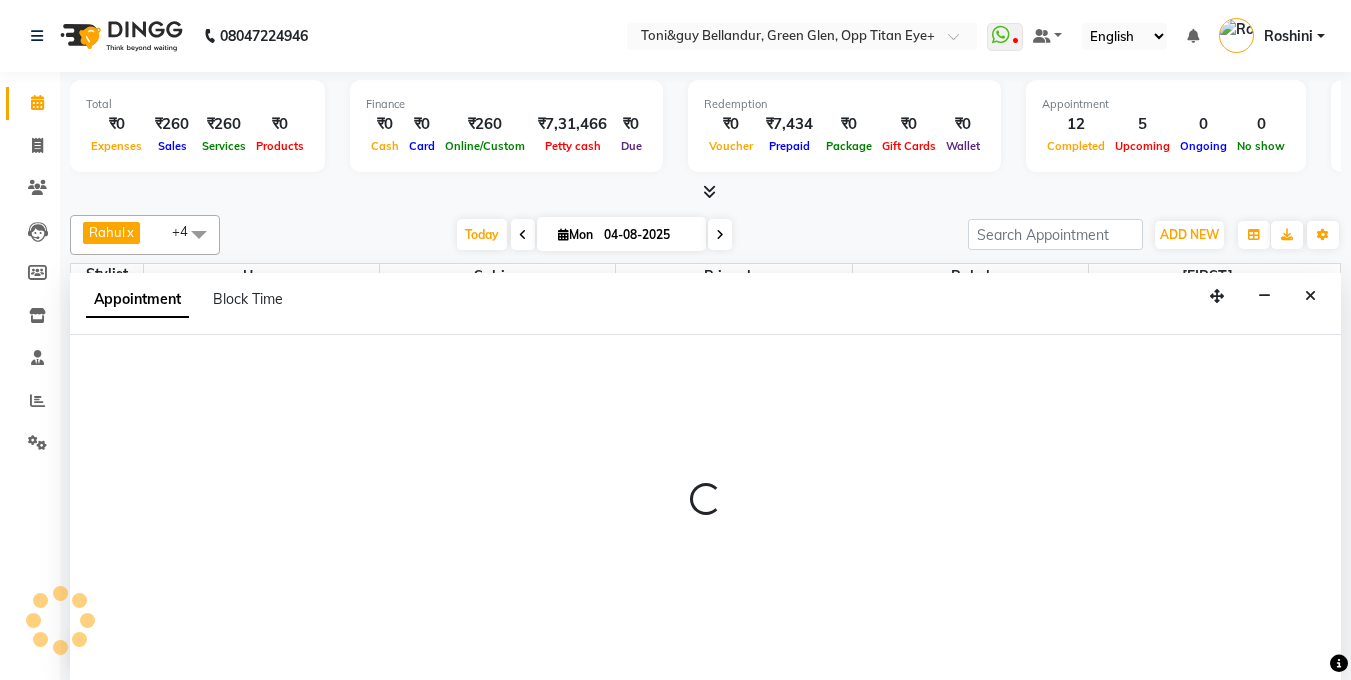 scroll, scrollTop: 1, scrollLeft: 0, axis: vertical 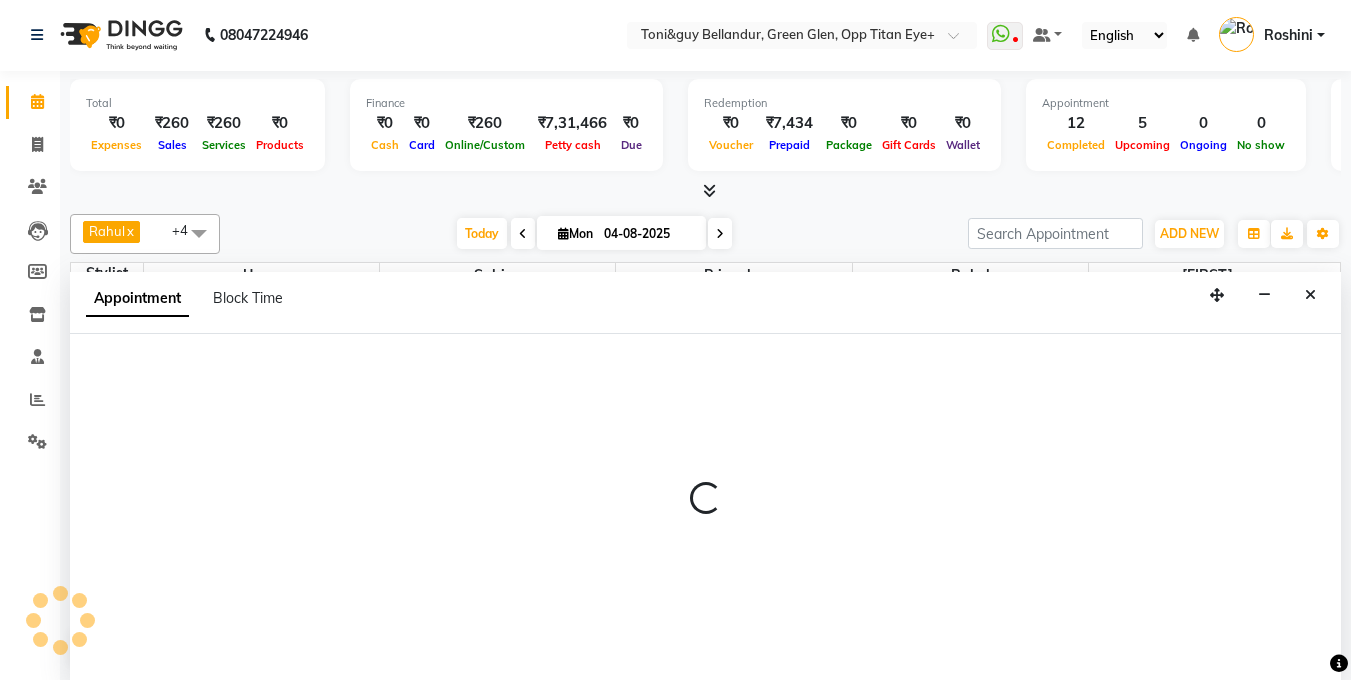select on "87771" 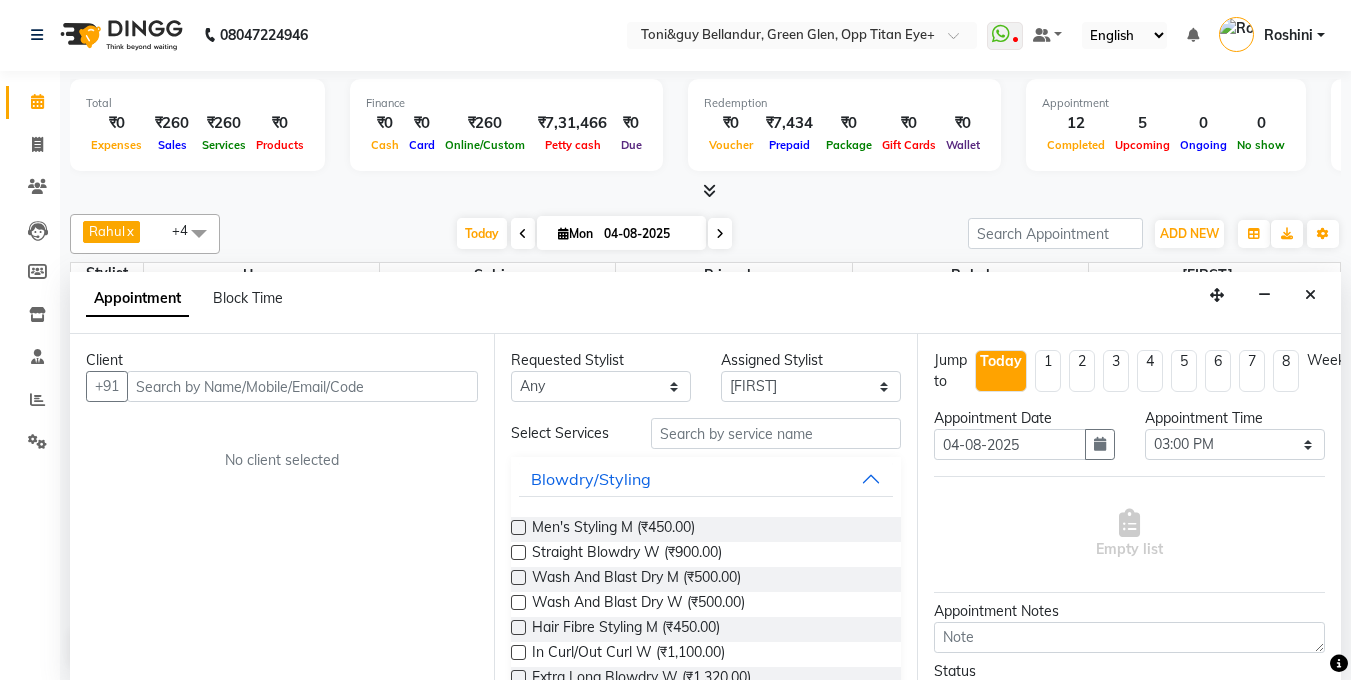 click at bounding box center (302, 386) 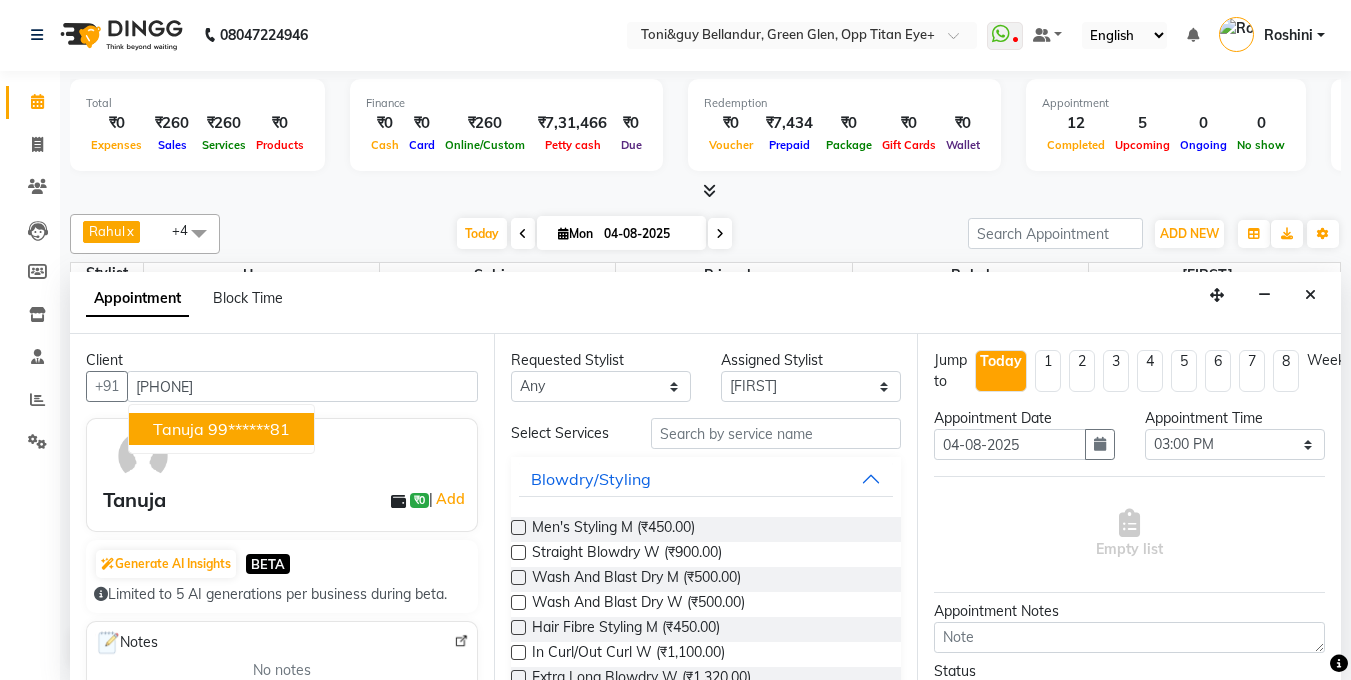click on "99******81" at bounding box center [249, 429] 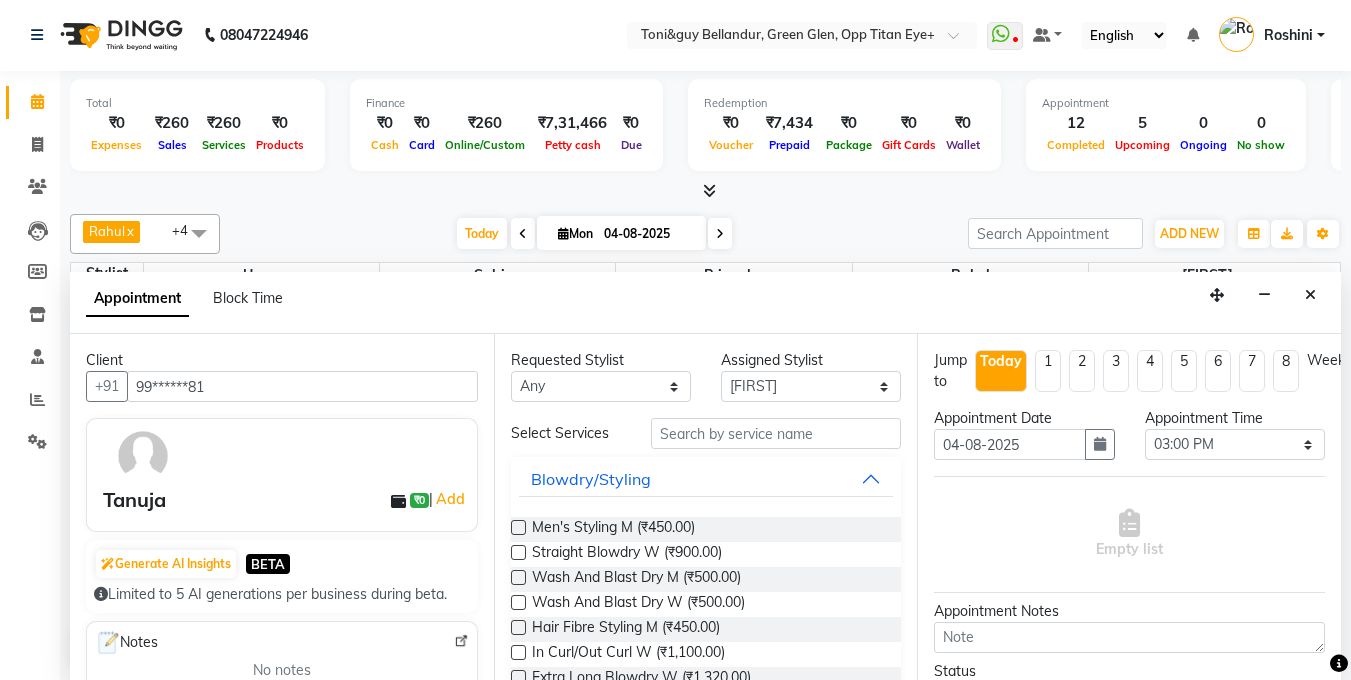 type on "99******81" 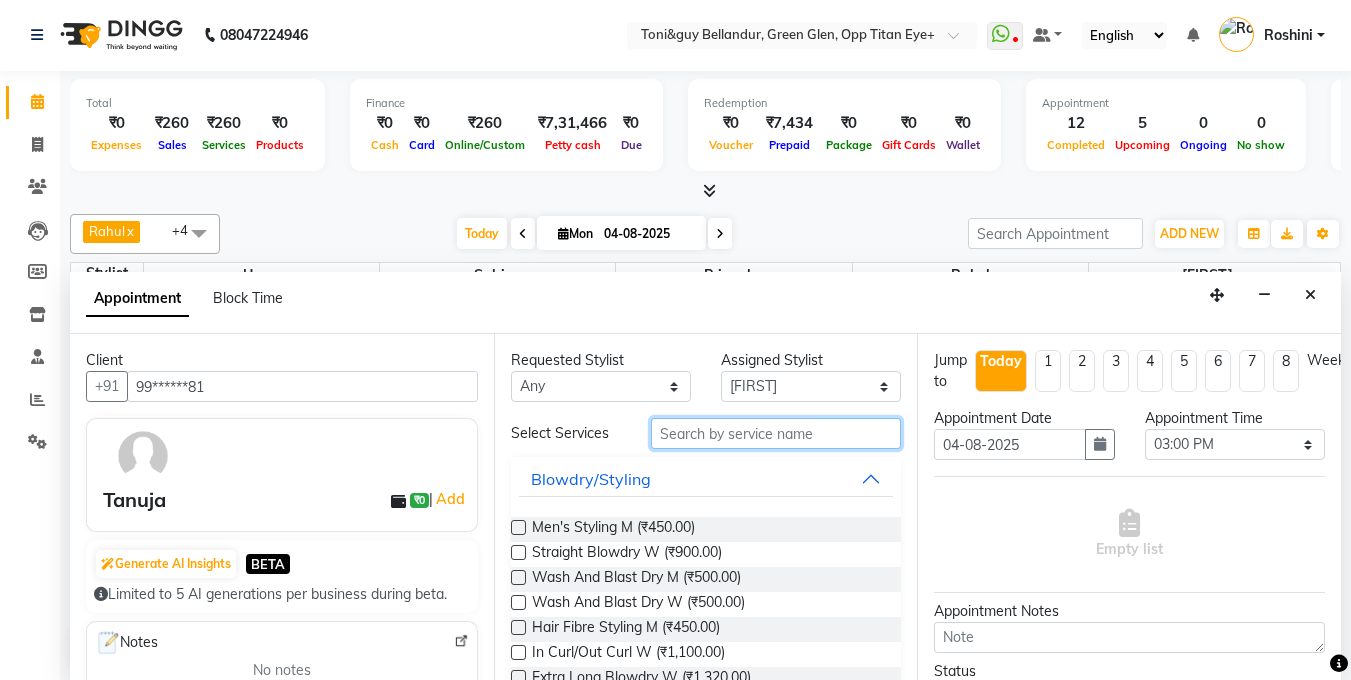 click at bounding box center [776, 433] 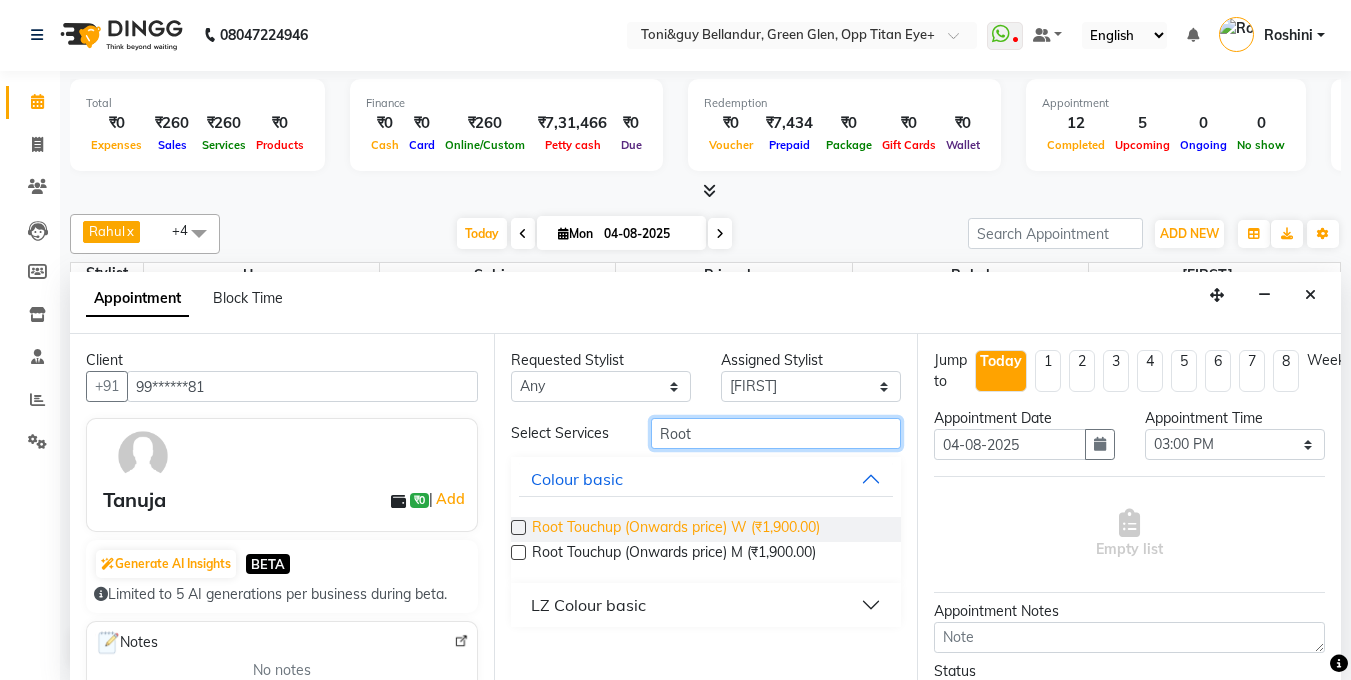 type on "Root" 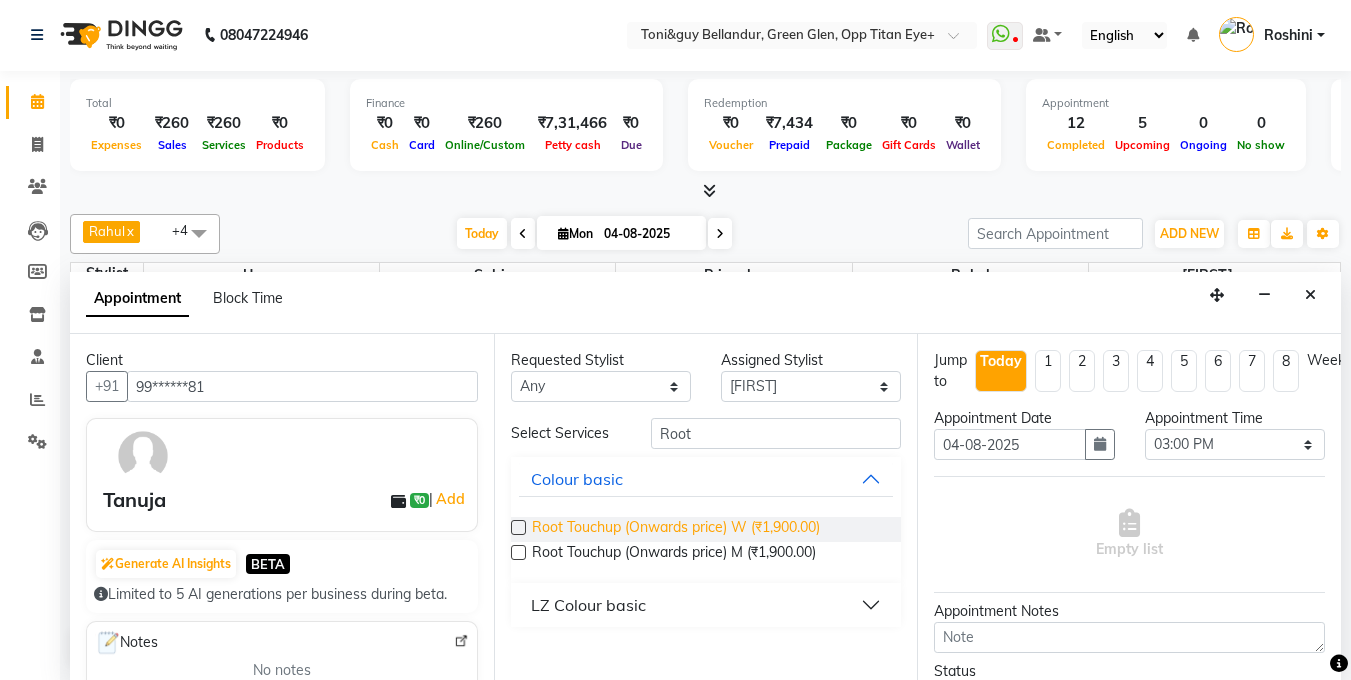 click on "Root Touchup (Onwards price) W (₹1,900.00)" at bounding box center (676, 529) 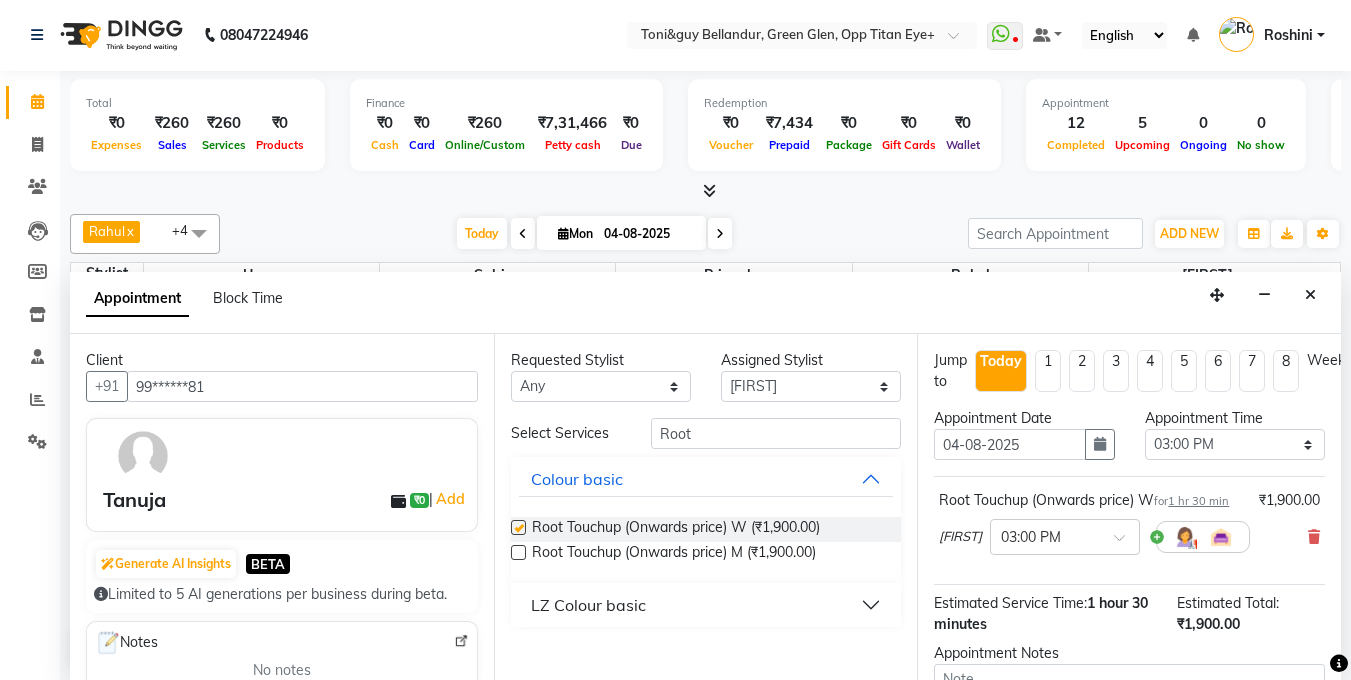 checkbox on "false" 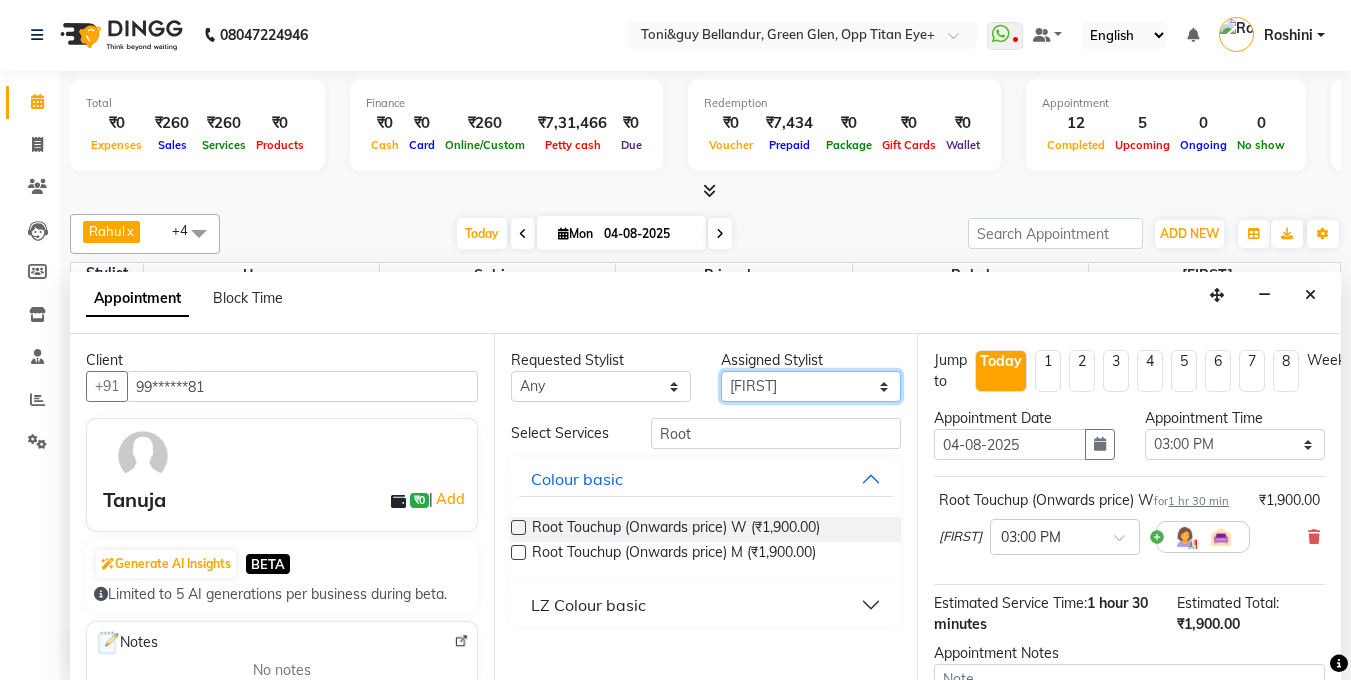 click on "Select Gagan Z kadeer Kasim Logeshwari . Prasad . Priyanka Rahul Roshini Sabina Sakib Tester Umar Vinay KL" at bounding box center [811, 386] 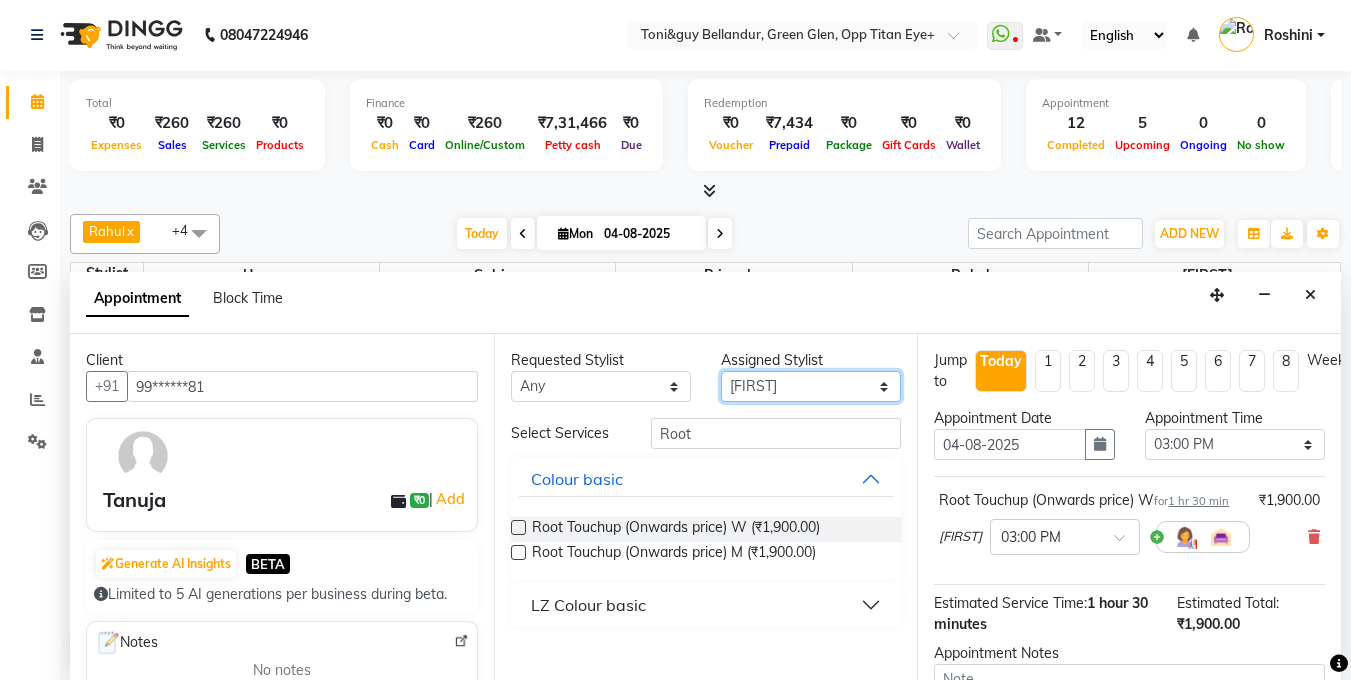 select on "60437" 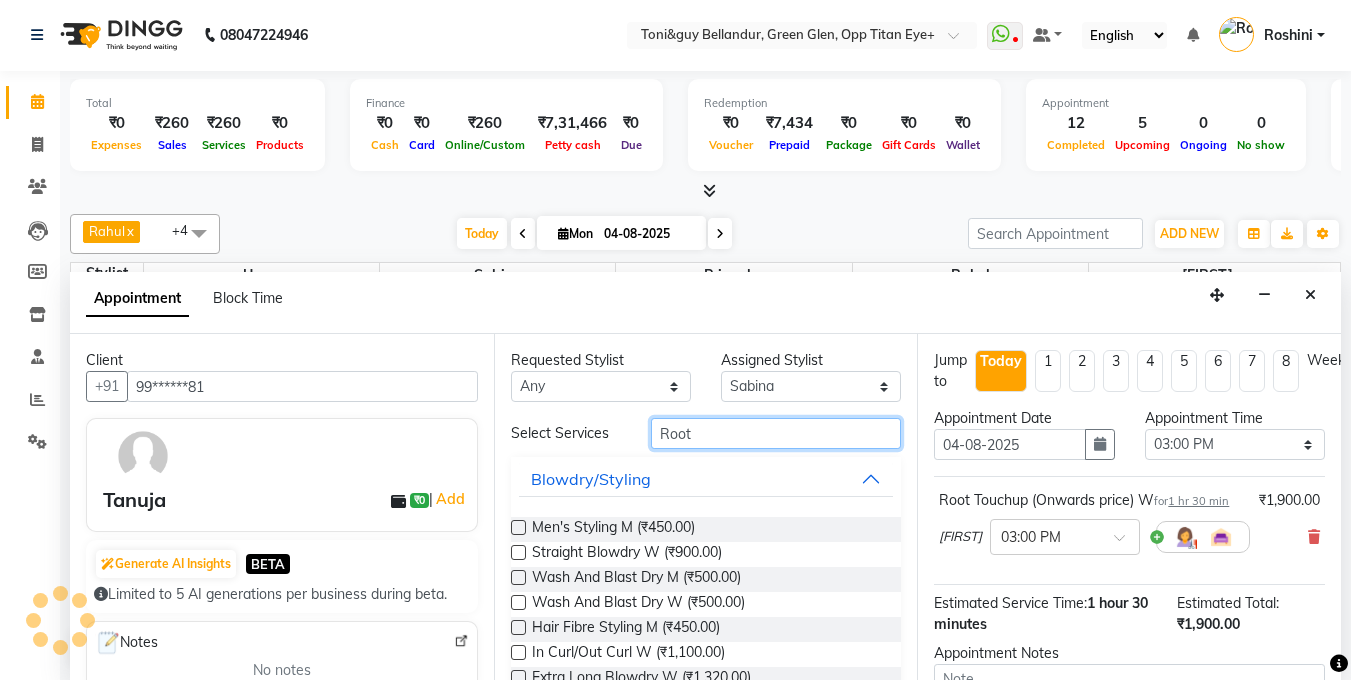 click on "Root" at bounding box center [776, 433] 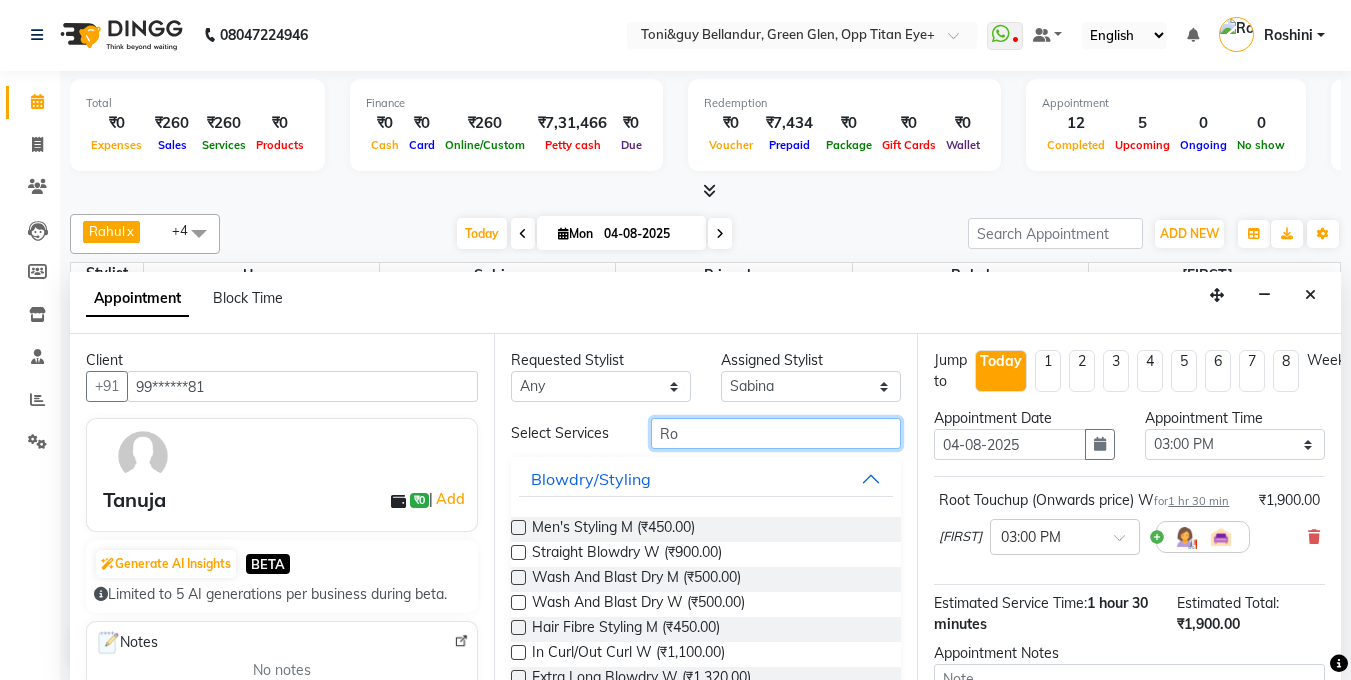 type on "R" 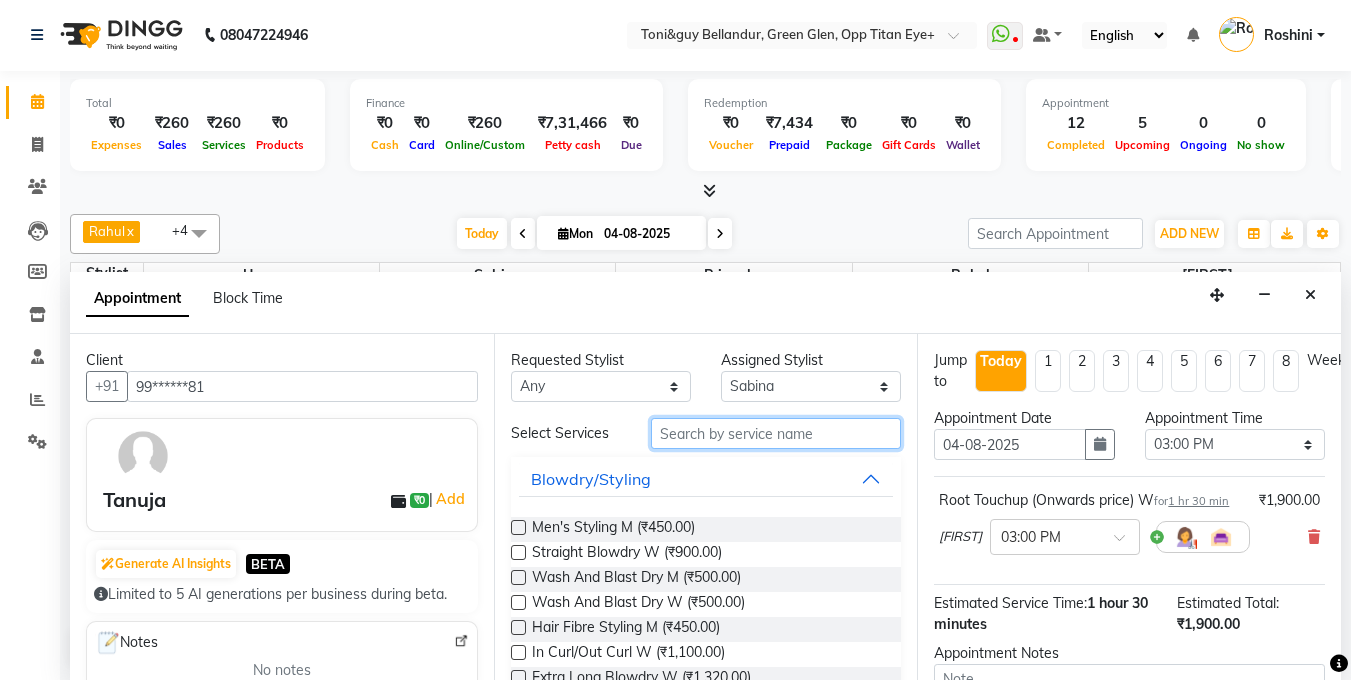 click at bounding box center [776, 433] 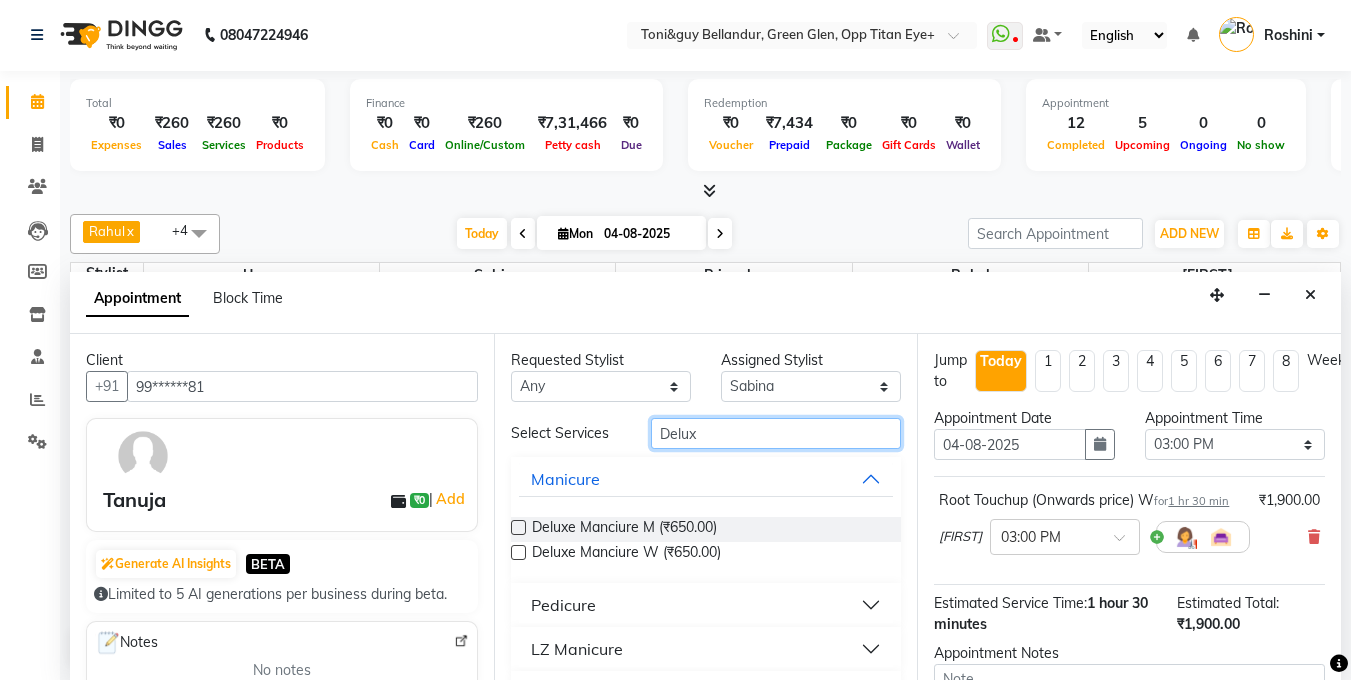 type on "Delux" 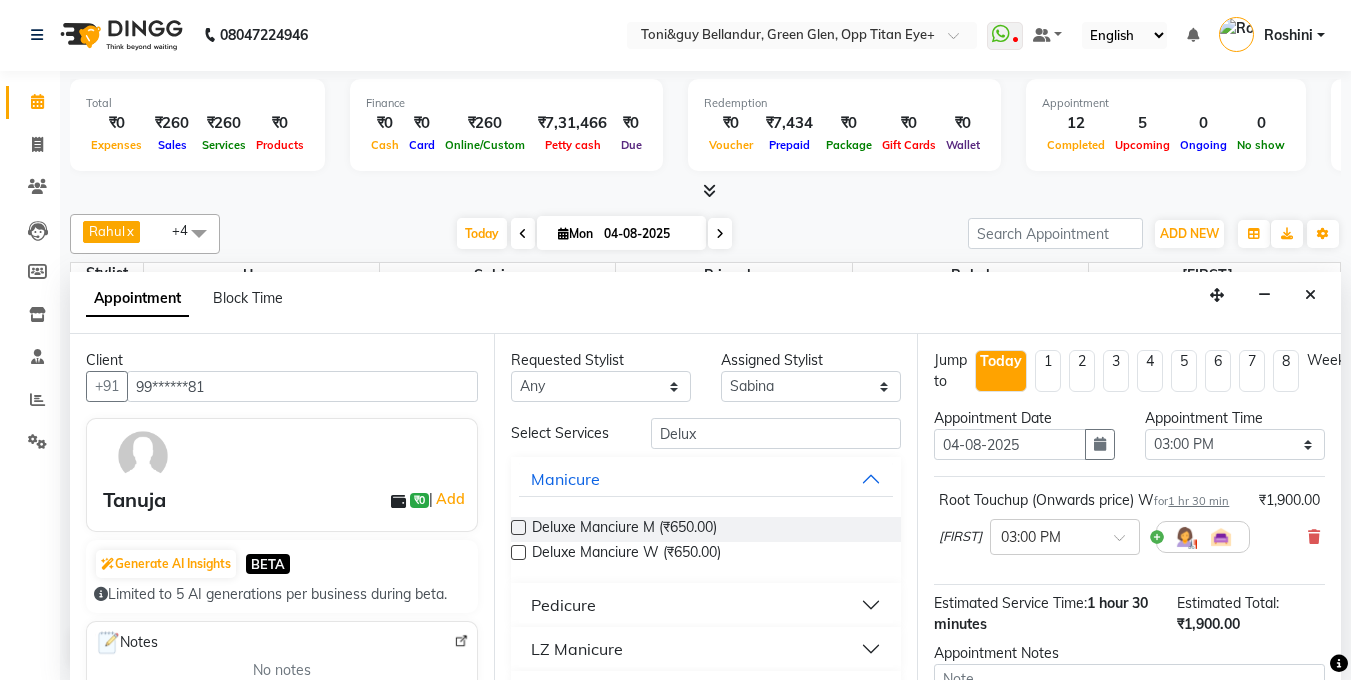 click on "Pedicure" at bounding box center (706, 605) 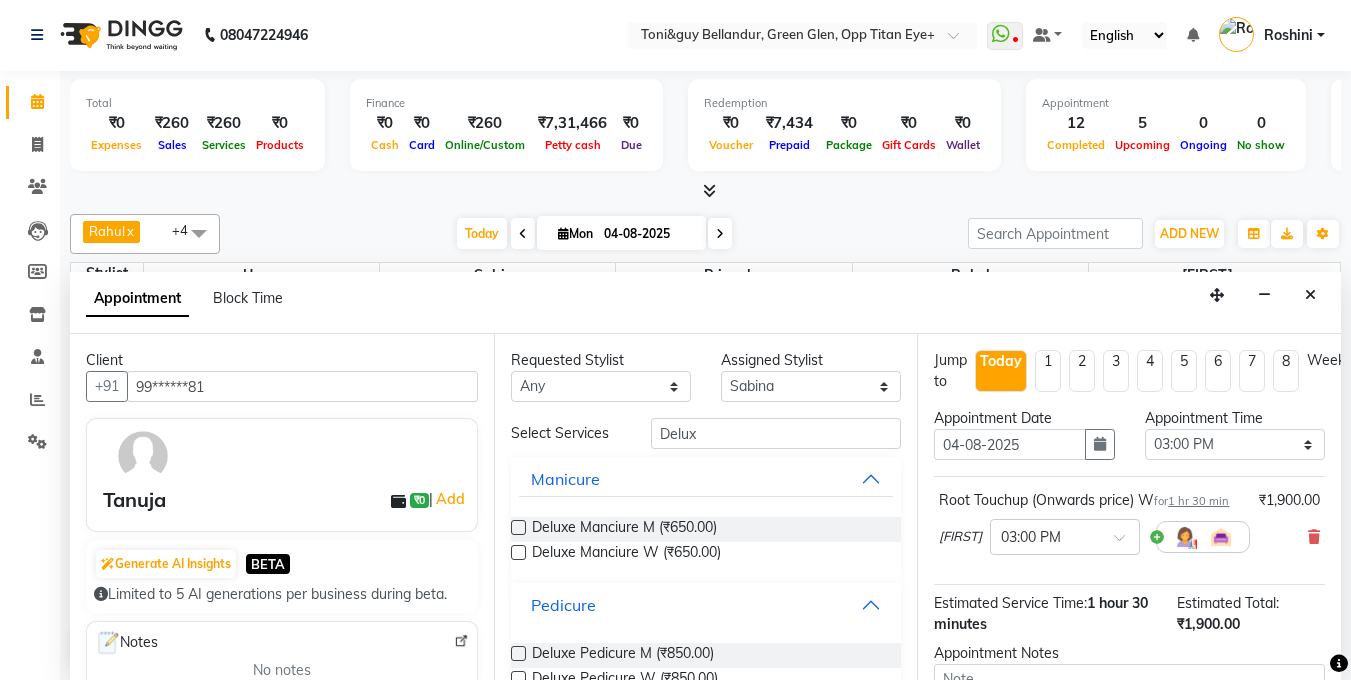 scroll, scrollTop: 127, scrollLeft: 0, axis: vertical 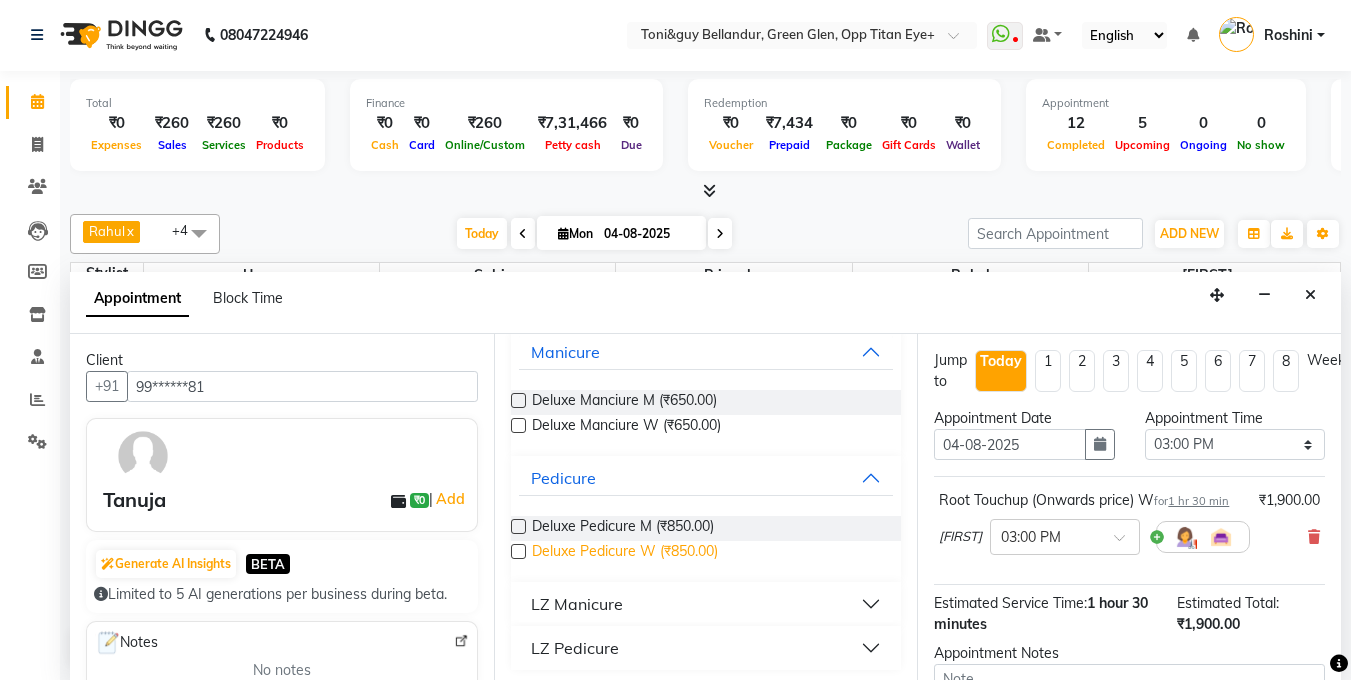 click on "Deluxe Pedicure W (₹850.00)" at bounding box center [625, 553] 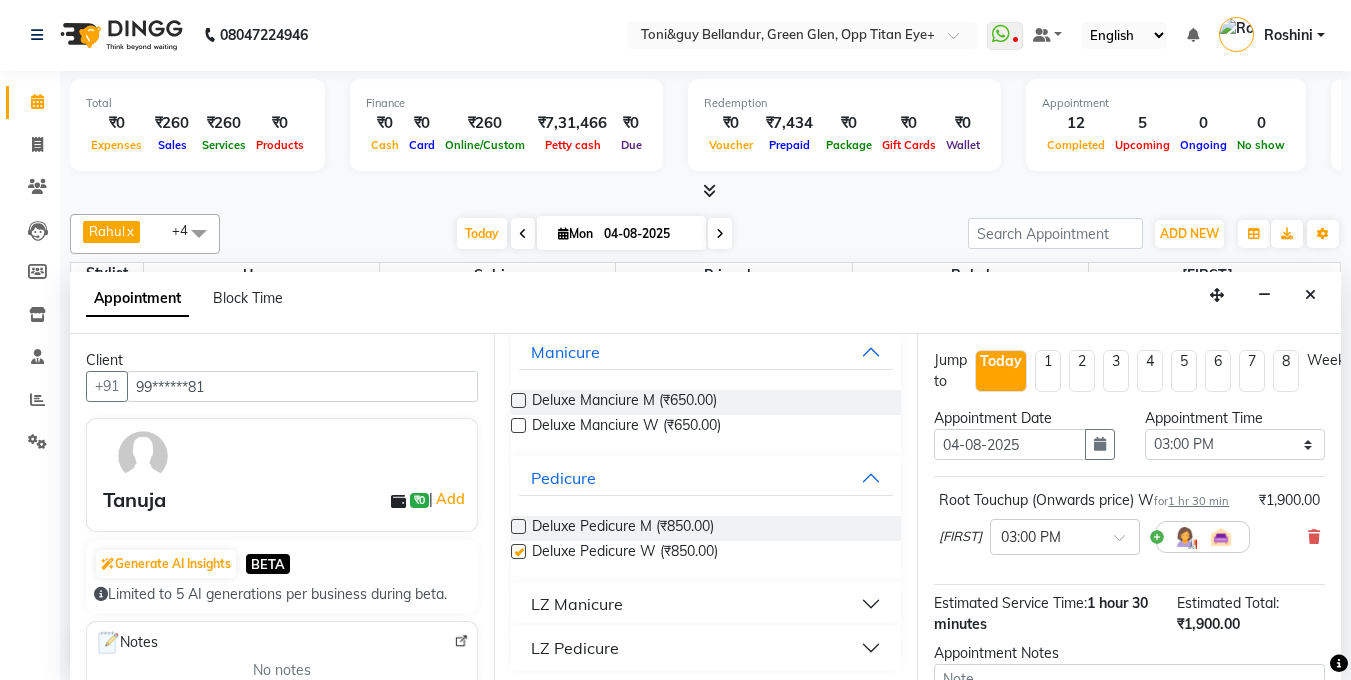 checkbox on "false" 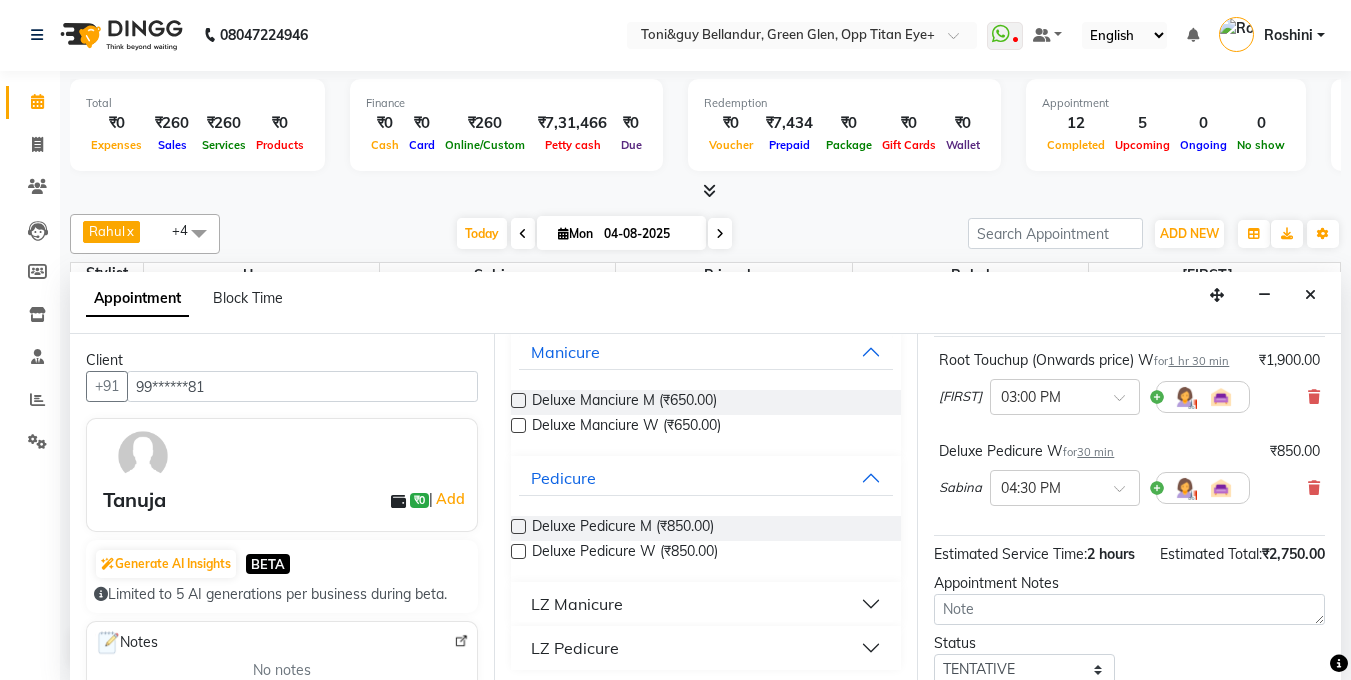scroll, scrollTop: 328, scrollLeft: 0, axis: vertical 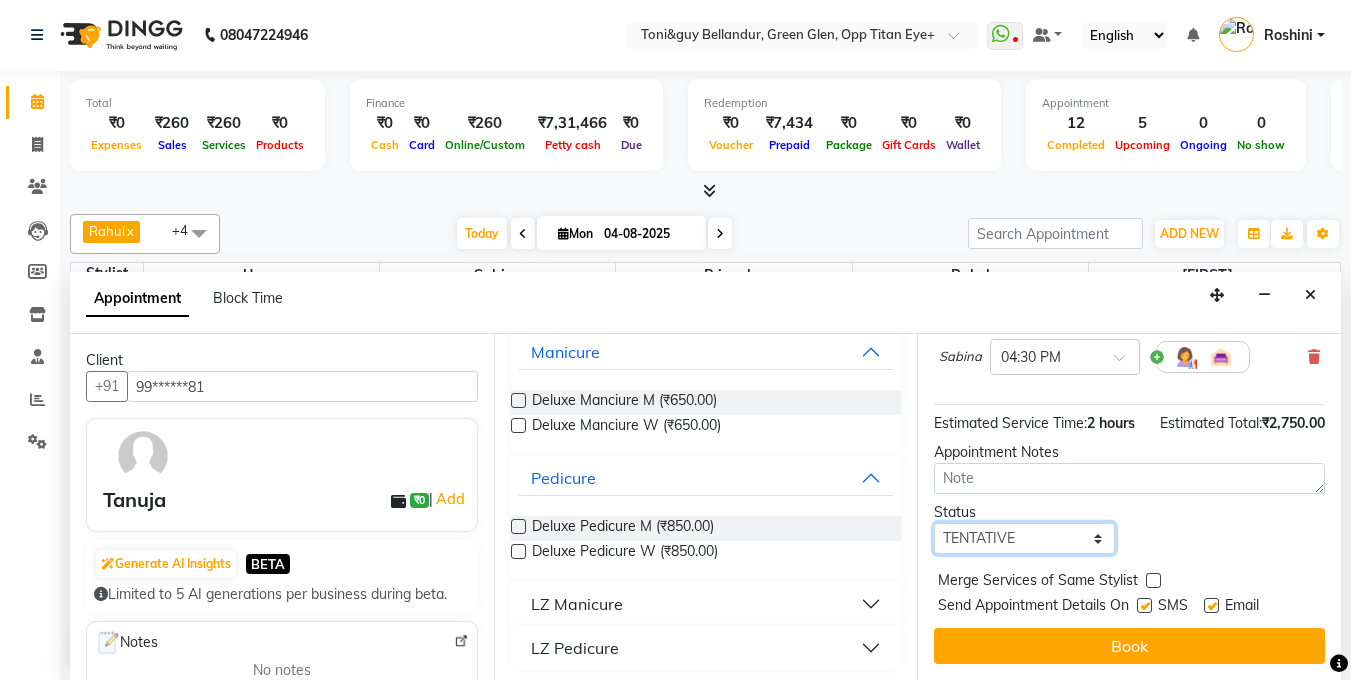 click on "Select TENTATIVE CONFIRM CHECK-IN UPCOMING" at bounding box center (1024, 538) 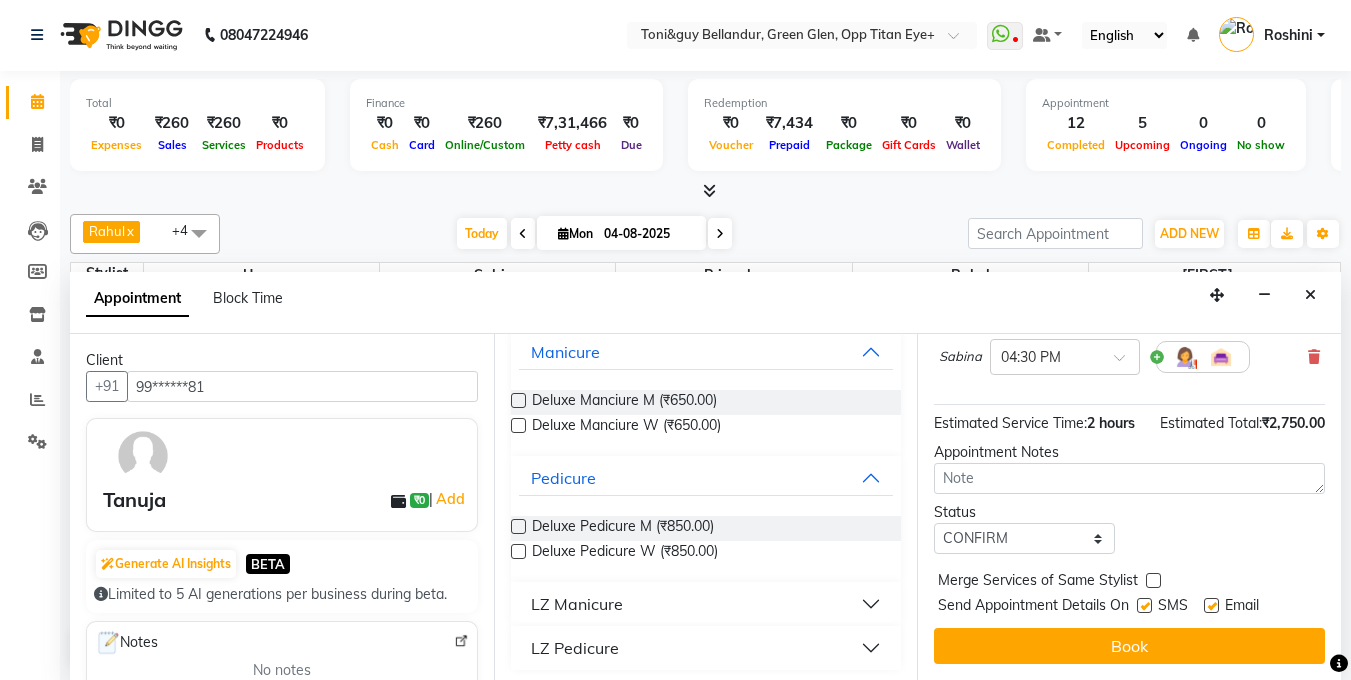 click on "Book" at bounding box center (1129, 646) 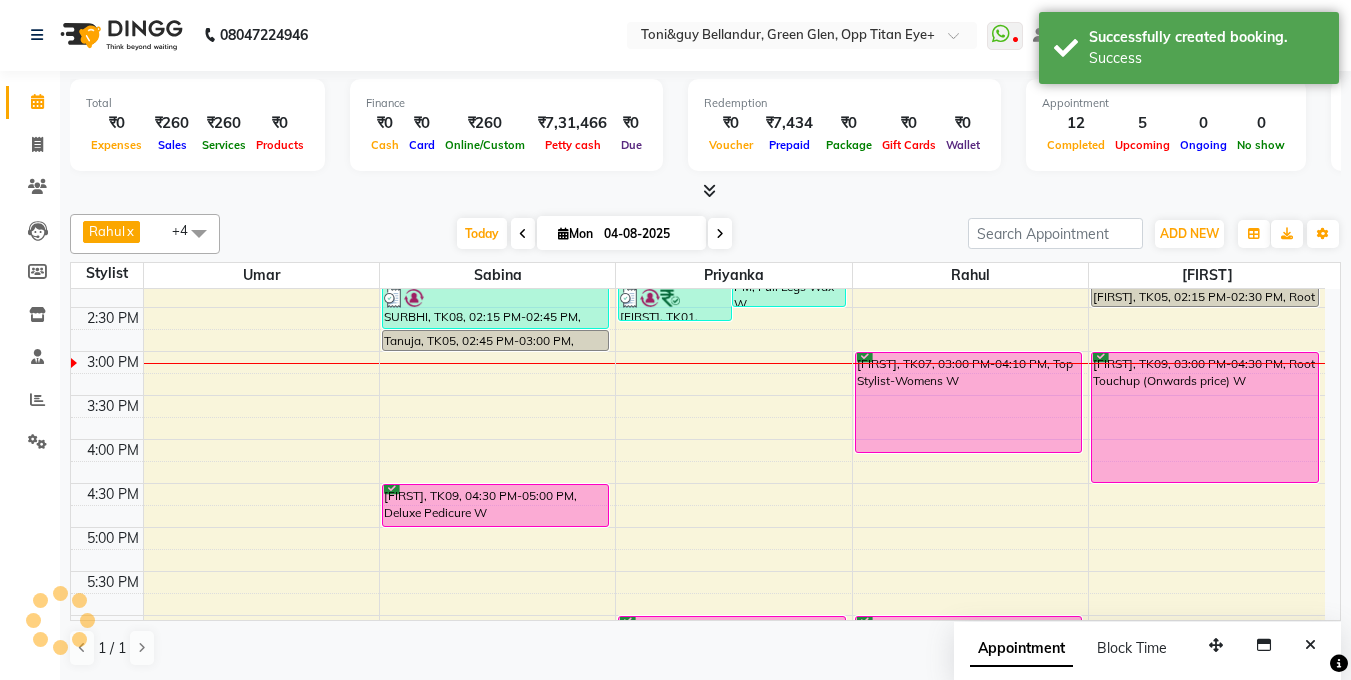 scroll, scrollTop: 0, scrollLeft: 0, axis: both 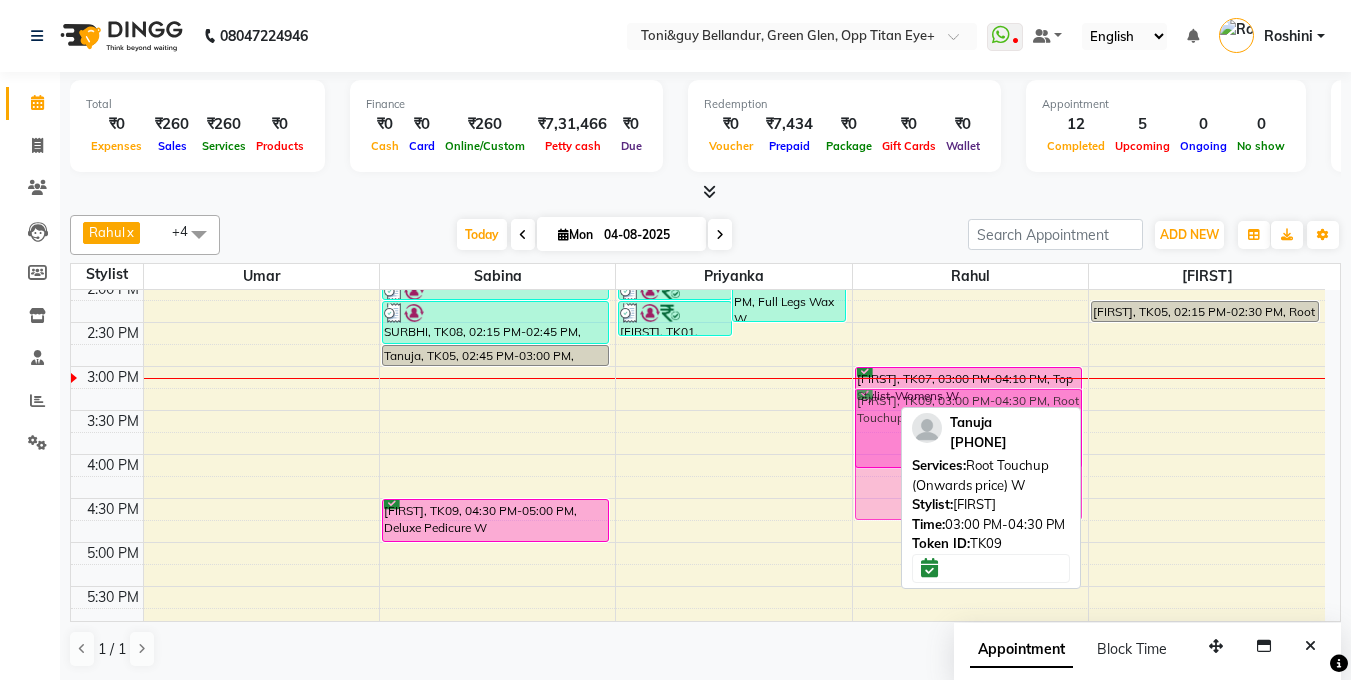 drag, startPoint x: 1225, startPoint y: 418, endPoint x: 991, endPoint y: 431, distance: 234.36084 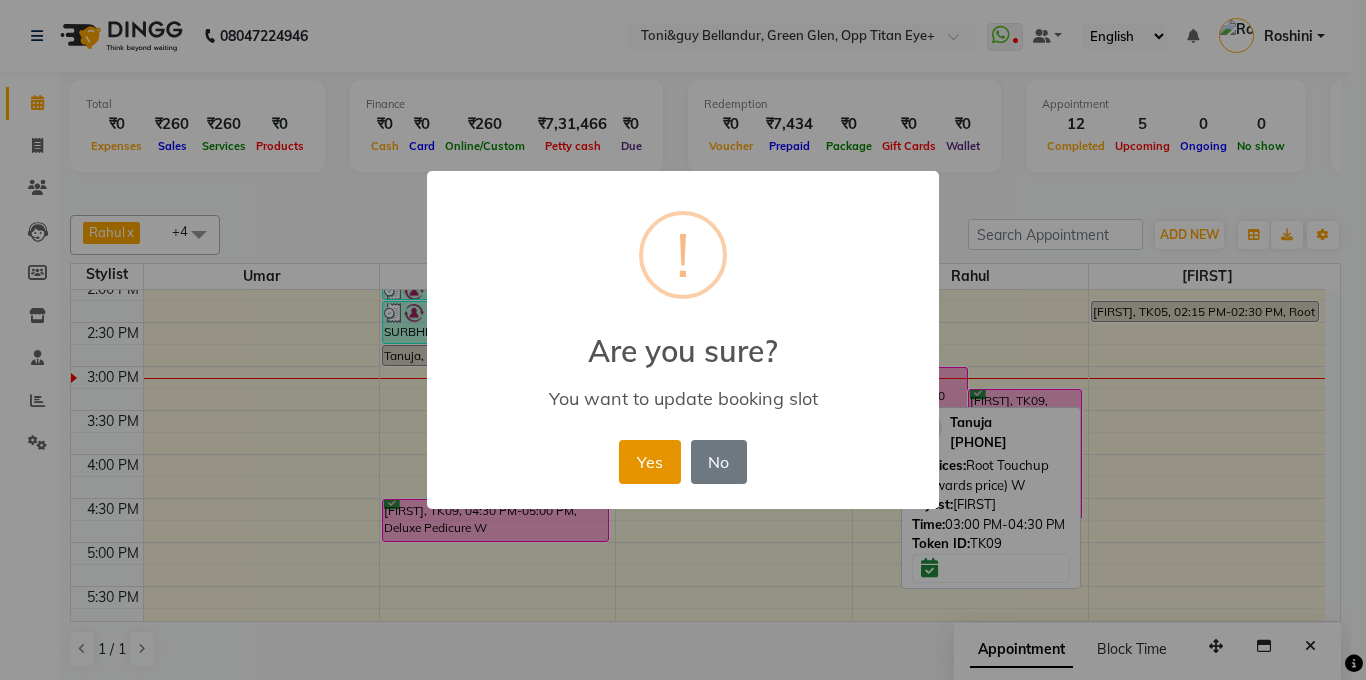 click on "Yes" at bounding box center (649, 462) 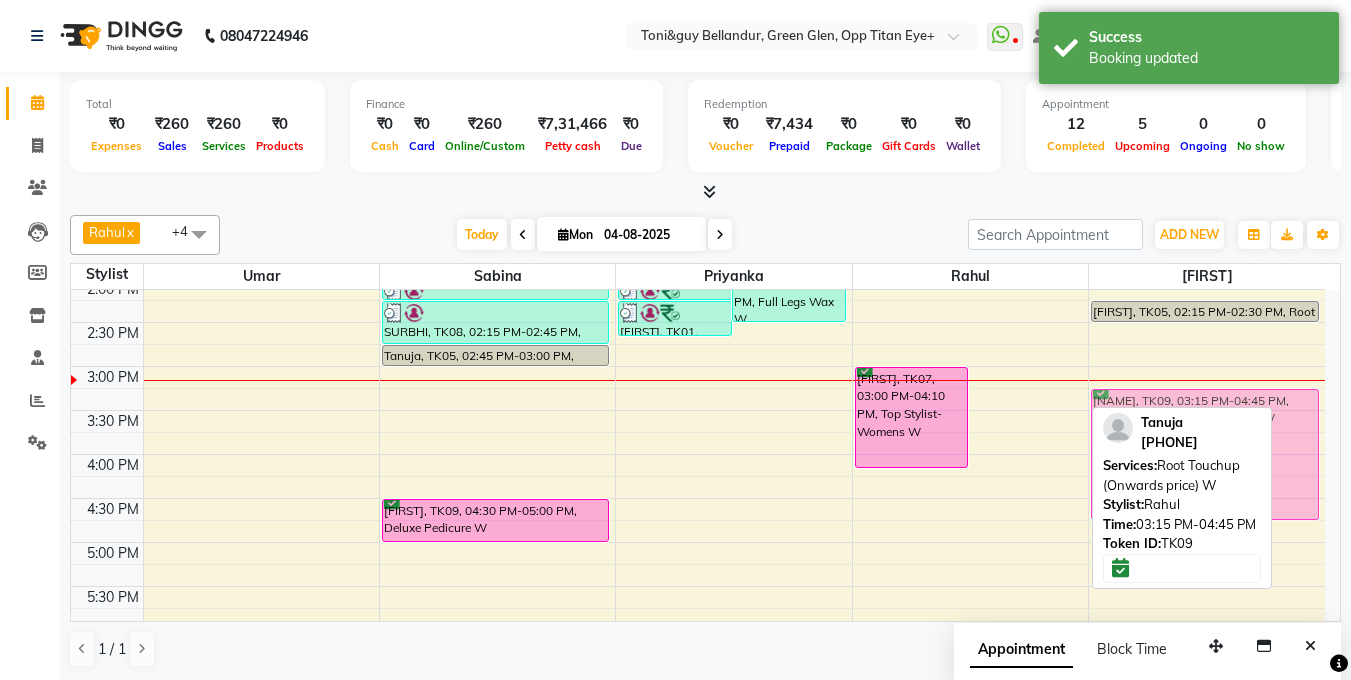 drag, startPoint x: 1014, startPoint y: 396, endPoint x: 1162, endPoint y: 389, distance: 148.16545 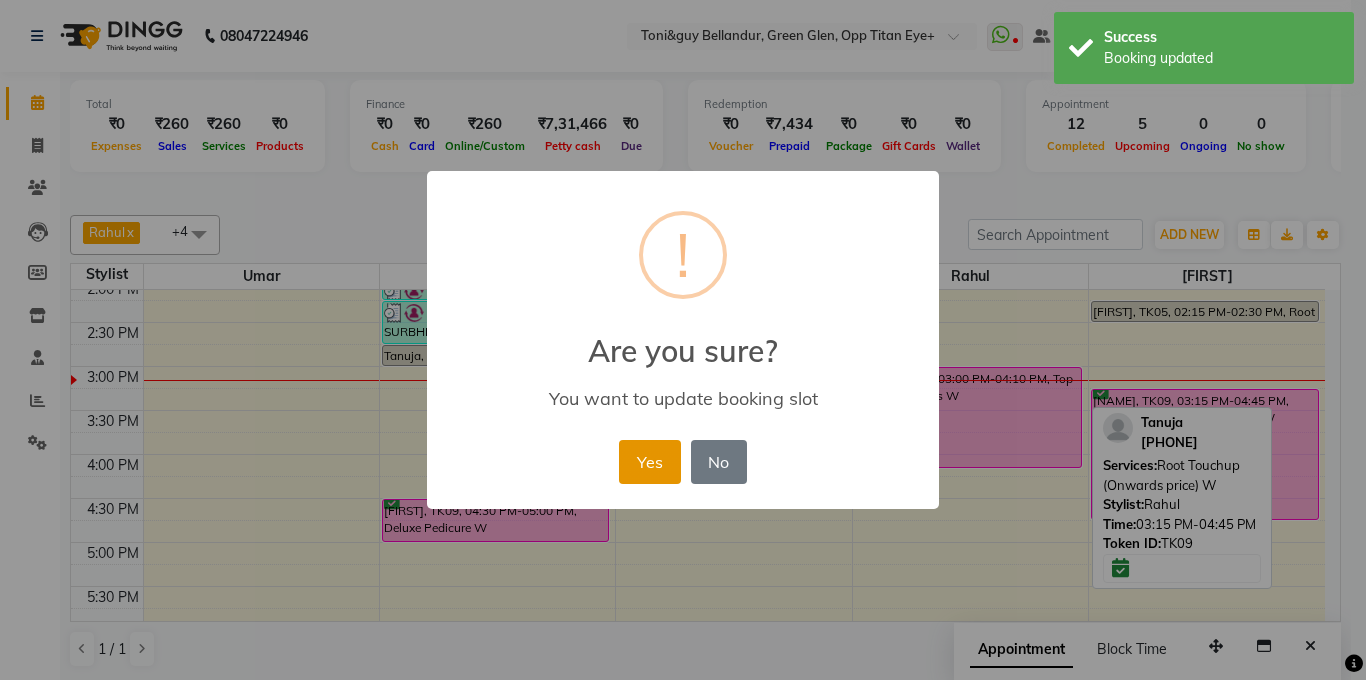 click on "Yes" at bounding box center [649, 462] 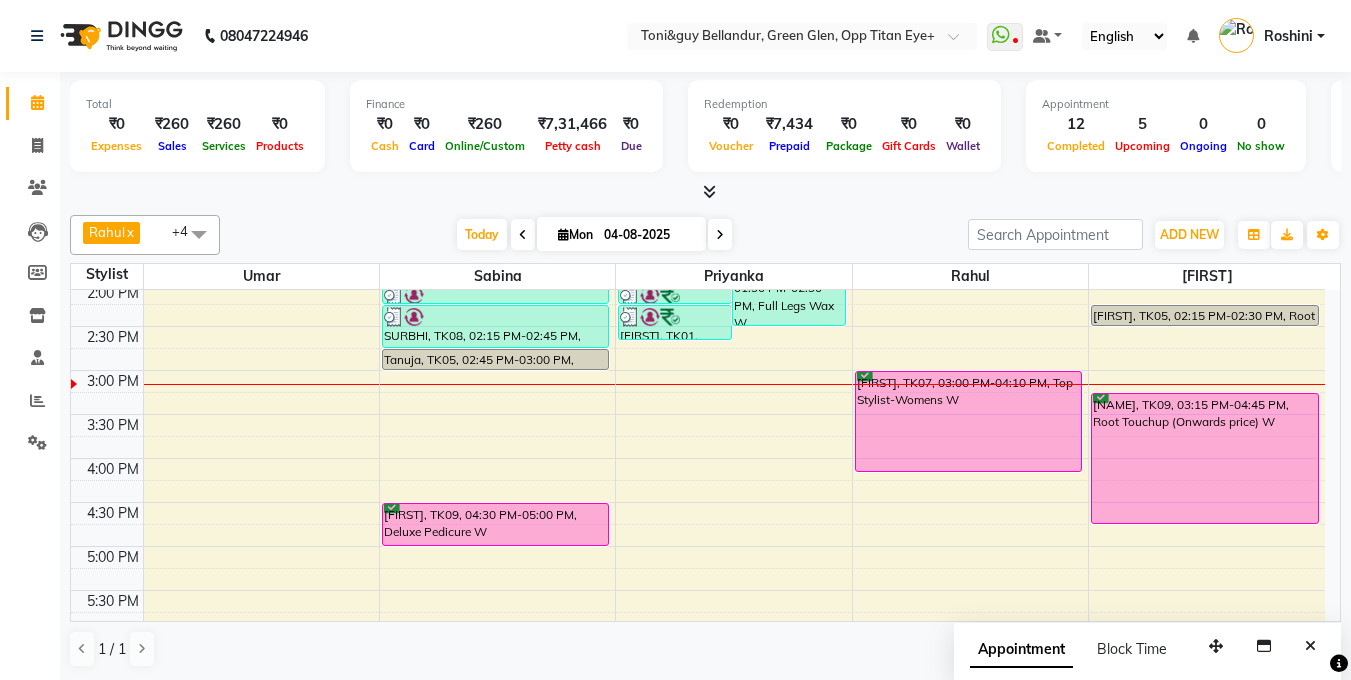 scroll, scrollTop: 443, scrollLeft: 0, axis: vertical 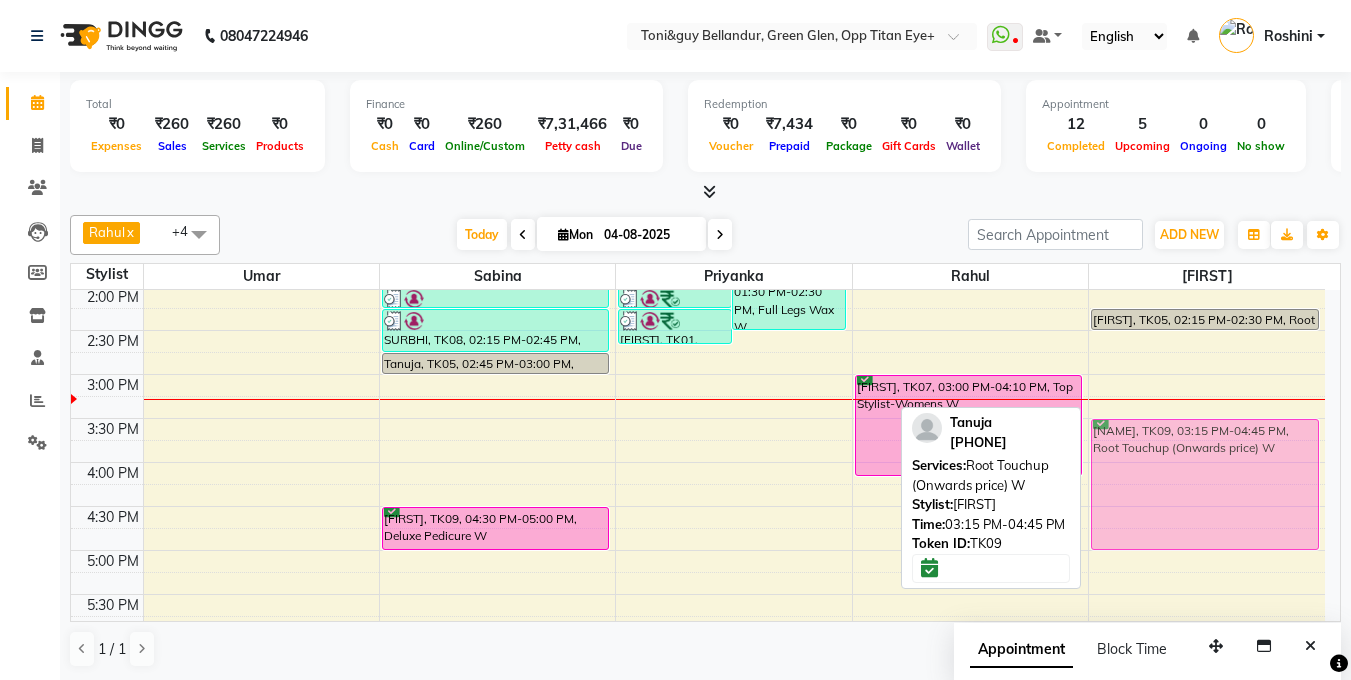 drag, startPoint x: 1247, startPoint y: 462, endPoint x: 1243, endPoint y: 492, distance: 30.265491 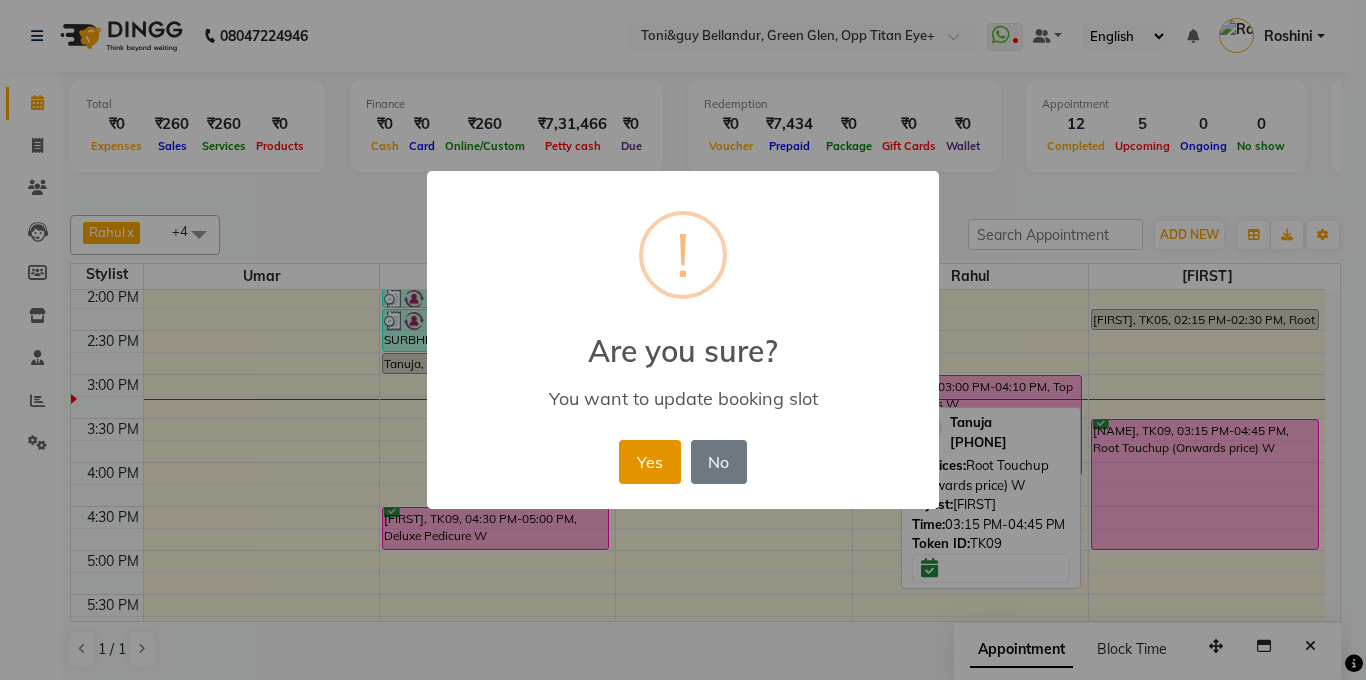 click on "Yes" at bounding box center [649, 462] 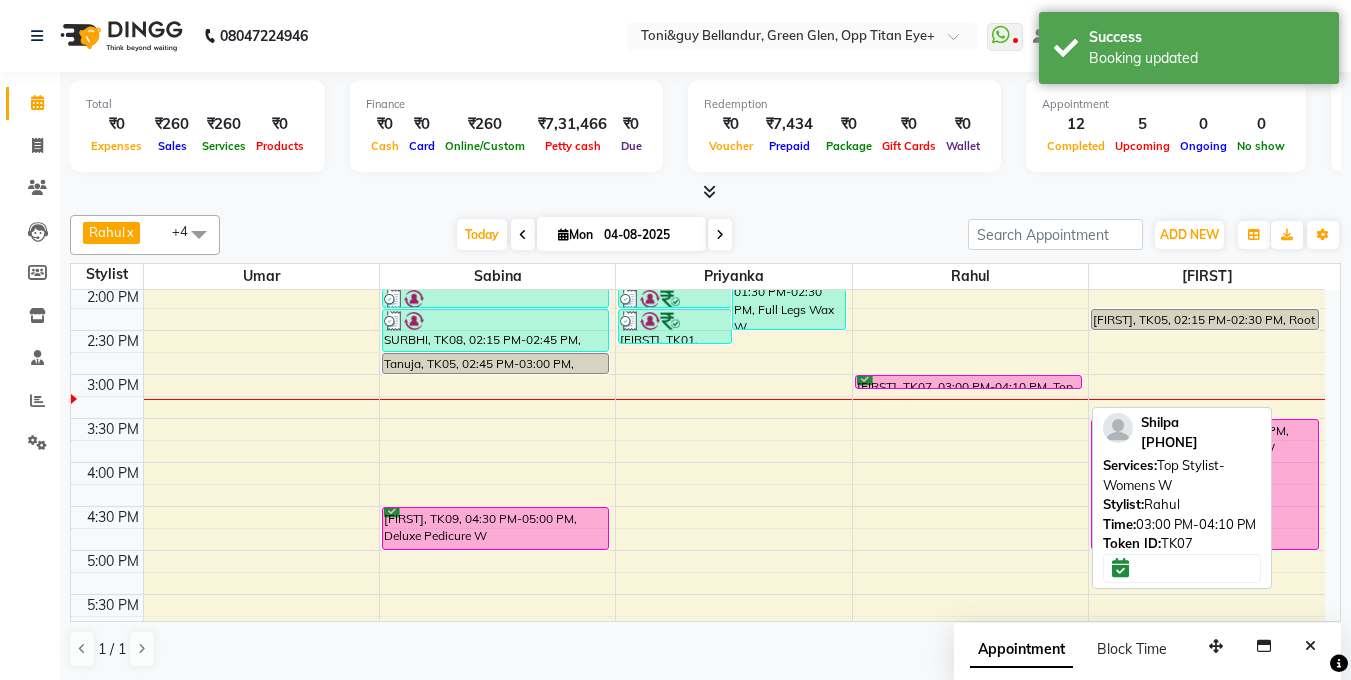 drag, startPoint x: 992, startPoint y: 471, endPoint x: 982, endPoint y: 390, distance: 81.61495 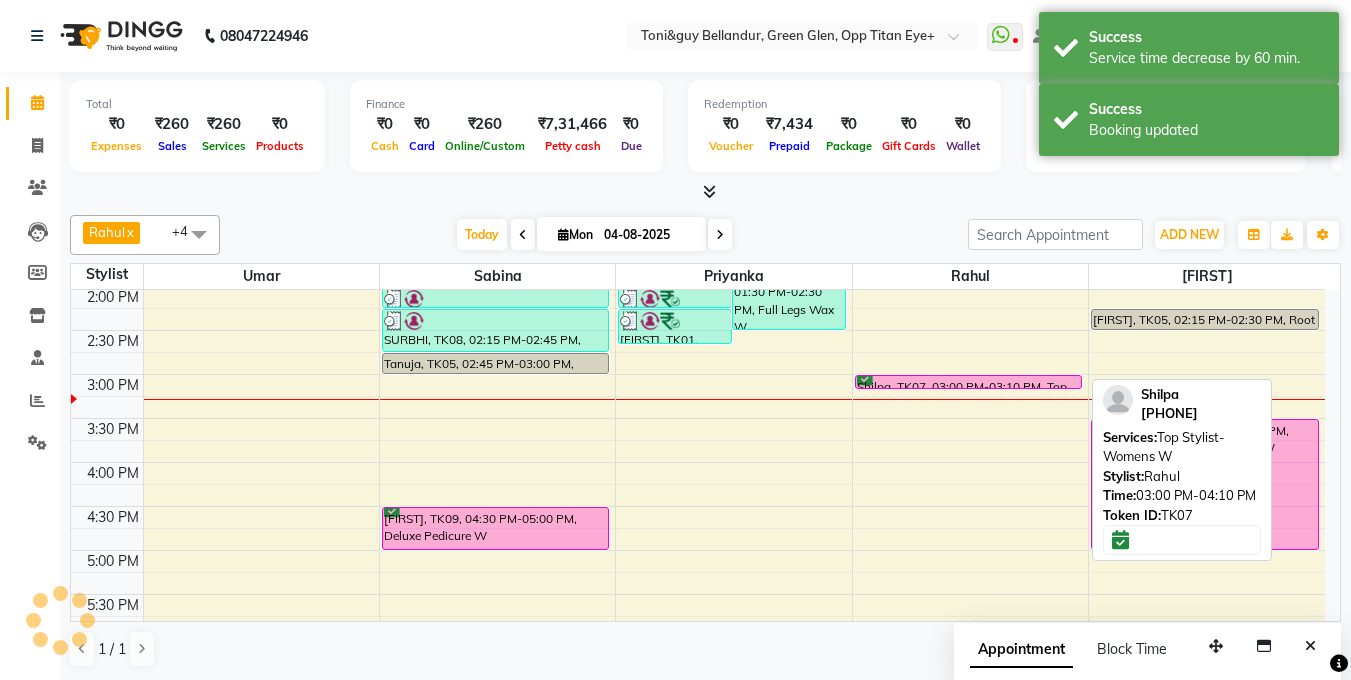 click on "Shilpa, TK07, 03:00 PM-03:10 PM, Top Stylist-Womens W" at bounding box center [969, 382] 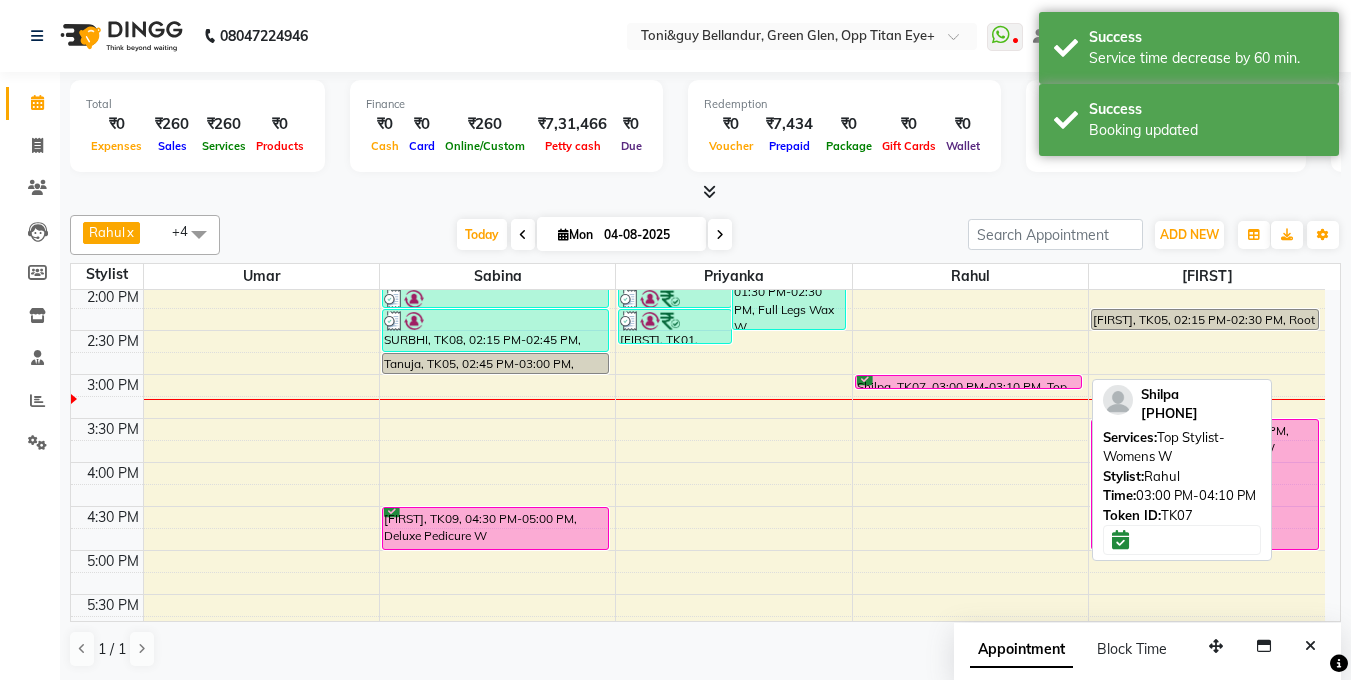 click on "Shilpa, TK07, 03:00 PM-03:10 PM, Top Stylist-Womens W" at bounding box center [969, 382] 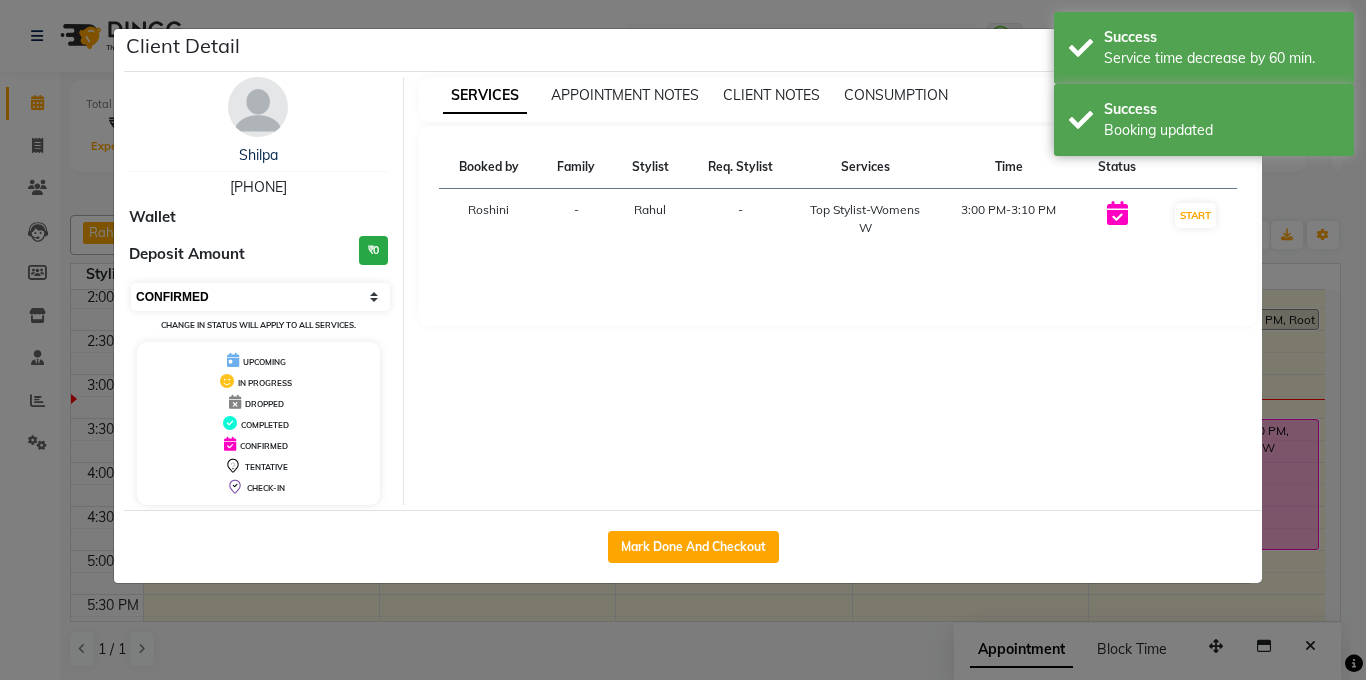 click on "Select IN SERVICE CONFIRMED TENTATIVE CHECK IN MARK DONE DROPPED UPCOMING" at bounding box center (260, 297) 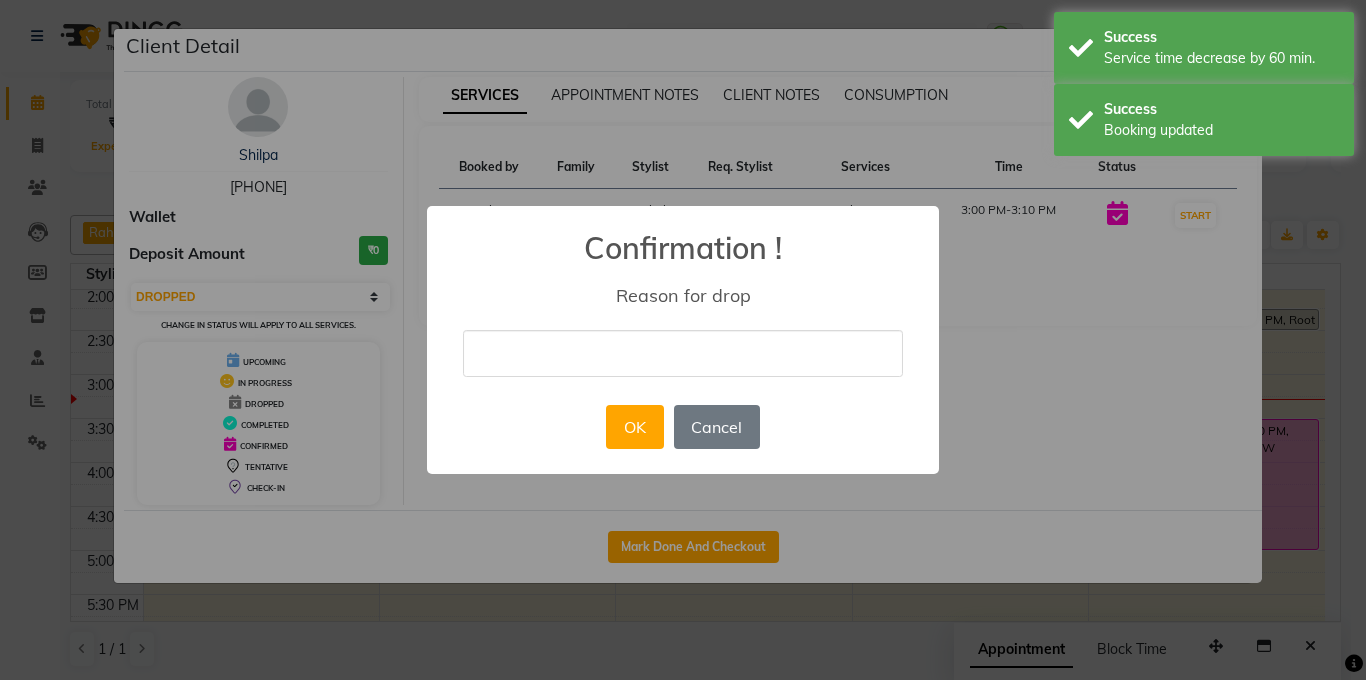 click on "× Confirmation ! Reason for drop OK No Cancel" at bounding box center (683, 340) 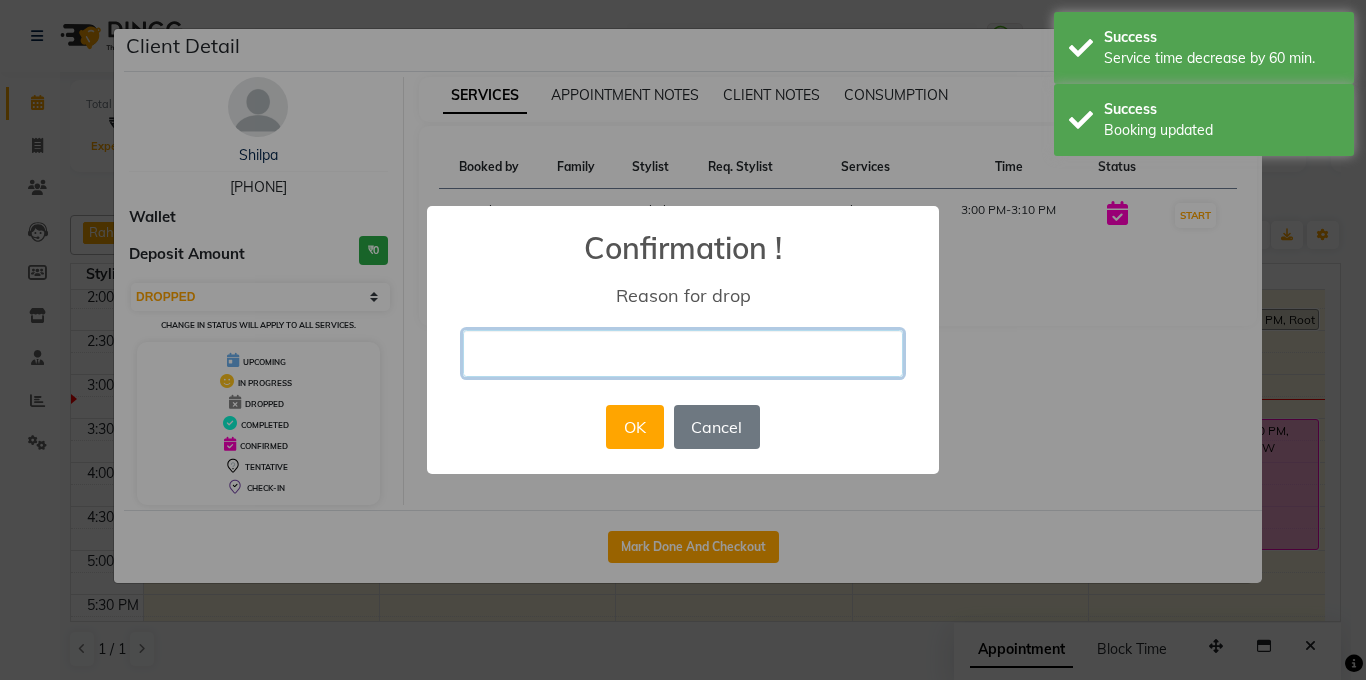 click at bounding box center [683, 353] 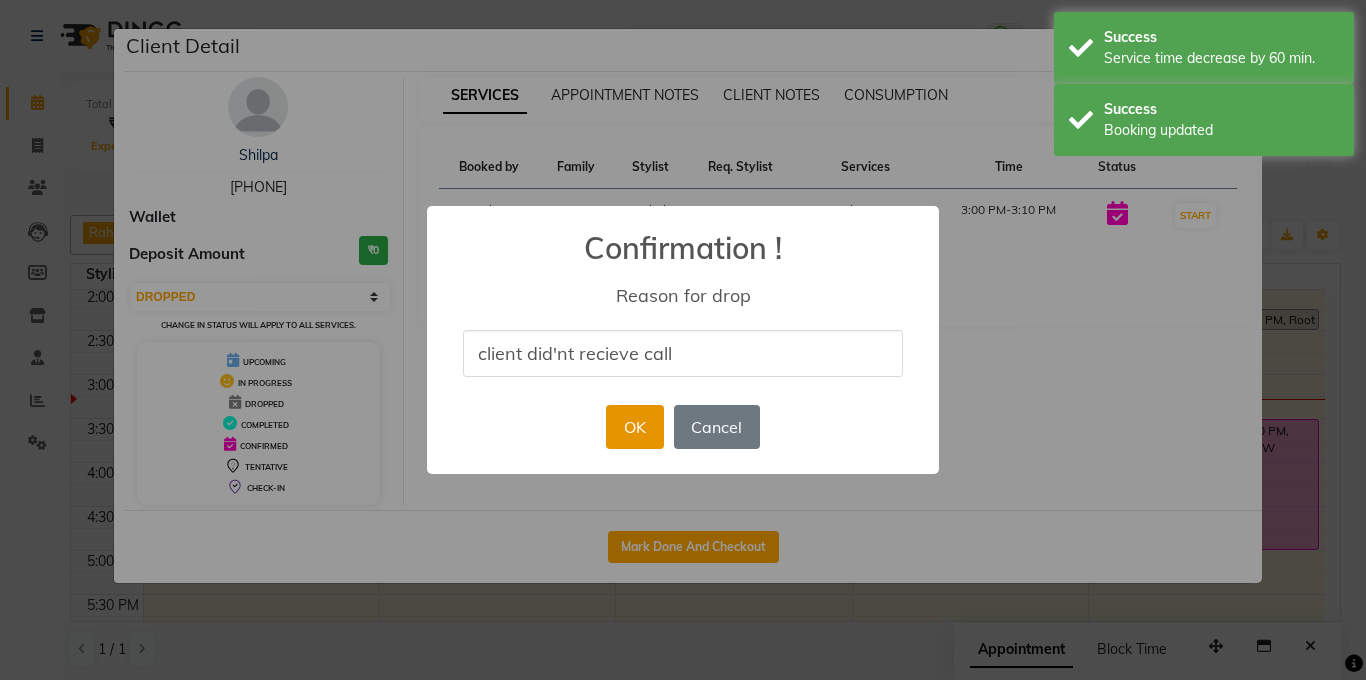 click on "OK" at bounding box center [634, 427] 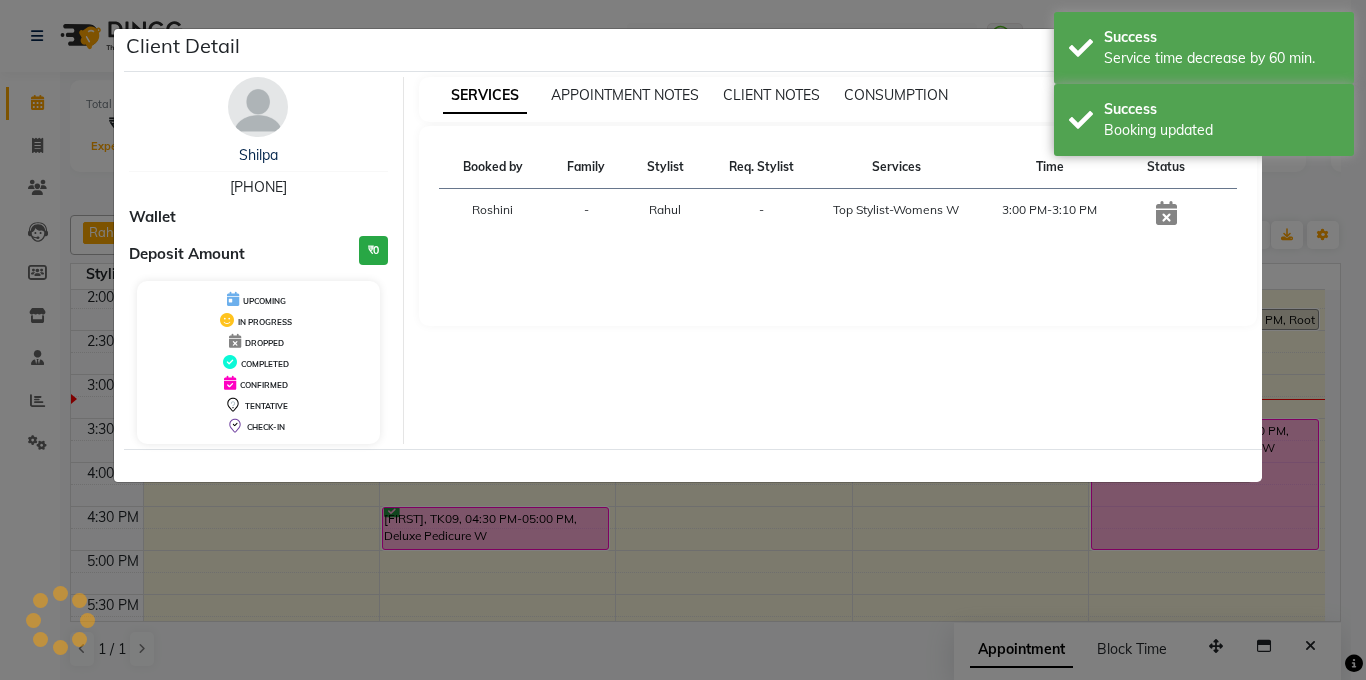 click on "Client Detail  Shilpa    9886163267 Wallet Deposit Amount  ₹0  UPCOMING IN PROGRESS DROPPED COMPLETED CONFIRMED TENTATIVE CHECK-IN SERVICES APPOINTMENT NOTES CLIENT NOTES CONSUMPTION Booked by Family Stylist Req. Stylist Services Time Status  Roshini  - Rahul -  Top Stylist-Womens W   3:00 PM-3:10 PM" 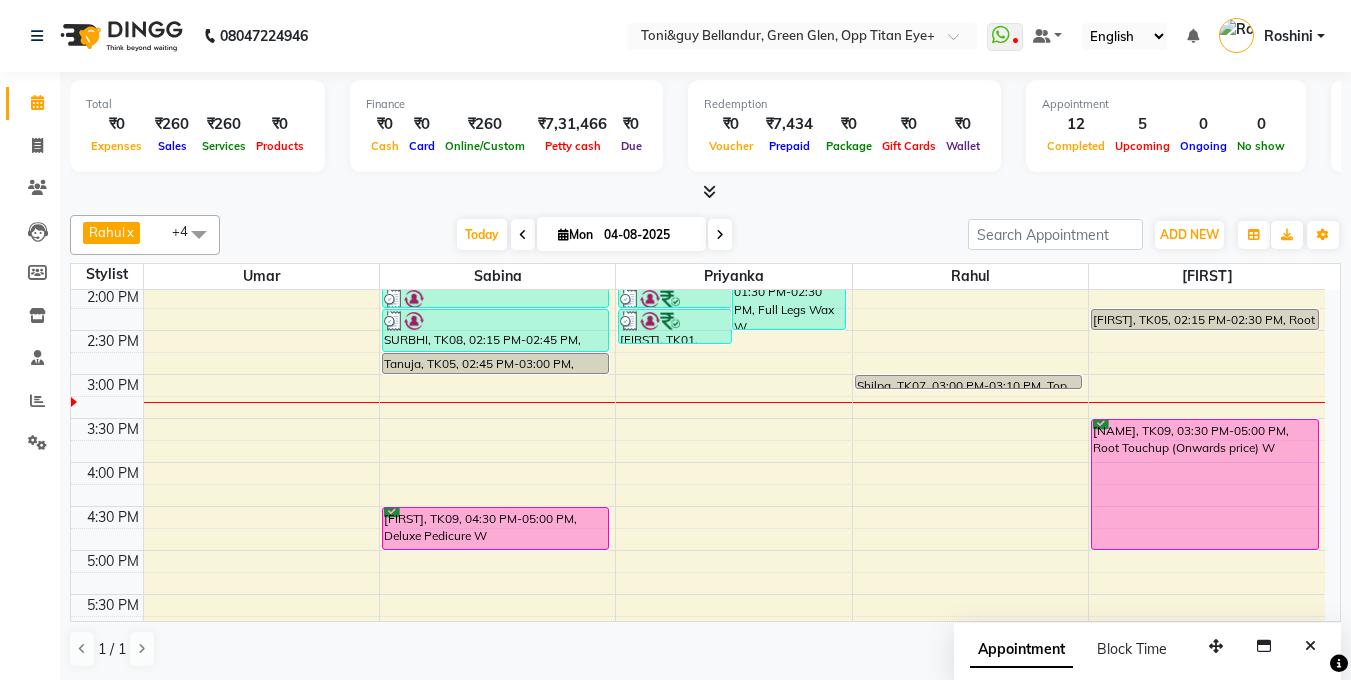 scroll, scrollTop: 1, scrollLeft: 0, axis: vertical 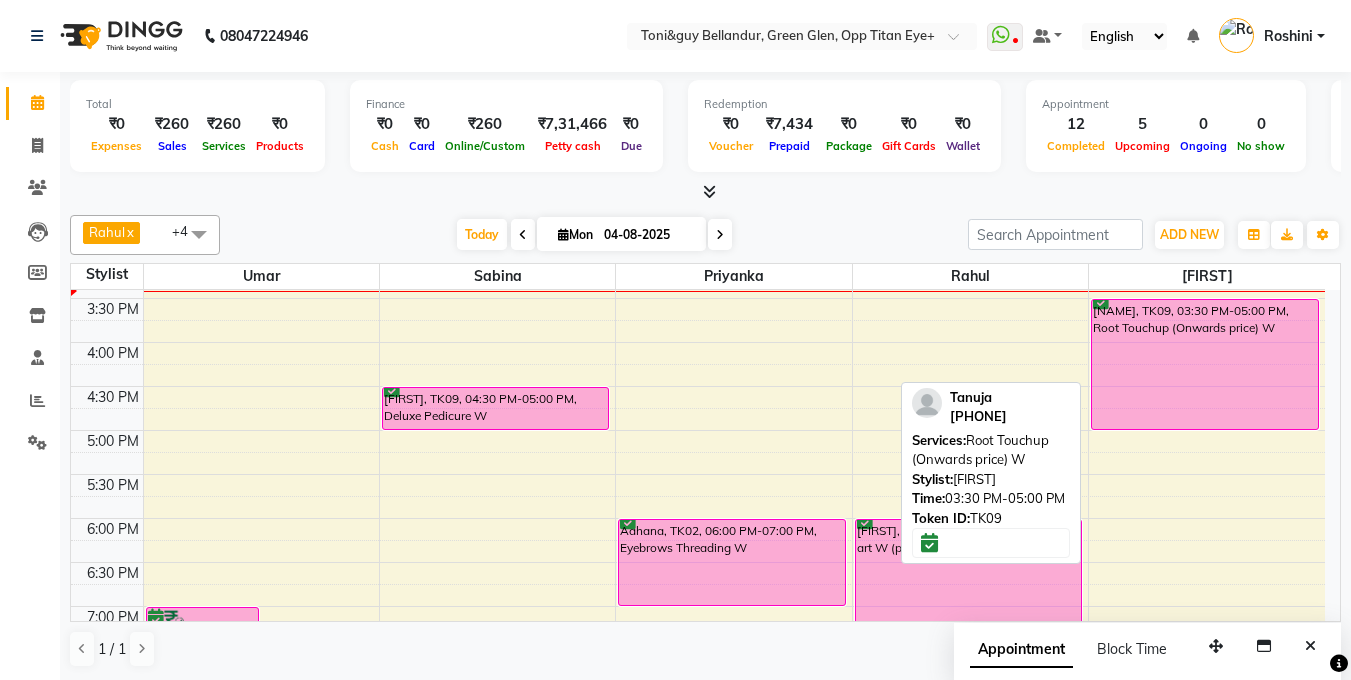 click on "Tanuja, TK09, 03:30 PM-05:00 PM, Root Touchup (Onwards price) W" at bounding box center (1205, 364) 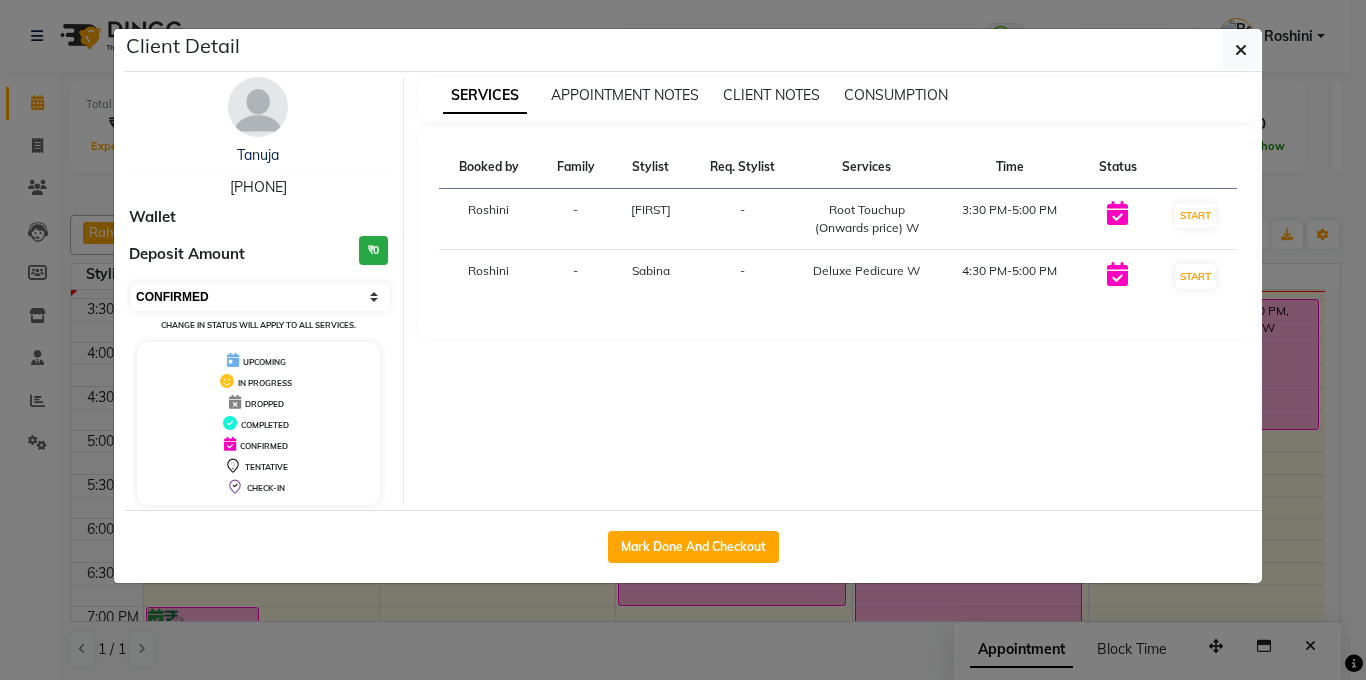 click on "Select IN SERVICE CONFIRMED TENTATIVE CHECK IN MARK DONE DROPPED UPCOMING" at bounding box center (260, 297) 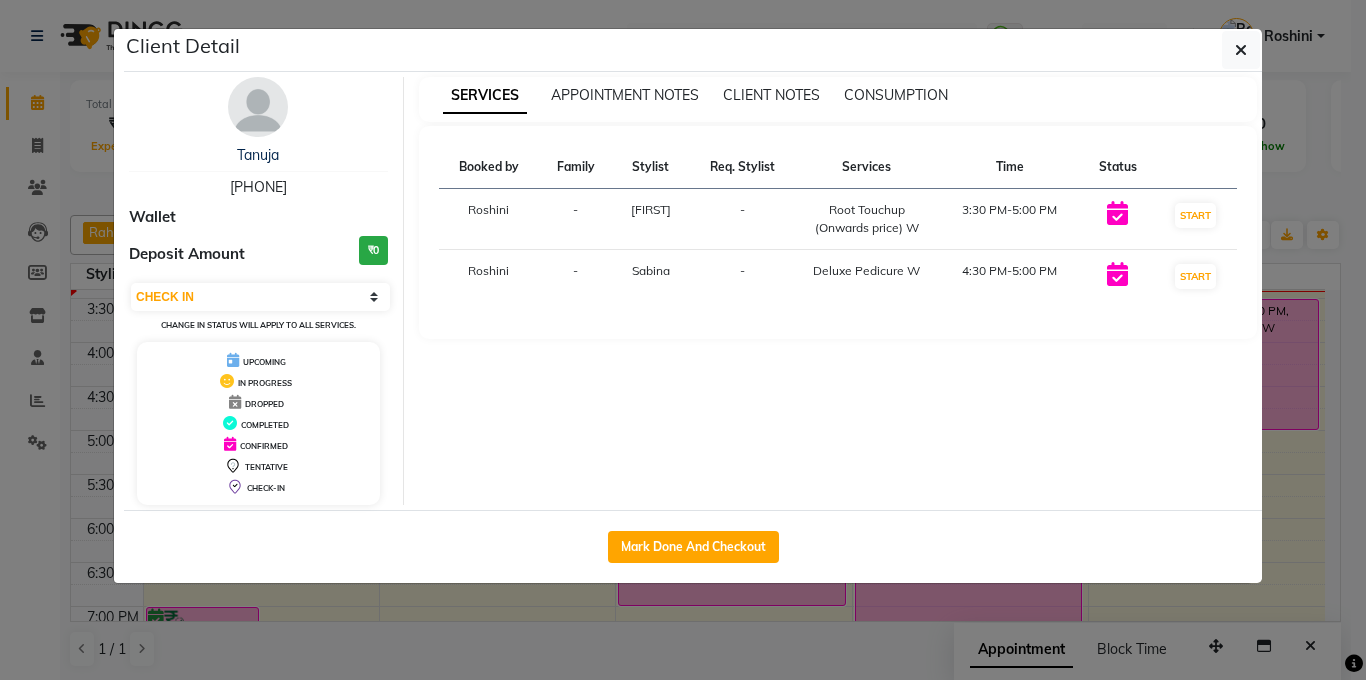 click on "Client Detail  Tanuja    9946001881 Wallet Deposit Amount  ₹0  Select IN SERVICE CONFIRMED TENTATIVE CHECK IN MARK DONE DROPPED UPCOMING Change in status will apply to all services. UPCOMING IN PROGRESS DROPPED COMPLETED CONFIRMED TENTATIVE CHECK-IN SERVICES APPOINTMENT NOTES CLIENT NOTES CONSUMPTION Booked by Family Stylist Req. Stylist Services Time Status  Roshini  - Kasim -  Root Touchup (Onwards price) W   3:30 PM-5:00 PM   START   Roshini  - Sabina -  Deluxe Pedicure W   4:30 PM-5:00 PM   START   Mark Done And Checkout" 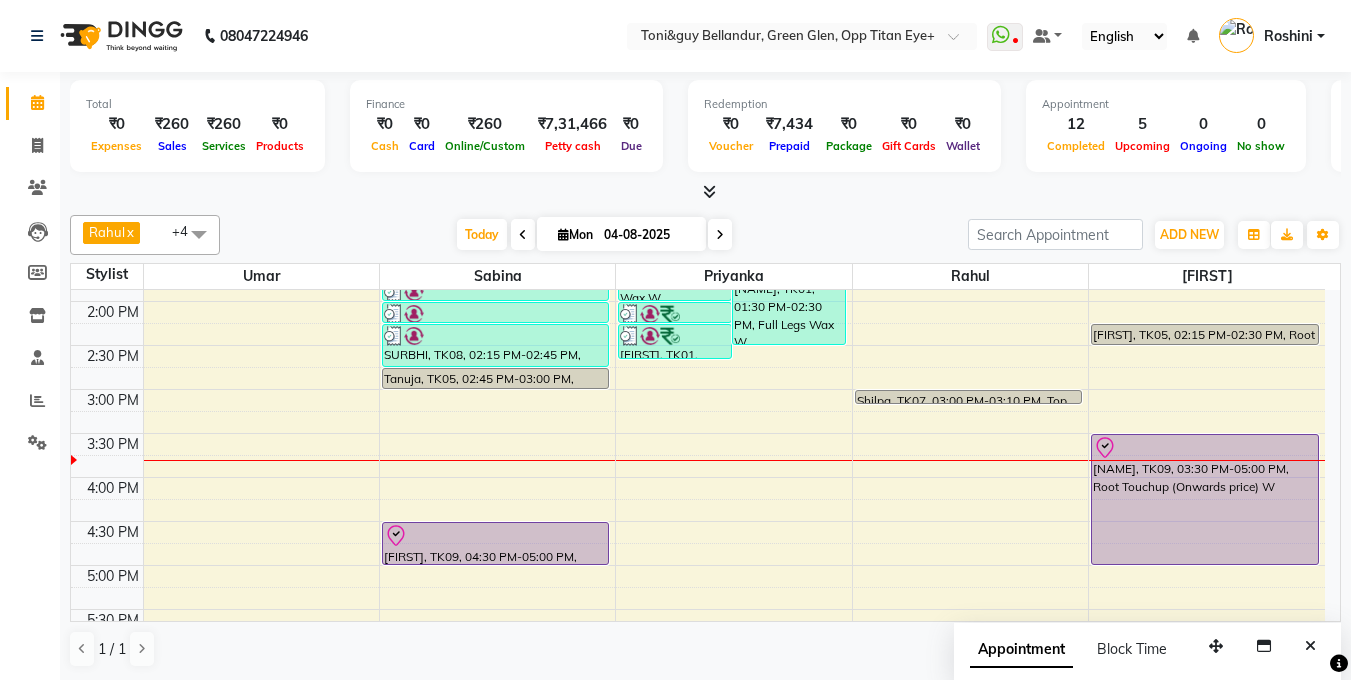 scroll, scrollTop: 452, scrollLeft: 0, axis: vertical 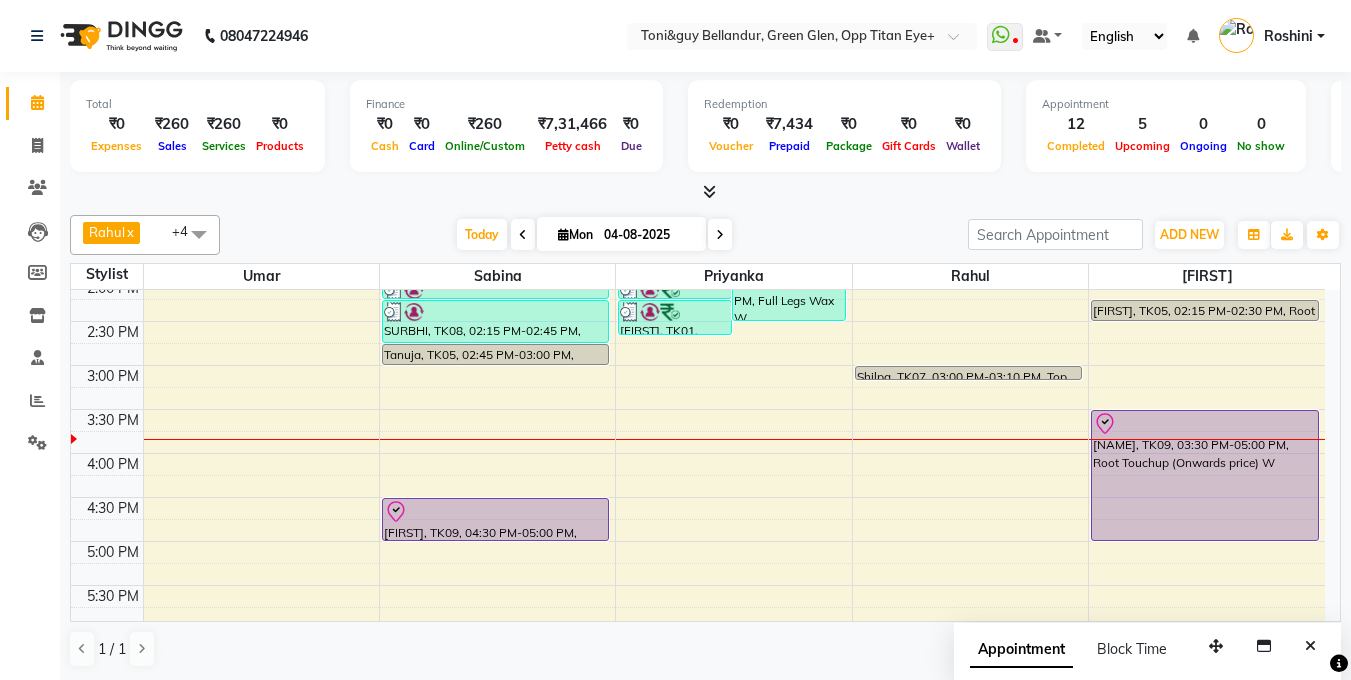 click on "Rahul  x Umar  x Priyanka  x Kasim  x Sabina  x +4 Select All Gagan Z kadeer Kasim Logeshwari . Prasad . Priyanka Rahul Roshini Sabina Sakib Tester Umar Vinay KL Today  Mon 04-08-2025 Toggle Dropdown Add Appointment Add Invoice Add Attendance Add Client Add Transaction Toggle Dropdown Add Appointment Add Invoice Add Attendance Add Client ADD NEW Toggle Dropdown Add Appointment Add Invoice Add Attendance Add Client Add Transaction Rahul  x Umar  x Priyanka  x Kasim  x Sabina  x +4 Select All Gagan Z kadeer Kasim Logeshwari . Prasad . Priyanka Rahul Roshini Sabina Sakib Tester Umar Vinay KL Group By  Staff View   Room View  View as Vertical  Vertical - Week View  Horizontal  Horizontal - Week View  List  Toggle Dropdown Calendar Settings Manage Tags   Arrange Stylists   Reset Stylists  Full Screen  Show Available Stylist  Appointment Form Zoom 100% Staff/Room Display Count 13" at bounding box center (705, 235) 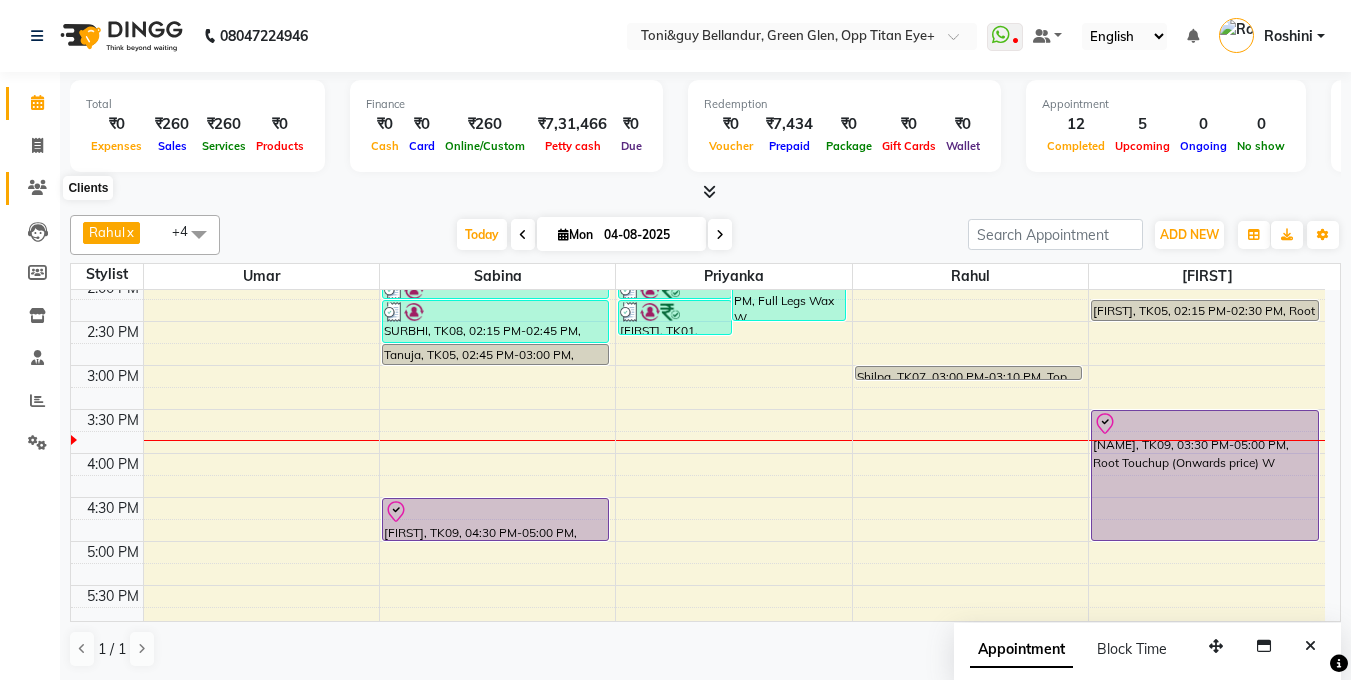 click 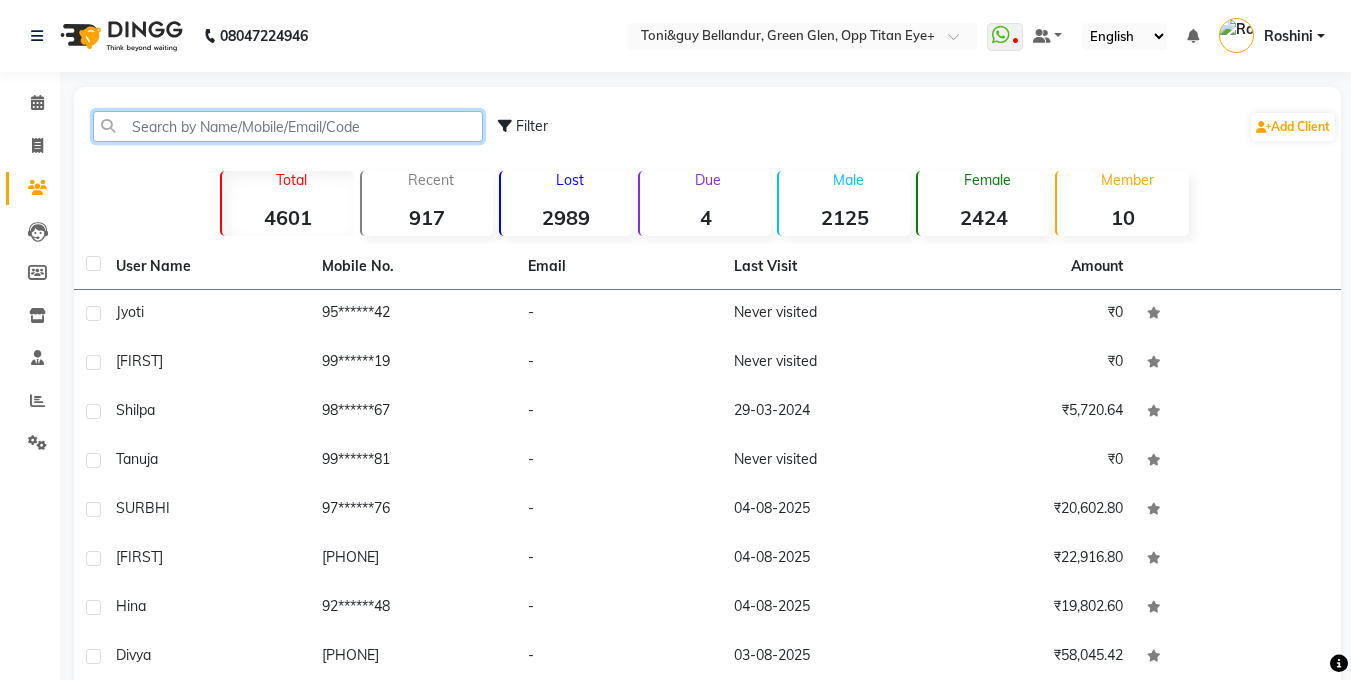 click 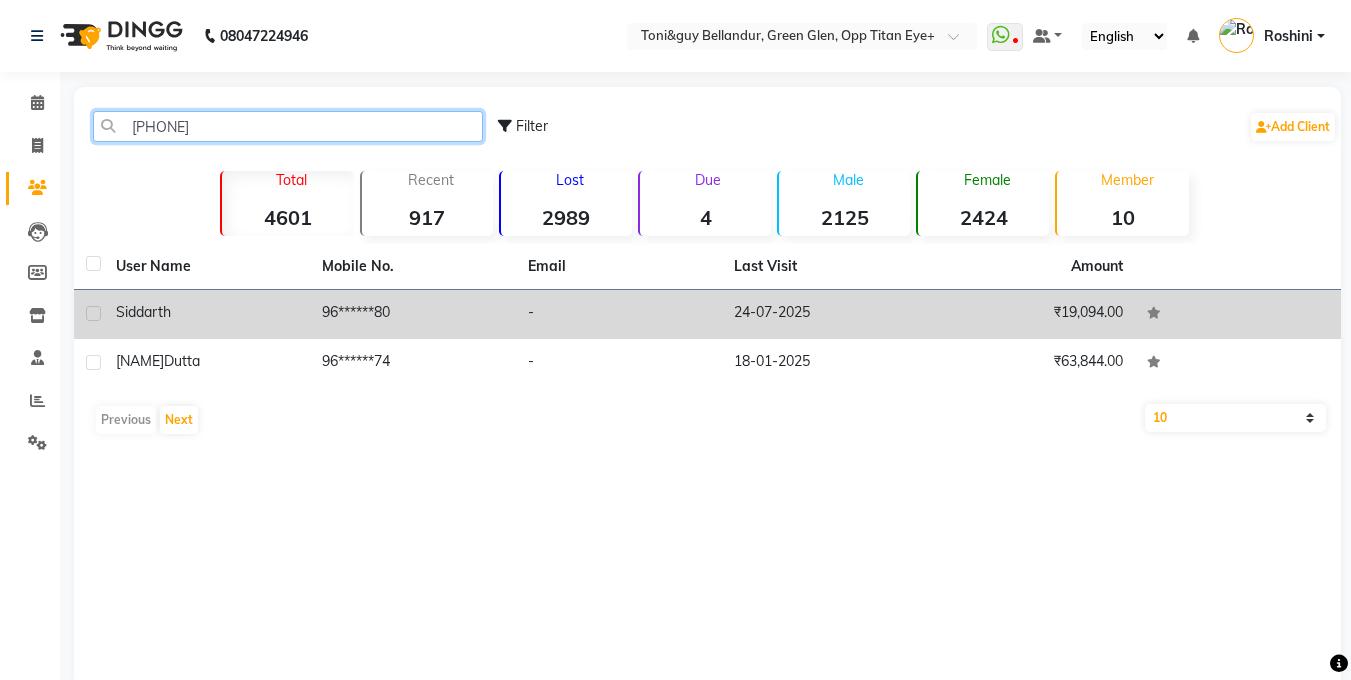 type on "96205" 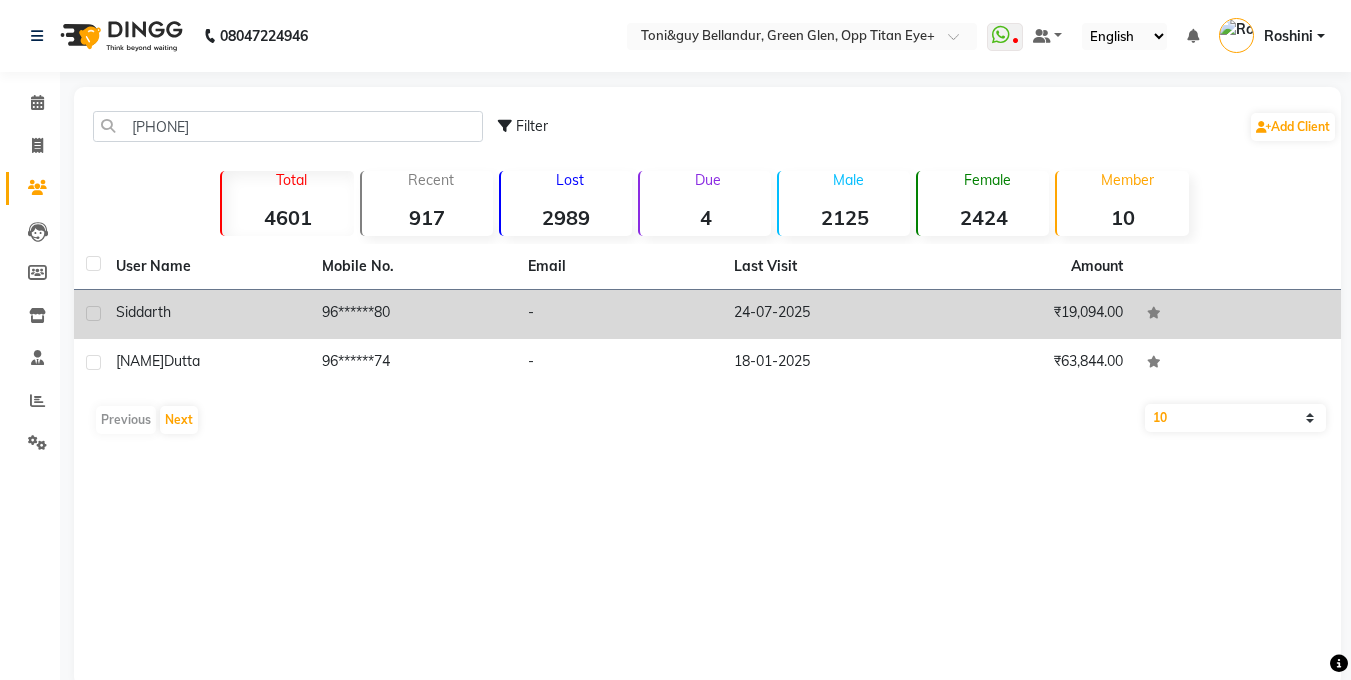 click on "Siddarth" 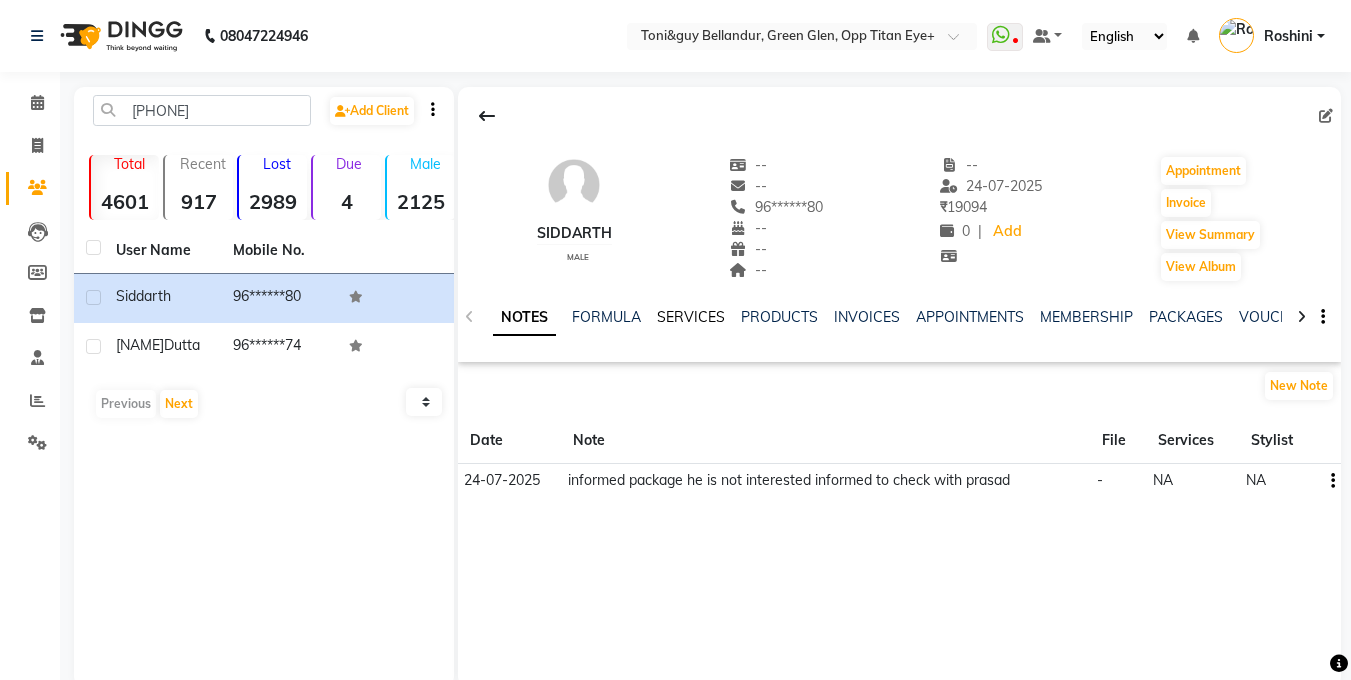 click on "SERVICES" 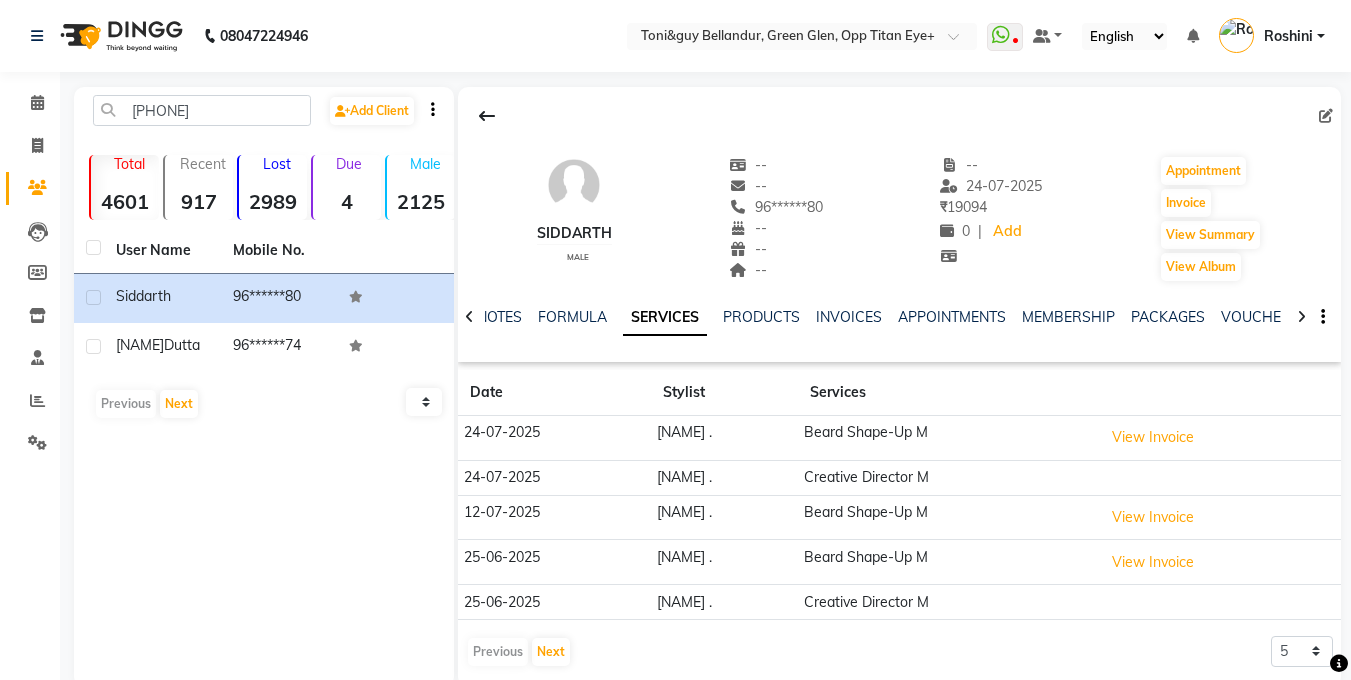 scroll, scrollTop: 37, scrollLeft: 0, axis: vertical 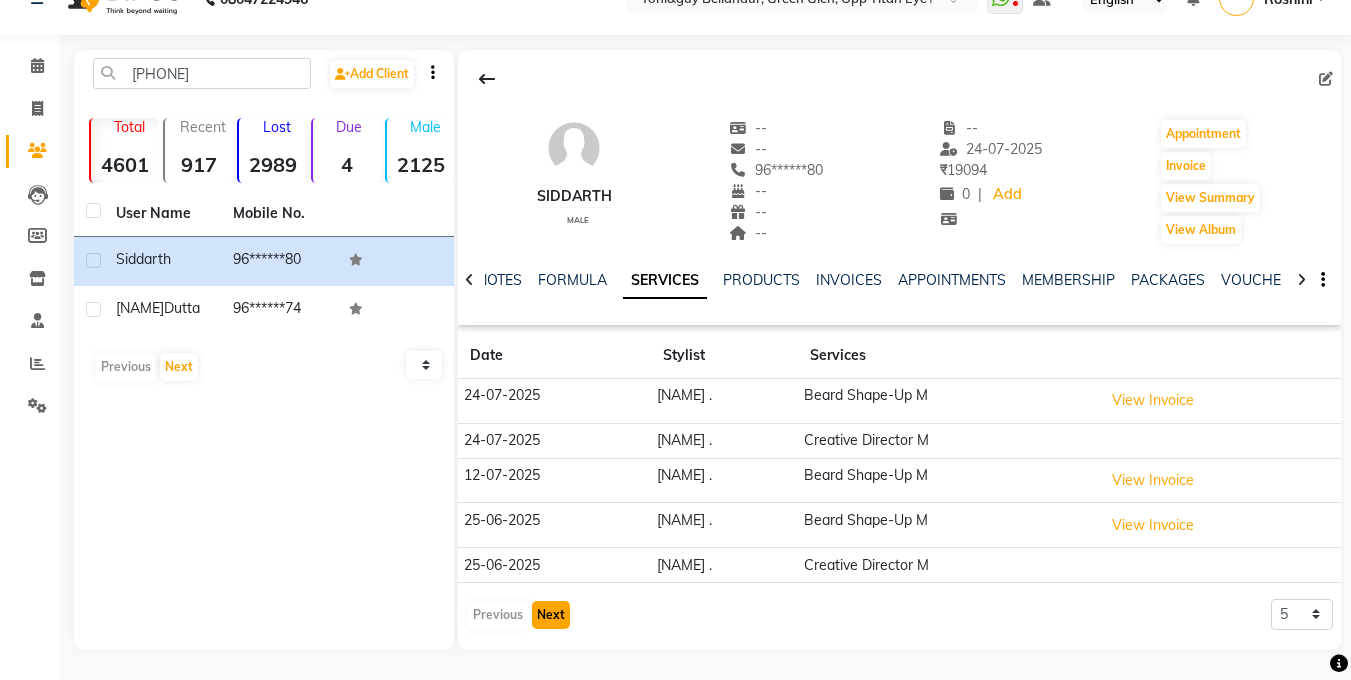 click on "Next" 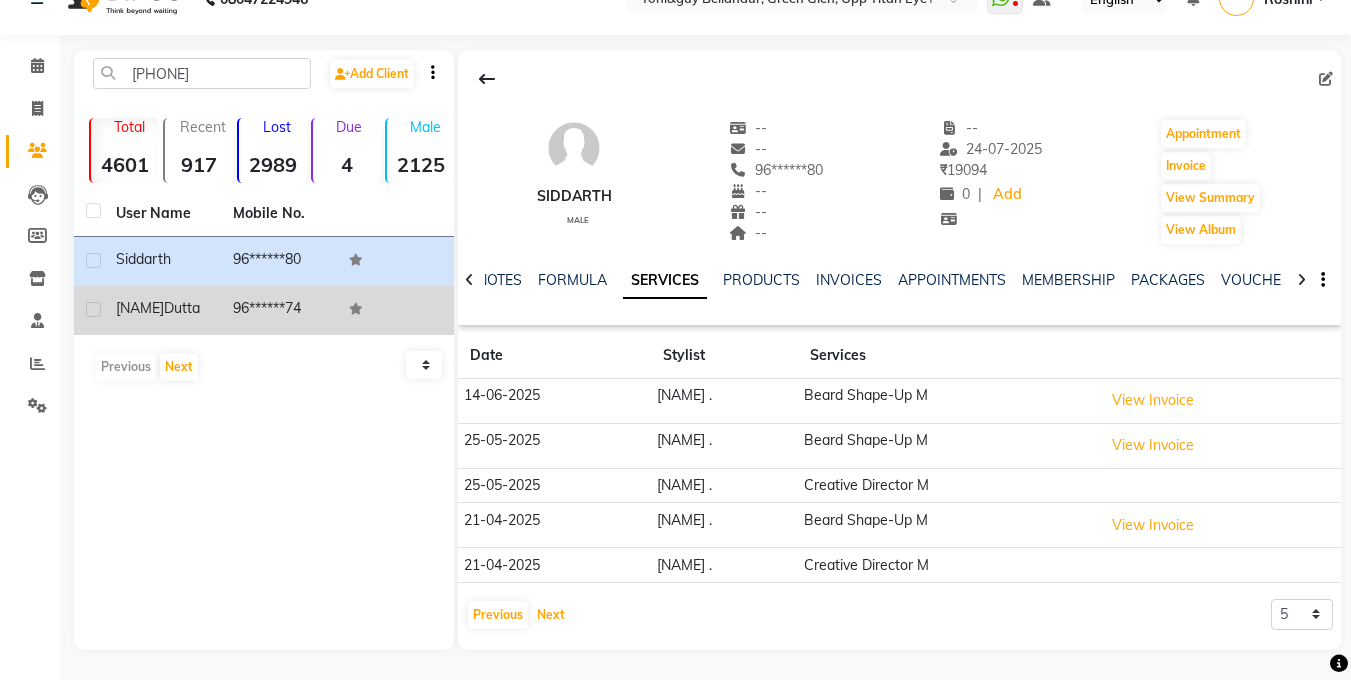scroll, scrollTop: 0, scrollLeft: 0, axis: both 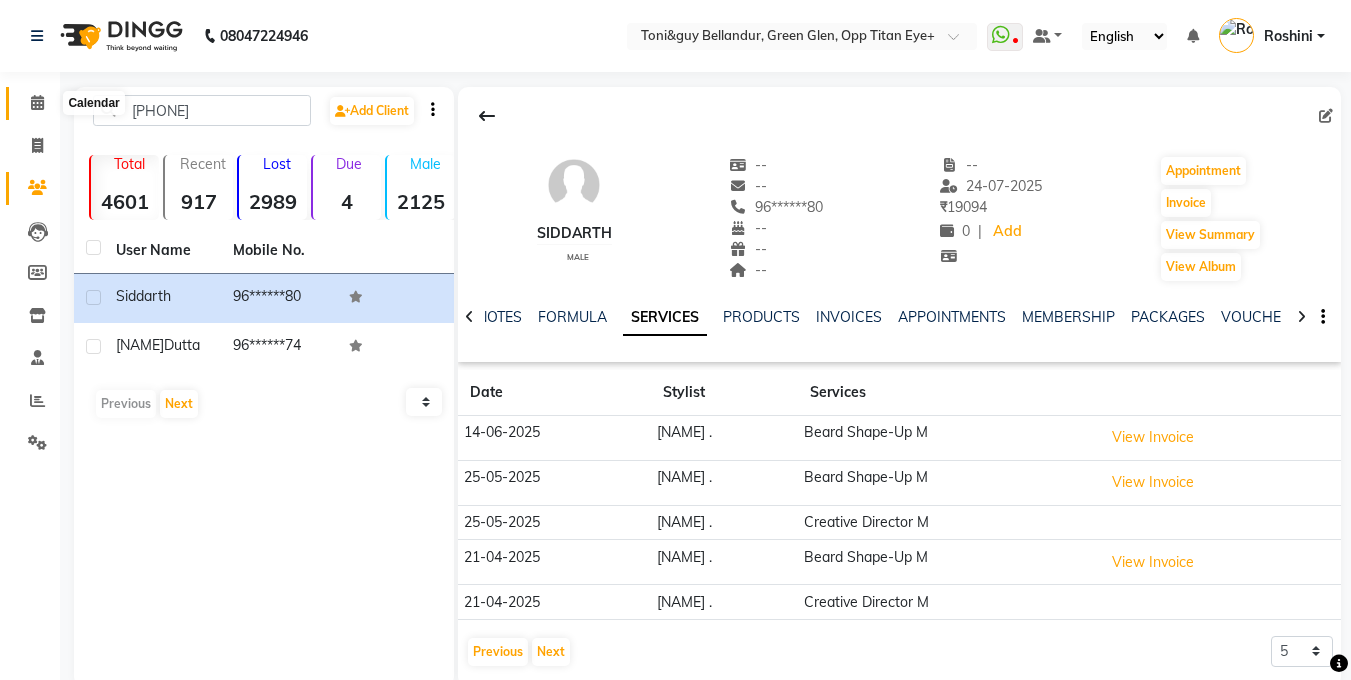 click 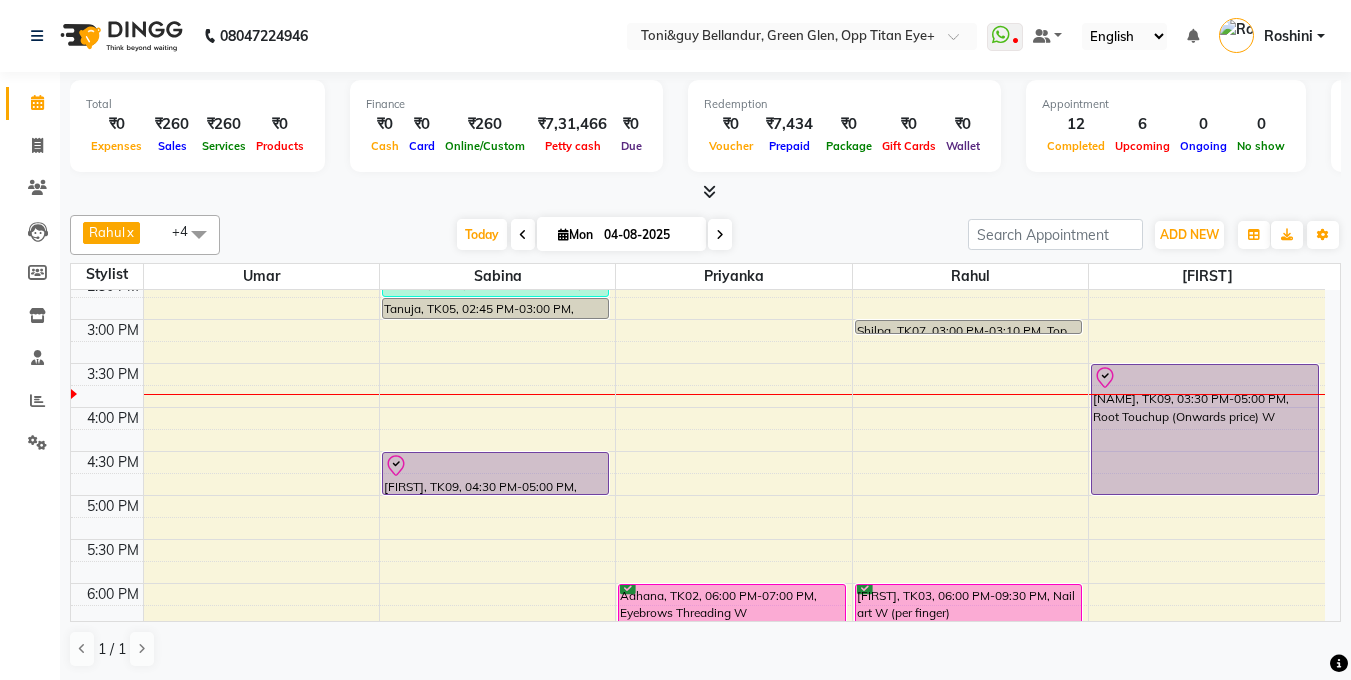scroll, scrollTop: 519, scrollLeft: 0, axis: vertical 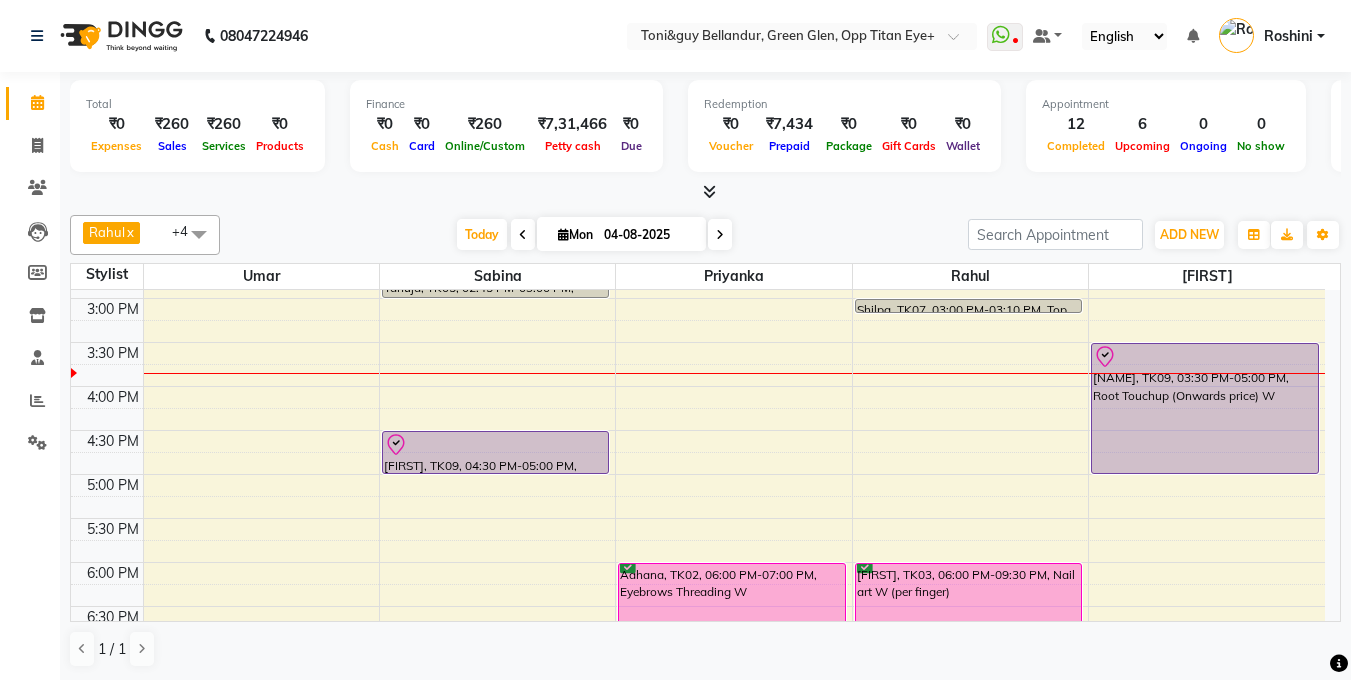 click on "9:00 AM 9:30 AM 10:00 AM 10:30 AM 11:00 AM 11:30 AM 12:00 PM 12:30 PM 1:00 PM 1:30 PM 2:00 PM 2:30 PM 3:00 PM 3:30 PM 4:00 PM 4:30 PM 5:00 PM 5:30 PM 6:00 PM 6:30 PM 7:00 PM 7:30 PM 8:00 PM 8:30 PM 9:00 PM 9:30 PM     Hina, TK06, 11:00 AM-11:50 AM, Stylist M     Hina, TK06, 11:45 AM-12:15 PM, Men's Head Oil - 30 Mins M     Shivam, TK04, 07:00 PM-08:00 PM, Beard Shape-Up M     Shivam, TK04, 07:45 PM-08:50 PM, Top Stylist M     SURBHI, TK08, 01:45 PM-02:00 PM, Chin Threading W     SURBHI, TK08, 02:00 PM-02:15 PM, Eyebrows Threading W     SURBHI, TK08, 02:15 PM-02:45 PM, Upper Lip Wax W    Tanuja, TK05, 02:45 PM-03:00 PM, Chocolate Mint pedicure W
Tanuja, TK09, 04:30 PM-05:00 PM, Deluxe Pedicure W     Samriti, TK01, 01:00 PM-02:00 PM, Underarms Wax W     Samriti, TK01, 01:00 PM-01:15 PM, Forehead Threading W     Samriti, TK01, 01:15 PM-01:30 PM, Upperlip Threading W     Samriti, TK01, 01:30 PM-02:30 PM, Full Legs Wax W     Samriti, TK01, 02:00 PM-02:15 PM, Eyebrows Threading W" at bounding box center [698, 342] 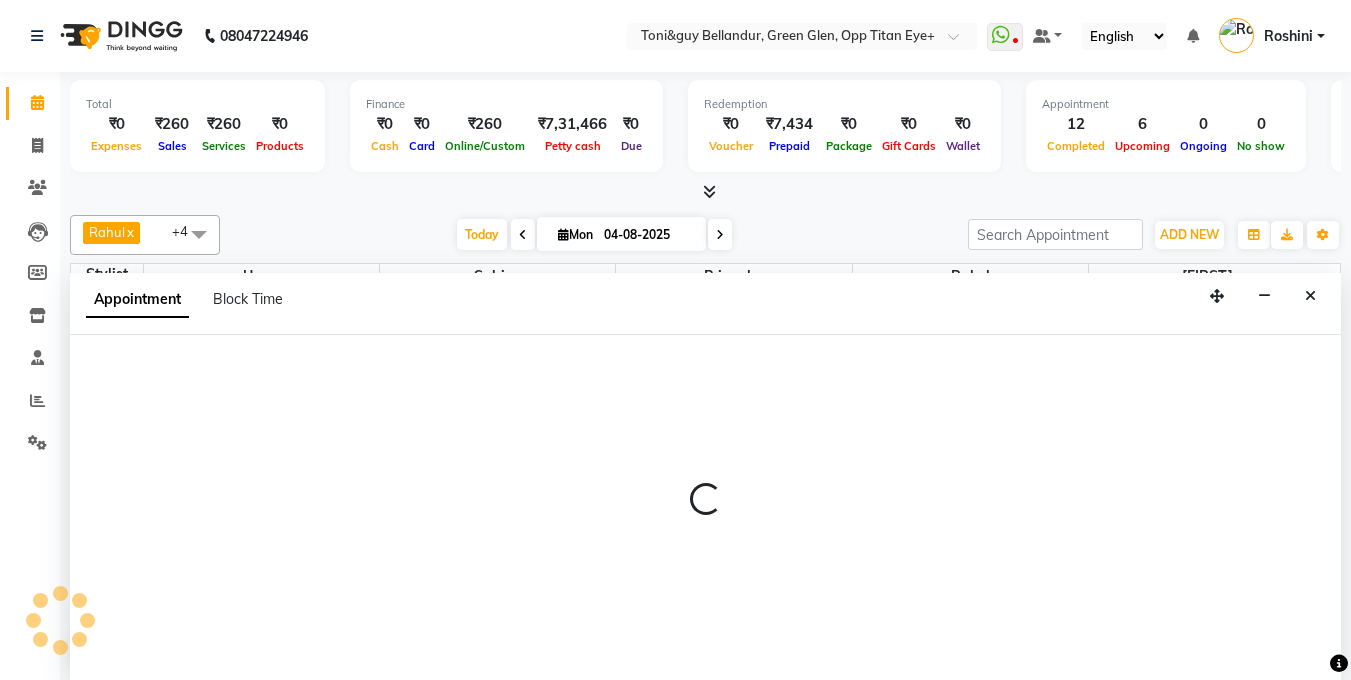 scroll, scrollTop: 1, scrollLeft: 0, axis: vertical 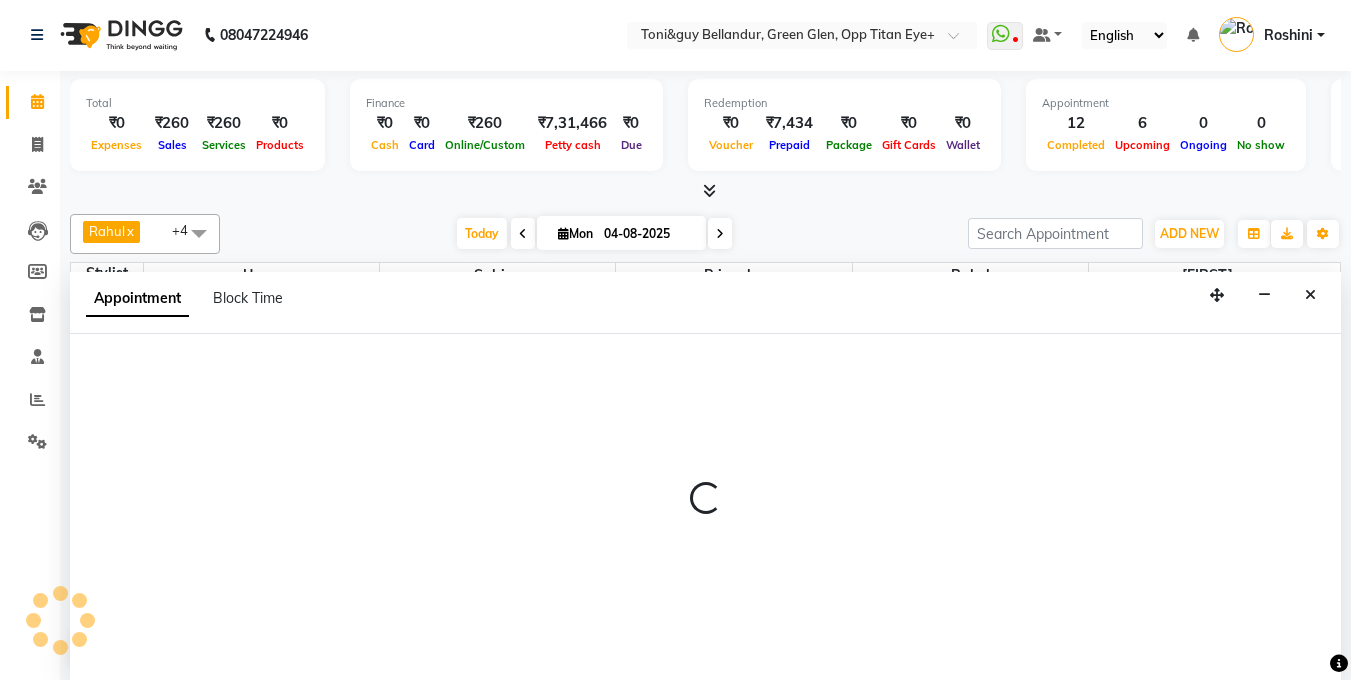 select on "44651" 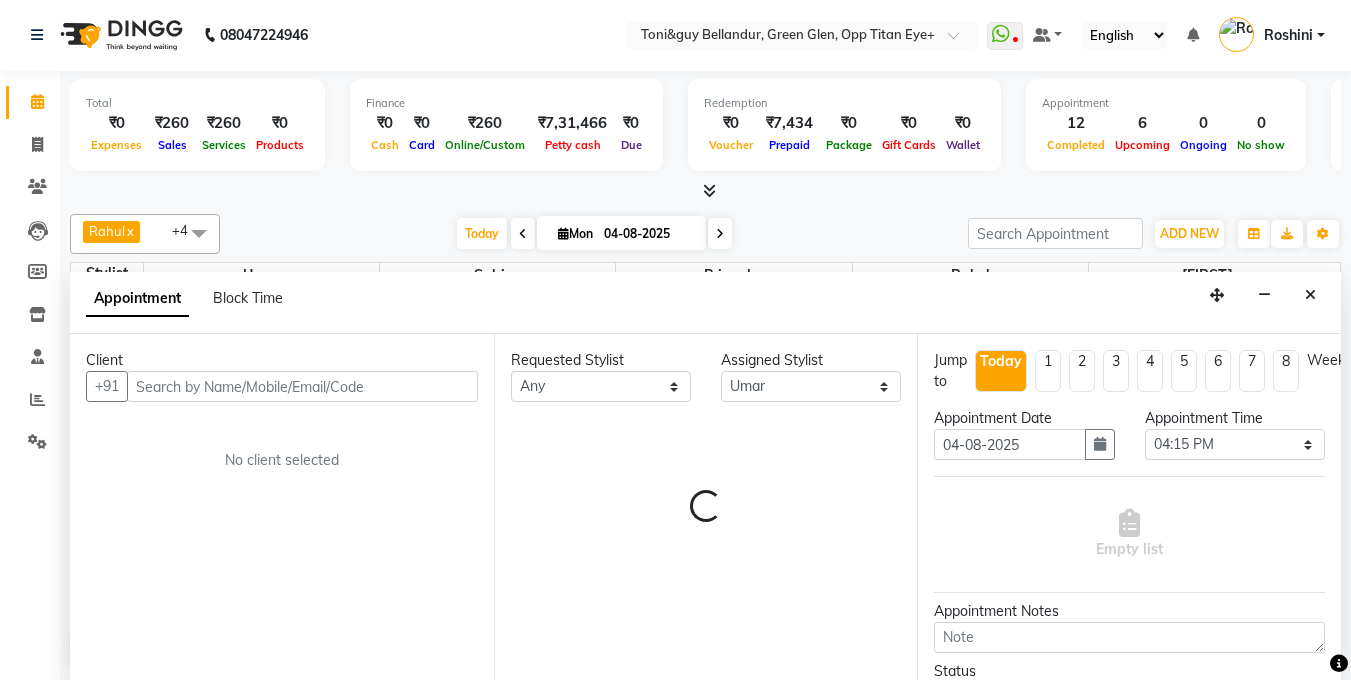 click at bounding box center (302, 386) 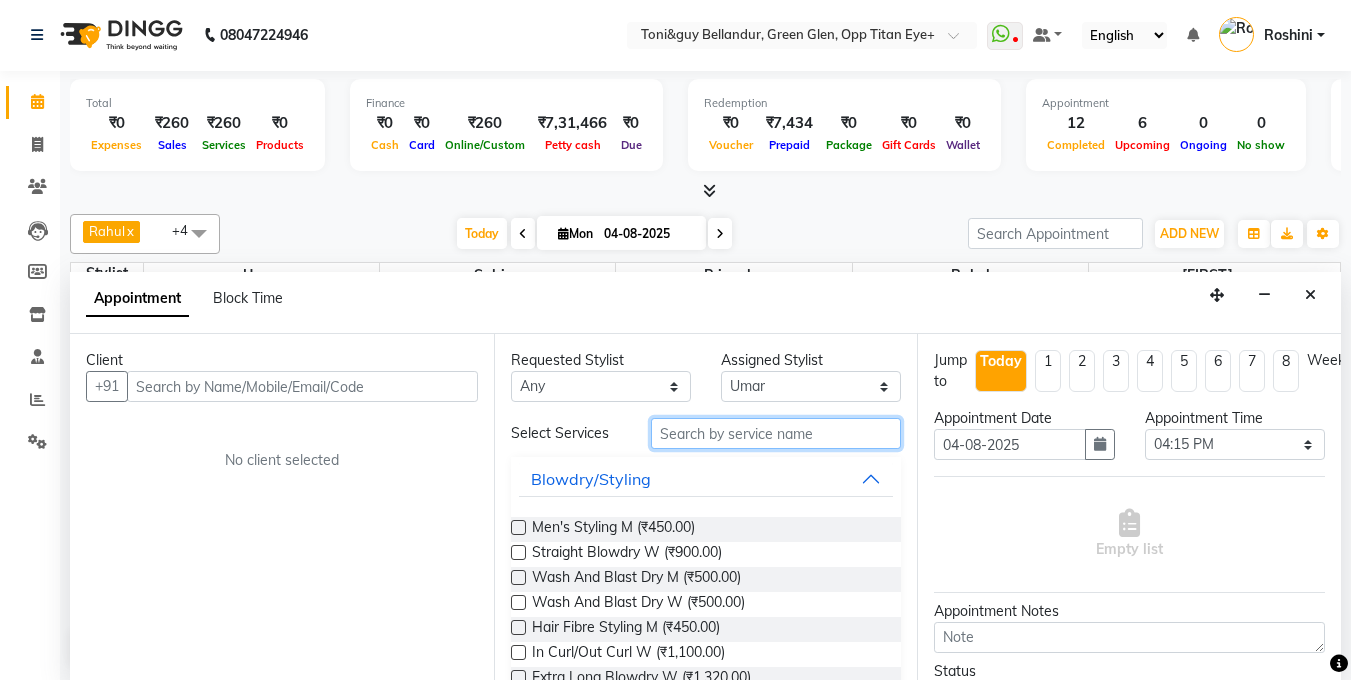 click at bounding box center [776, 433] 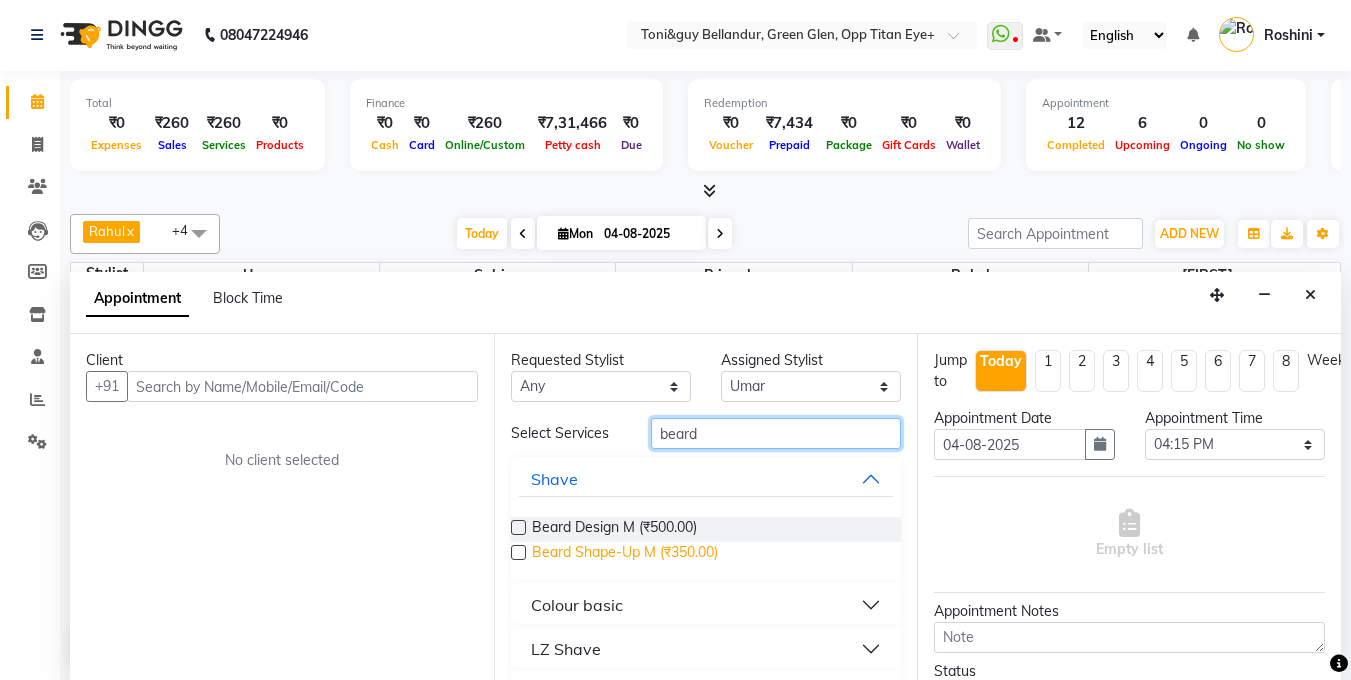 type on "beard" 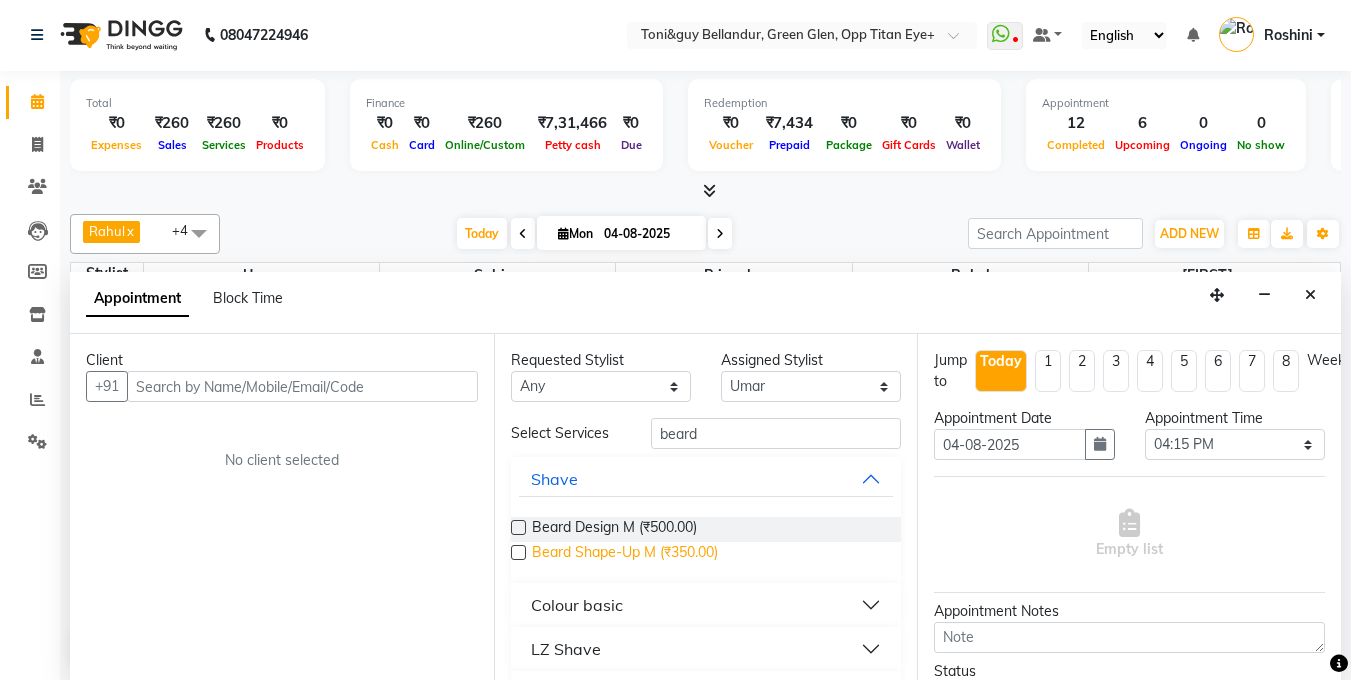 click on "Beard Shape-Up M (₹350.00)" at bounding box center (625, 554) 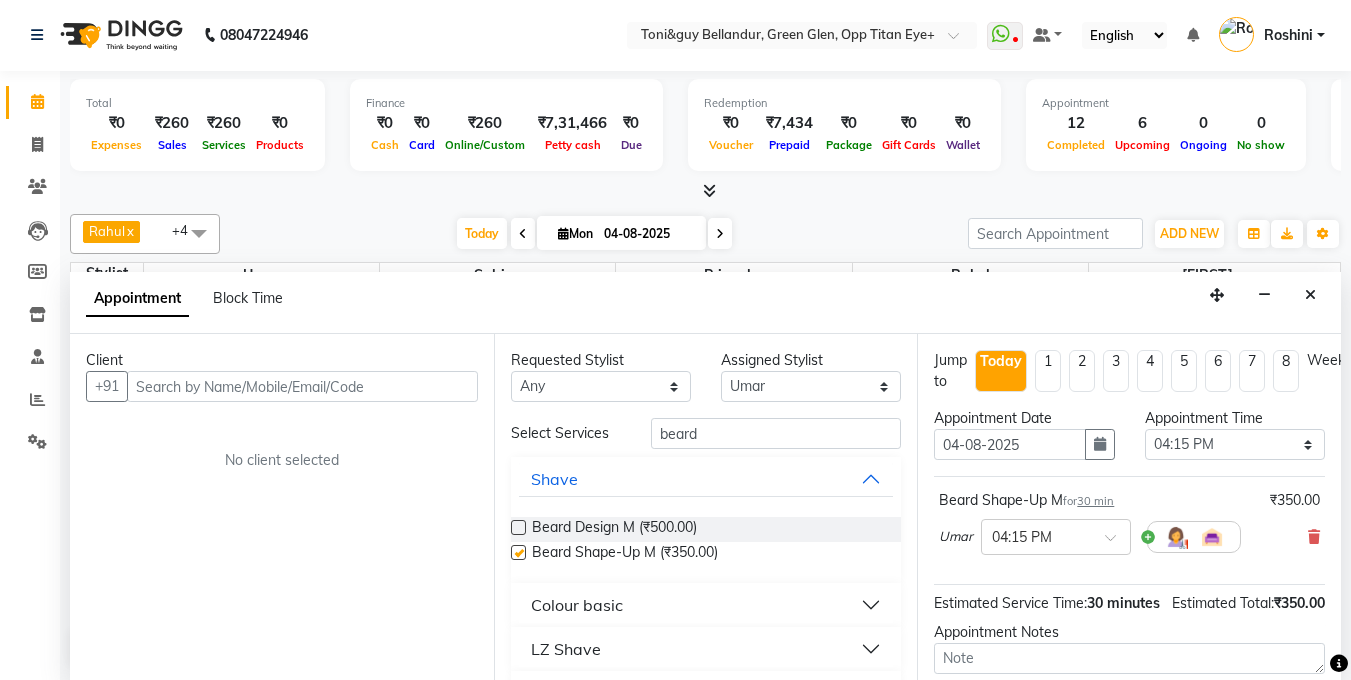 checkbox on "false" 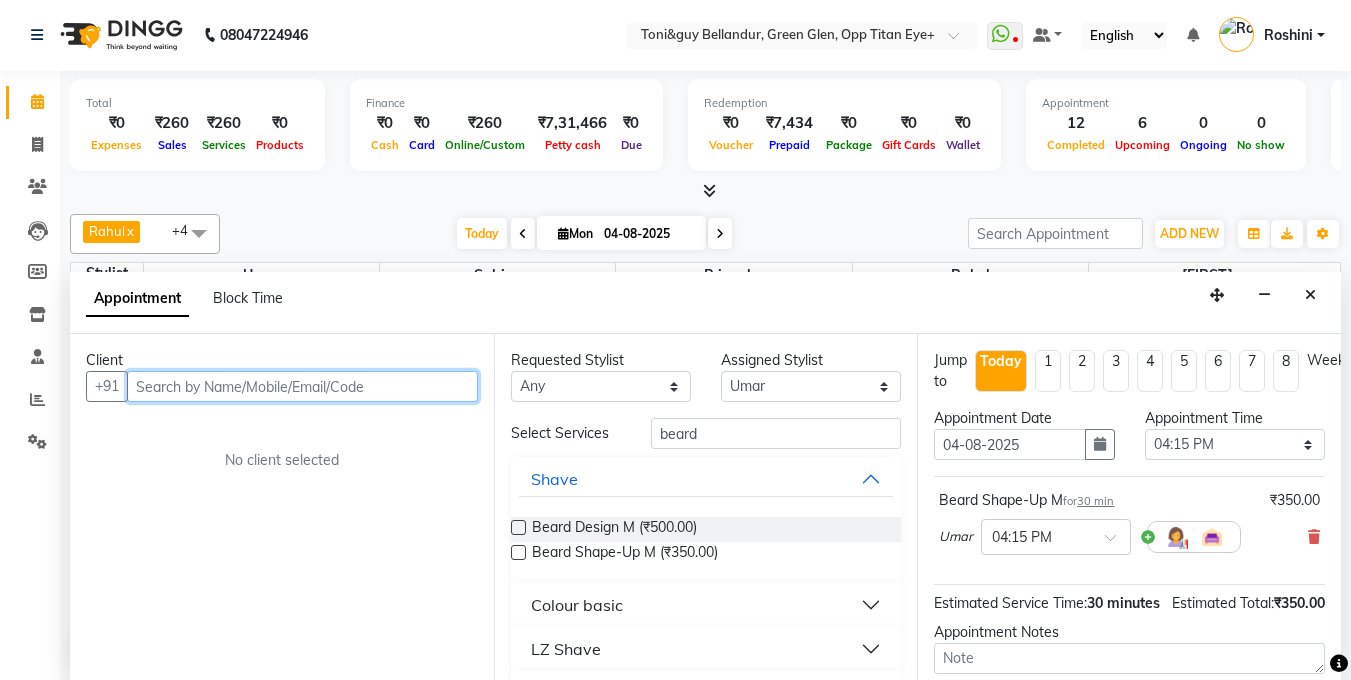 click at bounding box center (302, 386) 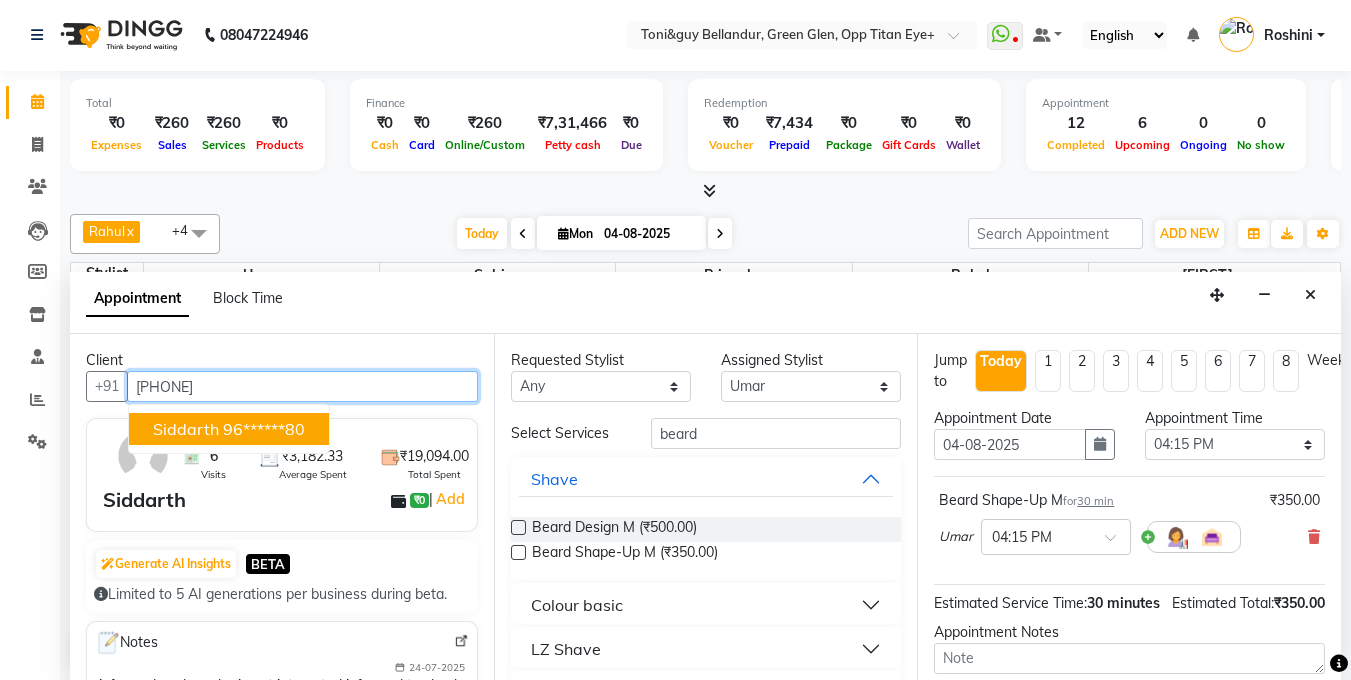 click on "96******80" at bounding box center (264, 429) 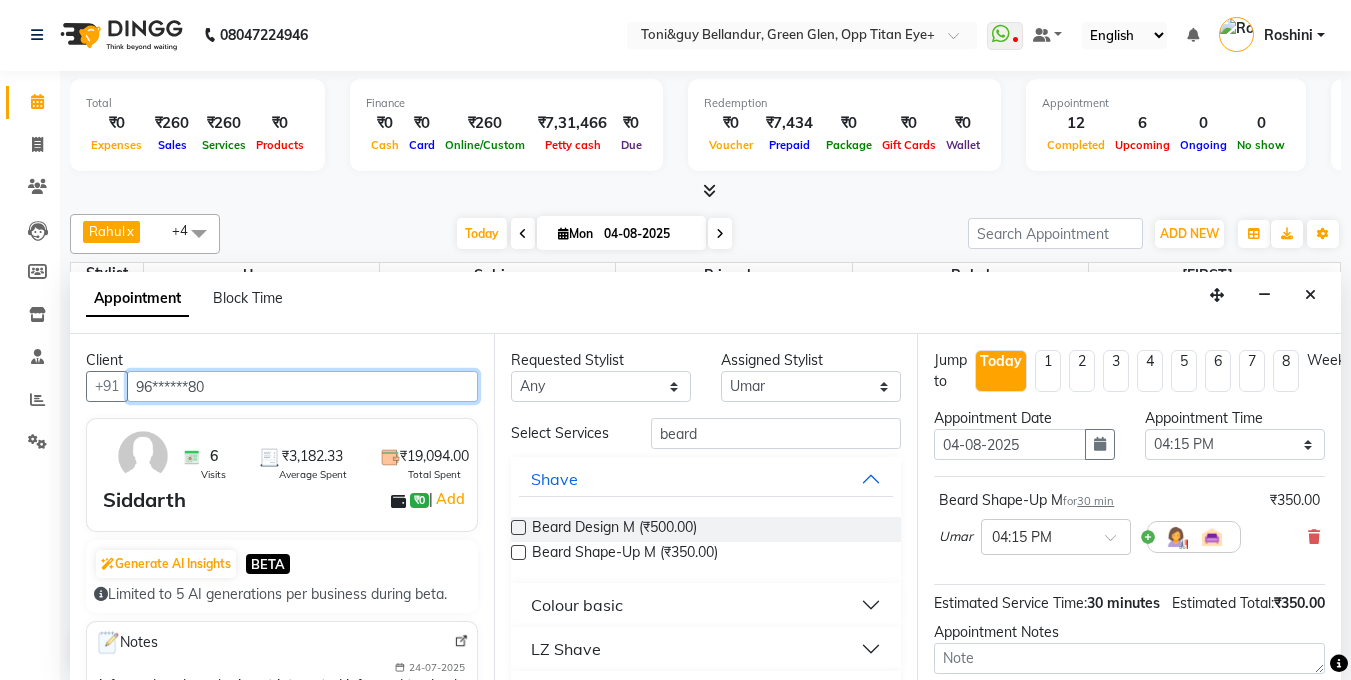 scroll, scrollTop: 51, scrollLeft: 0, axis: vertical 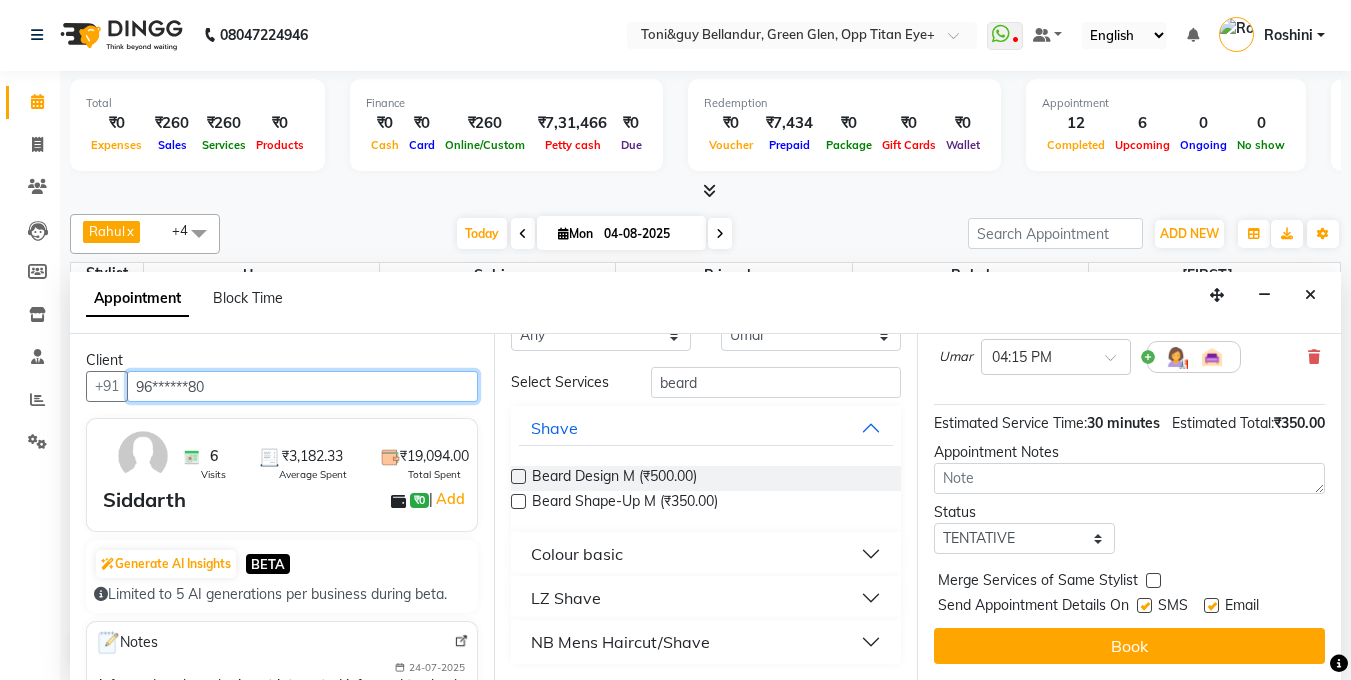 type on "96******80" 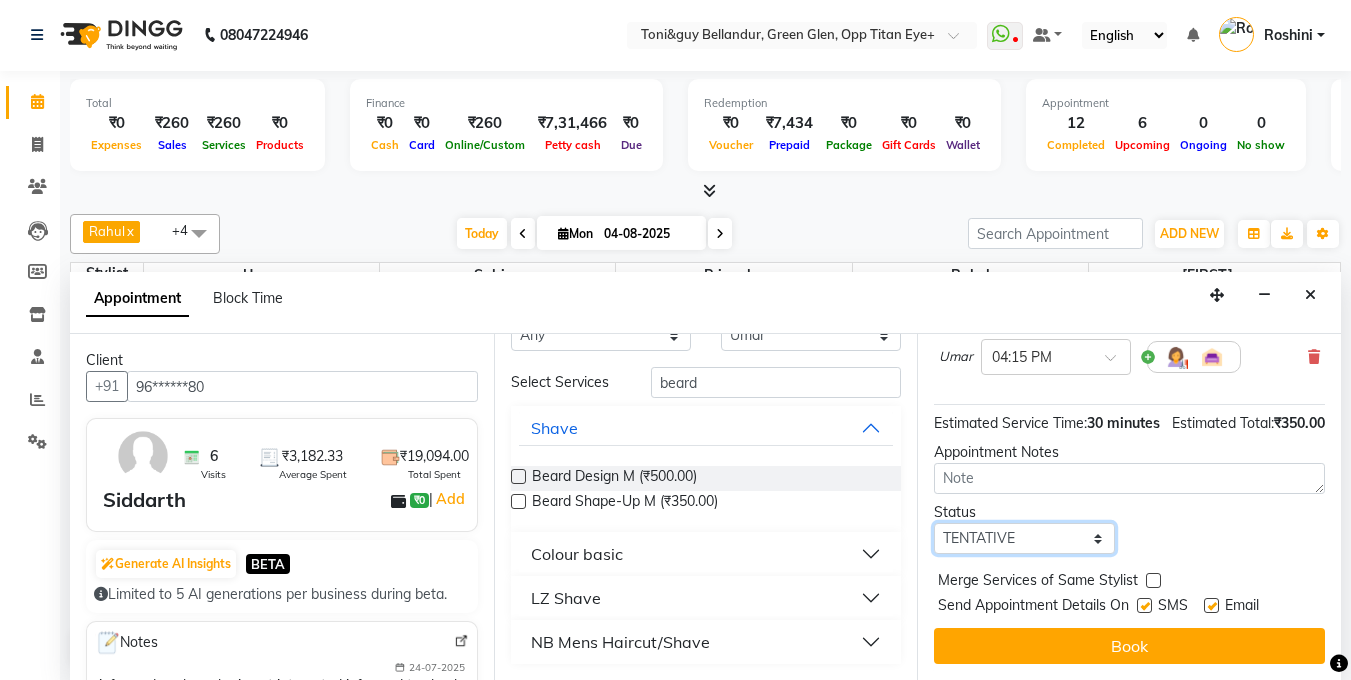 click on "Select TENTATIVE CONFIRM CHECK-IN UPCOMING" at bounding box center [1024, 538] 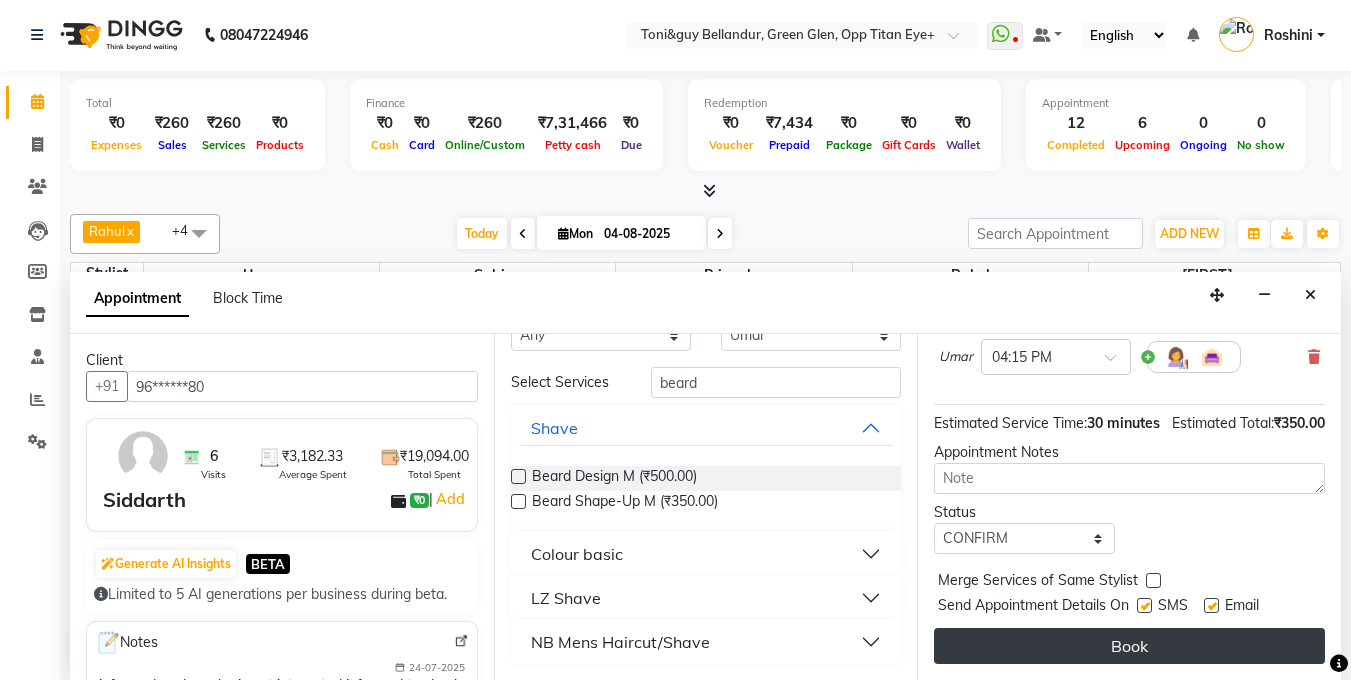 click on "Book" at bounding box center (1129, 646) 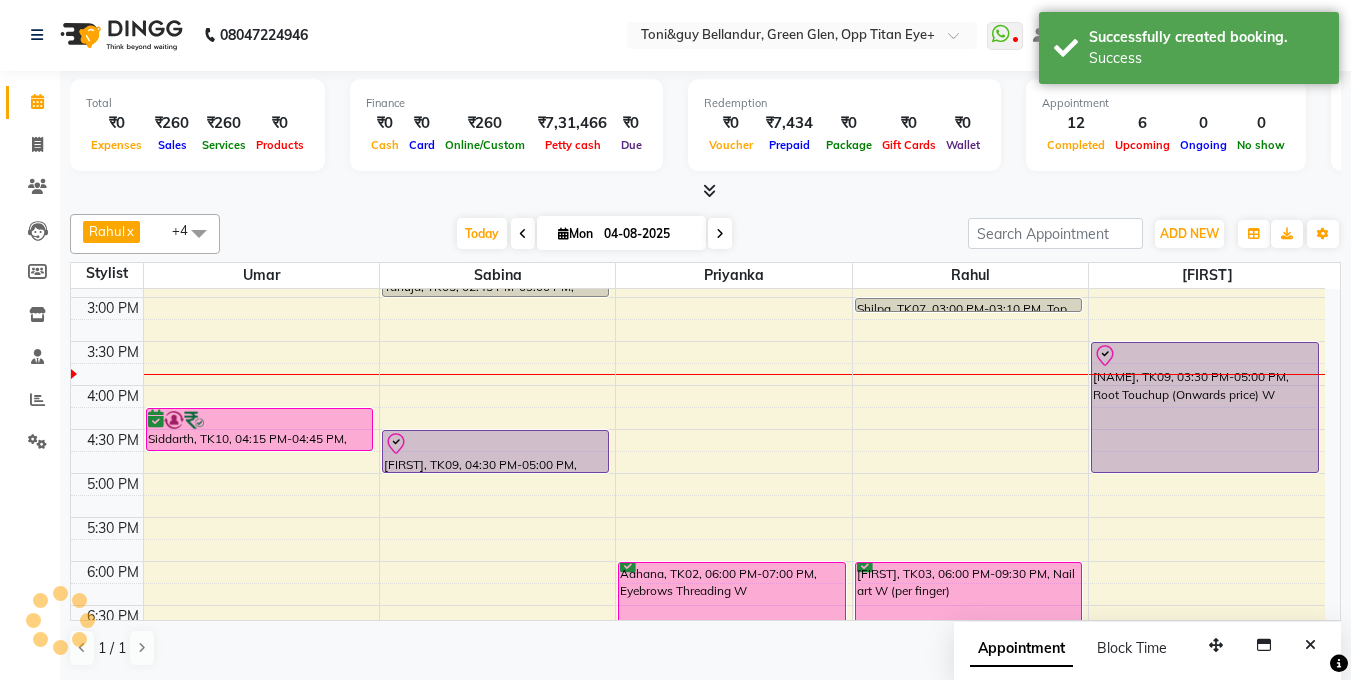 scroll, scrollTop: 0, scrollLeft: 0, axis: both 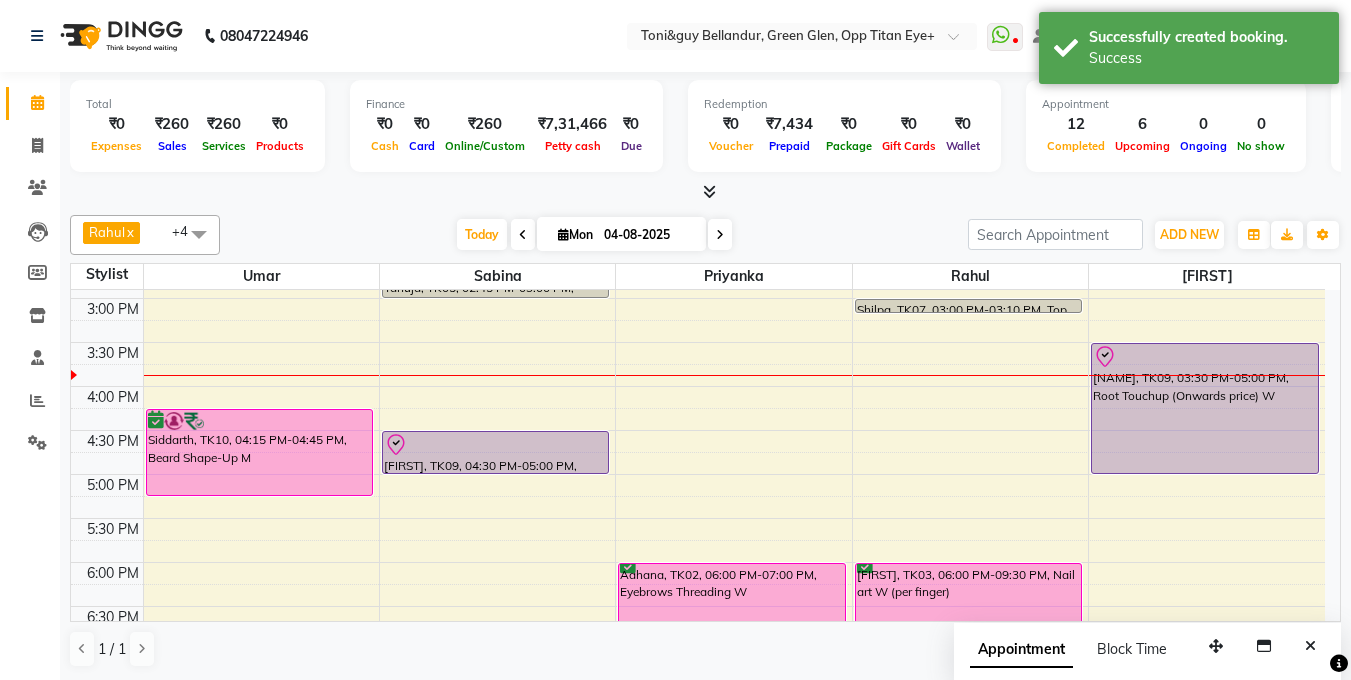 drag, startPoint x: 233, startPoint y: 450, endPoint x: 236, endPoint y: 488, distance: 38.118237 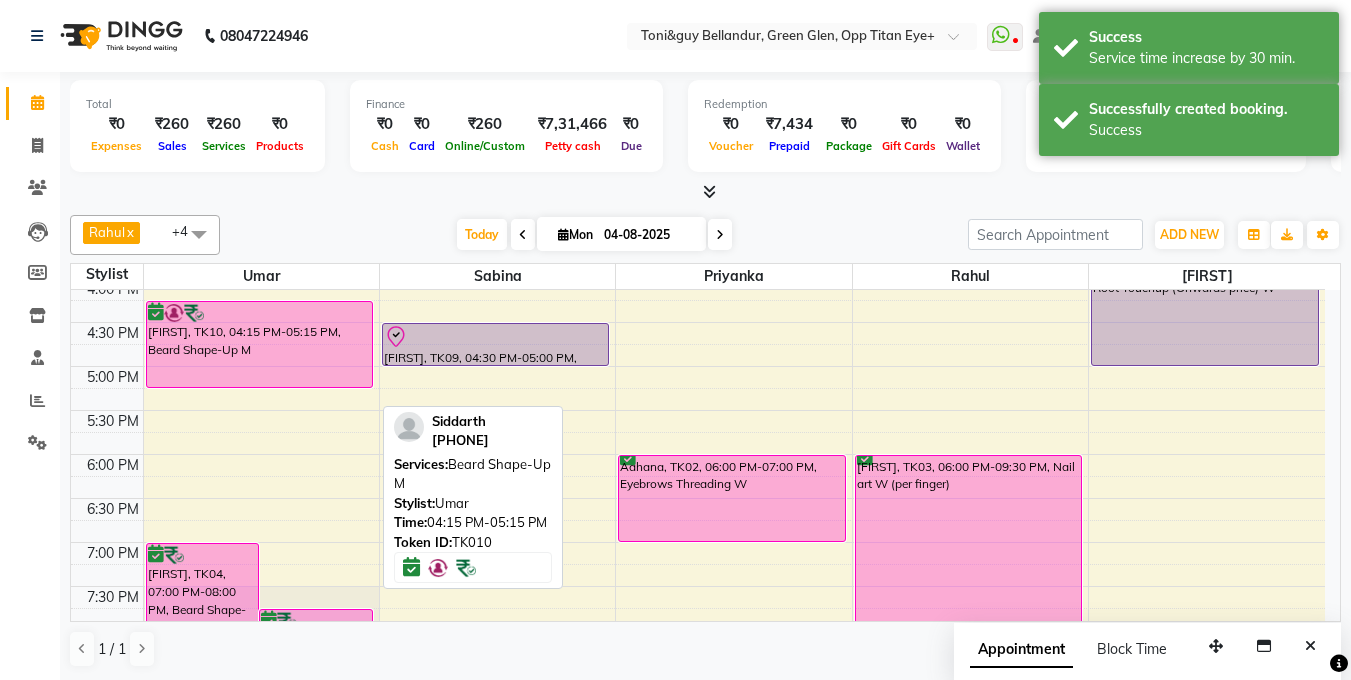 scroll, scrollTop: 635, scrollLeft: 0, axis: vertical 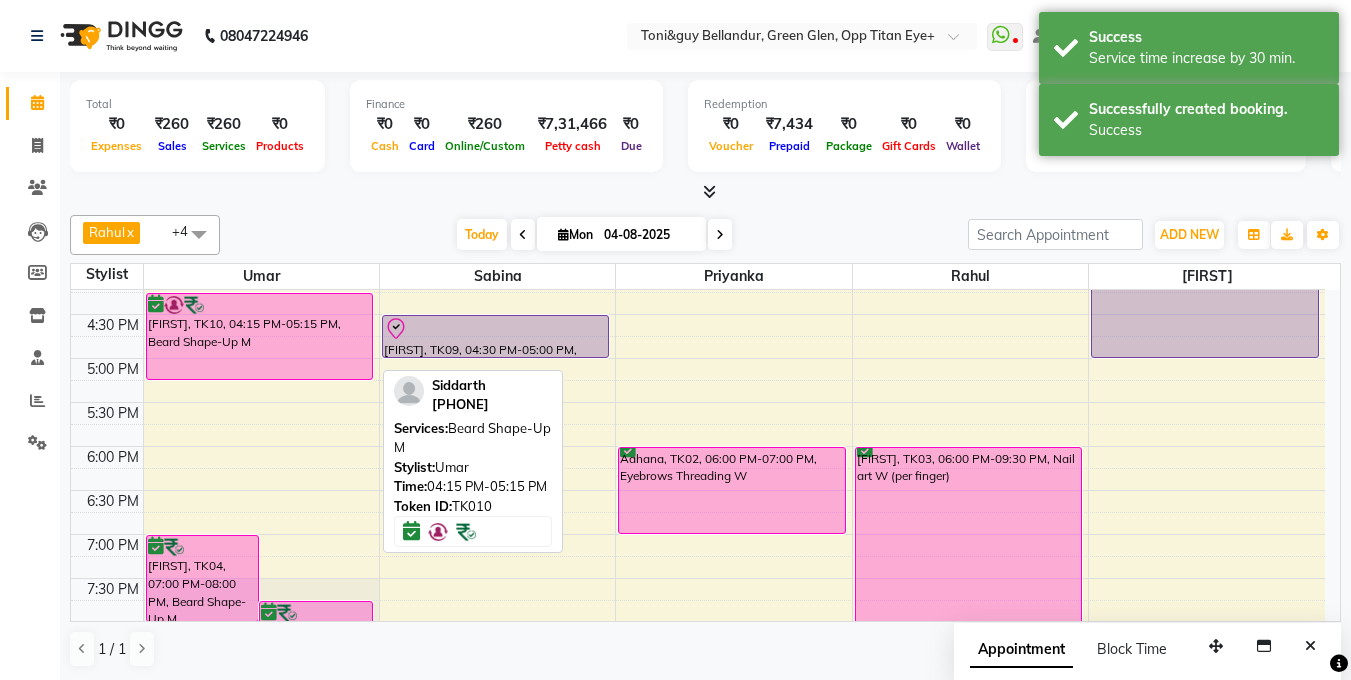 click at bounding box center (260, 379) 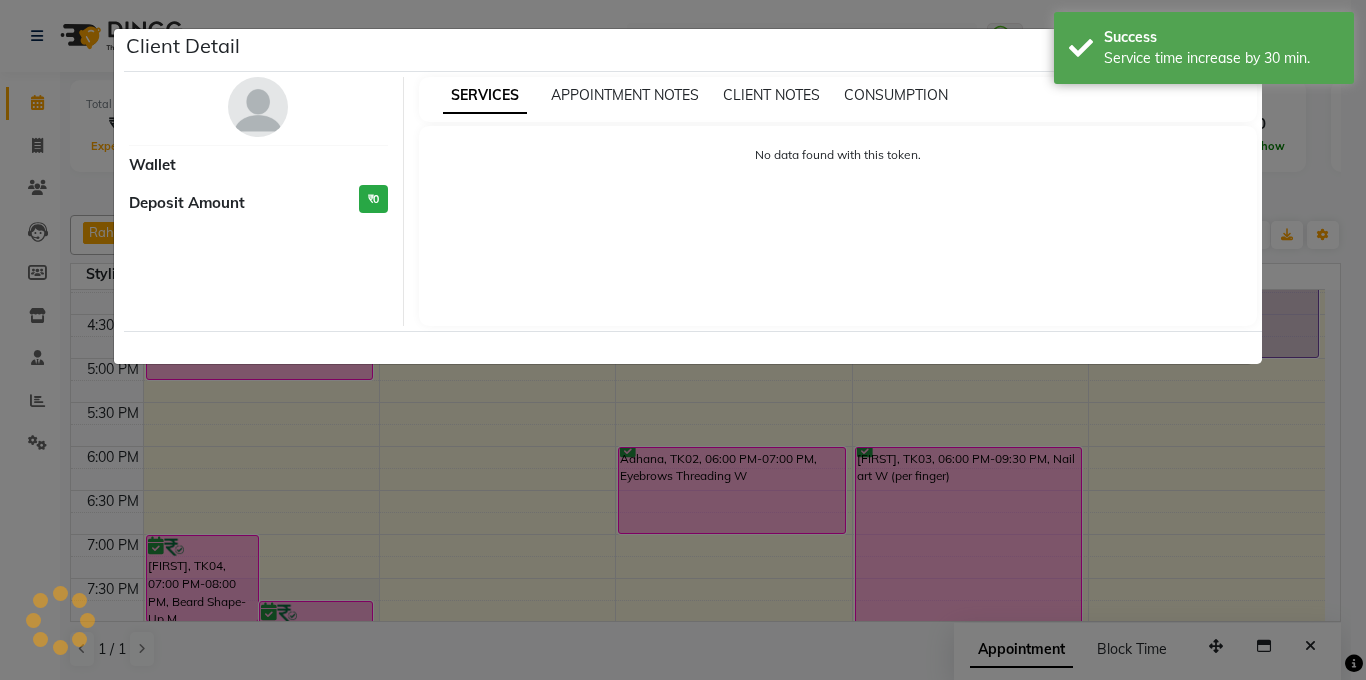 select on "6" 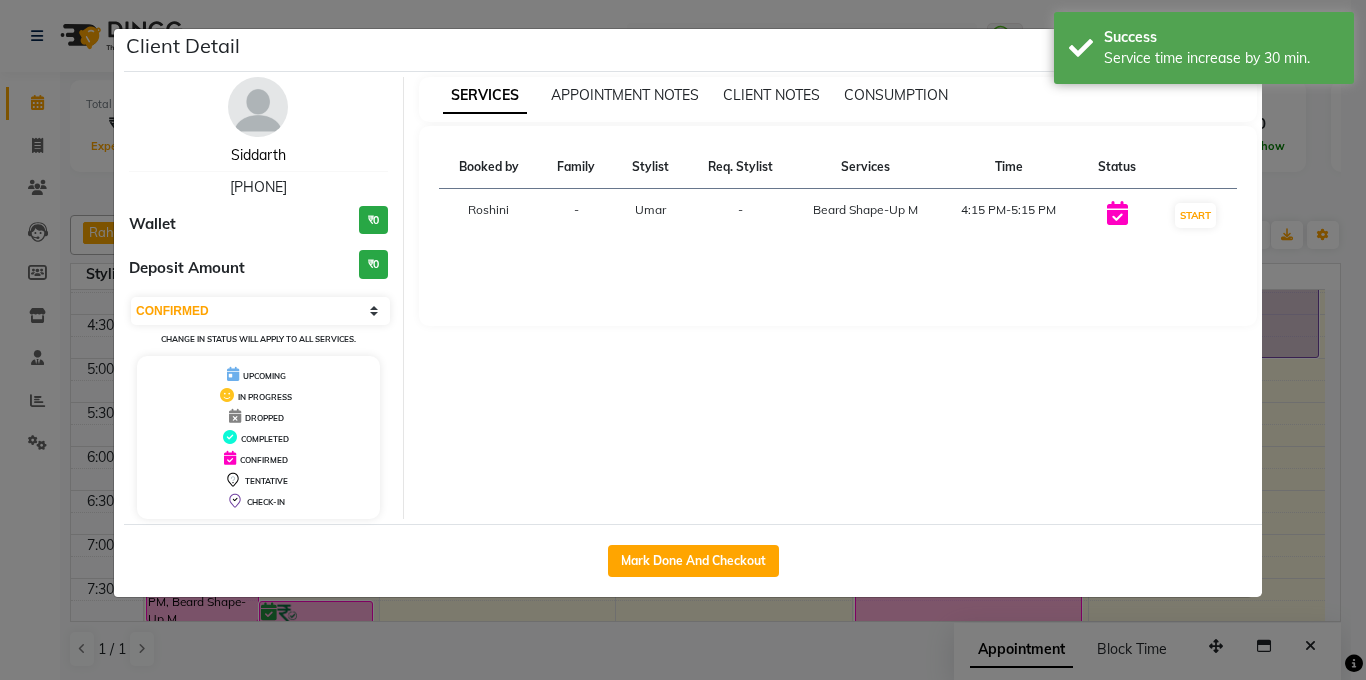 click on "Siddarth" at bounding box center (258, 155) 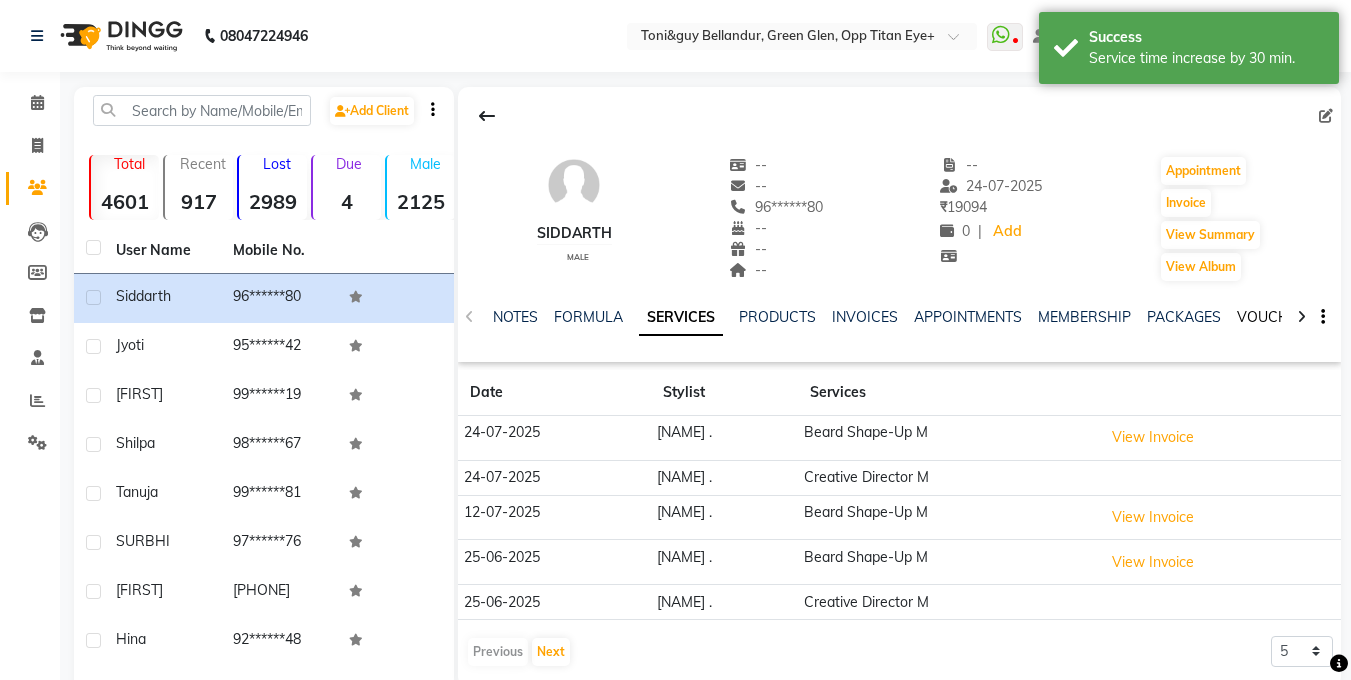 click on "VOUCHERS" 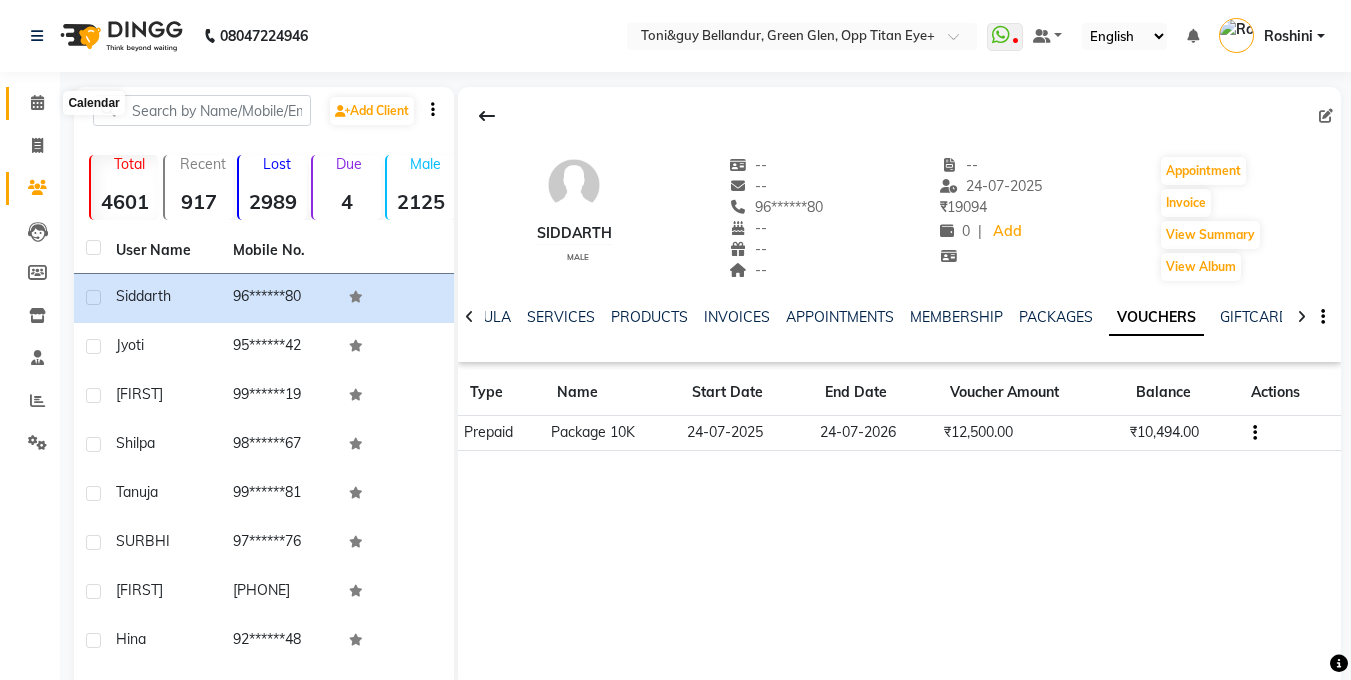 click 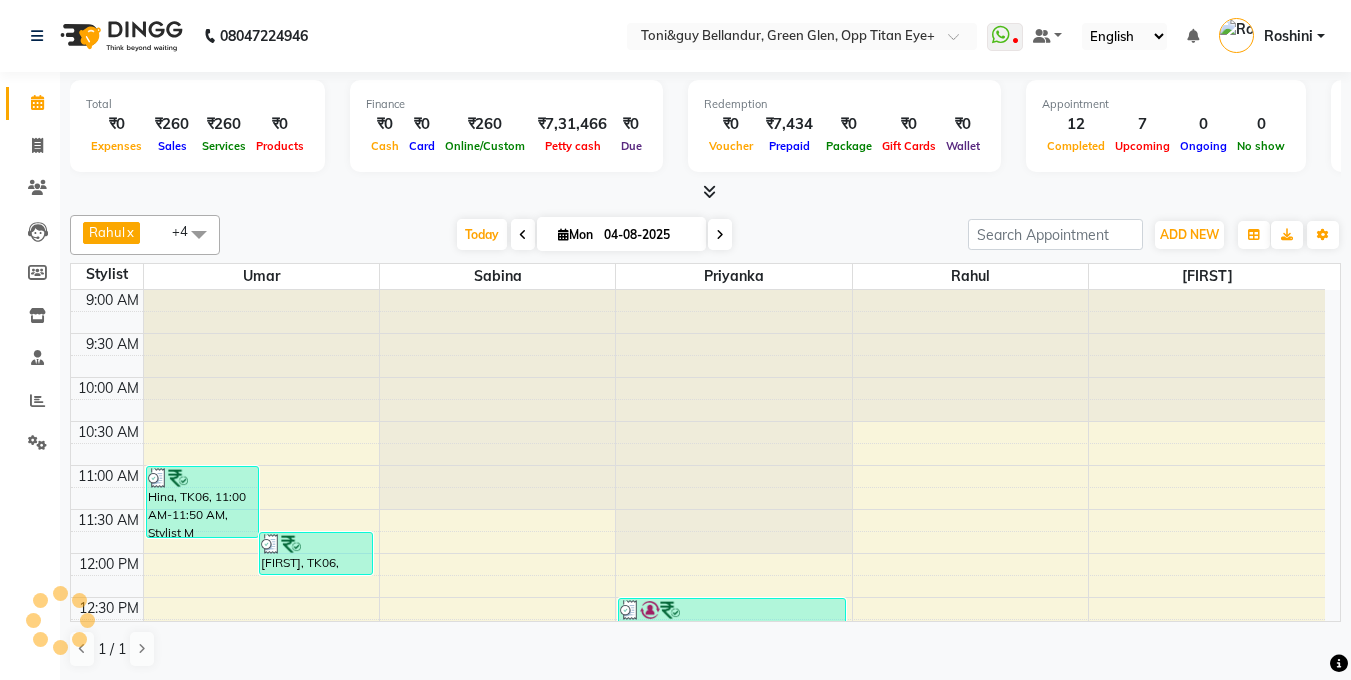 scroll, scrollTop: 153, scrollLeft: 0, axis: vertical 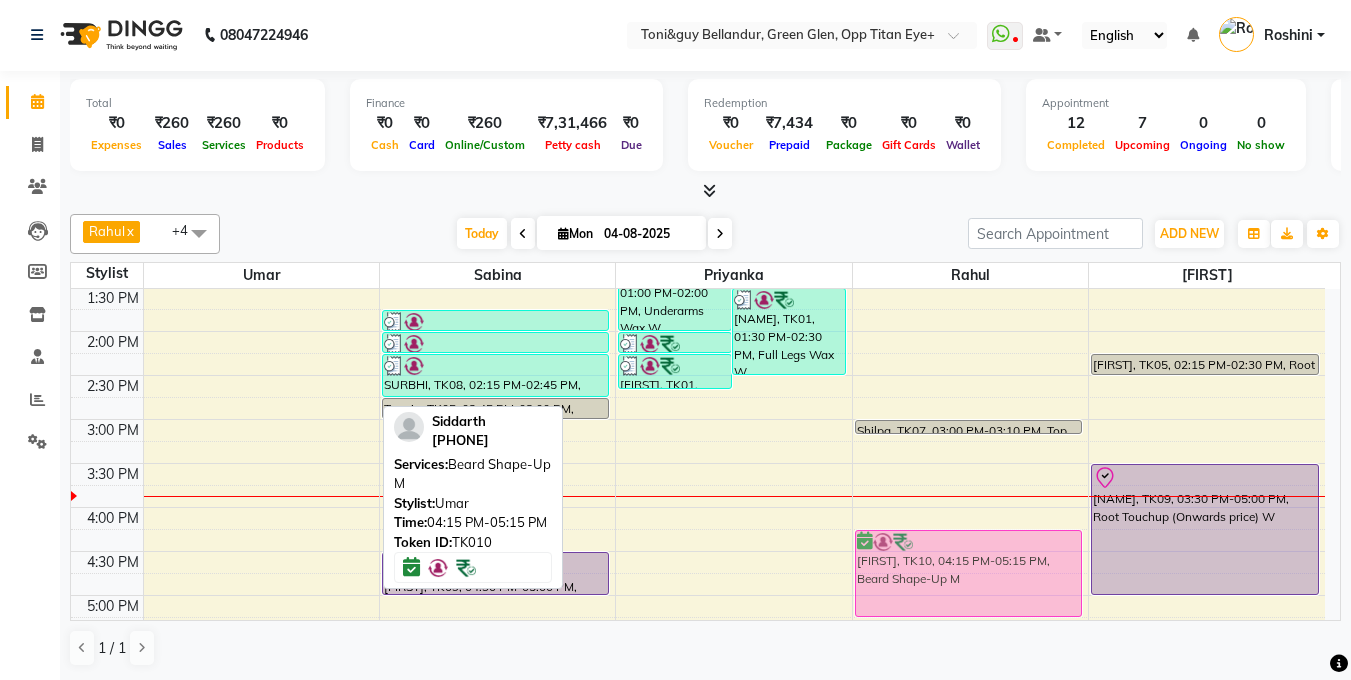 drag, startPoint x: 188, startPoint y: 570, endPoint x: 844, endPoint y: 571, distance: 656.00073 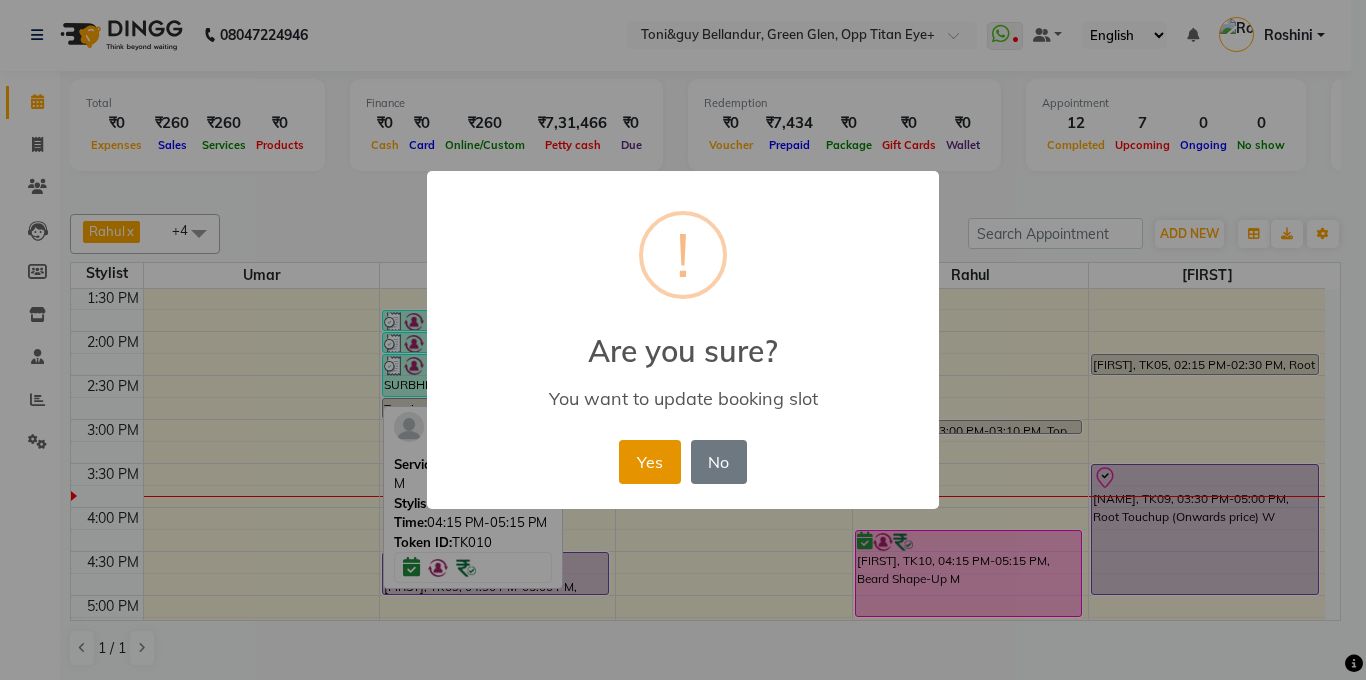 click on "Yes" at bounding box center [649, 462] 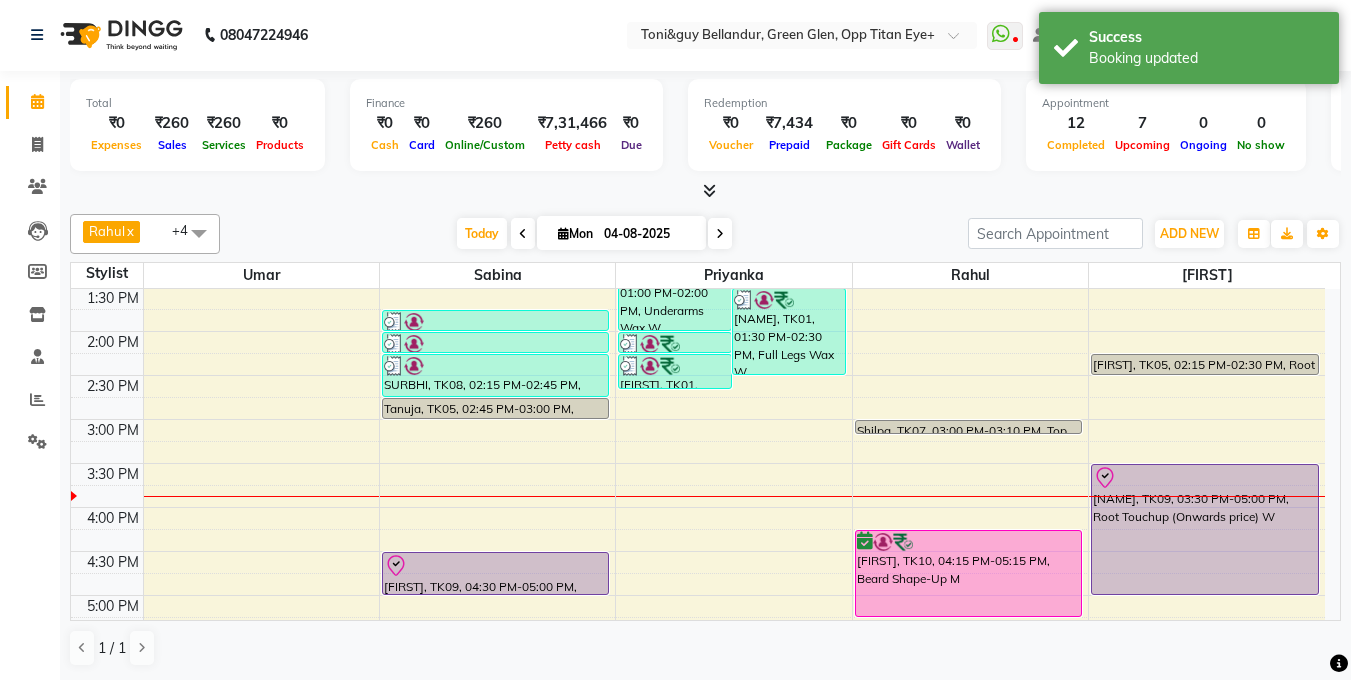 scroll, scrollTop: 0, scrollLeft: 0, axis: both 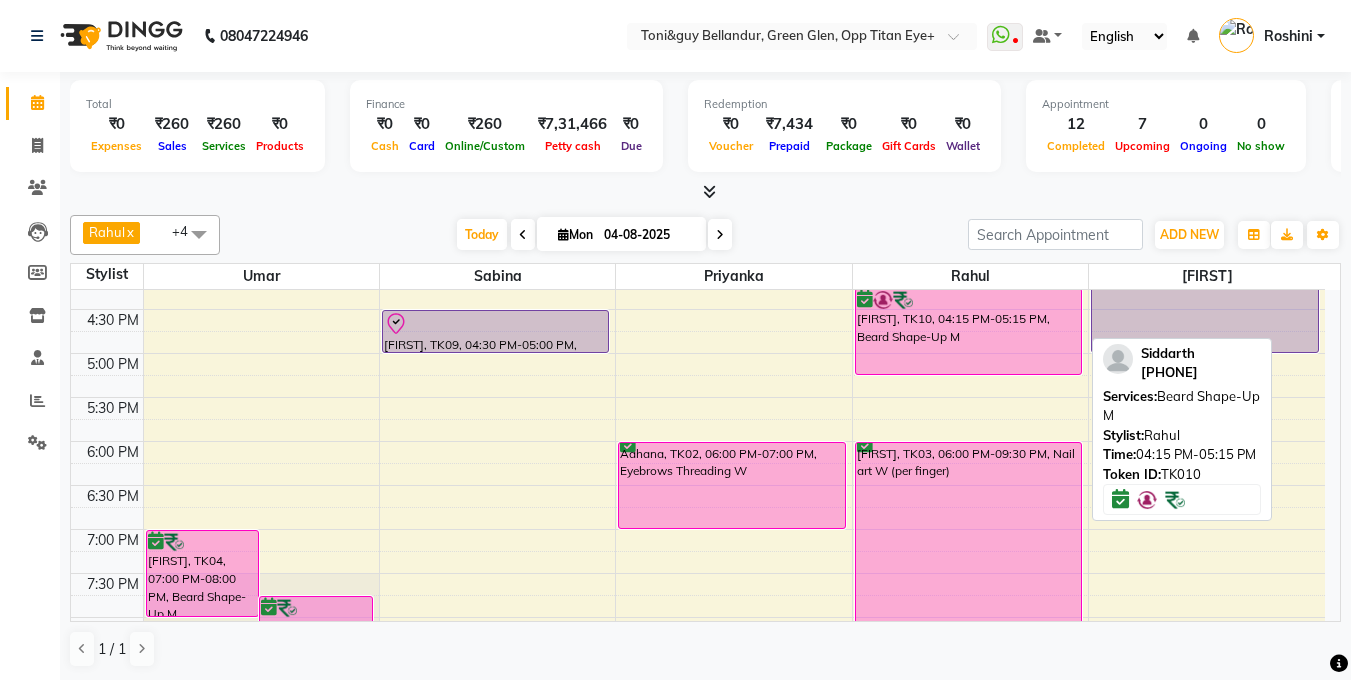 click on "Siddarth, TK10, 04:15 PM-05:15 PM, Beard Shape-Up M" at bounding box center [969, 331] 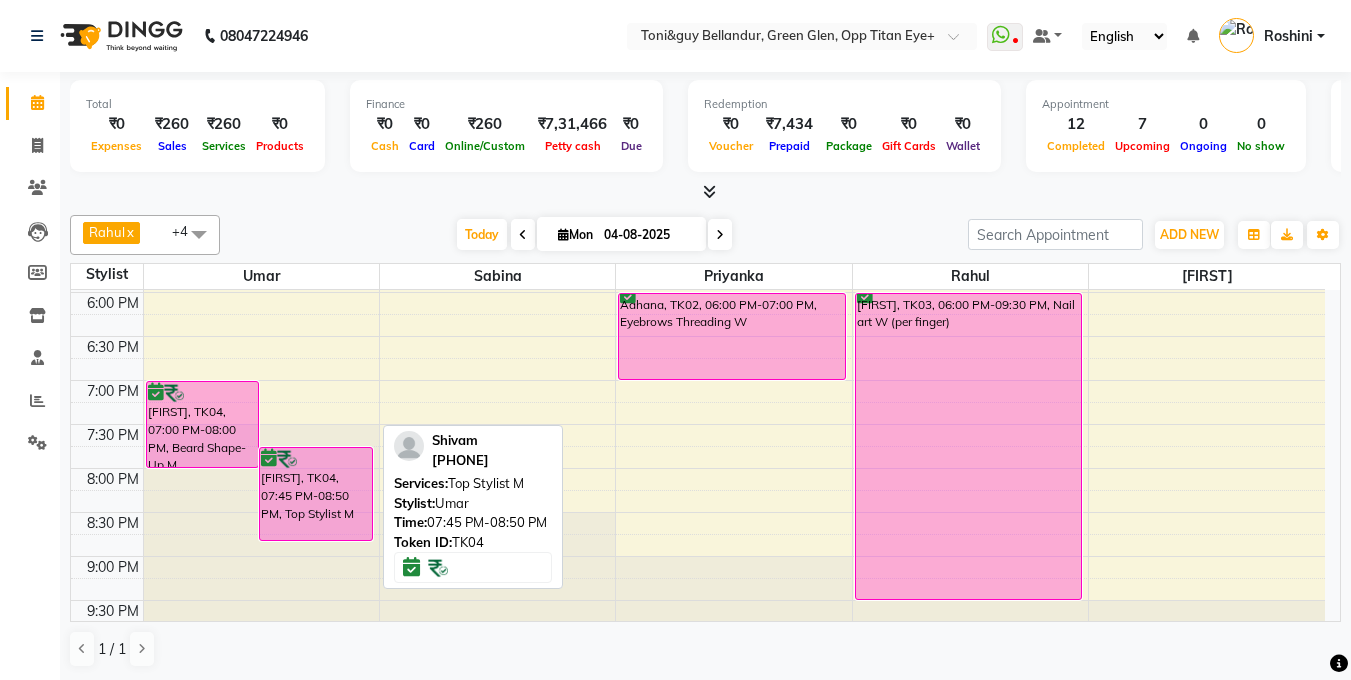 scroll, scrollTop: 748, scrollLeft: 0, axis: vertical 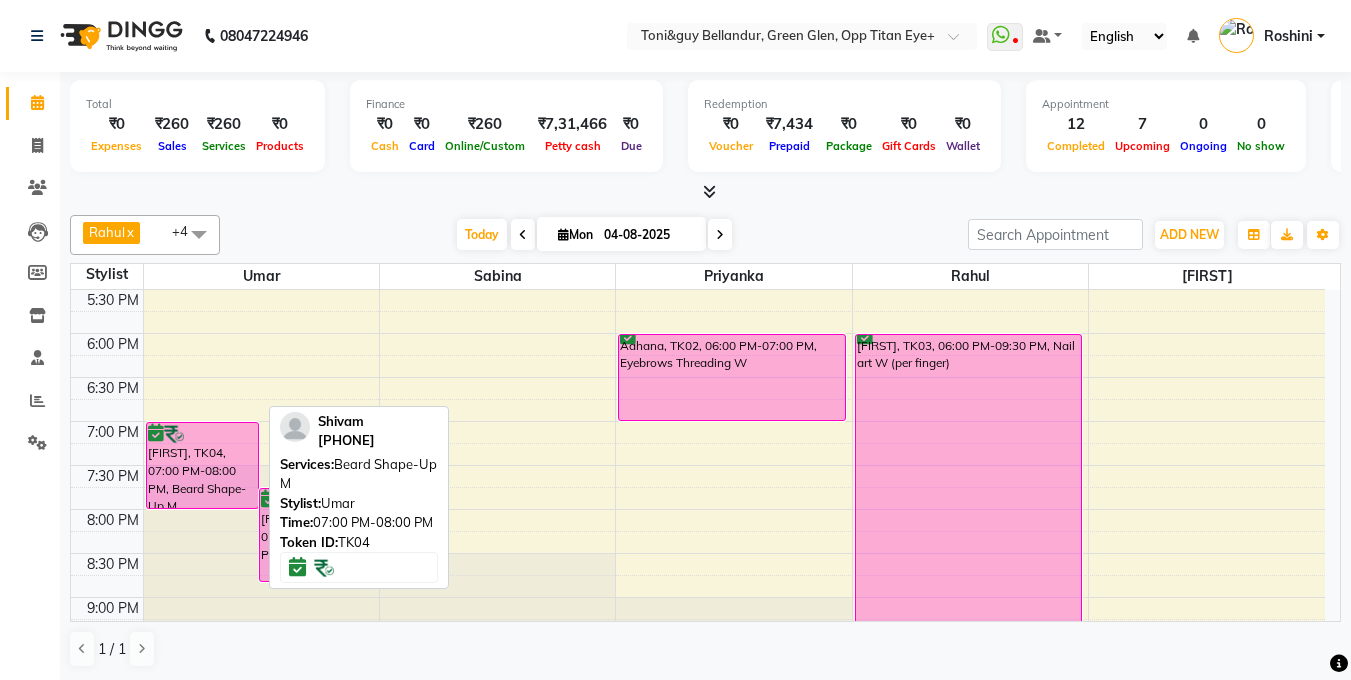 click on "Shivam, TK04, 07:00 PM-08:00 PM, Beard Shape-Up M" at bounding box center (203, 465) 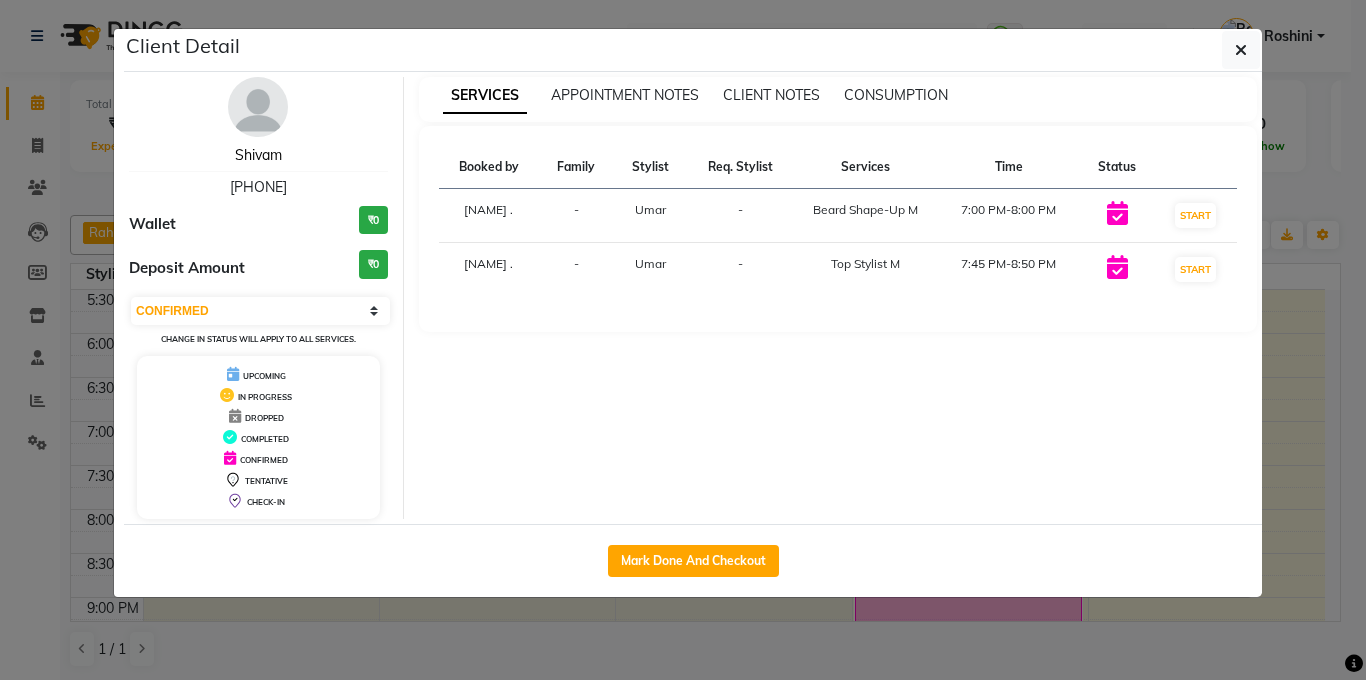 click on "Shivam" at bounding box center (258, 155) 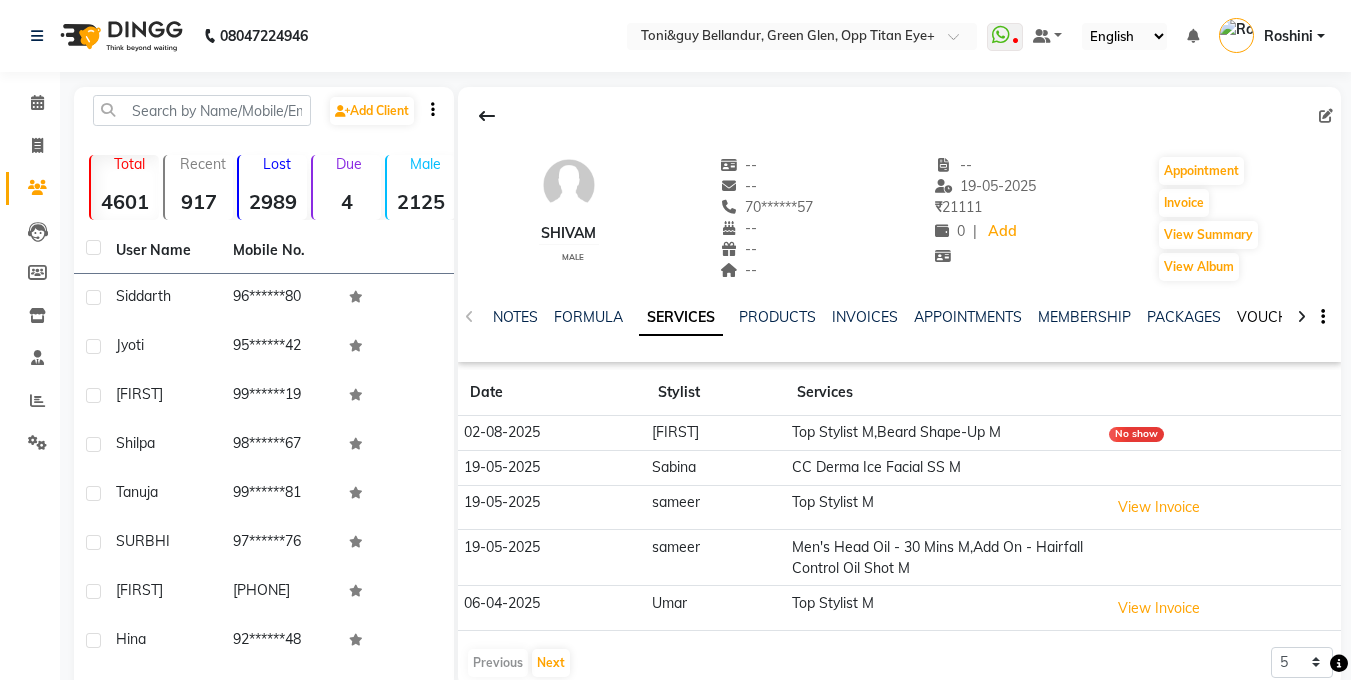 click on "VOUCHERS" 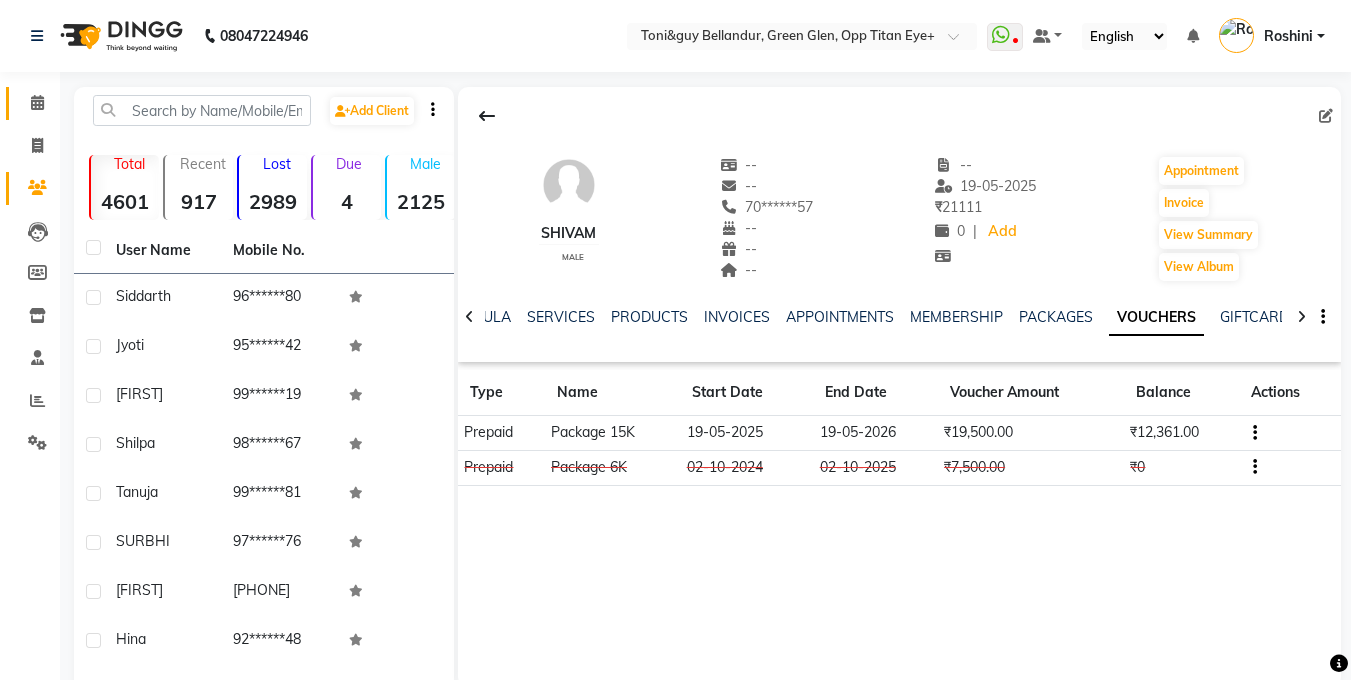 click 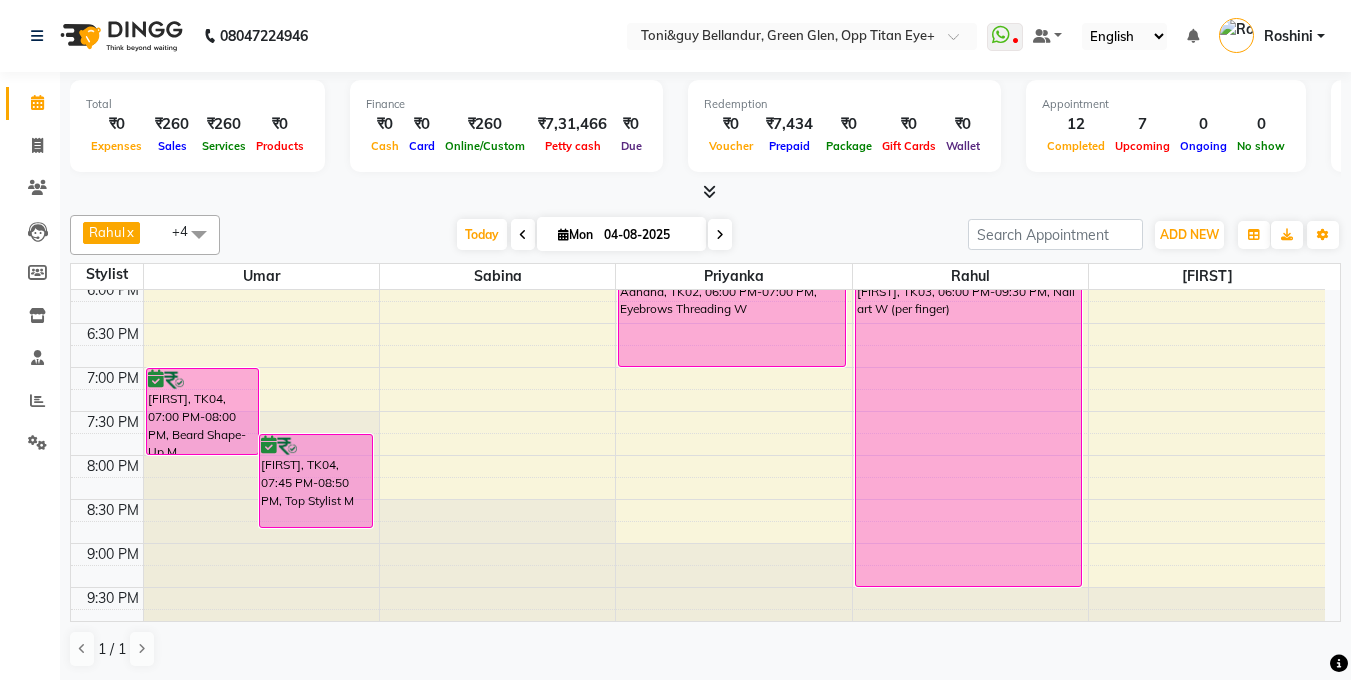 scroll, scrollTop: 812, scrollLeft: 0, axis: vertical 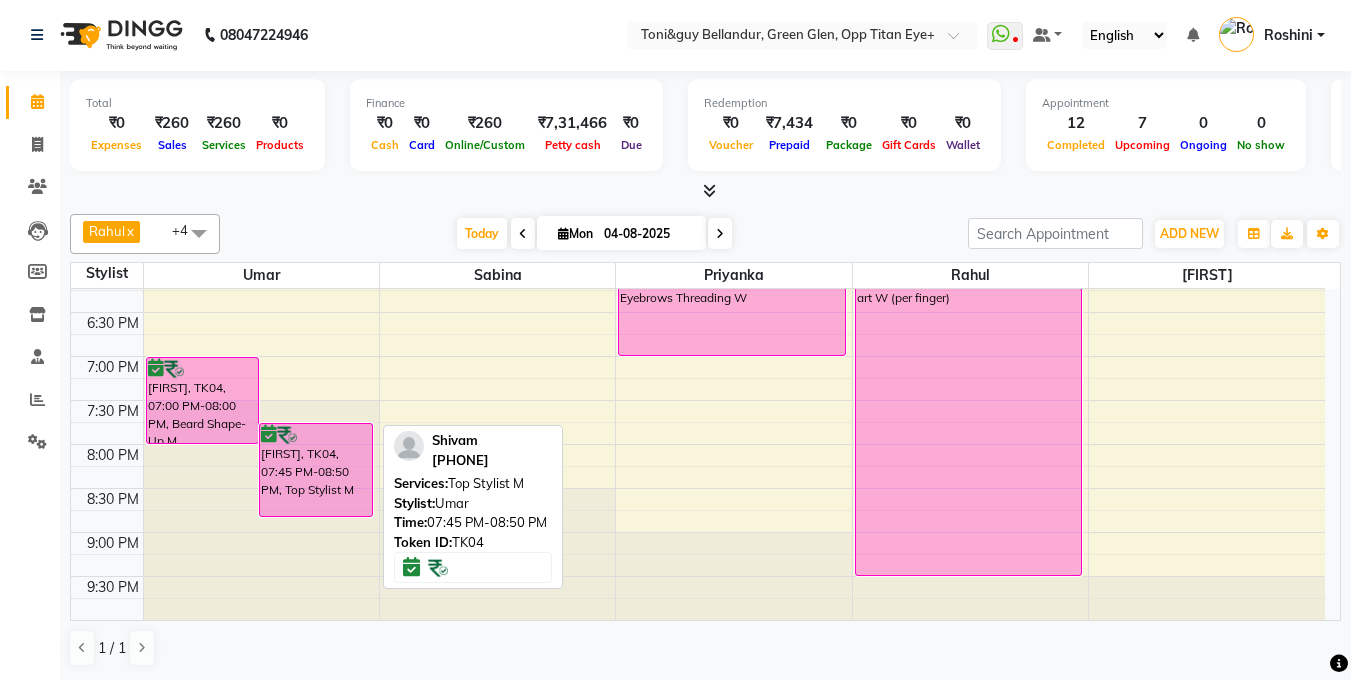 click on "Shivam, TK04, 07:45 PM-08:50 PM, Top Stylist M" at bounding box center (316, 470) 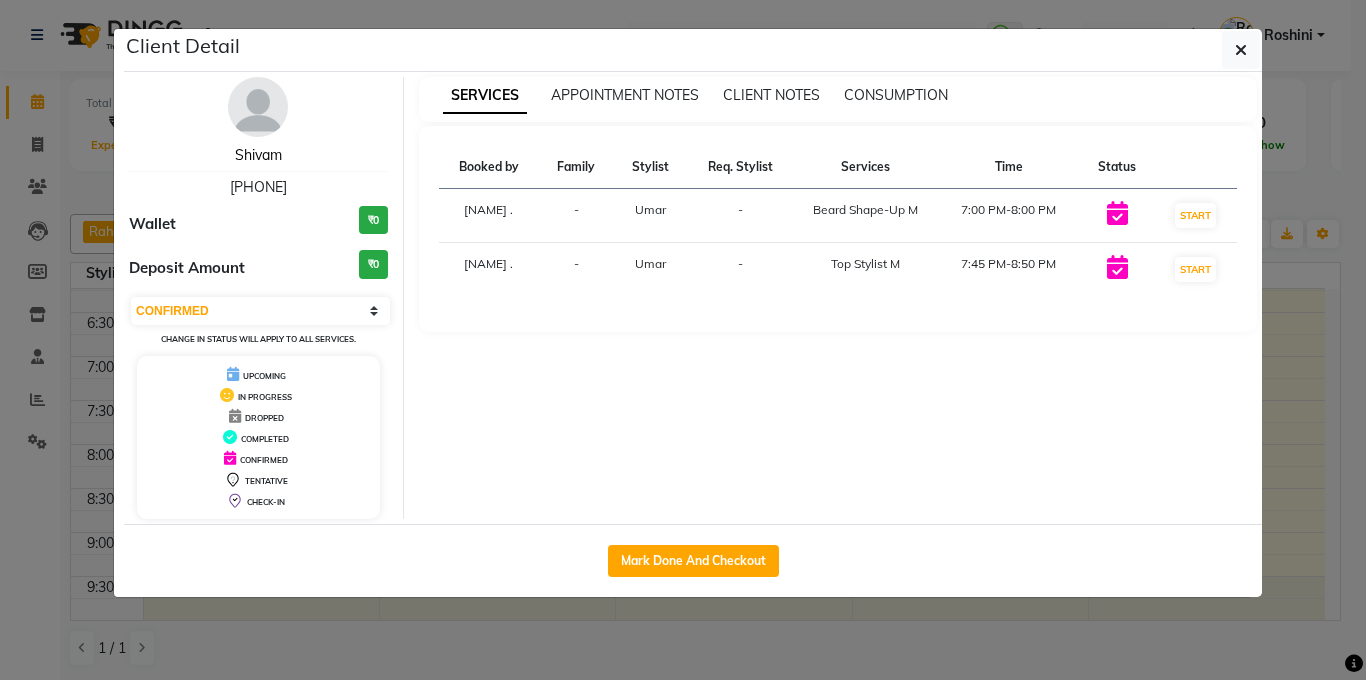 click on "Shivam" at bounding box center (258, 155) 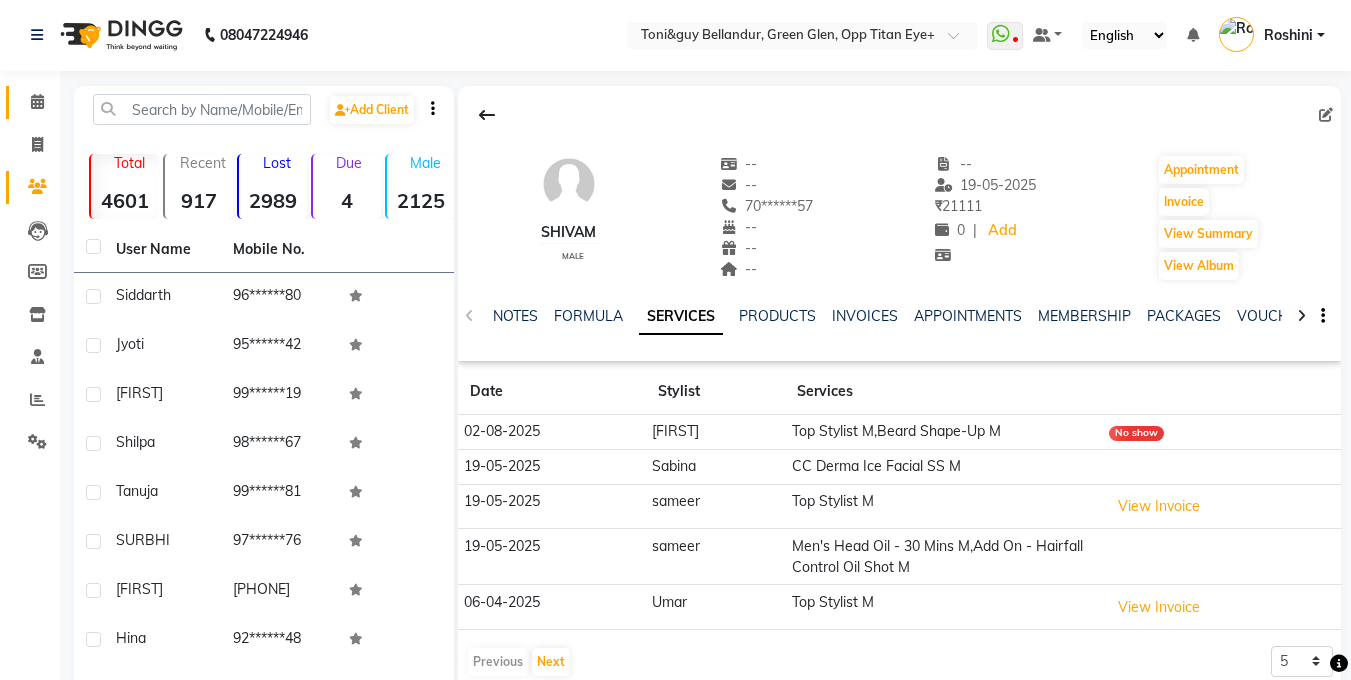 scroll, scrollTop: 170, scrollLeft: 0, axis: vertical 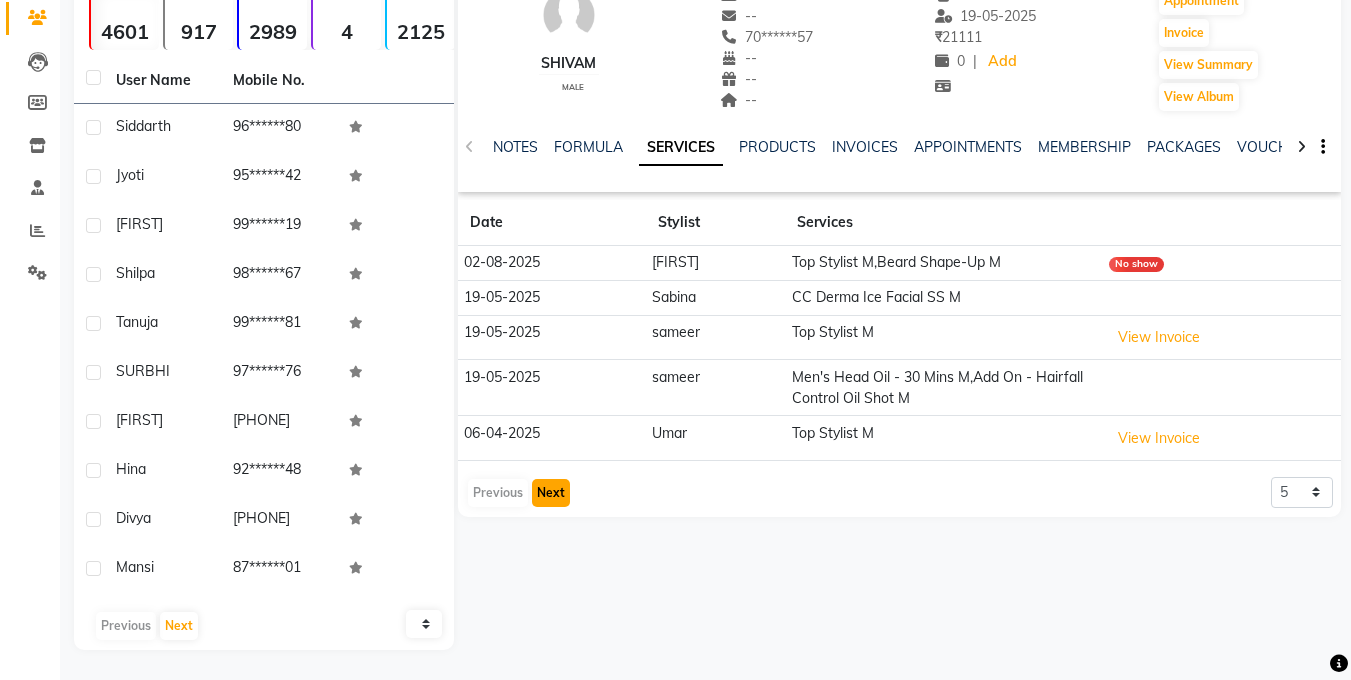 click on "Next" 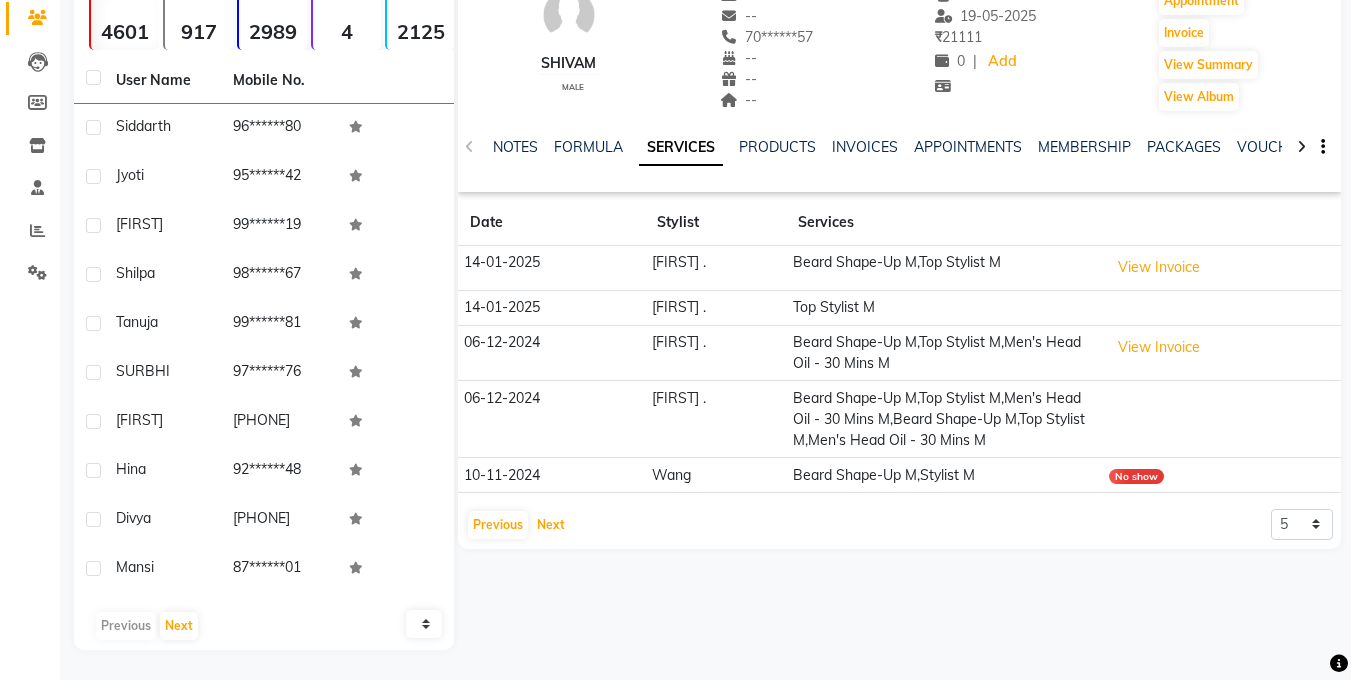 scroll, scrollTop: 0, scrollLeft: 0, axis: both 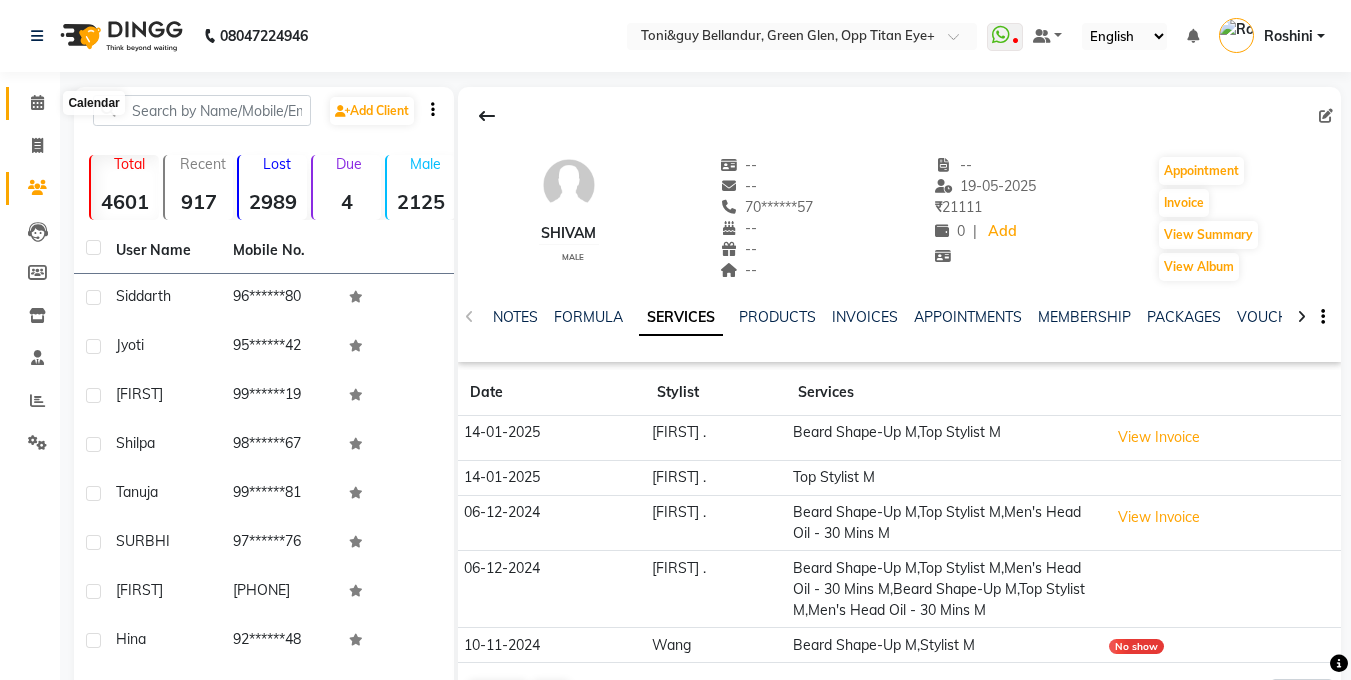 click 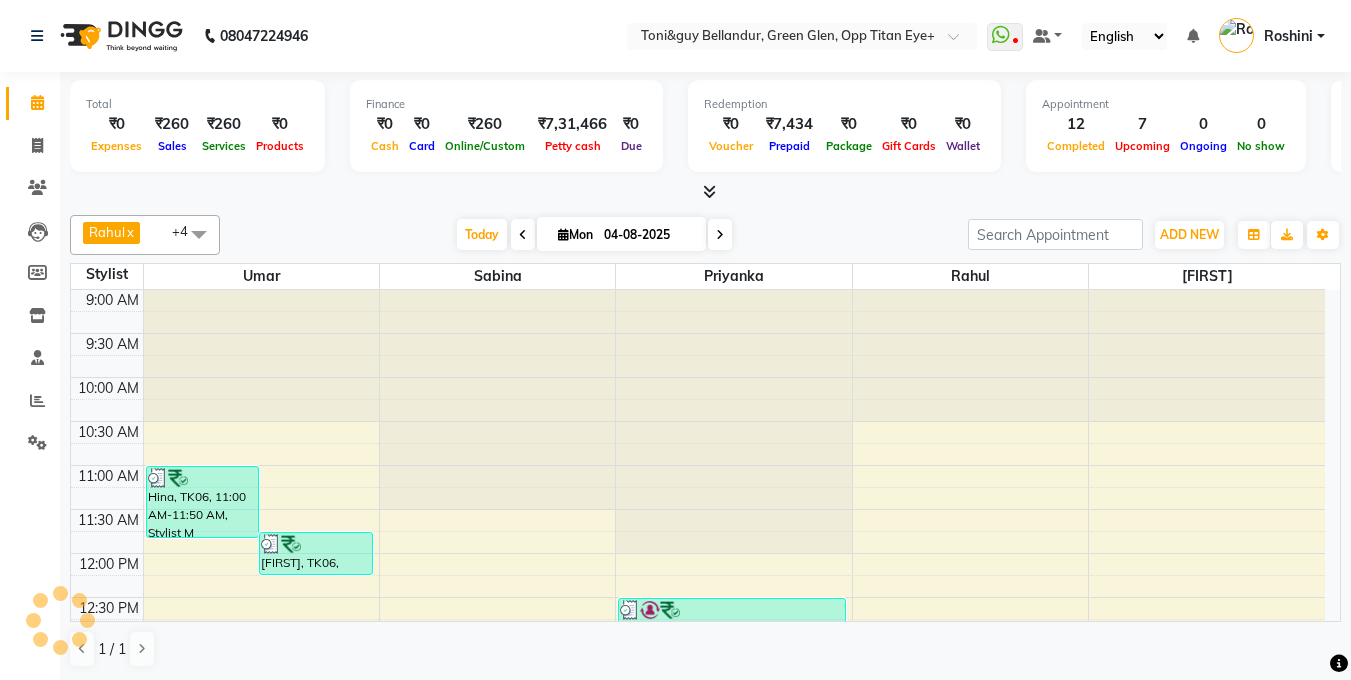 scroll, scrollTop: 0, scrollLeft: 0, axis: both 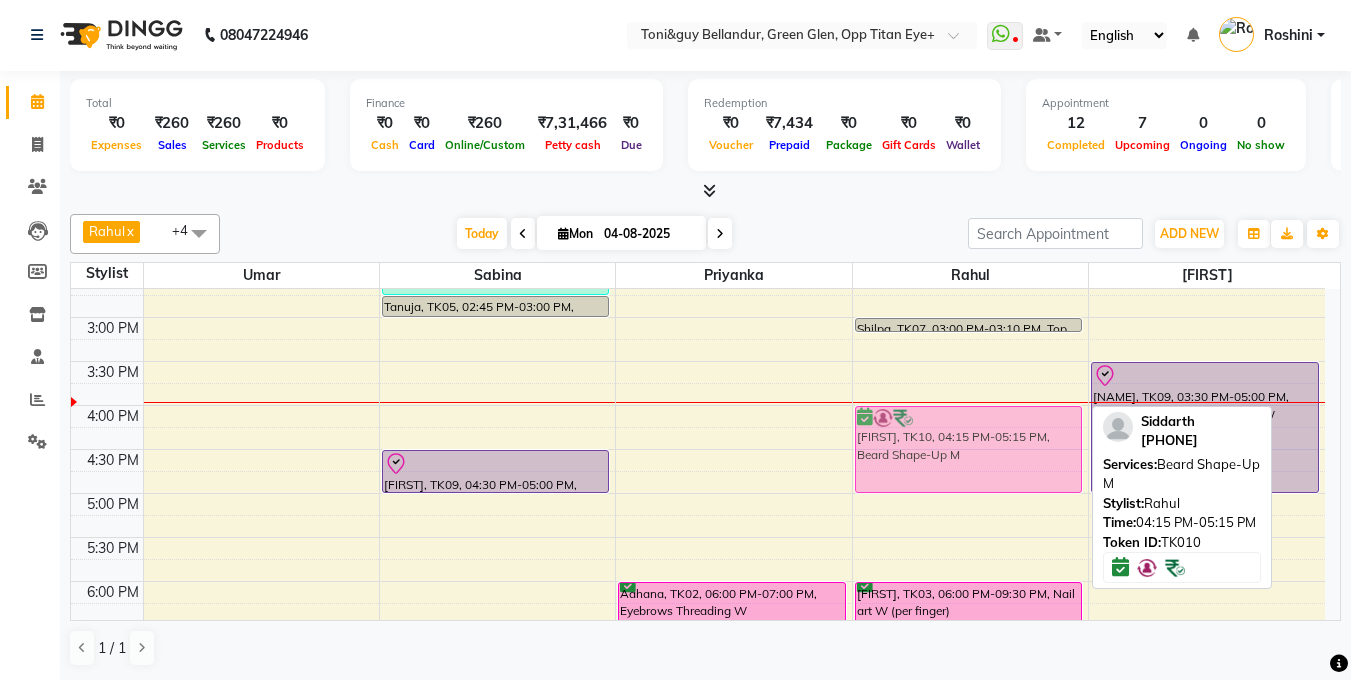 drag, startPoint x: 940, startPoint y: 471, endPoint x: 934, endPoint y: 443, distance: 28.635643 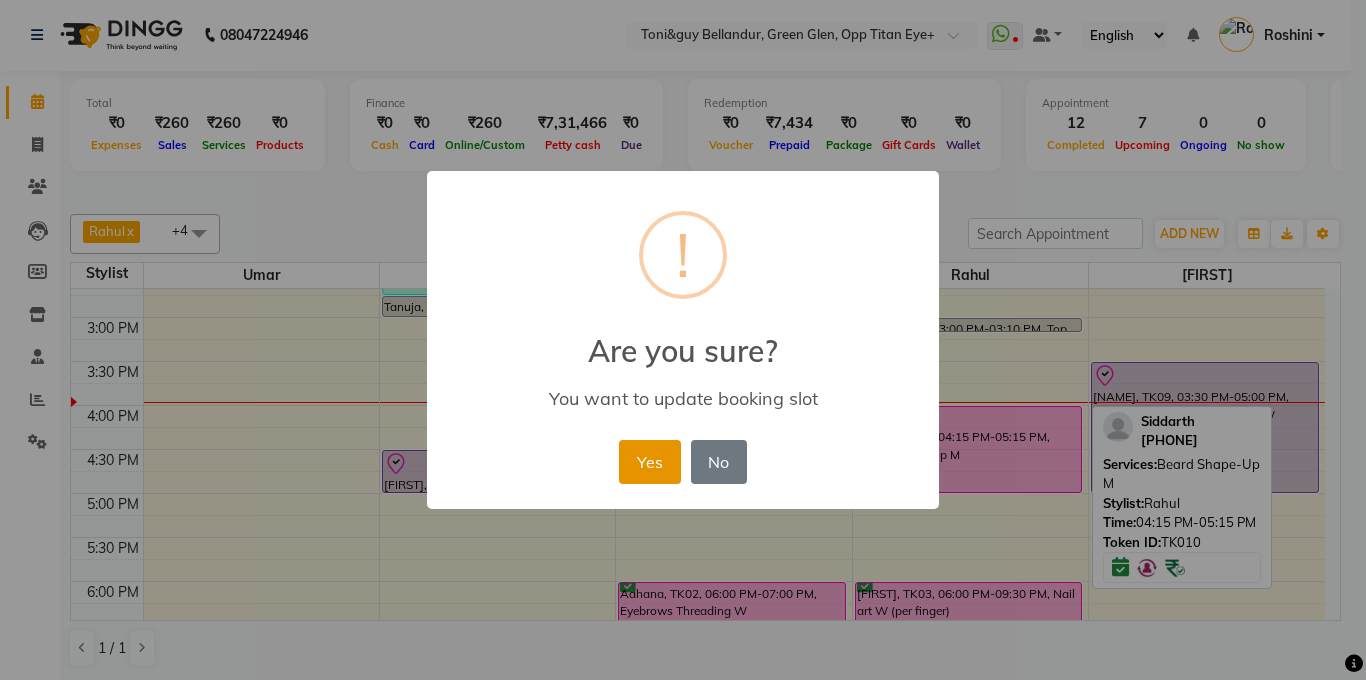 click on "Yes" at bounding box center [649, 462] 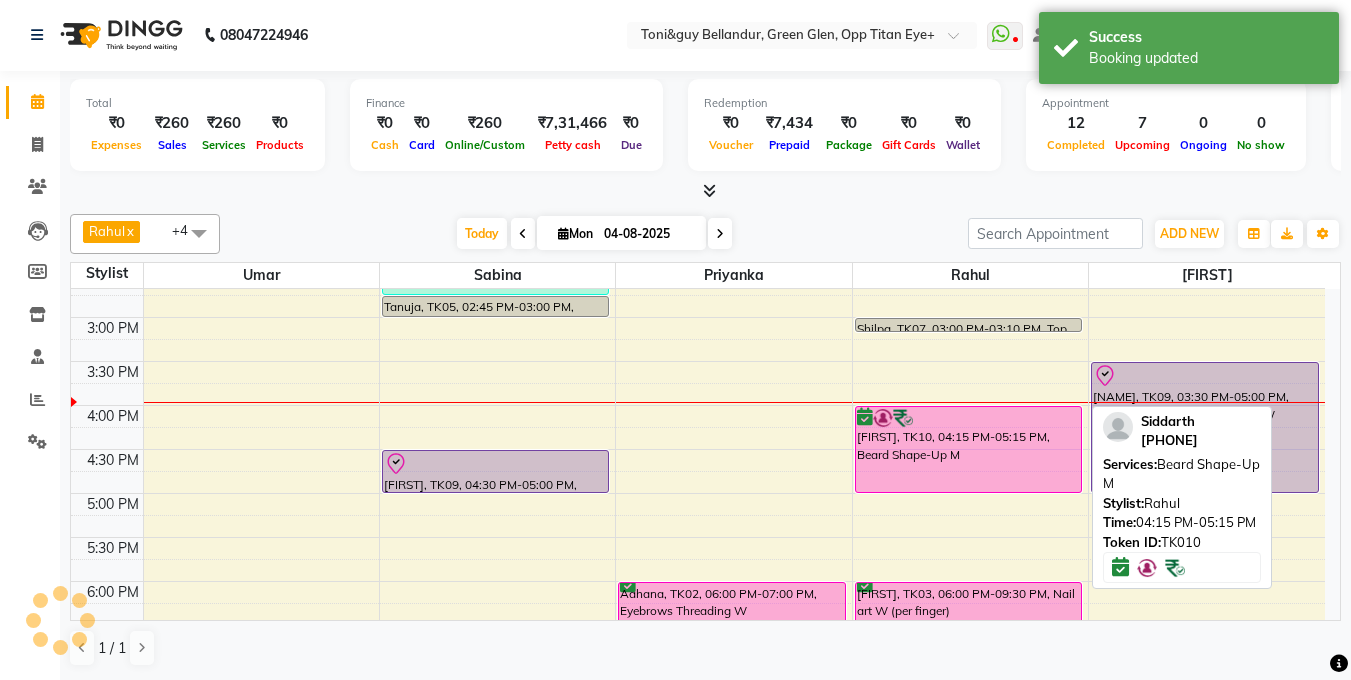 click on "Siddarth, TK10, 04:15 PM-05:15 PM, Beard Shape-Up M" at bounding box center (969, 449) 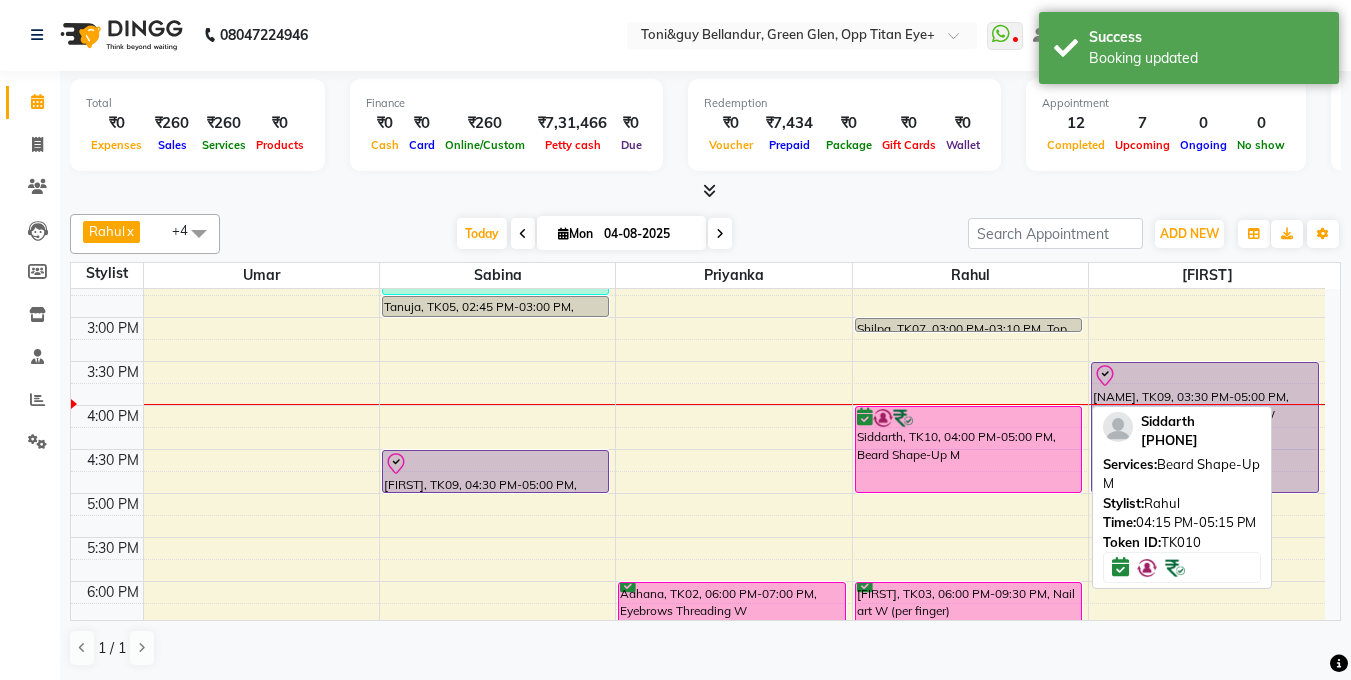 click on "Siddarth, TK10, 04:00 PM-05:00 PM, Beard Shape-Up M" at bounding box center [969, 449] 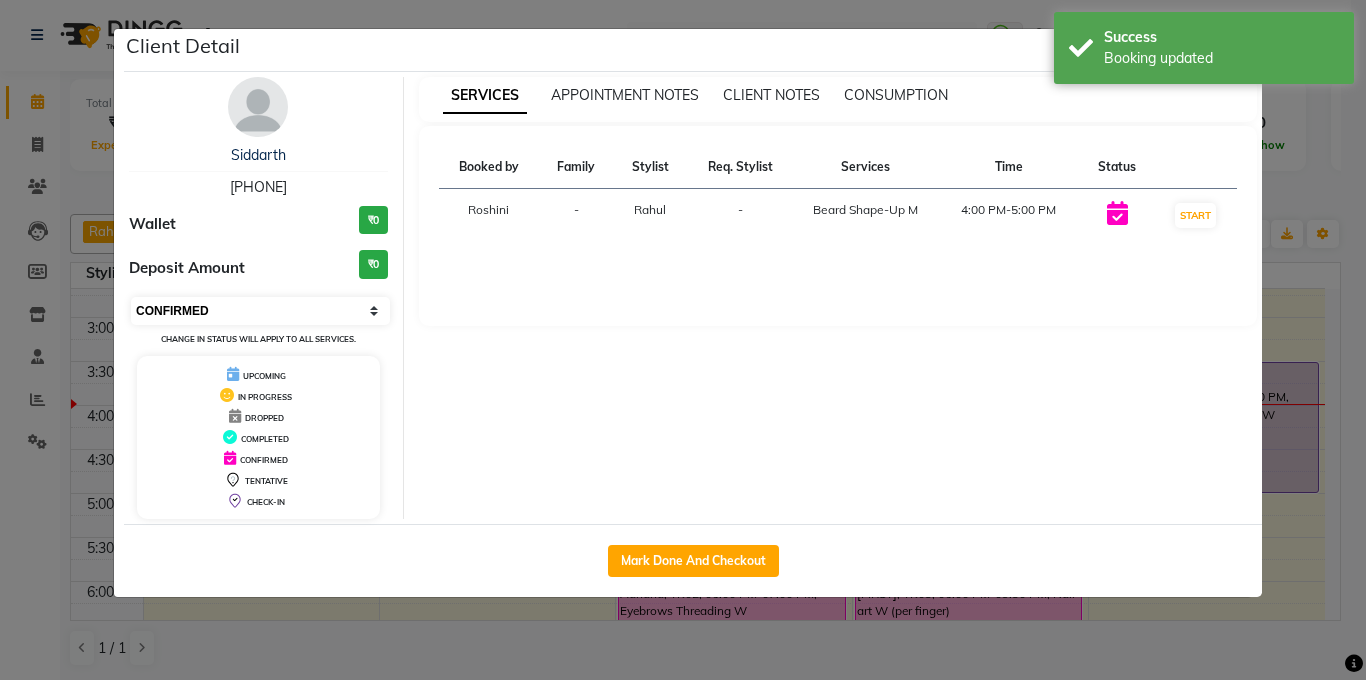 click on "Select IN SERVICE CONFIRMED TENTATIVE CHECK IN MARK DONE DROPPED UPCOMING" at bounding box center [260, 311] 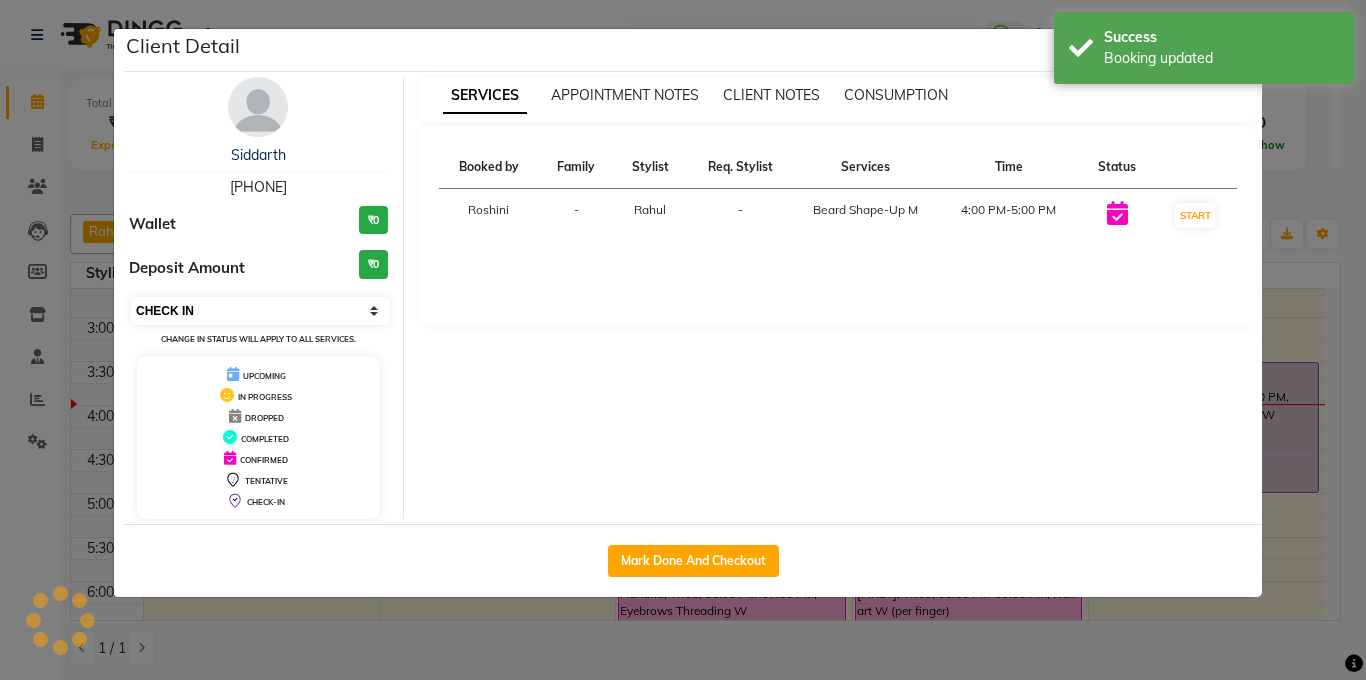 click on "Client Detail  Siddarth    9620500880 Wallet ₹0 Deposit Amount  ₹0  Select IN SERVICE CONFIRMED TENTATIVE CHECK IN MARK DONE DROPPED UPCOMING Change in status will apply to all services. UPCOMING IN PROGRESS DROPPED COMPLETED CONFIRMED TENTATIVE CHECK-IN SERVICES APPOINTMENT NOTES CLIENT NOTES CONSUMPTION Booked by Family Stylist Req. Stylist Services Time Status  Roshini  - Rahul -  Beard Shape-Up M   4:00 PM-5:00 PM   START   Mark Done And Checkout" 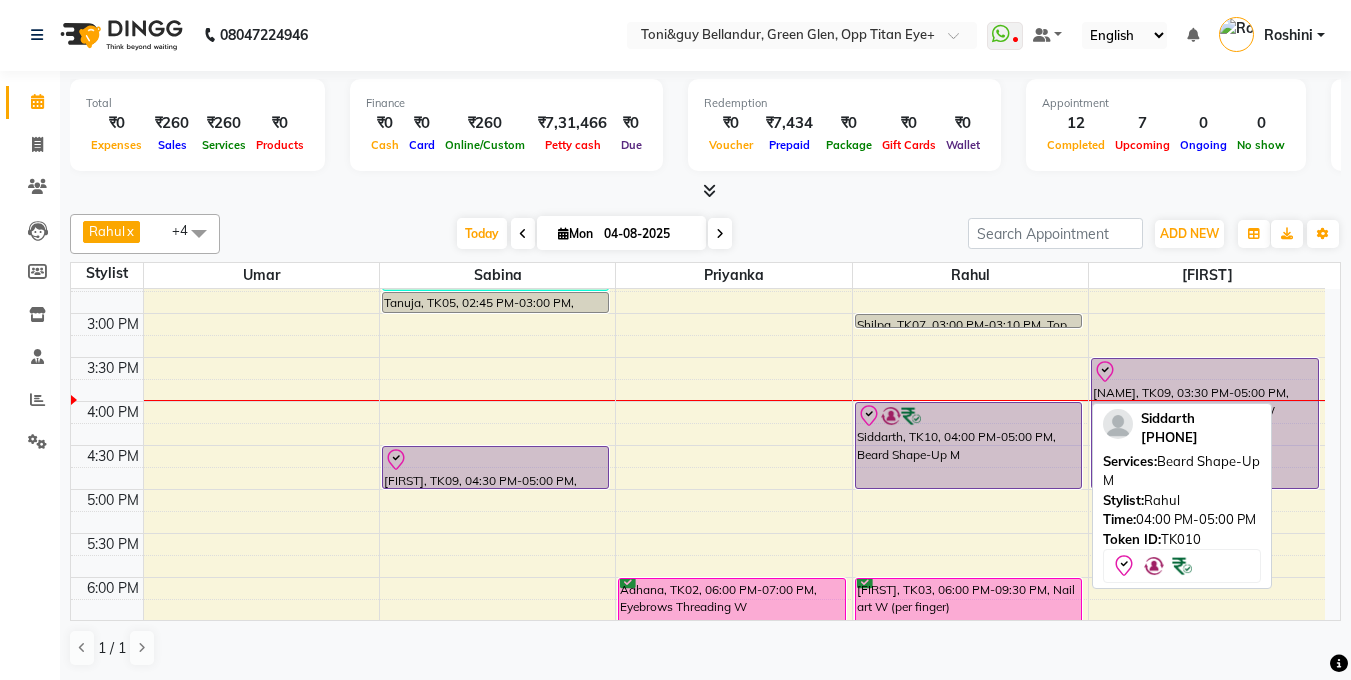 scroll, scrollTop: 499, scrollLeft: 0, axis: vertical 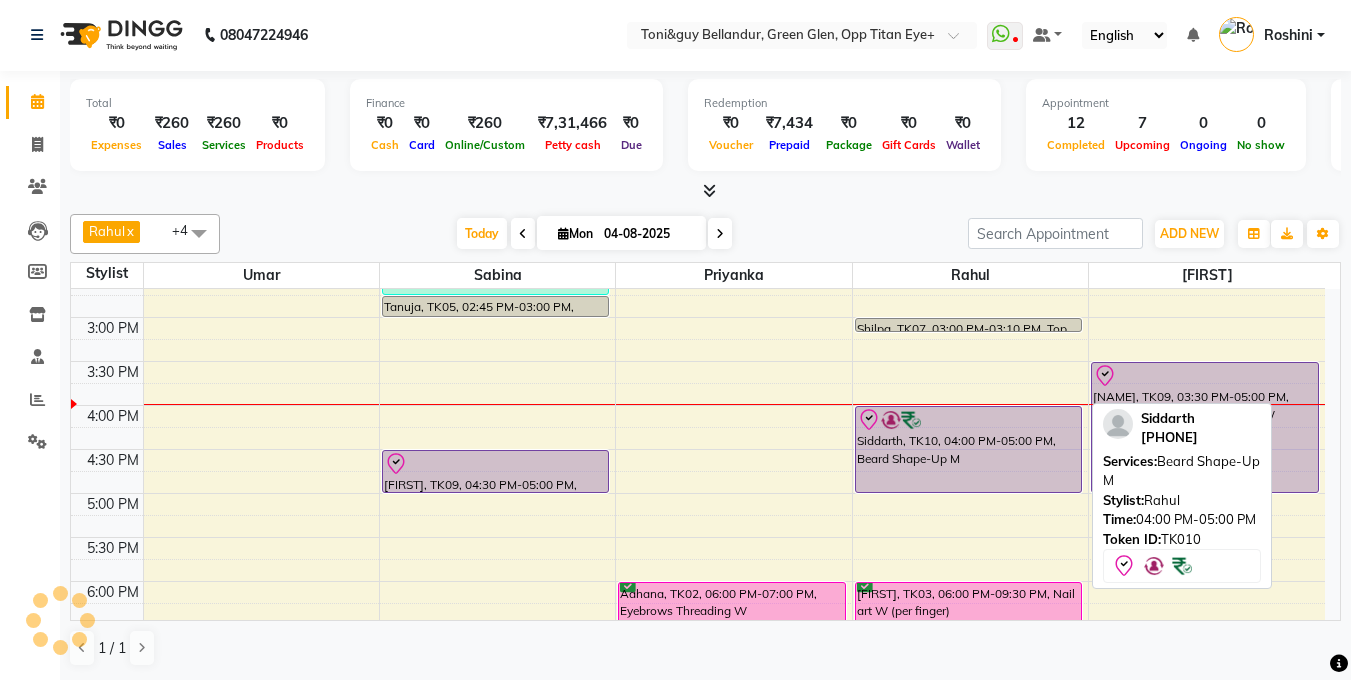 click at bounding box center (969, 420) 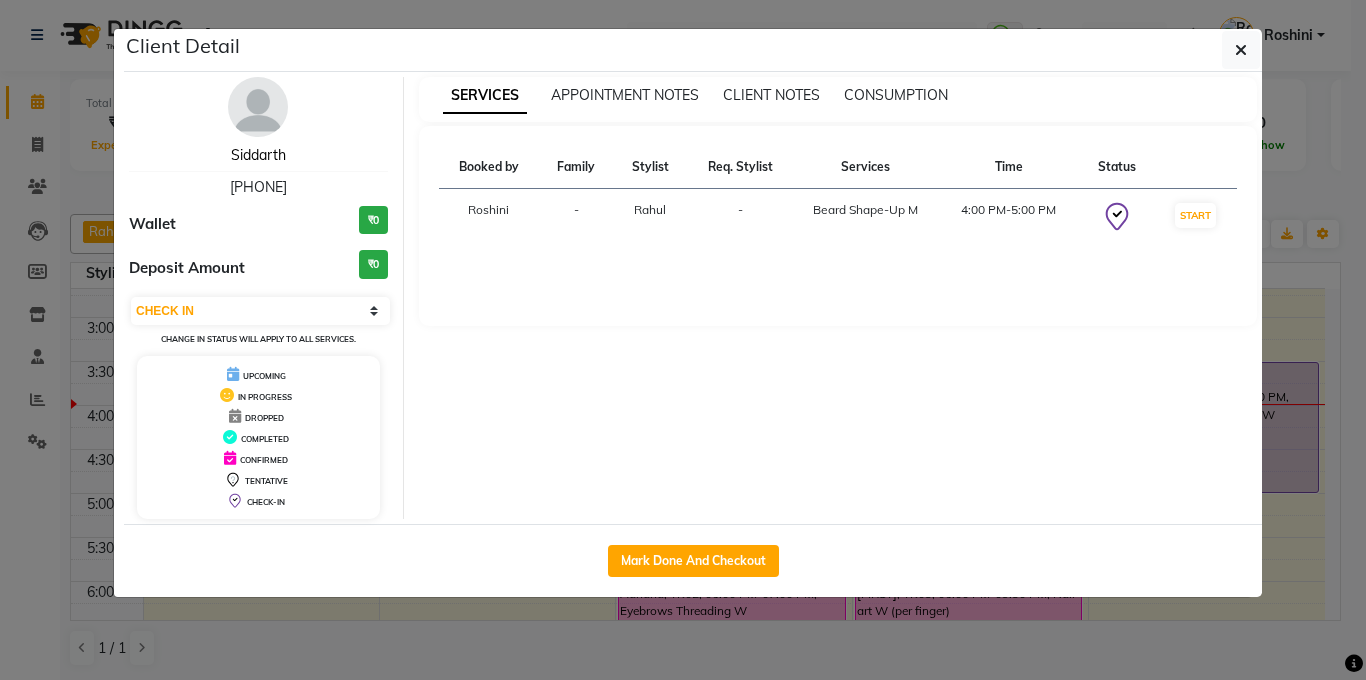 click on "Siddarth" at bounding box center [258, 155] 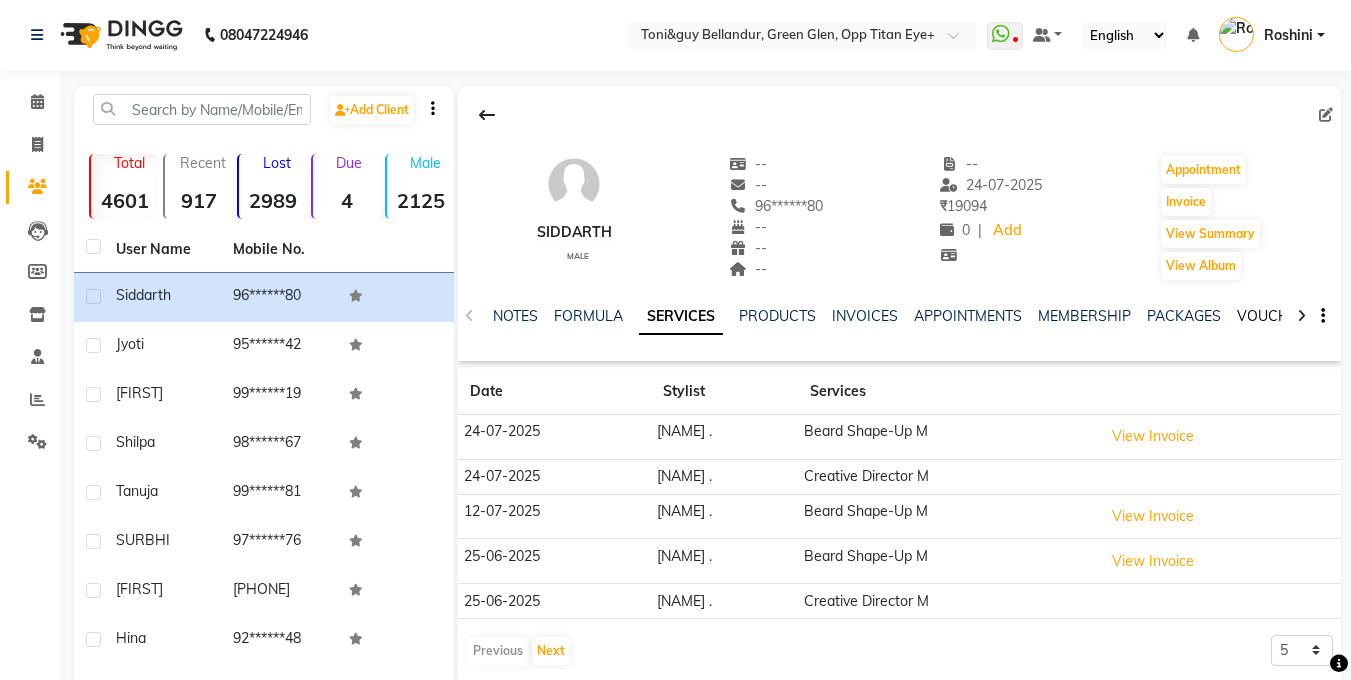 click on "VOUCHERS" 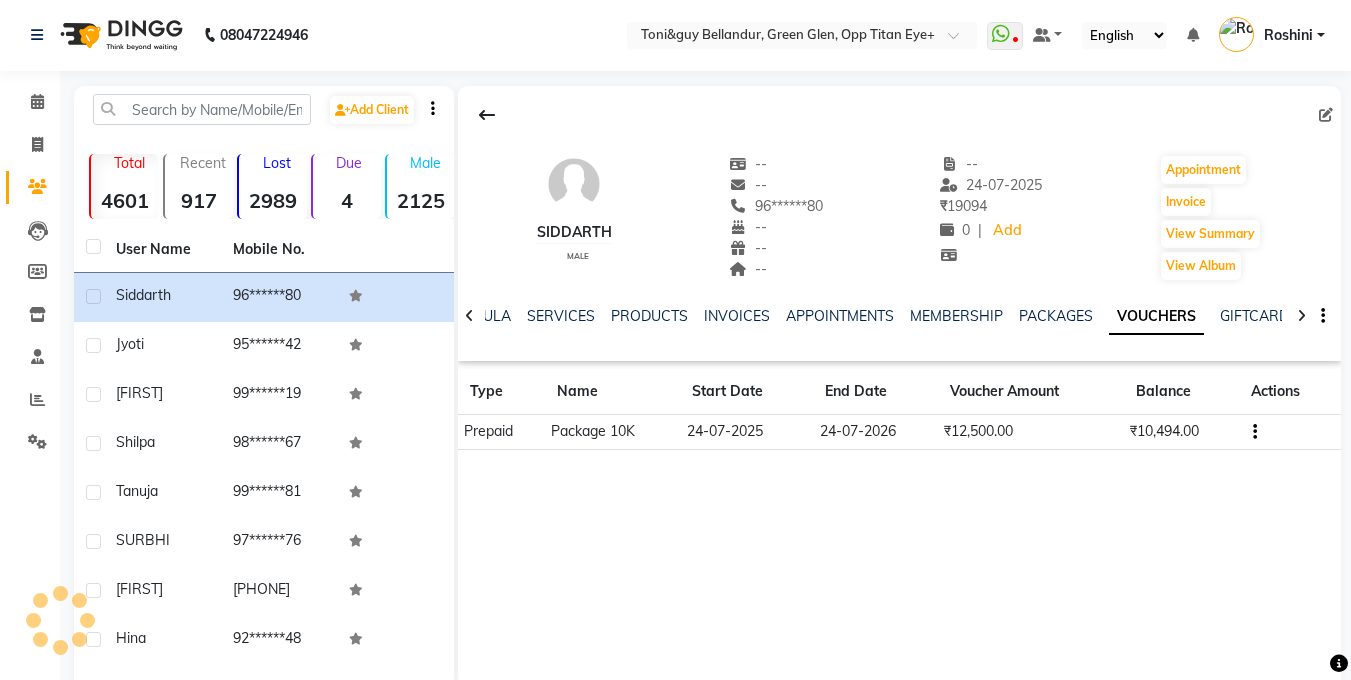 scroll, scrollTop: 9, scrollLeft: 0, axis: vertical 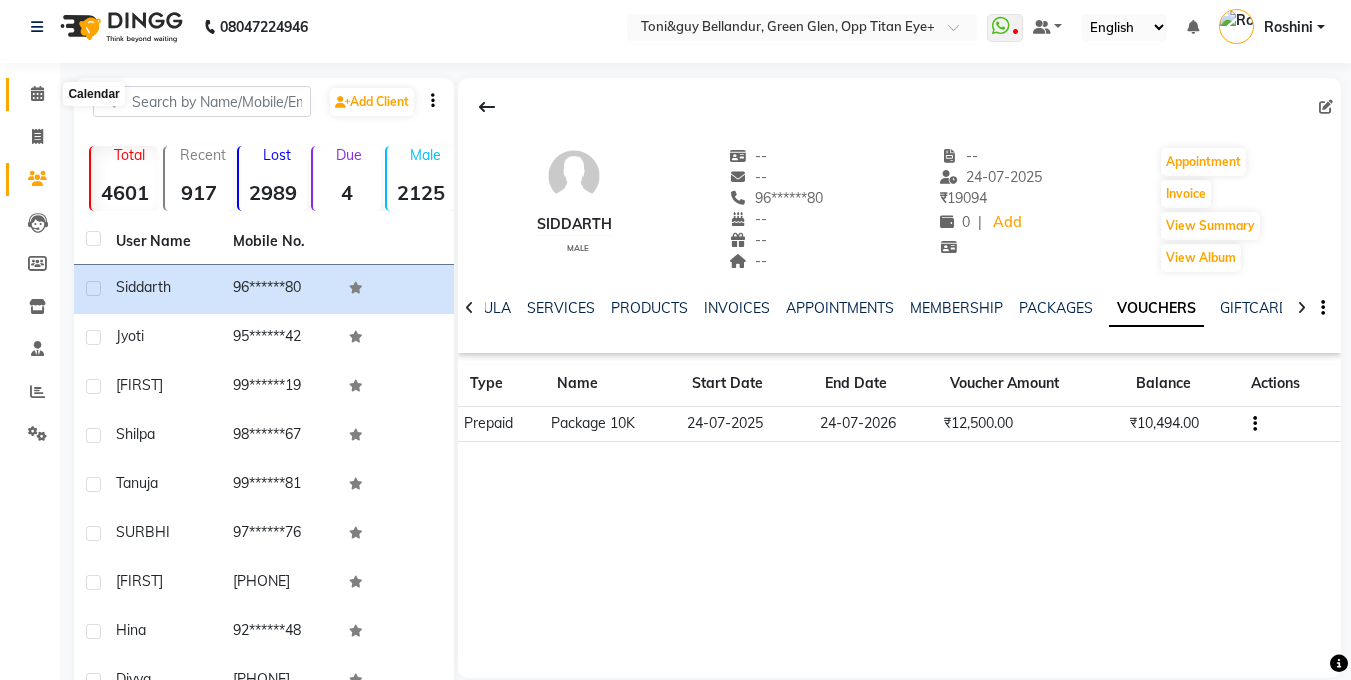 click 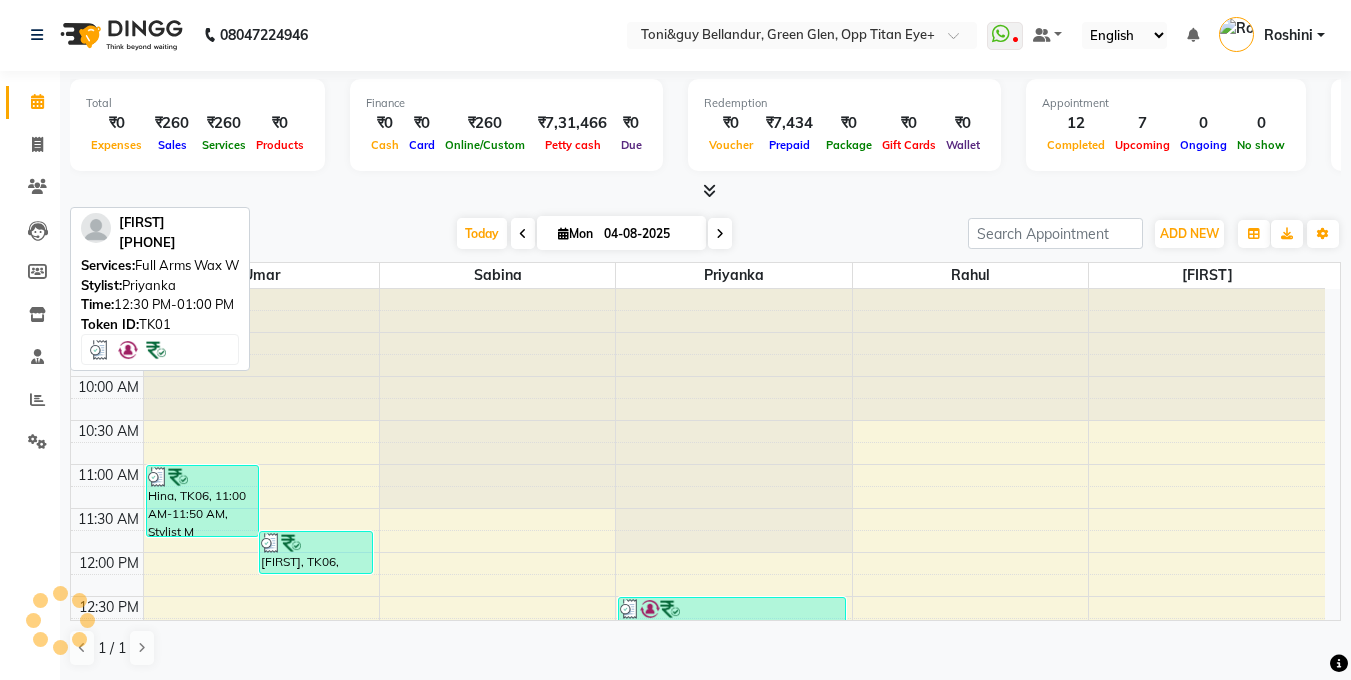 scroll, scrollTop: 0, scrollLeft: 0, axis: both 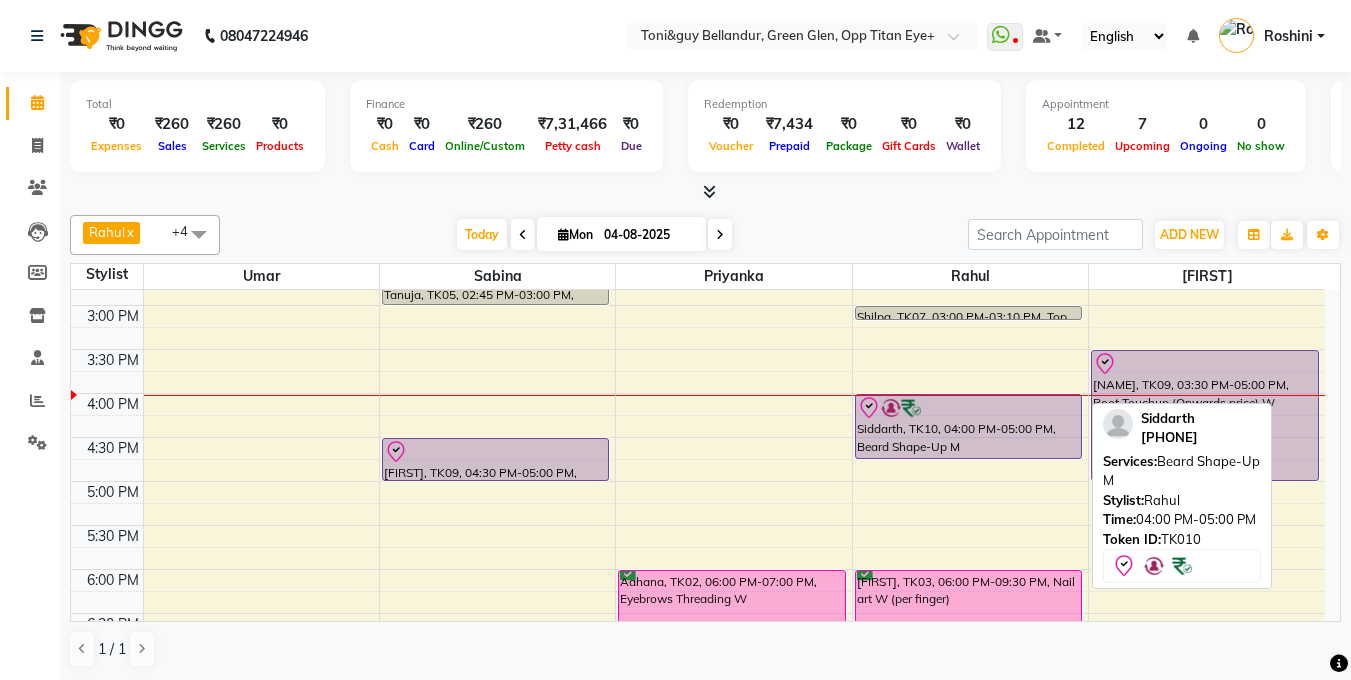 drag, startPoint x: 975, startPoint y: 479, endPoint x: 967, endPoint y: 455, distance: 25.298222 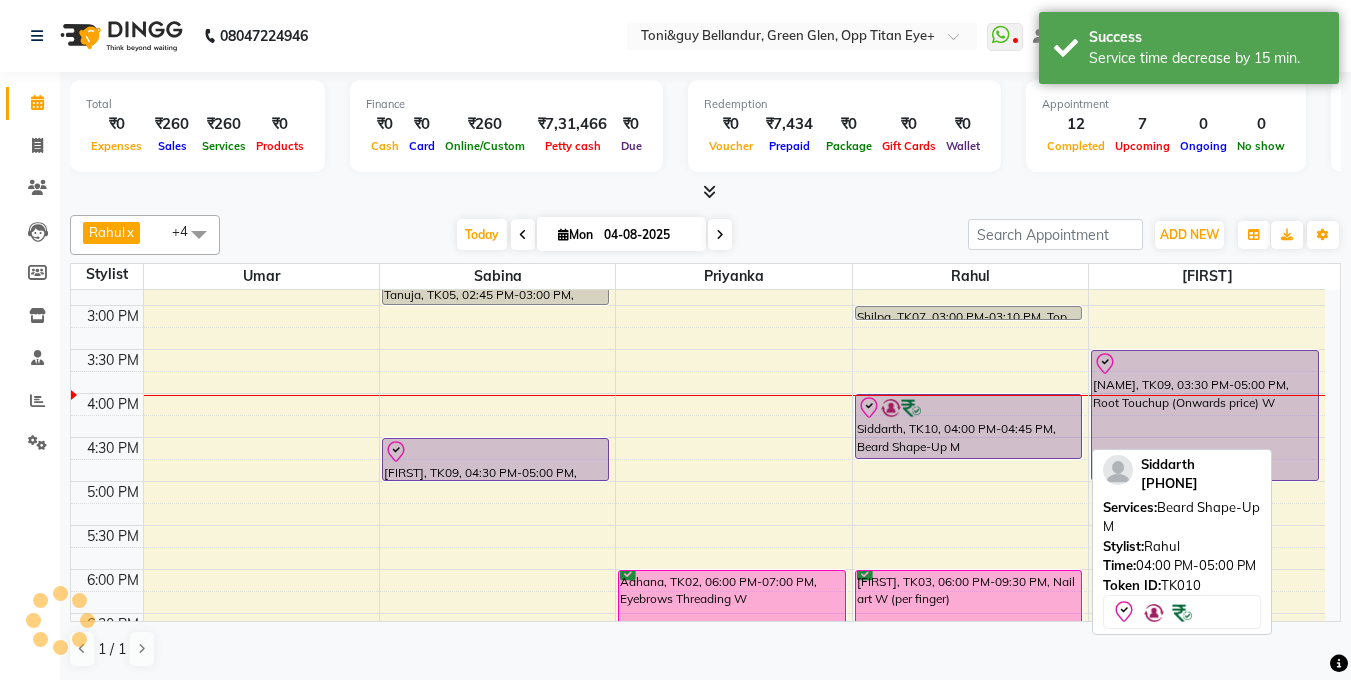 scroll, scrollTop: 493, scrollLeft: 0, axis: vertical 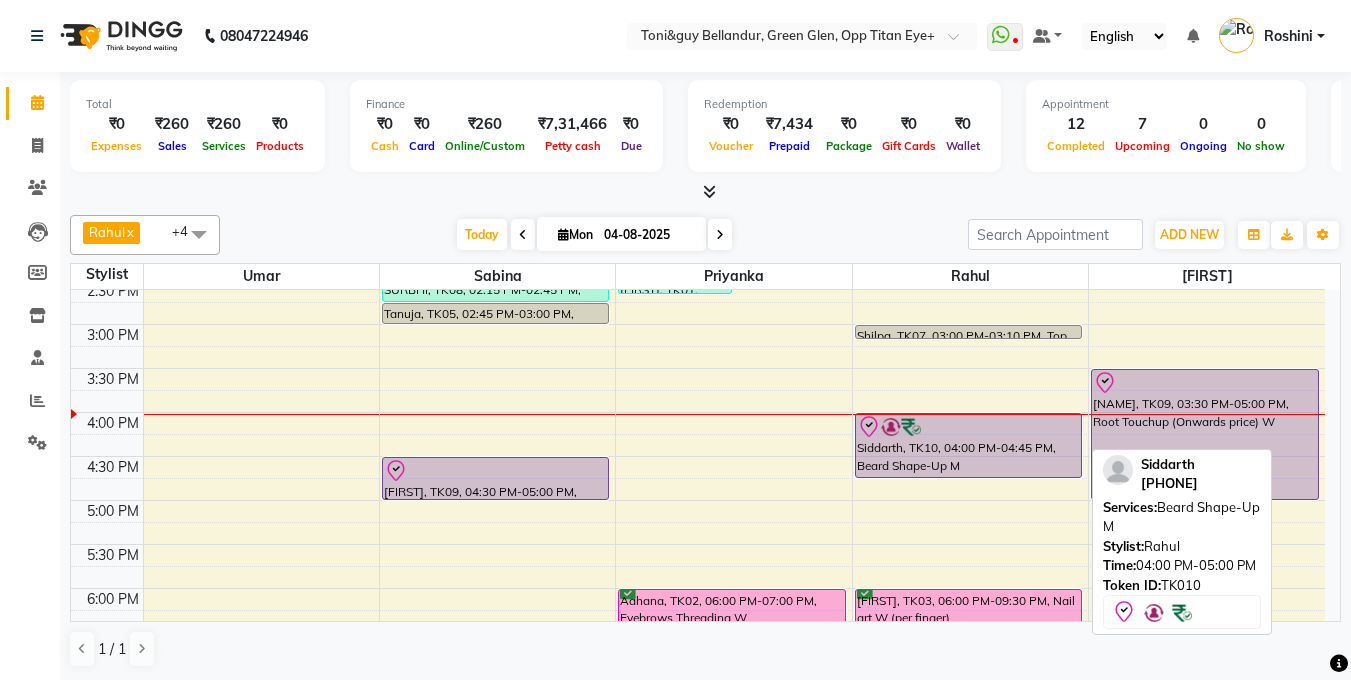 click on "Siddarth, TK10, 04:00 PM-04:45 PM, Beard Shape-Up M" at bounding box center [969, 445] 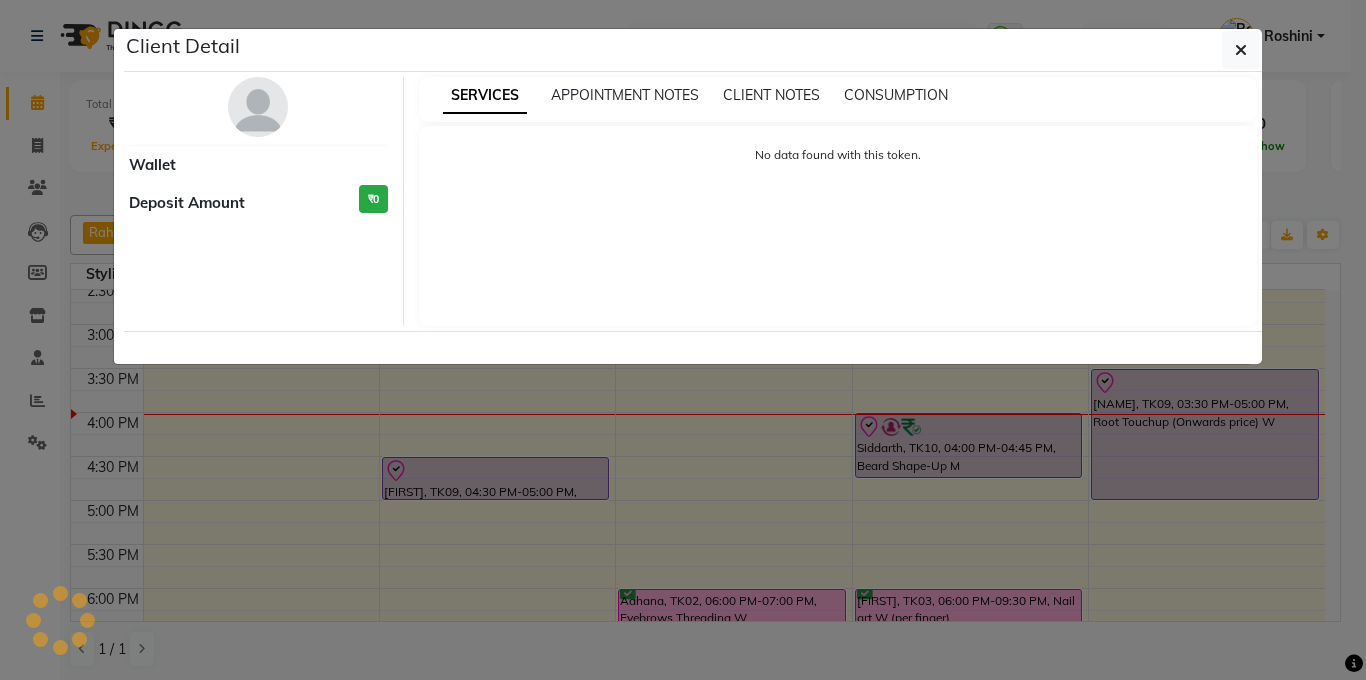 select on "8" 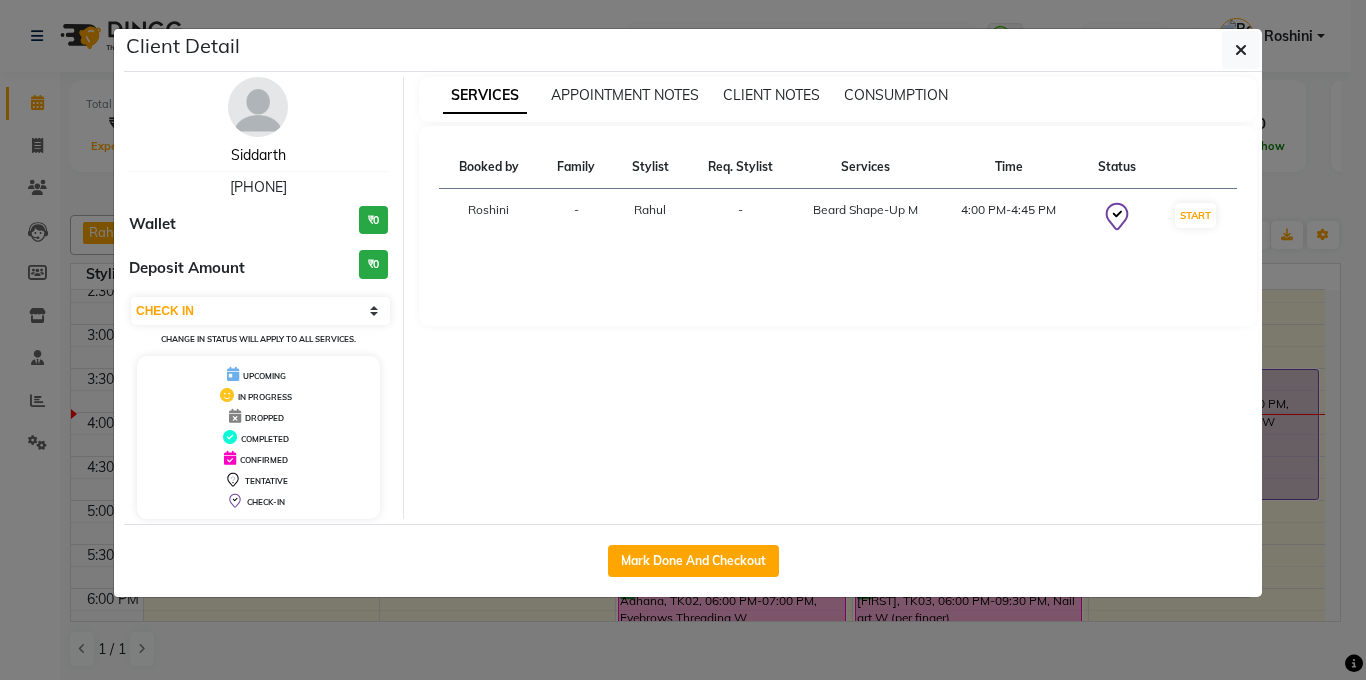 click on "Siddarth" at bounding box center (258, 155) 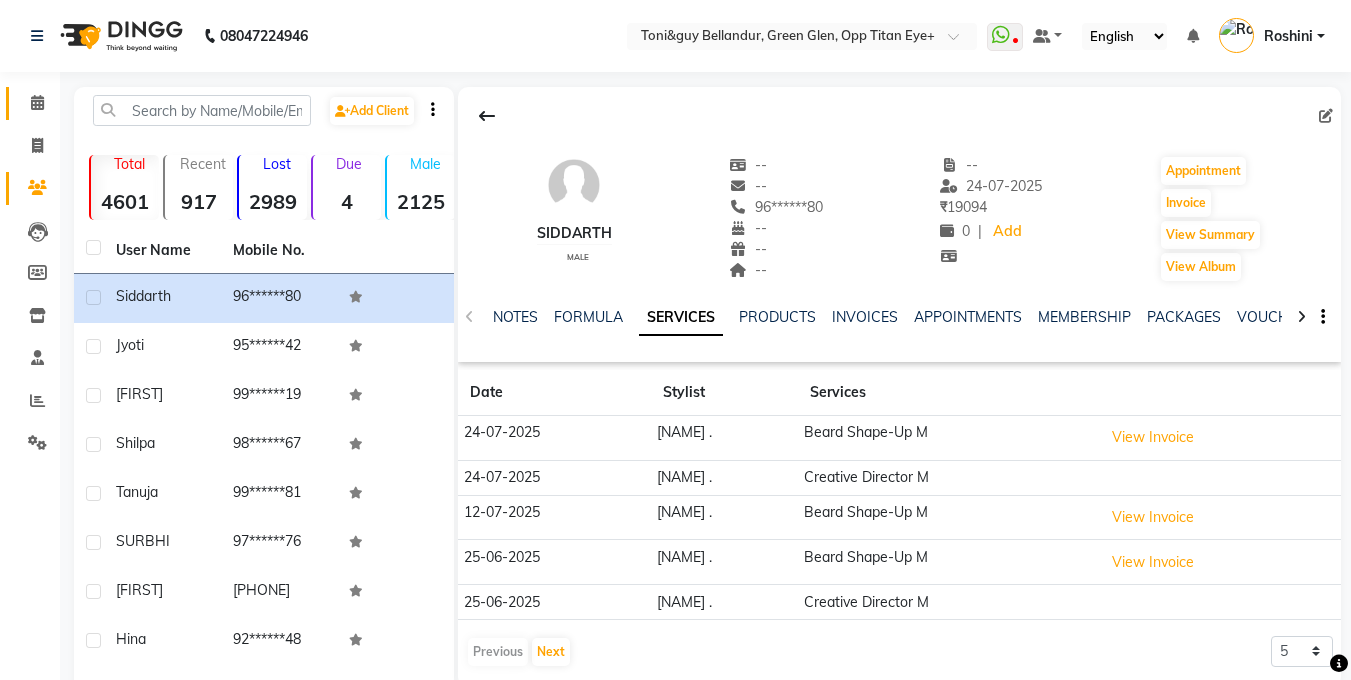 drag, startPoint x: 66, startPoint y: 124, endPoint x: 49, endPoint y: 109, distance: 22.671568 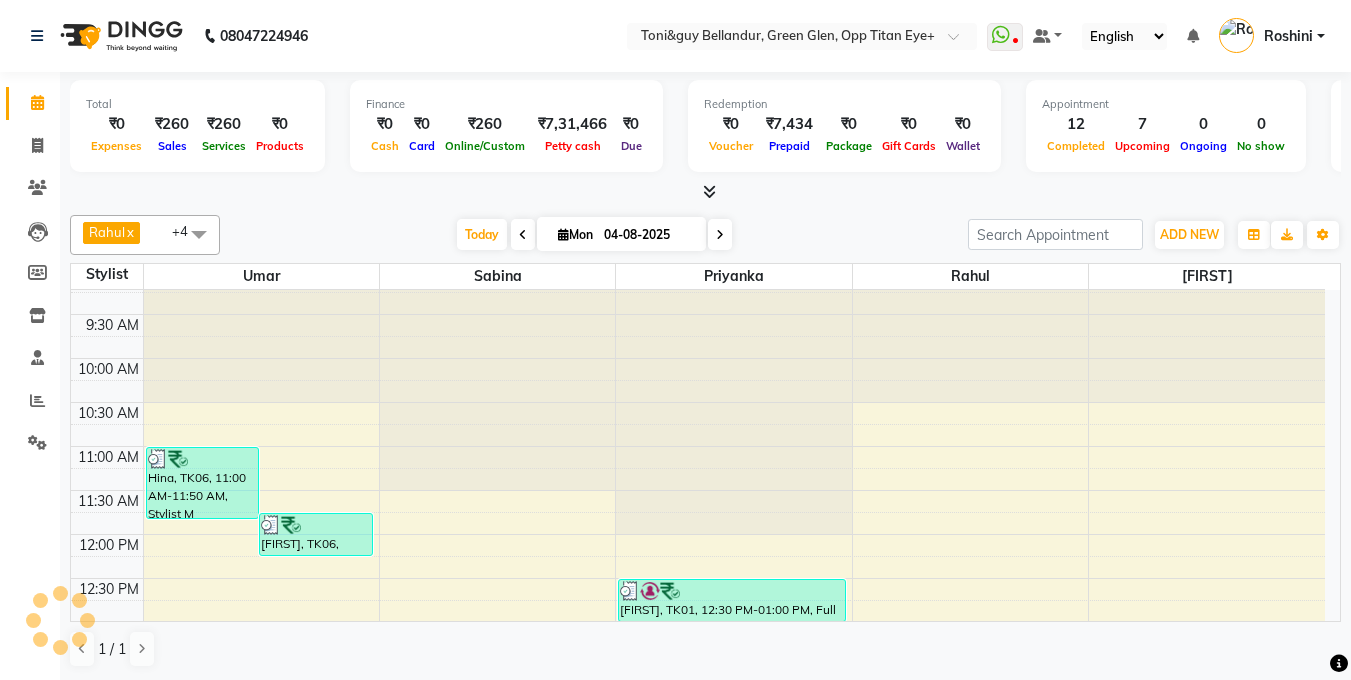 scroll, scrollTop: 104, scrollLeft: 0, axis: vertical 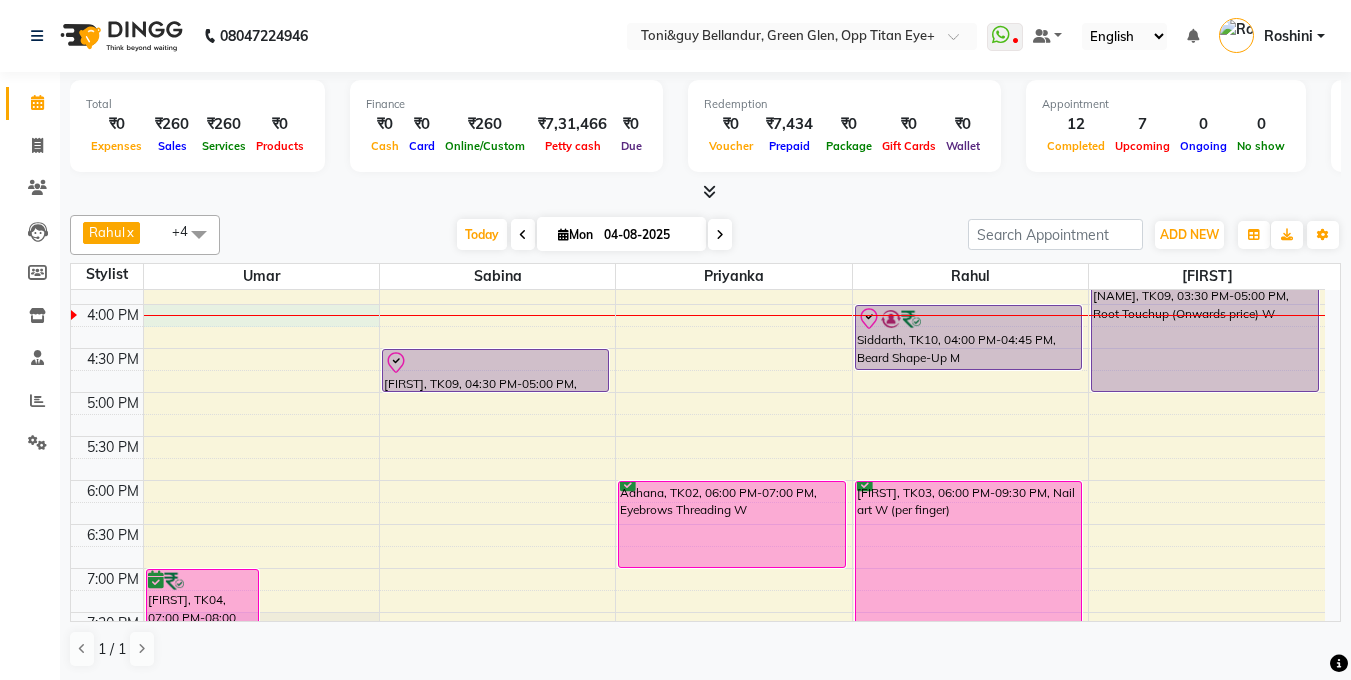 click on "9:00 AM 9:30 AM 10:00 AM 10:30 AM 11:00 AM 11:30 AM 12:00 PM 12:30 PM 1:00 PM 1:30 PM 2:00 PM 2:30 PM 3:00 PM 3:30 PM 4:00 PM 4:30 PM 5:00 PM 5:30 PM 6:00 PM 6:30 PM 7:00 PM 7:30 PM 8:00 PM 8:30 PM 9:00 PM 9:30 PM     Hina, TK06, 11:00 AM-11:50 AM, Stylist M     Hina, TK06, 11:45 AM-12:15 PM, Men's Head Oil - 30 Mins M     Shivam, TK04, 07:00 PM-08:00 PM, Beard Shape-Up M     Shivam, TK04, 07:45 PM-08:50 PM, Top Stylist M     SURBHI, TK08, 01:45 PM-02:00 PM, Chin Threading W     SURBHI, TK08, 02:00 PM-02:15 PM, Eyebrows Threading W     SURBHI, TK08, 02:15 PM-02:45 PM, Upper Lip Wax W    Tanuja, TK05, 02:45 PM-03:00 PM, Chocolate Mint pedicure W
Tanuja, TK09, 04:30 PM-05:00 PM, Deluxe Pedicure W     Samriti, TK01, 01:00 PM-02:00 PM, Underarms Wax W     Samriti, TK01, 01:00 PM-01:15 PM, Forehead Threading W     Samriti, TK01, 01:15 PM-01:30 PM, Upperlip Threading W     Samriti, TK01, 01:30 PM-02:30 PM, Full Legs Wax W     Samriti, TK01, 02:00 PM-02:15 PM, Eyebrows Threading W" at bounding box center (698, 260) 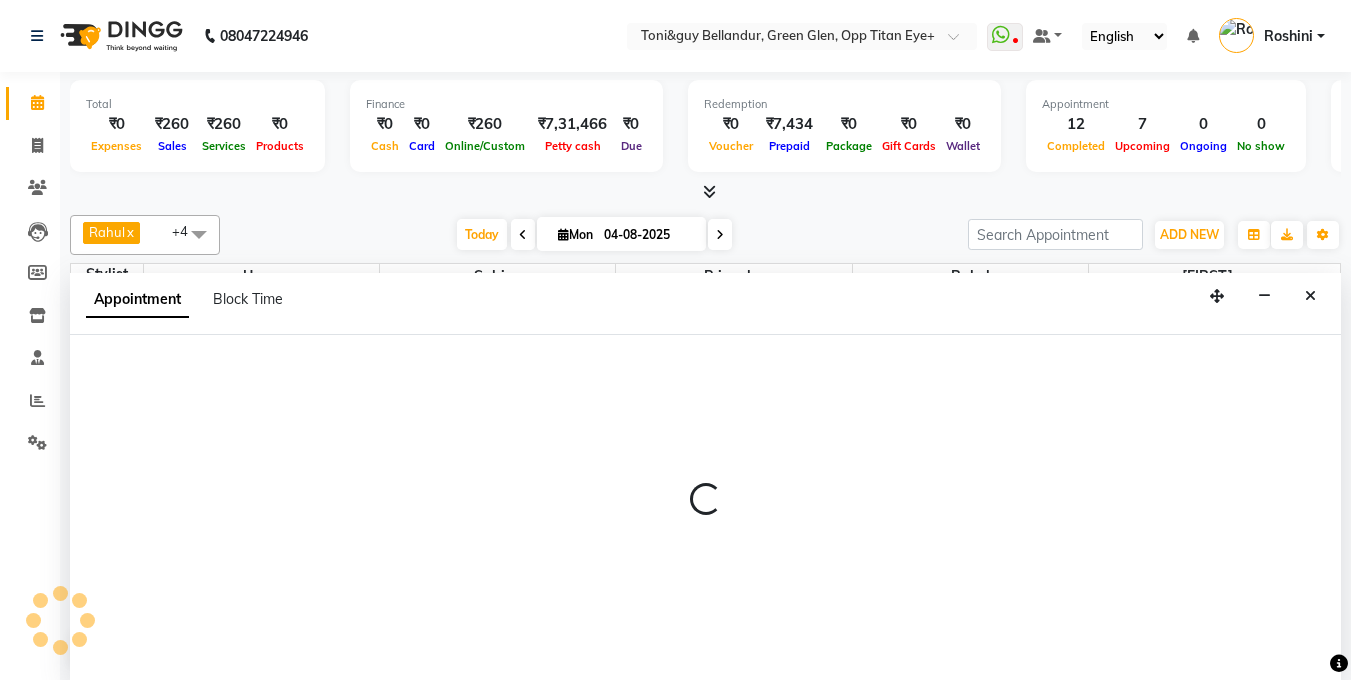 scroll, scrollTop: 1, scrollLeft: 0, axis: vertical 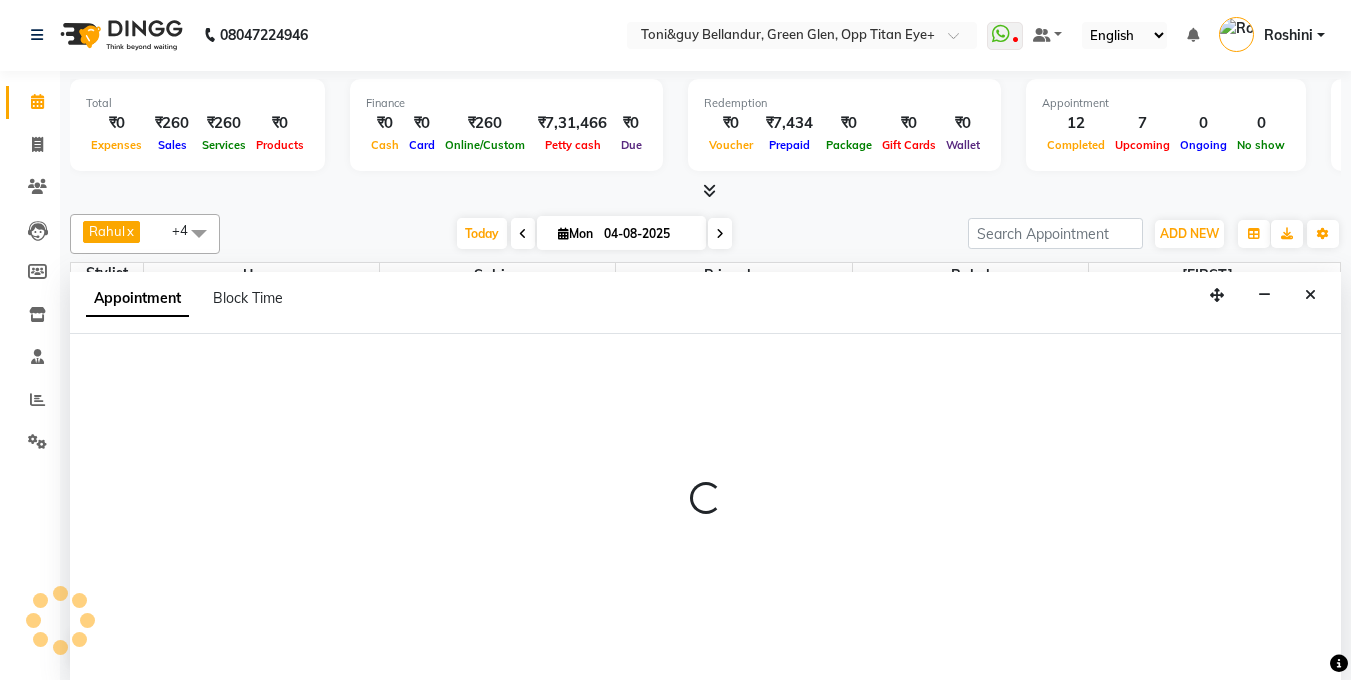 select on "44651" 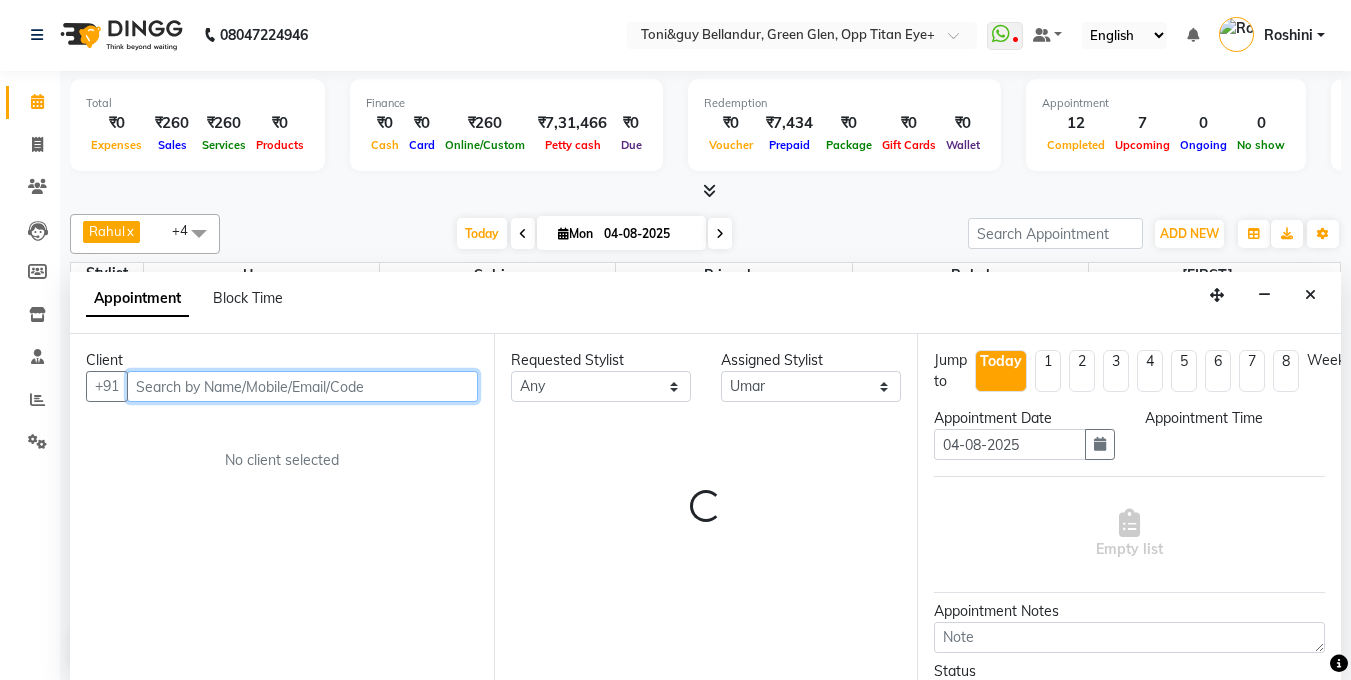 select on "960" 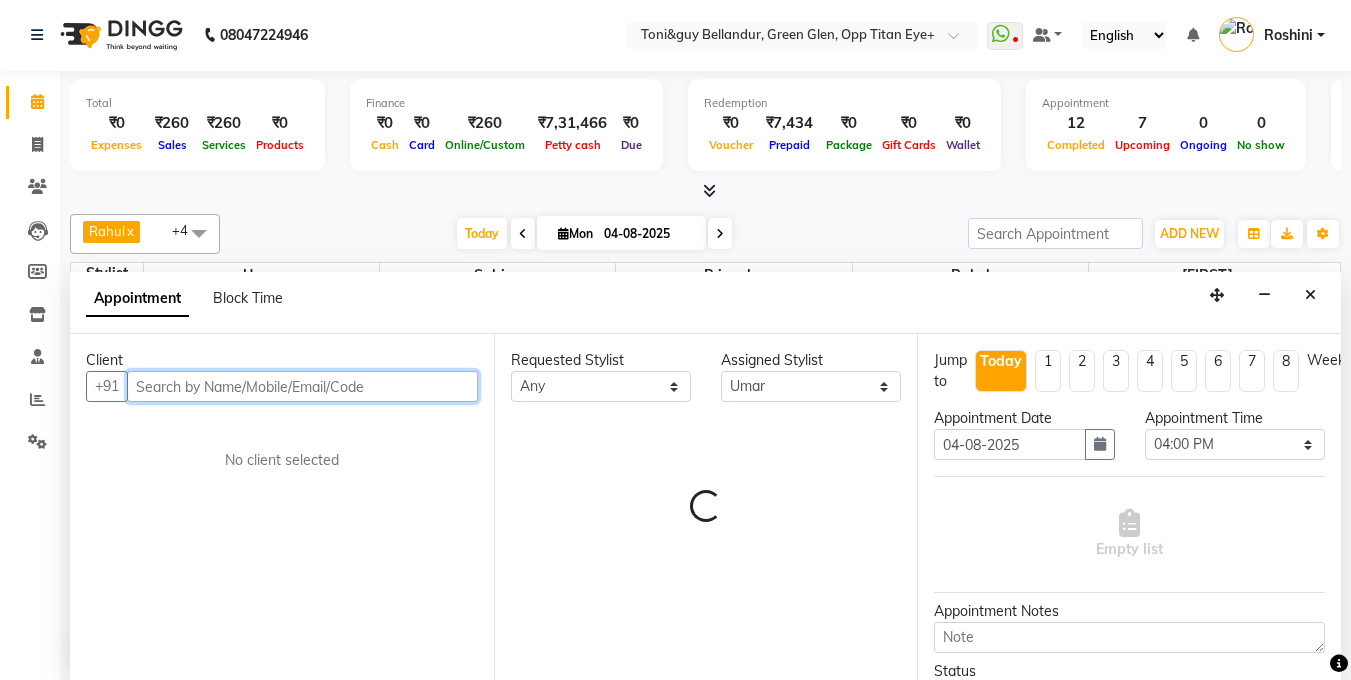 click at bounding box center (302, 386) 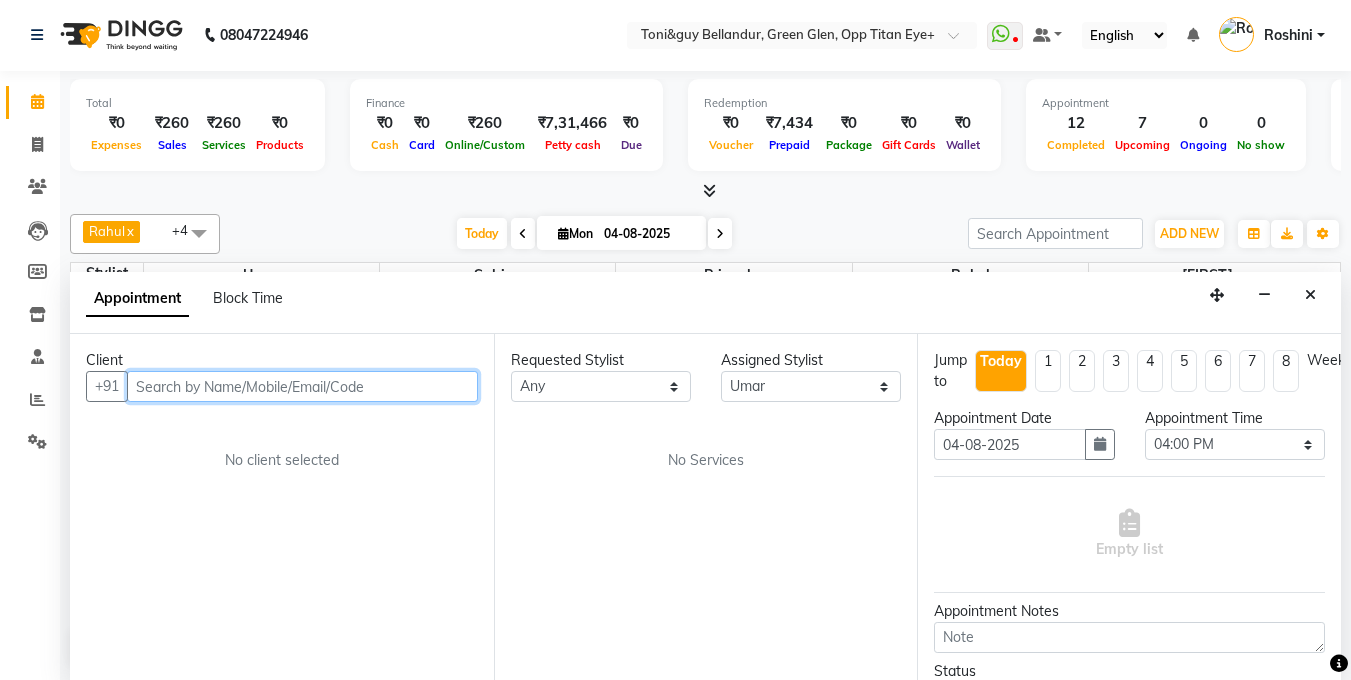 click at bounding box center [302, 386] 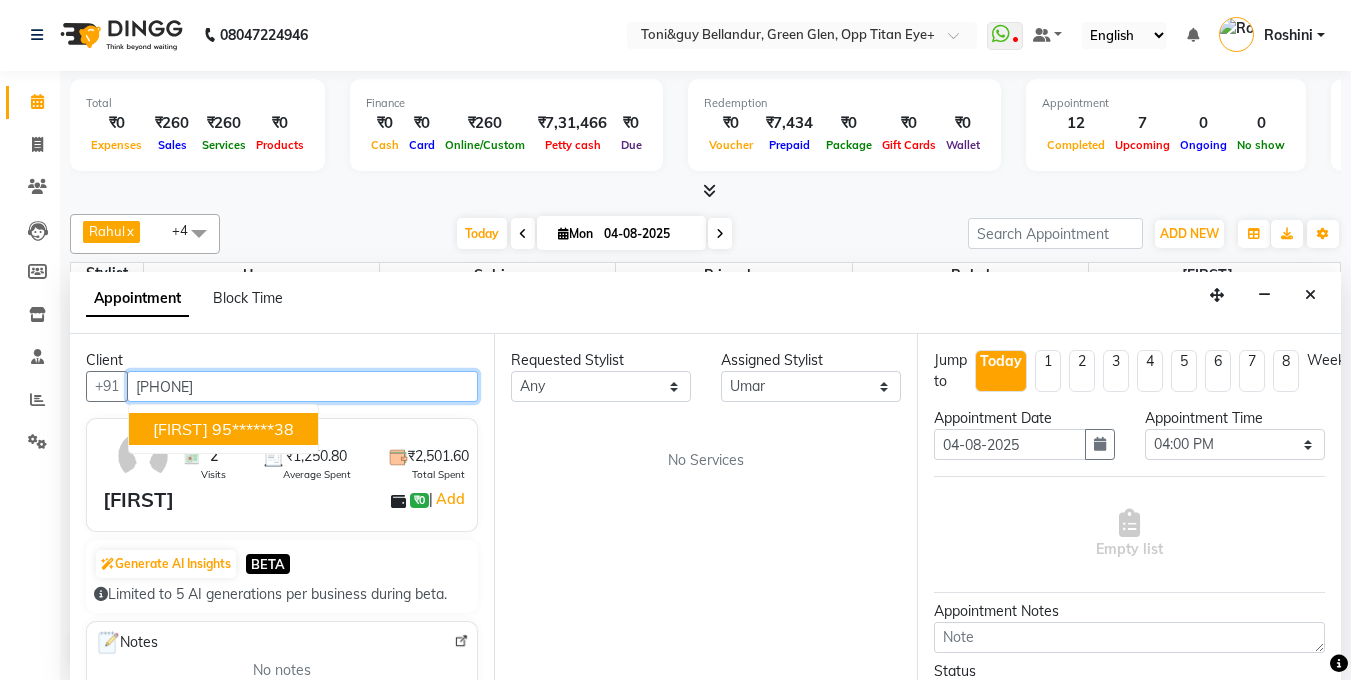 click on "95******38" at bounding box center [253, 429] 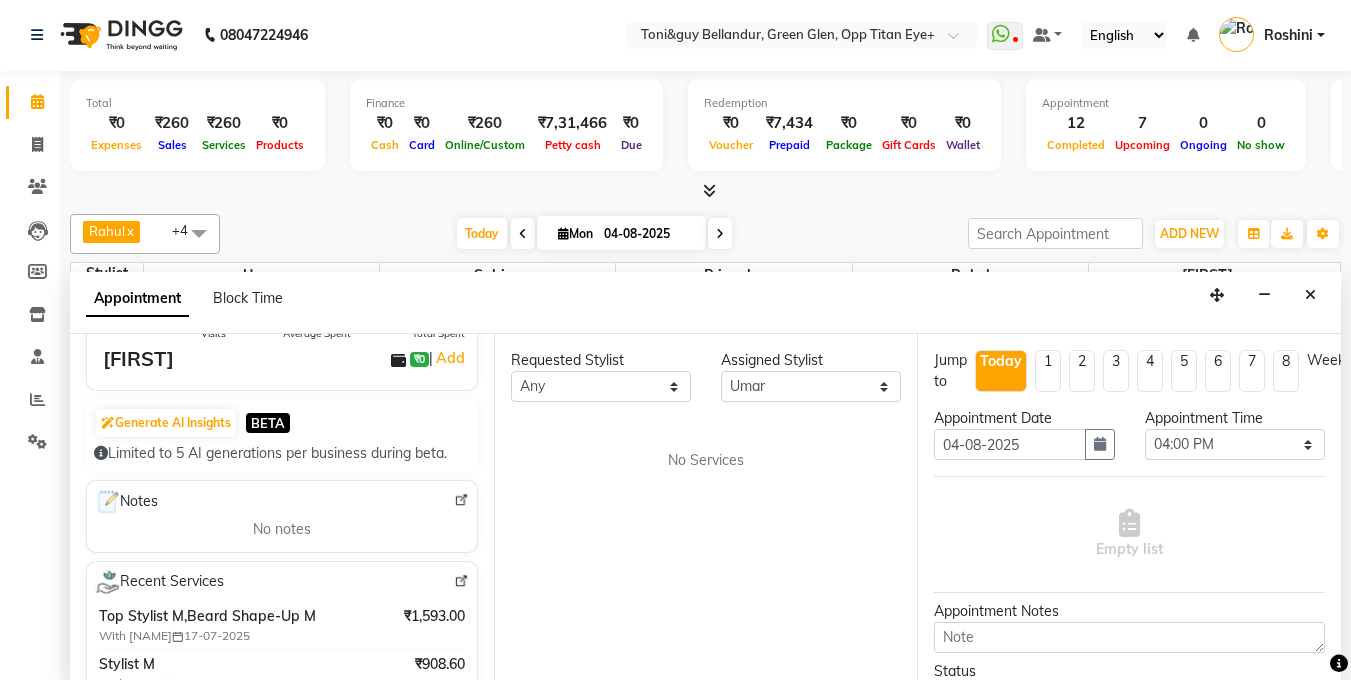 scroll, scrollTop: 0, scrollLeft: 0, axis: both 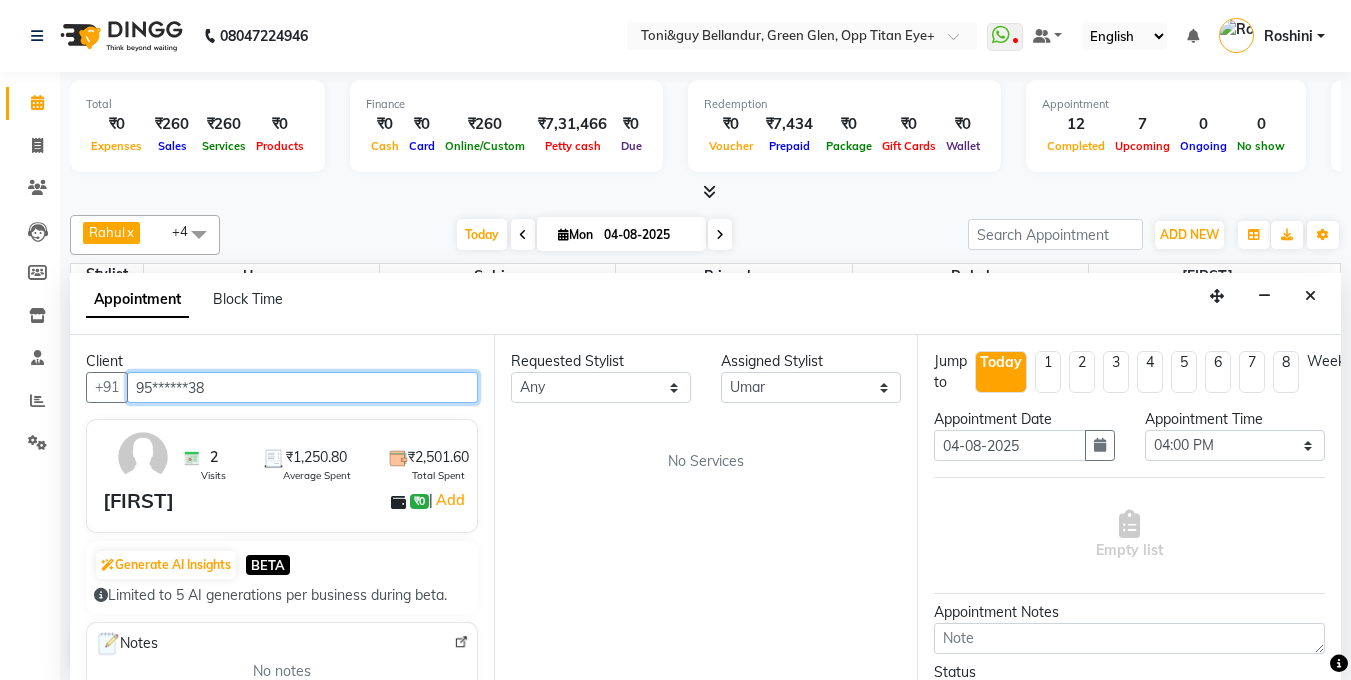 type on "95******38" 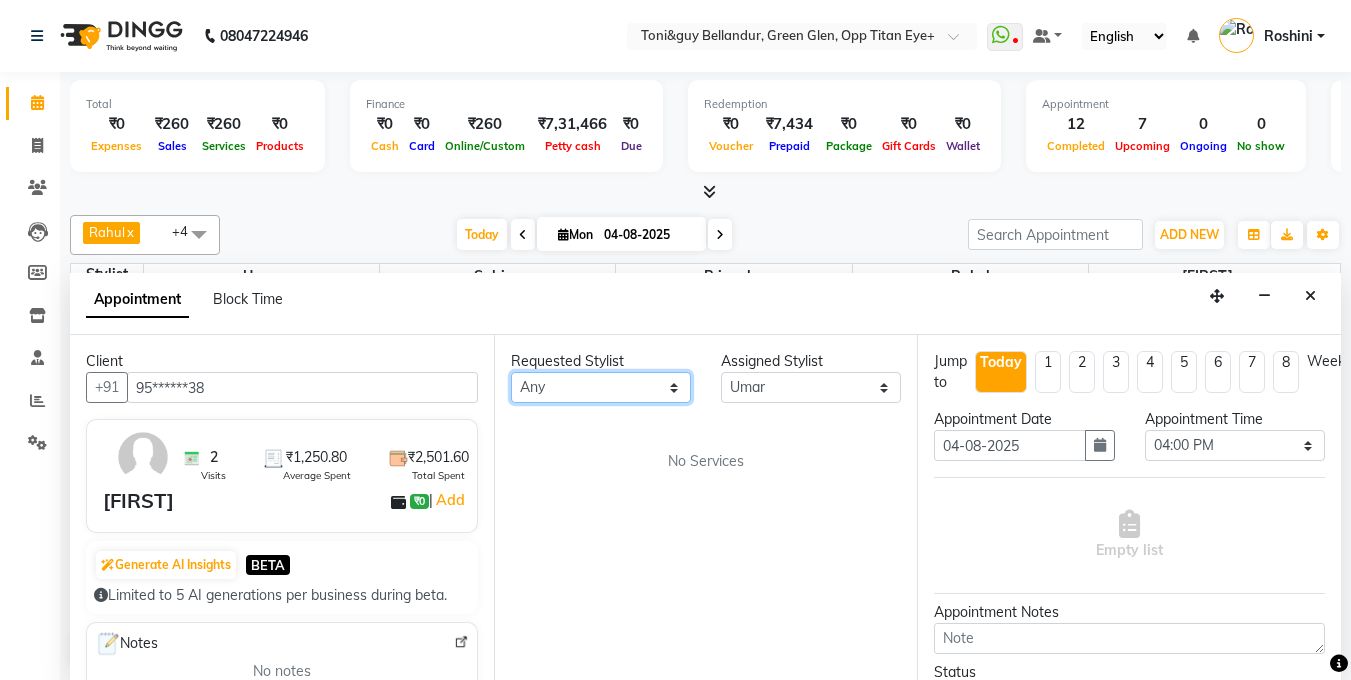click on "Any Gagan Z kadeer Kasim Logeshwari . Prasad . Priyanka Rahul Roshini Sabina Sakib Tester Umar Vinay KL" at bounding box center [601, 387] 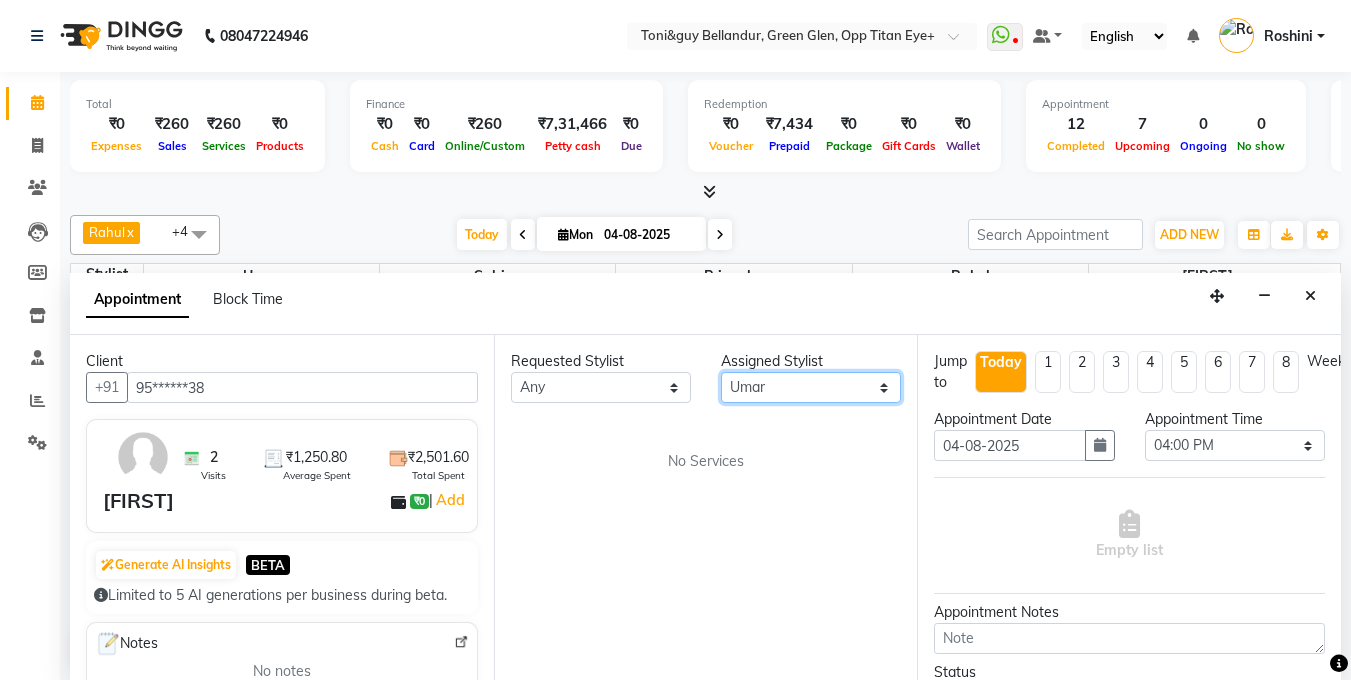 click on "Select Gagan Z kadeer Kasim Logeshwari . Prasad . Priyanka Rahul Roshini Sabina Sakib Tester Umar Vinay KL" at bounding box center (811, 387) 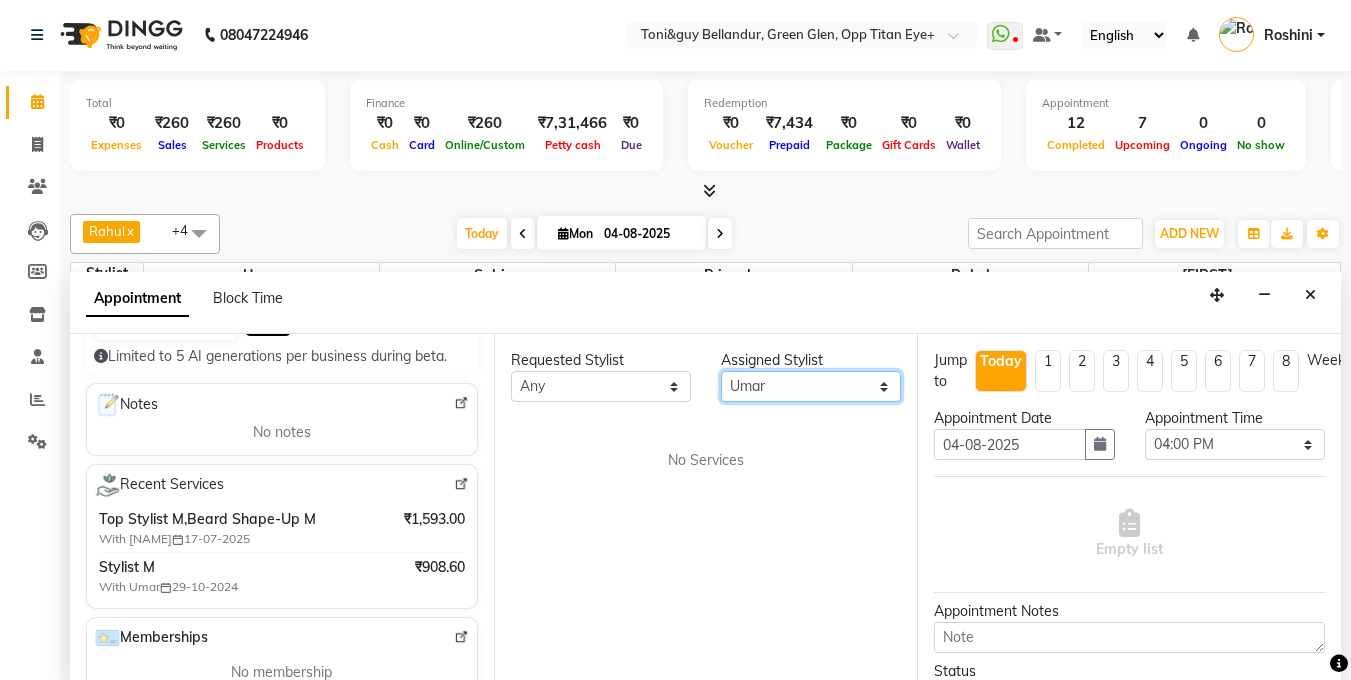 scroll, scrollTop: 0, scrollLeft: 0, axis: both 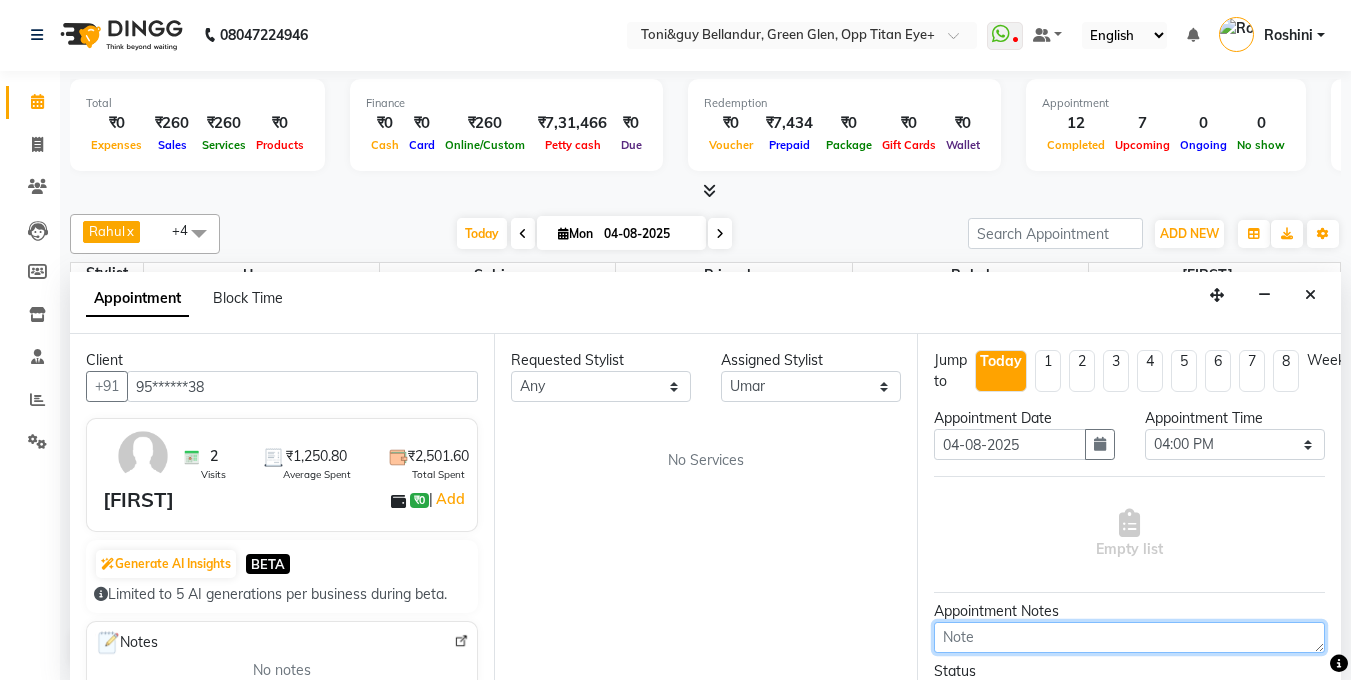click at bounding box center (1129, 637) 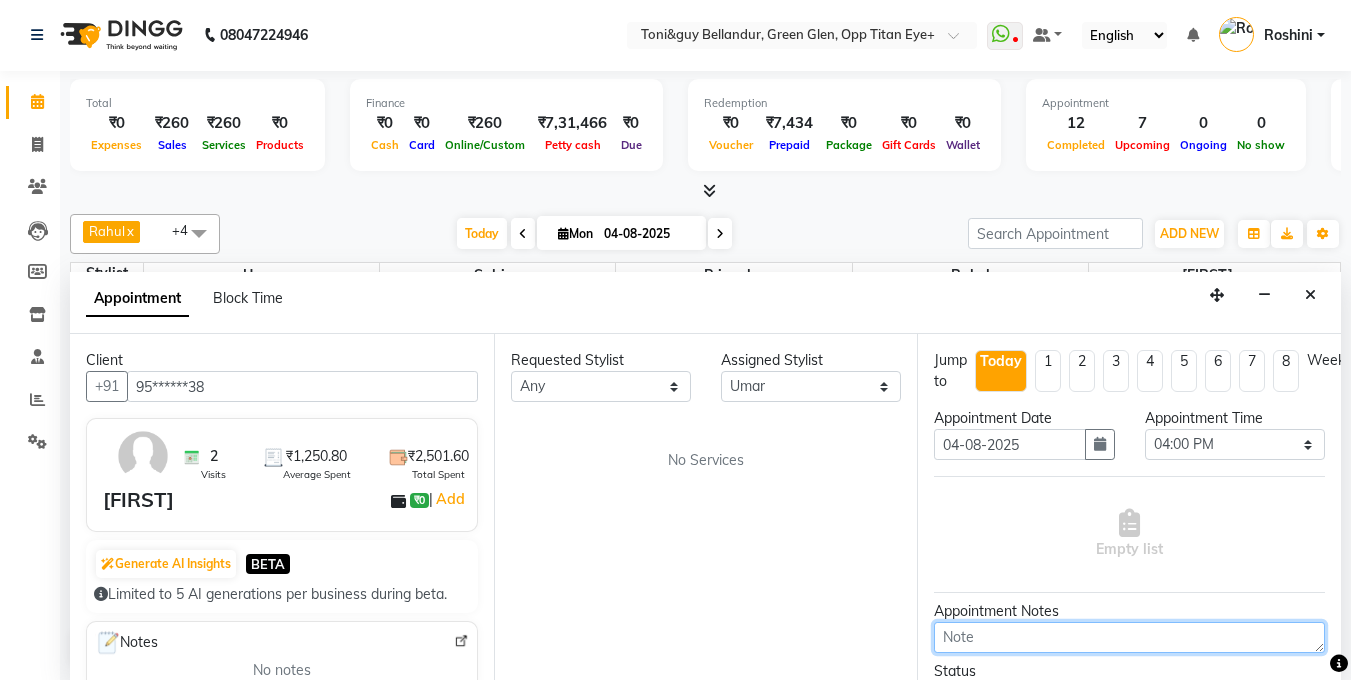 scroll, scrollTop: 176, scrollLeft: 0, axis: vertical 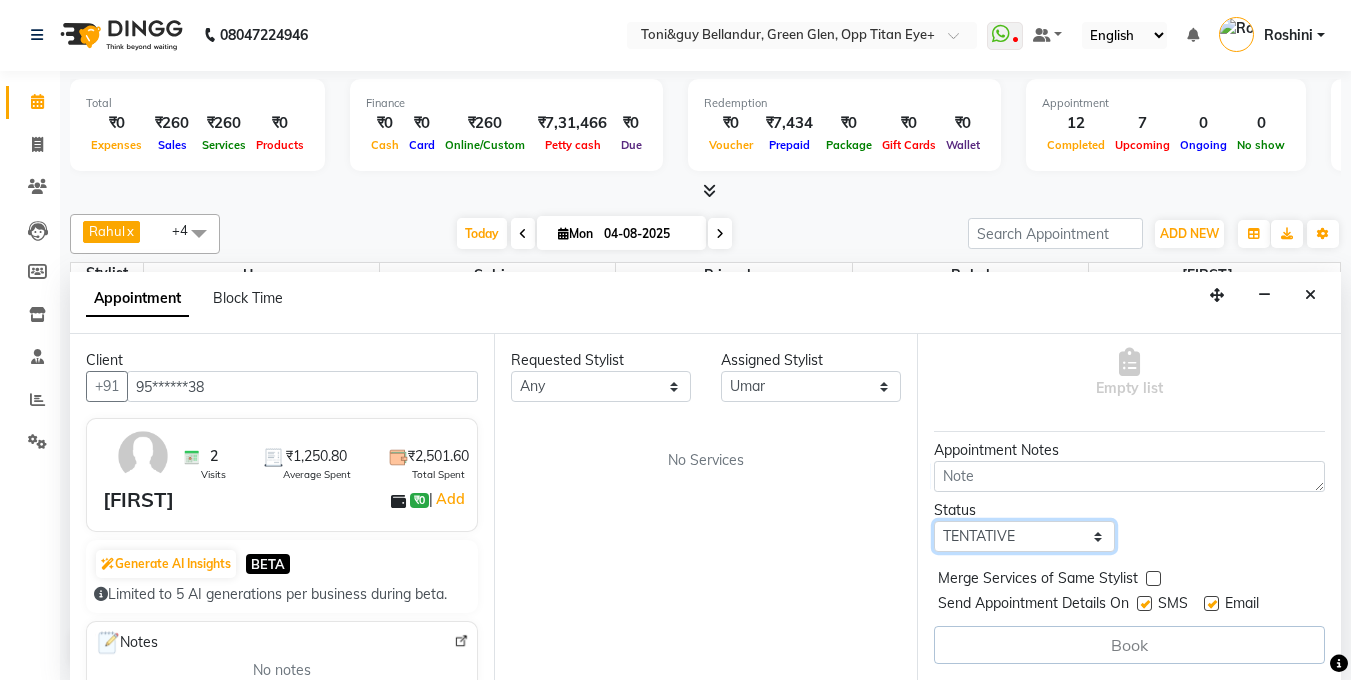 click on "Select TENTATIVE CONFIRM CHECK-IN UPCOMING" at bounding box center (1024, 536) 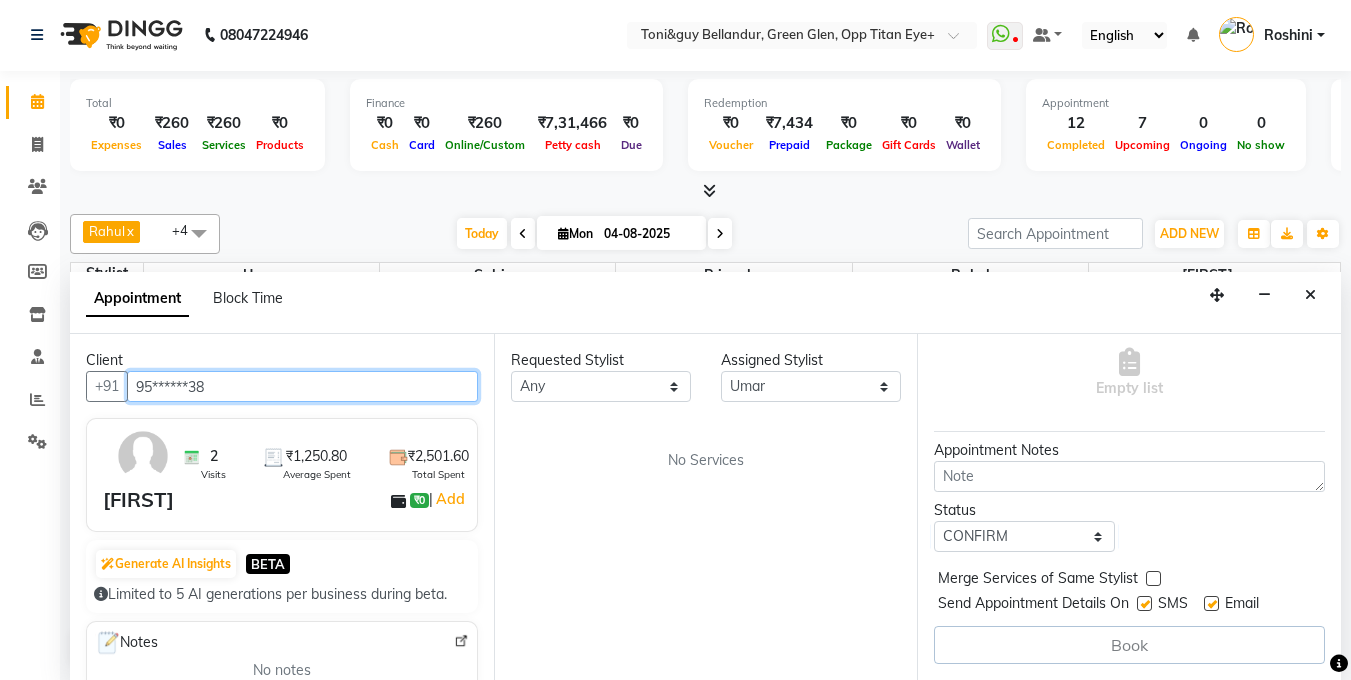 drag, startPoint x: 139, startPoint y: 379, endPoint x: 222, endPoint y: 382, distance: 83.0542 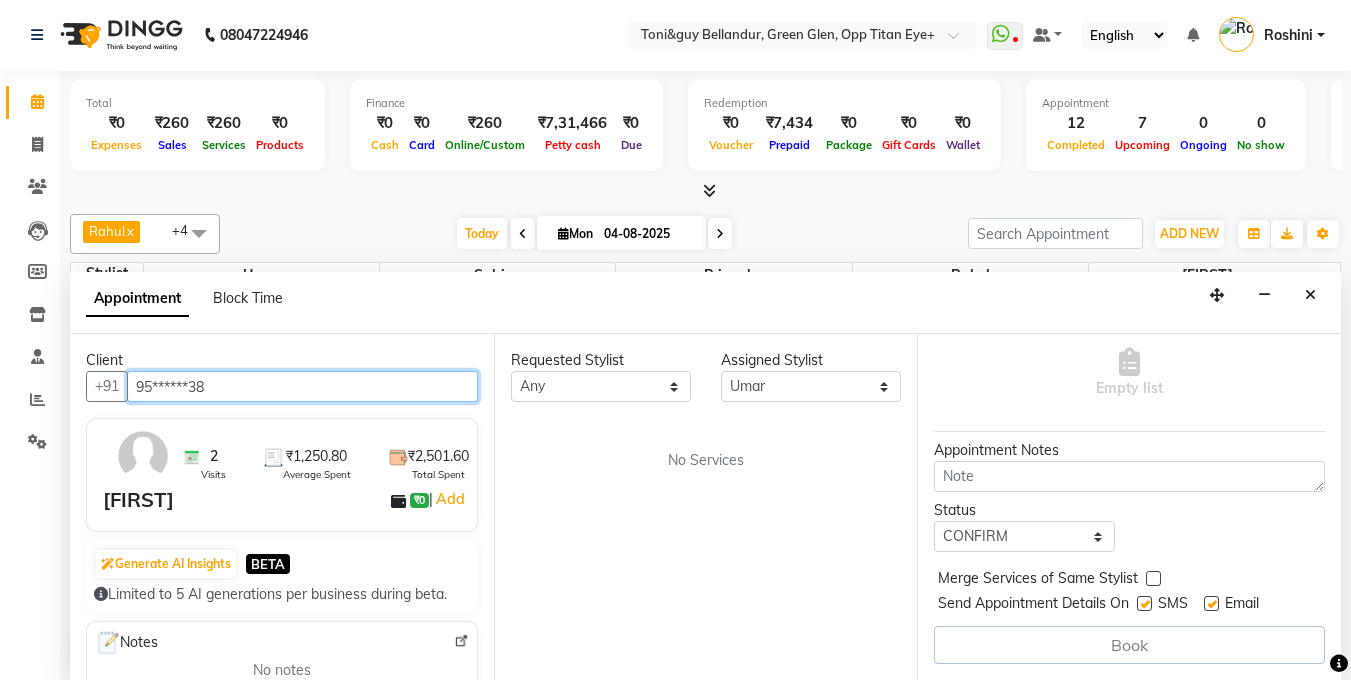 scroll, scrollTop: 0, scrollLeft: 0, axis: both 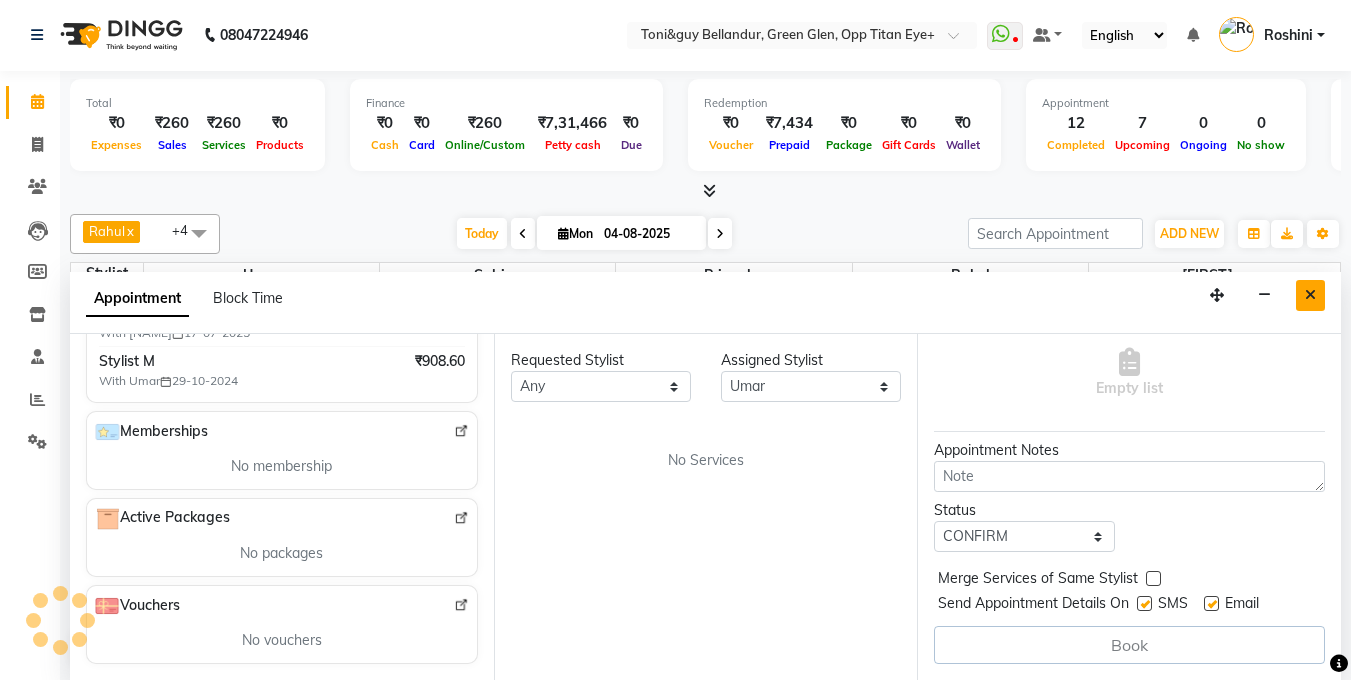 click at bounding box center (1310, 295) 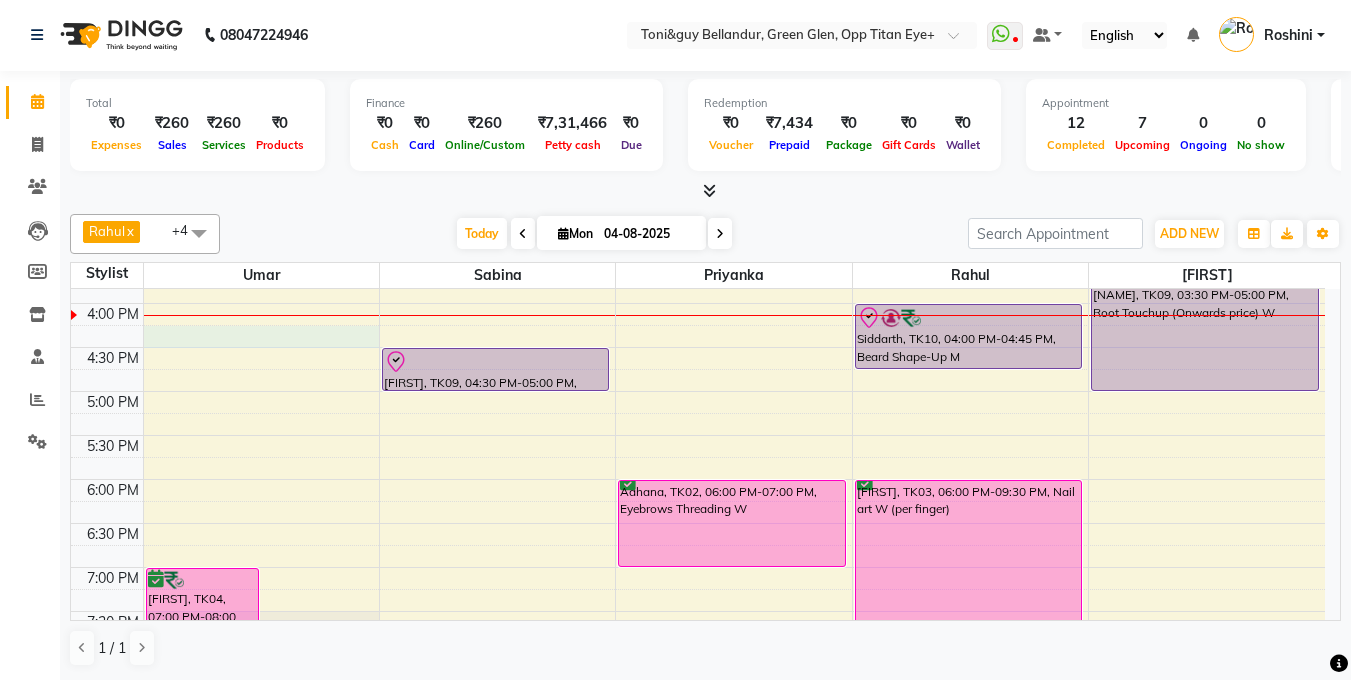 click on "9:00 AM 9:30 AM 10:00 AM 10:30 AM 11:00 AM 11:30 AM 12:00 PM 12:30 PM 1:00 PM 1:30 PM 2:00 PM 2:30 PM 3:00 PM 3:30 PM 4:00 PM 4:30 PM 5:00 PM 5:30 PM 6:00 PM 6:30 PM 7:00 PM 7:30 PM 8:00 PM 8:30 PM 9:00 PM 9:30 PM     Hina, TK06, 11:00 AM-11:50 AM, Stylist M     Hina, TK06, 11:45 AM-12:15 PM, Men's Head Oil - 30 Mins M     Shivam, TK04, 07:00 PM-08:00 PM, Beard Shape-Up M     Shivam, TK04, 07:45 PM-08:50 PM, Top Stylist M     SURBHI, TK08, 01:45 PM-02:00 PM, Chin Threading W     SURBHI, TK08, 02:00 PM-02:15 PM, Eyebrows Threading W     SURBHI, TK08, 02:15 PM-02:45 PM, Upper Lip Wax W    Tanuja, TK05, 02:45 PM-03:00 PM, Chocolate Mint pedicure W
Tanuja, TK09, 04:30 PM-05:00 PM, Deluxe Pedicure W     Samriti, TK01, 01:00 PM-02:00 PM, Underarms Wax W     Samriti, TK01, 01:00 PM-01:15 PM, Forehead Threading W     Samriti, TK01, 01:15 PM-01:30 PM, Upperlip Threading W     Samriti, TK01, 01:30 PM-02:30 PM, Full Legs Wax W     Samriti, TK01, 02:00 PM-02:15 PM, Eyebrows Threading W" at bounding box center (698, 259) 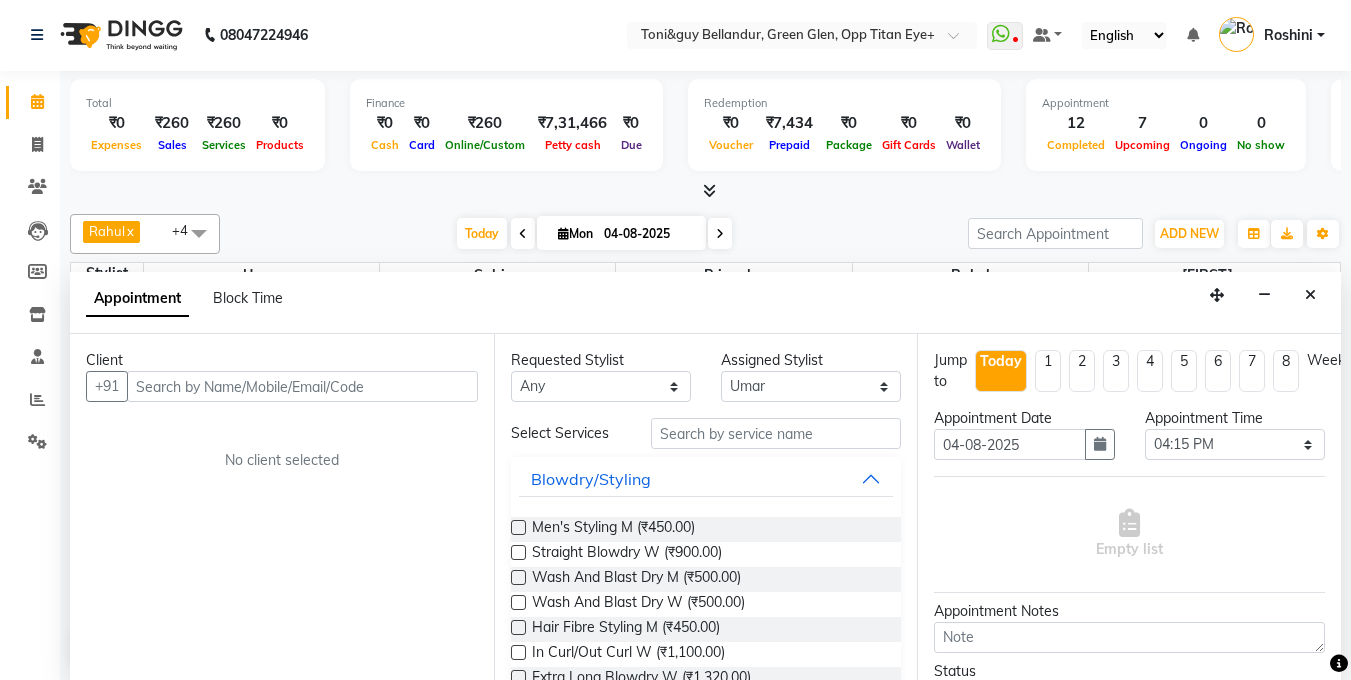 click at bounding box center (302, 386) 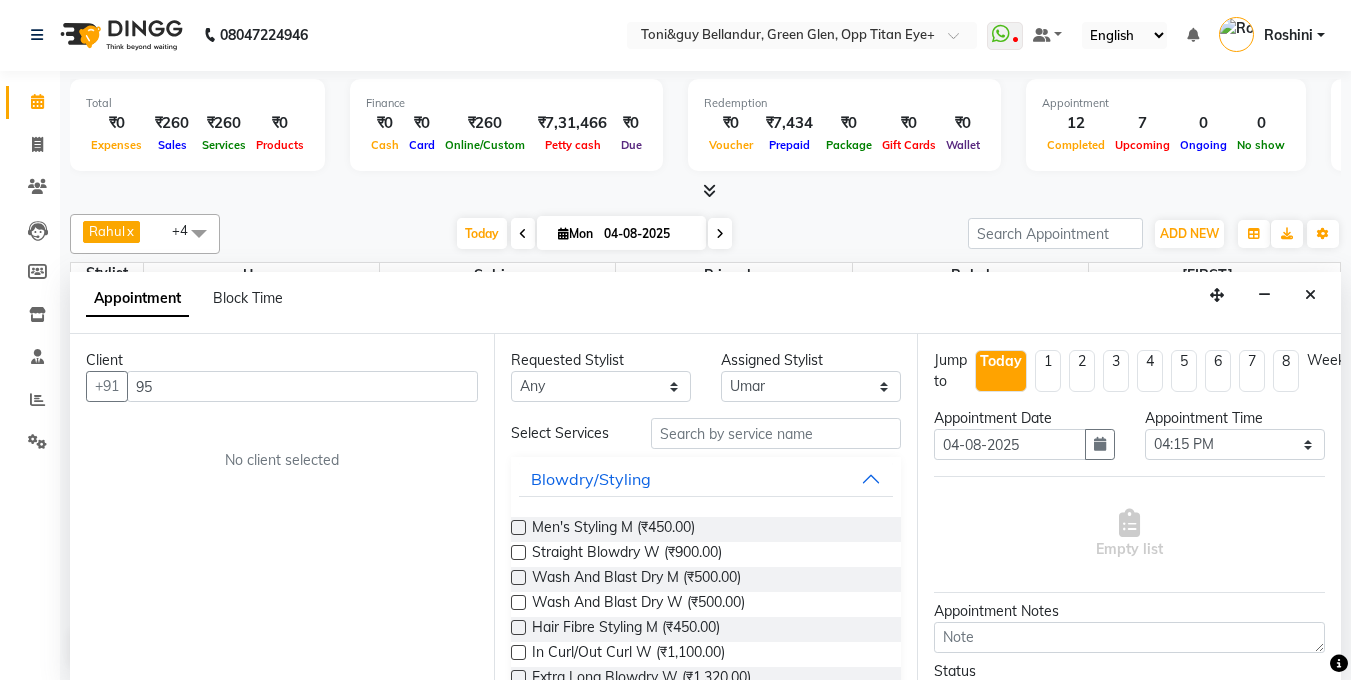 type on "9" 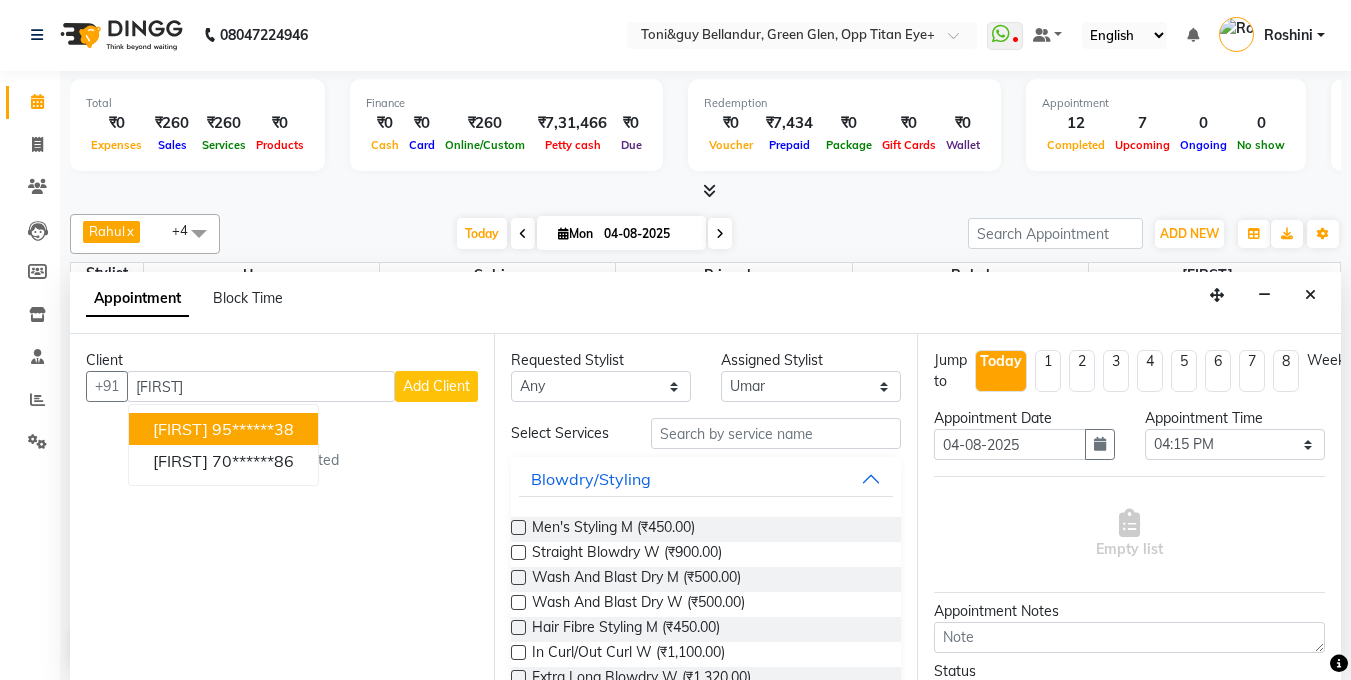 click on "Ankur  95******38" at bounding box center (223, 429) 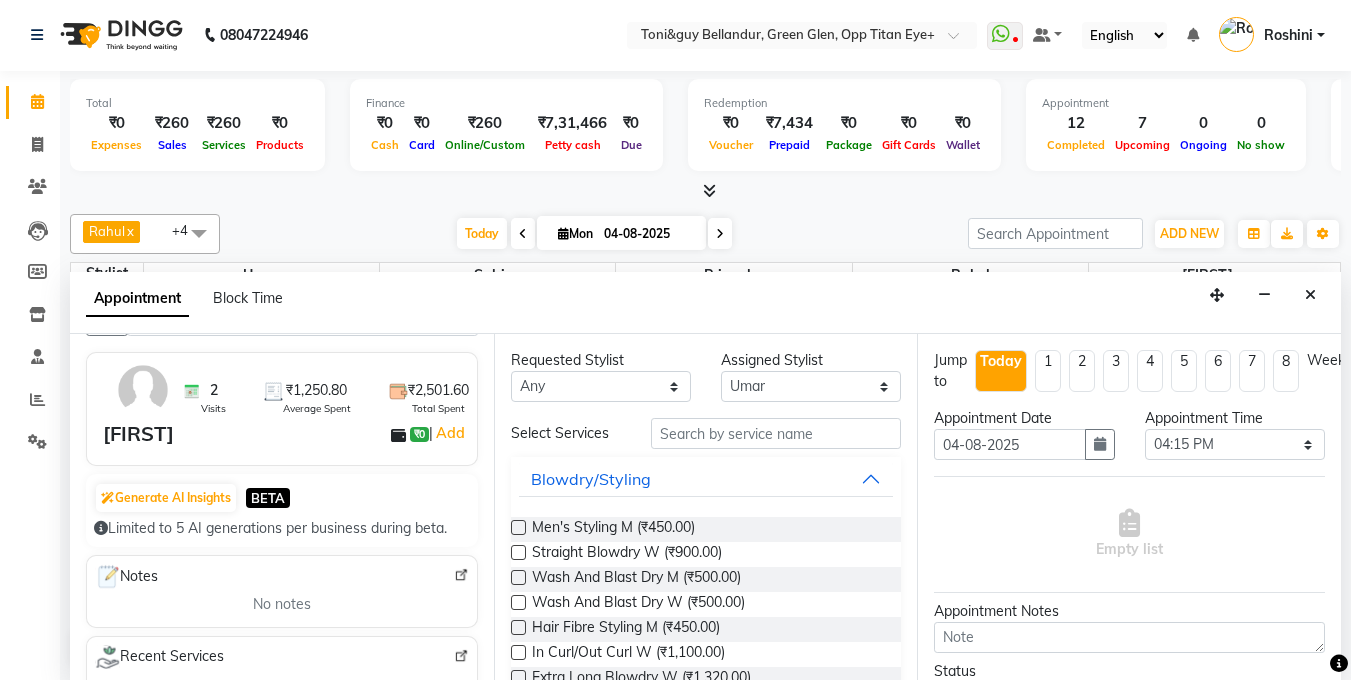 scroll, scrollTop: 214, scrollLeft: 0, axis: vertical 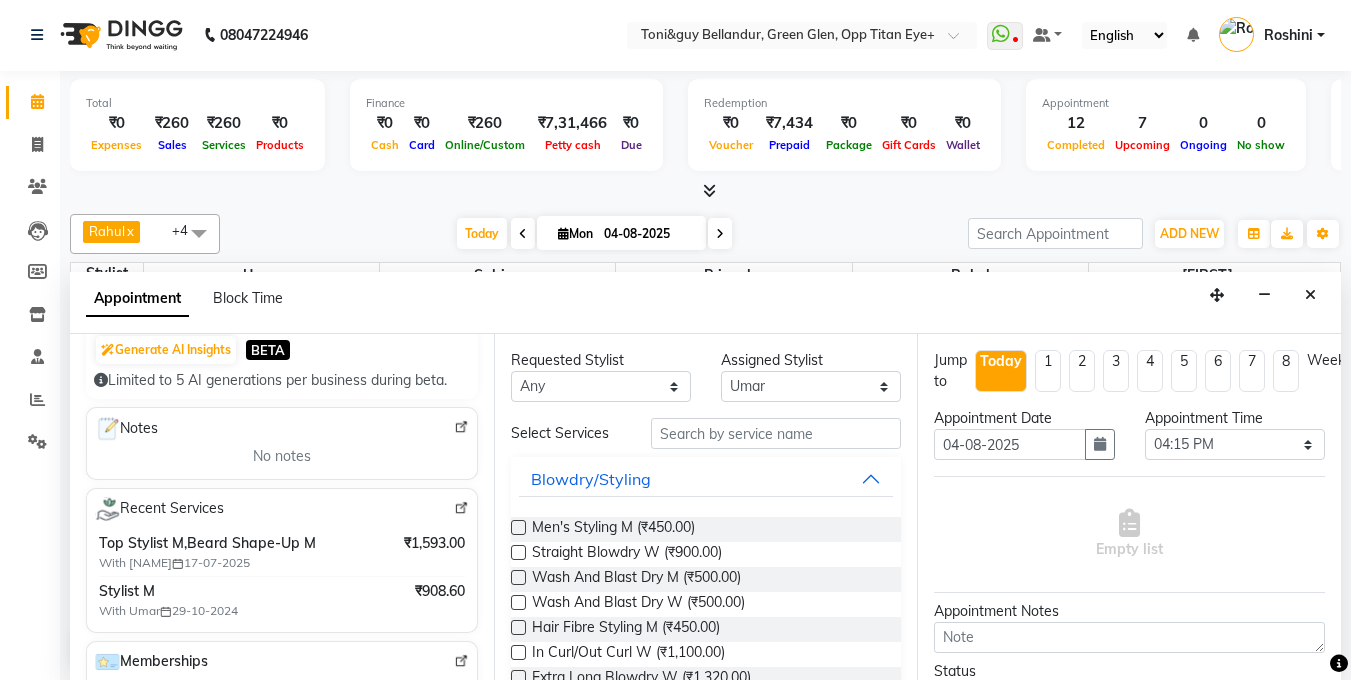 type on "95******38" 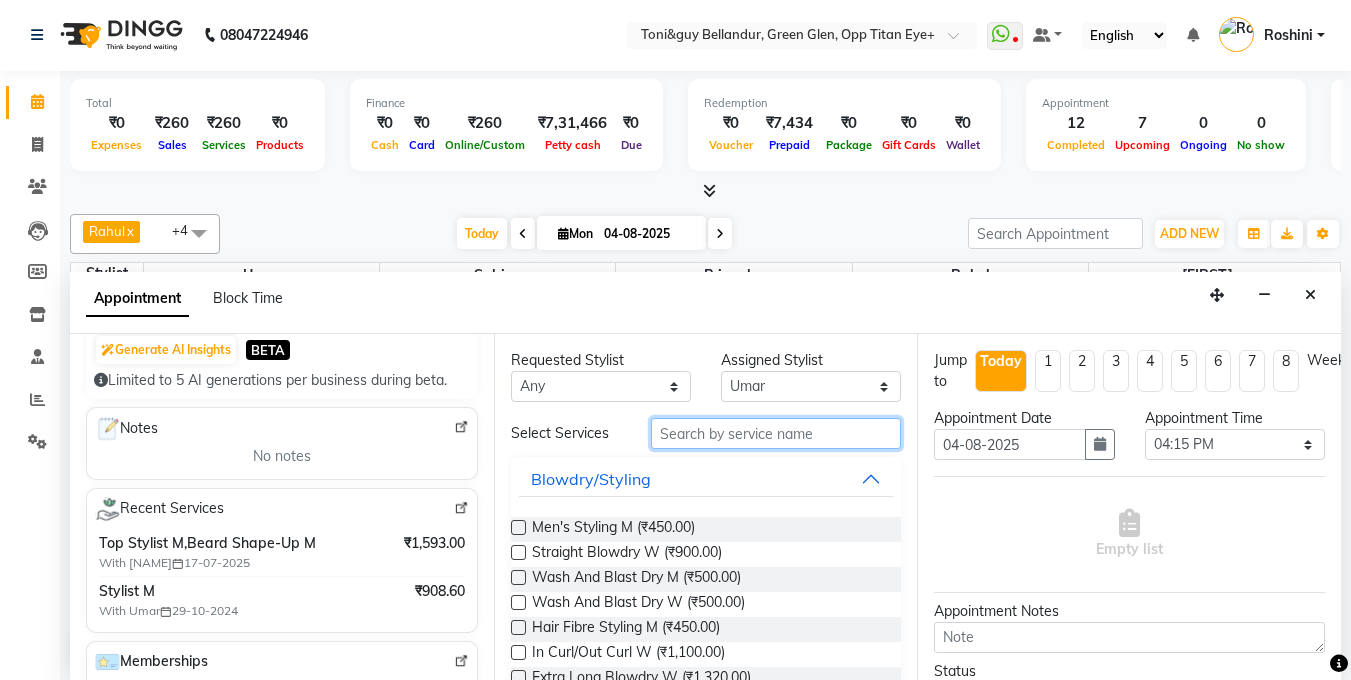 click at bounding box center (776, 433) 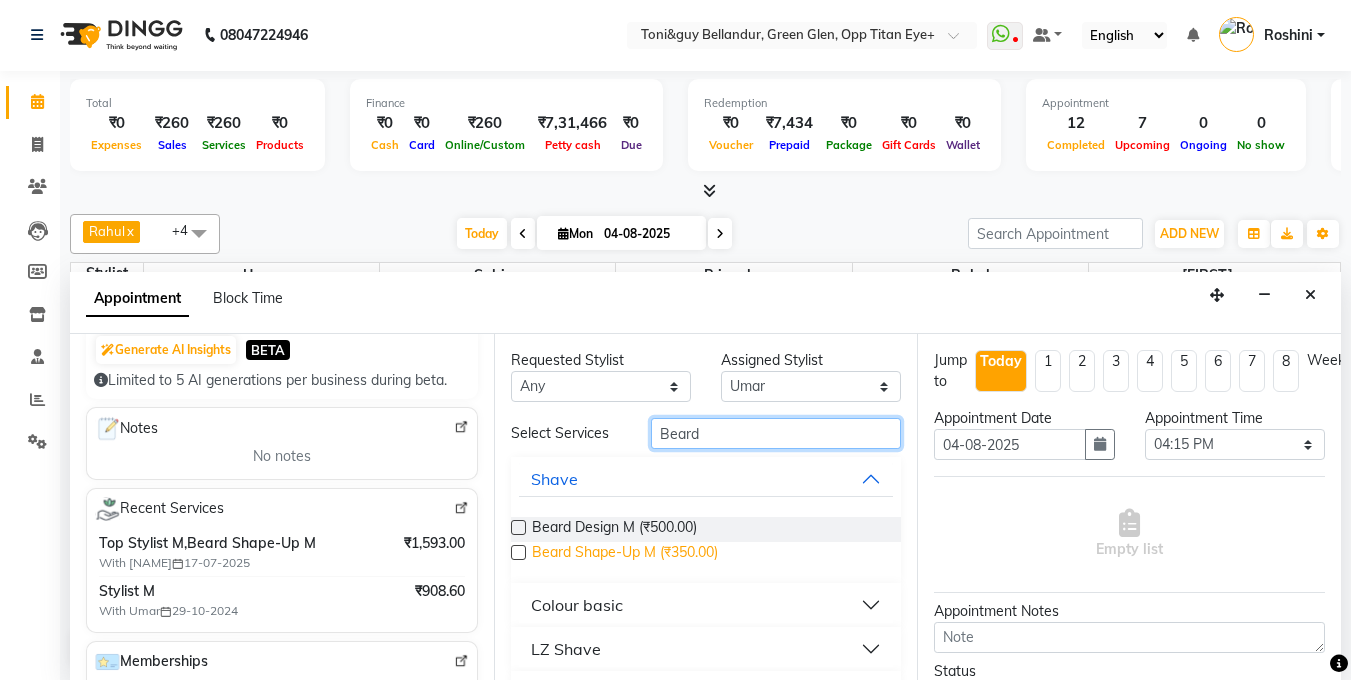 type on "Beard" 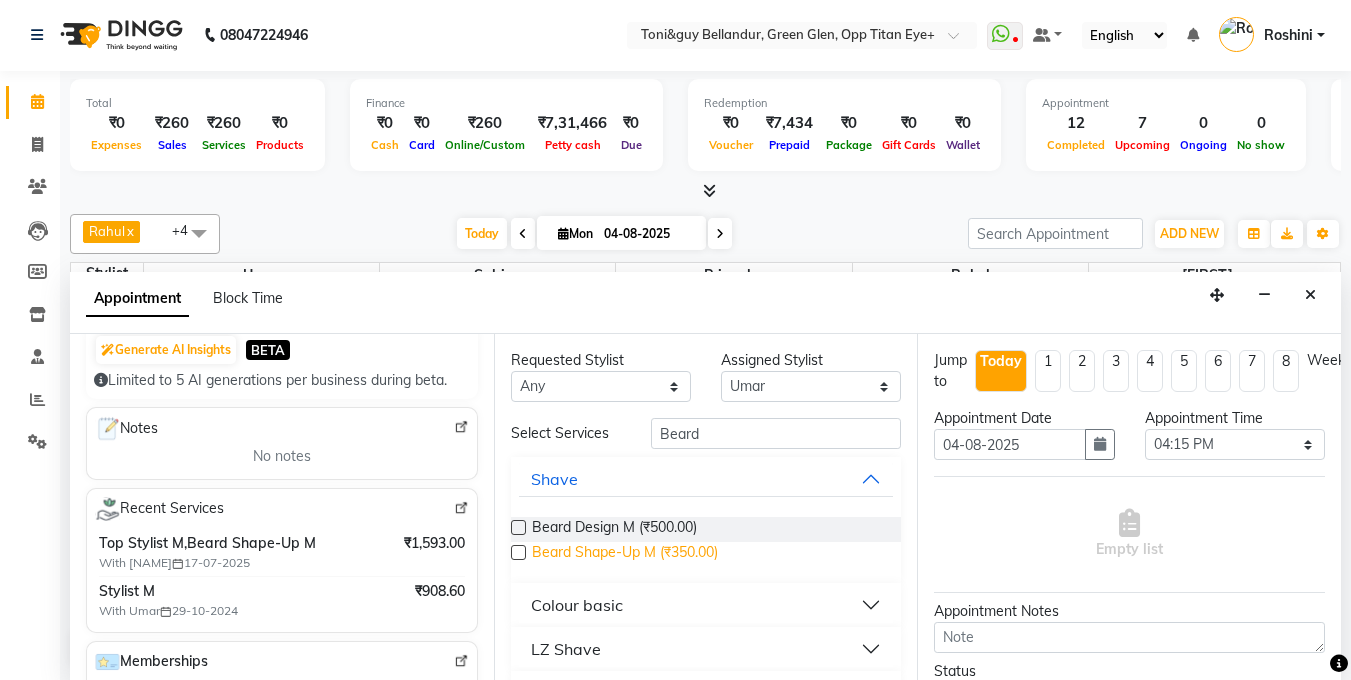 click on "Beard Shape-Up M (₹350.00)" at bounding box center [625, 554] 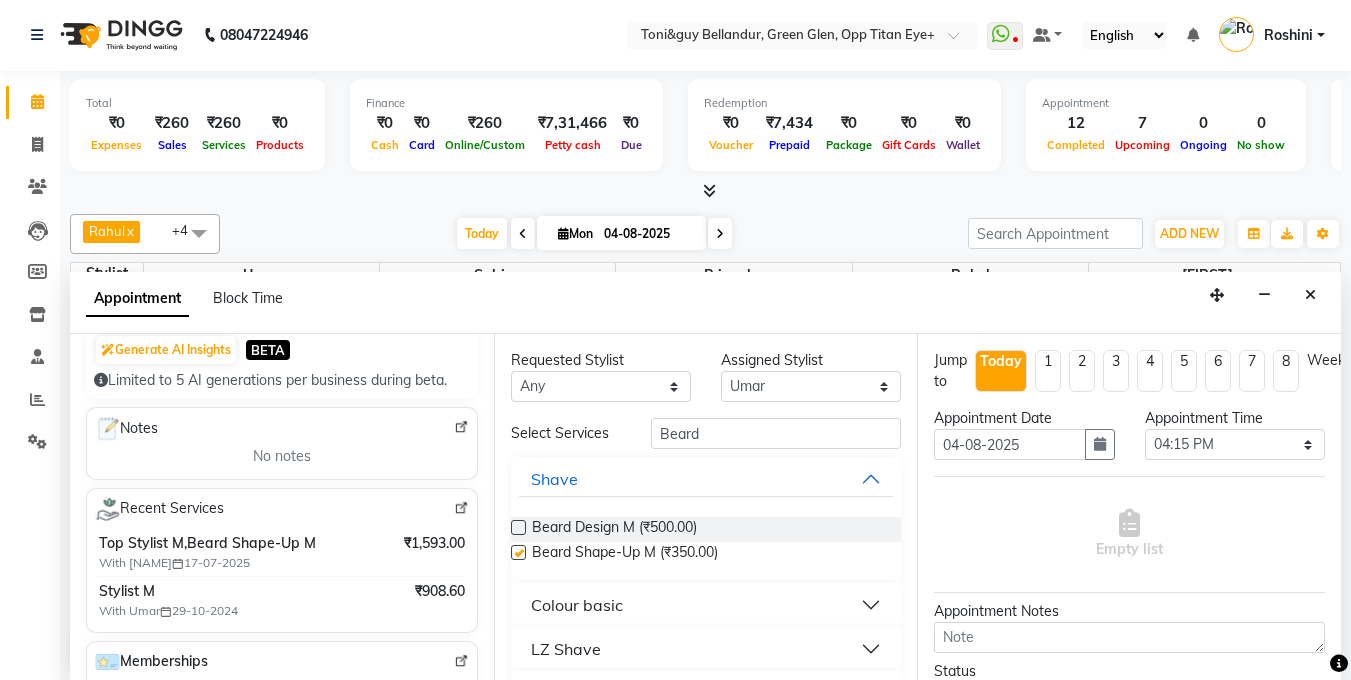 checkbox on "false" 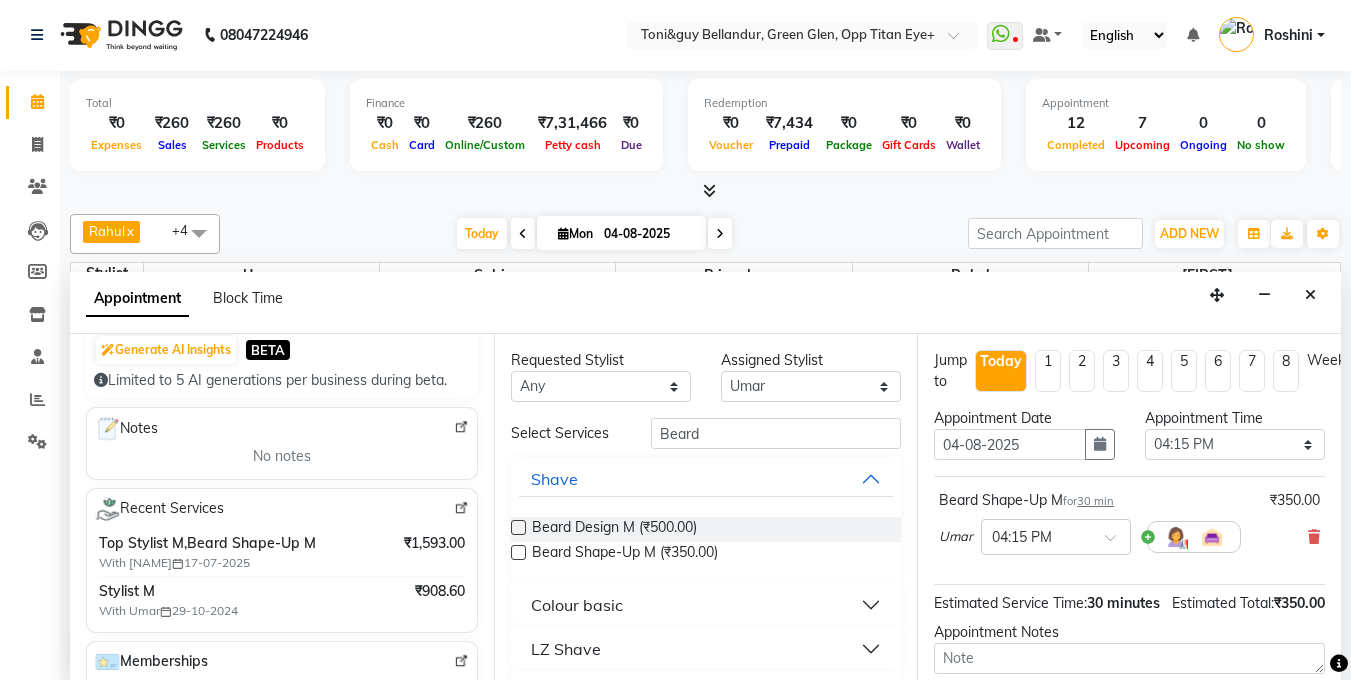 scroll, scrollTop: 216, scrollLeft: 0, axis: vertical 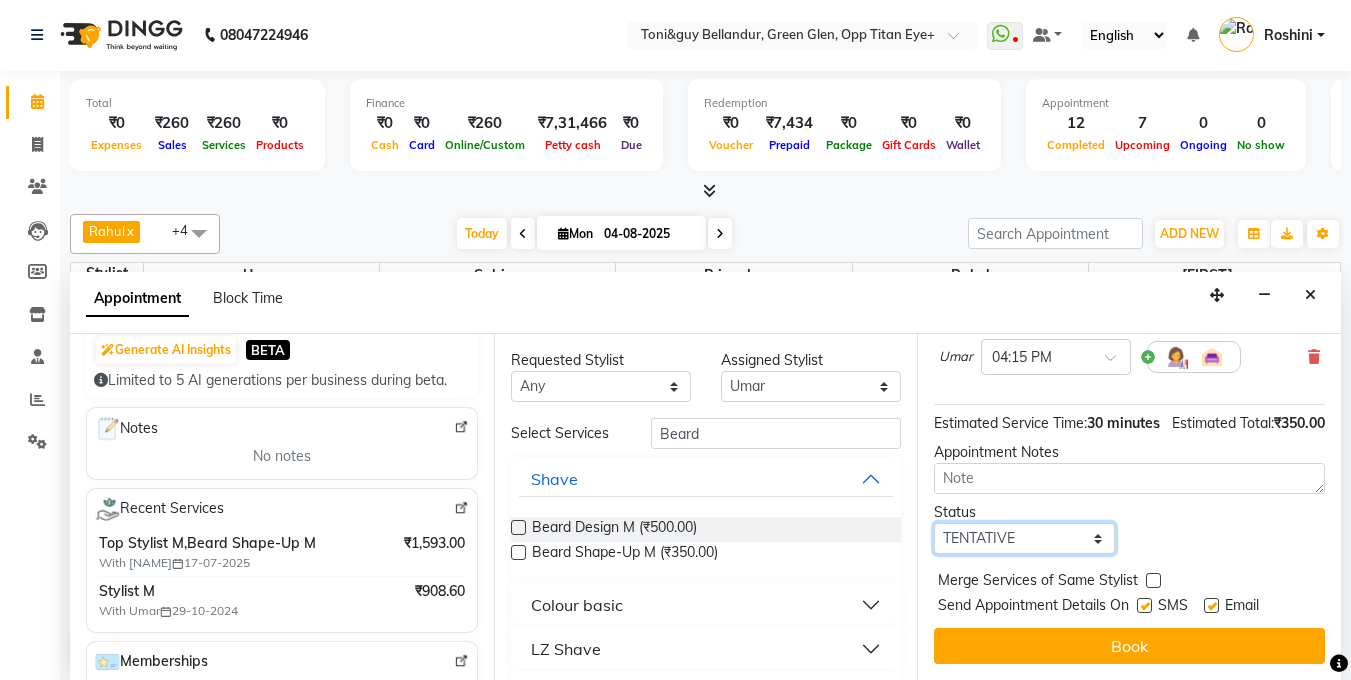 click on "Select TENTATIVE CONFIRM CHECK-IN UPCOMING" at bounding box center (1024, 538) 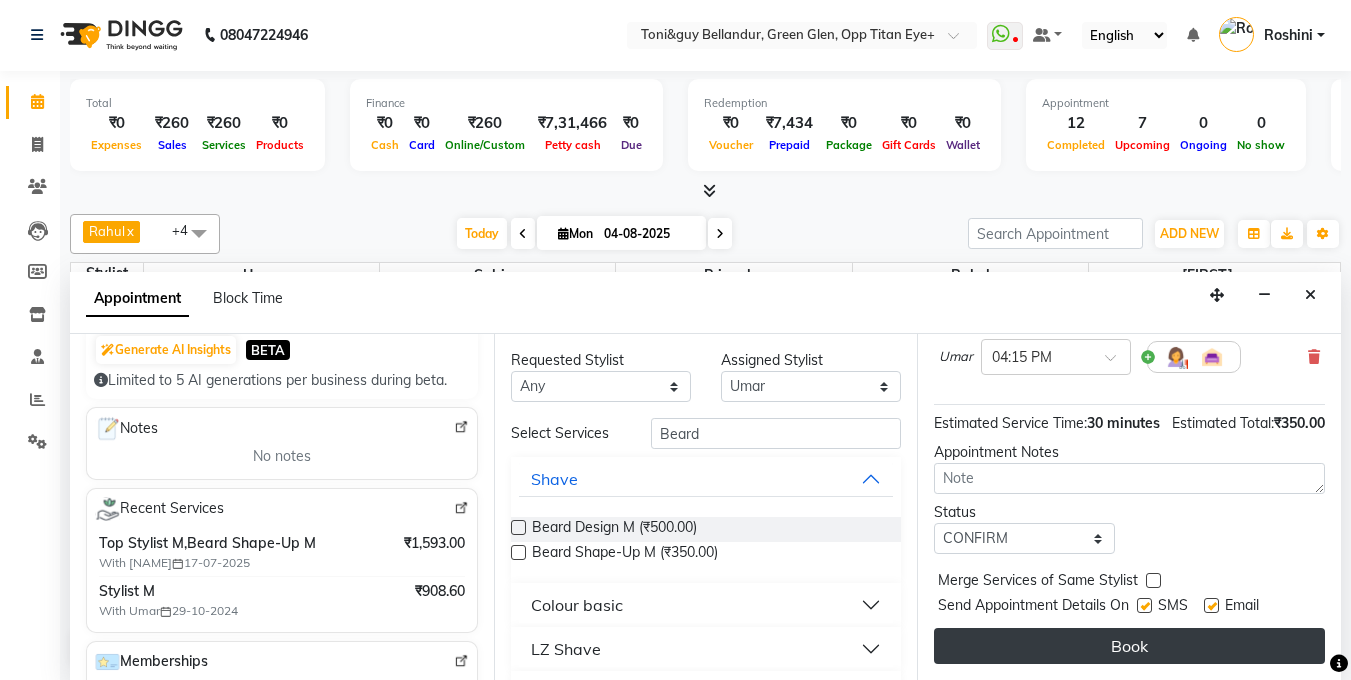 click on "Book" at bounding box center [1129, 646] 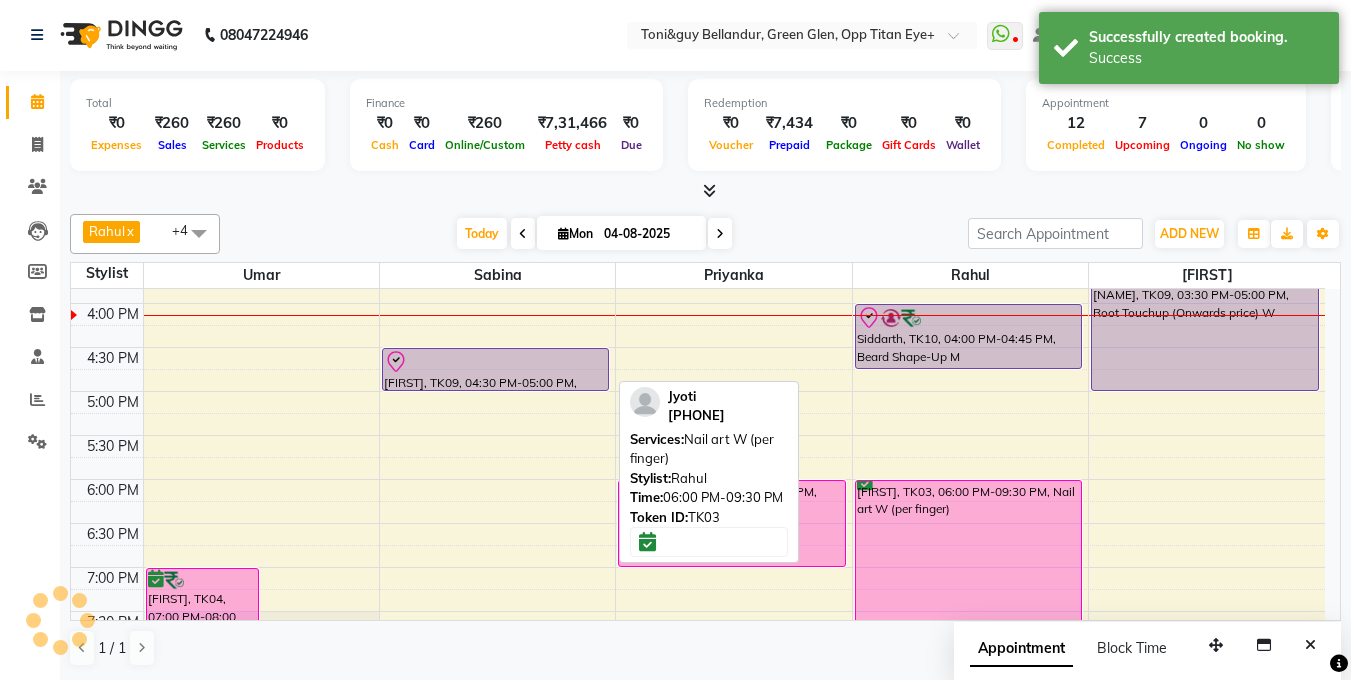 scroll, scrollTop: 0, scrollLeft: 0, axis: both 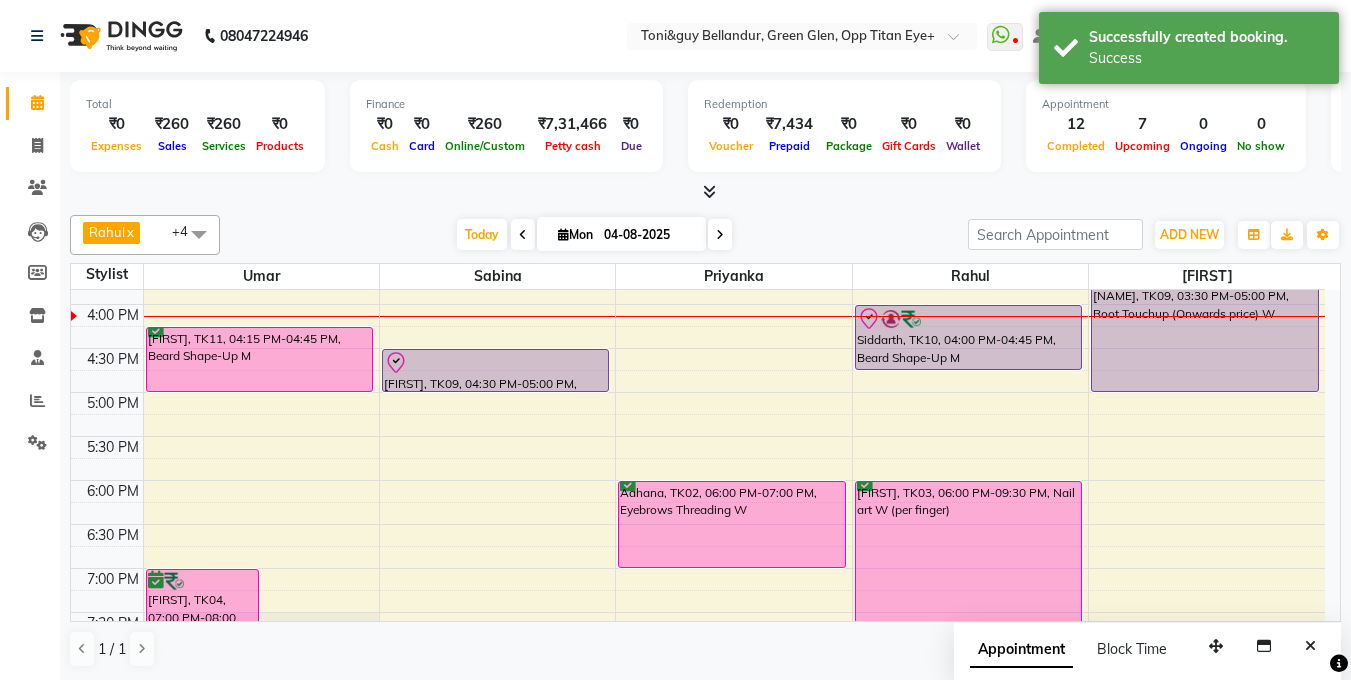 drag, startPoint x: 249, startPoint y: 369, endPoint x: 249, endPoint y: 385, distance: 16 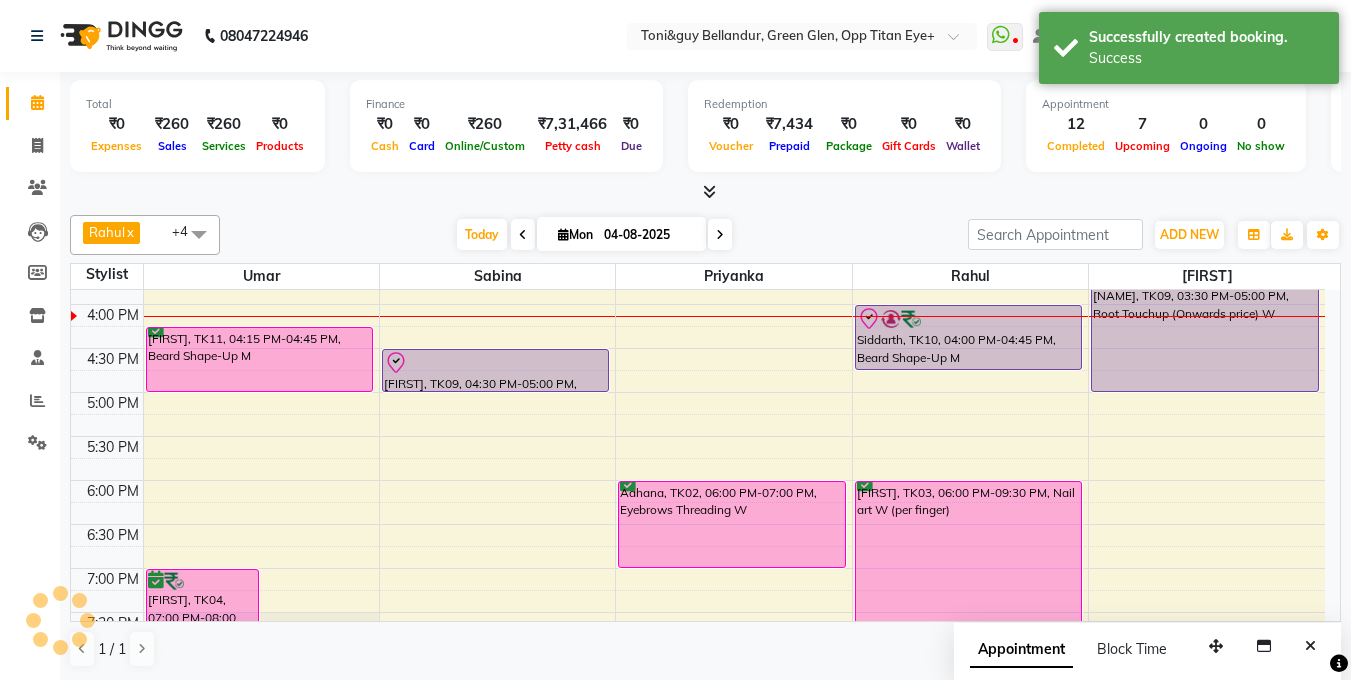 click on "Ankur, TK11, 04:15 PM-04:45 PM, Beard Shape-Up M" at bounding box center (260, 359) 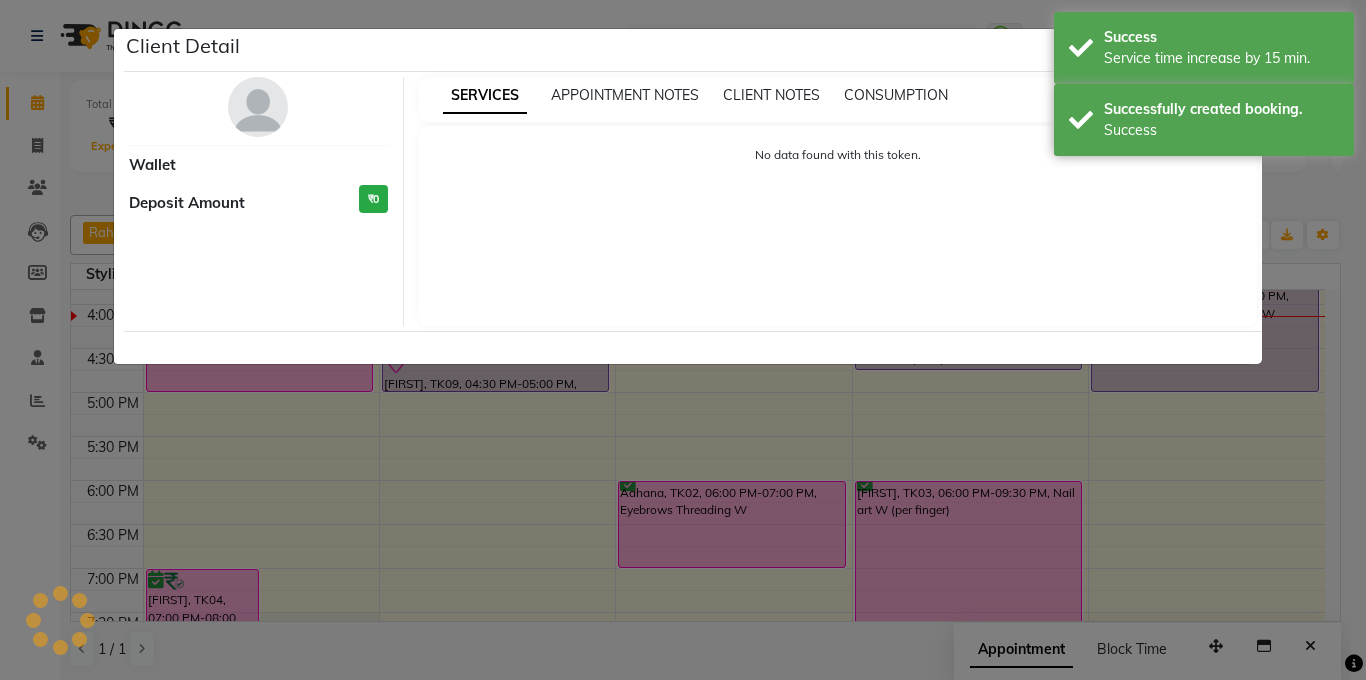 select on "6" 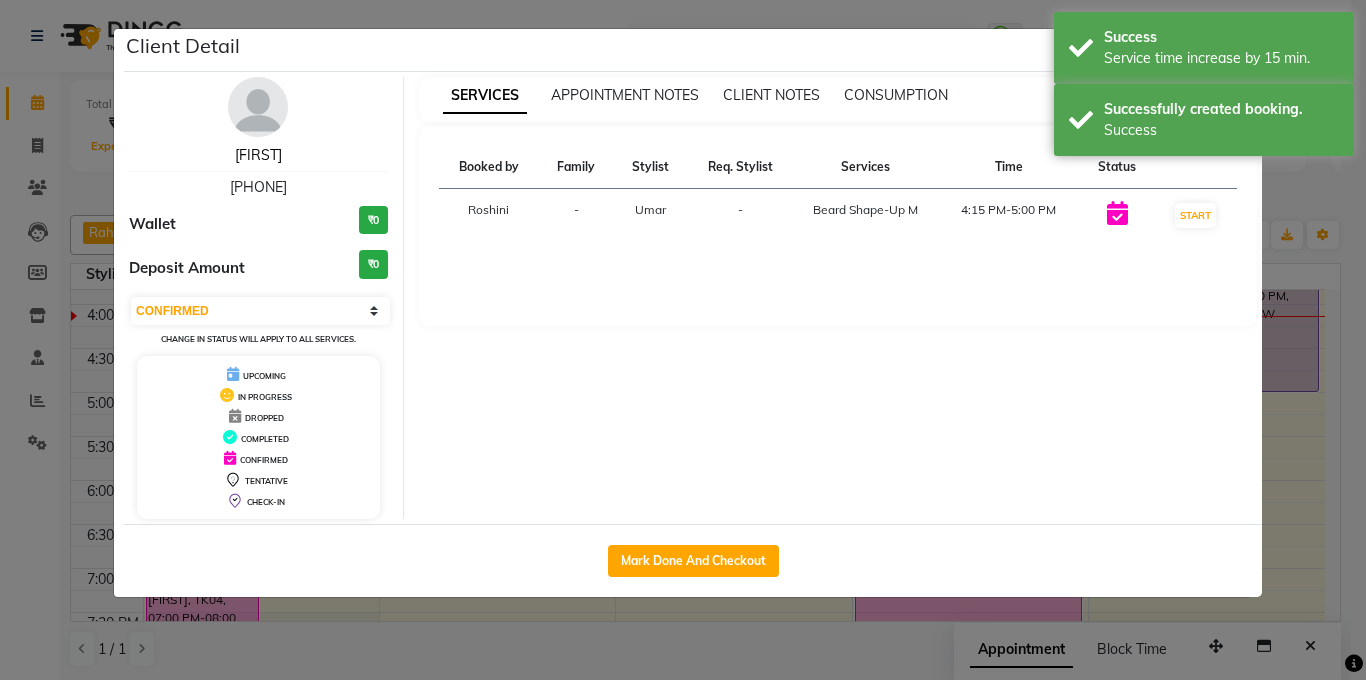 click on "[FIRST]" at bounding box center [258, 155] 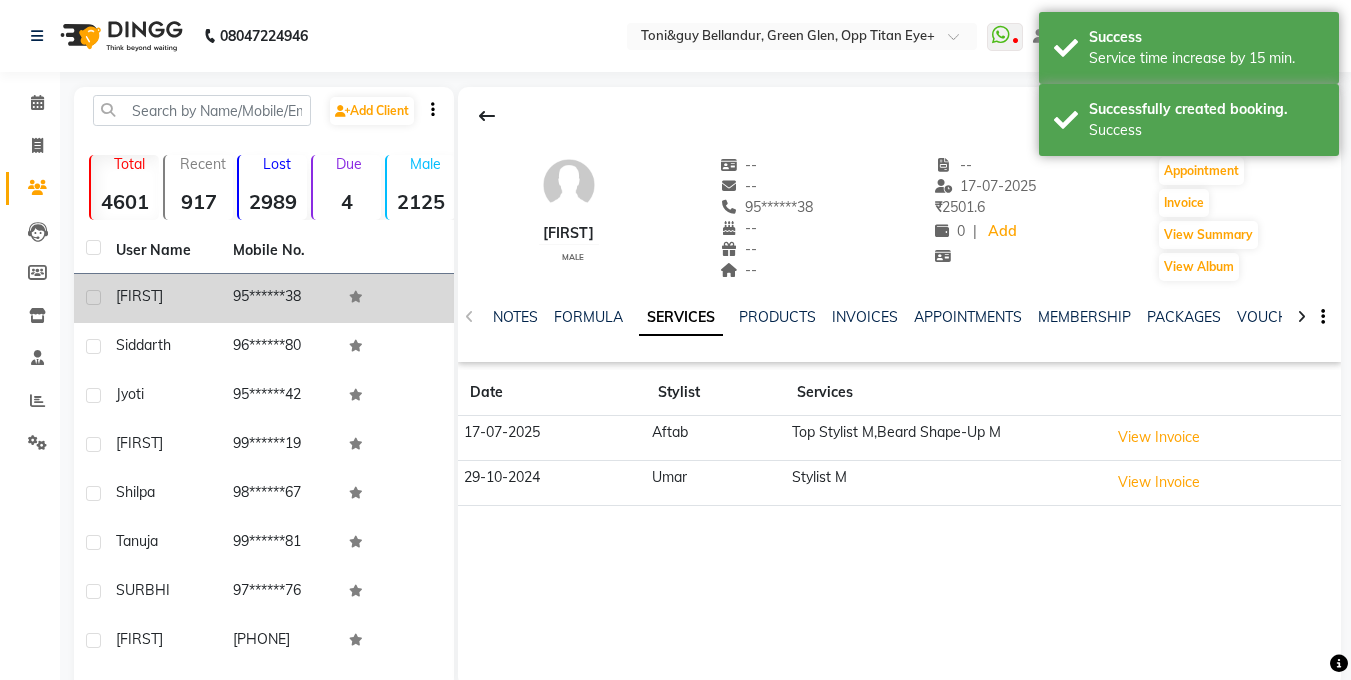 scroll, scrollTop: 26, scrollLeft: 0, axis: vertical 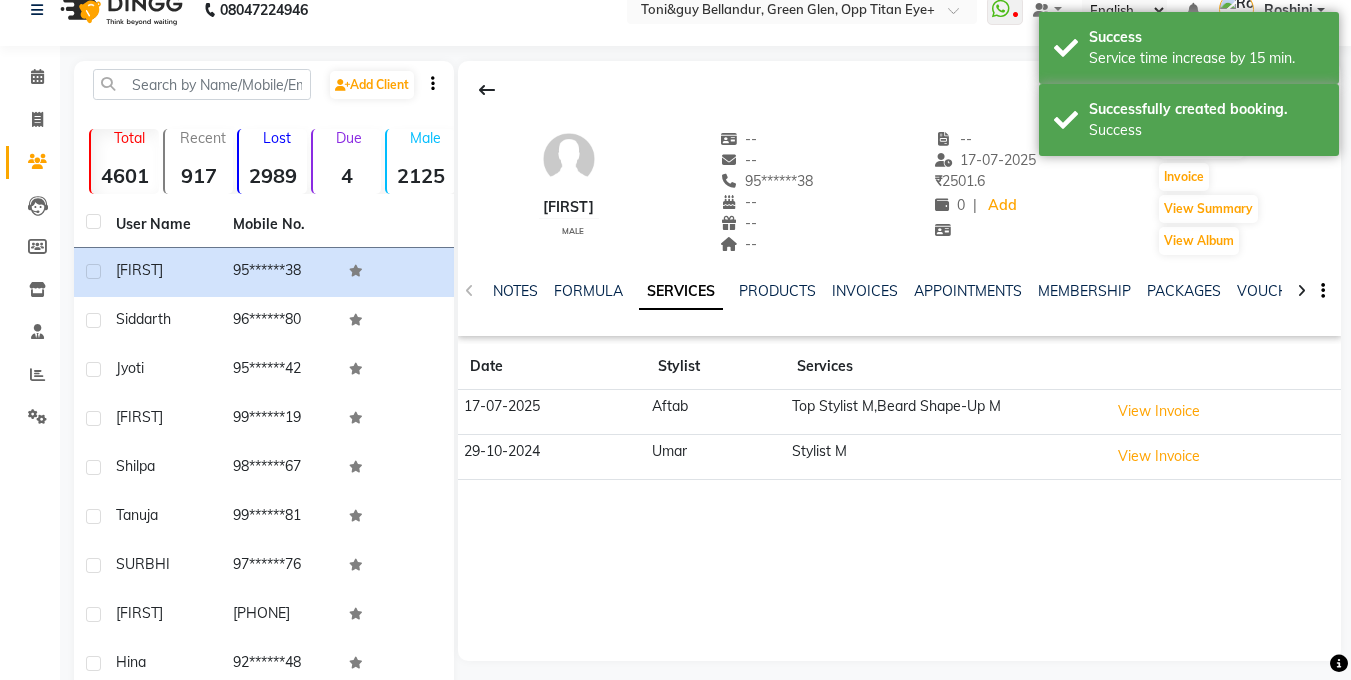 click on "NOTES FORMULA SERVICES PRODUCTS INVOICES APPOINTMENTS MEMBERSHIP PACKAGES VOUCHERS GIFTCARDS POINTS FORMS FAMILY CARDS WALLET" 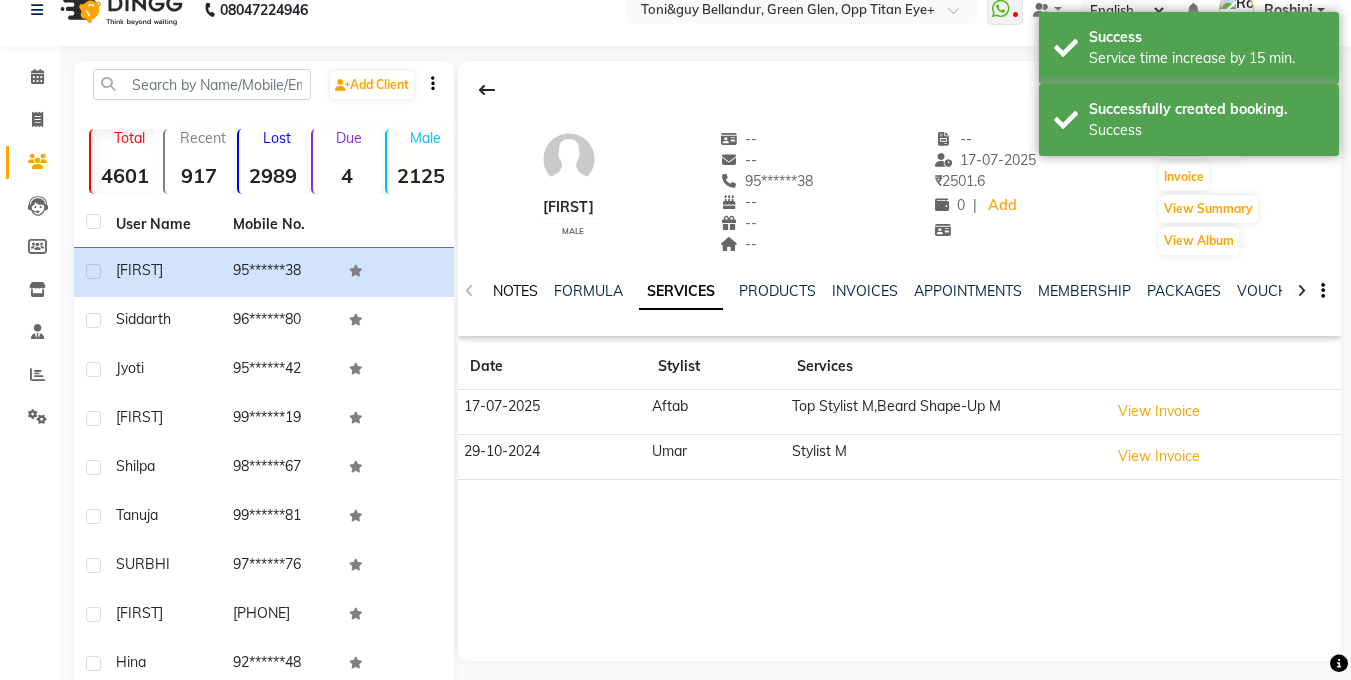 click on "NOTES" 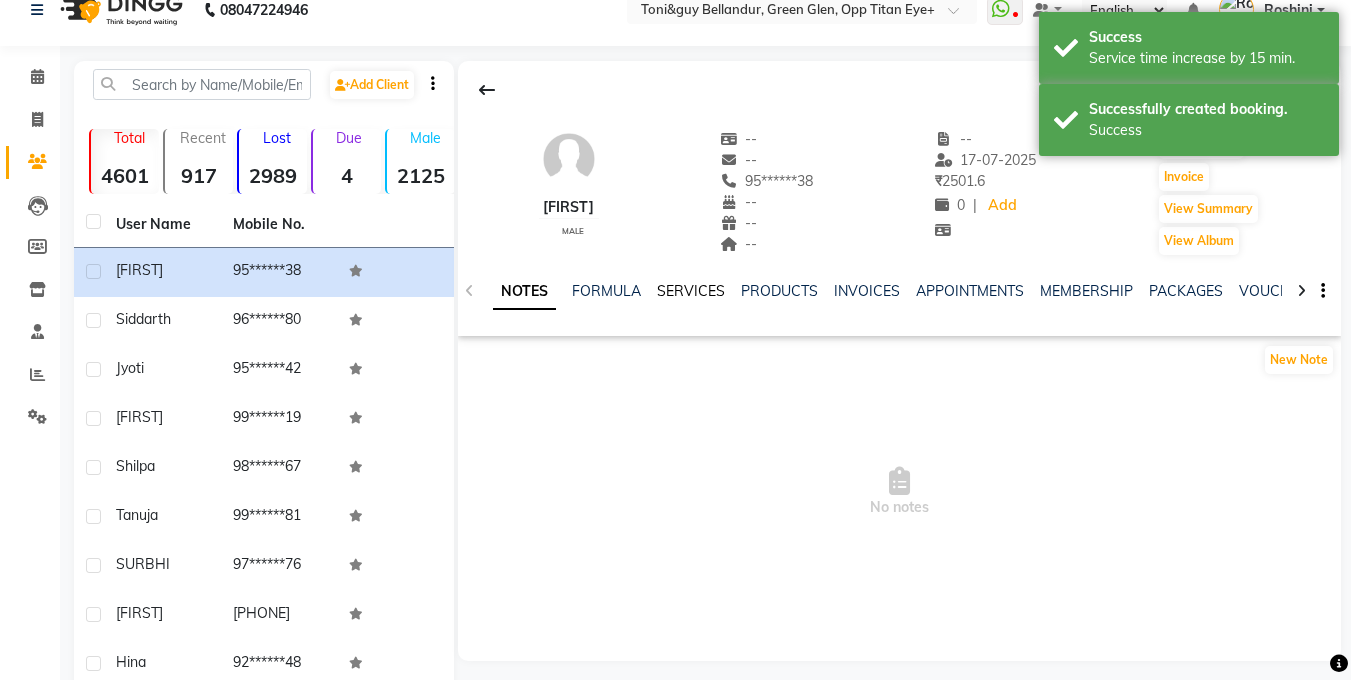 click on "SERVICES" 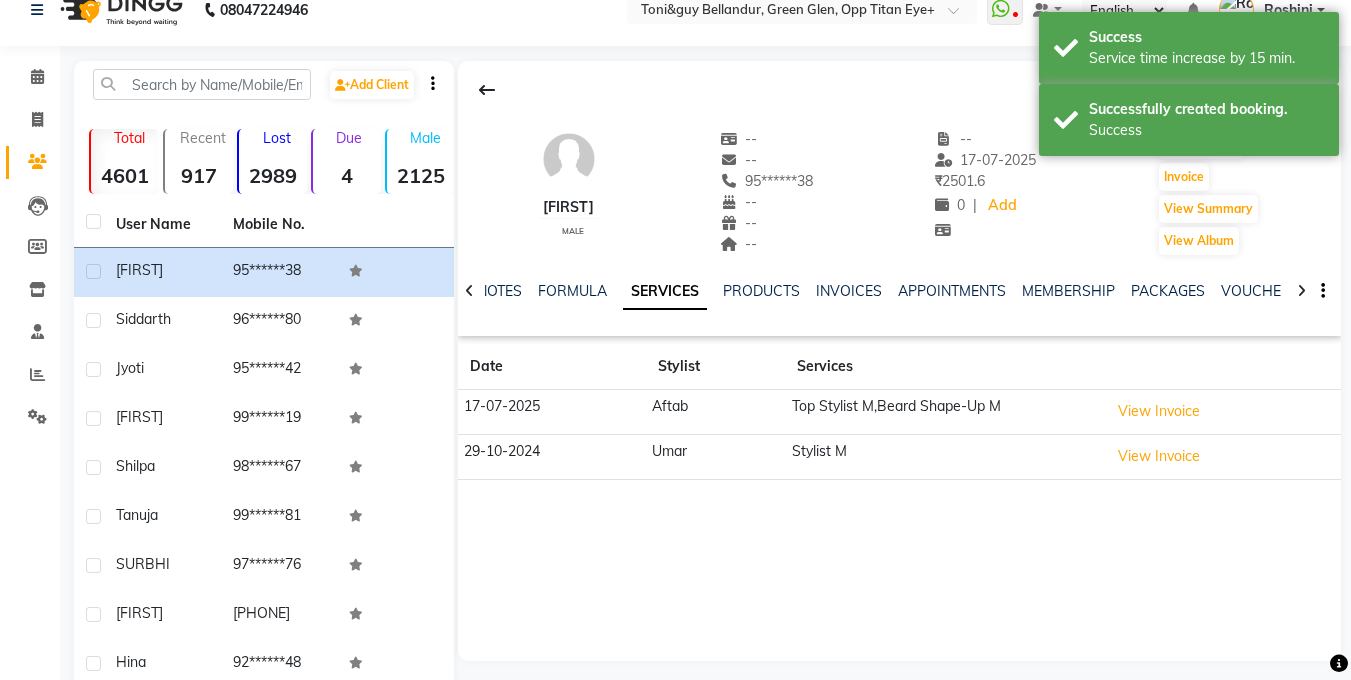 scroll, scrollTop: 0, scrollLeft: 0, axis: both 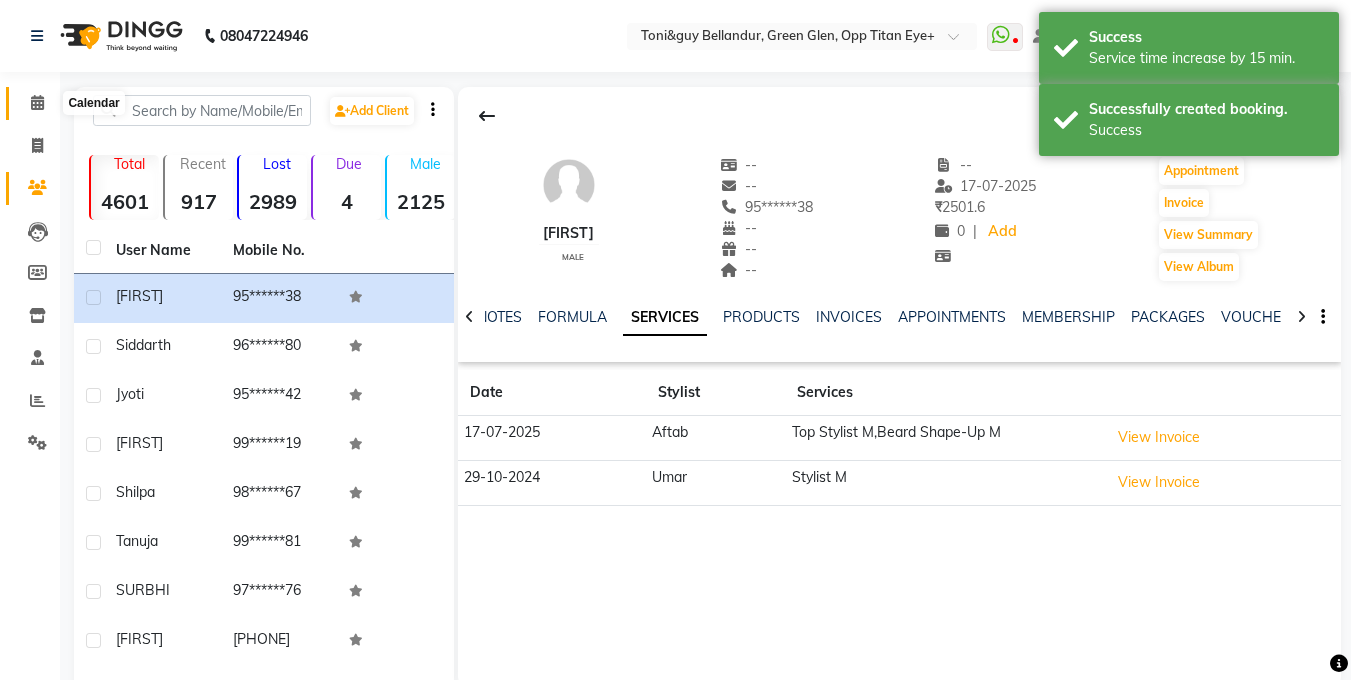 click 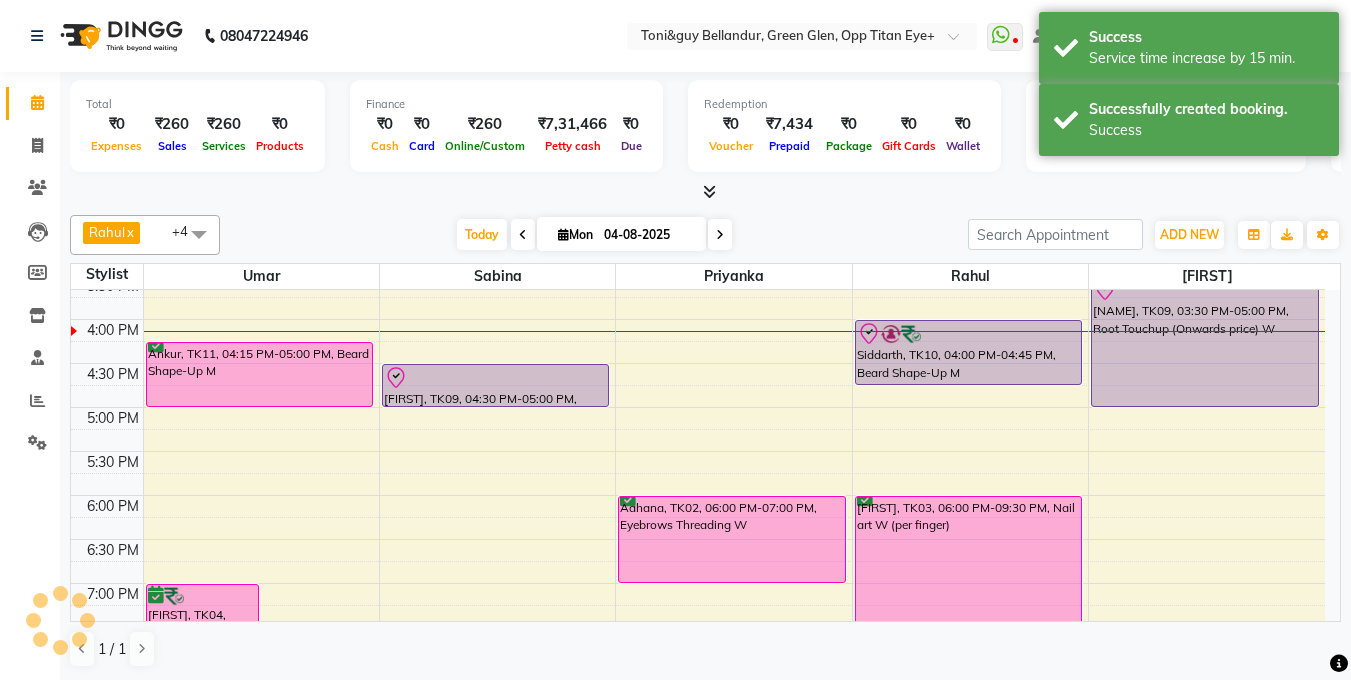 scroll, scrollTop: 590, scrollLeft: 0, axis: vertical 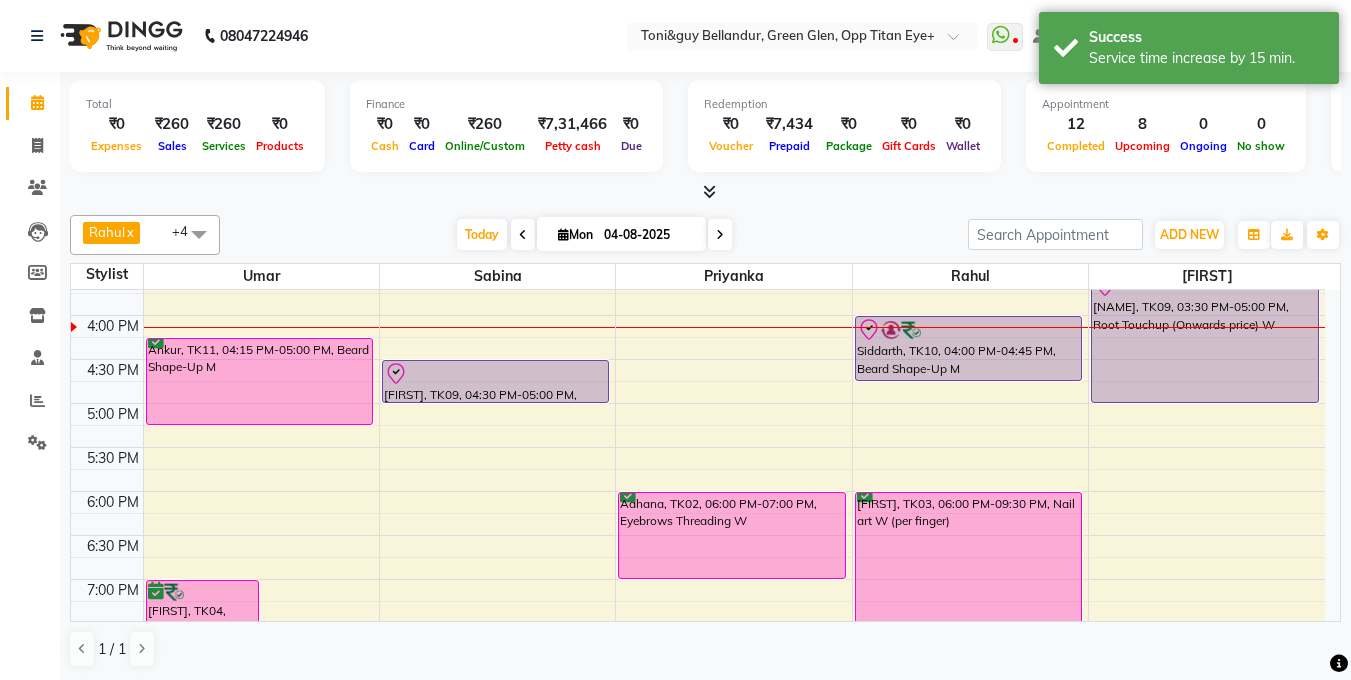 drag, startPoint x: 257, startPoint y: 401, endPoint x: 261, endPoint y: 416, distance: 15.524175 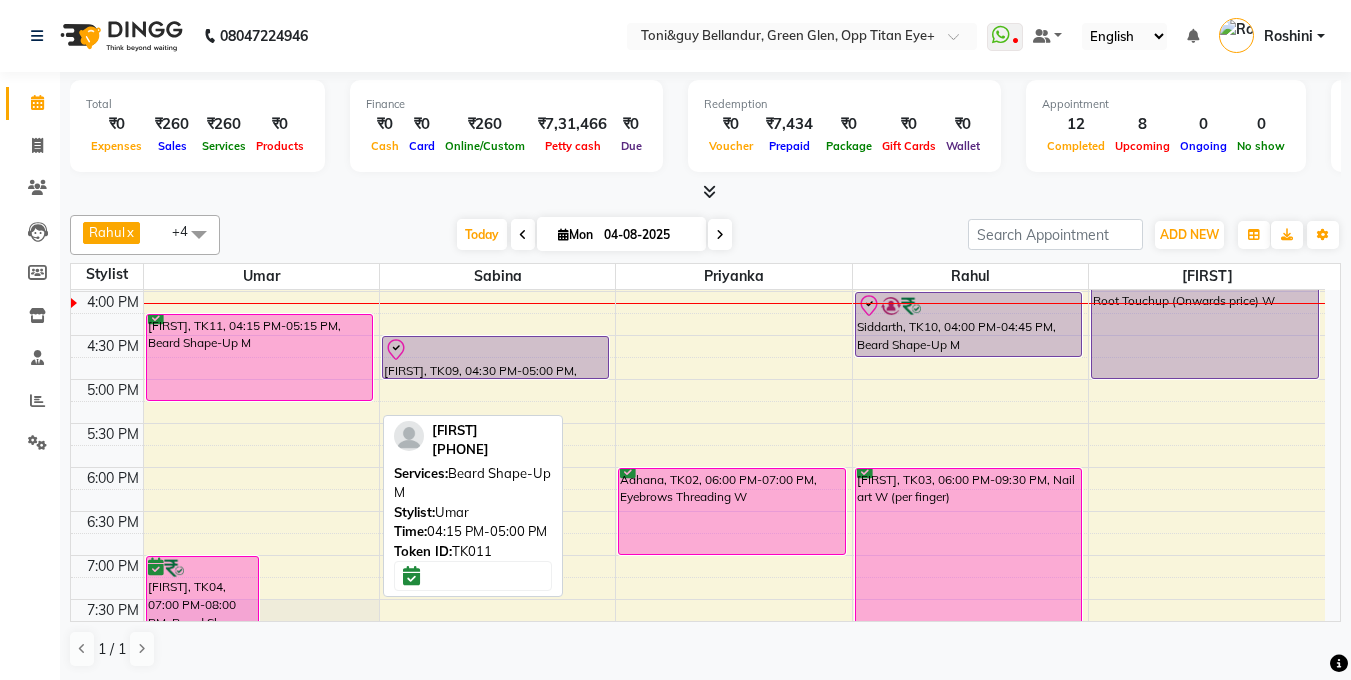 scroll, scrollTop: 615, scrollLeft: 0, axis: vertical 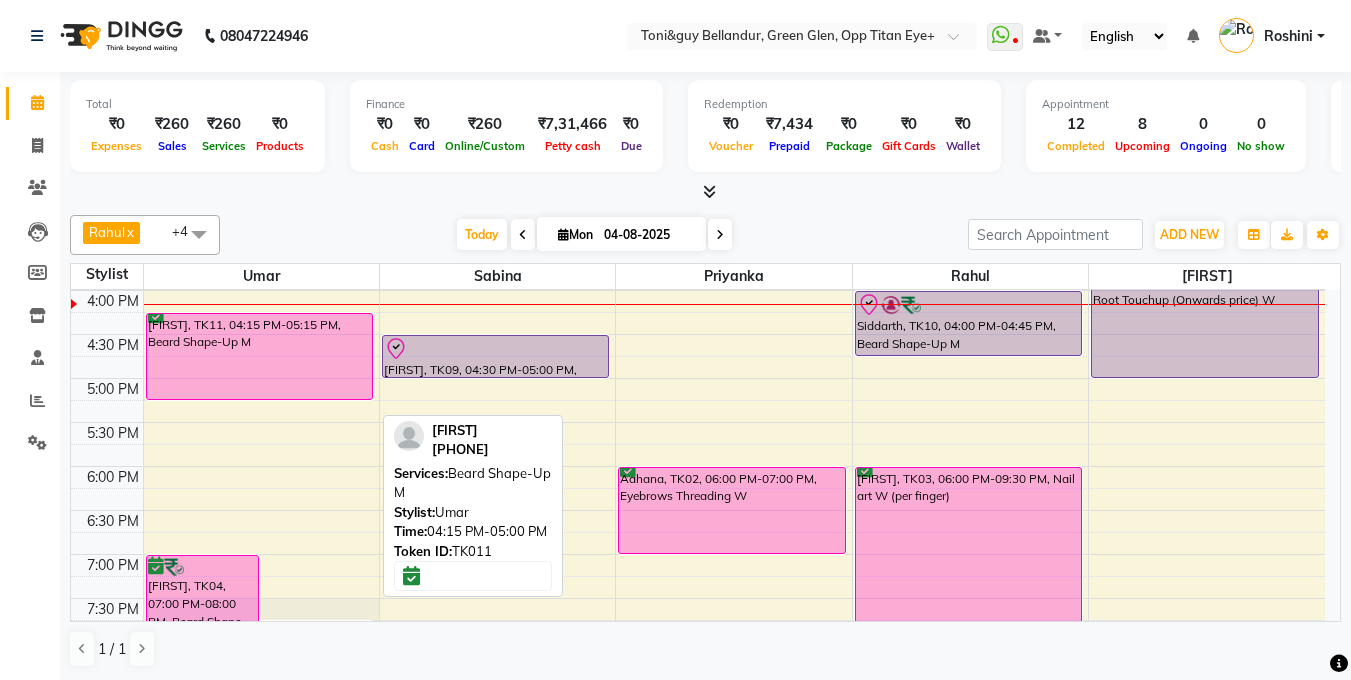 click on "Ankur, TK11, 04:15 PM-05:15 PM, Beard Shape-Up M" at bounding box center [260, 356] 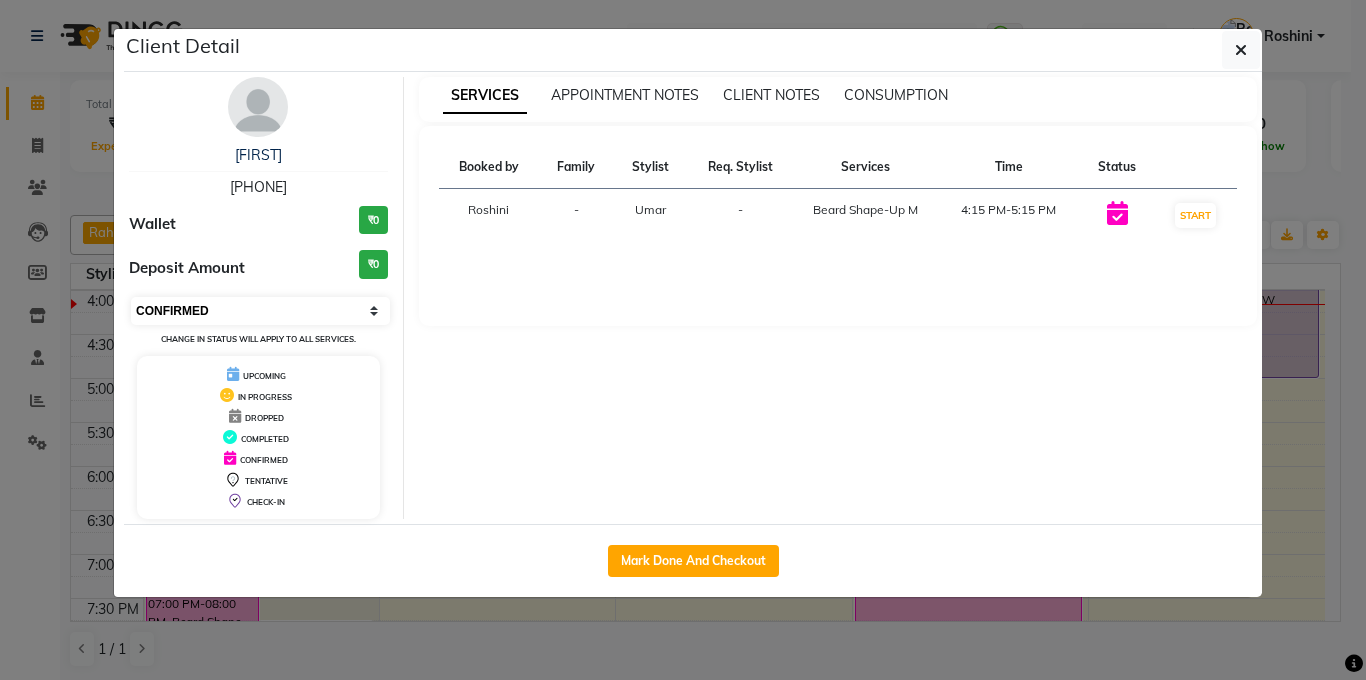 click on "Select IN SERVICE CONFIRMED TENTATIVE CHECK IN MARK DONE DROPPED UPCOMING" at bounding box center [260, 311] 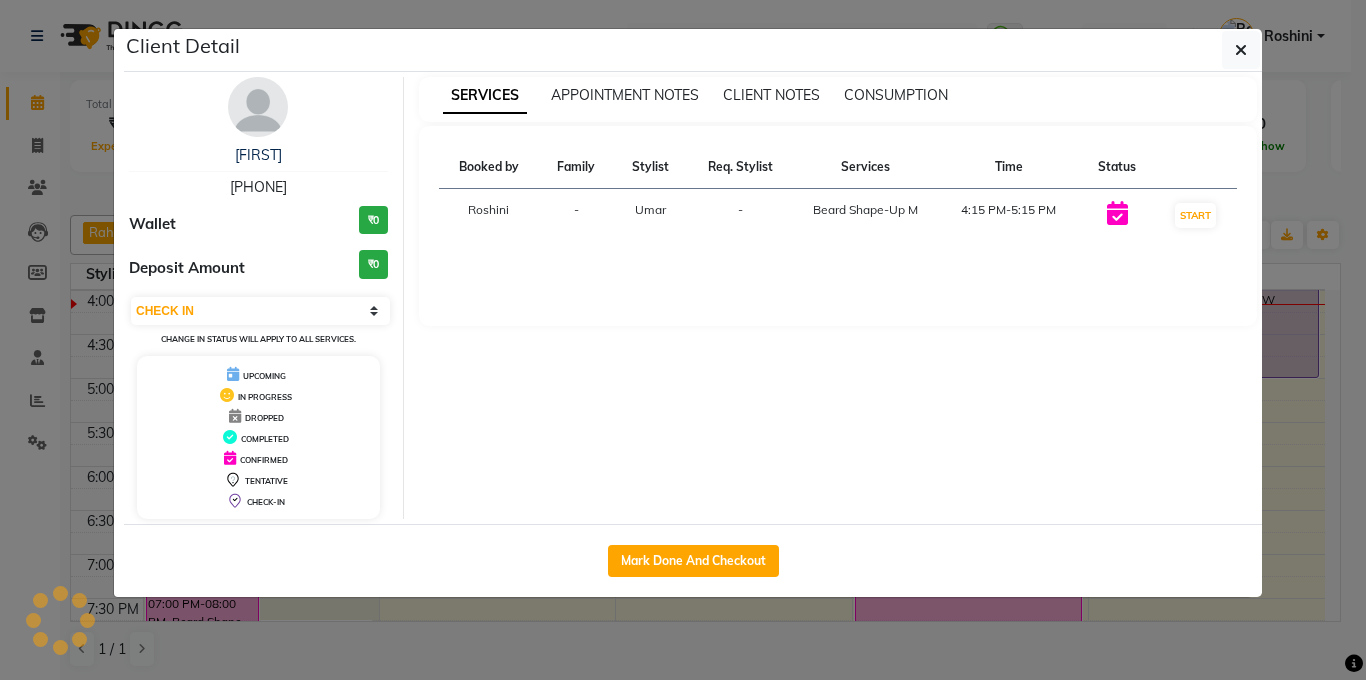 click on "Client Detail  Ankur    9555746638 Wallet ₹0 Deposit Amount  ₹0  Select IN SERVICE CONFIRMED TENTATIVE CHECK IN MARK DONE DROPPED UPCOMING Change in status will apply to all services. UPCOMING IN PROGRESS DROPPED COMPLETED CONFIRMED TENTATIVE CHECK-IN SERVICES APPOINTMENT NOTES CLIENT NOTES CONSUMPTION Booked by Family Stylist Req. Stylist Services Time Status  Roshini  - Umar -  Beard Shape-Up M   4:15 PM-5:15 PM   START   Mark Done And Checkout" 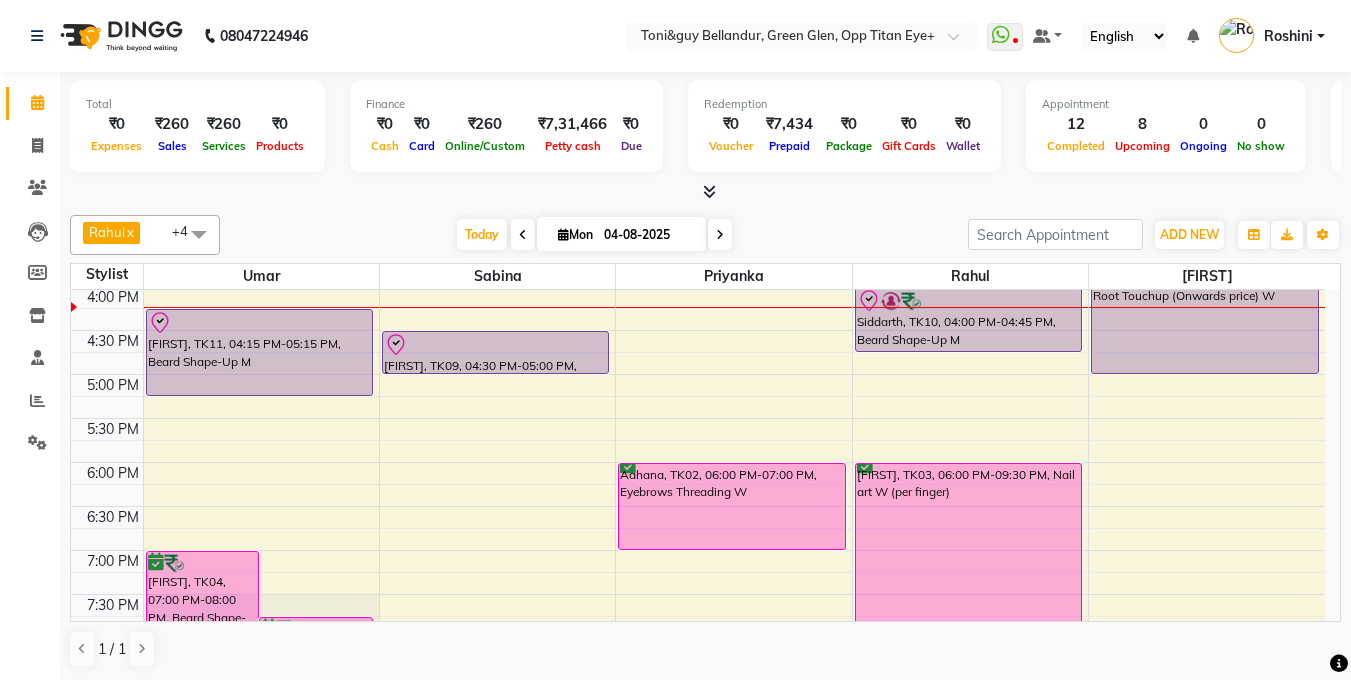 scroll, scrollTop: 623, scrollLeft: 0, axis: vertical 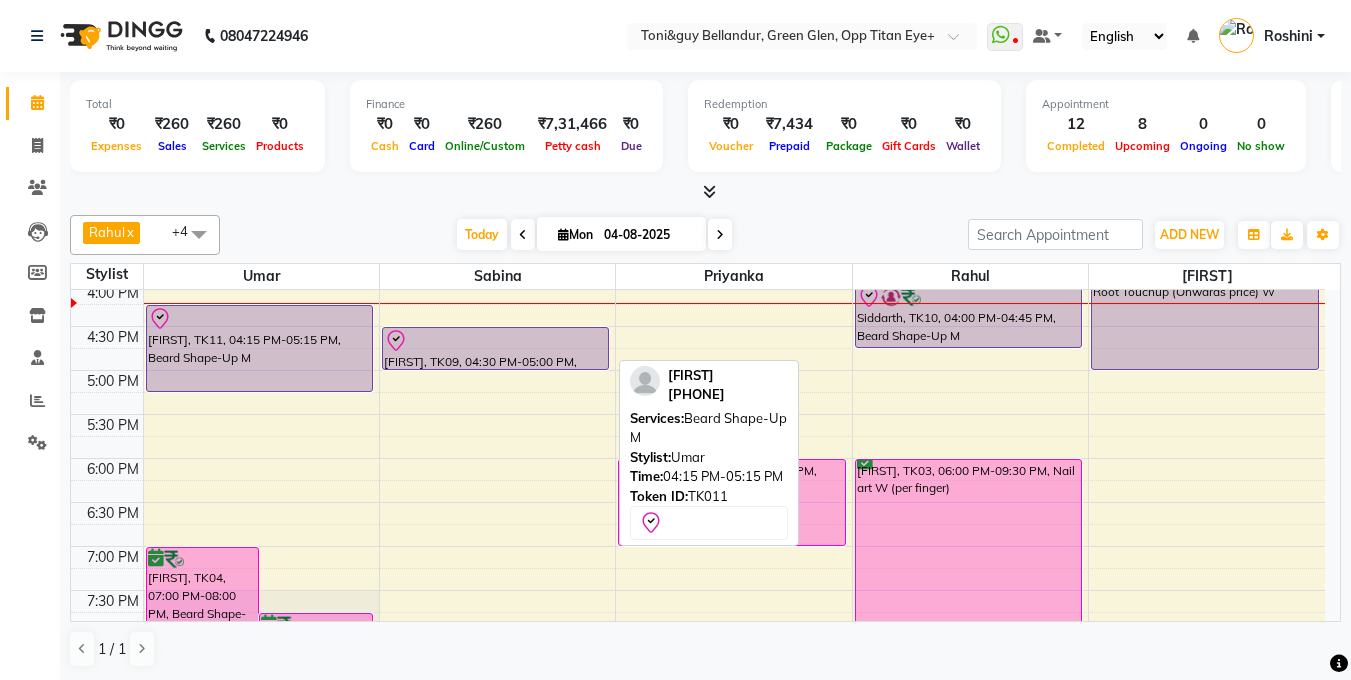 click on "Ankur, TK11, 04:15 PM-05:15 PM, Beard Shape-Up M" at bounding box center (260, 348) 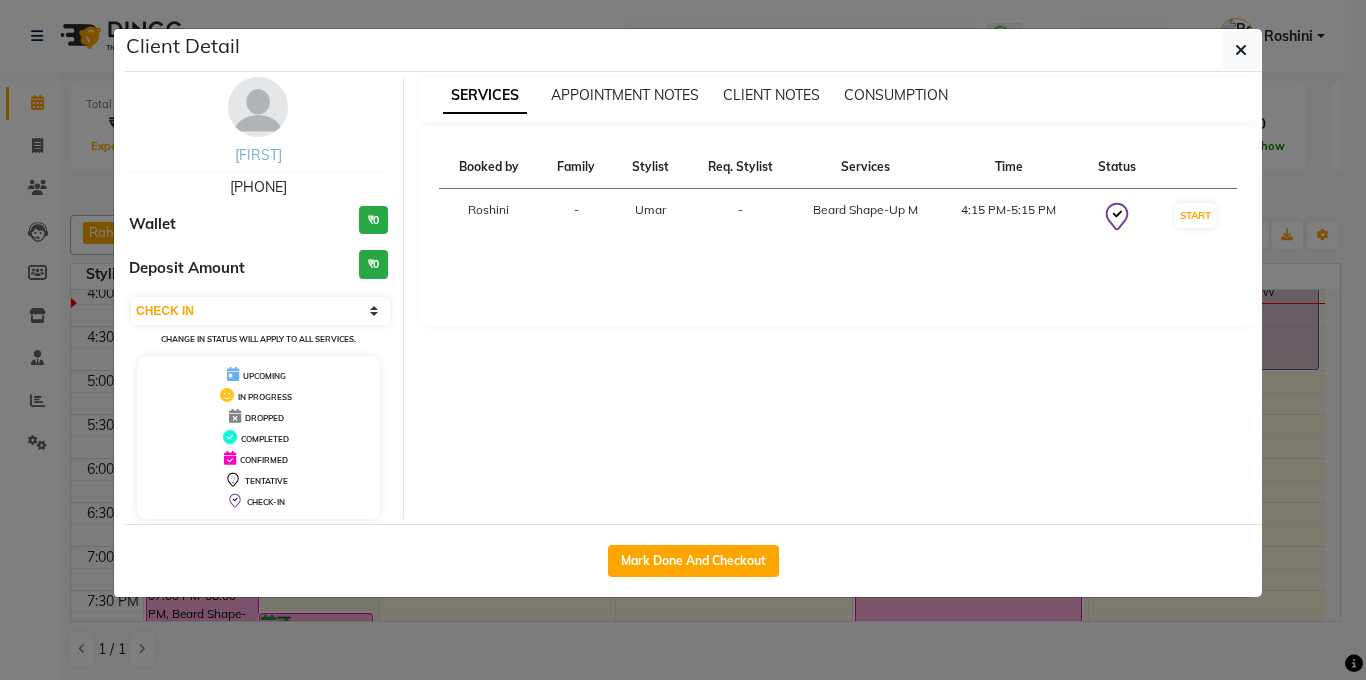 click on "[FIRST]" at bounding box center (258, 155) 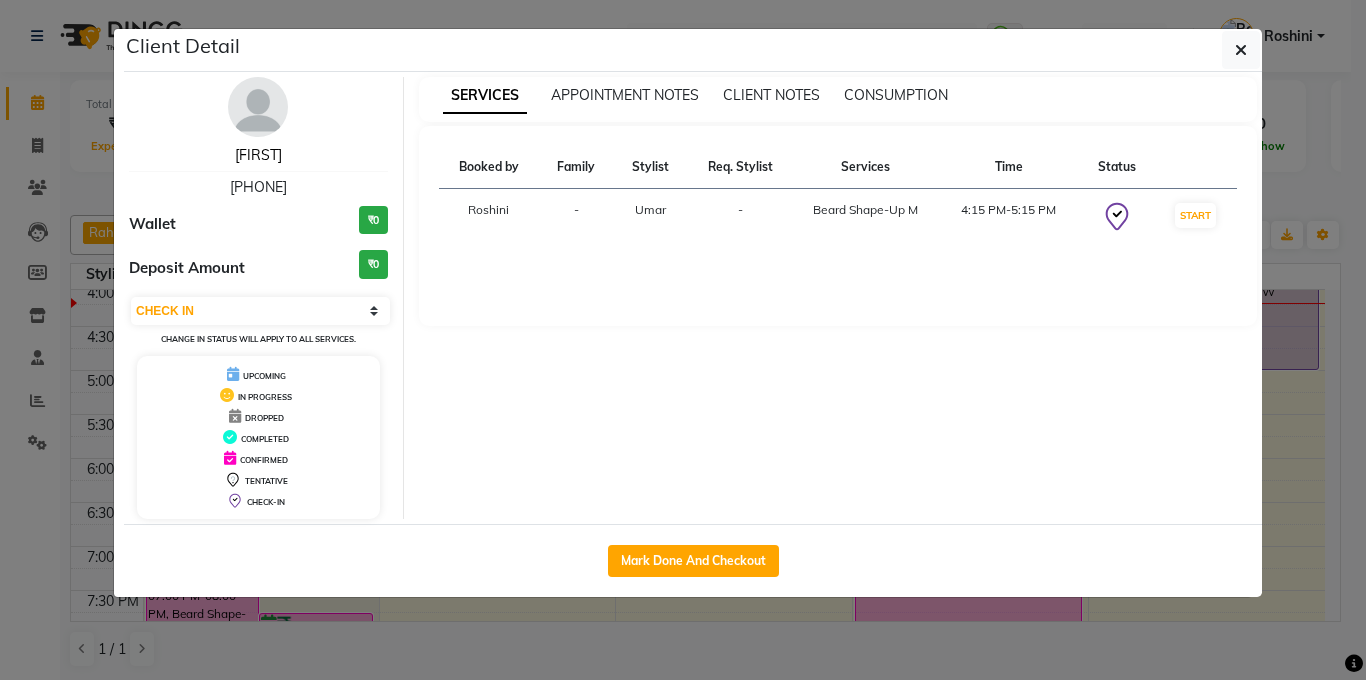 click on "[FIRST]" at bounding box center (258, 155) 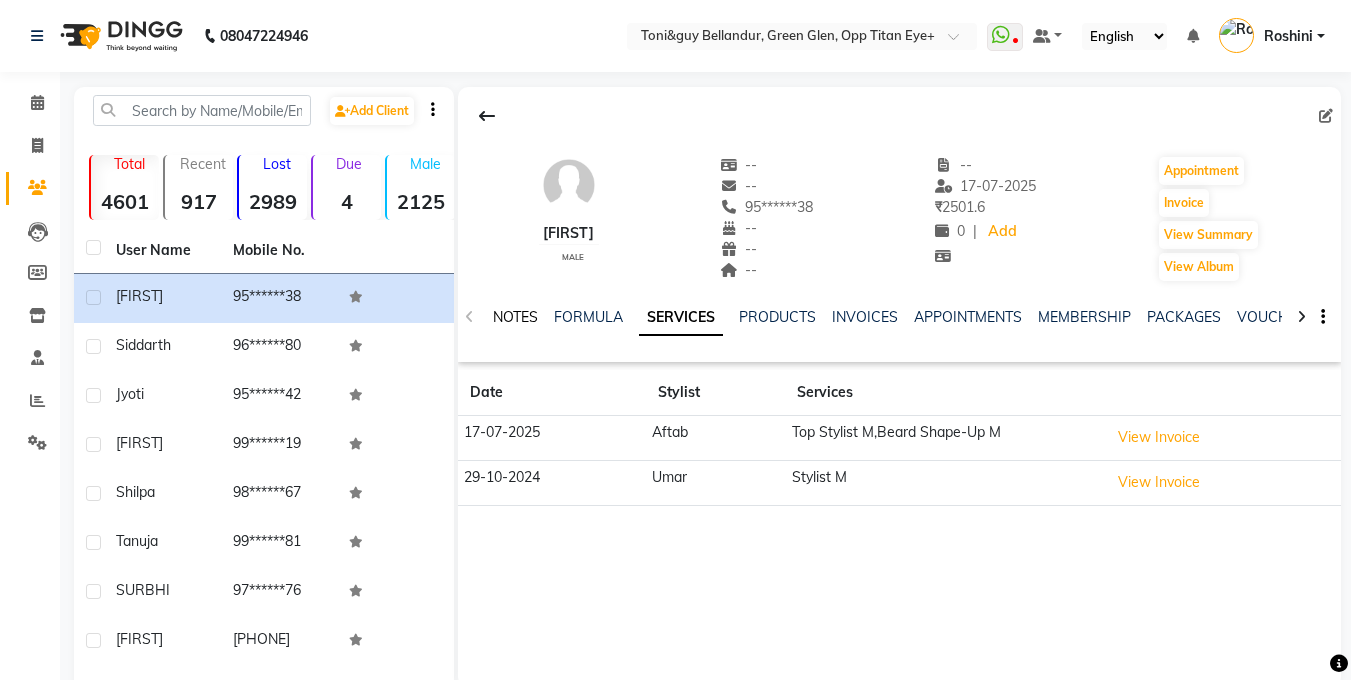 click on "NOTES" 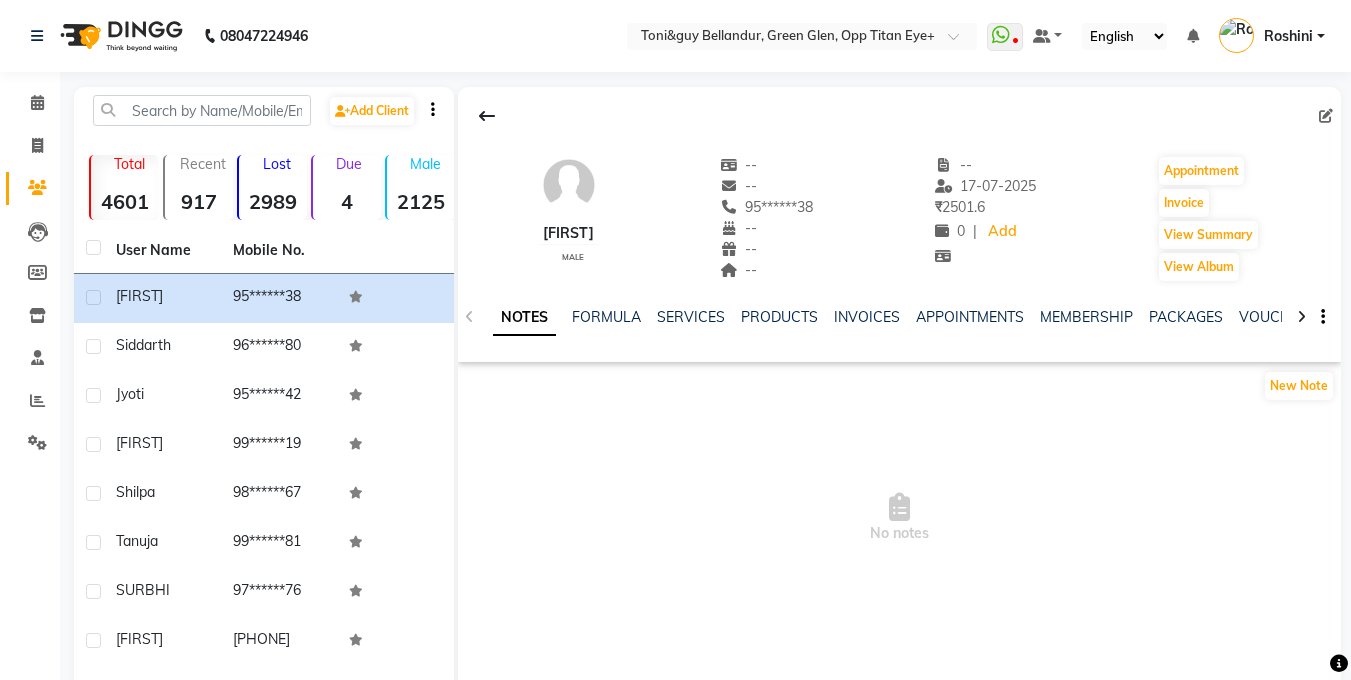 scroll, scrollTop: 23, scrollLeft: 0, axis: vertical 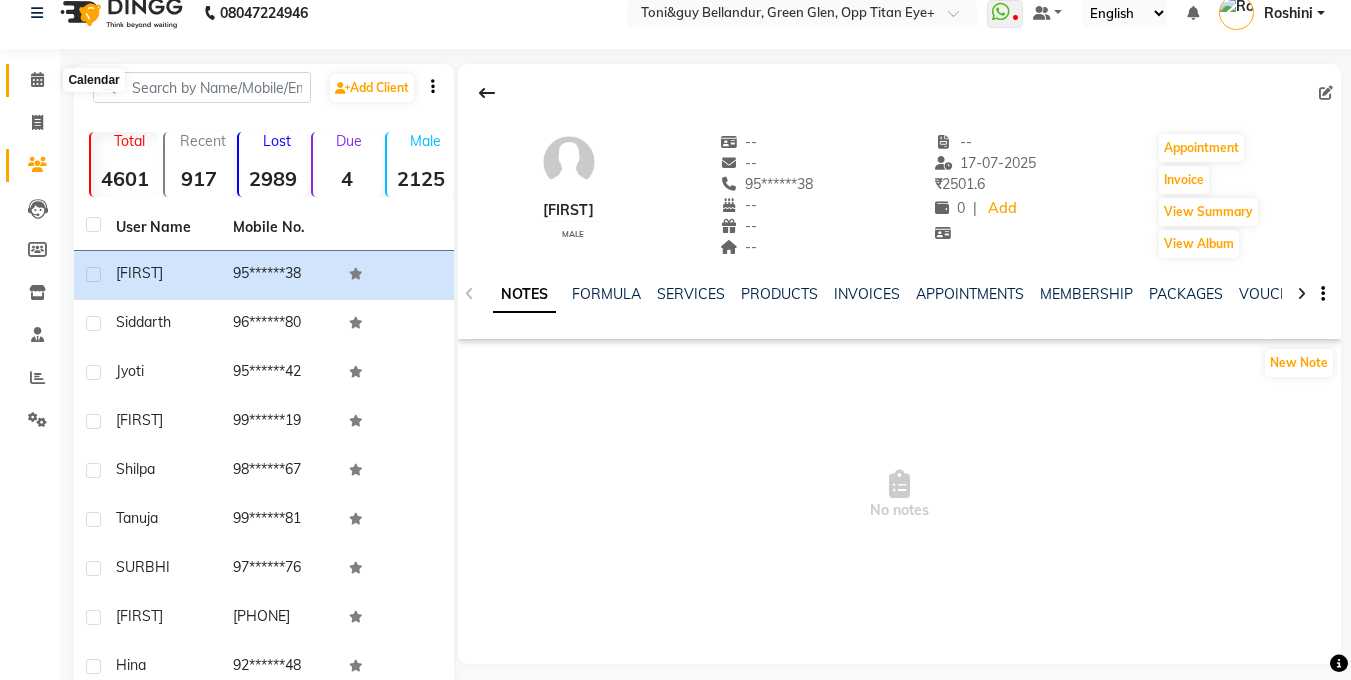 click 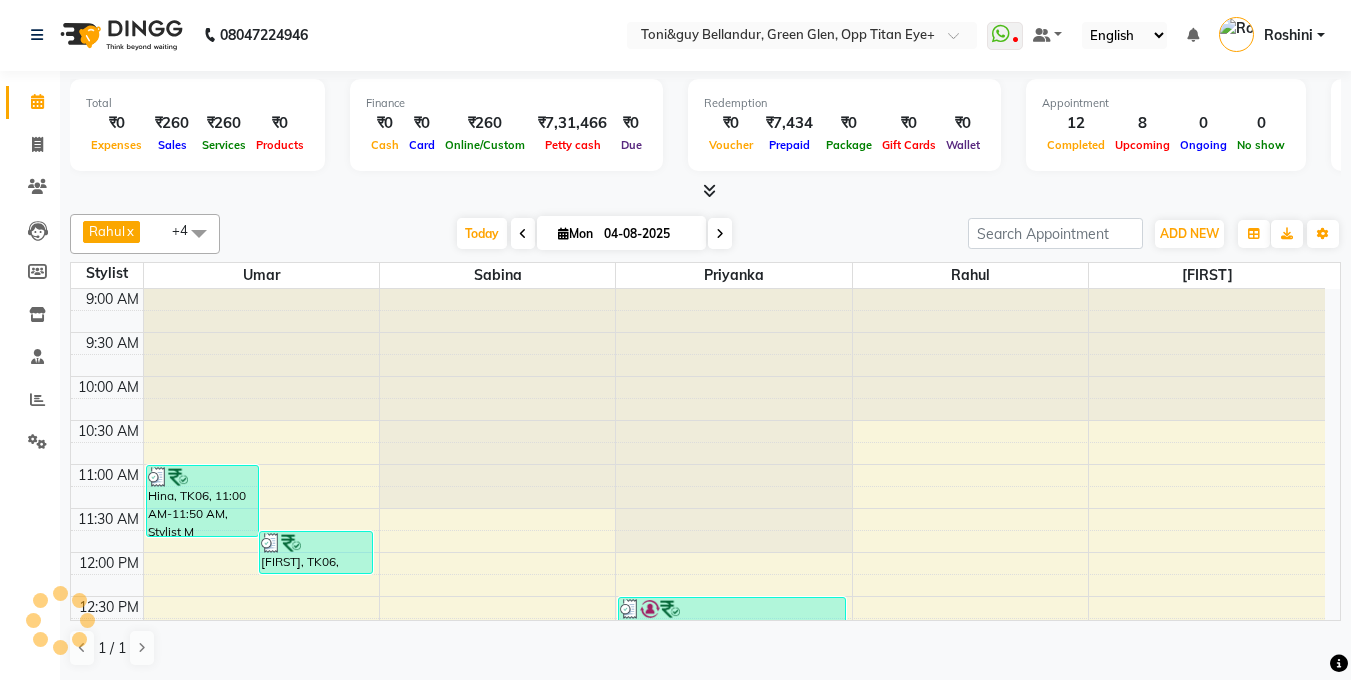 scroll, scrollTop: 0, scrollLeft: 0, axis: both 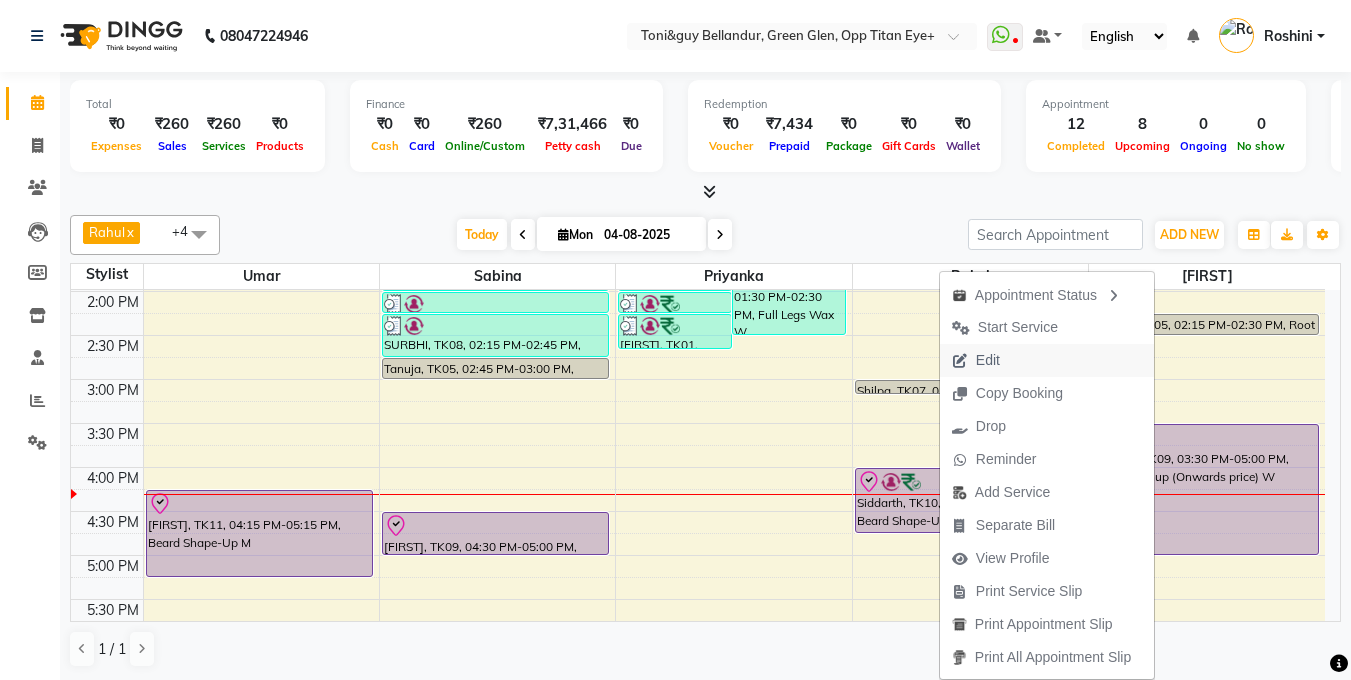 click on "Edit" at bounding box center [1047, 360] 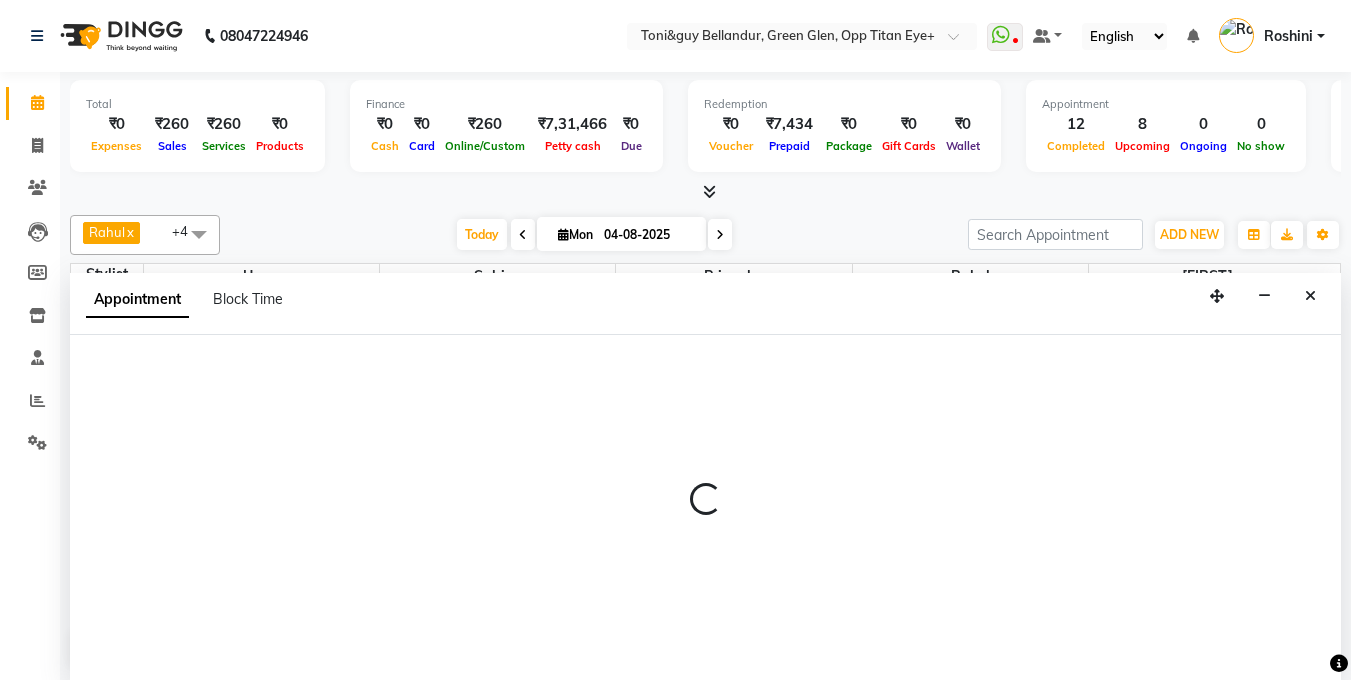 scroll, scrollTop: 1, scrollLeft: 0, axis: vertical 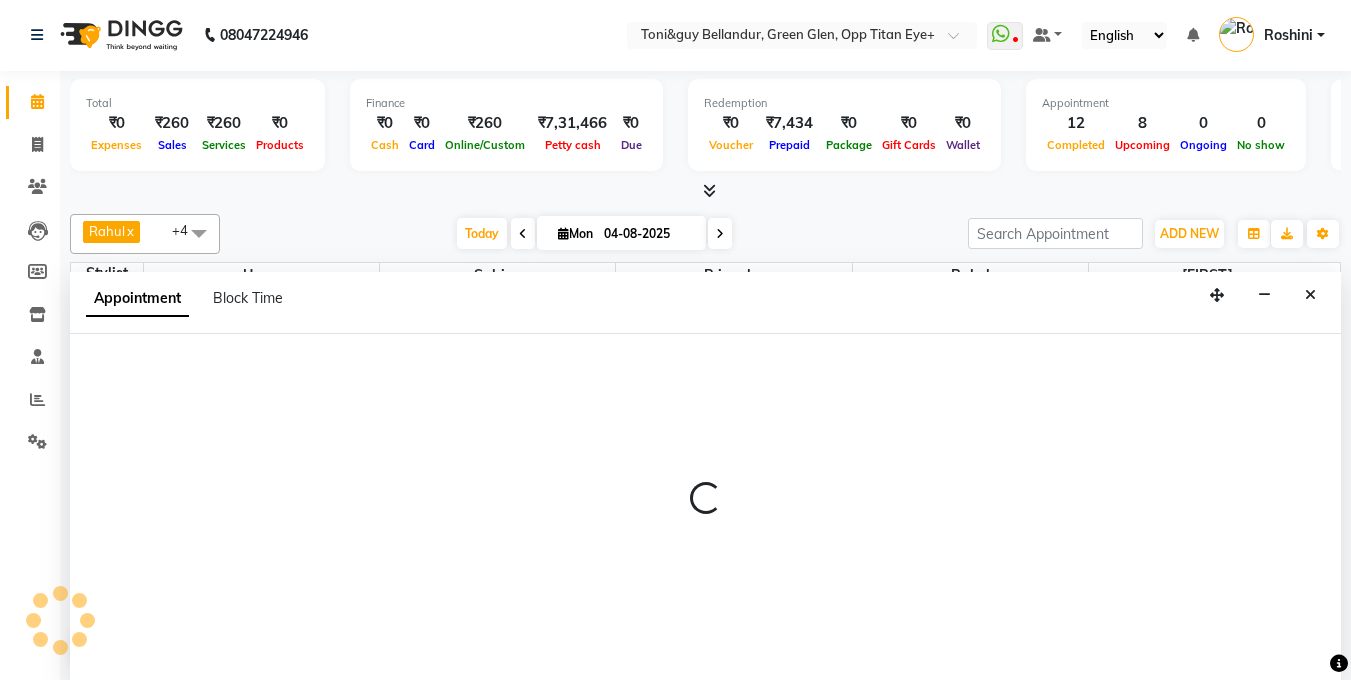 select on "tentative" 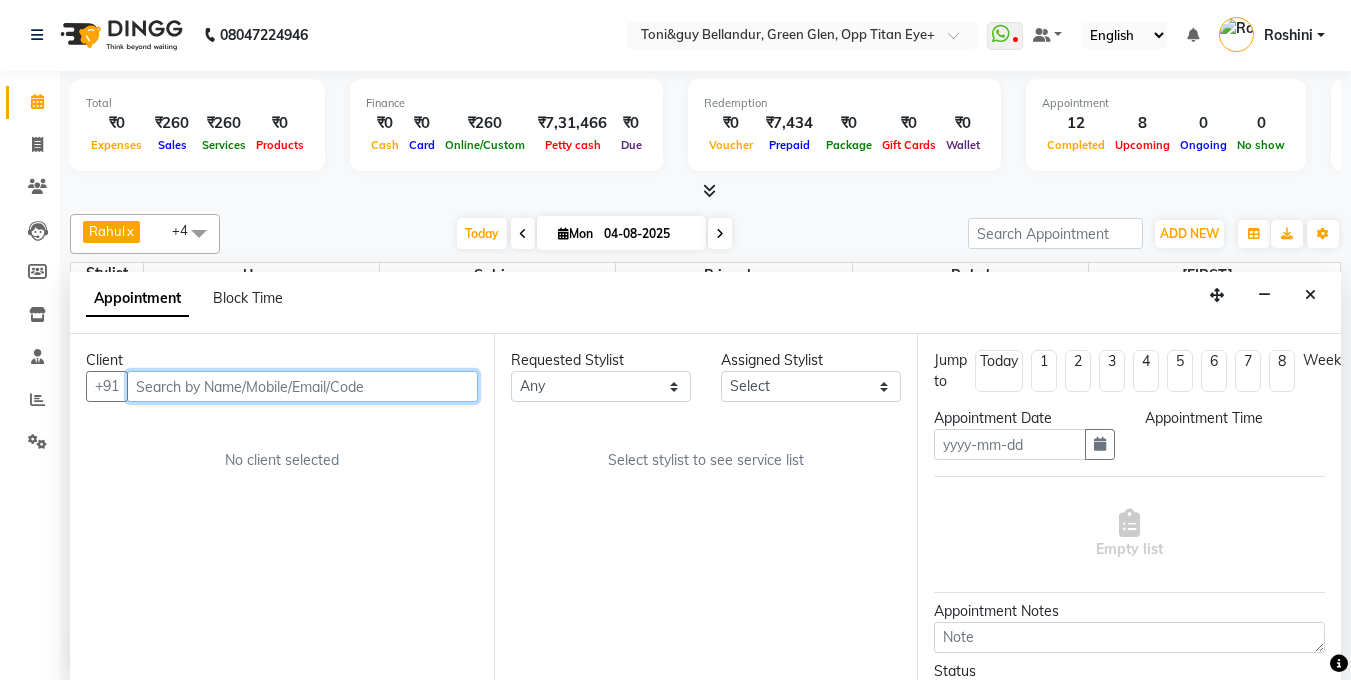 scroll, scrollTop: 58, scrollLeft: 0, axis: vertical 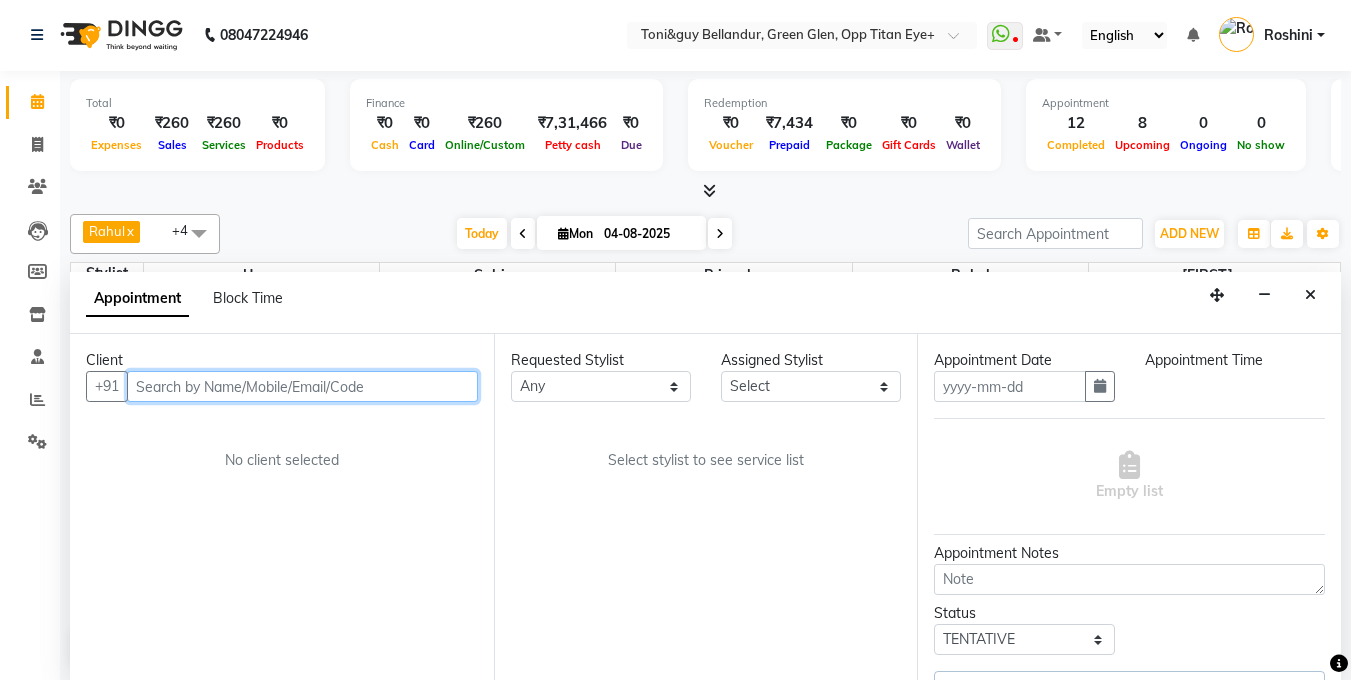 type on "04-08-2025" 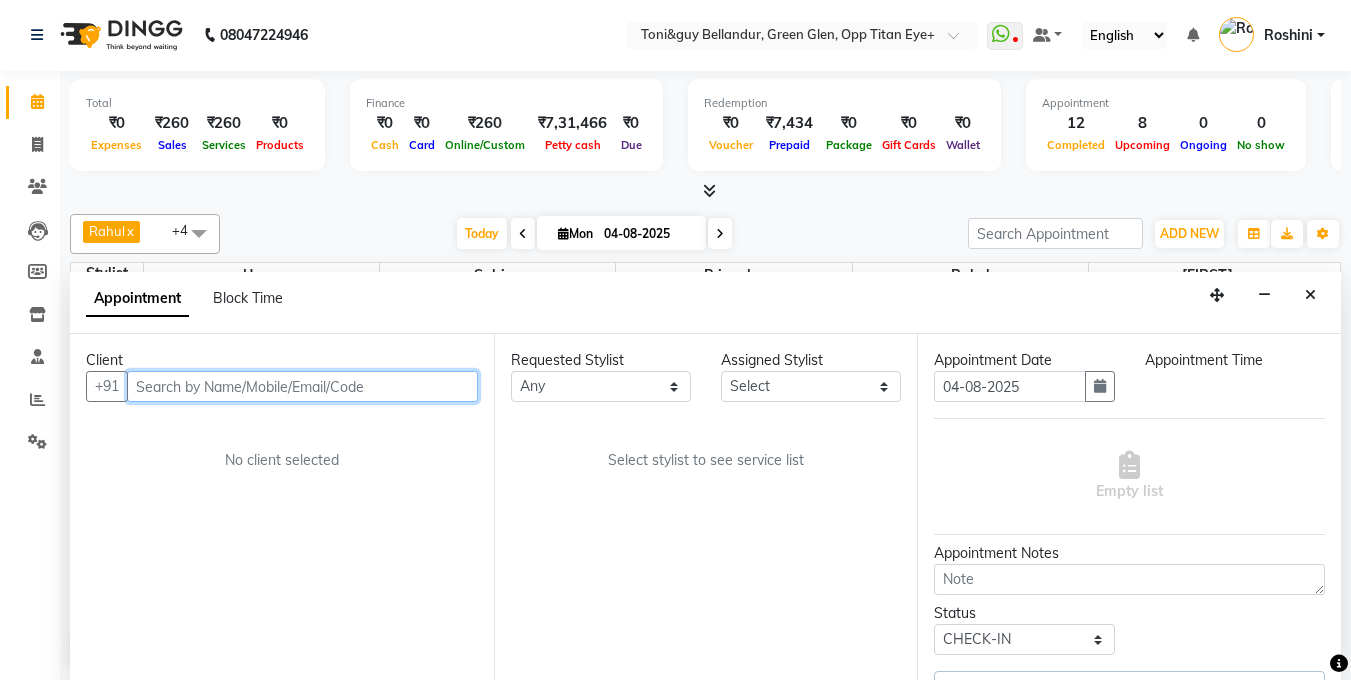 select on "930" 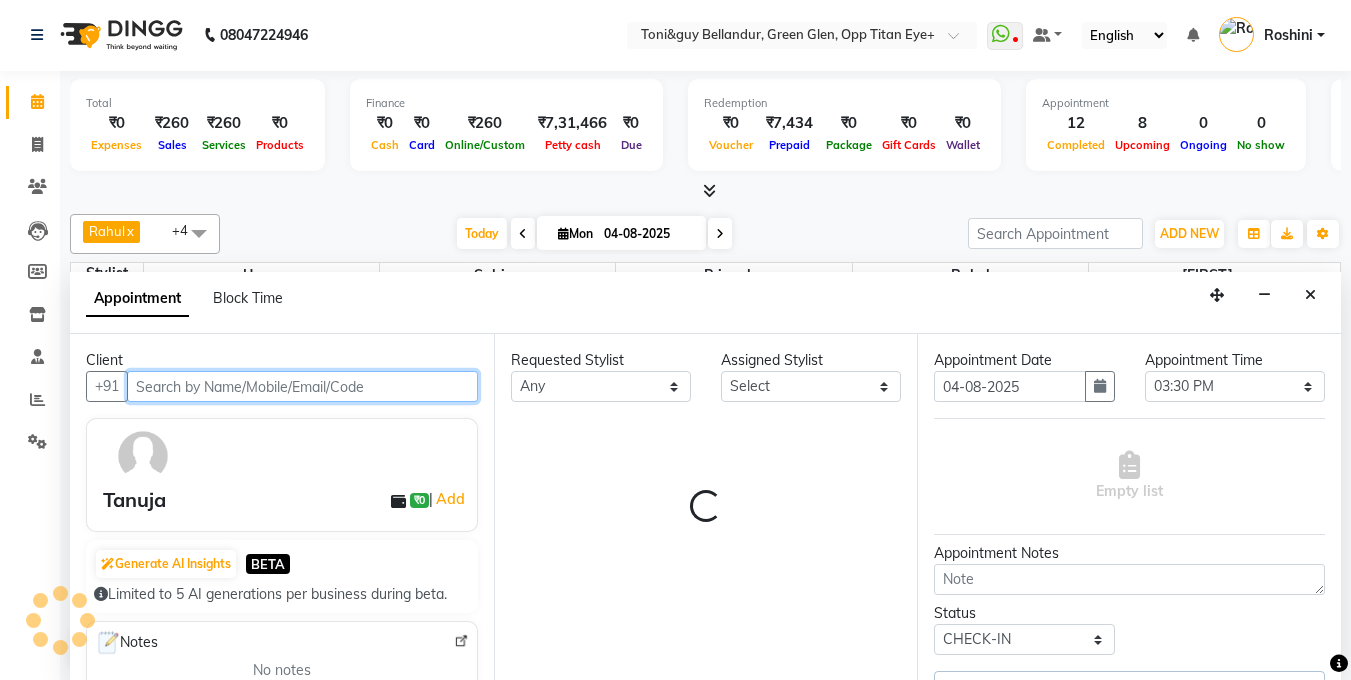 scroll, scrollTop: 617, scrollLeft: 0, axis: vertical 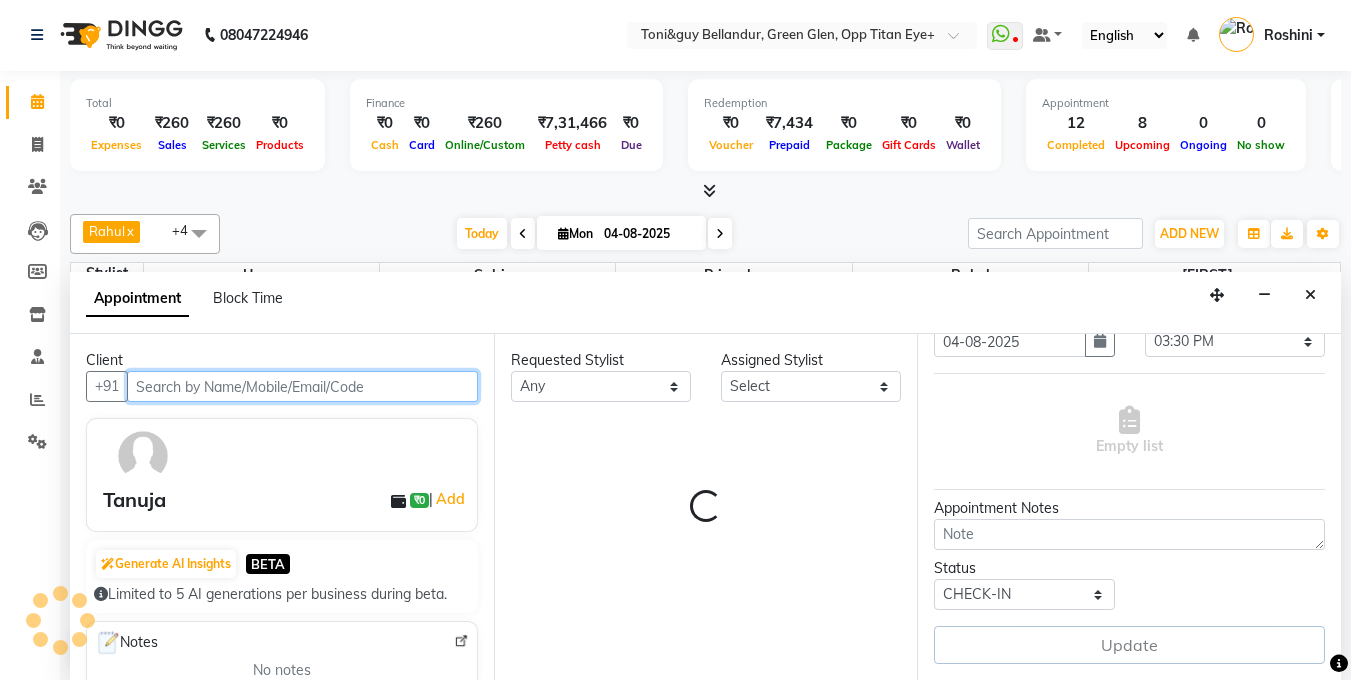 select on "60437" 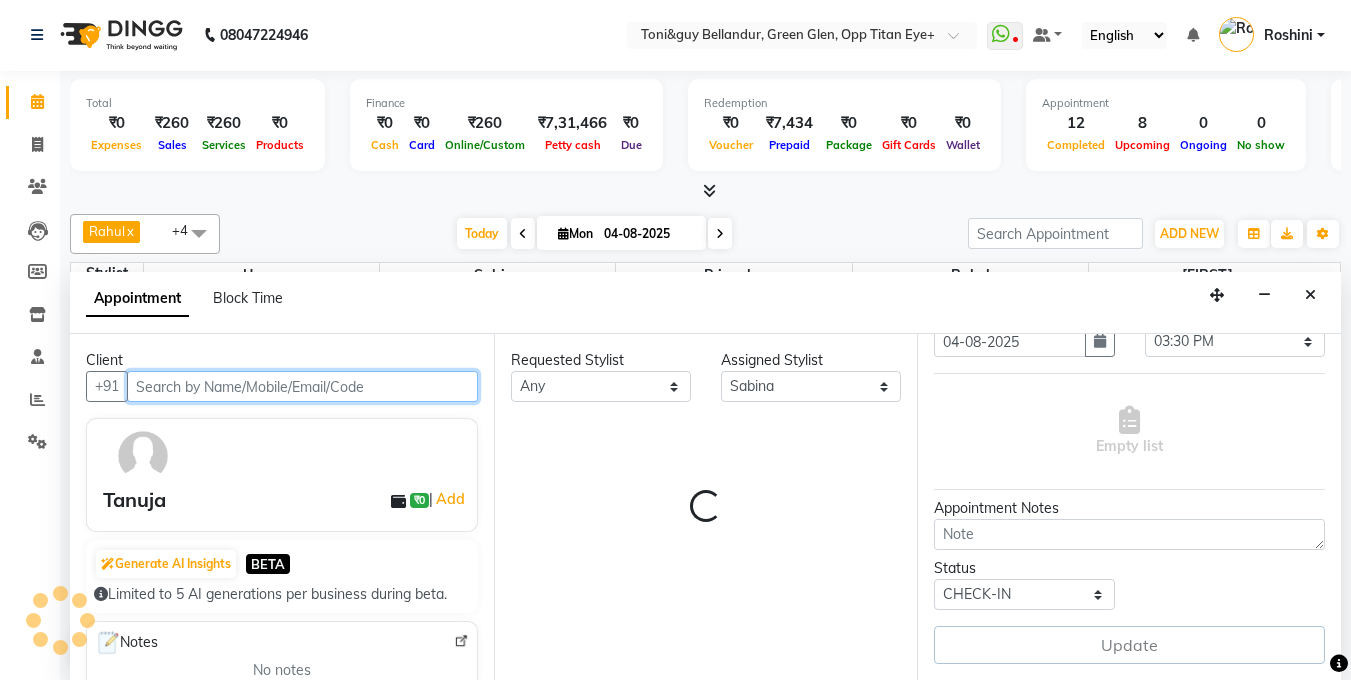 select on "2739" 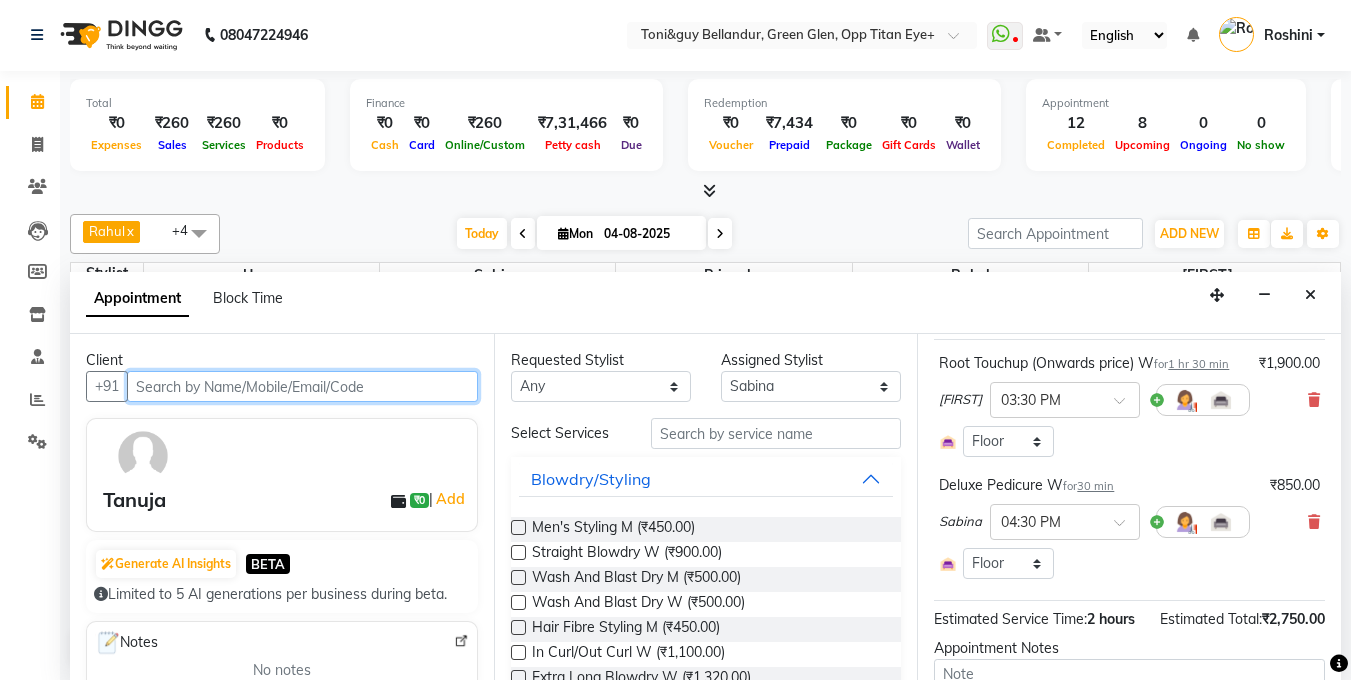 scroll, scrollTop: 149, scrollLeft: 0, axis: vertical 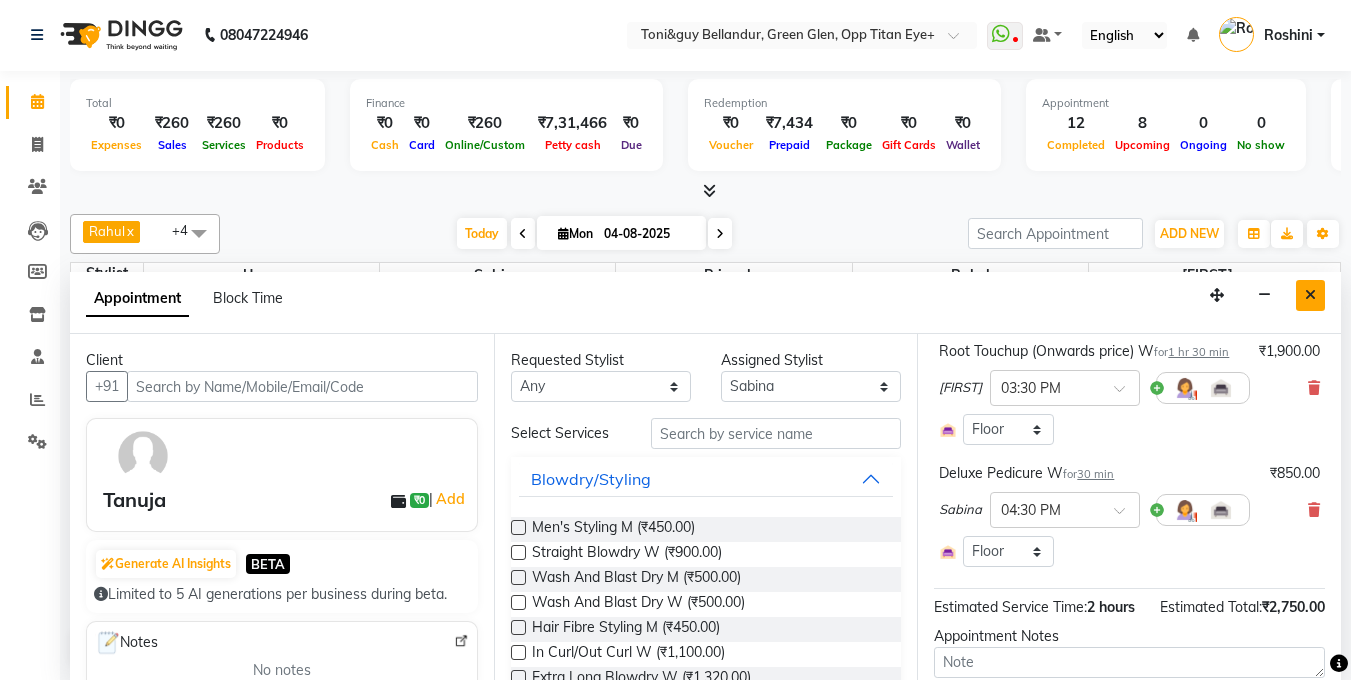 click at bounding box center [1310, 295] 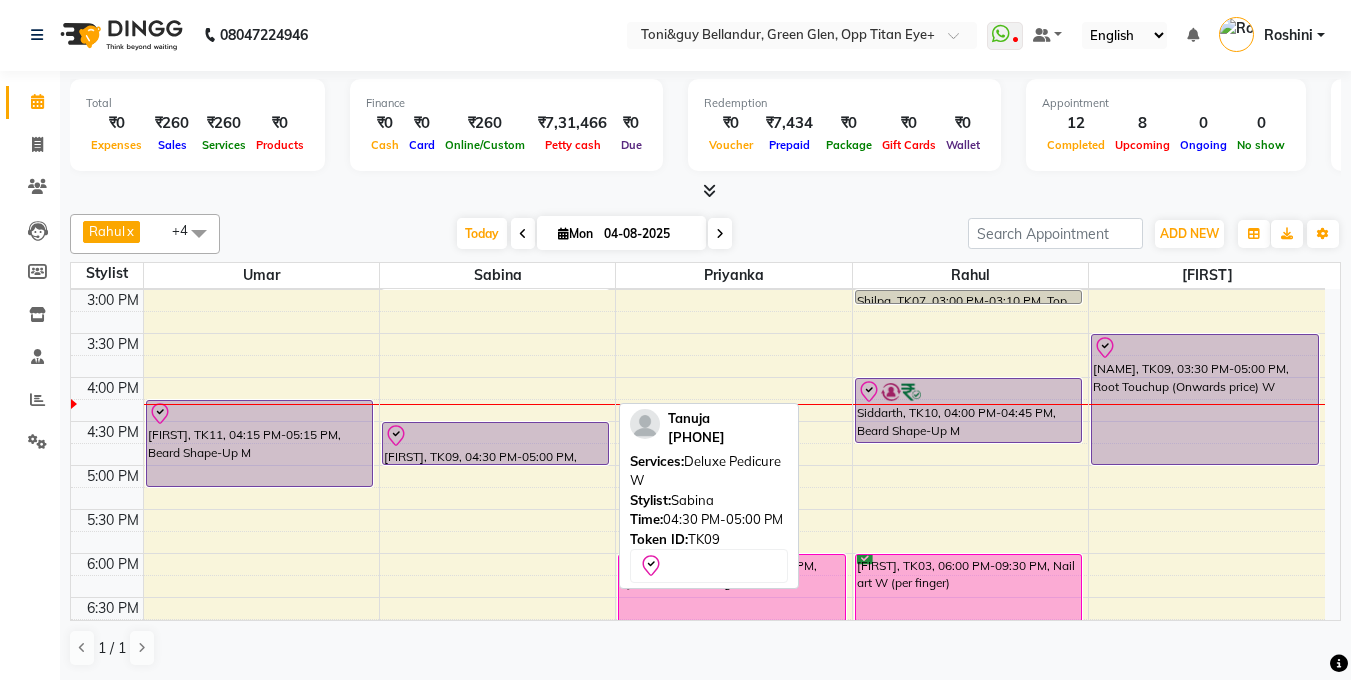 scroll, scrollTop: 526, scrollLeft: 0, axis: vertical 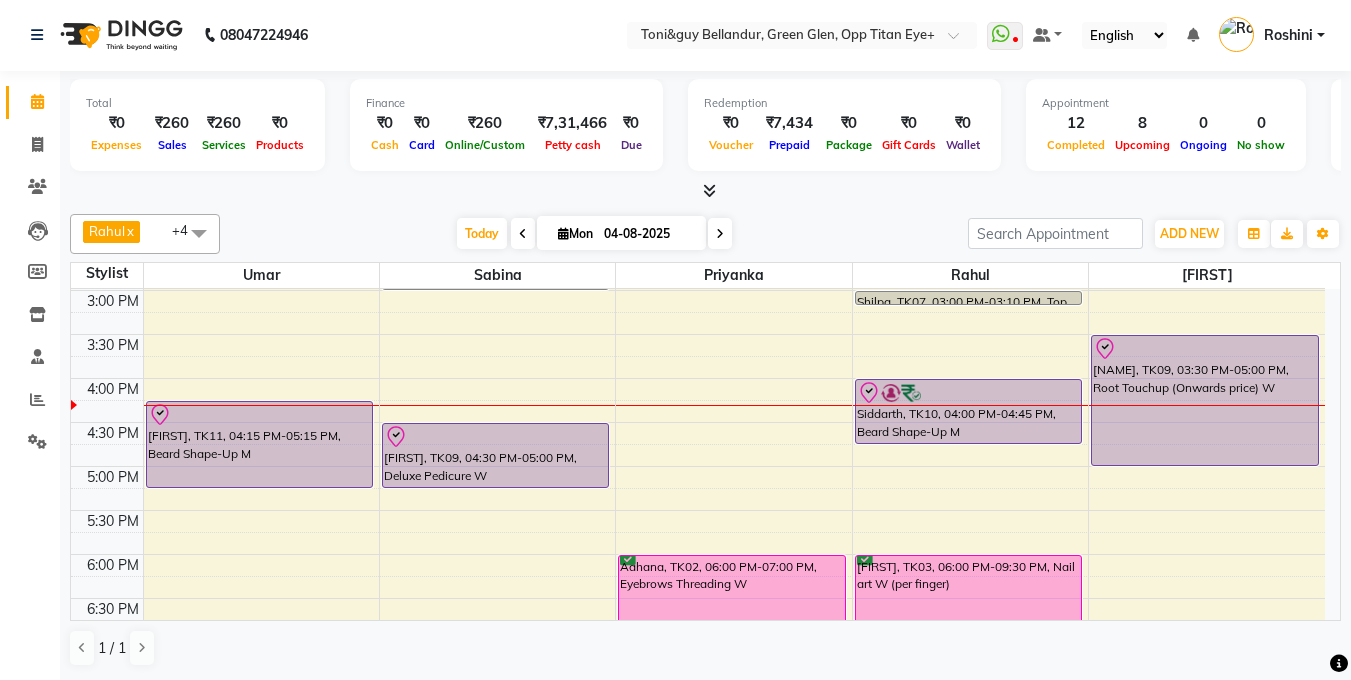drag, startPoint x: 492, startPoint y: 467, endPoint x: 493, endPoint y: 452, distance: 15.033297 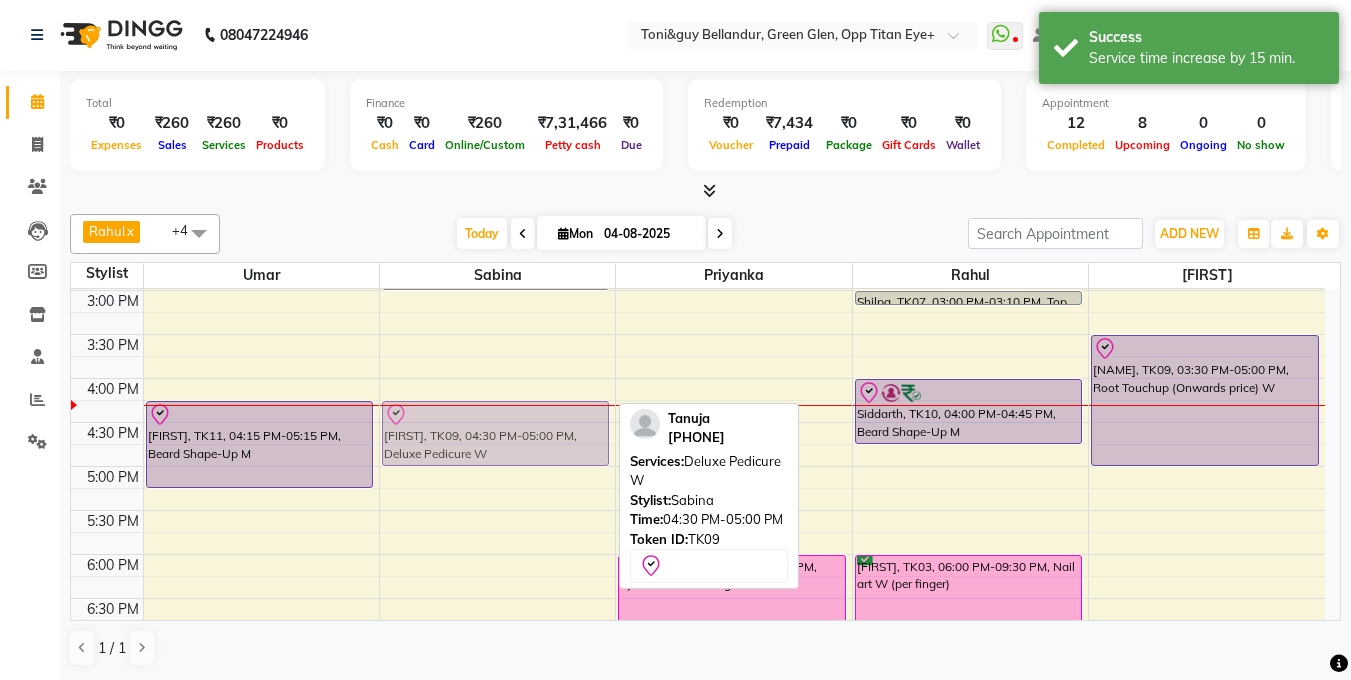 drag, startPoint x: 493, startPoint y: 452, endPoint x: 493, endPoint y: 440, distance: 12 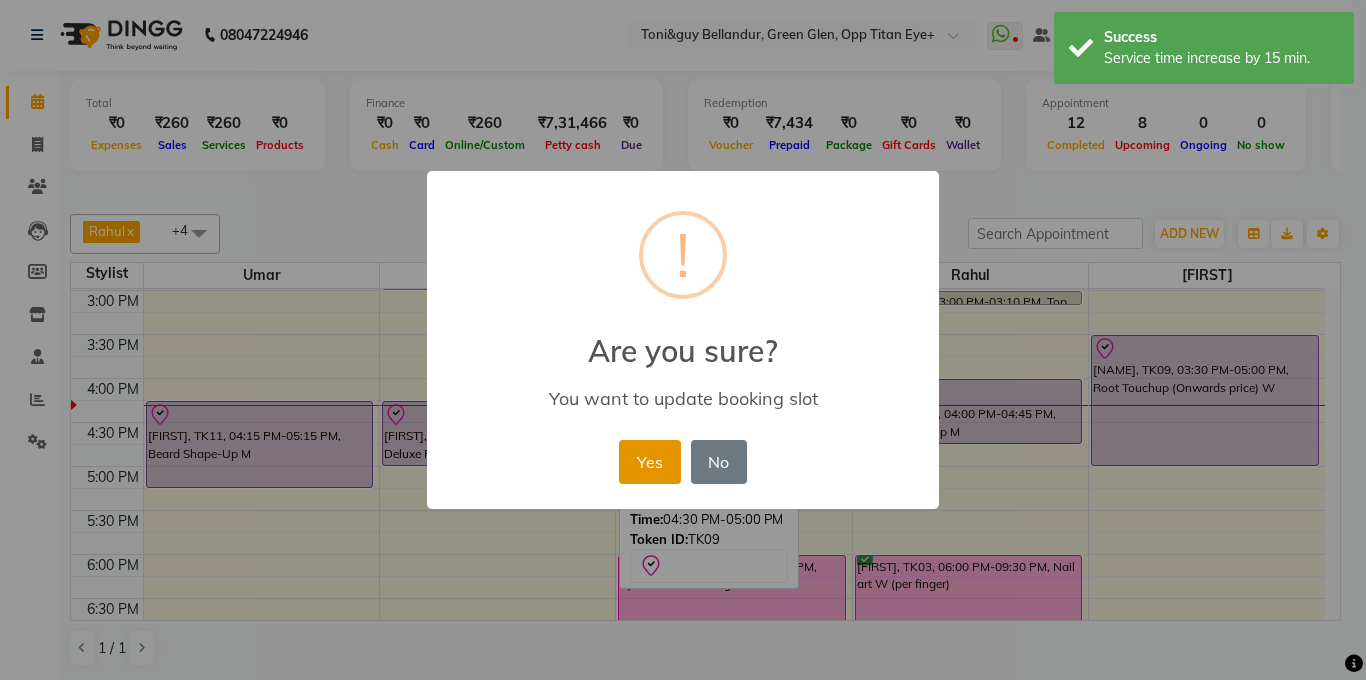 click on "Yes" at bounding box center [649, 462] 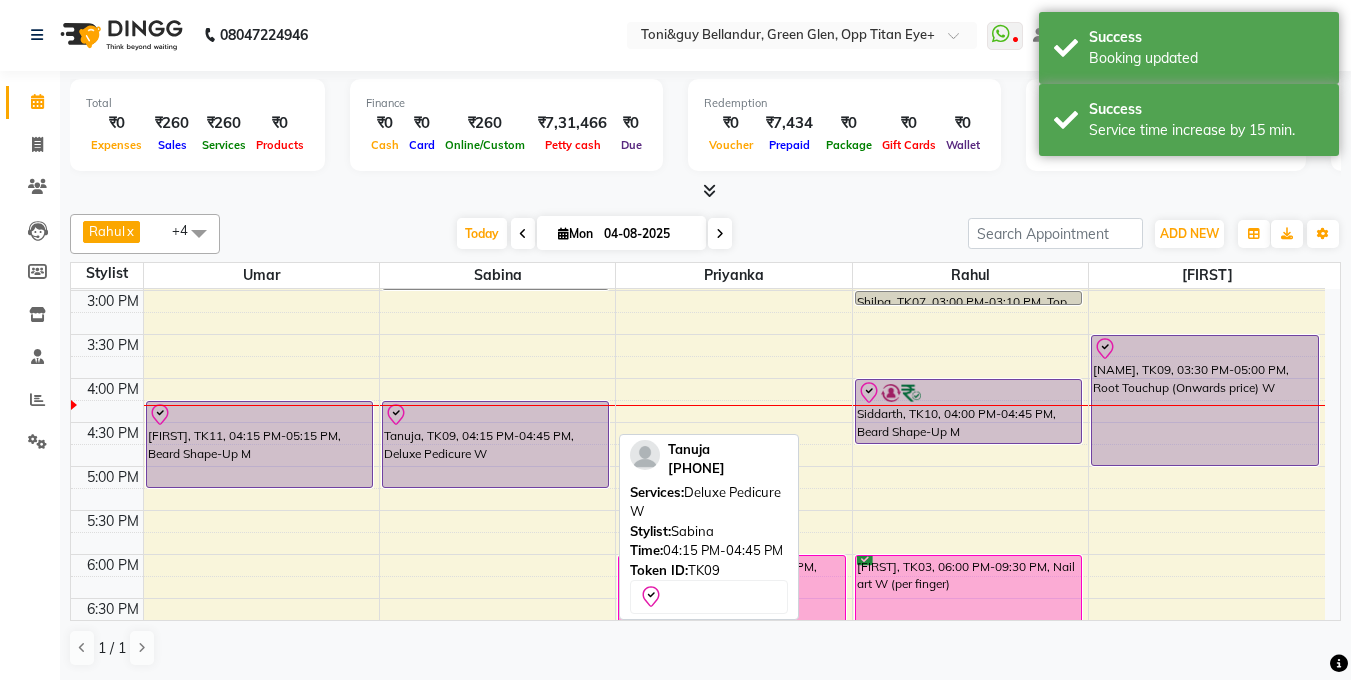 drag, startPoint x: 506, startPoint y: 441, endPoint x: 509, endPoint y: 484, distance: 43.104523 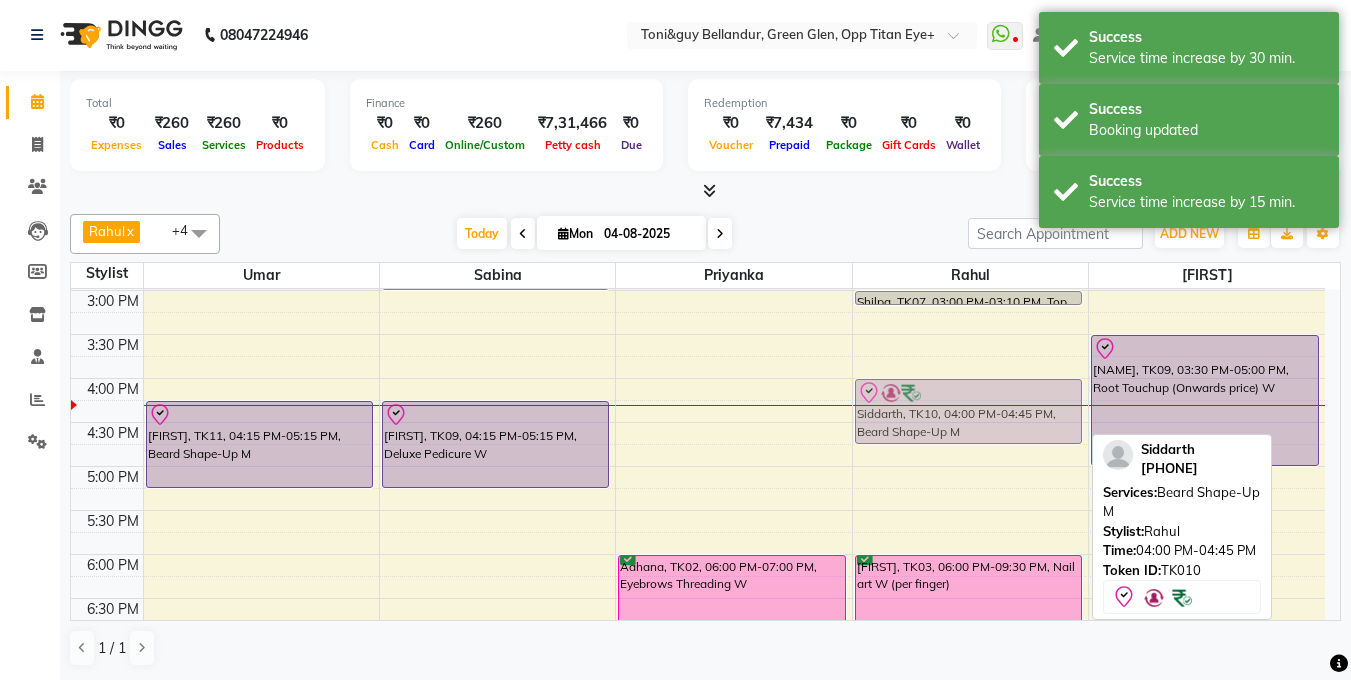 drag, startPoint x: 994, startPoint y: 437, endPoint x: 995, endPoint y: 447, distance: 10.049875 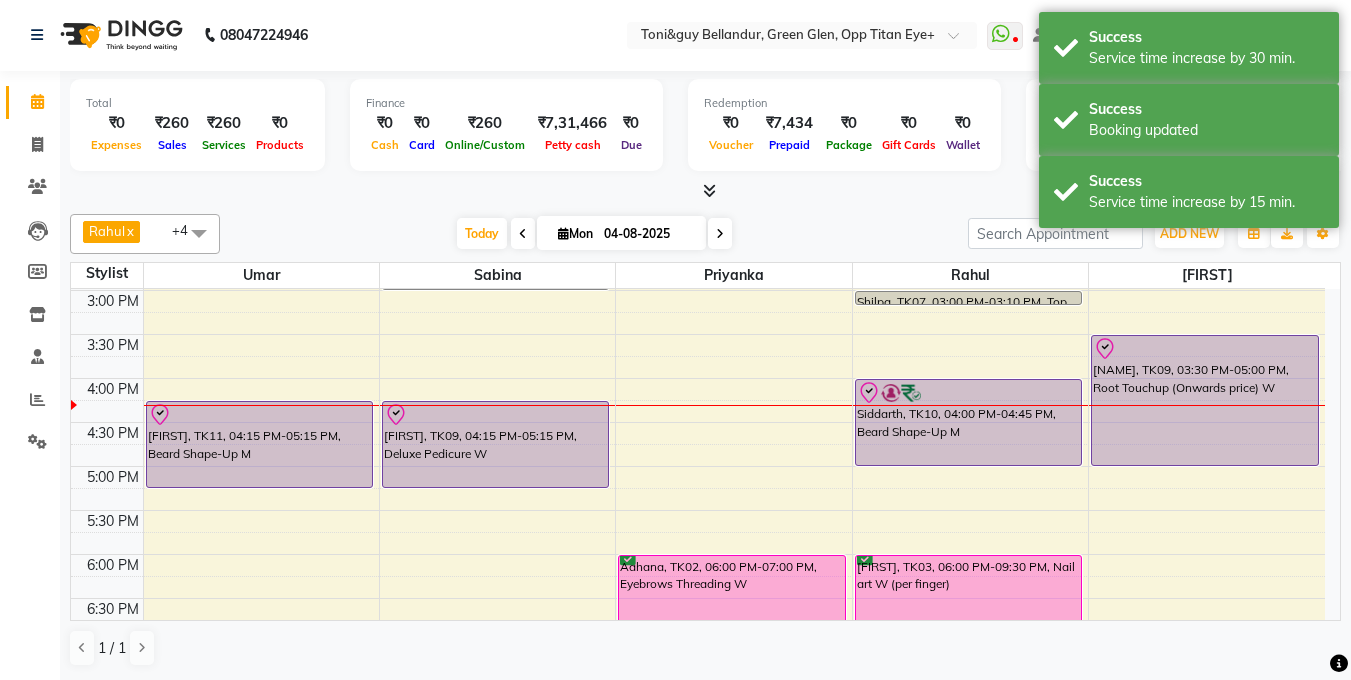 drag, startPoint x: 992, startPoint y: 441, endPoint x: 1001, endPoint y: 460, distance: 21.023796 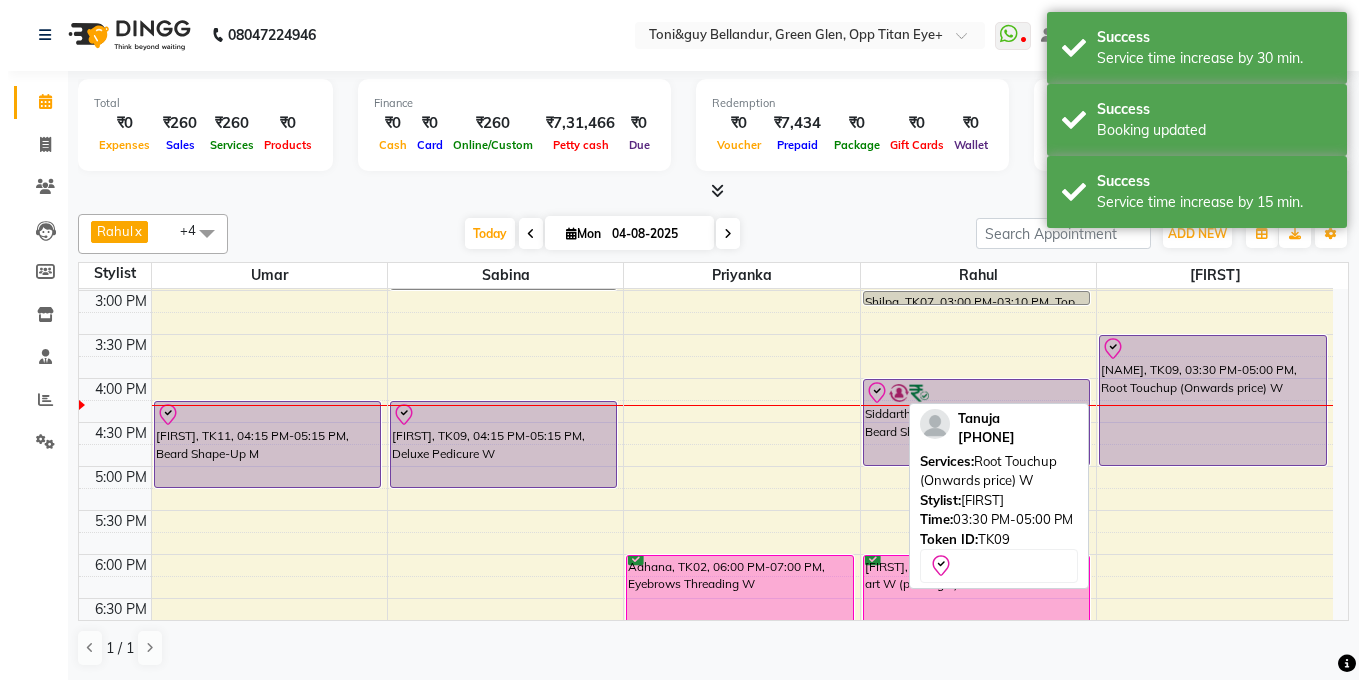 scroll, scrollTop: 522, scrollLeft: 0, axis: vertical 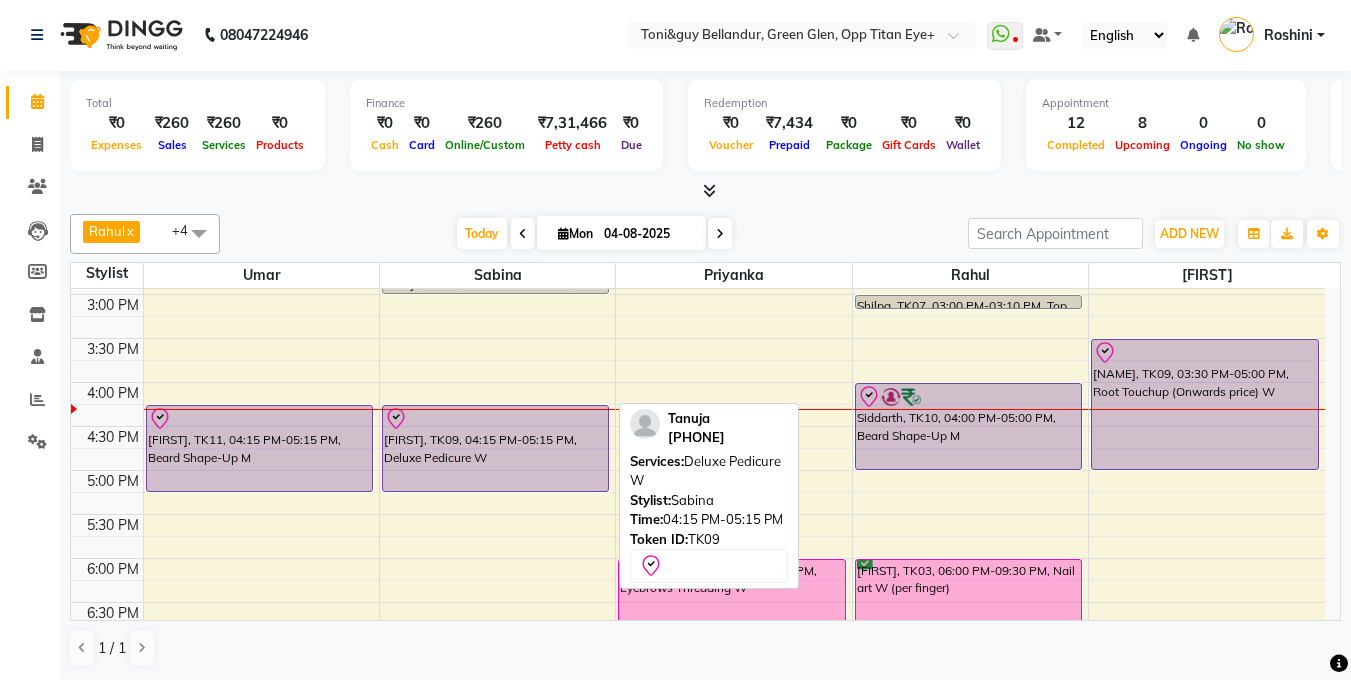 click on "Tanuja, TK09, 04:15 PM-05:15 PM, Deluxe Pedicure W" at bounding box center [496, 448] 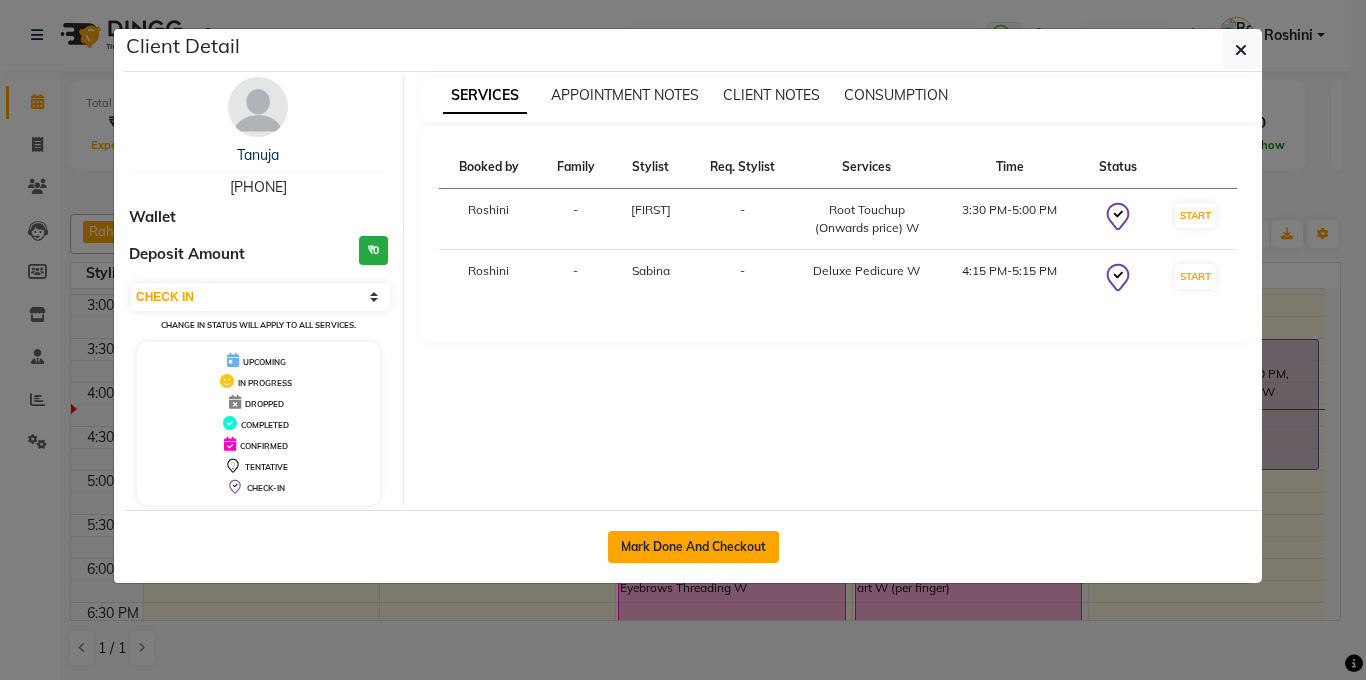click on "Mark Done And Checkout" 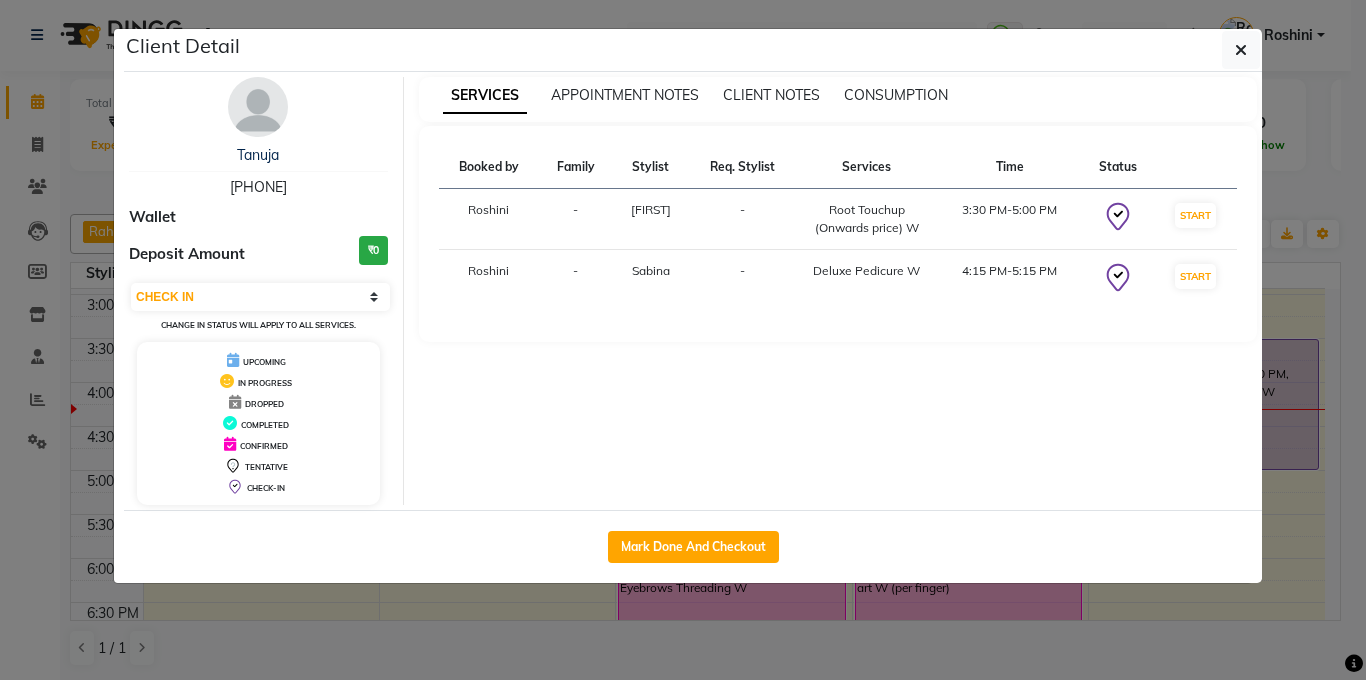 select on "service" 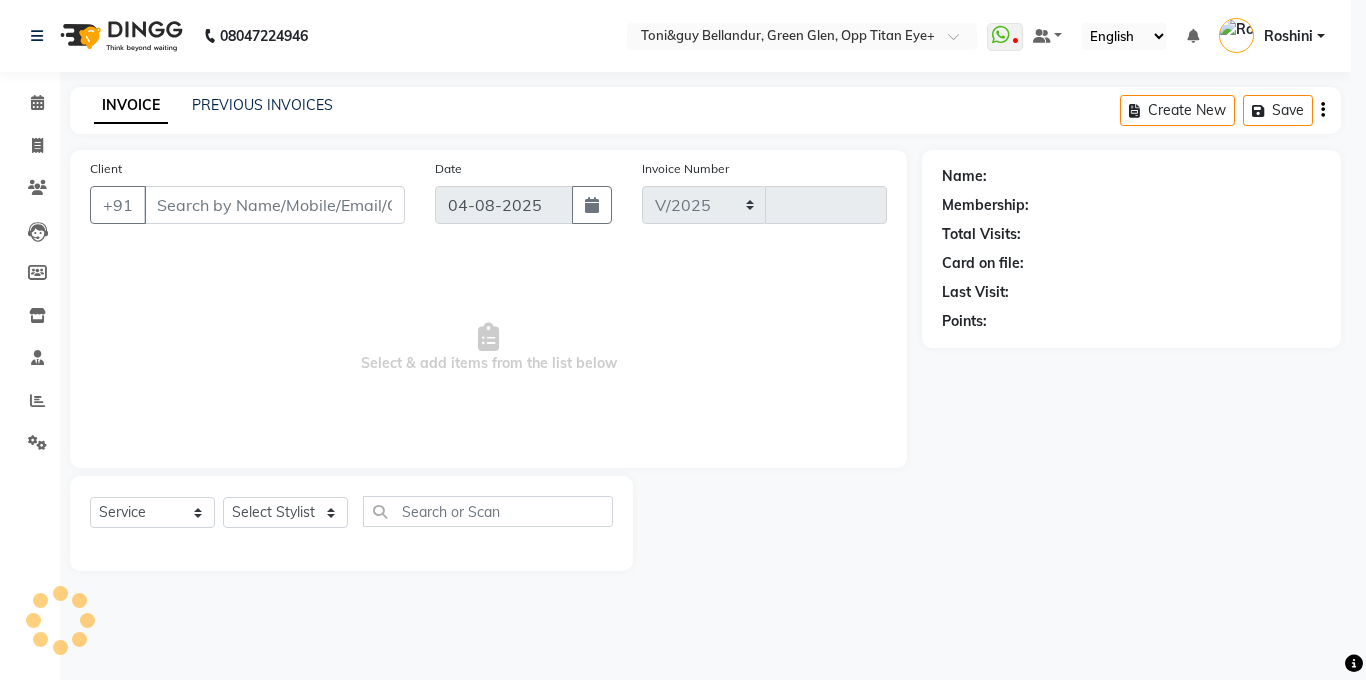 select on "5743" 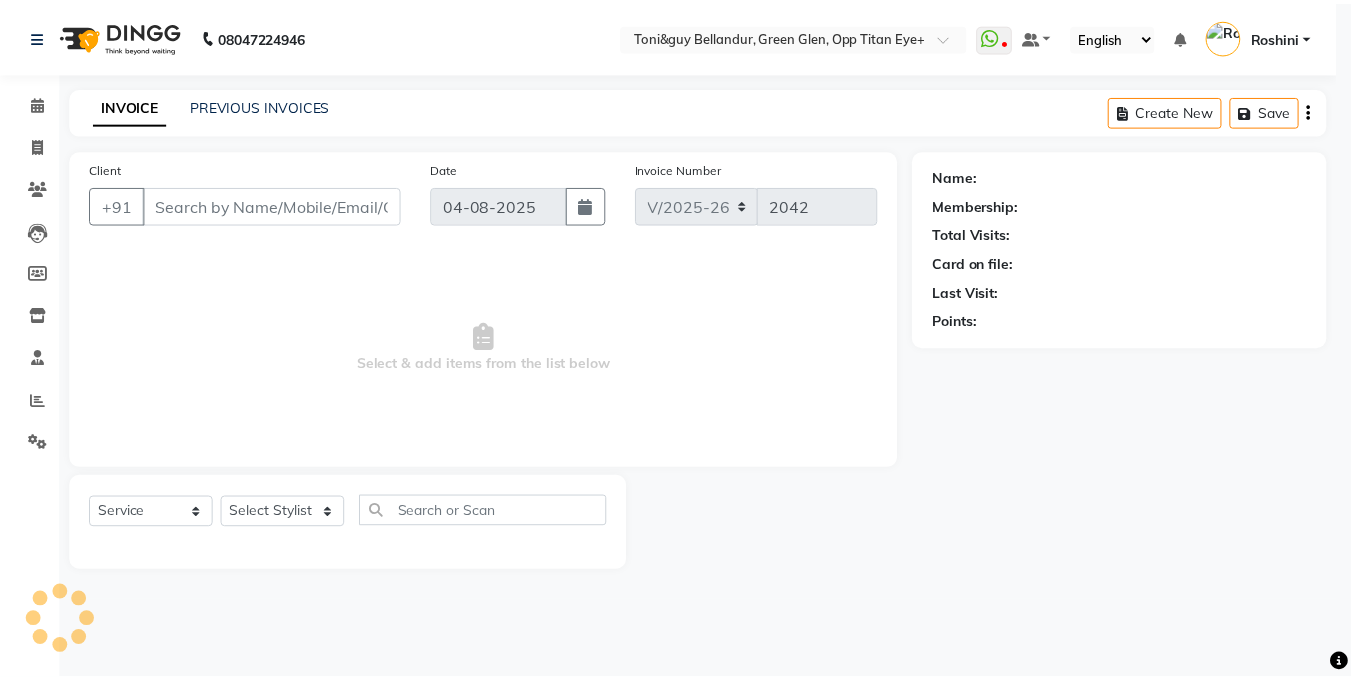 scroll, scrollTop: 0, scrollLeft: 0, axis: both 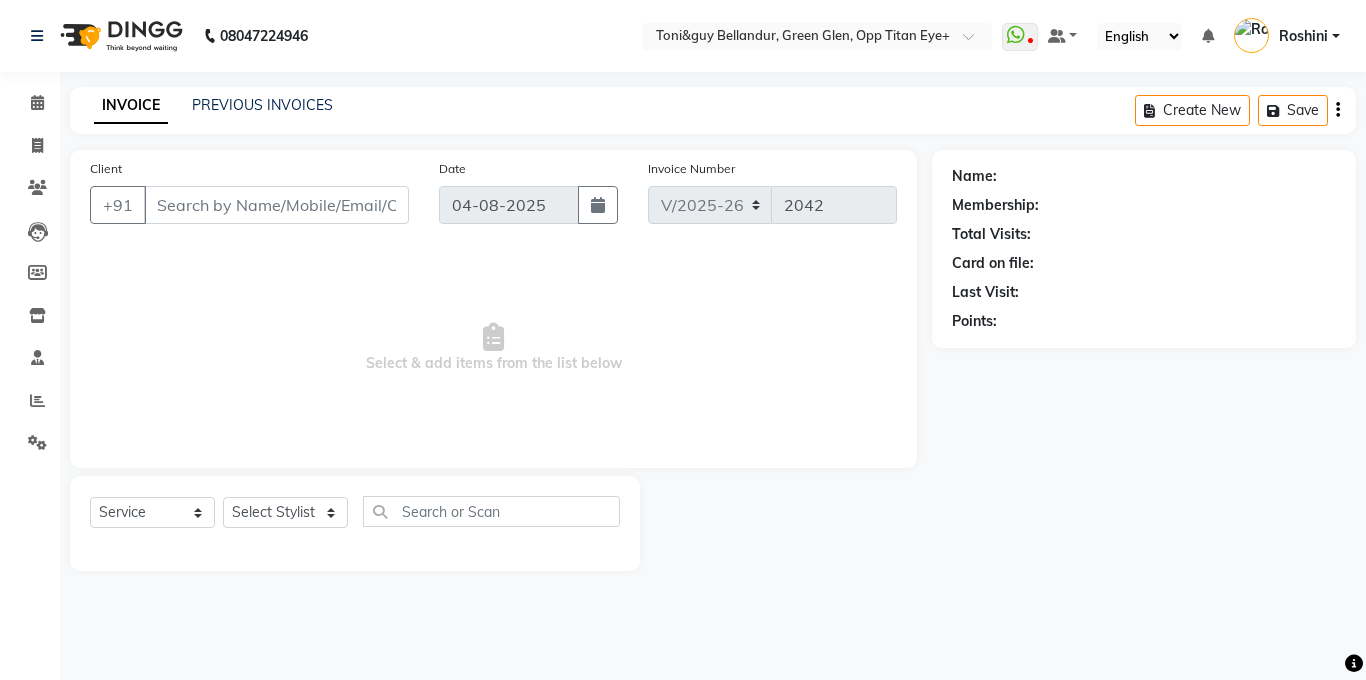 type on "99******81" 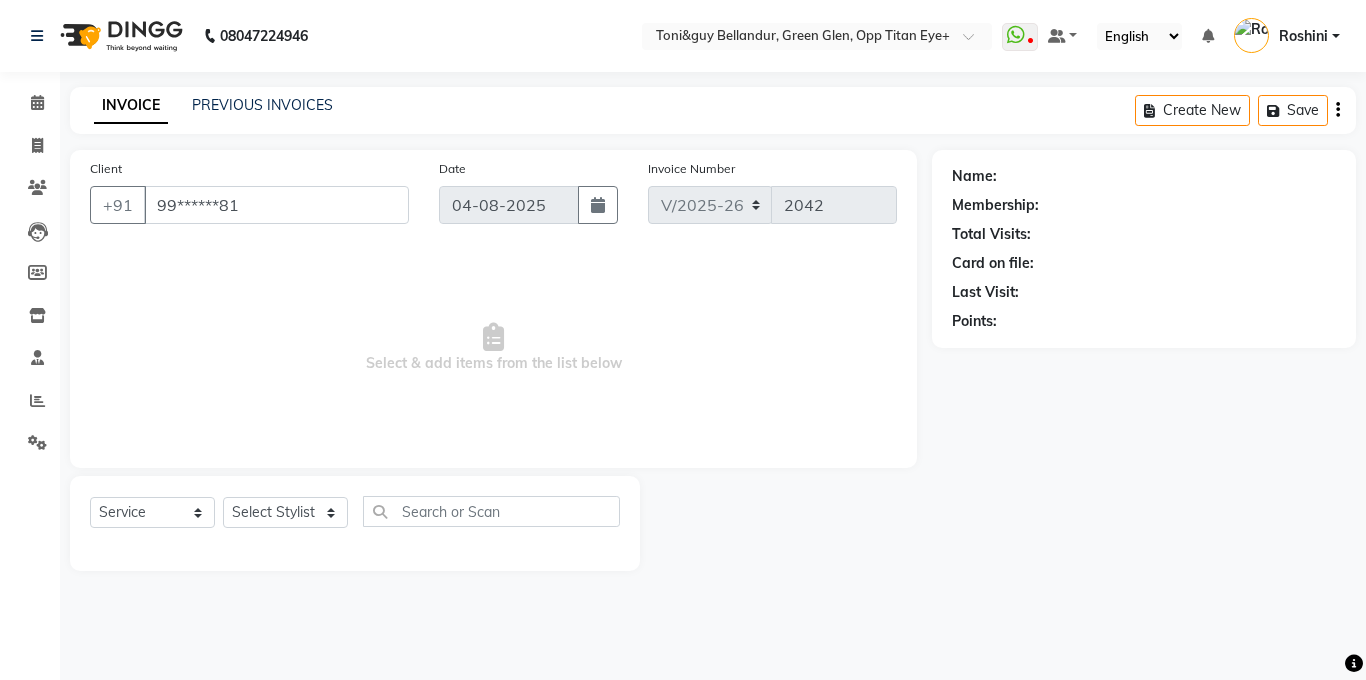 select on "87771" 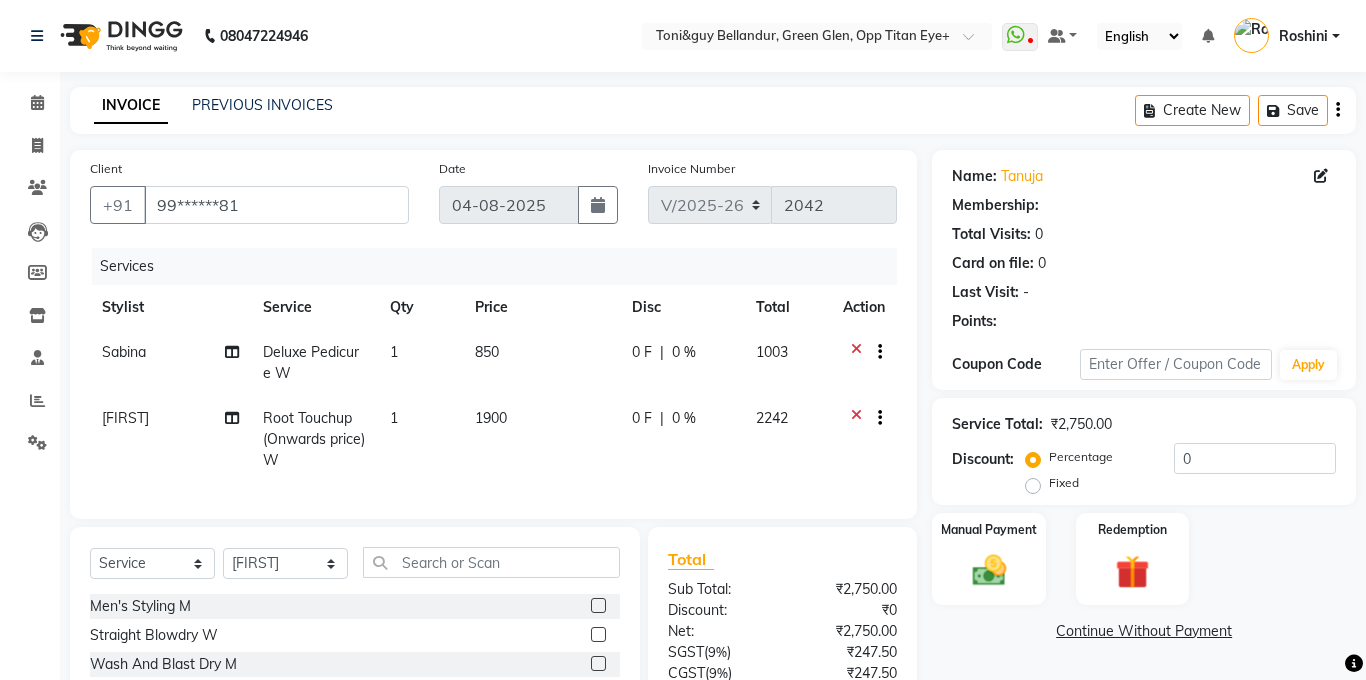select on "1: Object" 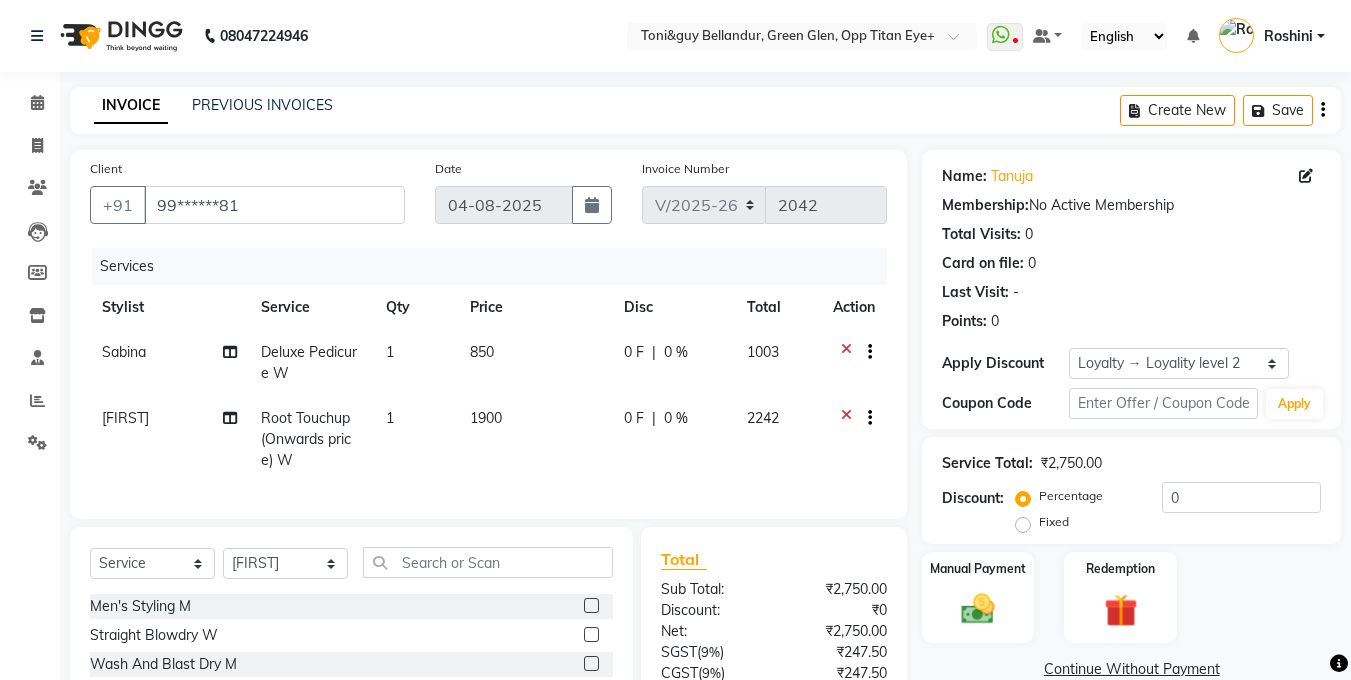 click on "1900" 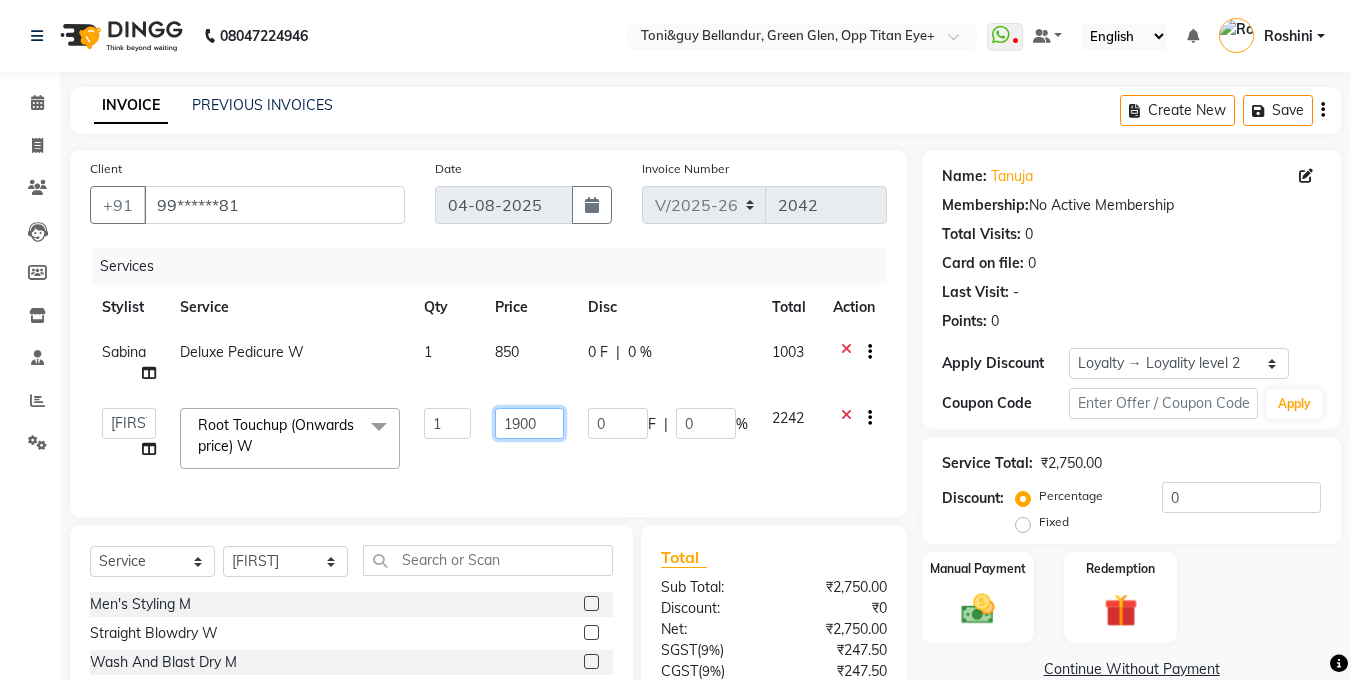 click on "1900" 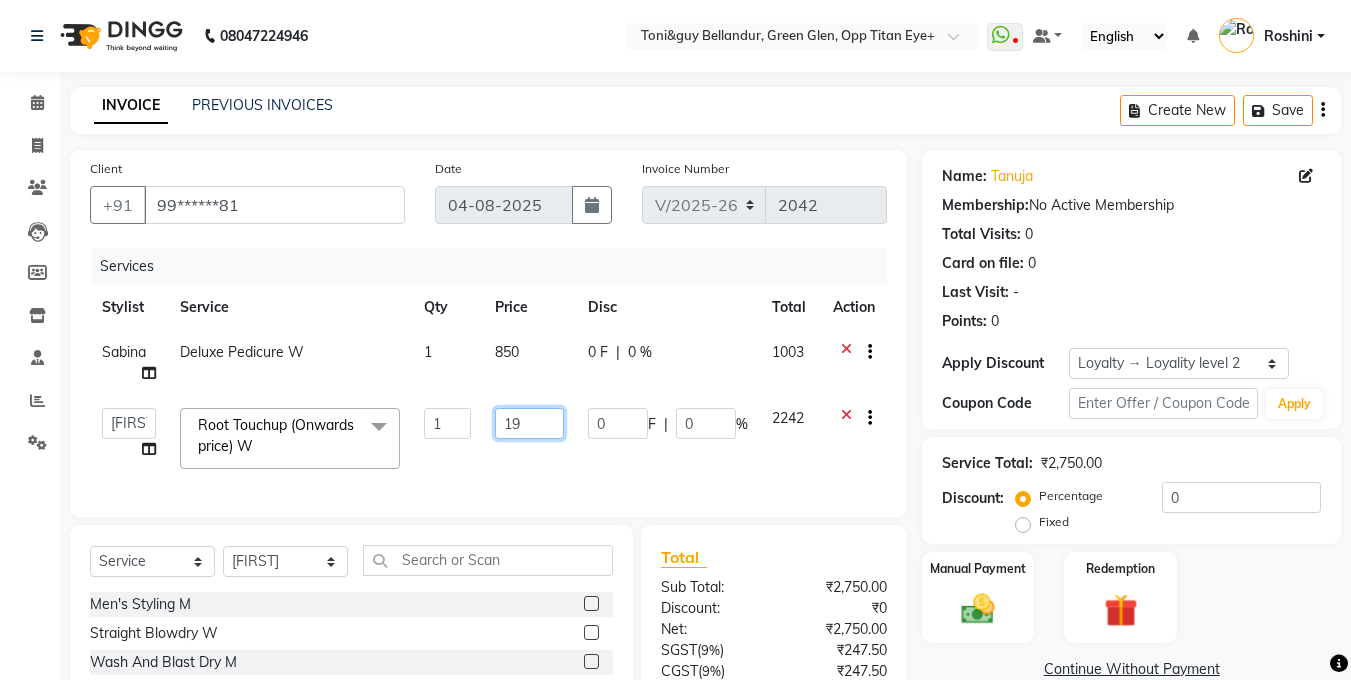 type on "1" 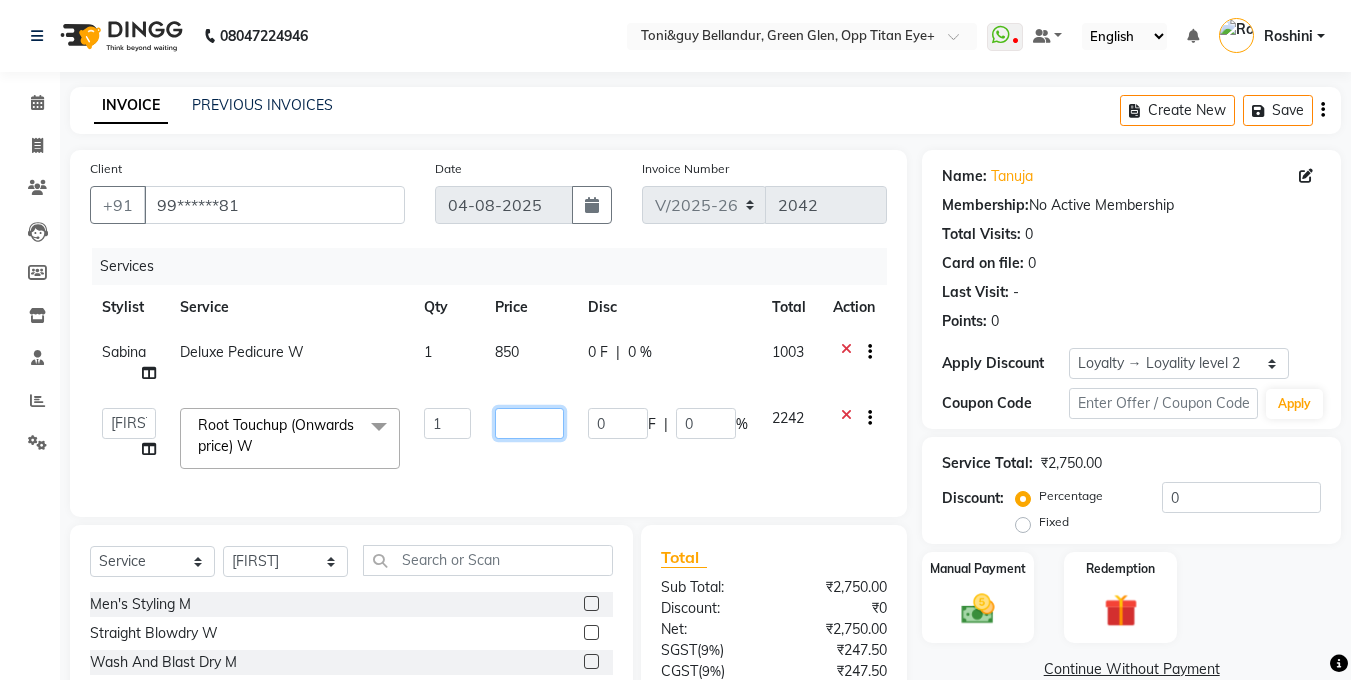 type on "1" 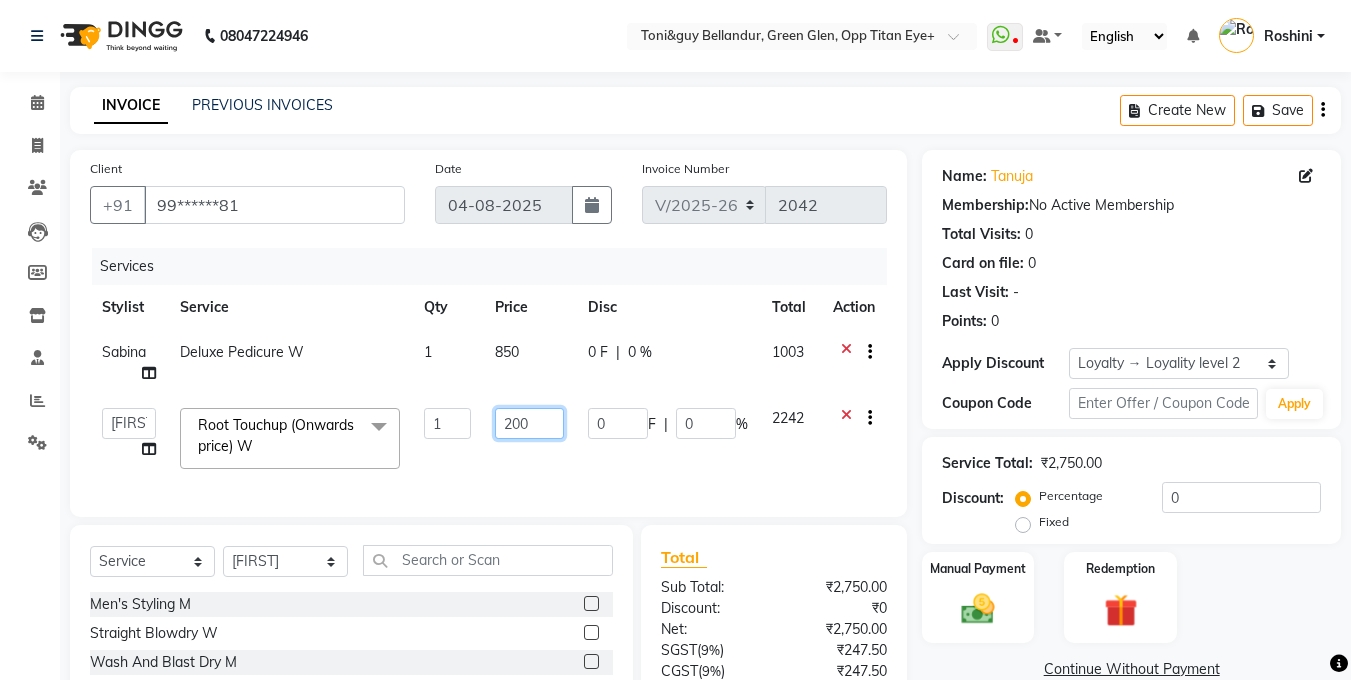 type on "2000" 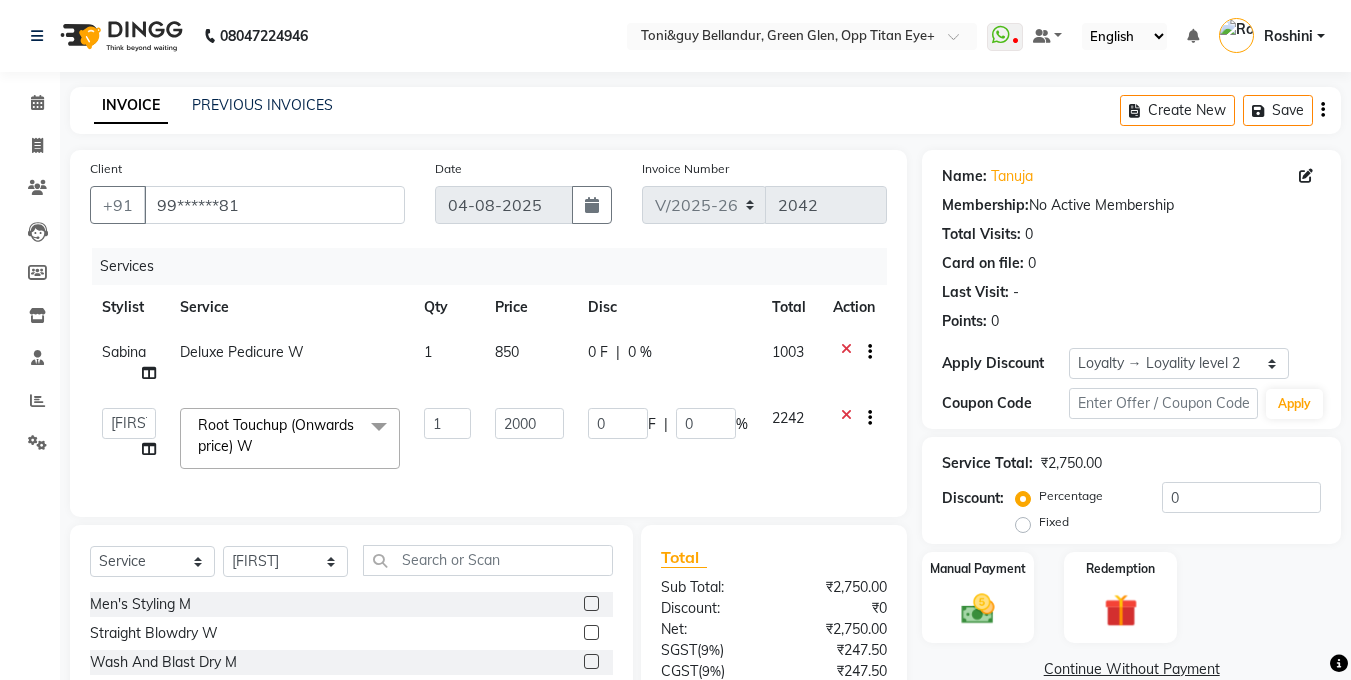 click on "850" 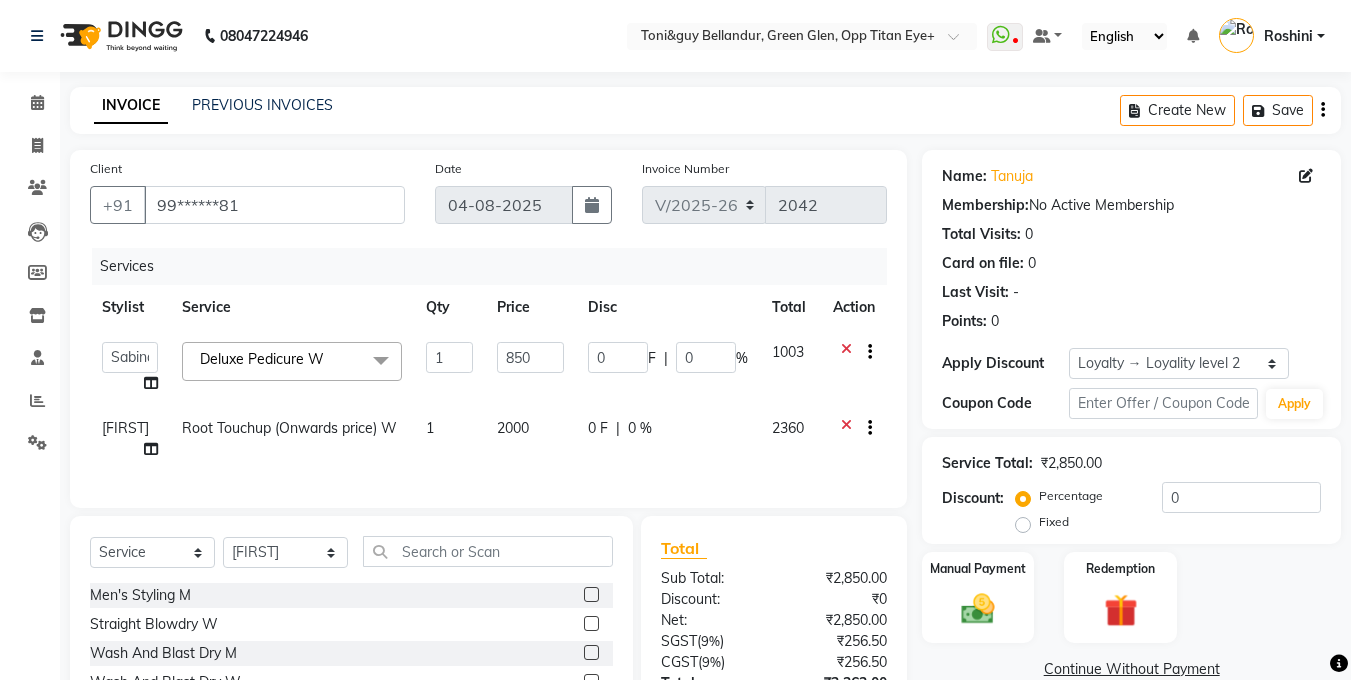 click on "850" 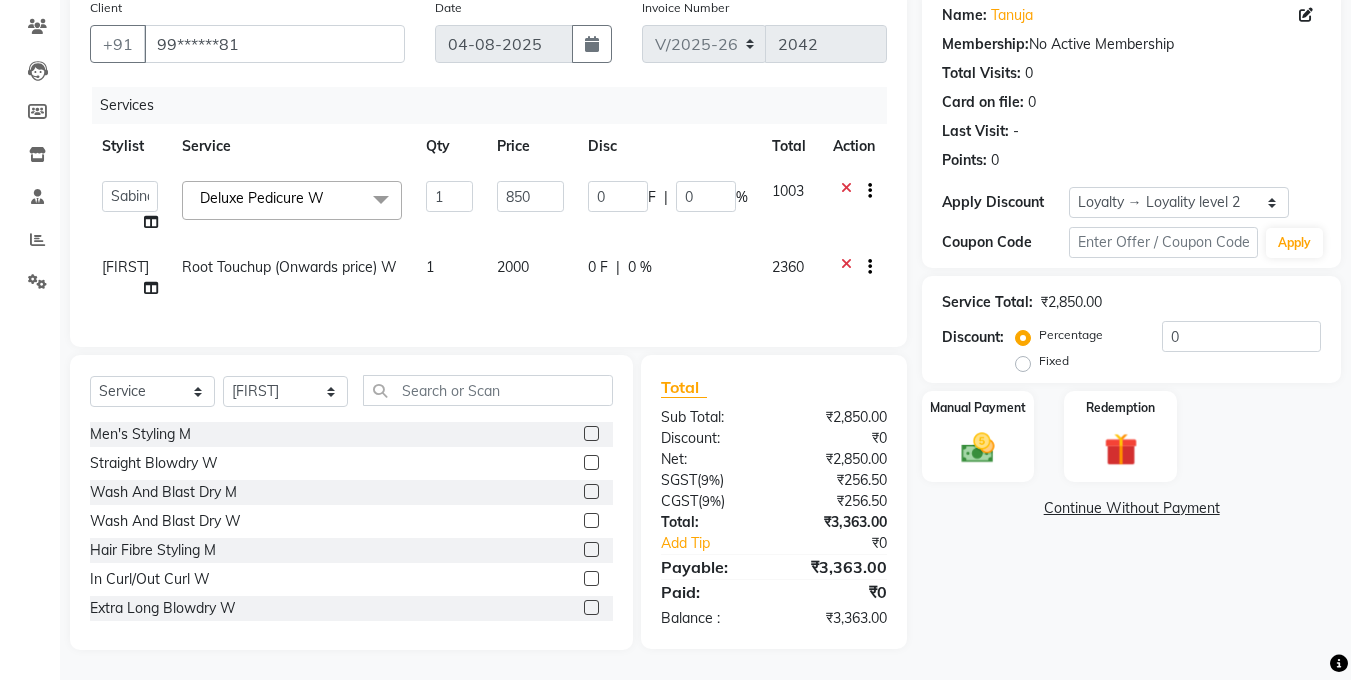click on "Gagan Z   kadeer   Kasim   Logeshwari .   Prasad .   Priyanka   Rahul   Roshini   Sabina   Sakib   sameer   Tester   Umar   Vinay KL  Deluxe Pedicure W  x Men's Styling M Straight Blowdry W Wash And Blast Dry M Wash And Blast Dry W Hair Fibre Styling M In Curl/Out Curl W Extra Long Blowdry W BOTOX Below Shoulder (onwards price) W BOTOX Crown Area (onwards price) W Botox Flat 5999 W BOTOX Flat 6999 W Botox Flat 7999 W Botox Men M BOTOX Shoulder length (onwards price) W BOTOX Upto Neck (onwards price) W BOTOX Upto Waist (onwards price) W Botox Flat 4999 W Consultation Combo-1399 Combo-2999 Combo-1099 Combo-2299 Combo-6999 Combo-7999 Combo-3499 Combo-2499 Combo-3999 Holi Combo Head to toe women 5999 W Combo-1947(M) Combo-1947(W) Combo -1799(M) Combo-2799(M) Combo-2299(M) Combo-2399(M) Combo-1599(M) Combo-1499(W) Combo-2199(W) Combo-850(W) Combo-1699(W) Combo-999(M) Under Eye Treatment M Under Eye Treatment W Ultimate Hydrating Treatment-Dermalogica Facial M Ultimate Hydrating Treatment-Dermalogica Facial W 1 0" 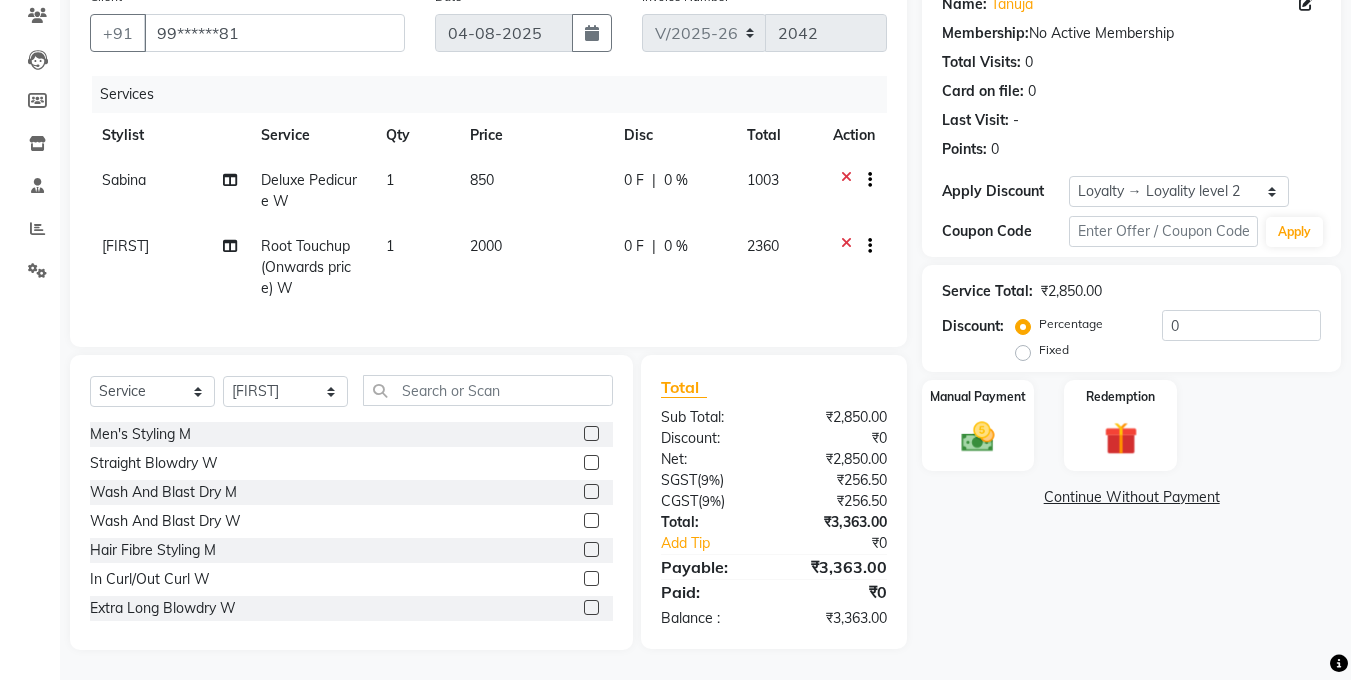 scroll, scrollTop: 0, scrollLeft: 0, axis: both 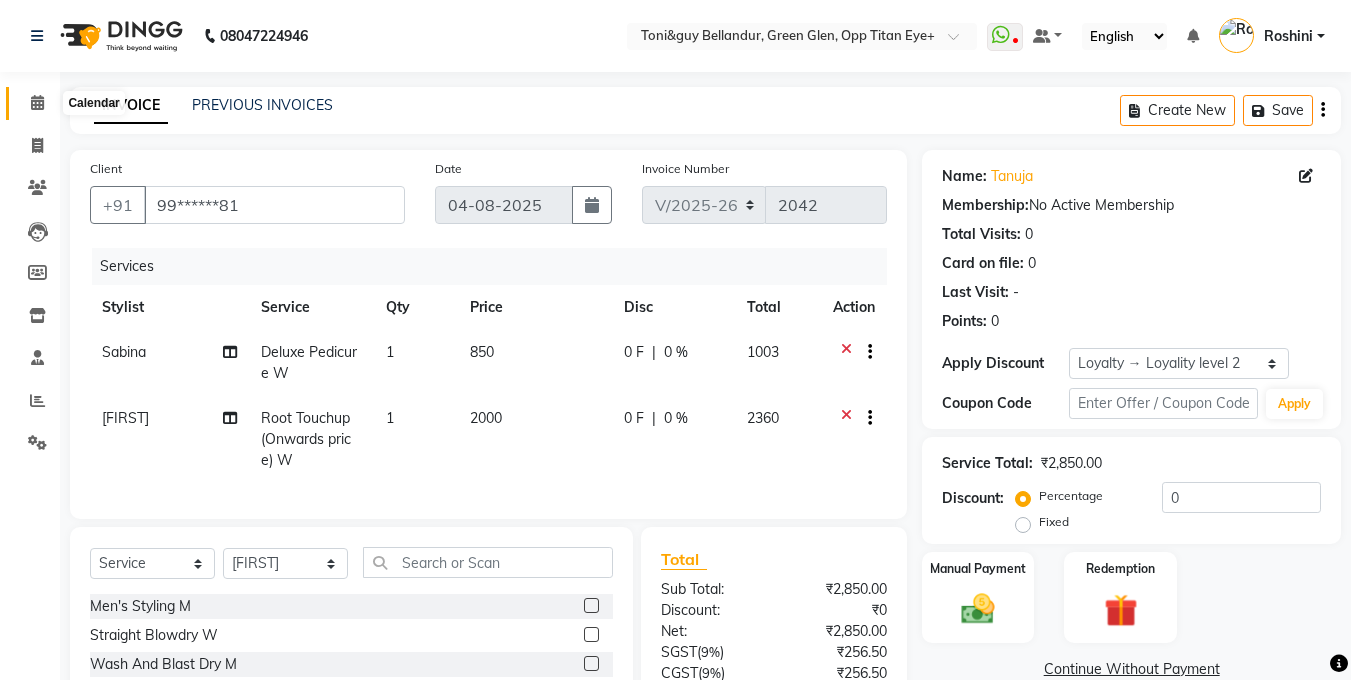 click 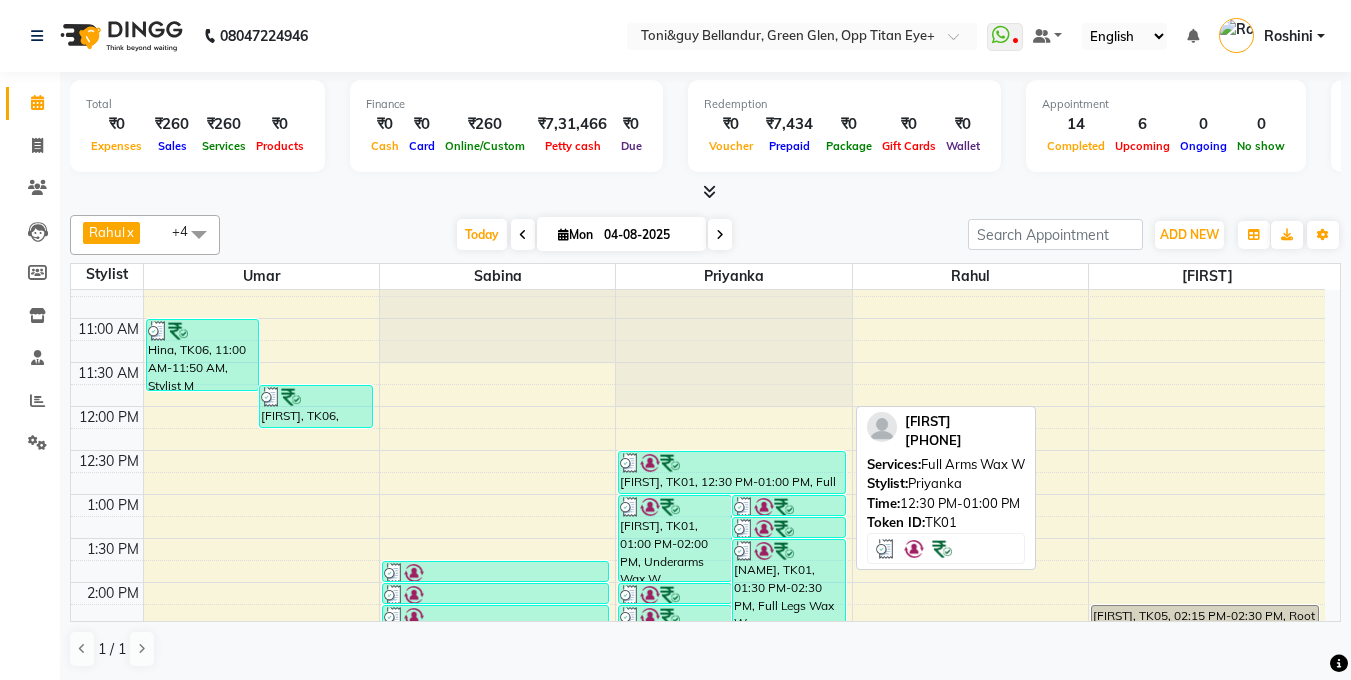 scroll, scrollTop: 152, scrollLeft: 0, axis: vertical 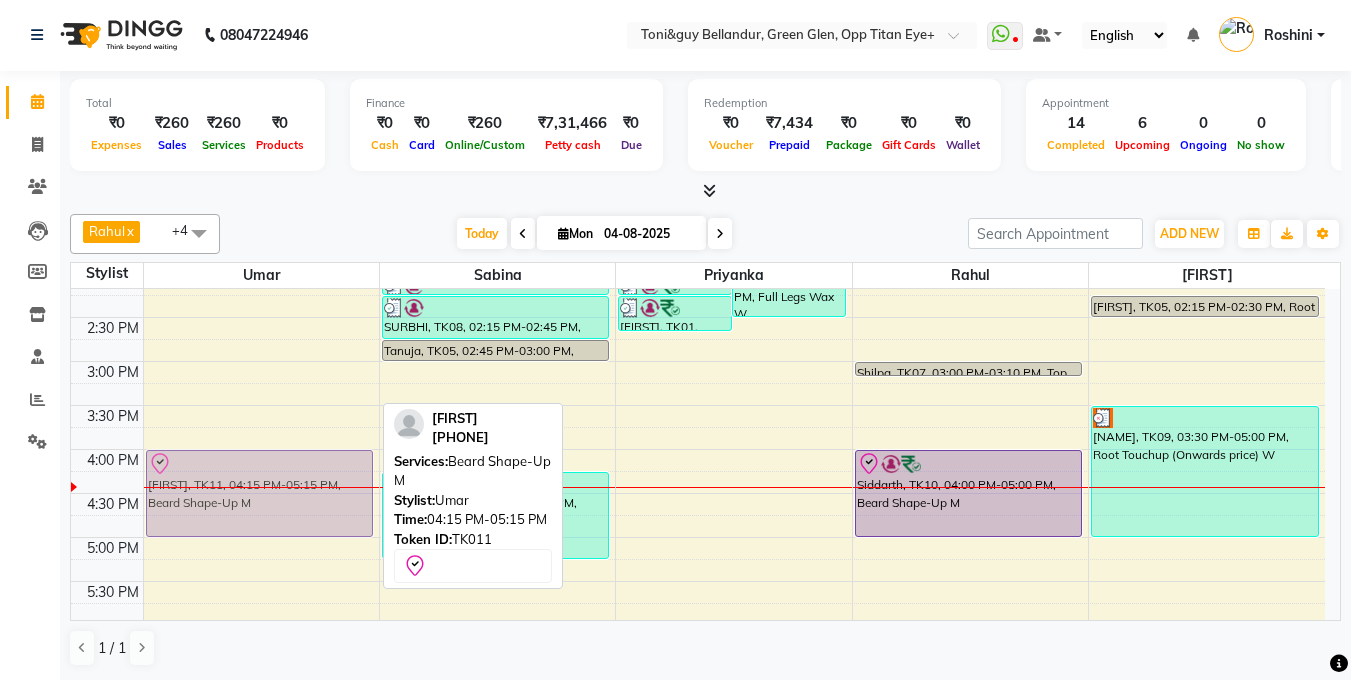 drag, startPoint x: 269, startPoint y: 516, endPoint x: 263, endPoint y: 484, distance: 32.55764 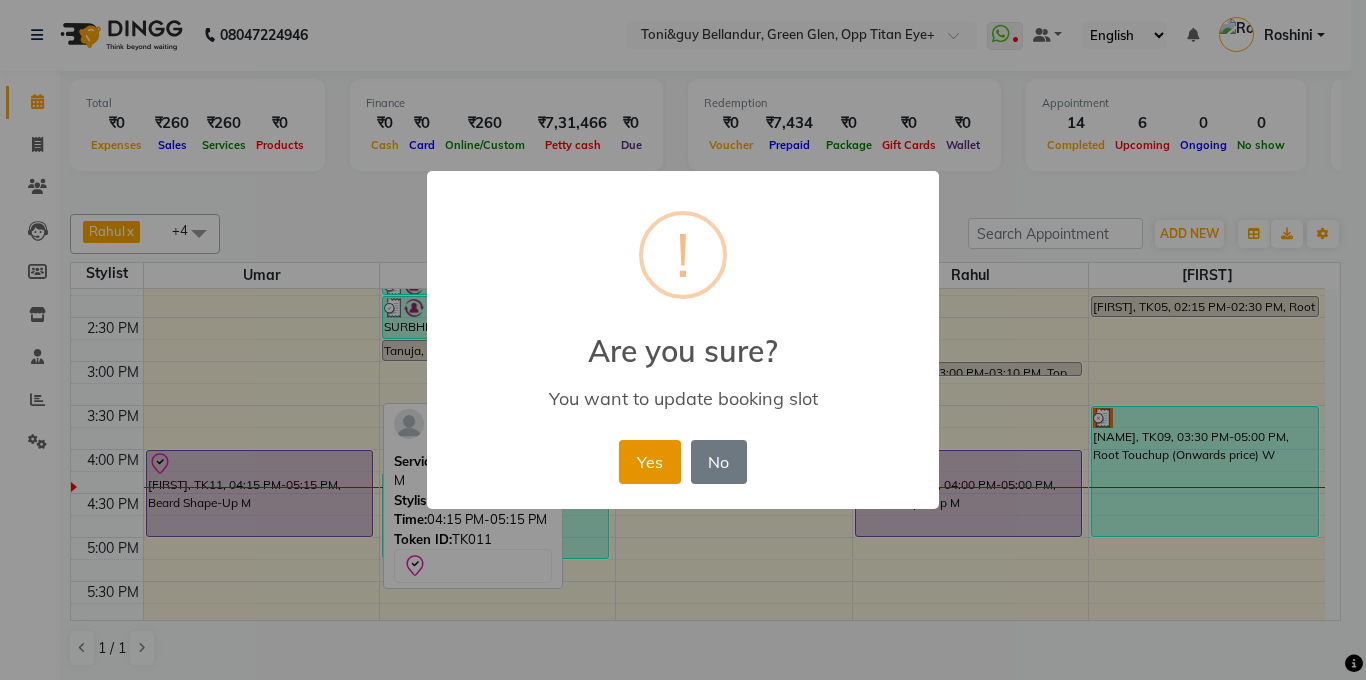 click on "Yes" at bounding box center [649, 462] 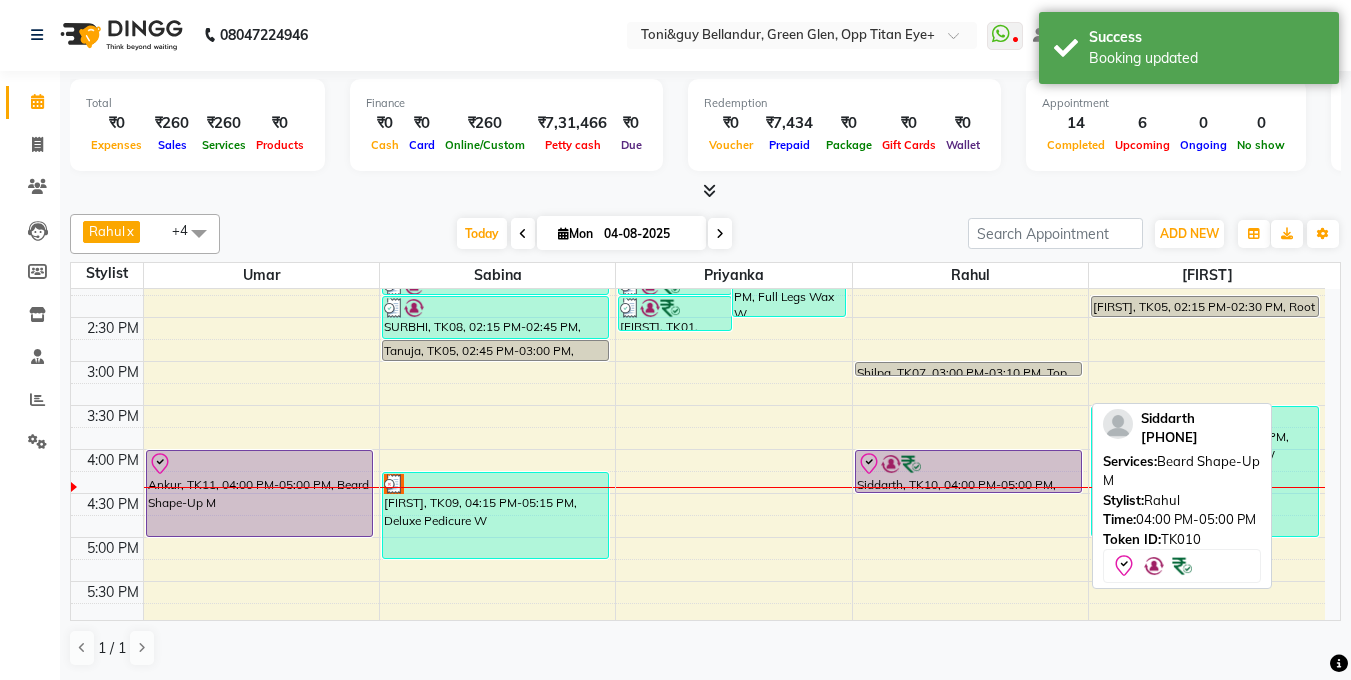 drag, startPoint x: 920, startPoint y: 535, endPoint x: 922, endPoint y: 481, distance: 54.037025 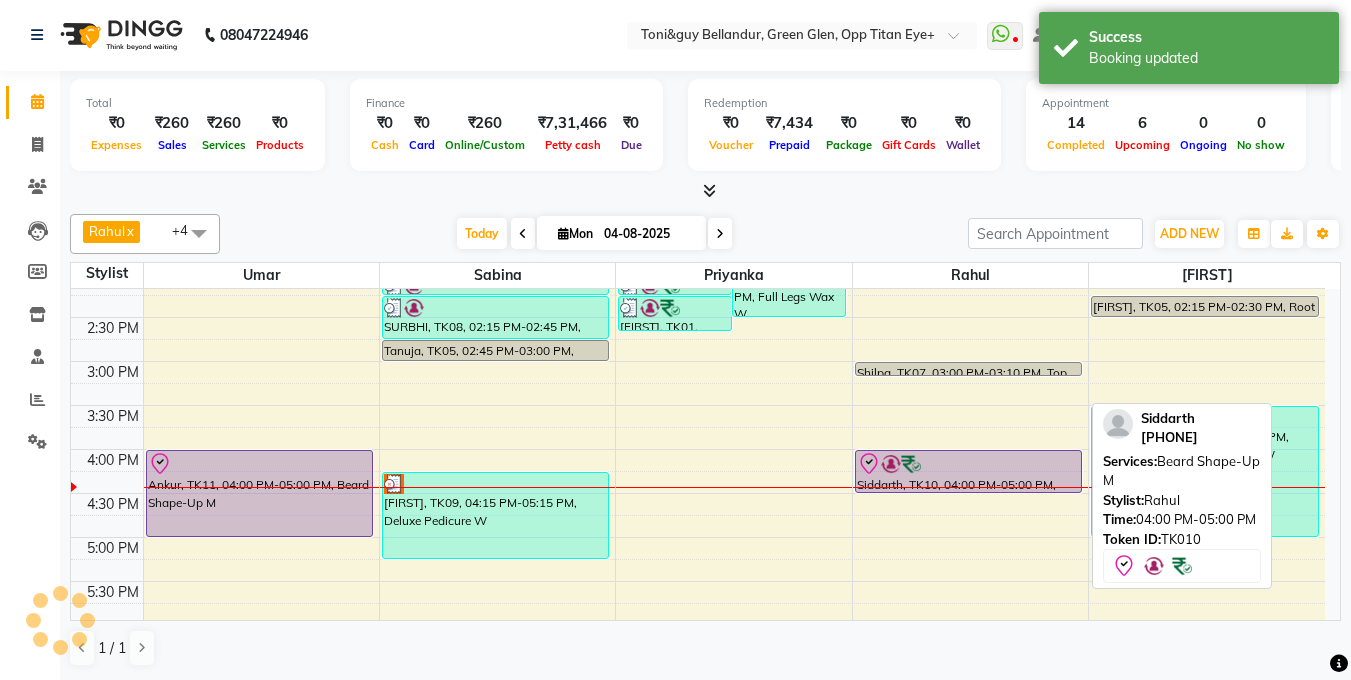 click on "Siddarth, TK10, 04:00 PM-05:00 PM, Beard Shape-Up M" at bounding box center [969, 472] 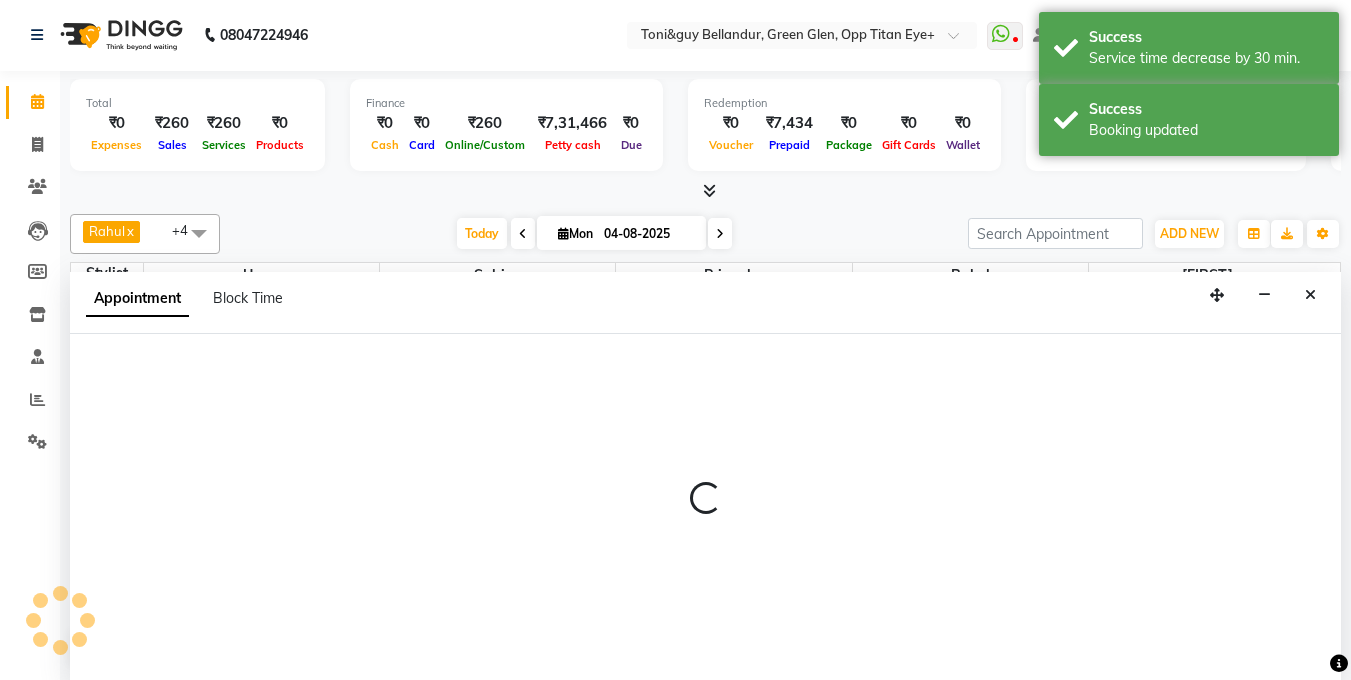 select on "86688" 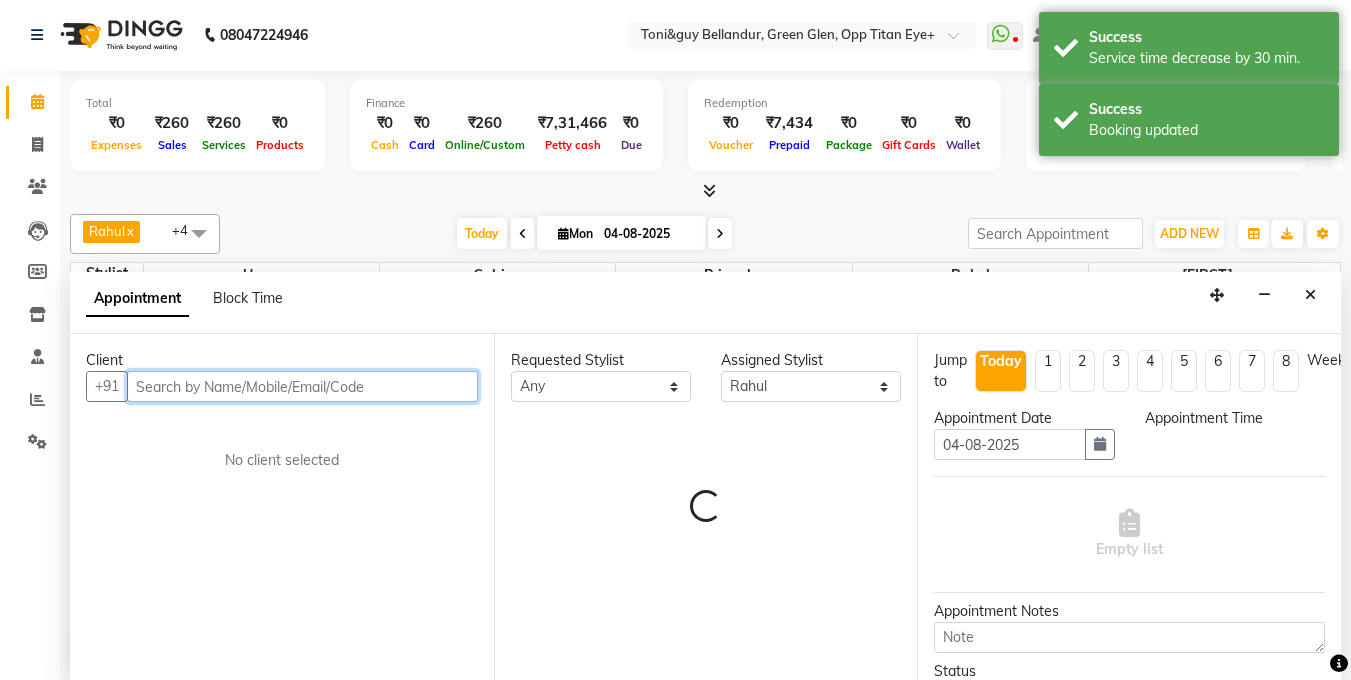 select on "975" 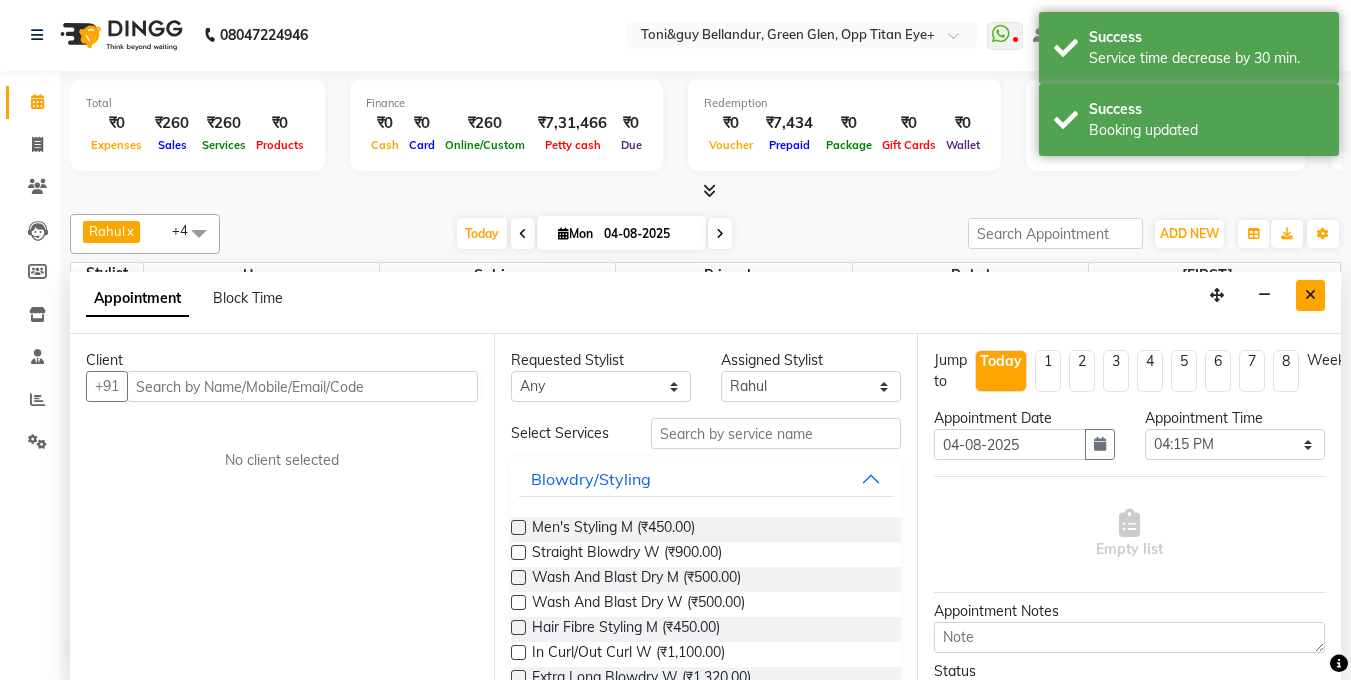click at bounding box center (1310, 295) 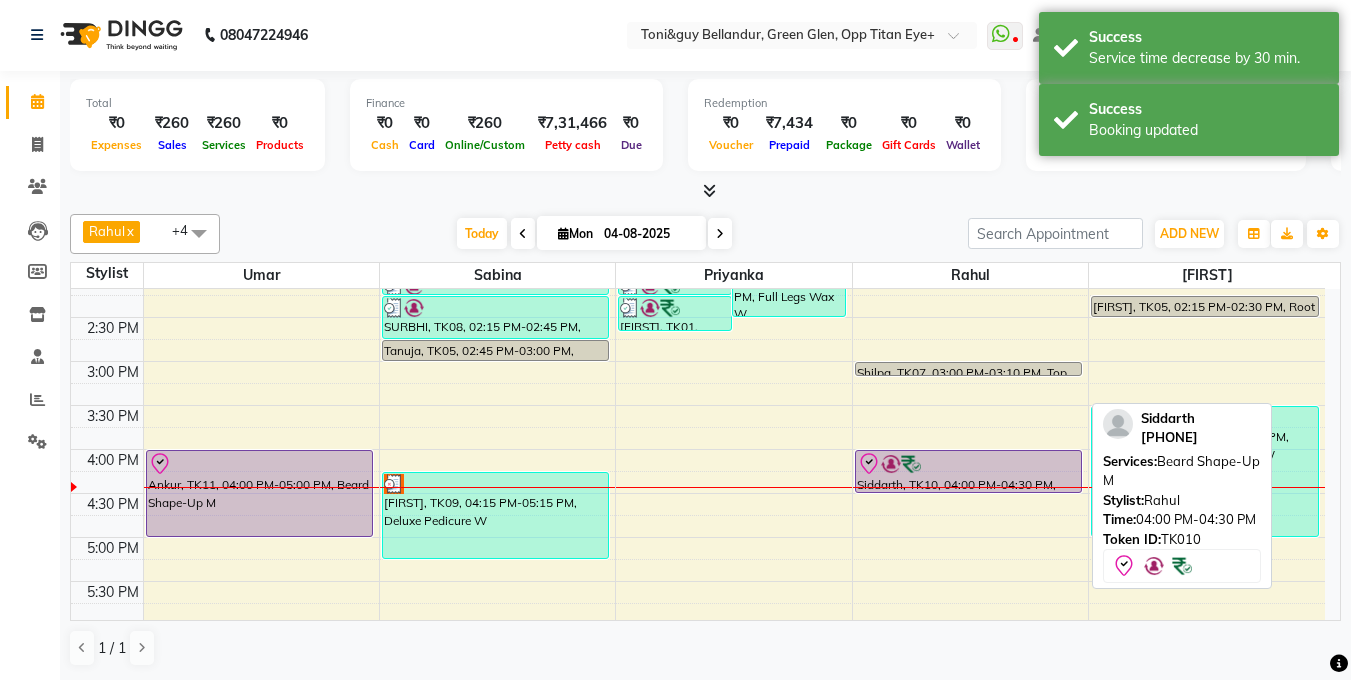click at bounding box center (969, 464) 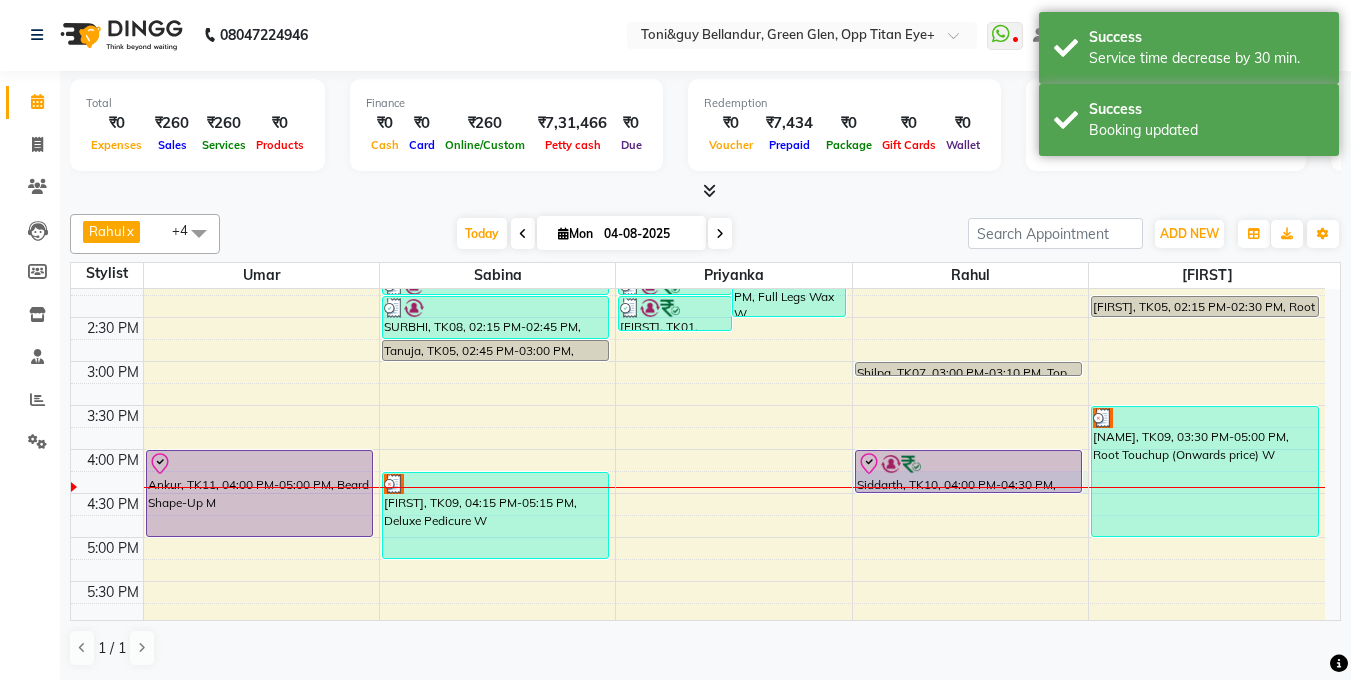 click on "Siddarth, TK10, 04:00 PM-04:30 PM, Beard Shape-Up M" at bounding box center [969, 472] 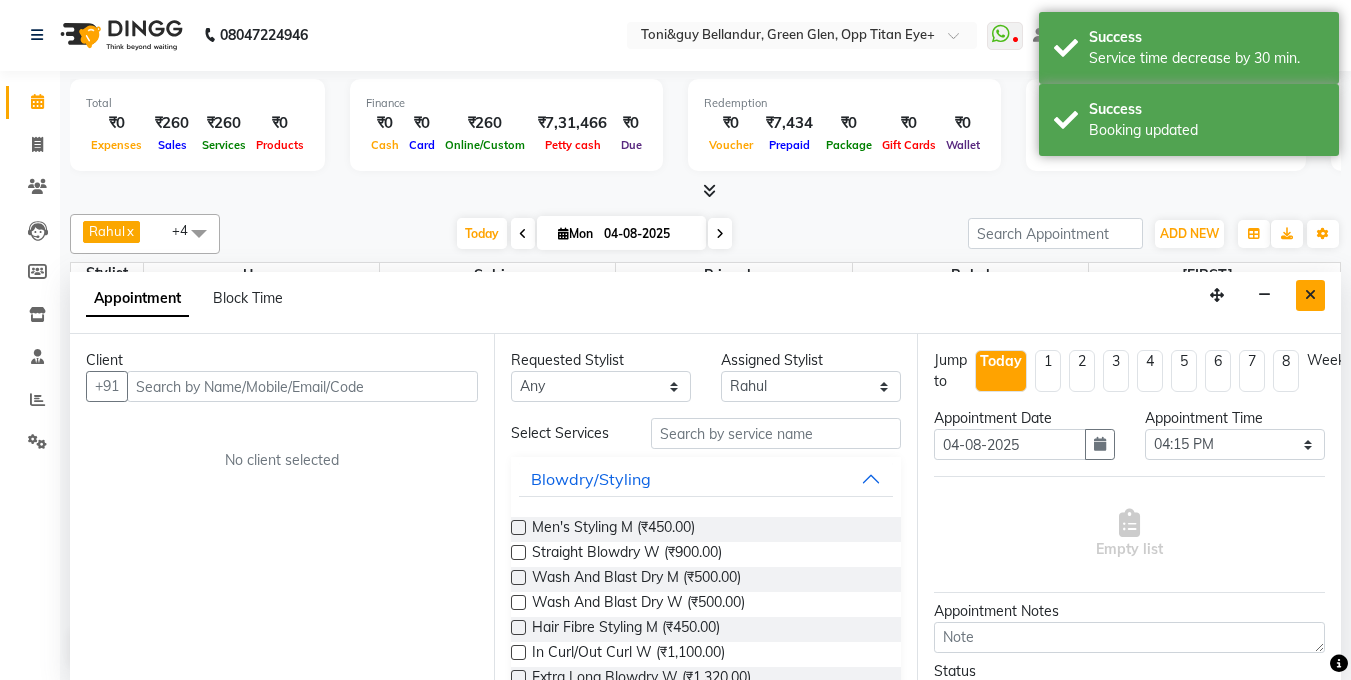 click at bounding box center [1310, 295] 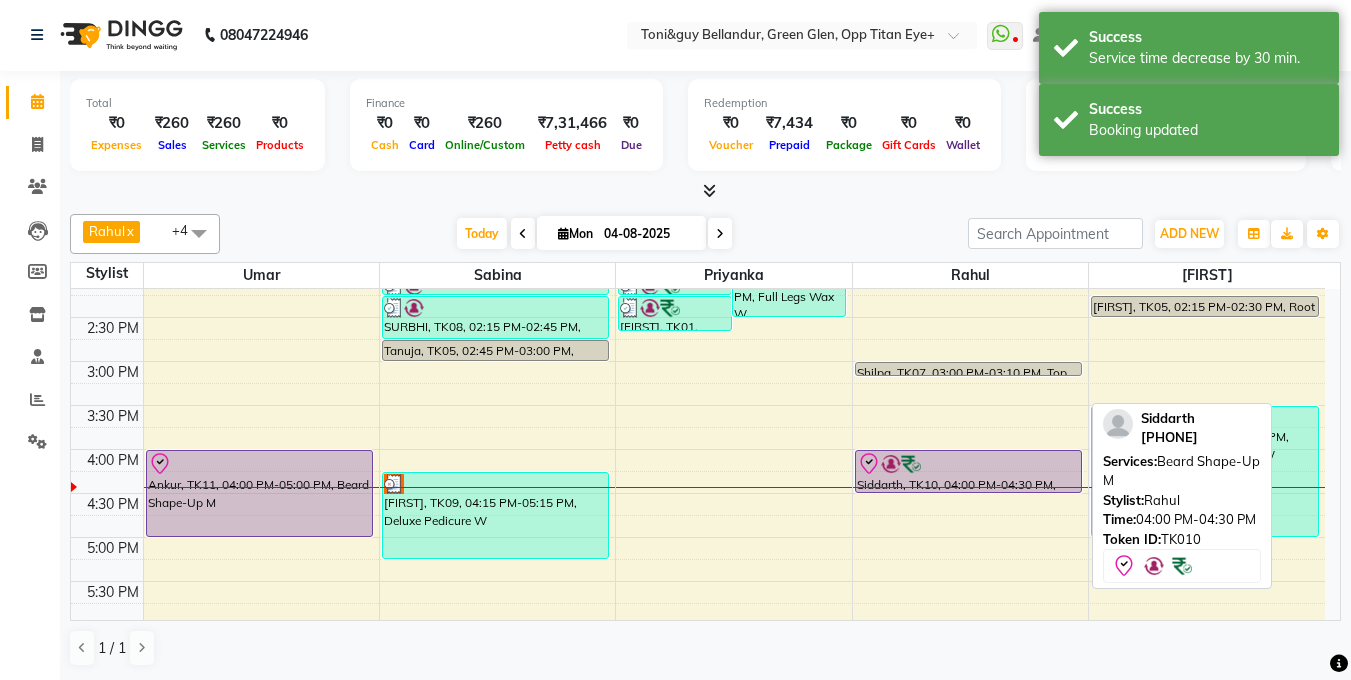 click on "Siddarth, TK10, 04:00 PM-04:30 PM, Beard Shape-Up M" at bounding box center [969, 471] 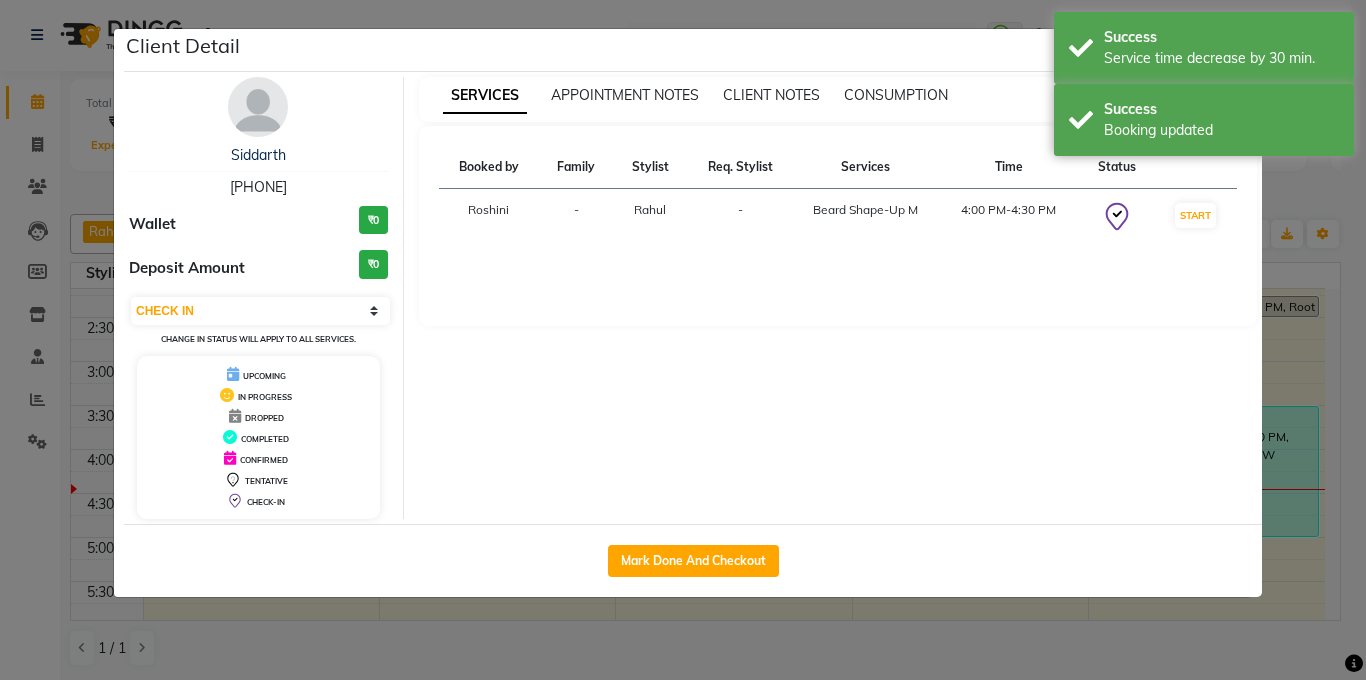 click on "Mark Done And Checkout" 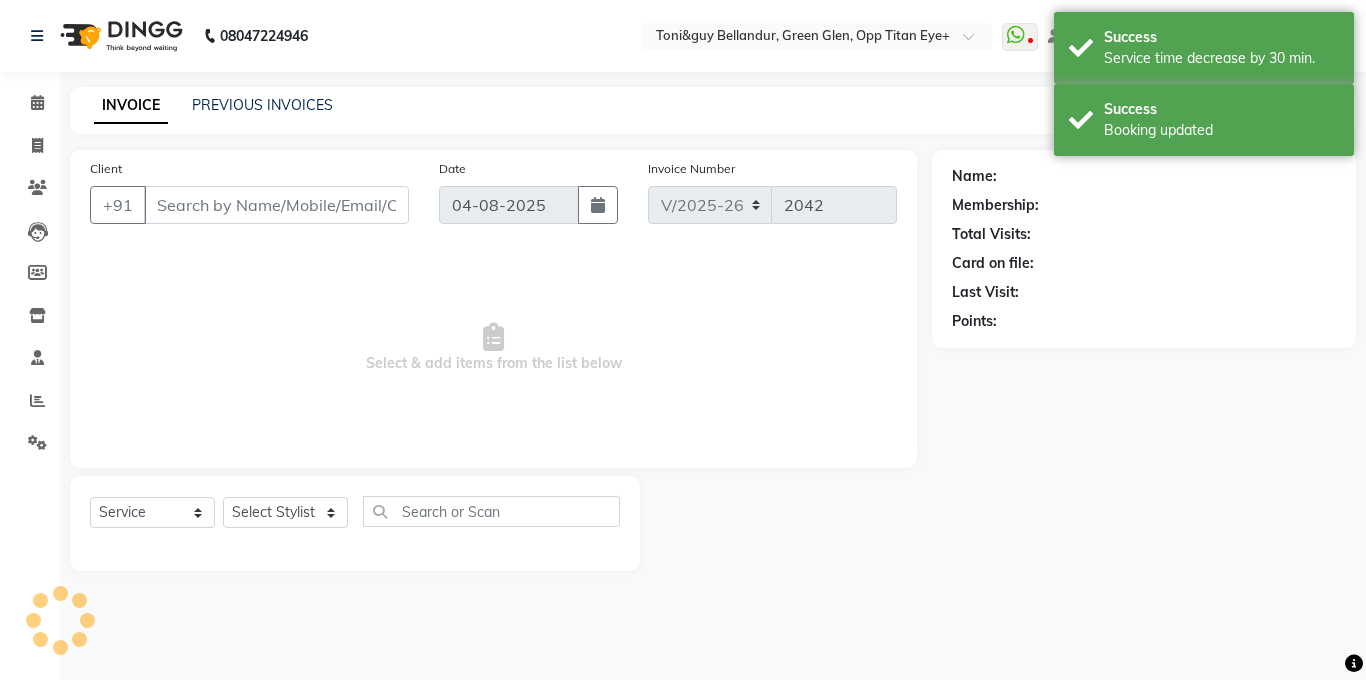 scroll, scrollTop: 0, scrollLeft: 0, axis: both 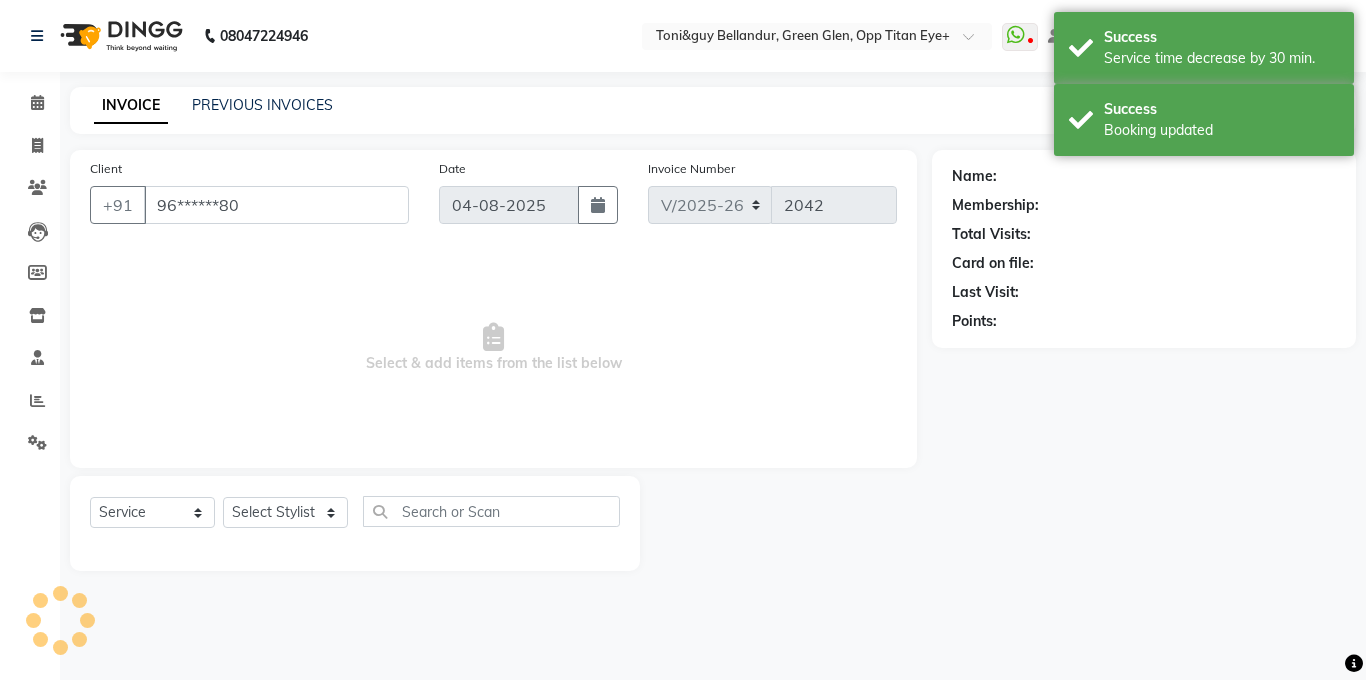 select on "86688" 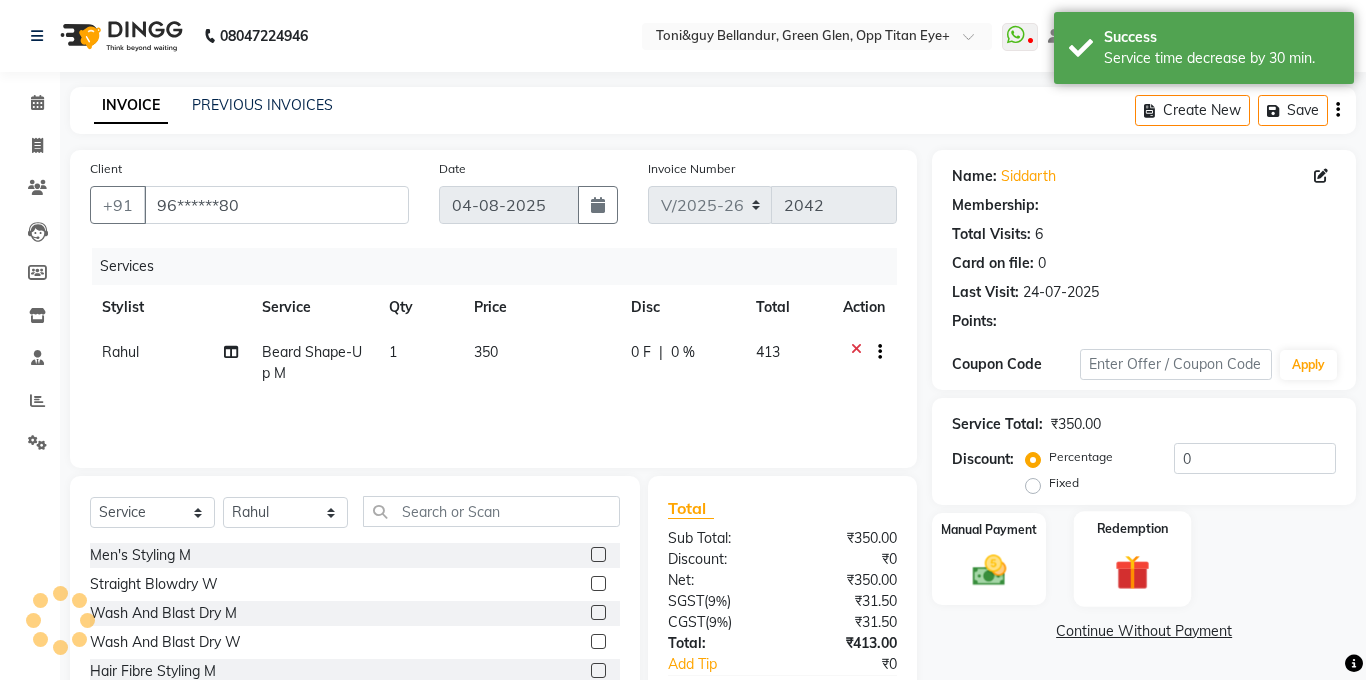 select on "1: Object" 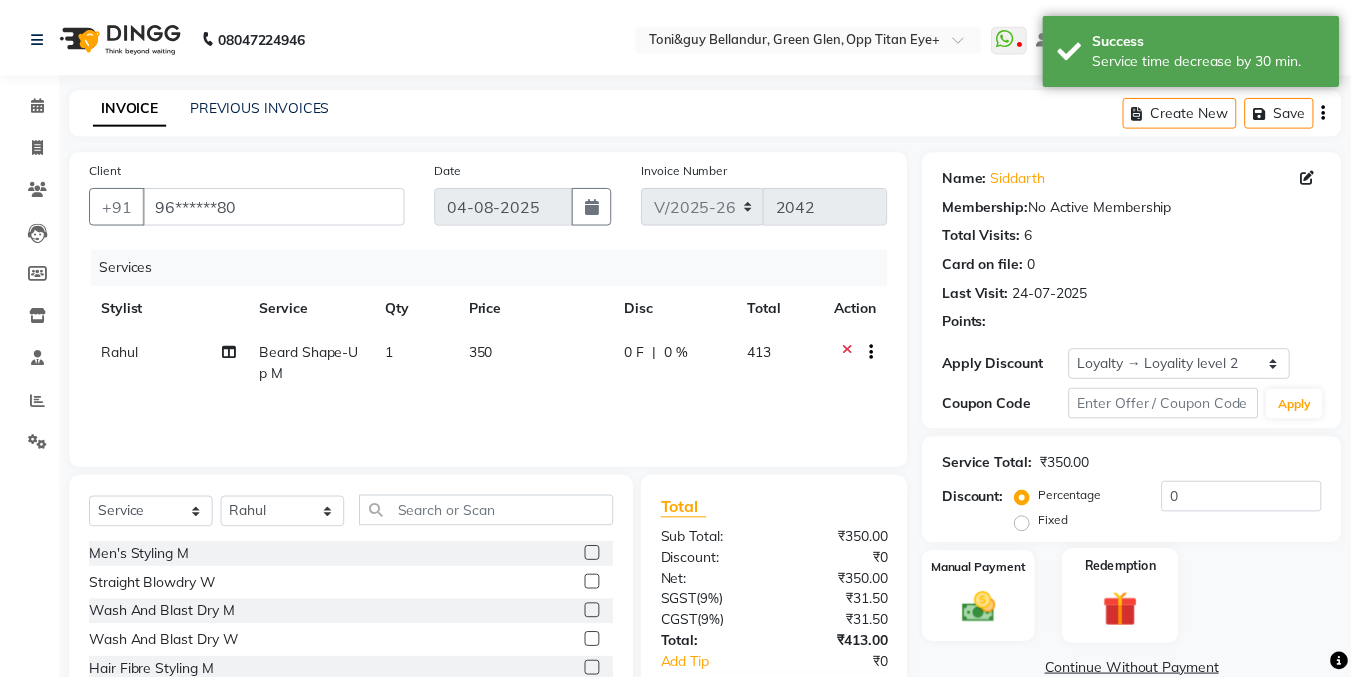 scroll, scrollTop: 121, scrollLeft: 0, axis: vertical 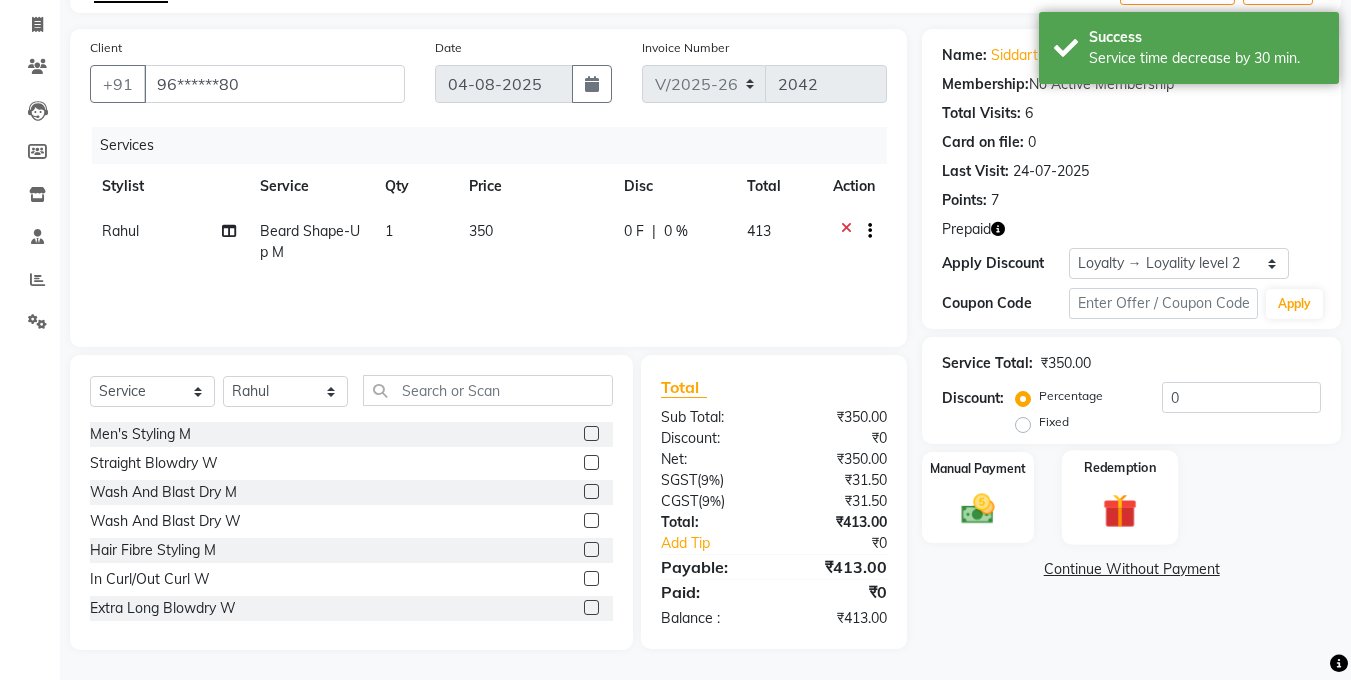click on "Redemption" 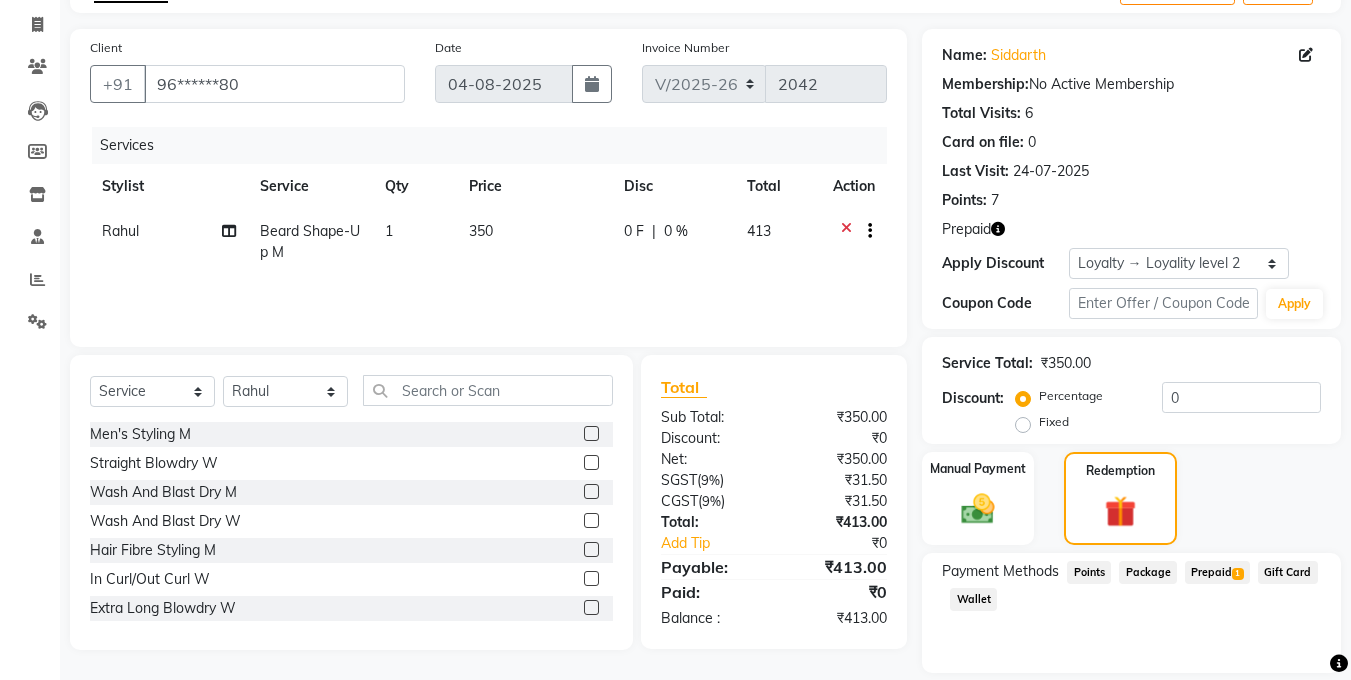 click on "Prepaid  1" 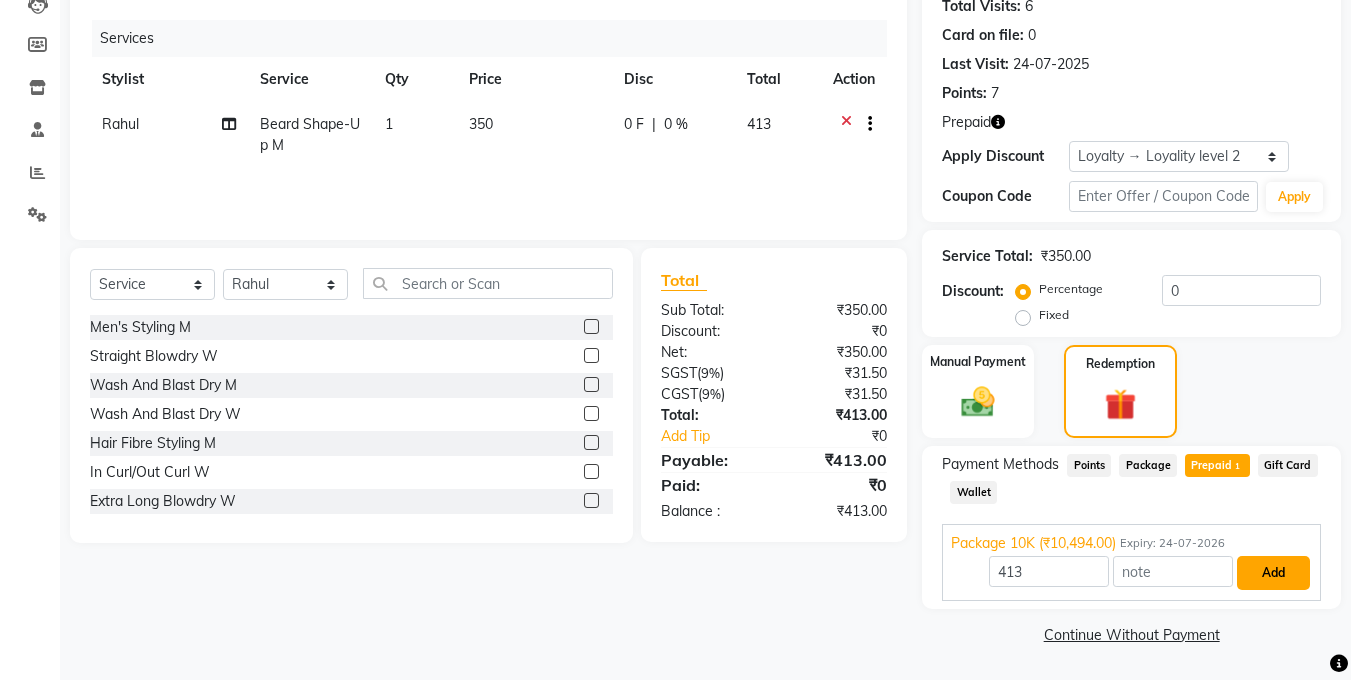 click on "Add" at bounding box center (1273, 573) 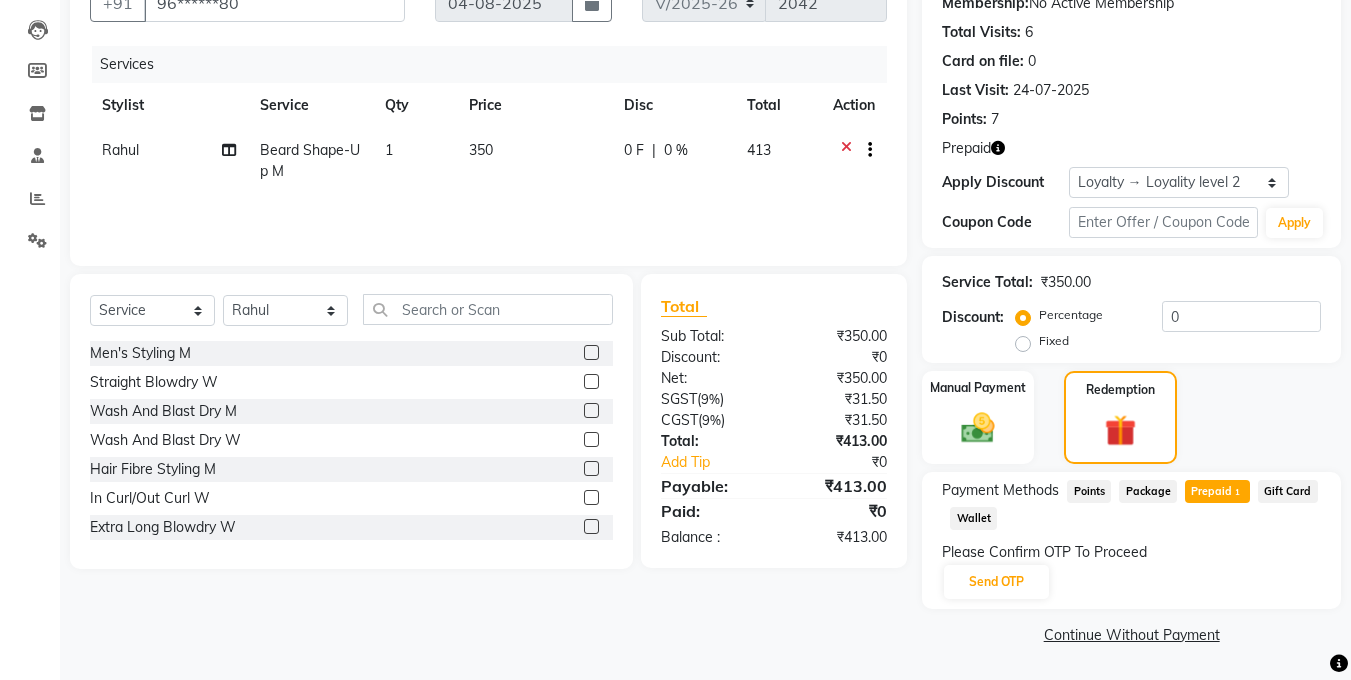 scroll, scrollTop: 202, scrollLeft: 0, axis: vertical 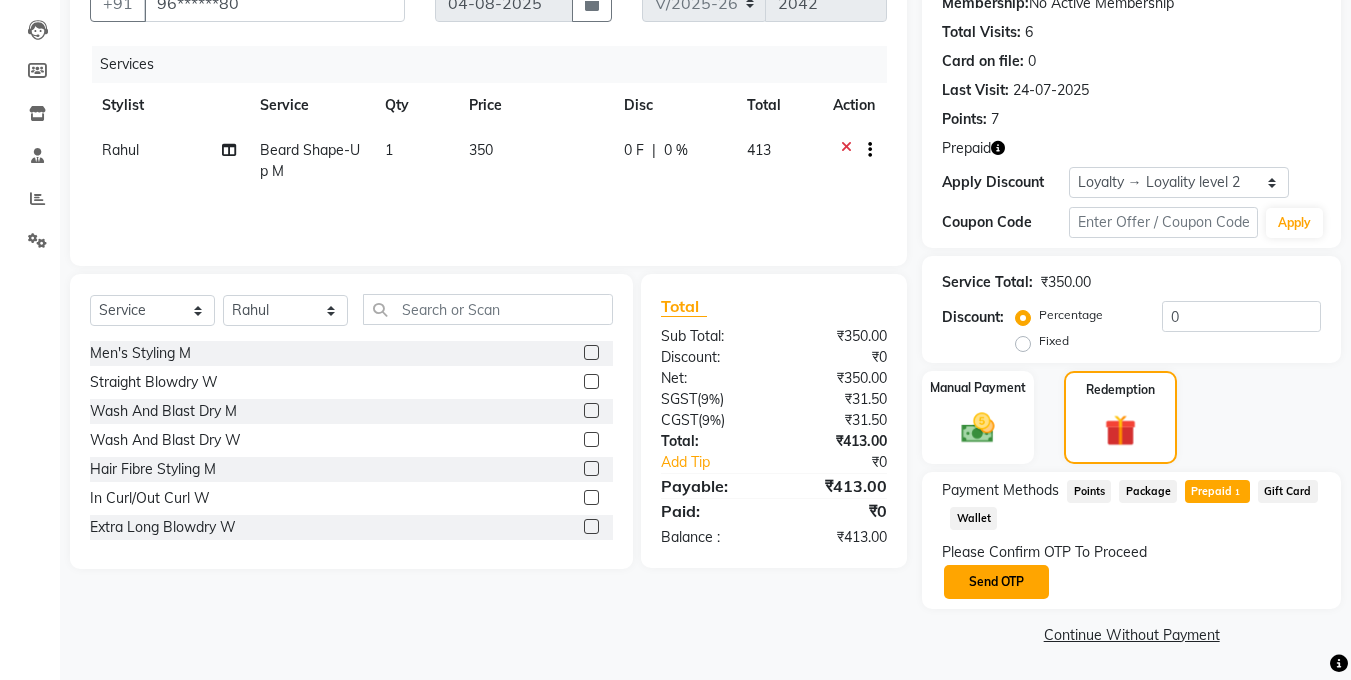 click on "Send OTP" 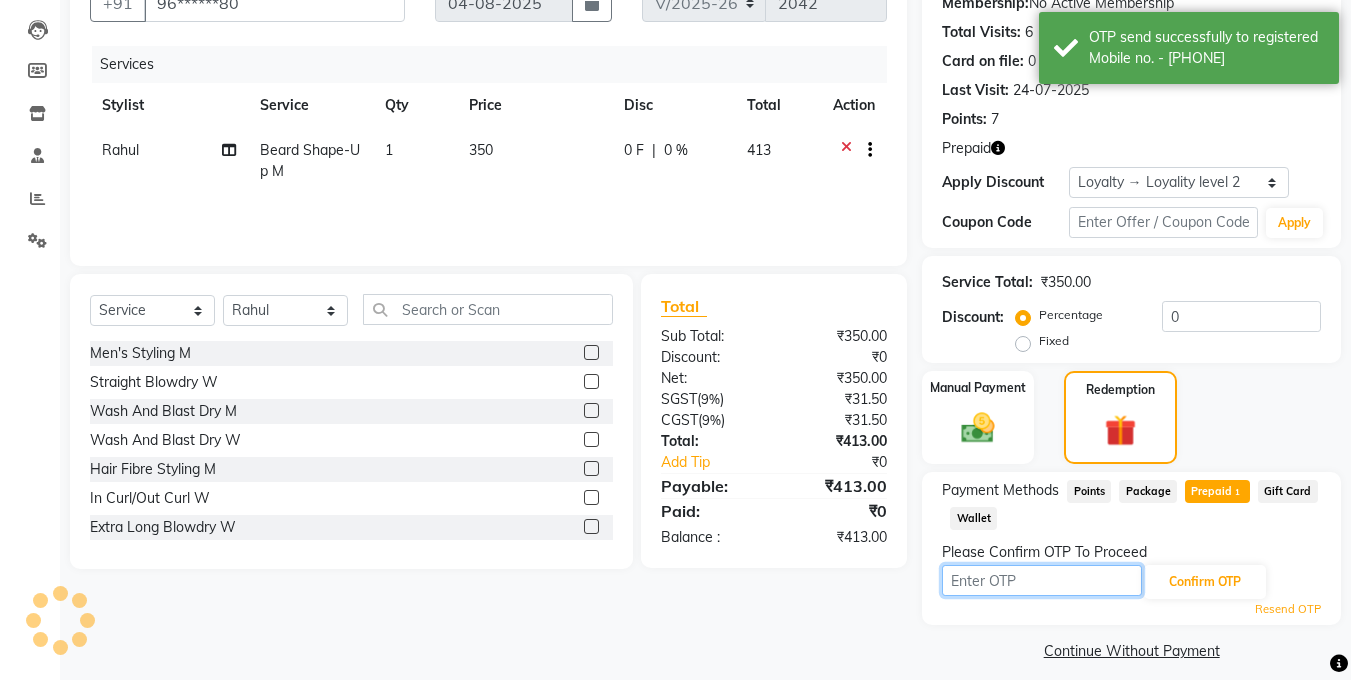 click at bounding box center [1042, 580] 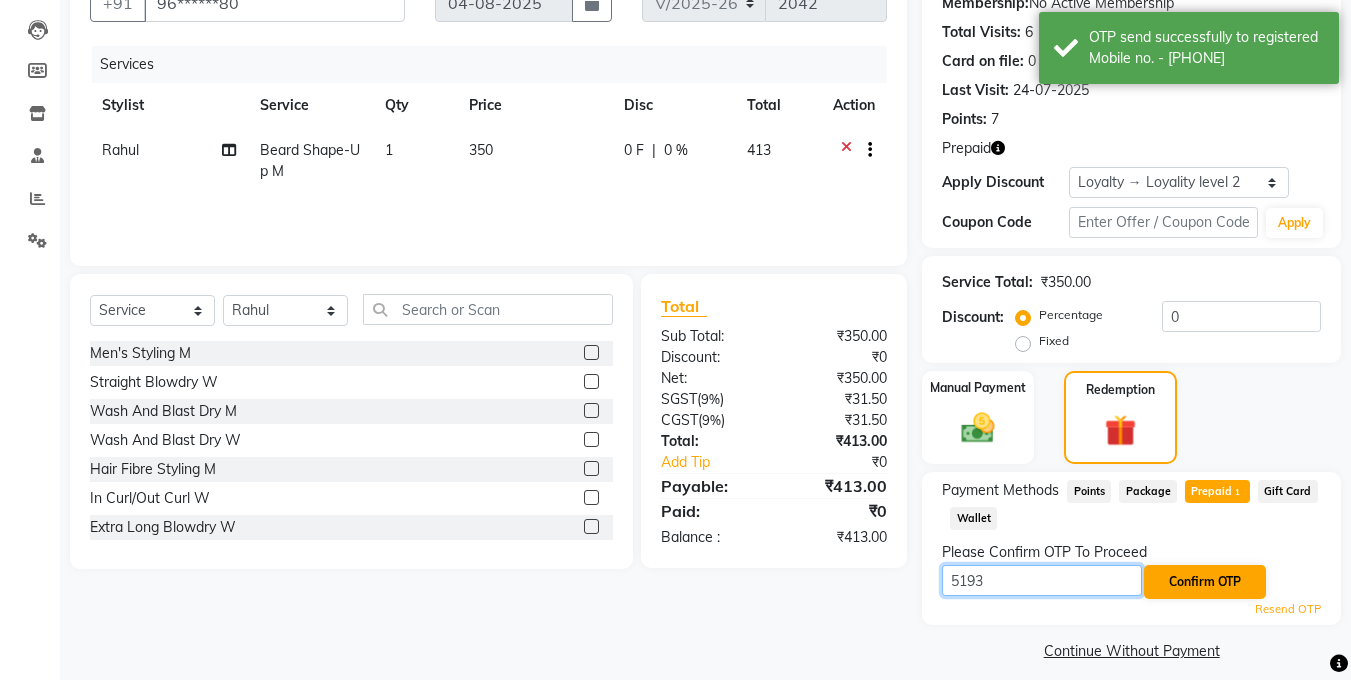 type on "5193" 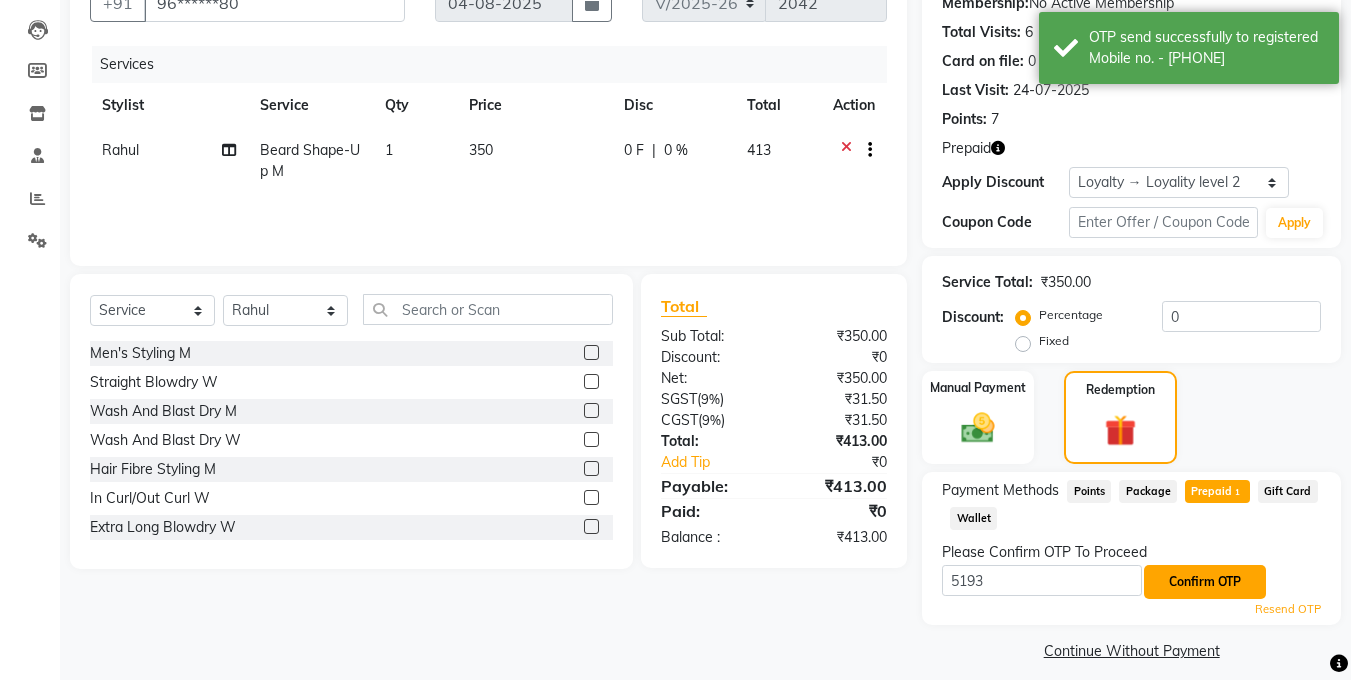 click on "Confirm OTP" 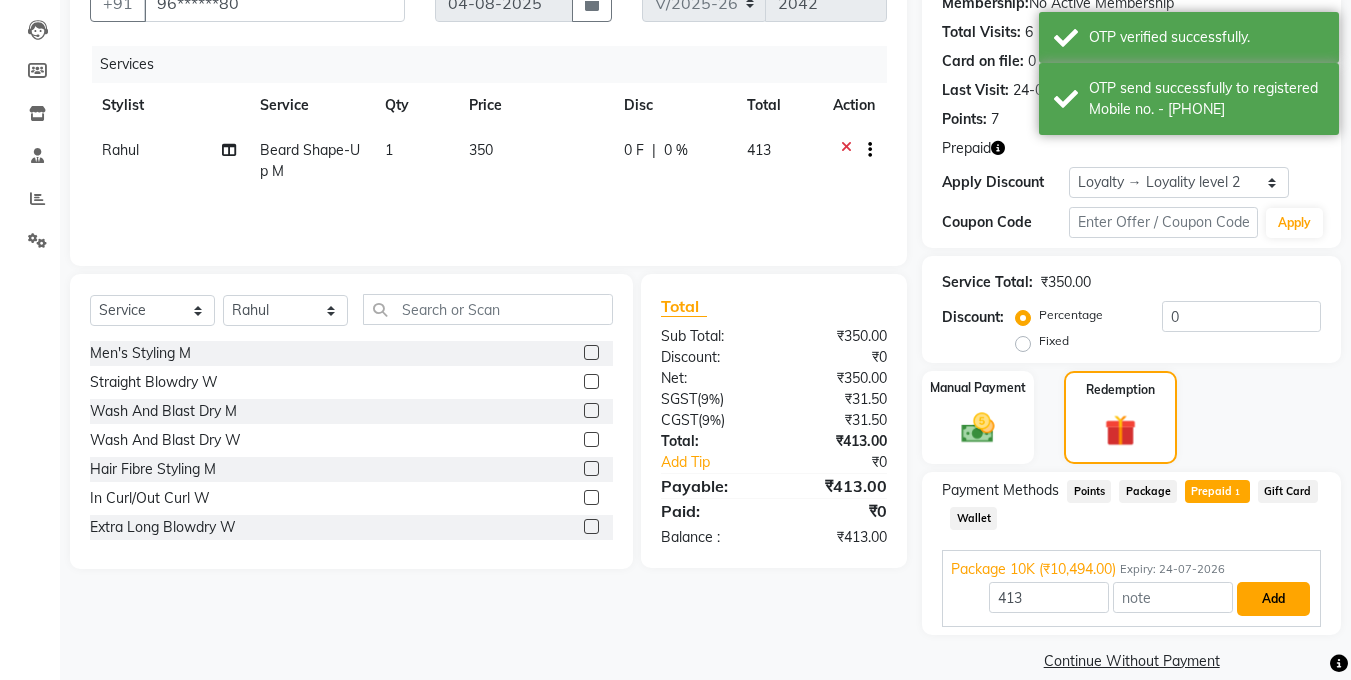 click on "Add" at bounding box center (1273, 599) 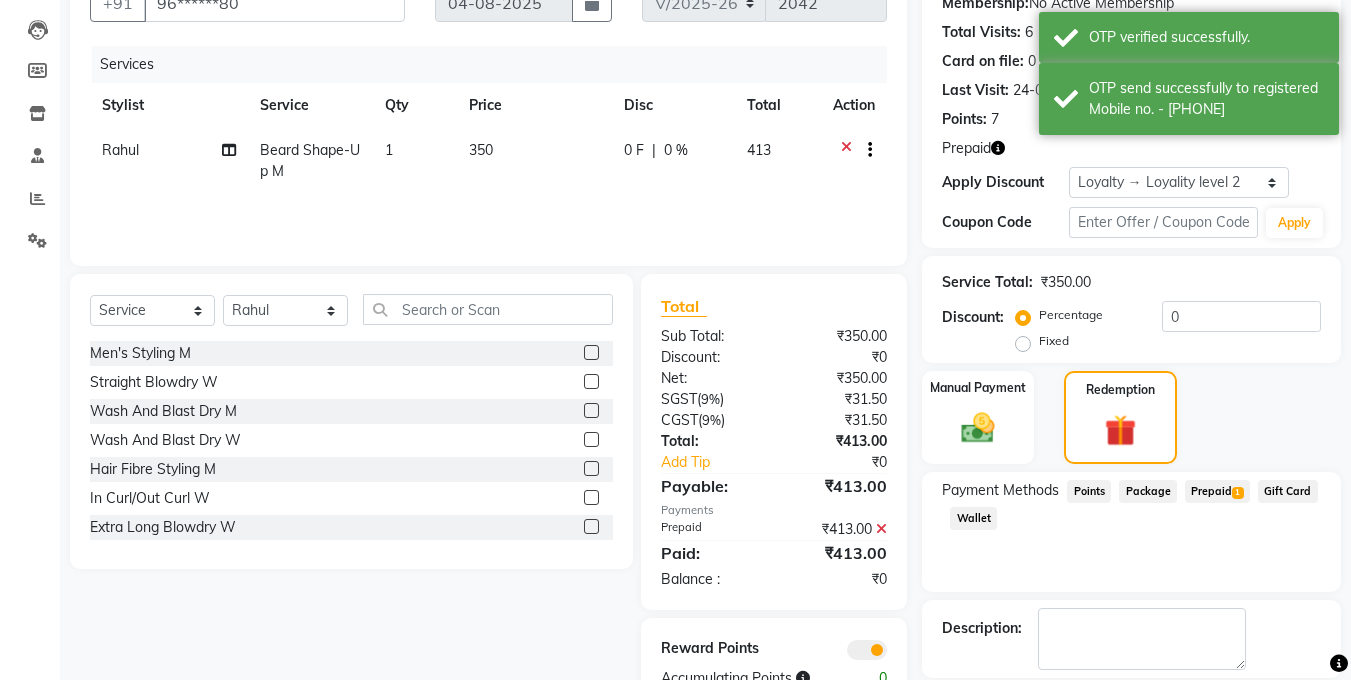 scroll, scrollTop: 298, scrollLeft: 0, axis: vertical 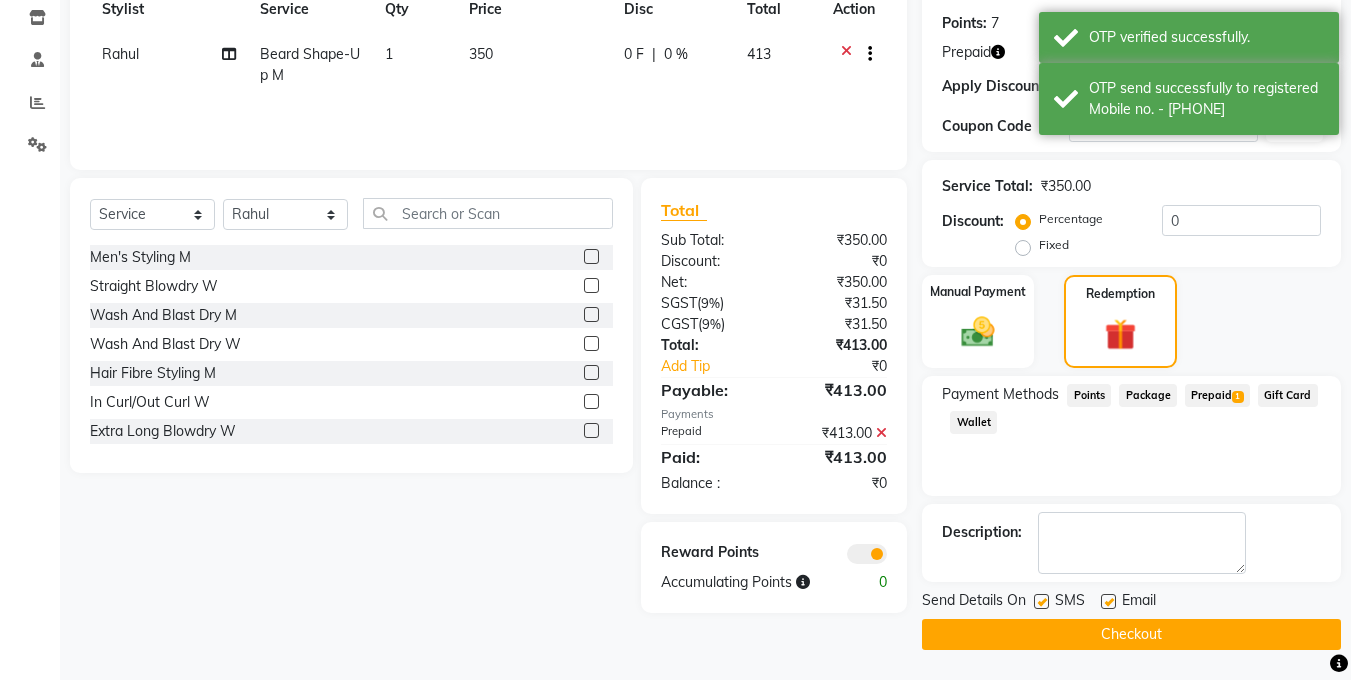 click on "Checkout" 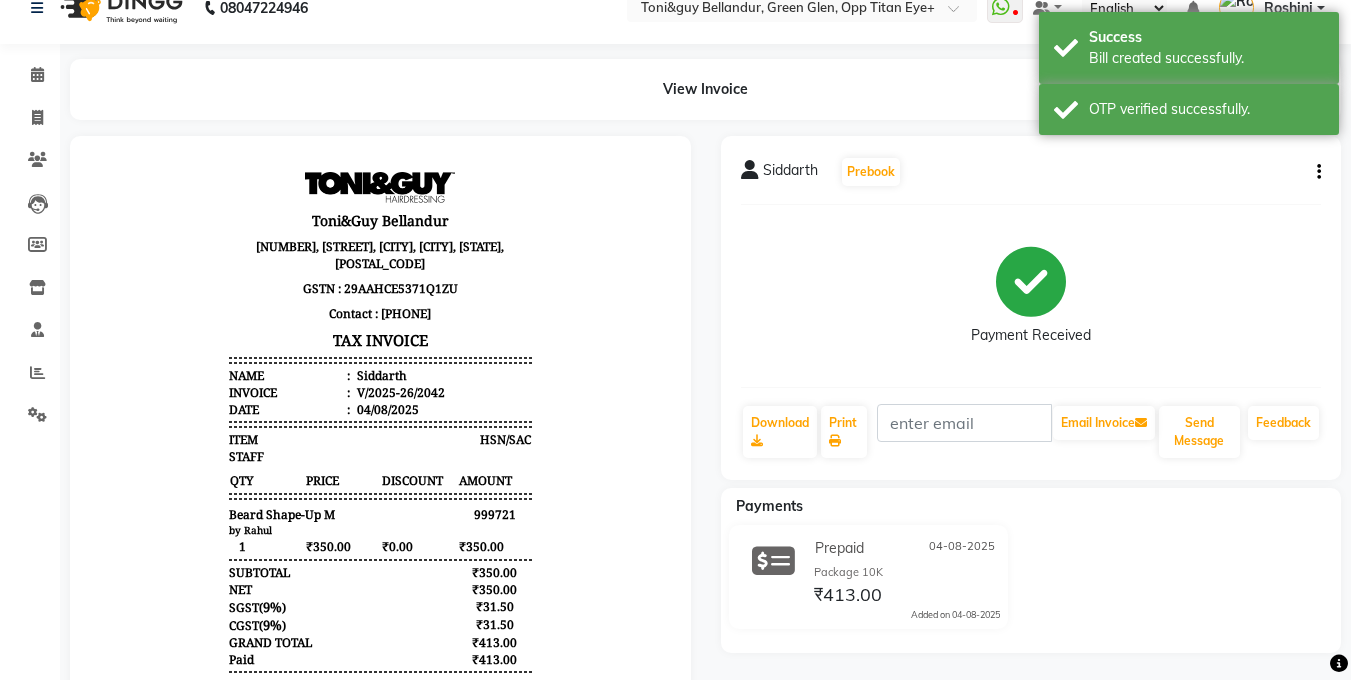 scroll, scrollTop: 0, scrollLeft: 0, axis: both 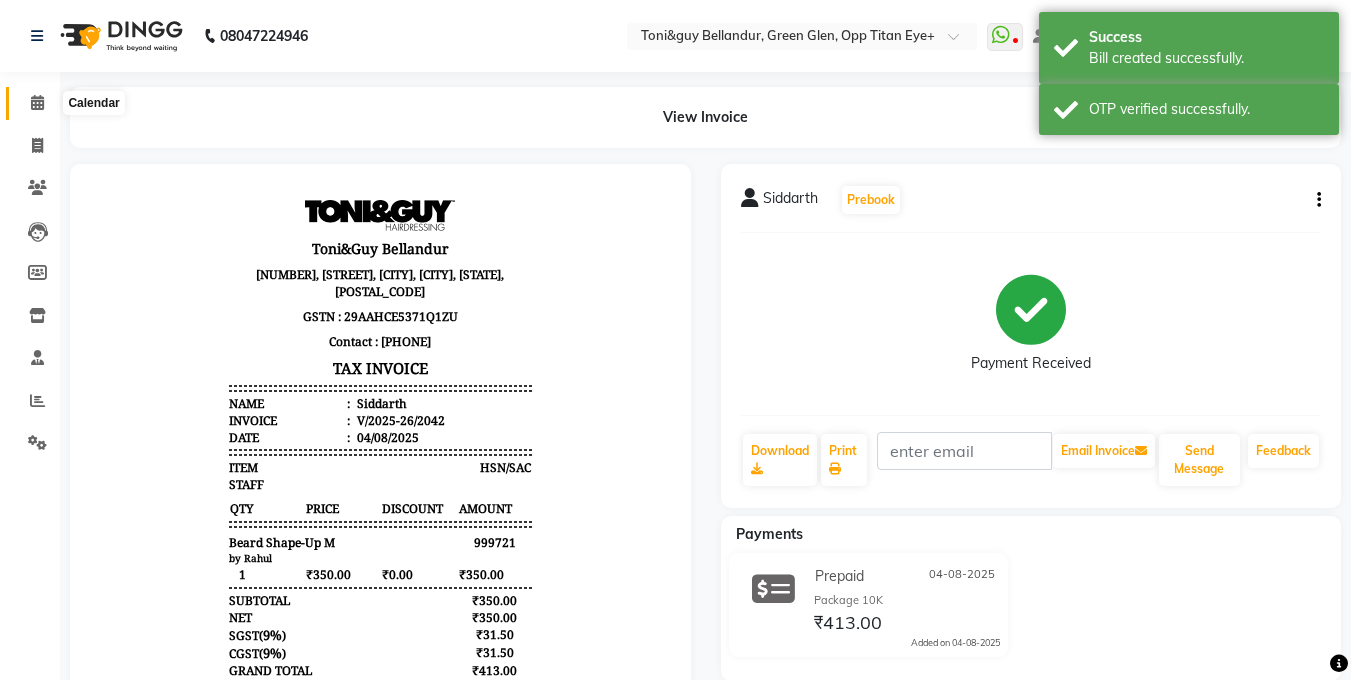 click 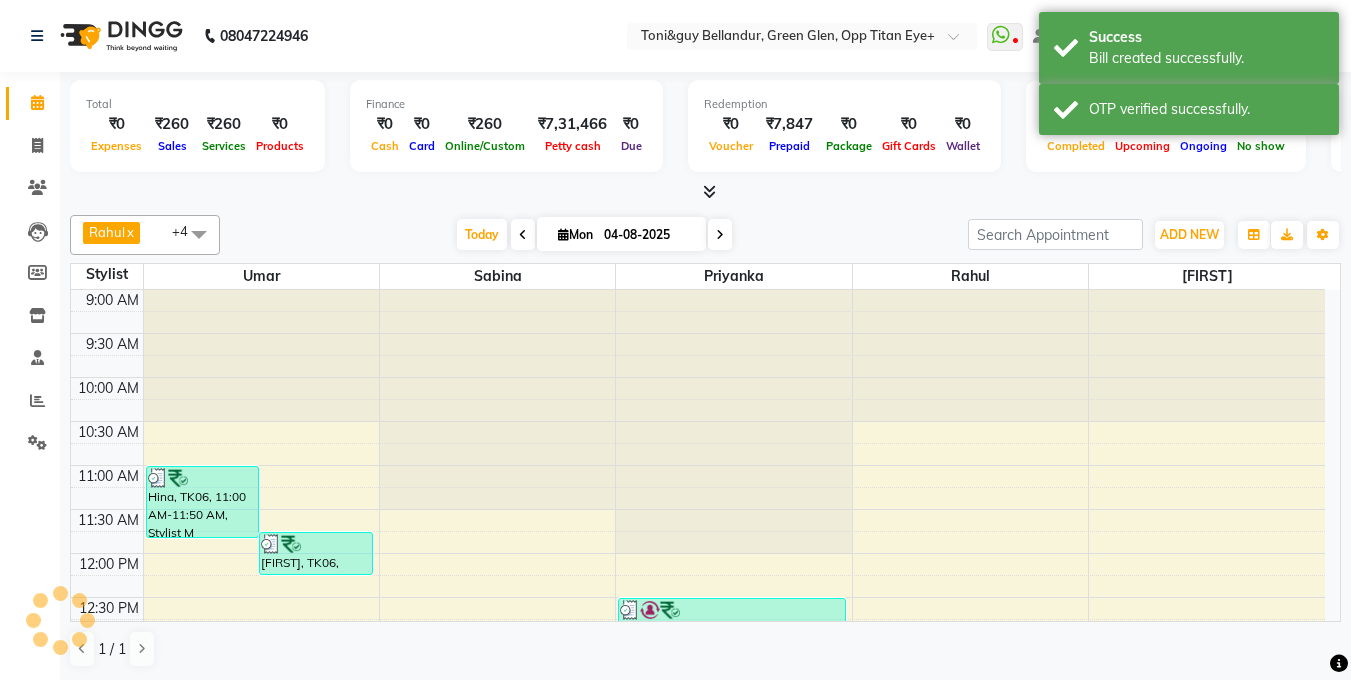 scroll, scrollTop: 617, scrollLeft: 0, axis: vertical 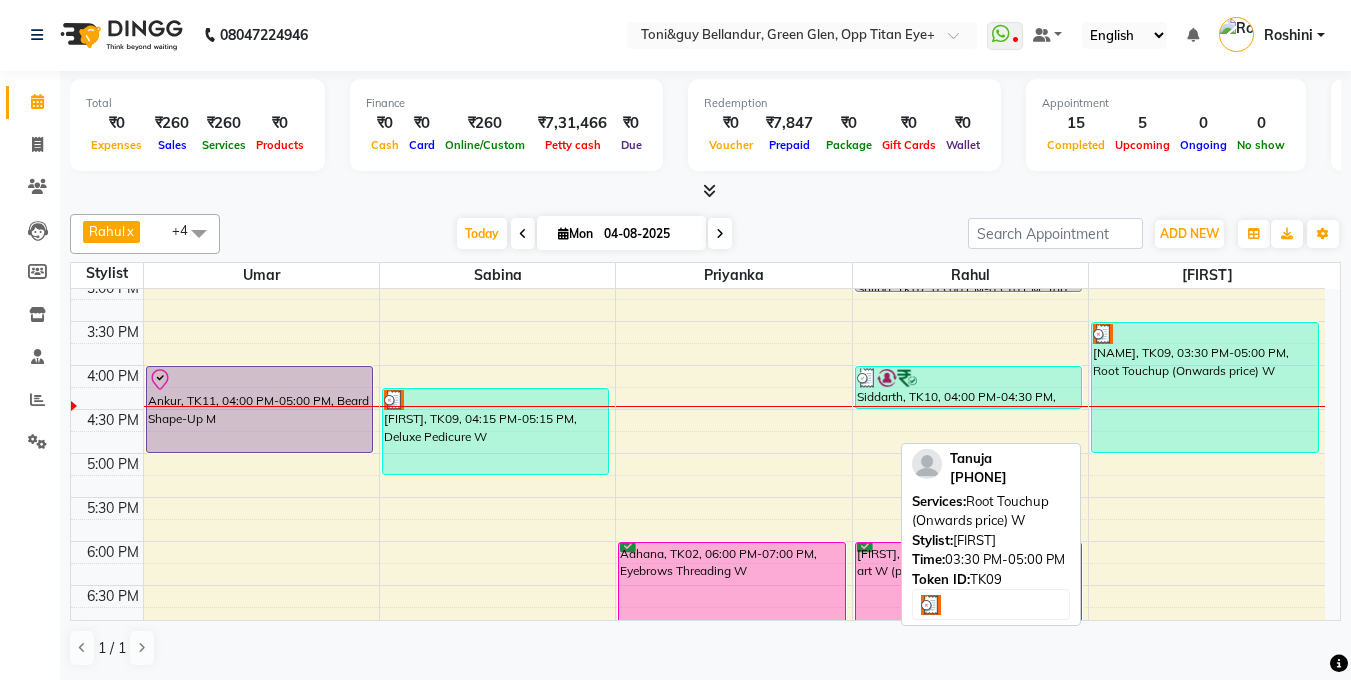click on "Tanuja, TK09, 03:30 PM-05:00 PM, Root Touchup (Onwards price) W" at bounding box center [1205, 387] 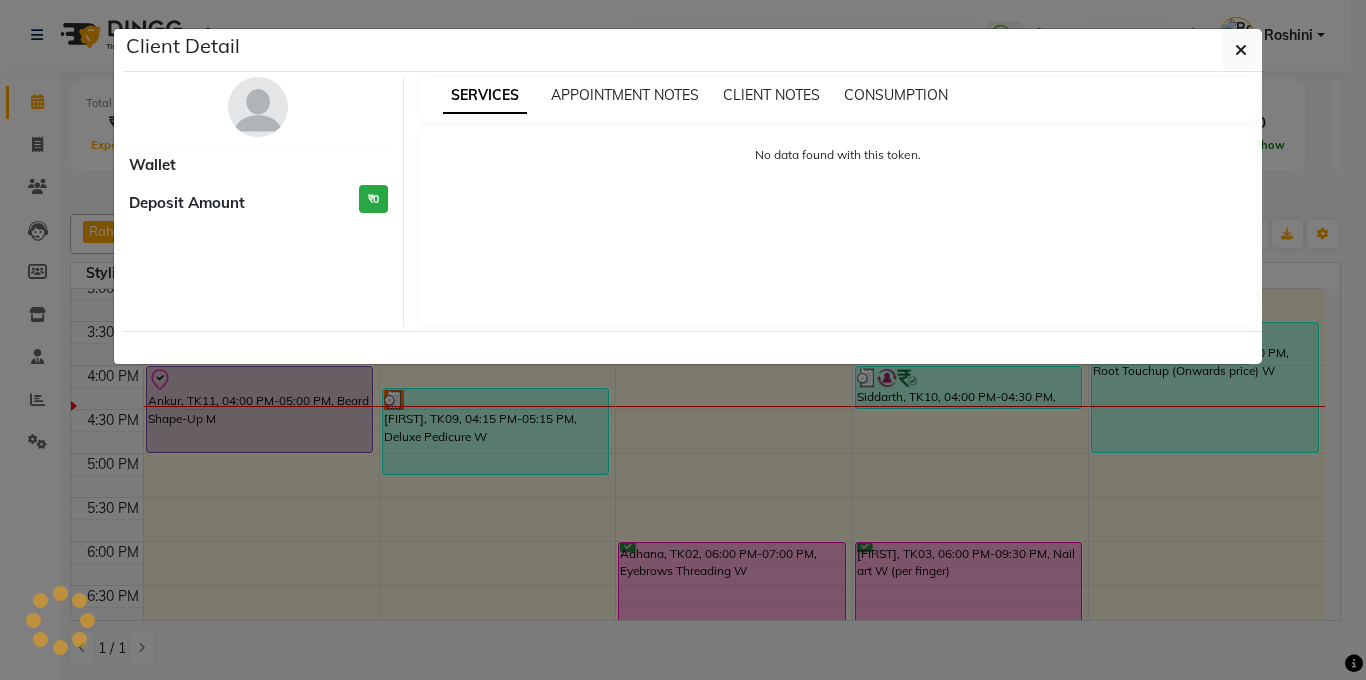 select on "3" 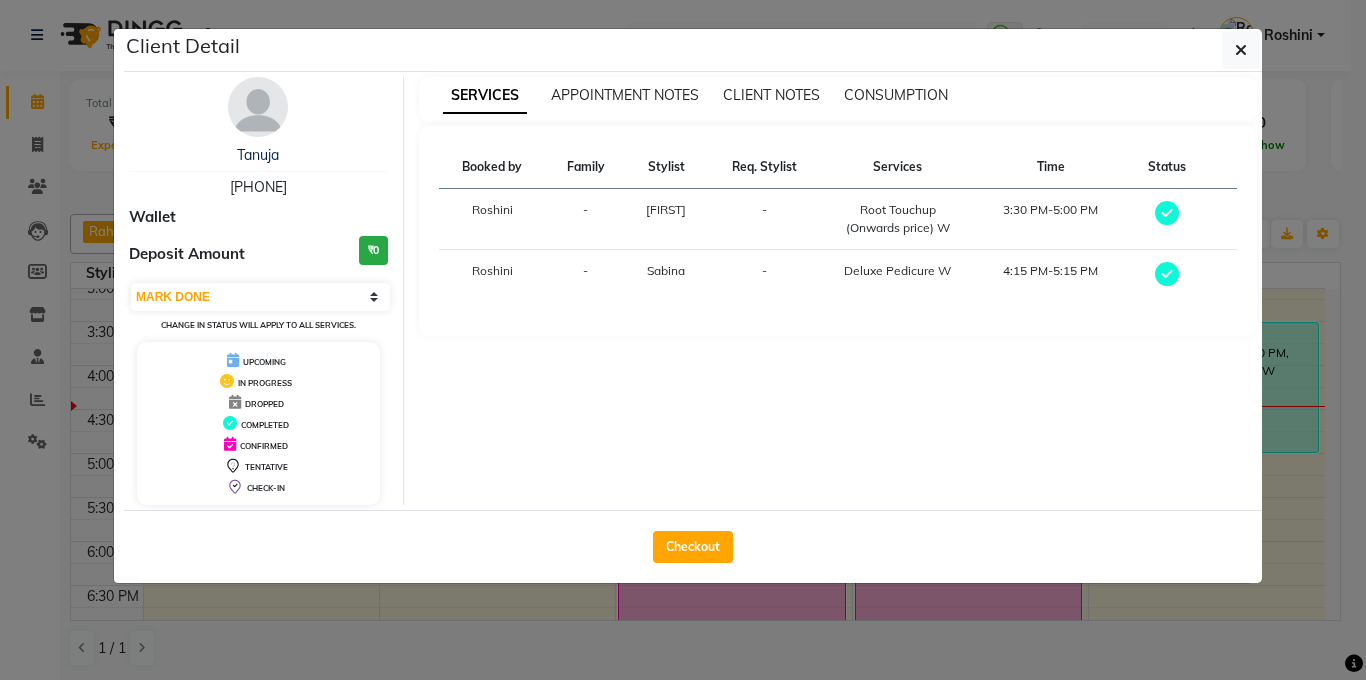 click on "Client Detail  Tanuja    9946001881 Wallet Deposit Amount  ₹0  Select MARK DONE UPCOMING Change in status will apply to all services. UPCOMING IN PROGRESS DROPPED COMPLETED CONFIRMED TENTATIVE CHECK-IN SERVICES APPOINTMENT NOTES CLIENT NOTES CONSUMPTION Booked by Family Stylist Req. Stylist Services Time Status  Roshini  - Kasim -  Root Touchup (Onwards price) W   3:30 PM-5:00 PM   Roshini  - Sabina -  Deluxe Pedicure W   4:15 PM-5:15 PM   Checkout" 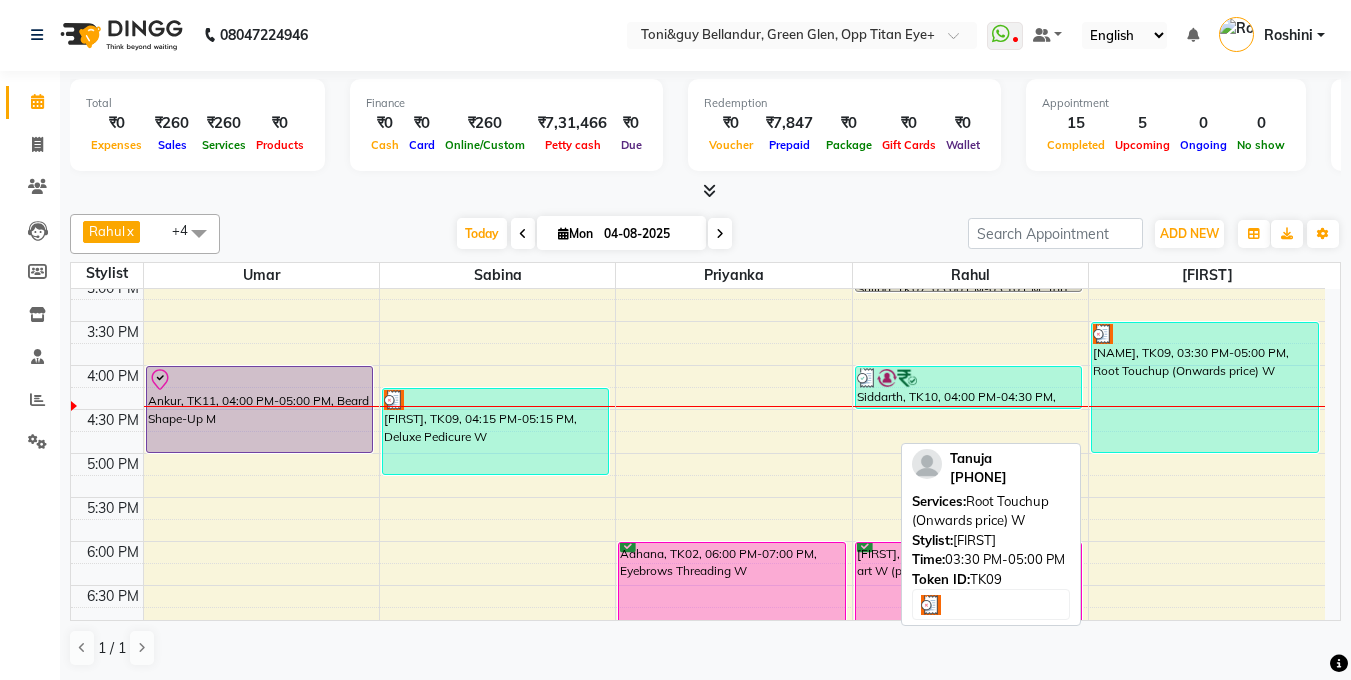 click on "Tanuja, TK09, 03:30 PM-05:00 PM, Root Touchup (Onwards price) W" at bounding box center (1205, 387) 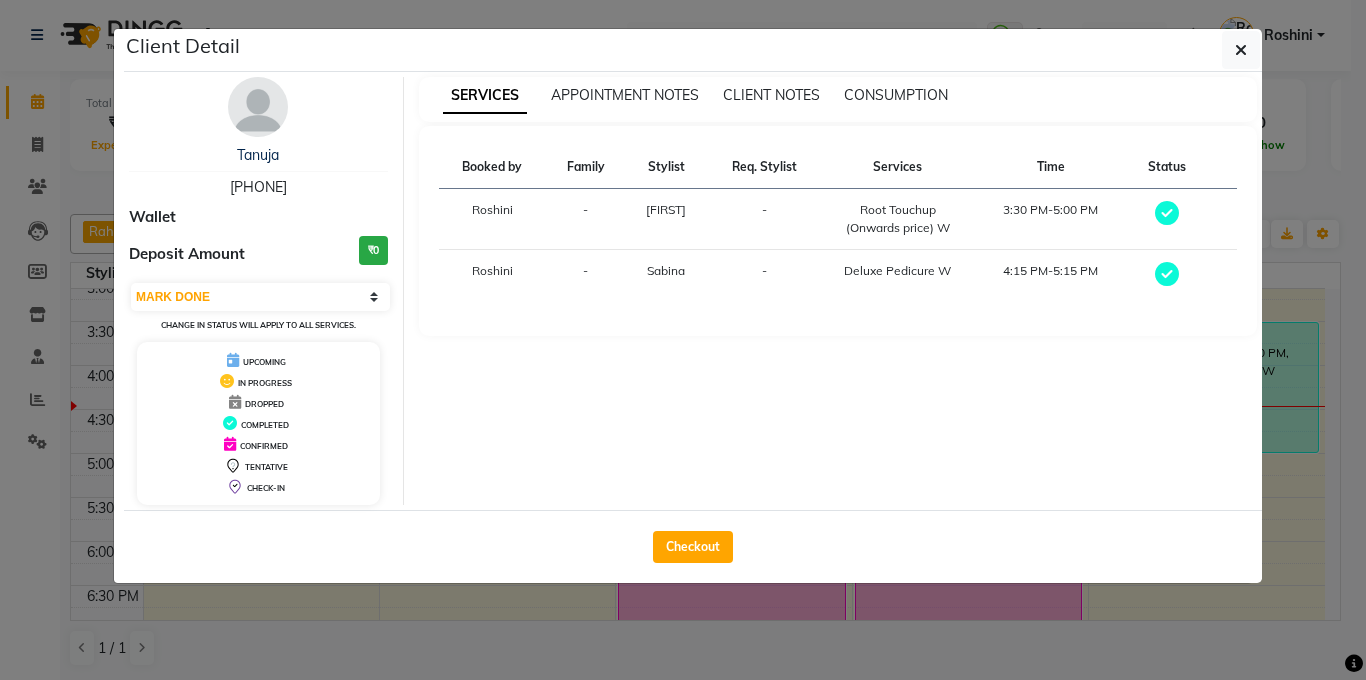 click on "Client Detail  Tanuja    9946001881 Wallet Deposit Amount  ₹0  Select MARK DONE UPCOMING Change in status will apply to all services. UPCOMING IN PROGRESS DROPPED COMPLETED CONFIRMED TENTATIVE CHECK-IN SERVICES APPOINTMENT NOTES CLIENT NOTES CONSUMPTION Booked by Family Stylist Req. Stylist Services Time Status  Roshini  - Kasim -  Root Touchup (Onwards price) W   3:30 PM-5:00 PM   Roshini  - Sabina -  Deluxe Pedicure W   4:15 PM-5:15 PM   Checkout" 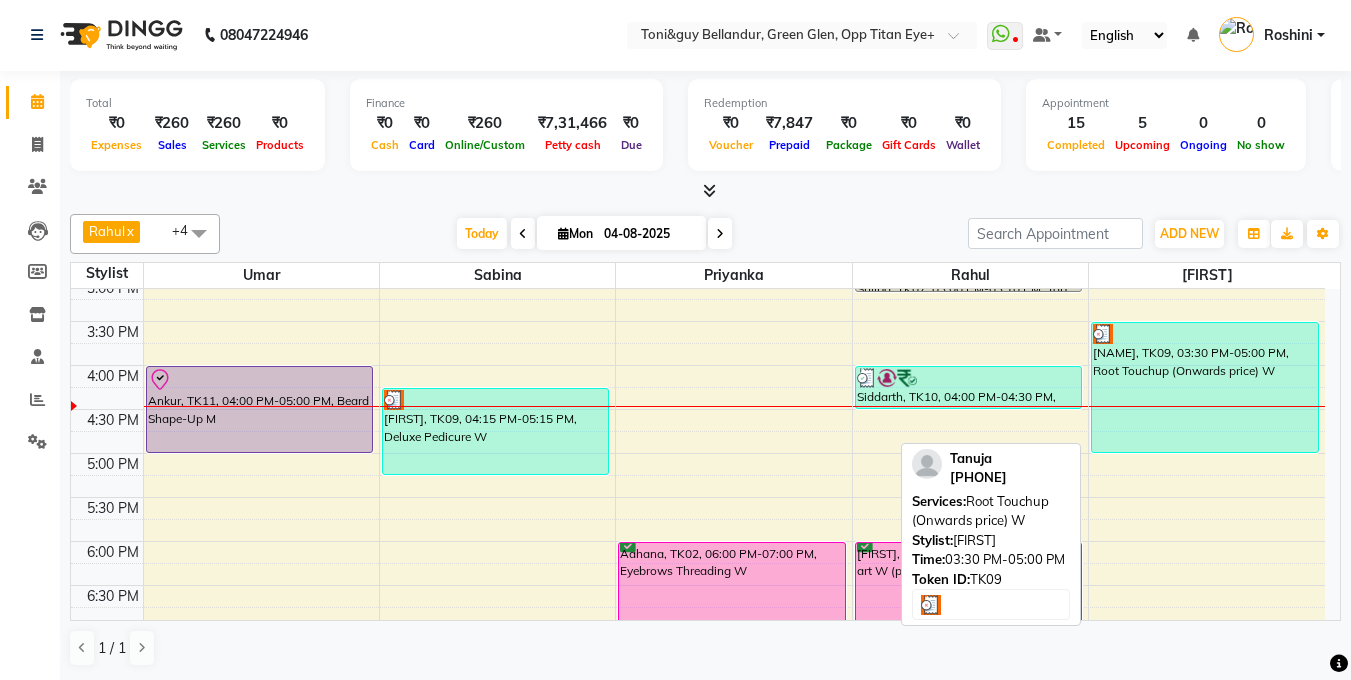 click on "Tanuja, TK09, 03:30 PM-05:00 PM, Root Touchup (Onwards price) W" at bounding box center (1205, 387) 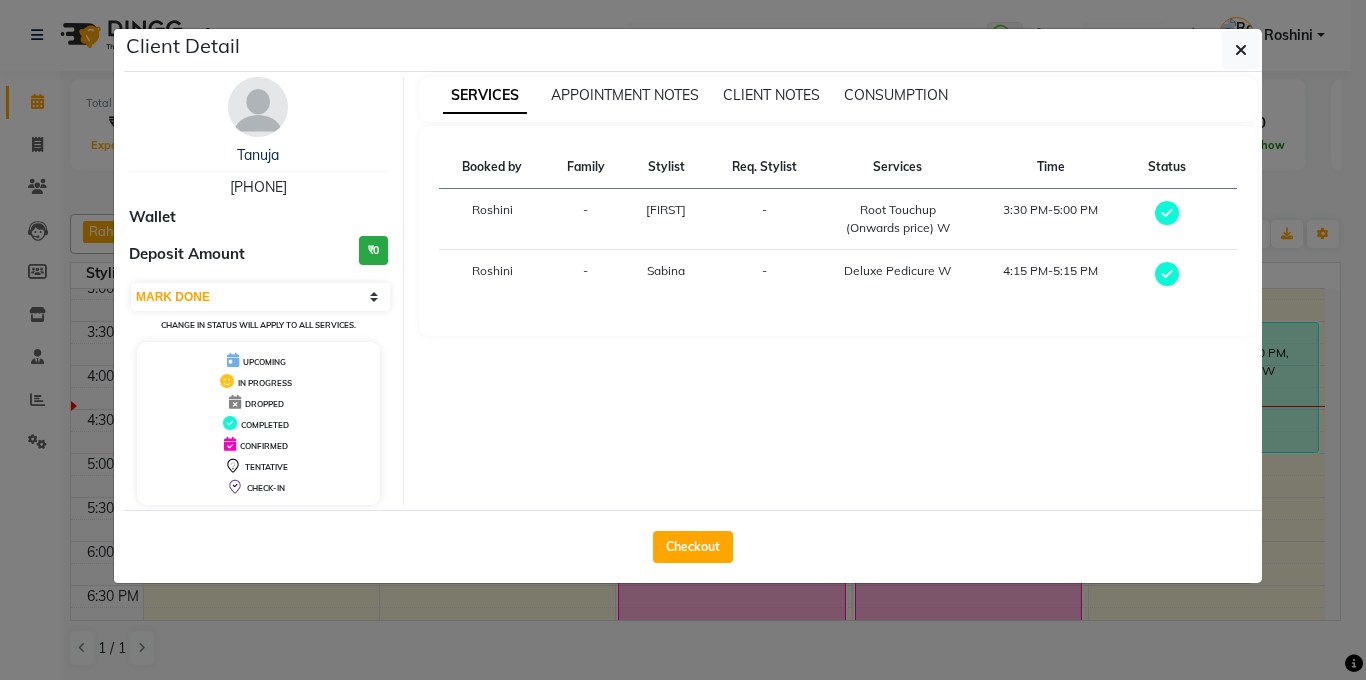 click on "Tanuja    9946001881 Wallet Deposit Amount  ₹0  Select MARK DONE UPCOMING Change in status will apply to all services. UPCOMING IN PROGRESS DROPPED COMPLETED CONFIRMED TENTATIVE CHECK-IN" at bounding box center [259, 291] 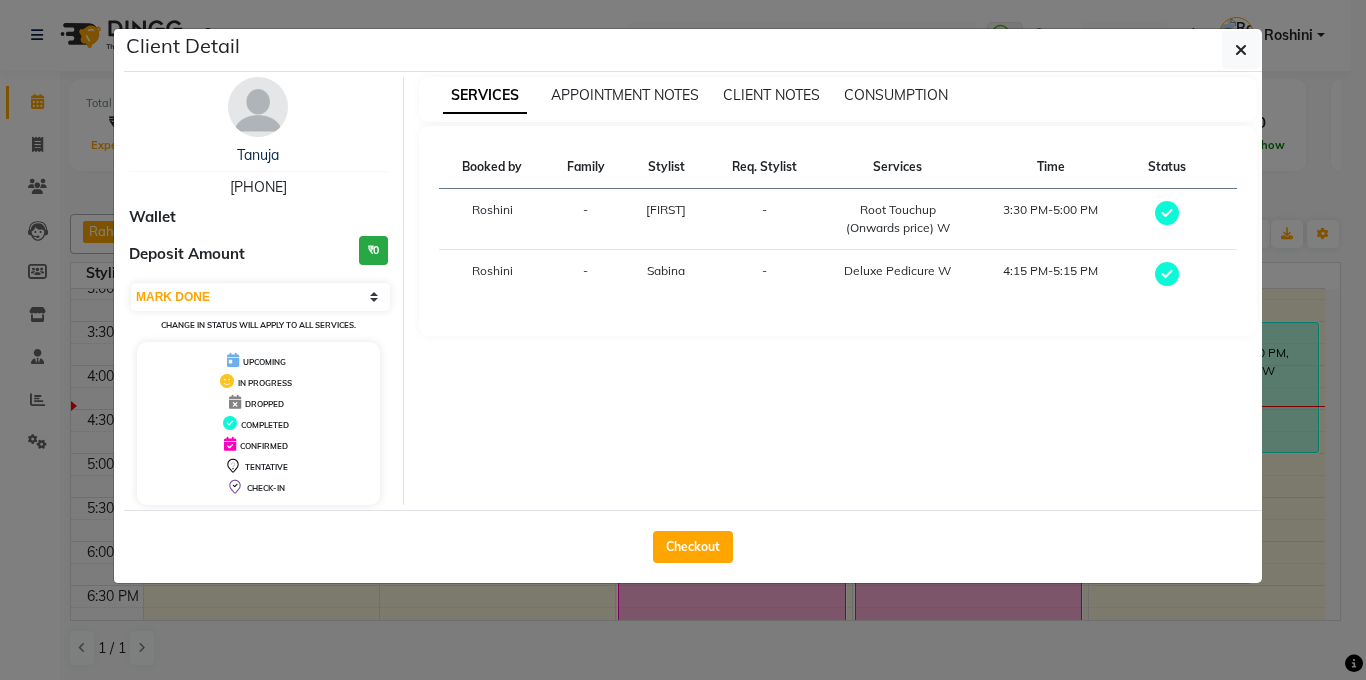 click on "Client Detail  Tanuja    9946001881 Wallet Deposit Amount  ₹0  Select MARK DONE UPCOMING Change in status will apply to all services. UPCOMING IN PROGRESS DROPPED COMPLETED CONFIRMED TENTATIVE CHECK-IN SERVICES APPOINTMENT NOTES CLIENT NOTES CONSUMPTION Booked by Family Stylist Req. Stylist Services Time Status  Roshini  - Kasim -  Root Touchup (Onwards price) W   3:30 PM-5:00 PM   Roshini  - Sabina -  Deluxe Pedicure W   4:15 PM-5:15 PM   Checkout" 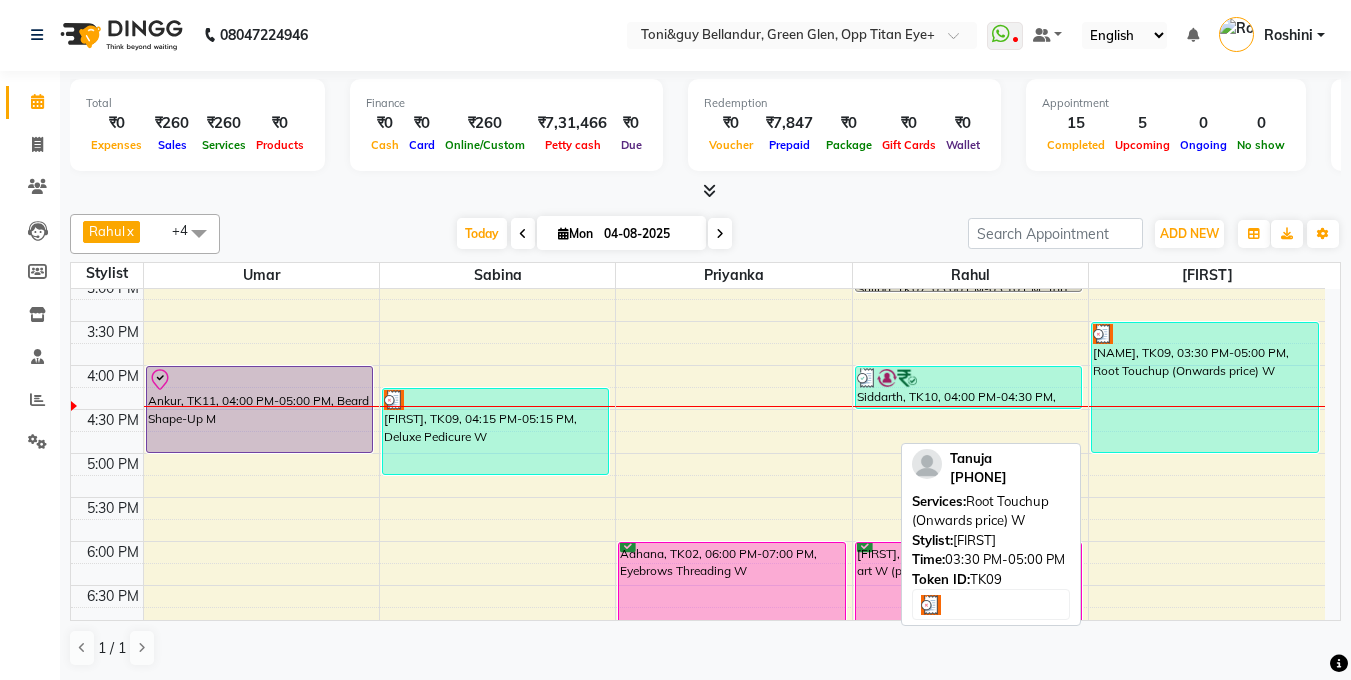 click at bounding box center (1207, 406) 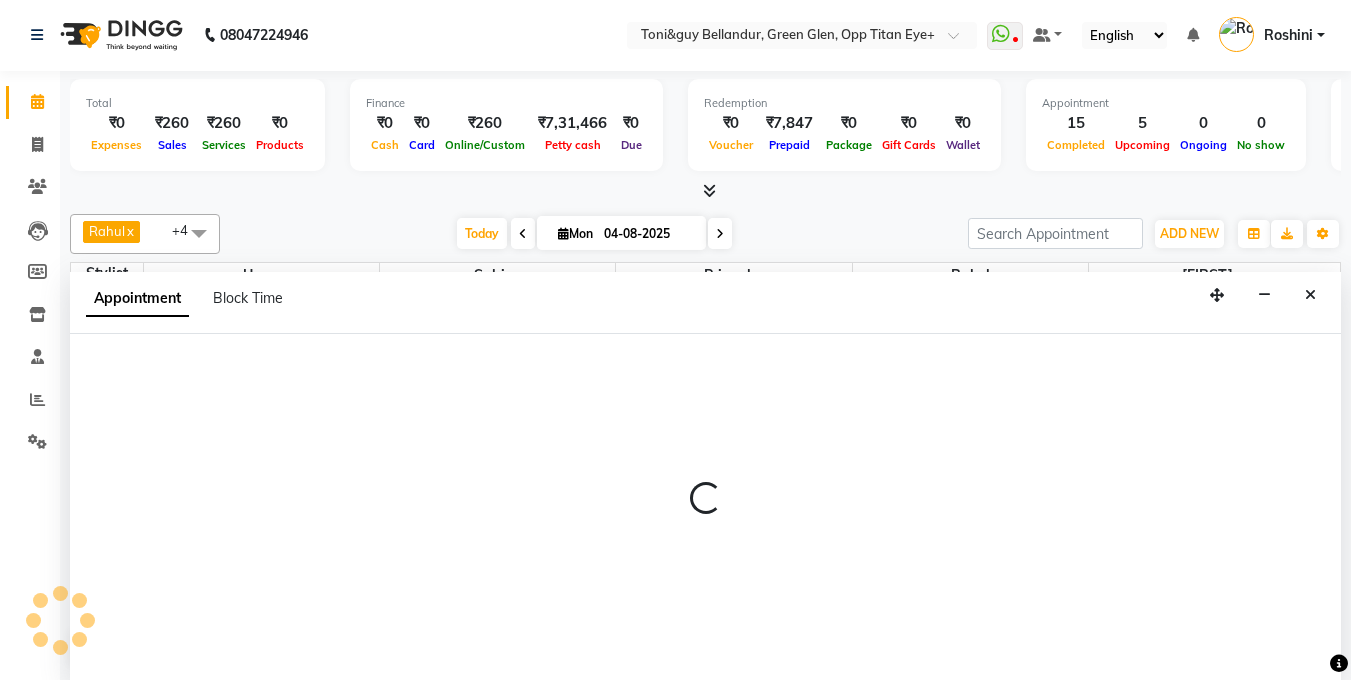 select on "87771" 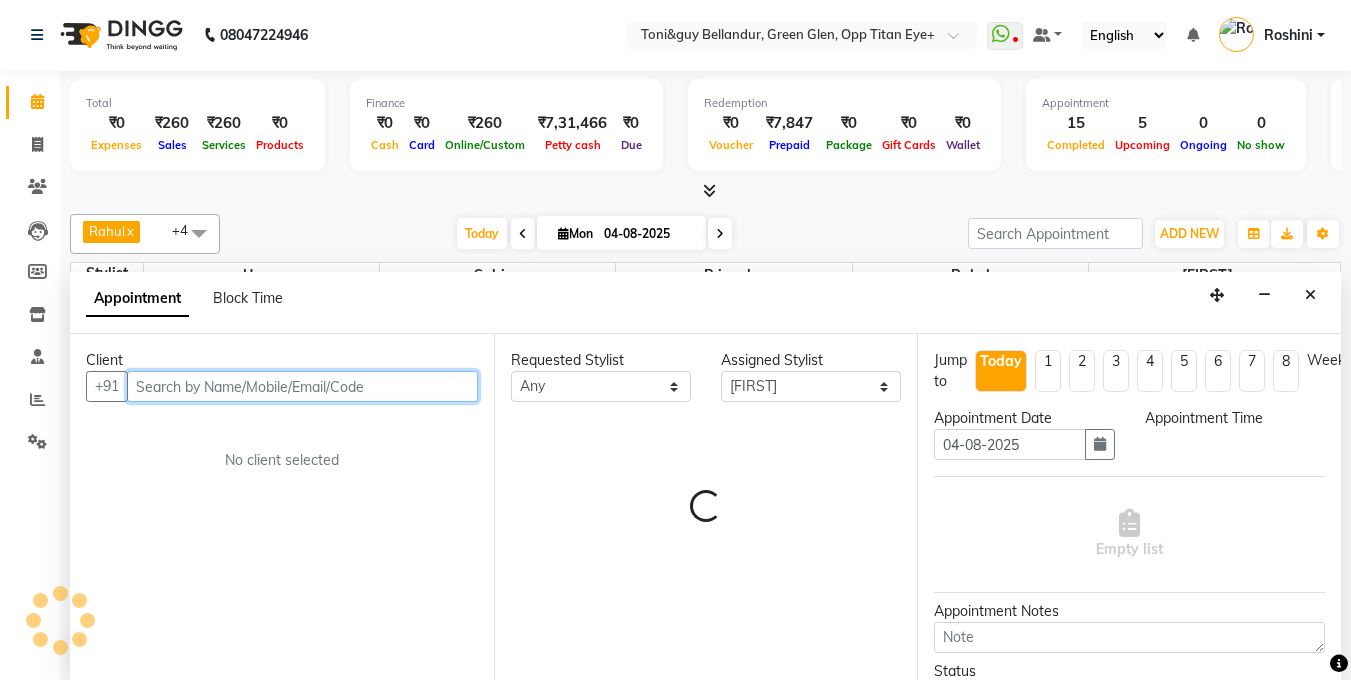 select on "975" 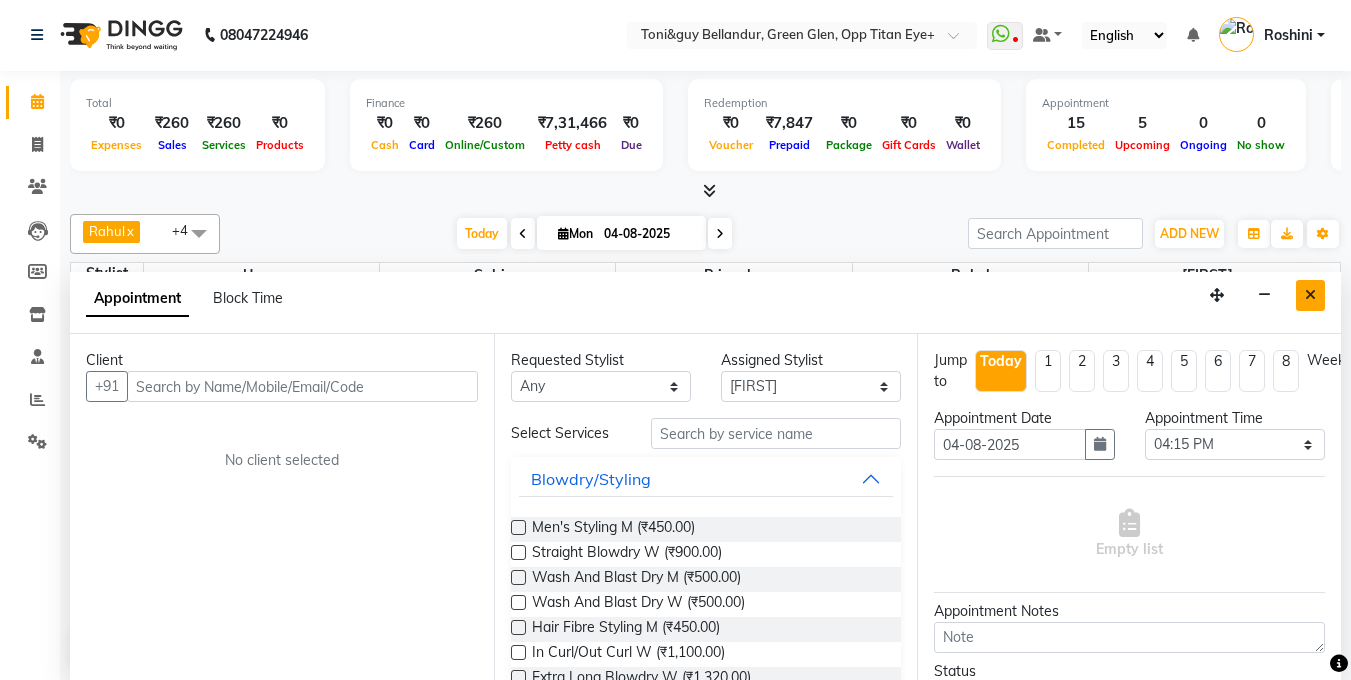 click at bounding box center [1310, 295] 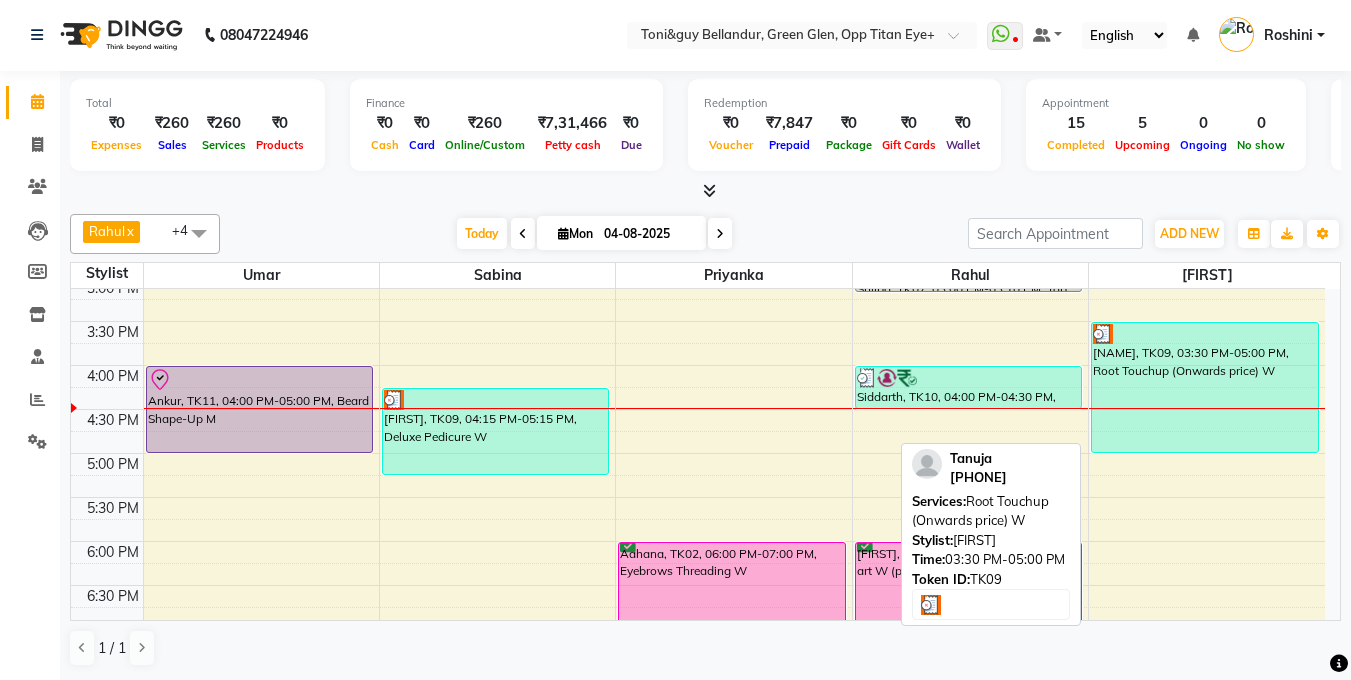 click on "Tanuja, TK09, 03:30 PM-05:00 PM, Root Touchup (Onwards price) W" at bounding box center [1205, 387] 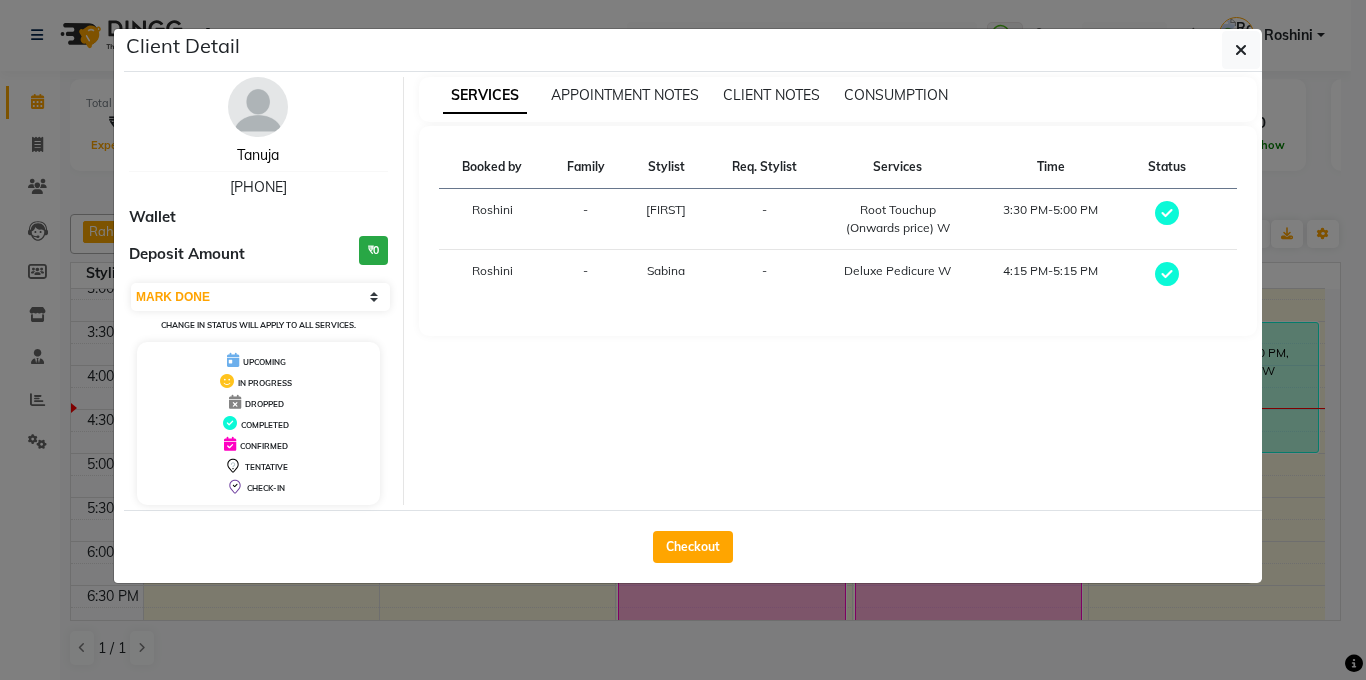 click on "Tanuja" at bounding box center (258, 155) 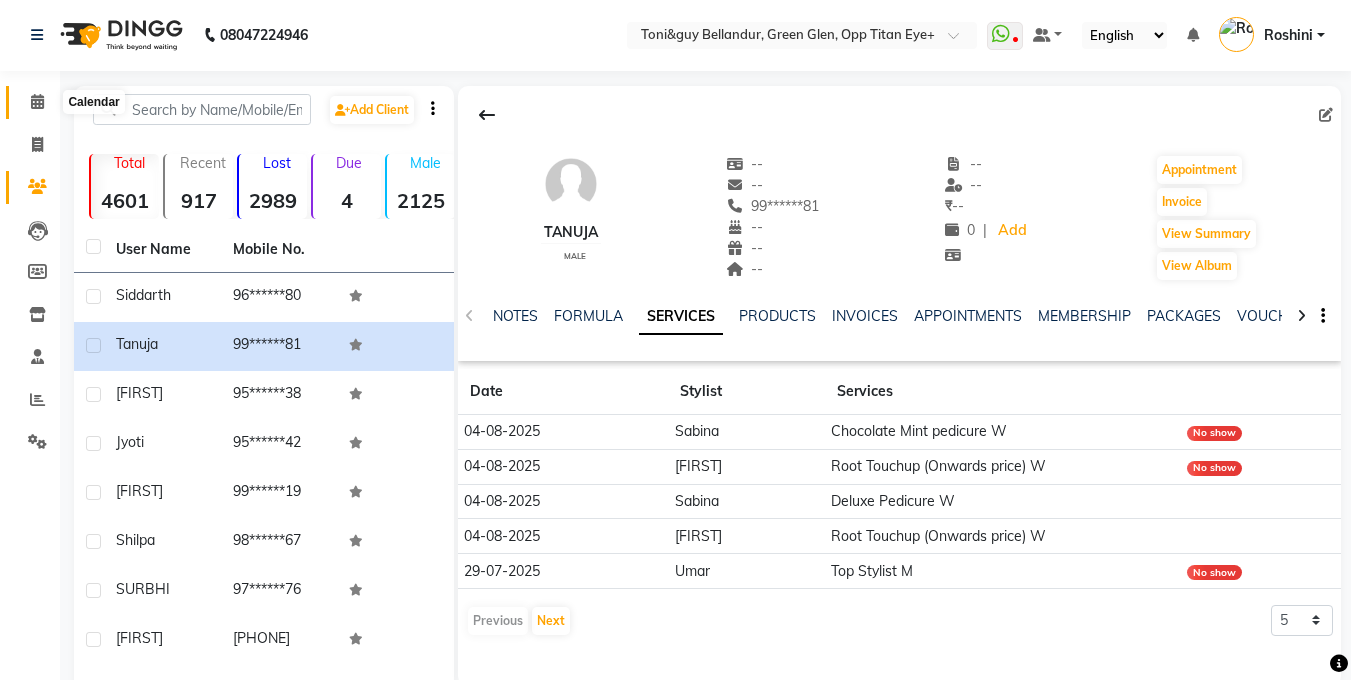 click 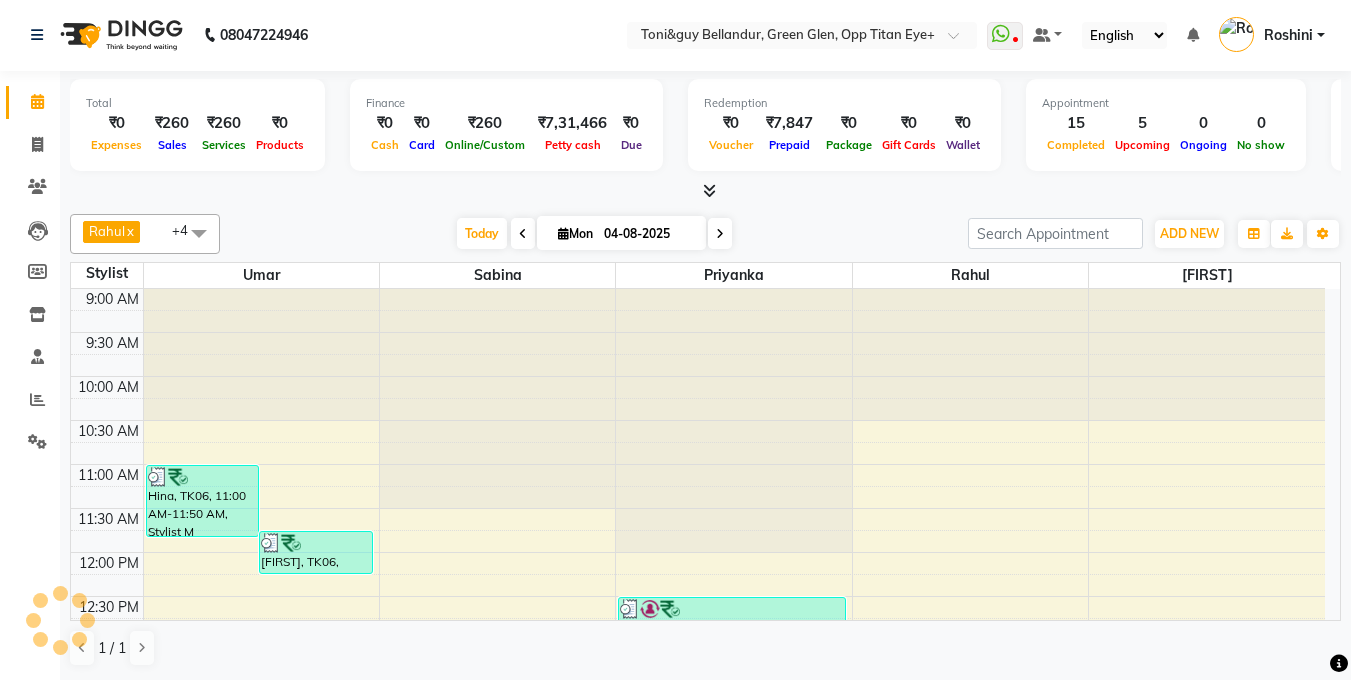 scroll, scrollTop: 0, scrollLeft: 0, axis: both 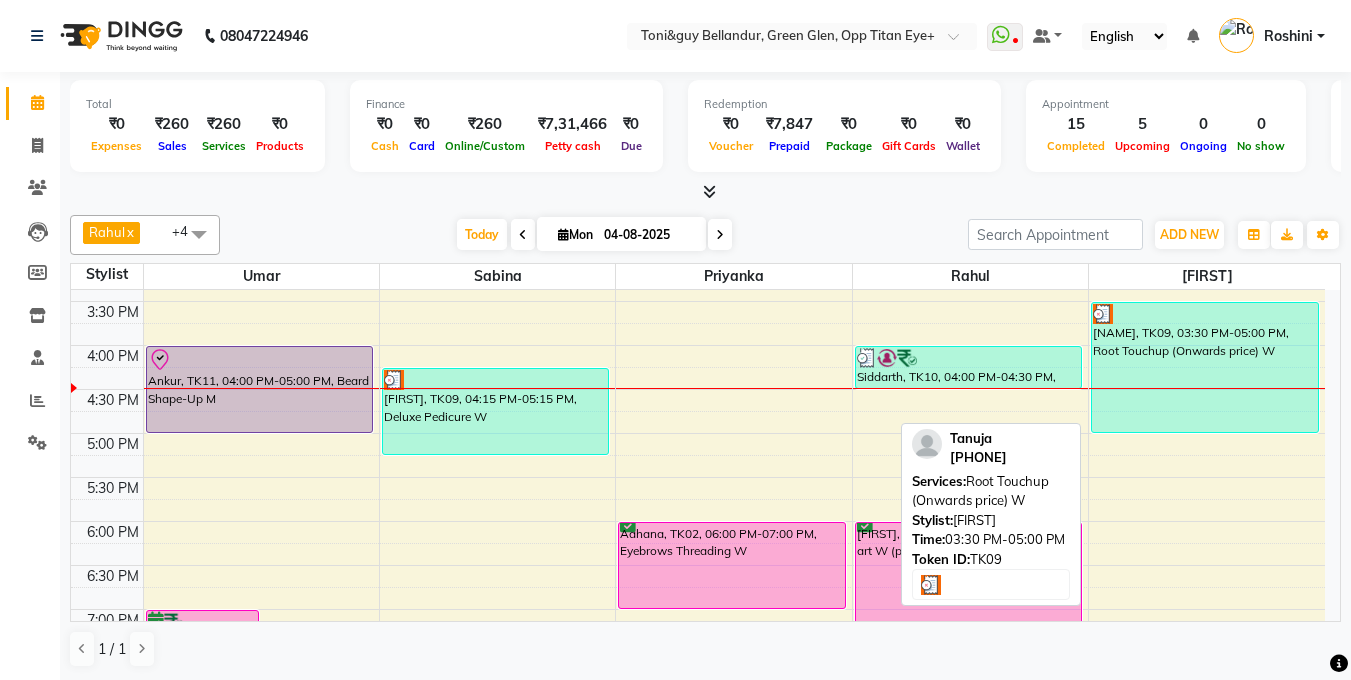 click on "Tanuja, TK09, 03:30 PM-05:00 PM, Root Touchup (Onwards price) W" at bounding box center [1205, 367] 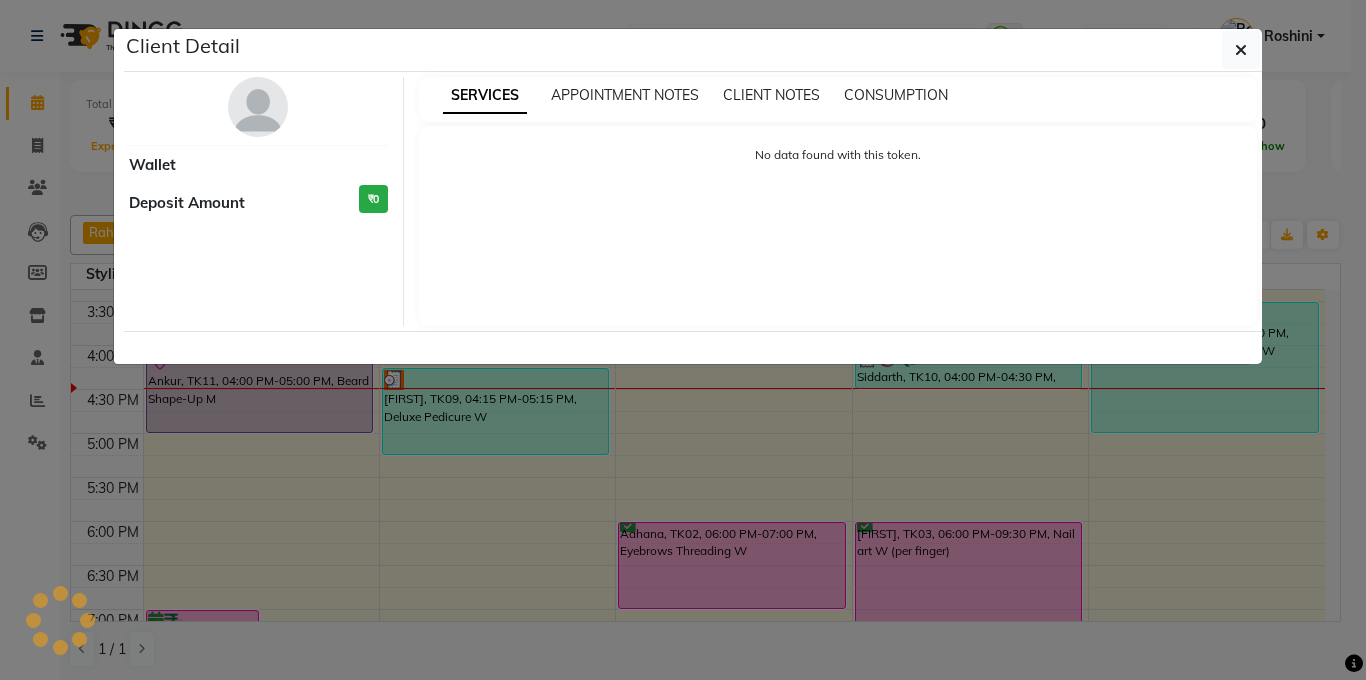 select on "3" 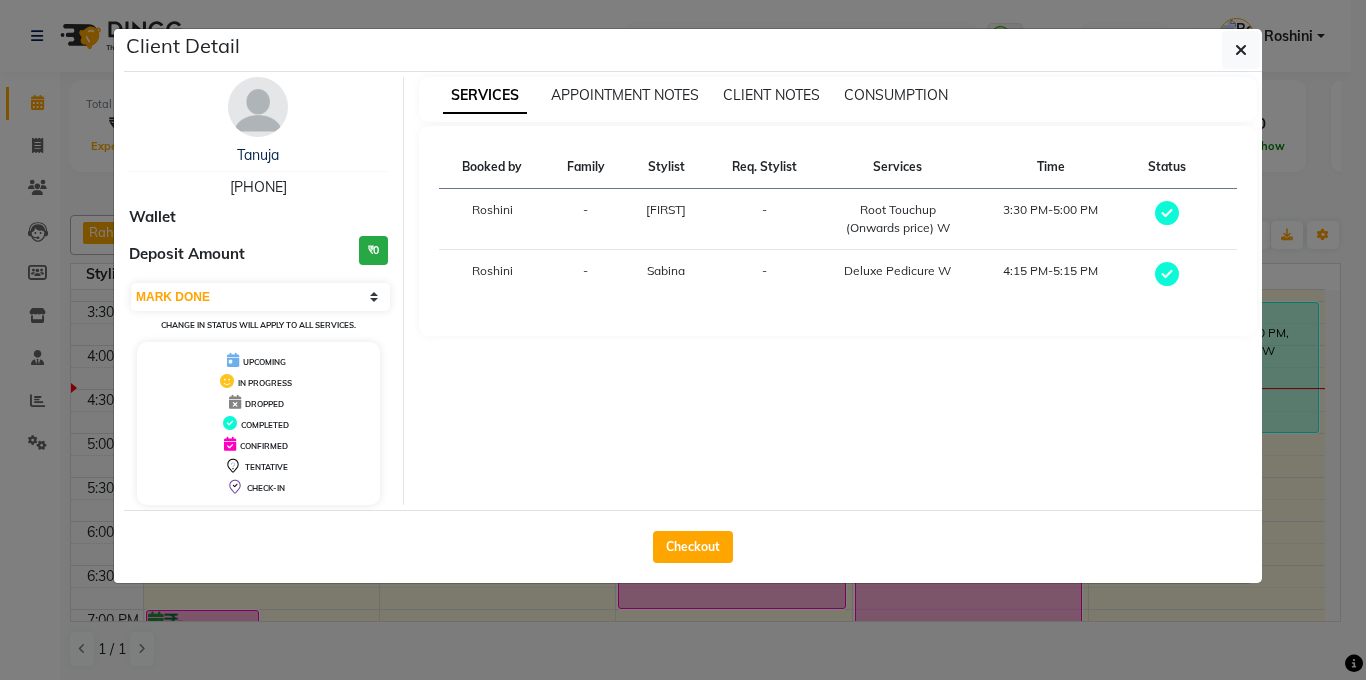 click on "Client Detail  Tanuja    9946001881 Wallet Deposit Amount  ₹0  Select MARK DONE UPCOMING Change in status will apply to all services. UPCOMING IN PROGRESS DROPPED COMPLETED CONFIRMED TENTATIVE CHECK-IN SERVICES APPOINTMENT NOTES CLIENT NOTES CONSUMPTION Booked by Family Stylist Req. Stylist Services Time Status  Roshini  - Kasim -  Root Touchup (Onwards price) W   3:30 PM-5:00 PM   Roshini  - Sabina -  Deluxe Pedicure W   4:15 PM-5:15 PM   Checkout" 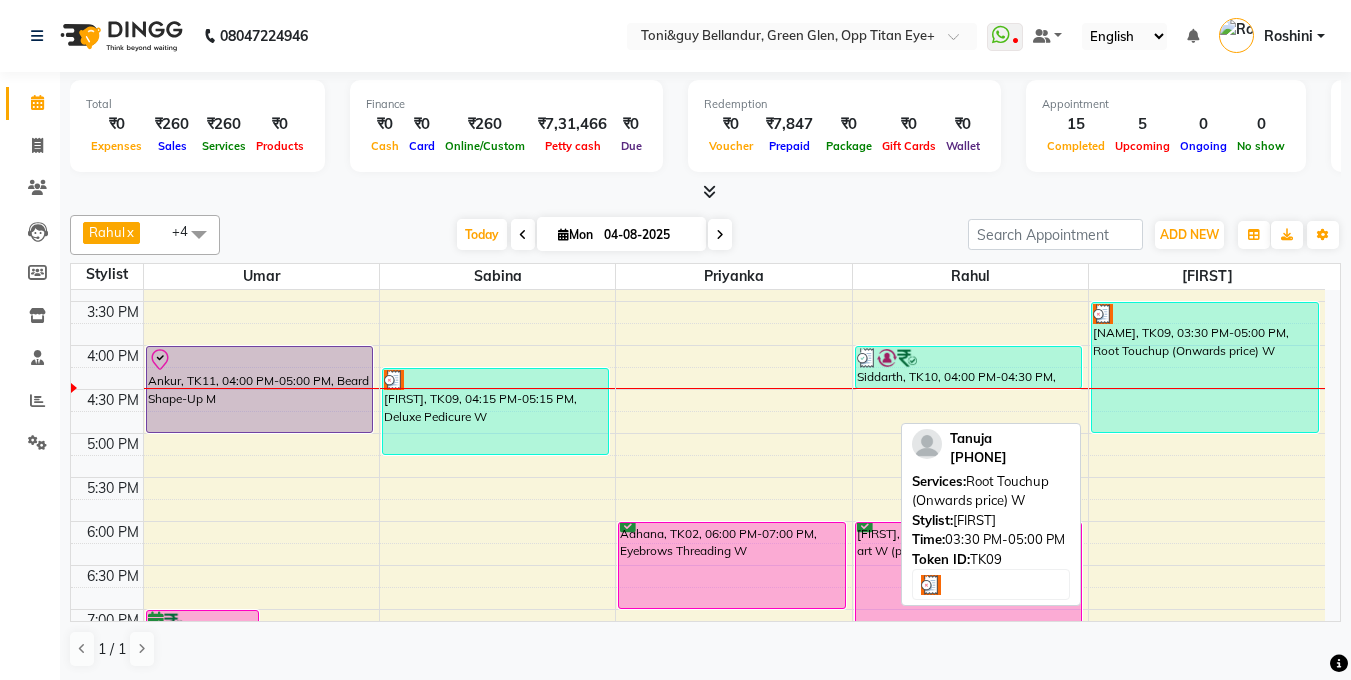 click on "Tanuja, TK09, 03:30 PM-05:00 PM, Root Touchup (Onwards price) W" at bounding box center (1205, 367) 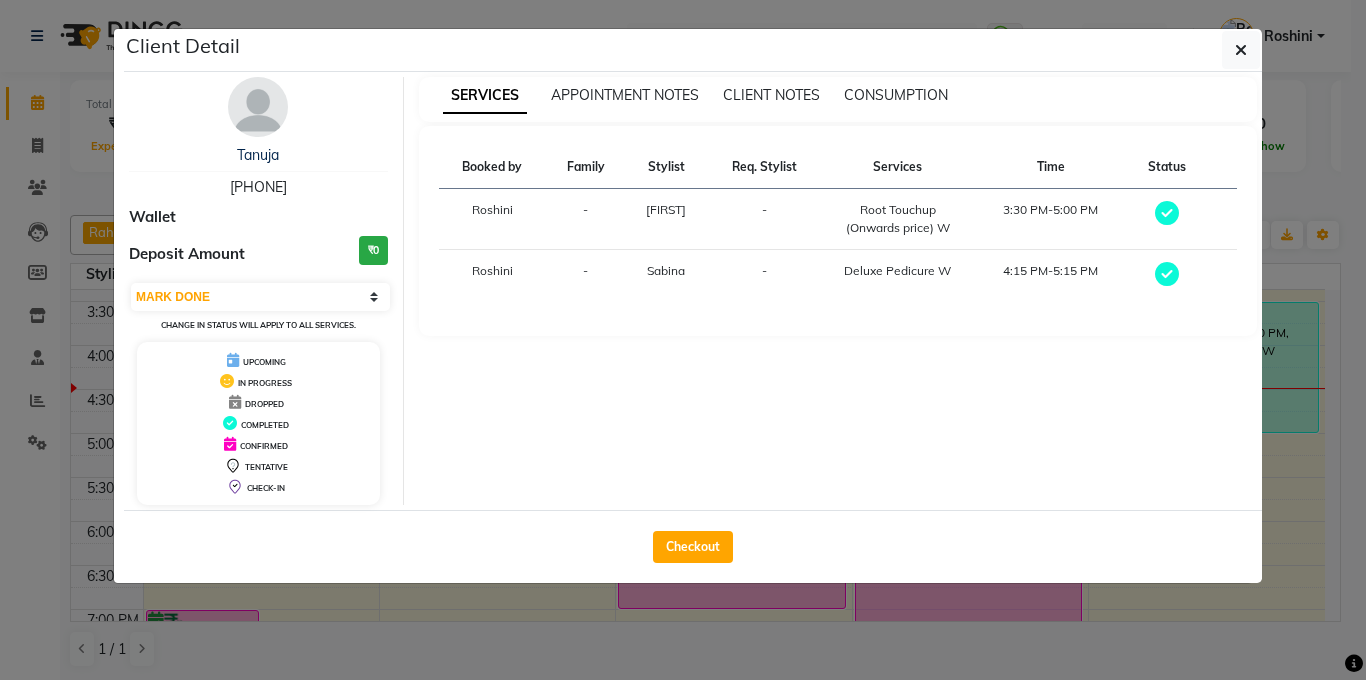 click on "Client Detail  Tanuja    9946001881 Wallet Deposit Amount  ₹0  Select MARK DONE UPCOMING Change in status will apply to all services. UPCOMING IN PROGRESS DROPPED COMPLETED CONFIRMED TENTATIVE CHECK-IN SERVICES APPOINTMENT NOTES CLIENT NOTES CONSUMPTION Booked by Family Stylist Req. Stylist Services Time Status  Roshini  - Kasim -  Root Touchup (Onwards price) W   3:30 PM-5:00 PM   Roshini  - Sabina -  Deluxe Pedicure W   4:15 PM-5:15 PM   Checkout" 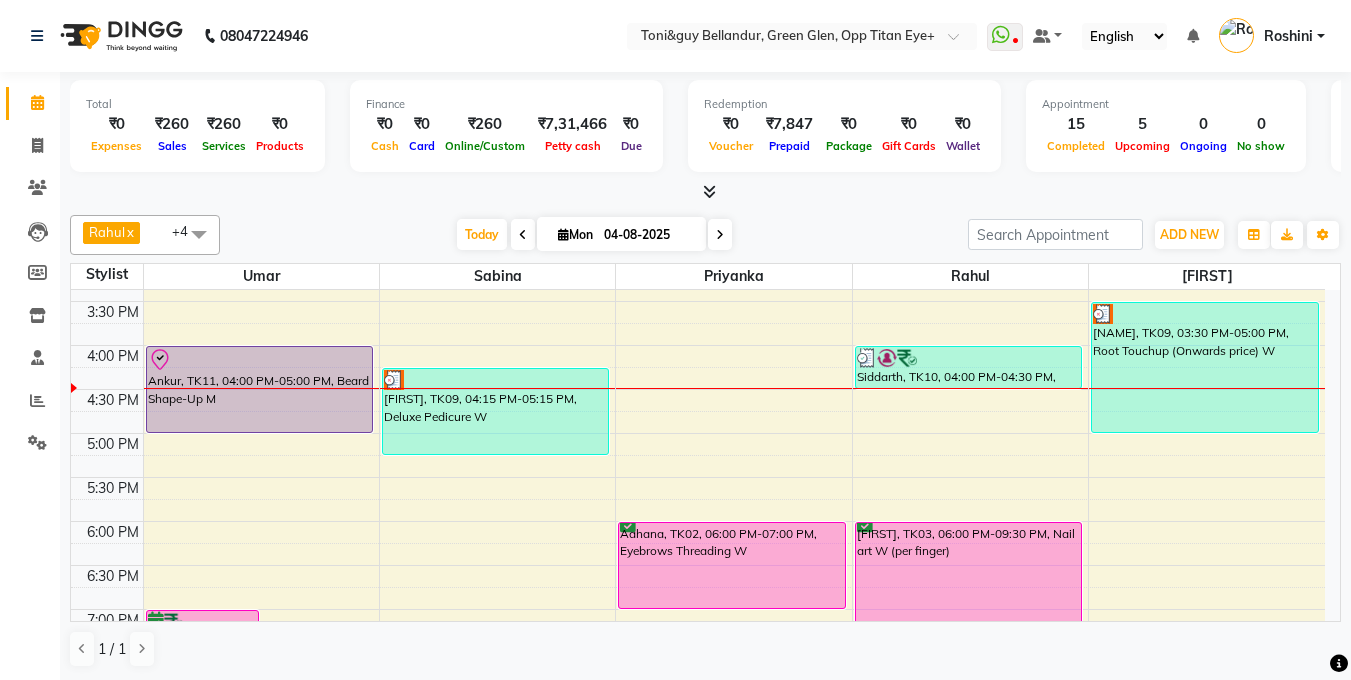 click at bounding box center [1207, 388] 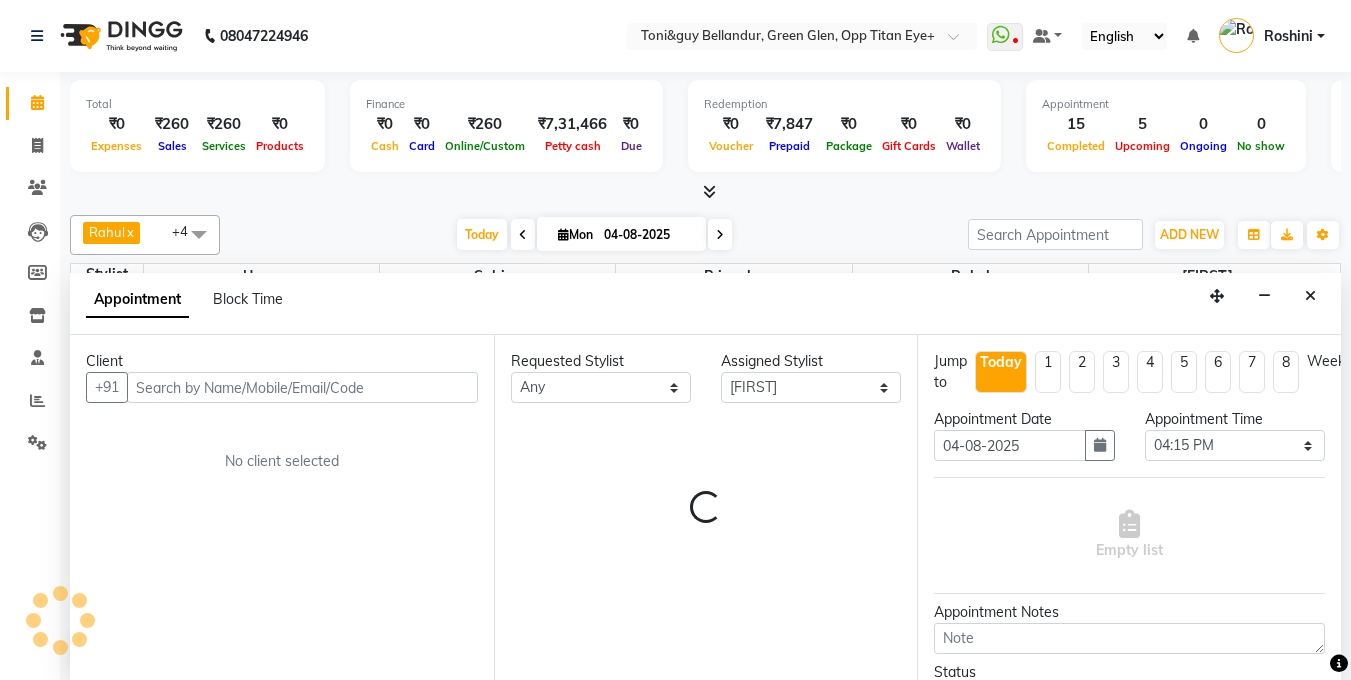 scroll, scrollTop: 1, scrollLeft: 0, axis: vertical 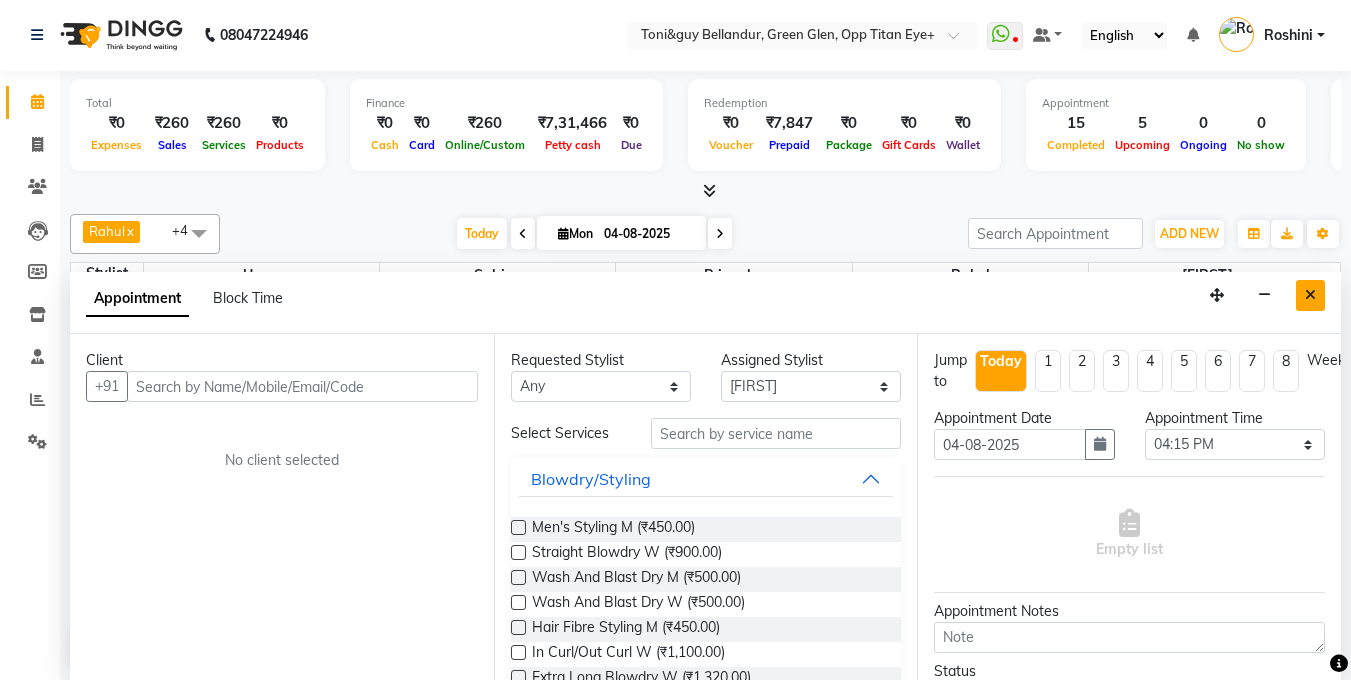 click at bounding box center (1310, 295) 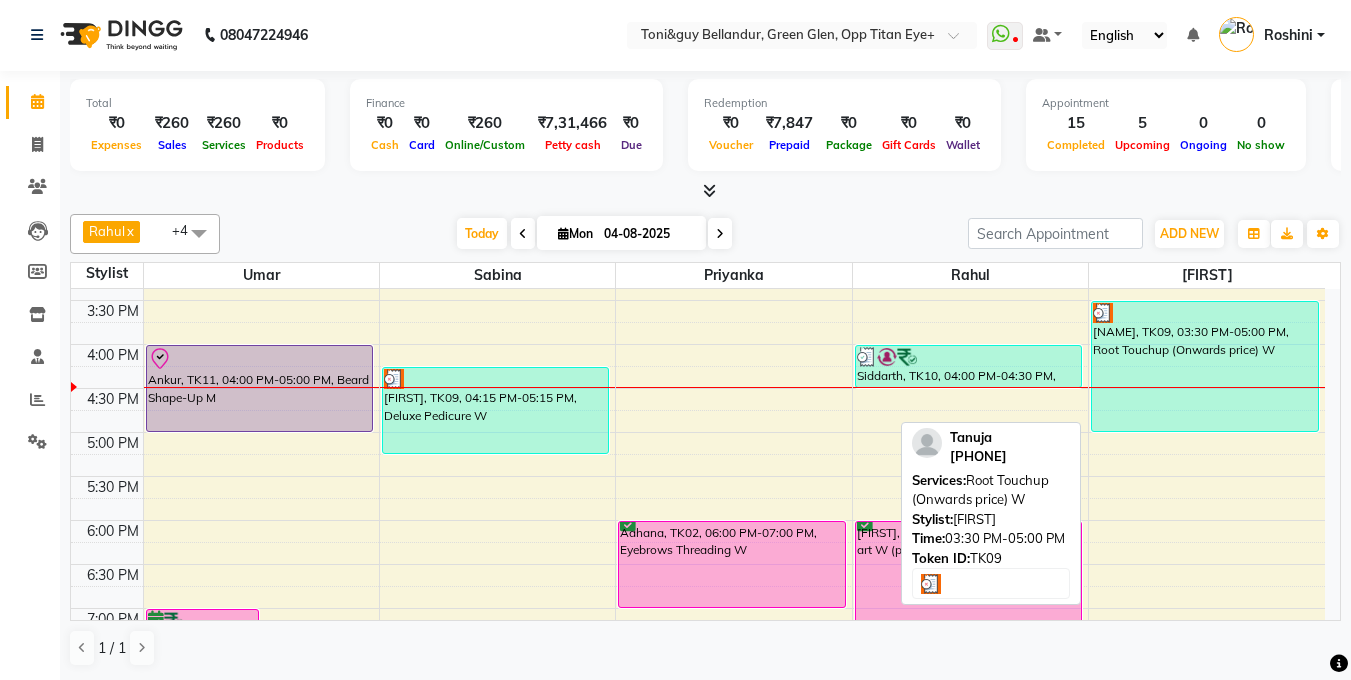 click on "Tanuja, TK09, 03:30 PM-05:00 PM, Root Touchup (Onwards price) W" at bounding box center [1205, 366] 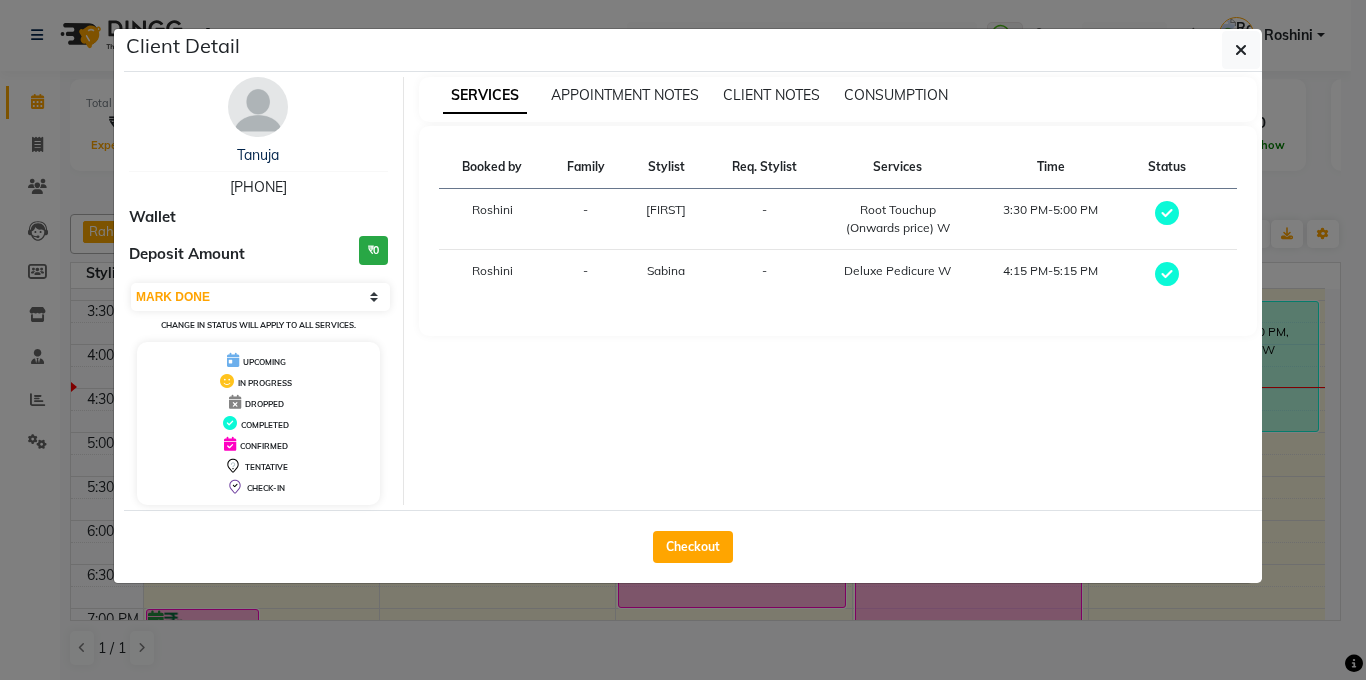 click on "Client Detail  Tanuja    9946001881 Wallet Deposit Amount  ₹0  Select MARK DONE UPCOMING Change in status will apply to all services. UPCOMING IN PROGRESS DROPPED COMPLETED CONFIRMED TENTATIVE CHECK-IN SERVICES APPOINTMENT NOTES CLIENT NOTES CONSUMPTION Booked by Family Stylist Req. Stylist Services Time Status  Roshini  - Kasim -  Root Touchup (Onwards price) W   3:30 PM-5:00 PM   Roshini  - Sabina -  Deluxe Pedicure W   4:15 PM-5:15 PM   Checkout" 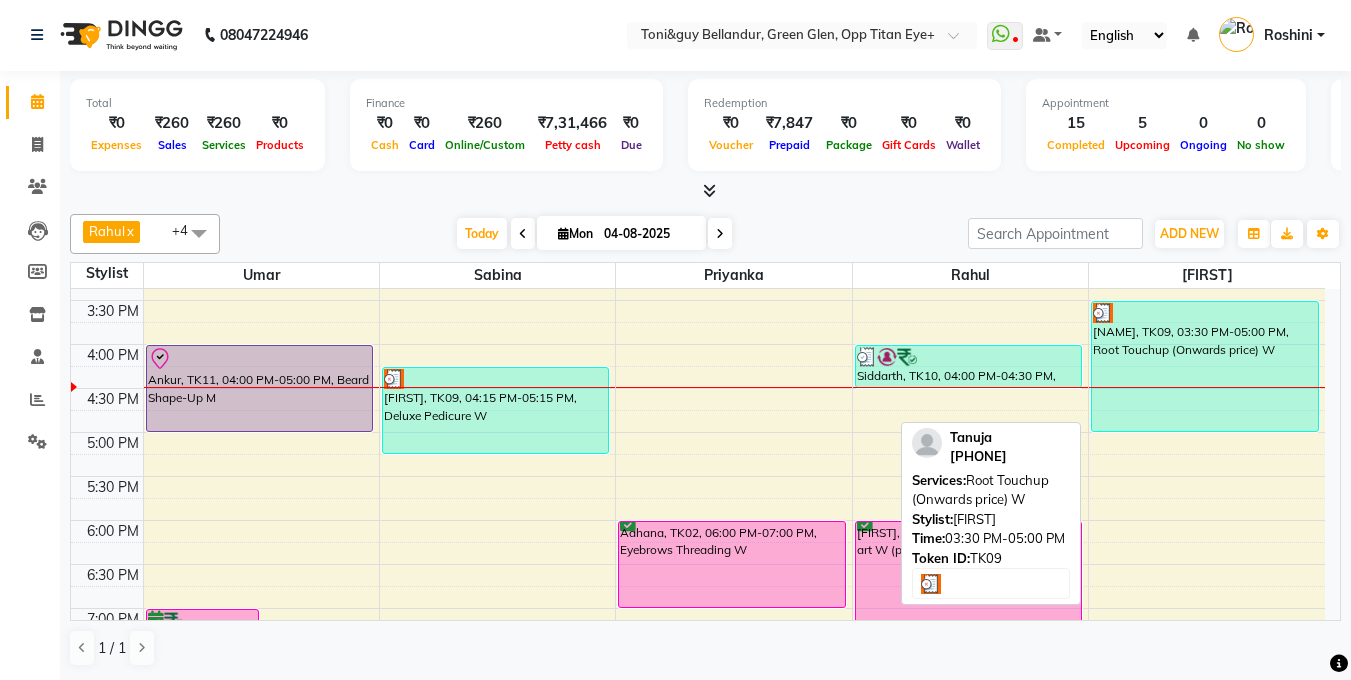 click on "Tanuja, TK09, 03:30 PM-05:00 PM, Root Touchup (Onwards price) W" at bounding box center [1205, 366] 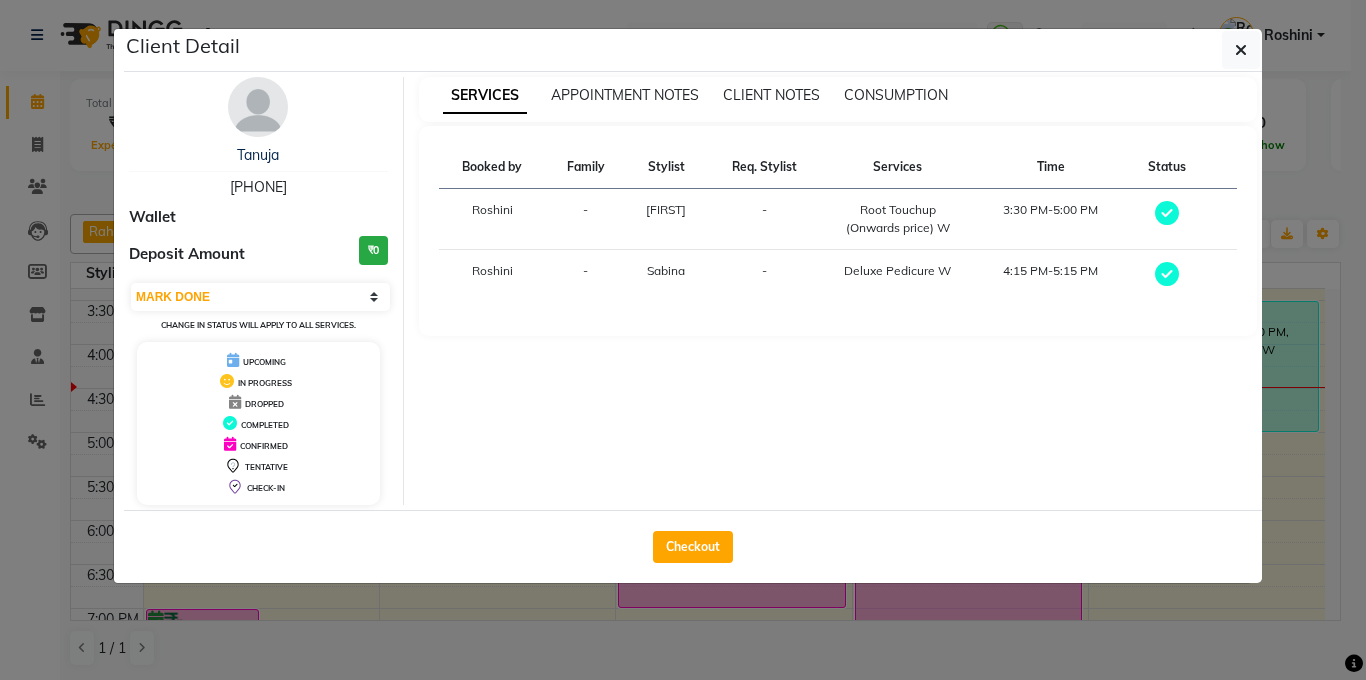 click on "Client Detail  Tanuja    9946001881 Wallet Deposit Amount  ₹0  Select MARK DONE UPCOMING Change in status will apply to all services. UPCOMING IN PROGRESS DROPPED COMPLETED CONFIRMED TENTATIVE CHECK-IN SERVICES APPOINTMENT NOTES CLIENT NOTES CONSUMPTION Booked by Family Stylist Req. Stylist Services Time Status  Roshini  - Kasim -  Root Touchup (Onwards price) W   3:30 PM-5:00 PM   Roshini  - Sabina -  Deluxe Pedicure W   4:15 PM-5:15 PM   Checkout" 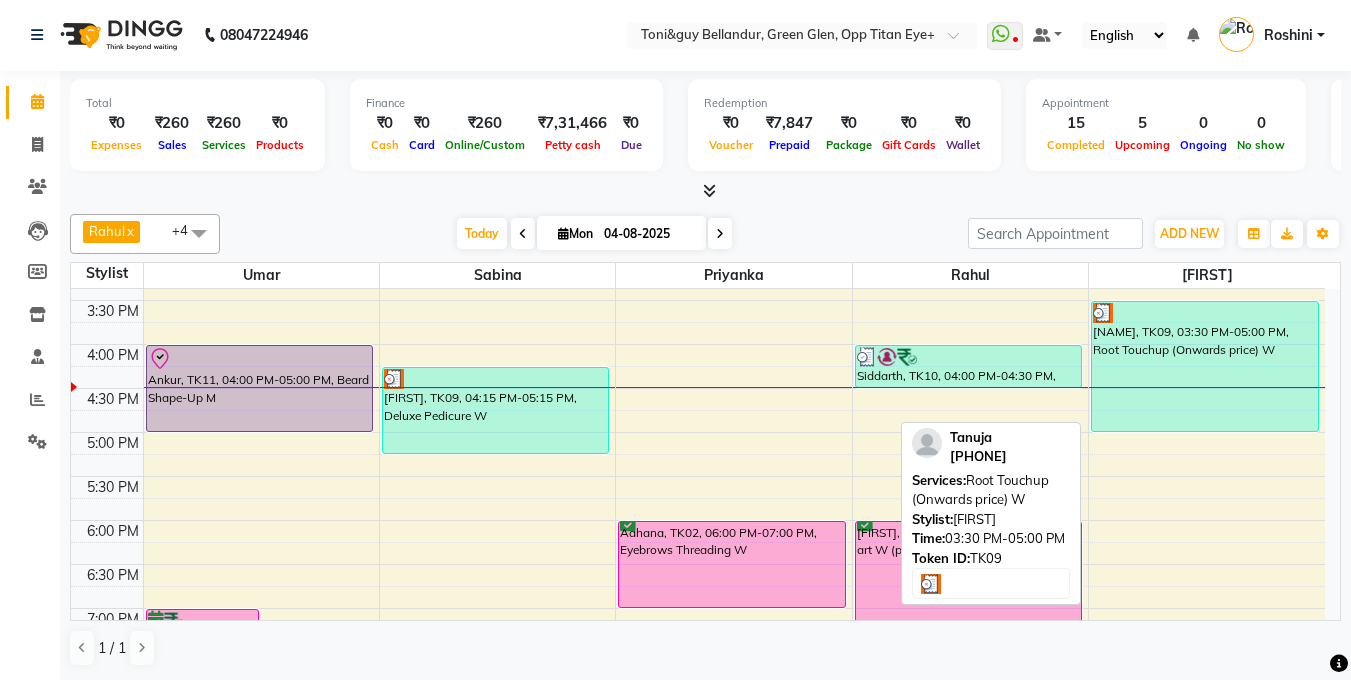 click on "Tanuja, TK09, 03:30 PM-05:00 PM, Root Touchup (Onwards price) W" at bounding box center (1205, 366) 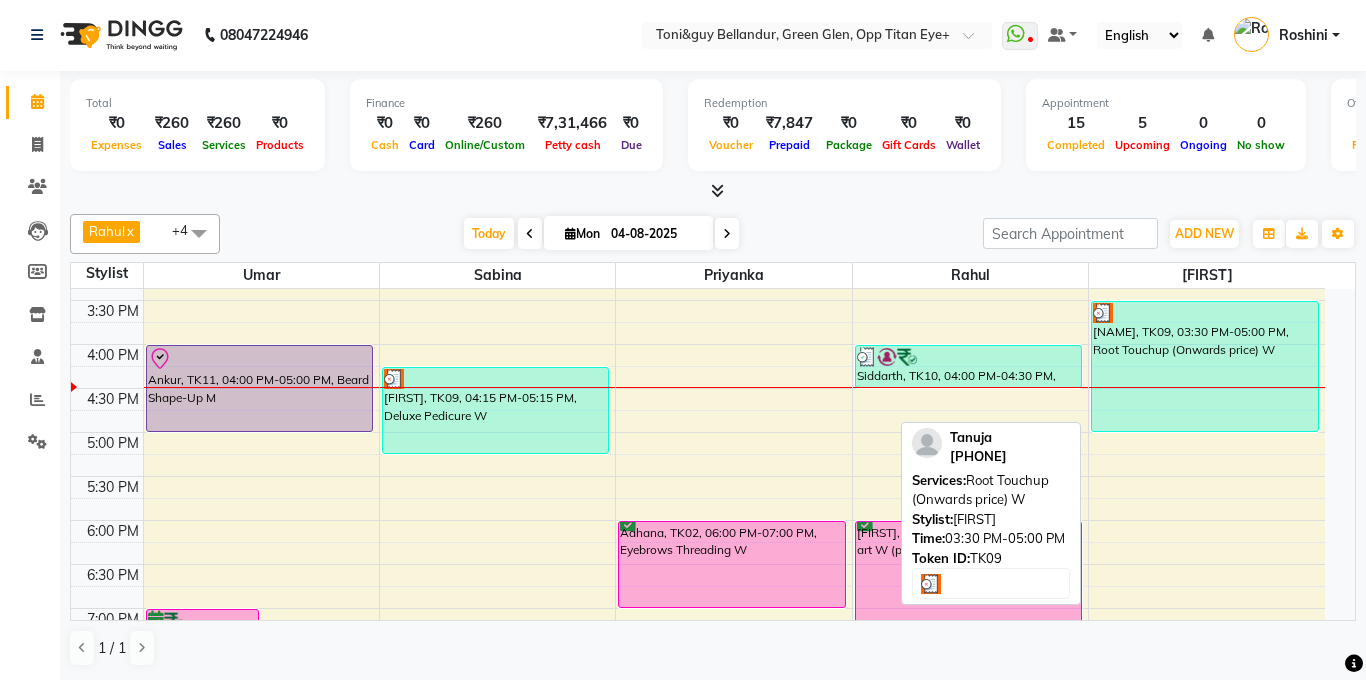 select on "3" 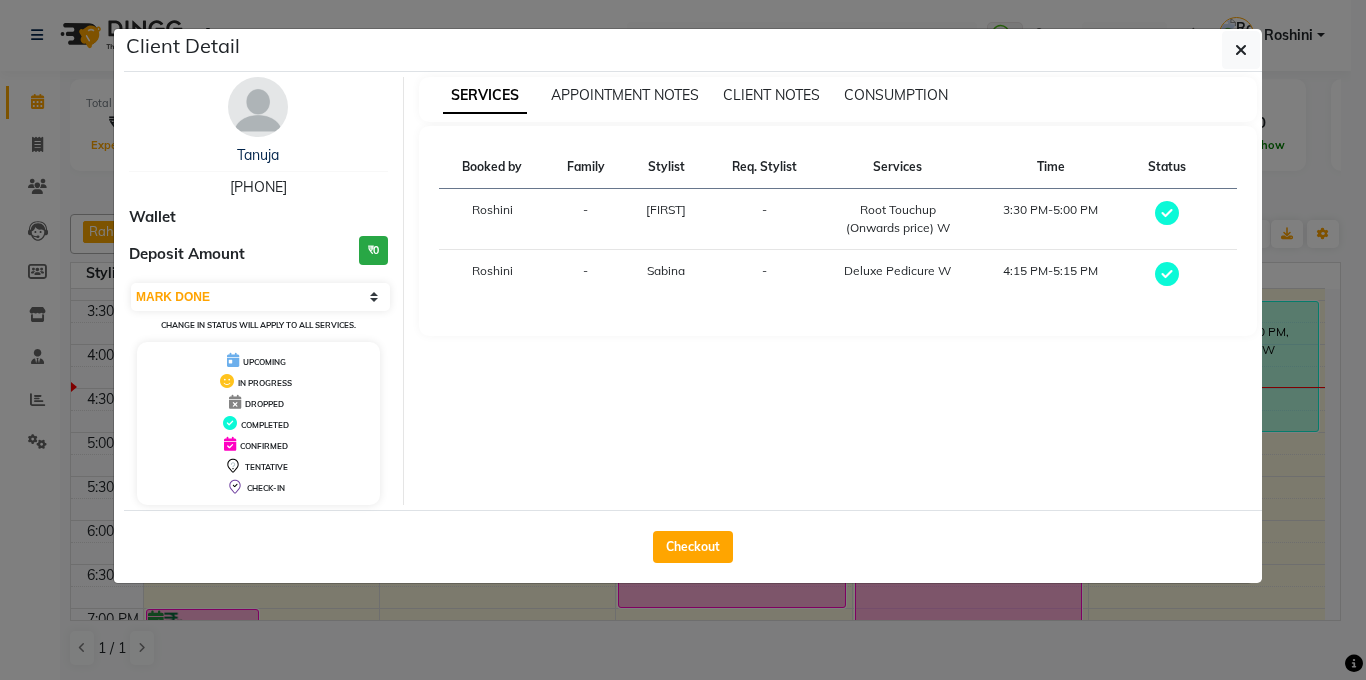 click on "Client Detail  Tanuja    9946001881 Wallet Deposit Amount  ₹0  Select MARK DONE UPCOMING Change in status will apply to all services. UPCOMING IN PROGRESS DROPPED COMPLETED CONFIRMED TENTATIVE CHECK-IN SERVICES APPOINTMENT NOTES CLIENT NOTES CONSUMPTION Booked by Family Stylist Req. Stylist Services Time Status  Roshini  - Kasim -  Root Touchup (Onwards price) W   3:30 PM-5:00 PM   Roshini  - Sabina -  Deluxe Pedicure W   4:15 PM-5:15 PM   Checkout" 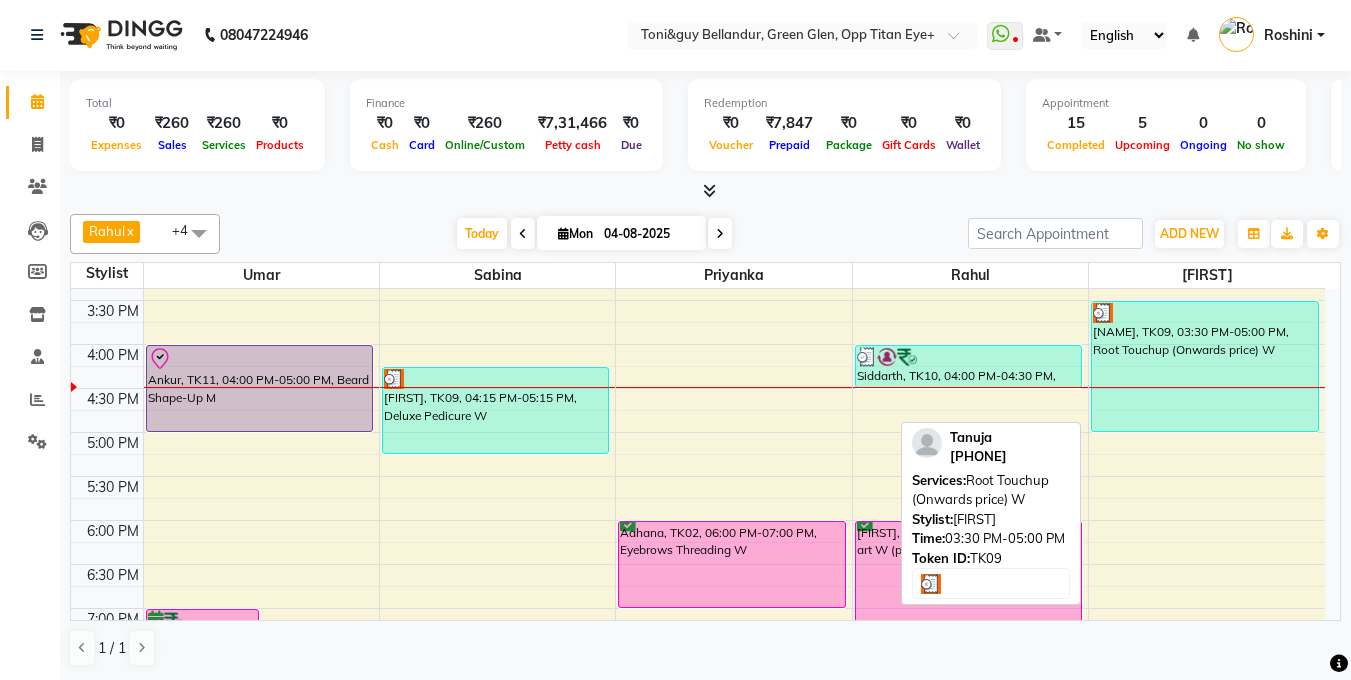 click on "Tanuja, TK09, 03:30 PM-05:00 PM, Root Touchup (Onwards price) W" at bounding box center [1205, 366] 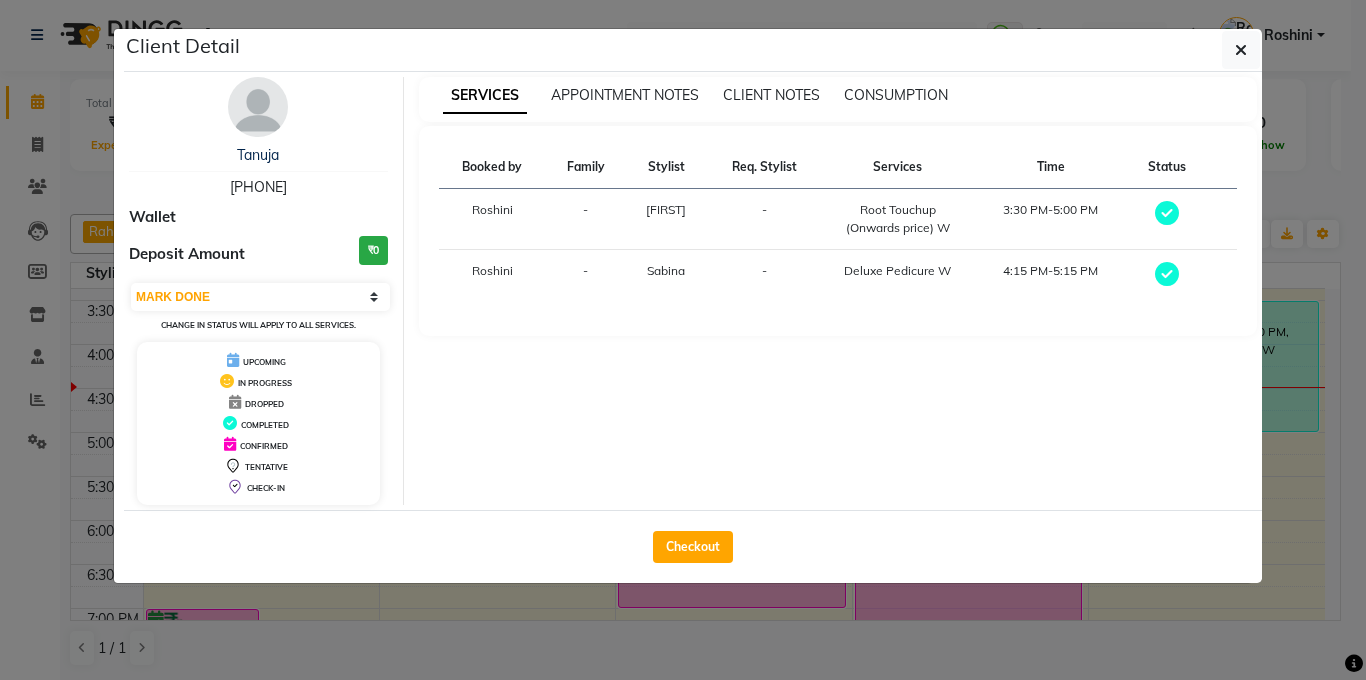 click on "Client Detail  Tanuja    9946001881 Wallet Deposit Amount  ₹0  Select MARK DONE UPCOMING Change in status will apply to all services. UPCOMING IN PROGRESS DROPPED COMPLETED CONFIRMED TENTATIVE CHECK-IN SERVICES APPOINTMENT NOTES CLIENT NOTES CONSUMPTION Booked by Family Stylist Req. Stylist Services Time Status  Roshini  - Kasim -  Root Touchup (Onwards price) W   3:30 PM-5:00 PM   Roshini  - Sabina -  Deluxe Pedicure W   4:15 PM-5:15 PM   Checkout" 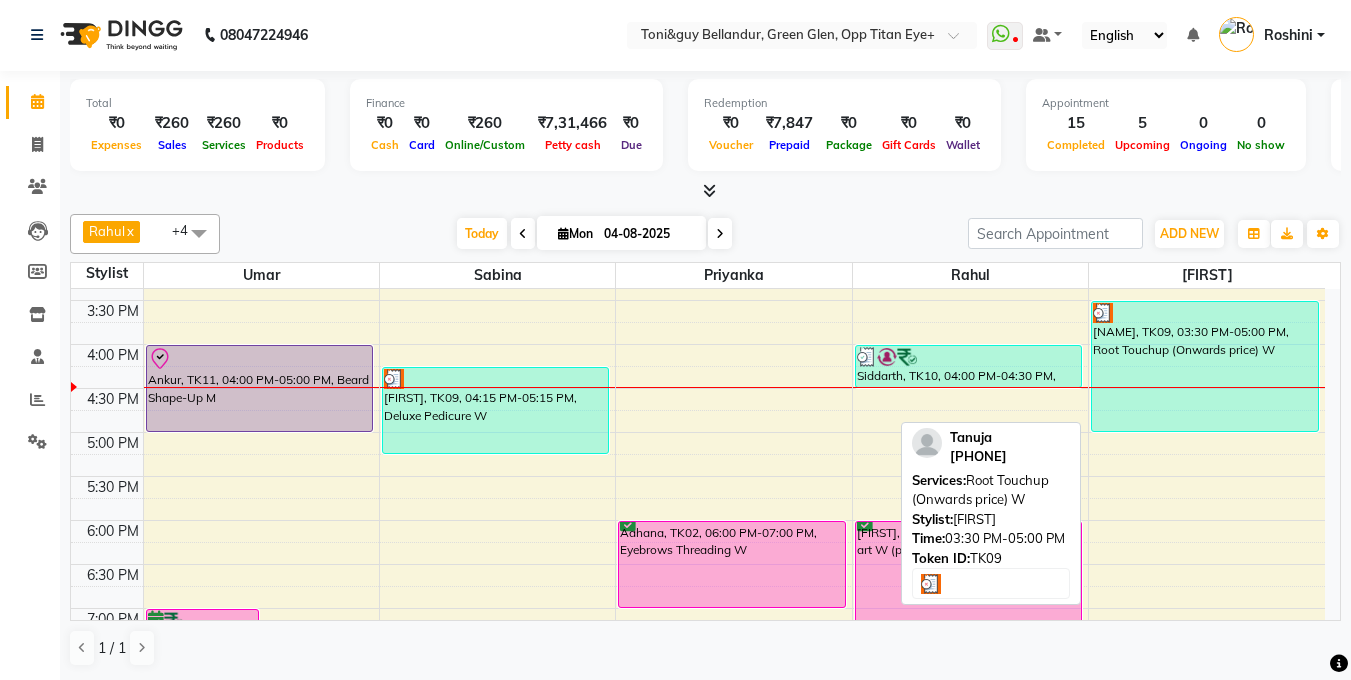 click on "Tanuja, TK09, 03:30 PM-05:00 PM, Root Touchup (Onwards price) W" at bounding box center [1205, 366] 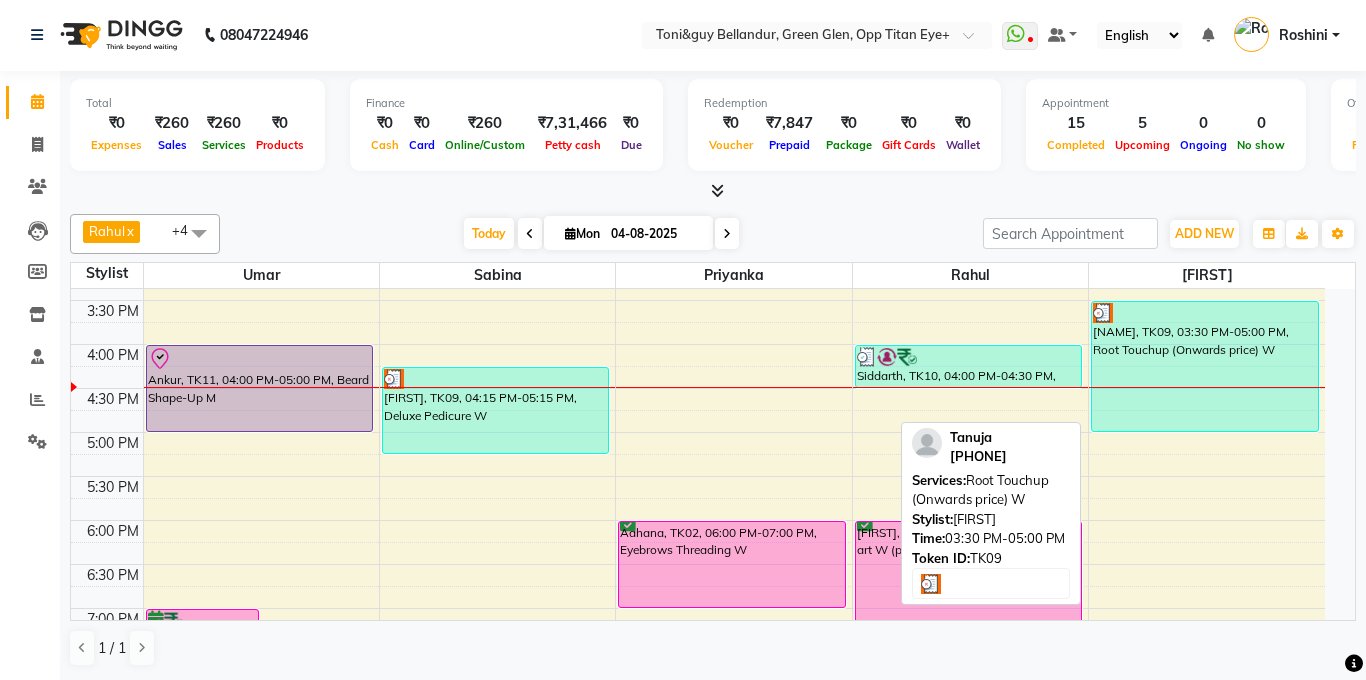 select on "3" 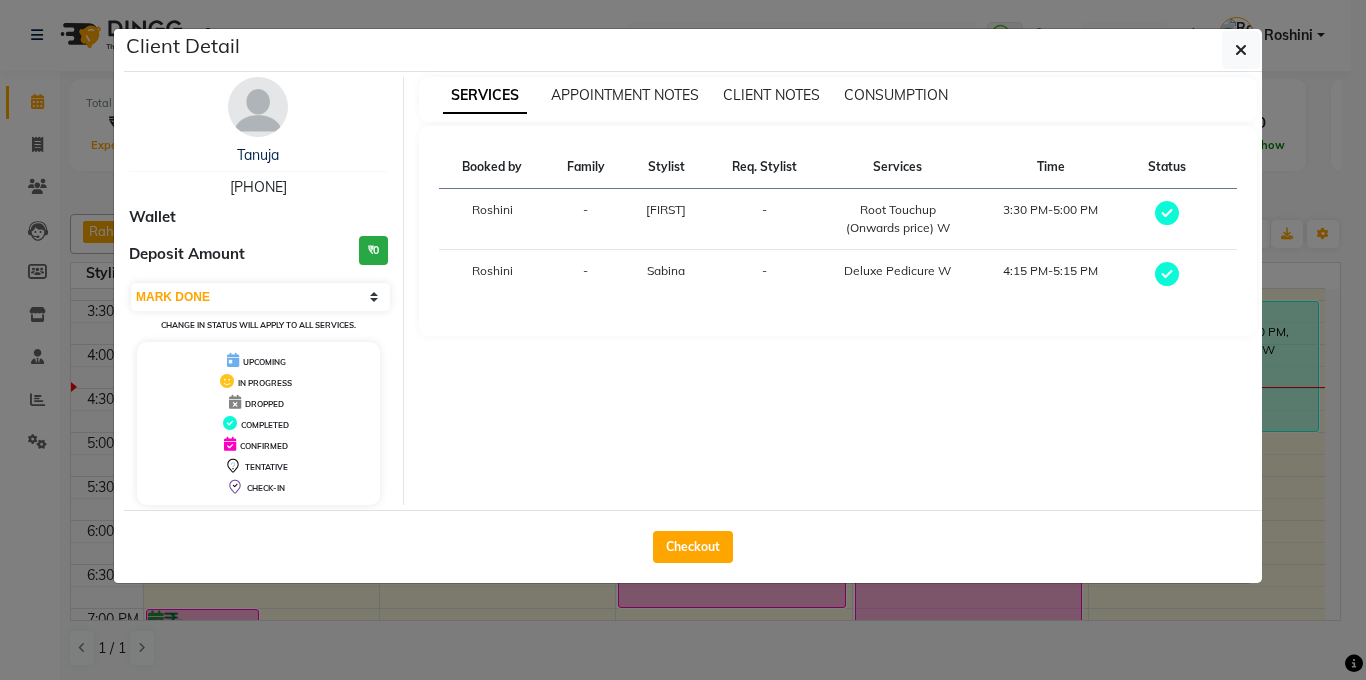click on "Client Detail  Tanuja    9946001881 Wallet Deposit Amount  ₹0  Select MARK DONE UPCOMING Change in status will apply to all services. UPCOMING IN PROGRESS DROPPED COMPLETED CONFIRMED TENTATIVE CHECK-IN SERVICES APPOINTMENT NOTES CLIENT NOTES CONSUMPTION Booked by Family Stylist Req. Stylist Services Time Status  Roshini  - Kasim -  Root Touchup (Onwards price) W   3:30 PM-5:00 PM   Roshini  - Sabina -  Deluxe Pedicure W   4:15 PM-5:15 PM   Checkout" 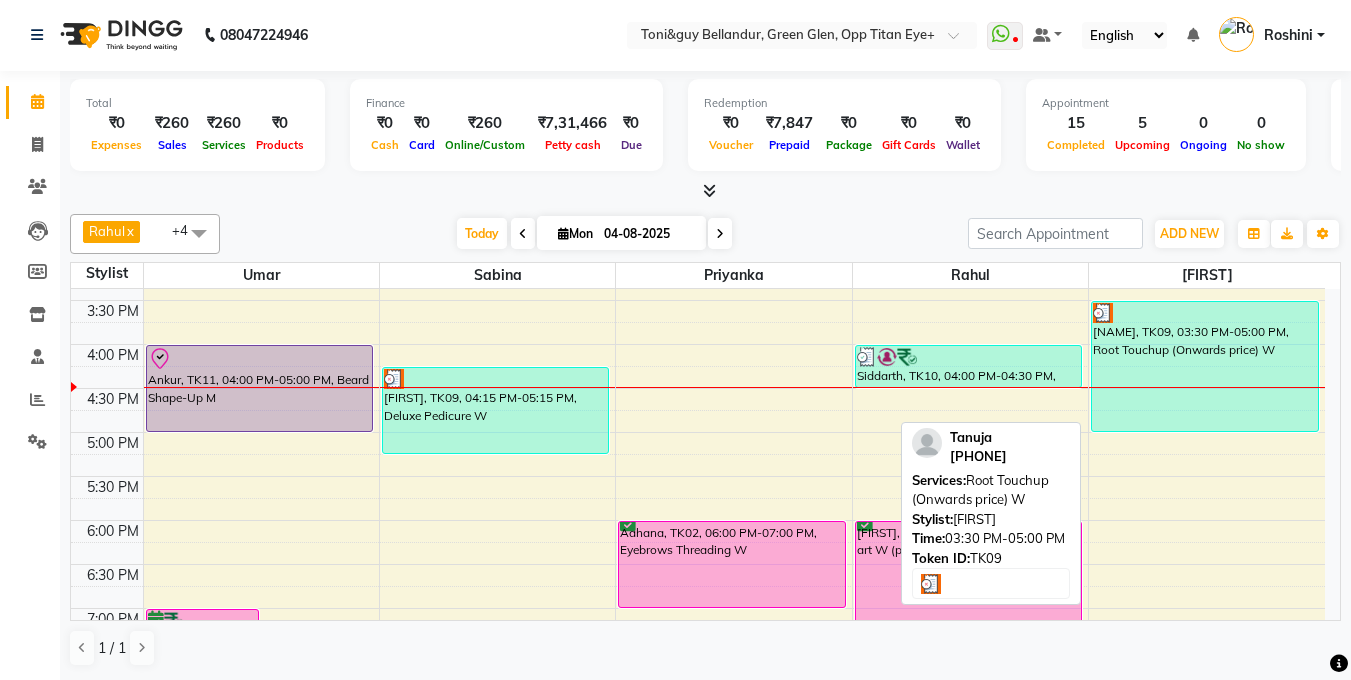click on "Tanuja, TK09, 03:30 PM-05:00 PM, Root Touchup (Onwards price) W" at bounding box center [1205, 366] 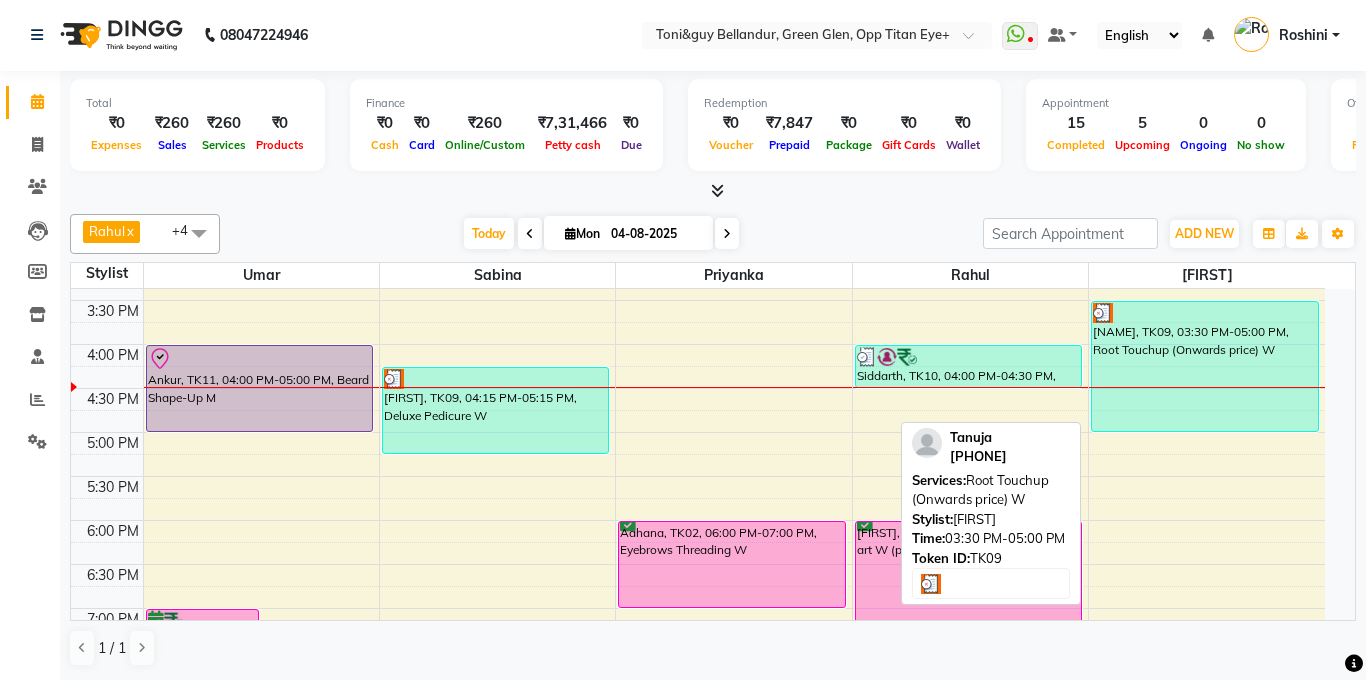 select on "3" 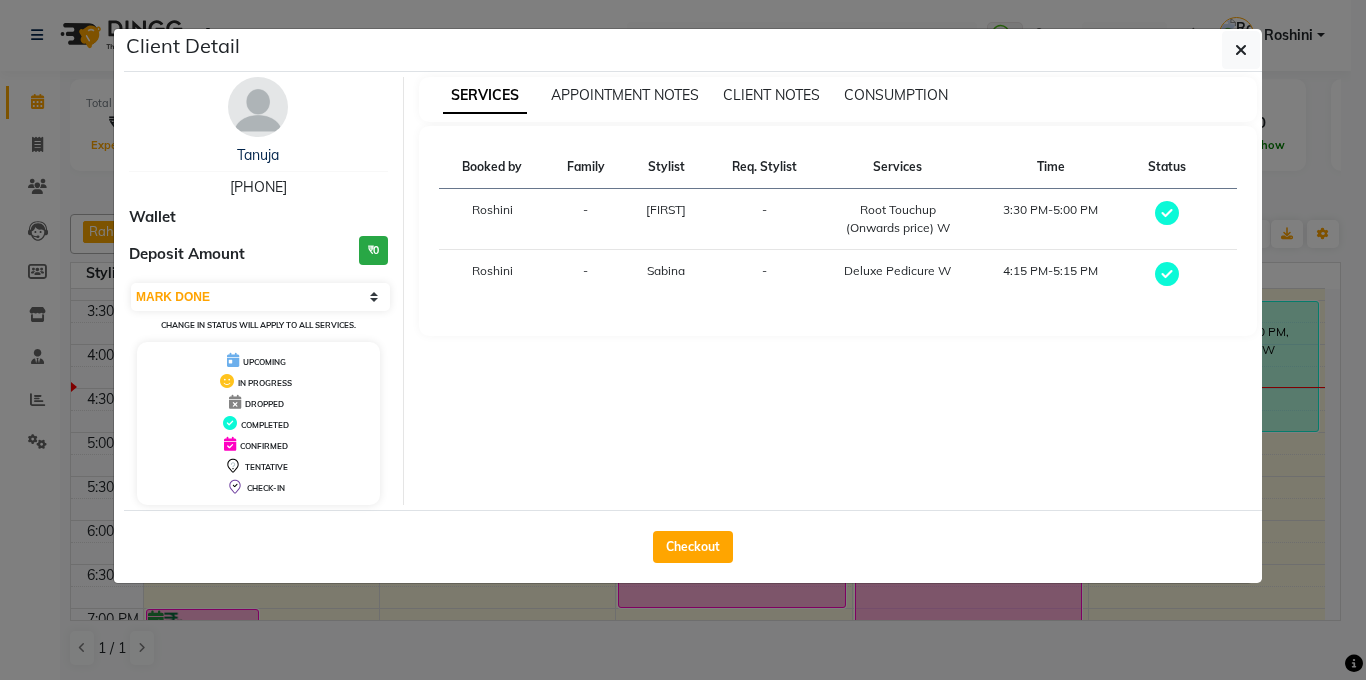 click on "Client Detail  Tanuja    9946001881 Wallet Deposit Amount  ₹0  Select MARK DONE UPCOMING Change in status will apply to all services. UPCOMING IN PROGRESS DROPPED COMPLETED CONFIRMED TENTATIVE CHECK-IN SERVICES APPOINTMENT NOTES CLIENT NOTES CONSUMPTION Booked by Family Stylist Req. Stylist Services Time Status  Roshini  - Kasim -  Root Touchup (Onwards price) W   3:30 PM-5:00 PM   Roshini  - Sabina -  Deluxe Pedicure W   4:15 PM-5:15 PM   Checkout" 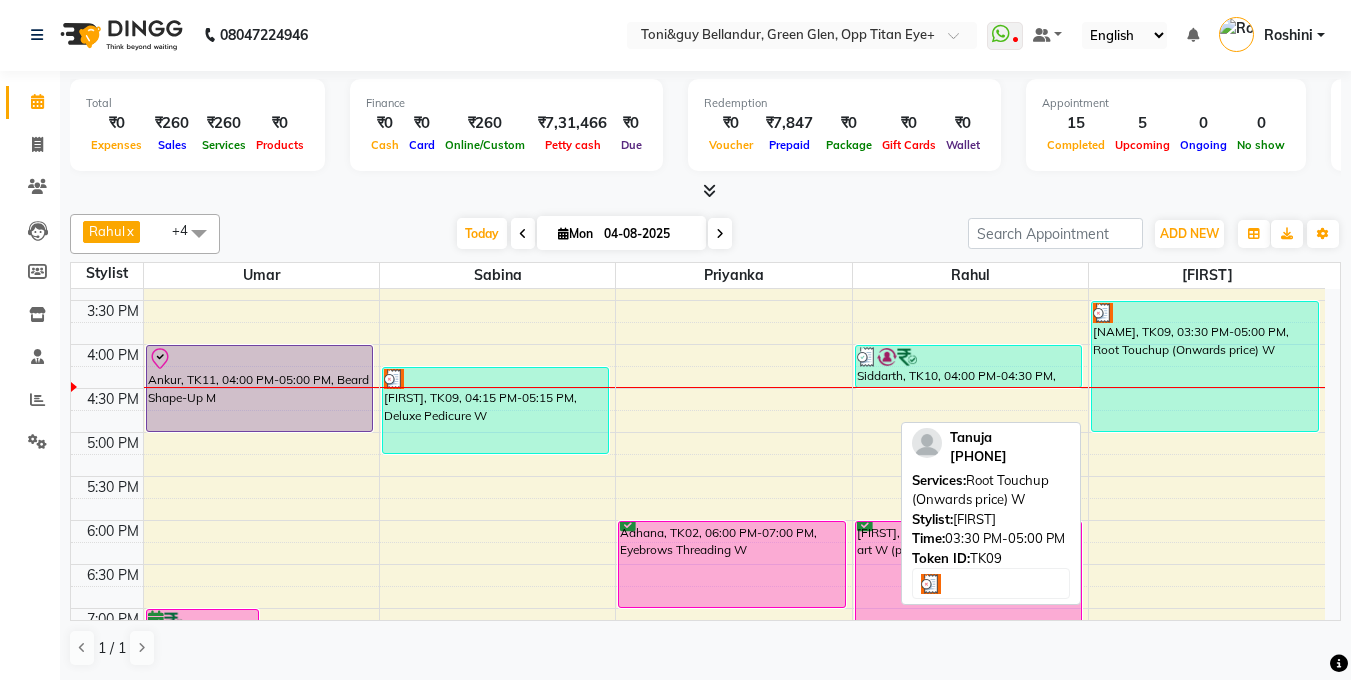 click on "Tanuja, TK09, 03:30 PM-05:00 PM, Root Touchup (Onwards price) W" at bounding box center (1205, 366) 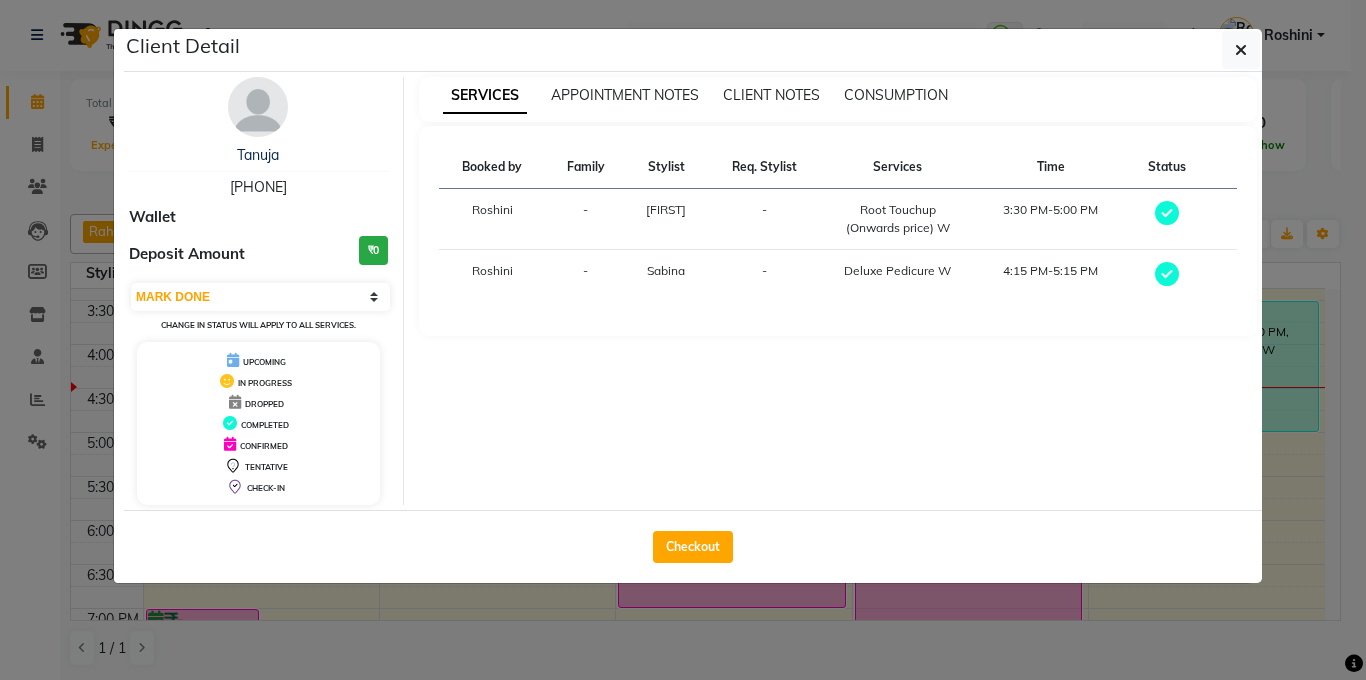click on "Client Detail  Tanuja    9946001881 Wallet Deposit Amount  ₹0  Select MARK DONE UPCOMING Change in status will apply to all services. UPCOMING IN PROGRESS DROPPED COMPLETED CONFIRMED TENTATIVE CHECK-IN SERVICES APPOINTMENT NOTES CLIENT NOTES CONSUMPTION Booked by Family Stylist Req. Stylist Services Time Status  Roshini  - Kasim -  Root Touchup (Onwards price) W   3:30 PM-5:00 PM   Roshini  - Sabina -  Deluxe Pedicure W   4:15 PM-5:15 PM   Checkout" 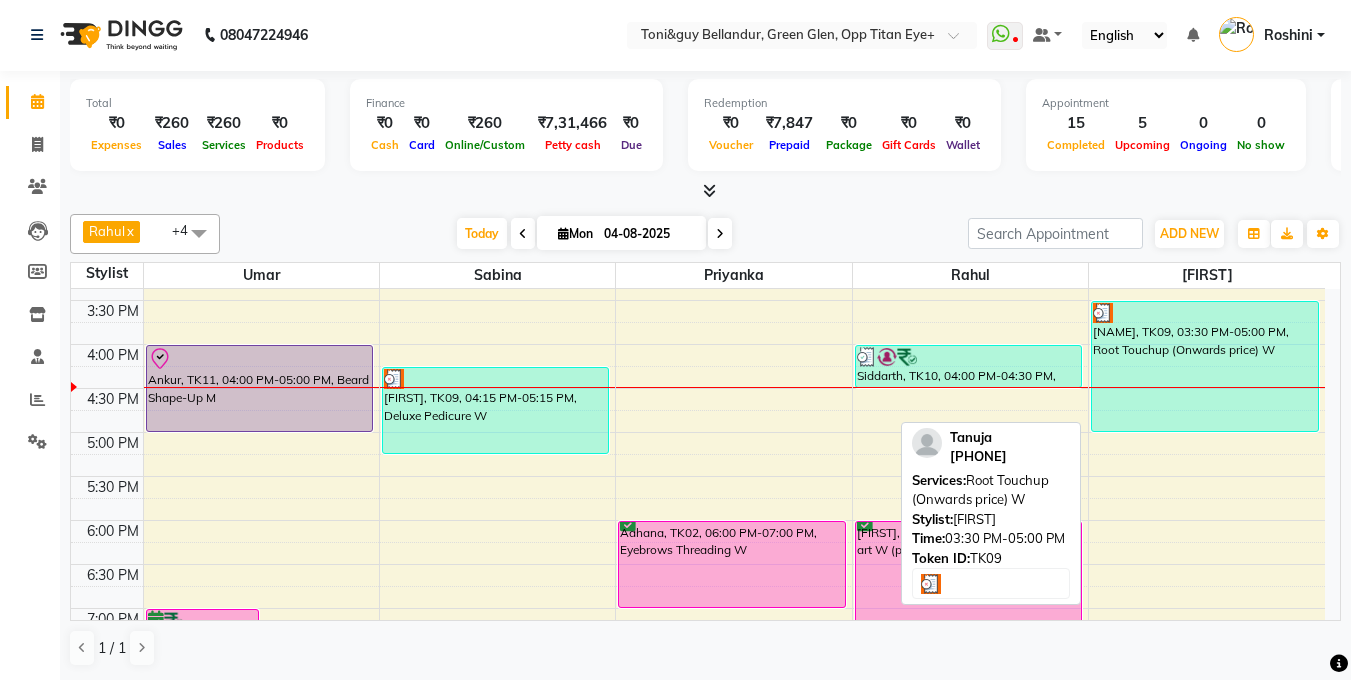 click on "Tanuja, TK09, 03:30 PM-05:00 PM, Root Touchup (Onwards price) W" at bounding box center [1205, 366] 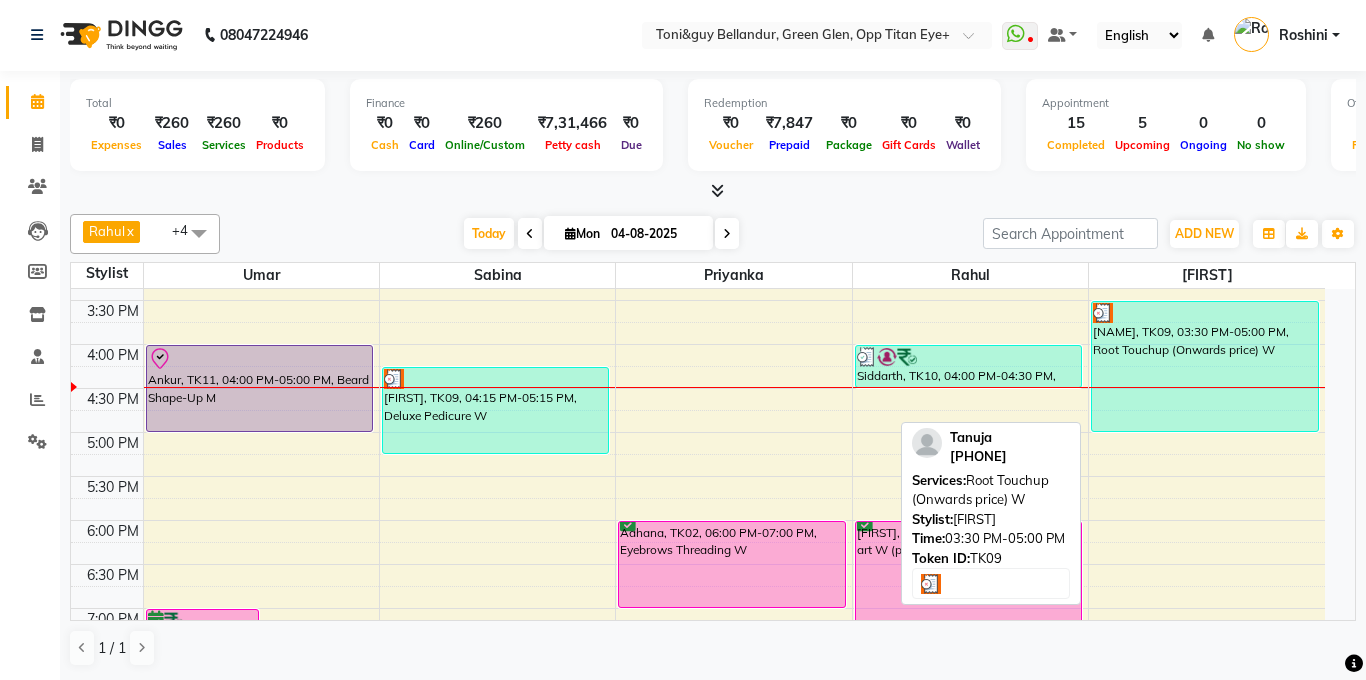 select on "3" 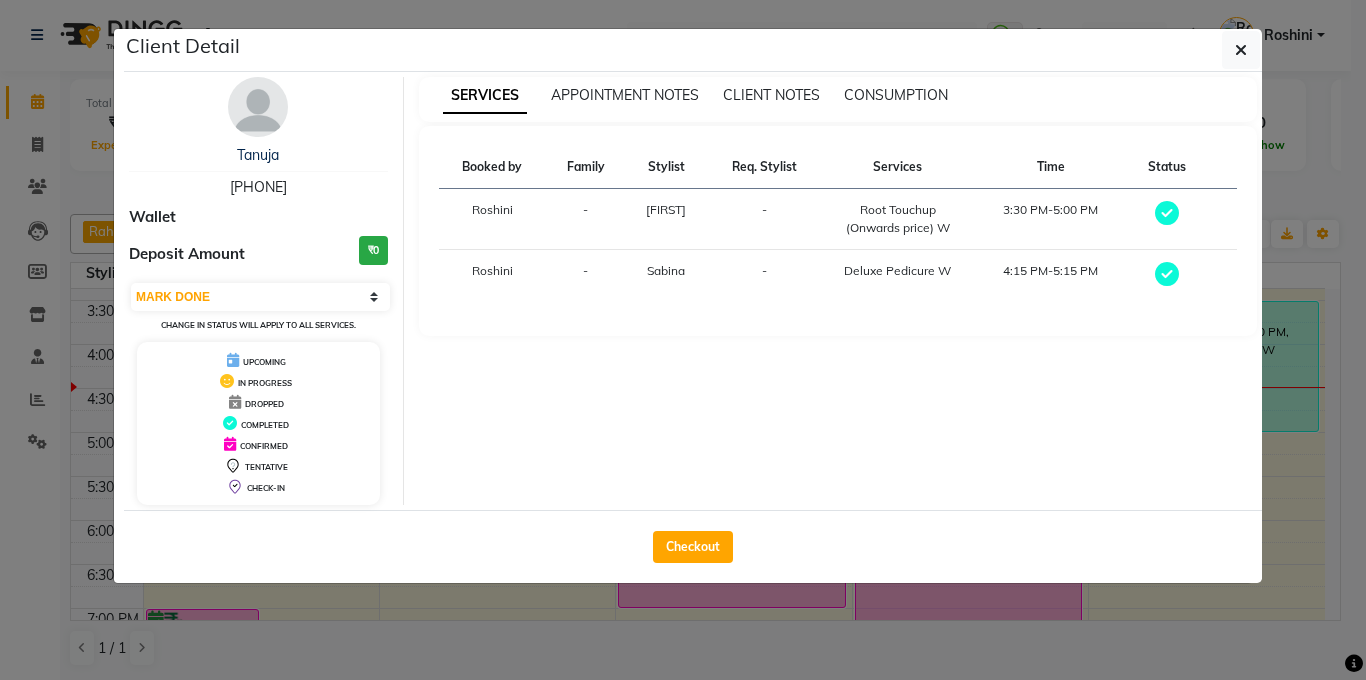 click on "Client Detail  Tanuja    9946001881 Wallet Deposit Amount  ₹0  Select MARK DONE UPCOMING Change in status will apply to all services. UPCOMING IN PROGRESS DROPPED COMPLETED CONFIRMED TENTATIVE CHECK-IN SERVICES APPOINTMENT NOTES CLIENT NOTES CONSUMPTION Booked by Family Stylist Req. Stylist Services Time Status  Roshini  - Kasim -  Root Touchup (Onwards price) W   3:30 PM-5:00 PM   Roshini  - Sabina -  Deluxe Pedicure W   4:15 PM-5:15 PM   Checkout" 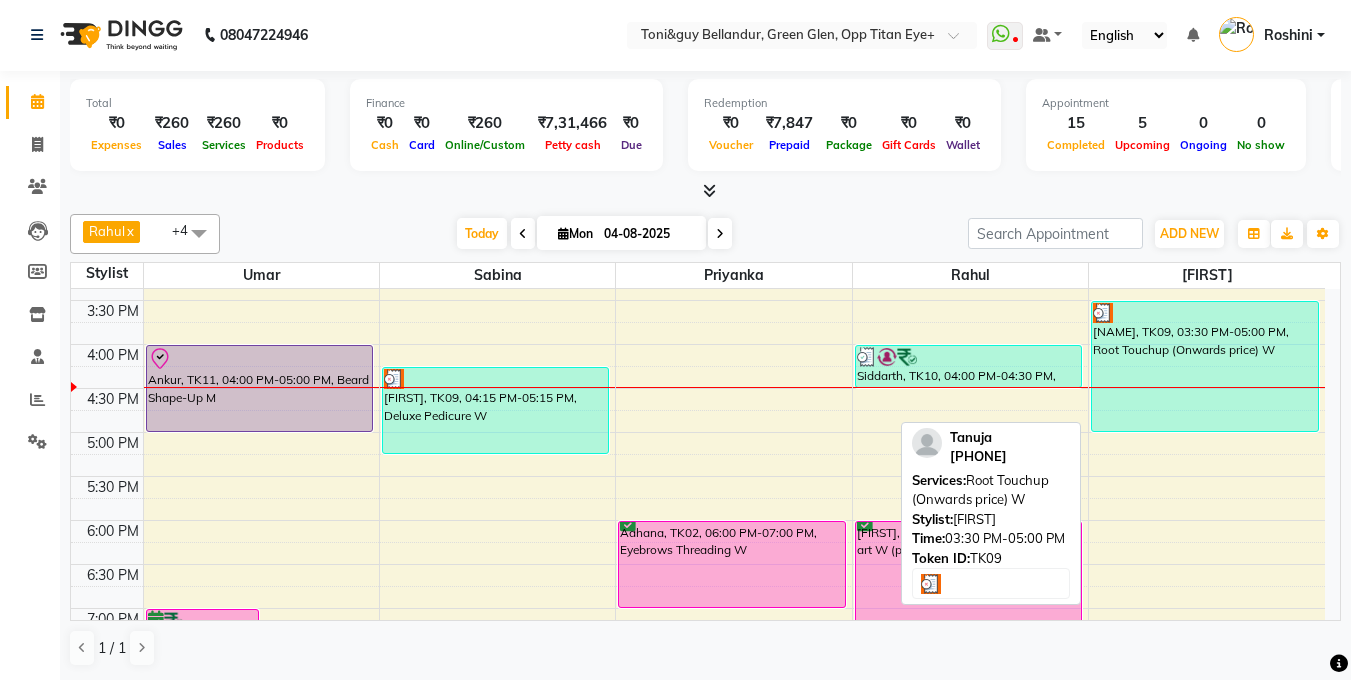 click on "Tanuja, TK09, 03:30 PM-05:00 PM, Root Touchup (Onwards price) W" at bounding box center (1205, 366) 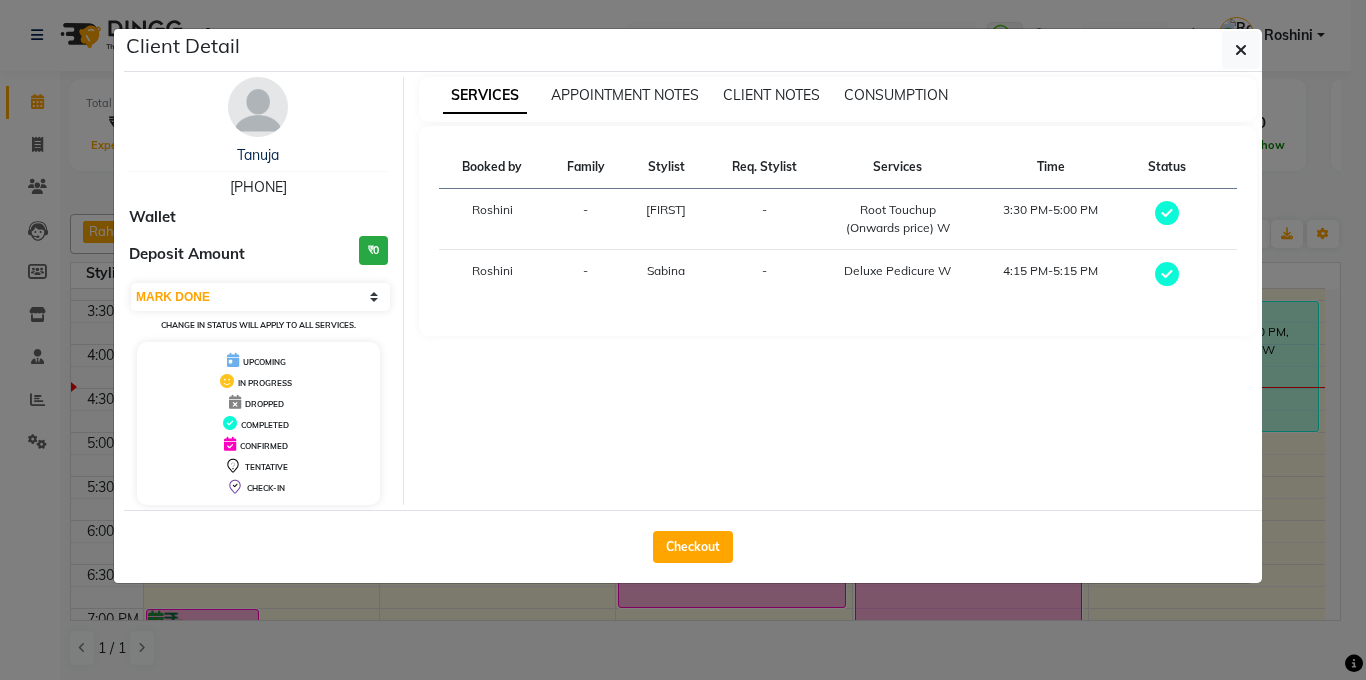 click on "Client Detail  Tanuja    9946001881 Wallet Deposit Amount  ₹0  Select MARK DONE UPCOMING Change in status will apply to all services. UPCOMING IN PROGRESS DROPPED COMPLETED CONFIRMED TENTATIVE CHECK-IN SERVICES APPOINTMENT NOTES CLIENT NOTES CONSUMPTION Booked by Family Stylist Req. Stylist Services Time Status  Roshini  - Kasim -  Root Touchup (Onwards price) W   3:30 PM-5:00 PM   Roshini  - Sabina -  Deluxe Pedicure W   4:15 PM-5:15 PM   Checkout" 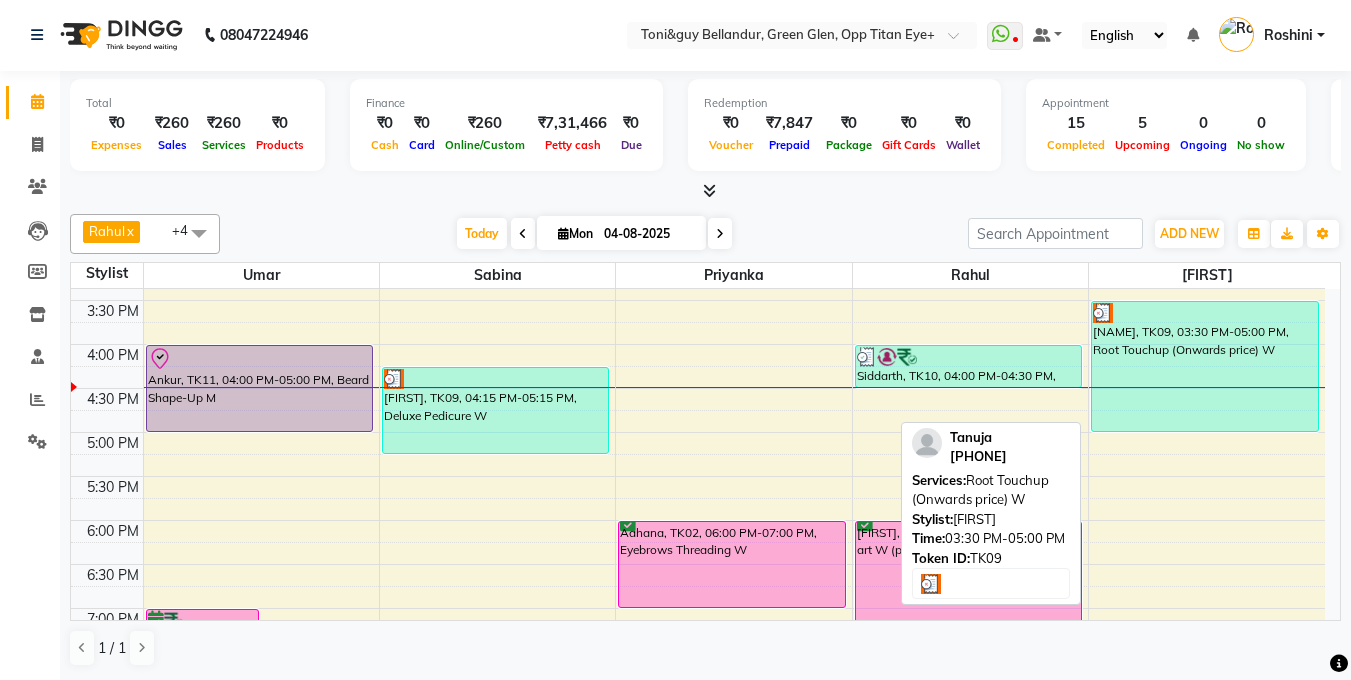 click on "Tanuja, TK09, 03:30 PM-05:00 PM, Root Touchup (Onwards price) W" at bounding box center [1205, 366] 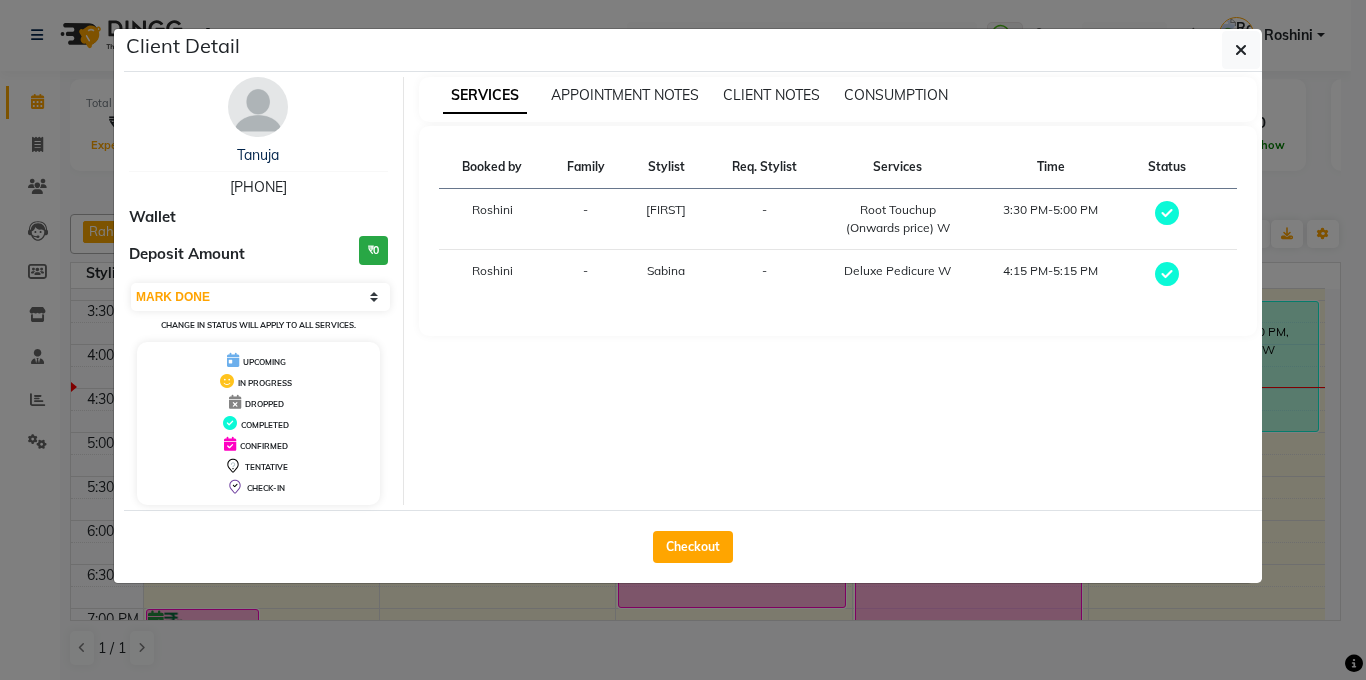 click on "Client Detail  Tanuja    9946001881 Wallet Deposit Amount  ₹0  Select MARK DONE UPCOMING Change in status will apply to all services. UPCOMING IN PROGRESS DROPPED COMPLETED CONFIRMED TENTATIVE CHECK-IN SERVICES APPOINTMENT NOTES CLIENT NOTES CONSUMPTION Booked by Family Stylist Req. Stylist Services Time Status  Roshini  - Kasim -  Root Touchup (Onwards price) W   3:30 PM-5:00 PM   Roshini  - Sabina -  Deluxe Pedicure W   4:15 PM-5:15 PM   Checkout" 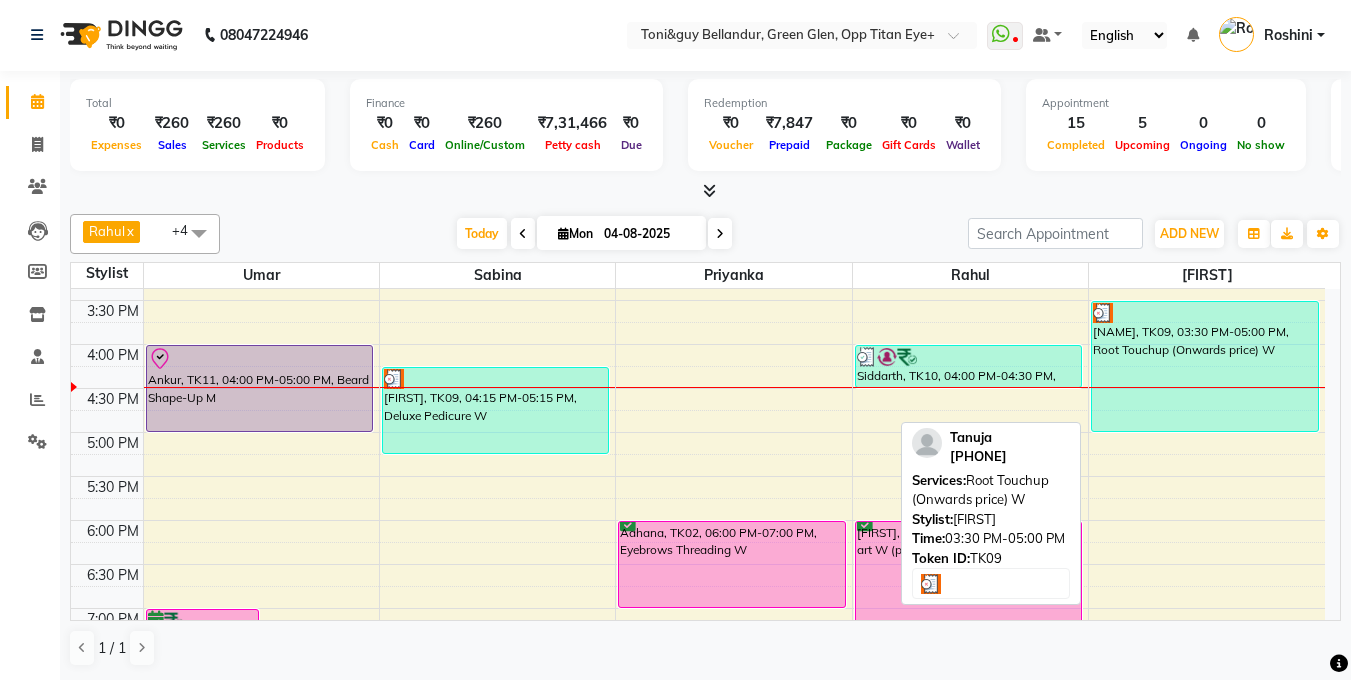 click on "Tanuja, TK09, 03:30 PM-05:00 PM, Root Touchup (Onwards price) W" at bounding box center (1205, 366) 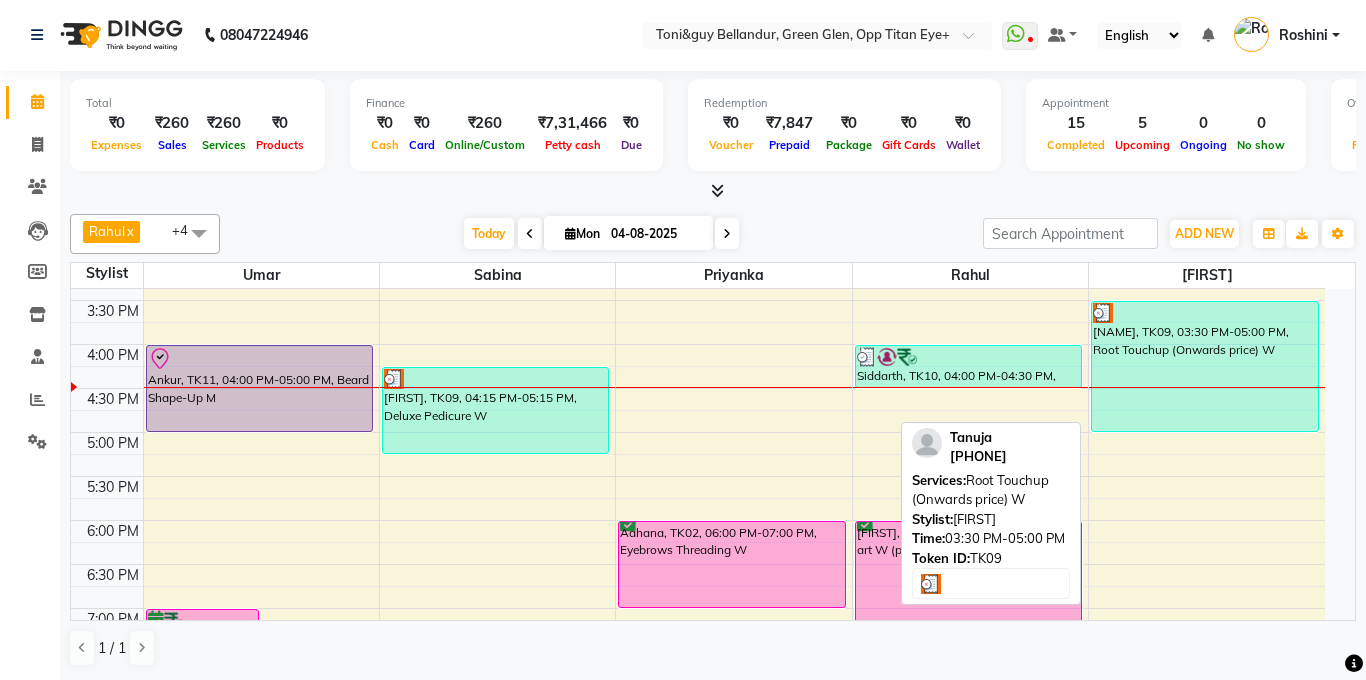 select on "3" 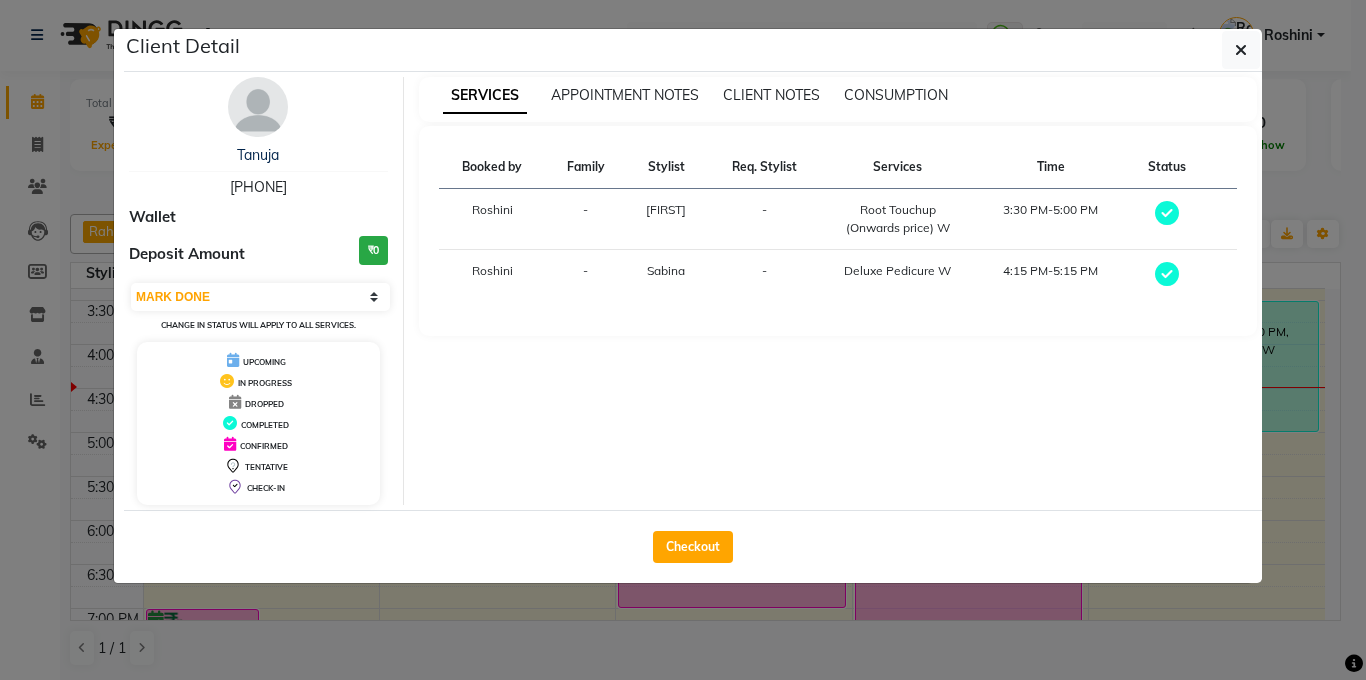 click on "Client Detail  Tanuja    9946001881 Wallet Deposit Amount  ₹0  Select MARK DONE UPCOMING Change in status will apply to all services. UPCOMING IN PROGRESS DROPPED COMPLETED CONFIRMED TENTATIVE CHECK-IN SERVICES APPOINTMENT NOTES CLIENT NOTES CONSUMPTION Booked by Family Stylist Req. Stylist Services Time Status  Roshini  - Kasim -  Root Touchup (Onwards price) W   3:30 PM-5:00 PM   Roshini  - Sabina -  Deluxe Pedicure W   4:15 PM-5:15 PM   Checkout" 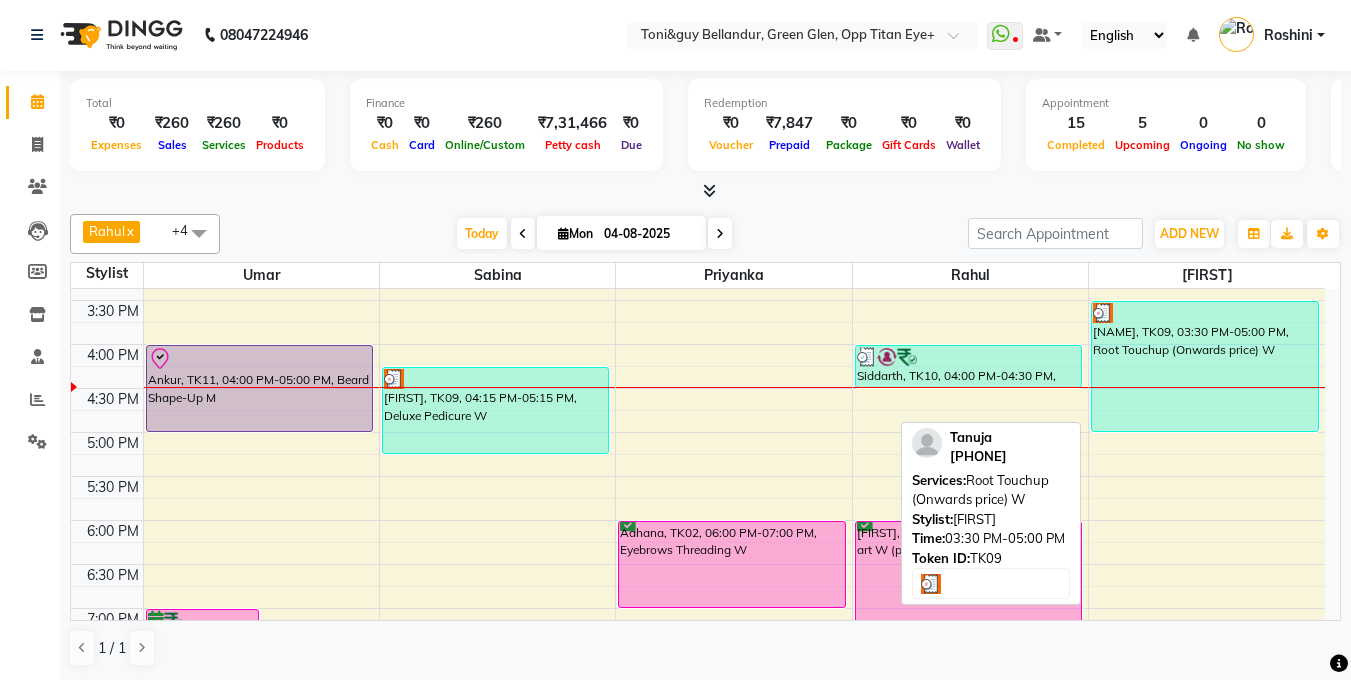 click on "Tanuja, TK09, 03:30 PM-05:00 PM, Root Touchup (Onwards price) W" at bounding box center (1205, 366) 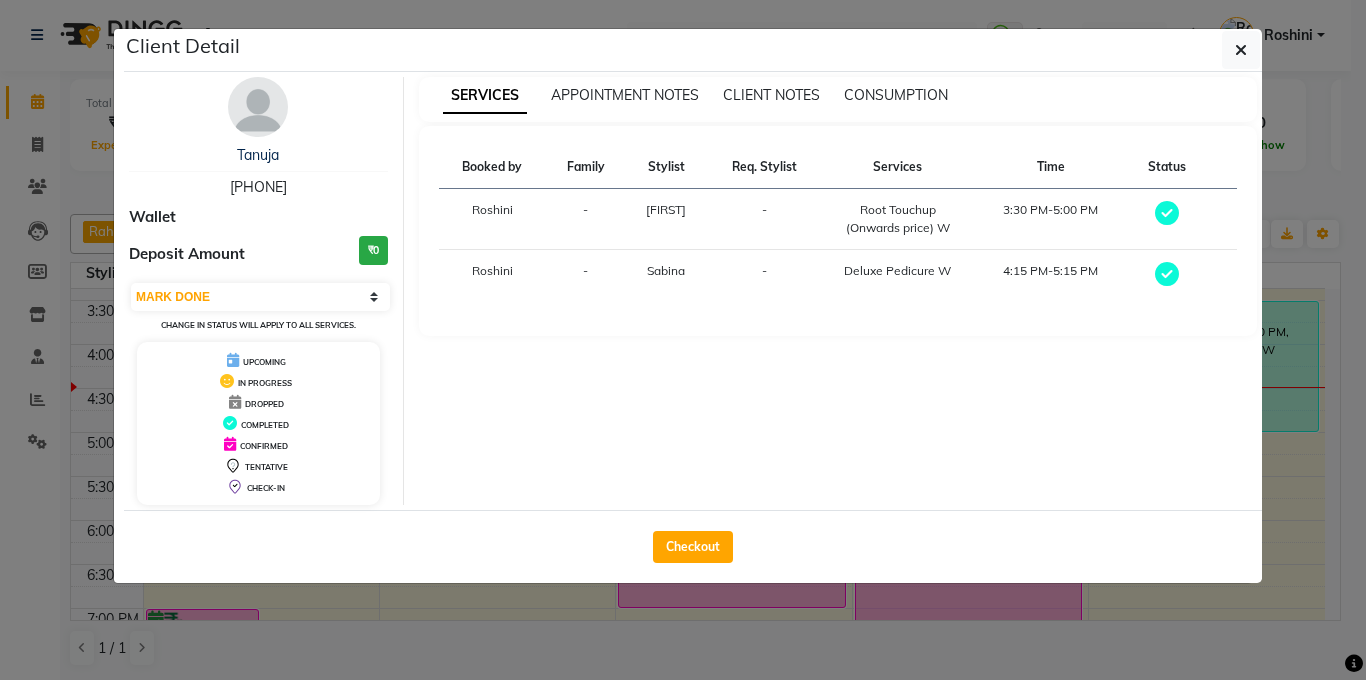 click on "Client Detail  Tanuja    9946001881 Wallet Deposit Amount  ₹0  Select MARK DONE UPCOMING Change in status will apply to all services. UPCOMING IN PROGRESS DROPPED COMPLETED CONFIRMED TENTATIVE CHECK-IN SERVICES APPOINTMENT NOTES CLIENT NOTES CONSUMPTION Booked by Family Stylist Req. Stylist Services Time Status  Roshini  - Kasim -  Root Touchup (Onwards price) W   3:30 PM-5:00 PM   Roshini  - Sabina -  Deluxe Pedicure W   4:15 PM-5:15 PM   Checkout" 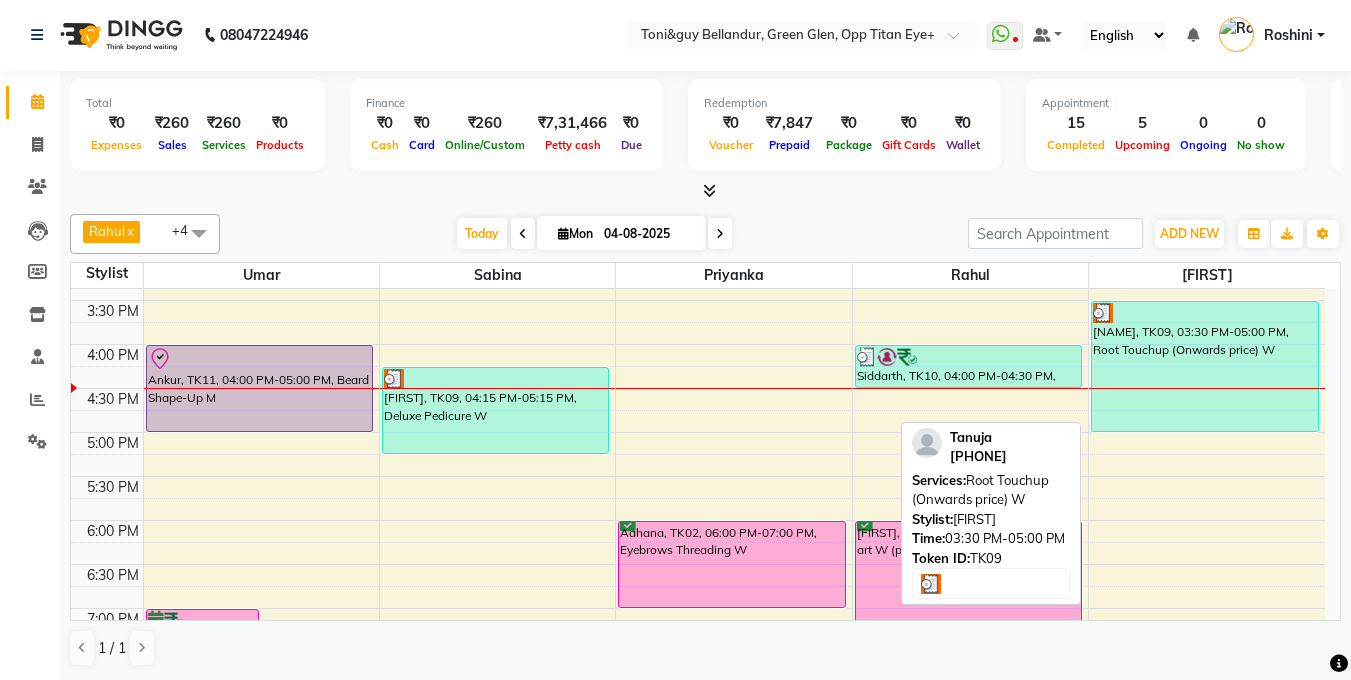 click on "Tanuja, TK09, 03:30 PM-05:00 PM, Root Touchup (Onwards price) W" at bounding box center (1205, 366) 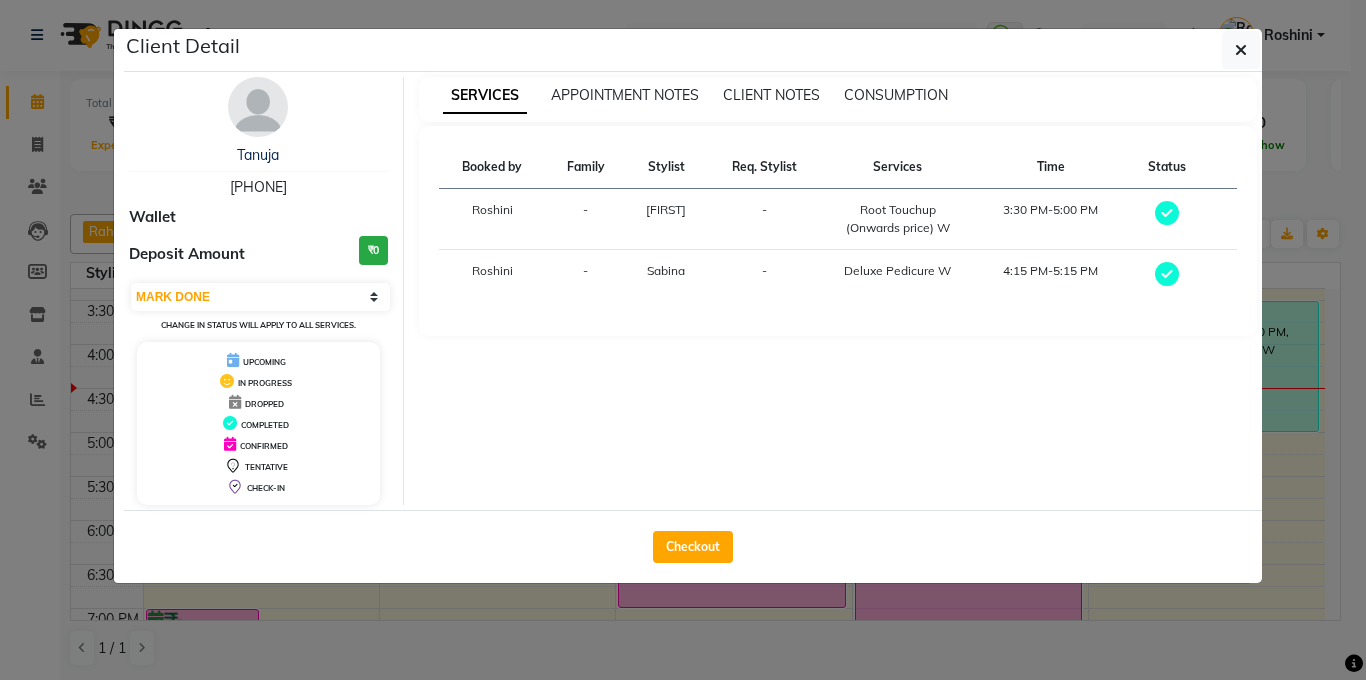 click on "Client Detail  Tanuja    9946001881 Wallet Deposit Amount  ₹0  Select MARK DONE UPCOMING Change in status will apply to all services. UPCOMING IN PROGRESS DROPPED COMPLETED CONFIRMED TENTATIVE CHECK-IN SERVICES APPOINTMENT NOTES CLIENT NOTES CONSUMPTION Booked by Family Stylist Req. Stylist Services Time Status  Roshini  - Kasim -  Root Touchup (Onwards price) W   3:30 PM-5:00 PM   Roshini  - Sabina -  Deluxe Pedicure W   4:15 PM-5:15 PM   Checkout" 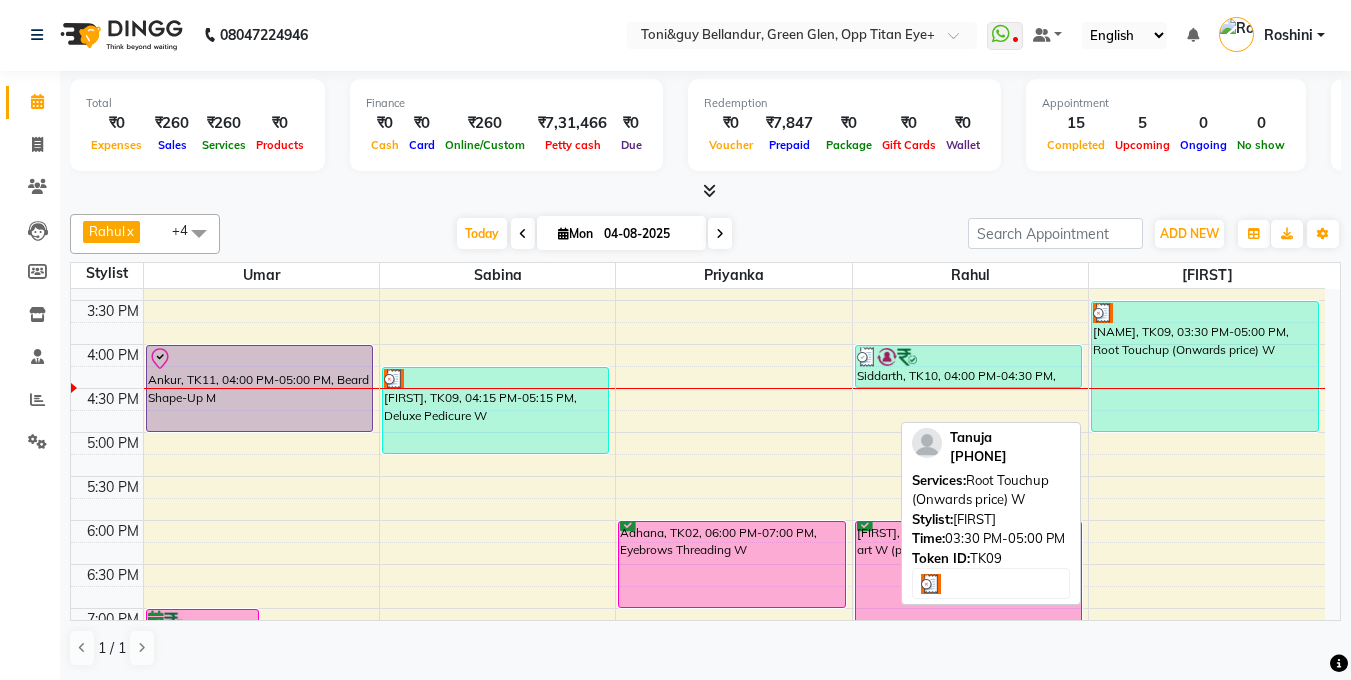 click on "Tanuja, TK09, 03:30 PM-05:00 PM, Root Touchup (Onwards price) W" at bounding box center (1205, 366) 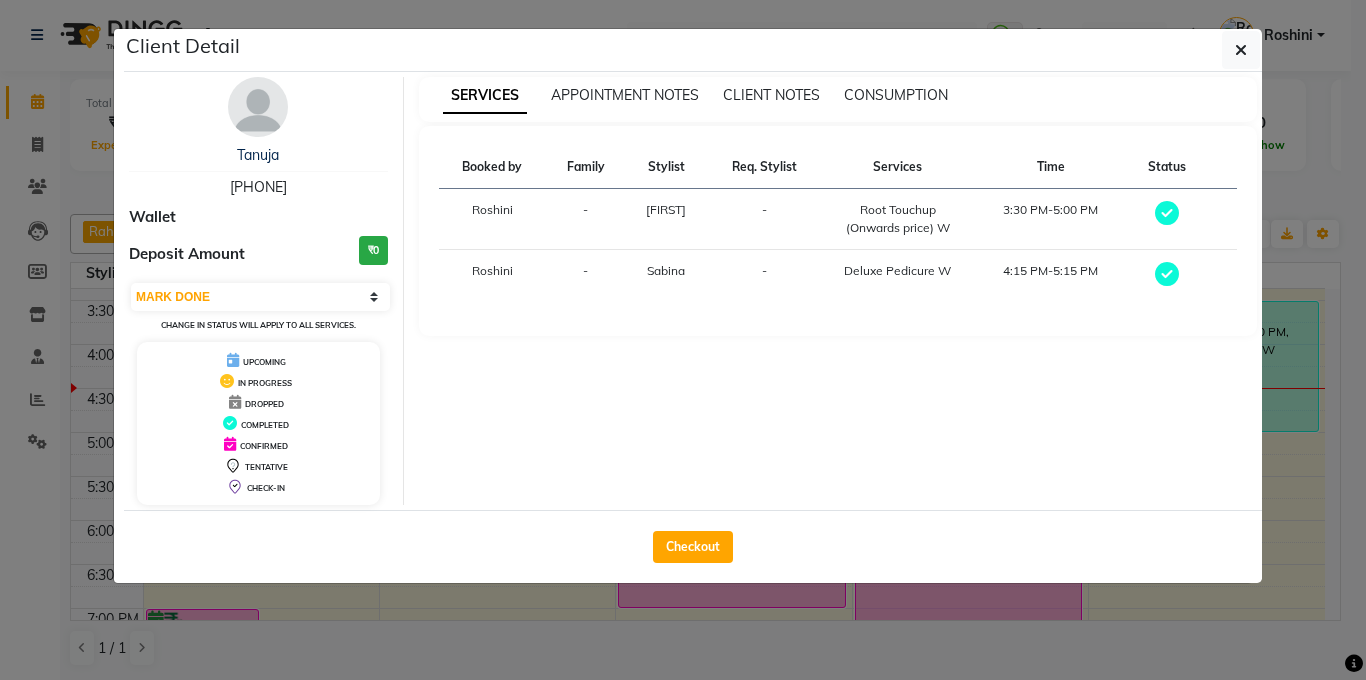 click on "Client Detail  Tanuja    9946001881 Wallet Deposit Amount  ₹0  Select MARK DONE UPCOMING Change in status will apply to all services. UPCOMING IN PROGRESS DROPPED COMPLETED CONFIRMED TENTATIVE CHECK-IN SERVICES APPOINTMENT NOTES CLIENT NOTES CONSUMPTION Booked by Family Stylist Req. Stylist Services Time Status  Roshini  - Kasim -  Root Touchup (Onwards price) W   3:30 PM-5:00 PM   Roshini  - Sabina -  Deluxe Pedicure W   4:15 PM-5:15 PM   Checkout" 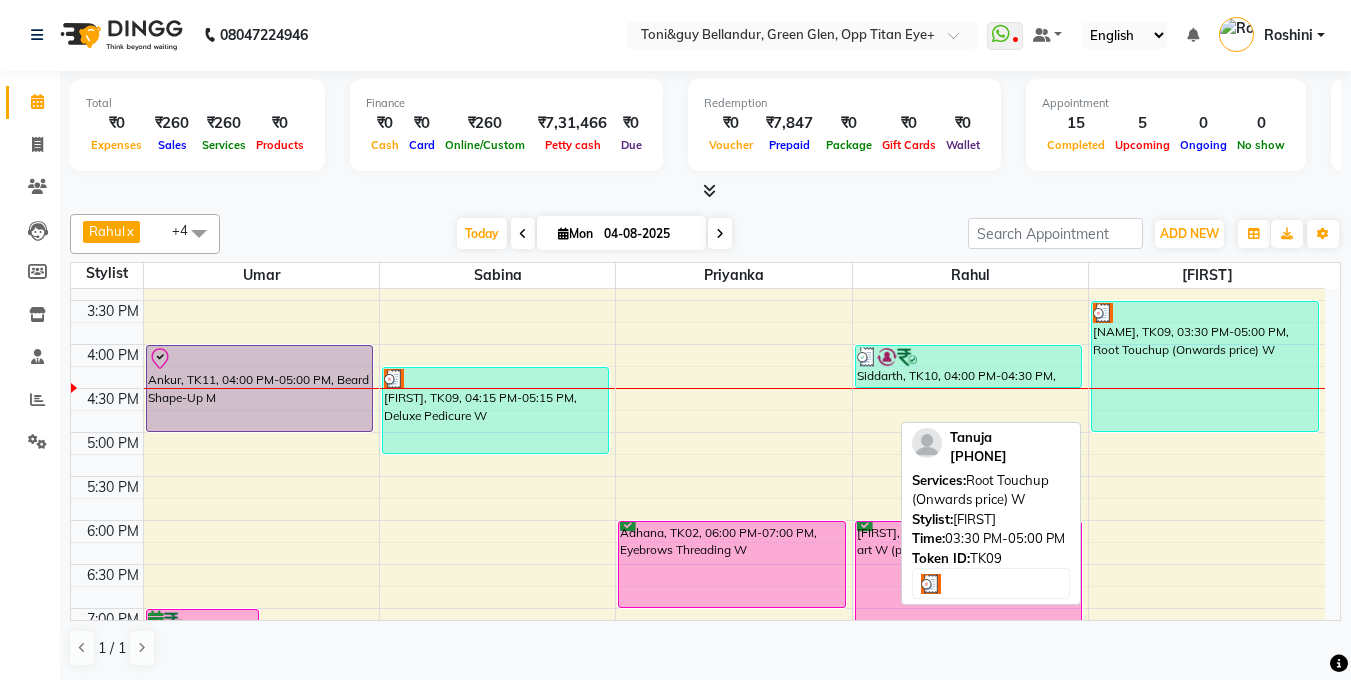 click on "Tanuja, TK09, 03:30 PM-05:00 PM, Root Touchup (Onwards price) W" at bounding box center (1205, 366) 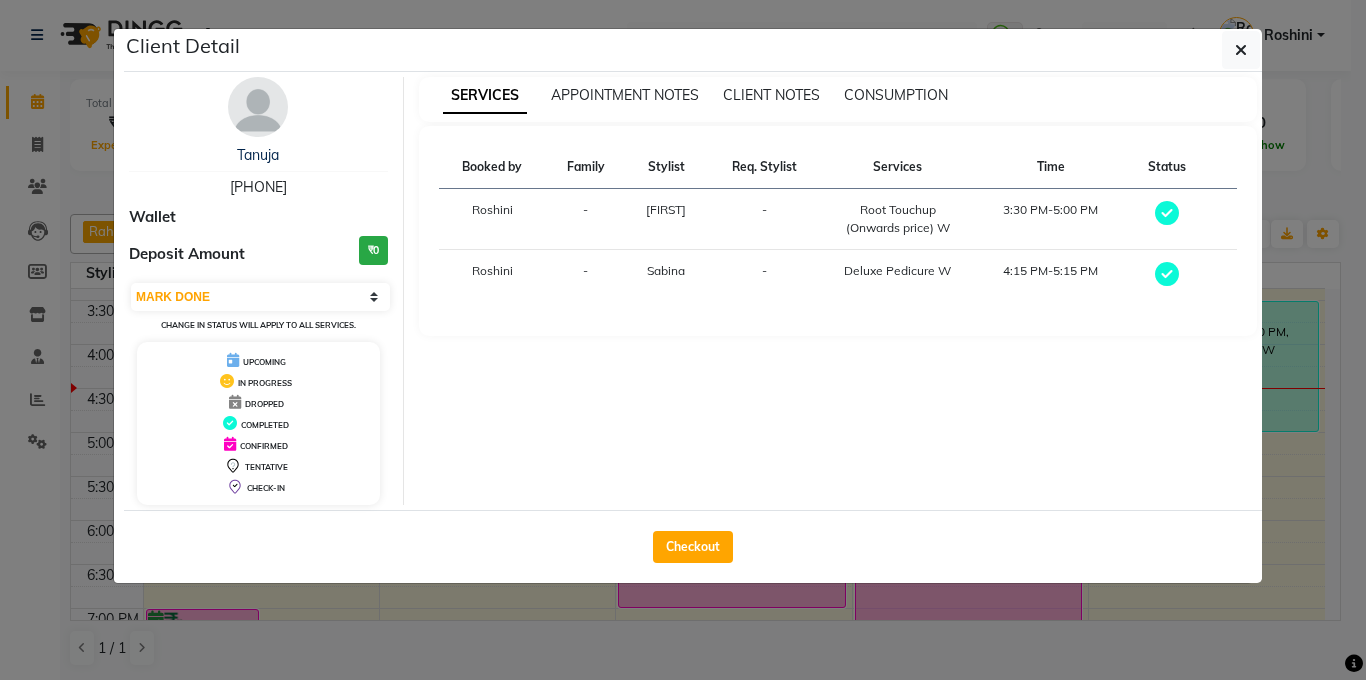 click on "Client Detail  Tanuja    9946001881 Wallet Deposit Amount  ₹0  Select MARK DONE UPCOMING Change in status will apply to all services. UPCOMING IN PROGRESS DROPPED COMPLETED CONFIRMED TENTATIVE CHECK-IN SERVICES APPOINTMENT NOTES CLIENT NOTES CONSUMPTION Booked by Family Stylist Req. Stylist Services Time Status  Roshini  - Kasim -  Root Touchup (Onwards price) W   3:30 PM-5:00 PM   Roshini  - Sabina -  Deluxe Pedicure W   4:15 PM-5:15 PM   Checkout" 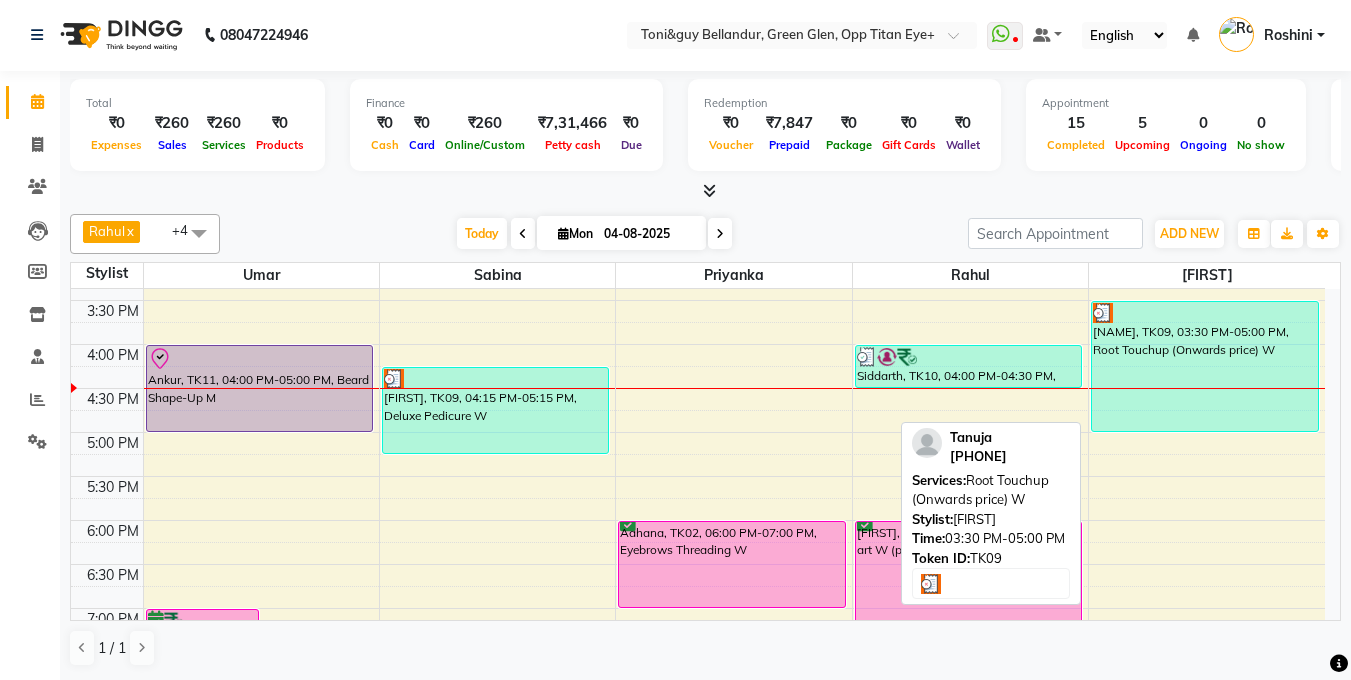 click on "Tanuja, TK09, 03:30 PM-05:00 PM, Root Touchup (Onwards price) W" at bounding box center [1205, 366] 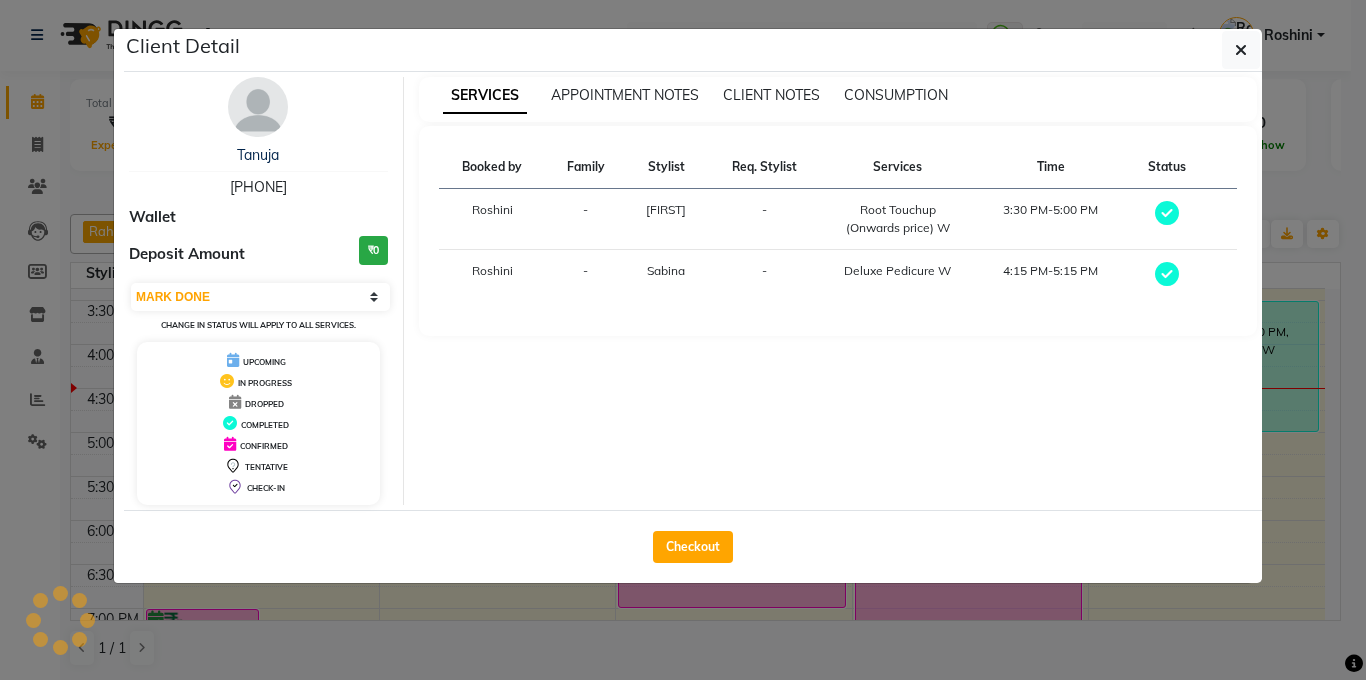 click on "Client Detail  Tanuja    9946001881 Wallet Deposit Amount  ₹0  Select MARK DONE UPCOMING Change in status will apply to all services. UPCOMING IN PROGRESS DROPPED COMPLETED CONFIRMED TENTATIVE CHECK-IN SERVICES APPOINTMENT NOTES CLIENT NOTES CONSUMPTION Booked by Family Stylist Req. Stylist Services Time Status  Roshini  - Kasim -  Root Touchup (Onwards price) W   3:30 PM-5:00 PM   Roshini  - Sabina -  Deluxe Pedicure W   4:15 PM-5:15 PM   Checkout" 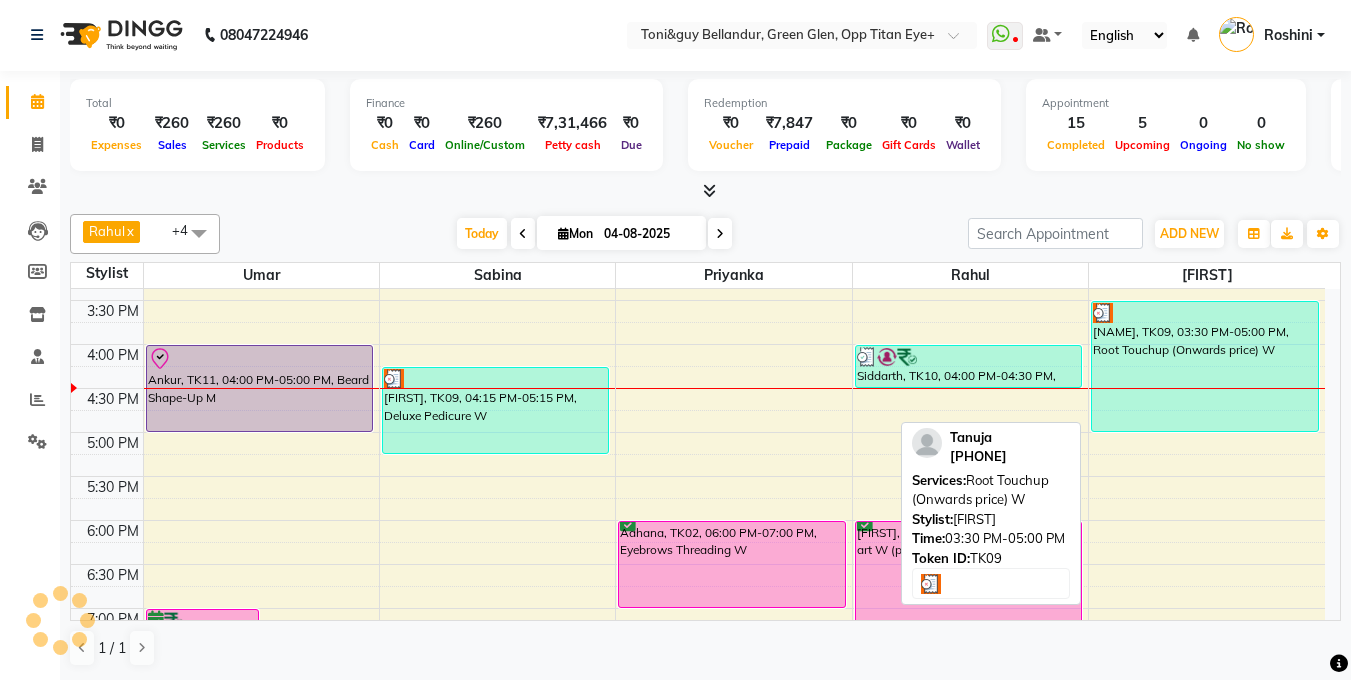 click on "Tanuja, TK09, 03:30 PM-05:00 PM, Root Touchup (Onwards price) W" at bounding box center [1205, 366] 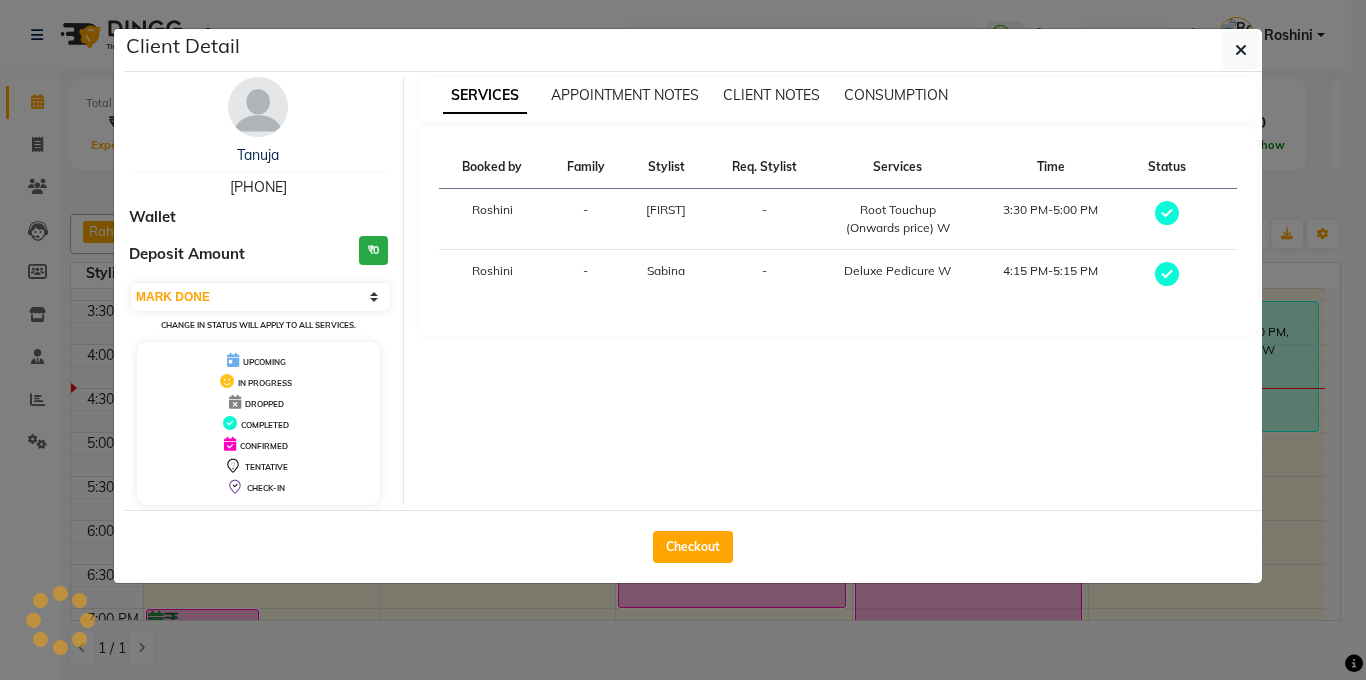 click on "SERVICES APPOINTMENT NOTES CLIENT NOTES CONSUMPTION Booked by Family Stylist Req. Stylist Services Time Status  Roshini  - Kasim -  Root Touchup (Onwards price) W   3:30 PM-5:00 PM   Roshini  - Sabina -  Deluxe Pedicure W   4:15 PM-5:15 PM" at bounding box center (838, 291) 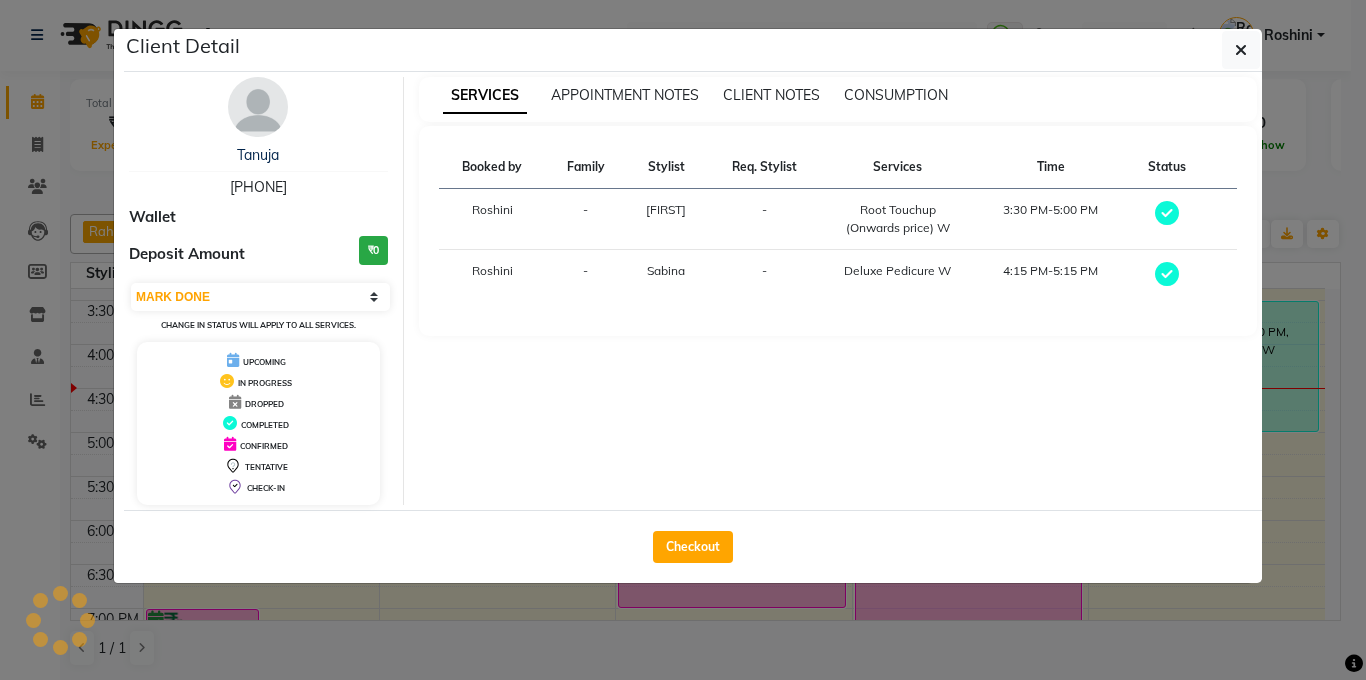 click on "Client Detail  Tanuja    9946001881 Wallet Deposit Amount  ₹0  Select MARK DONE UPCOMING Change in status will apply to all services. UPCOMING IN PROGRESS DROPPED COMPLETED CONFIRMED TENTATIVE CHECK-IN SERVICES APPOINTMENT NOTES CLIENT NOTES CONSUMPTION Booked by Family Stylist Req. Stylist Services Time Status  Roshini  - Kasim -  Root Touchup (Onwards price) W   3:30 PM-5:00 PM   Roshini  - Sabina -  Deluxe Pedicure W   4:15 PM-5:15 PM   Checkout" 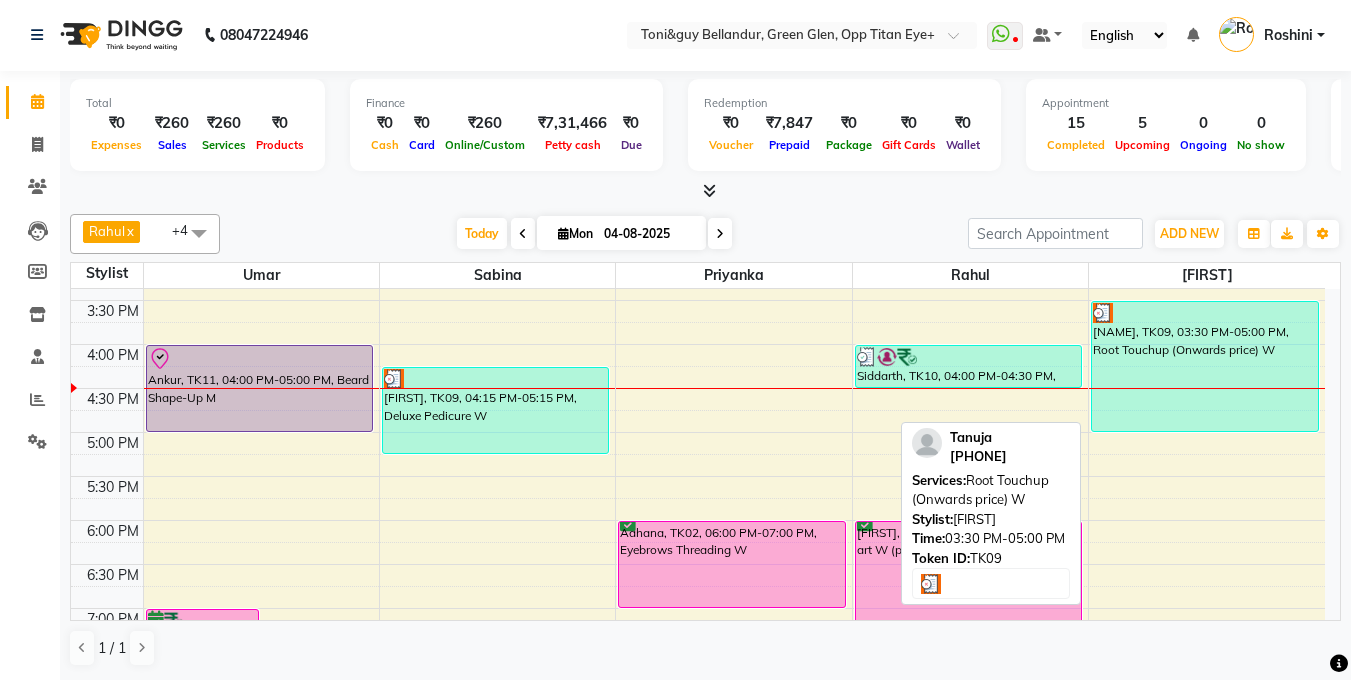 click on "Tanuja, TK09, 03:30 PM-05:00 PM, Root Touchup (Onwards price) W" at bounding box center [1205, 366] 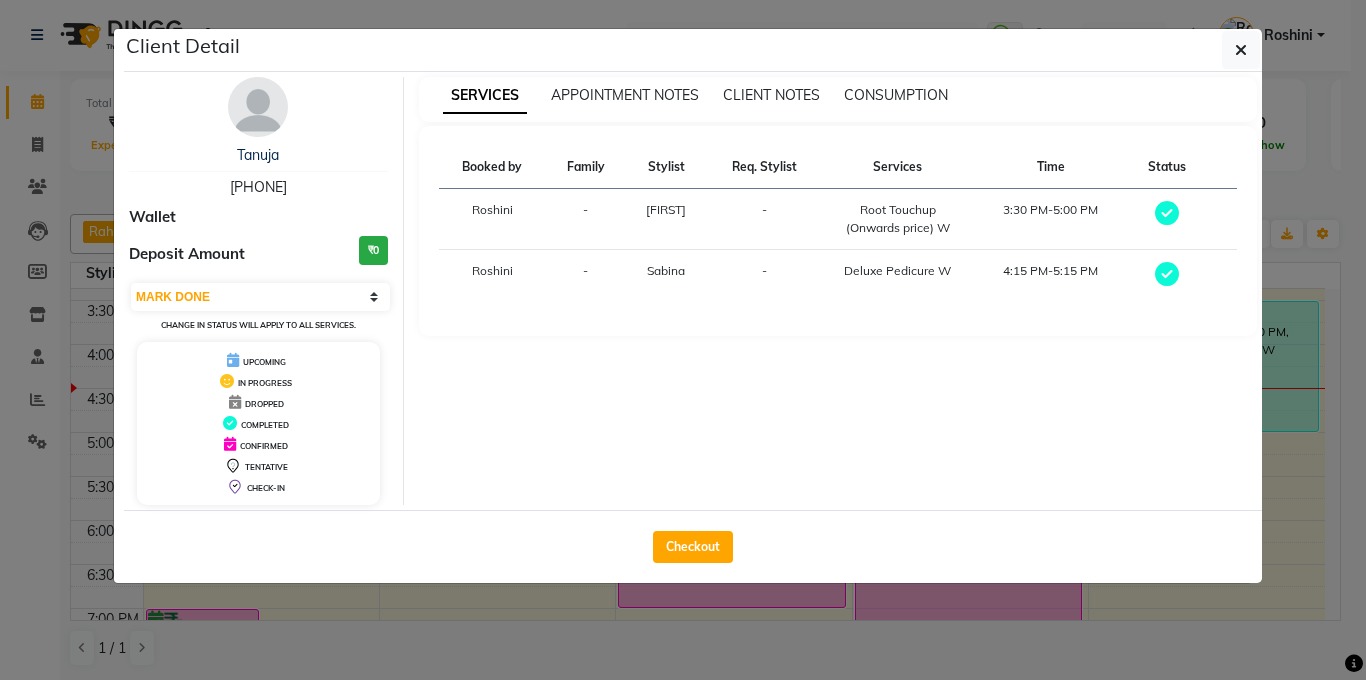 click on "Client Detail  Tanuja    9946001881 Wallet Deposit Amount  ₹0  Select MARK DONE UPCOMING Change in status will apply to all services. UPCOMING IN PROGRESS DROPPED COMPLETED CONFIRMED TENTATIVE CHECK-IN SERVICES APPOINTMENT NOTES CLIENT NOTES CONSUMPTION Booked by Family Stylist Req. Stylist Services Time Status  Roshini  - Kasim -  Root Touchup (Onwards price) W   3:30 PM-5:00 PM   Roshini  - Sabina -  Deluxe Pedicure W   4:15 PM-5:15 PM   Checkout" 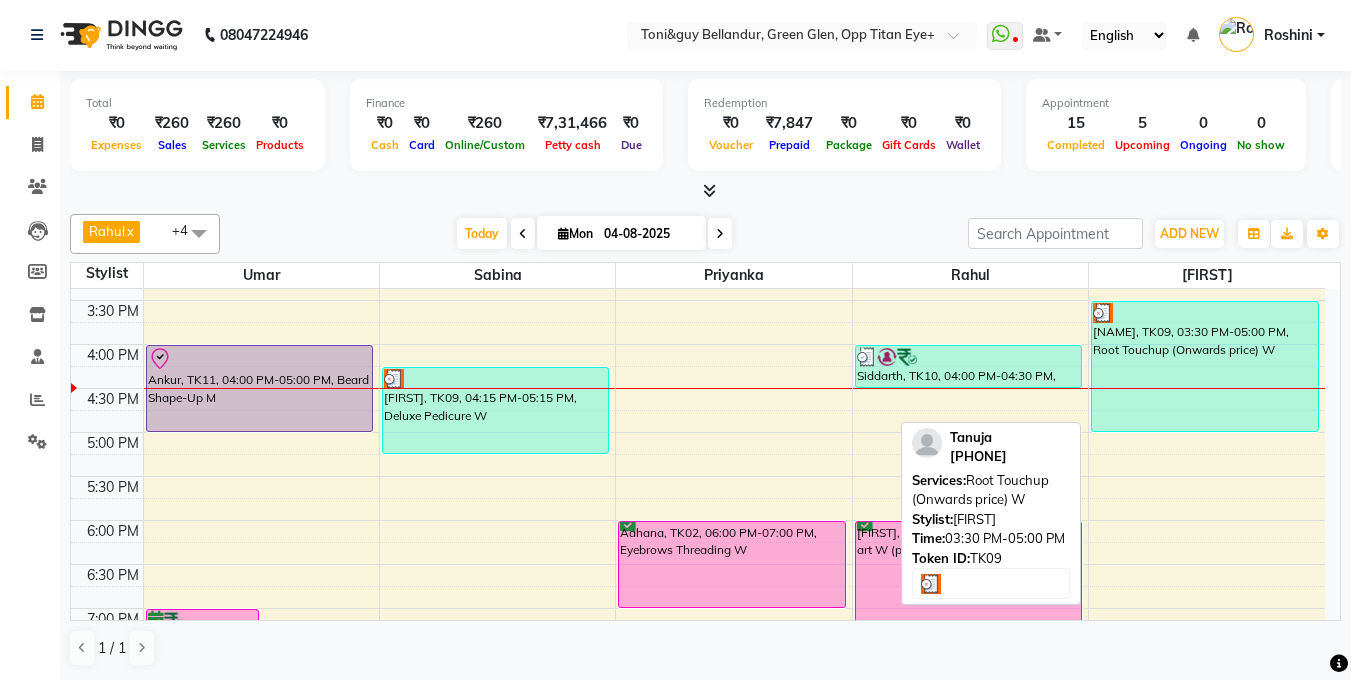 click on "Tanuja, TK09, 03:30 PM-05:00 PM, Root Touchup (Onwards price) W" at bounding box center [1205, 366] 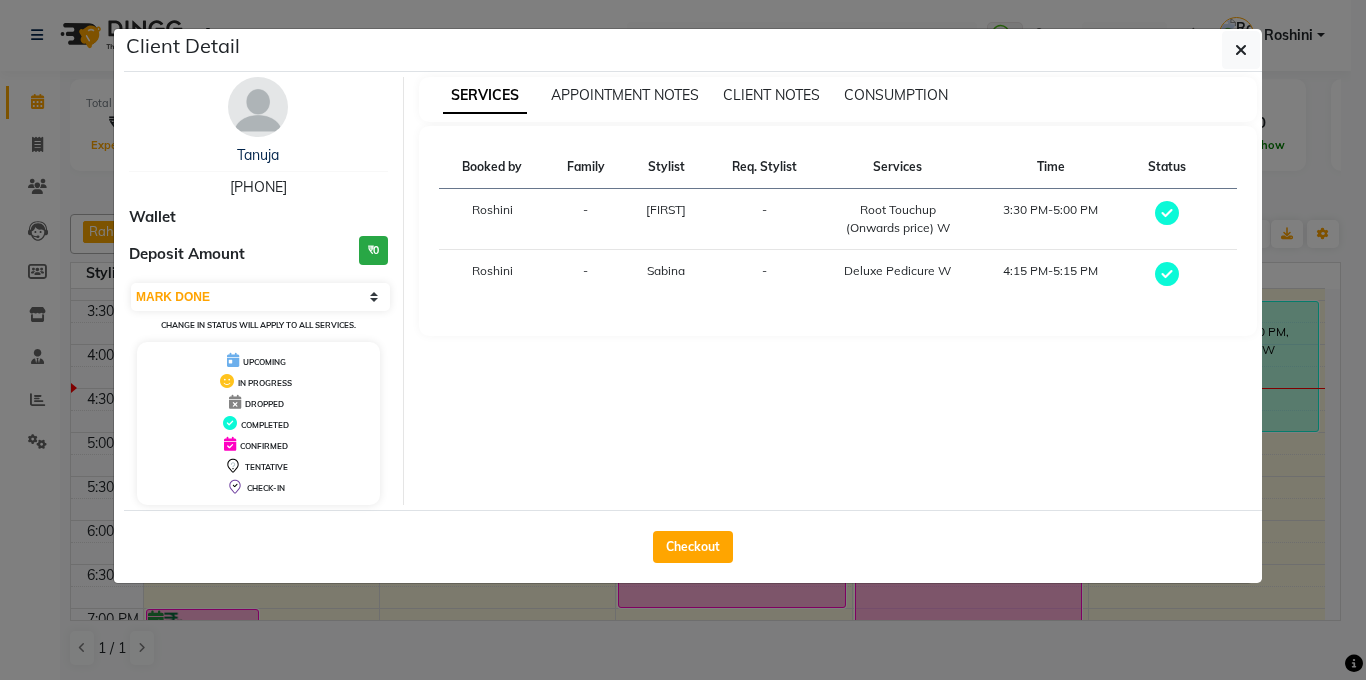 click on "Client Detail  Tanuja    9946001881 Wallet Deposit Amount  ₹0  Select MARK DONE UPCOMING Change in status will apply to all services. UPCOMING IN PROGRESS DROPPED COMPLETED CONFIRMED TENTATIVE CHECK-IN SERVICES APPOINTMENT NOTES CLIENT NOTES CONSUMPTION Booked by Family Stylist Req. Stylist Services Time Status  Roshini  - Kasim -  Root Touchup (Onwards price) W   3:30 PM-5:00 PM   Roshini  - Sabina -  Deluxe Pedicure W   4:15 PM-5:15 PM   Checkout" 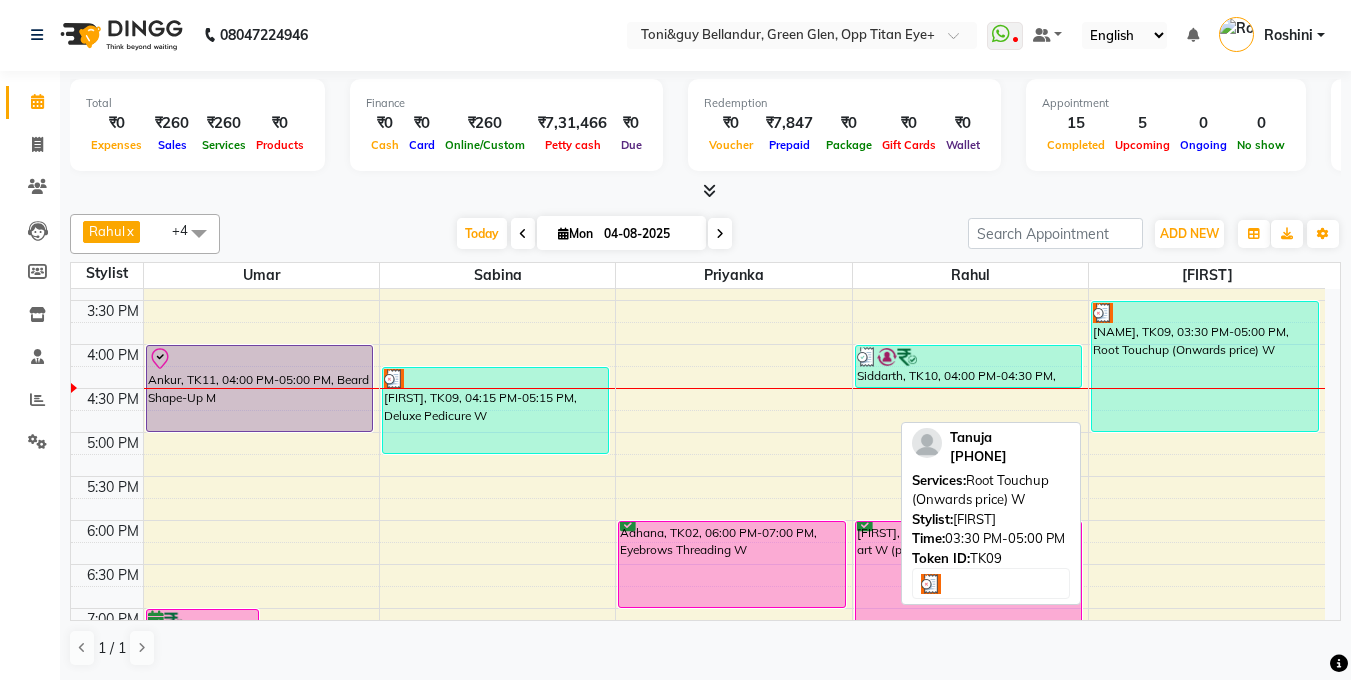 click on "Tanuja, TK09, 03:30 PM-05:00 PM, Root Touchup (Onwards price) W" at bounding box center (1205, 366) 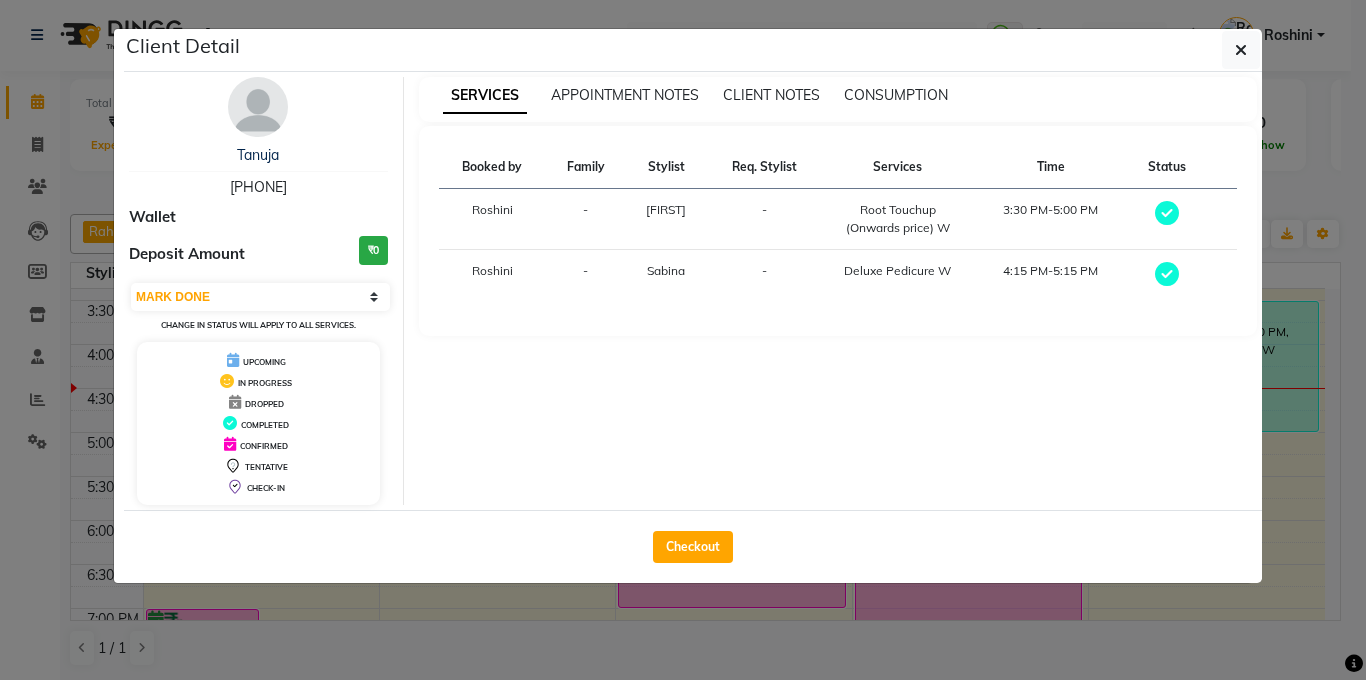 click on "Client Detail  Tanuja    9946001881 Wallet Deposit Amount  ₹0  Select MARK DONE UPCOMING Change in status will apply to all services. UPCOMING IN PROGRESS DROPPED COMPLETED CONFIRMED TENTATIVE CHECK-IN SERVICES APPOINTMENT NOTES CLIENT NOTES CONSUMPTION Booked by Family Stylist Req. Stylist Services Time Status  Roshini  - Kasim -  Root Touchup (Onwards price) W   3:30 PM-5:00 PM   Roshini  - Sabina -  Deluxe Pedicure W   4:15 PM-5:15 PM   Checkout" 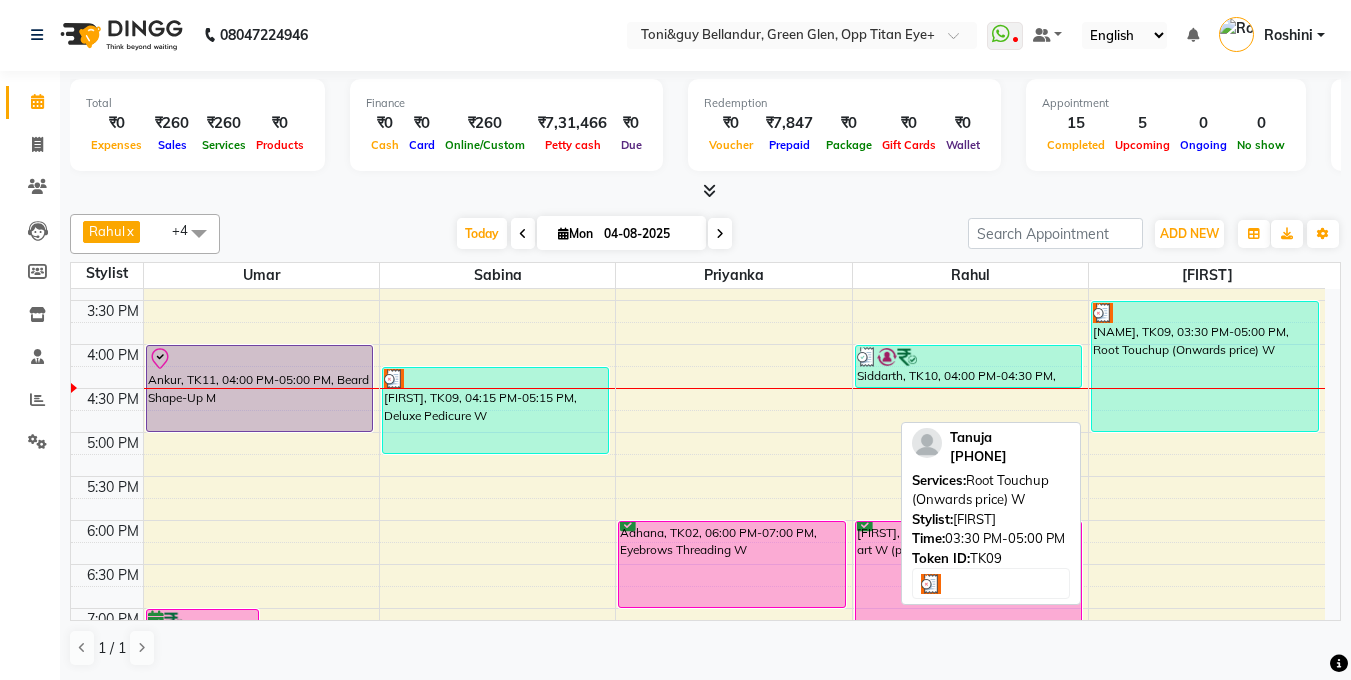 click on "Tanuja, TK09, 03:30 PM-05:00 PM, Root Touchup (Onwards price) W" at bounding box center [1205, 366] 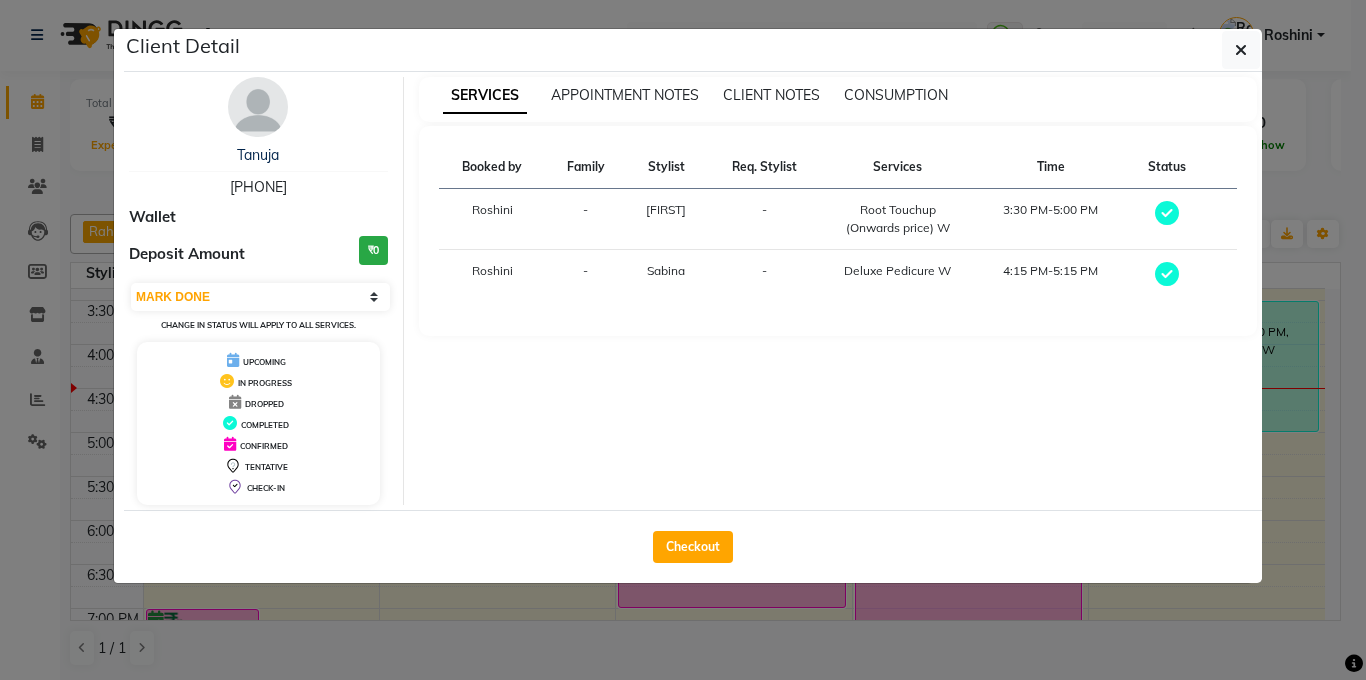 click on "Client Detail  Tanuja    9946001881 Wallet Deposit Amount  ₹0  Select MARK DONE UPCOMING Change in status will apply to all services. UPCOMING IN PROGRESS DROPPED COMPLETED CONFIRMED TENTATIVE CHECK-IN SERVICES APPOINTMENT NOTES CLIENT NOTES CONSUMPTION Booked by Family Stylist Req. Stylist Services Time Status  Roshini  - Kasim -  Root Touchup (Onwards price) W   3:30 PM-5:00 PM   Roshini  - Sabina -  Deluxe Pedicure W   4:15 PM-5:15 PM   Checkout" 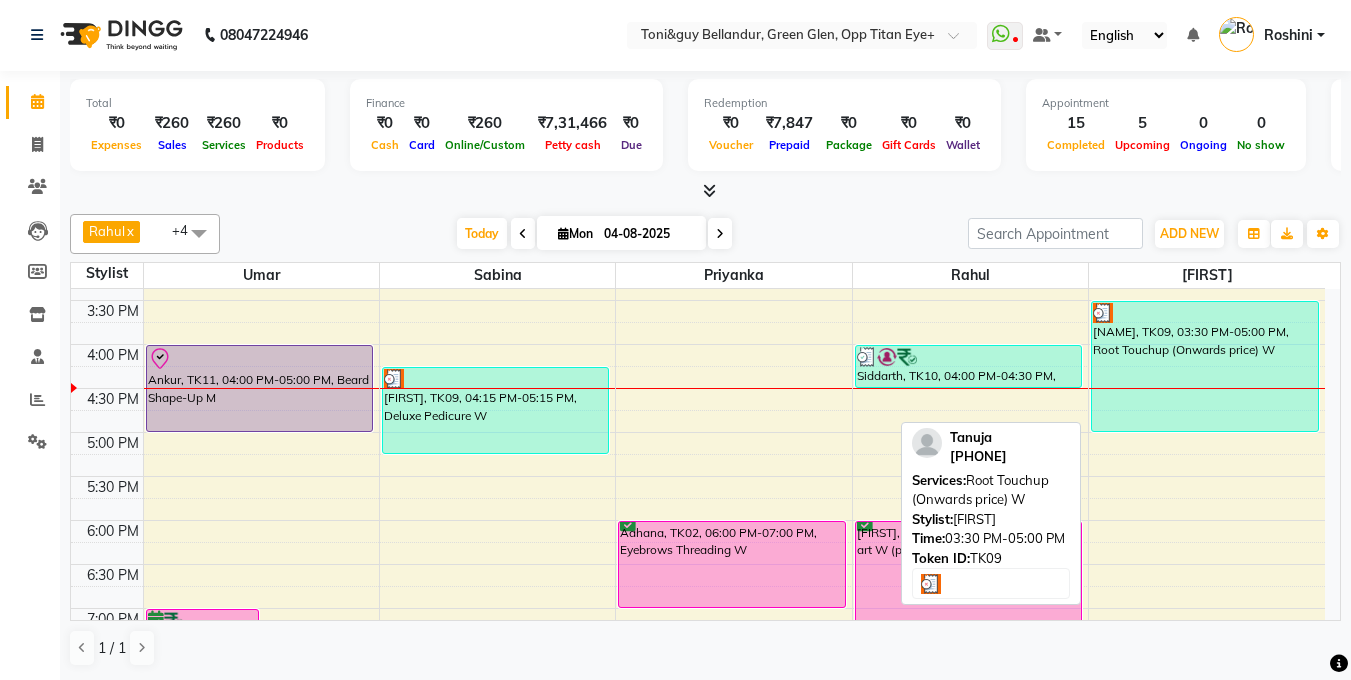click on "Tanuja, TK09, 03:30 PM-05:00 PM, Root Touchup (Onwards price) W" at bounding box center [1205, 366] 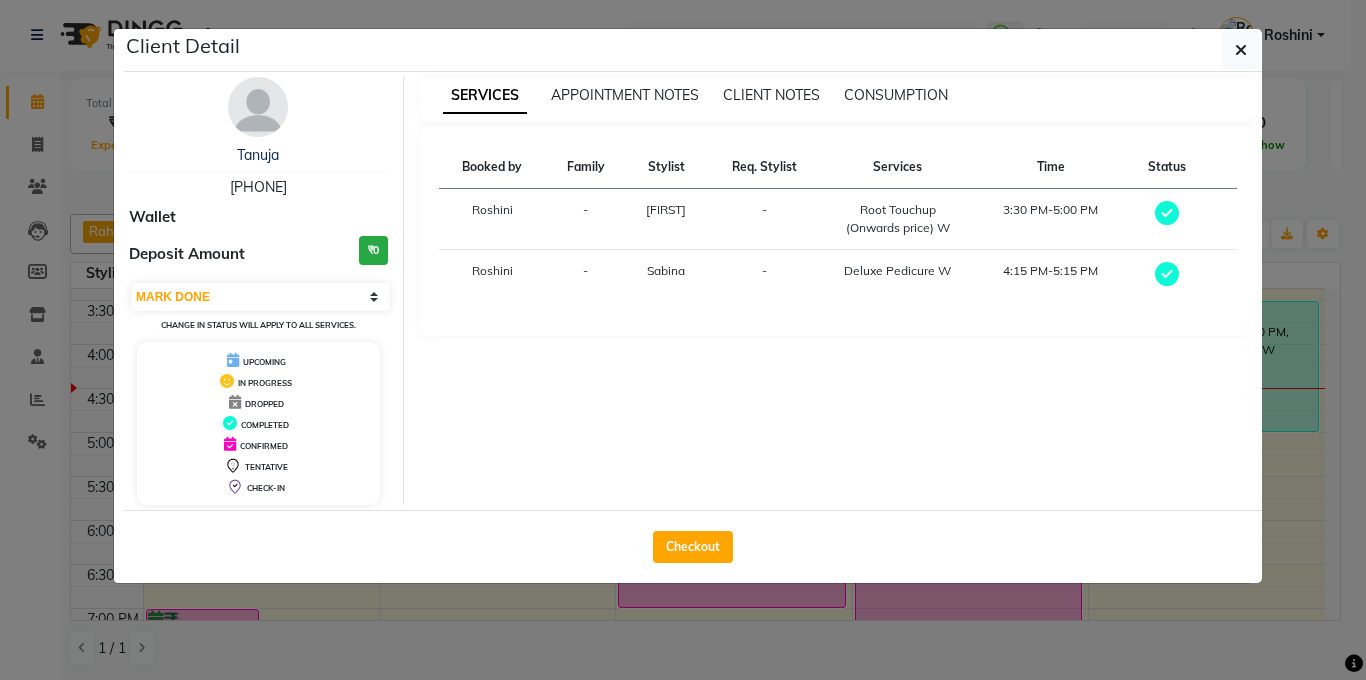 click on "Client Detail  Tanuja    9946001881 Wallet Deposit Amount  ₹0  Select MARK DONE UPCOMING Change in status will apply to all services. UPCOMING IN PROGRESS DROPPED COMPLETED CONFIRMED TENTATIVE CHECK-IN SERVICES APPOINTMENT NOTES CLIENT NOTES CONSUMPTION Booked by Family Stylist Req. Stylist Services Time Status  Roshini  - Kasim -  Root Touchup (Onwards price) W   3:30 PM-5:00 PM   Roshini  - Sabina -  Deluxe Pedicure W   4:15 PM-5:15 PM   Checkout" 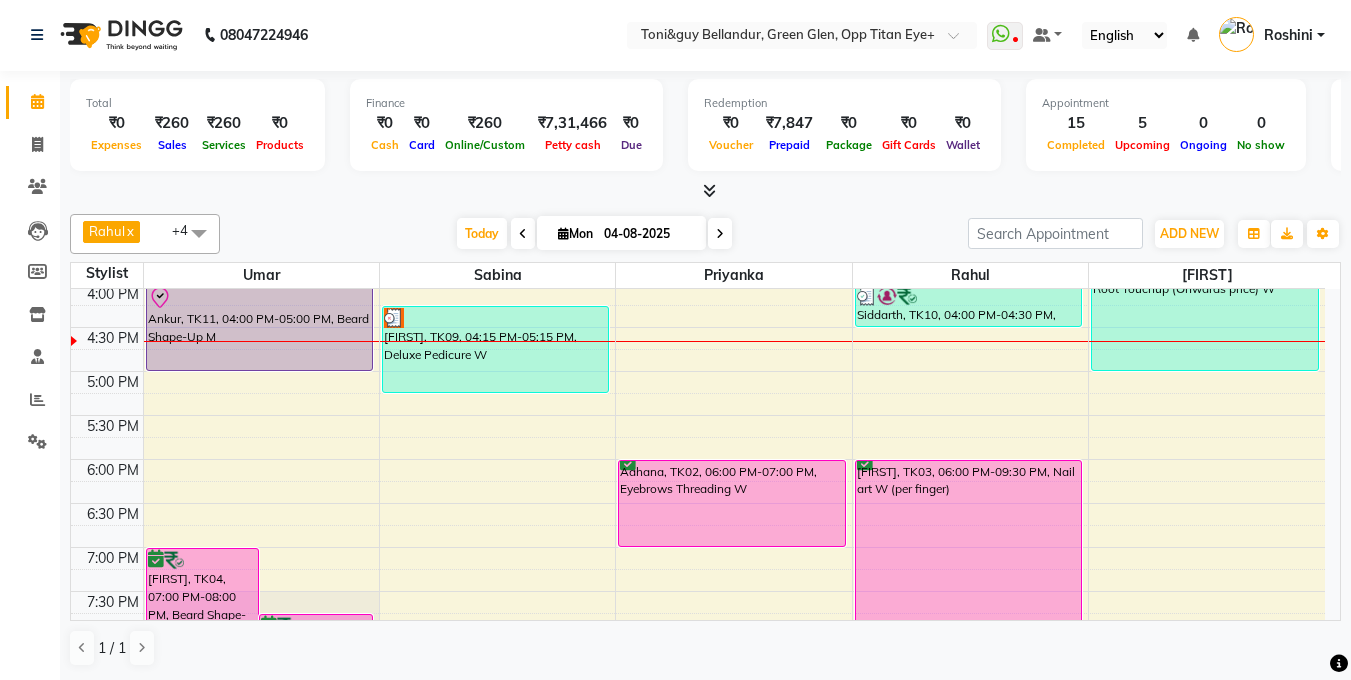 scroll, scrollTop: 598, scrollLeft: 0, axis: vertical 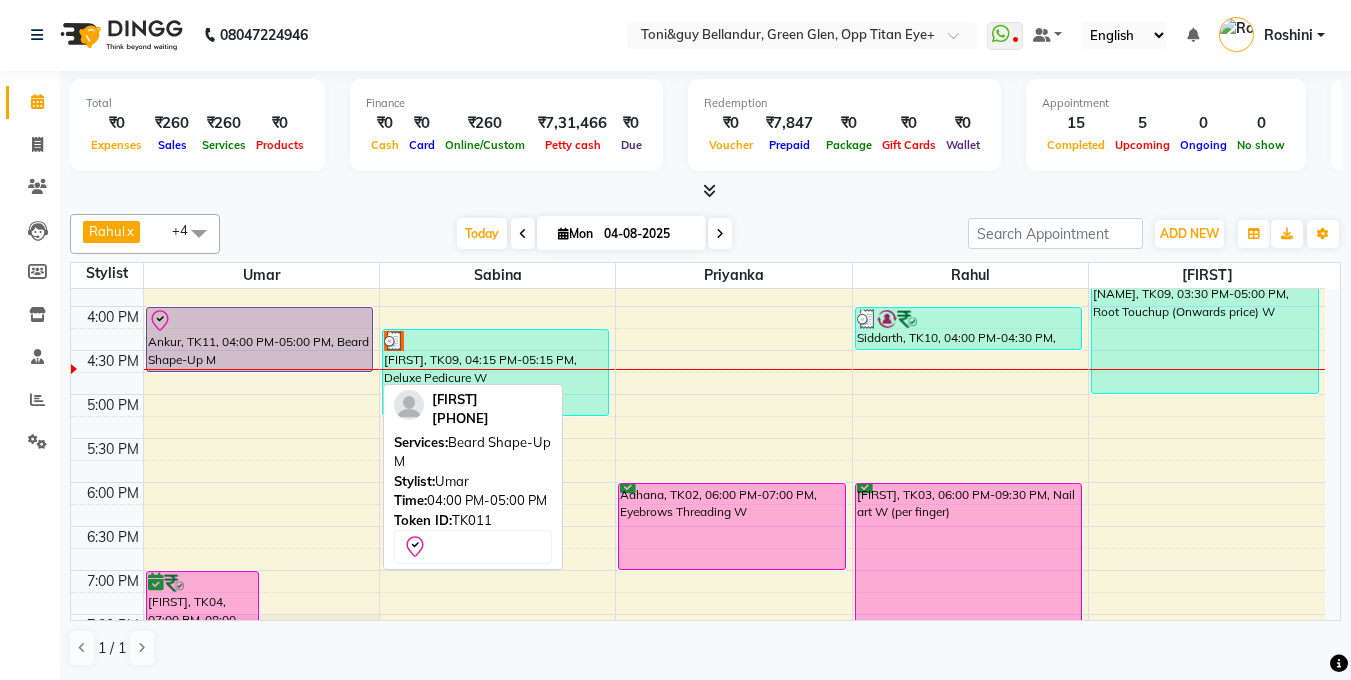 click on "Hina, TK06, 11:00 AM-11:50 AM, Stylist M     Hina, TK06, 11:45 AM-12:15 PM, Men's Head Oil - 30 Mins M     Shivam, TK04, 07:00 PM-08:00 PM, Beard Shape-Up M     Shivam, TK04, 07:45 PM-08:50 PM, Top Stylist M
Ankur, TK11, 04:00 PM-05:00 PM, Beard Shape-Up M
Ankur, TK11, 04:00 PM-05:00 PM, Beard Shape-Up M" at bounding box center [261, 262] 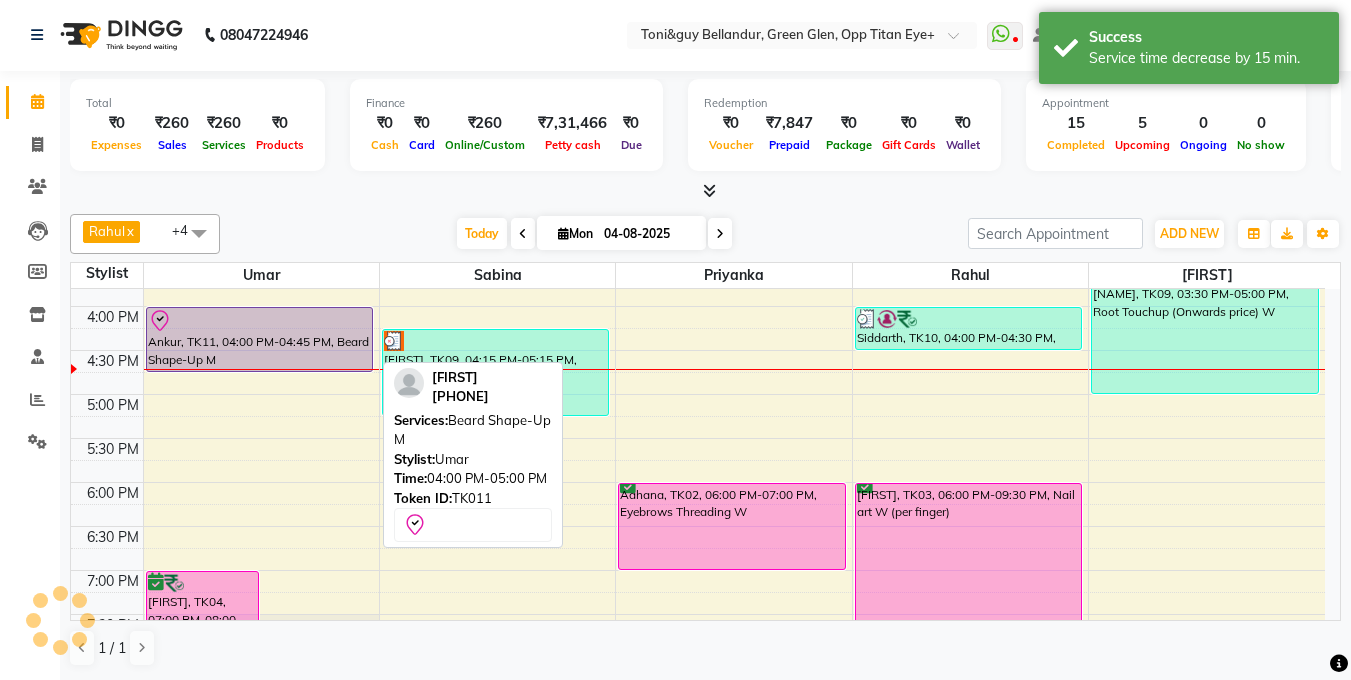 click on "Ankur, TK11, 04:00 PM-04:45 PM, Beard Shape-Up M" at bounding box center (260, 339) 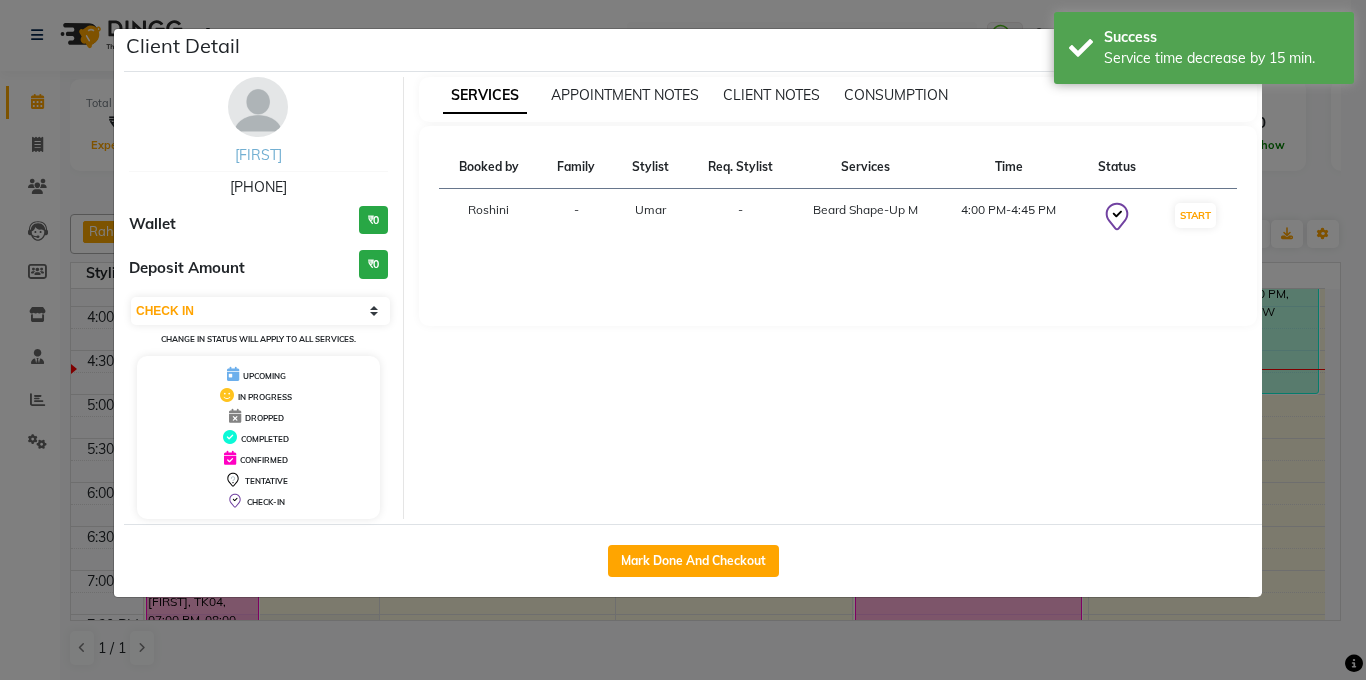 drag, startPoint x: 222, startPoint y: 165, endPoint x: 239, endPoint y: 162, distance: 17.262676 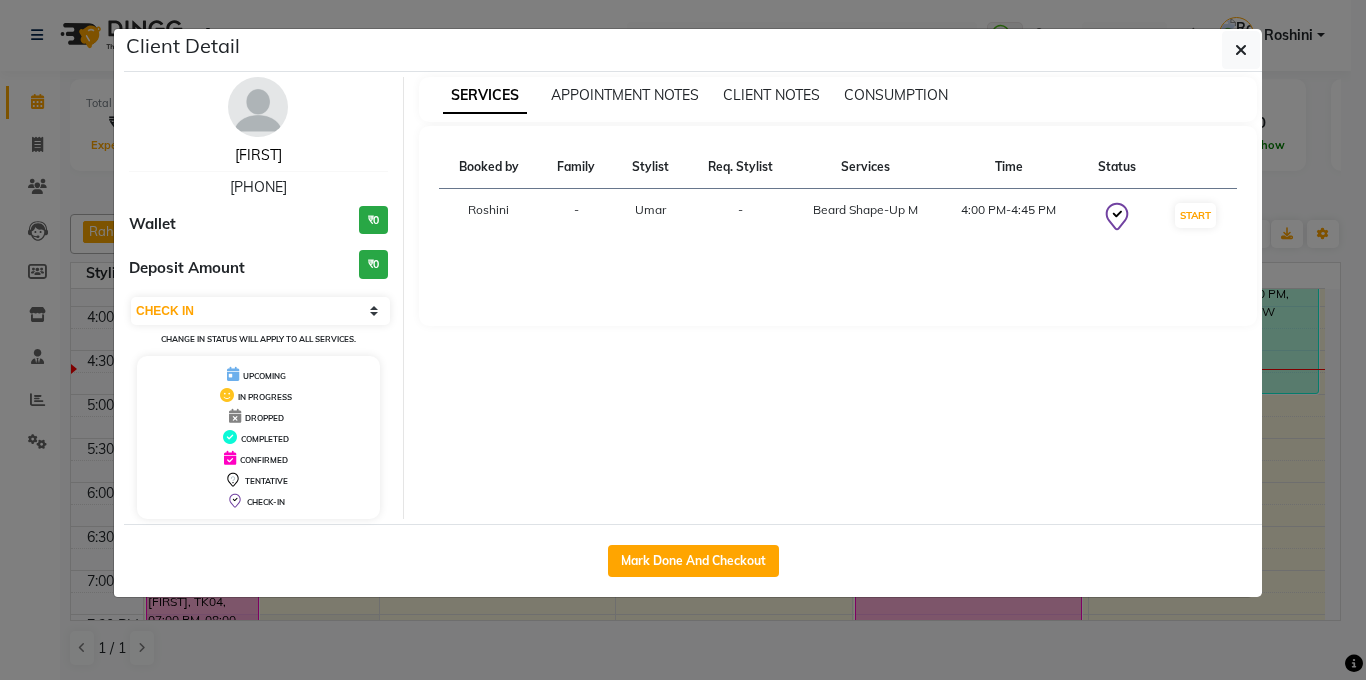 click on "[FIRST]" at bounding box center [258, 155] 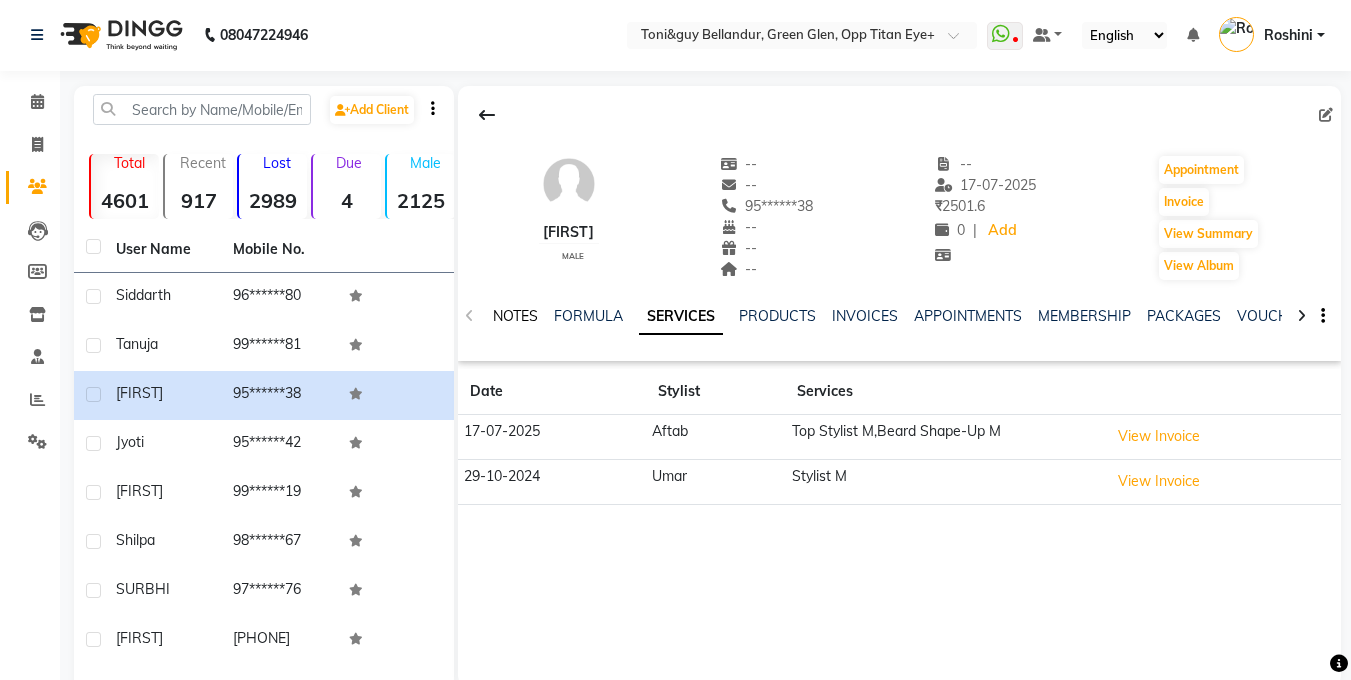 click on "NOTES" 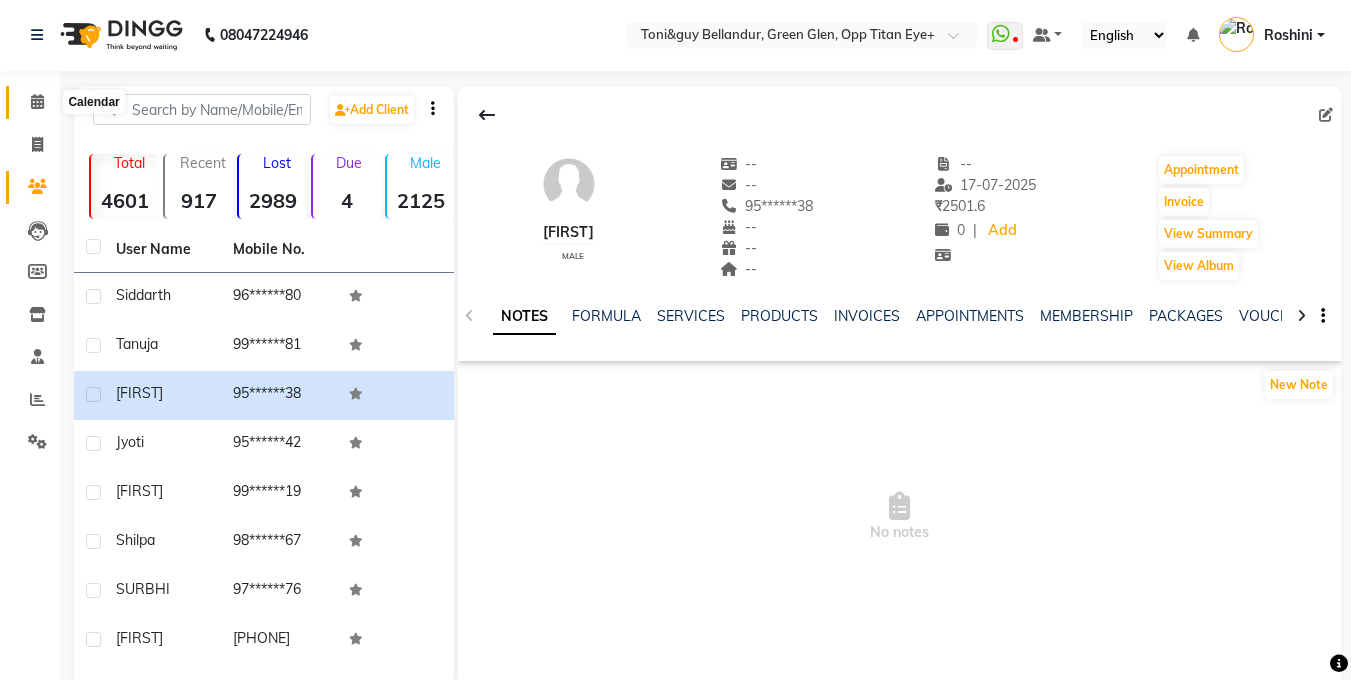 click 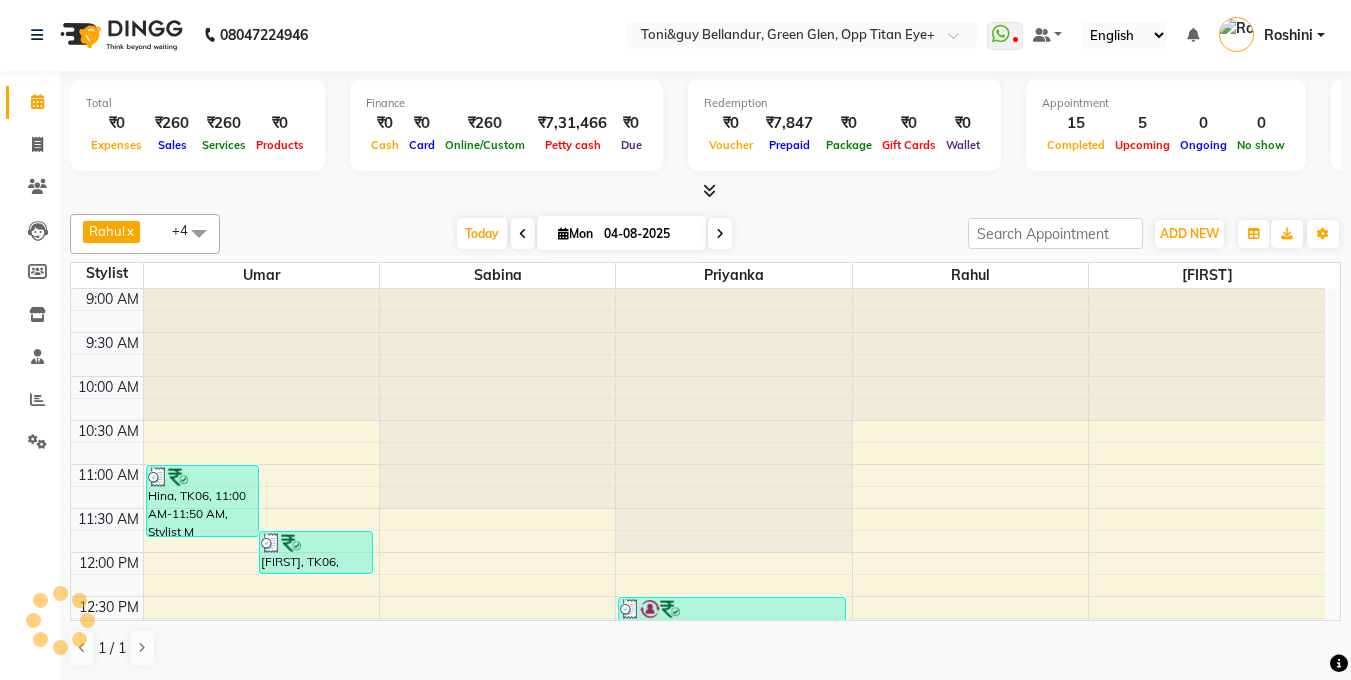 scroll, scrollTop: 0, scrollLeft: 0, axis: both 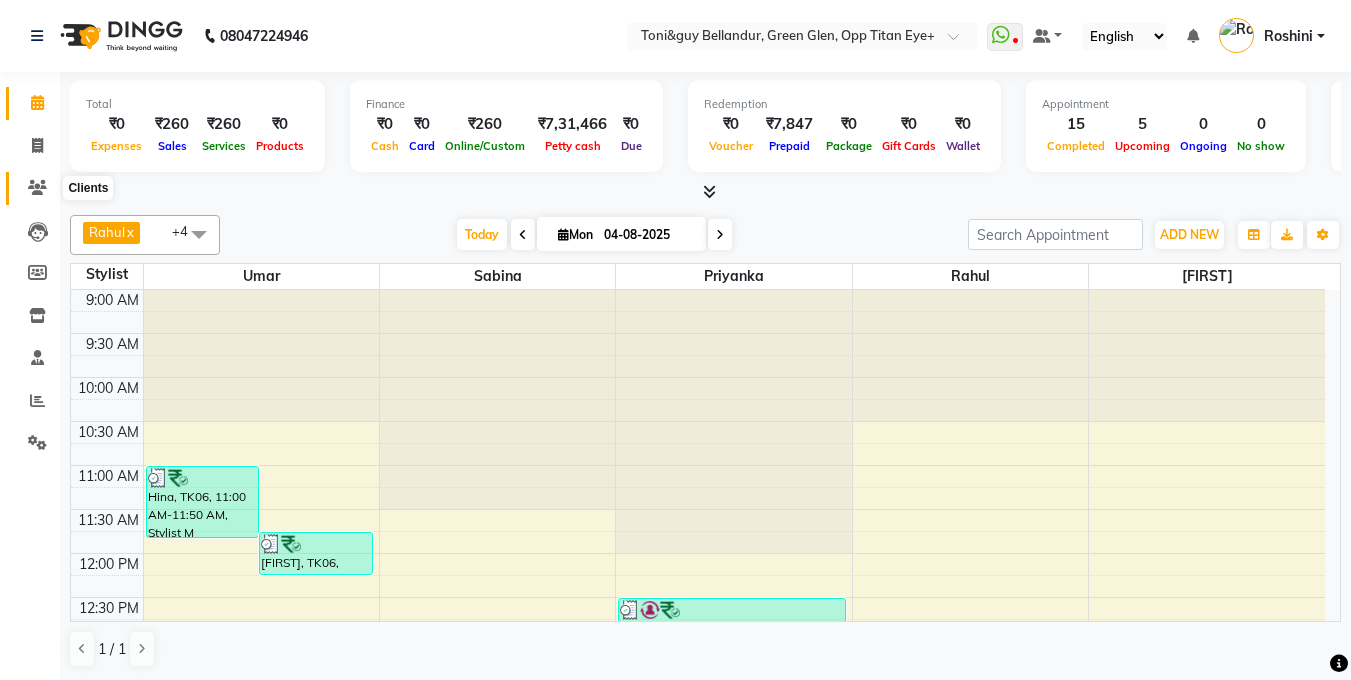 click 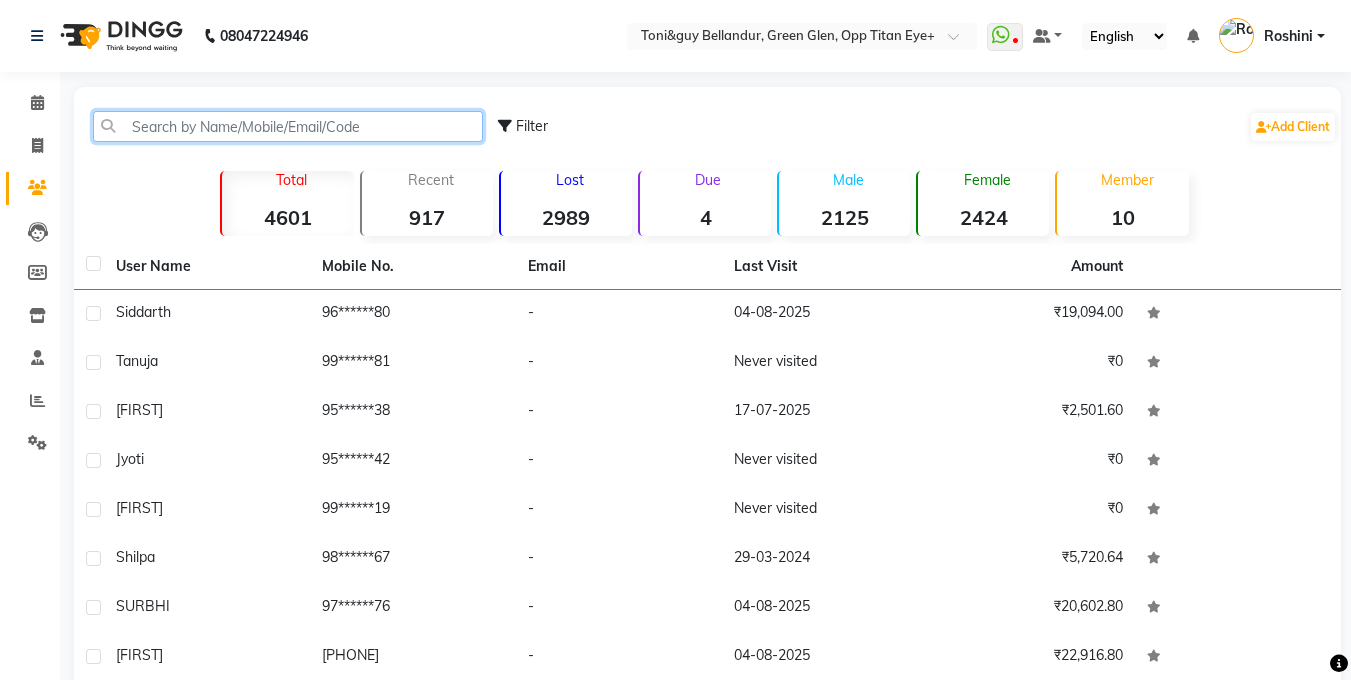 click 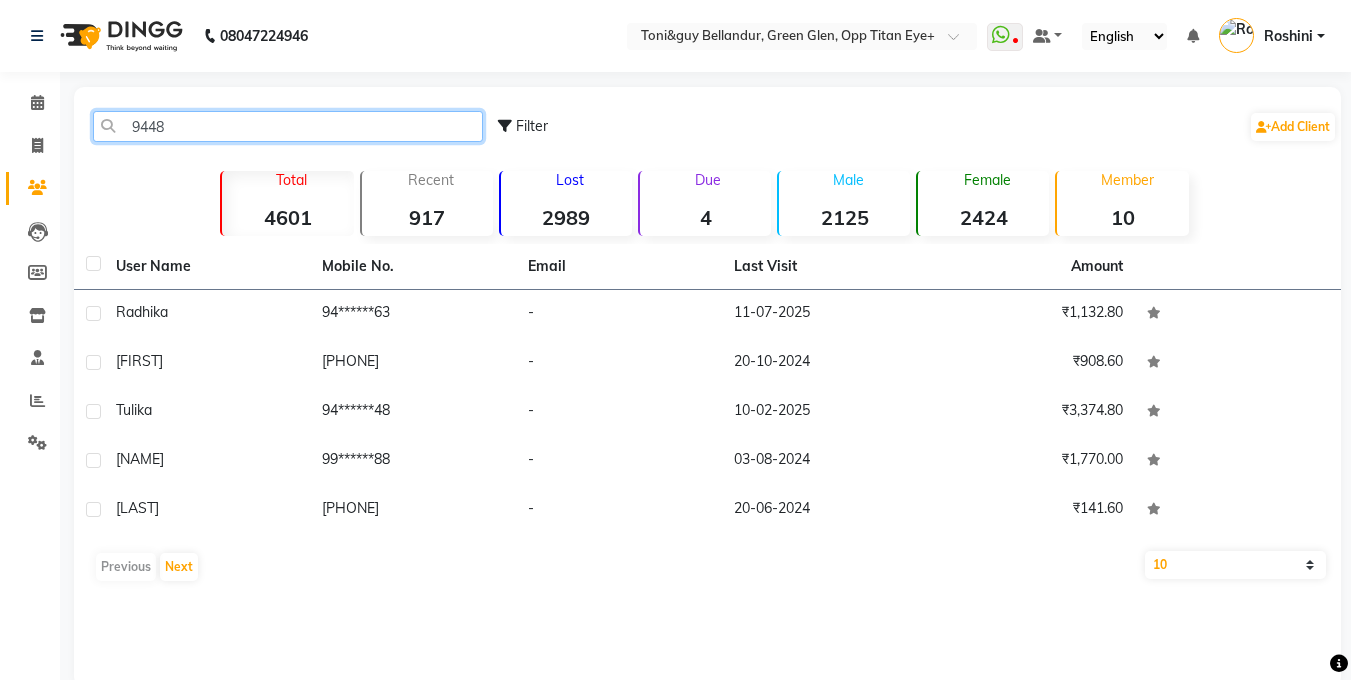type on "94482" 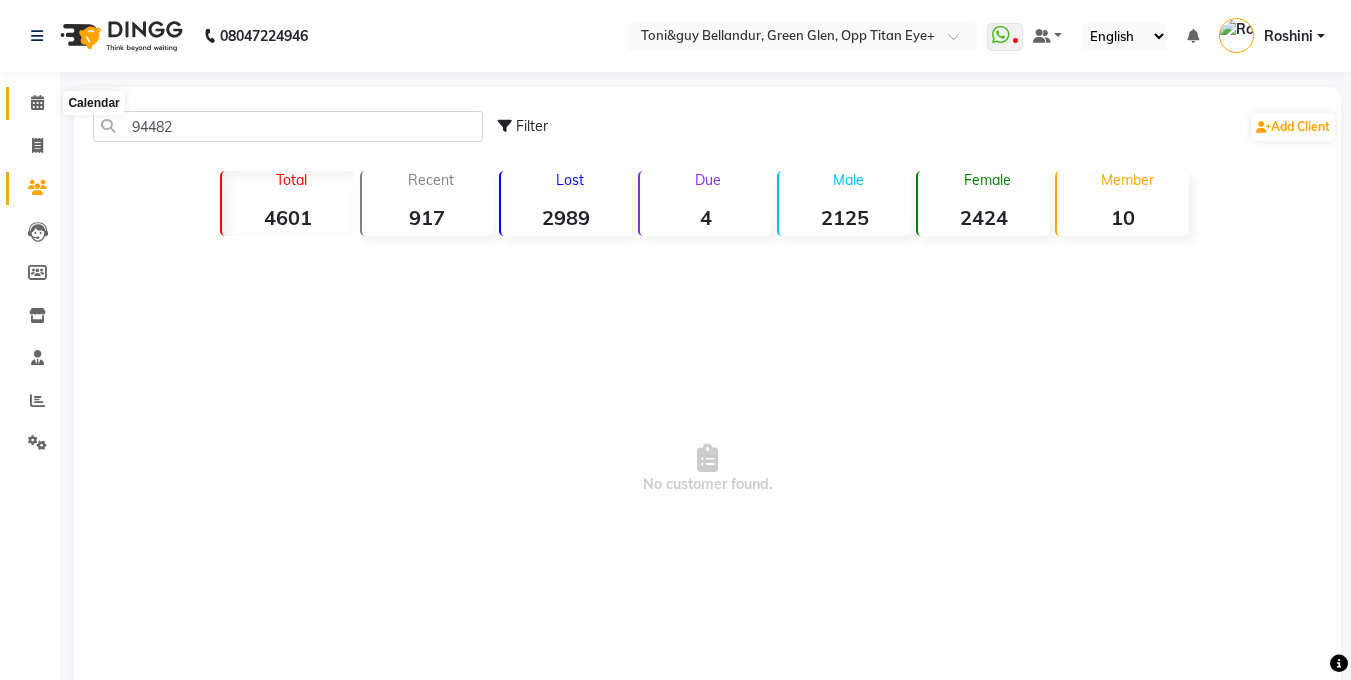 click 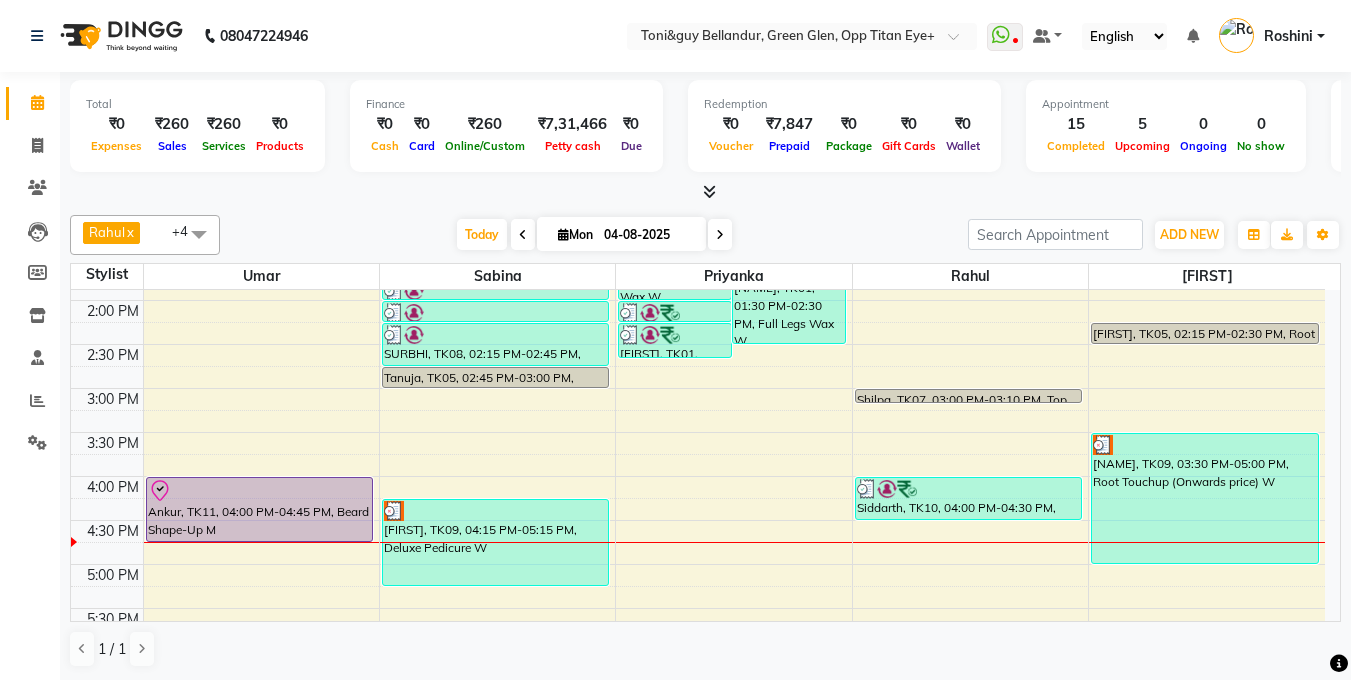 scroll, scrollTop: 430, scrollLeft: 0, axis: vertical 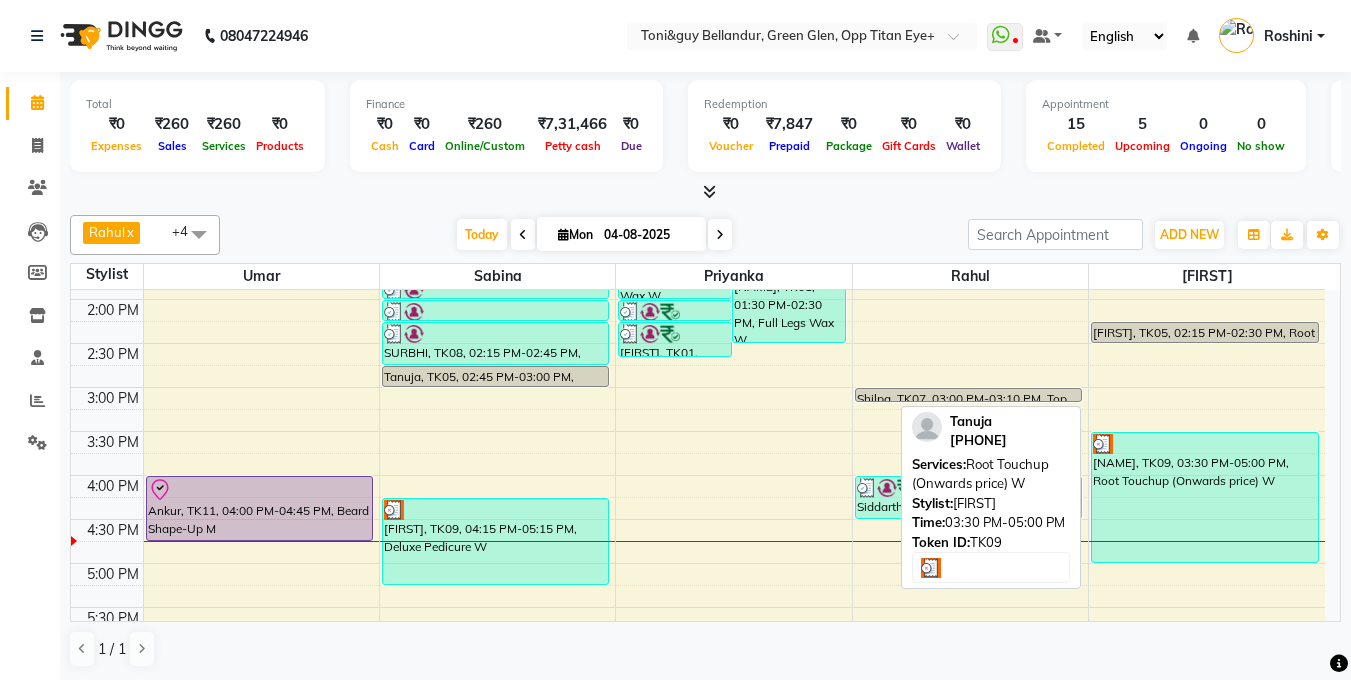 click on "Tanuja, TK09, 03:30 PM-05:00 PM, Root Touchup (Onwards price) W" at bounding box center [1205, 497] 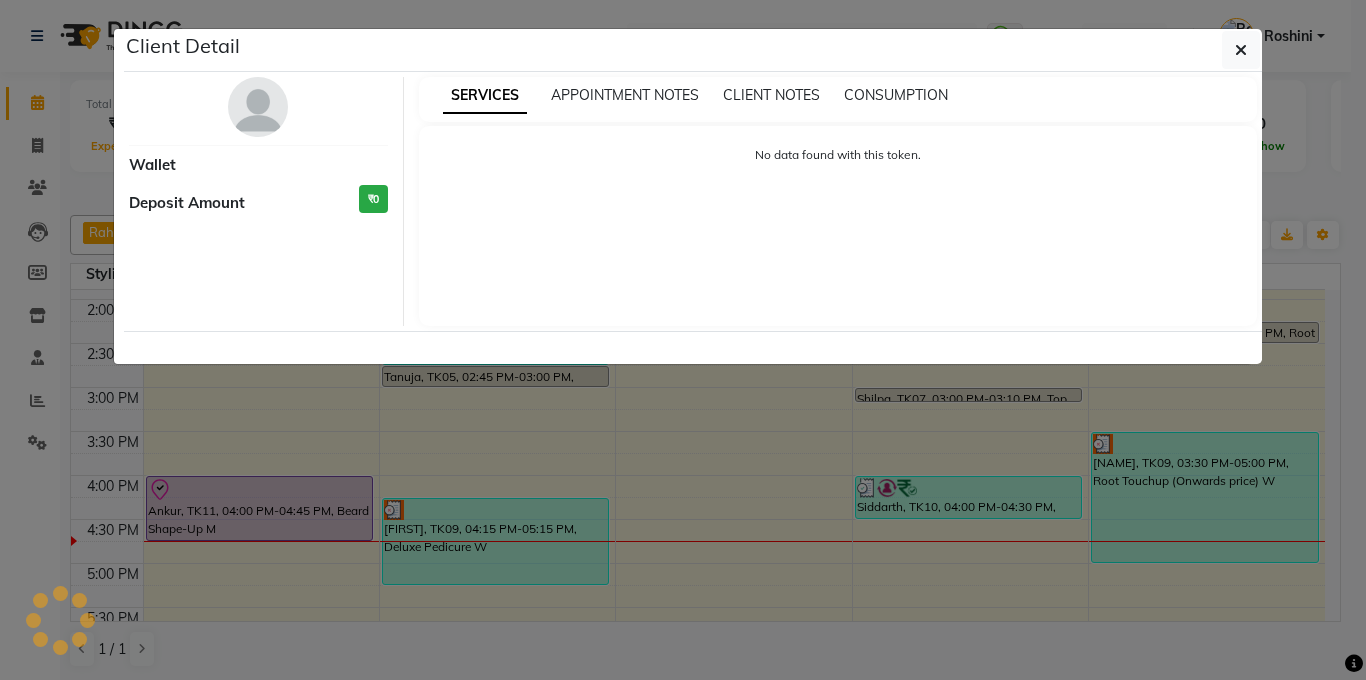 select on "3" 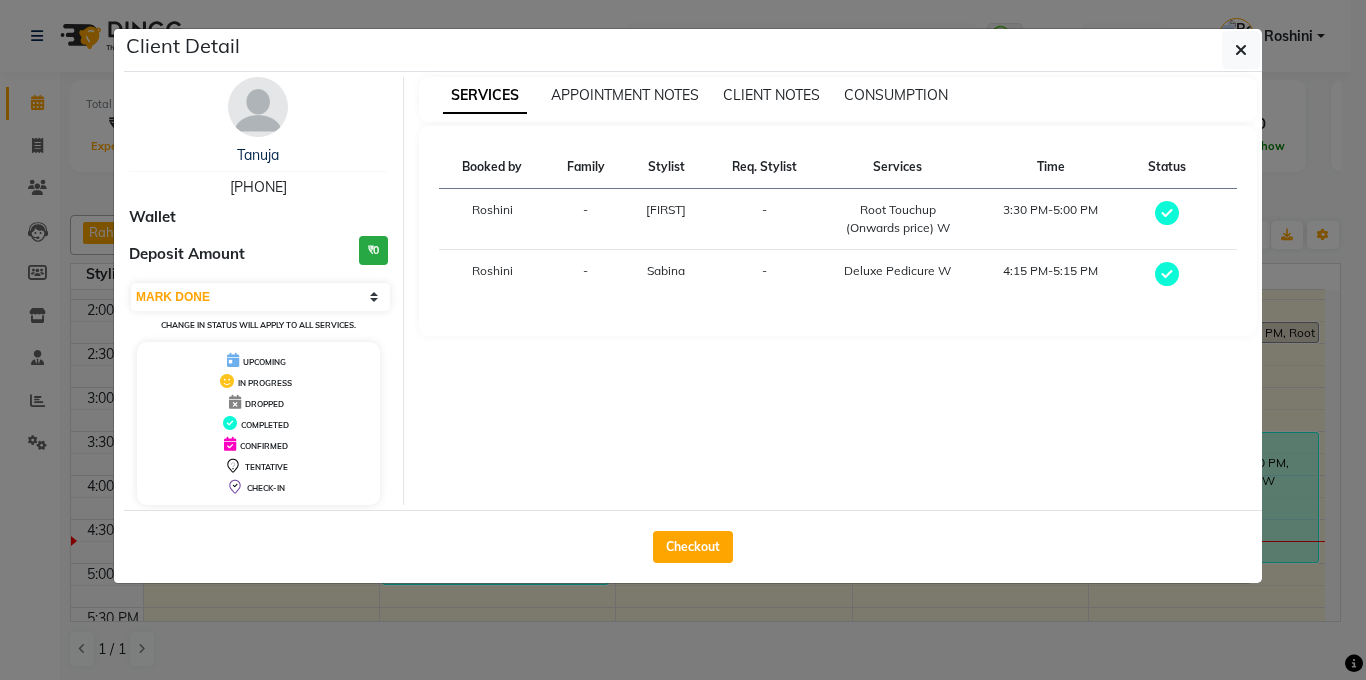 click on "Client Detail  Tanuja    9946001881 Wallet Deposit Amount  ₹0  Select MARK DONE UPCOMING Change in status will apply to all services. UPCOMING IN PROGRESS DROPPED COMPLETED CONFIRMED TENTATIVE CHECK-IN SERVICES APPOINTMENT NOTES CLIENT NOTES CONSUMPTION Booked by Family Stylist Req. Stylist Services Time Status  Roshini  - Kasim -  Root Touchup (Onwards price) W   3:30 PM-5:00 PM   Roshini  - Sabina -  Deluxe Pedicure W   4:15 PM-5:15 PM   Checkout" 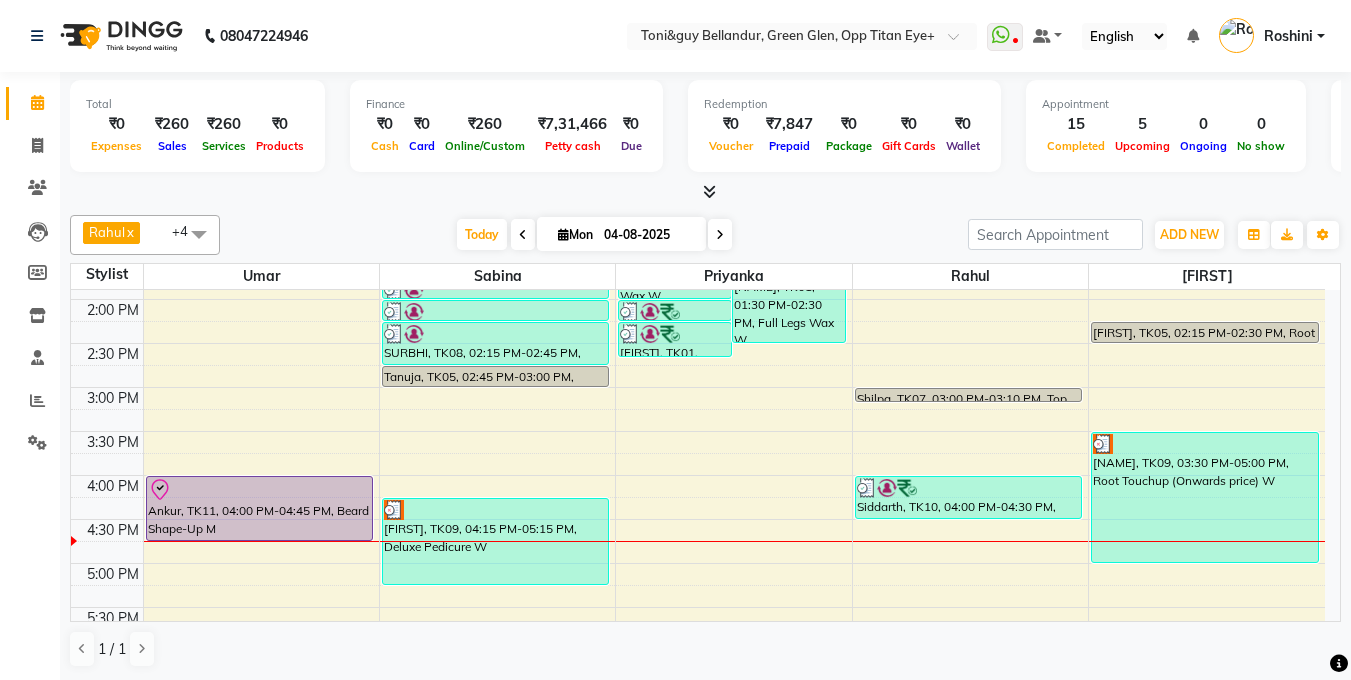 scroll, scrollTop: 1, scrollLeft: 0, axis: vertical 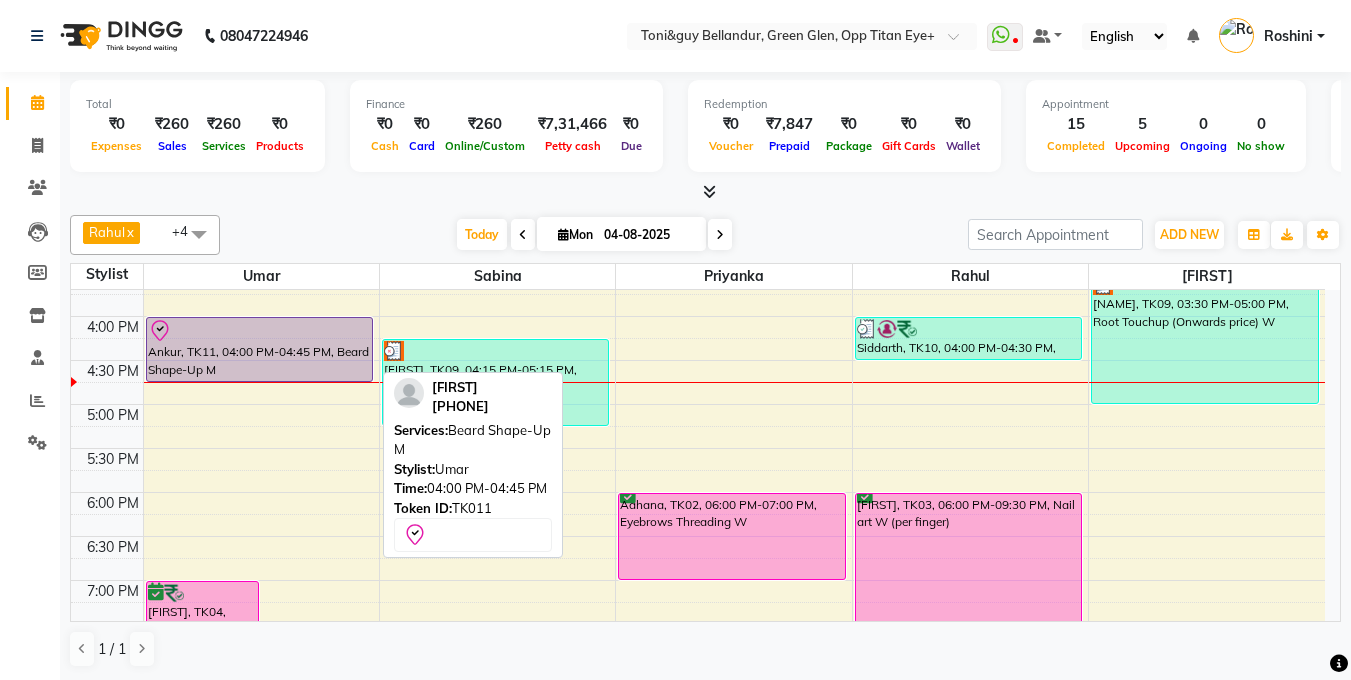 click on "Ankur, TK11, 04:00 PM-04:45 PM, Beard Shape-Up M" at bounding box center (260, 349) 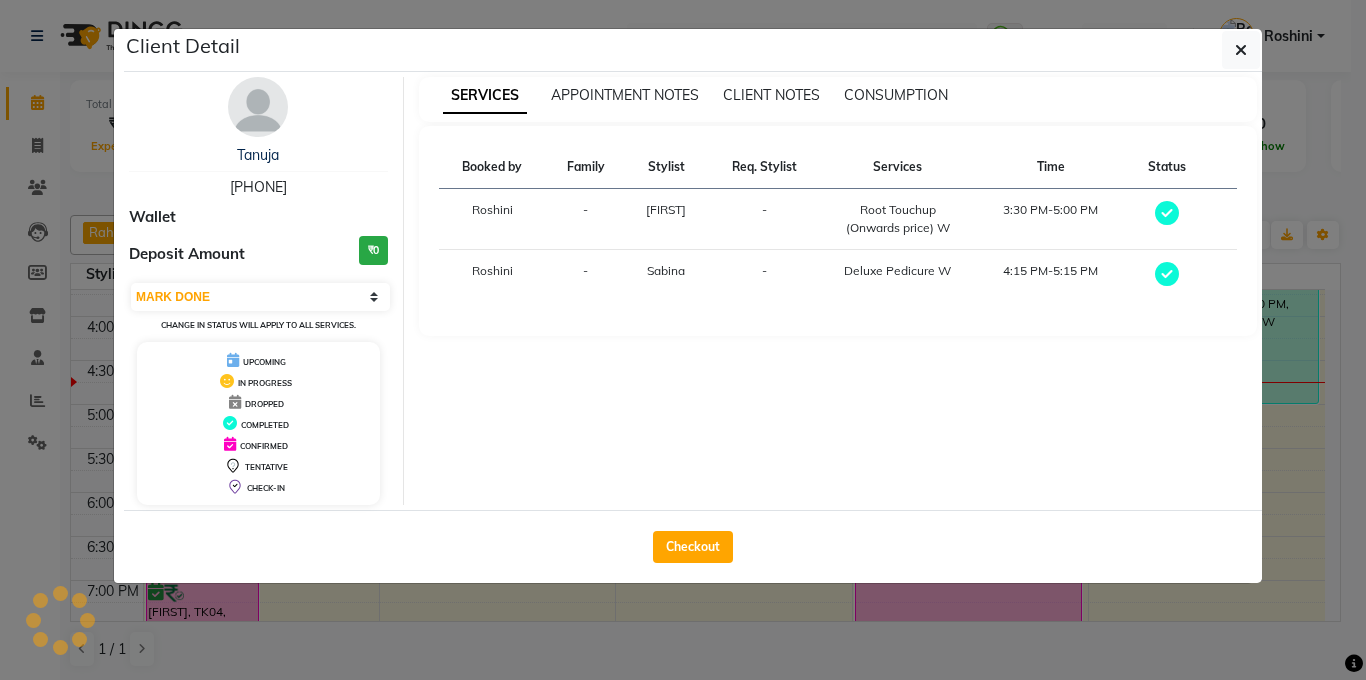 select on "8" 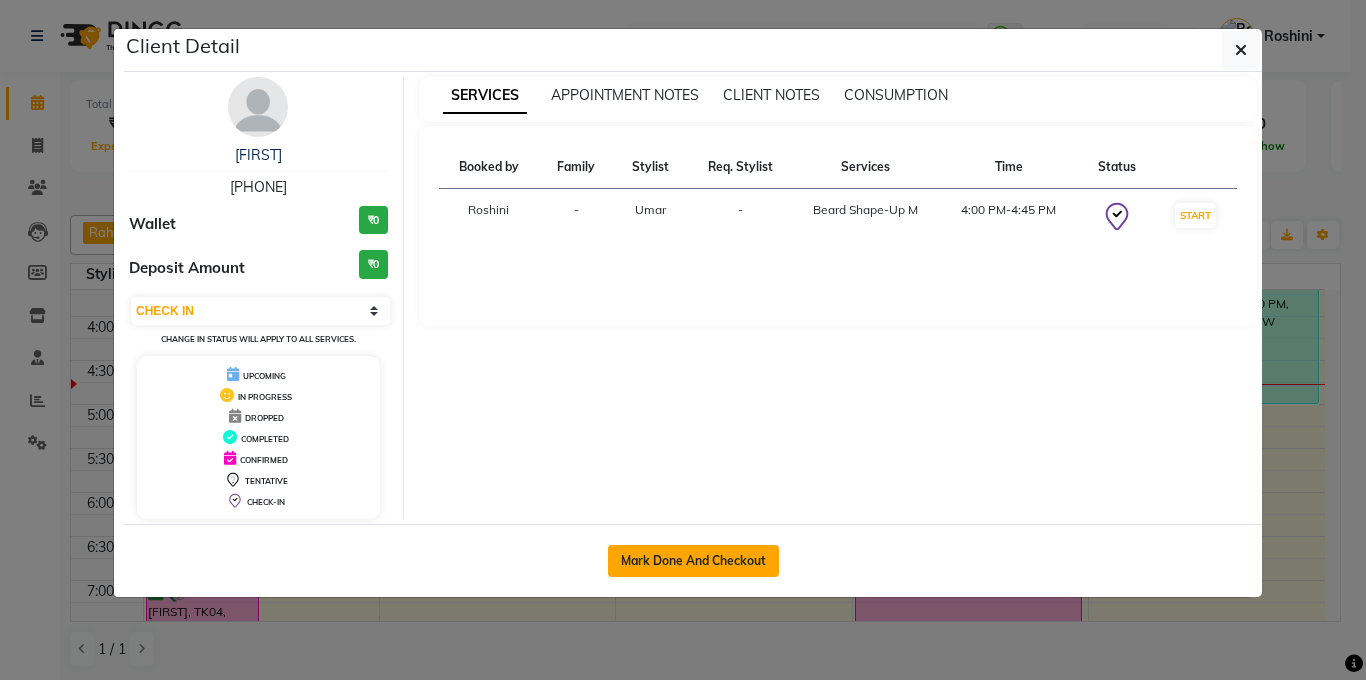 click on "Mark Done And Checkout" 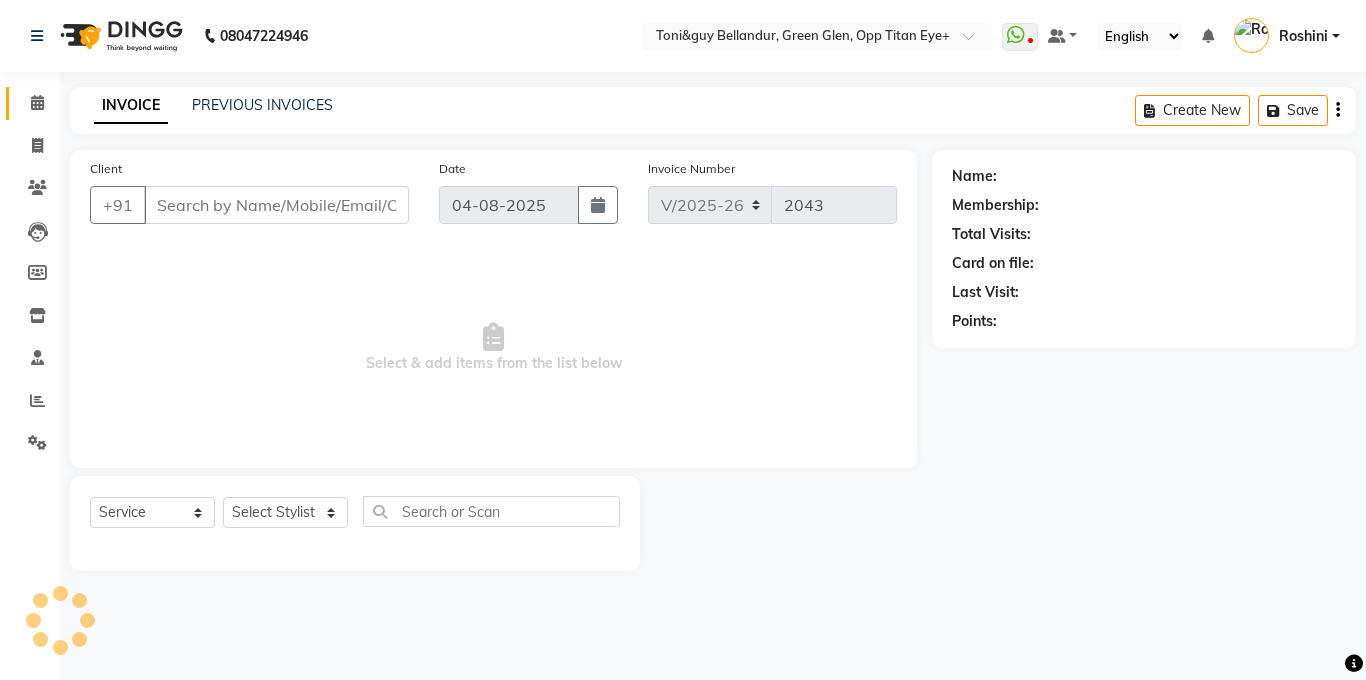 type on "95******38" 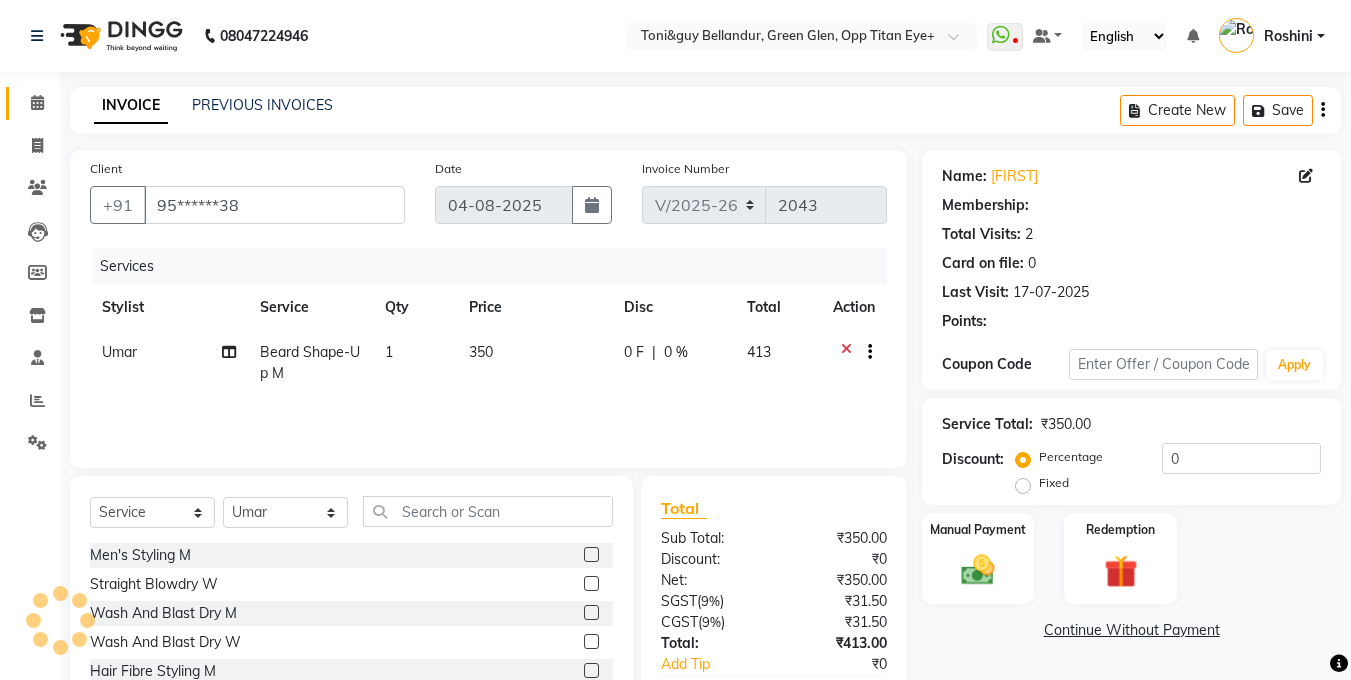 select on "1: Object" 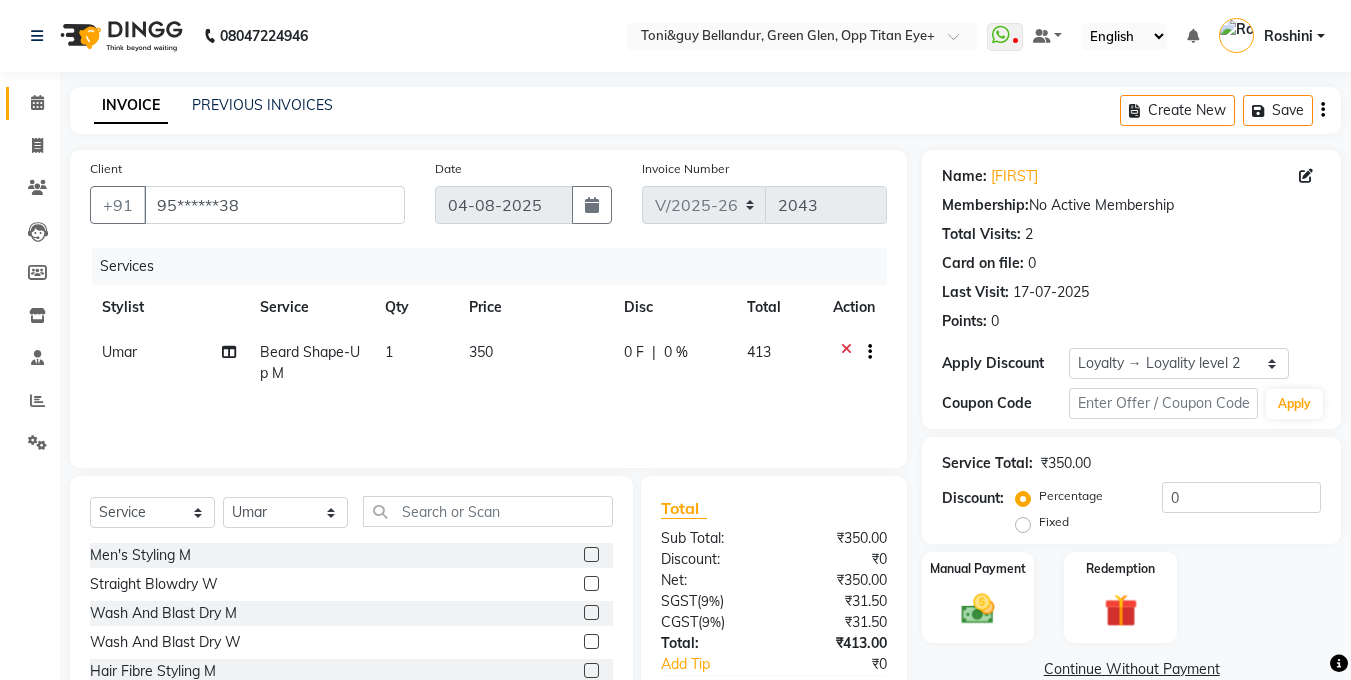 scroll, scrollTop: 121, scrollLeft: 0, axis: vertical 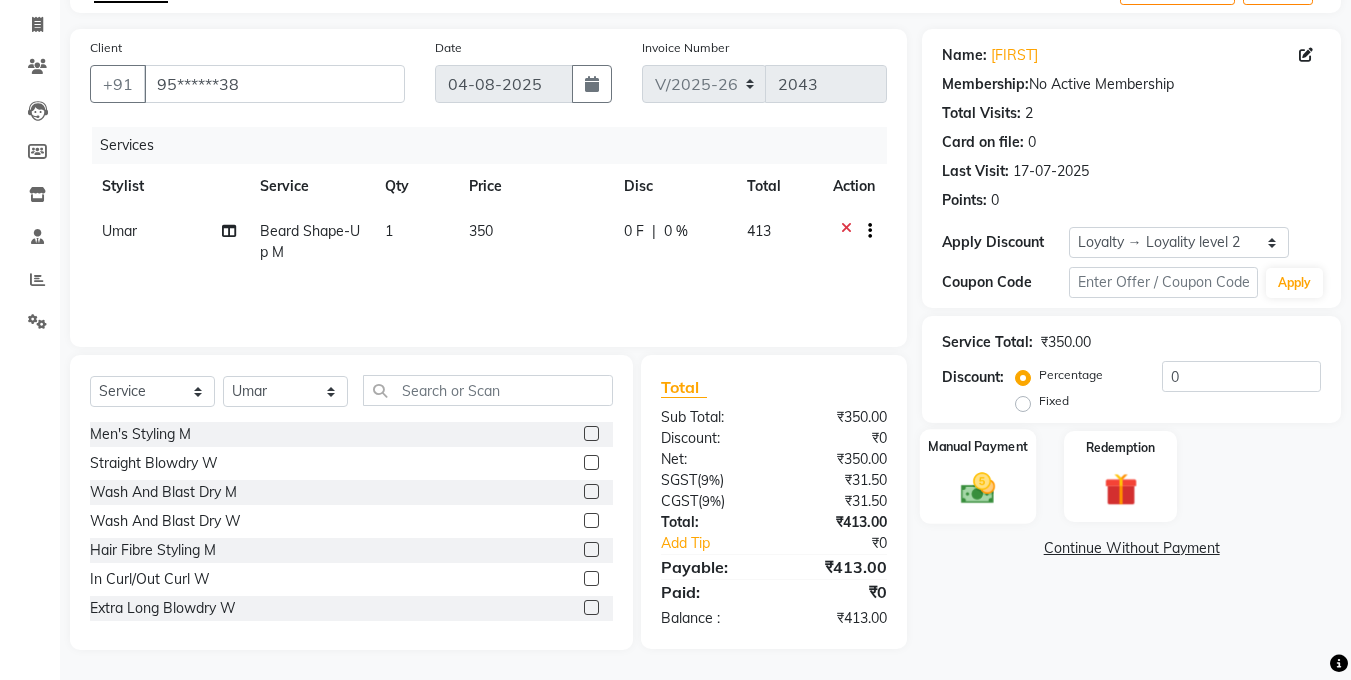click on "Manual Payment" 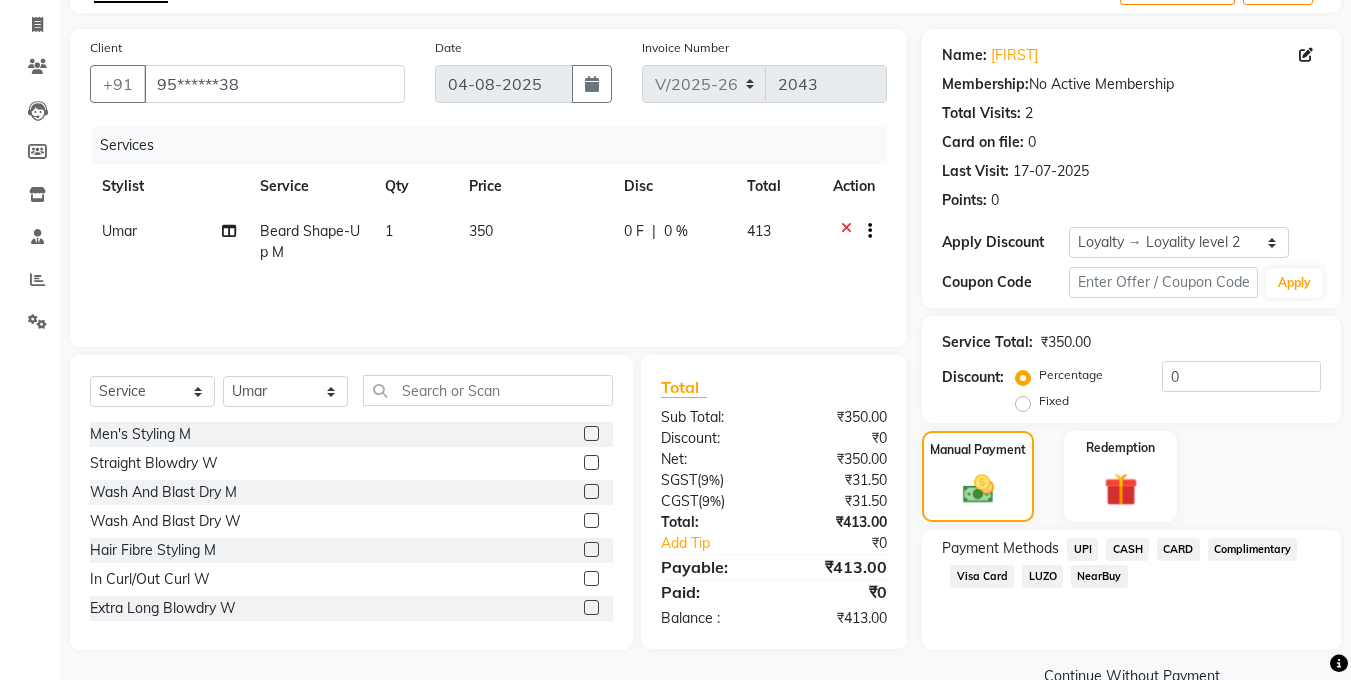 click on "UPI" 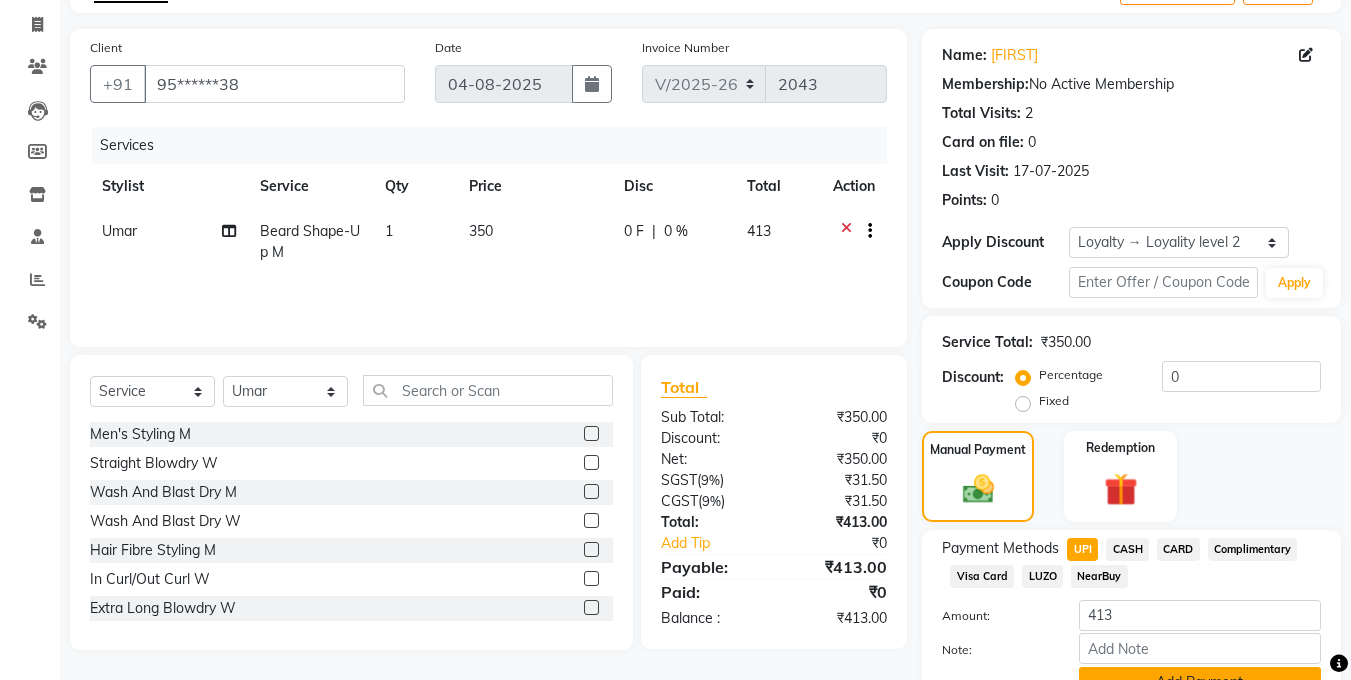 click on "Add Payment" 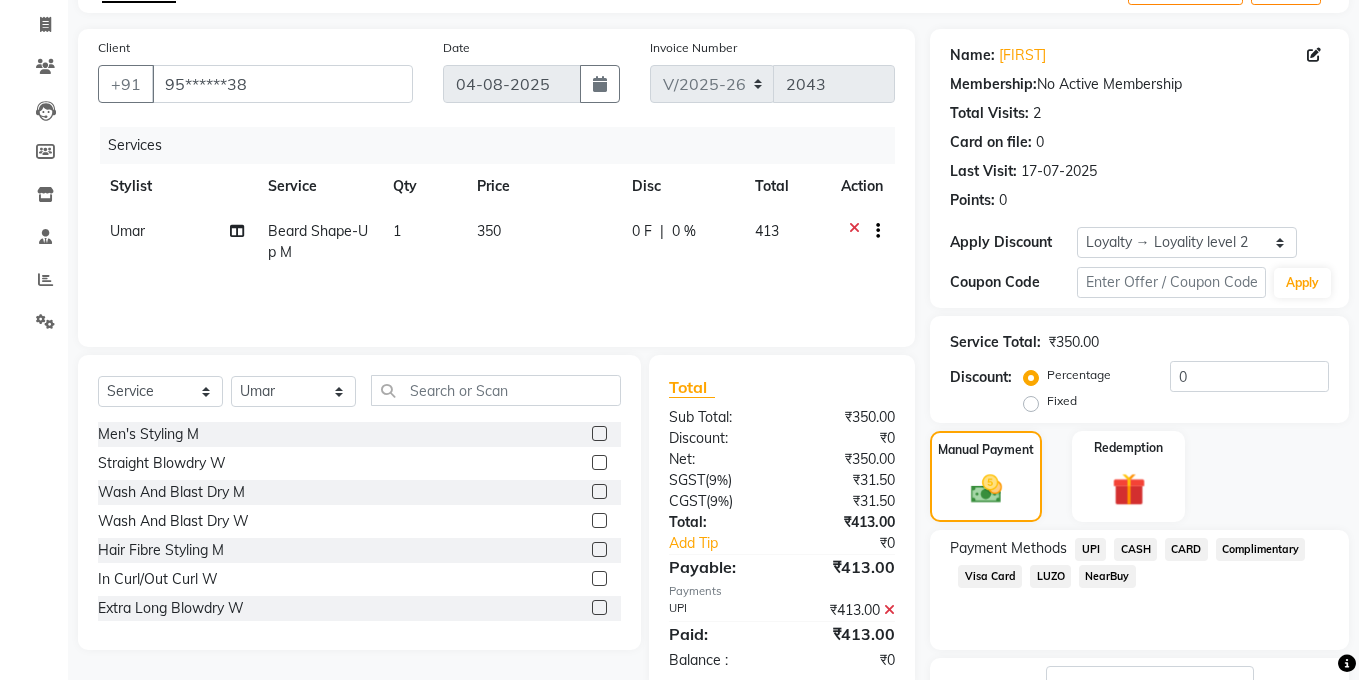 scroll, scrollTop: 259, scrollLeft: 0, axis: vertical 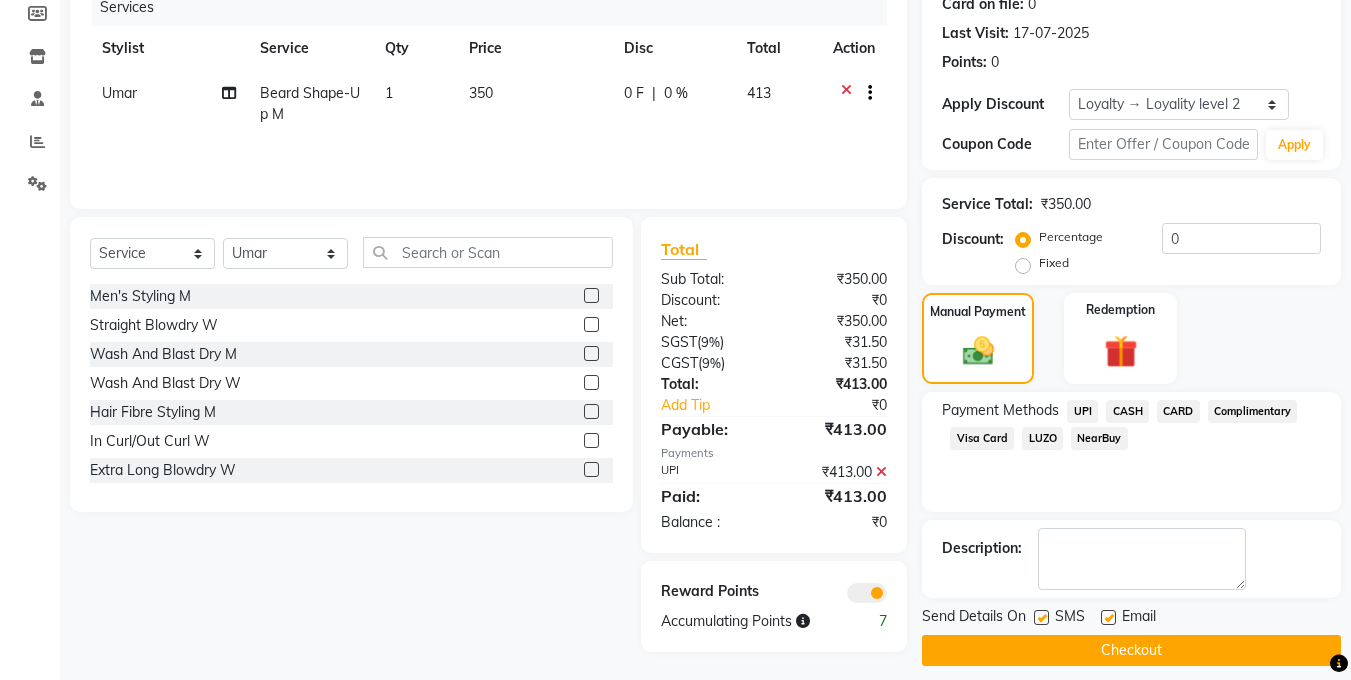 click 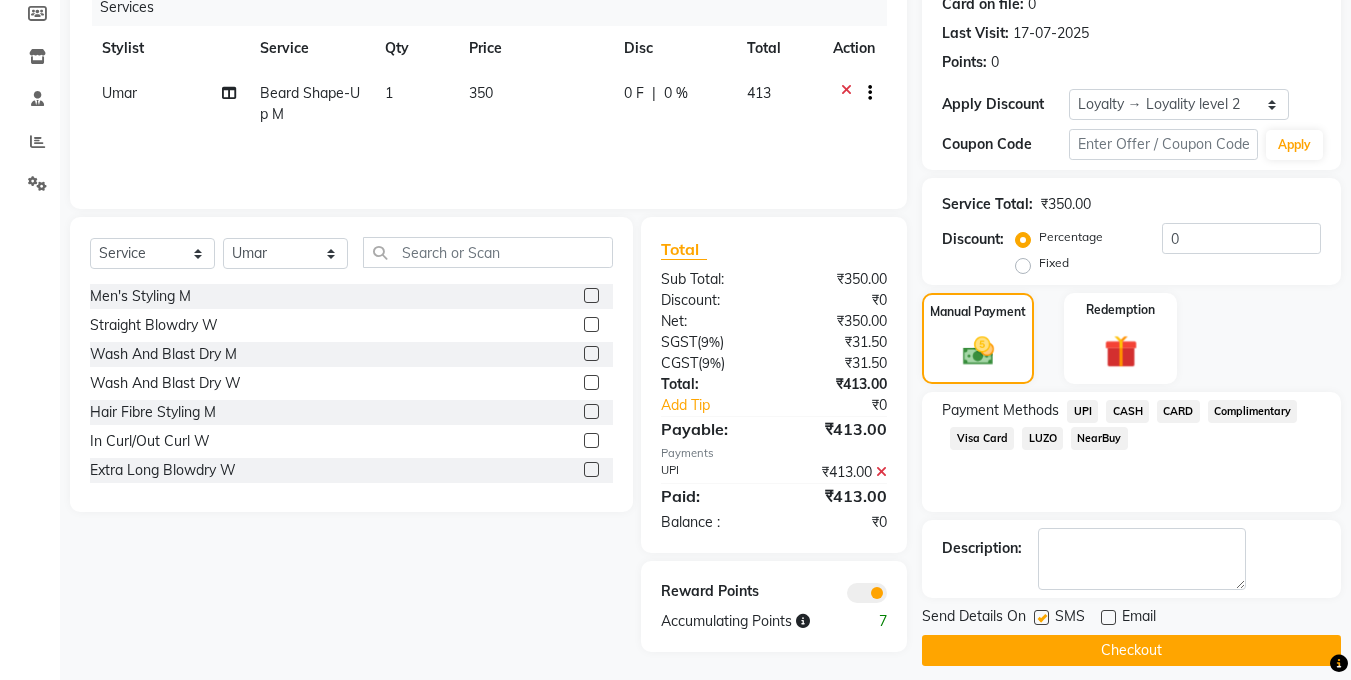 click 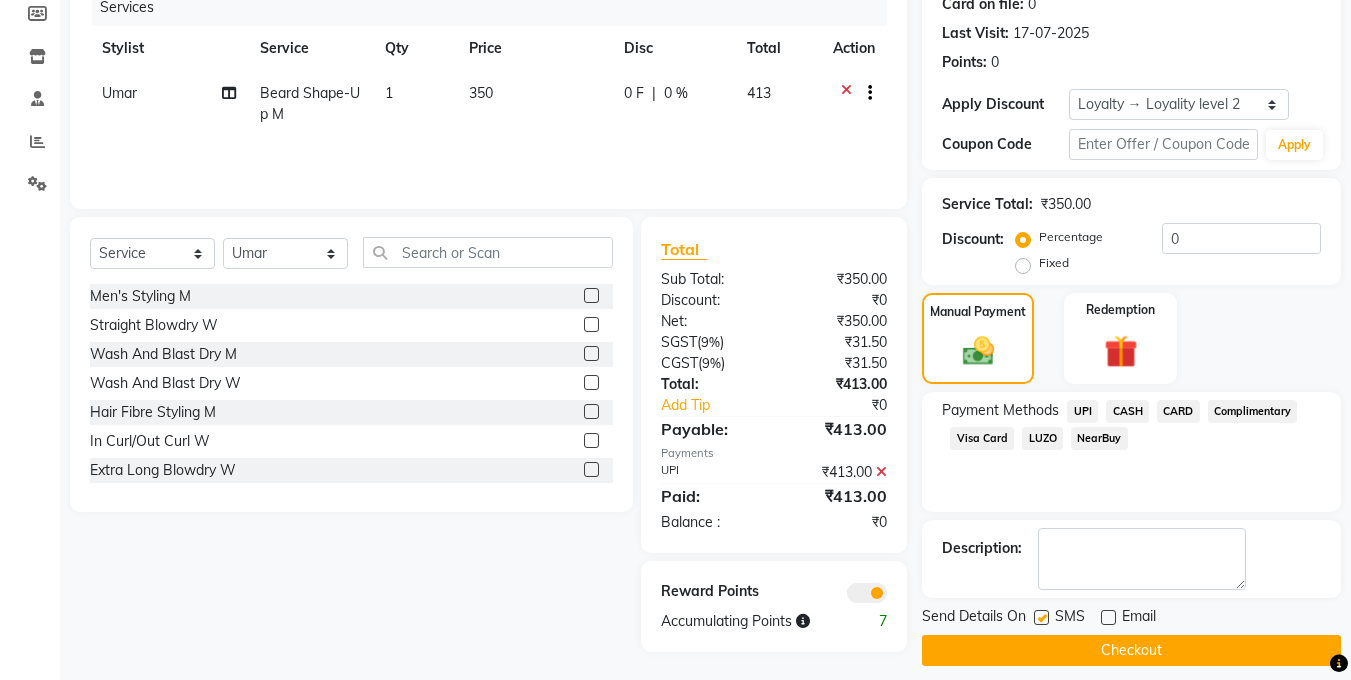 click 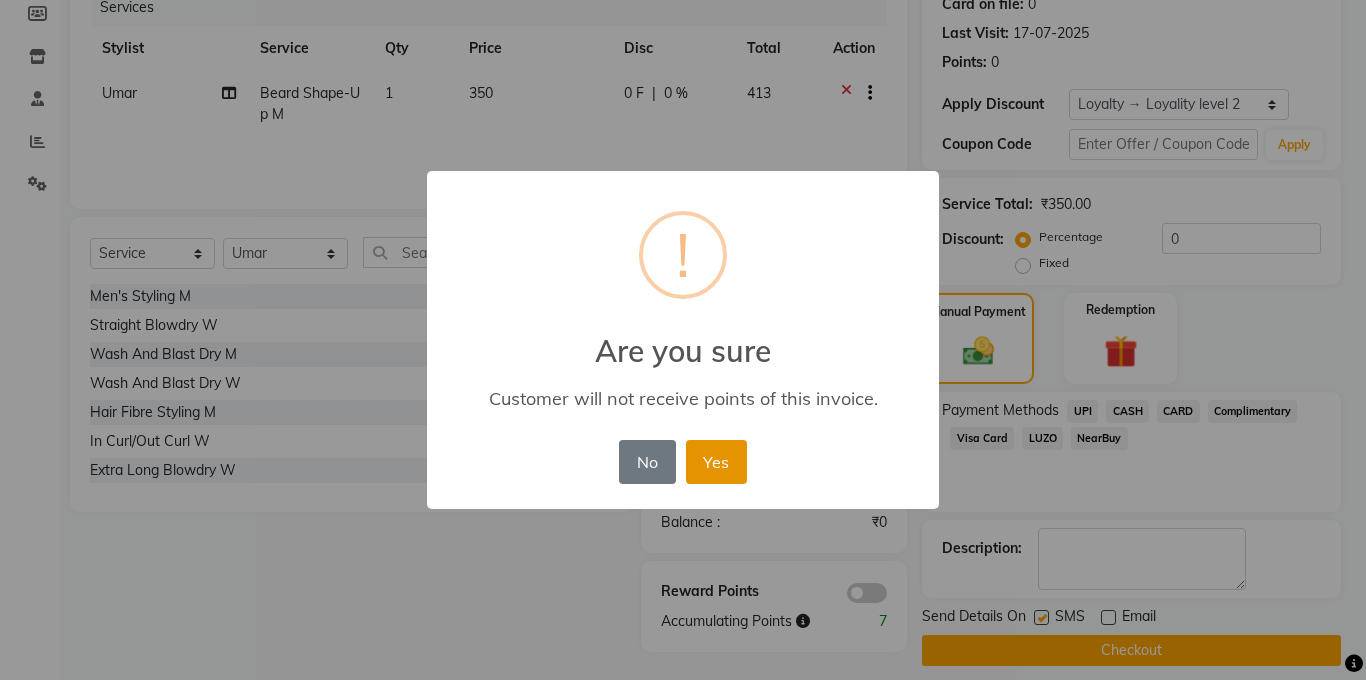 click on "Yes" at bounding box center (716, 462) 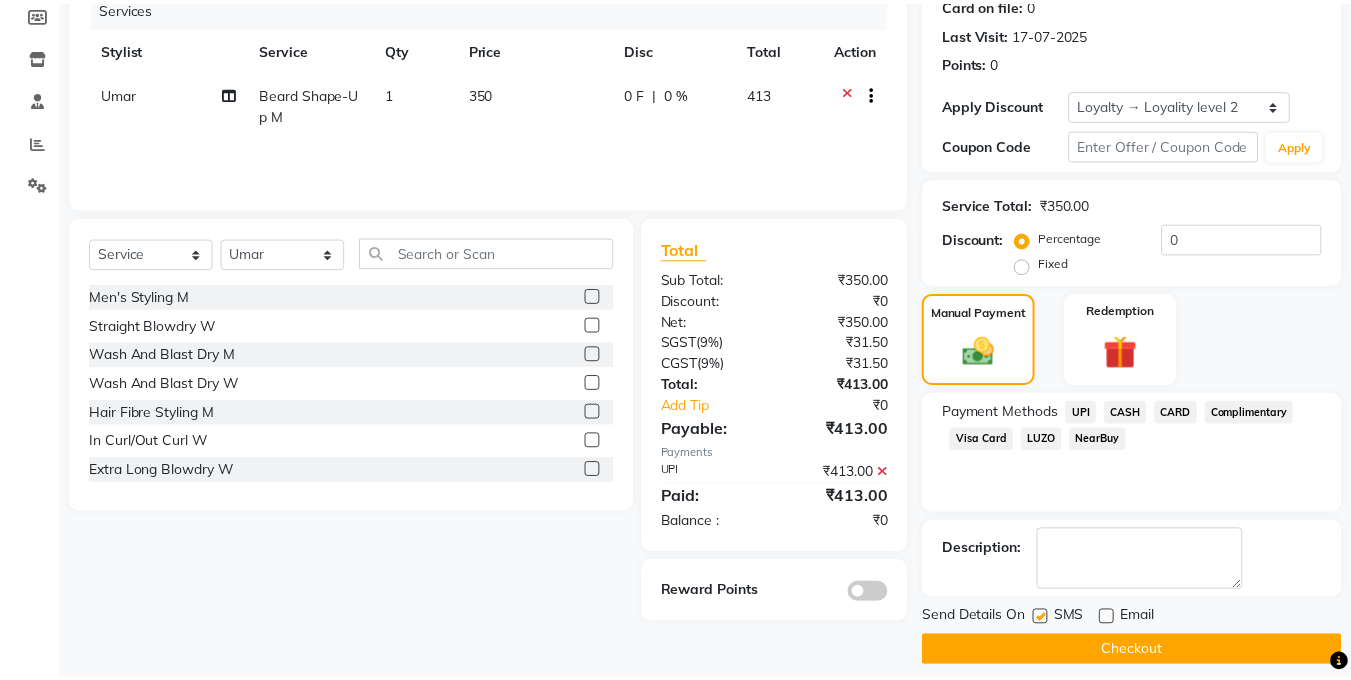 scroll, scrollTop: 275, scrollLeft: 0, axis: vertical 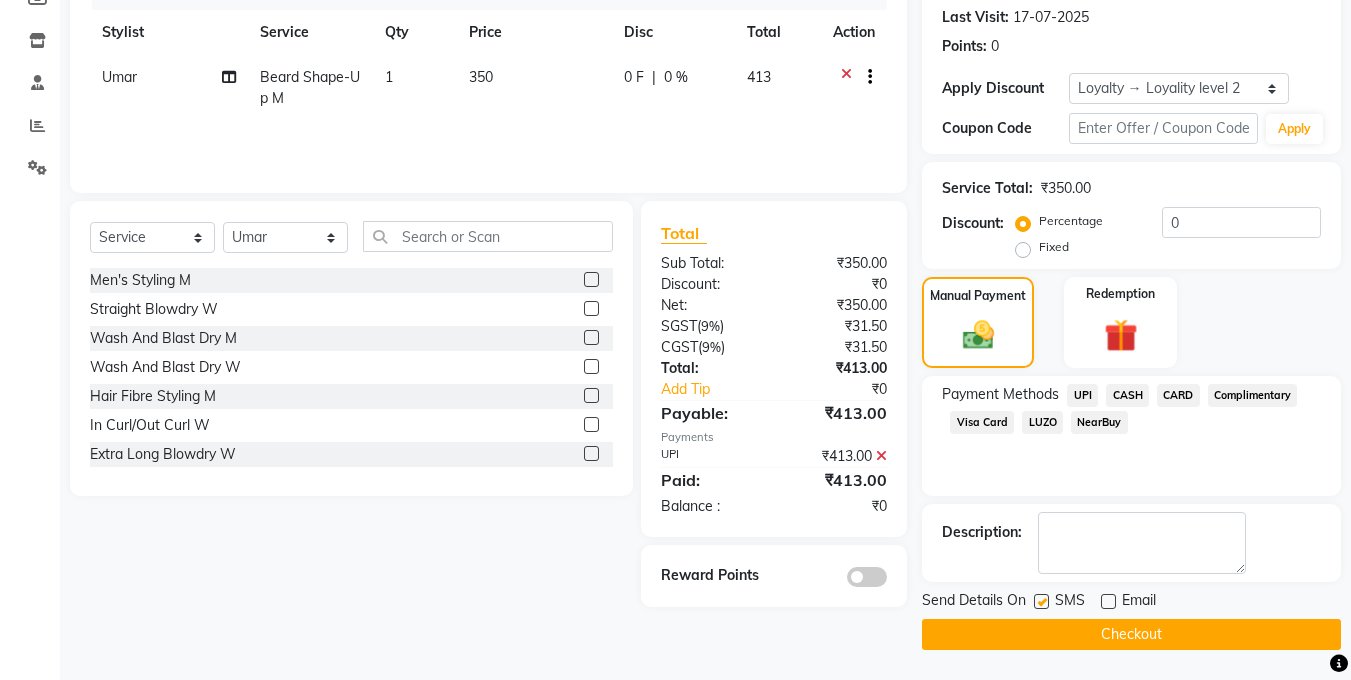 click on "Checkout" 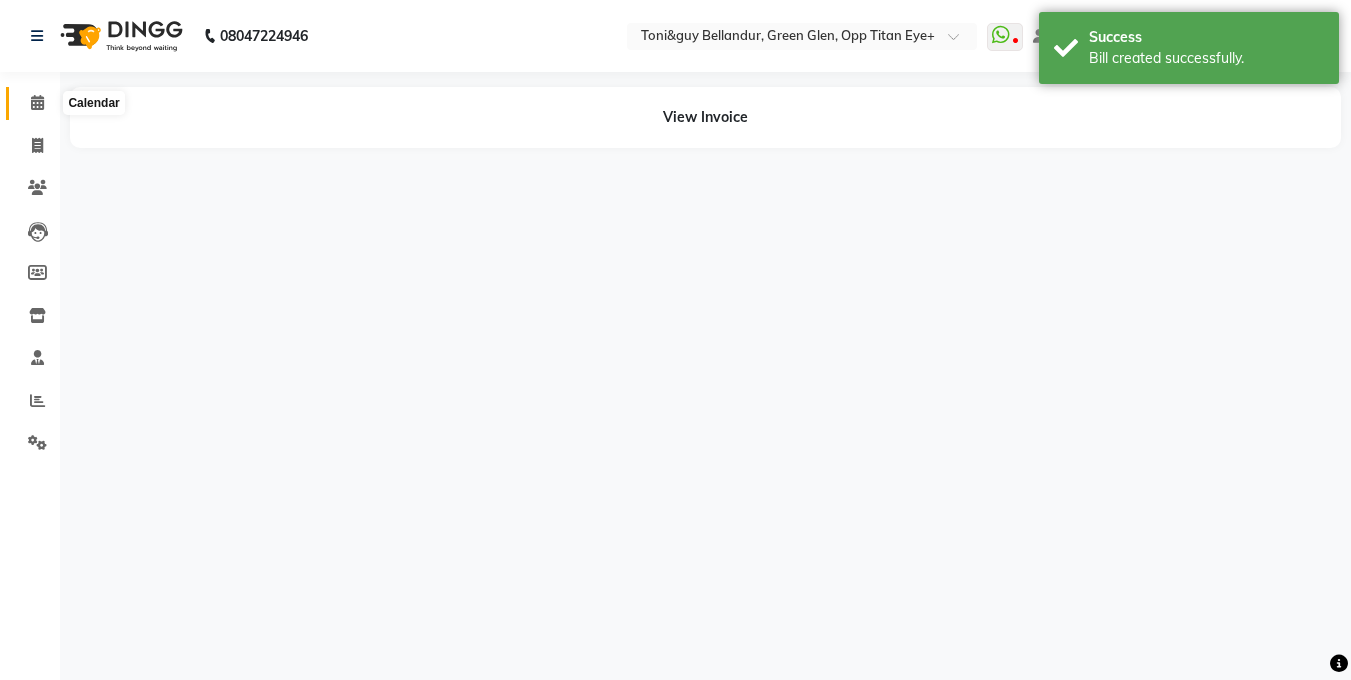 scroll, scrollTop: 0, scrollLeft: 0, axis: both 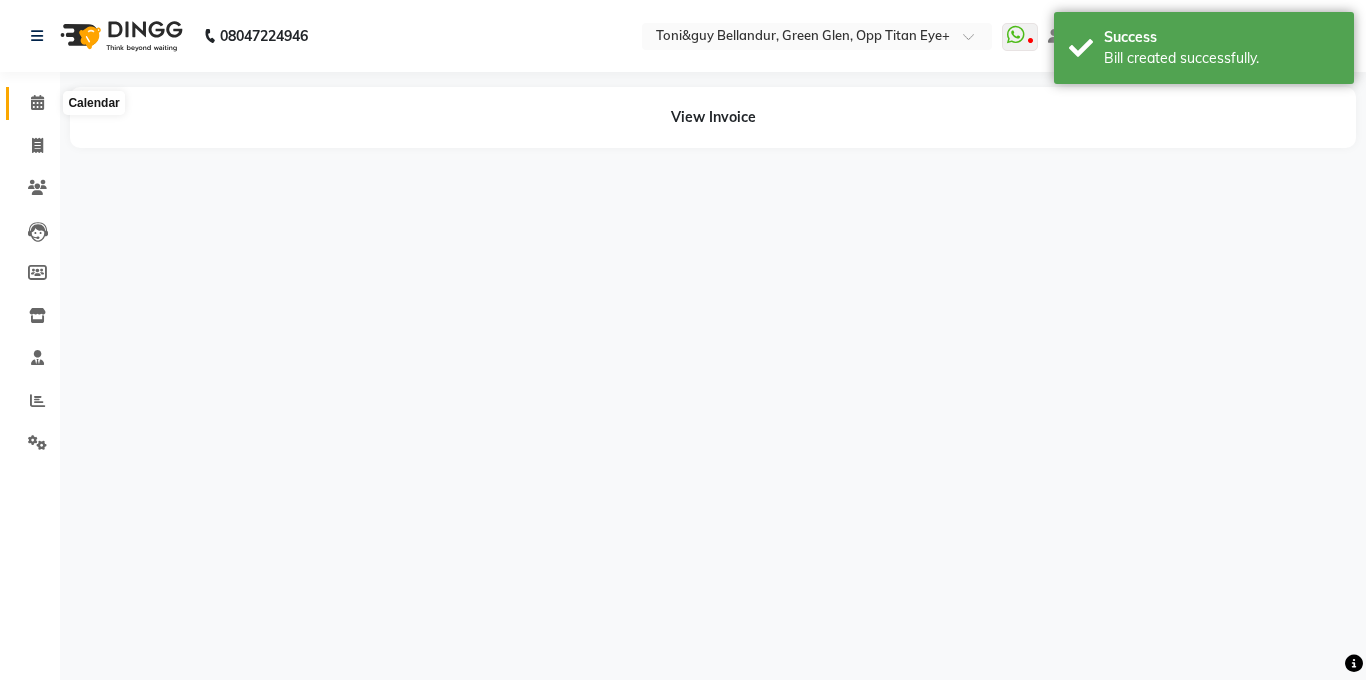 click 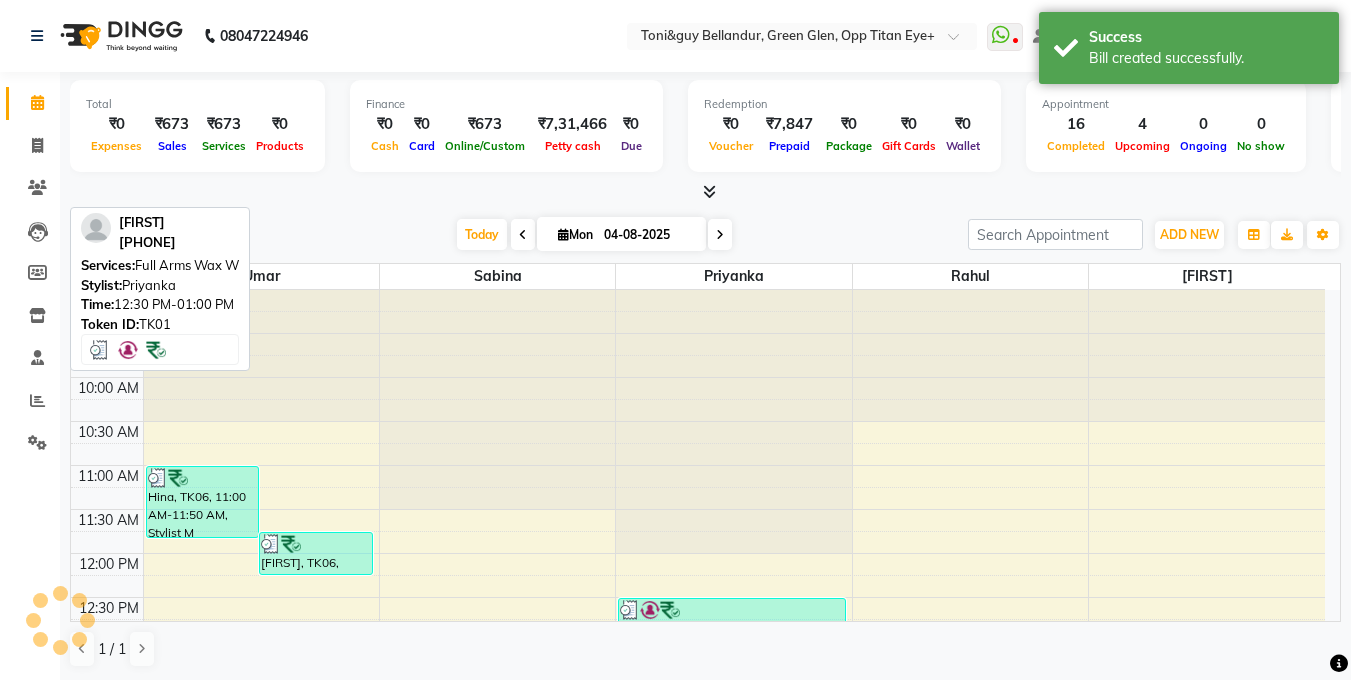 scroll, scrollTop: 5, scrollLeft: 0, axis: vertical 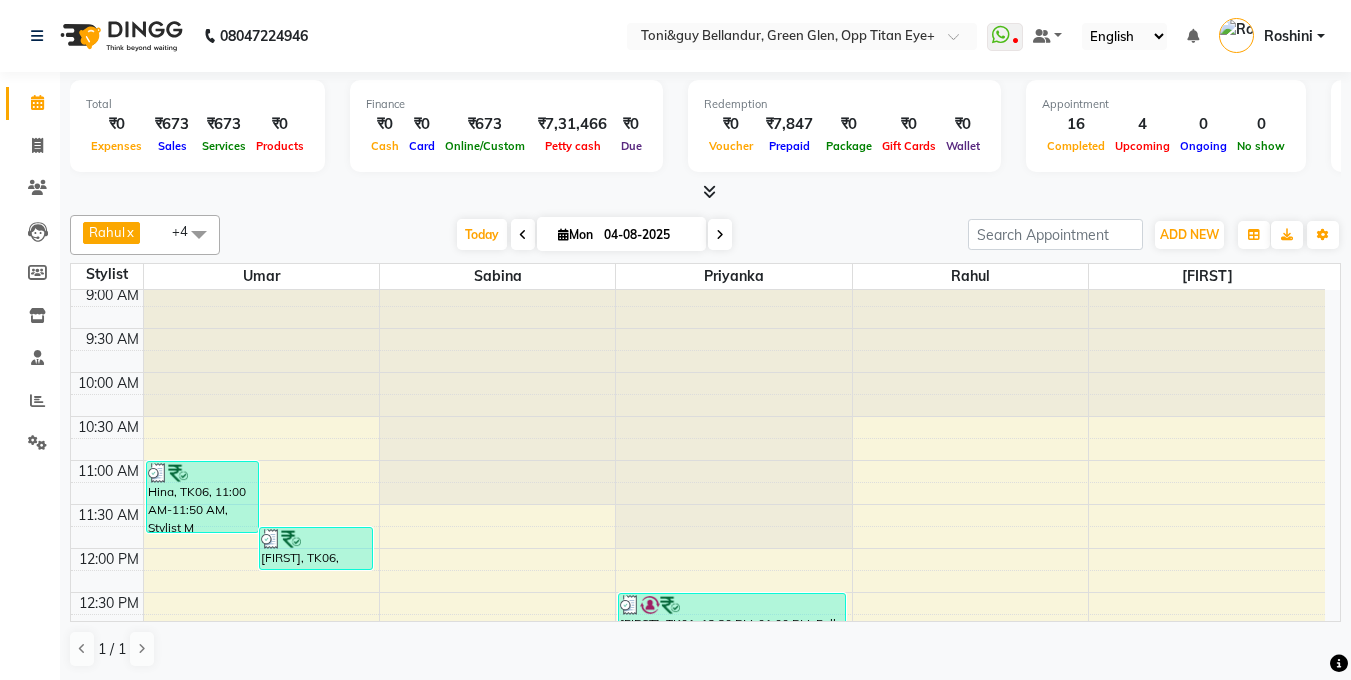 click on "Total  ₹0  Expenses ₹673  Sales ₹673  Services ₹0  Products Finance  ₹0  Cash ₹0  Card ₹673  Online/Custom ₹7,31,466 Petty cash ₹0 Due  Redemption  ₹0 Voucher ₹7,847 Prepaid ₹0 Package ₹0  Gift Cards ₹0  Wallet  Appointment  16 Completed 4 Upcoming 0 Ongoing 0 No show  Other sales  ₹0  Packages ₹0  Memberships ₹0  Vouchers ₹0  Prepaids ₹0  Gift Cards Rahul  x Umar  x Priyanka  x Kasim  x Sabina  x +4 Select All Gagan Z kadeer Kasim Logeshwari . Prasad . Priyanka Rahul Roshini Sabina Sakib Tester Umar Vinay KL Today  Mon 04-08-2025 Toggle Dropdown Add Appointment Add Invoice Add Attendance Add Client Add Transaction Toggle Dropdown Add Appointment Add Invoice Add Attendance Add Client ADD NEW Toggle Dropdown Add Appointment Add Invoice Add Attendance Add Client Add Transaction Rahul  x Umar  x Priyanka  x Kasim  x Sabina  x +4 Select All Gagan Z kadeer Kasim Logeshwari . Prasad . Priyanka Rahul Roshini Sabina Sakib Tester Umar Vinay KL Group By  Staff View  List" 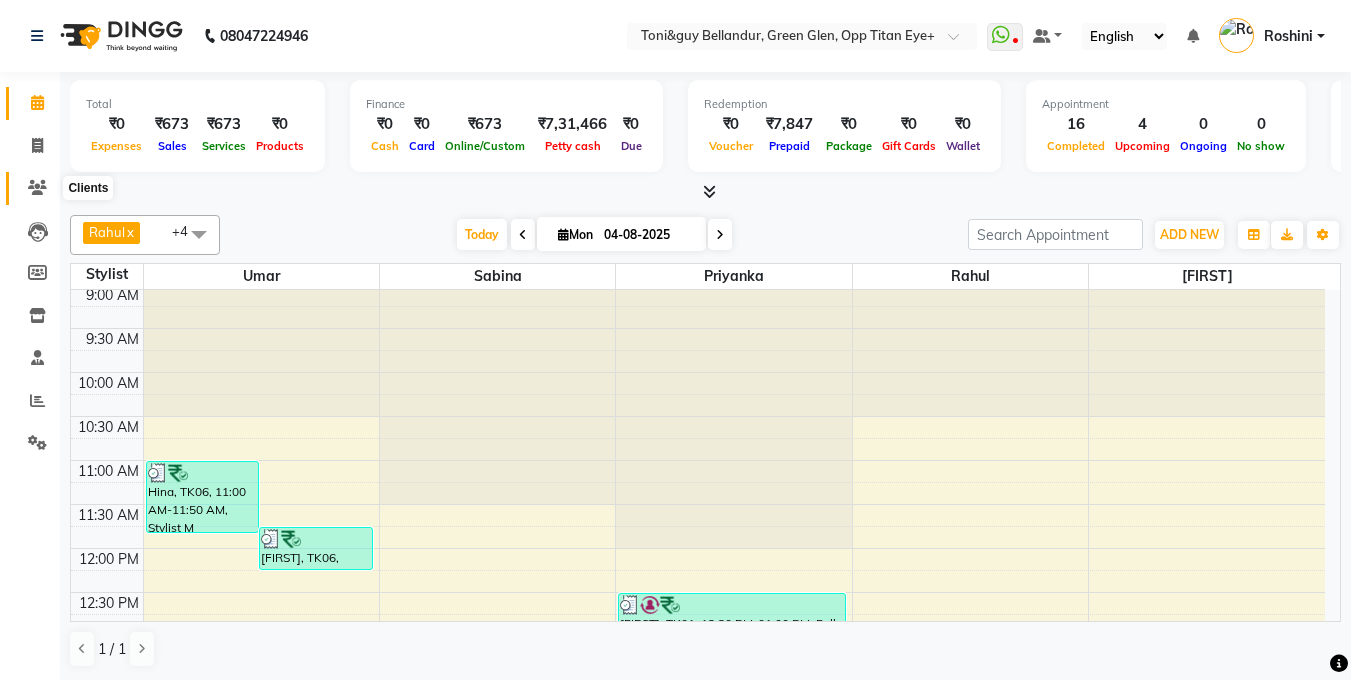 click 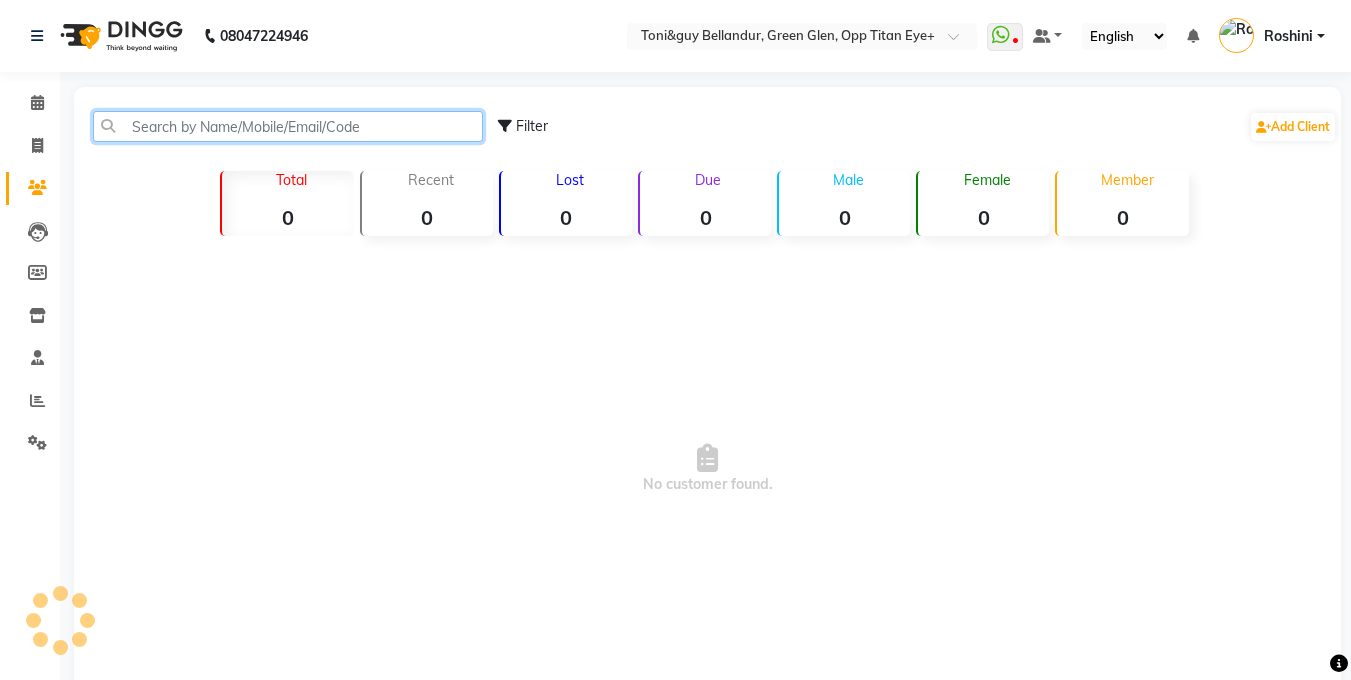 click 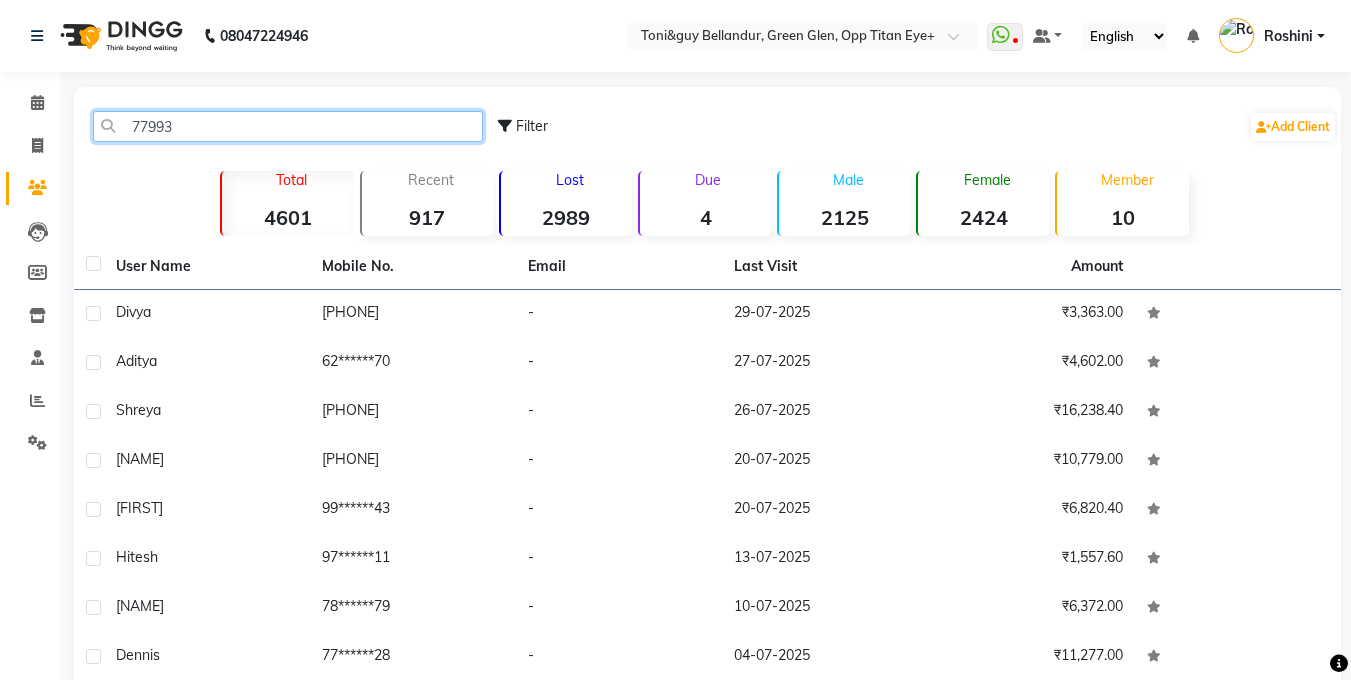 click on "77993" 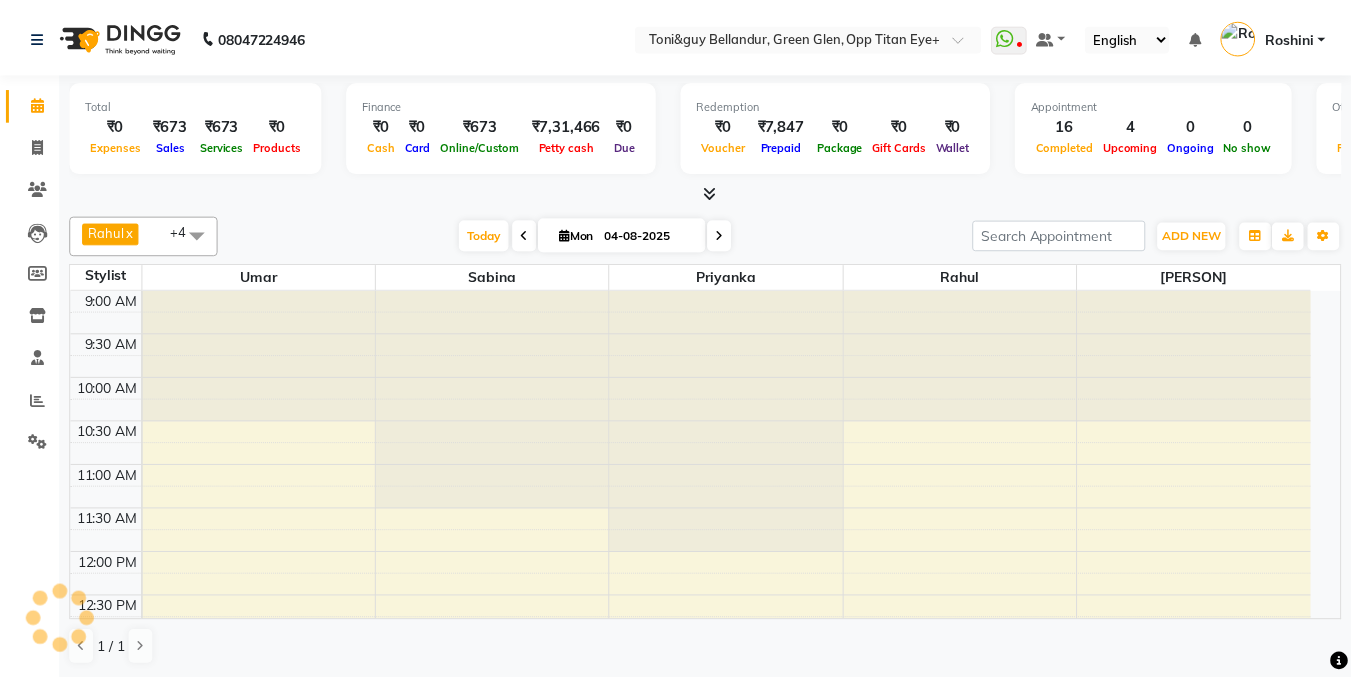 scroll, scrollTop: 1, scrollLeft: 0, axis: vertical 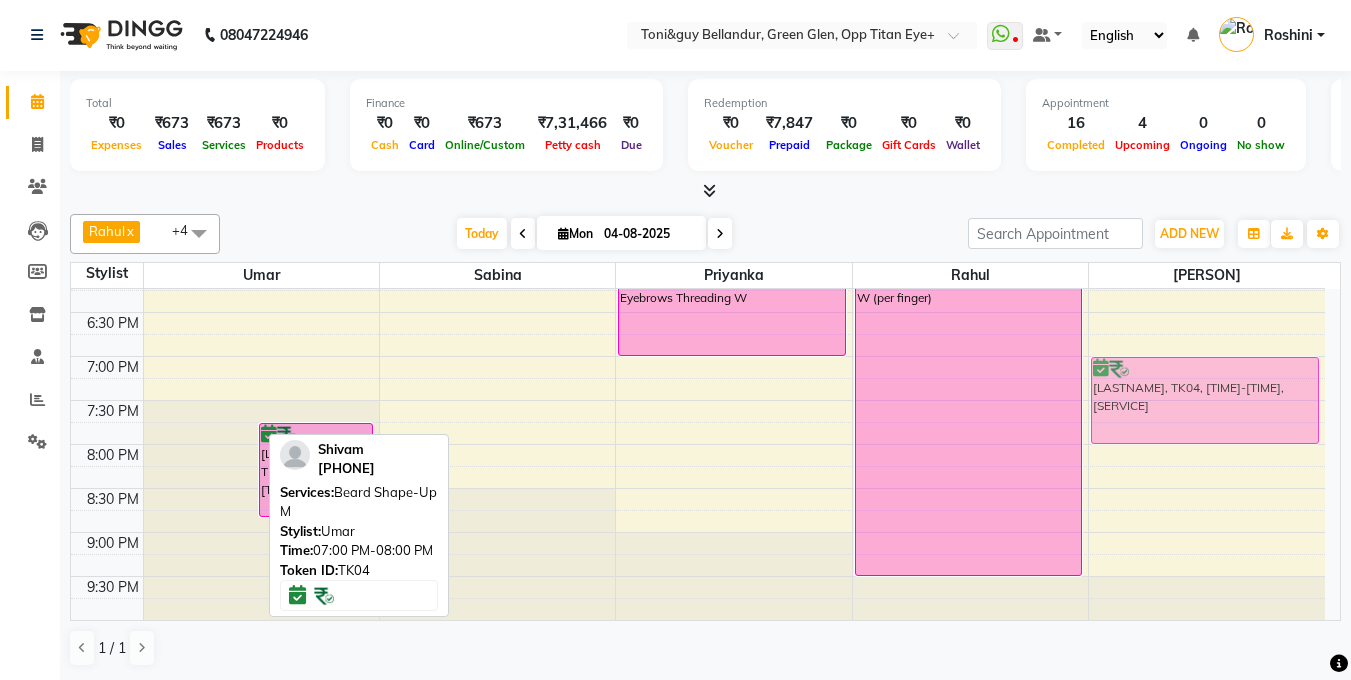drag, startPoint x: 185, startPoint y: 390, endPoint x: 1122, endPoint y: 381, distance: 937.0432 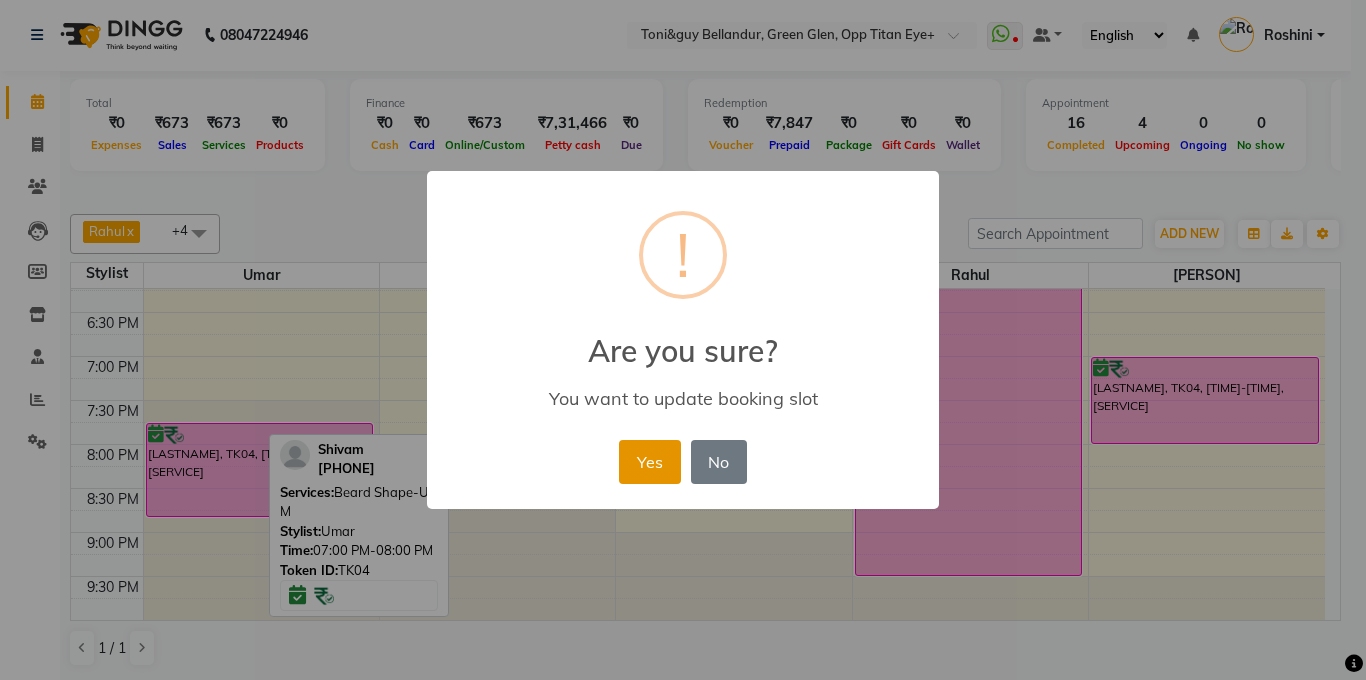 click on "Yes" at bounding box center [649, 462] 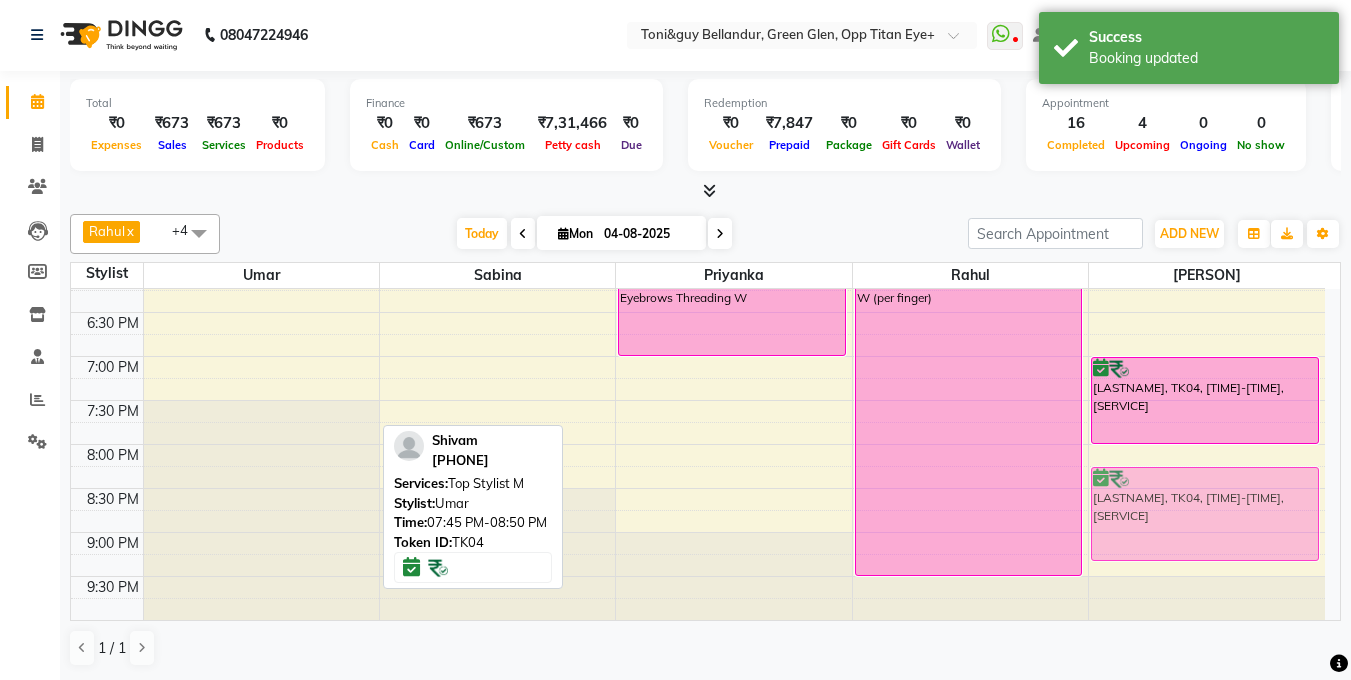 drag, startPoint x: 253, startPoint y: 440, endPoint x: 1141, endPoint y: 474, distance: 888.65063 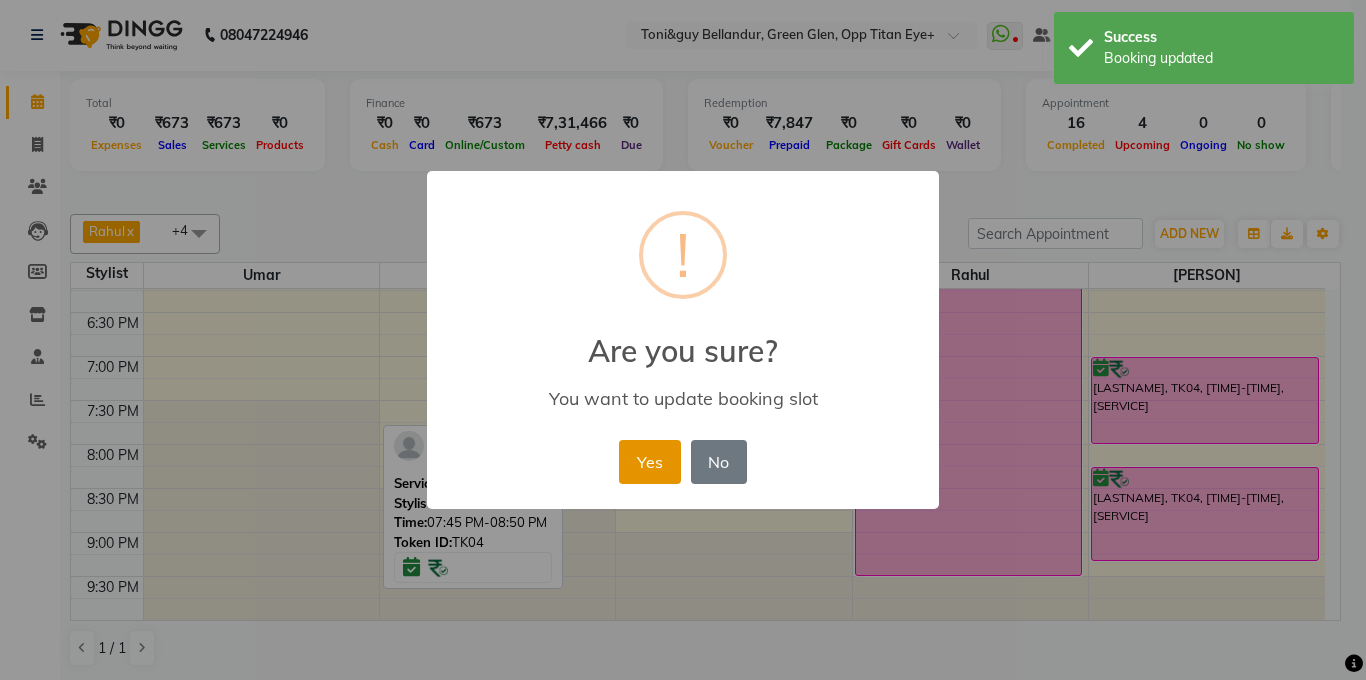 click on "Yes" at bounding box center (649, 462) 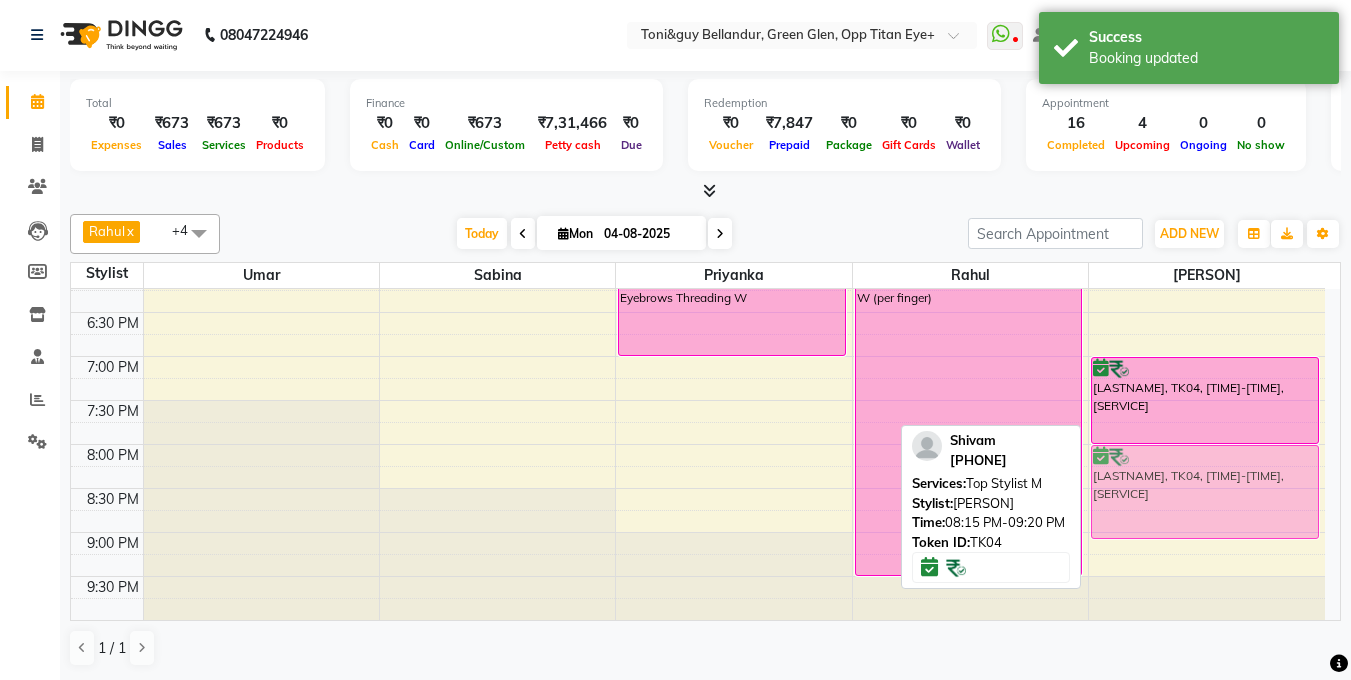 drag, startPoint x: 1135, startPoint y: 496, endPoint x: 1138, endPoint y: 478, distance: 18.248287 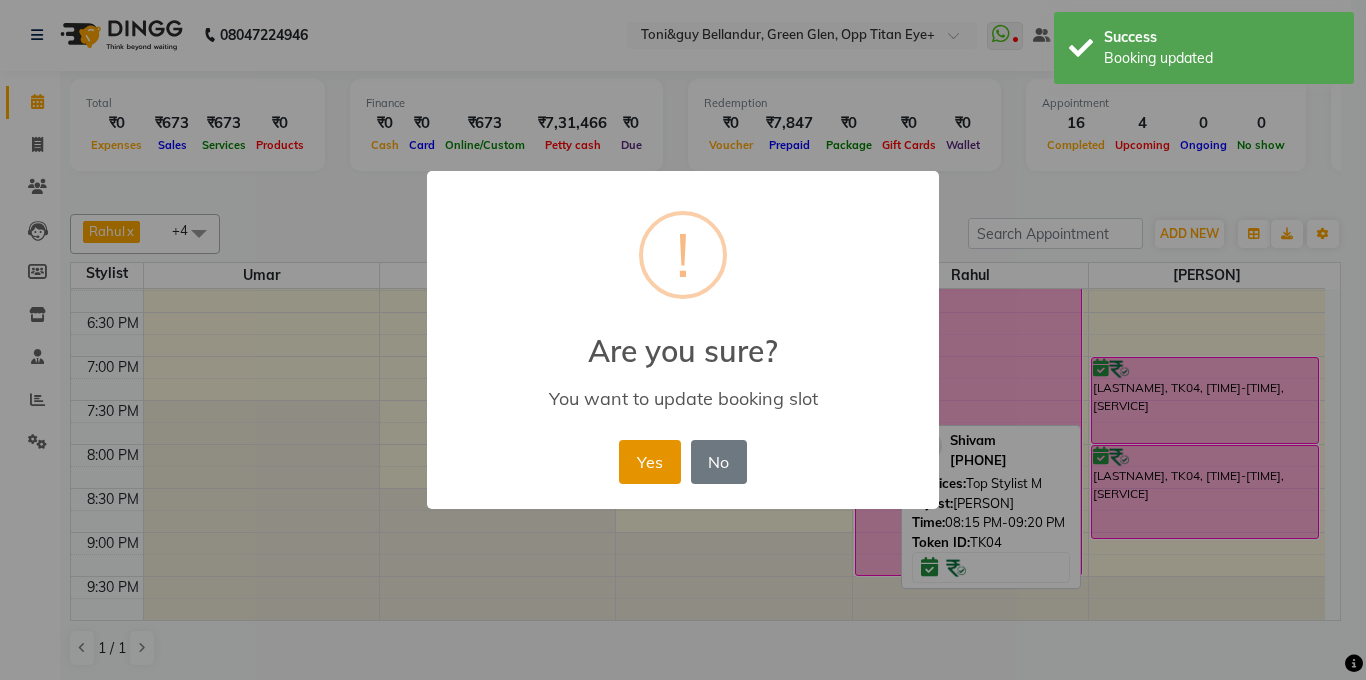 click on "Yes" at bounding box center (649, 462) 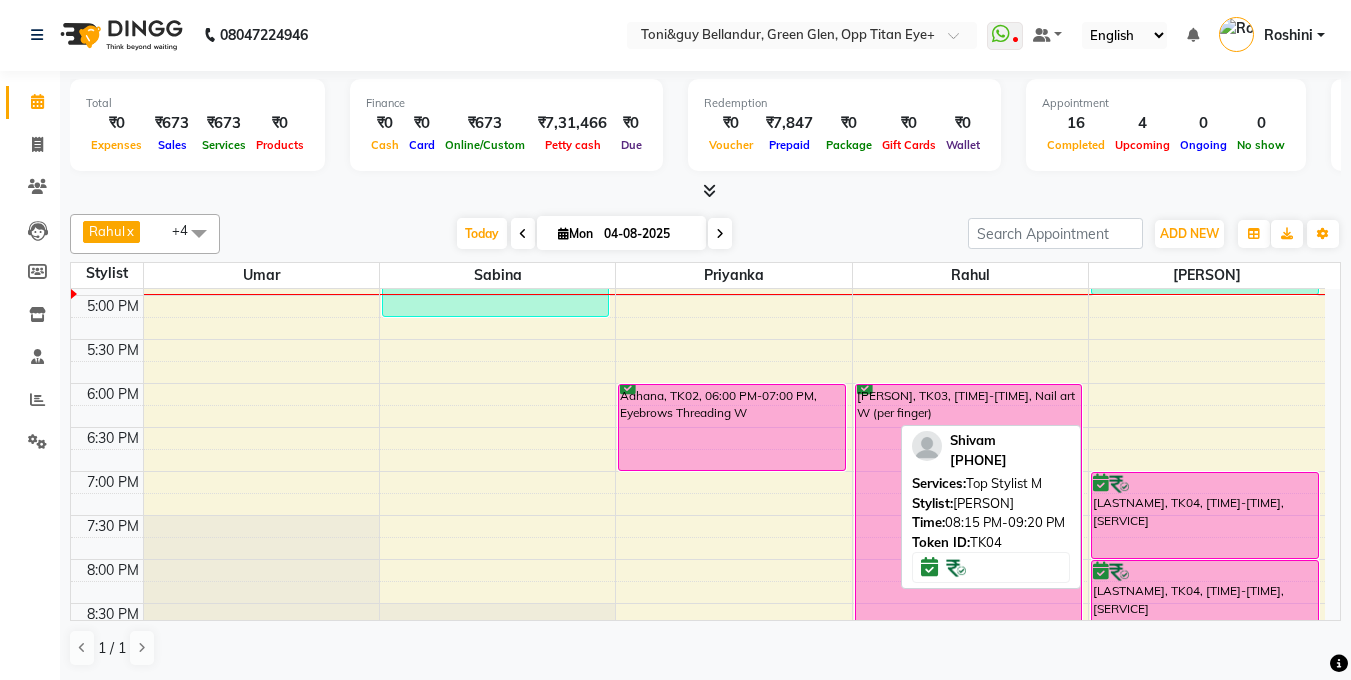 scroll, scrollTop: 694, scrollLeft: 0, axis: vertical 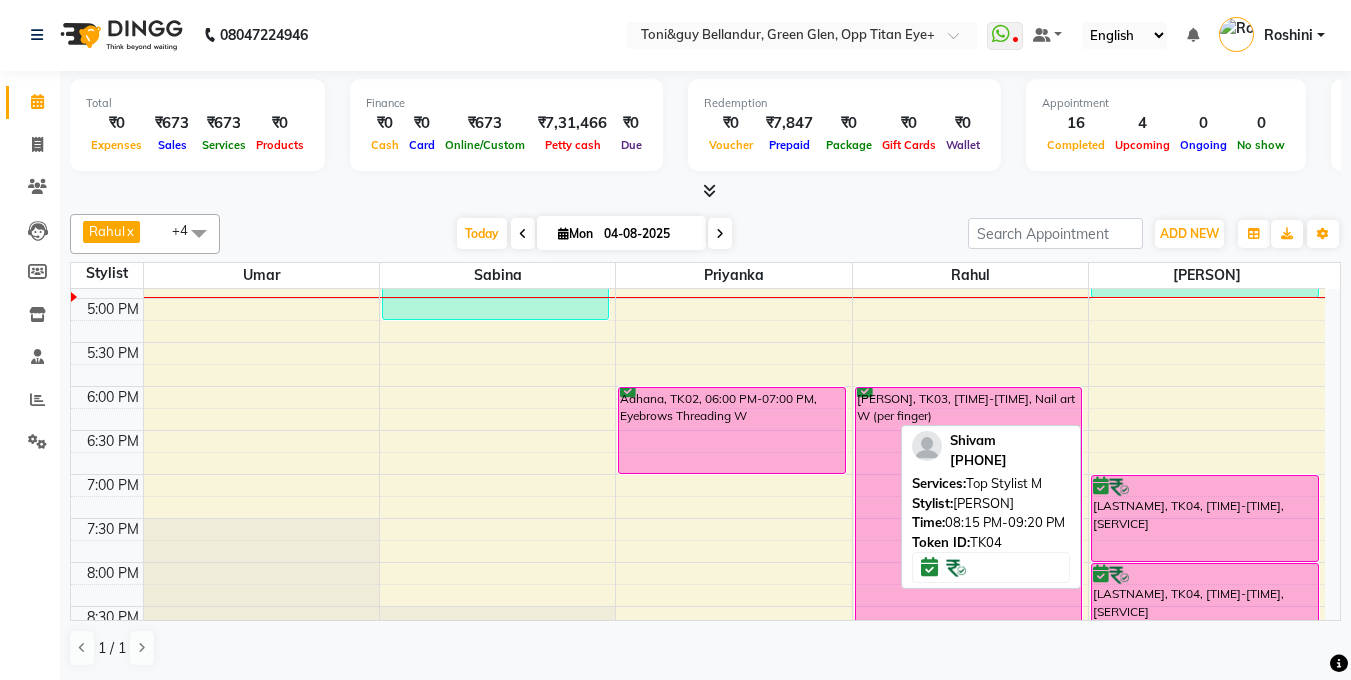 click on "9:00 AM 9:30 AM 10:00 AM 10:30 AM 11:00 AM 11:30 AM 12:00 PM 12:30 PM 1:00 PM 1:30 PM 2:00 PM 2:30 PM 3:00 PM 3:30 PM 4:00 PM 4:30 PM 5:00 PM 5:30 PM 6:00 PM 6:30 PM 7:00 PM 7:30 PM 8:00 PM 8:30 PM 9:00 PM 9:30 PM     Hina, TK06, 11:00 AM-11:50 AM, Stylist M     Hina, TK06, 11:45 AM-12:15 PM, Men's Head Oil - 30 Mins M     Ankur, TK11, 04:00 PM-04:45 PM, Beard Shape-Up M     SURBHI, TK08, 01:45 PM-02:00 PM, Chin Threading W     SURBHI, TK08, 02:00 PM-02:15 PM, Eyebrows Threading W     SURBHI, TK08, 02:15 PM-02:45 PM, Upper Lip Wax W    Tanuja, TK05, 02:45 PM-03:00 PM, Chocolate Mint pedicure W     Tanuja, TK09, 04:15 PM-05:15 PM, Deluxe Pedicure W     Samriti, TK01, 01:00 PM-02:00 PM, Underarms Wax W     Samriti, TK01, 01:00 PM-01:15 PM, Forehead Threading W     Samriti, TK01, 01:15 PM-01:30 PM, Upperlip Threading W     Samriti, TK01, 01:30 PM-02:30 PM, Full Legs Wax W     Samriti, TK01, 02:00 PM-02:15 PM, Eyebrows Threading W     Samriti, TK01, 02:15 PM-02:40 PM, Bikini Waxing W" at bounding box center (698, 166) 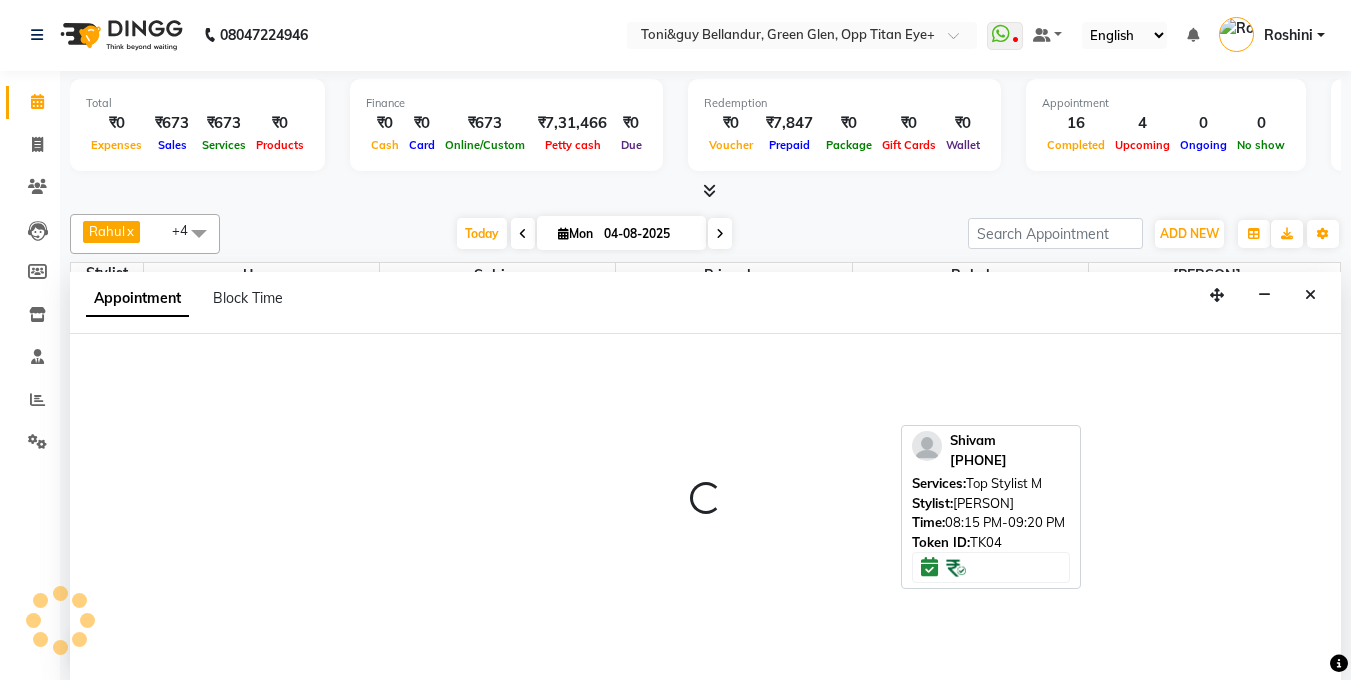 select on "44651" 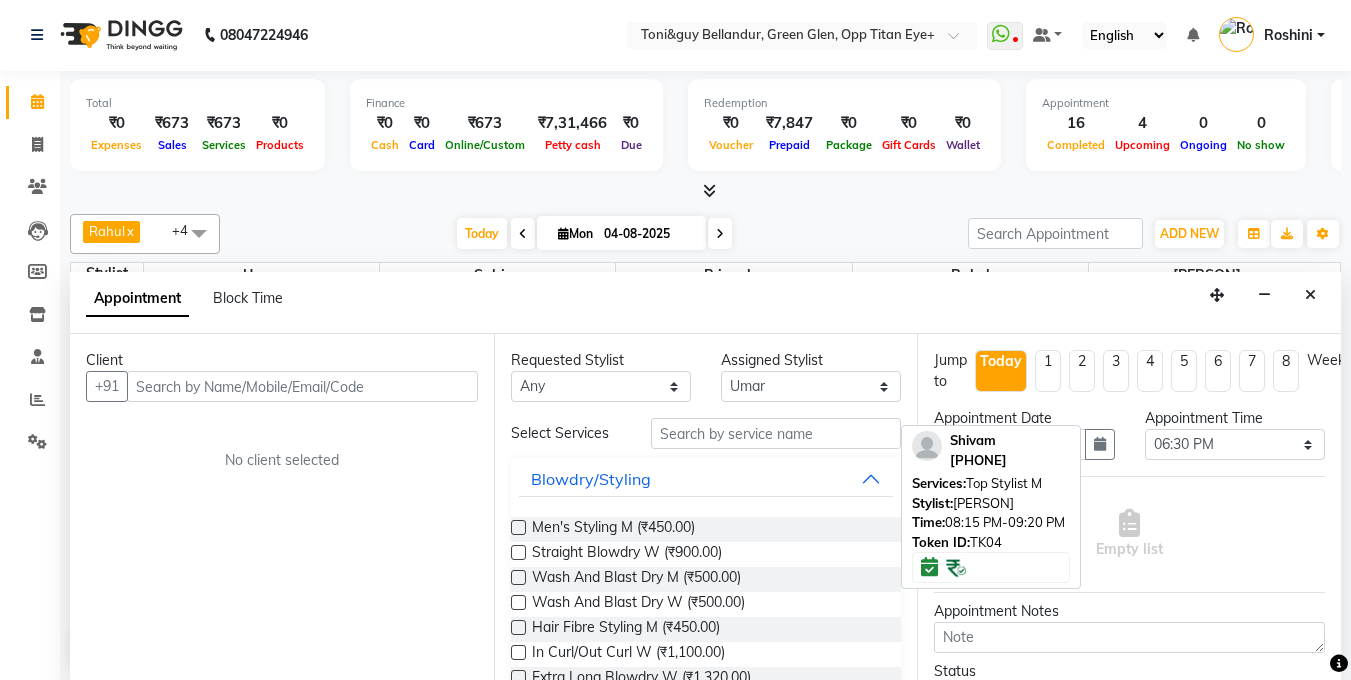 click at bounding box center (302, 386) 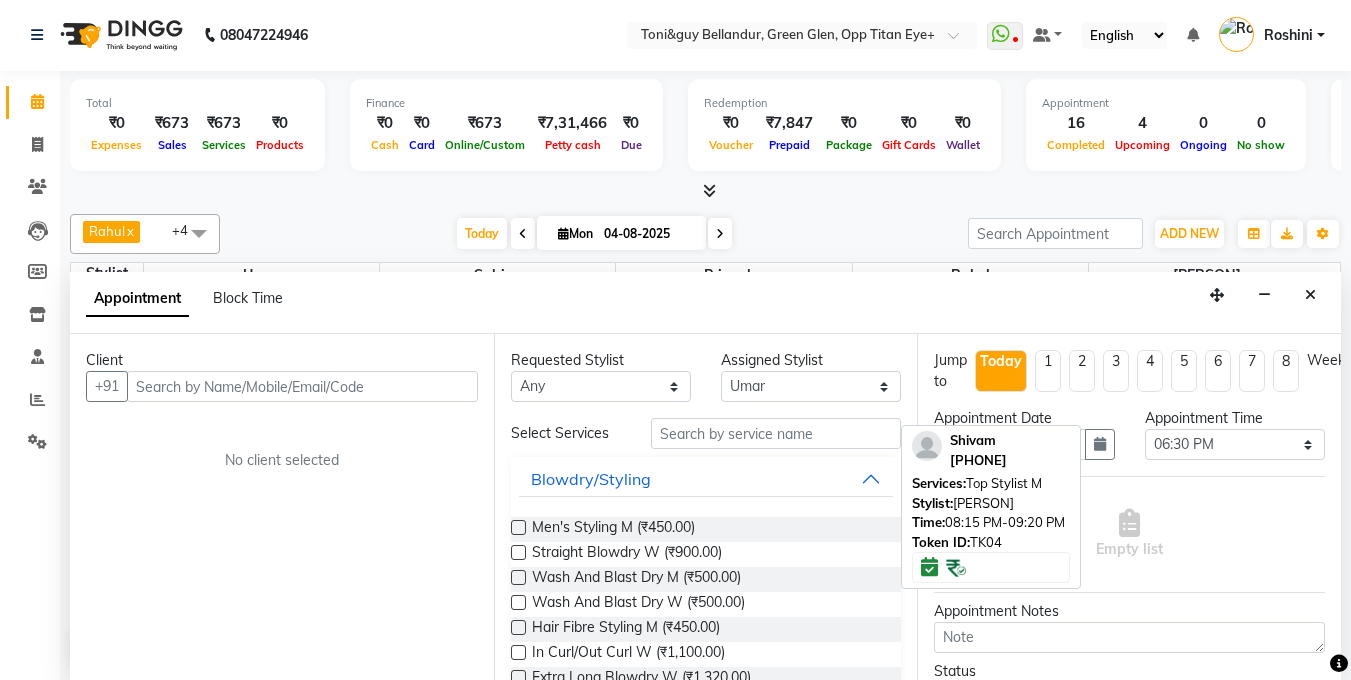 click at bounding box center (302, 386) 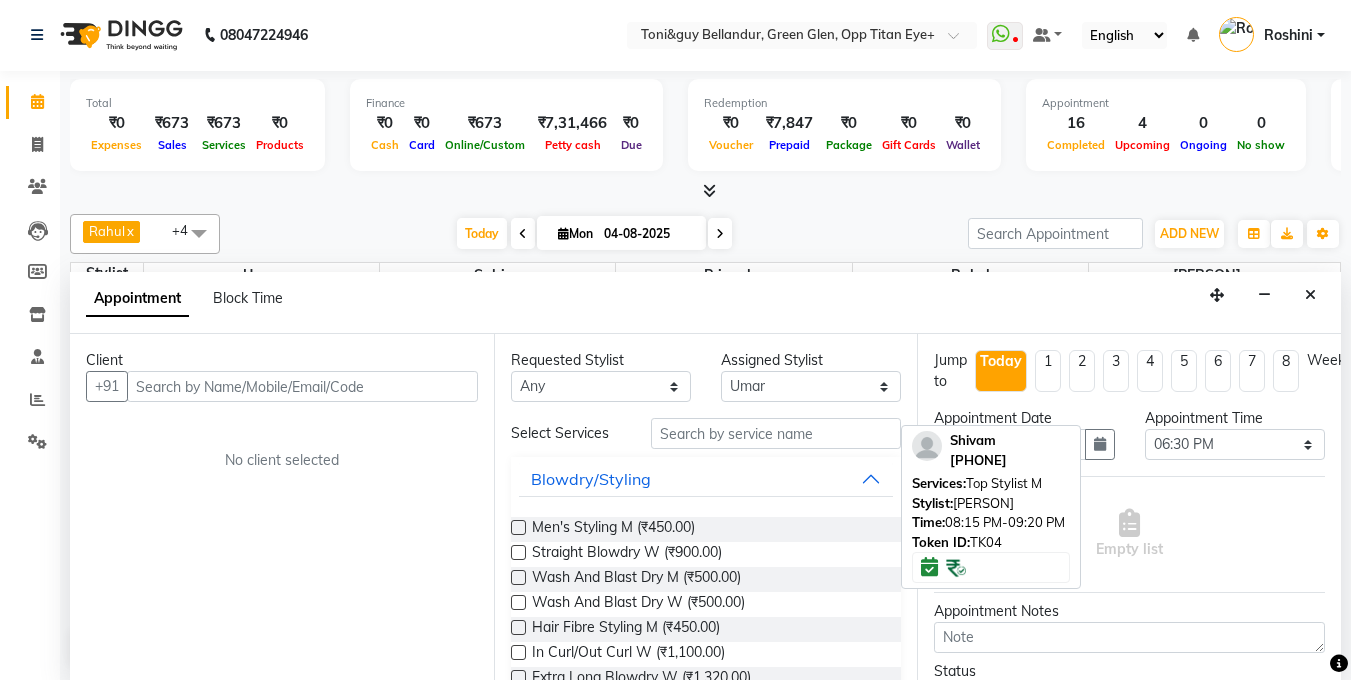 click at bounding box center (302, 386) 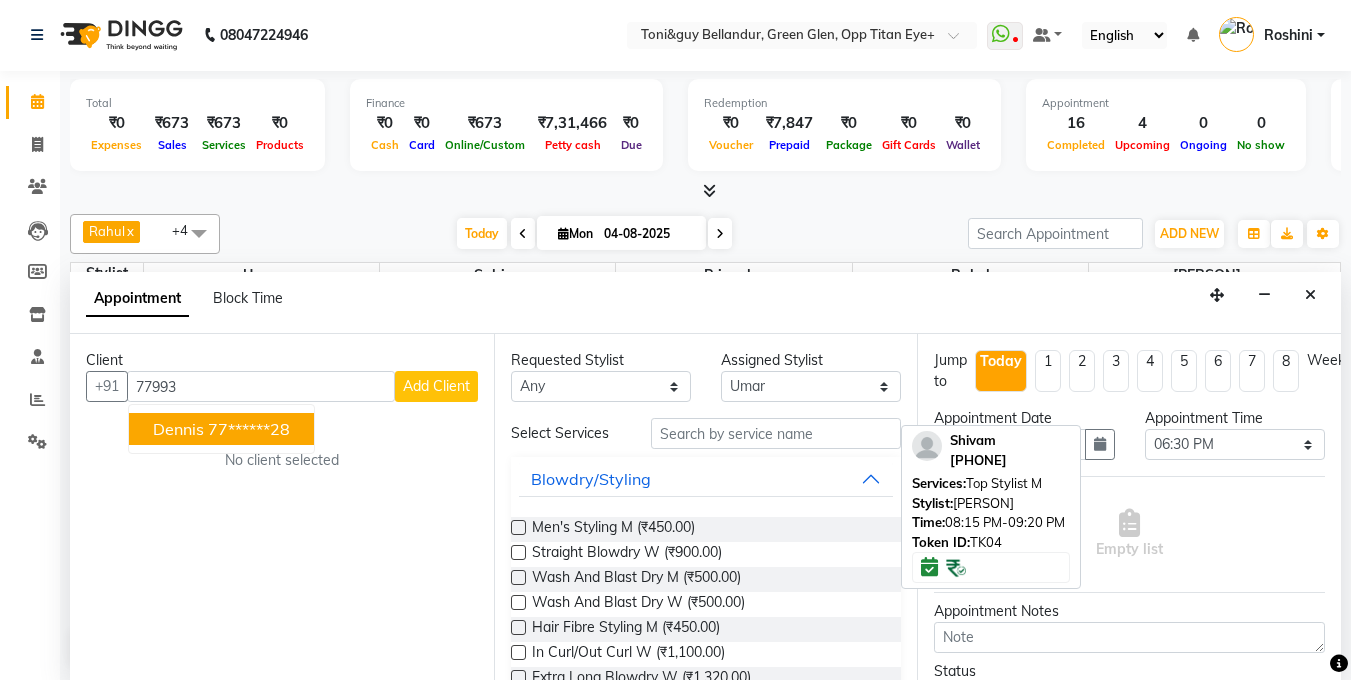 click on "Dennis  77******28" at bounding box center [221, 429] 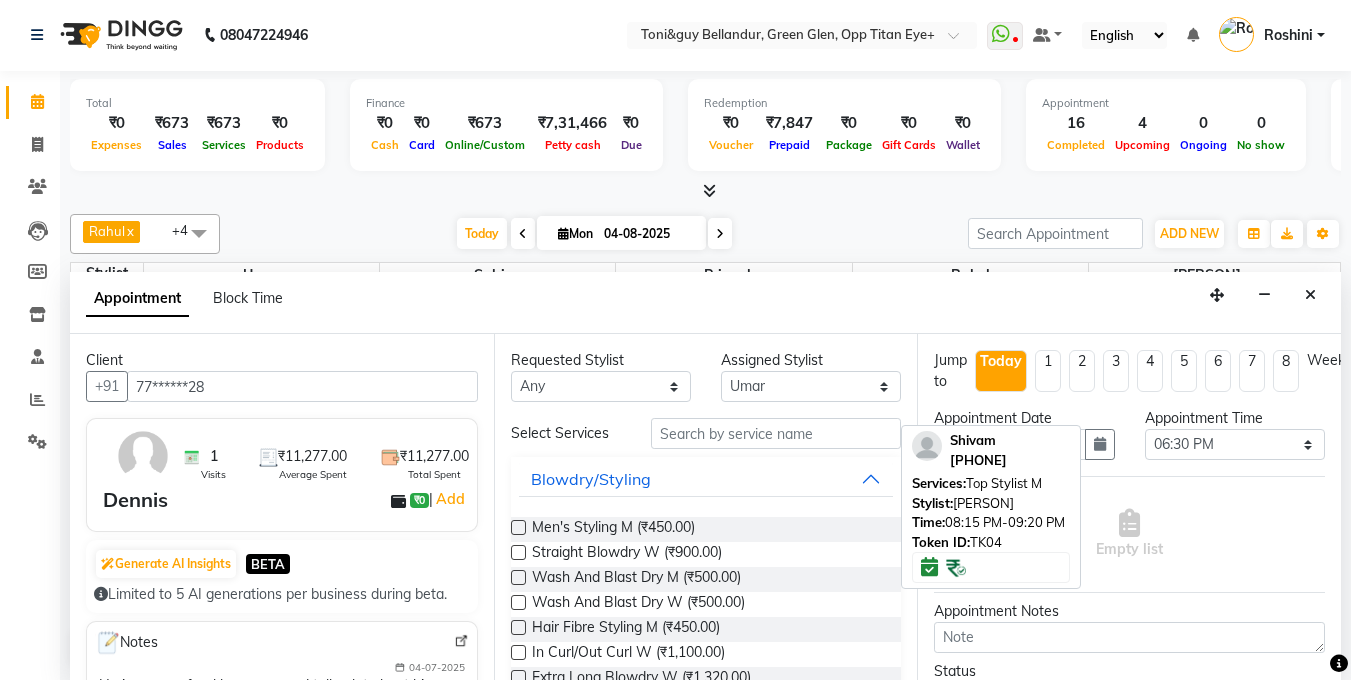 type on "77******28" 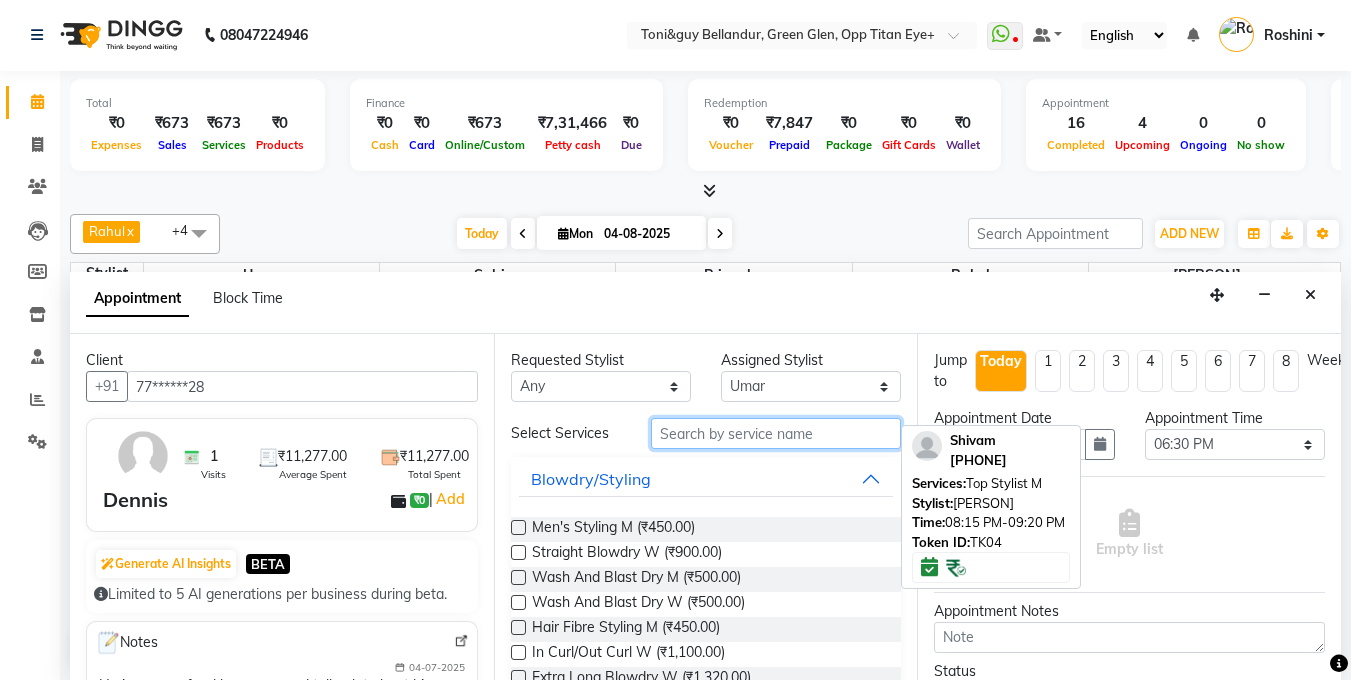 click at bounding box center (776, 433) 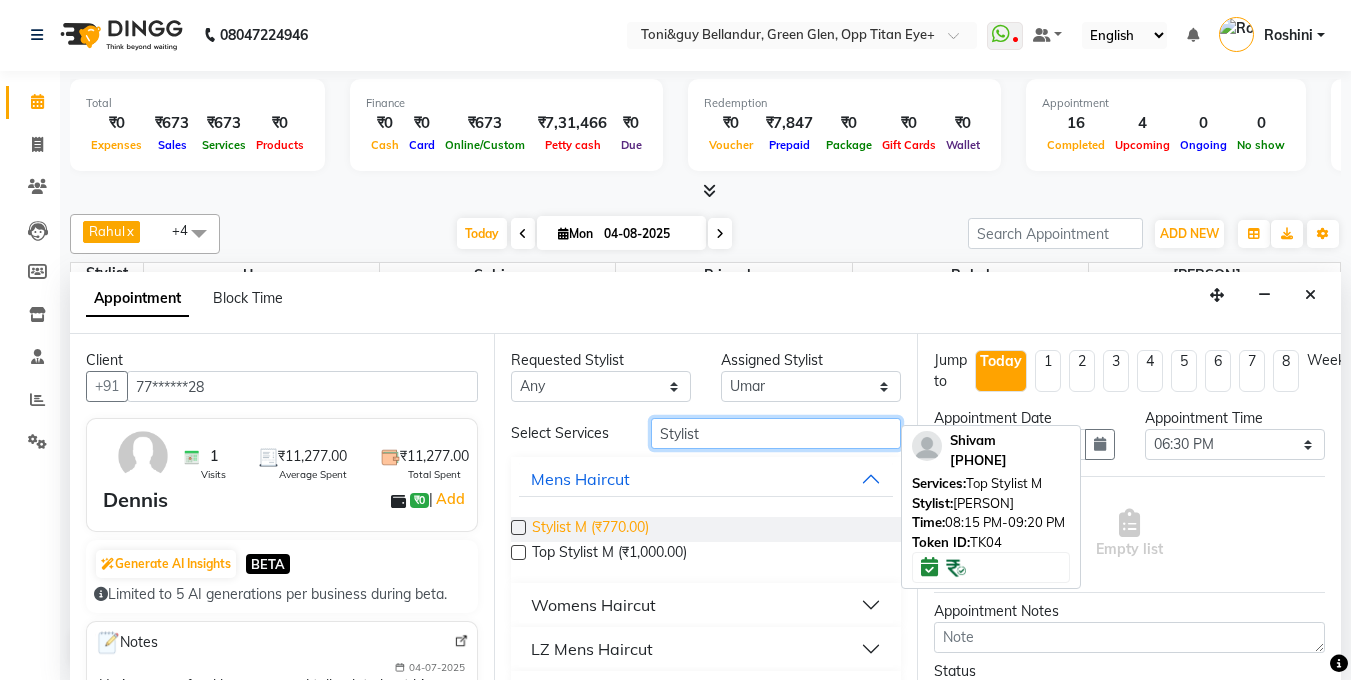 type on "Stylist" 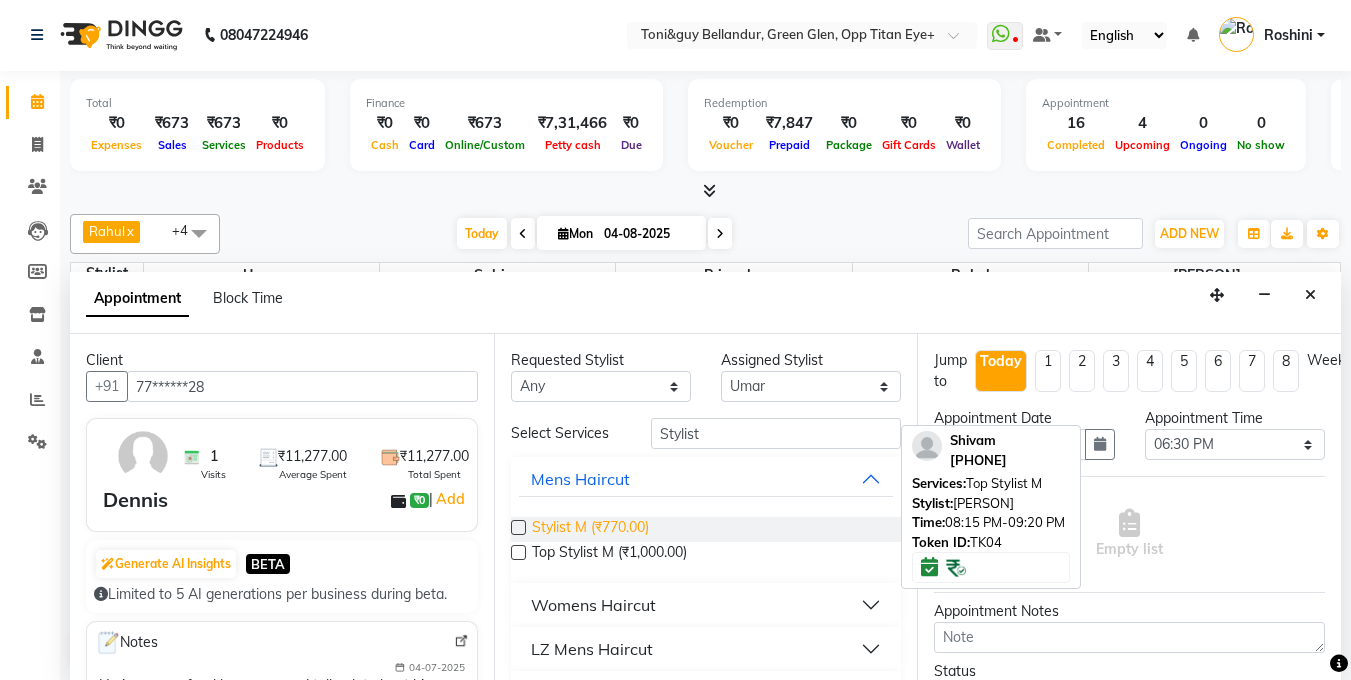 click on "Stylist M (₹770.00)" at bounding box center [590, 529] 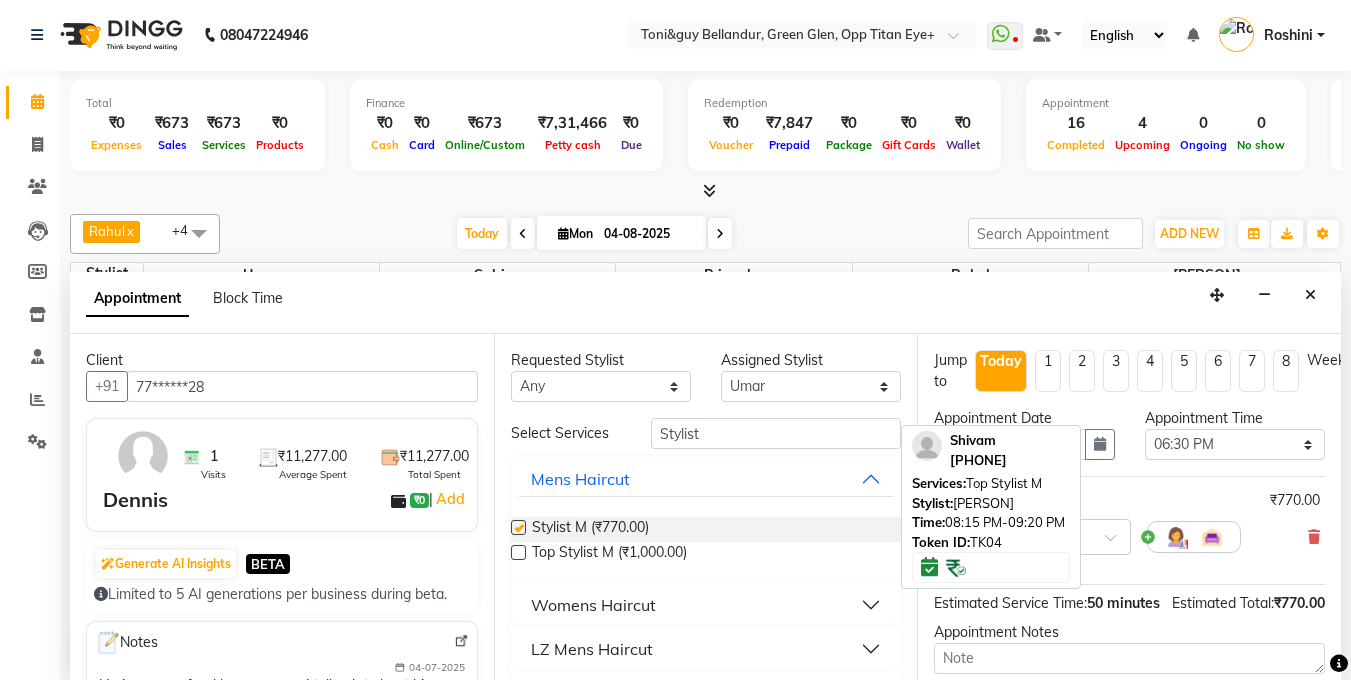 checkbox on "false" 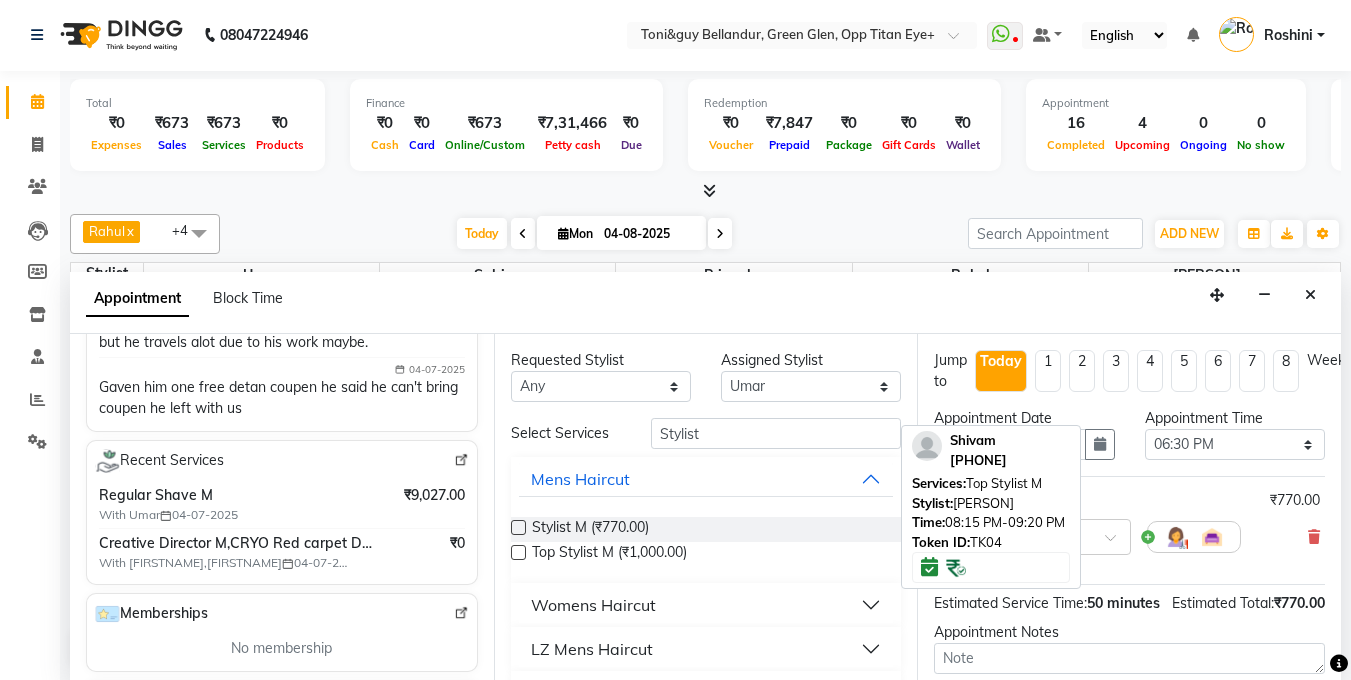 scroll, scrollTop: 462, scrollLeft: 0, axis: vertical 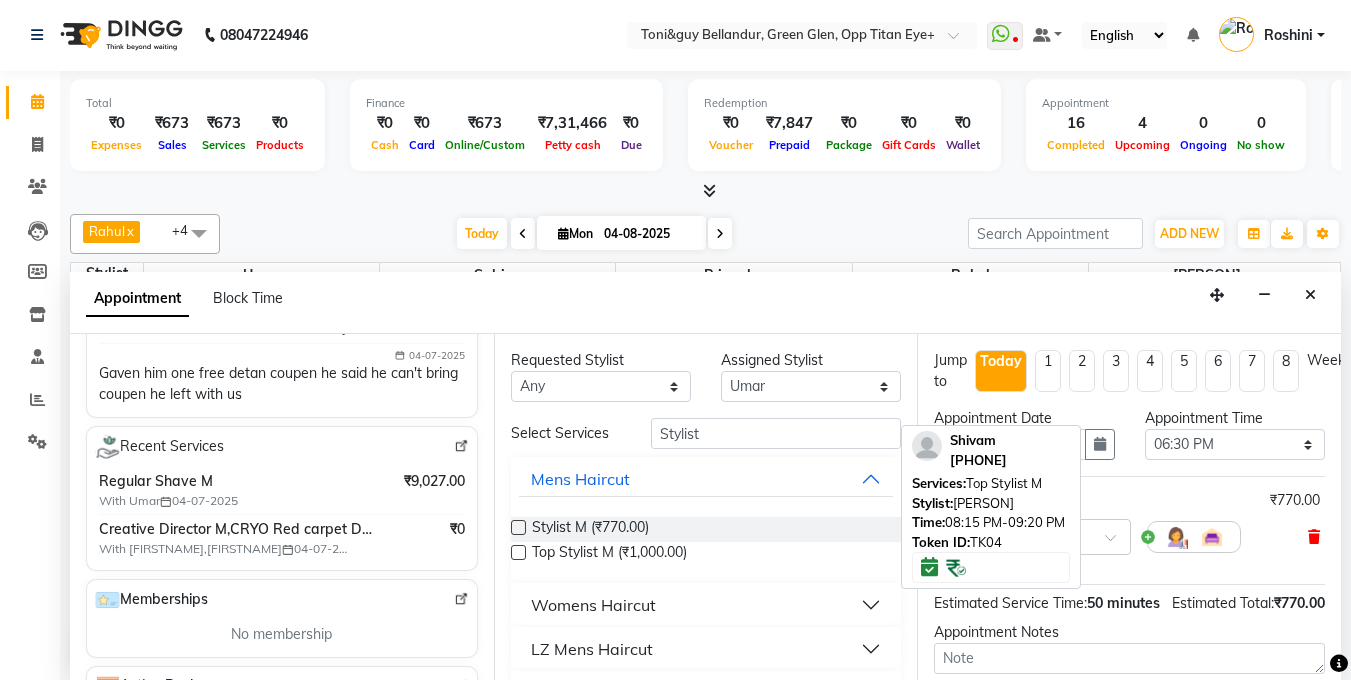 click at bounding box center (1314, 537) 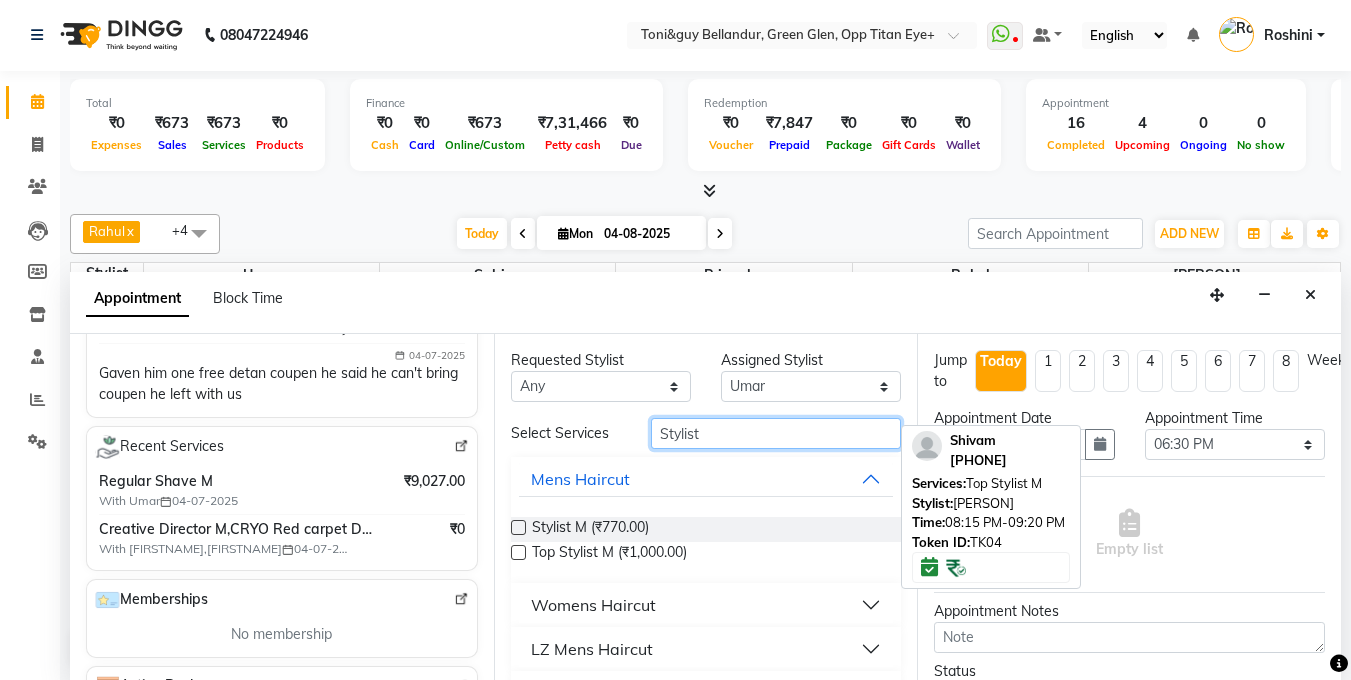 click on "Stylist" at bounding box center [776, 433] 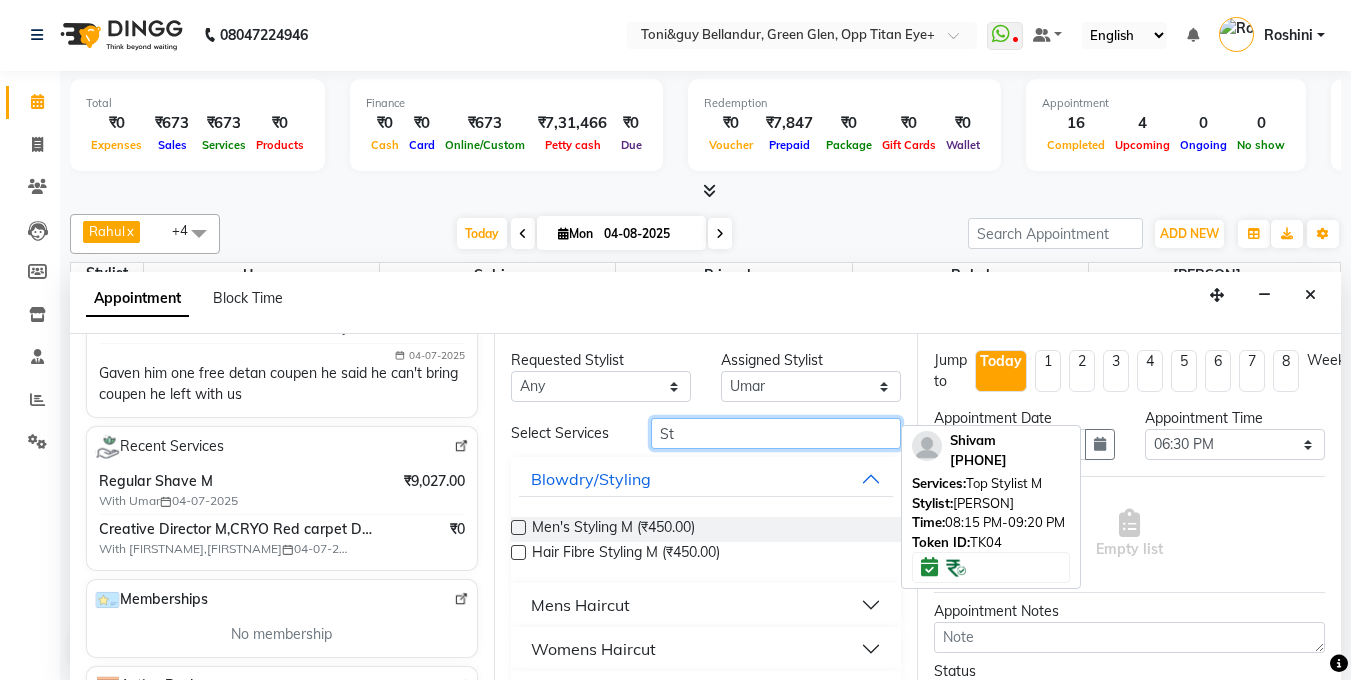 type on "S" 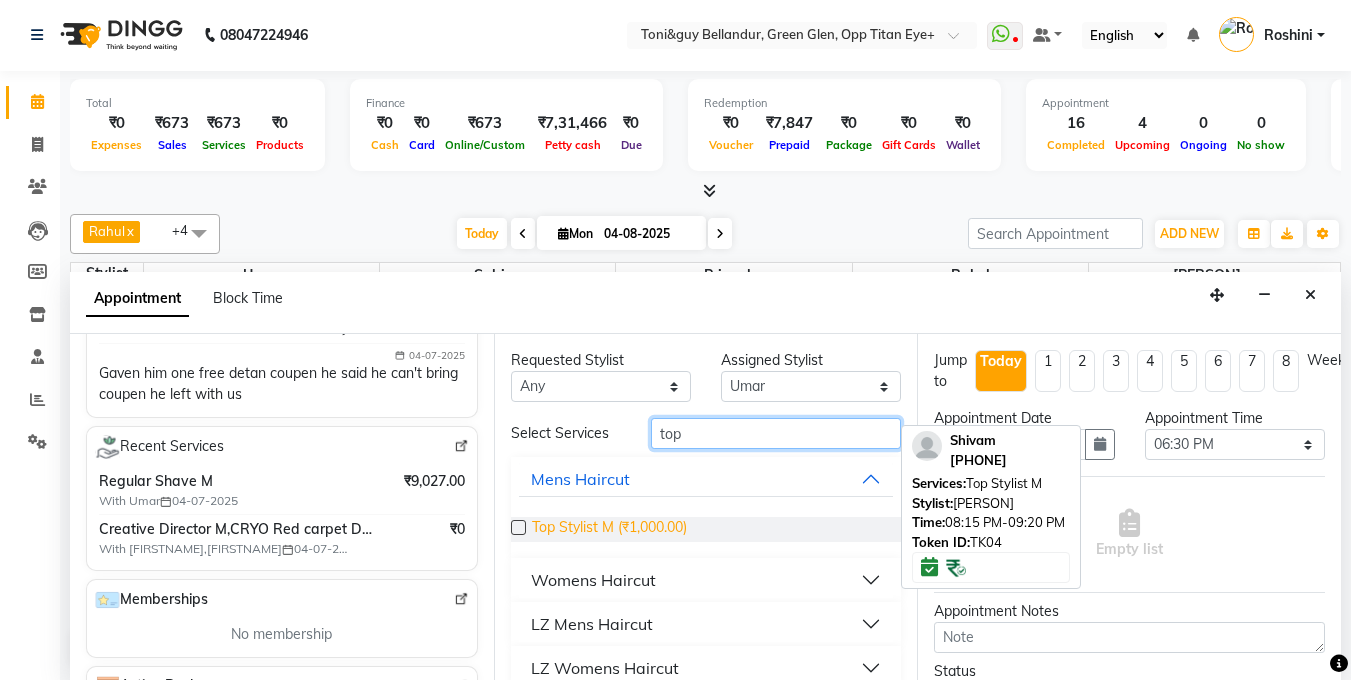type on "top" 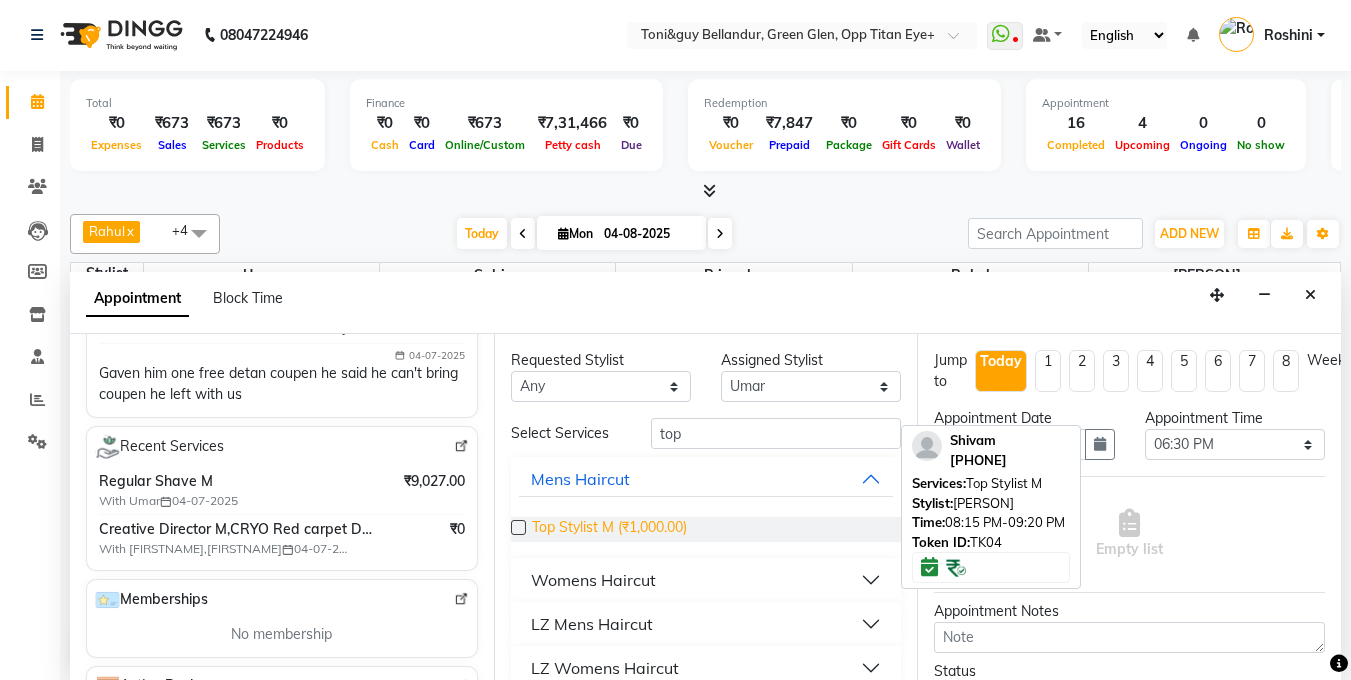 click on "Top Stylist M (₹1,000.00)" at bounding box center [609, 529] 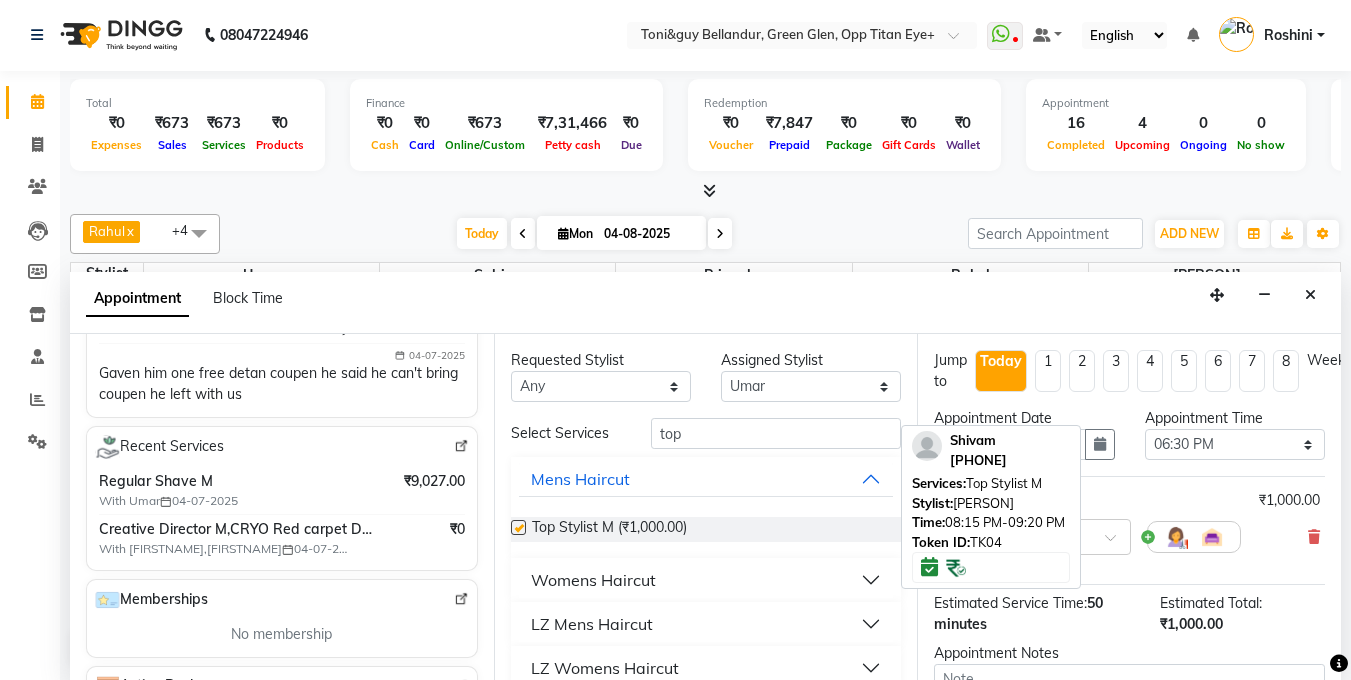checkbox on "false" 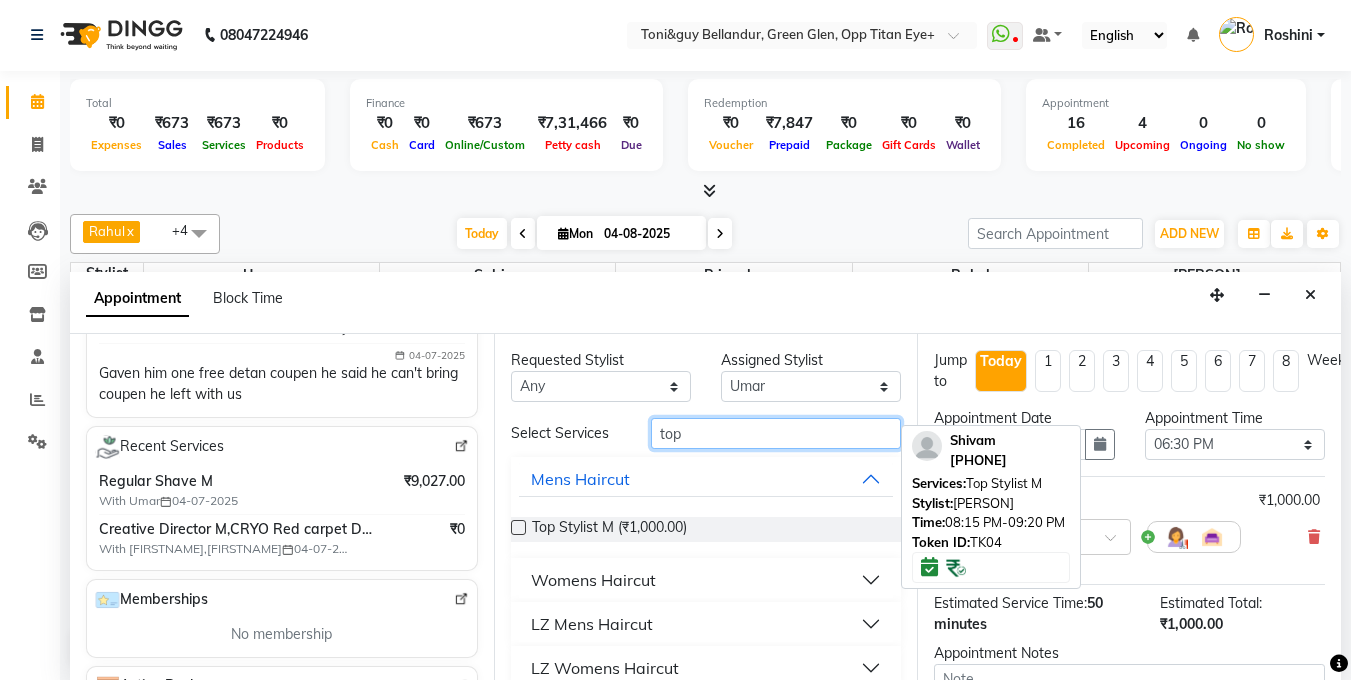 click on "top" at bounding box center [776, 433] 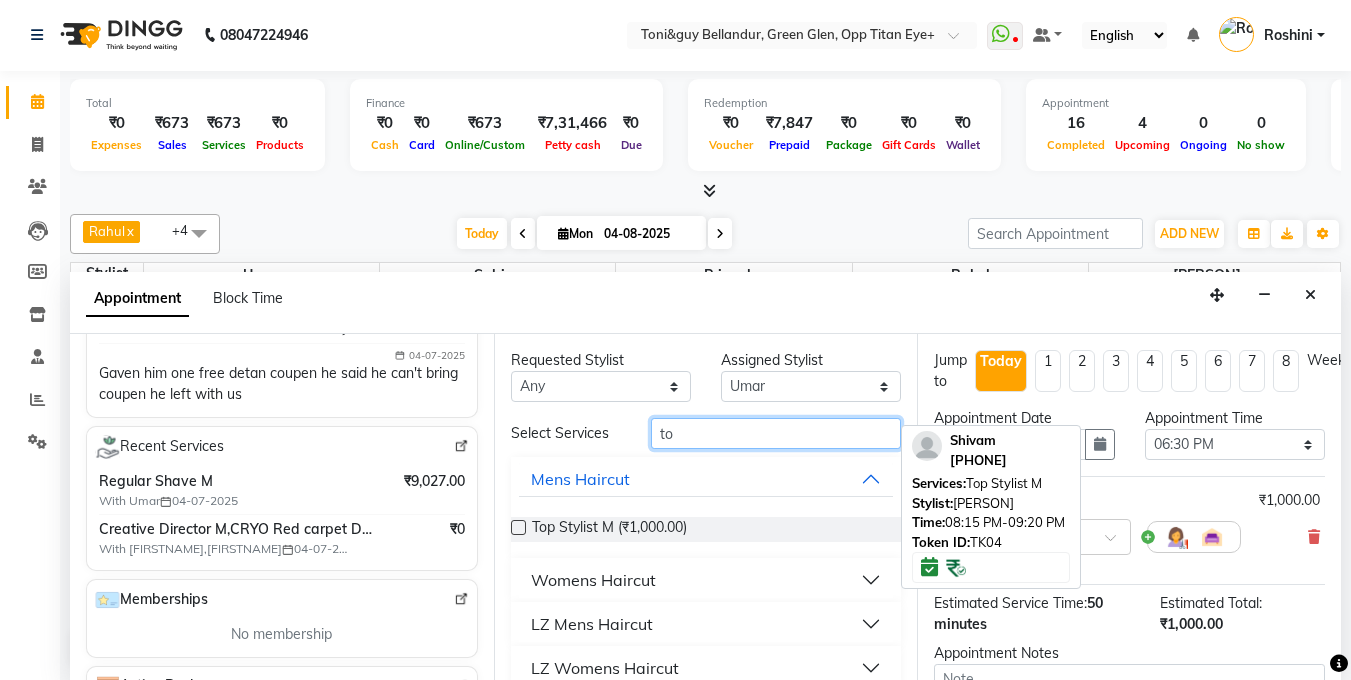 type on "t" 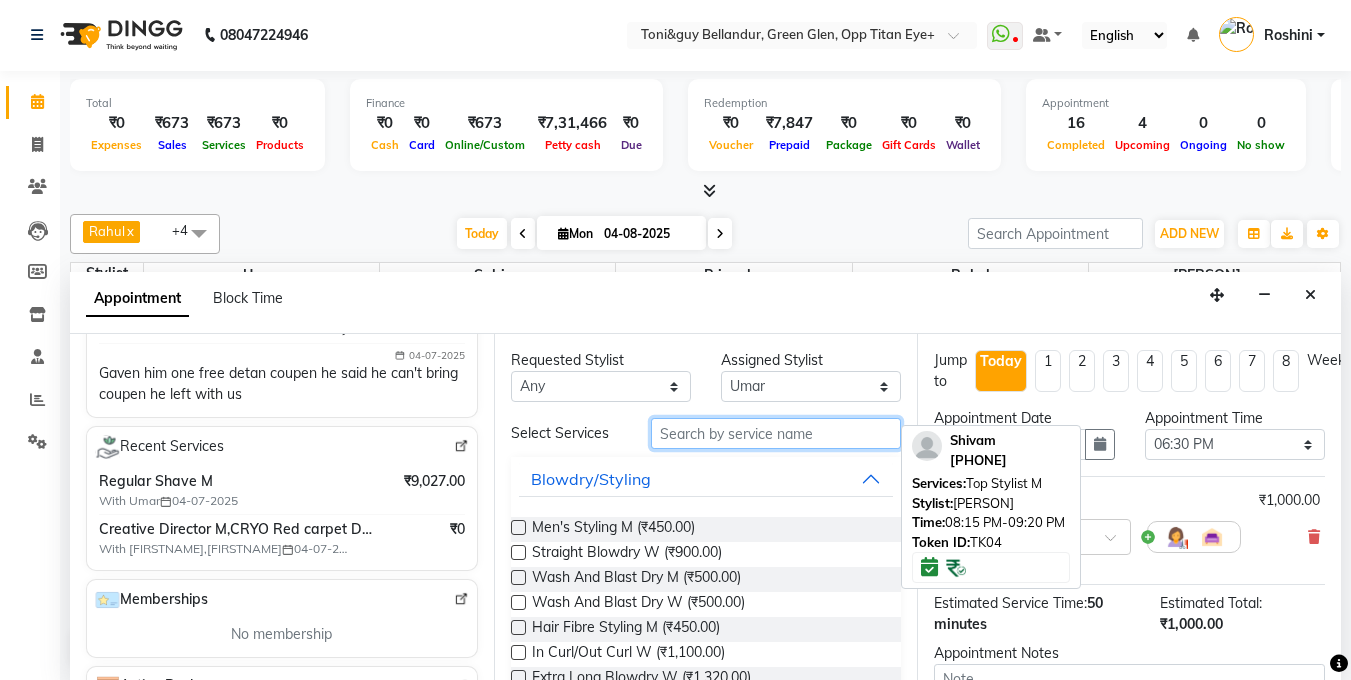 type 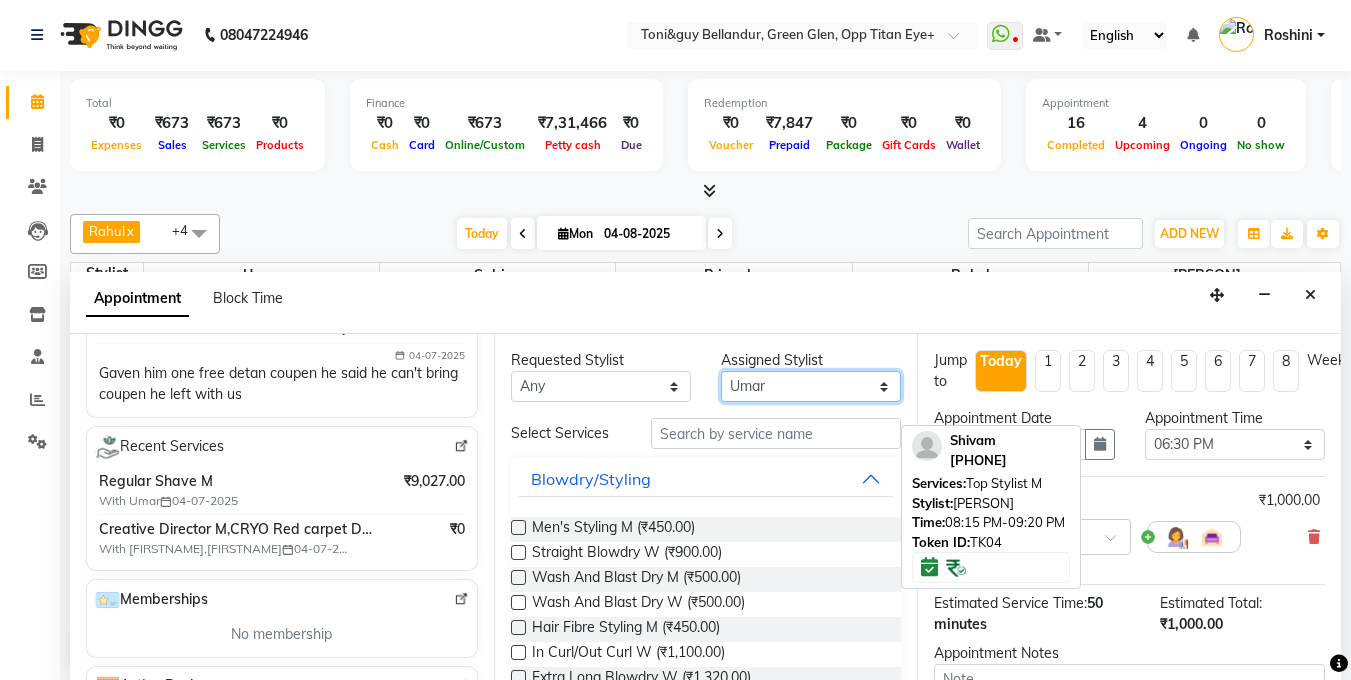 click on "Select Gagan Z kadeer Kasim Logeshwari . Prasad . Priyanka Rahul Roshini Sabina Sakib Tester Umar Vinay KL" at bounding box center (811, 386) 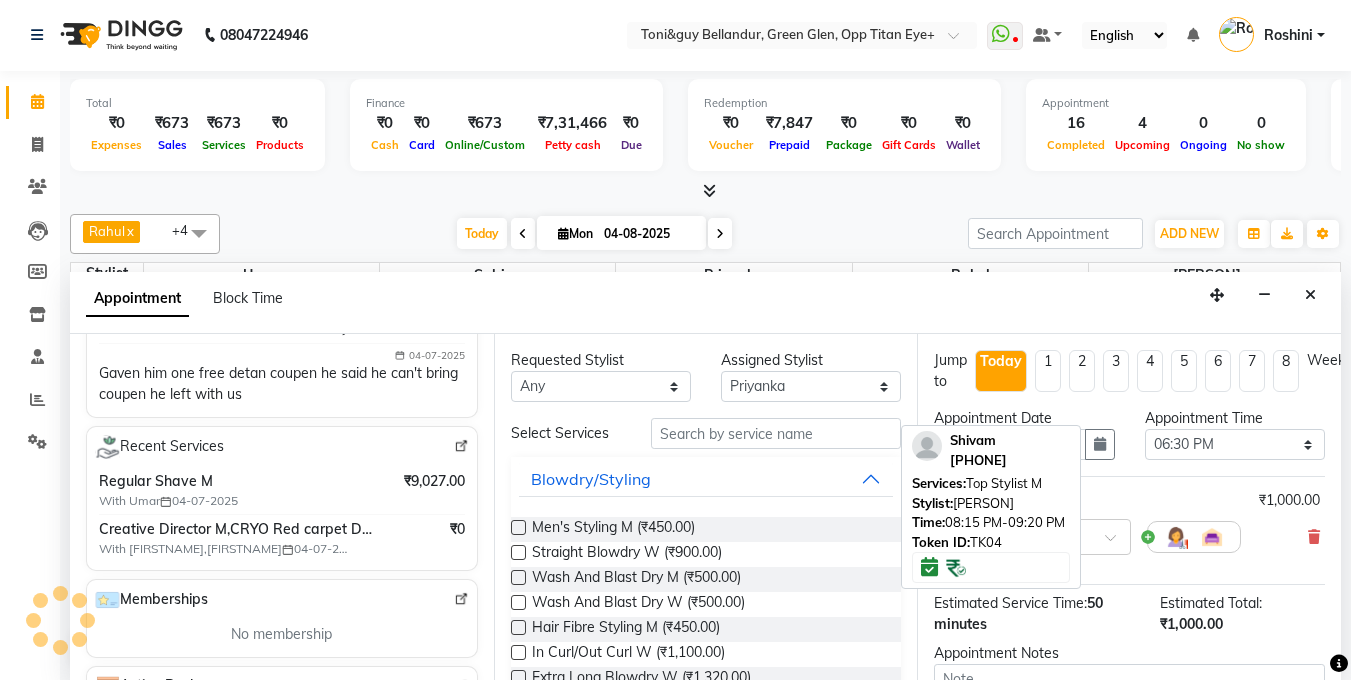 click at bounding box center [776, 433] 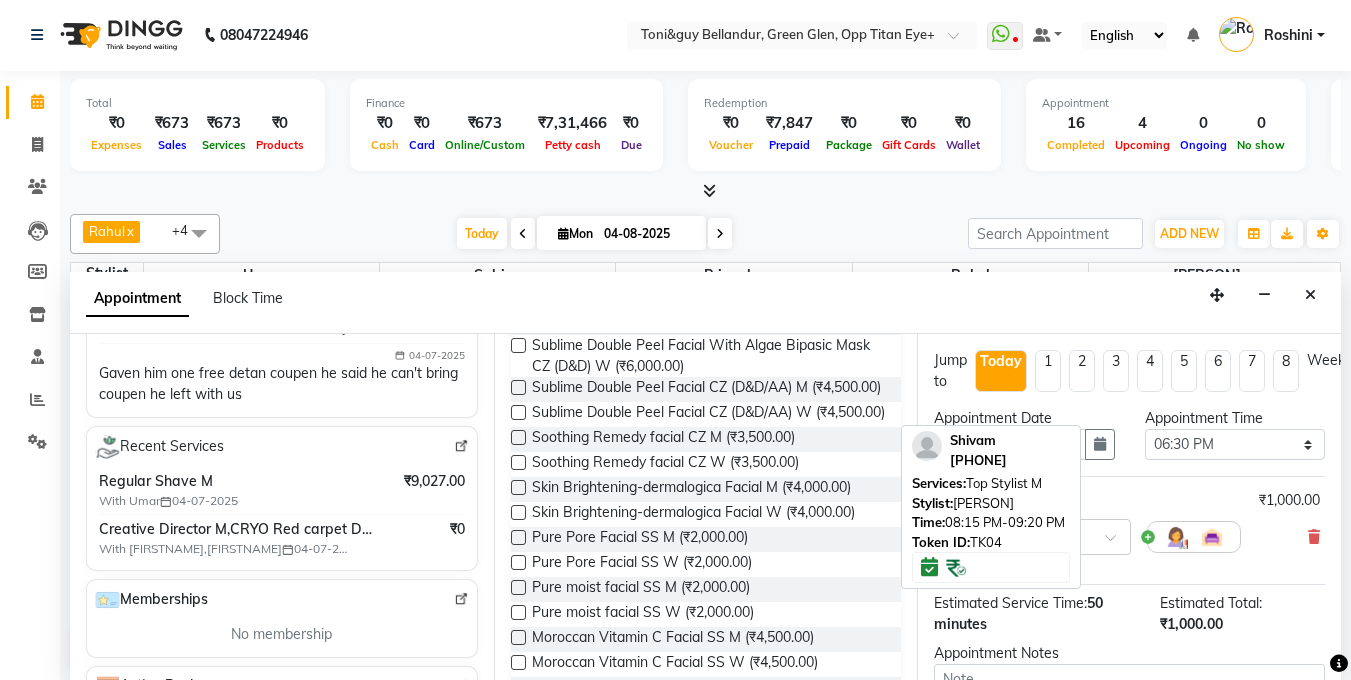 scroll, scrollTop: 309, scrollLeft: 0, axis: vertical 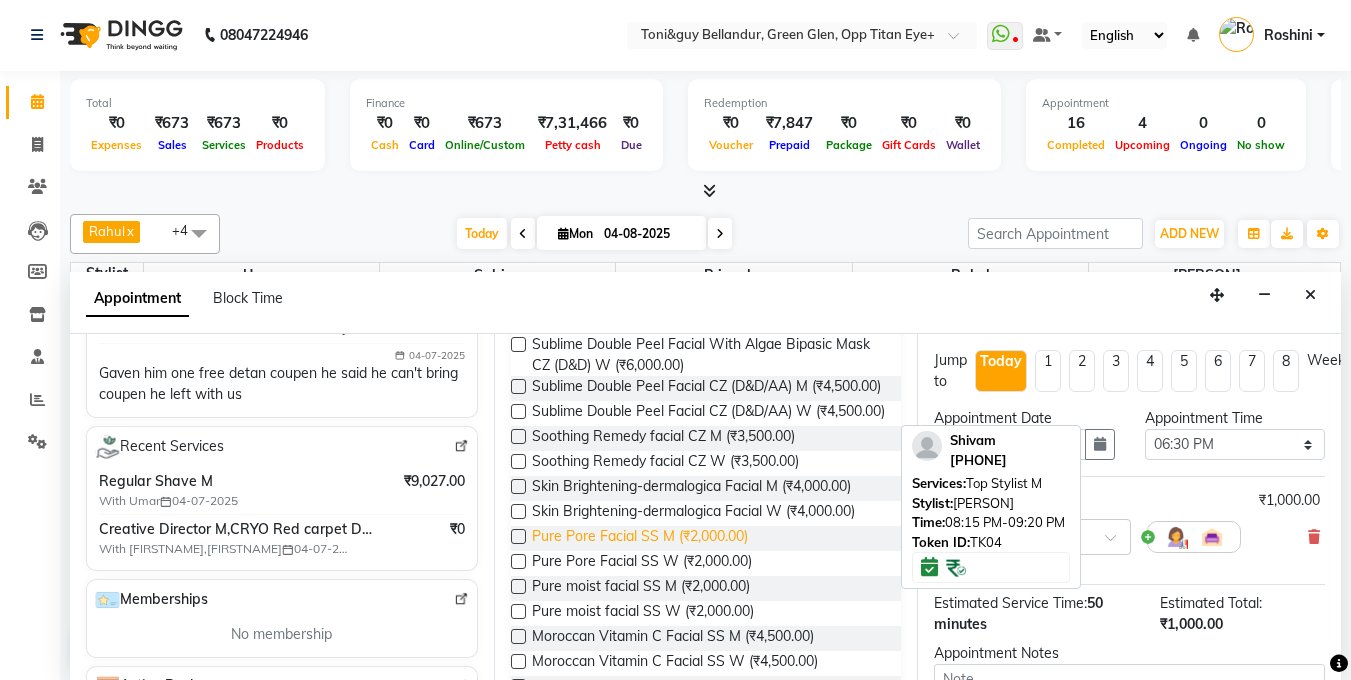 type on "facial" 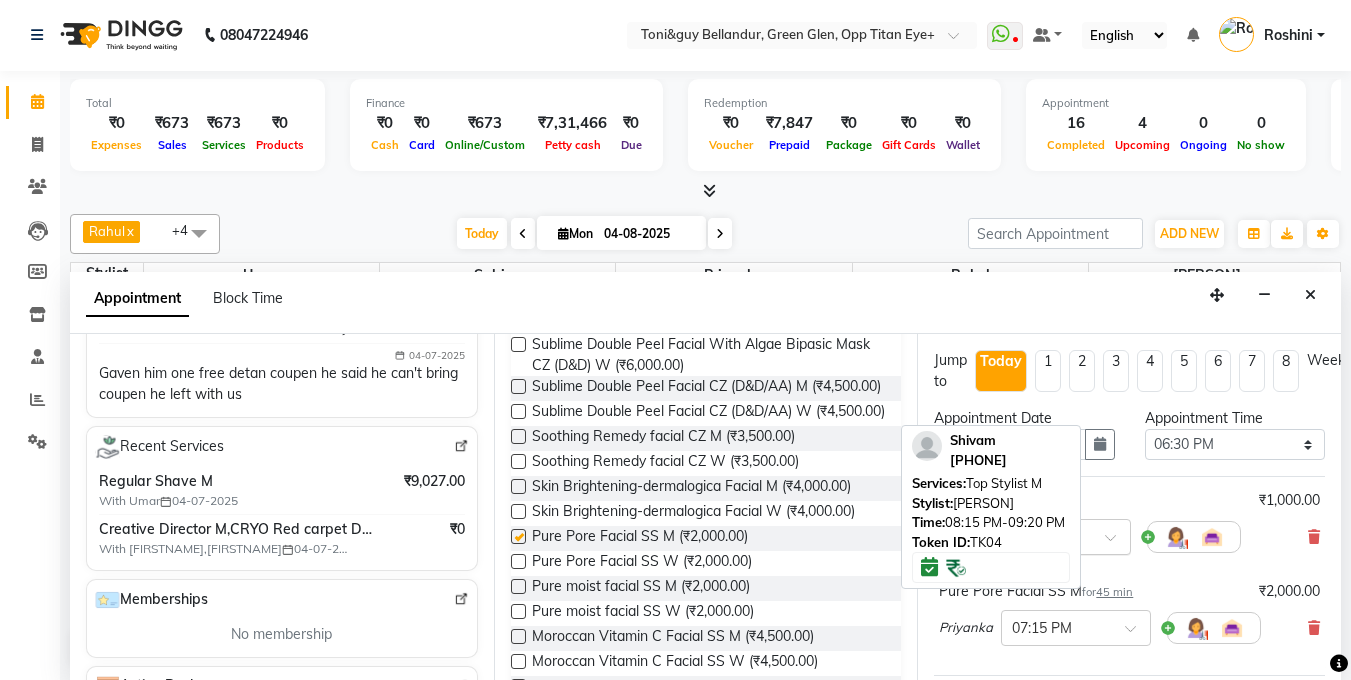 checkbox on "false" 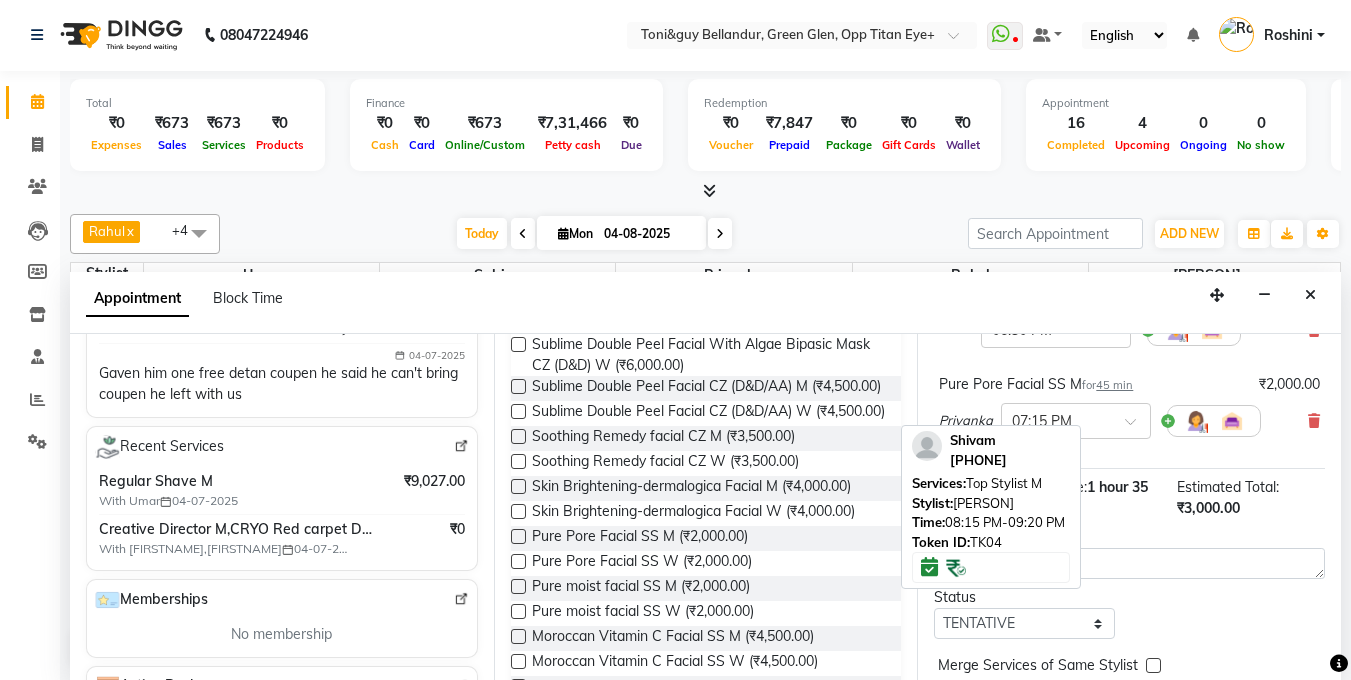 scroll, scrollTop: 307, scrollLeft: 0, axis: vertical 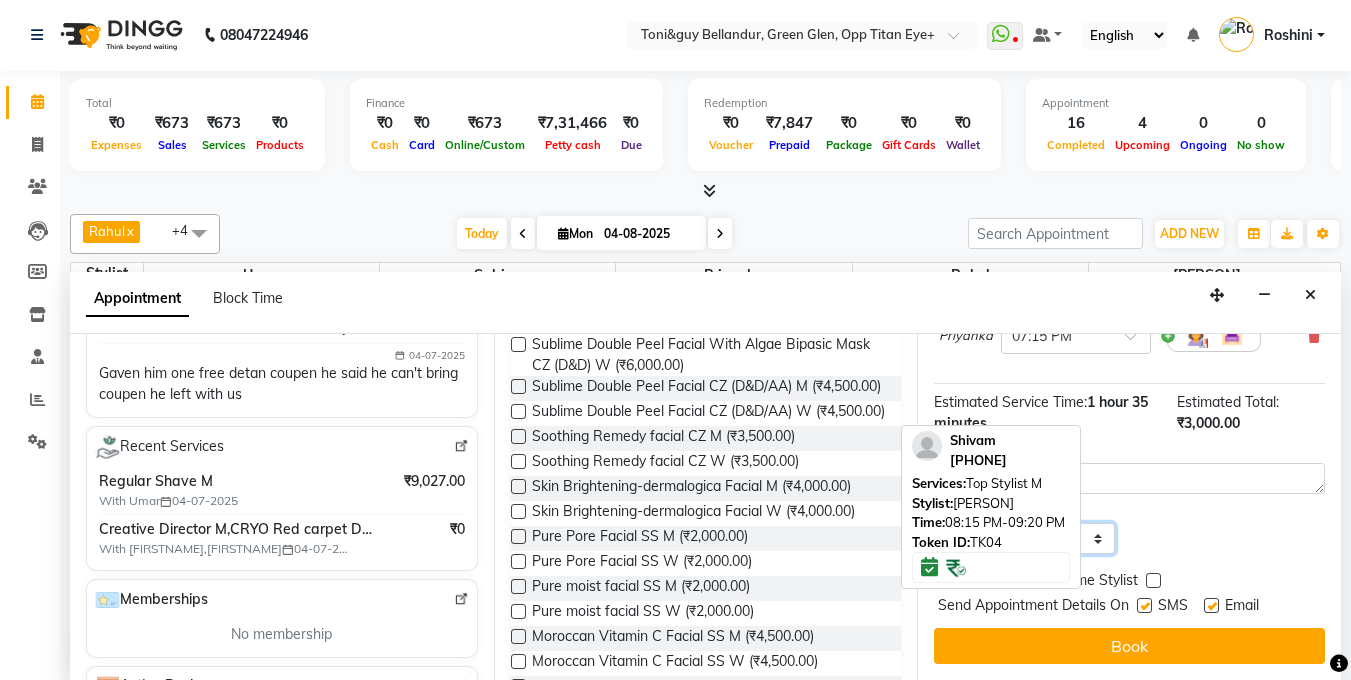 click on "Select TENTATIVE CONFIRM CHECK-IN UPCOMING" at bounding box center [1024, 538] 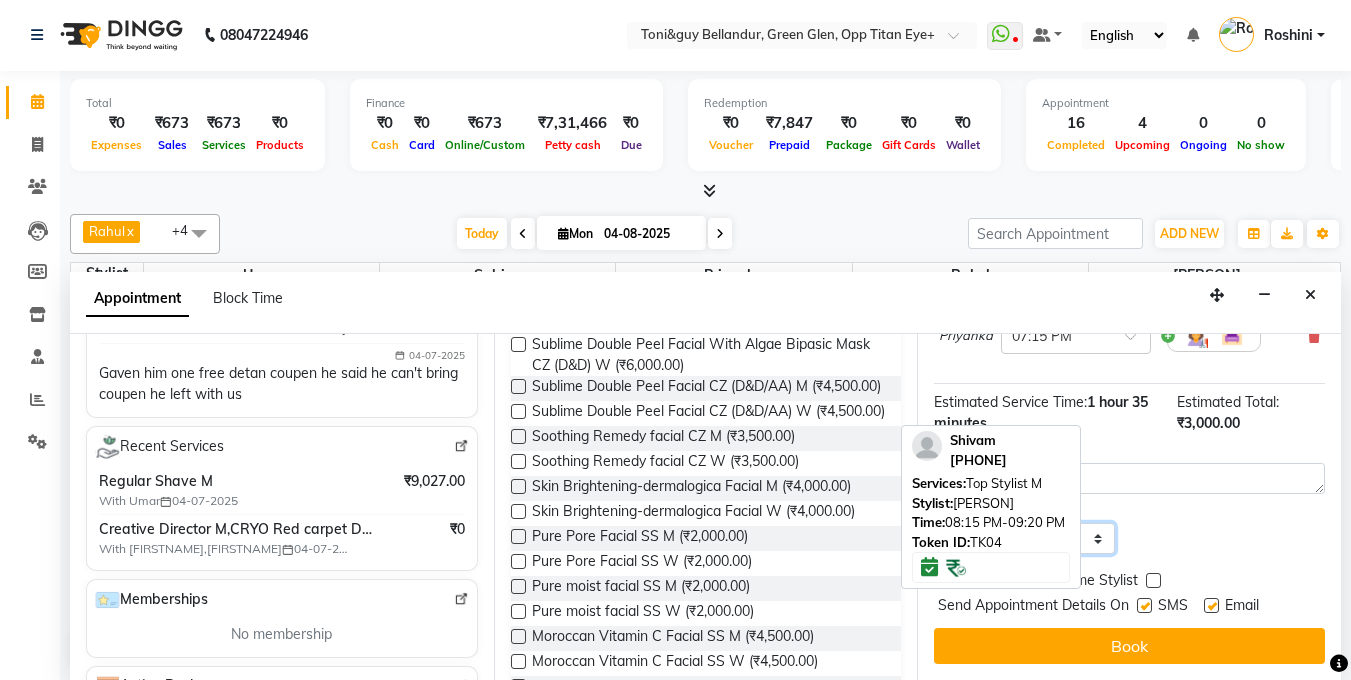 select on "confirm booking" 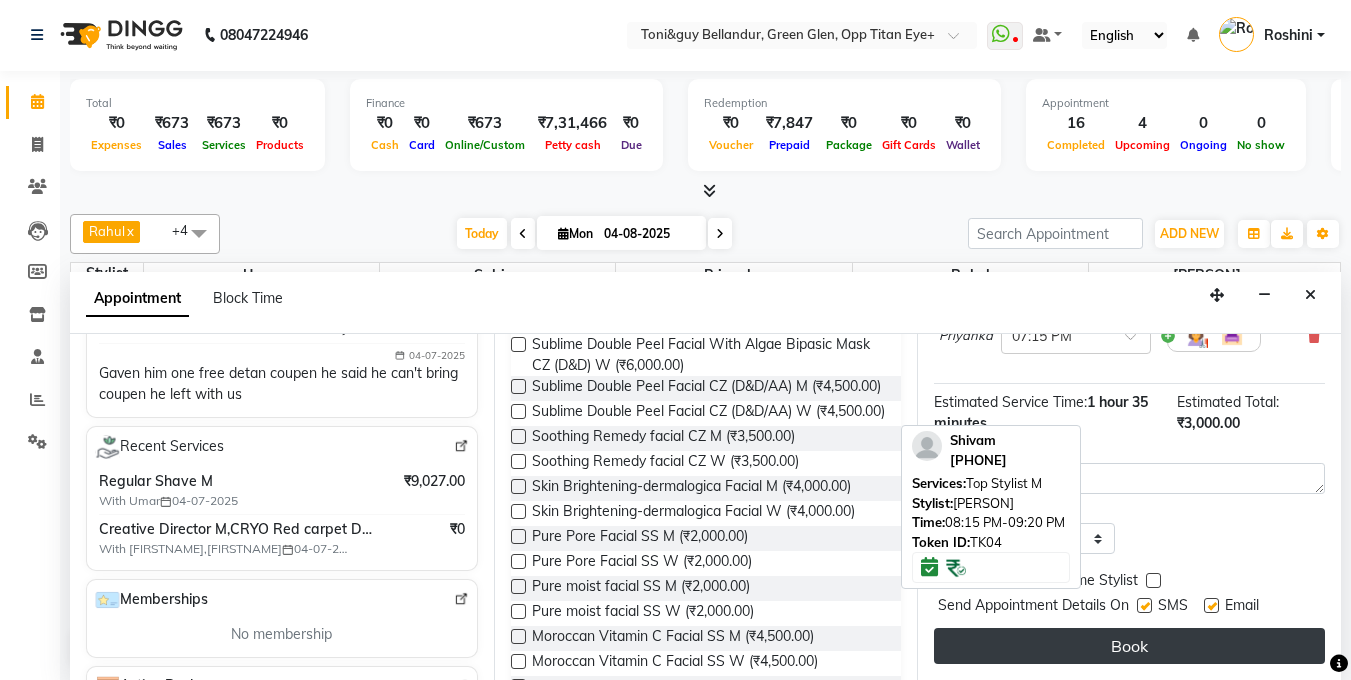 click on "Book" at bounding box center [1129, 646] 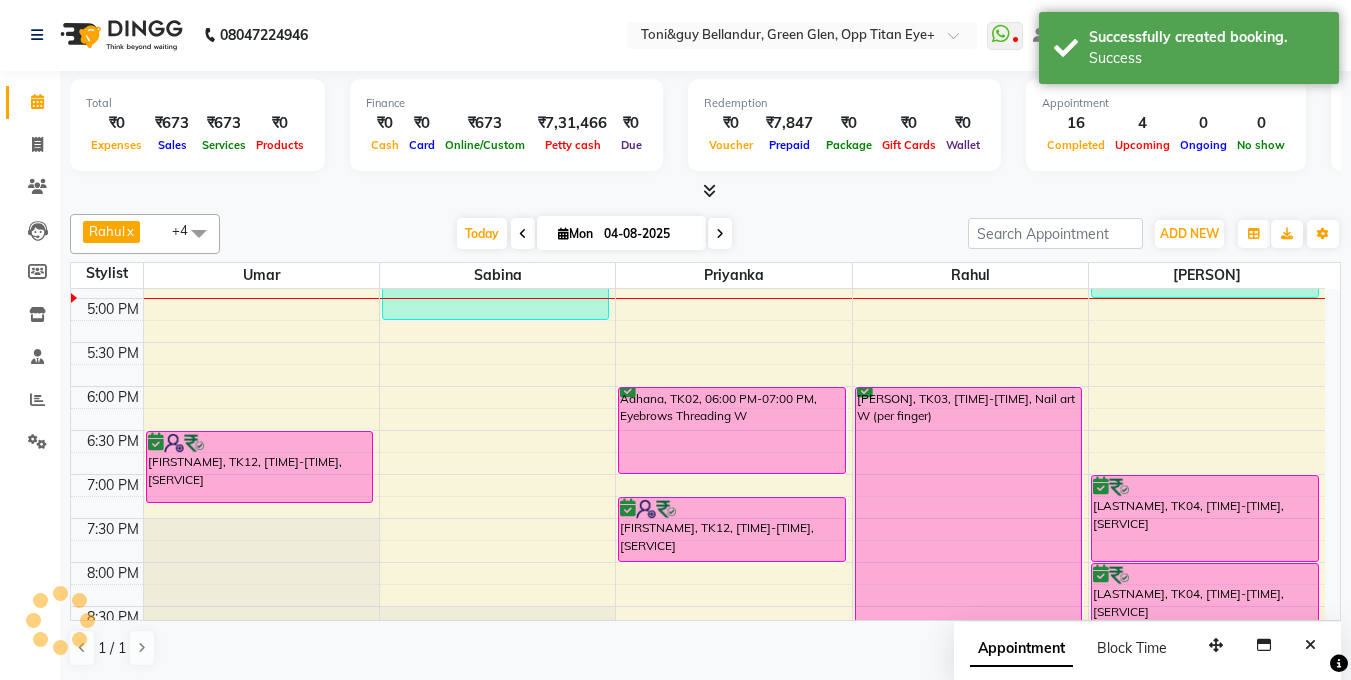 scroll, scrollTop: 0, scrollLeft: 0, axis: both 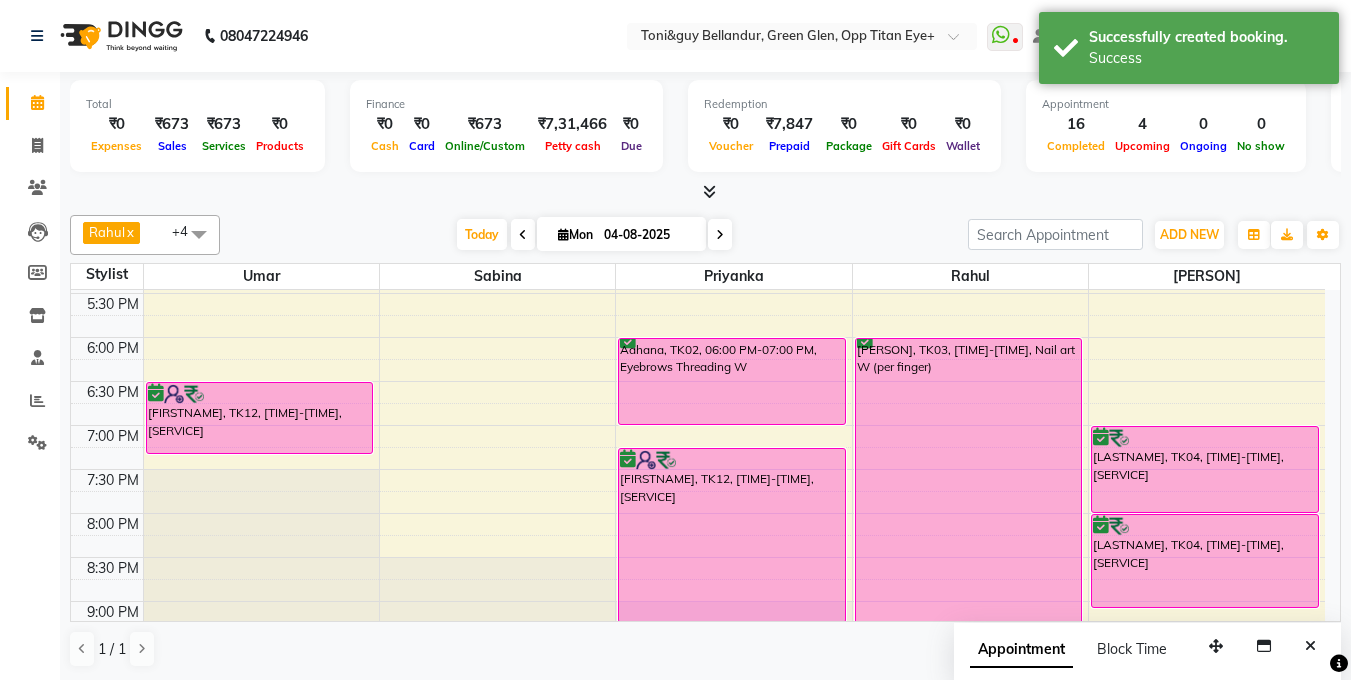 drag, startPoint x: 684, startPoint y: 511, endPoint x: 234, endPoint y: 408, distance: 461.6373 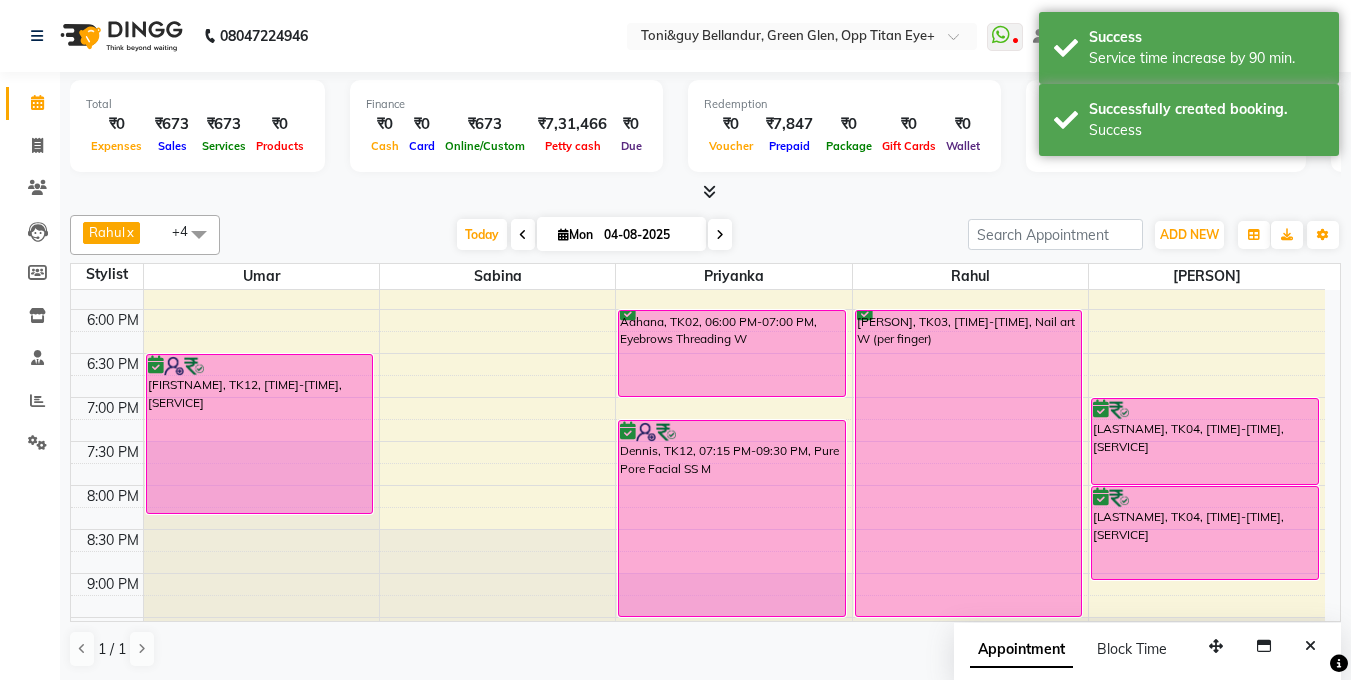 drag, startPoint x: 250, startPoint y: 422, endPoint x: 243, endPoint y: 433, distance: 13.038404 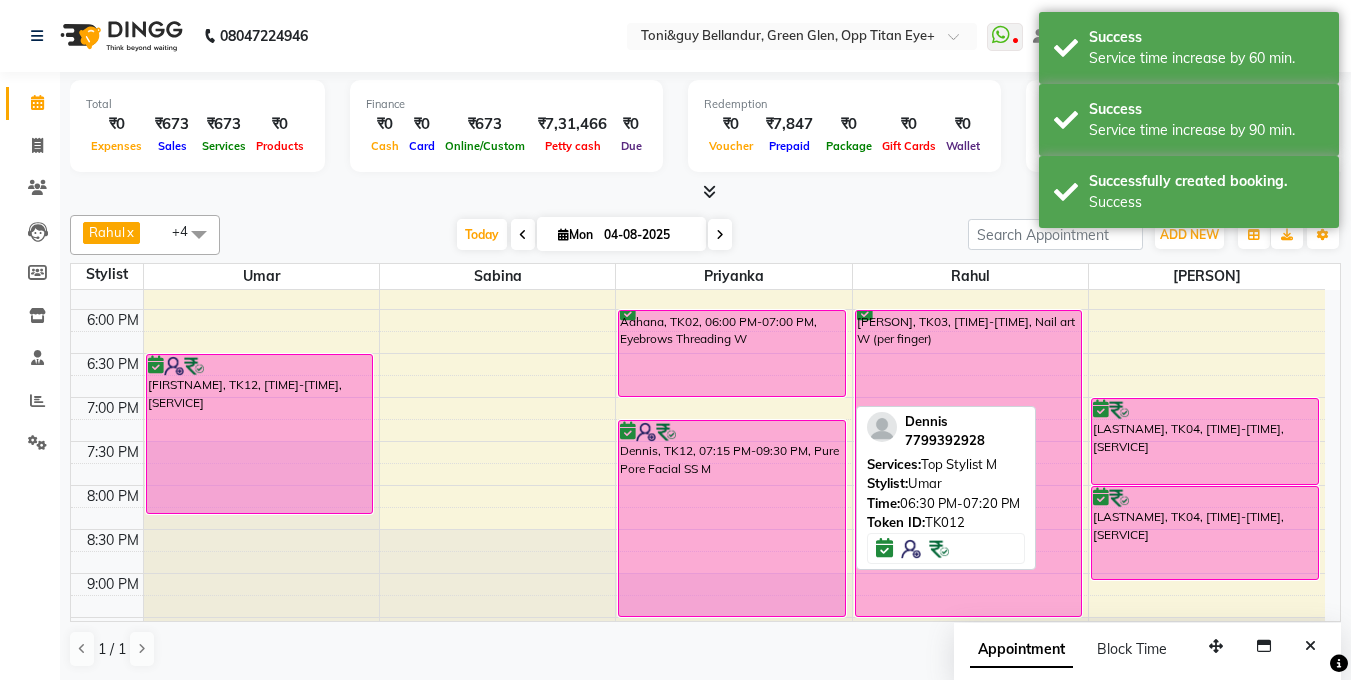 click on "Dennis, TK12, 06:30 PM-07:20 PM, Top Stylist M" at bounding box center (260, 434) 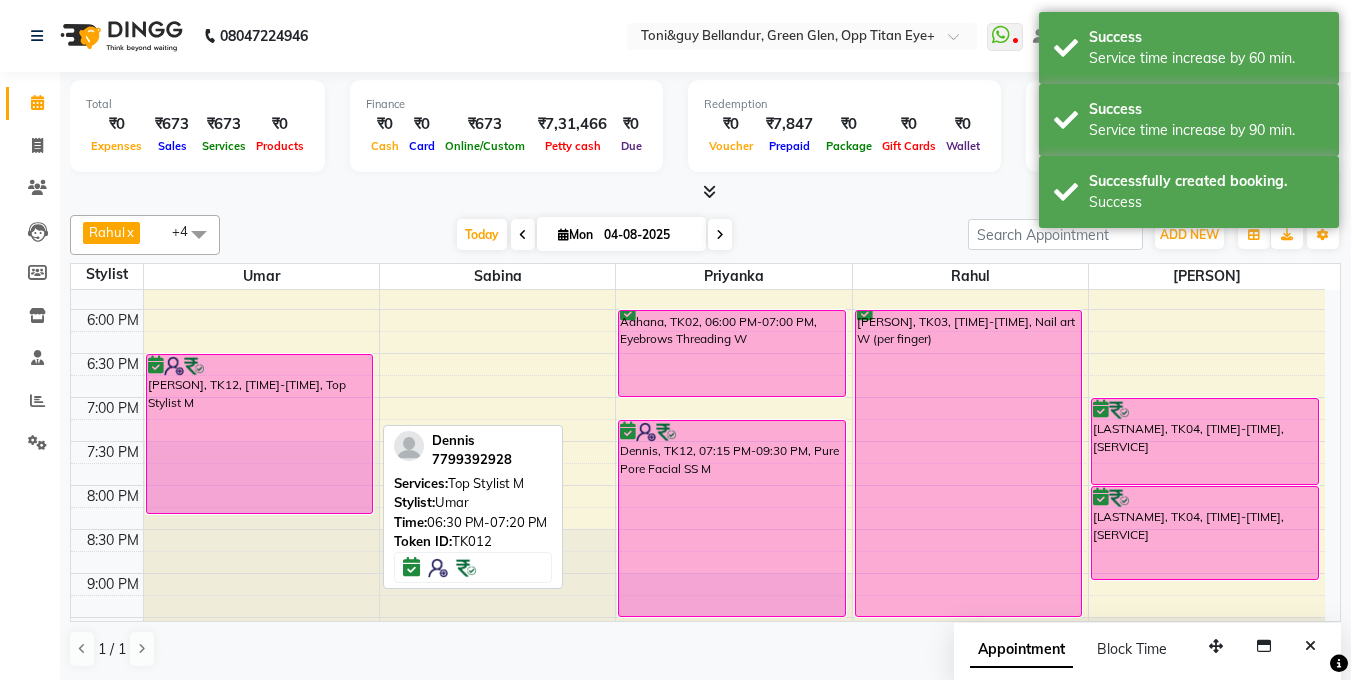click at bounding box center (260, 366) 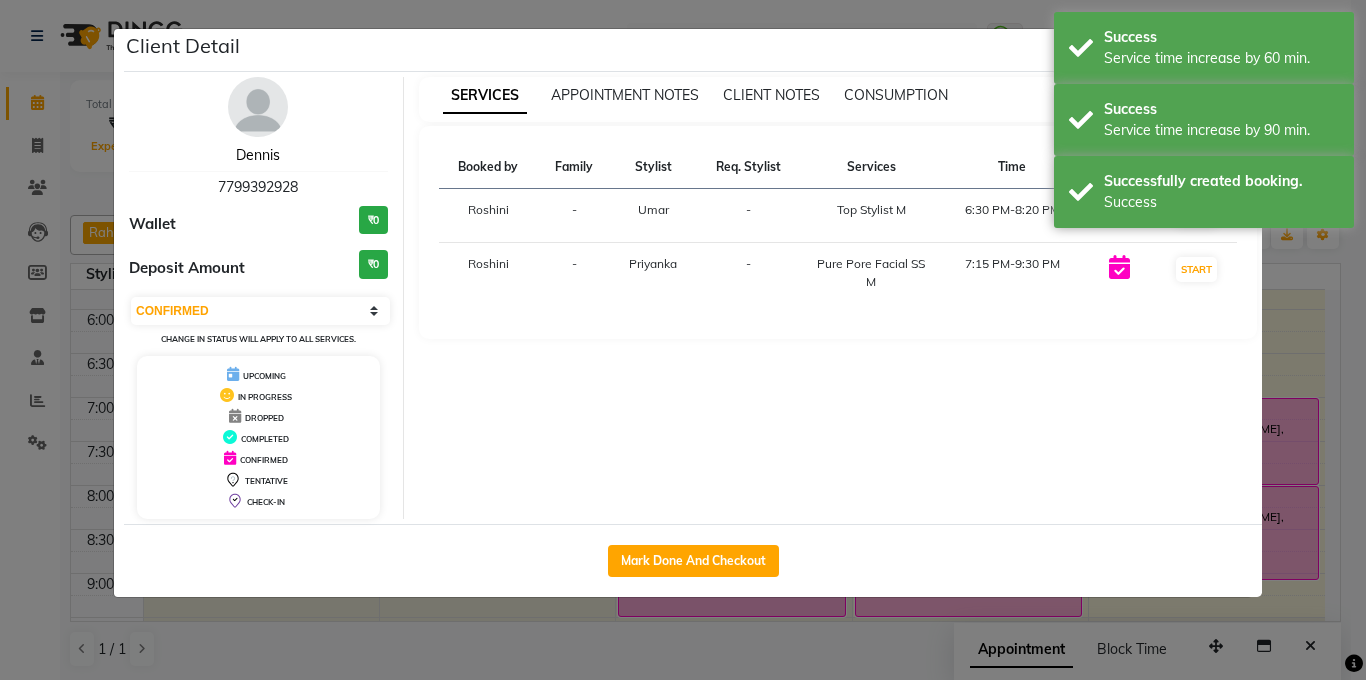 click on "Dennis" at bounding box center [258, 155] 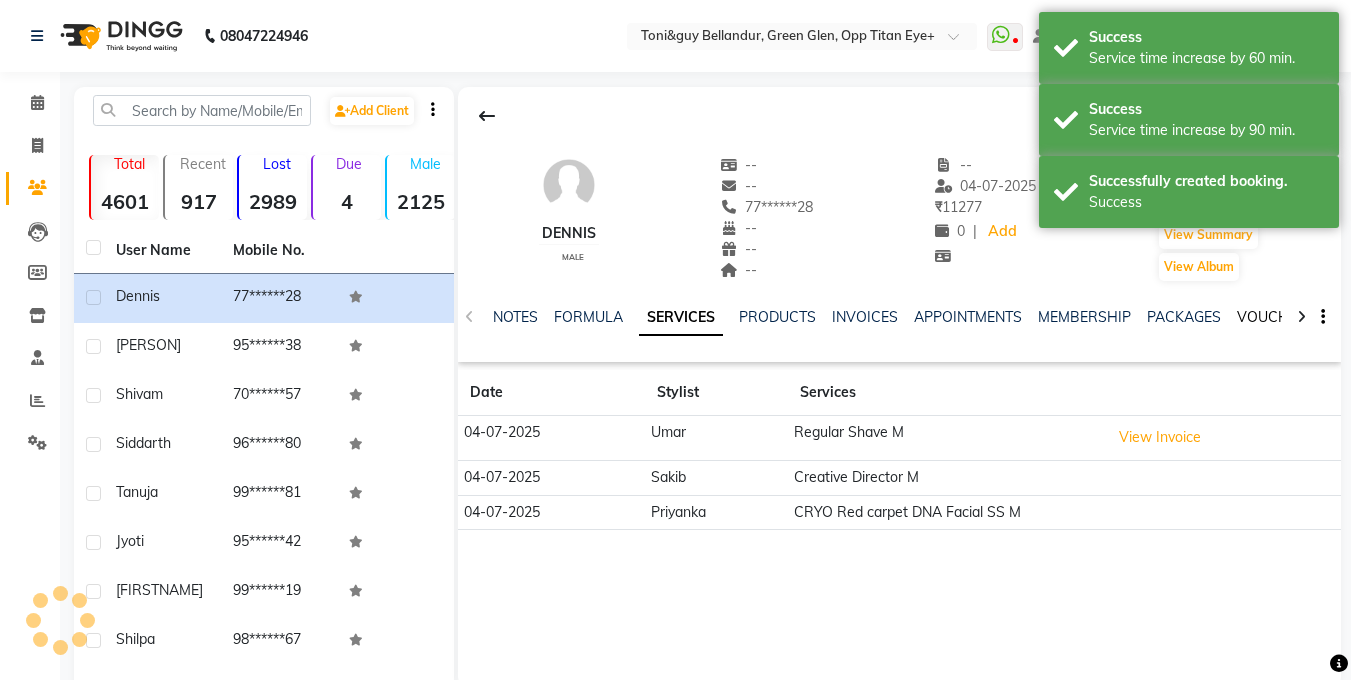 click on "VOUCHERS" 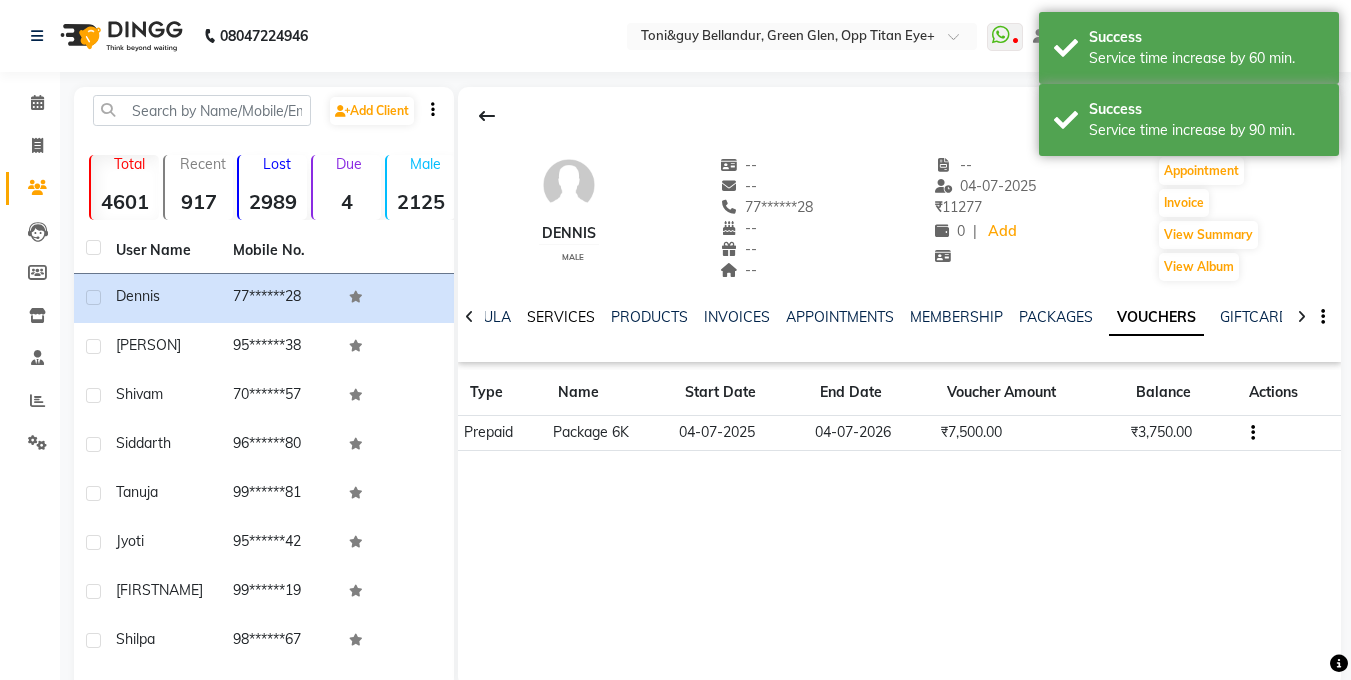 click on "SERVICES" 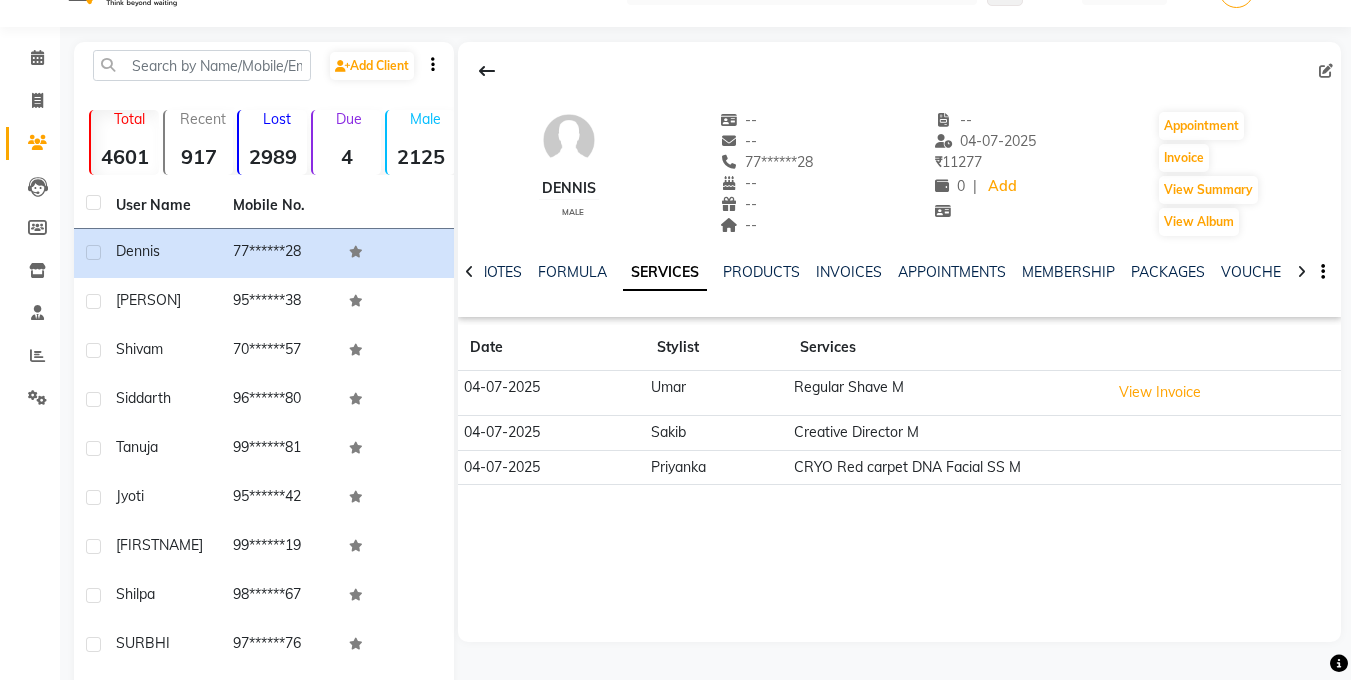 scroll, scrollTop: 29, scrollLeft: 0, axis: vertical 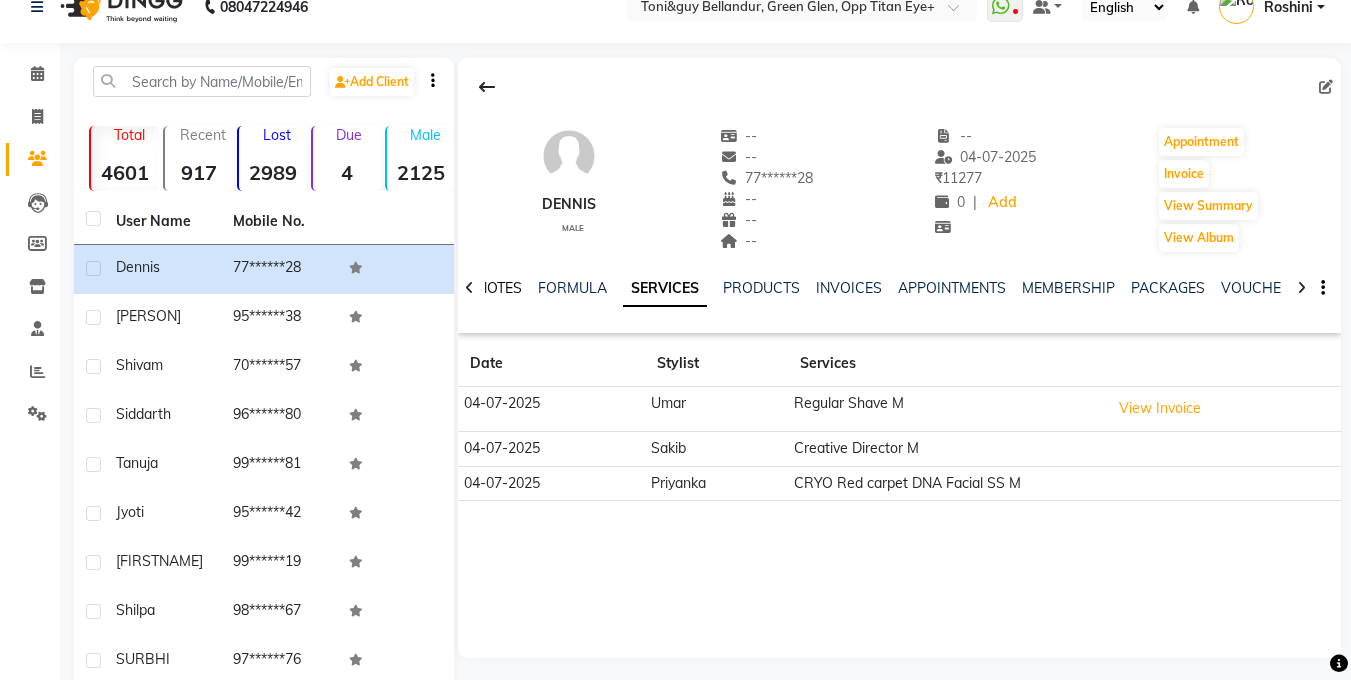 click on "NOTES" 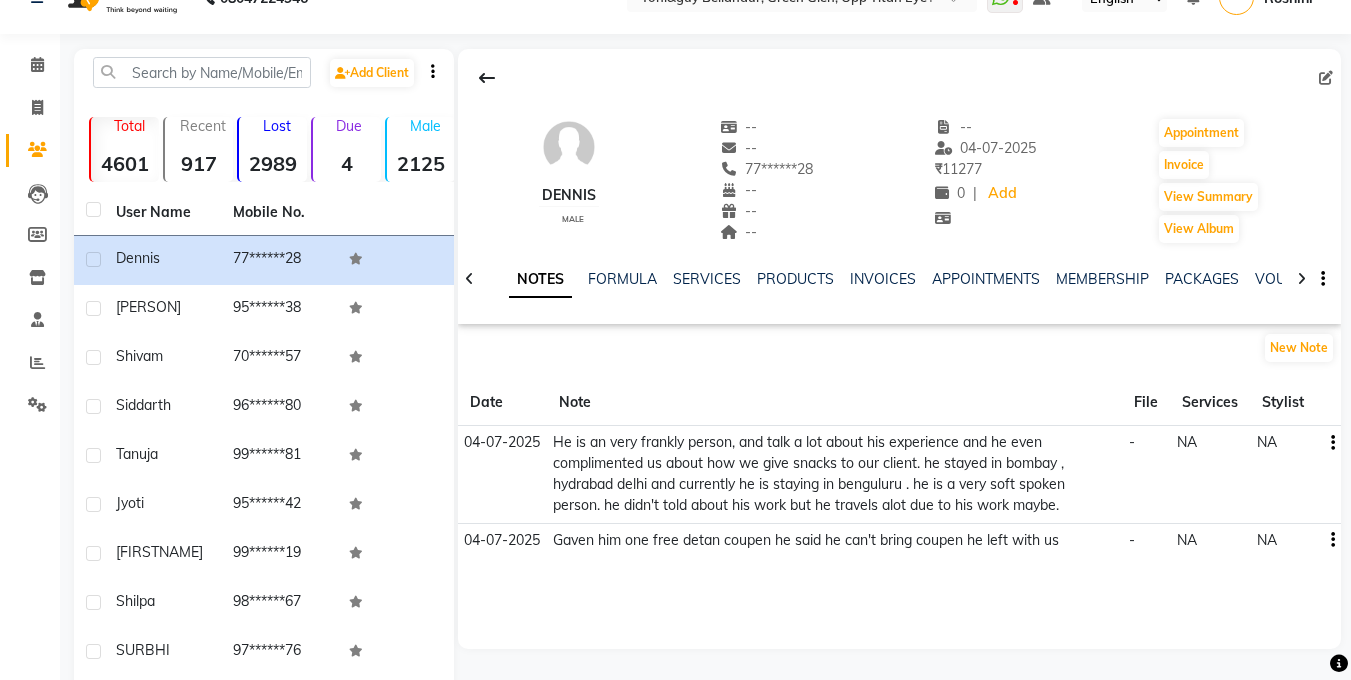 scroll, scrollTop: 0, scrollLeft: 0, axis: both 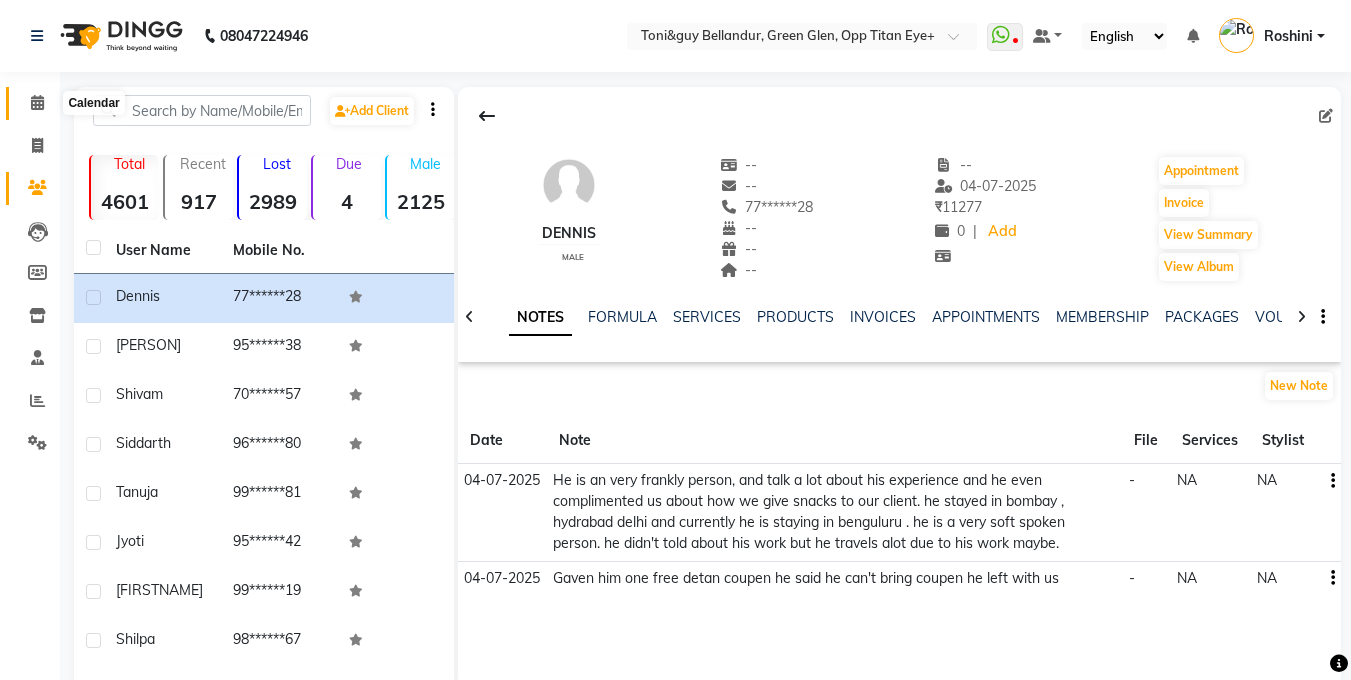 click 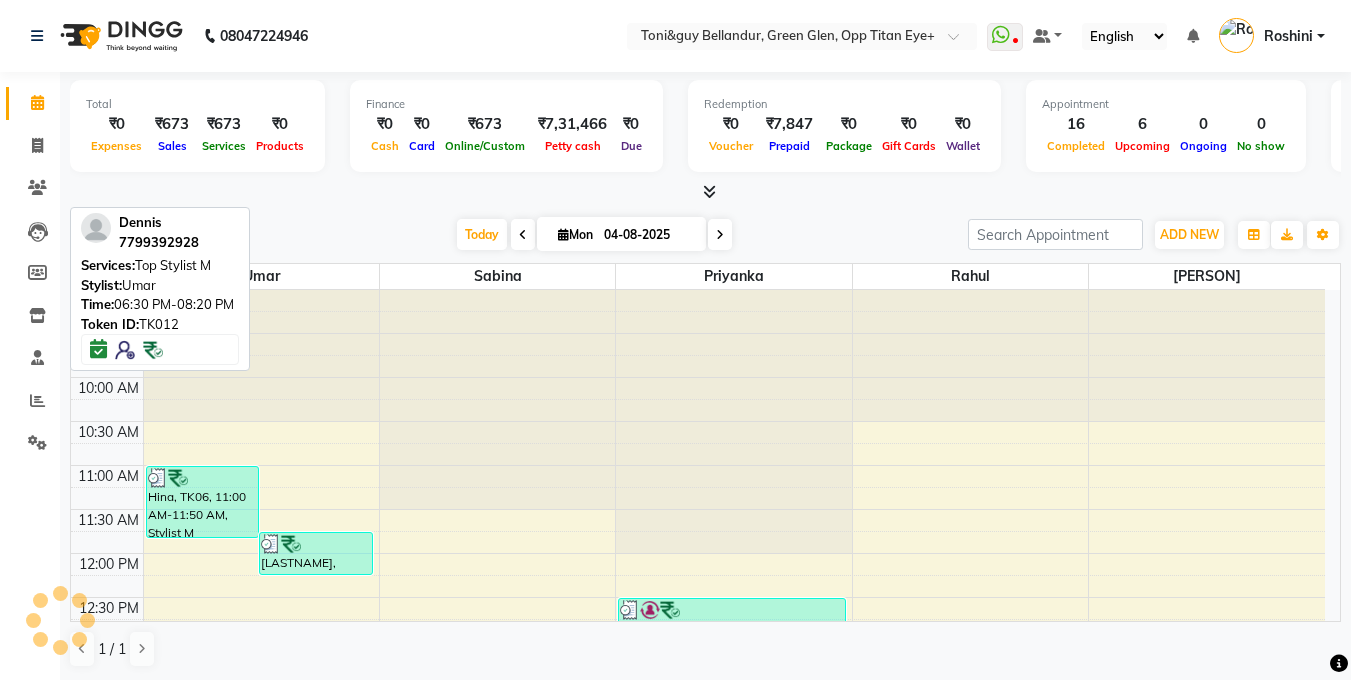 scroll, scrollTop: 773, scrollLeft: 0, axis: vertical 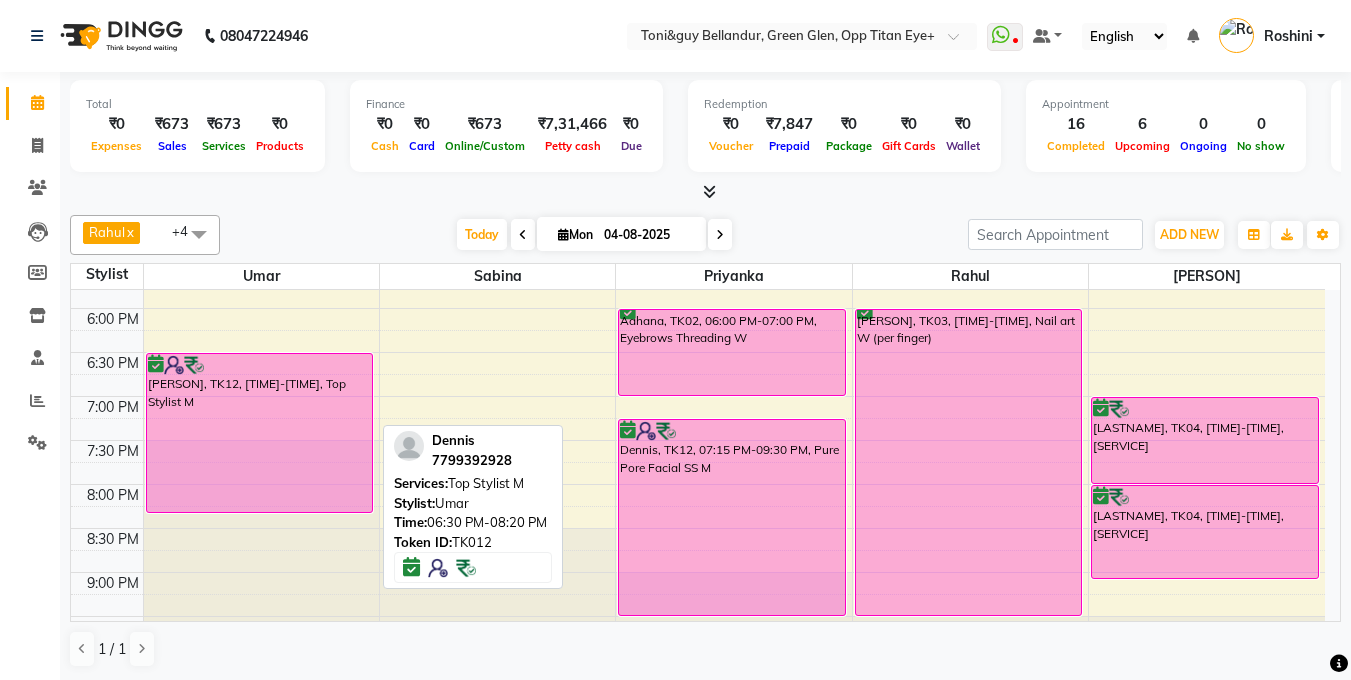 click on "Dennis, TK12, 06:30 PM-08:20 PM, Top Stylist M" at bounding box center [260, 433] 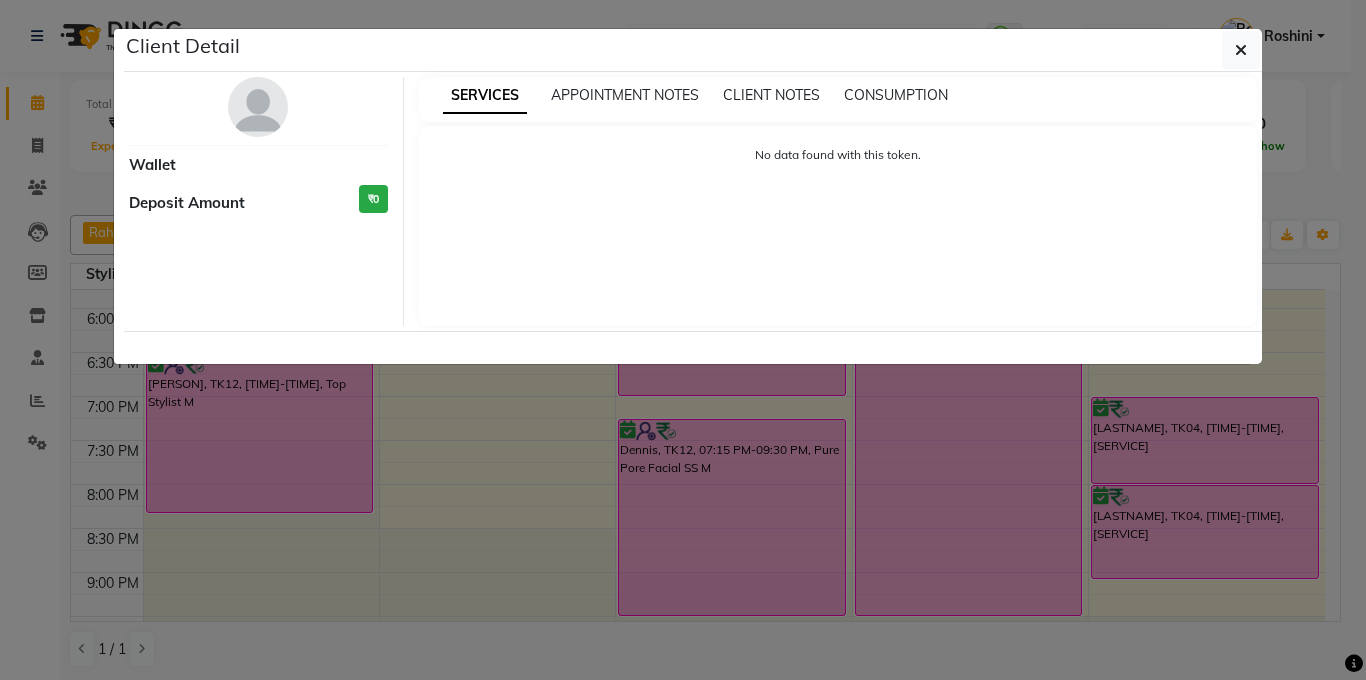 select on "6" 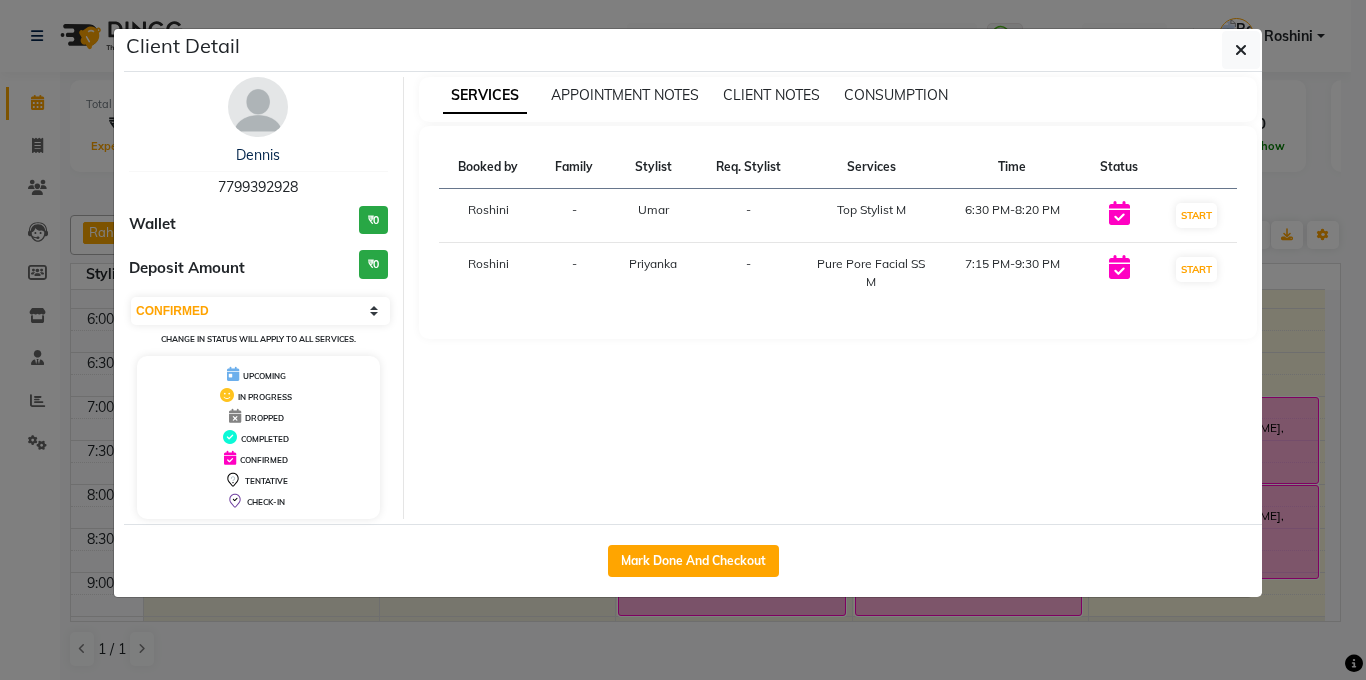 click on "Client Detail  Dennis    7799392928 Wallet ₹0 Deposit Amount  ₹0  Select IN SERVICE CONFIRMED TENTATIVE CHECK IN MARK DONE DROPPED UPCOMING Change in status will apply to all services. UPCOMING IN PROGRESS DROPPED COMPLETED CONFIRMED TENTATIVE CHECK-IN SERVICES APPOINTMENT NOTES CLIENT NOTES CONSUMPTION Booked by Family Stylist Req. Stylist Services Time Status  Roshini  - Umar -  Top Stylist M   6:30 PM-8:20 PM   START   Roshini  - Priyanka -  Pure Pore Facial SS M   7:15 PM-9:30 PM   START   Mark Done And Checkout" 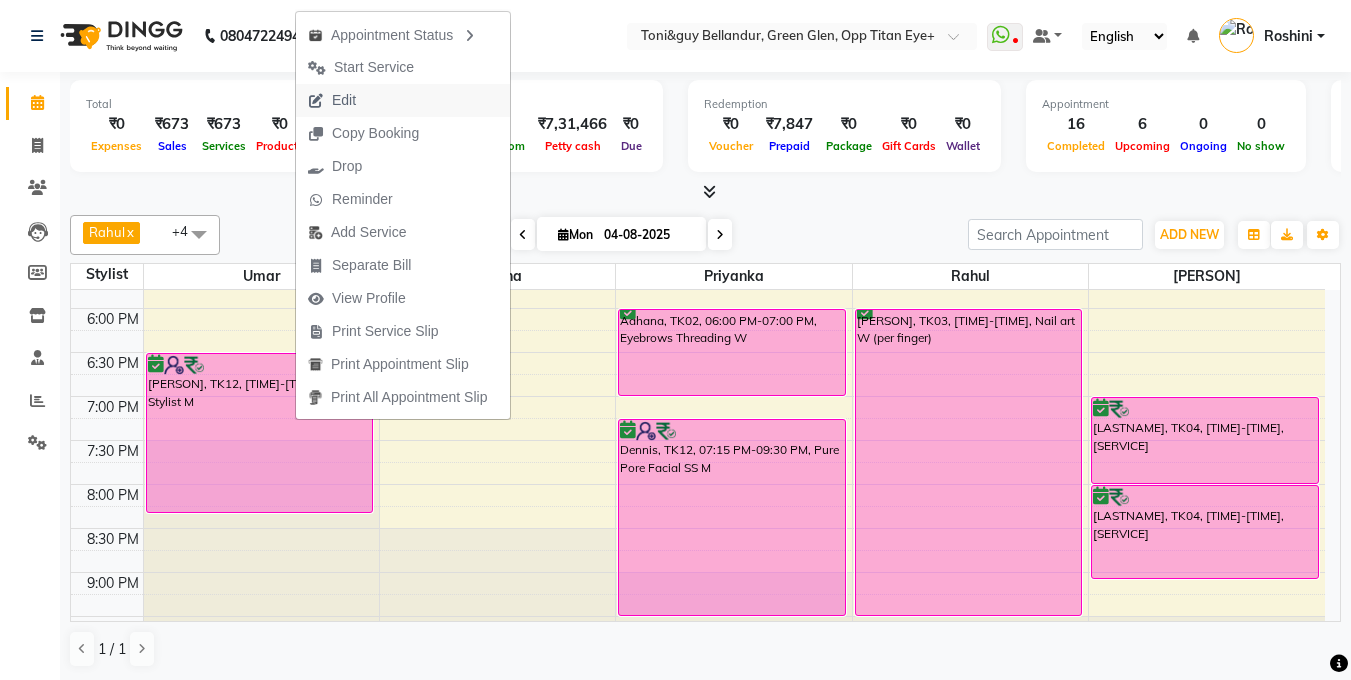 click on "Edit" at bounding box center (403, 100) 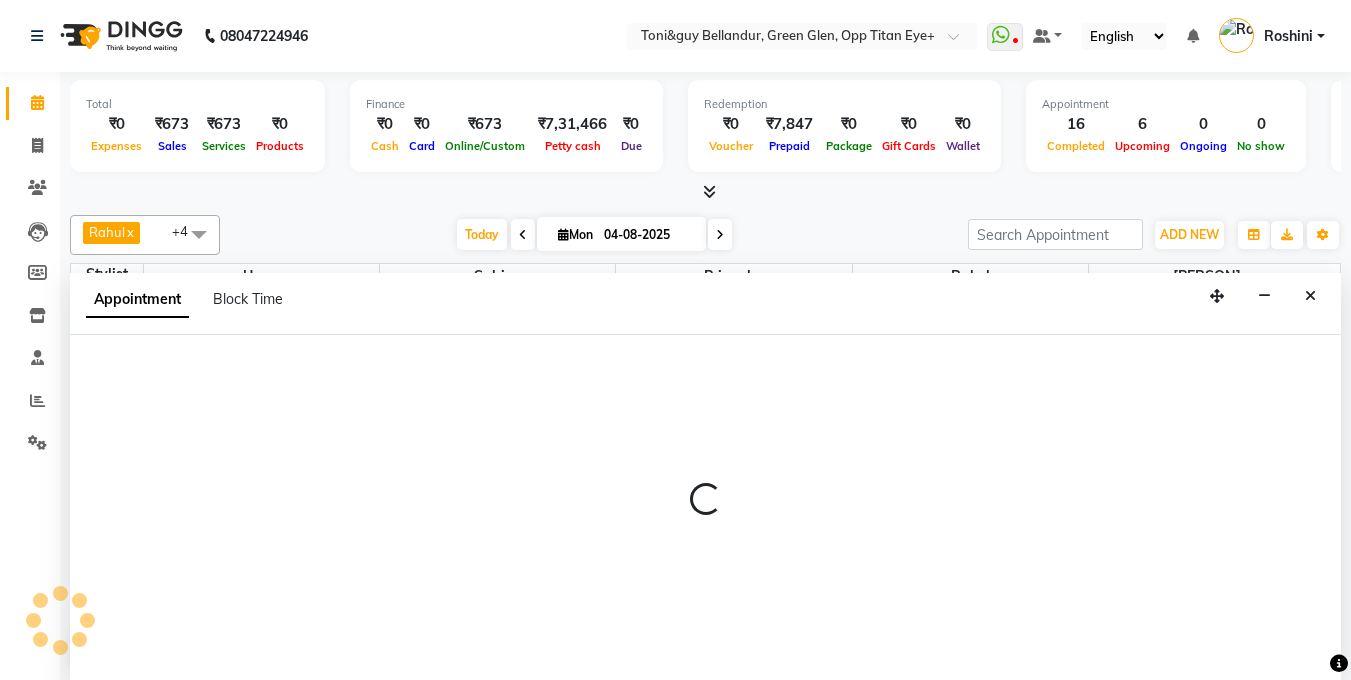scroll, scrollTop: 1, scrollLeft: 0, axis: vertical 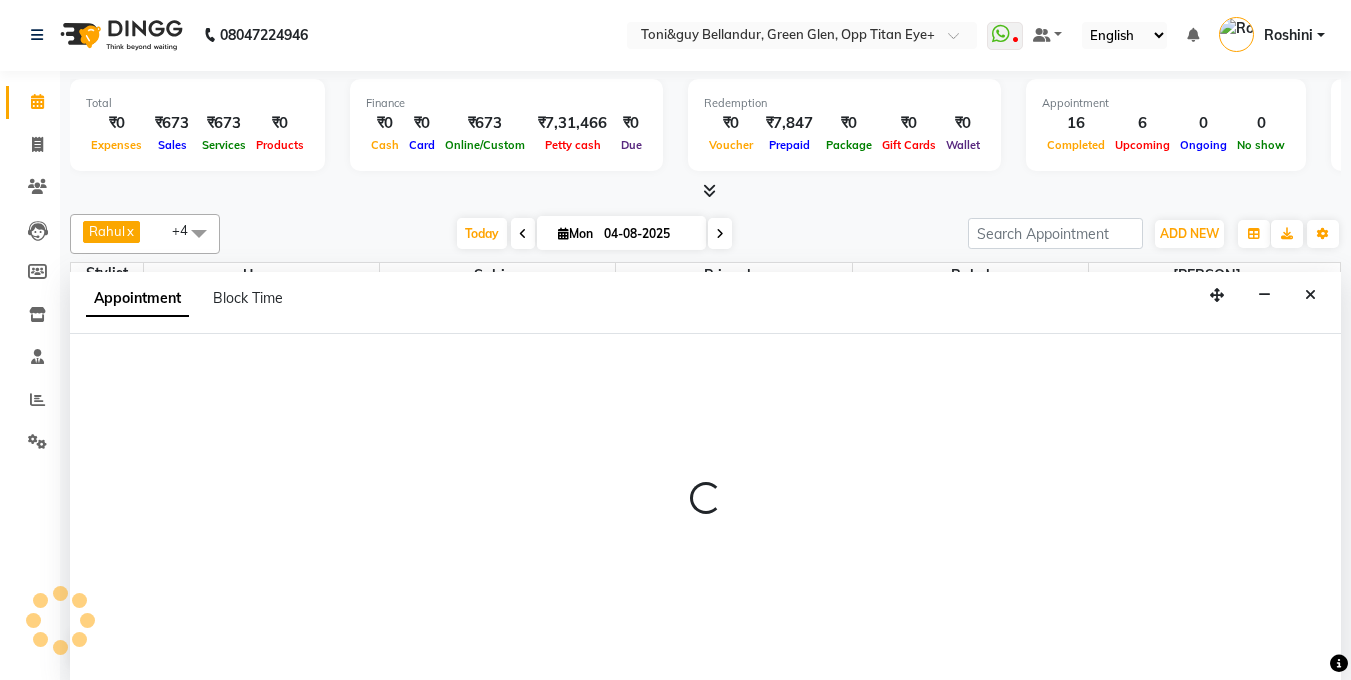 select on "confirm booking" 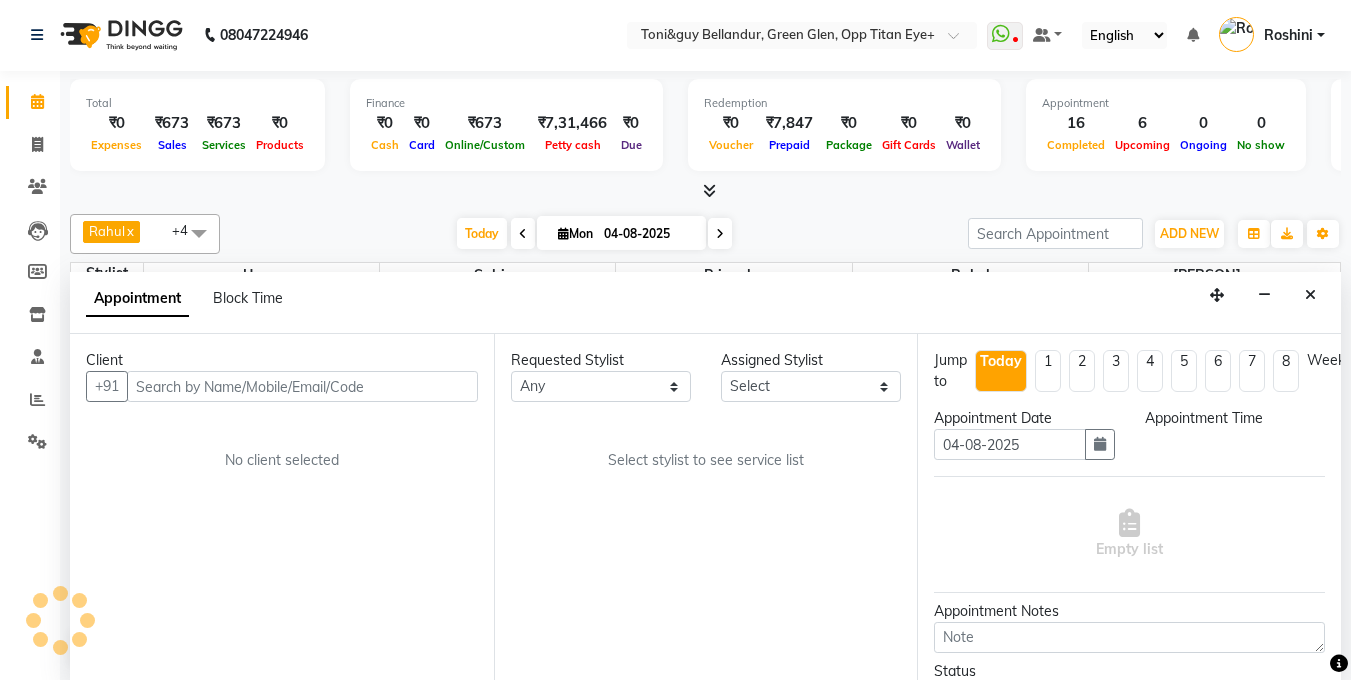 select on "1110" 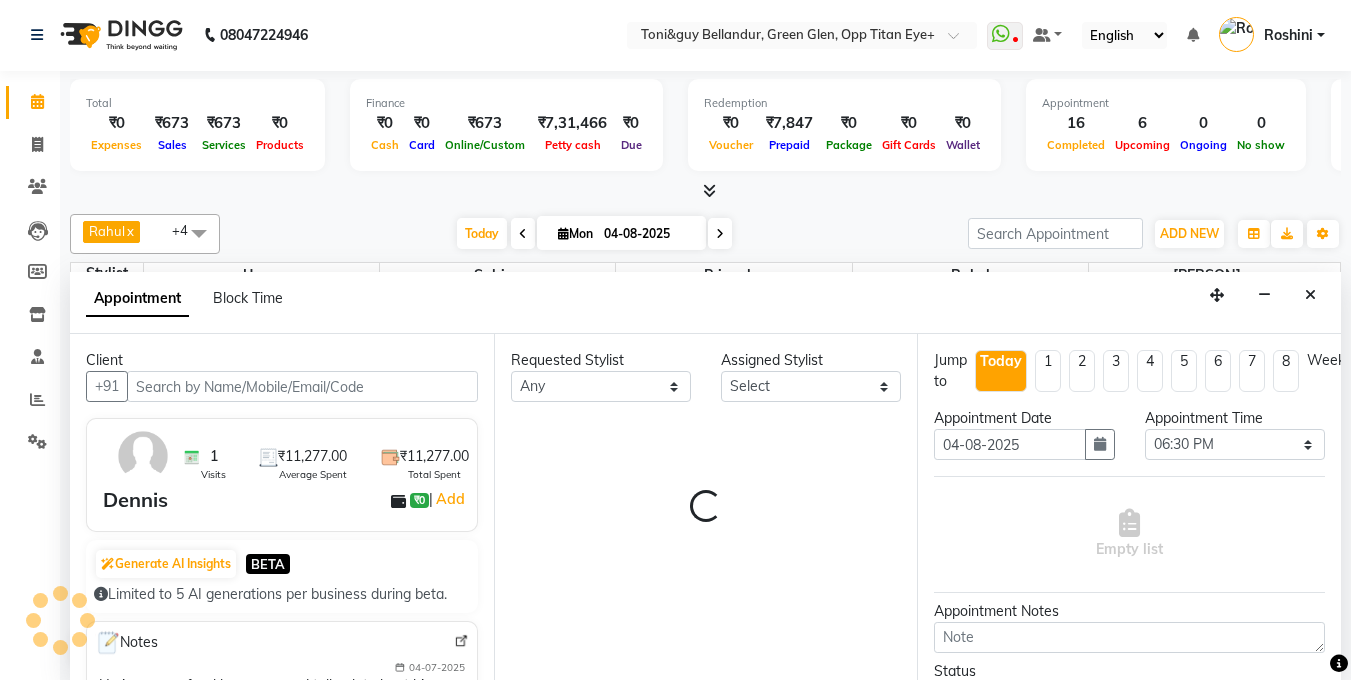 select on "77398" 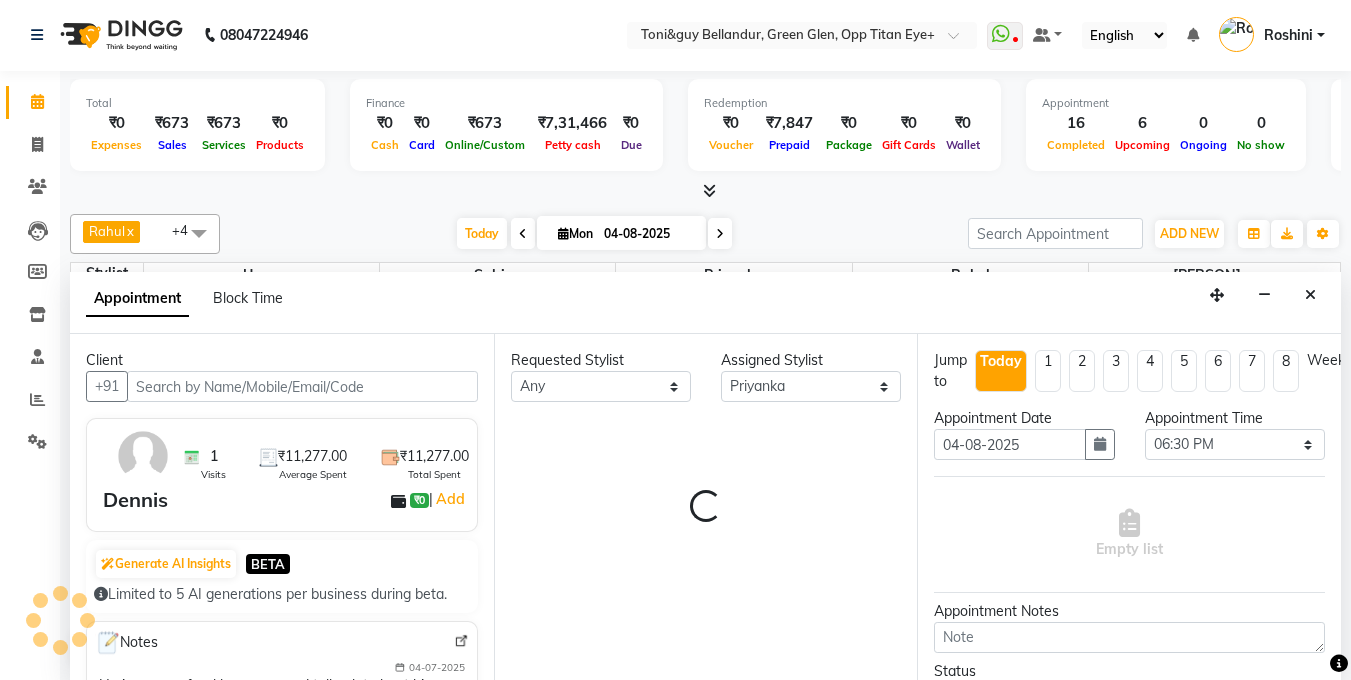 select on "2739" 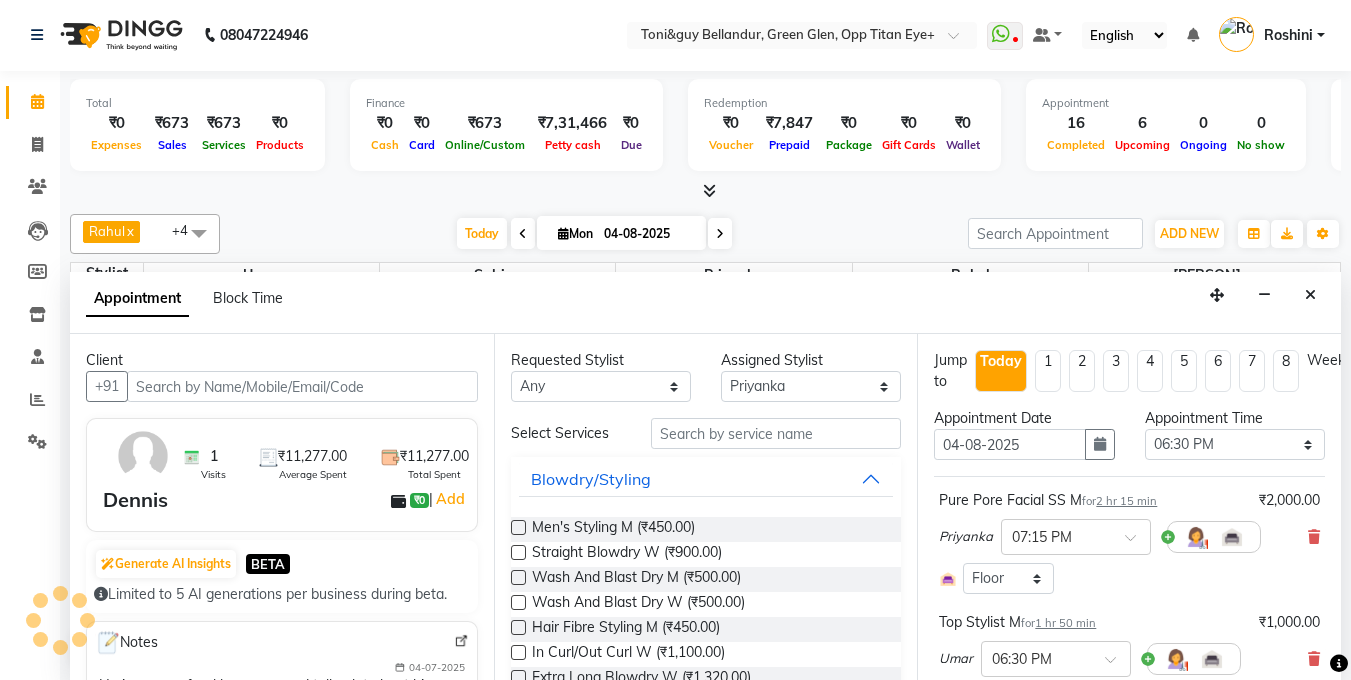 scroll, scrollTop: 705, scrollLeft: 0, axis: vertical 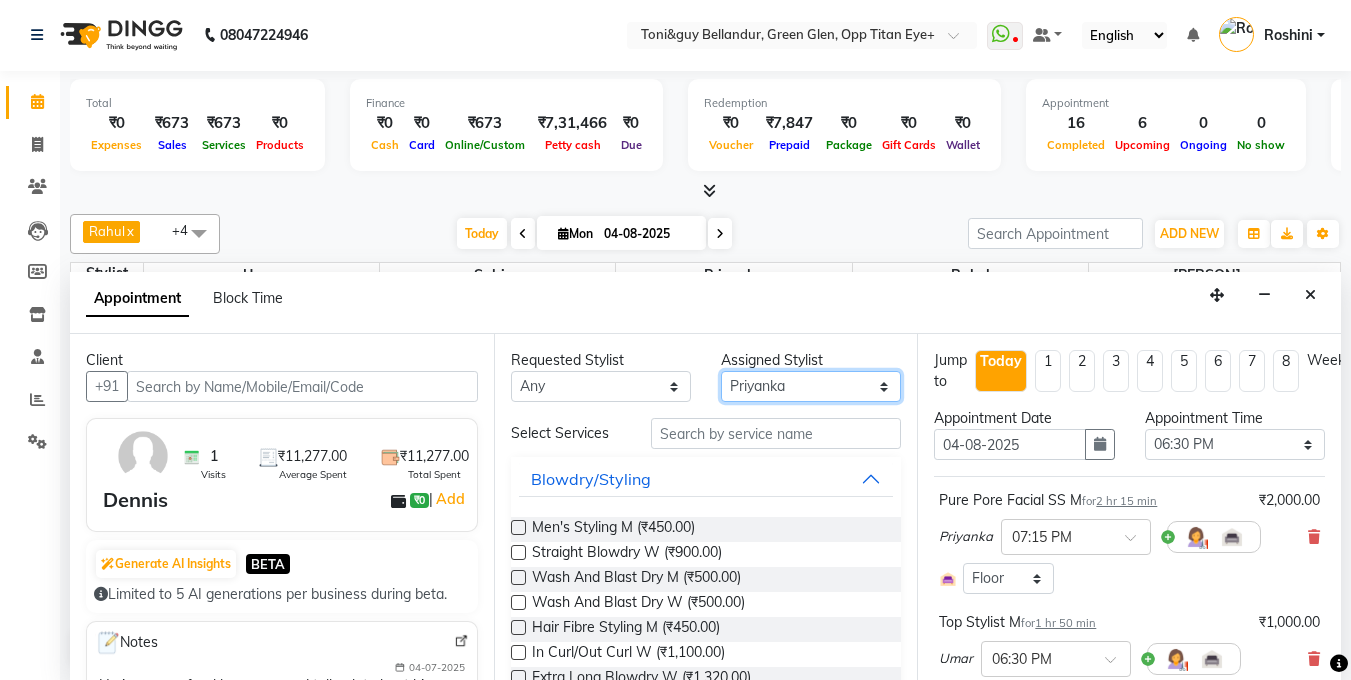 click on "Select Gagan Z kadeer Kasim Logeshwari . Prasad . Priyanka Rahul Roshini Sabina Sakib Tester Umar Vinay KL" at bounding box center (811, 386) 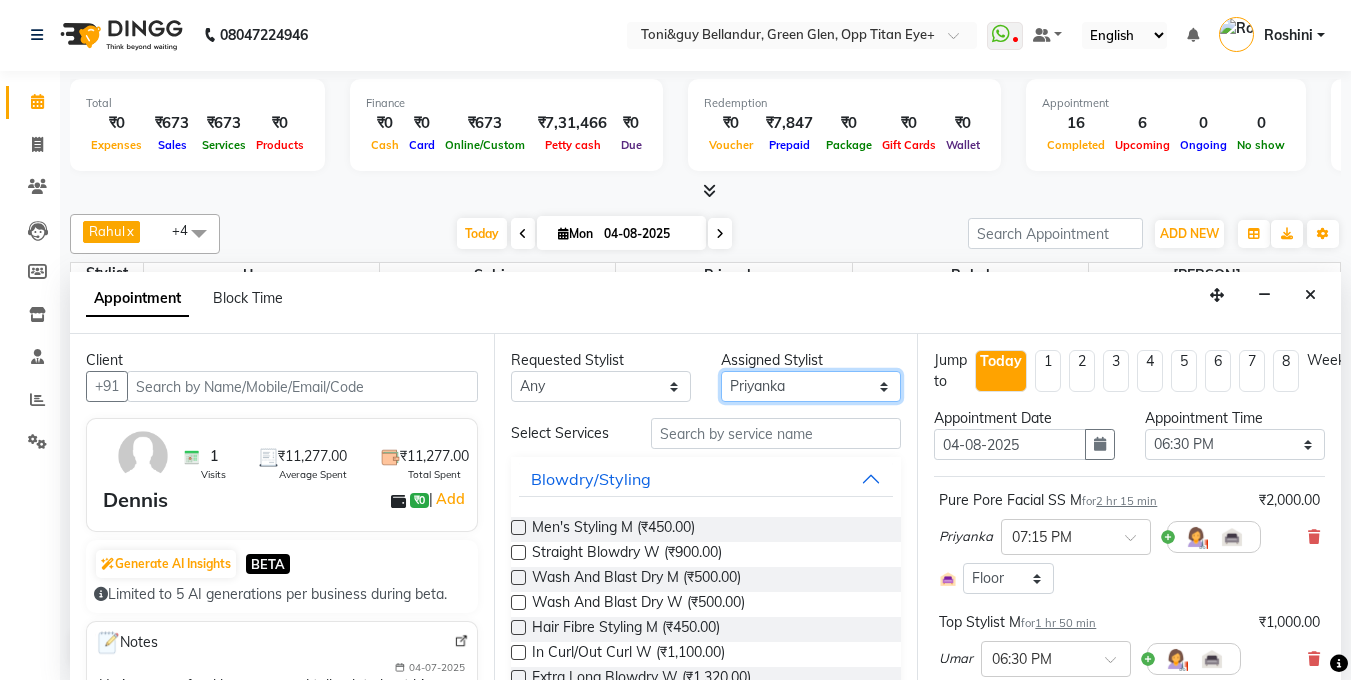 select on "44651" 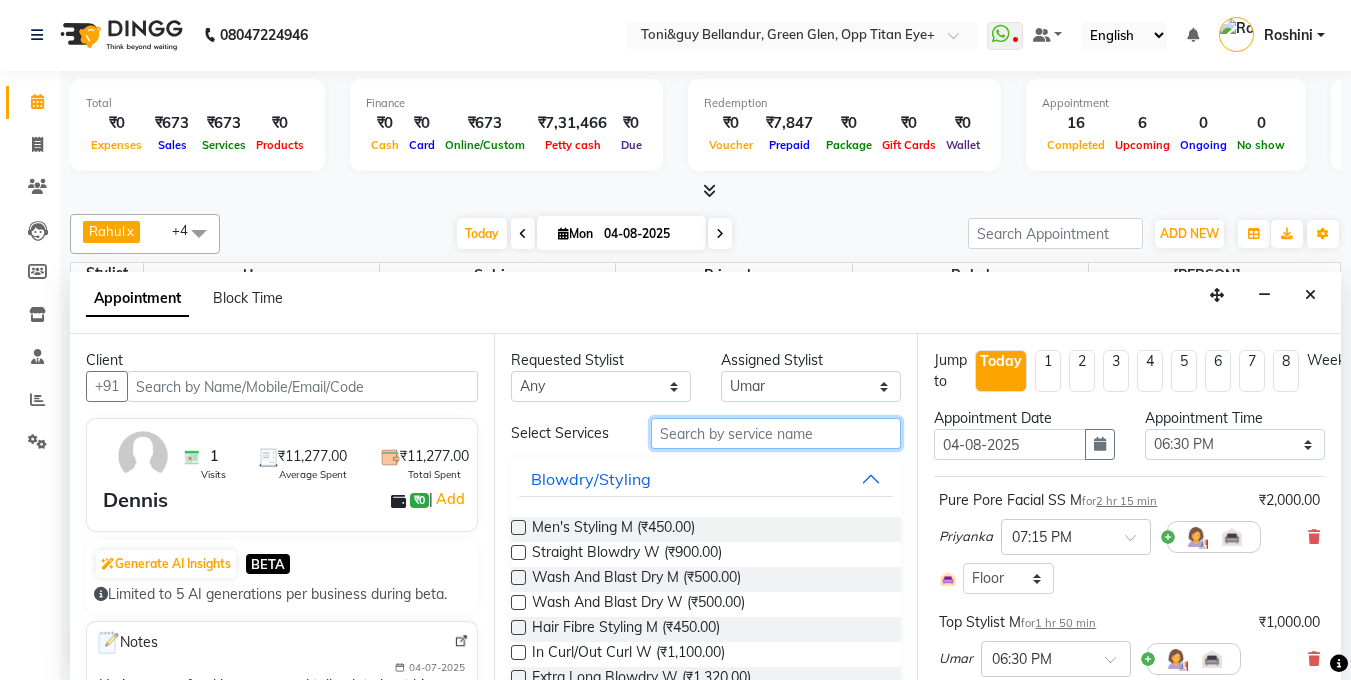 click at bounding box center (776, 433) 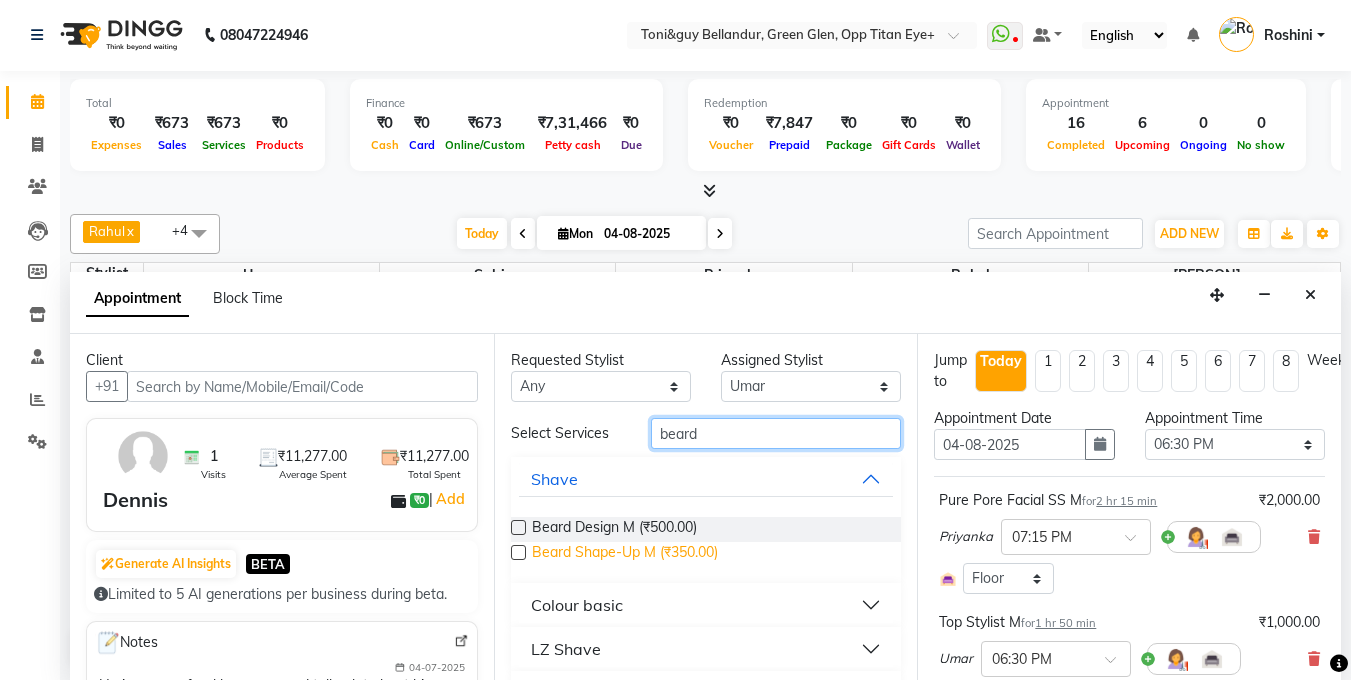type on "beard" 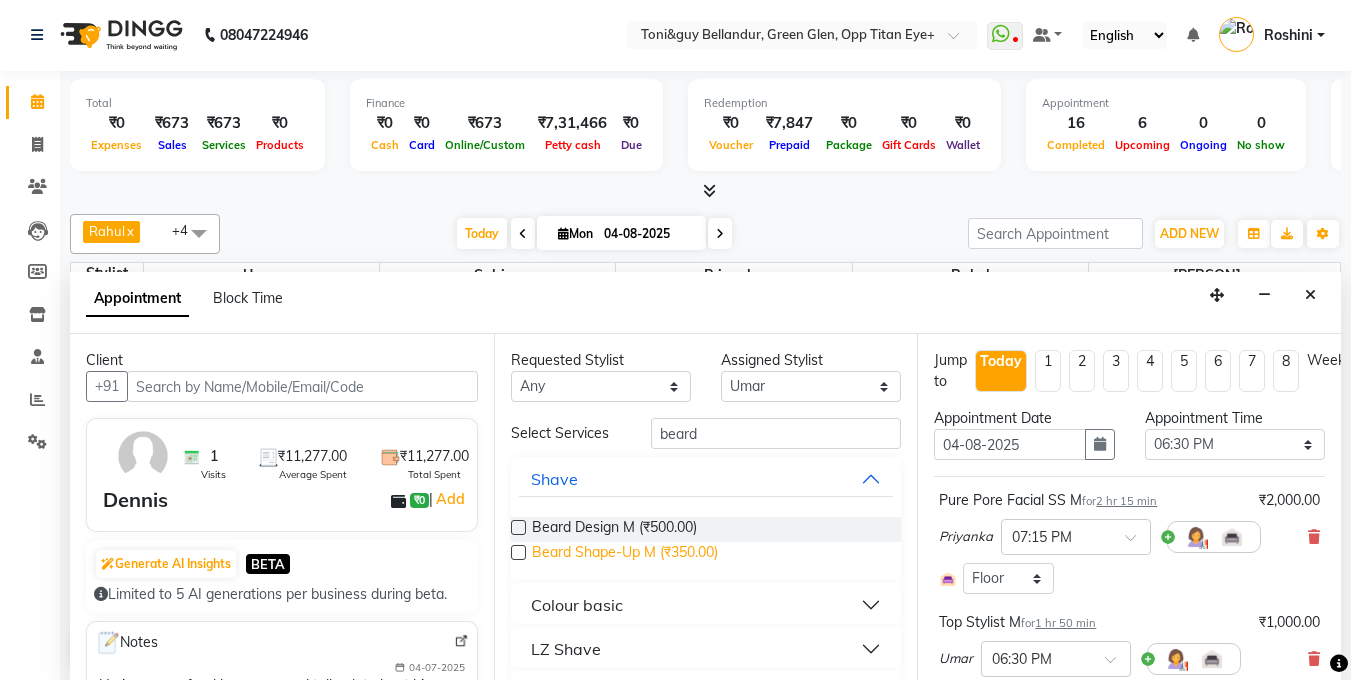 click on "Beard Shape-Up M (₹350.00)" at bounding box center (625, 554) 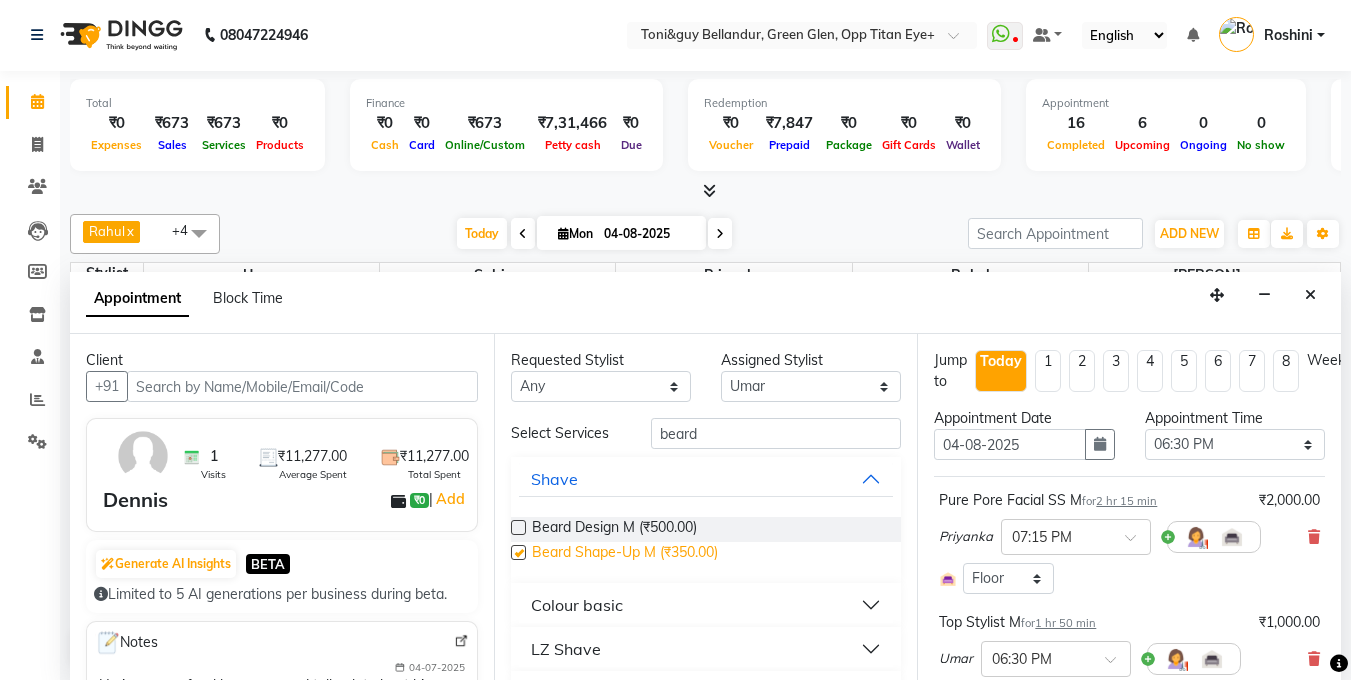 checkbox on "false" 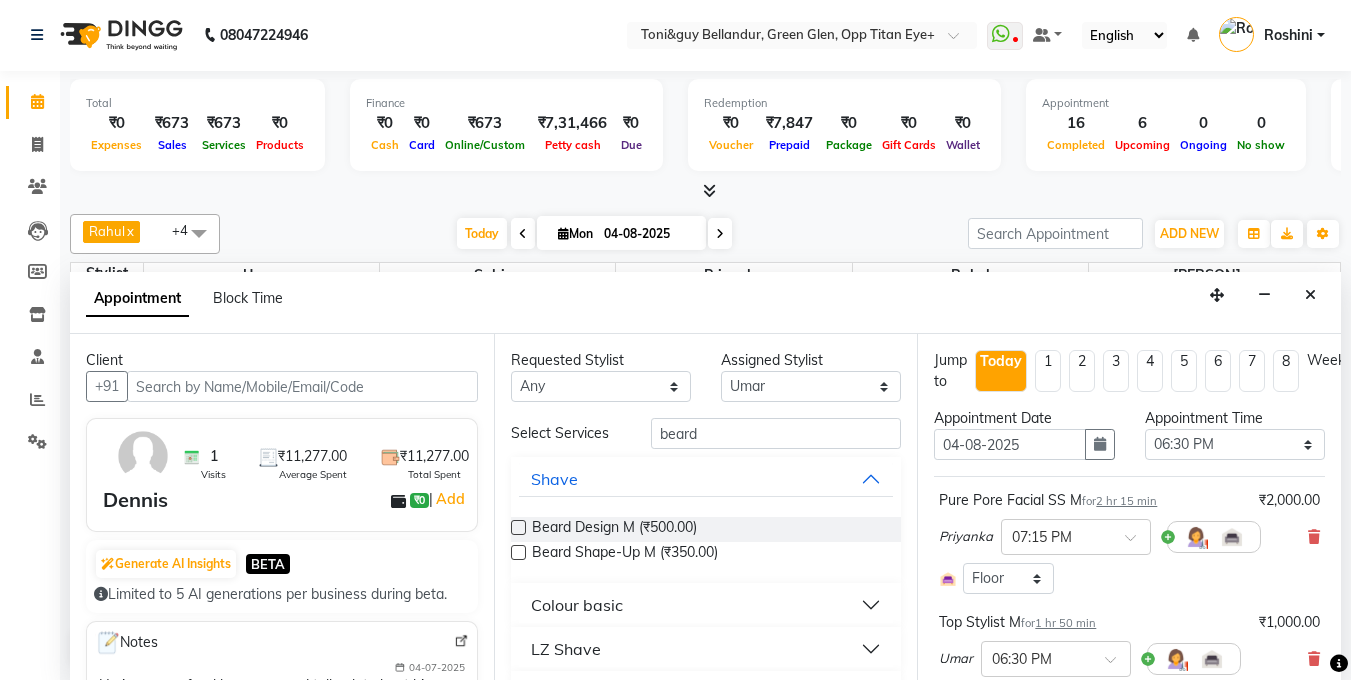 scroll, scrollTop: 402, scrollLeft: 0, axis: vertical 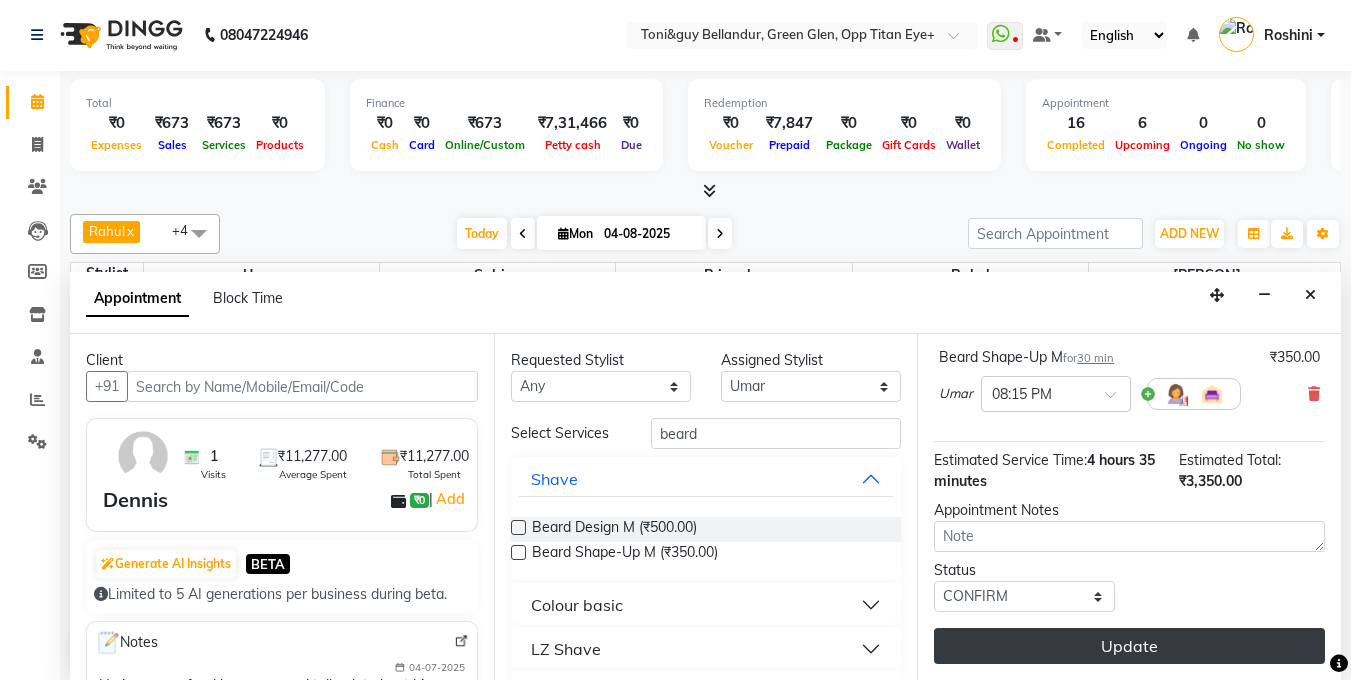 click on "Update" at bounding box center (1129, 646) 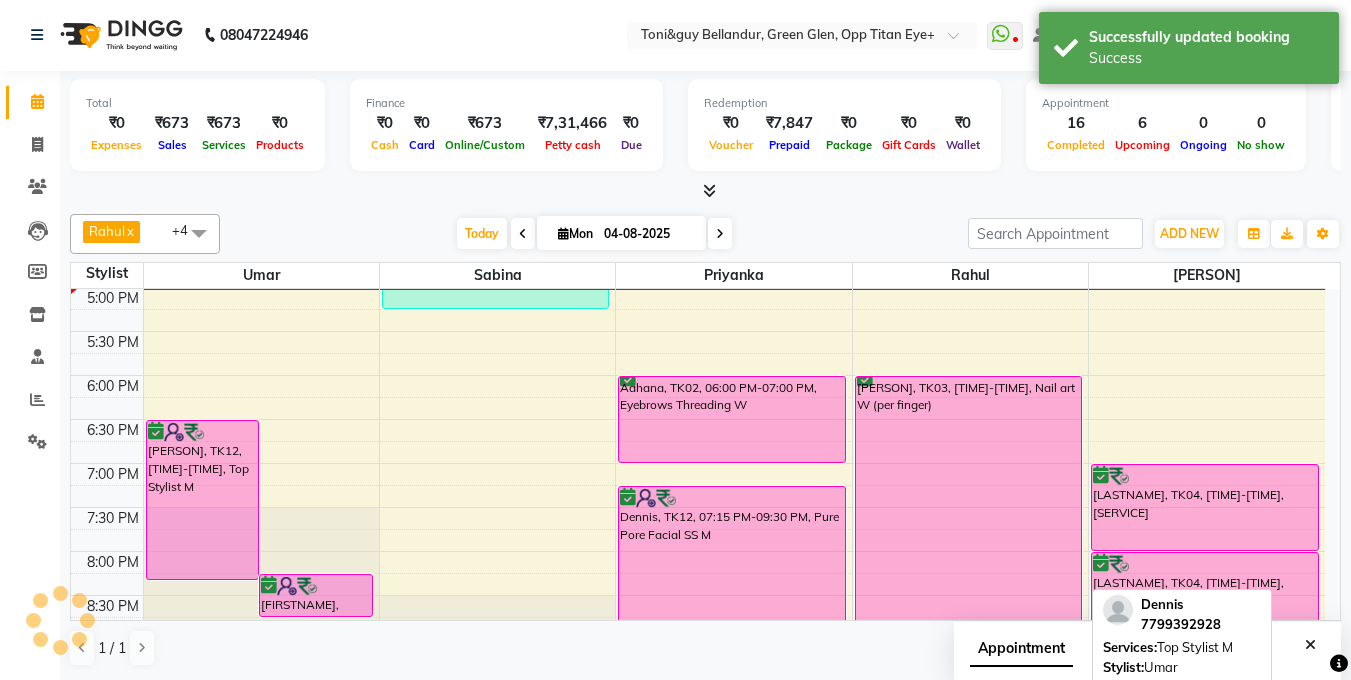 scroll, scrollTop: 0, scrollLeft: 0, axis: both 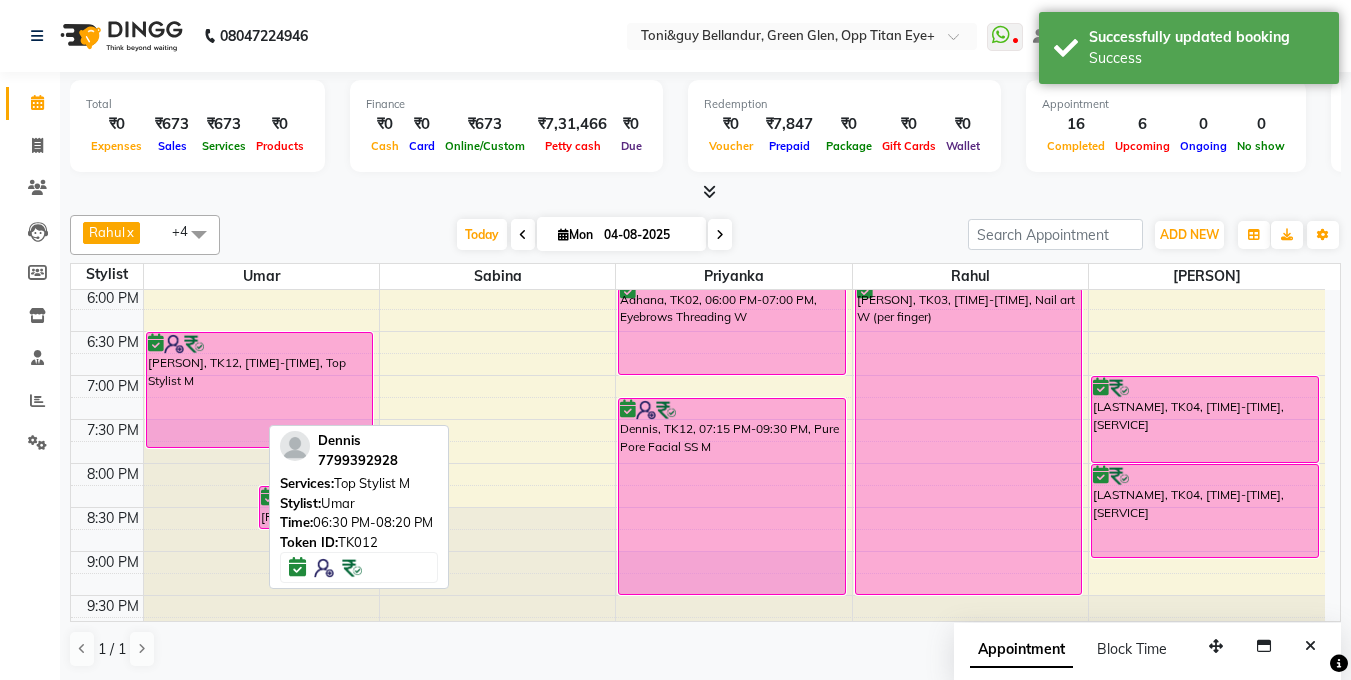 drag, startPoint x: 211, startPoint y: 489, endPoint x: 205, endPoint y: 442, distance: 47.38143 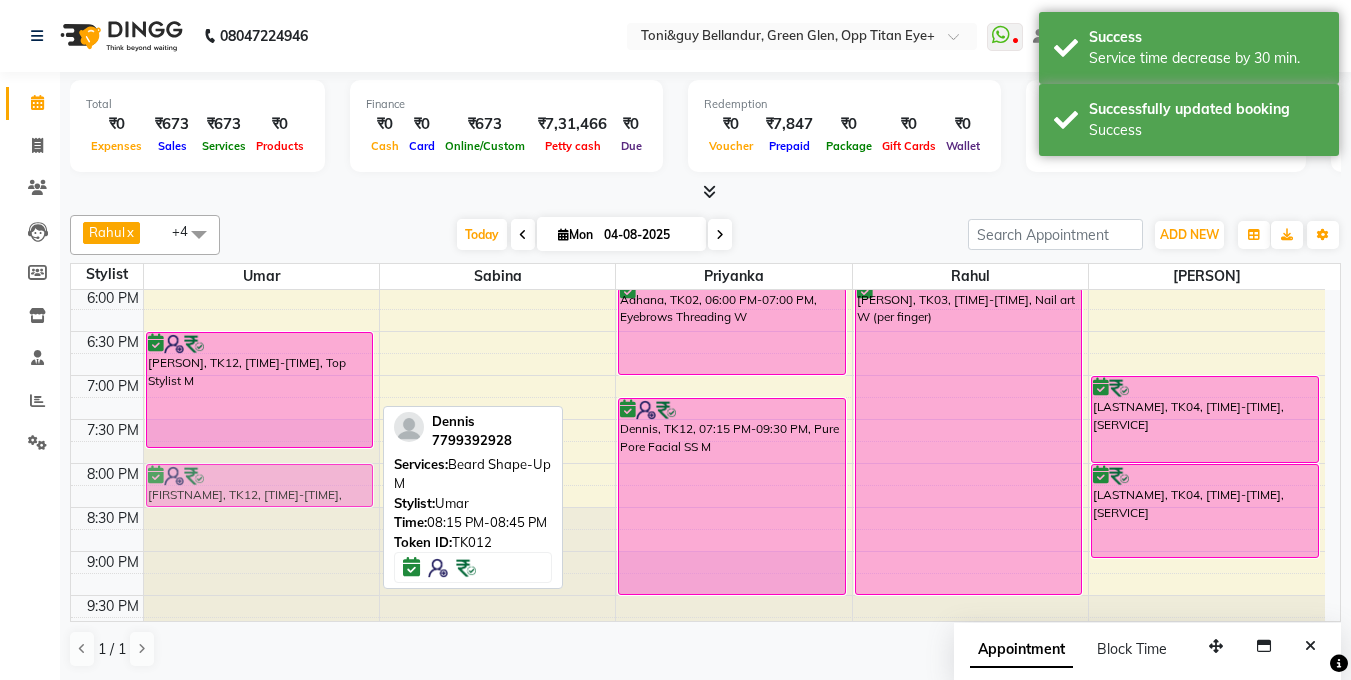 drag, startPoint x: 230, startPoint y: 493, endPoint x: 230, endPoint y: 470, distance: 23 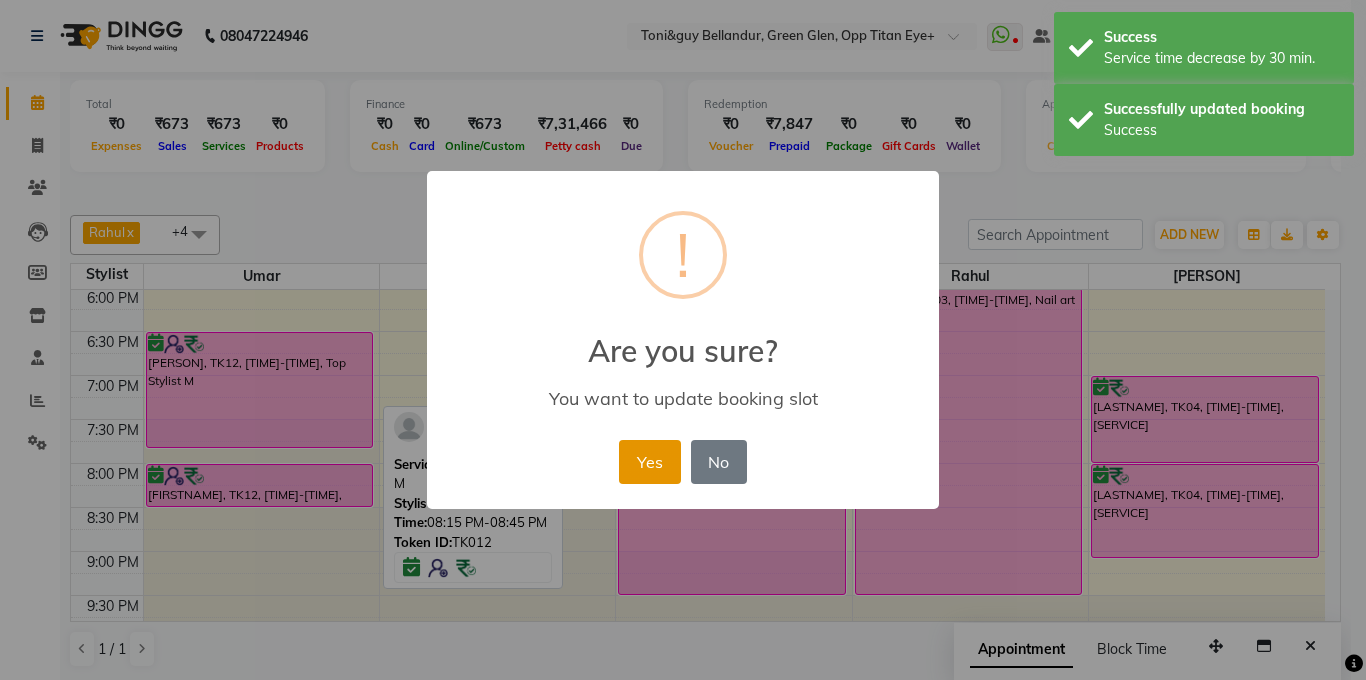 click on "Yes" at bounding box center (649, 462) 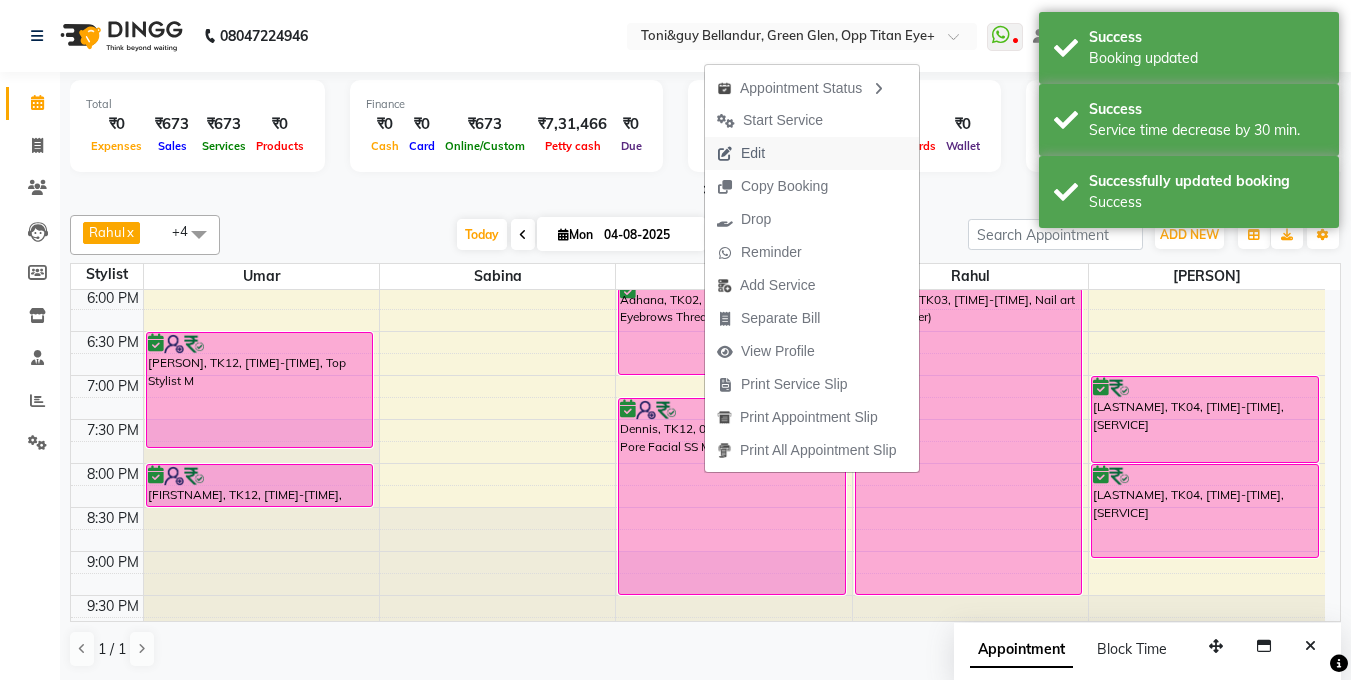 click on "Edit" at bounding box center (753, 153) 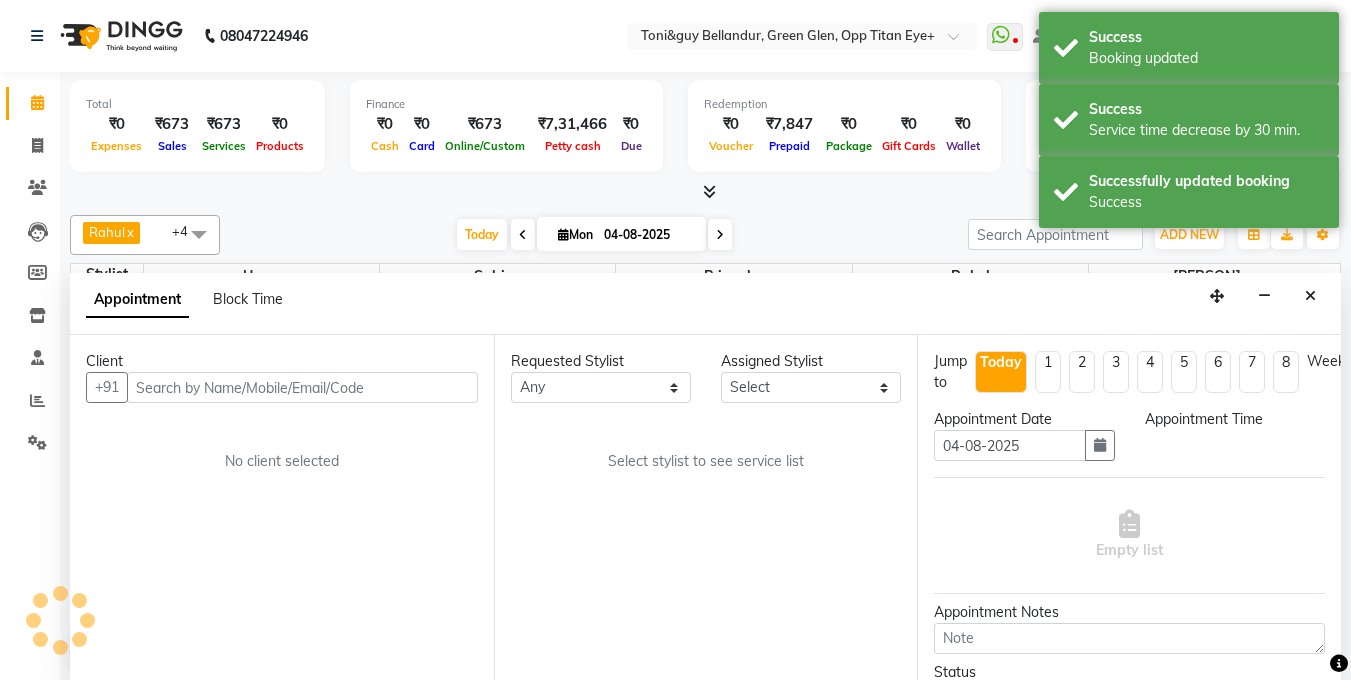 scroll, scrollTop: 1, scrollLeft: 0, axis: vertical 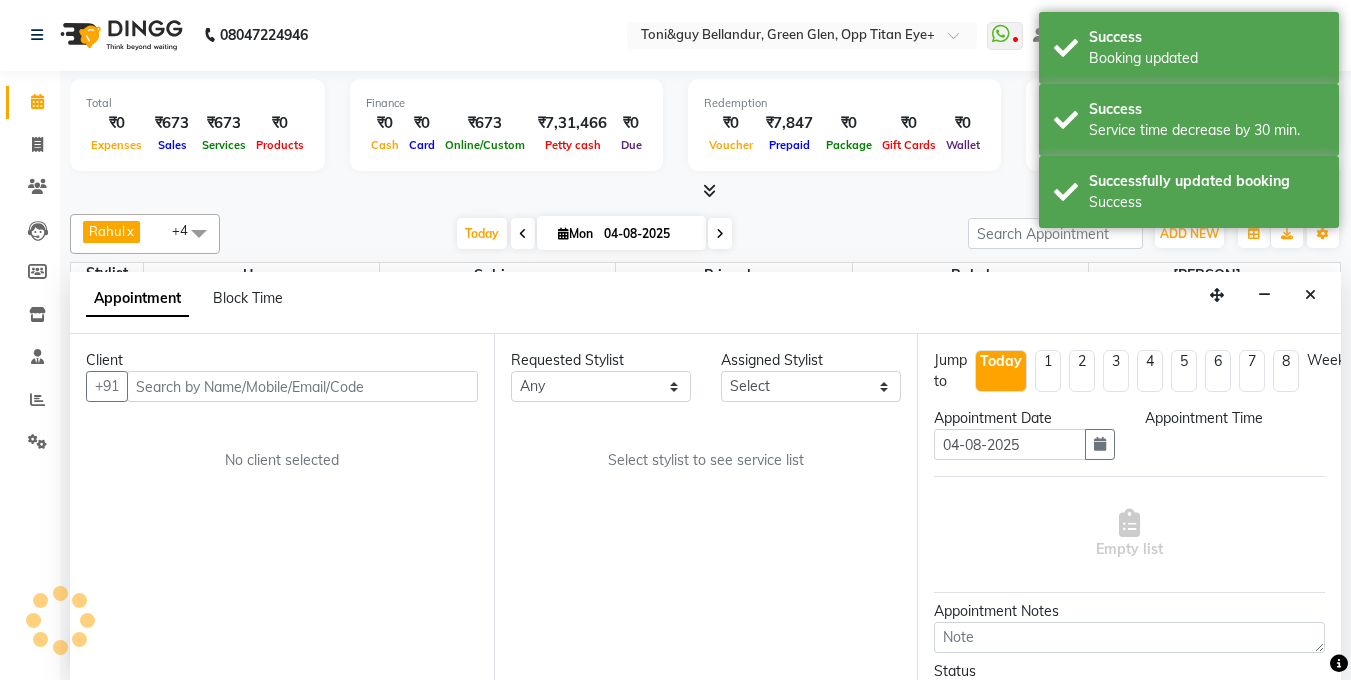 select on "44651" 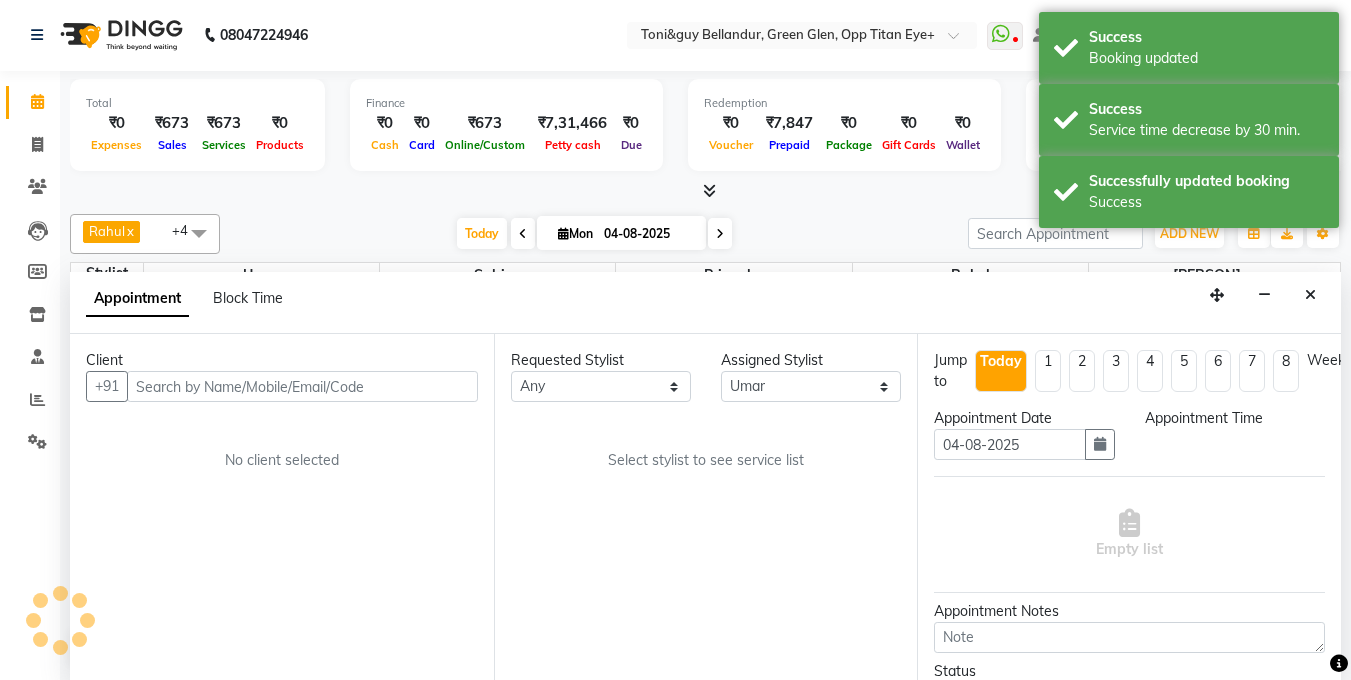 select on "1110" 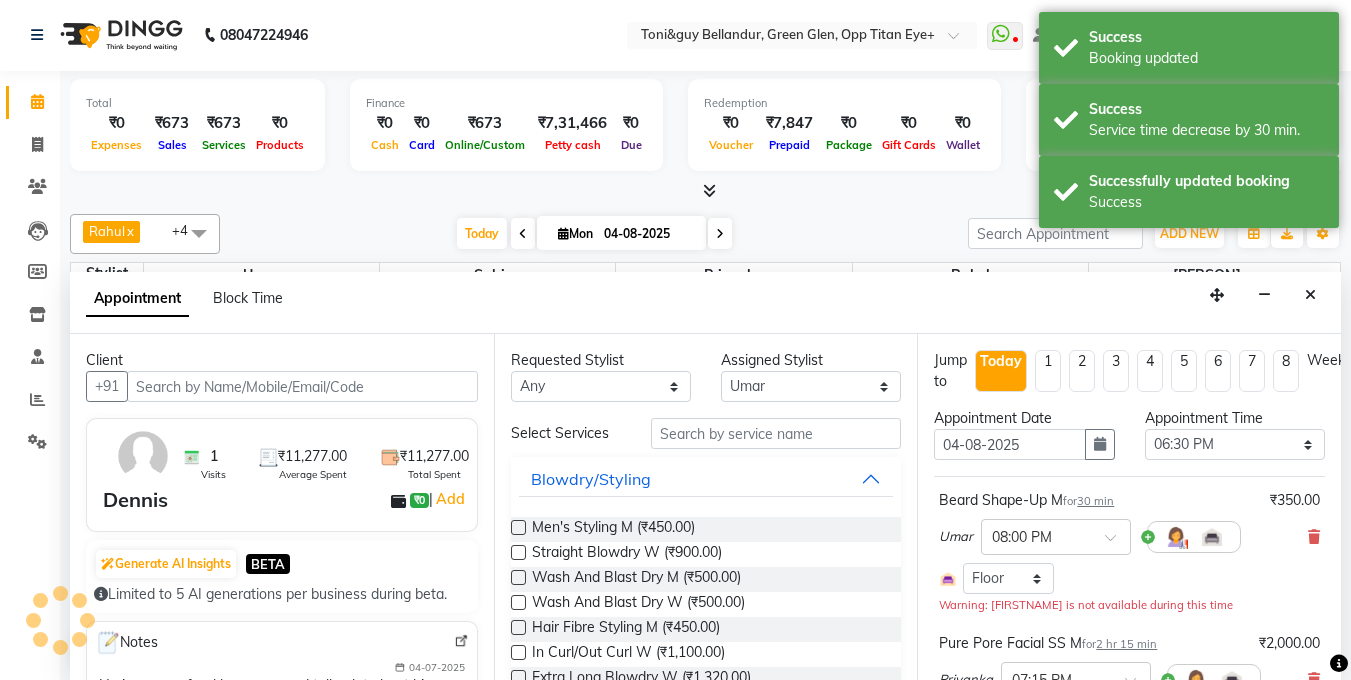 scroll, scrollTop: 705, scrollLeft: 0, axis: vertical 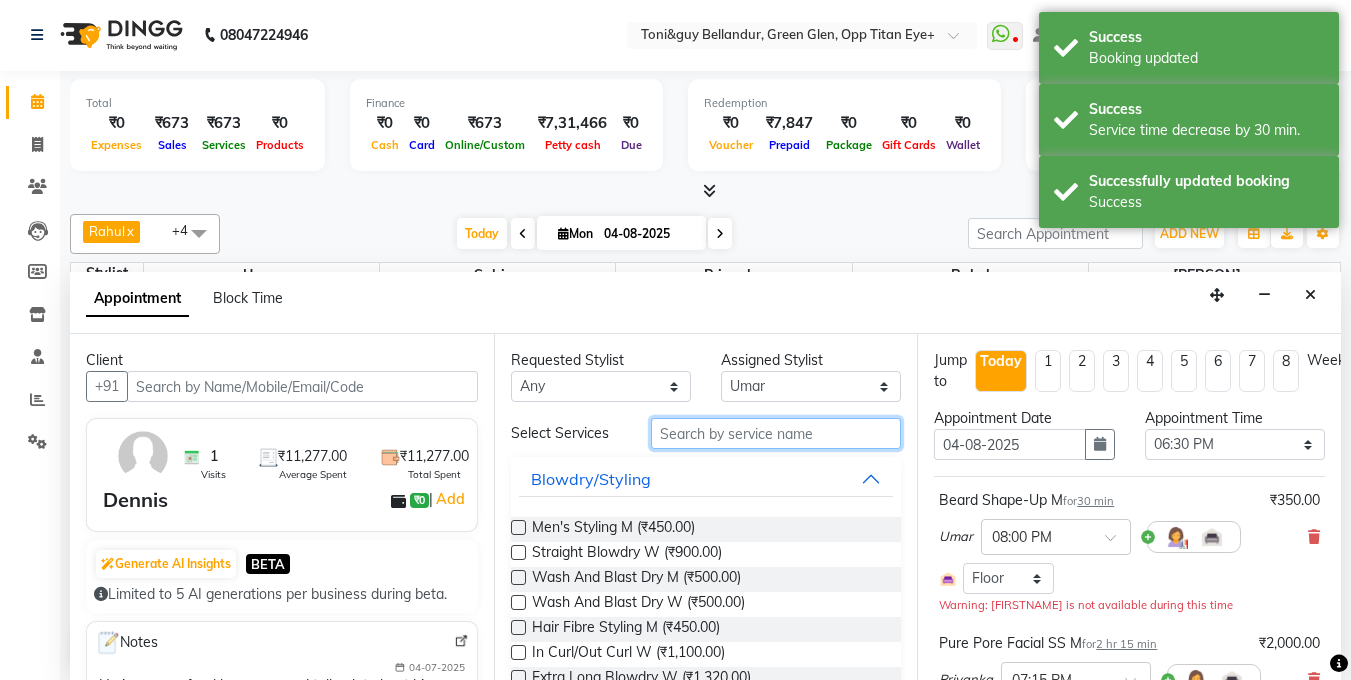 click at bounding box center (776, 433) 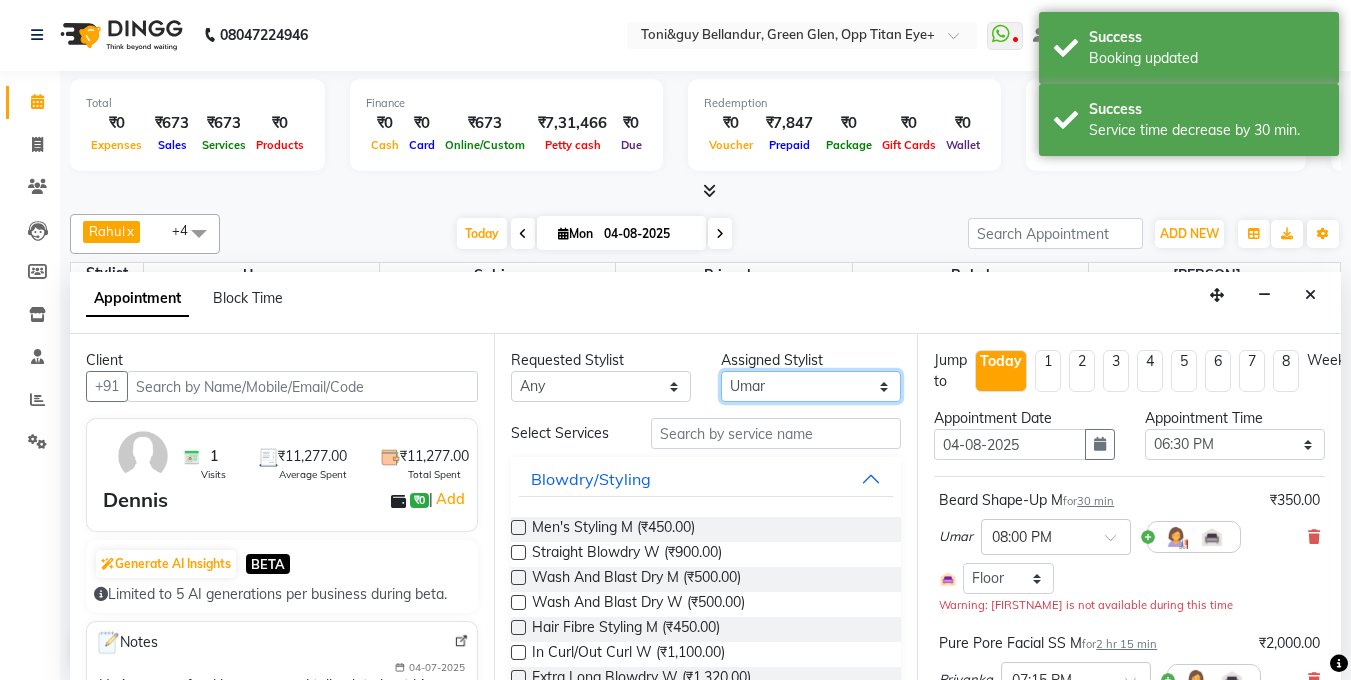 click on "Select Gagan Z kadeer Kasim Logeshwari . Prasad . Priyanka Rahul Roshini Sabina Sakib Tester Umar Vinay KL" at bounding box center [811, 386] 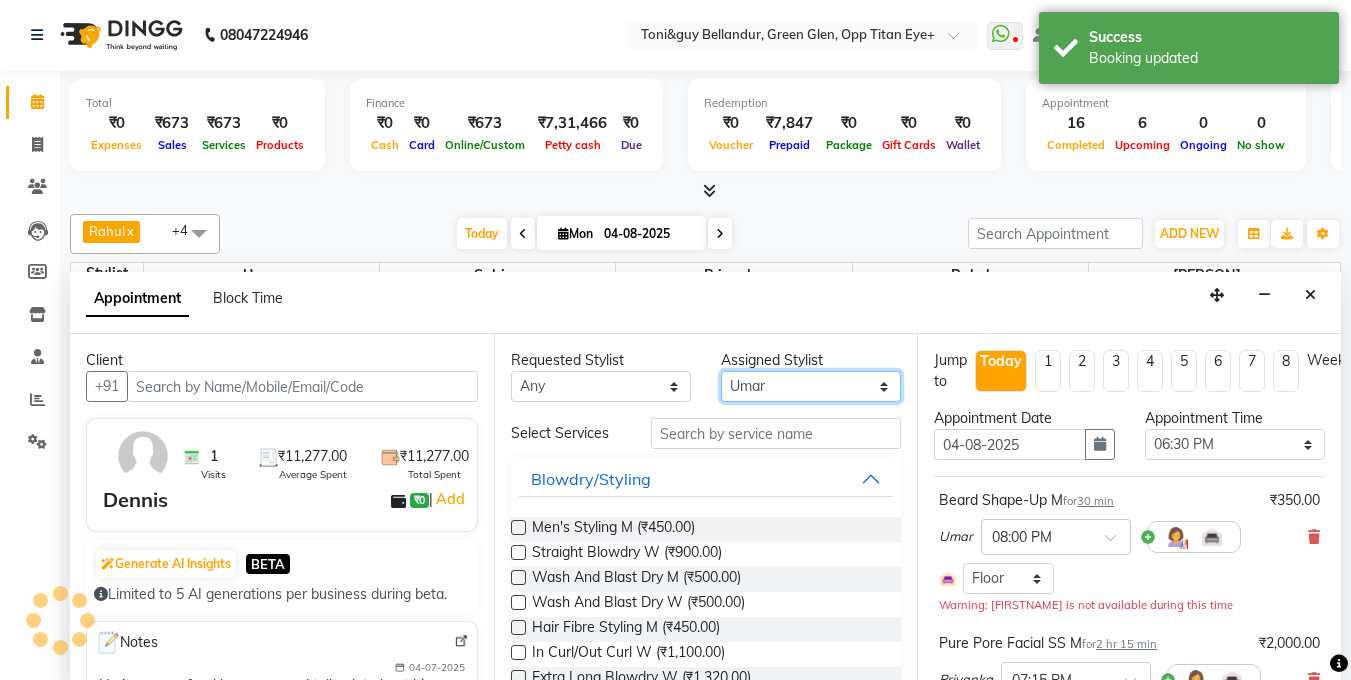 select on "77398" 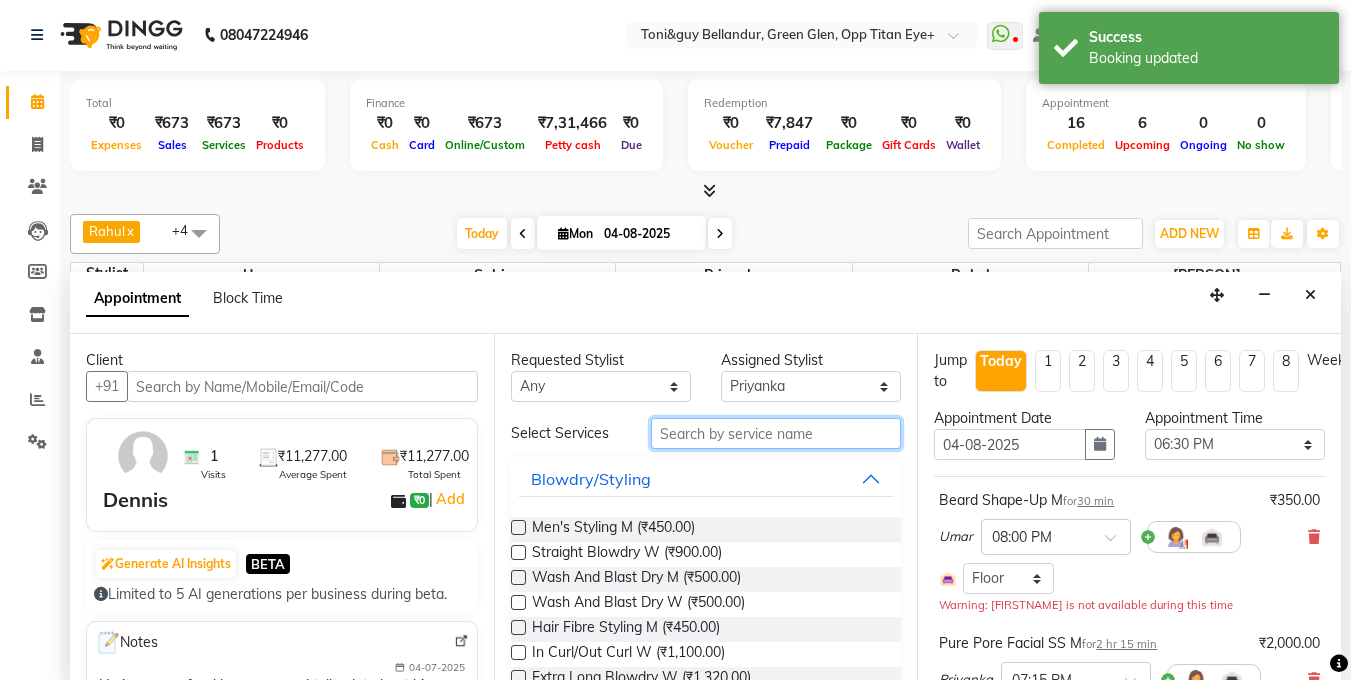 click at bounding box center (776, 433) 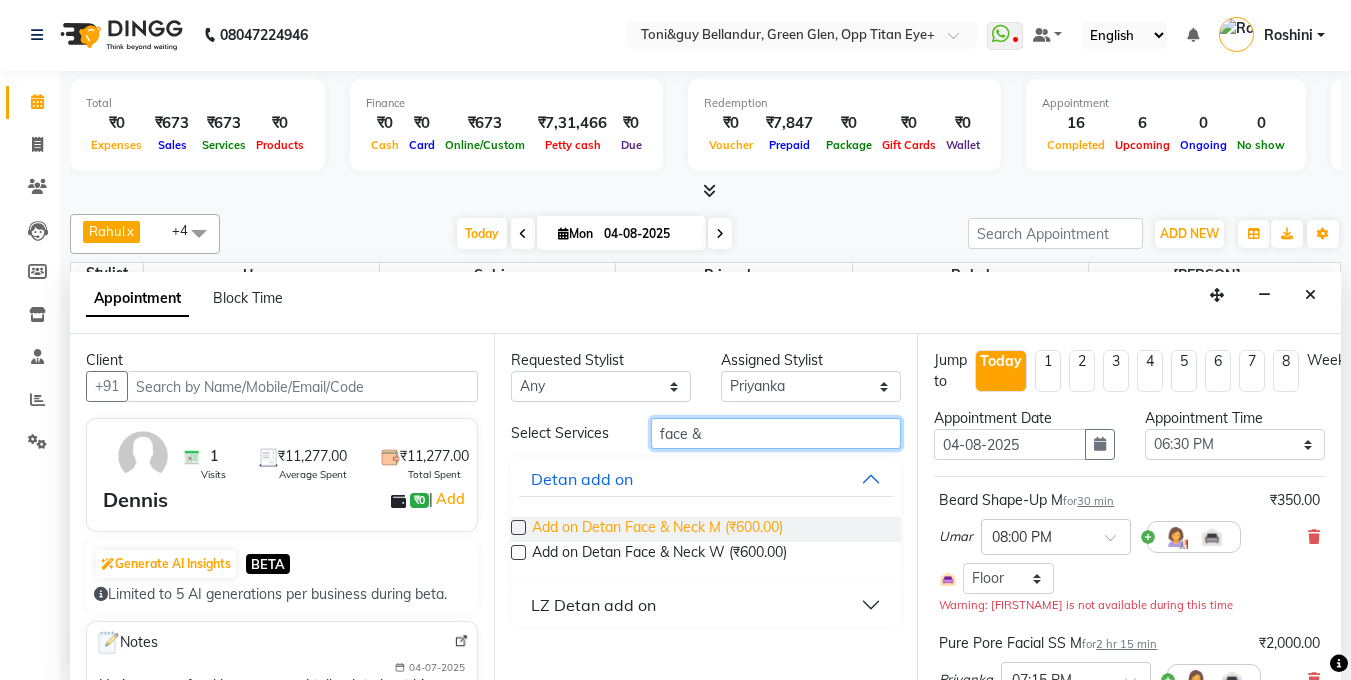type on "face &" 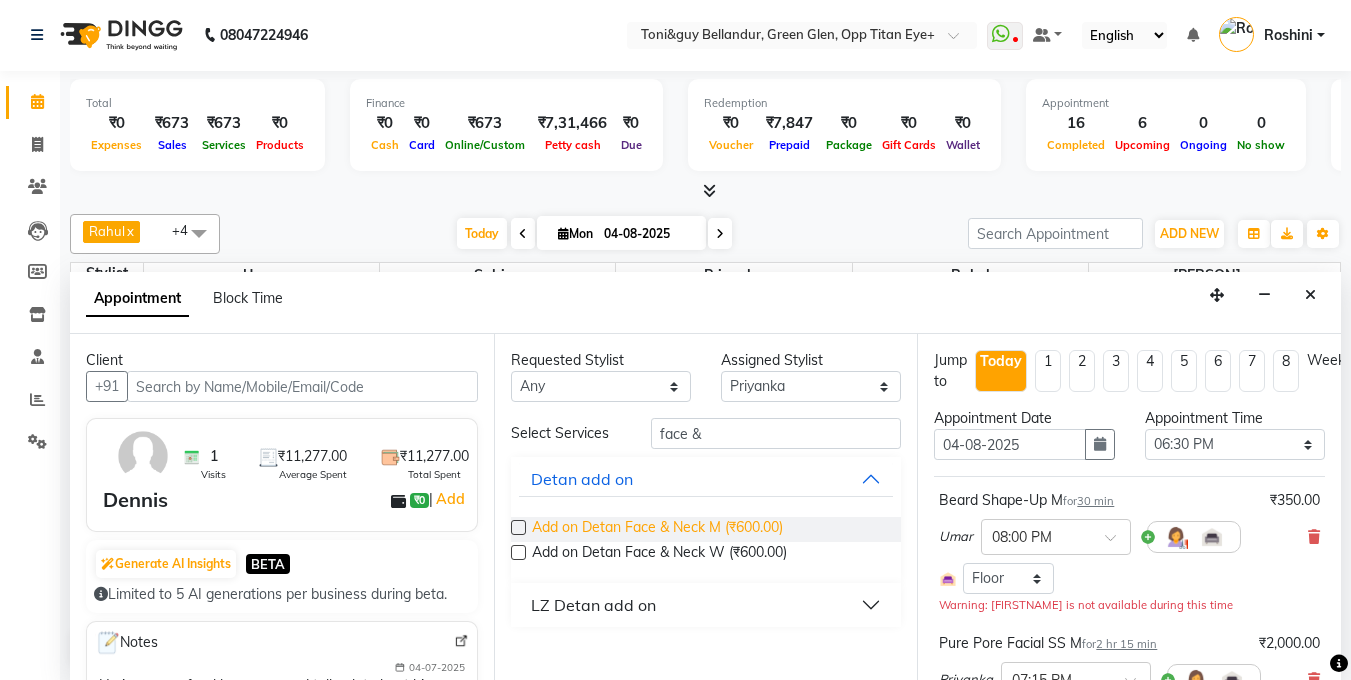 click on "Add on Detan Face & Neck M (₹600.00)" at bounding box center (657, 529) 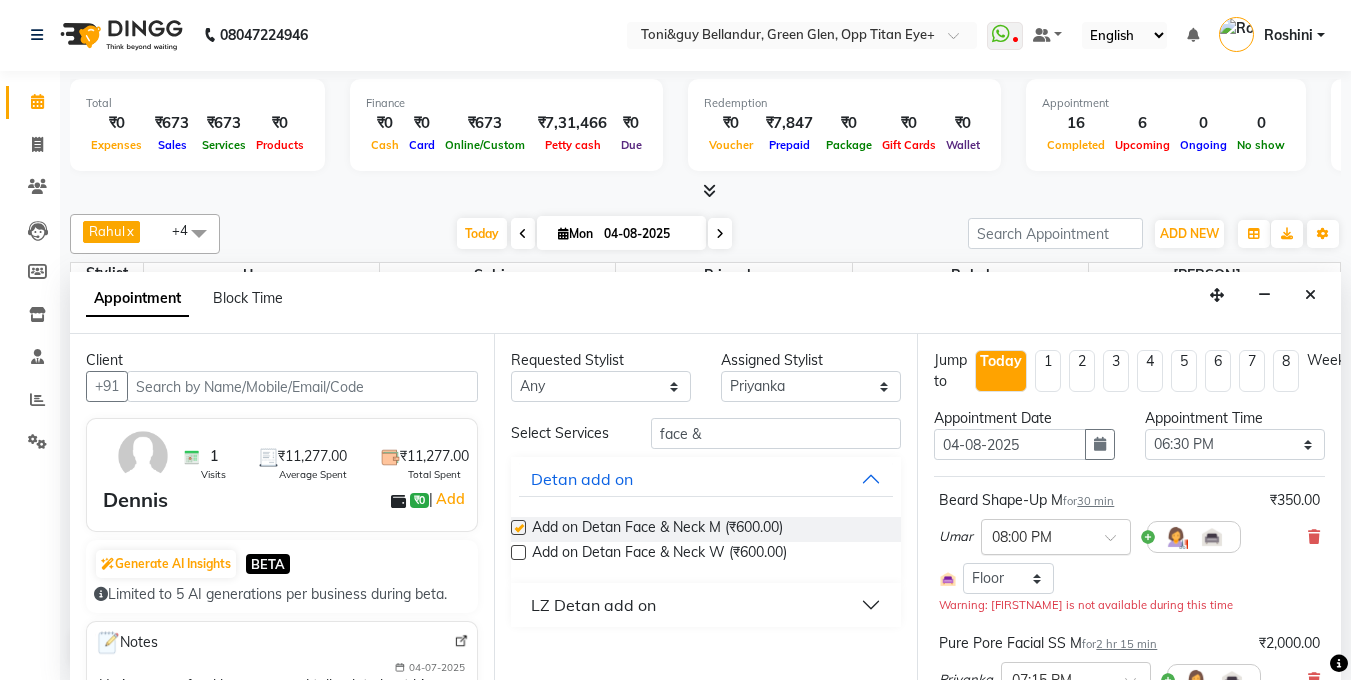 checkbox on "false" 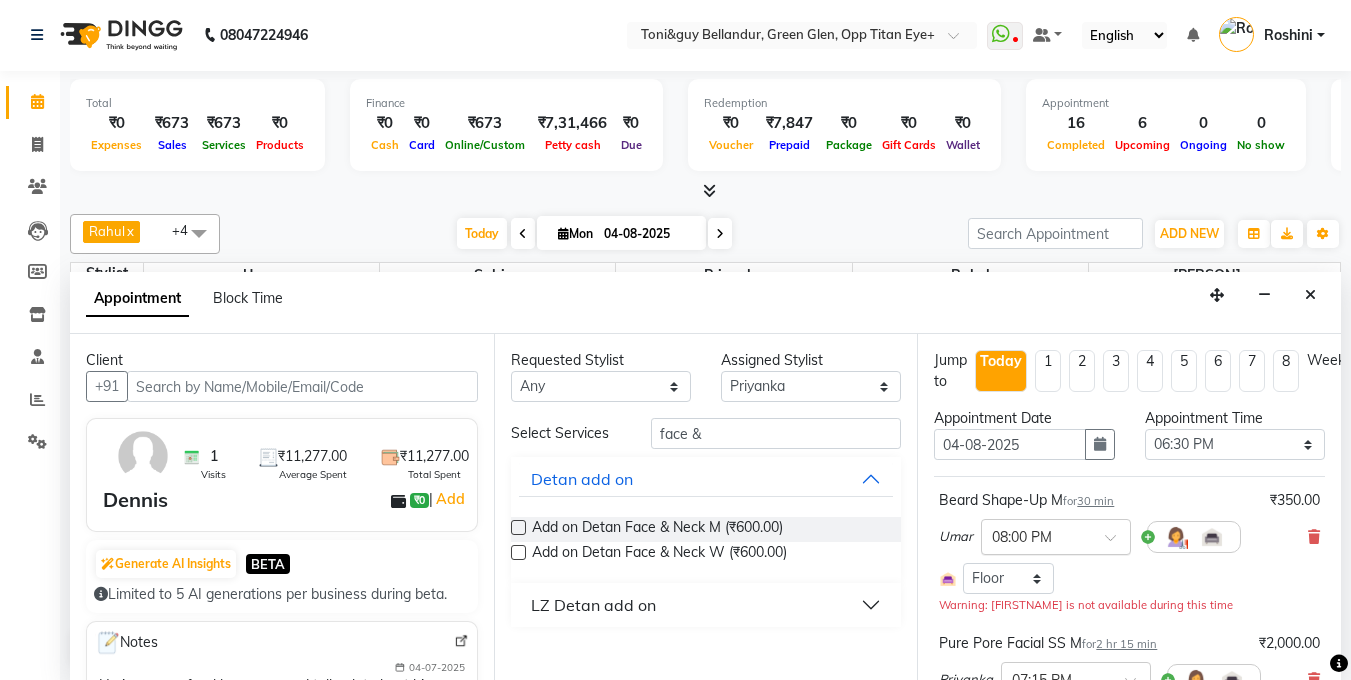 scroll, scrollTop: 545, scrollLeft: 0, axis: vertical 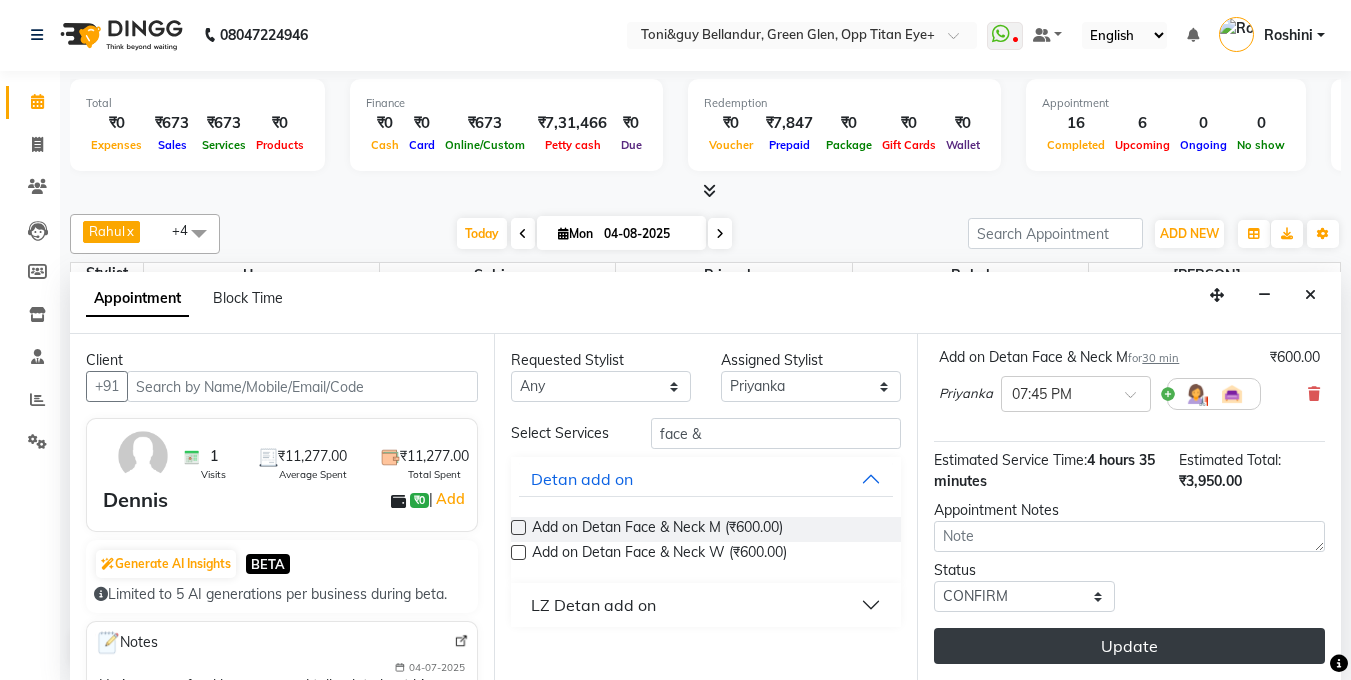 click on "Update" at bounding box center [1129, 646] 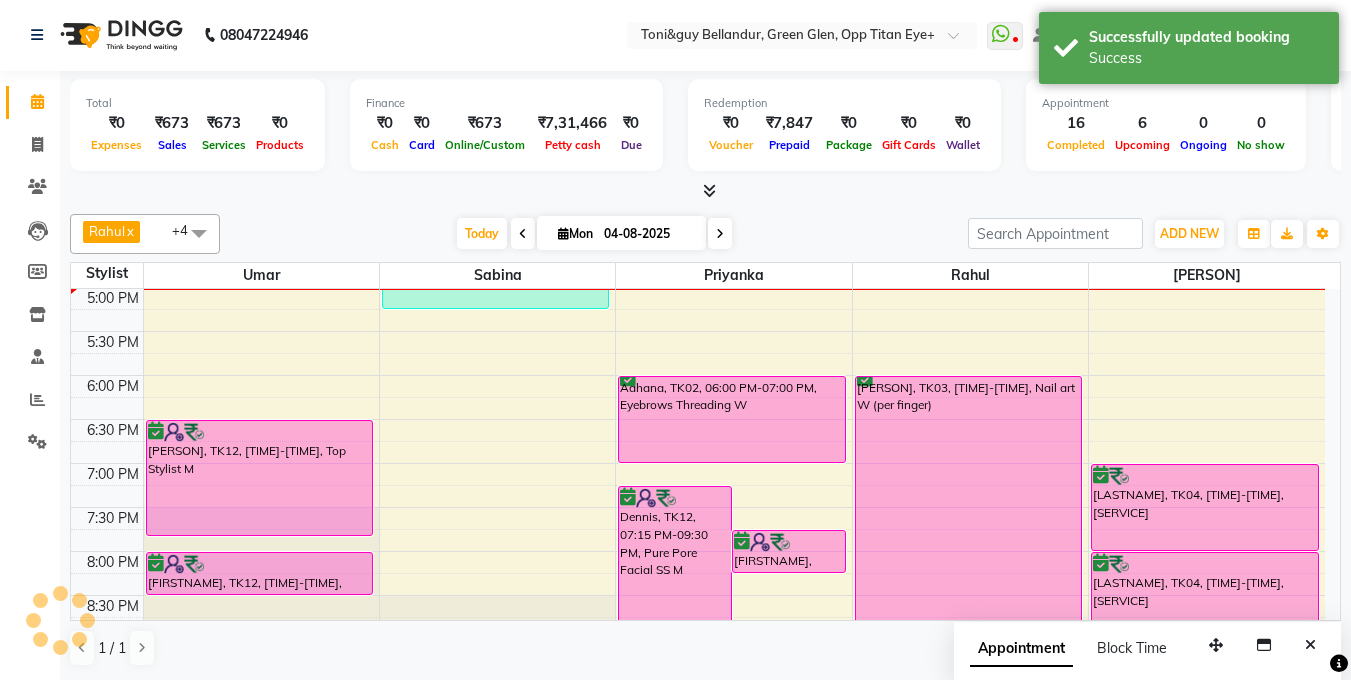 scroll, scrollTop: 0, scrollLeft: 0, axis: both 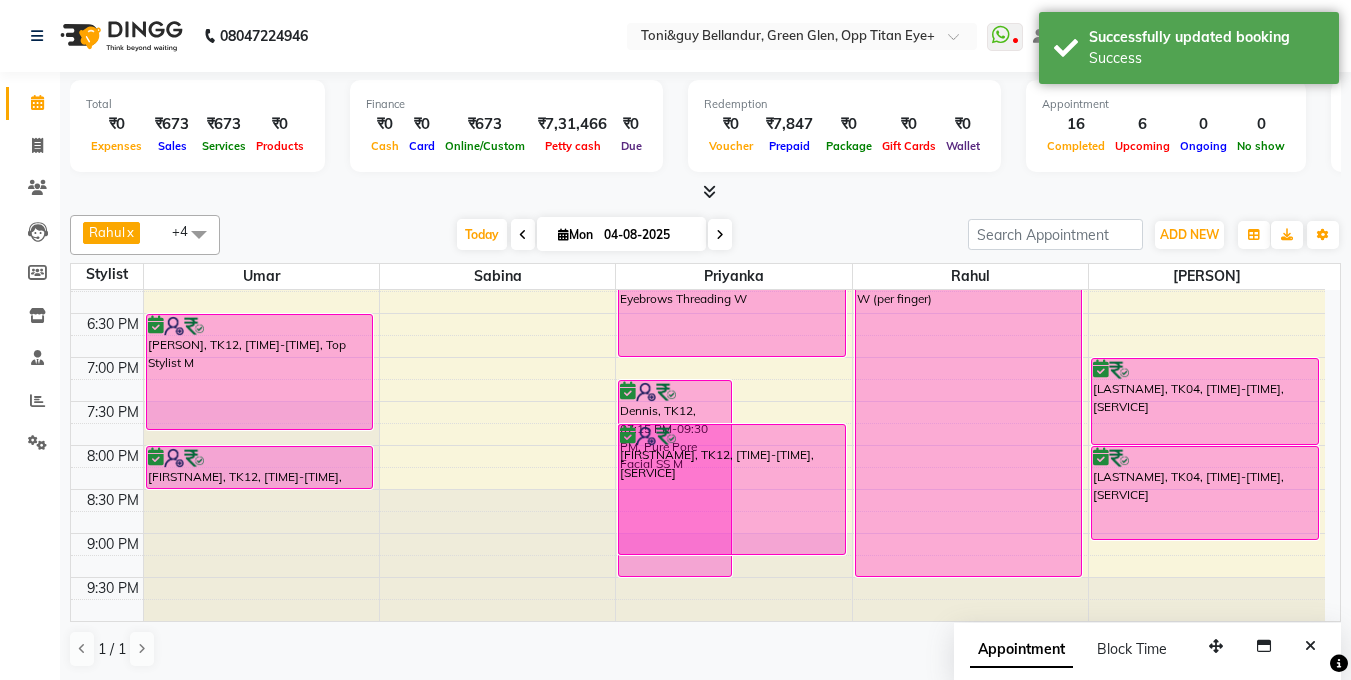 drag, startPoint x: 750, startPoint y: 465, endPoint x: 756, endPoint y: 546, distance: 81.22192 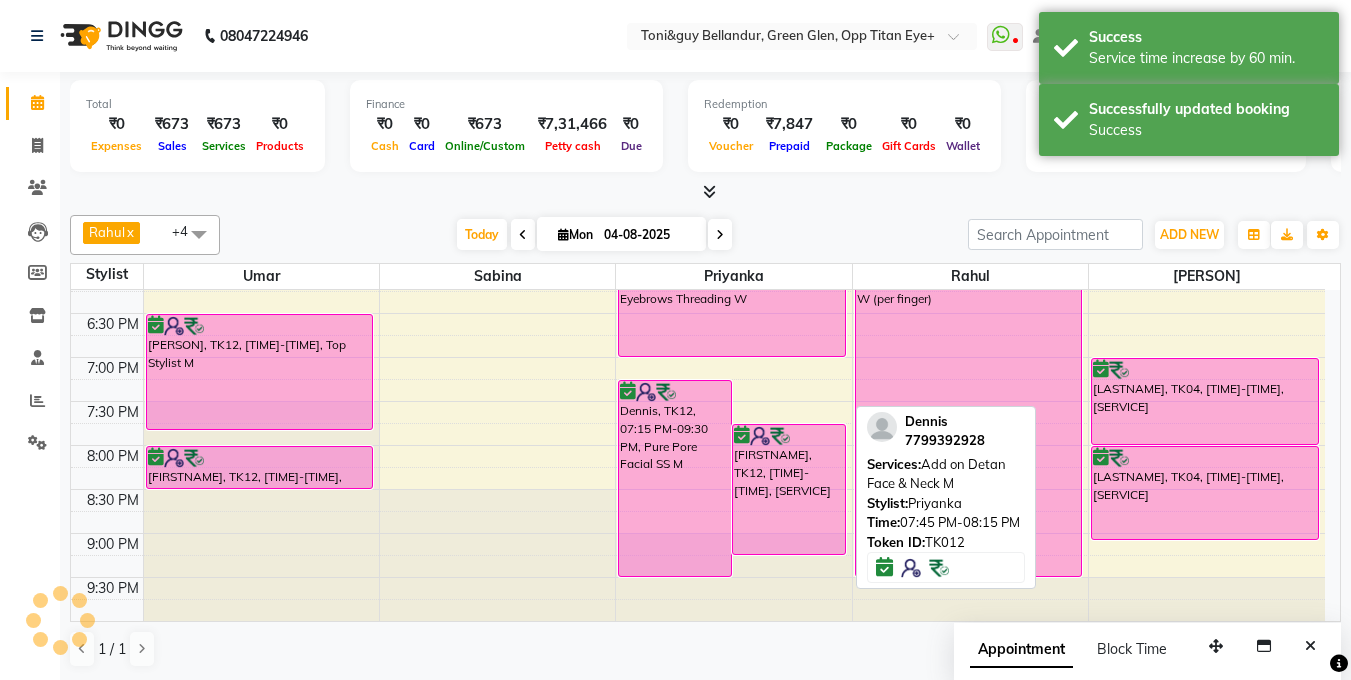 scroll, scrollTop: 1, scrollLeft: 0, axis: vertical 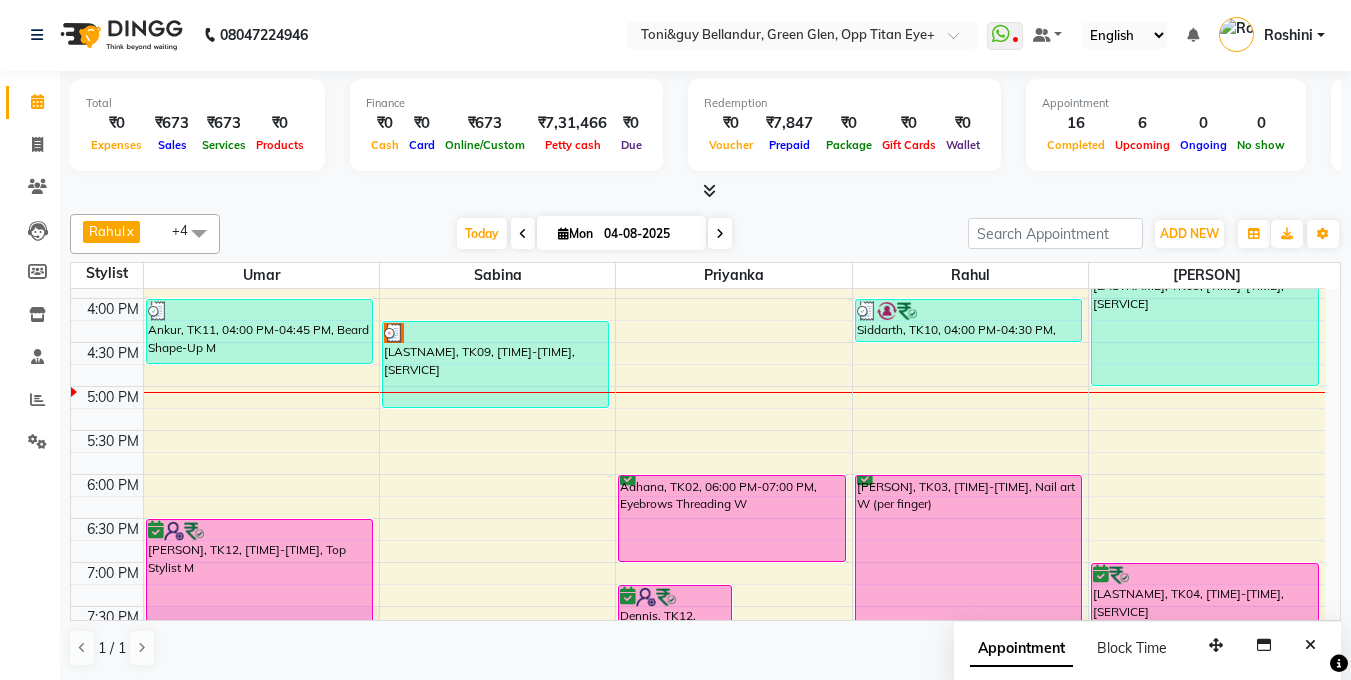 click at bounding box center (720, 233) 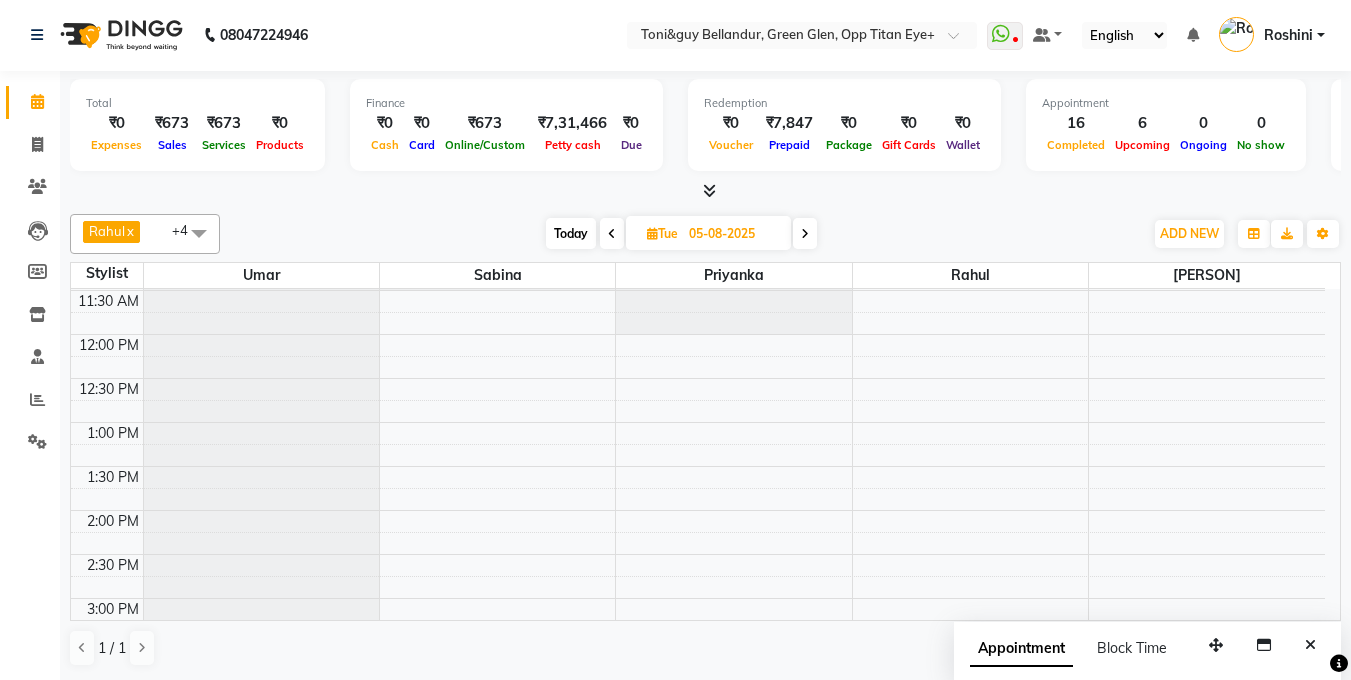 scroll, scrollTop: 45, scrollLeft: 0, axis: vertical 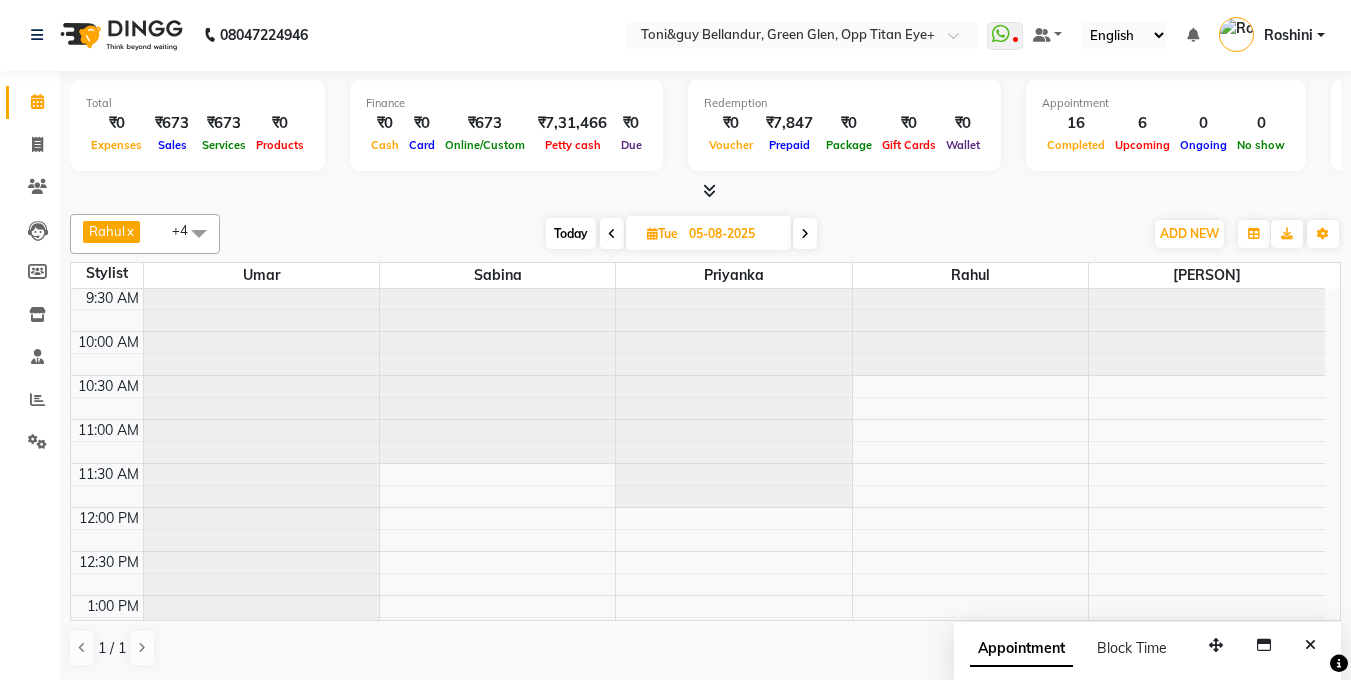 click on "Today" at bounding box center (571, 233) 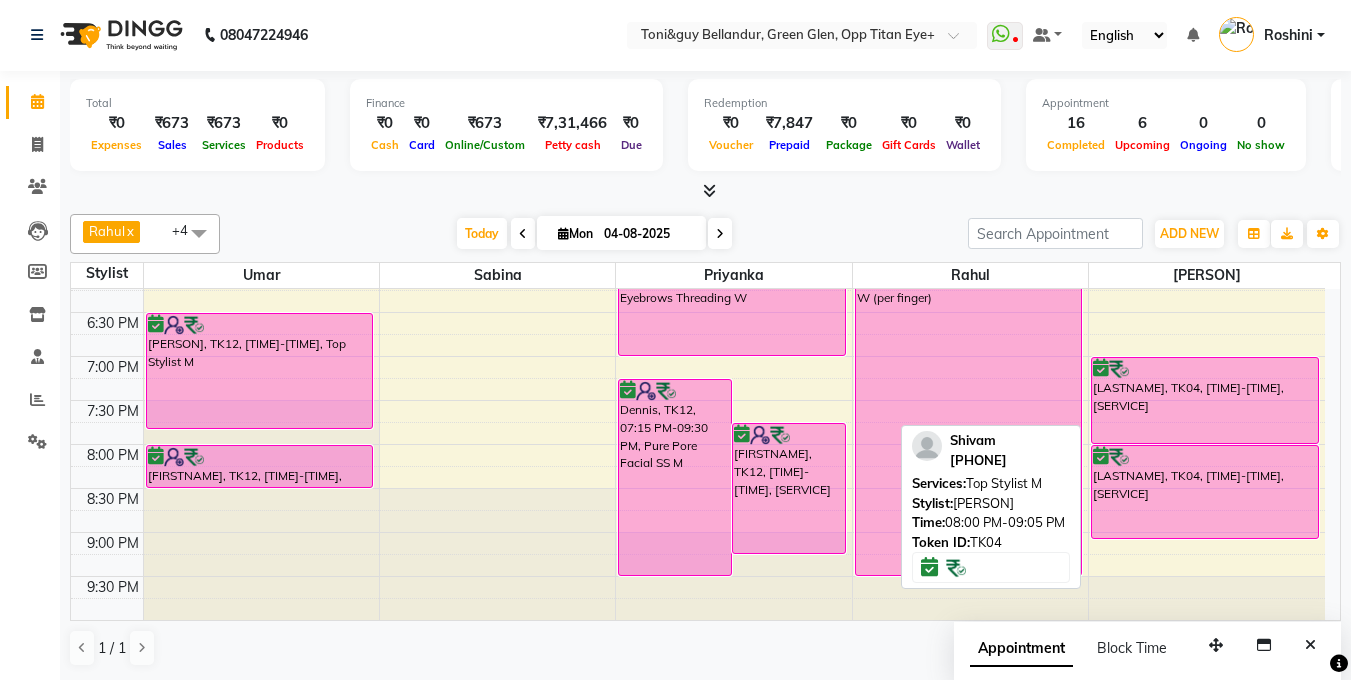 scroll, scrollTop: 808, scrollLeft: 0, axis: vertical 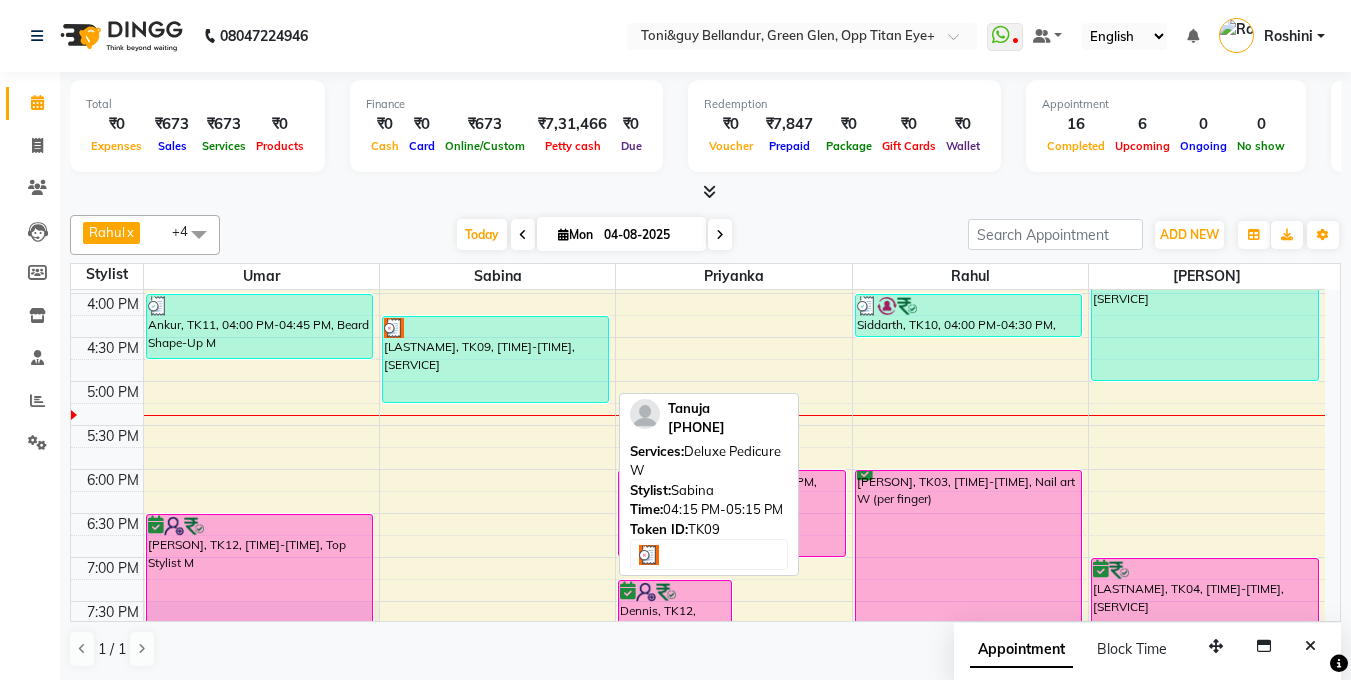 click on "Tanuja, TK09, 04:15 PM-05:15 PM, Deluxe Pedicure W" at bounding box center [496, 359] 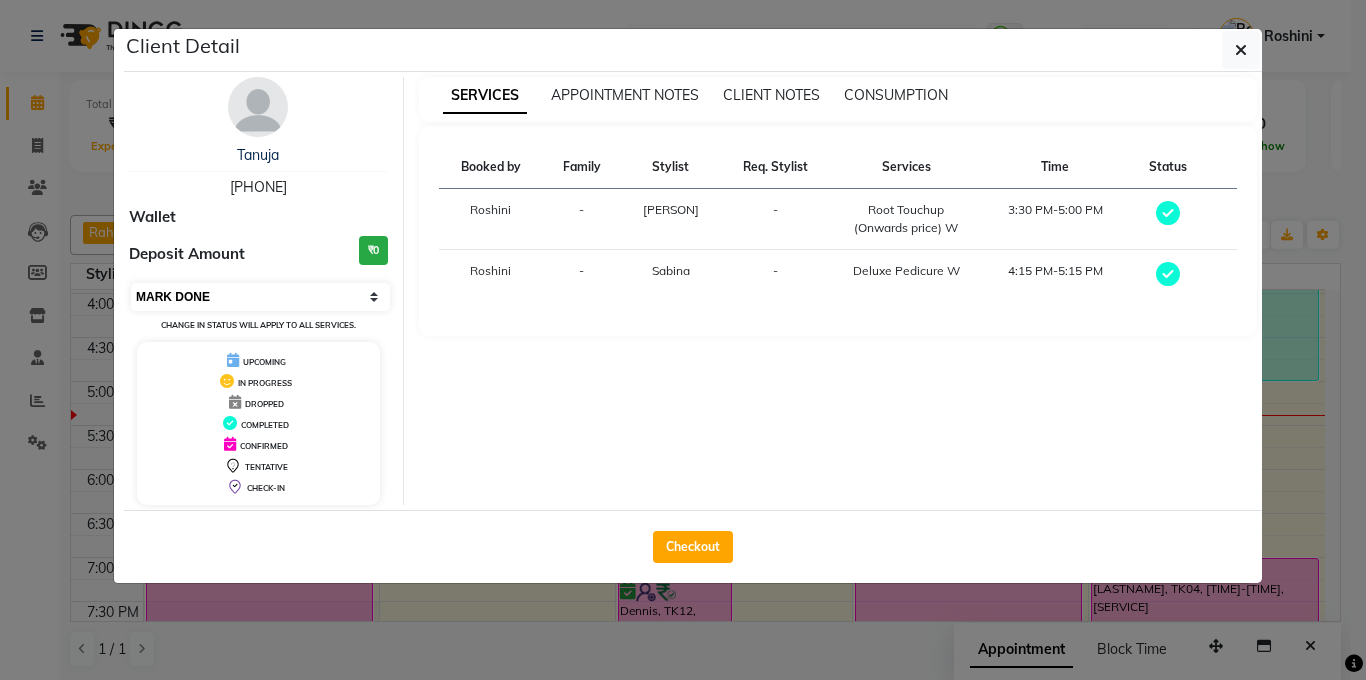 click on "Select MARK DONE UPCOMING" at bounding box center (260, 297) 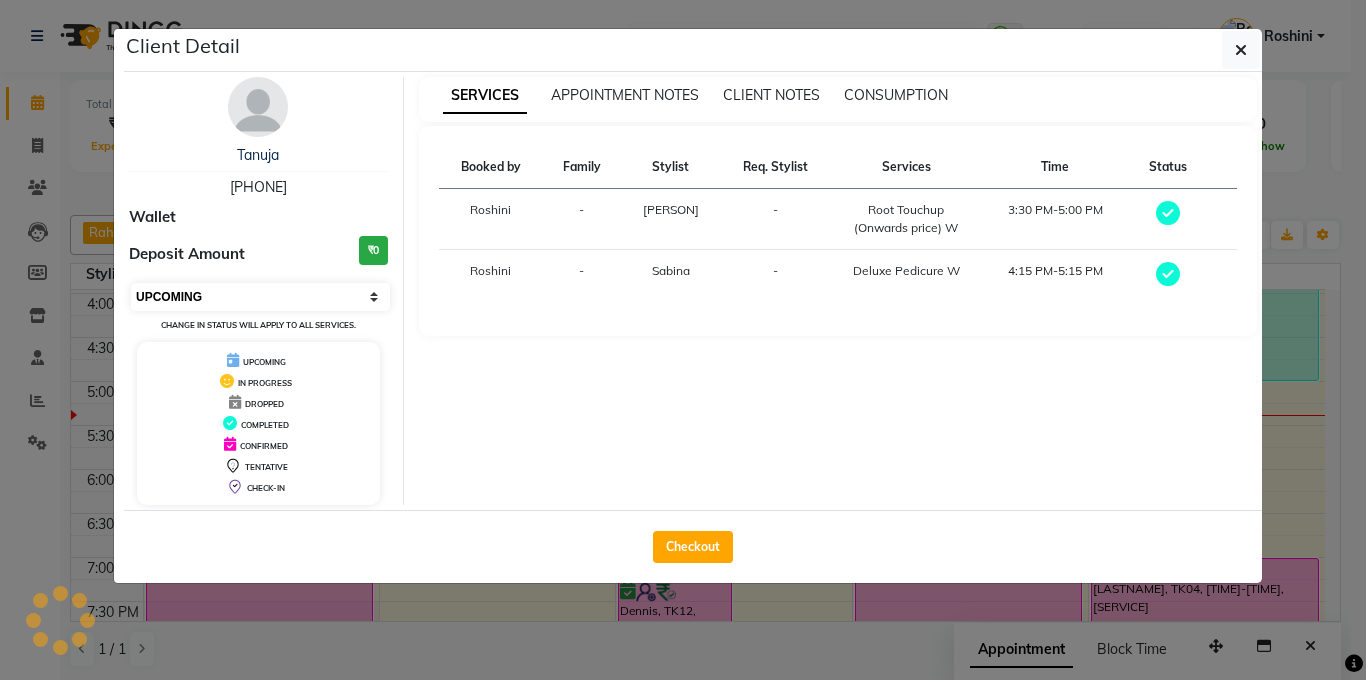 click on "Select MARK DONE UPCOMING" at bounding box center (260, 297) 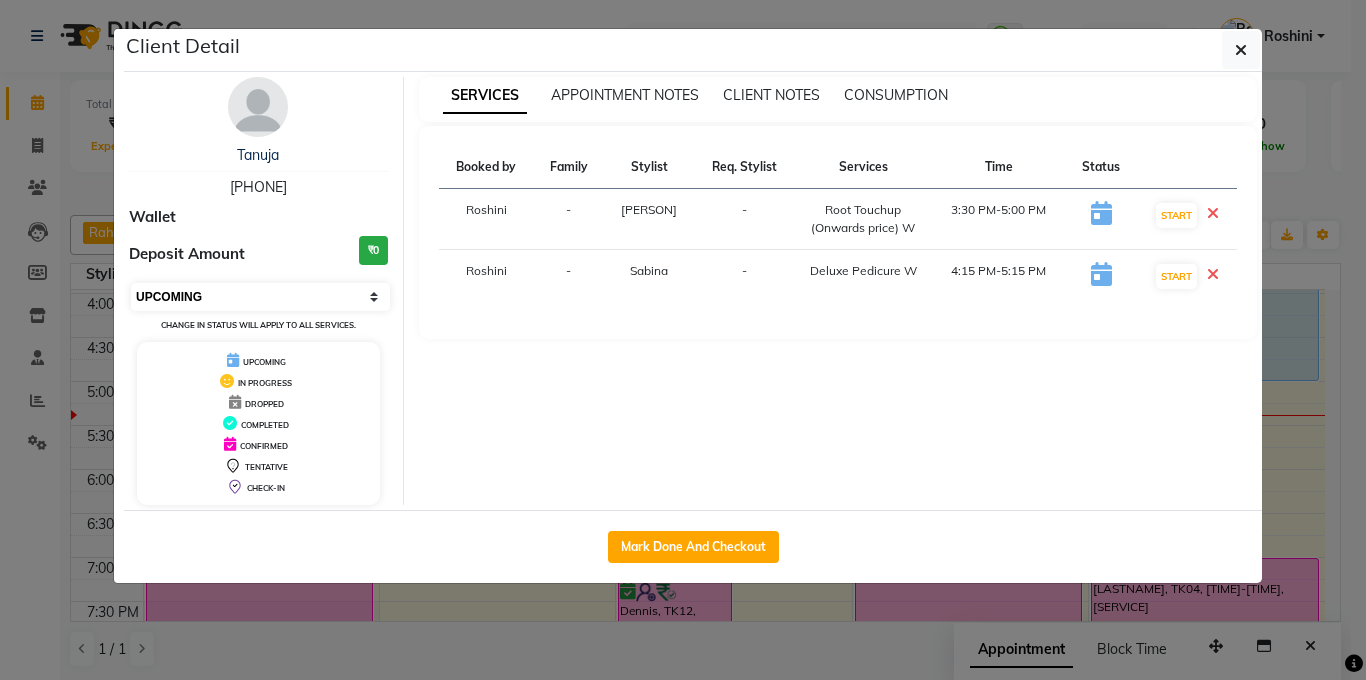 select on "8" 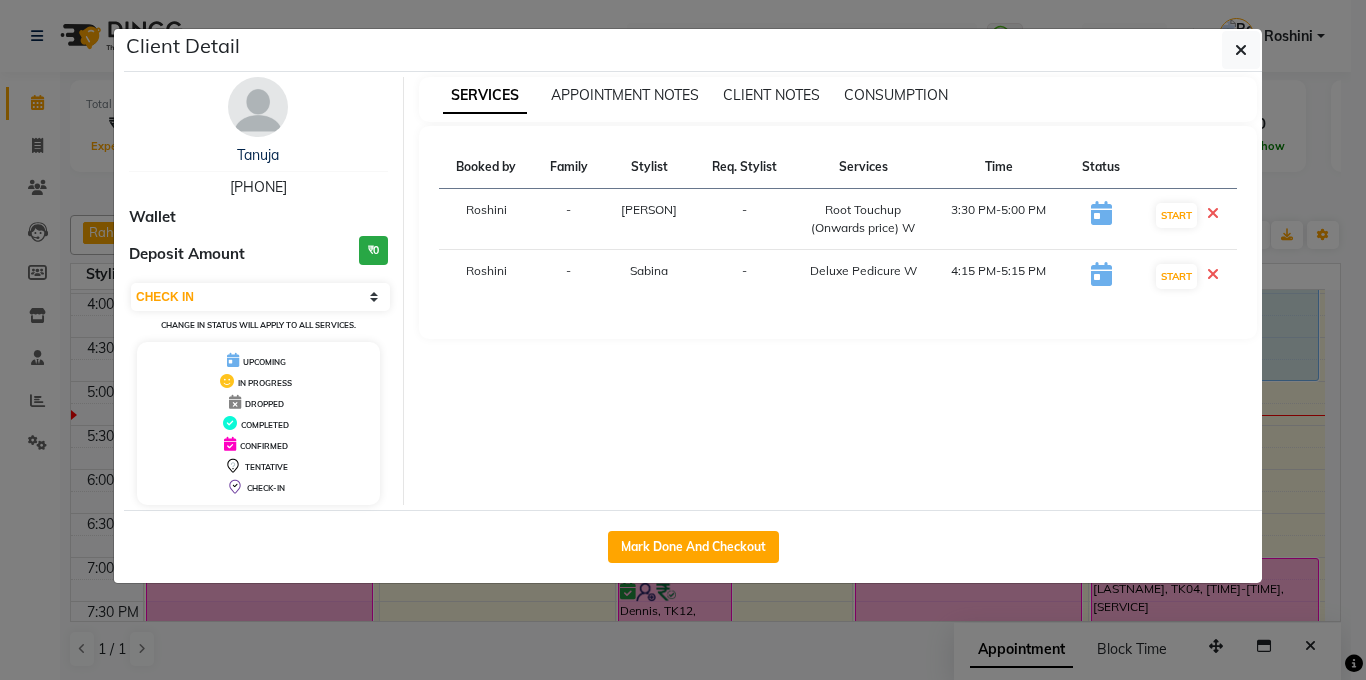 click on "Client Detail  Tanuja    9946001881 Wallet Deposit Amount  ₹0  Select IN SERVICE CONFIRMED TENTATIVE CHECK IN MARK DONE DROPPED UPCOMING Change in status will apply to all services. UPCOMING IN PROGRESS DROPPED COMPLETED CONFIRMED TENTATIVE CHECK-IN SERVICES APPOINTMENT NOTES CLIENT NOTES CONSUMPTION Booked by Family Stylist Req. Stylist Services Time Status  Roshini  - Kasim -  Root Touchup (Onwards price) W   3:30 PM-5:00 PM   START   Roshini  - Sabina -  Deluxe Pedicure W   4:15 PM-5:15 PM   START   Mark Done And Checkout" 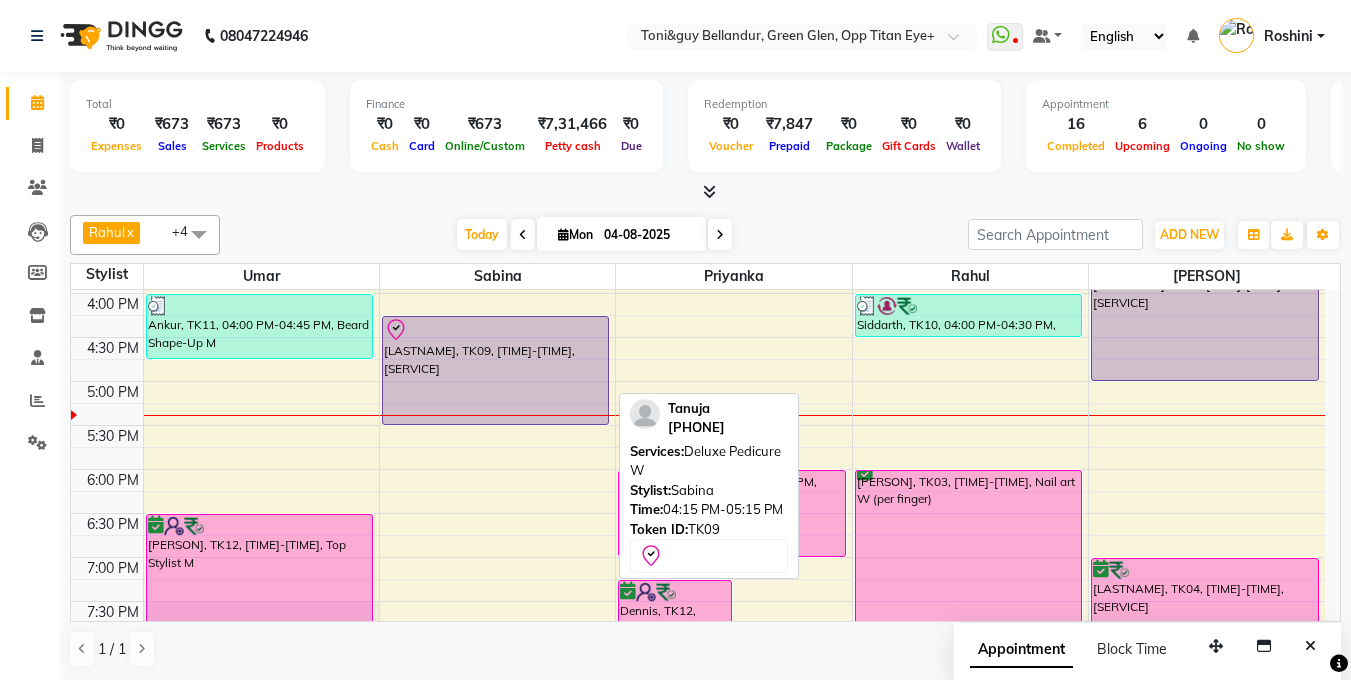 click on "SURBHI, TK08, 01:45 PM-02:00 PM, Chin Threading W     SURBHI, TK08, 02:00 PM-02:15 PM, Eyebrows Threading W     SURBHI, TK08, 02:15 PM-02:45 PM, Upper Lip Wax W    Tanuja, TK05, 02:45 PM-03:00 PM, Chocolate Mint pedicure W
Tanuja, TK09, 04:15 PM-05:15 PM, Deluxe Pedicure W
Tanuja, TK09, 04:15 PM-05:15 PM, Deluxe Pedicure W" at bounding box center (497, 249) 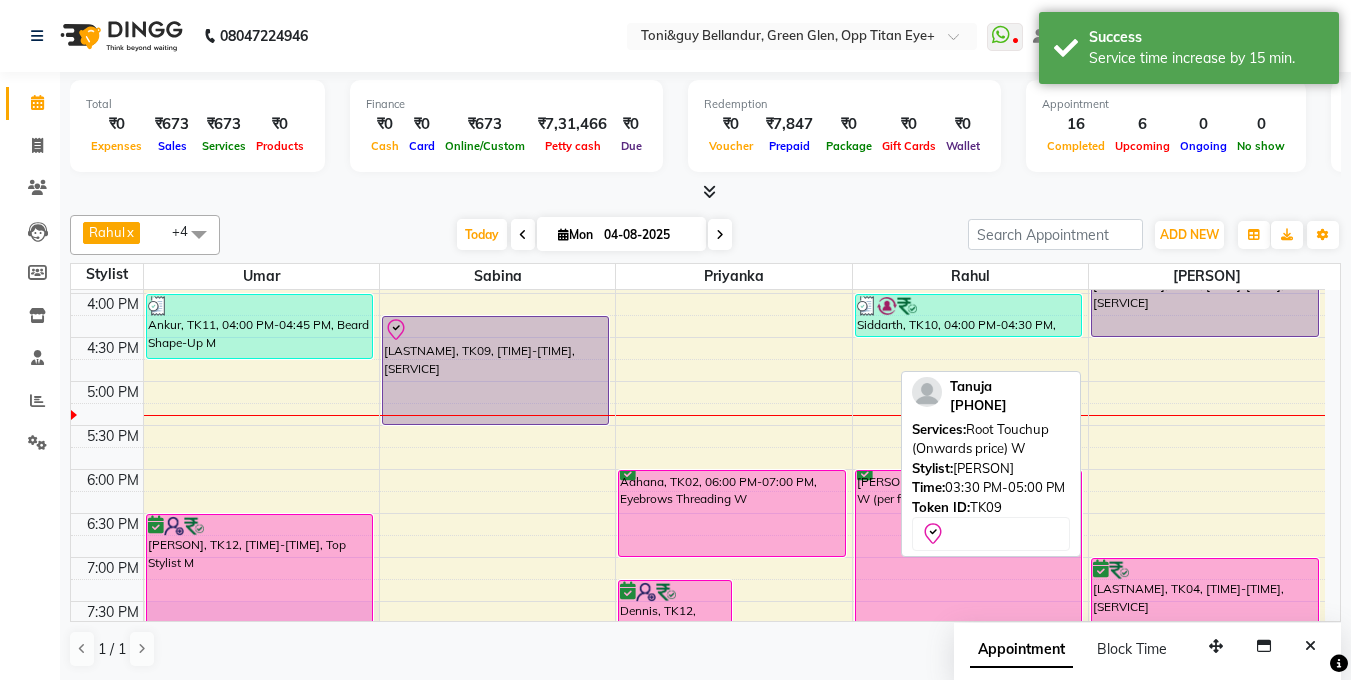 scroll, scrollTop: 611, scrollLeft: 0, axis: vertical 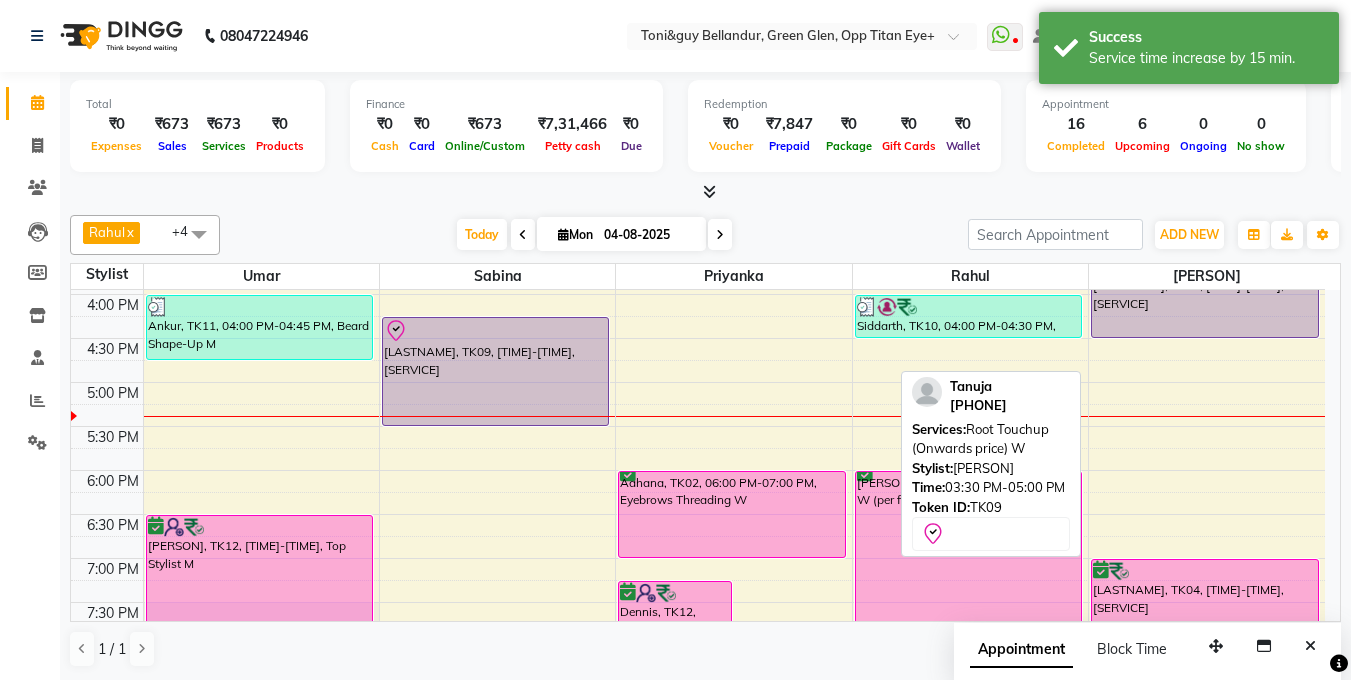 drag, startPoint x: 1096, startPoint y: 375, endPoint x: 1095, endPoint y: 334, distance: 41.01219 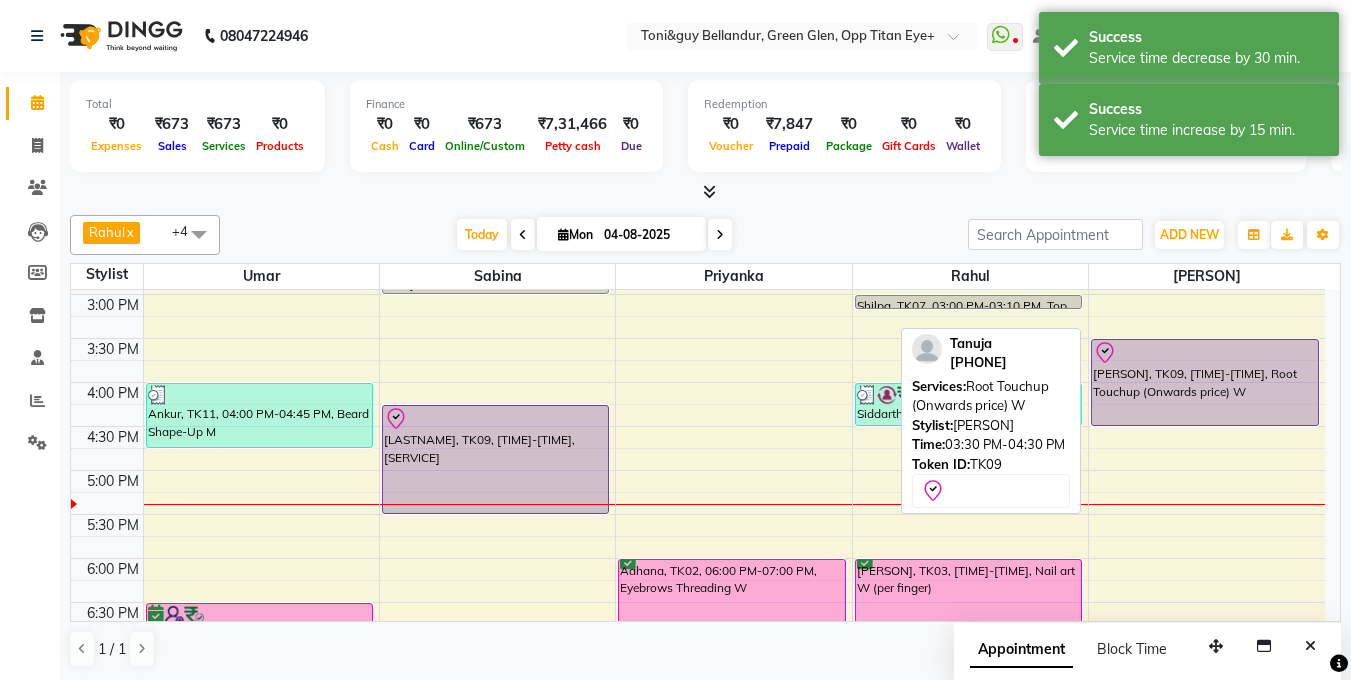 scroll, scrollTop: 511, scrollLeft: 0, axis: vertical 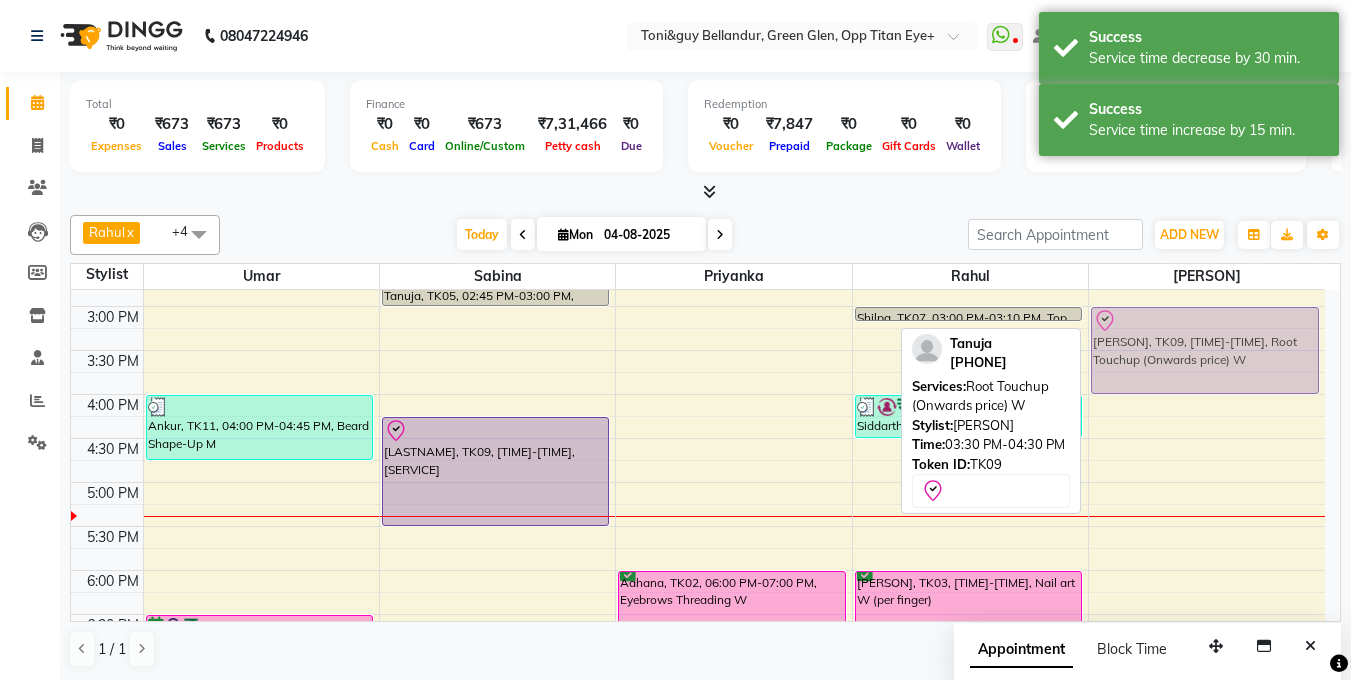 drag, startPoint x: 1190, startPoint y: 383, endPoint x: 1198, endPoint y: 345, distance: 38.832977 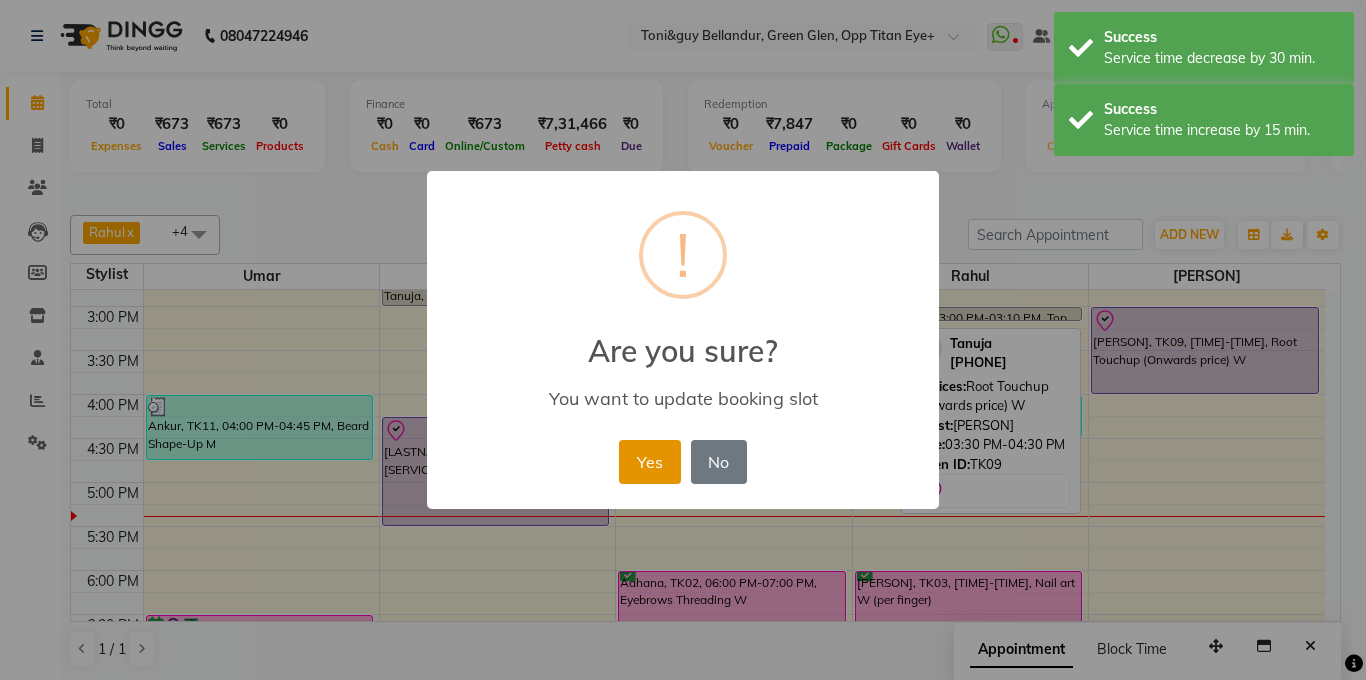 click on "Yes" at bounding box center (649, 462) 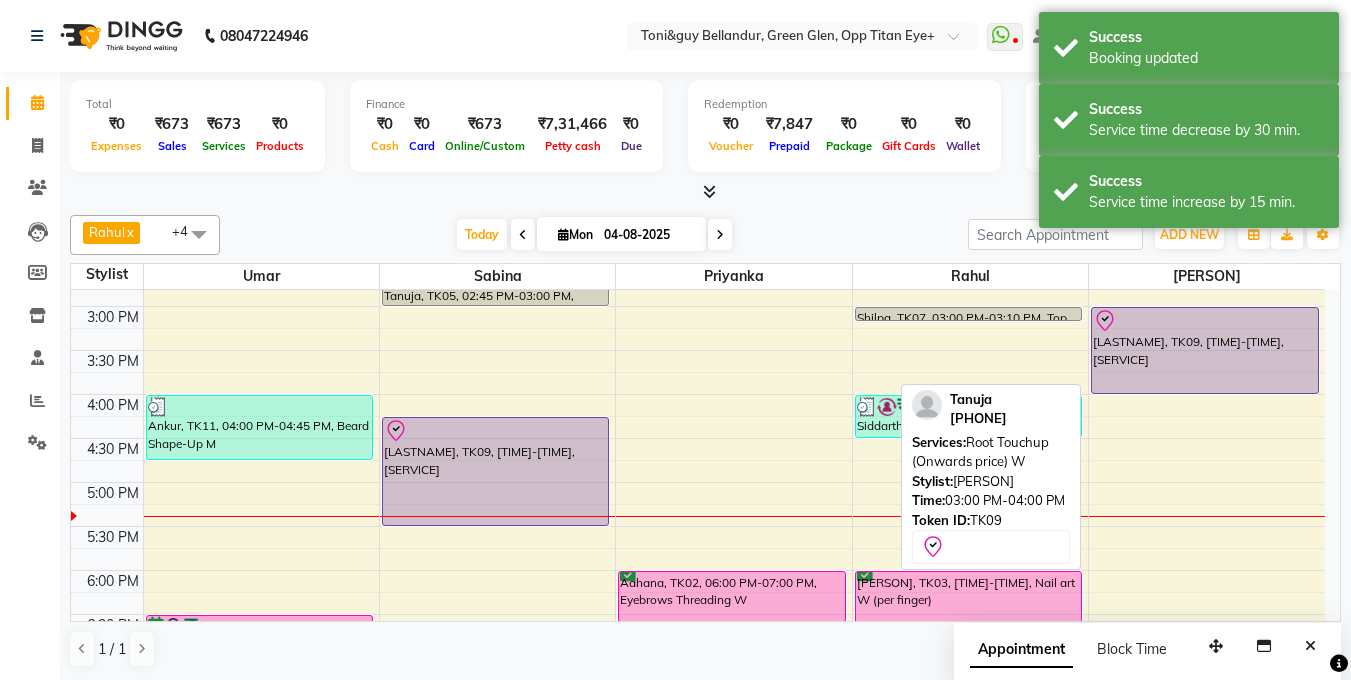click on "Tanuja, TK09, 03:00 PM-04:00 PM, Root Touchup (Onwards price) W" at bounding box center [1205, 350] 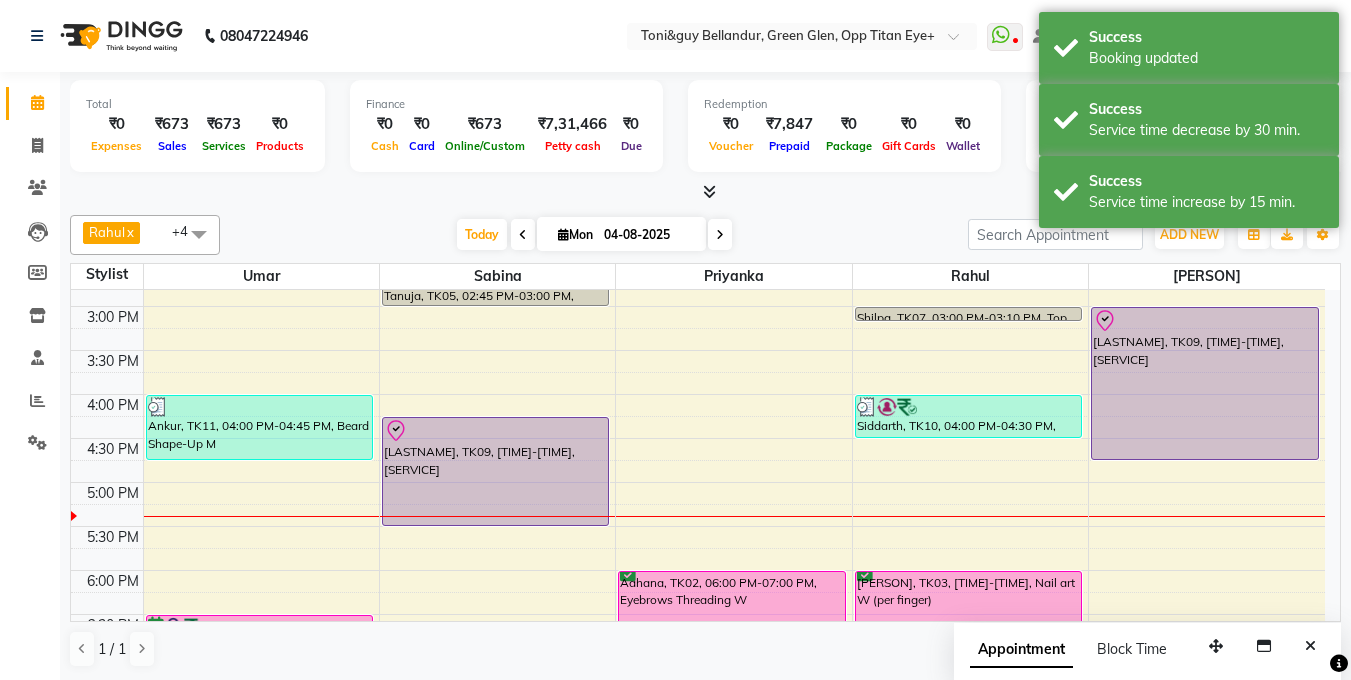 drag, startPoint x: 1188, startPoint y: 391, endPoint x: 1190, endPoint y: 448, distance: 57.035076 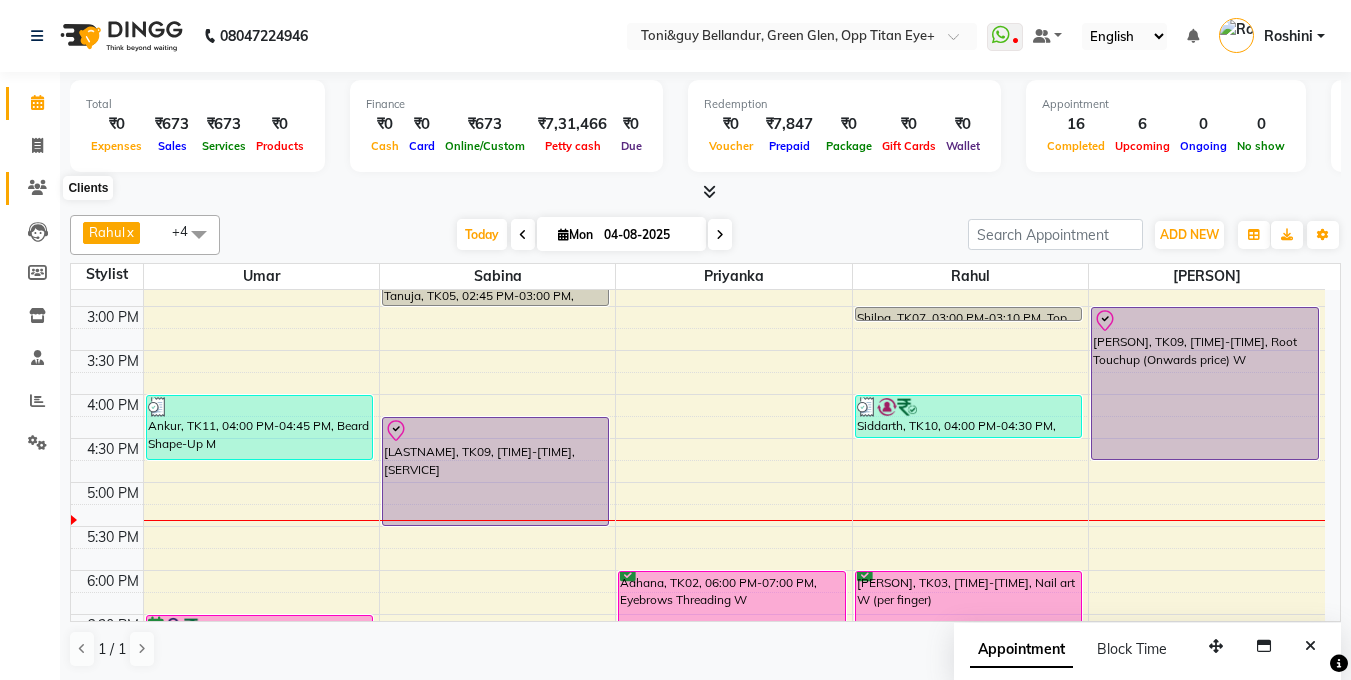 click 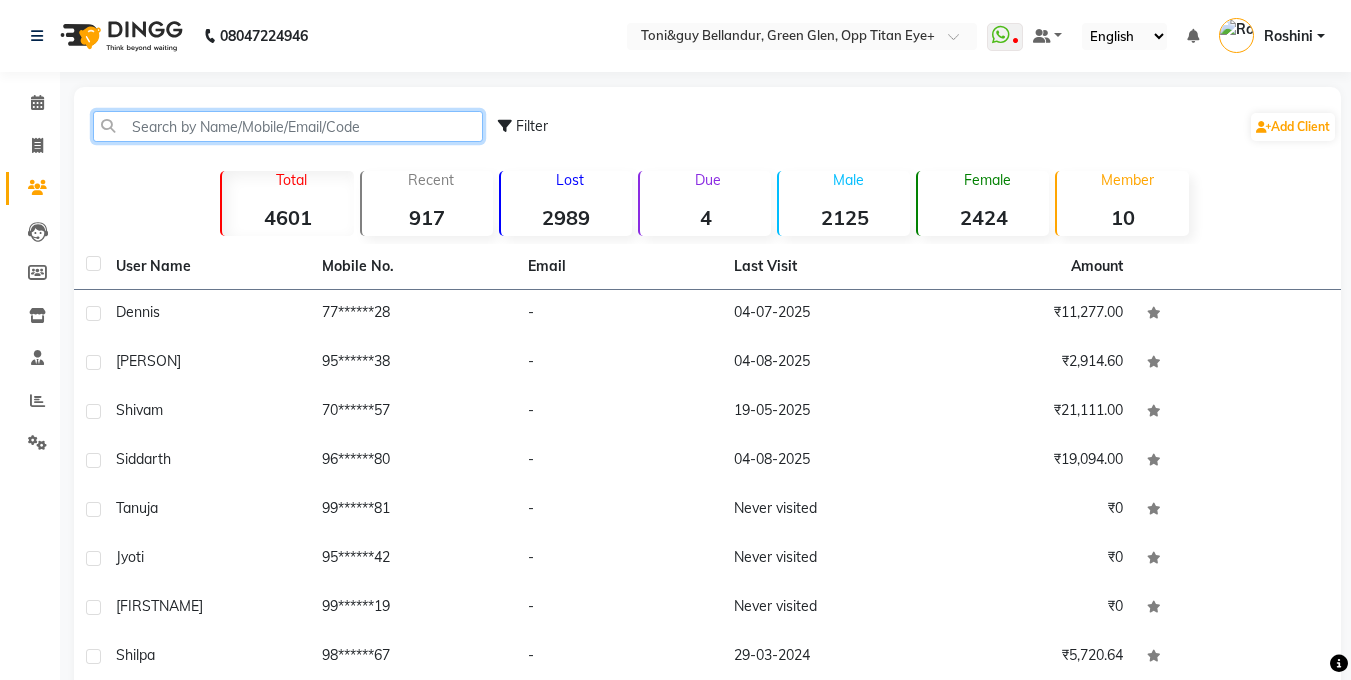 click 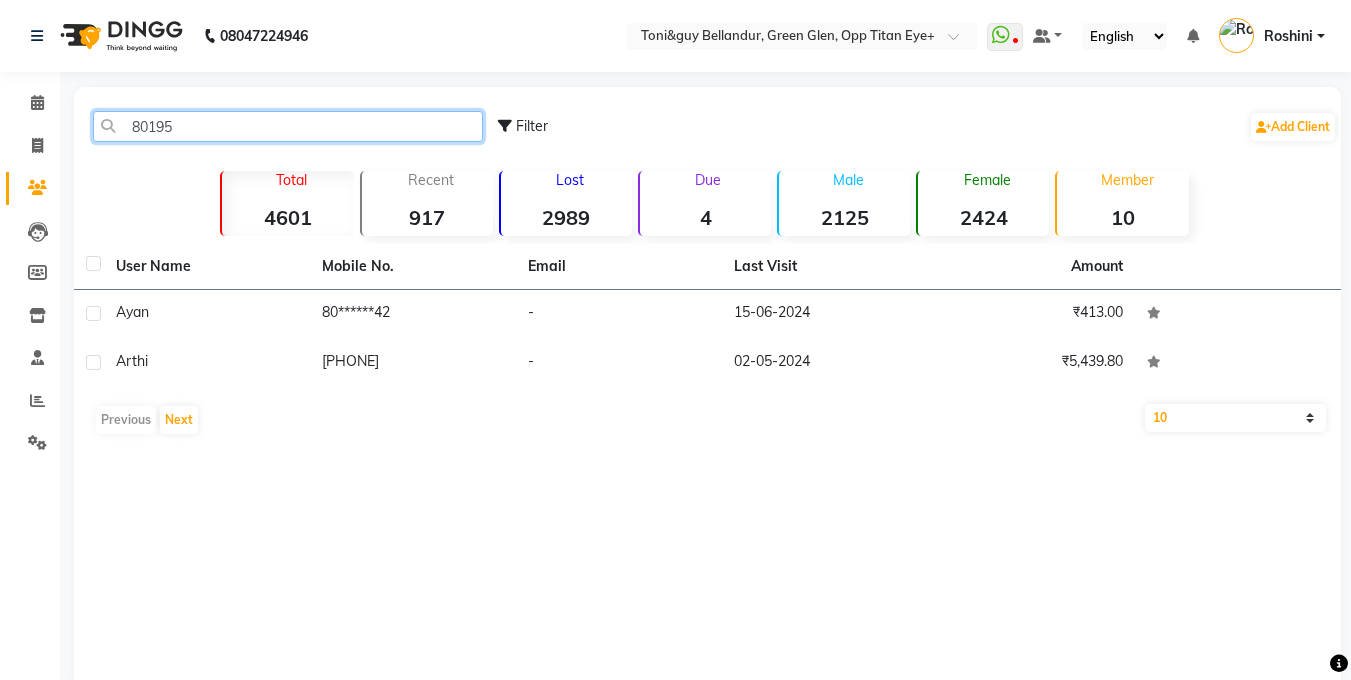 type on "801950" 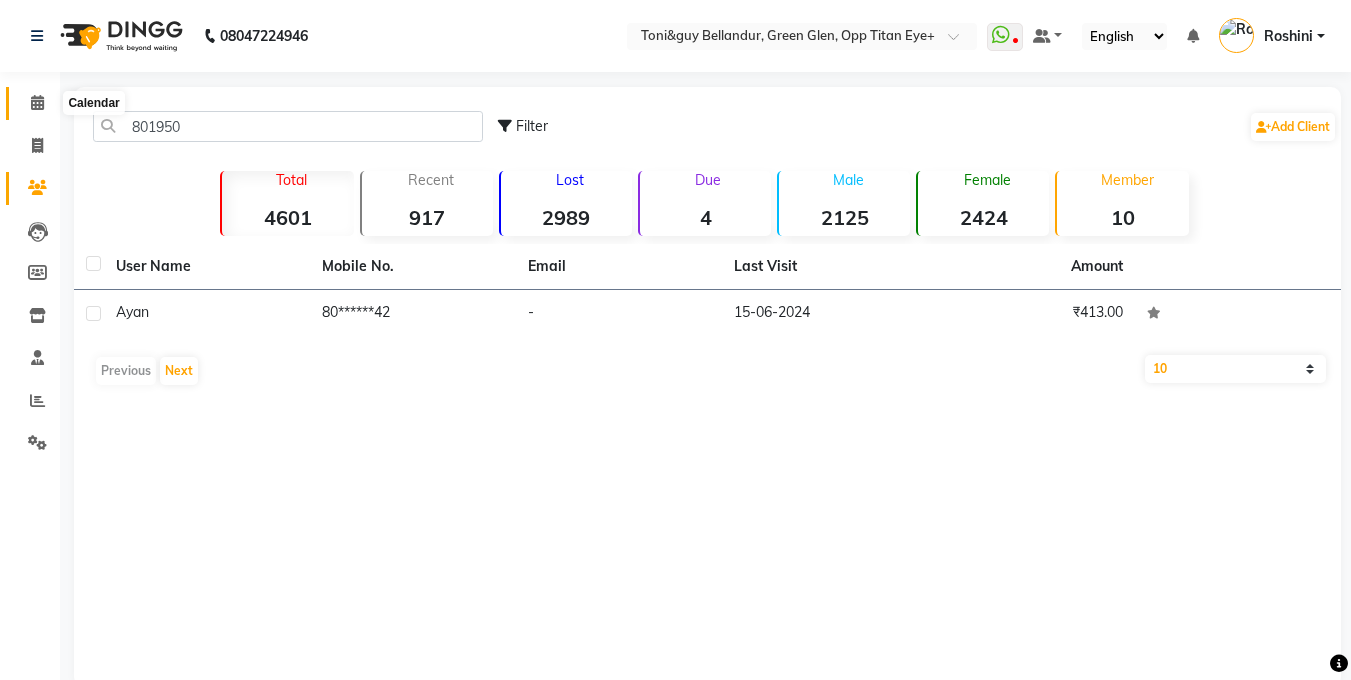 click 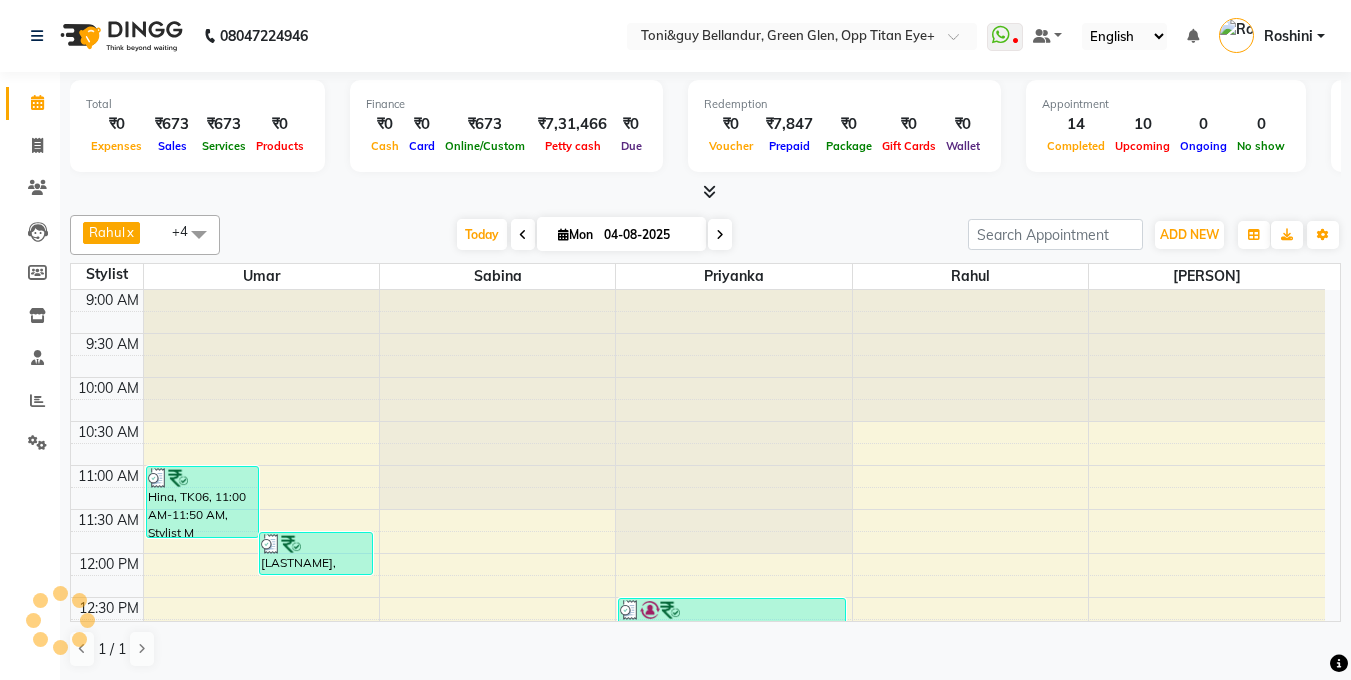scroll, scrollTop: 1, scrollLeft: 0, axis: vertical 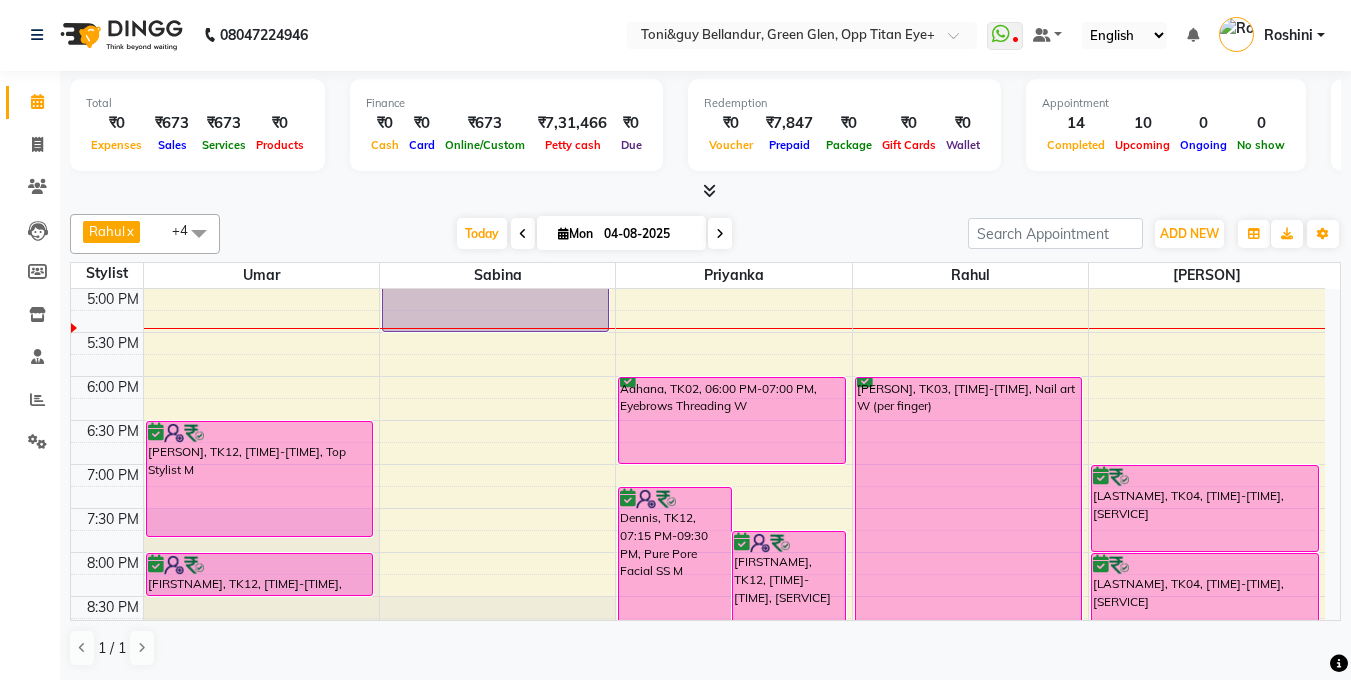 click on "Mon" at bounding box center [575, 233] 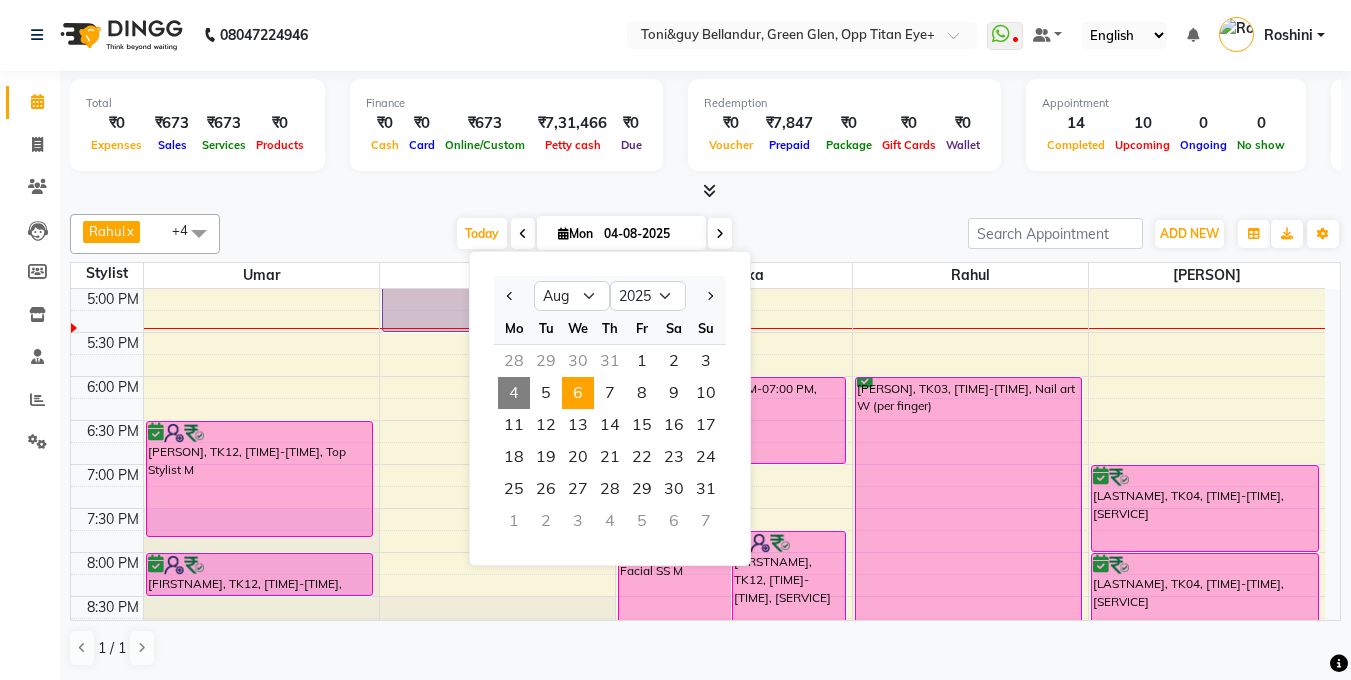 click on "6" at bounding box center (578, 393) 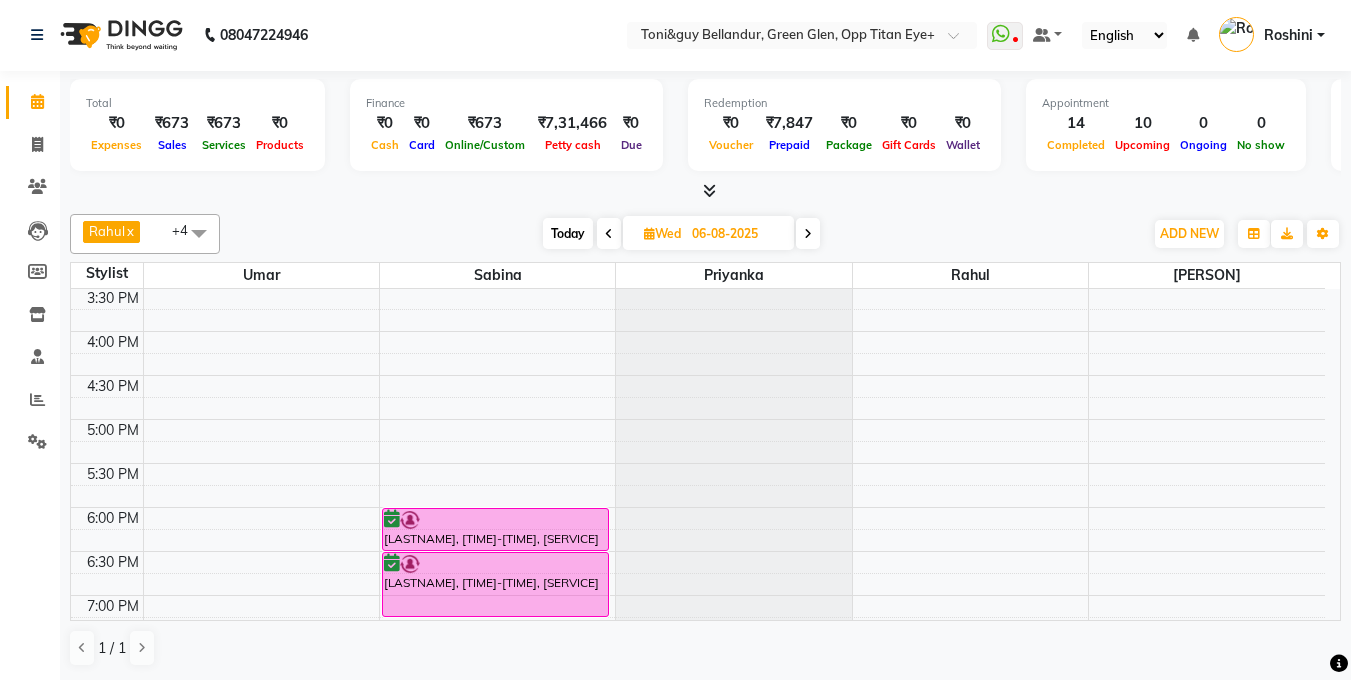 scroll, scrollTop: 0, scrollLeft: 0, axis: both 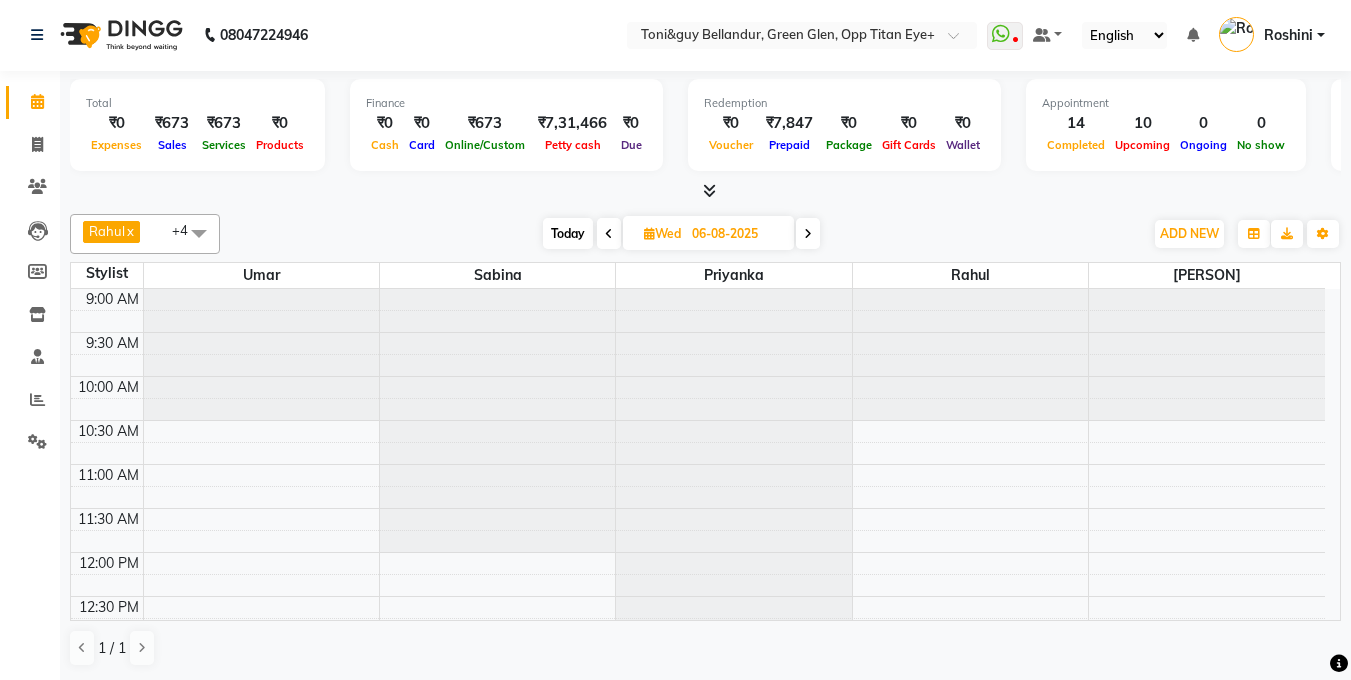 click at bounding box center (808, 233) 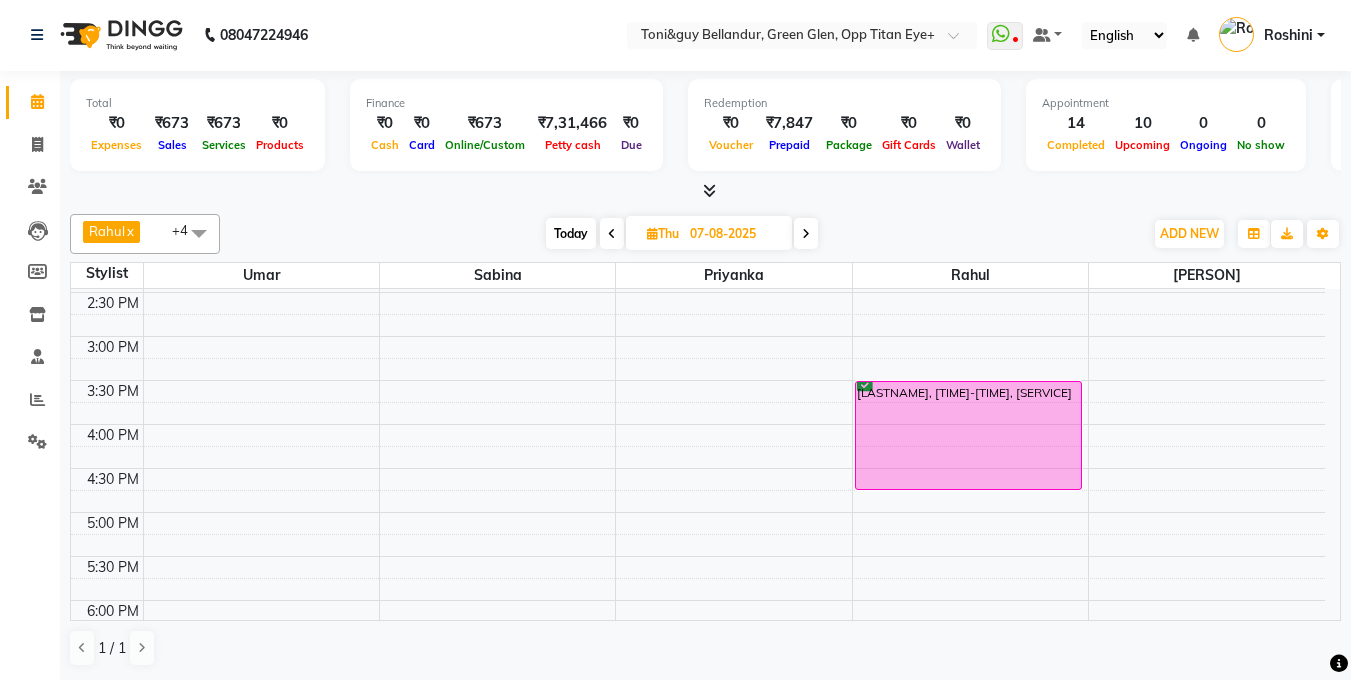 scroll, scrollTop: 523, scrollLeft: 0, axis: vertical 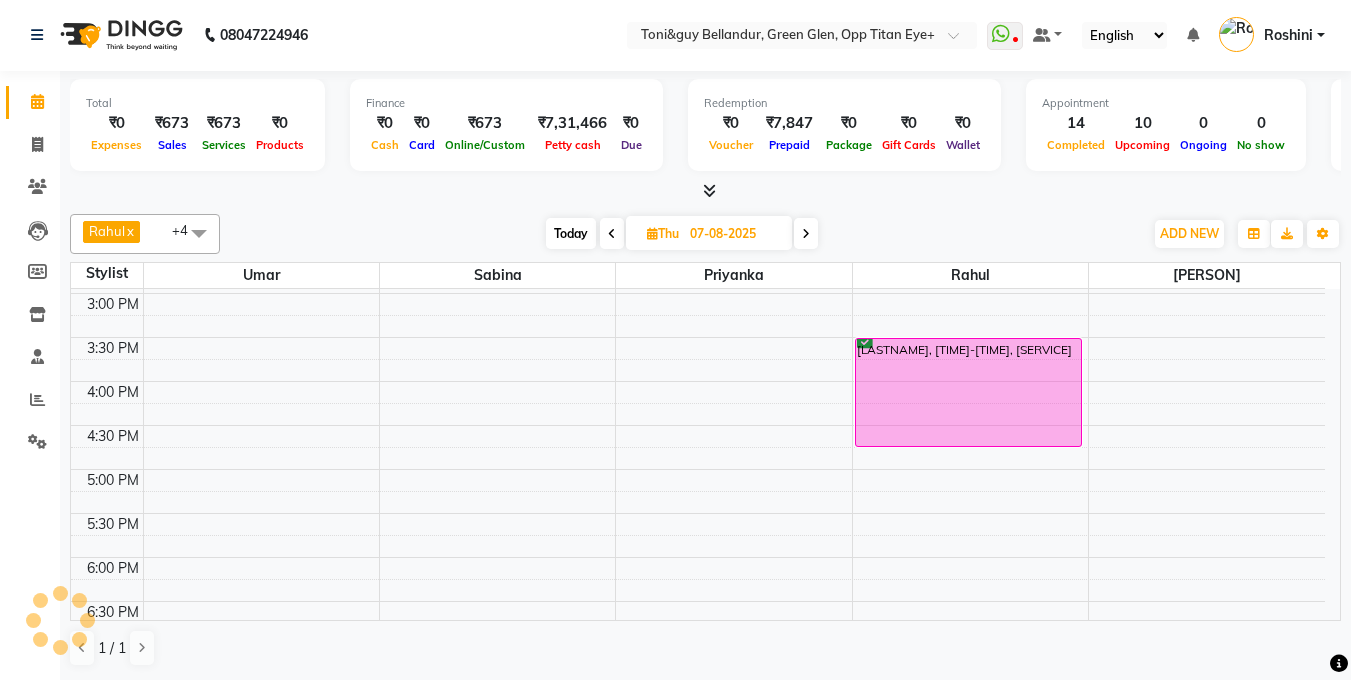 click at bounding box center [806, 234] 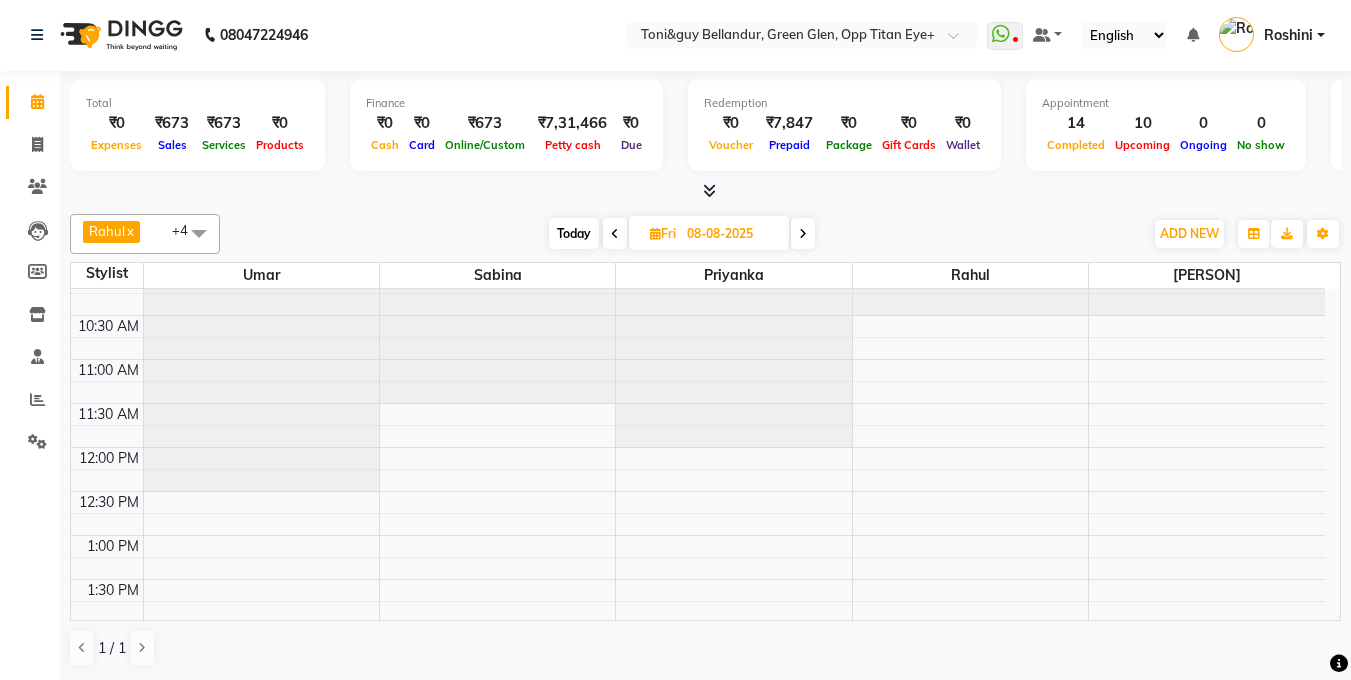 scroll, scrollTop: 0, scrollLeft: 0, axis: both 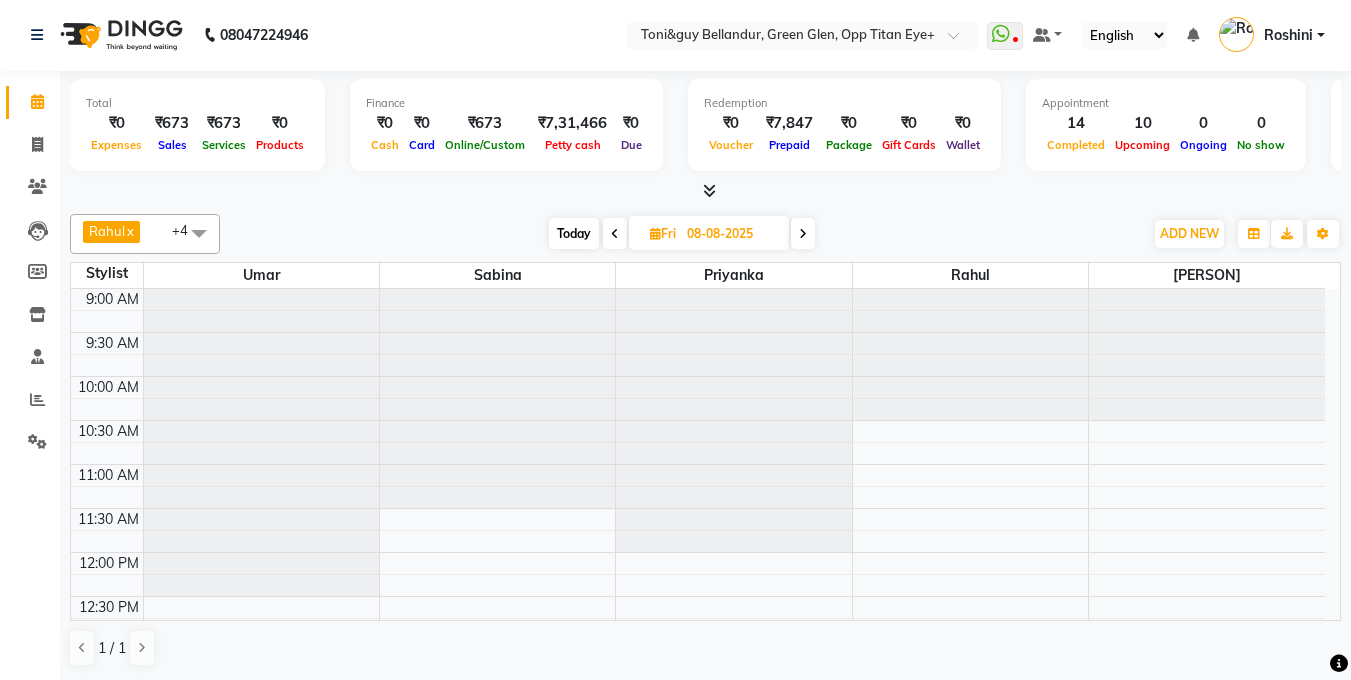 click at bounding box center (803, 233) 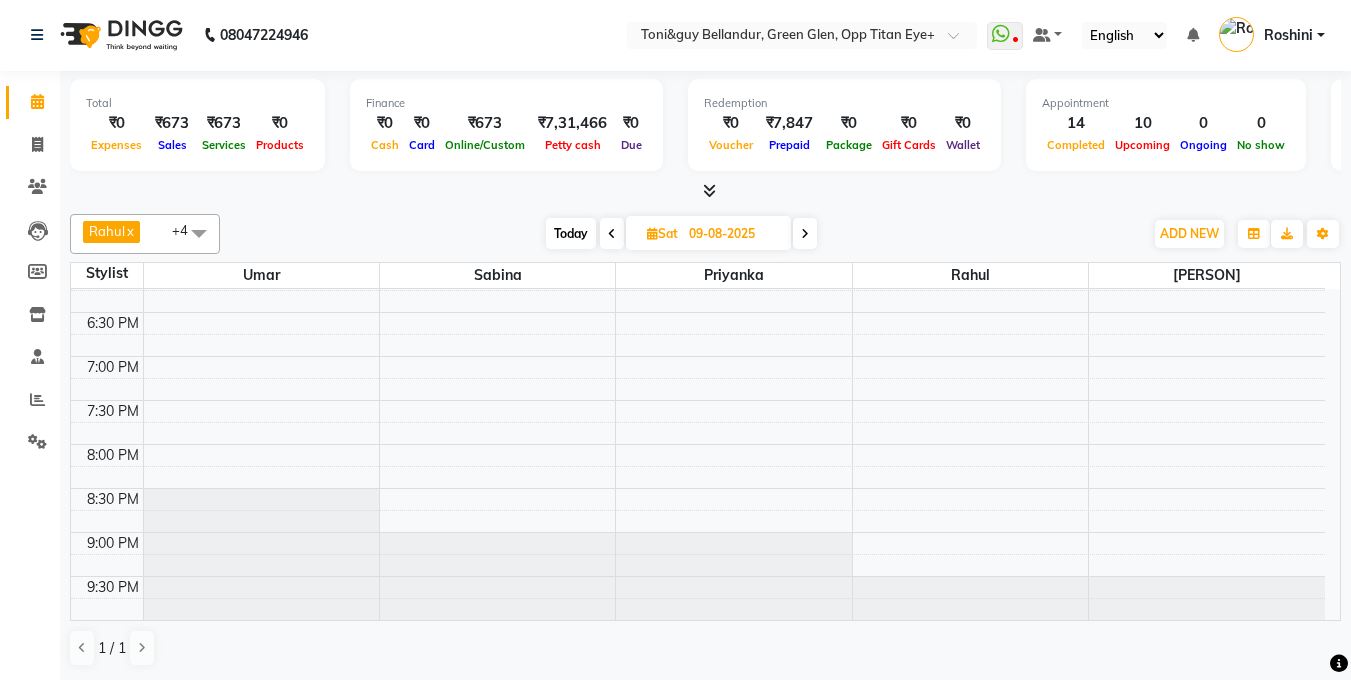 scroll, scrollTop: 0, scrollLeft: 0, axis: both 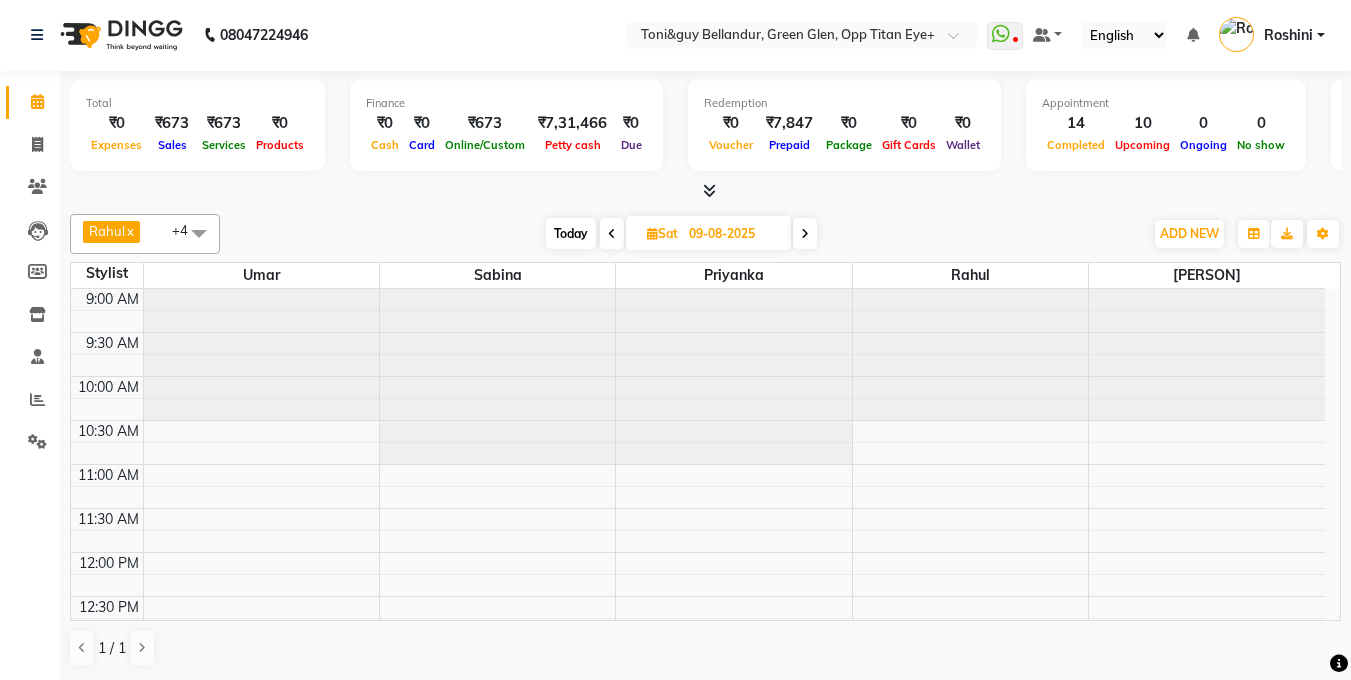 click at bounding box center (805, 233) 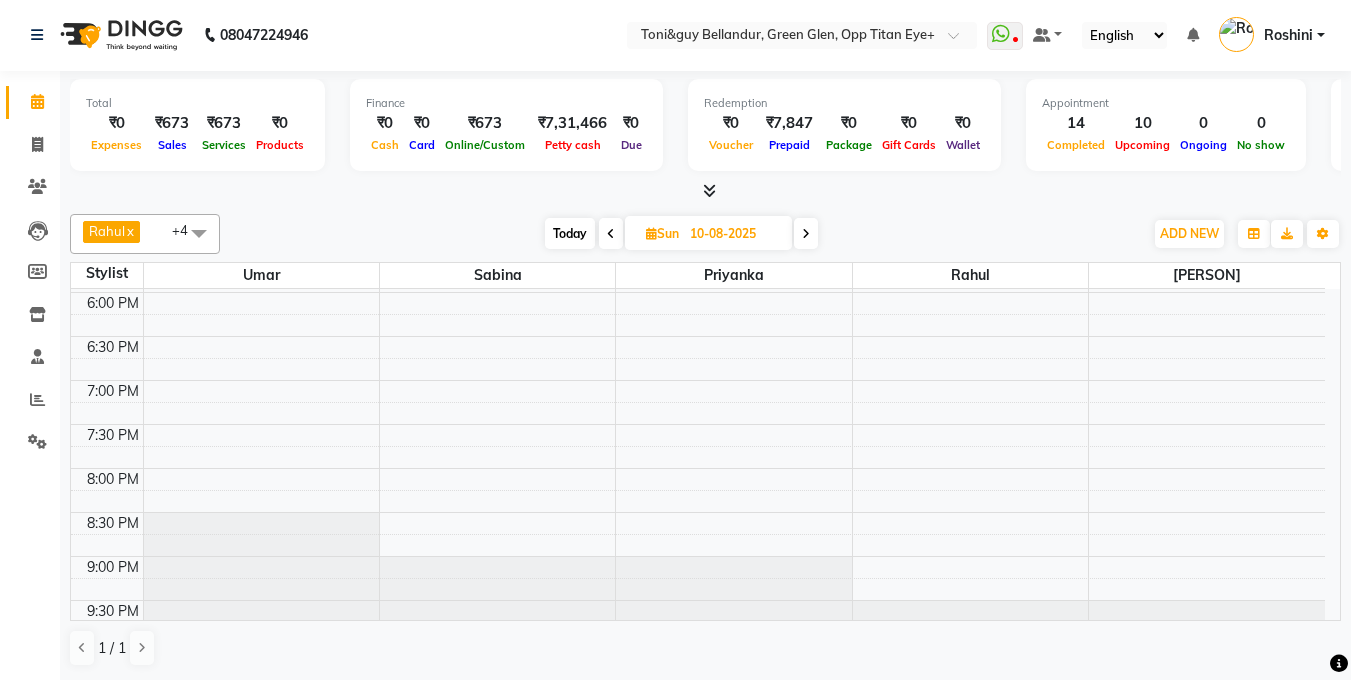 scroll, scrollTop: 812, scrollLeft: 0, axis: vertical 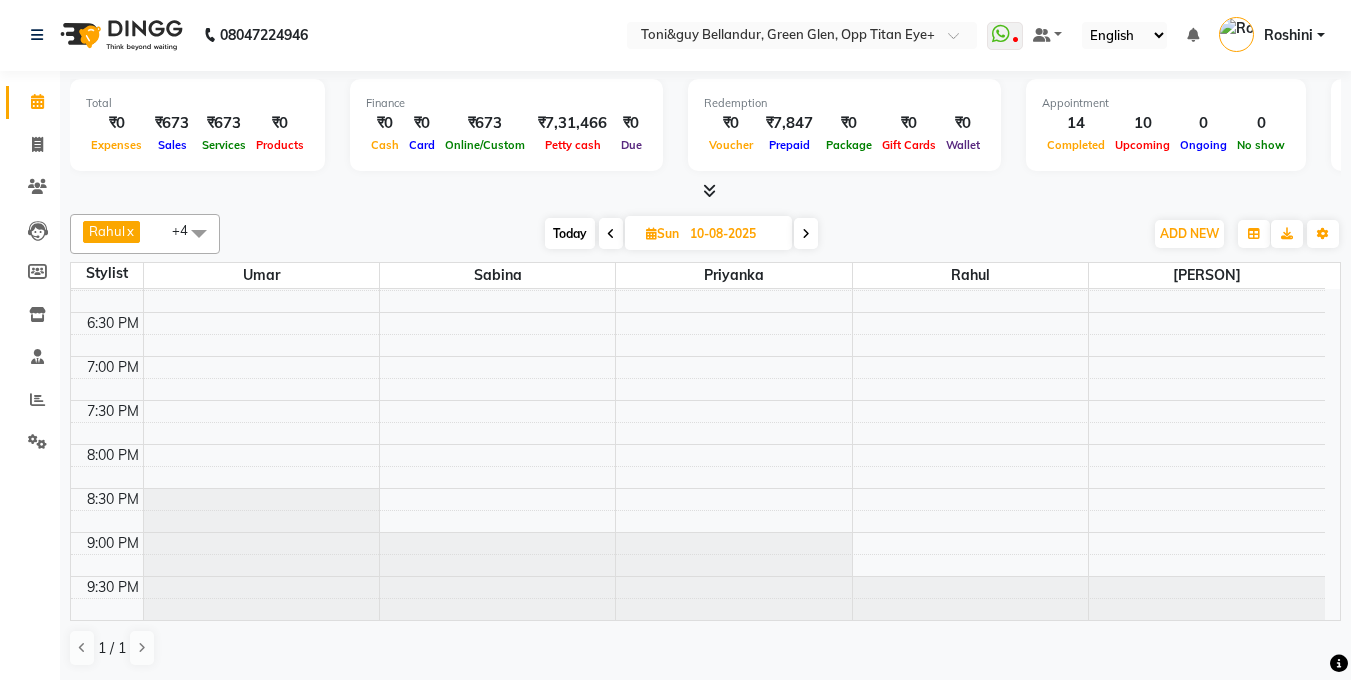 click on "Rahul  x Umar  x Priyanka  x Kasim  x Sabina  x +4 Select All Gagan Z kadeer Kasim Logeshwari . Prasad . Priyanka Rahul Roshini Sabina Sakib Tester Umar Vinay KL Today  Sun 10-08-2025 Toggle Dropdown Add Appointment Add Invoice Add Attendance Add Client Add Transaction Toggle Dropdown Add Appointment Add Invoice Add Attendance Add Client ADD NEW Toggle Dropdown Add Appointment Add Invoice Add Attendance Add Client Add Transaction Rahul  x Umar  x Priyanka  x Kasim  x Sabina  x +4 Select All Gagan Z kadeer Kasim Logeshwari . Prasad . Priyanka Rahul Roshini Sabina Sakib Tester Umar Vinay KL Group By  Staff View   Room View  View as Vertical  Vertical - Week View  Horizontal  Horizontal - Week View  List  Toggle Dropdown Calendar Settings Manage Tags   Arrange Stylists   Reset Stylists  Full Screen  Show Available Stylist  Appointment Form Zoom 100% Staff/Room Display Count 13" at bounding box center (705, 234) 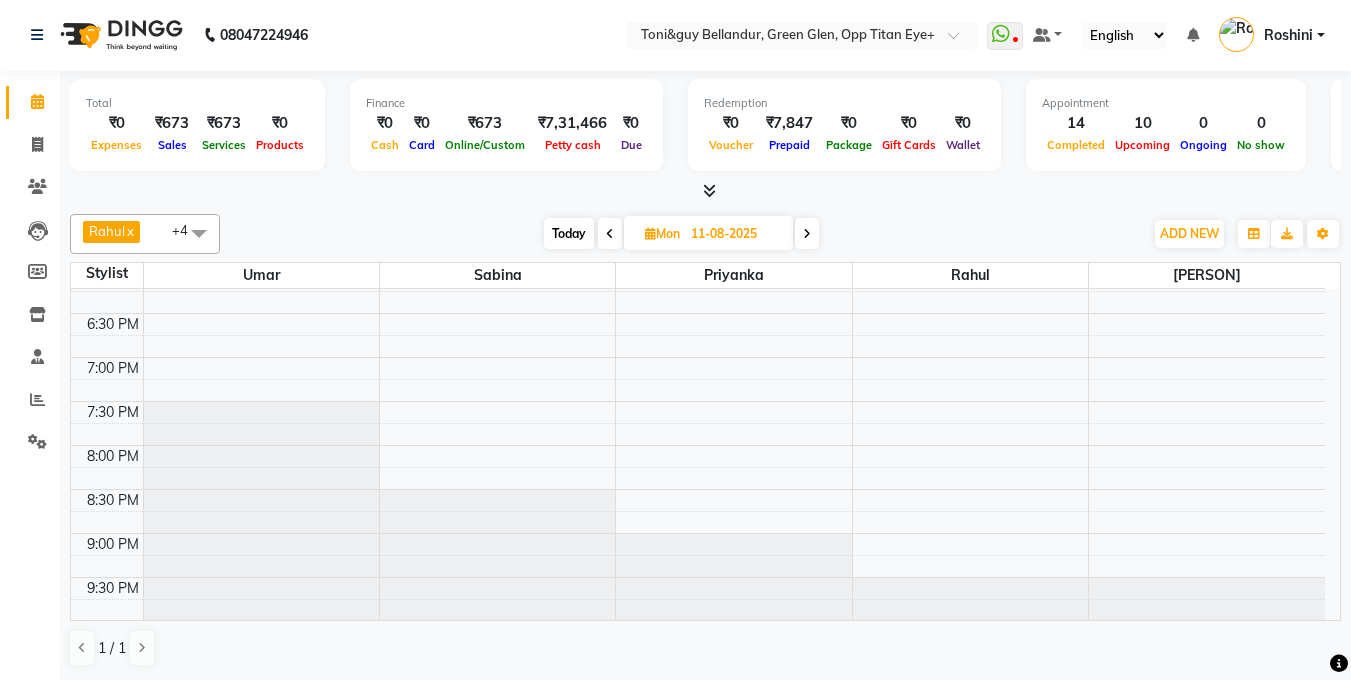 scroll, scrollTop: 812, scrollLeft: 0, axis: vertical 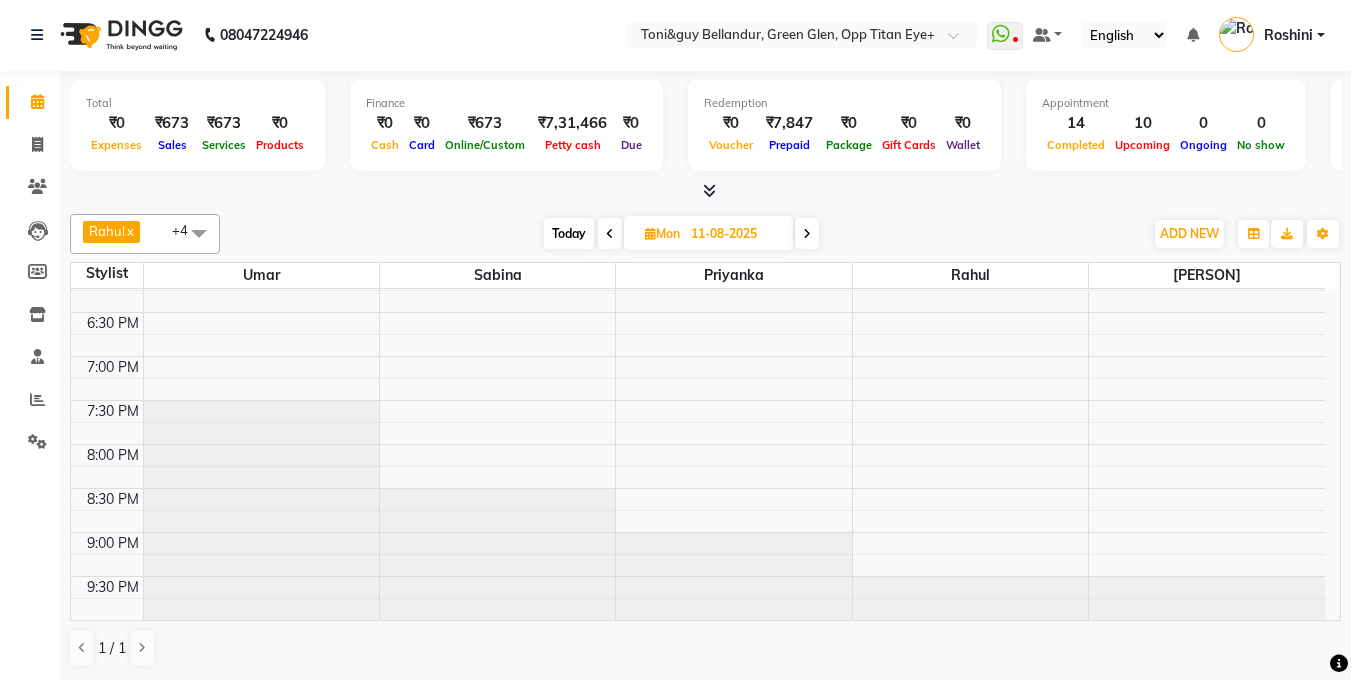 click at bounding box center [199, 233] 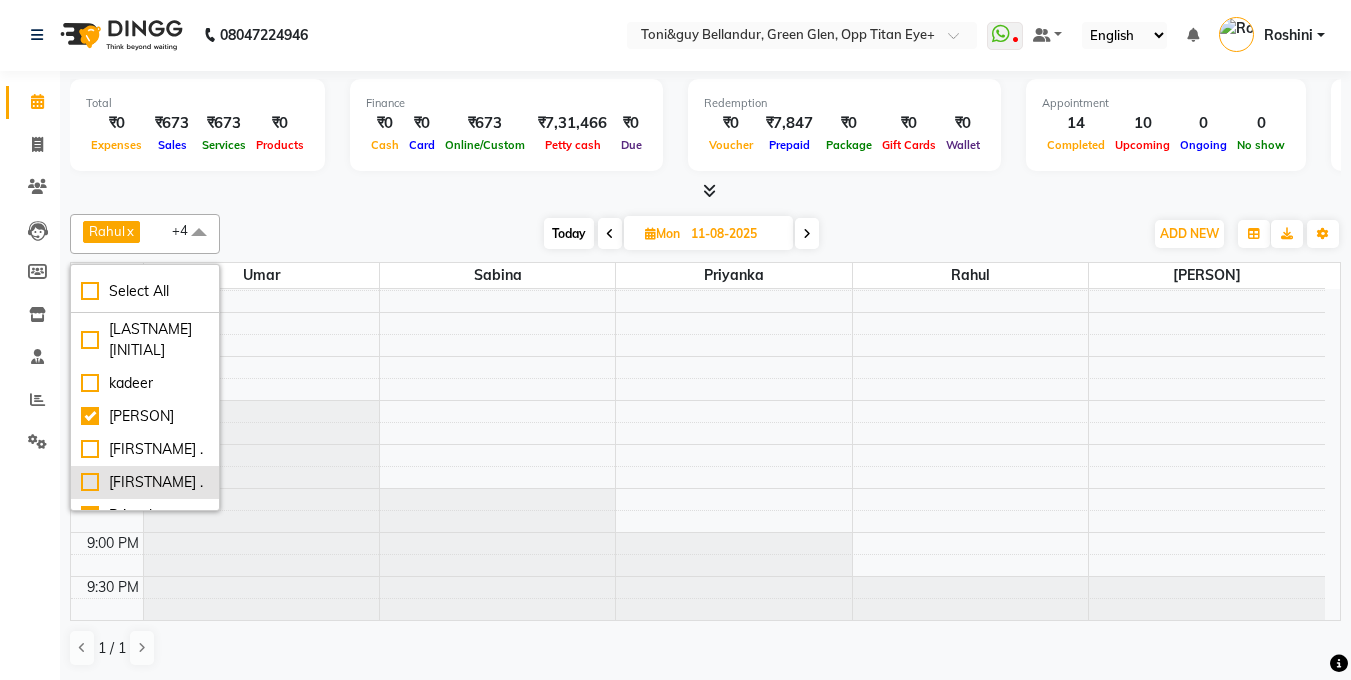 click on "[LAST] ." at bounding box center (145, 482) 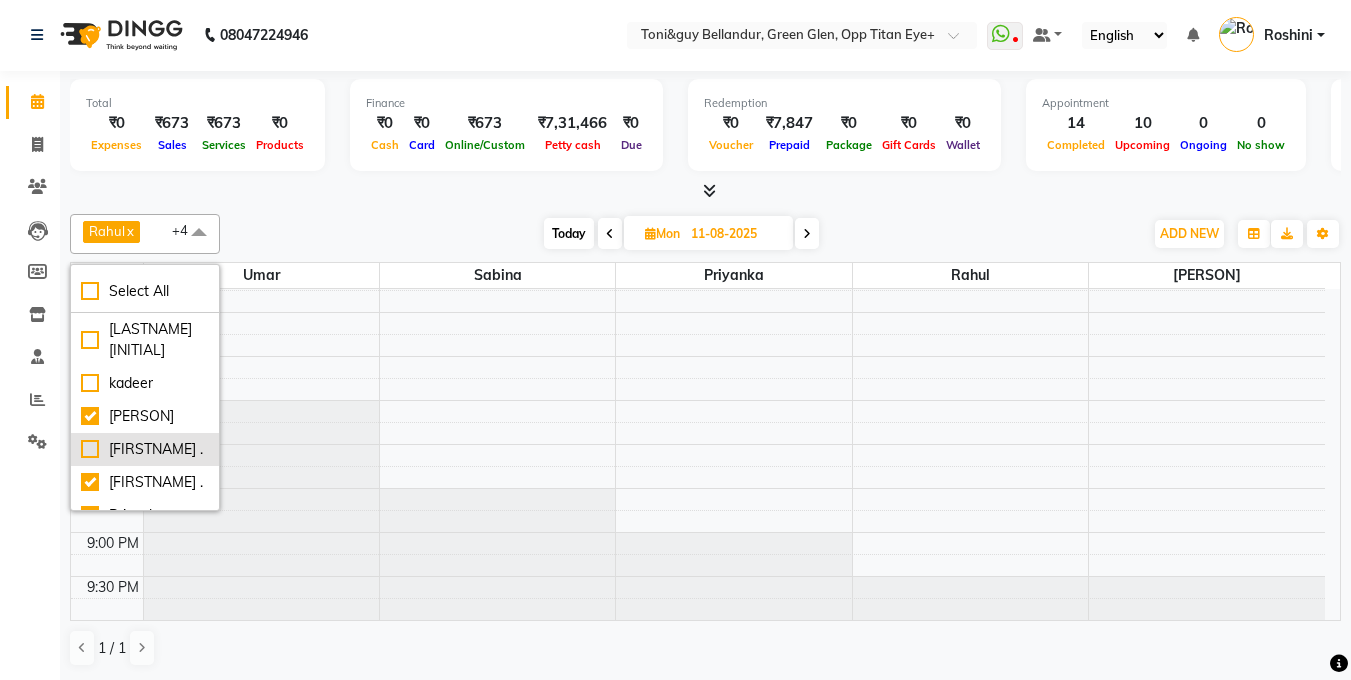 checkbox on "true" 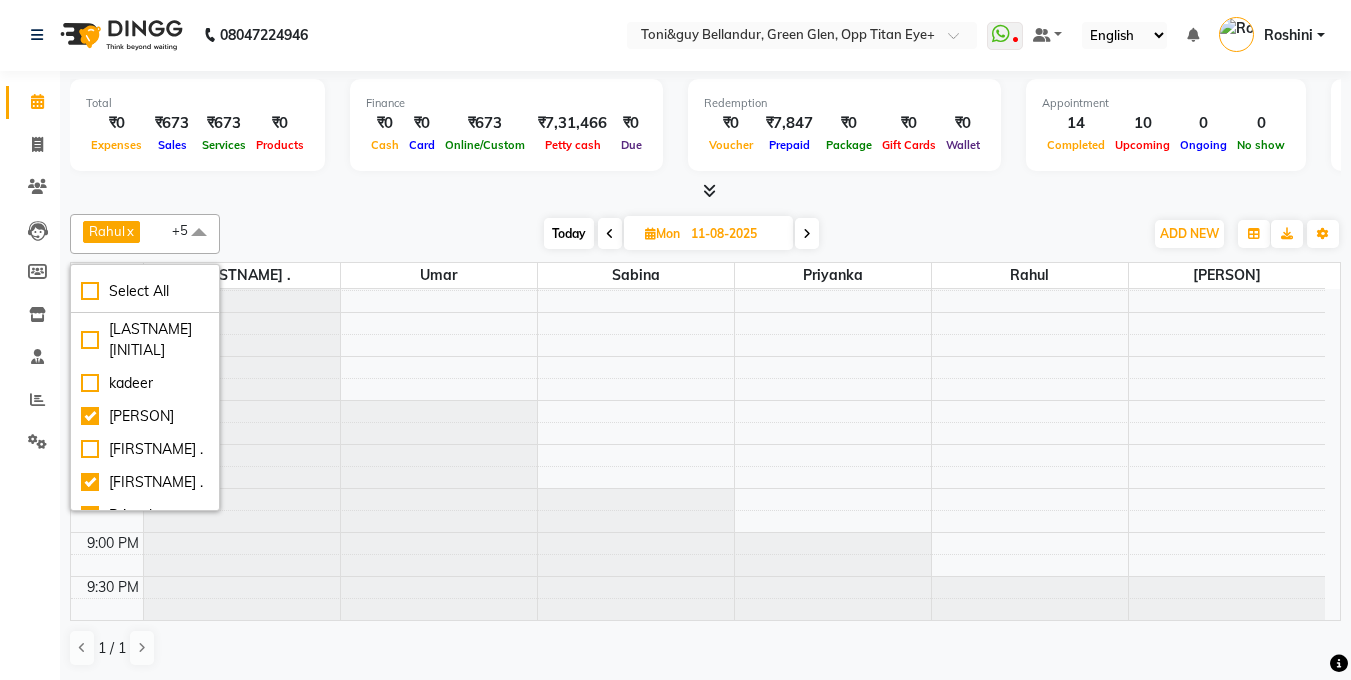 click at bounding box center [705, 191] 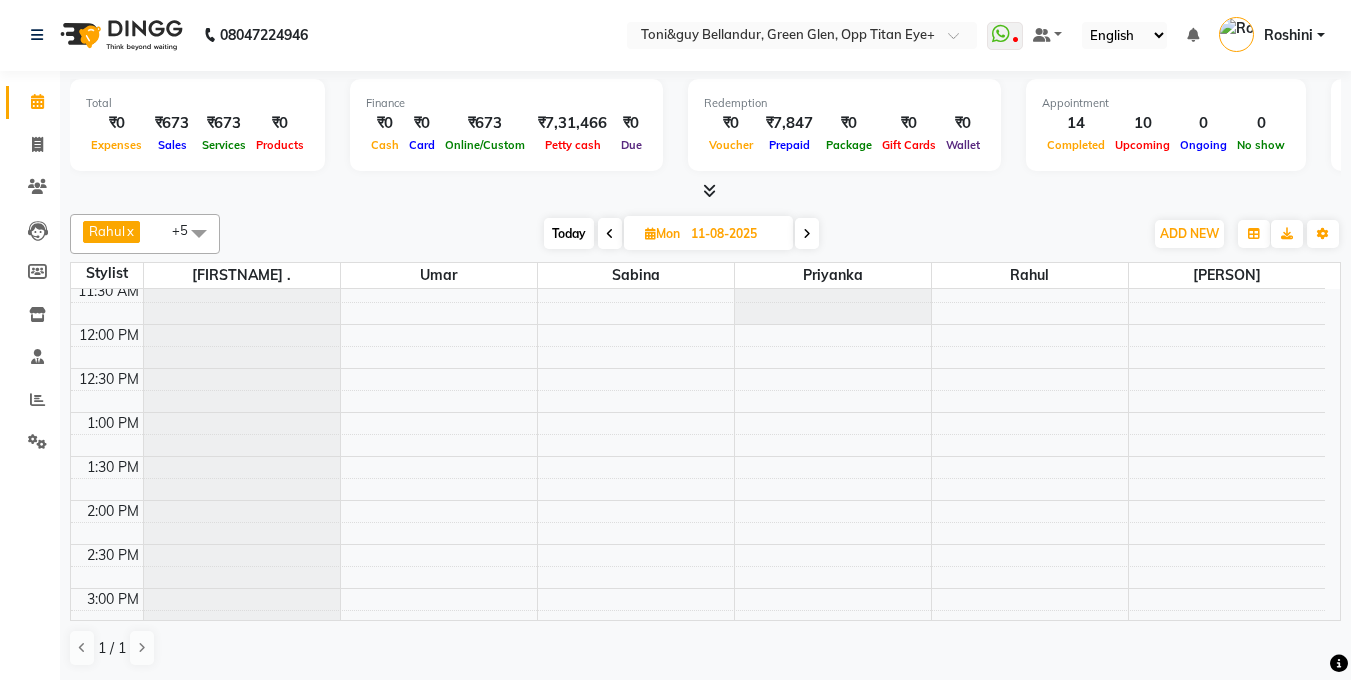 scroll, scrollTop: 0, scrollLeft: 0, axis: both 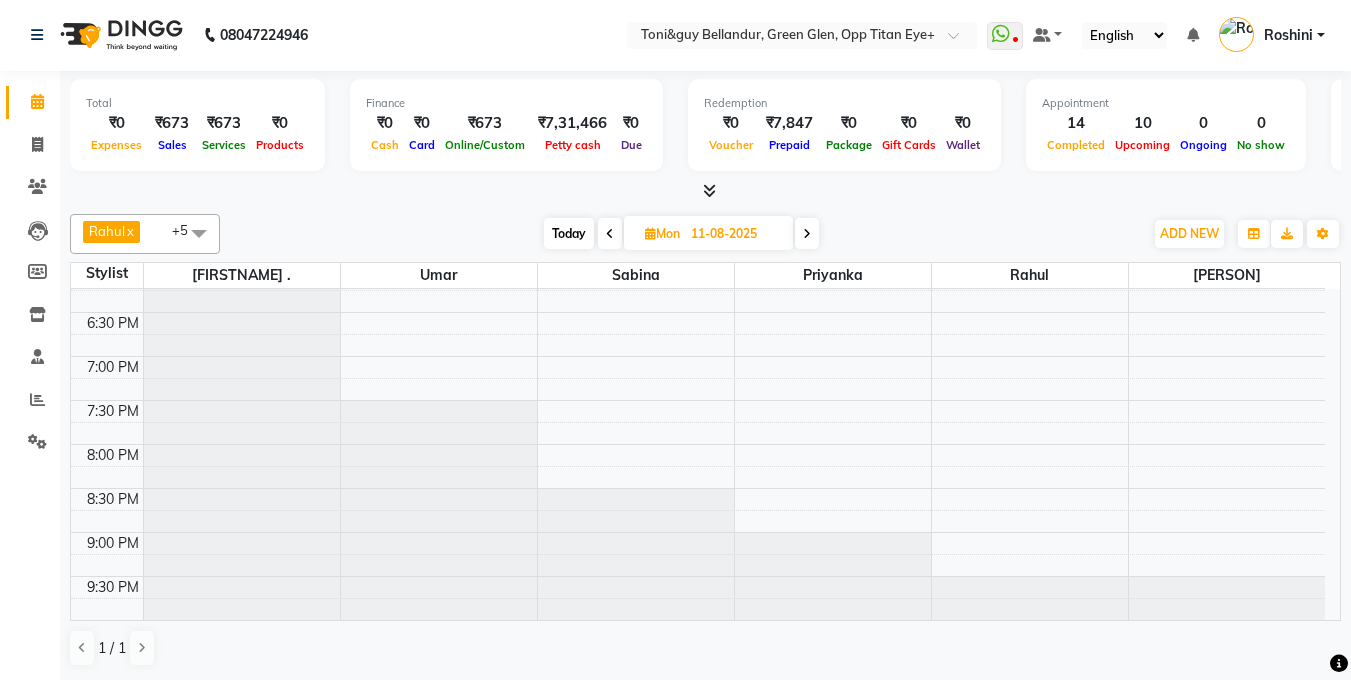click at bounding box center (610, 233) 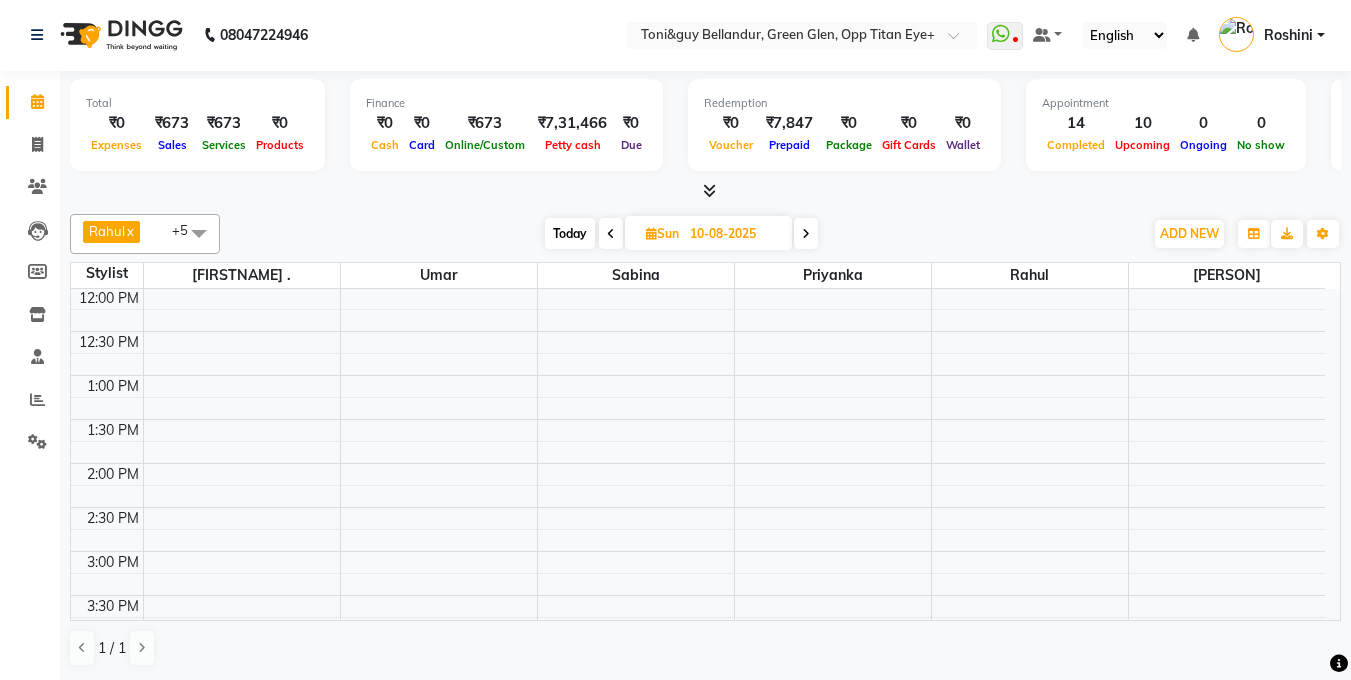 scroll, scrollTop: 686, scrollLeft: 0, axis: vertical 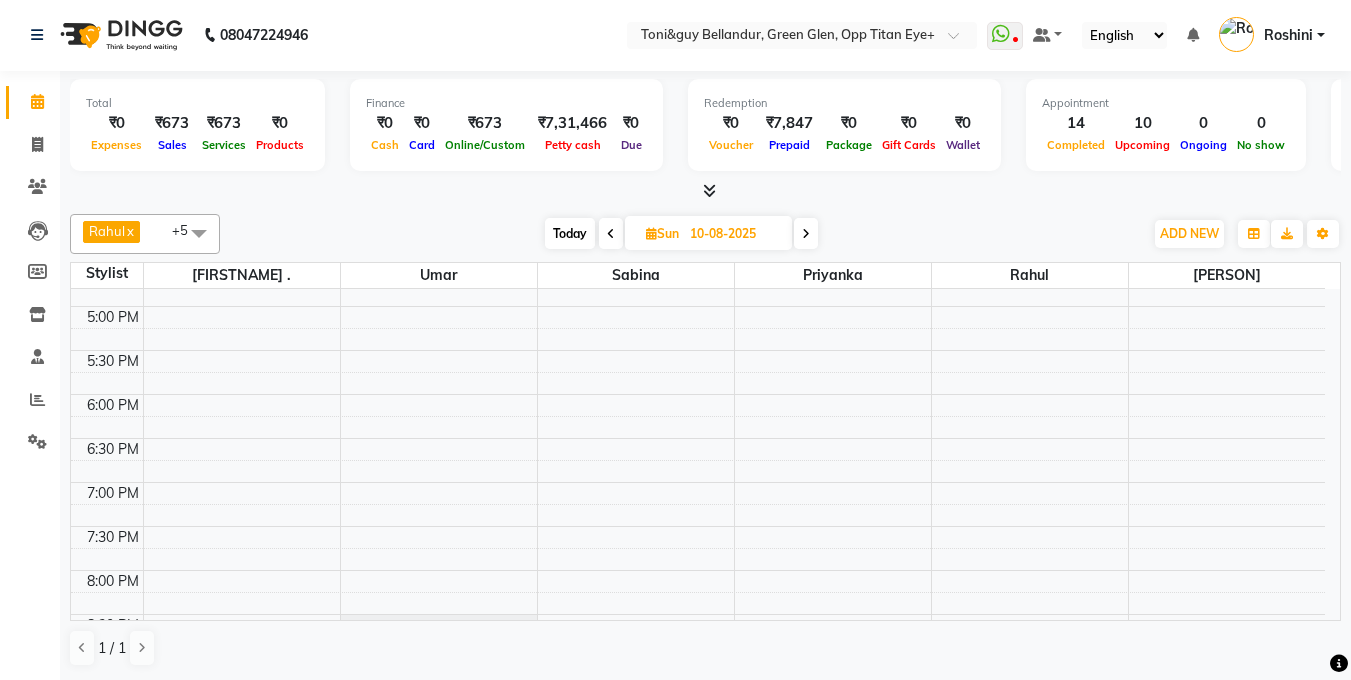click at bounding box center [611, 233] 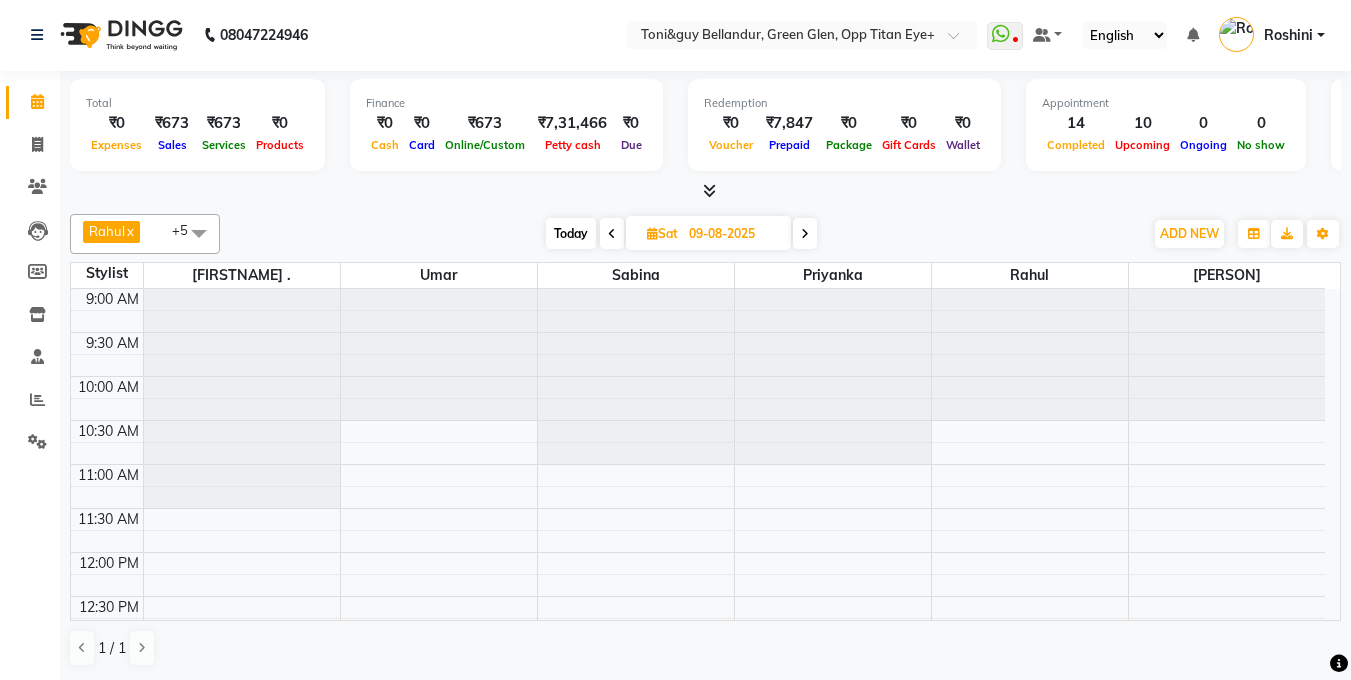 scroll, scrollTop: 812, scrollLeft: 0, axis: vertical 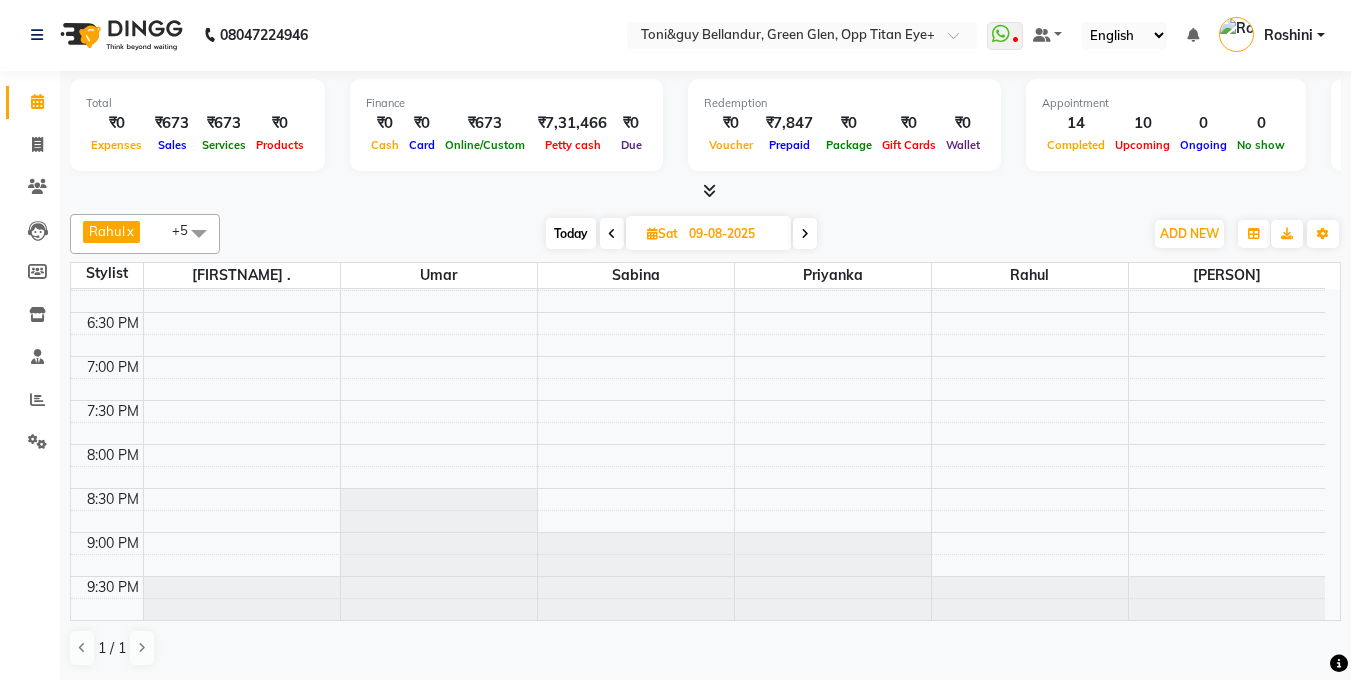 click at bounding box center [612, 233] 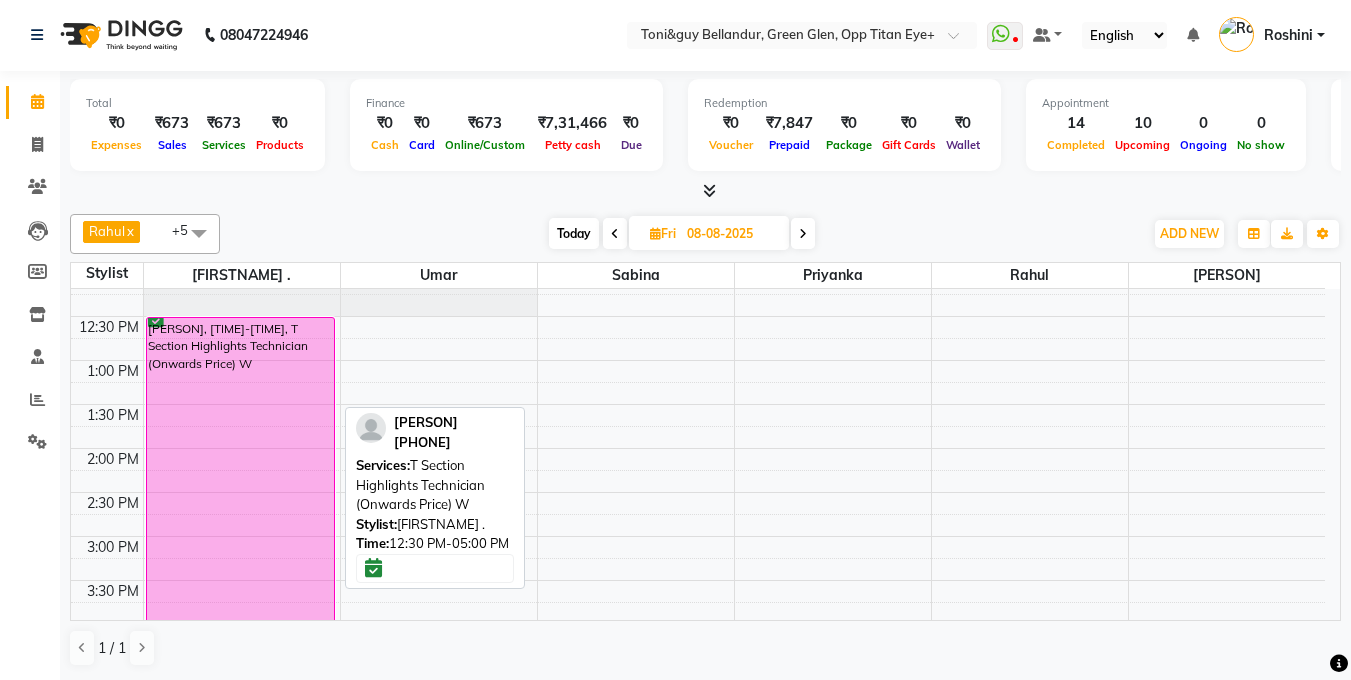 scroll, scrollTop: 276, scrollLeft: 0, axis: vertical 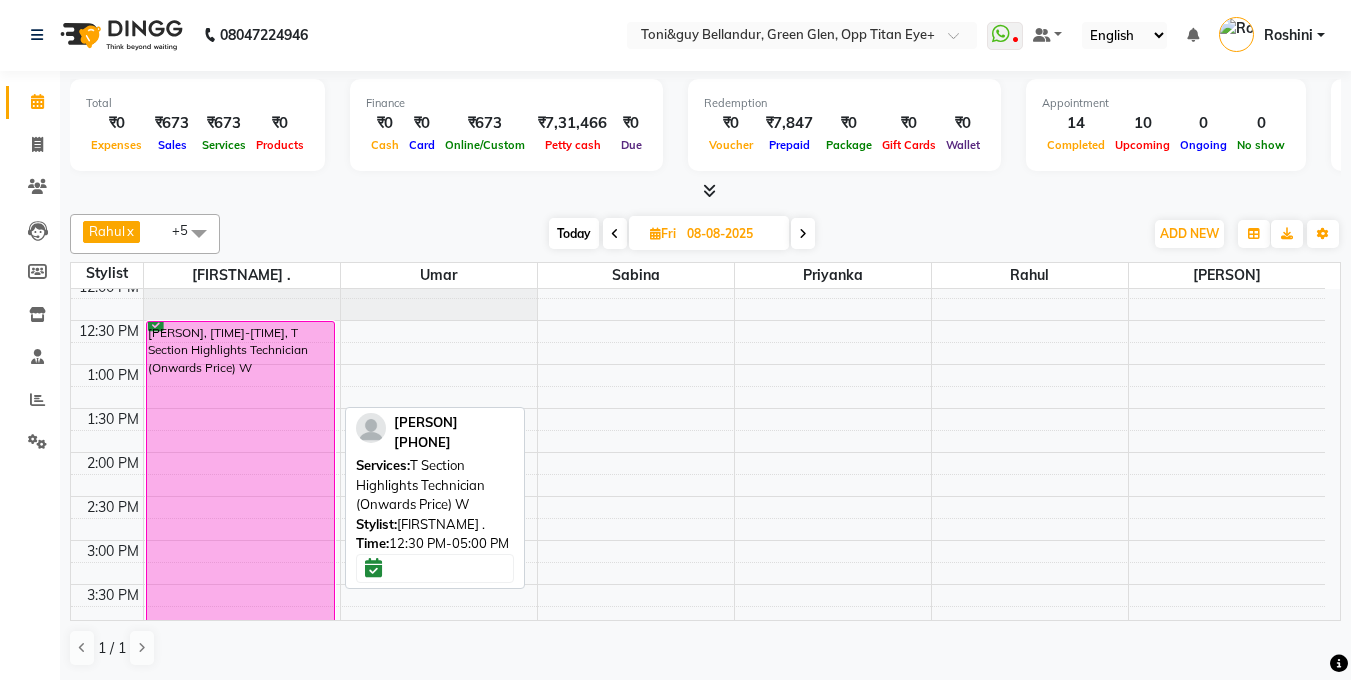 click on "koel, 12:30 PM-05:00 PM, T Section Highlights Technician (Onwards Price) W" at bounding box center (240, 518) 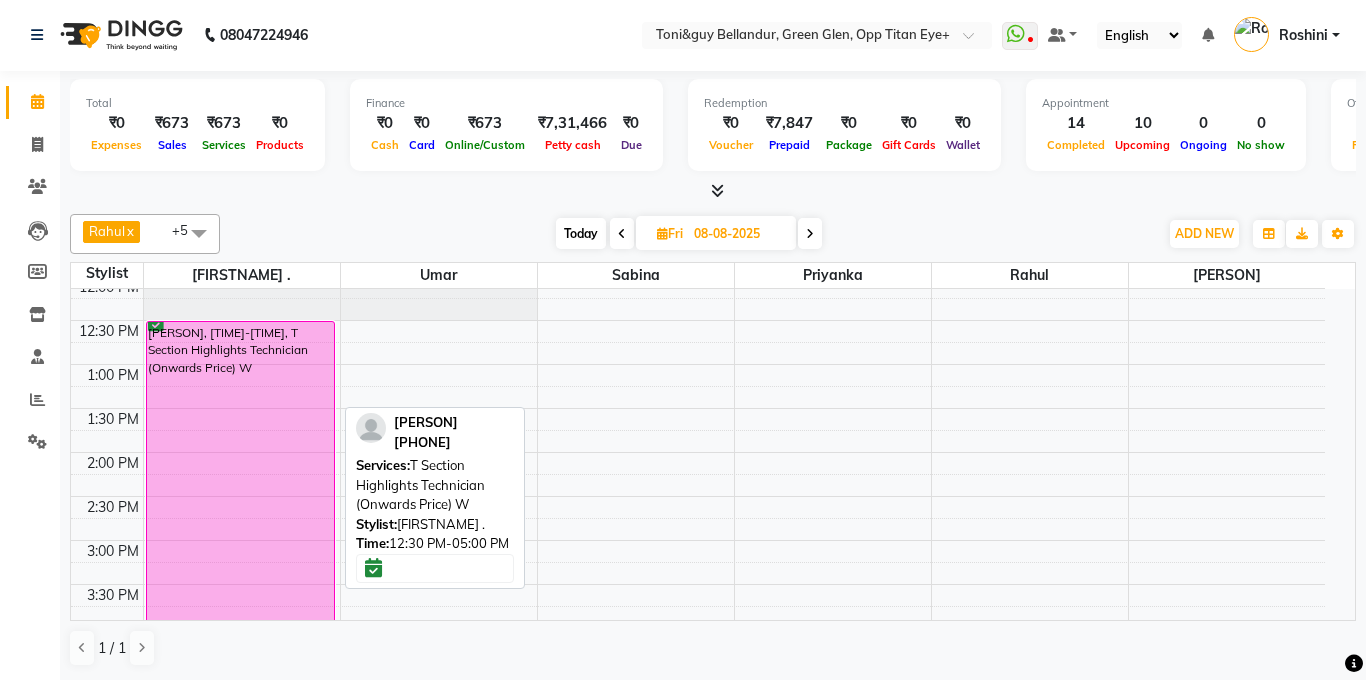 select on "6" 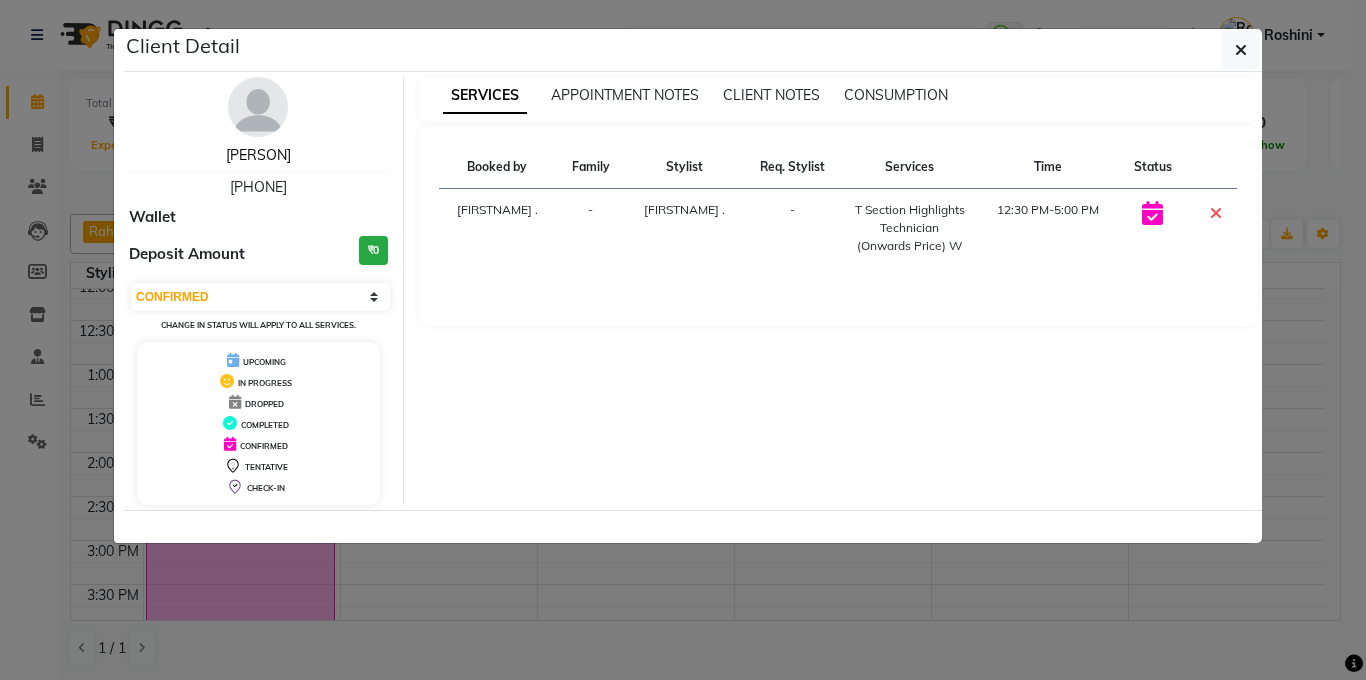 click on "koel" at bounding box center [258, 155] 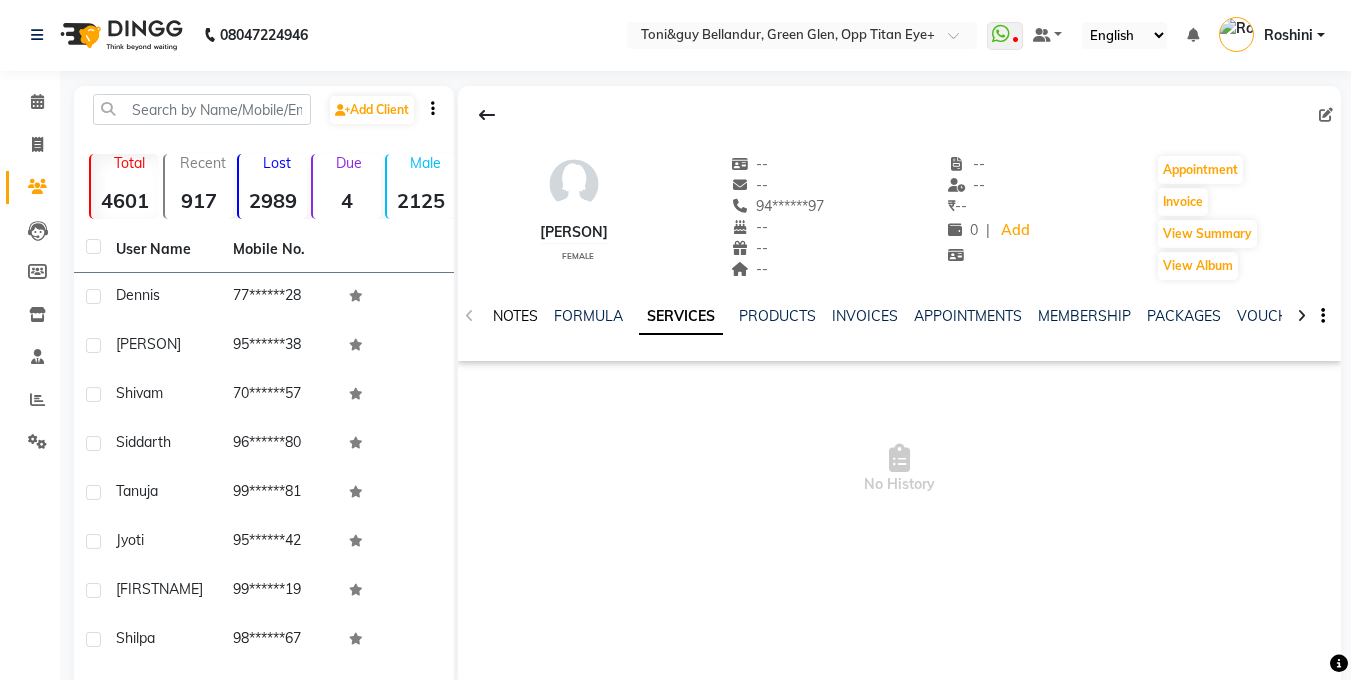 click on "NOTES" 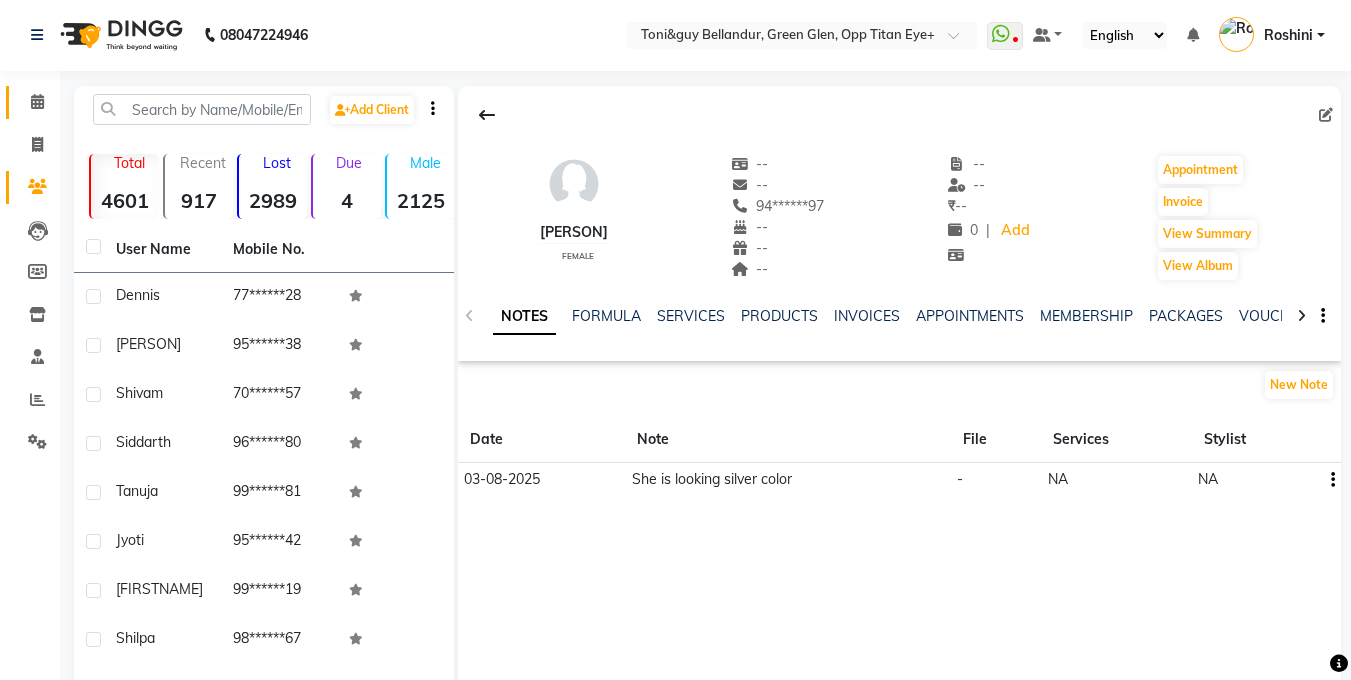 click on "Calendar" 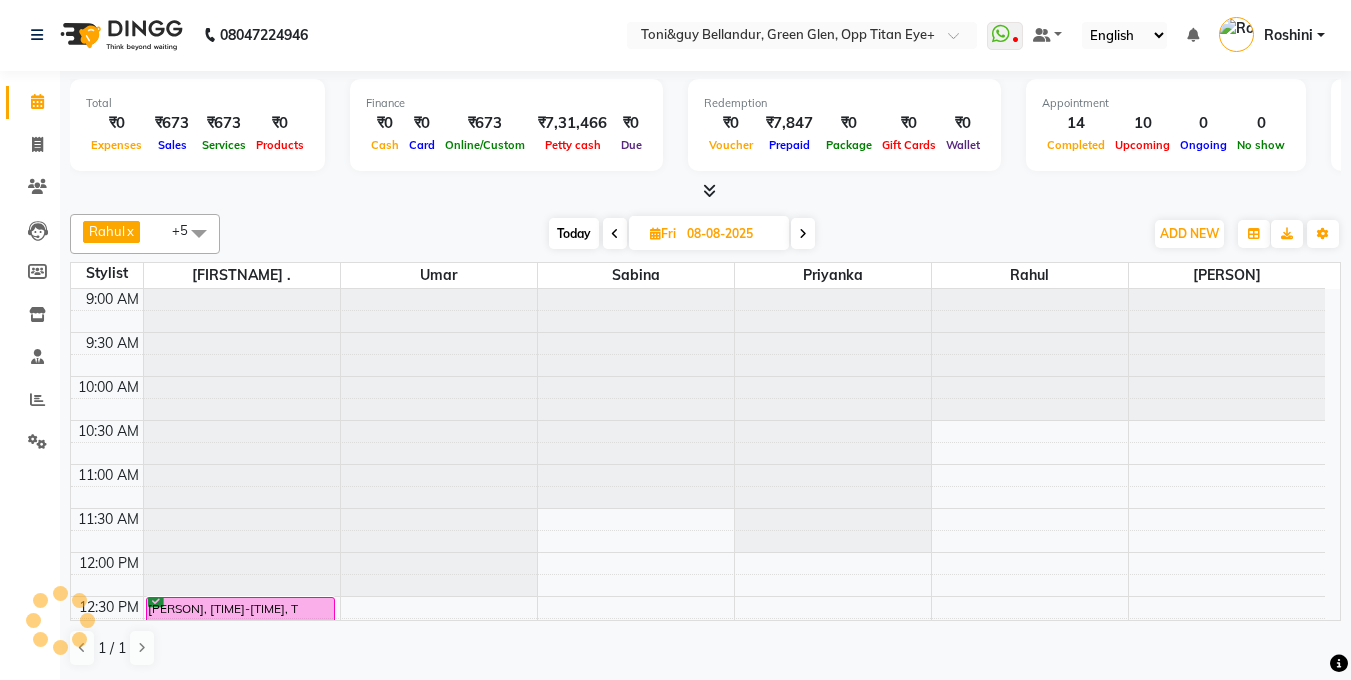 scroll, scrollTop: 0, scrollLeft: 0, axis: both 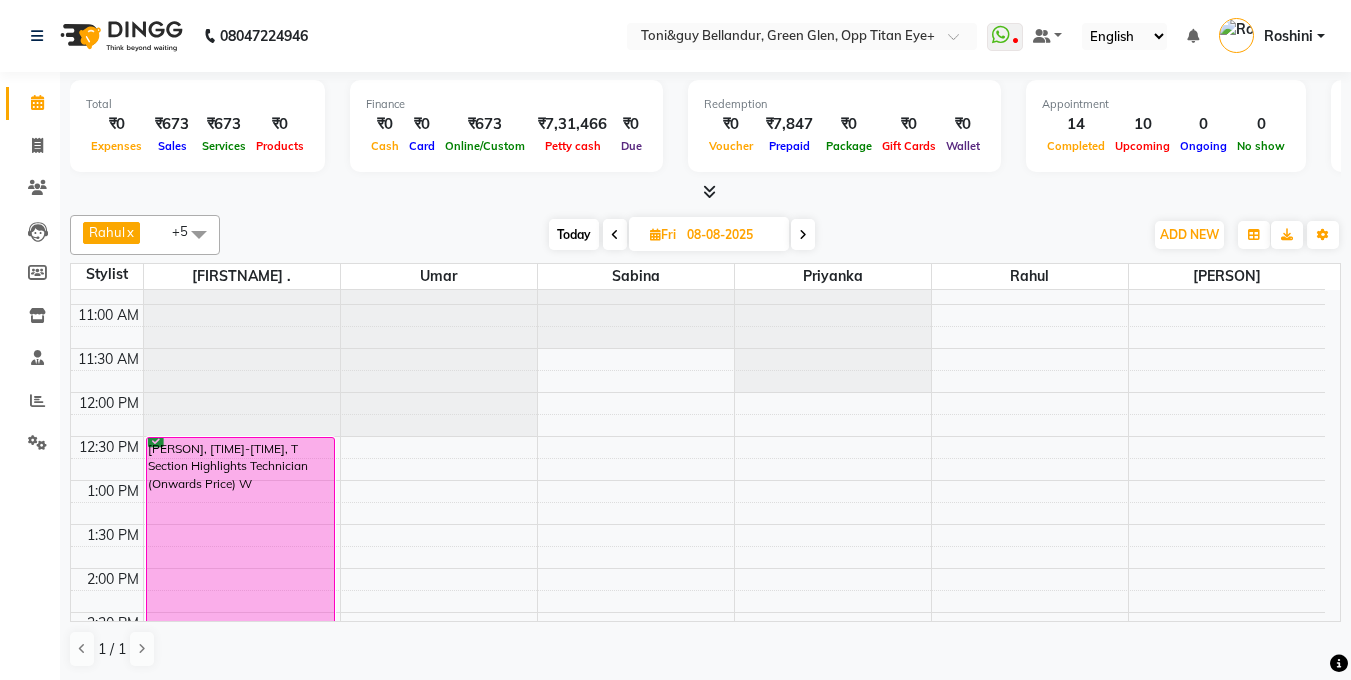 click at bounding box center (615, 234) 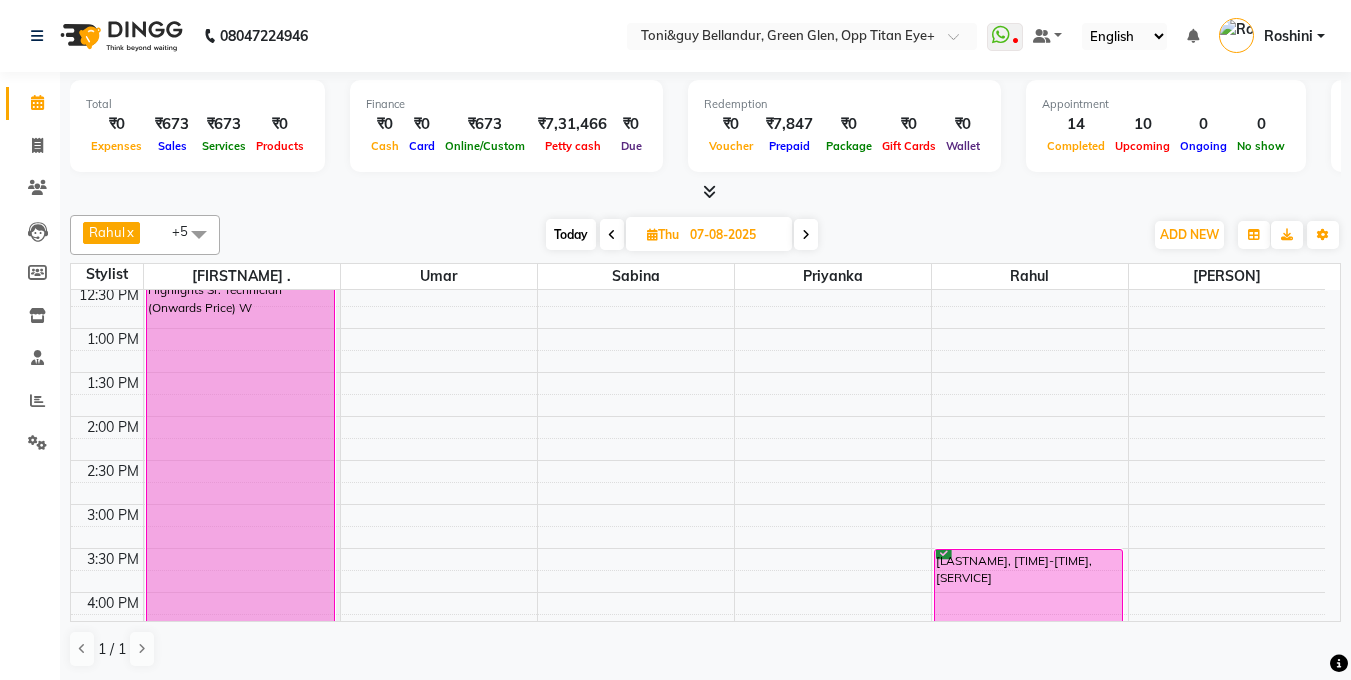scroll, scrollTop: 129, scrollLeft: 0, axis: vertical 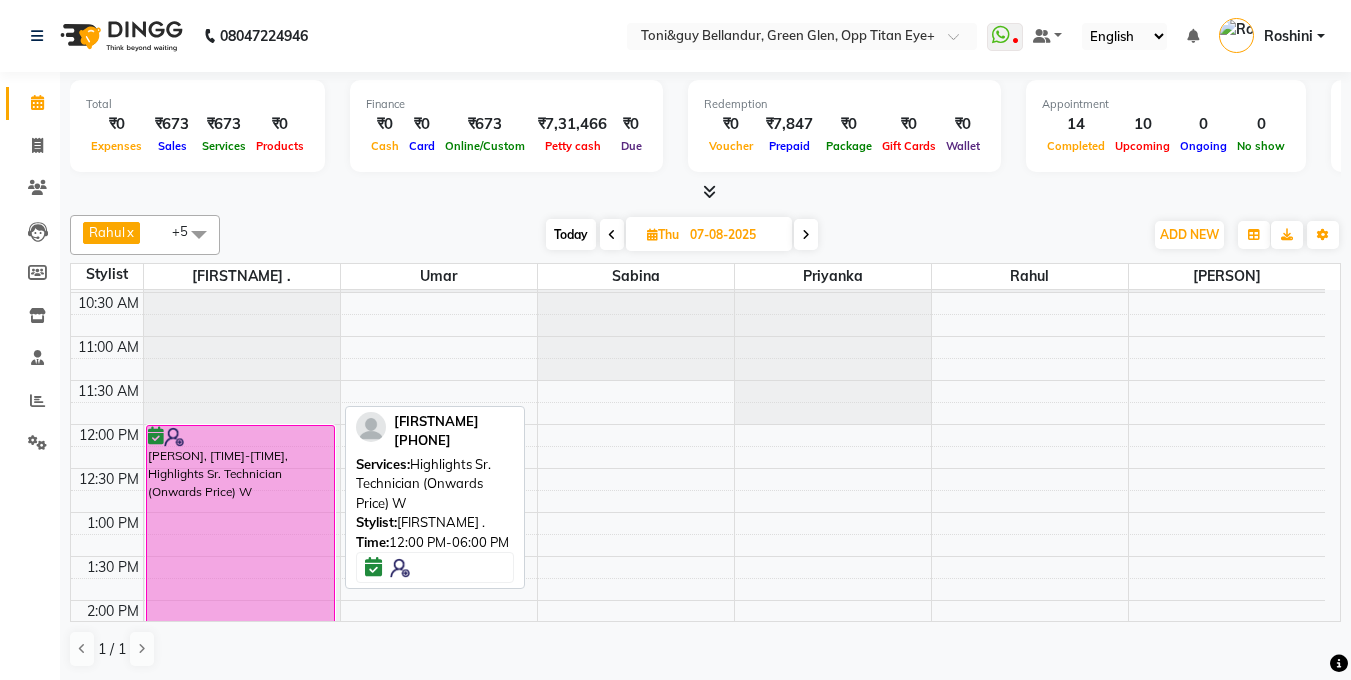 click on "Simi, 12:00 PM-06:00 PM, Highlights Sr. Technician (Onwards Price) W" at bounding box center (240, 688) 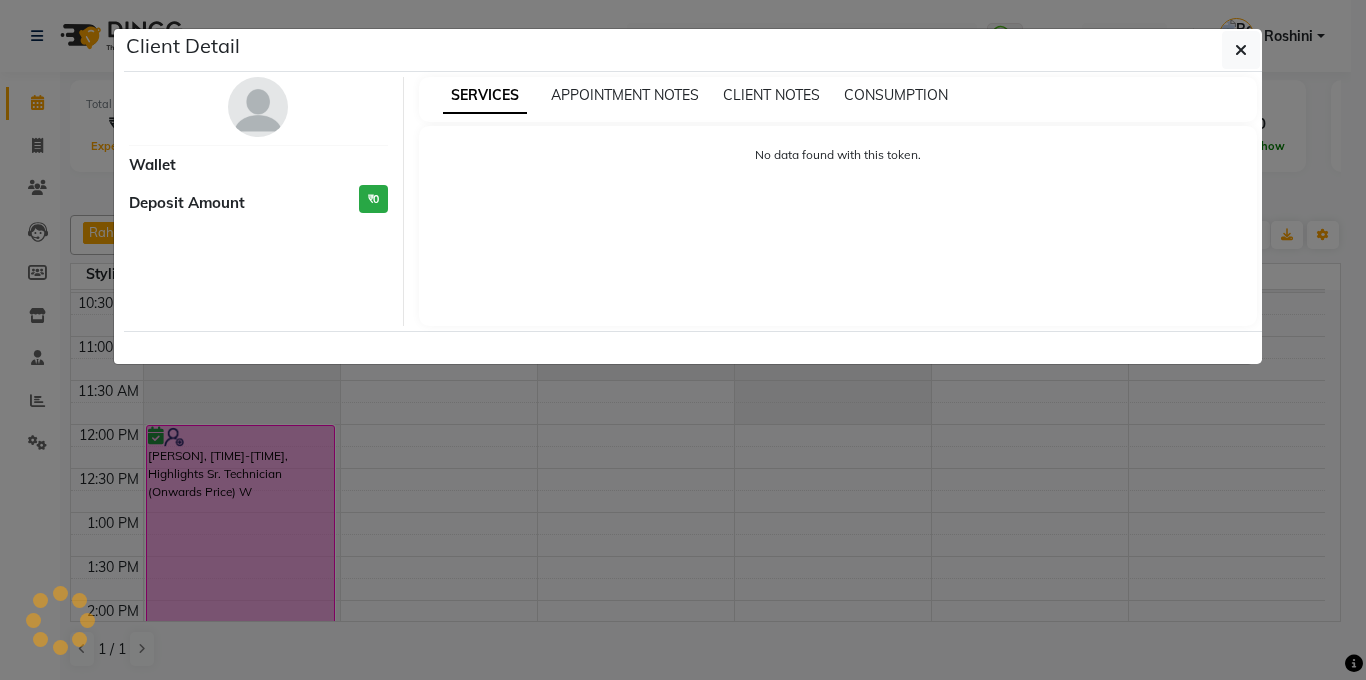 select on "6" 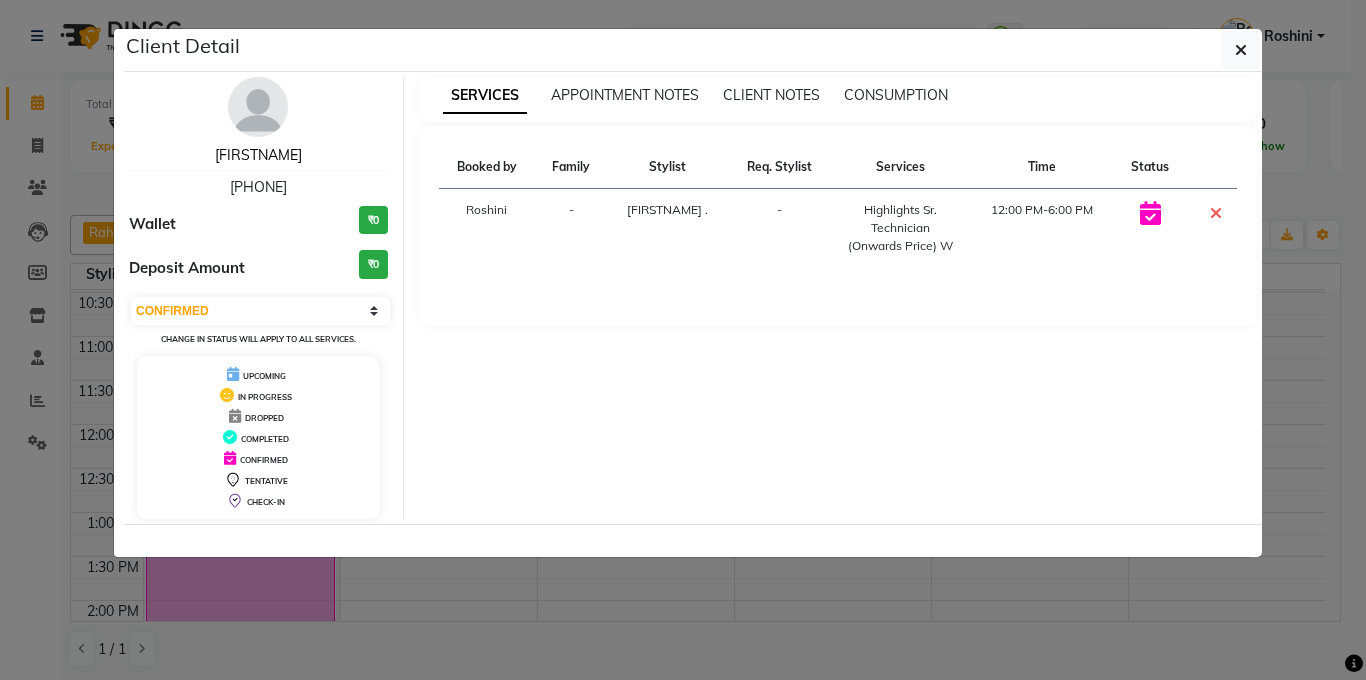 click on "Simi" at bounding box center (258, 155) 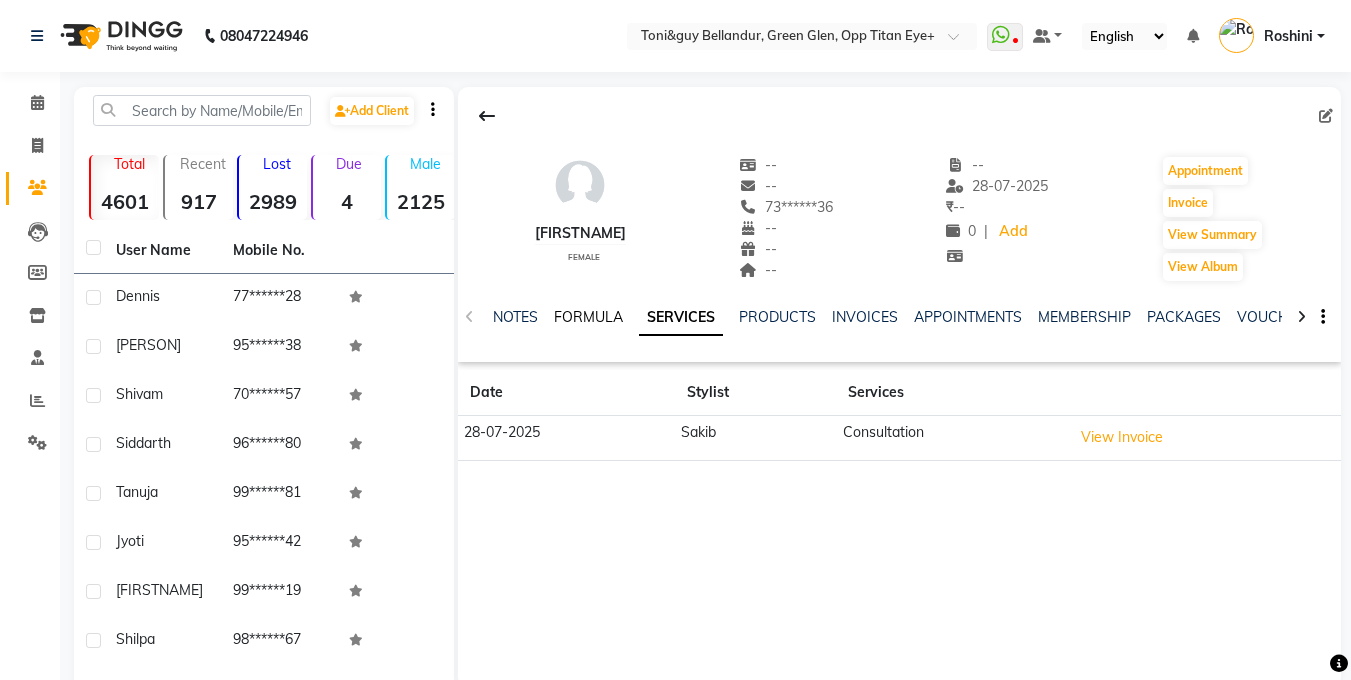 click on "FORMULA" 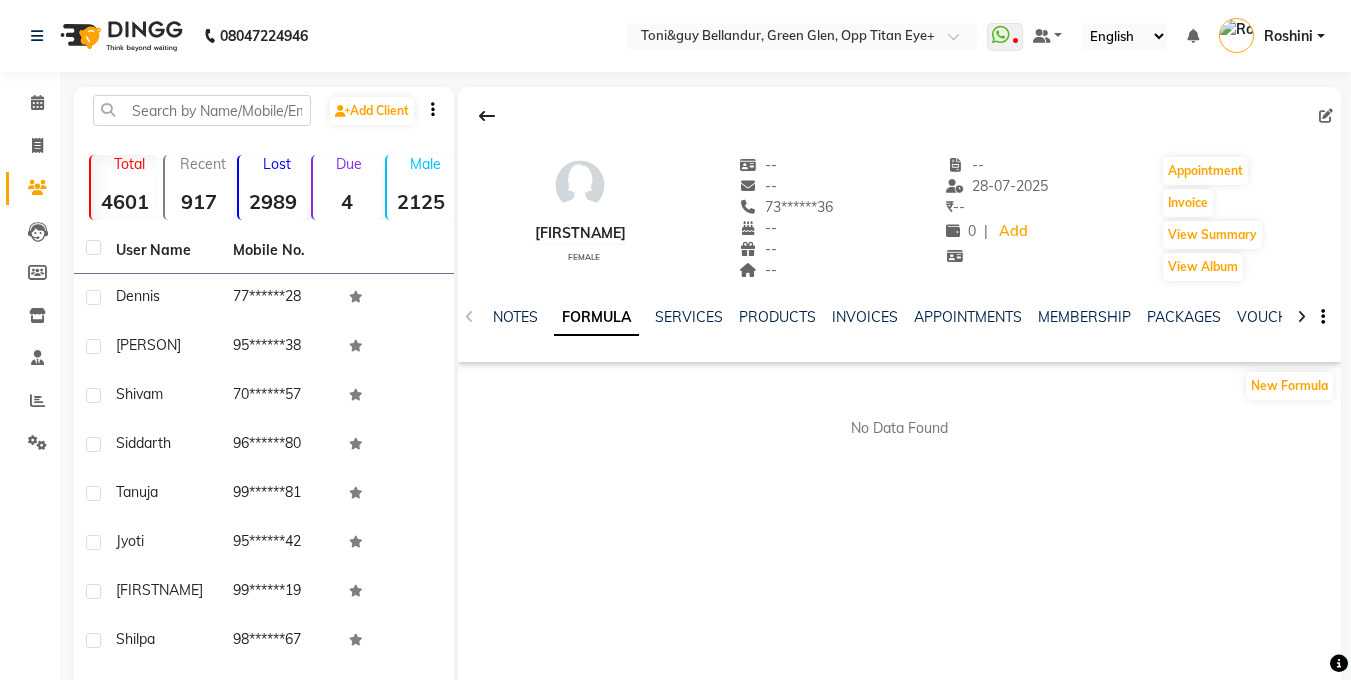 click on "NOTES FORMULA SERVICES PRODUCTS INVOICES APPOINTMENTS MEMBERSHIP PACKAGES VOUCHERS GIFTCARDS POINTS FORMS FAMILY CARDS WALLET" 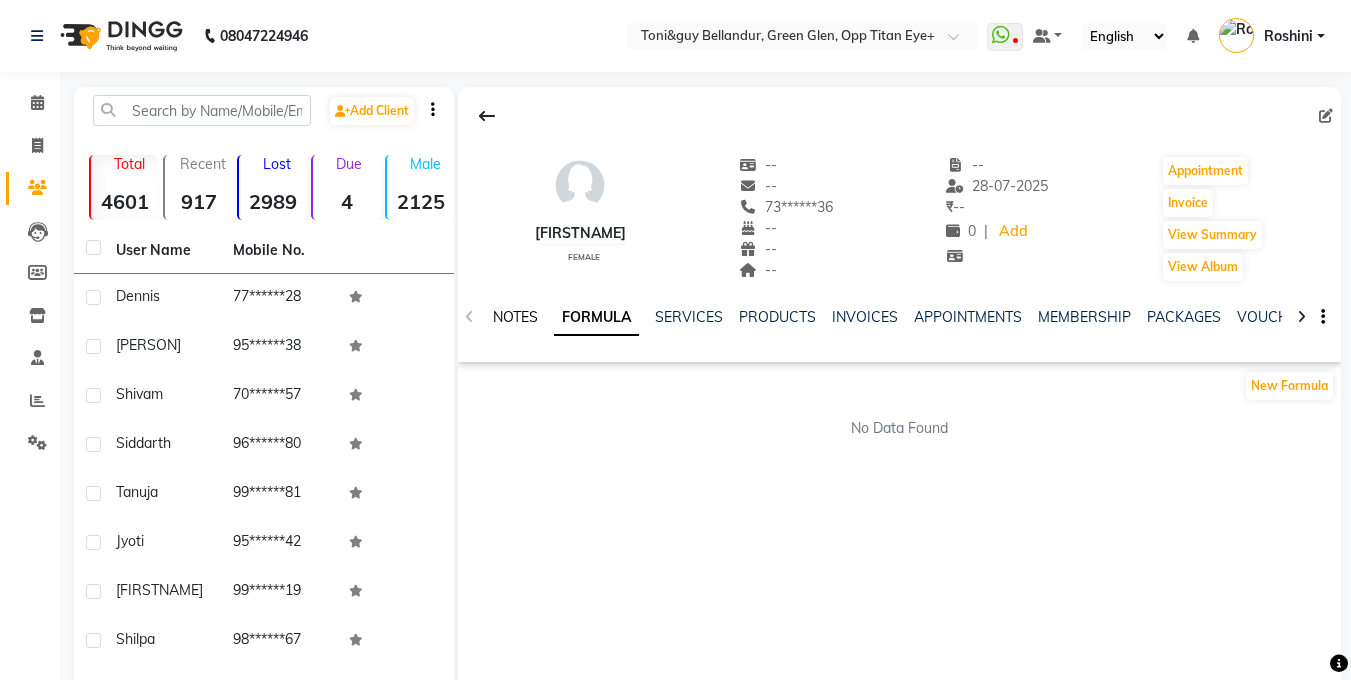 click on "NOTES" 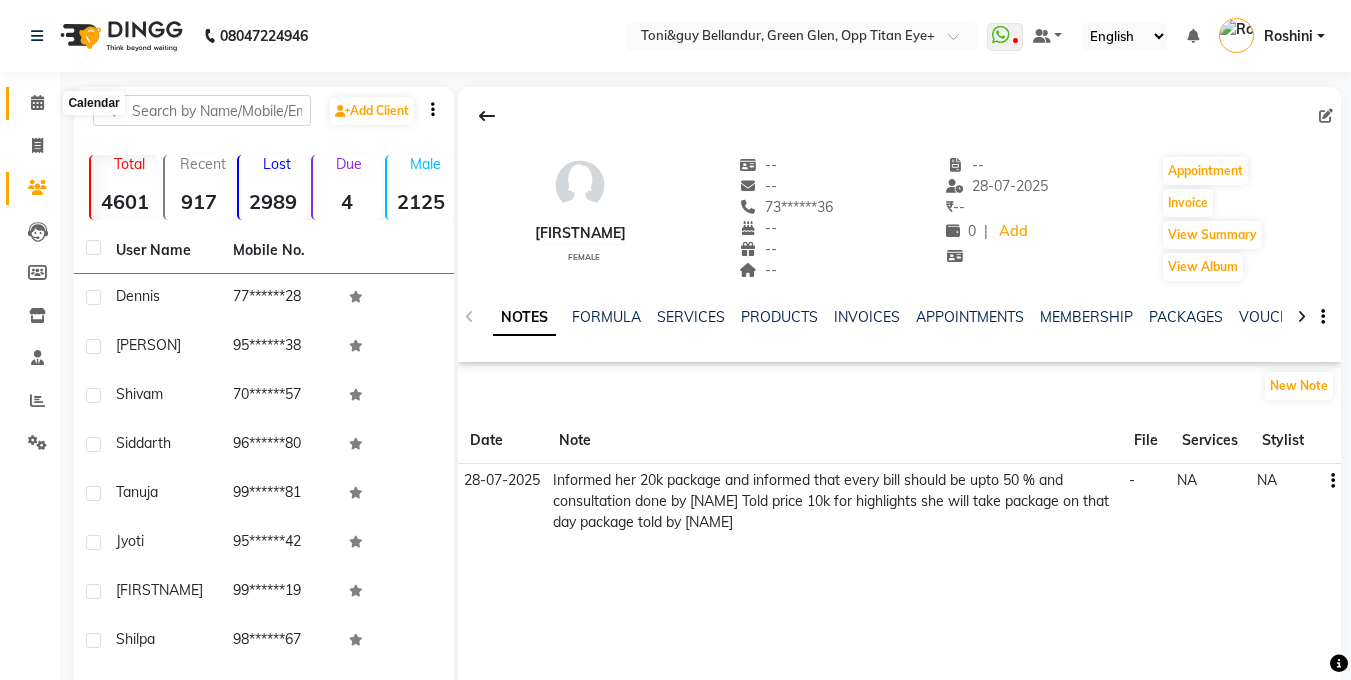 click 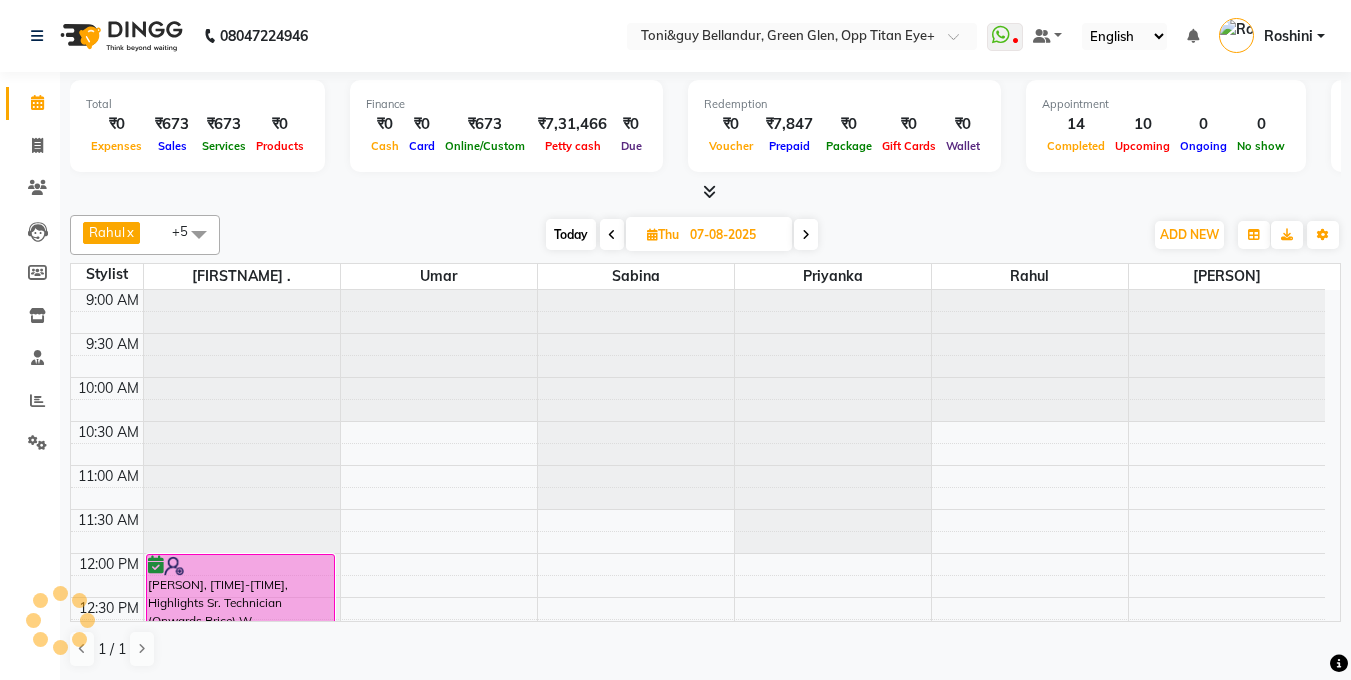 scroll, scrollTop: 236, scrollLeft: 0, axis: vertical 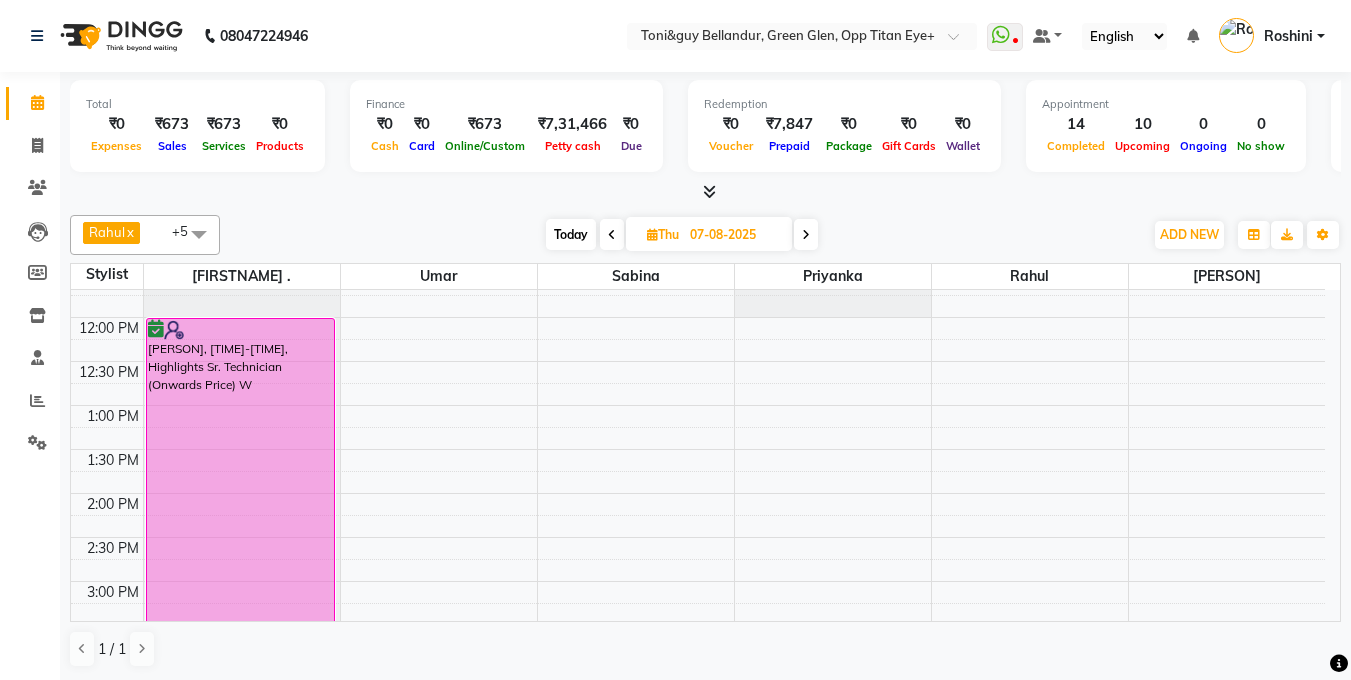 click on "Today" at bounding box center [571, 234] 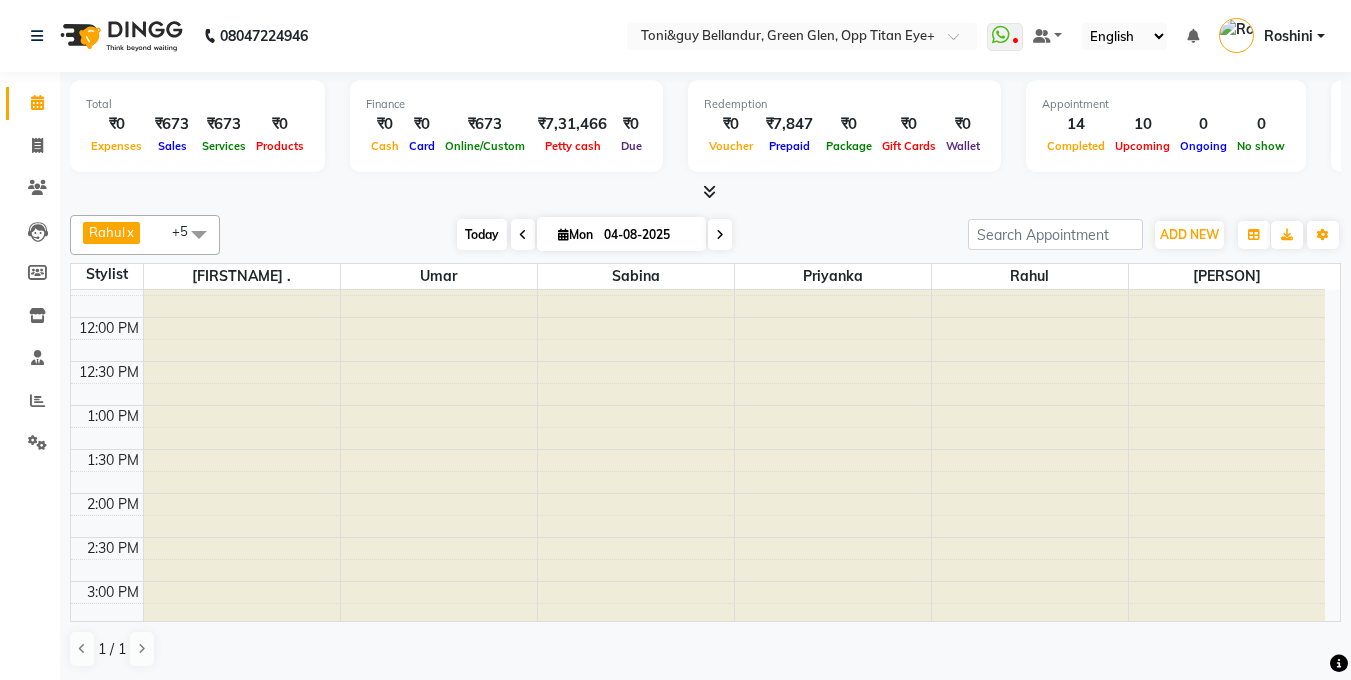 scroll 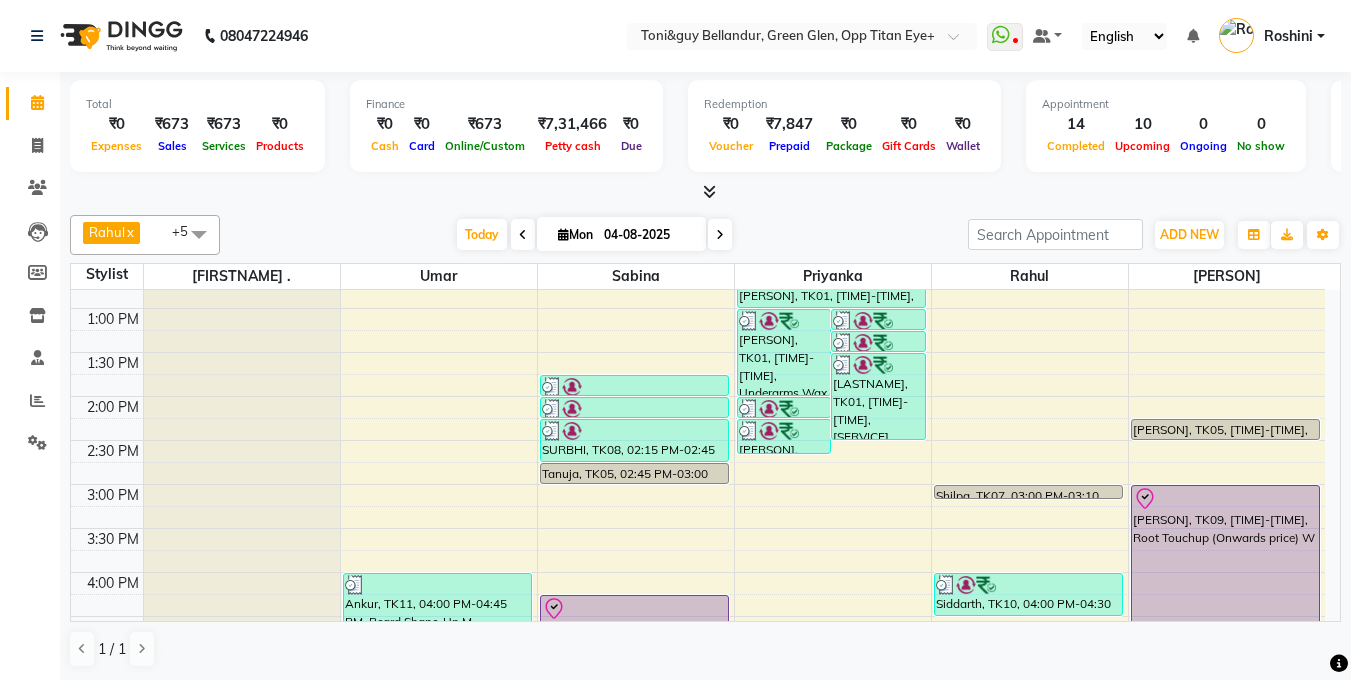 click at bounding box center (720, 234) 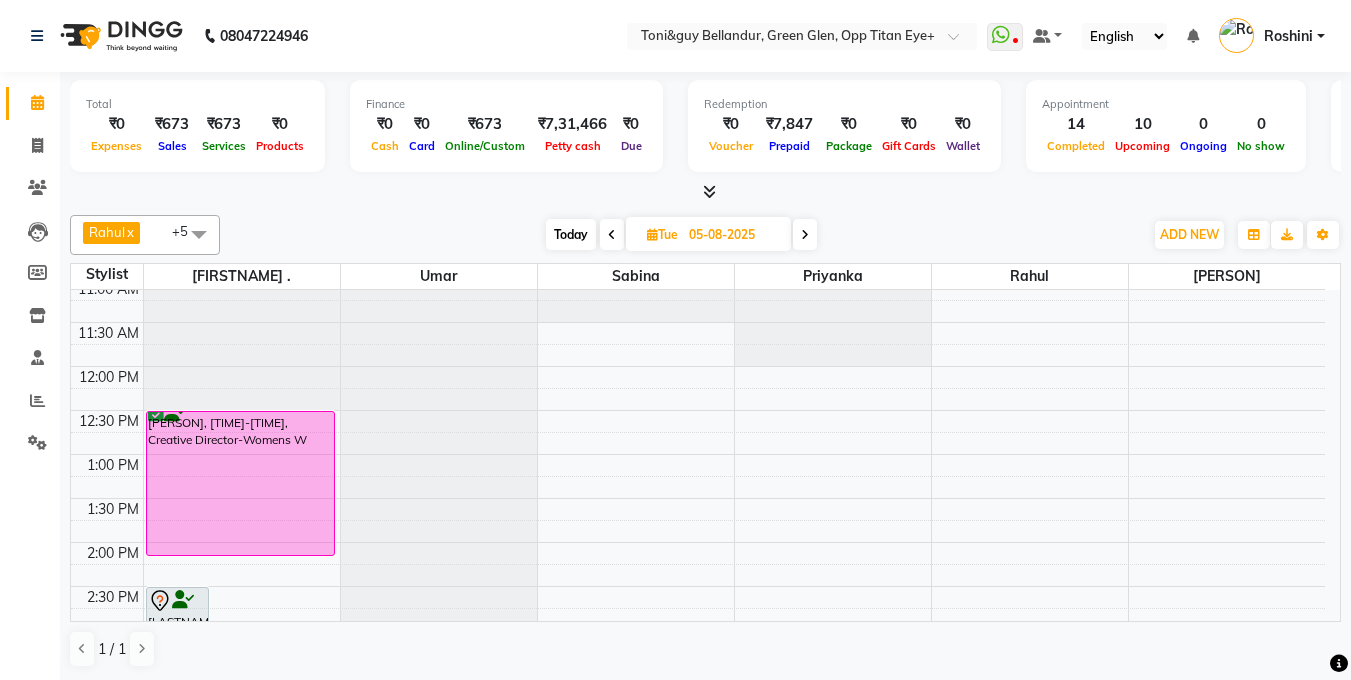 click at bounding box center [805, 234] 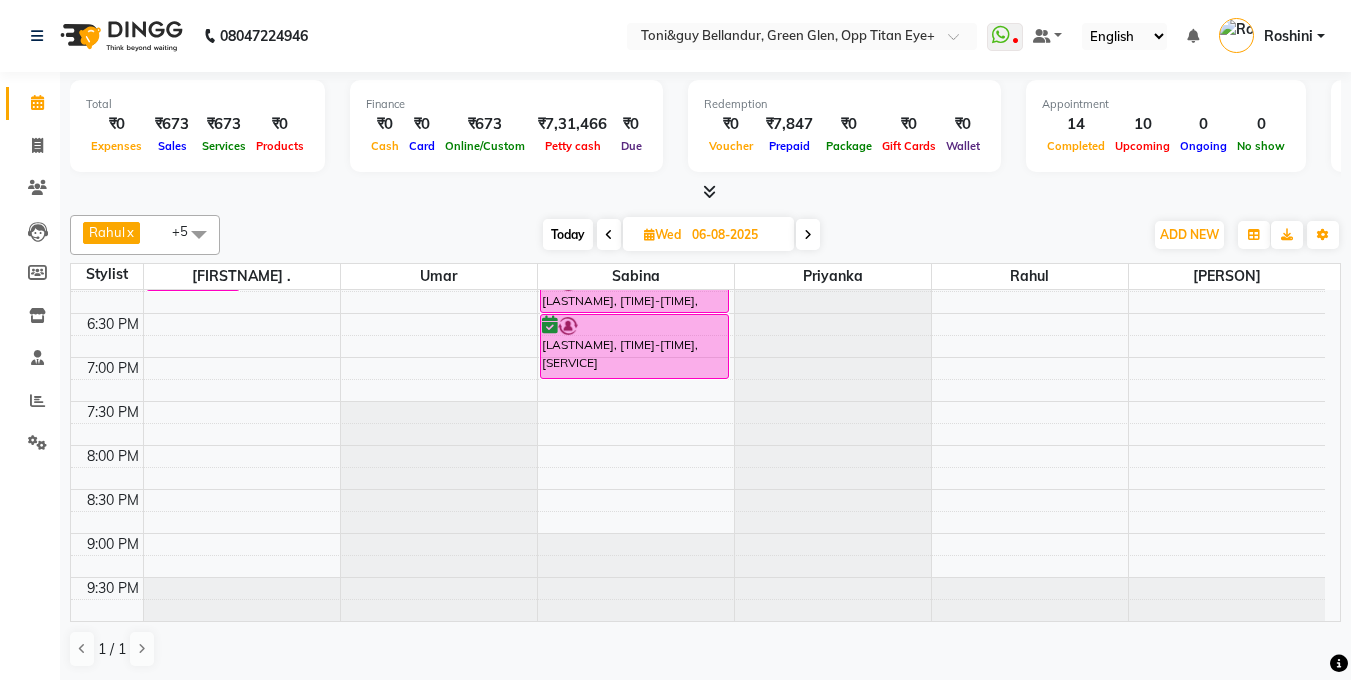 click on "Today  Wed 06-08-2025" at bounding box center [681, 235] 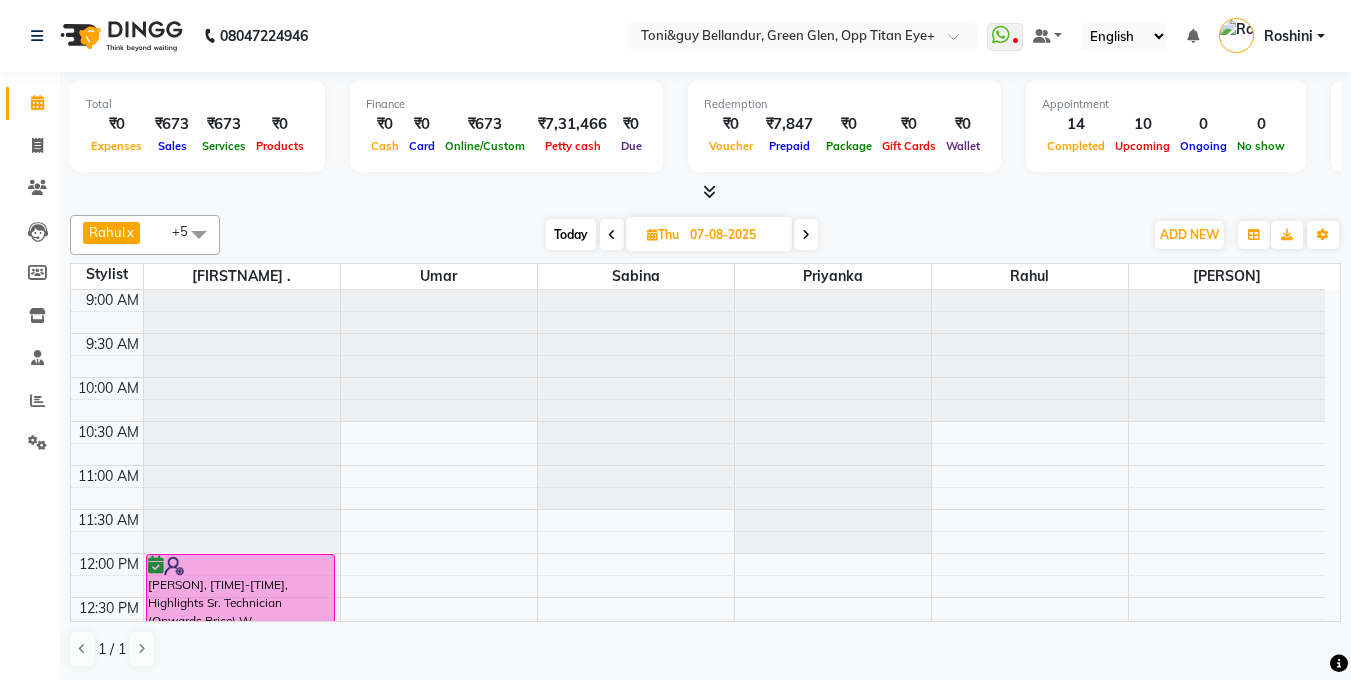 click on "Today  Thu 07-08-2025" at bounding box center [681, 235] 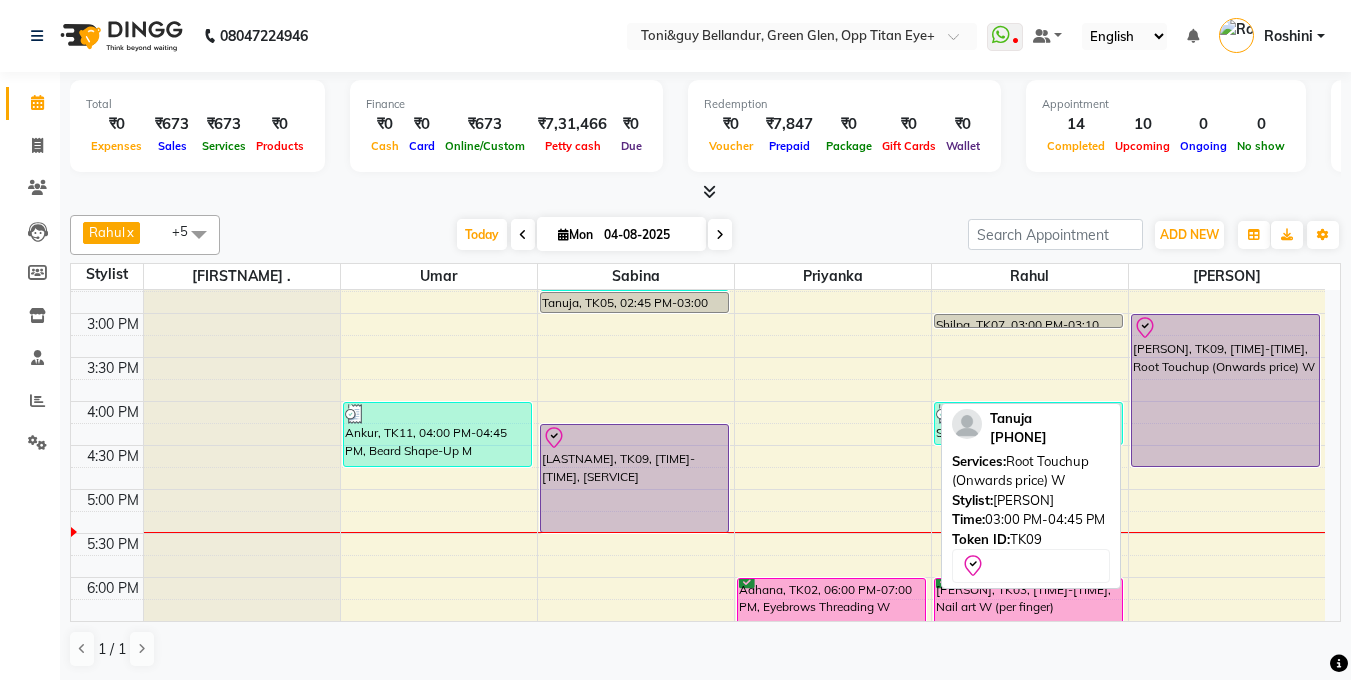 click on "[FIRST], TK09, [TIME]-[TIME], Root Touchup (Onwards price) W" at bounding box center [1226, 390] 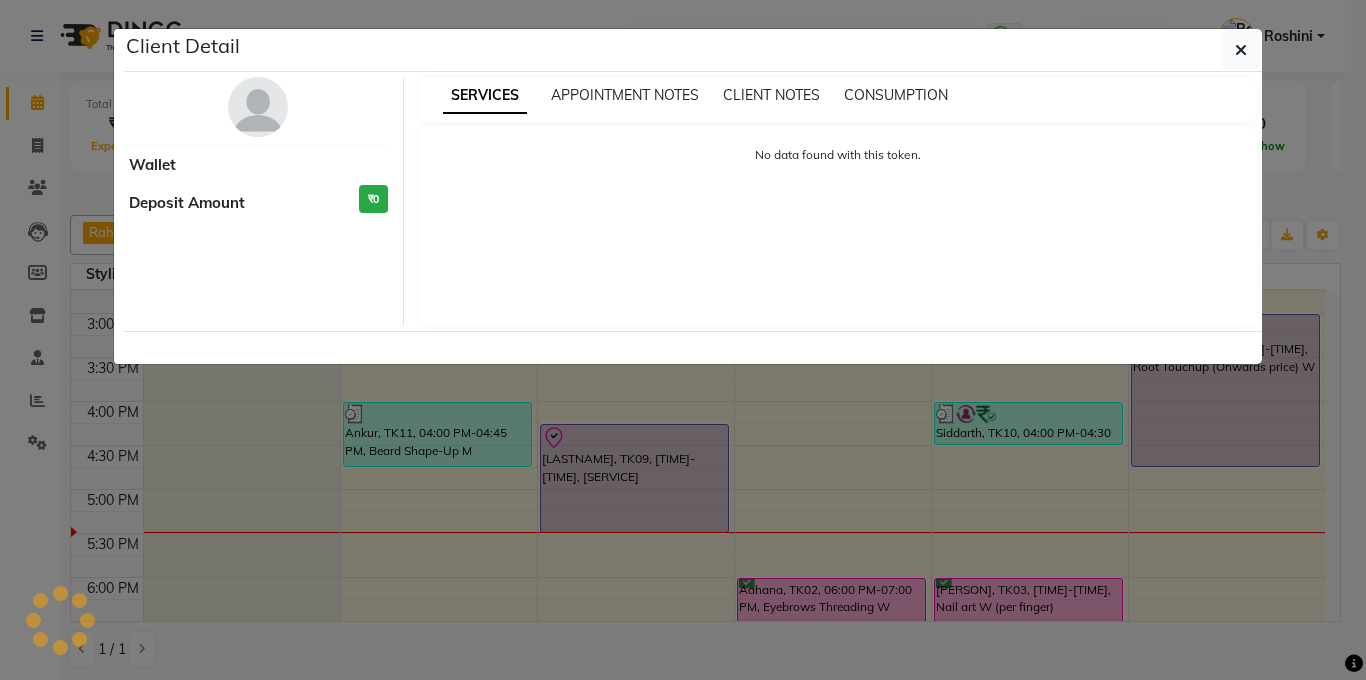 select on "8" 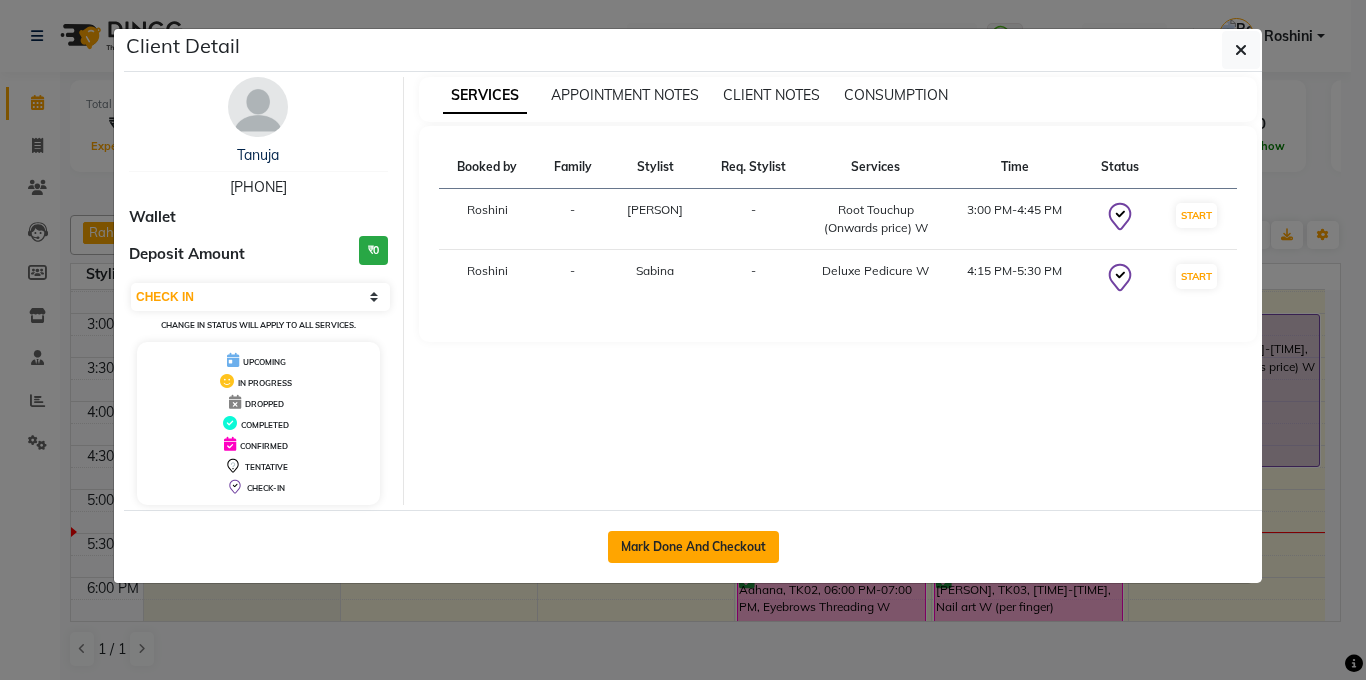 click on "Mark Done And Checkout" 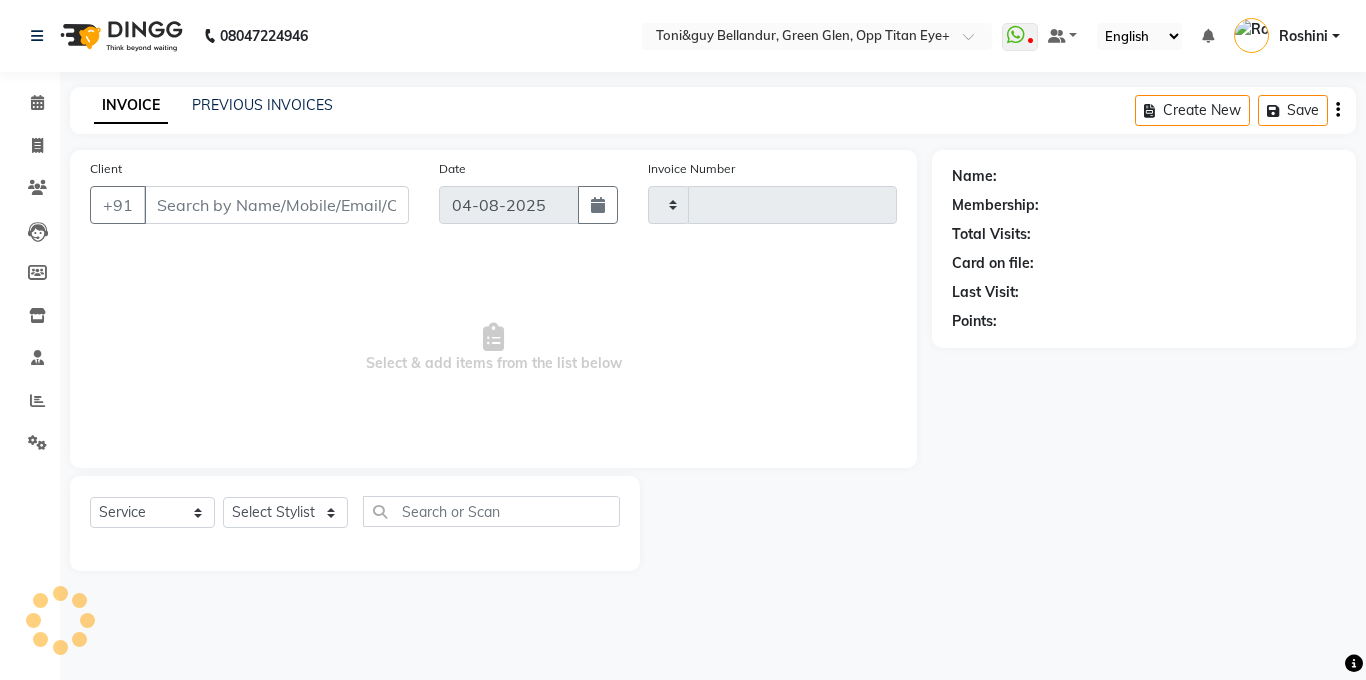 type on "2044" 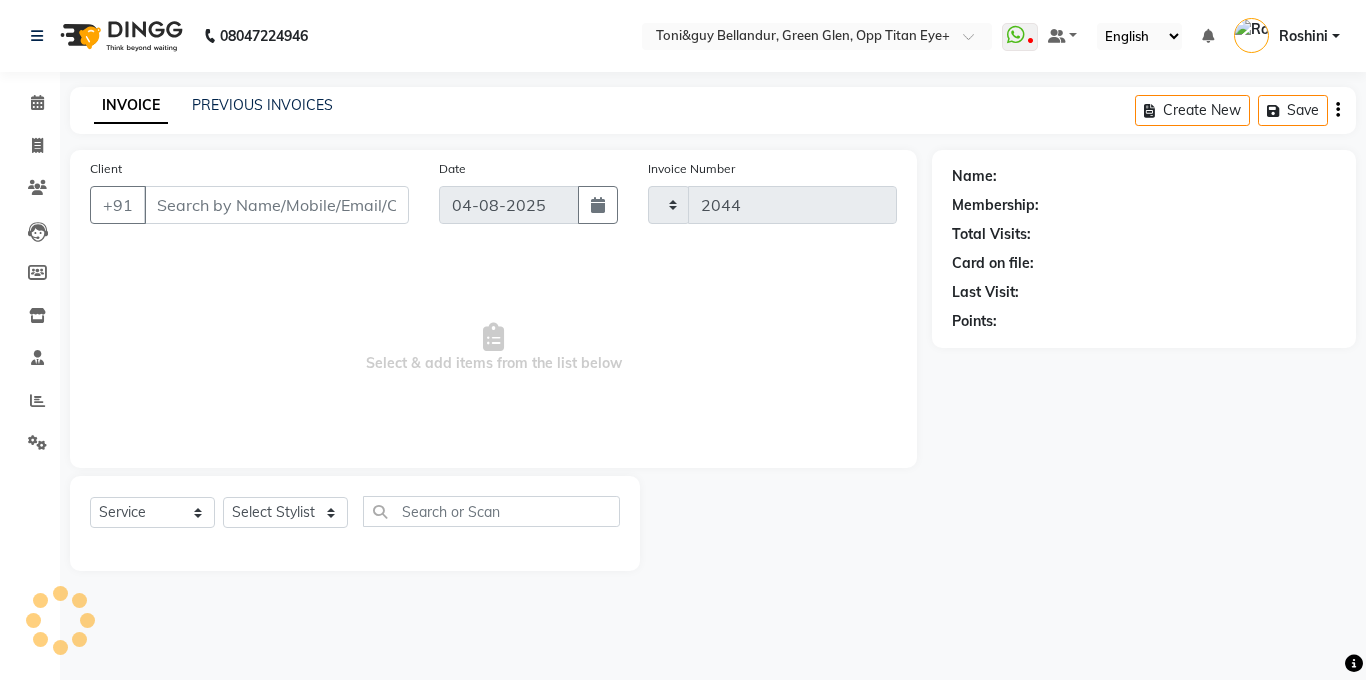 select on "5743" 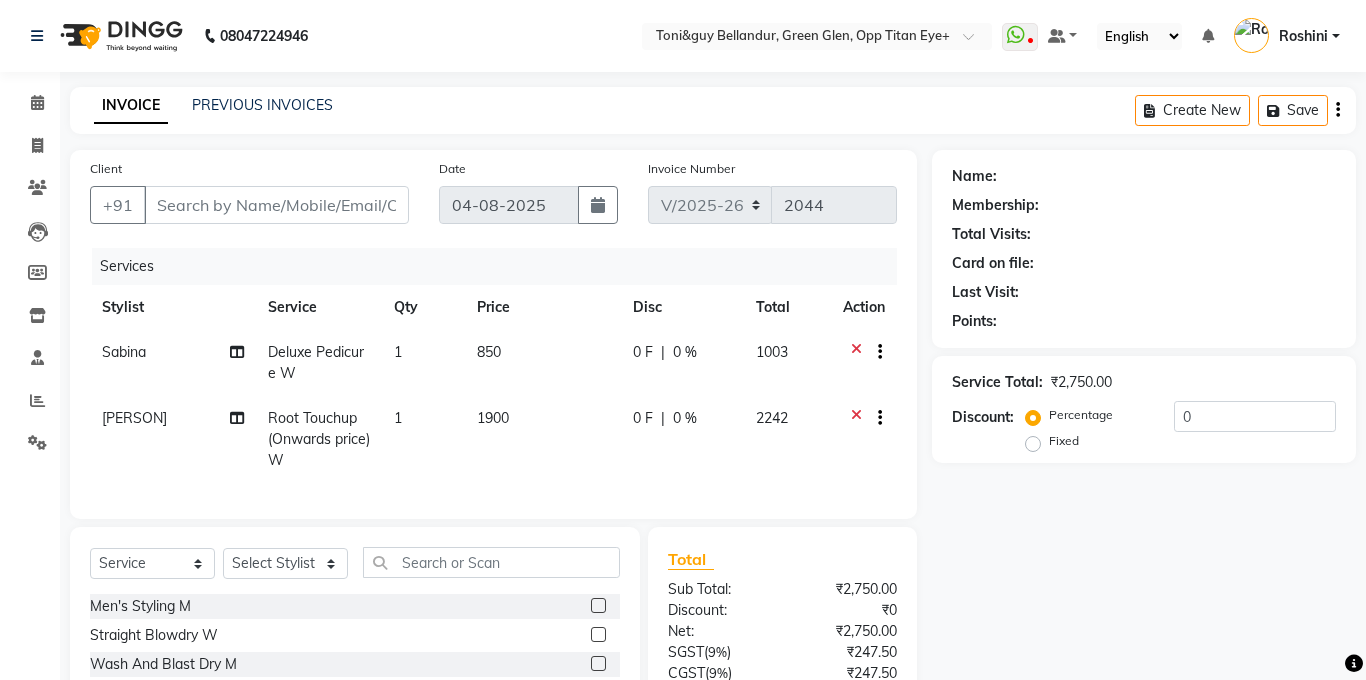 type on "99******81" 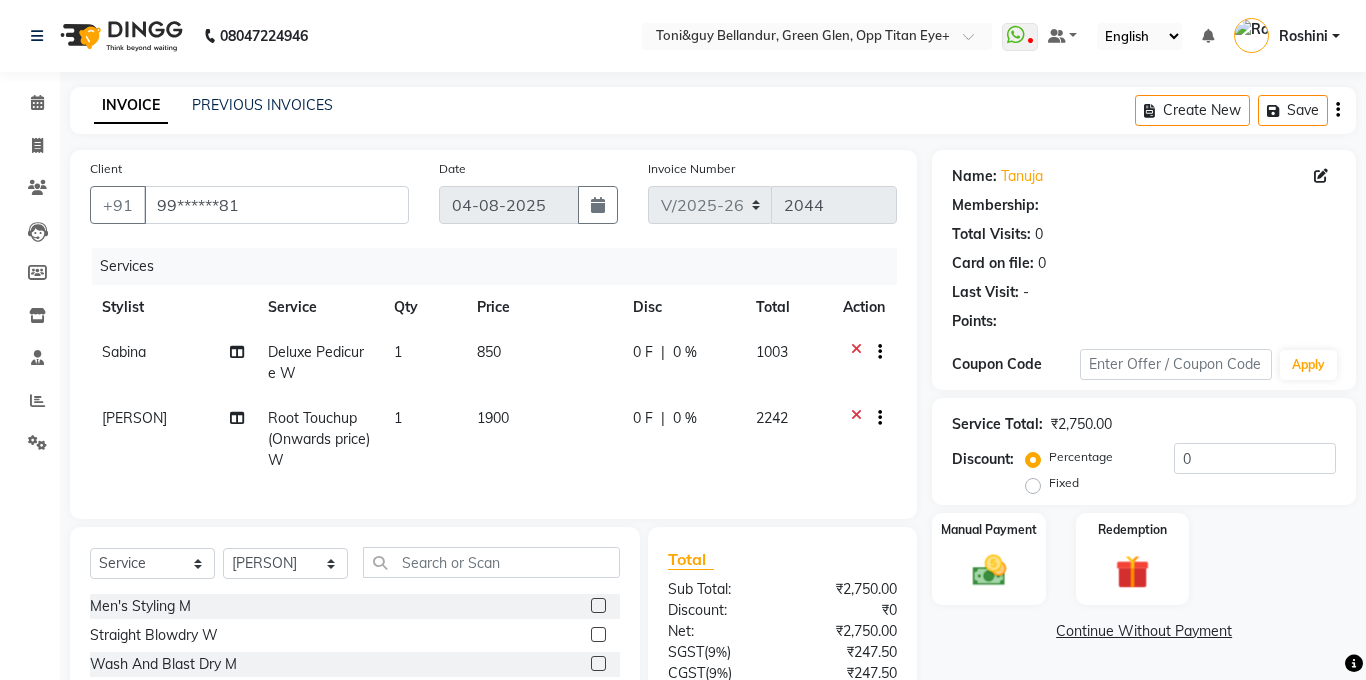 select on "1: Object" 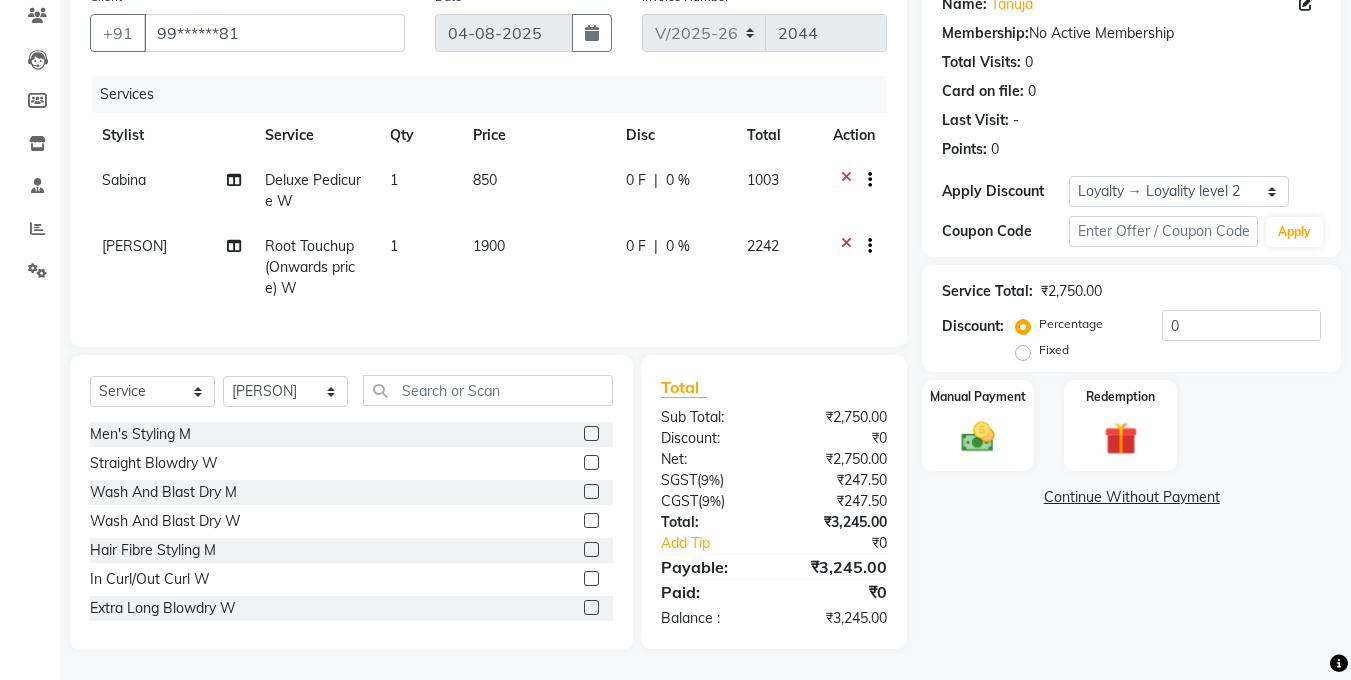 click on "1900" 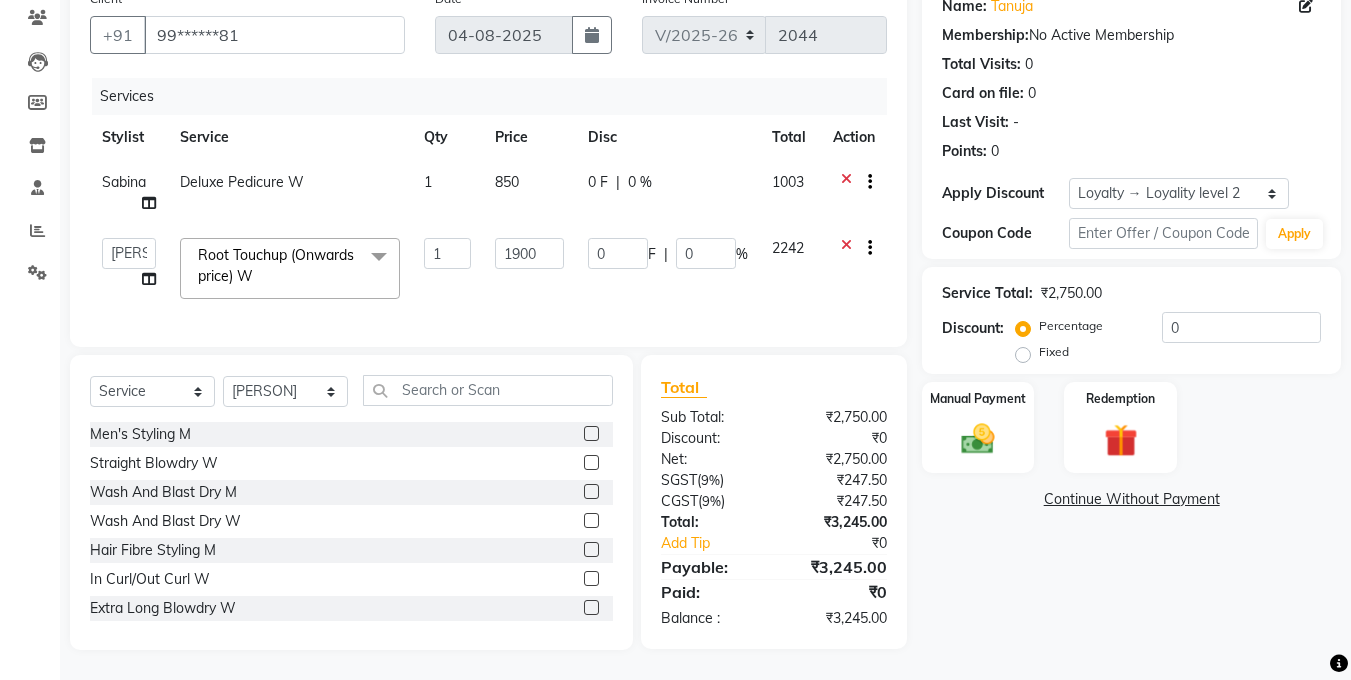 scroll, scrollTop: 185, scrollLeft: 0, axis: vertical 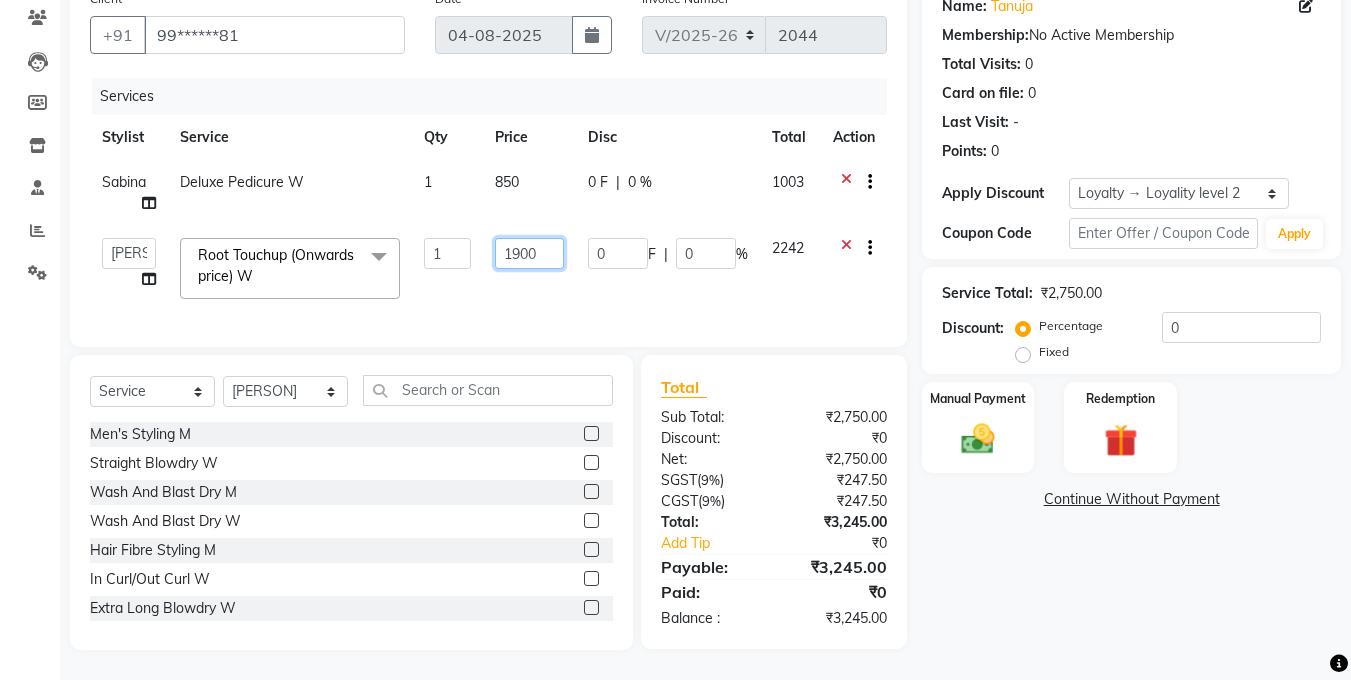 click on "1900" 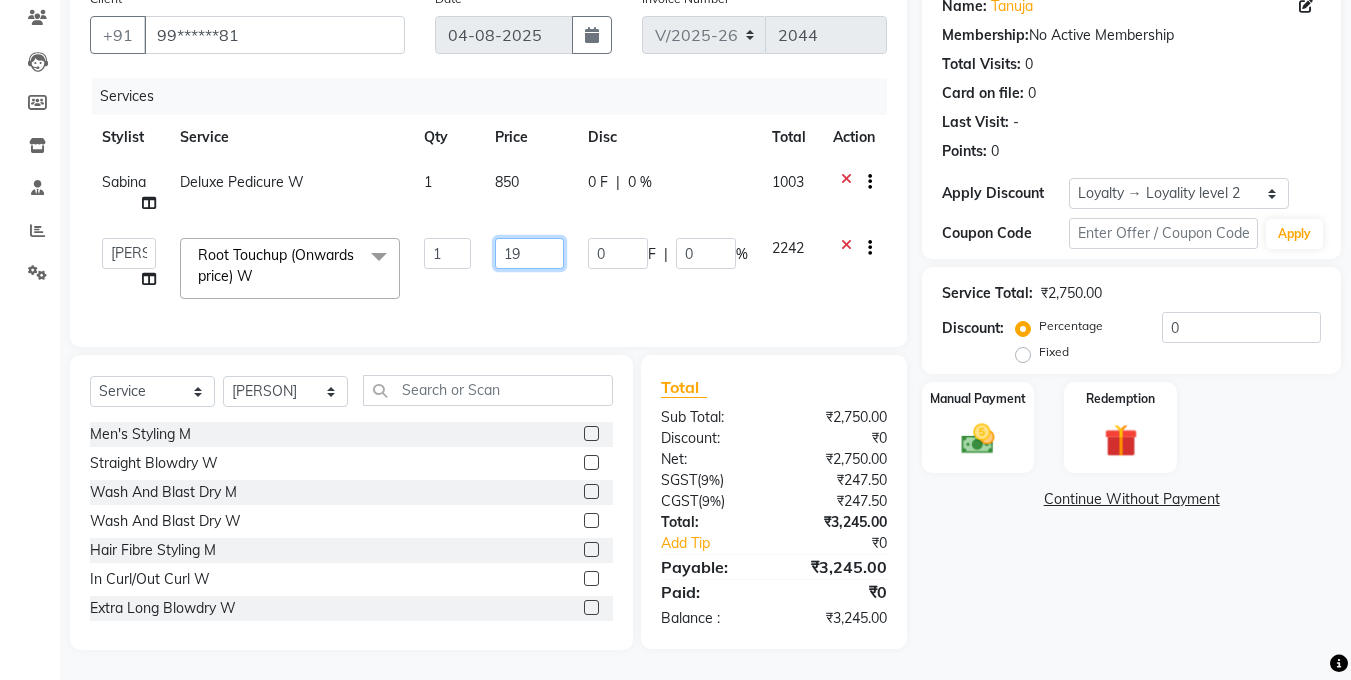 type on "1" 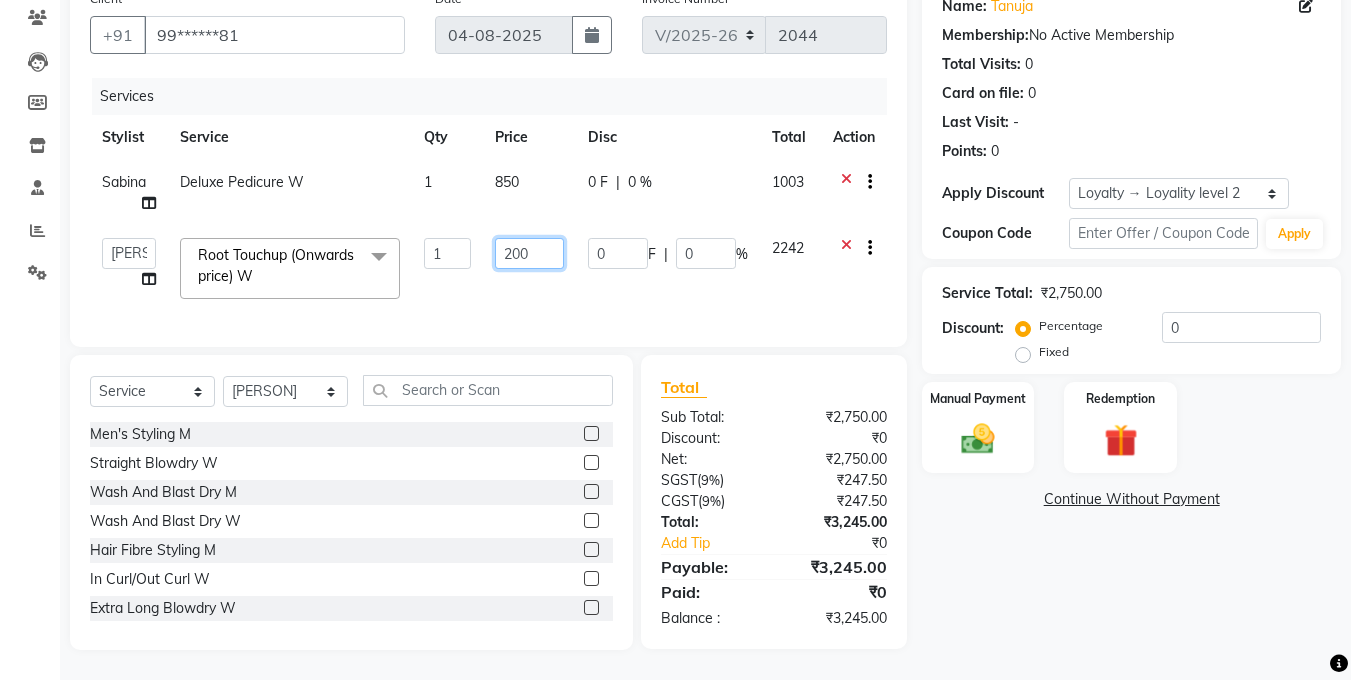 type on "2000" 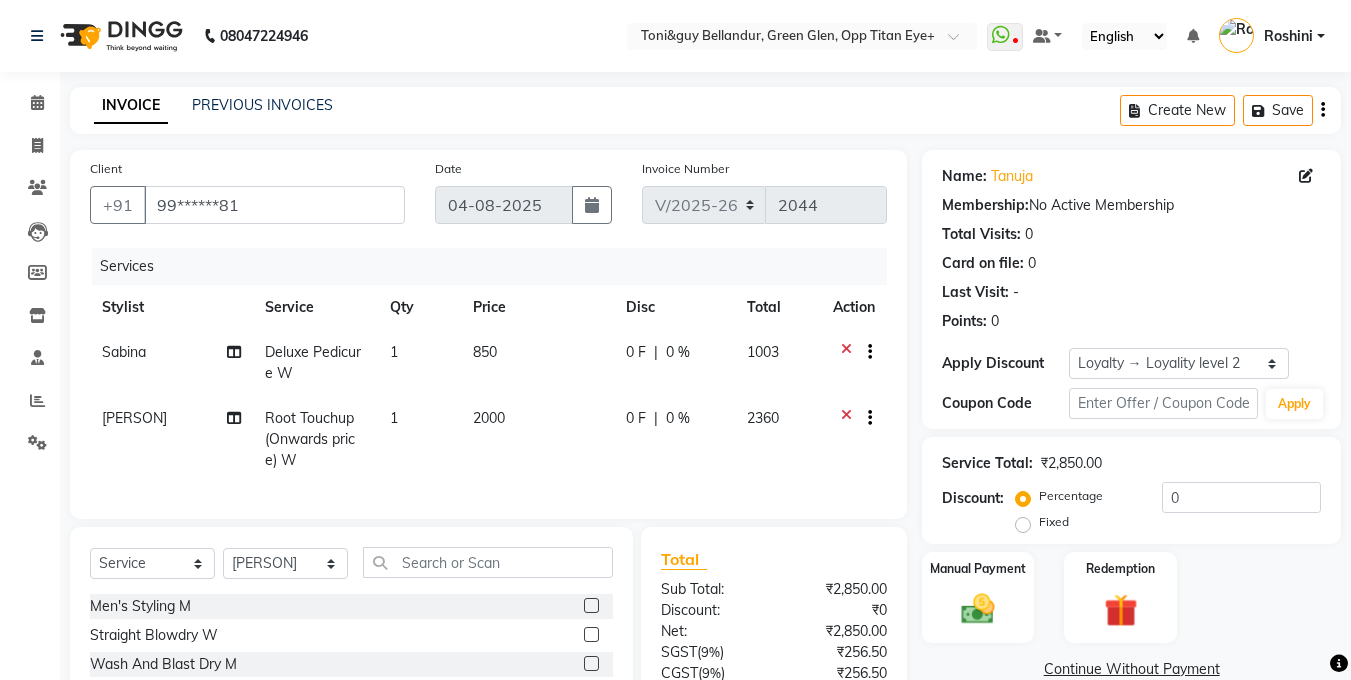 scroll, scrollTop: 187, scrollLeft: 0, axis: vertical 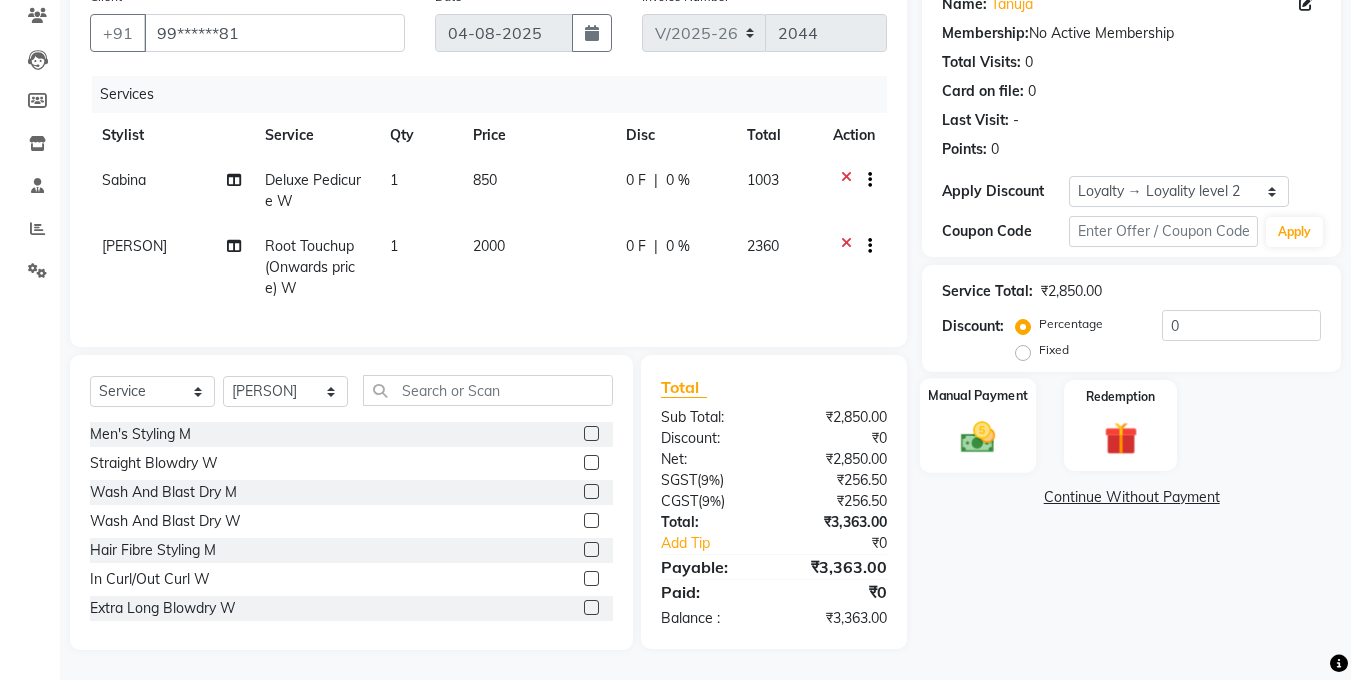 click 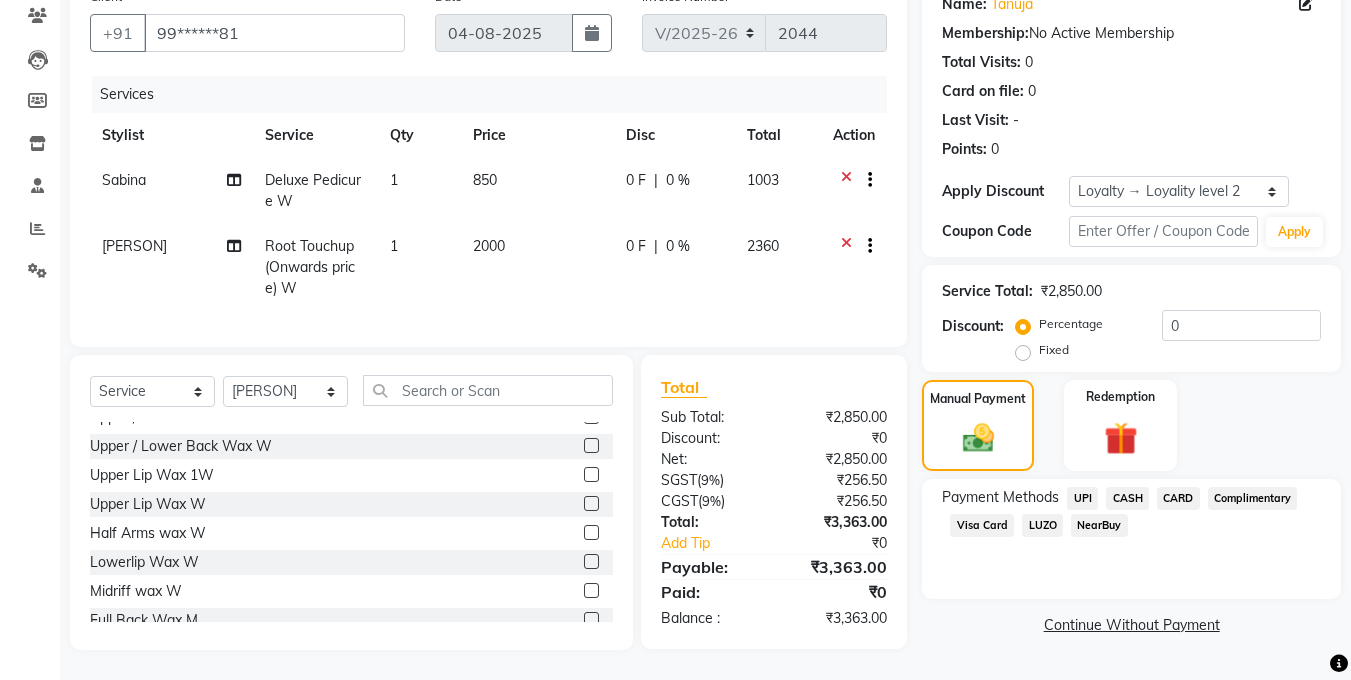 scroll, scrollTop: 0, scrollLeft: 0, axis: both 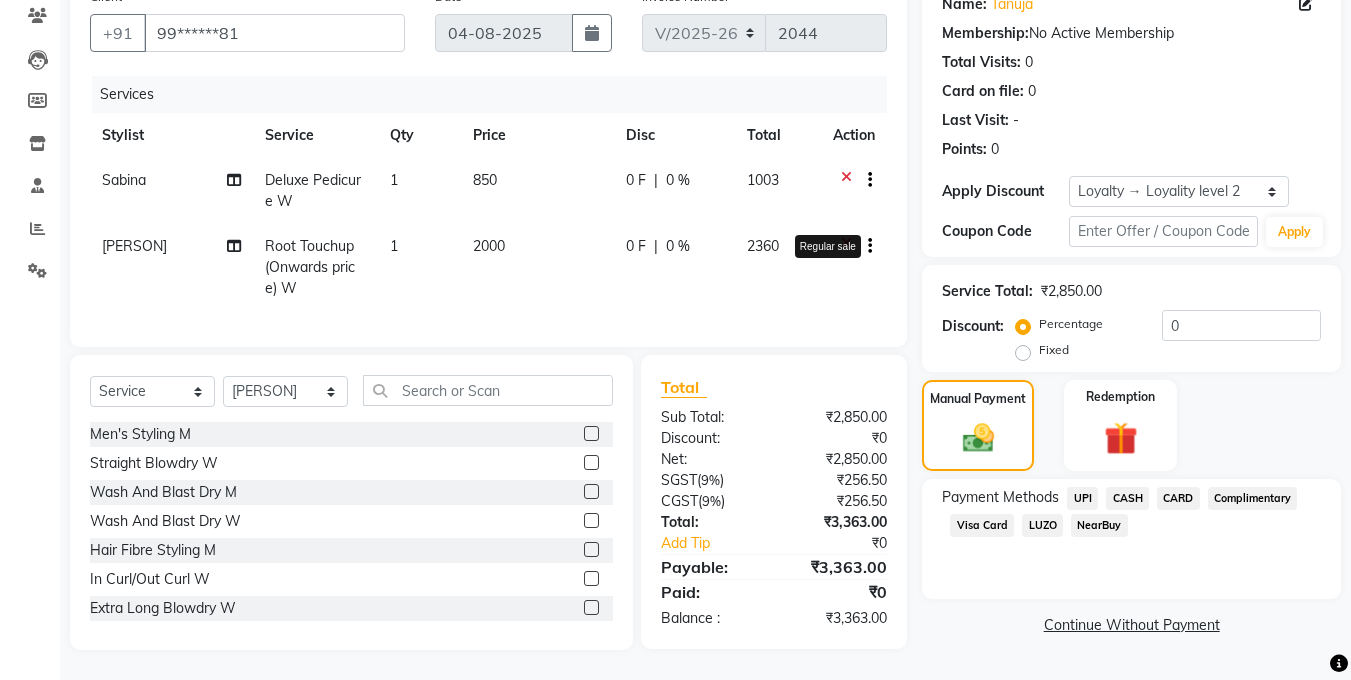 click 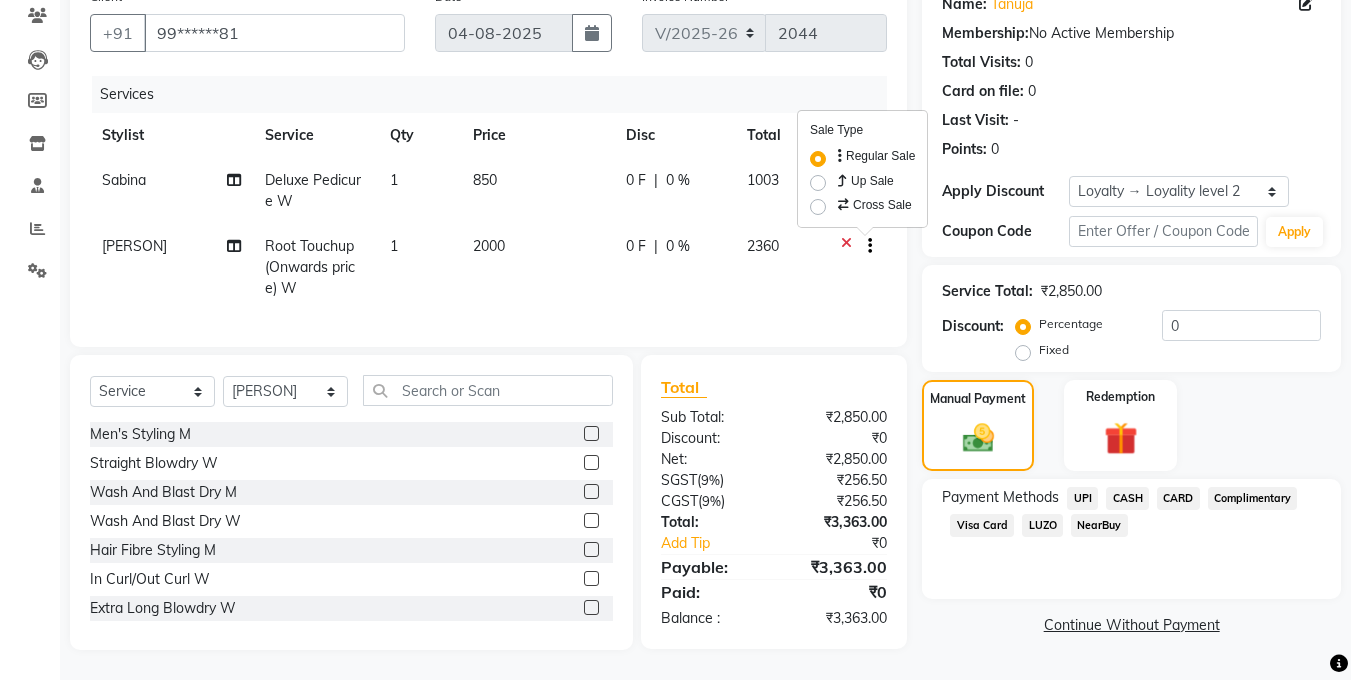 click on "850" 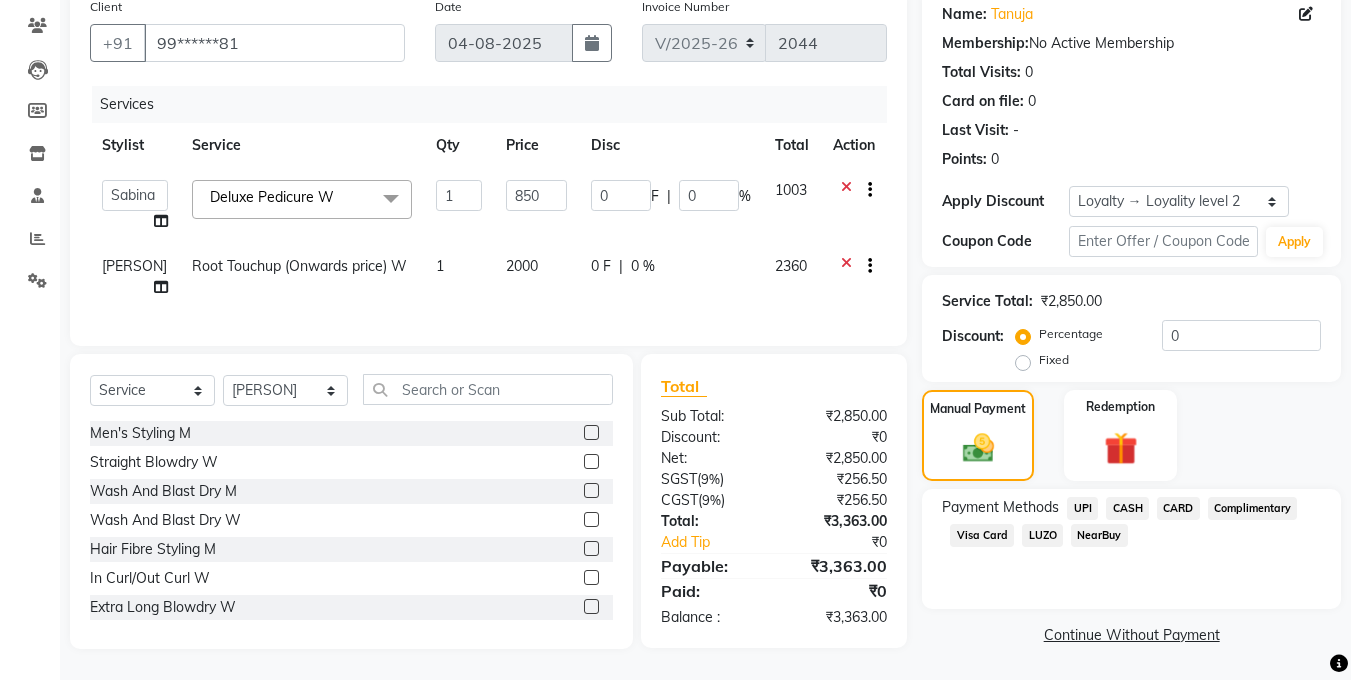 scroll, scrollTop: 176, scrollLeft: 0, axis: vertical 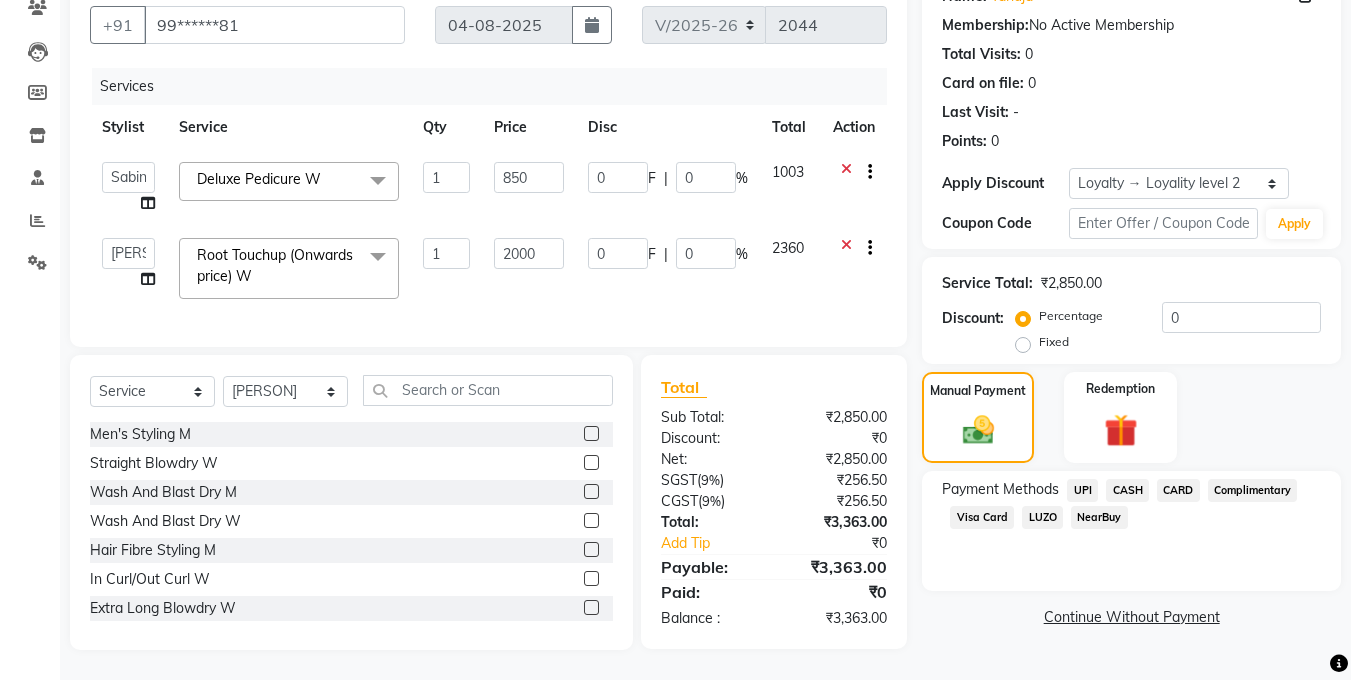 click on "UPI" 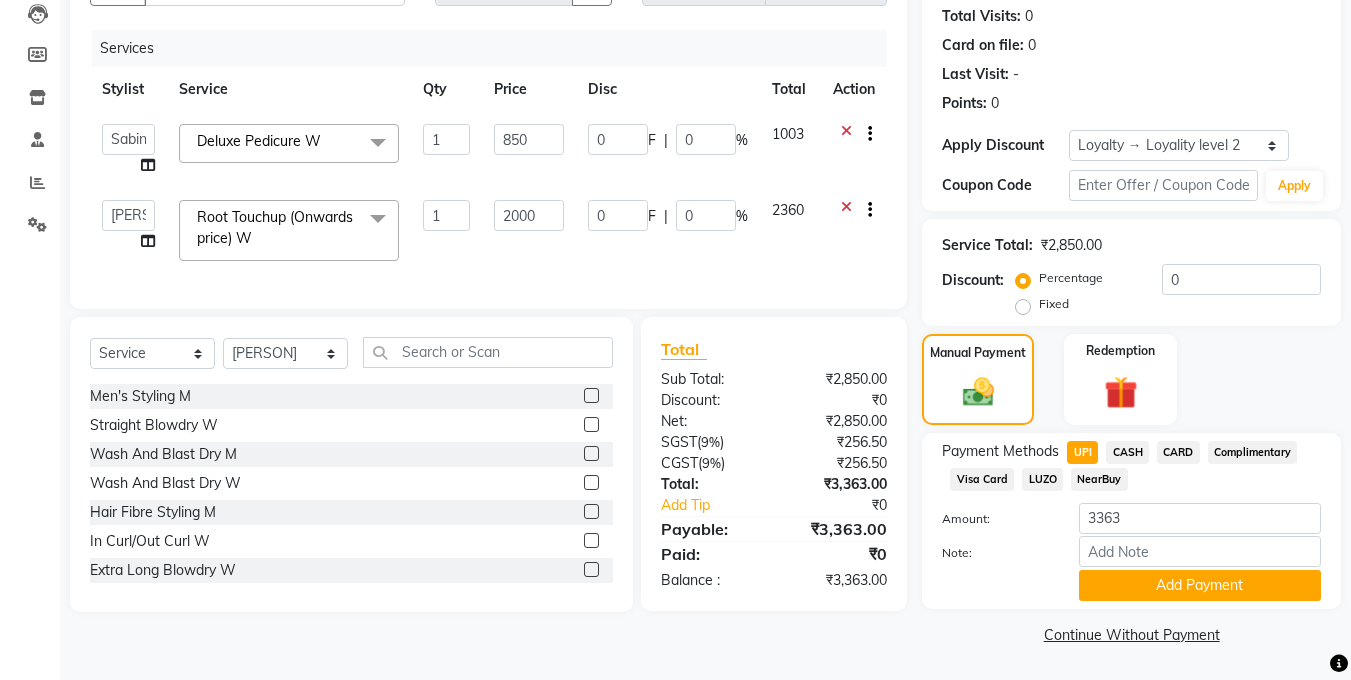 scroll, scrollTop: 198, scrollLeft: 0, axis: vertical 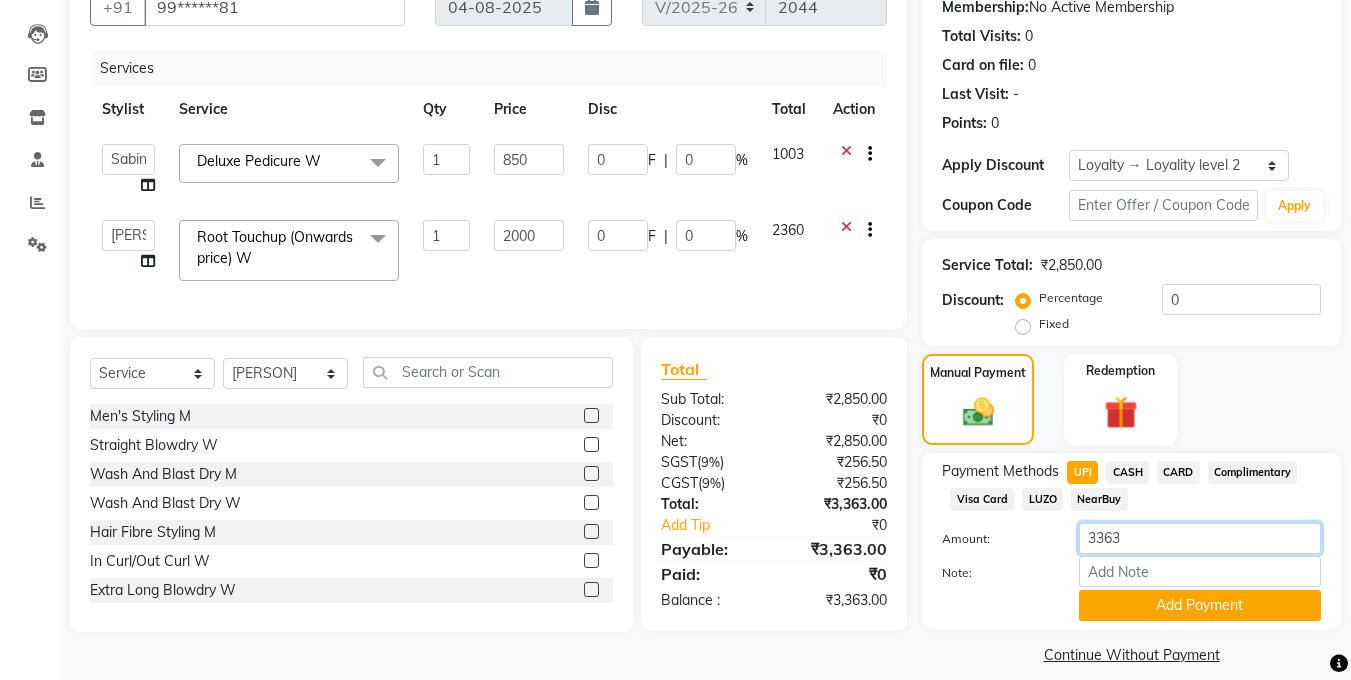 click on "3363" 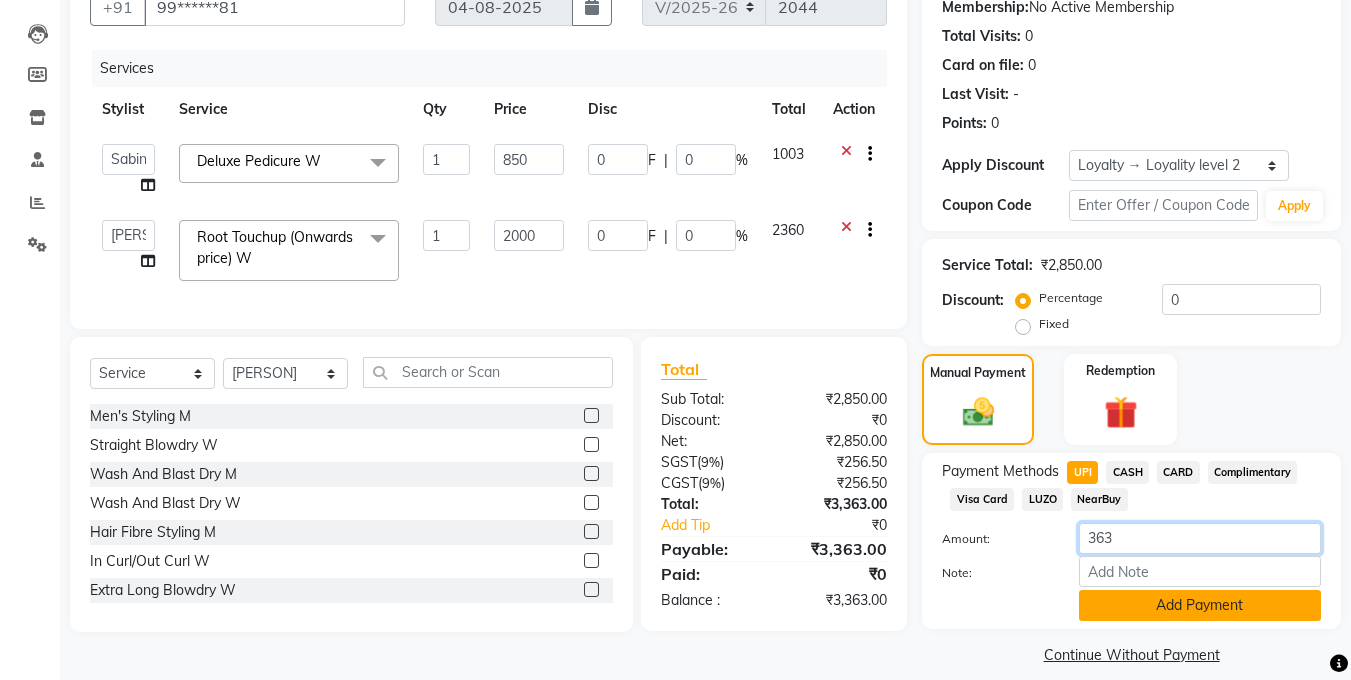 type on "363" 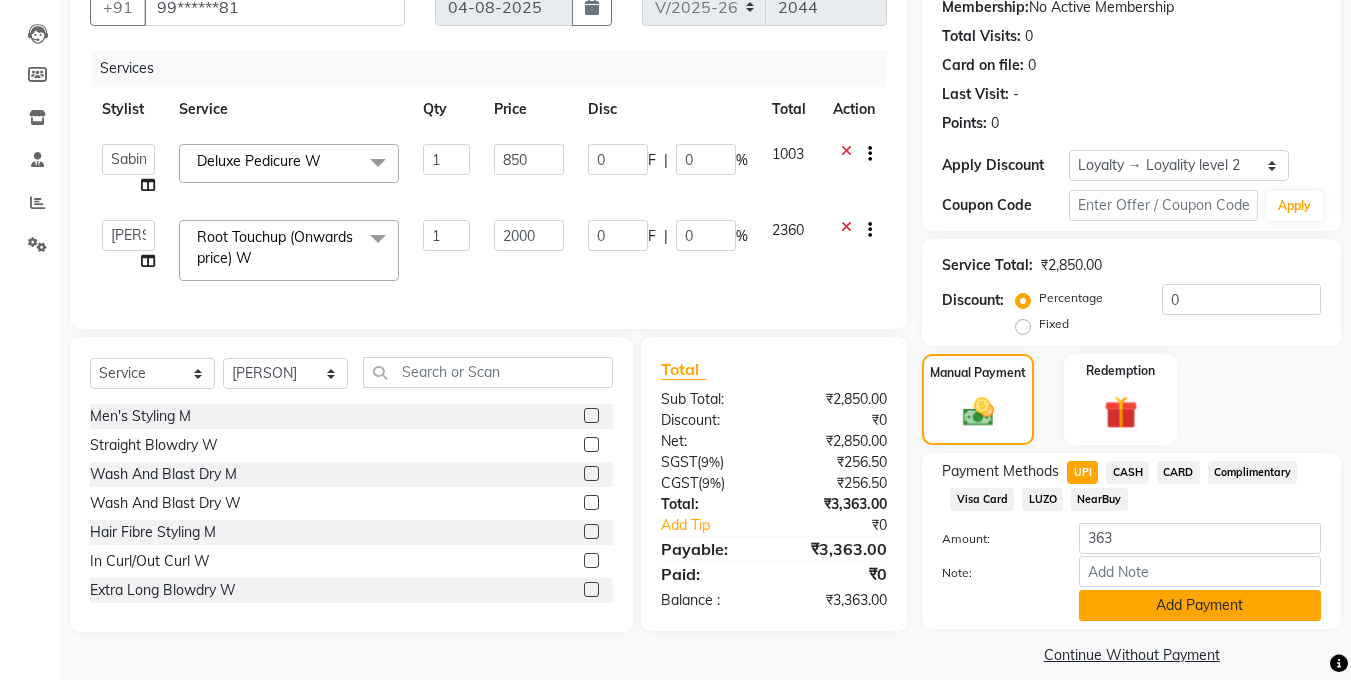 click on "Add Payment" 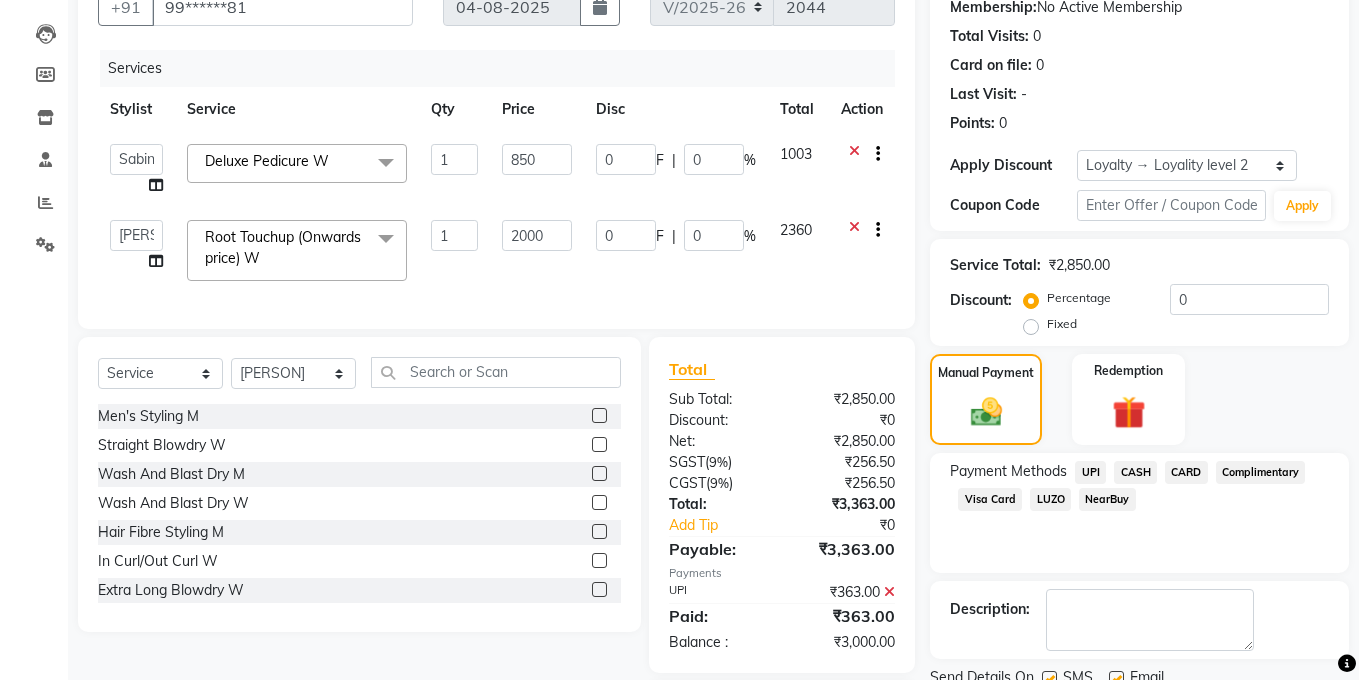 scroll, scrollTop: 335, scrollLeft: 0, axis: vertical 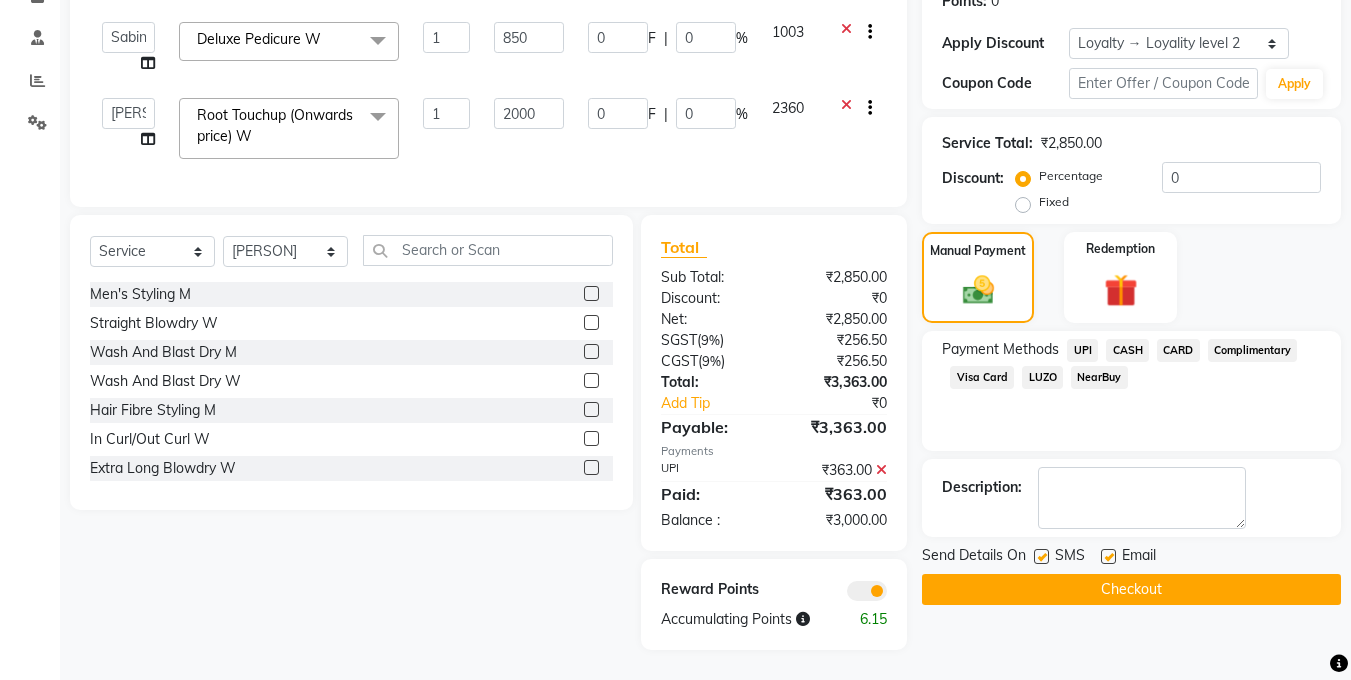 click on "CASH" 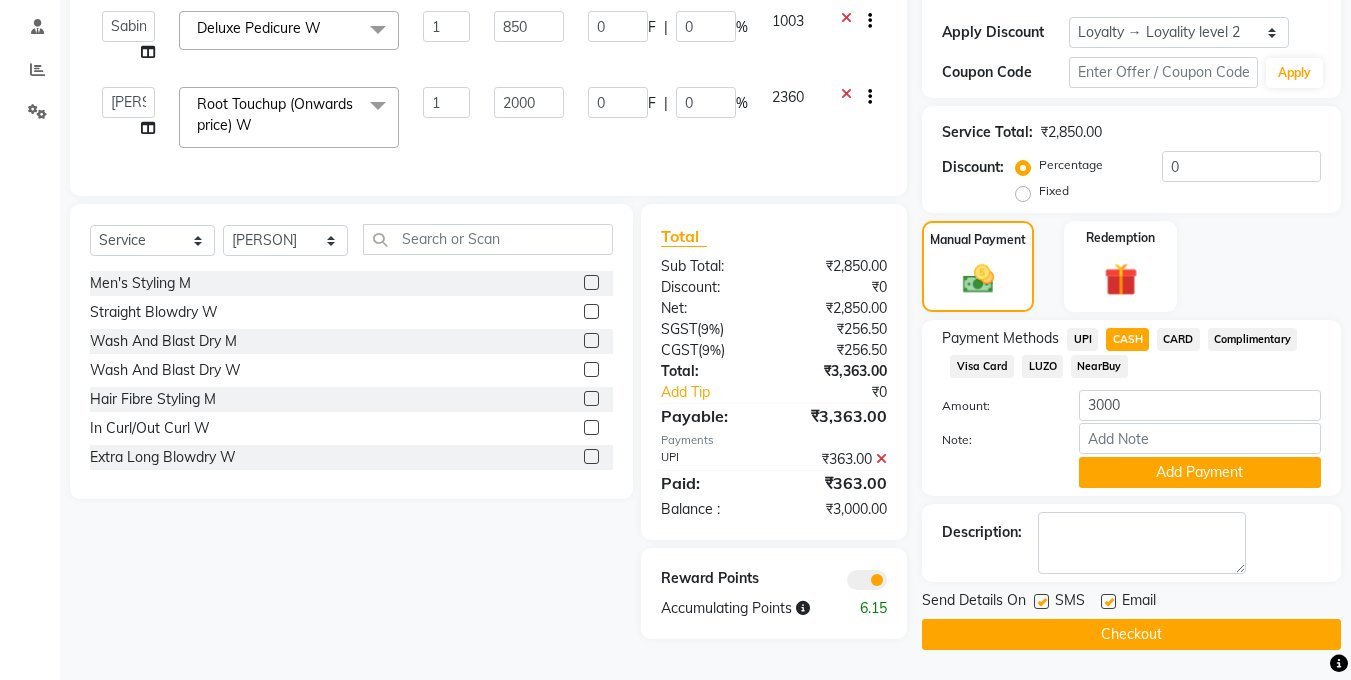click 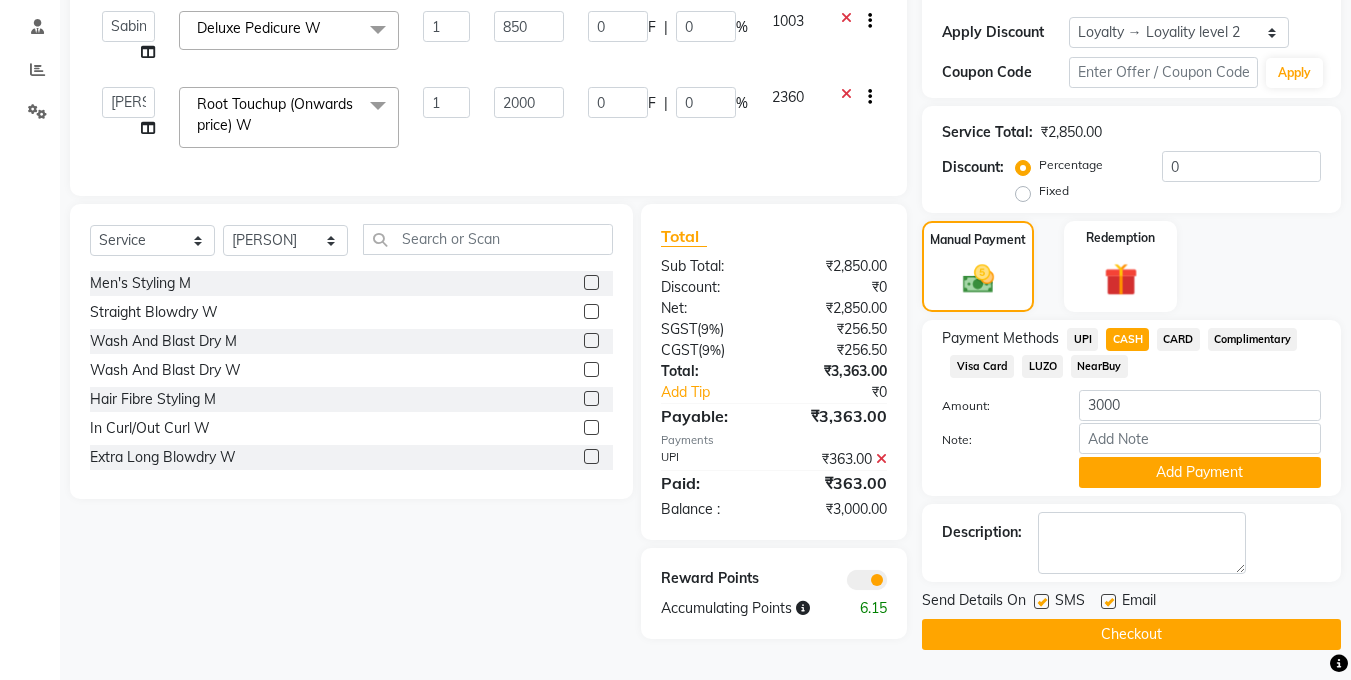click 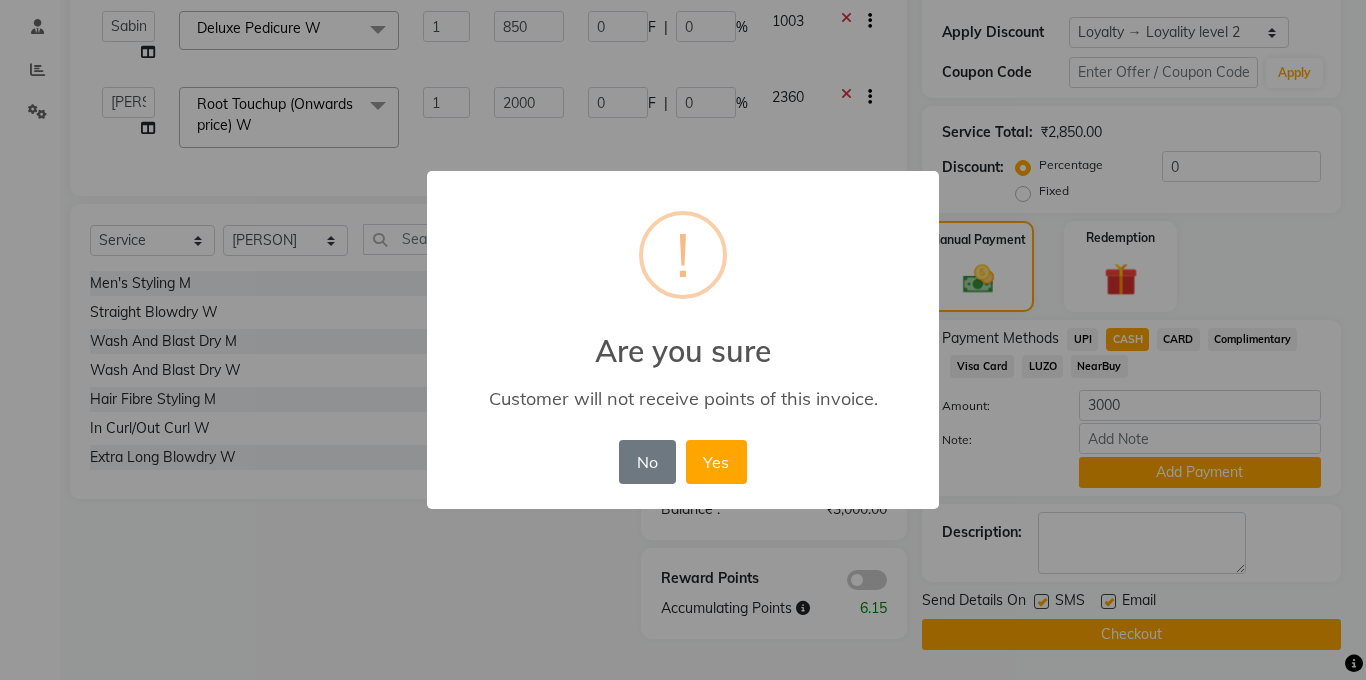 drag, startPoint x: 720, startPoint y: 463, endPoint x: 1234, endPoint y: 593, distance: 530.1849 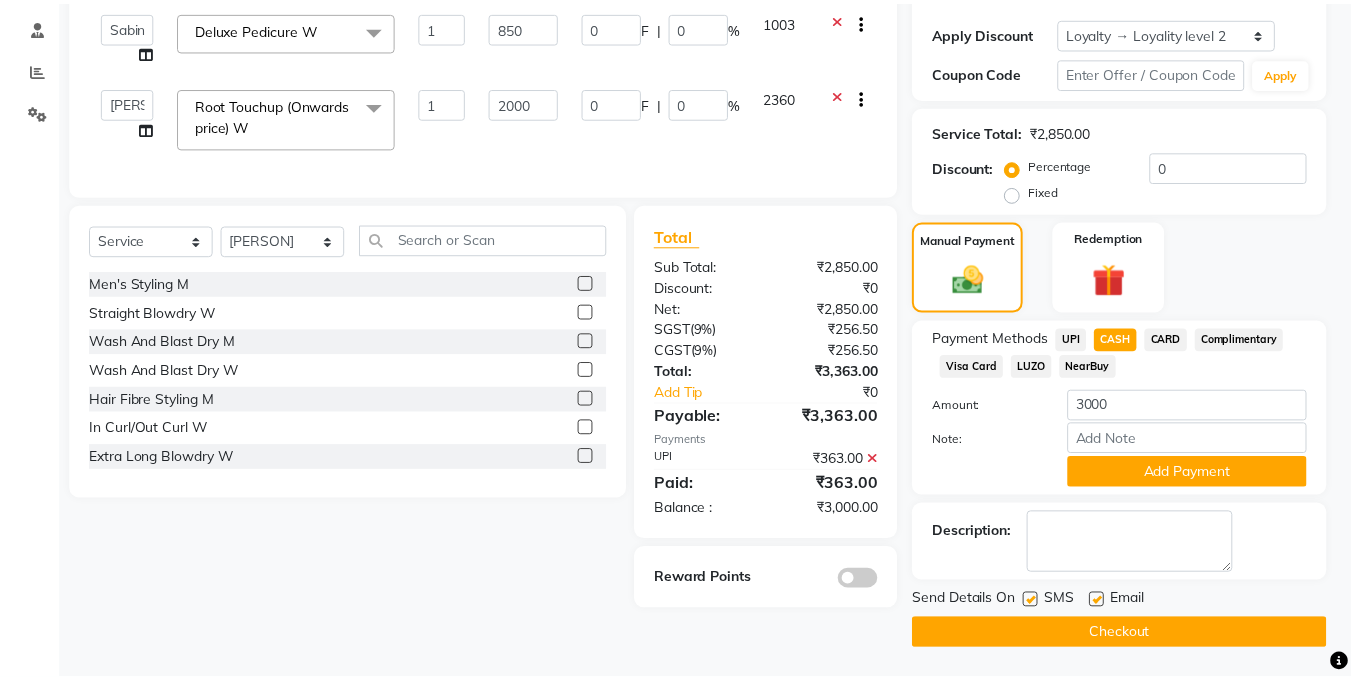 scroll, scrollTop: 331, scrollLeft: 0, axis: vertical 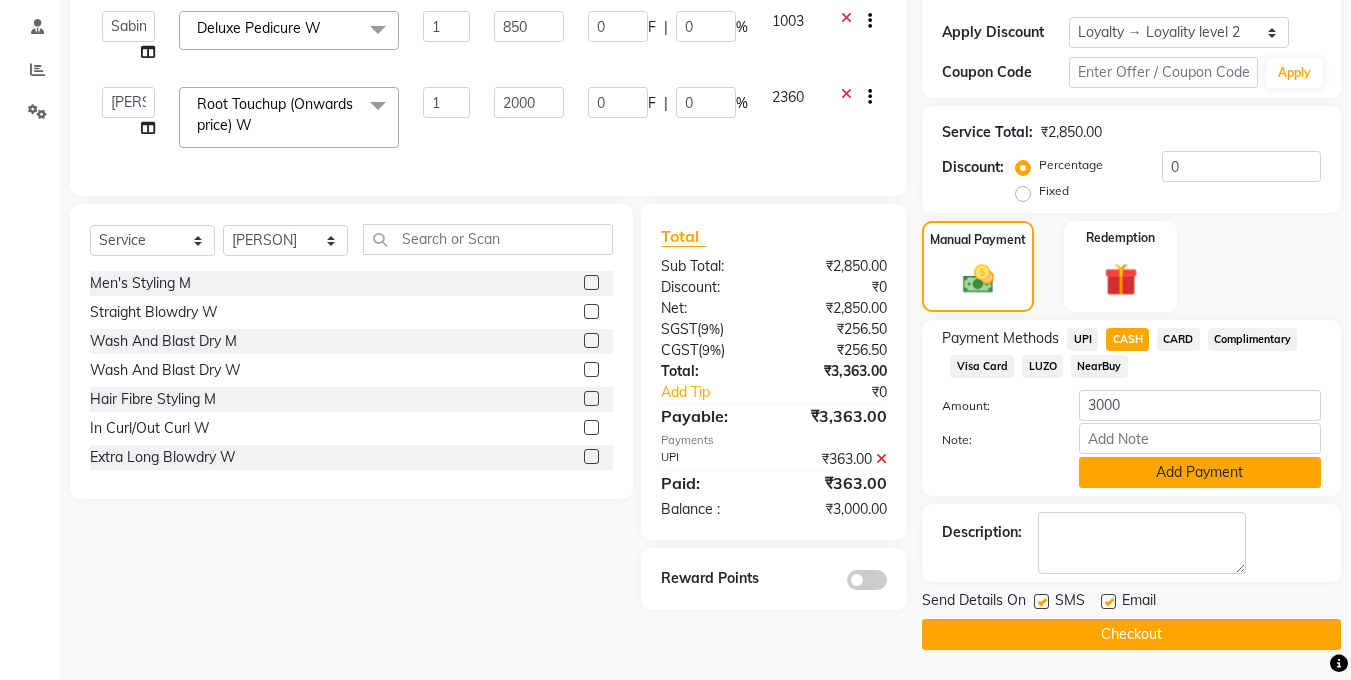 click on "Add Payment" 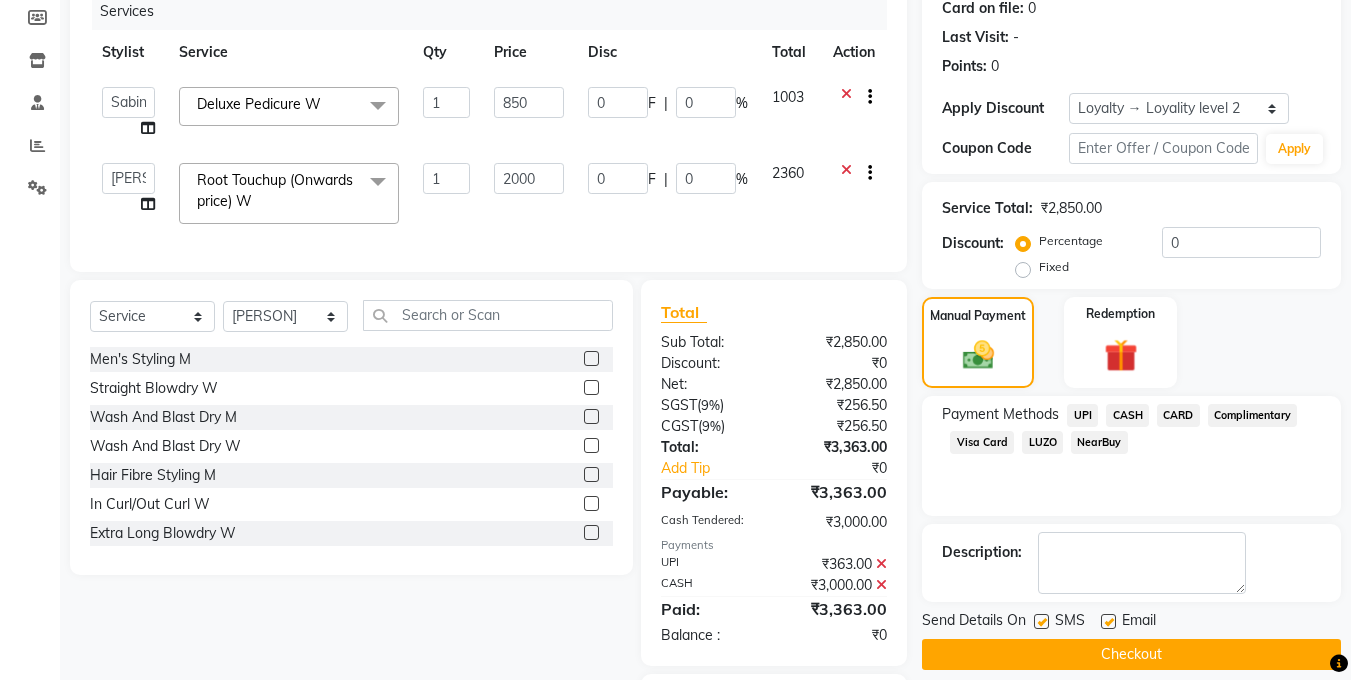 scroll, scrollTop: 356, scrollLeft: 0, axis: vertical 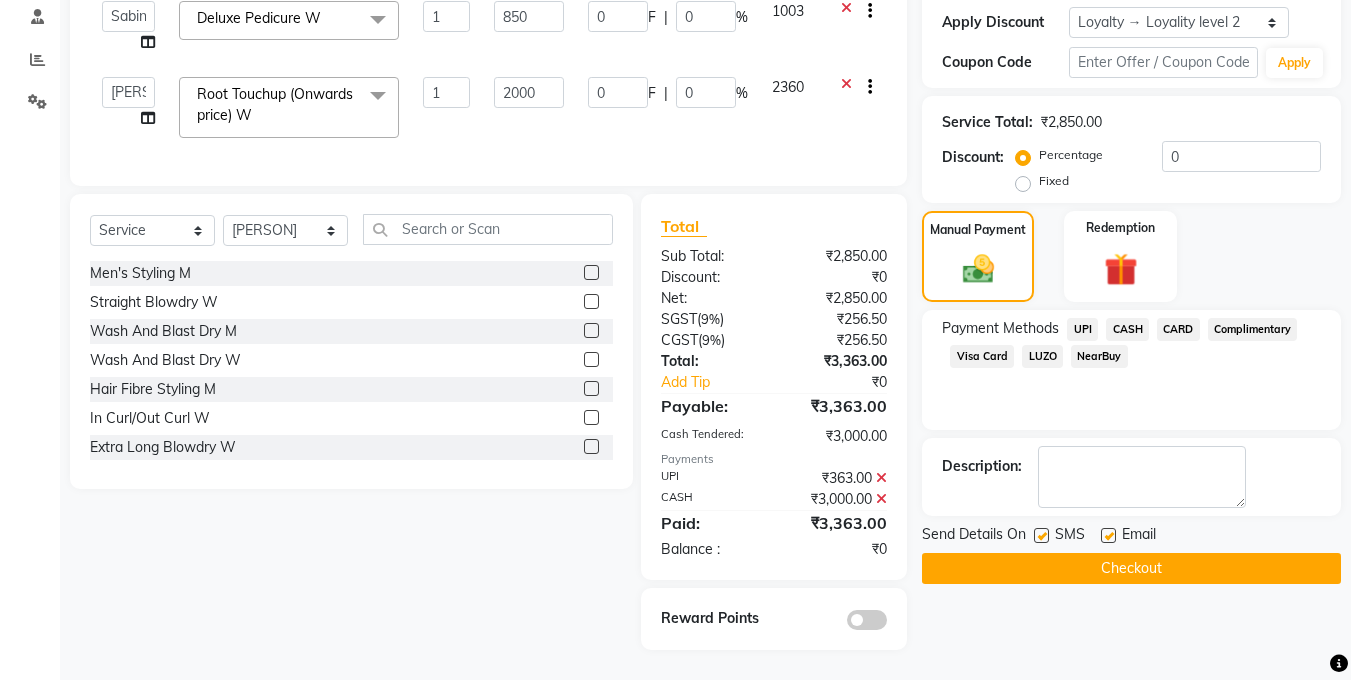 click 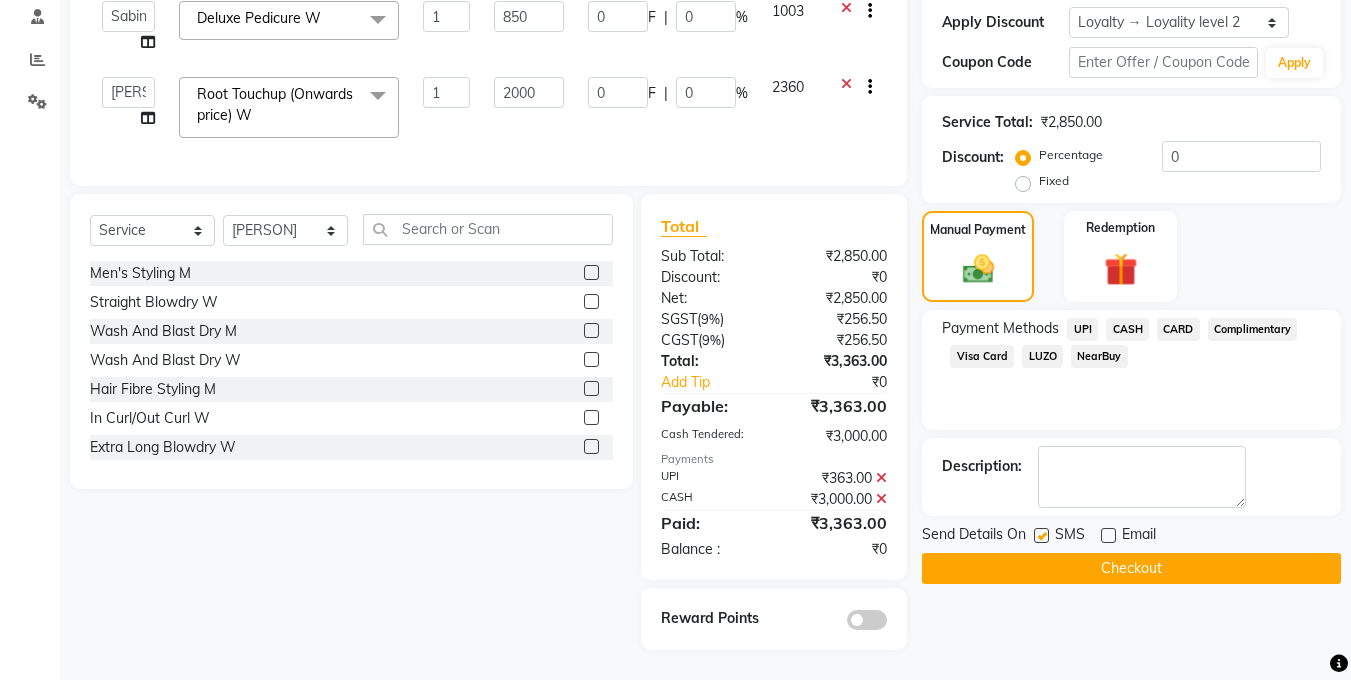 scroll, scrollTop: 281, scrollLeft: 0, axis: vertical 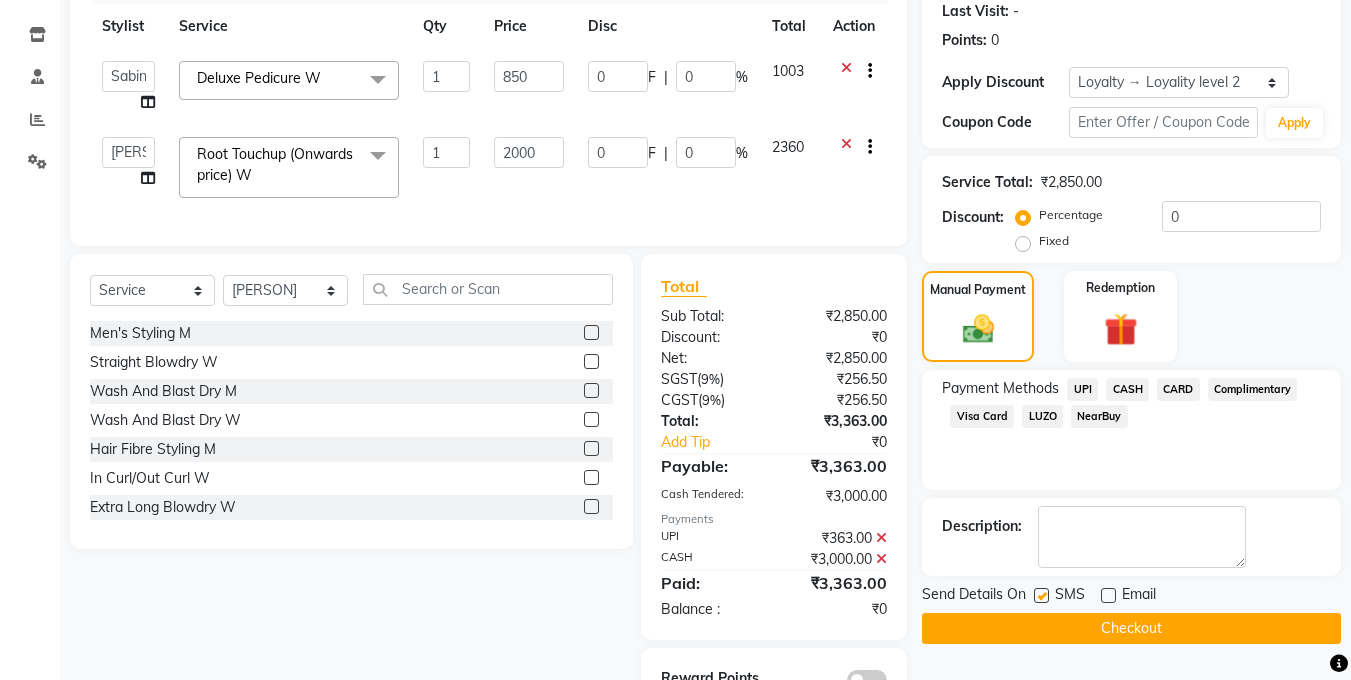 click on "Checkout" 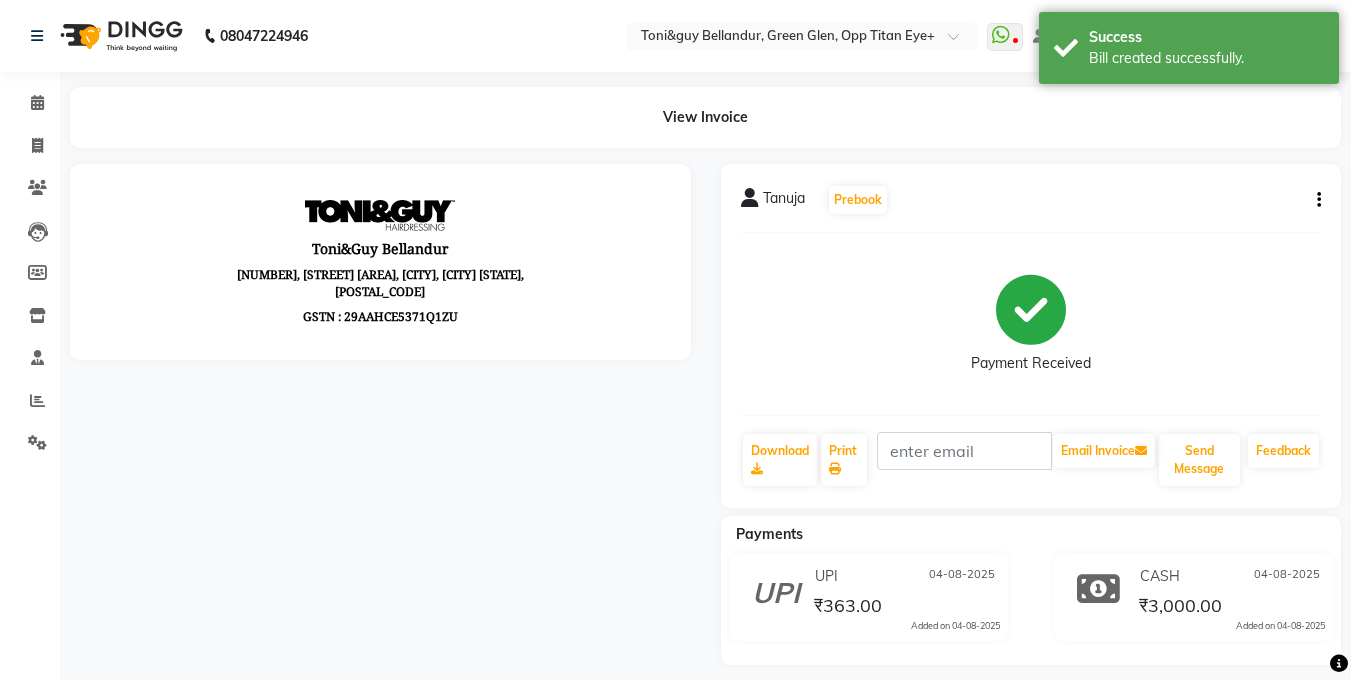 scroll, scrollTop: 0, scrollLeft: 0, axis: both 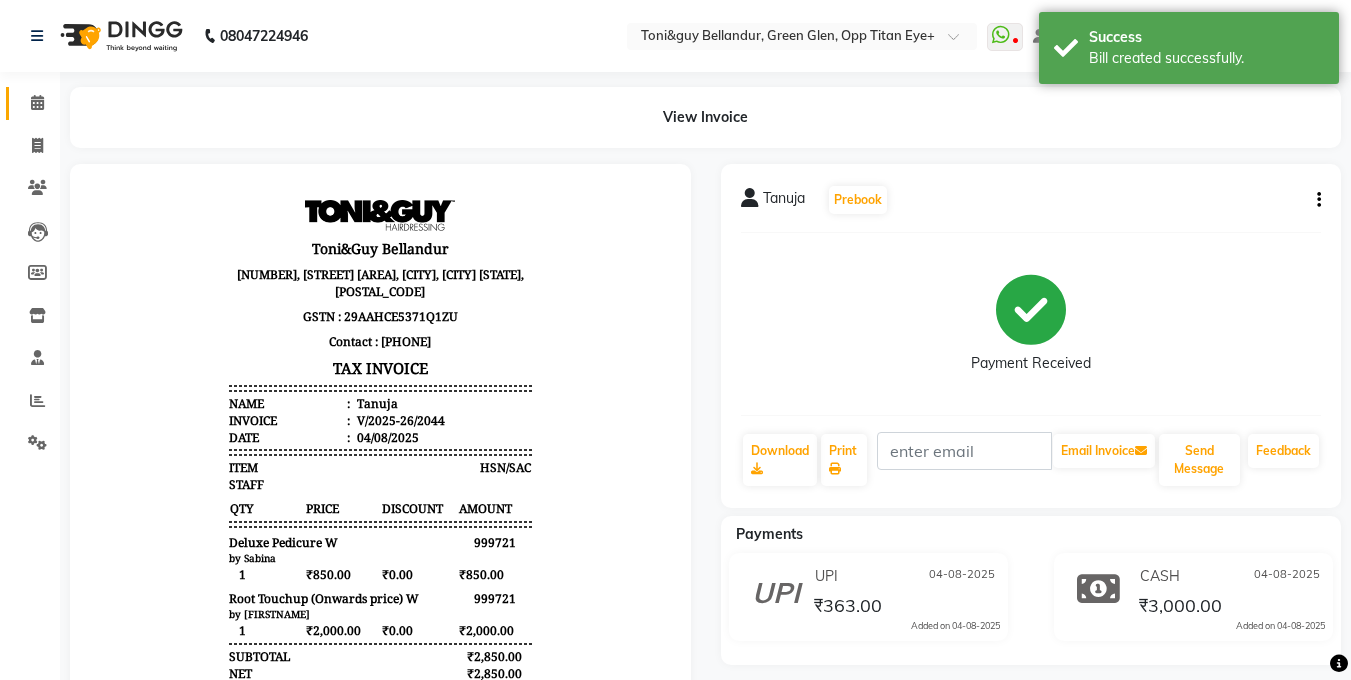 click on "Calendar" 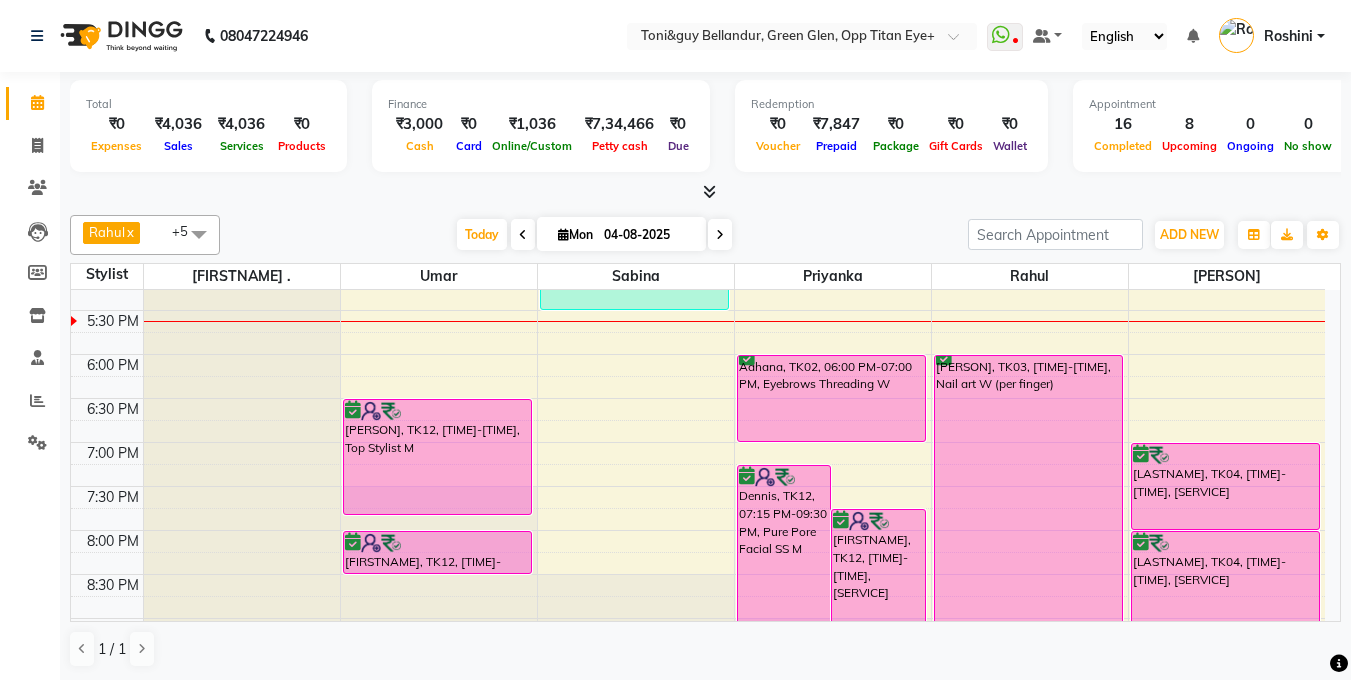 scroll, scrollTop: 812, scrollLeft: 0, axis: vertical 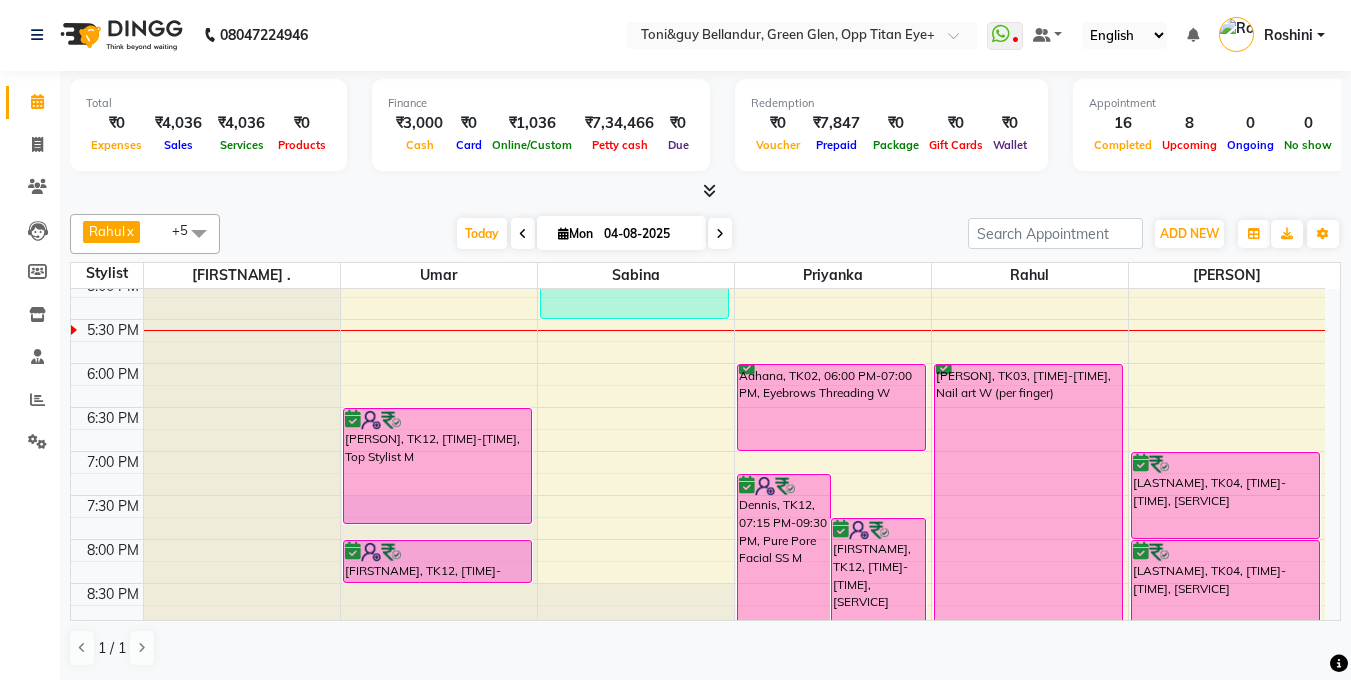 click at bounding box center [199, 233] 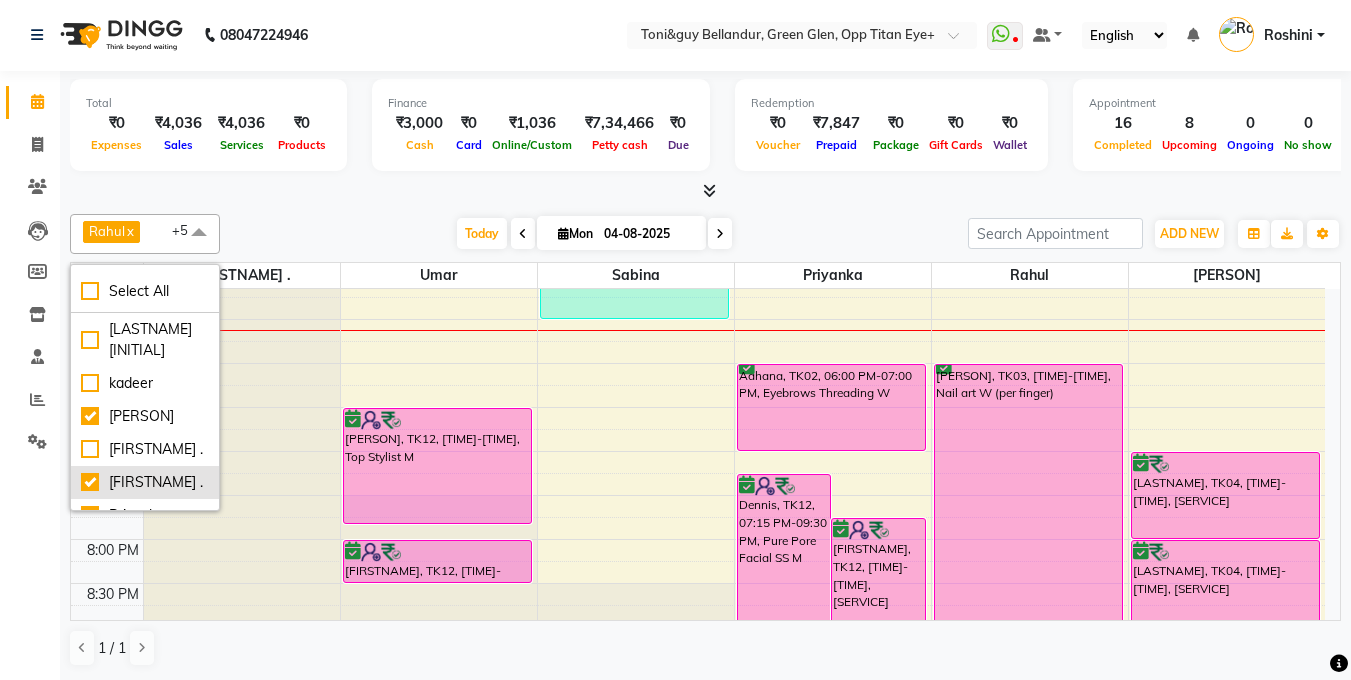 click on "[LAST] ." at bounding box center [145, 482] 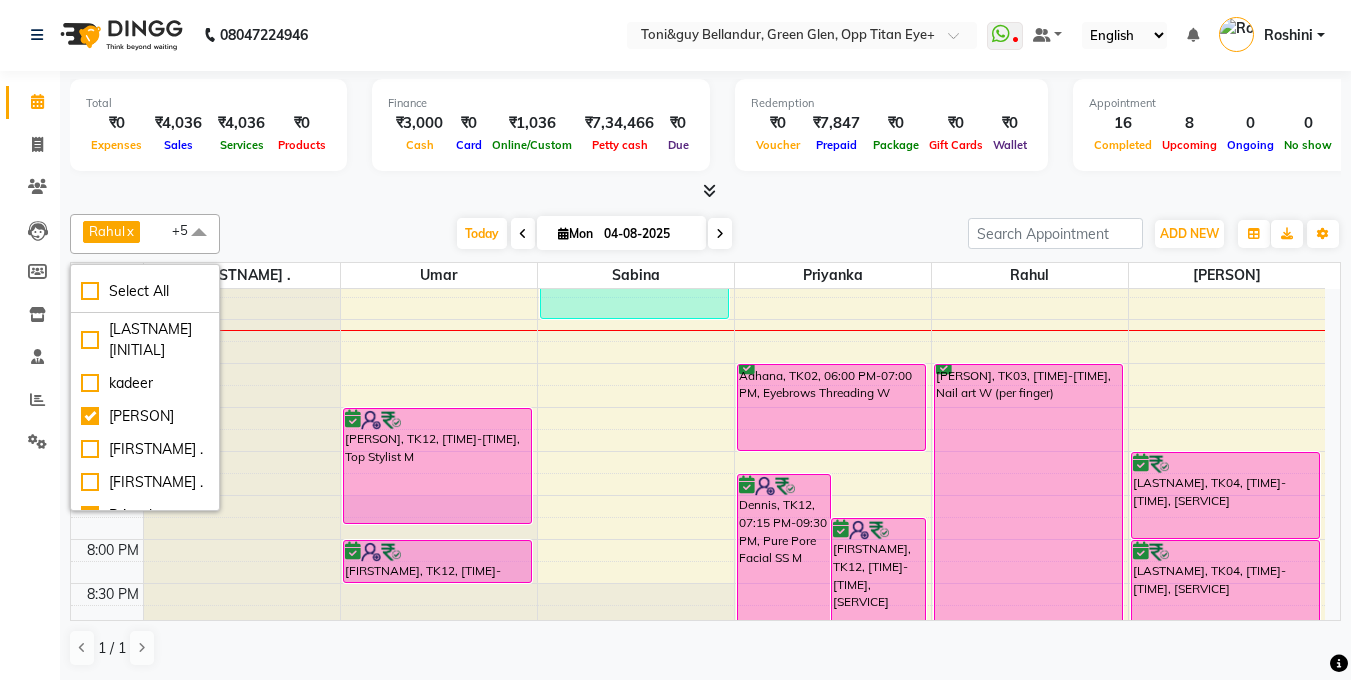 checkbox on "false" 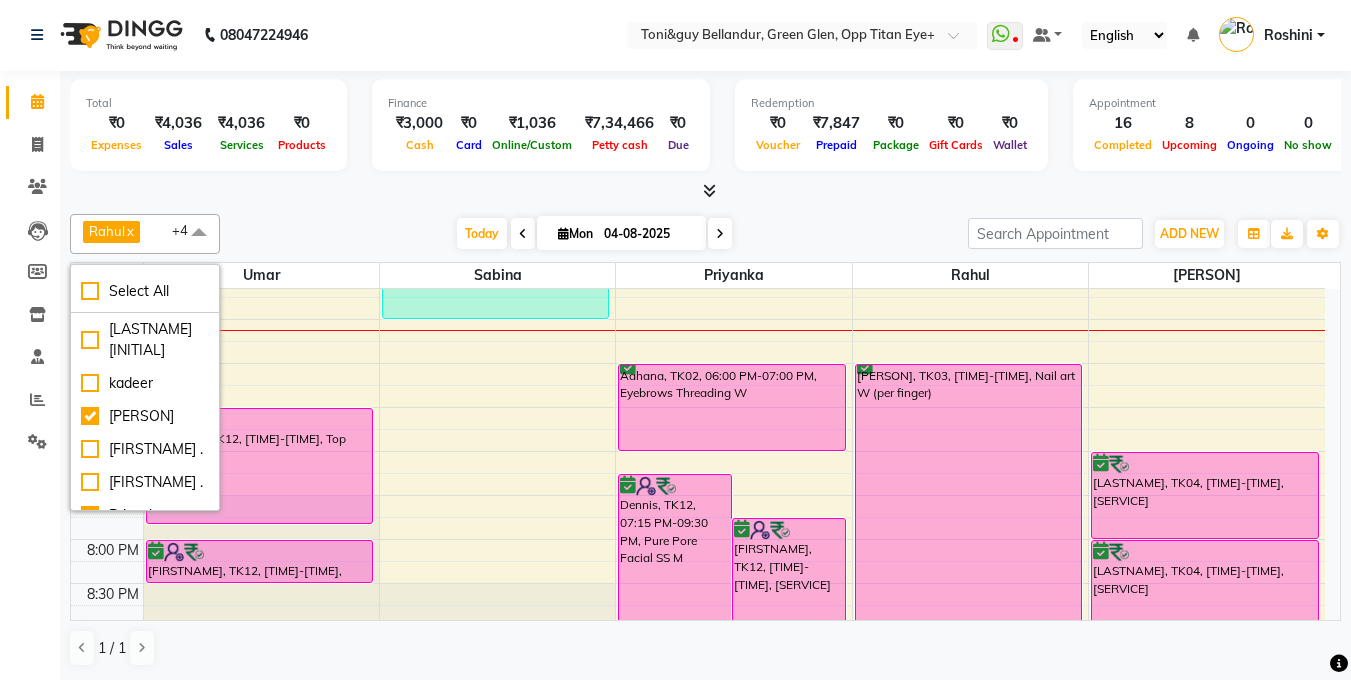 click on "Today  Mon 04-08-2025" at bounding box center (594, 234) 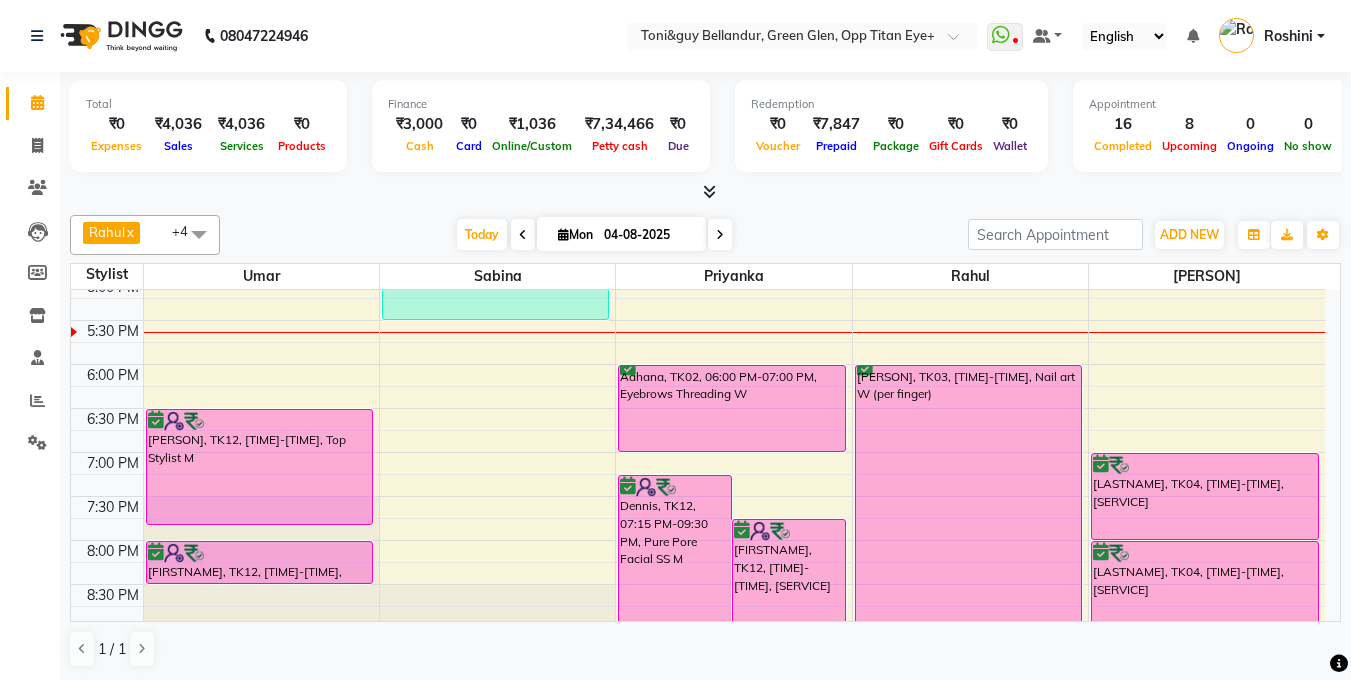 scroll, scrollTop: 1, scrollLeft: 0, axis: vertical 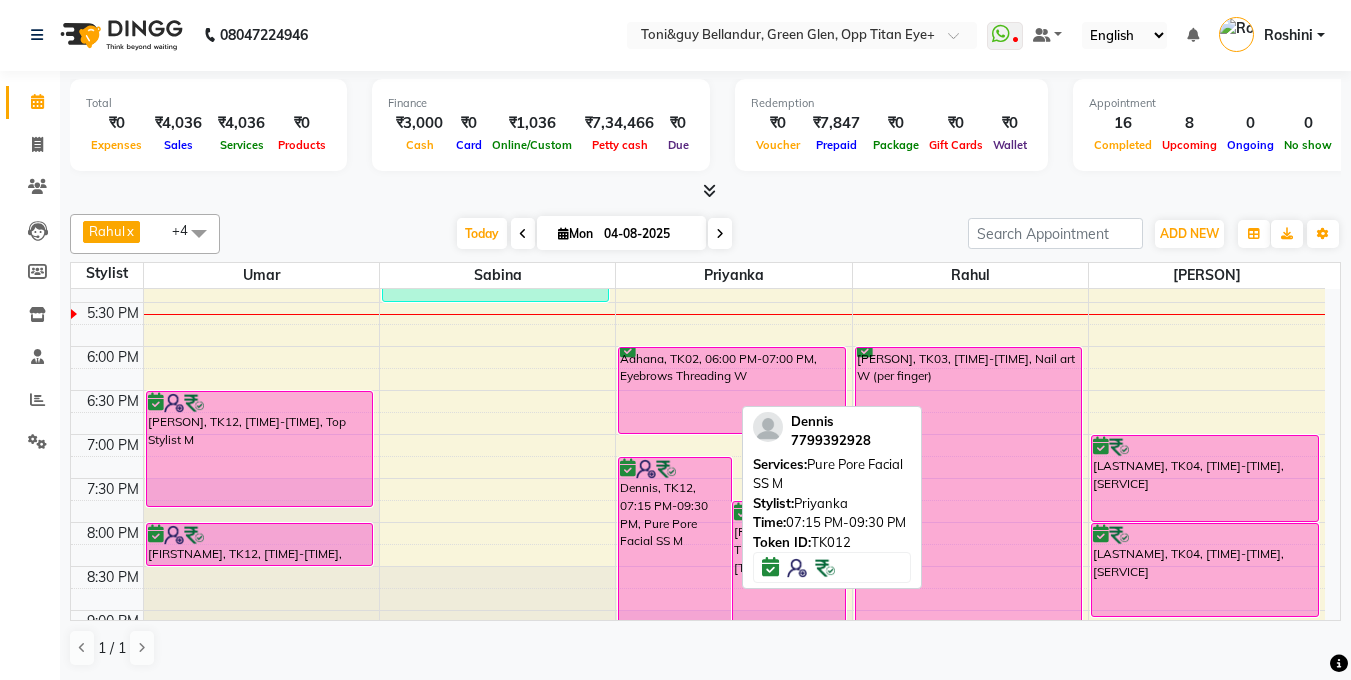click on "Dennis, TK12, 07:15 PM-09:30 PM, Pure Pore Facial SS M" at bounding box center [675, 555] 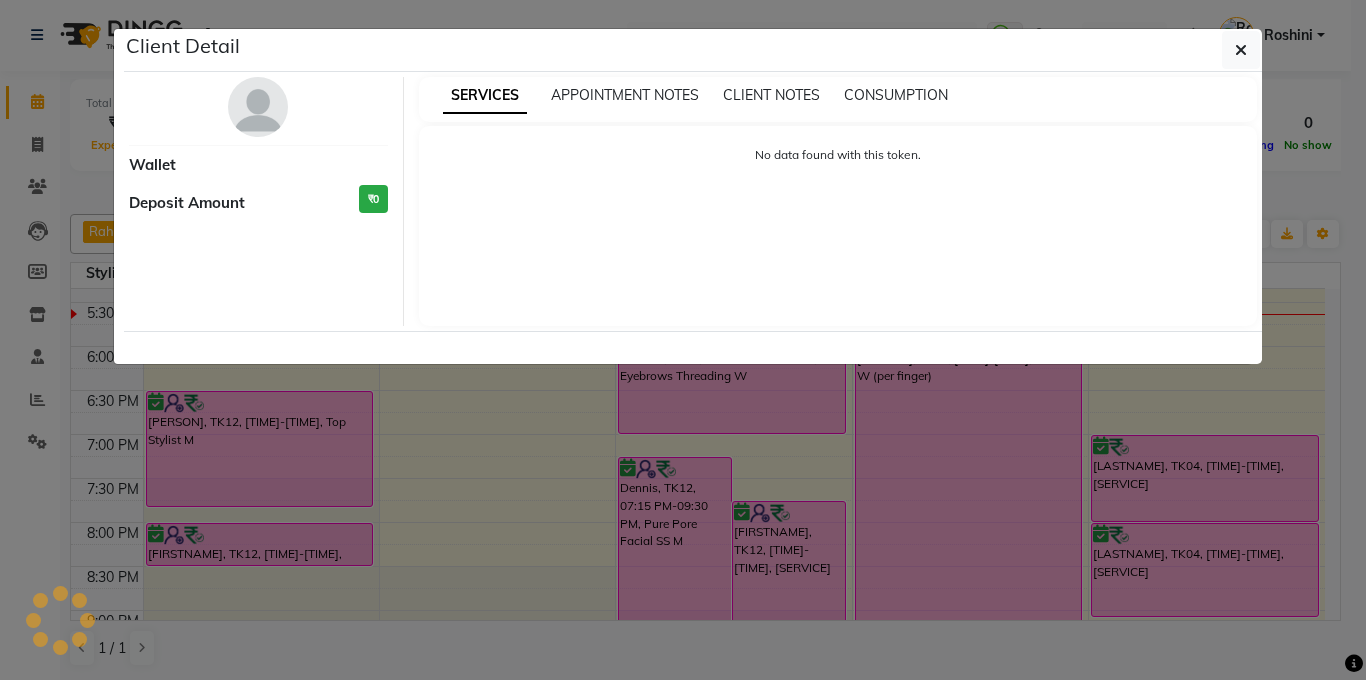 select on "6" 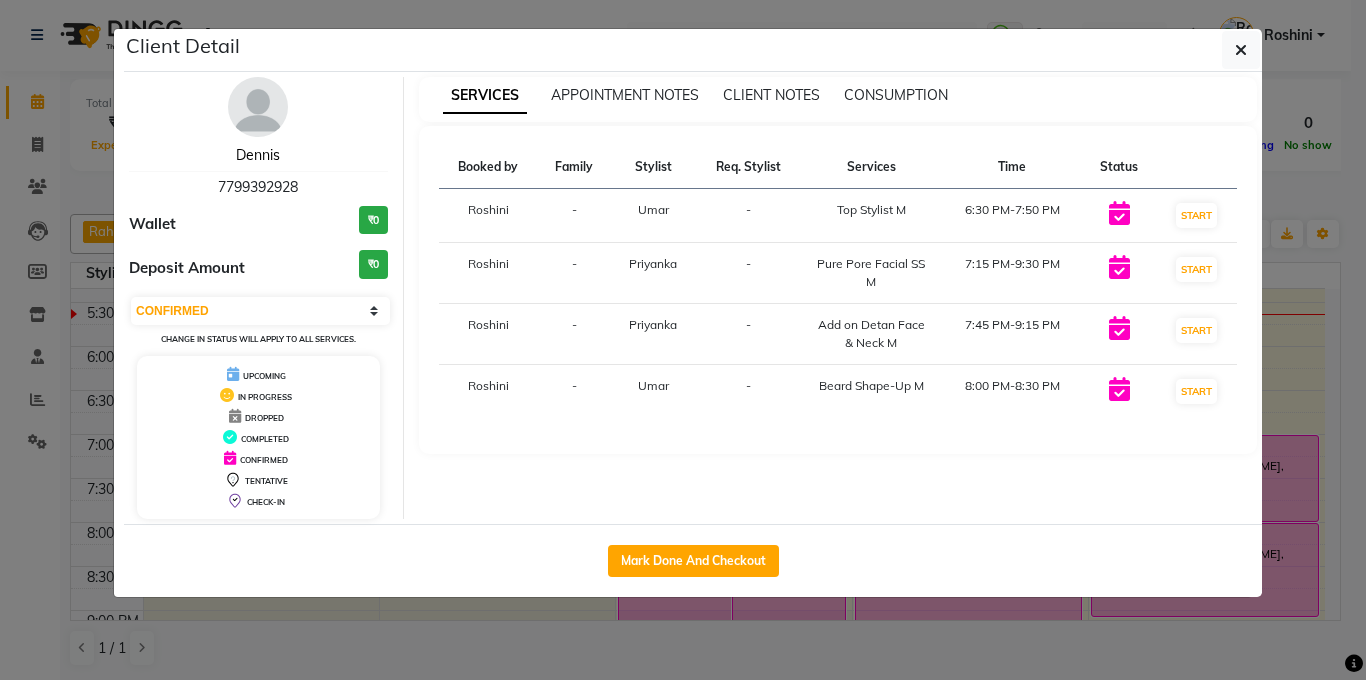 click on "Dennis" at bounding box center (258, 155) 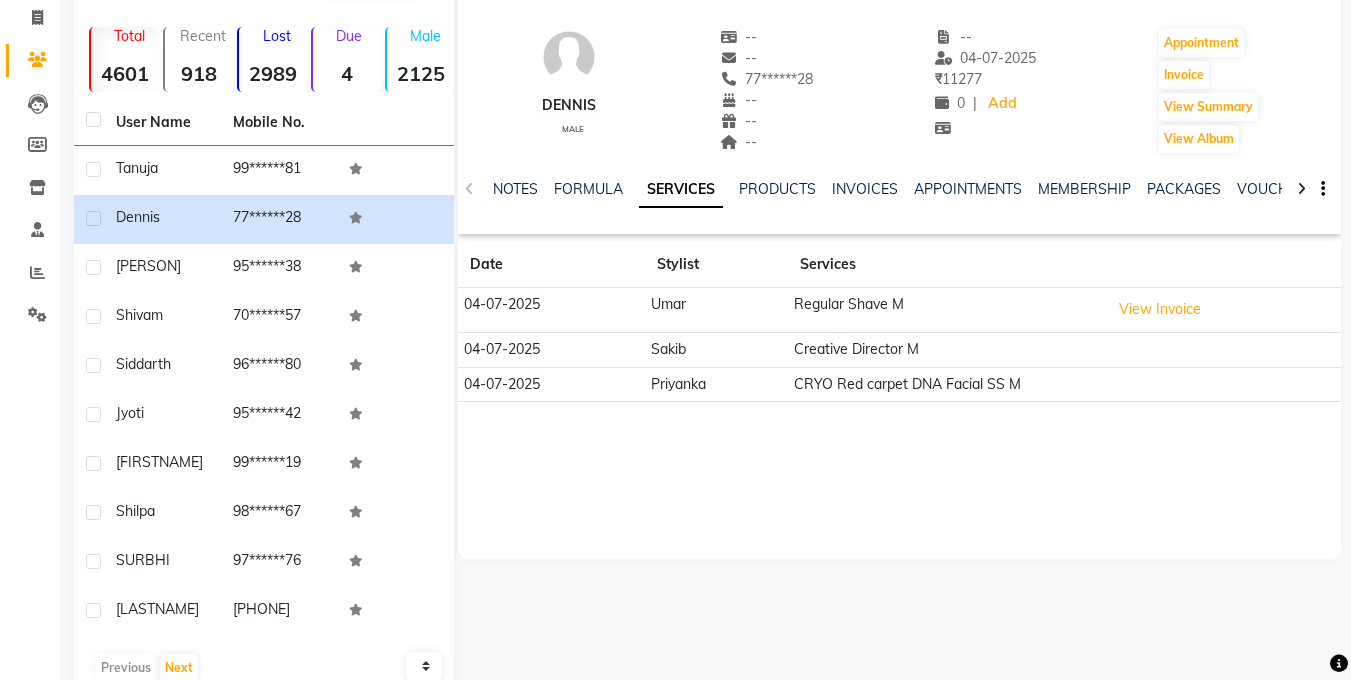 scroll, scrollTop: 0, scrollLeft: 0, axis: both 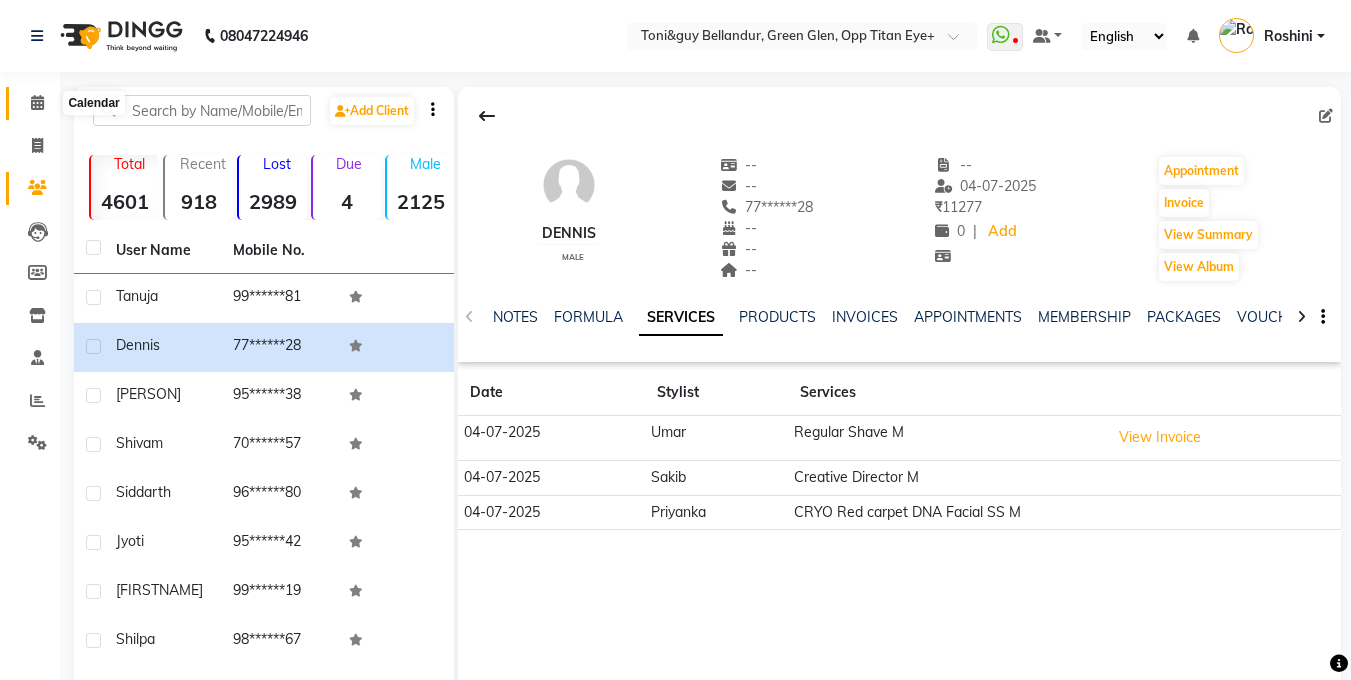 click 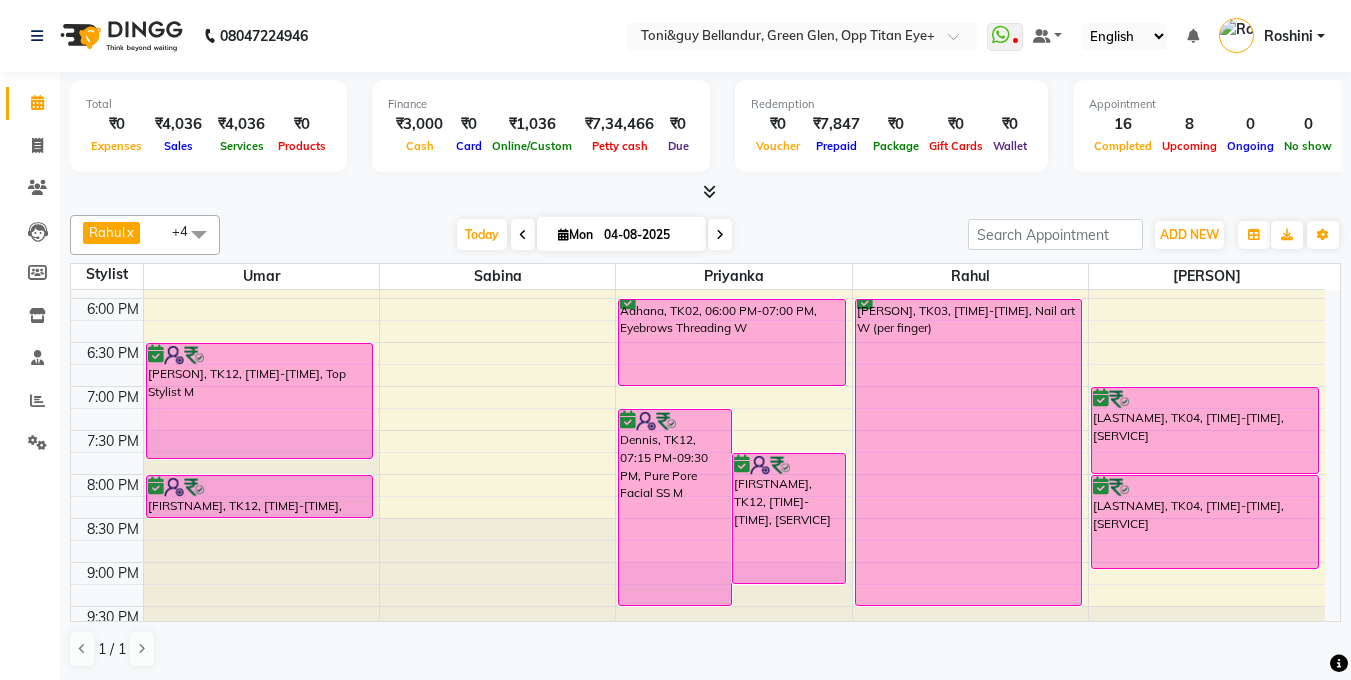 scroll, scrollTop: 786, scrollLeft: 0, axis: vertical 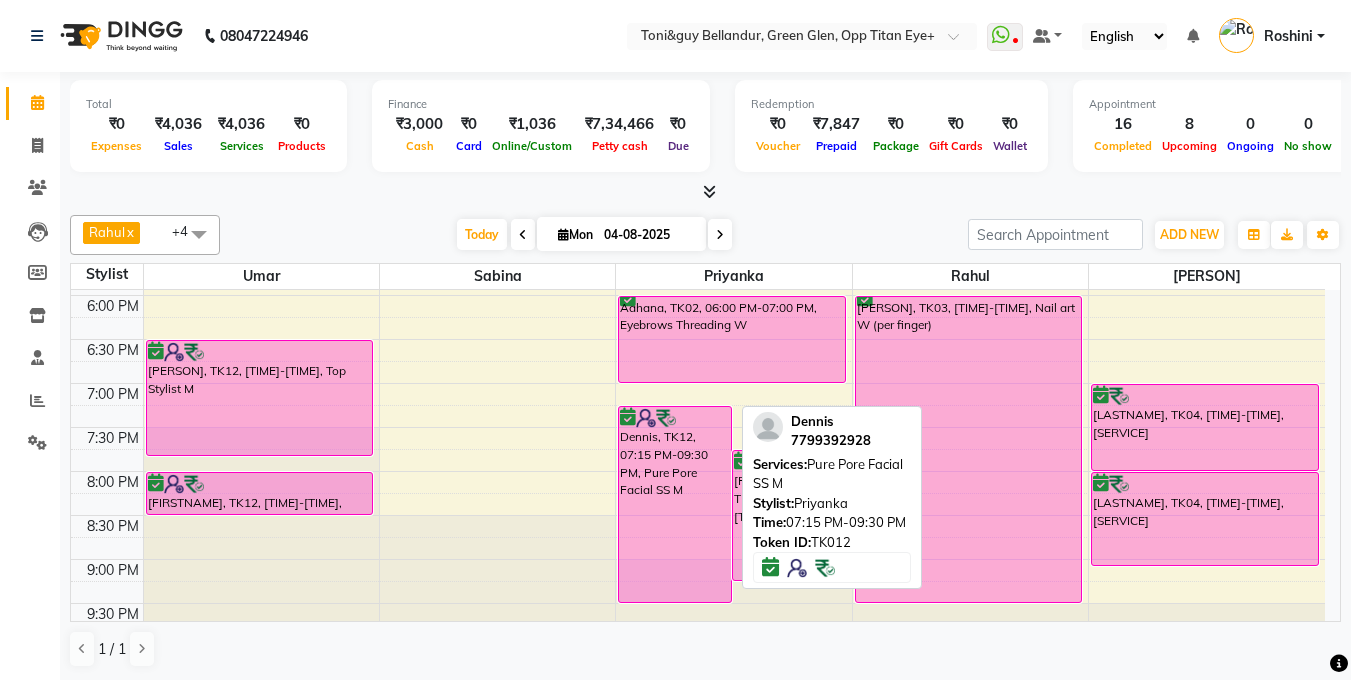 click on "Dennis, TK12, 07:15 PM-09:30 PM, Pure Pore Facial SS M" at bounding box center (675, 504) 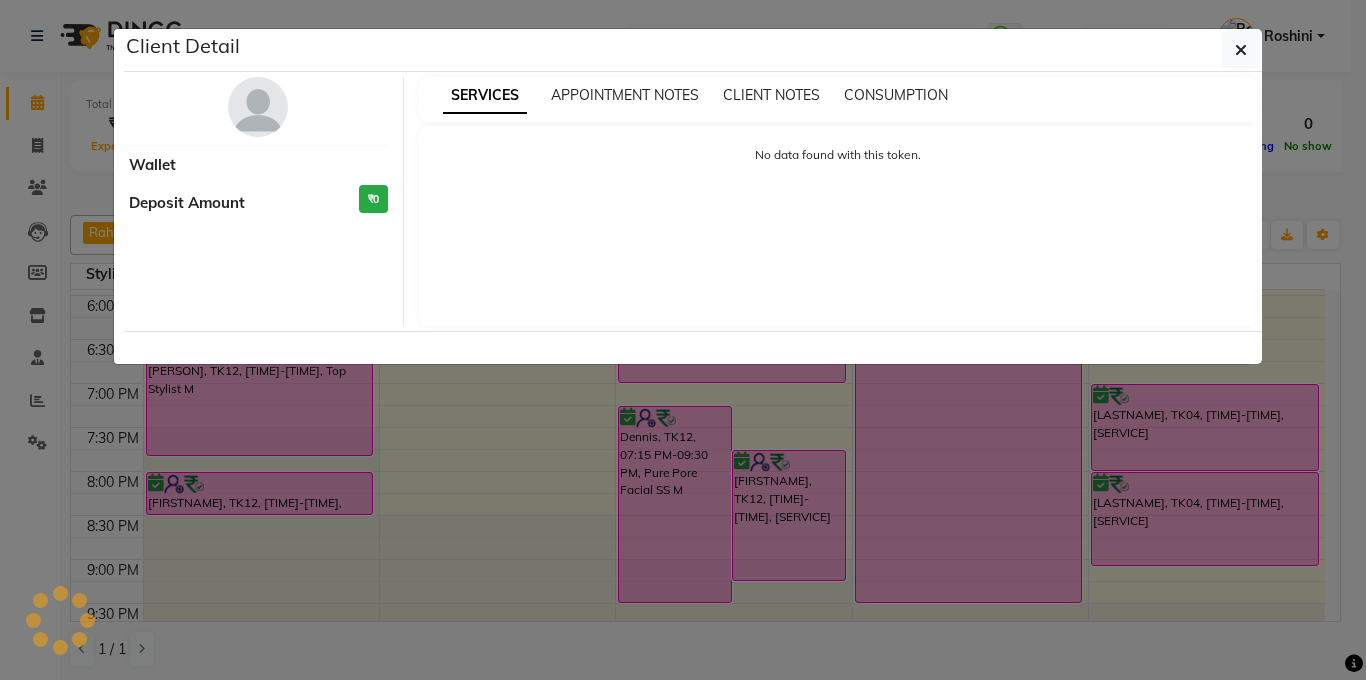 select on "6" 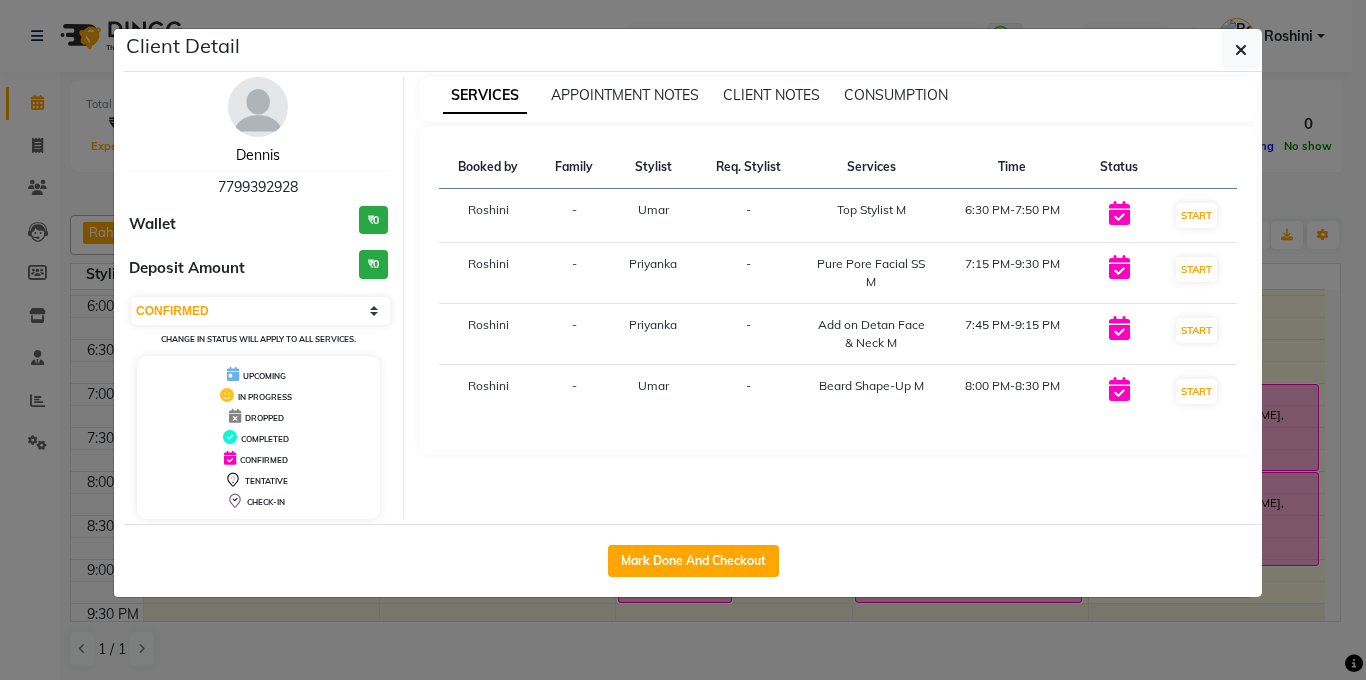 click on "Dennis" at bounding box center [258, 155] 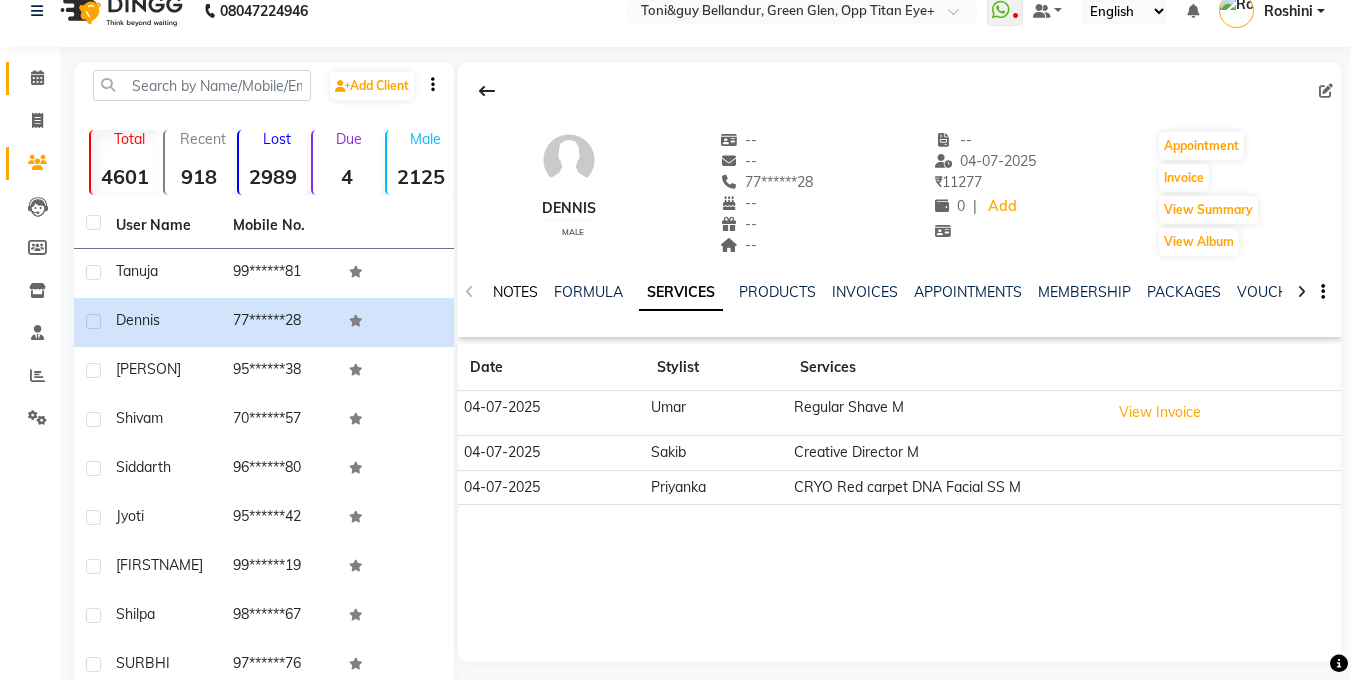 scroll, scrollTop: 43, scrollLeft: 0, axis: vertical 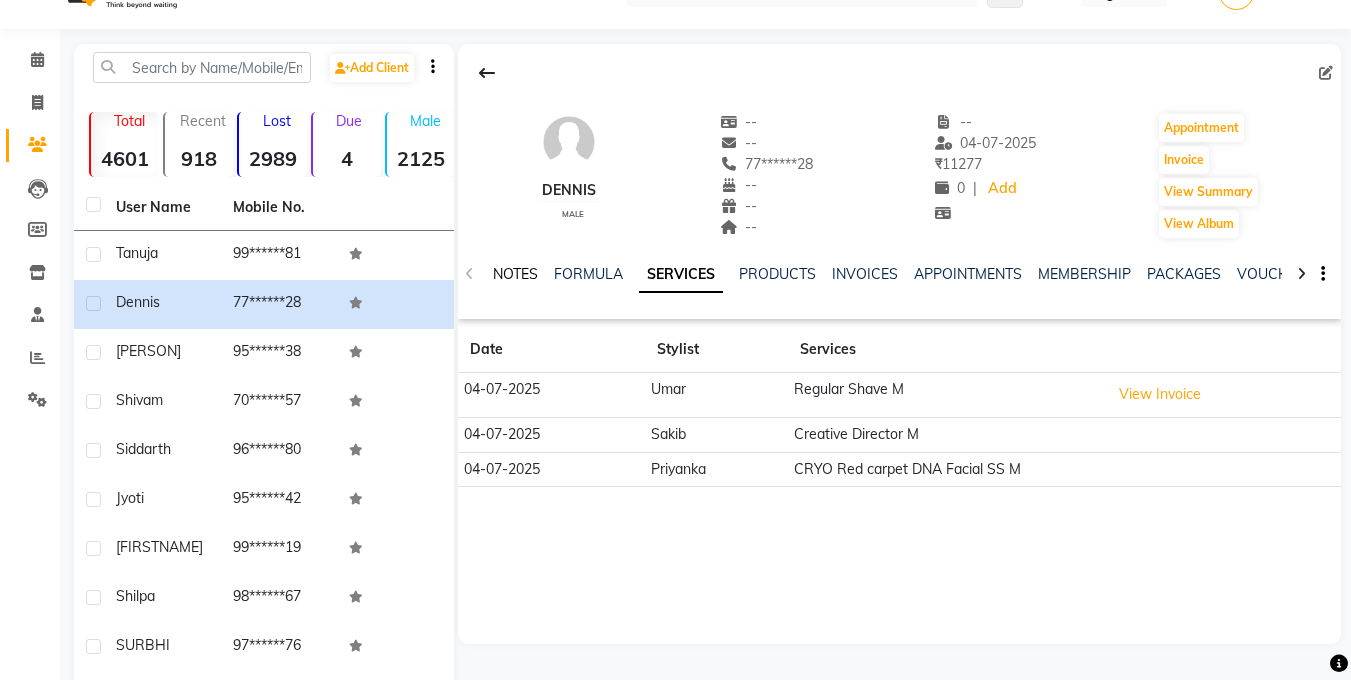 click on "NOTES" 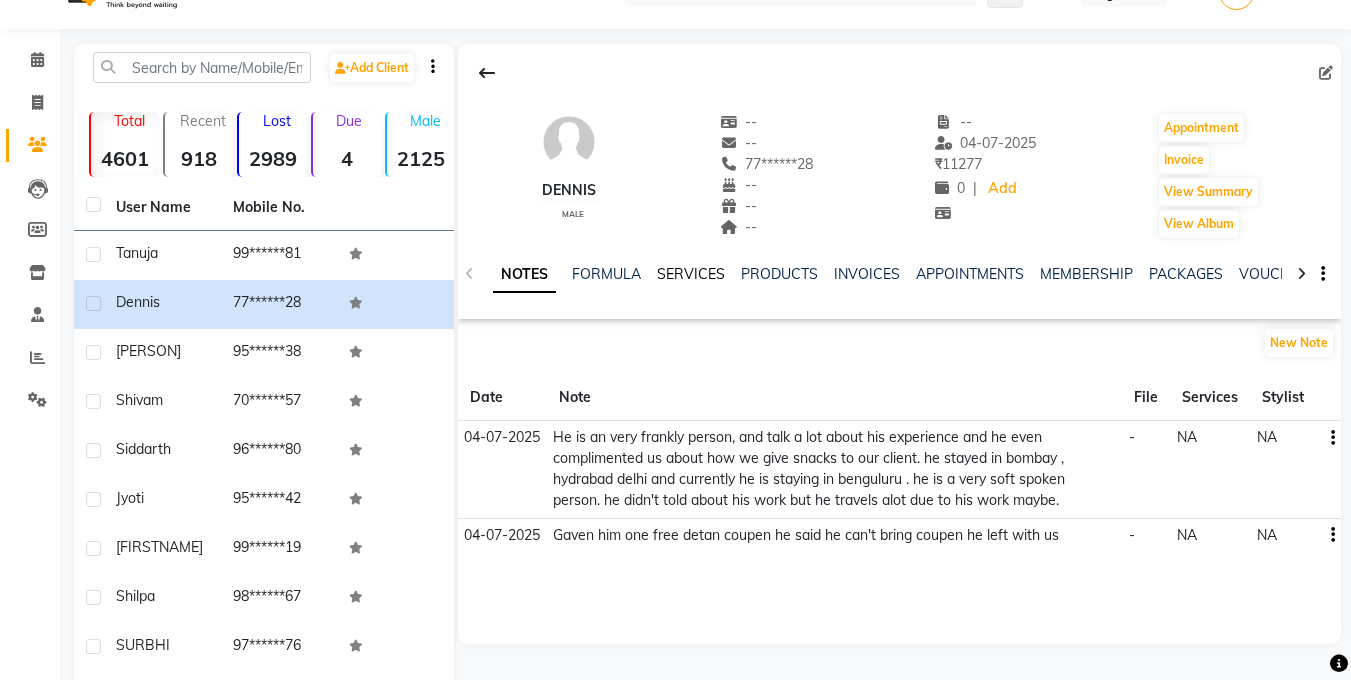 click on "SERVICES" 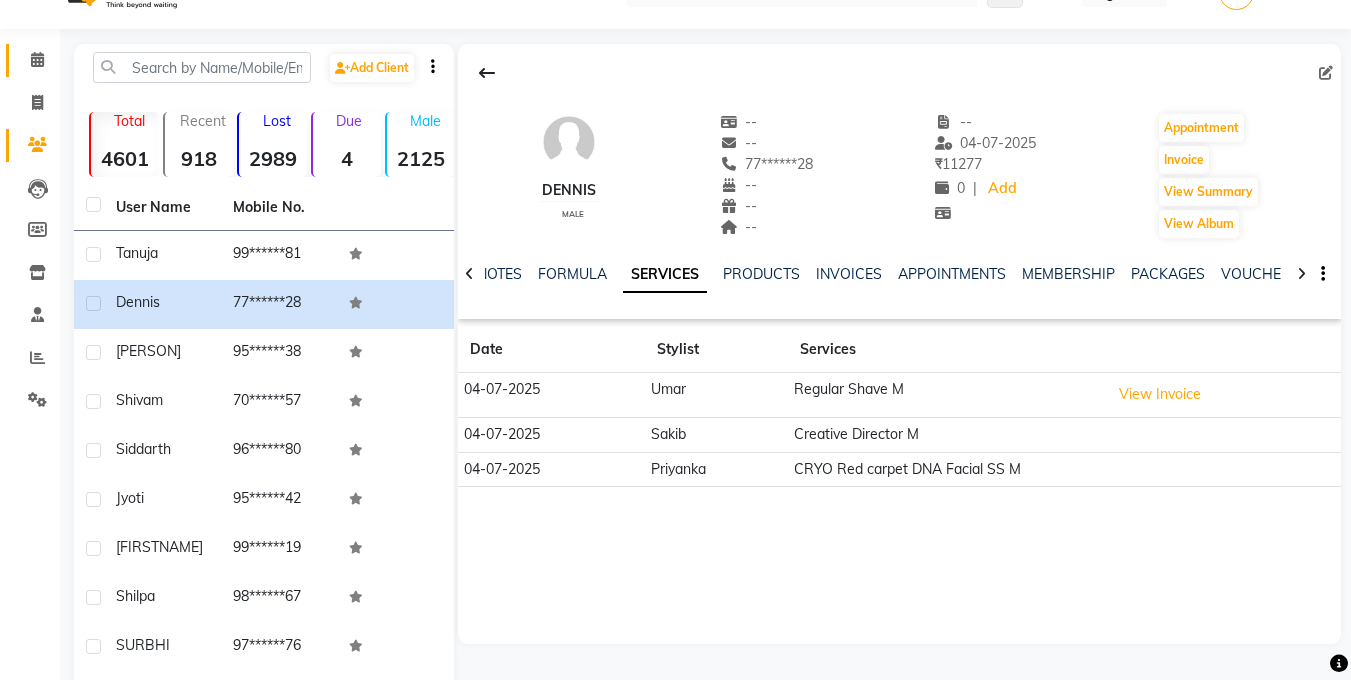 scroll, scrollTop: 0, scrollLeft: 0, axis: both 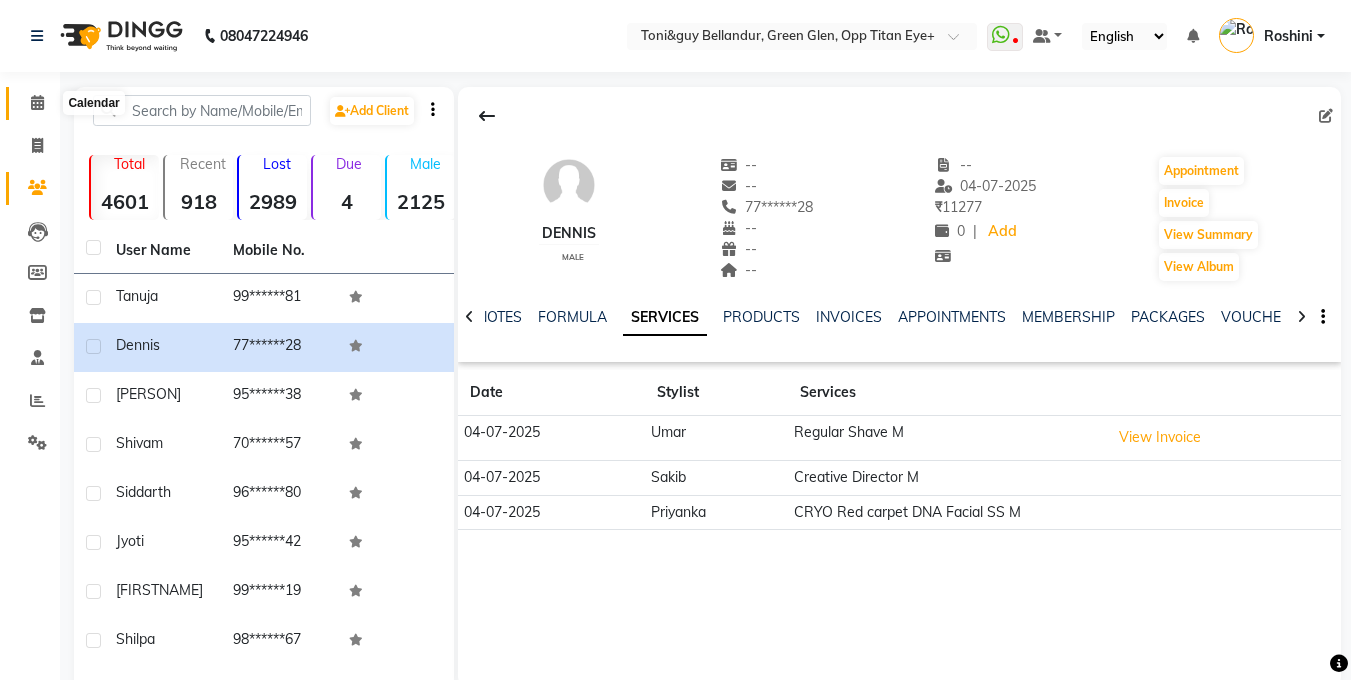 click 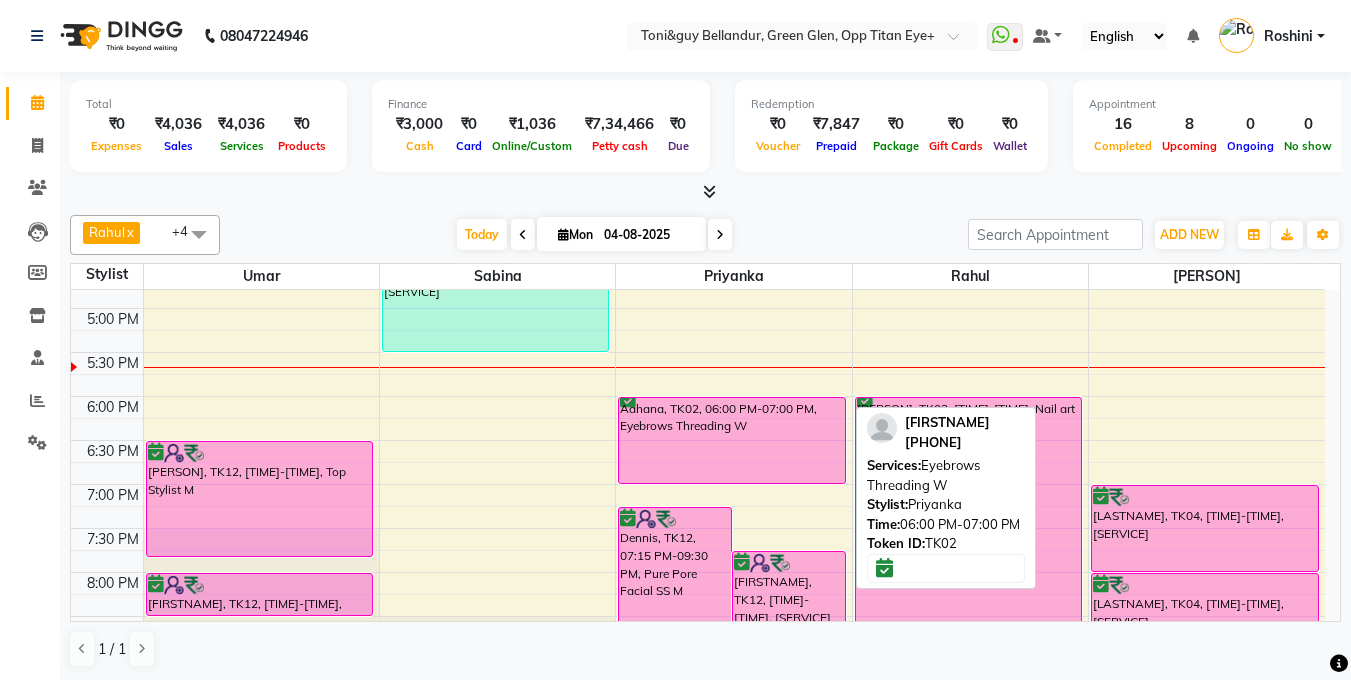 scroll, scrollTop: 684, scrollLeft: 0, axis: vertical 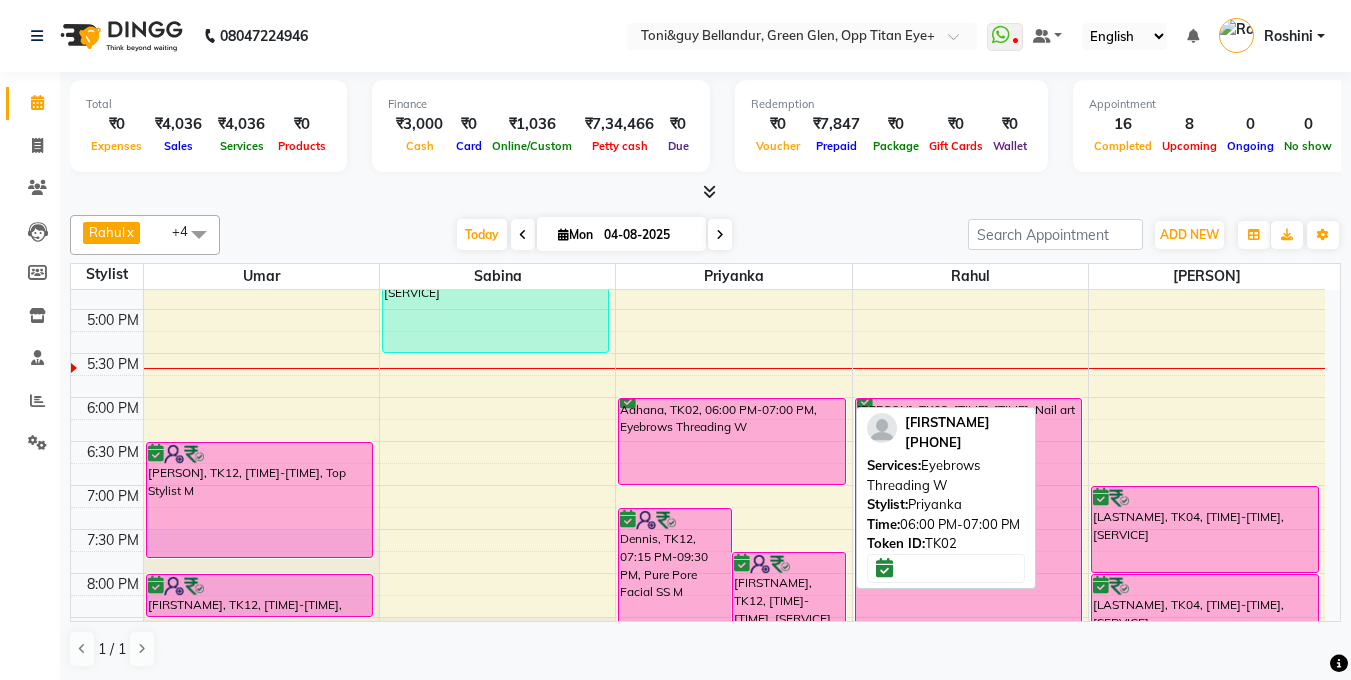 click on "Aahana, TK02, 06:00 PM-07:00 PM, Eyebrows Threading W" at bounding box center [732, 441] 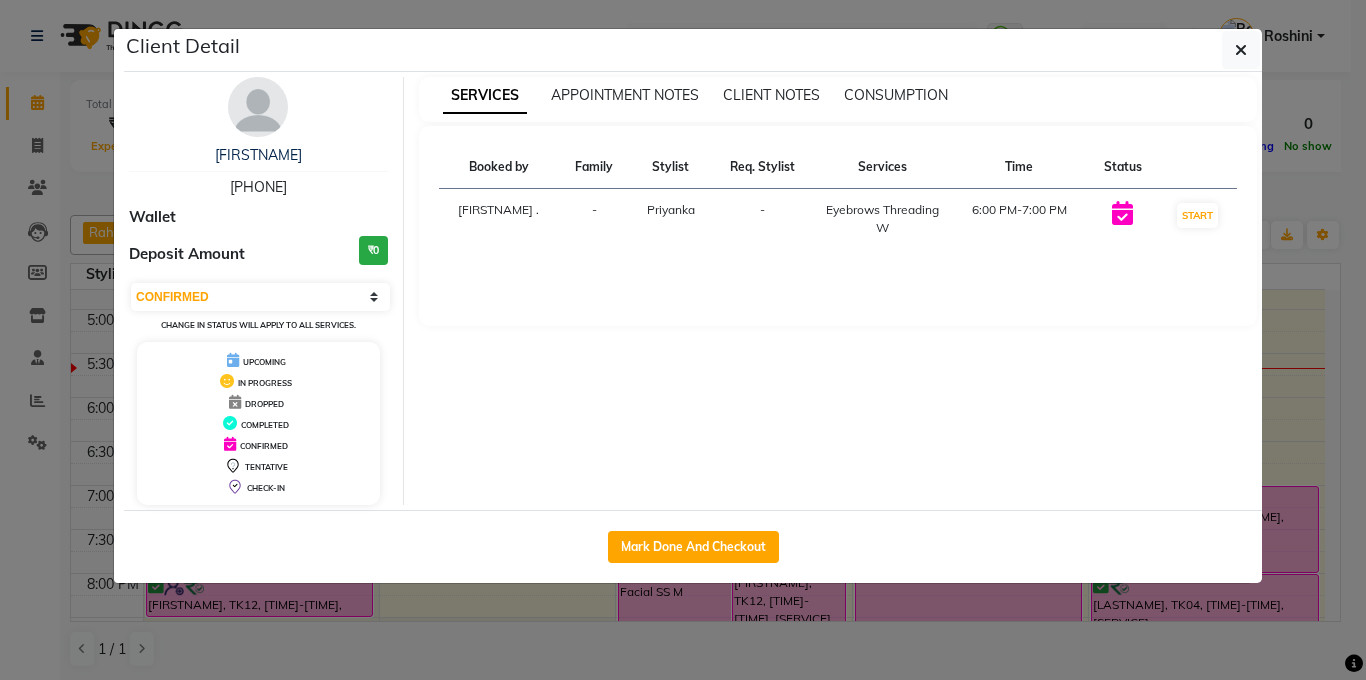 click on "Client Detail  Aahana    9903395619 Wallet Deposit Amount  ₹0  Select IN SERVICE CONFIRMED TENTATIVE CHECK IN MARK DONE DROPPED UPCOMING Change in status will apply to all services. UPCOMING IN PROGRESS DROPPED COMPLETED CONFIRMED TENTATIVE CHECK-IN SERVICES APPOINTMENT NOTES CLIENT NOTES CONSUMPTION Booked by Family Stylist Req. Stylist Services Time Status  Logeshwari .  - Priyanka -  Eyebrows Threading W   6:00 PM-7:00 PM   START   Mark Done And Checkout" 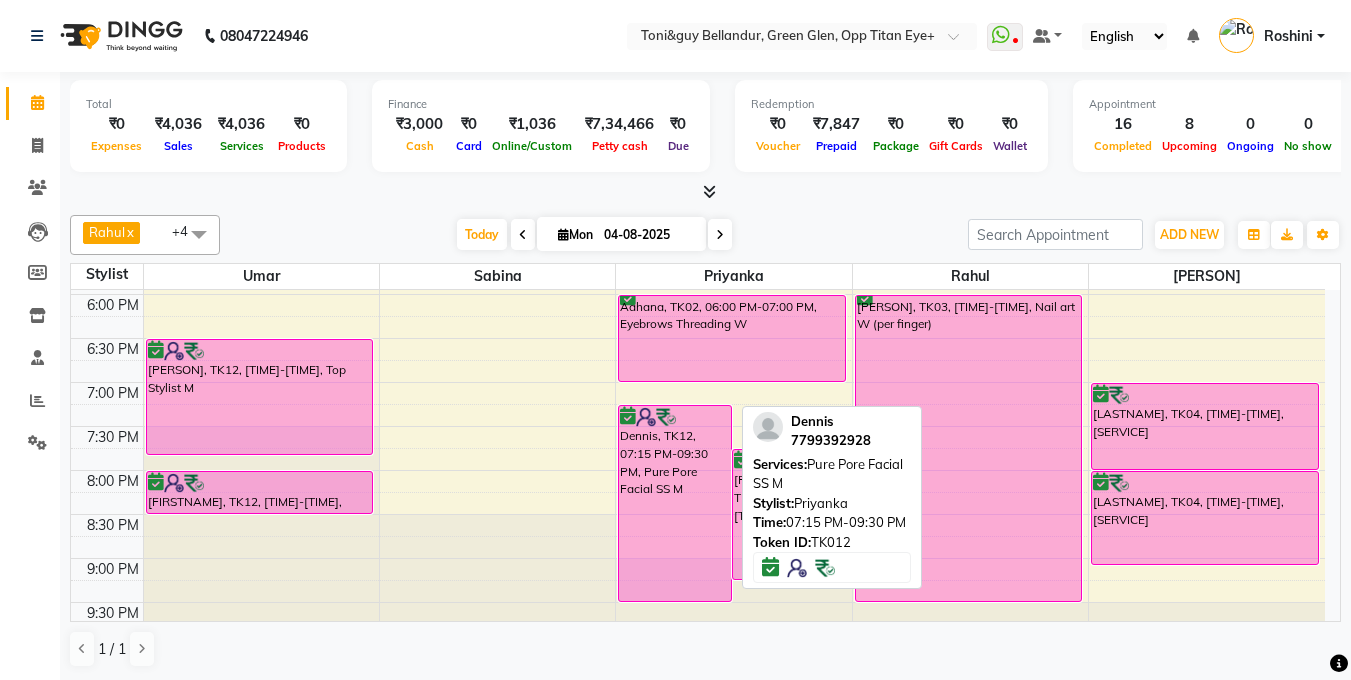 scroll, scrollTop: 770, scrollLeft: 0, axis: vertical 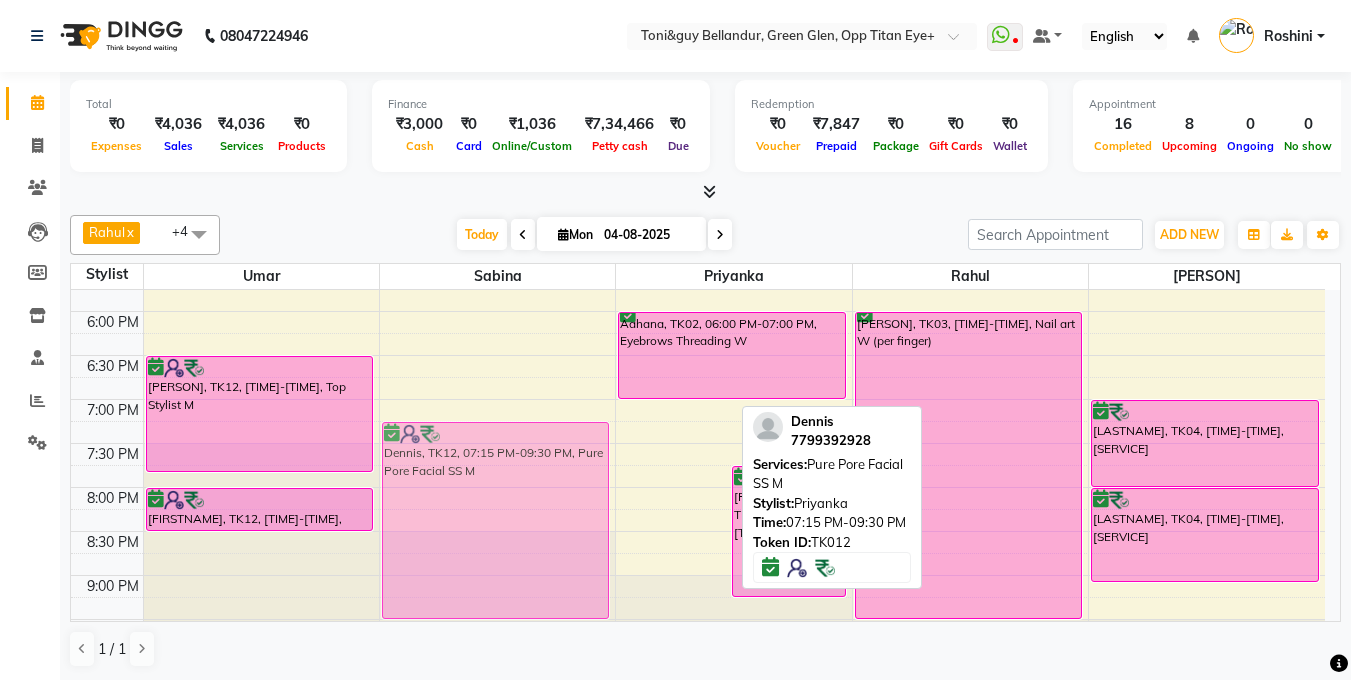 drag, startPoint x: 669, startPoint y: 453, endPoint x: 517, endPoint y: 454, distance: 152.0033 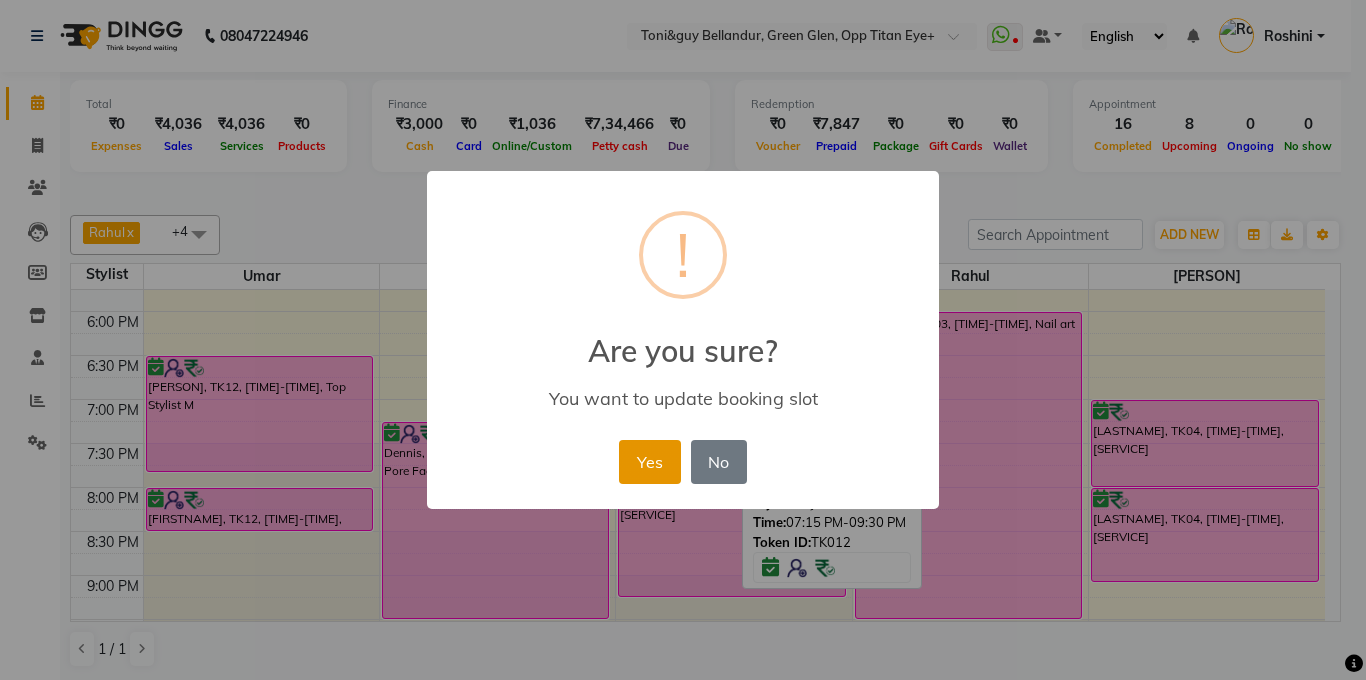 click on "Yes" at bounding box center [649, 462] 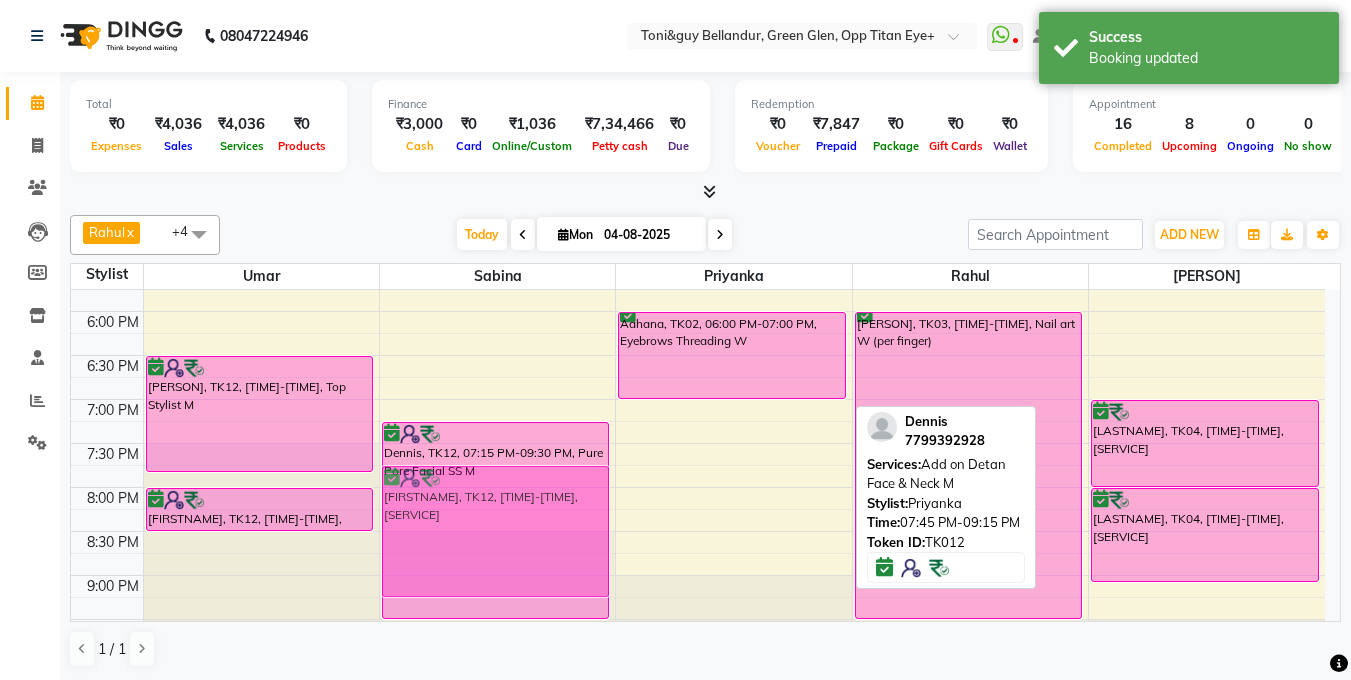 drag, startPoint x: 745, startPoint y: 491, endPoint x: 590, endPoint y: 486, distance: 155.08063 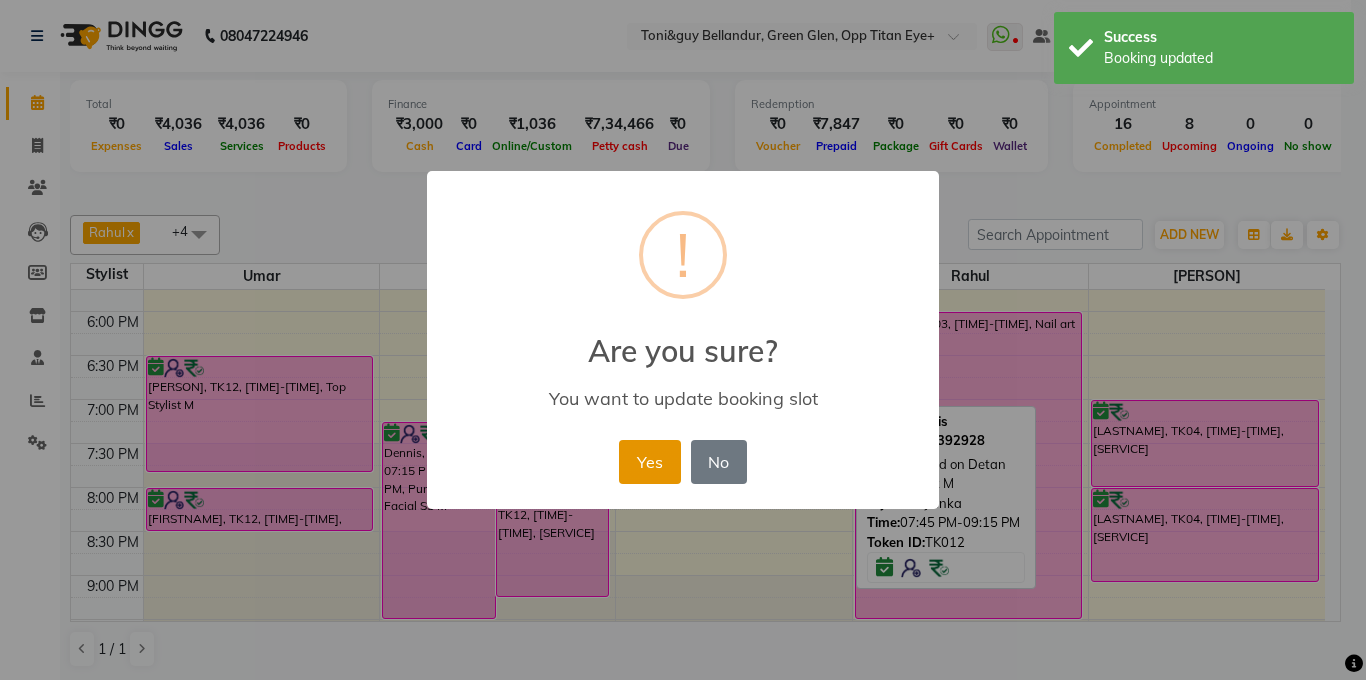 click on "Yes" at bounding box center (649, 462) 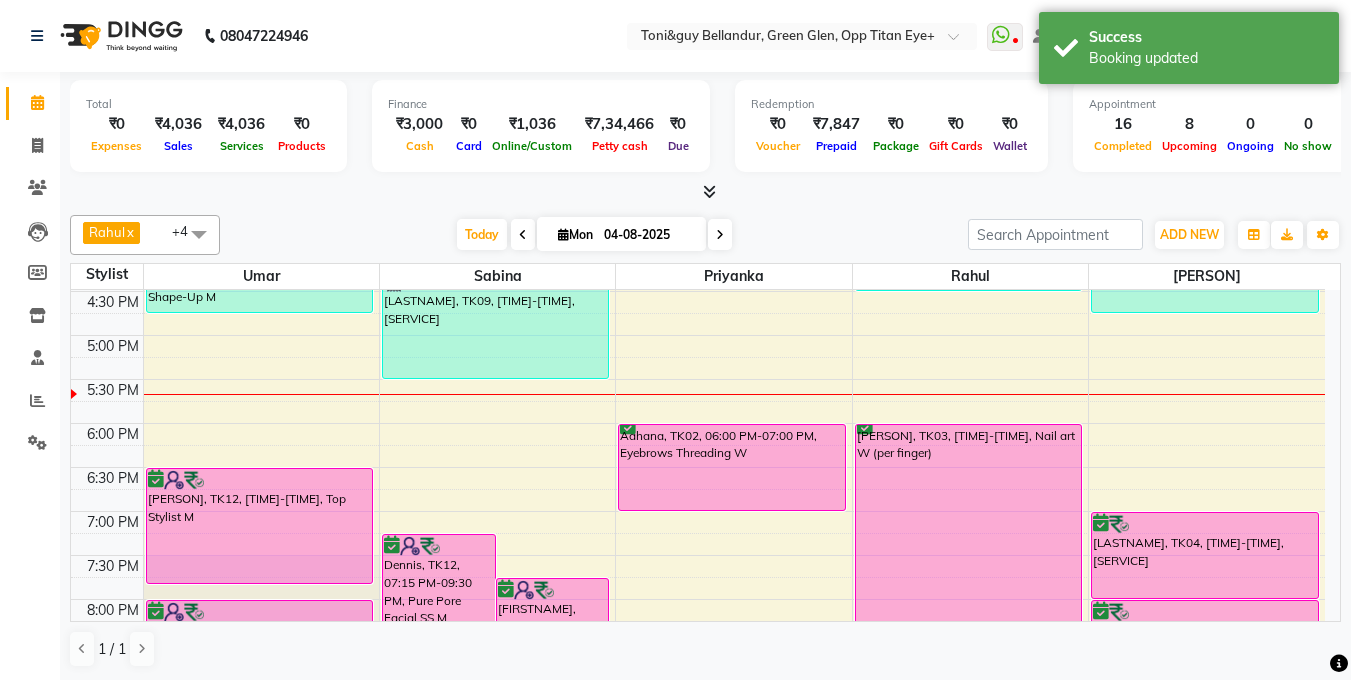scroll, scrollTop: 812, scrollLeft: 0, axis: vertical 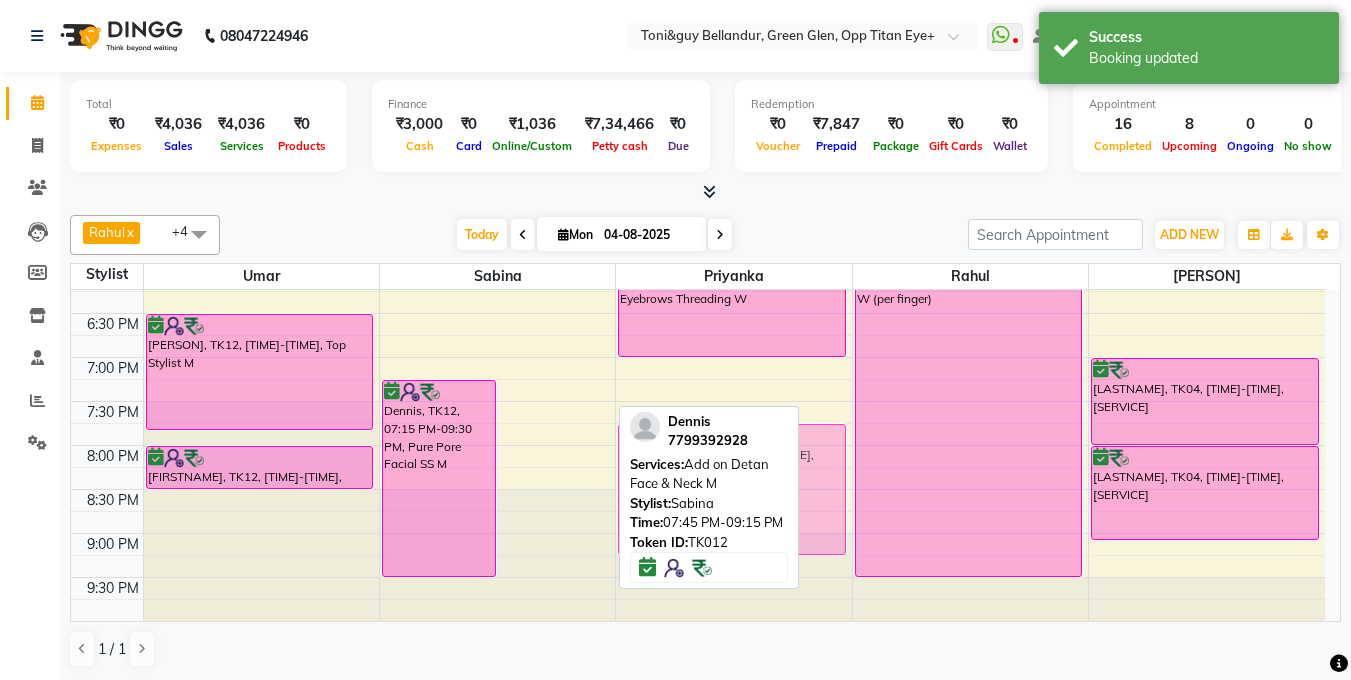 drag, startPoint x: 566, startPoint y: 498, endPoint x: 651, endPoint y: 496, distance: 85.02353 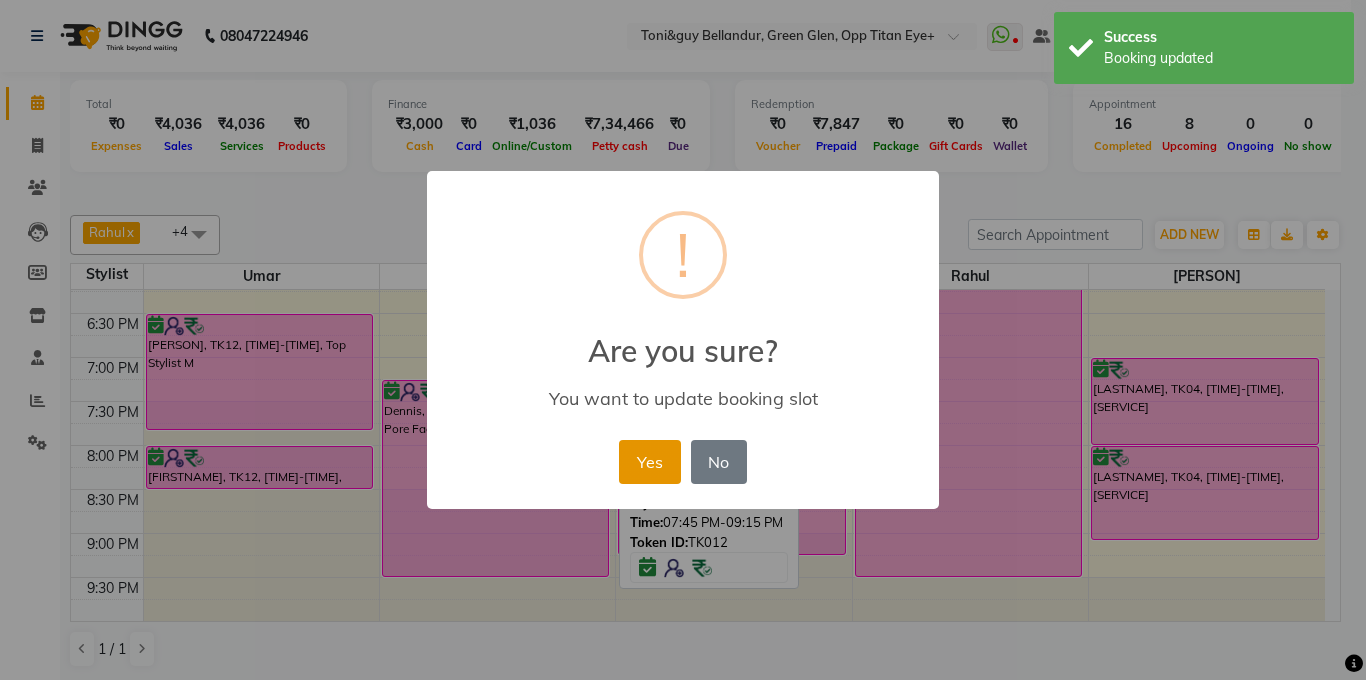 click on "Yes" at bounding box center [649, 462] 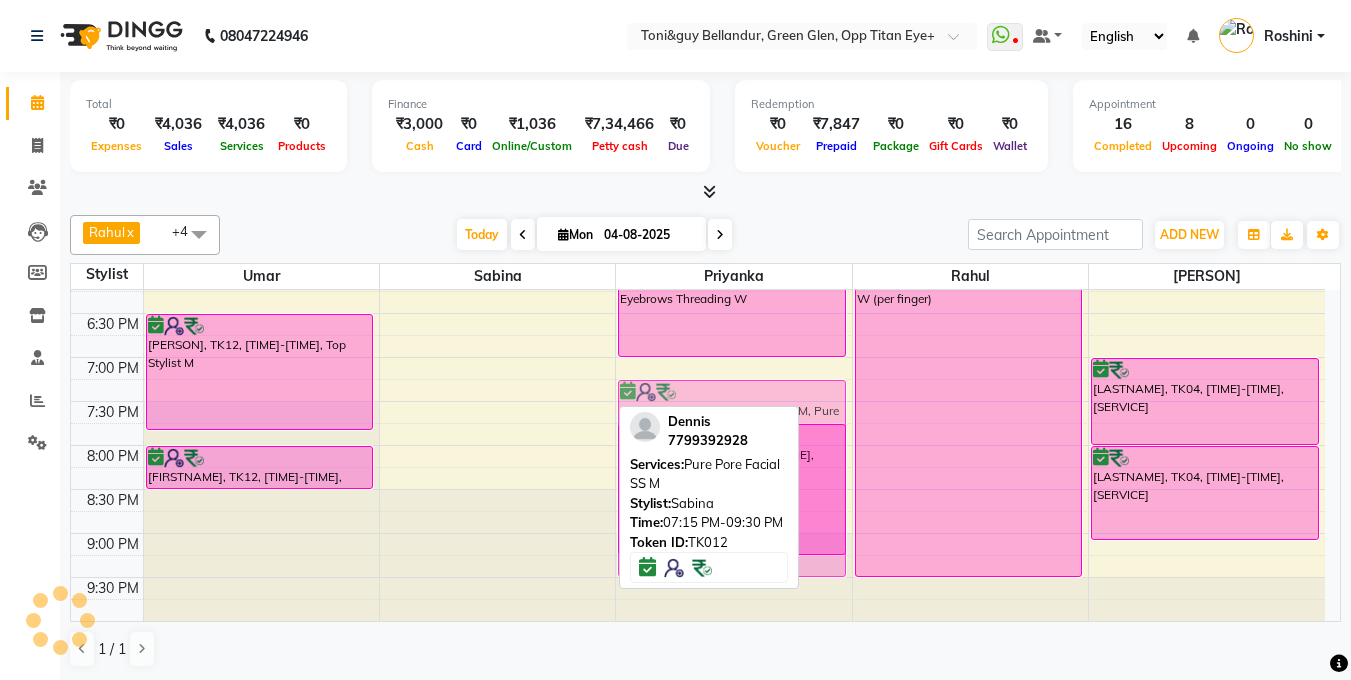 drag, startPoint x: 476, startPoint y: 483, endPoint x: 650, endPoint y: 466, distance: 174.82849 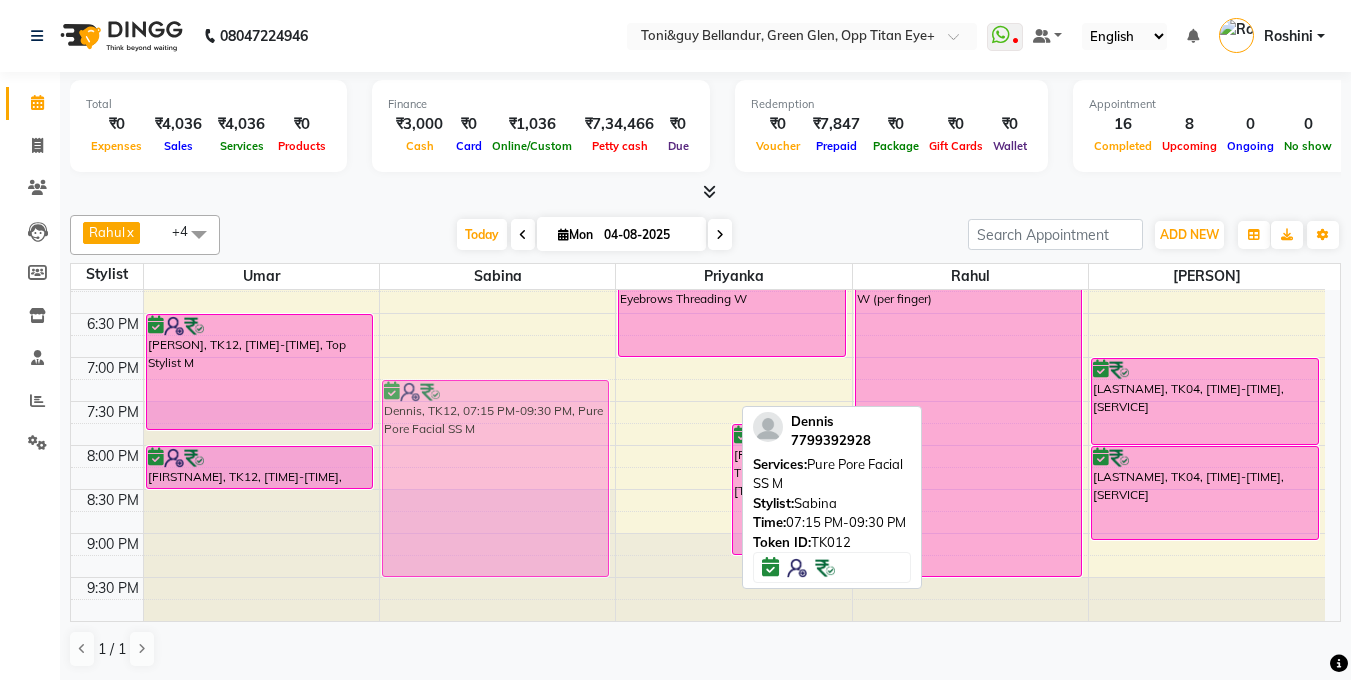 drag, startPoint x: 649, startPoint y: 412, endPoint x: 546, endPoint y: 408, distance: 103.077644 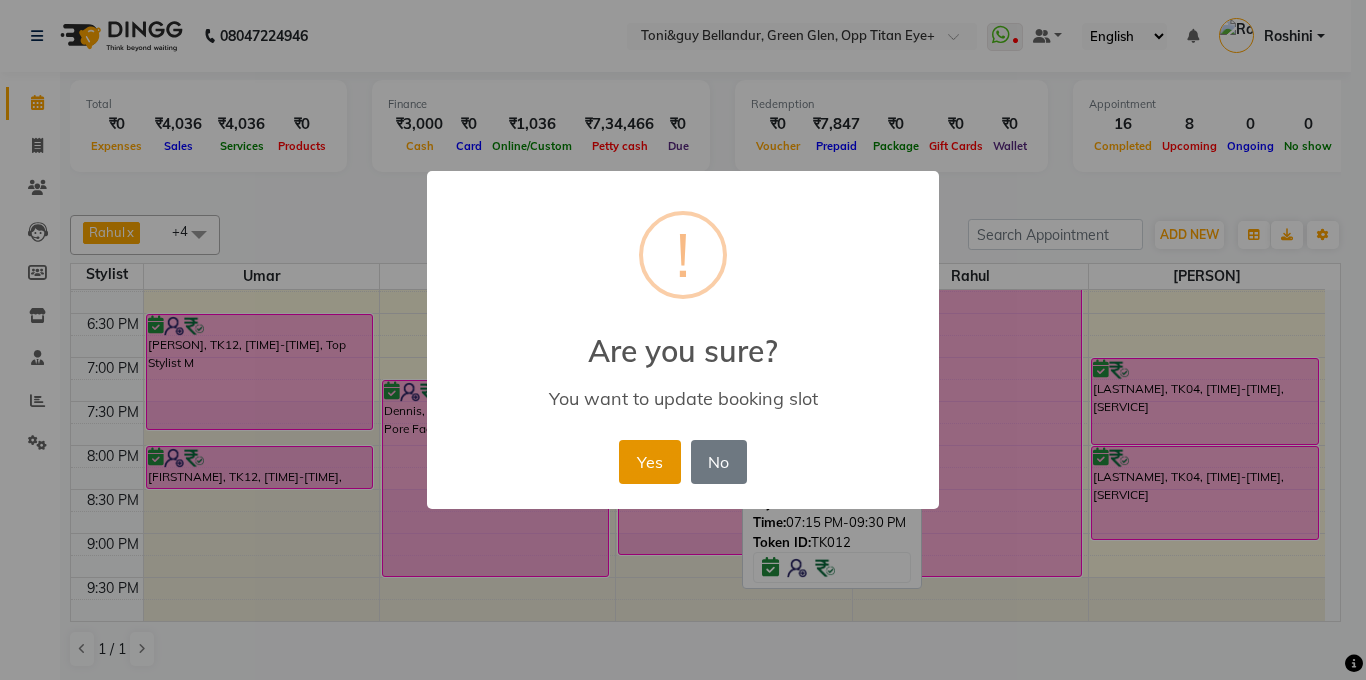 click on "Yes" at bounding box center [649, 462] 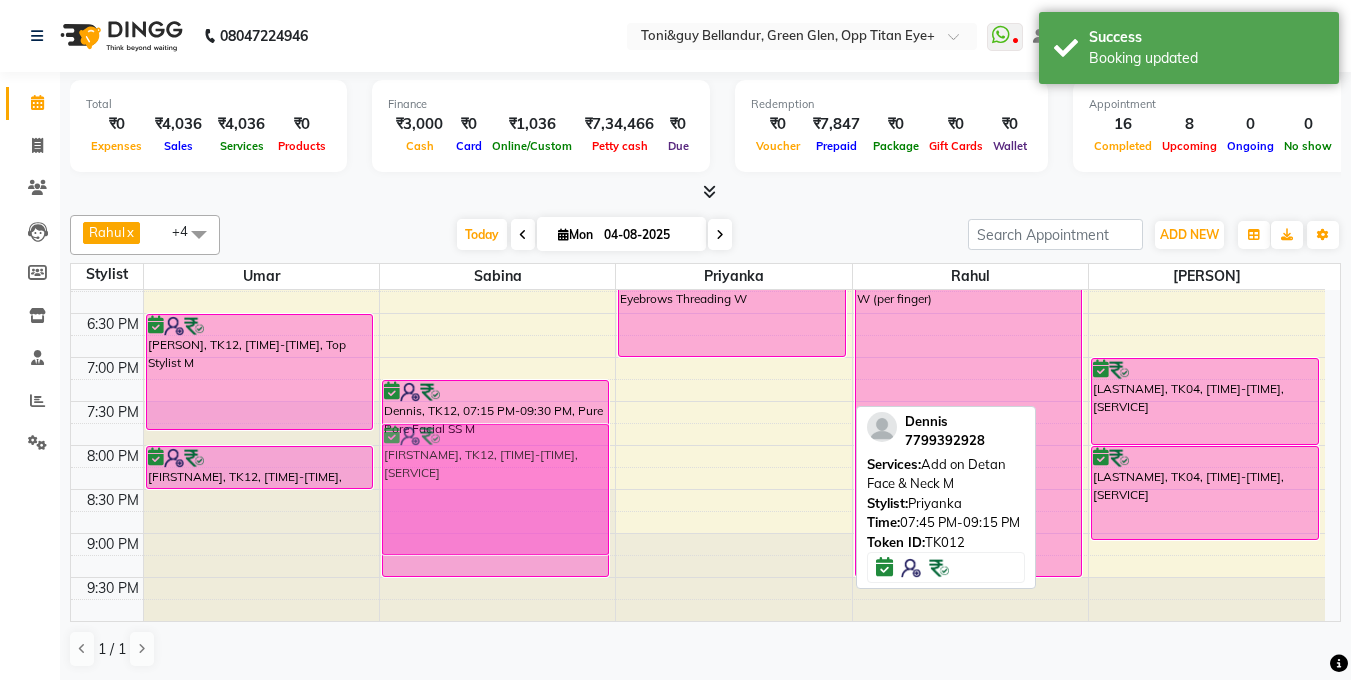 drag, startPoint x: 758, startPoint y: 471, endPoint x: 592, endPoint y: 463, distance: 166.19266 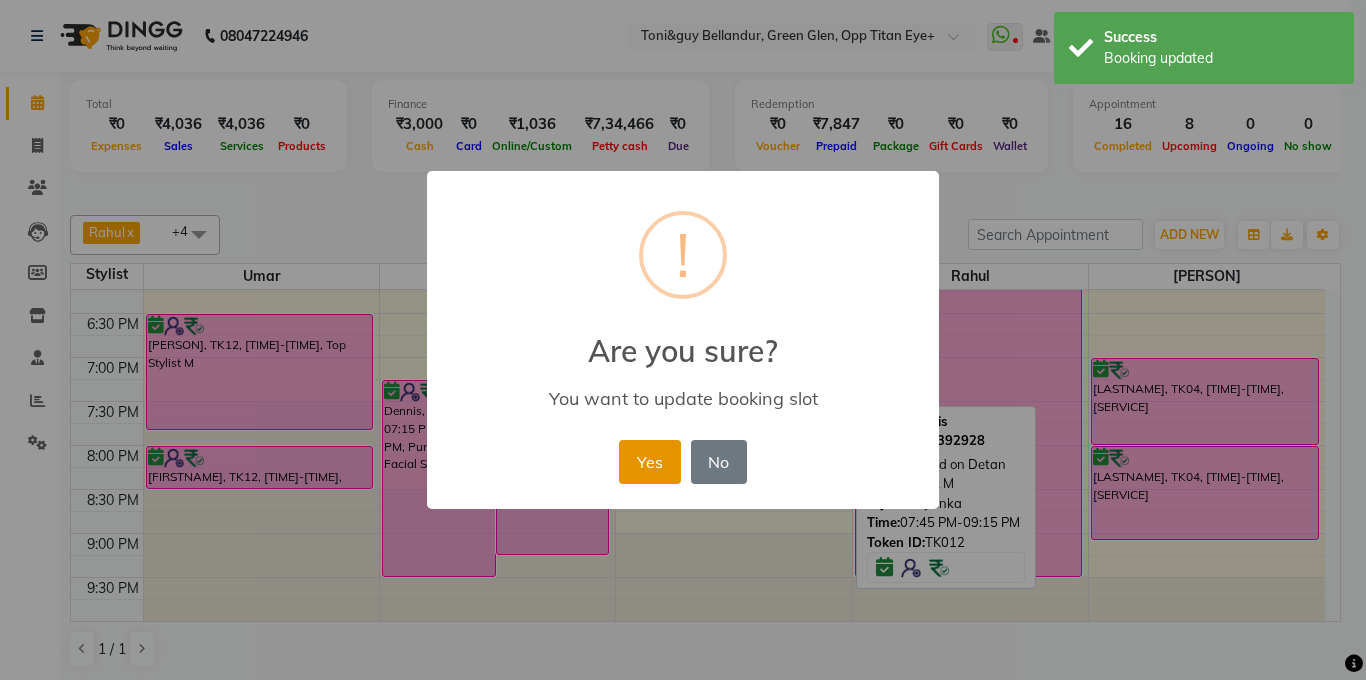 click on "Yes" at bounding box center [649, 462] 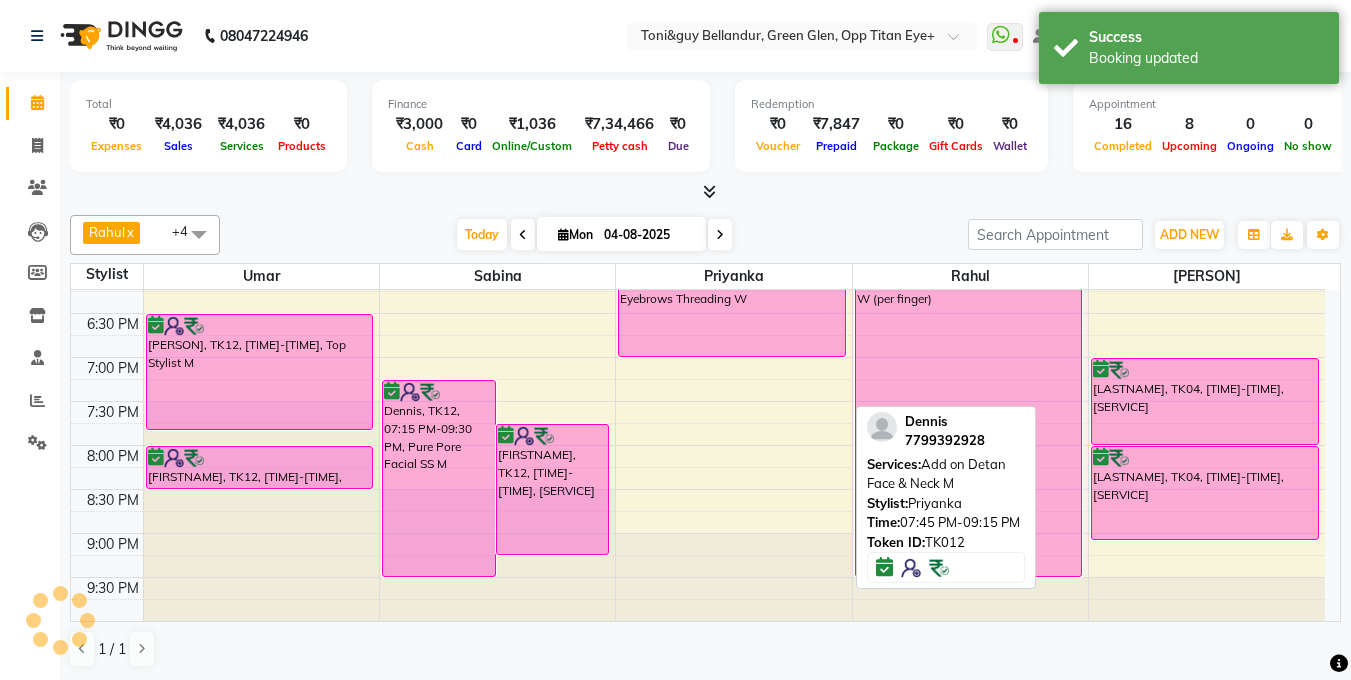 scroll, scrollTop: 1, scrollLeft: 0, axis: vertical 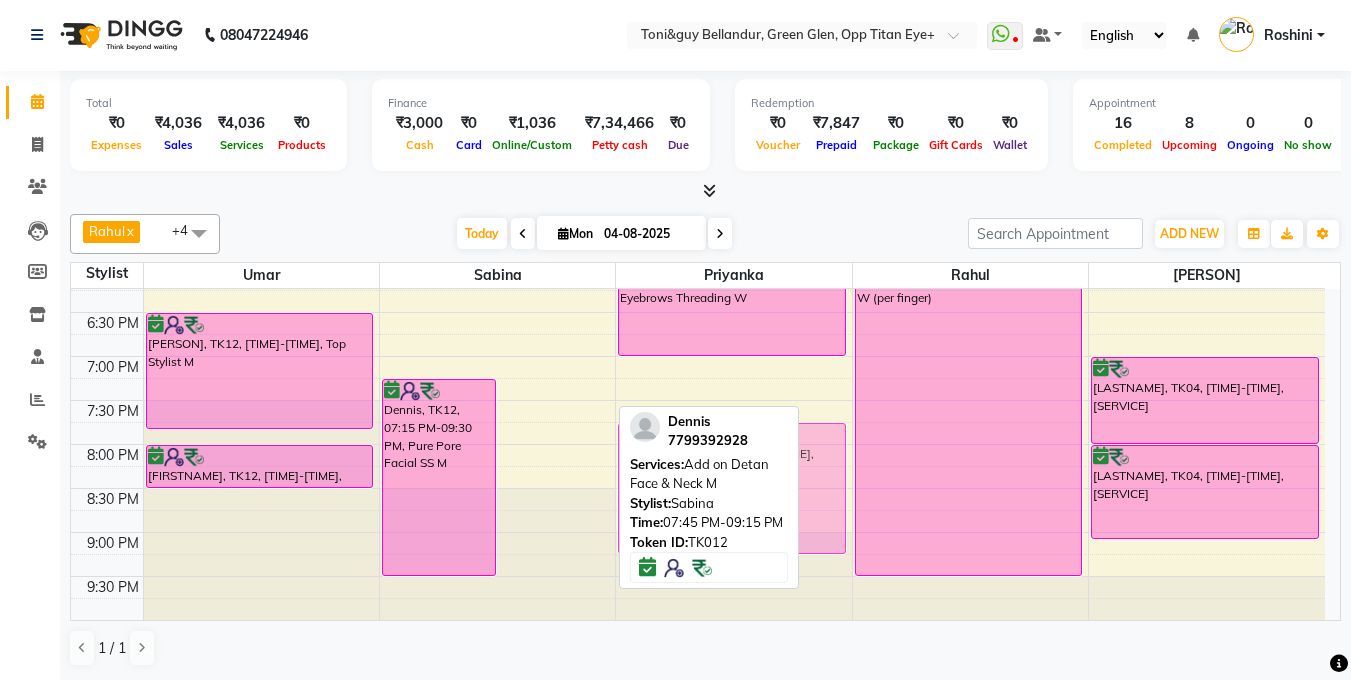 drag, startPoint x: 571, startPoint y: 432, endPoint x: 647, endPoint y: 435, distance: 76.05919 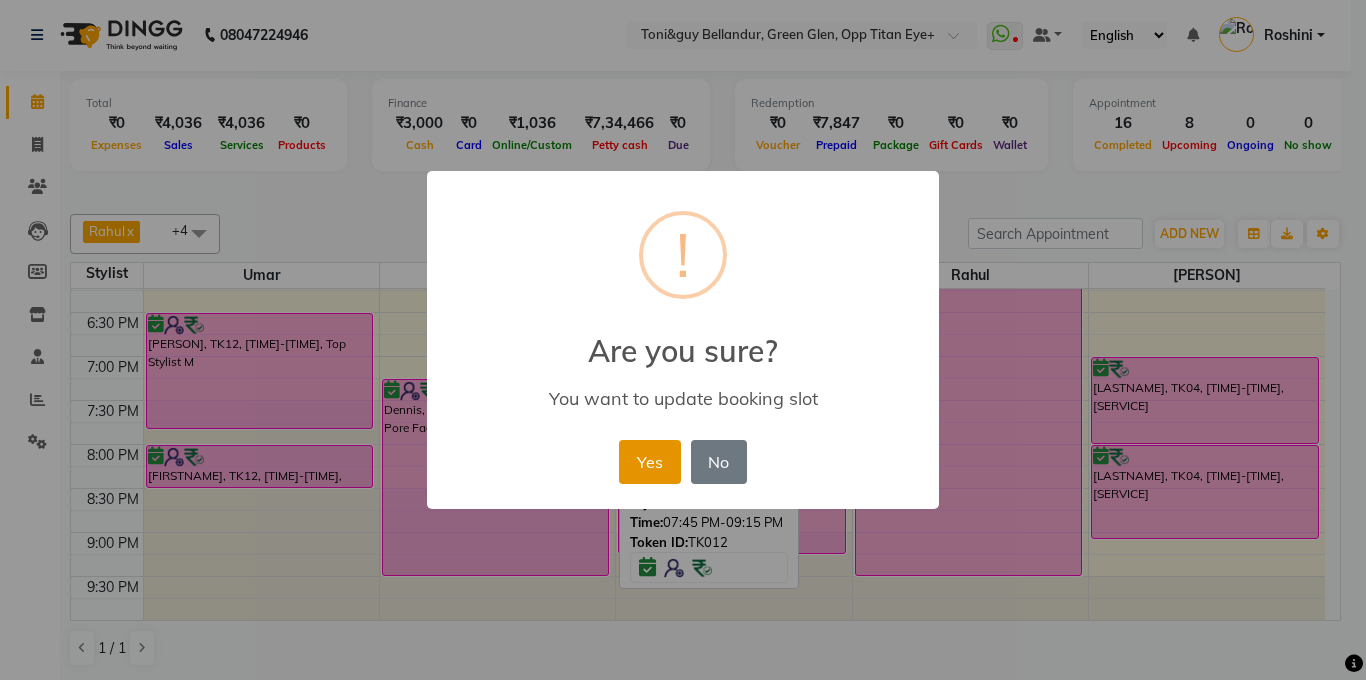 click on "Yes" at bounding box center (649, 462) 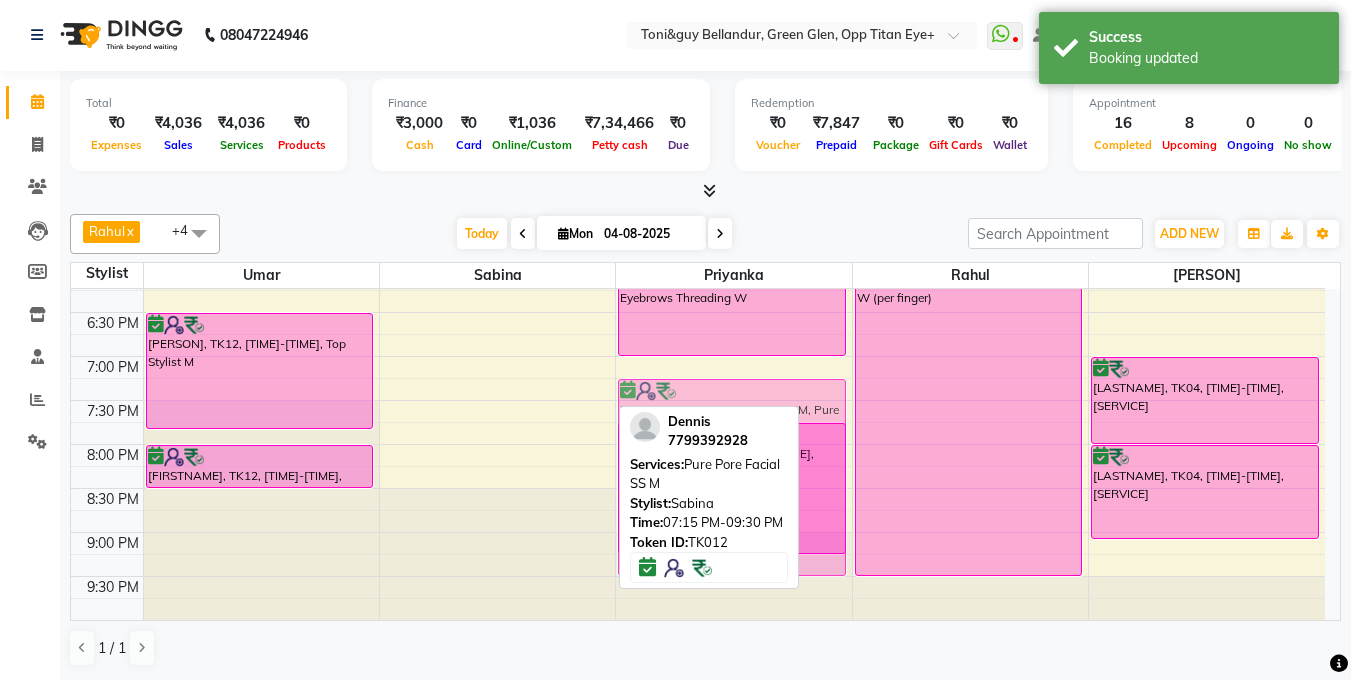 drag, startPoint x: 455, startPoint y: 441, endPoint x: 637, endPoint y: 446, distance: 182.06866 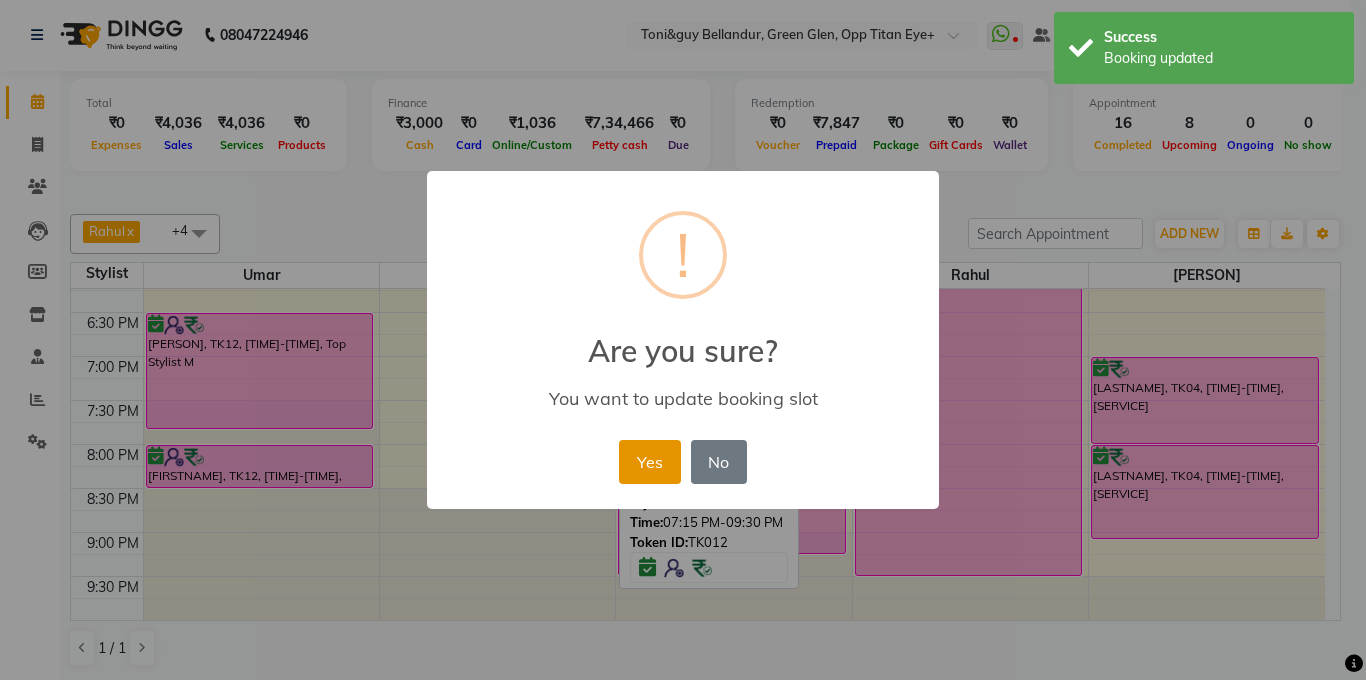 click on "Yes" at bounding box center (649, 462) 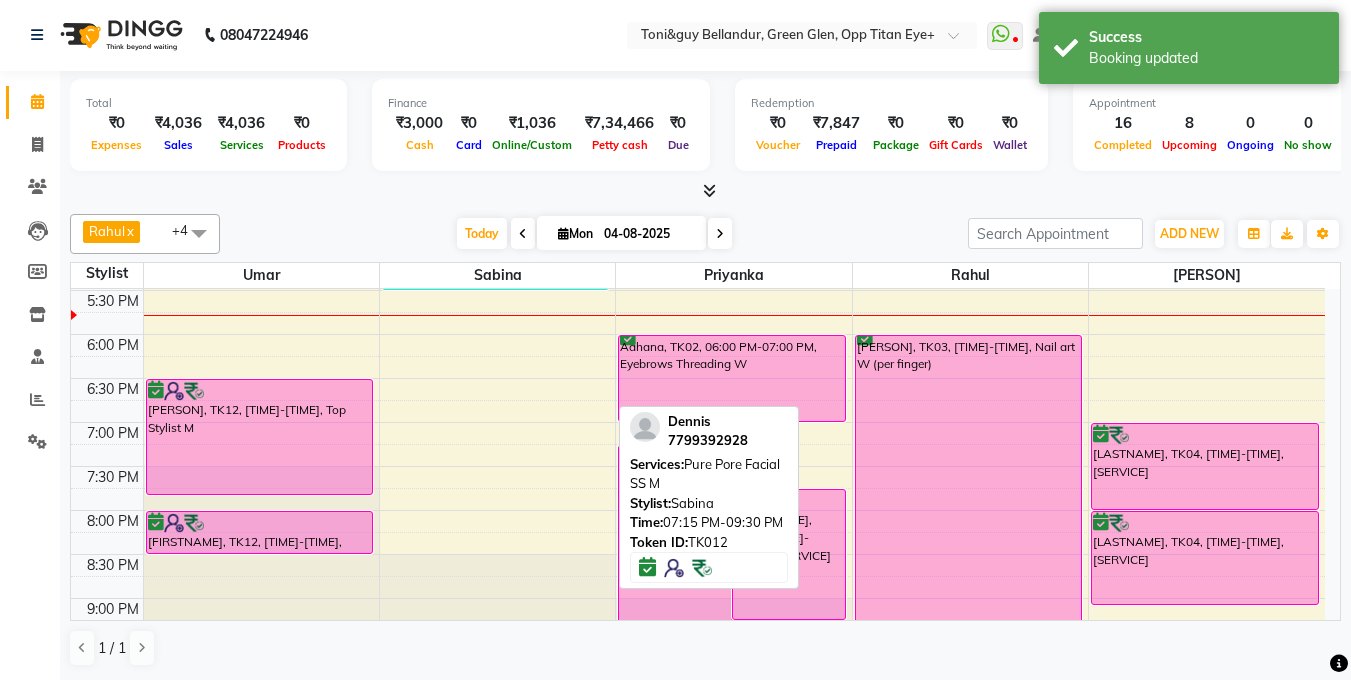 scroll, scrollTop: 742, scrollLeft: 0, axis: vertical 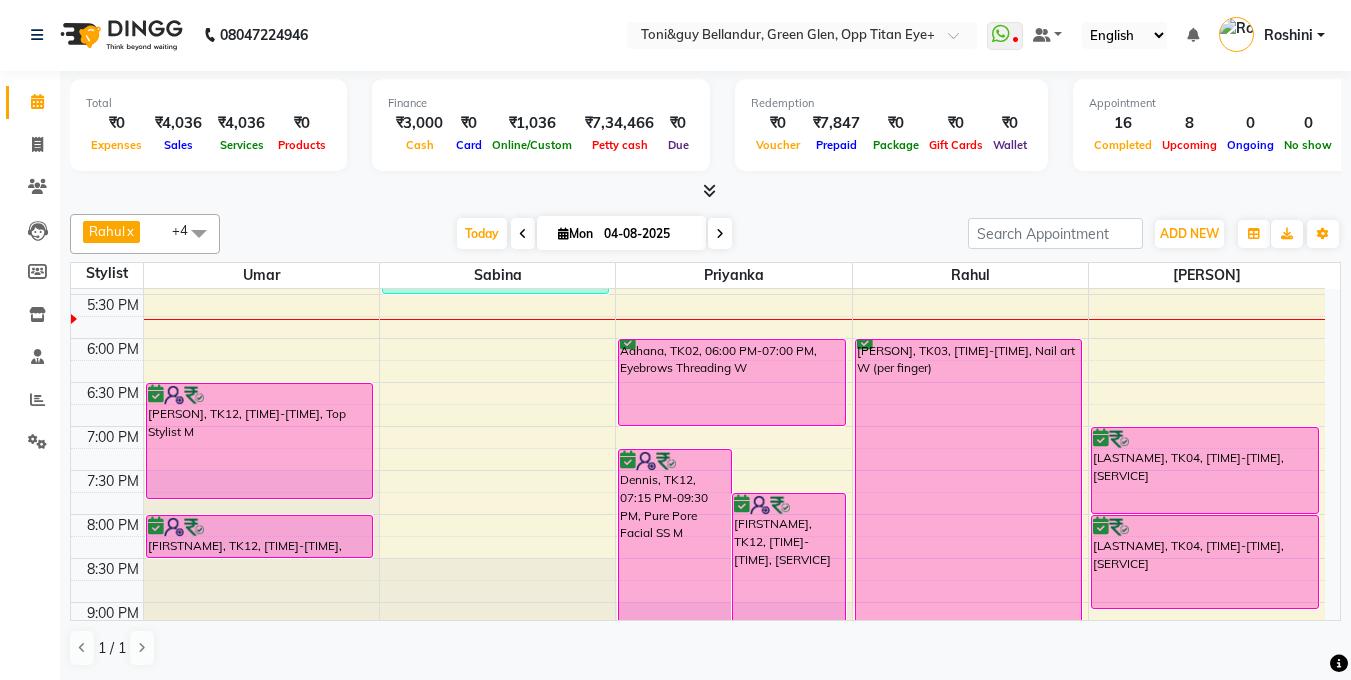 click on "9:00 AM 9:30 AM 10:00 AM 10:30 AM 11:00 AM 11:30 AM 12:00 PM 12:30 PM 1:00 PM 1:30 PM 2:00 PM 2:30 PM 3:00 PM 3:30 PM 4:00 PM 4:30 PM 5:00 PM 5:30 PM 6:00 PM 6:30 PM 7:00 PM 7:30 PM 8:00 PM 8:30 PM 9:00 PM 9:30 PM     Hina, TK06, 11:00 AM-11:50 AM, Stylist M     Hina, TK06, 11:45 AM-12:15 PM, Men's Head Oil - 30 Mins M     Ankur, TK11, 04:00 PM-04:45 PM, Beard Shape-Up M     Dennis, TK12, 06:30 PM-07:50 PM, Top Stylist M     Dennis, TK12, 08:00 PM-08:30 PM, Beard Shape-Up M     SURBHI, TK08, 01:45 PM-02:00 PM, Chin Threading W     SURBHI, TK08, 02:00 PM-02:15 PM, Eyebrows Threading W     SURBHI, TK08, 02:15 PM-02:45 PM, Upper Lip Wax W    Tanuja, TK05, 02:45 PM-03:00 PM, Chocolate Mint pedicure W     Tanuja, TK09, 04:15 PM-05:30 PM, Deluxe Pedicure W     Samriti, TK01, 01:00 PM-02:00 PM, Underarms Wax W     Samriti, TK01, 01:00 PM-01:15 PM, Forehead Threading W     Samriti, TK01, 01:15 PM-01:30 PM, Upperlip Threading W     Samriti, TK01, 01:30 PM-02:30 PM, Full Legs Wax W" at bounding box center [698, 118] 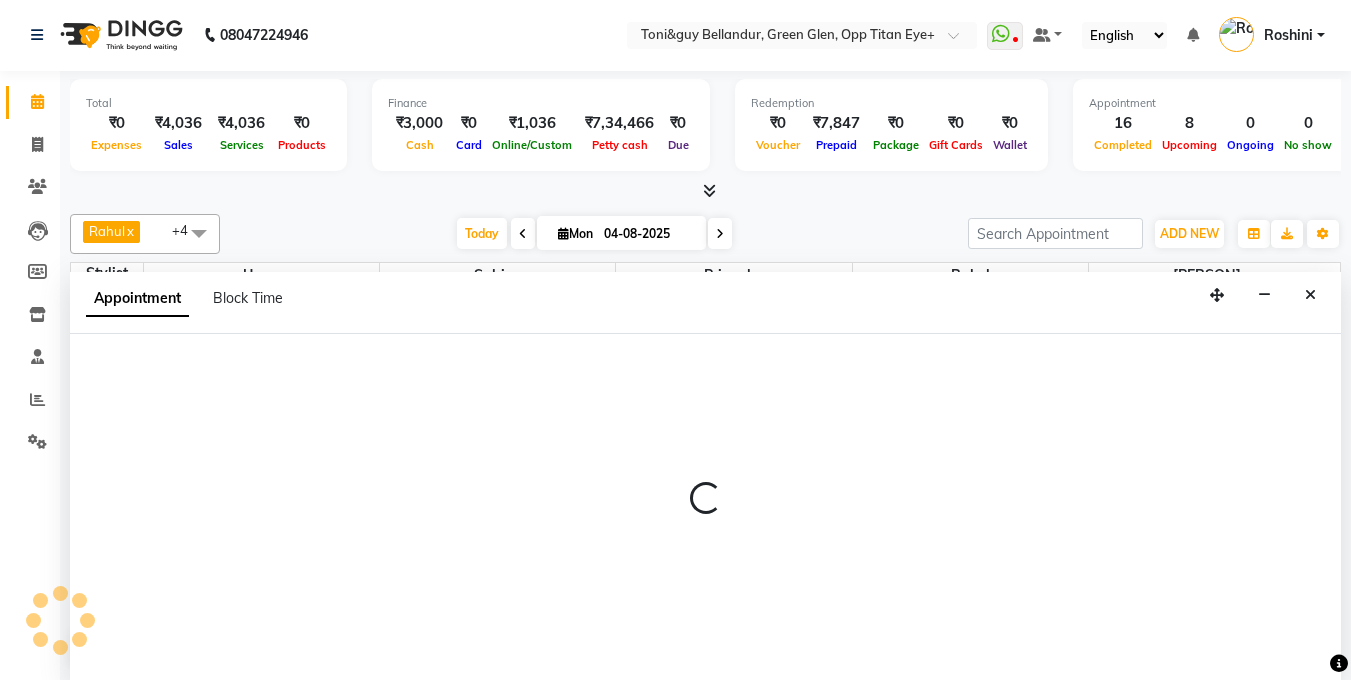select on "60437" 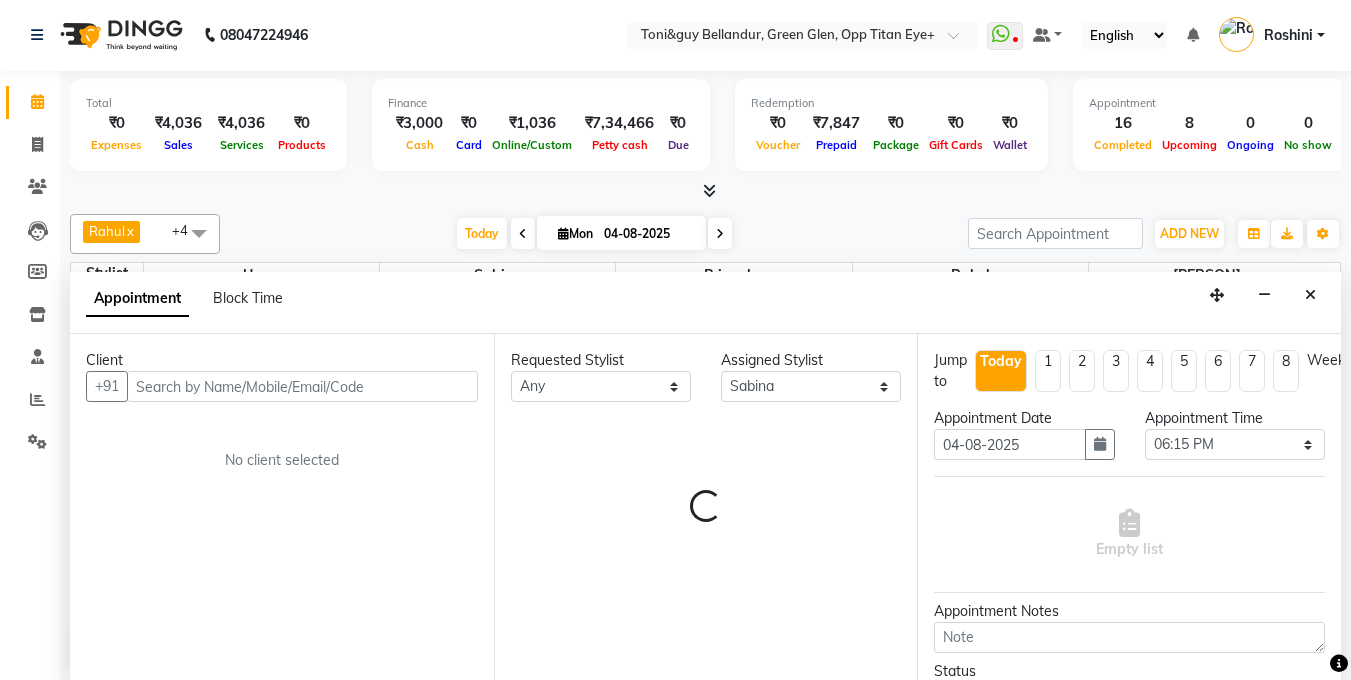 click at bounding box center (302, 386) 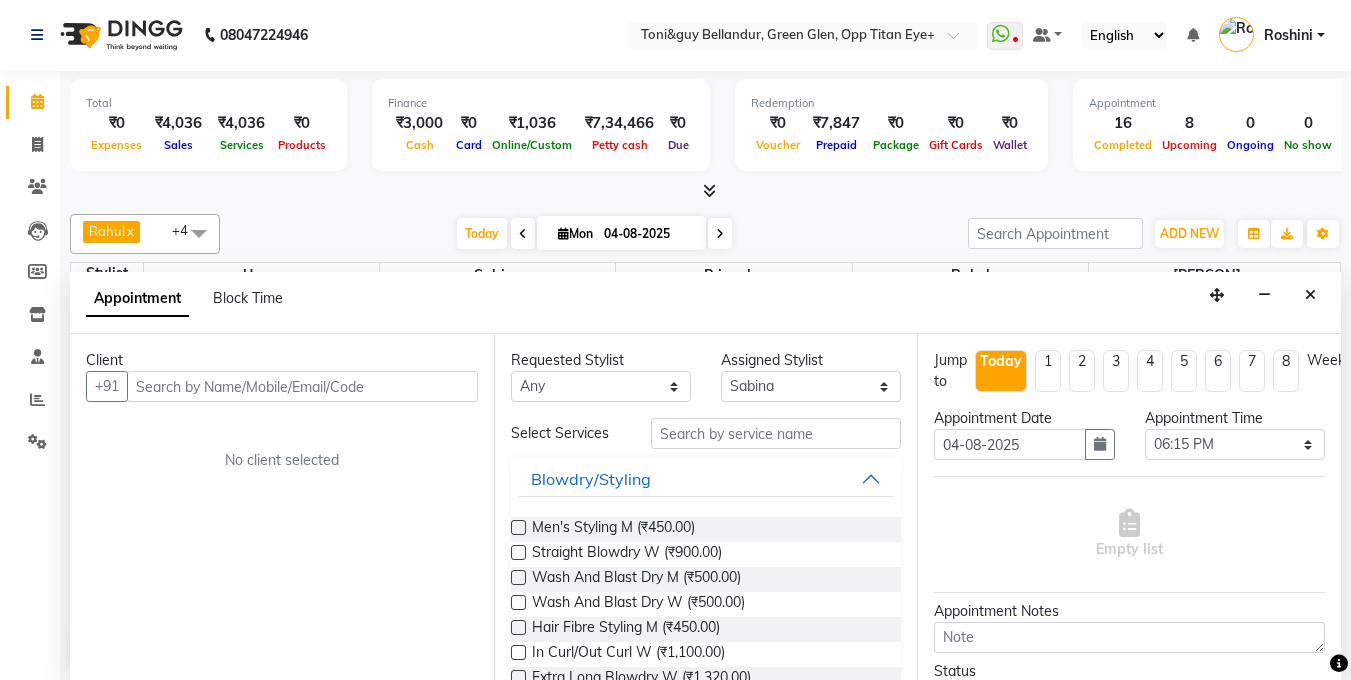 click at bounding box center [302, 386] 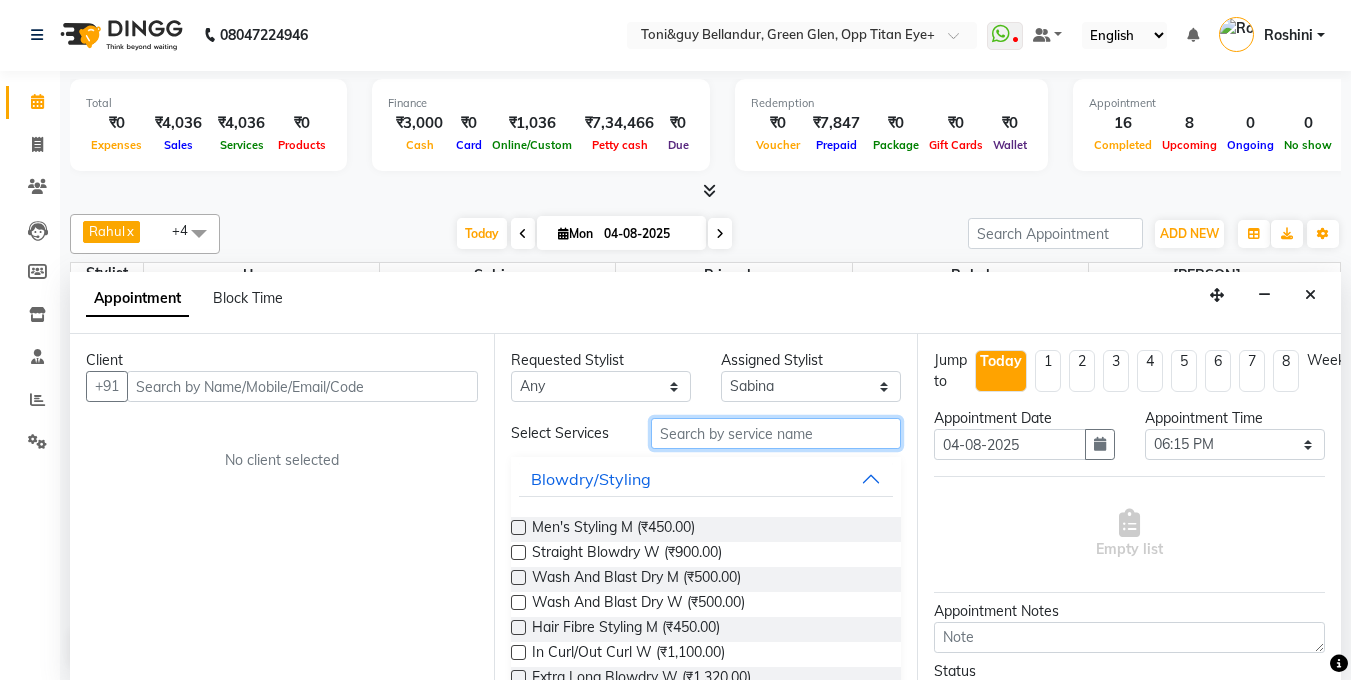 click at bounding box center [776, 433] 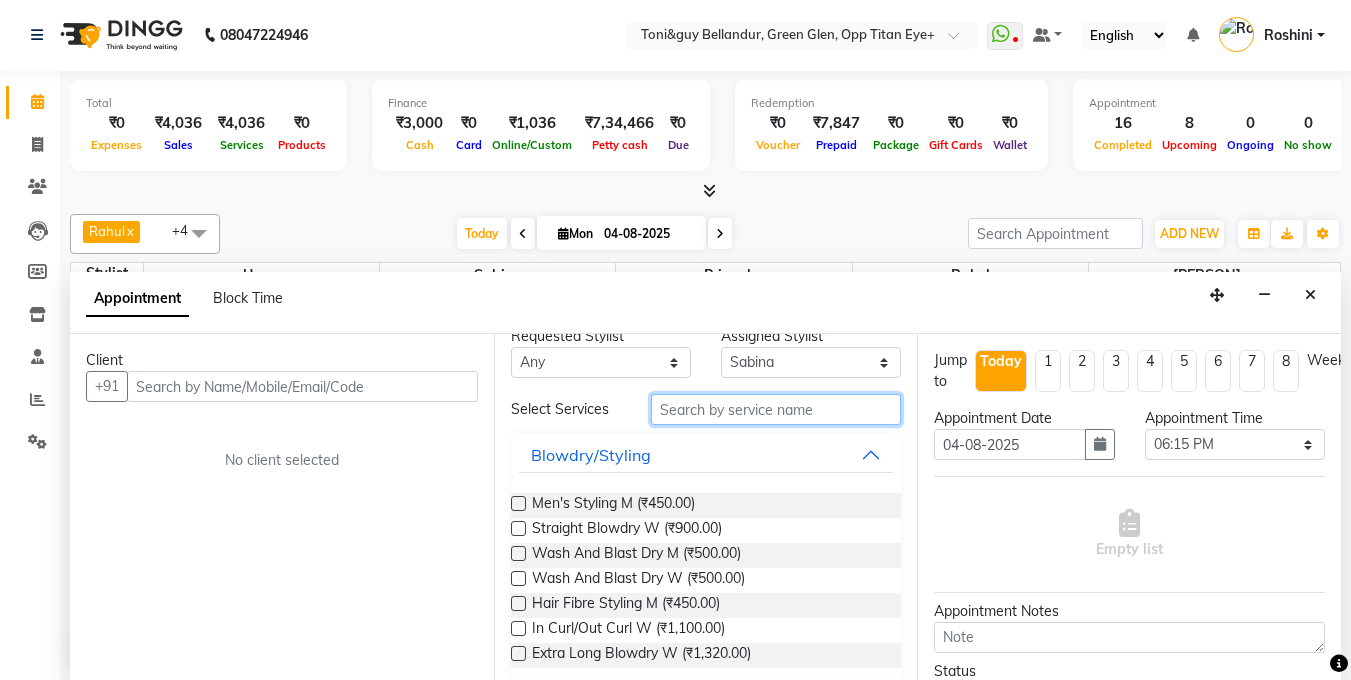 scroll, scrollTop: 0, scrollLeft: 0, axis: both 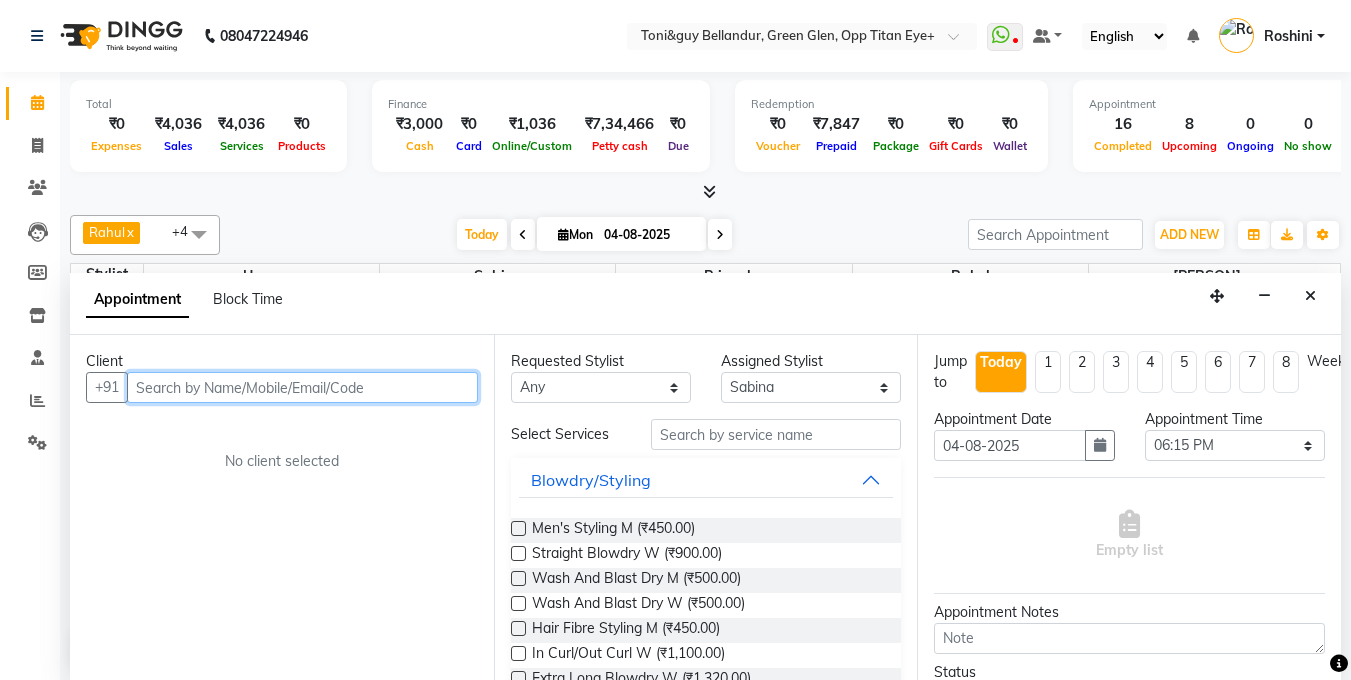 click at bounding box center (302, 387) 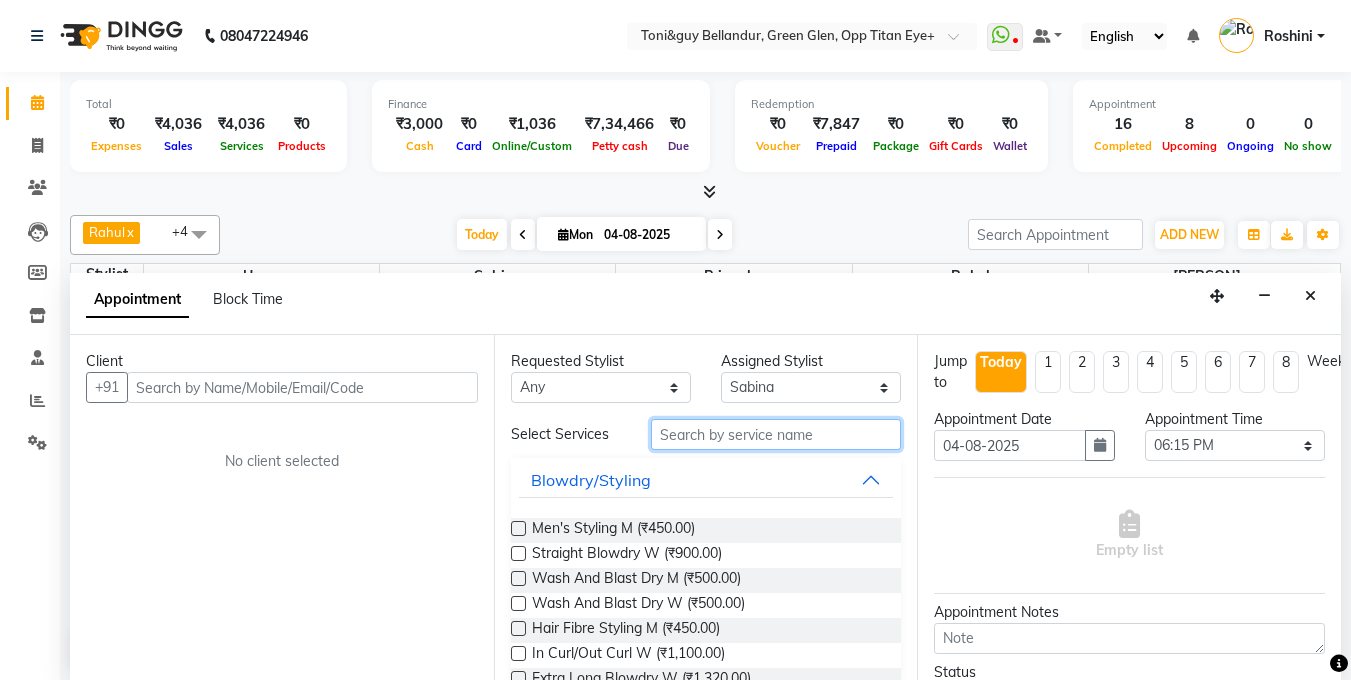 click at bounding box center (776, 434) 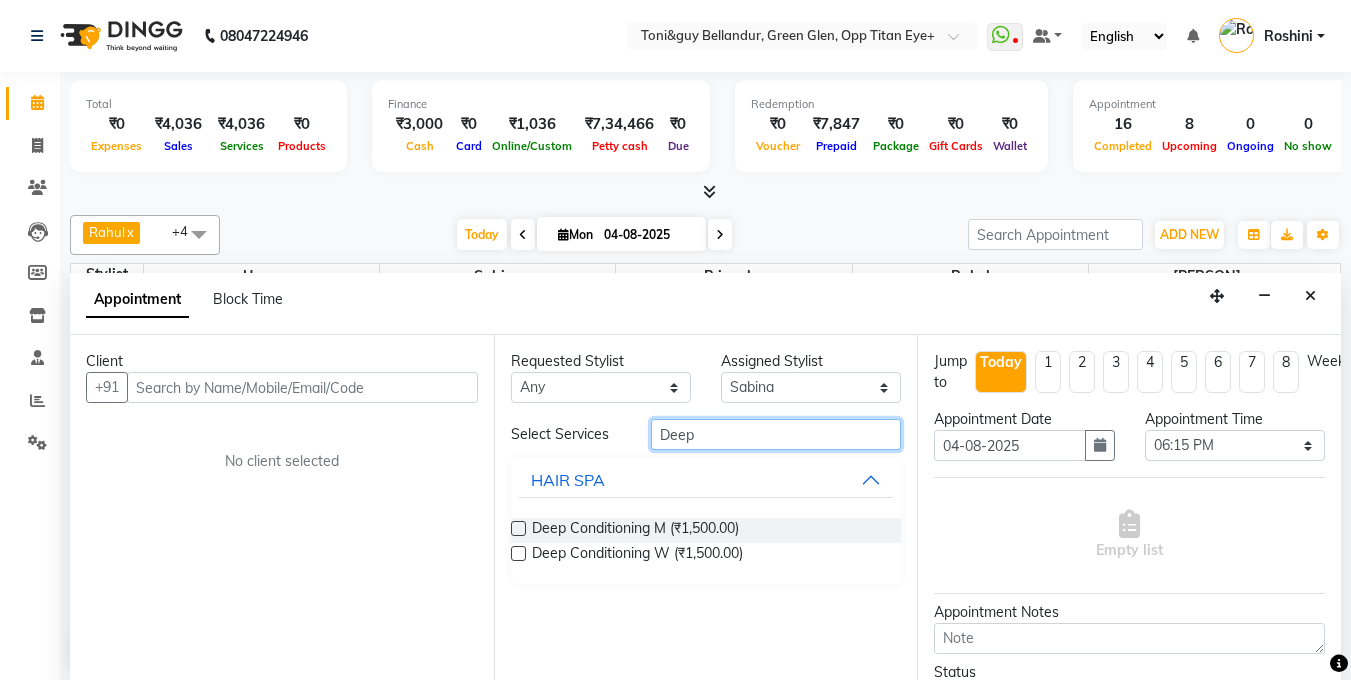 click on "Deep" at bounding box center [776, 434] 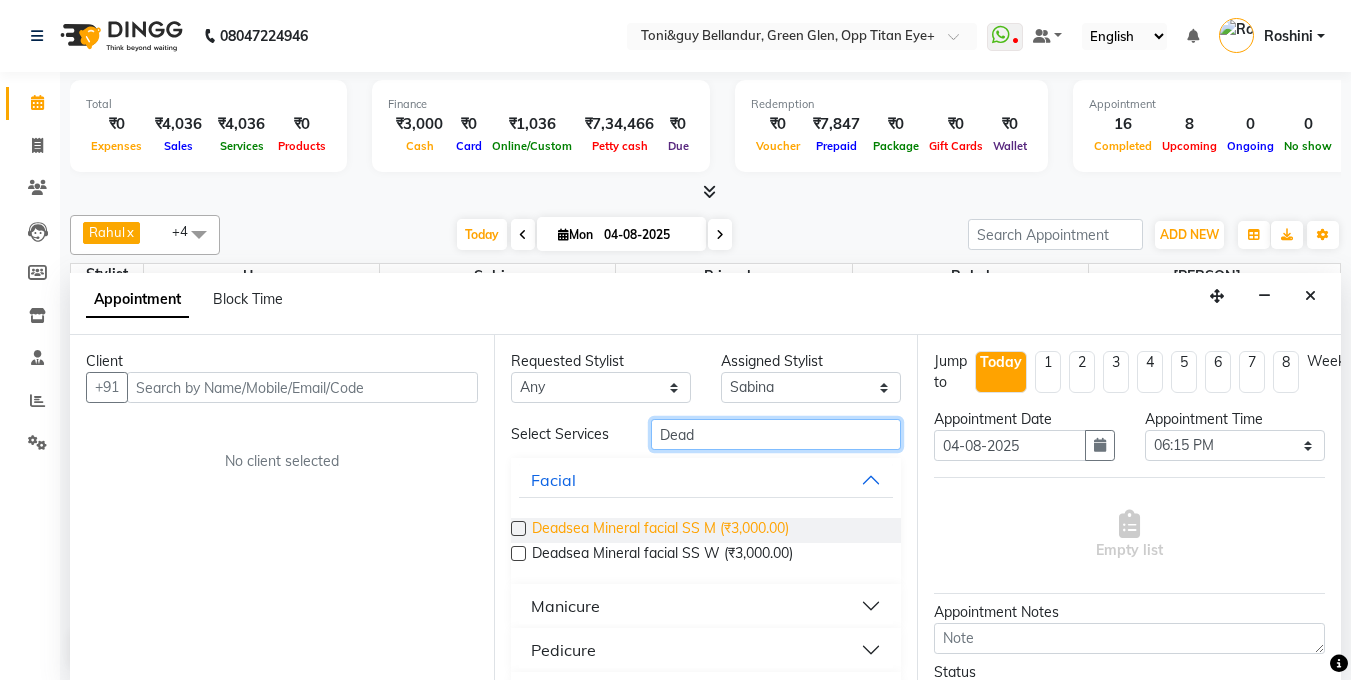 type on "Dead" 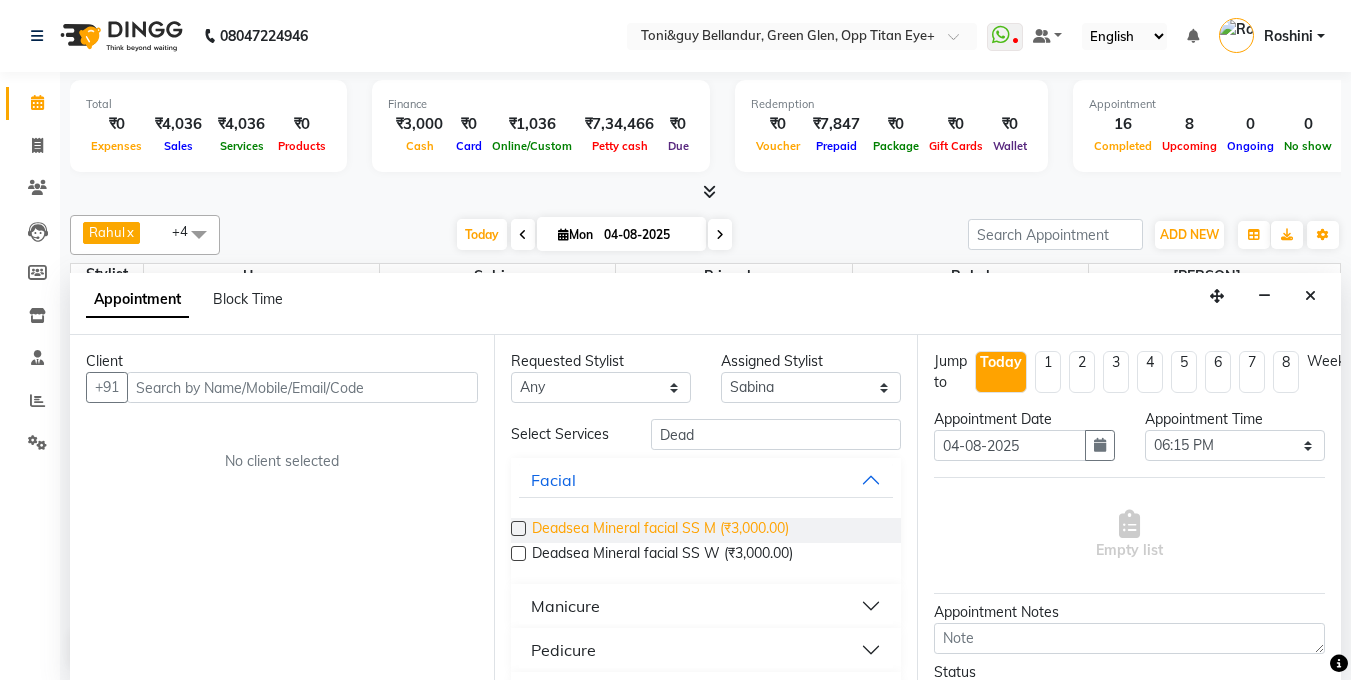 click on "Deadsea Mineral facial SS M (₹3,000.00)" at bounding box center (660, 530) 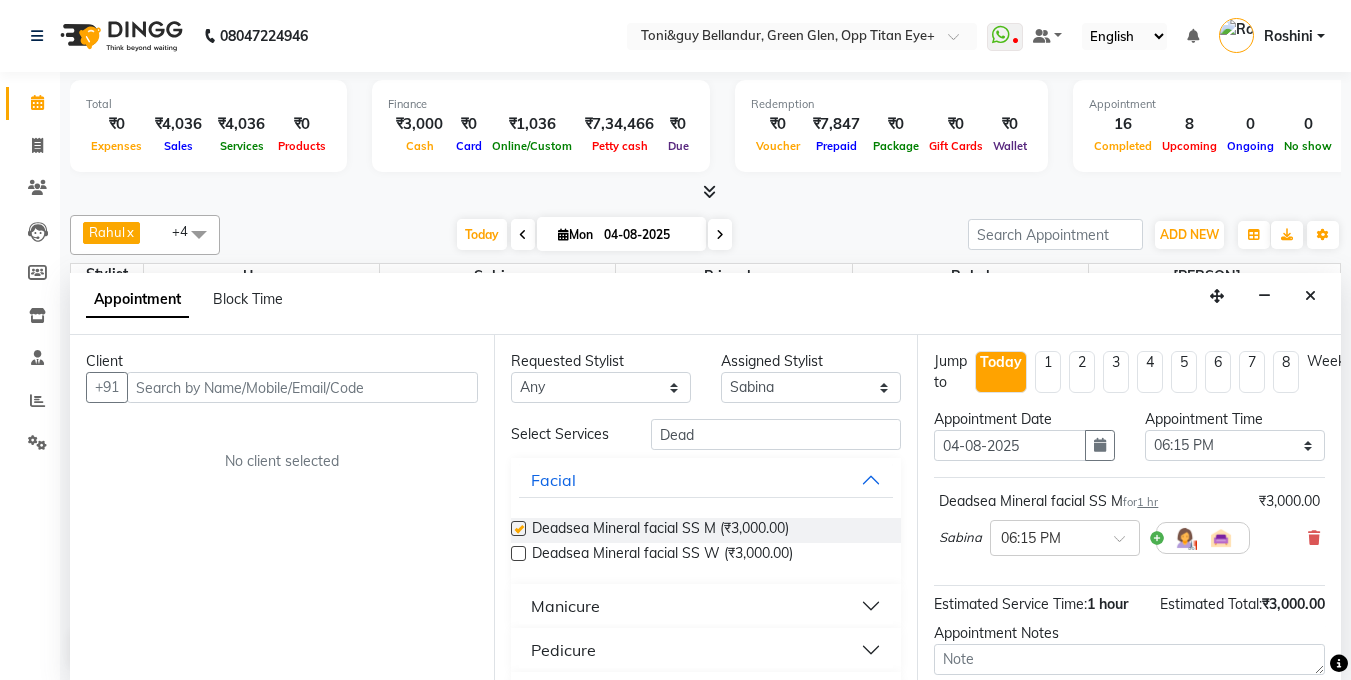 checkbox on "false" 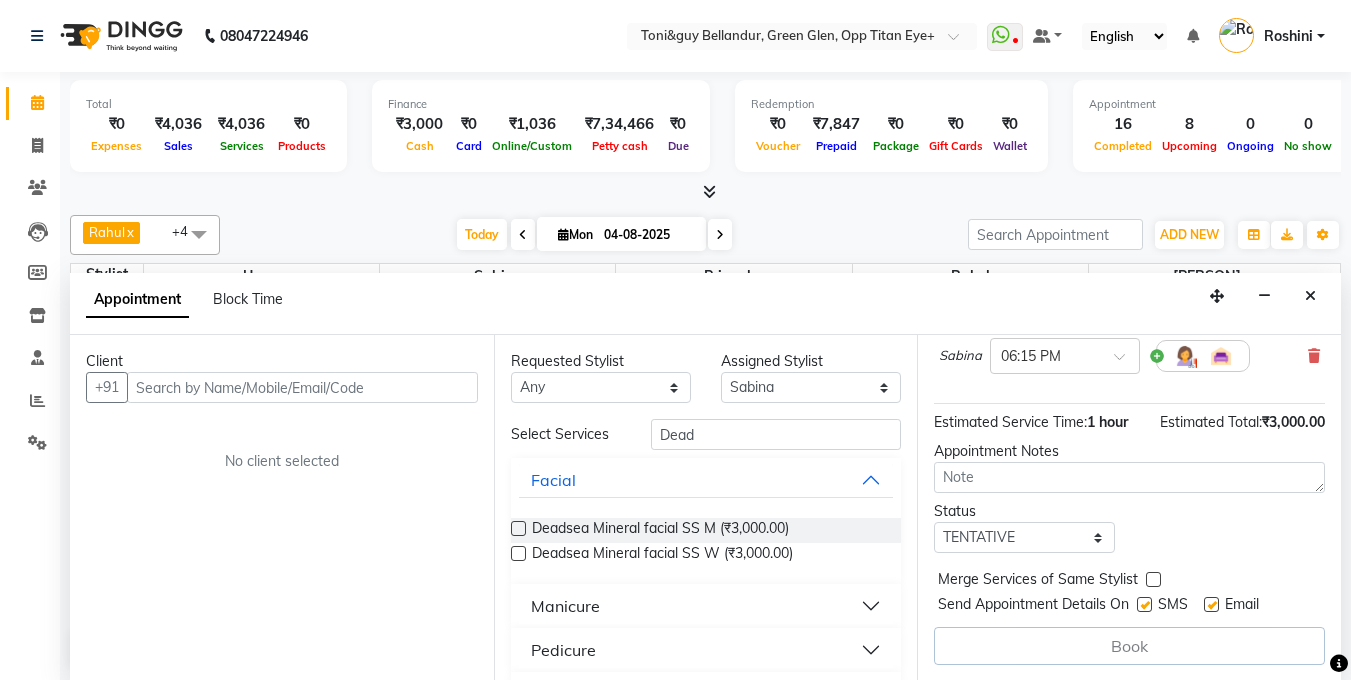 scroll, scrollTop: 197, scrollLeft: 0, axis: vertical 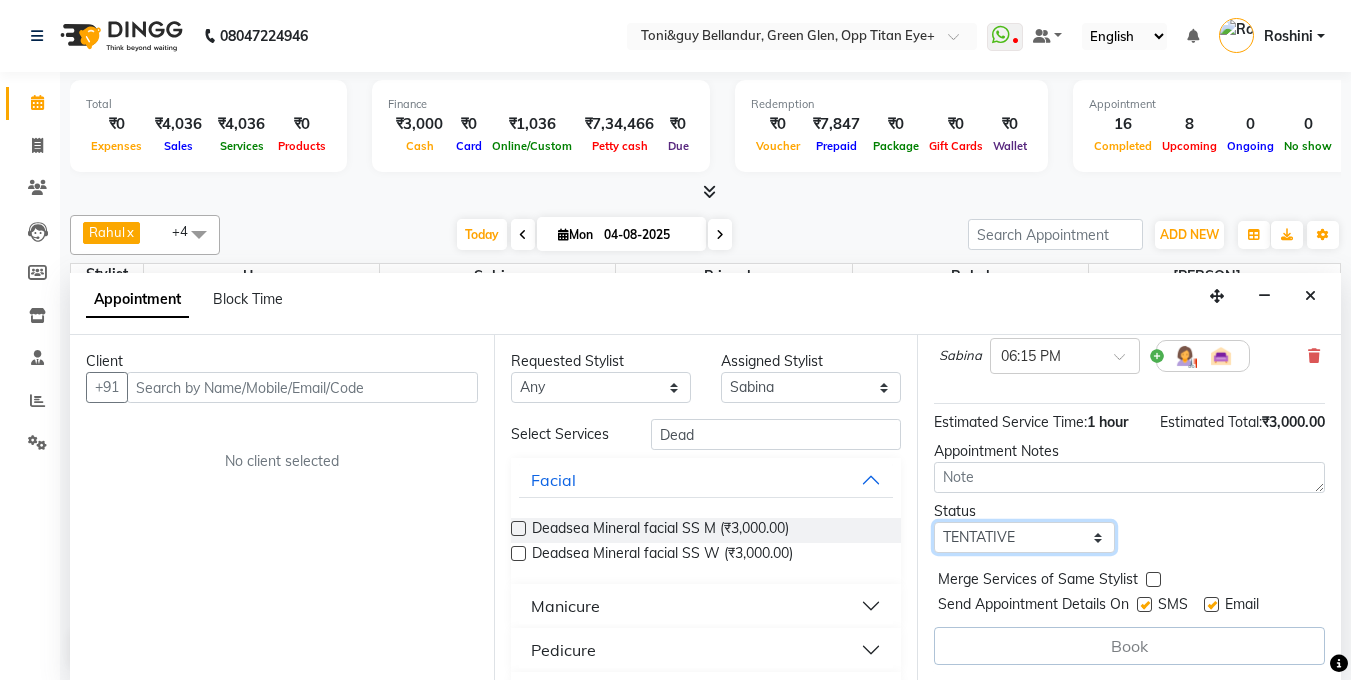 click on "Select TENTATIVE CONFIRM CHECK-IN UPCOMING" at bounding box center (1024, 537) 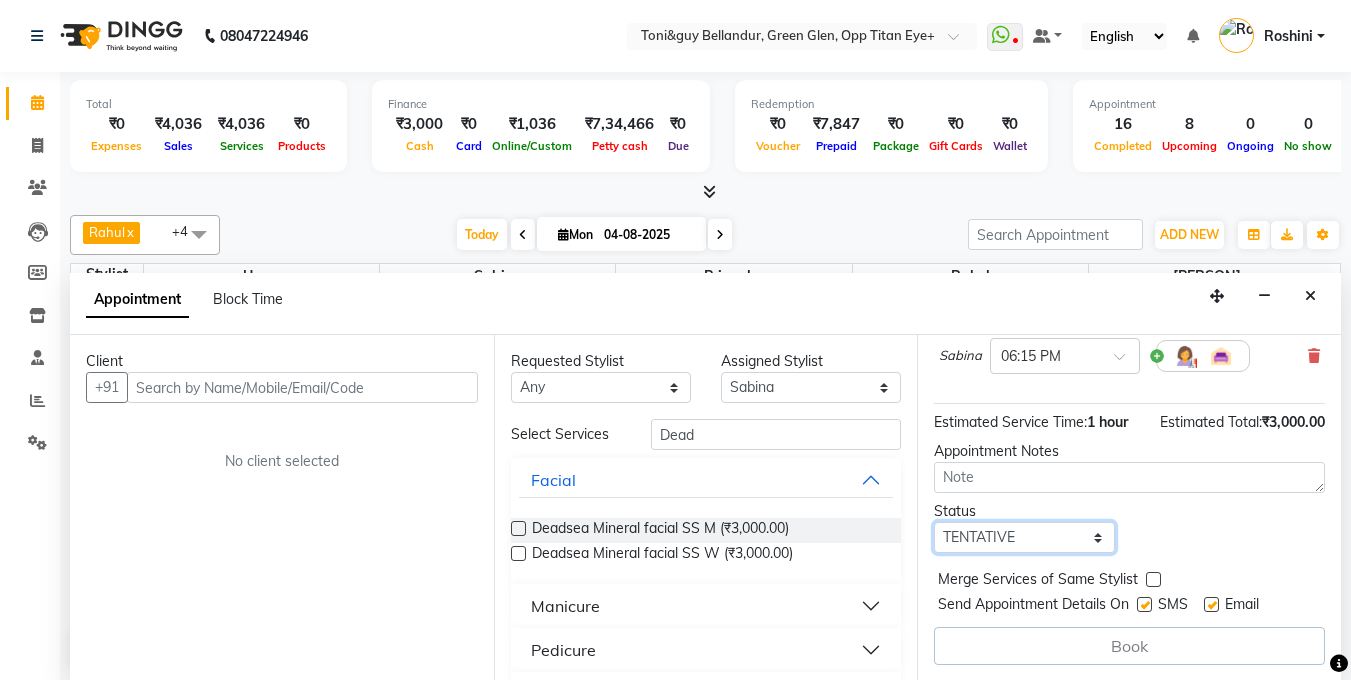 select on "confirm booking" 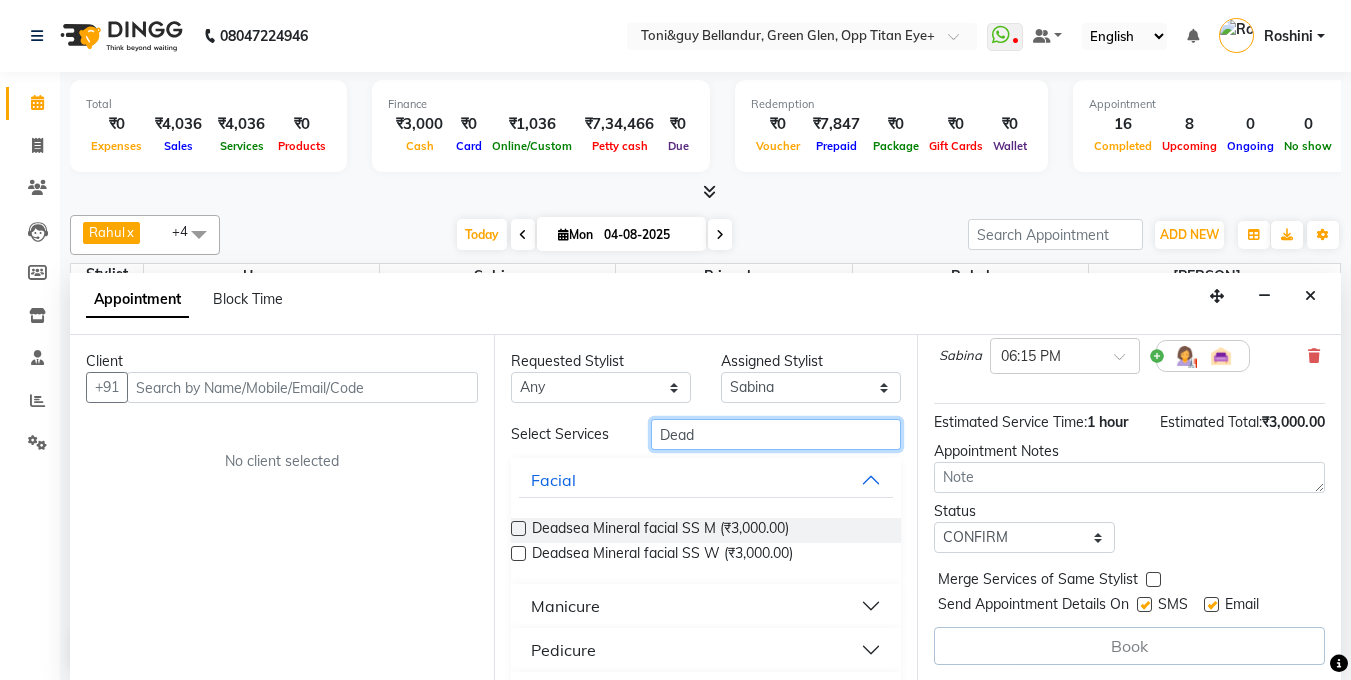 click on "Dead" at bounding box center [776, 434] 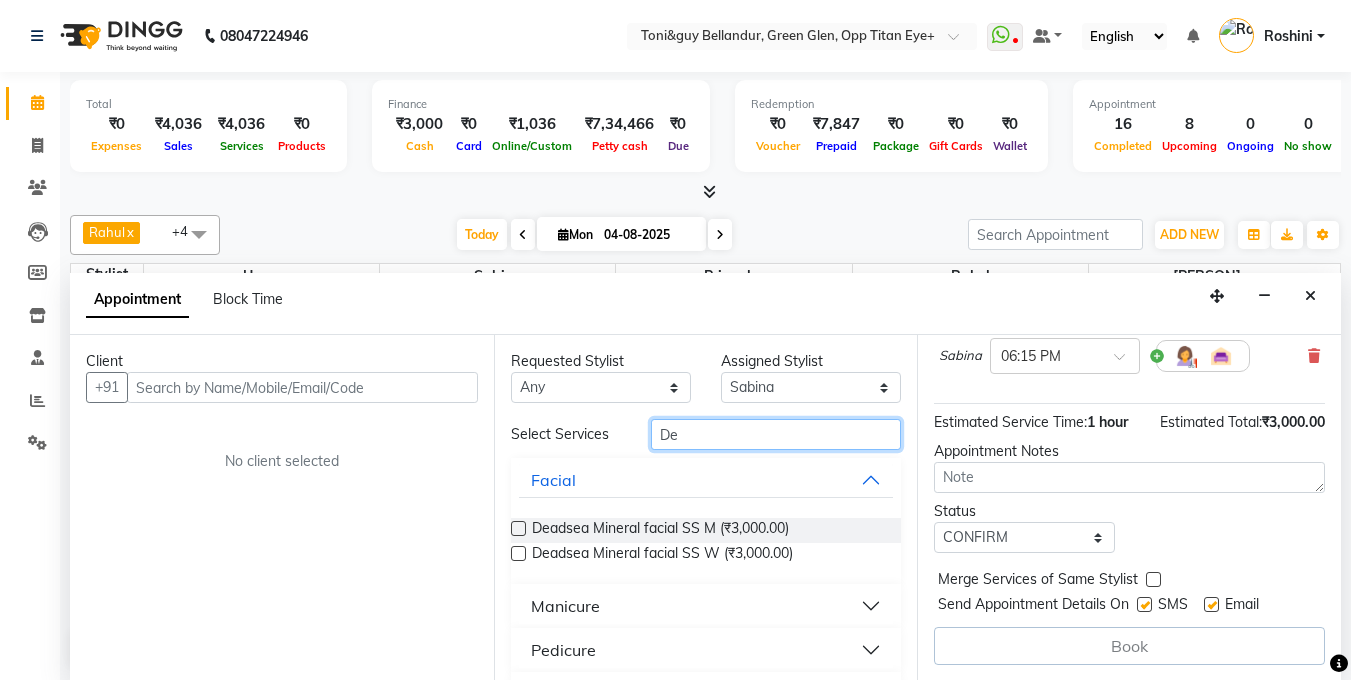 type on "D" 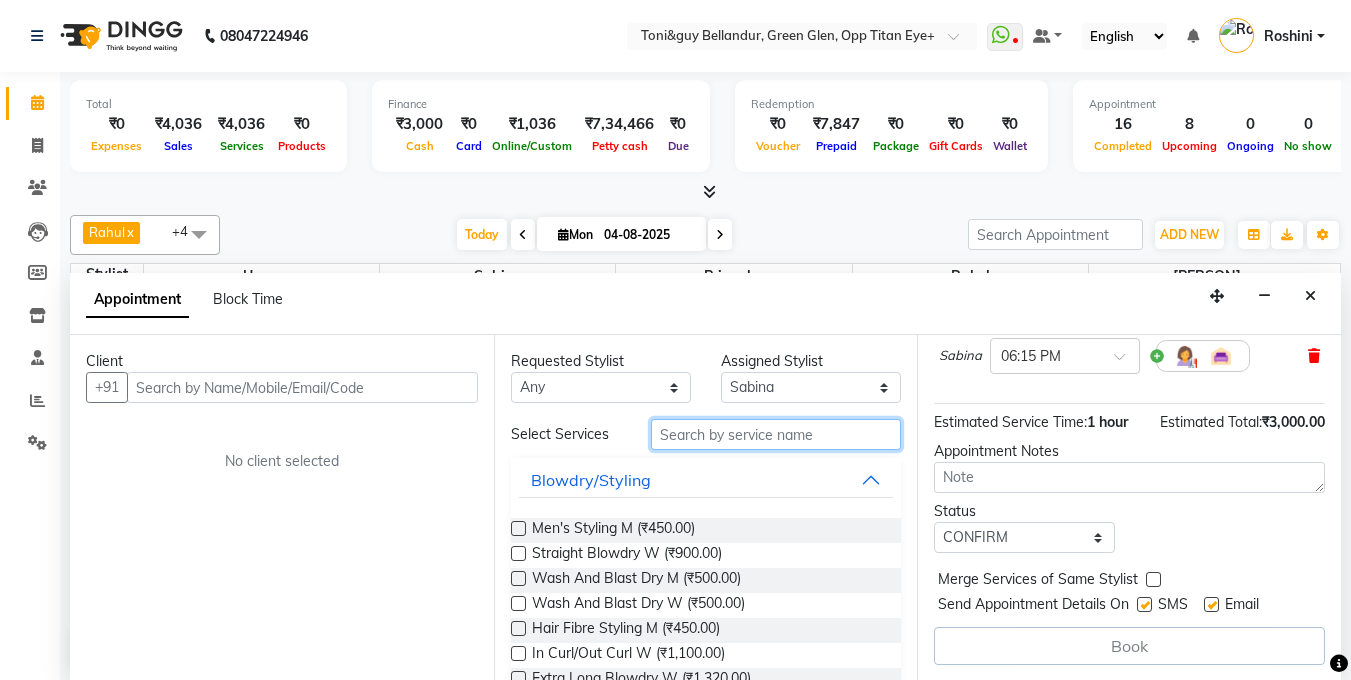 type 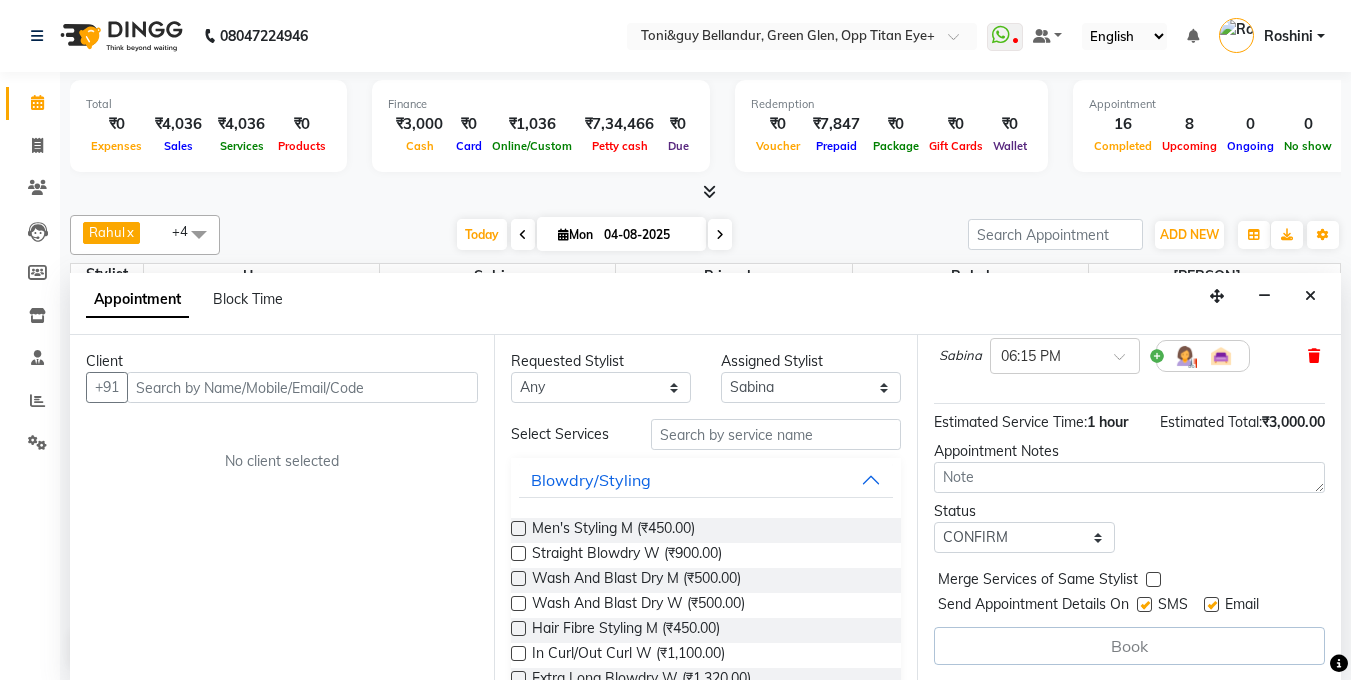 click at bounding box center (1314, 356) 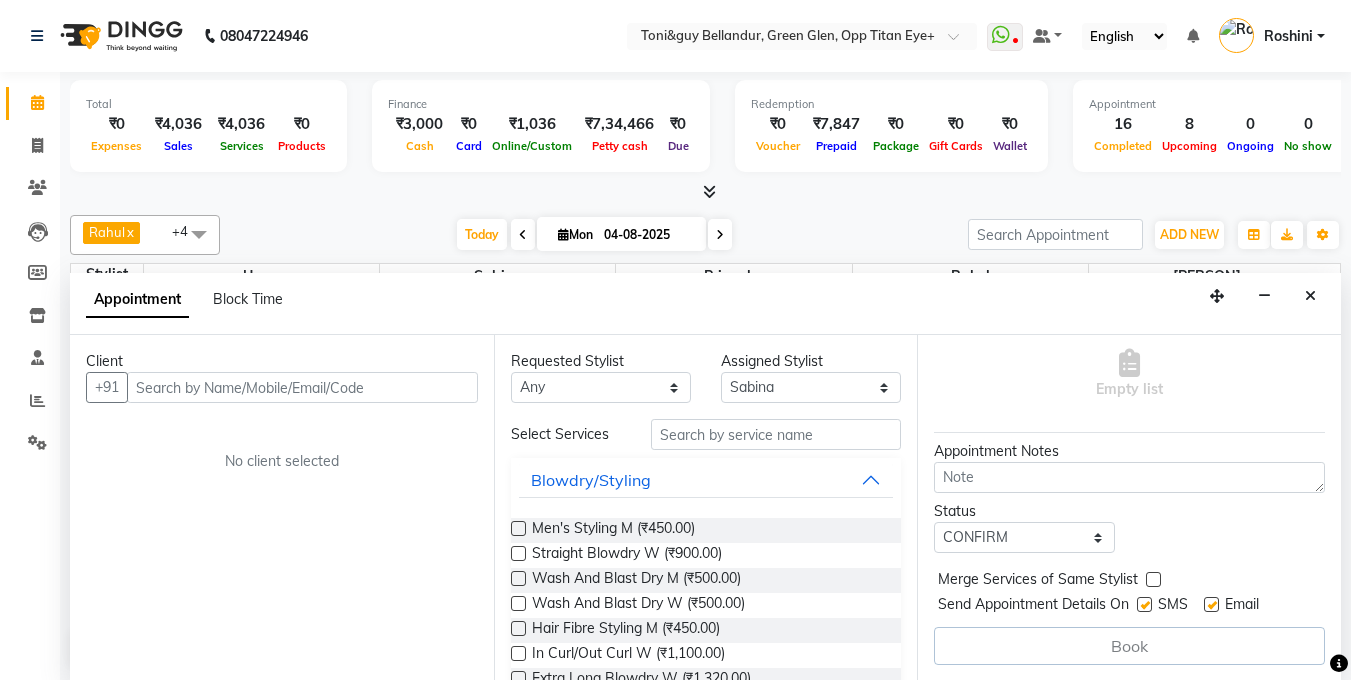 scroll, scrollTop: 176, scrollLeft: 0, axis: vertical 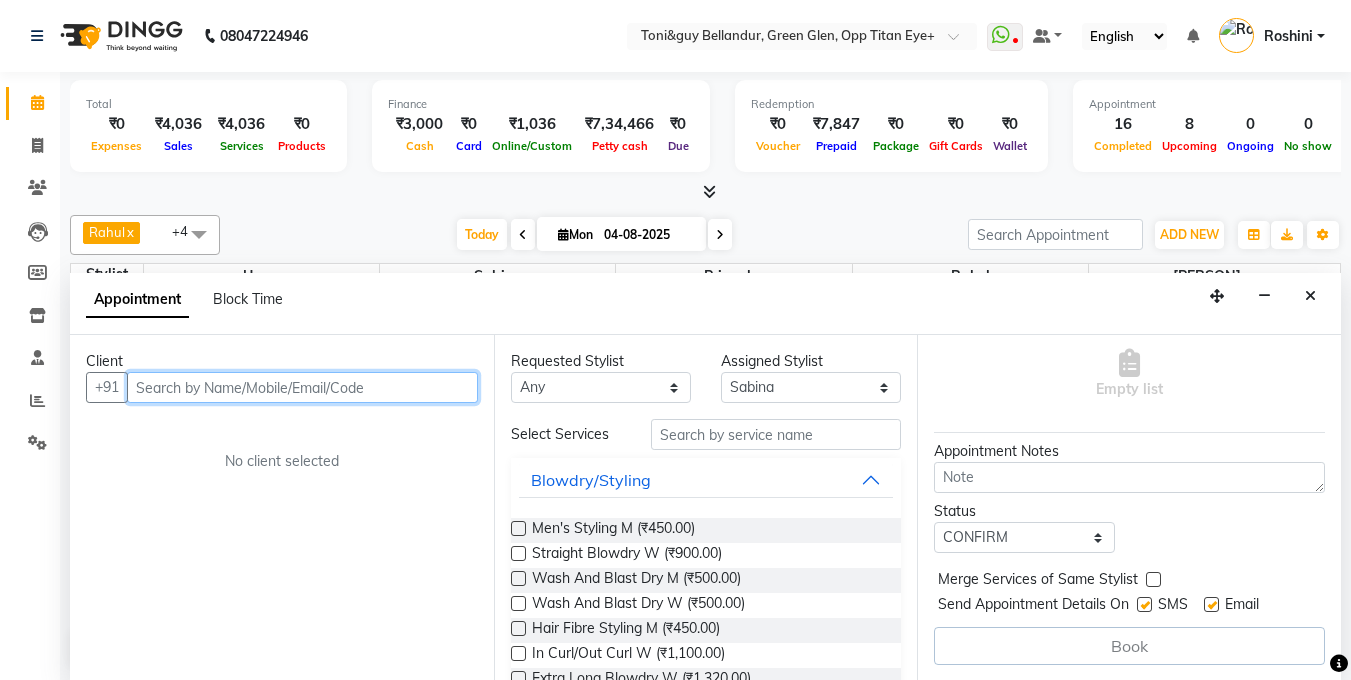click at bounding box center [302, 387] 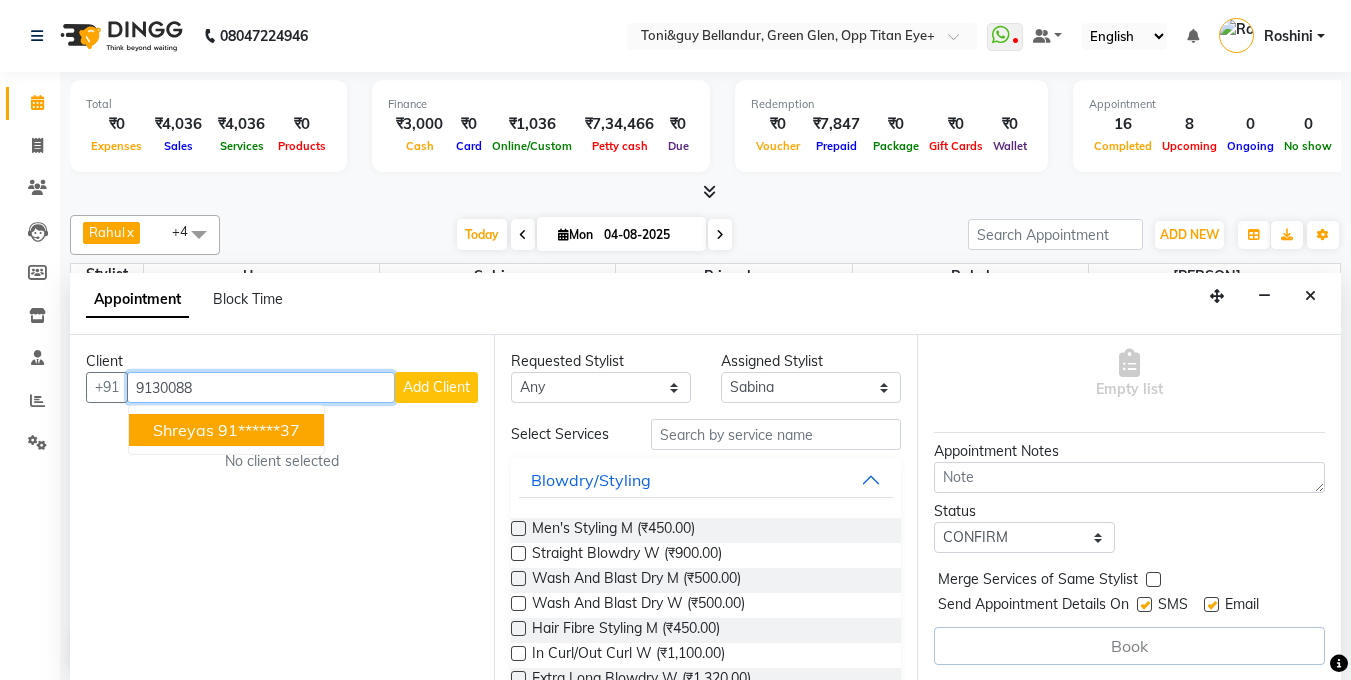 scroll, scrollTop: 1, scrollLeft: 0, axis: vertical 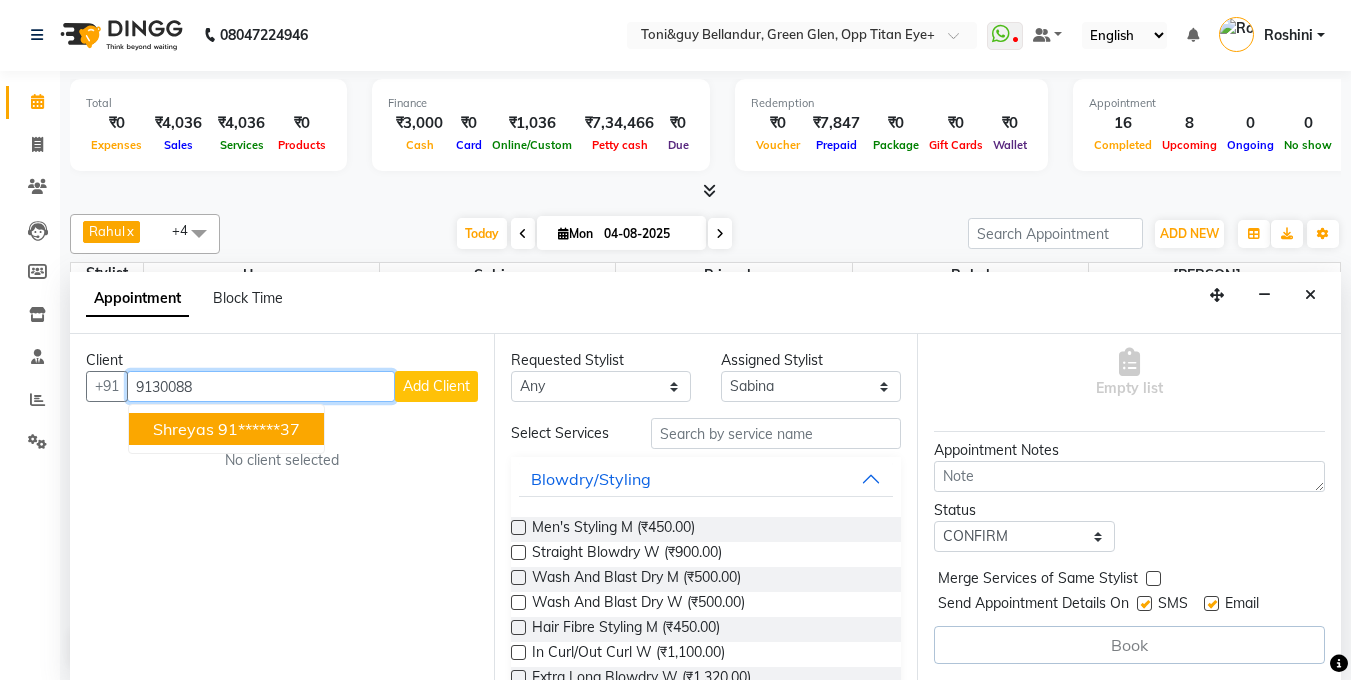 click on "91******37" at bounding box center [259, 429] 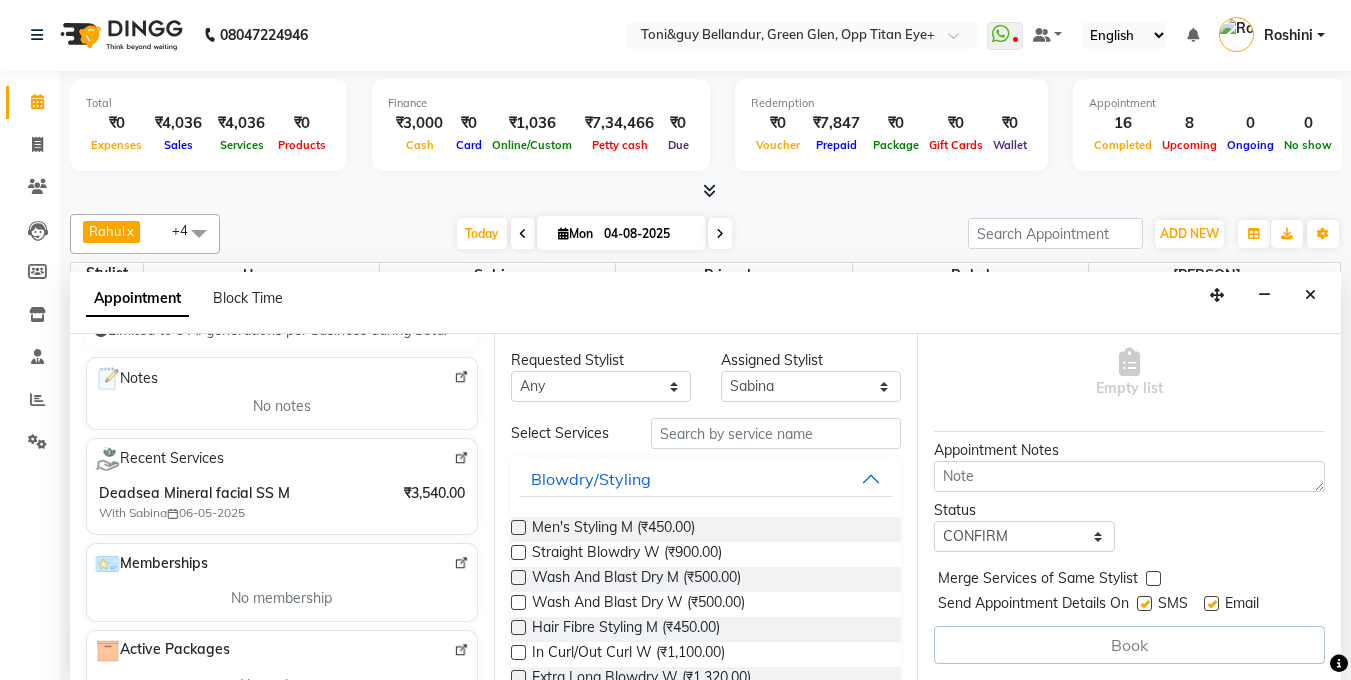 scroll, scrollTop: 263, scrollLeft: 0, axis: vertical 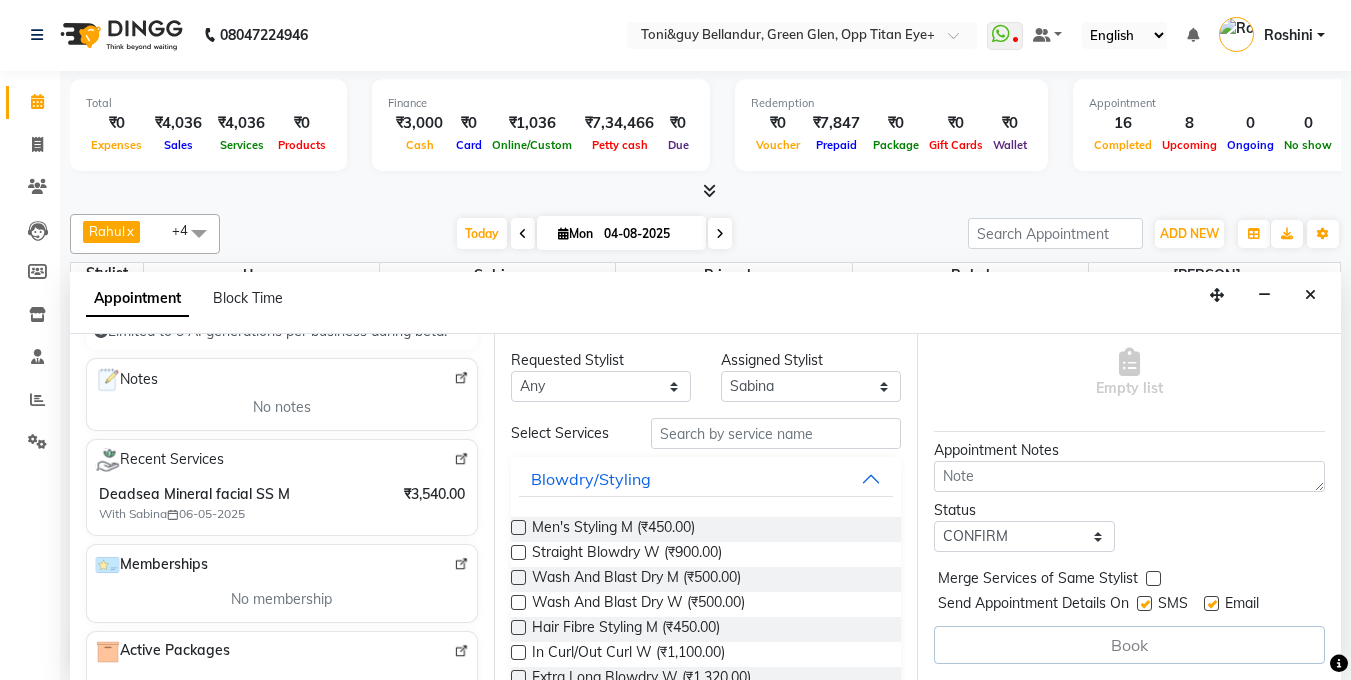 type on "91******37" 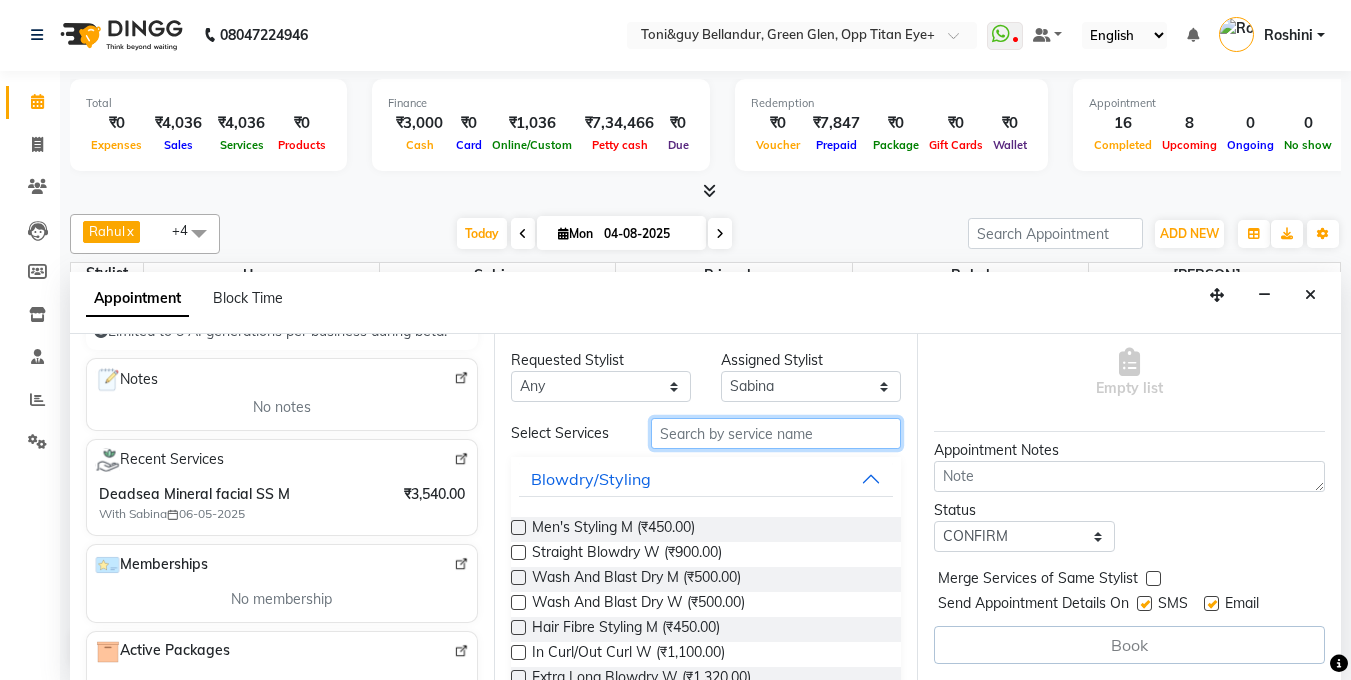 click at bounding box center (776, 433) 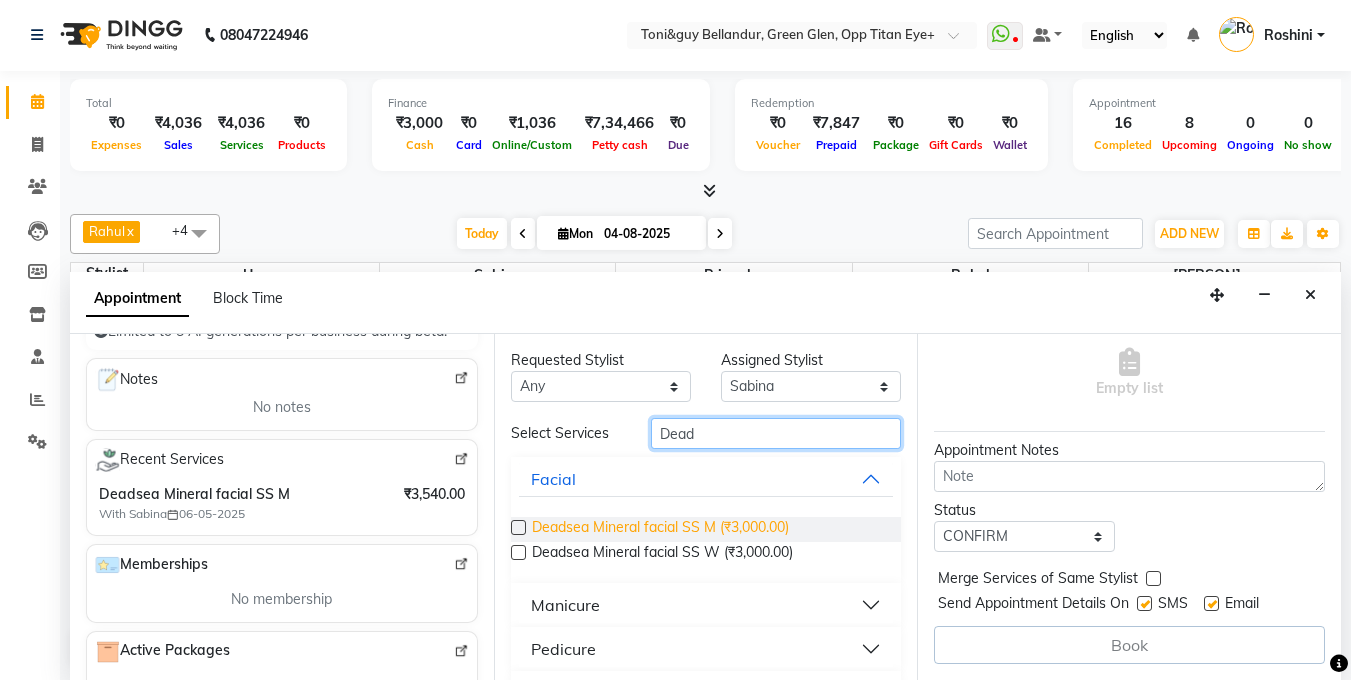 type on "Dead" 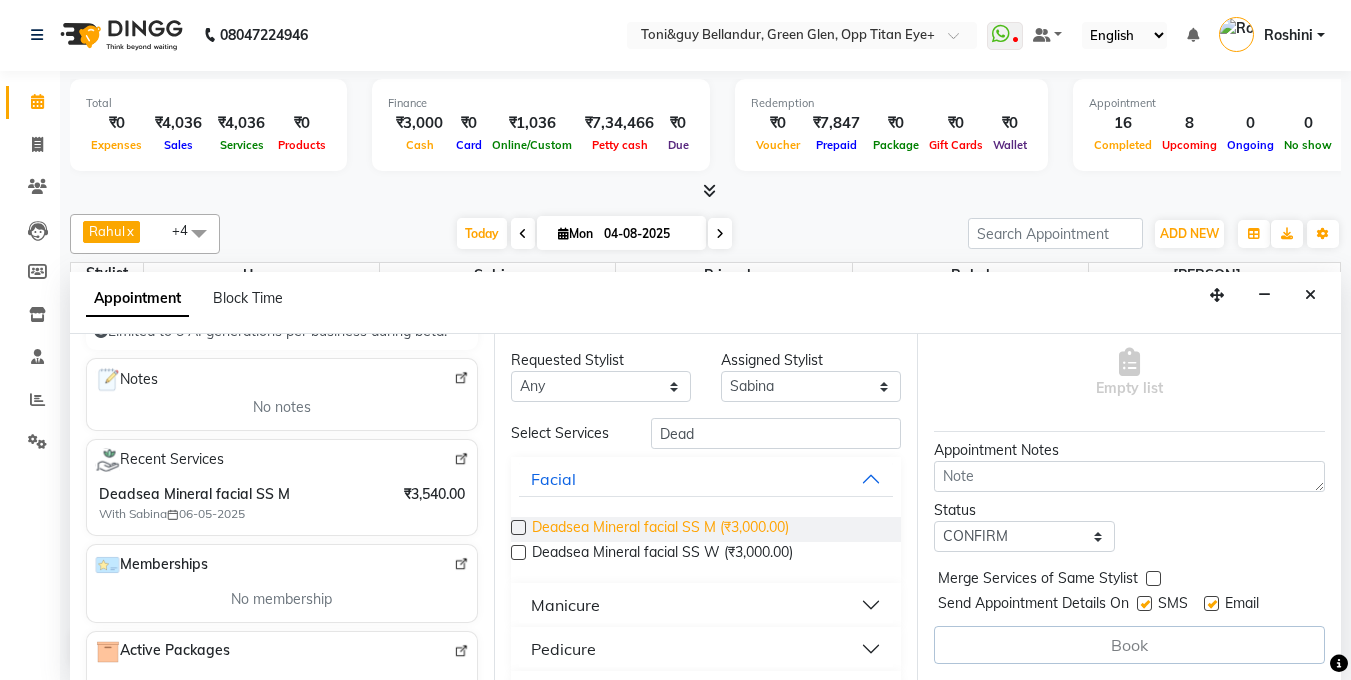 click on "Deadsea Mineral facial SS M (₹3,000.00)" at bounding box center [660, 529] 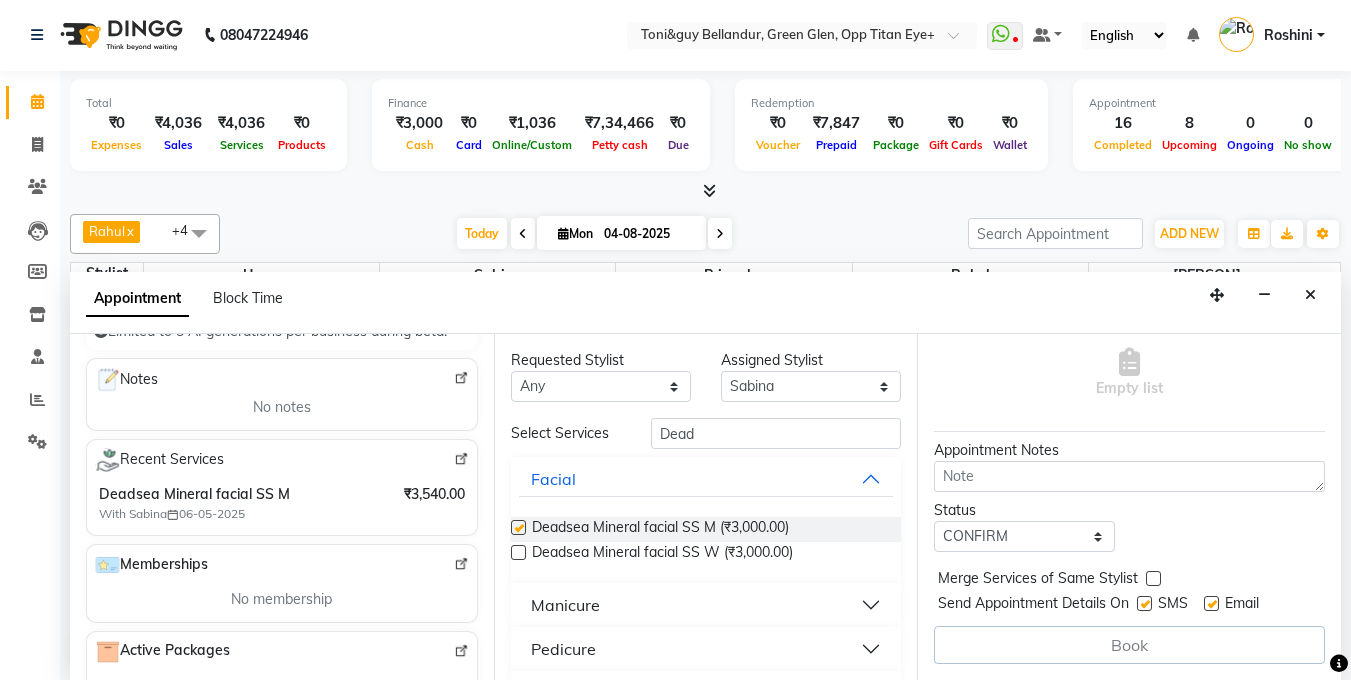 scroll, scrollTop: 195, scrollLeft: 0, axis: vertical 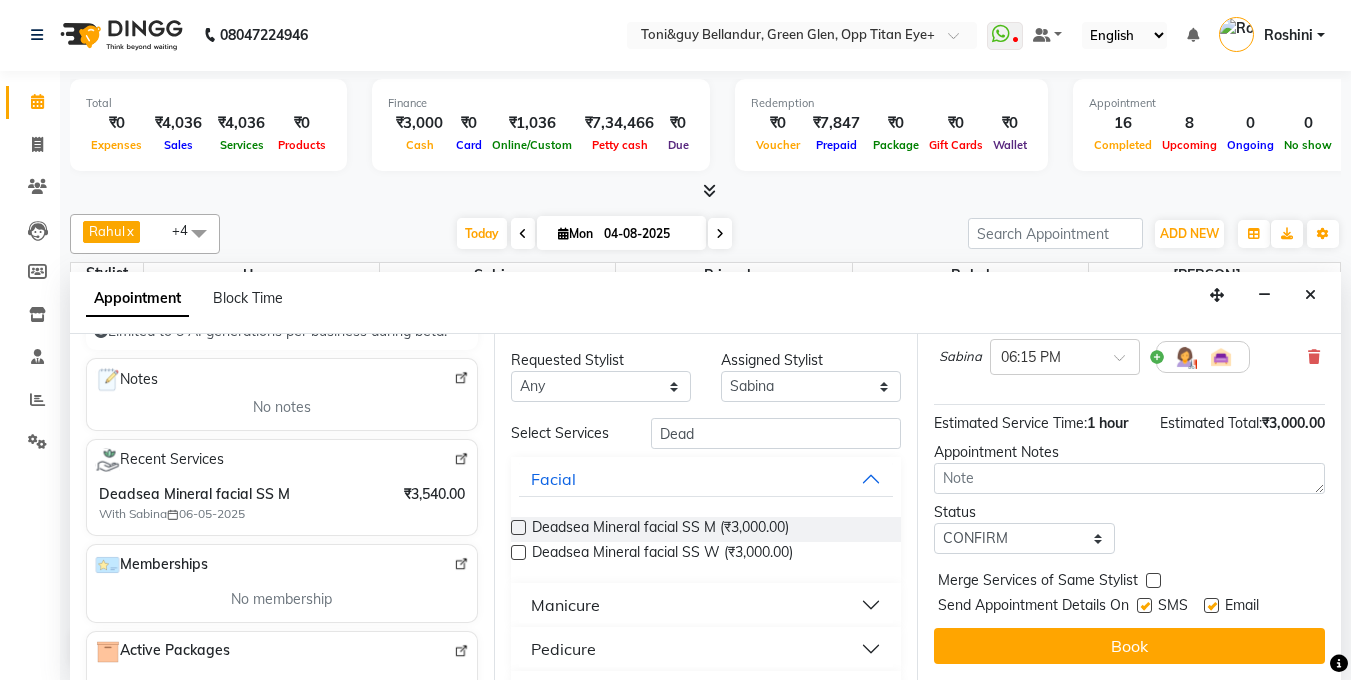 checkbox on "false" 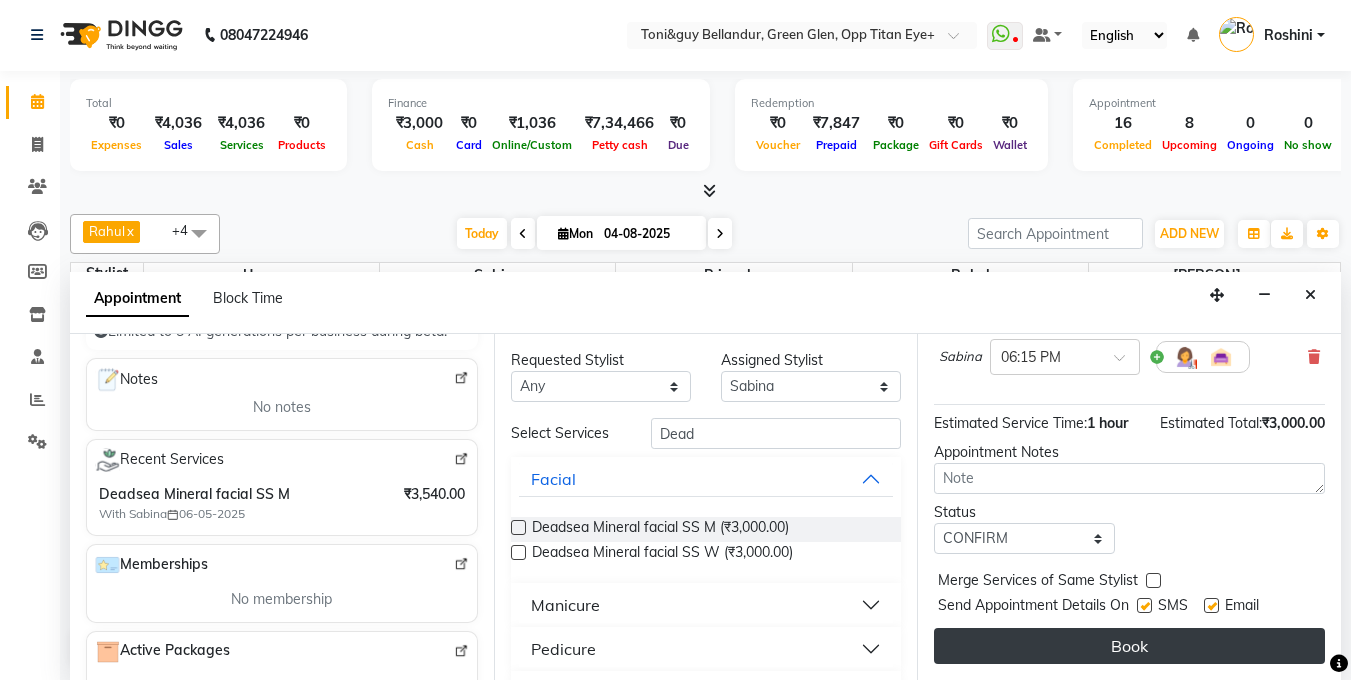 click on "Book" at bounding box center (1129, 646) 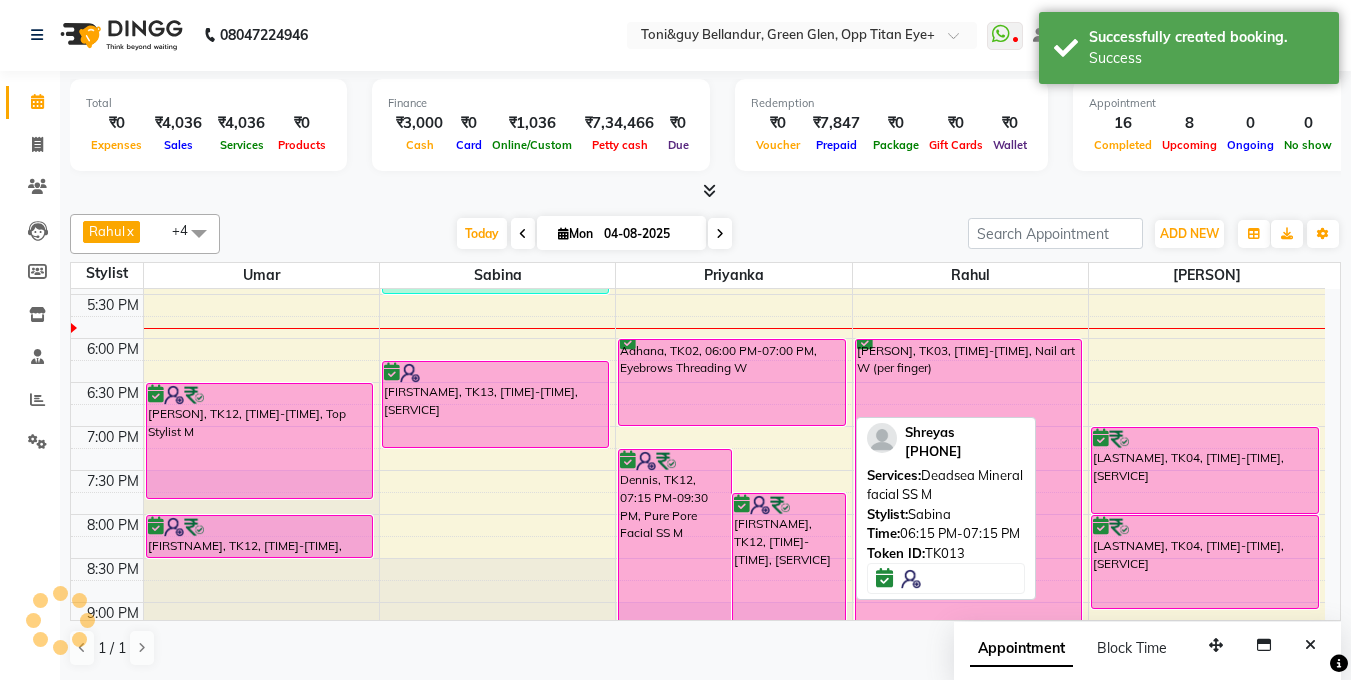scroll, scrollTop: 0, scrollLeft: 0, axis: both 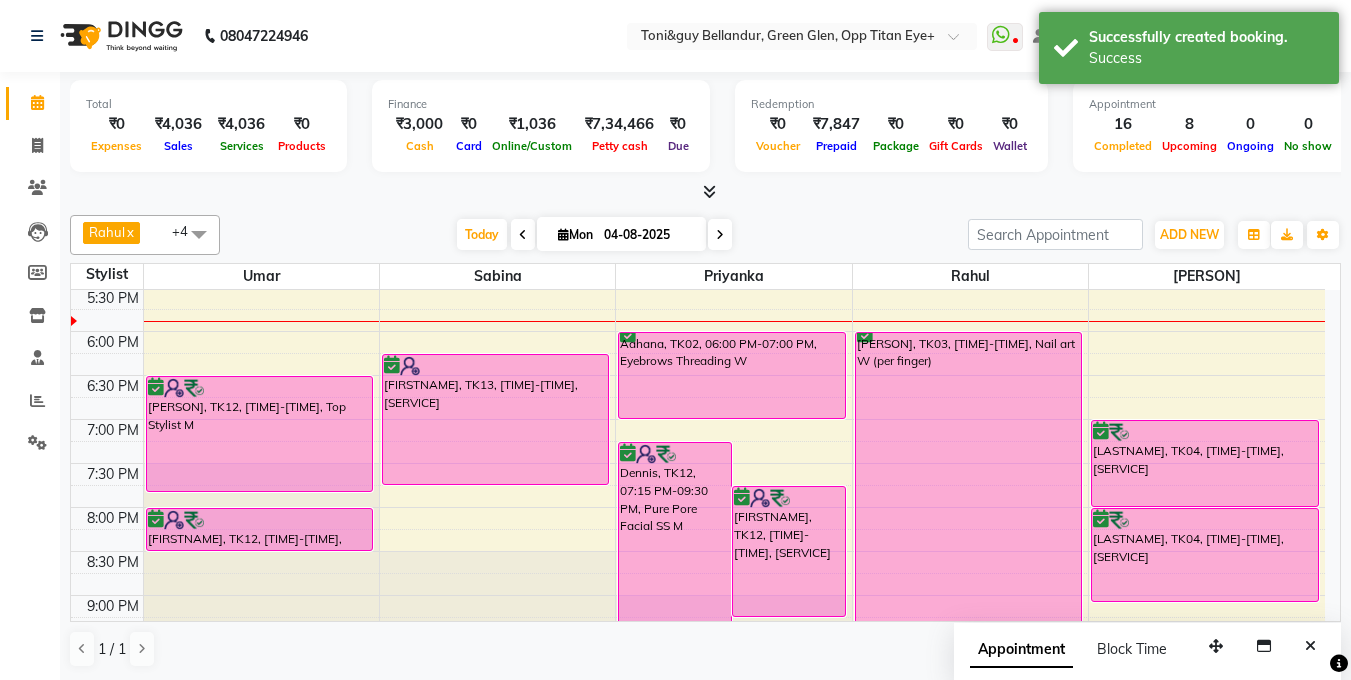 drag, startPoint x: 441, startPoint y: 440, endPoint x: 448, endPoint y: 456, distance: 17.464249 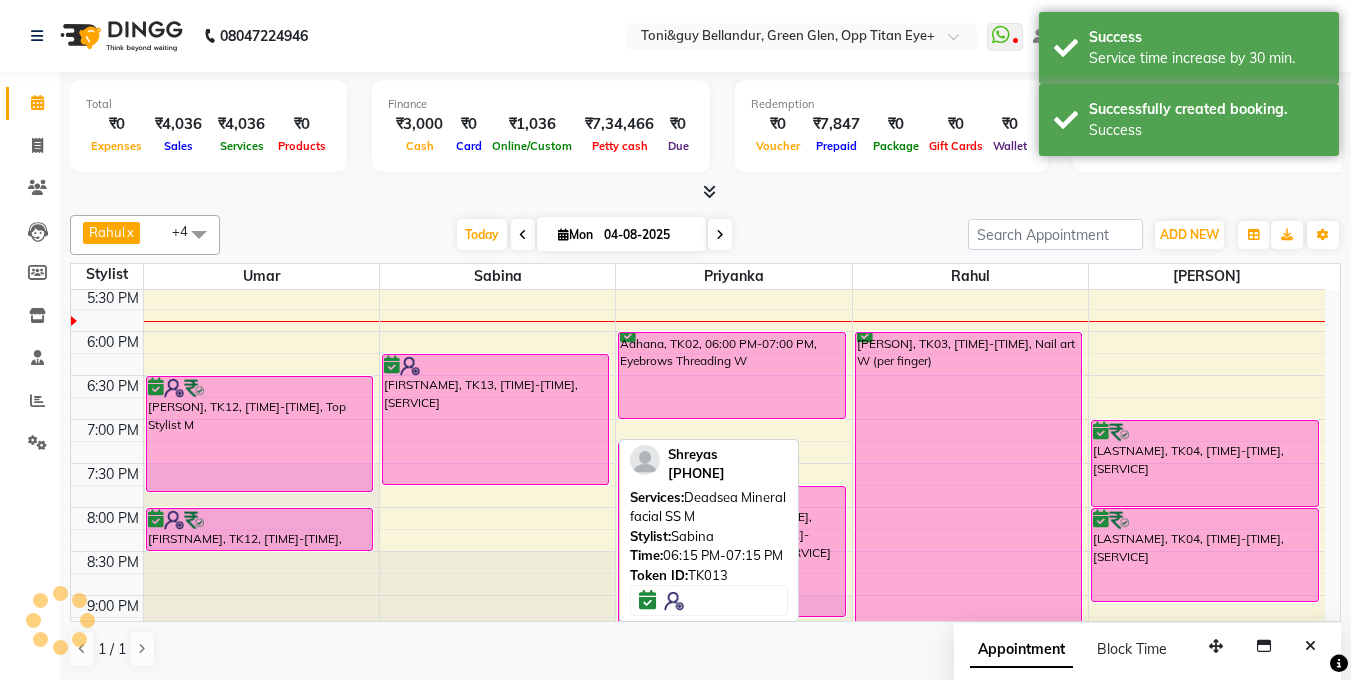 click on "Shreyas, TK13, 06:15 PM-07:15 PM, Deadsea Mineral facial SS M" at bounding box center [496, 419] 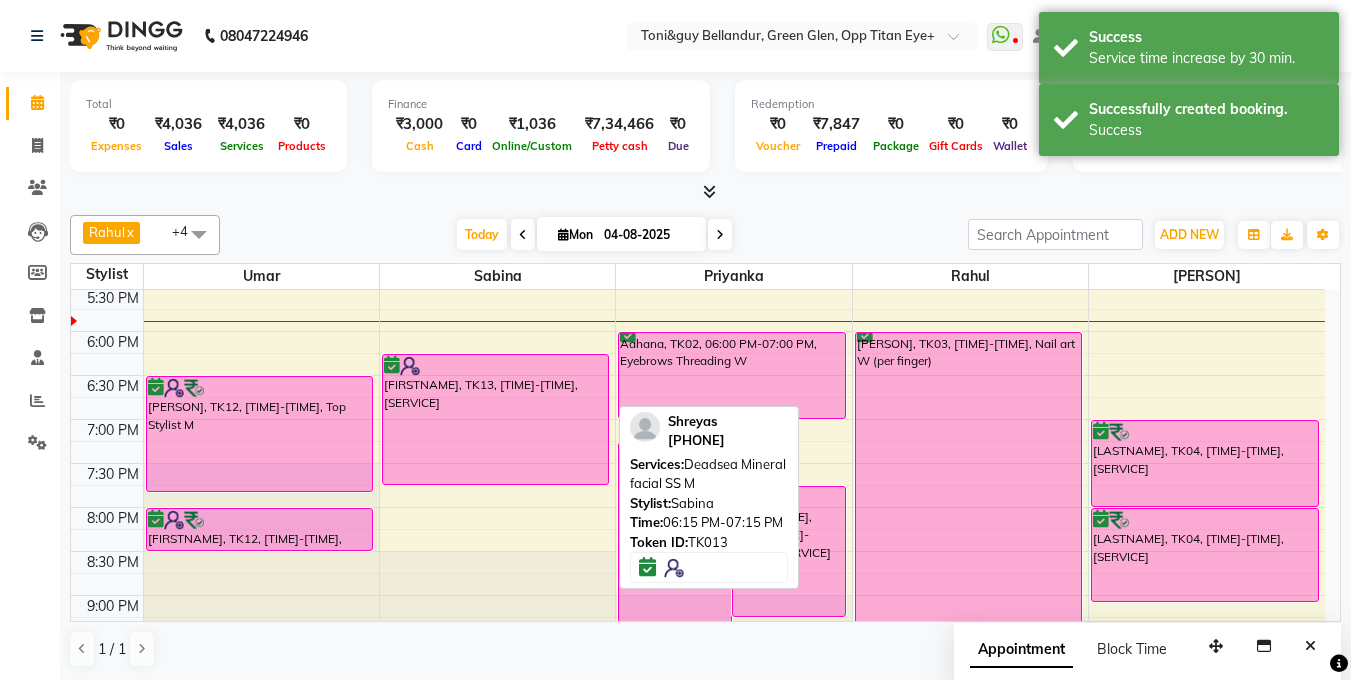 click on "[FIRST], TK13, [TIME]-[TIME], Deadsea Mineral facial SS M" at bounding box center (496, 419) 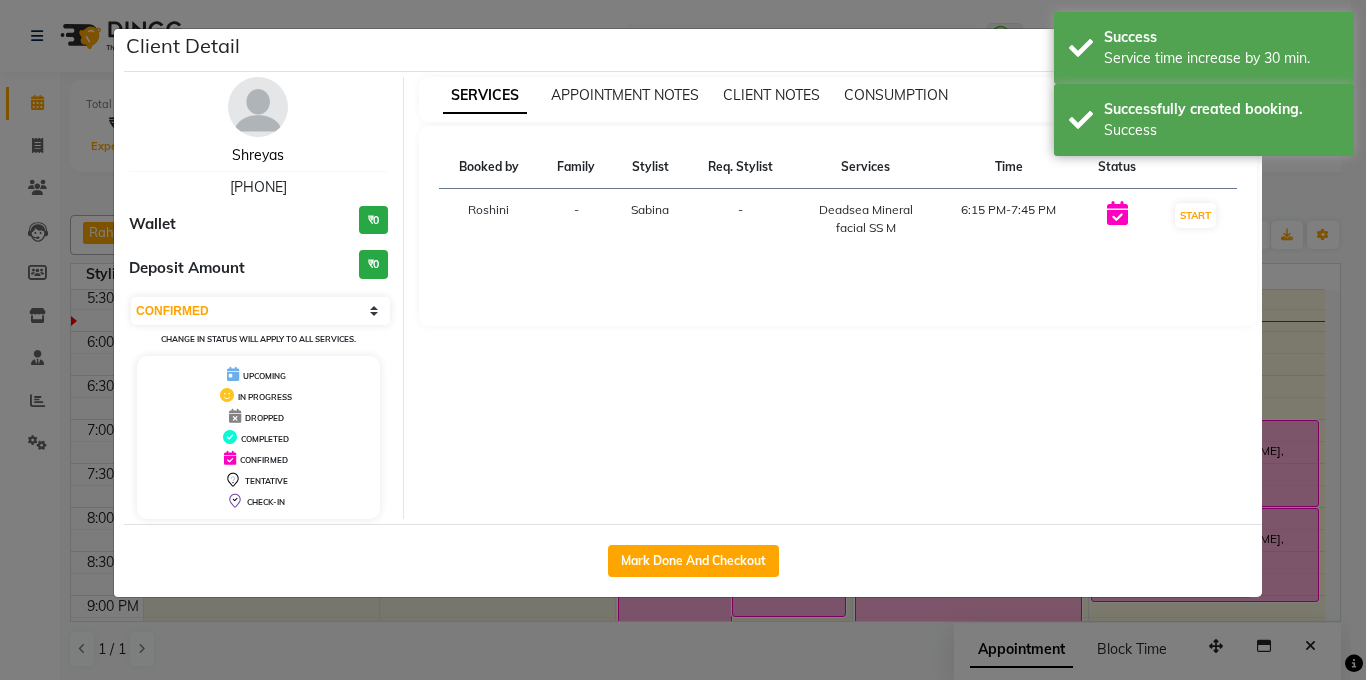 click on "Shreyas" at bounding box center [258, 155] 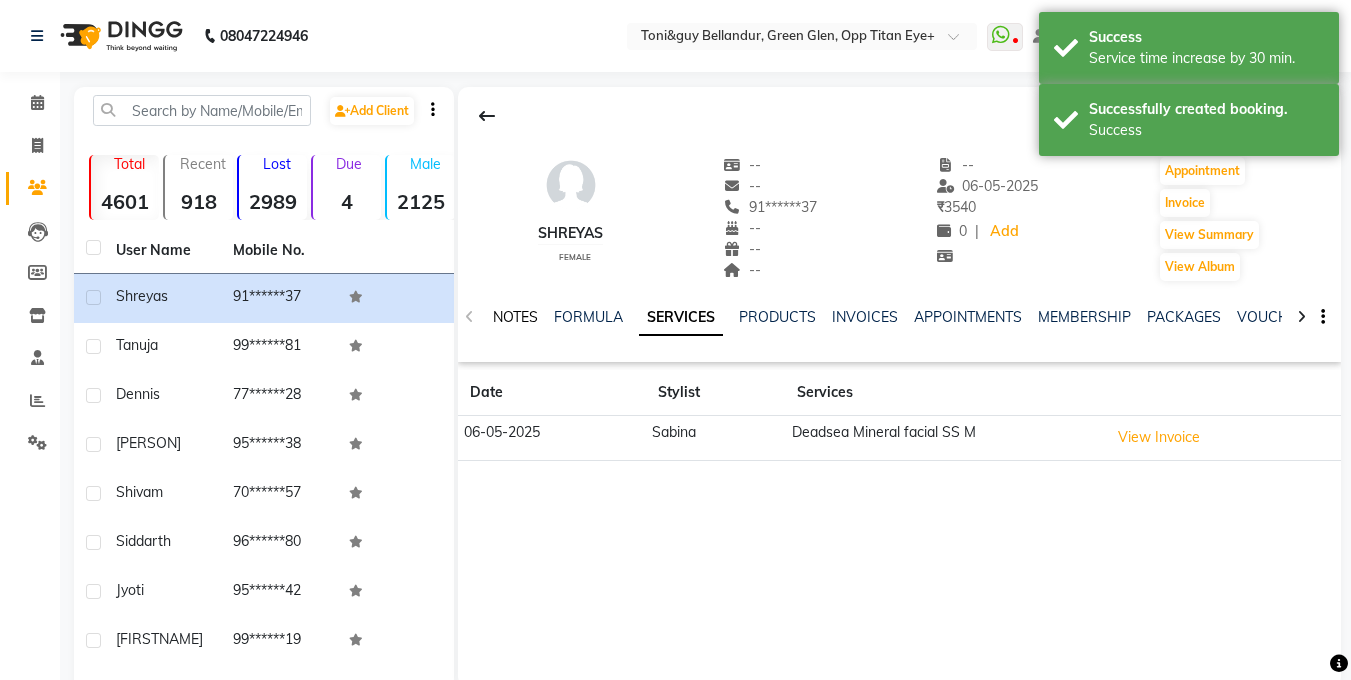 click on "NOTES" 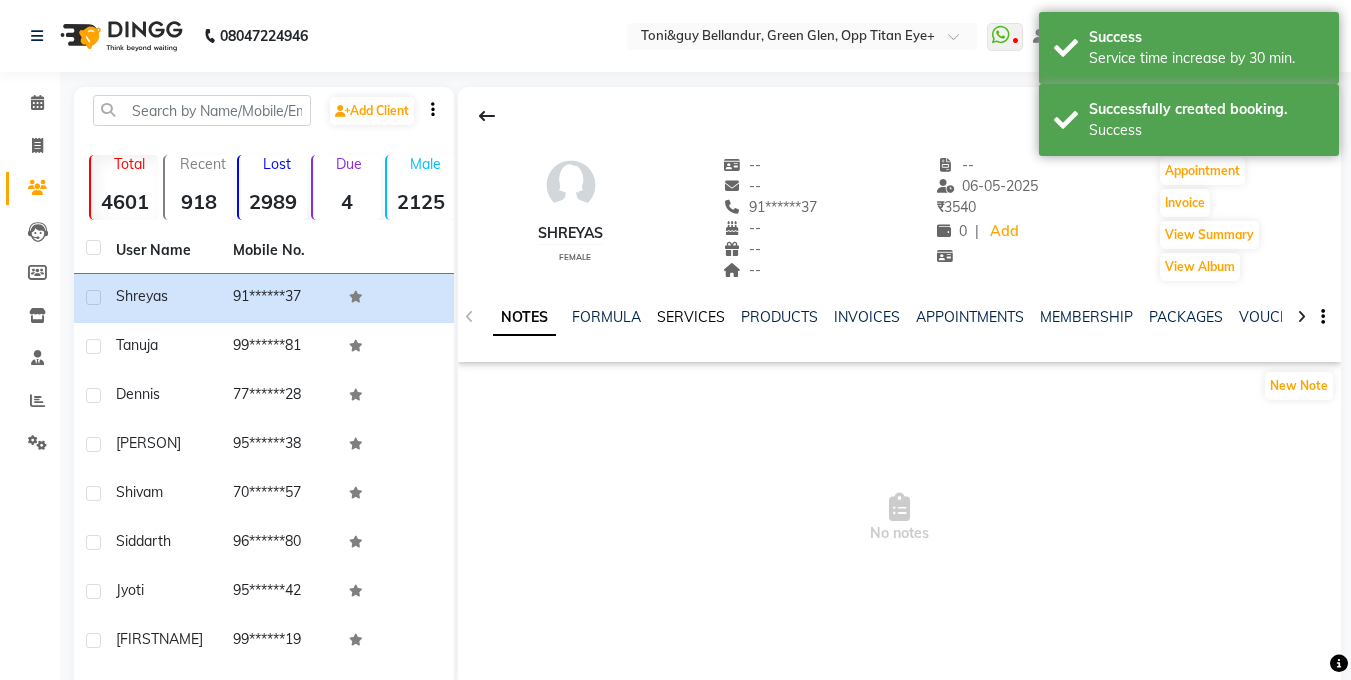 click on "SERVICES" 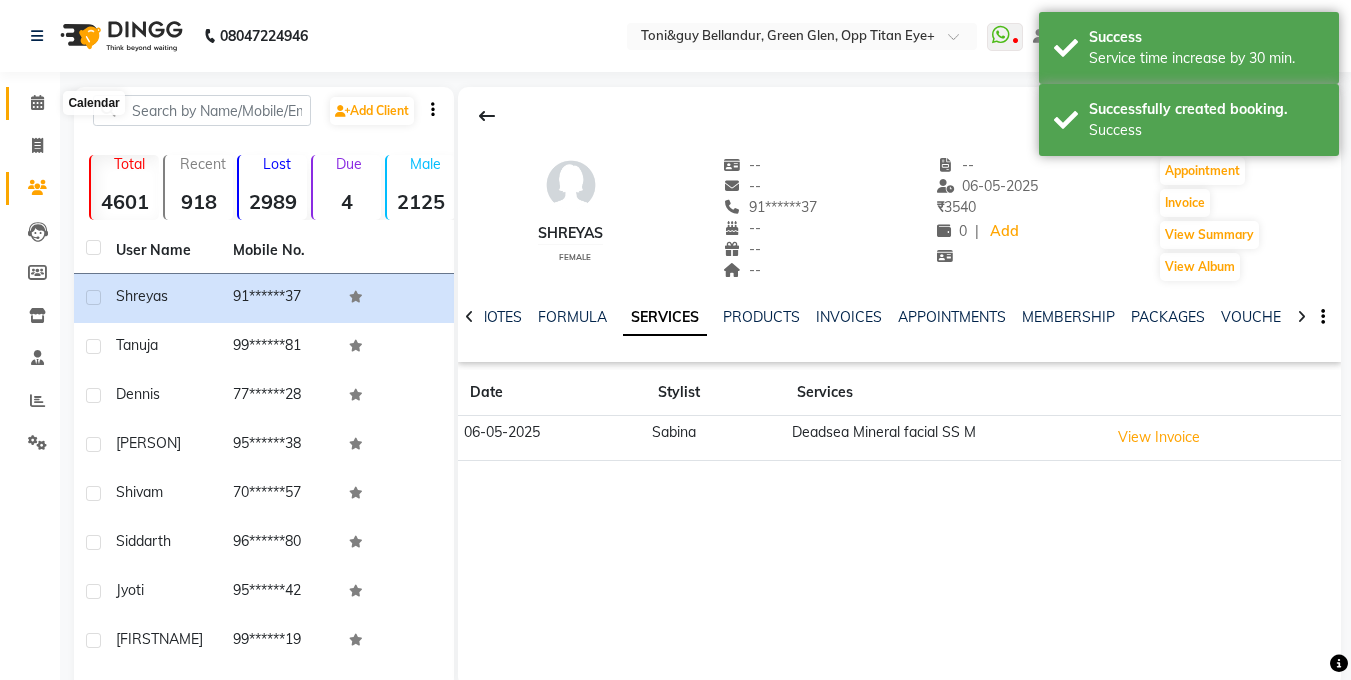 click 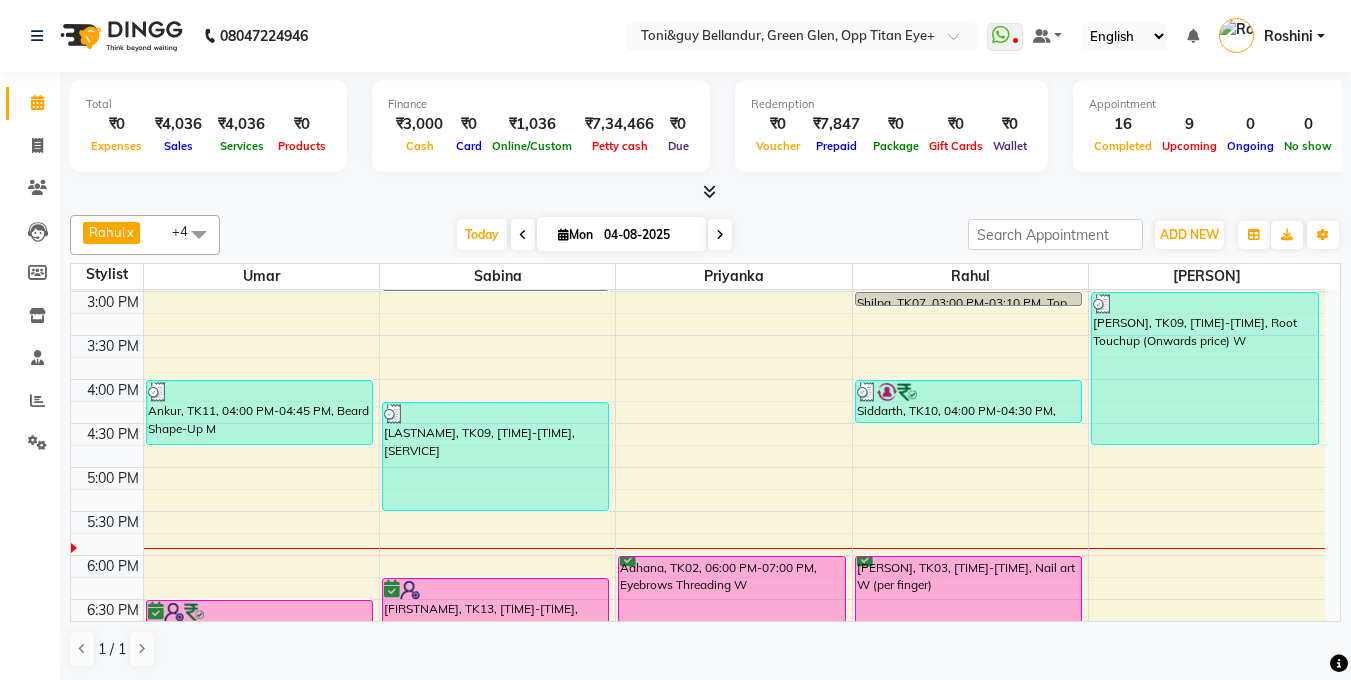 scroll, scrollTop: 570, scrollLeft: 0, axis: vertical 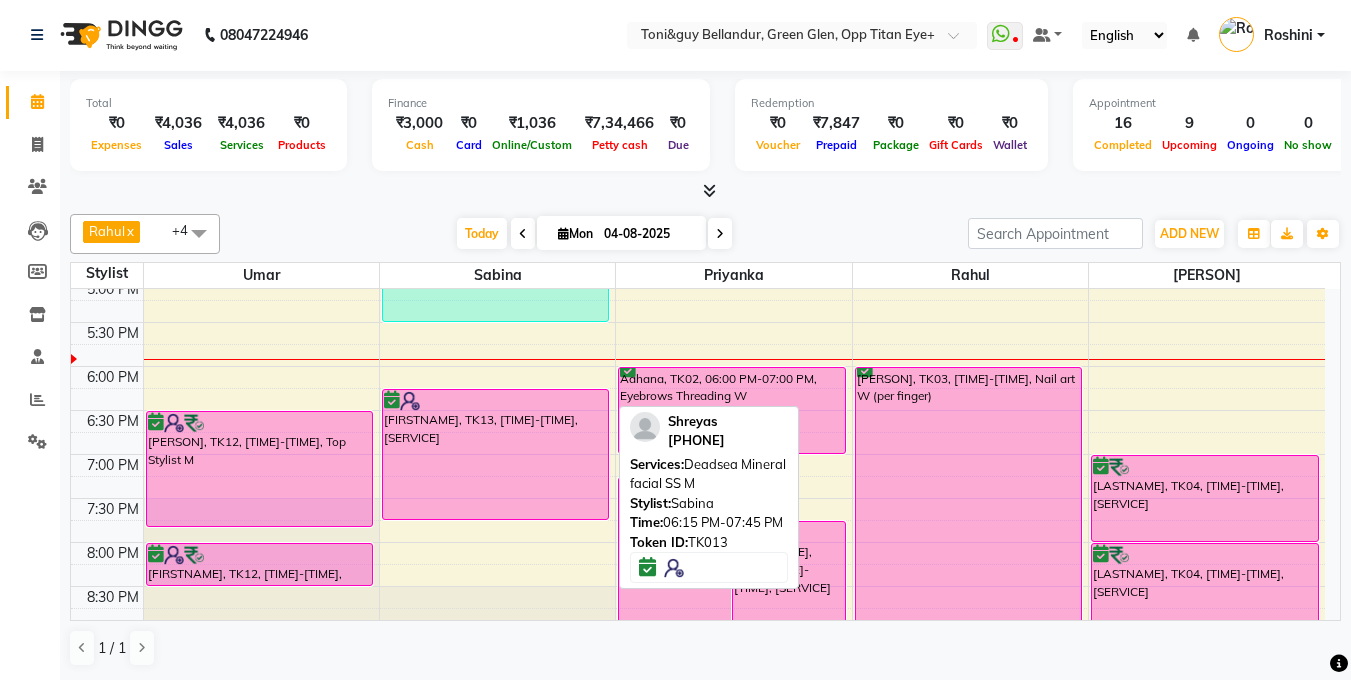 click on "[FIRST], TK13, [TIME]-[TIME], Deadsea Mineral facial SS M" at bounding box center [496, 454] 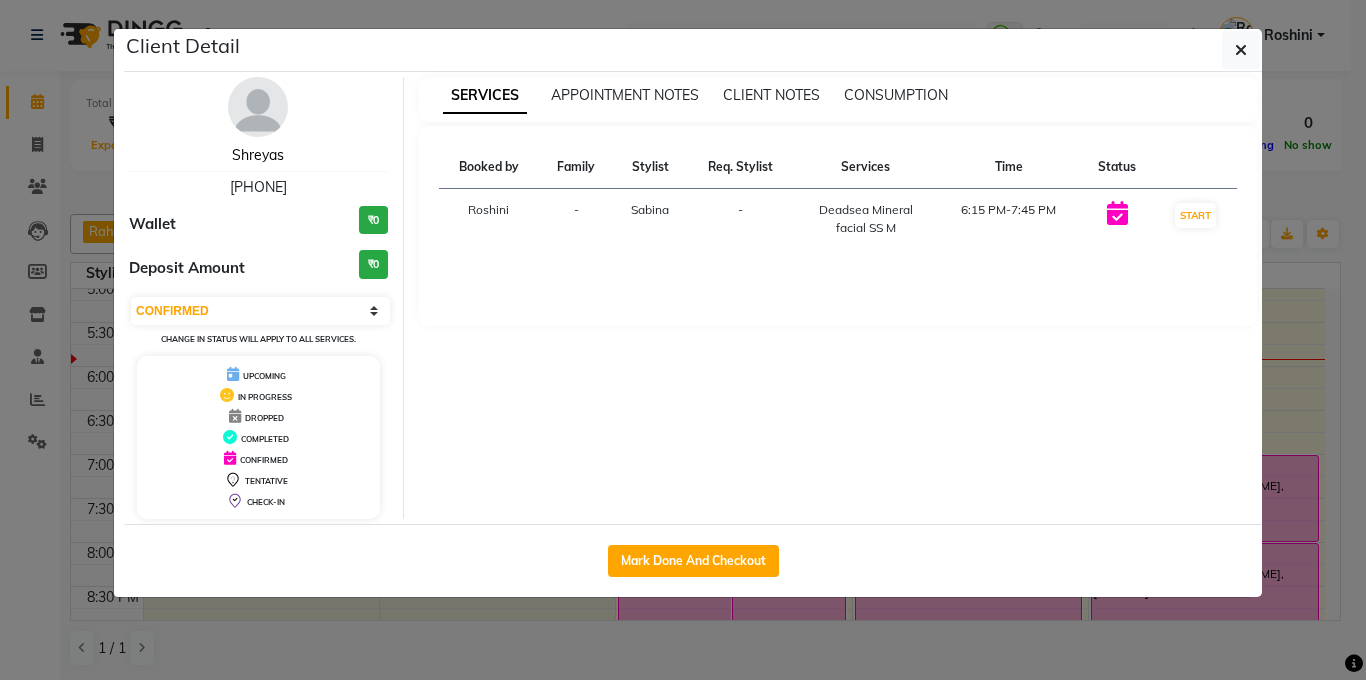 click on "Shreyas" at bounding box center (258, 155) 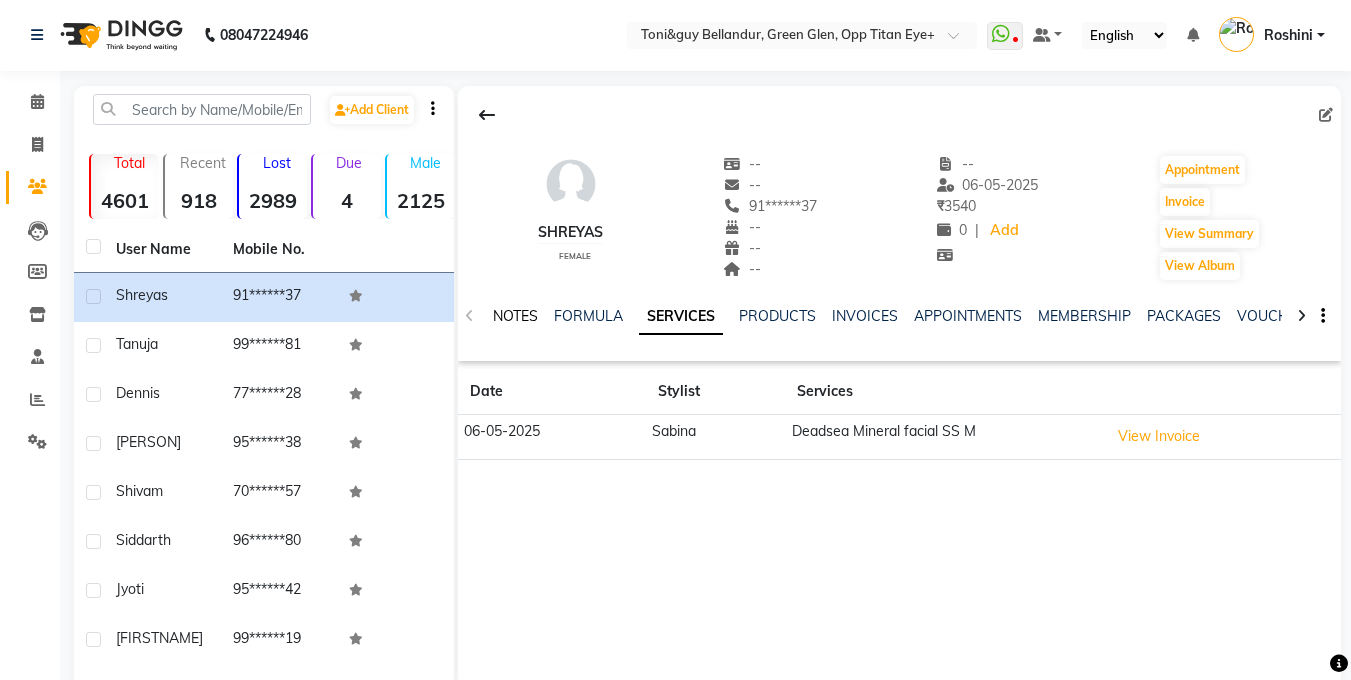 click on "NOTES" 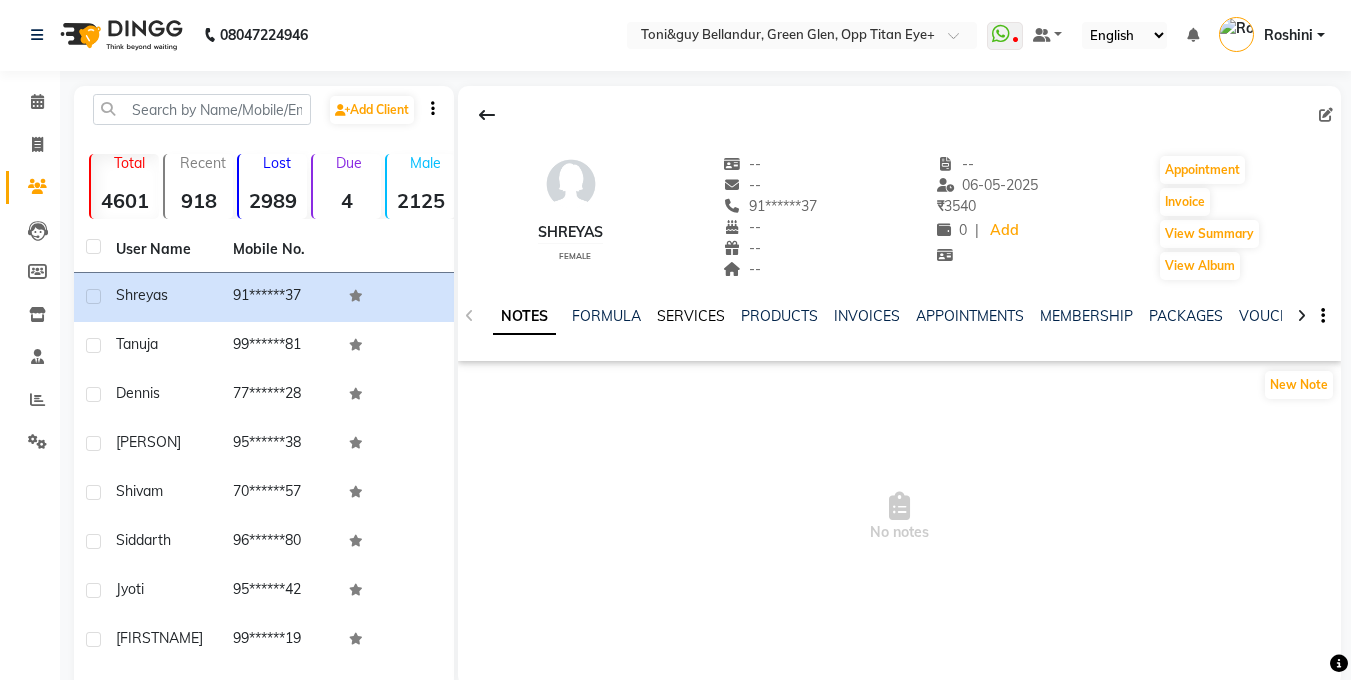click on "SERVICES" 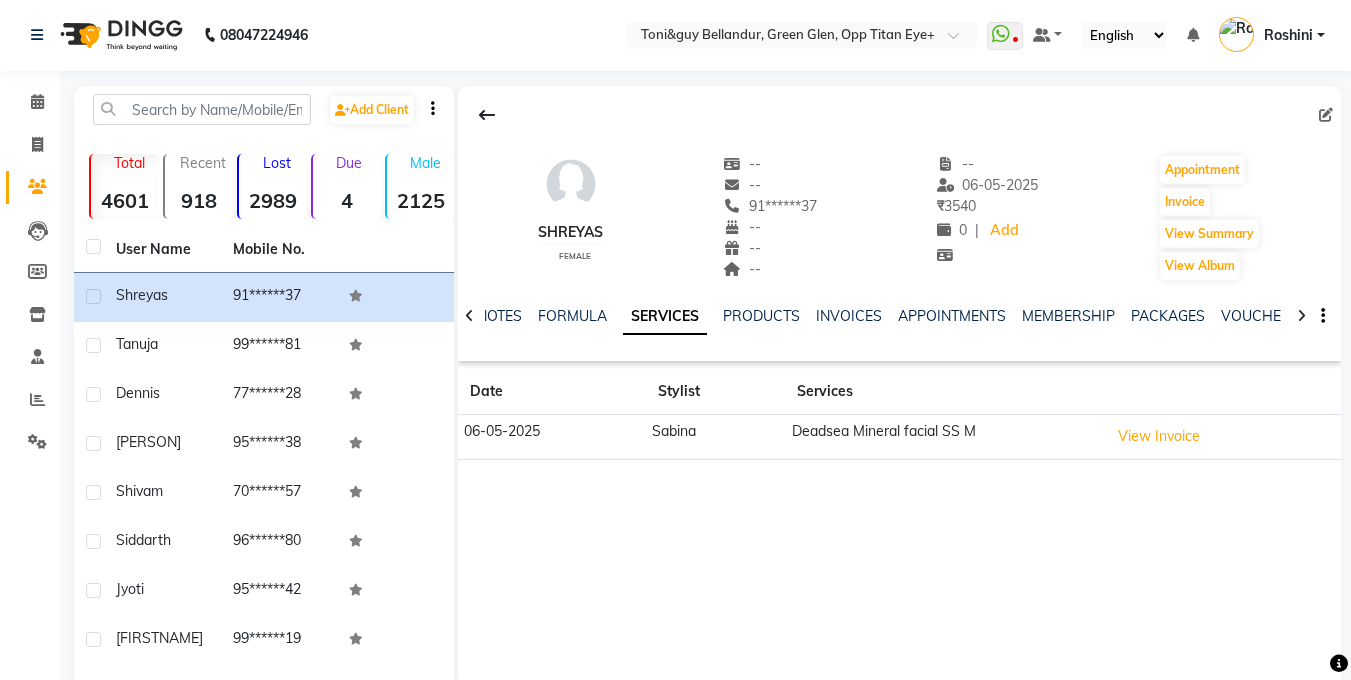 scroll, scrollTop: 0, scrollLeft: 0, axis: both 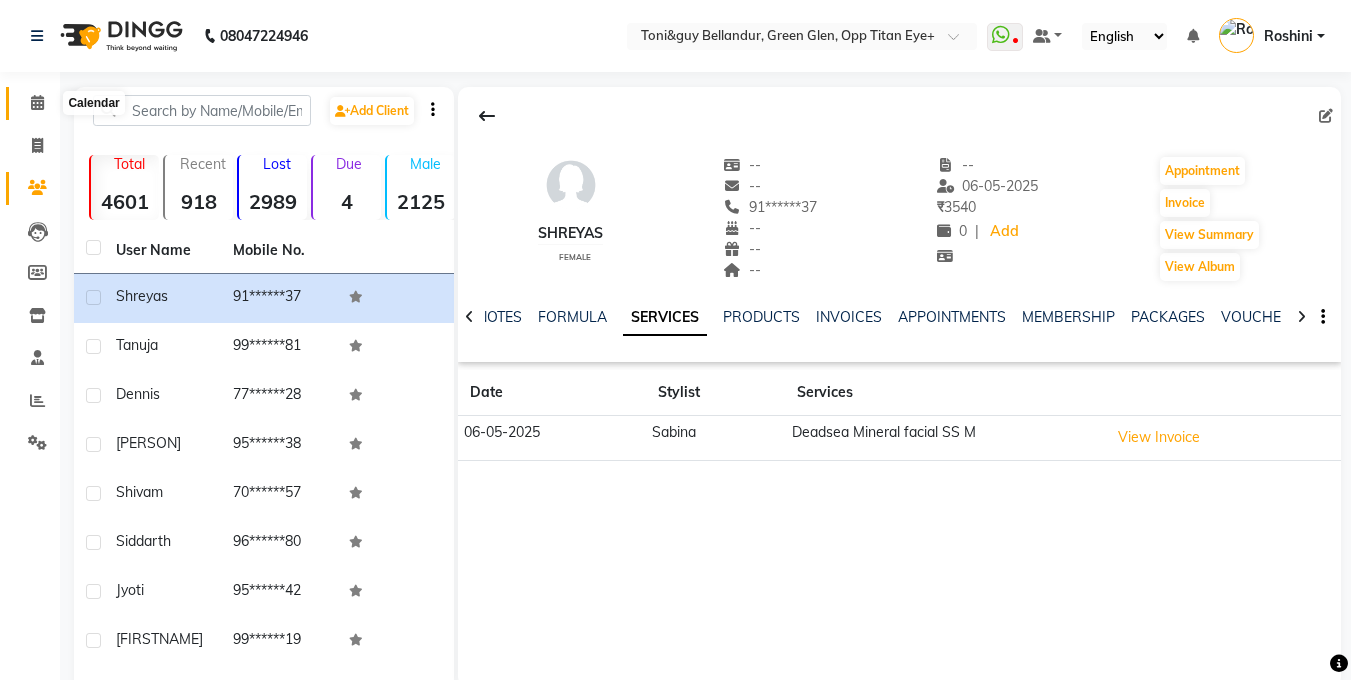 click 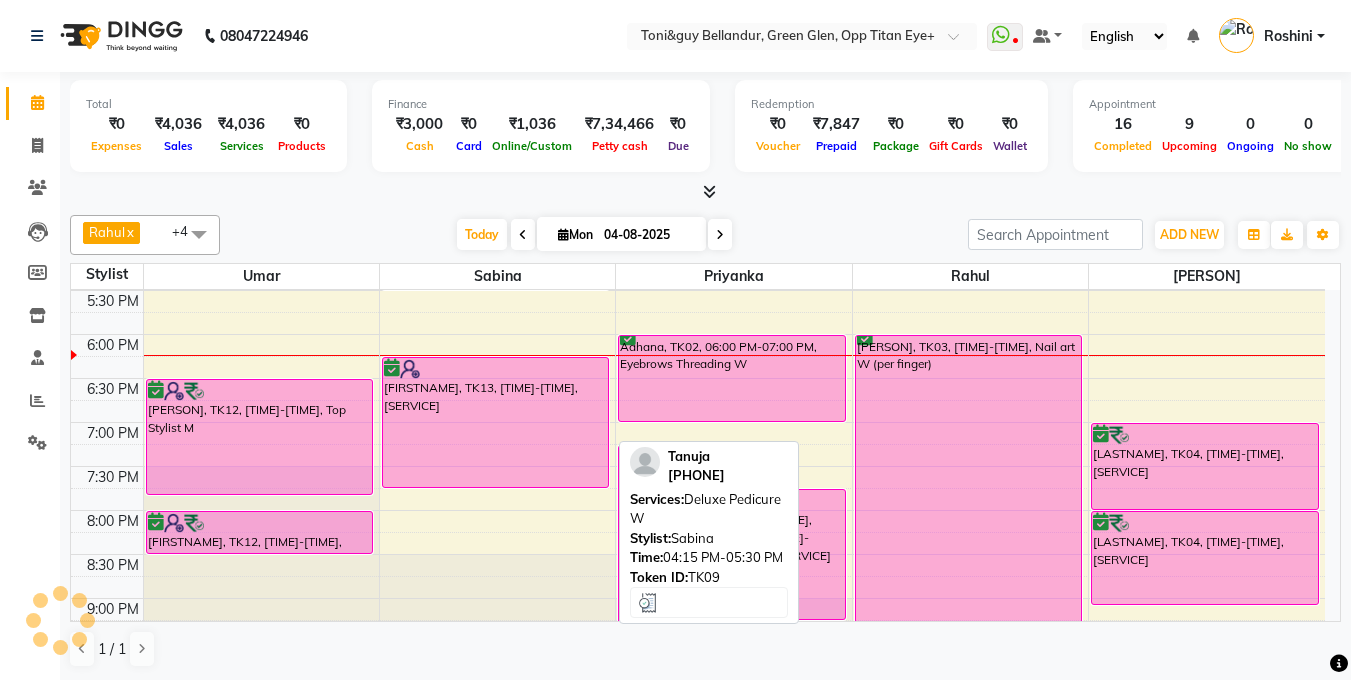 scroll, scrollTop: 812, scrollLeft: 0, axis: vertical 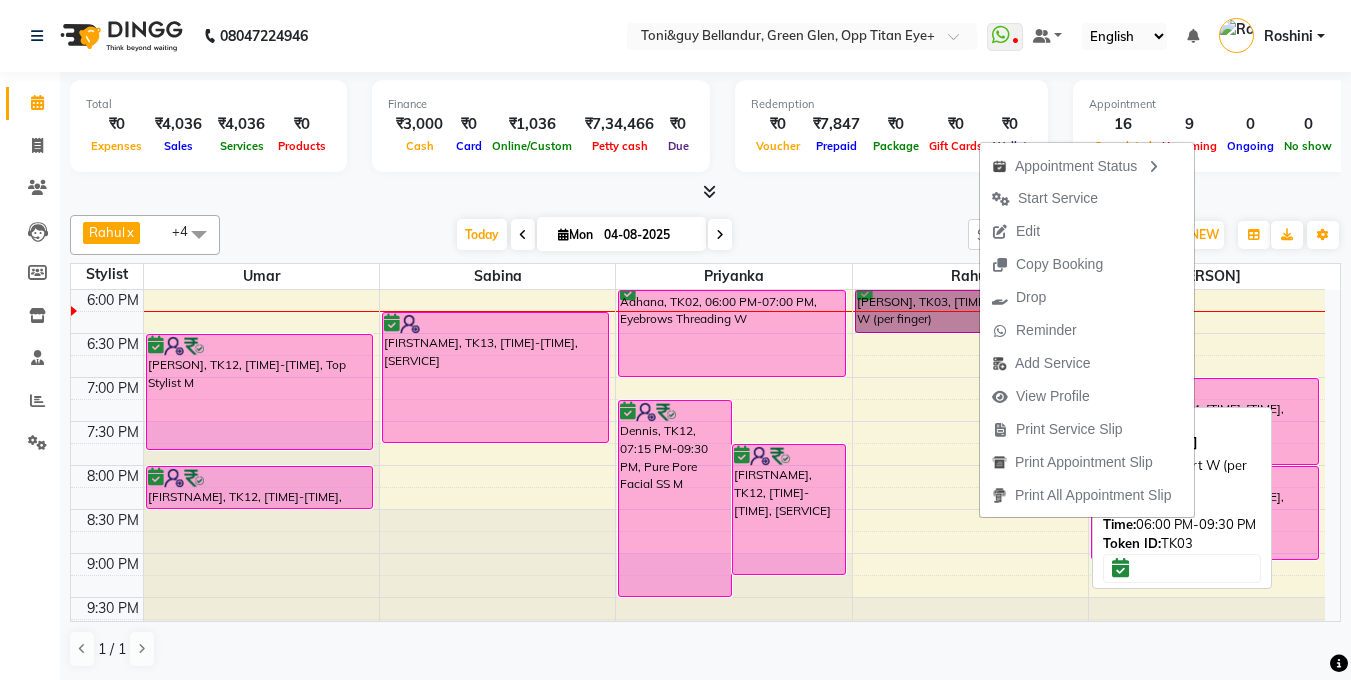 drag, startPoint x: 979, startPoint y: 329, endPoint x: 937, endPoint y: 326, distance: 42.107006 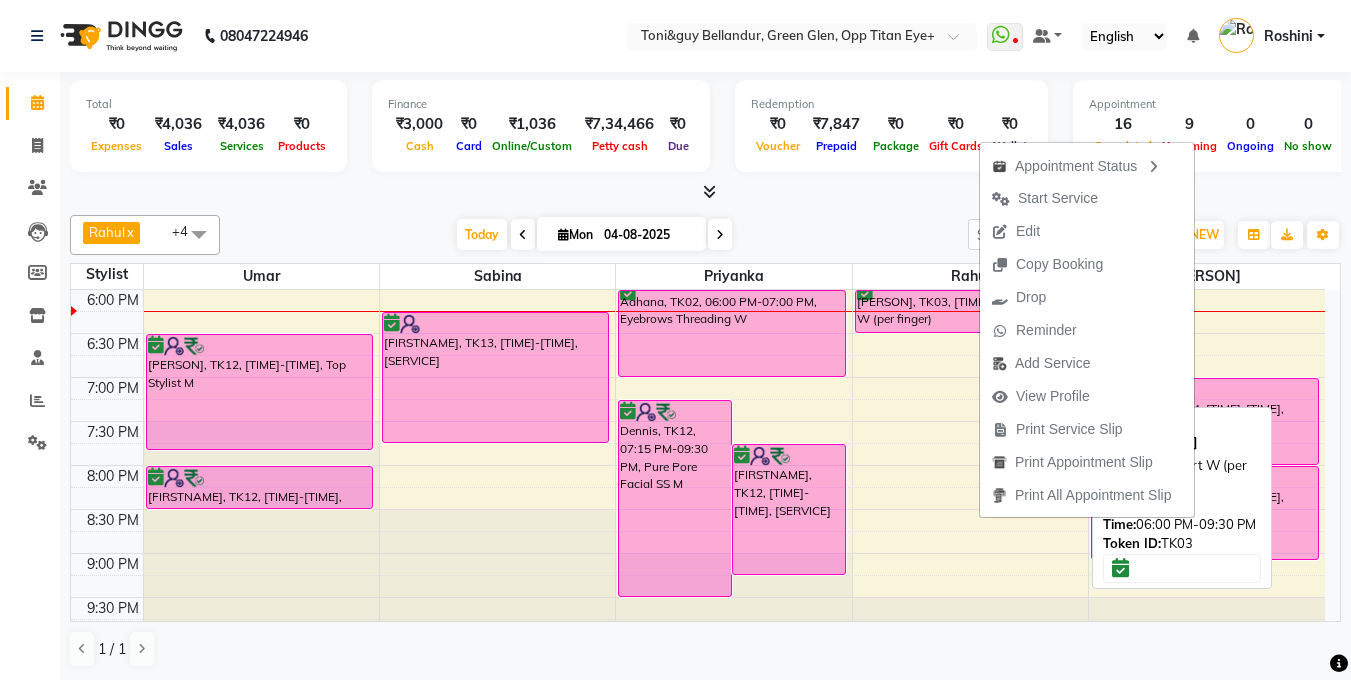 scroll, scrollTop: 788, scrollLeft: 0, axis: vertical 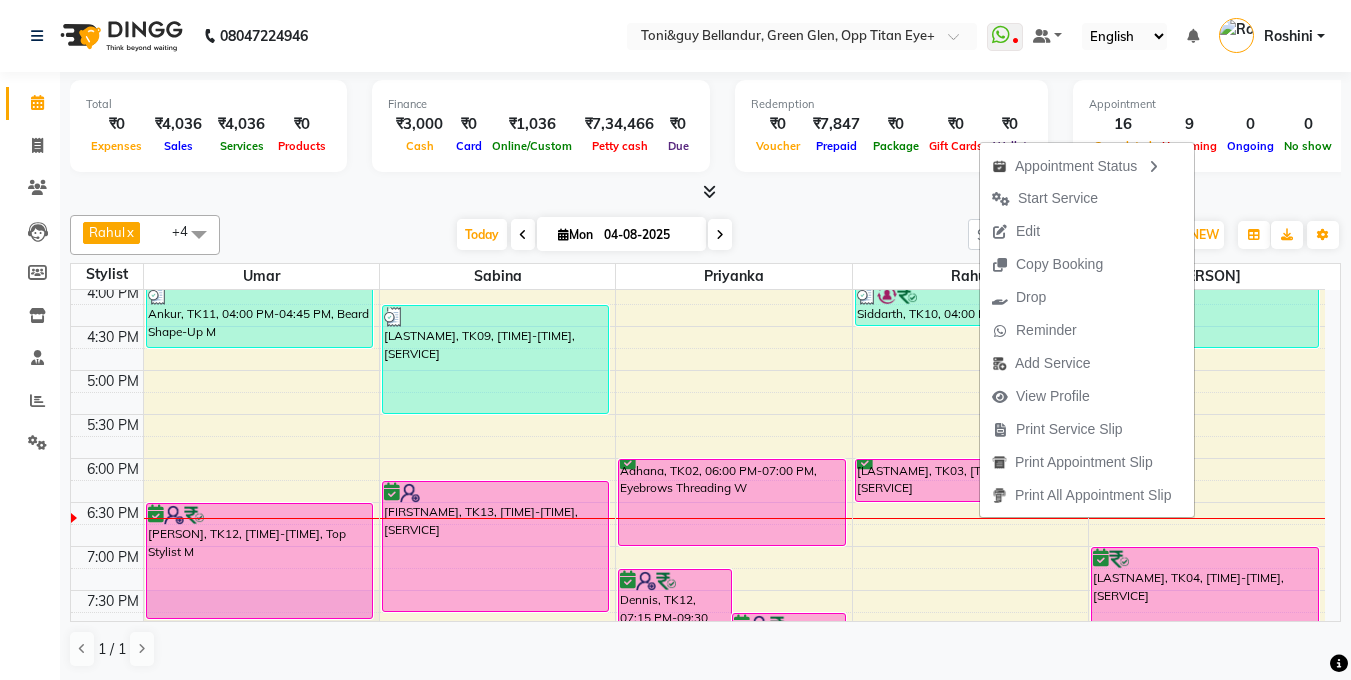 click at bounding box center (705, 192) 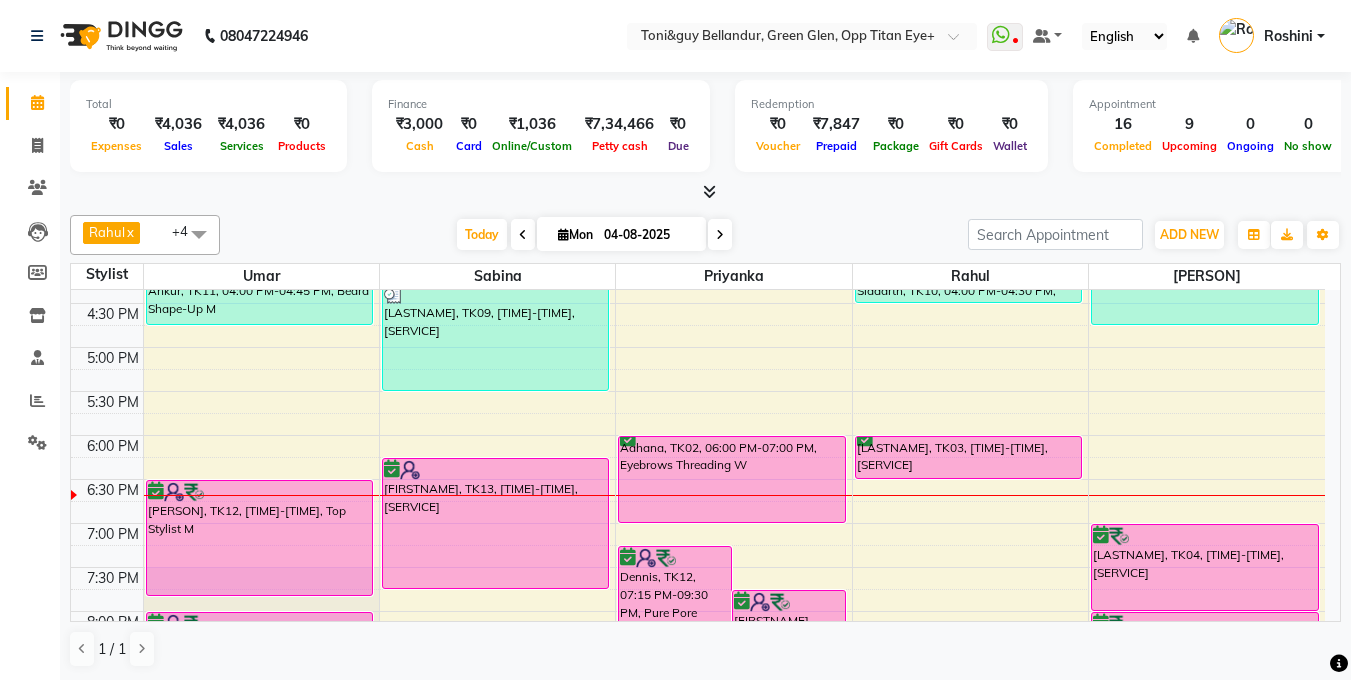 scroll, scrollTop: 642, scrollLeft: 0, axis: vertical 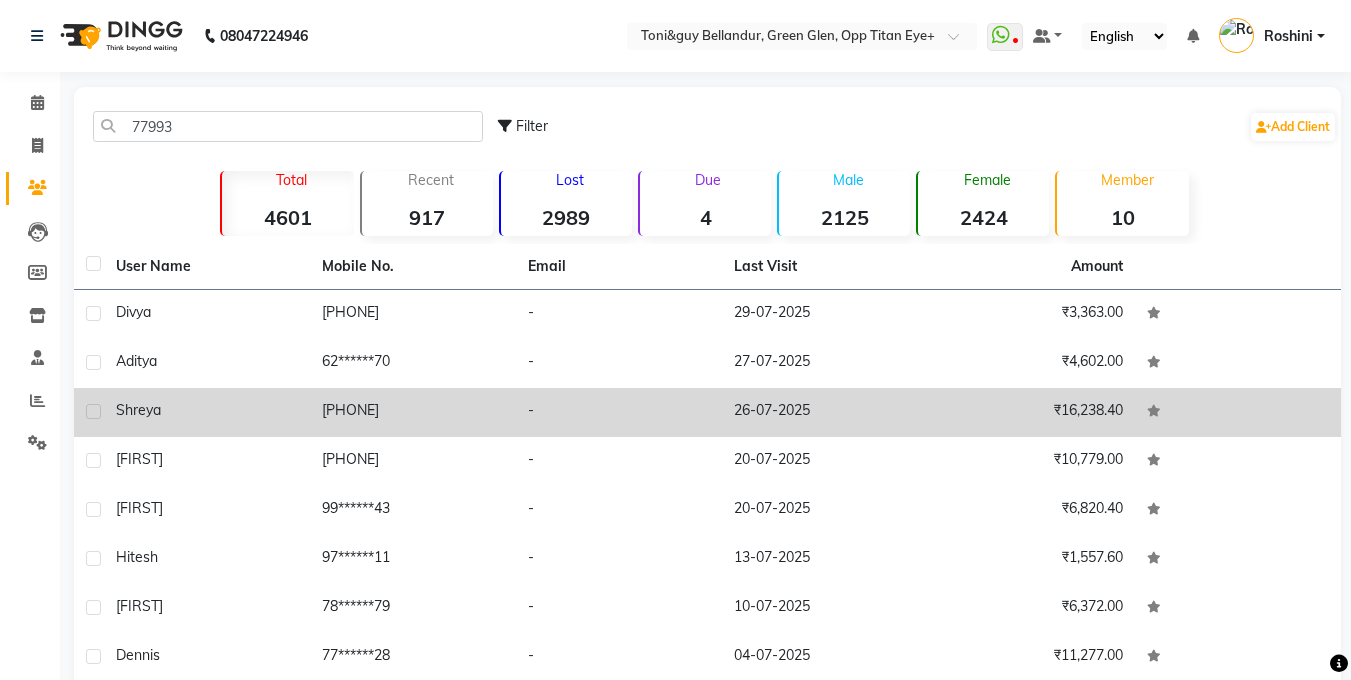 click on "-" 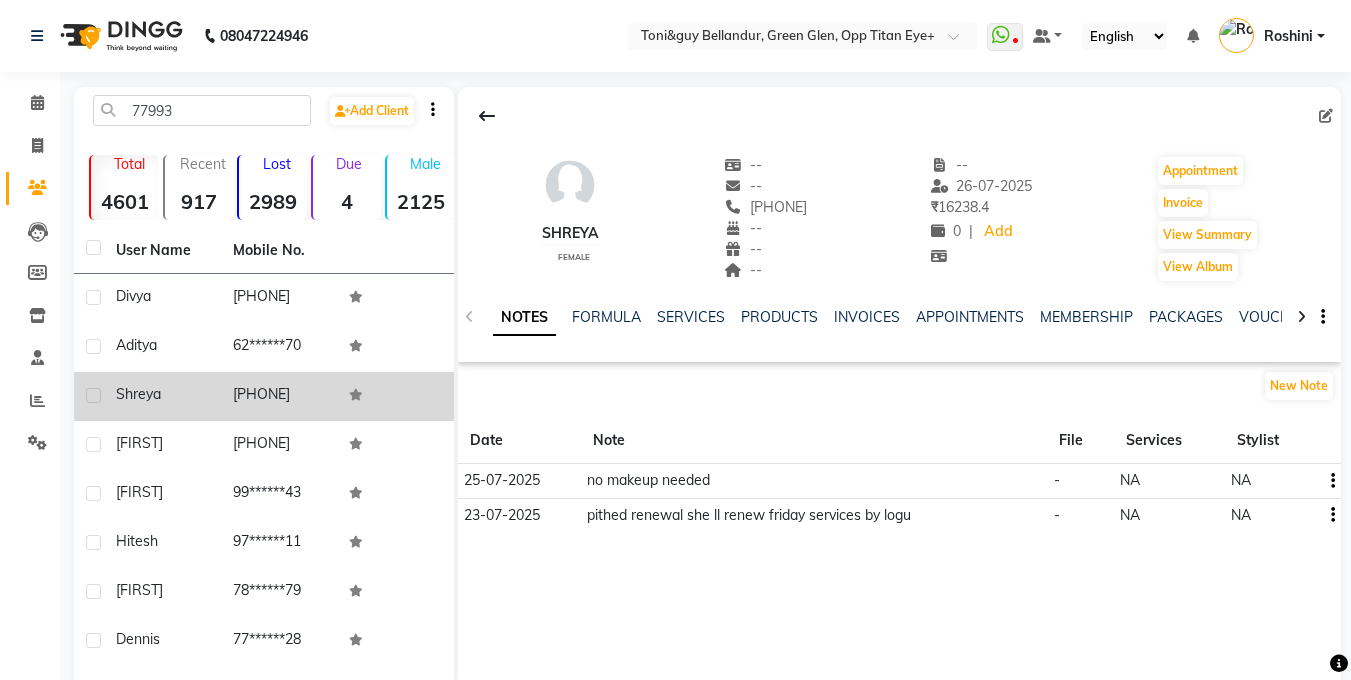 click on "NOTES FORMULA SERVICES PRODUCTS INVOICES APPOINTMENTS MEMBERSHIP PACKAGES VOUCHERS GIFTCARDS POINTS FORMS FAMILY CARDS WALLET" 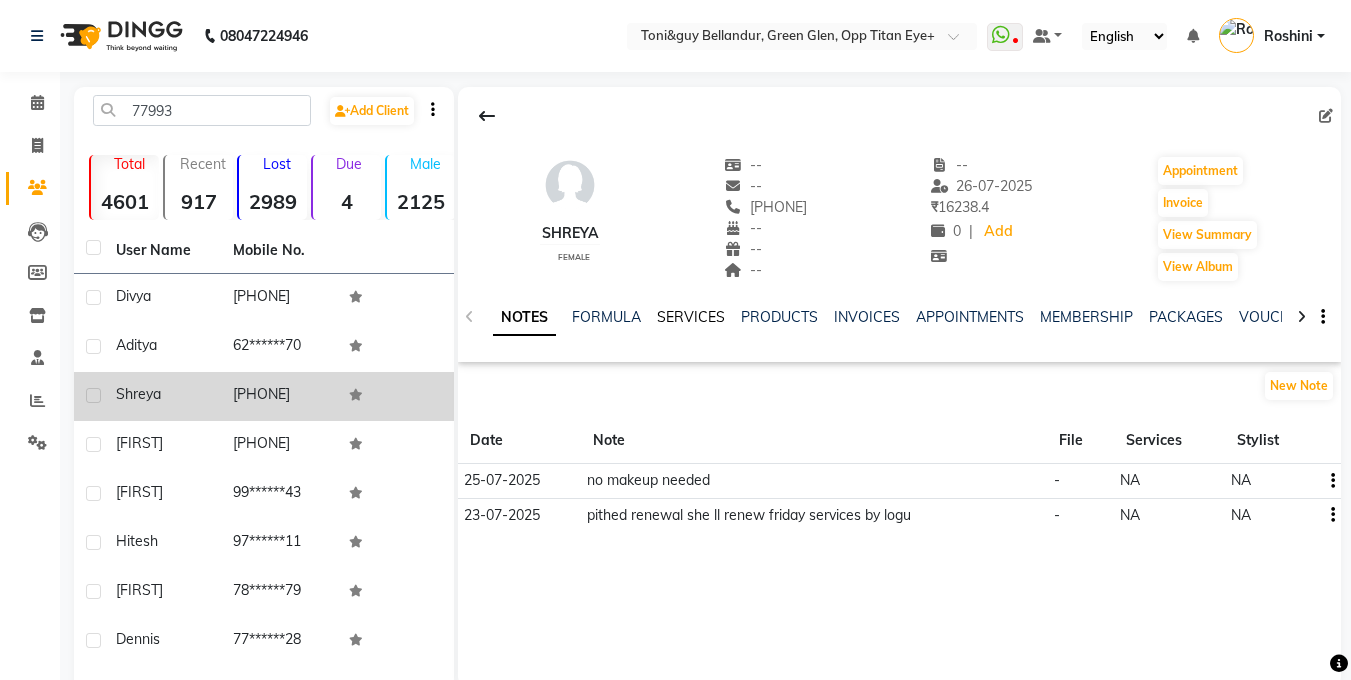 click on "SERVICES" 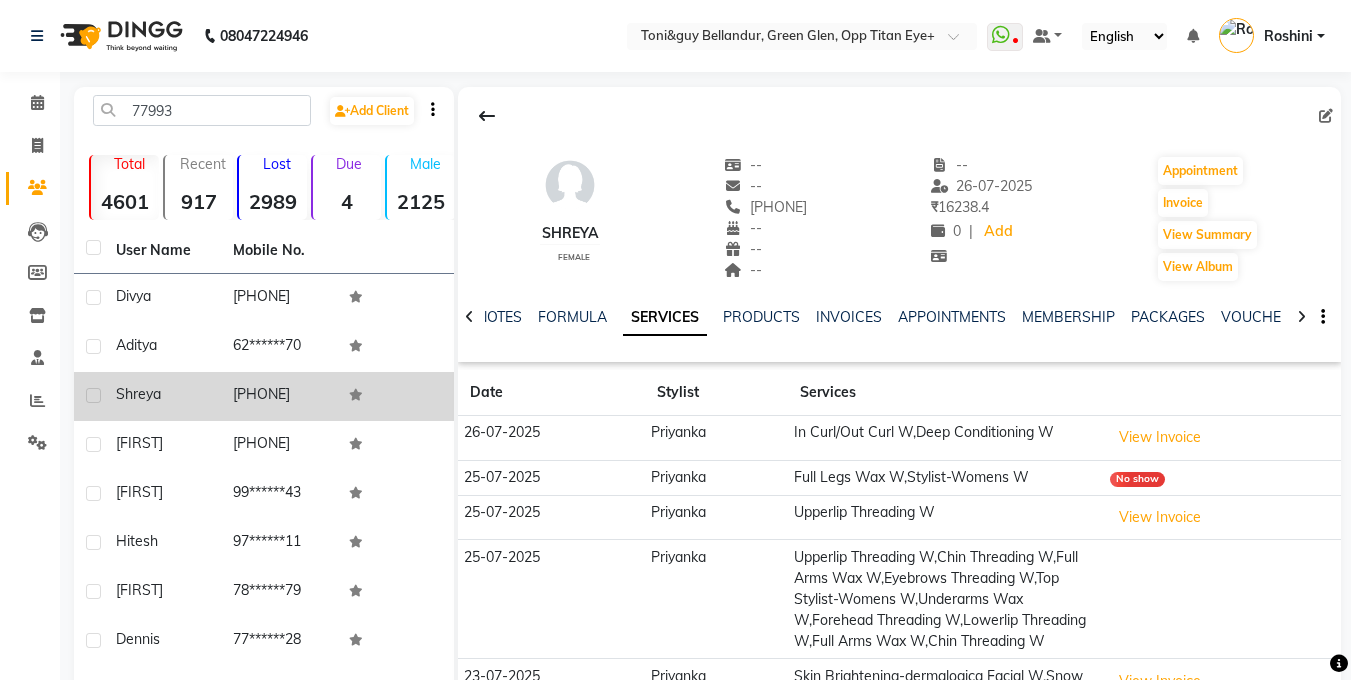 scroll, scrollTop: 10, scrollLeft: 0, axis: vertical 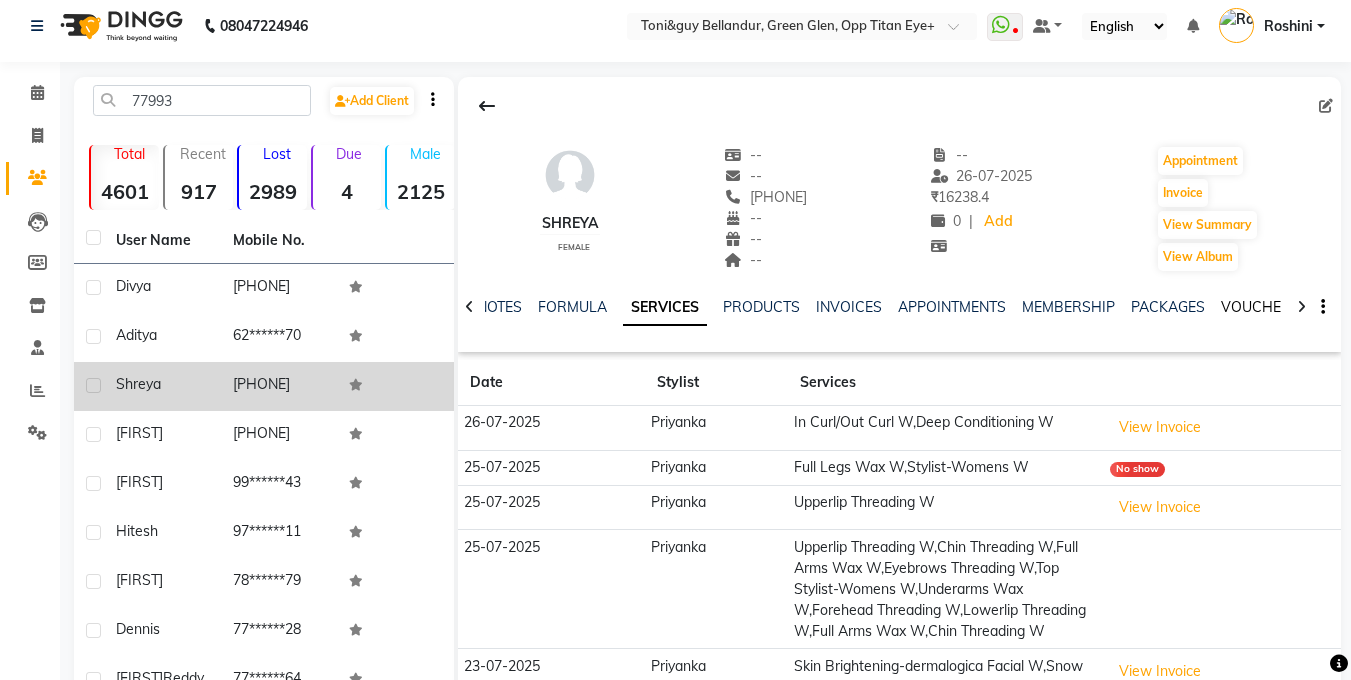 click on "VOUCHERS" 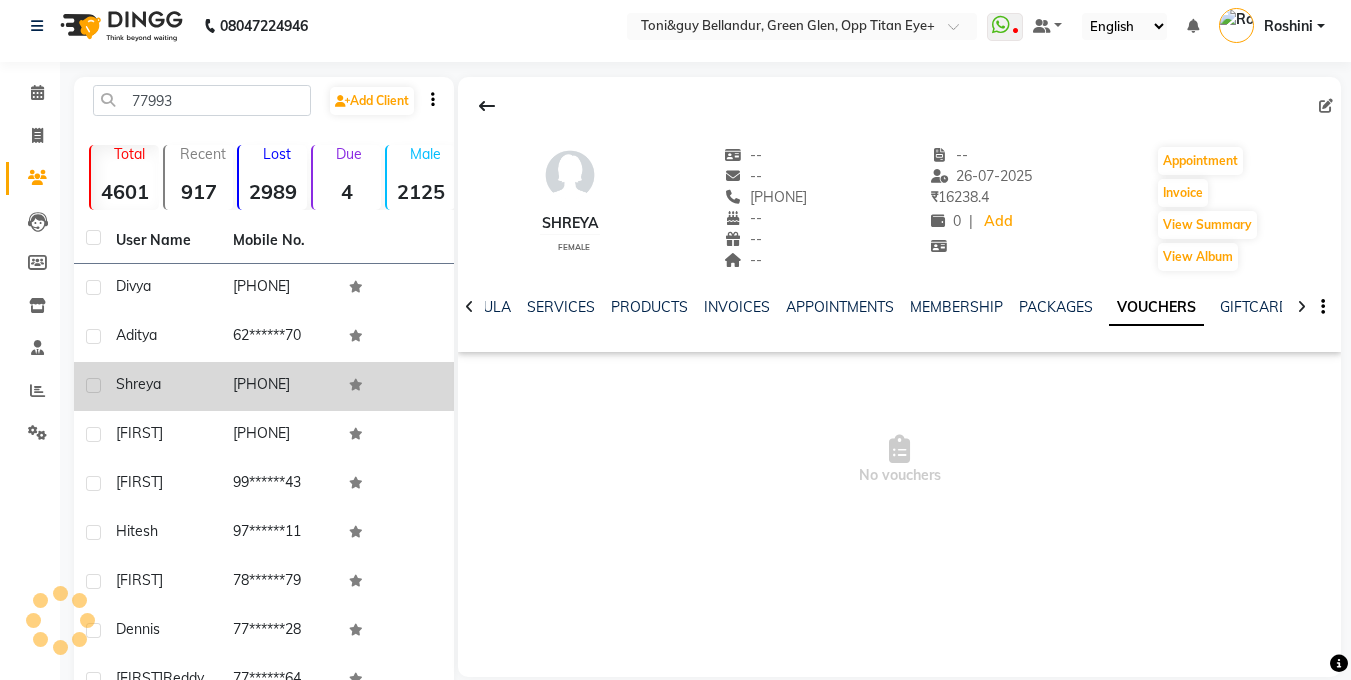 scroll, scrollTop: 45, scrollLeft: 0, axis: vertical 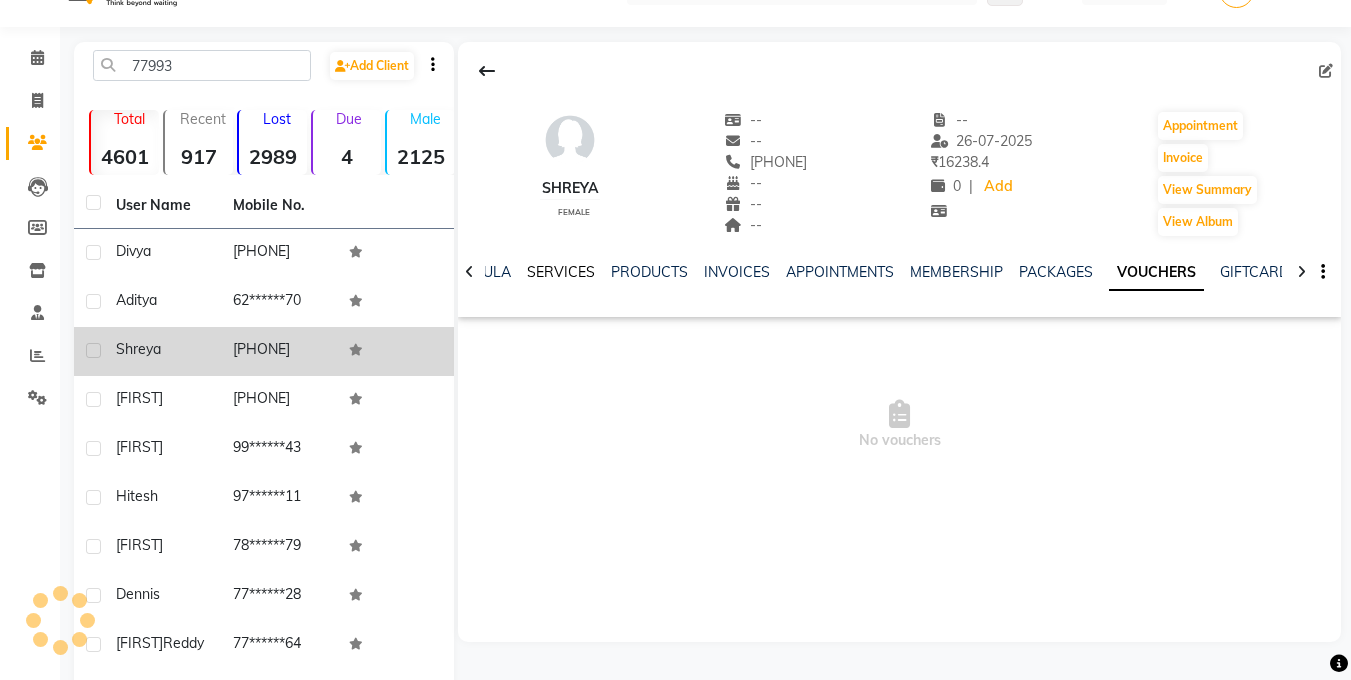 click on "SERVICES" 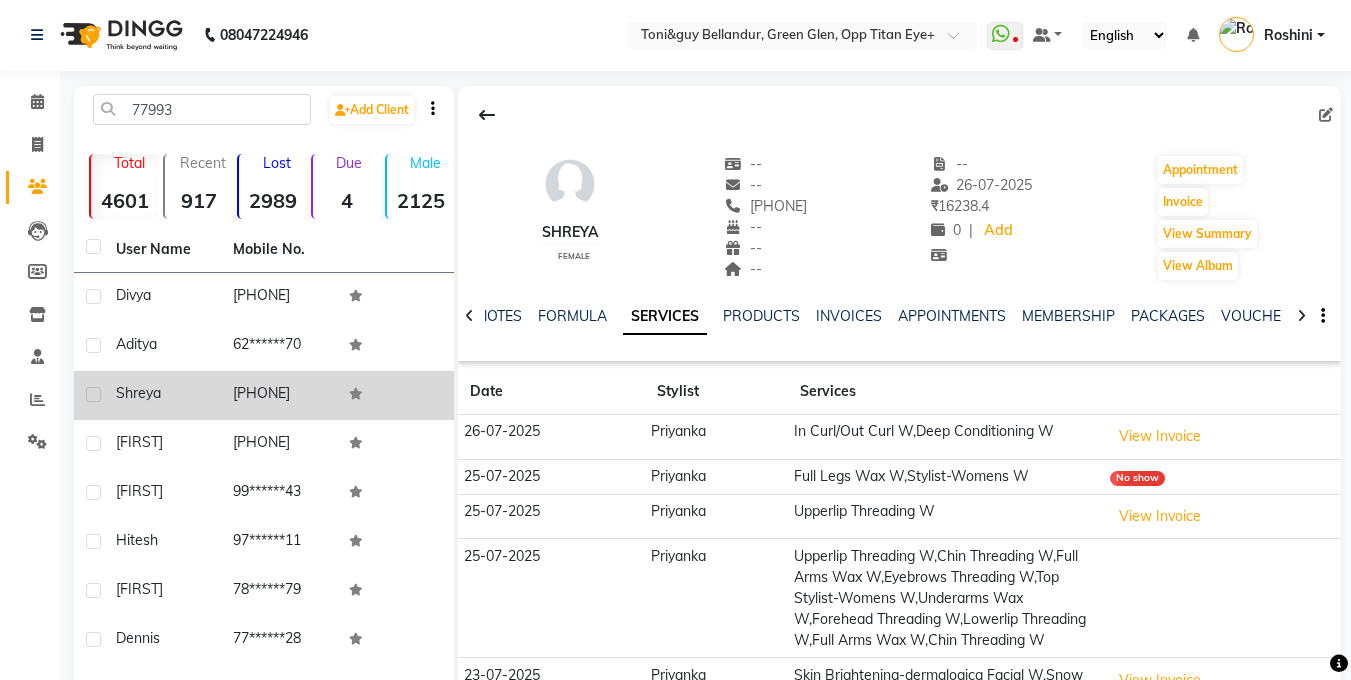 scroll, scrollTop: 26, scrollLeft: 0, axis: vertical 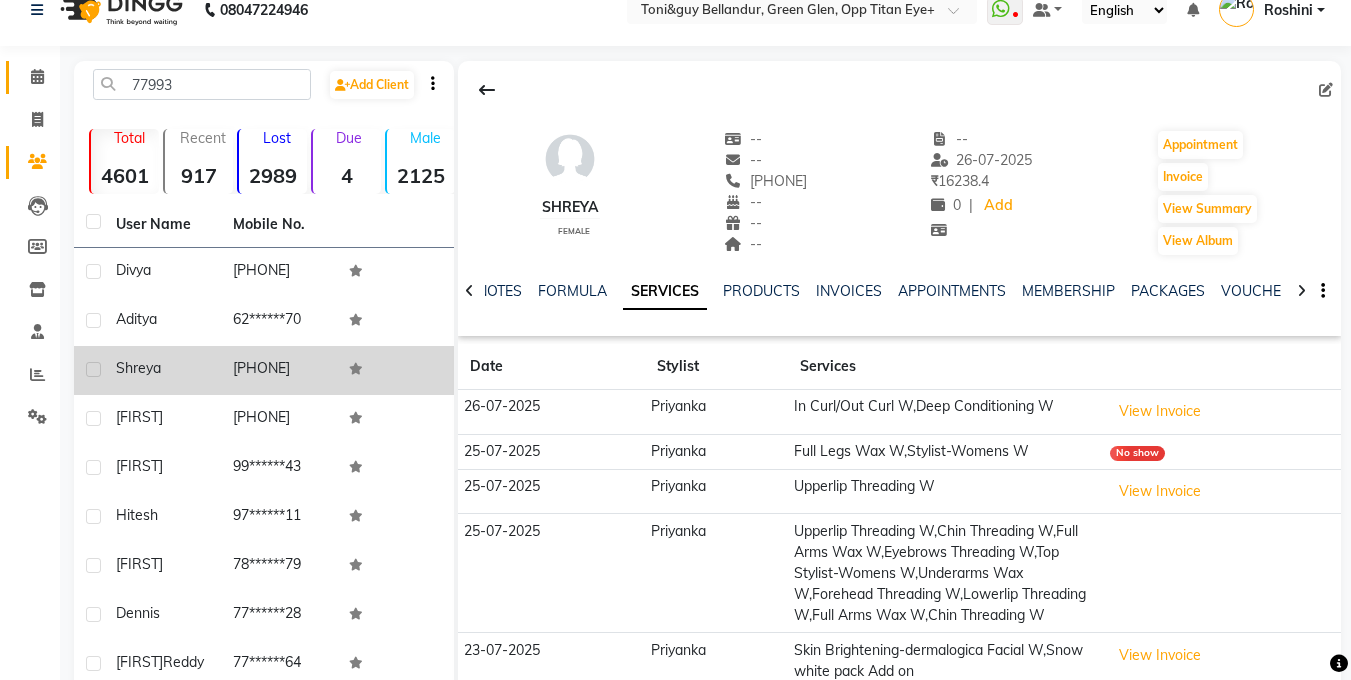 drag, startPoint x: 46, startPoint y: 57, endPoint x: 25, endPoint y: 61, distance: 21.377558 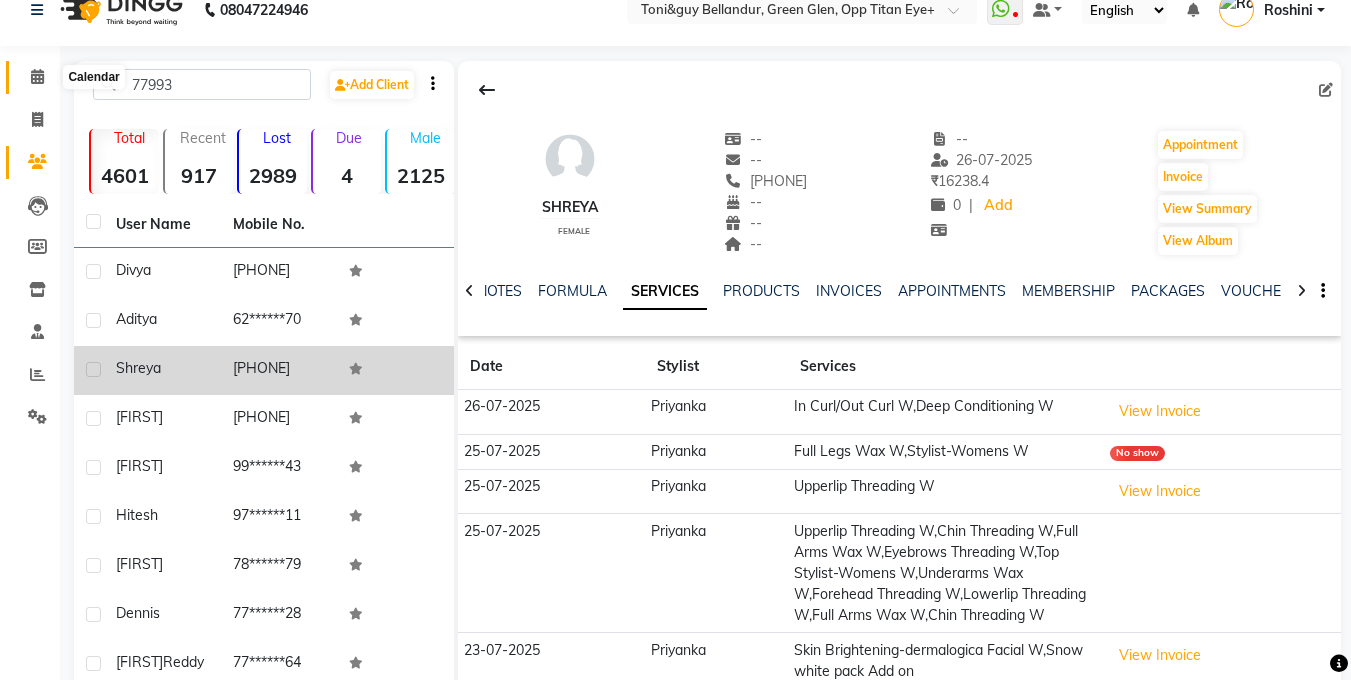 click 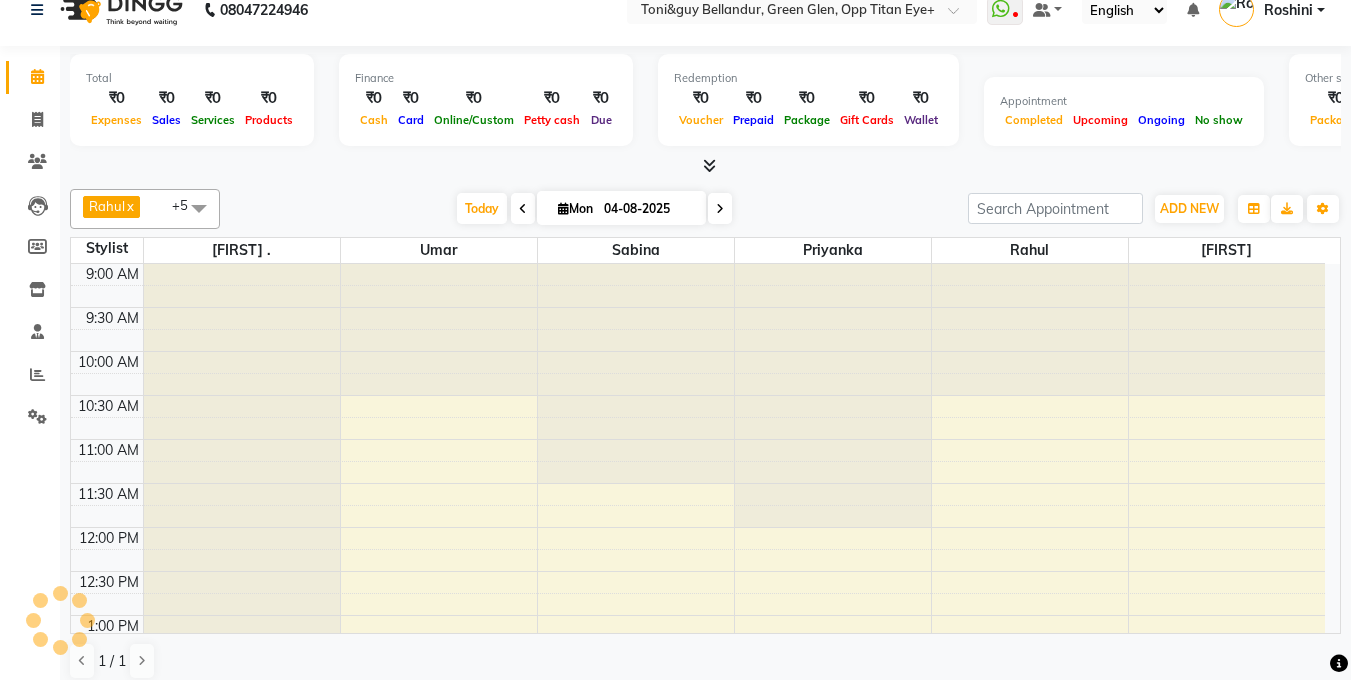 scroll, scrollTop: 0, scrollLeft: 0, axis: both 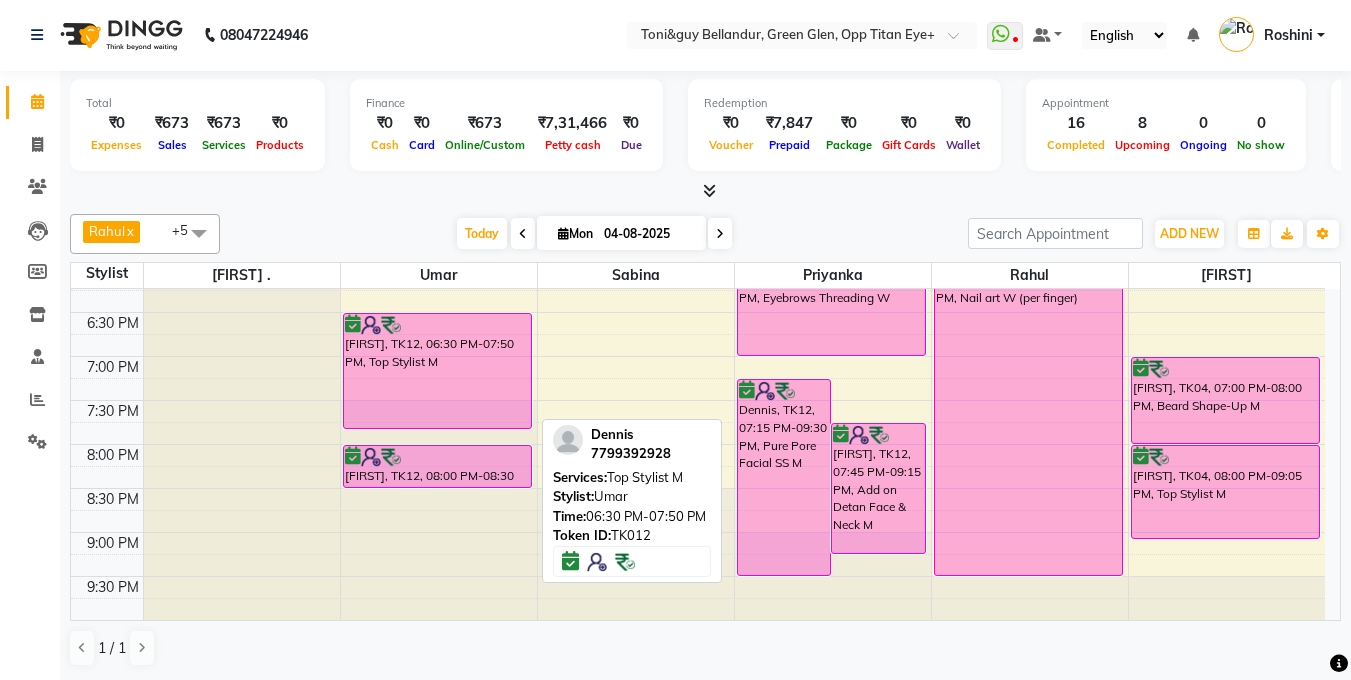 click on "[FIRST], TK12, [TIME]-[TIME], Top Stylist M" at bounding box center (437, 371) 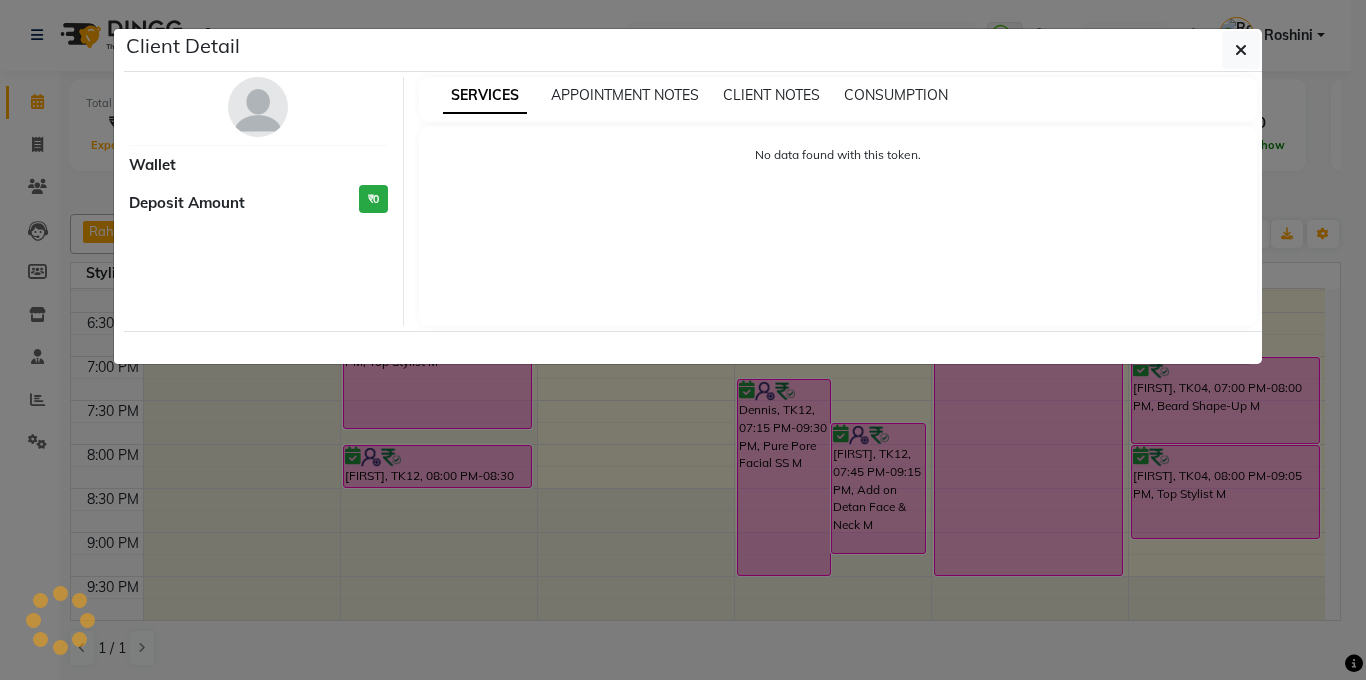 select on "6" 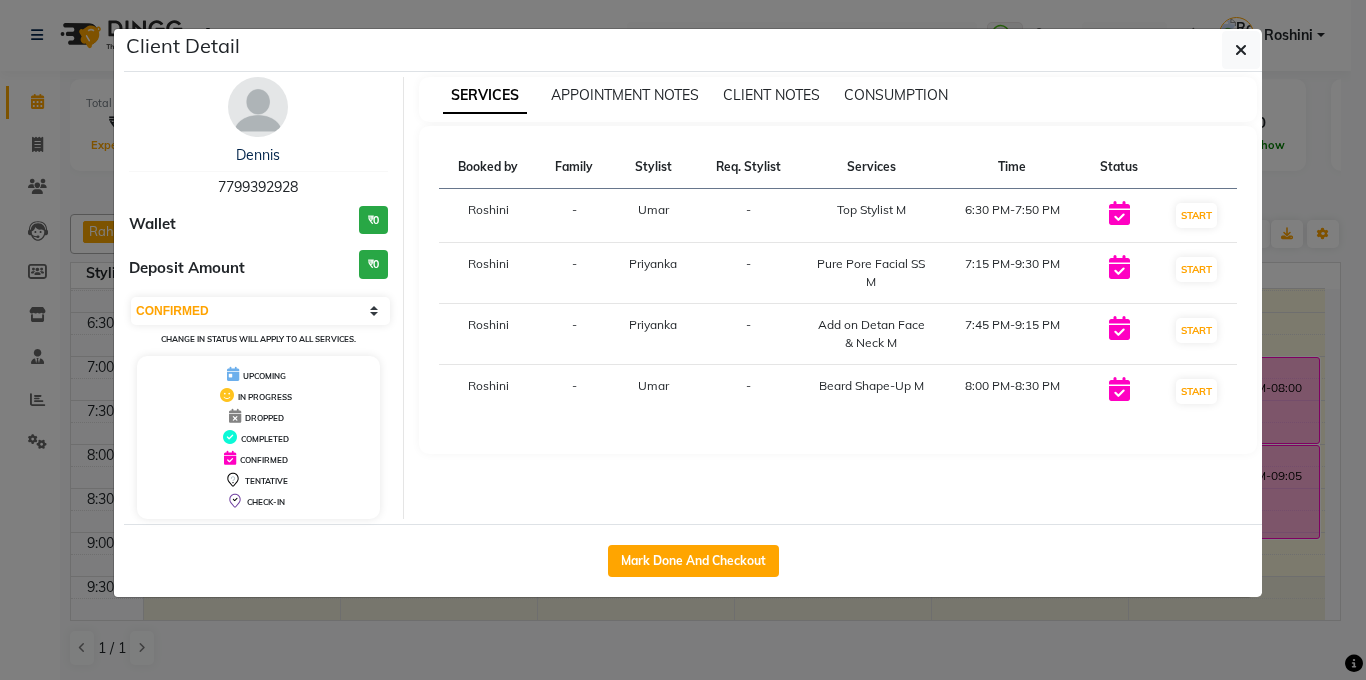 click on "Client Detail  Dennis    7799392928 Wallet ₹0 Deposit Amount  ₹0  Select IN SERVICE CONFIRMED TENTATIVE CHECK IN MARK DONE DROPPED UPCOMING Change in status will apply to all services. UPCOMING IN PROGRESS DROPPED COMPLETED CONFIRMED TENTATIVE CHECK-IN SERVICES APPOINTMENT NOTES CLIENT NOTES CONSUMPTION Booked by Family Stylist Req. Stylist Services Time Status  Roshini  - Umar -  Top Stylist M   6:30 PM-7:50 PM   START   Roshini  - Priyanka -  Pure Pore Facial SS M   7:15 PM-9:30 PM   START   Roshini  - Priyanka -  Add on Detan Face & Neck M   7:45 PM-9:15 PM   START   Roshini  - Umar -  Beard Shape-Up M   8:00 PM-8:30 PM   START   Mark Done And Checkout" 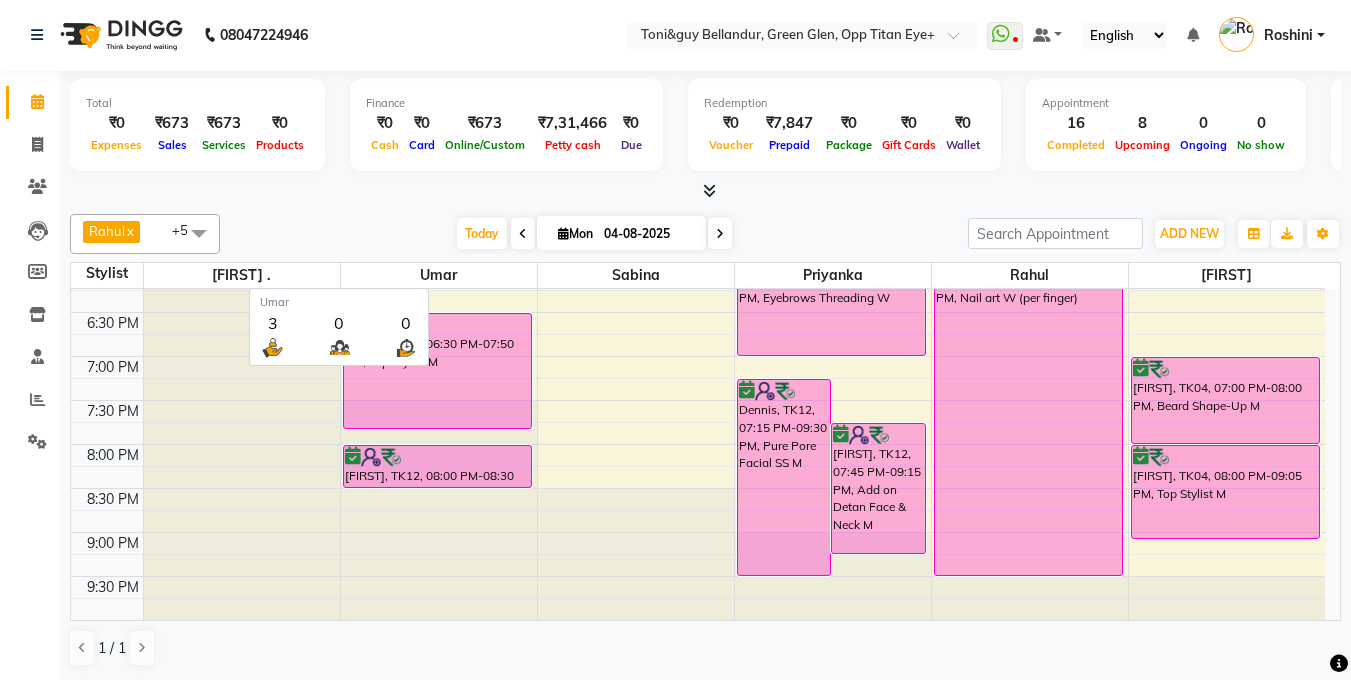 scroll, scrollTop: 0, scrollLeft: 0, axis: both 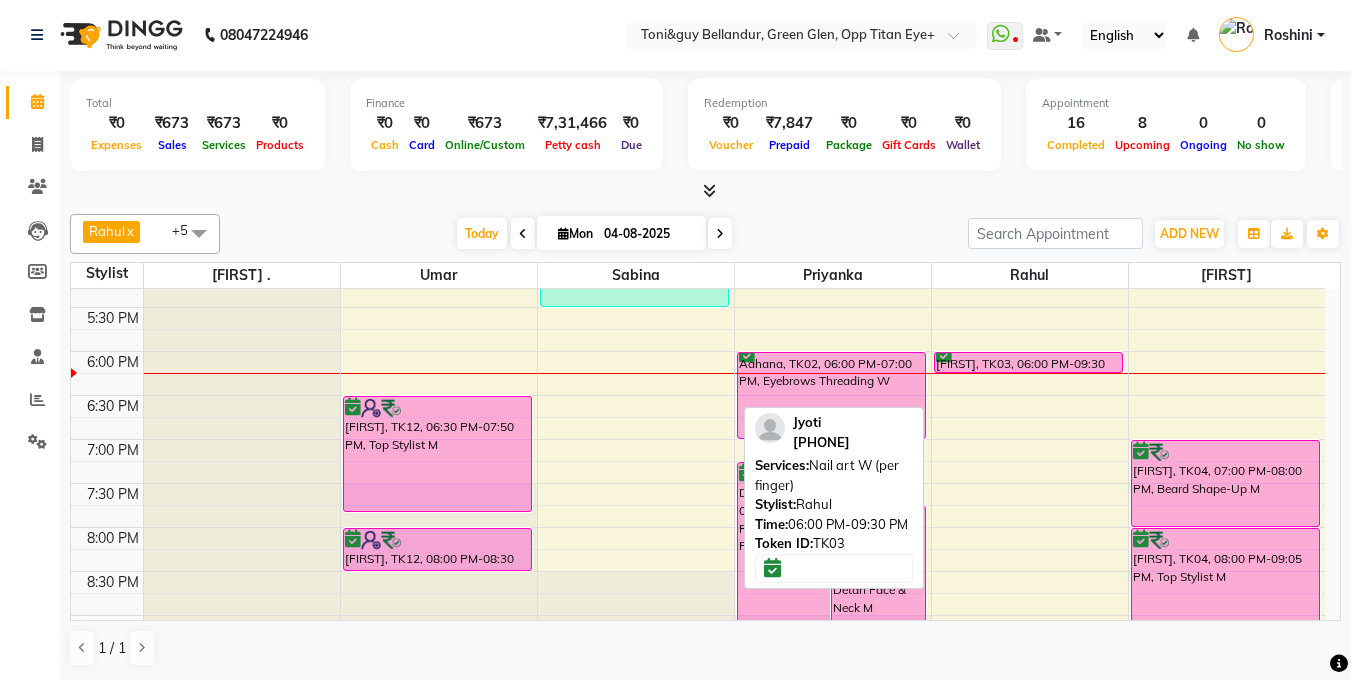 drag, startPoint x: 1089, startPoint y: 596, endPoint x: 1042, endPoint y: 360, distance: 240.63458 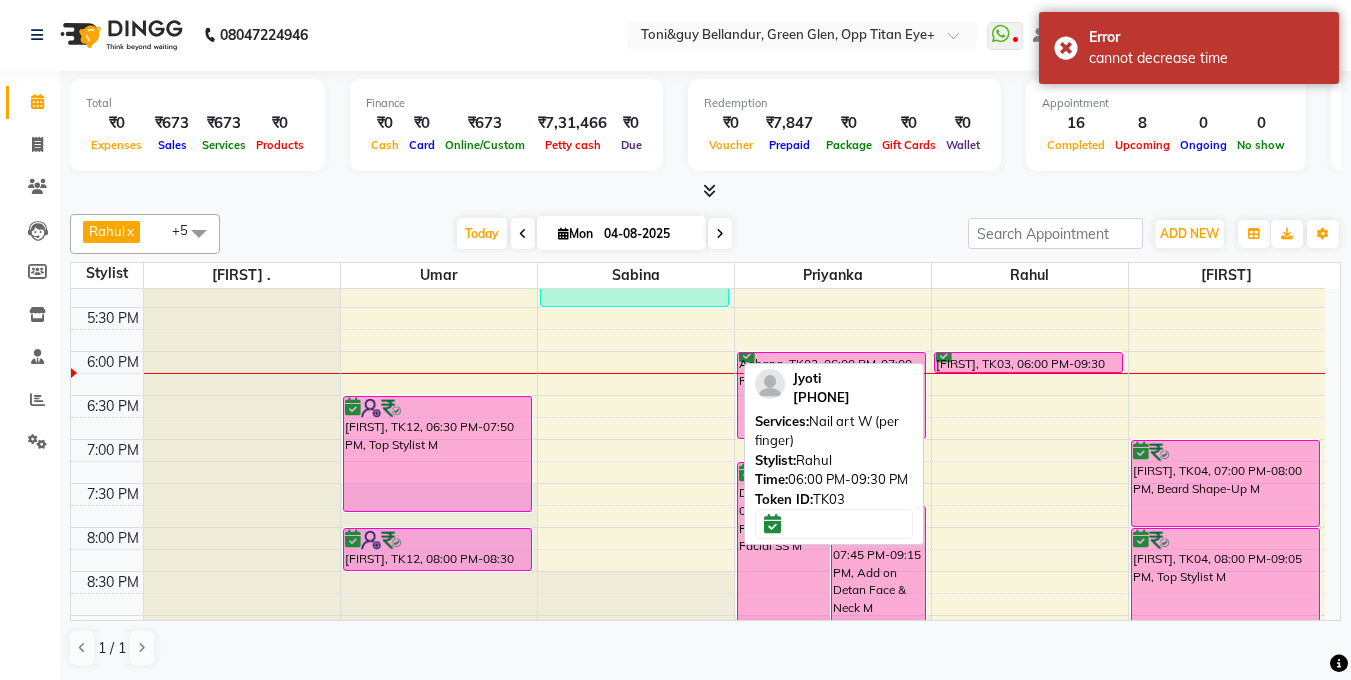 click on "Jyoti, TK03, 06:00 PM-09:30 PM, Nail art W (per finger)" at bounding box center (1028, 362) 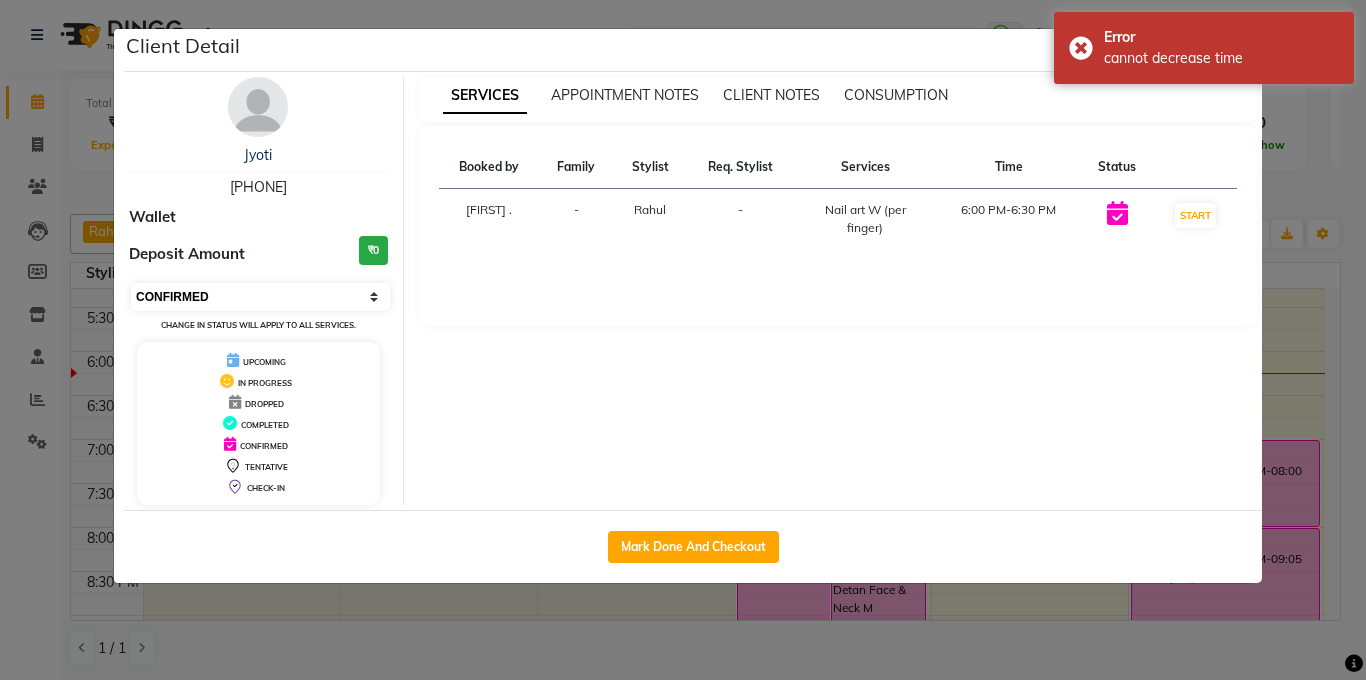 click on "Select IN SERVICE CONFIRMED TENTATIVE CHECK IN MARK DONE DROPPED UPCOMING" at bounding box center (260, 297) 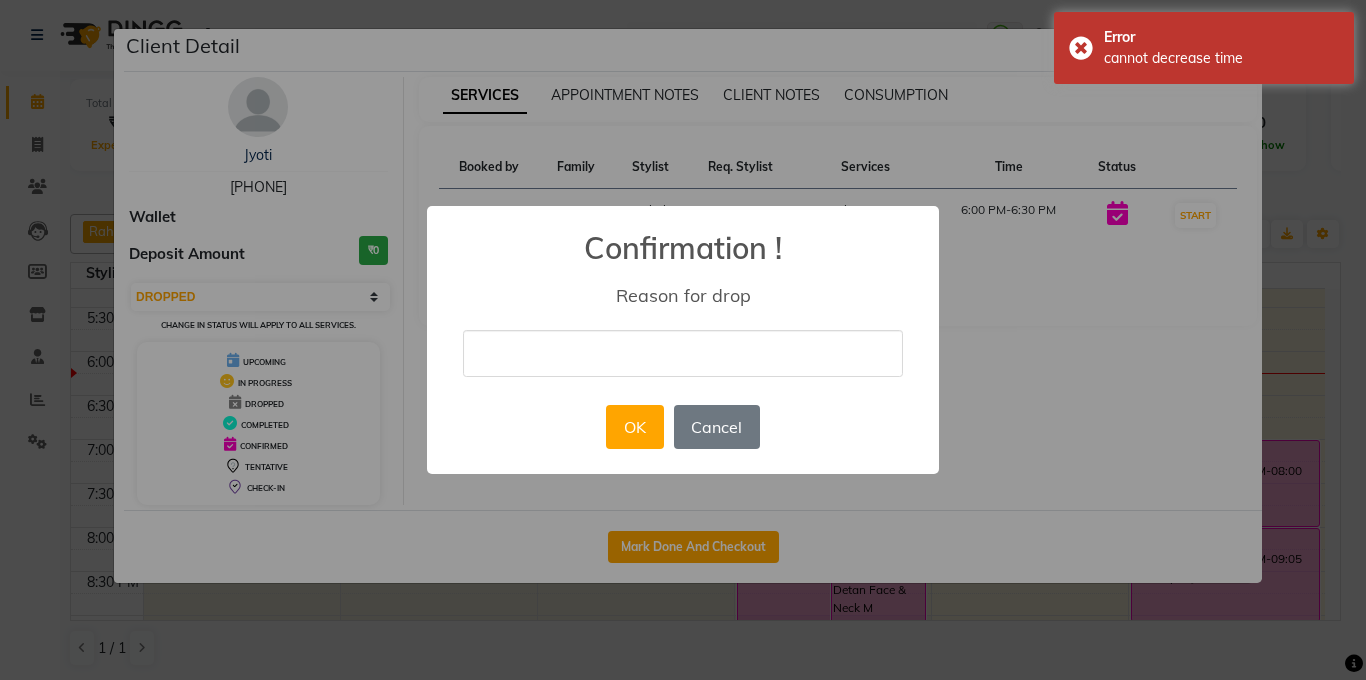 click on "× Confirmation ! Reason for drop OK No Cancel" at bounding box center (683, 340) 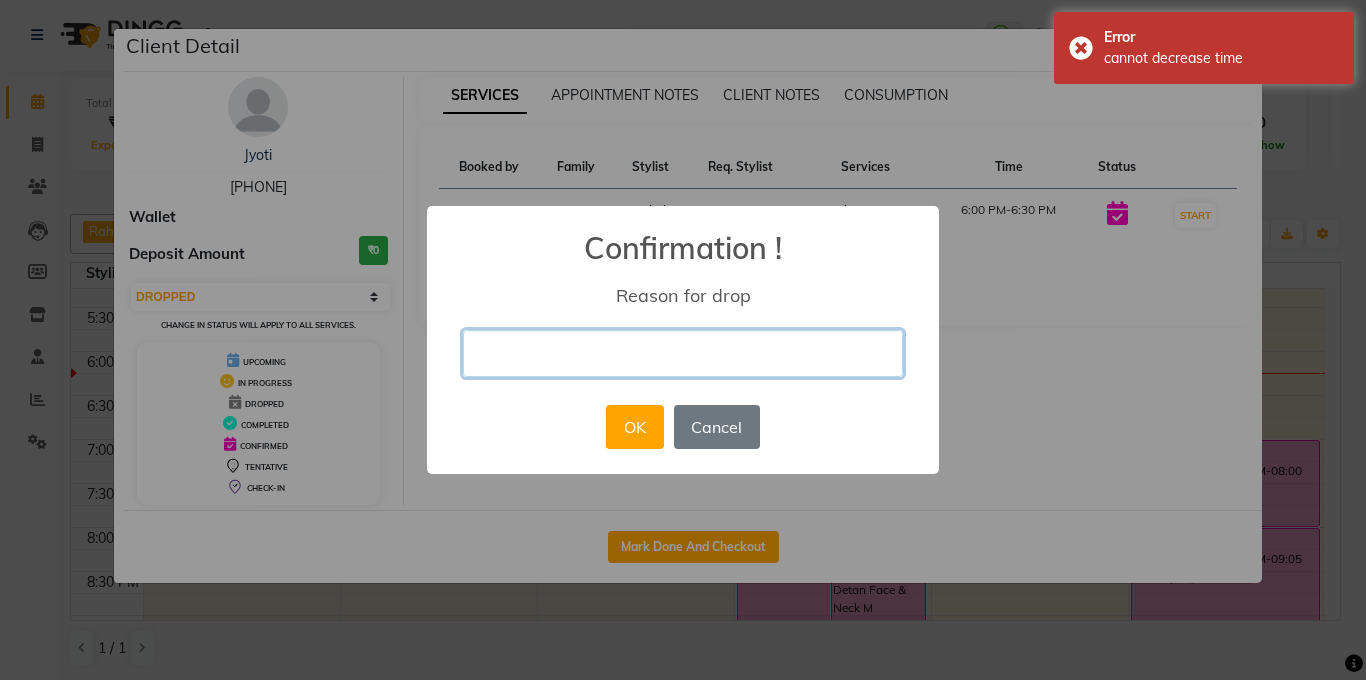 click at bounding box center [683, 353] 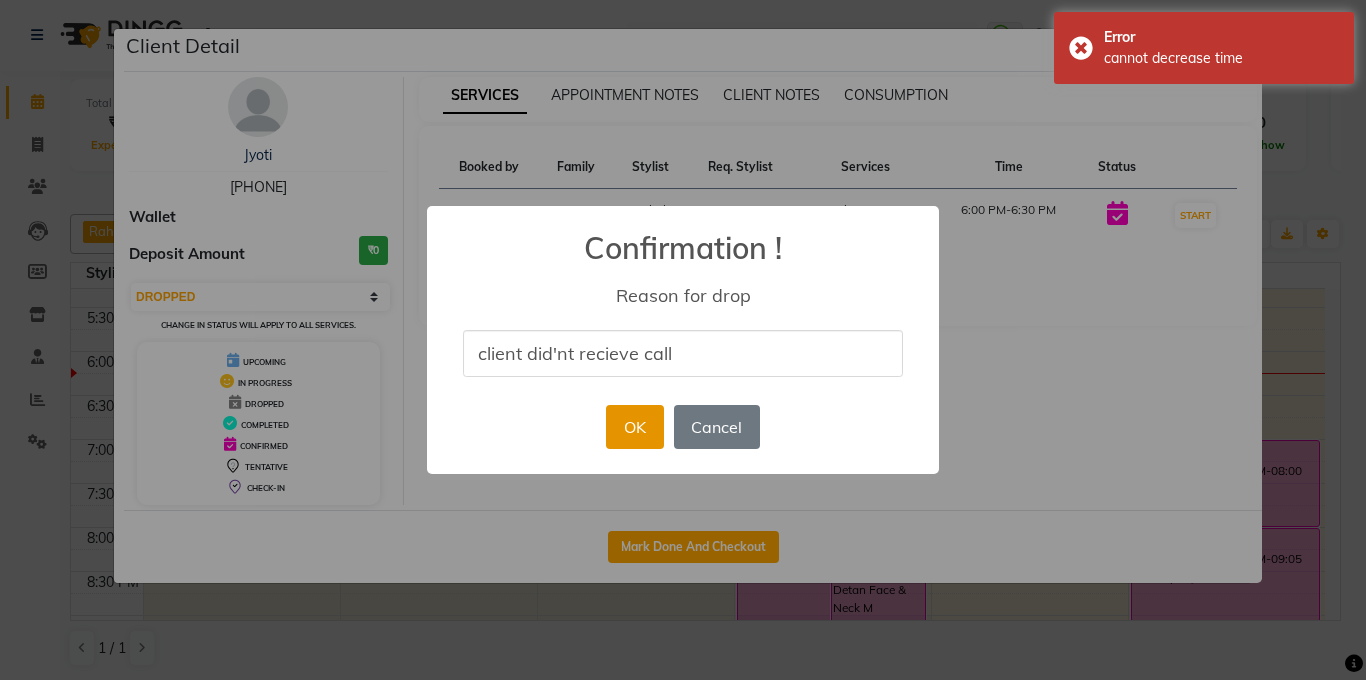 click on "OK" at bounding box center [634, 427] 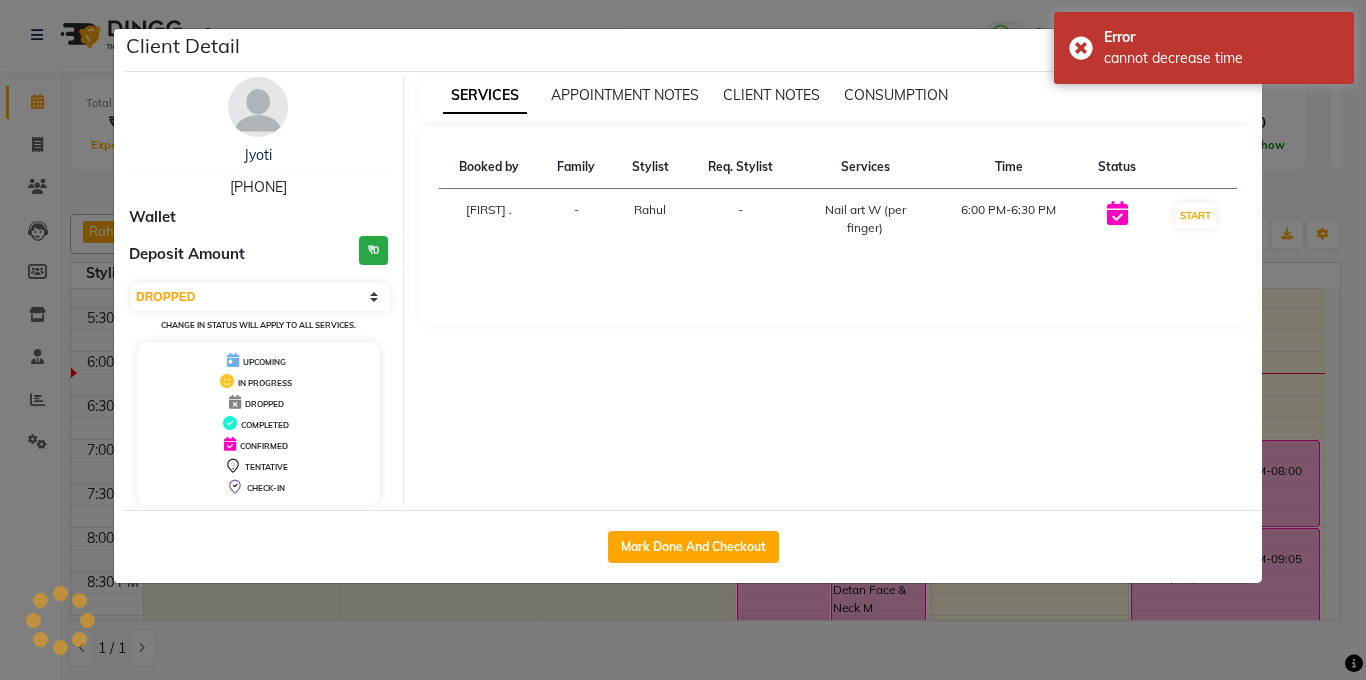 click on "Client Detail  Jyoti    9599507142 Wallet Deposit Amount  ₹0  Select IN SERVICE CONFIRMED TENTATIVE CHECK IN MARK DONE DROPPED UPCOMING Change in status will apply to all services. UPCOMING IN PROGRESS DROPPED COMPLETED CONFIRMED TENTATIVE CHECK-IN SERVICES APPOINTMENT NOTES CLIENT NOTES CONSUMPTION Booked by Family Stylist Req. Stylist Services Time Status  Logeshwari .  - Rahul -  Nail art W (per finger)   6:00 PM-6:30 PM   START   Mark Done And Checkout" 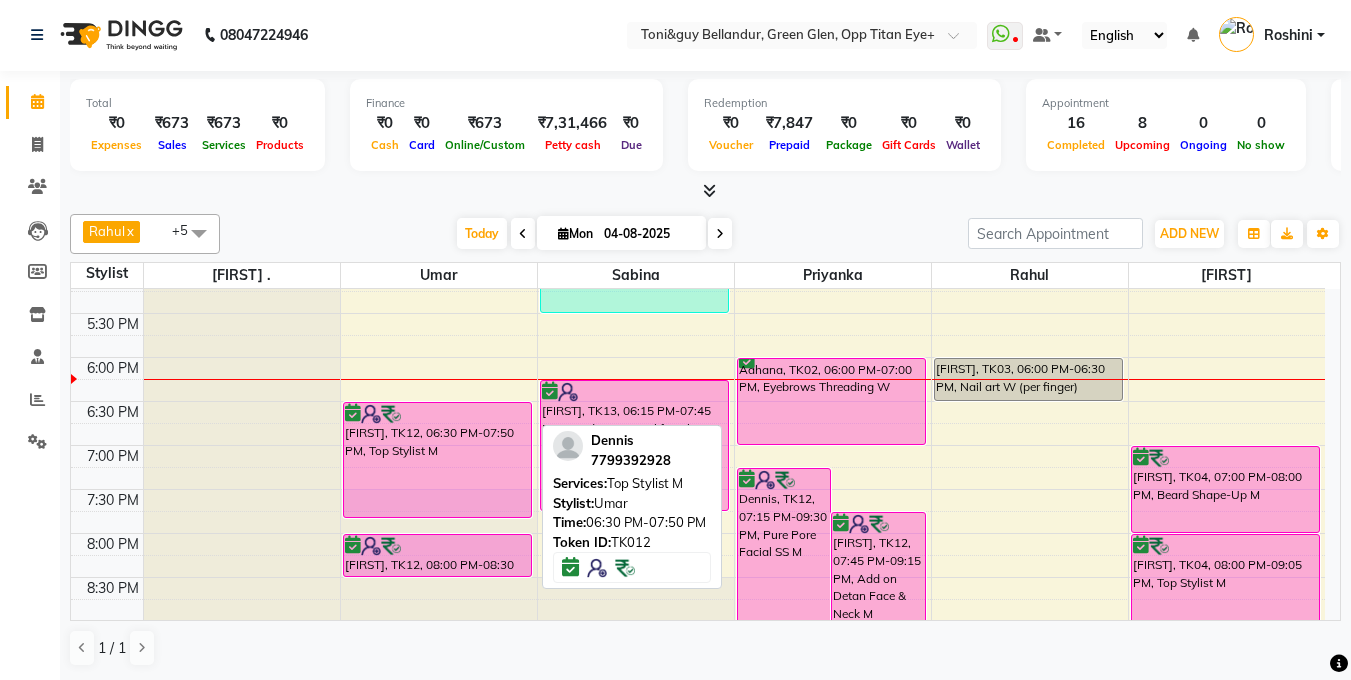 scroll, scrollTop: 719, scrollLeft: 0, axis: vertical 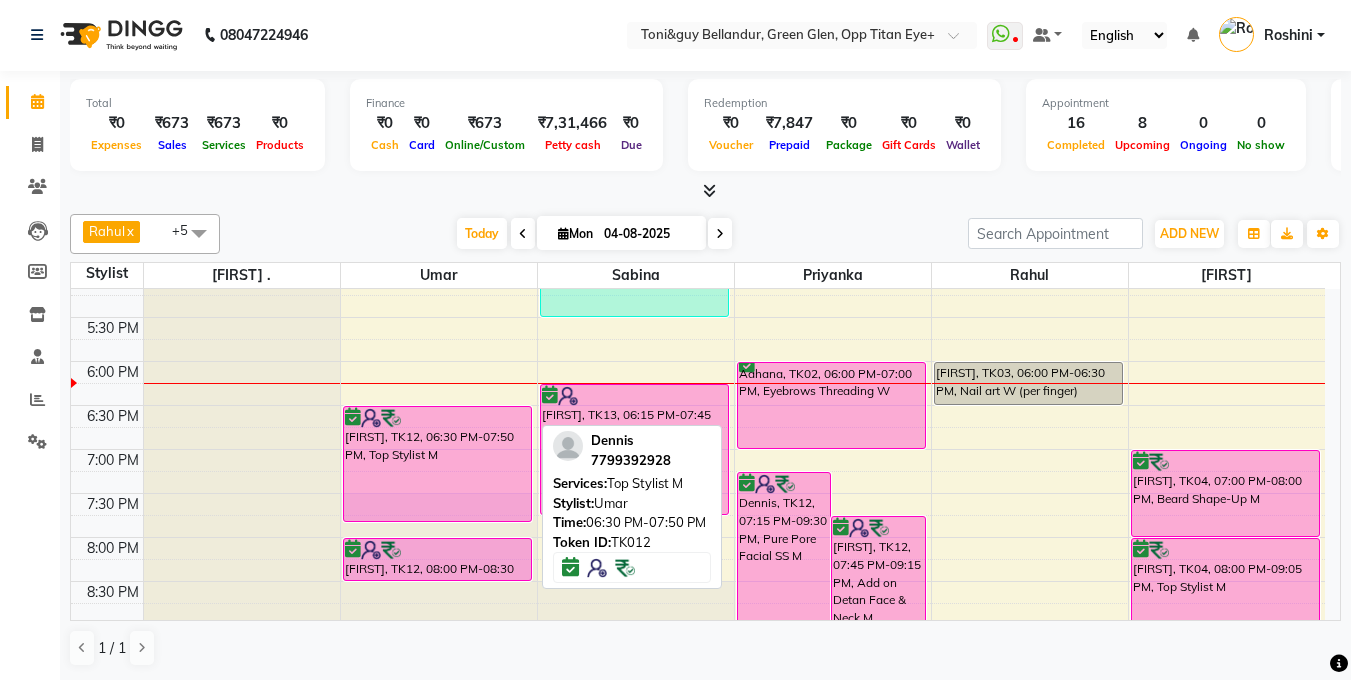 click on "[FIRST], TK12, [TIME]-[TIME], Top Stylist M" at bounding box center [437, 464] 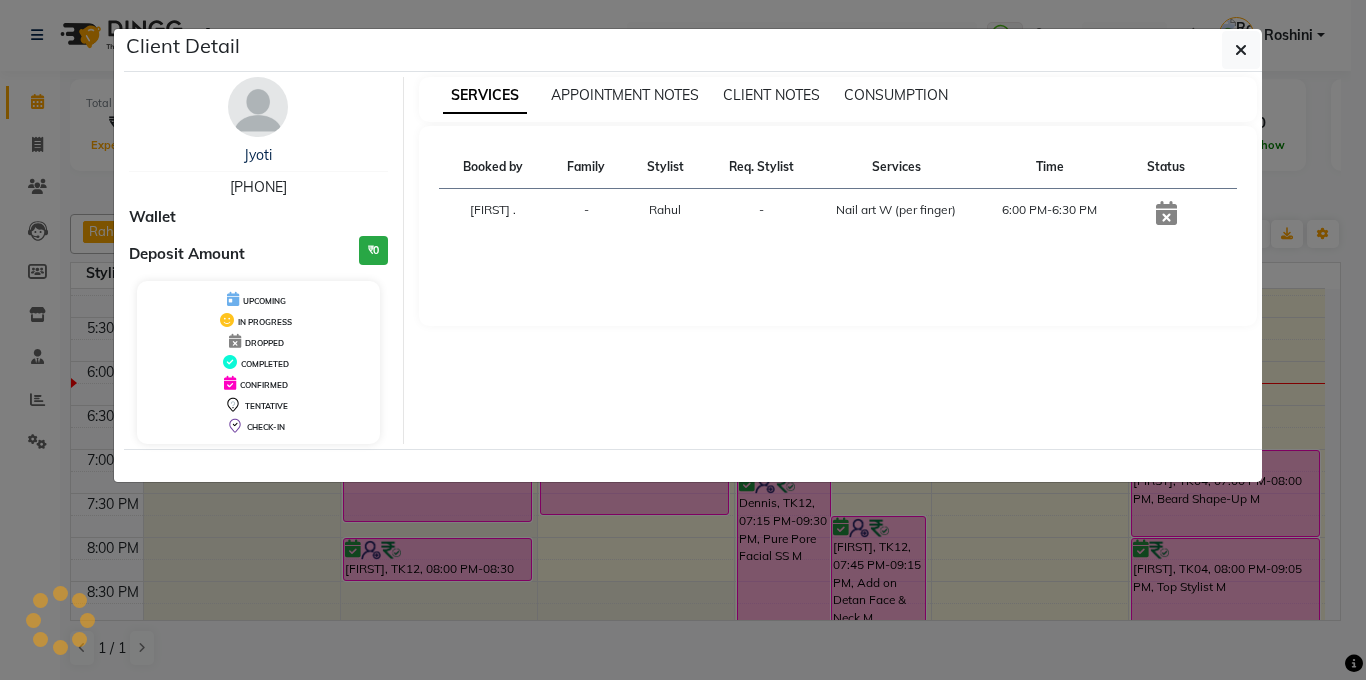select on "6" 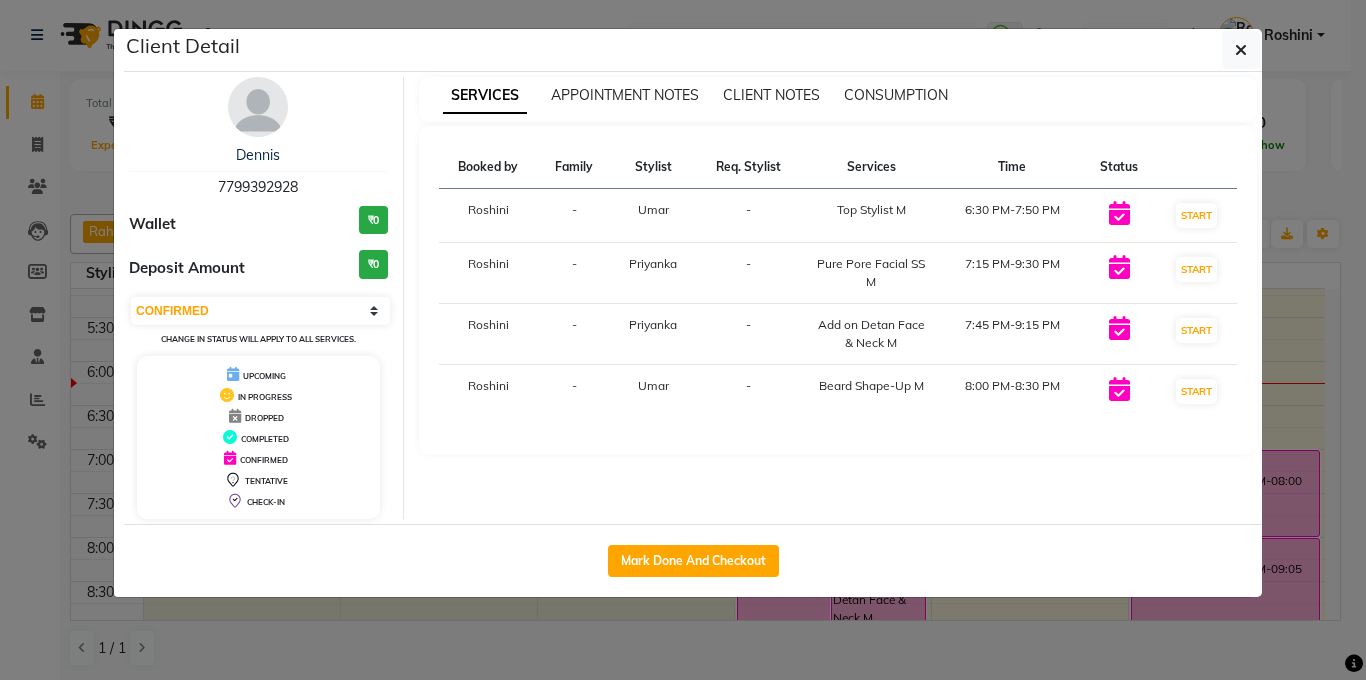 click on "Client Detail  Dennis    7799392928 Wallet ₹0 Deposit Amount  ₹0  Select IN SERVICE CONFIRMED TENTATIVE CHECK IN MARK DONE DROPPED UPCOMING Change in status will apply to all services. UPCOMING IN PROGRESS DROPPED COMPLETED CONFIRMED TENTATIVE CHECK-IN SERVICES APPOINTMENT NOTES CLIENT NOTES CONSUMPTION Booked by Family Stylist Req. Stylist Services Time Status  Roshini  - Umar -  Top Stylist M   6:30 PM-7:50 PM   START   Roshini  - Priyanka -  Pure Pore Facial SS M   7:15 PM-9:30 PM   START   Roshini  - Priyanka -  Add on Detan Face & Neck M   7:45 PM-9:15 PM   START   Roshini  - Umar -  Beard Shape-Up M   8:00 PM-8:30 PM   START   Mark Done And Checkout" 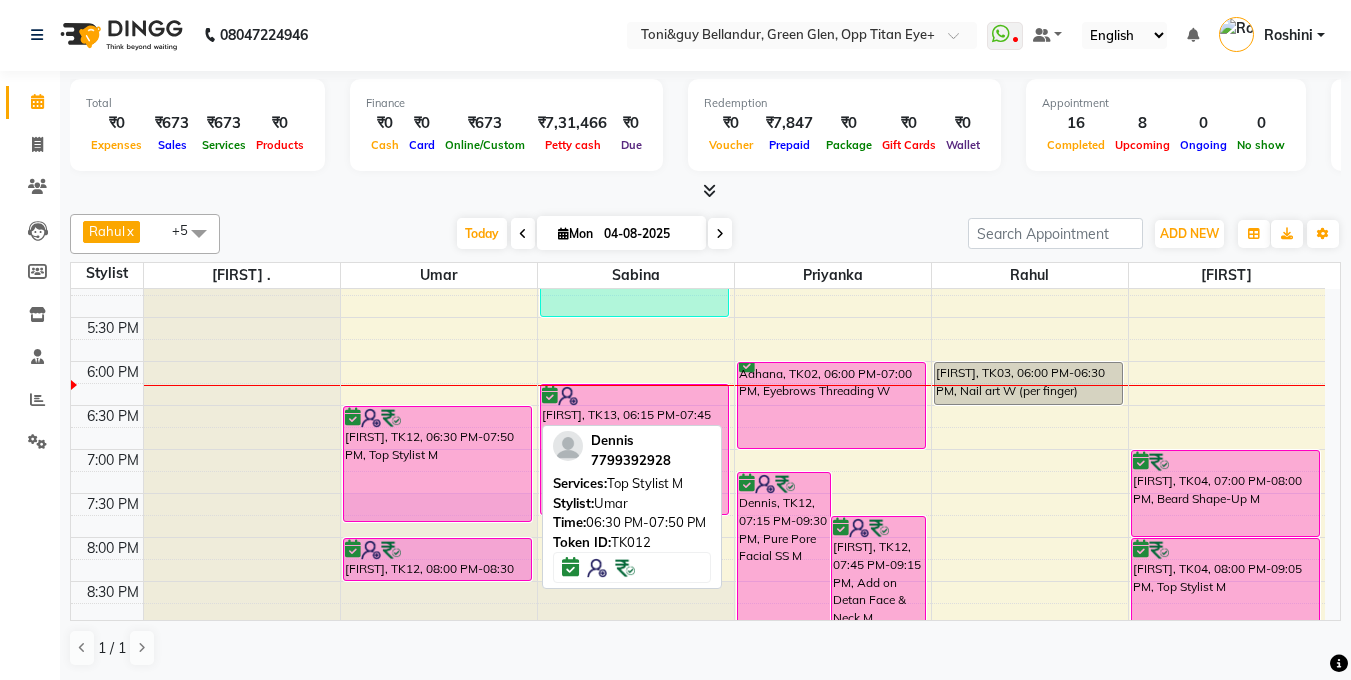 click on "[FIRST], TK12, [TIME]-[TIME], Top Stylist M" at bounding box center [437, 464] 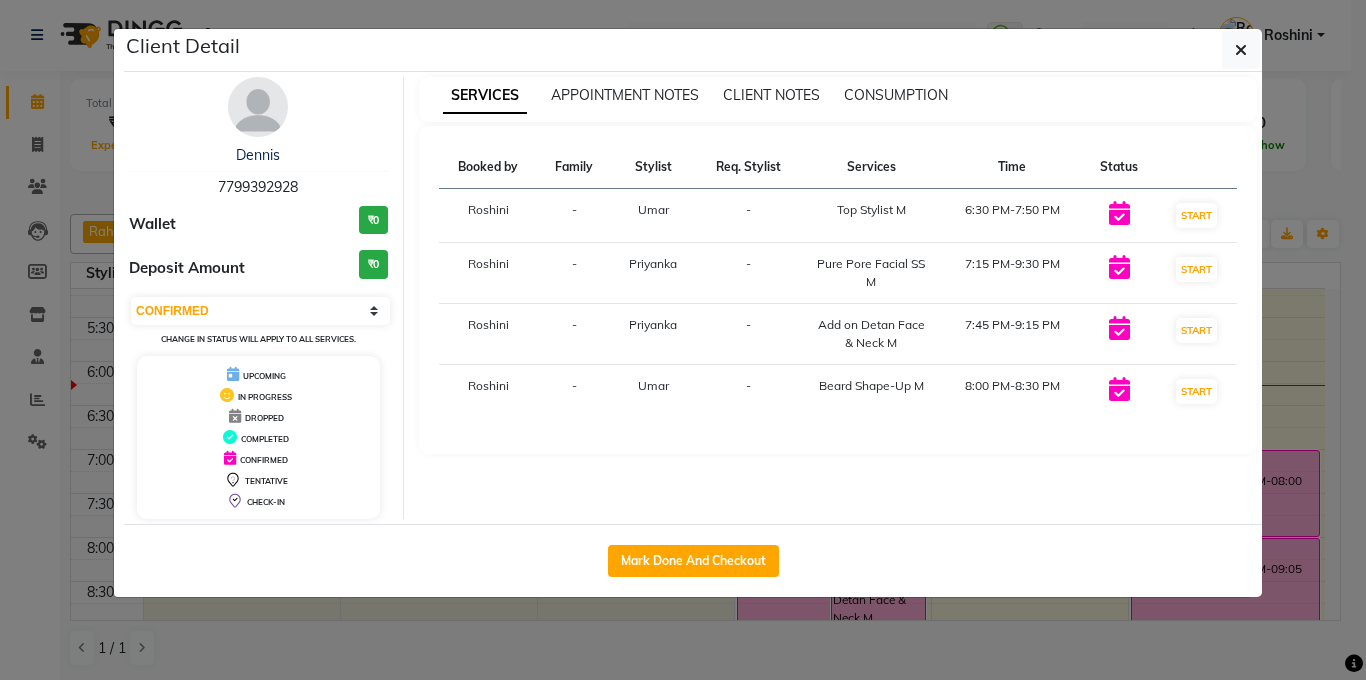 click on "Client Detail  Dennis    7799392928 Wallet ₹0 Deposit Amount  ₹0  Select IN SERVICE CONFIRMED TENTATIVE CHECK IN MARK DONE DROPPED UPCOMING Change in status will apply to all services. UPCOMING IN PROGRESS DROPPED COMPLETED CONFIRMED TENTATIVE CHECK-IN SERVICES APPOINTMENT NOTES CLIENT NOTES CONSUMPTION Booked by Family Stylist Req. Stylist Services Time Status  Roshini  - Umar -  Top Stylist M   6:30 PM-7:50 PM   START   Roshini  - Priyanka -  Pure Pore Facial SS M   7:15 PM-9:30 PM   START   Roshini  - Priyanka -  Add on Detan Face & Neck M   7:45 PM-9:15 PM   START   Roshini  - Umar -  Beard Shape-Up M   8:00 PM-8:30 PM   START   Mark Done And Checkout" 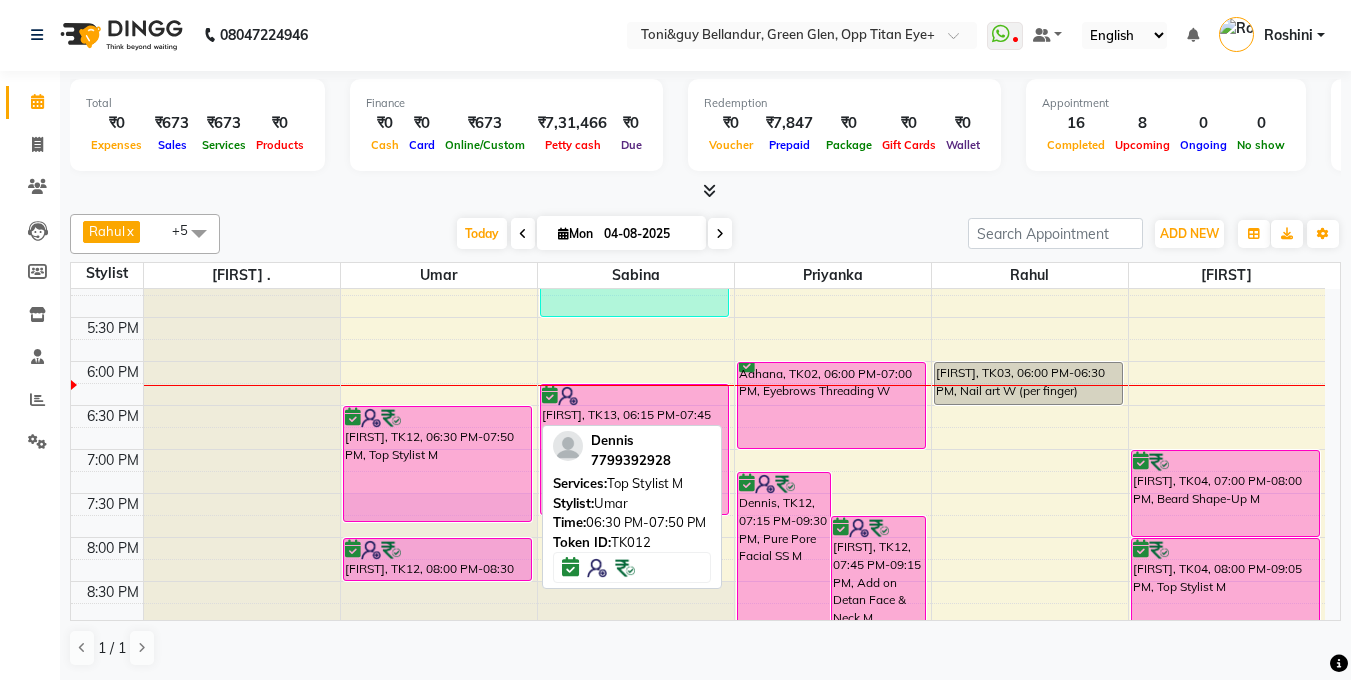 click on "[FIRST], TK12, [TIME]-[TIME], Top Stylist M" at bounding box center [437, 464] 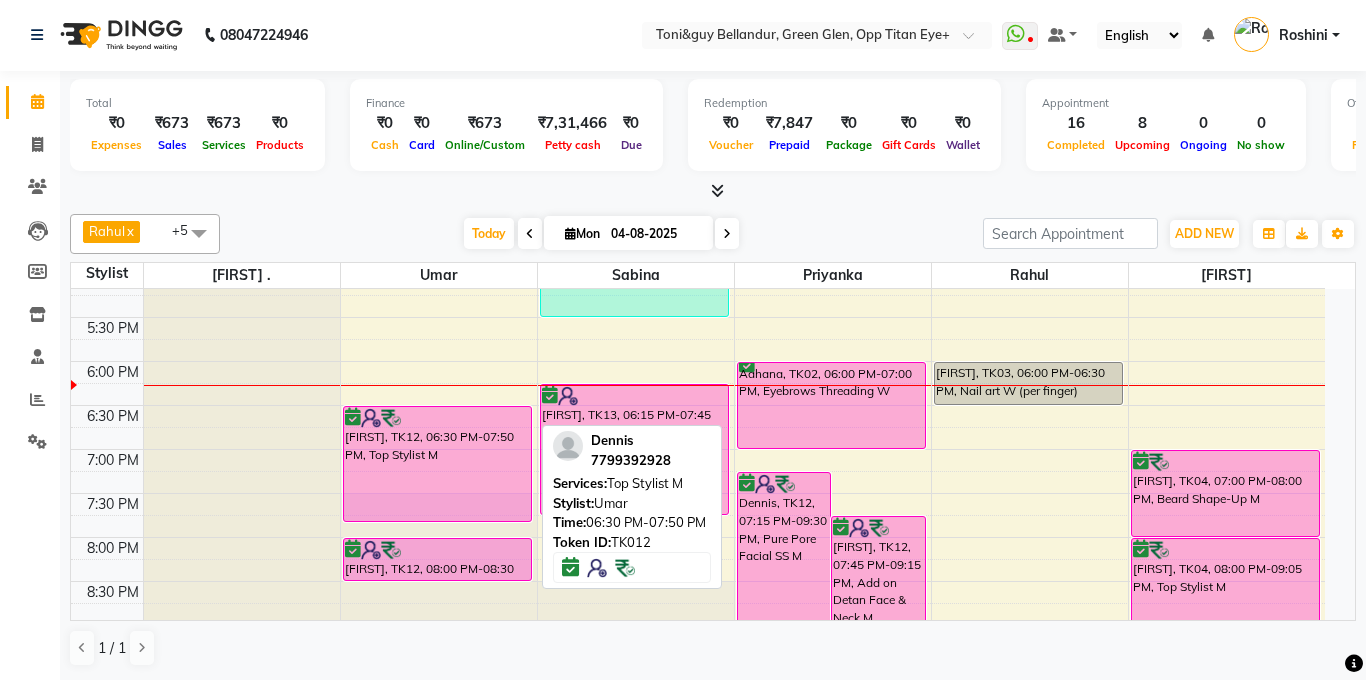 select on "6" 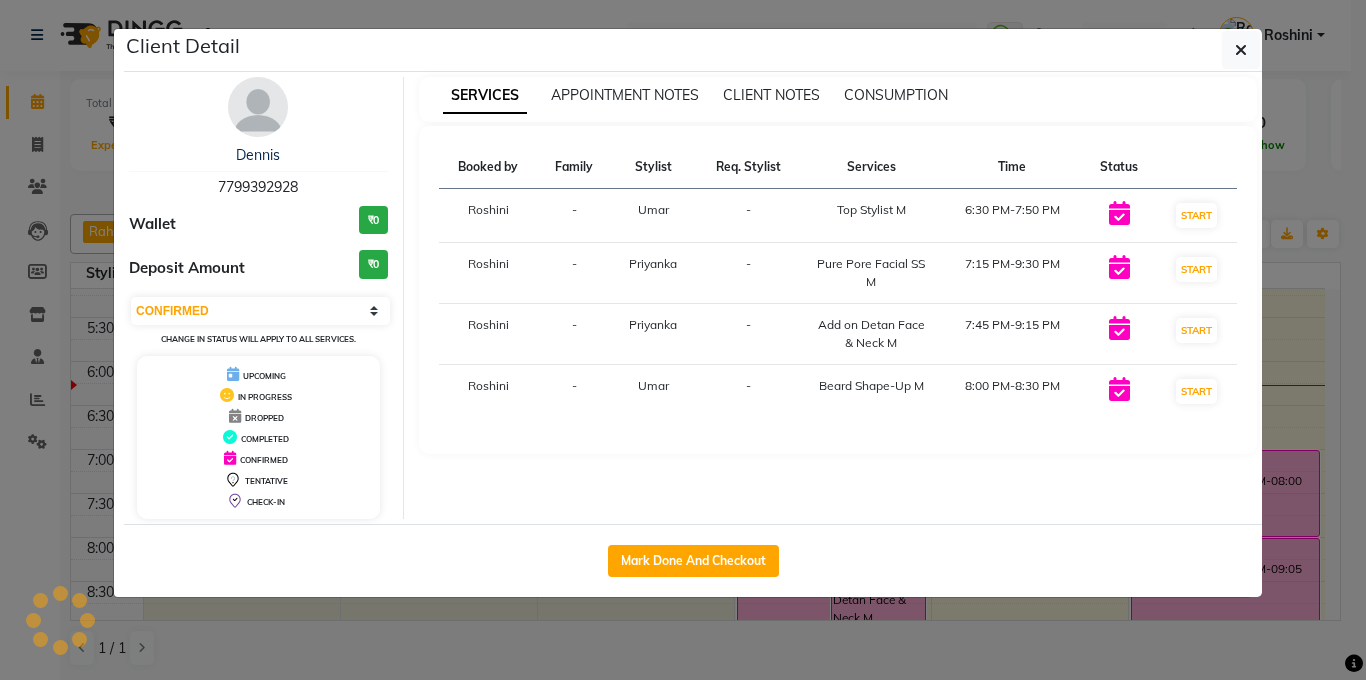 click on "Client Detail  Dennis    7799392928 Wallet ₹0 Deposit Amount  ₹0  Select IN SERVICE CONFIRMED TENTATIVE CHECK IN MARK DONE DROPPED UPCOMING Change in status will apply to all services. UPCOMING IN PROGRESS DROPPED COMPLETED CONFIRMED TENTATIVE CHECK-IN SERVICES APPOINTMENT NOTES CLIENT NOTES CONSUMPTION Booked by Family Stylist Req. Stylist Services Time Status  Roshini  - Umar -  Top Stylist M   6:30 PM-7:50 PM   START   Roshini  - Priyanka -  Pure Pore Facial SS M   7:15 PM-9:30 PM   START   Roshini  - Priyanka -  Add on Detan Face & Neck M   7:45 PM-9:15 PM   START   Roshini  - Umar -  Beard Shape-Up M   8:00 PM-8:30 PM   START   Mark Done And Checkout" 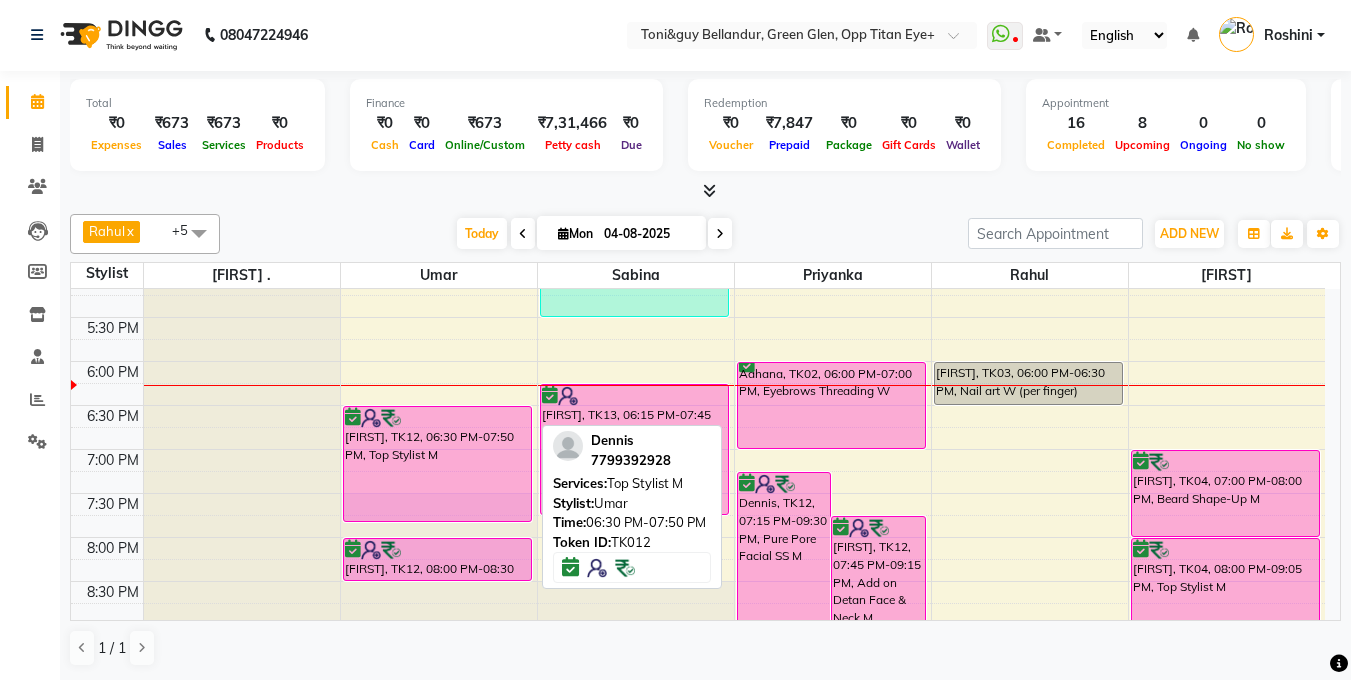 click on "[FIRST], TK12, [TIME]-[TIME], Top Stylist M" at bounding box center (437, 464) 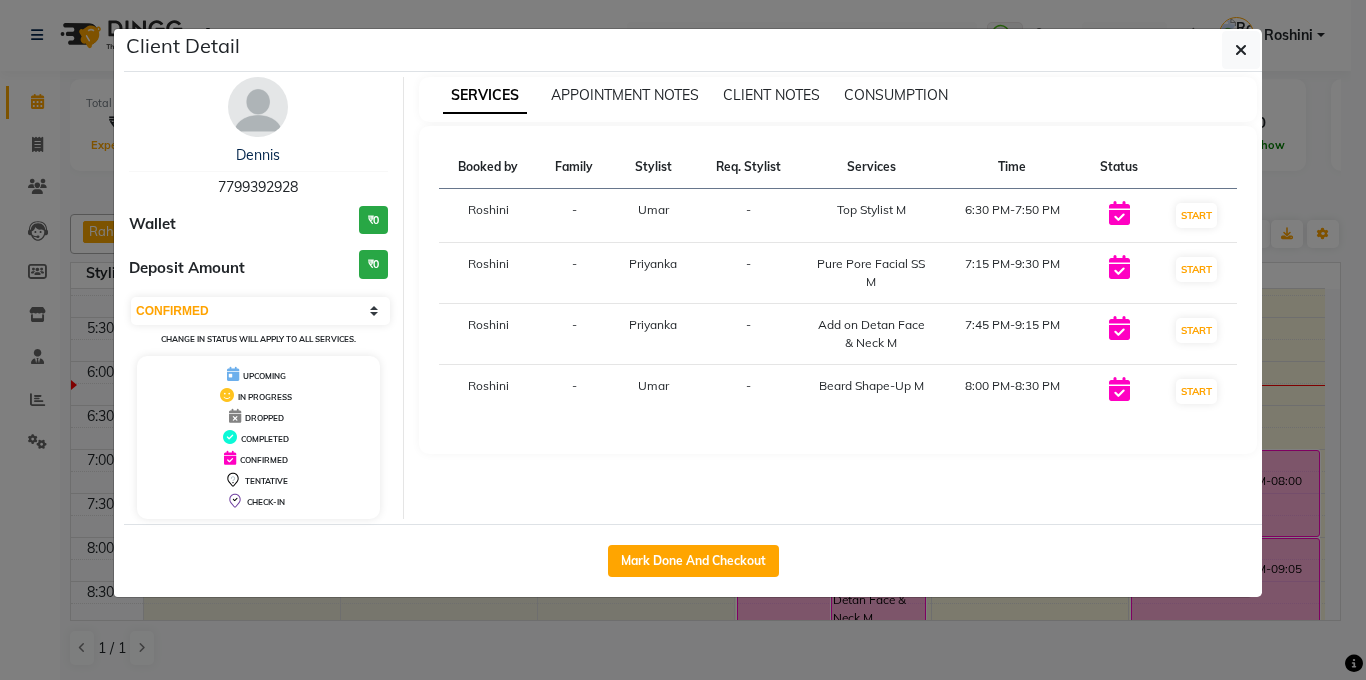 click on "Client Detail  Dennis    7799392928 Wallet ₹0 Deposit Amount  ₹0  Select IN SERVICE CONFIRMED TENTATIVE CHECK IN MARK DONE DROPPED UPCOMING Change in status will apply to all services. UPCOMING IN PROGRESS DROPPED COMPLETED CONFIRMED TENTATIVE CHECK-IN SERVICES APPOINTMENT NOTES CLIENT NOTES CONSUMPTION Booked by Family Stylist Req. Stylist Services Time Status  Roshini  - Umar -  Top Stylist M   6:30 PM-7:50 PM   START   Roshini  - Priyanka -  Pure Pore Facial SS M   7:15 PM-9:30 PM   START   Roshini  - Priyanka -  Add on Detan Face & Neck M   7:45 PM-9:15 PM   START   Roshini  - Umar -  Beard Shape-Up M   8:00 PM-8:30 PM   START   Mark Done And Checkout" 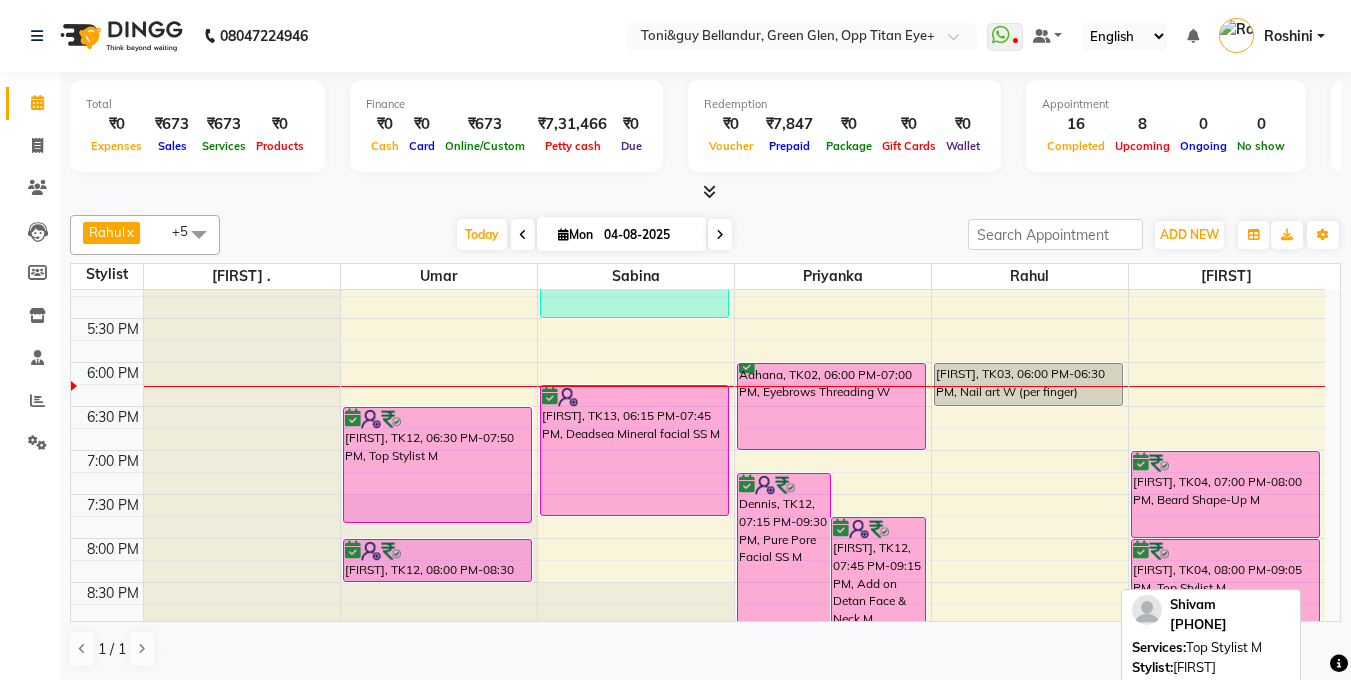 scroll, scrollTop: 1, scrollLeft: 0, axis: vertical 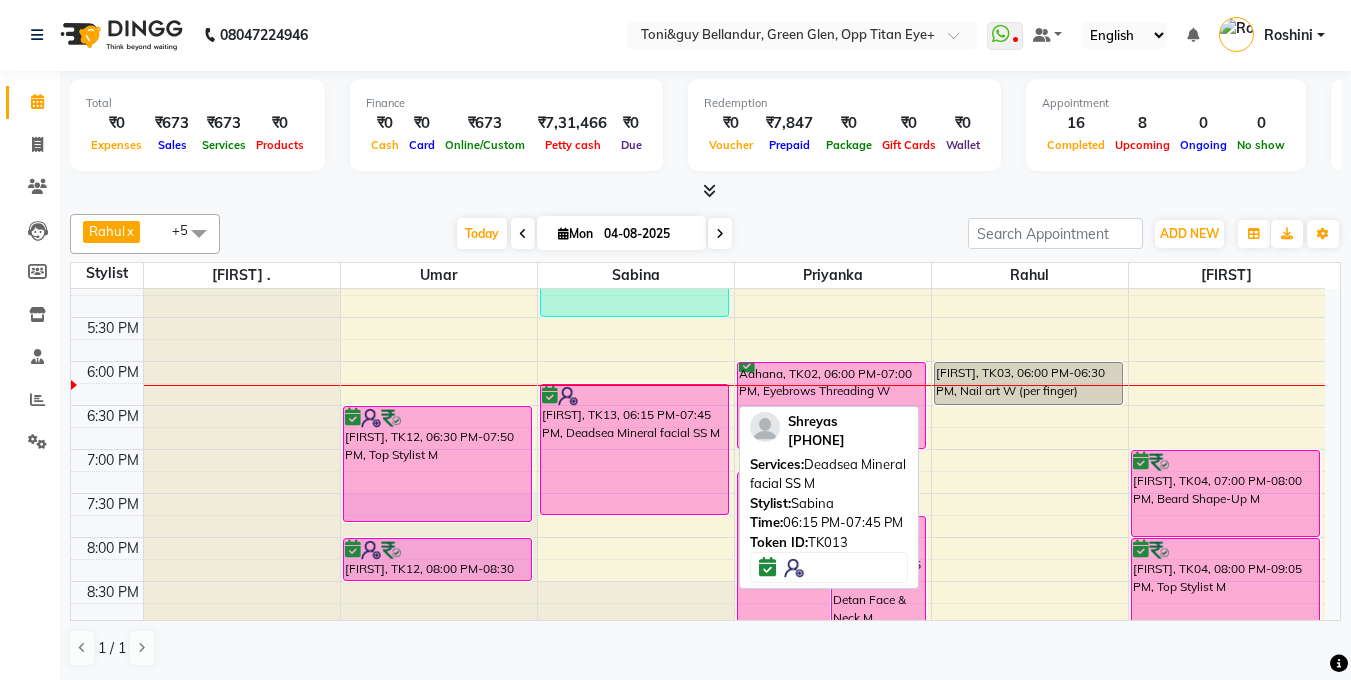click on "[FIRST], TK13, [TIME]-[TIME], Deadsea Mineral facial SS M" at bounding box center [634, 449] 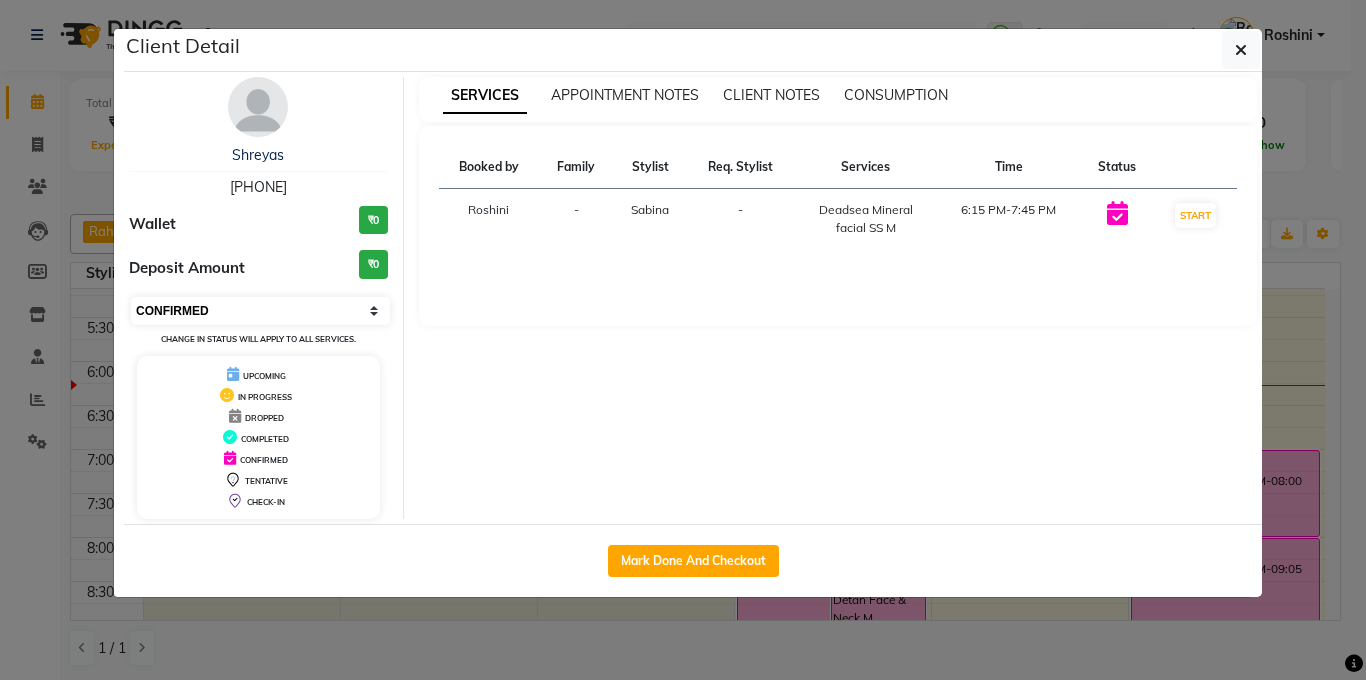 click on "Select IN SERVICE CONFIRMED TENTATIVE CHECK IN MARK DONE DROPPED UPCOMING" at bounding box center (260, 311) 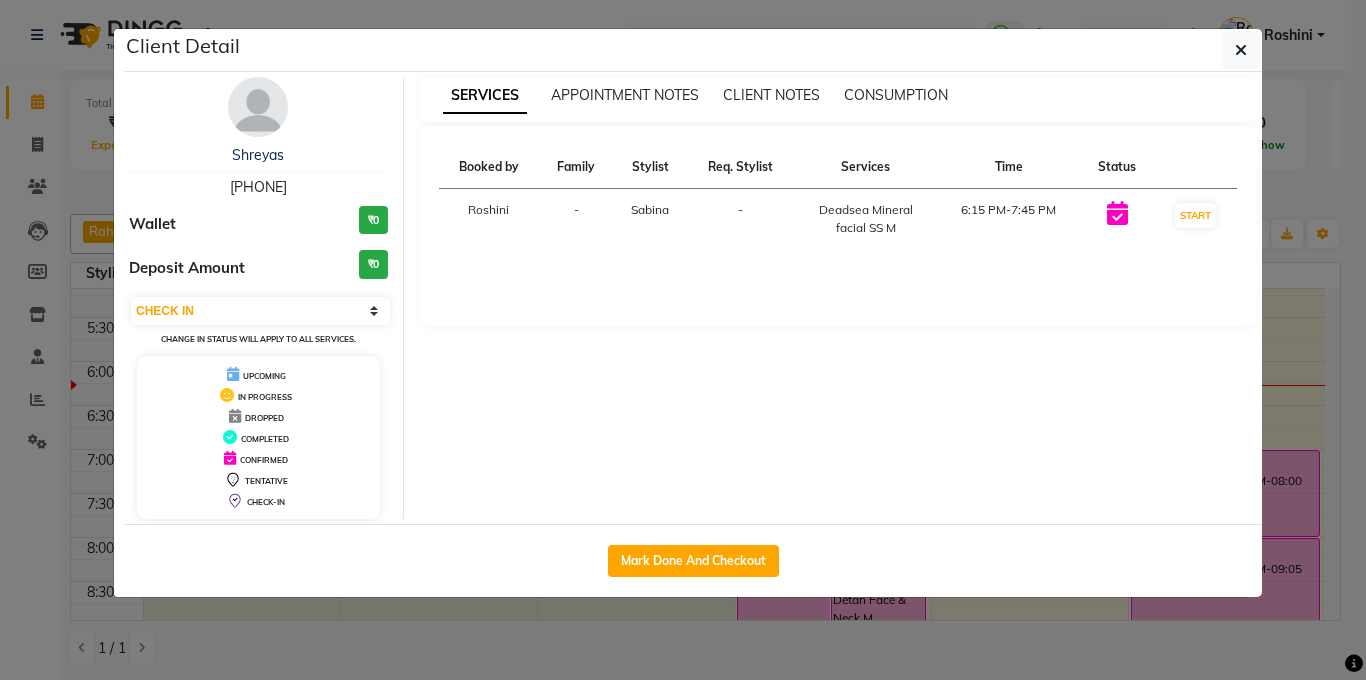 click on "Client Detail  Shreyas    9130088637 Wallet ₹0 Deposit Amount  ₹0  Select IN SERVICE CONFIRMED TENTATIVE CHECK IN MARK DONE DROPPED UPCOMING Change in status will apply to all services. UPCOMING IN PROGRESS DROPPED COMPLETED CONFIRMED TENTATIVE CHECK-IN SERVICES APPOINTMENT NOTES CLIENT NOTES CONSUMPTION Booked by Family Stylist Req. Stylist Services Time Status  Roshini  - Sabina -  Deadsea Mineral facial SS M   6:15 PM-7:45 PM   START   Mark Done And Checkout" 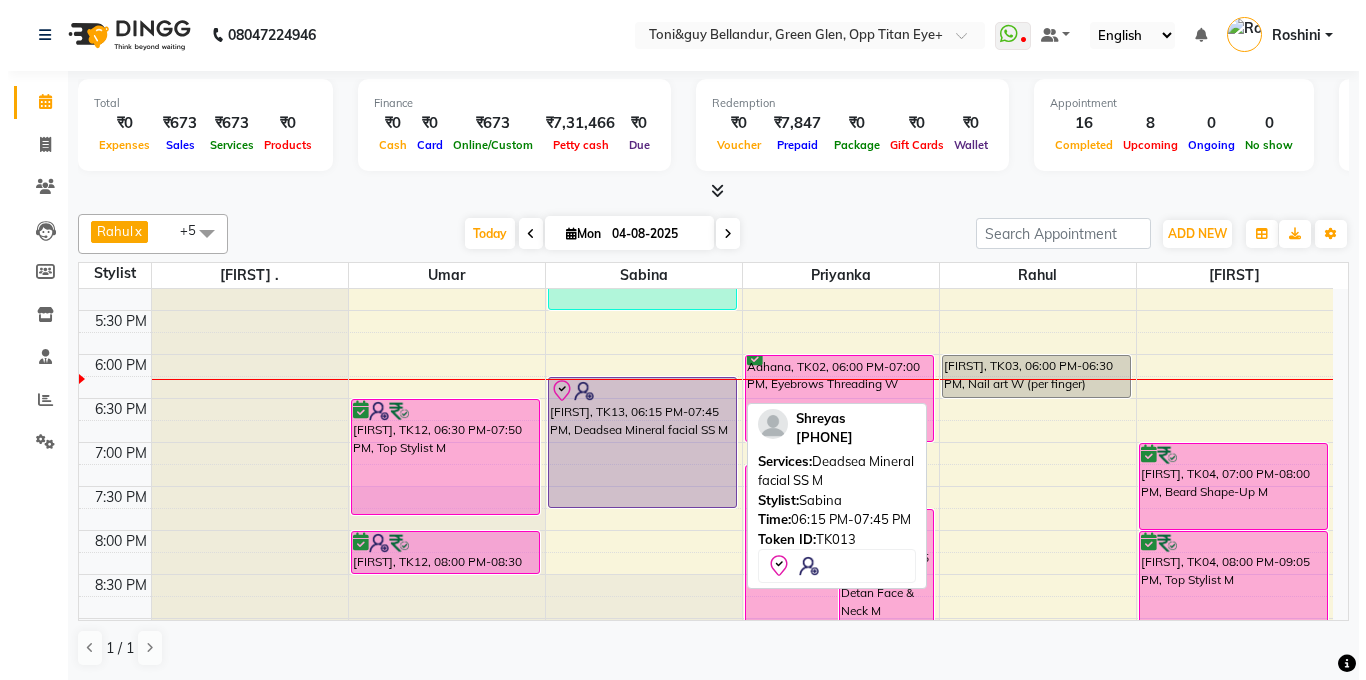 scroll, scrollTop: 719, scrollLeft: 0, axis: vertical 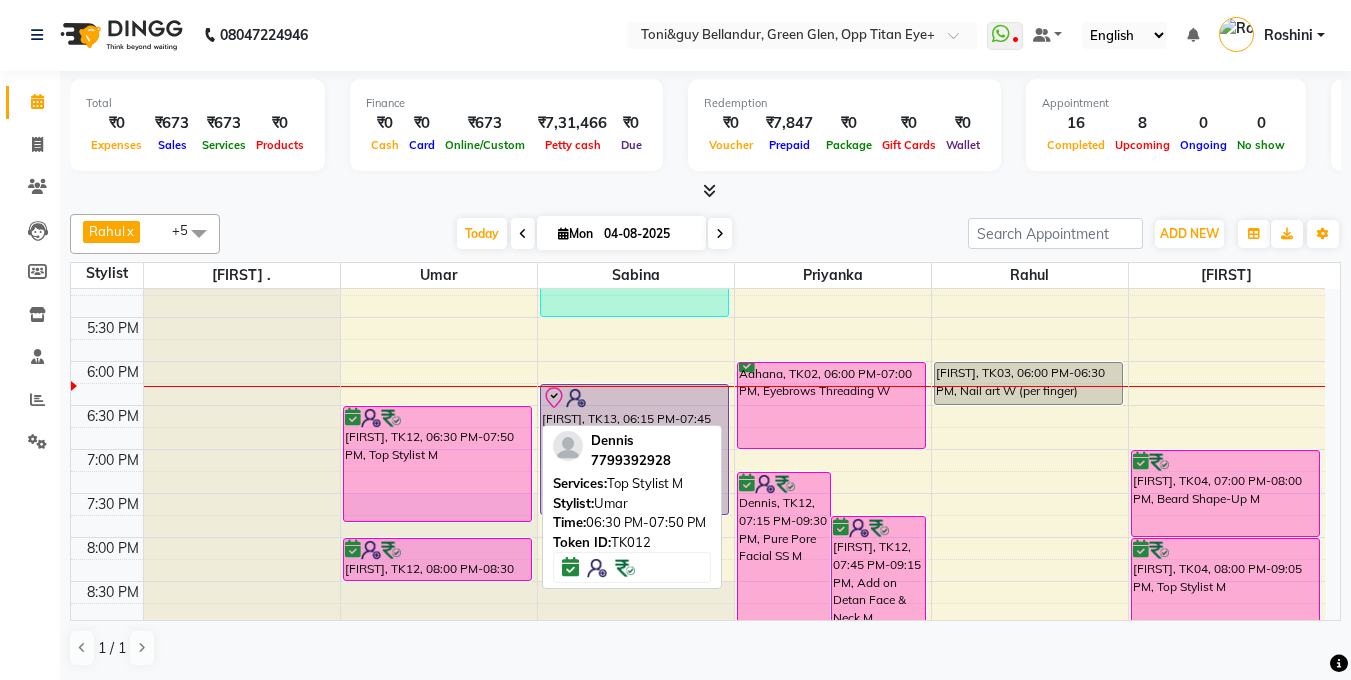 click on "[FIRST], TK12, [TIME]-[TIME], Top Stylist M" at bounding box center (437, 464) 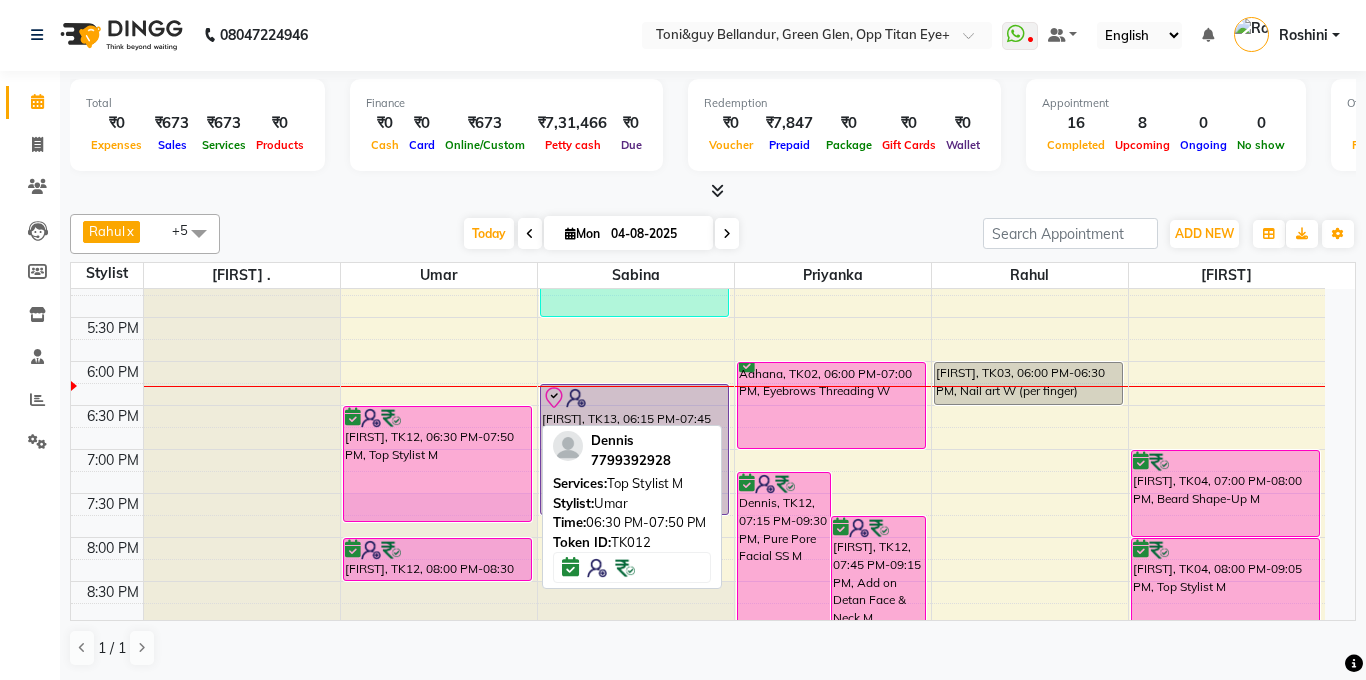 select on "6" 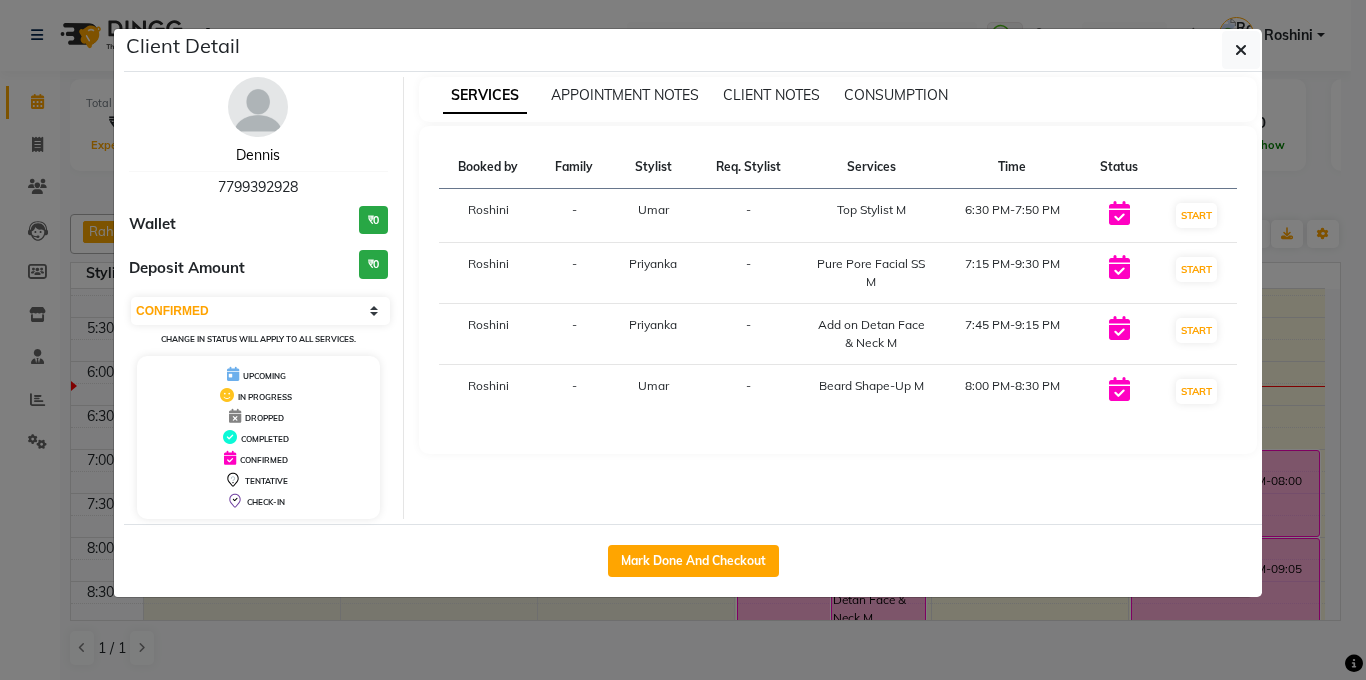 click on "Dennis" at bounding box center [258, 155] 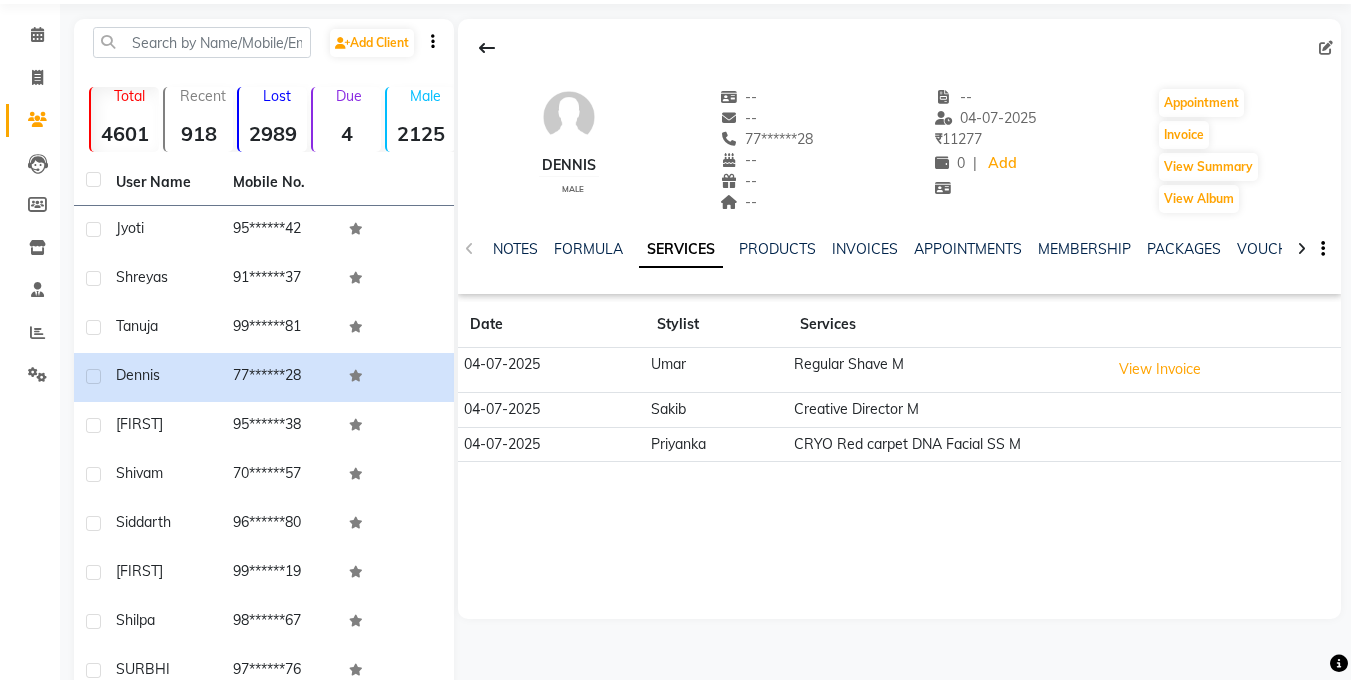 scroll, scrollTop: 58, scrollLeft: 0, axis: vertical 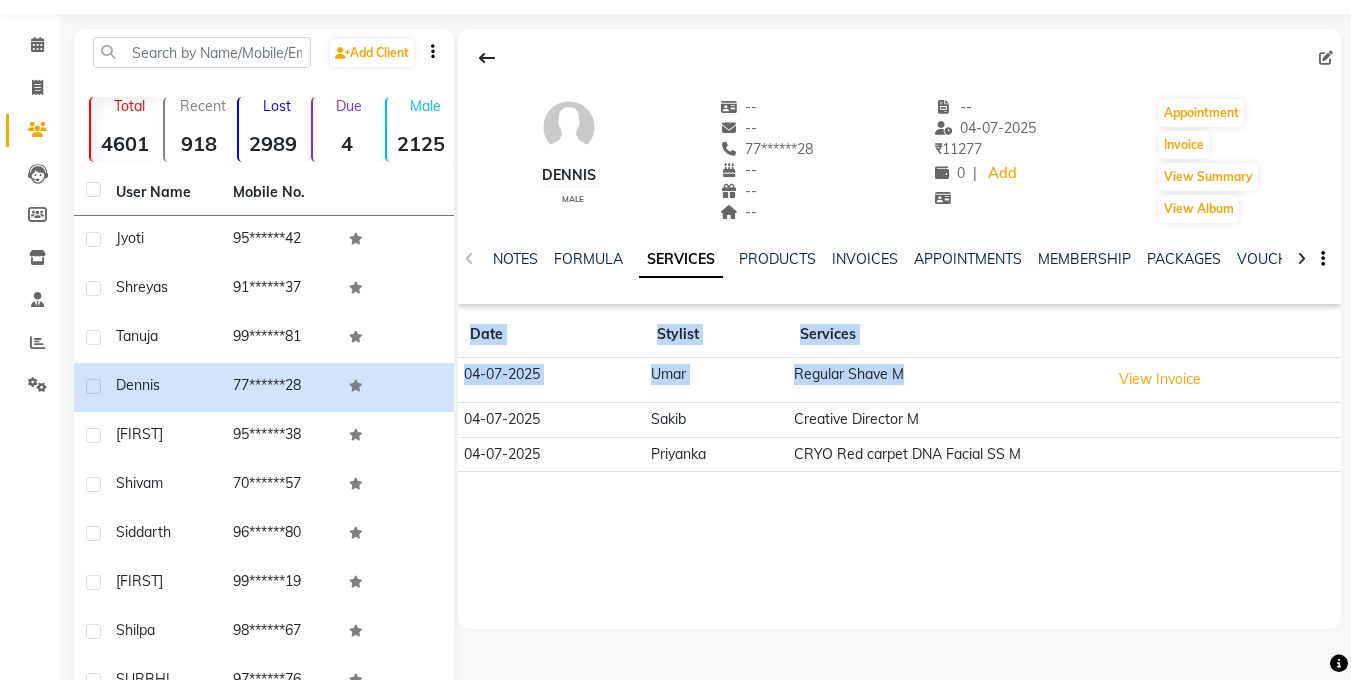 click on "Dennis    male  --   --   77******28  --  --  --  -- 04-07-2025 ₹    11277 0 |  Add   Appointment   Invoice  View Summary  View Album  NOTES FORMULA SERVICES PRODUCTS INVOICES APPOINTMENTS MEMBERSHIP PACKAGES VOUCHERS GIFTCARDS POINTS FORMS FAMILY CARDS WALLET Date Stylist Services 04-07-2025 Umar Regular Shave M  View Invoice  04-07-2025 Sakib Creative Director M 04-07-2025 Priyanka CRYO Red carpet DNA Facial SS M" 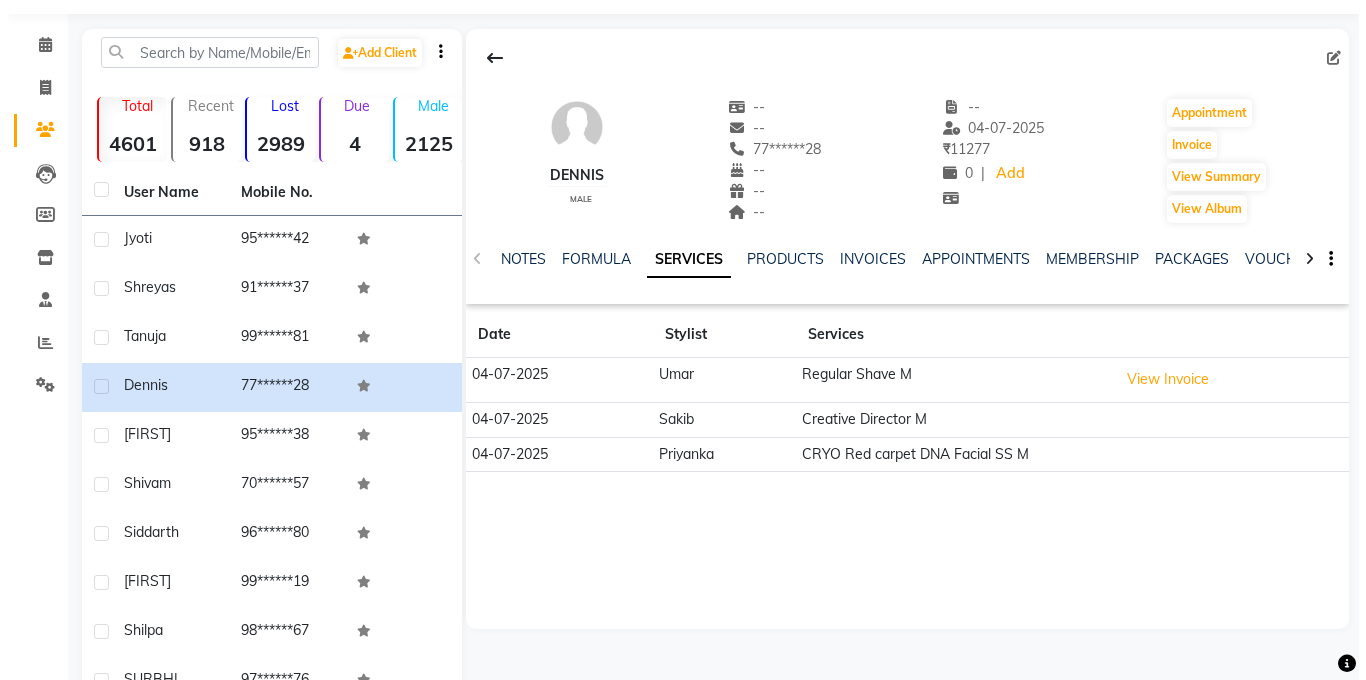 scroll, scrollTop: 35, scrollLeft: 0, axis: vertical 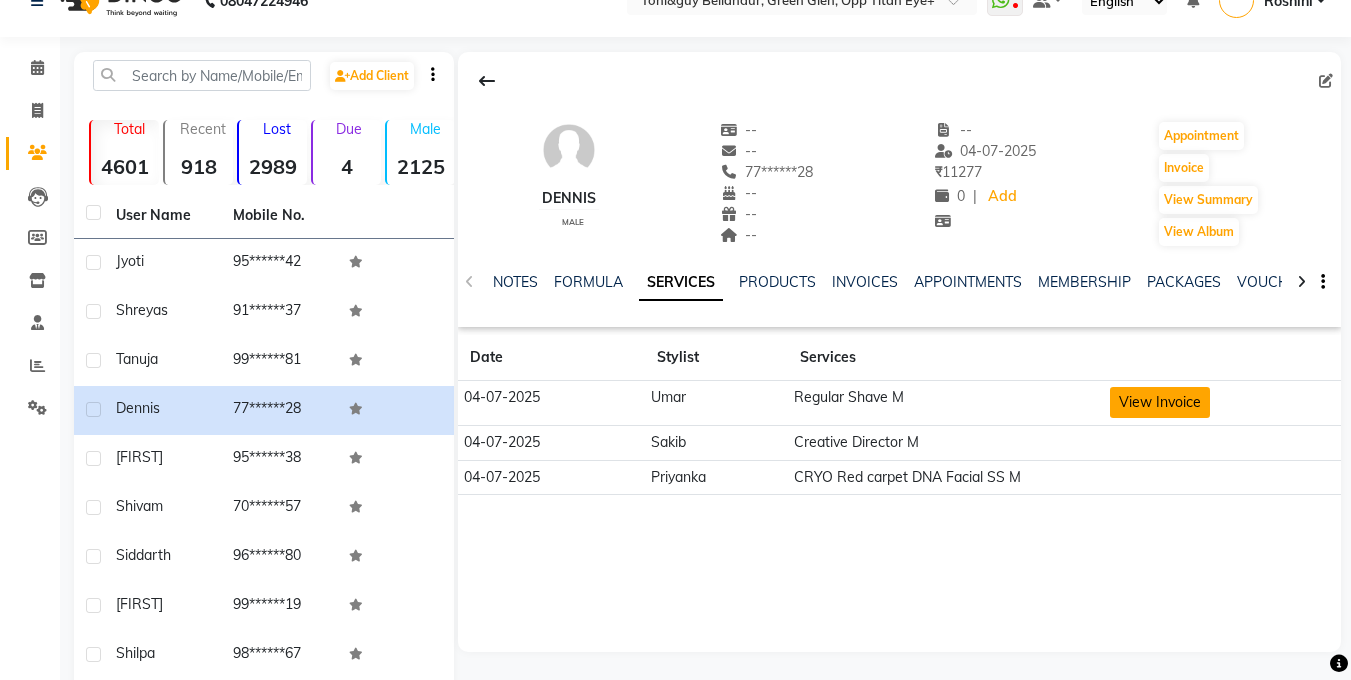 click on "View Invoice" 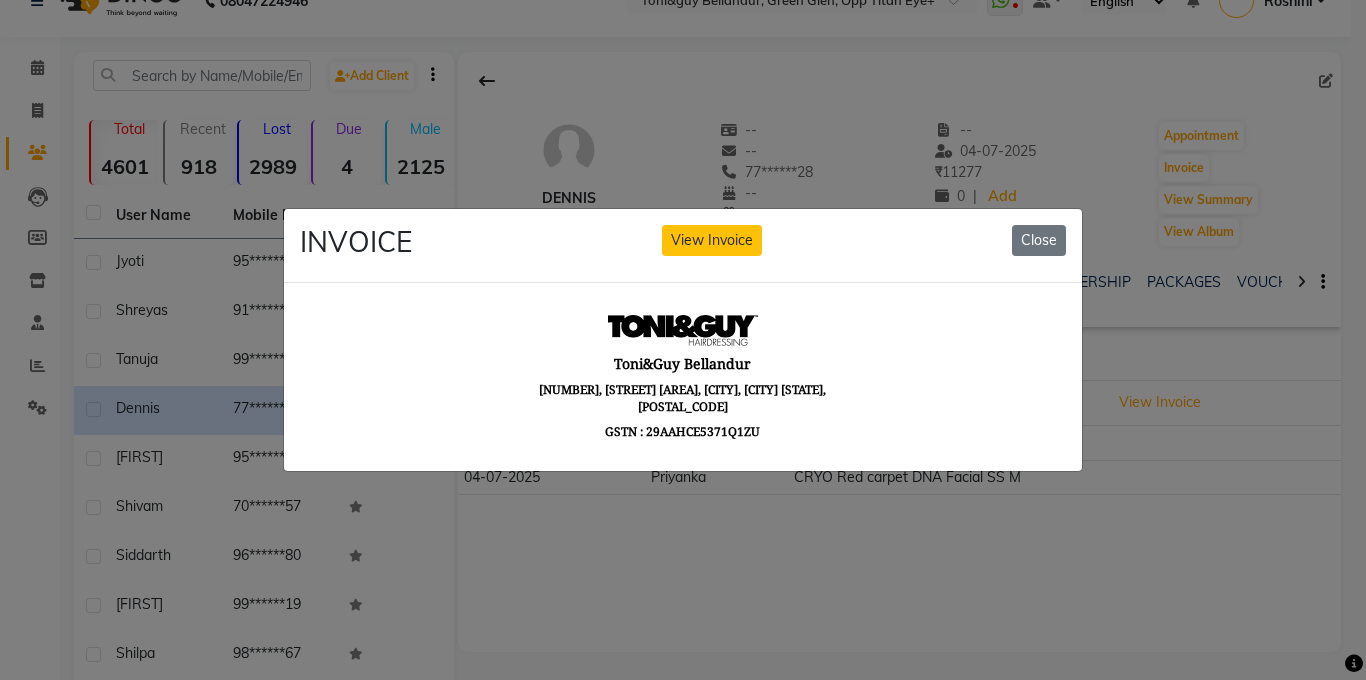 scroll, scrollTop: 16, scrollLeft: 0, axis: vertical 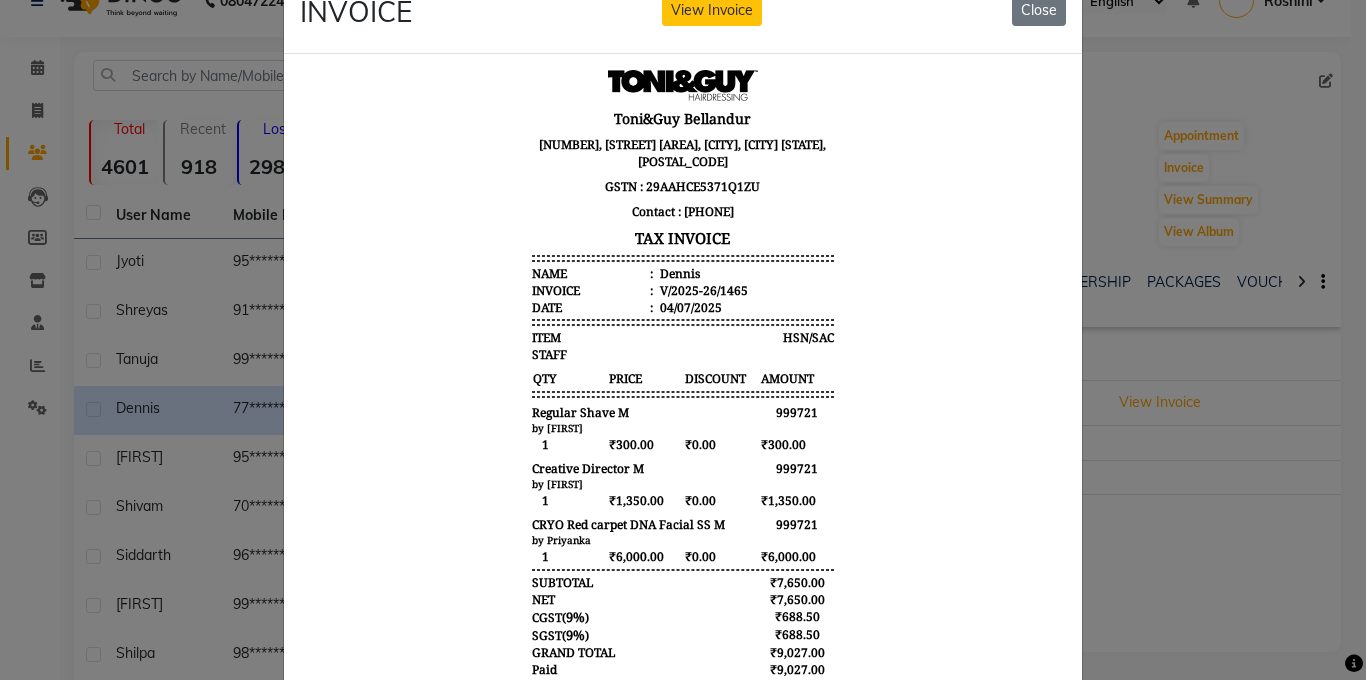 click on "INVOICE View Invoice Close" 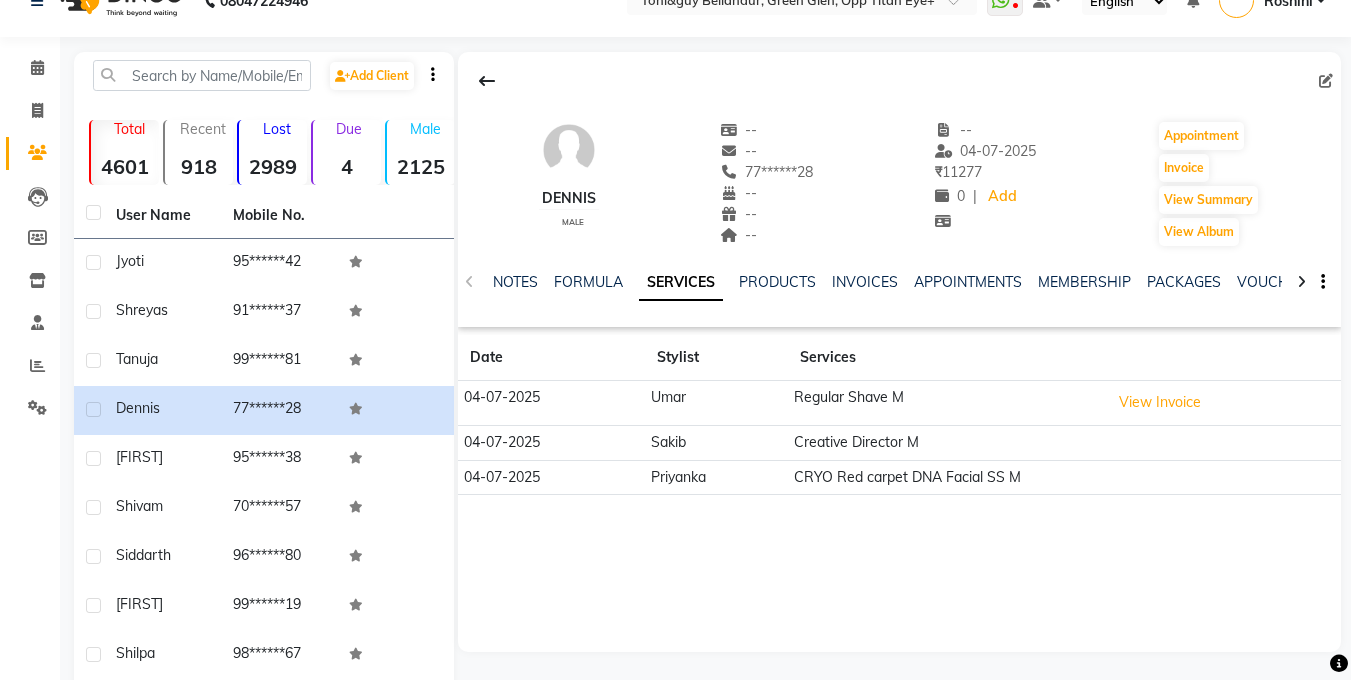 scroll, scrollTop: 0, scrollLeft: 0, axis: both 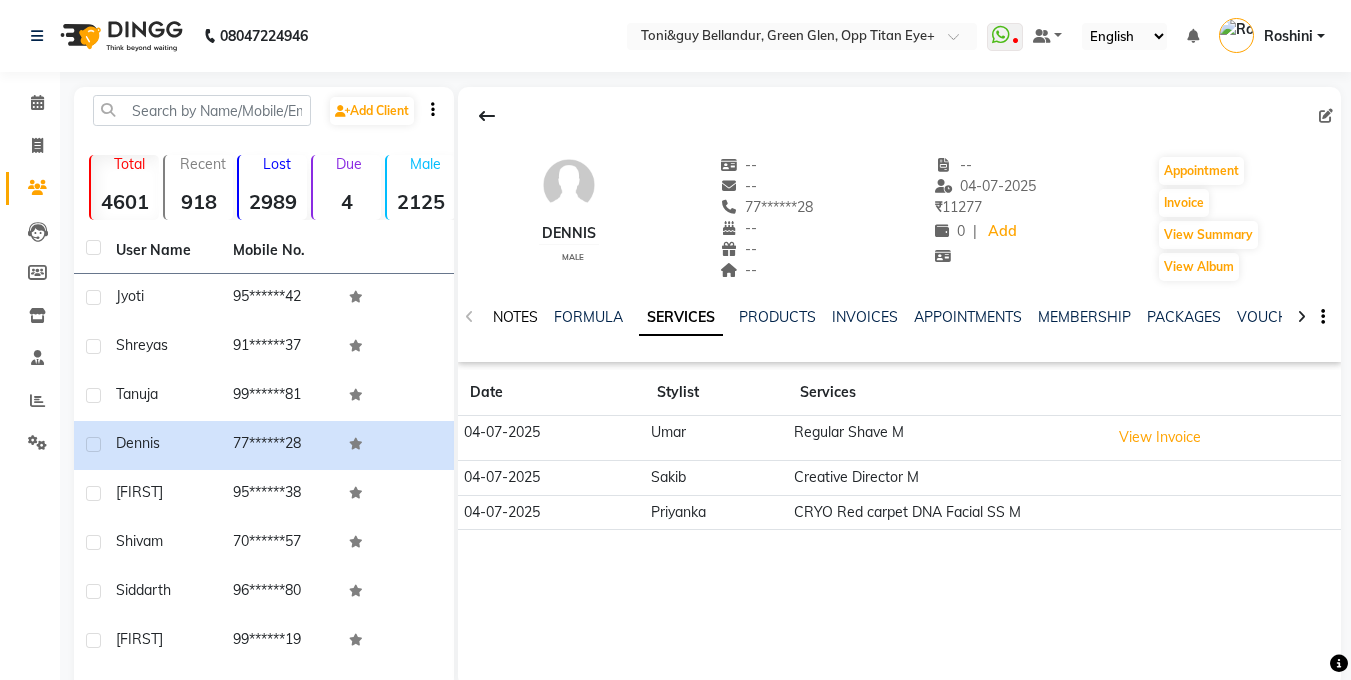click on "NOTES" 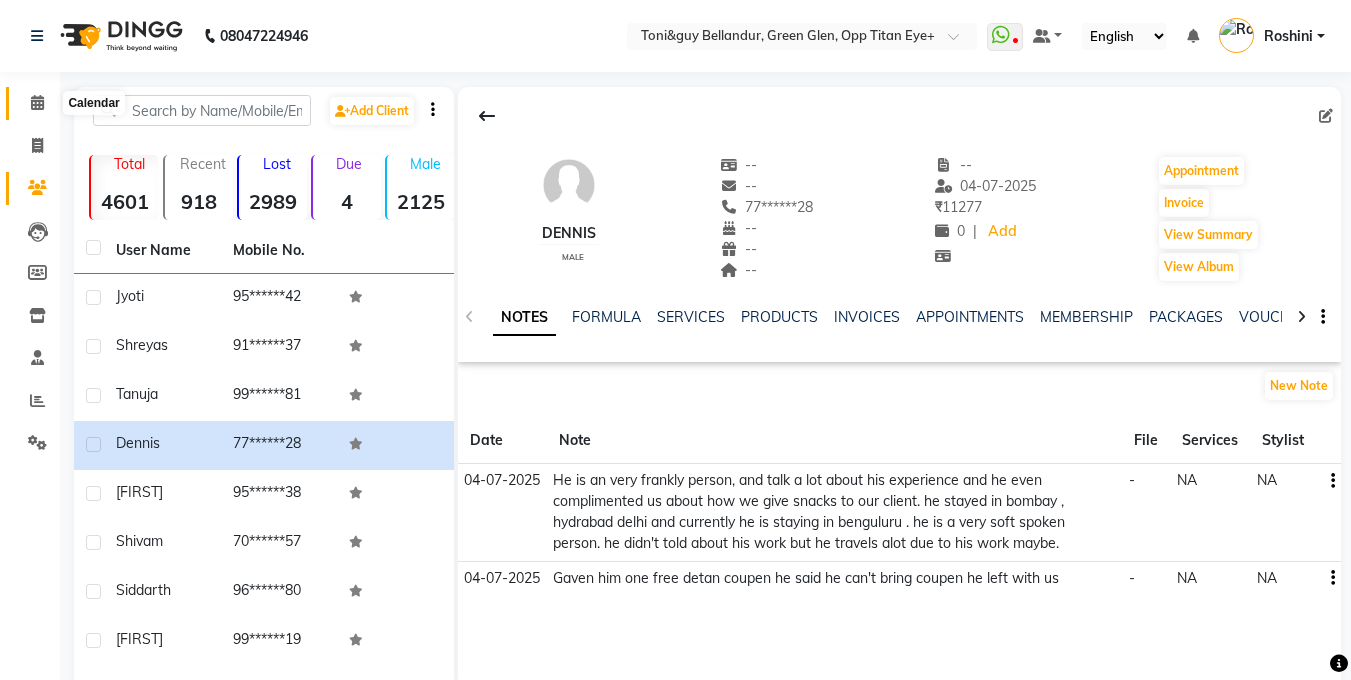 click 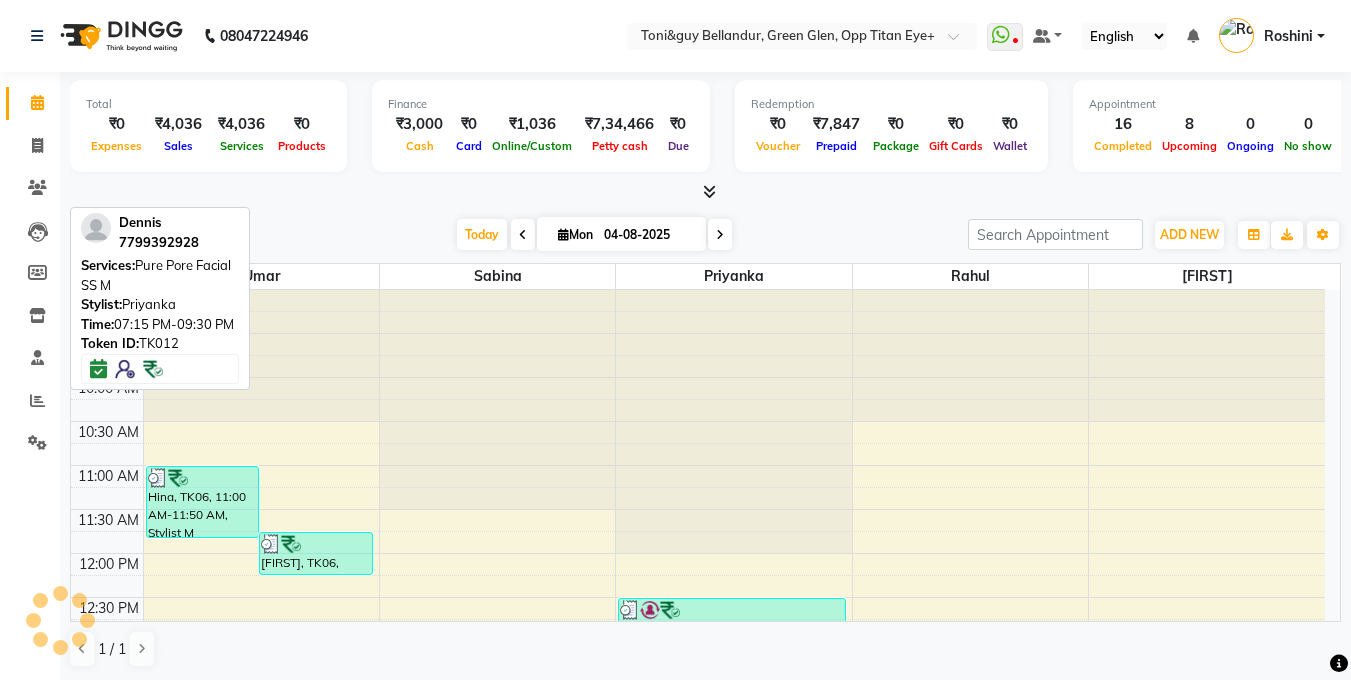 scroll, scrollTop: 812, scrollLeft: 0, axis: vertical 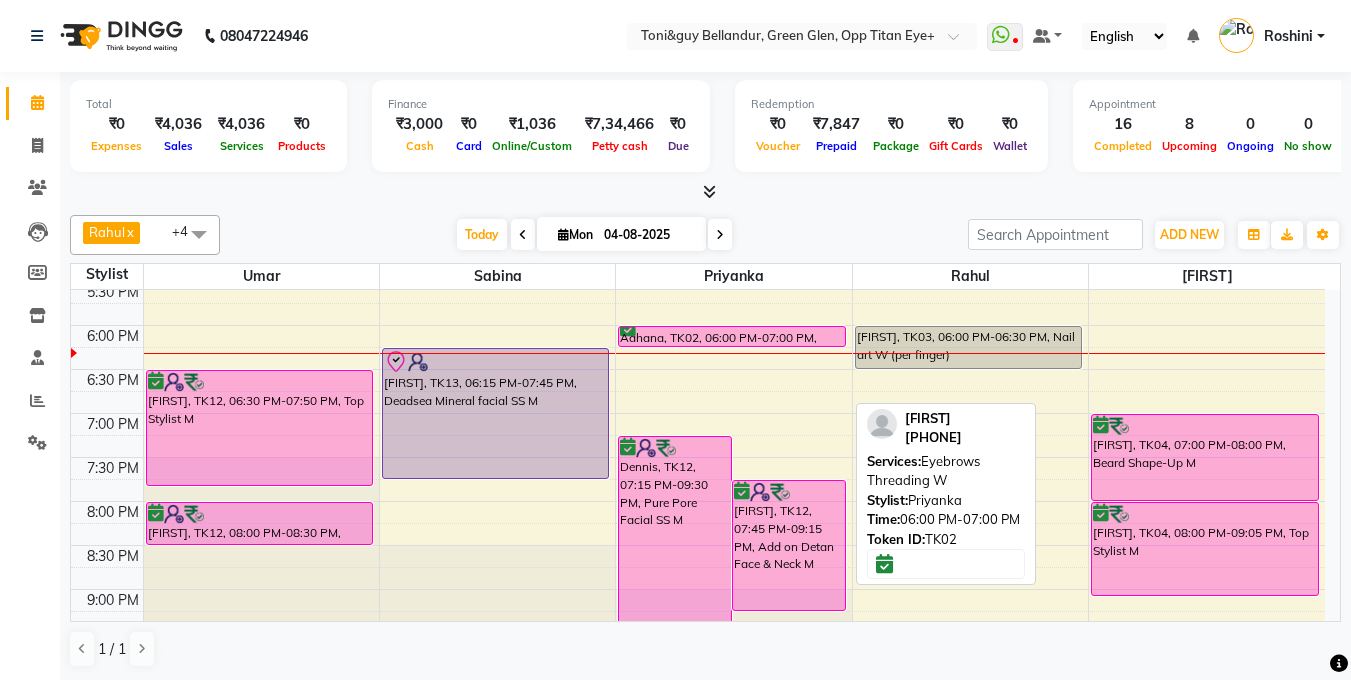 drag, startPoint x: 736, startPoint y: 410, endPoint x: 729, endPoint y: 346, distance: 64.381676 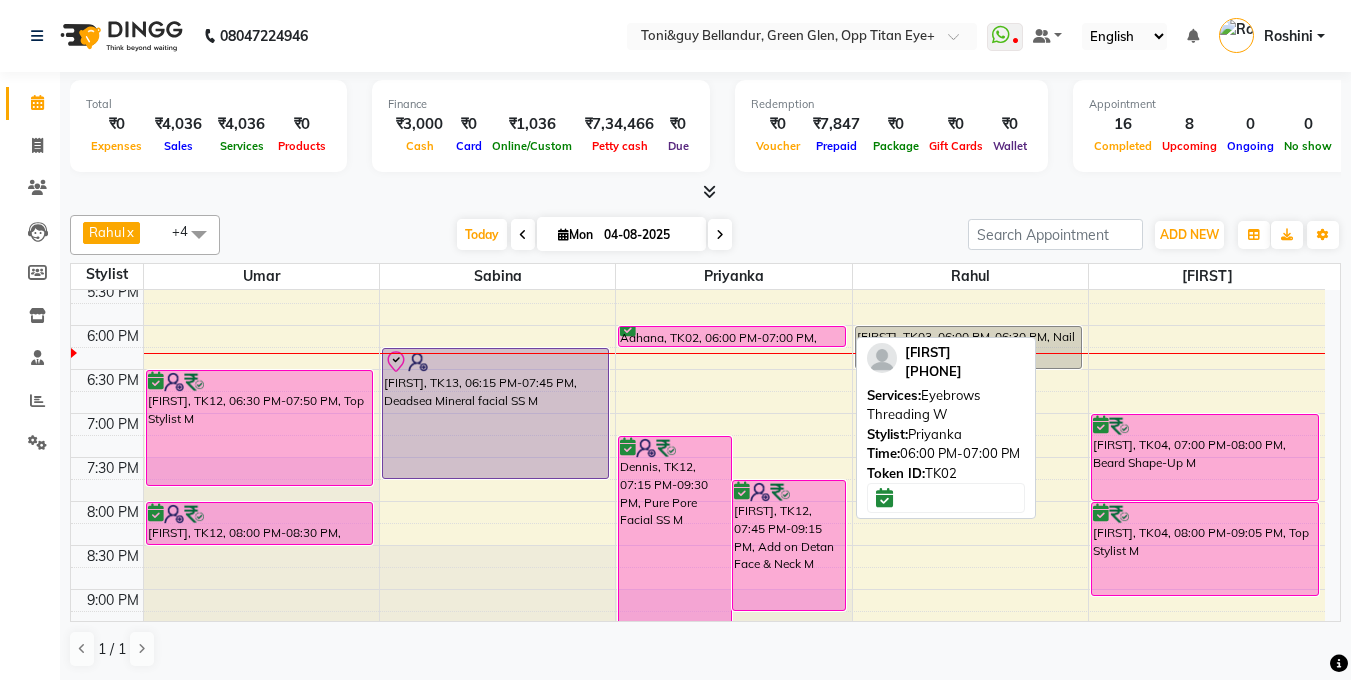 click on "Aahana, TK02, 06:00 PM-07:00 PM, Eyebrows Threading W" at bounding box center [732, 336] 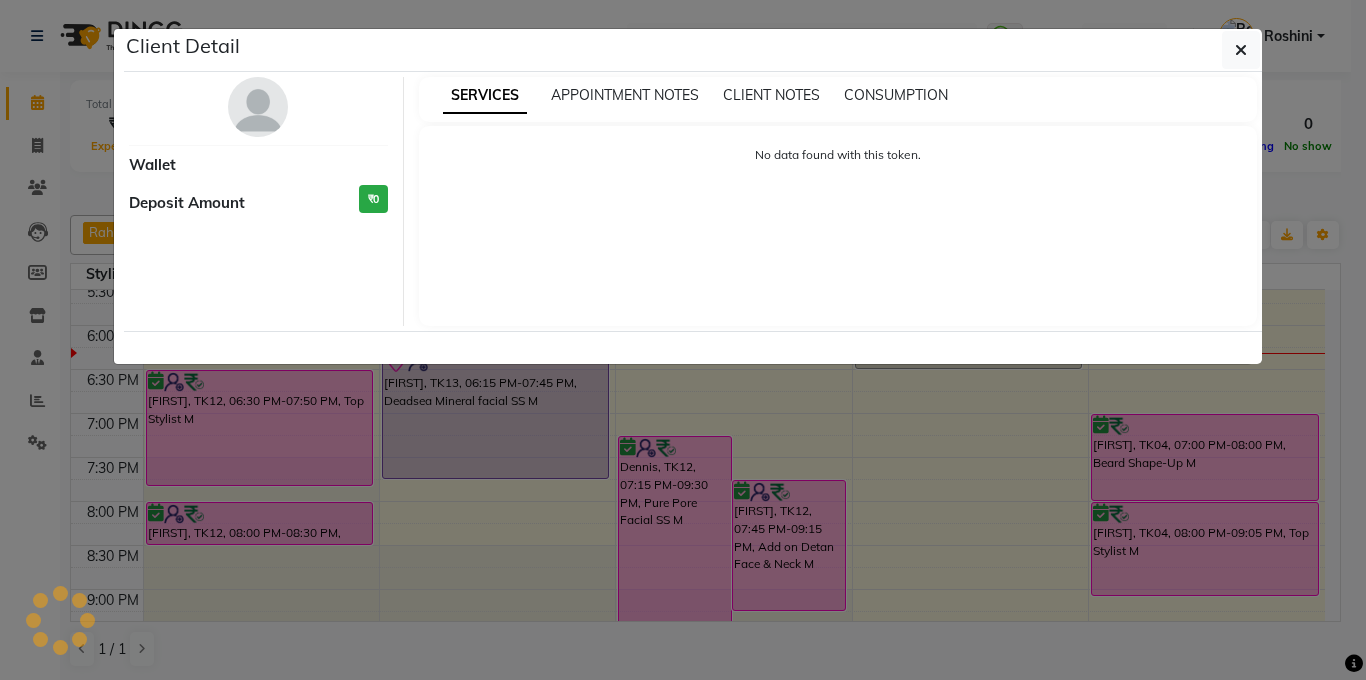 select on "6" 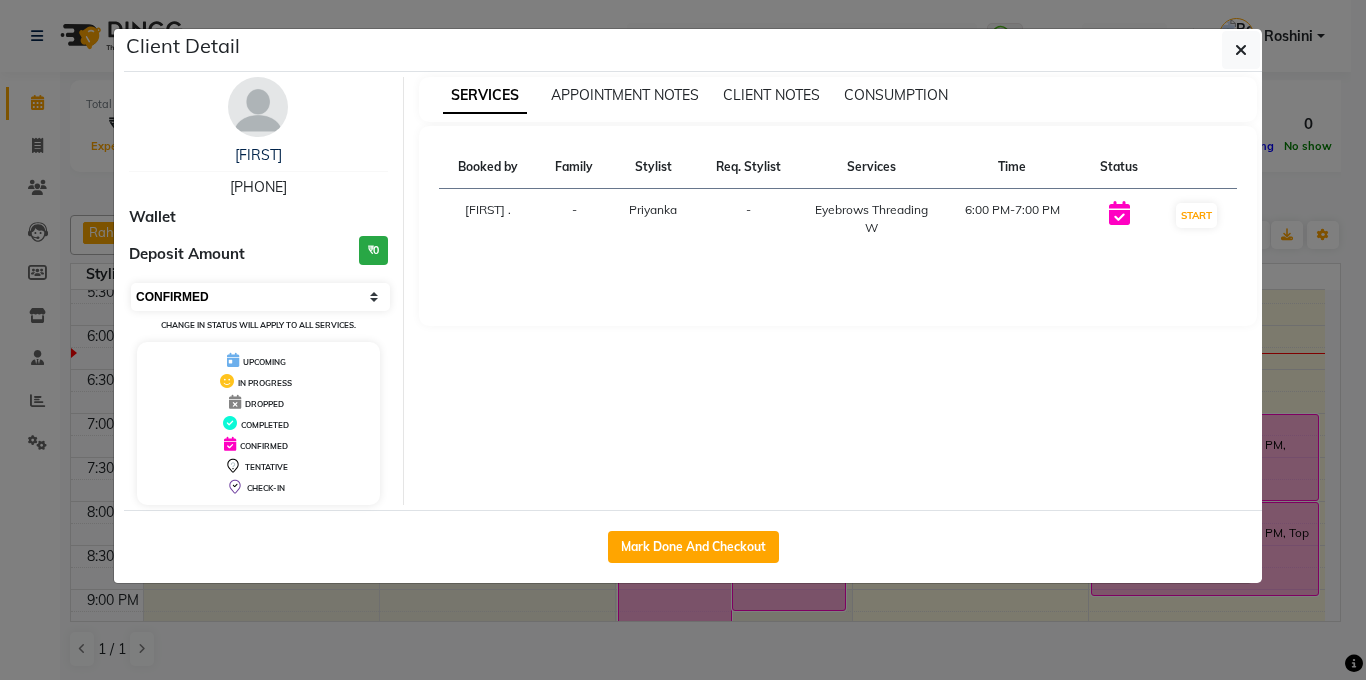 click on "Select IN SERVICE CONFIRMED TENTATIVE CHECK IN MARK DONE DROPPED UPCOMING" at bounding box center (260, 297) 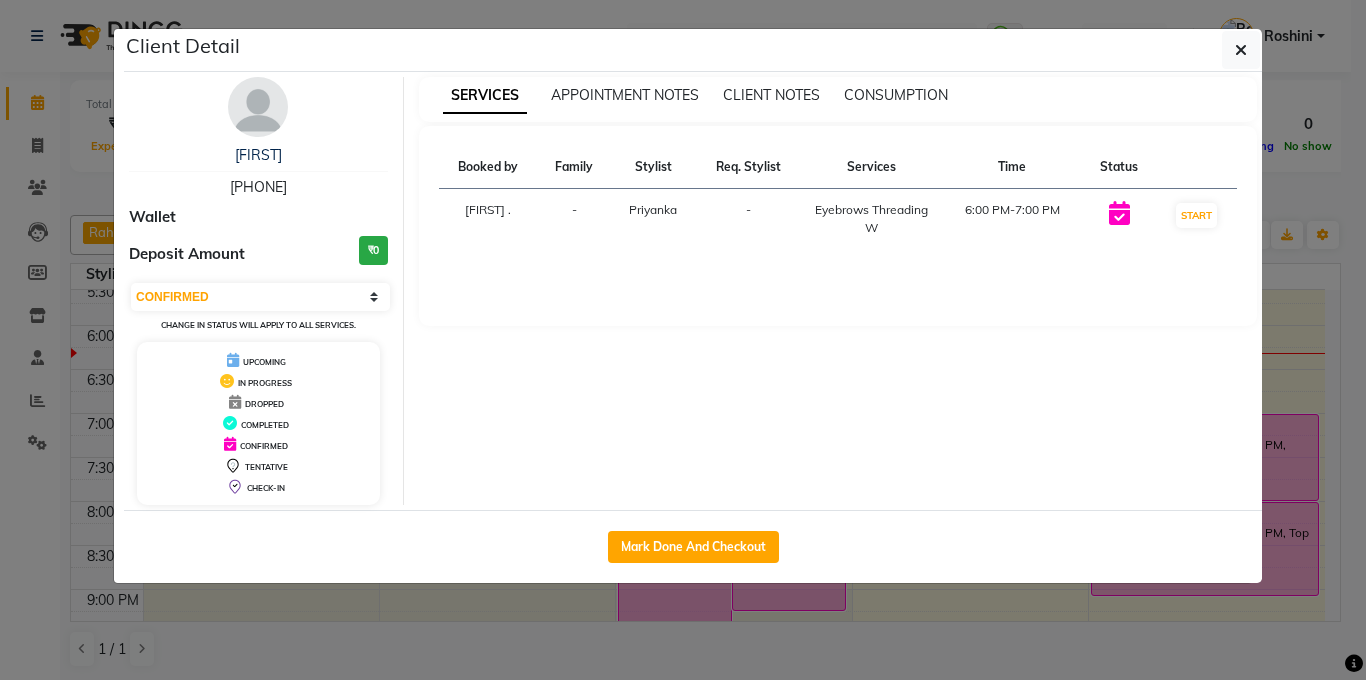 click on "Client Detail  Aahana    9903395619 Wallet Deposit Amount  ₹0  Select IN SERVICE CONFIRMED TENTATIVE CHECK IN MARK DONE DROPPED UPCOMING Change in status will apply to all services. UPCOMING IN PROGRESS DROPPED COMPLETED CONFIRMED TENTATIVE CHECK-IN SERVICES APPOINTMENT NOTES CLIENT NOTES CONSUMPTION Booked by Family Stylist Req. Stylist Services Time Status  Logeshwari .  - Priyanka -  Eyebrows Threading W   6:00 PM-7:00 PM   START   Mark Done And Checkout" 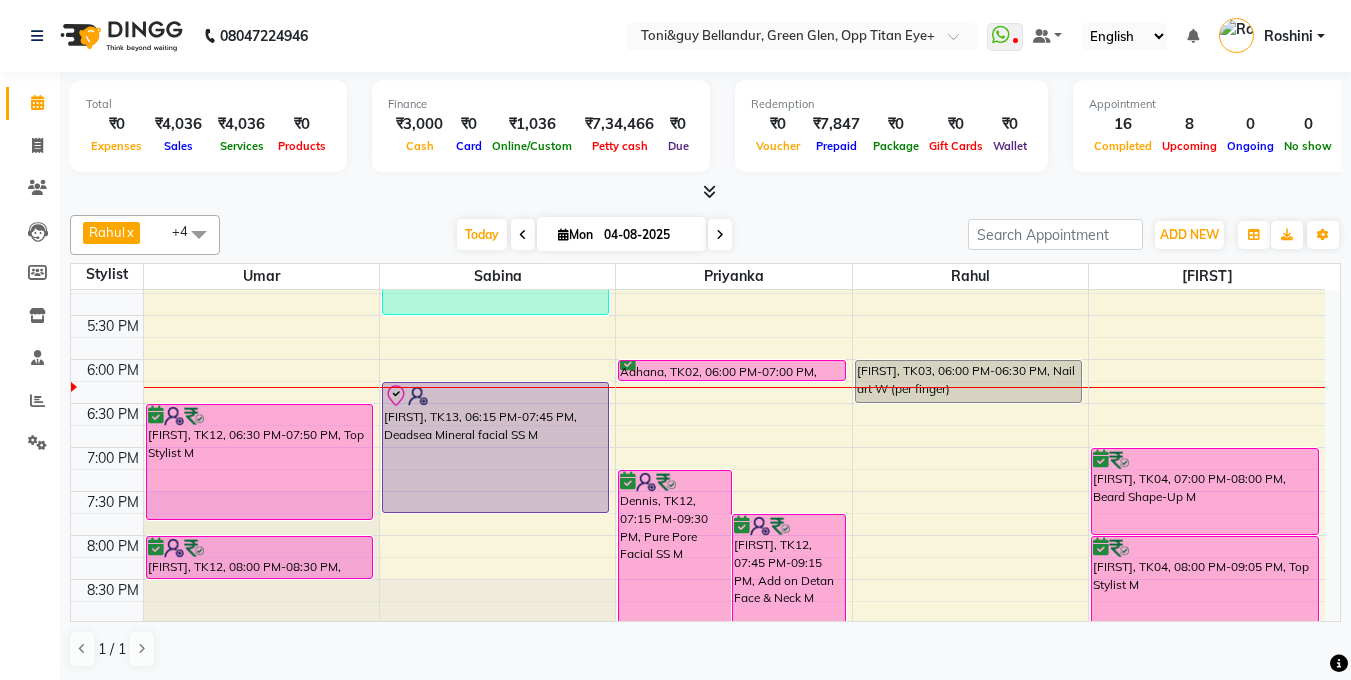 scroll, scrollTop: 721, scrollLeft: 0, axis: vertical 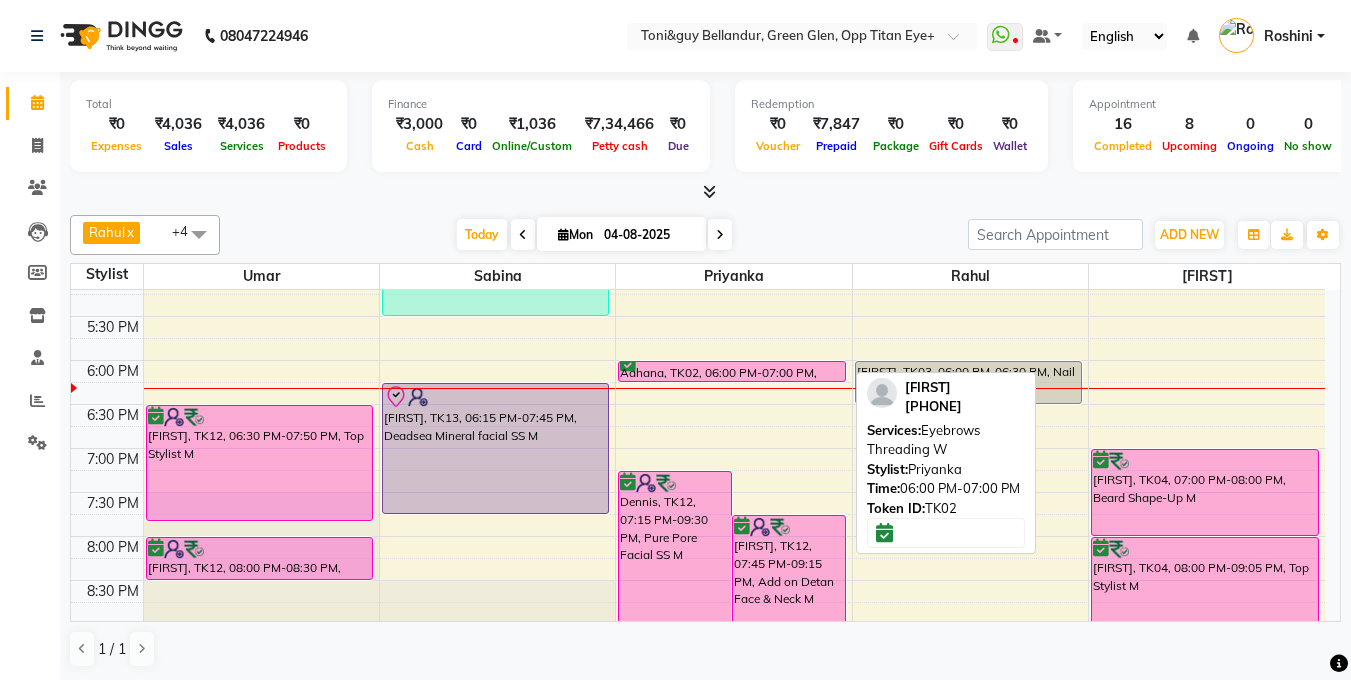 click on "Aahana, TK02, 06:00 PM-07:00 PM, Eyebrows Threading W" at bounding box center (732, 371) 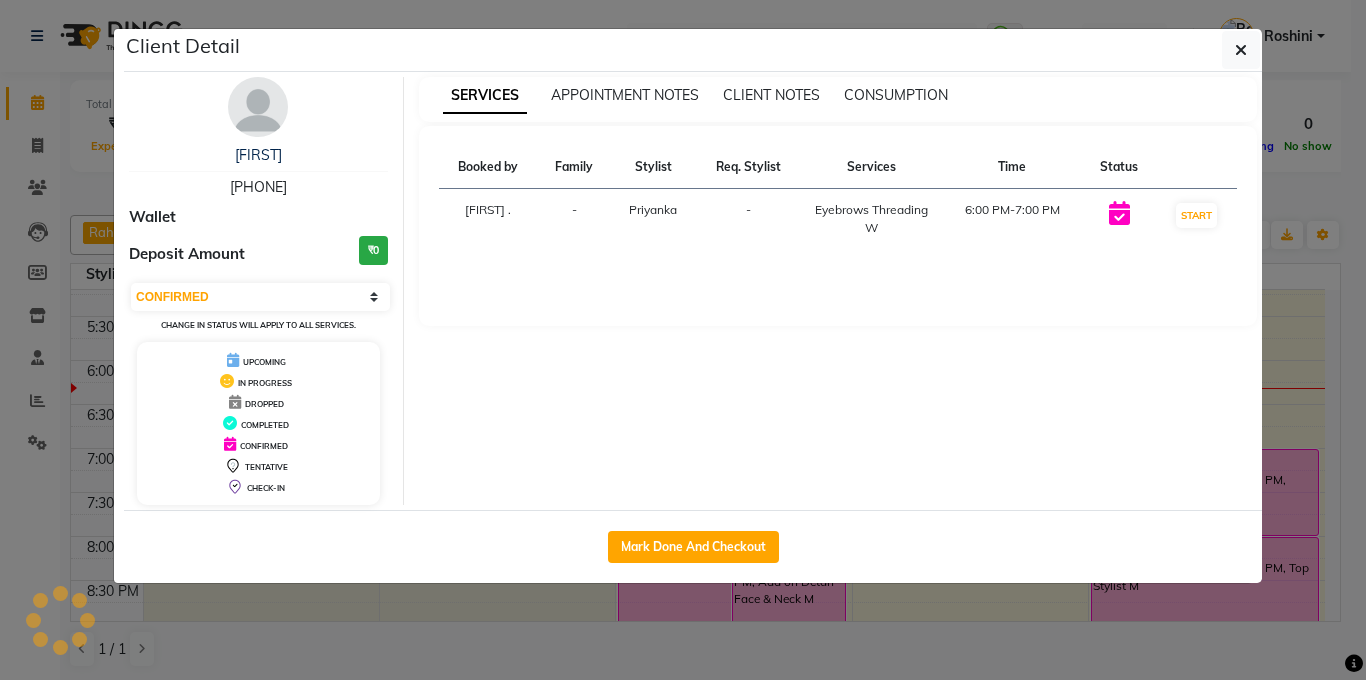 click on "Client Detail  Aahana    9903395619 Wallet Deposit Amount  ₹0  Select IN SERVICE CONFIRMED TENTATIVE CHECK IN MARK DONE DROPPED UPCOMING Change in status will apply to all services. UPCOMING IN PROGRESS DROPPED COMPLETED CONFIRMED TENTATIVE CHECK-IN SERVICES APPOINTMENT NOTES CLIENT NOTES CONSUMPTION Booked by Family Stylist Req. Stylist Services Time Status  Logeshwari .  - Priyanka -  Eyebrows Threading W   6:00 PM-7:00 PM   START   Mark Done And Checkout" 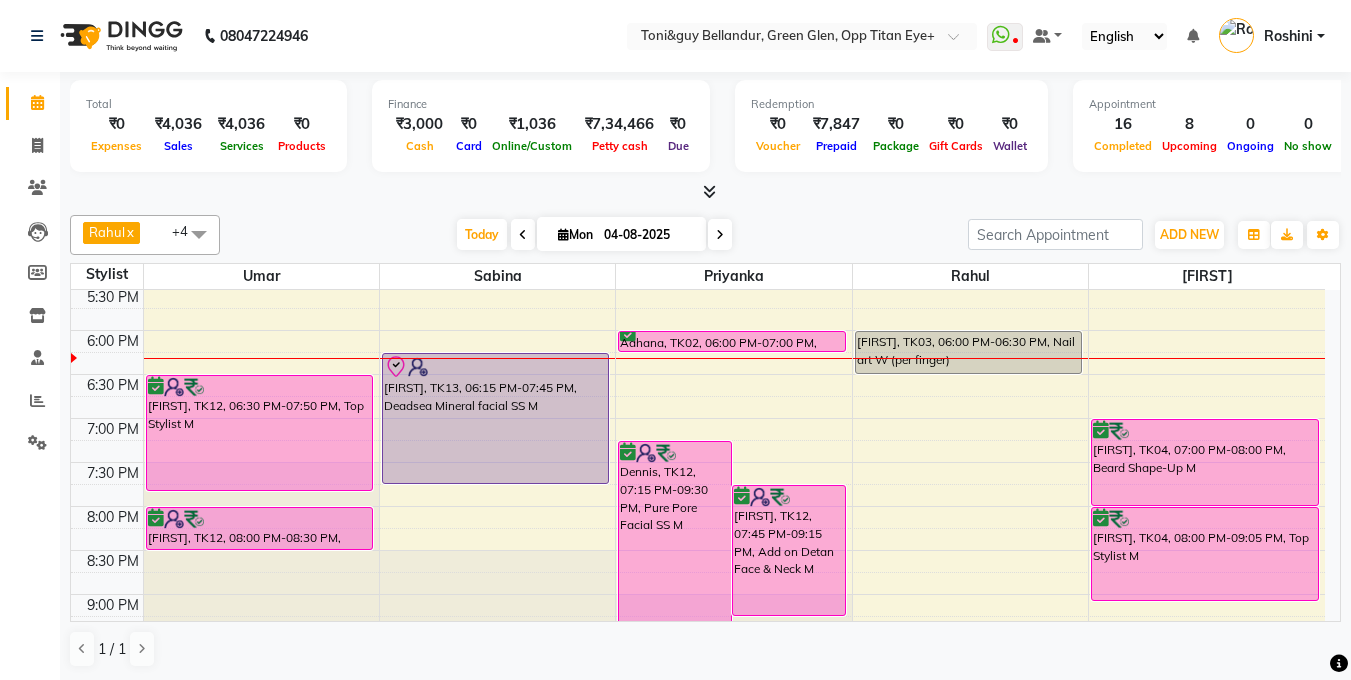 scroll, scrollTop: 748, scrollLeft: 0, axis: vertical 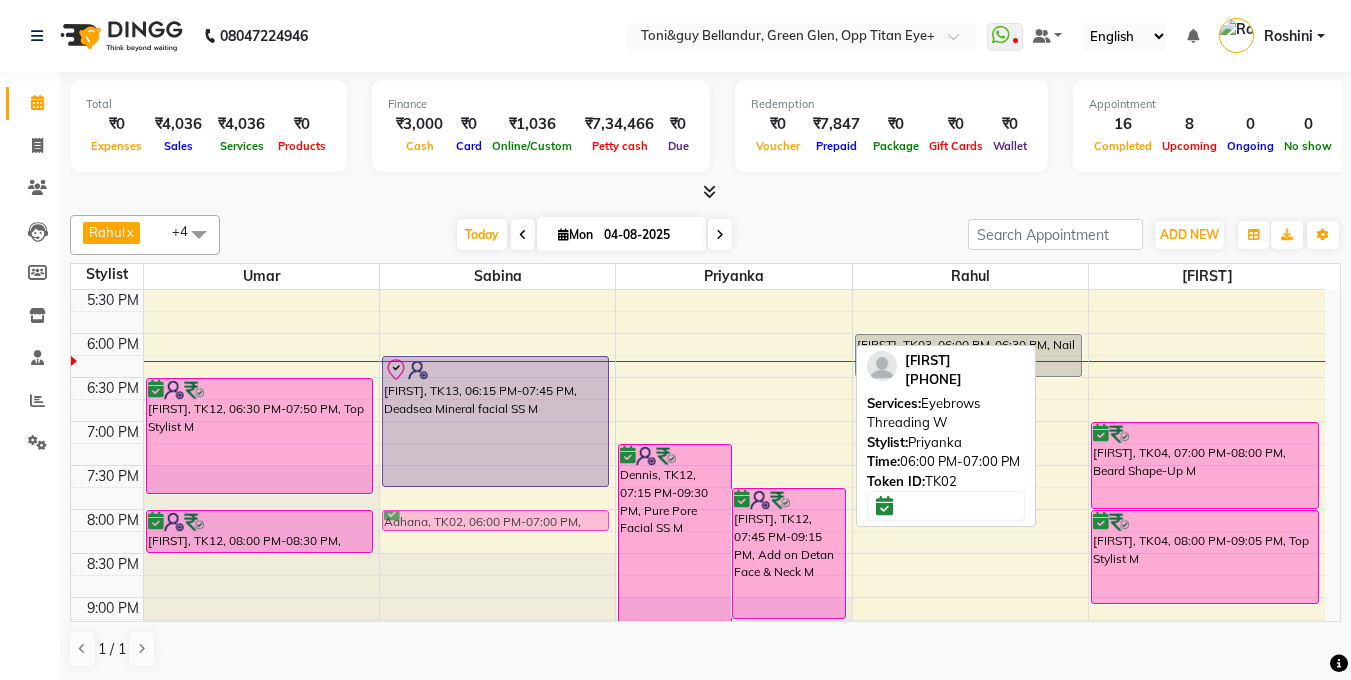 drag, startPoint x: 708, startPoint y: 341, endPoint x: 503, endPoint y: 519, distance: 271.49402 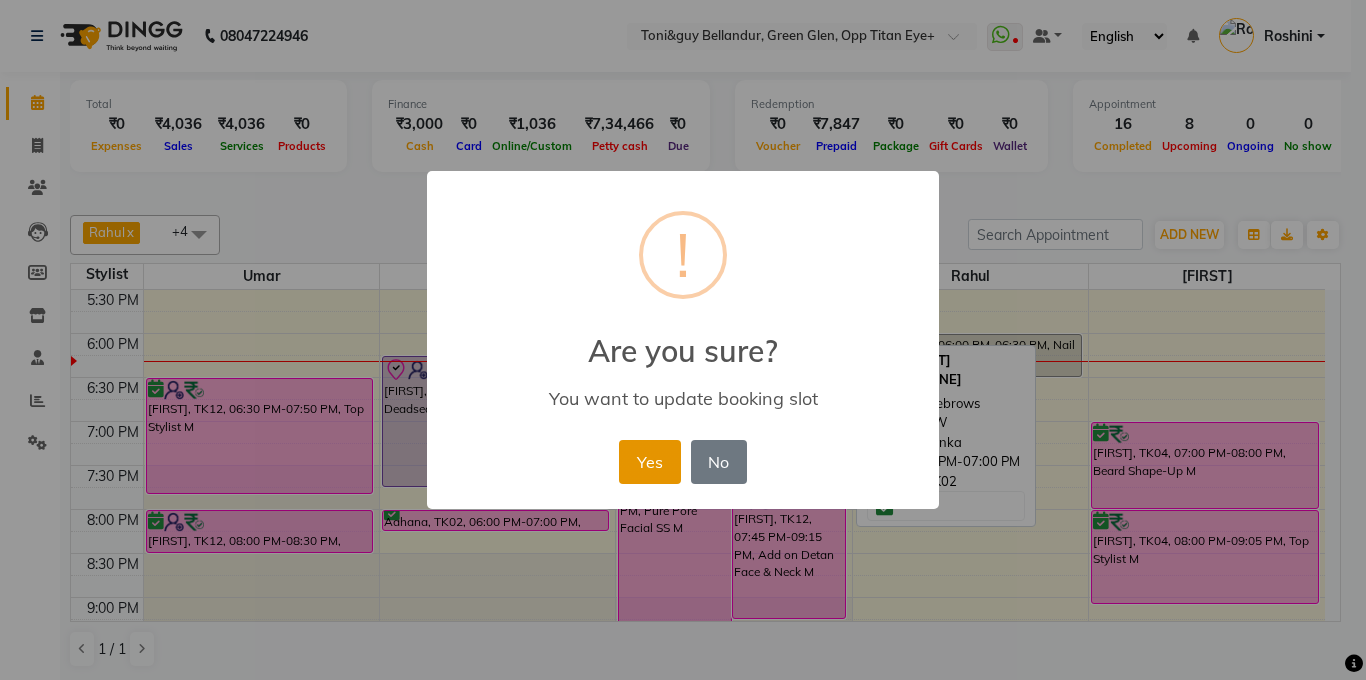 click on "Yes" at bounding box center [649, 462] 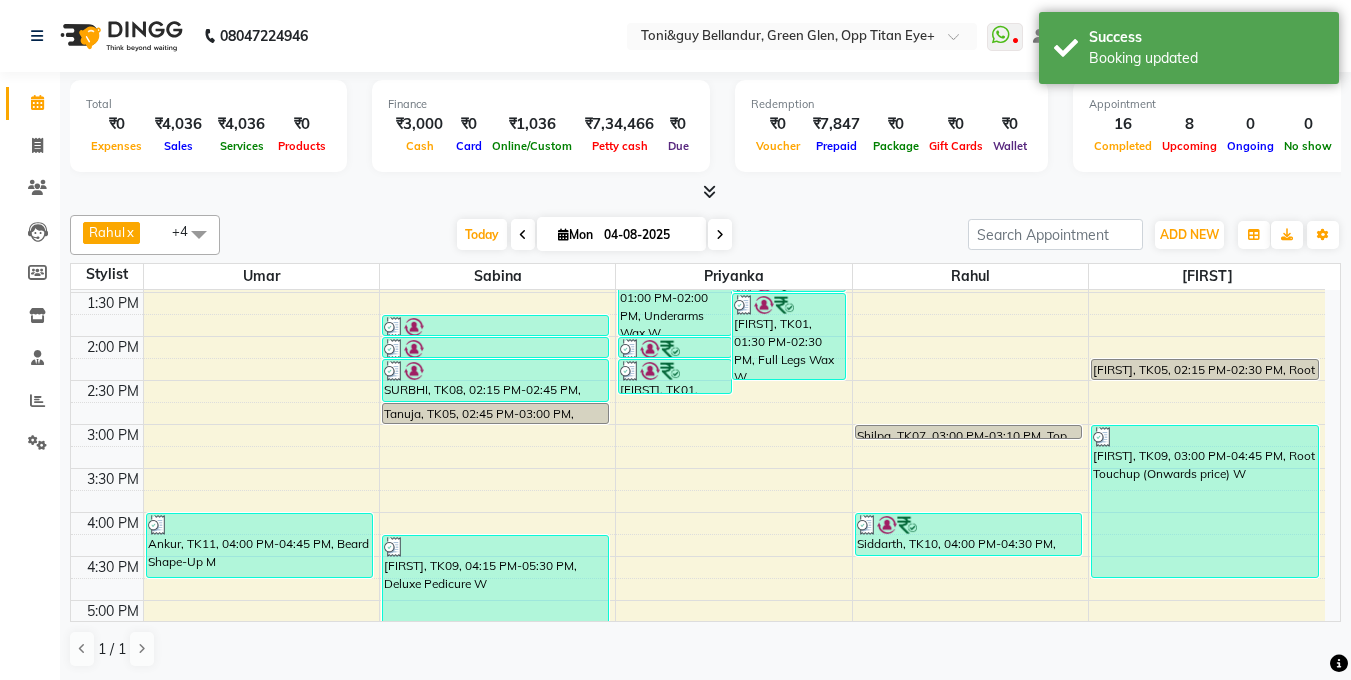 scroll, scrollTop: 251, scrollLeft: 0, axis: vertical 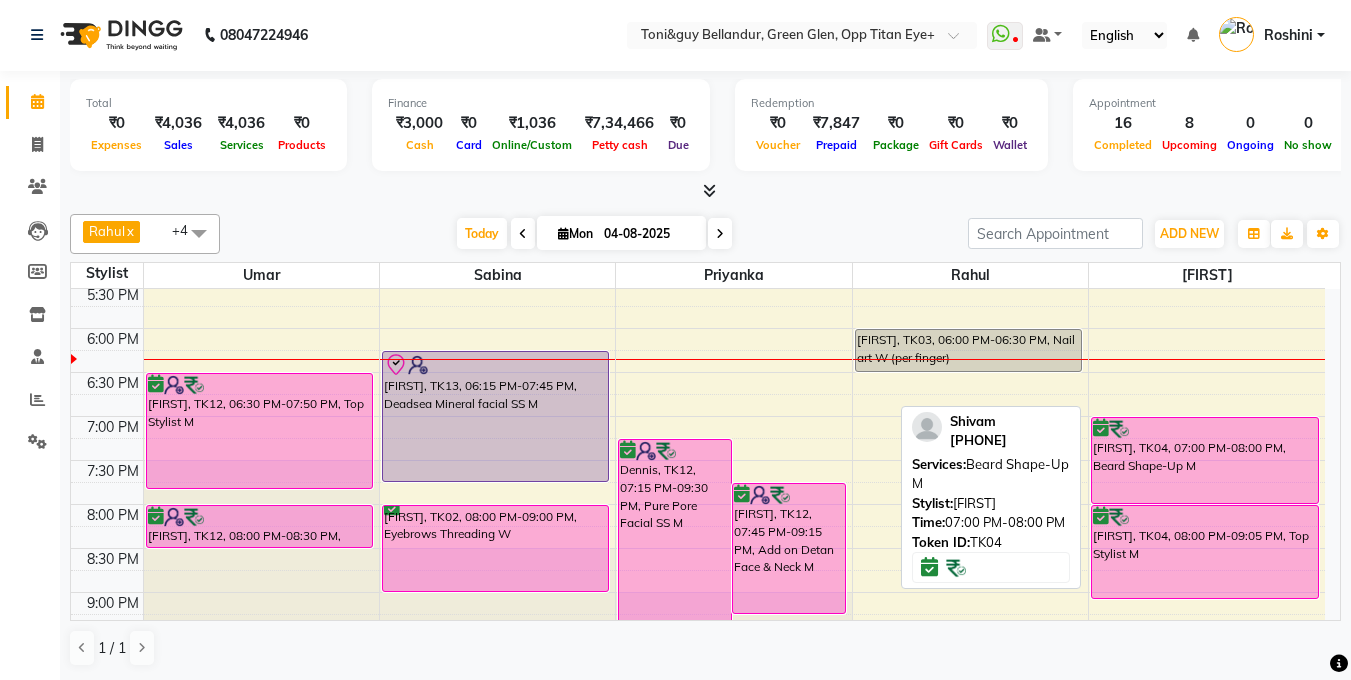 click on "Shivam, TK04, 07:00 PM-08:00 PM, Beard Shape-Up M" at bounding box center (1205, 460) 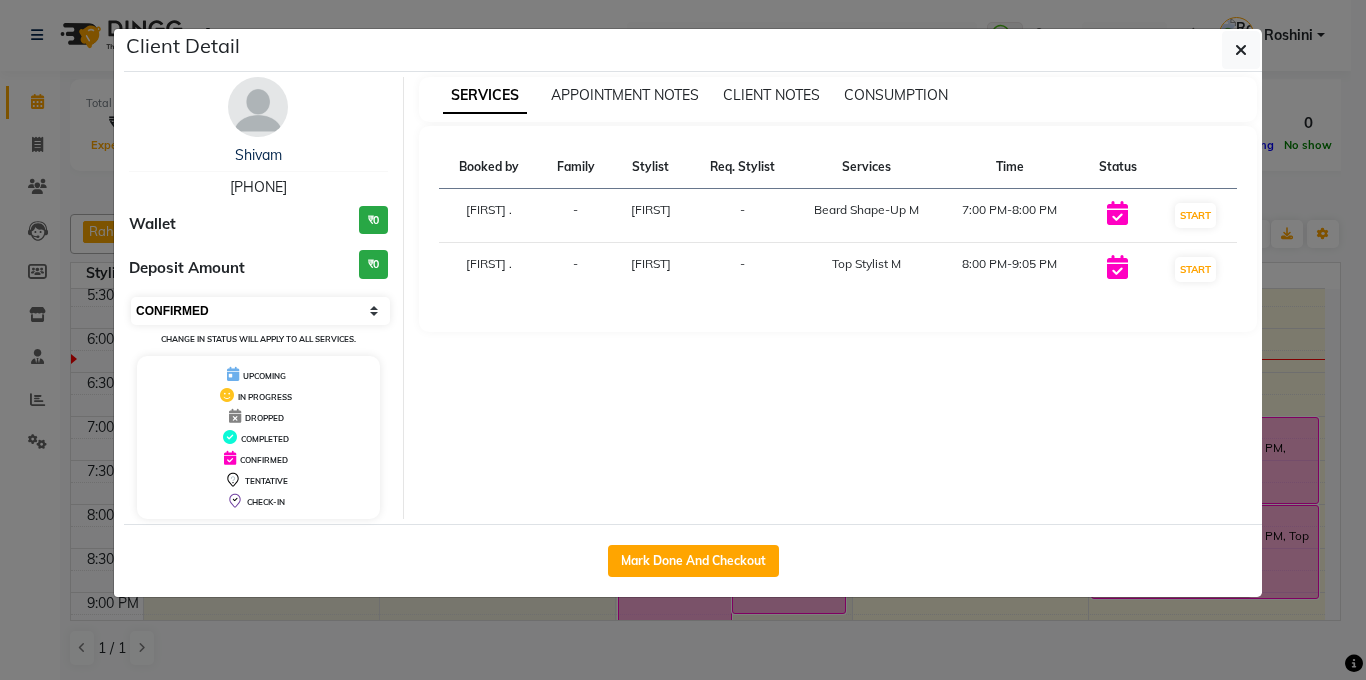 click on "Select IN SERVICE CONFIRMED TENTATIVE CHECK IN MARK DONE DROPPED UPCOMING" at bounding box center [260, 311] 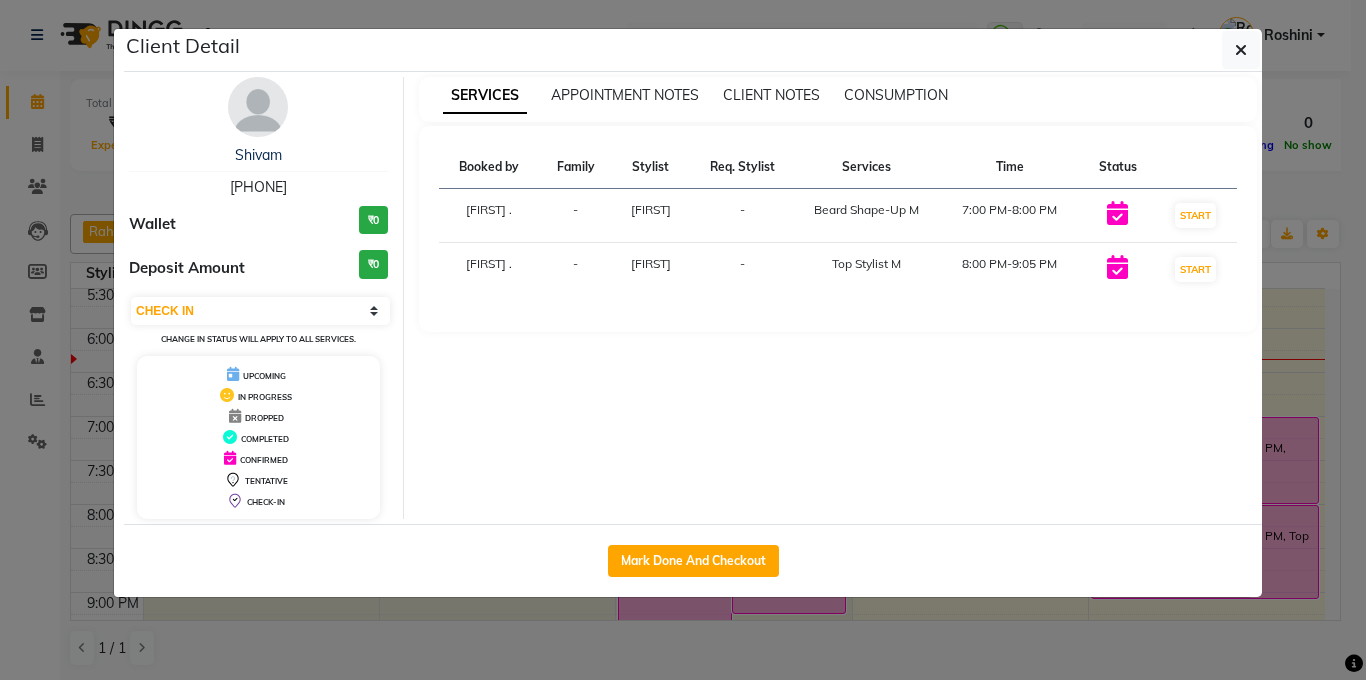 click on "Client Detail  Shivam    7042023057 Wallet ₹0 Deposit Amount  ₹0  Select IN SERVICE CONFIRMED TENTATIVE CHECK IN MARK DONE DROPPED UPCOMING Change in status will apply to all services. UPCOMING IN PROGRESS DROPPED COMPLETED CONFIRMED TENTATIVE CHECK-IN SERVICES APPOINTMENT NOTES CLIENT NOTES CONSUMPTION Booked by Family Stylist Req. Stylist Services Time Status  Logeshwari .  - Kasim -  Beard Shape-Up M   7:00 PM-8:00 PM   START   Logeshwari .  - Kasim -  Top Stylist M   8:00 PM-9:05 PM   START   Mark Done And Checkout" 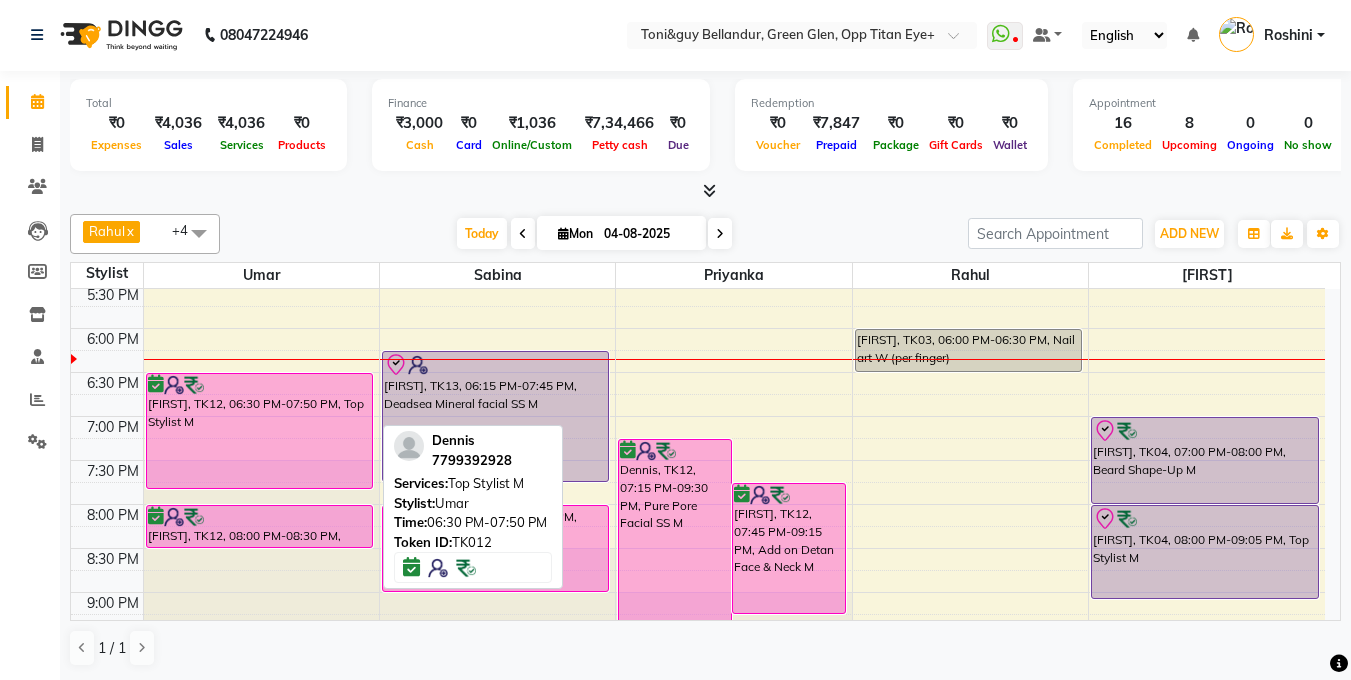 click on "[FIRST], TK12, [TIME]-[TIME], Top Stylist M" at bounding box center [260, 431] 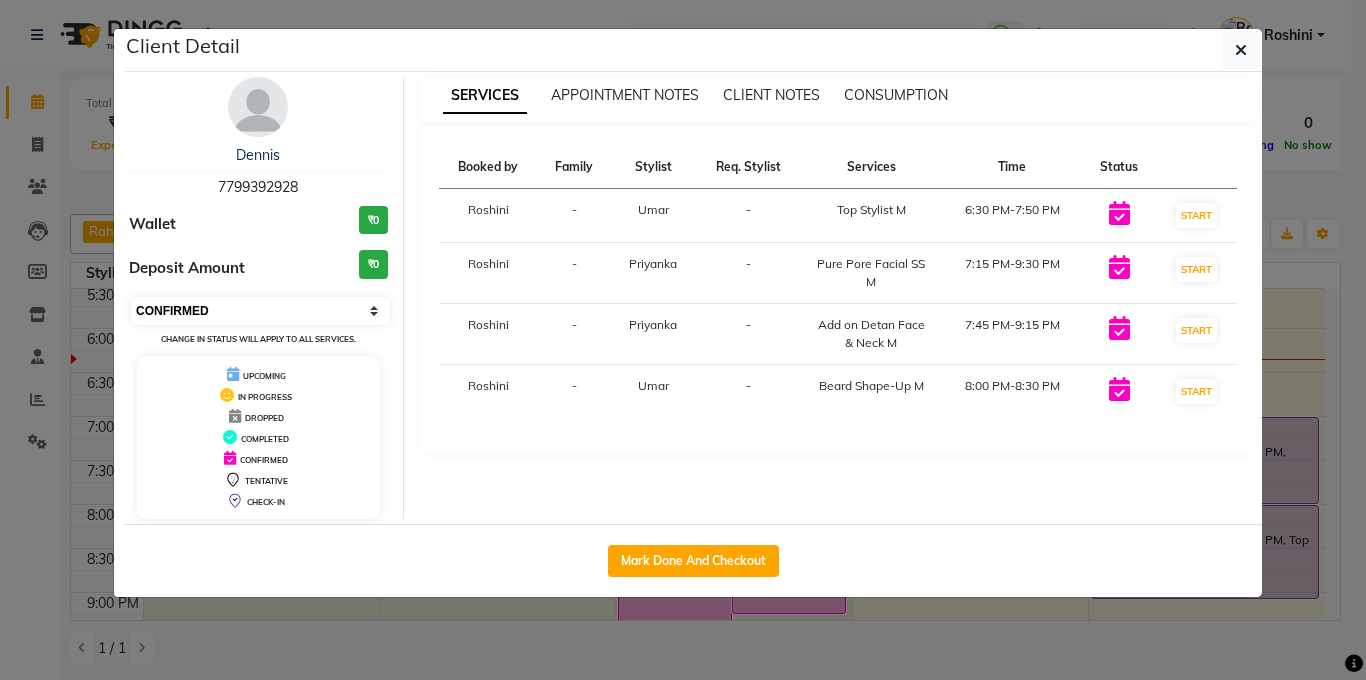 click on "Select IN SERVICE CONFIRMED TENTATIVE CHECK IN MARK DONE DROPPED UPCOMING" at bounding box center (260, 311) 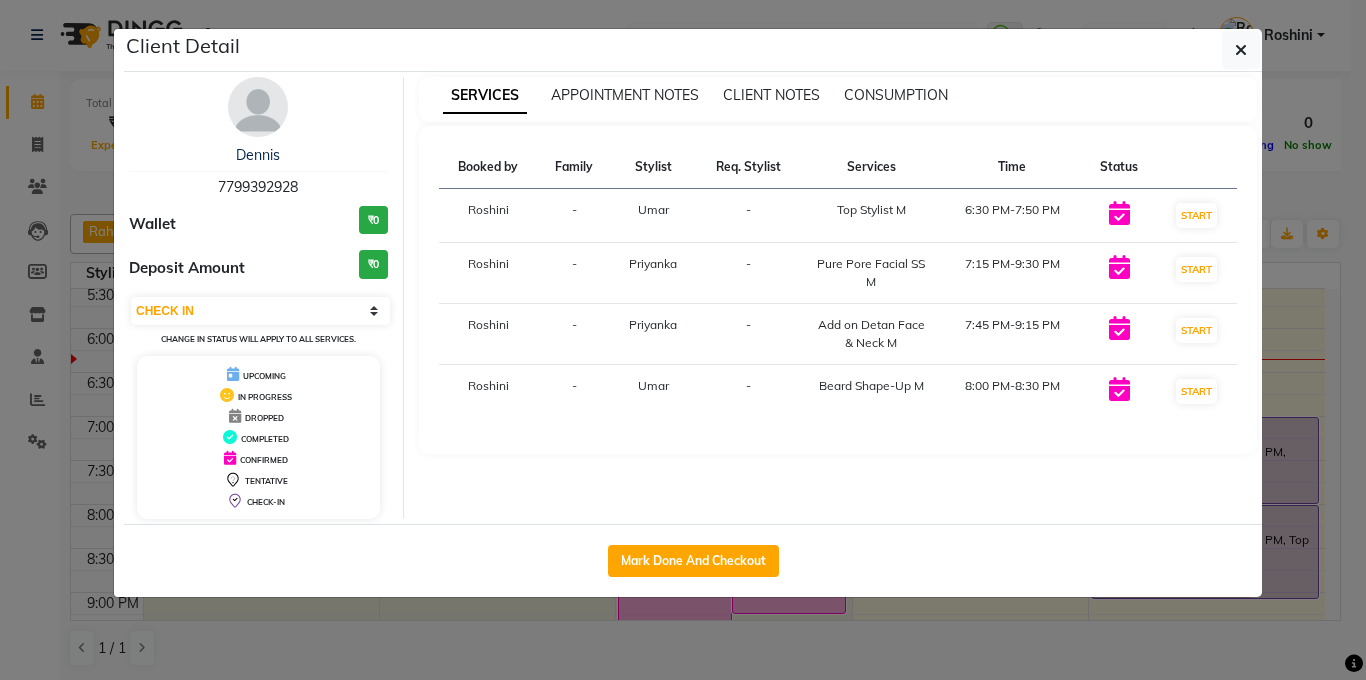 click on "Client Detail  Dennis    7799392928 Wallet ₹0 Deposit Amount  ₹0  Select IN SERVICE CONFIRMED TENTATIVE CHECK IN MARK DONE DROPPED UPCOMING Change in status will apply to all services. UPCOMING IN PROGRESS DROPPED COMPLETED CONFIRMED TENTATIVE CHECK-IN SERVICES APPOINTMENT NOTES CLIENT NOTES CONSUMPTION Booked by Family Stylist Req. Stylist Services Time Status  Roshini  - Umar -  Top Stylist M   6:30 PM-7:50 PM   START   Roshini  - Priyanka -  Pure Pore Facial SS M   7:15 PM-9:30 PM   START   Roshini  - Priyanka -  Add on Detan Face & Neck M   7:45 PM-9:15 PM   START   Roshini  - Umar -  Beard Shape-Up M   8:00 PM-8:30 PM   START   Mark Done And Checkout" 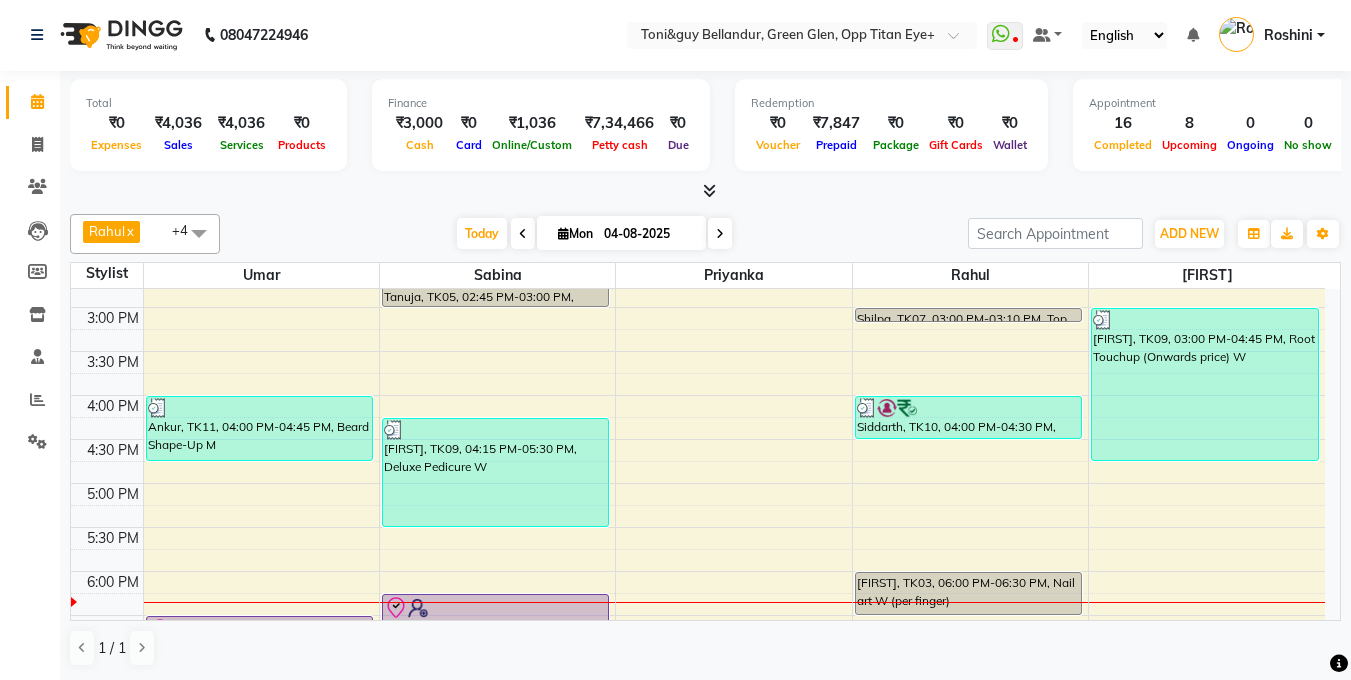 scroll, scrollTop: 620, scrollLeft: 0, axis: vertical 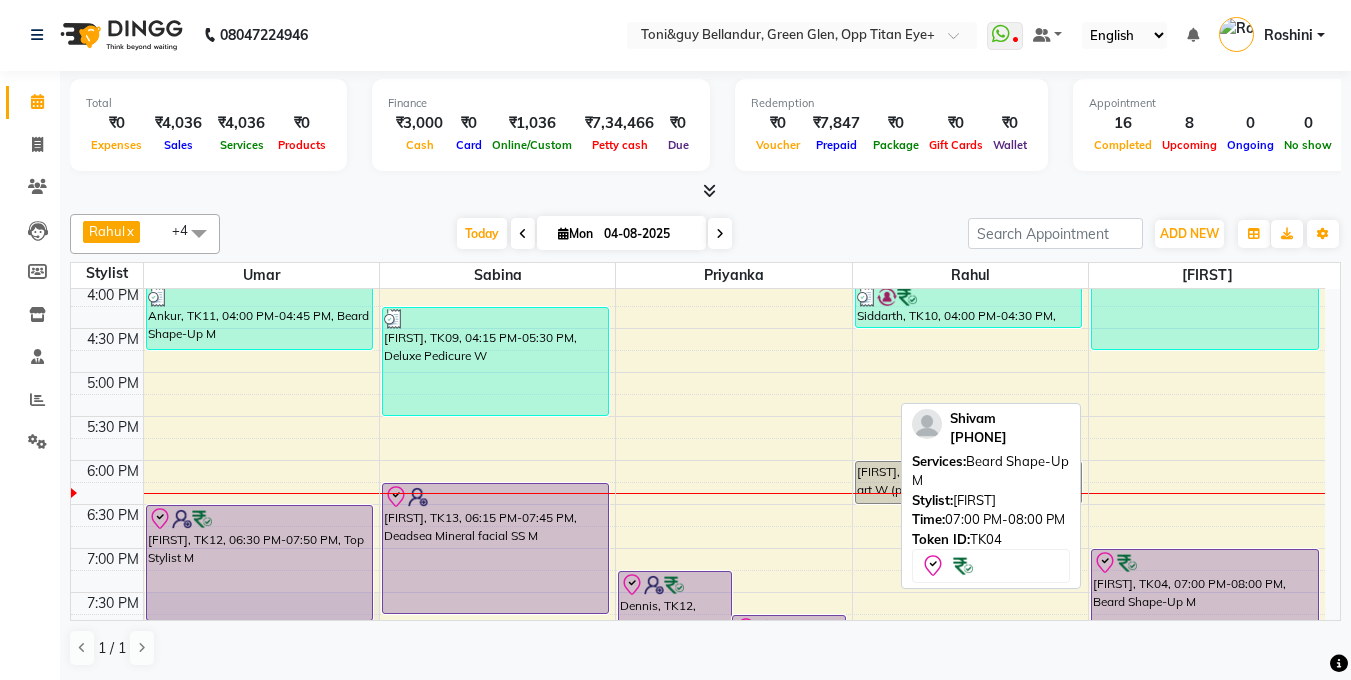 click at bounding box center [1205, 563] 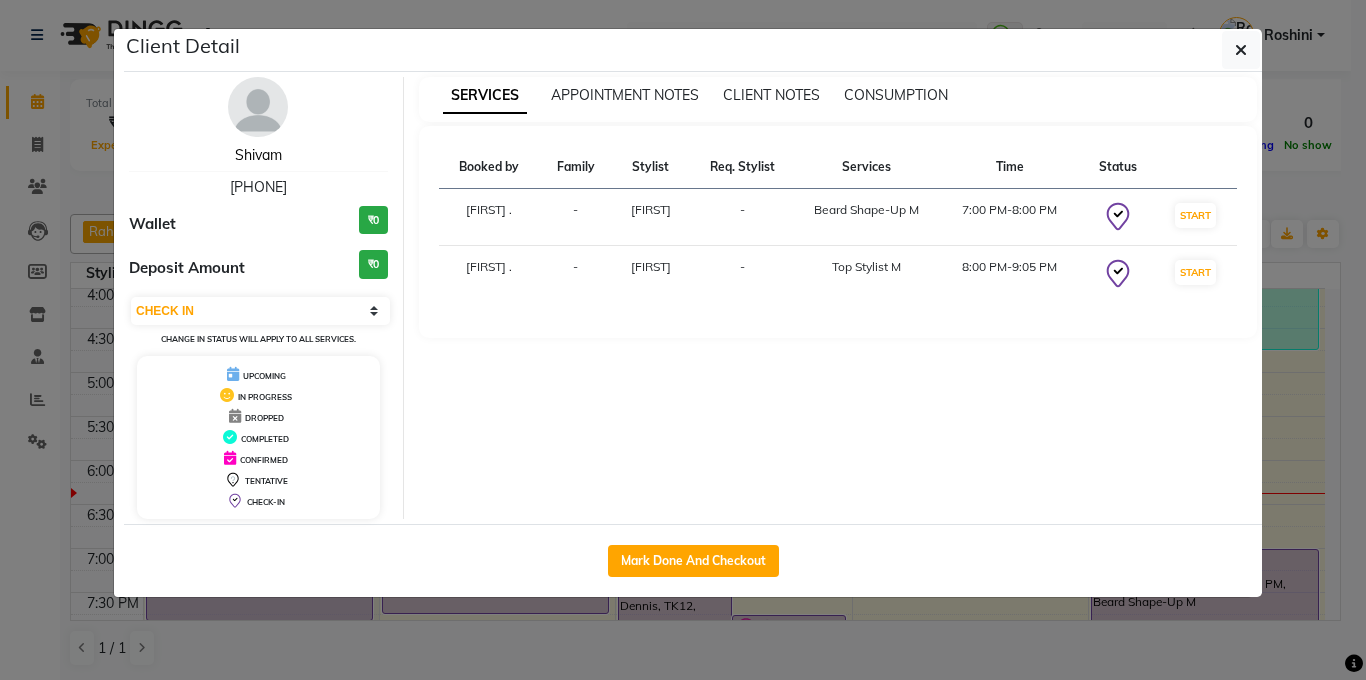 click on "Shivam" at bounding box center [258, 155] 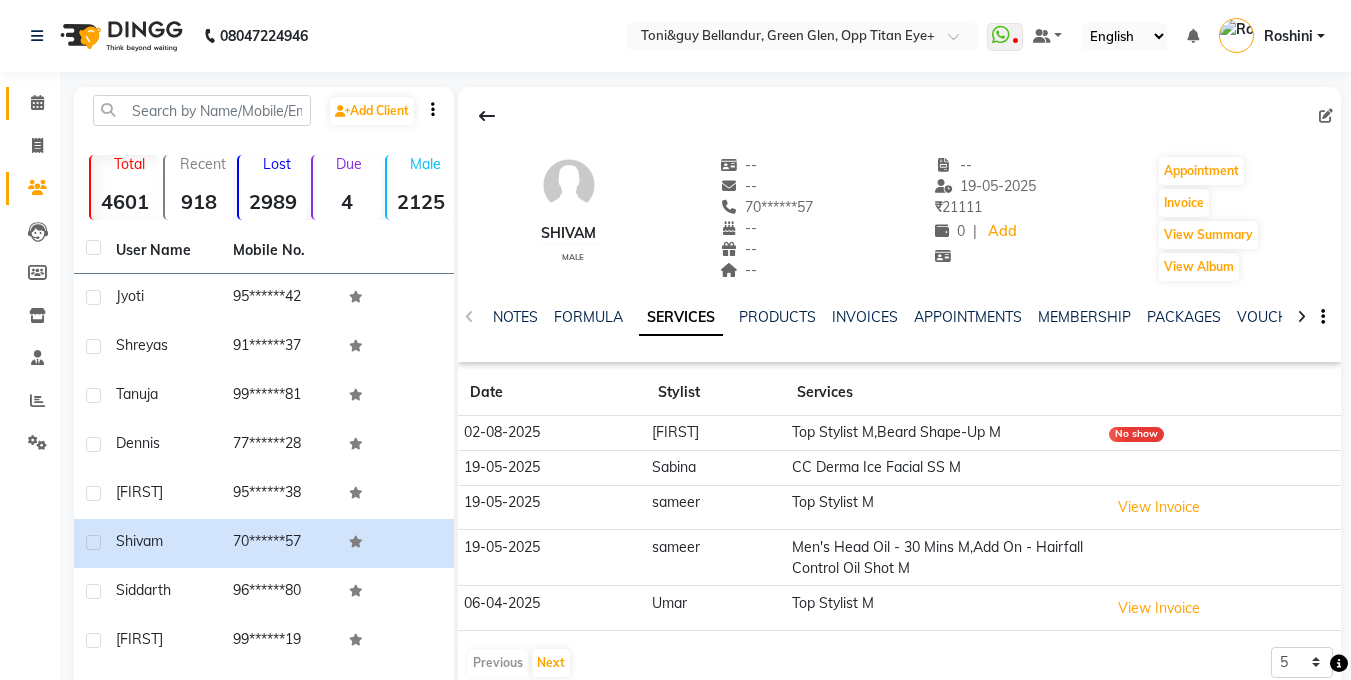scroll, scrollTop: 101, scrollLeft: 0, axis: vertical 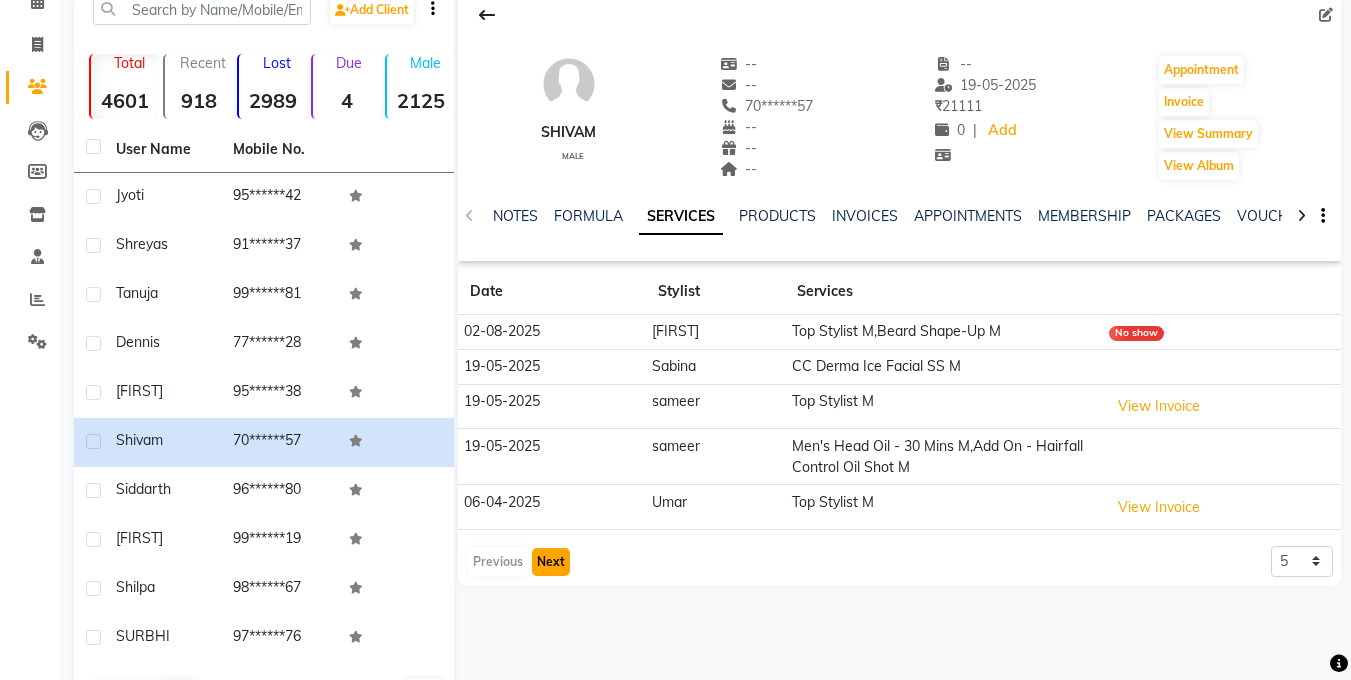 click on "Next" 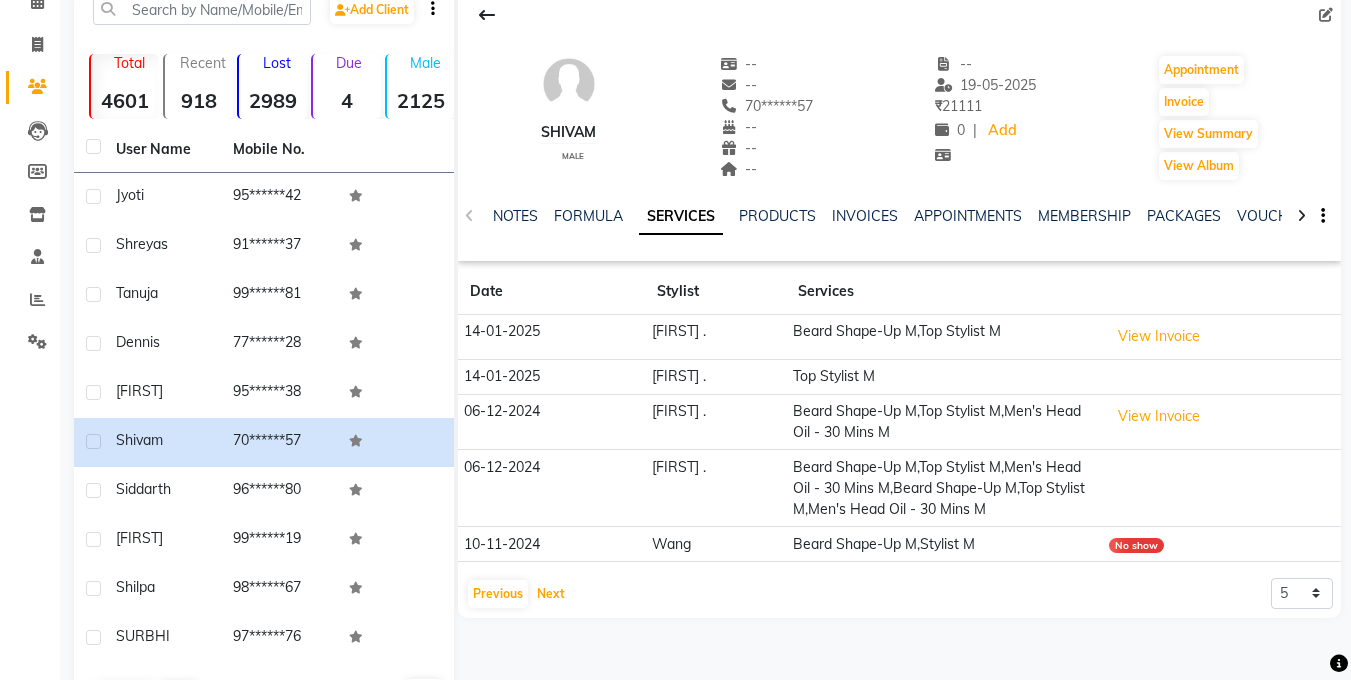 scroll, scrollTop: 169, scrollLeft: 0, axis: vertical 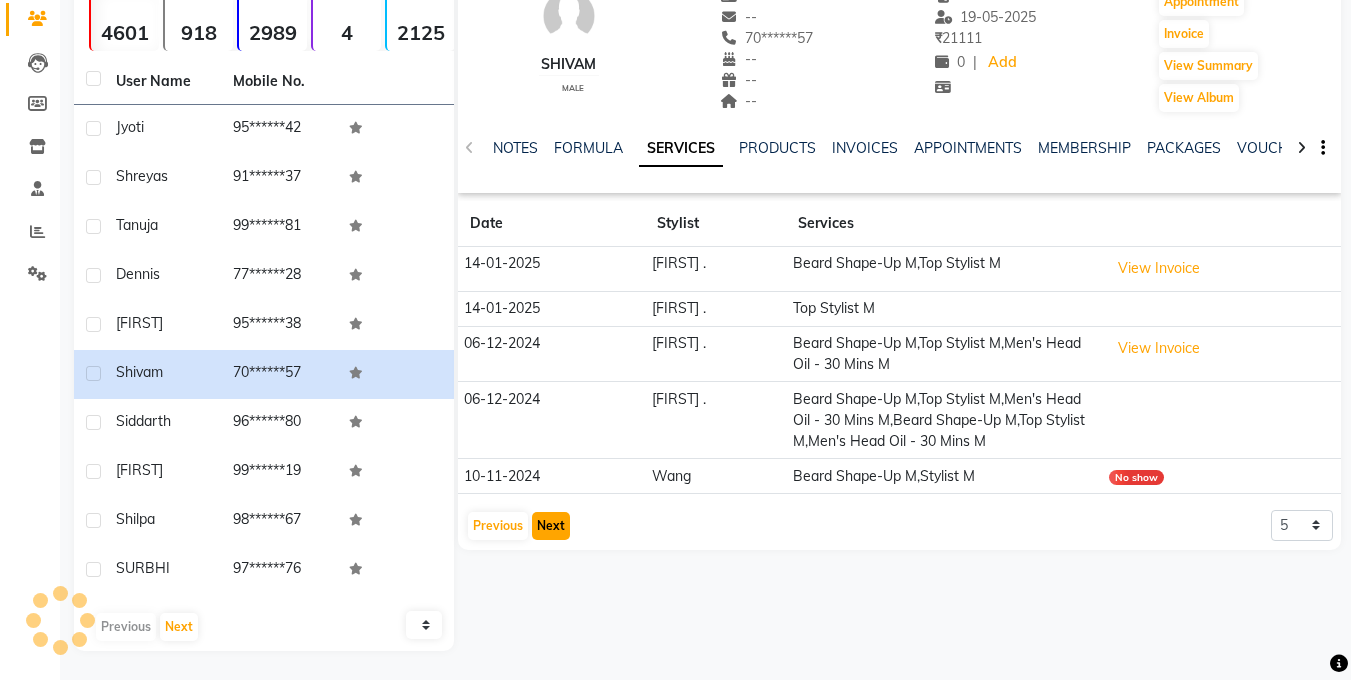 click on "Next" 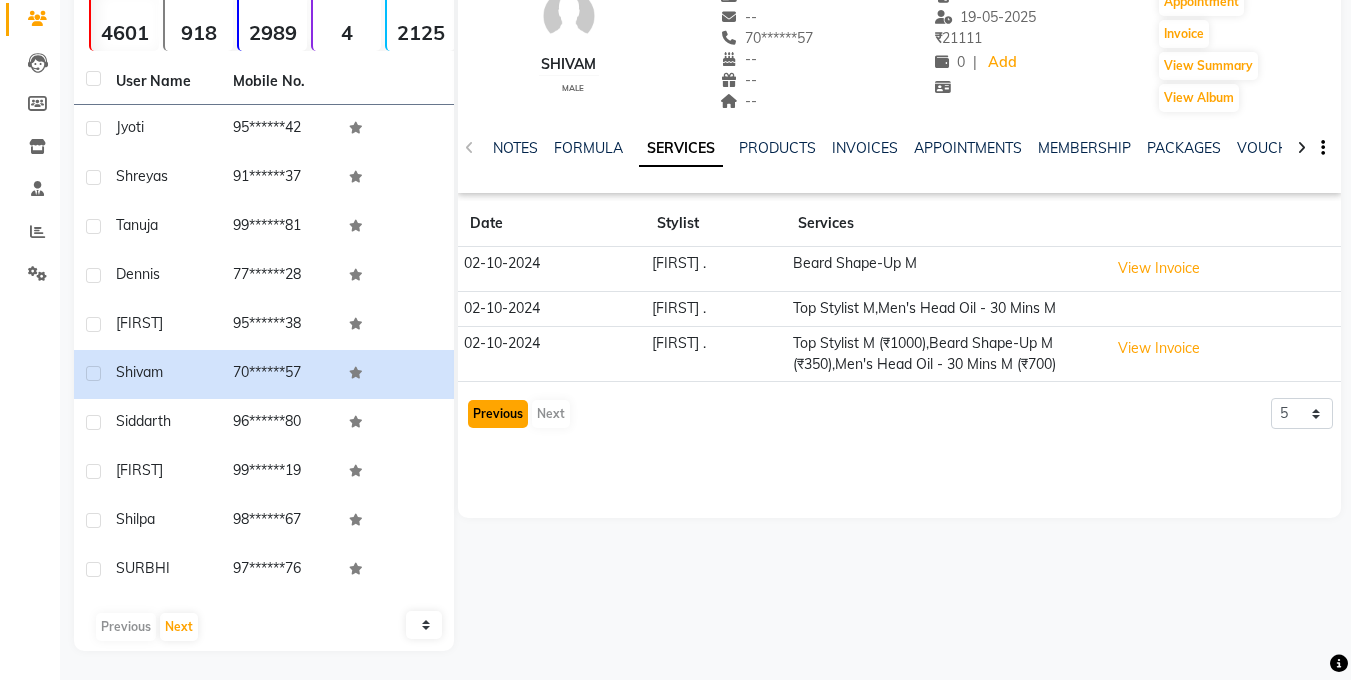 click on "Previous" 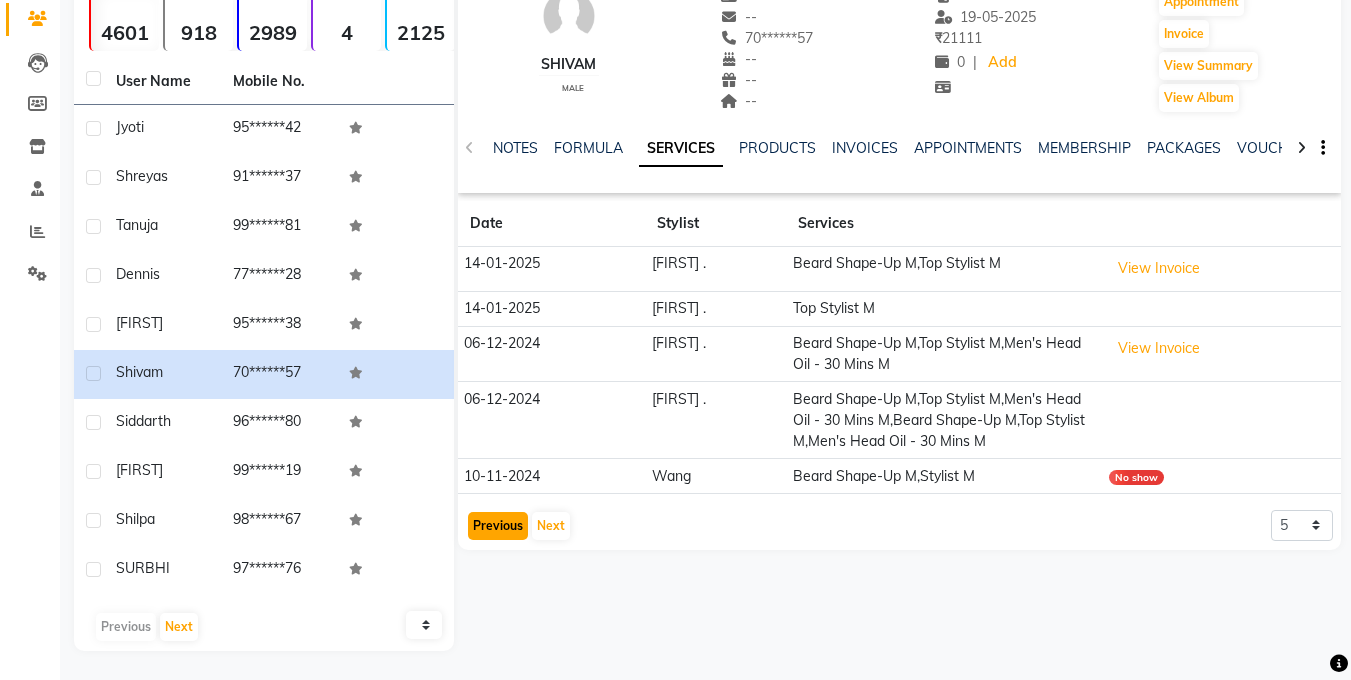 click on "Previous" 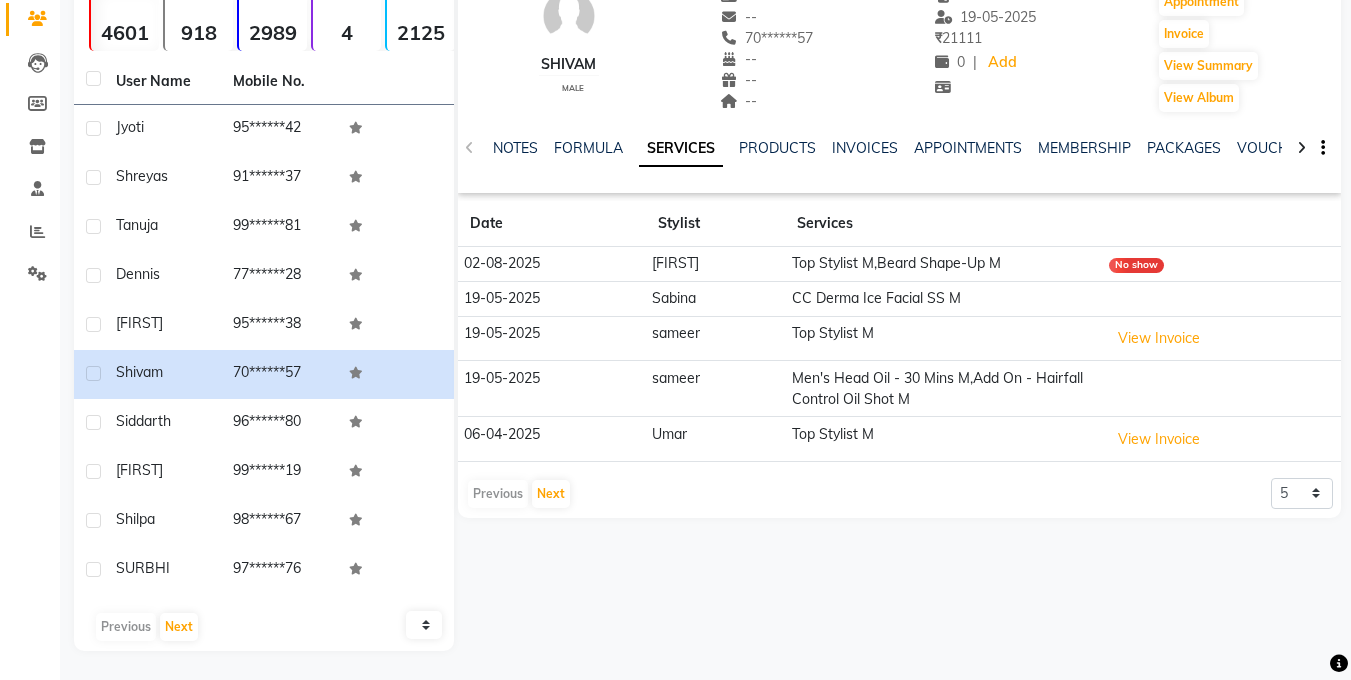 scroll, scrollTop: 0, scrollLeft: 0, axis: both 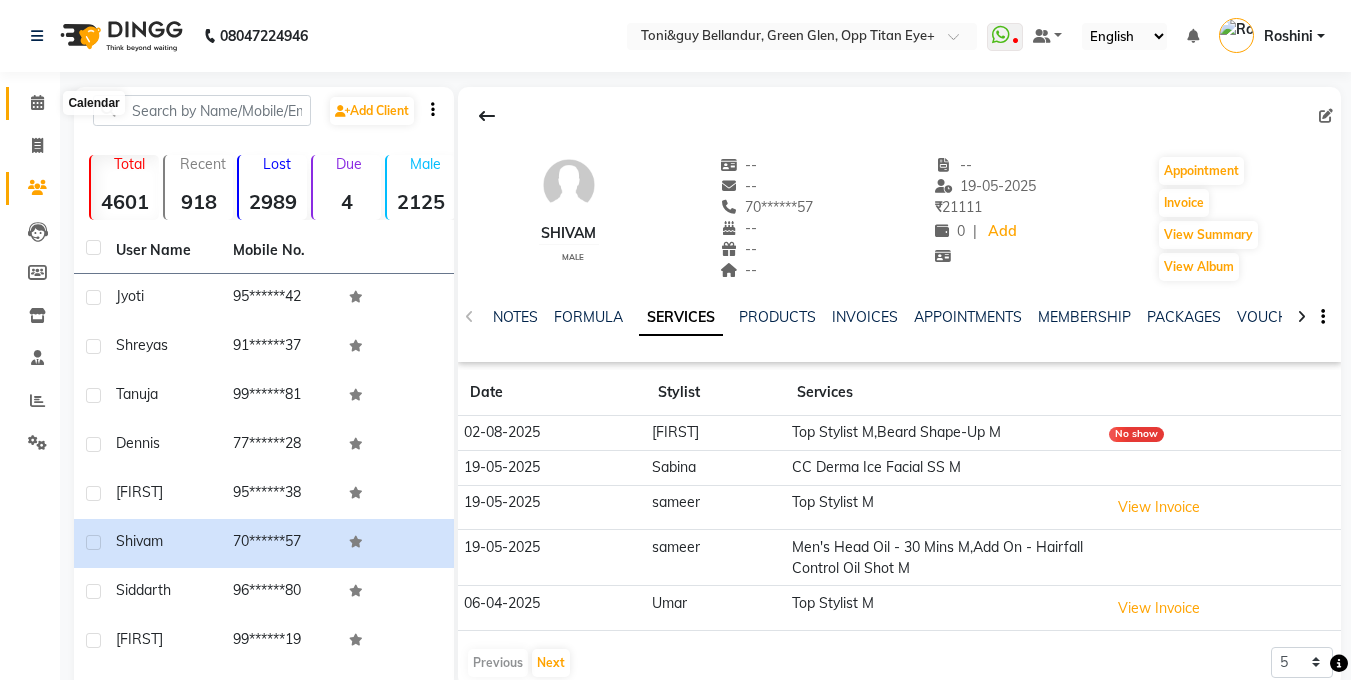 click 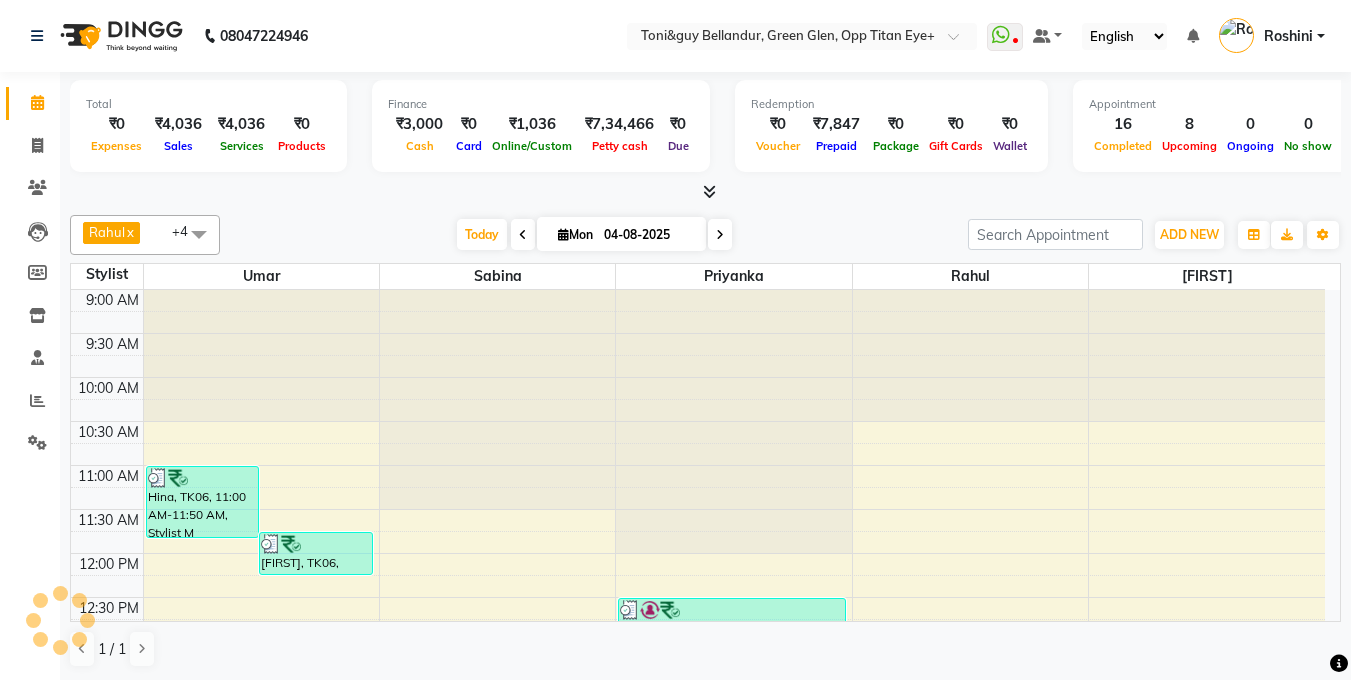 scroll, scrollTop: 0, scrollLeft: 0, axis: both 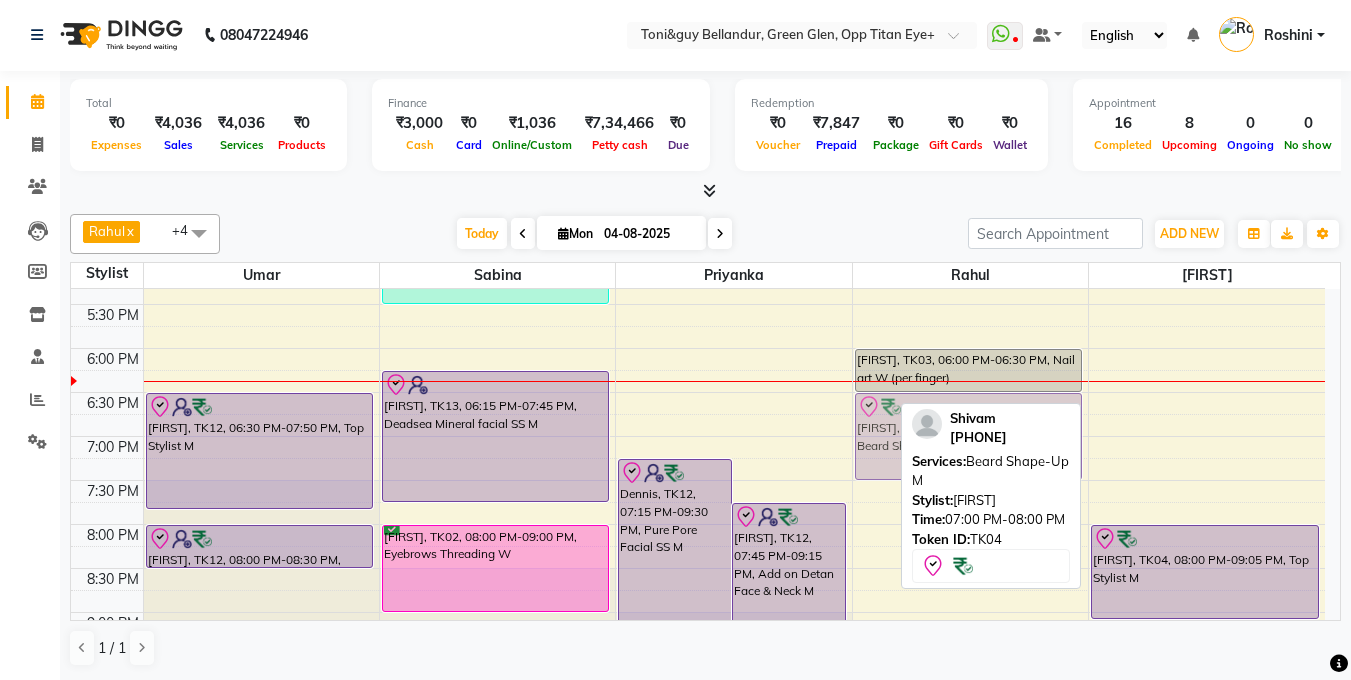 drag, startPoint x: 1216, startPoint y: 471, endPoint x: 904, endPoint y: 414, distance: 317.164 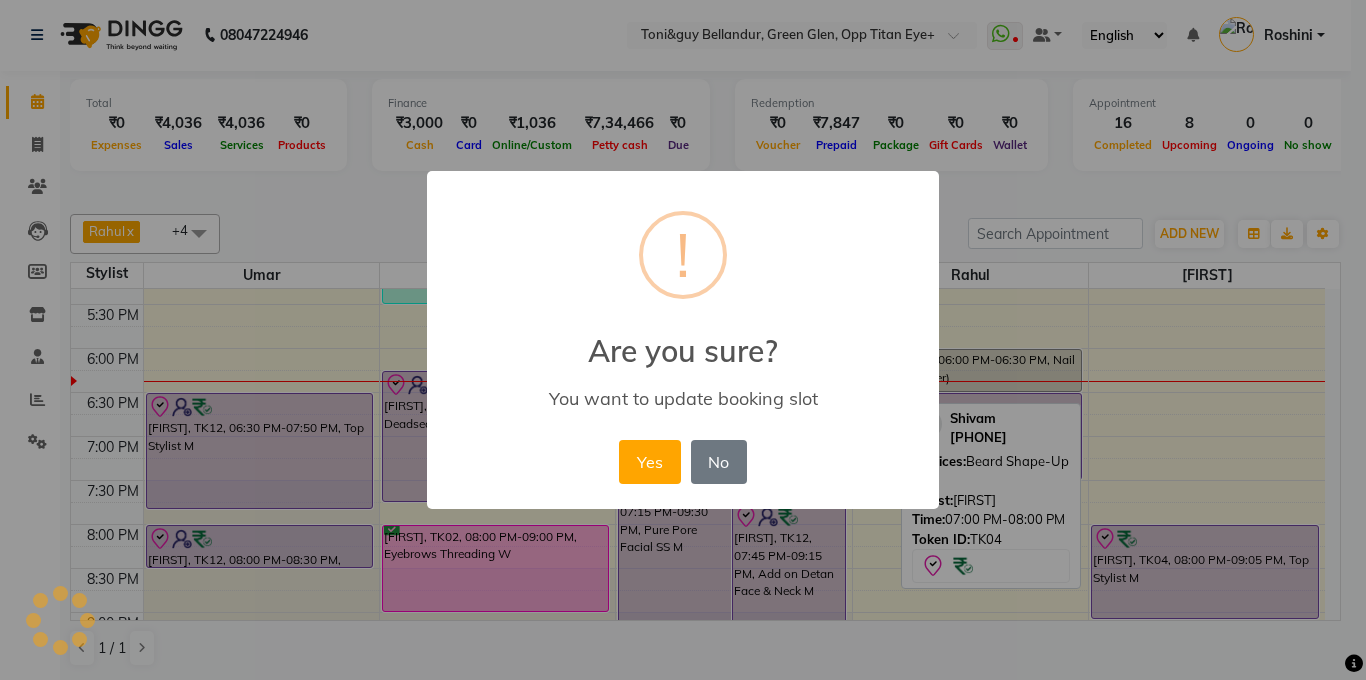 drag, startPoint x: 635, startPoint y: 460, endPoint x: 870, endPoint y: 483, distance: 236.12285 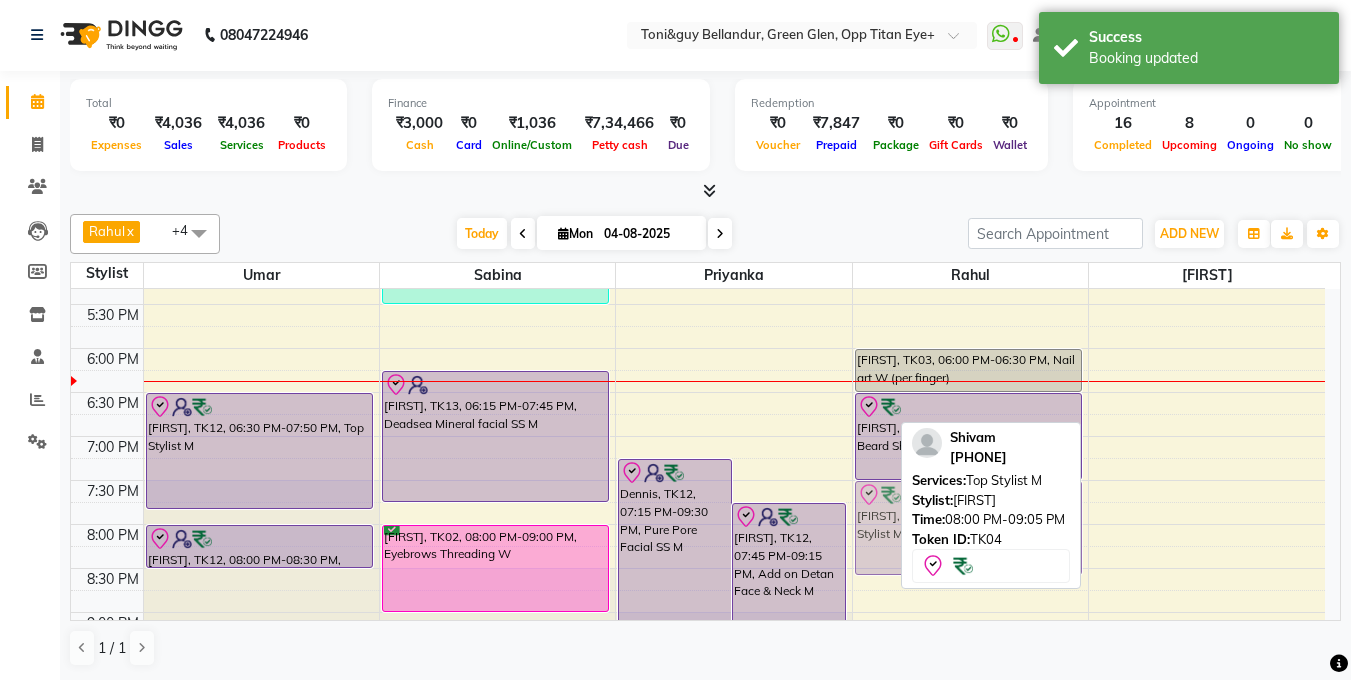 drag, startPoint x: 1208, startPoint y: 545, endPoint x: 948, endPoint y: 506, distance: 262.90872 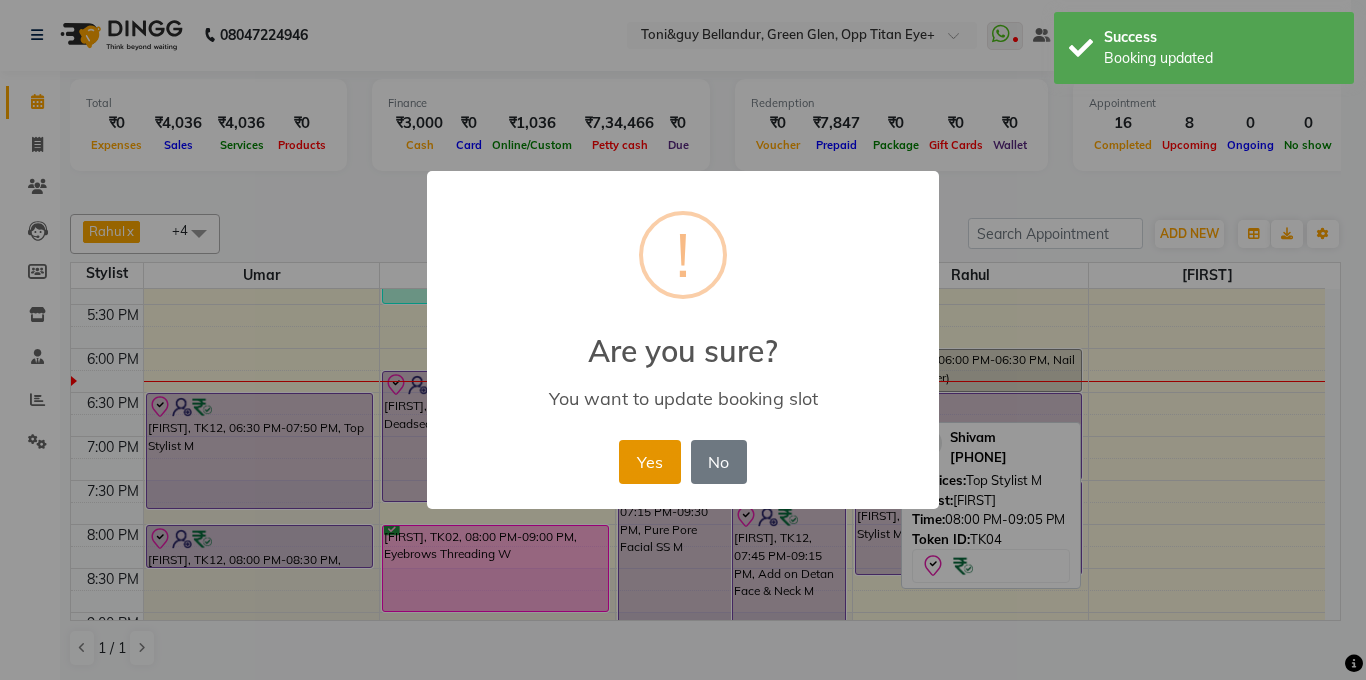 click on "Yes" at bounding box center (649, 462) 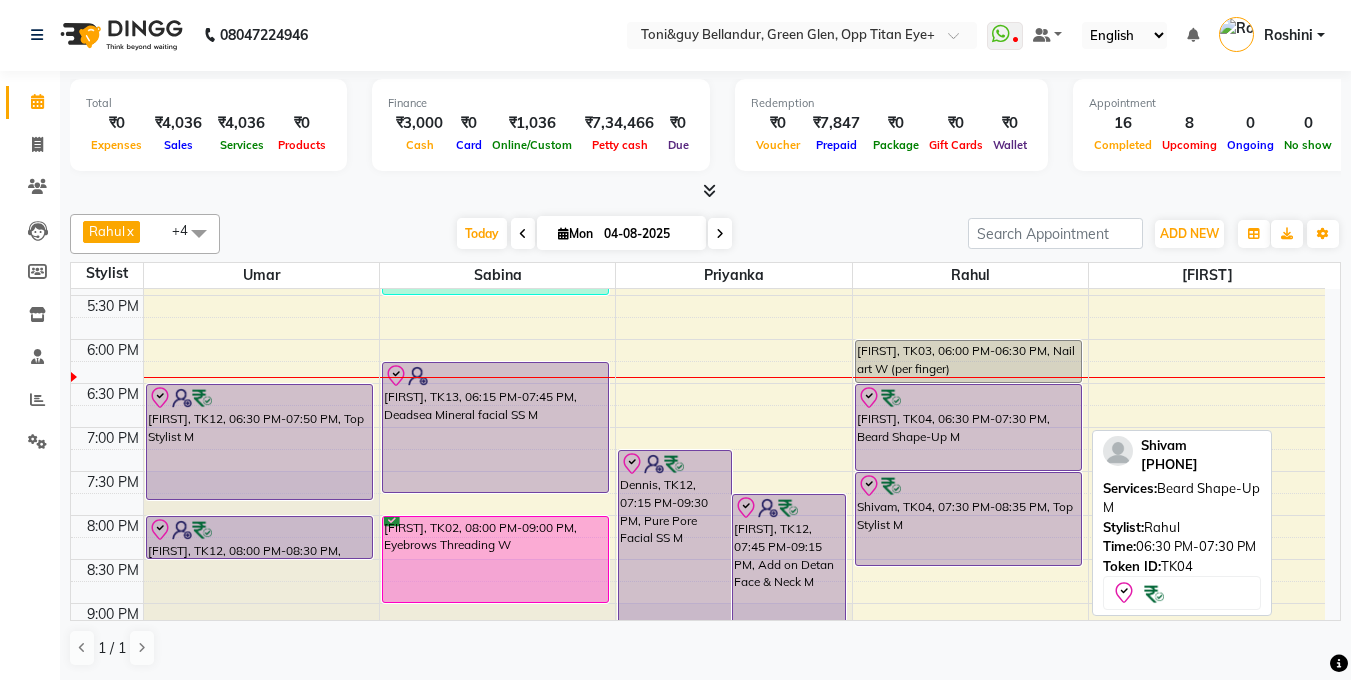 scroll, scrollTop: 725, scrollLeft: 0, axis: vertical 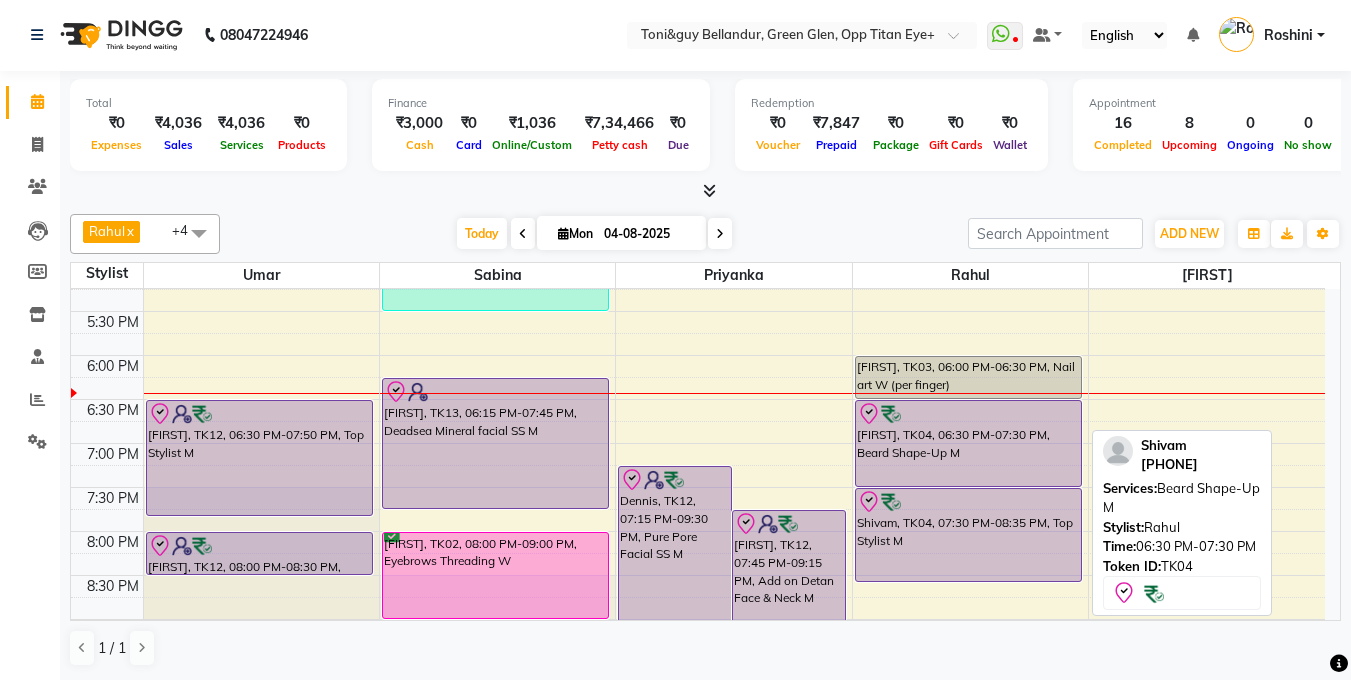 click on "[FIRST], TK04, [TIME]-[TIME], Beard Shape-Up M" at bounding box center (969, 443) 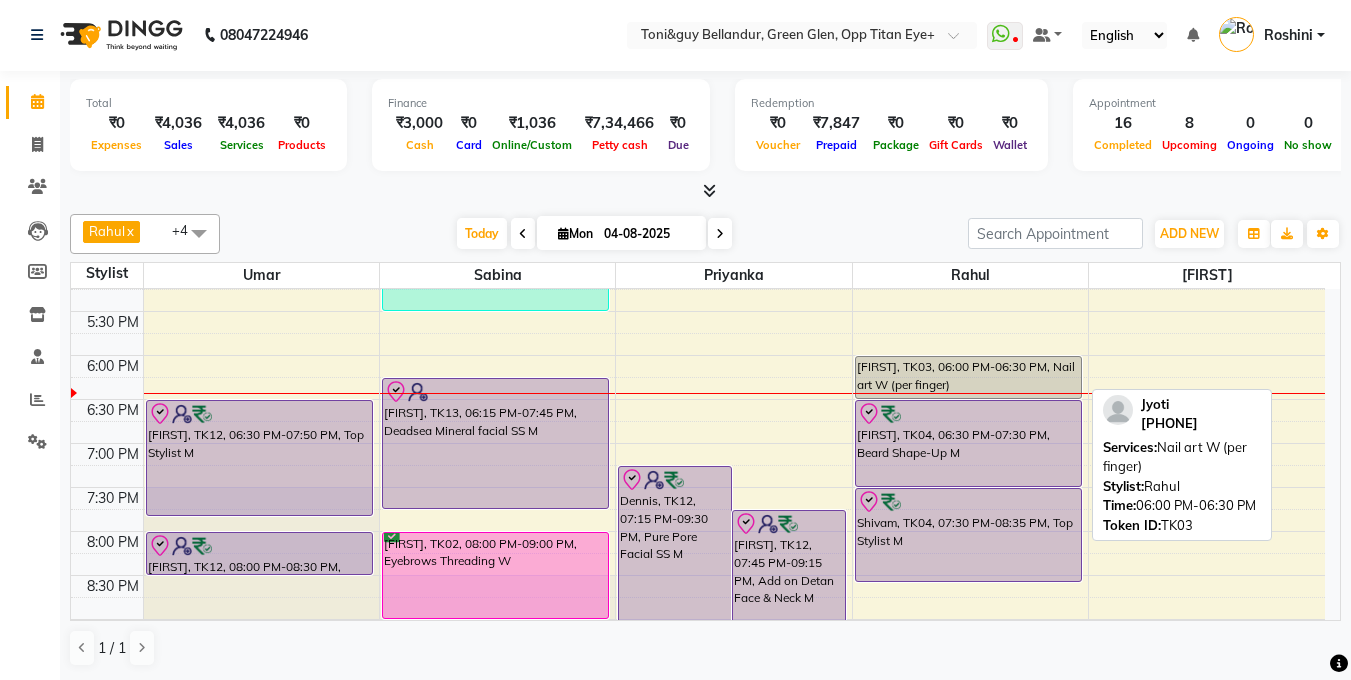 click on "[FIRST], TK03, [TIME]-[TIME], Nail art W (per finger)" at bounding box center [969, 377] 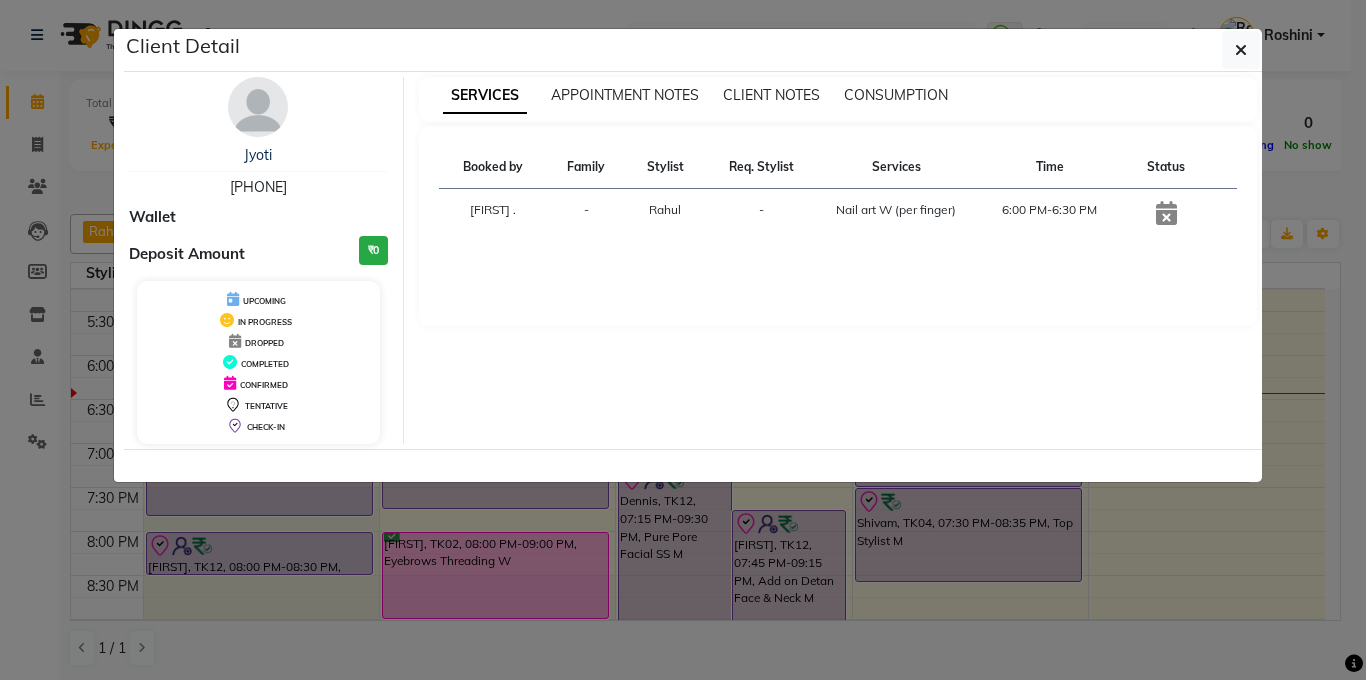 click on "Client Detail [FIRST] [PHONE] Wallet Deposit Amount ₹0 UPCOMING IN PROGRESS DROPPED COMPLETED CONFIRMED TENTATIVE CHECK-IN SERVICES APPOINTMENT NOTES CLIENT NOTES CONSUMPTION Booked by Family Stylist Req. Stylist Services Time Status [LAST] - [FIRST] Nail art W (per finger) [TIME]-[TIME]" 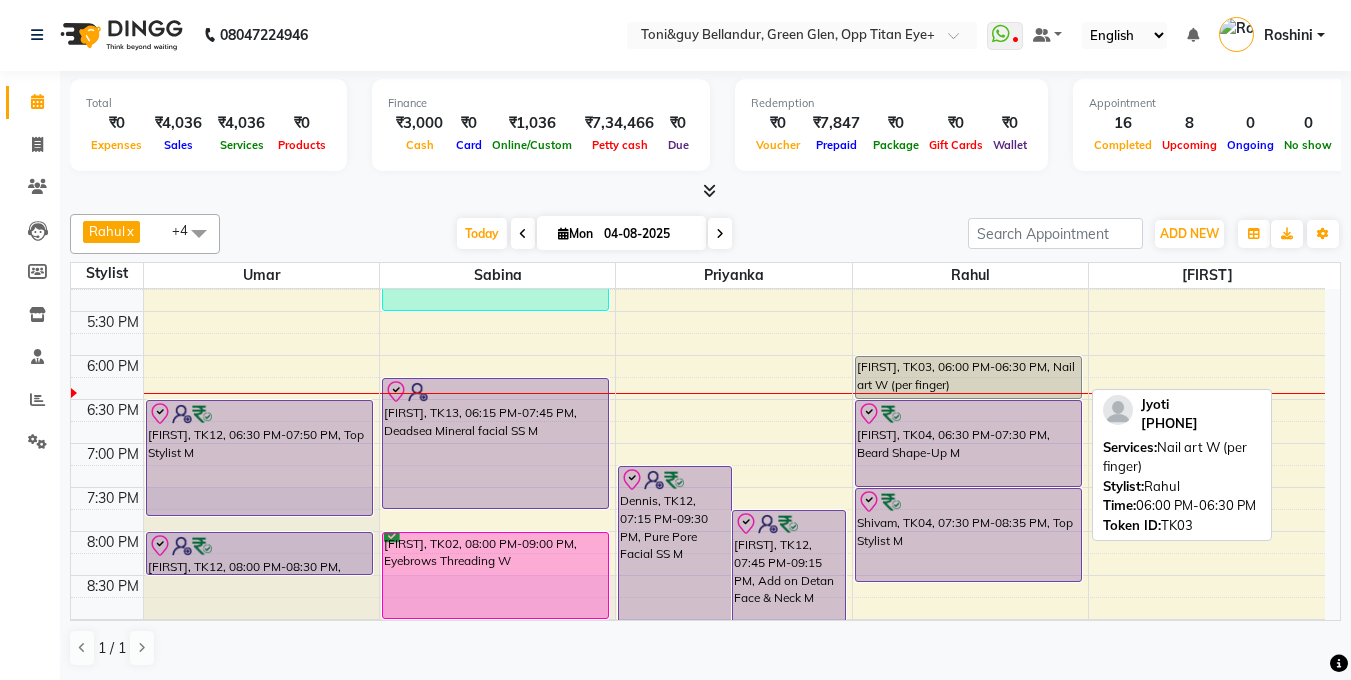 click on "[FIRST], TK03, [TIME]-[TIME], Nail art W (per finger)" at bounding box center [969, 377] 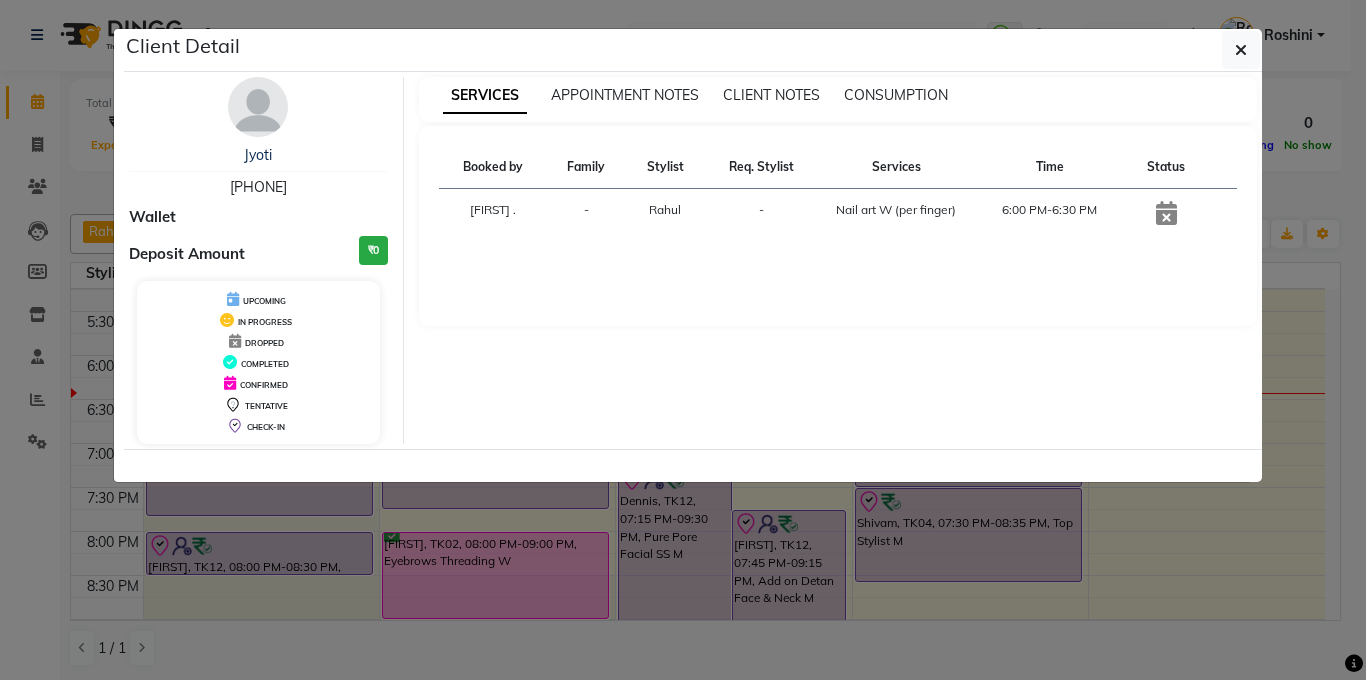 click on "Client Detail [FIRST] [PHONE] Wallet Deposit Amount ₹0 UPCOMING IN PROGRESS DROPPED COMPLETED CONFIRMED TENTATIVE CHECK-IN SERVICES APPOINTMENT NOTES CLIENT NOTES CONSUMPTION Booked by Family Stylist Req. Stylist Services Time Status [LAST] - [FIRST] Nail art W (per finger) [TIME]-[TIME]" 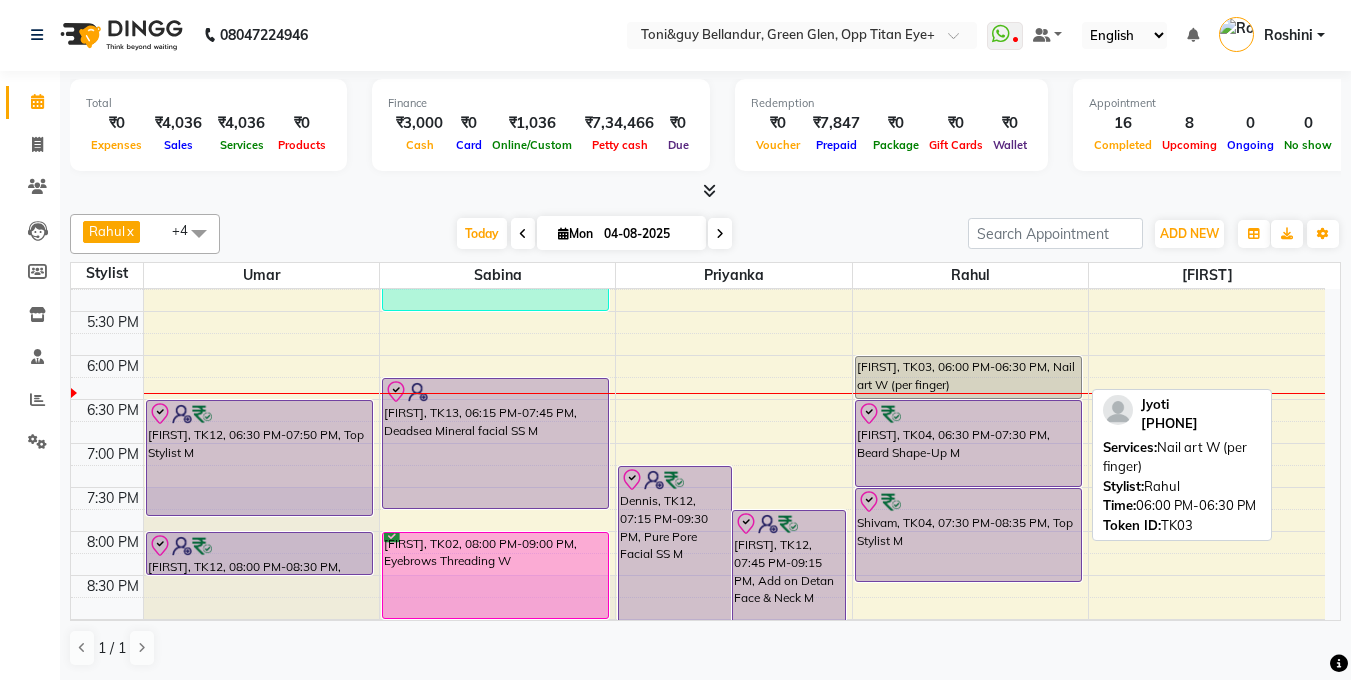 click on "[FIRST], TK03, [TIME]-[TIME], Nail art W (per finger)" at bounding box center (969, 377) 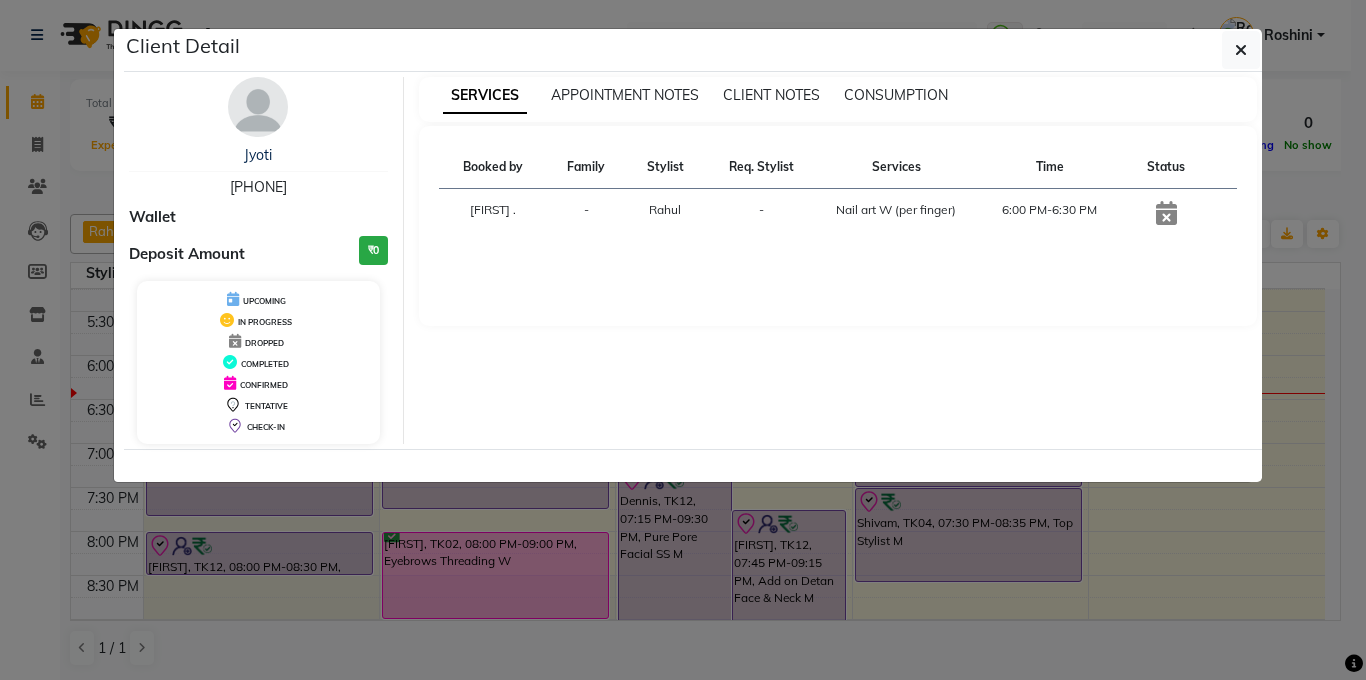 click on "Client Detail [FIRST] [PHONE] Wallet Deposit Amount ₹0 UPCOMING IN PROGRESS DROPPED COMPLETED CONFIRMED TENTATIVE CHECK-IN SERVICES APPOINTMENT NOTES CLIENT NOTES CONSUMPTION Booked by Family Stylist Req. Stylist Services Time Status [LAST] - [FIRST] Nail art W (per finger) [TIME]-[TIME]" 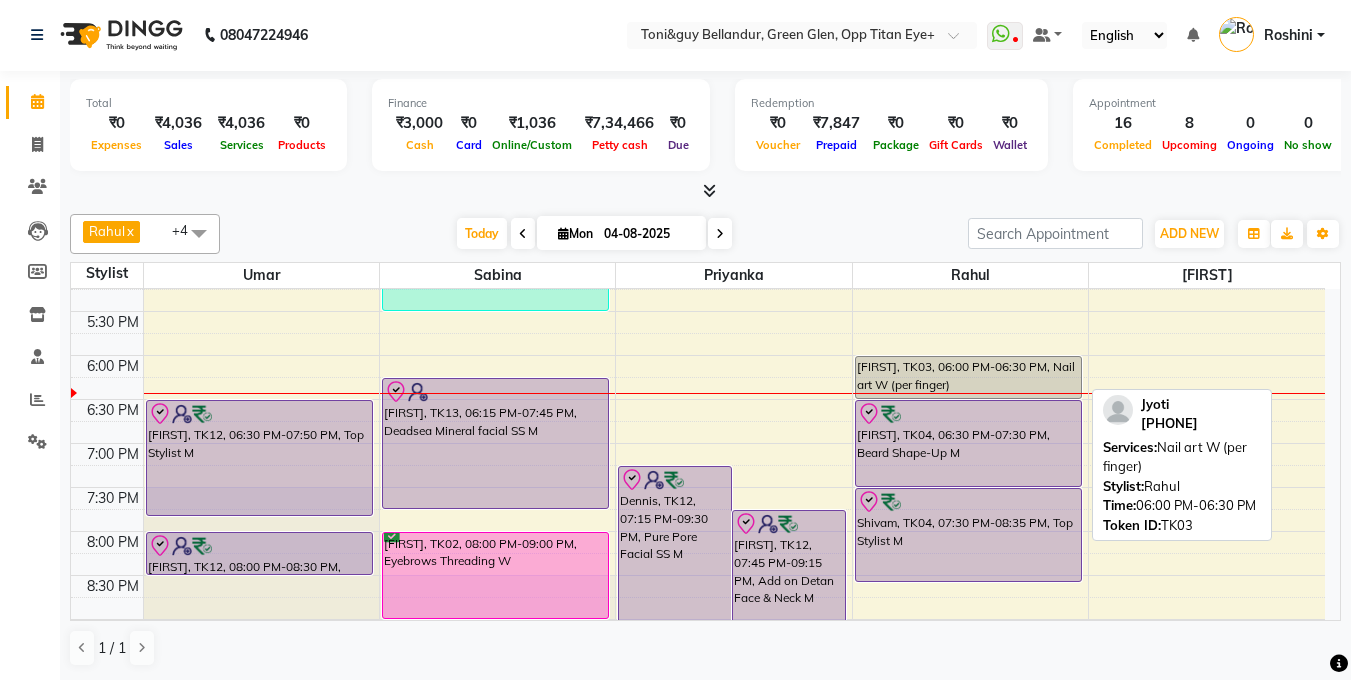 click on "[FIRST], TK03, [TIME]-[TIME], Nail art W (per finger)" at bounding box center [969, 377] 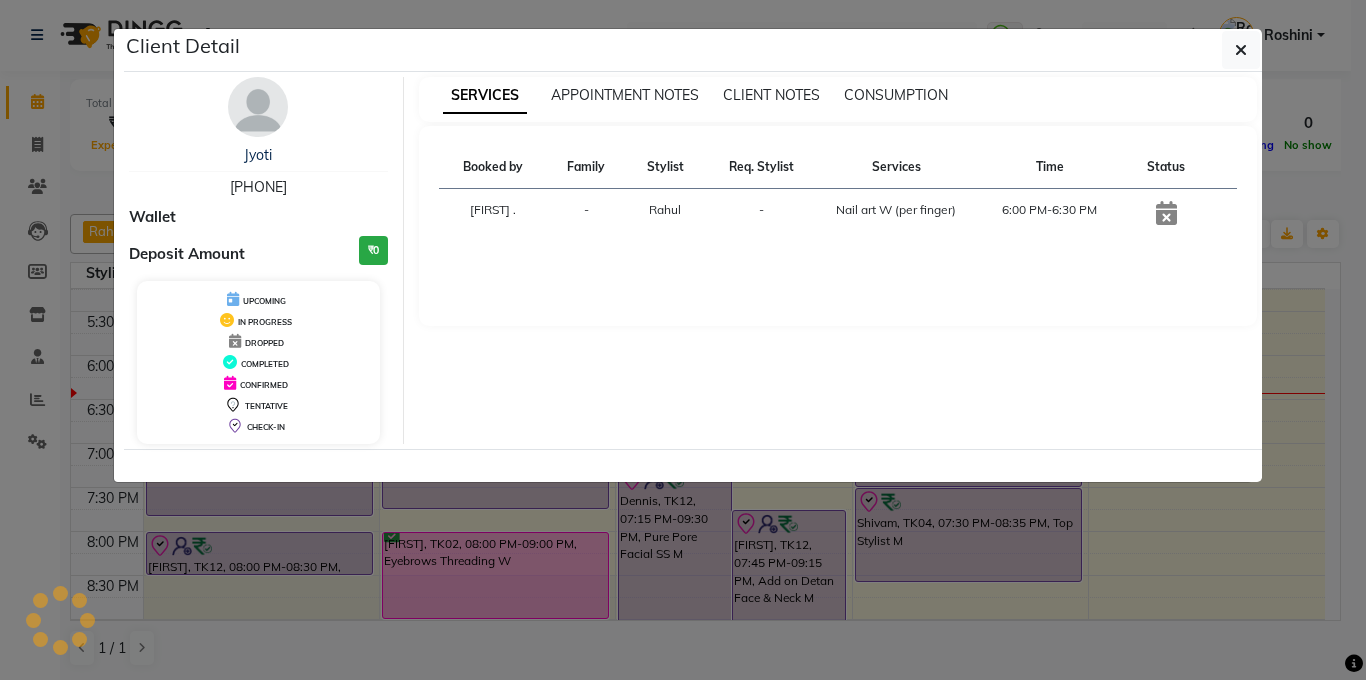 click on "Client Detail [FIRST] [PHONE] Wallet Deposit Amount ₹0 UPCOMING IN PROGRESS DROPPED COMPLETED CONFIRMED TENTATIVE CHECK-IN SERVICES APPOINTMENT NOTES CLIENT NOTES CONSUMPTION Booked by Family Stylist Req. Stylist Services Time Status [LAST] - [FIRST] Nail art W (per finger) [TIME]-[TIME]" 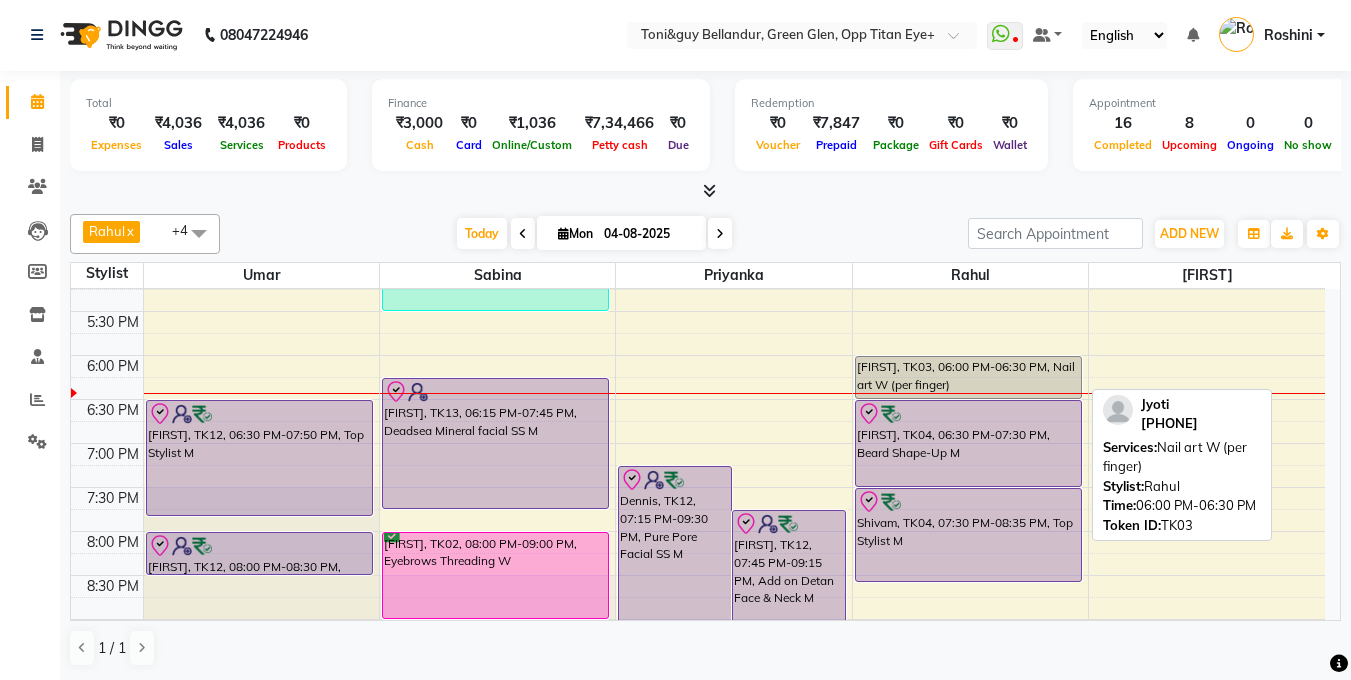 click on "[FIRST], TK03, [TIME]-[TIME], Nail art W (per finger)" at bounding box center (969, 377) 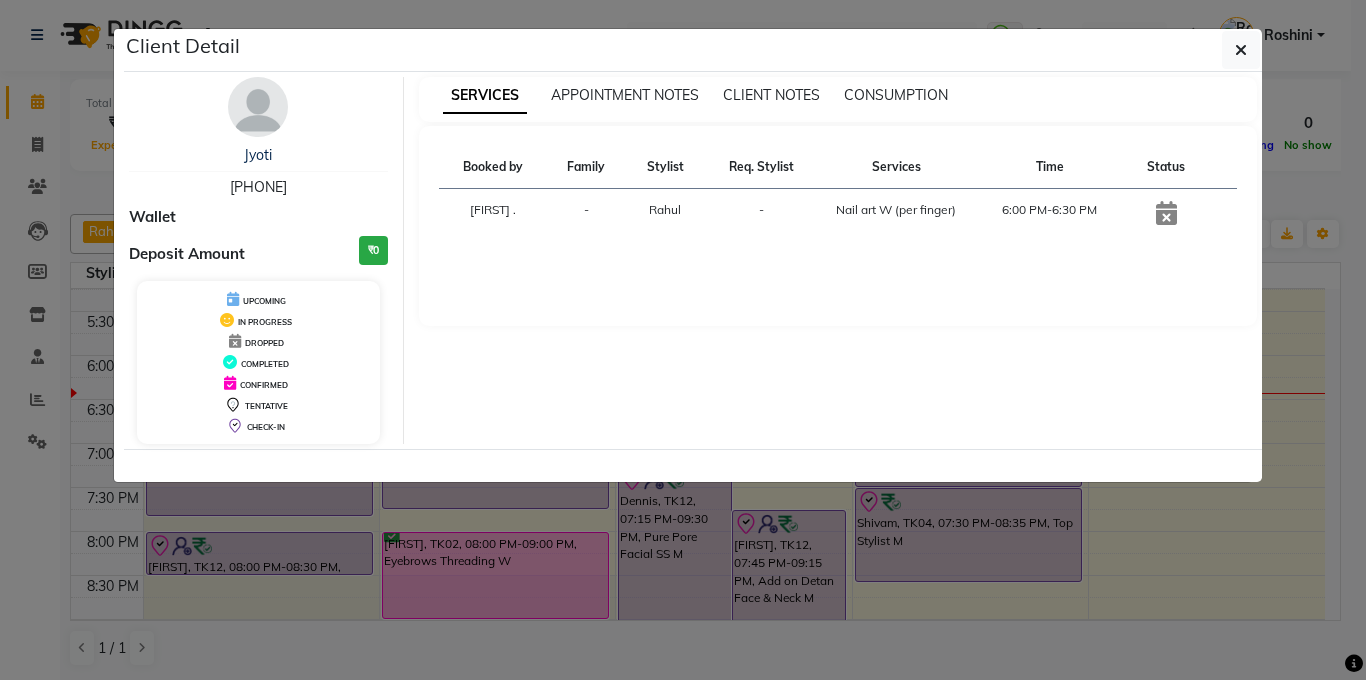 click on "Client Detail [FIRST] [PHONE] Wallet Deposit Amount ₹0 UPCOMING IN PROGRESS DROPPED COMPLETED CONFIRMED TENTATIVE CHECK-IN SERVICES APPOINTMENT NOTES CLIENT NOTES CONSUMPTION Booked by Family Stylist Req. Stylist Services Time Status [LAST] - [FIRST] Nail art W (per finger) [TIME]-[TIME]" 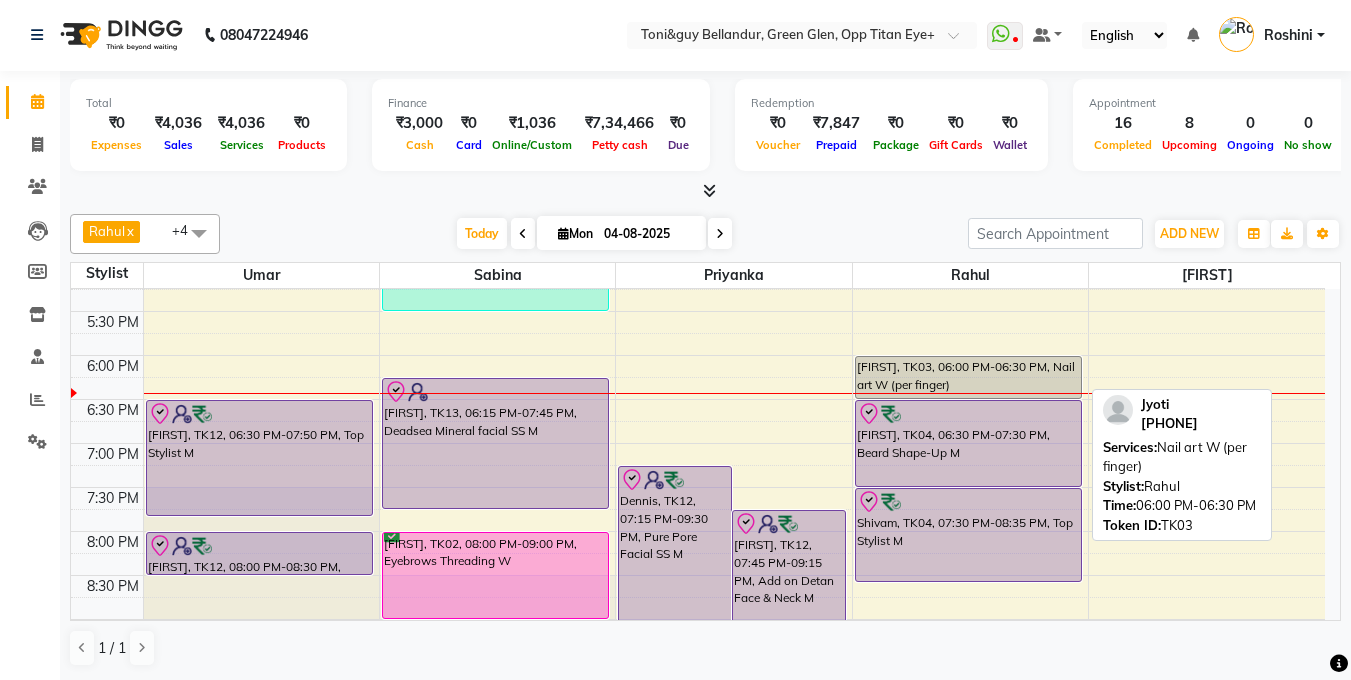 click on "[FIRST], TK03, [TIME]-[TIME], Nail art W (per finger)" at bounding box center [969, 377] 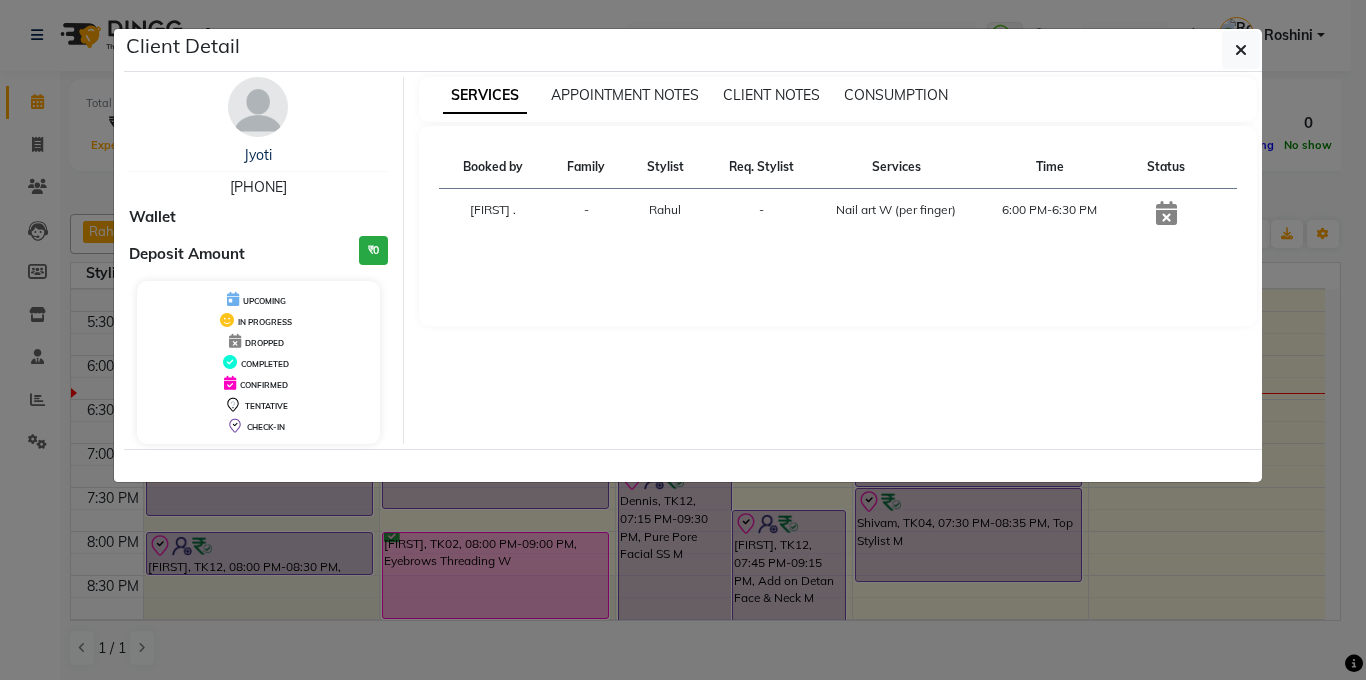 click on "Client Detail [FIRST] [PHONE] Wallet Deposit Amount ₹0 UPCOMING IN PROGRESS DROPPED COMPLETED CONFIRMED TENTATIVE CHECK-IN SERVICES APPOINTMENT NOTES CLIENT NOTES CONSUMPTION Booked by Family Stylist Req. Stylist Services Time Status [LAST] - [FIRST] Nail art W (per finger) [TIME]-[TIME]" 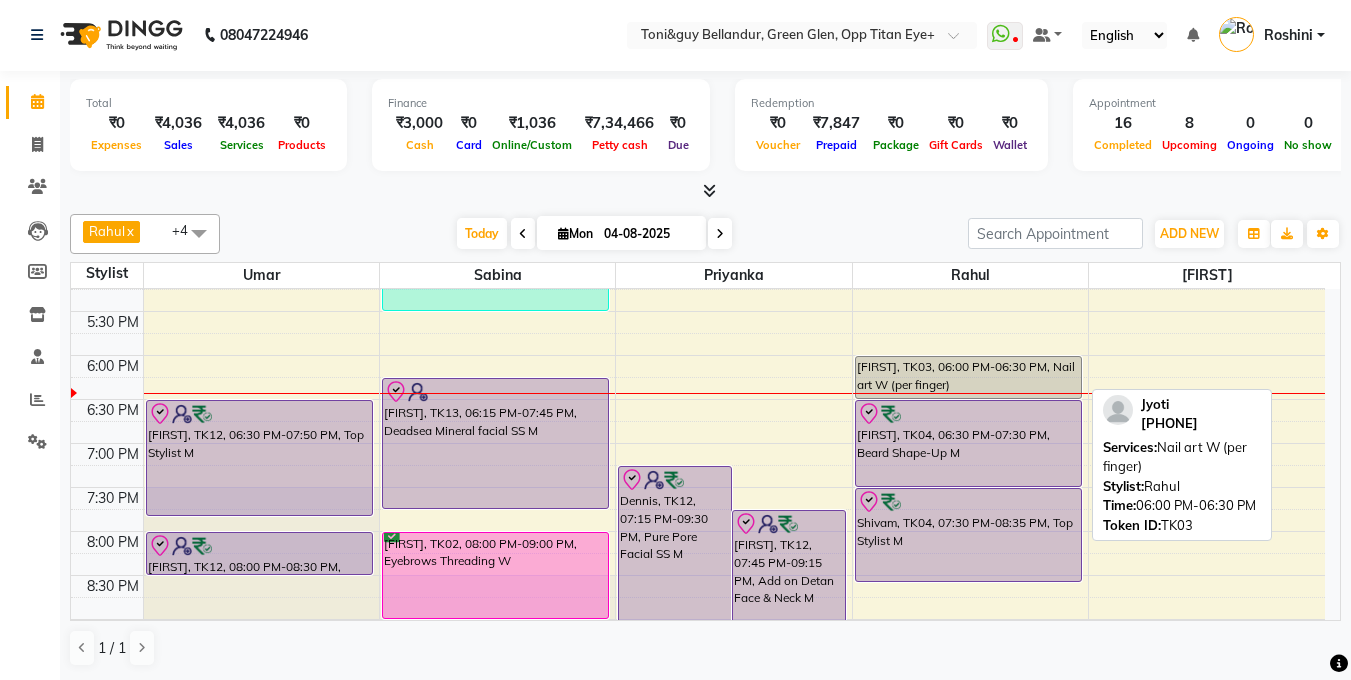 click on "[FIRST], TK03, [TIME]-[TIME], Nail art W (per finger)" at bounding box center [969, 377] 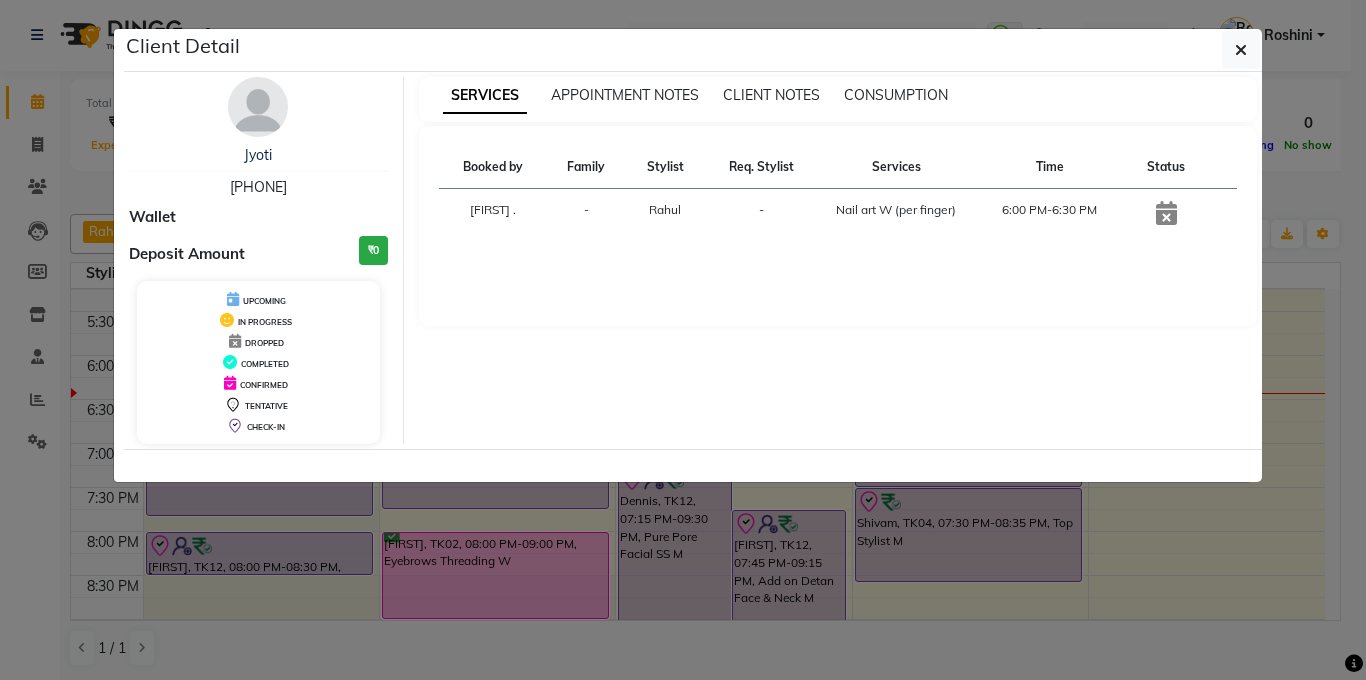 click on "Client Detail [FIRST] [PHONE] Wallet Deposit Amount ₹0 UPCOMING IN PROGRESS DROPPED COMPLETED CONFIRMED TENTATIVE CHECK-IN SERVICES APPOINTMENT NOTES CLIENT NOTES CONSUMPTION Booked by Family Stylist Req. Stylist Services Time Status [LAST] - [FIRST] Nail art W (per finger) [TIME]-[TIME]" 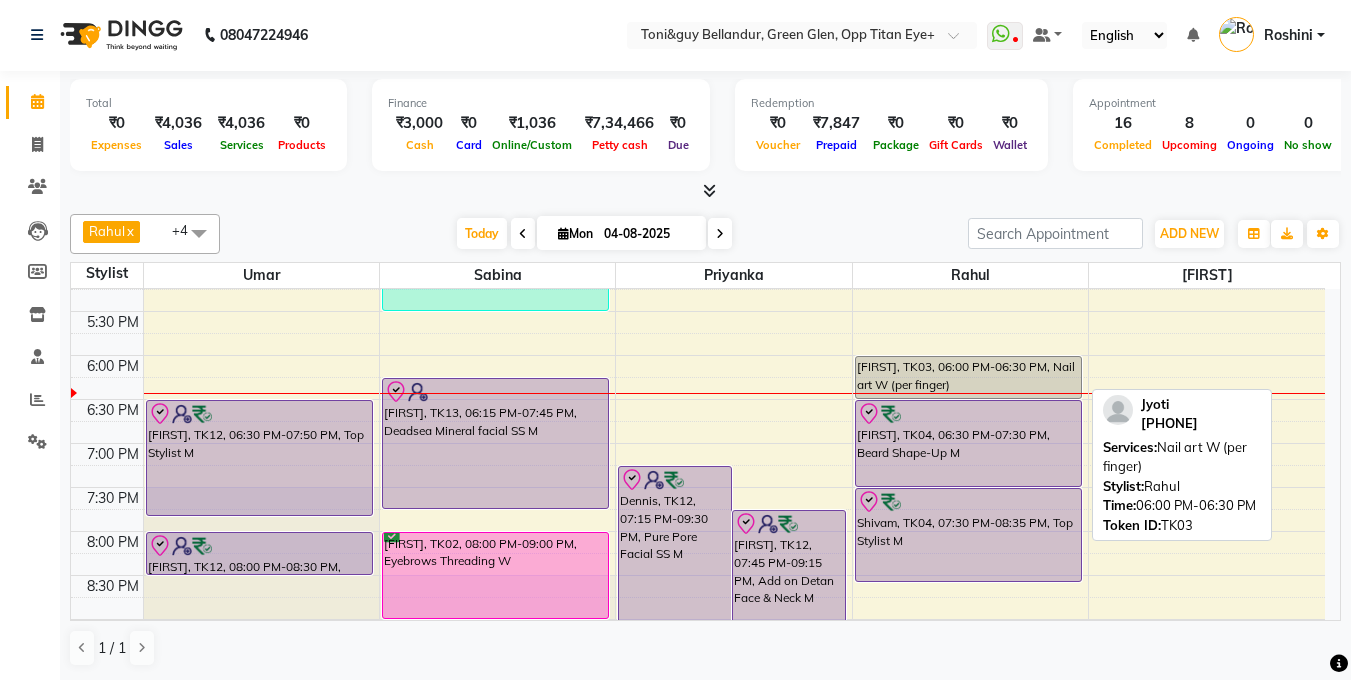 click on "[FIRST], TK03, [TIME]-[TIME], Nail art W (per finger)" at bounding box center (969, 377) 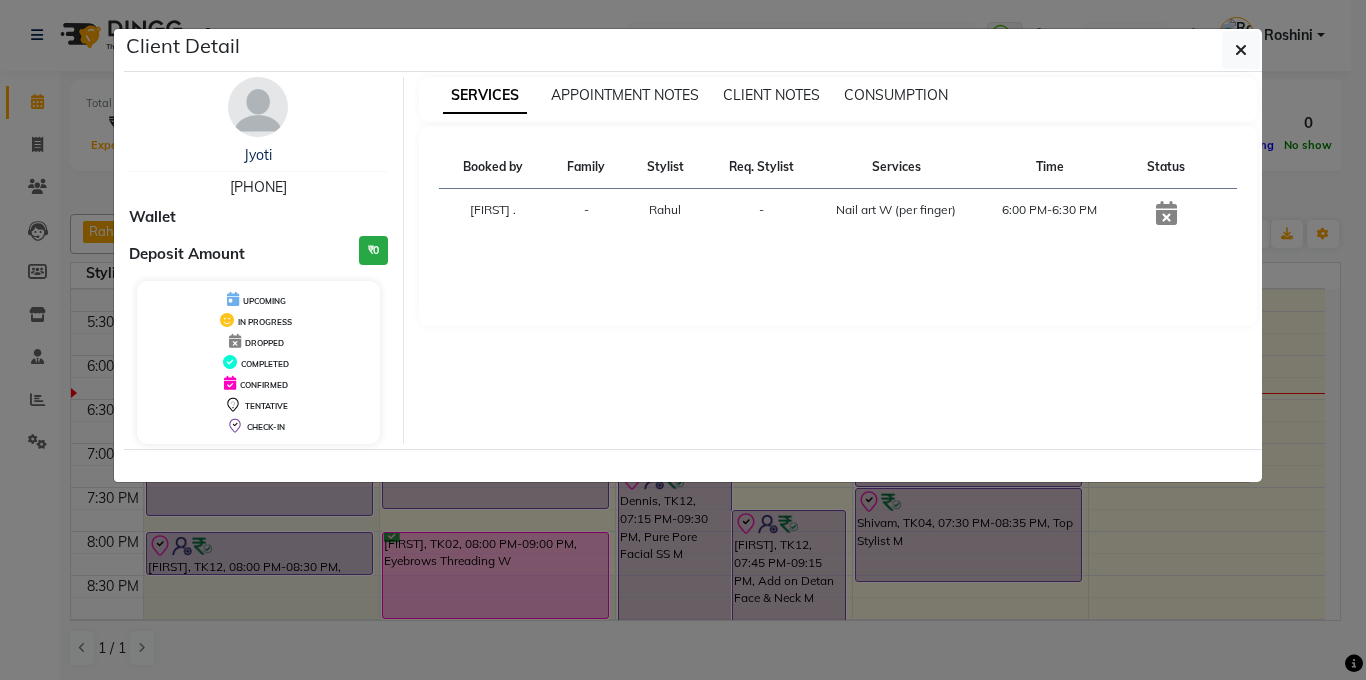 click on "Client Detail [FIRST] [PHONE] Wallet Deposit Amount ₹0 UPCOMING IN PROGRESS DROPPED COMPLETED CONFIRMED TENTATIVE CHECK-IN SERVICES APPOINTMENT NOTES CLIENT NOTES CONSUMPTION Booked by Family Stylist Req. Stylist Services Time Status [LAST] - [FIRST] Nail art W (per finger) [TIME]-[TIME]" 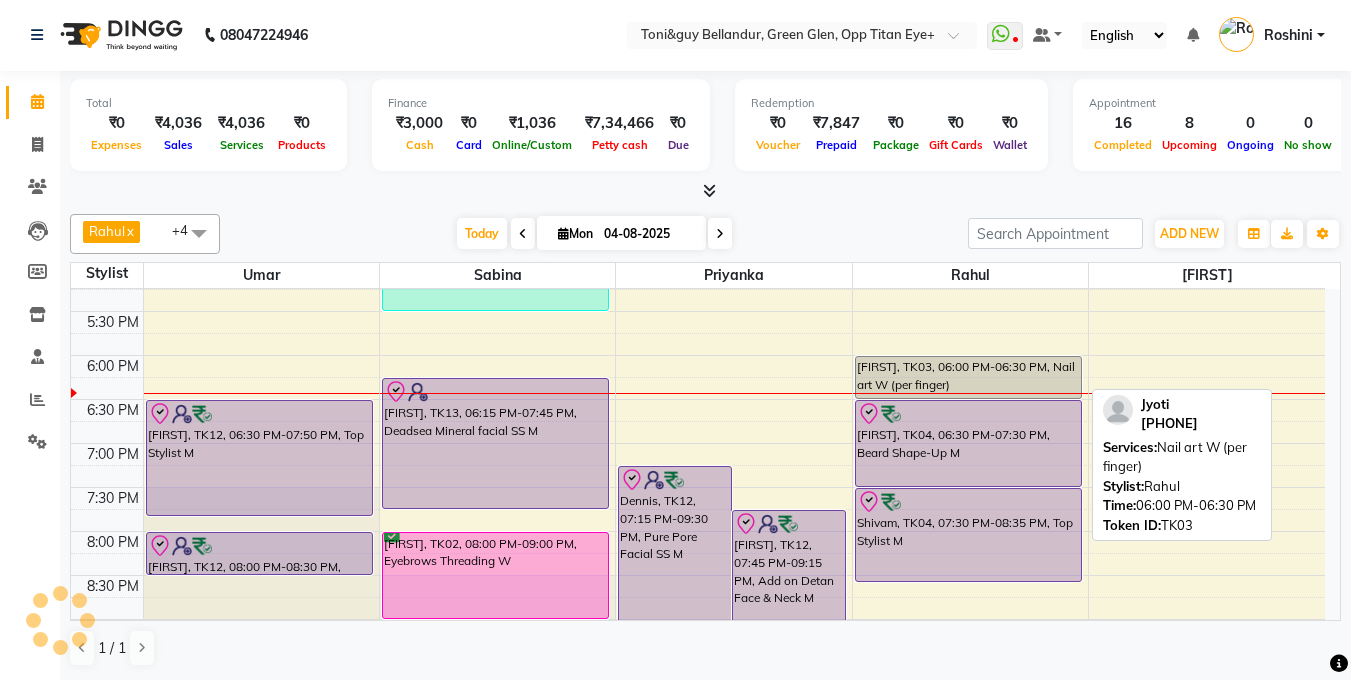 click on "[FIRST], TK03, [TIME]-[TIME], Nail art W (per finger)" at bounding box center [969, 377] 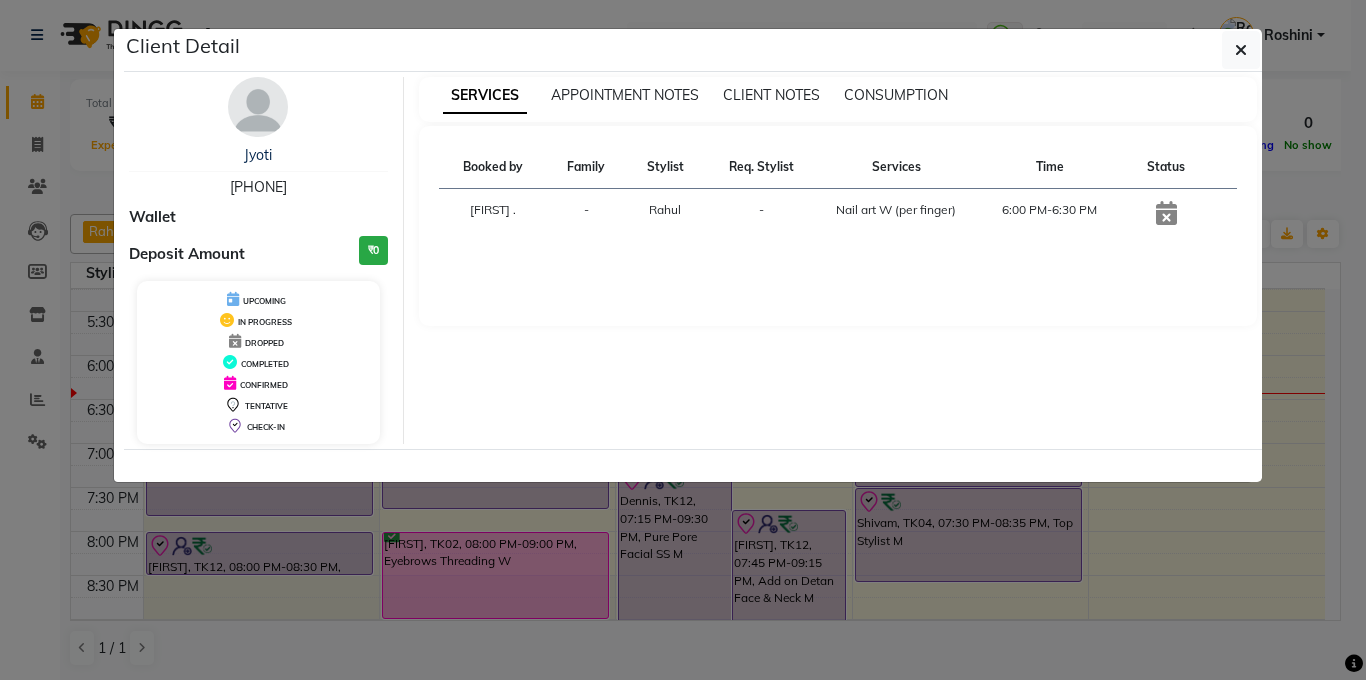 click on "Client Detail [FIRST] [PHONE] Wallet Deposit Amount ₹0 UPCOMING IN PROGRESS DROPPED COMPLETED CONFIRMED TENTATIVE CHECK-IN SERVICES APPOINTMENT NOTES CLIENT NOTES CONSUMPTION Booked by Family Stylist Req. Stylist Services Time Status [LAST] - [FIRST] Nail art W (per finger) [TIME]-[TIME]" 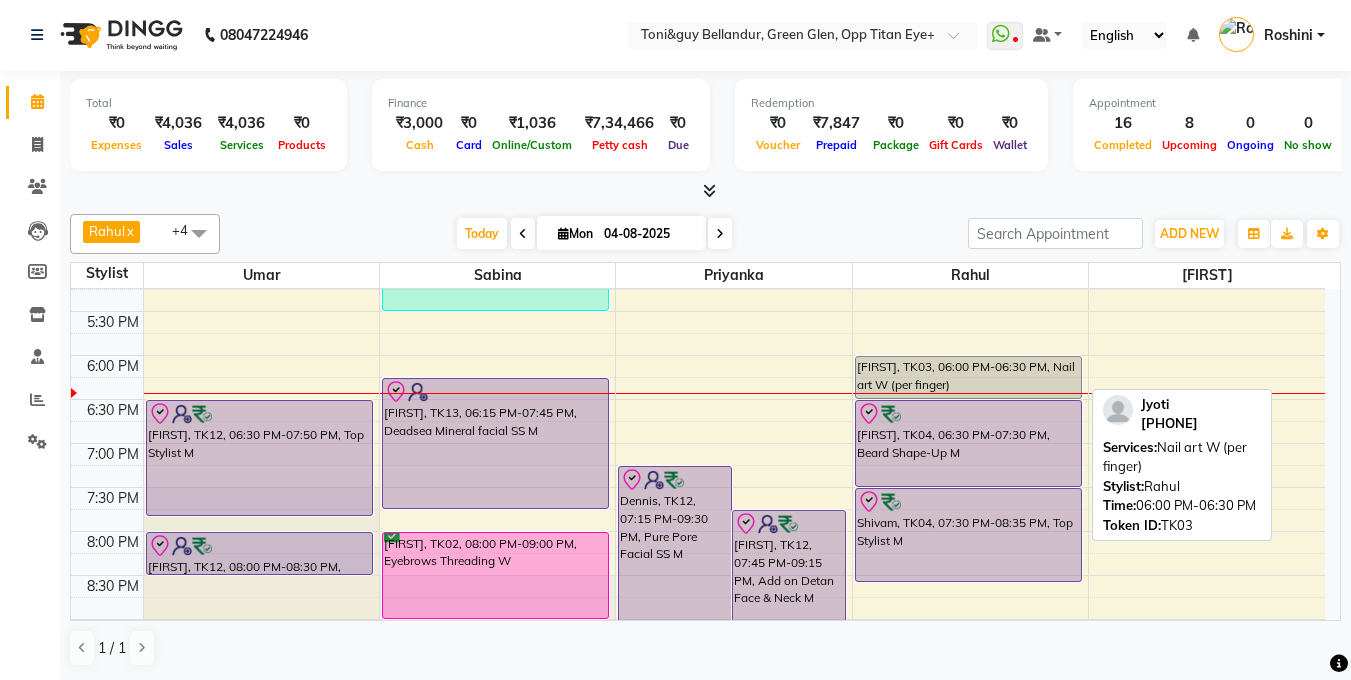 click on "[FIRST], TK03, [TIME]-[TIME], Nail art W (per finger)" at bounding box center [969, 377] 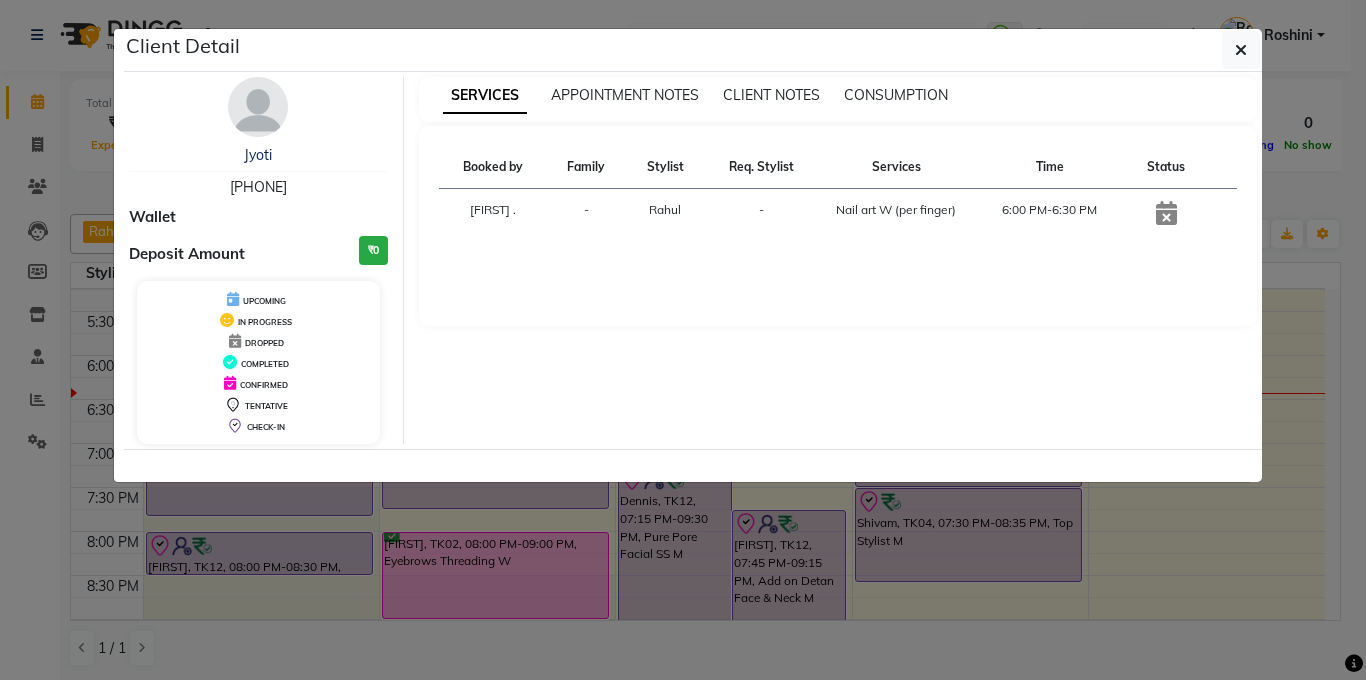 click on "Client Detail [FIRST] [PHONE] Wallet Deposit Amount ₹0 UPCOMING IN PROGRESS DROPPED COMPLETED CONFIRMED TENTATIVE CHECK-IN SERVICES APPOINTMENT NOTES CLIENT NOTES CONSUMPTION Booked by Family Stylist Req. Stylist Services Time Status [LAST] - [FIRST] Nail art W (per finger) [TIME]-[TIME]" 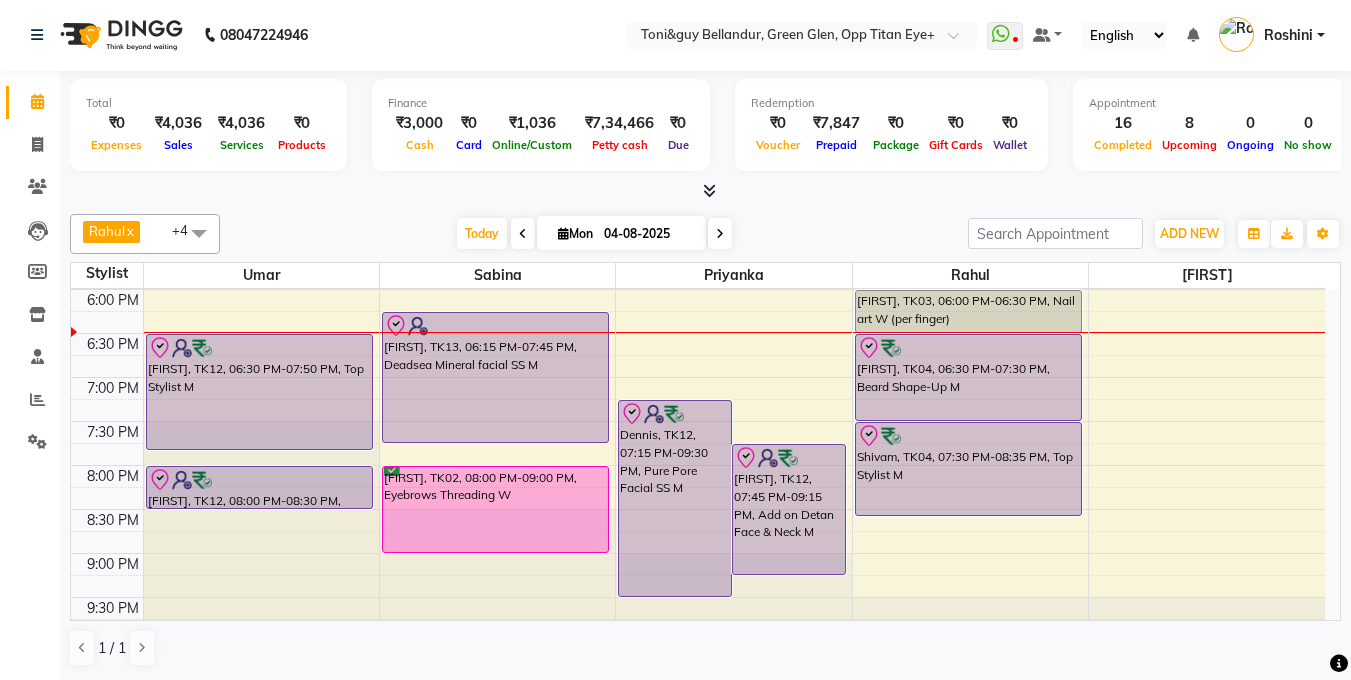 scroll, scrollTop: 792, scrollLeft: 0, axis: vertical 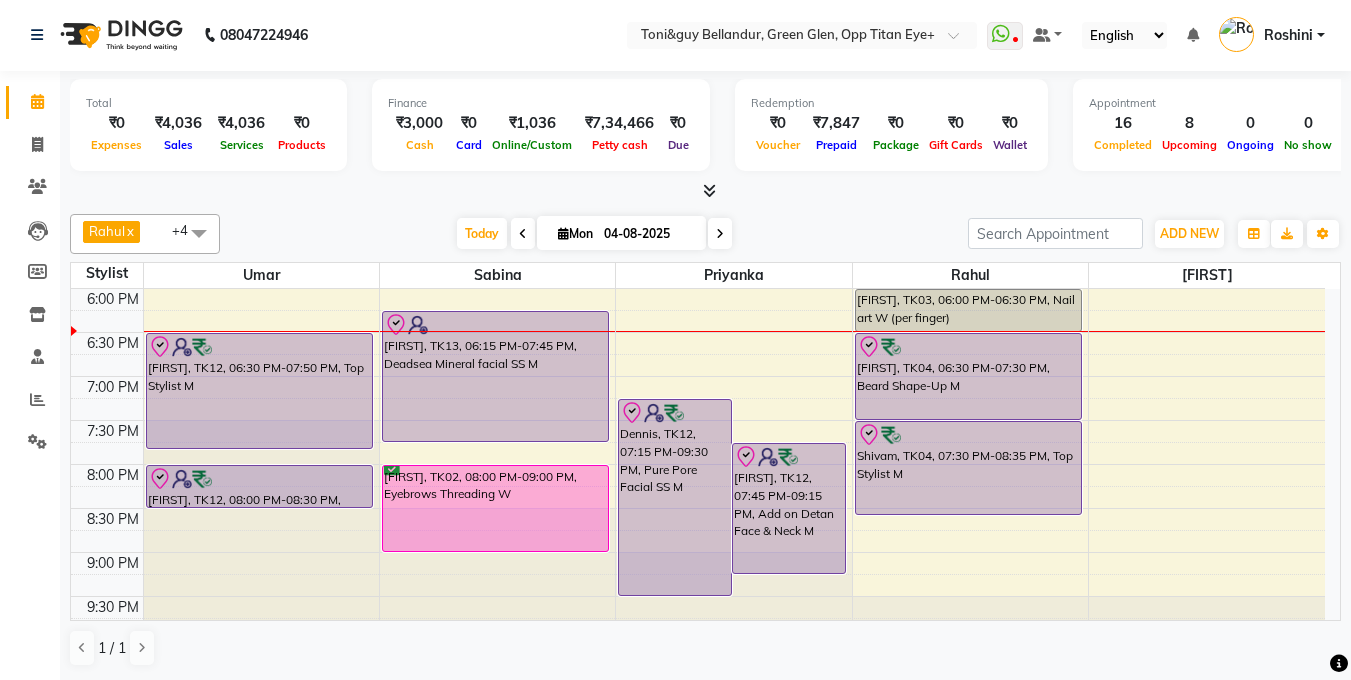 click on "9:00 AM 9:30 AM 10:00 AM 10:30 AM 11:00 AM 11:30 AM 12:00 PM 12:30 PM 1:00 PM 1:30 PM 2:00 PM 2:30 PM 3:00 PM 3:30 PM 4:00 PM 4:30 PM 5:00 PM 5:30 PM 6:00 PM 6:30 PM 7:00 PM 7:30 PM 8:00 PM 8:30 PM 9:00 PM 9:30 PM     Hina, TK06, 11:00 AM-11:50 AM, Stylist M     Hina, TK06, 11:45 AM-12:15 PM, Men's Head Oil - 30 Mins M     Ankur, TK11, 04:00 PM-04:45 PM, Beard Shape-Up M
Dennis, TK12, 06:30 PM-07:50 PM, Top Stylist M
Dennis, TK12, 08:00 PM-08:30 PM, Beard Shape-Up M     SURBHI, TK08, 01:45 PM-02:00 PM, Chin Threading W     SURBHI, TK08, 02:00 PM-02:15 PM, Eyebrows Threading W     SURBHI, TK08, 02:15 PM-02:45 PM, Upper Lip Wax W    Tanuja, TK05, 02:45 PM-03:00 PM, Chocolate Mint pedicure W     Tanuja, TK09, 04:15 PM-05:30 PM, Deluxe Pedicure W
Shreyas, TK13, 06:15 PM-07:45 PM, Deadsea Mineral facial SS M     Aahana, TK02, 08:00 PM-09:00 PM, Eyebrows Threading W     Samriti, TK01, 01:00 PM-02:00 PM, Underarms Wax W     Samriti, TK01, 01:00 PM-01:15 PM, Forehead Threading W" at bounding box center [698, 68] 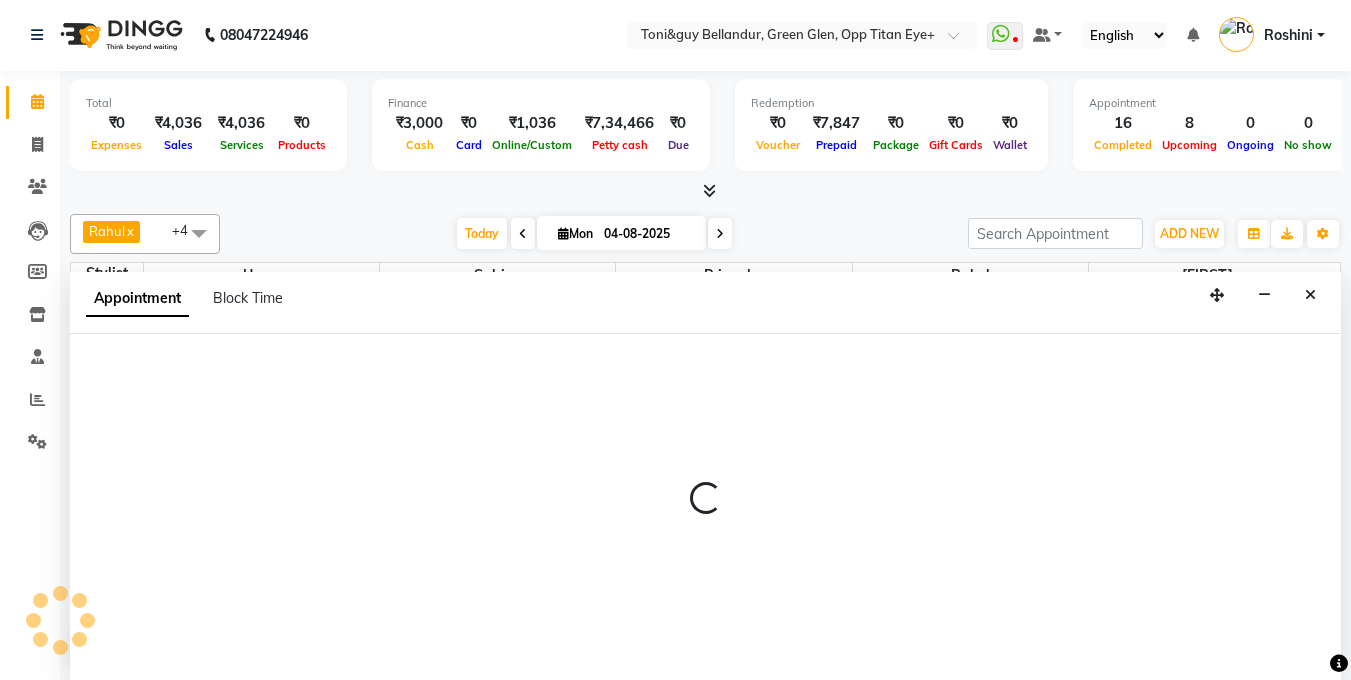 select on "87771" 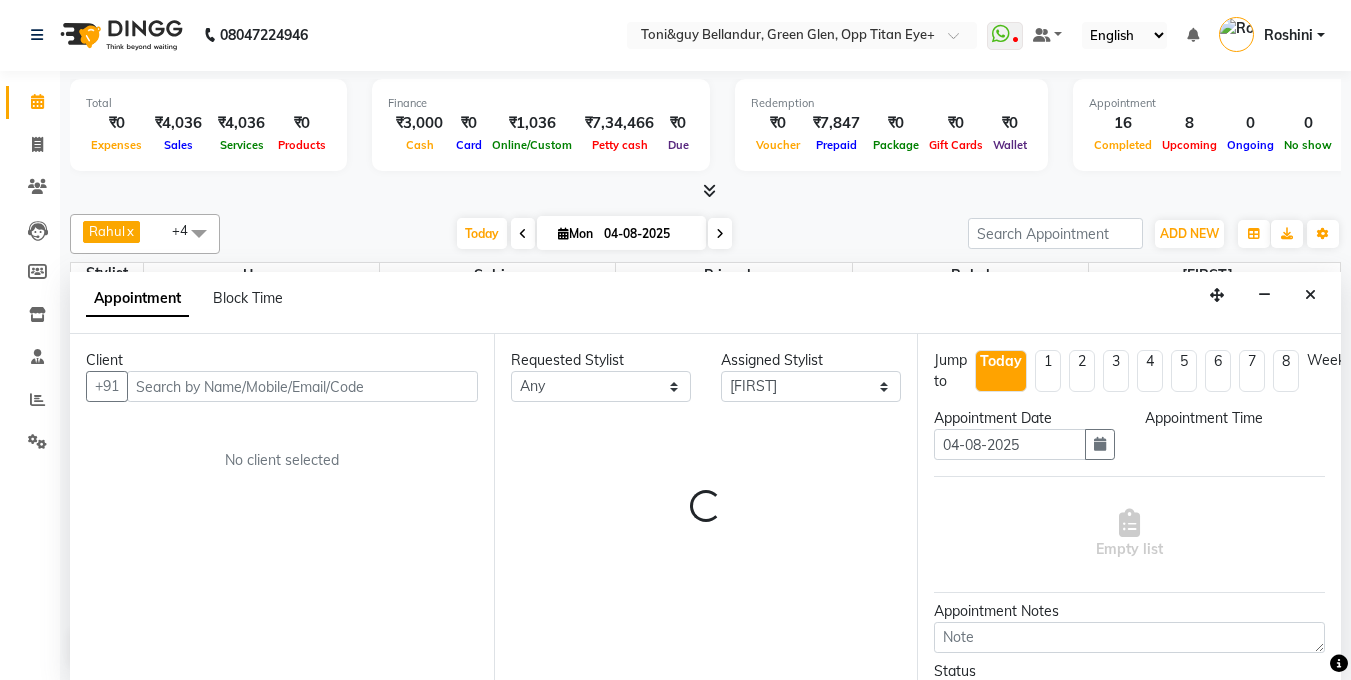 click at bounding box center (302, 386) 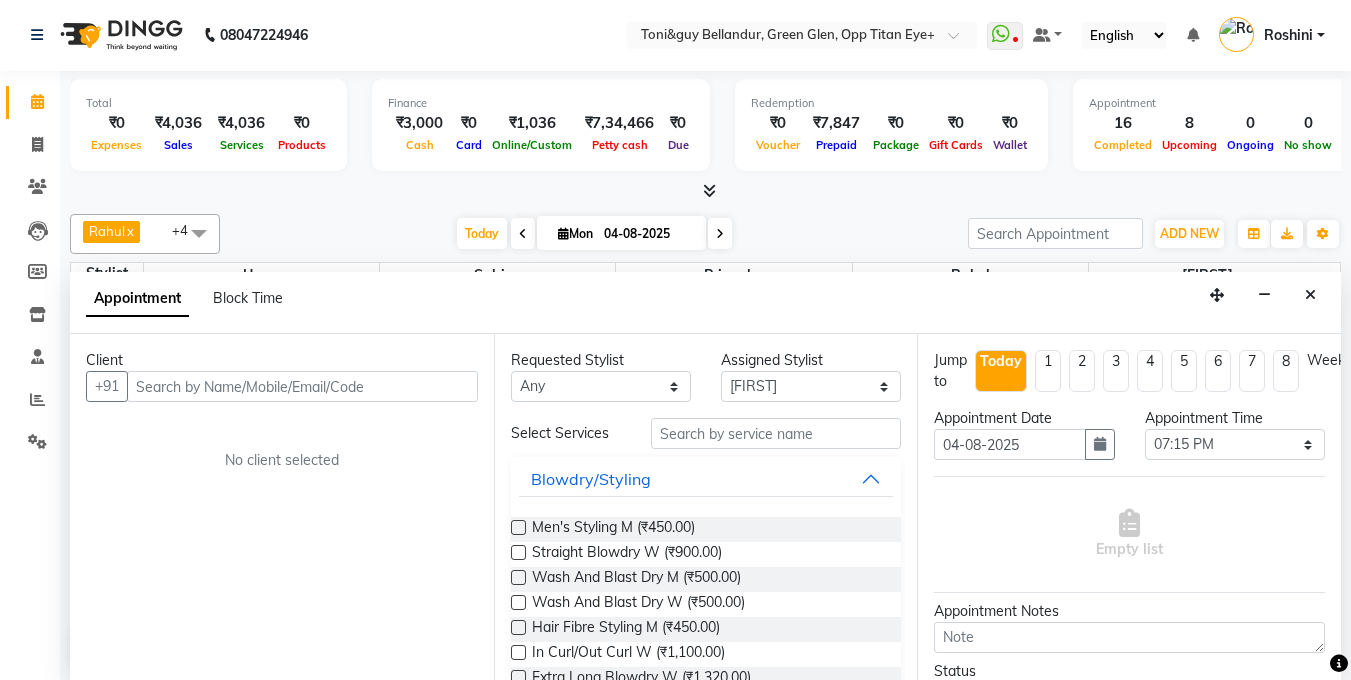 click at bounding box center [302, 386] 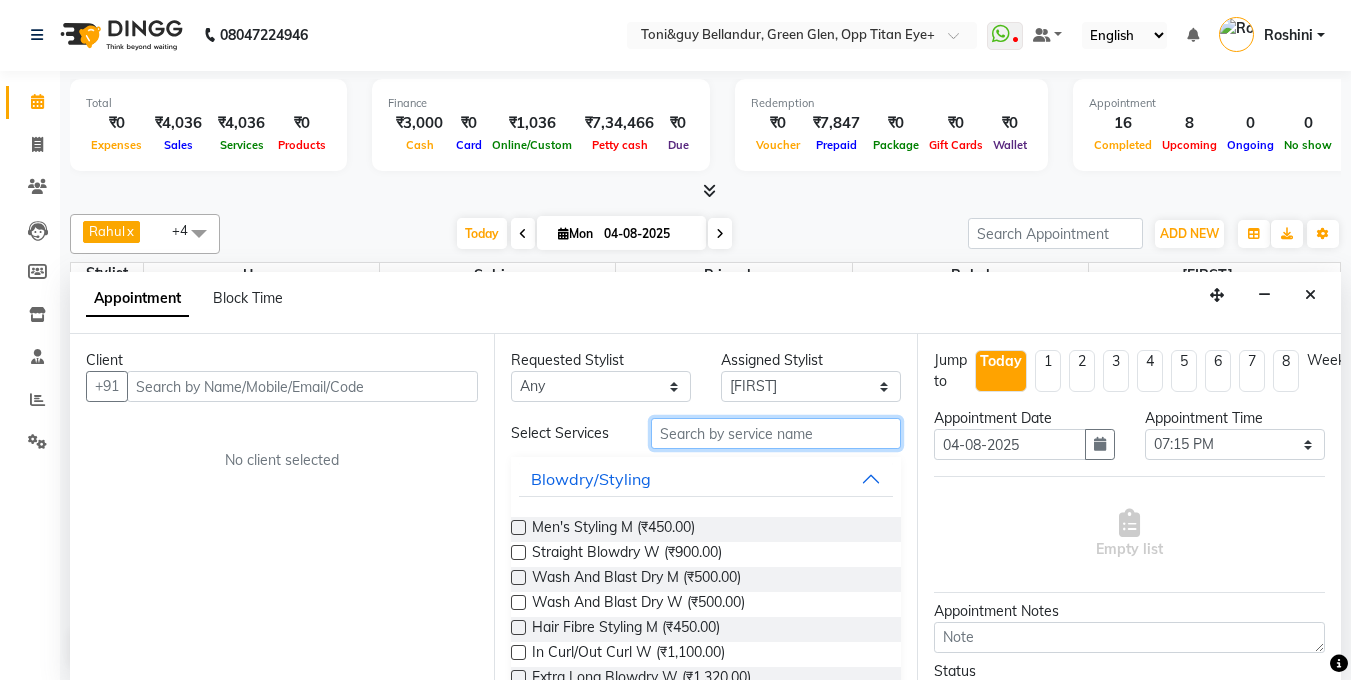 click at bounding box center (776, 433) 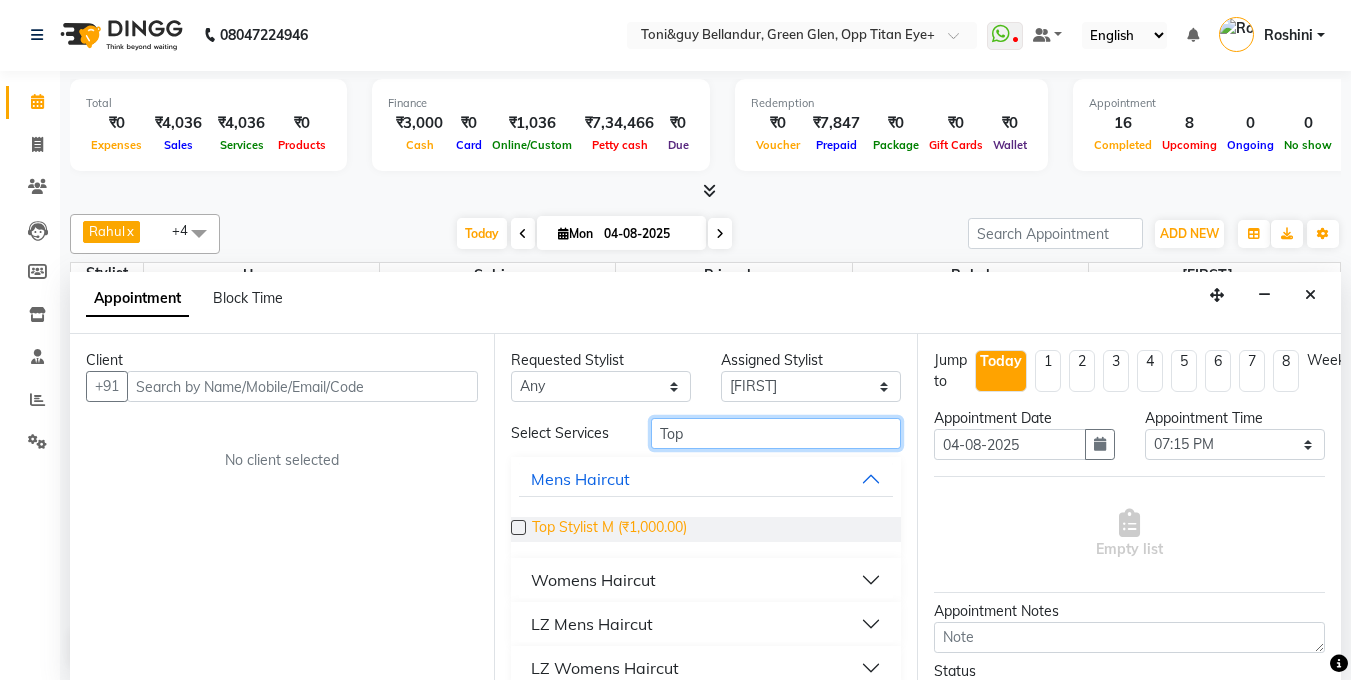 type on "Top" 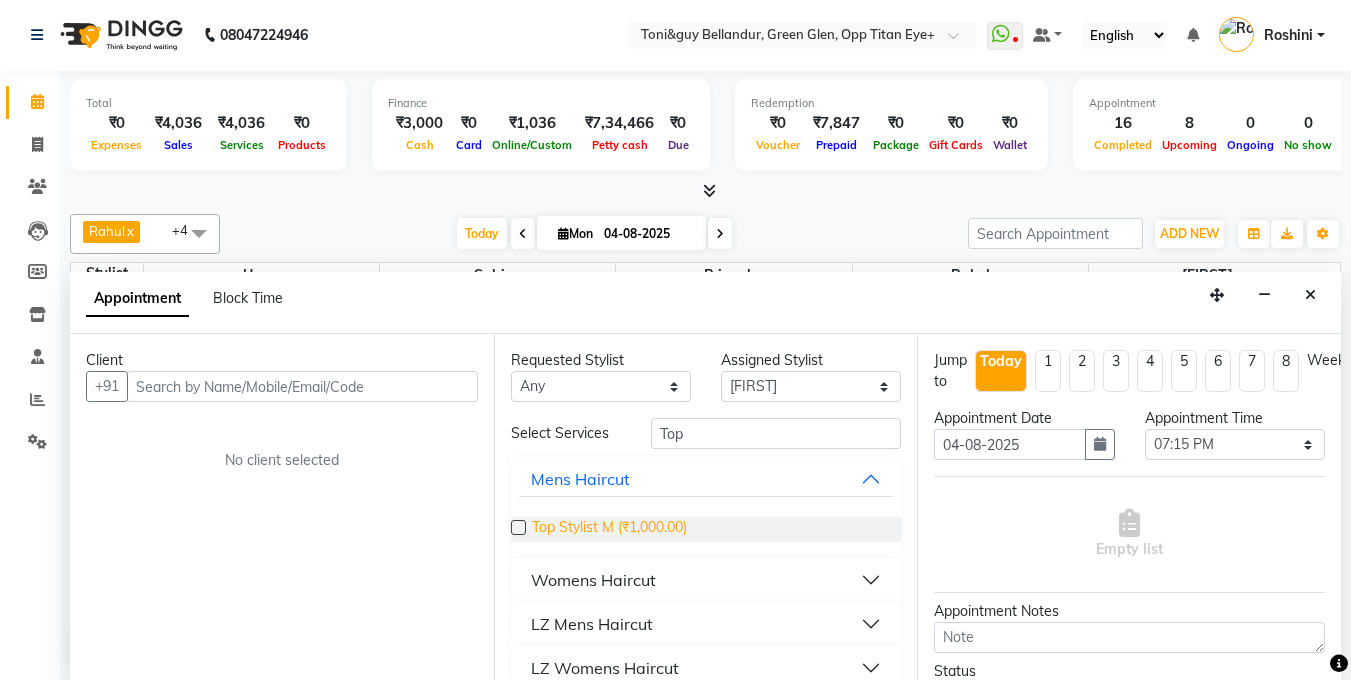 click on "Top Stylist M (₹1,000.00)" at bounding box center [609, 529] 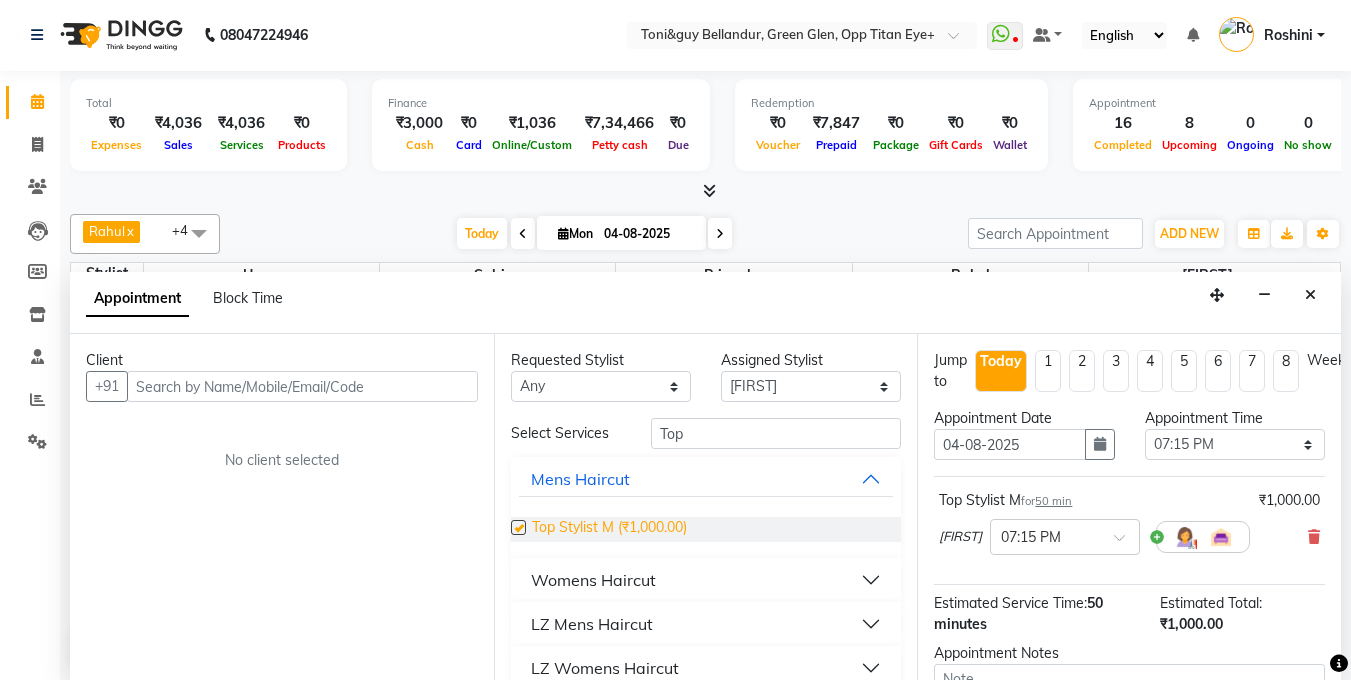 checkbox on "false" 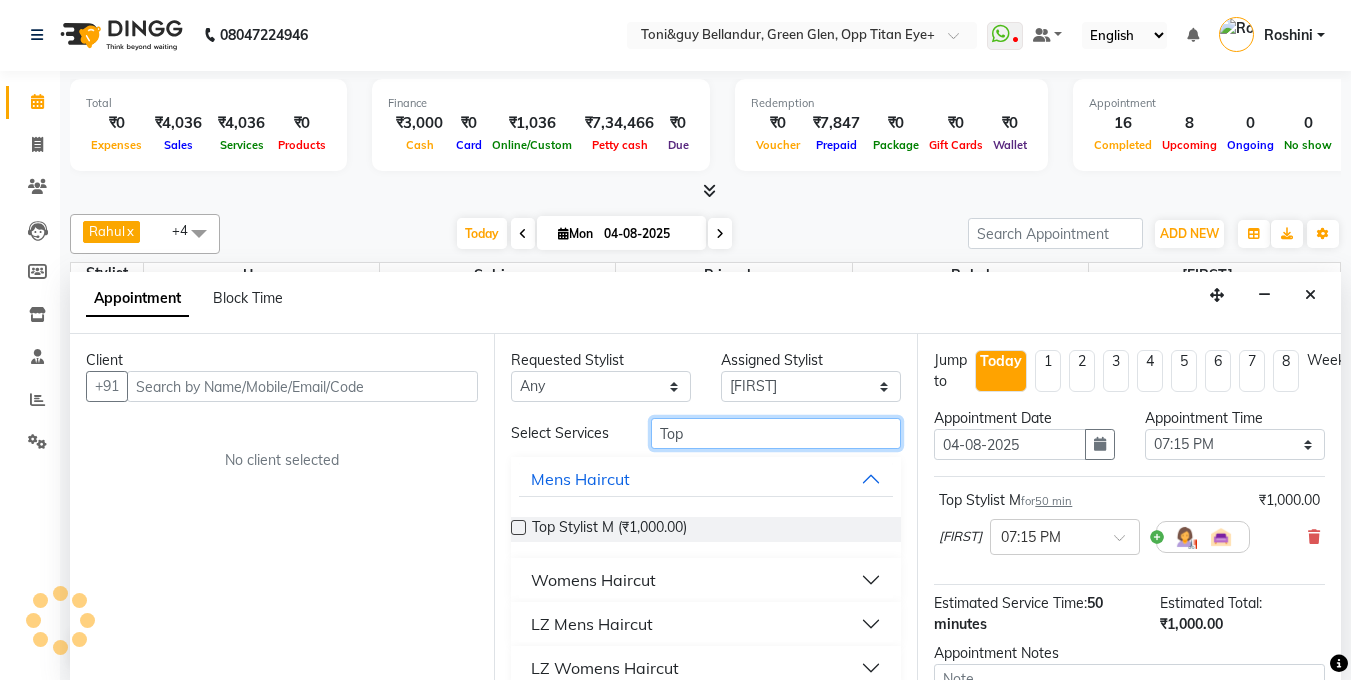 click on "Top" at bounding box center (776, 433) 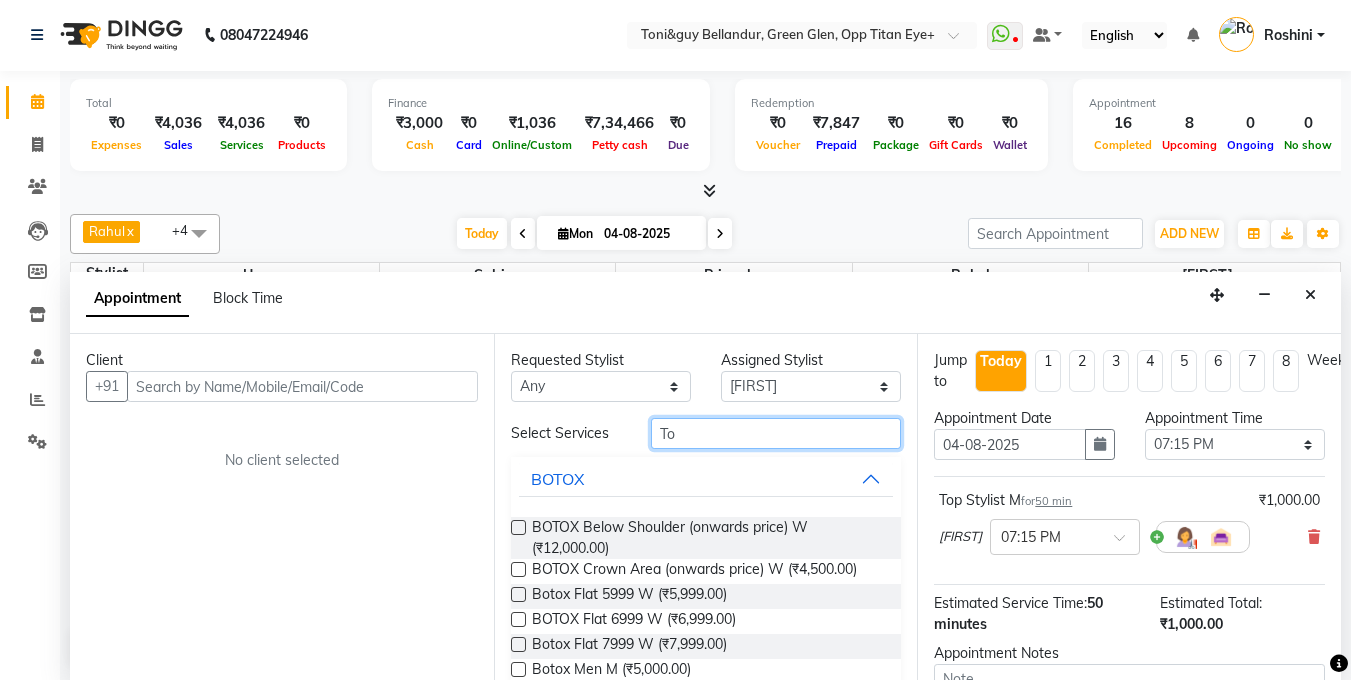 type on "T" 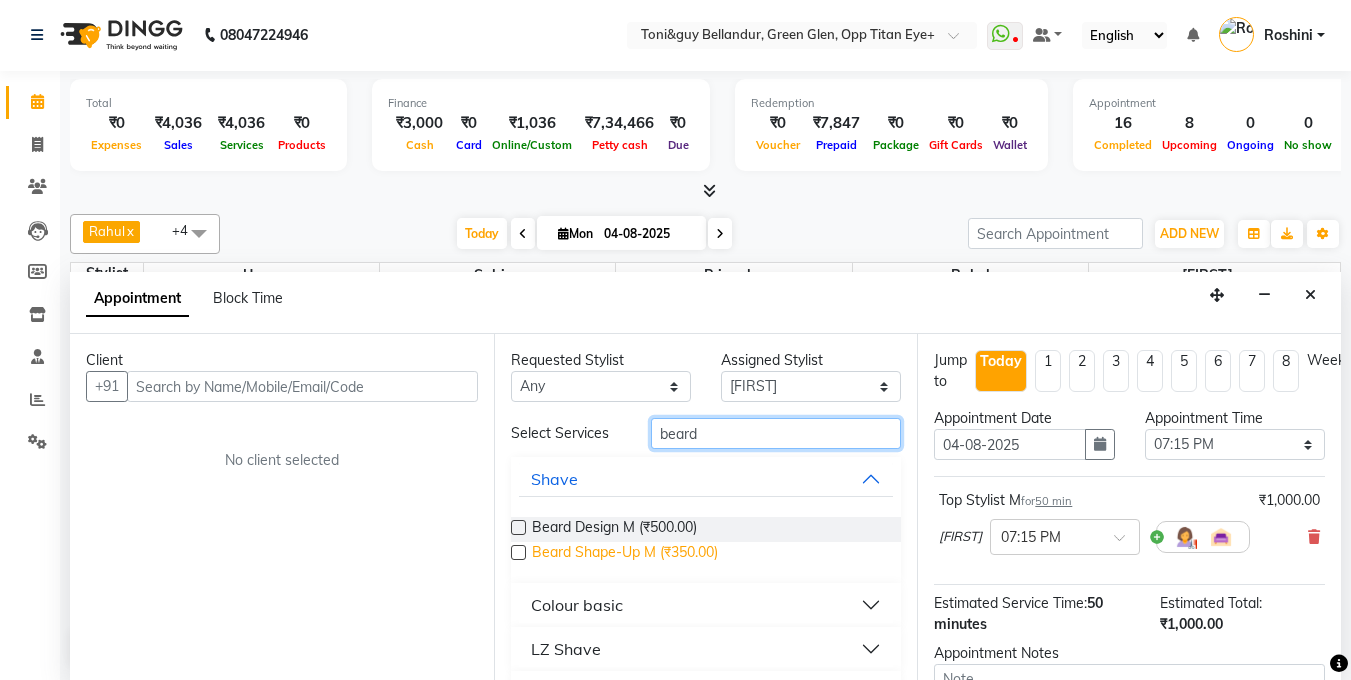 type on "beard" 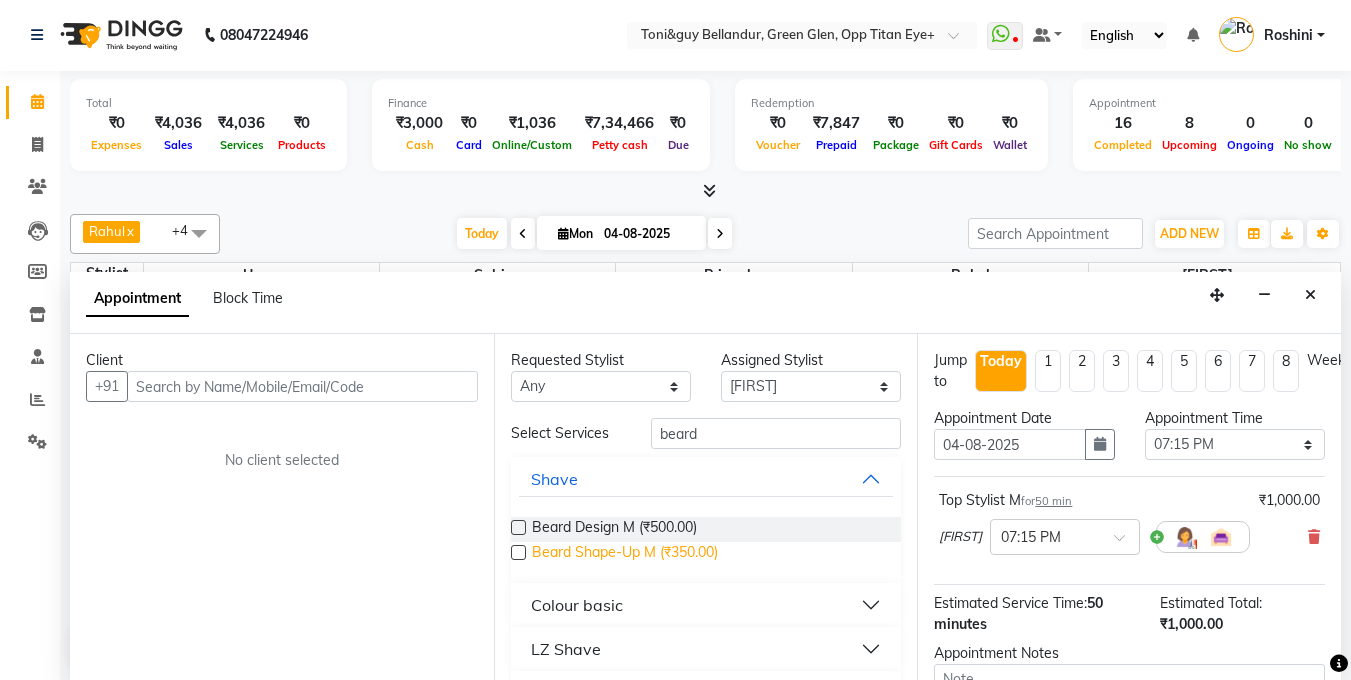 click on "Beard Shape-Up M (₹350.00)" at bounding box center (625, 554) 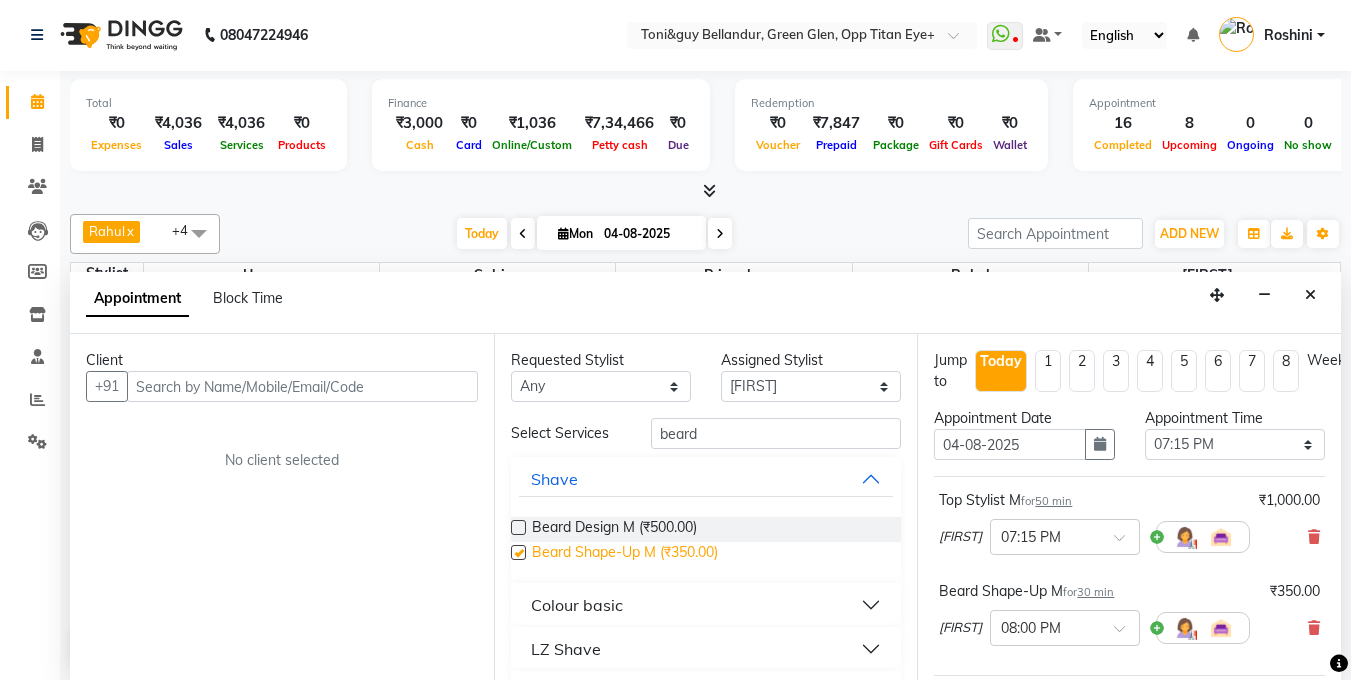 checkbox on "false" 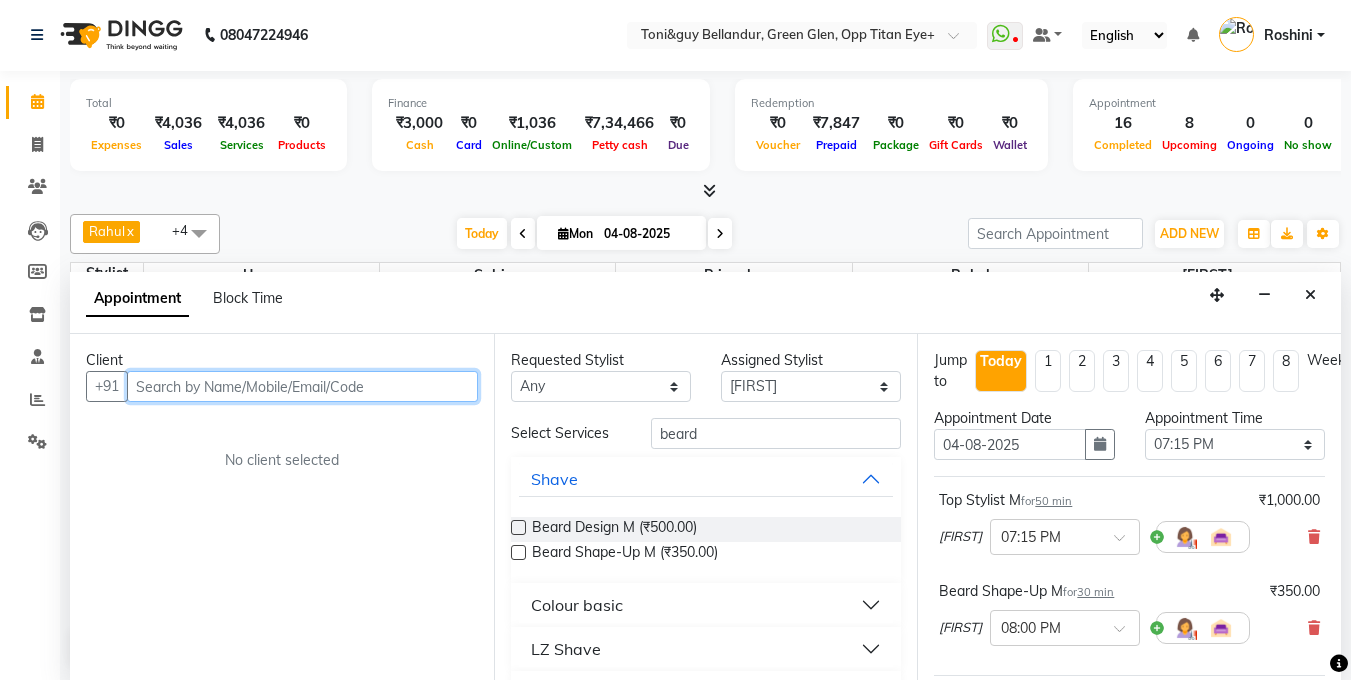 click at bounding box center (302, 386) 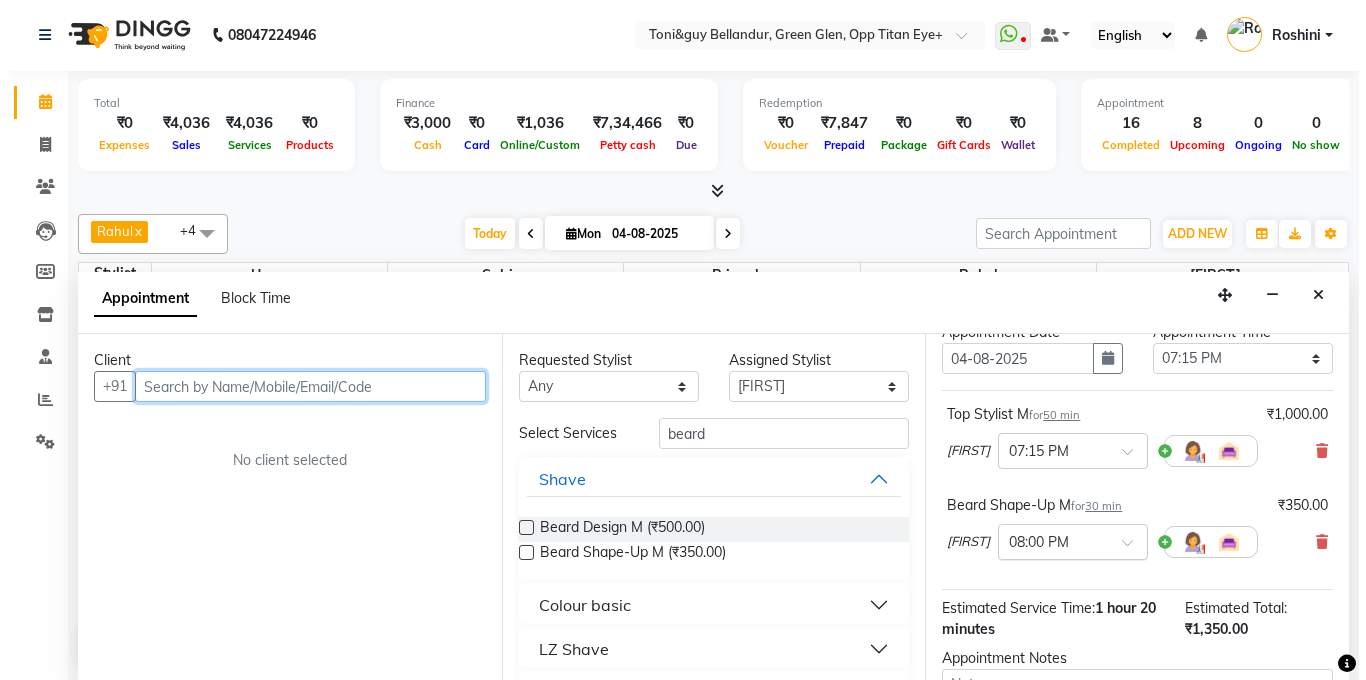 scroll, scrollTop: 0, scrollLeft: 0, axis: both 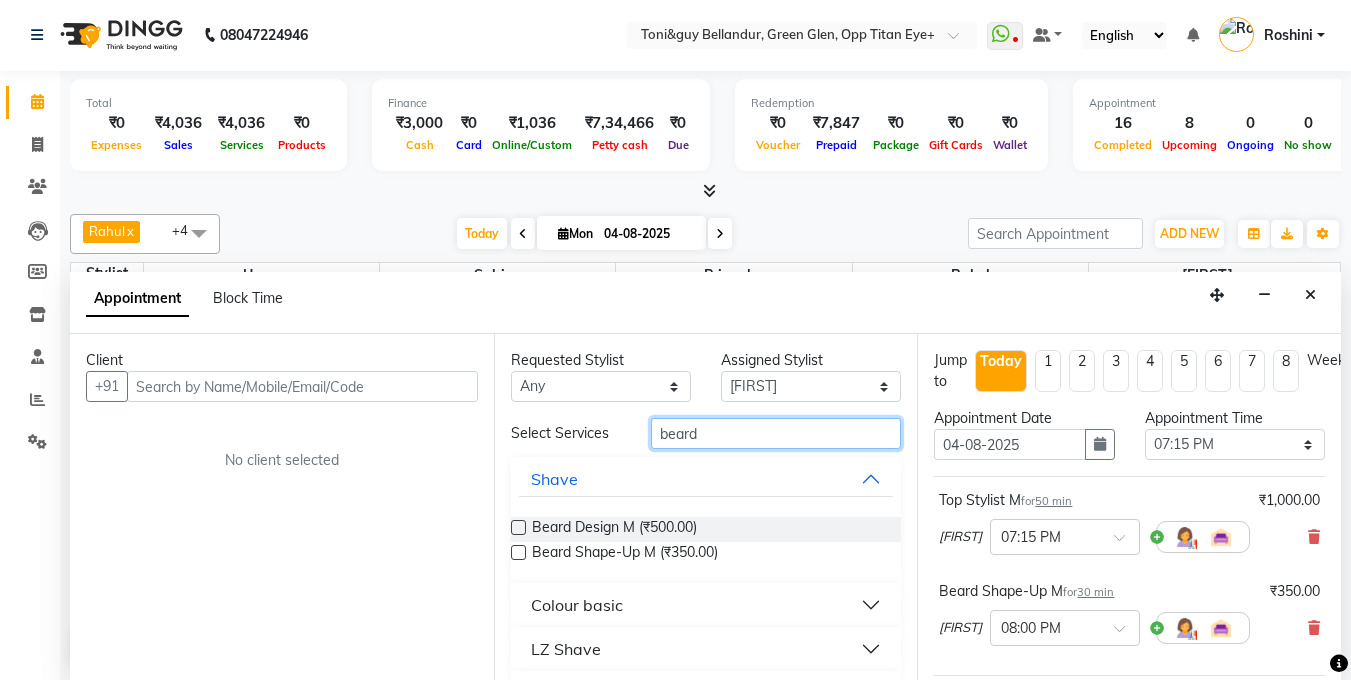 click on "beard" at bounding box center [776, 433] 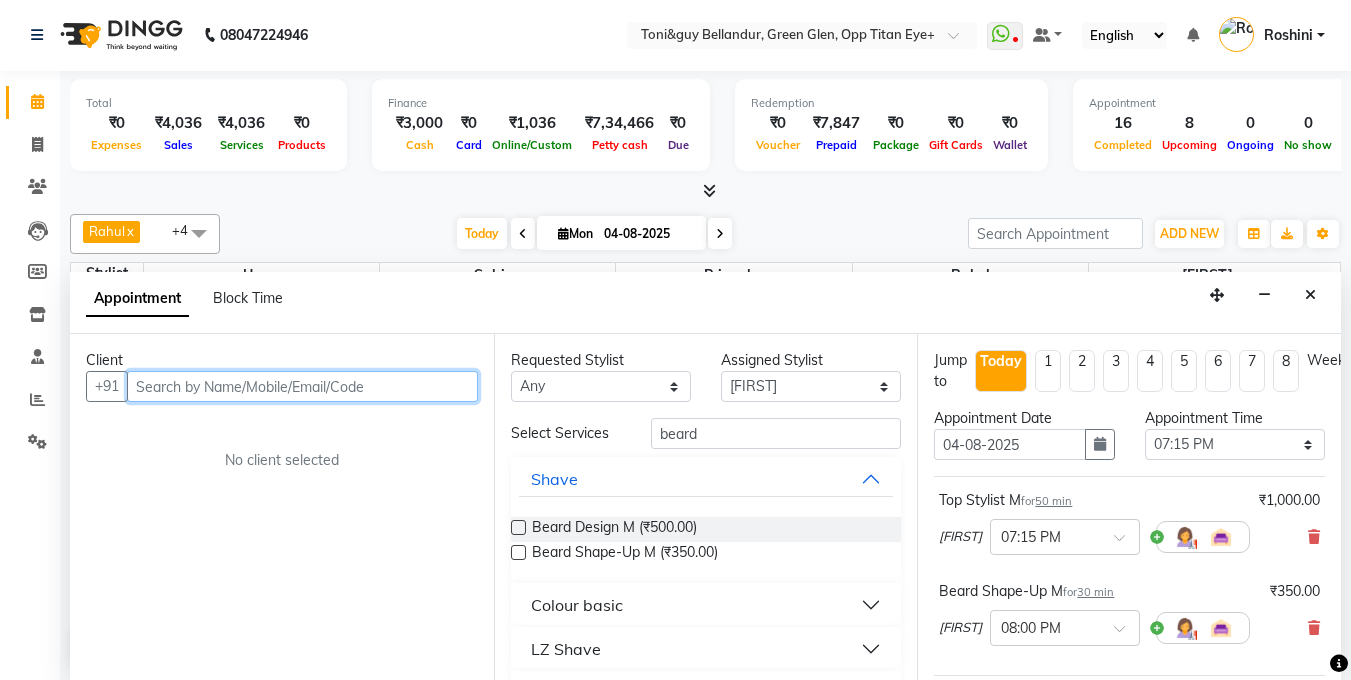 click at bounding box center [302, 386] 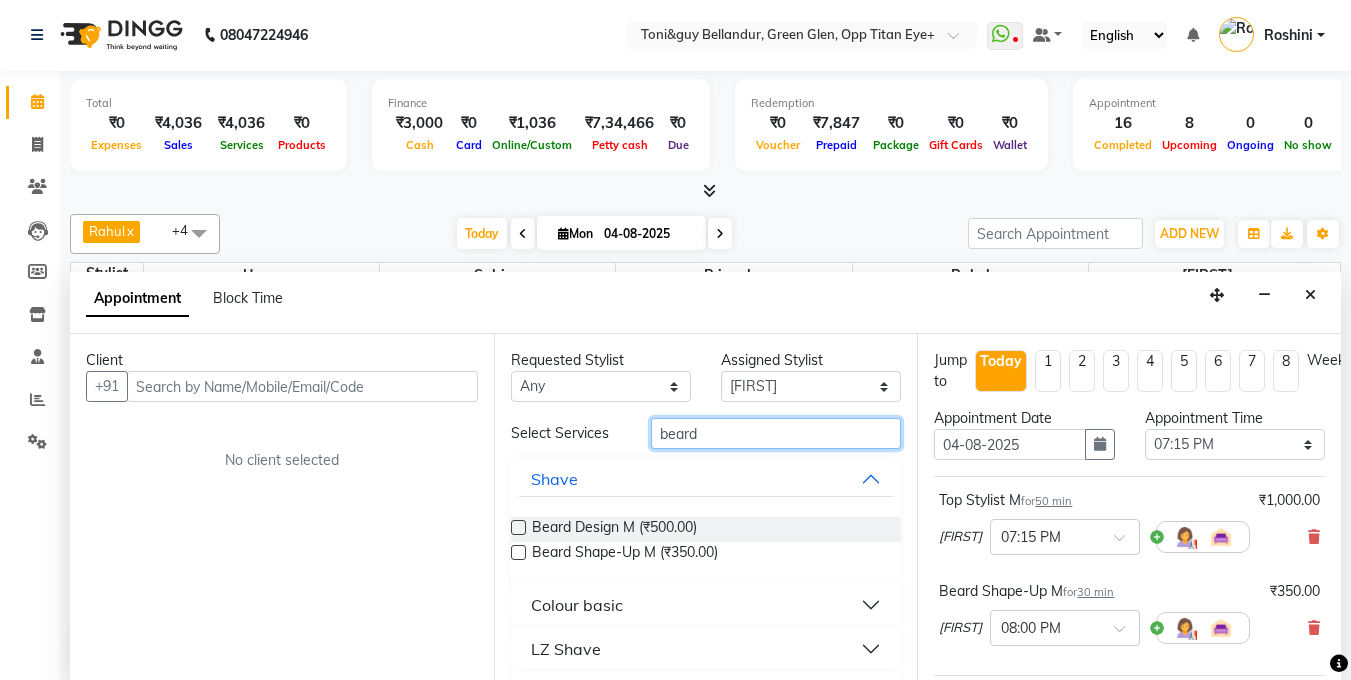 click on "beard" at bounding box center (776, 433) 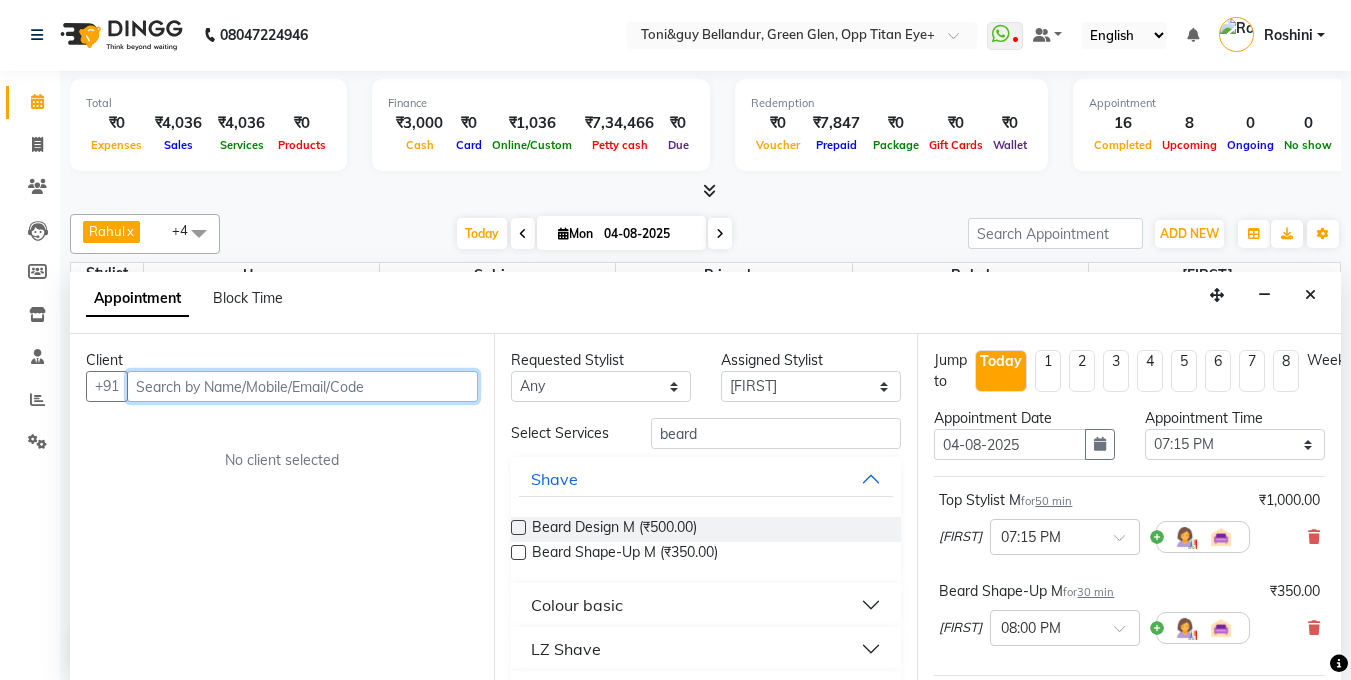 click at bounding box center [302, 386] 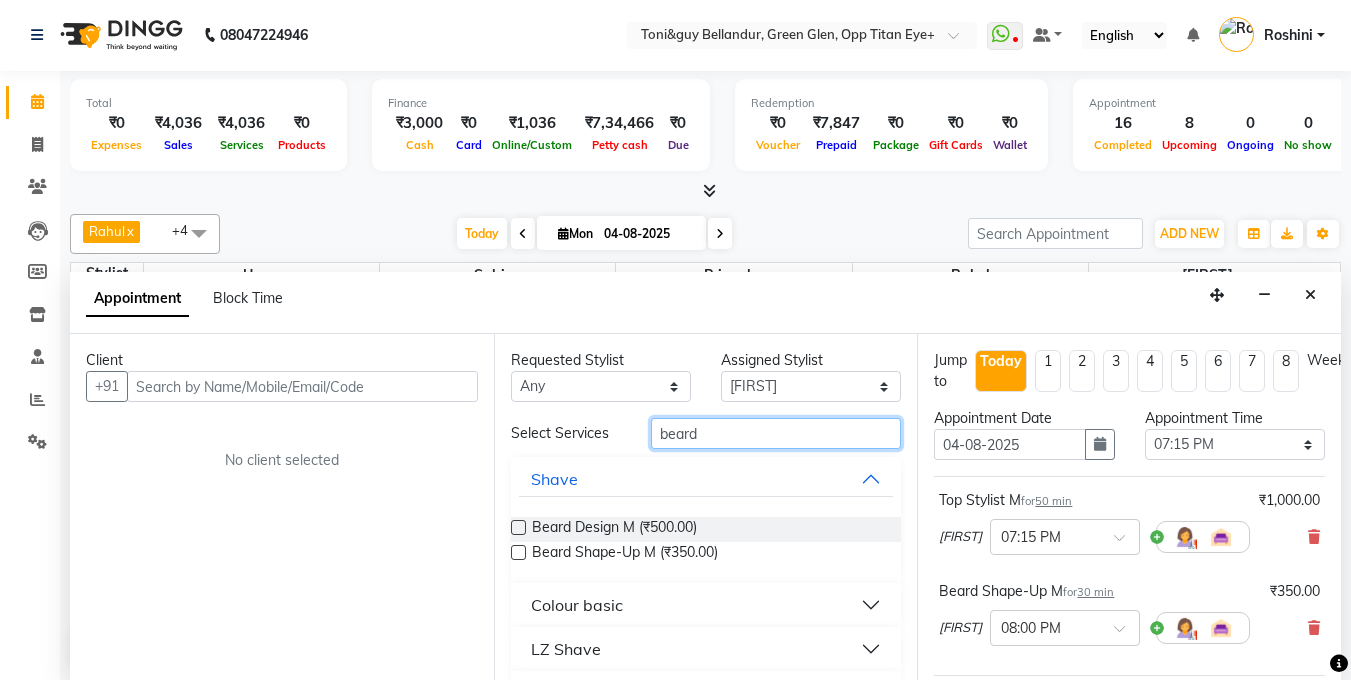 click on "beard" at bounding box center (776, 433) 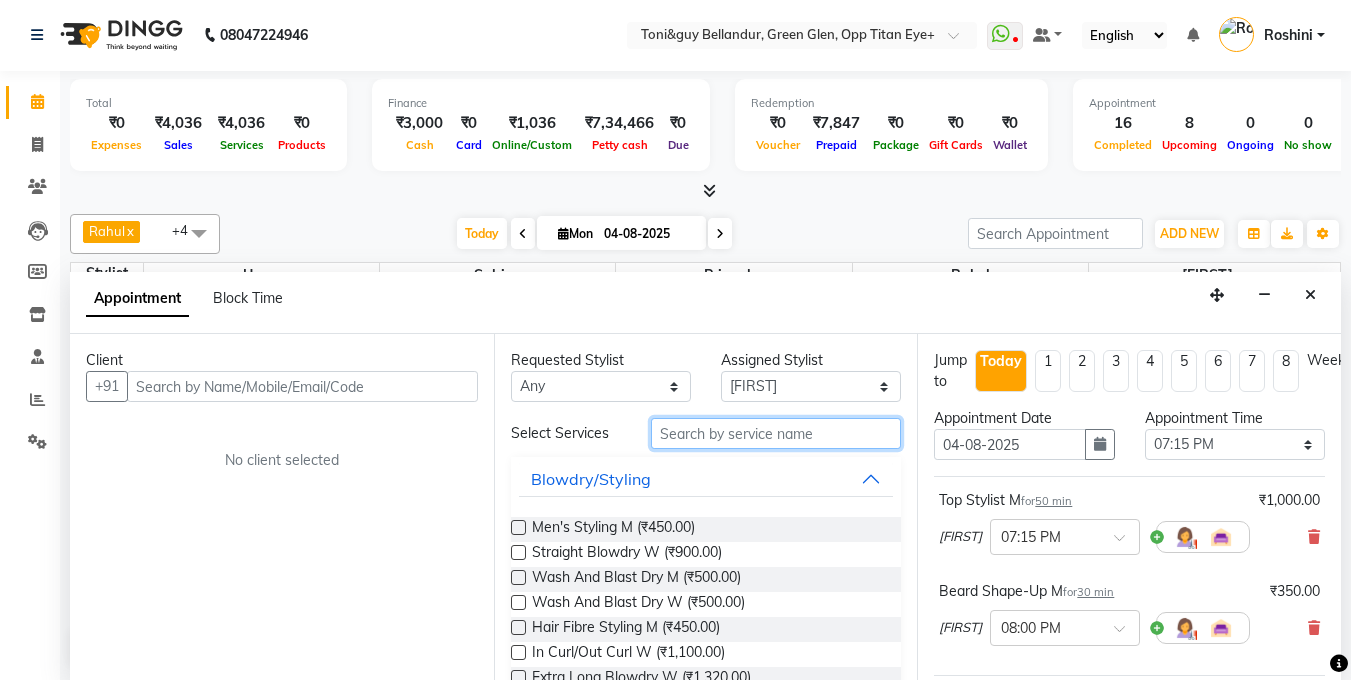 click at bounding box center [776, 433] 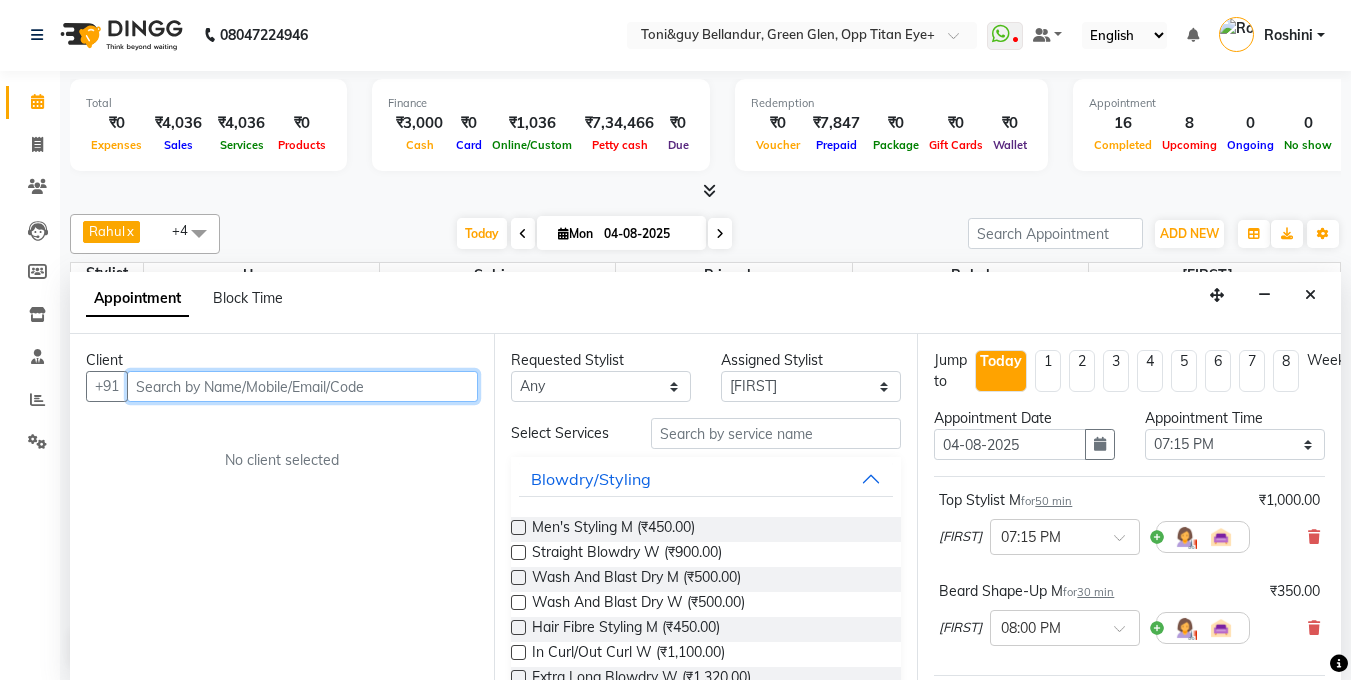 click at bounding box center [302, 386] 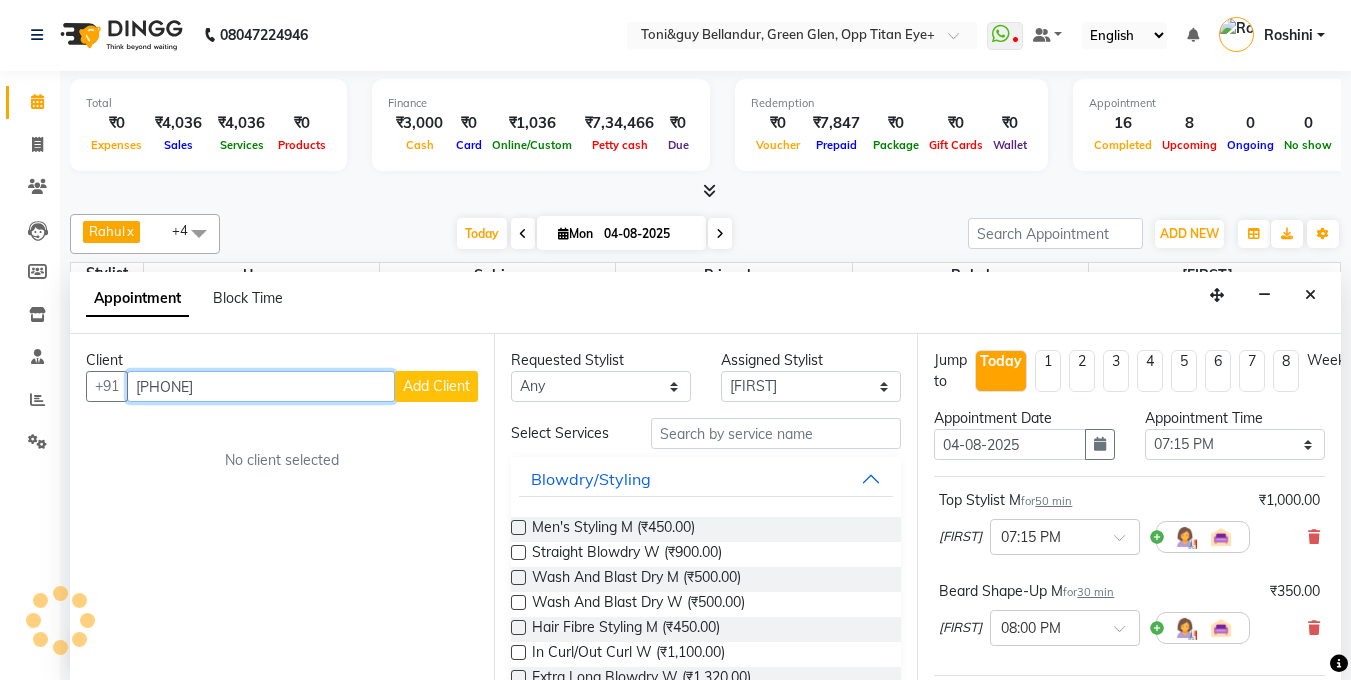 type on "9966080669" 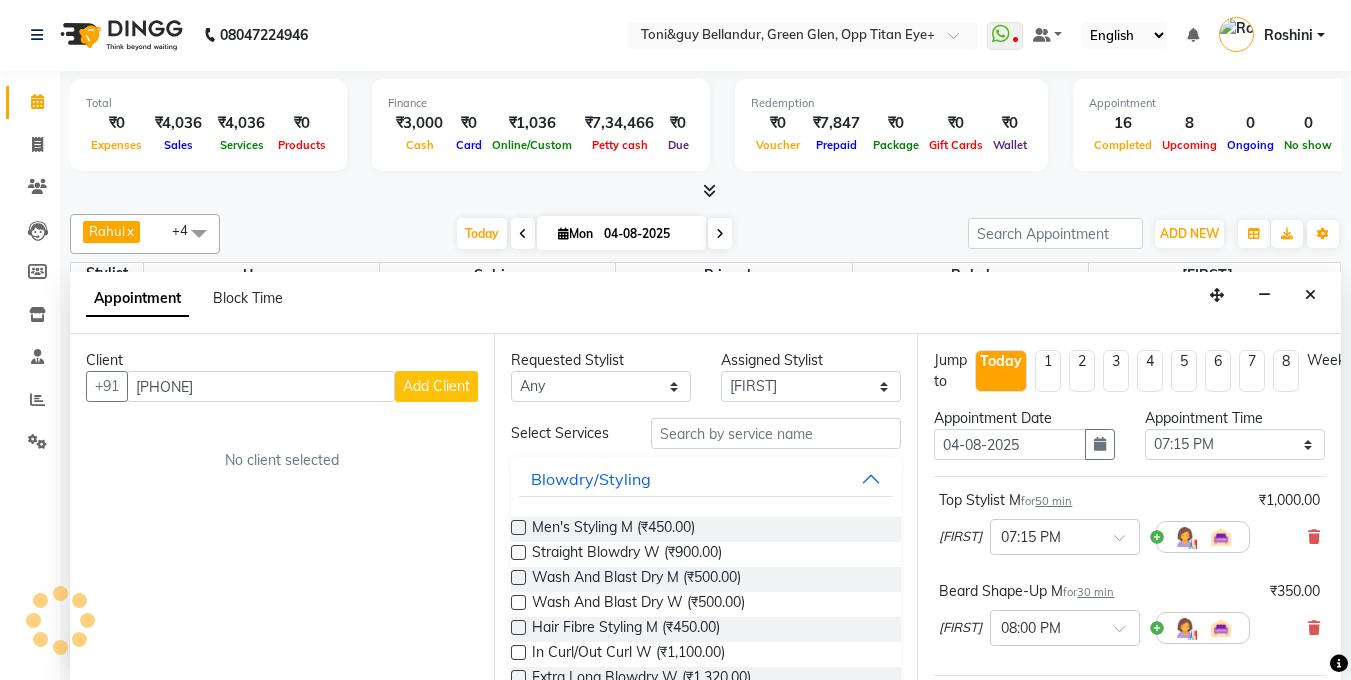 click on "Requested Stylist Any Gagan Z kadeer Kasim Logeshwari . Prasad . Priyanka Rahul Roshini Sabina Sakib Tester Umar Vinay KL" at bounding box center [601, 376] 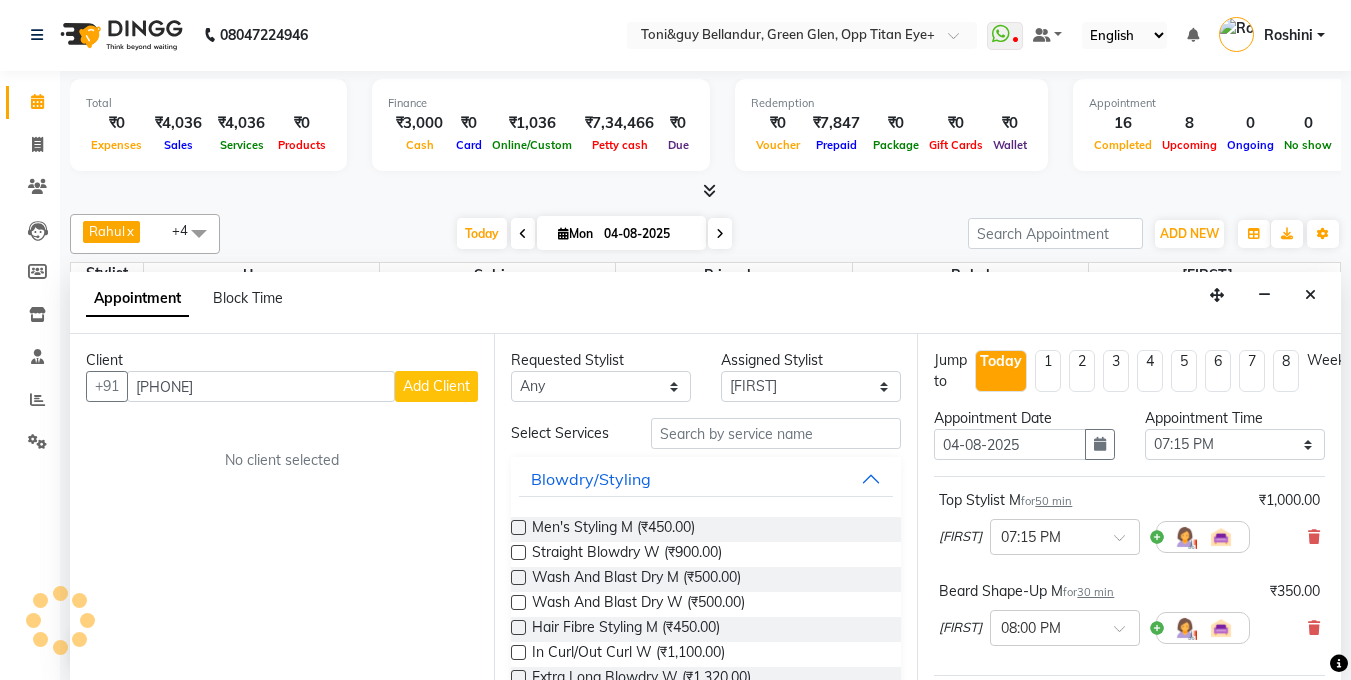 click on "Add Client" at bounding box center (436, 386) 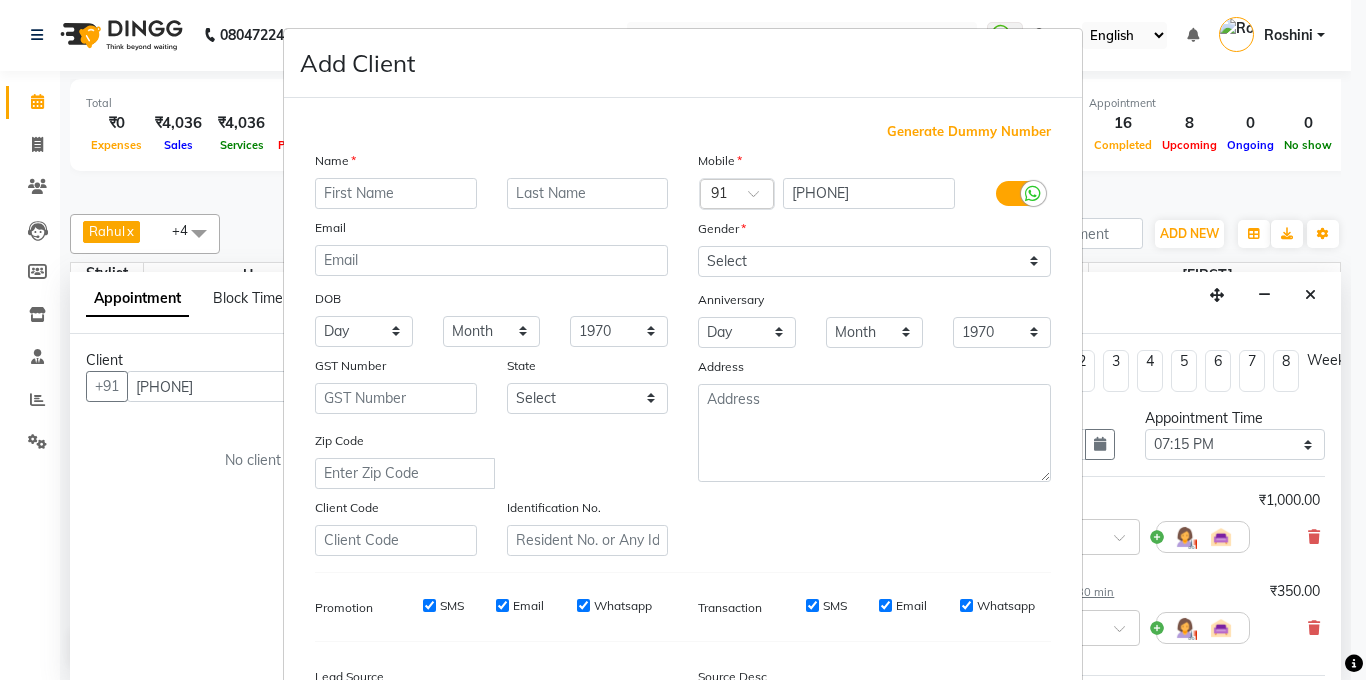 click at bounding box center (396, 193) 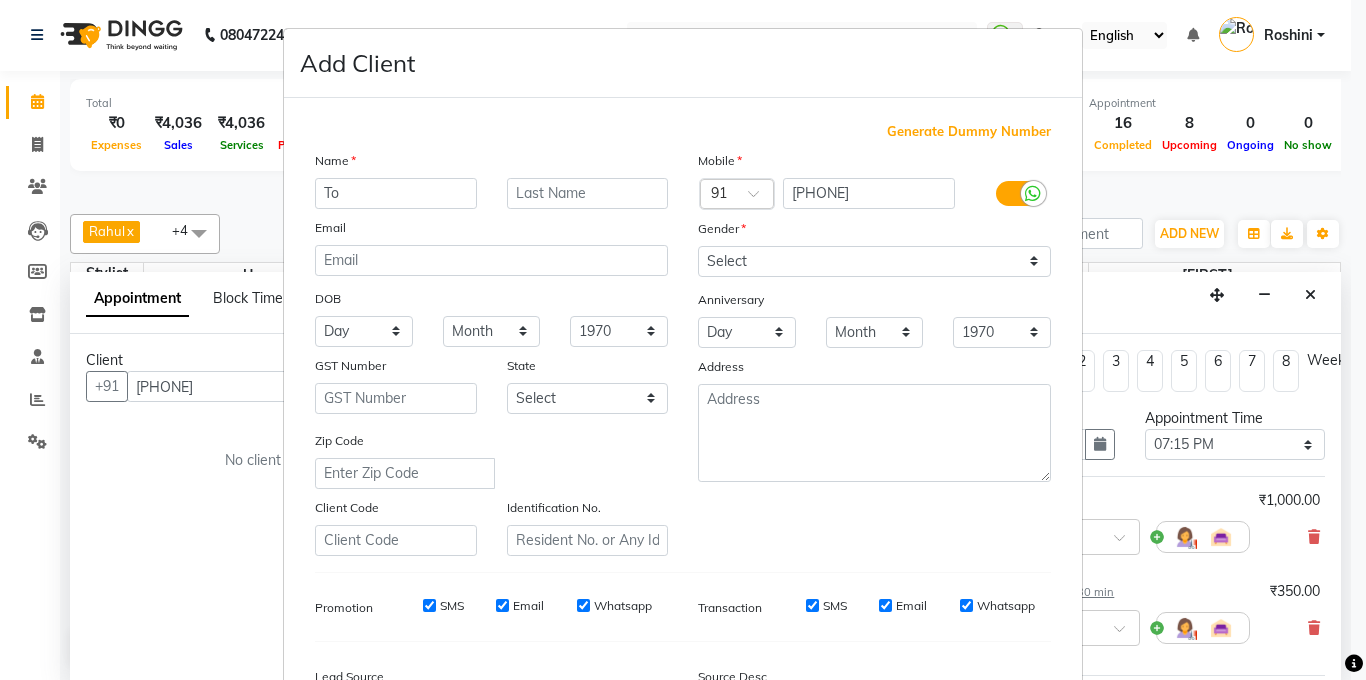 type on "T" 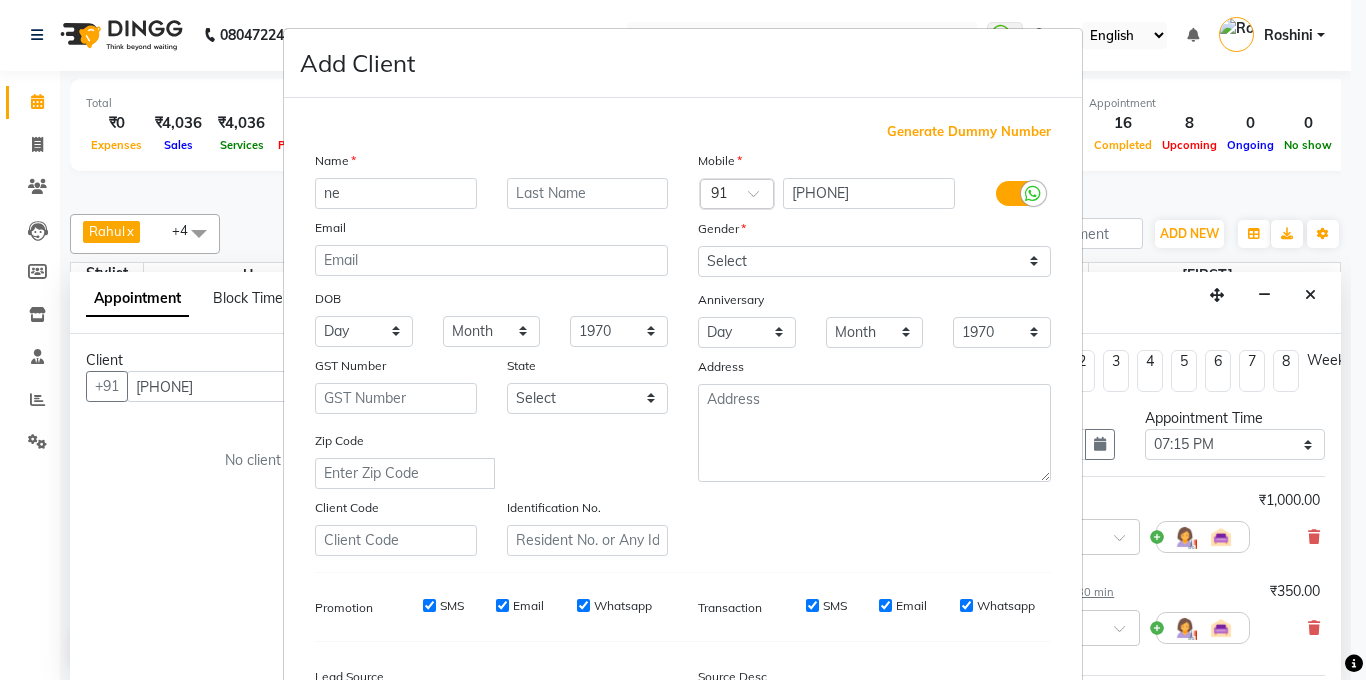 type on "n" 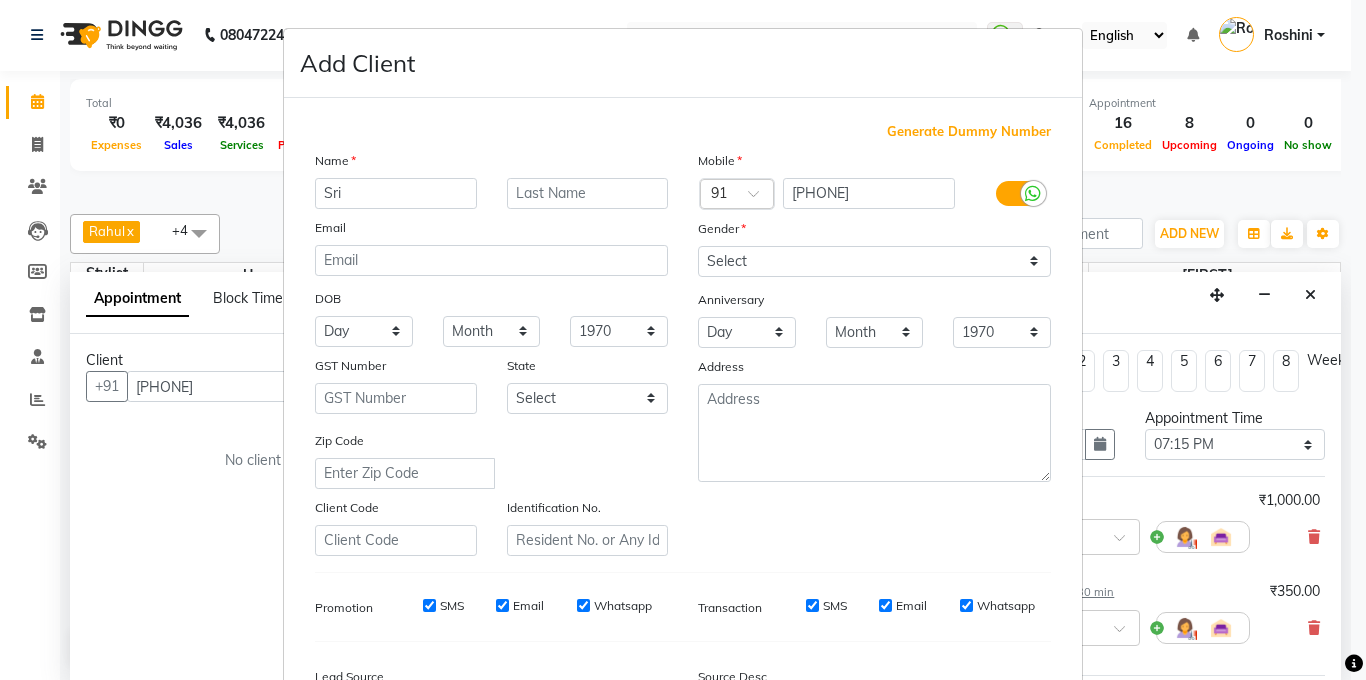type on "Sri" 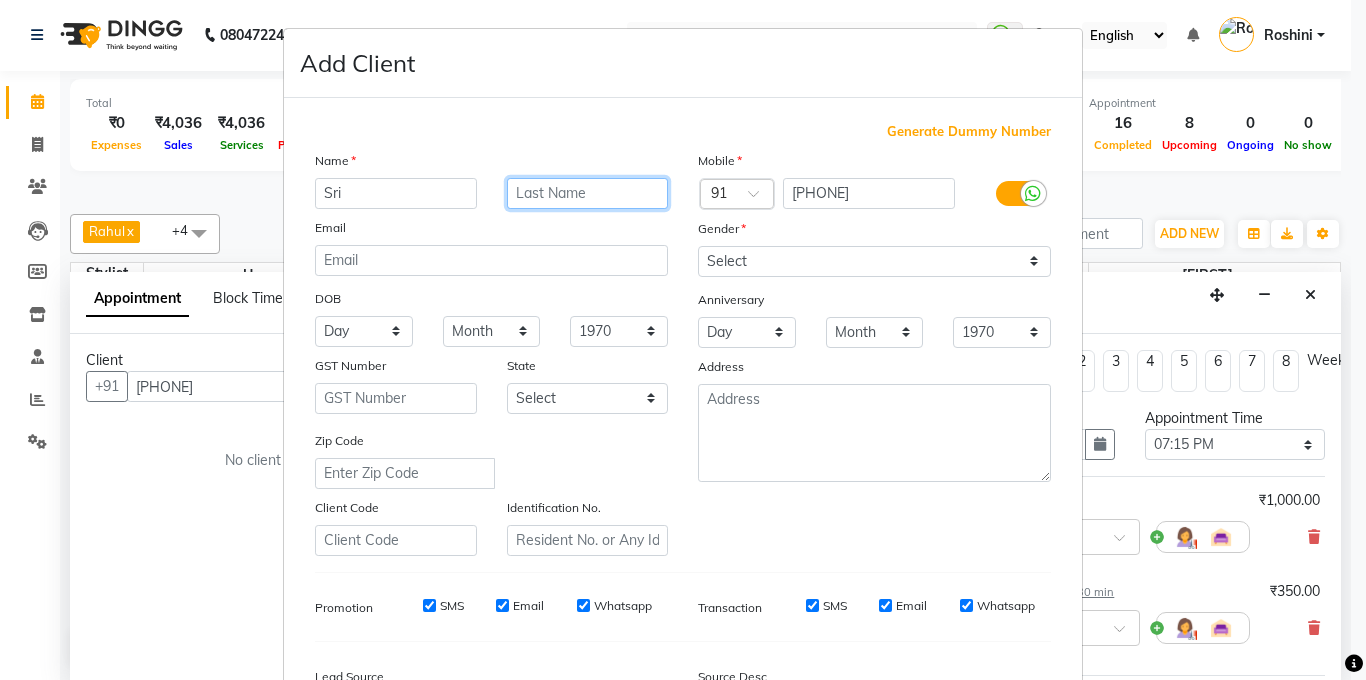 click at bounding box center (588, 193) 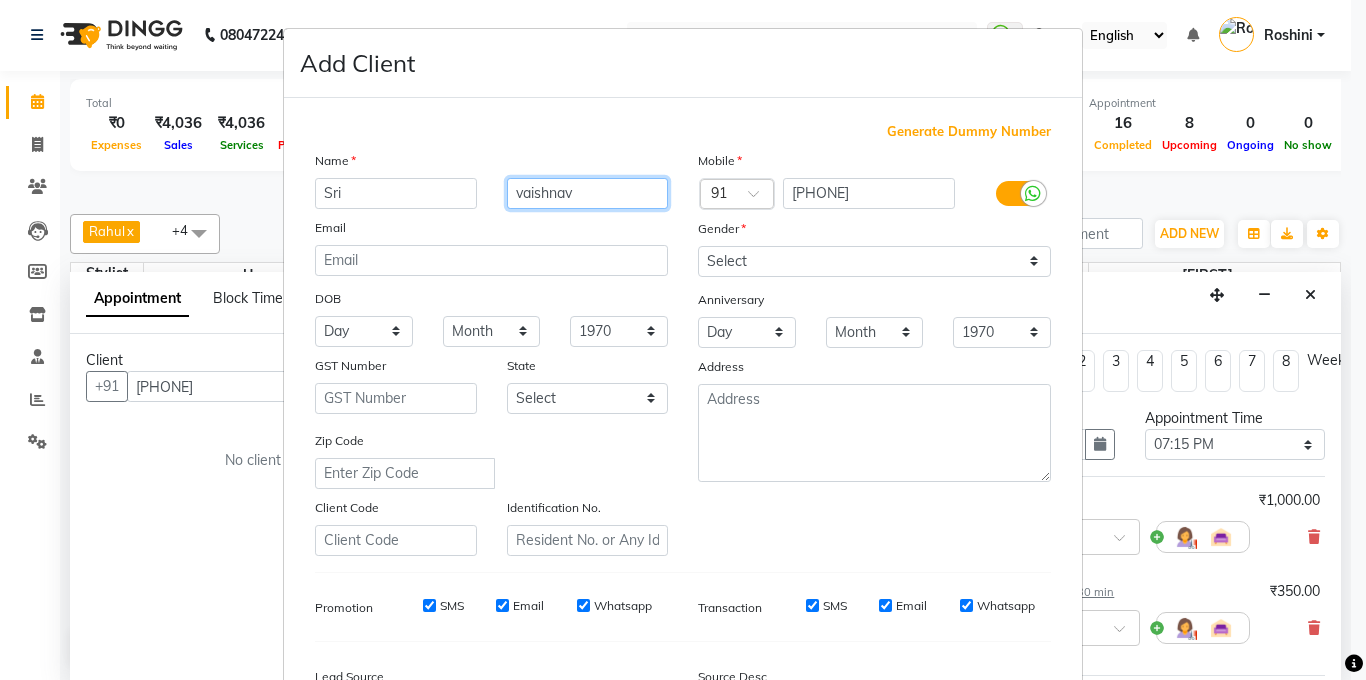 type on "vaishnav" 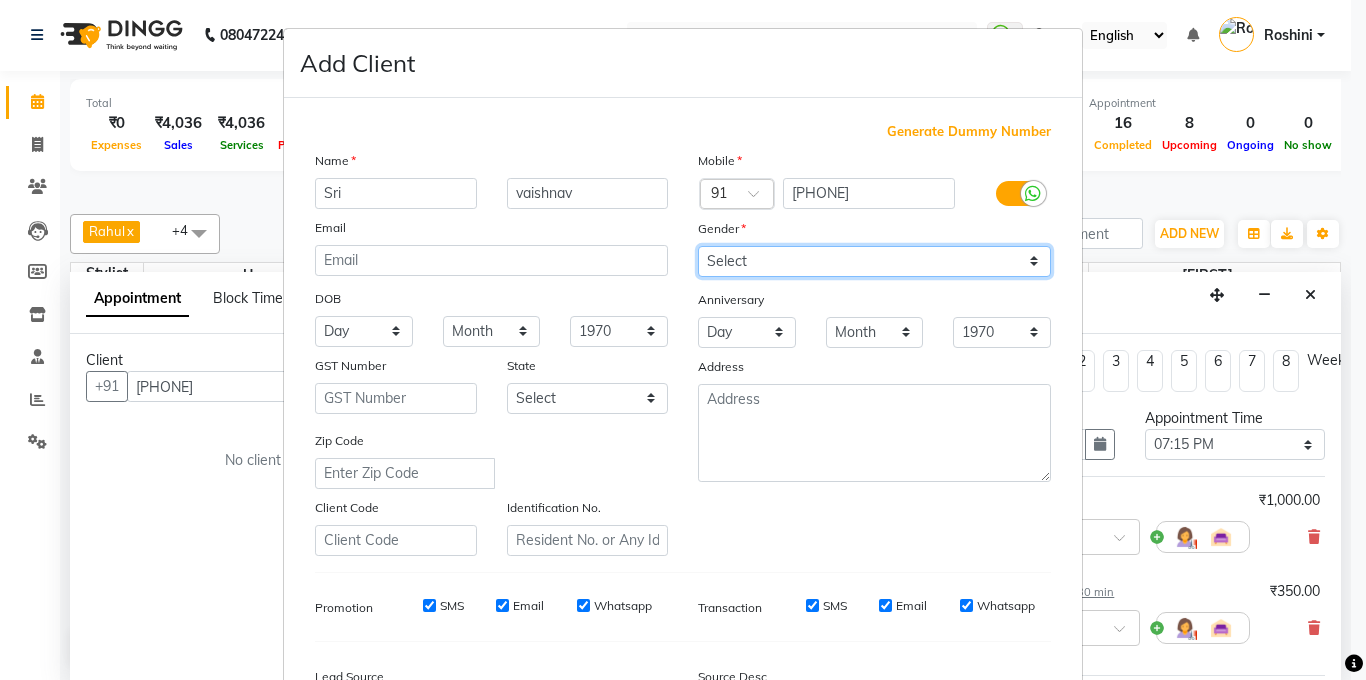 click on "Select Male Female Other Prefer Not To Say" at bounding box center [874, 261] 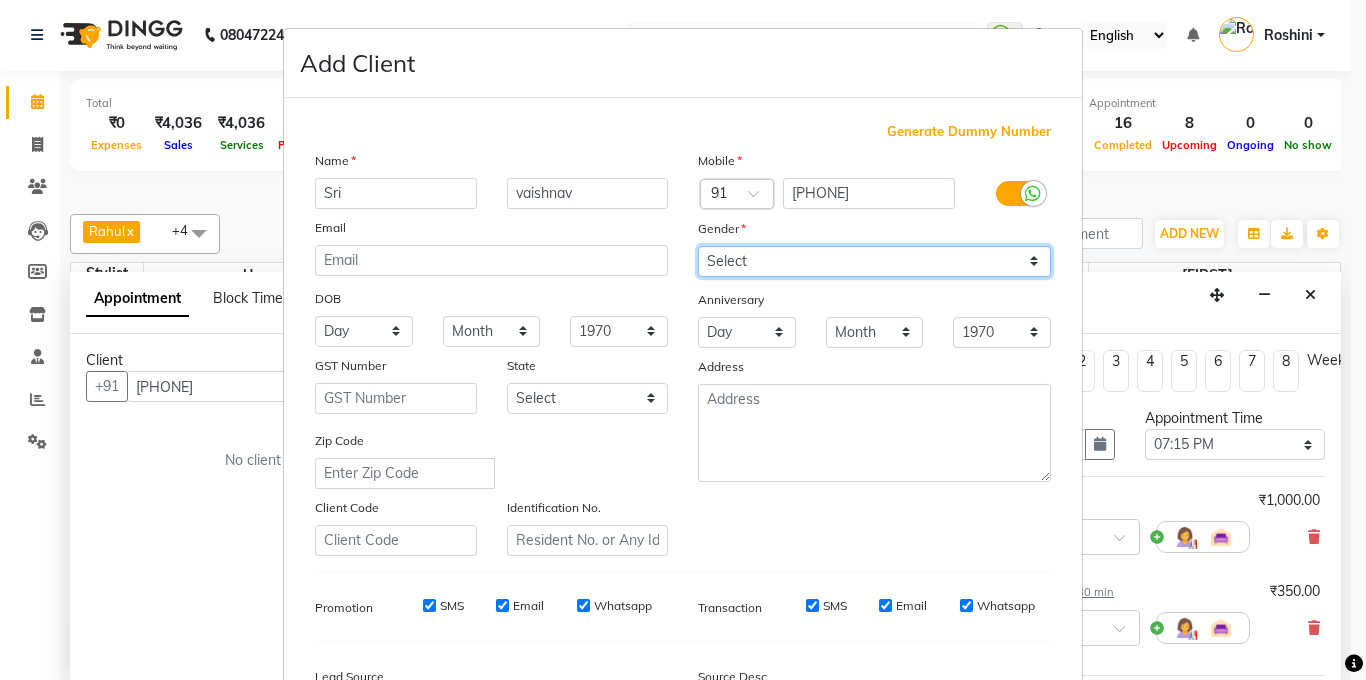select on "male" 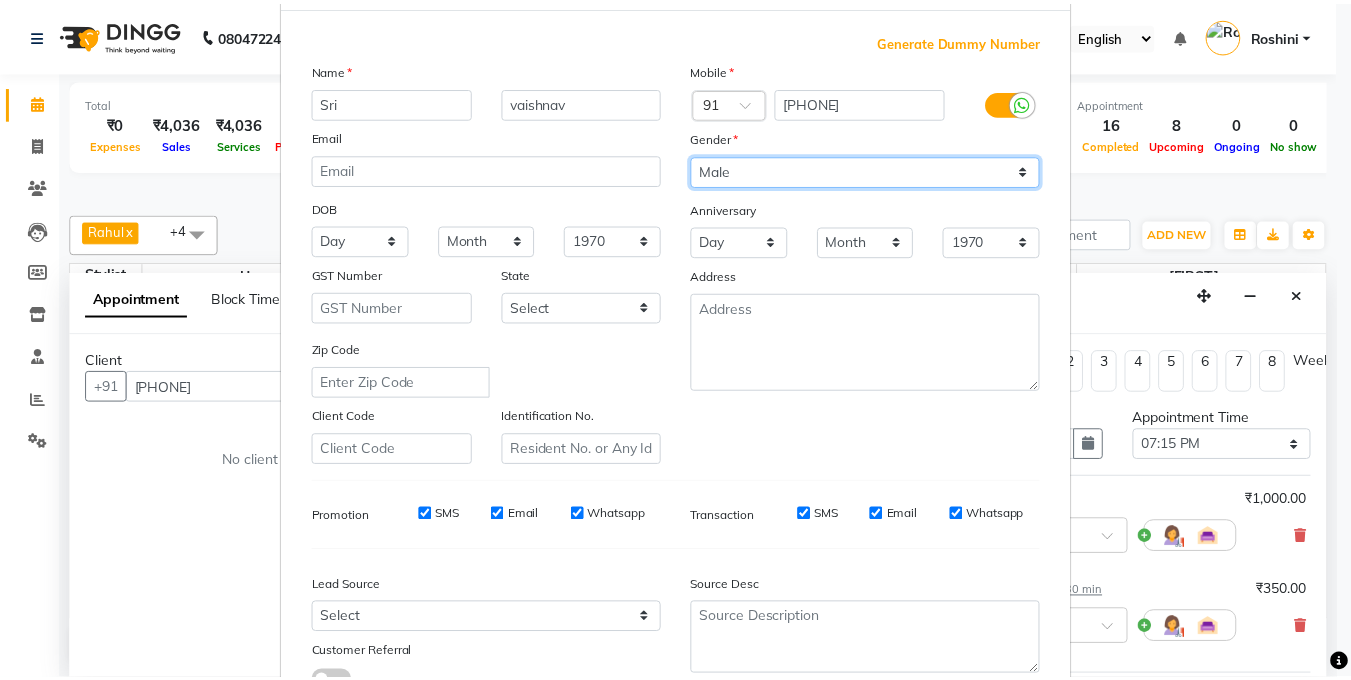 scroll, scrollTop: 243, scrollLeft: 0, axis: vertical 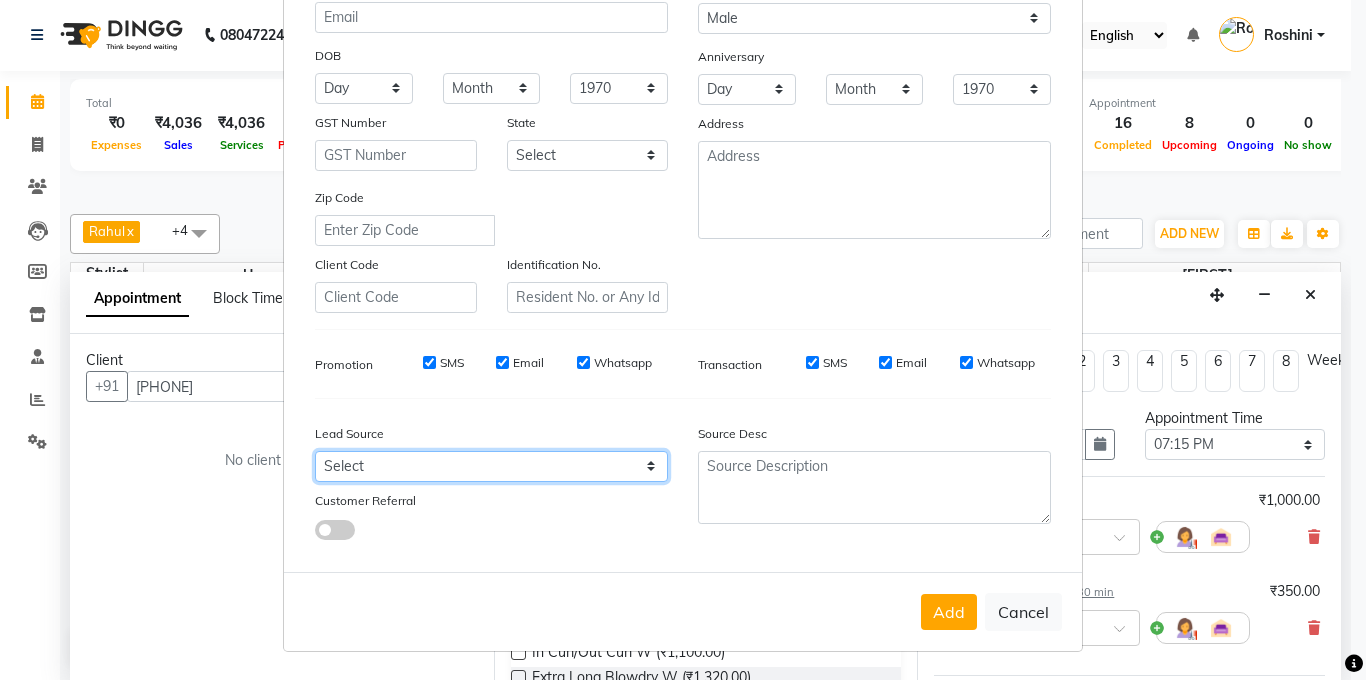 click on "Select Walk-in Internet Friend Word of Mouth Advertisement Facebook JustDial Google Other Instagram  YouTube  WhatsApp  Referral" at bounding box center (491, 466) 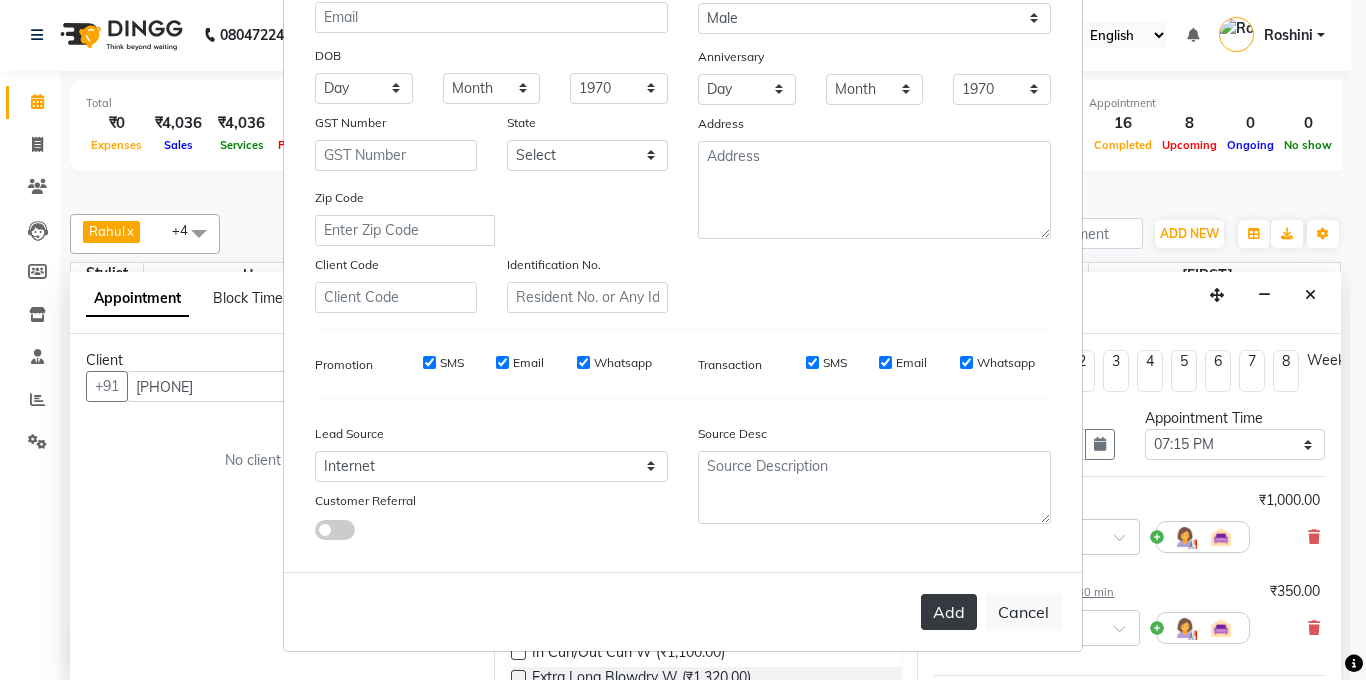 click on "Add" at bounding box center (949, 612) 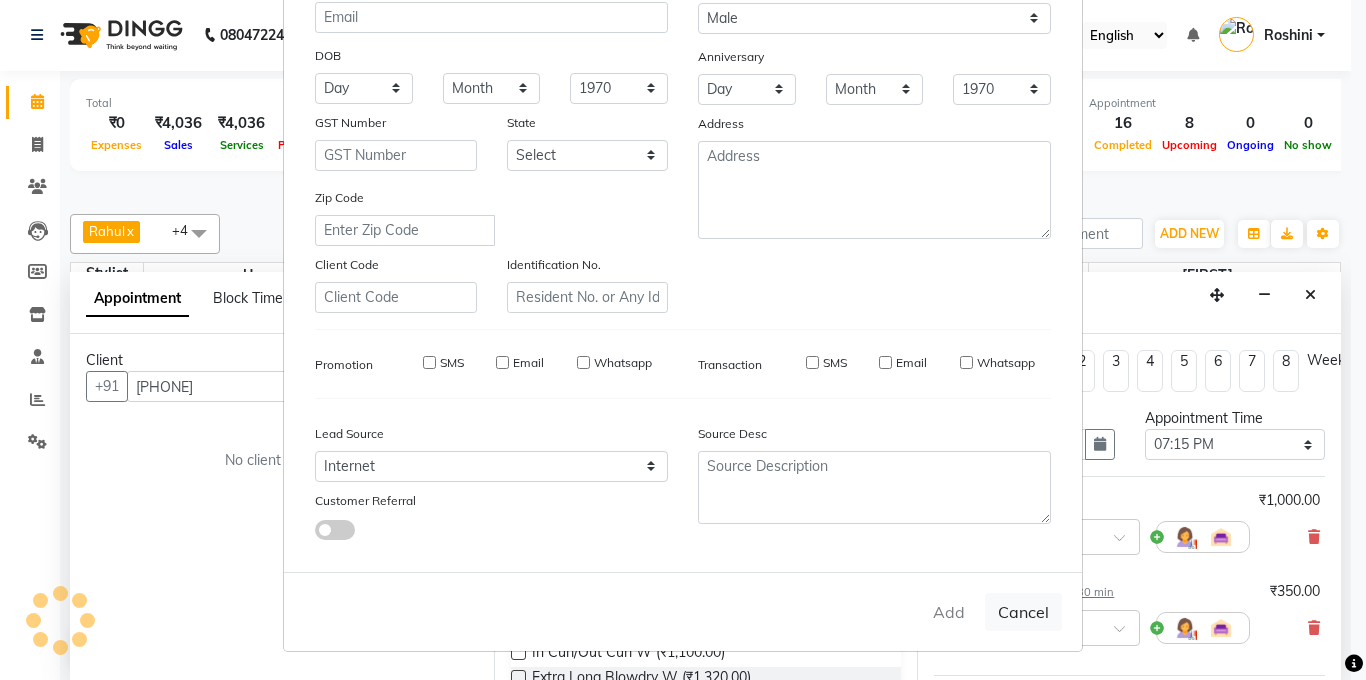 type on "99******69" 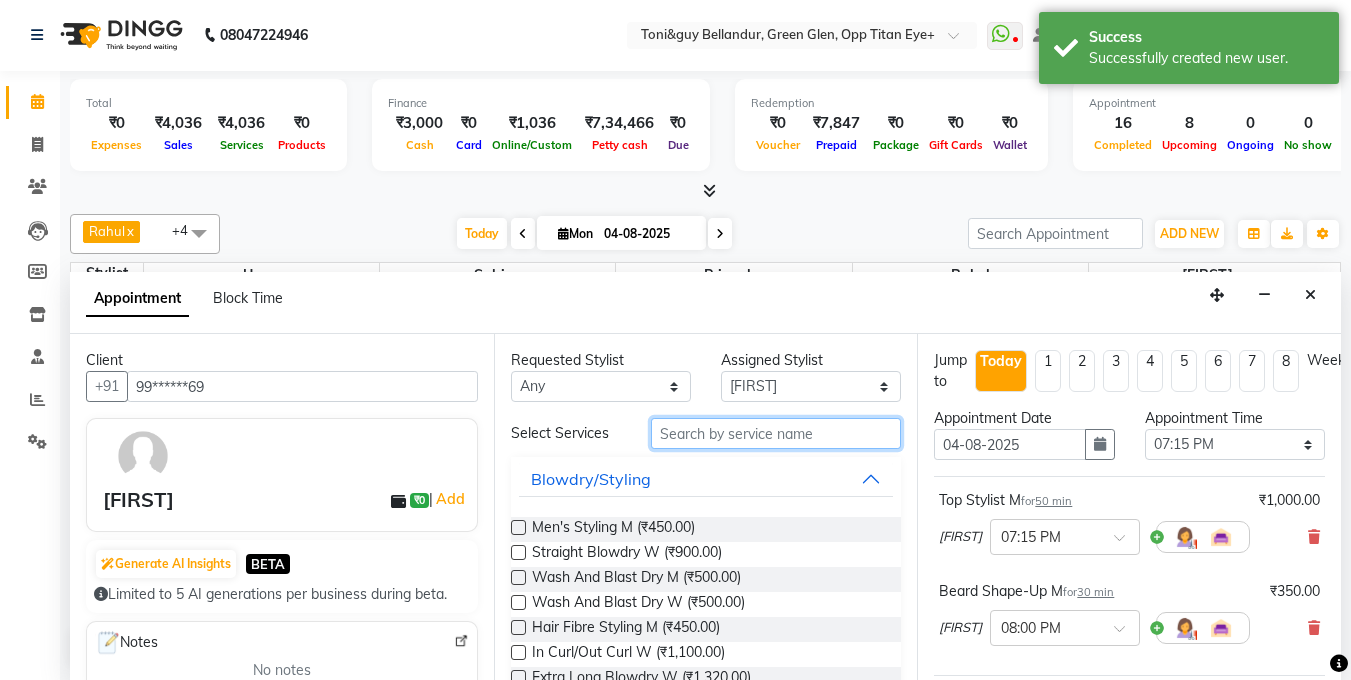 click at bounding box center (776, 433) 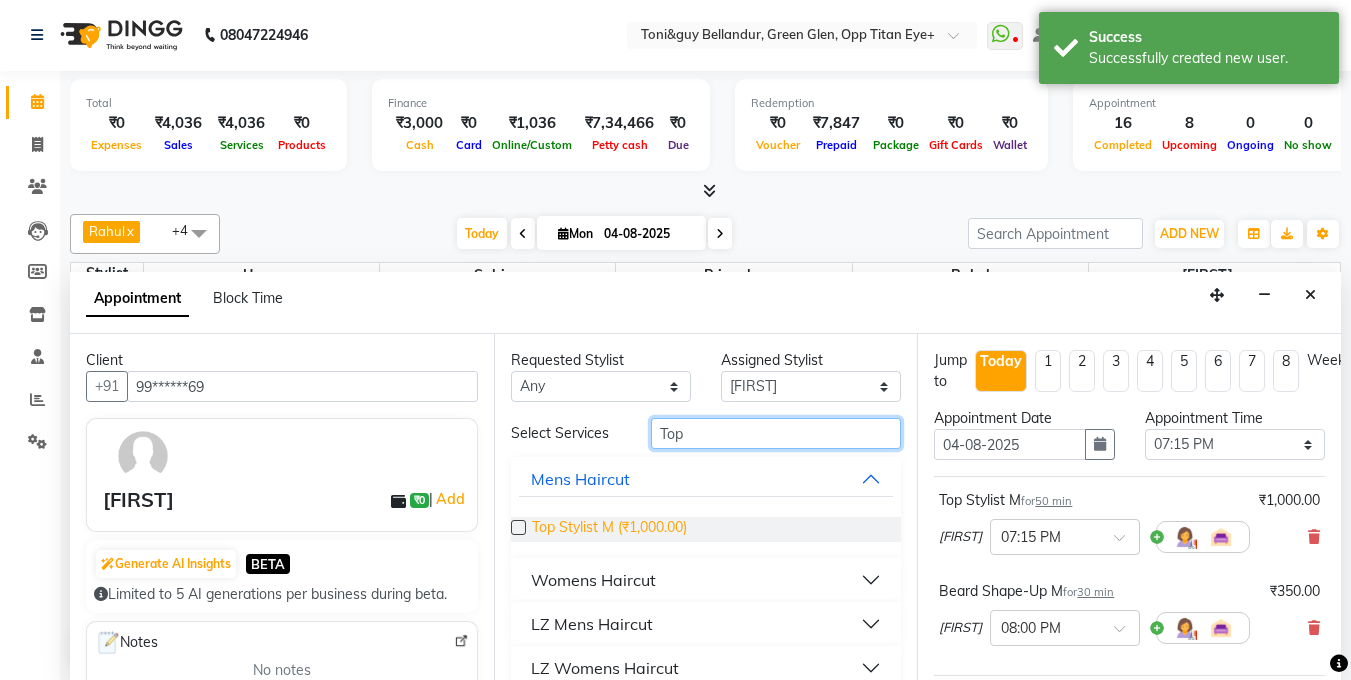 type on "Top" 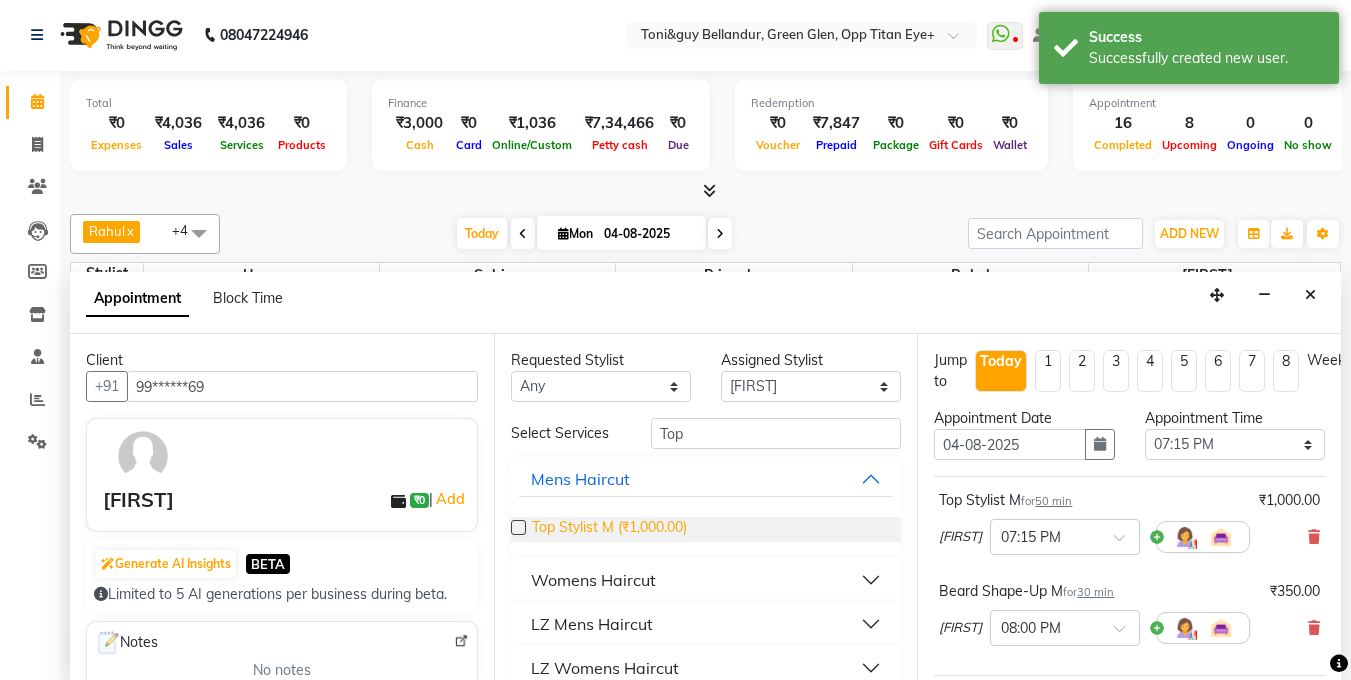 click on "Top Stylist M (₹1,000.00)" at bounding box center [609, 529] 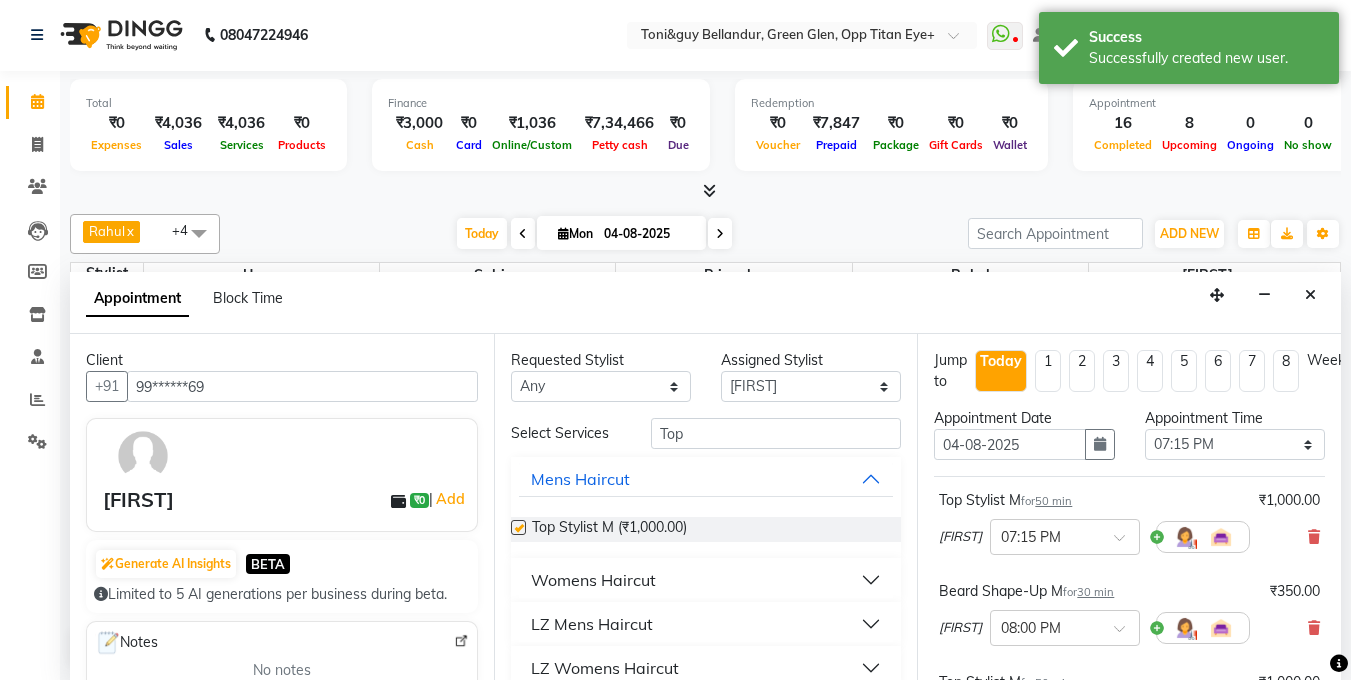 checkbox on "false" 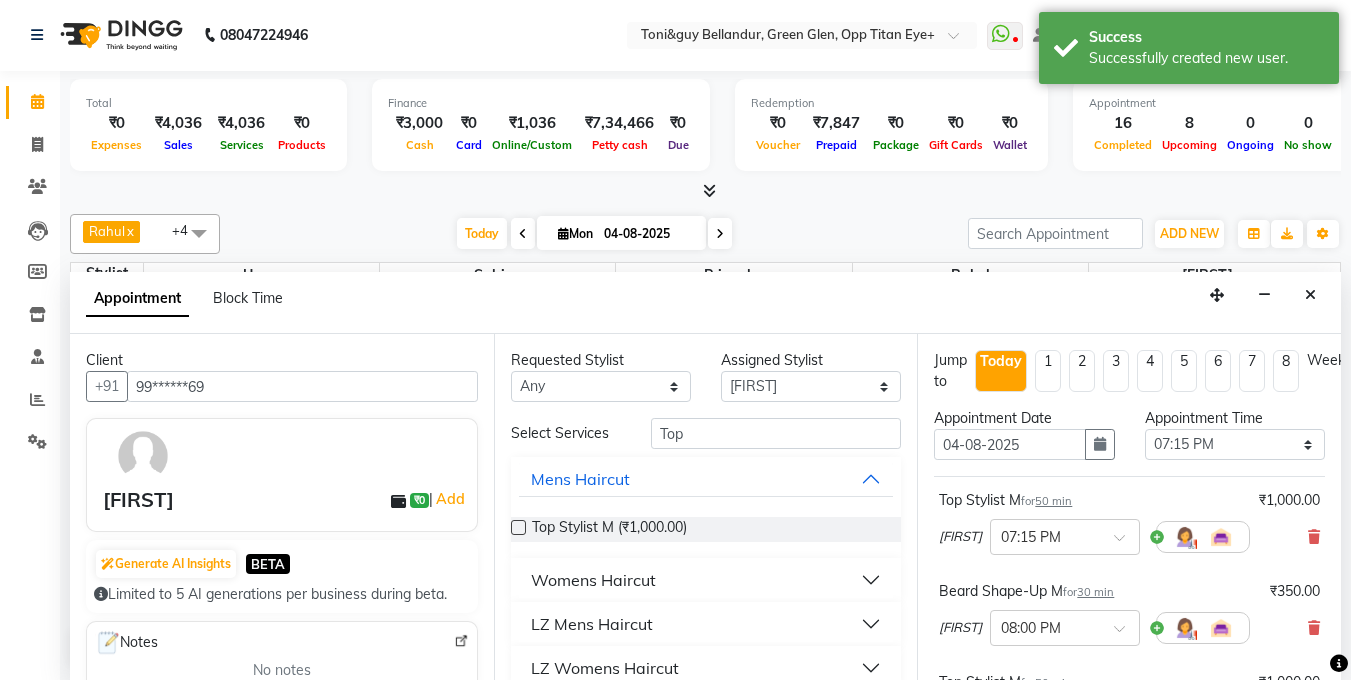 click on "Requested Stylist Any Gagan Z kadeer Kasim Logeshwari . Prasad . Priyanka Rahul Roshini Sabina Sakib Tester Umar Vinay KL Assigned Stylist Select Gagan Z kadeer Kasim Logeshwari . Prasad . Priyanka Rahul Roshini Sabina Sakib Tester Umar Vinay KL Select Services Top    Mens Haircut Top Stylist M (₹1,000.00)    Womens Haircut    LZ Mens Haircut    LZ Womens Haircut" at bounding box center [706, 507] 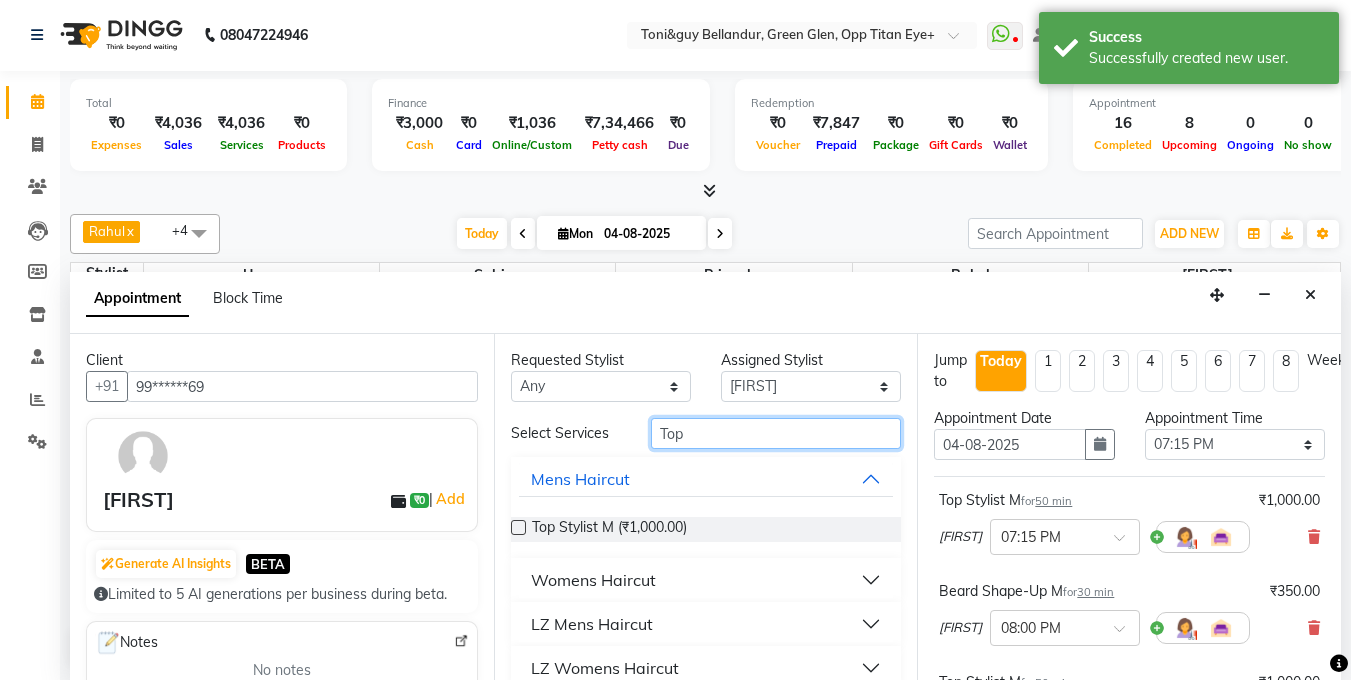 click on "Top" at bounding box center (776, 433) 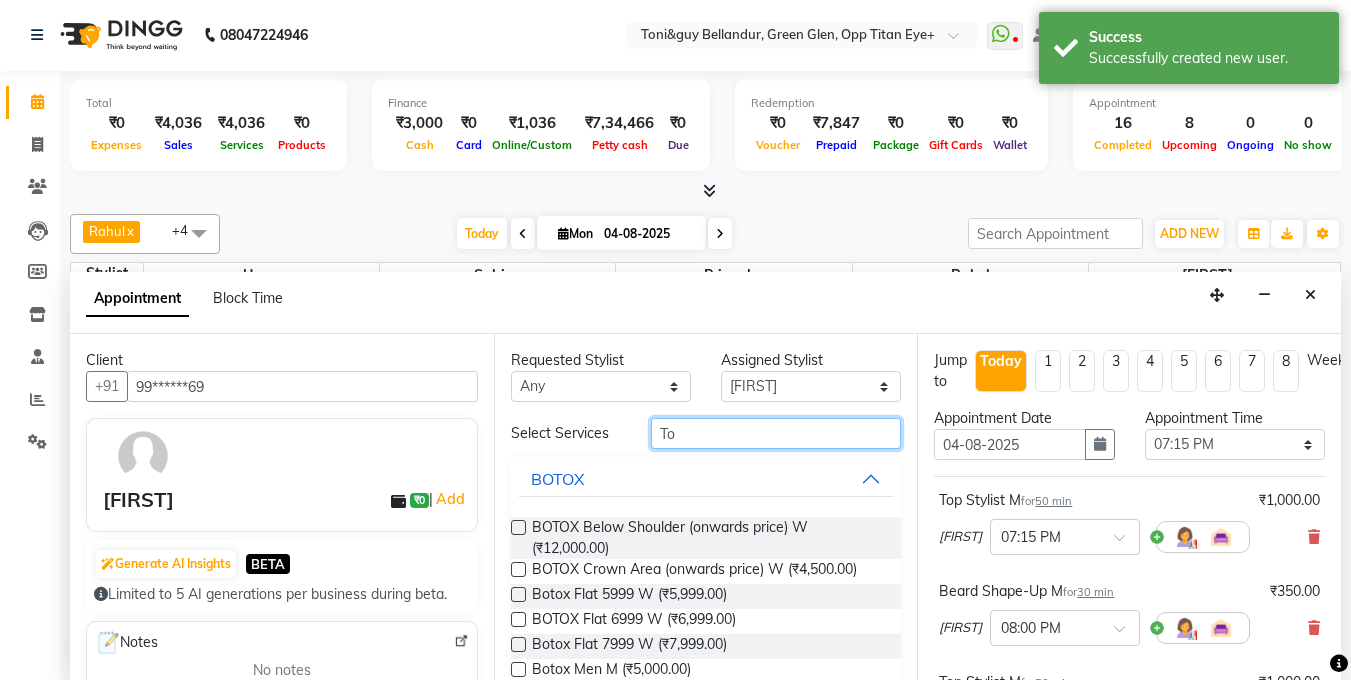 type on "T" 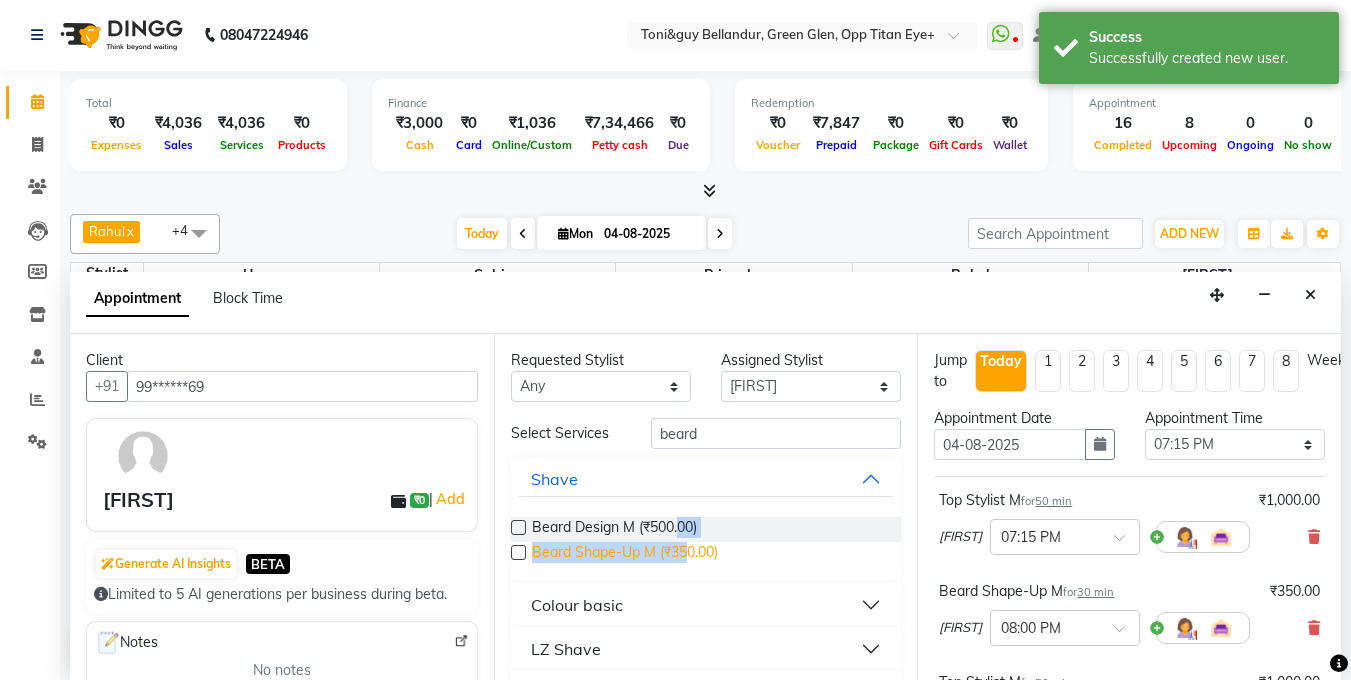 drag, startPoint x: 681, startPoint y: 537, endPoint x: 690, endPoint y: 550, distance: 15.811388 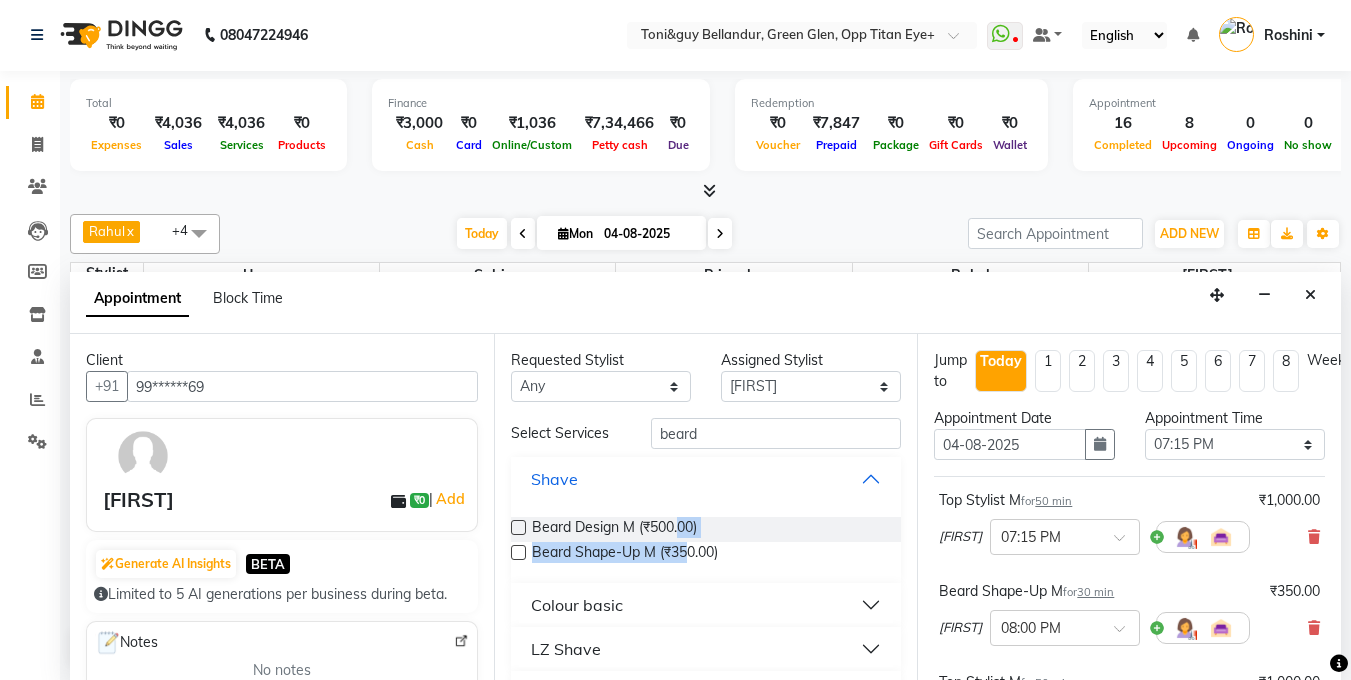 click on "Shave" at bounding box center [706, 479] 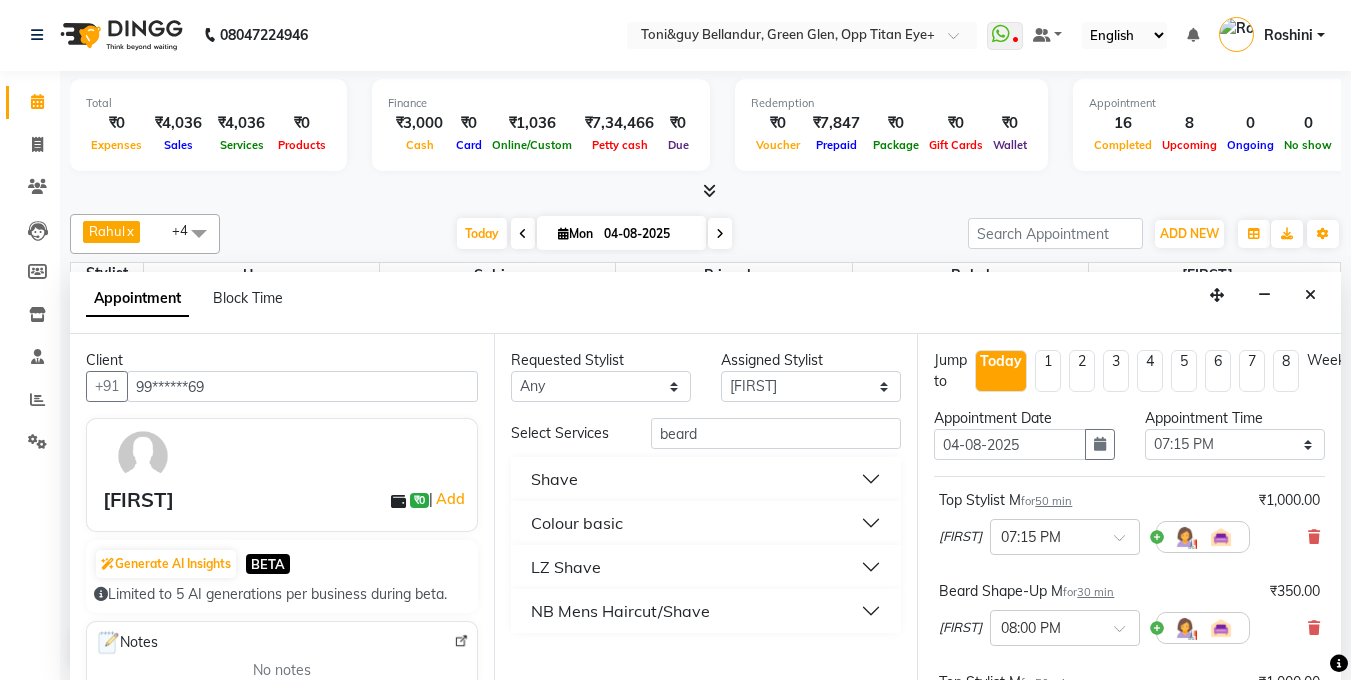 click on "Shave" at bounding box center [706, 479] 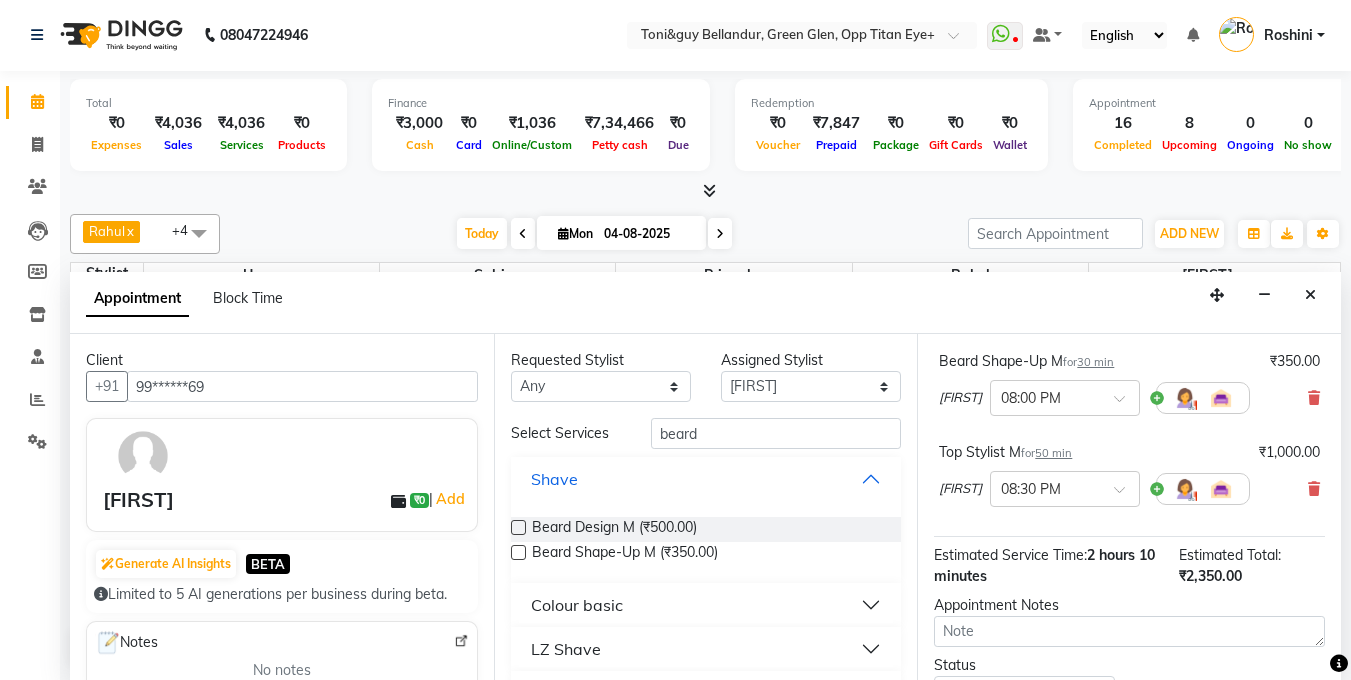scroll, scrollTop: 226, scrollLeft: 0, axis: vertical 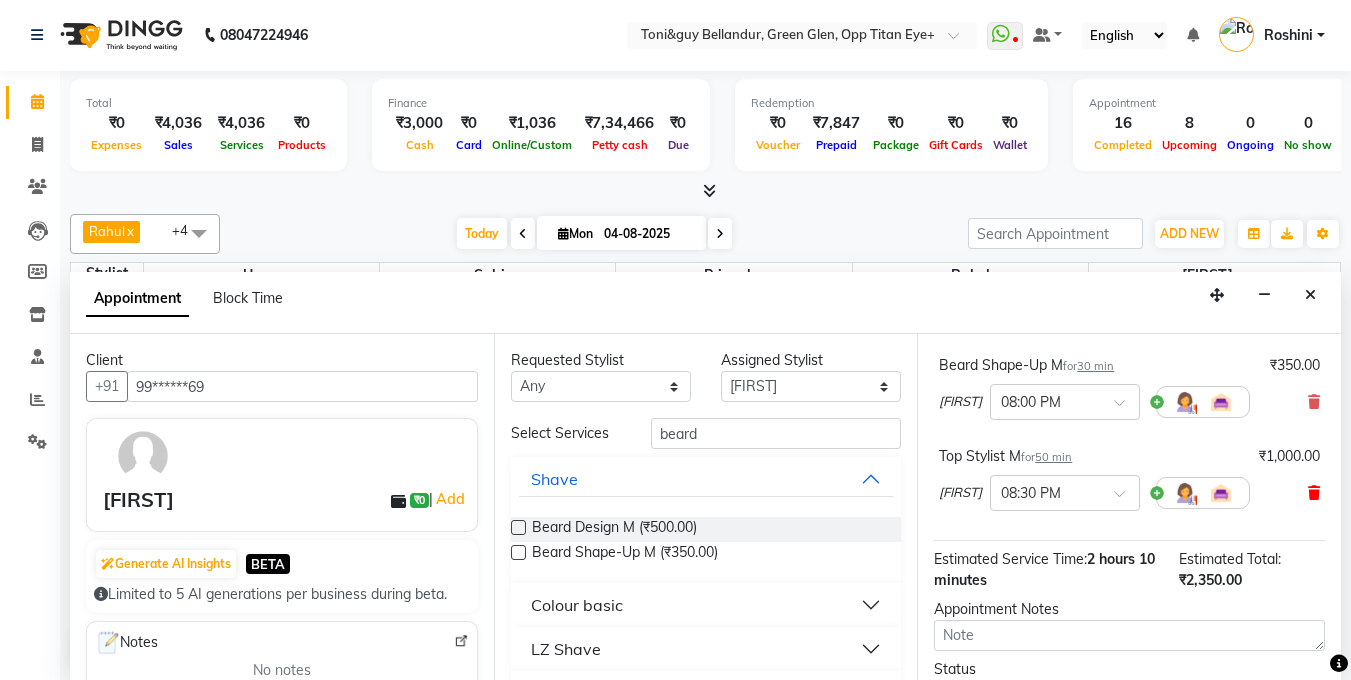 click at bounding box center [1314, 493] 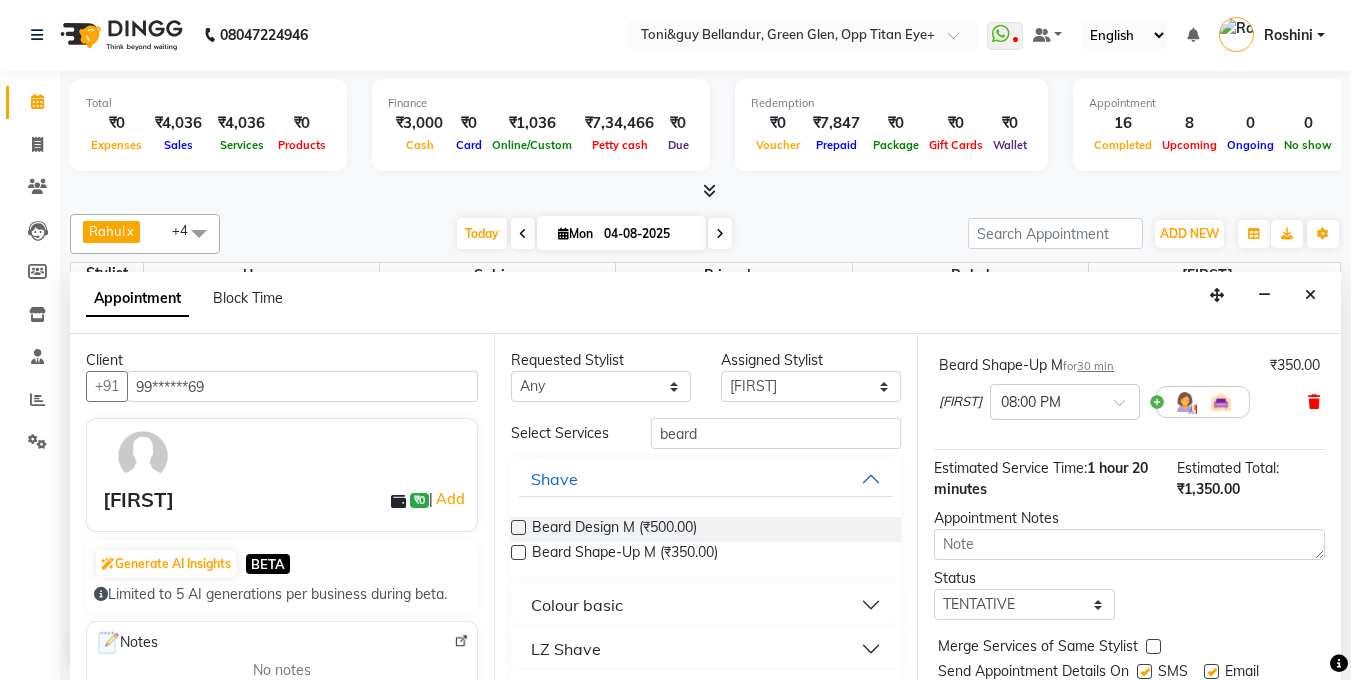 click at bounding box center [1314, 402] 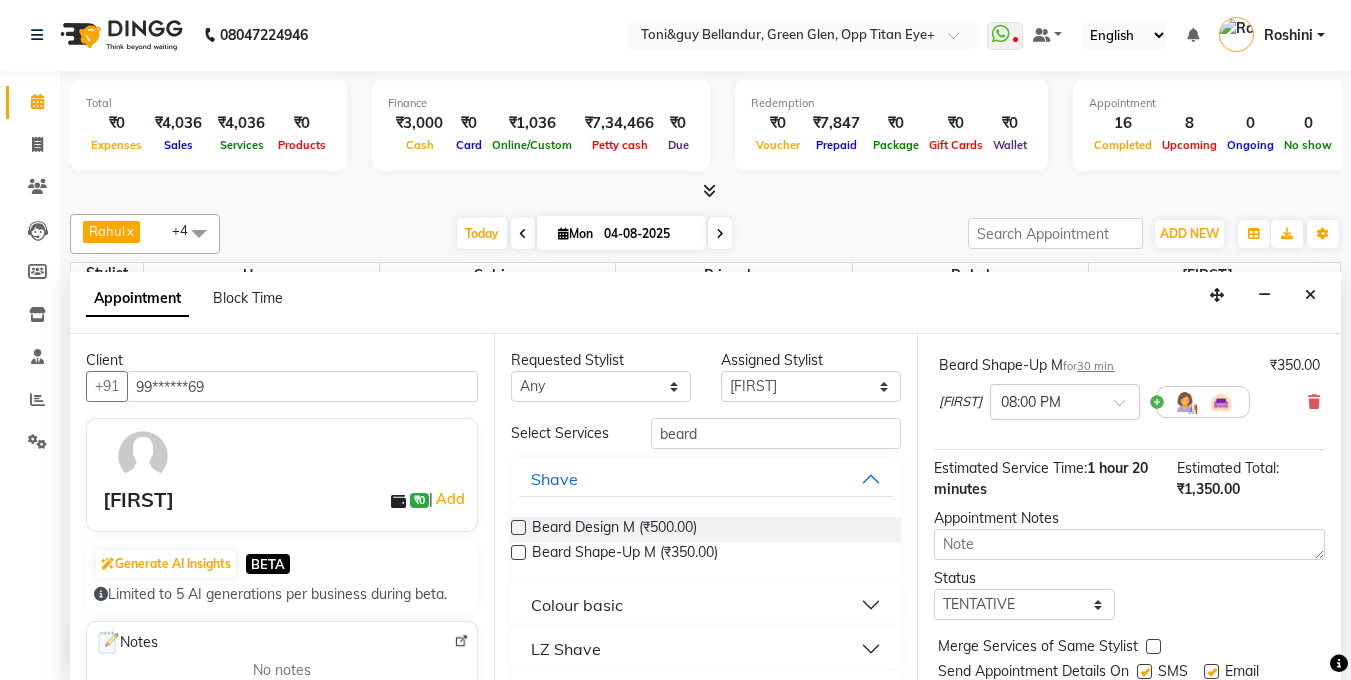scroll, scrollTop: 216, scrollLeft: 0, axis: vertical 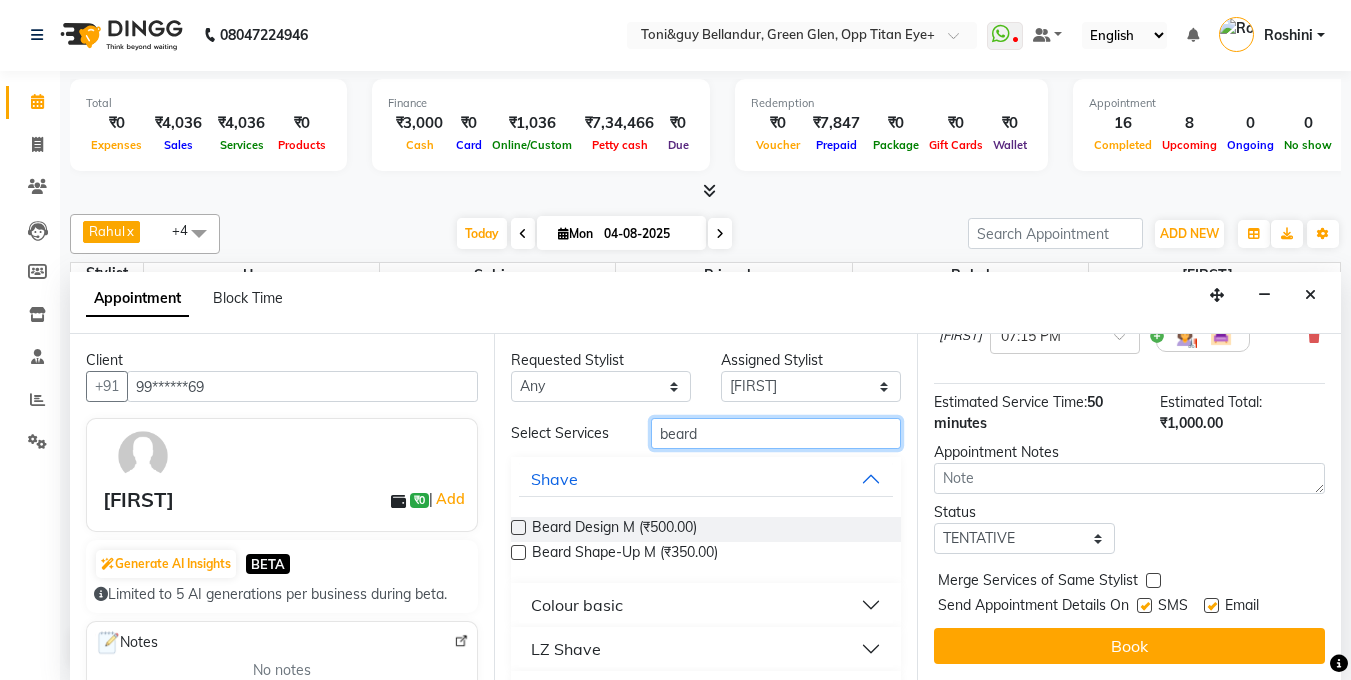 click on "beard" at bounding box center (776, 433) 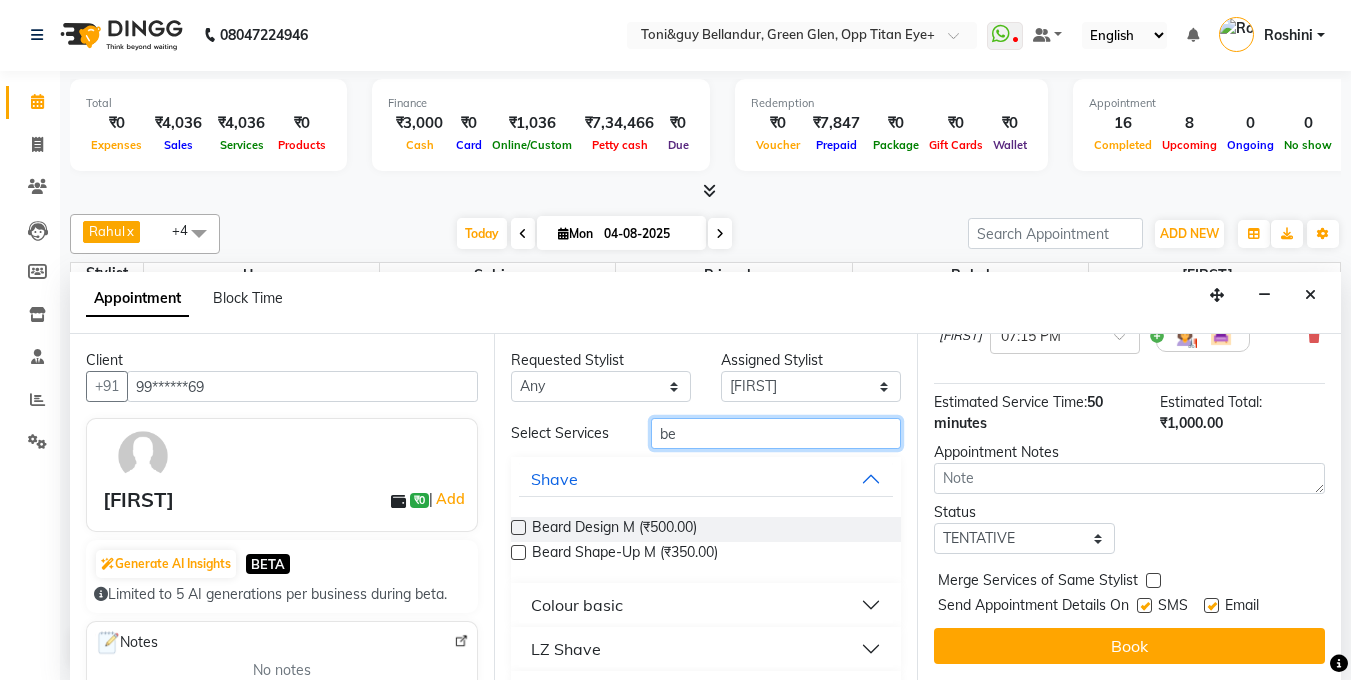 type on "b" 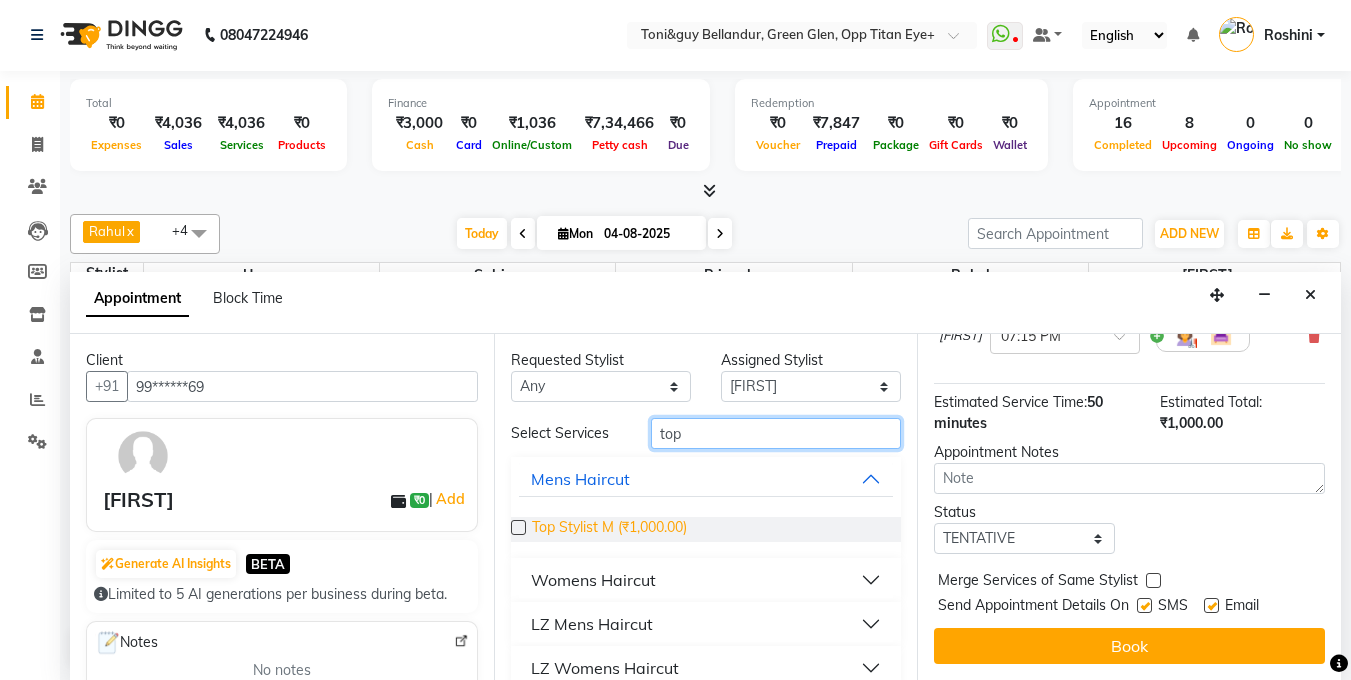 type on "top" 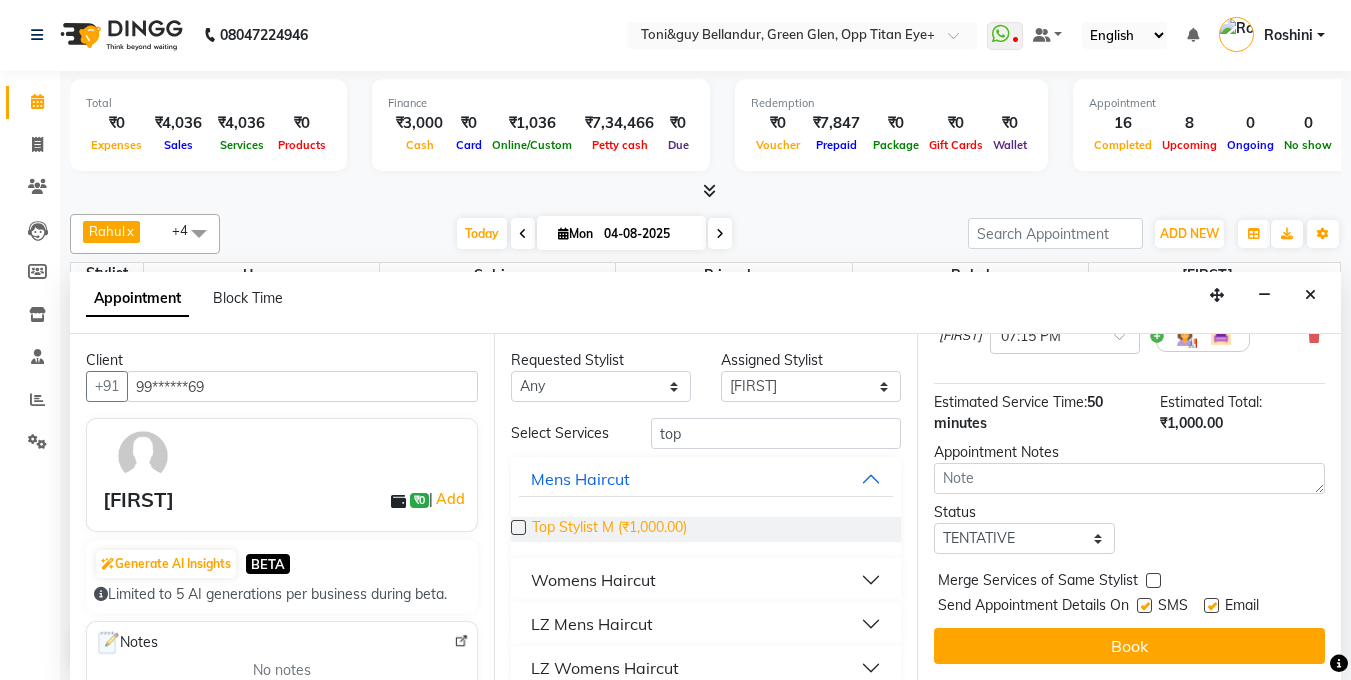 click on "Top Stylist M (₹1,000.00)" at bounding box center (609, 529) 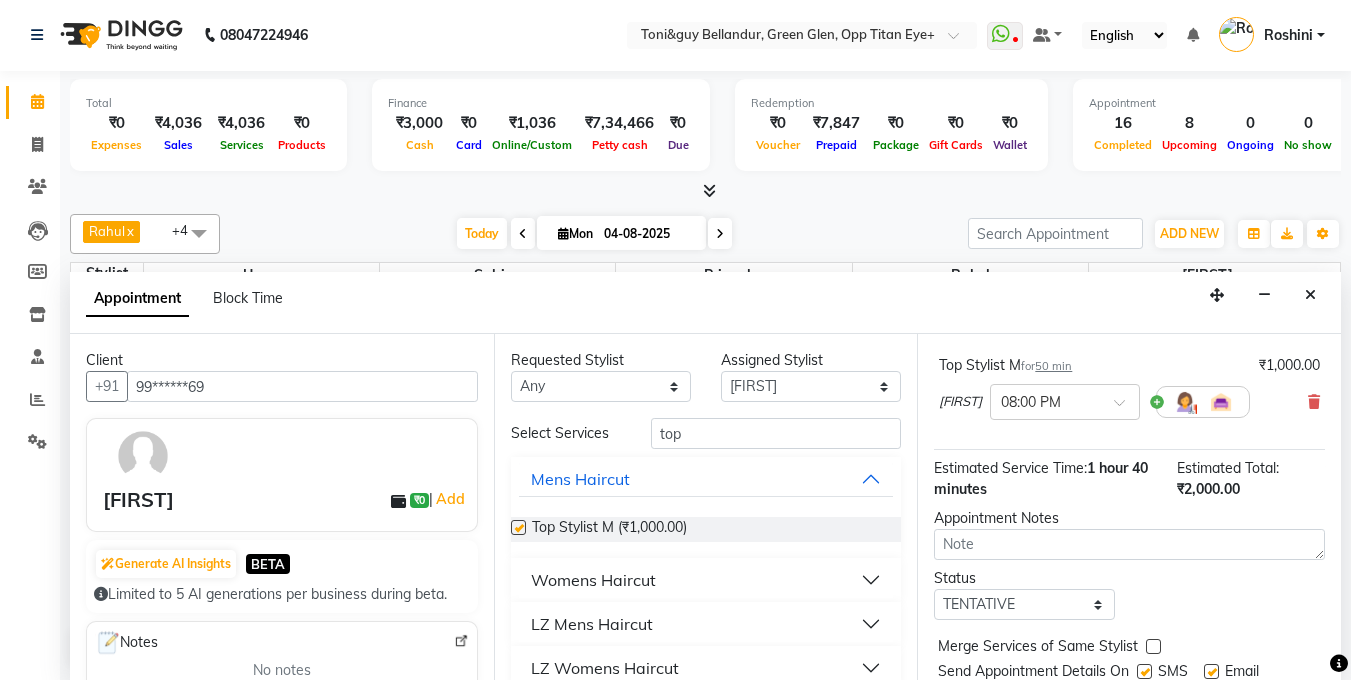 checkbox on "false" 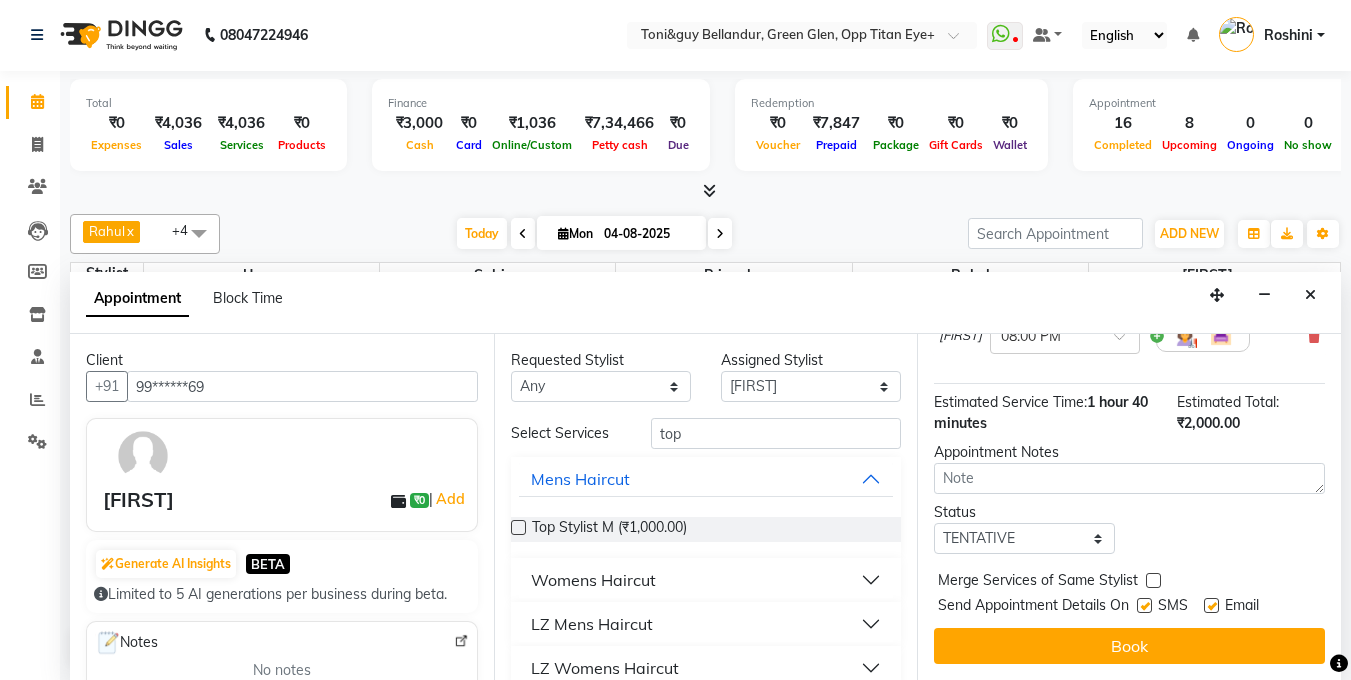 scroll, scrollTop: 307, scrollLeft: 0, axis: vertical 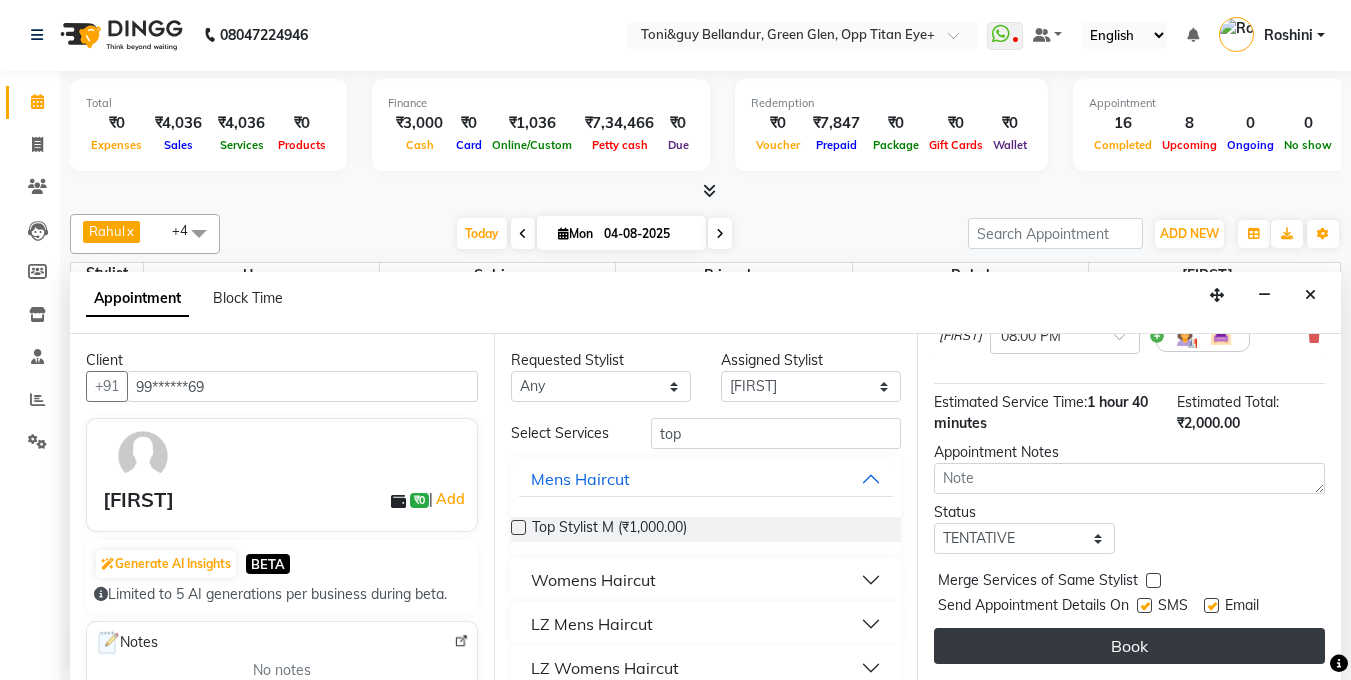 click on "Book" at bounding box center (1129, 646) 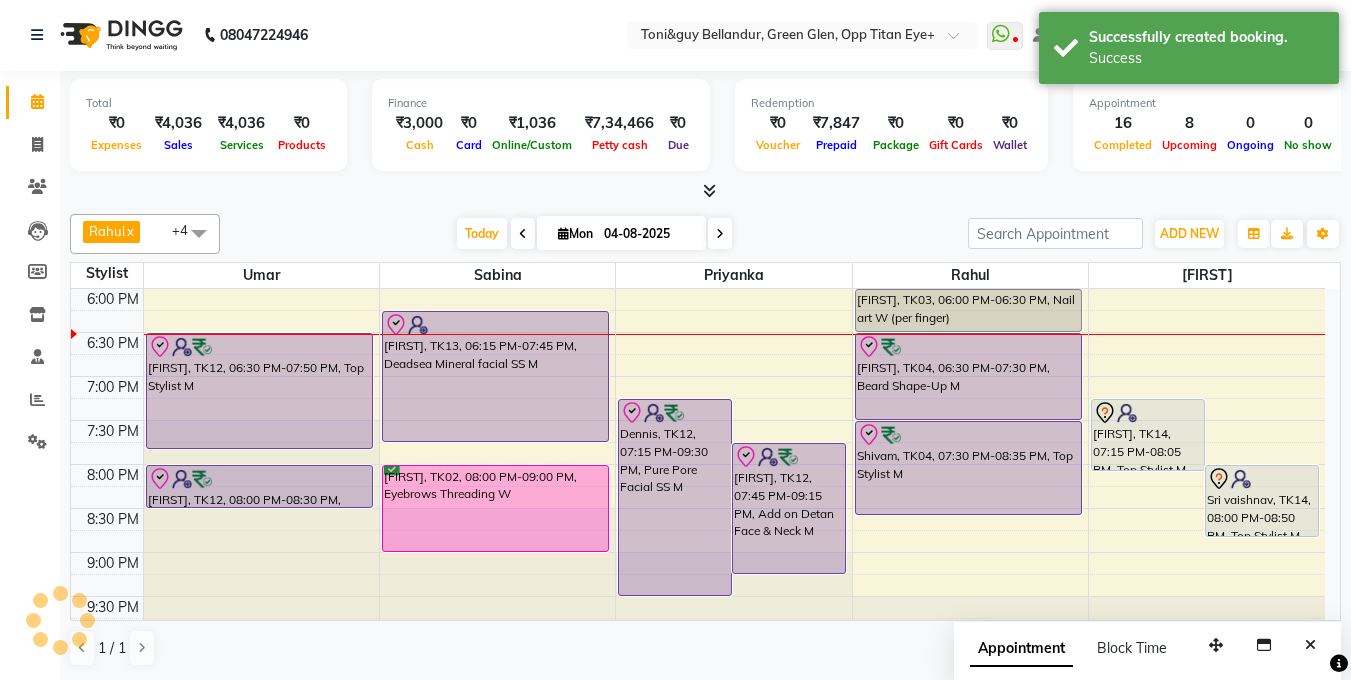 scroll, scrollTop: 0, scrollLeft: 0, axis: both 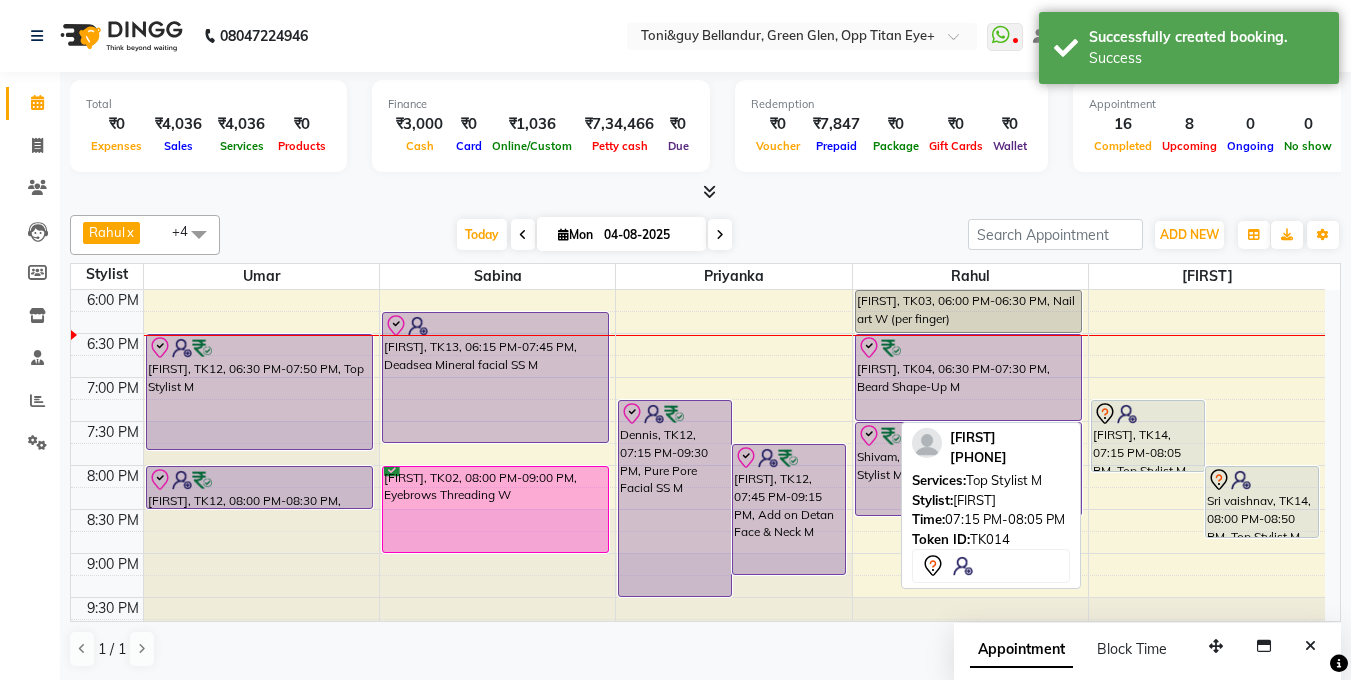 click on "Sri vaishnav, TK14, 07:15 PM-08:05 PM, Top Stylist M" at bounding box center [1148, 436] 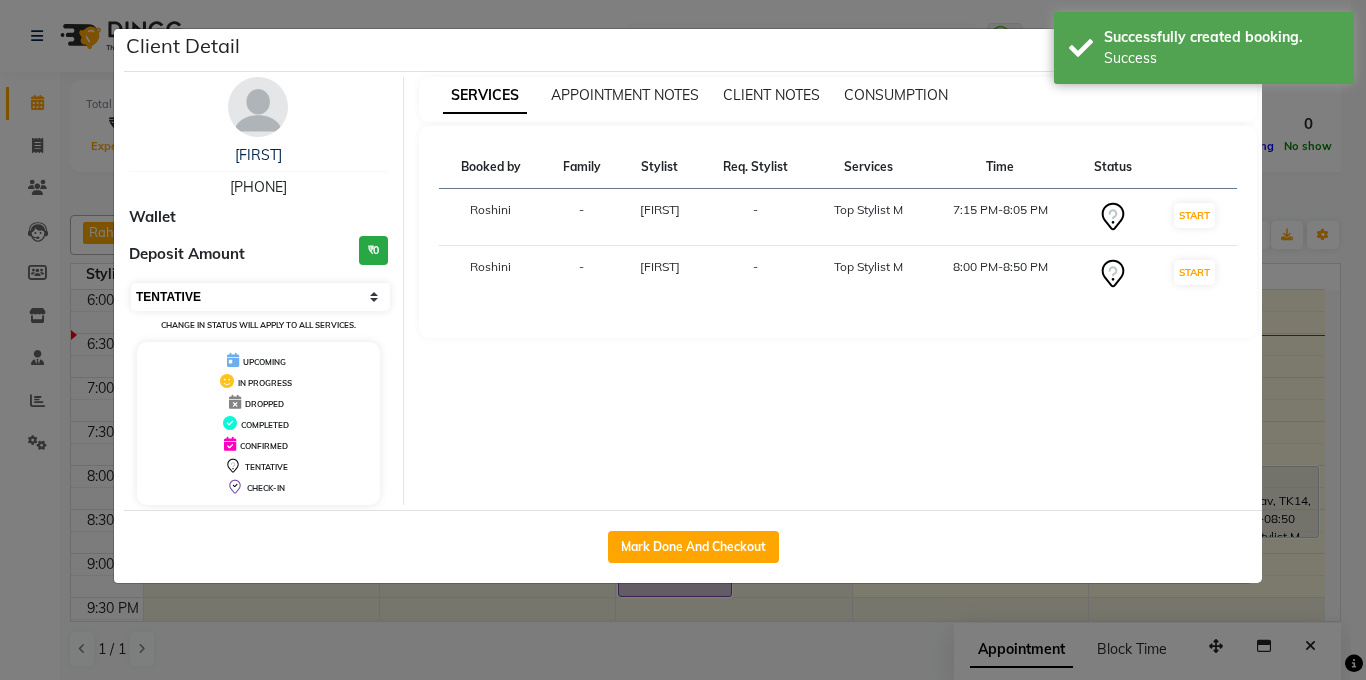click on "Select IN SERVICE CONFIRMED TENTATIVE CHECK IN MARK DONE DROPPED UPCOMING" at bounding box center (260, 297) 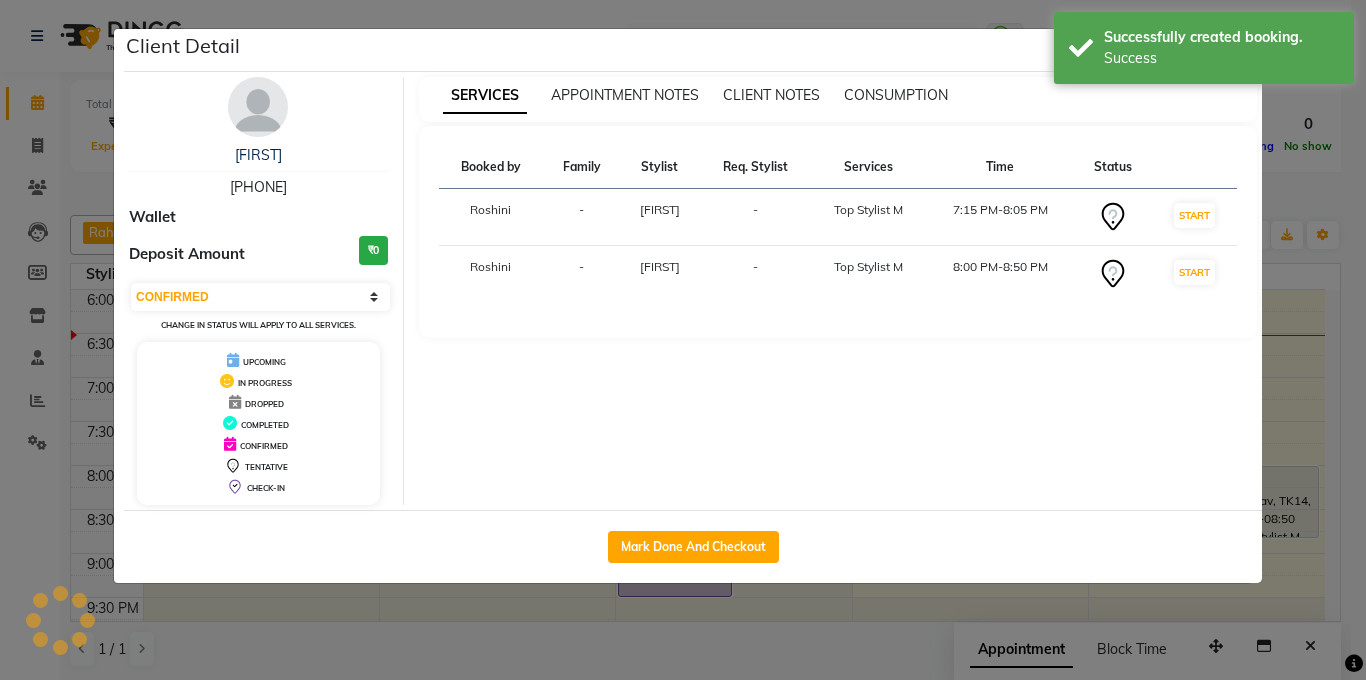 click on "Client Detail  Sri vaishnav   9966080669 Wallet Deposit Amount  ₹0  Select IN SERVICE CONFIRMED TENTATIVE CHECK IN MARK DONE DROPPED UPCOMING Change in status will apply to all services. UPCOMING IN PROGRESS DROPPED COMPLETED CONFIRMED TENTATIVE CHECK-IN SERVICES APPOINTMENT NOTES CLIENT NOTES CONSUMPTION Booked by Family Stylist Req. Stylist Services Time Status  Roshini  - Kasim -  Top Stylist M   7:15 PM-8:05 PM   START   Roshini  - Kasim -  Top Stylist M   8:00 PM-8:50 PM   START   Mark Done And Checkout" 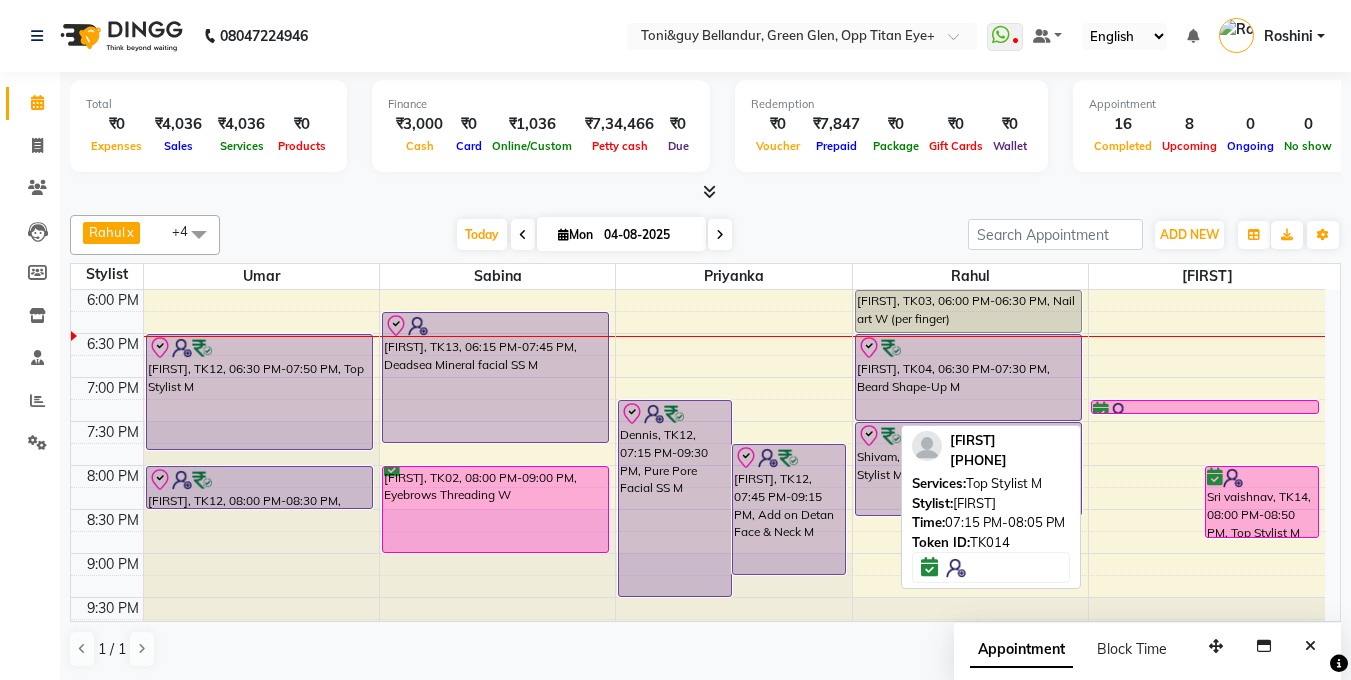drag, startPoint x: 1161, startPoint y: 467, endPoint x: 1164, endPoint y: 410, distance: 57.07889 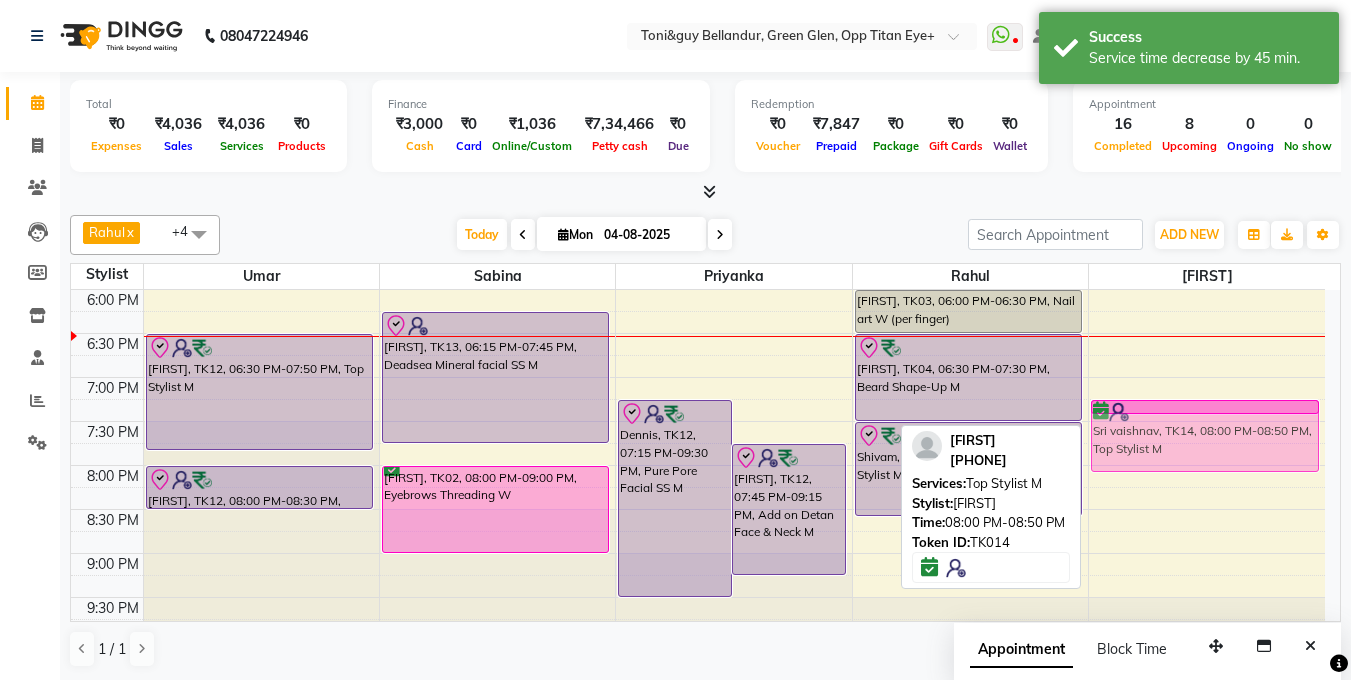 drag, startPoint x: 1201, startPoint y: 493, endPoint x: 1201, endPoint y: 430, distance: 63 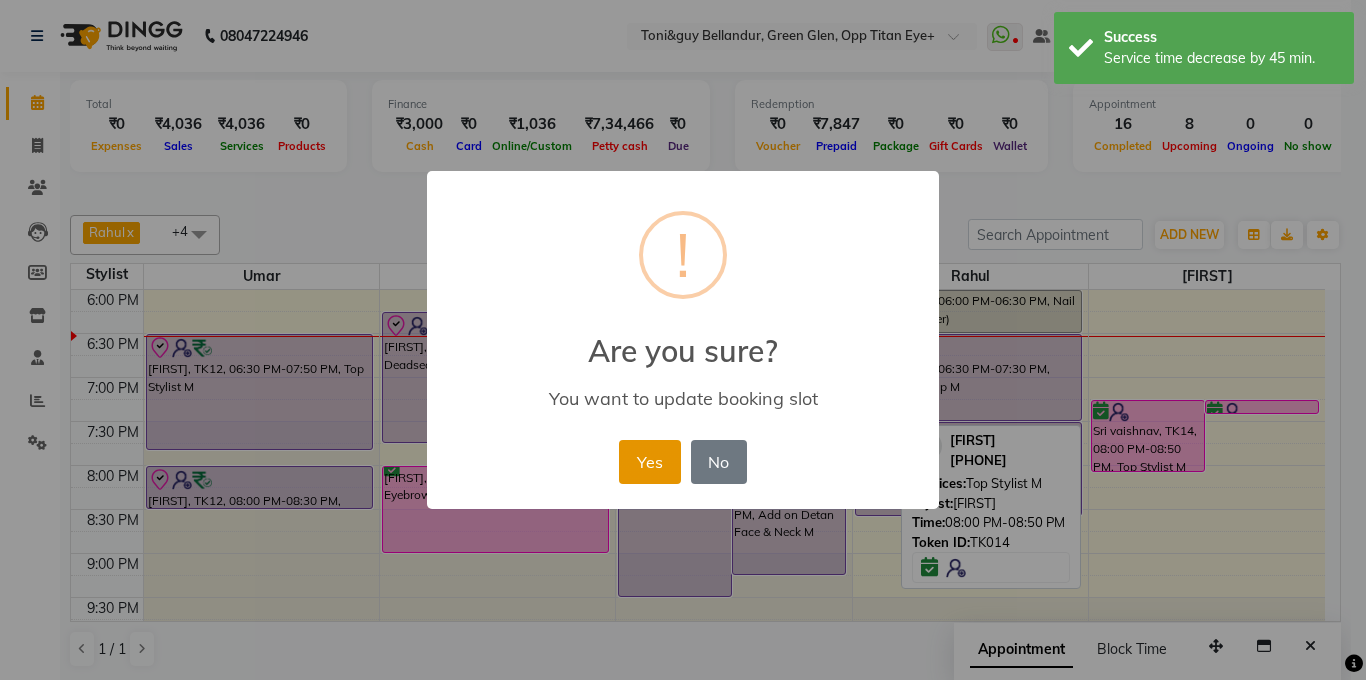 click on "Yes" at bounding box center (649, 462) 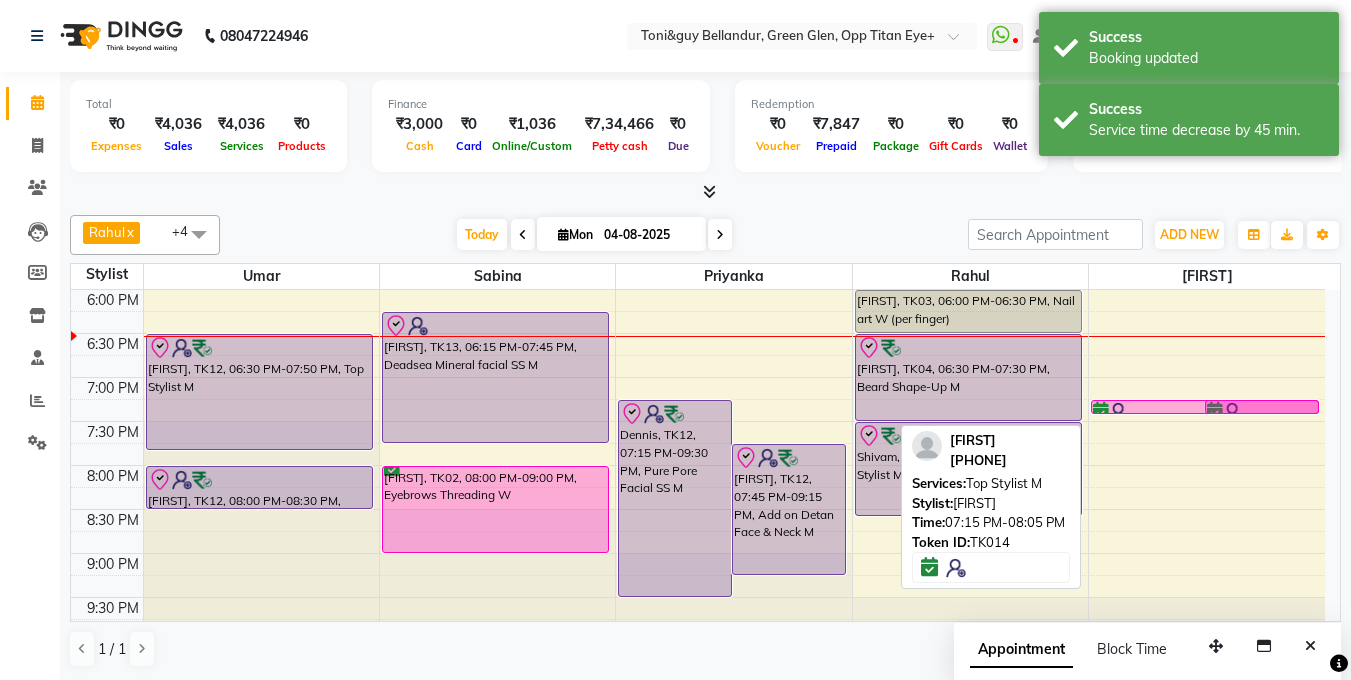 drag, startPoint x: 1178, startPoint y: 467, endPoint x: 1174, endPoint y: 413, distance: 54.147945 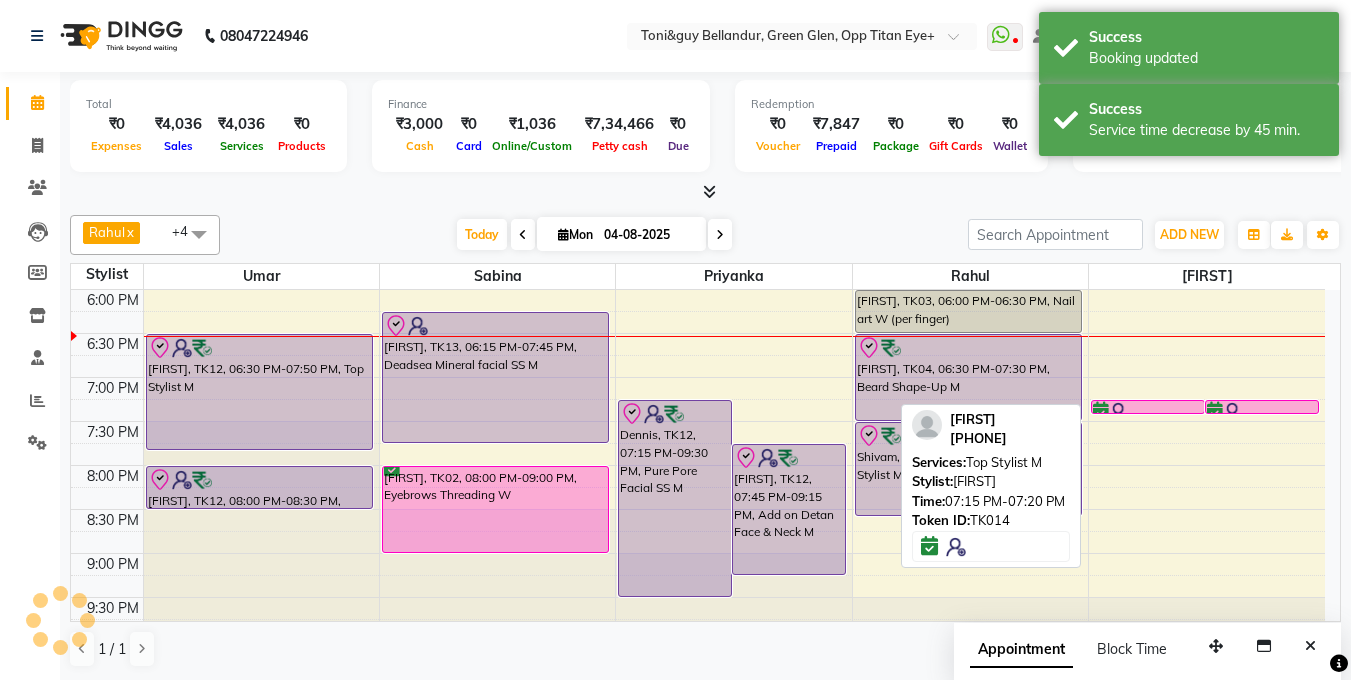 click at bounding box center [1148, 412] 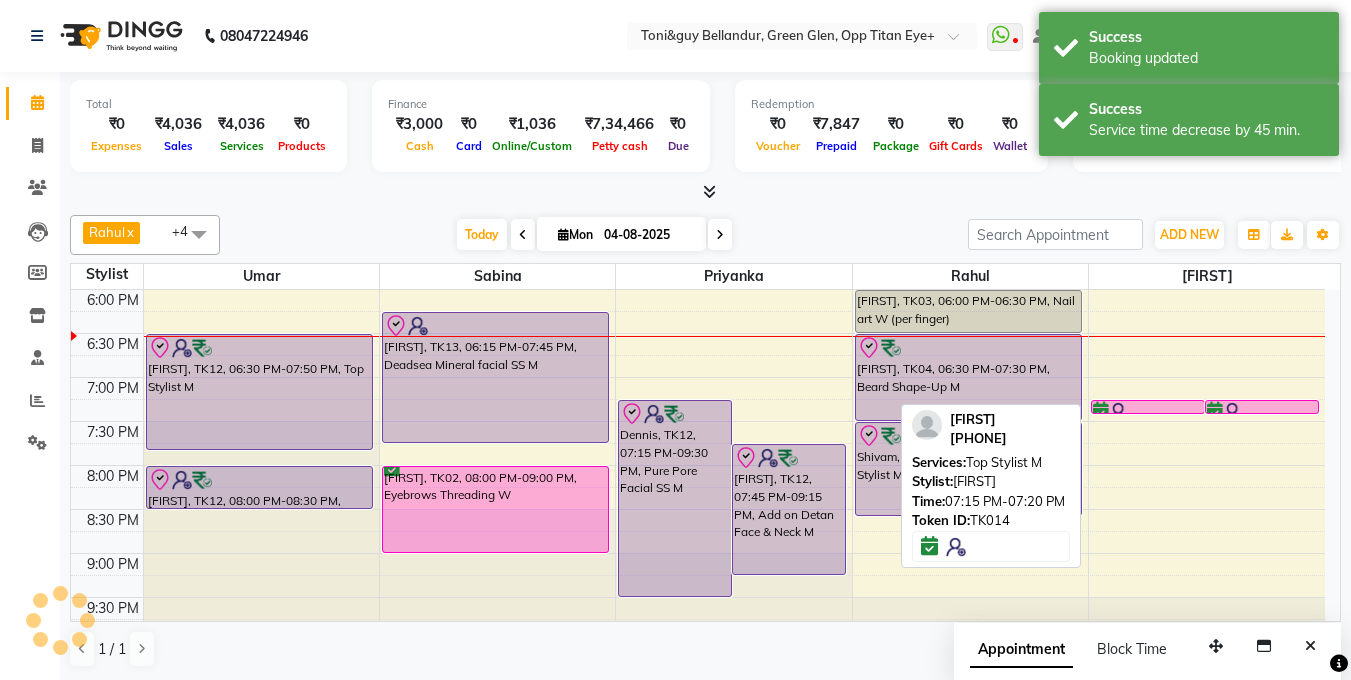 click at bounding box center (1148, 412) 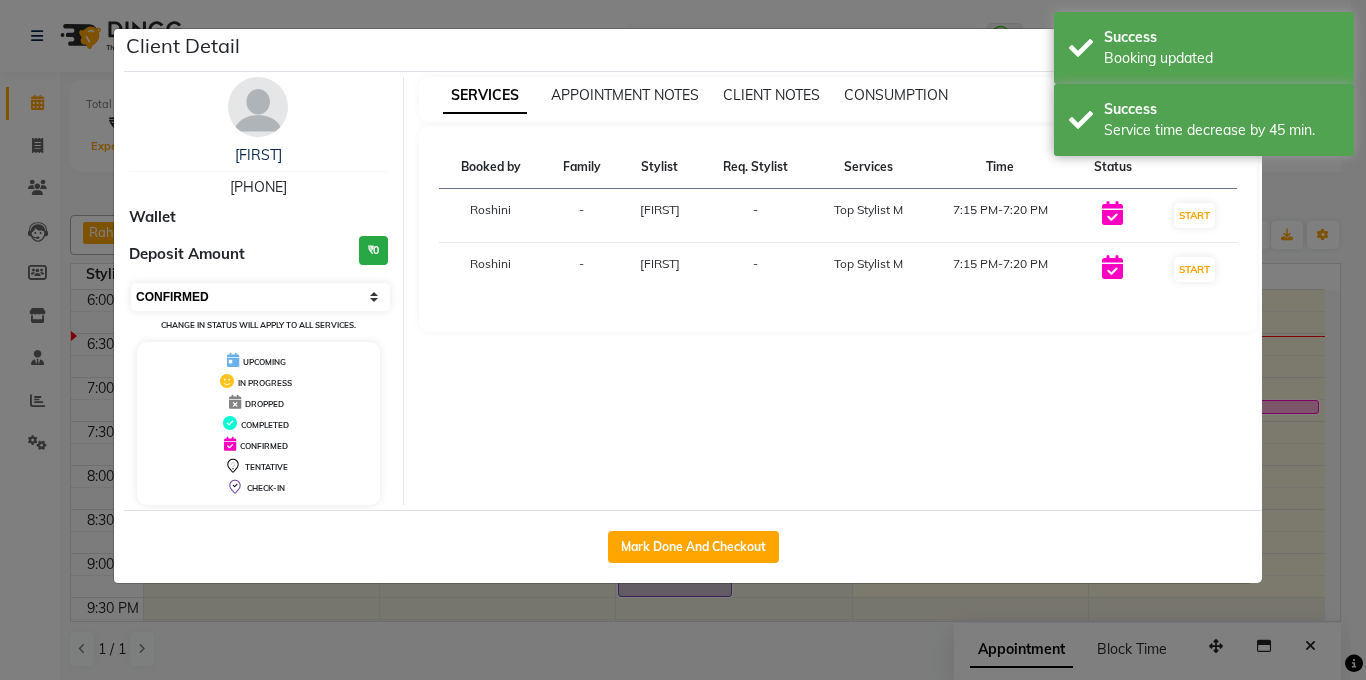 click on "Select IN SERVICE CONFIRMED TENTATIVE CHECK IN MARK DONE DROPPED UPCOMING" at bounding box center (260, 297) 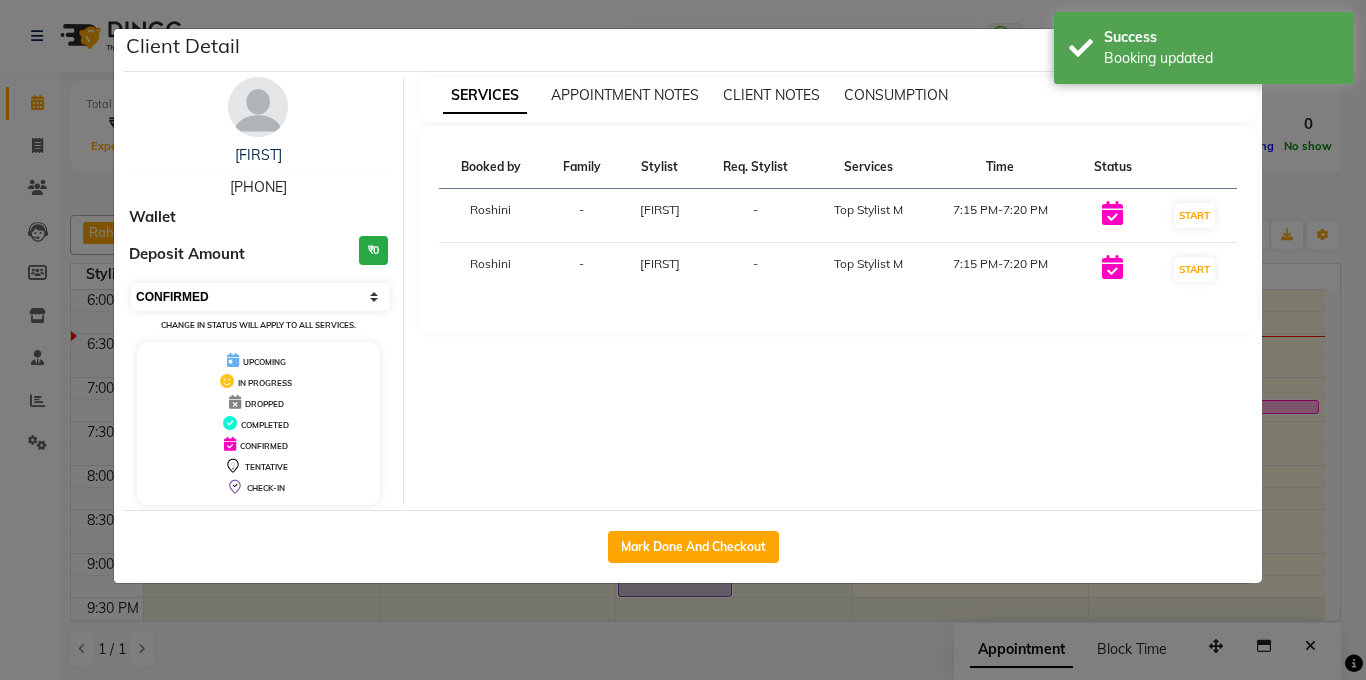 select on "2" 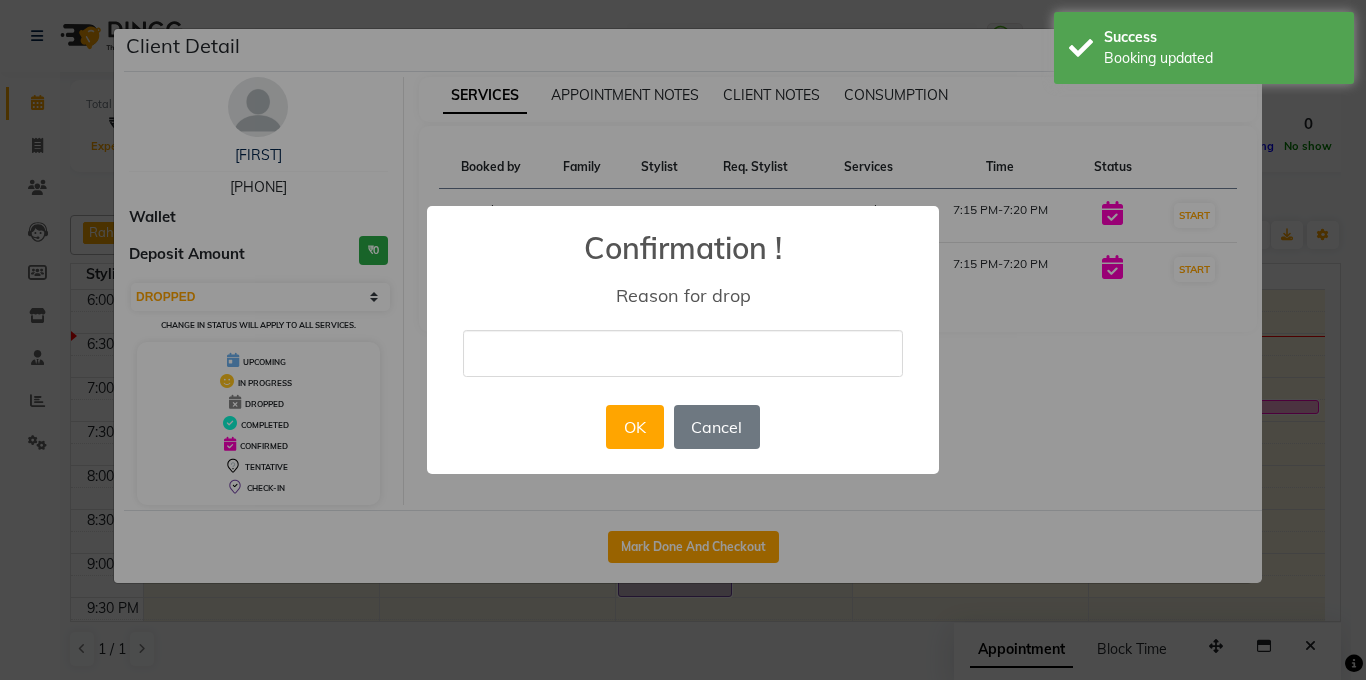click at bounding box center (683, 353) 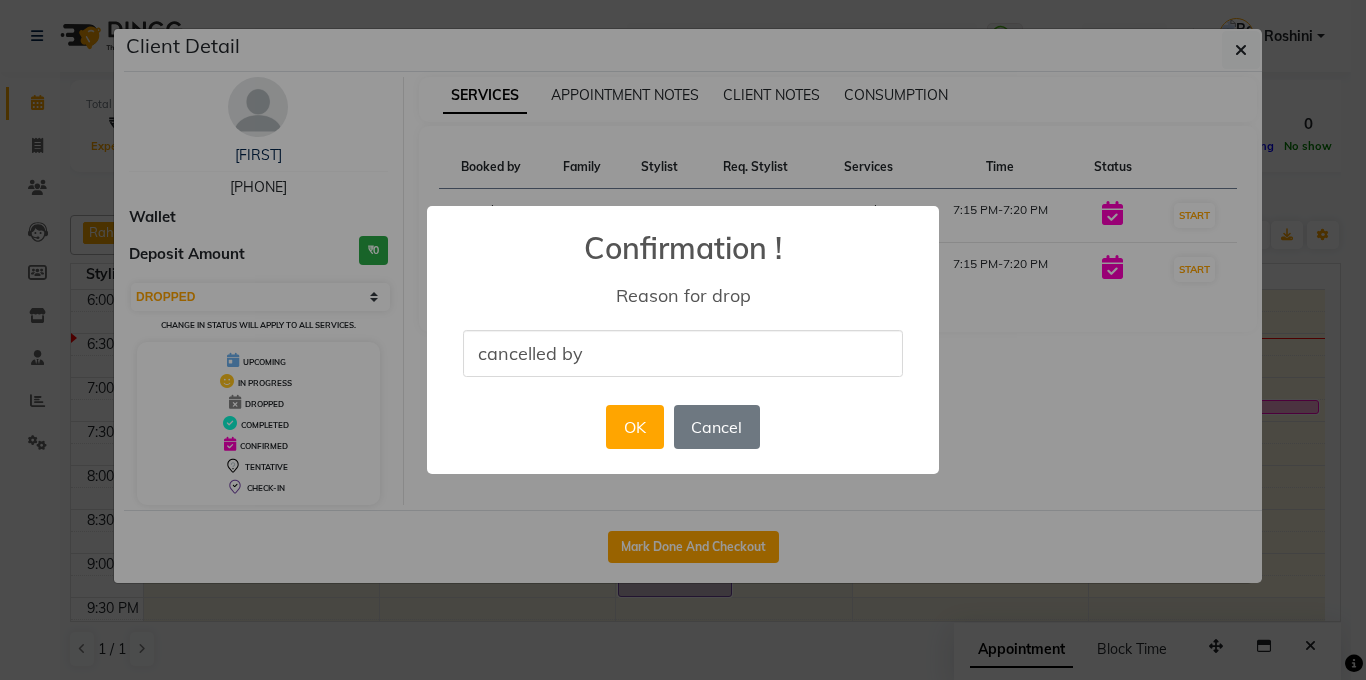 type on "cancelled by client" 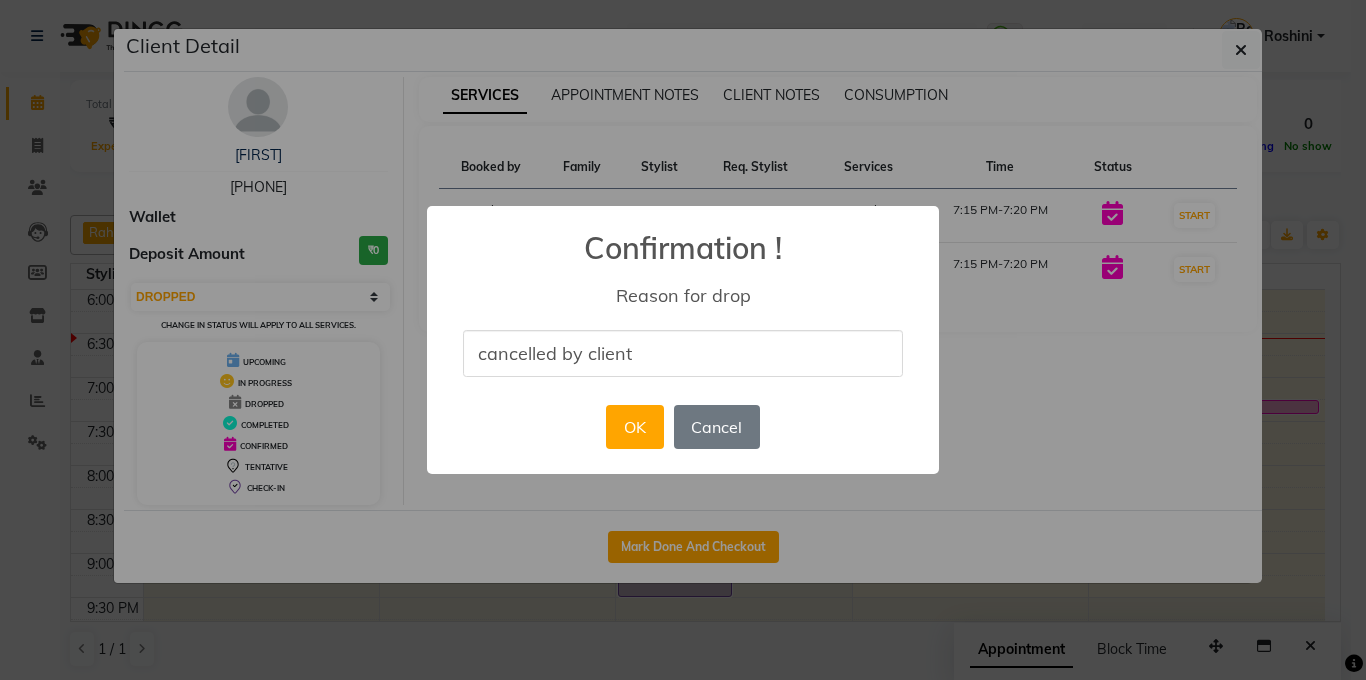 click on "× Confirmation ! Reason for drop cancelled by client OK No Cancel" at bounding box center (683, 340) 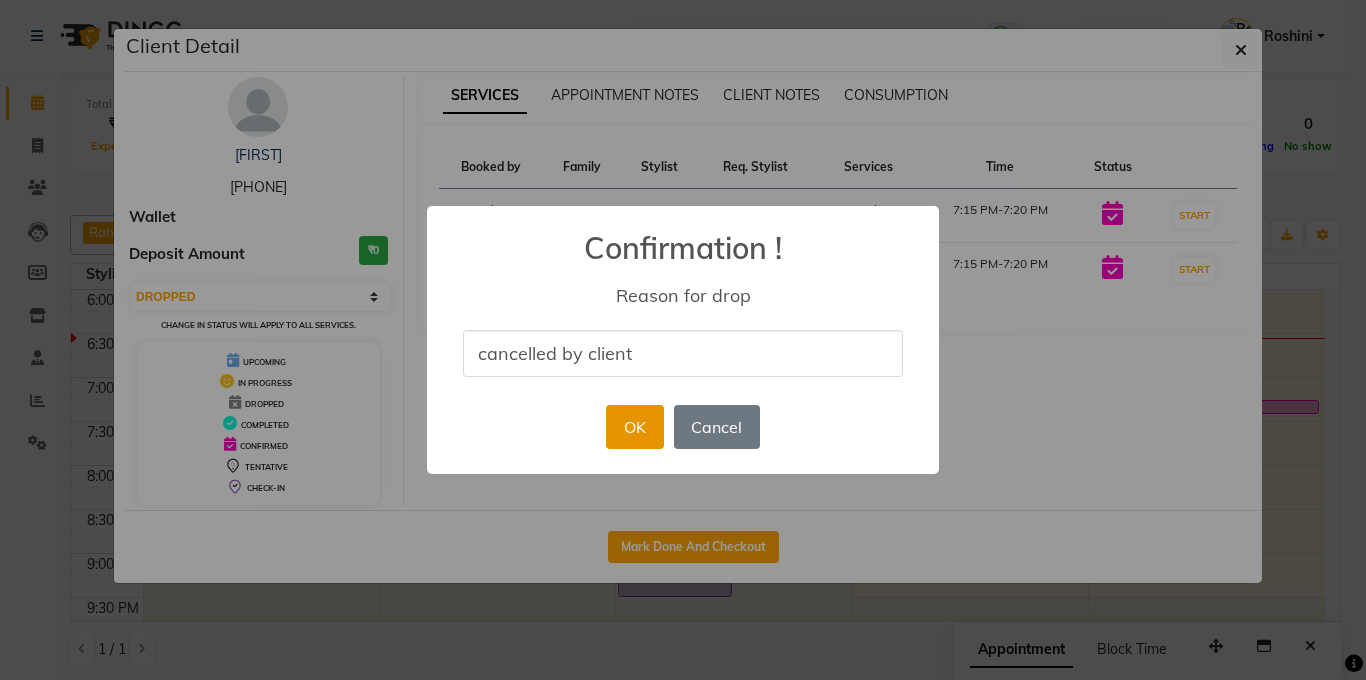 click on "OK" at bounding box center (634, 427) 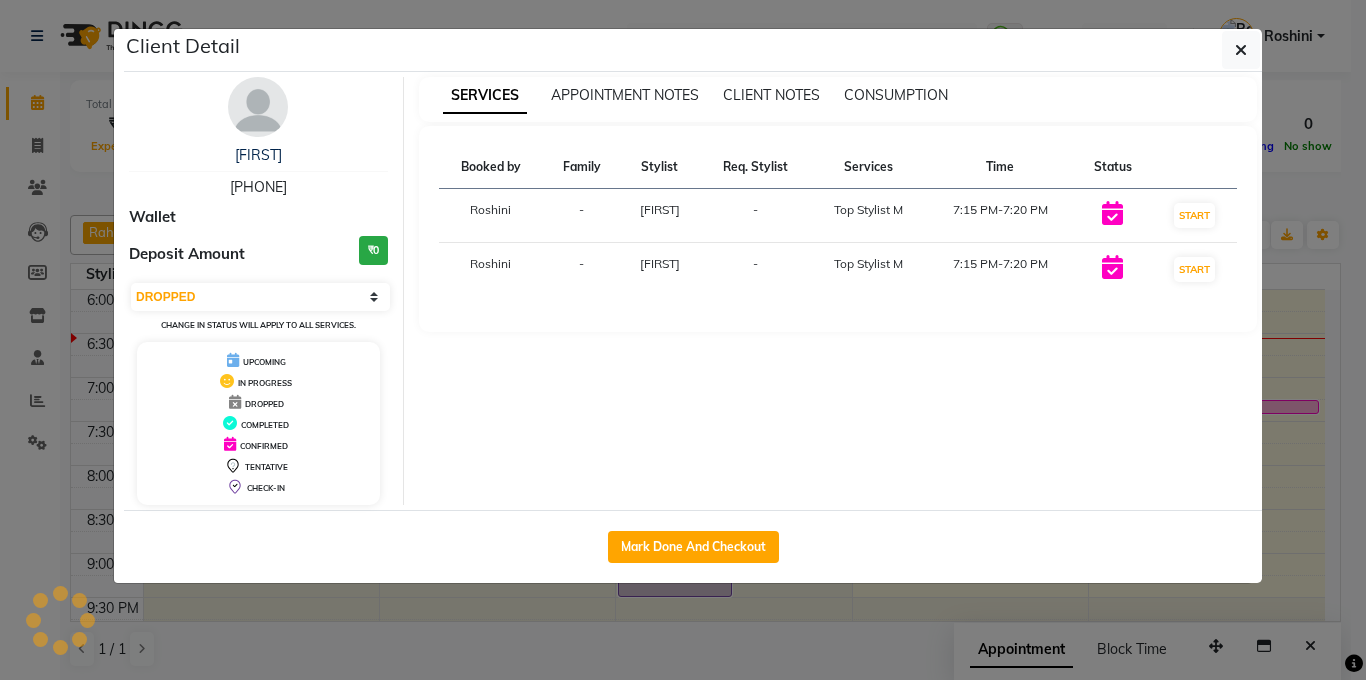 click on "Client Detail  Sri vaishnav   9966080669 Wallet Deposit Amount  ₹0  Select IN SERVICE CONFIRMED TENTATIVE CHECK IN MARK DONE DROPPED UPCOMING Change in status will apply to all services. UPCOMING IN PROGRESS DROPPED COMPLETED CONFIRMED TENTATIVE CHECK-IN SERVICES APPOINTMENT NOTES CLIENT NOTES CONSUMPTION Booked by Family Stylist Req. Stylist Services Time Status  Roshini  - Kasim -  Top Stylist M   7:15 PM-7:20 PM   START   Roshini  - Kasim -  Top Stylist M   7:15 PM-7:20 PM   START   Mark Done And Checkout" 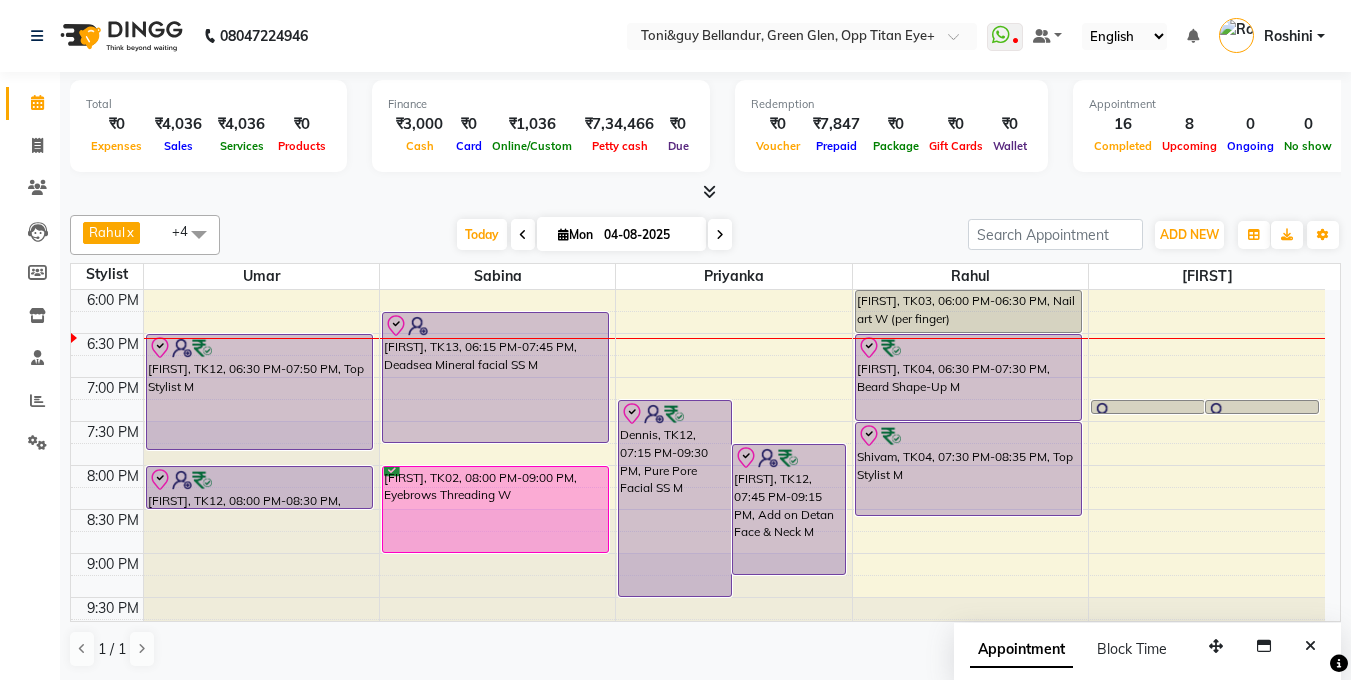 click at bounding box center [523, 234] 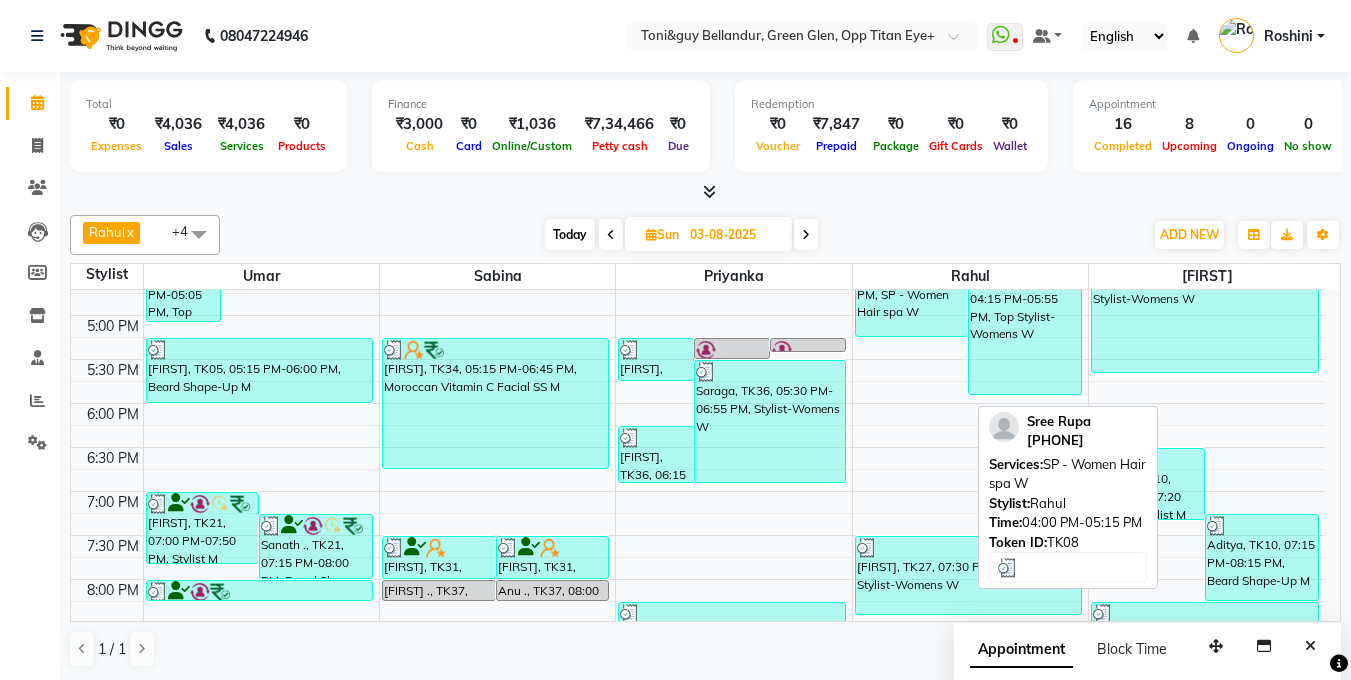 scroll, scrollTop: 812, scrollLeft: 0, axis: vertical 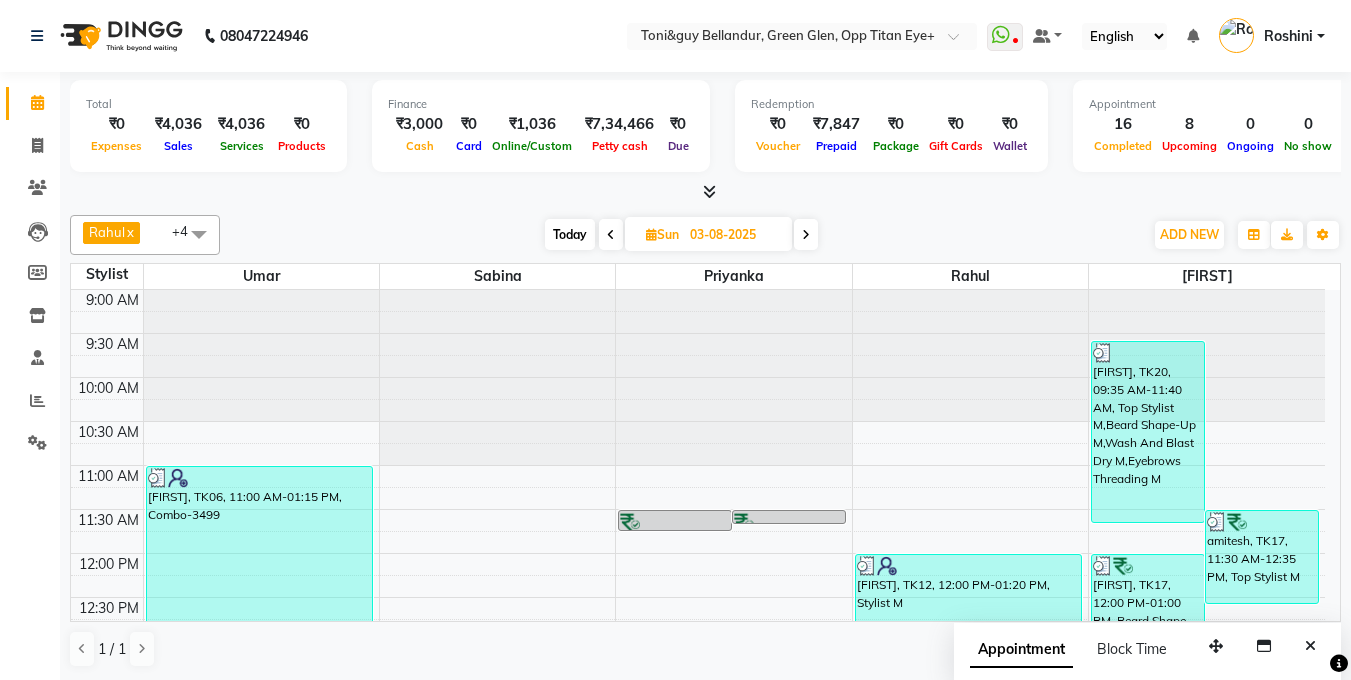 click on "Today" at bounding box center [570, 234] 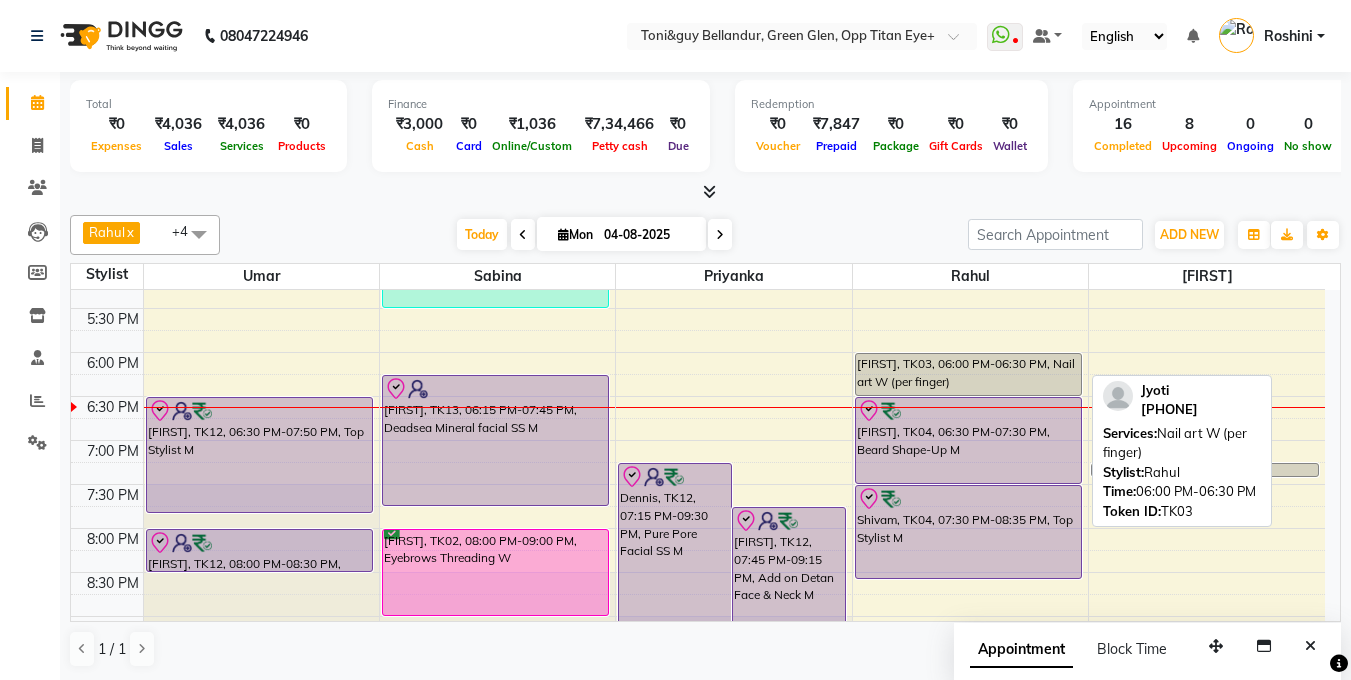 scroll, scrollTop: 730, scrollLeft: 0, axis: vertical 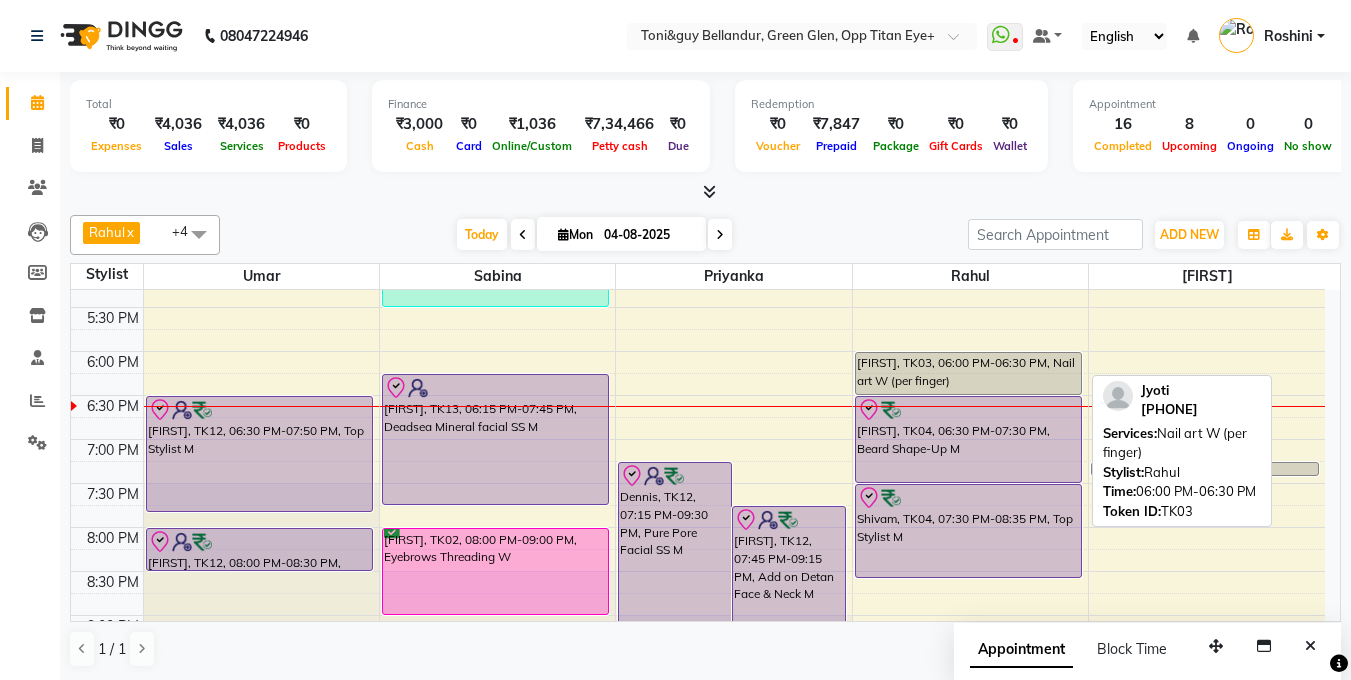 click on "[FIRST], TK03, [TIME]-[TIME], Nail art W (per finger)" at bounding box center [969, 373] 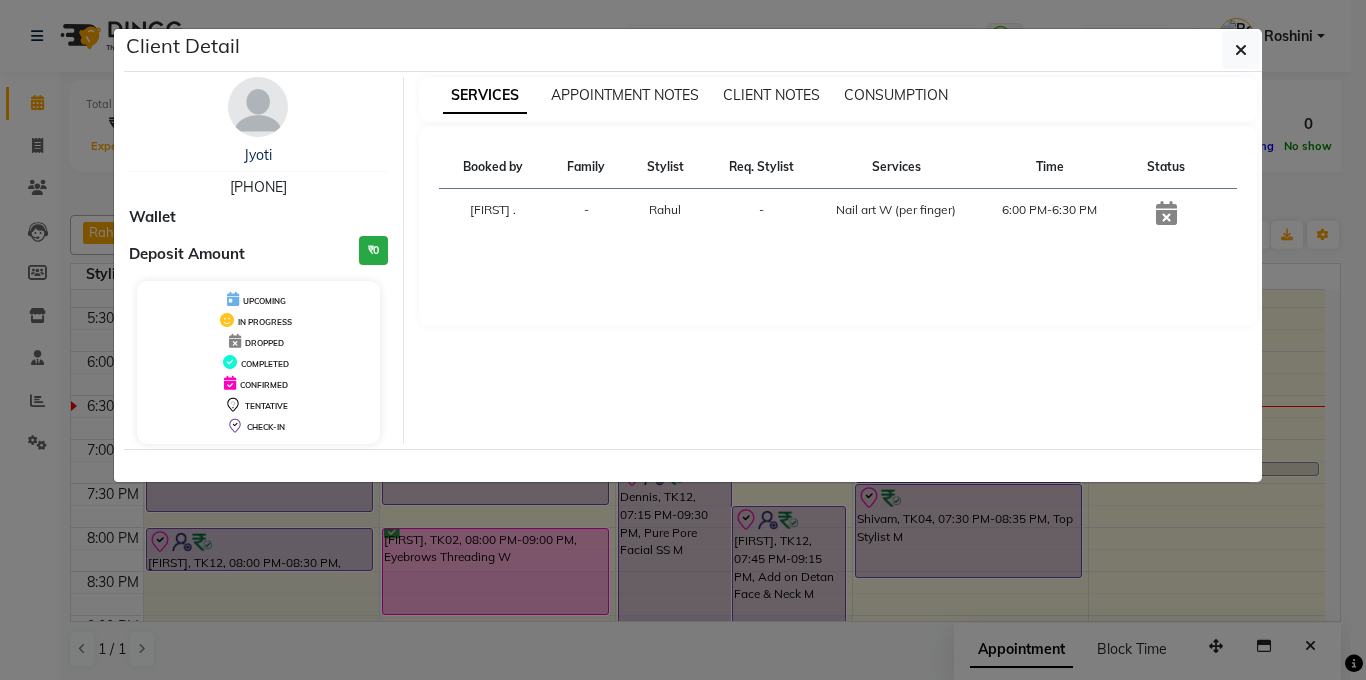 click on "Client Detail [FIRST] [PHONE] Wallet Deposit Amount ₹0 UPCOMING IN PROGRESS DROPPED COMPLETED CONFIRMED TENTATIVE CHECK-IN SERVICES APPOINTMENT NOTES CLIENT NOTES CONSUMPTION Booked by Family Stylist Req. Stylist Services Time Status [LAST] - [FIRST] Nail art W (per finger) [TIME]-[TIME]" 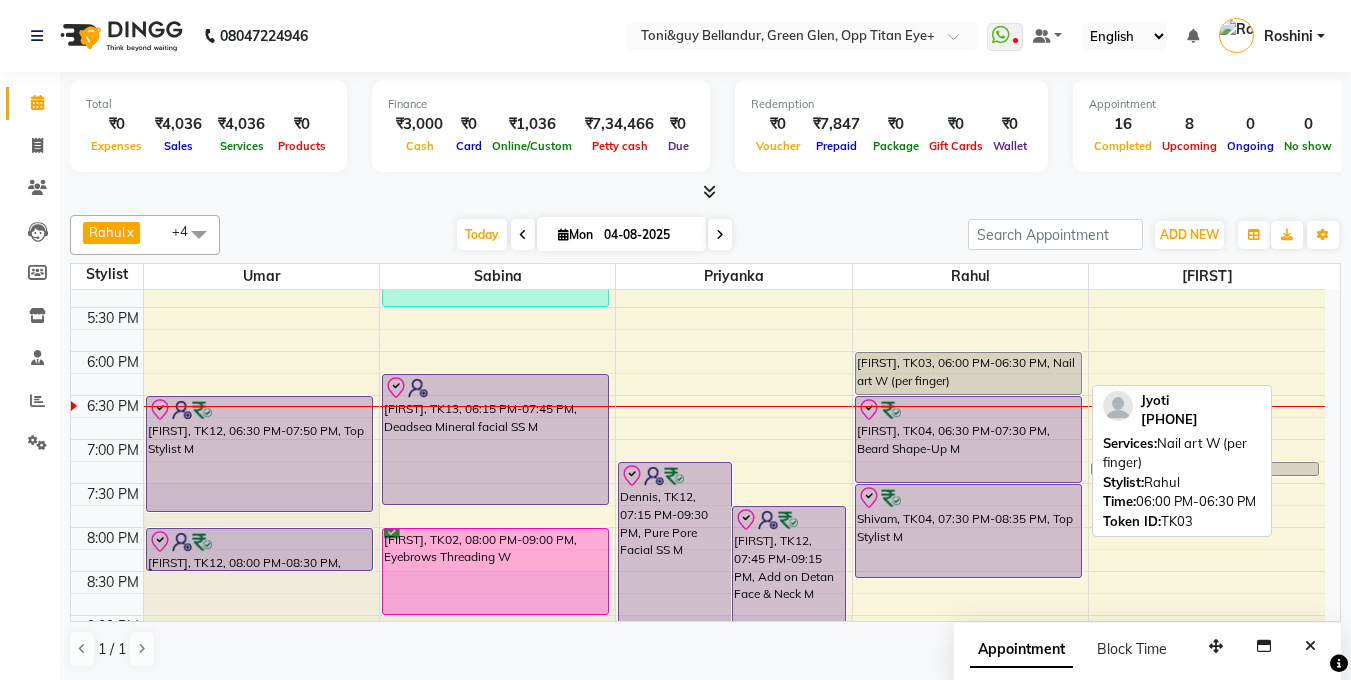 click on "[FIRST], TK03, [TIME]-[TIME], Nail art W (per finger)" at bounding box center (969, 373) 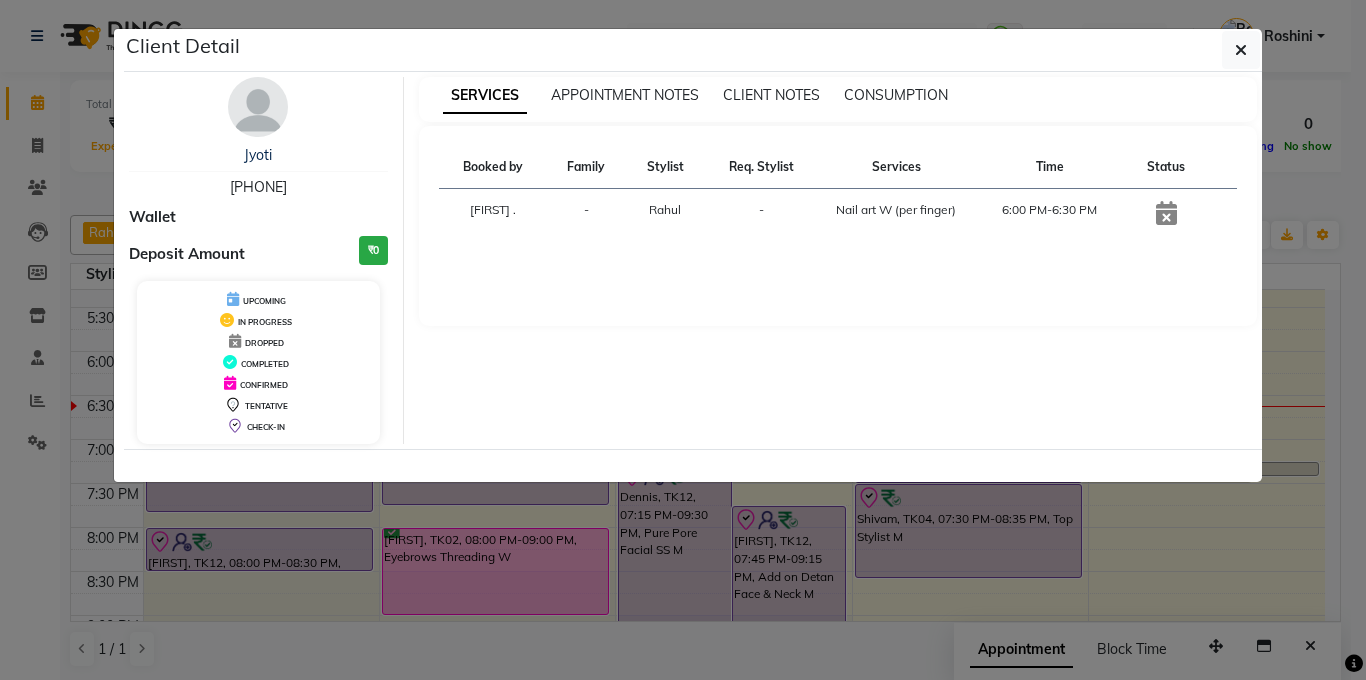 click on "Client Detail [FIRST] [PHONE] Wallet Deposit Amount ₹0 UPCOMING IN PROGRESS DROPPED COMPLETED CONFIRMED TENTATIVE CHECK-IN SERVICES APPOINTMENT NOTES CLIENT NOTES CONSUMPTION Booked by Family Stylist Req. Stylist Services Time Status [LAST] - [FIRST] Nail art W (per finger) [TIME]-[TIME]" 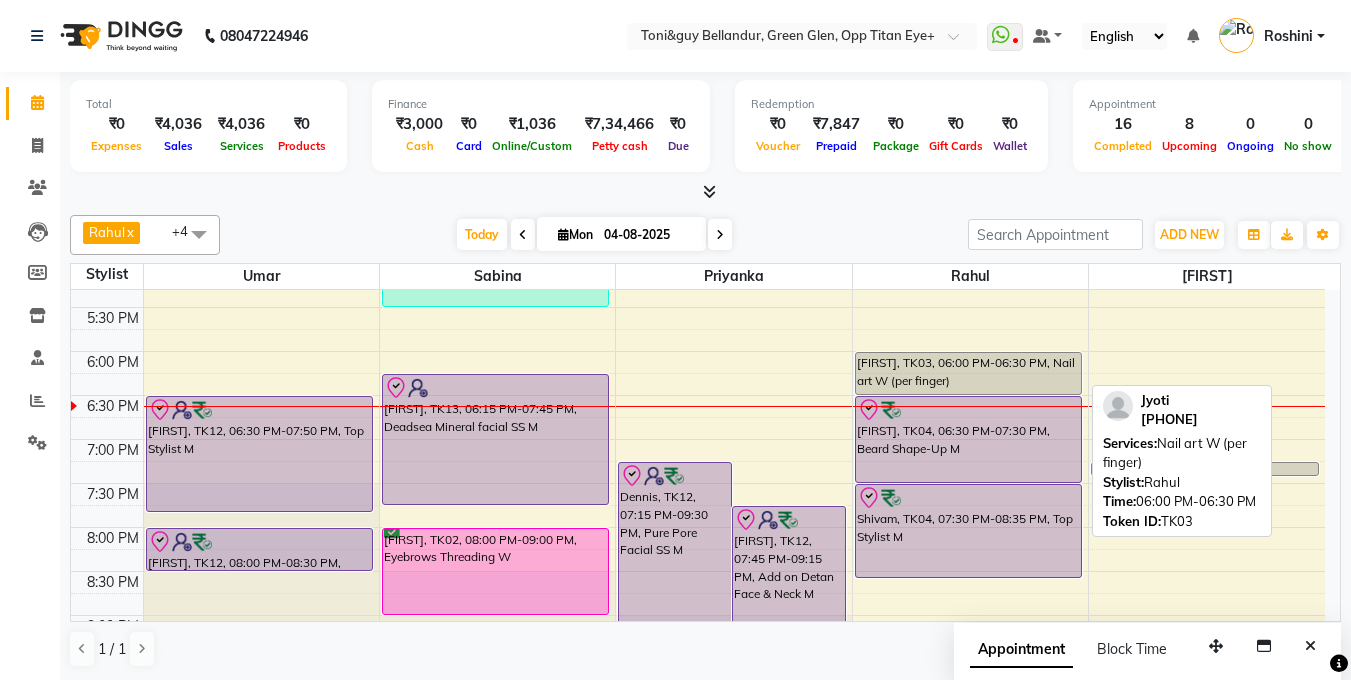 click on "[FIRST], TK03, [TIME]-[TIME], Nail art W (per finger)" at bounding box center [969, 373] 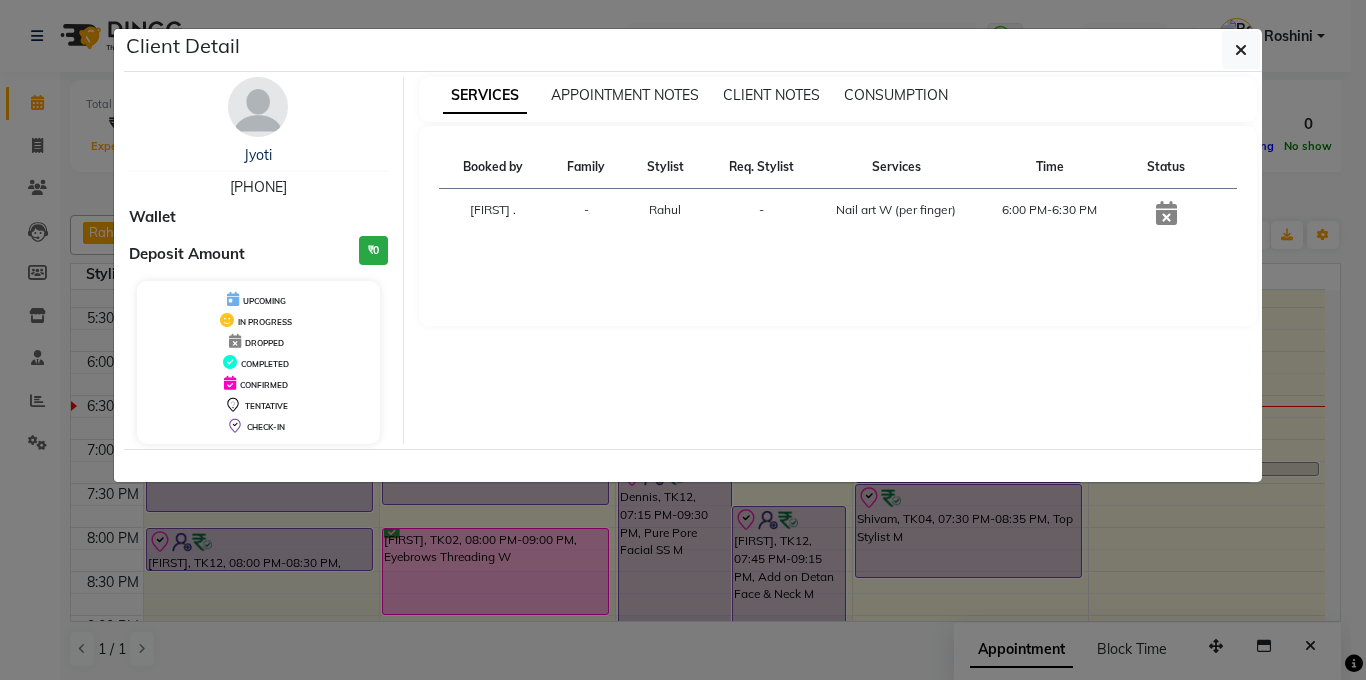 click on "Client Detail [FIRST] [PHONE] Wallet Deposit Amount ₹0 UPCOMING IN PROGRESS DROPPED COMPLETED CONFIRMED TENTATIVE CHECK-IN SERVICES APPOINTMENT NOTES CLIENT NOTES CONSUMPTION Booked by Family Stylist Req. Stylist Services Time Status [LAST] - [FIRST] Nail art W (per finger) [TIME]-[TIME]" 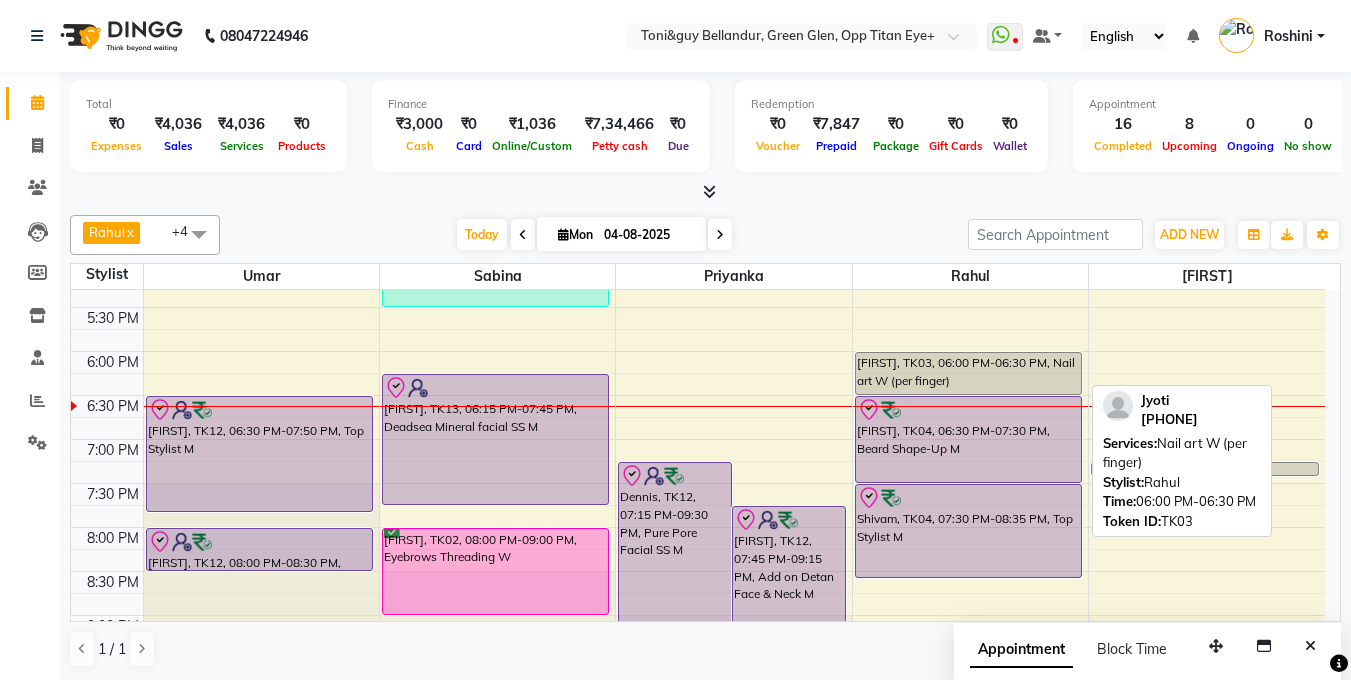 click on "[FIRST], TK03, [TIME]-[TIME], Nail art W (per finger)" at bounding box center (969, 373) 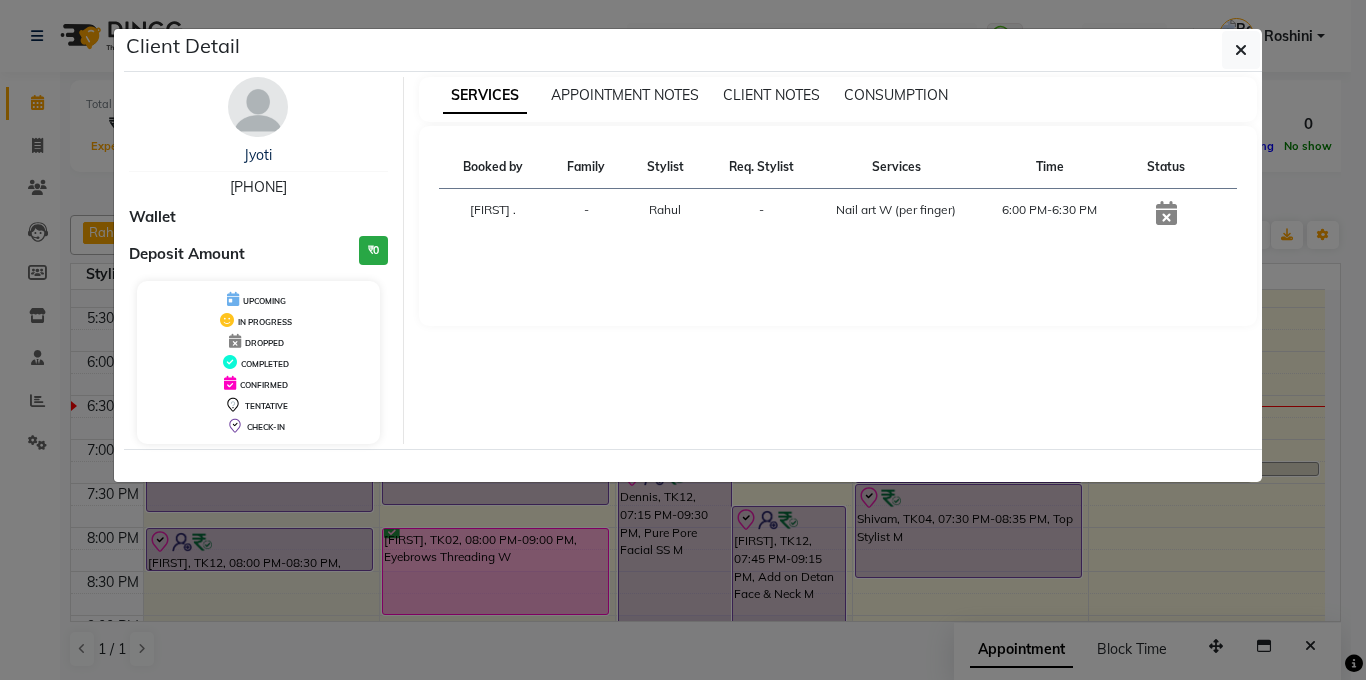 click on "Client Detail [FIRST] [PHONE] Wallet Deposit Amount ₹0 UPCOMING IN PROGRESS DROPPED COMPLETED CONFIRMED TENTATIVE CHECK-IN SERVICES APPOINTMENT NOTES CLIENT NOTES CONSUMPTION Booked by Family Stylist Req. Stylist Services Time Status [LAST] - [FIRST] Nail art W (per finger) [TIME]-[TIME]" 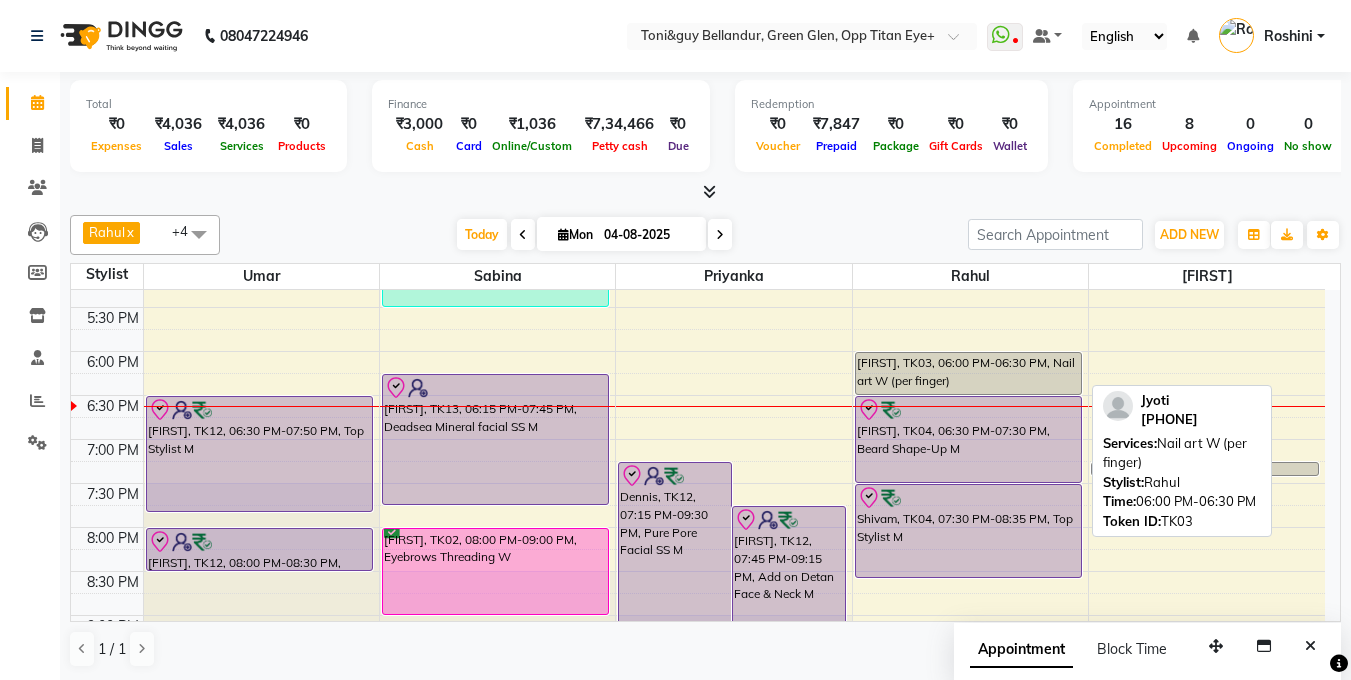 click on "[FIRST], TK03, [TIME]-[TIME], Nail art W (per finger)" at bounding box center [969, 373] 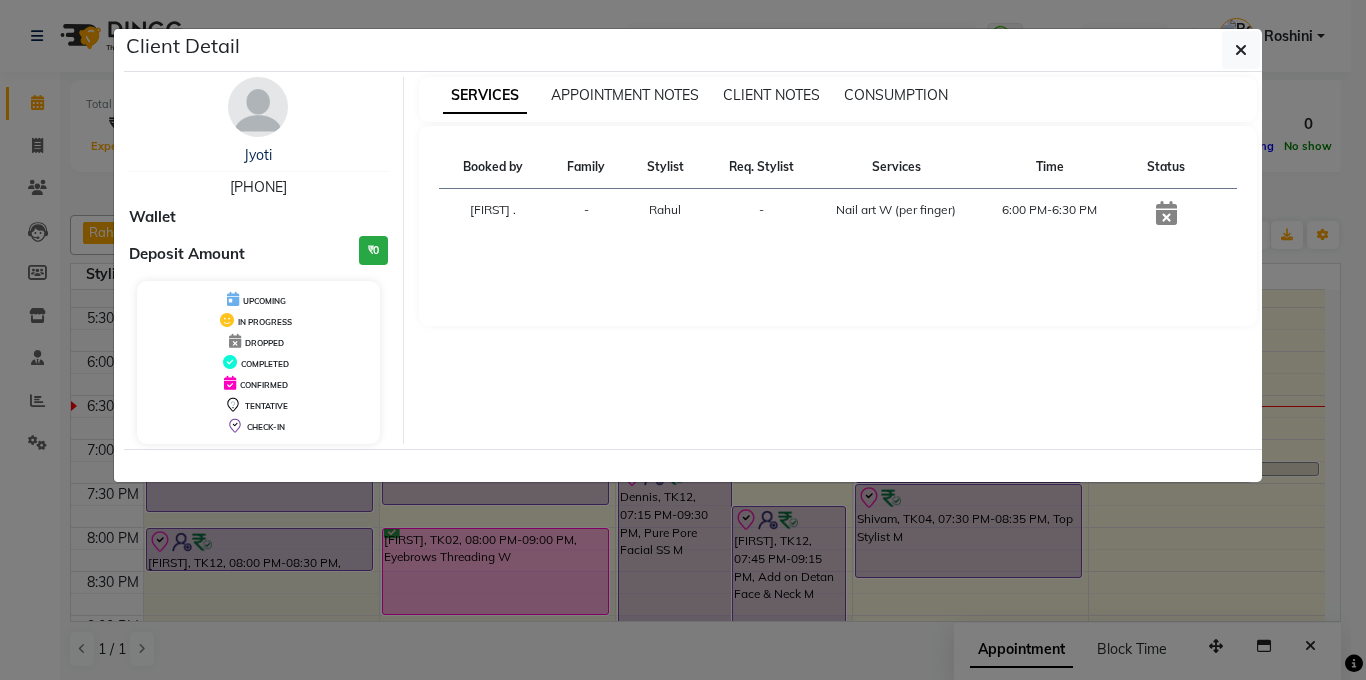 click on "Client Detail [FIRST] [PHONE] Wallet Deposit Amount ₹0 UPCOMING IN PROGRESS DROPPED COMPLETED CONFIRMED TENTATIVE CHECK-IN SERVICES APPOINTMENT NOTES CLIENT NOTES CONSUMPTION Booked by Family Stylist Req. Stylist Services Time Status [LAST] - [FIRST] Nail art W (per finger) [TIME]-[TIME]" 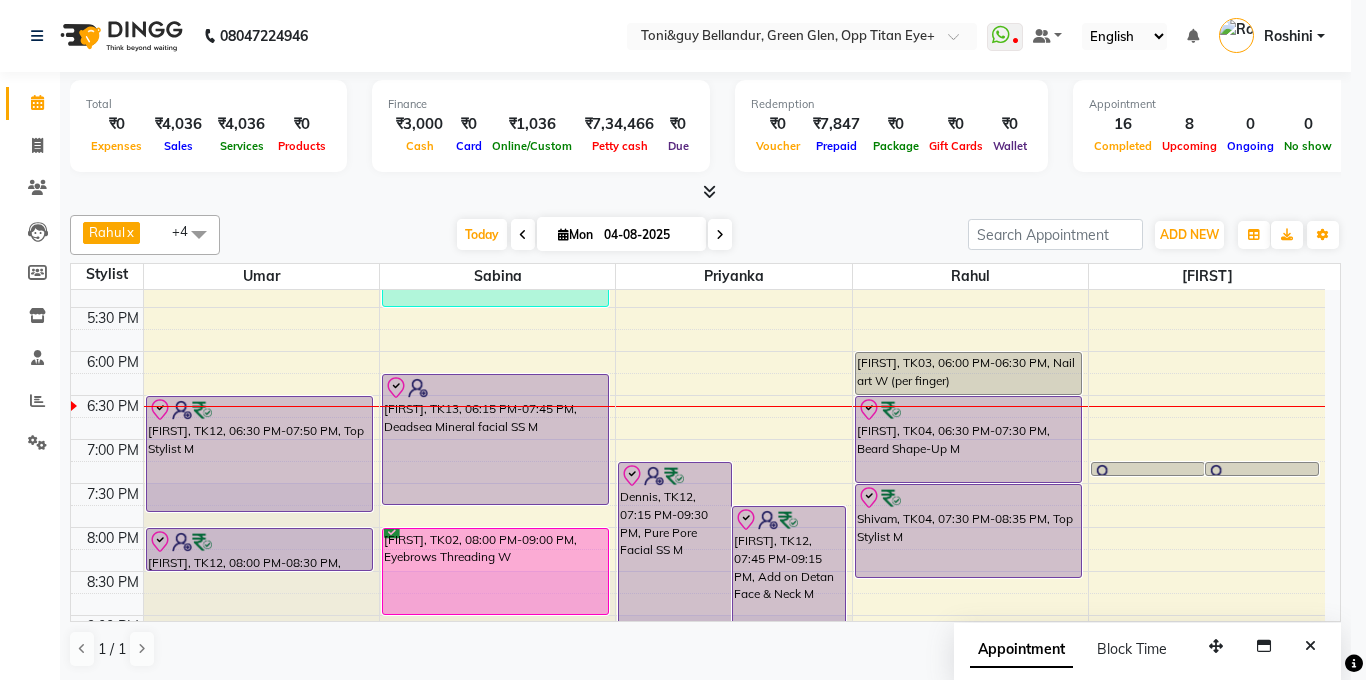 click on "Client Detail [FIRST] [PHONE] Wallet Deposit Amount ₹0 UPCOMING IN PROGRESS DROPPED COMPLETED CONFIRMED TENTATIVE CHECK-IN SERVICES APPOINTMENT NOTES CLIENT NOTES CONSUMPTION Booked by Family Stylist Req. Stylist Services Time Status [LAST] - [FIRST] Nail art W (per finger) [TIME]-[TIME]" 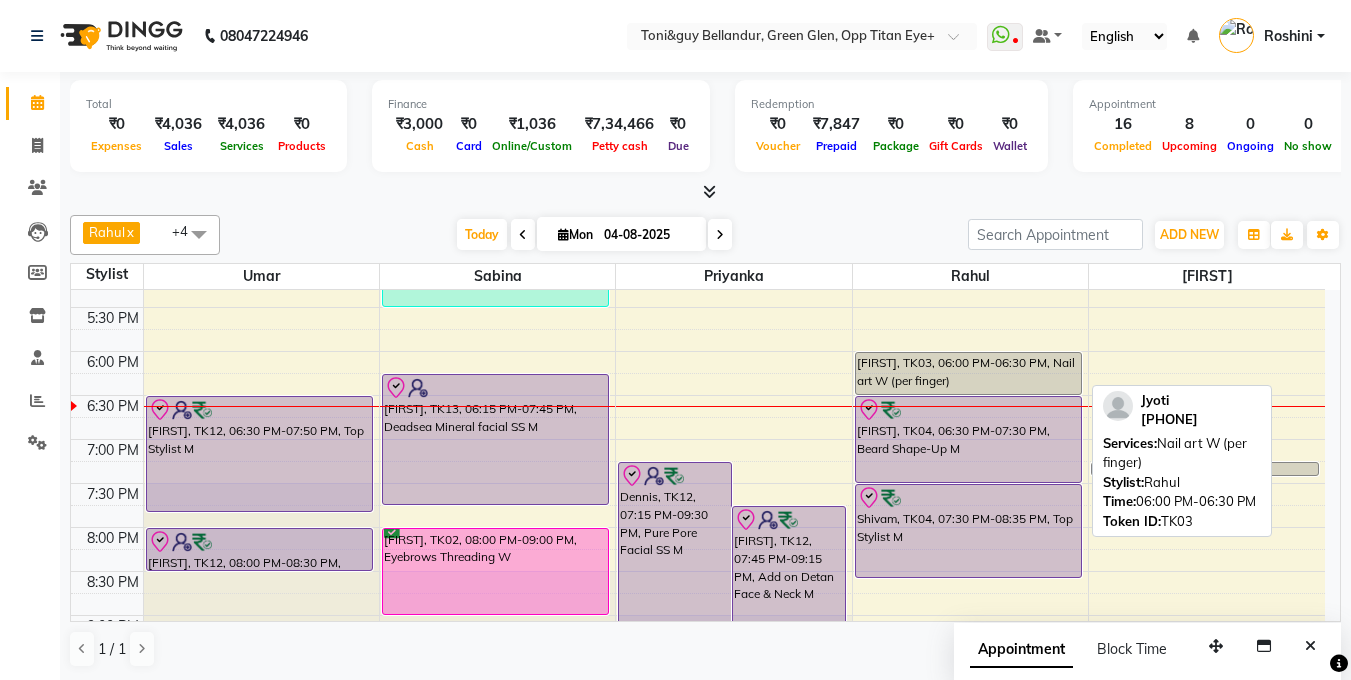 click on "[FIRST], TK03, [TIME]-[TIME], Nail art W (per finger)" at bounding box center [969, 373] 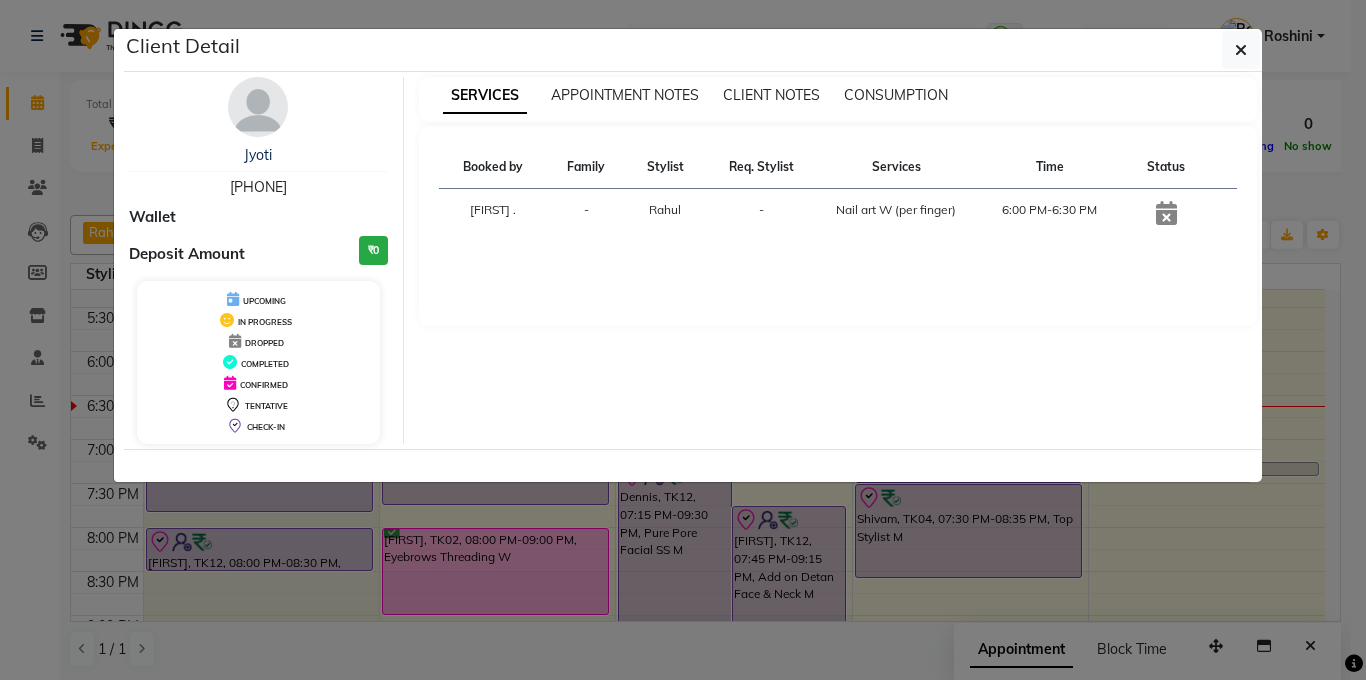 click on "Client Detail [FIRST] [PHONE] Wallet Deposit Amount ₹0 UPCOMING IN PROGRESS DROPPED COMPLETED CONFIRMED TENTATIVE CHECK-IN SERVICES APPOINTMENT NOTES CLIENT NOTES CONSUMPTION Booked by Family Stylist Req. Stylist Services Time Status [LAST] - [FIRST] Nail art W (per finger) [TIME]-[TIME]" 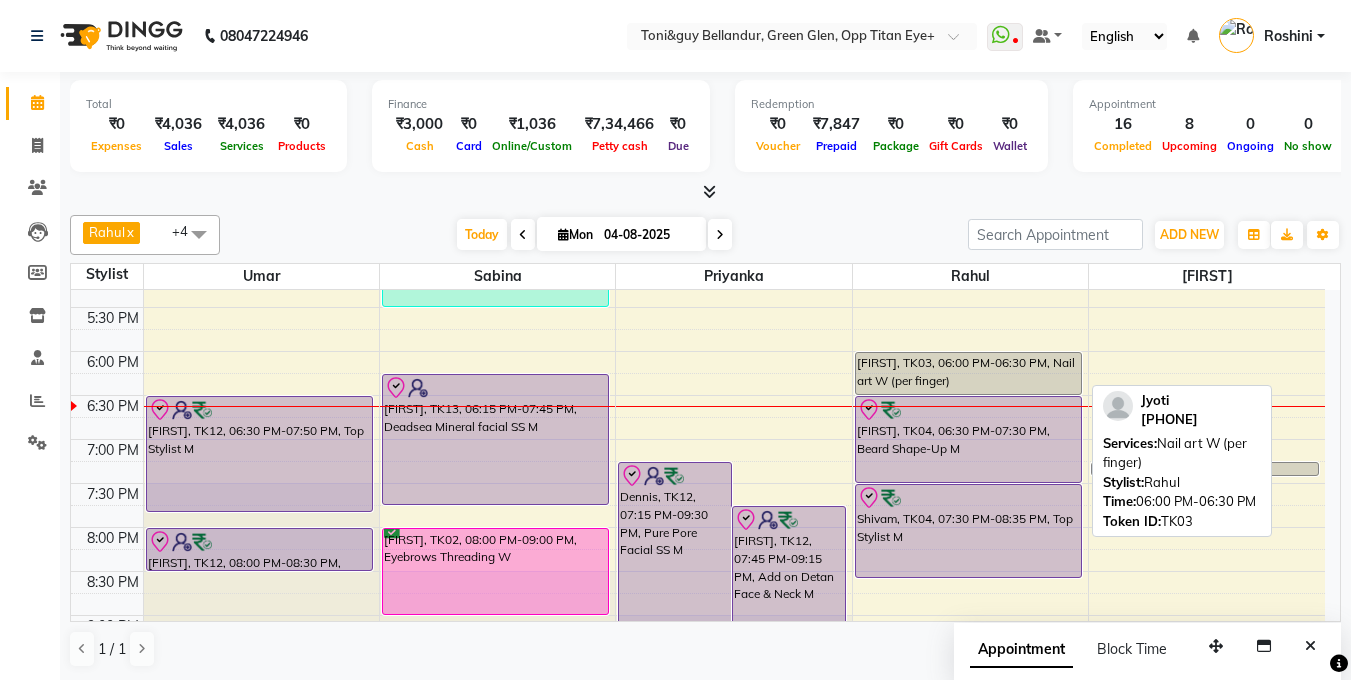 click on "[FIRST], TK03, [TIME]-[TIME], Nail art W (per finger)" at bounding box center [969, 373] 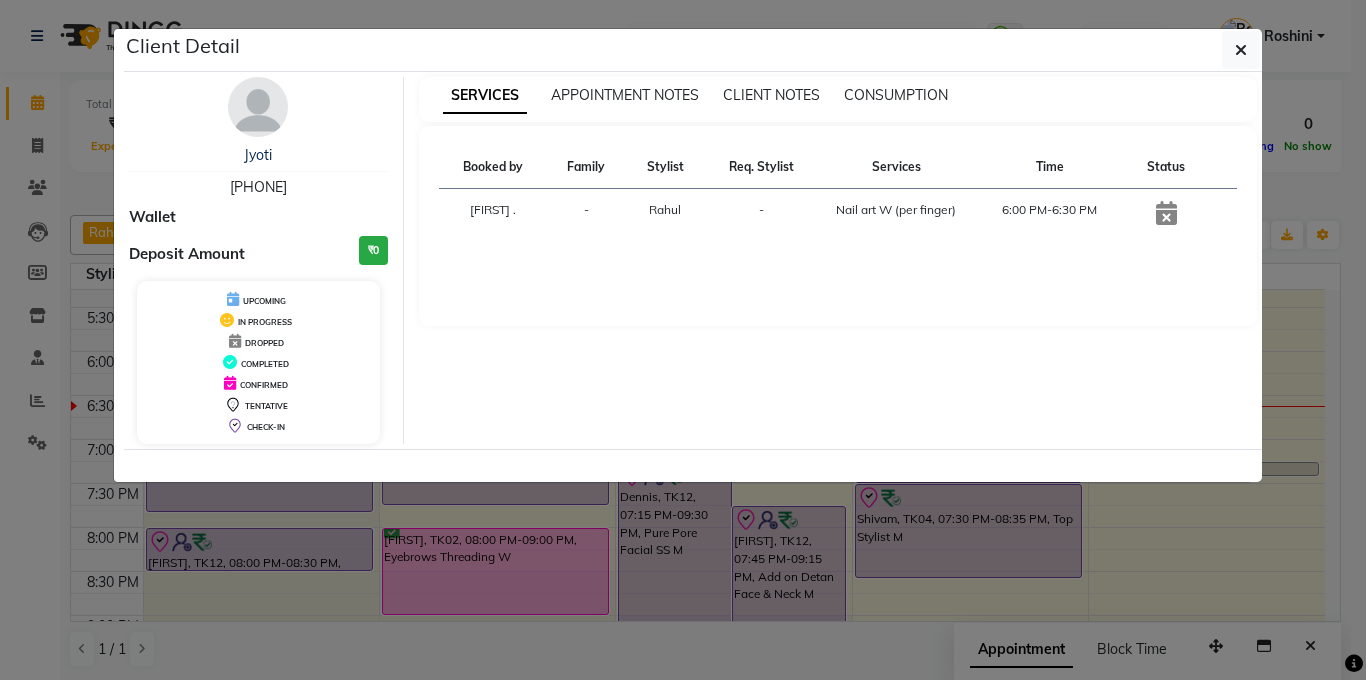 click on "Client Detail [FIRST] [PHONE] Wallet Deposit Amount ₹0 UPCOMING IN PROGRESS DROPPED COMPLETED CONFIRMED TENTATIVE CHECK-IN SERVICES APPOINTMENT NOTES CLIENT NOTES CONSUMPTION Booked by Family Stylist Req. Stylist Services Time Status [LAST] - [FIRST] Nail art W (per finger) [TIME]-[TIME]" 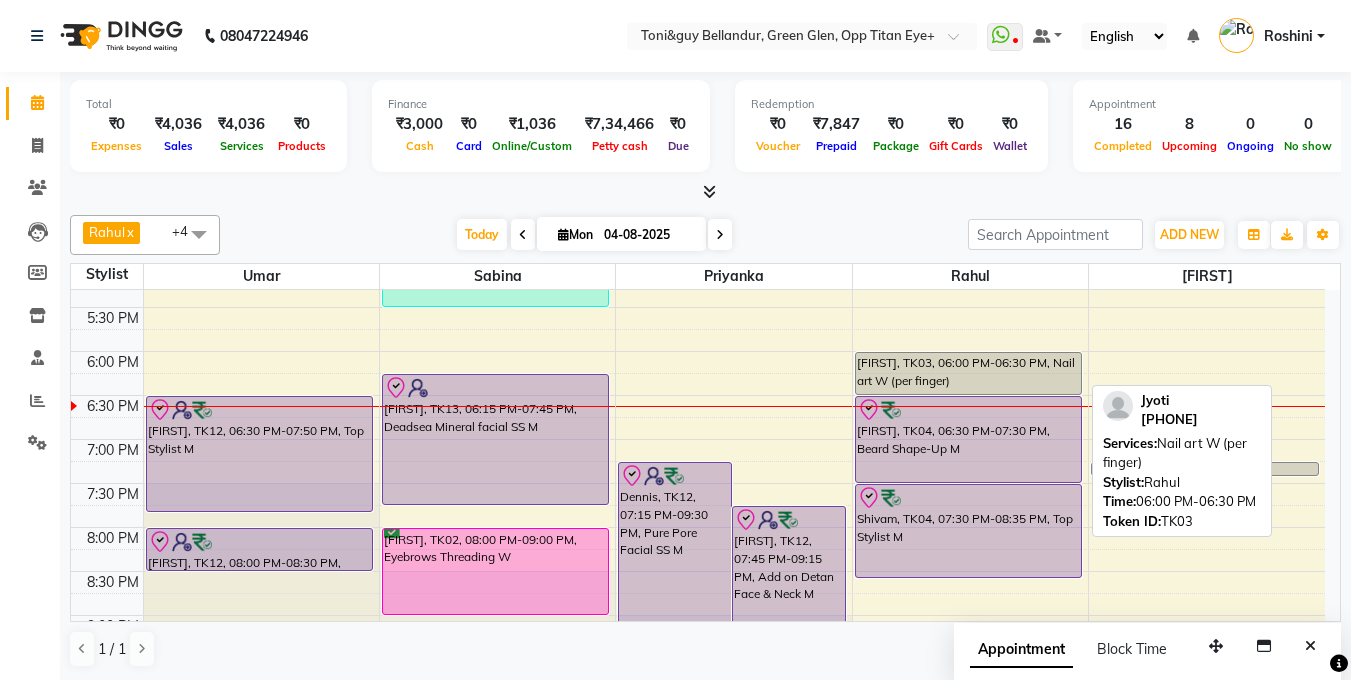 click on "[FIRST], TK03, [TIME]-[TIME], Nail art W (per finger)" at bounding box center [969, 373] 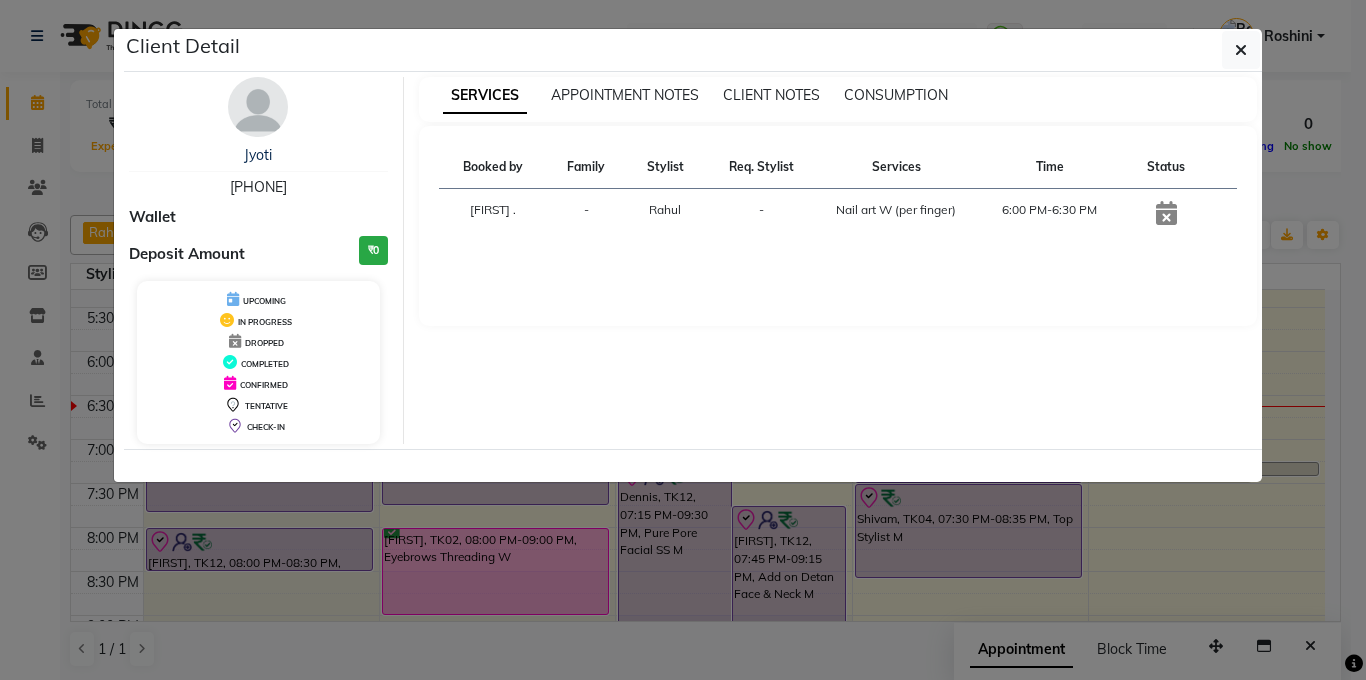 click on "Client Detail [FIRST] [PHONE] Wallet Deposit Amount ₹0 UPCOMING IN PROGRESS DROPPED COMPLETED CONFIRMED TENTATIVE CHECK-IN SERVICES APPOINTMENT NOTES CLIENT NOTES CONSUMPTION Booked by Family Stylist Req. Stylist Services Time Status [LAST] - [FIRST] Nail art W (per finger) [TIME]-[TIME]" 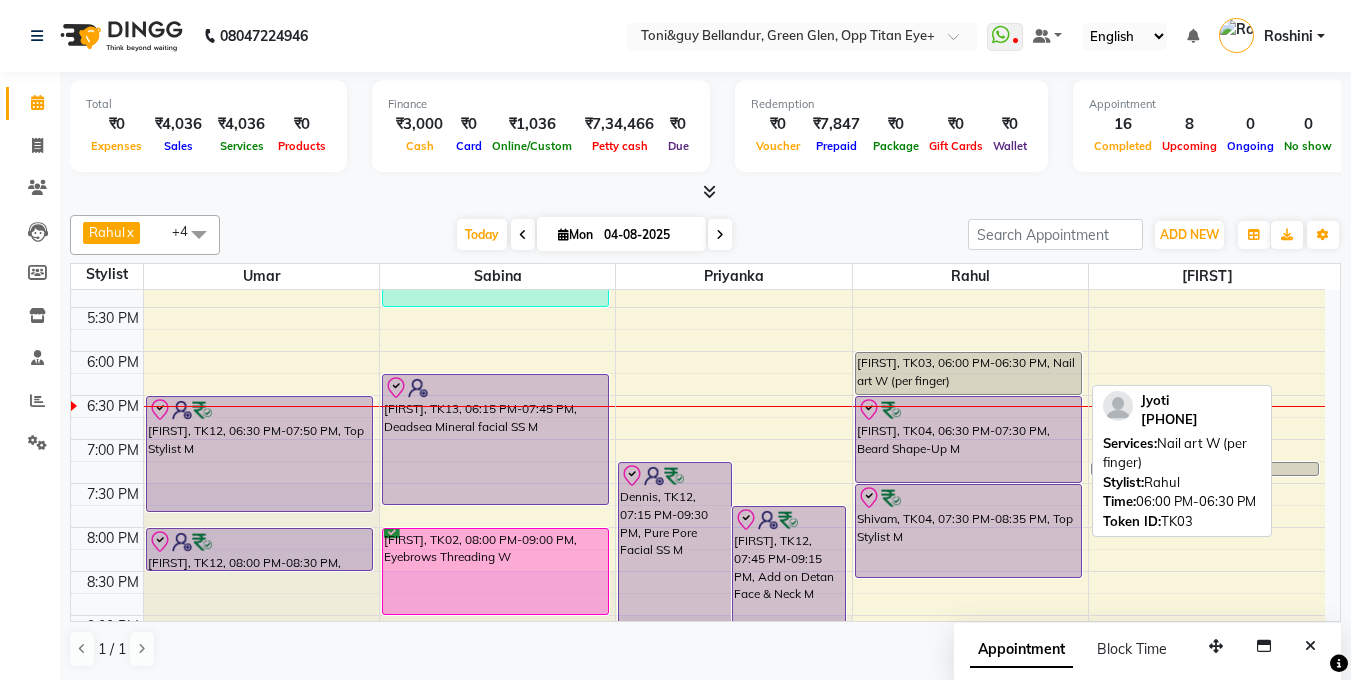 click on "[FIRST], TK03, [TIME]-[TIME], Nail art W (per finger)" at bounding box center (969, 373) 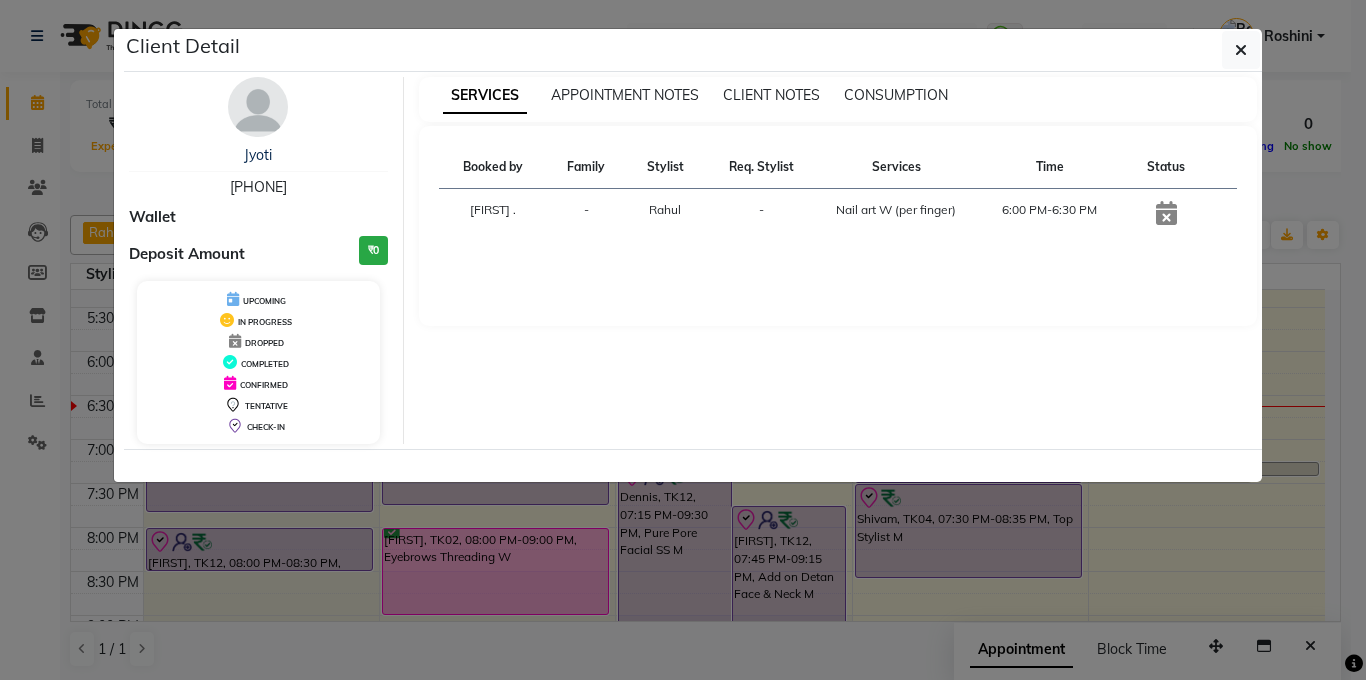 click on "Client Detail [FIRST] [PHONE] Wallet Deposit Amount ₹0 UPCOMING IN PROGRESS DROPPED COMPLETED CONFIRMED TENTATIVE CHECK-IN SERVICES APPOINTMENT NOTES CLIENT NOTES CONSUMPTION Booked by Family Stylist Req. Stylist Services Time Status [LAST] - [FIRST] Nail art W (per finger) [TIME]-[TIME]" 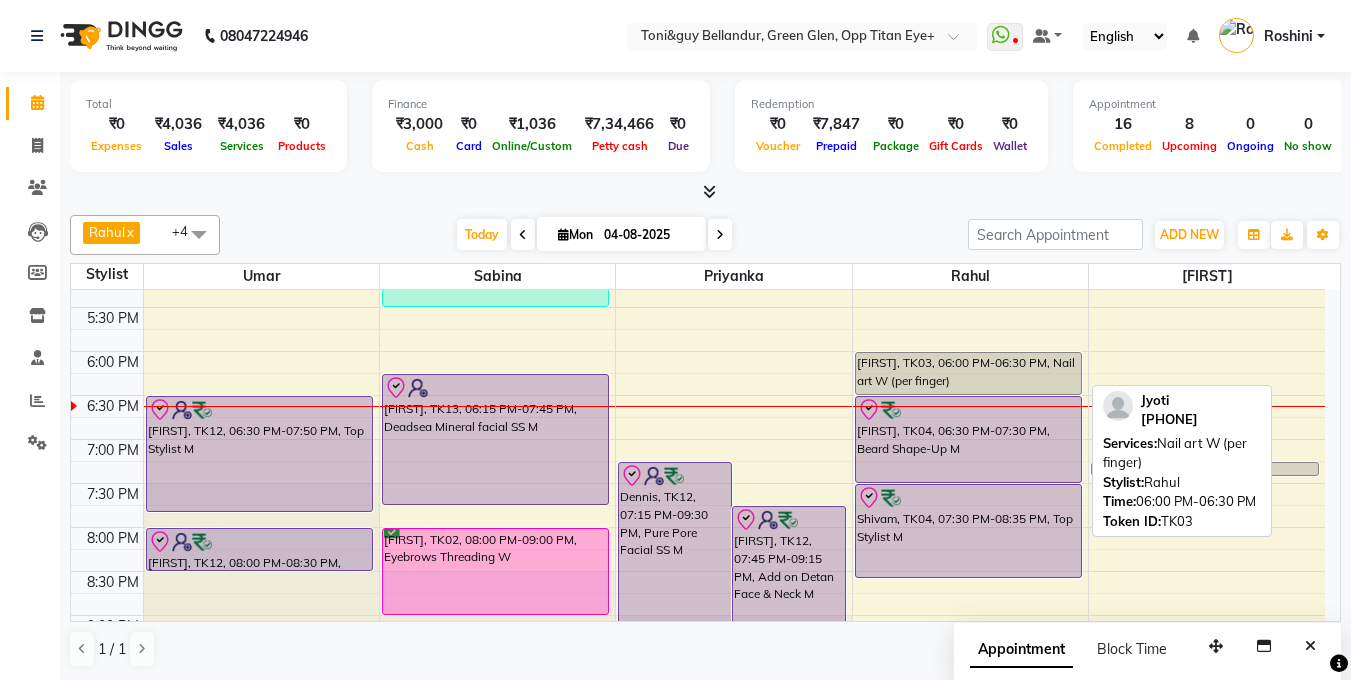 click on "[FIRST], TK03, [TIME]-[TIME], Nail art W (per finger)" at bounding box center [969, 373] 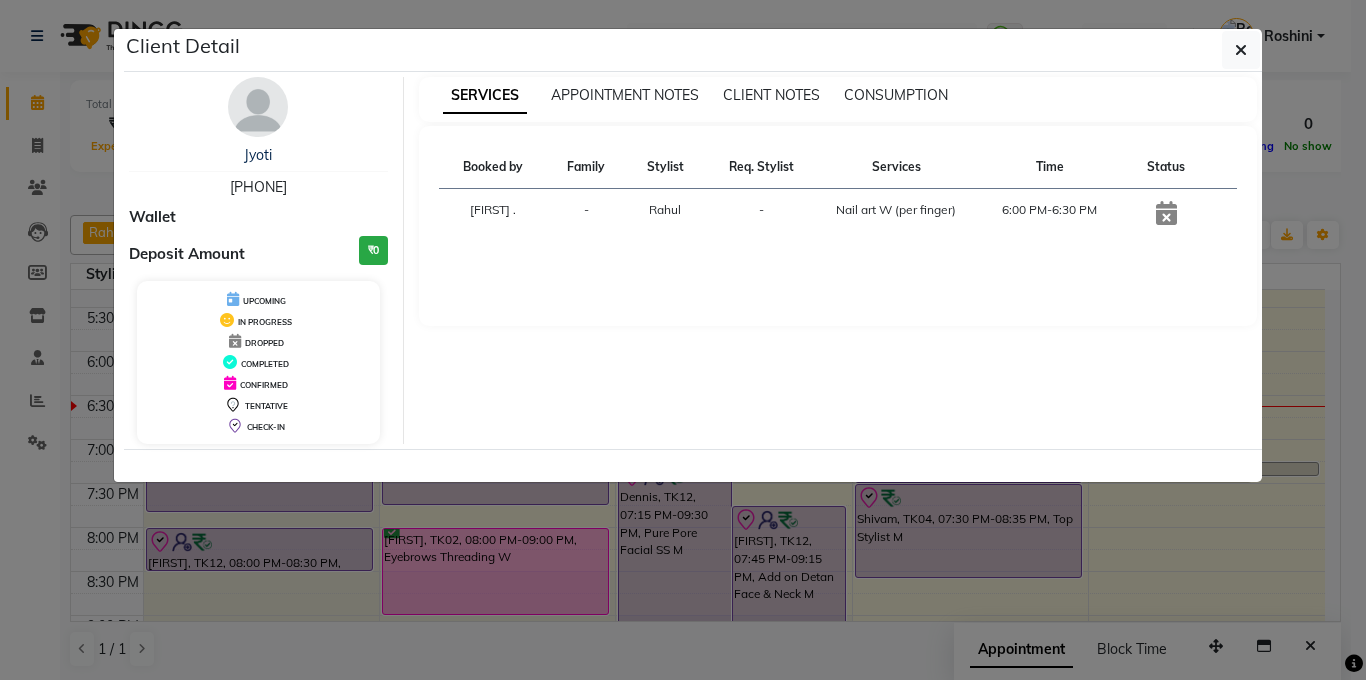 click on "Client Detail [FIRST] [PHONE] Wallet Deposit Amount ₹0 UPCOMING IN PROGRESS DROPPED COMPLETED CONFIRMED TENTATIVE CHECK-IN SERVICES APPOINTMENT NOTES CLIENT NOTES CONSUMPTION Booked by Family Stylist Req. Stylist Services Time Status [LAST] - [FIRST] Nail art W (per finger) [TIME]-[TIME]" 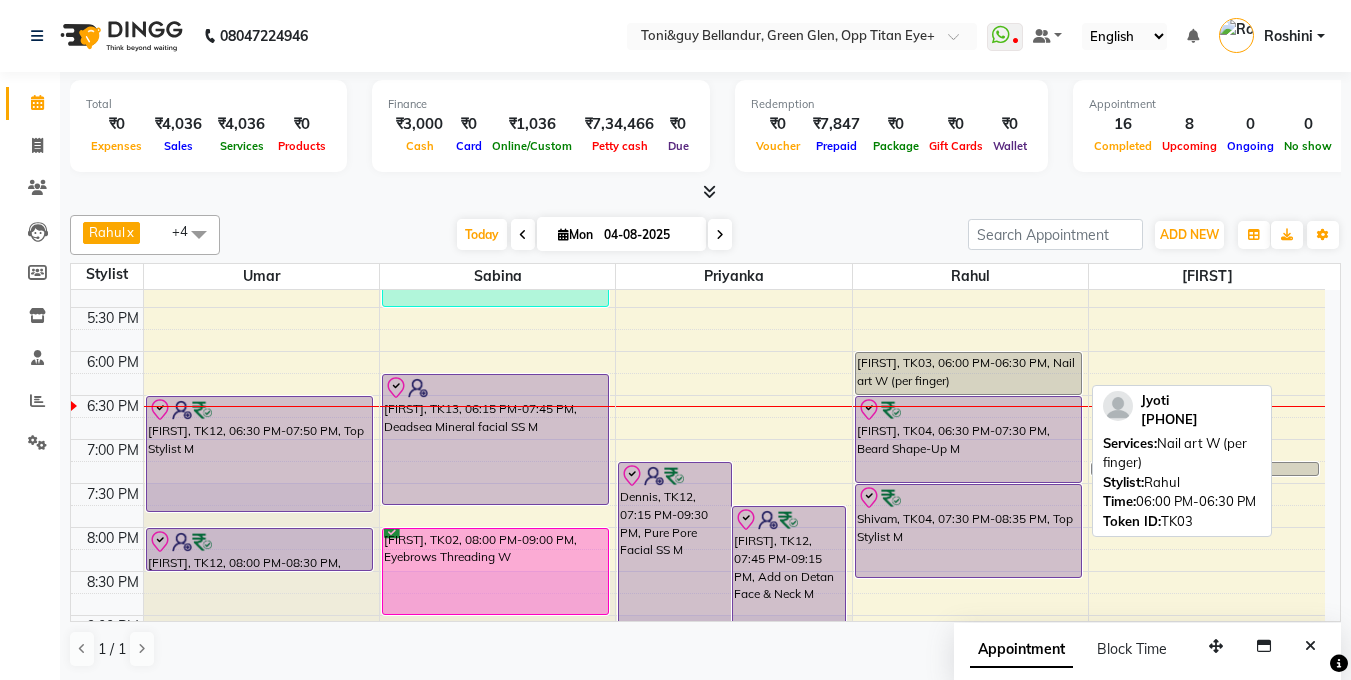 click on "[FIRST], TK03, [TIME]-[TIME], Nail art W (per finger)" at bounding box center (969, 373) 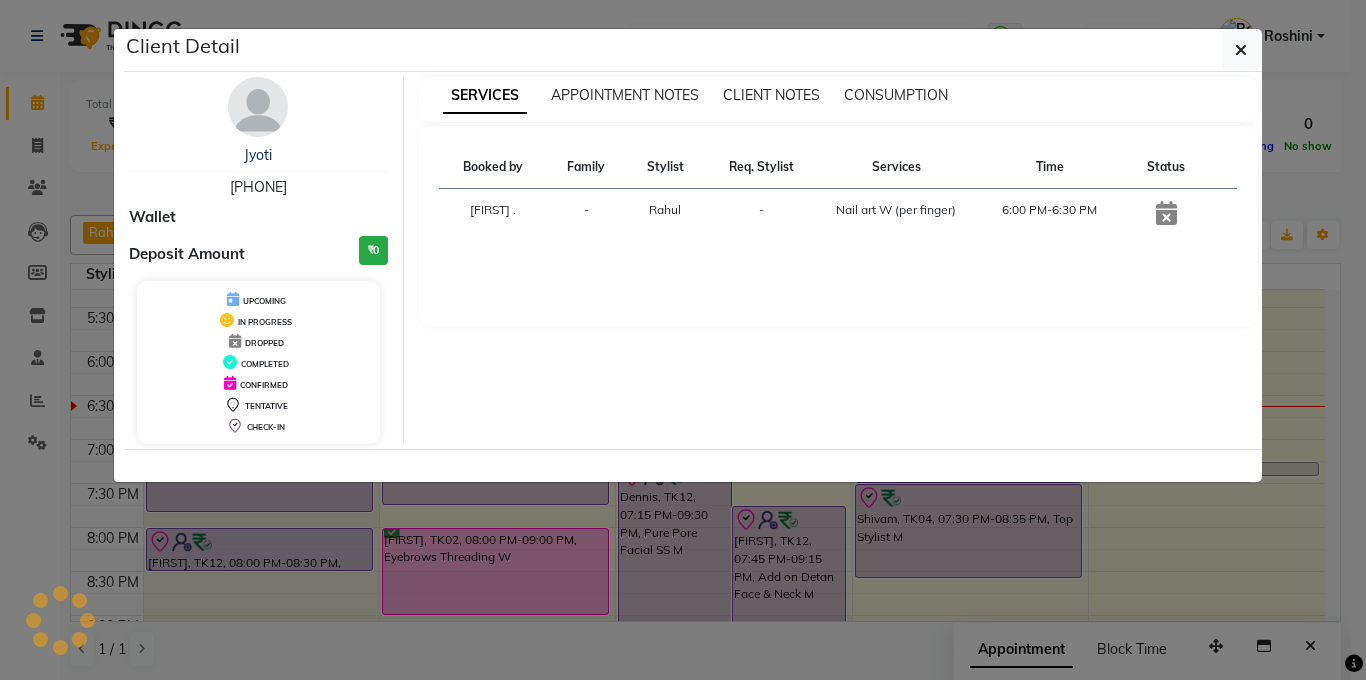 click on "SERVICES APPOINTMENT NOTES CLIENT NOTES CONSUMPTION Booked by Family Stylist Req. Stylist Services Time Status  Logeshwari .  - Rahul -  Nail art W (per finger)   6:00 PM-6:30 PM" at bounding box center [838, 260] 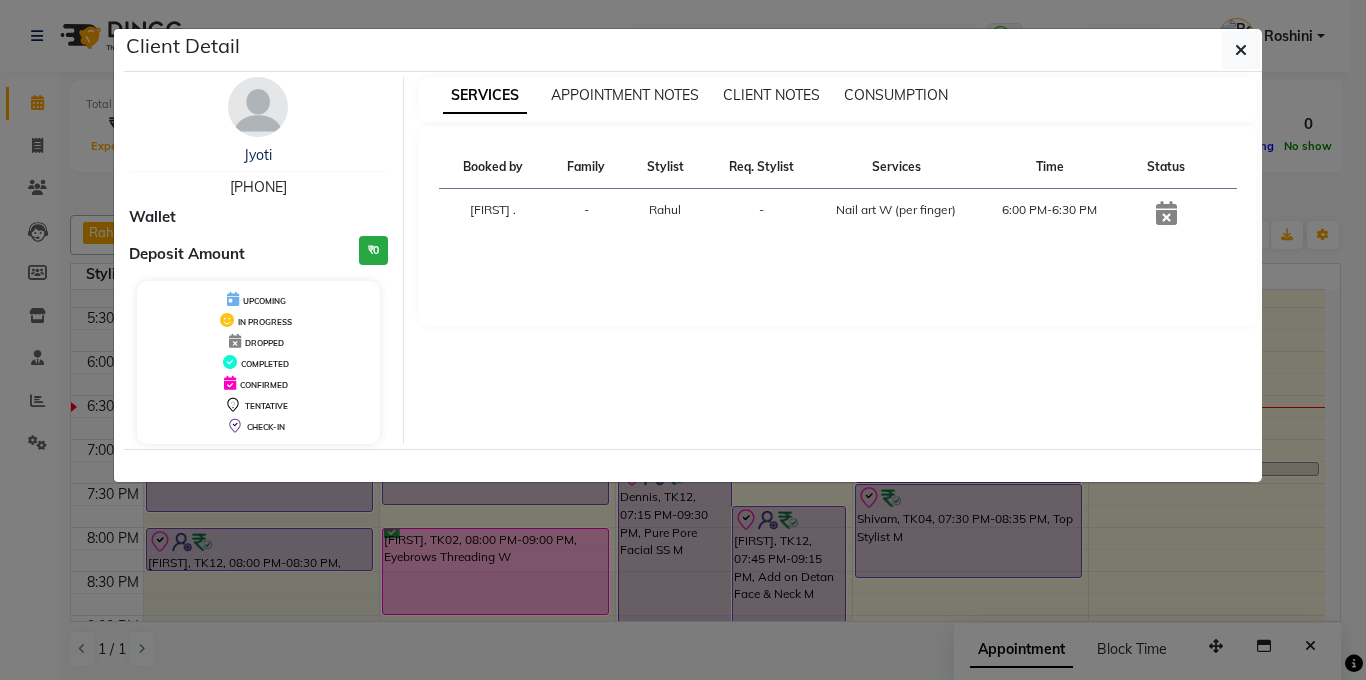 click on "UPCOMING IN PROGRESS DROPPED COMPLETED CONFIRMED TENTATIVE CHECK-IN" at bounding box center [258, 362] 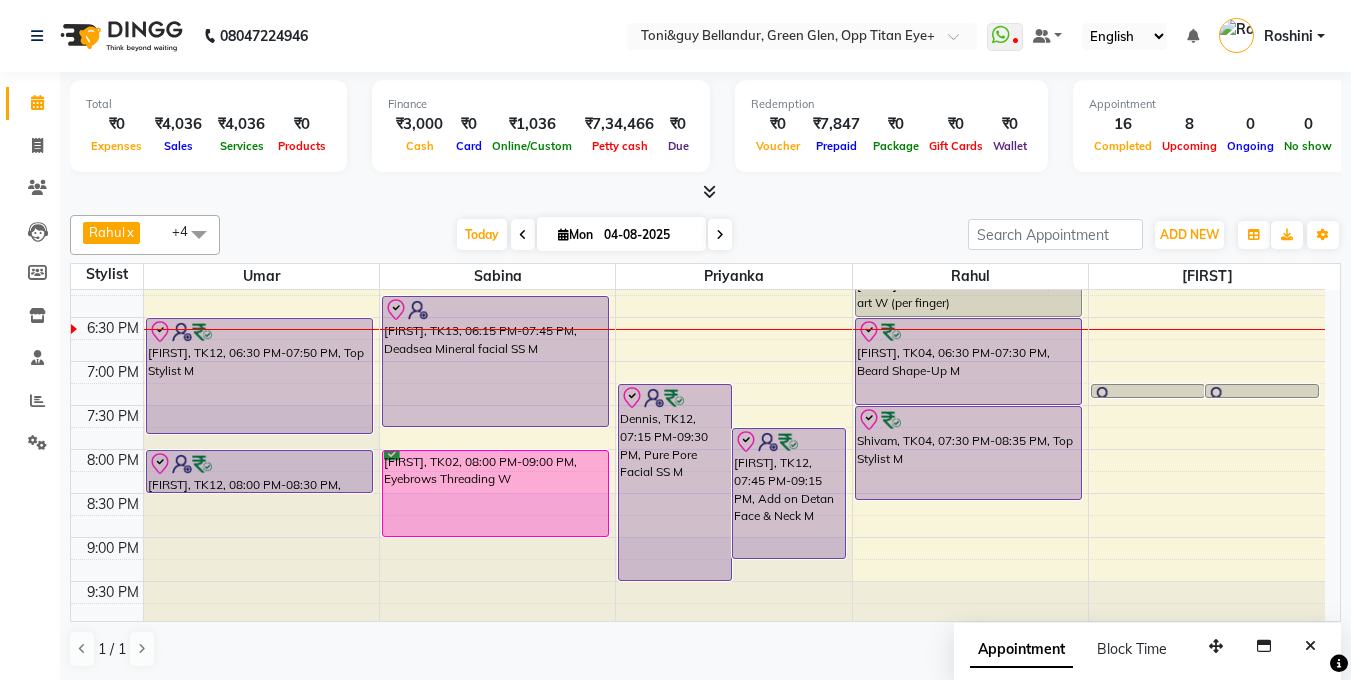 scroll, scrollTop: 812, scrollLeft: 0, axis: vertical 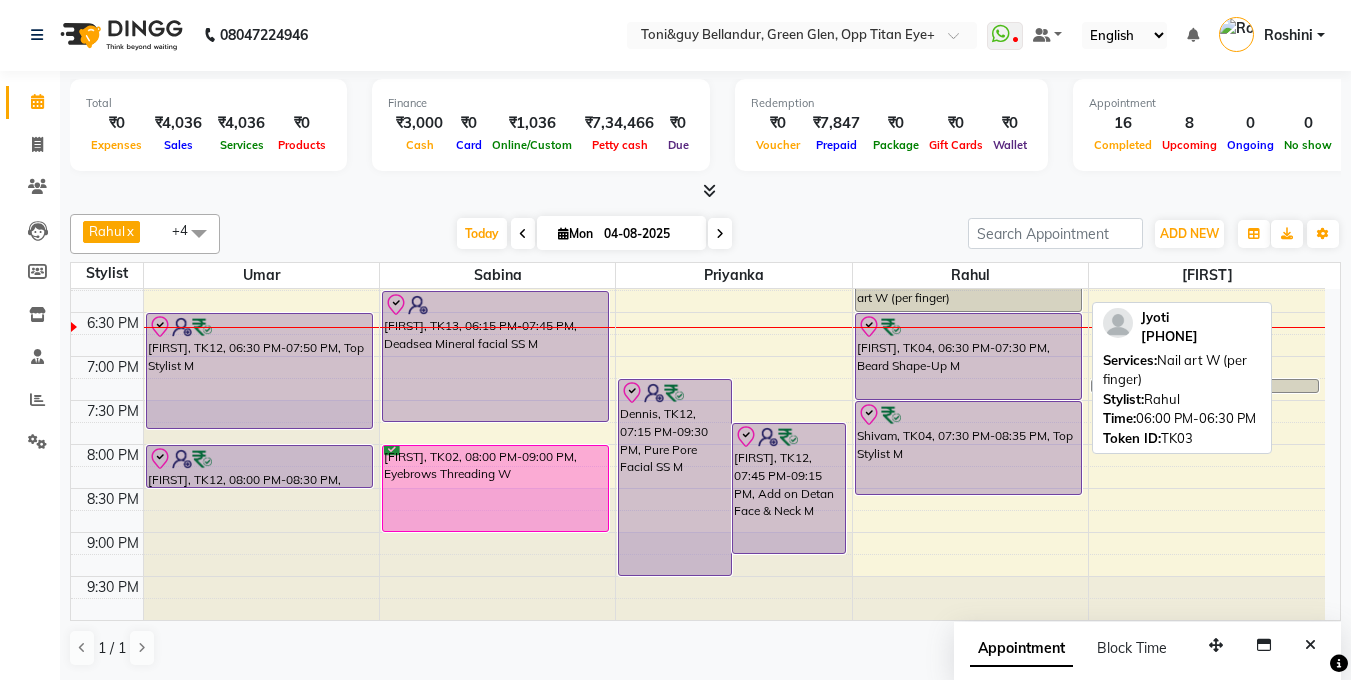 click on "[FIRST], TK03, [TIME]-[TIME], Nail art W (per finger)" at bounding box center [969, 290] 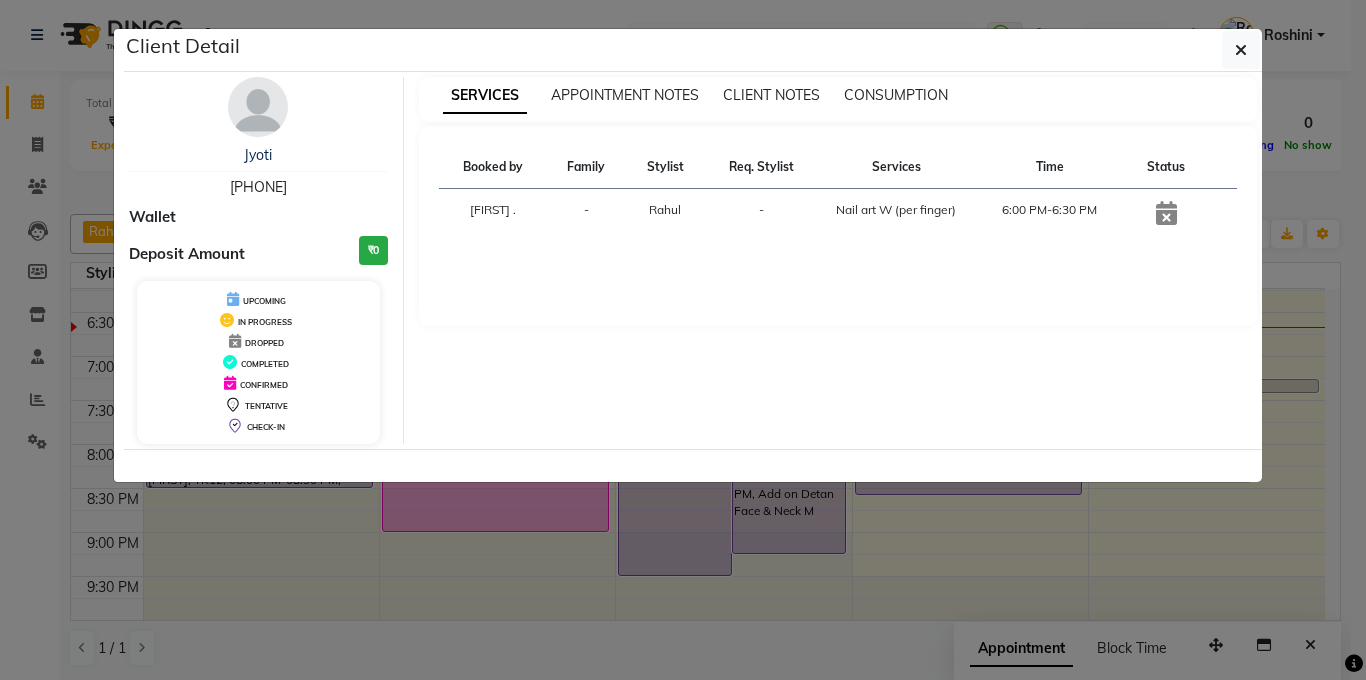 drag, startPoint x: 196, startPoint y: 188, endPoint x: 315, endPoint y: 188, distance: 119 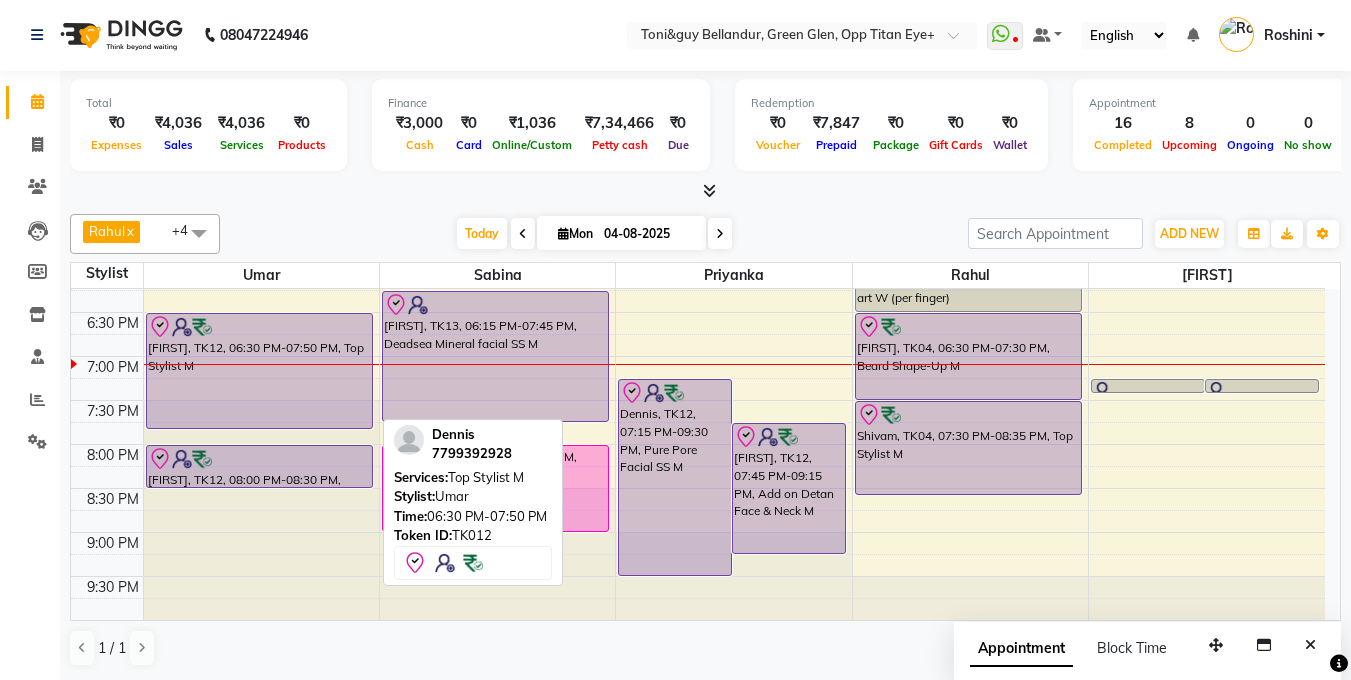 click on "[FIRST], TK12, [TIME]-[TIME], Top Stylist M" at bounding box center [260, 371] 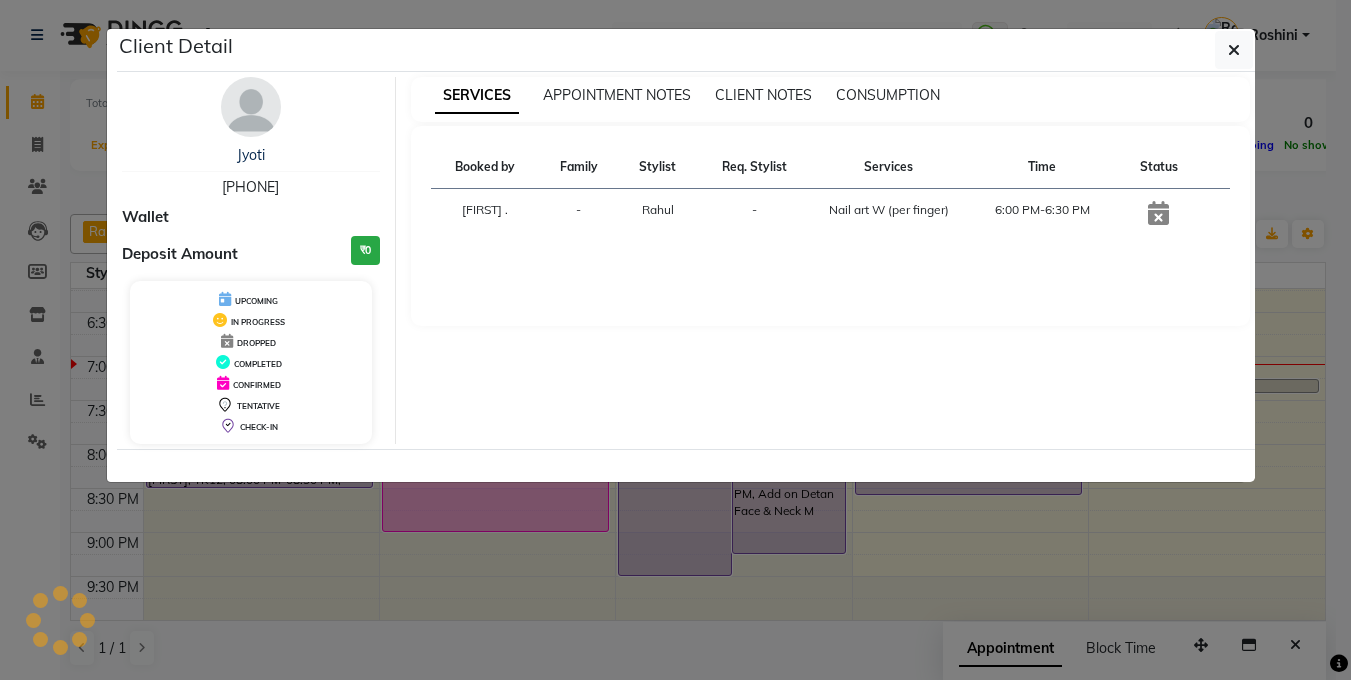 select on "8" 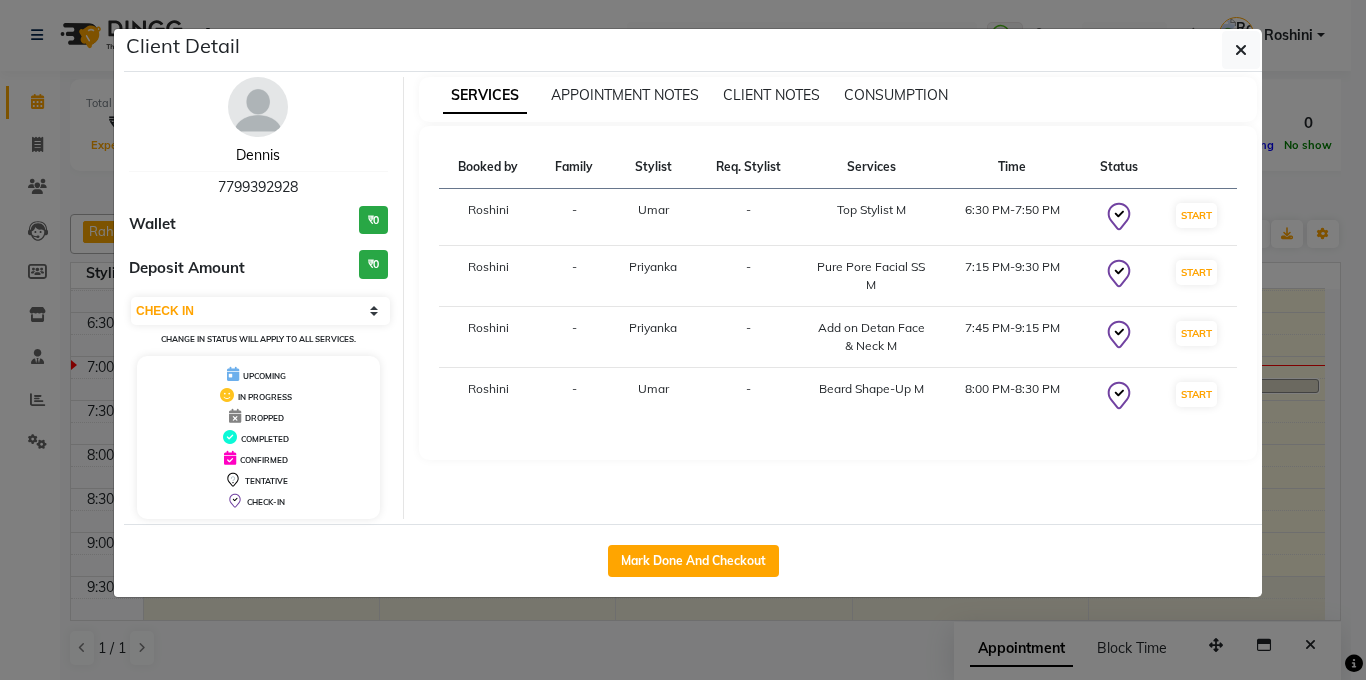 click on "Dennis" at bounding box center (258, 155) 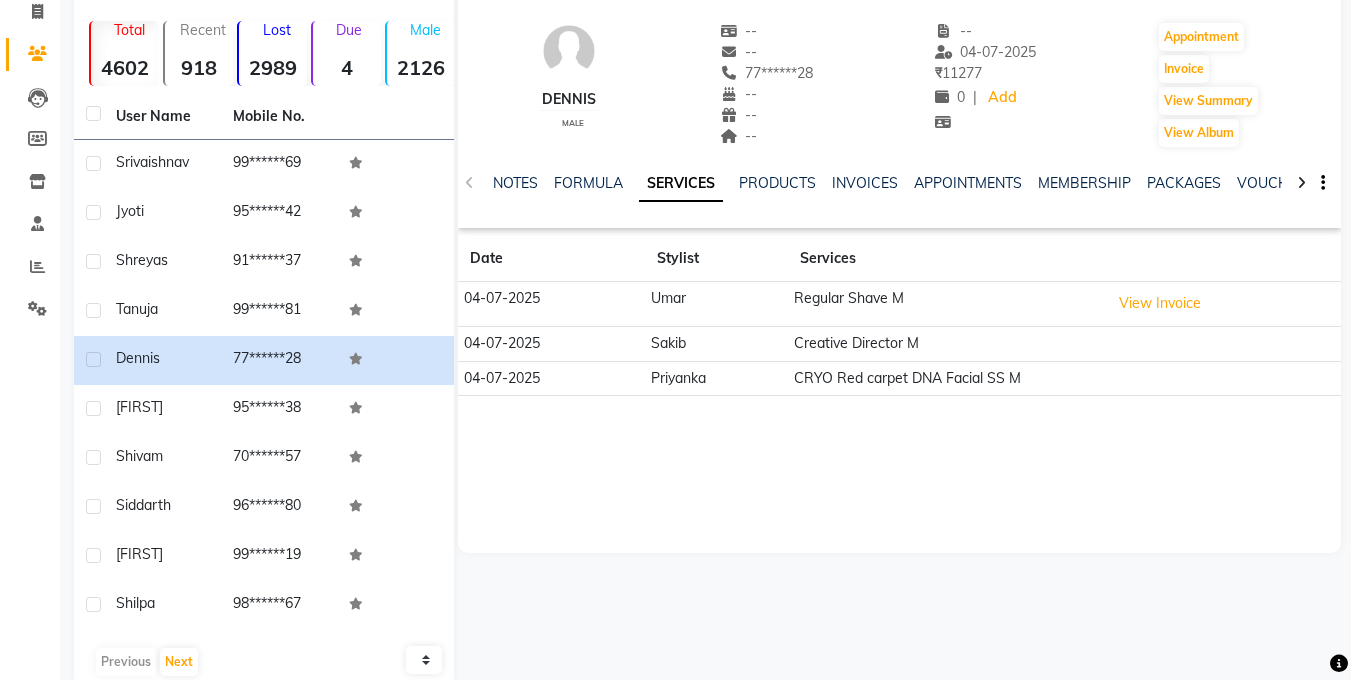 scroll, scrollTop: 0, scrollLeft: 0, axis: both 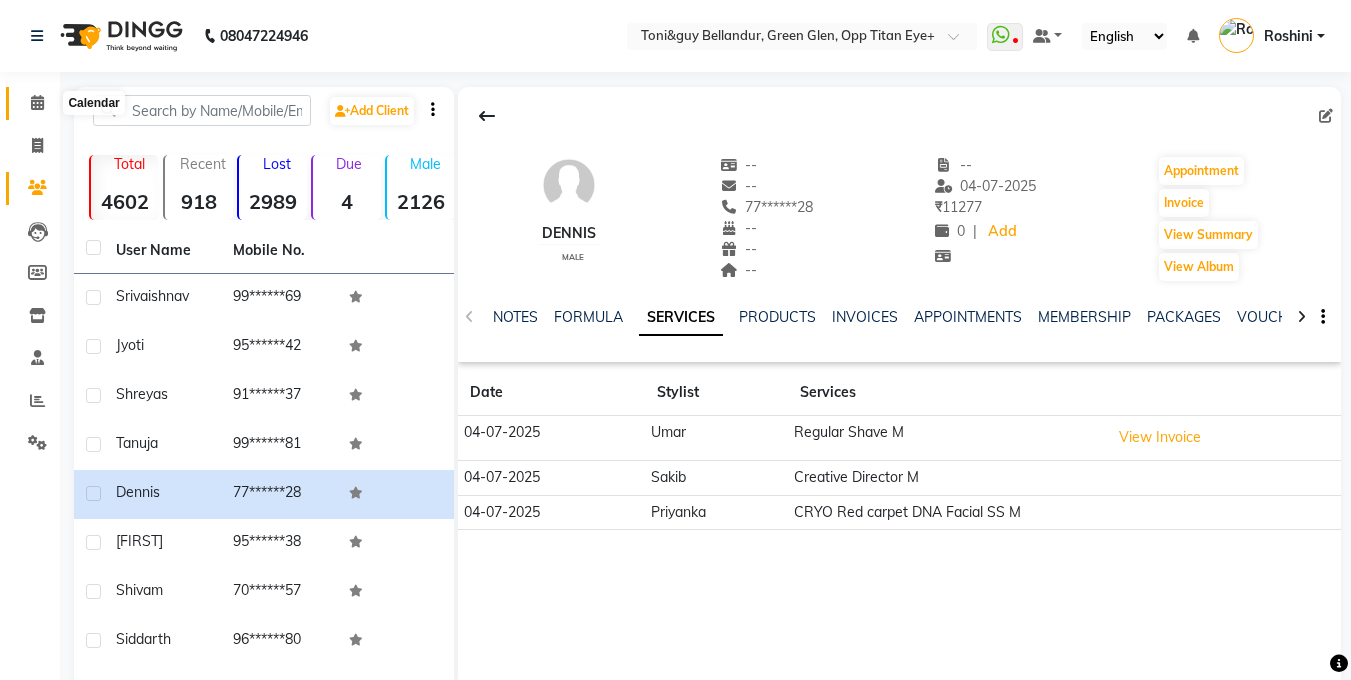 click 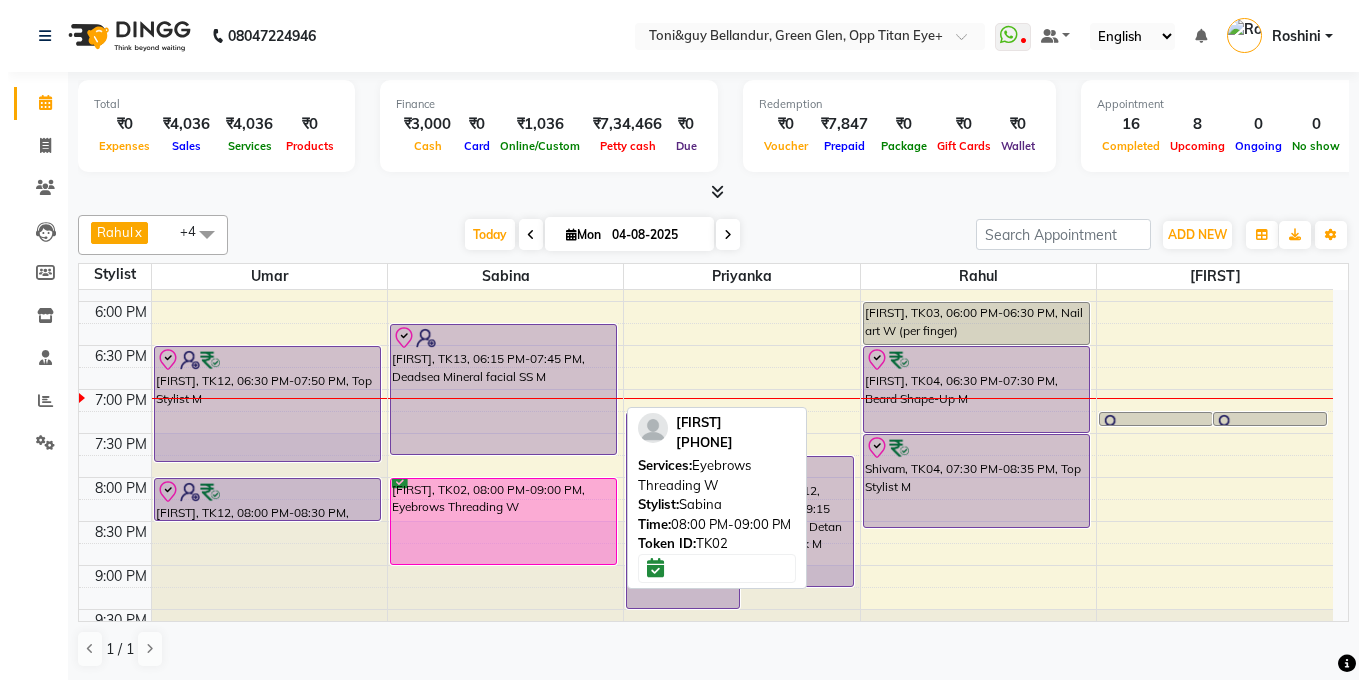 scroll, scrollTop: 776, scrollLeft: 0, axis: vertical 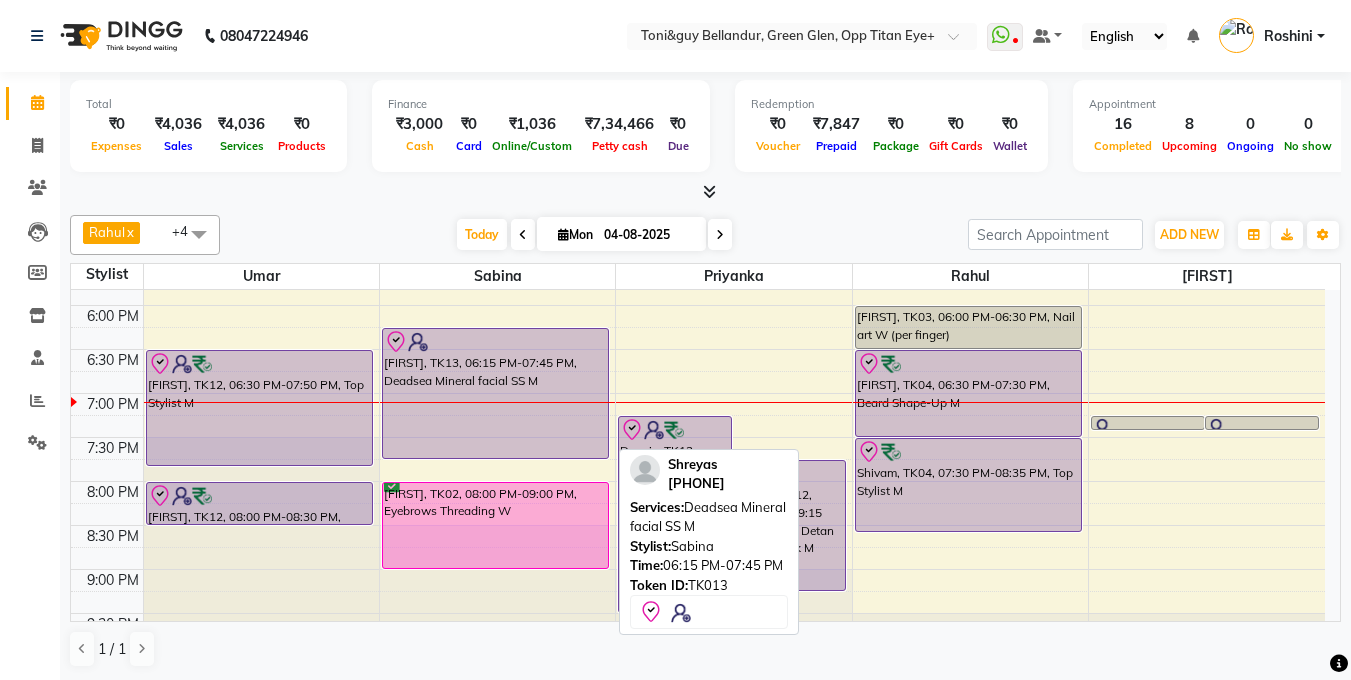 click on "[FIRST], TK13, [TIME]-[TIME], Deadsea Mineral facial SS M" at bounding box center [496, 393] 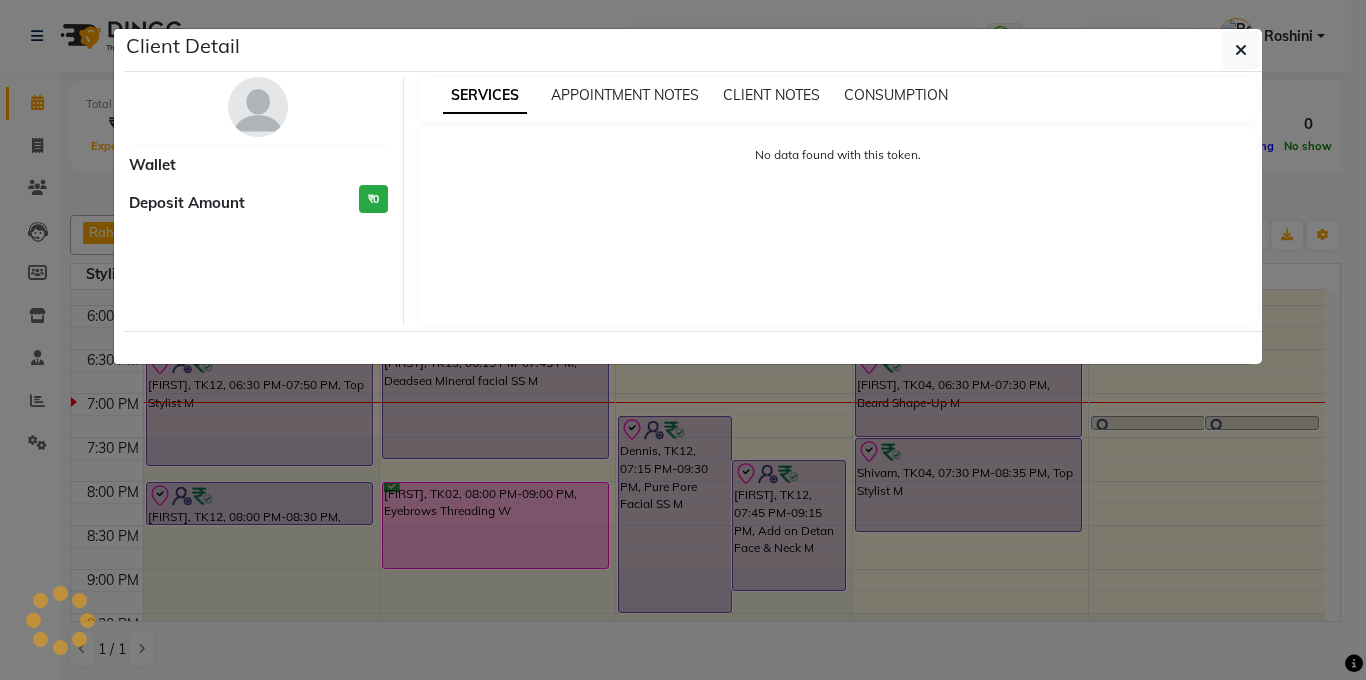 select on "8" 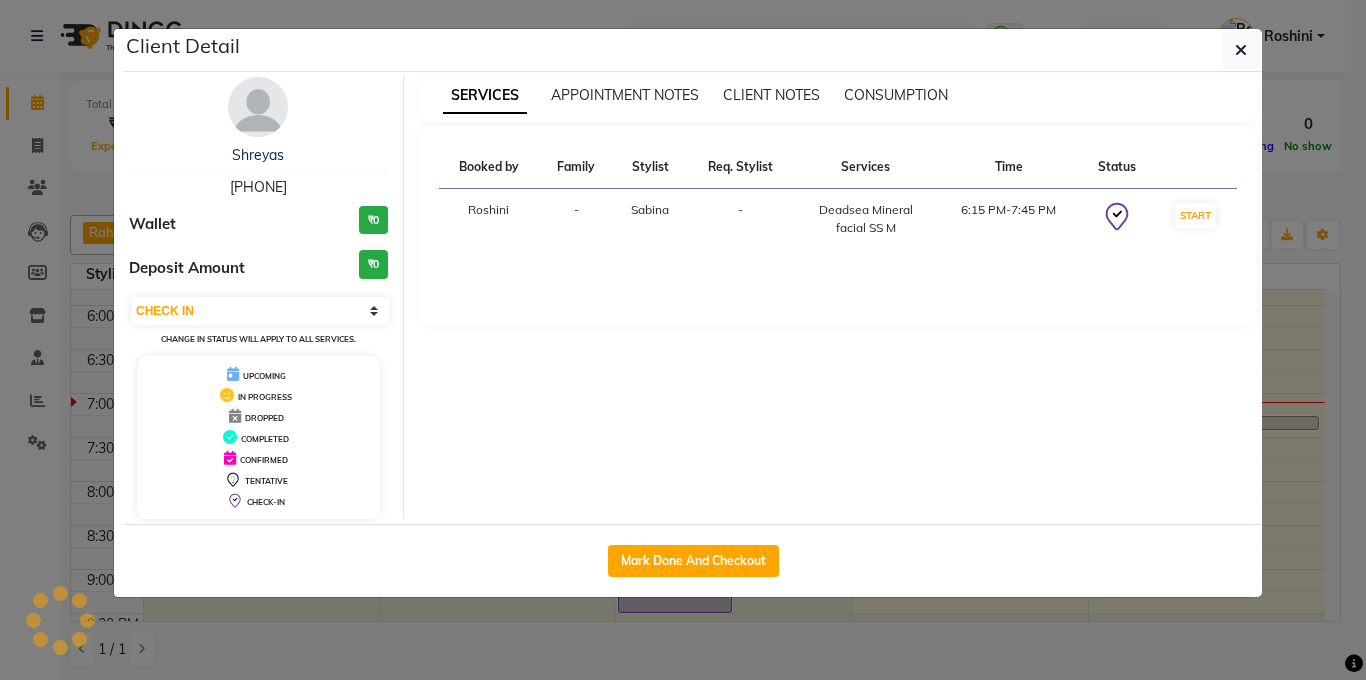 click on "Client Detail  Shreyas    9130088637 Wallet ₹0 Deposit Amount  ₹0  Select IN SERVICE CONFIRMED TENTATIVE CHECK IN MARK DONE DROPPED UPCOMING Change in status will apply to all services. UPCOMING IN PROGRESS DROPPED COMPLETED CONFIRMED TENTATIVE CHECK-IN SERVICES APPOINTMENT NOTES CLIENT NOTES CONSUMPTION Booked by Family Stylist Req. Stylist Services Time Status  Roshini  - Sabina -  Deadsea Mineral facial SS M   6:15 PM-7:45 PM   START   Mark Done And Checkout" 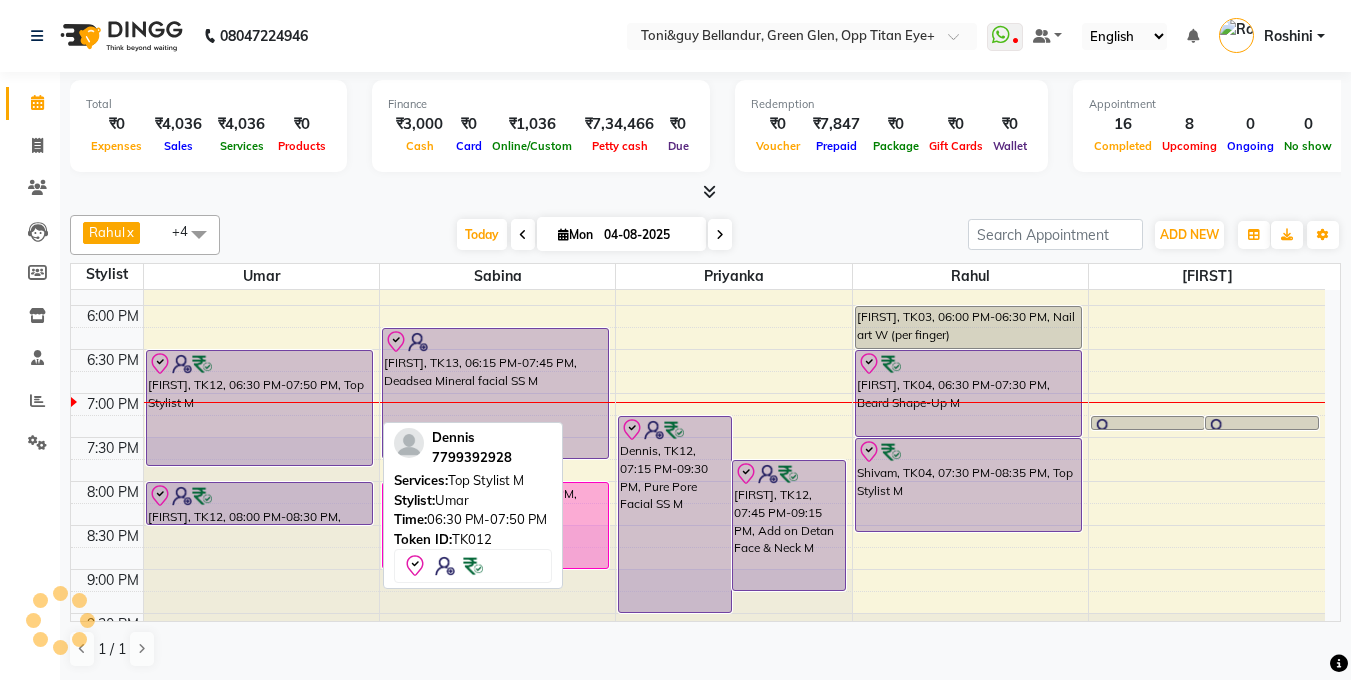 click on "[FIRST], TK12, [TIME]-[TIME], Top Stylist M" at bounding box center [260, 408] 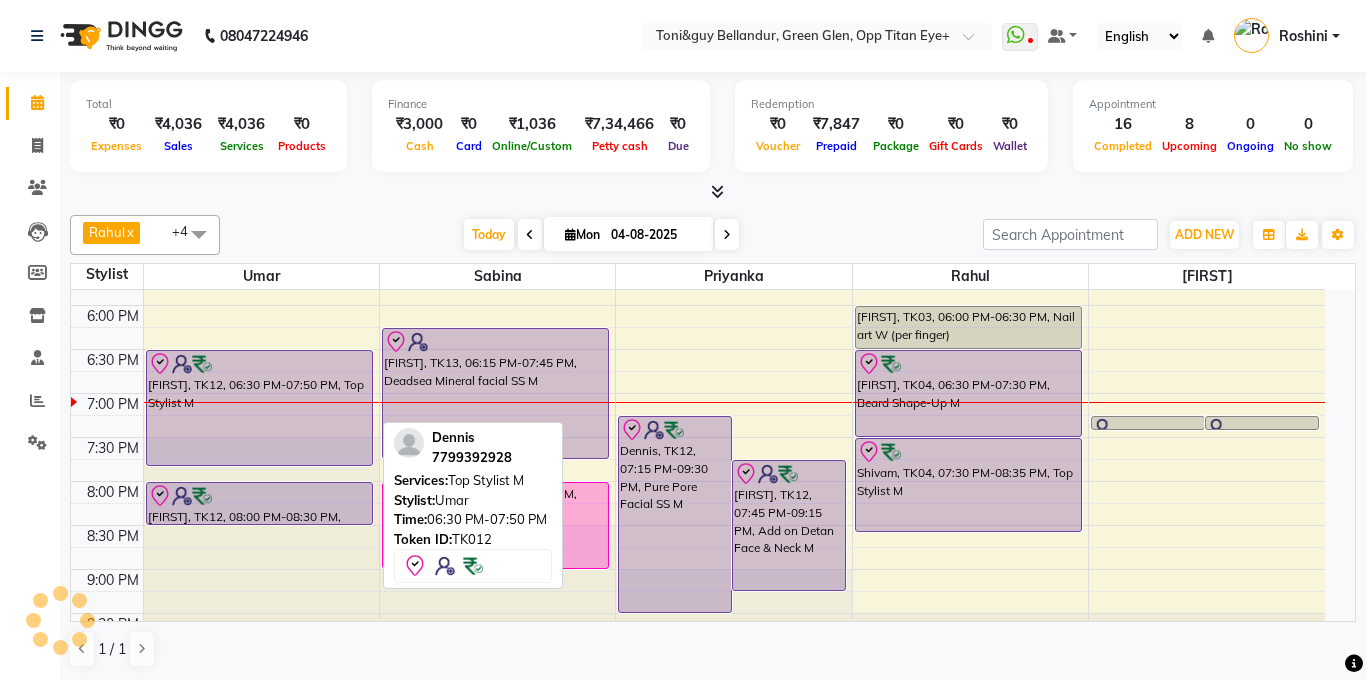 select on "8" 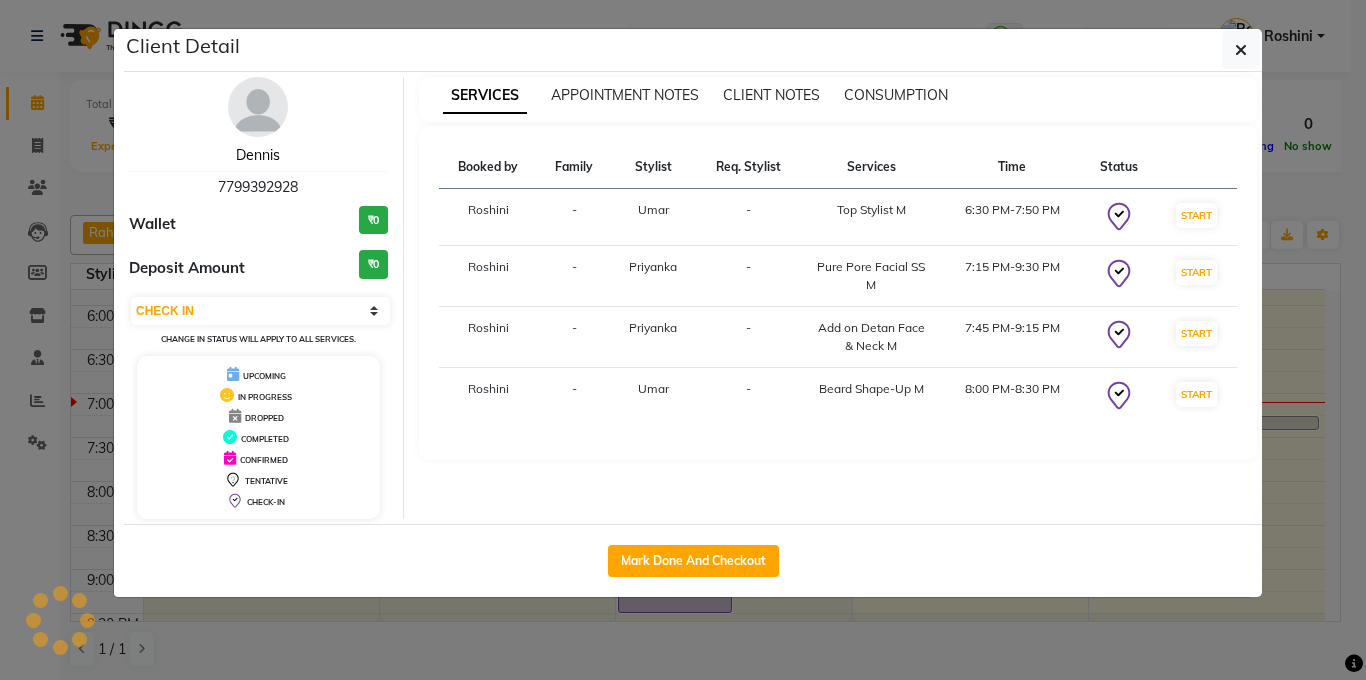 click on "Dennis" at bounding box center (258, 155) 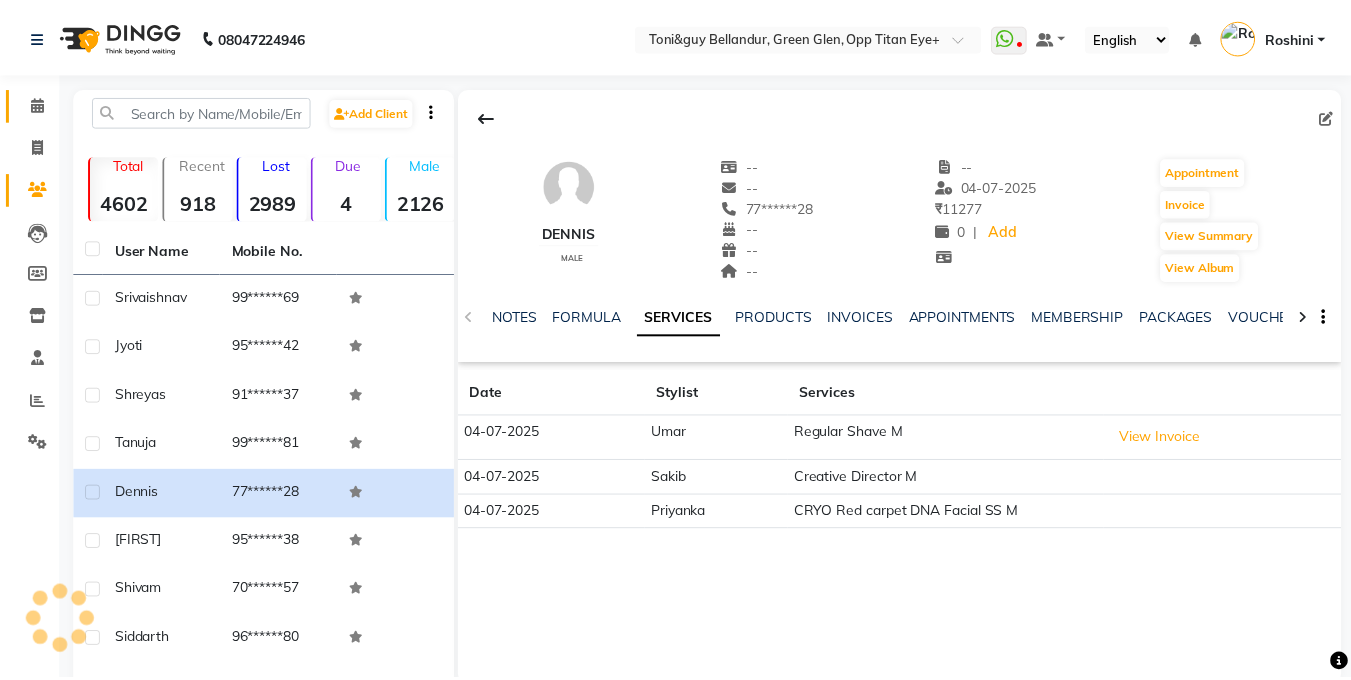 scroll, scrollTop: 38, scrollLeft: 0, axis: vertical 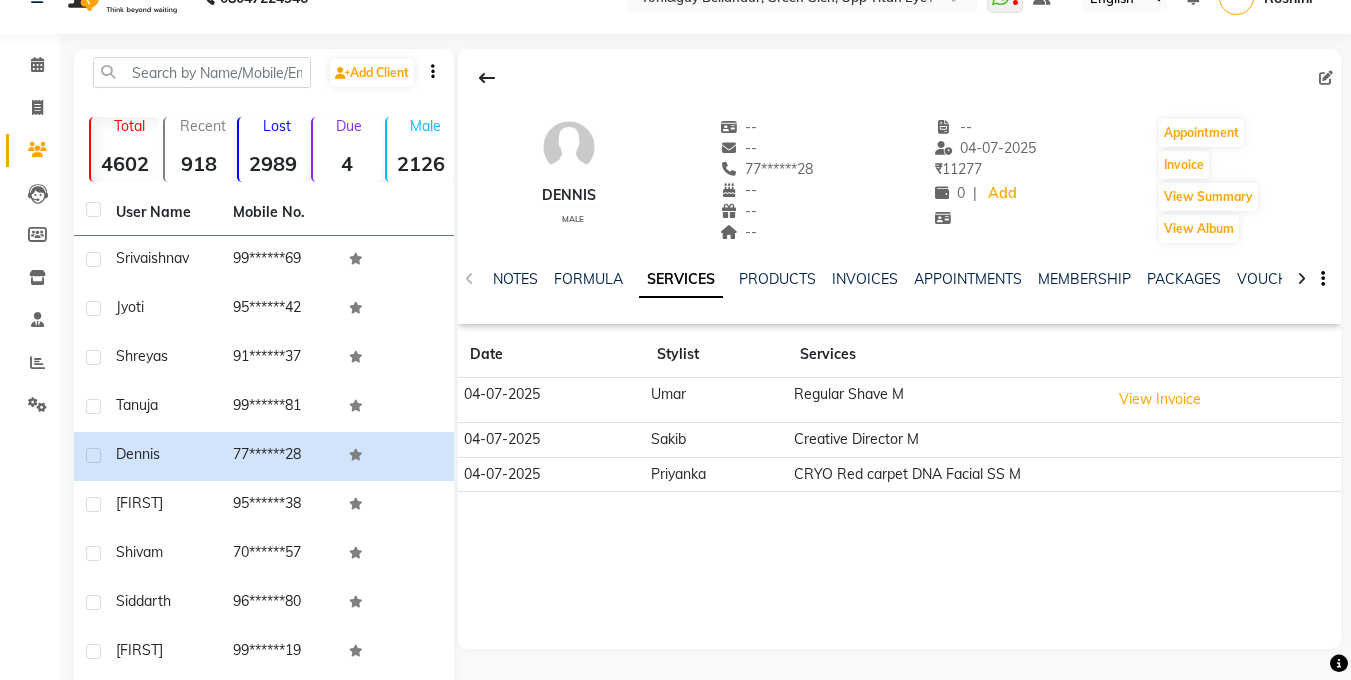 click on "NOTES FORMULA SERVICES PRODUCTS INVOICES APPOINTMENTS MEMBERSHIP PACKAGES VOUCHERS GIFTCARDS POINTS FORMS FAMILY CARDS WALLET" 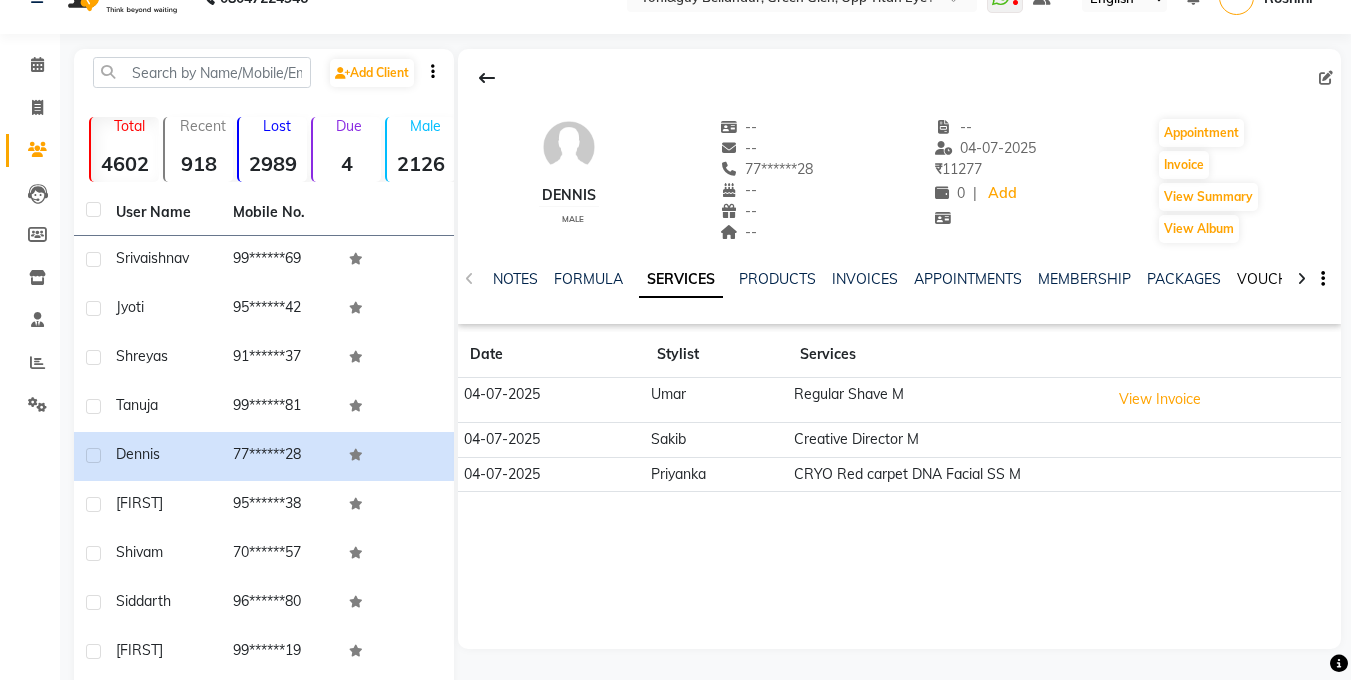 click on "VOUCHERS" 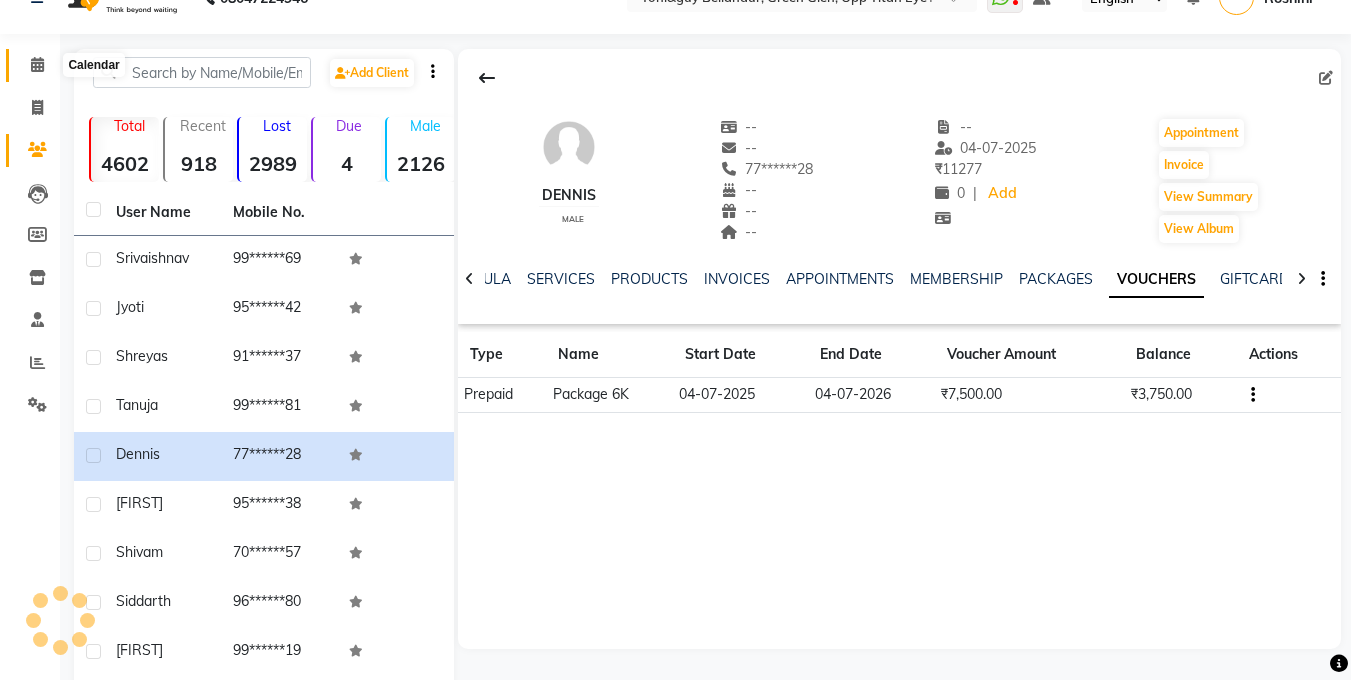 scroll, scrollTop: 0, scrollLeft: 0, axis: both 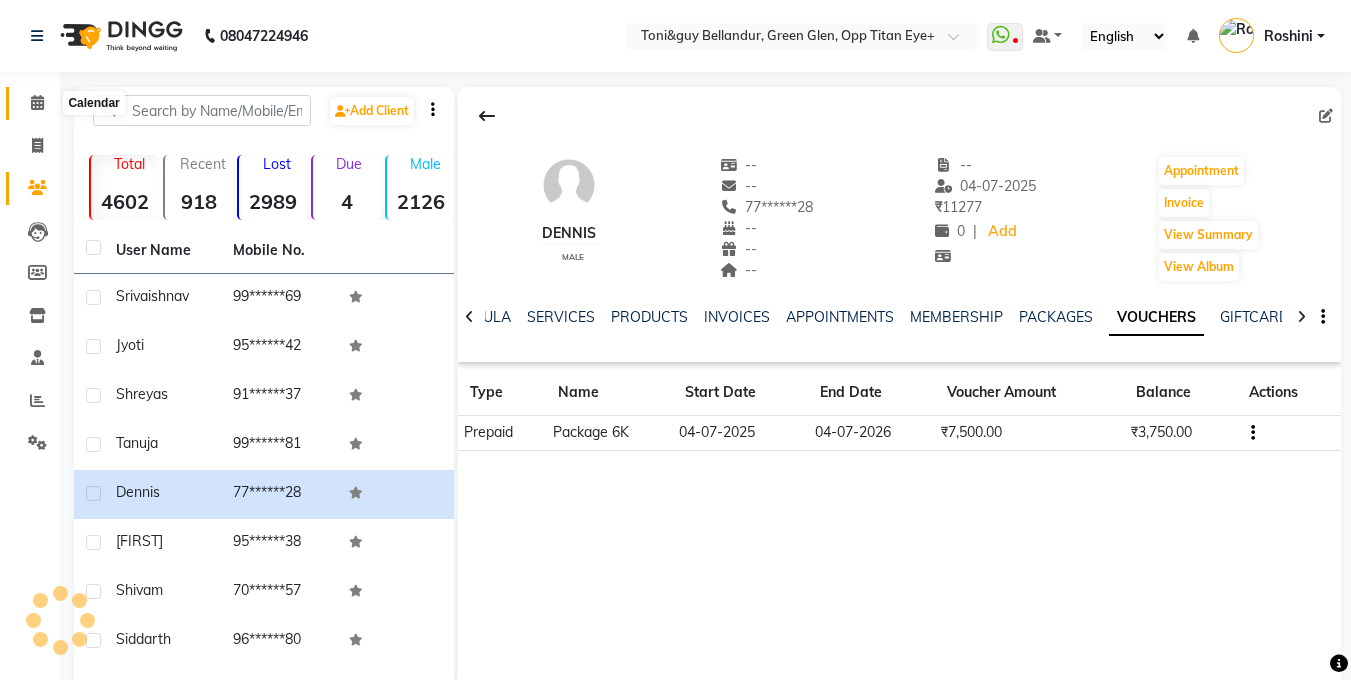 click 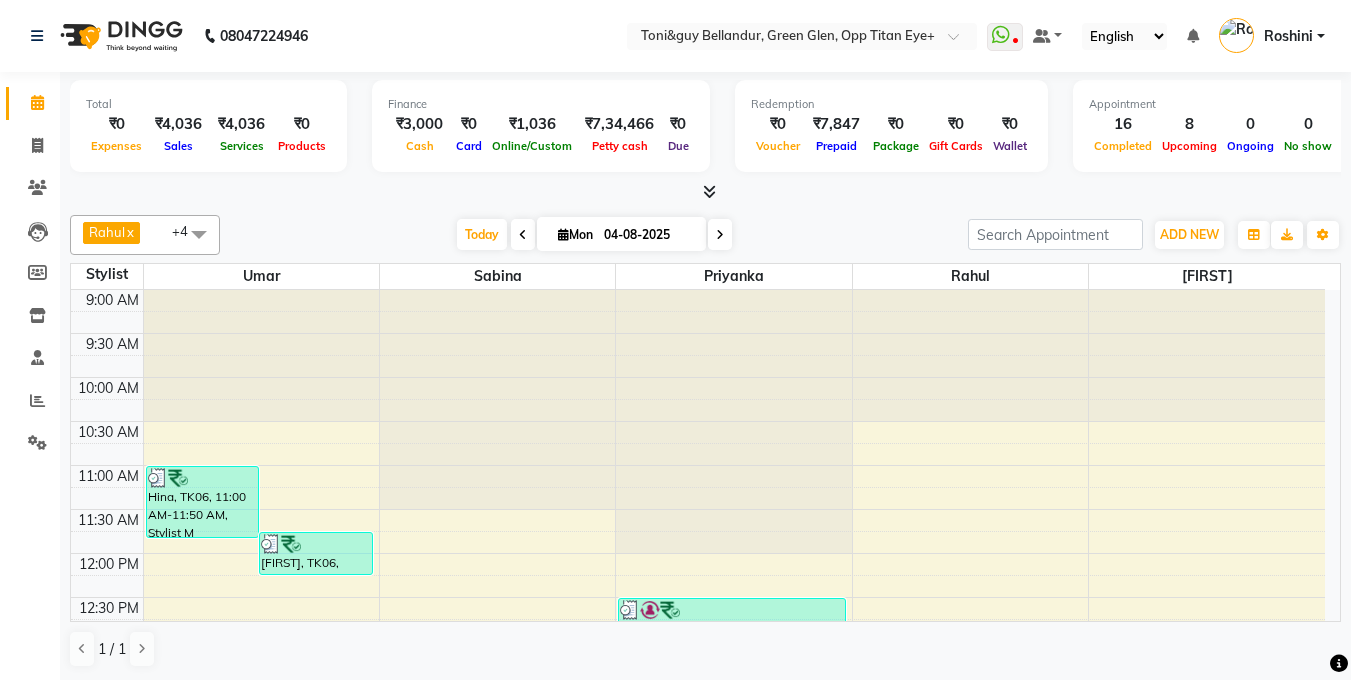 scroll, scrollTop: 1, scrollLeft: 0, axis: vertical 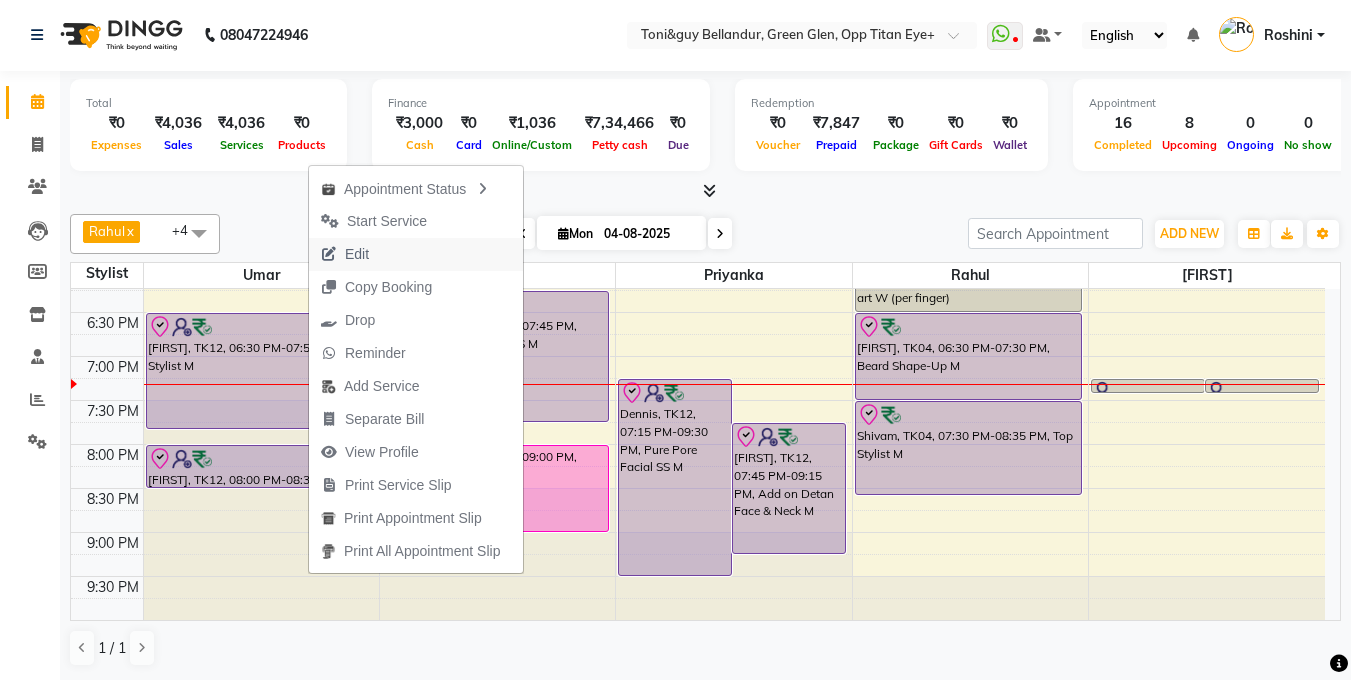 click on "Edit" at bounding box center (416, 254) 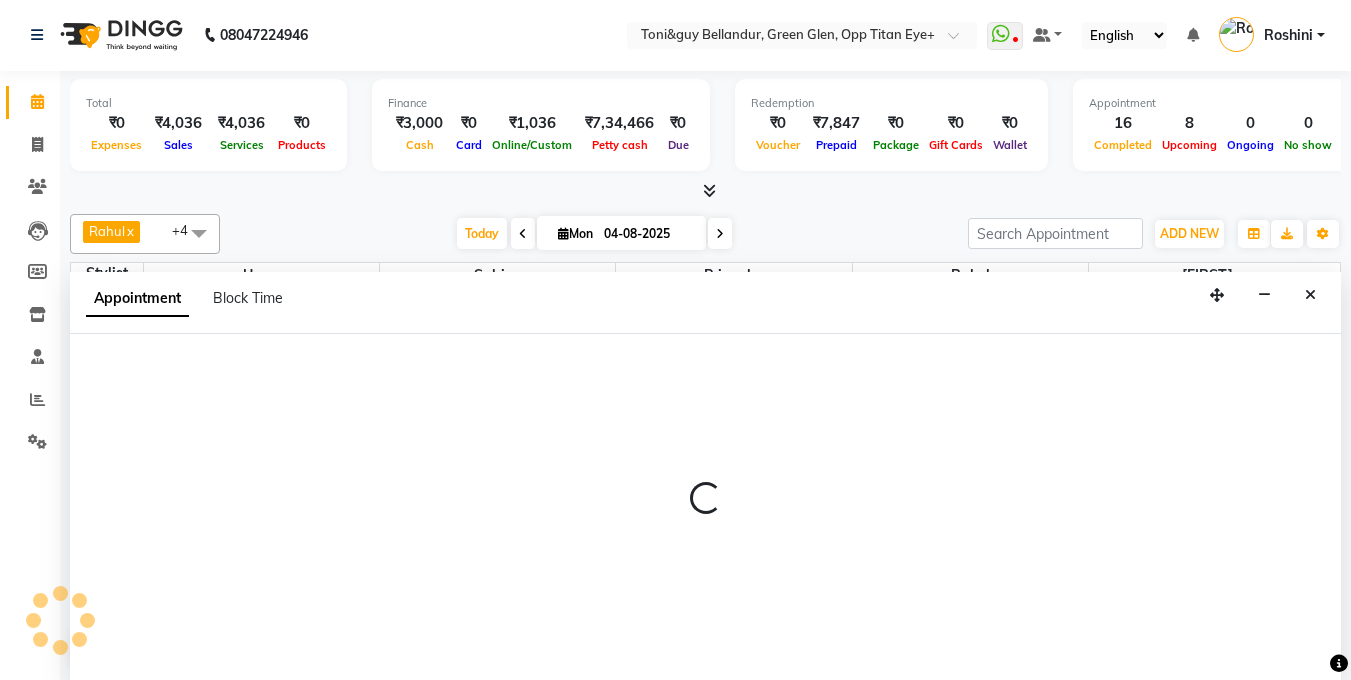 select on "check-in" 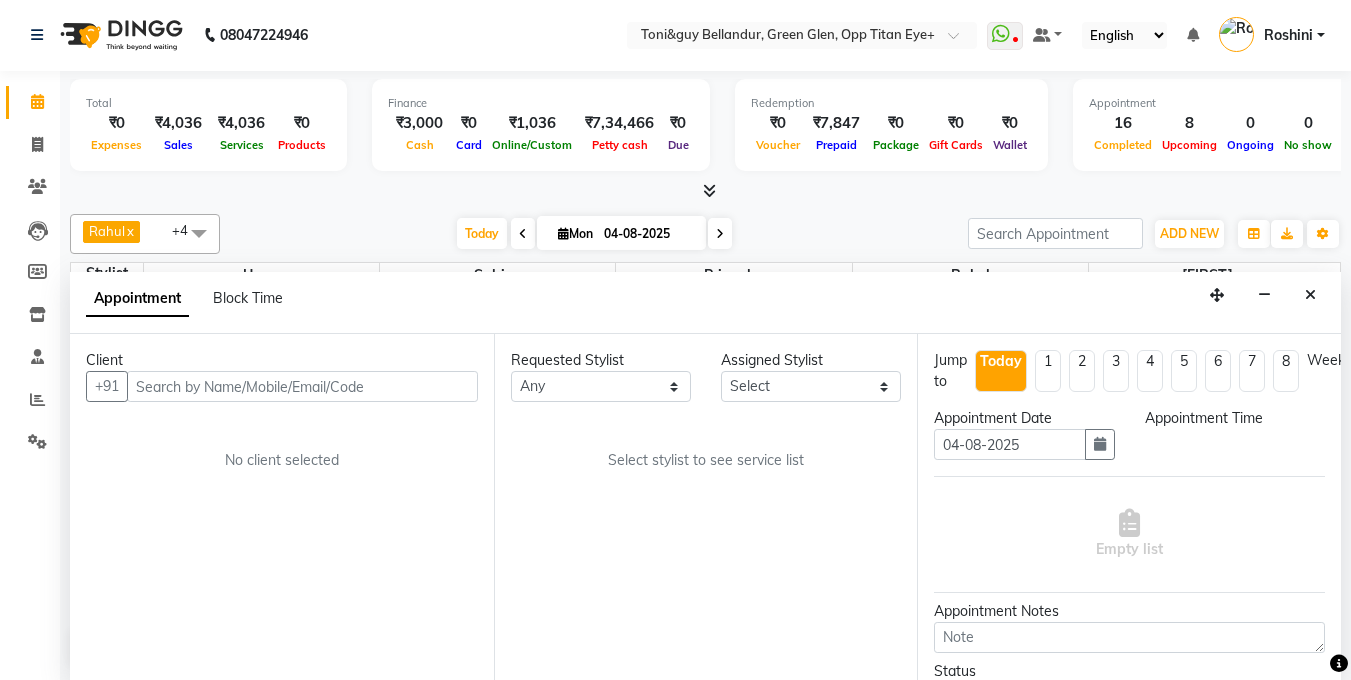 select on "1110" 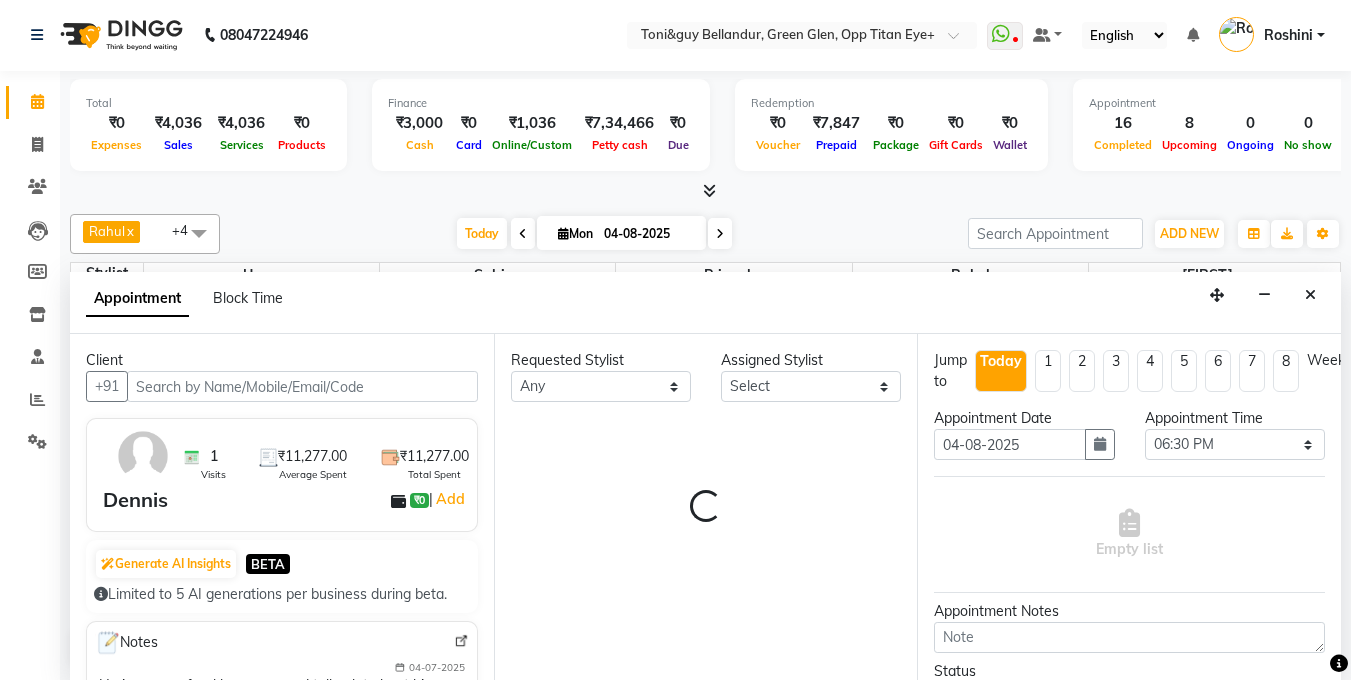 scroll, scrollTop: 812, scrollLeft: 0, axis: vertical 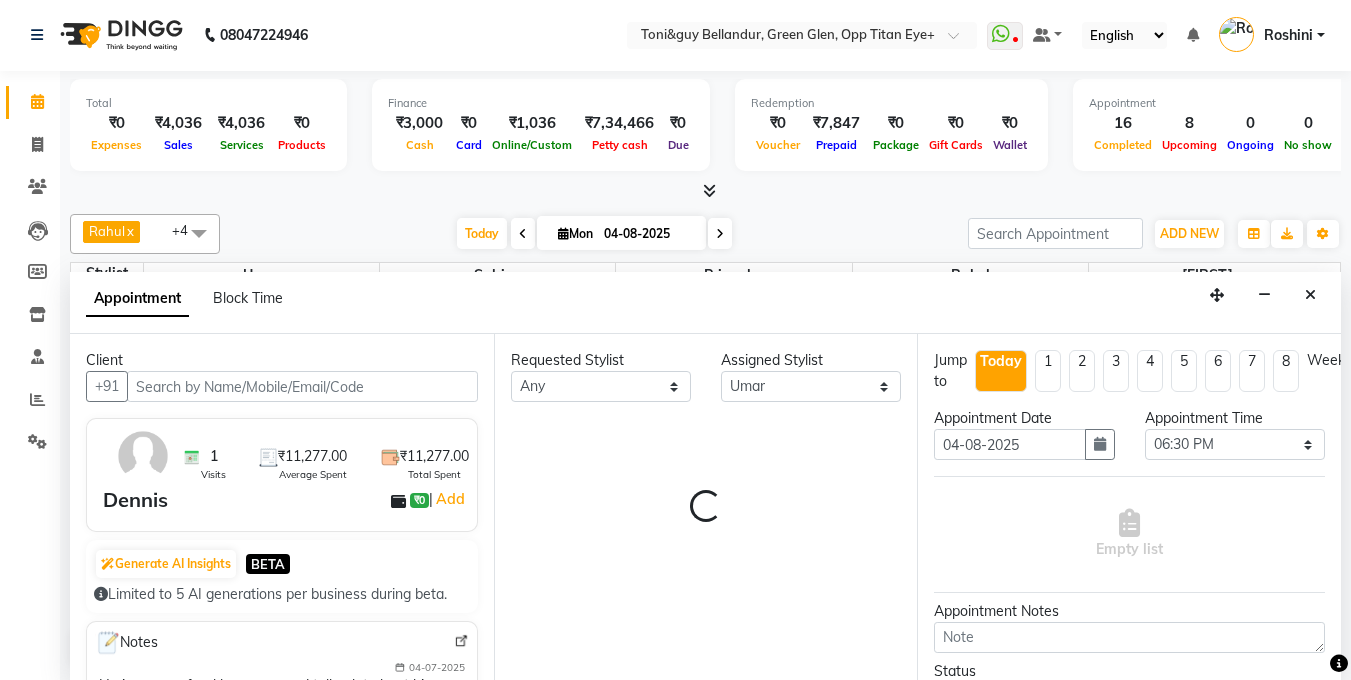 select on "2739" 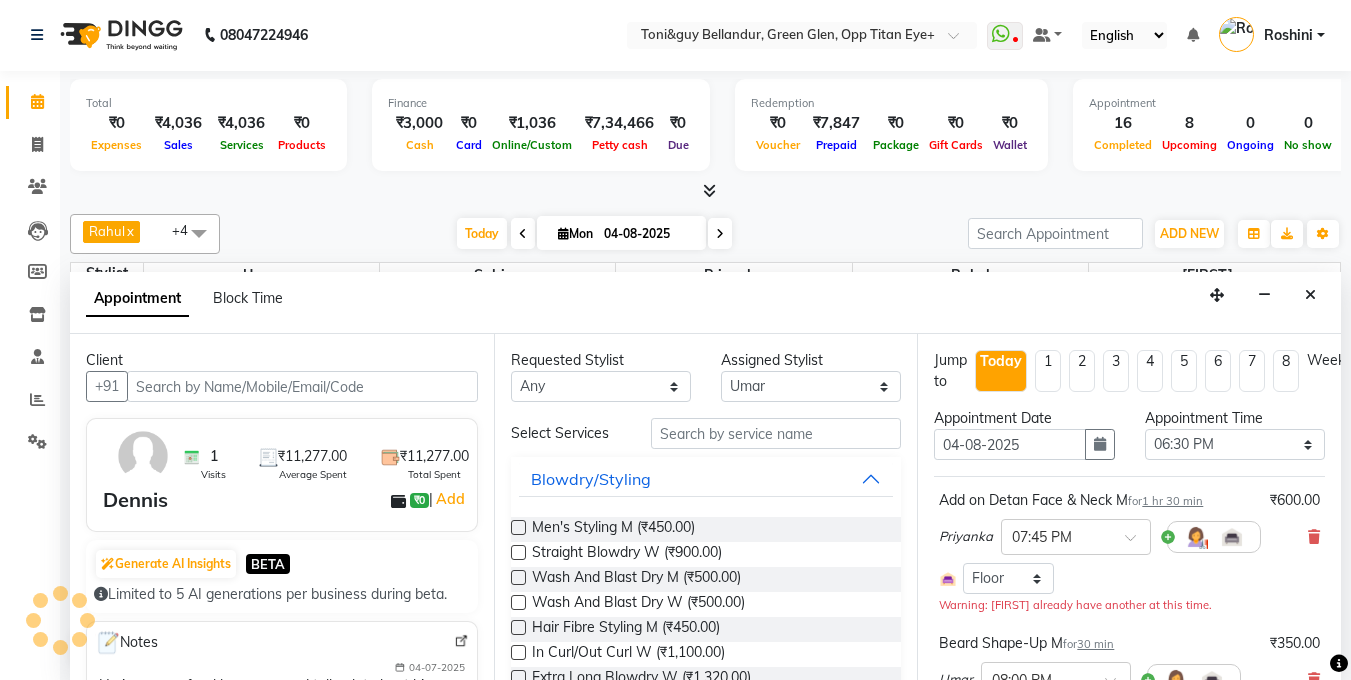 scroll, scrollTop: 61, scrollLeft: 0, axis: vertical 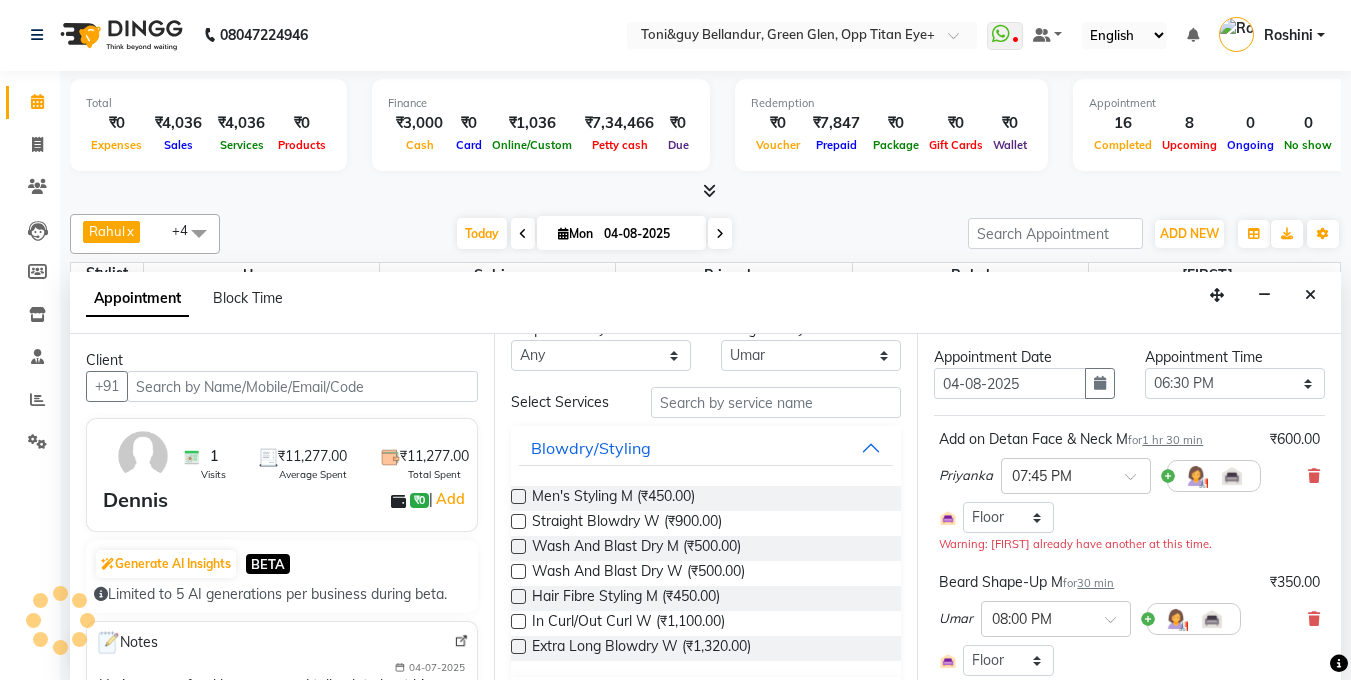 select on "2739" 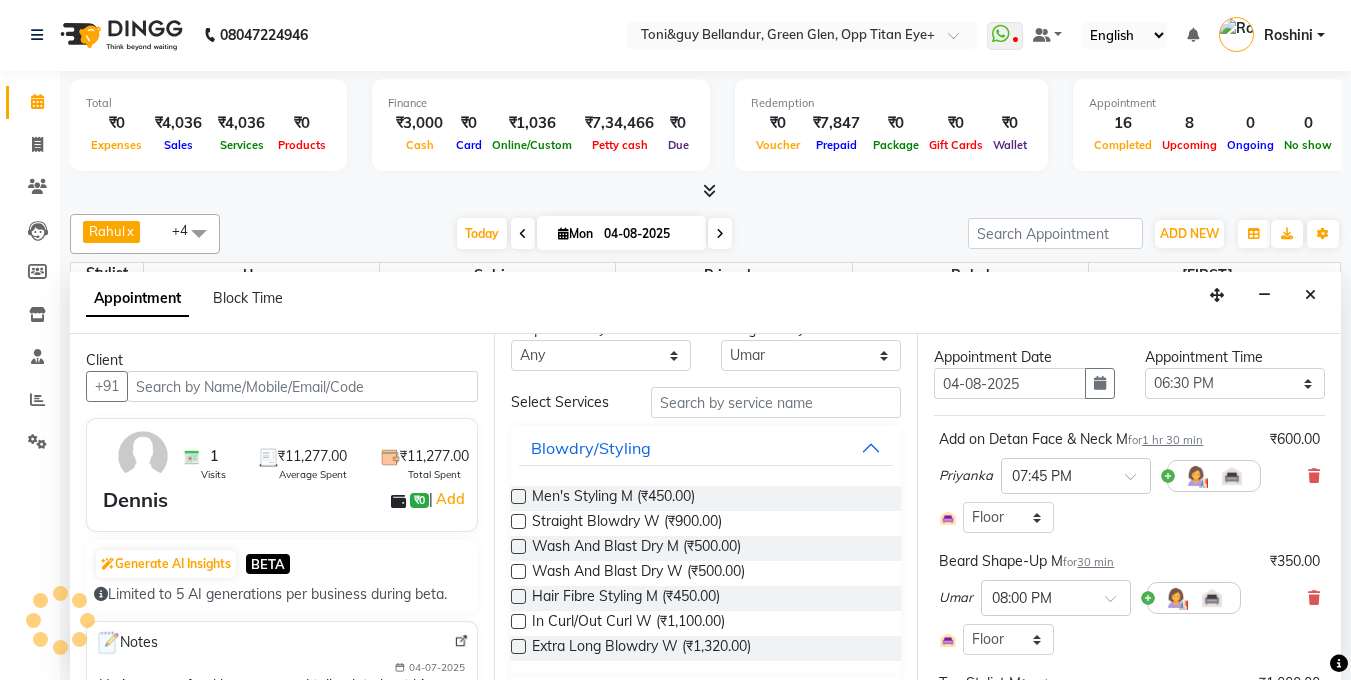 scroll, scrollTop: 35, scrollLeft: 0, axis: vertical 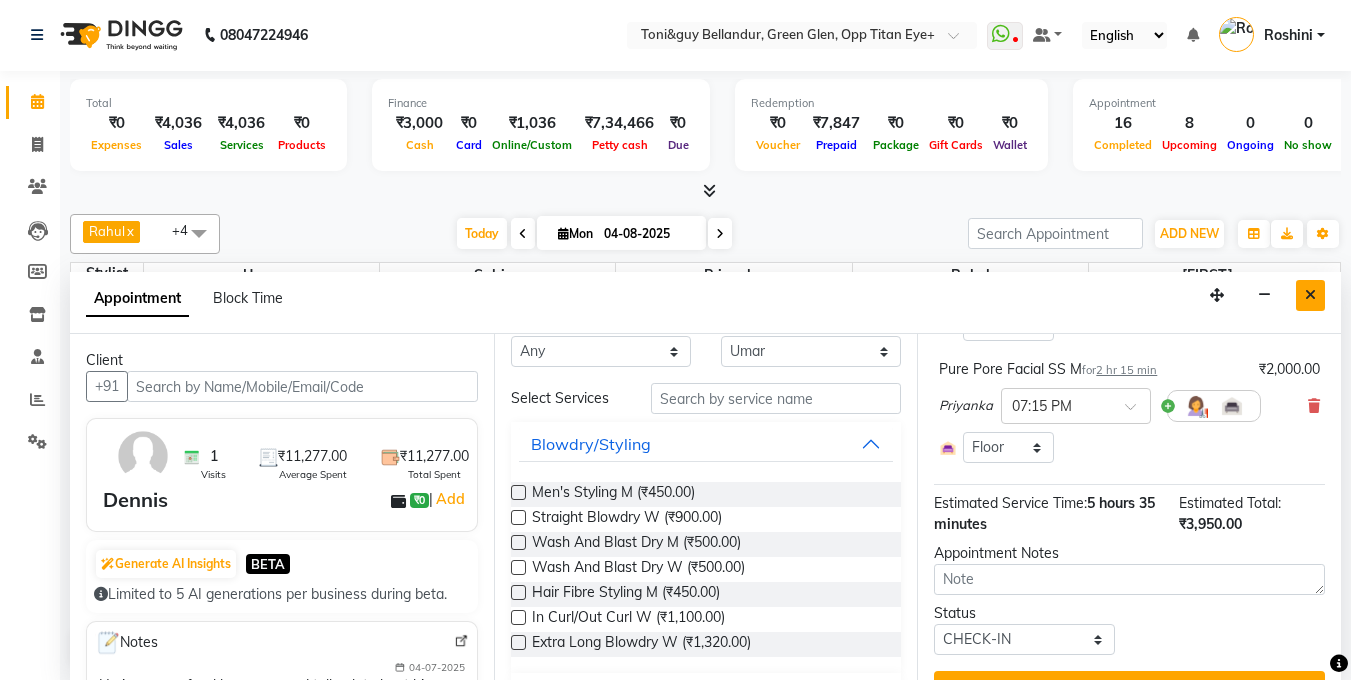 click at bounding box center (1310, 295) 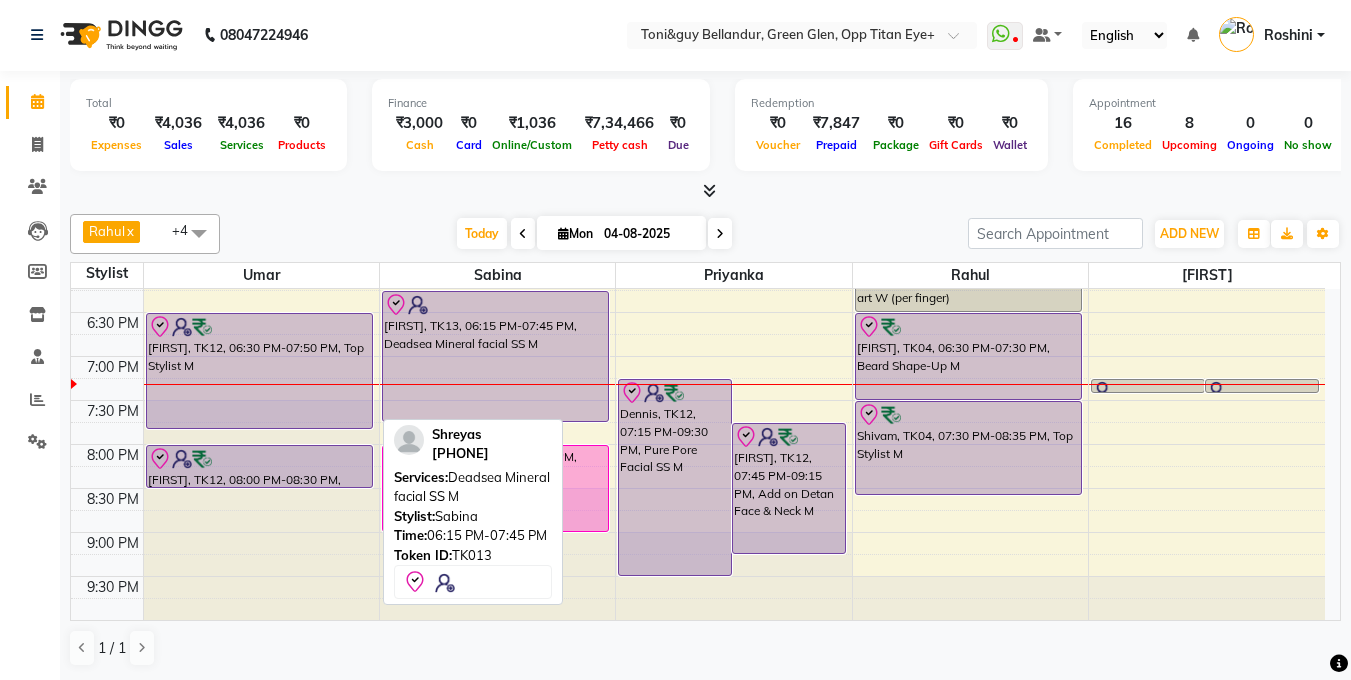 click on "[FIRST], TK13, [TIME]-[TIME], Deadsea Mineral facial SS M" at bounding box center [496, 356] 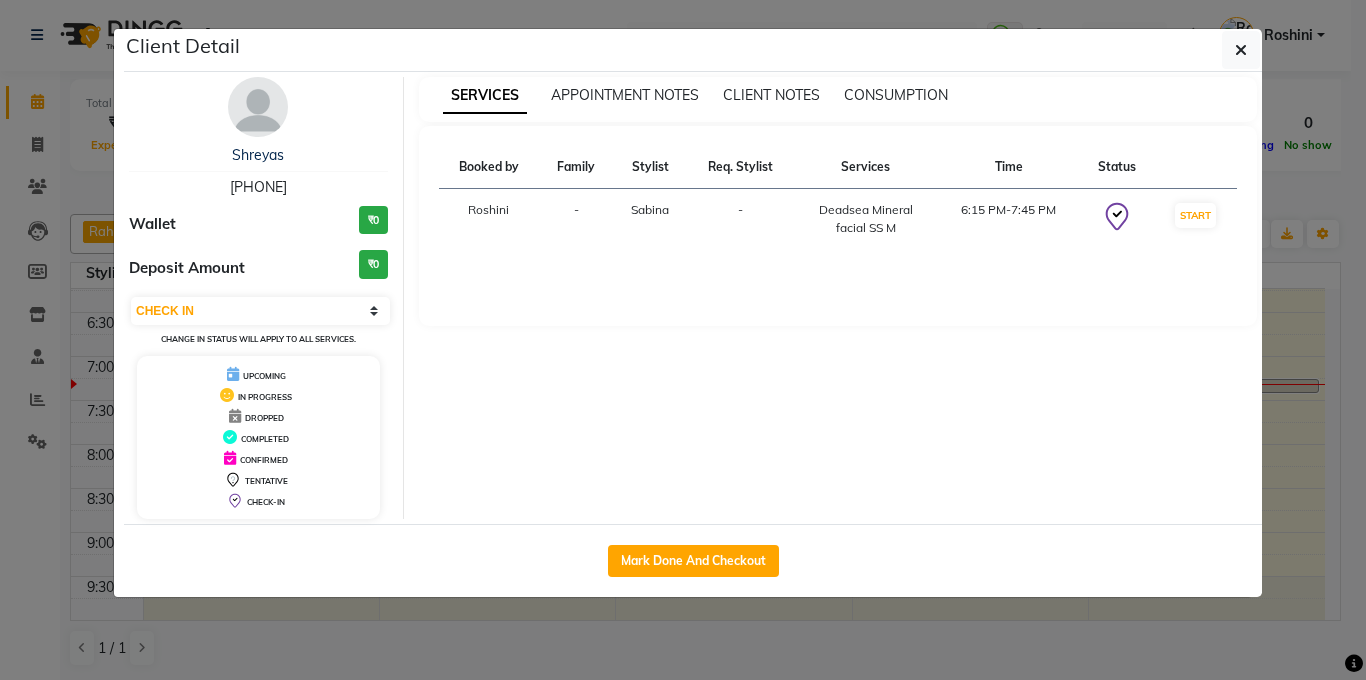 drag, startPoint x: 32, startPoint y: 325, endPoint x: 158, endPoint y: 367, distance: 132.81566 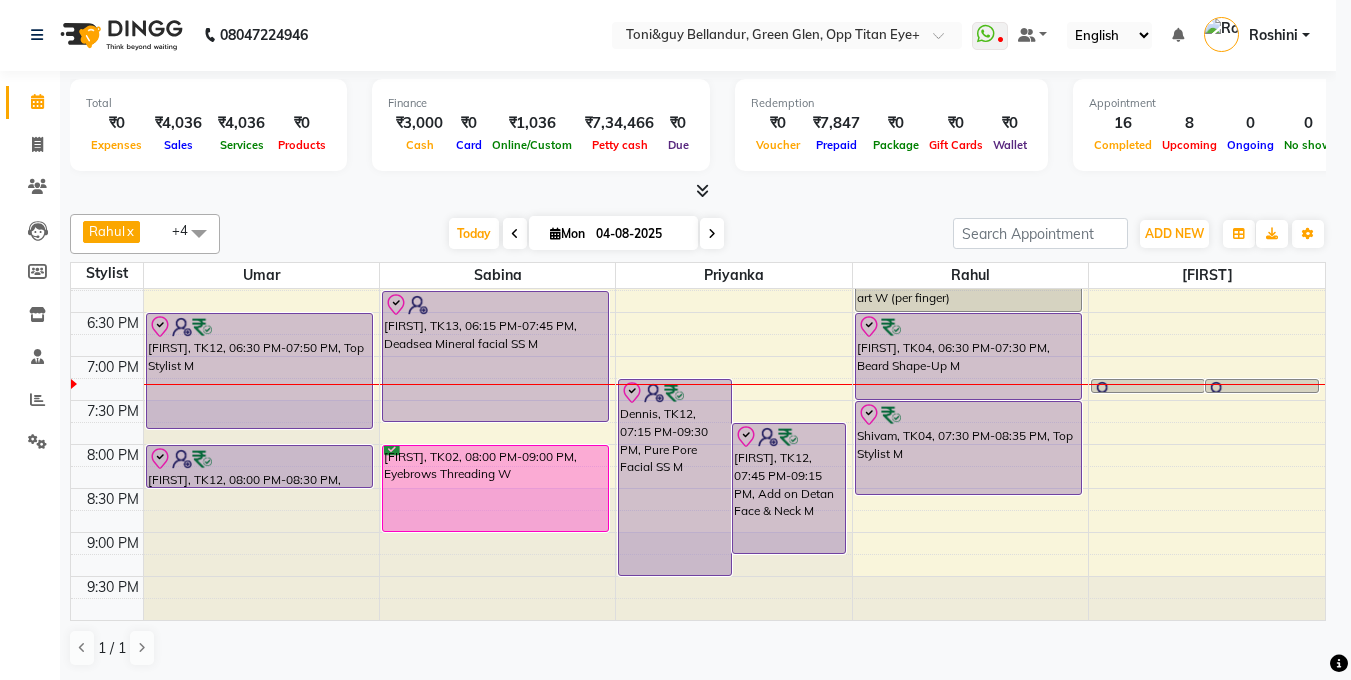 click on "[FIRST], TK12, [TIME]-[TIME], Top Stylist M" at bounding box center (260, 371) 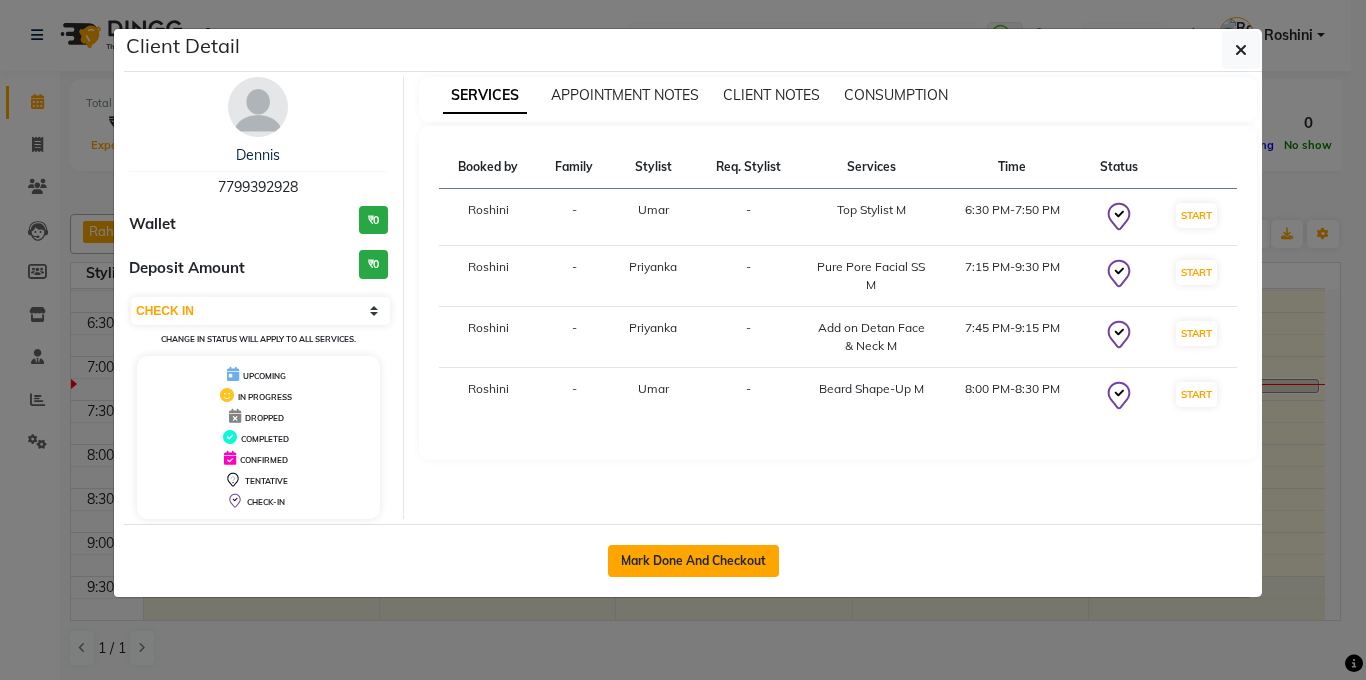 click on "Mark Done And Checkout" 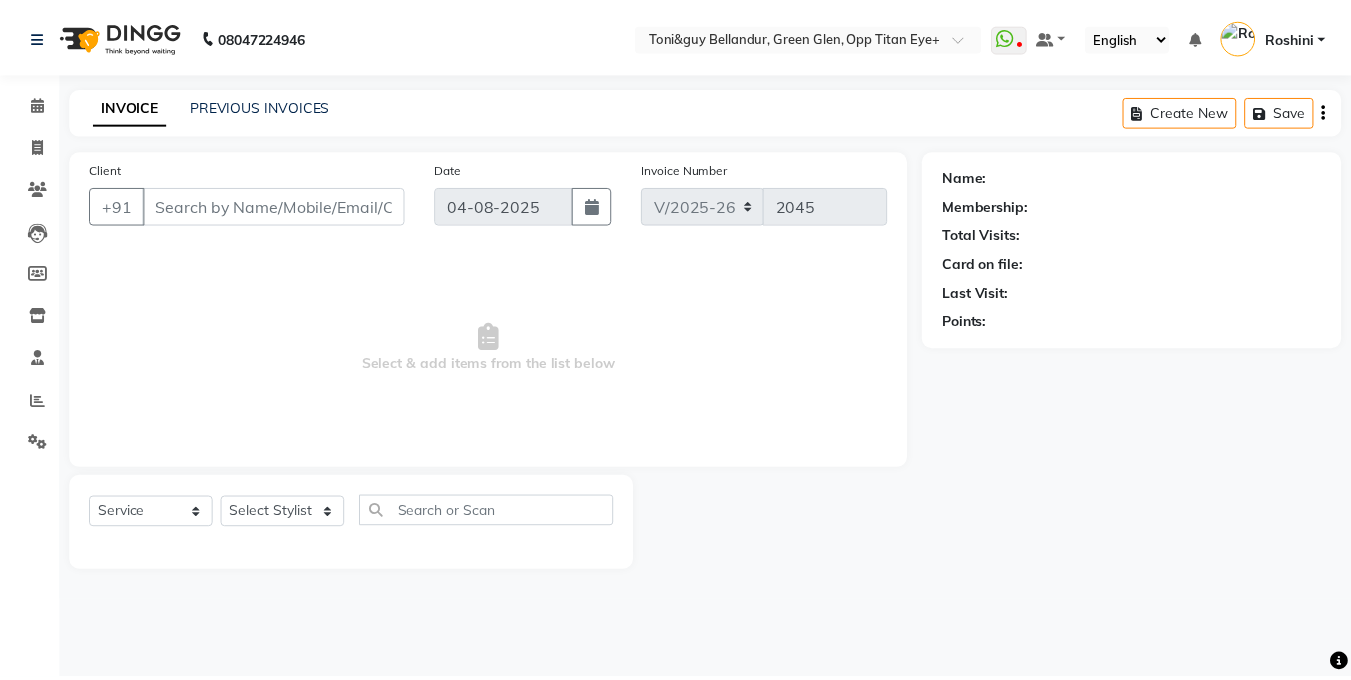 scroll, scrollTop: 0, scrollLeft: 0, axis: both 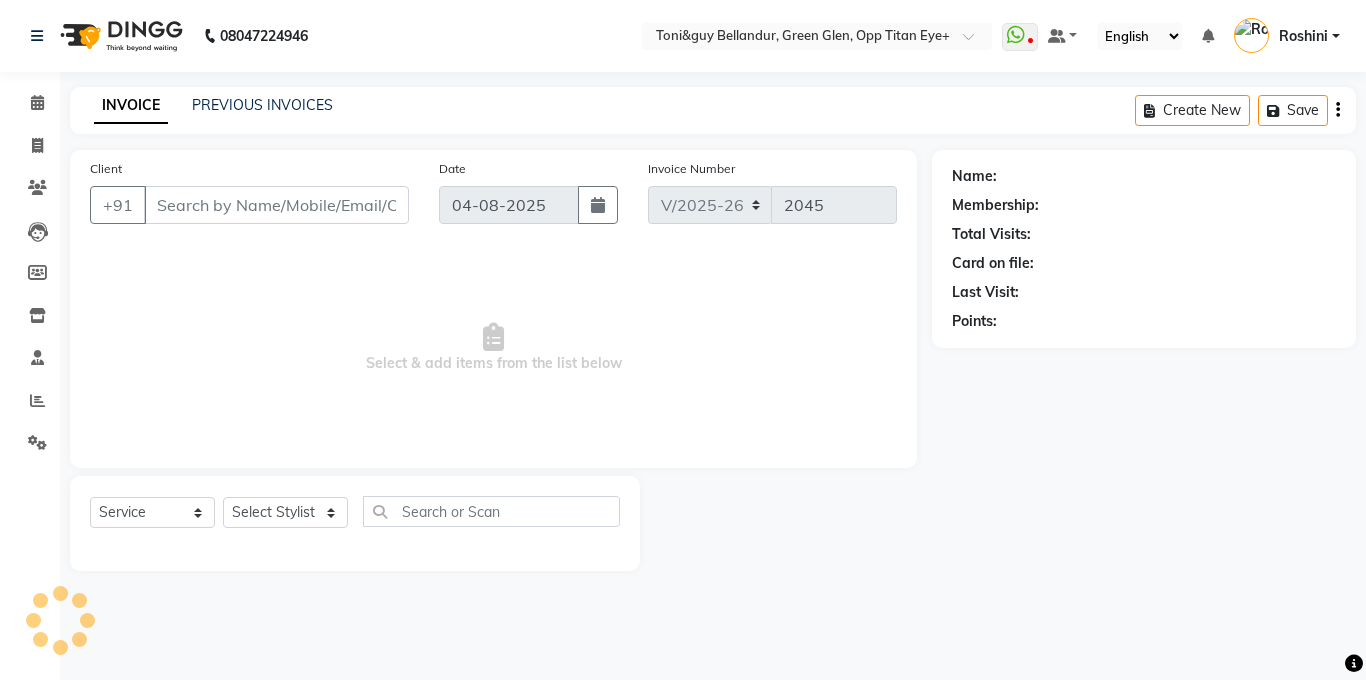 type on "77******28" 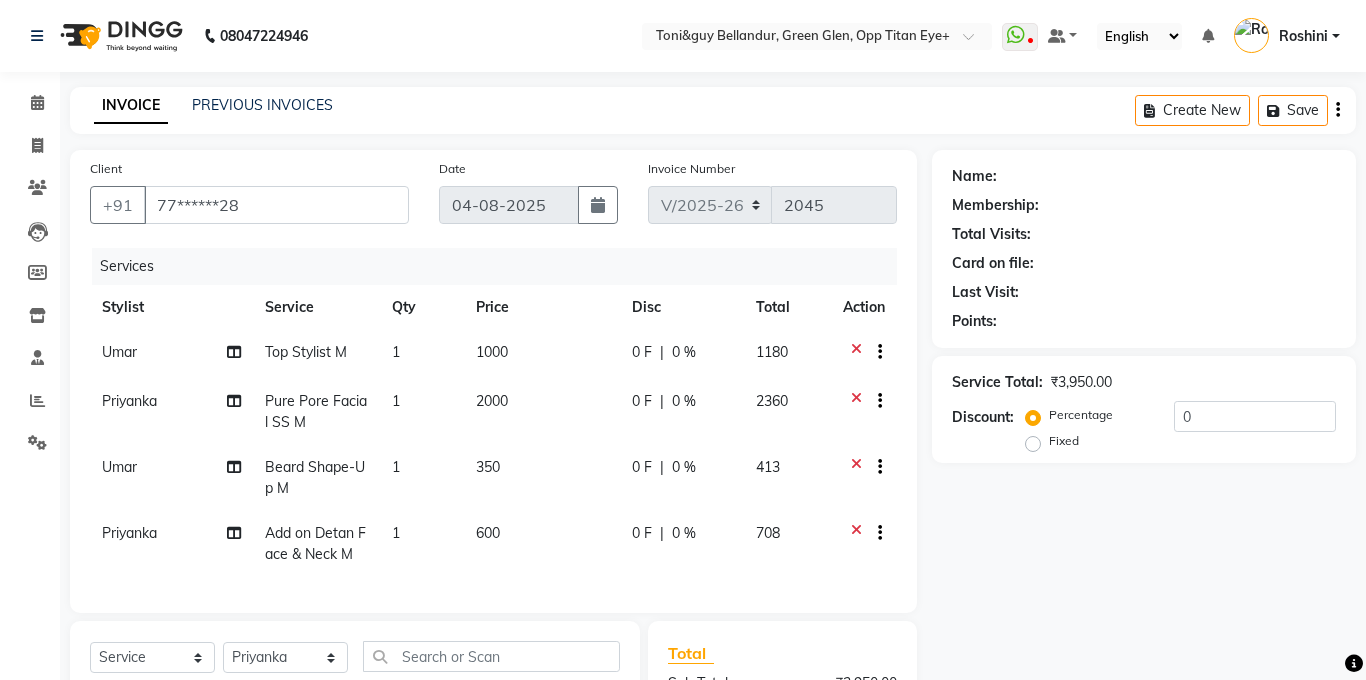select on "1: Object" 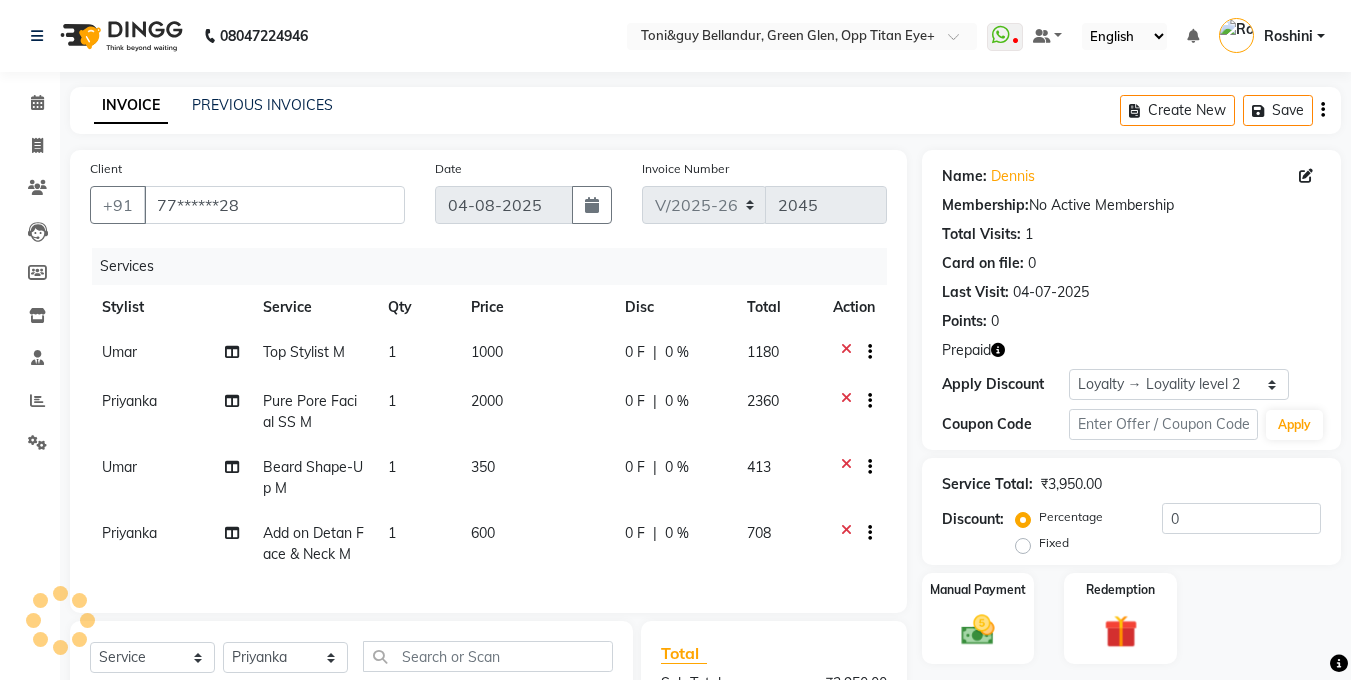 scroll, scrollTop: 277, scrollLeft: 0, axis: vertical 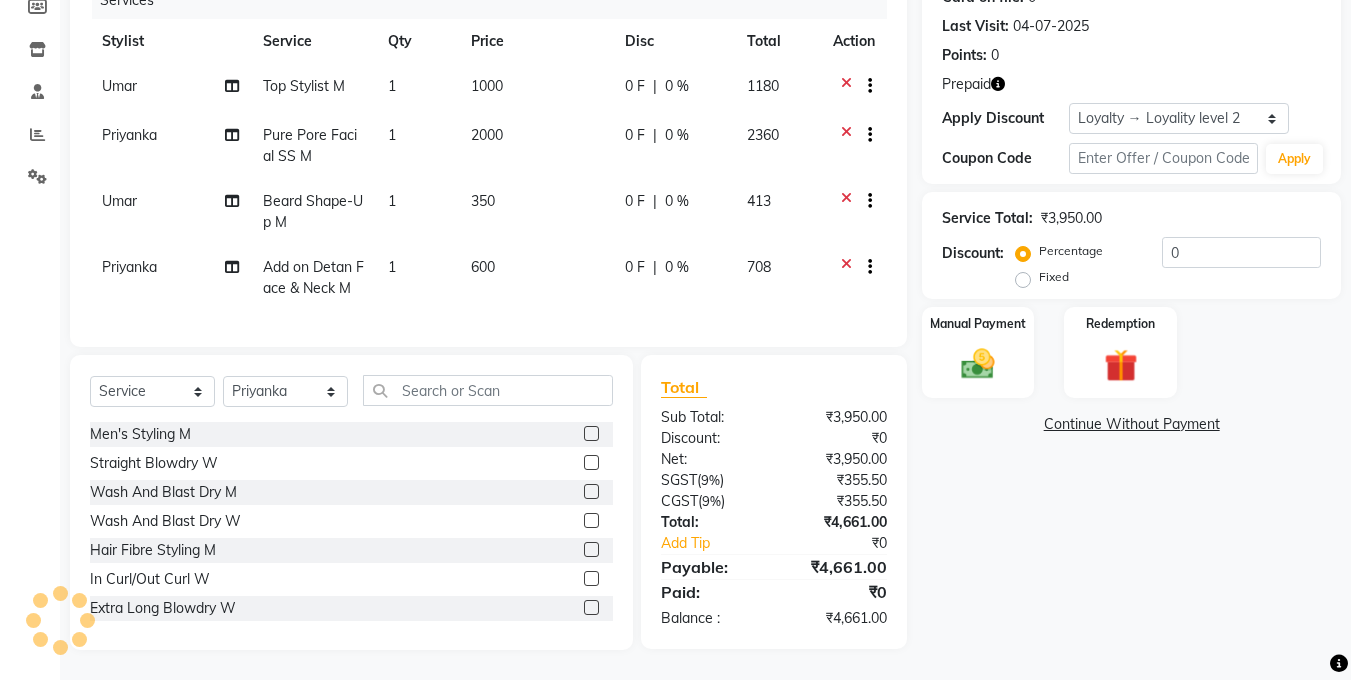 click on "600" 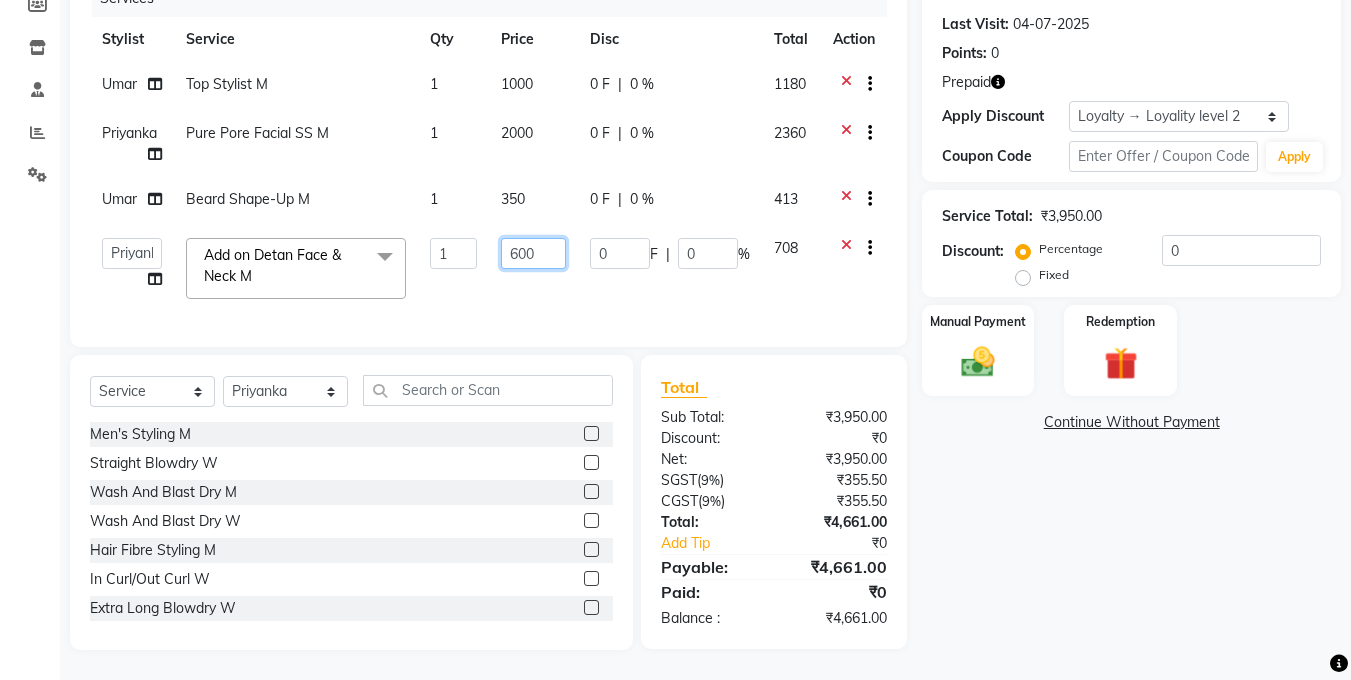 click on "600" 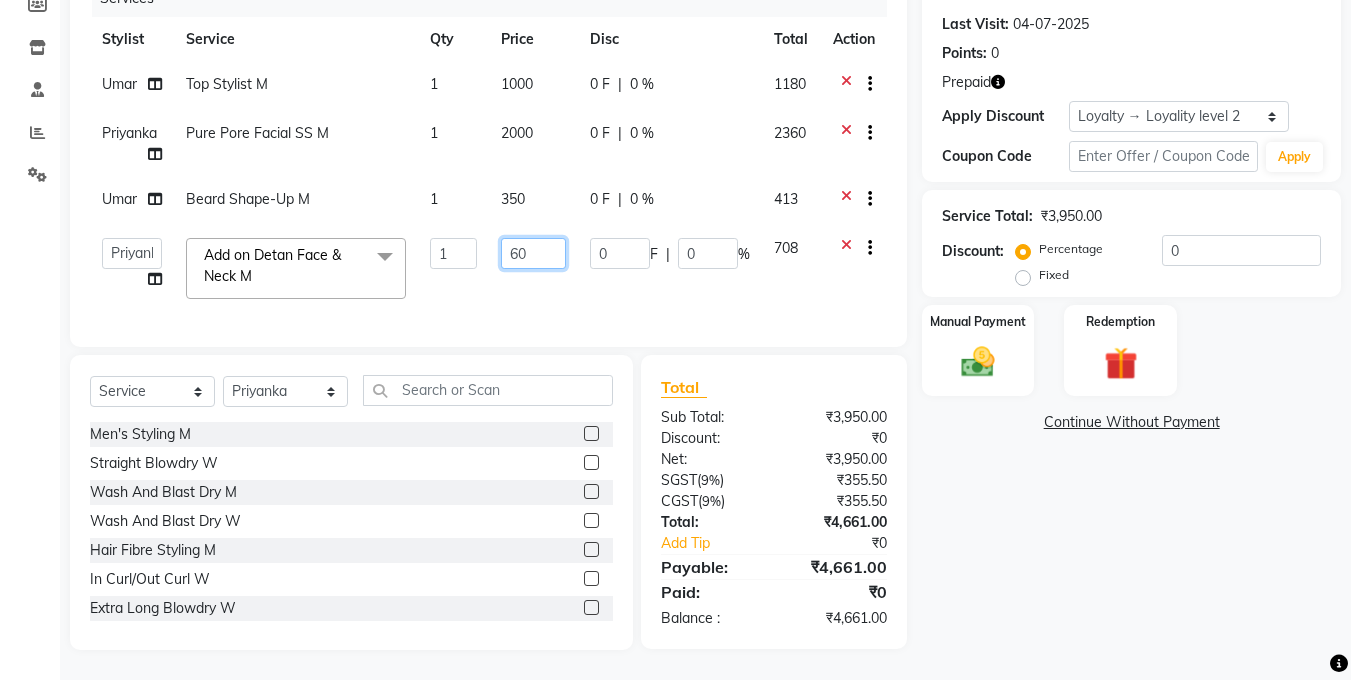 type on "6" 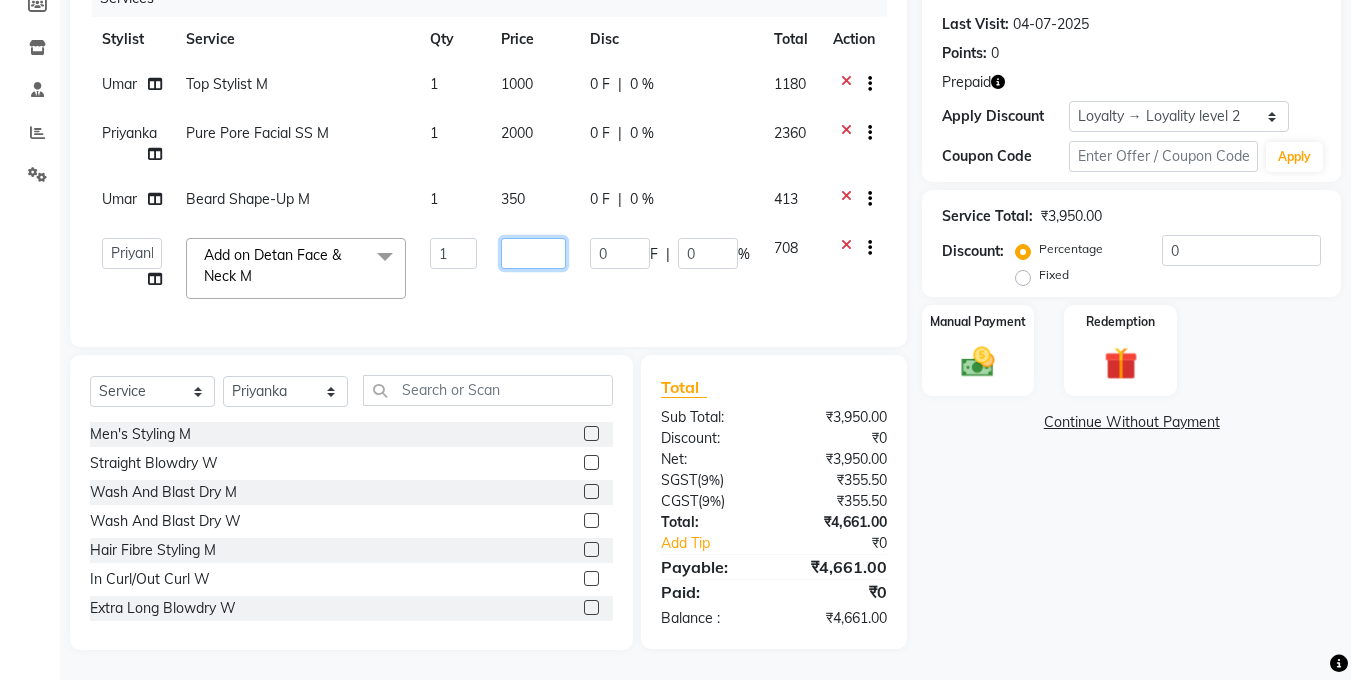 type on "0" 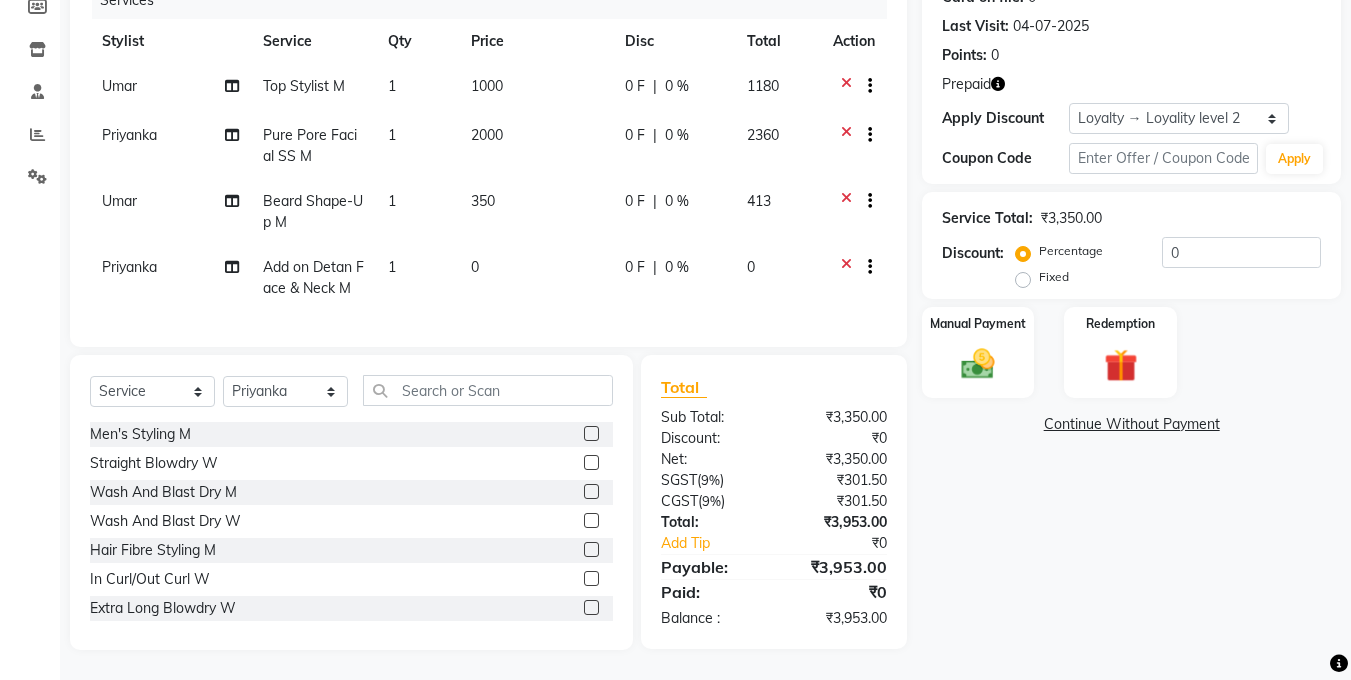 click on "350" 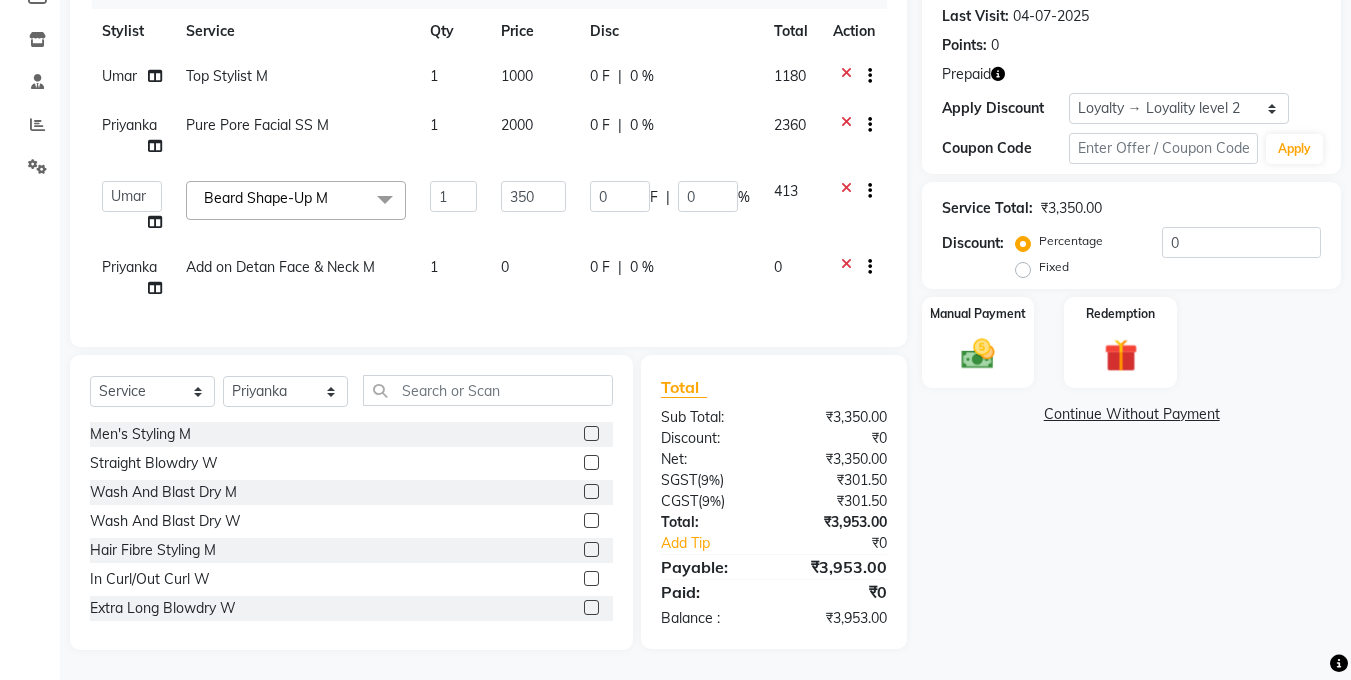 click 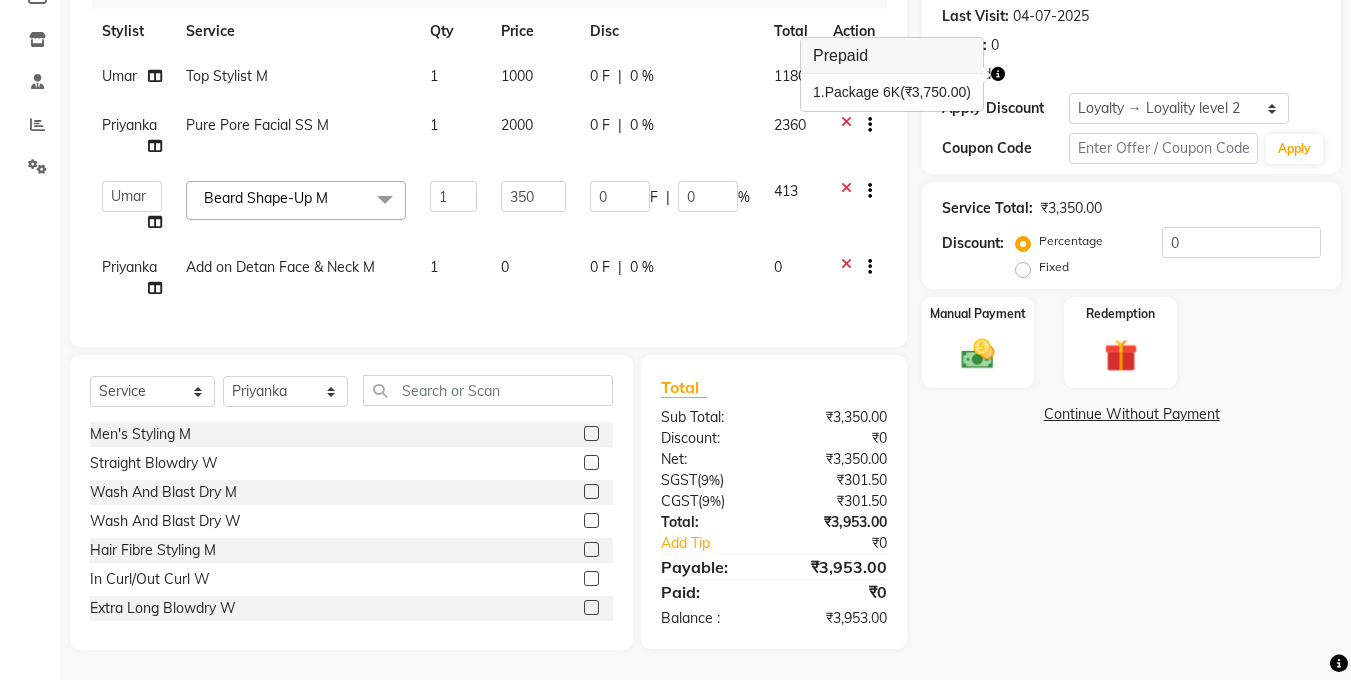 scroll, scrollTop: 281, scrollLeft: 0, axis: vertical 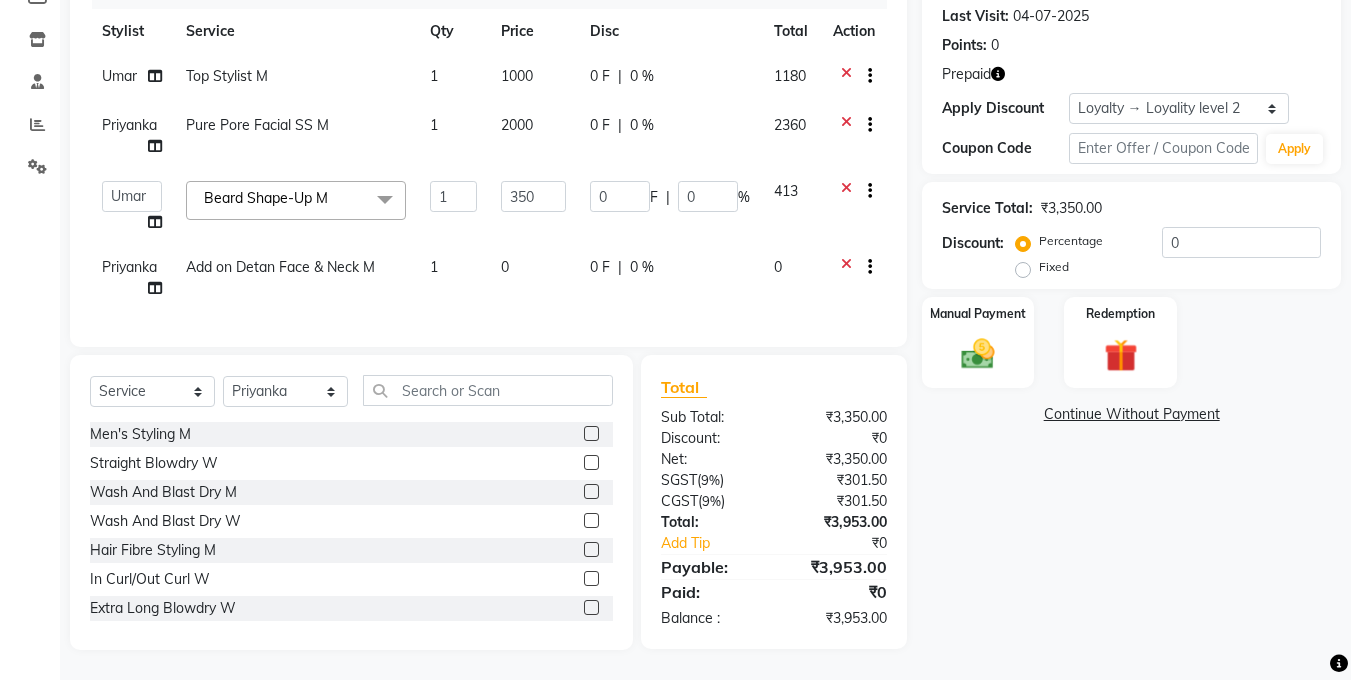 click on "0" 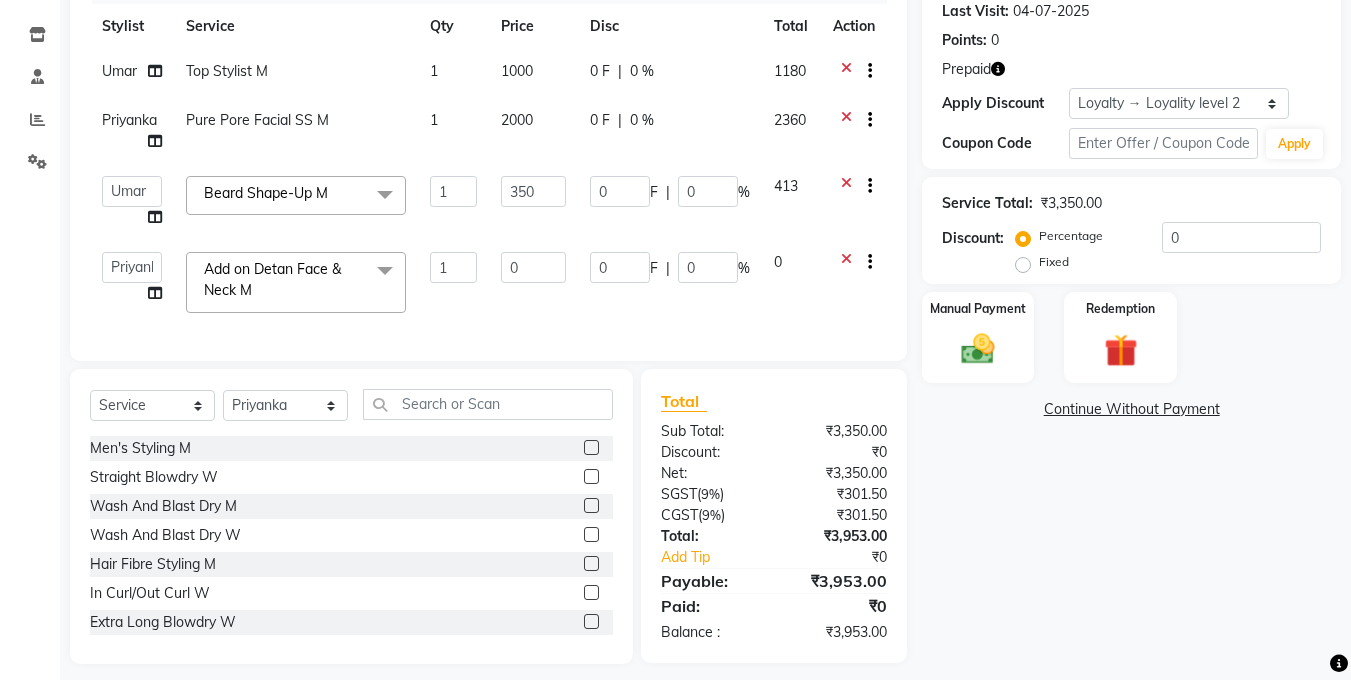 scroll, scrollTop: 251, scrollLeft: 0, axis: vertical 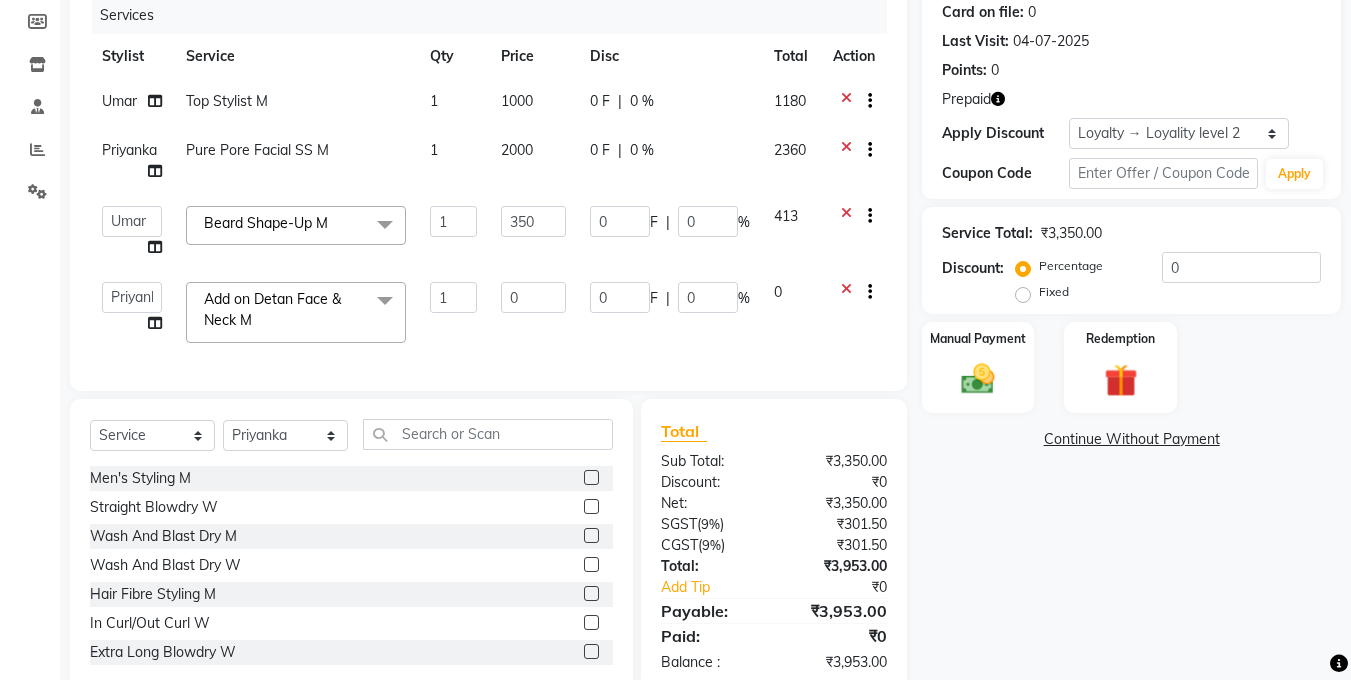 click on "2000" 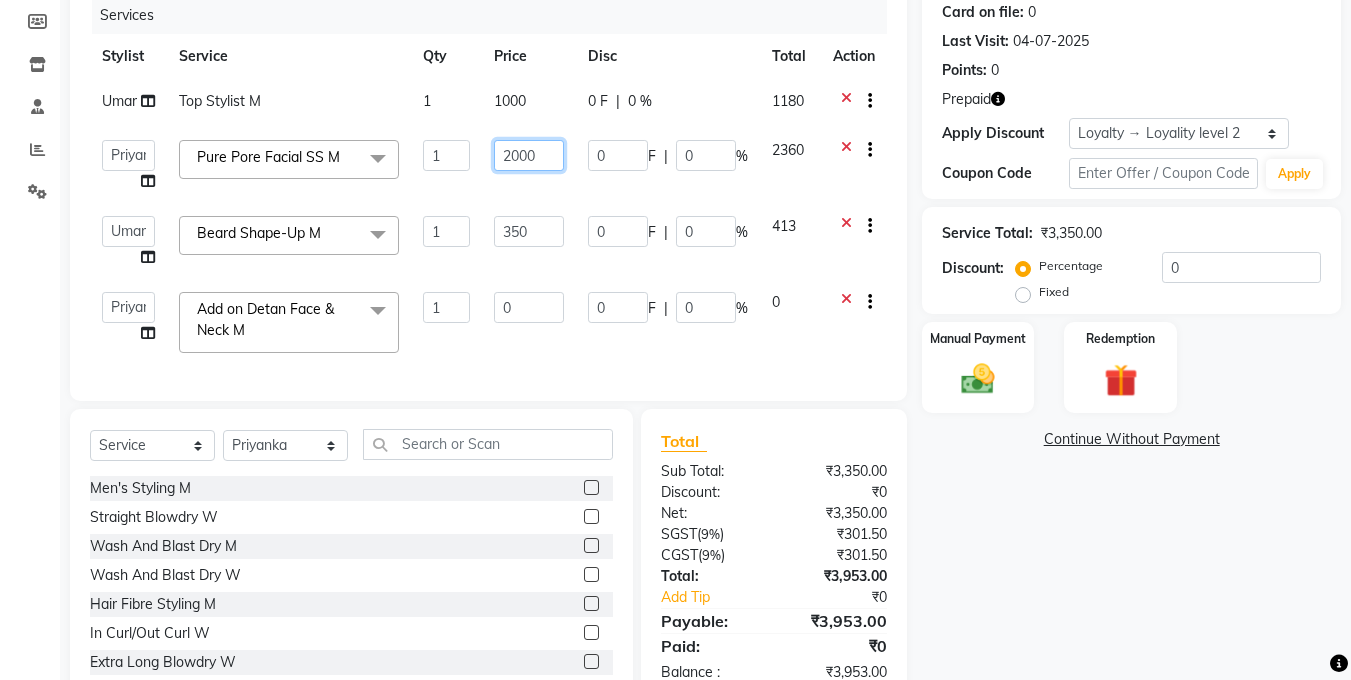 click on "2000" 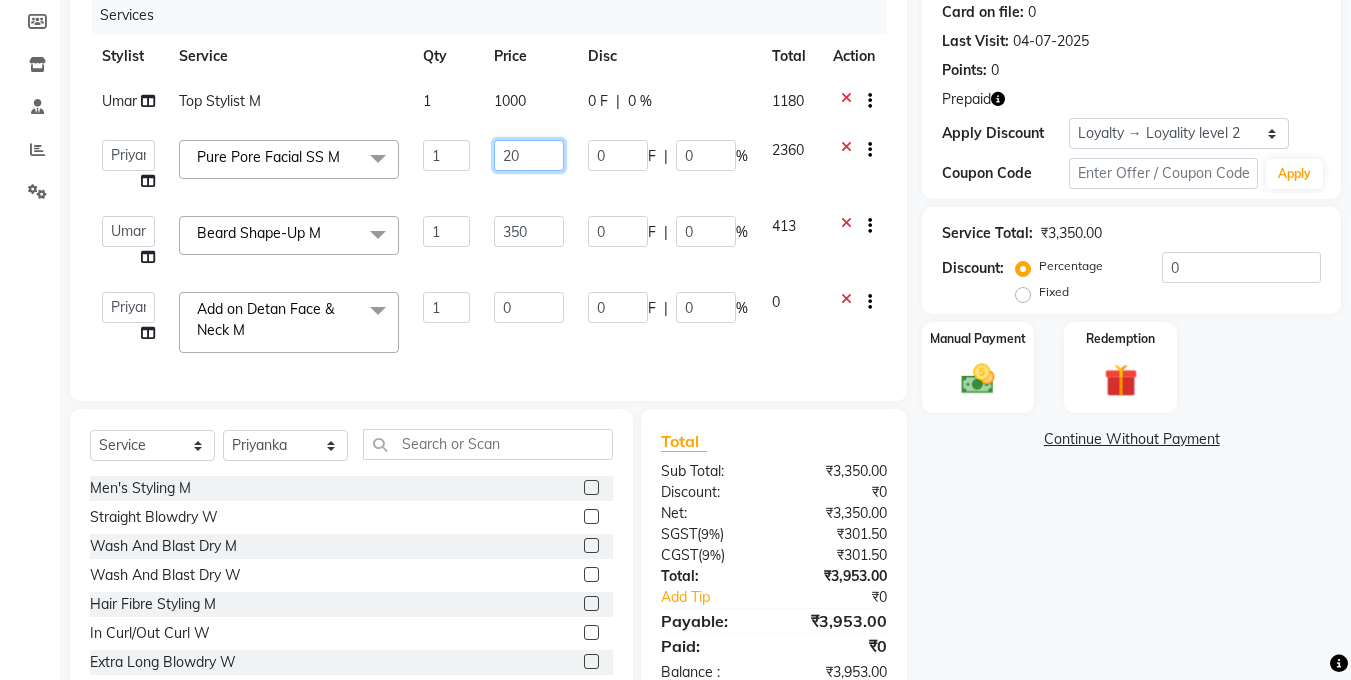 type on "2" 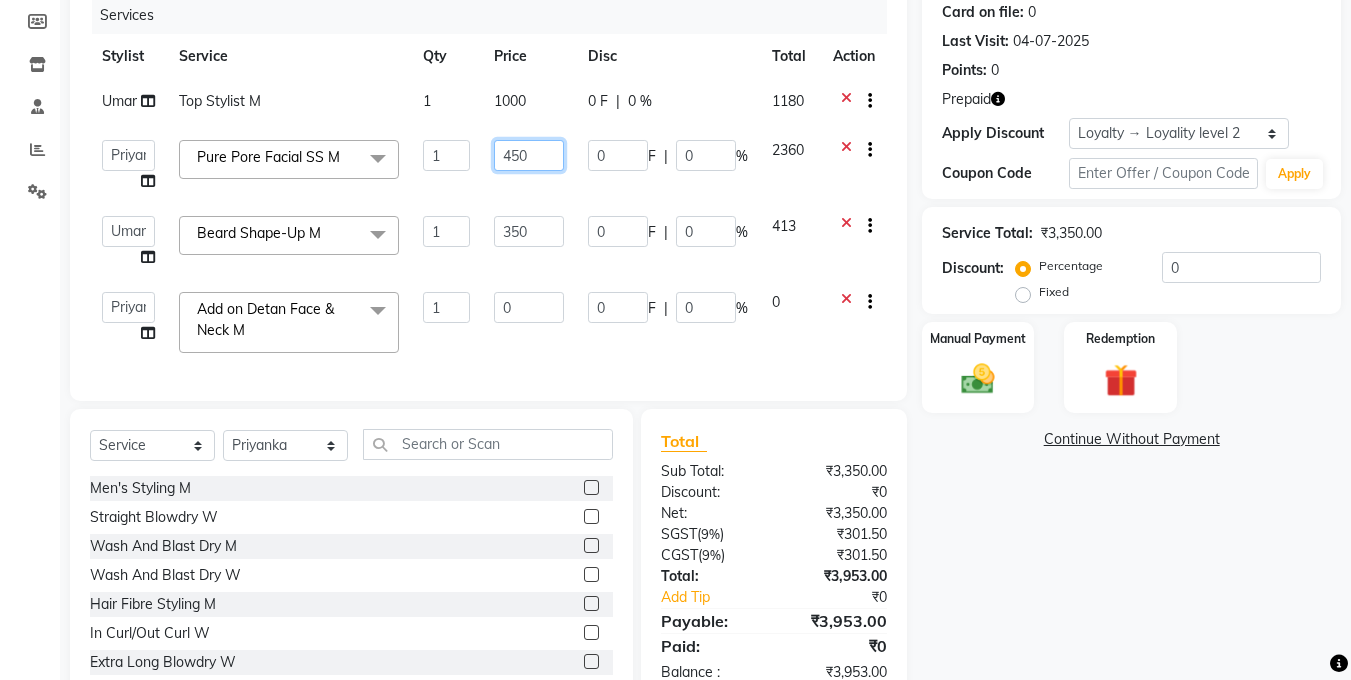 type on "4500" 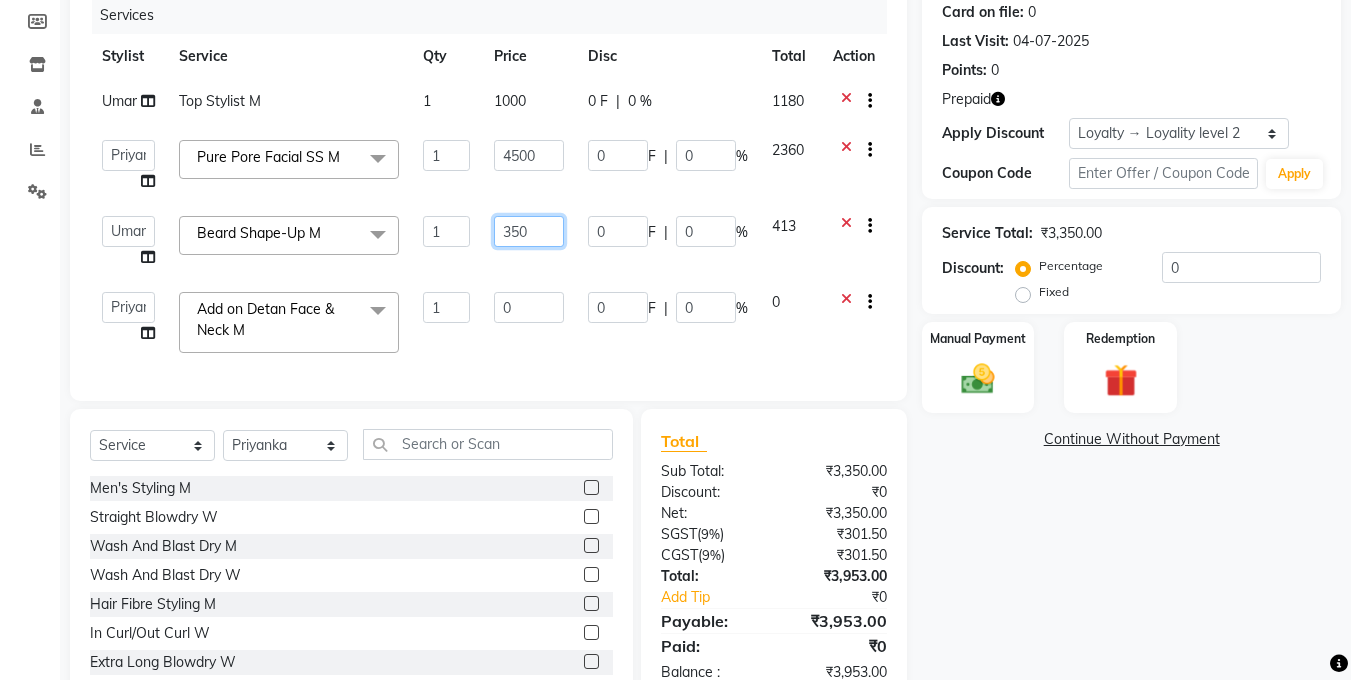 click on "350" 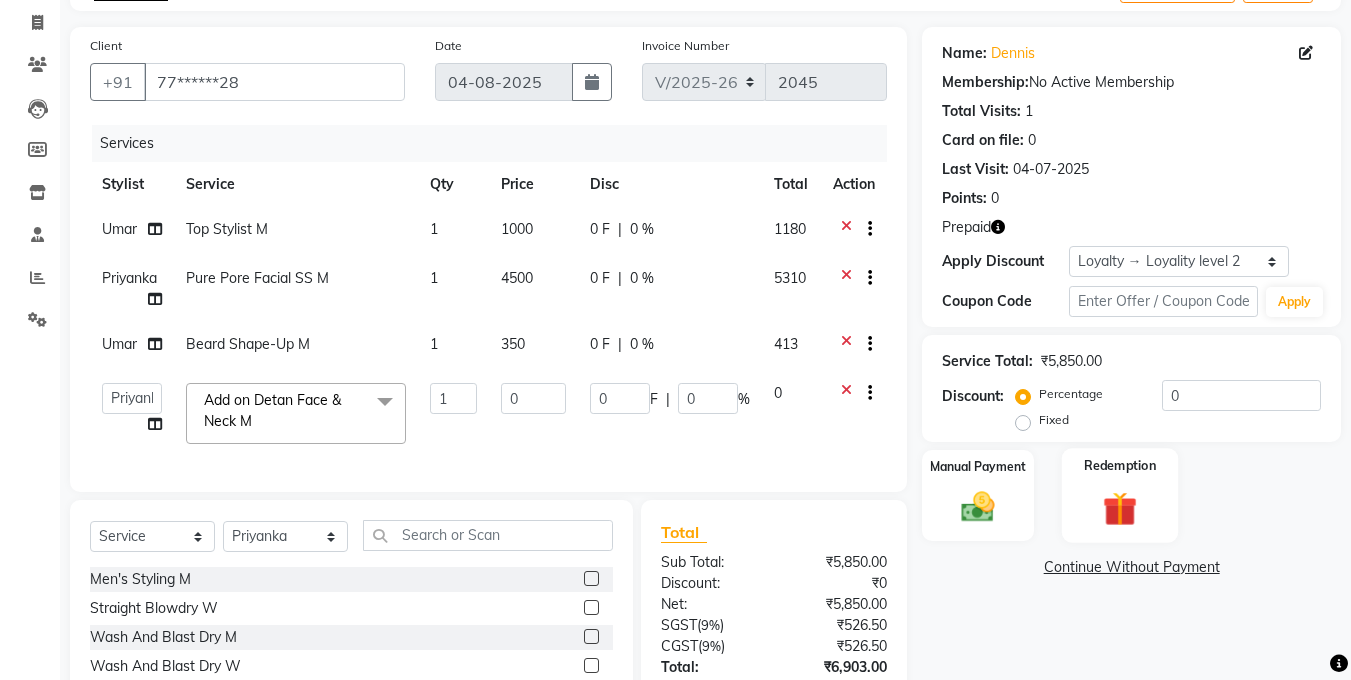 click 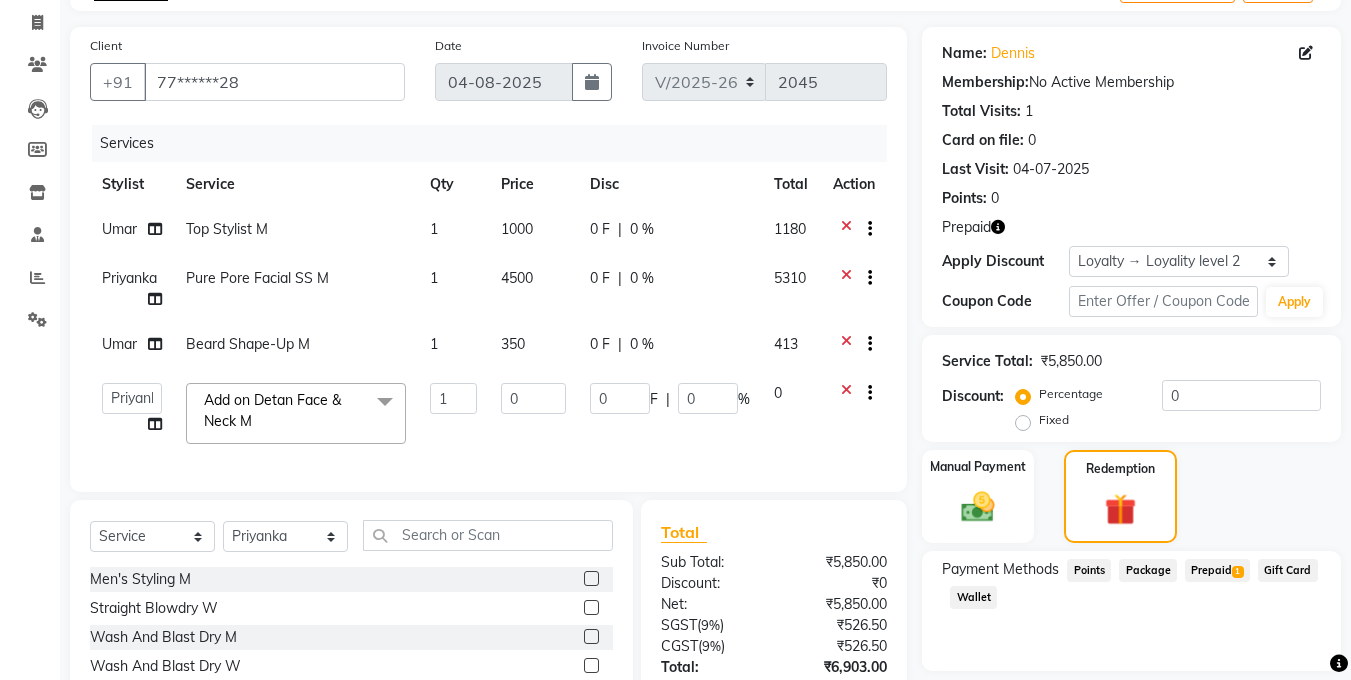 scroll, scrollTop: 127, scrollLeft: 0, axis: vertical 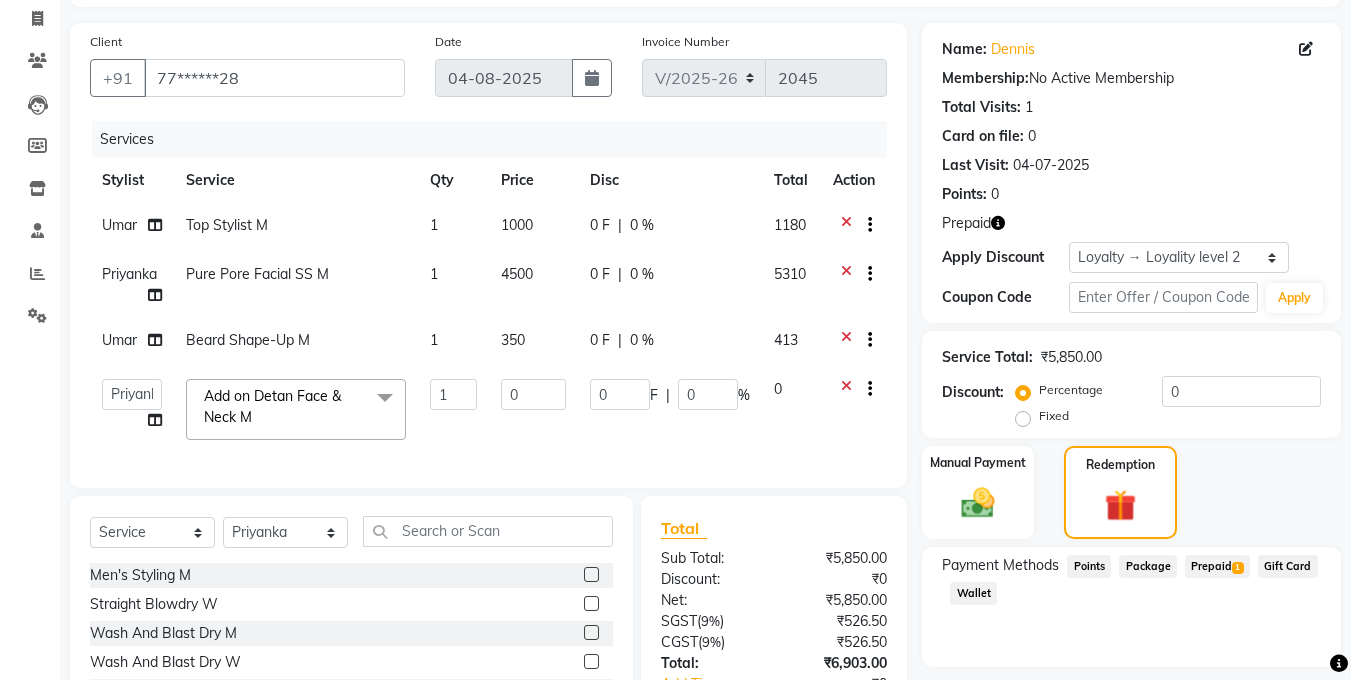 click 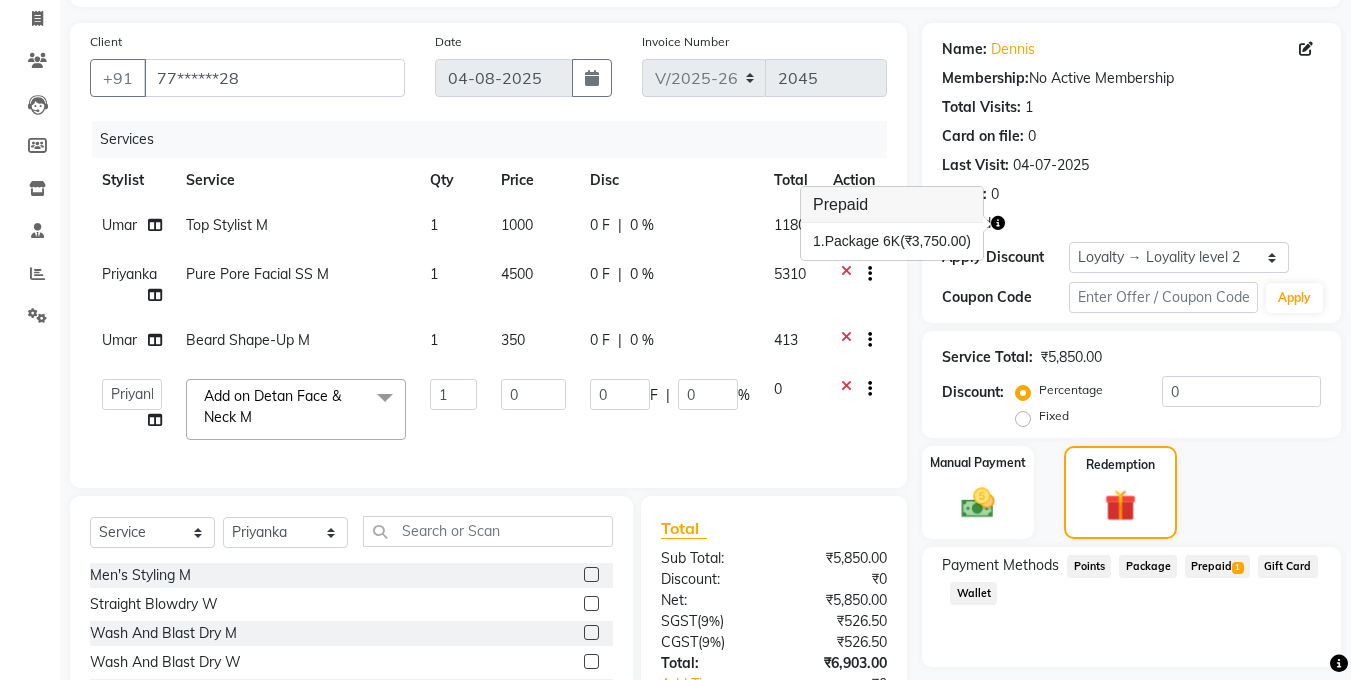click 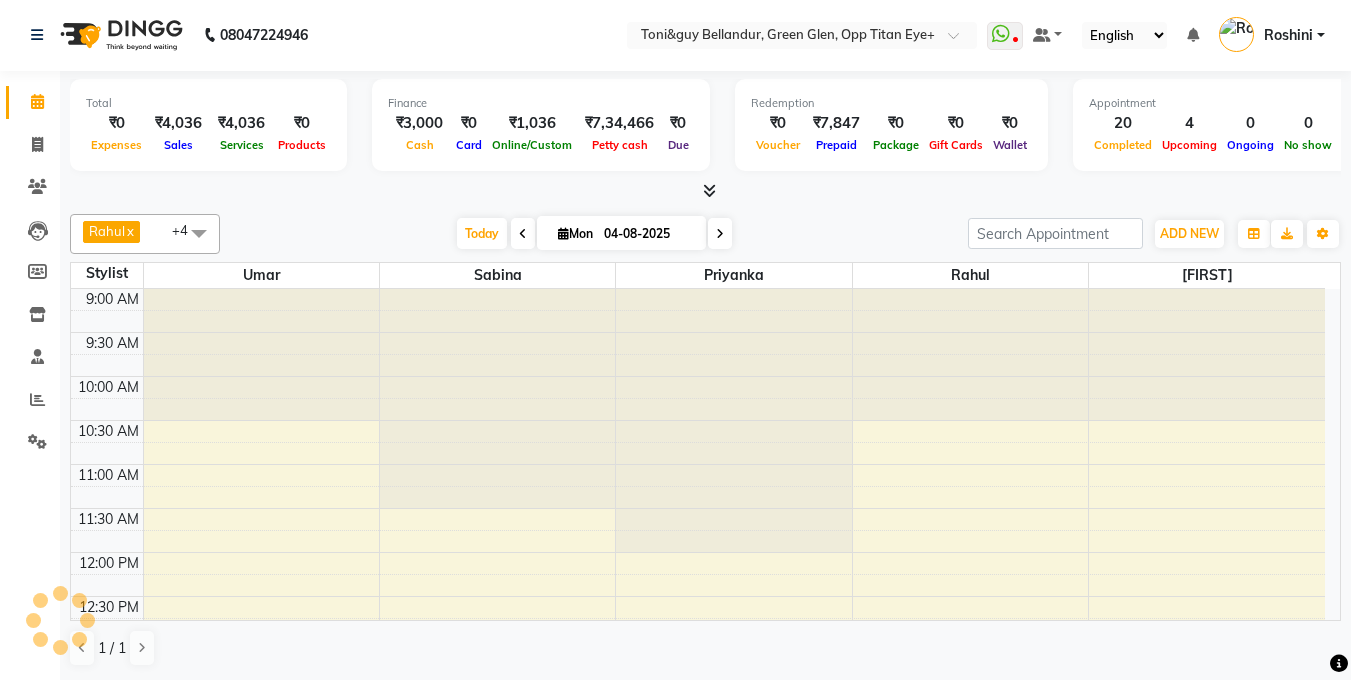 scroll, scrollTop: 0, scrollLeft: 0, axis: both 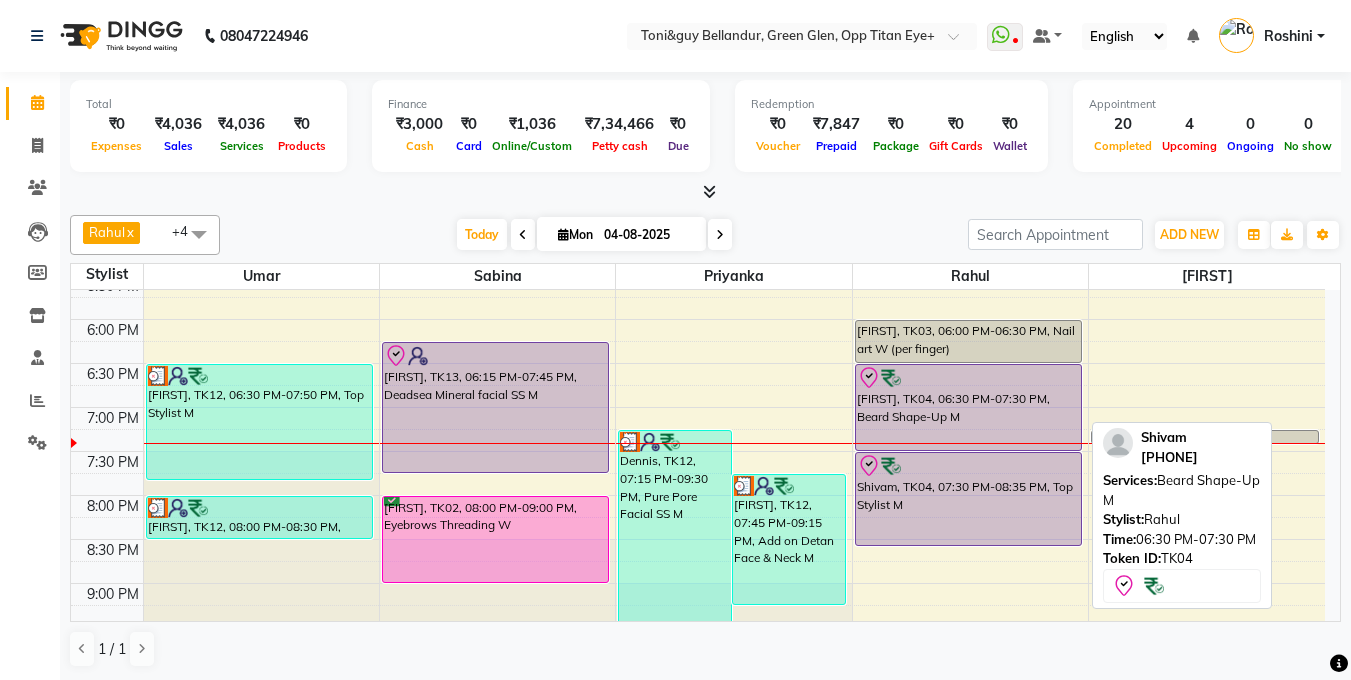 click on "[FIRST], TK04, [TIME]-[TIME], Beard Shape-Up M" at bounding box center (969, 407) 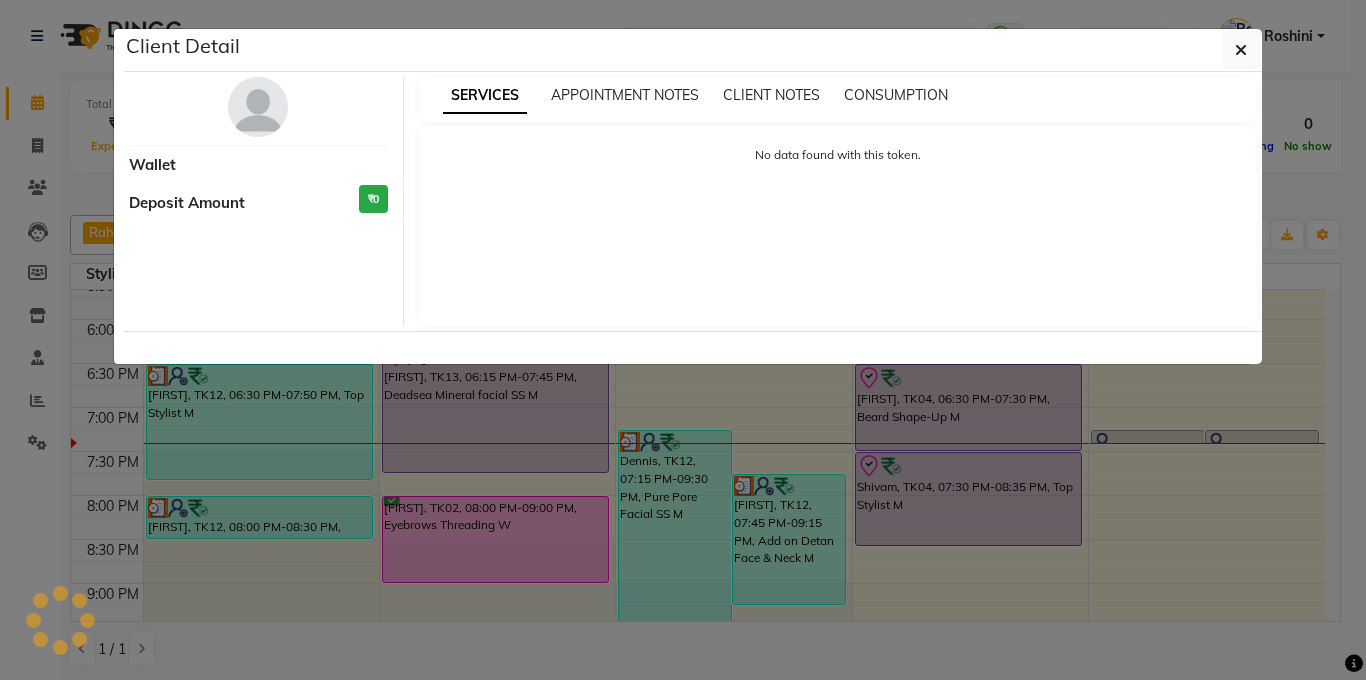 select on "8" 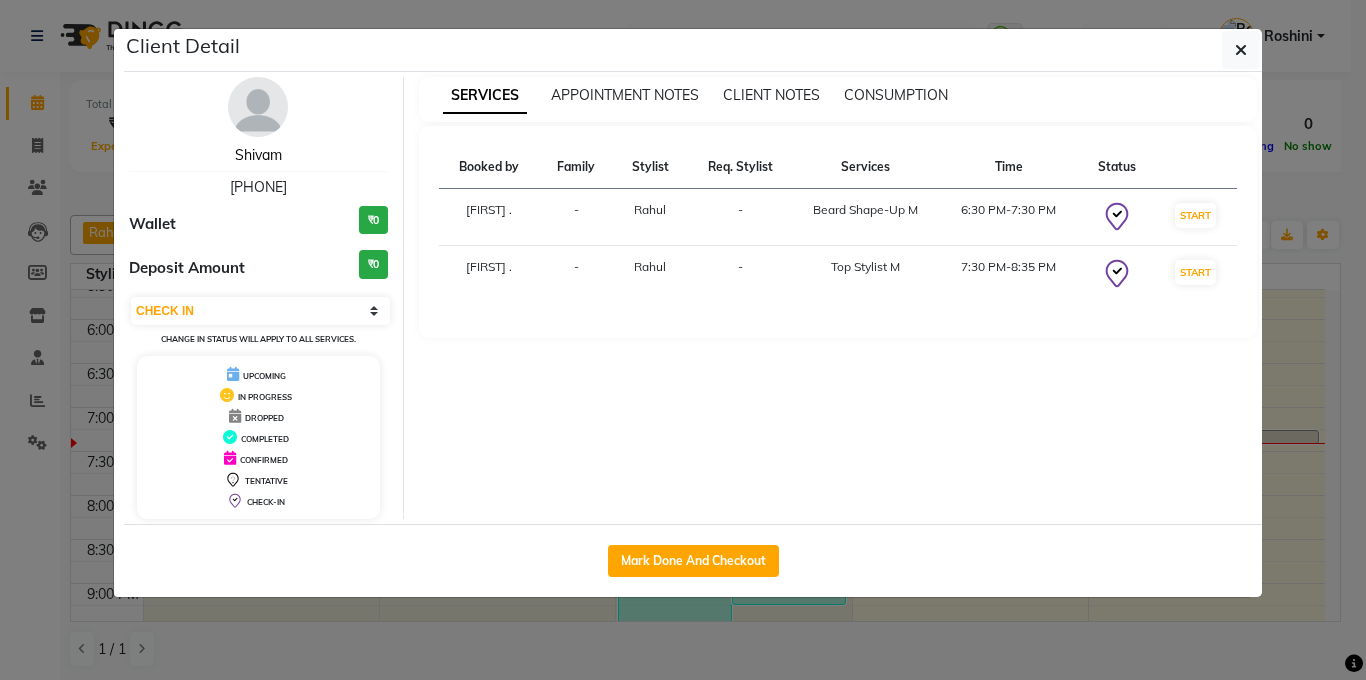 click on "Shivam" at bounding box center [258, 155] 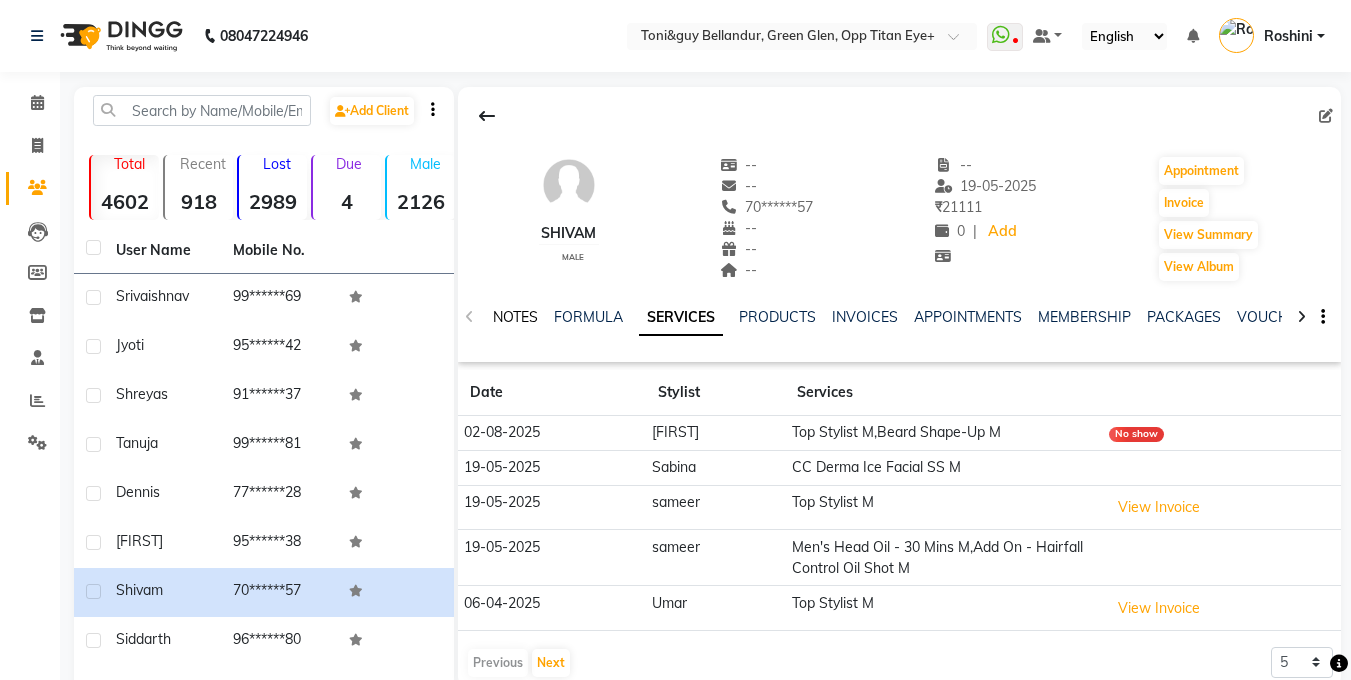click on "NOTES" 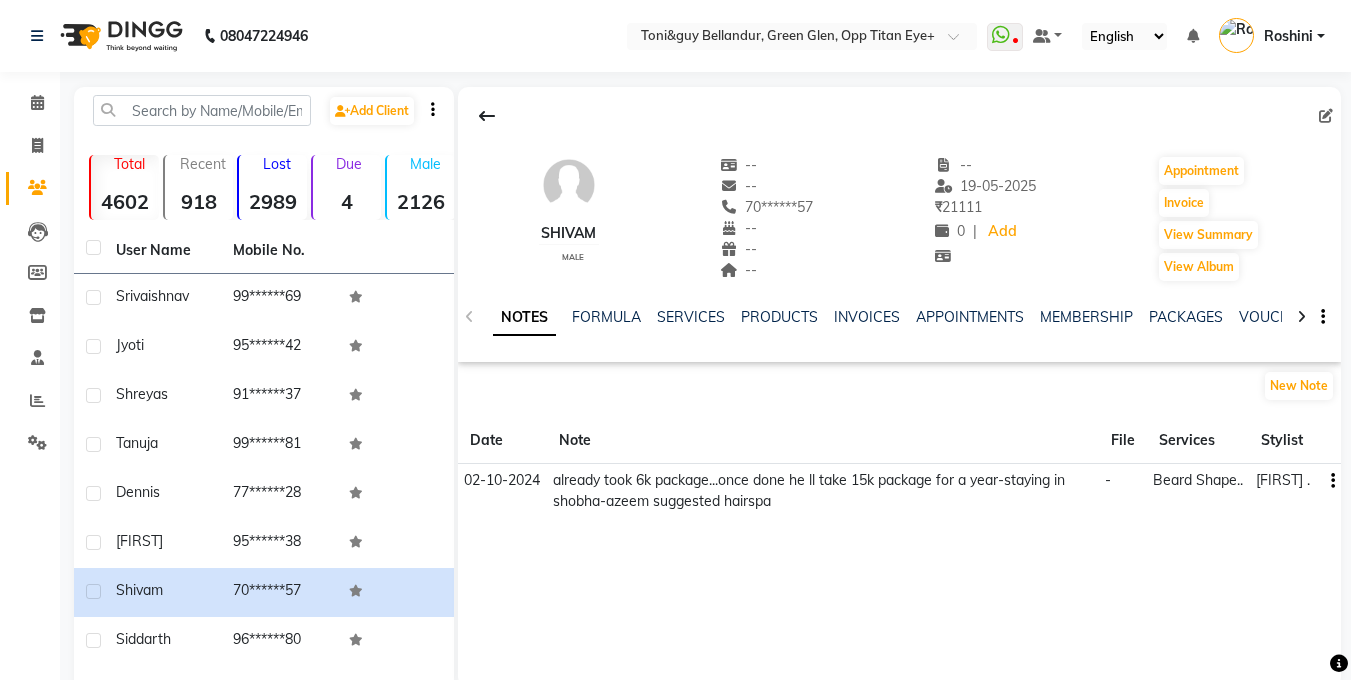 click 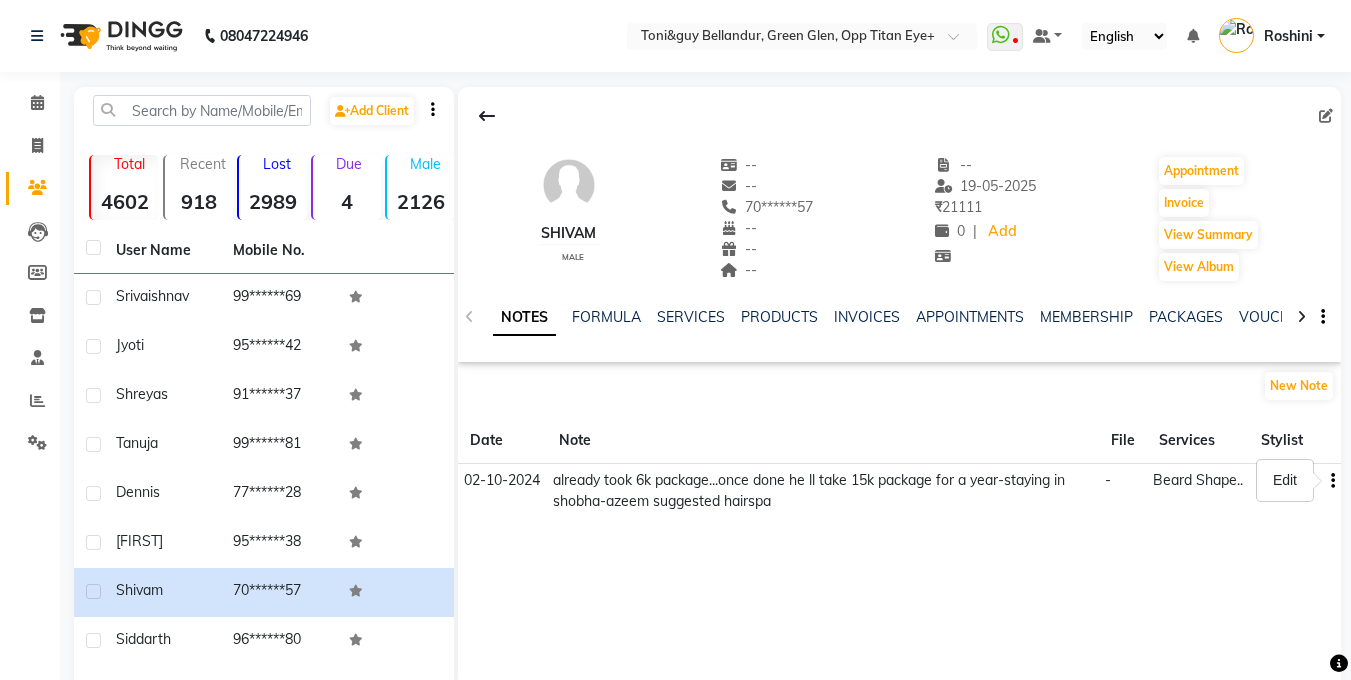 click on "Note" 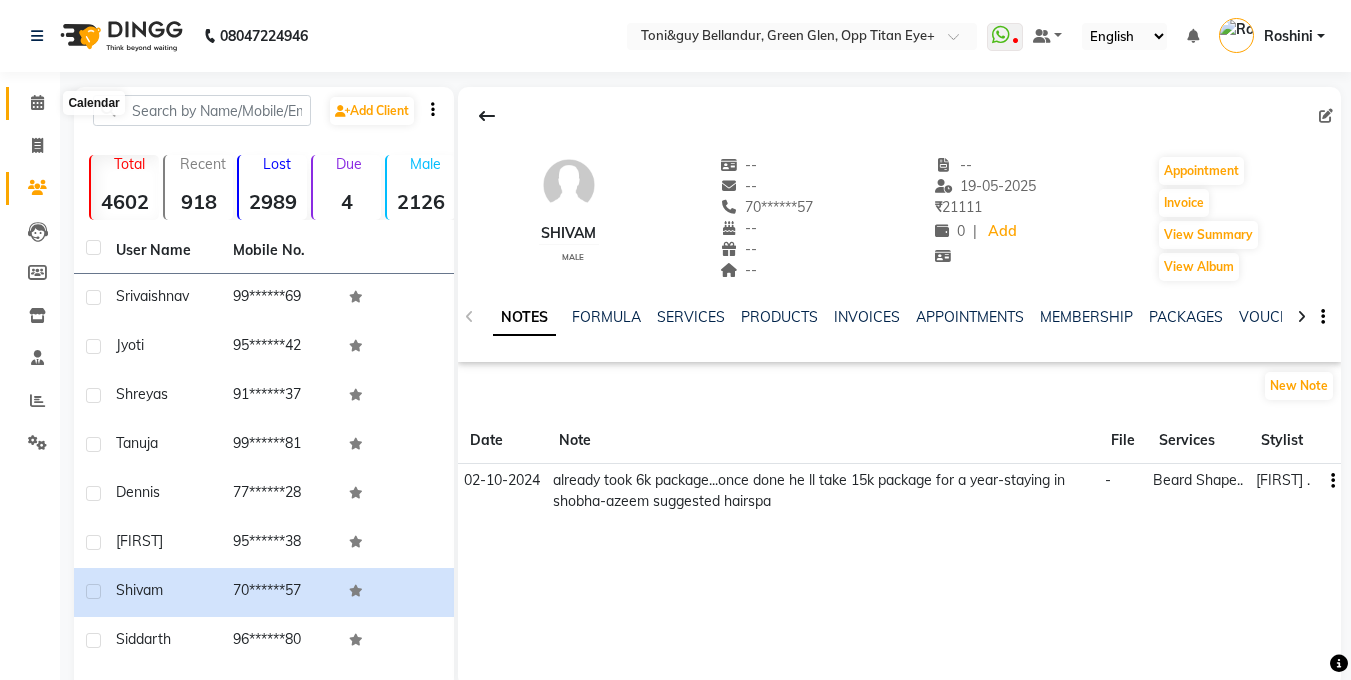 click 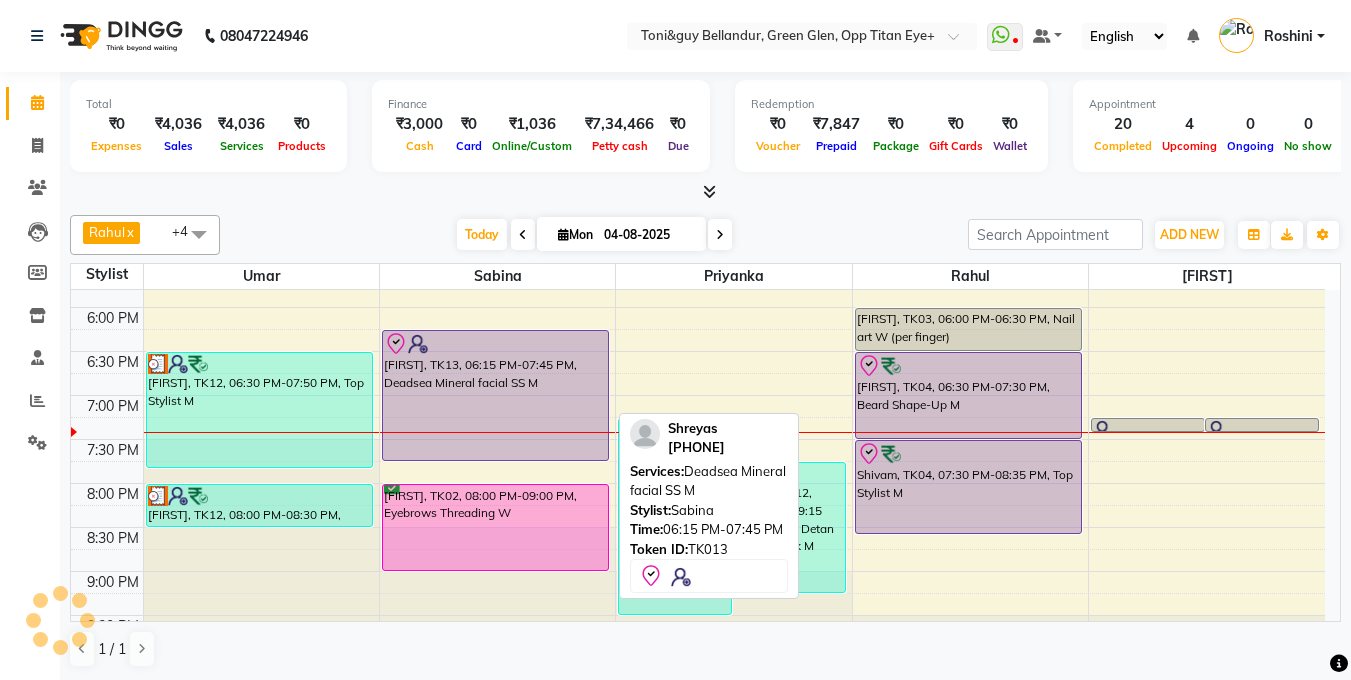scroll, scrollTop: 812, scrollLeft: 0, axis: vertical 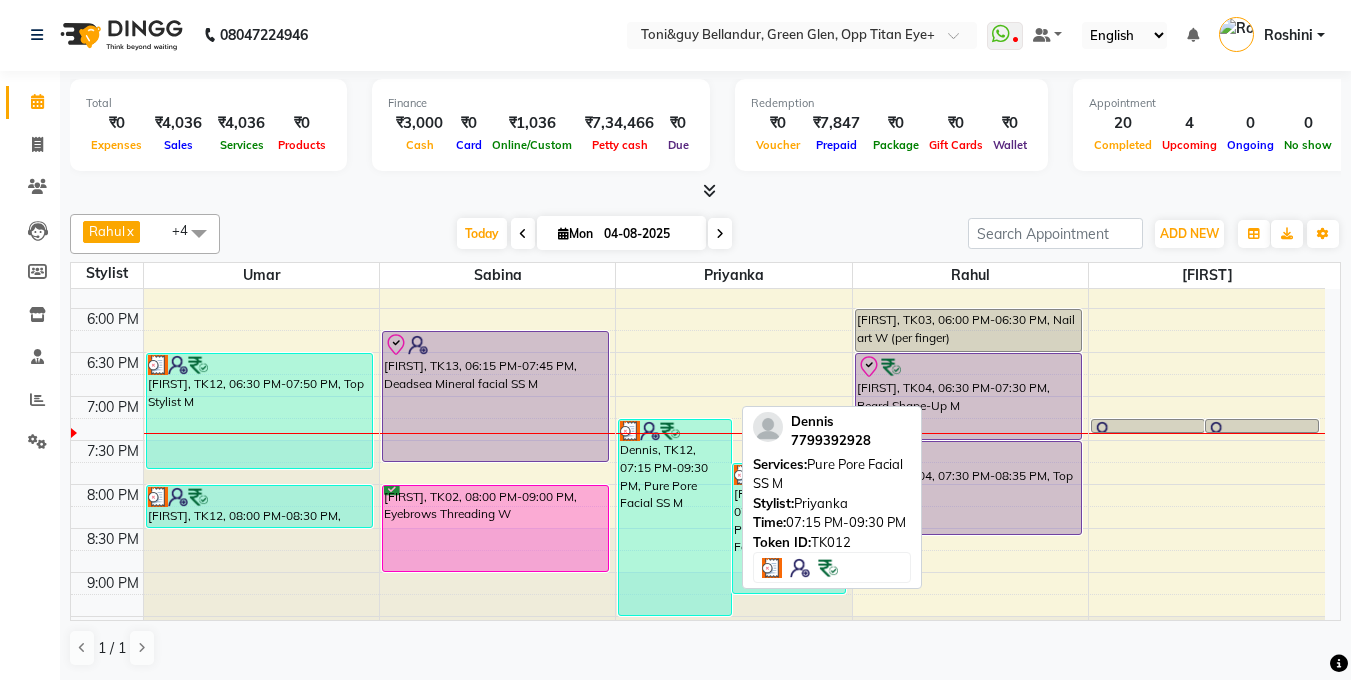 click on "Dennis, TK12, 07:15 PM-09:30 PM, Pure Pore Facial SS M" at bounding box center [675, 517] 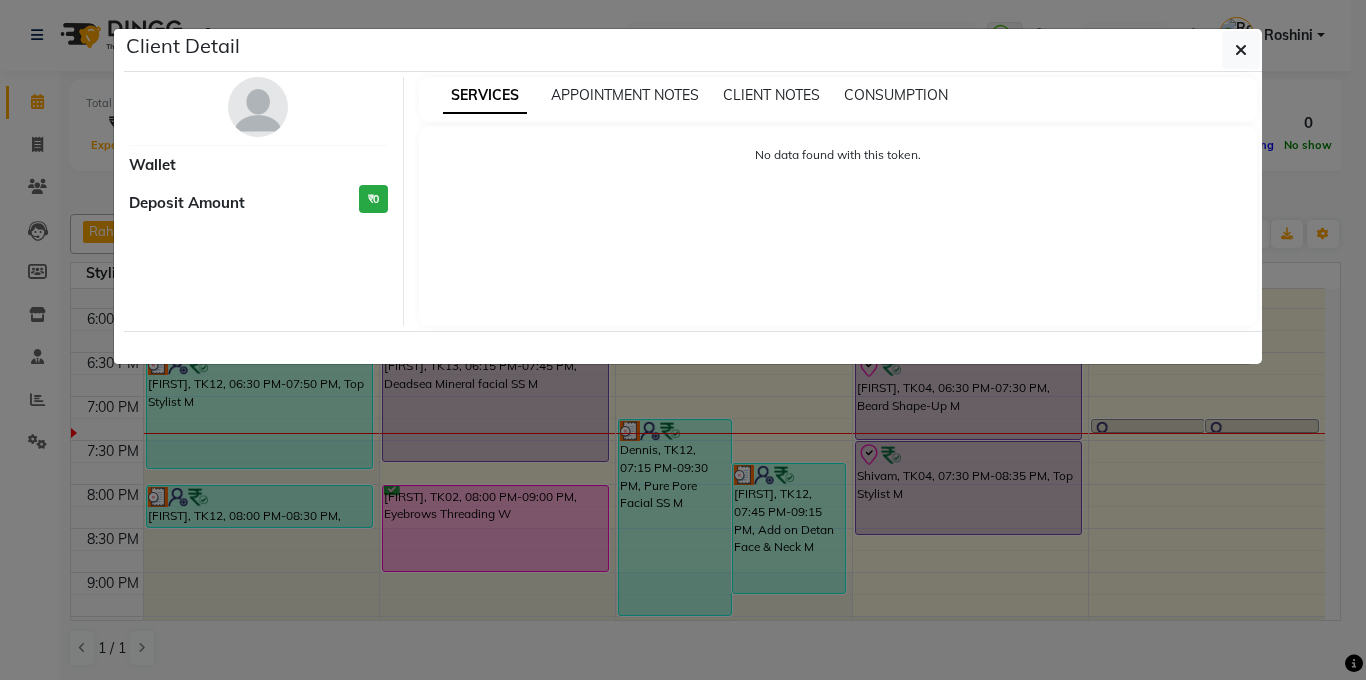 select on "3" 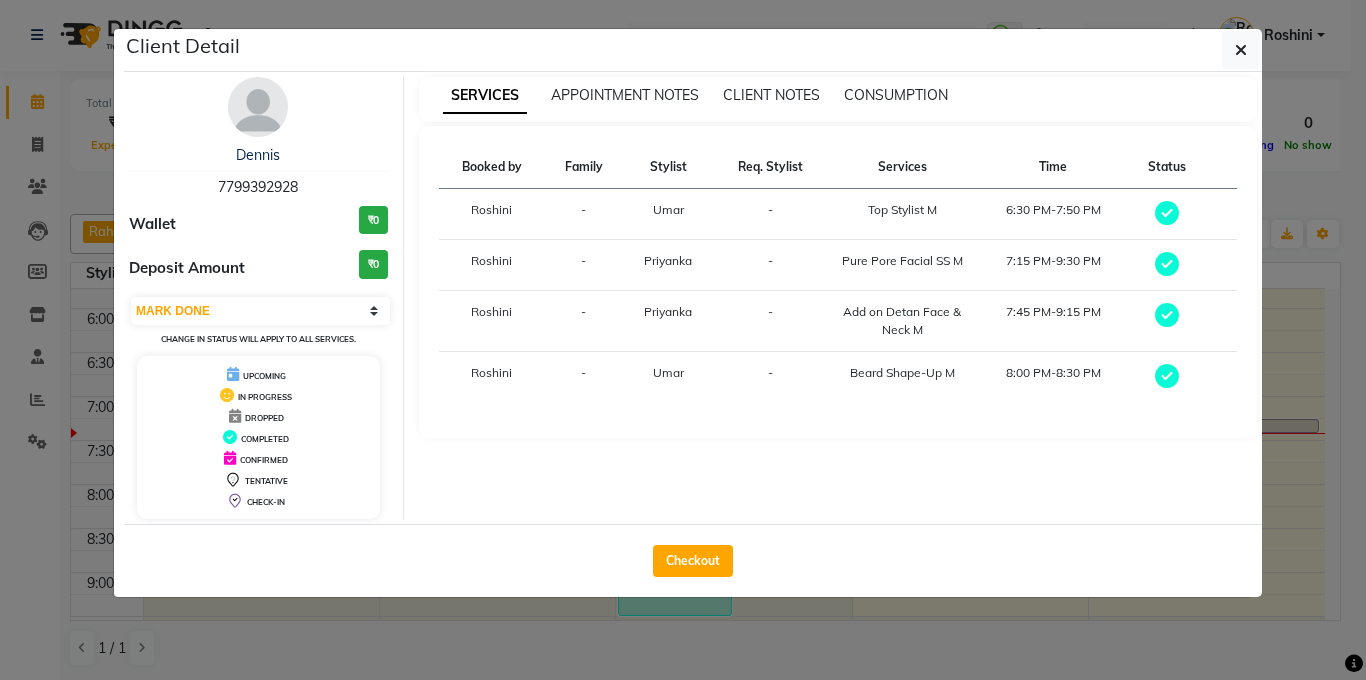 click on "Client Detail  Dennis    7799392928 Wallet ₹0 Deposit Amount  ₹0  Select MARK DONE UPCOMING Change in status will apply to all services. UPCOMING IN PROGRESS DROPPED COMPLETED CONFIRMED TENTATIVE CHECK-IN SERVICES APPOINTMENT NOTES CLIENT NOTES CONSUMPTION Booked by Family Stylist Req. Stylist Services Time Status  Roshini  - Umar -  Top Stylist M   6:30 PM-7:50 PM   Roshini  - Priyanka -  Pure Pore Facial SS M   7:15 PM-9:30 PM   Roshini  - Priyanka -  Add on Detan Face & Neck M   7:45 PM-9:15 PM   Roshini  - Umar -  Beard Shape-Up M   8:00 PM-8:30 PM   Checkout" 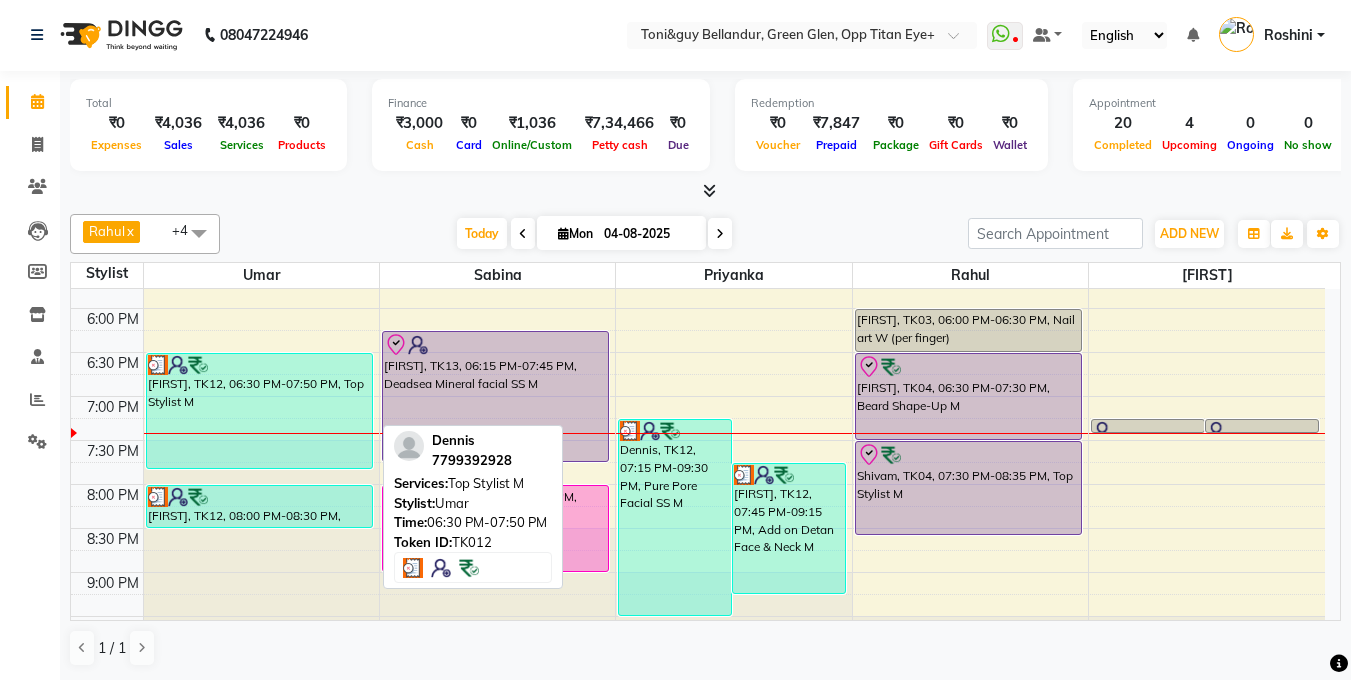 click at bounding box center (260, 365) 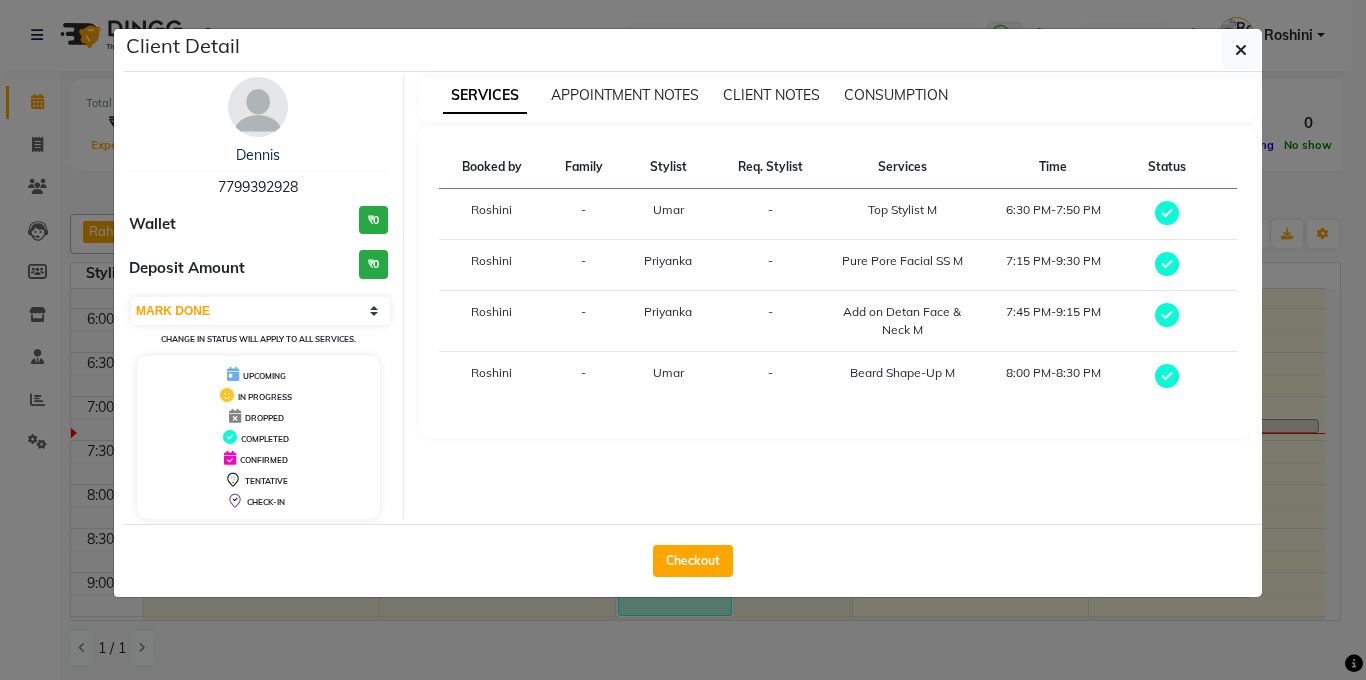 click on "Client Detail  Dennis    7799392928 Wallet ₹0 Deposit Amount  ₹0  Select MARK DONE UPCOMING Change in status will apply to all services. UPCOMING IN PROGRESS DROPPED COMPLETED CONFIRMED TENTATIVE CHECK-IN SERVICES APPOINTMENT NOTES CLIENT NOTES CONSUMPTION Booked by Family Stylist Req. Stylist Services Time Status  Roshini  - Umar -  Top Stylist M   6:30 PM-7:50 PM   Roshini  - Priyanka -  Pure Pore Facial SS M   7:15 PM-9:30 PM   Roshini  - Priyanka -  Add on Detan Face & Neck M   7:45 PM-9:15 PM   Roshini  - Umar -  Beard Shape-Up M   8:00 PM-8:30 PM   Checkout" 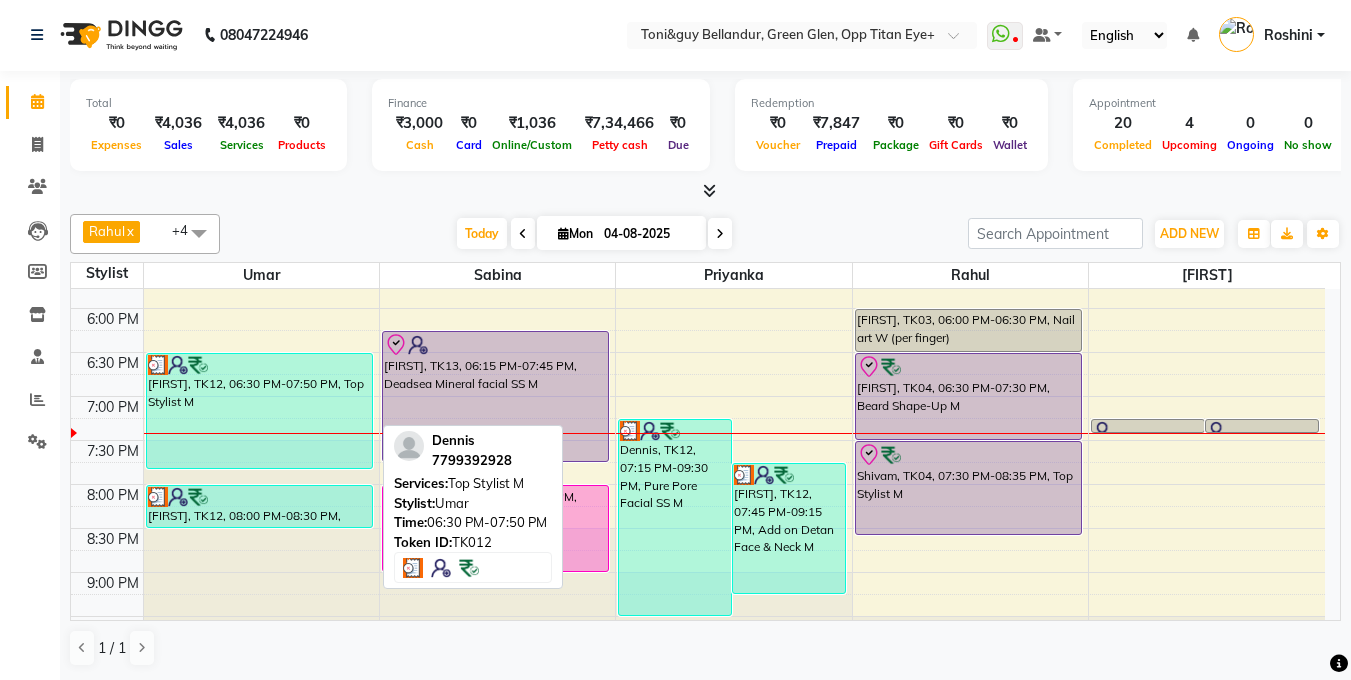 click on "[FIRST], TK12, [TIME]-[TIME], Top Stylist M" at bounding box center (260, 411) 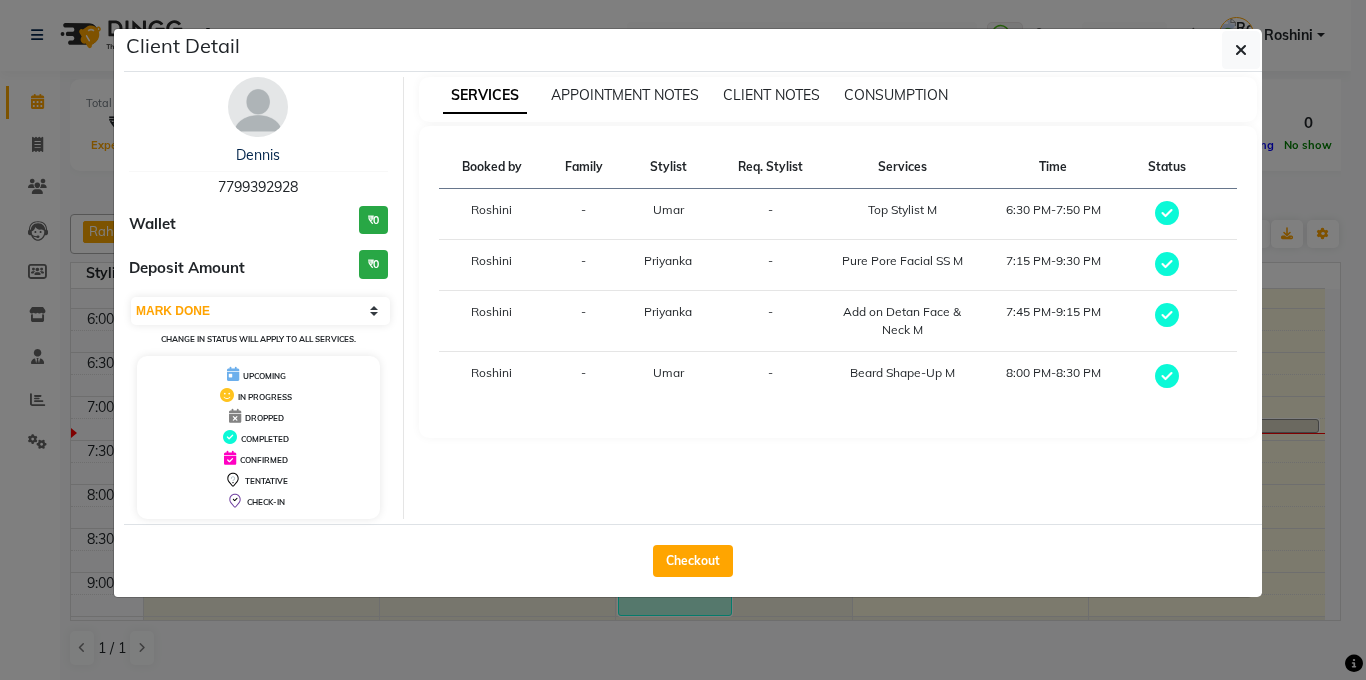 click on "Client Detail  Dennis    7799392928 Wallet ₹0 Deposit Amount  ₹0  Select MARK DONE UPCOMING Change in status will apply to all services. UPCOMING IN PROGRESS DROPPED COMPLETED CONFIRMED TENTATIVE CHECK-IN SERVICES APPOINTMENT NOTES CLIENT NOTES CONSUMPTION Booked by Family Stylist Req. Stylist Services Time Status  Roshini  - Umar -  Top Stylist M   6:30 PM-7:50 PM   Roshini  - Priyanka -  Pure Pore Facial SS M   7:15 PM-9:30 PM   Roshini  - Priyanka -  Add on Detan Face & Neck M   7:45 PM-9:15 PM   Roshini  - Umar -  Beard Shape-Up M   8:00 PM-8:30 PM   Checkout" 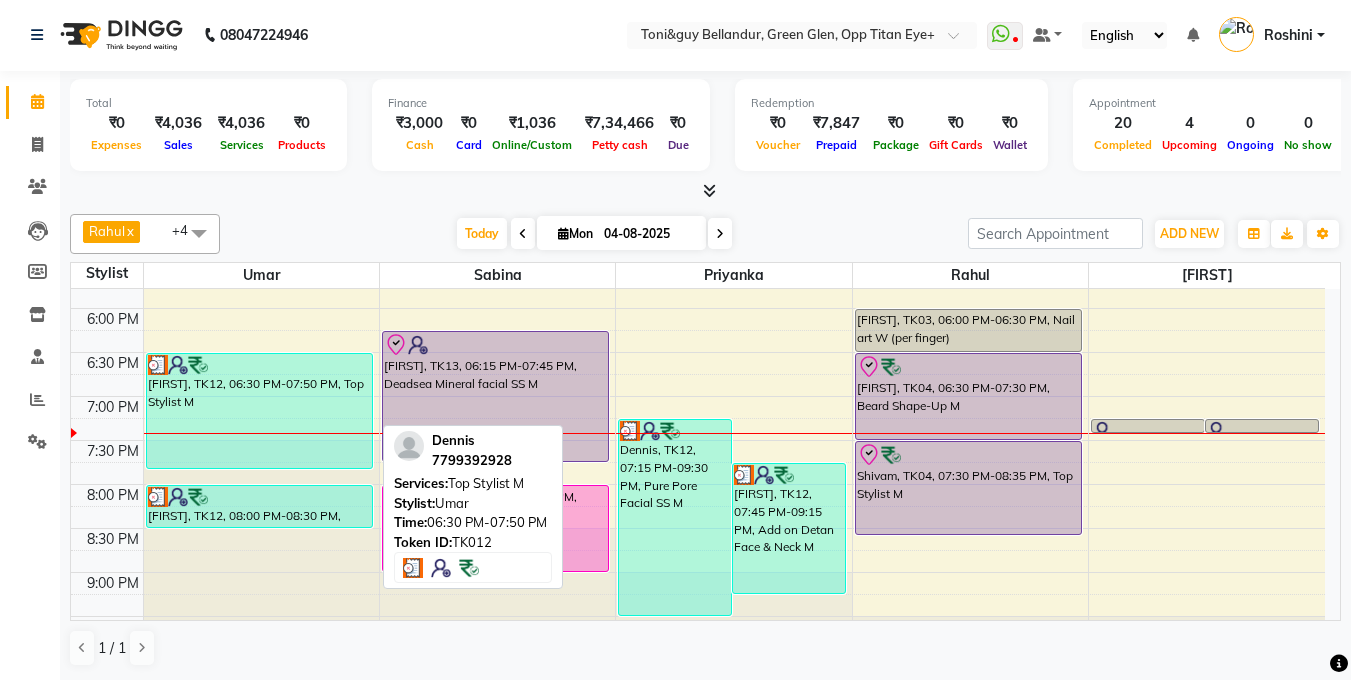 click on "[FIRST], TK12, [TIME]-[TIME], Top Stylist M" at bounding box center (260, 411) 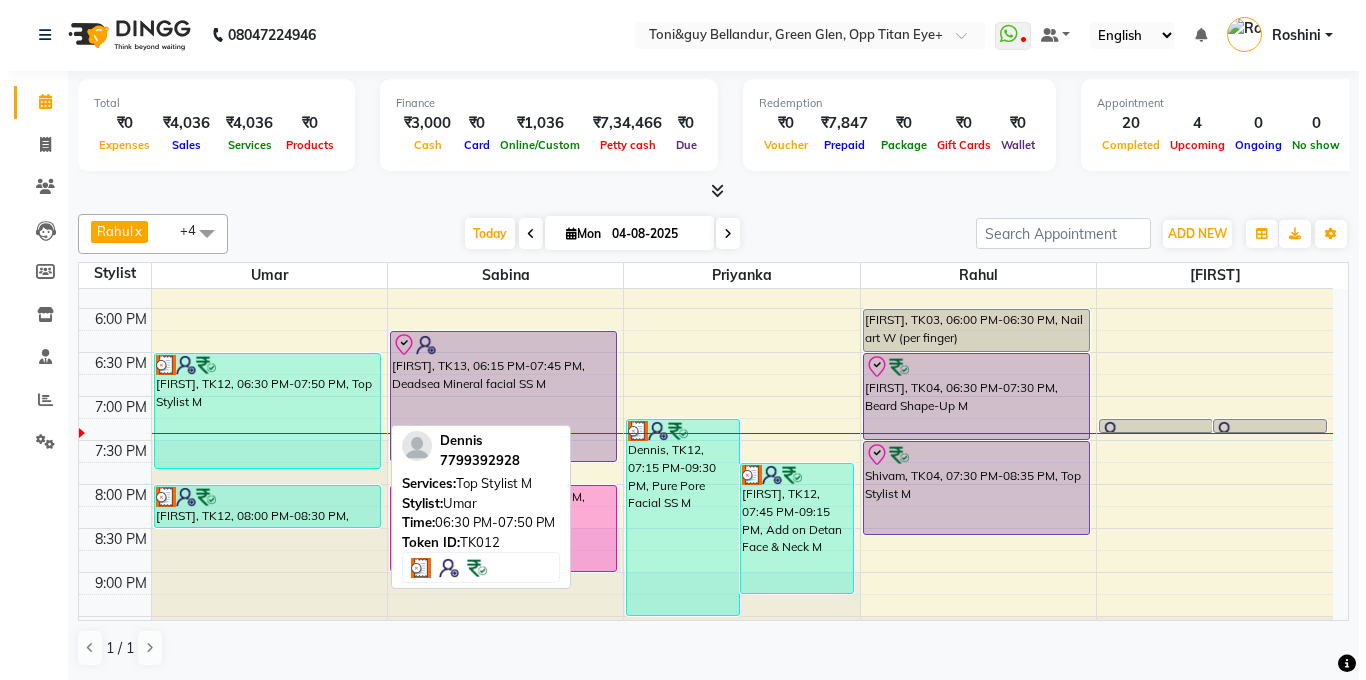 select on "3" 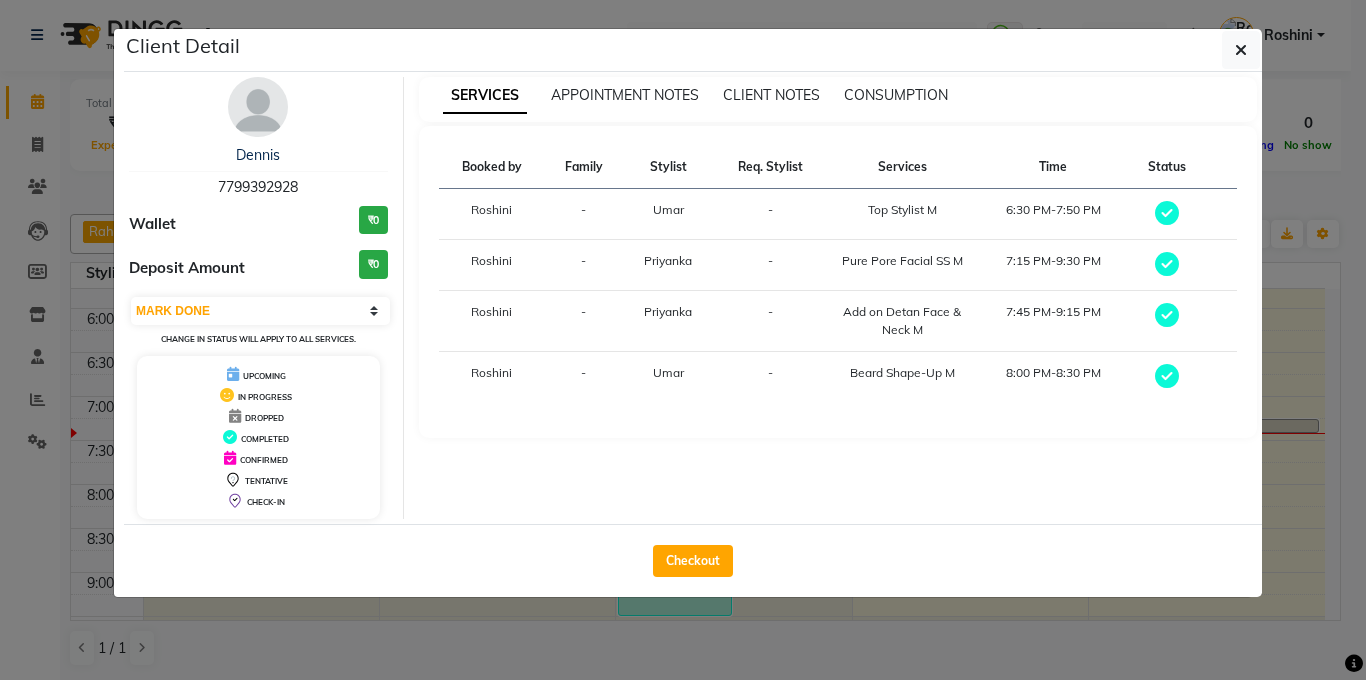 click on "Client Detail  Dennis    7799392928 Wallet ₹0 Deposit Amount  ₹0  Select MARK DONE UPCOMING Change in status will apply to all services. UPCOMING IN PROGRESS DROPPED COMPLETED CONFIRMED TENTATIVE CHECK-IN SERVICES APPOINTMENT NOTES CLIENT NOTES CONSUMPTION Booked by Family Stylist Req. Stylist Services Time Status  Roshini  - Umar -  Top Stylist M   6:30 PM-7:50 PM   Roshini  - Priyanka -  Pure Pore Facial SS M   7:15 PM-9:30 PM   Roshini  - Priyanka -  Add on Detan Face & Neck M   7:45 PM-9:15 PM   Roshini  - Umar -  Beard Shape-Up M   8:00 PM-8:30 PM   Checkout" 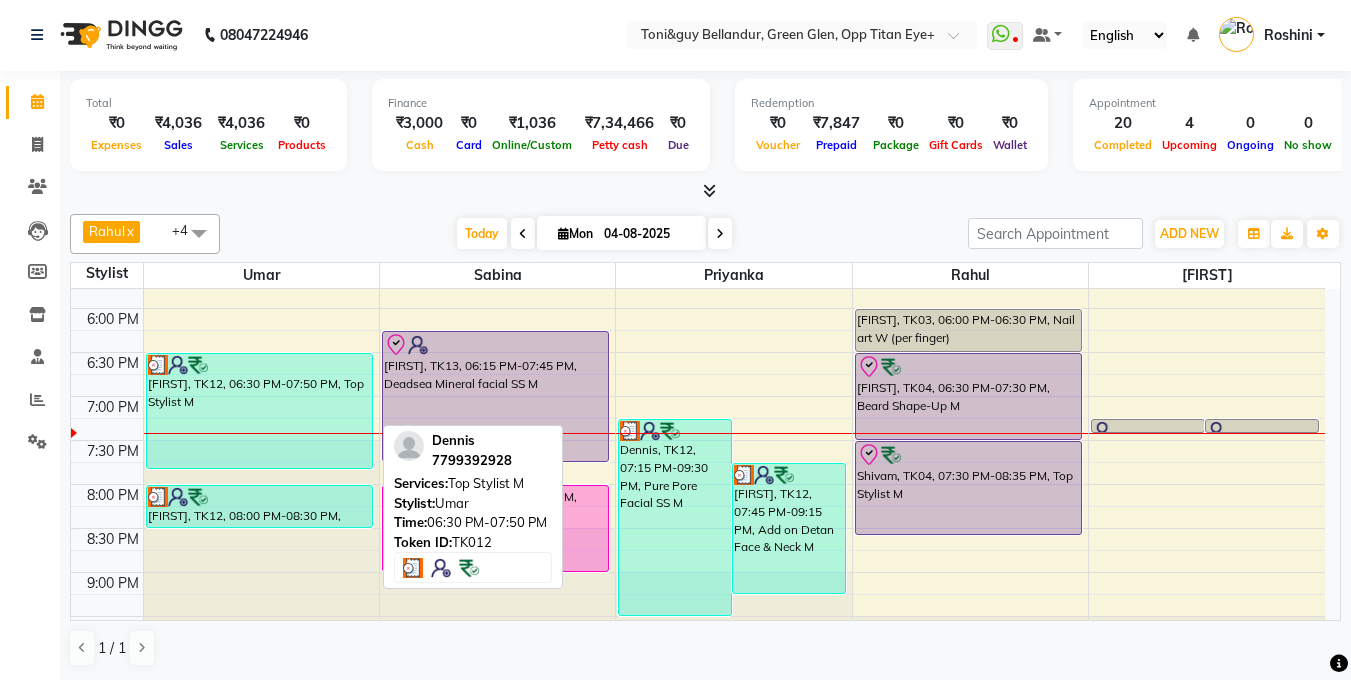 click on "[FIRST], TK12, [TIME]-[TIME], Top Stylist M" at bounding box center (260, 411) 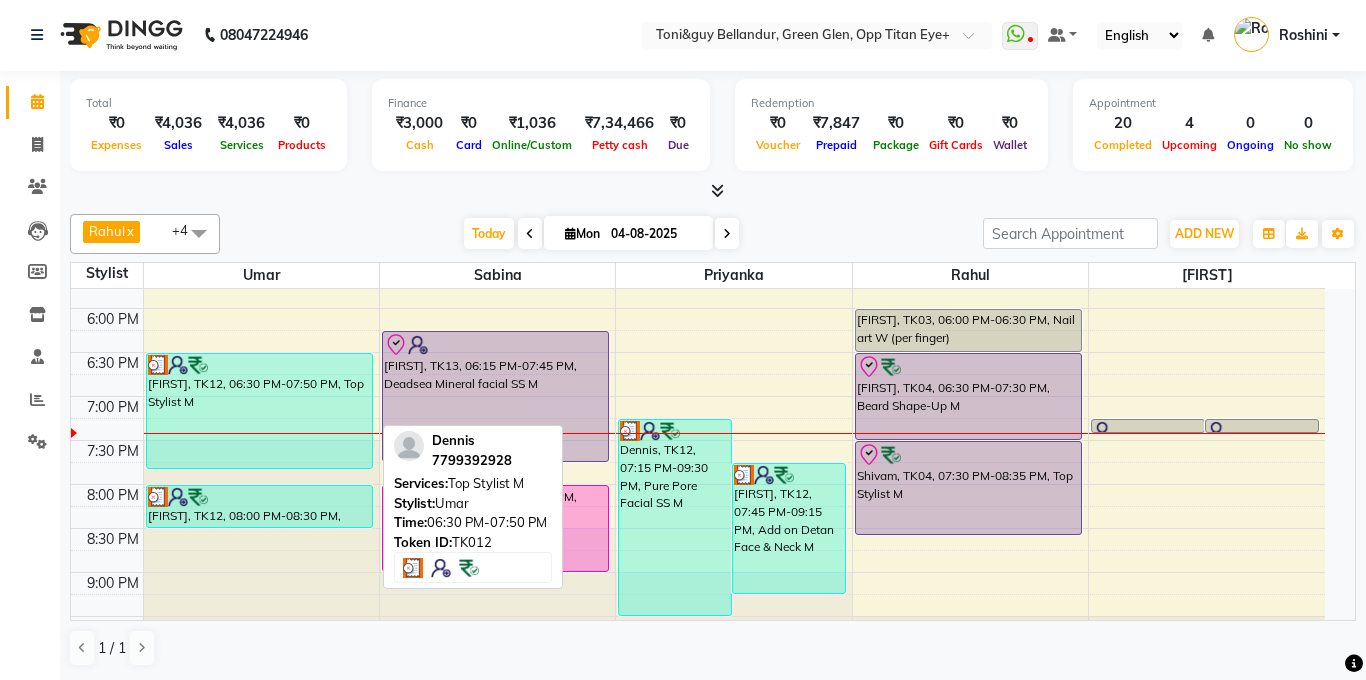 select on "3" 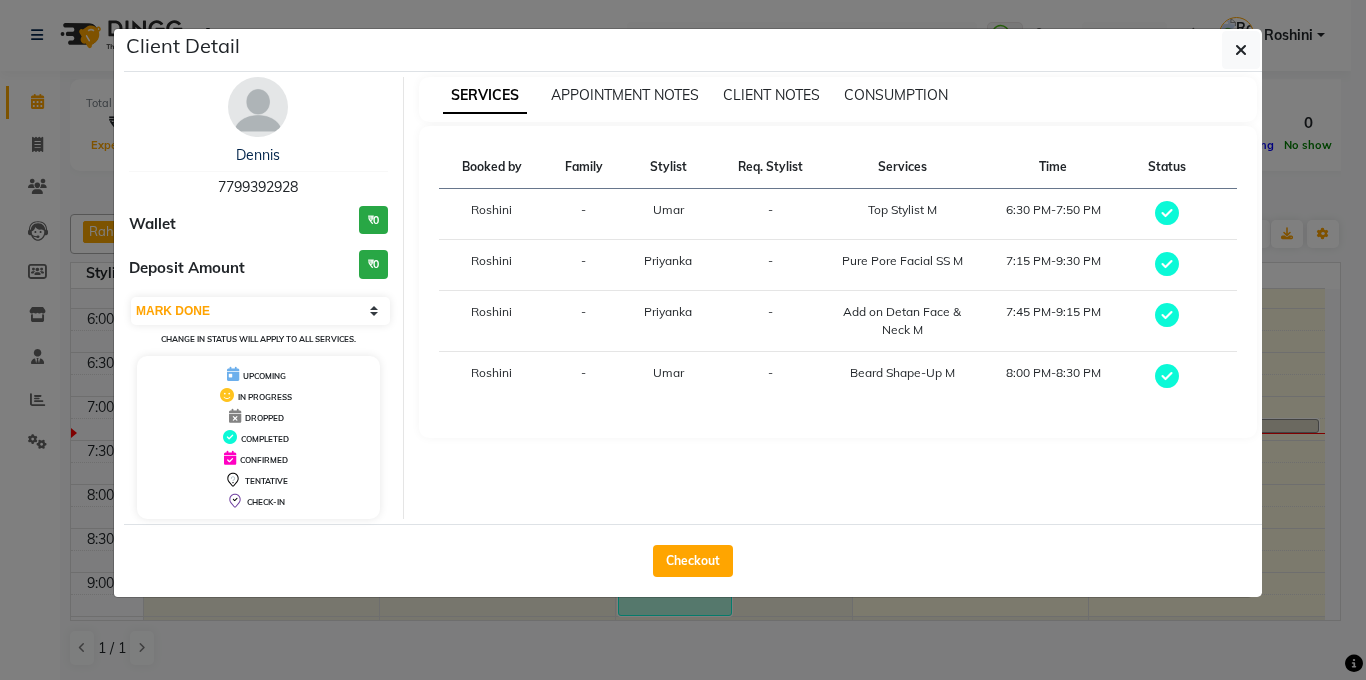 click on "Client Detail  Dennis    7799392928 Wallet ₹0 Deposit Amount  ₹0  Select MARK DONE UPCOMING Change in status will apply to all services. UPCOMING IN PROGRESS DROPPED COMPLETED CONFIRMED TENTATIVE CHECK-IN SERVICES APPOINTMENT NOTES CLIENT NOTES CONSUMPTION Booked by Family Stylist Req. Stylist Services Time Status  Roshini  - Umar -  Top Stylist M   6:30 PM-7:50 PM   Roshini  - Priyanka -  Pure Pore Facial SS M   7:15 PM-9:30 PM   Roshini  - Priyanka -  Add on Detan Face & Neck M   7:45 PM-9:15 PM   Roshini  - Umar -  Beard Shape-Up M   8:00 PM-8:30 PM   Checkout" 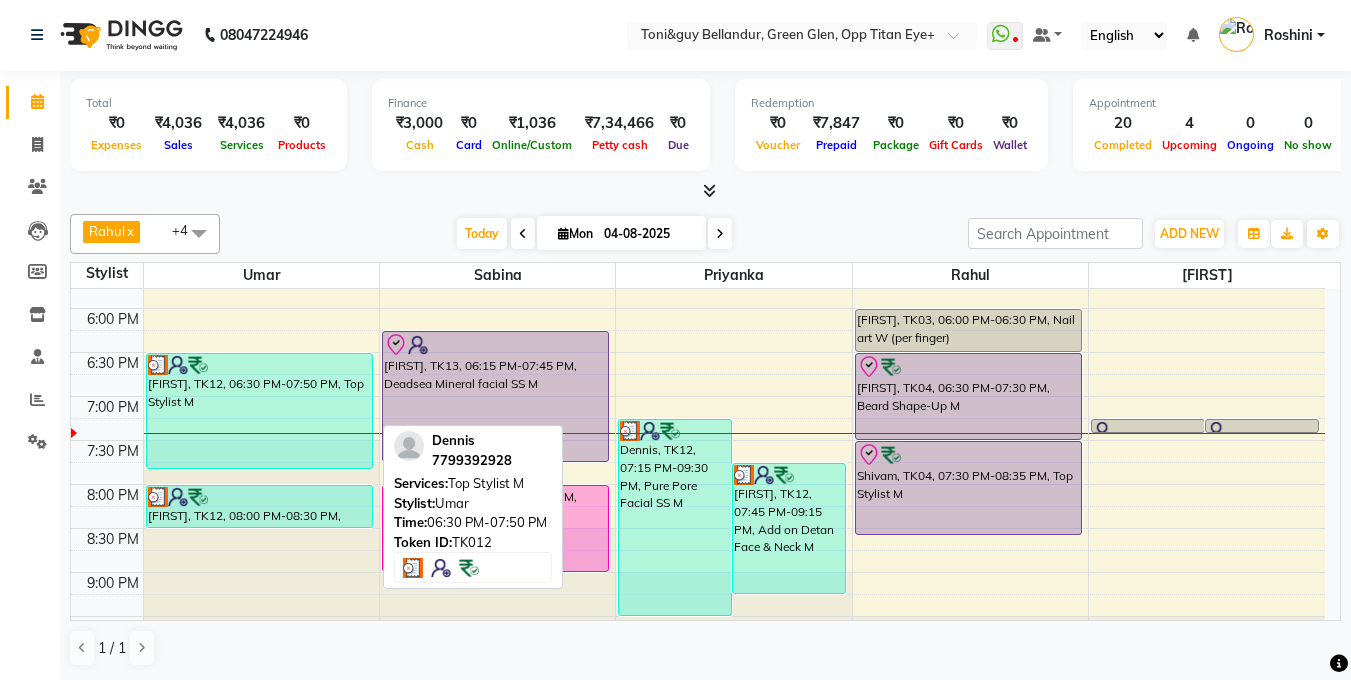 click on "[FIRST], TK12, [TIME]-[TIME], Top Stylist M" at bounding box center [260, 411] 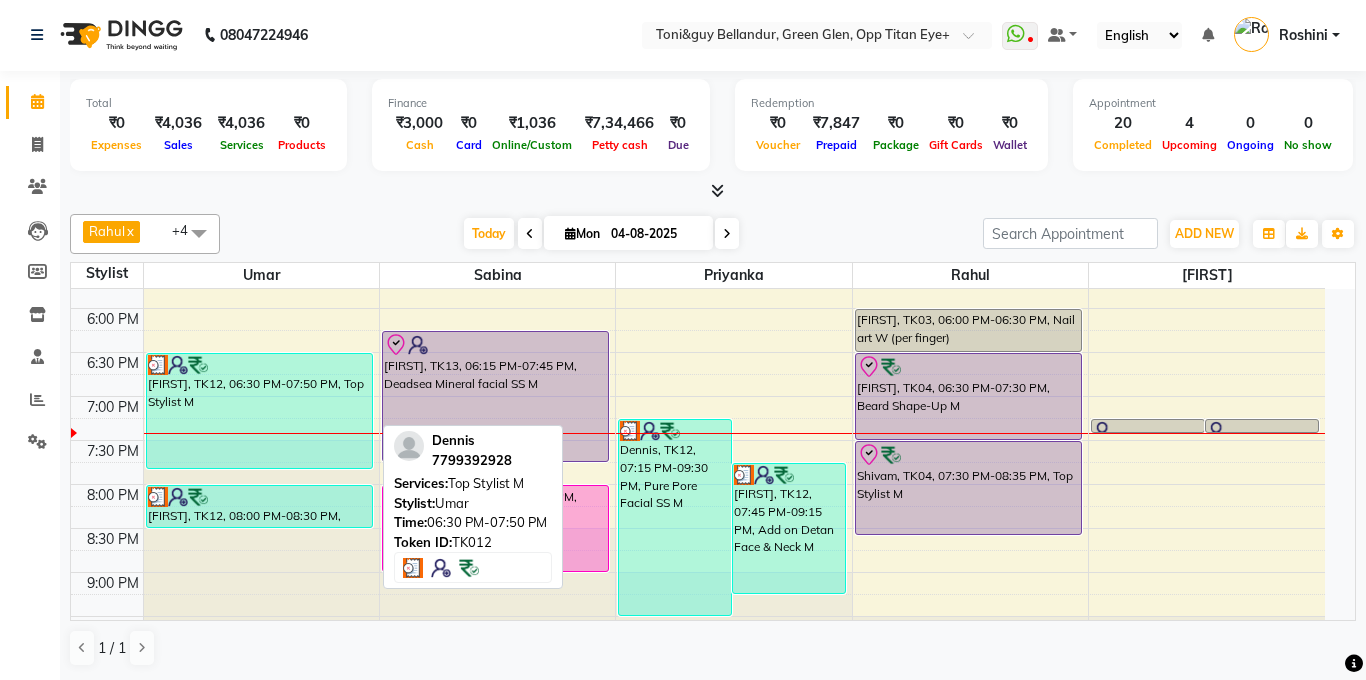 select on "3" 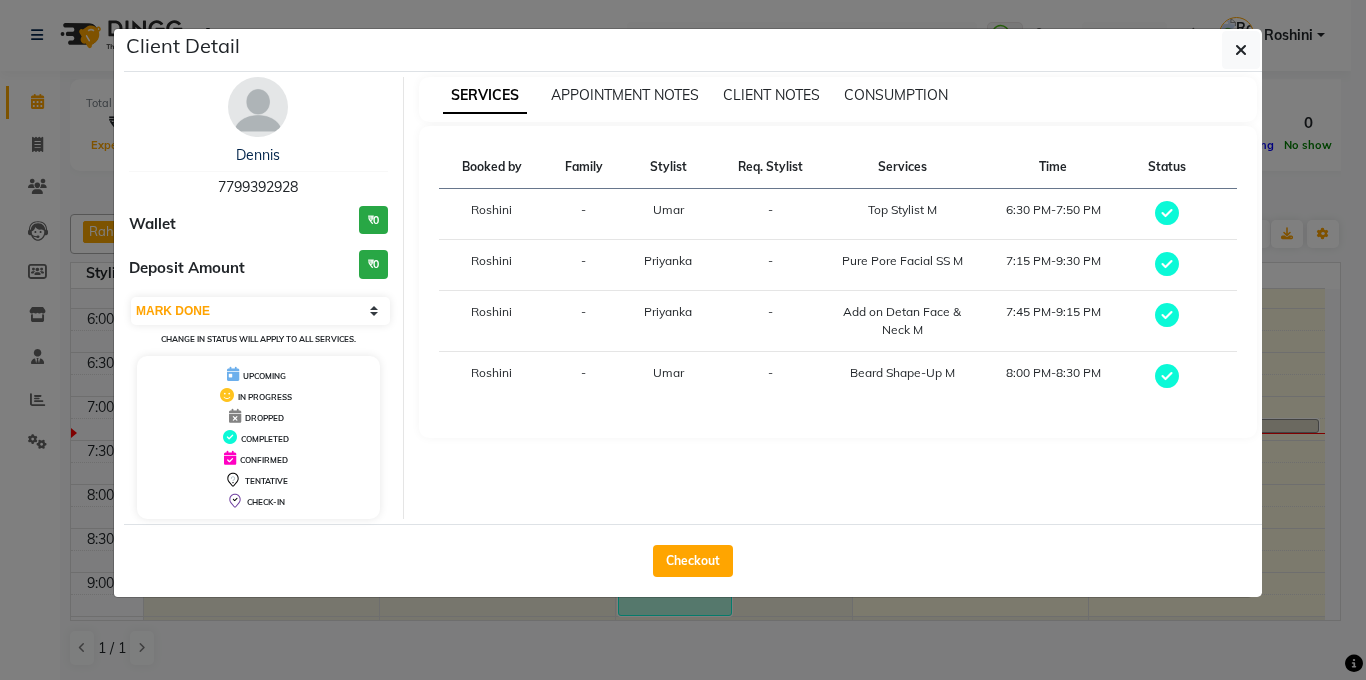 click on "Client Detail  Dennis    7799392928 Wallet ₹0 Deposit Amount  ₹0  Select MARK DONE UPCOMING Change in status will apply to all services. UPCOMING IN PROGRESS DROPPED COMPLETED CONFIRMED TENTATIVE CHECK-IN SERVICES APPOINTMENT NOTES CLIENT NOTES CONSUMPTION Booked by Family Stylist Req. Stylist Services Time Status  Roshini  - Umar -  Top Stylist M   6:30 PM-7:50 PM   Roshini  - Priyanka -  Pure Pore Facial SS M   7:15 PM-9:30 PM   Roshini  - Priyanka -  Add on Detan Face & Neck M   7:45 PM-9:15 PM   Roshini  - Umar -  Beard Shape-Up M   8:00 PM-8:30 PM   Checkout" 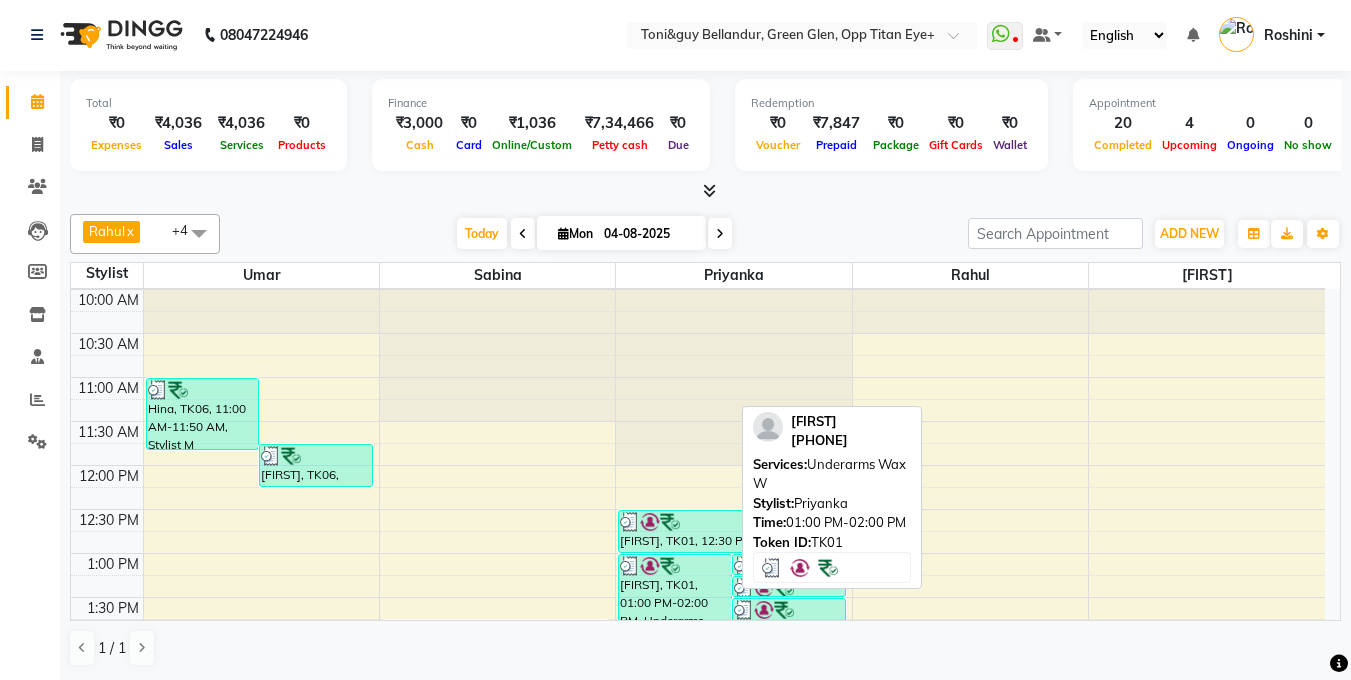 scroll, scrollTop: 49, scrollLeft: 0, axis: vertical 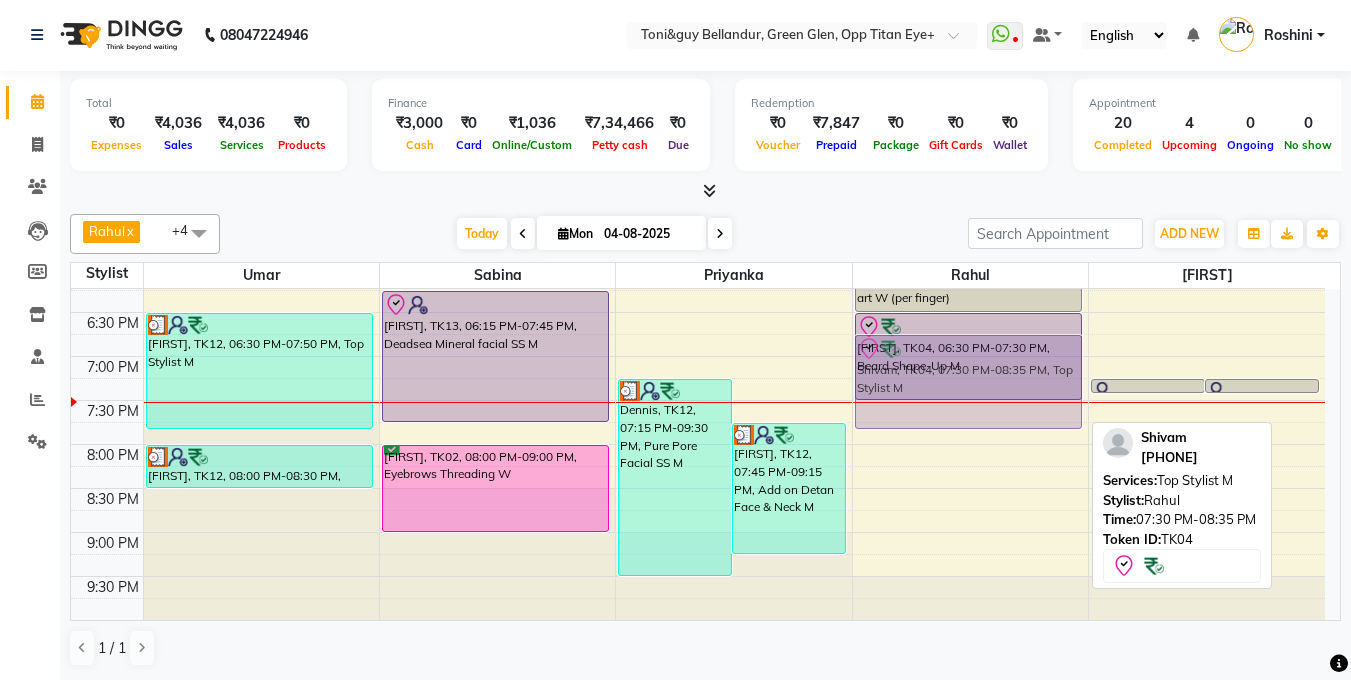 drag, startPoint x: 948, startPoint y: 439, endPoint x: 945, endPoint y: 366, distance: 73.061615 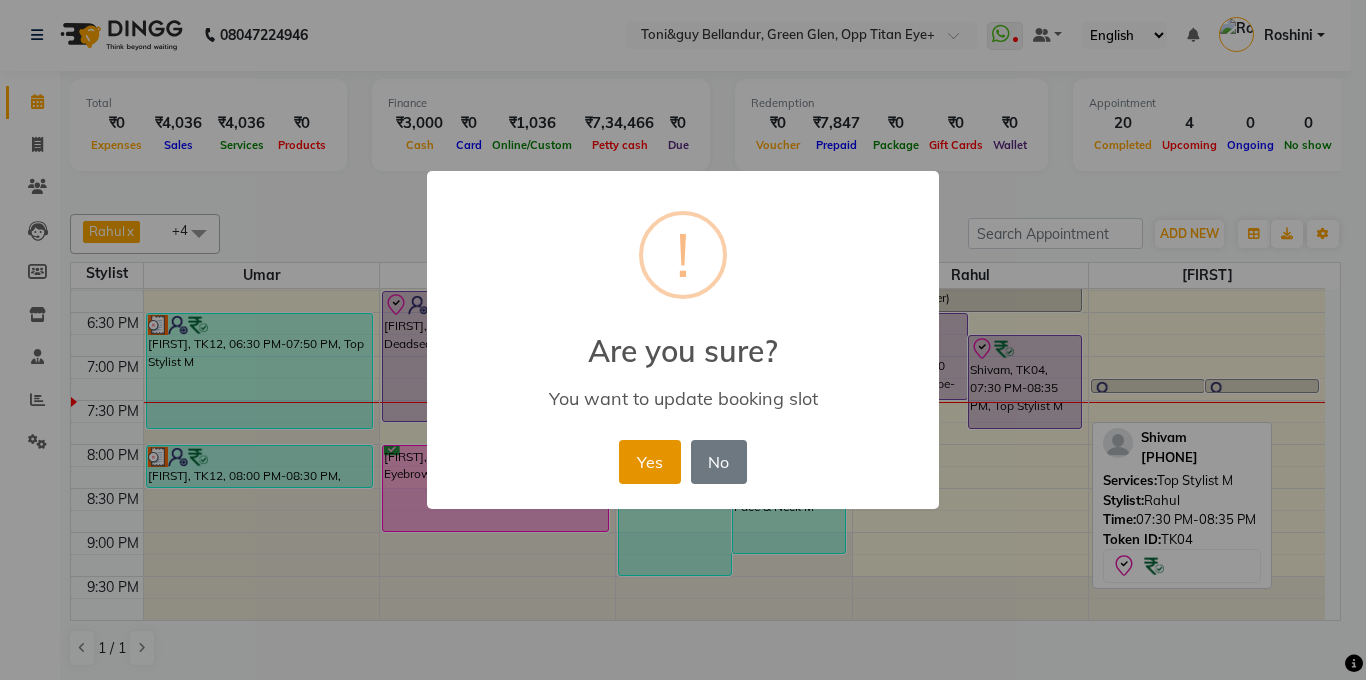 click on "Yes" at bounding box center (649, 462) 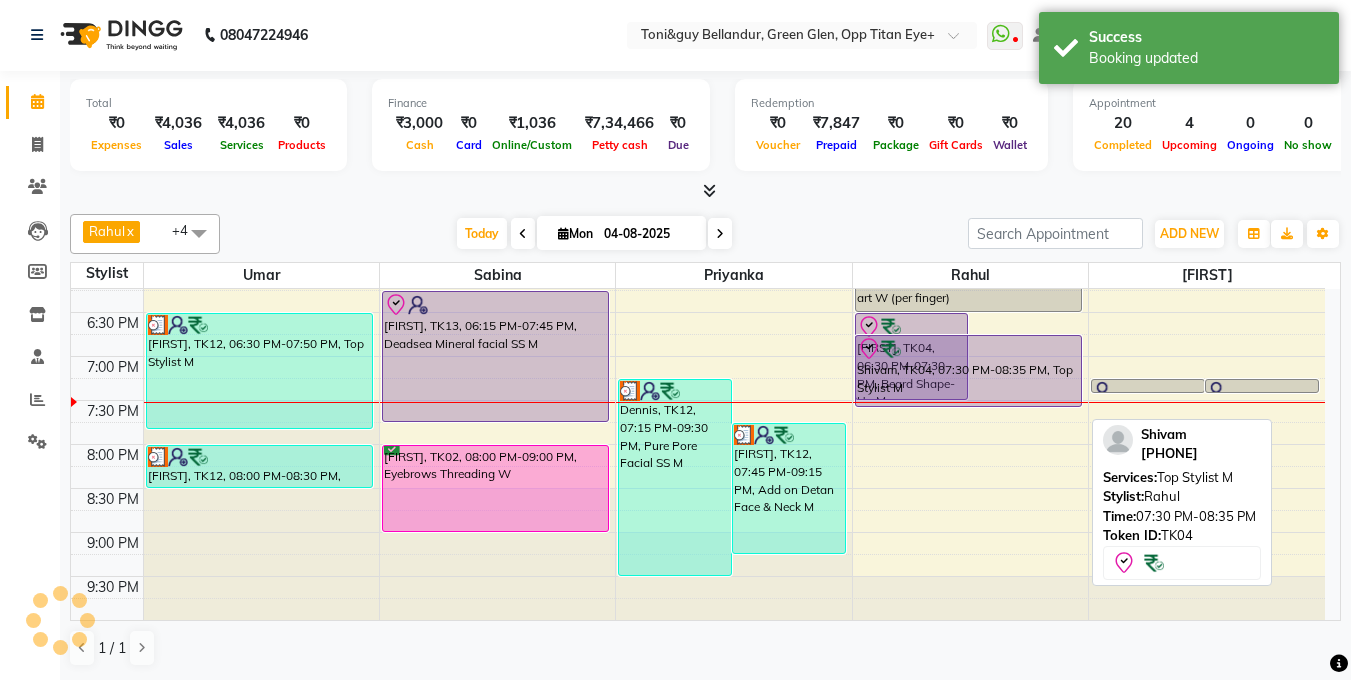 click on "9:00 AM 9:30 AM 10:00 AM 10:30 AM 11:00 AM 11:30 AM 12:00 PM 12:30 PM 1:00 PM 1:30 PM 2:00 PM 2:30 PM 3:00 PM 3:30 PM 4:00 PM 4:30 PM 5:00 PM 5:30 PM 6:00 PM 6:30 PM 7:00 PM 7:30 PM 8:00 PM 8:30 PM 9:00 PM 9:30 PM     Hina, TK06, 11:00 AM-11:50 AM, Stylist M     Hina, TK06, 11:45 AM-12:15 PM, Men's Head Oil - 30 Mins M     Ankur, TK11, 04:00 PM-04:45 PM, Beard Shape-Up M     Dennis, TK12, 06:30 PM-07:50 PM, Top Stylist M     Dennis, TK12, 08:00 PM-08:30 PM, Beard Shape-Up M     SURBHI, TK08, 01:45 PM-02:00 PM, Chin Threading W     SURBHI, TK08, 02:00 PM-02:15 PM, Eyebrows Threading W     SURBHI, TK08, 02:15 PM-02:45 PM, Upper Lip Wax W    Tanuja, TK05, 02:45 PM-03:00 PM, Chocolate Mint pedicure W     Tanuja, TK09, 04:15 PM-05:30 PM, Deluxe Pedicure W
Shreyas, TK13, 06:15 PM-07:45 PM, Deadsea Mineral facial SS M     Aahana, TK02, 08:00 PM-09:00 PM, Eyebrows Threading W     Samriti, TK01, 01:00 PM-02:00 PM, Underarms Wax W     Samriti, TK01, 01:00 PM-01:15 PM, Forehead Threading W" at bounding box center [698, 48] 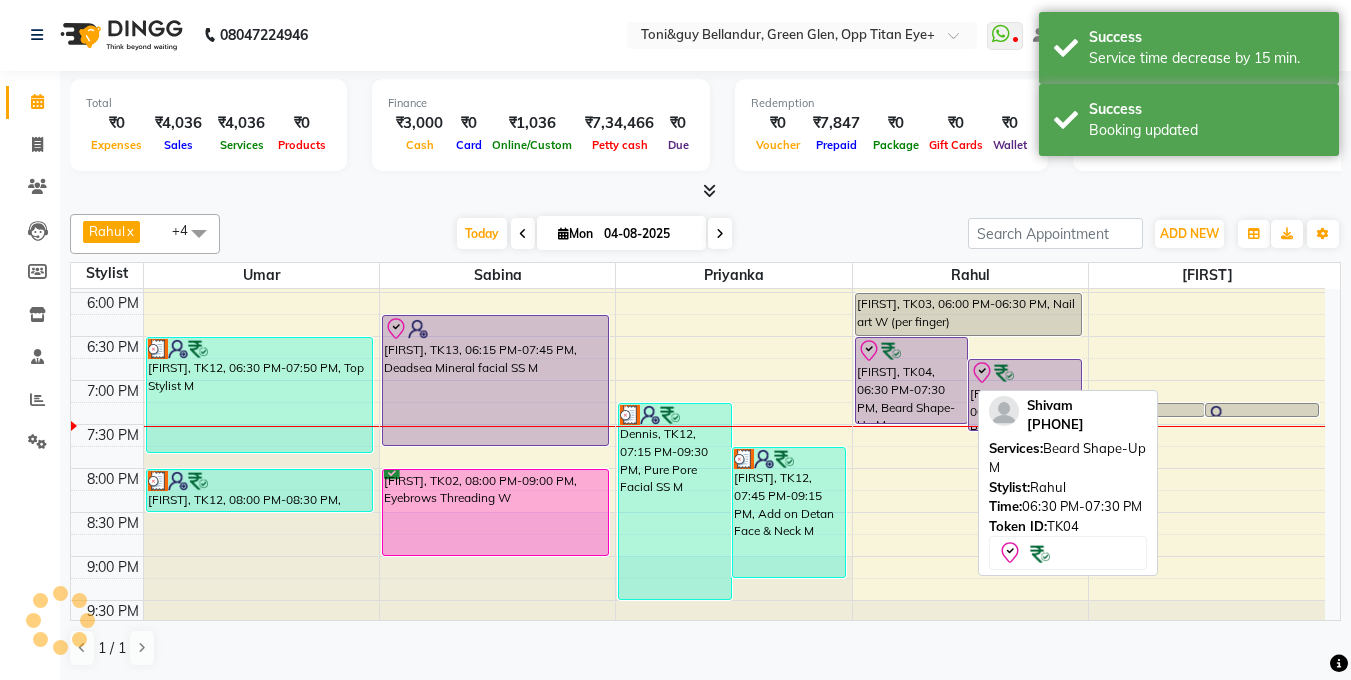 scroll, scrollTop: 780, scrollLeft: 0, axis: vertical 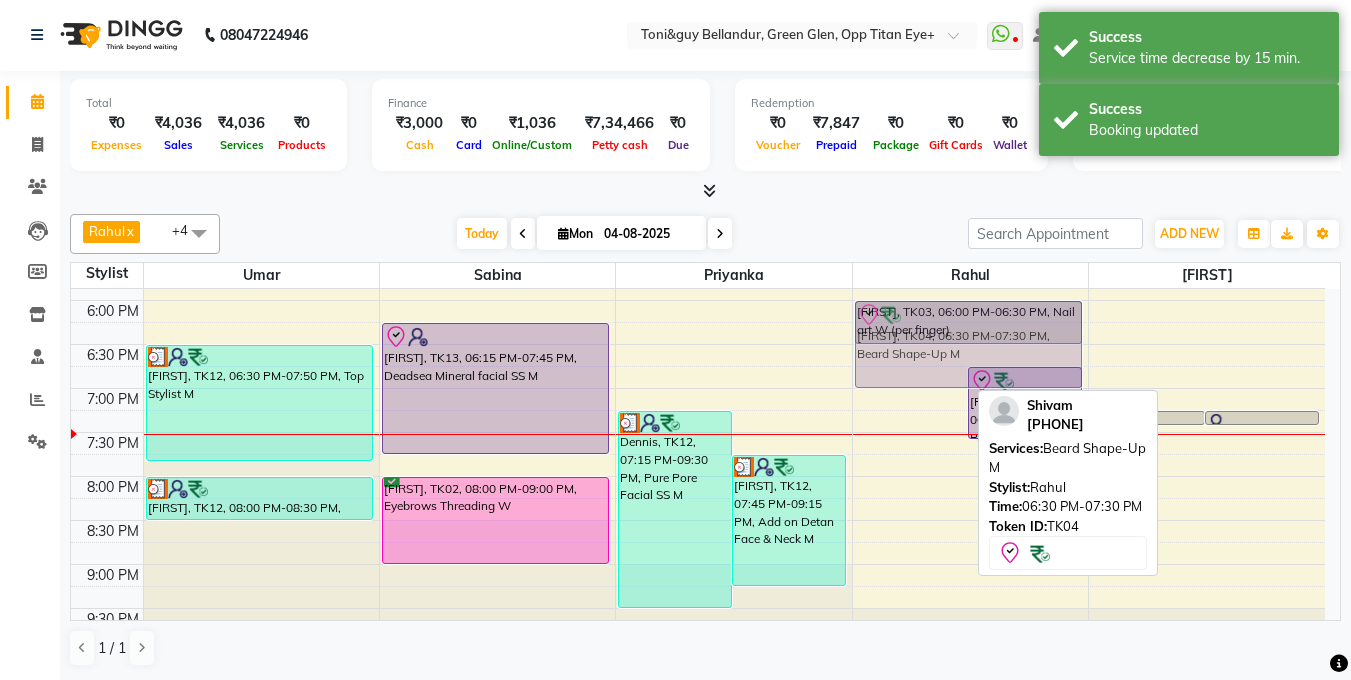 drag, startPoint x: 913, startPoint y: 388, endPoint x: 916, endPoint y: 346, distance: 42.107006 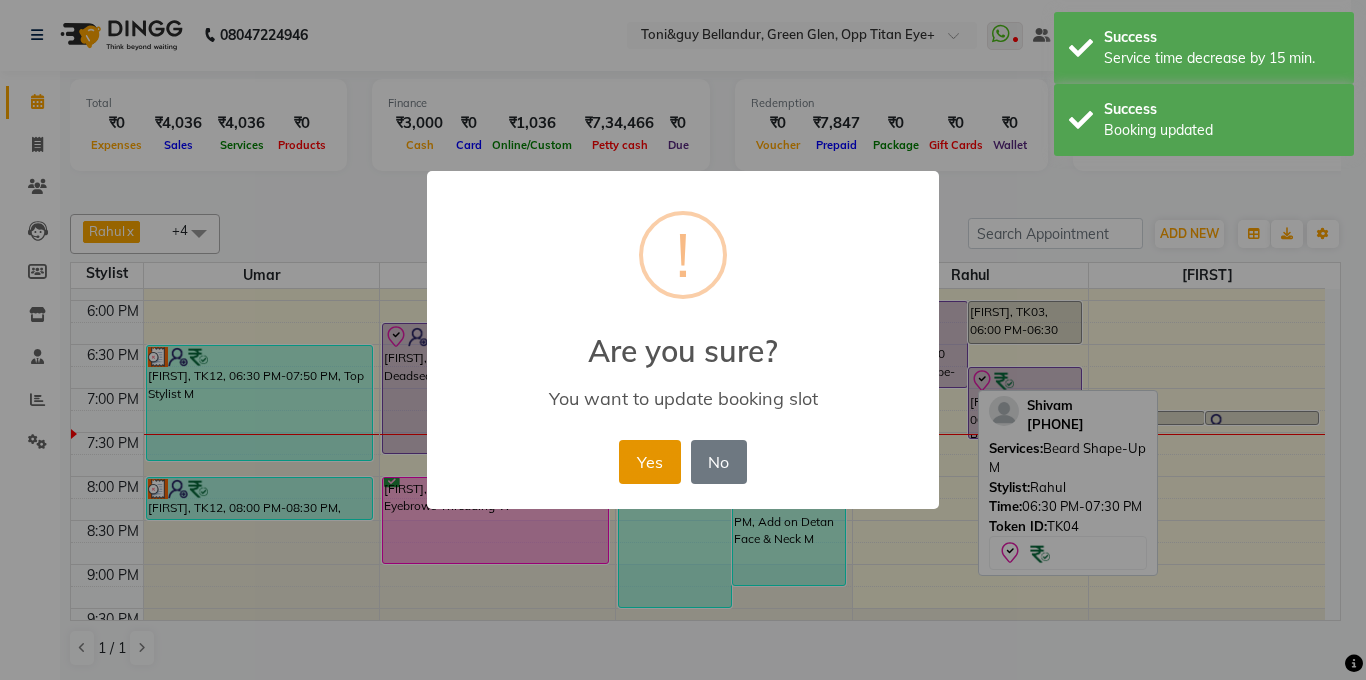 click on "Yes" at bounding box center (649, 462) 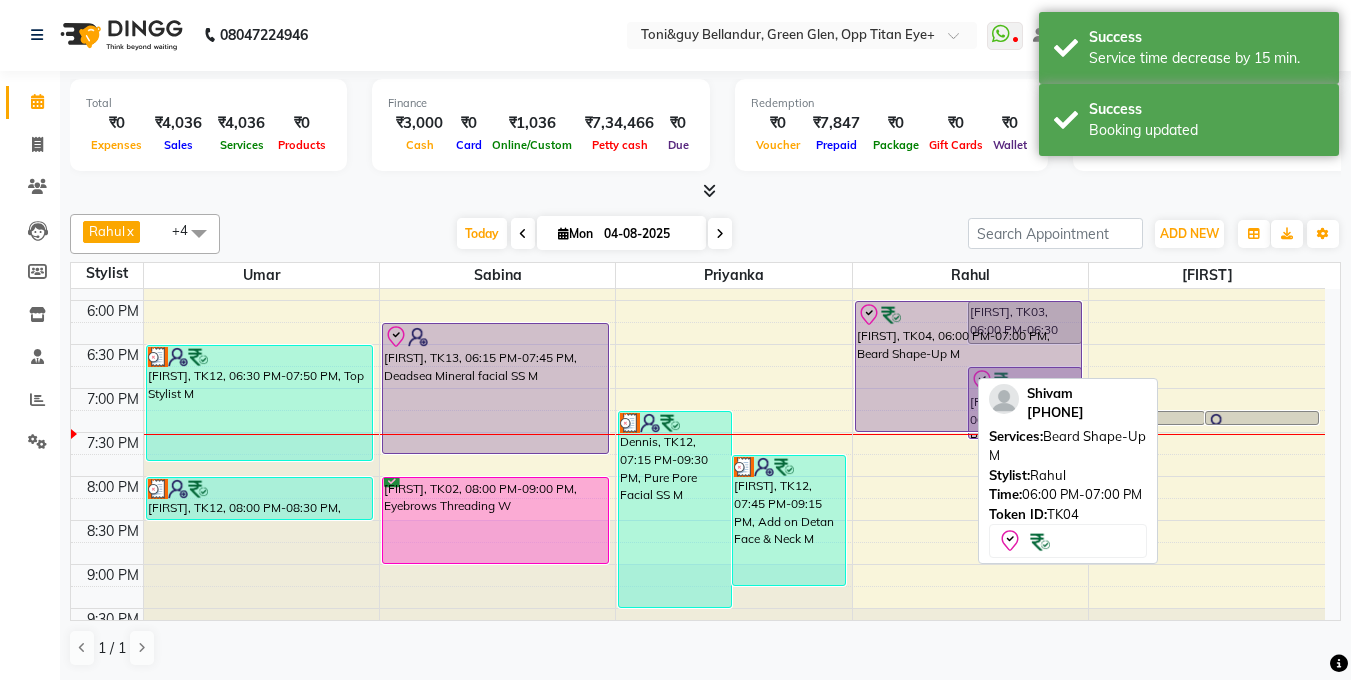 drag, startPoint x: 935, startPoint y: 383, endPoint x: 936, endPoint y: 416, distance: 33.01515 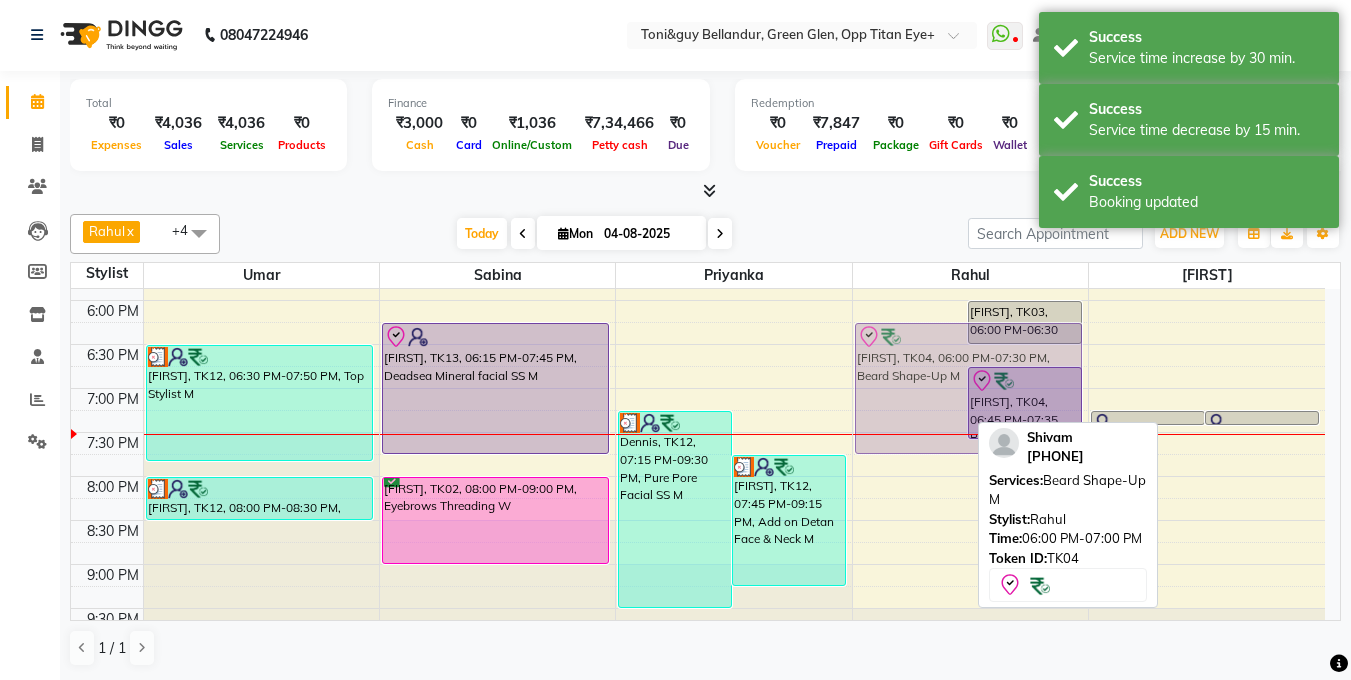 drag, startPoint x: 920, startPoint y: 367, endPoint x: 926, endPoint y: 390, distance: 23.769728 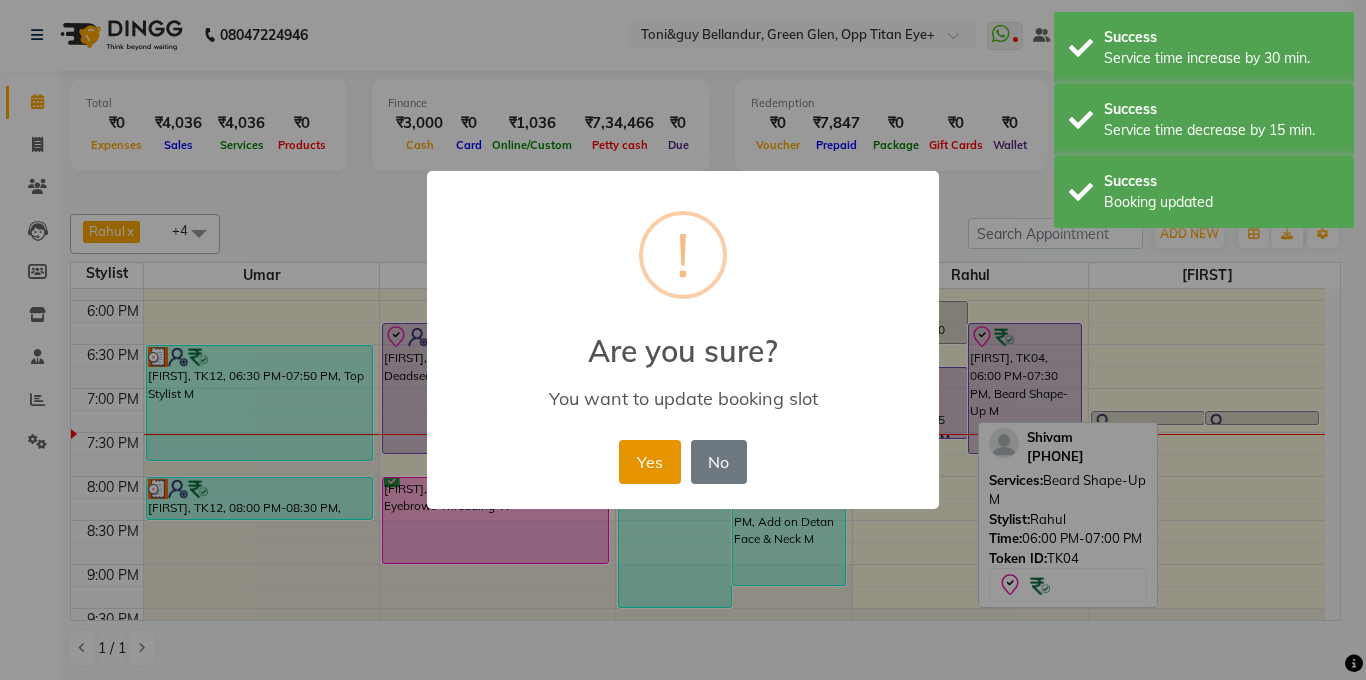 click on "Yes" at bounding box center [649, 462] 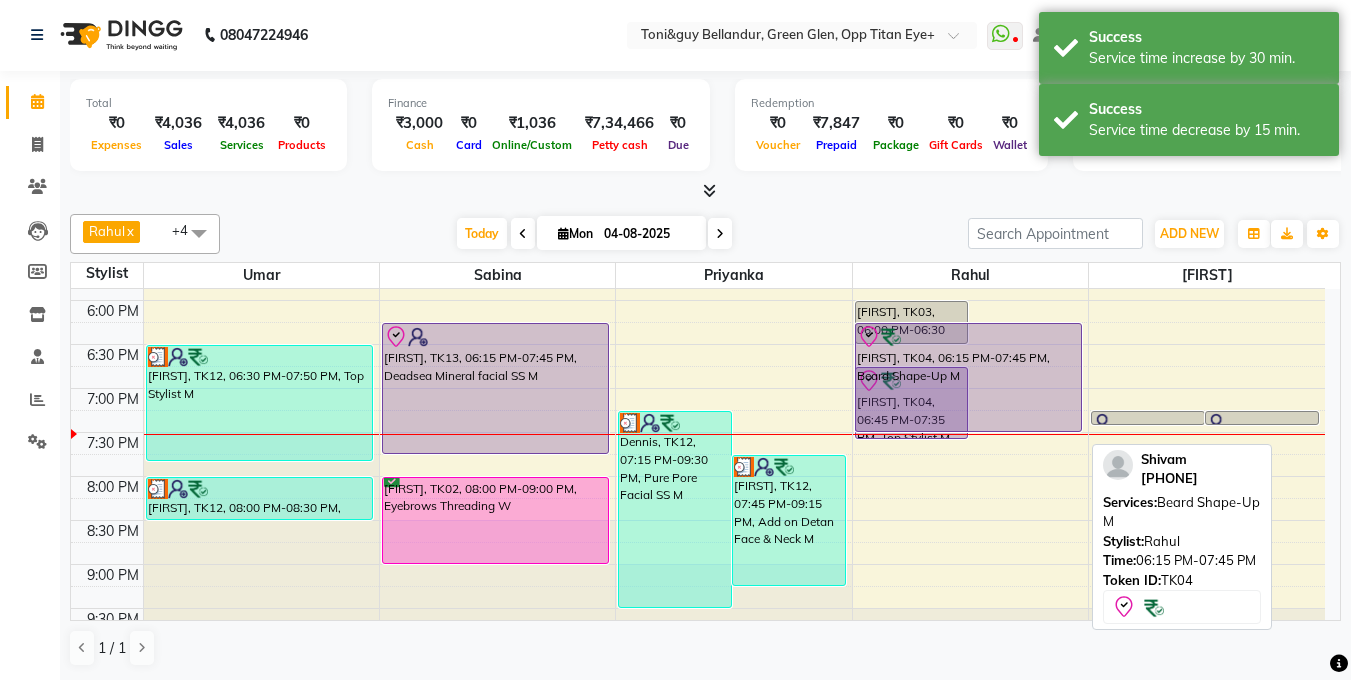 drag, startPoint x: 999, startPoint y: 454, endPoint x: 999, endPoint y: 431, distance: 23 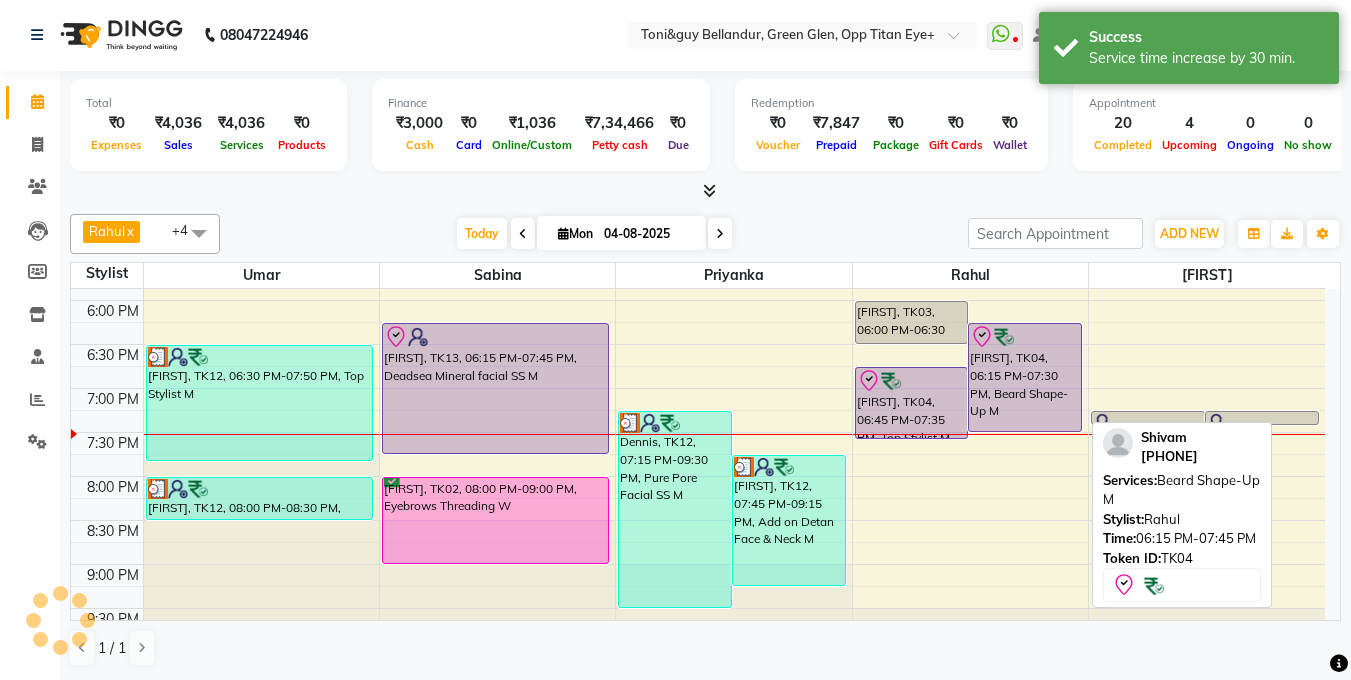 click on "Shivam, TK04, 06:15 PM-07:30 PM, Beard Shape-Up M" at bounding box center [1025, 377] 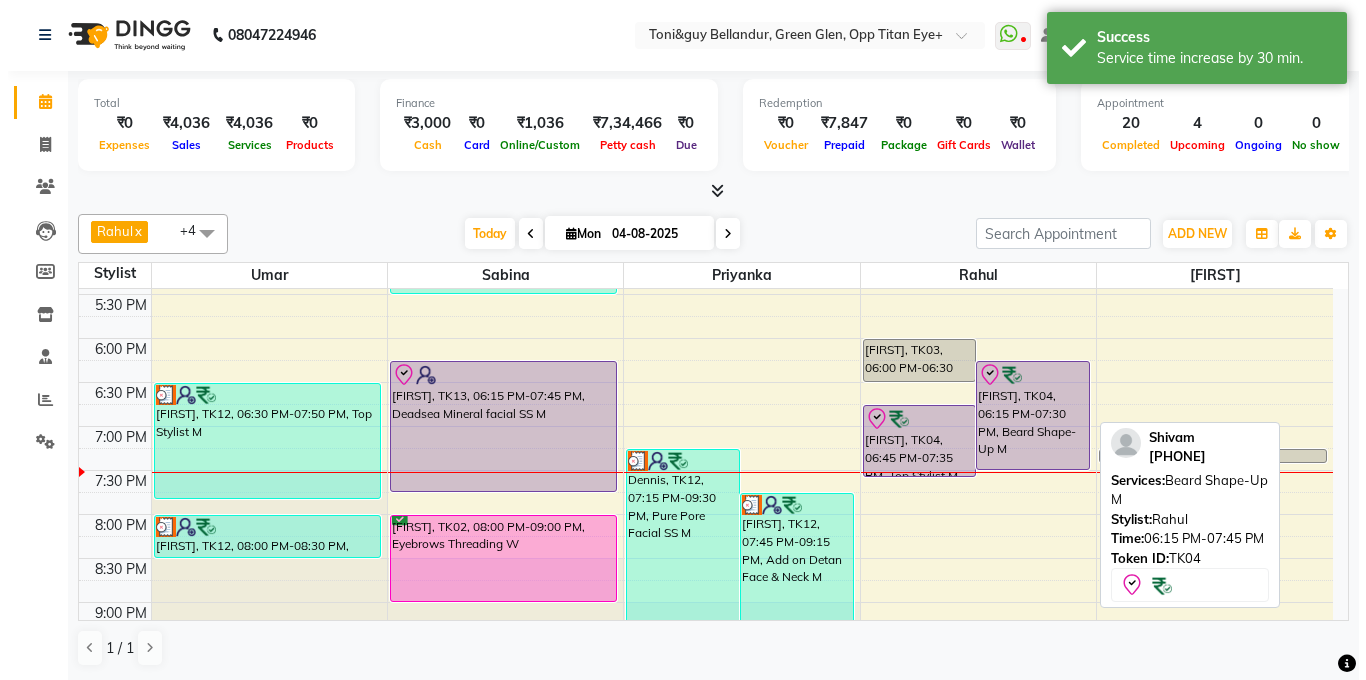 scroll, scrollTop: 741, scrollLeft: 0, axis: vertical 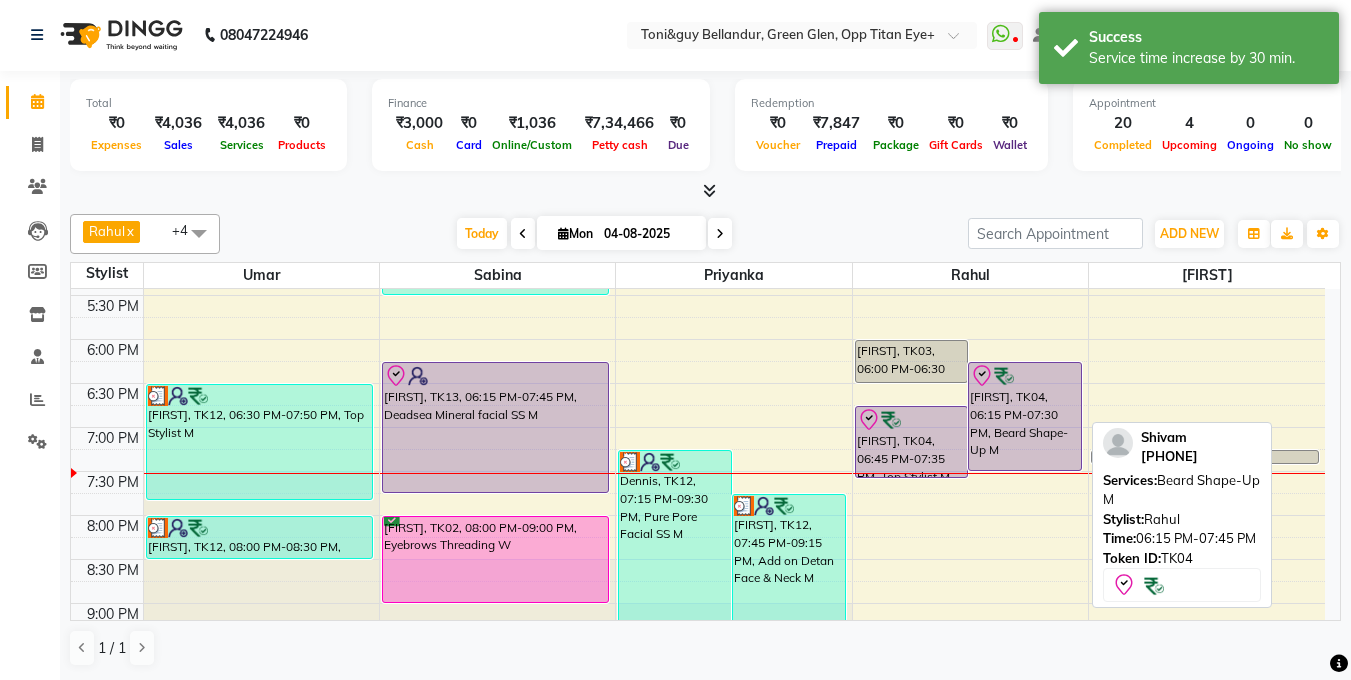 click on "Shivam, TK04, 06:15 PM-07:30 PM, Beard Shape-Up M" at bounding box center (1025, 416) 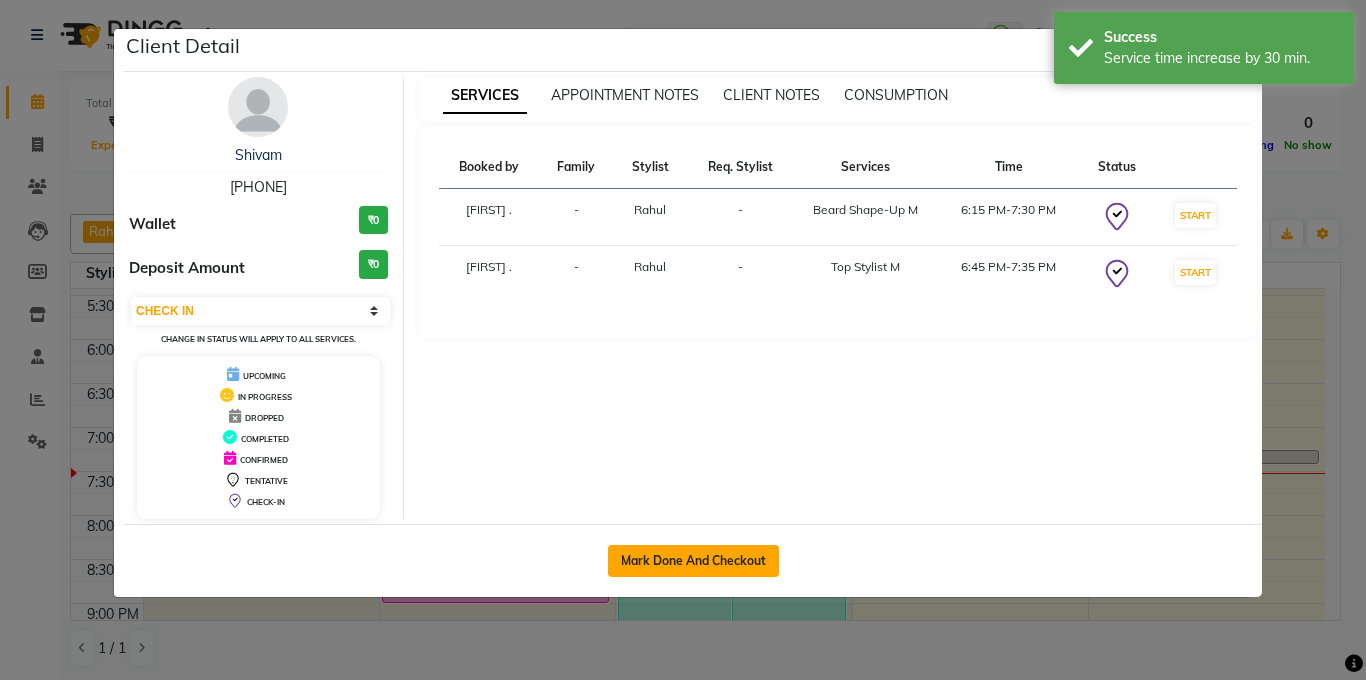 click on "Mark Done And Checkout" 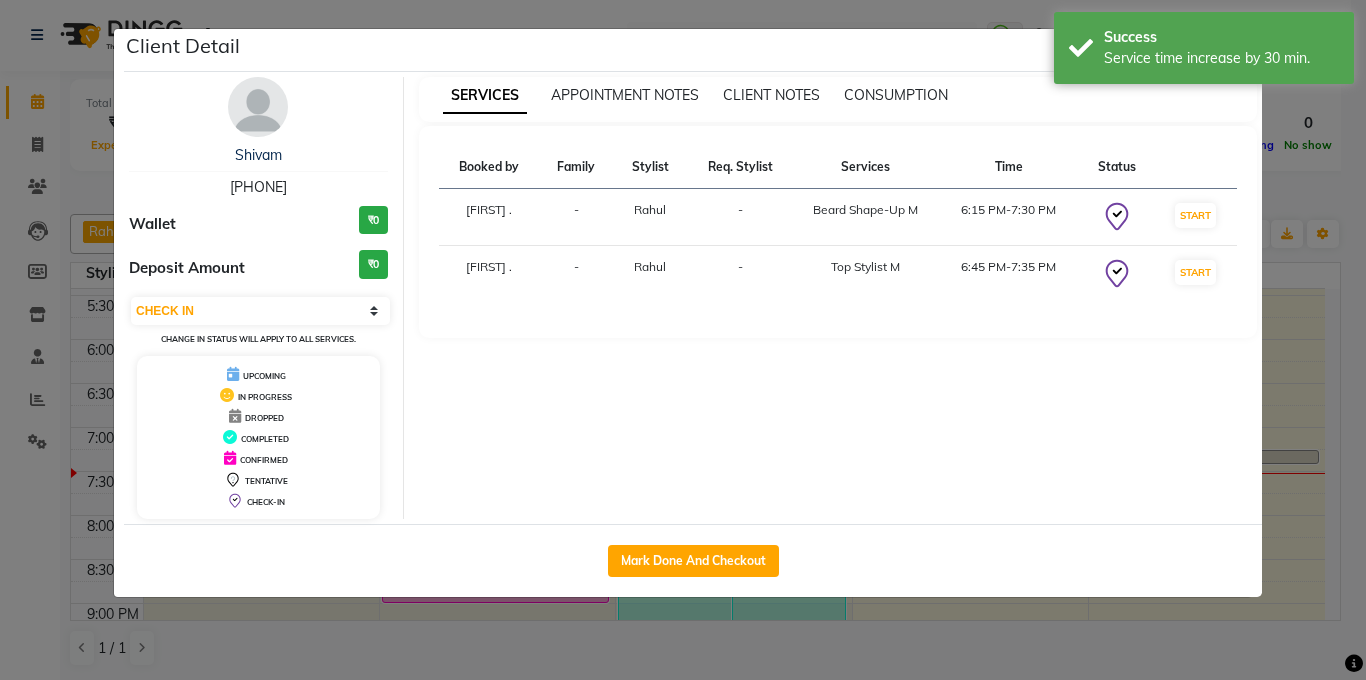 select on "service" 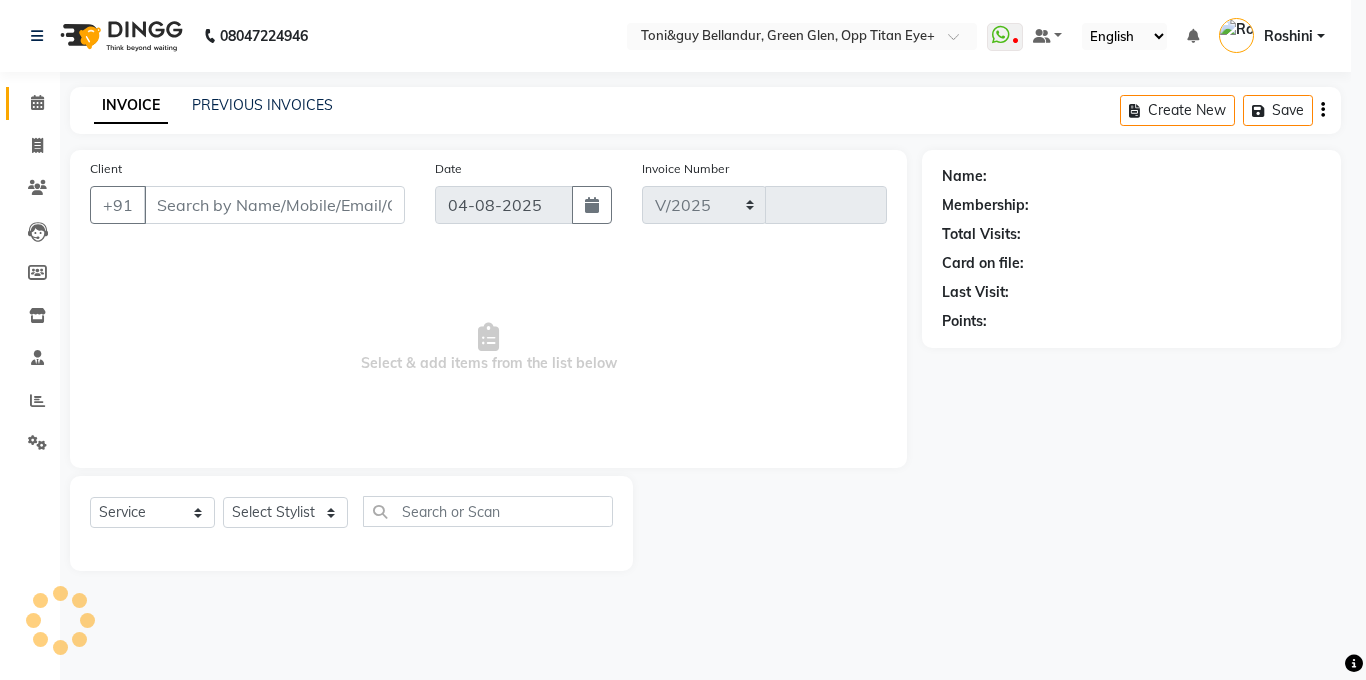 select on "5743" 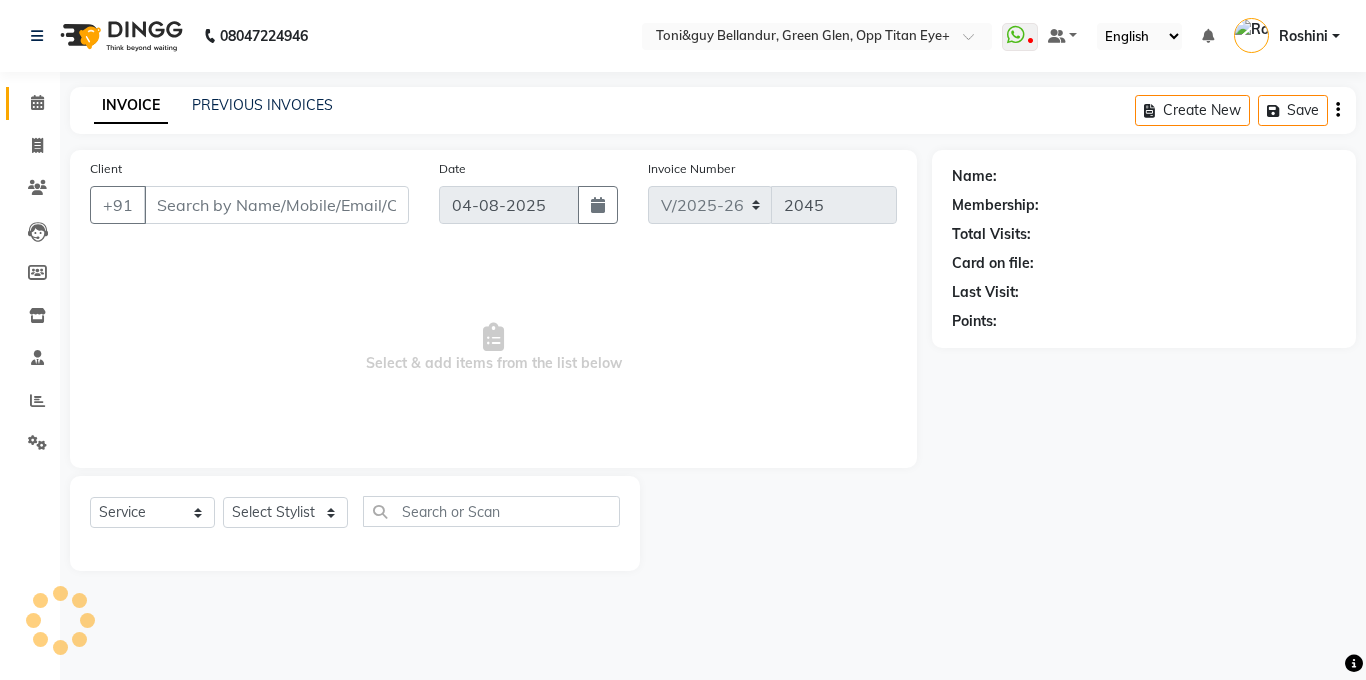 scroll, scrollTop: 0, scrollLeft: 0, axis: both 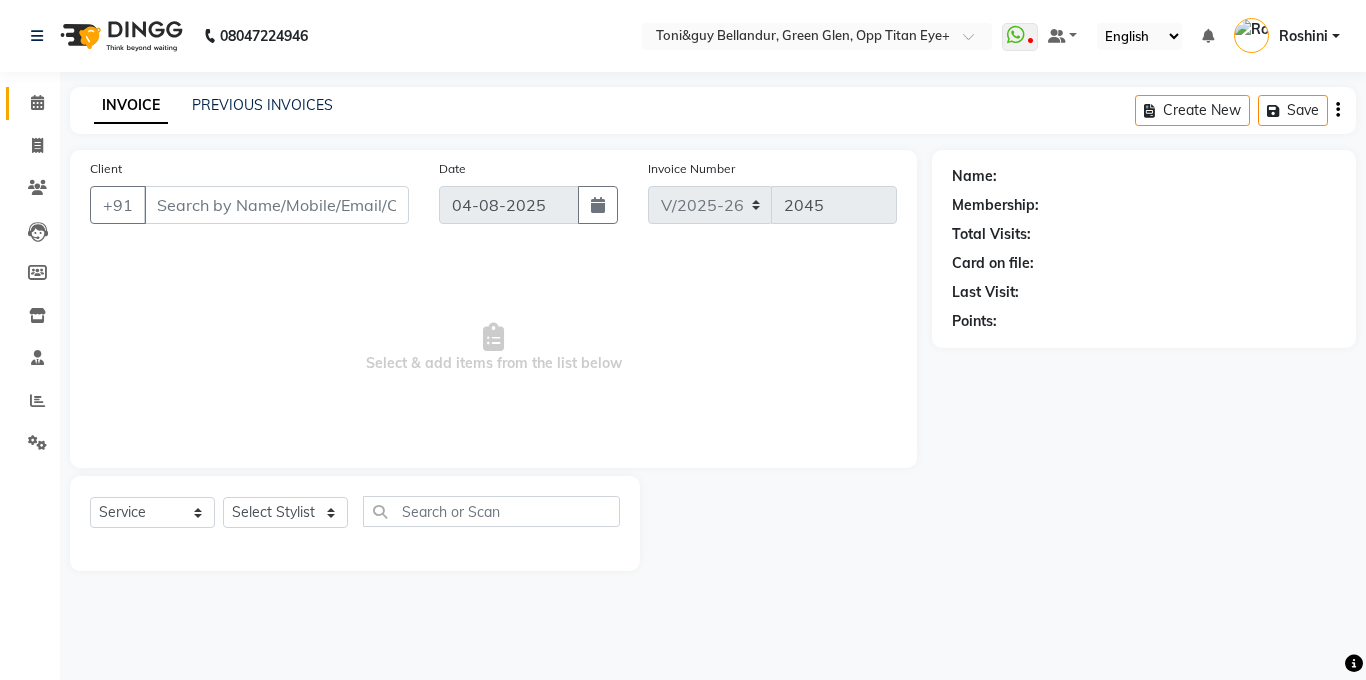type on "70******57" 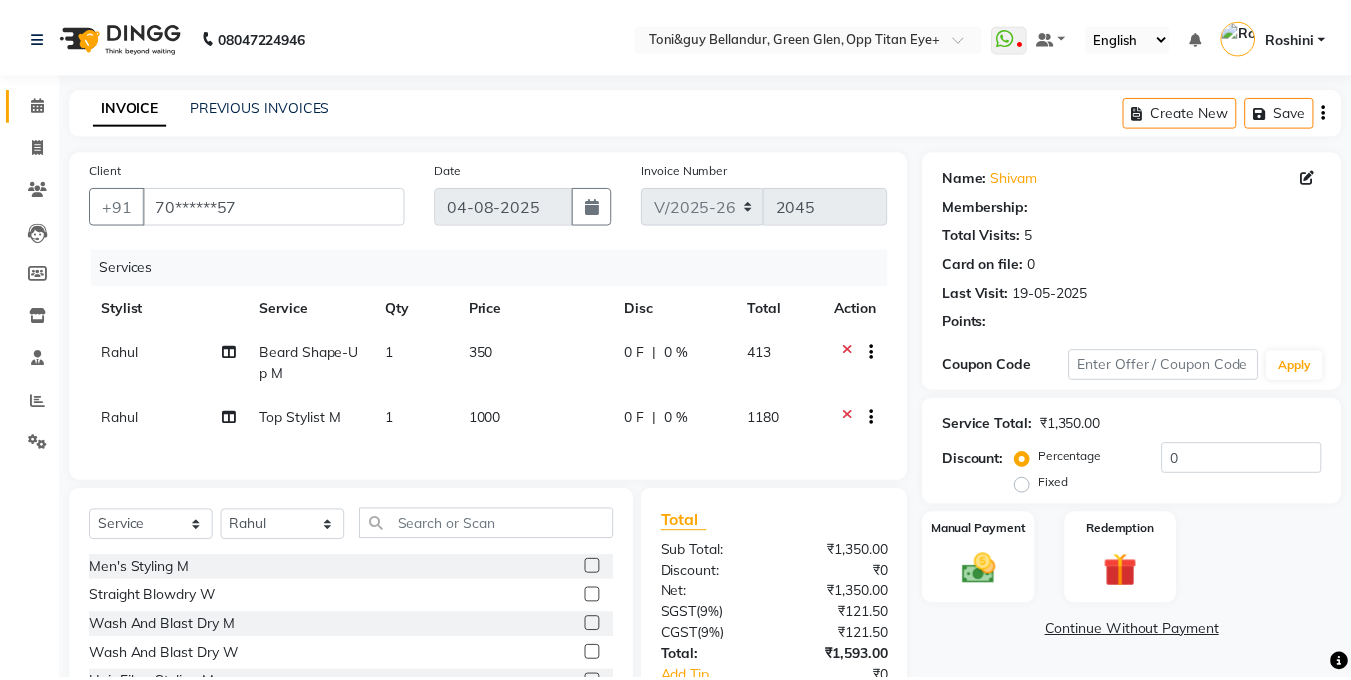 scroll, scrollTop: 149, scrollLeft: 0, axis: vertical 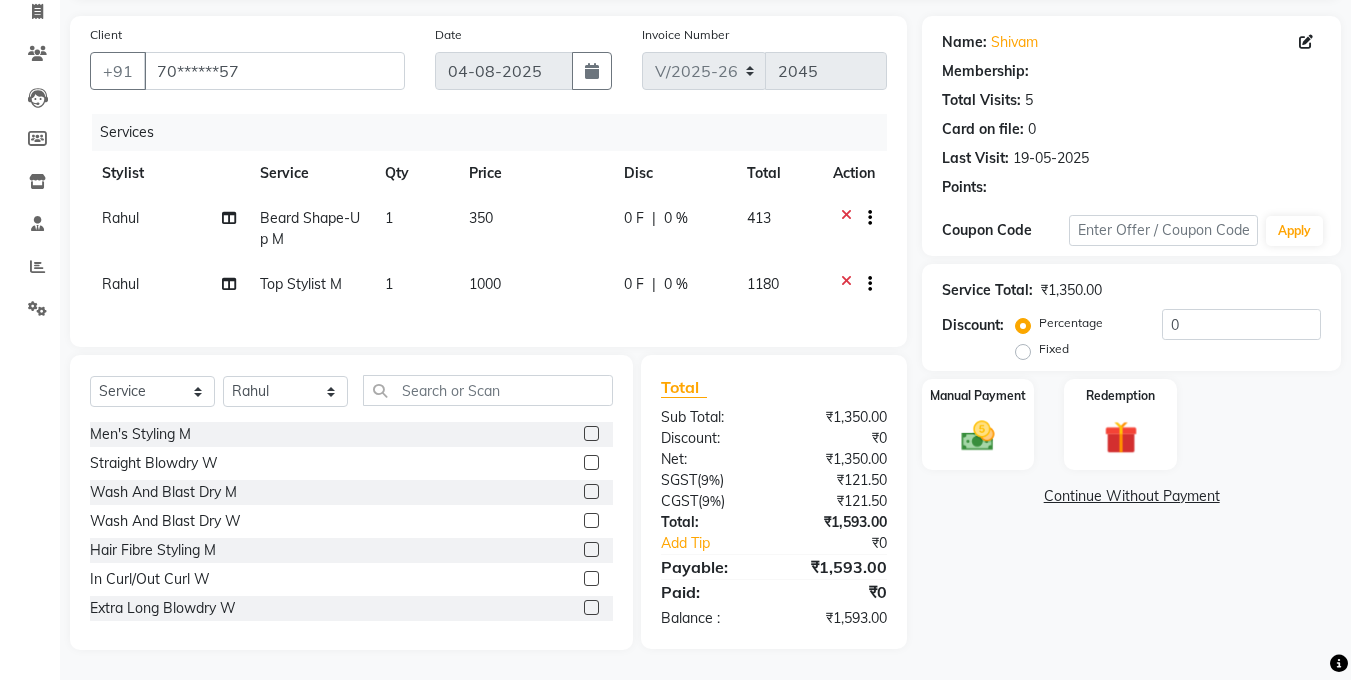 select on "1: Object" 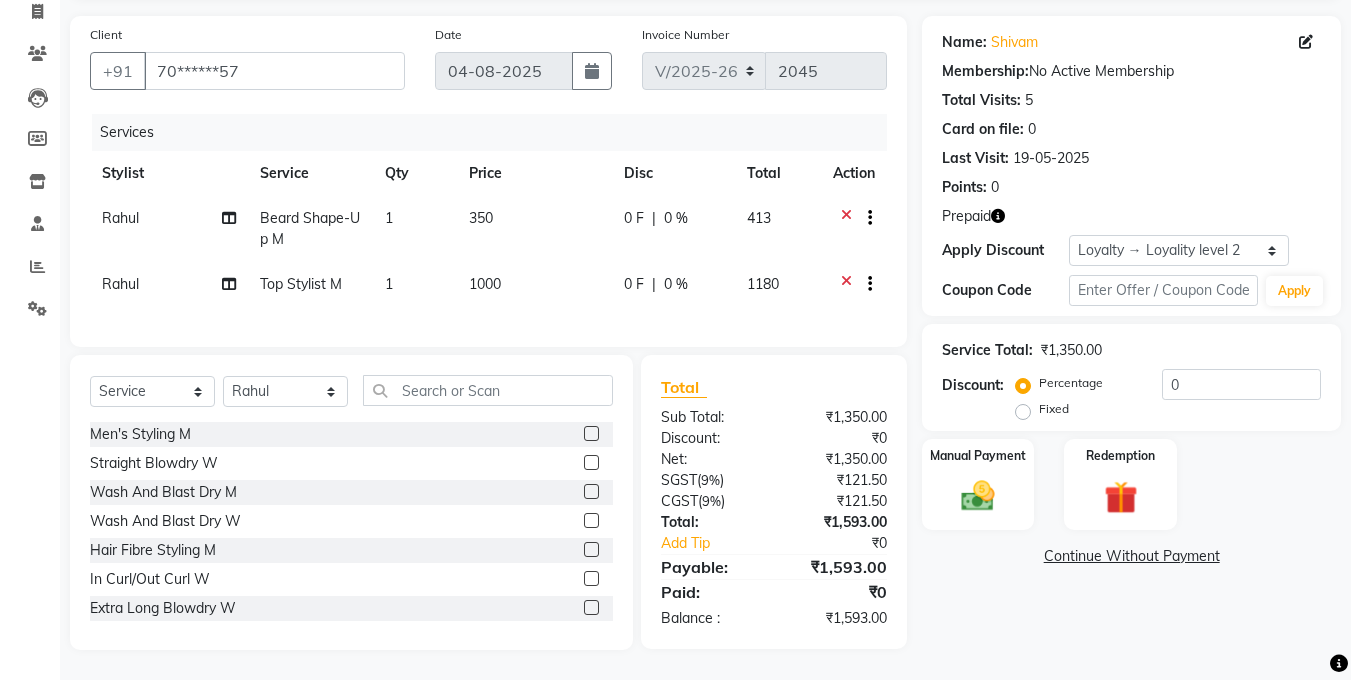 click on "Name: Shivam  Membership:  No Active Membership  Total Visits:  5 Card on file:  0 Last Visit:   19-05-2025 Points:   0  Prepaid Apply Discount Select  Loyalty → Loyality level 2  Coupon → Titan 1000 Coupon Code Apply Service Total:  ₹1,350.00  Discount:  Percentage   Fixed  0 Manual Payment Redemption  Continue Without Payment" 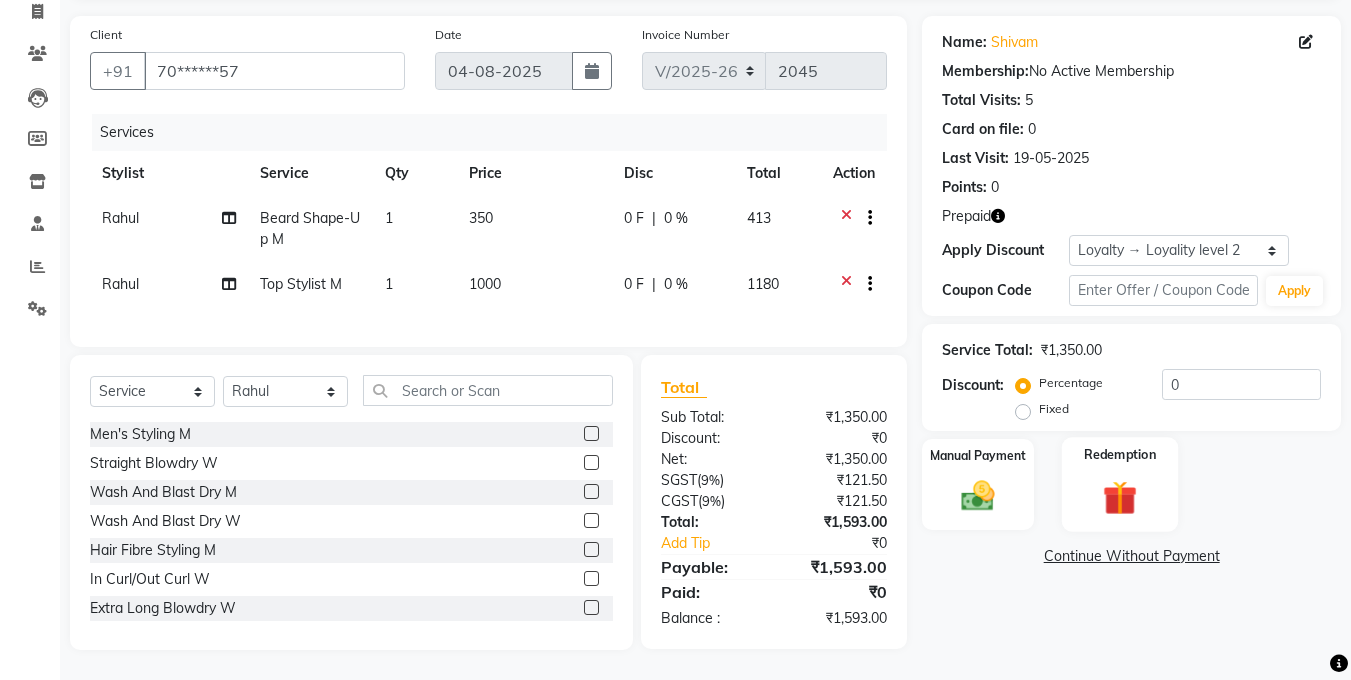 click 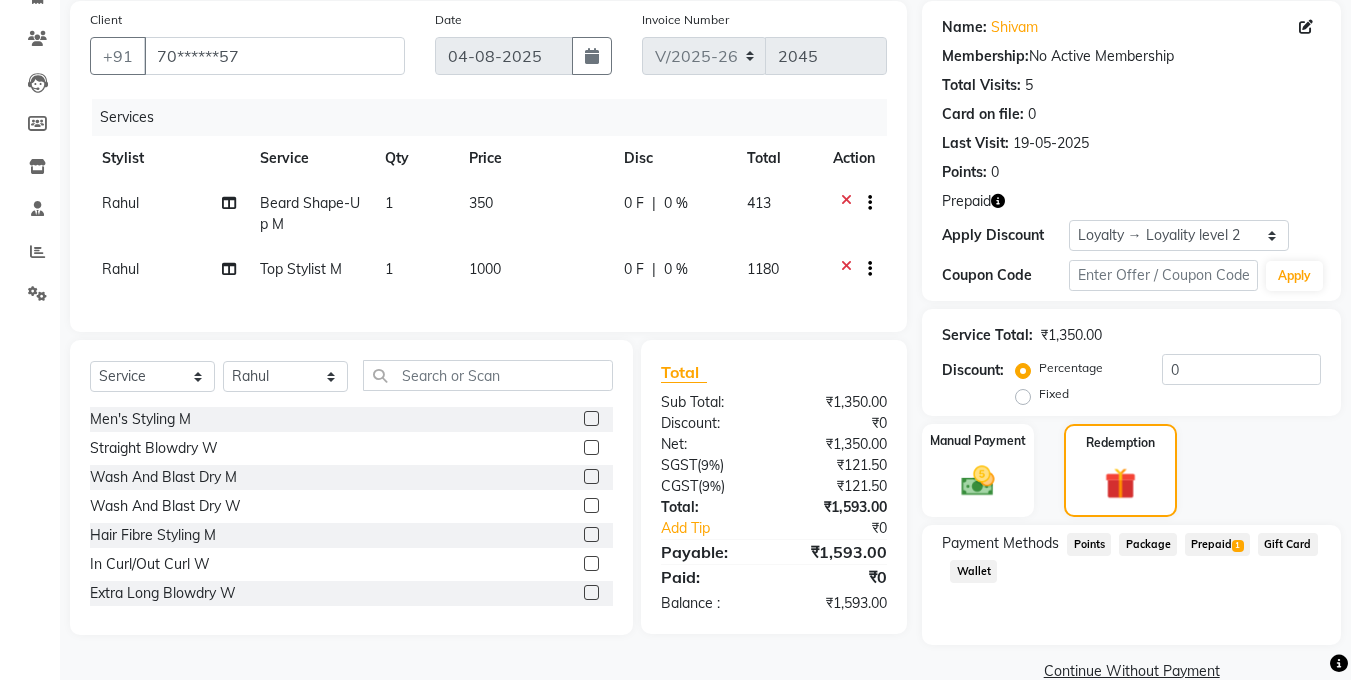 click on "Prepaid  1" 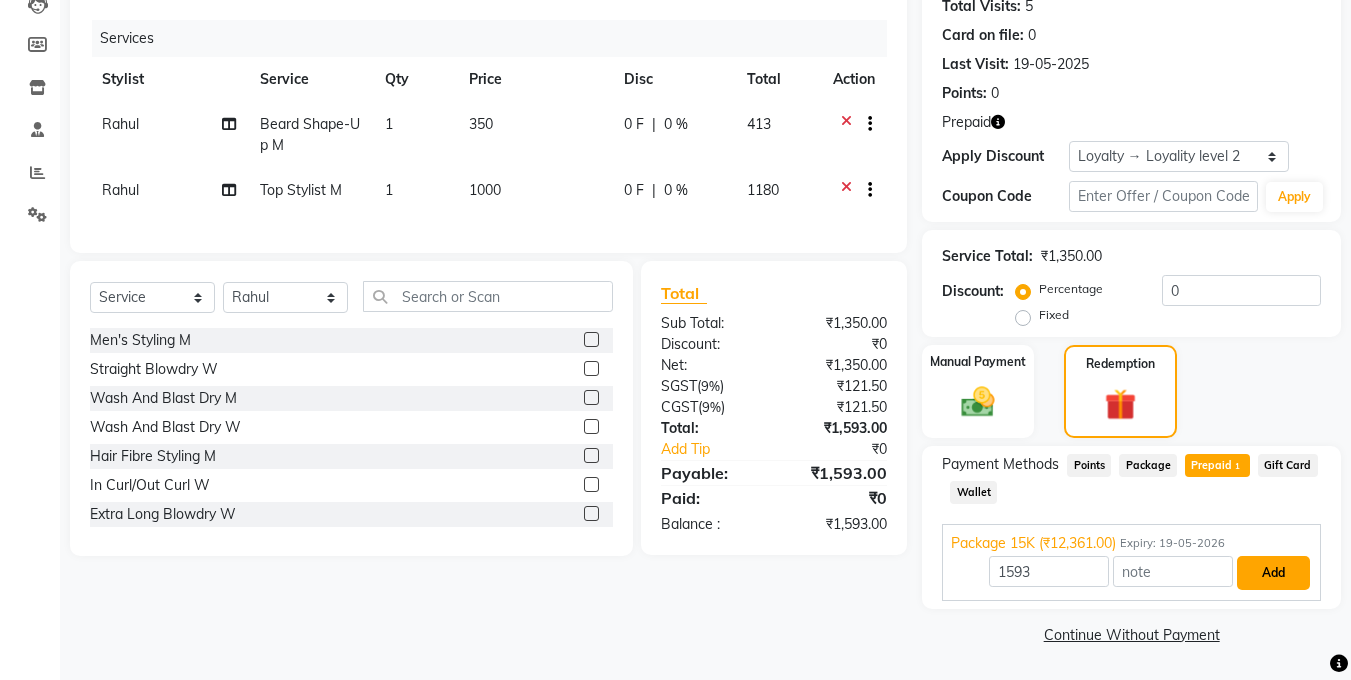click on "Add" at bounding box center [1273, 573] 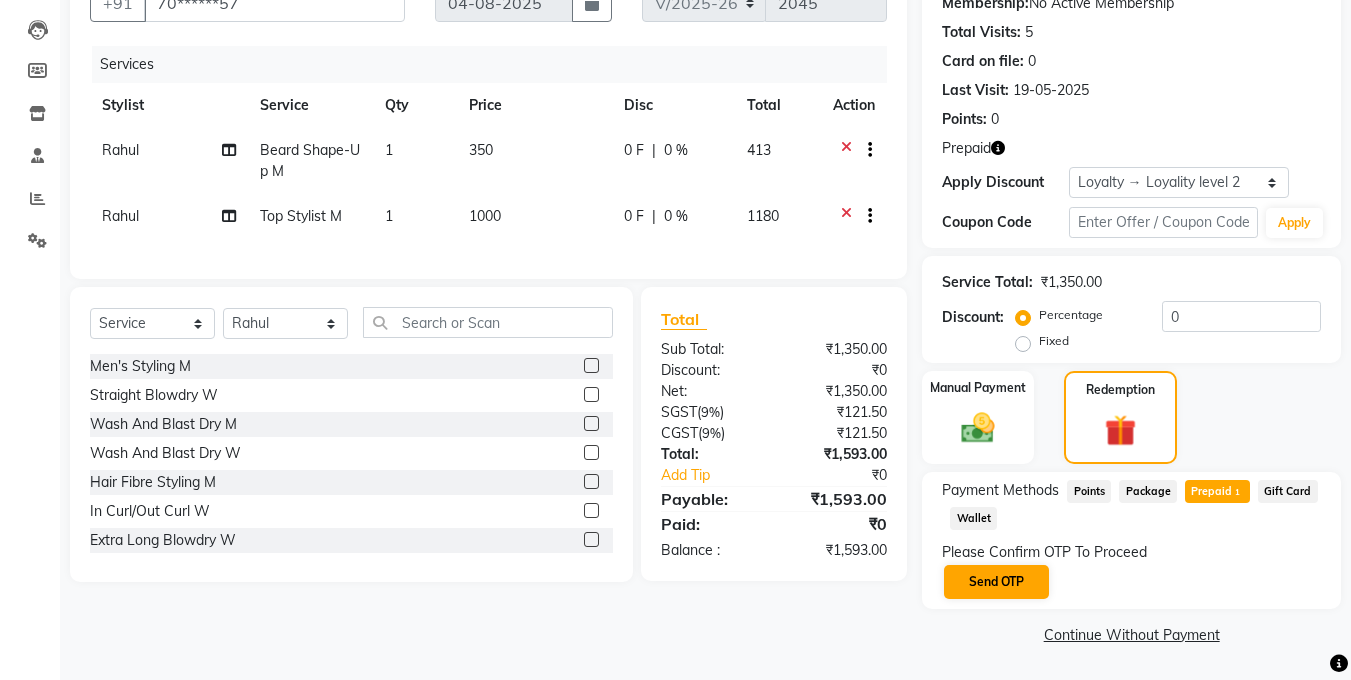 scroll, scrollTop: 202, scrollLeft: 0, axis: vertical 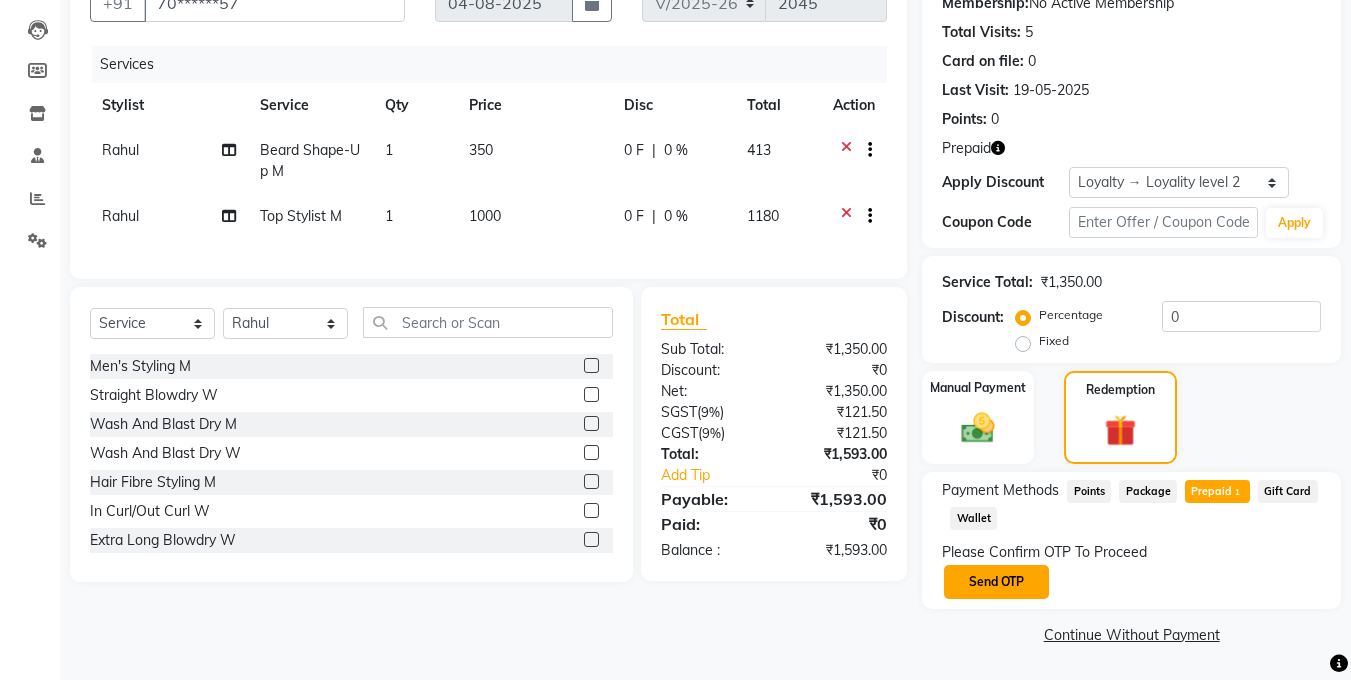 click on "Send OTP" 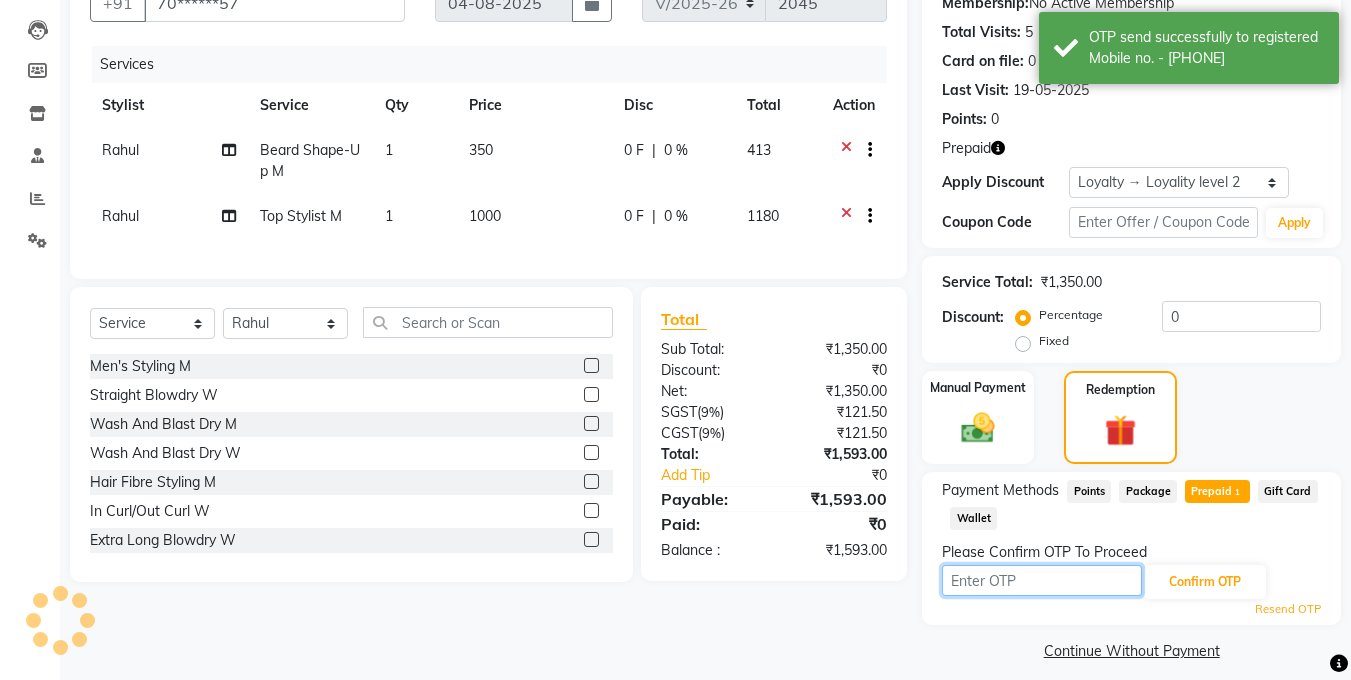click at bounding box center (1042, 580) 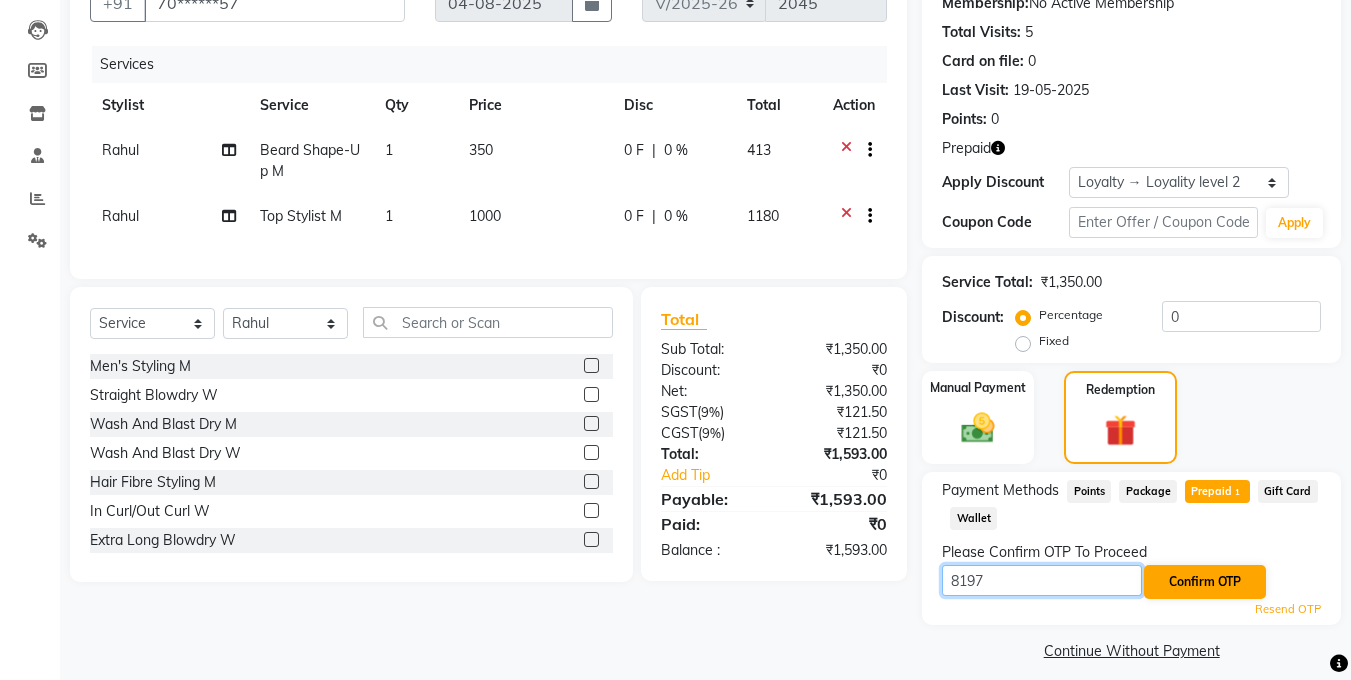 type on "8197" 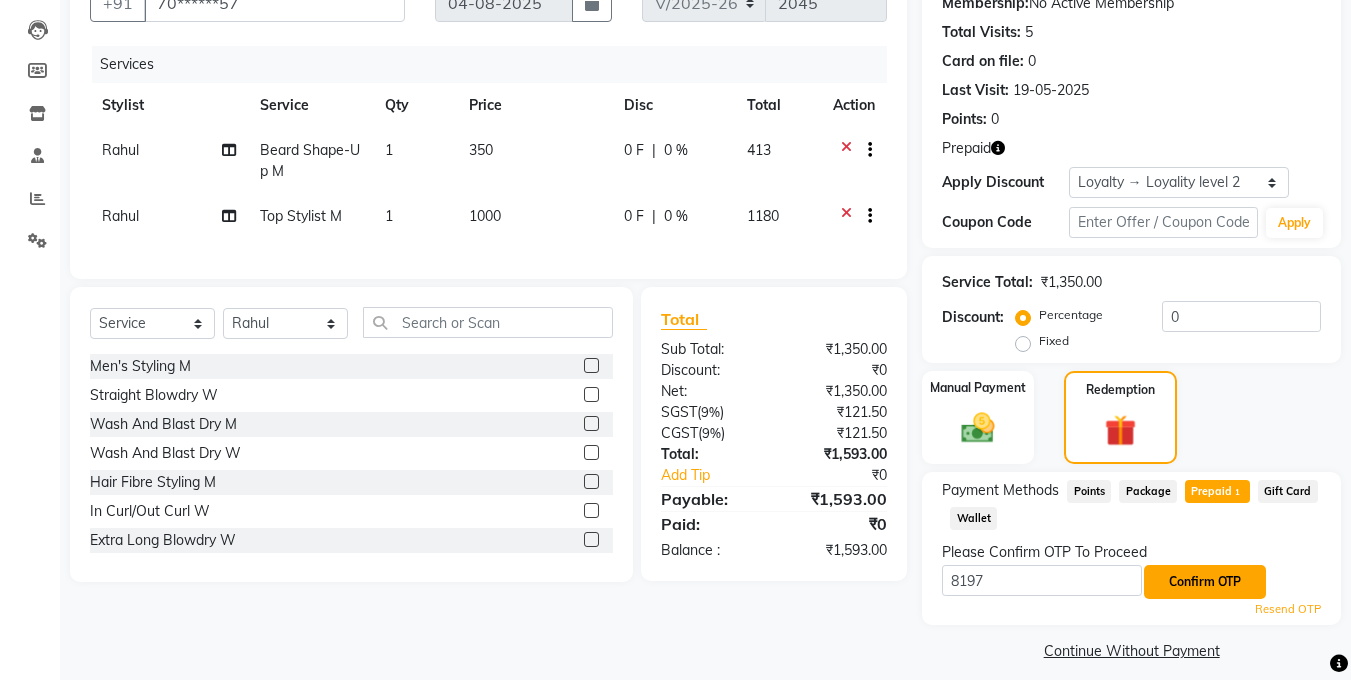 click on "Confirm OTP" 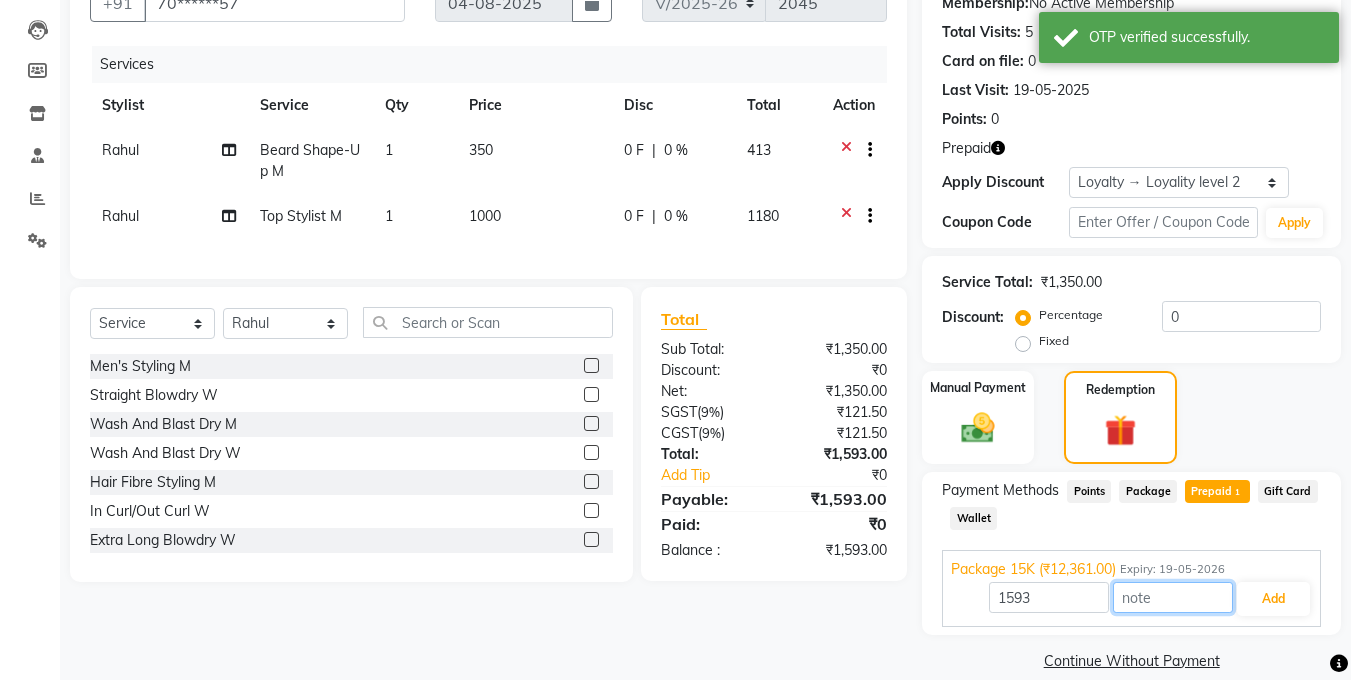 click at bounding box center (1173, 597) 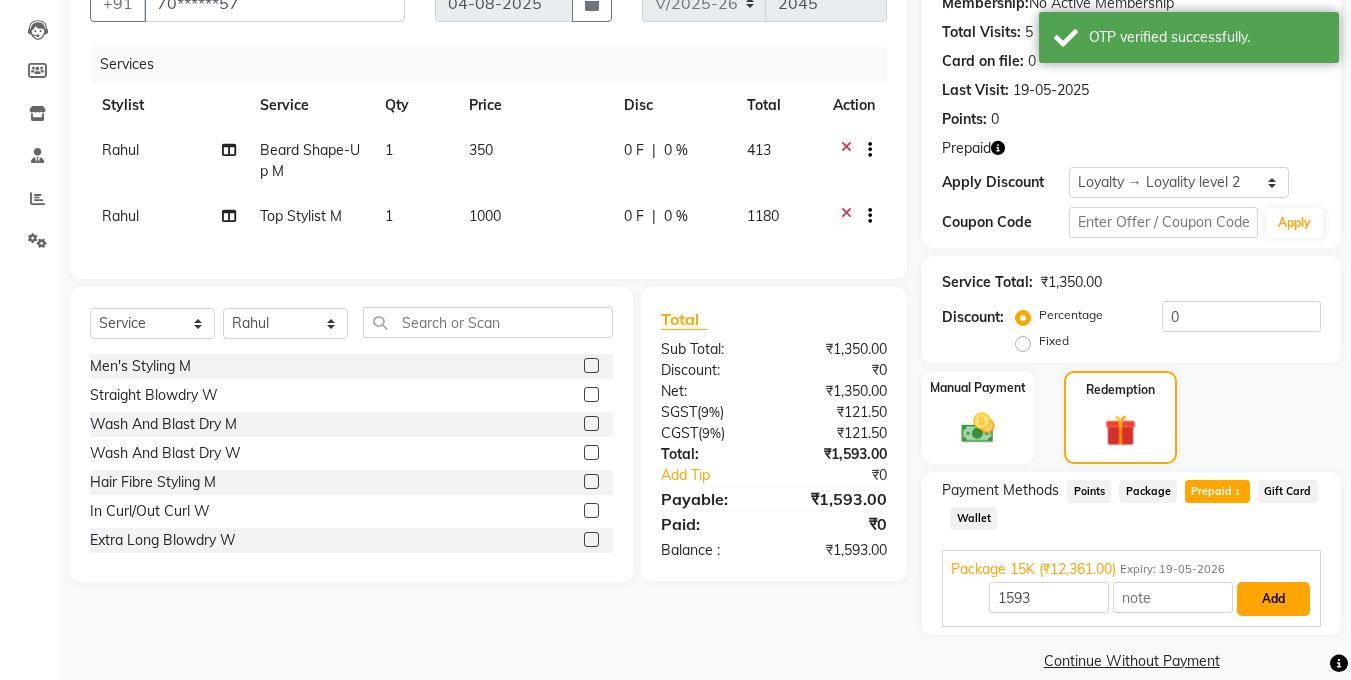 click on "Add" at bounding box center [1273, 599] 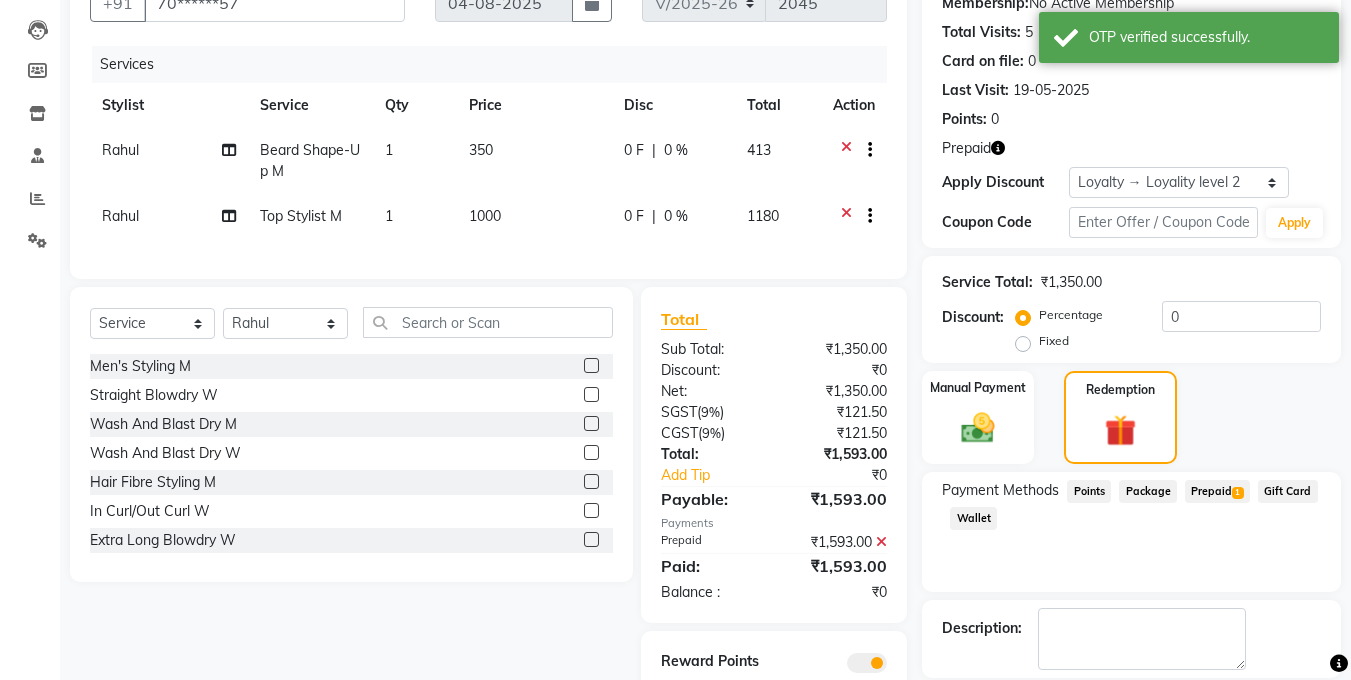 scroll, scrollTop: 298, scrollLeft: 0, axis: vertical 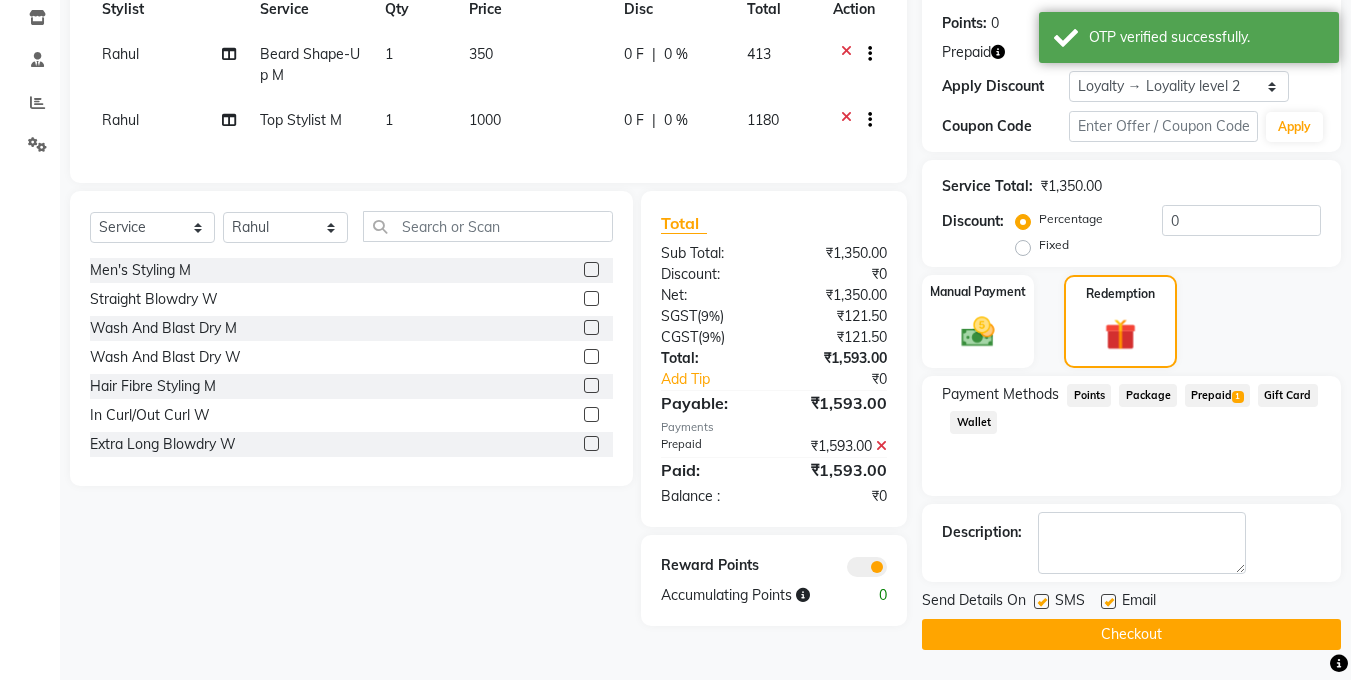 click 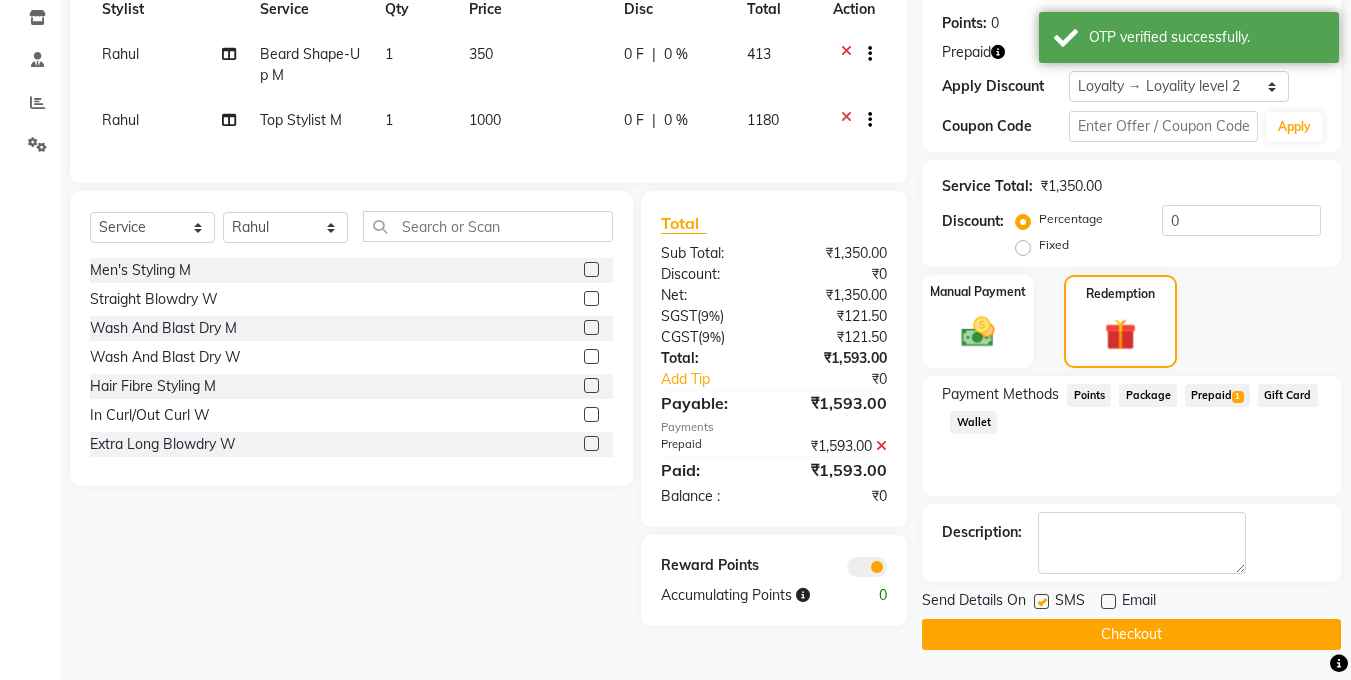 click on "Checkout" 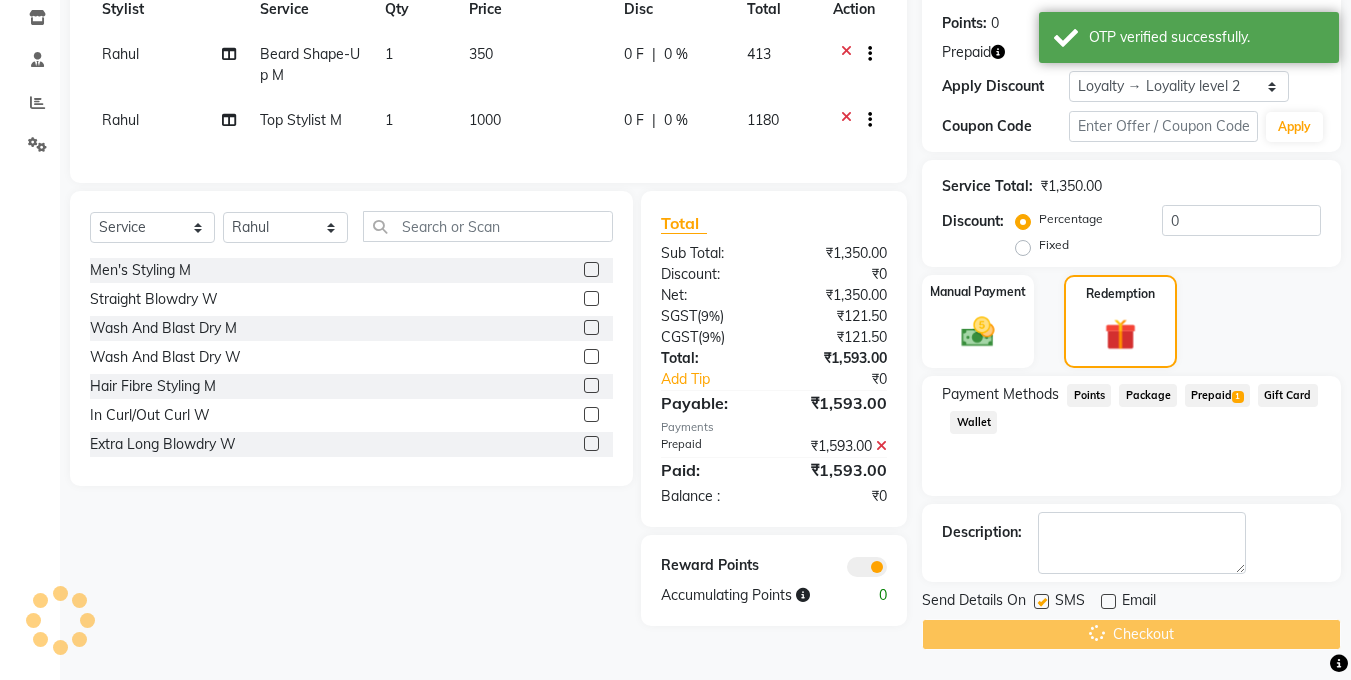 scroll, scrollTop: 18, scrollLeft: 0, axis: vertical 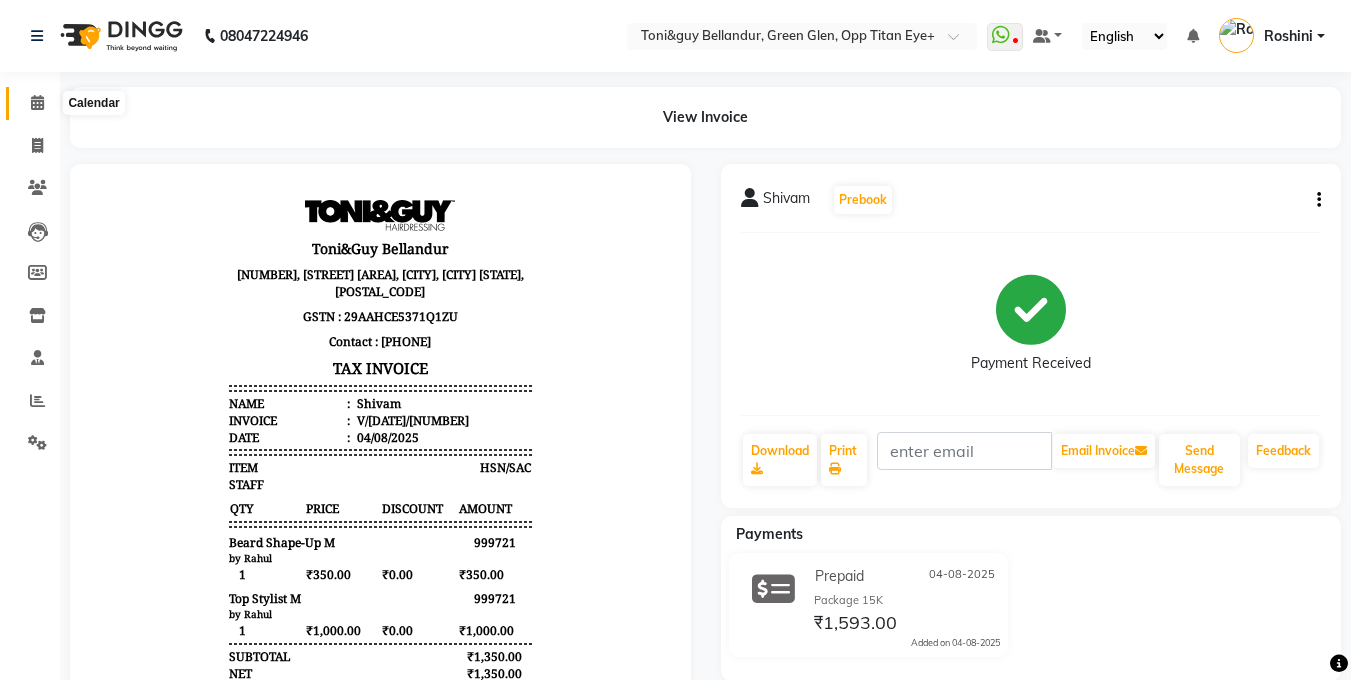 click 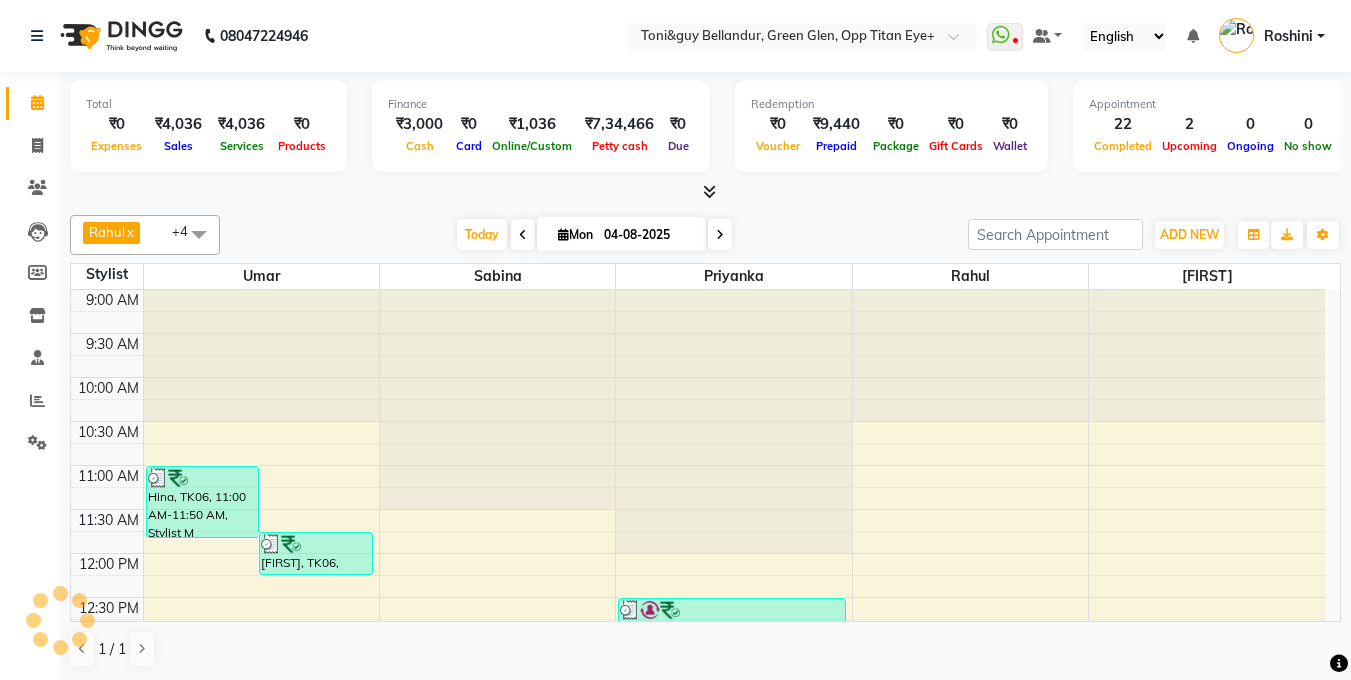 scroll, scrollTop: 154, scrollLeft: 0, axis: vertical 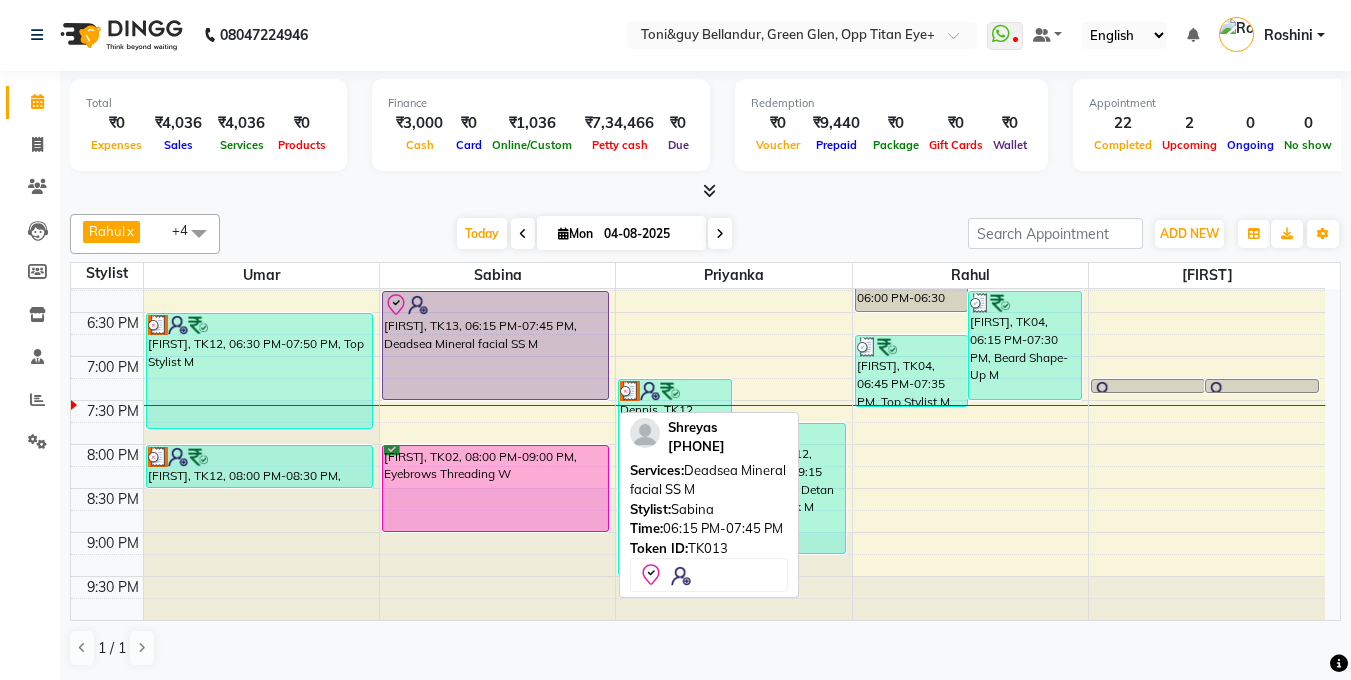 drag, startPoint x: 559, startPoint y: 418, endPoint x: 557, endPoint y: 394, distance: 24.083189 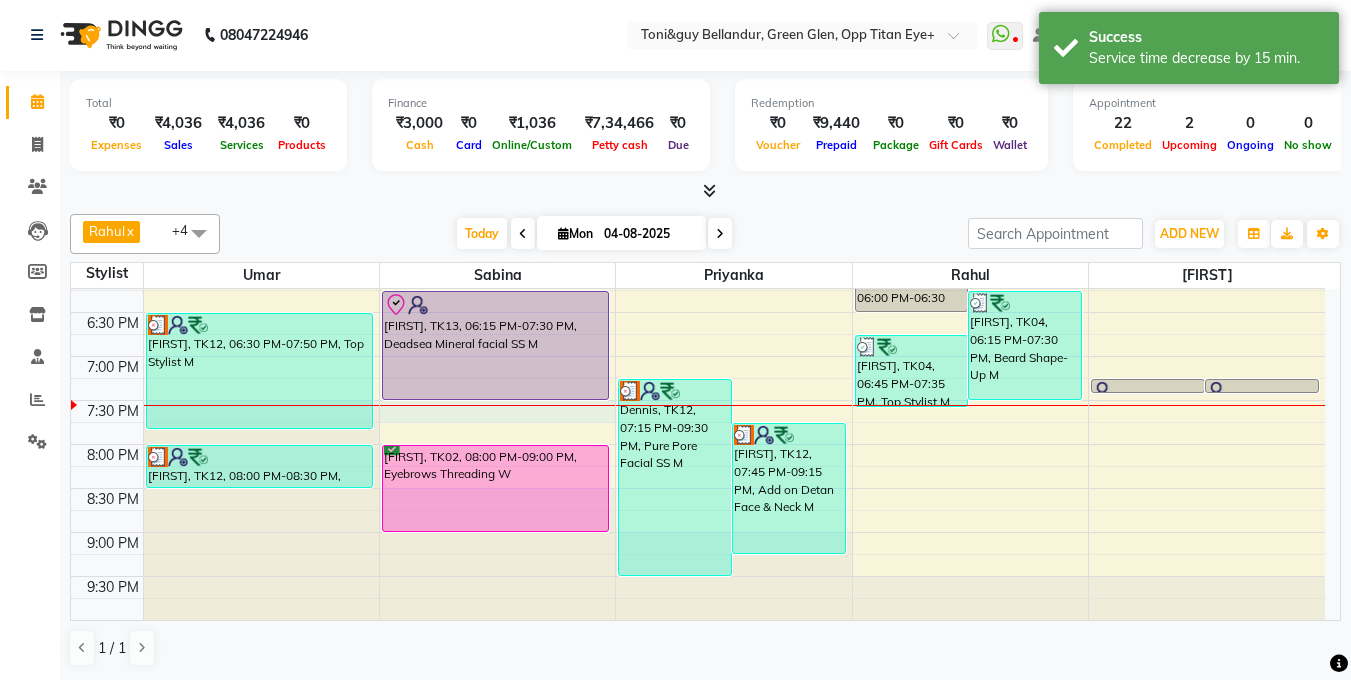 click on "9:00 AM 9:30 AM 10:00 AM 10:30 AM 11:00 AM 11:30 AM 12:00 PM 12:30 PM 1:00 PM 1:30 PM 2:00 PM 2:30 PM 3:00 PM 3:30 PM 4:00 PM 4:30 PM 5:00 PM 5:30 PM 6:00 PM 6:30 PM 7:00 PM 7:30 PM 8:00 PM 8:30 PM 9:00 PM 9:30 PM     Hina, TK06, 11:00 AM-11:50 AM, Stylist M     Hina, TK06, 11:45 AM-12:15 PM, Men's Head Oil - 30 Mins M     Ankur, TK11, 04:00 PM-04:45 PM, Beard Shape-Up M     Dennis, TK12, 06:30 PM-07:50 PM, Top Stylist M     Dennis, TK12, 08:00 PM-08:30 PM, Beard Shape-Up M     SURBHI, TK08, 01:45 PM-02:00 PM, Chin Threading W     SURBHI, TK08, 02:00 PM-02:15 PM, Eyebrows Threading W     SURBHI, TK08, 02:15 PM-02:45 PM, Upper Lip Wax W    Tanuja, TK05, 02:45 PM-03:00 PM, Chocolate Mint pedicure W     Tanuja, TK09, 04:15 PM-05:30 PM, Deluxe Pedicure W
Shreyas, TK13, 06:15 PM-07:30 PM, Deadsea Mineral facial SS M     Aahana, TK02, 08:00 PM-09:00 PM, Eyebrows Threading W     Samriti, TK01, 01:00 PM-02:00 PM, Underarms Wax W     Samriti, TK01, 01:00 PM-01:15 PM, Forehead Threading W" at bounding box center [698, 48] 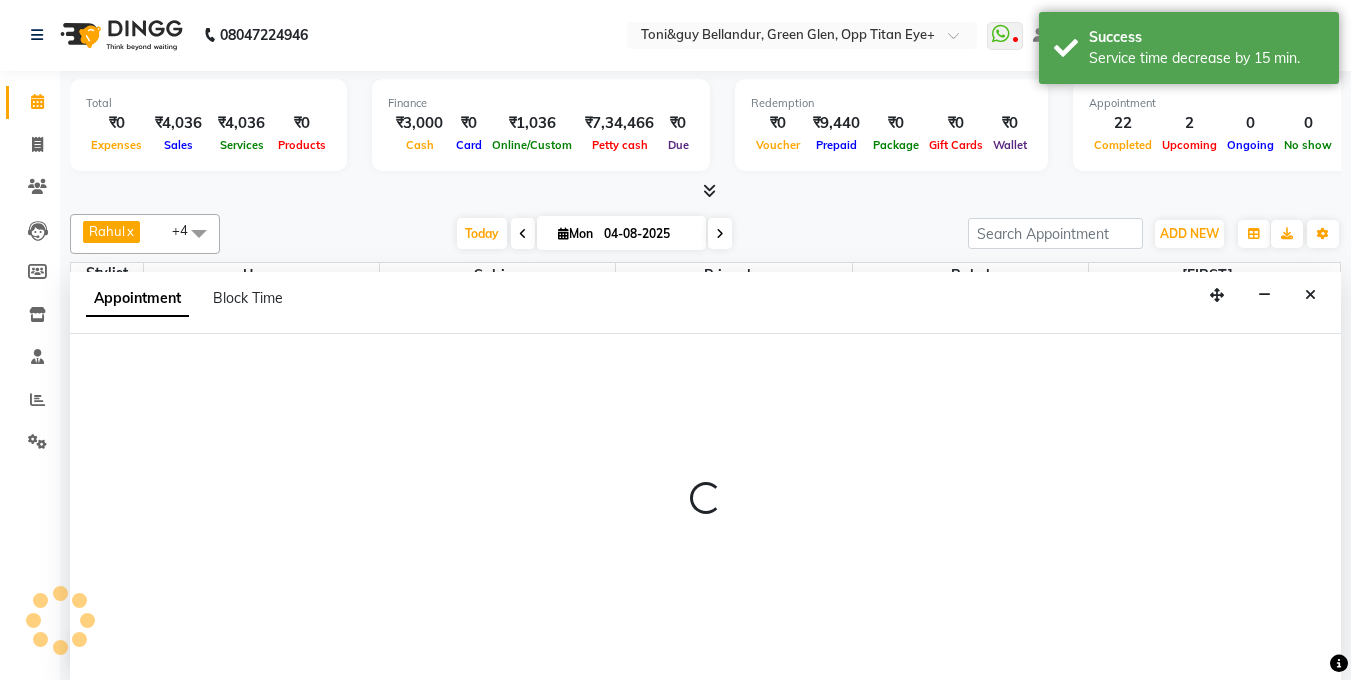 select on "60437" 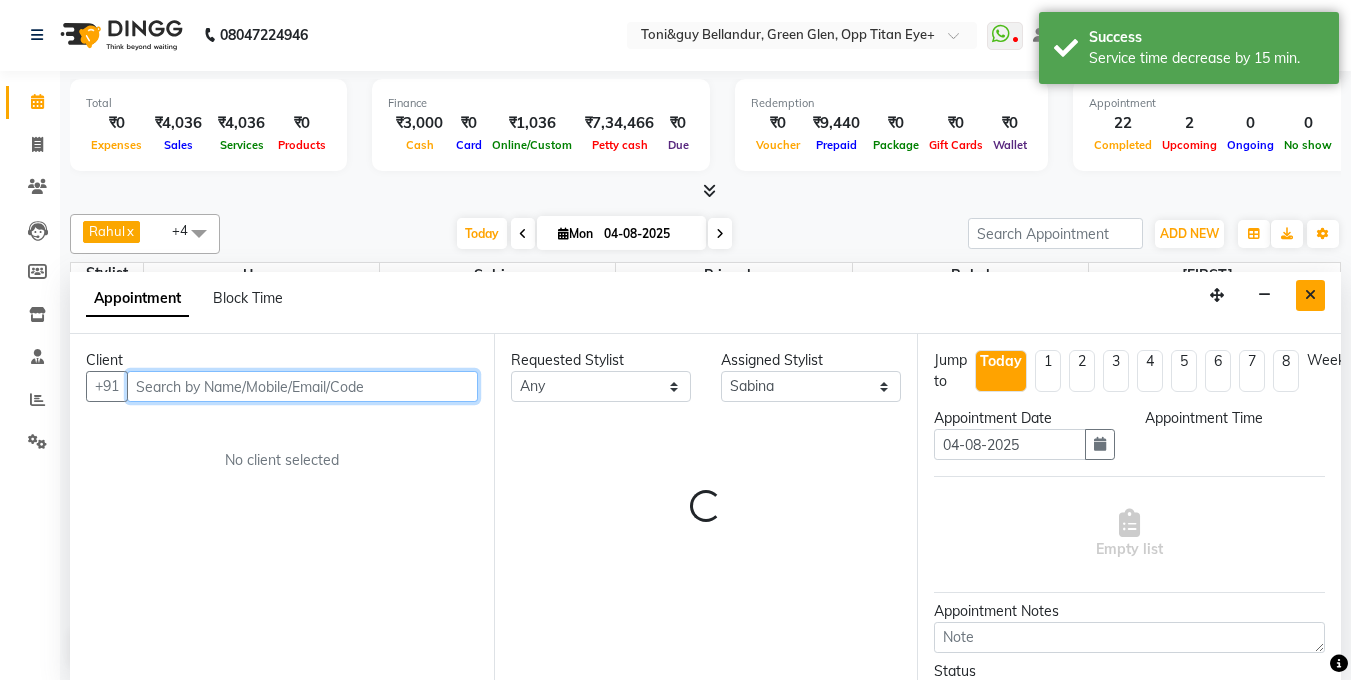 click at bounding box center [1310, 295] 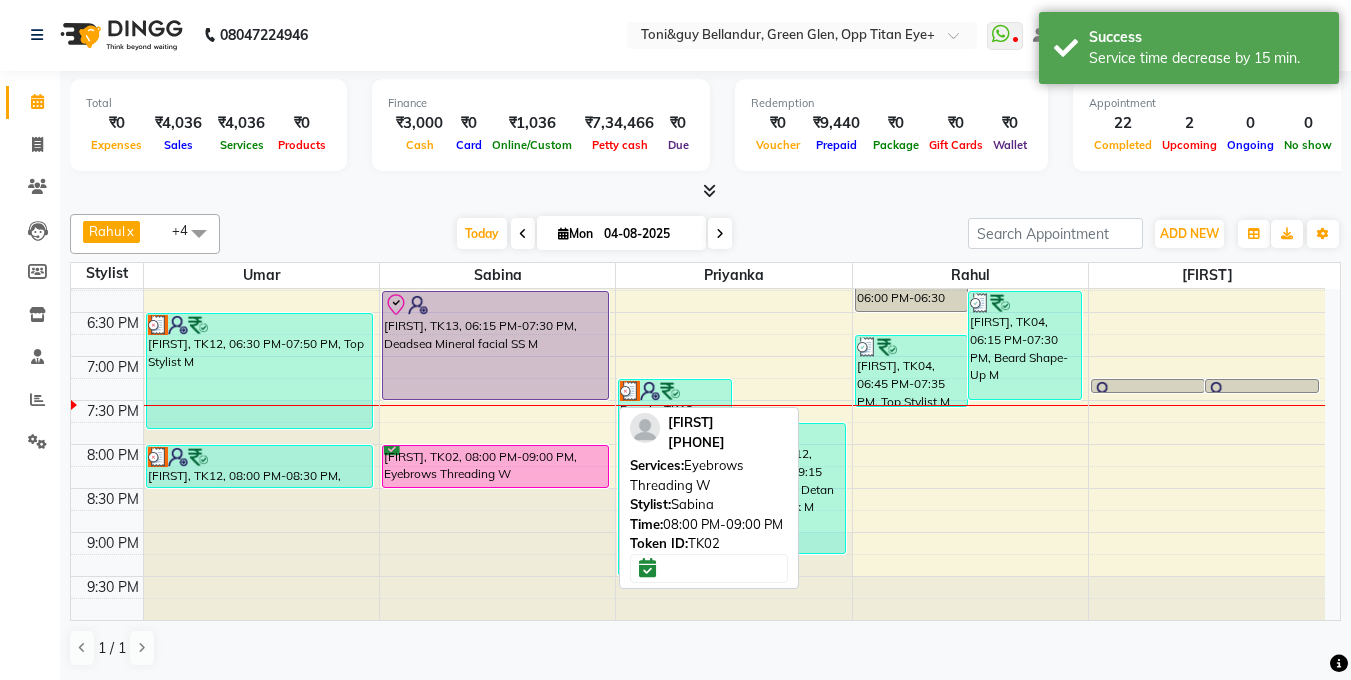 drag, startPoint x: 510, startPoint y: 530, endPoint x: 500, endPoint y: 476, distance: 54.91812 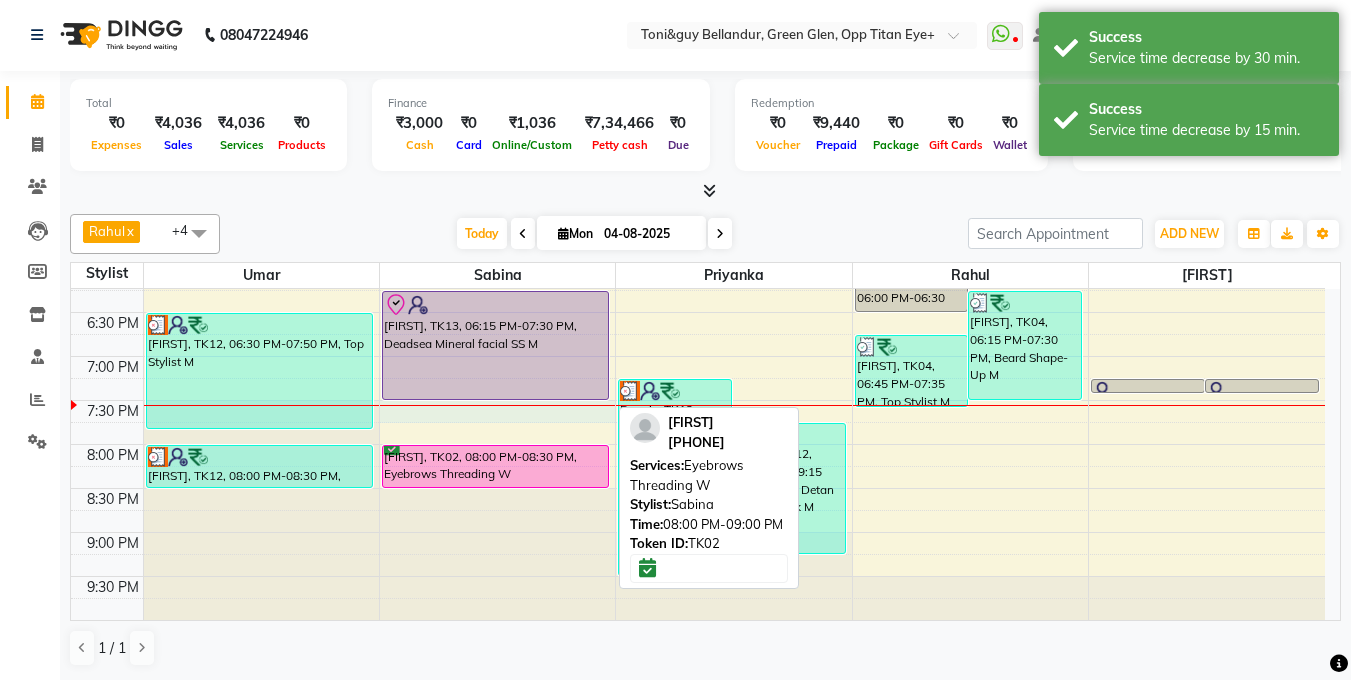 click on "9:00 AM 9:30 AM 10:00 AM 10:30 AM 11:00 AM 11:30 AM 12:00 PM 12:30 PM 1:00 PM 1:30 PM 2:00 PM 2:30 PM 3:00 PM 3:30 PM 4:00 PM 4:30 PM 5:00 PM 5:30 PM 6:00 PM 6:30 PM 7:00 PM 7:30 PM 8:00 PM 8:30 PM 9:00 PM 9:30 PM     Hina, TK06, 11:00 AM-11:50 AM, Stylist M     Hina, TK06, 11:45 AM-12:15 PM, Men's Head Oil - 30 Mins M     Ankur, TK11, 04:00 PM-04:45 PM, Beard Shape-Up M     Dennis, TK12, 06:30 PM-07:50 PM, Top Stylist M     Dennis, TK12, 08:00 PM-08:30 PM, Beard Shape-Up M     SURBHI, TK08, 01:45 PM-02:00 PM, Chin Threading W     SURBHI, TK08, 02:00 PM-02:15 PM, Eyebrows Threading W     SURBHI, TK08, 02:15 PM-02:45 PM, Upper Lip Wax W    Tanuja, TK05, 02:45 PM-03:00 PM, Chocolate Mint pedicure W     Tanuja, TK09, 04:15 PM-05:30 PM, Deluxe Pedicure W
Shreyas, TK13, 06:15 PM-07:30 PM, Deadsea Mineral facial SS M     Aahana, TK02, 08:00 PM-08:30 PM, Eyebrows Threading W     Samriti, TK01, 01:00 PM-02:00 PM, Underarms Wax W     Samriti, TK01, 01:00 PM-01:15 PM, Forehead Threading W" at bounding box center (698, 48) 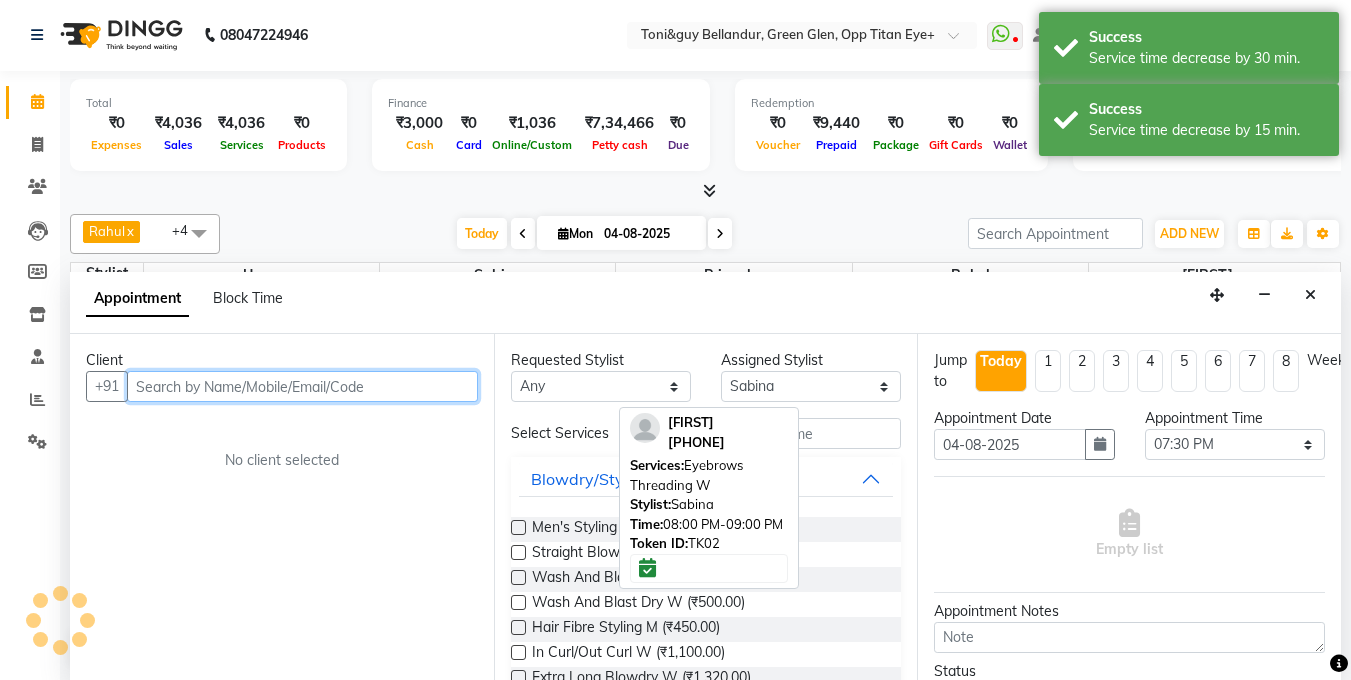 click at bounding box center [302, 386] 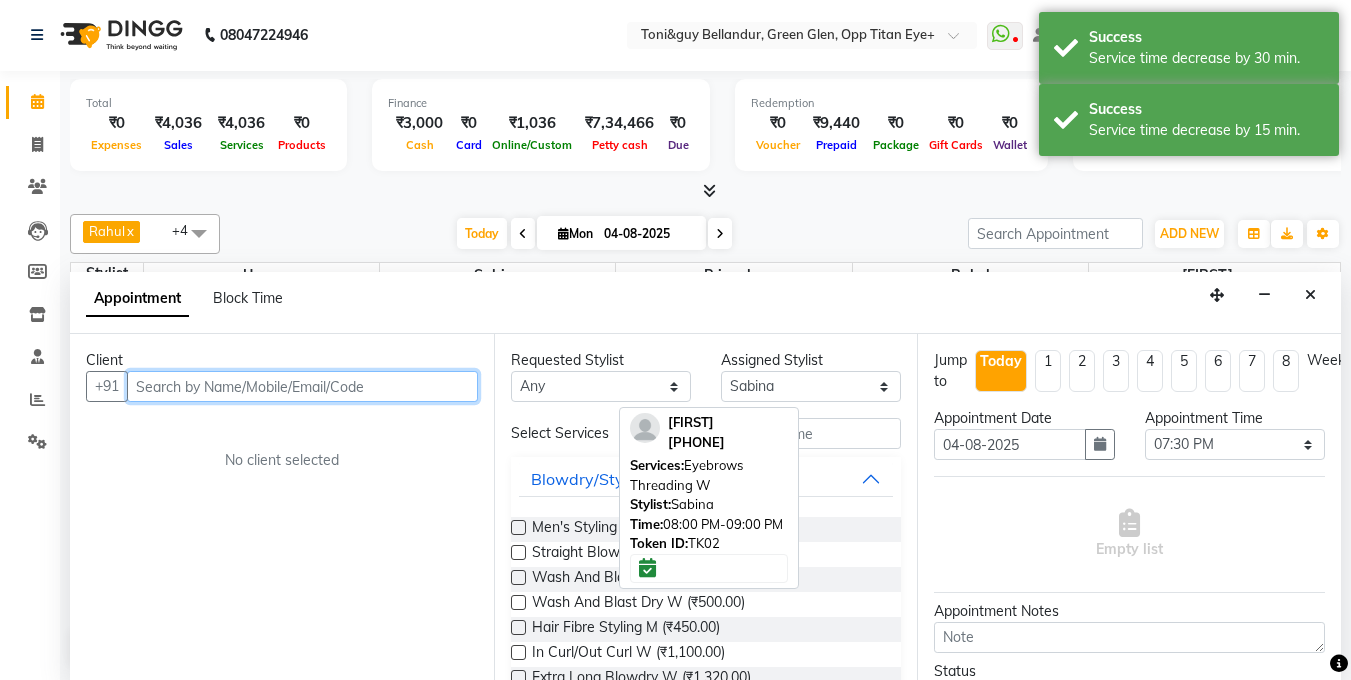 click at bounding box center (302, 386) 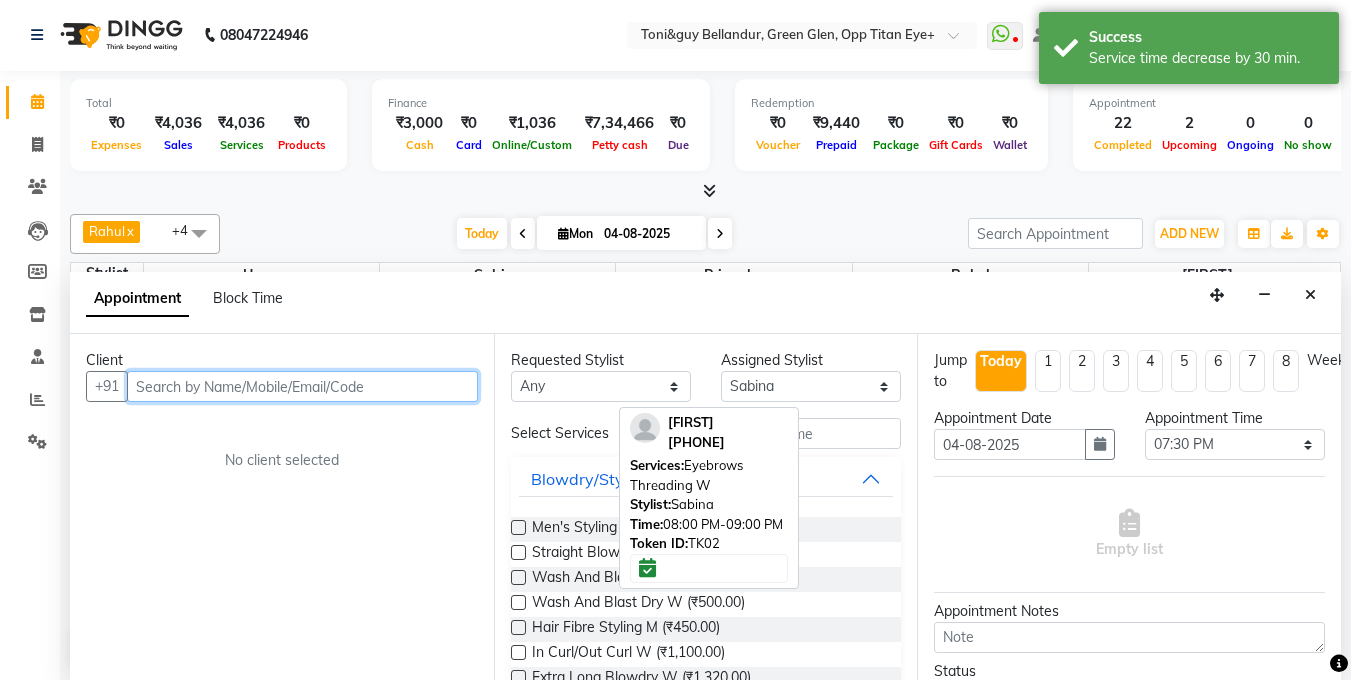 click at bounding box center [302, 386] 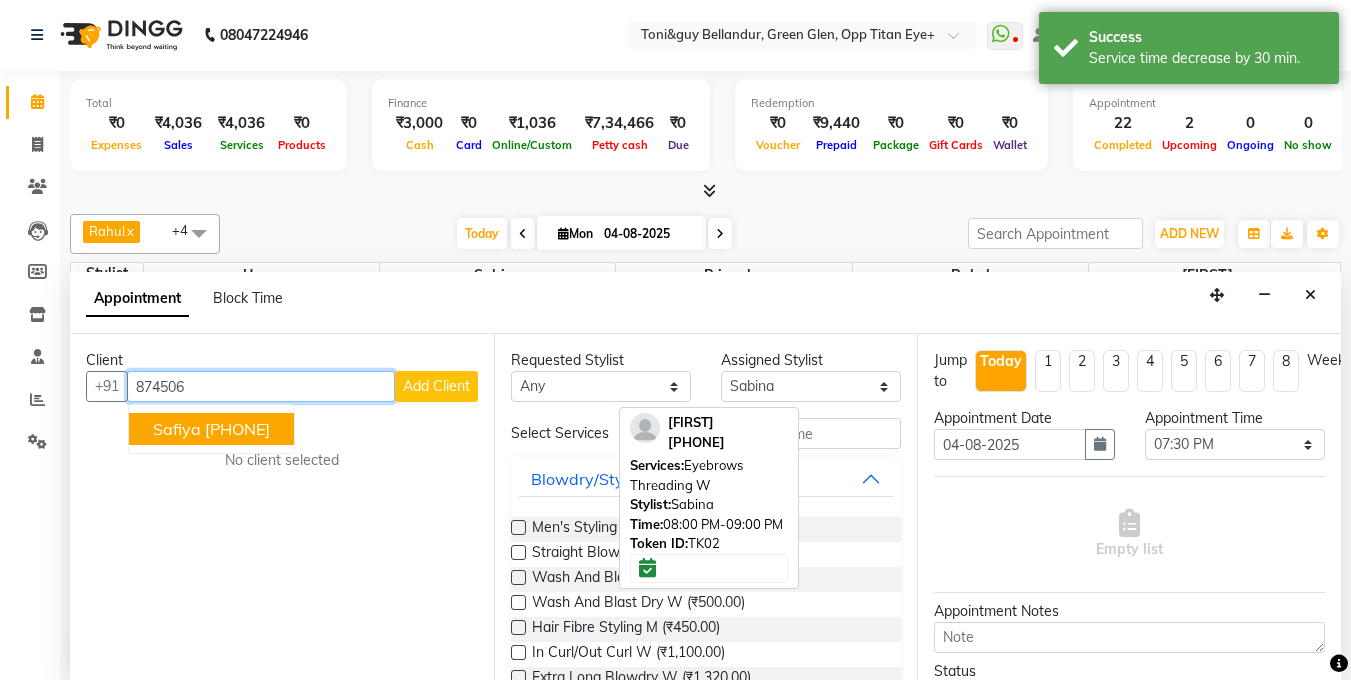 click on "Safiya" at bounding box center [177, 429] 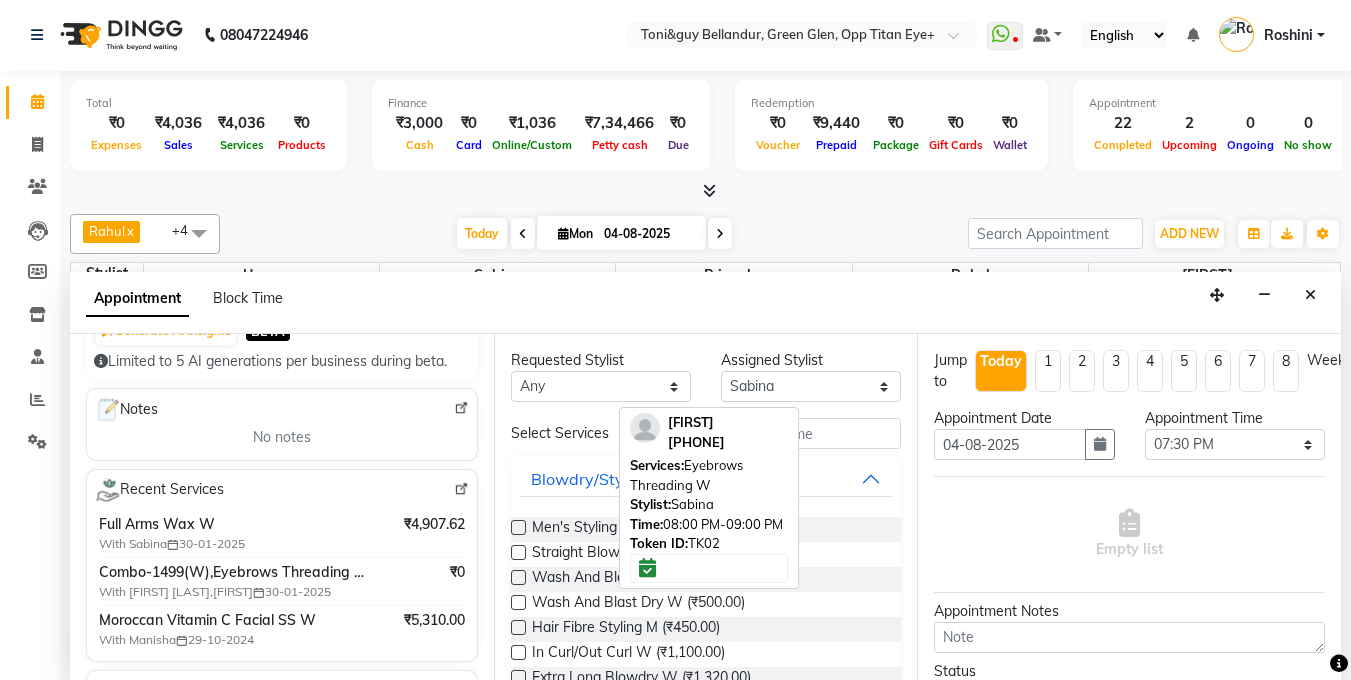 scroll, scrollTop: 240, scrollLeft: 0, axis: vertical 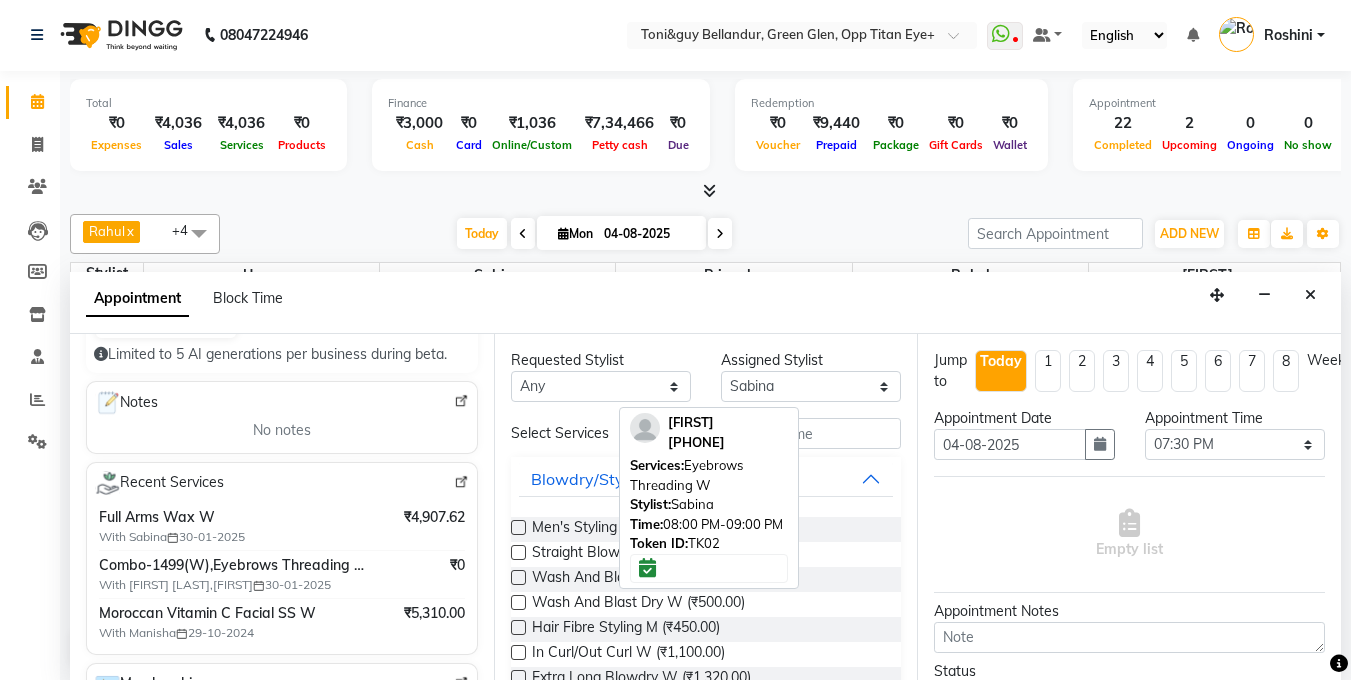 type on "87******81" 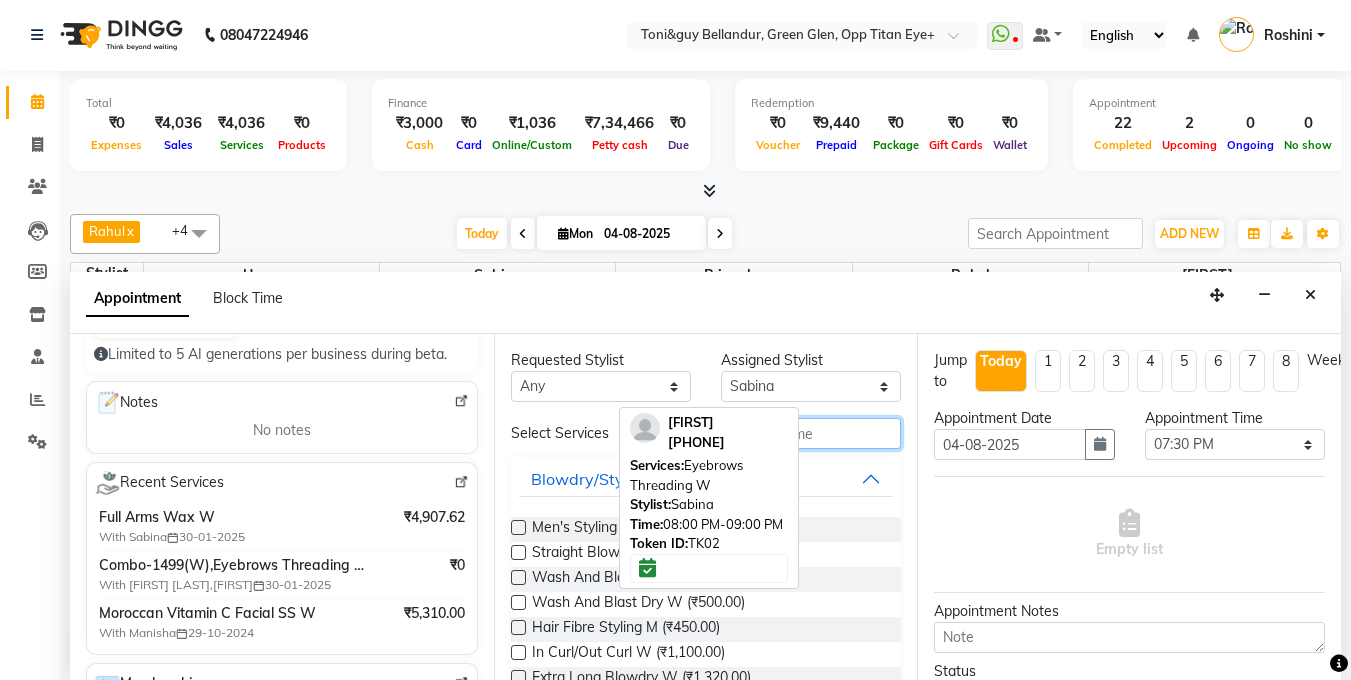 click at bounding box center [776, 433] 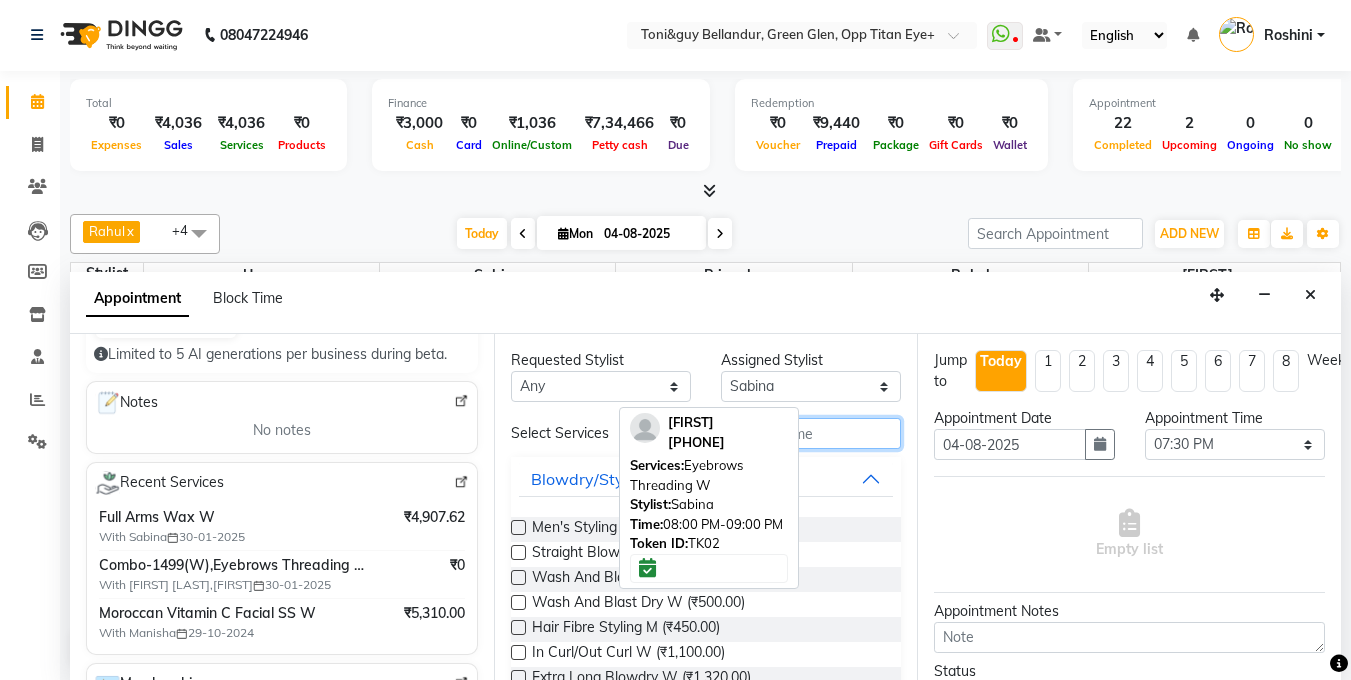 click at bounding box center [776, 433] 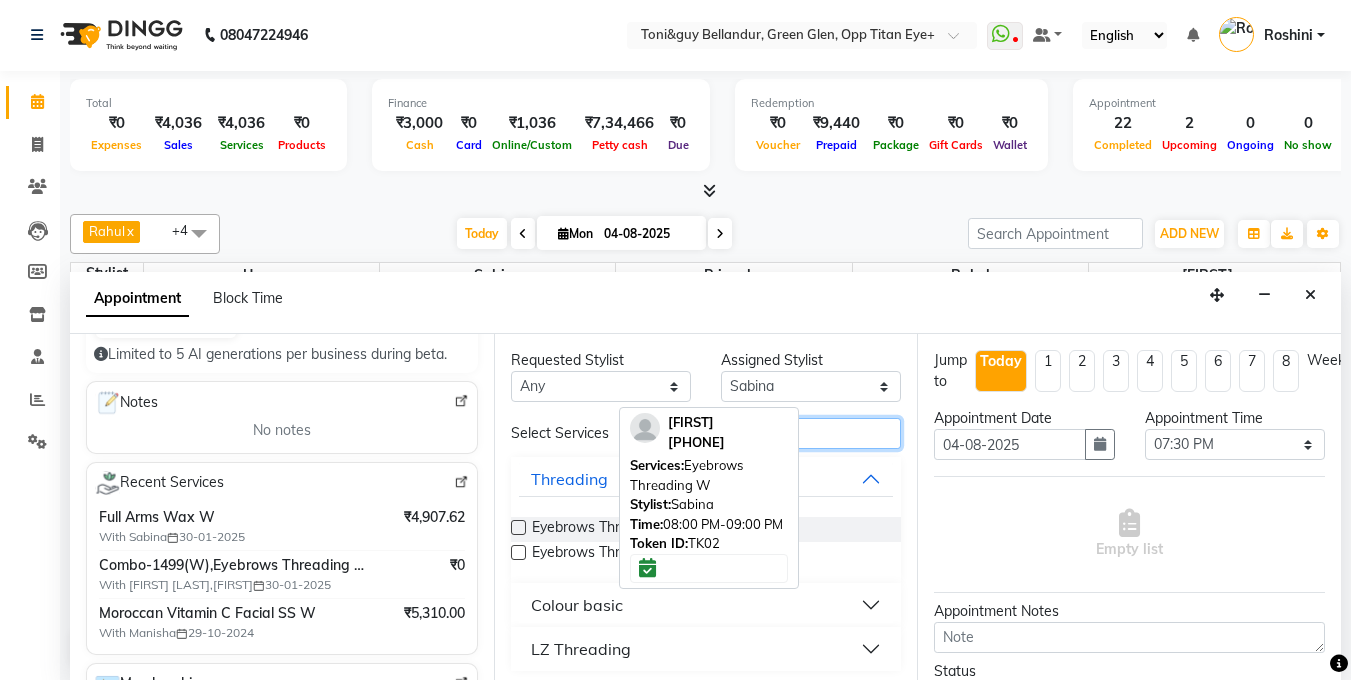 type on "Eyebrow" 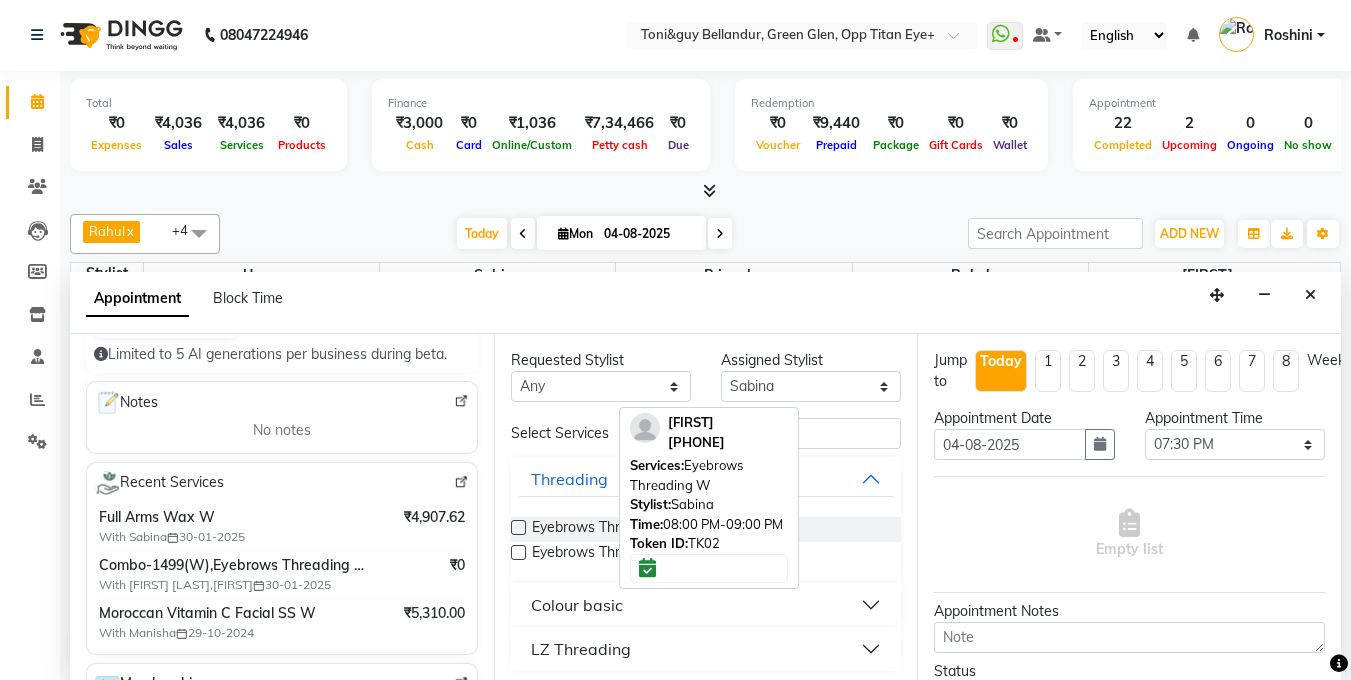 click at bounding box center (518, 552) 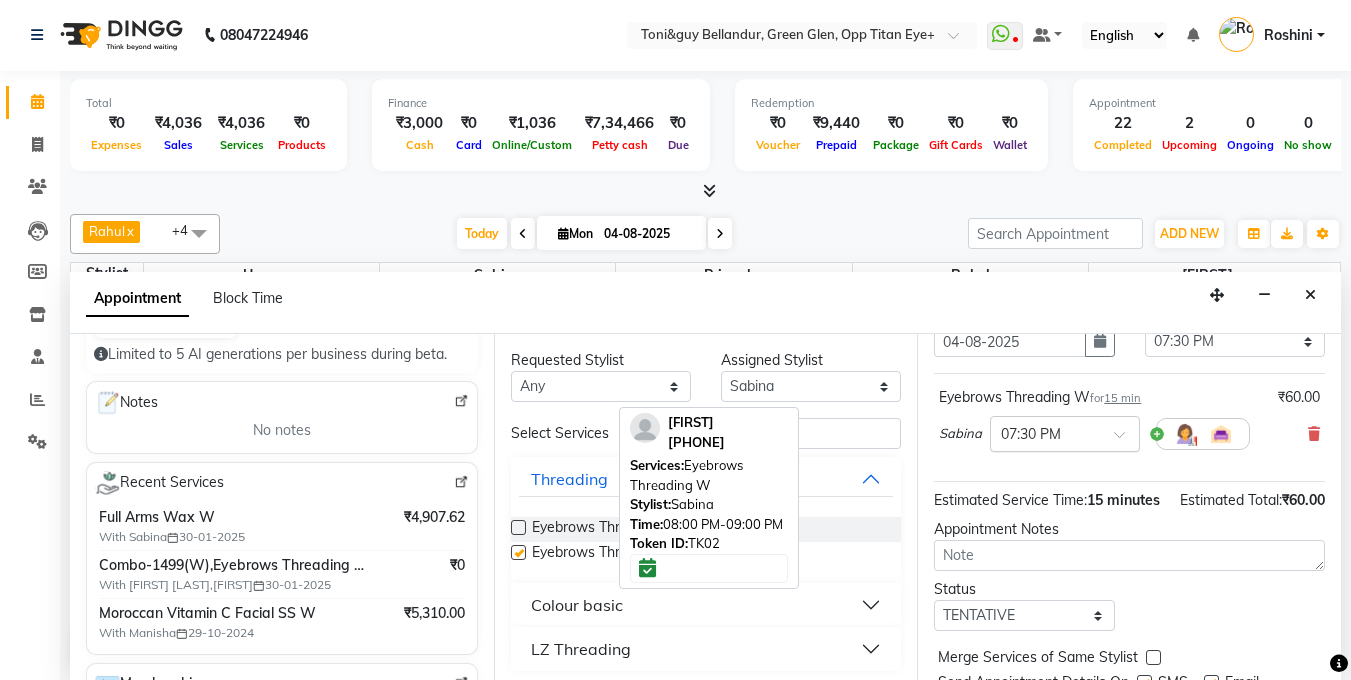 checkbox on "false" 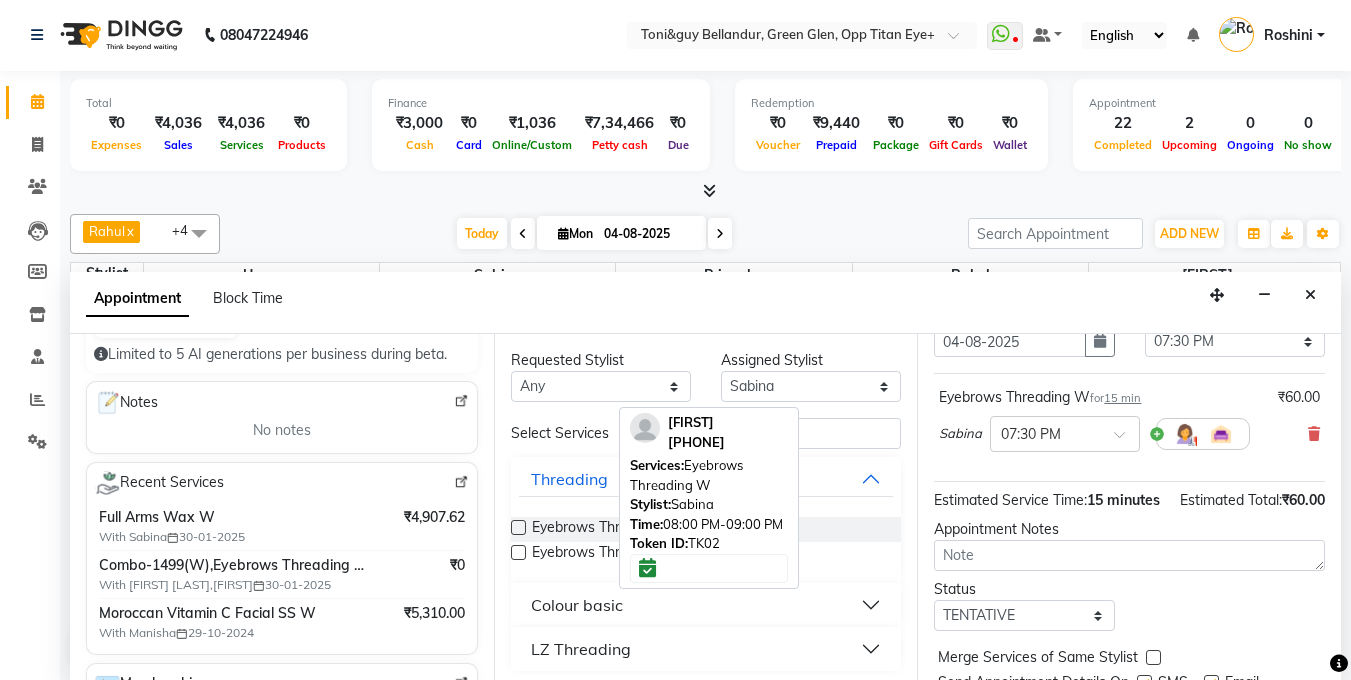 scroll, scrollTop: 216, scrollLeft: 0, axis: vertical 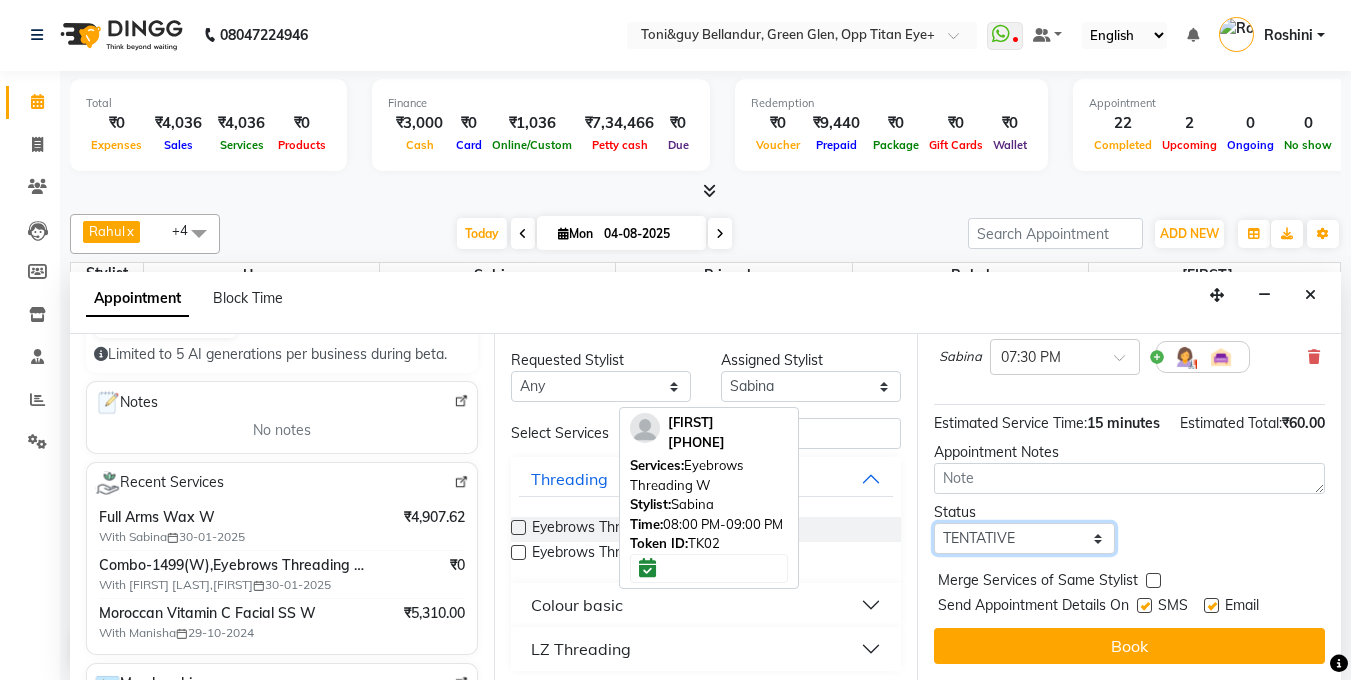 click on "Select TENTATIVE CONFIRM CHECK-IN UPCOMING" at bounding box center [1024, 538] 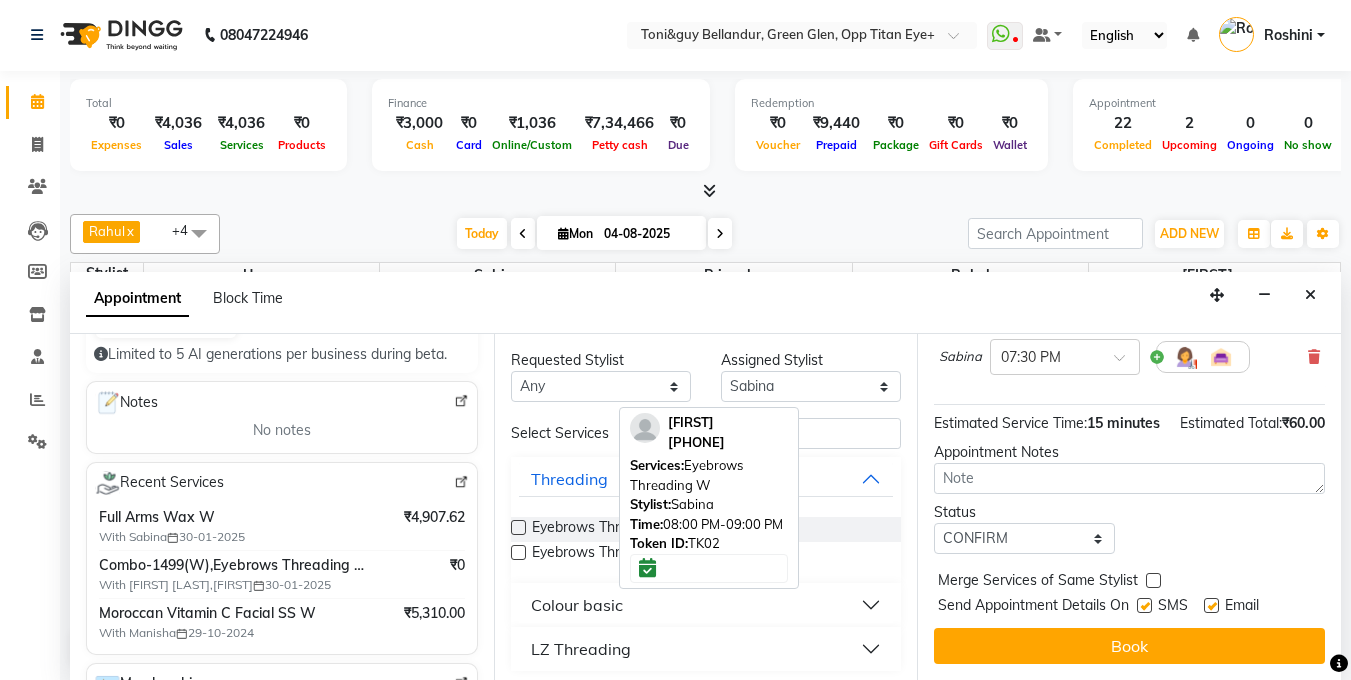 click on "Book" at bounding box center [1129, 646] 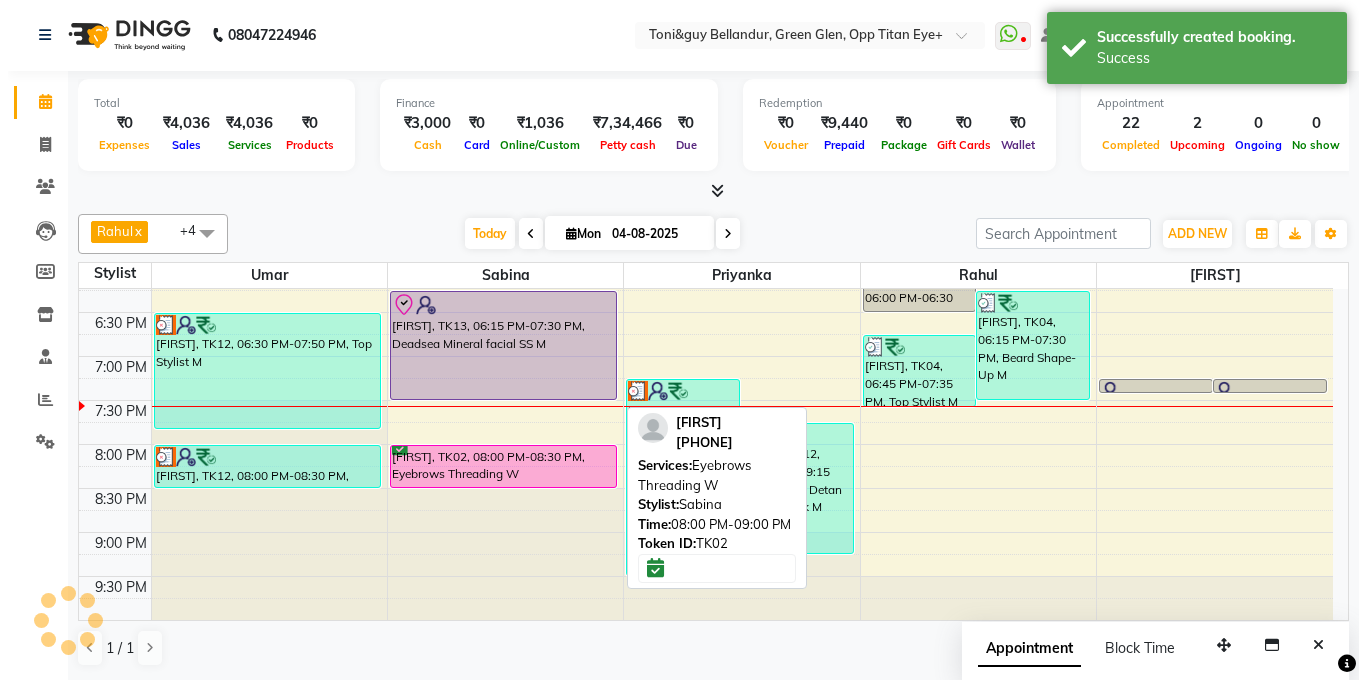 scroll, scrollTop: 0, scrollLeft: 0, axis: both 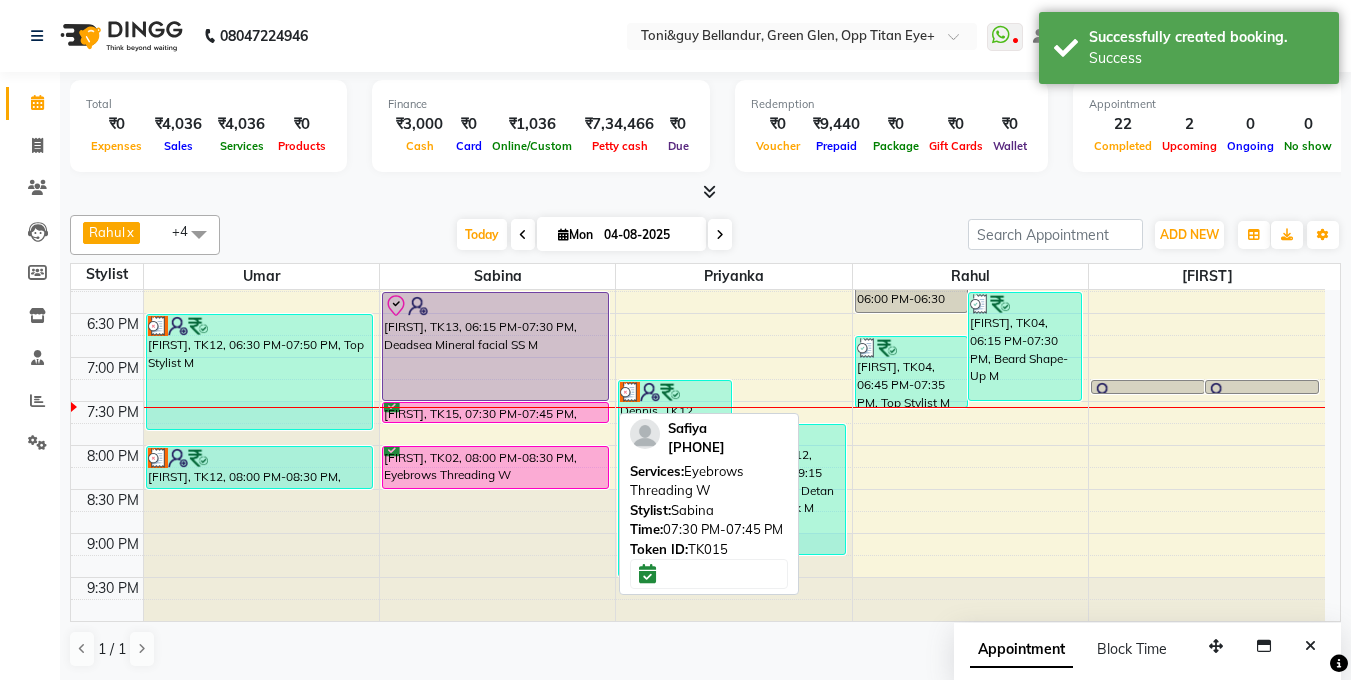 click on "Safiya, TK15, 07:30 PM-07:45 PM, Eyebrows Threading W" at bounding box center (496, 412) 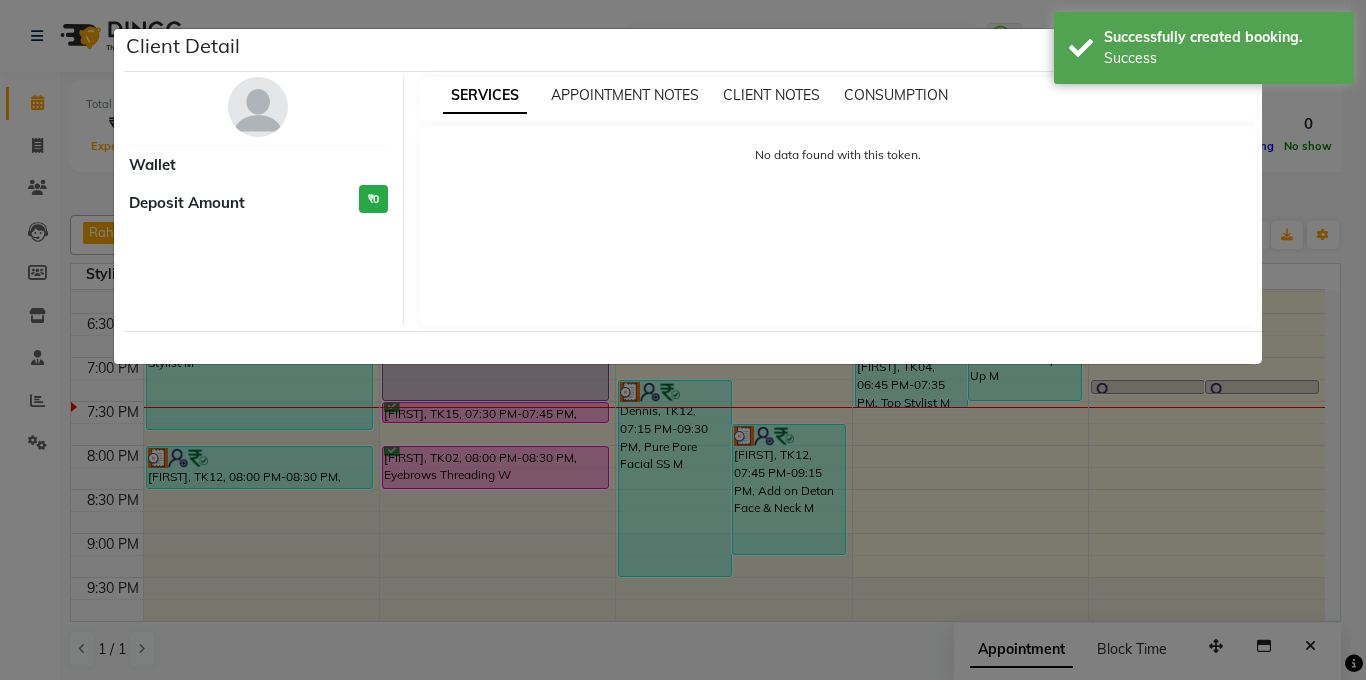select on "6" 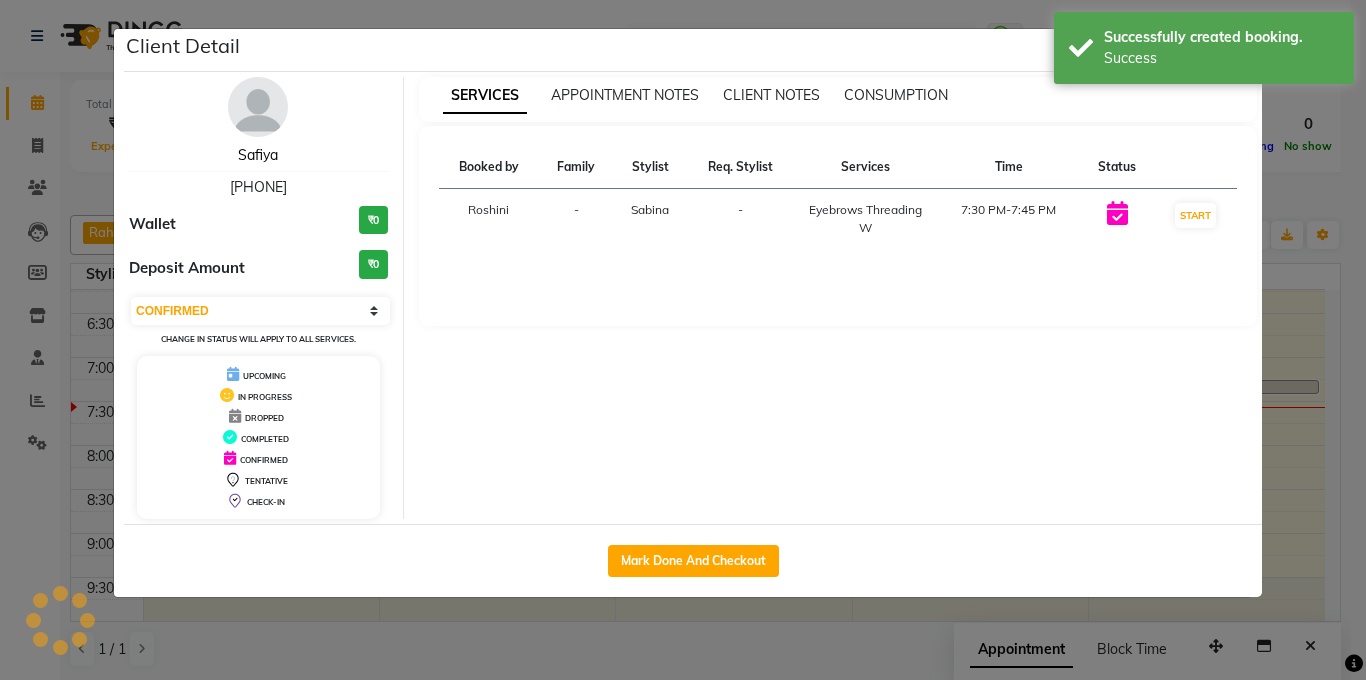 click on "Safiya" at bounding box center [258, 155] 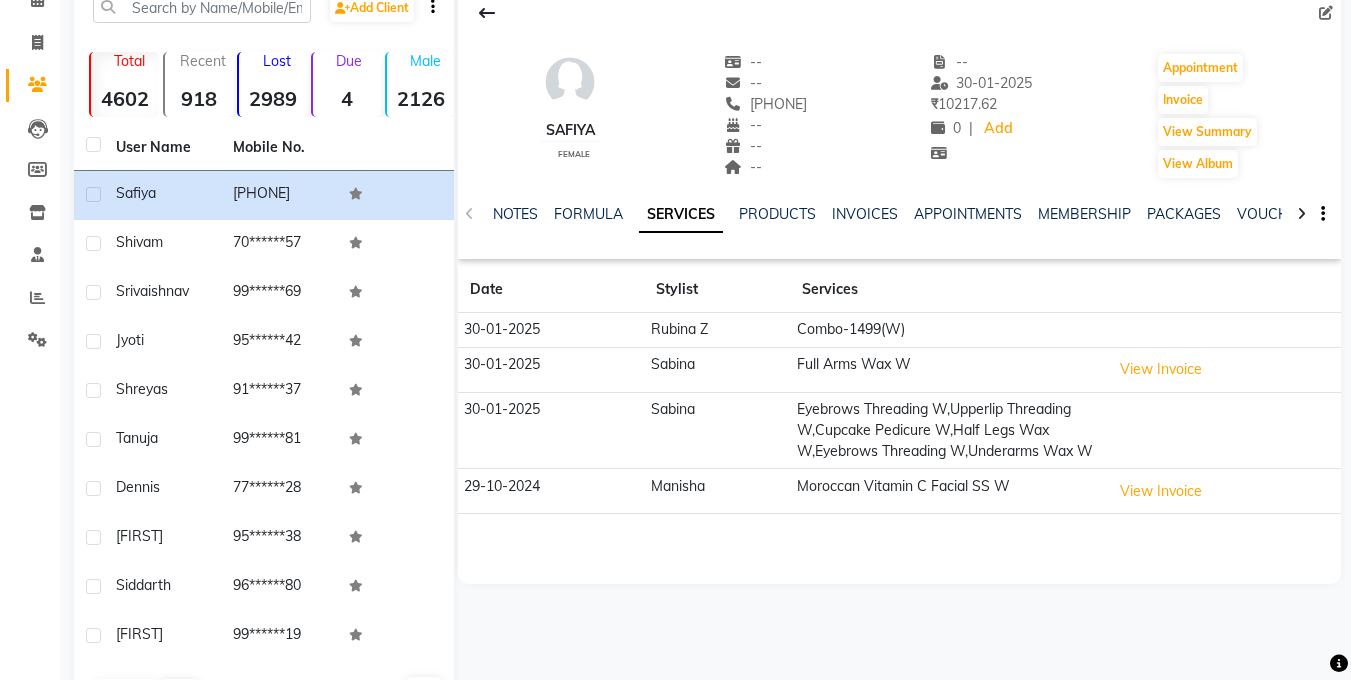 scroll, scrollTop: 74, scrollLeft: 0, axis: vertical 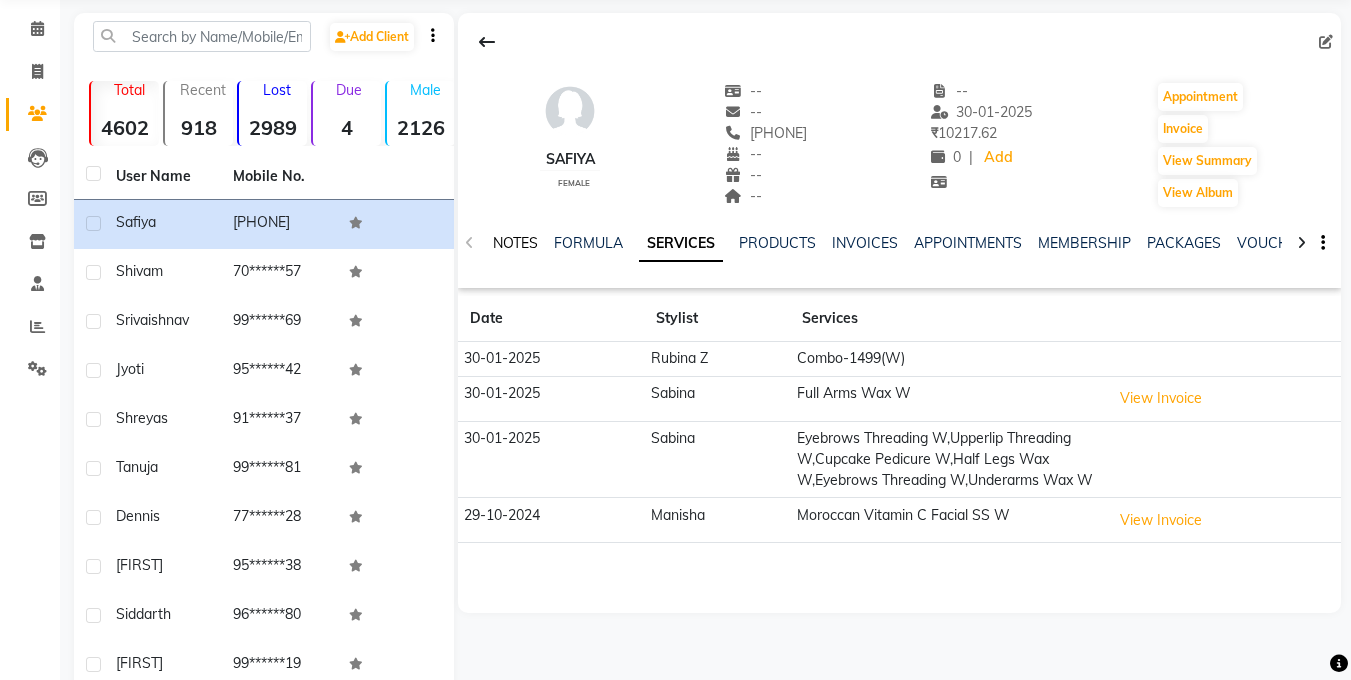click on "NOTES" 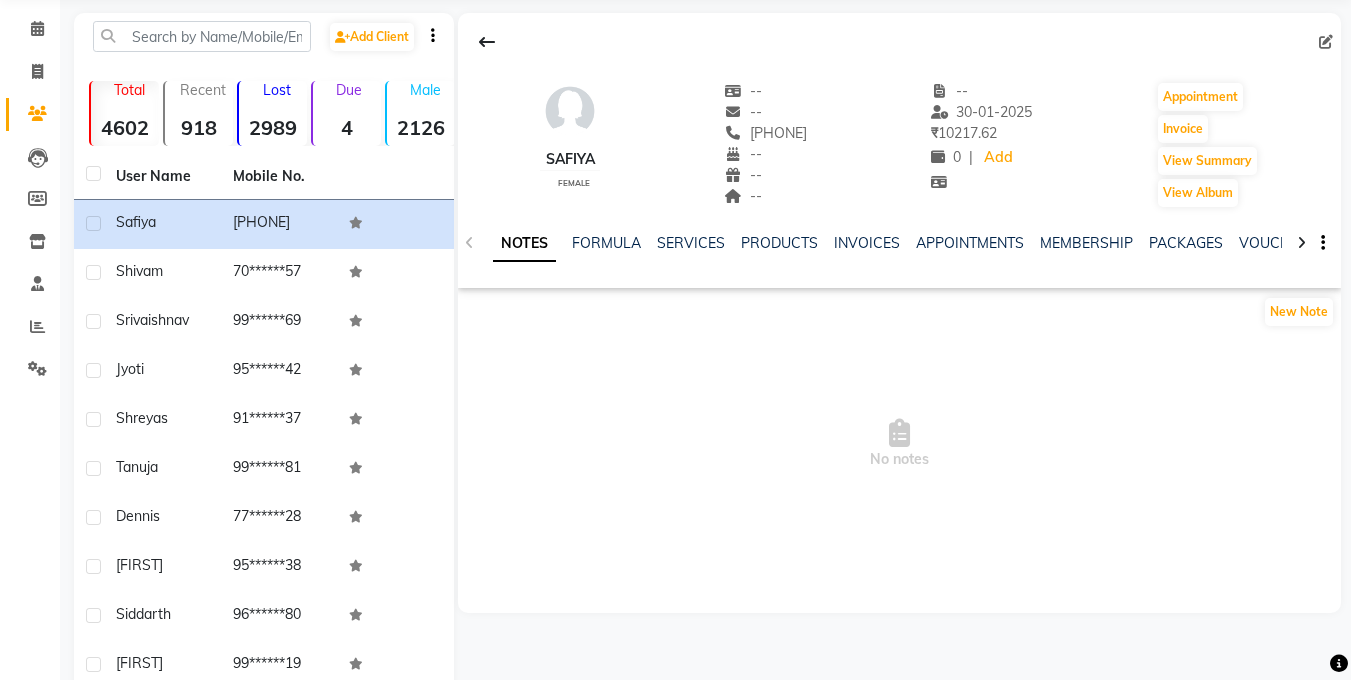 scroll, scrollTop: 43, scrollLeft: 0, axis: vertical 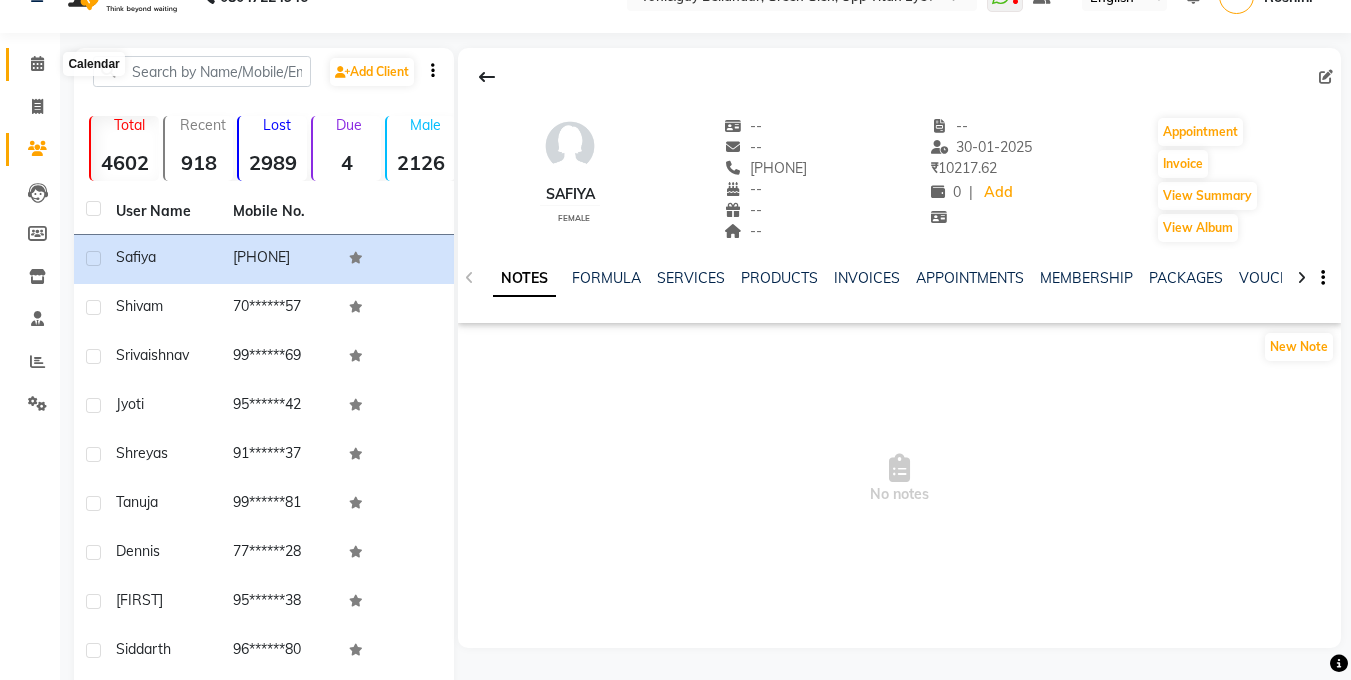 click 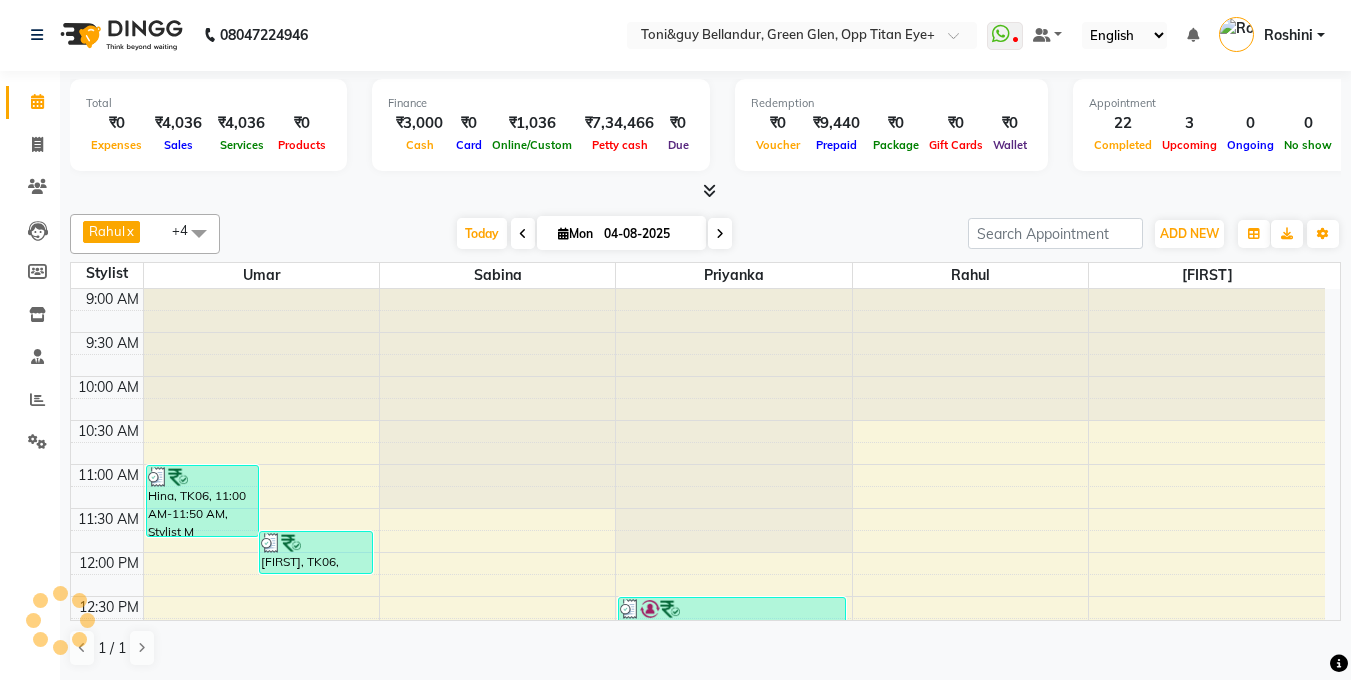 scroll, scrollTop: 0, scrollLeft: 0, axis: both 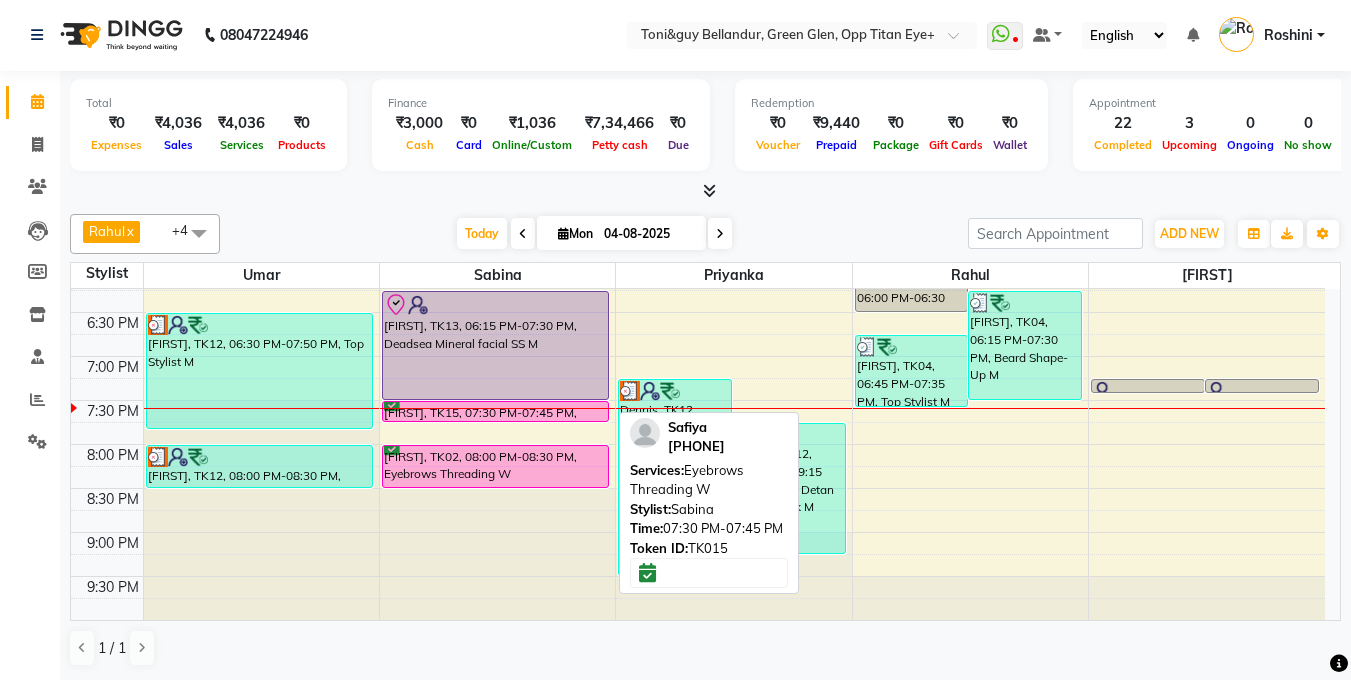 click on "Safiya, TK15, 07:30 PM-07:45 PM, Eyebrows Threading W" at bounding box center [496, 411] 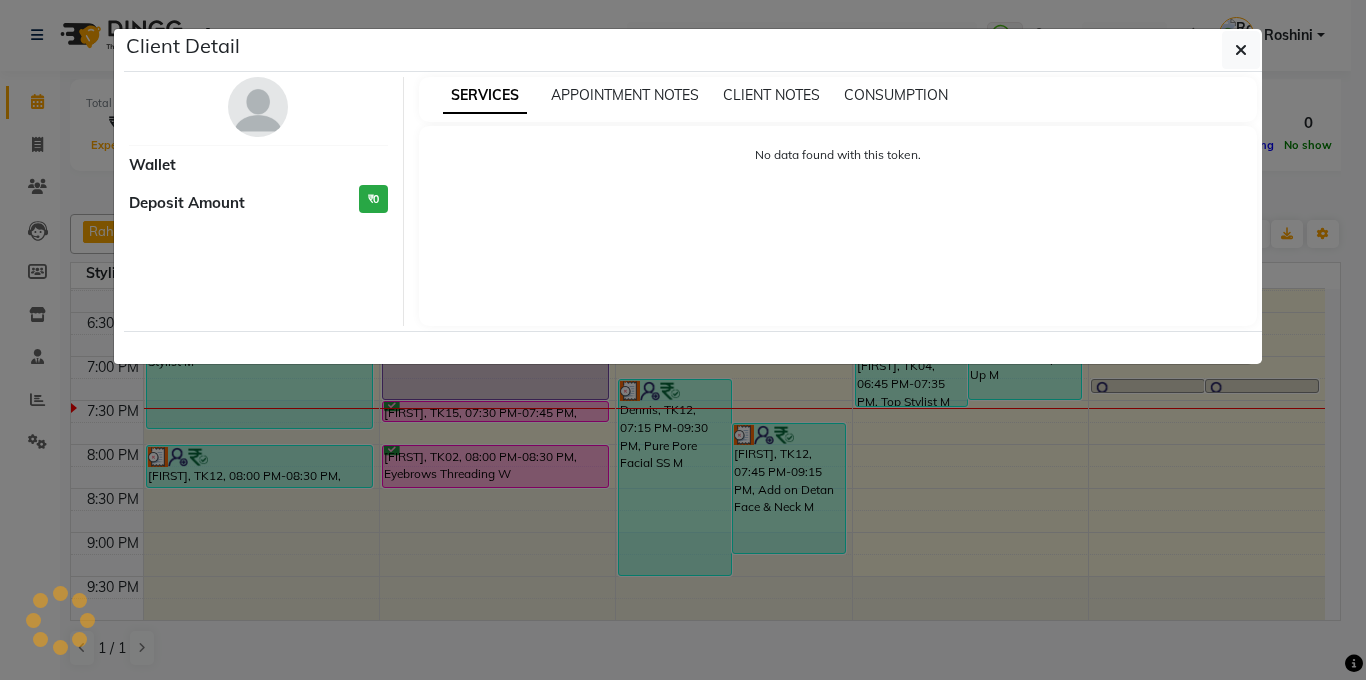 select on "6" 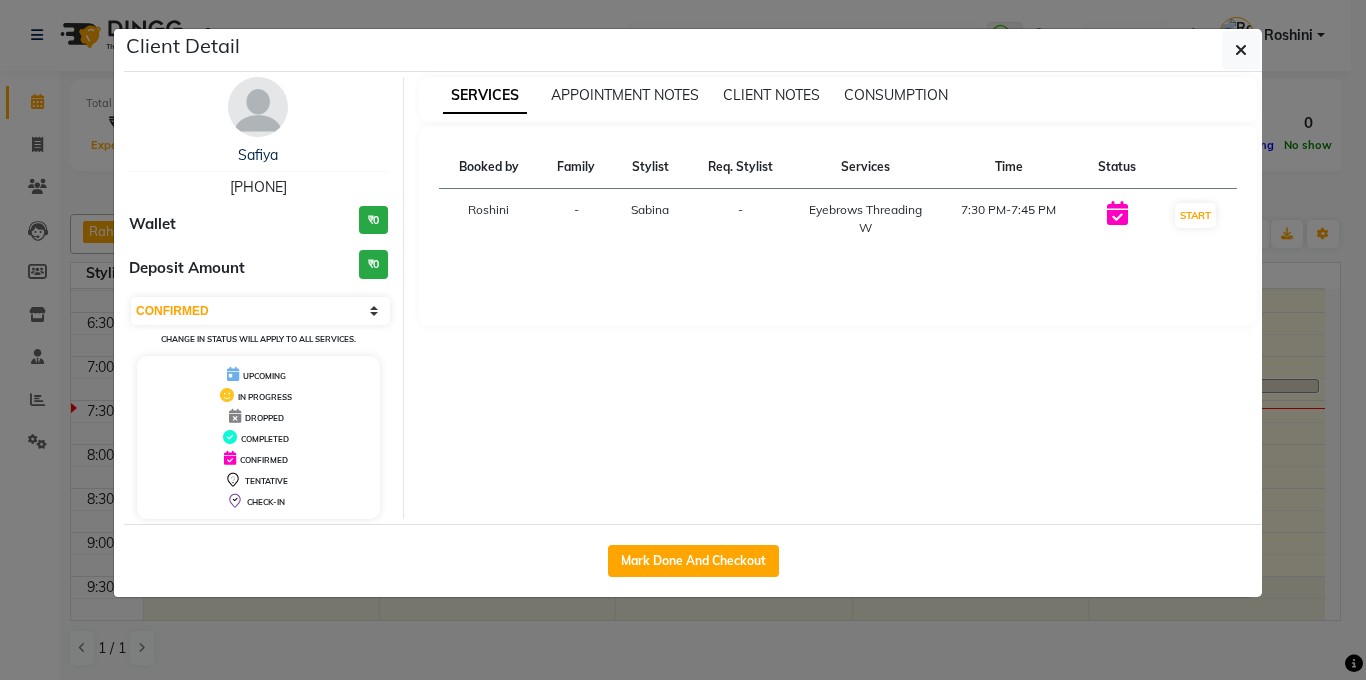 click on "Client Detail  Safiya    8745069181 Wallet ₹0 Deposit Amount  ₹0  Select IN SERVICE CONFIRMED TENTATIVE CHECK IN MARK DONE DROPPED UPCOMING Change in status will apply to all services. UPCOMING IN PROGRESS DROPPED COMPLETED CONFIRMED TENTATIVE CHECK-IN SERVICES APPOINTMENT NOTES CLIENT NOTES CONSUMPTION Booked by Family Stylist Req. Stylist Services Time Status  Roshini  - Sabina -  Eyebrows Threading W   7:30 PM-7:45 PM   START   Mark Done And Checkout" 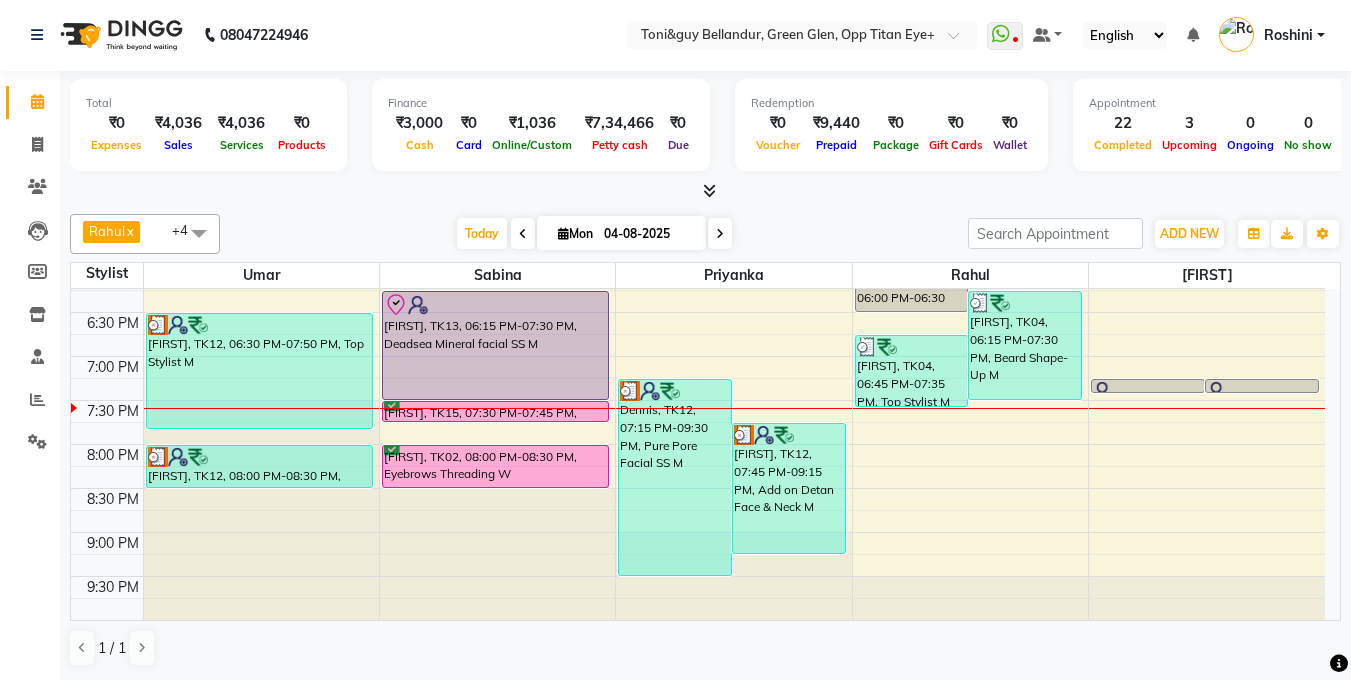 scroll, scrollTop: 0, scrollLeft: 0, axis: both 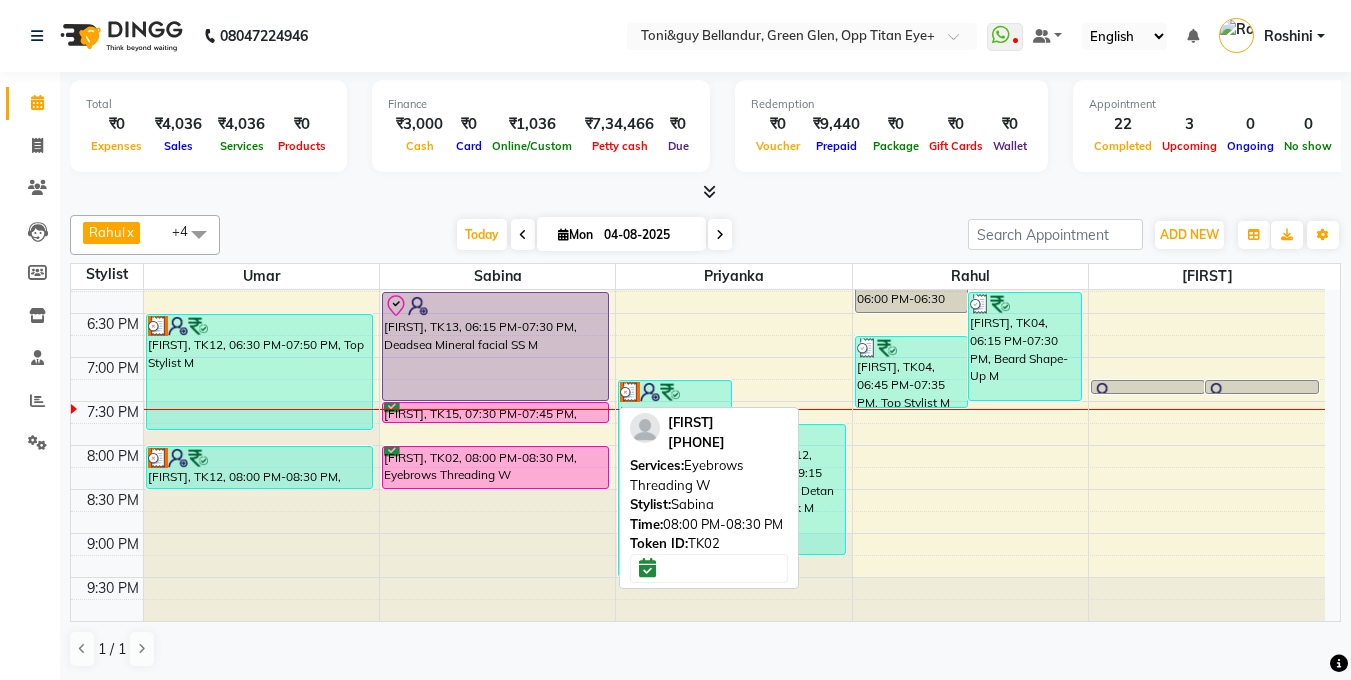 click on "Aahana, TK02, 08:00 PM-08:30 PM, Eyebrows Threading W" at bounding box center [496, 467] 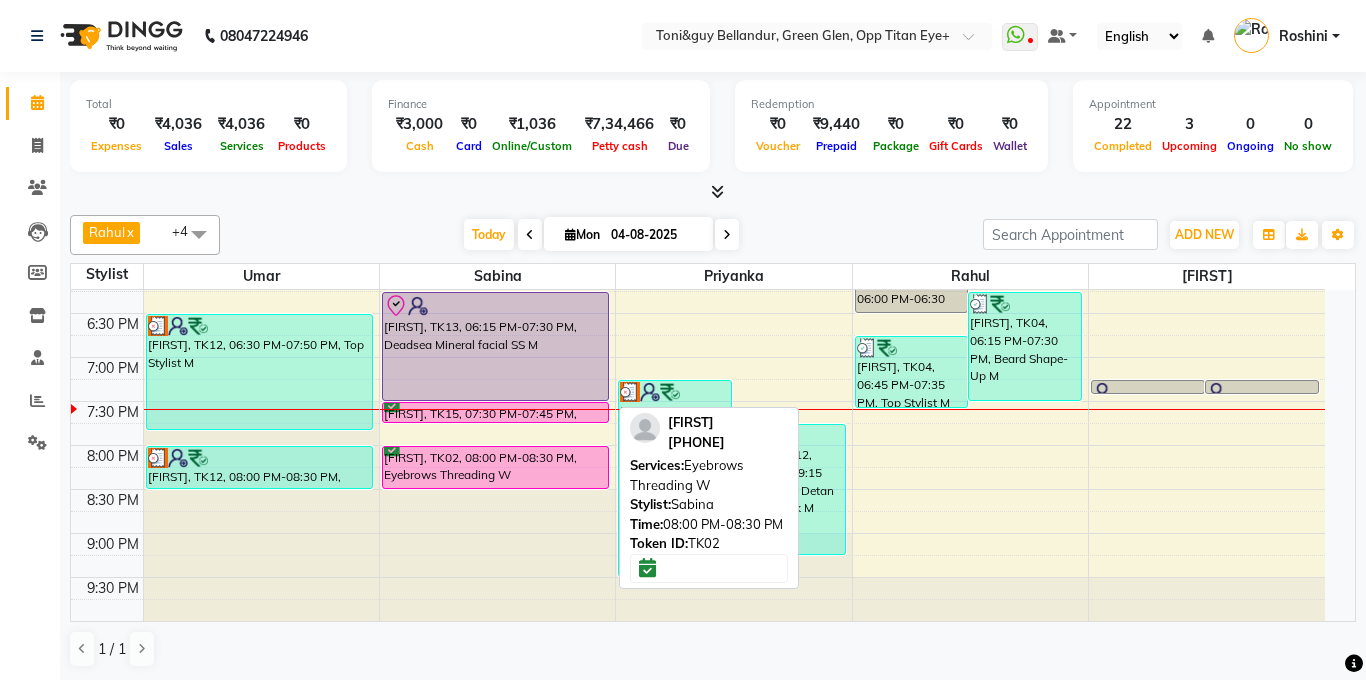select on "6" 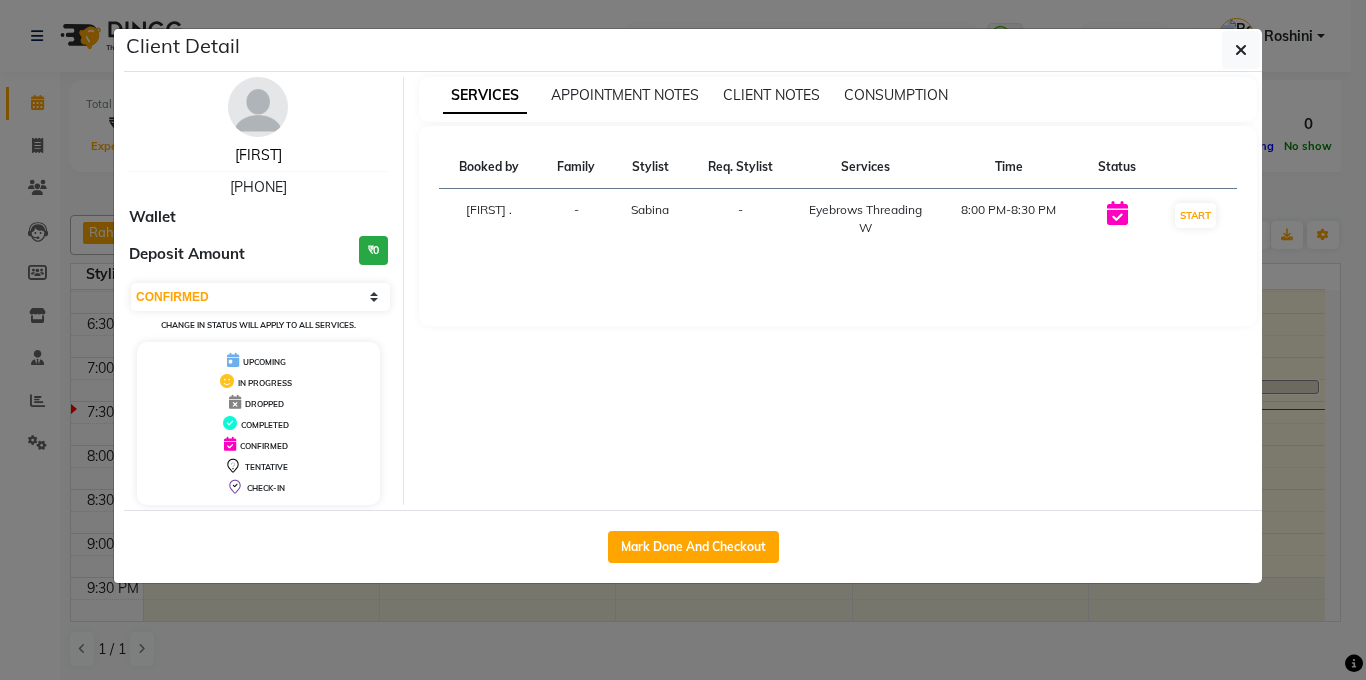 click on "[FIRST]" at bounding box center [258, 155] 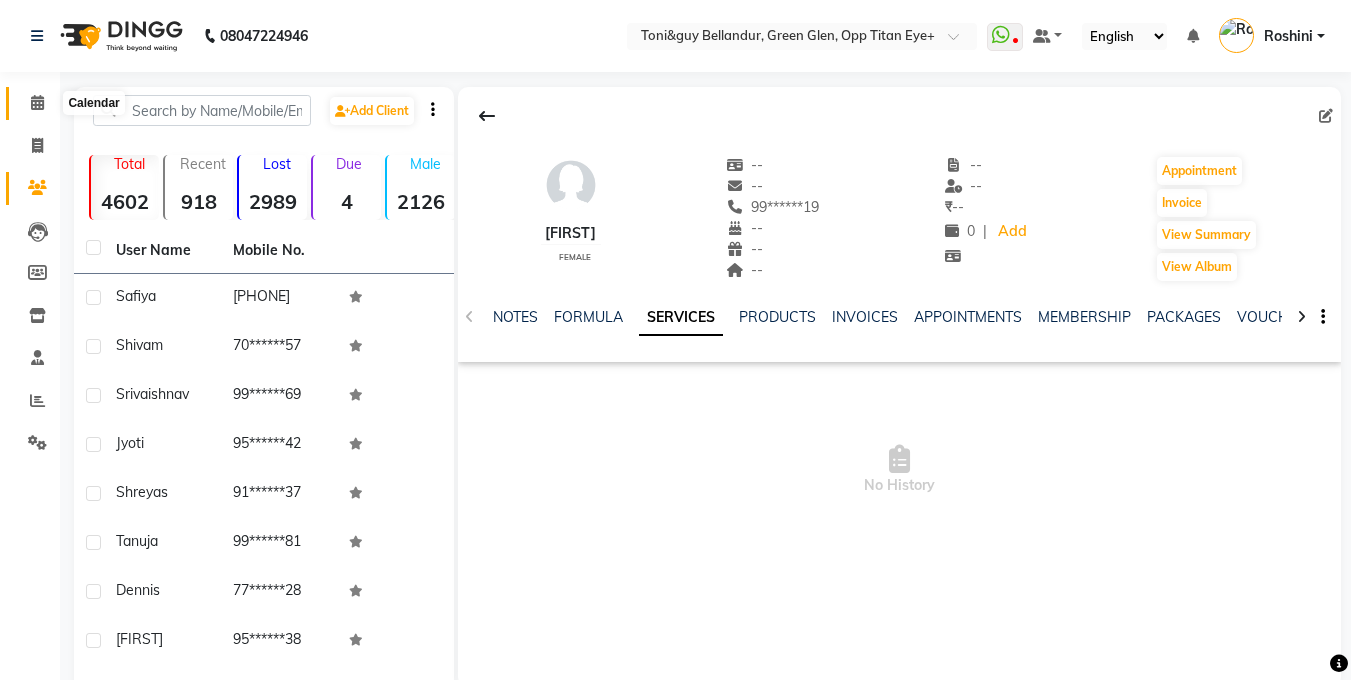 click 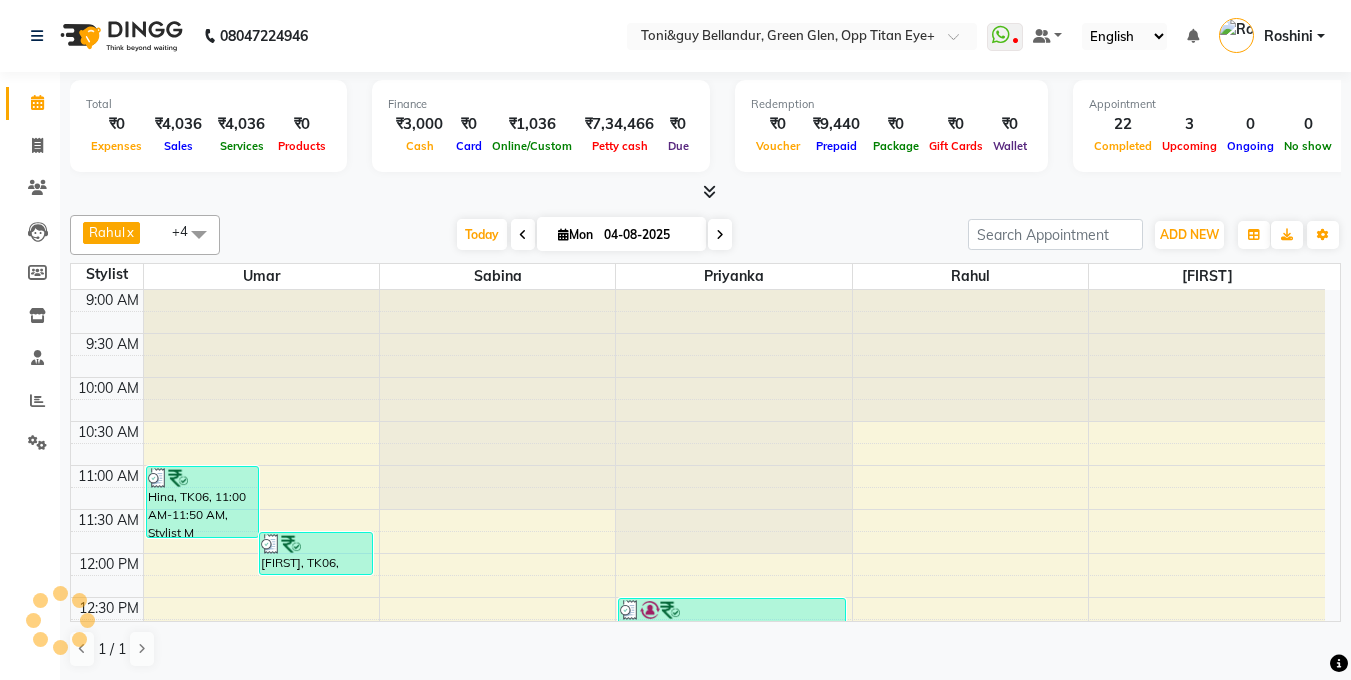 scroll, scrollTop: 1, scrollLeft: 0, axis: vertical 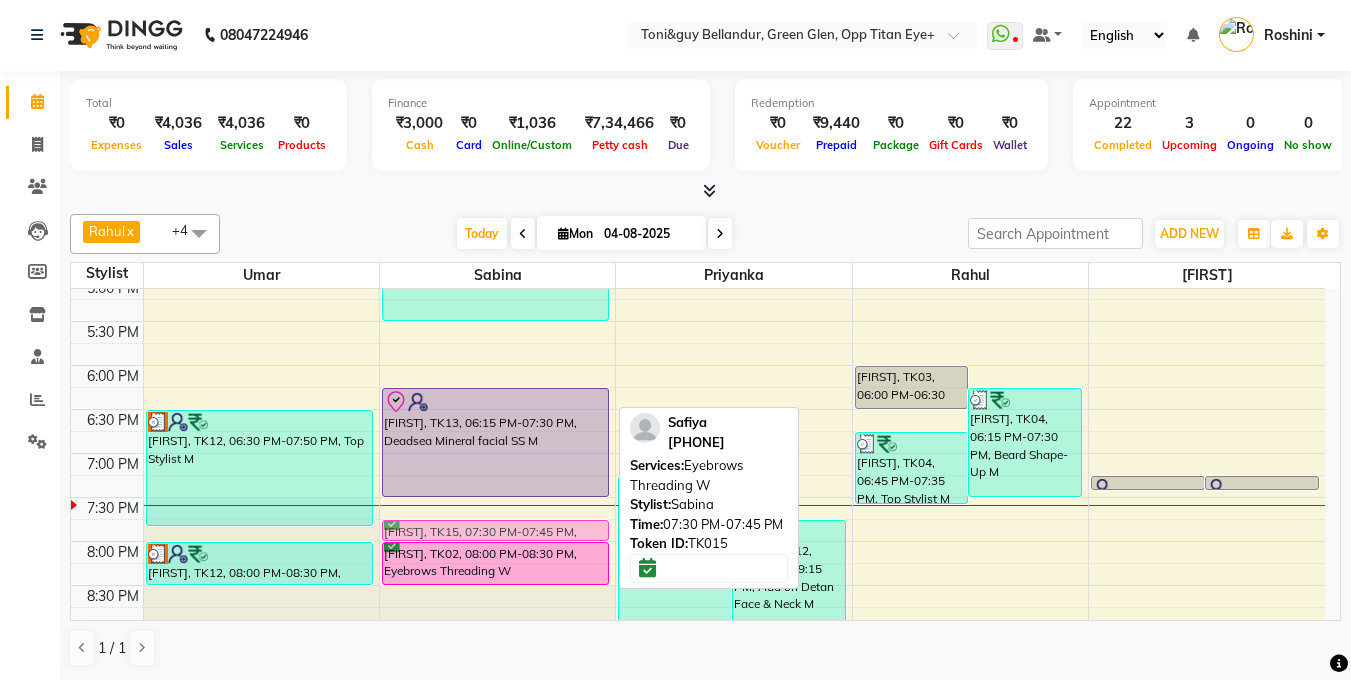 drag, startPoint x: 483, startPoint y: 501, endPoint x: 482, endPoint y: 514, distance: 13.038404 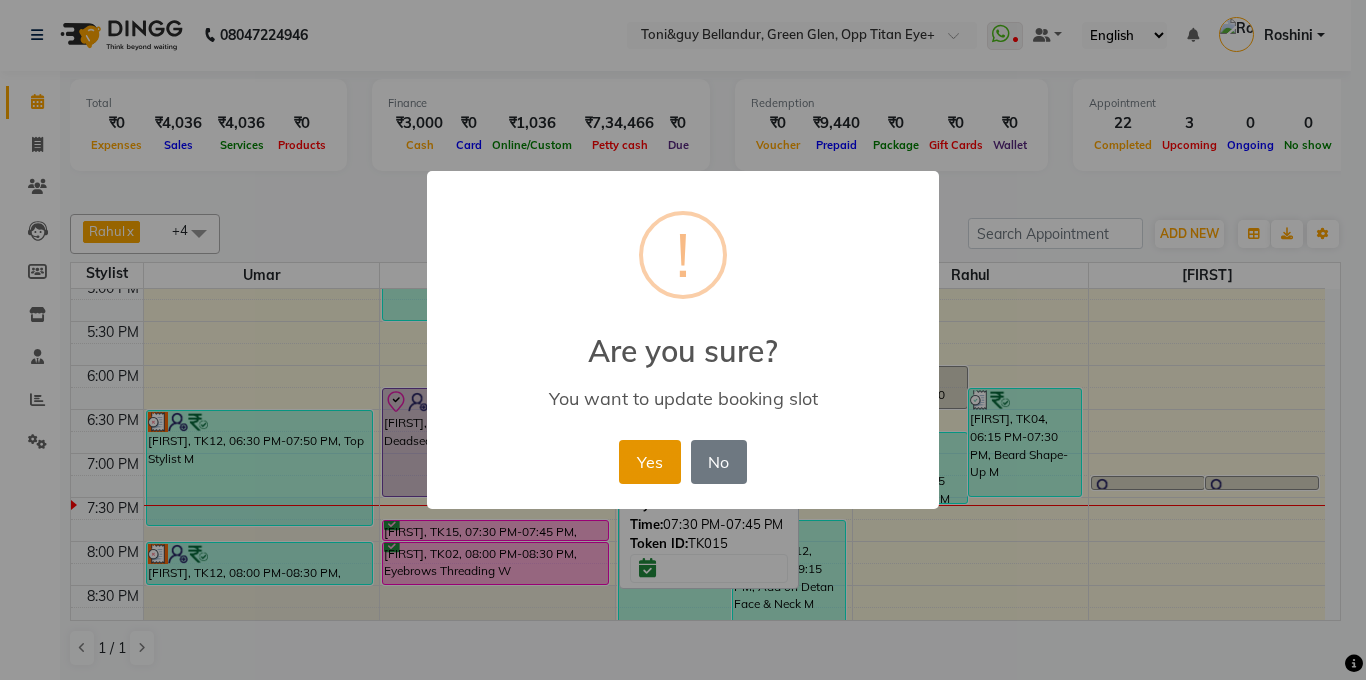 click on "Yes" at bounding box center (649, 462) 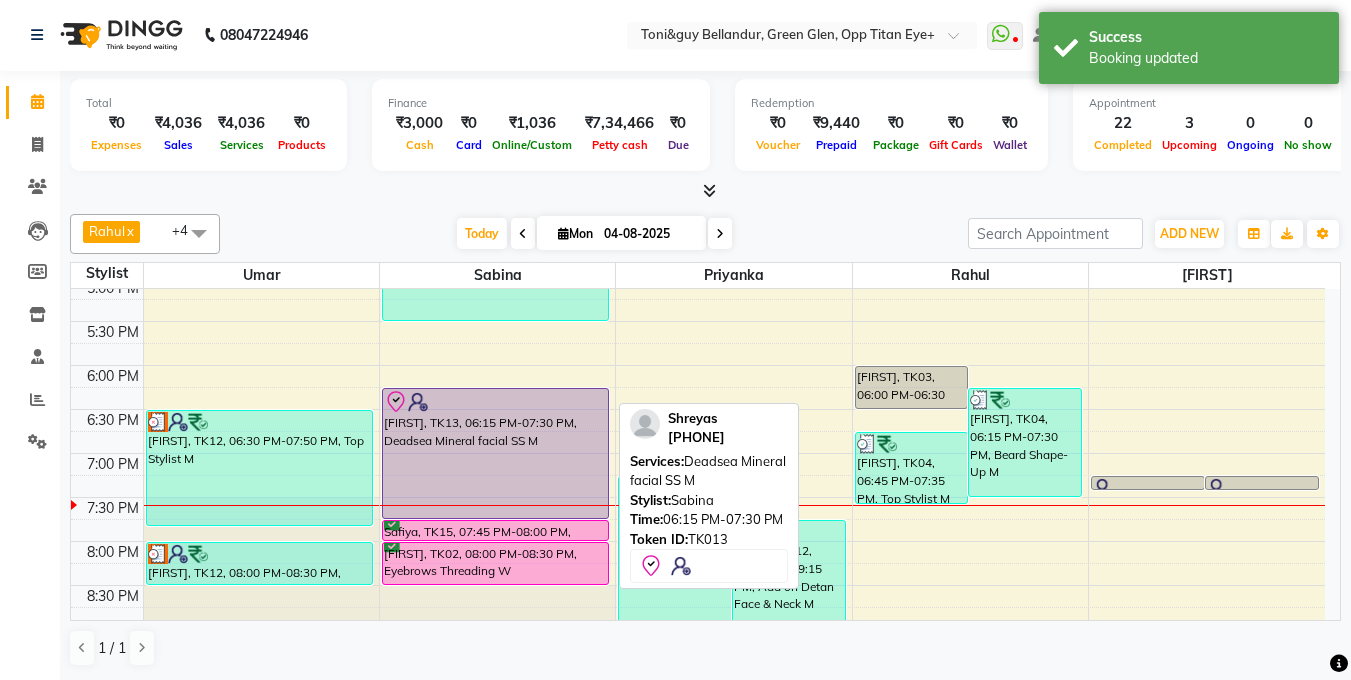 drag, startPoint x: 521, startPoint y: 494, endPoint x: 520, endPoint y: 505, distance: 11.045361 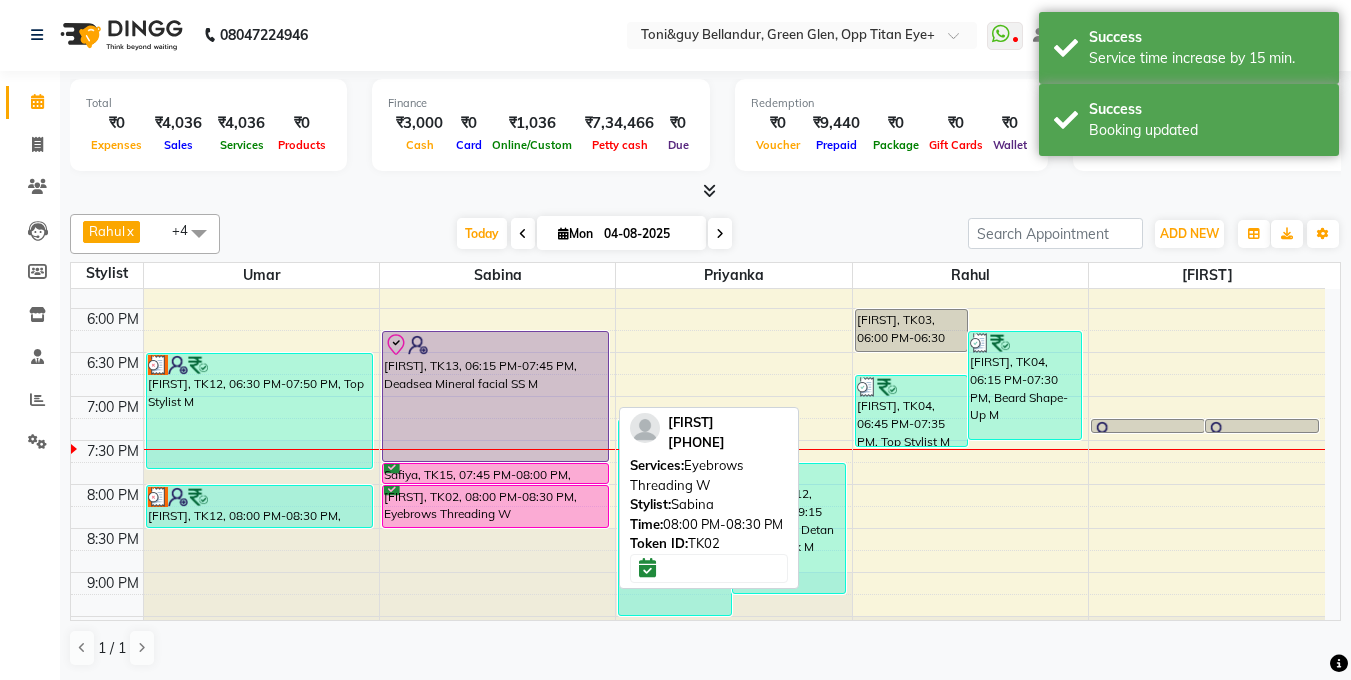 scroll, scrollTop: 776, scrollLeft: 0, axis: vertical 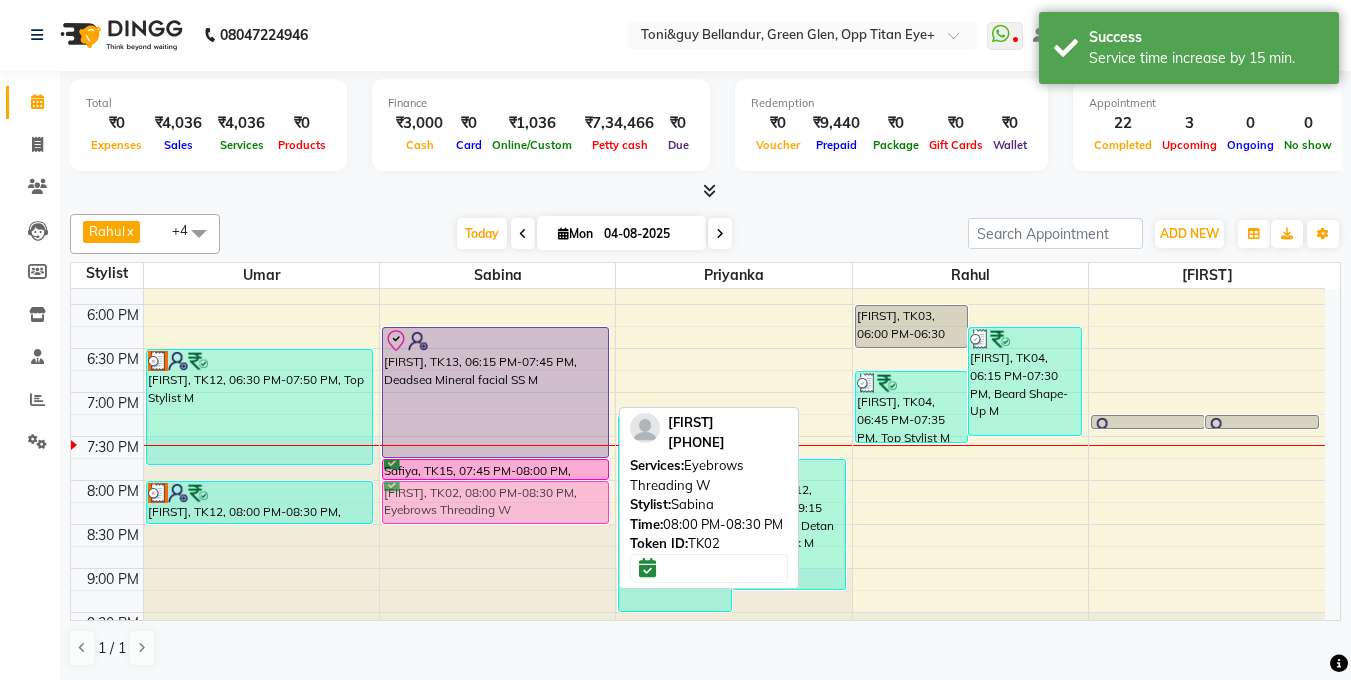 click on "SURBHI, TK08, 01:45 PM-02:00 PM, Chin Threading W     SURBHI, TK08, 02:00 PM-02:15 PM, Eyebrows Threading W     SURBHI, TK08, 02:15 PM-02:45 PM, Upper Lip Wax W    Tanuja, TK05, 02:45 PM-03:00 PM, Chocolate Mint pedicure W     Tanuja, TK09, 04:15 PM-05:30 PM, Deluxe Pedicure W
Shreyas, TK13, 06:15 PM-07:45 PM, Deadsea Mineral facial SS M     Safiya, TK15, 07:45 PM-08:00 PM, Eyebrows Threading W     Aahana, TK02, 08:00 PM-08:30 PM, Eyebrows Threading W     Aahana, TK02, 08:00 PM-08:30 PM, Eyebrows Threading W" at bounding box center (497, 84) 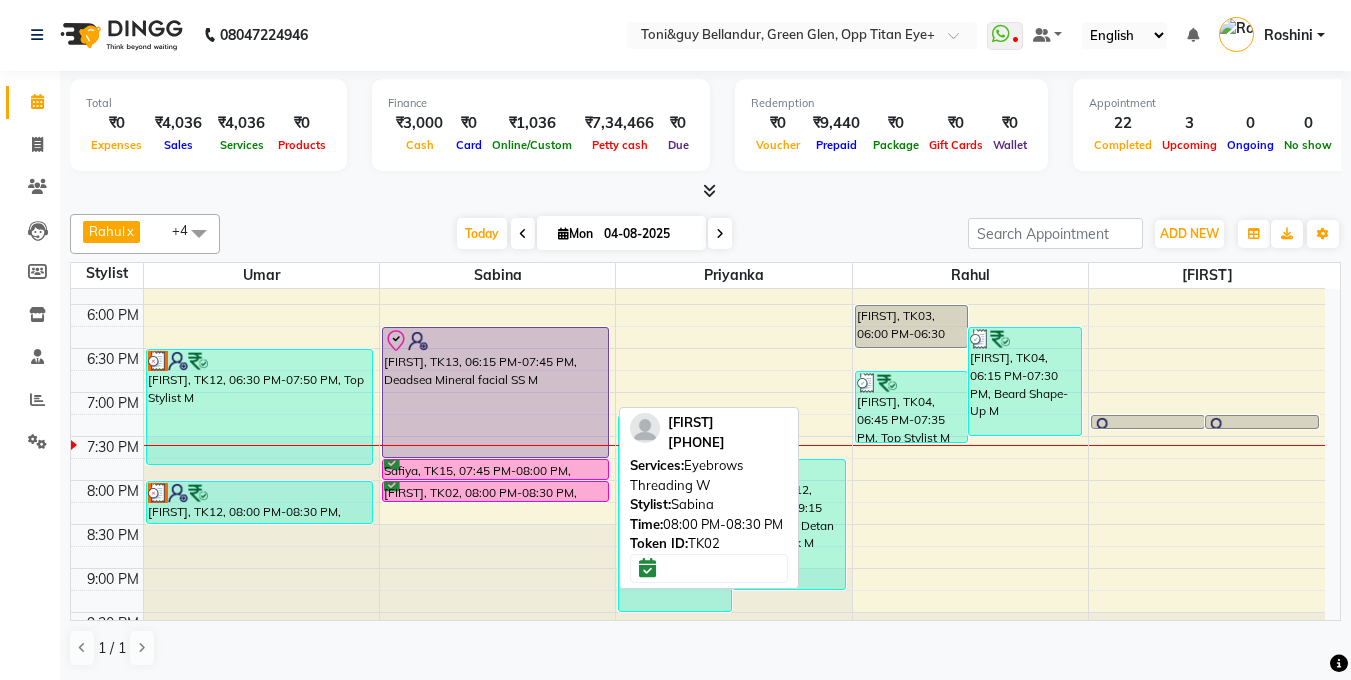 drag, startPoint x: 497, startPoint y: 519, endPoint x: 485, endPoint y: 494, distance: 27.730848 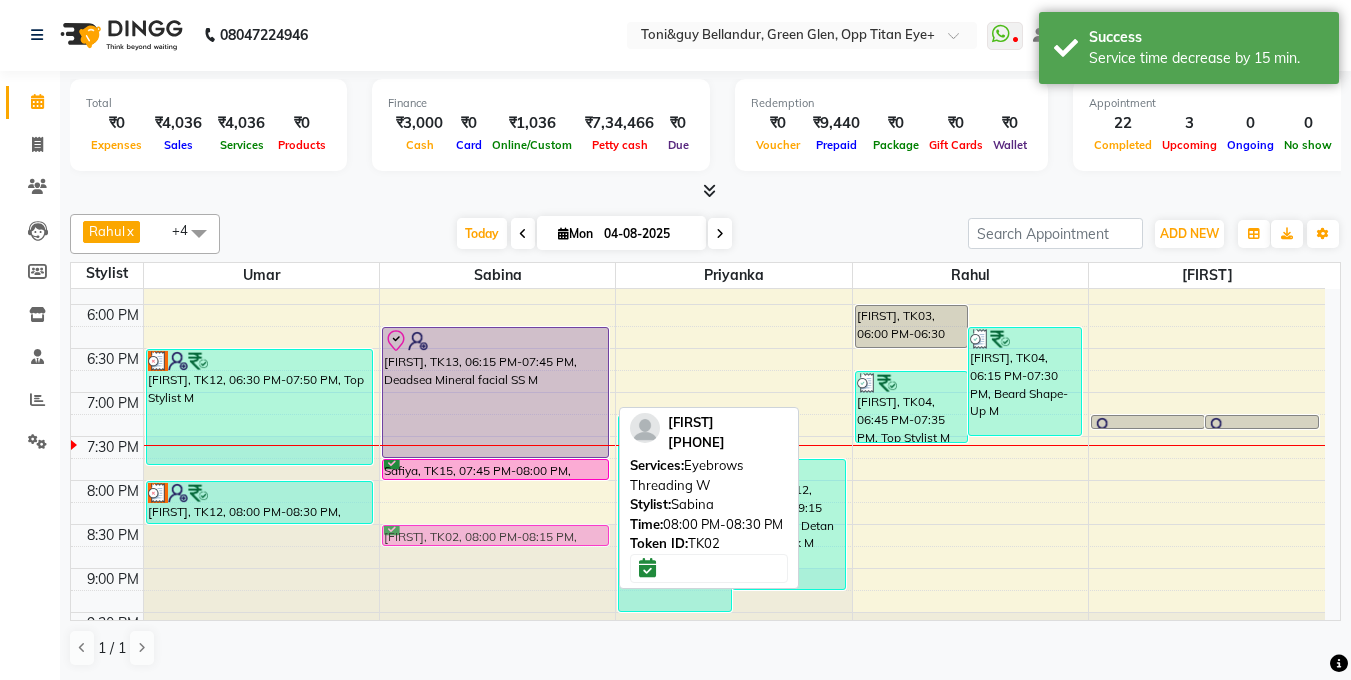 drag, startPoint x: 484, startPoint y: 491, endPoint x: 500, endPoint y: 528, distance: 40.311287 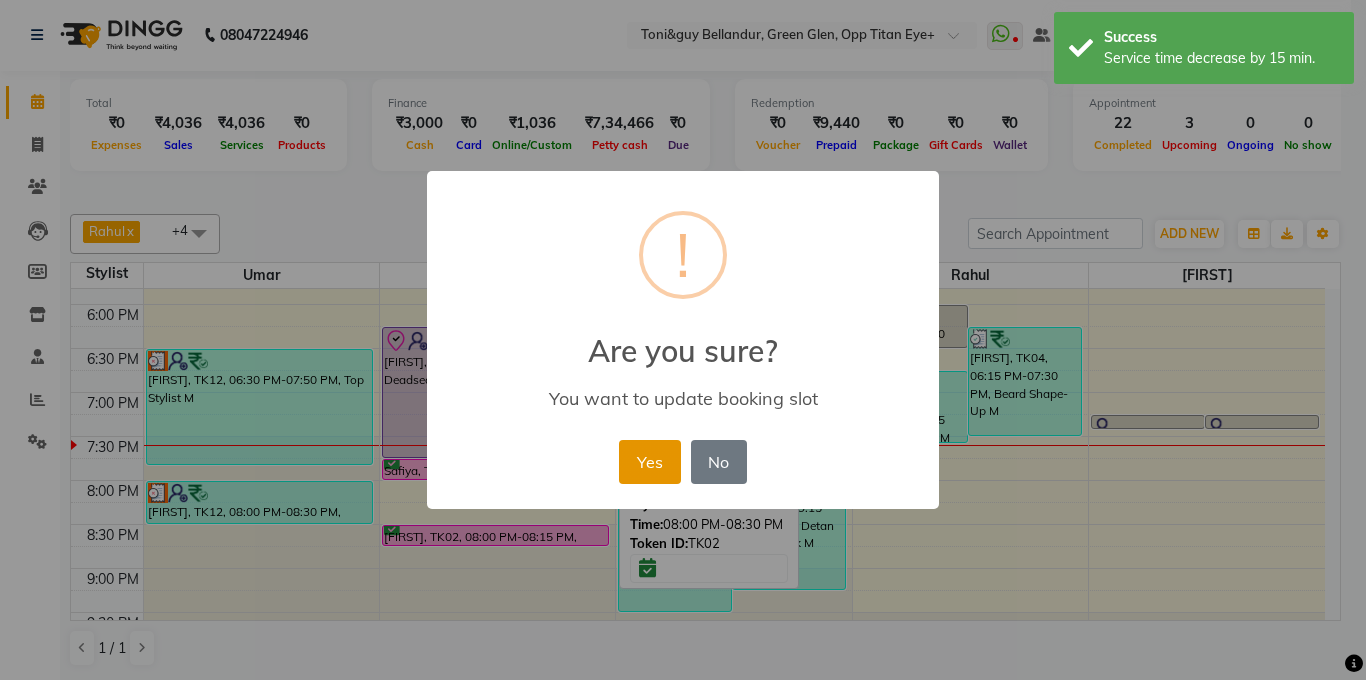 click on "Yes" at bounding box center (649, 462) 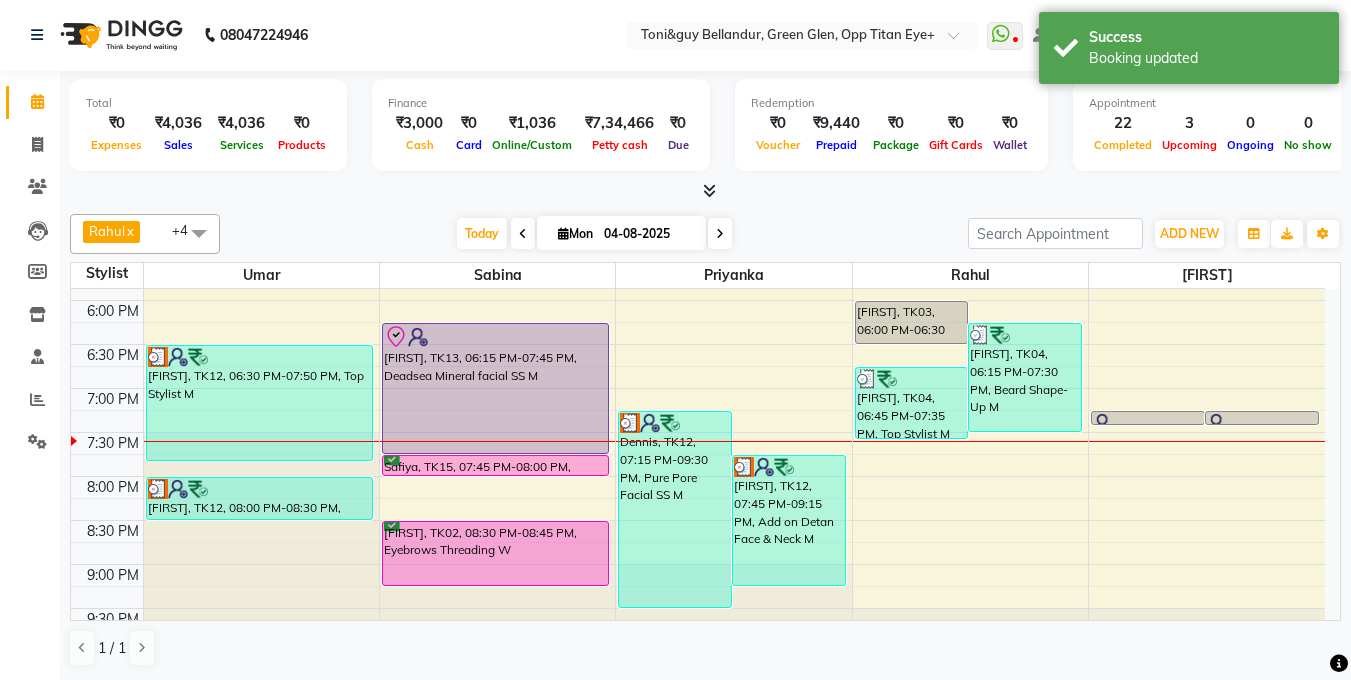 drag, startPoint x: 466, startPoint y: 545, endPoint x: 466, endPoint y: 573, distance: 28 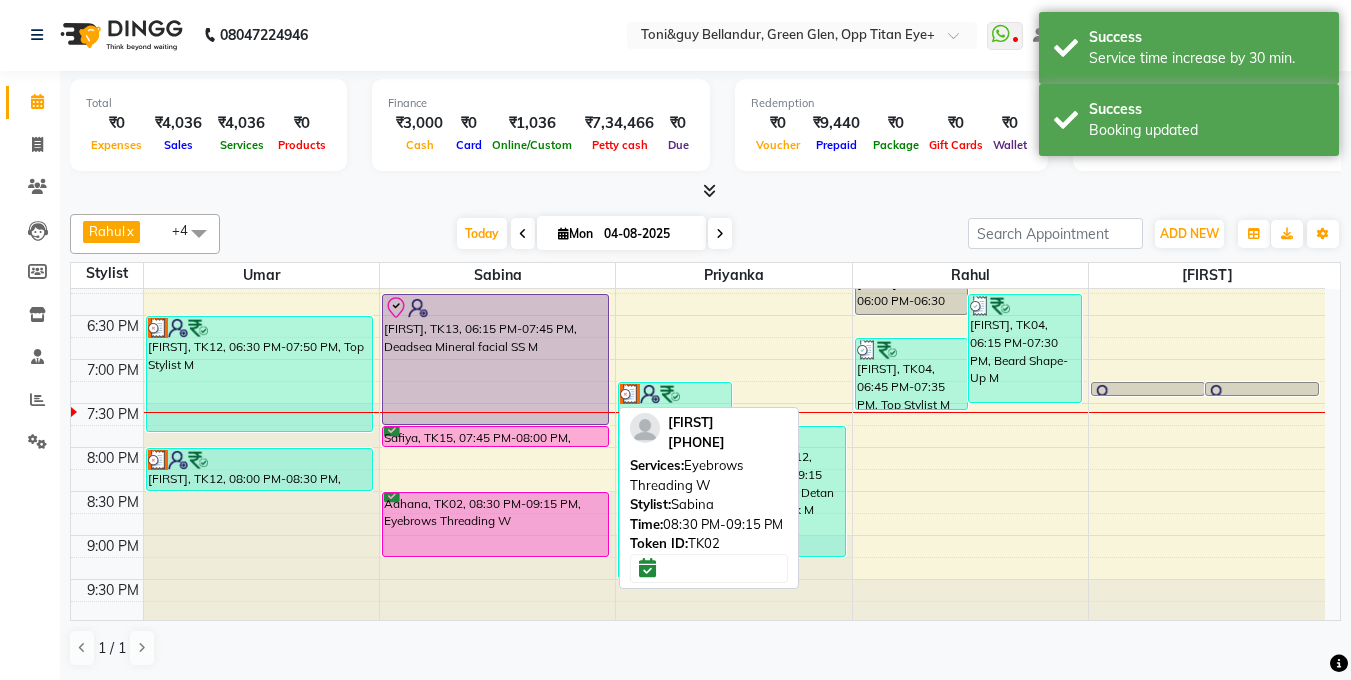 scroll, scrollTop: 812, scrollLeft: 0, axis: vertical 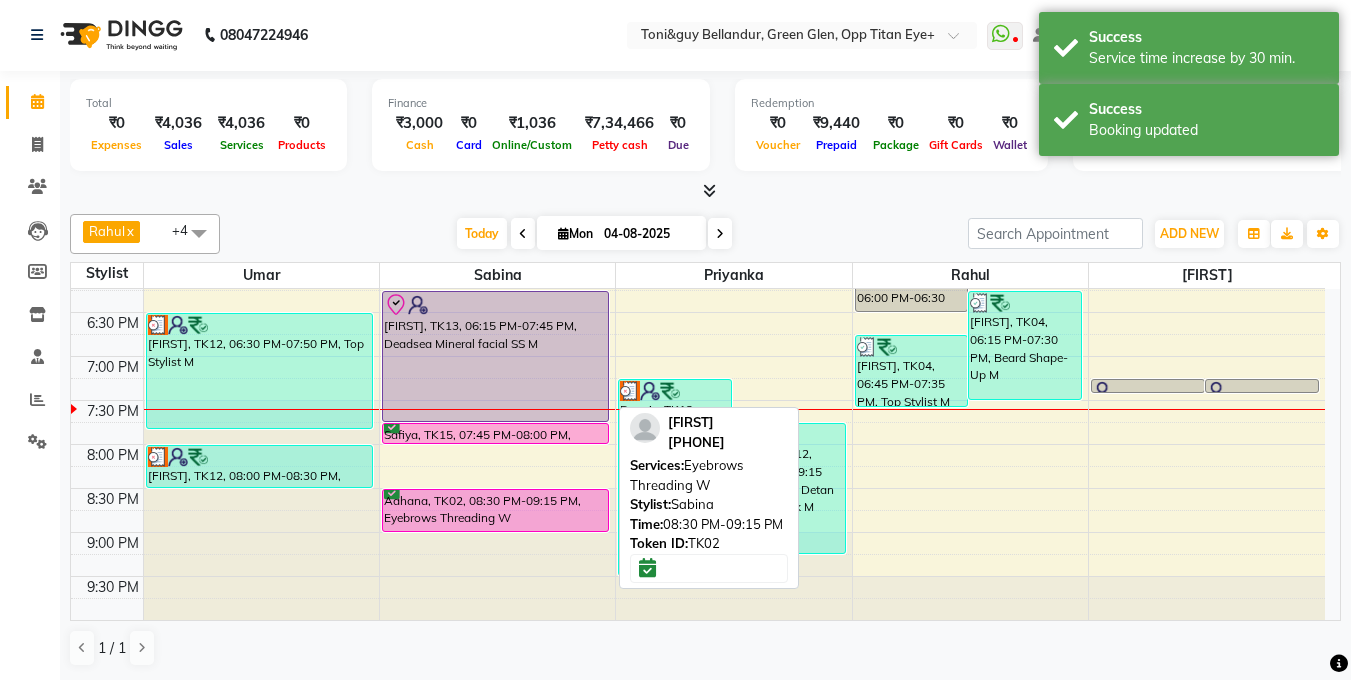 drag, startPoint x: 490, startPoint y: 550, endPoint x: 485, endPoint y: 518, distance: 32.38827 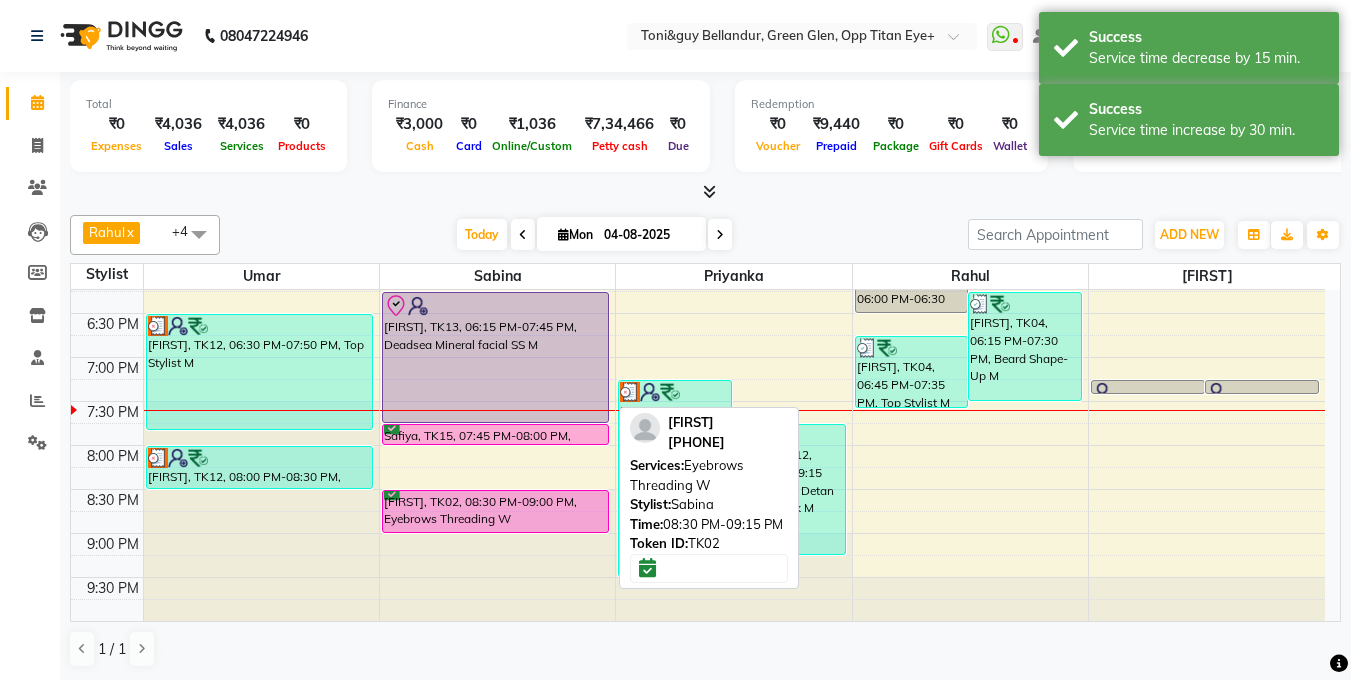scroll, scrollTop: 1, scrollLeft: 0, axis: vertical 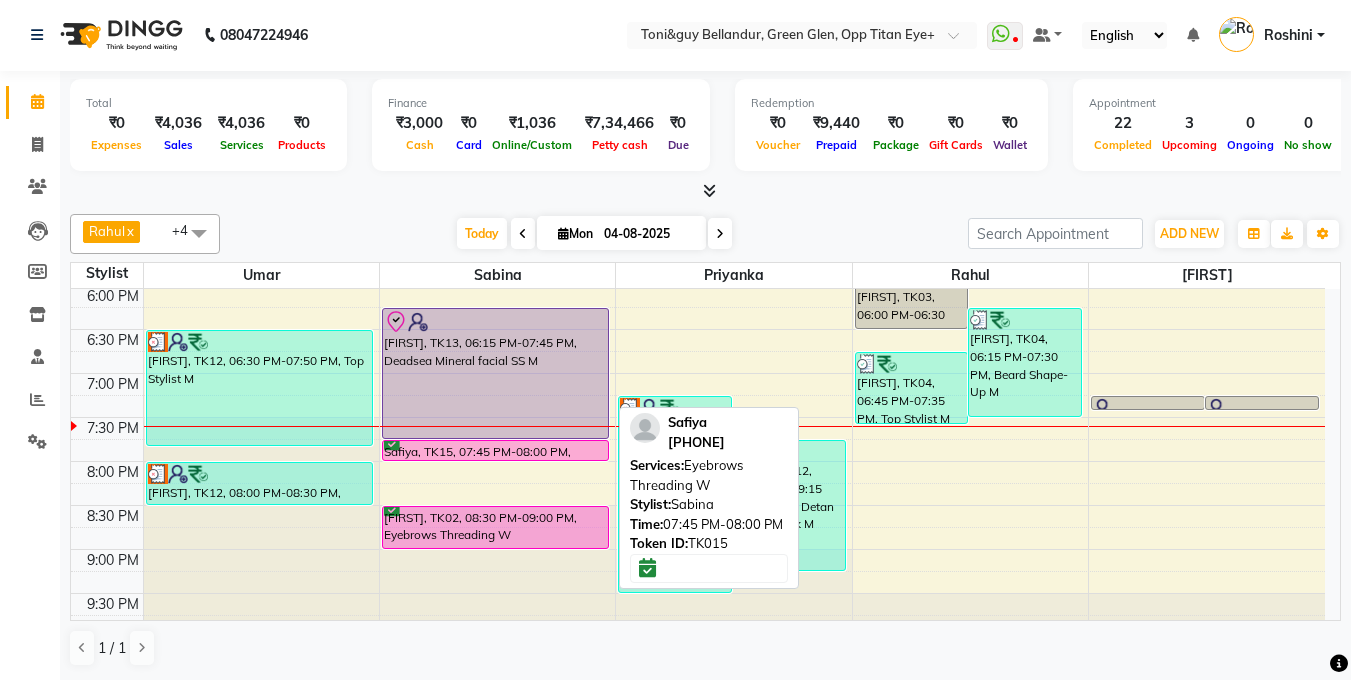 click on "Safiya, TK15, 07:45 PM-08:00 PM, Eyebrows Threading W" at bounding box center (496, 450) 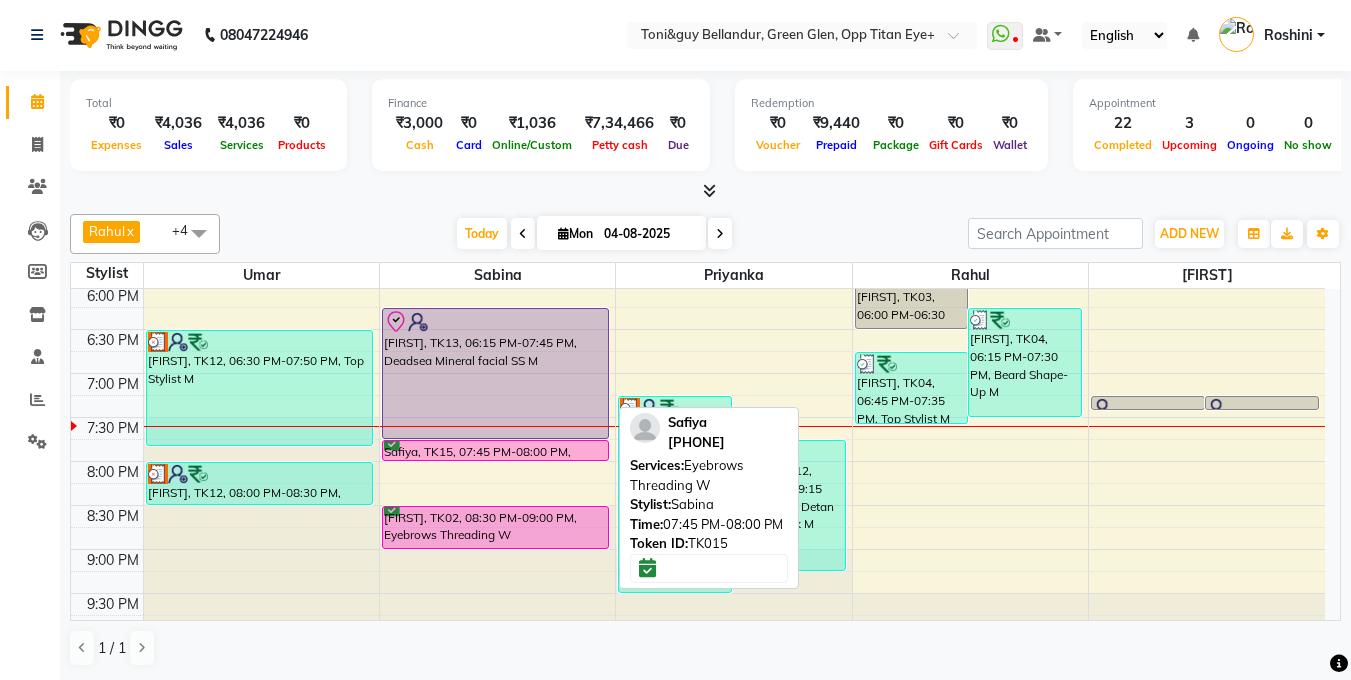 click on "Safiya, TK15, 07:45 PM-08:00 PM, Eyebrows Threading W" at bounding box center (496, 450) 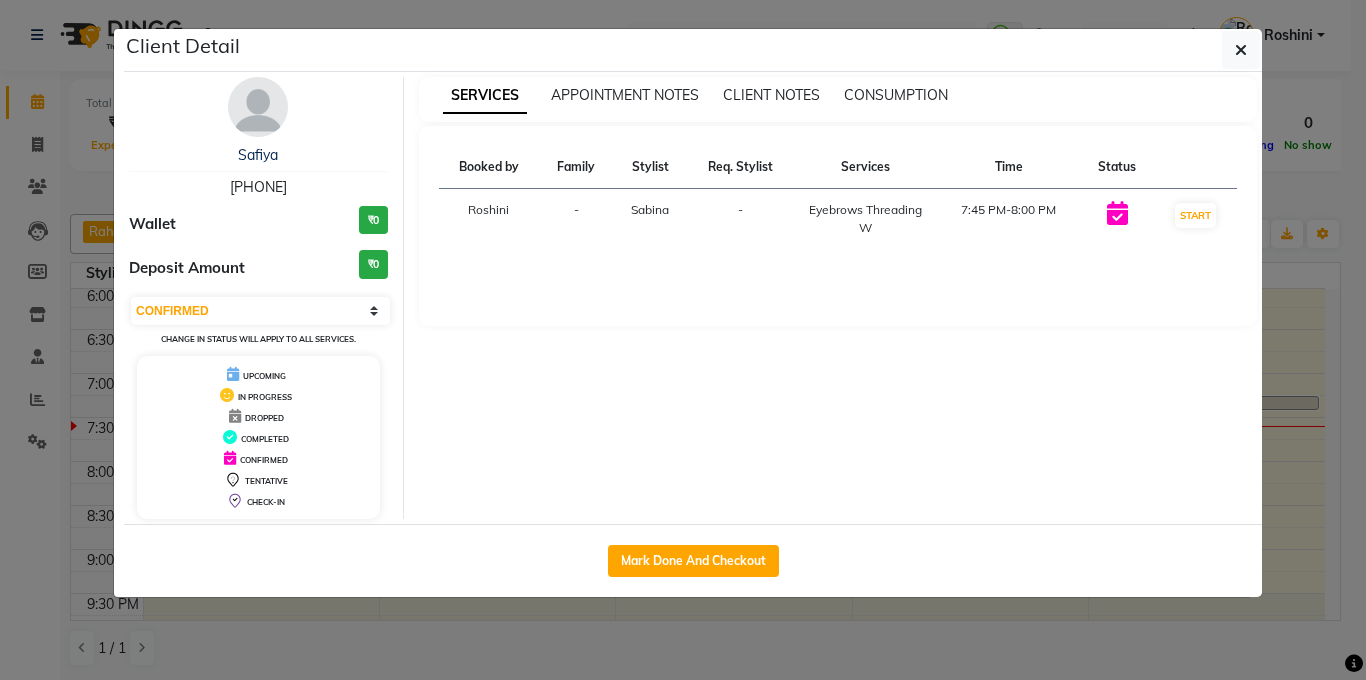 click on "Client Detail  Safiya    8745069181 Wallet ₹0 Deposit Amount  ₹0  Select IN SERVICE CONFIRMED TENTATIVE CHECK IN MARK DONE DROPPED UPCOMING Change in status will apply to all services. UPCOMING IN PROGRESS DROPPED COMPLETED CONFIRMED TENTATIVE CHECK-IN SERVICES APPOINTMENT NOTES CLIENT NOTES CONSUMPTION Booked by Family Stylist Req. Stylist Services Time Status  Roshini  - Sabina -  Eyebrows Threading W   7:45 PM-8:00 PM   START   Mark Done And Checkout" 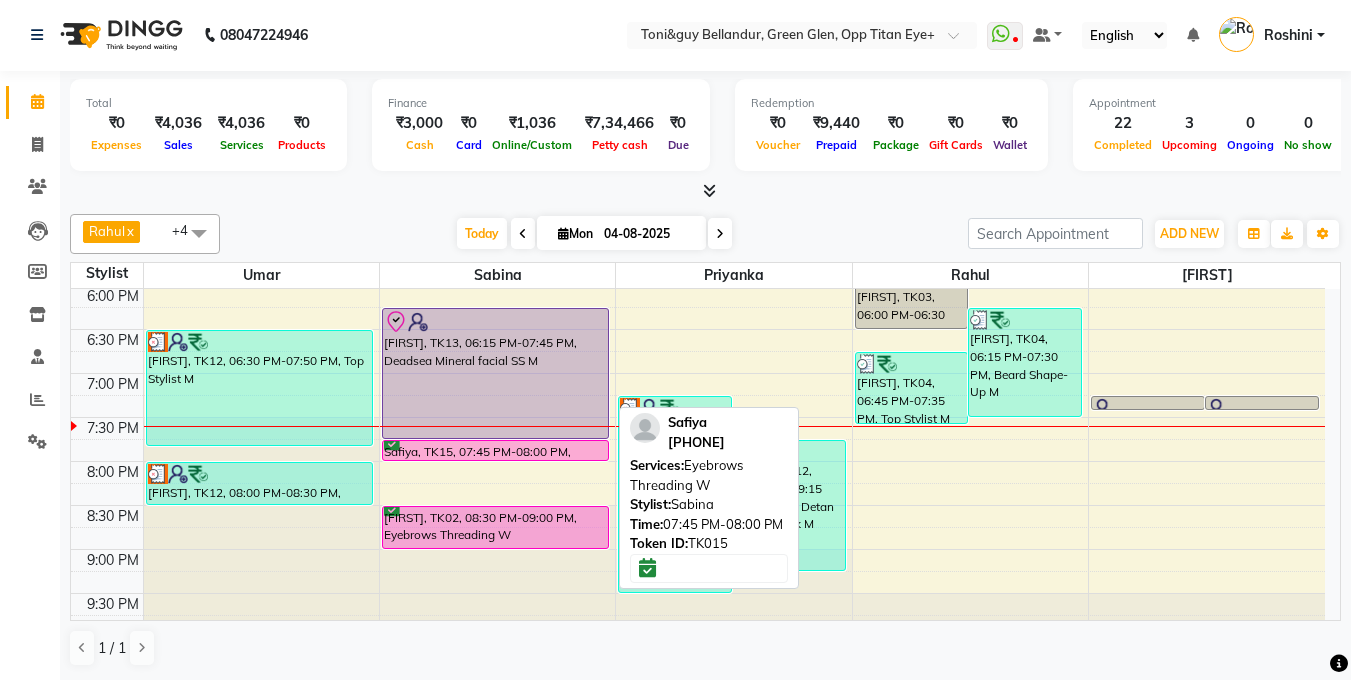 click on "Safiya, TK15, 07:45 PM-08:00 PM, Eyebrows Threading W" at bounding box center (496, 450) 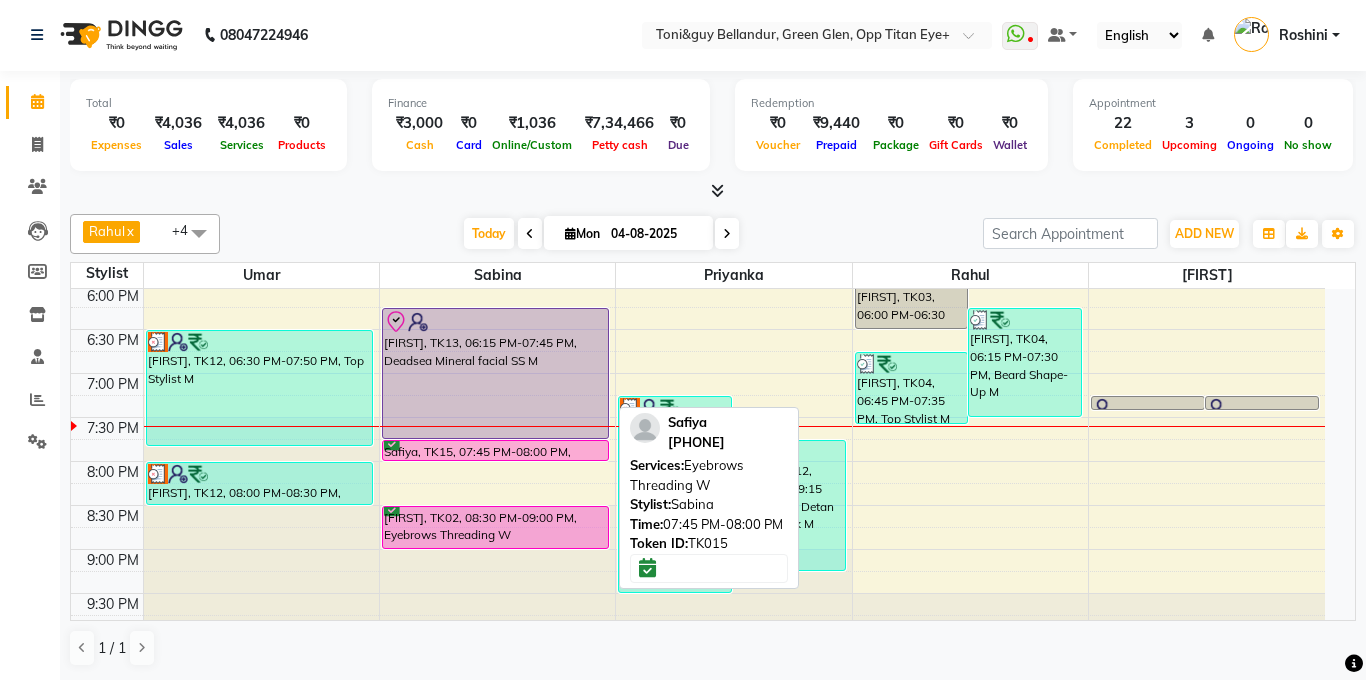 select on "6" 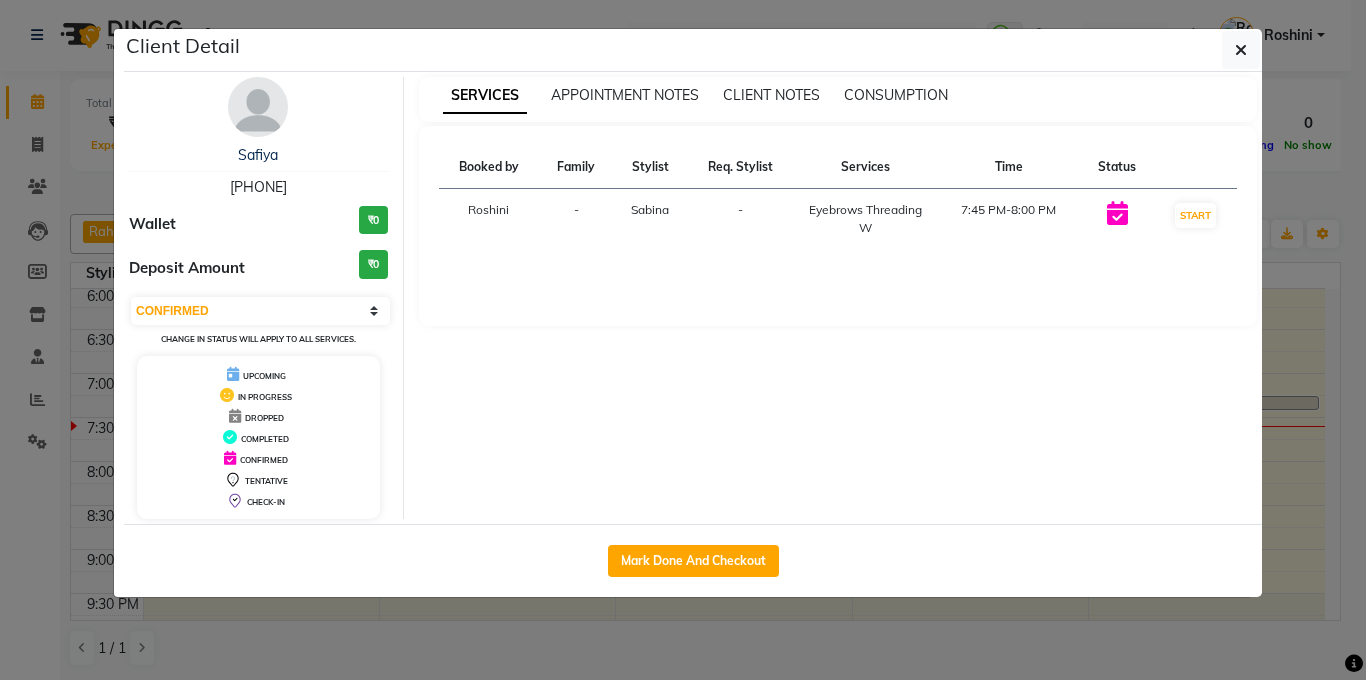 click on "Client Detail  Safiya    8745069181 Wallet ₹0 Deposit Amount  ₹0  Select IN SERVICE CONFIRMED TENTATIVE CHECK IN MARK DONE DROPPED UPCOMING Change in status will apply to all services. UPCOMING IN PROGRESS DROPPED COMPLETED CONFIRMED TENTATIVE CHECK-IN SERVICES APPOINTMENT NOTES CLIENT NOTES CONSUMPTION Booked by Family Stylist Req. Stylist Services Time Status  Roshini  - Sabina -  Eyebrows Threading W   7:45 PM-8:00 PM   START   Mark Done And Checkout" 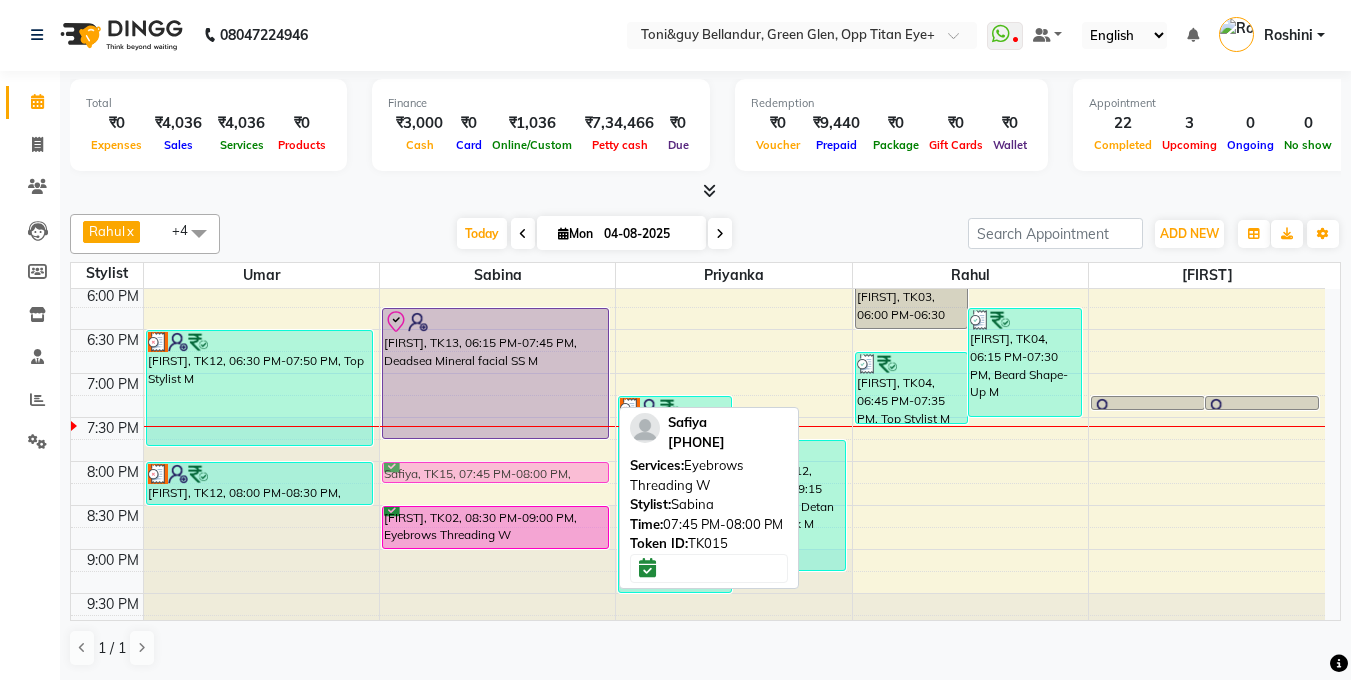 drag, startPoint x: 444, startPoint y: 446, endPoint x: 448, endPoint y: 461, distance: 15.524175 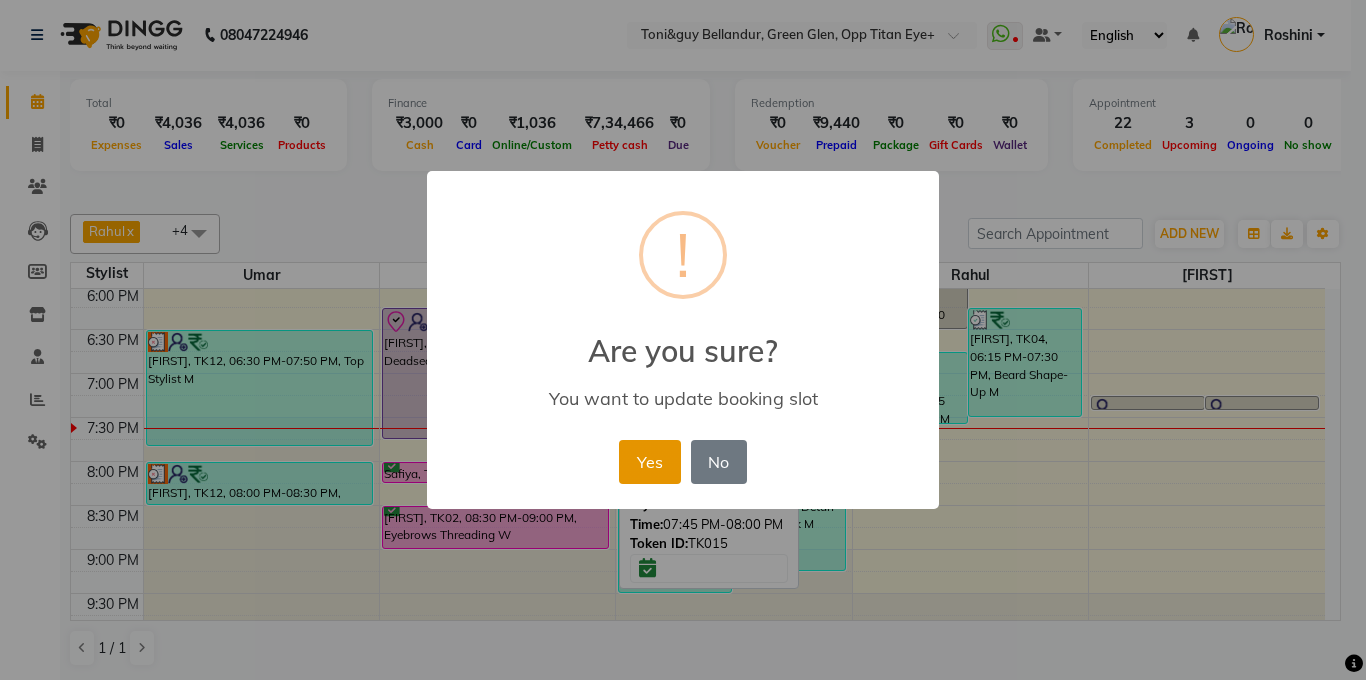 click on "Yes" at bounding box center [649, 462] 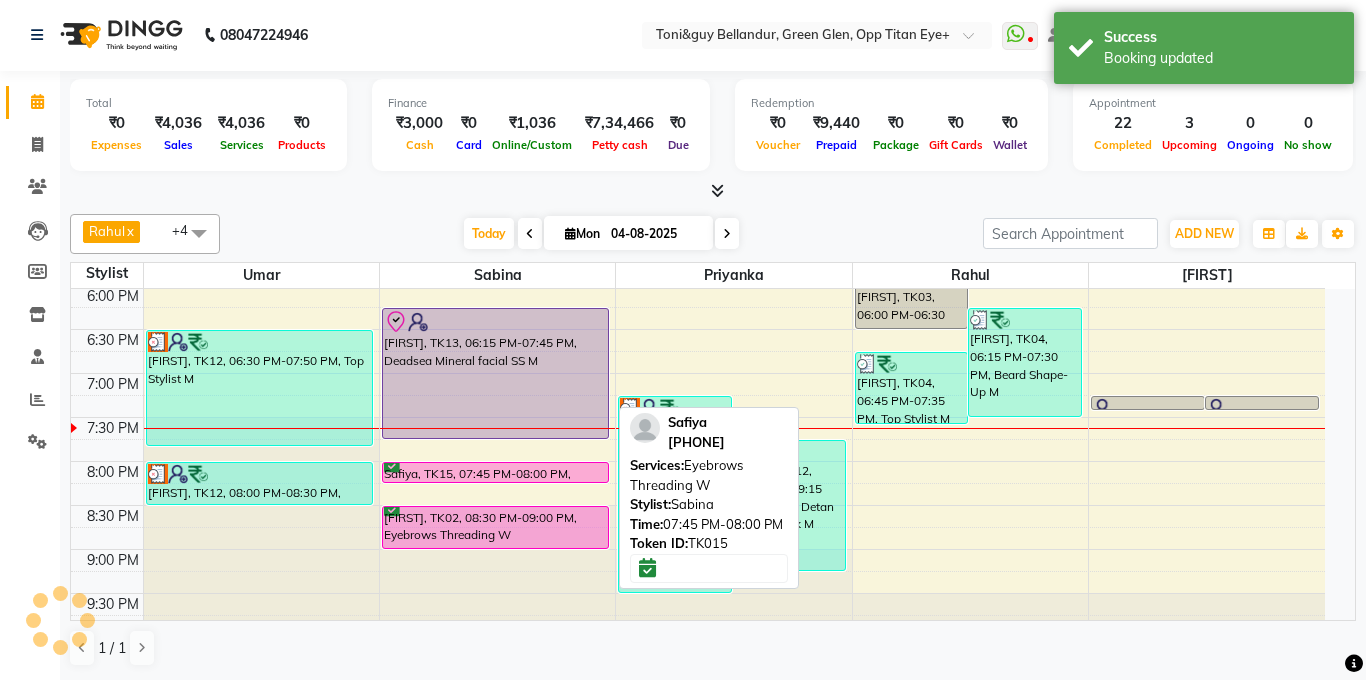 click on "Services:" at bounding box center [657, 465] 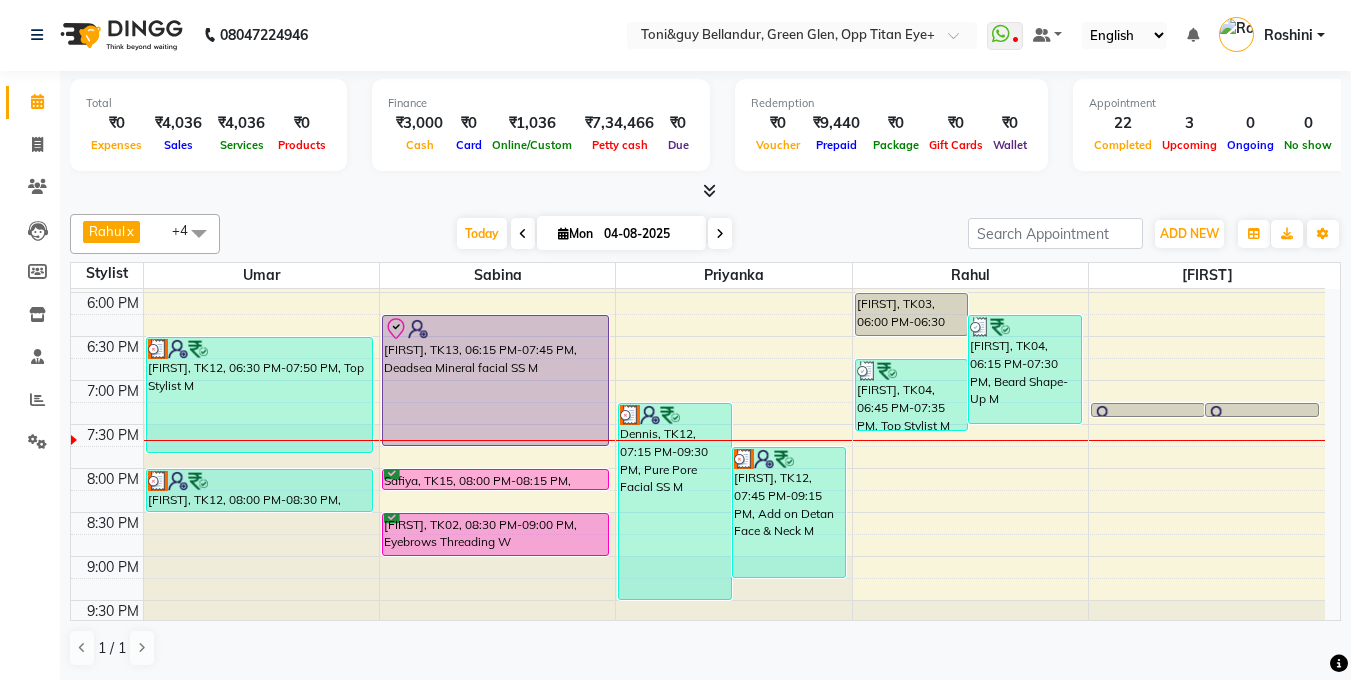 scroll, scrollTop: 812, scrollLeft: 0, axis: vertical 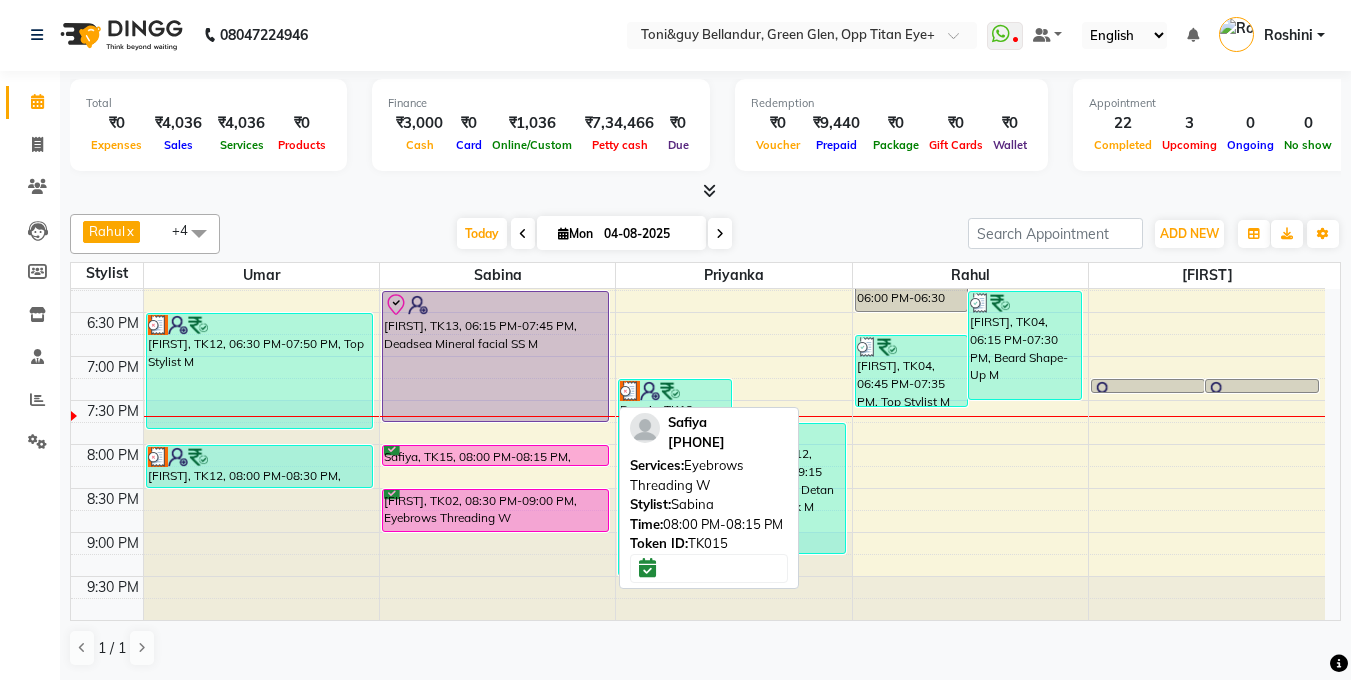 click at bounding box center [496, 465] 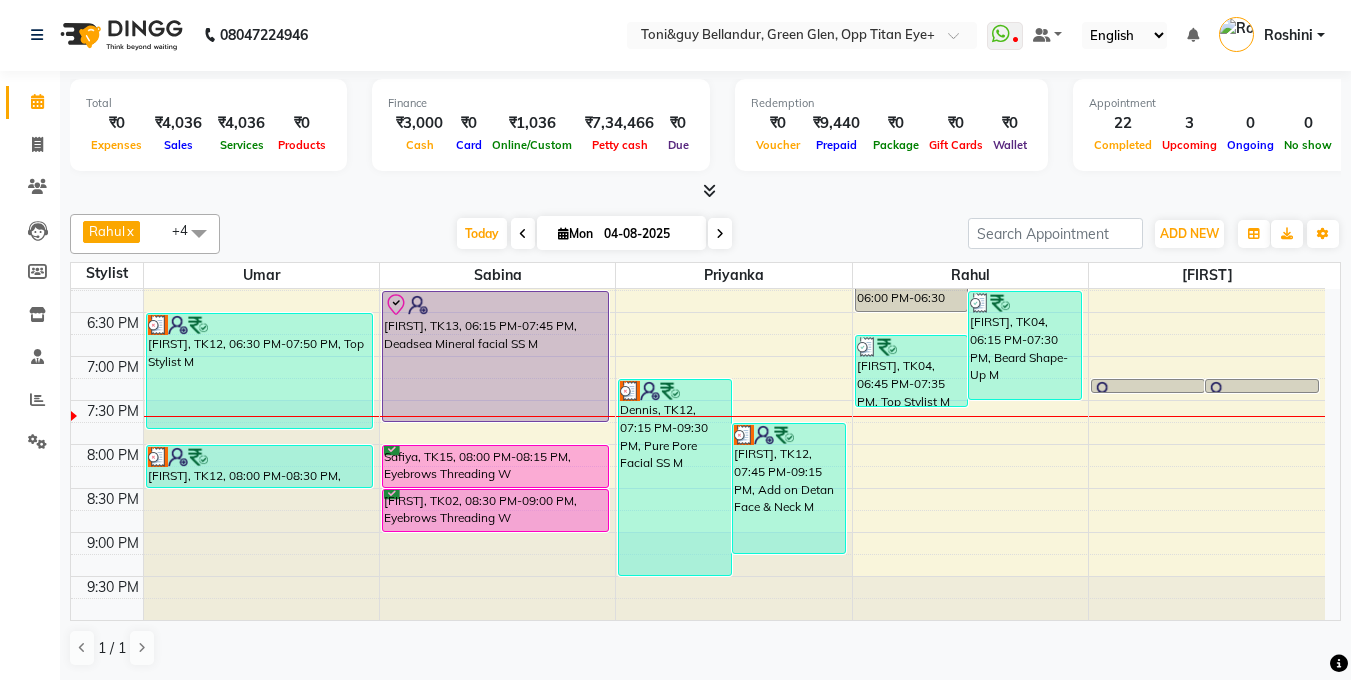 drag, startPoint x: 496, startPoint y: 465, endPoint x: 496, endPoint y: 478, distance: 13 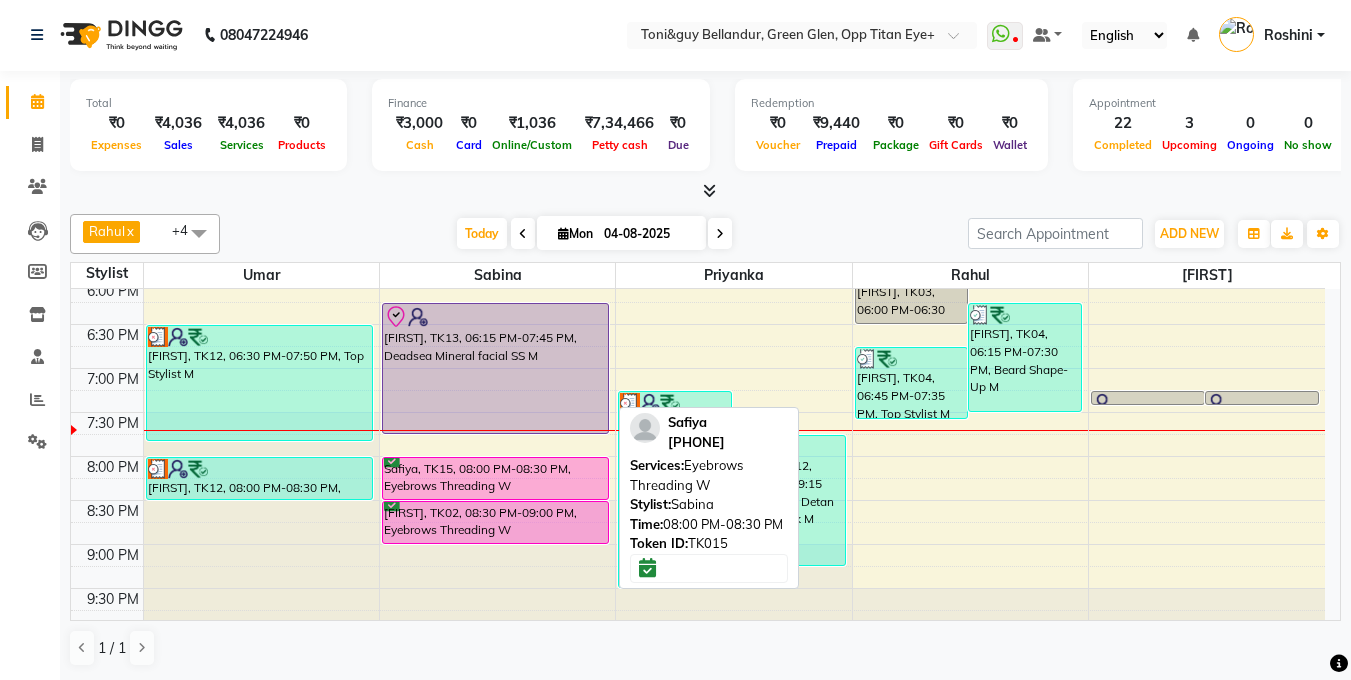 scroll, scrollTop: 796, scrollLeft: 0, axis: vertical 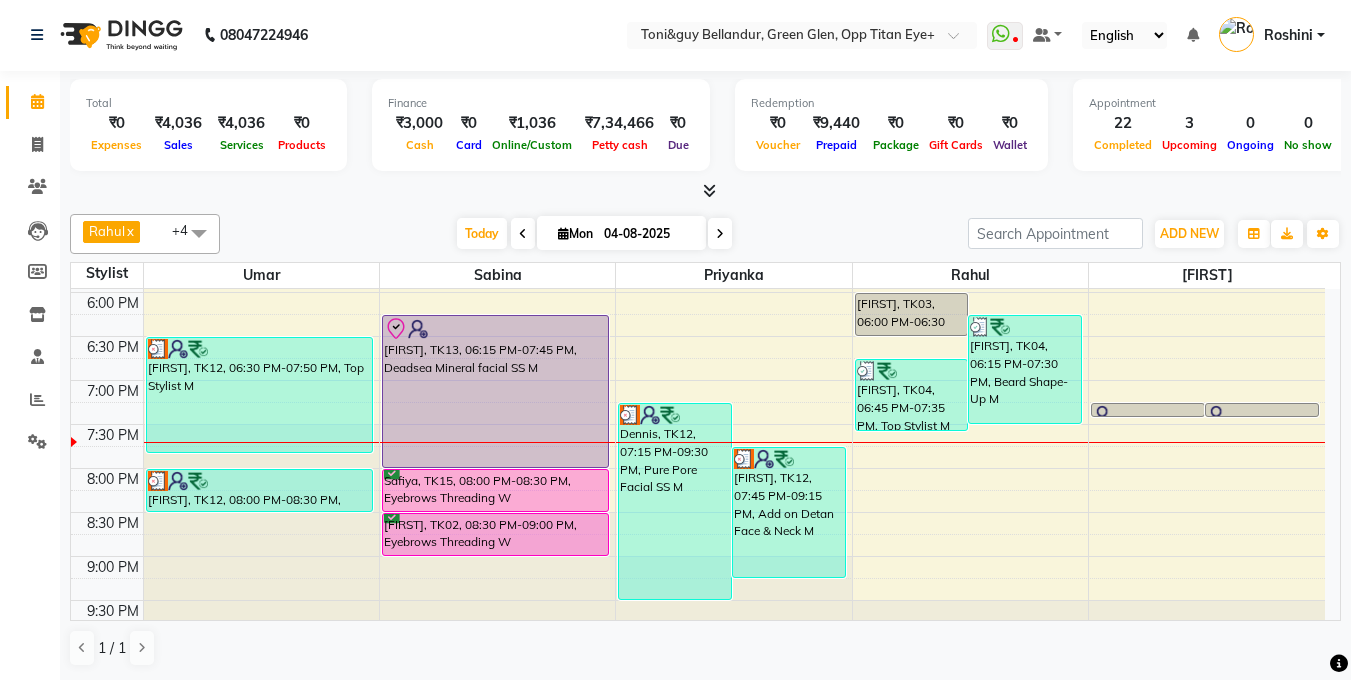 click on "SURBHI, TK08, 01:45 PM-02:00 PM, Chin Threading W     SURBHI, TK08, 02:00 PM-02:15 PM, Eyebrows Threading W     SURBHI, TK08, 02:15 PM-02:45 PM, Upper Lip Wax W    Tanuja, TK05, 02:45 PM-03:00 PM, Chocolate Mint pedicure W     Tanuja, TK09, 04:15 PM-05:30 PM, Deluxe Pedicure W
Shreyas, TK13, 06:15 PM-07:45 PM, Deadsea Mineral facial SS M     Safiya, TK15, 08:00 PM-08:30 PM, Eyebrows Threading W     Aahana, TK02, 08:30 PM-09:00 PM, Eyebrows Threading W
Shreyas, TK13, 06:15 PM-07:45 PM, Deadsea Mineral facial SS M" at bounding box center (497, 72) 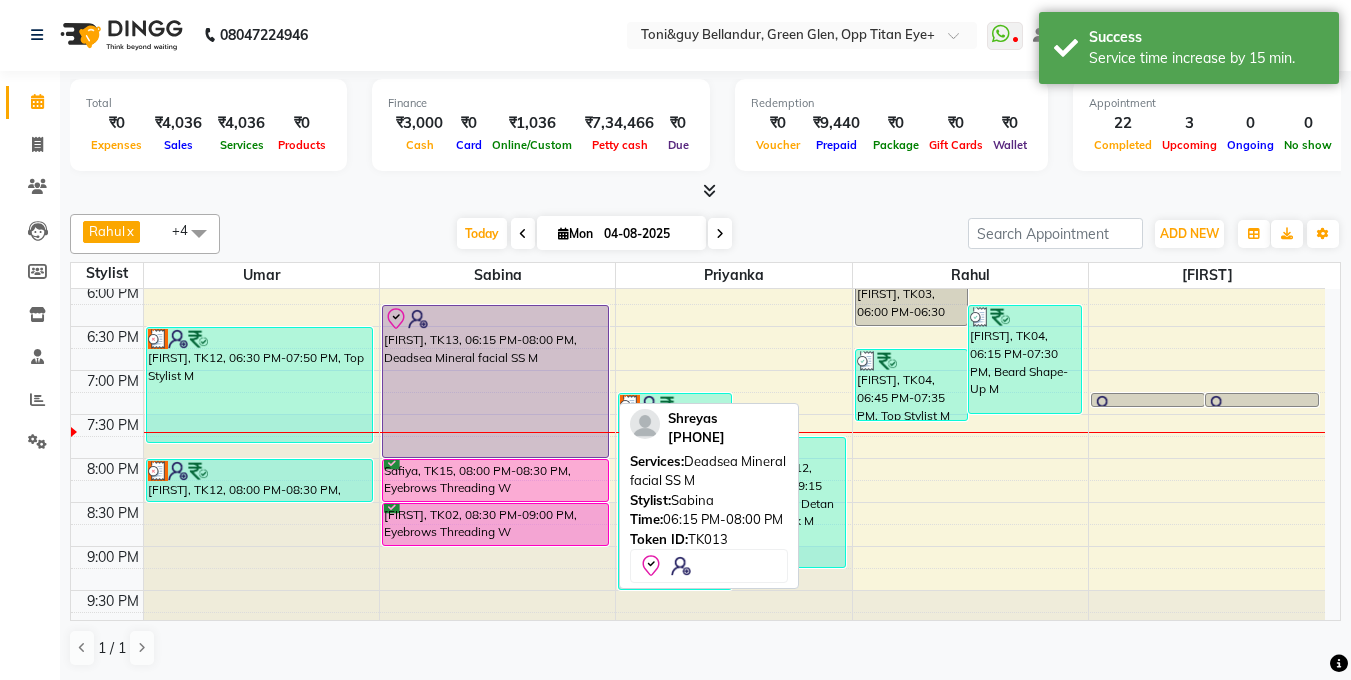 scroll, scrollTop: 812, scrollLeft: 0, axis: vertical 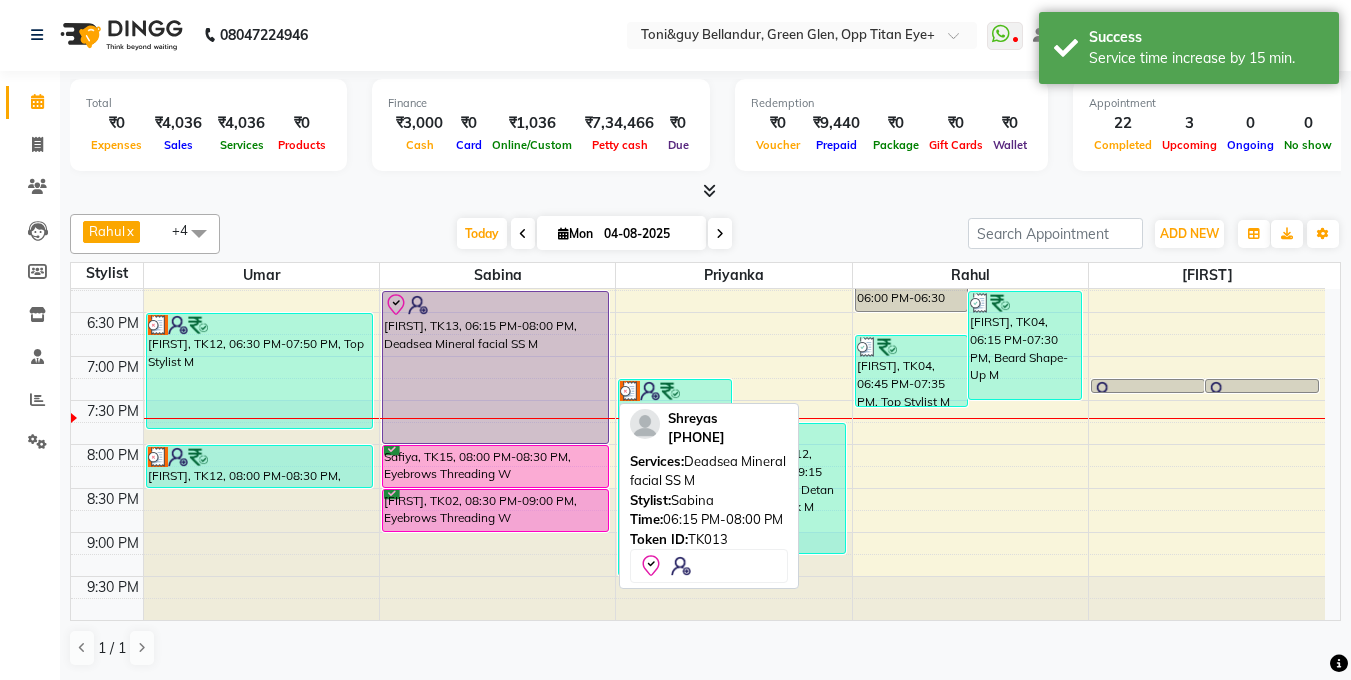 click on "Shreyas, TK13, 06:15 PM-08:00 PM, Deadsea Mineral facial SS M" at bounding box center (496, 367) 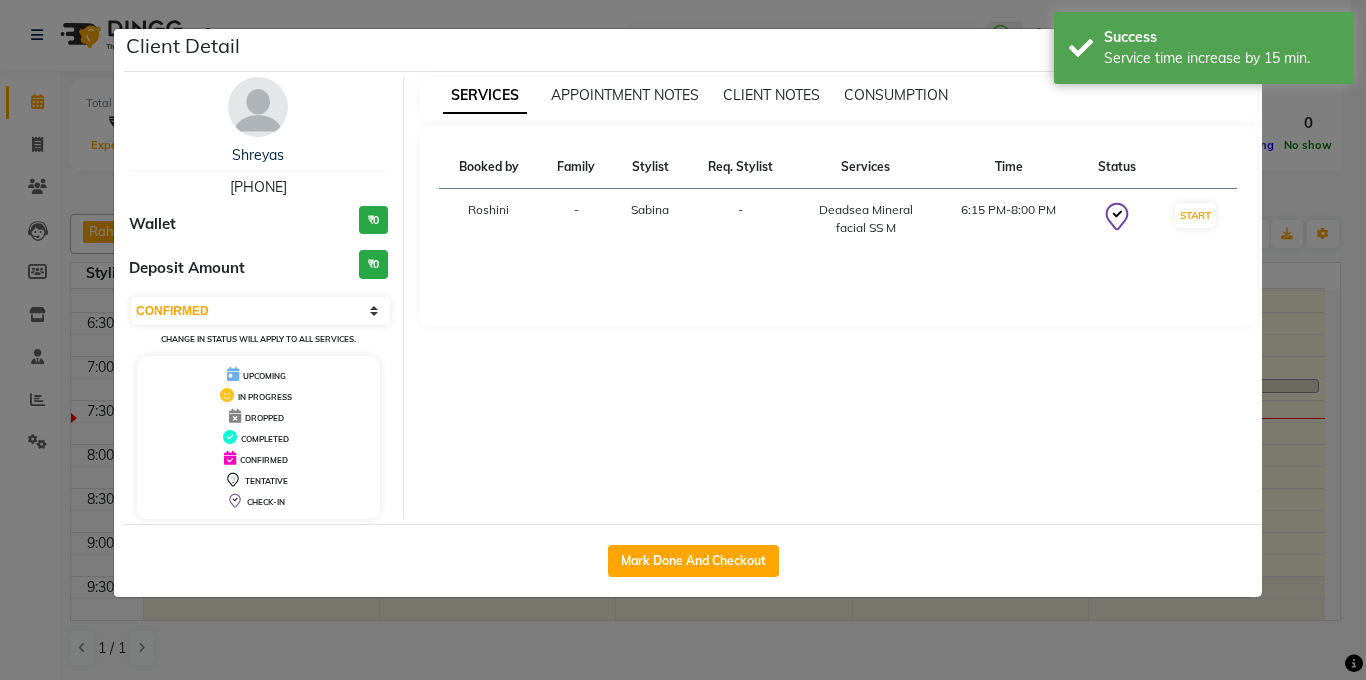 select on "8" 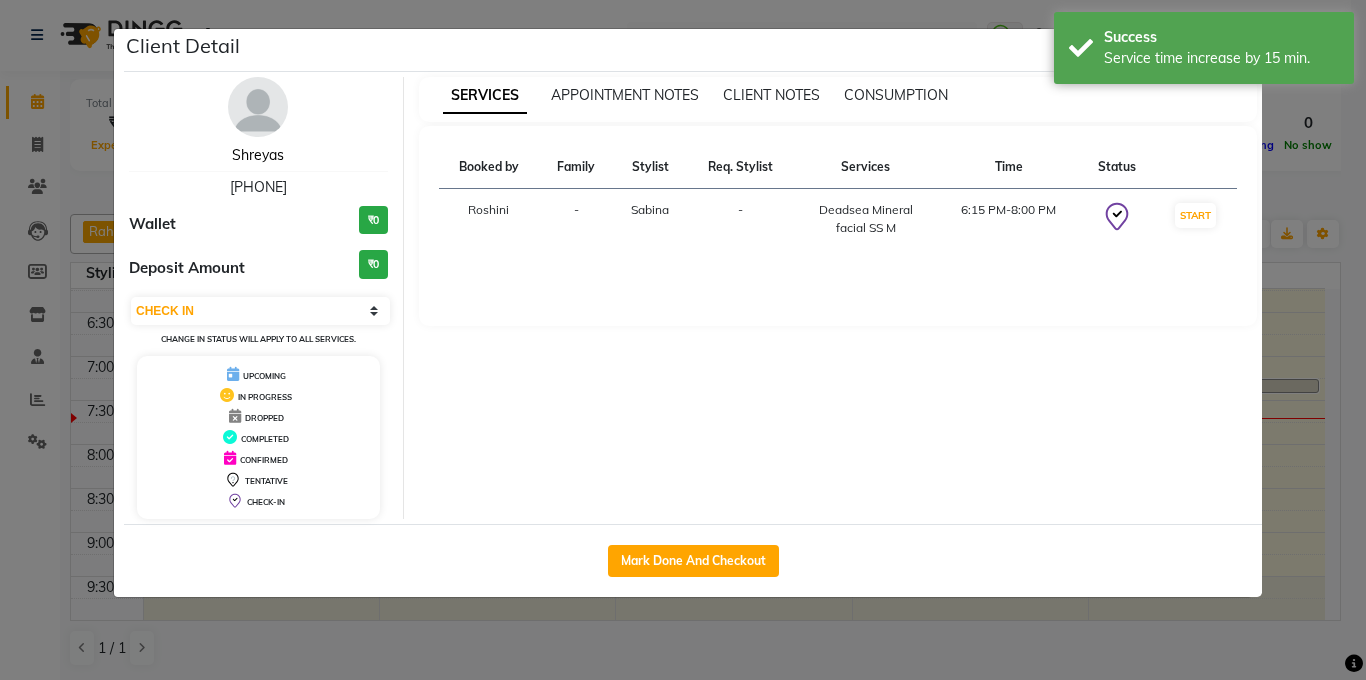 click on "Shreyas" at bounding box center (258, 155) 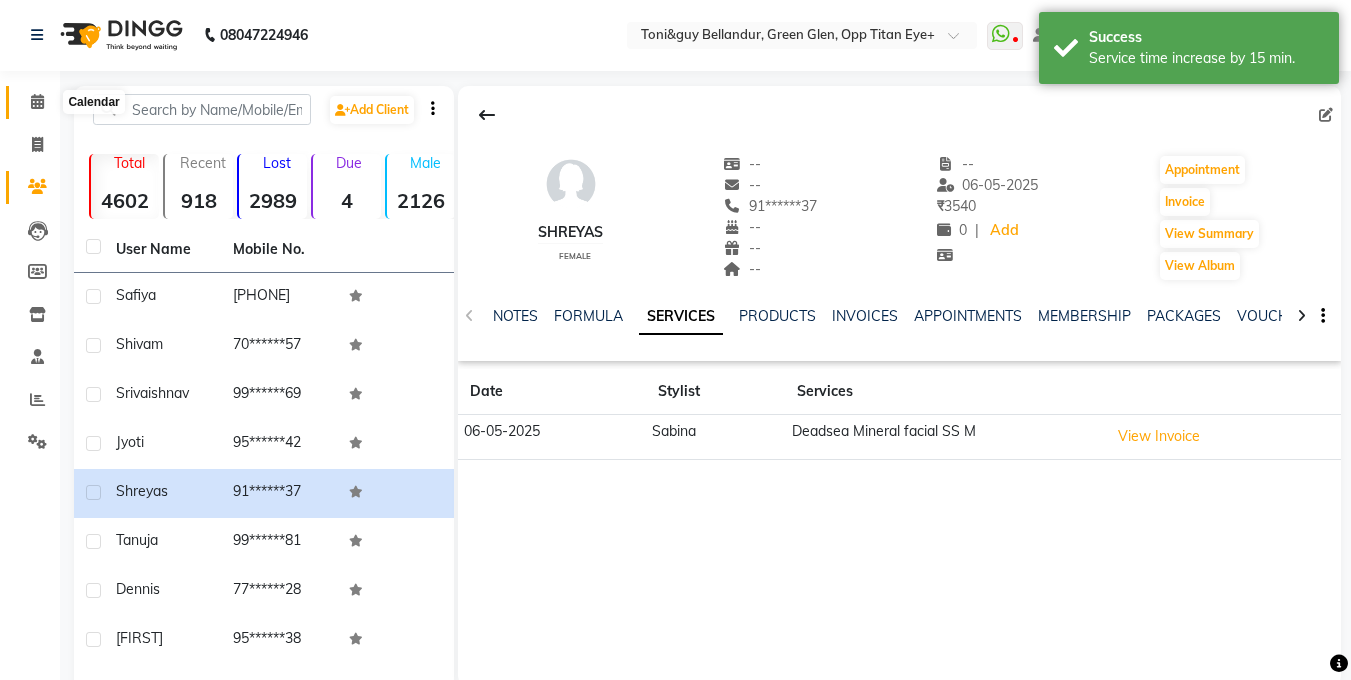 click 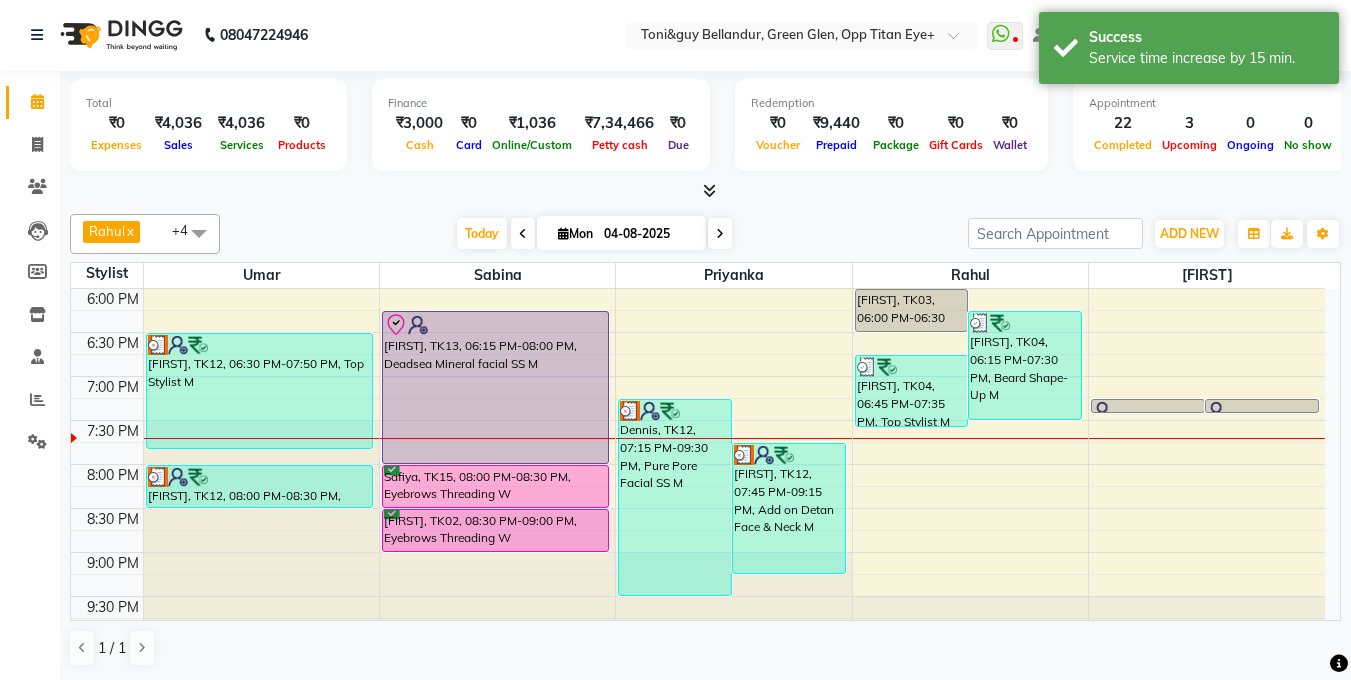 scroll, scrollTop: 812, scrollLeft: 0, axis: vertical 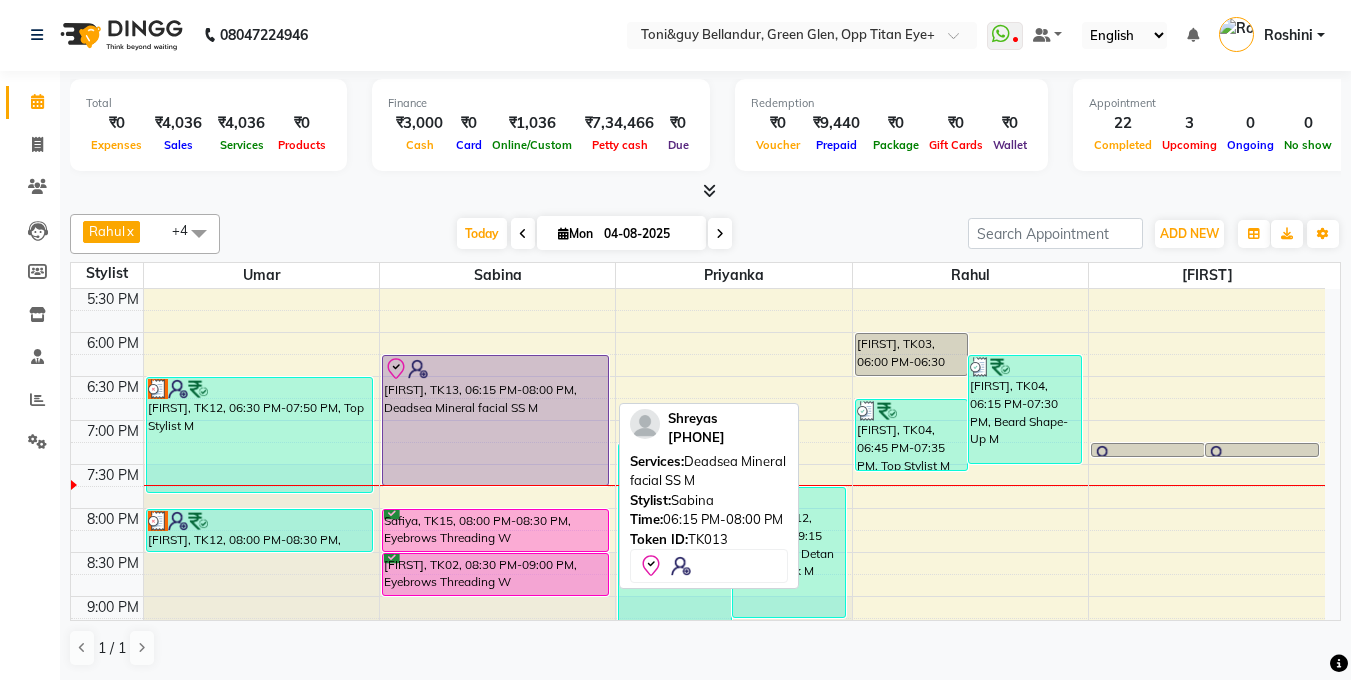drag, startPoint x: 510, startPoint y: 505, endPoint x: 496, endPoint y: 483, distance: 26.076809 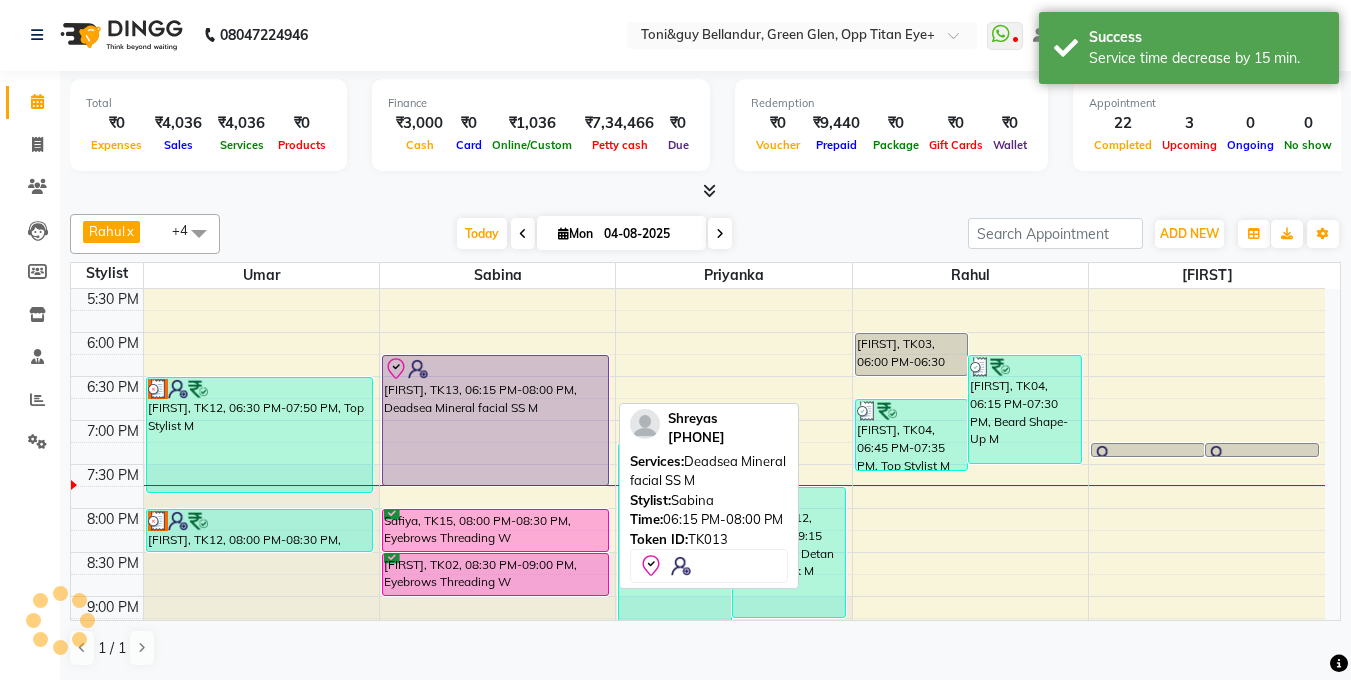 click on "Shreyas, TK13, 06:15 PM-08:00 PM, Deadsea Mineral facial SS M" at bounding box center [496, 420] 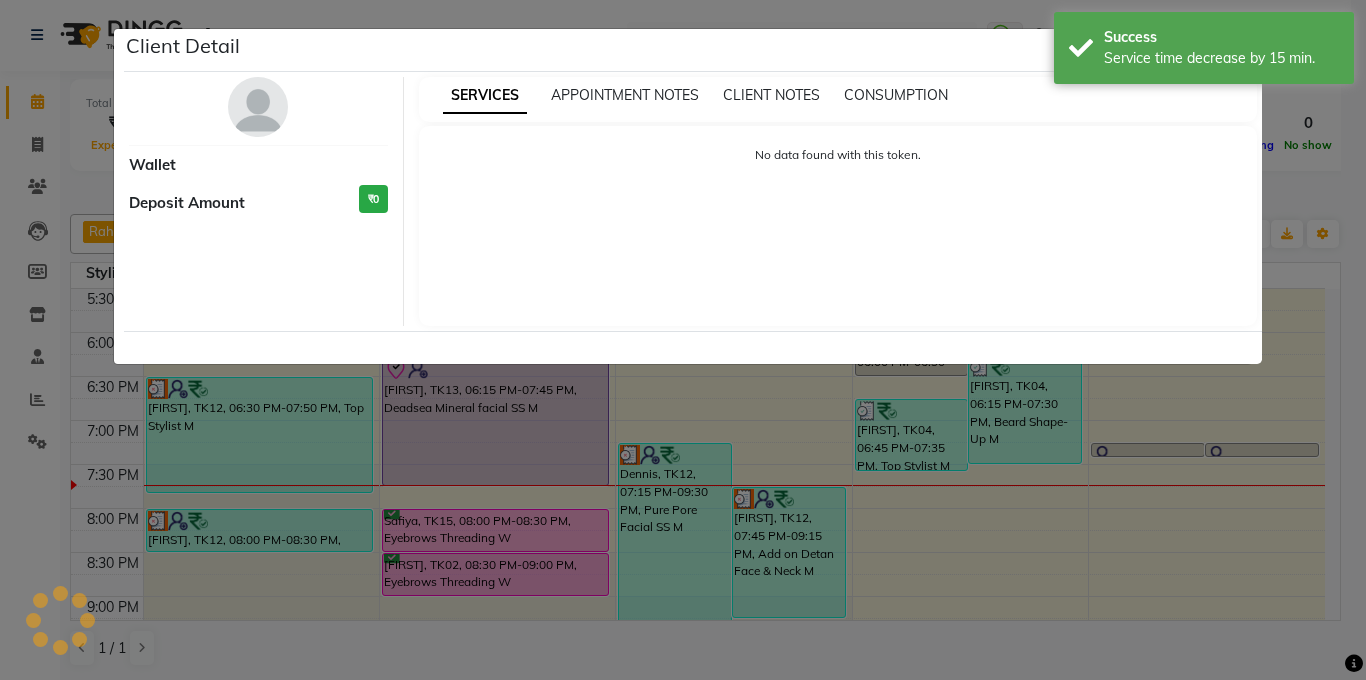 select on "8" 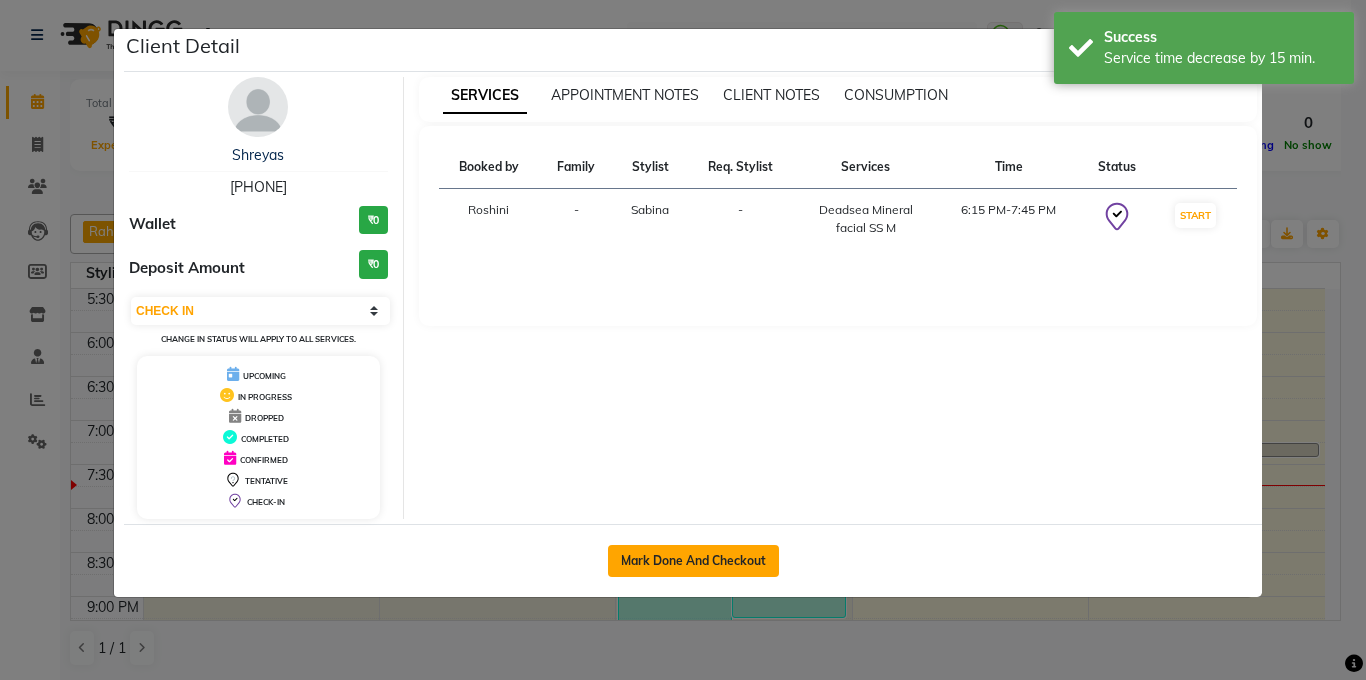 click on "Mark Done And Checkout" 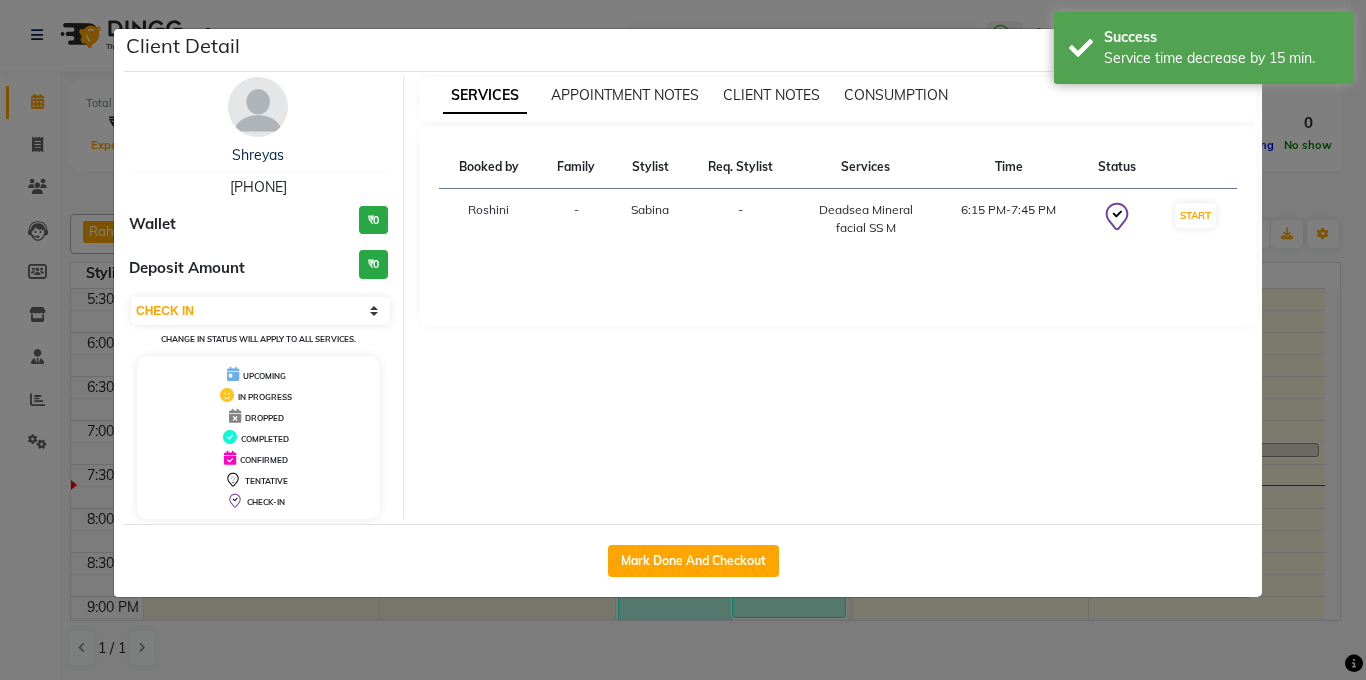 select on "service" 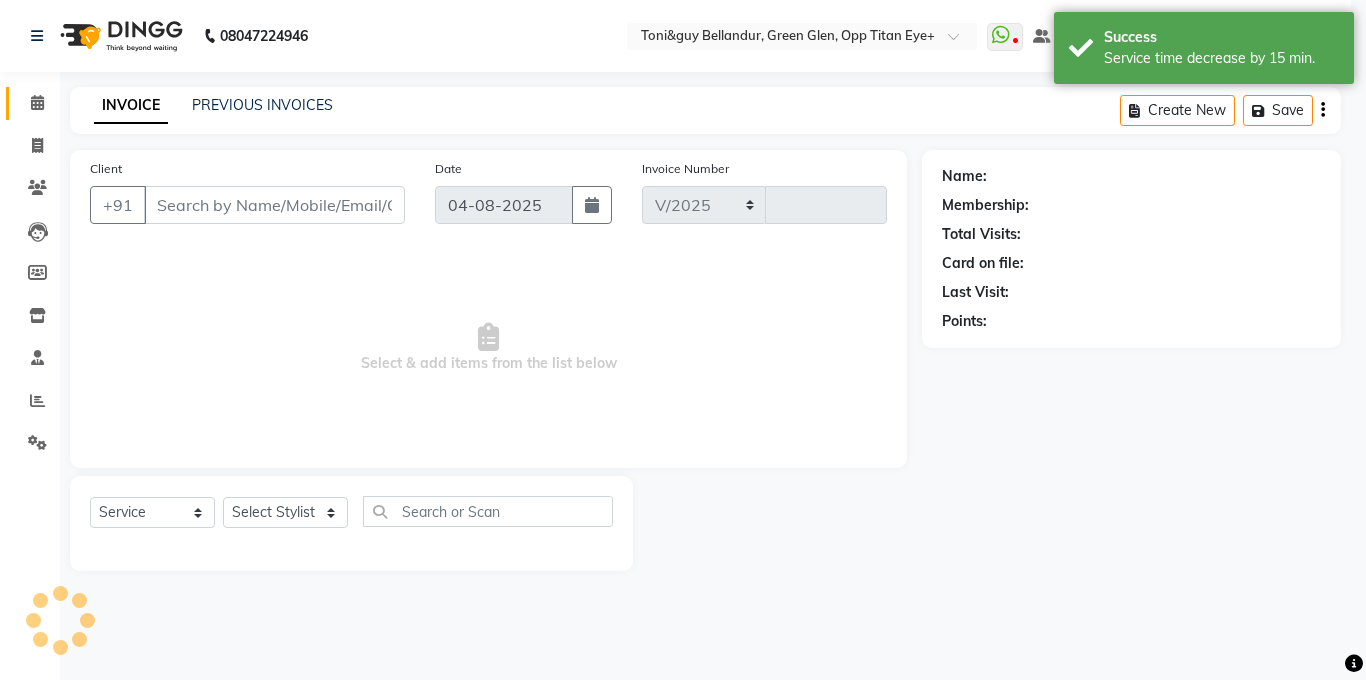 select on "5743" 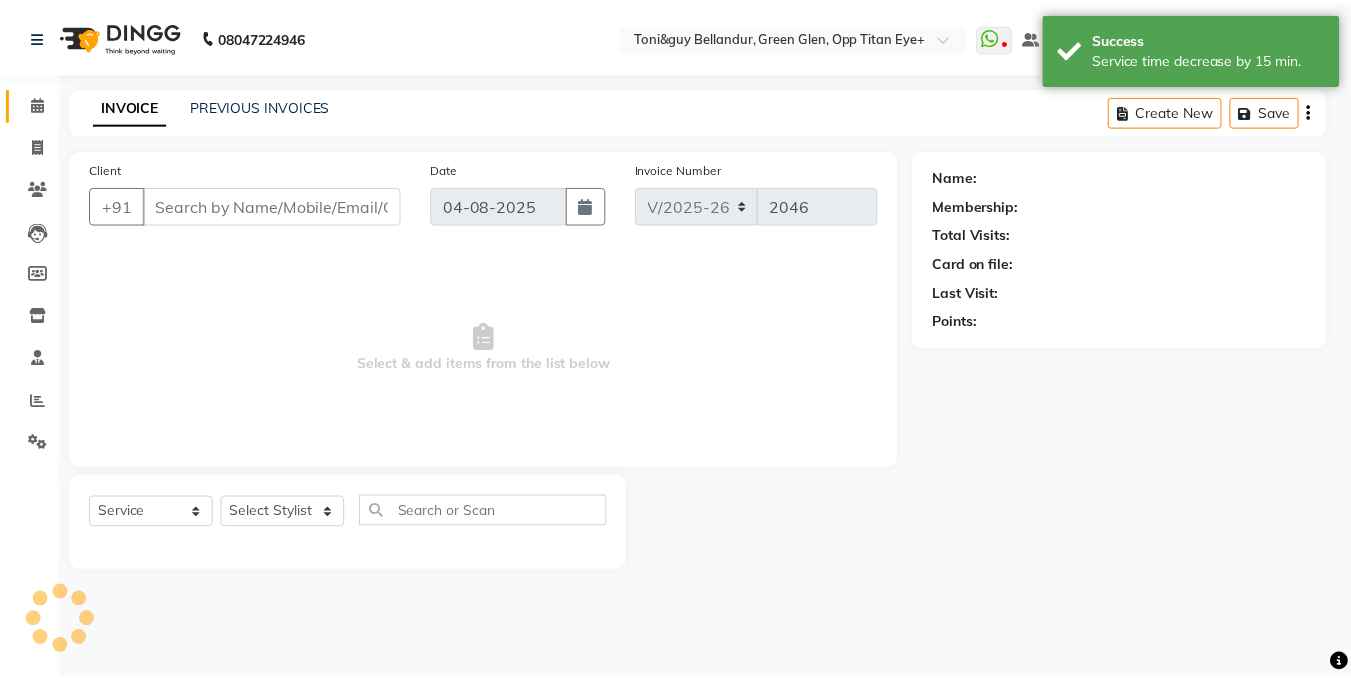 scroll, scrollTop: 0, scrollLeft: 0, axis: both 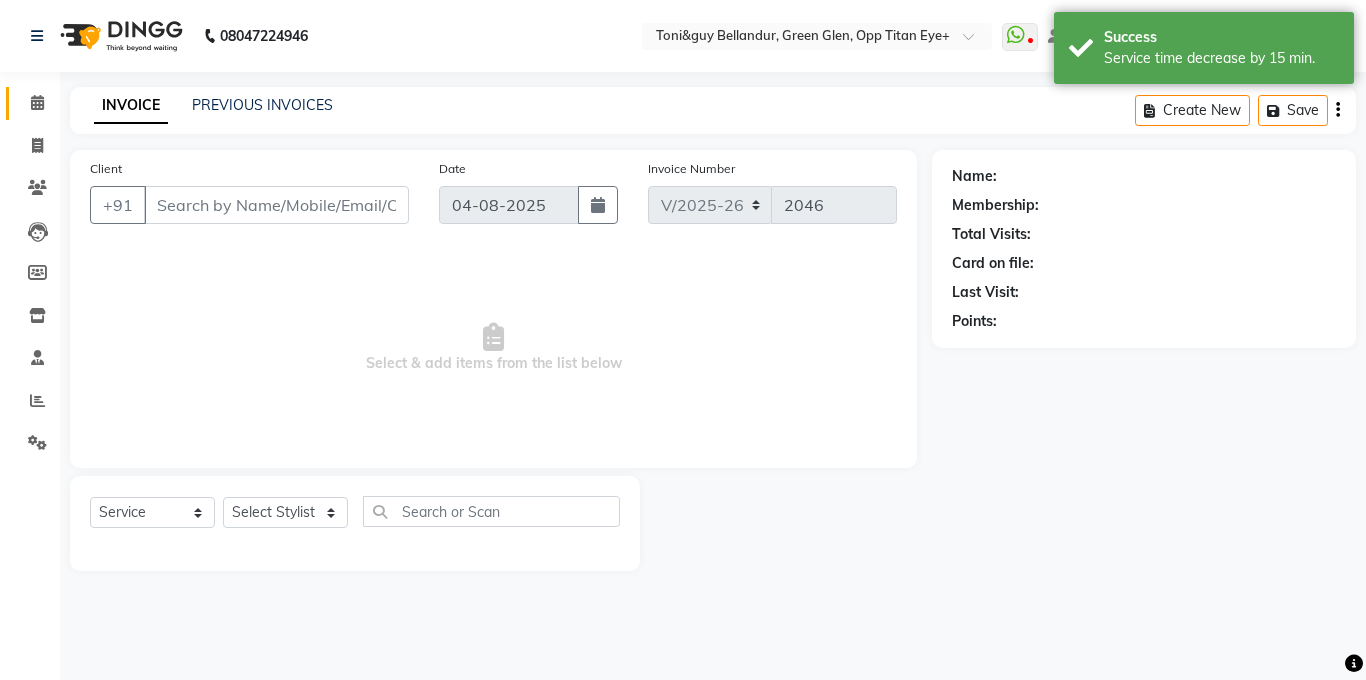type on "91******37" 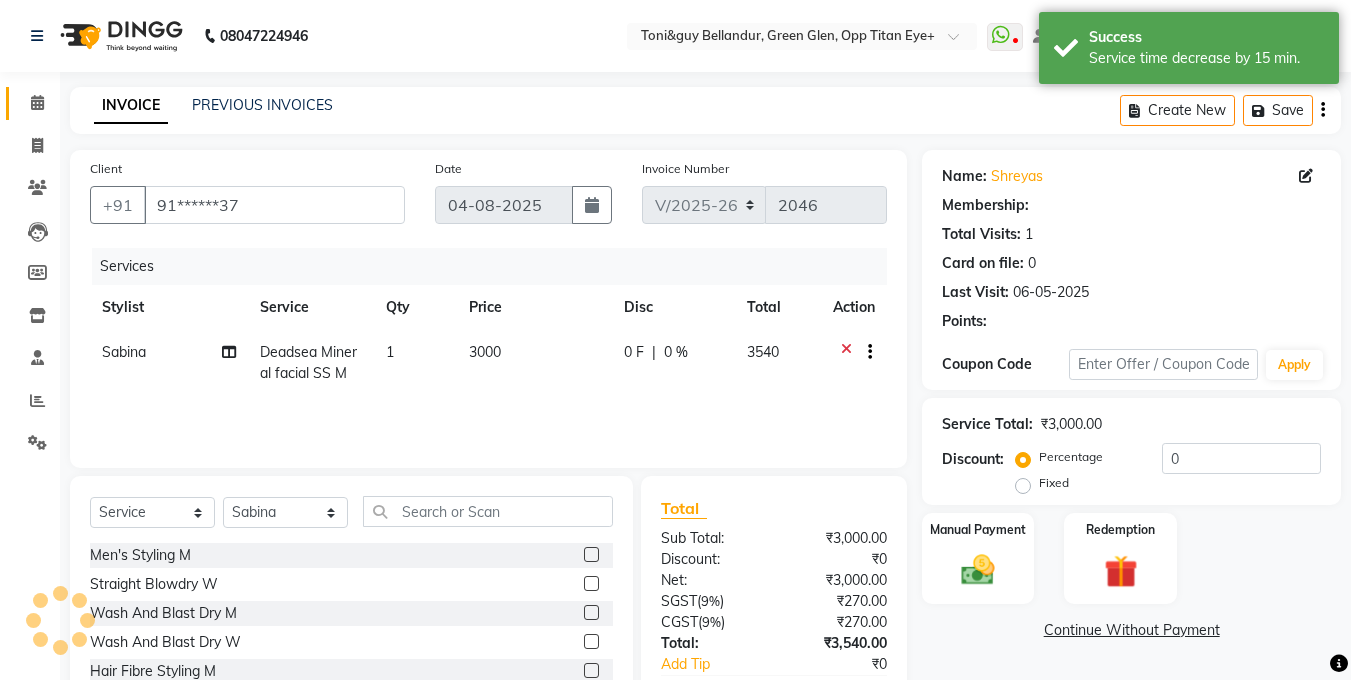 select on "1: Object" 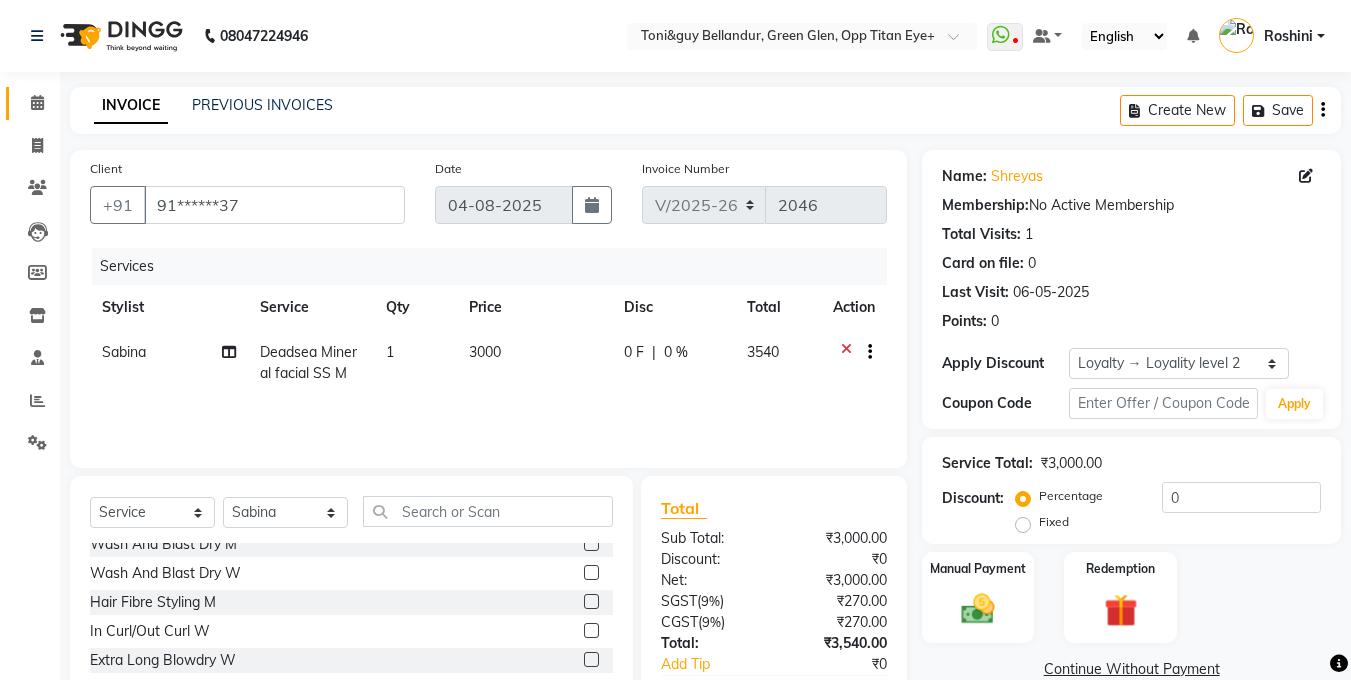 scroll, scrollTop: 239, scrollLeft: 0, axis: vertical 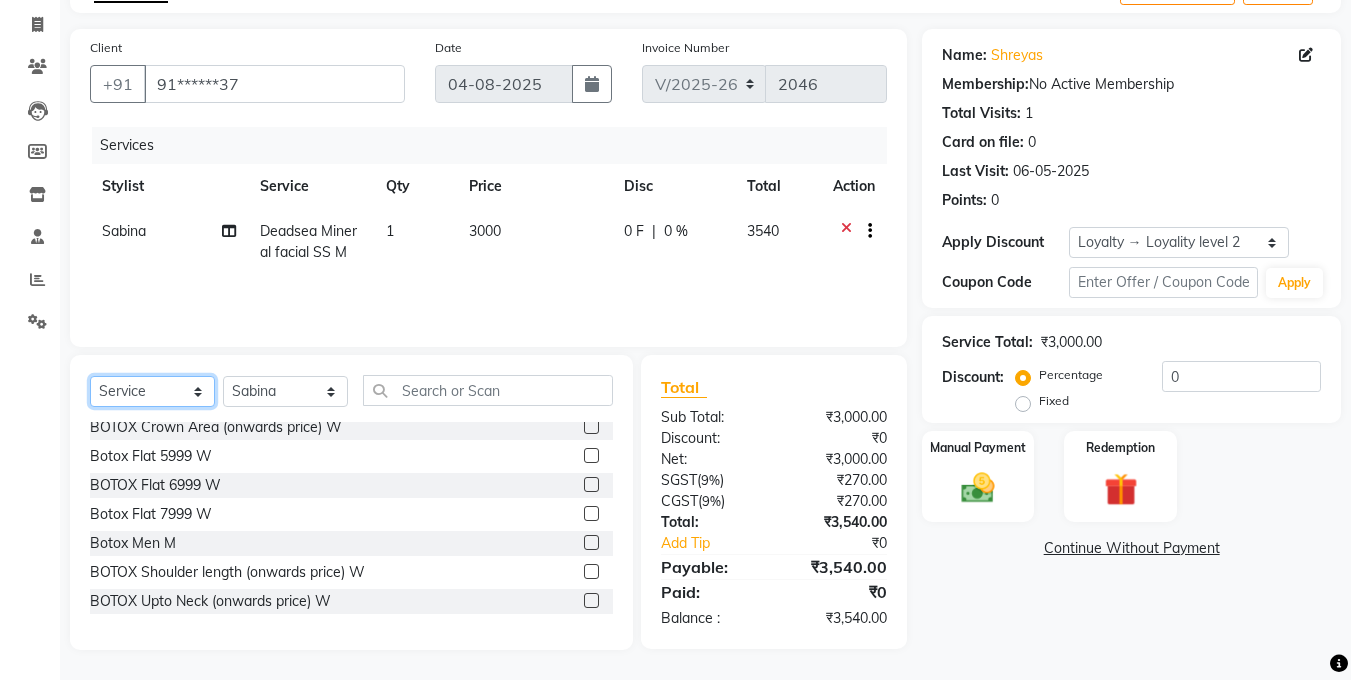 click on "Select  Service  Product  Membership  Package Voucher Prepaid Gift Card" 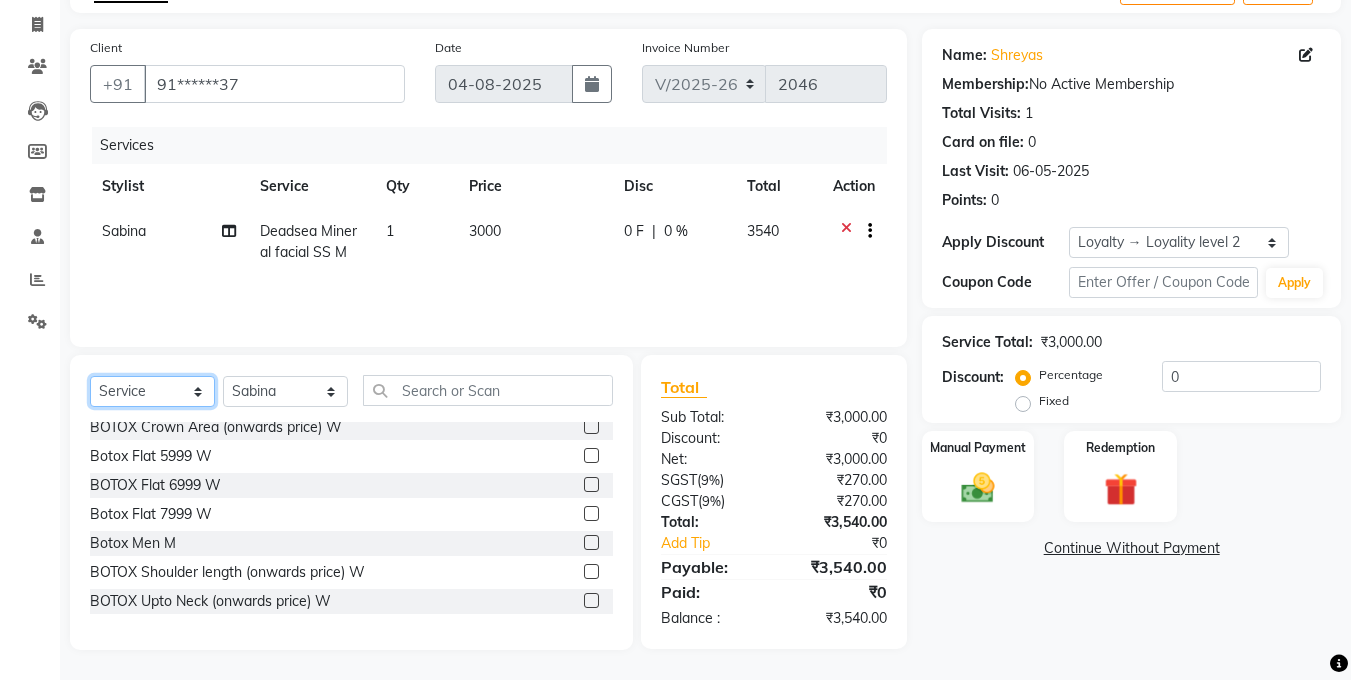 select on "product" 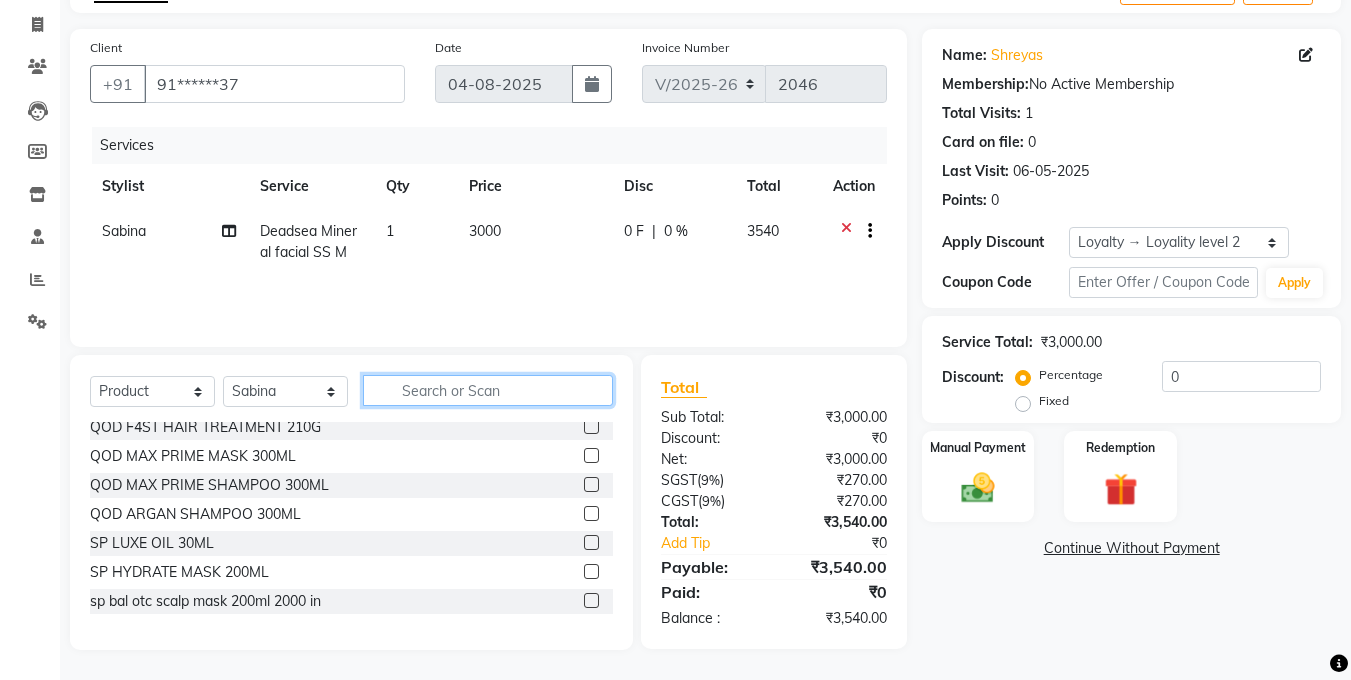 click 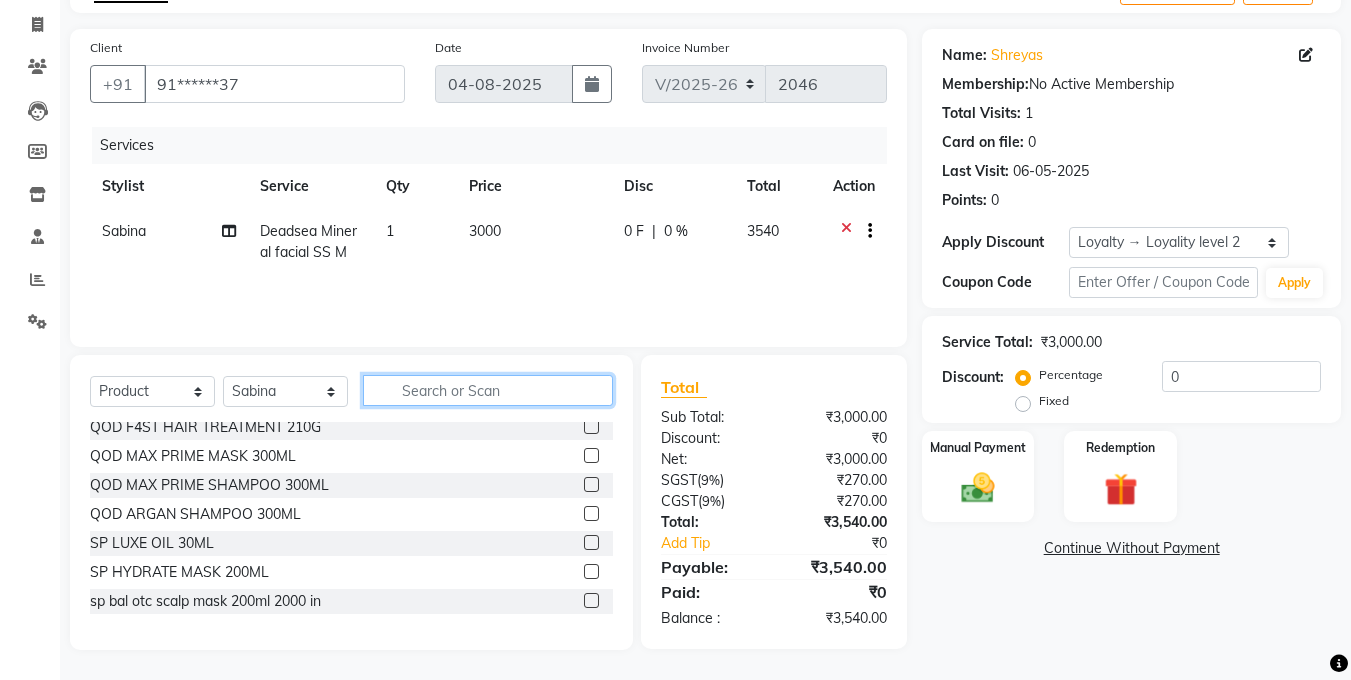 click 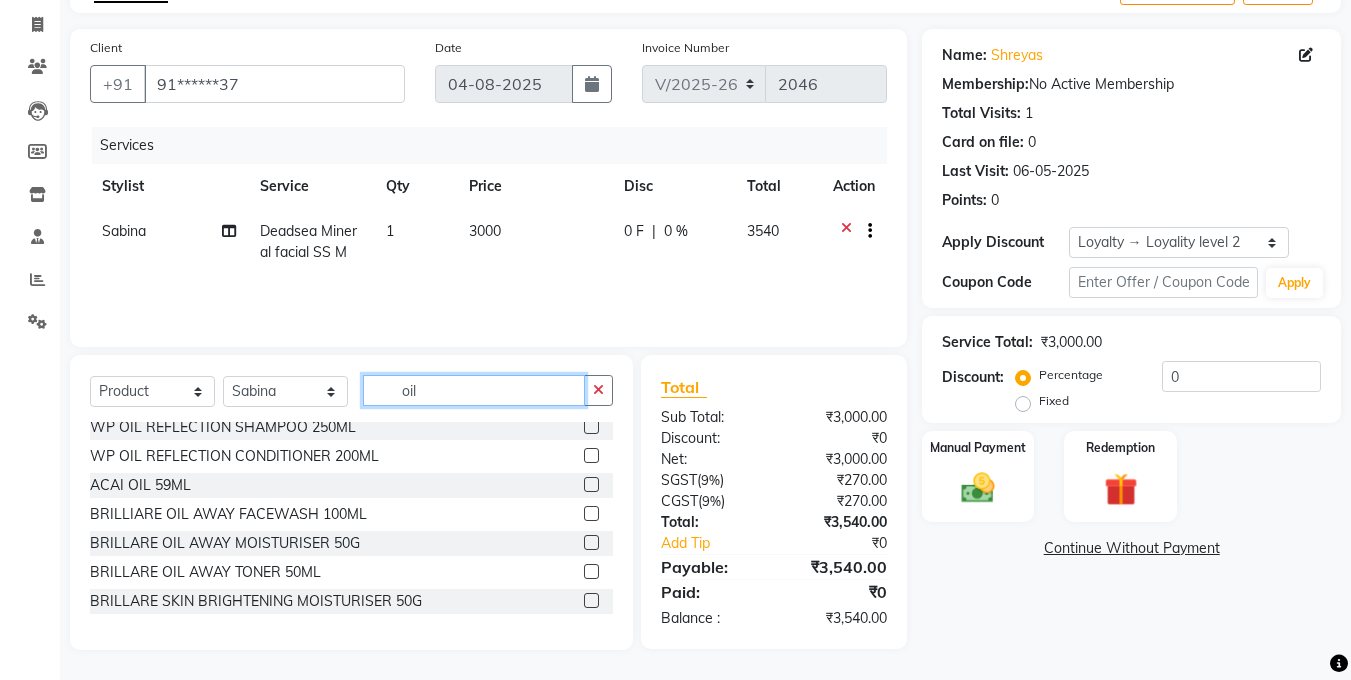 scroll, scrollTop: 0, scrollLeft: 0, axis: both 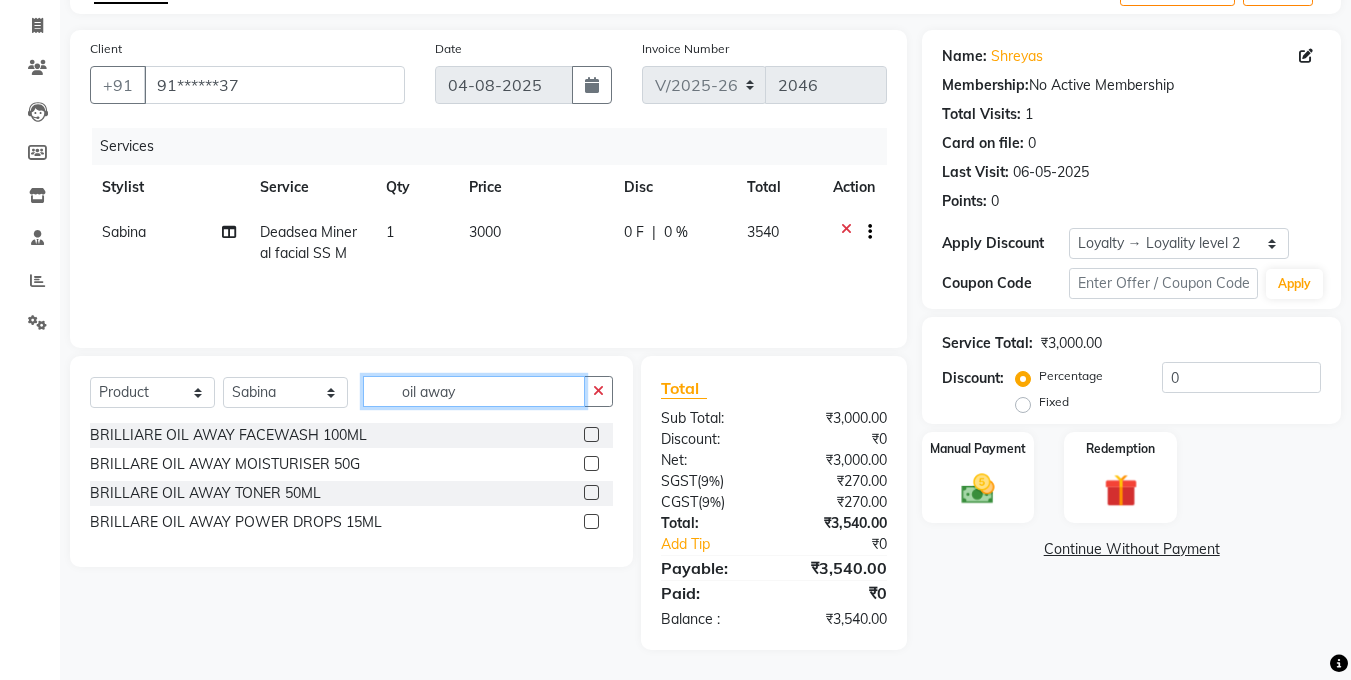 type on "oil away" 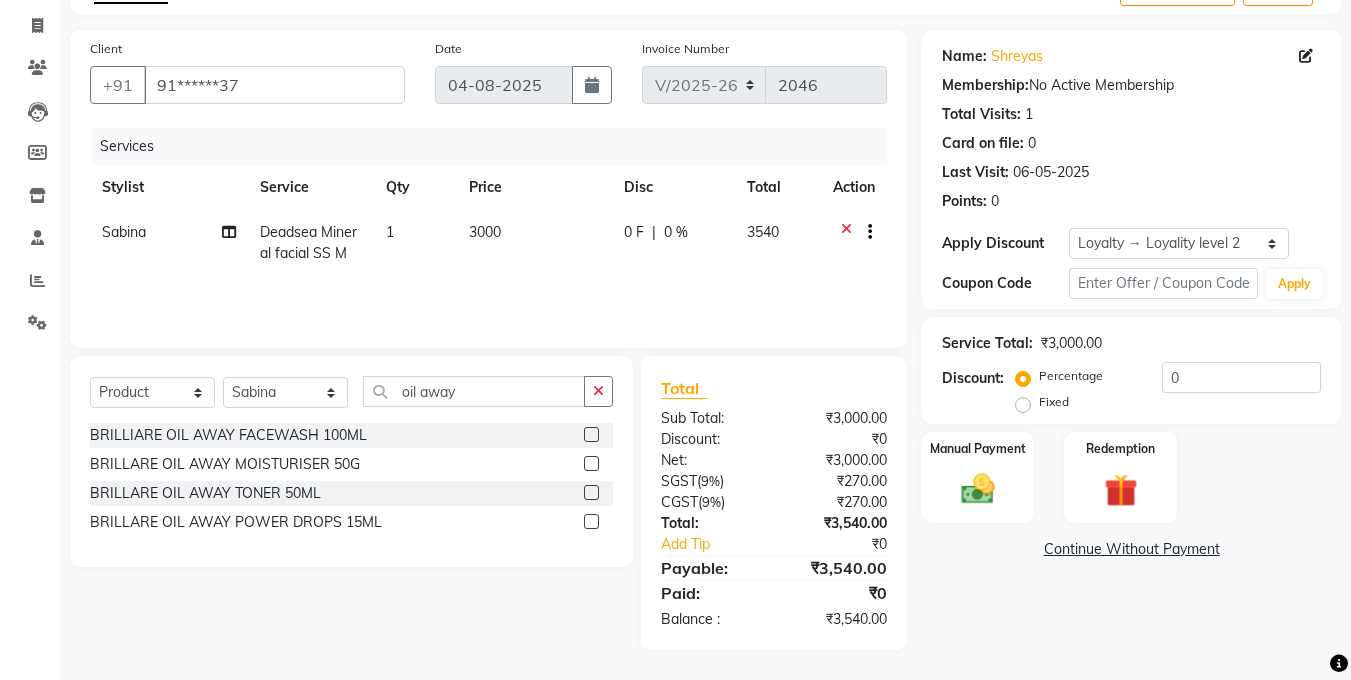 click 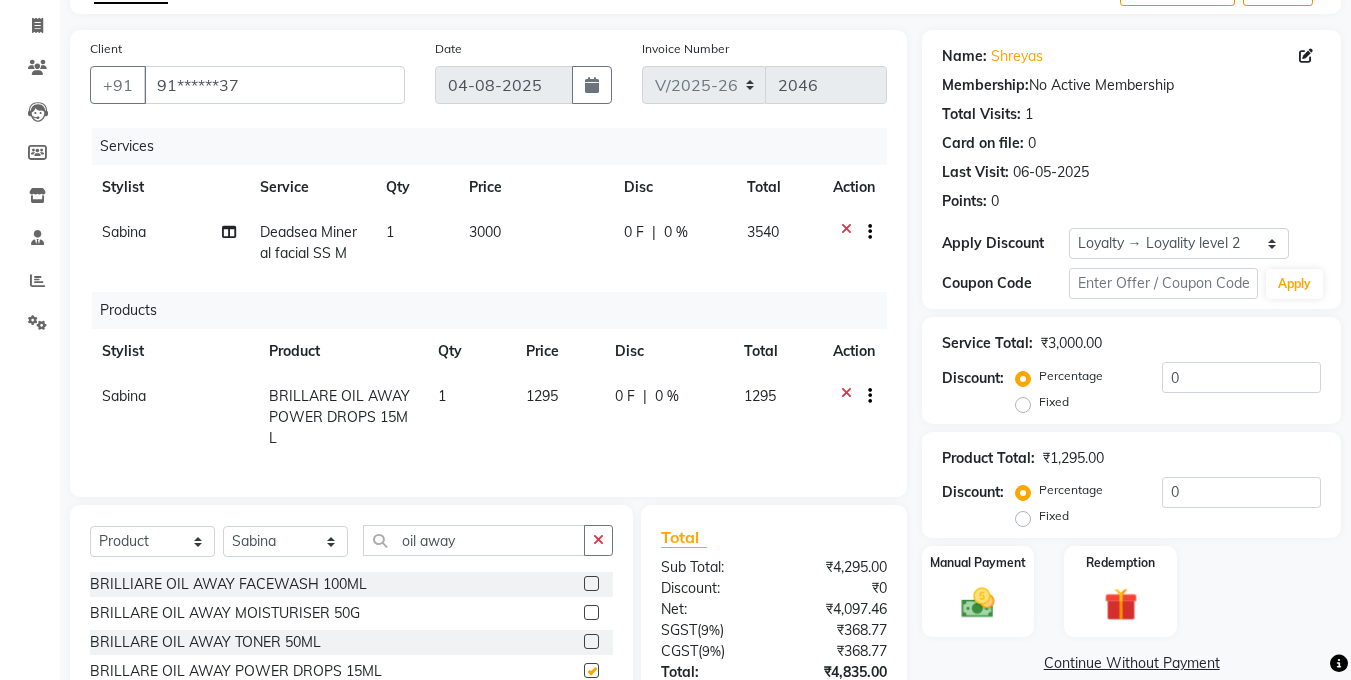 checkbox on "false" 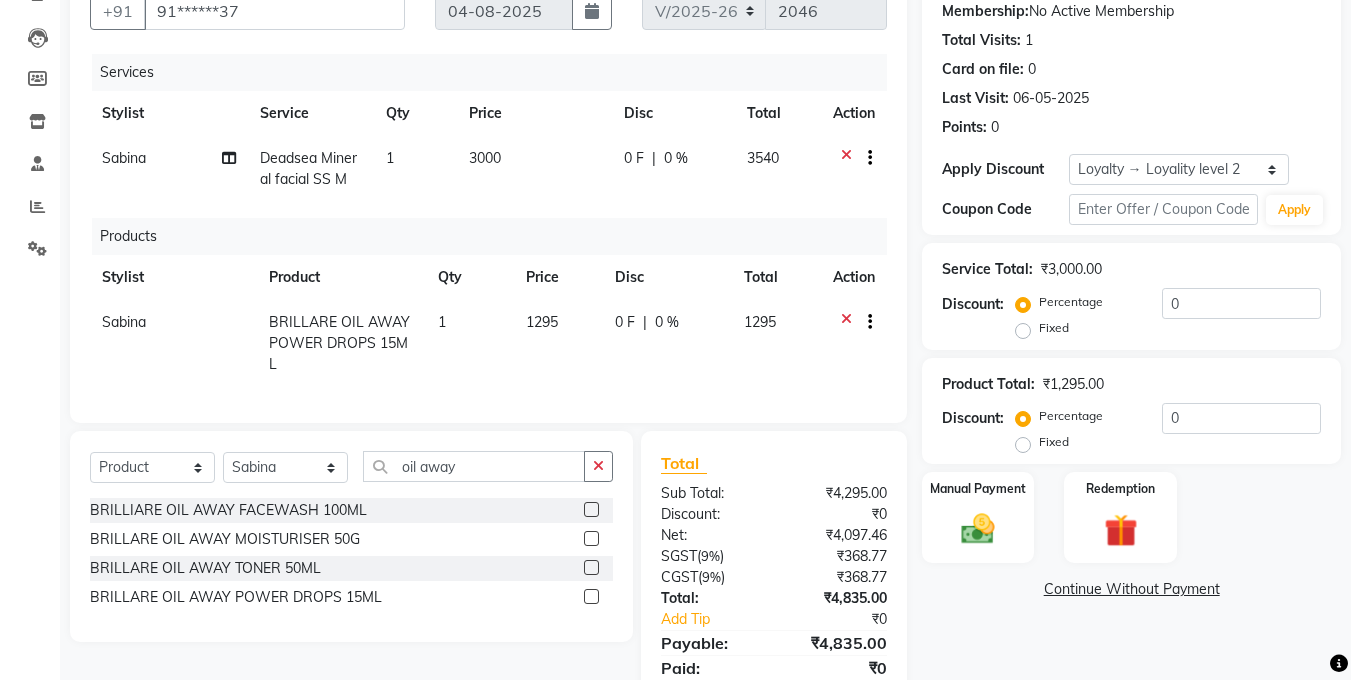 scroll, scrollTop: 284, scrollLeft: 0, axis: vertical 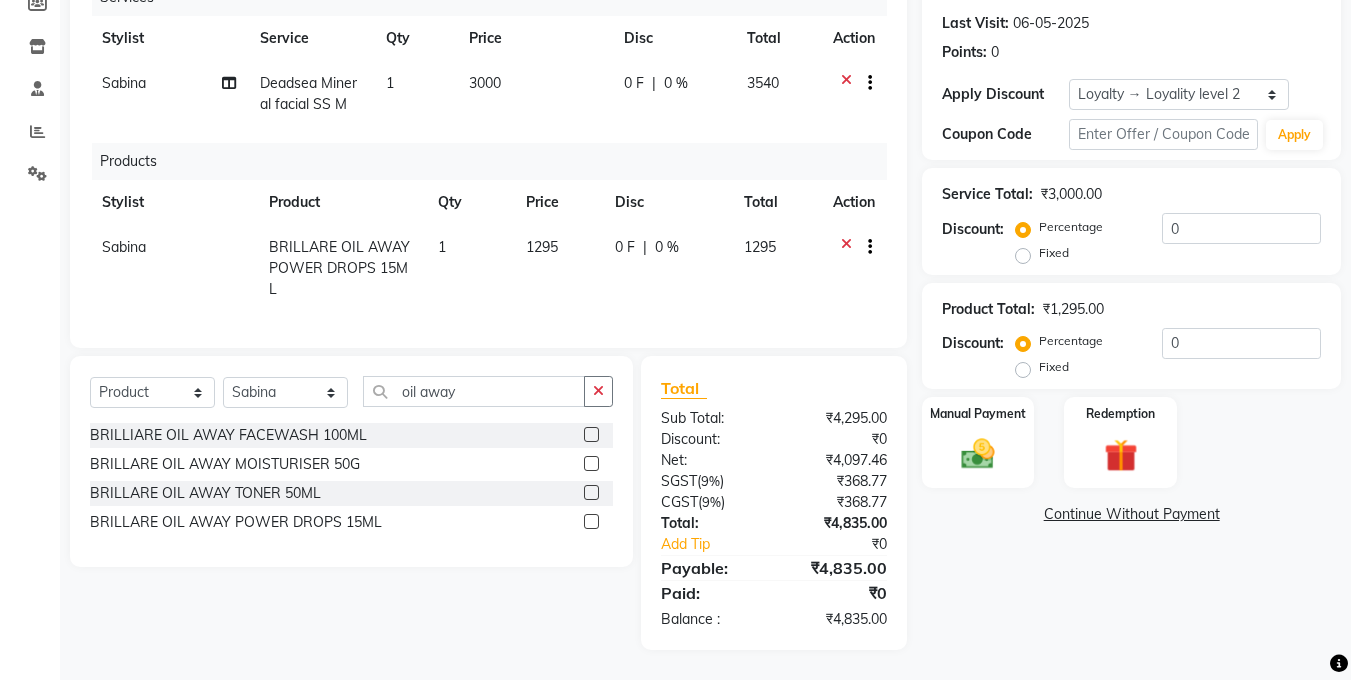 click 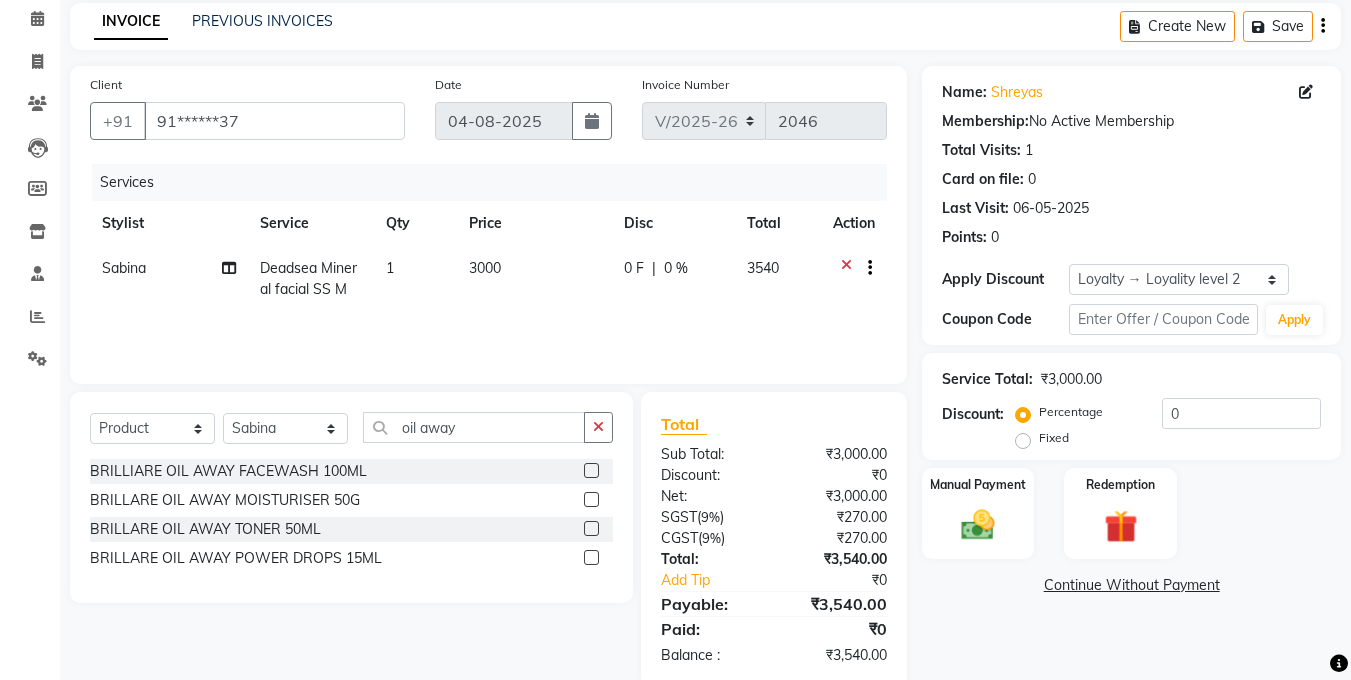 scroll, scrollTop: 120, scrollLeft: 0, axis: vertical 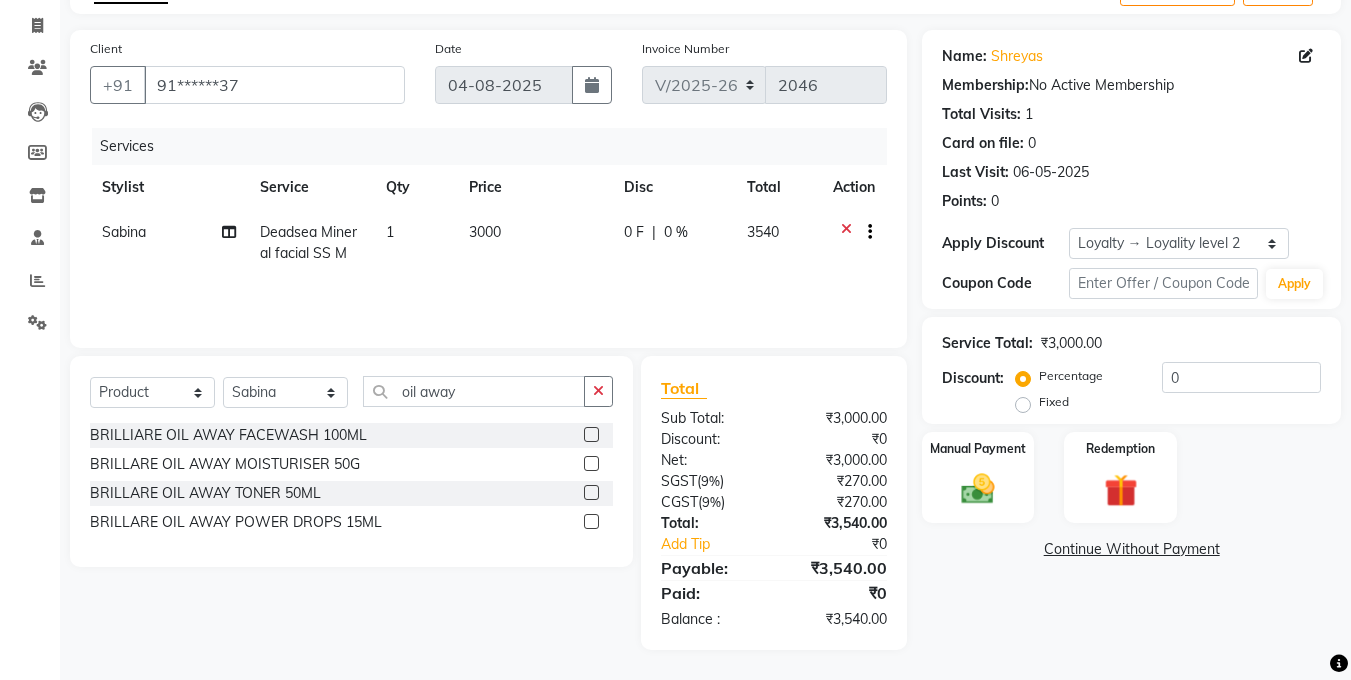 click on "3000" 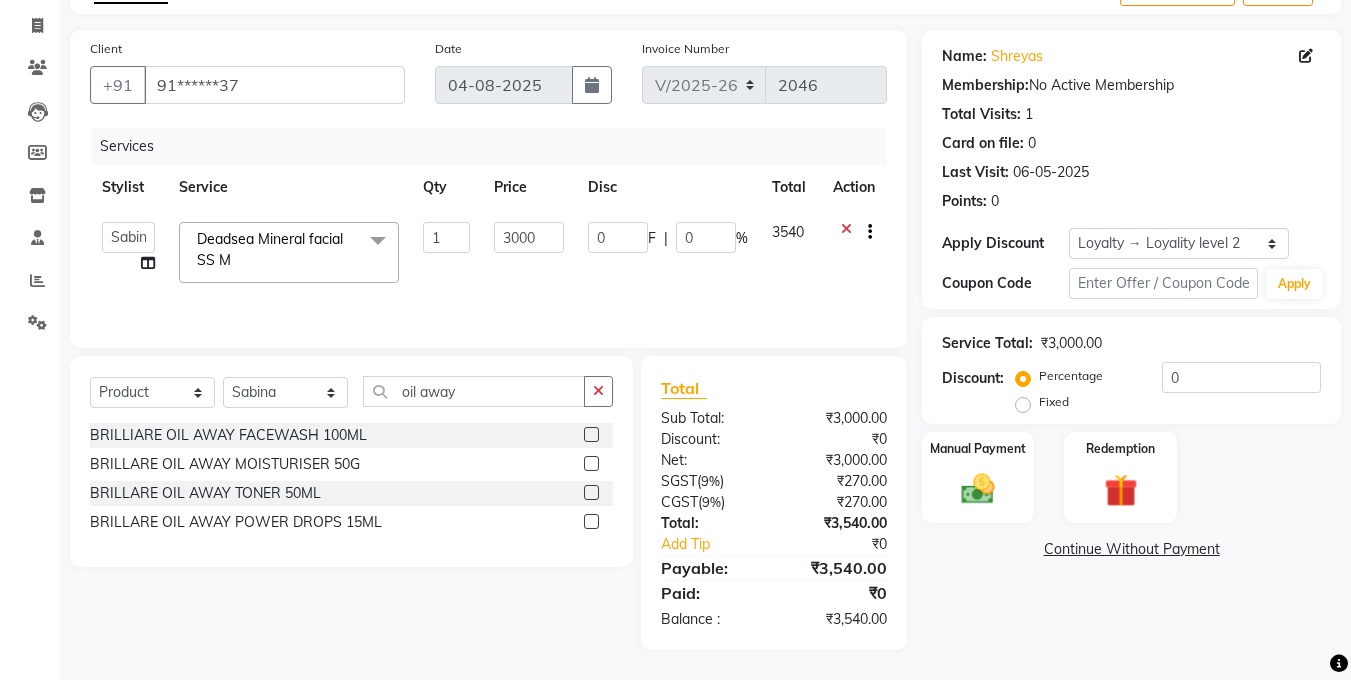click on "Deadsea Mineral facial SS M  x" 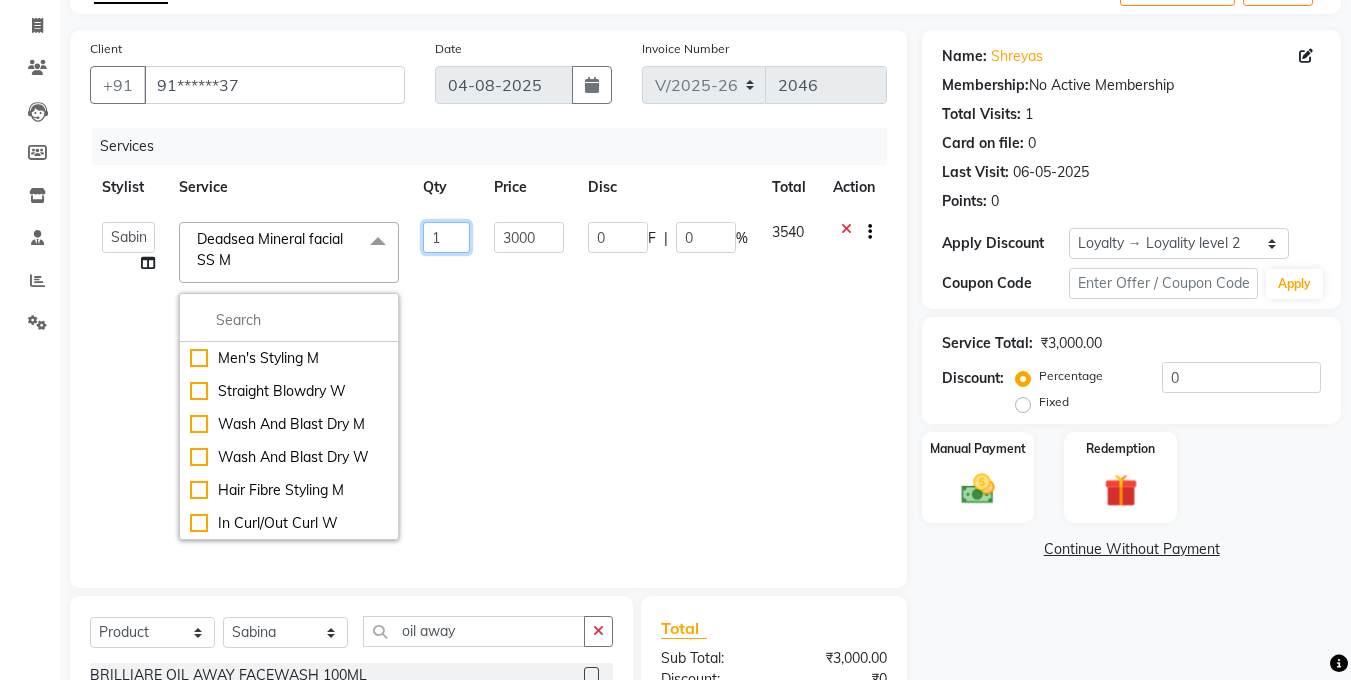 click on "1" 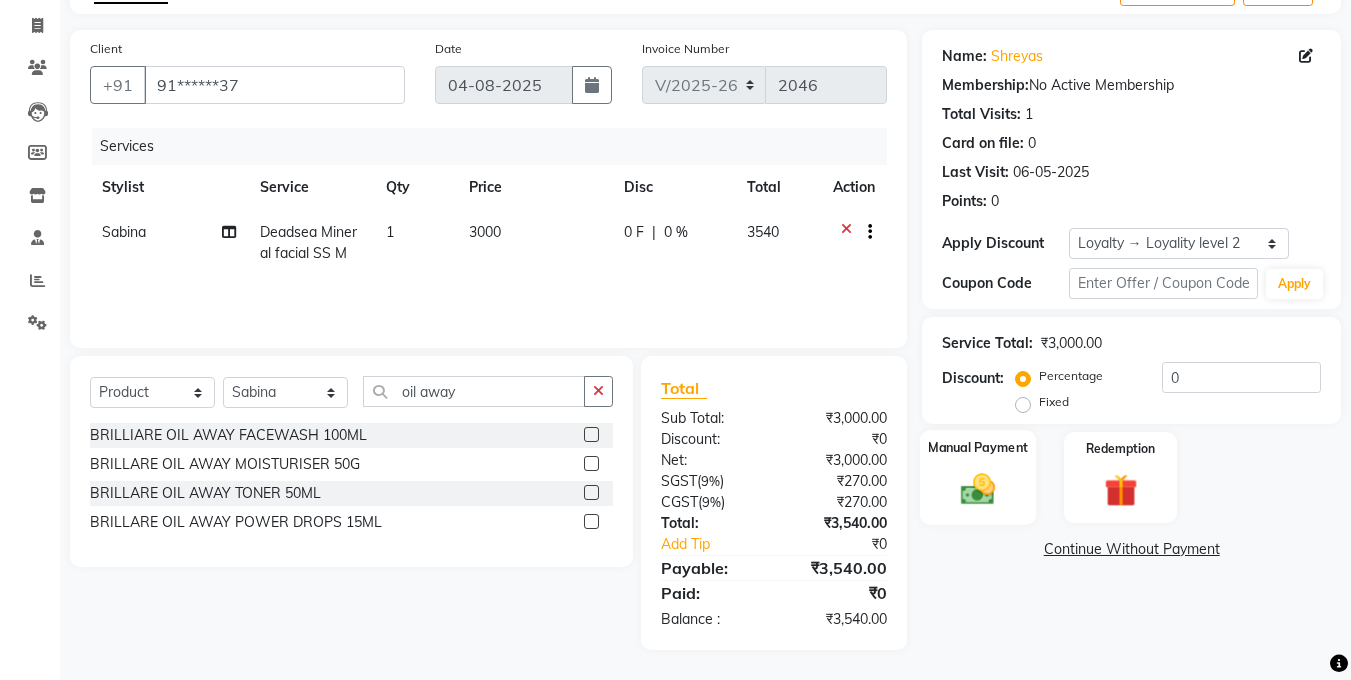 click on "Manual Payment" 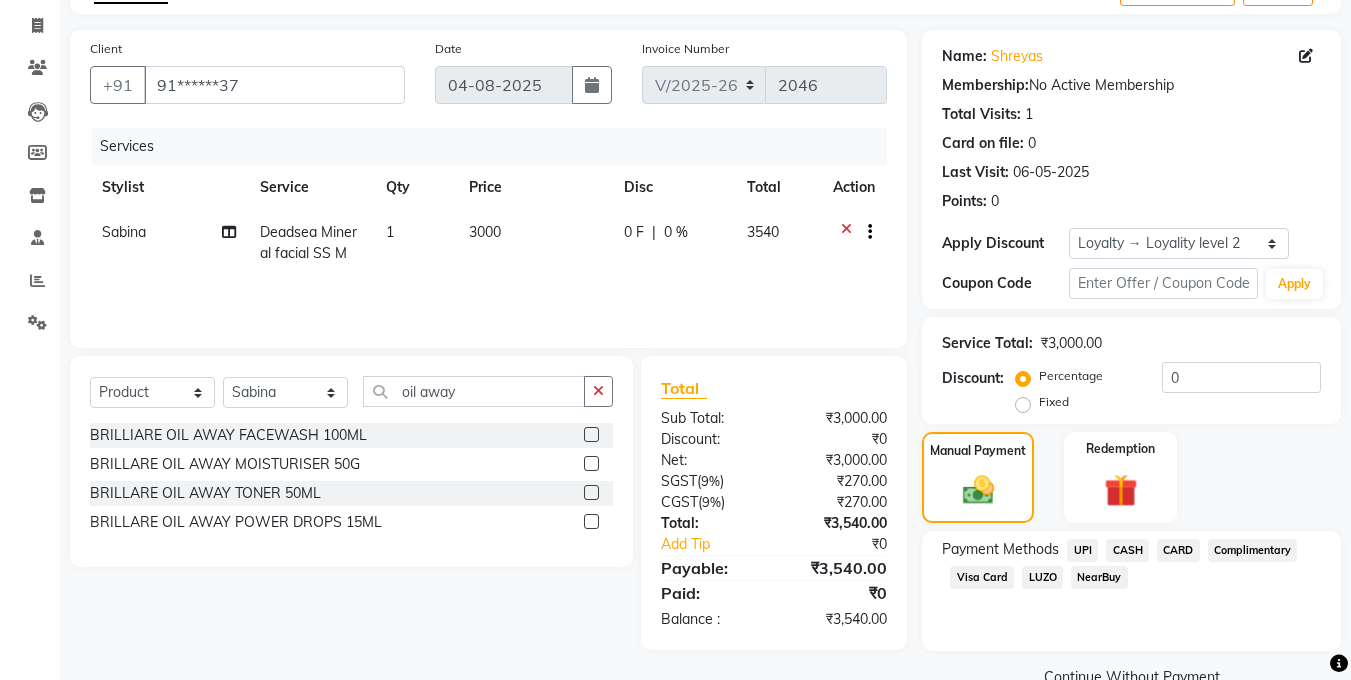 click on "Payment Methods  UPI   CASH   CARD   Complimentary   Visa Card   LUZO   NearBuy" 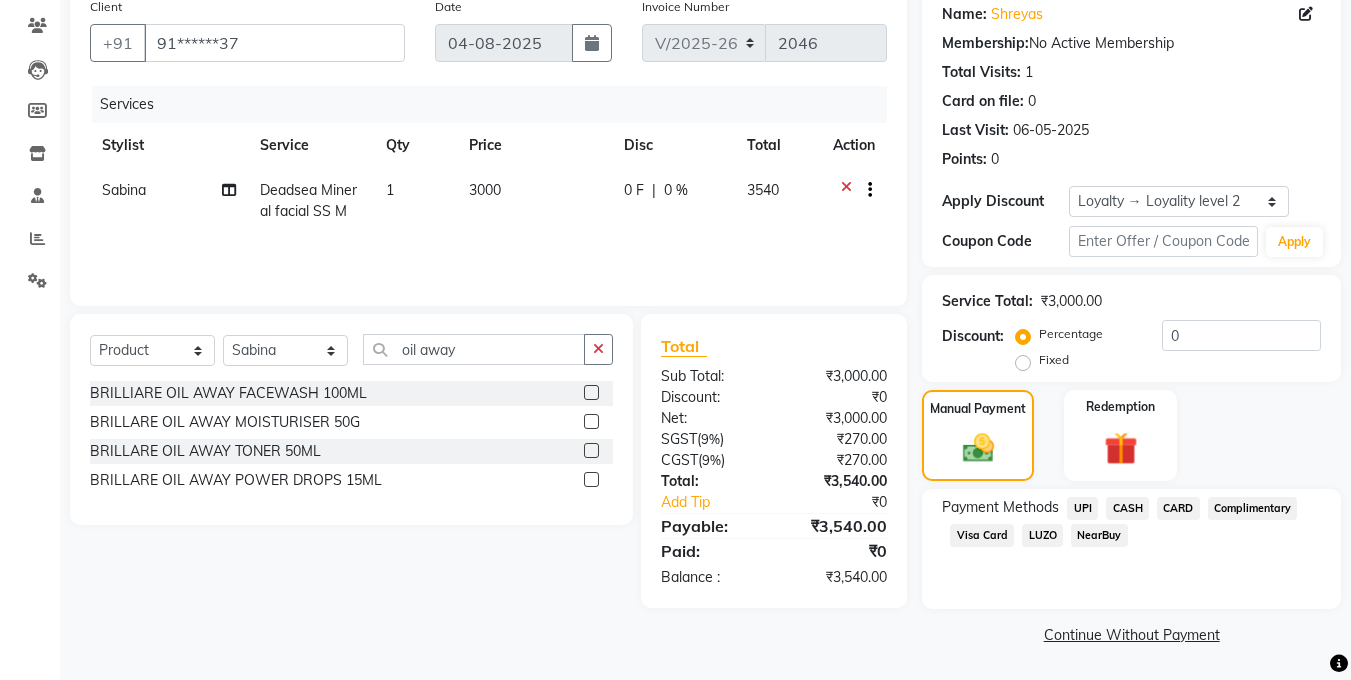 click on "UPI" 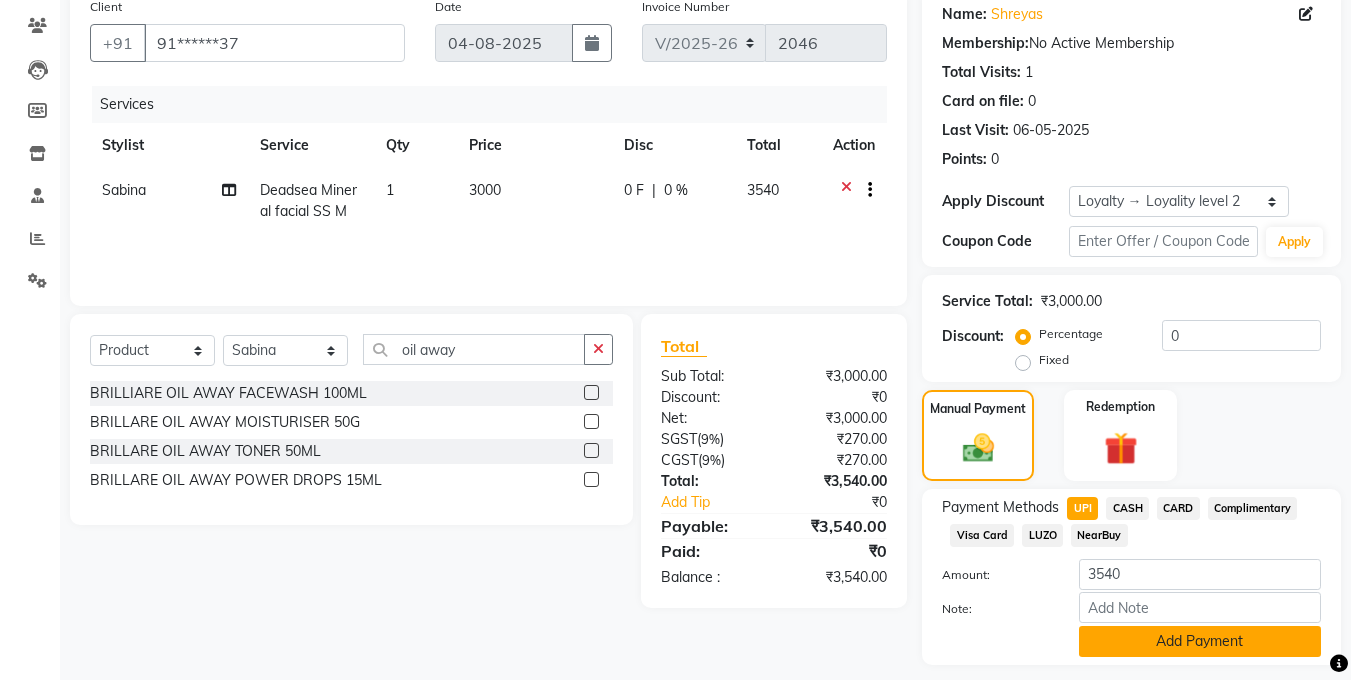 click on "Add Payment" 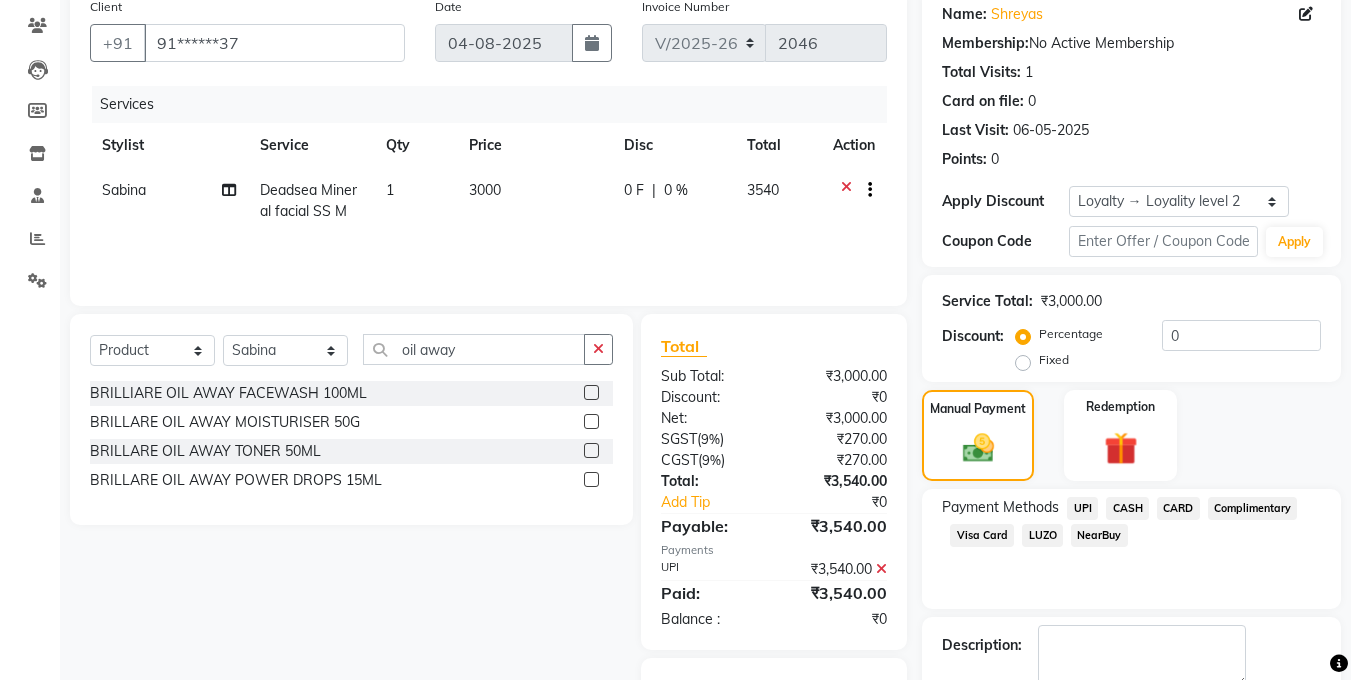 scroll, scrollTop: 275, scrollLeft: 0, axis: vertical 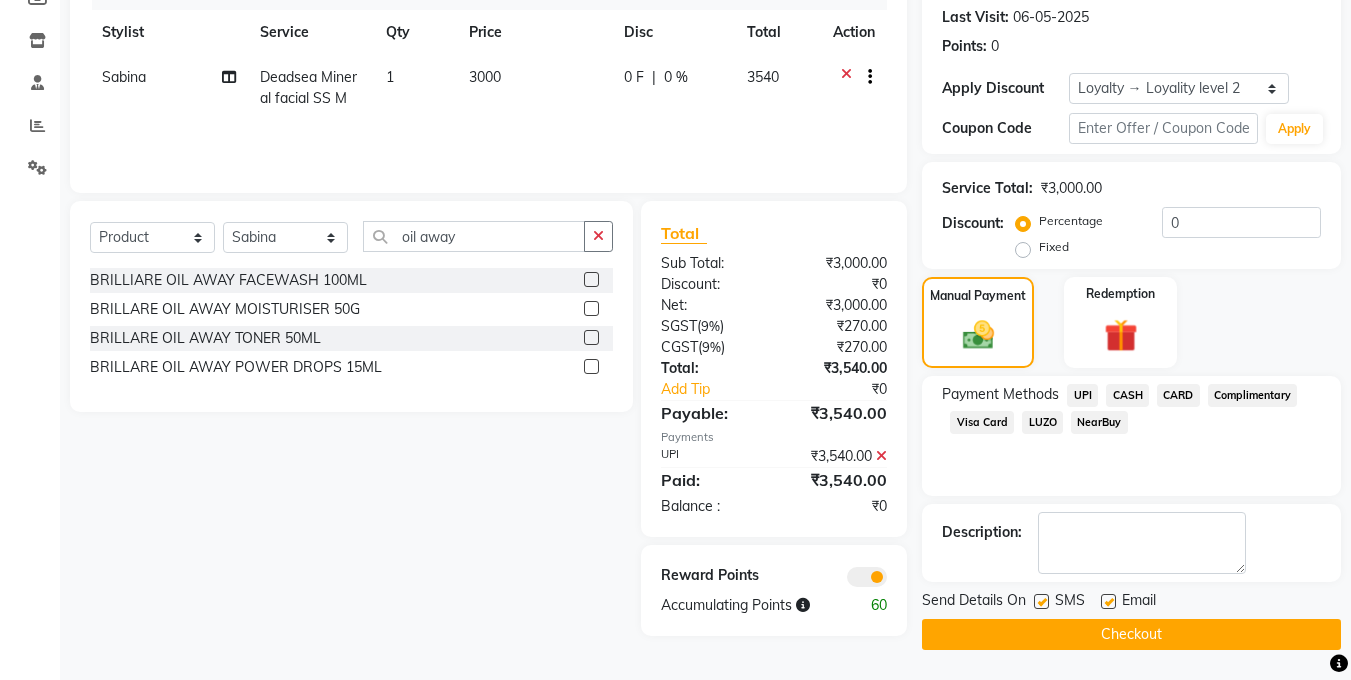 click 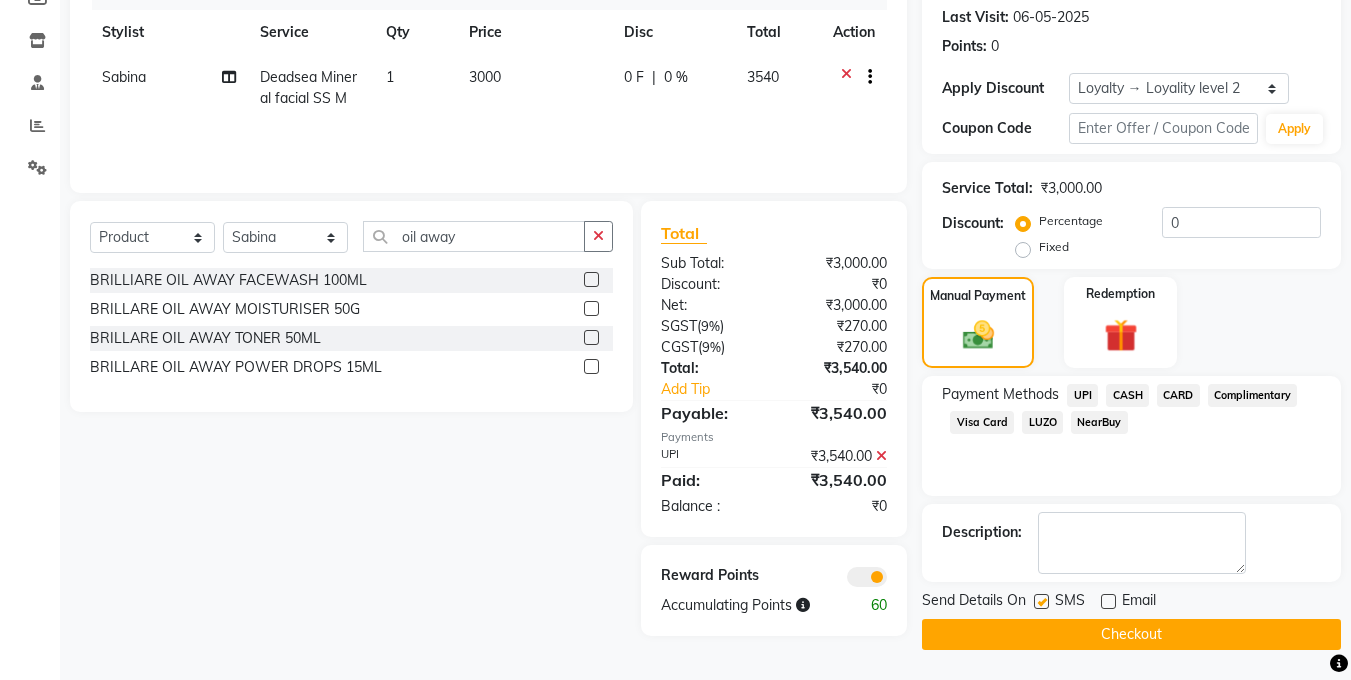 click on "Checkout" 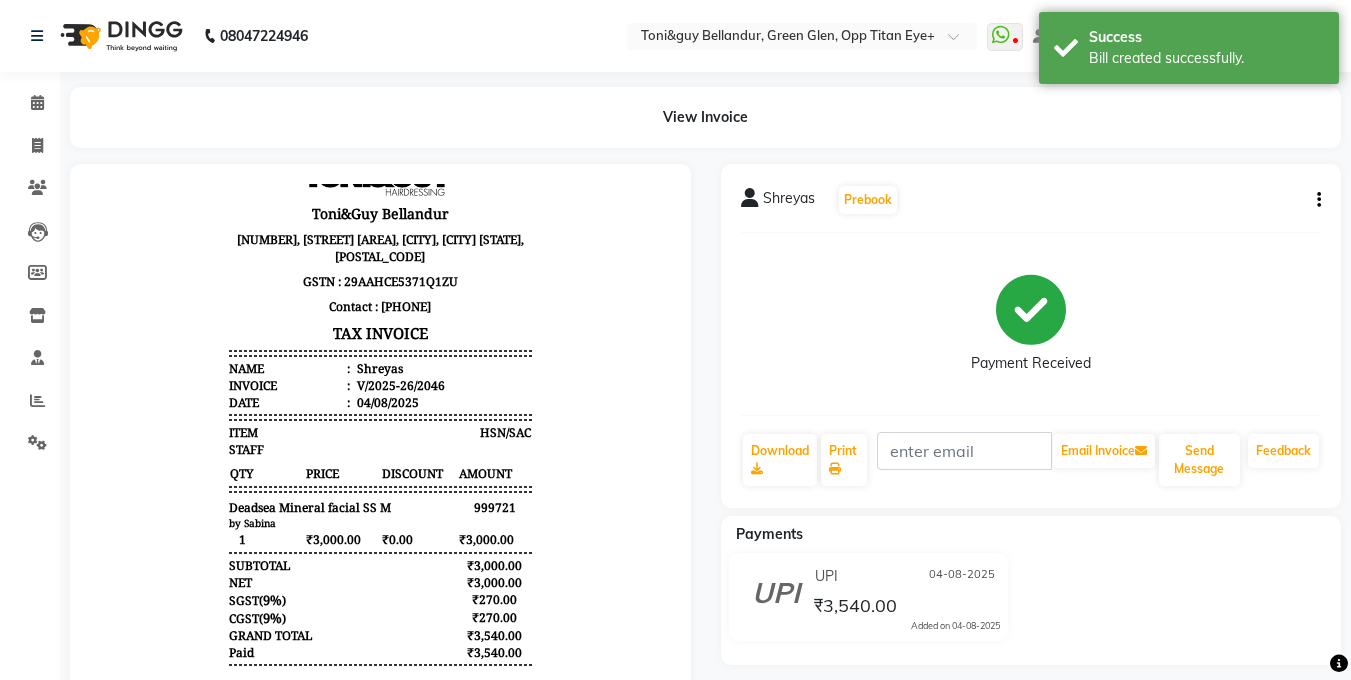 scroll, scrollTop: 16, scrollLeft: 0, axis: vertical 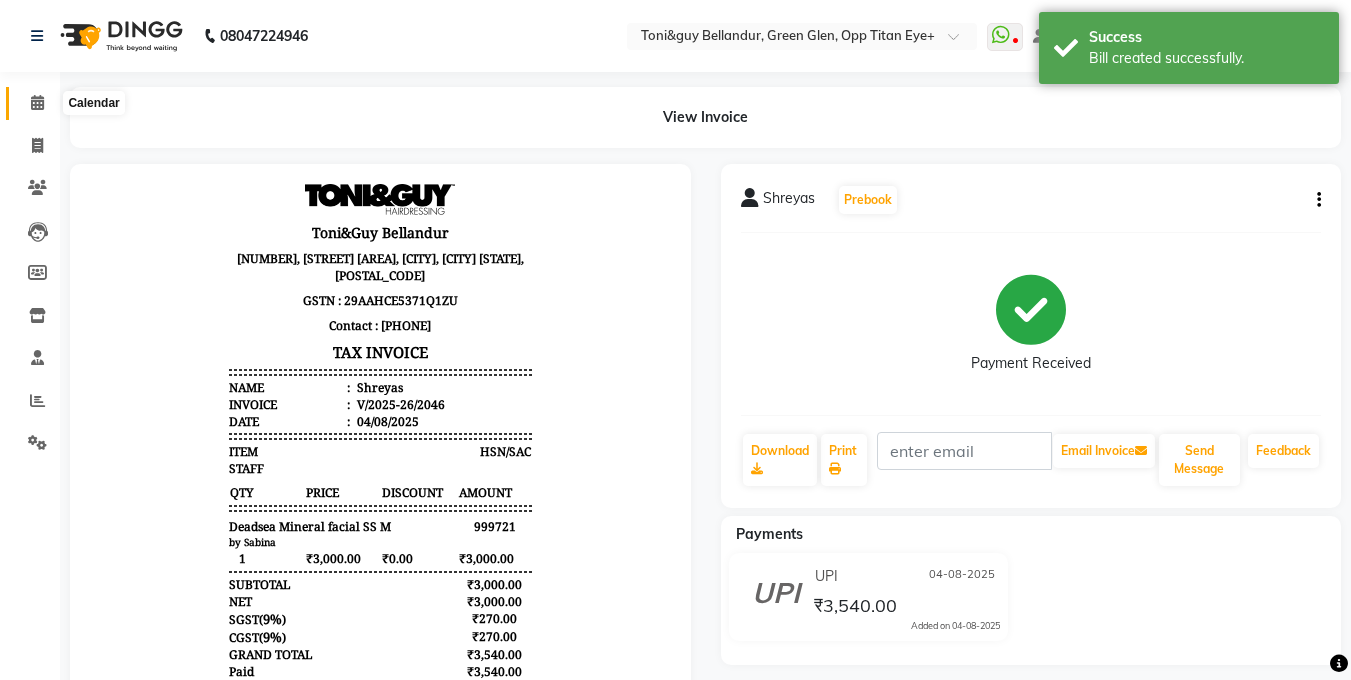 click 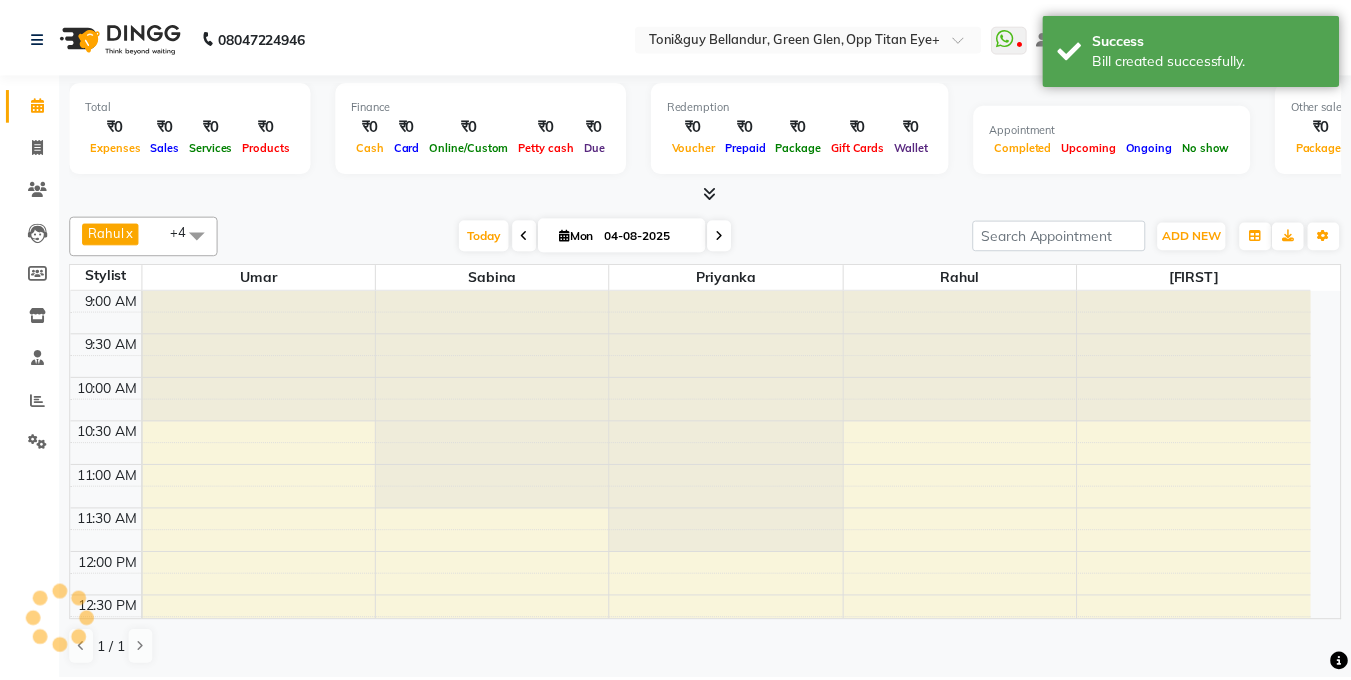 scroll, scrollTop: 0, scrollLeft: 0, axis: both 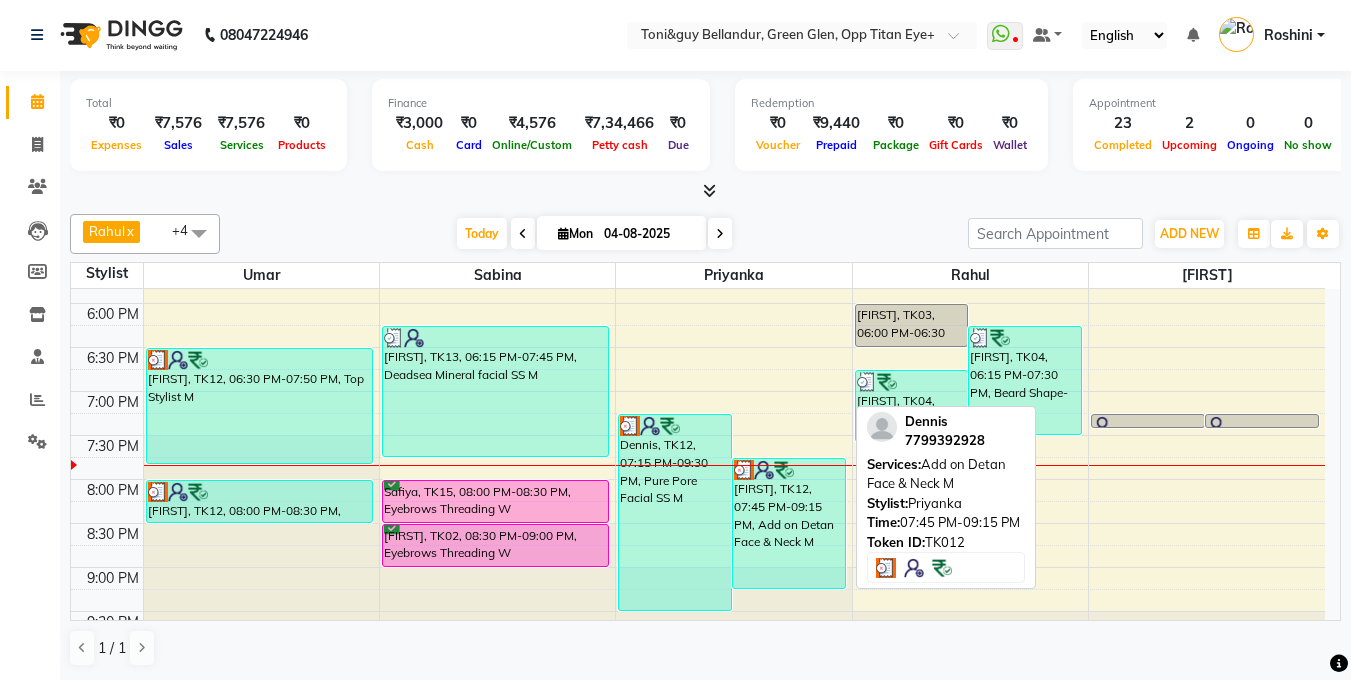 click at bounding box center (789, 470) 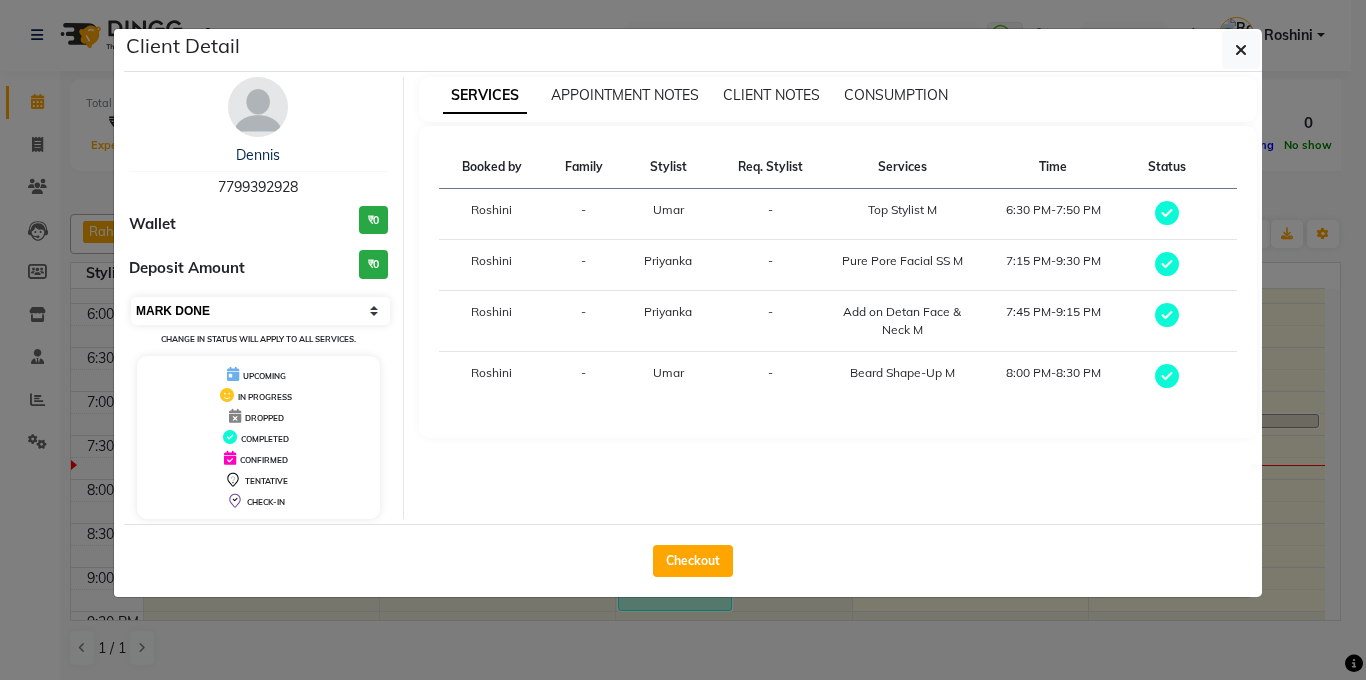 click on "Select MARK DONE UPCOMING" at bounding box center [260, 311] 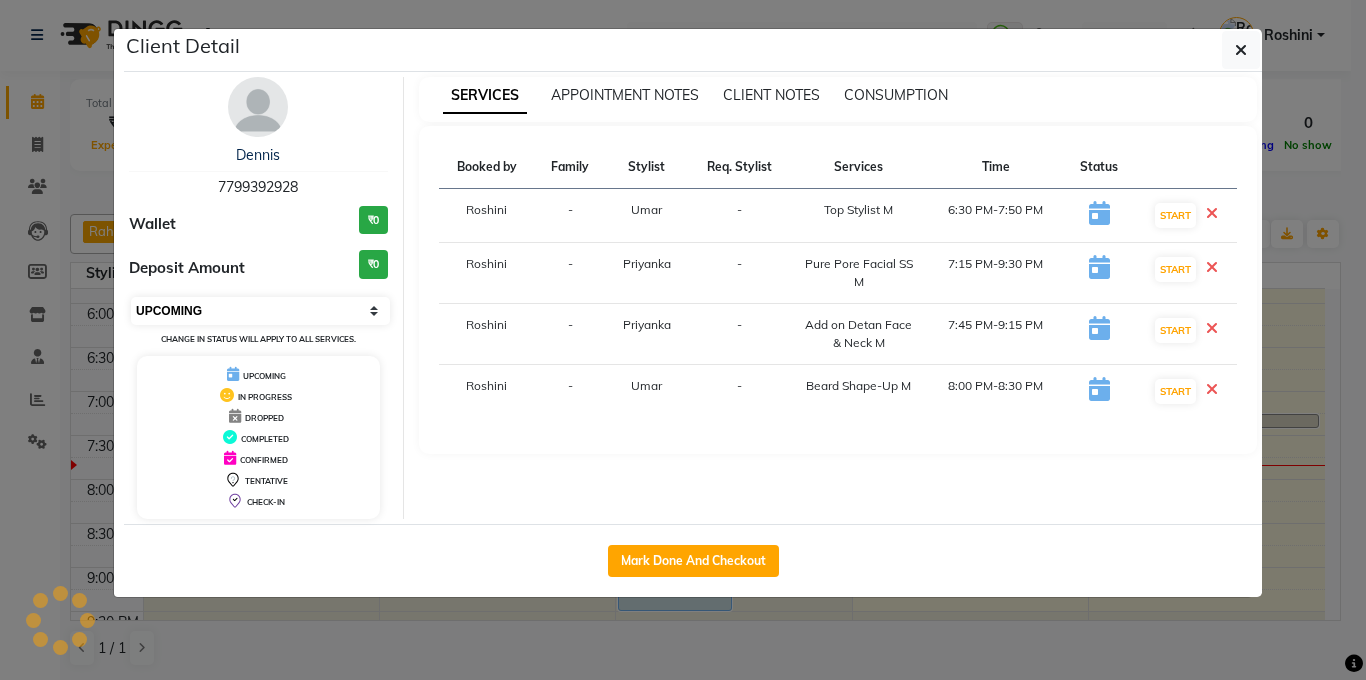 click on "Select IN SERVICE CONFIRMED TENTATIVE CHECK IN MARK DONE DROPPED UPCOMING" at bounding box center (260, 311) 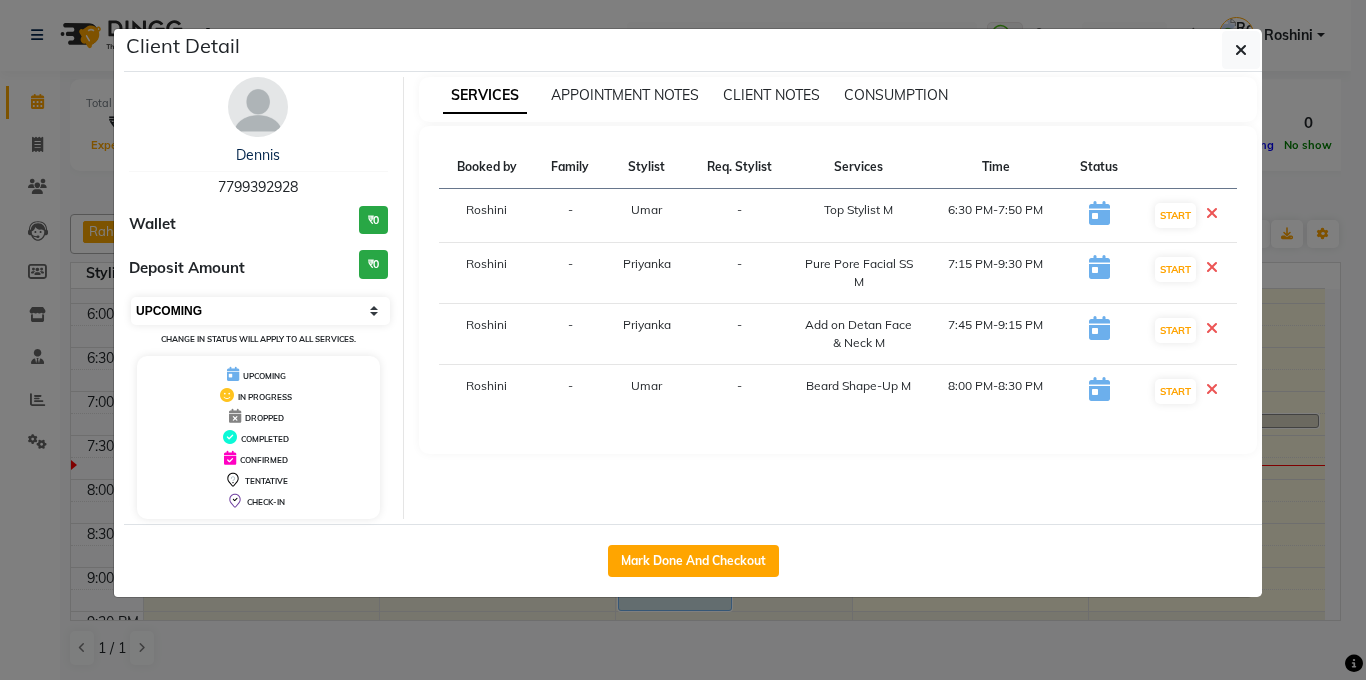select on "8" 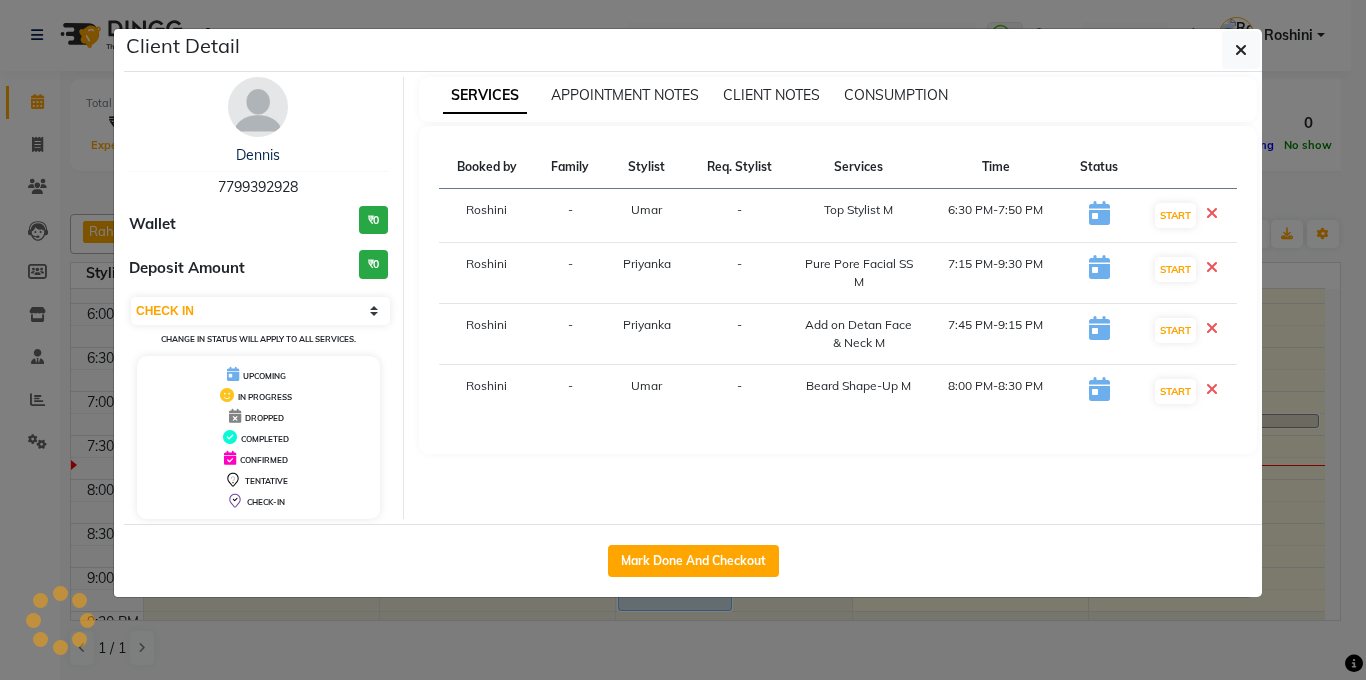 click on "Client Detail  Dennis    7799392928 Wallet ₹0 Deposit Amount  ₹0  Select IN SERVICE CONFIRMED TENTATIVE CHECK IN MARK DONE DROPPED UPCOMING Change in status will apply to all services. UPCOMING IN PROGRESS DROPPED COMPLETED CONFIRMED TENTATIVE CHECK-IN SERVICES APPOINTMENT NOTES CLIENT NOTES CONSUMPTION Booked by Family Stylist Req. Stylist Services Time Status  Roshini  - Umar -  Top Stylist M   6:30 PM-7:50 PM   START   Roshini  - Priyanka -  Pure Pore Facial SS M   7:15 PM-9:30 PM   START   Roshini  - Priyanka -  Add on Detan Face & Neck M   7:45 PM-9:15 PM   START   Roshini  - Umar -  Beard Shape-Up M   8:00 PM-8:30 PM   START   Mark Done And Checkout" 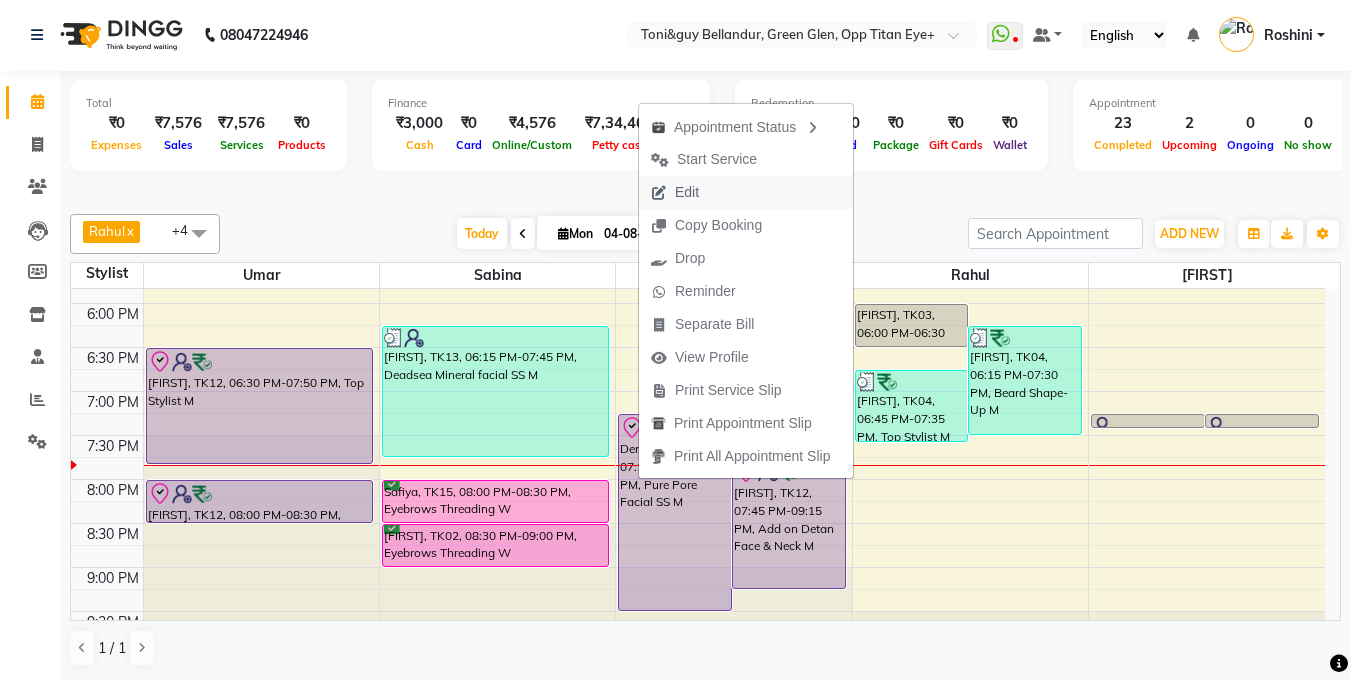 click on "Edit" at bounding box center (675, 192) 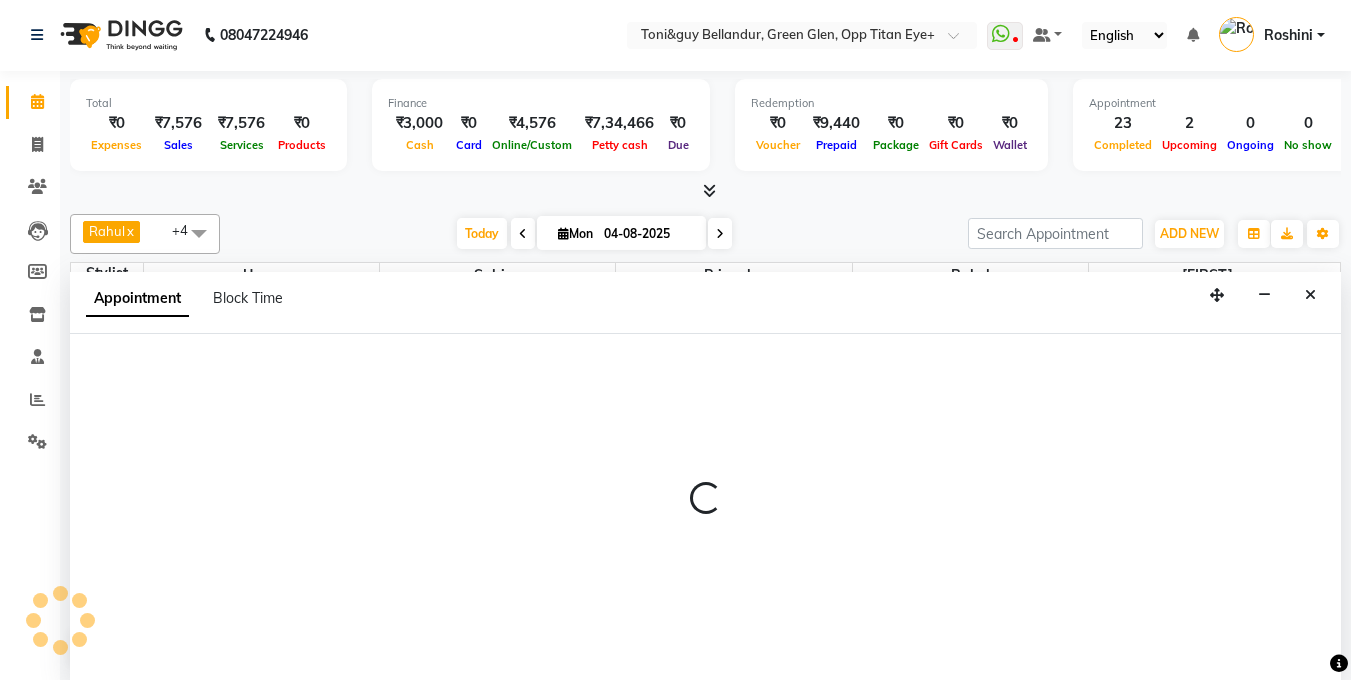 select on "check-in" 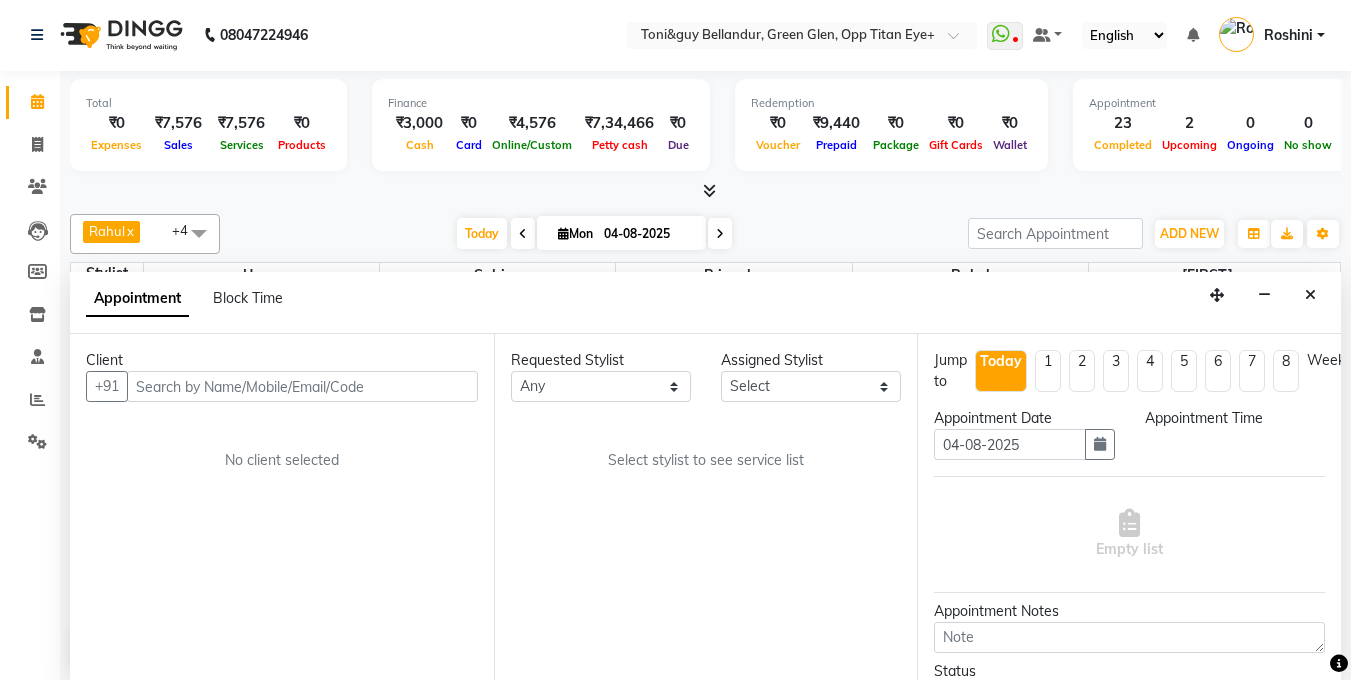 scroll, scrollTop: 0, scrollLeft: 0, axis: both 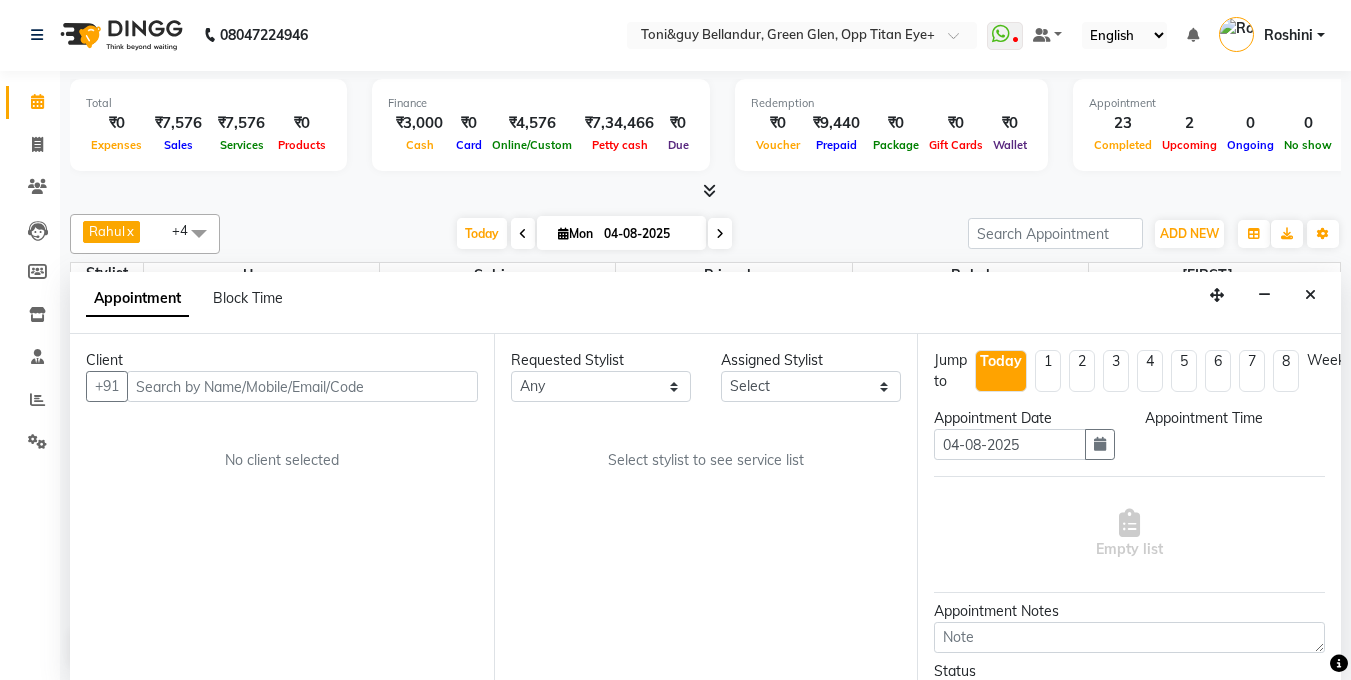 select on "1110" 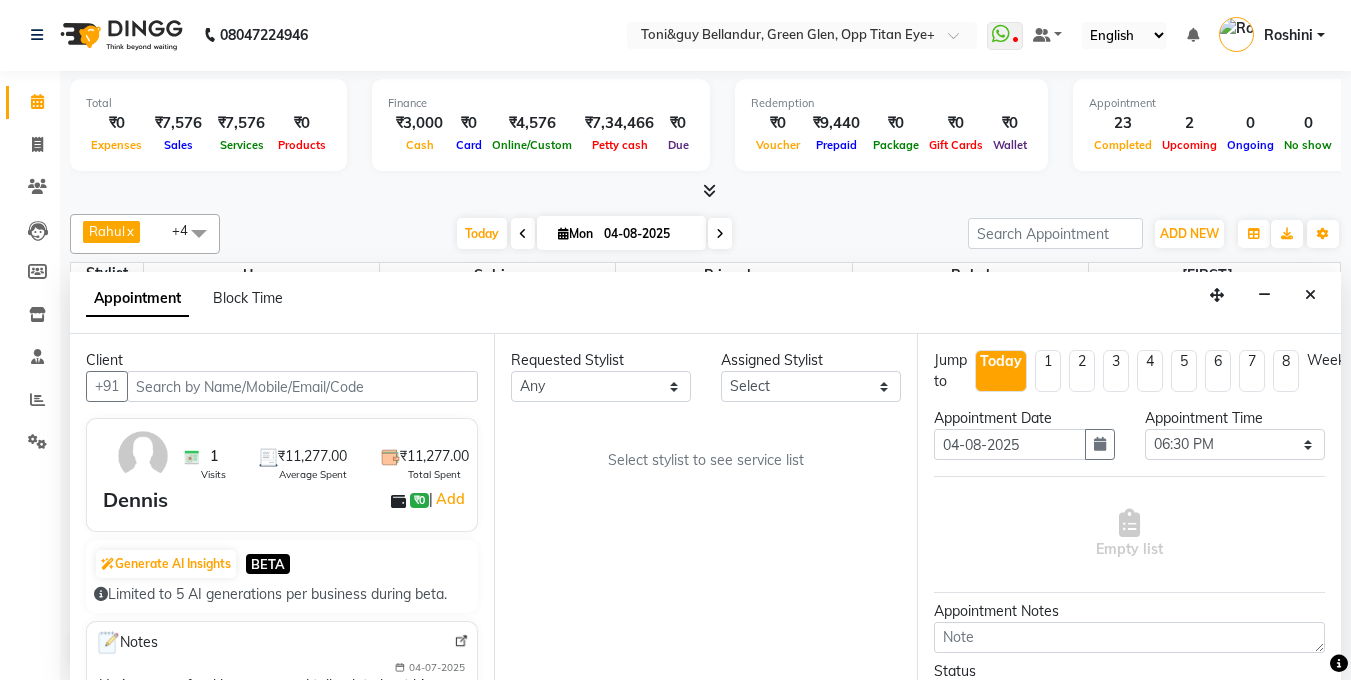 select on "44651" 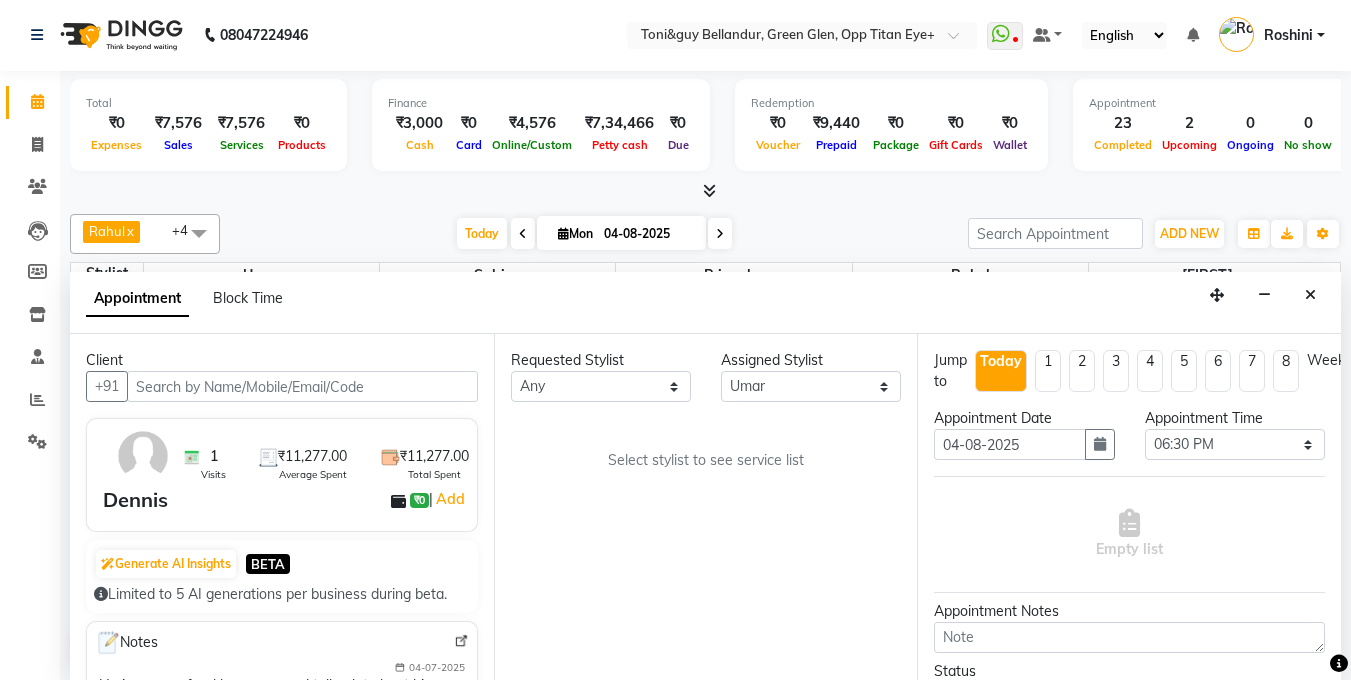 select on "2739" 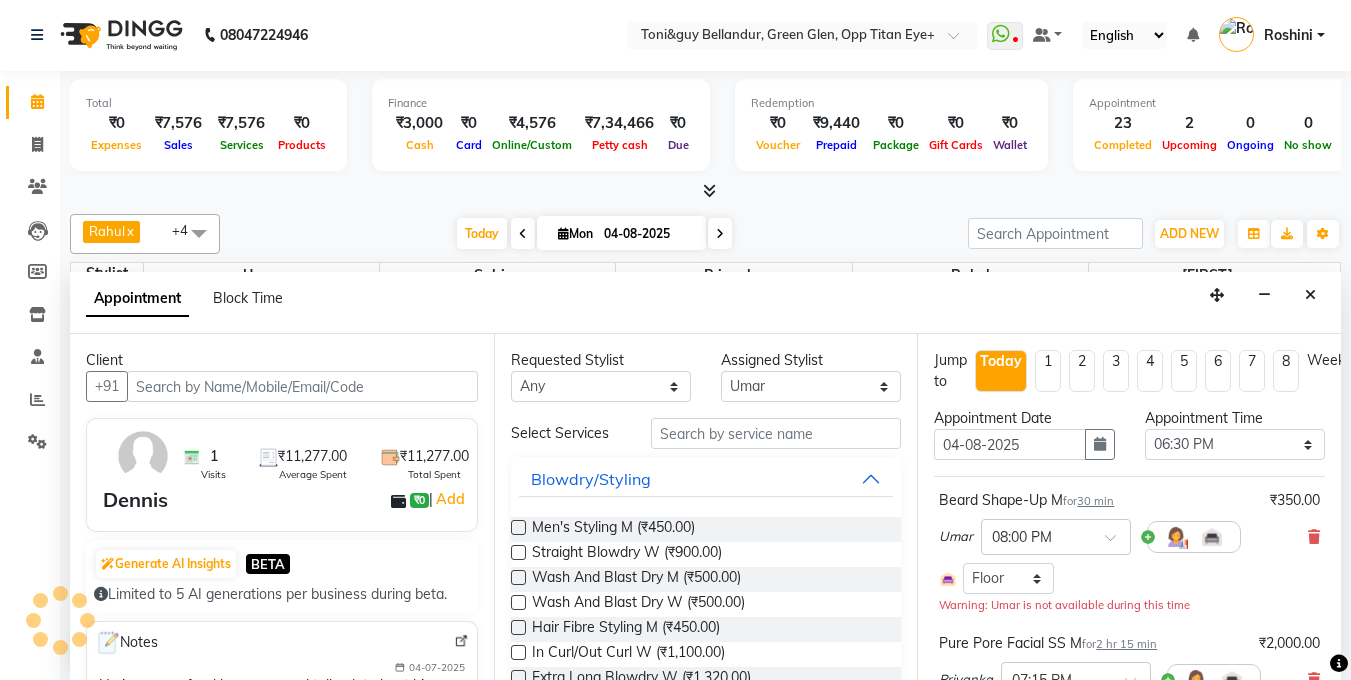 scroll, scrollTop: 812, scrollLeft: 0, axis: vertical 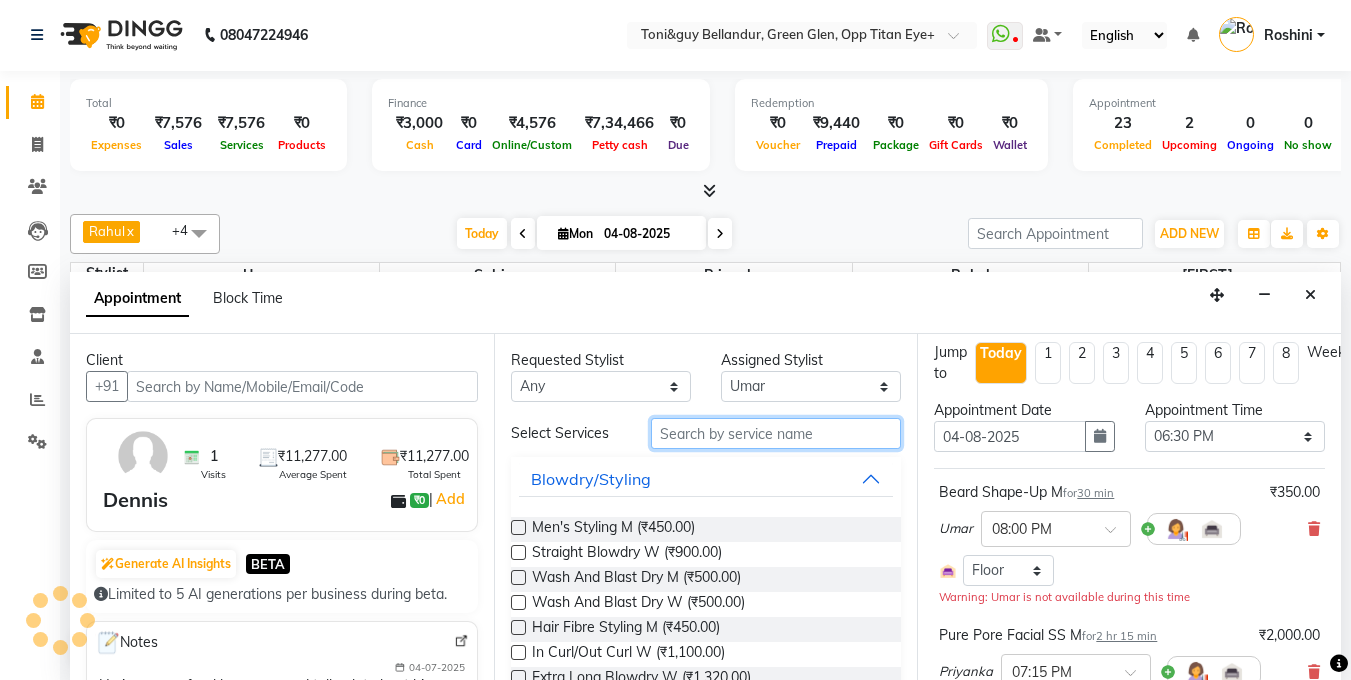 click at bounding box center [776, 433] 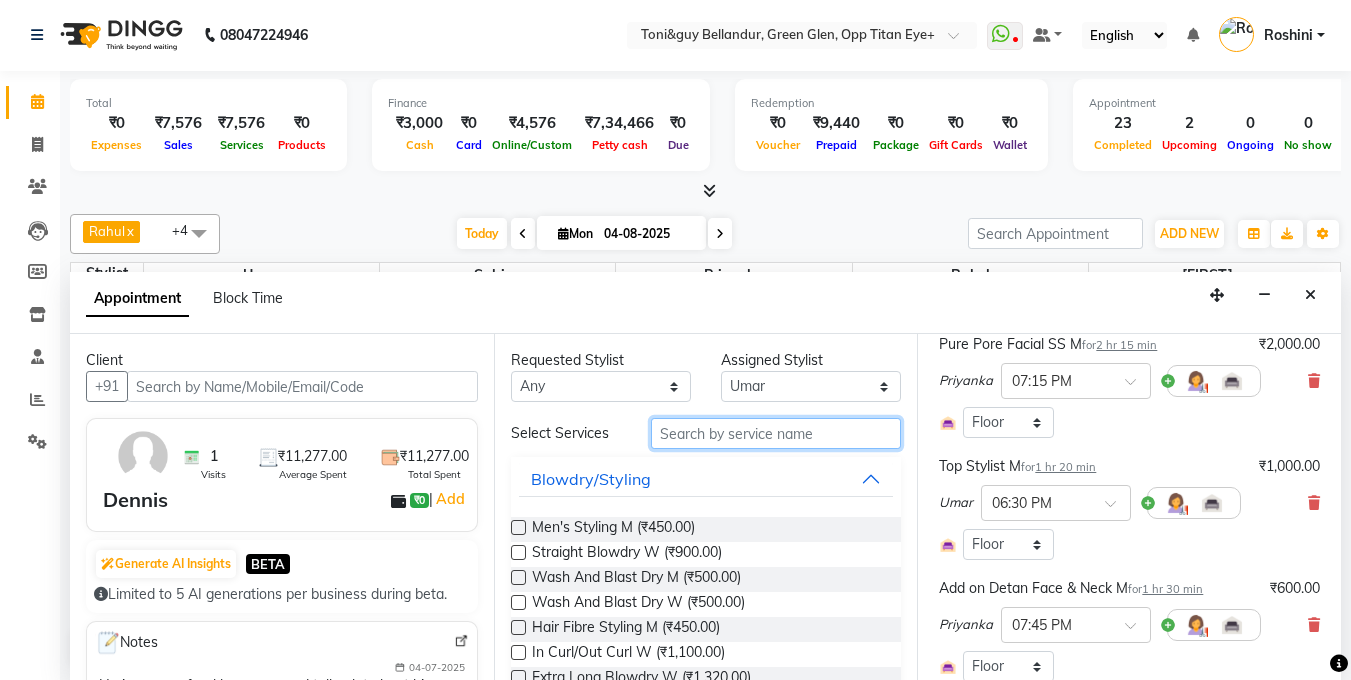 scroll, scrollTop: 297, scrollLeft: 0, axis: vertical 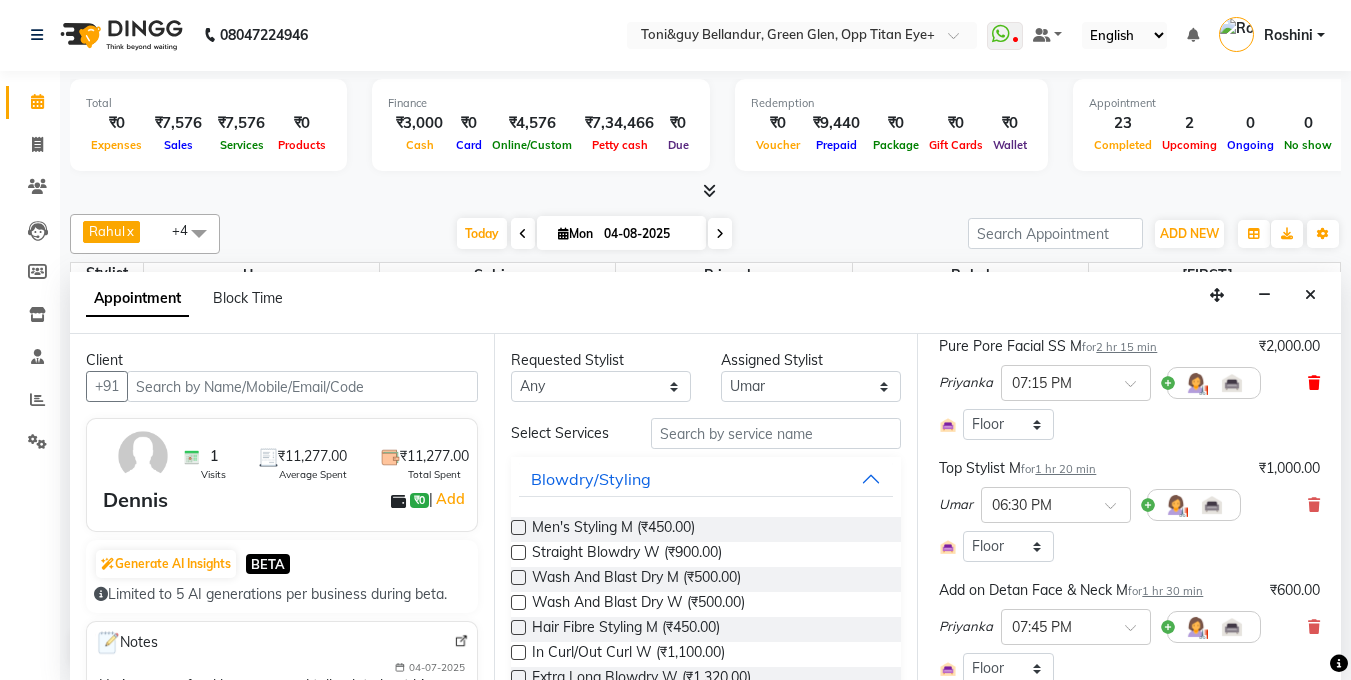 click at bounding box center [1314, 383] 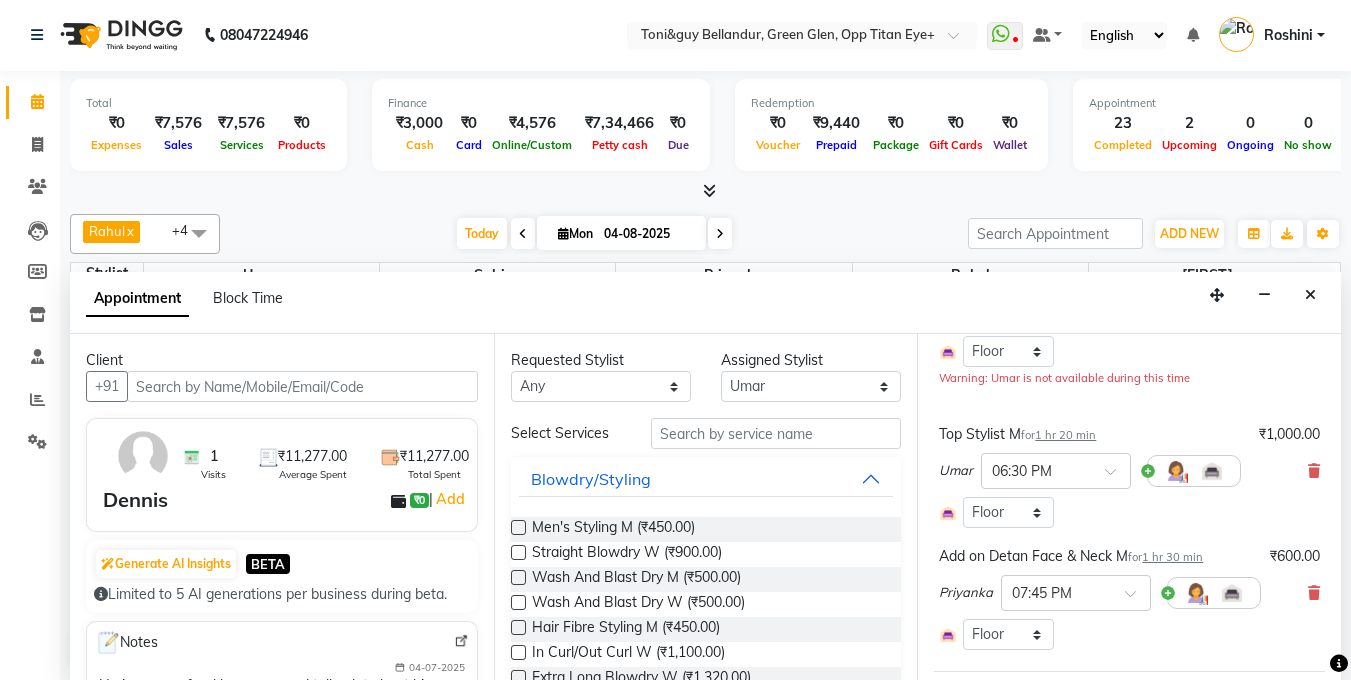 scroll, scrollTop: 94, scrollLeft: 0, axis: vertical 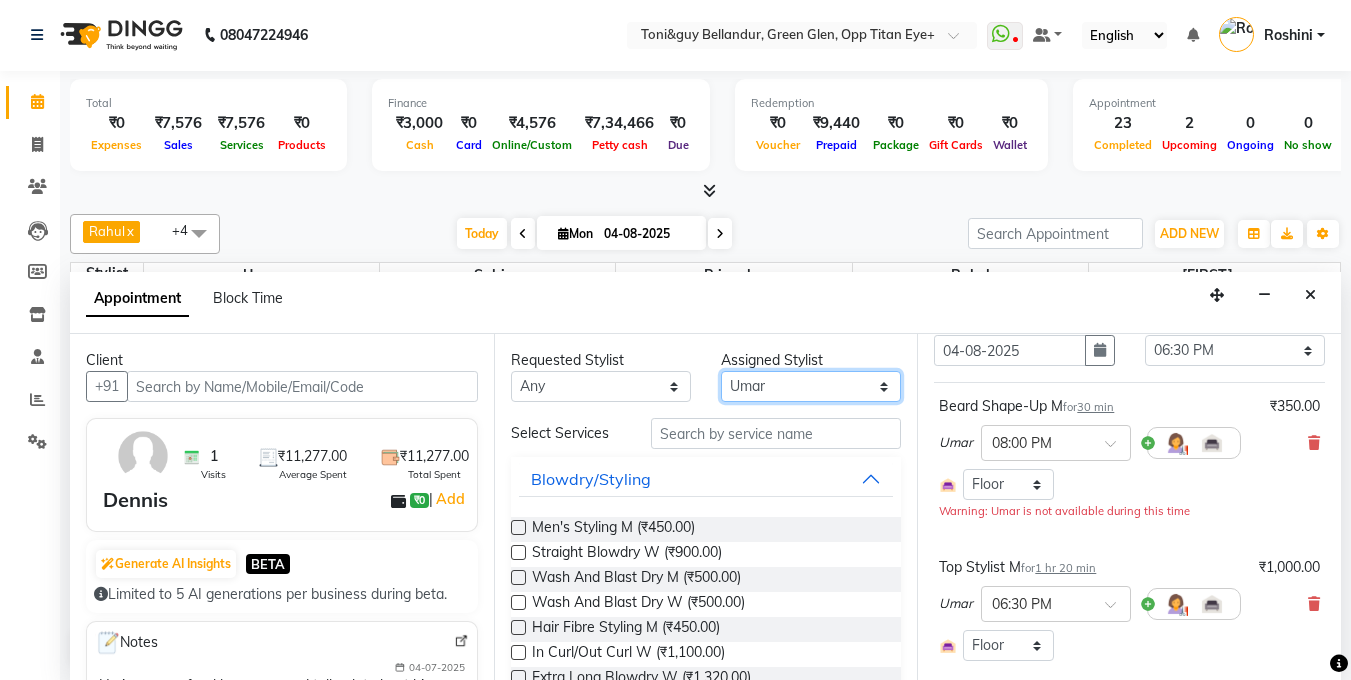 click on "Select Gagan Z kadeer Kasim Logeshwari . Prasad . Priyanka Rahul Roshini Sabina Sakib Tester Umar Vinay KL" at bounding box center (811, 386) 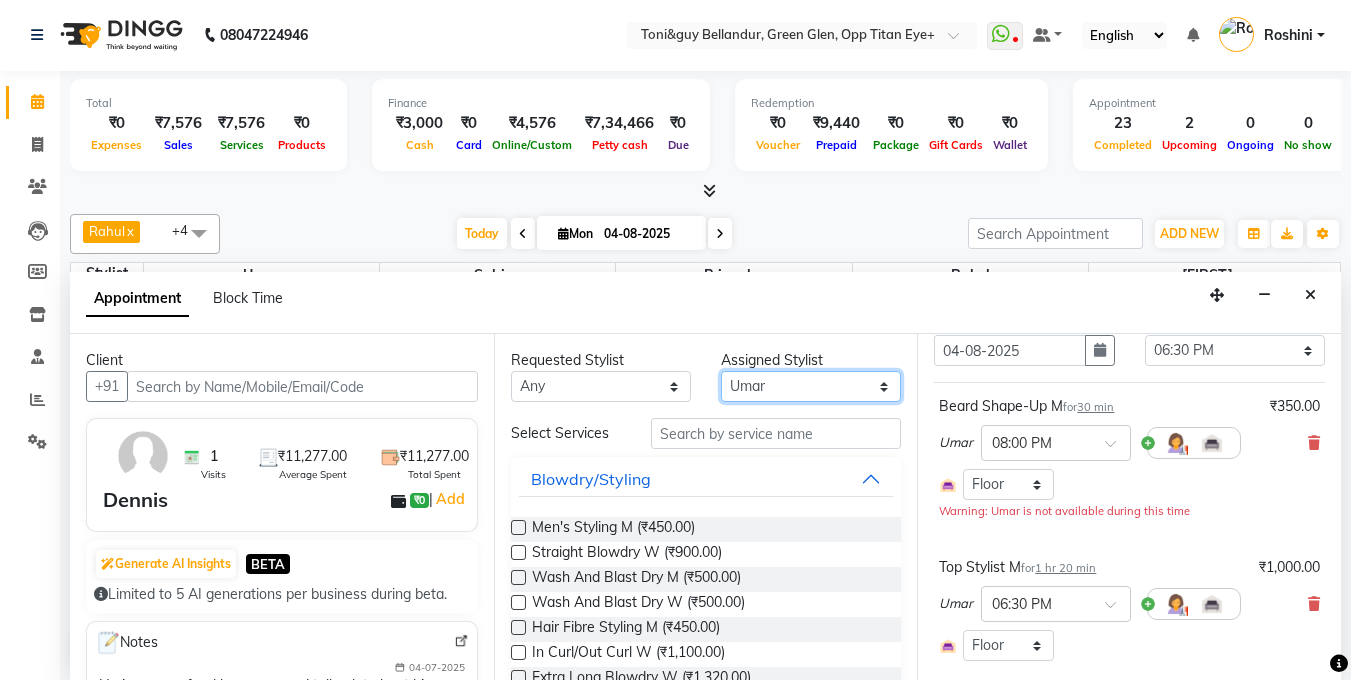 select on "77398" 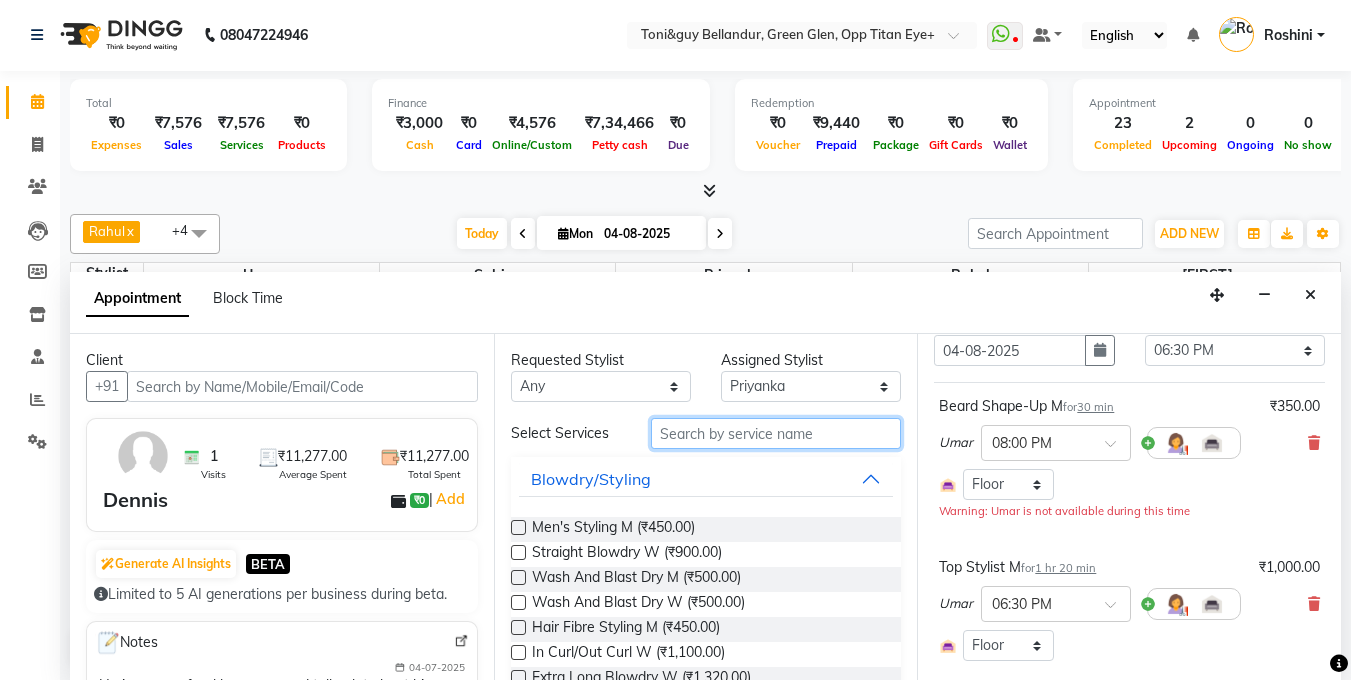 click at bounding box center (776, 433) 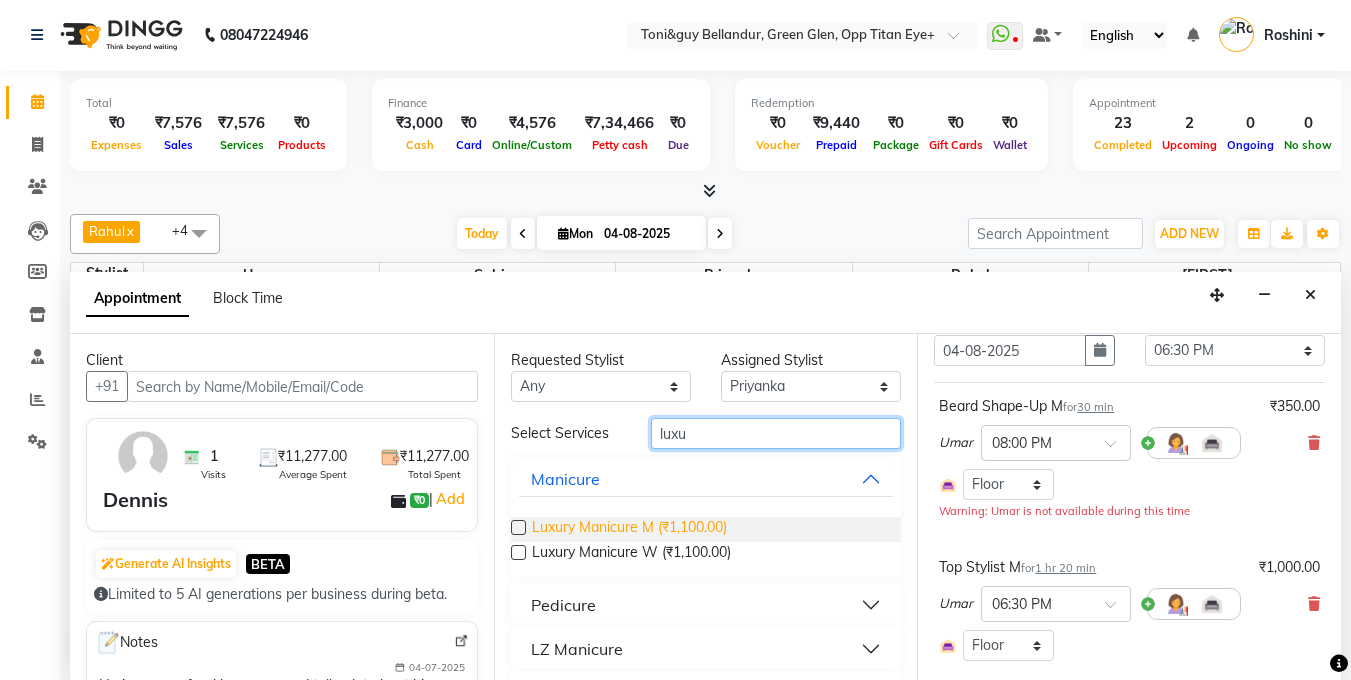 type on "luxu" 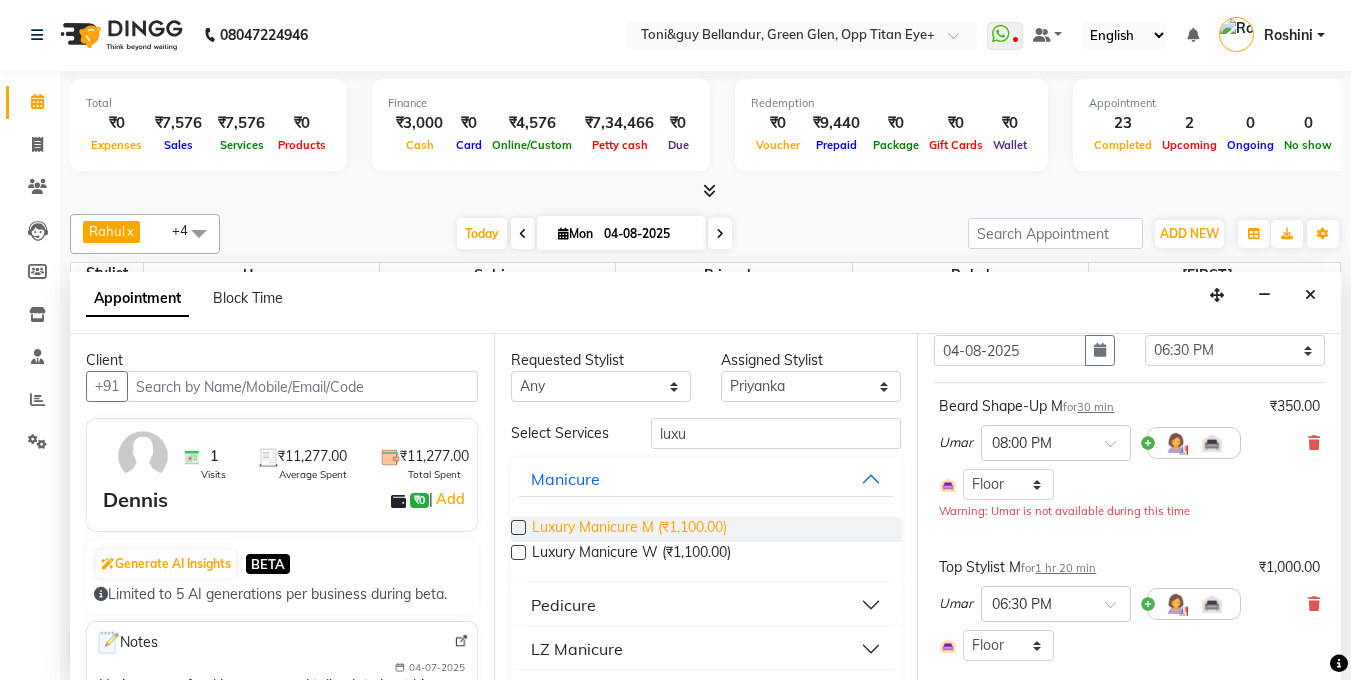 click on "Luxury Manicure M (₹1,100.00)" at bounding box center (629, 529) 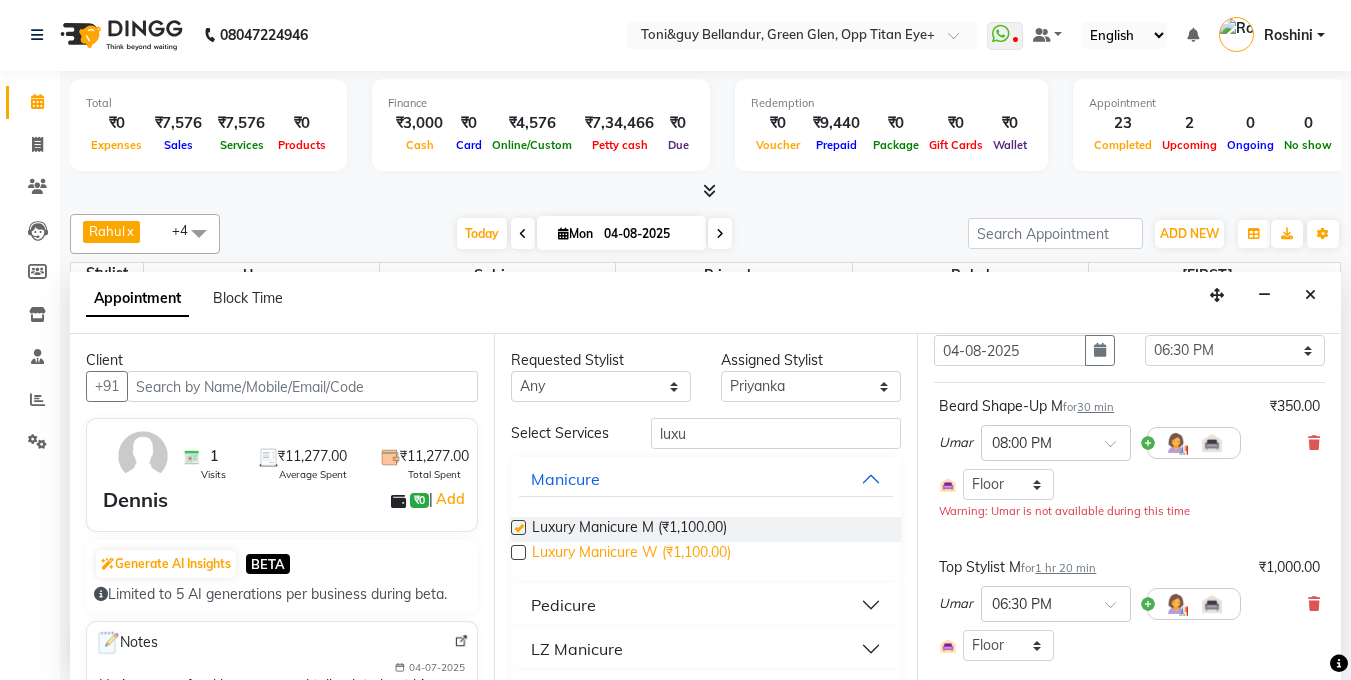 checkbox on "false" 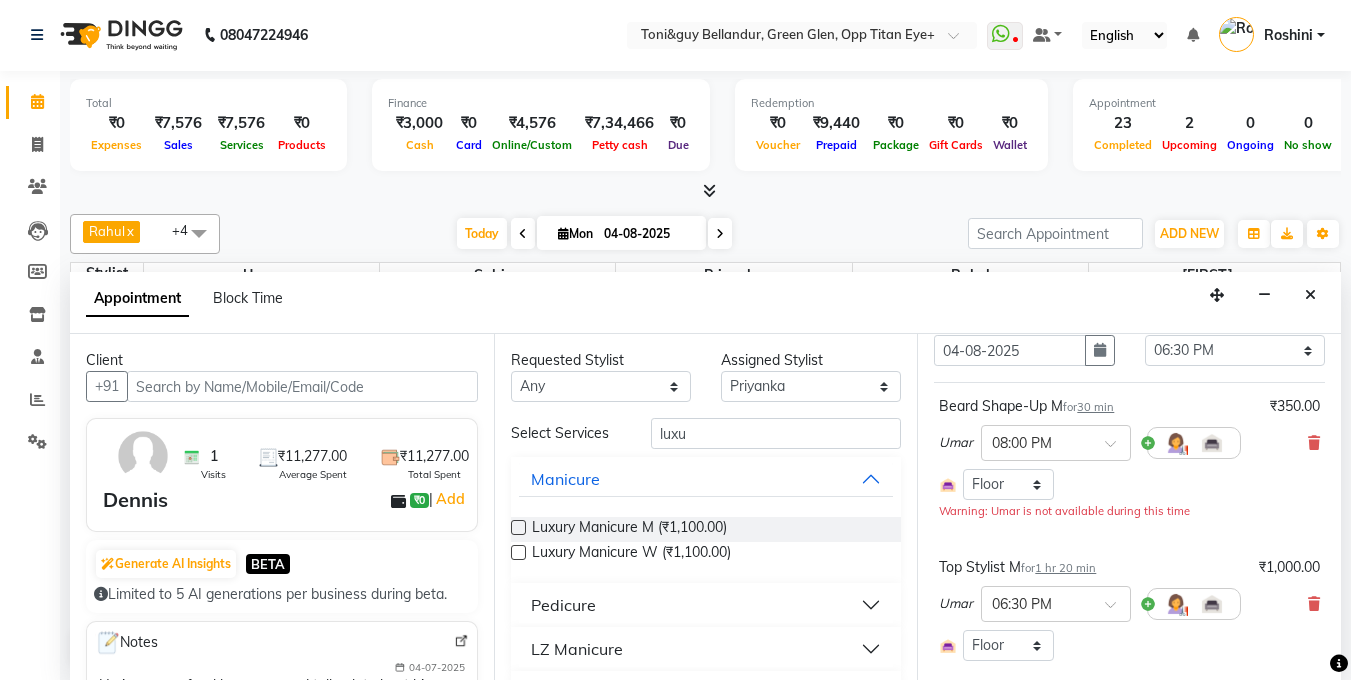 click on "Pedicure" at bounding box center (706, 605) 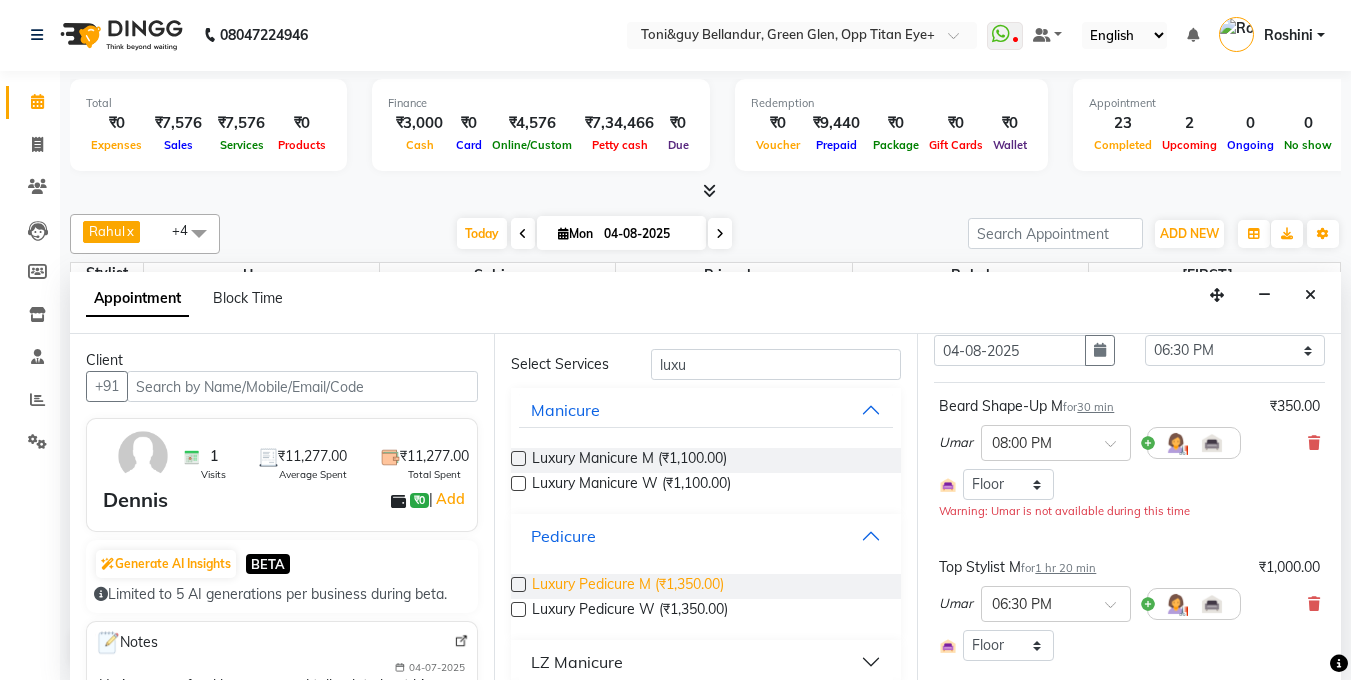 scroll, scrollTop: 71, scrollLeft: 0, axis: vertical 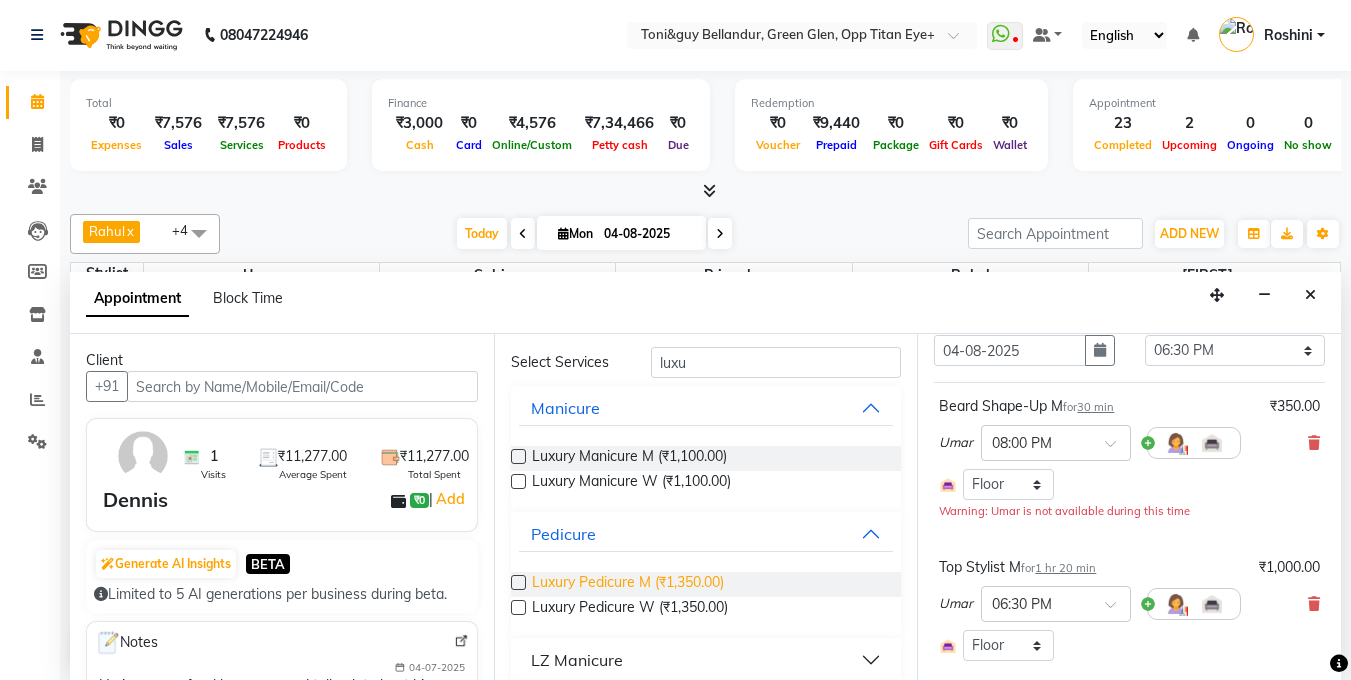 click on "Luxury Pedicure M (₹1,350.00)" at bounding box center (628, 584) 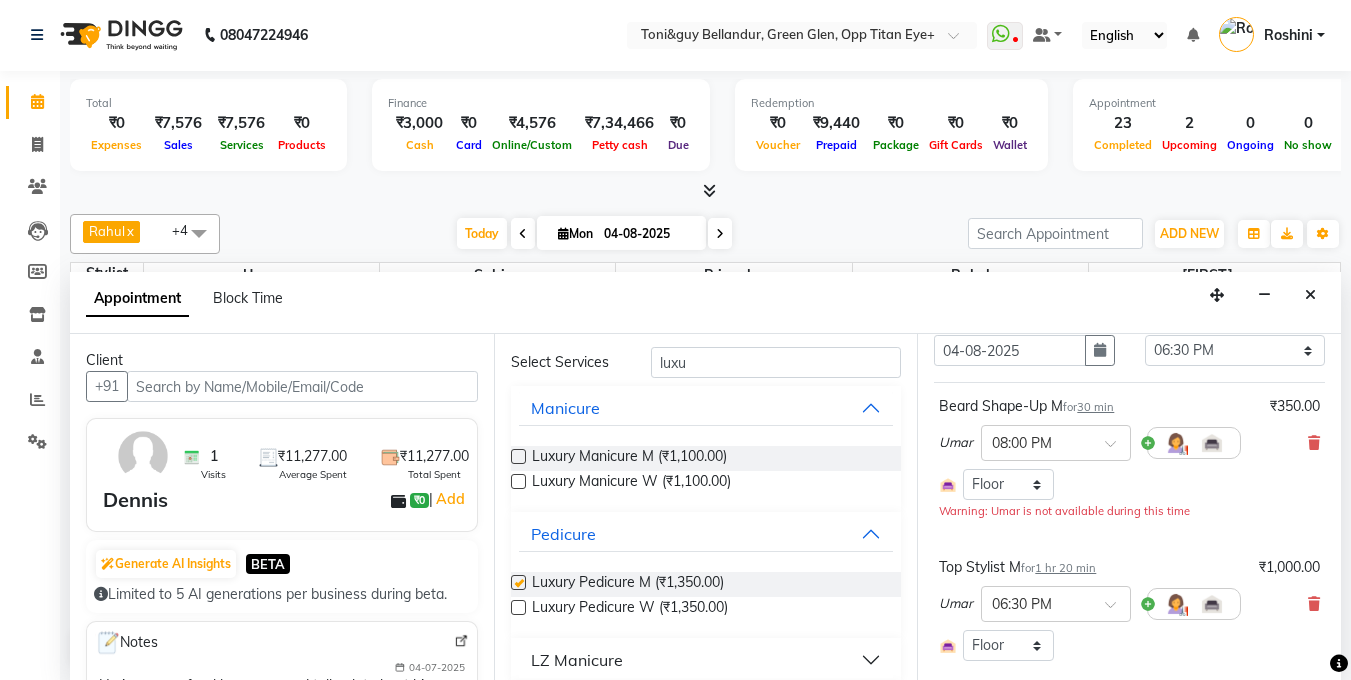 checkbox on "false" 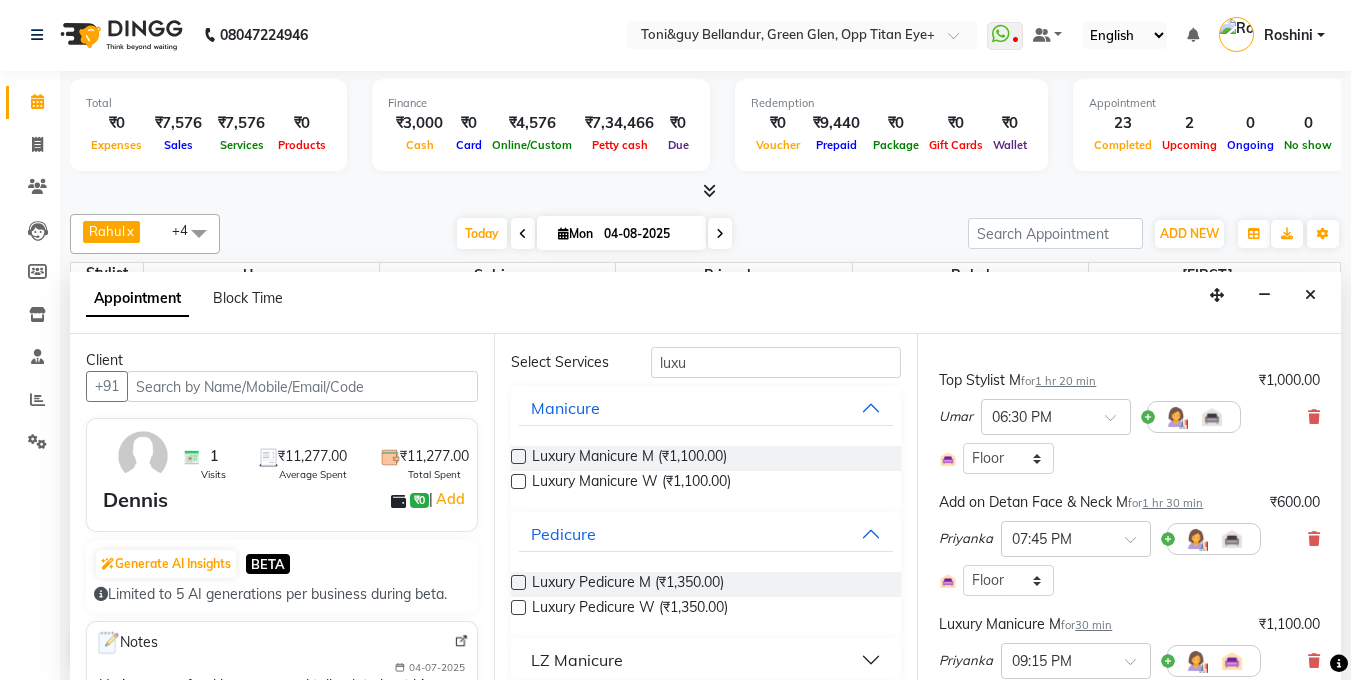 scroll, scrollTop: 654, scrollLeft: 0, axis: vertical 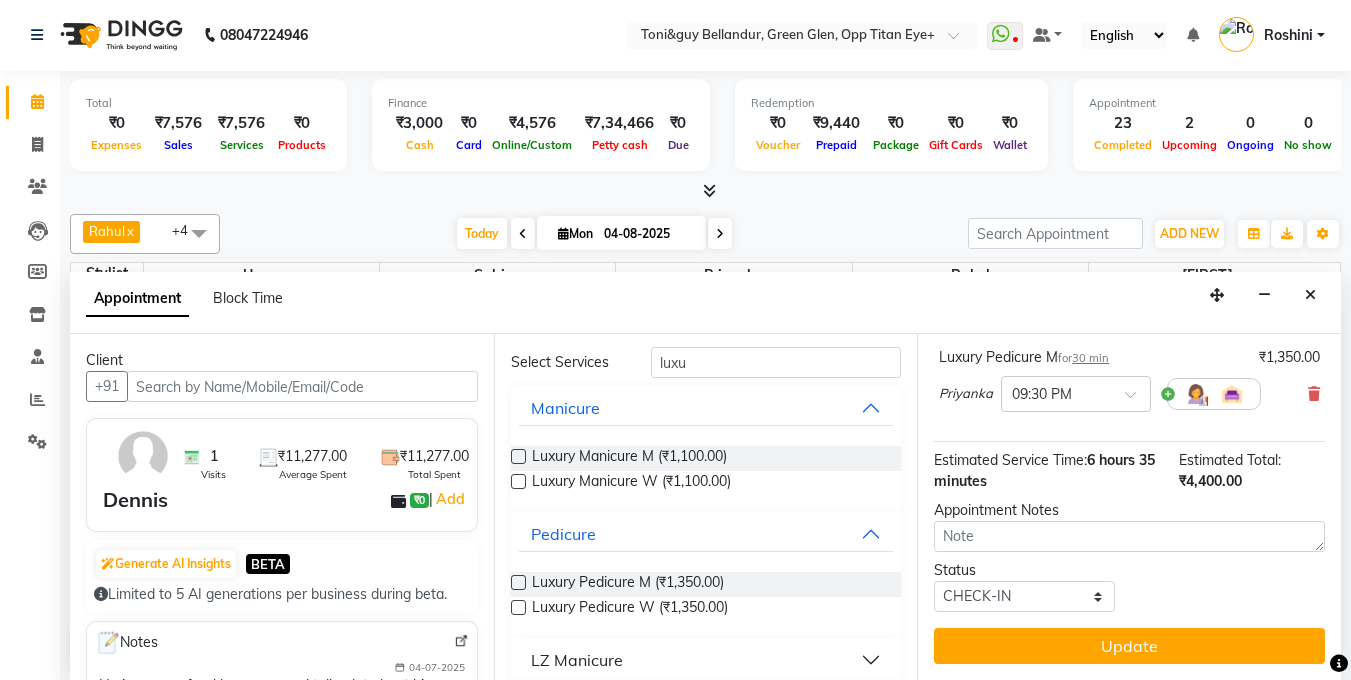 click on "Jump to Today 1 2 3 4 5 6 7 8 Weeks Appointment Date 04-08-2025 Appointment Time Select 10:00 AM 10:15 AM 10:30 AM 10:45 AM 11:00 AM 11:15 AM 11:30 AM 11:45 AM 12:00 PM 12:15 PM 12:30 PM 12:45 PM 01:00 PM 01:15 PM 01:30 PM 01:45 PM 02:00 PM 02:15 PM 02:30 PM 02:45 PM 03:00 PM 03:15 PM 03:30 PM 03:45 PM 04:00 PM 04:15 PM 04:30 PM 04:45 PM 05:00 PM 05:15 PM 05:30 PM 05:45 PM 06:00 PM 06:15 PM 06:30 PM 06:45 PM 07:00 PM 07:15 PM 07:30 PM 07:45 PM 08:00 PM 08:15 PM 08:30 PM 08:45 PM 09:00 PM 09:15 PM 09:30 PM Beard Shape-Up M   for  30 min ₹350.00 Umar × 08:00 PM Select Room Floor Warning: Umar is not available during this time Top Stylist M   for  1 hr 20 min ₹1,000.00 Umar × 06:30 PM Select Room Floor Add on Detan Face & Neck M   for  1 hr 30 min ₹600.00 Priyanka × 07:45 PM Select Room Floor Luxury Manicure M   for  30 min ₹1,100.00 Priyanka × 09:15 PM Luxury Pedicure M   for  30 min ₹1,350.00 Priyanka × 09:30 PM Estimated Service Time:  6 hours 35 minutes Estimated Total:  ₹4,400.00 Status" at bounding box center (1129, 507) 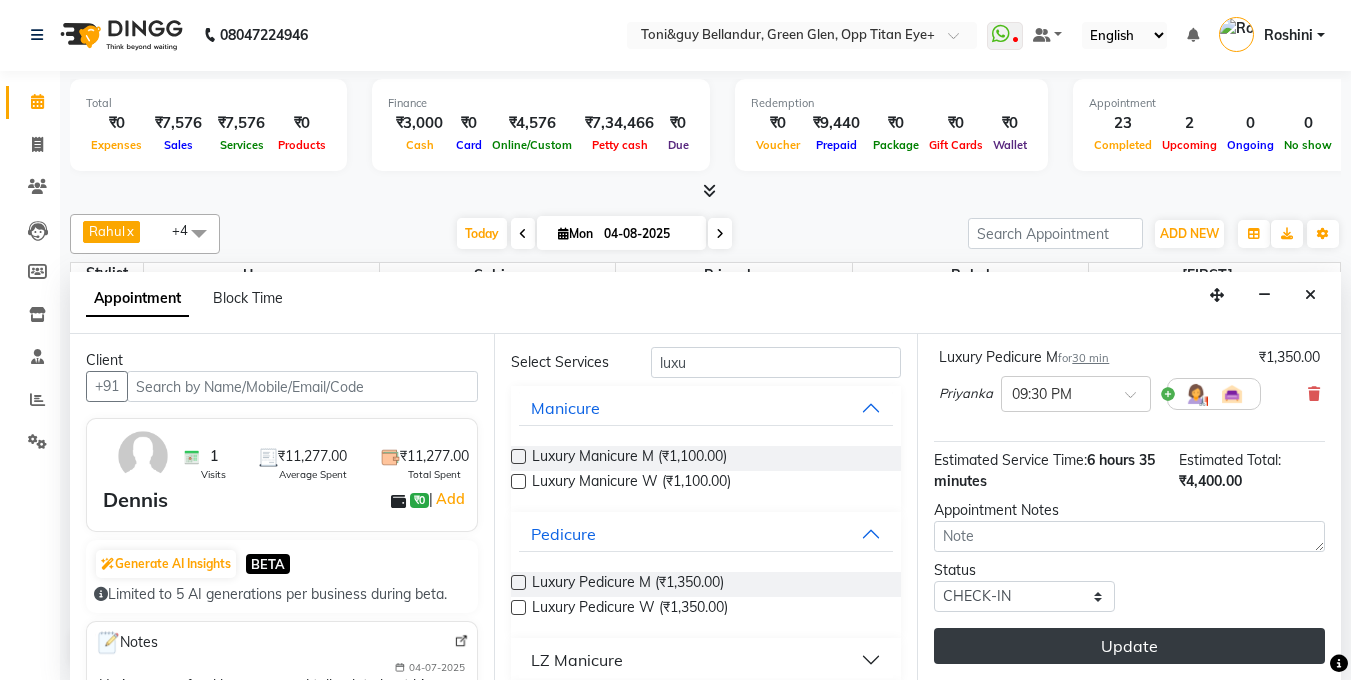 click on "Update" at bounding box center (1129, 646) 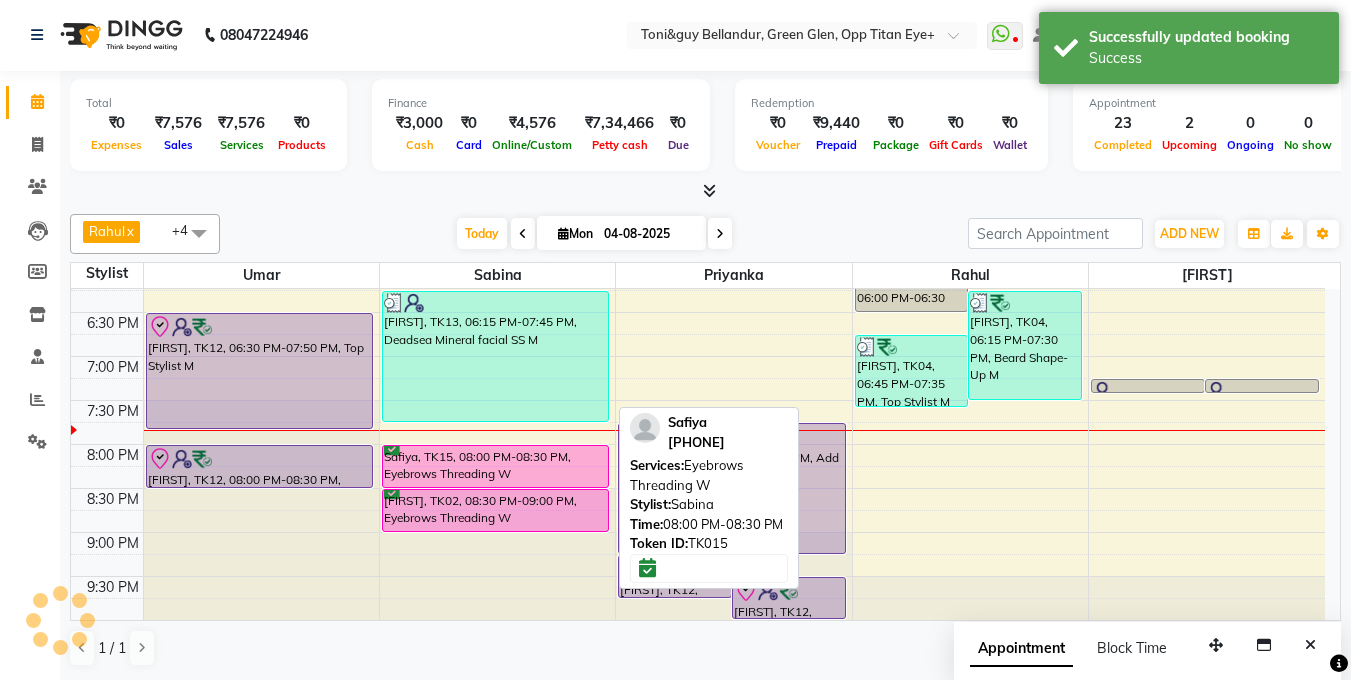 scroll, scrollTop: 0, scrollLeft: 0, axis: both 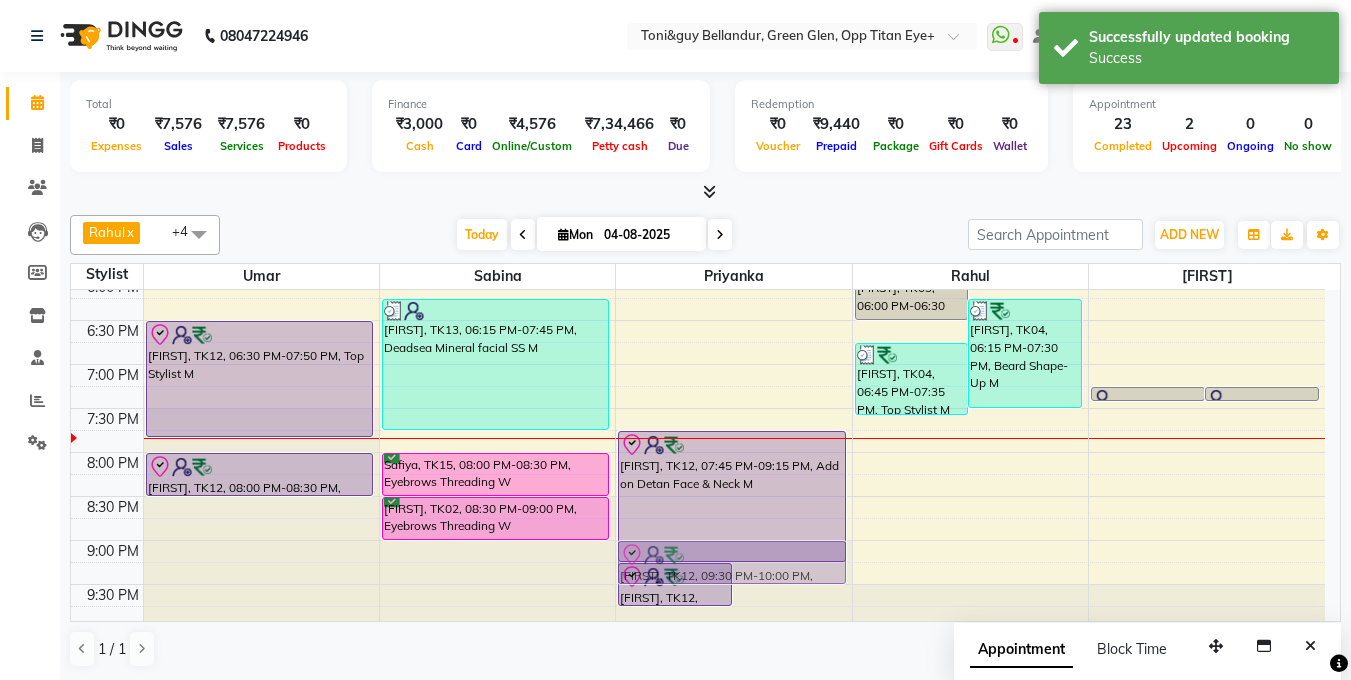 drag, startPoint x: 792, startPoint y: 588, endPoint x: 792, endPoint y: 551, distance: 37 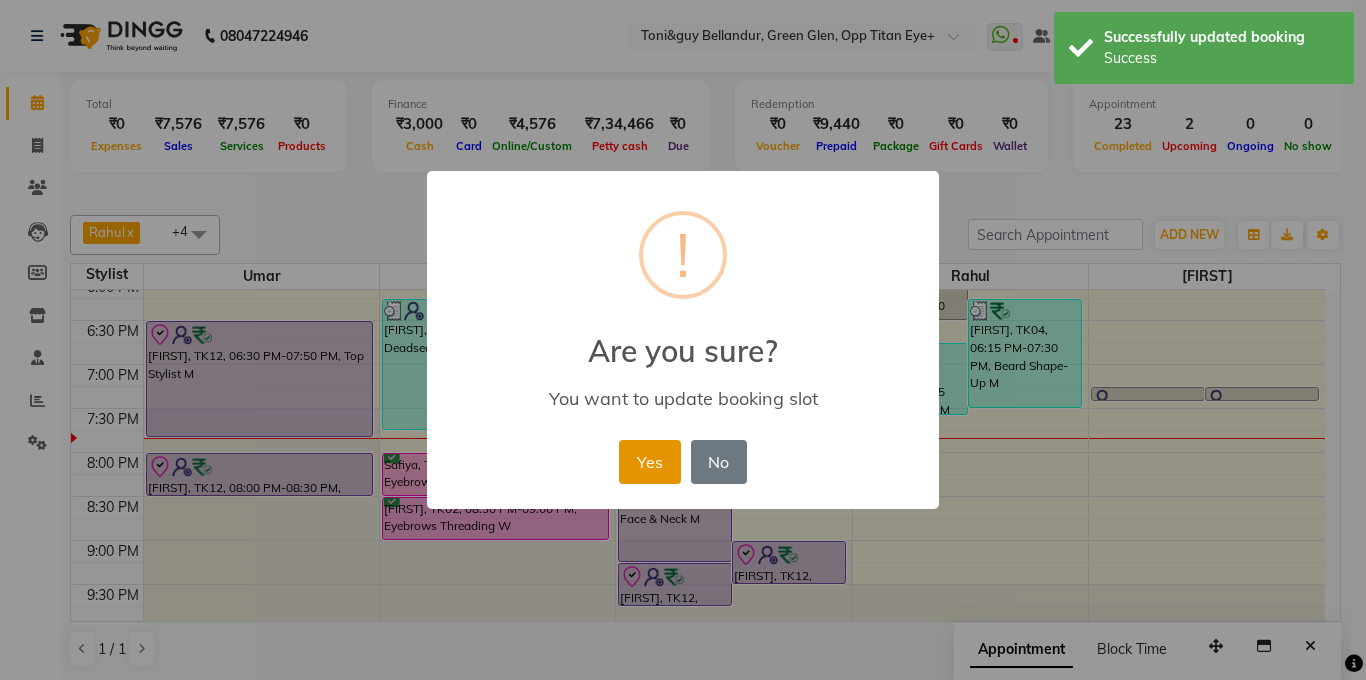 click on "Yes" at bounding box center (649, 462) 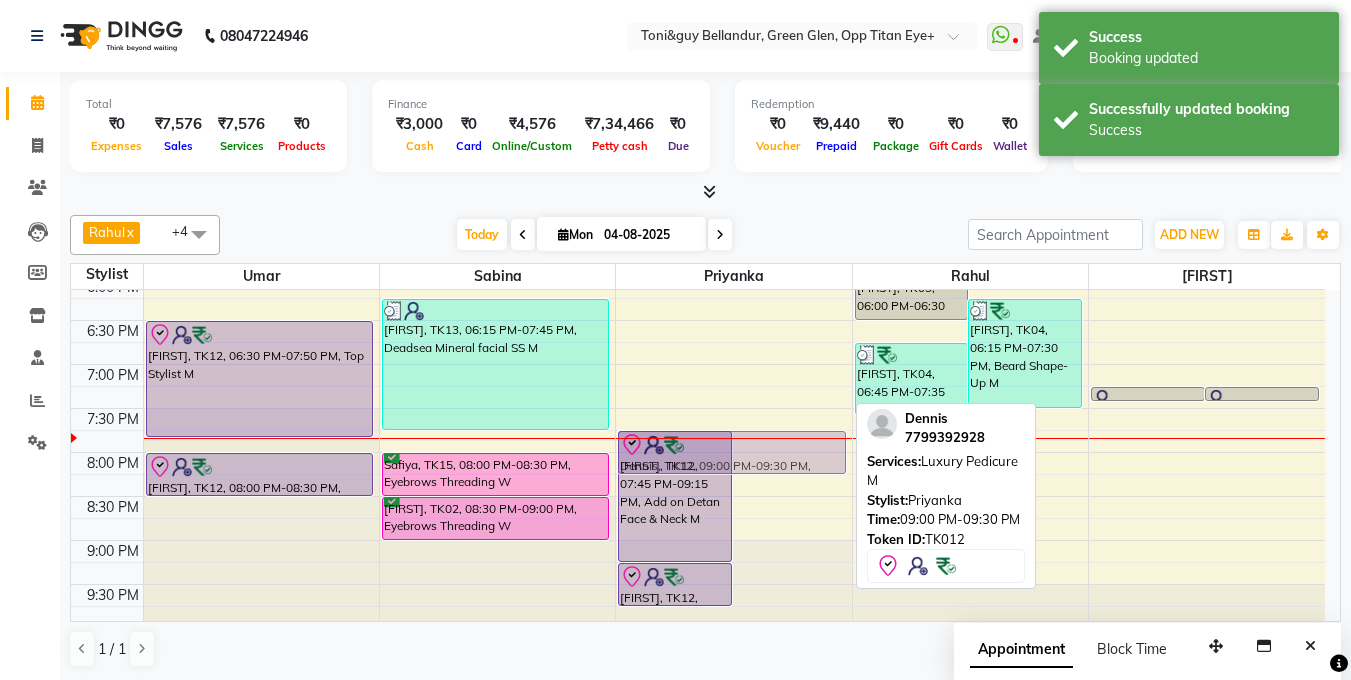 drag, startPoint x: 789, startPoint y: 556, endPoint x: 788, endPoint y: 451, distance: 105.00476 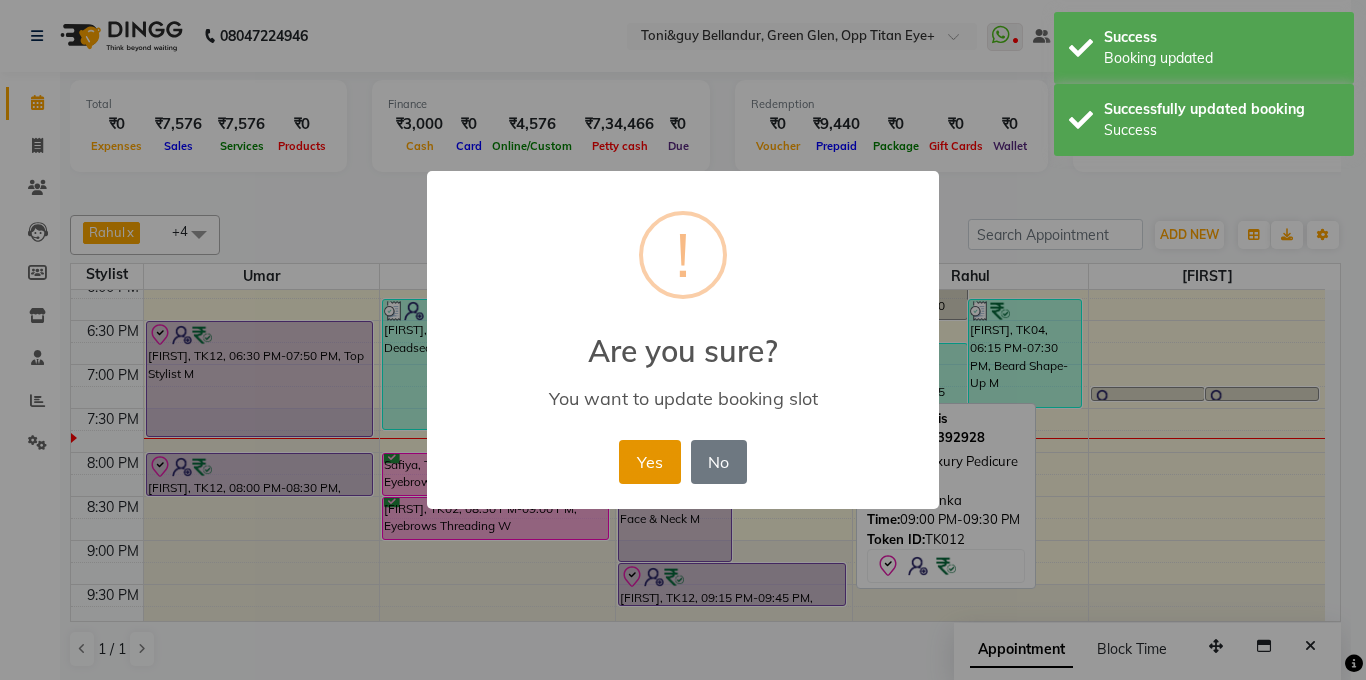 click on "Yes" at bounding box center [649, 462] 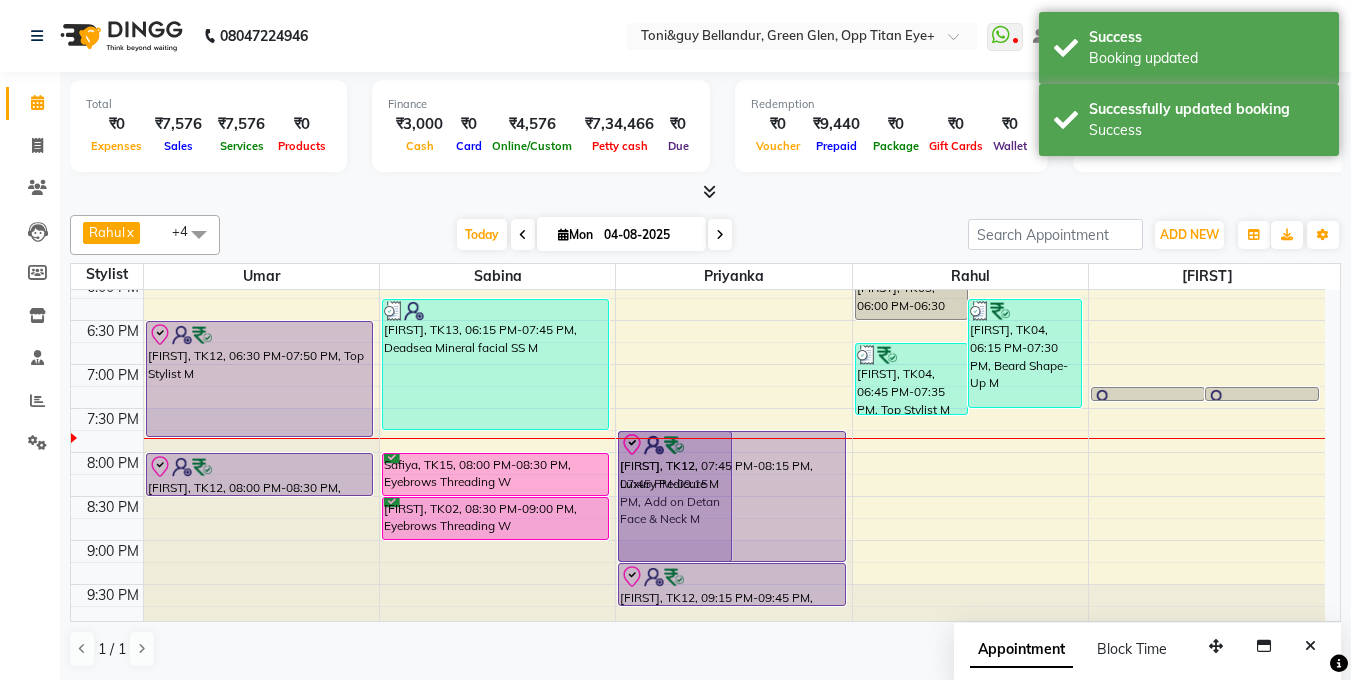 drag, startPoint x: 770, startPoint y: 471, endPoint x: 772, endPoint y: 560, distance: 89.02247 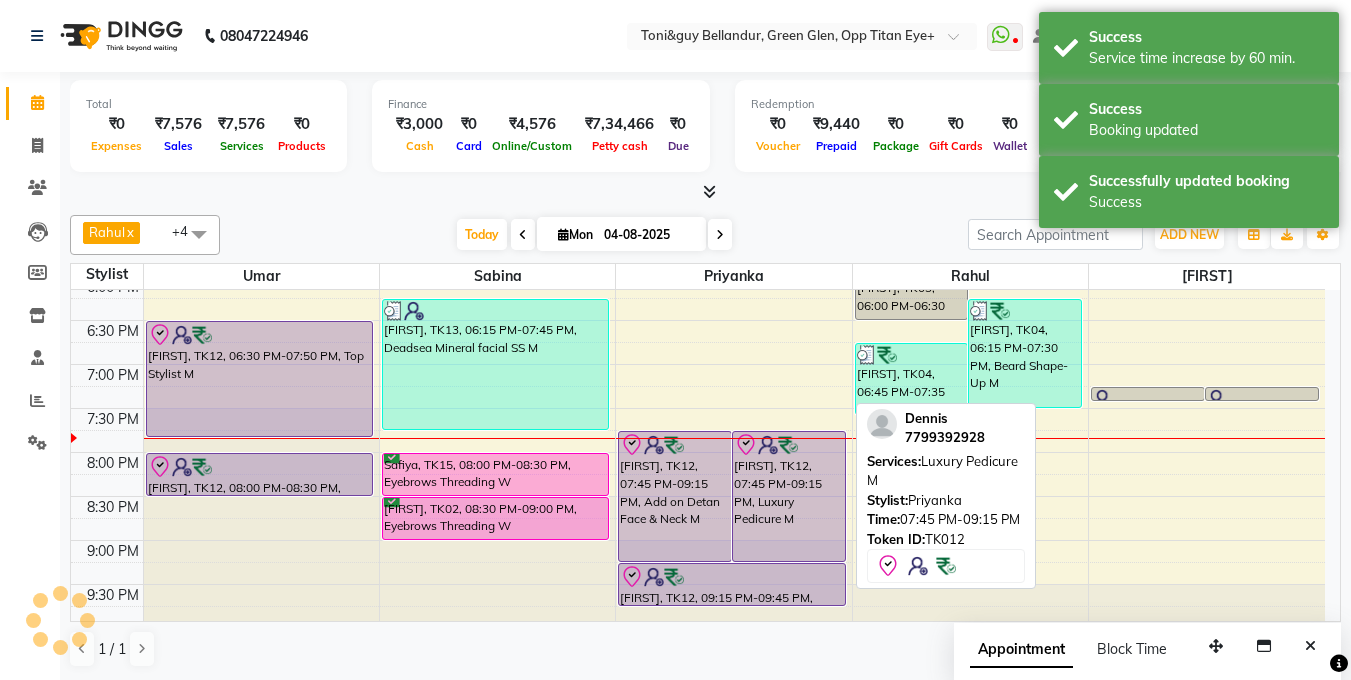 click on "Dennis, TK12, 07:45 PM-09:15 PM, Luxury Pedicure M" at bounding box center (789, 496) 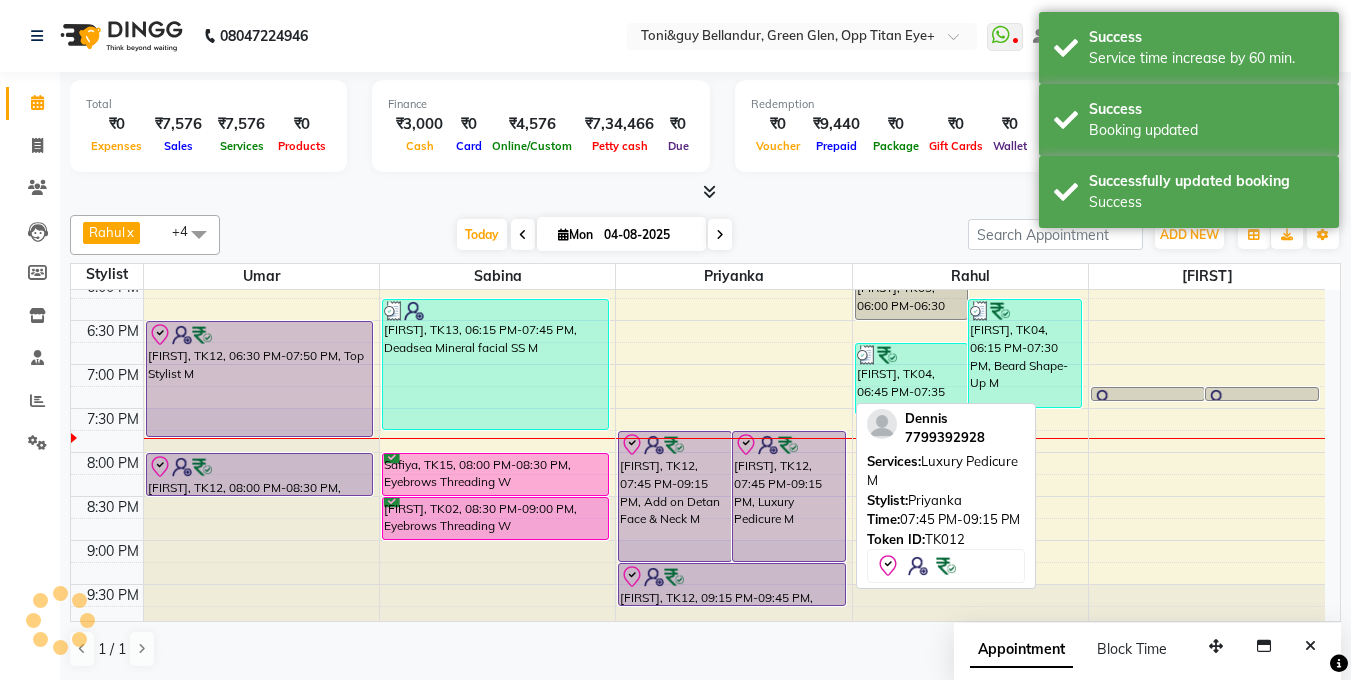 click on "Dennis, TK12, 07:45 PM-09:15 PM, Luxury Pedicure M" at bounding box center [789, 496] 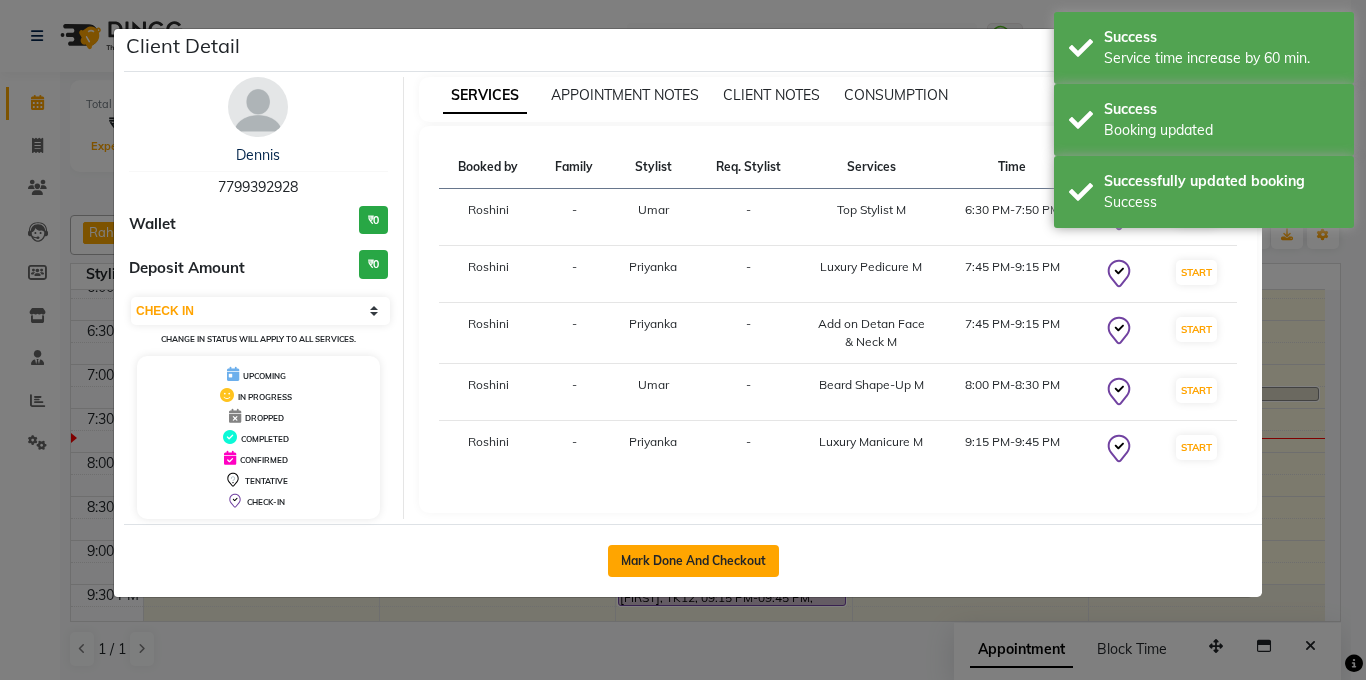 click on "Mark Done And Checkout" 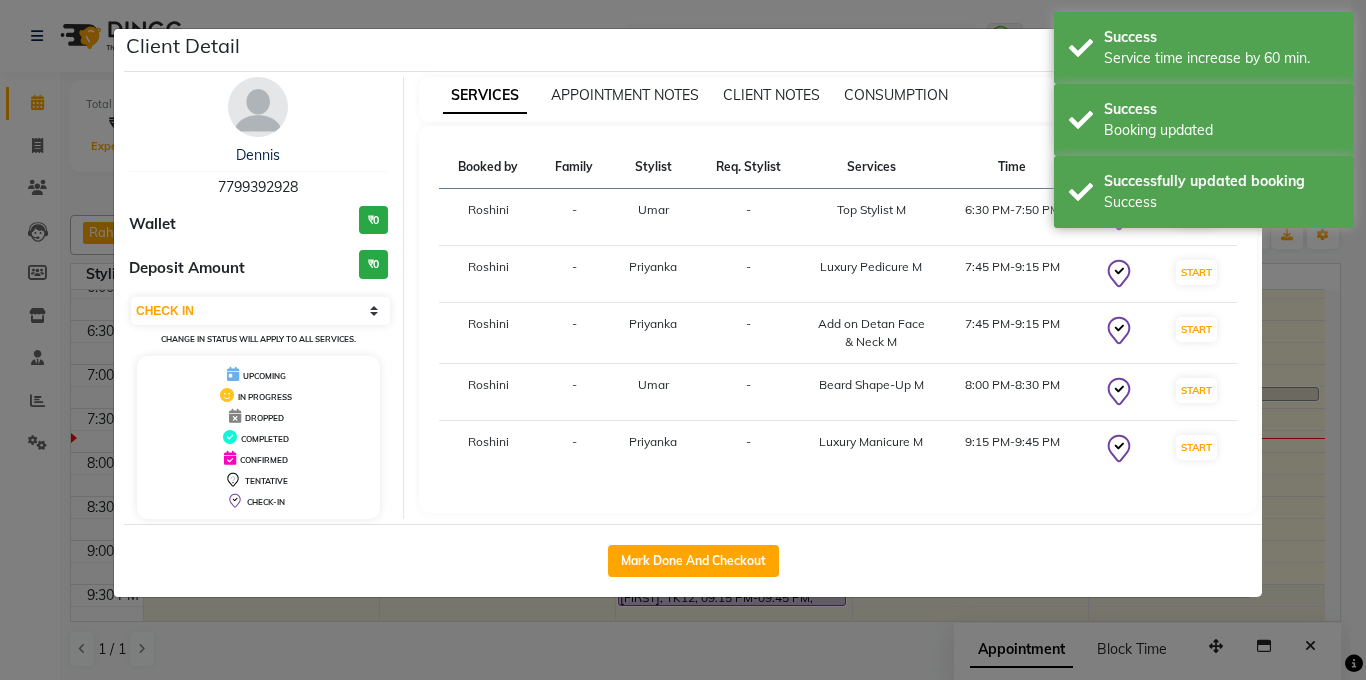 select on "service" 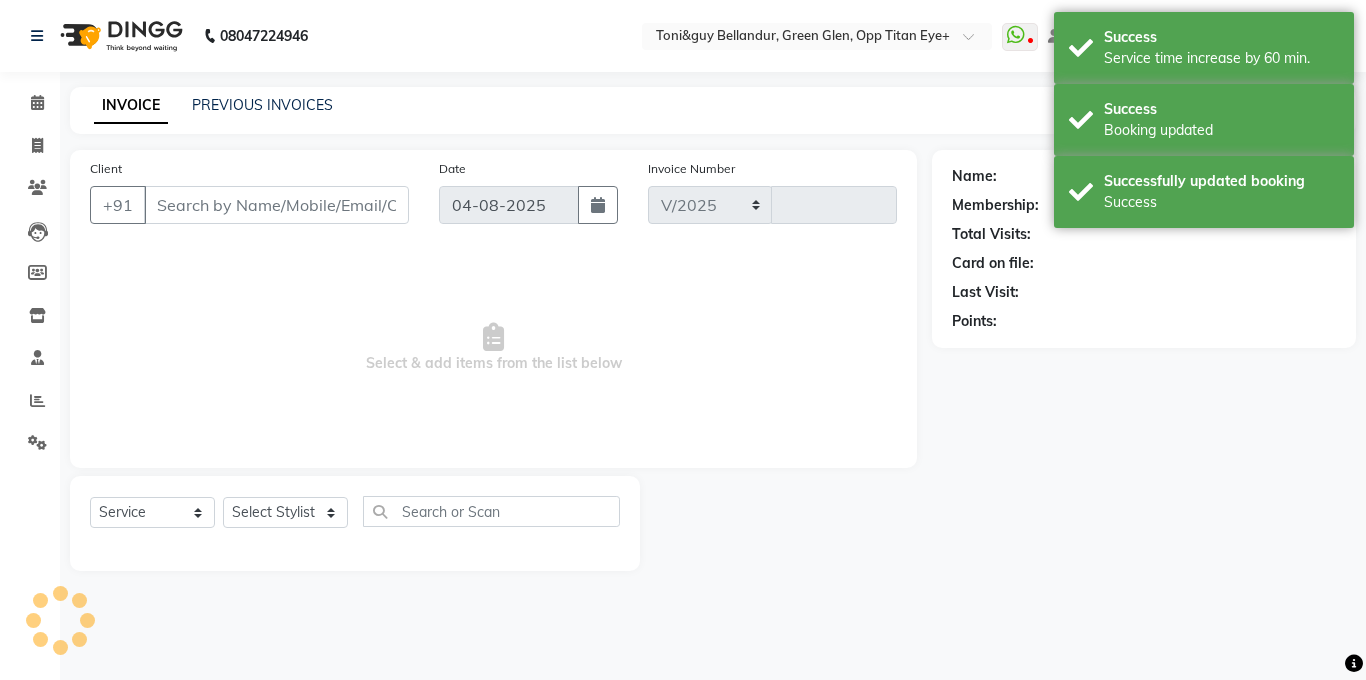 select on "5743" 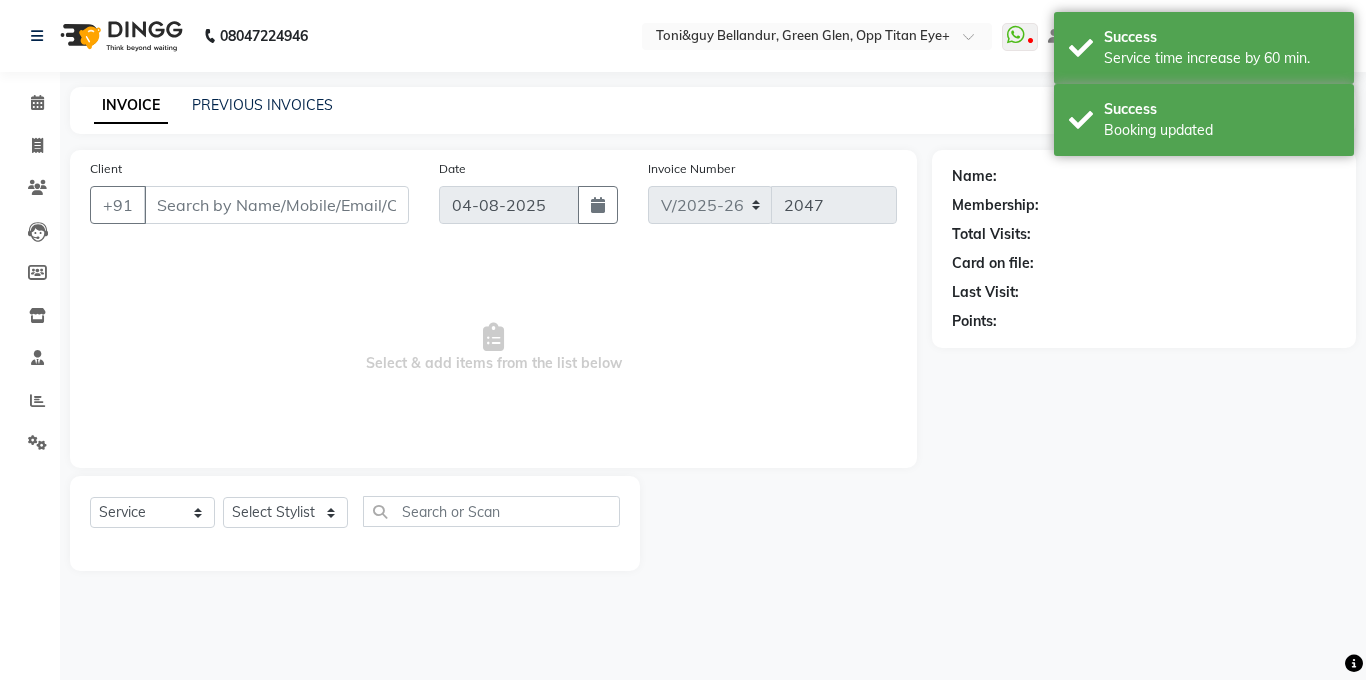type on "77******28" 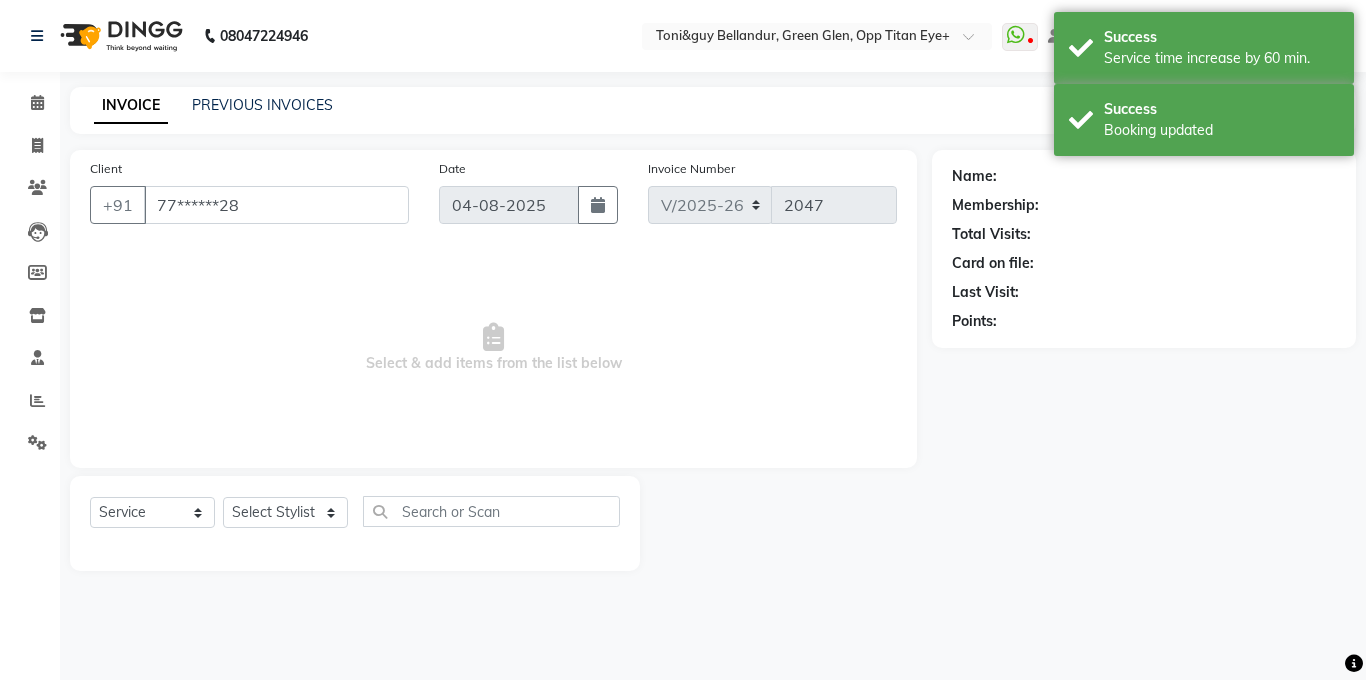 select on "77398" 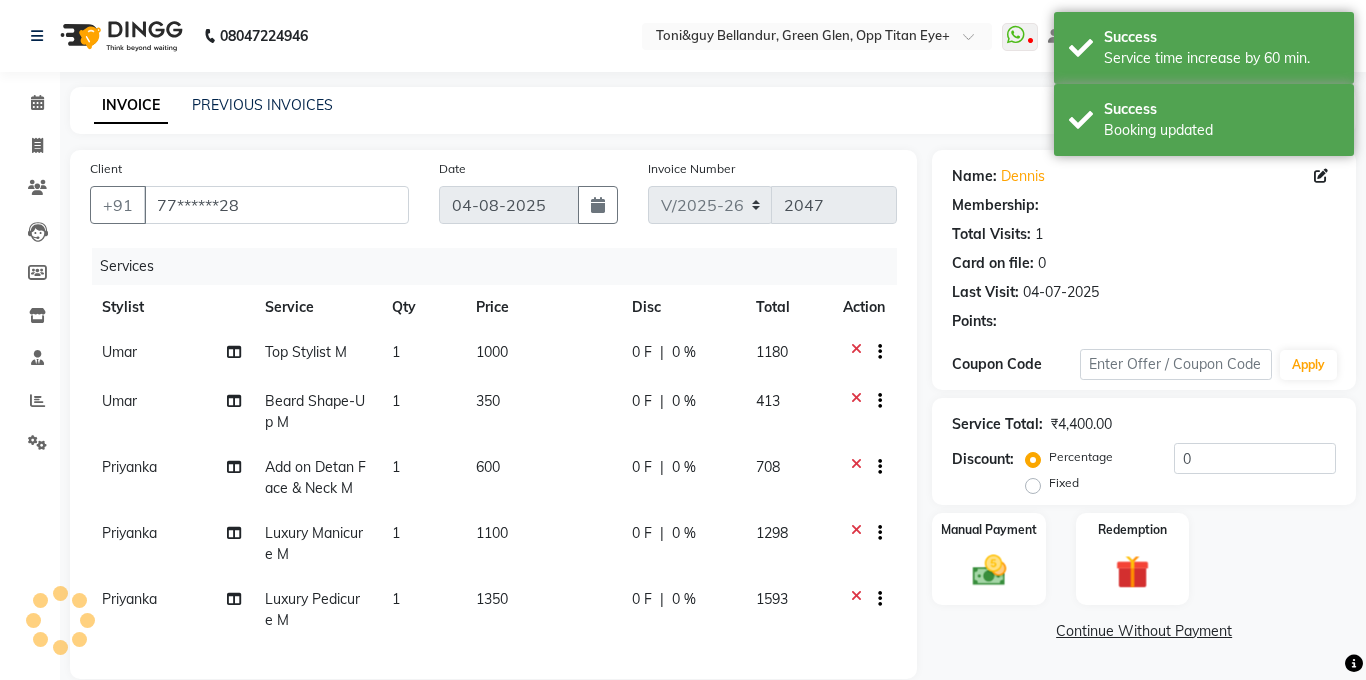 select on "1: Object" 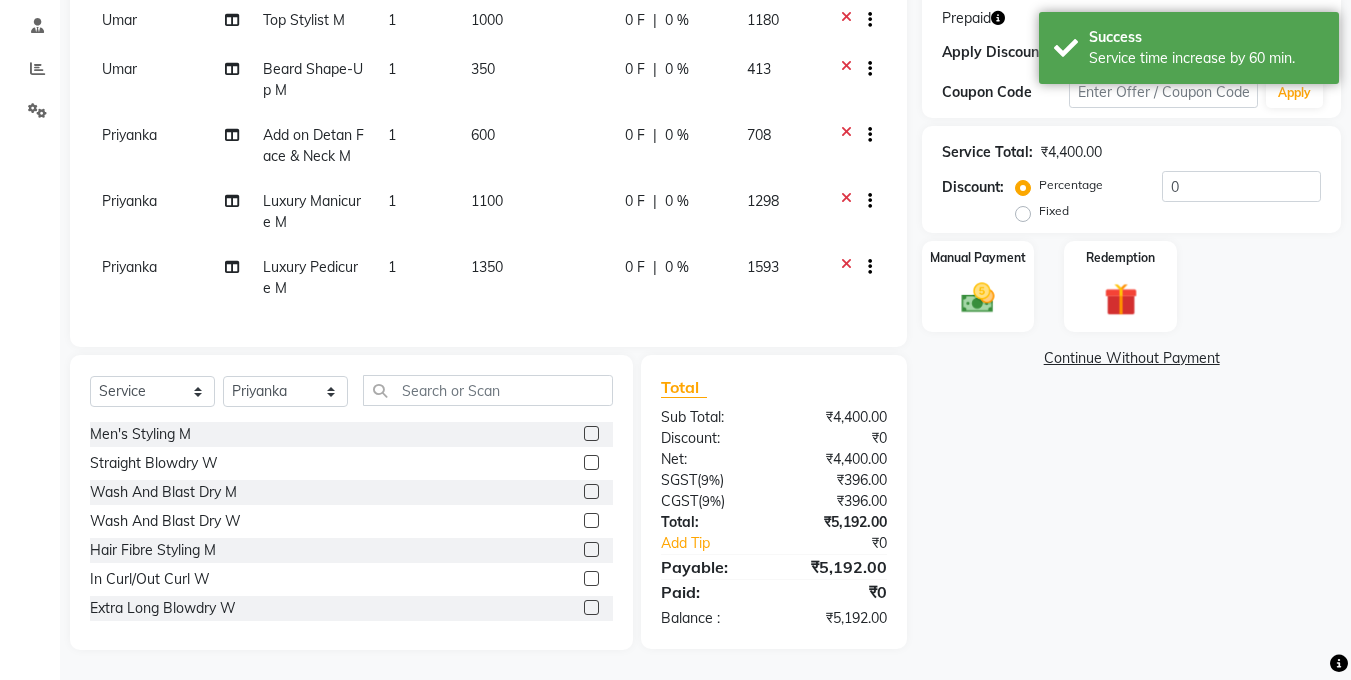 scroll, scrollTop: 267, scrollLeft: 0, axis: vertical 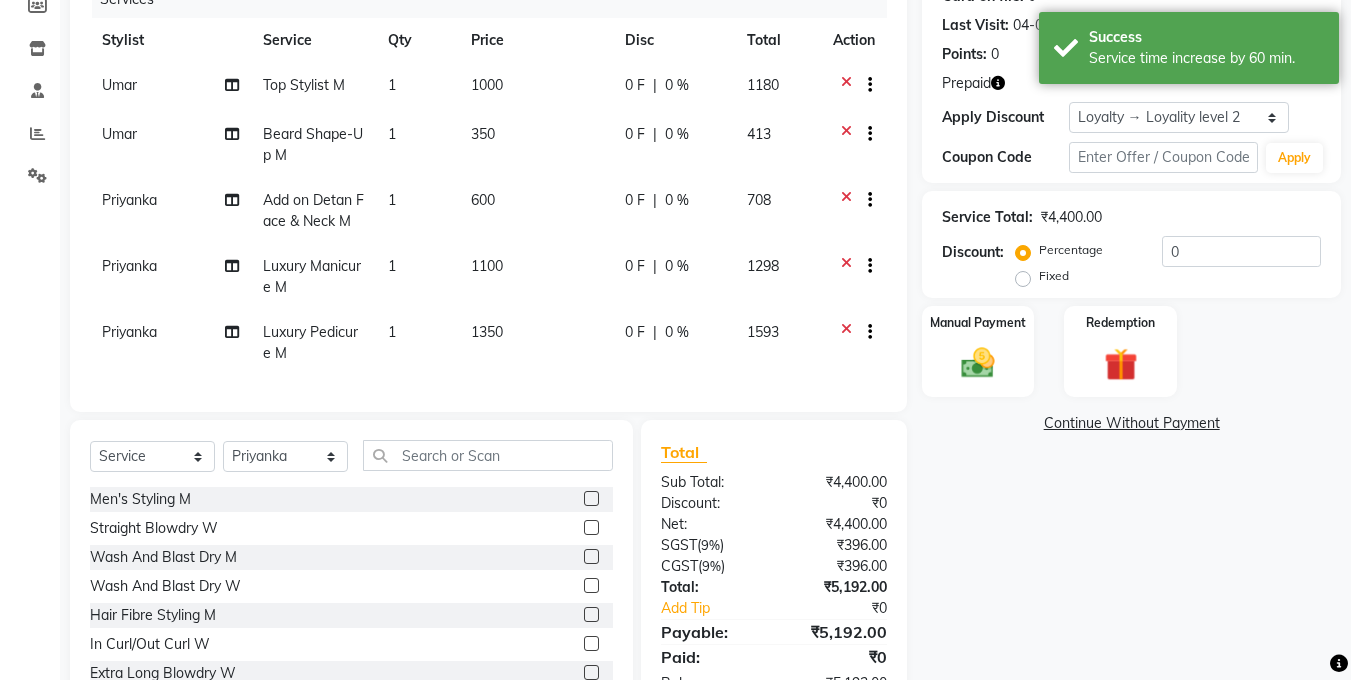 click on "600" 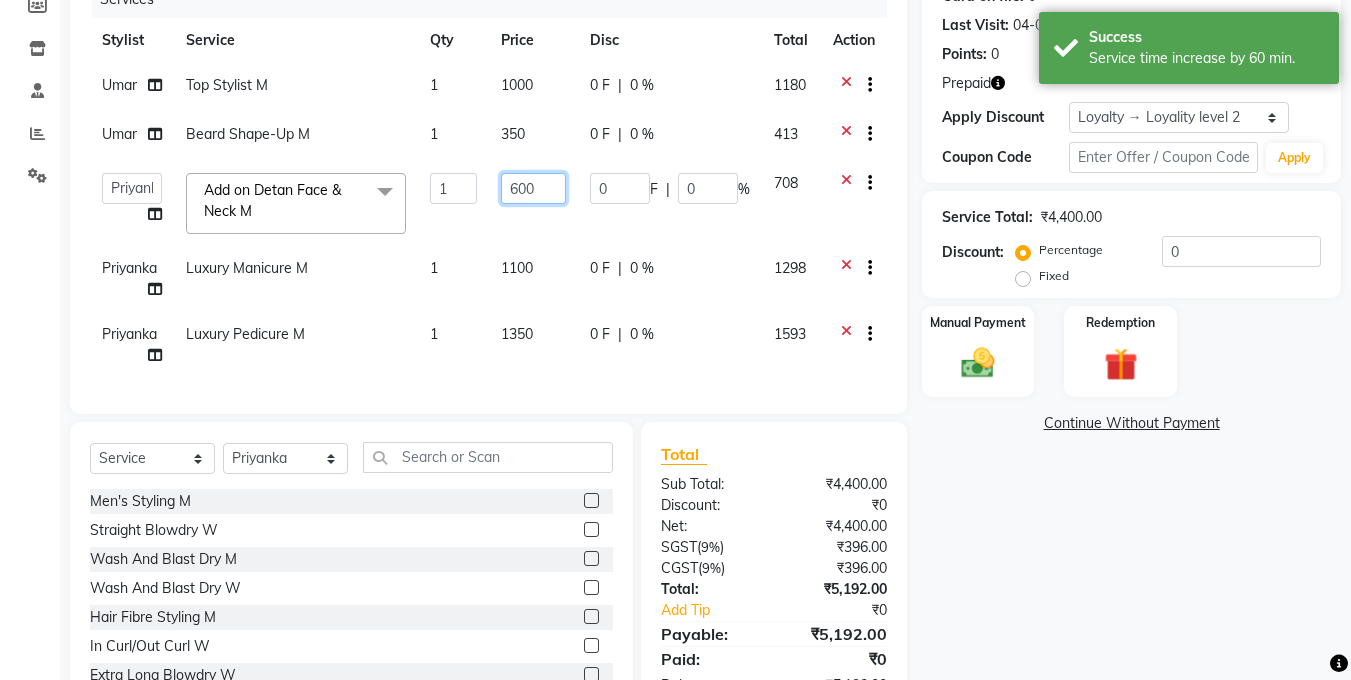 click on "600" 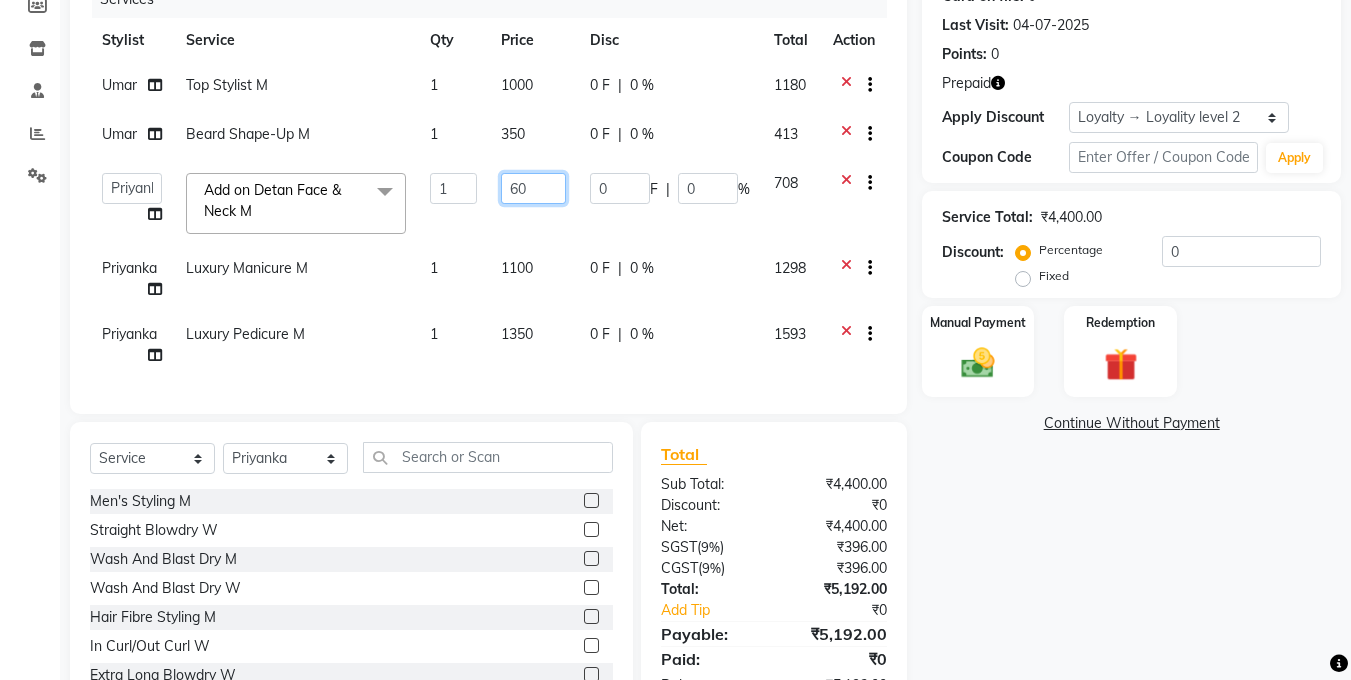 type on "6" 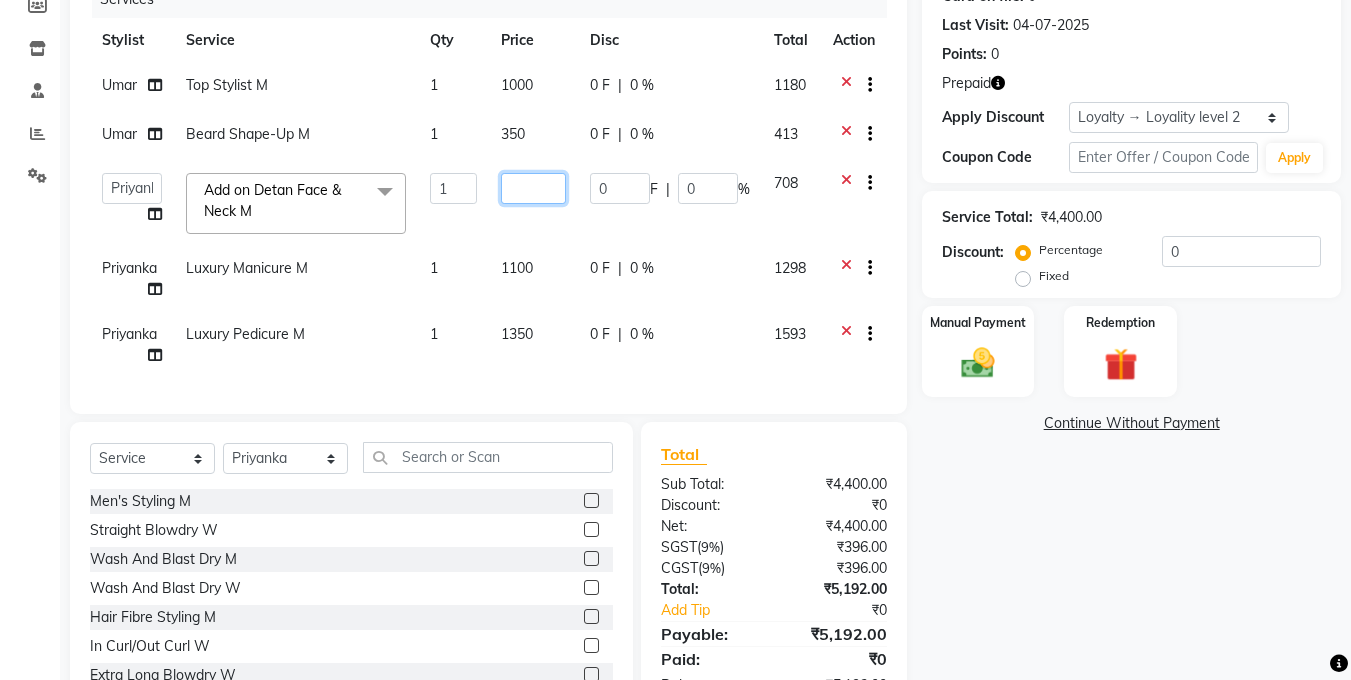 type on "0" 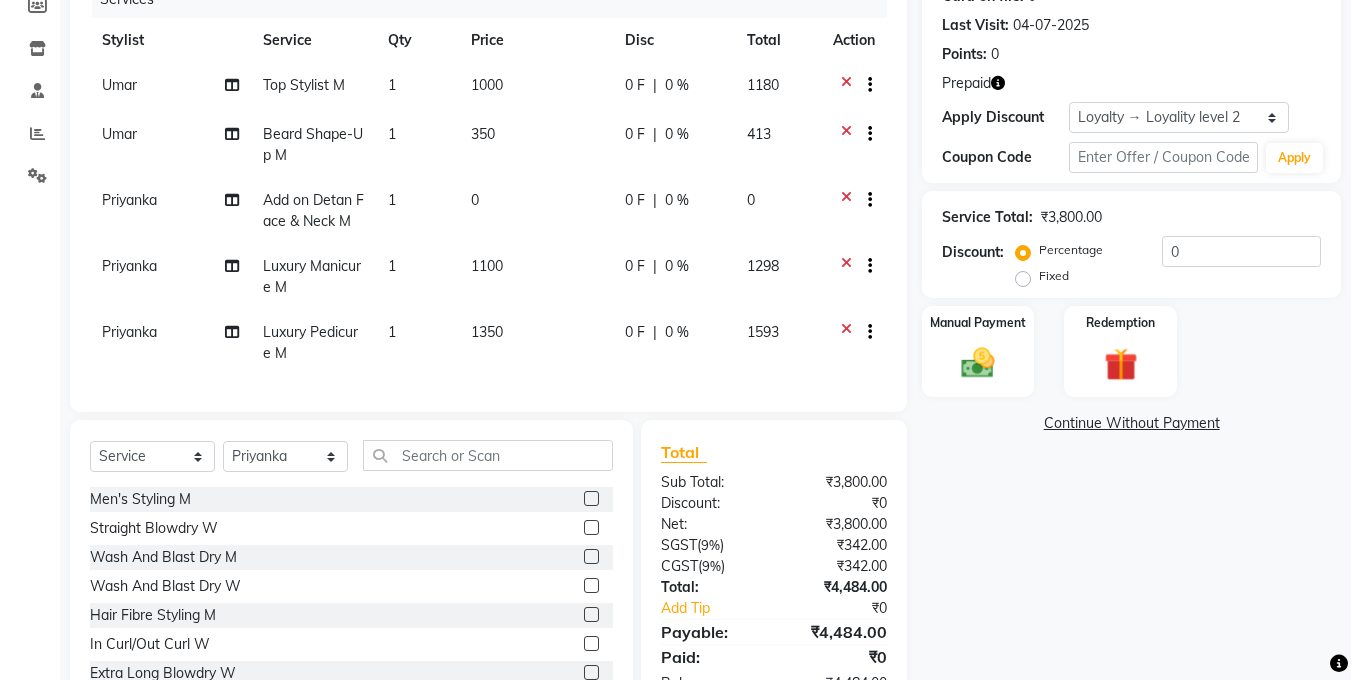 click on "350" 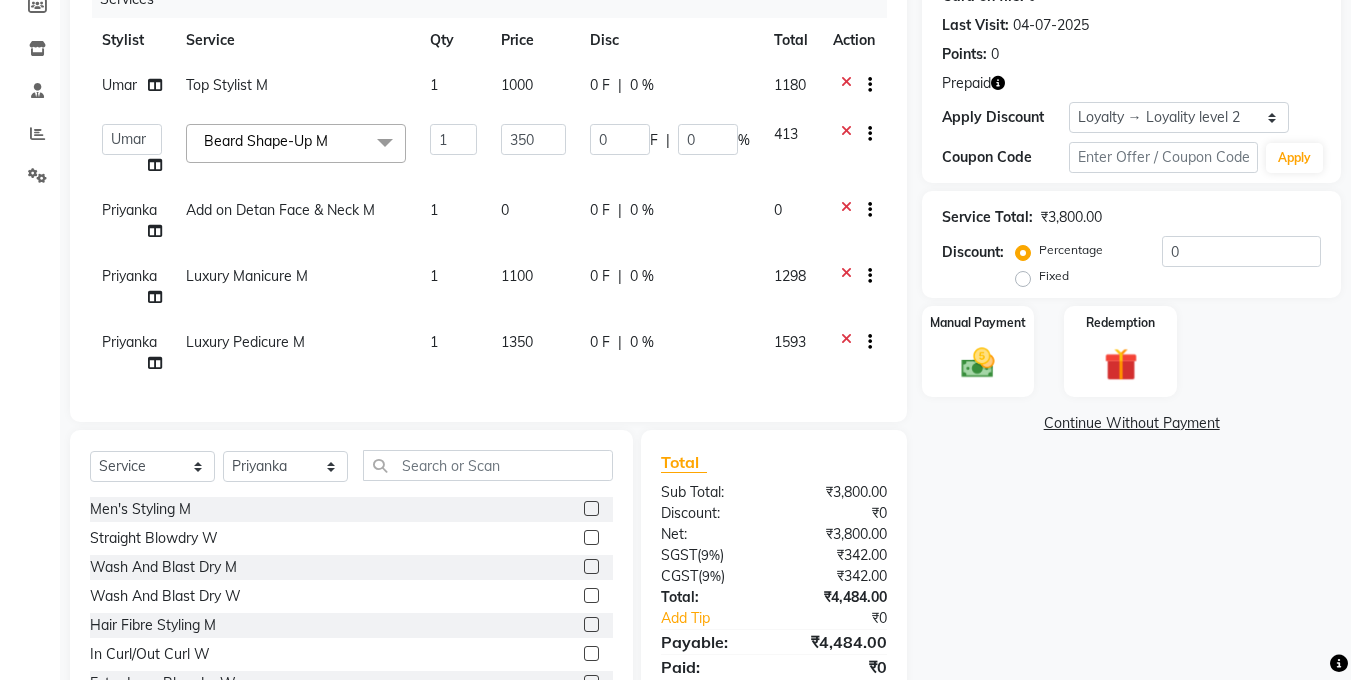 click on "1000" 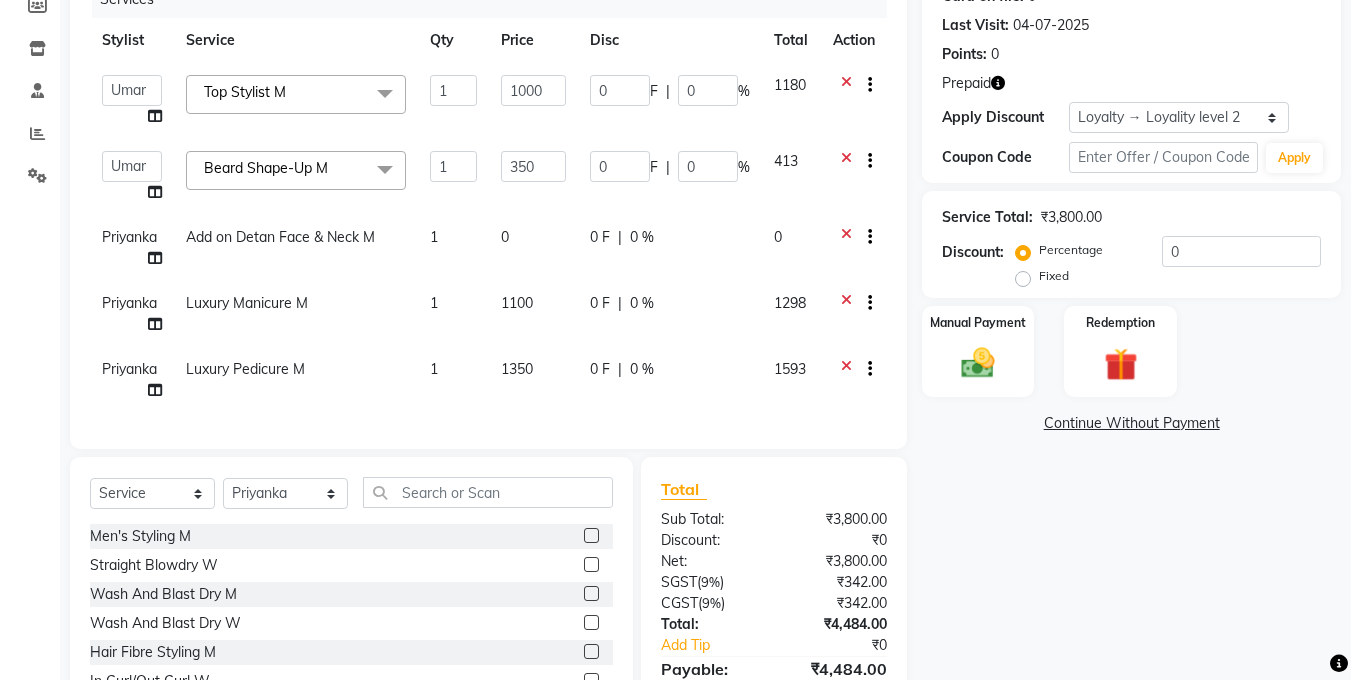 click on "1100" 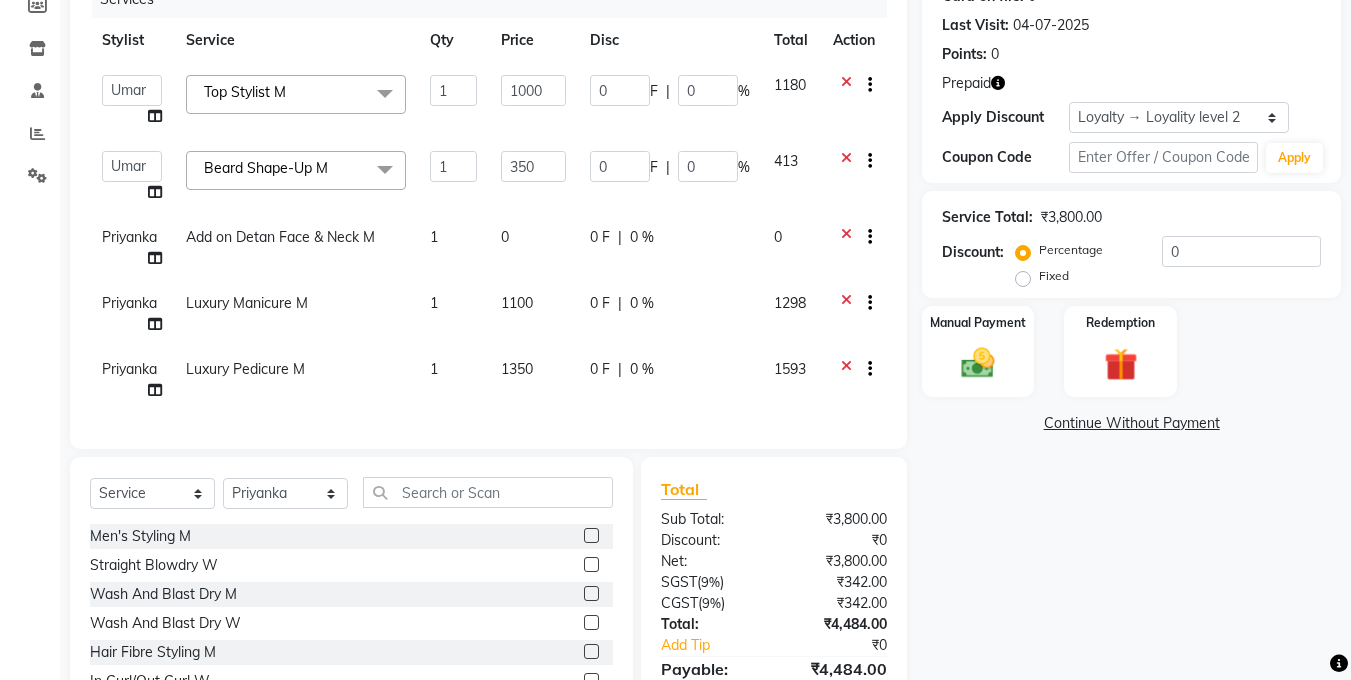select on "77398" 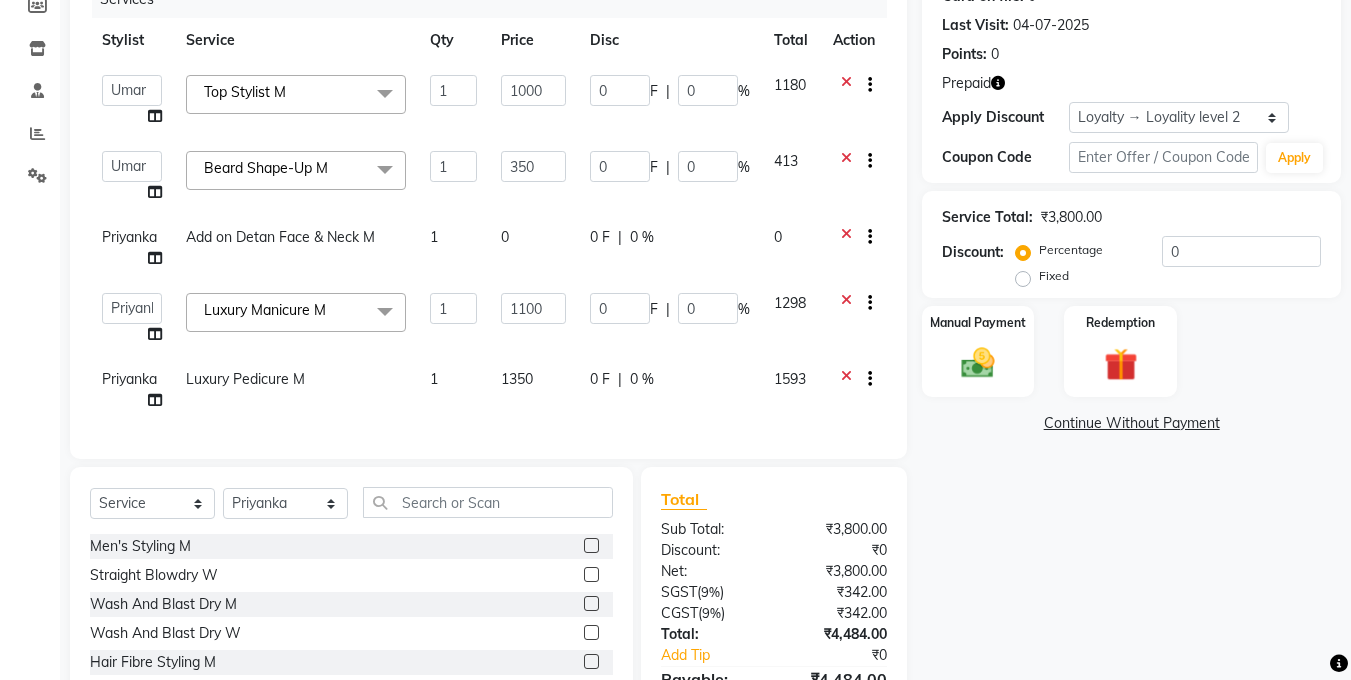 scroll, scrollTop: 335, scrollLeft: 0, axis: vertical 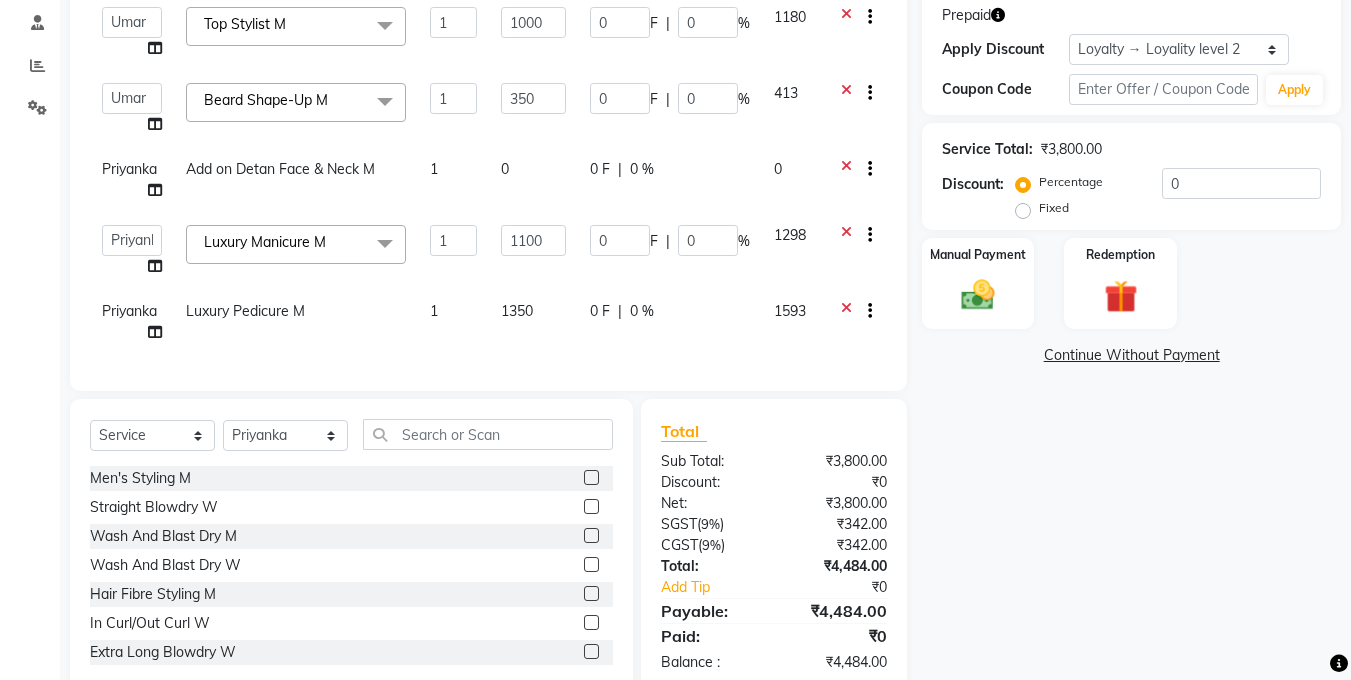 click on "1350" 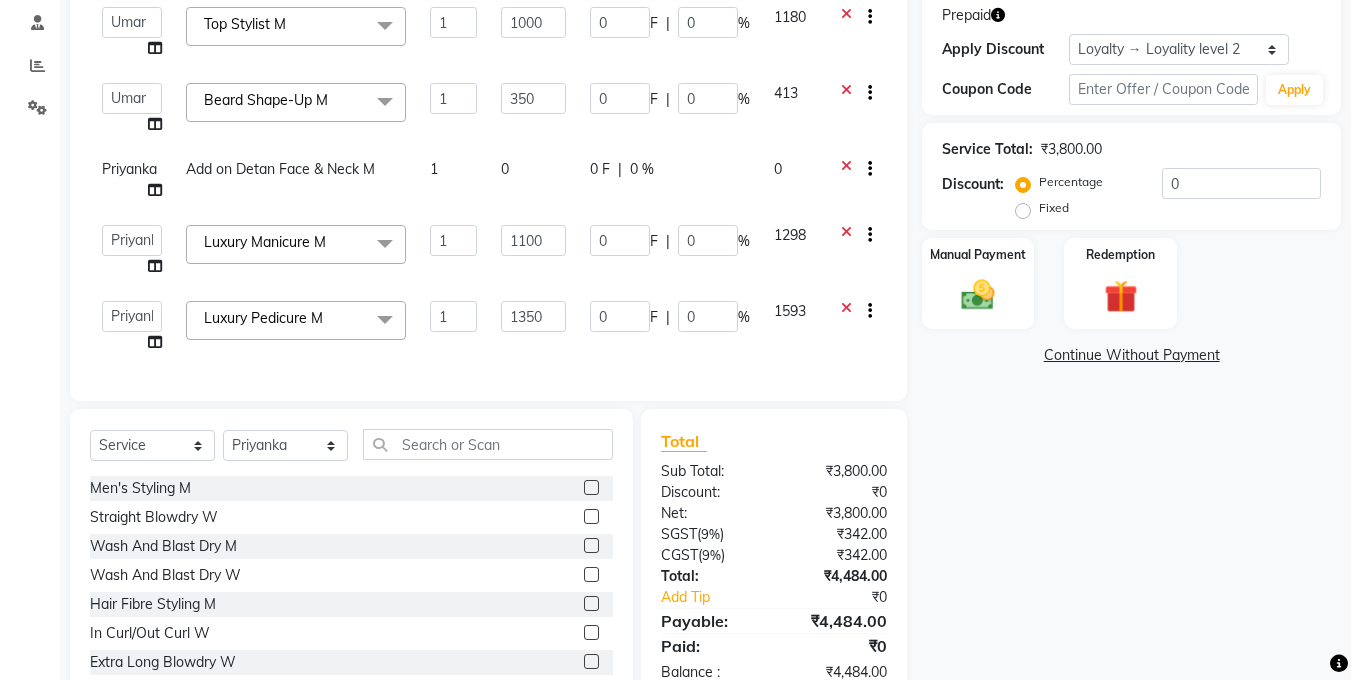 scroll, scrollTop: 228, scrollLeft: 0, axis: vertical 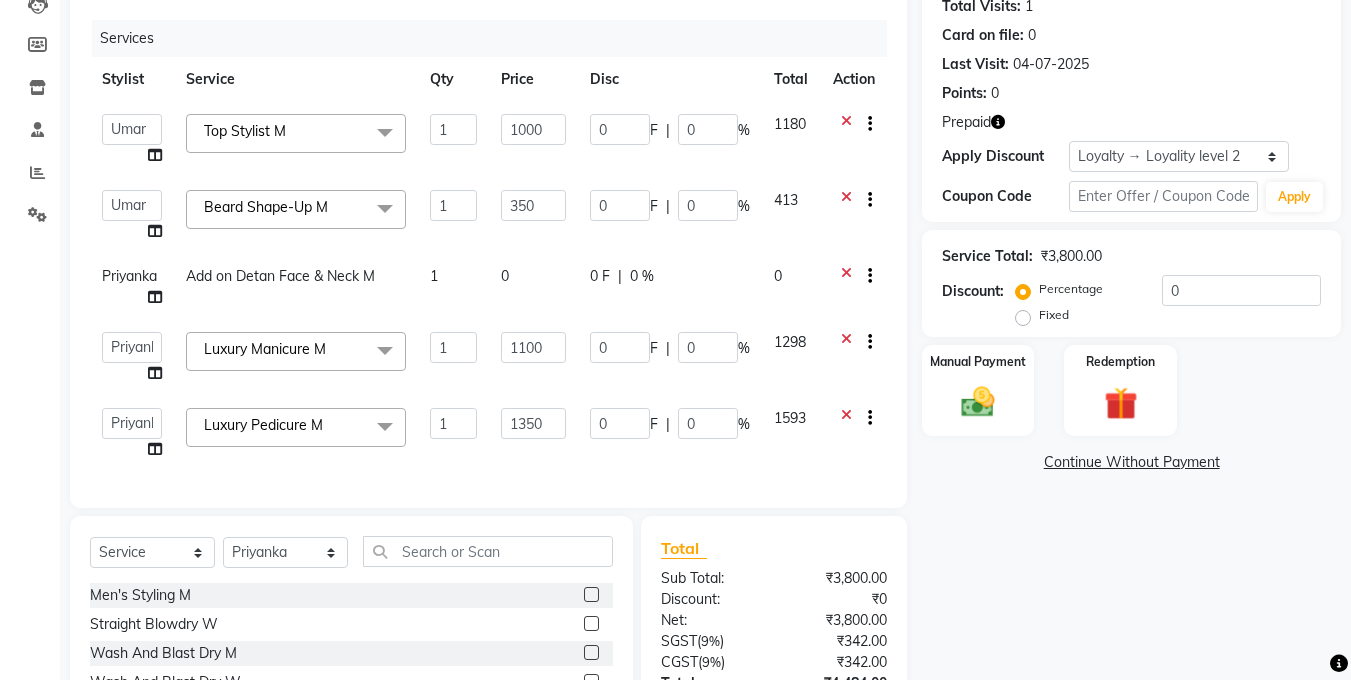 click 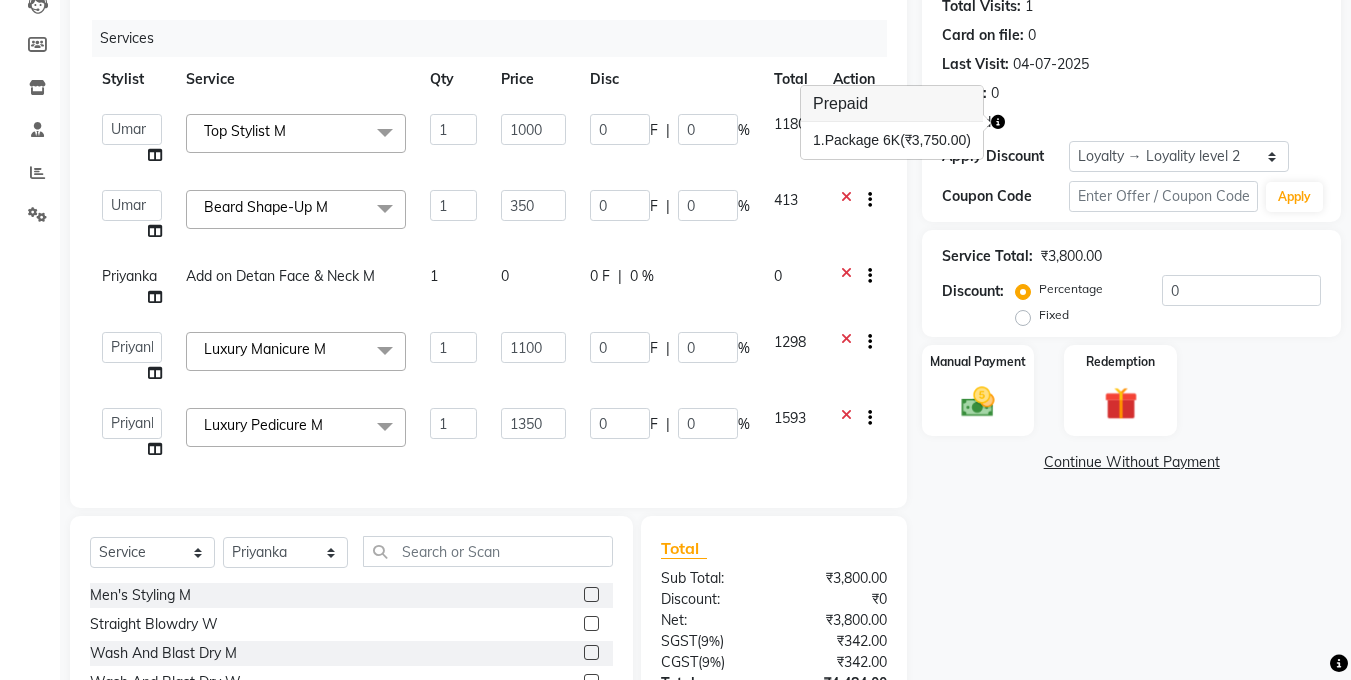 scroll, scrollTop: 404, scrollLeft: 0, axis: vertical 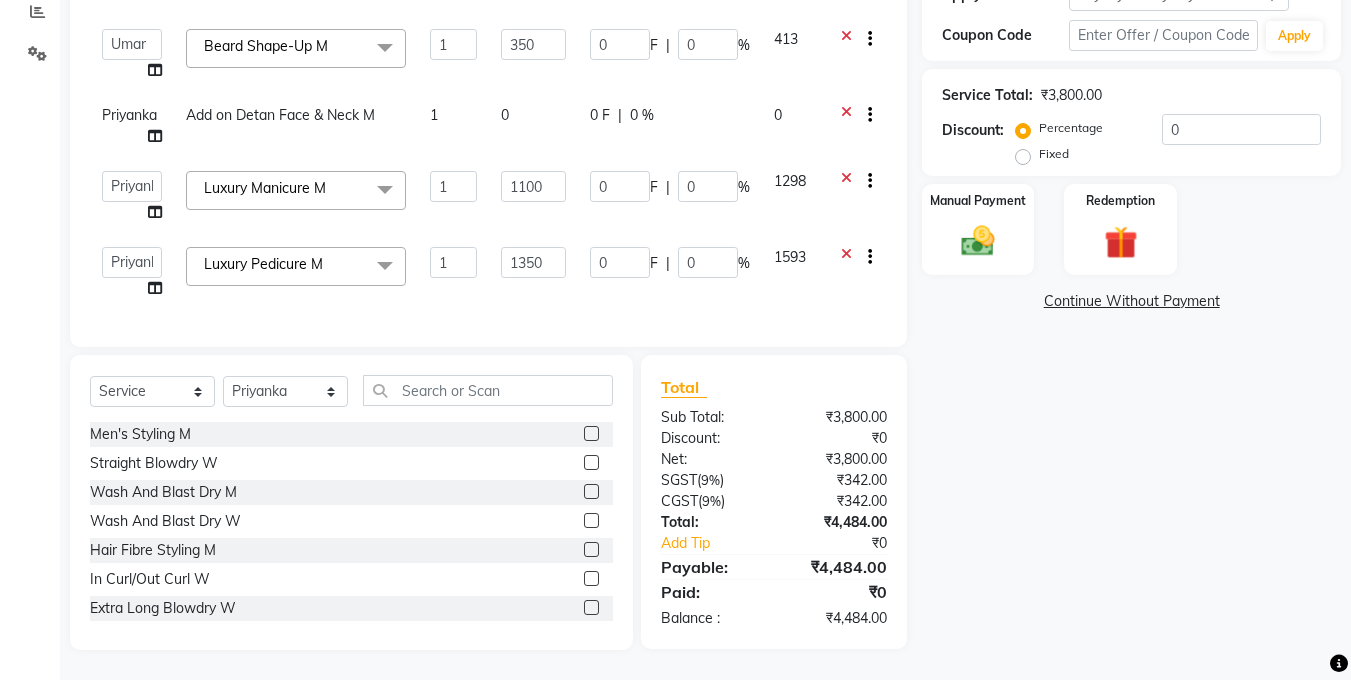 click 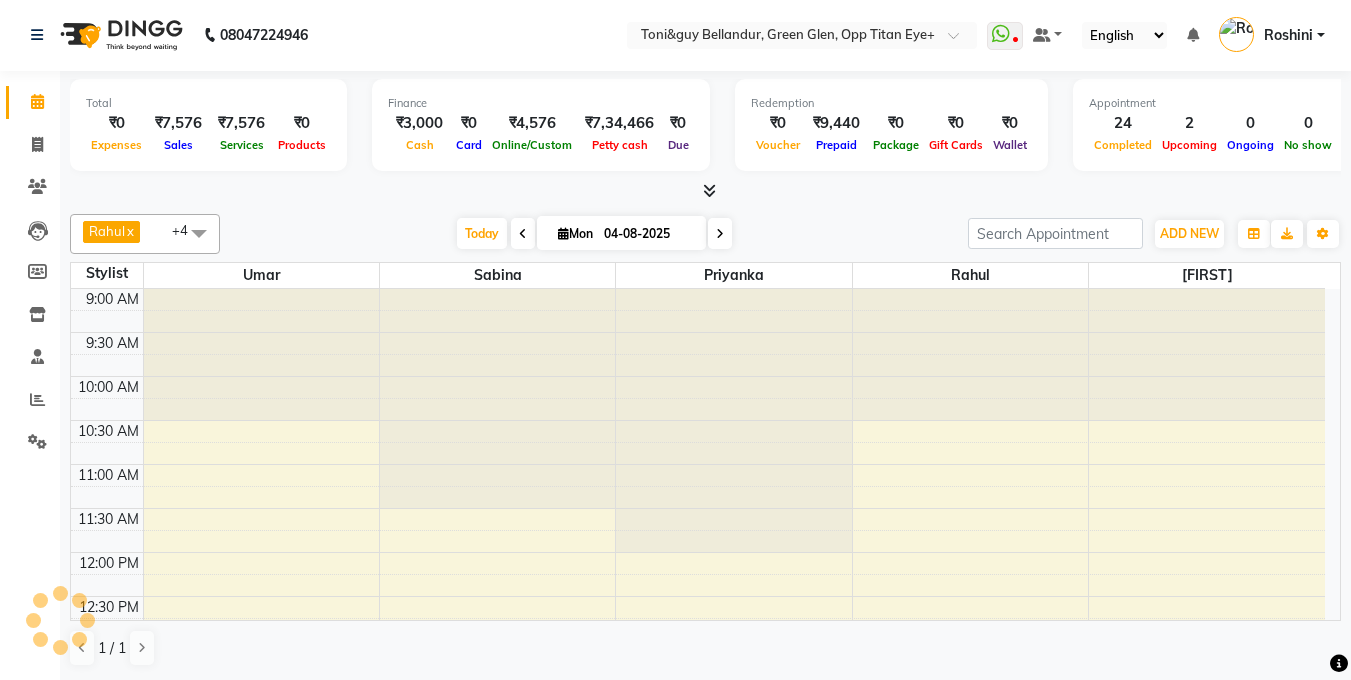 scroll, scrollTop: 0, scrollLeft: 0, axis: both 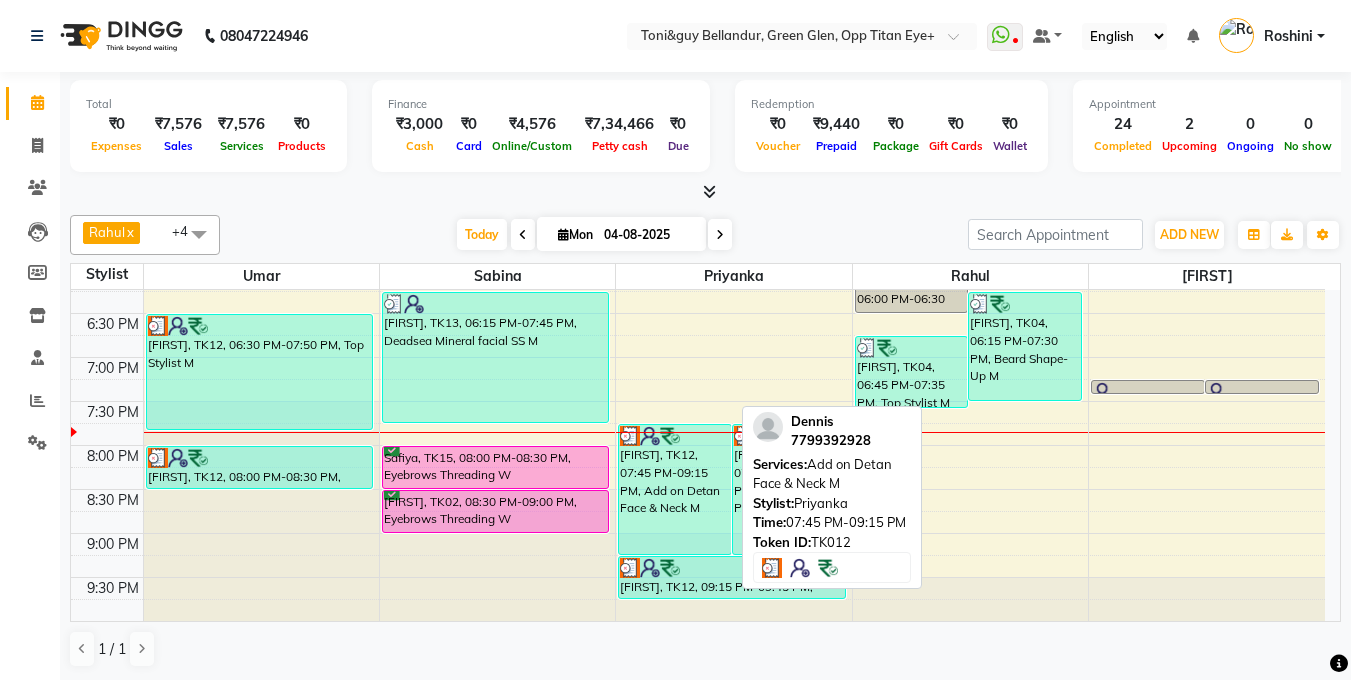 click on "[FIRST], TK12, [TIME]-[TIME], Add on Detan Face & Neck M" at bounding box center [675, 489] 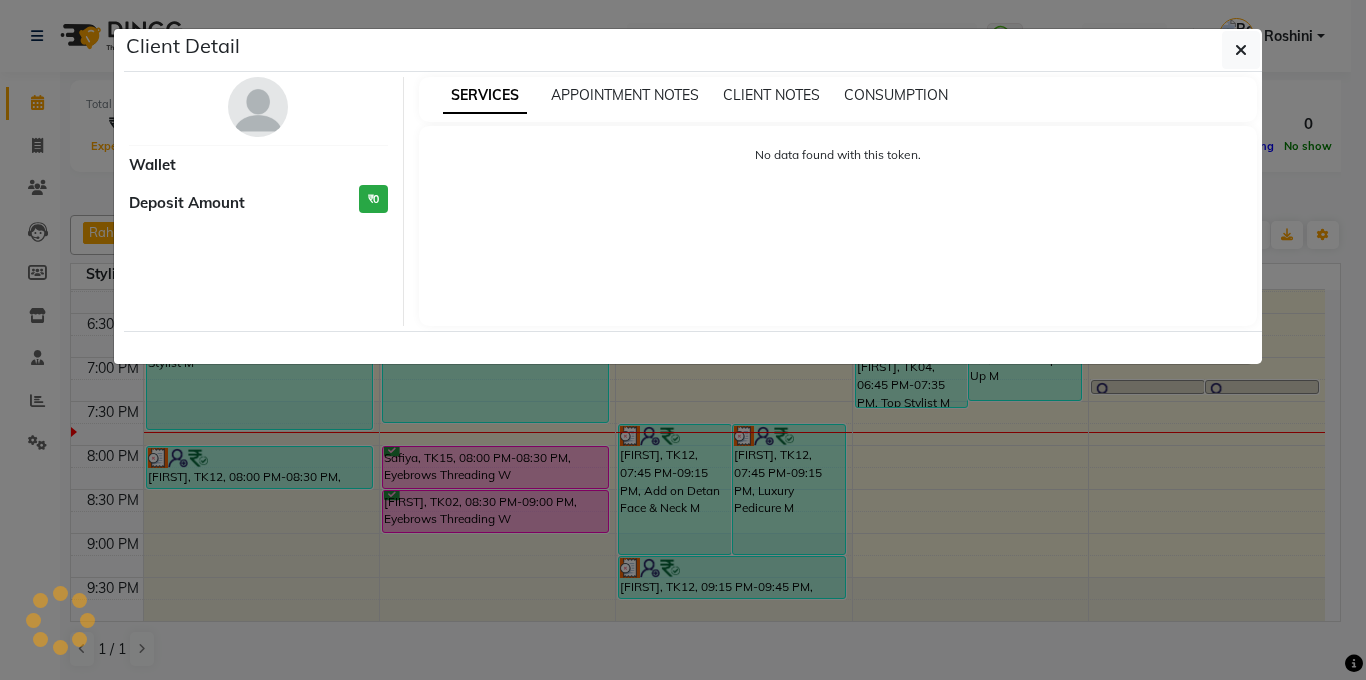 select on "3" 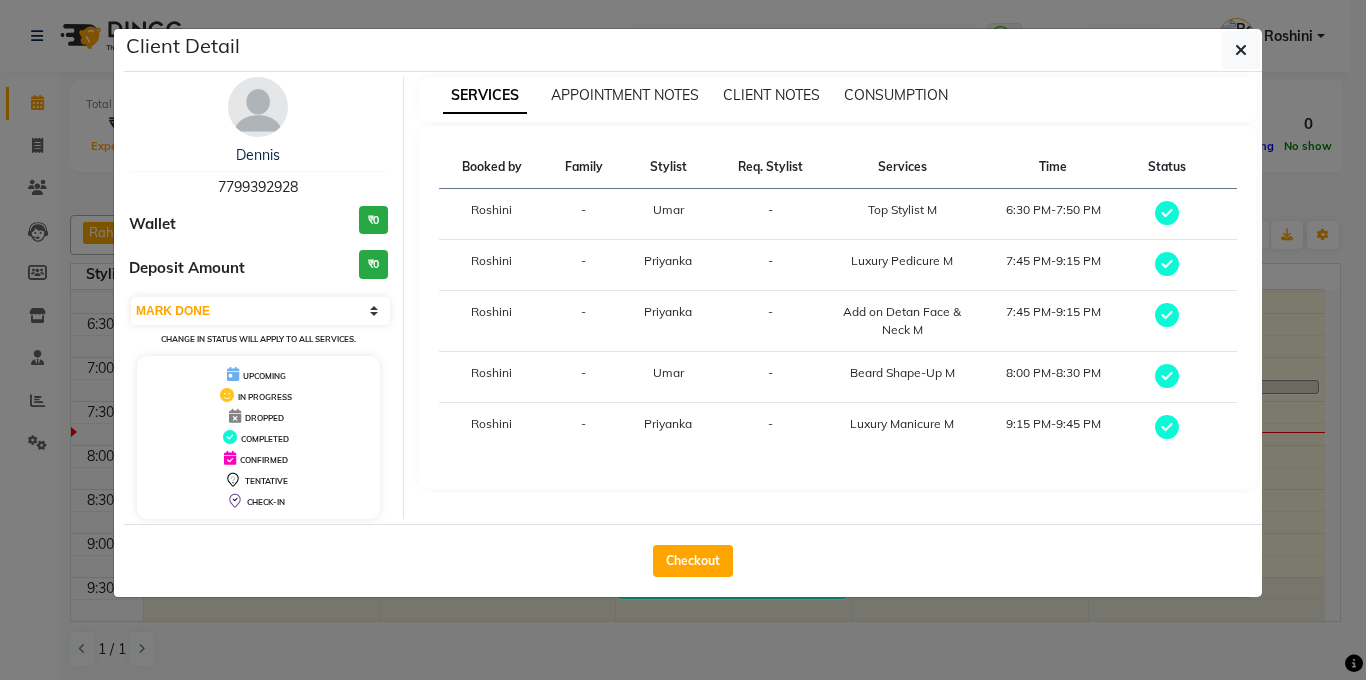 click on "Client Detail  Dennis    7799392928 Wallet ₹0 Deposit Amount  ₹0  Select MARK DONE UPCOMING Change in status will apply to all services. UPCOMING IN PROGRESS DROPPED COMPLETED CONFIRMED TENTATIVE CHECK-IN SERVICES APPOINTMENT NOTES CLIENT NOTES CONSUMPTION Booked by Family Stylist Req. Stylist Services Time Status  Roshini  - Umar -  Top Stylist M   6:30 PM-7:50 PM   Roshini  - Priyanka -  Luxury Pedicure M   7:45 PM-9:15 PM   Roshini  - Priyanka -  Add on Detan Face & Neck M   7:45 PM-9:15 PM   Roshini  - Umar -  Beard Shape-Up M   8:00 PM-8:30 PM   Roshini  - Priyanka -  Luxury Manicure M   9:15 PM-9:45 PM   Checkout" 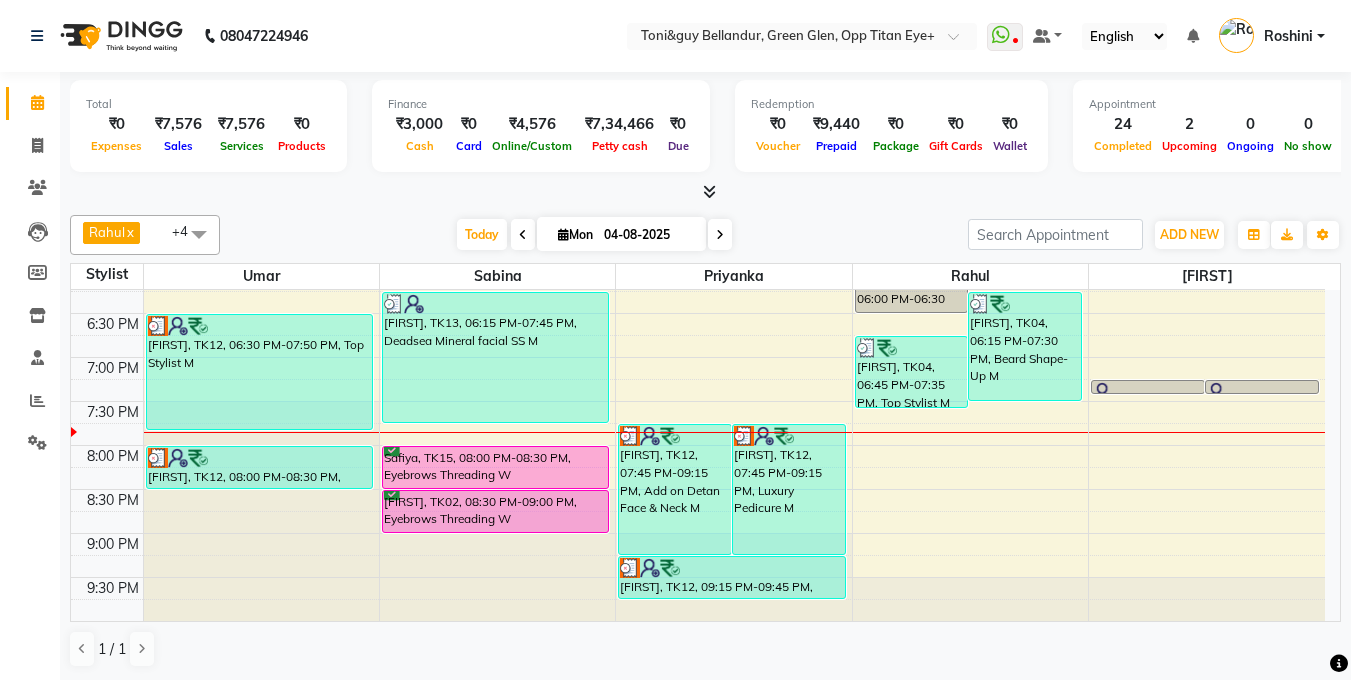 scroll, scrollTop: 1, scrollLeft: 0, axis: vertical 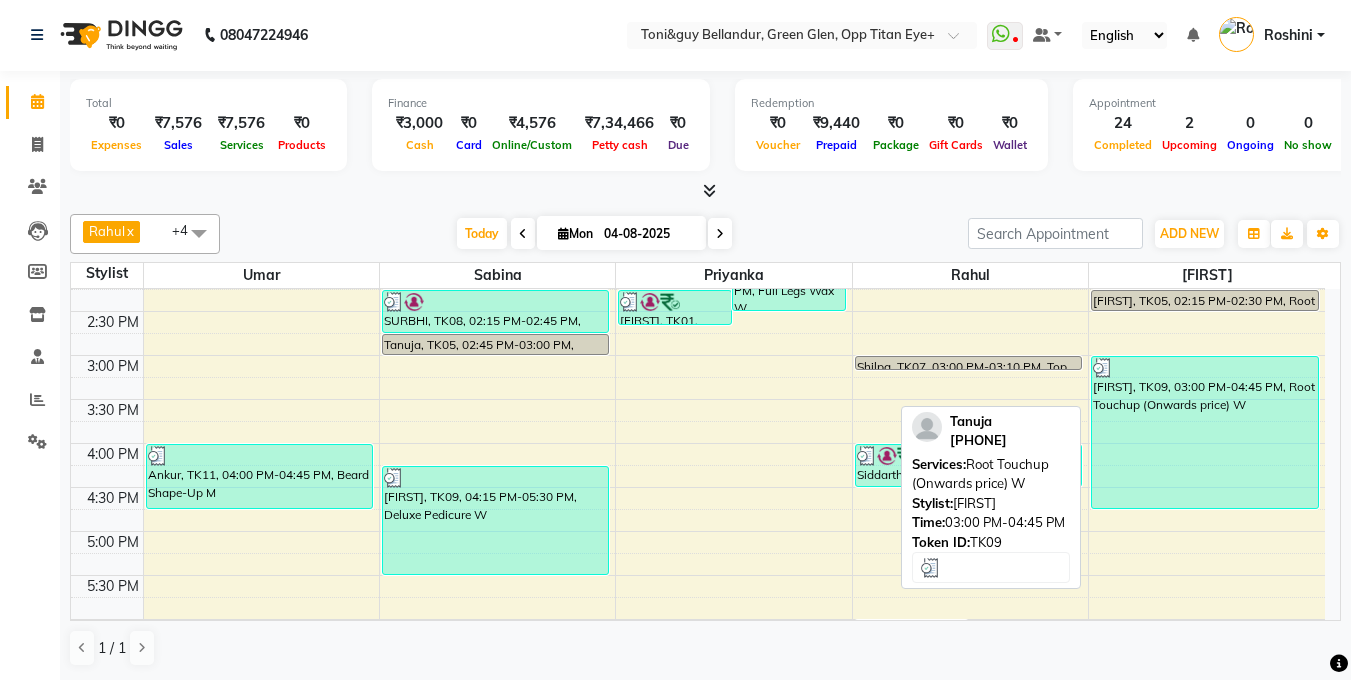 click on "[FIRST], TK09, [TIME]-[TIME], Root Touchup (Onwards price) W" at bounding box center (1205, 432) 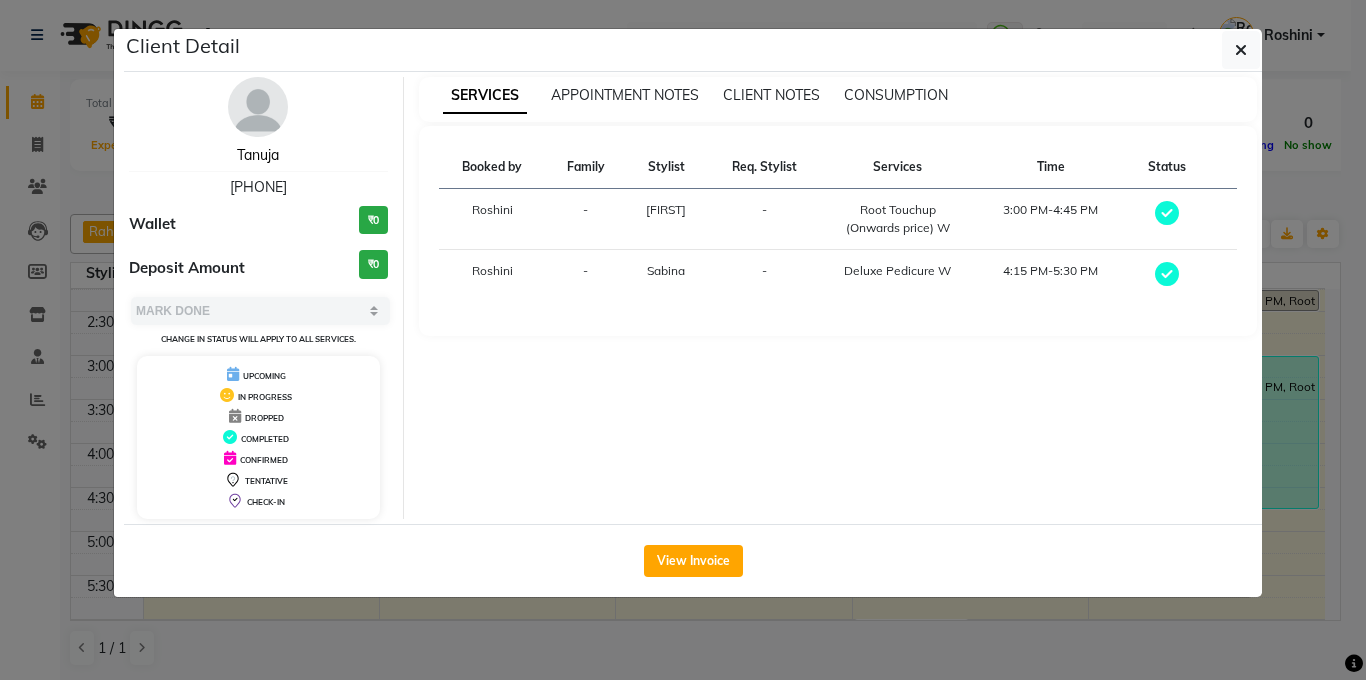 click on "Tanuja" at bounding box center [258, 155] 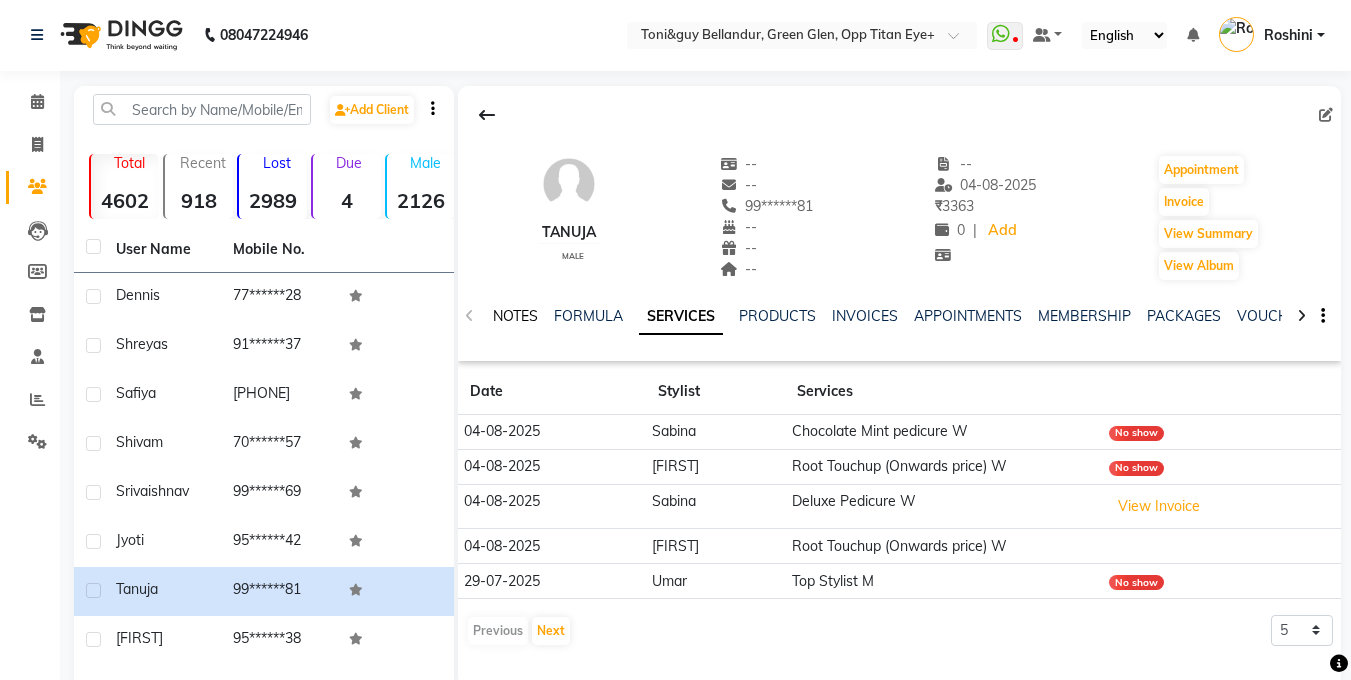 click on "NOTES" 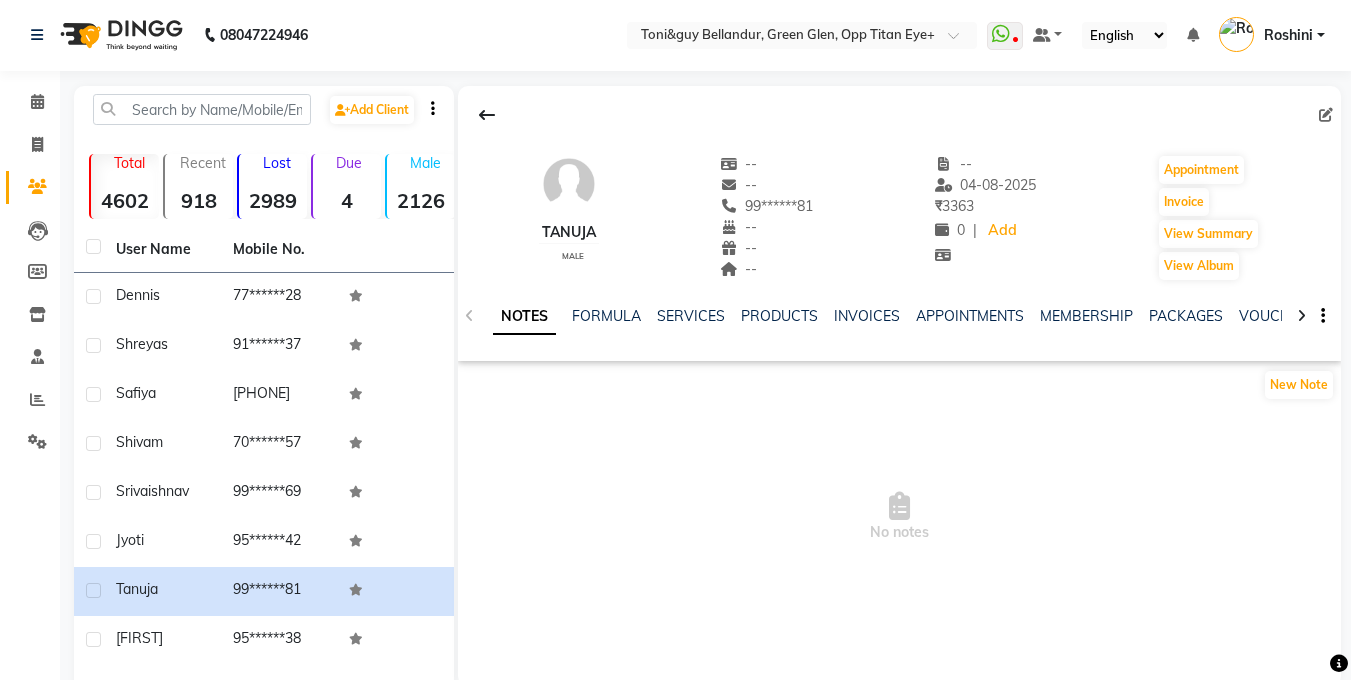 click on "SERVICES" 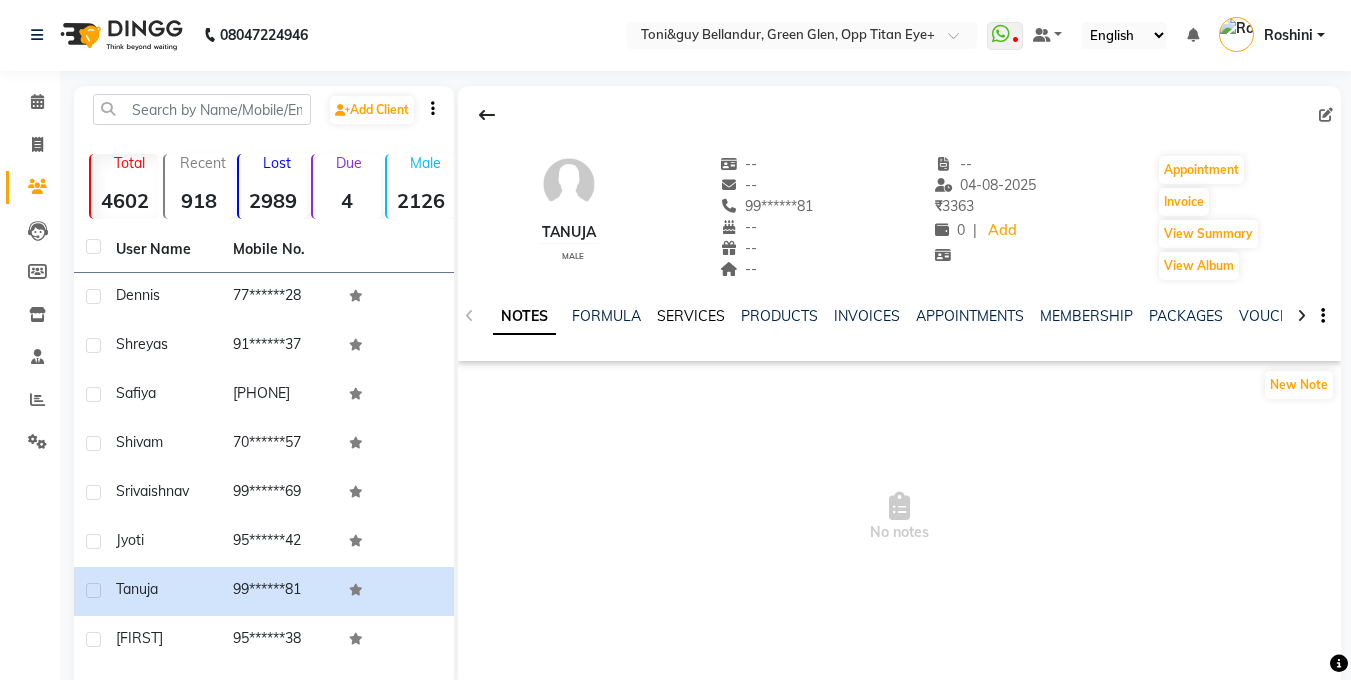 click on "SERVICES" 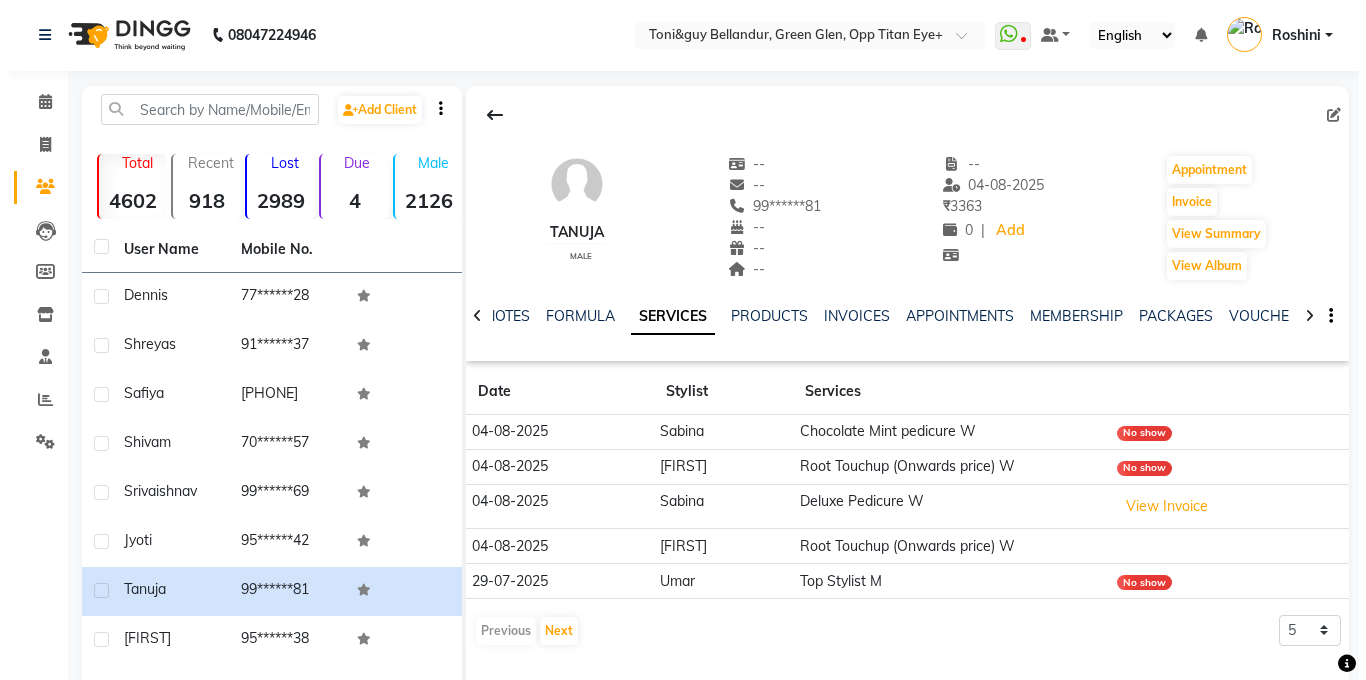 scroll, scrollTop: 33, scrollLeft: 0, axis: vertical 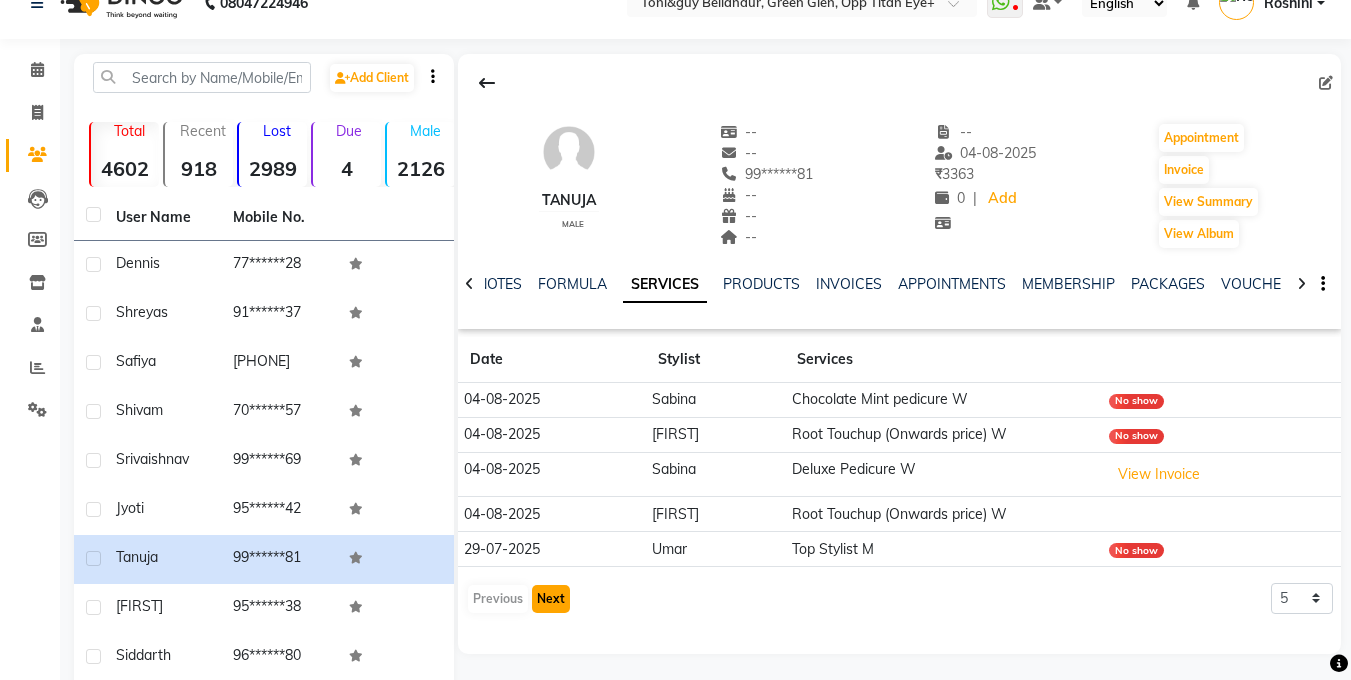 click on "Next" 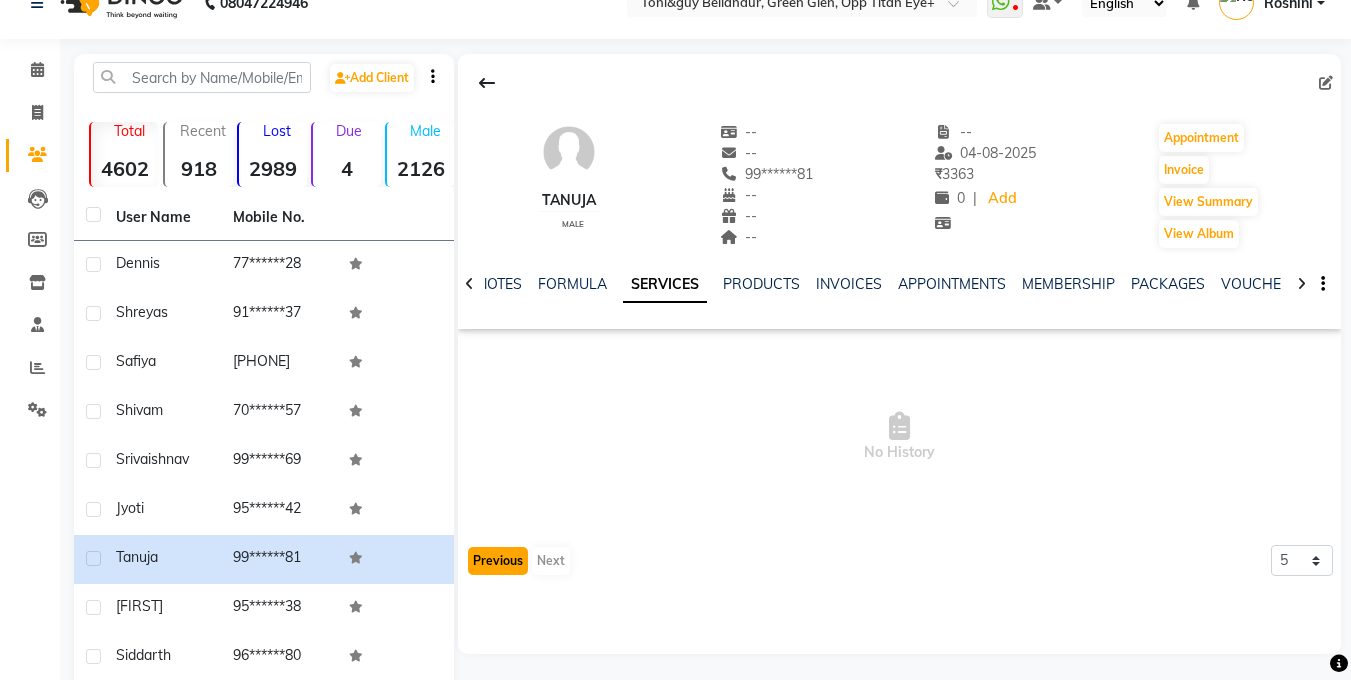 click on "Previous" 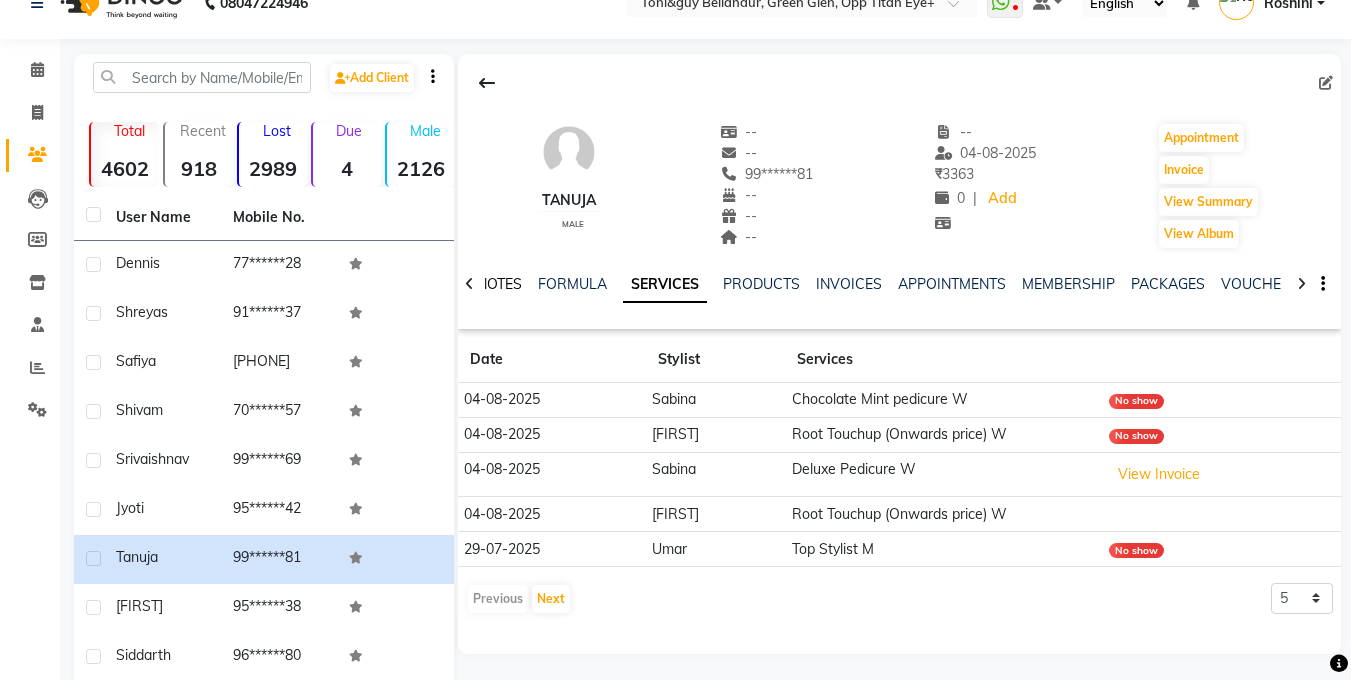 click on "NOTES" 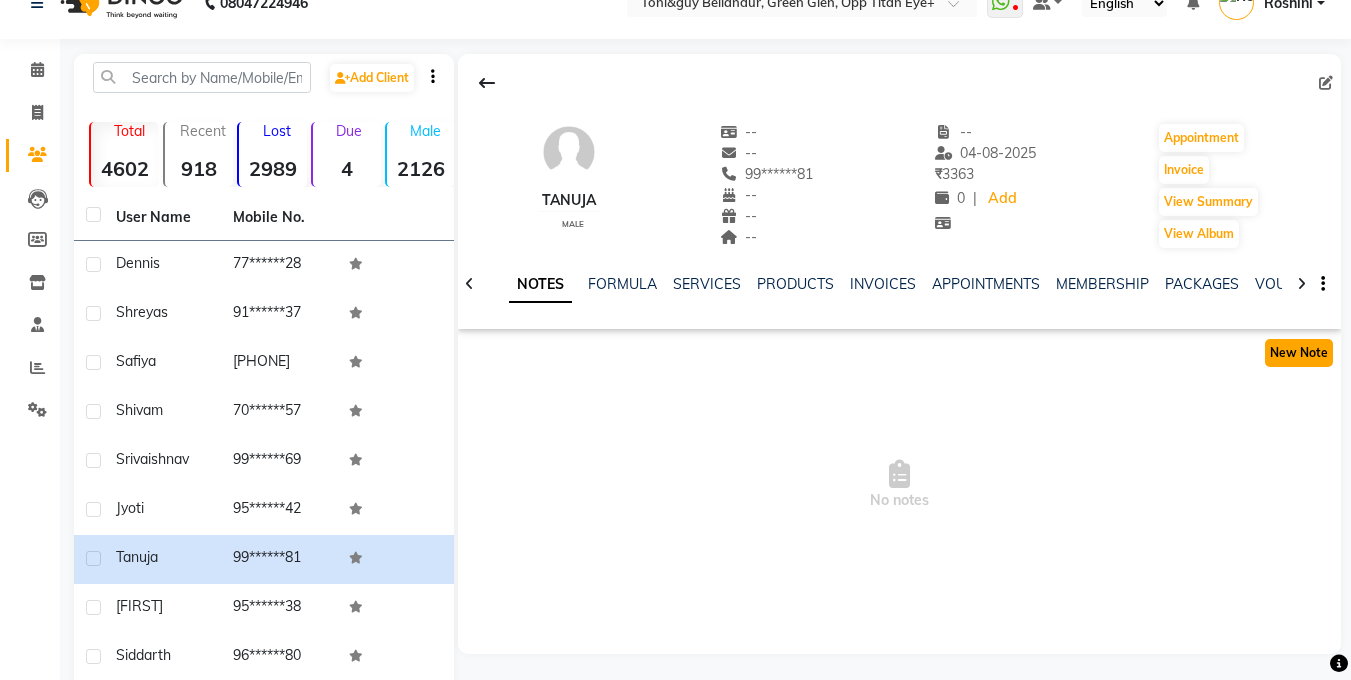 click on "New Note" 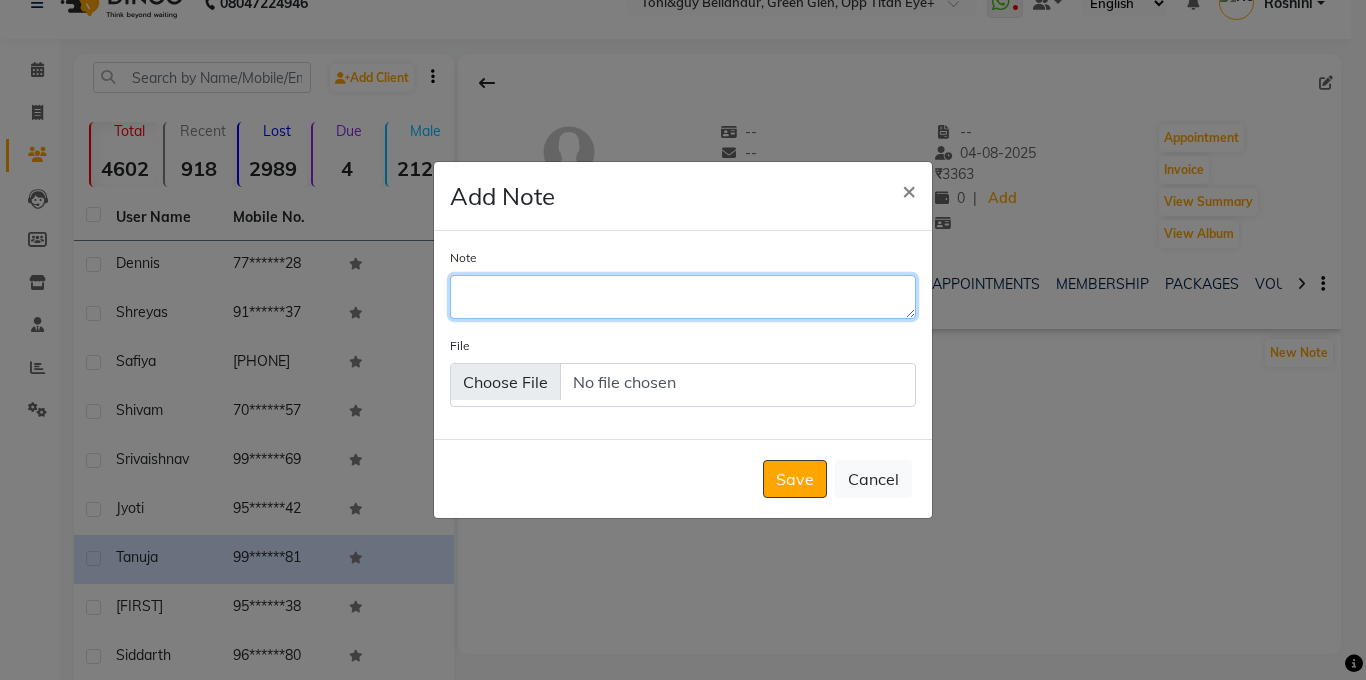 click on "Note" at bounding box center (683, 297) 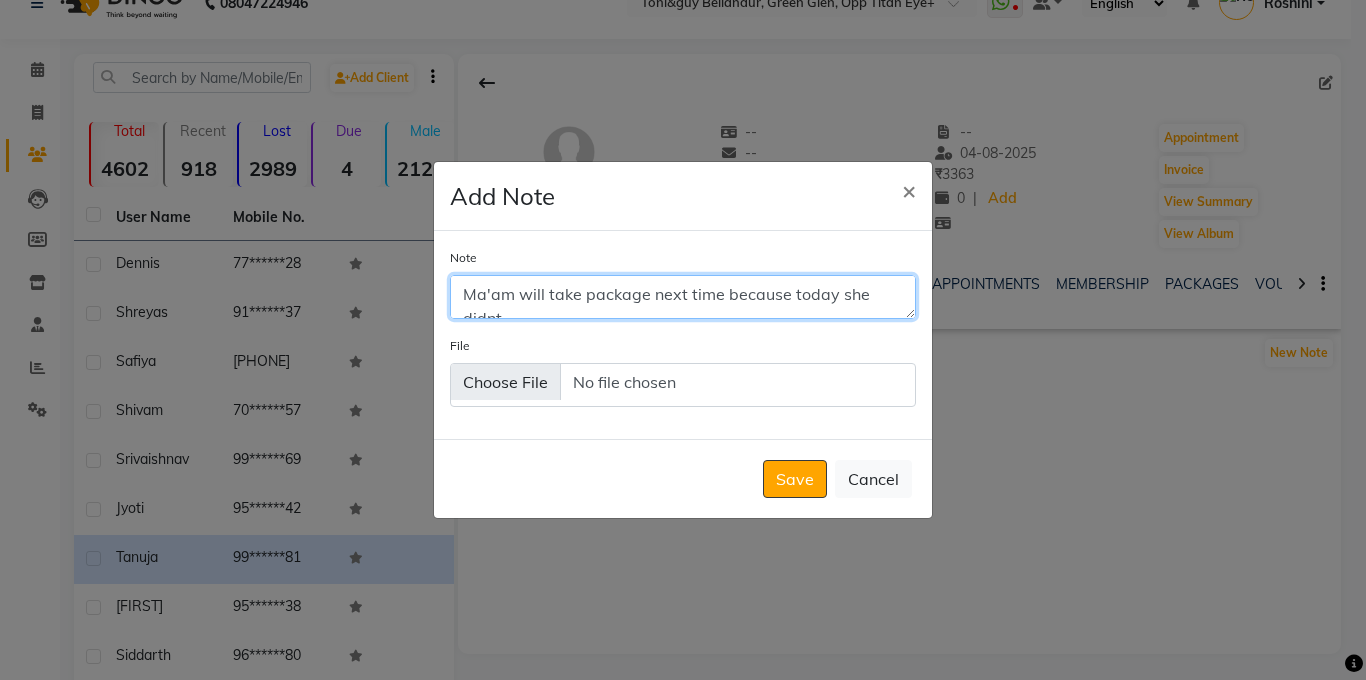 scroll, scrollTop: 10, scrollLeft: 0, axis: vertical 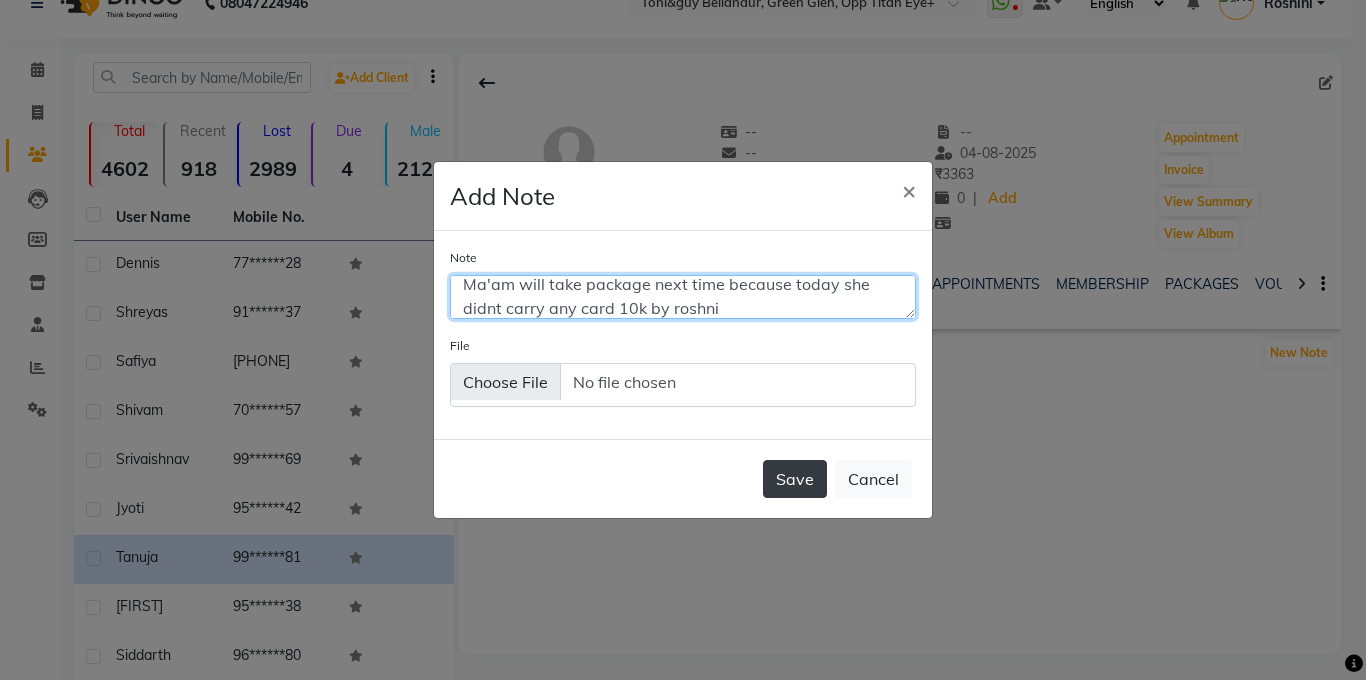 type on "Ma'am will take package next time because today she didnt carry any card 10k by roshni" 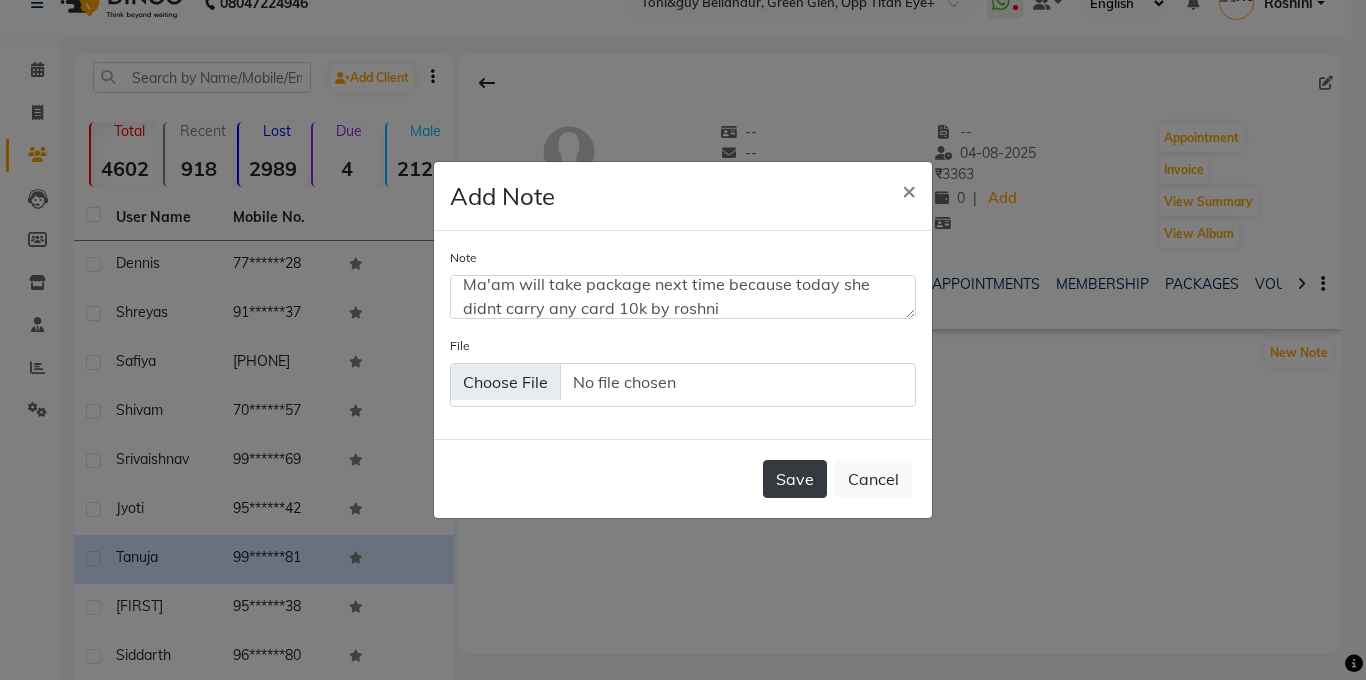 click on "Save" 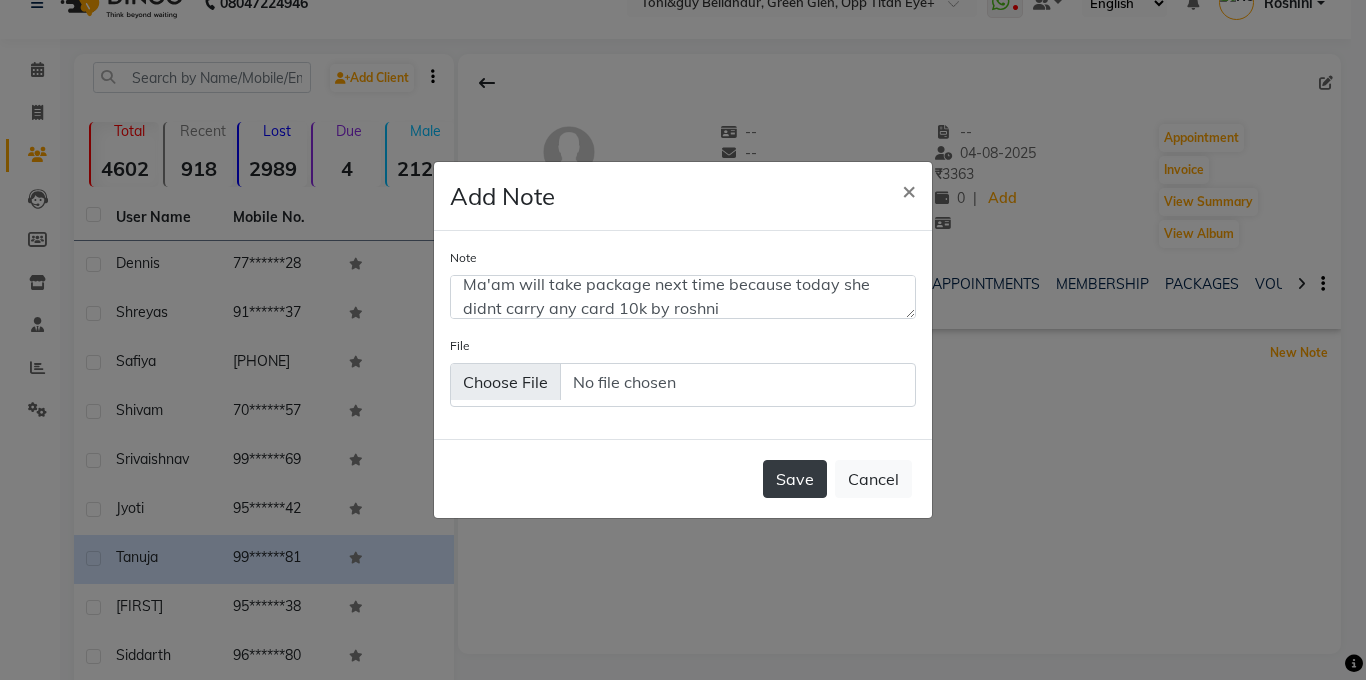 type 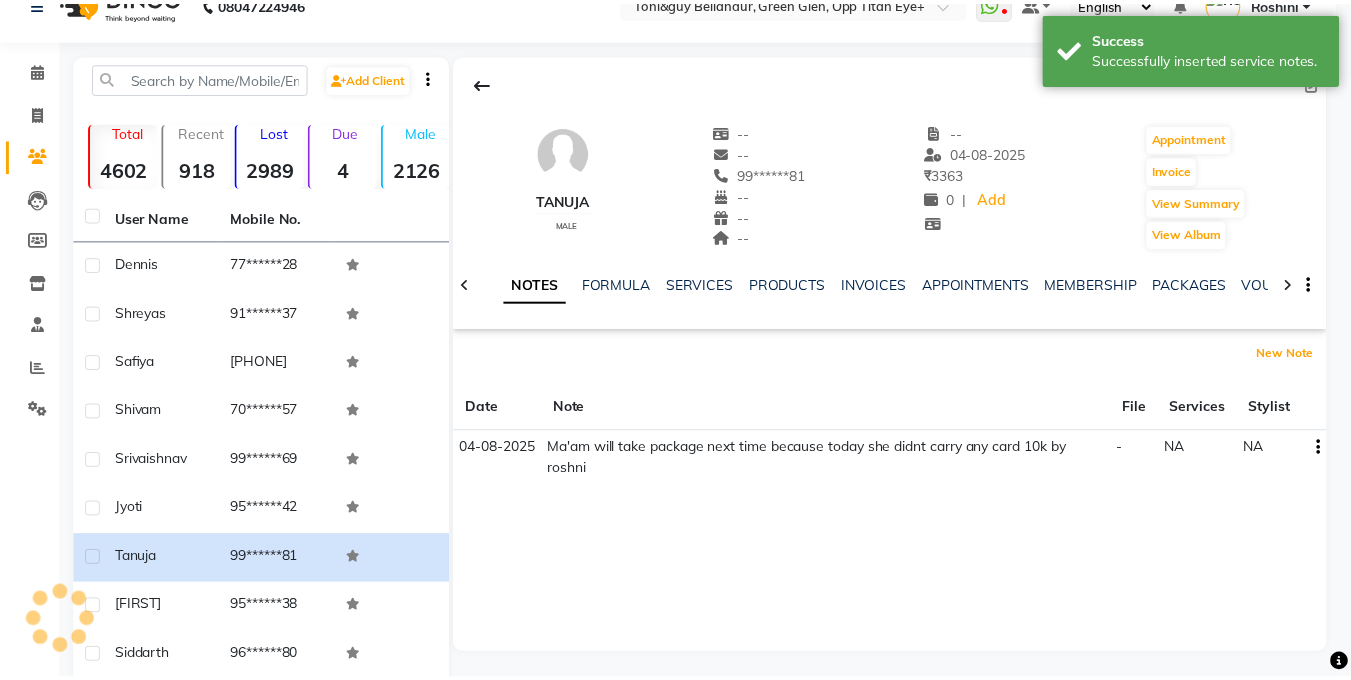 scroll, scrollTop: 0, scrollLeft: 0, axis: both 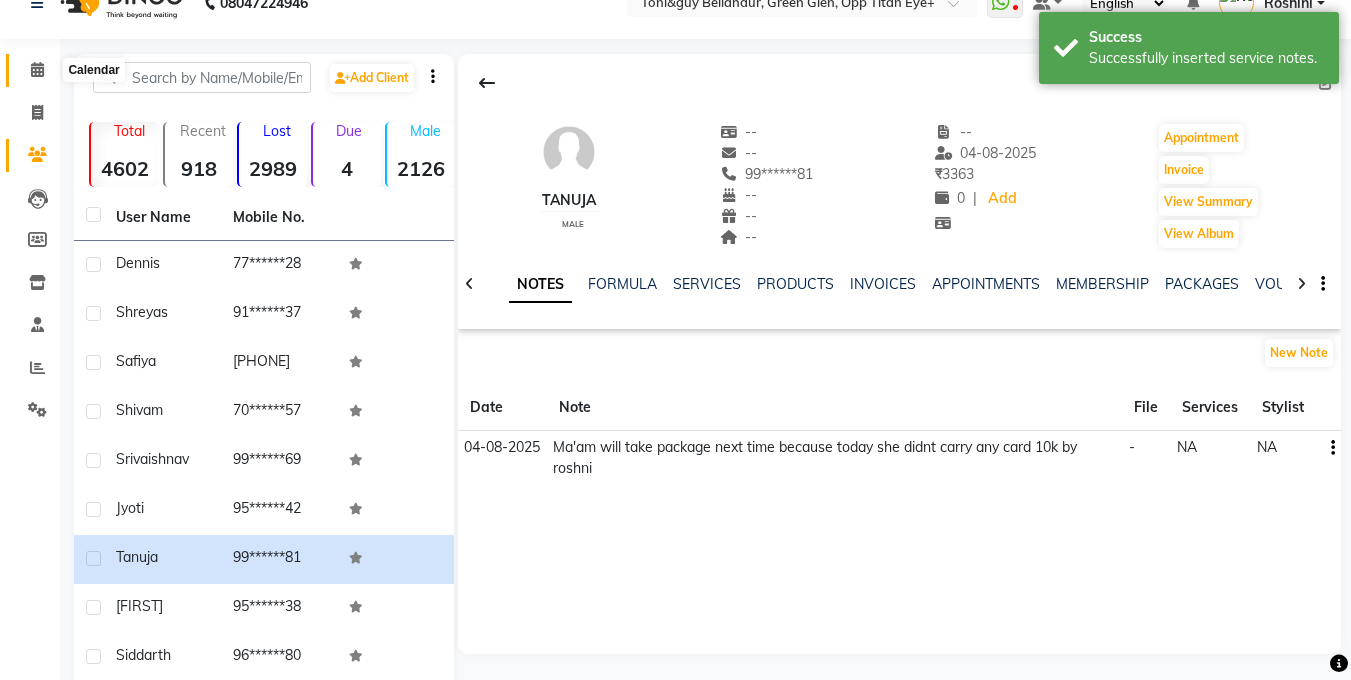click 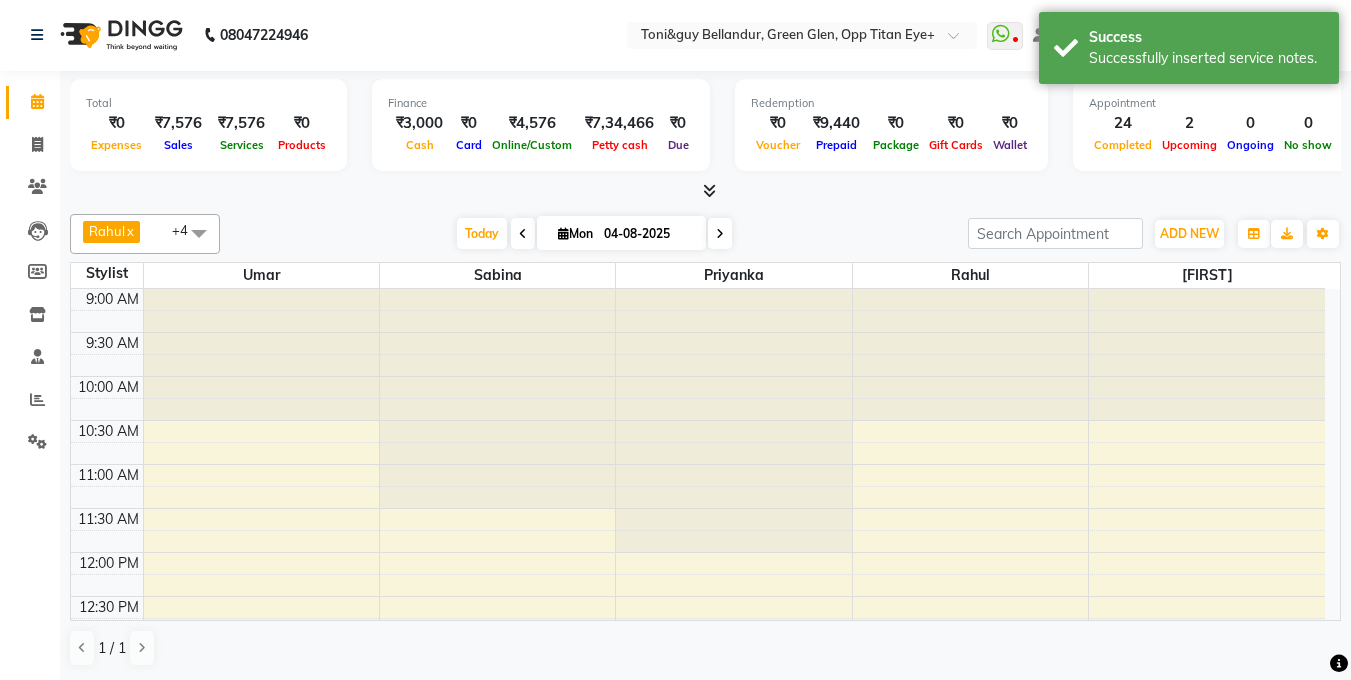 scroll, scrollTop: 0, scrollLeft: 0, axis: both 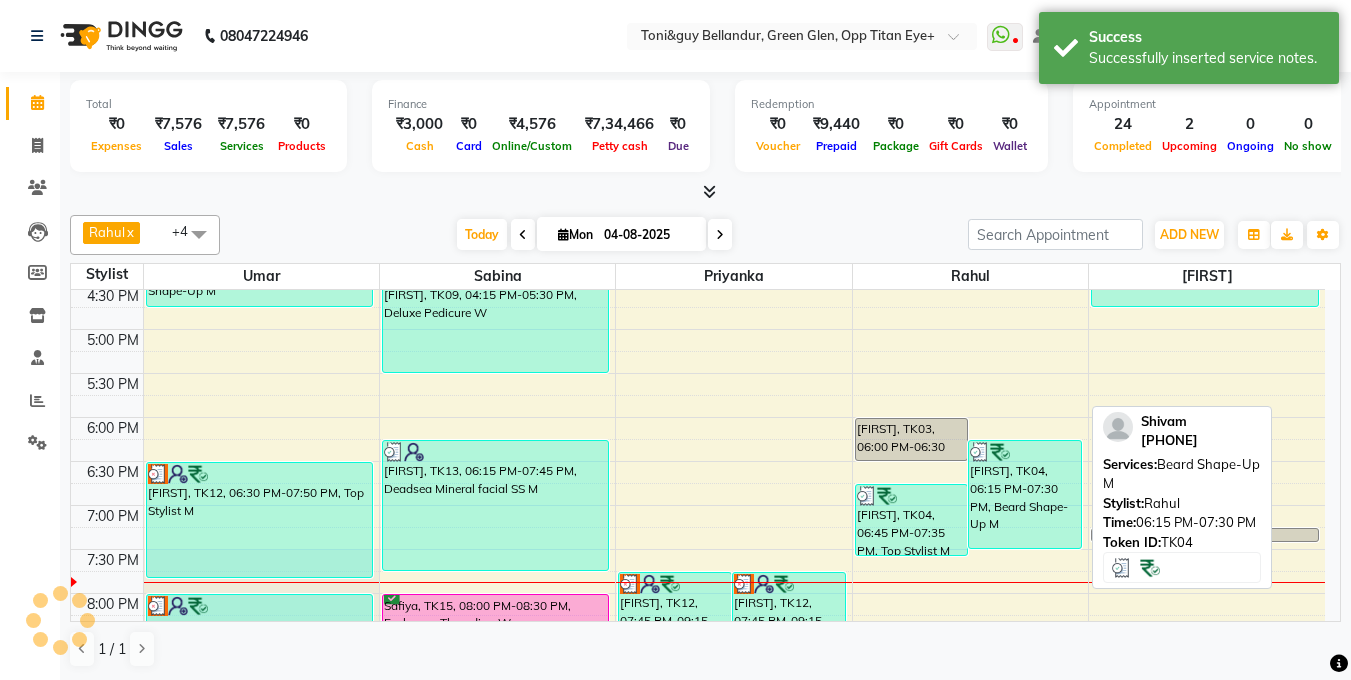 click on "Shivam, TK04, 06:15 PM-07:30 PM, Beard Shape-Up M" at bounding box center (1025, 494) 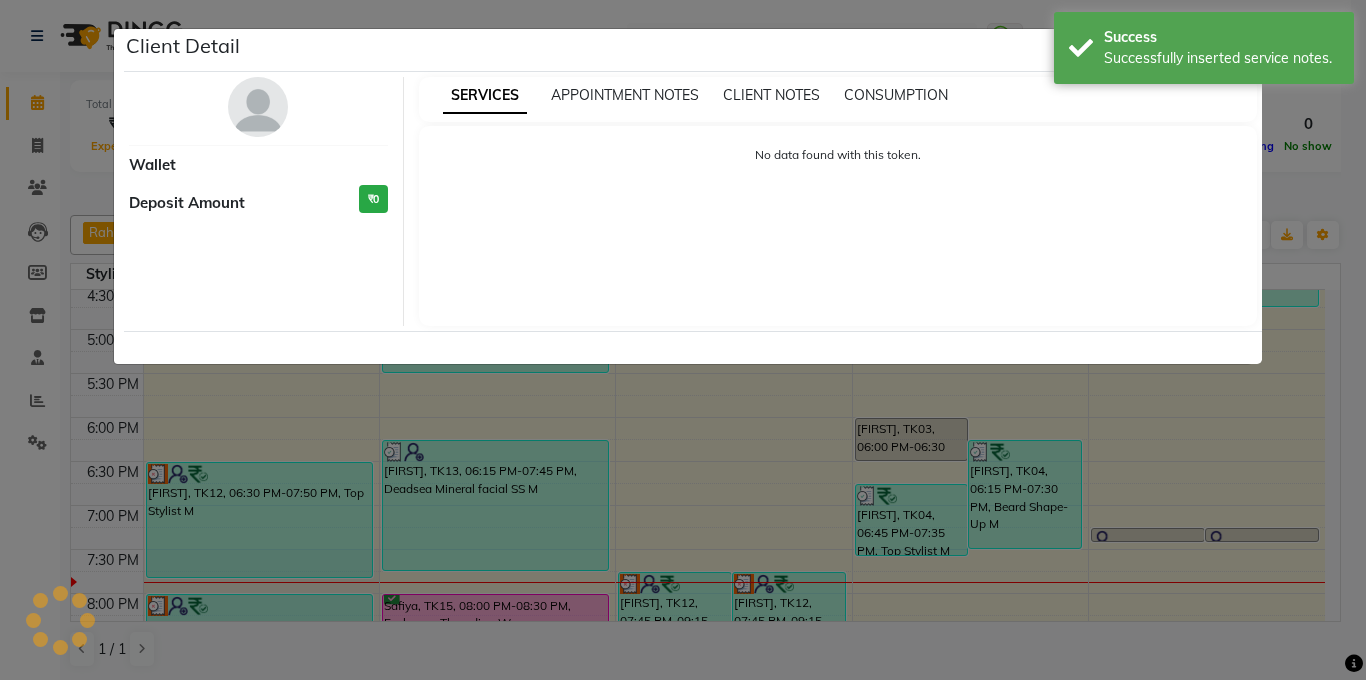 select on "3" 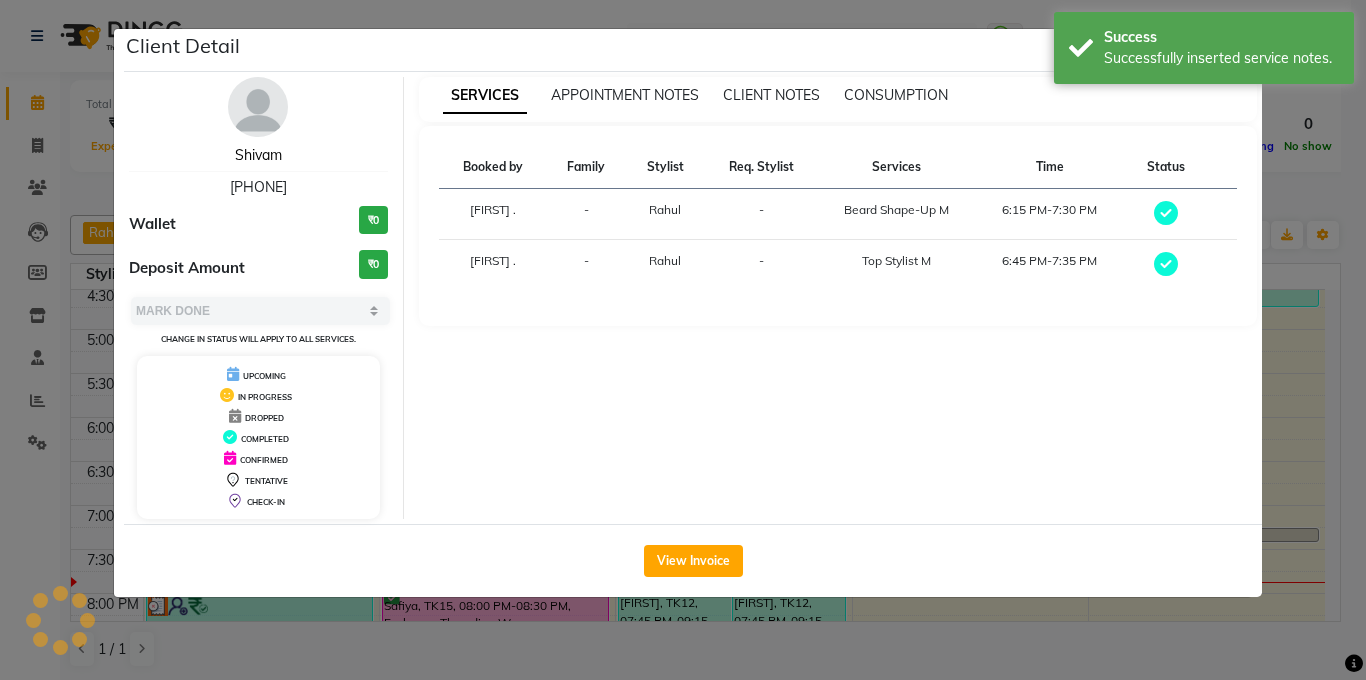 click on "Shivam" at bounding box center [258, 155] 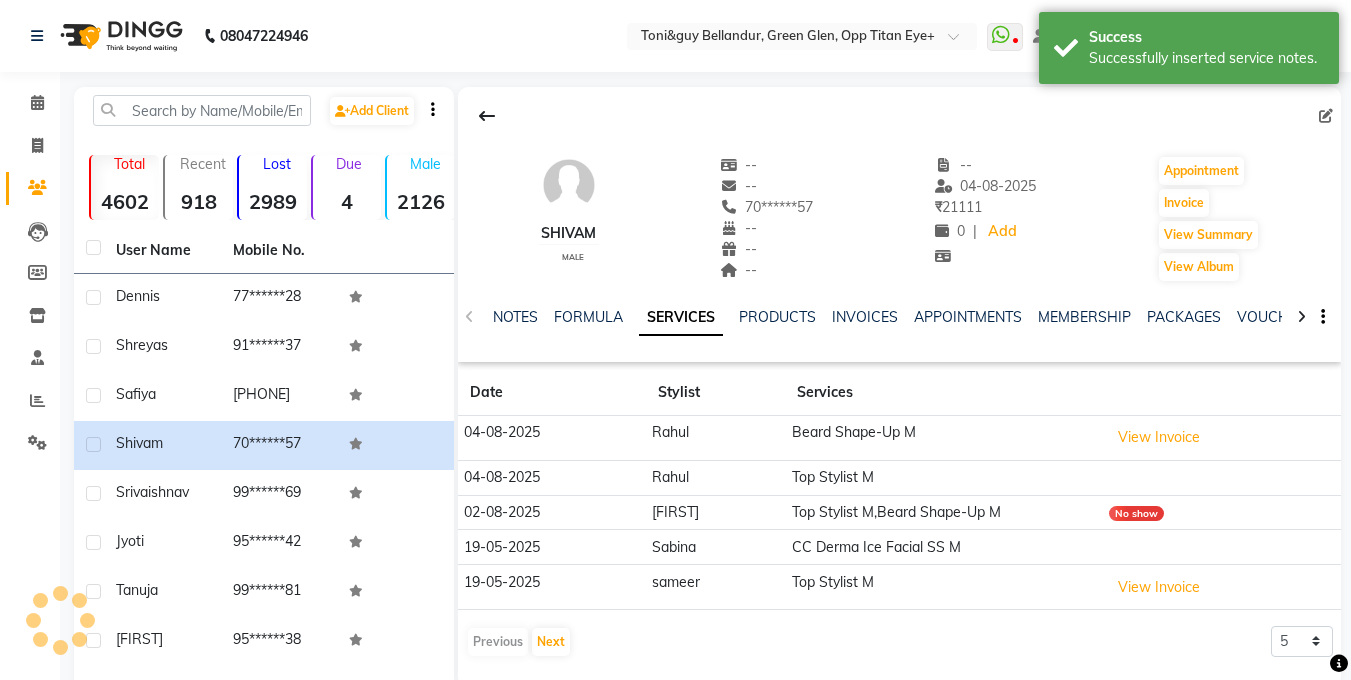 click on "NOTES FORMULA SERVICES PRODUCTS INVOICES APPOINTMENTS MEMBERSHIP PACKAGES VOUCHERS GIFTCARDS POINTS FORMS FAMILY CARDS WALLET" 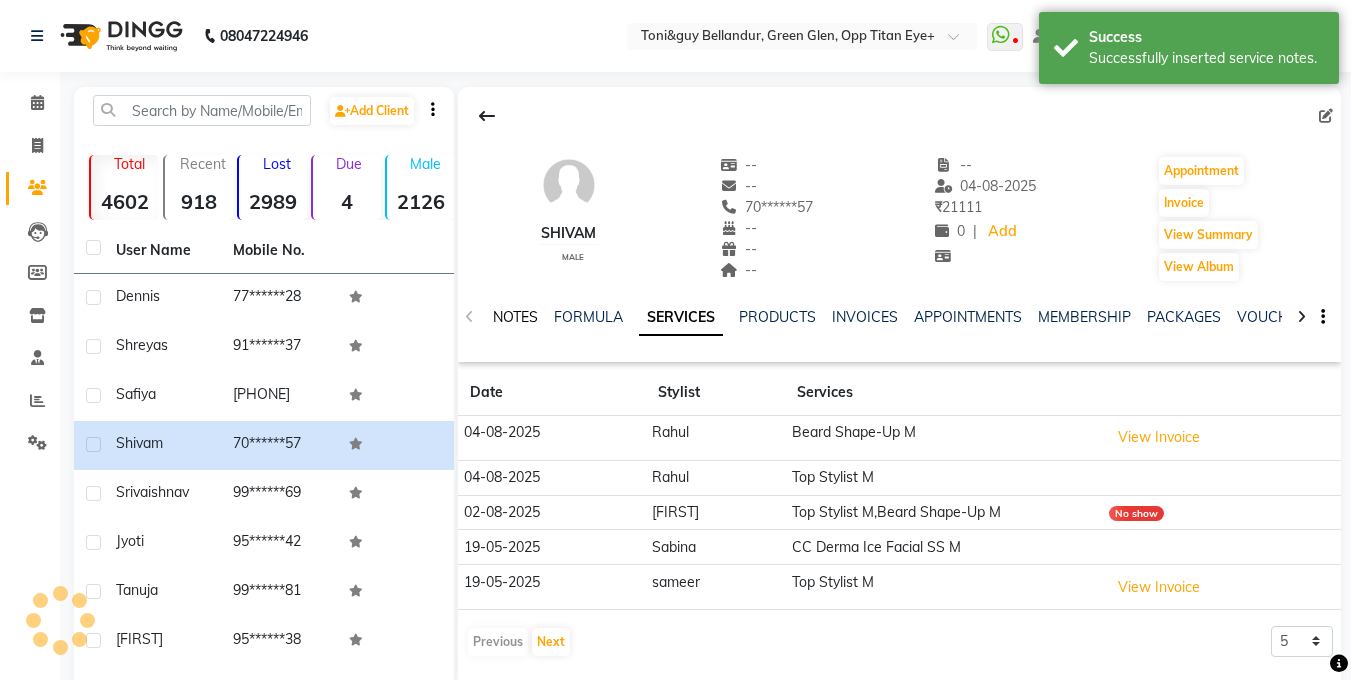 click on "NOTES" 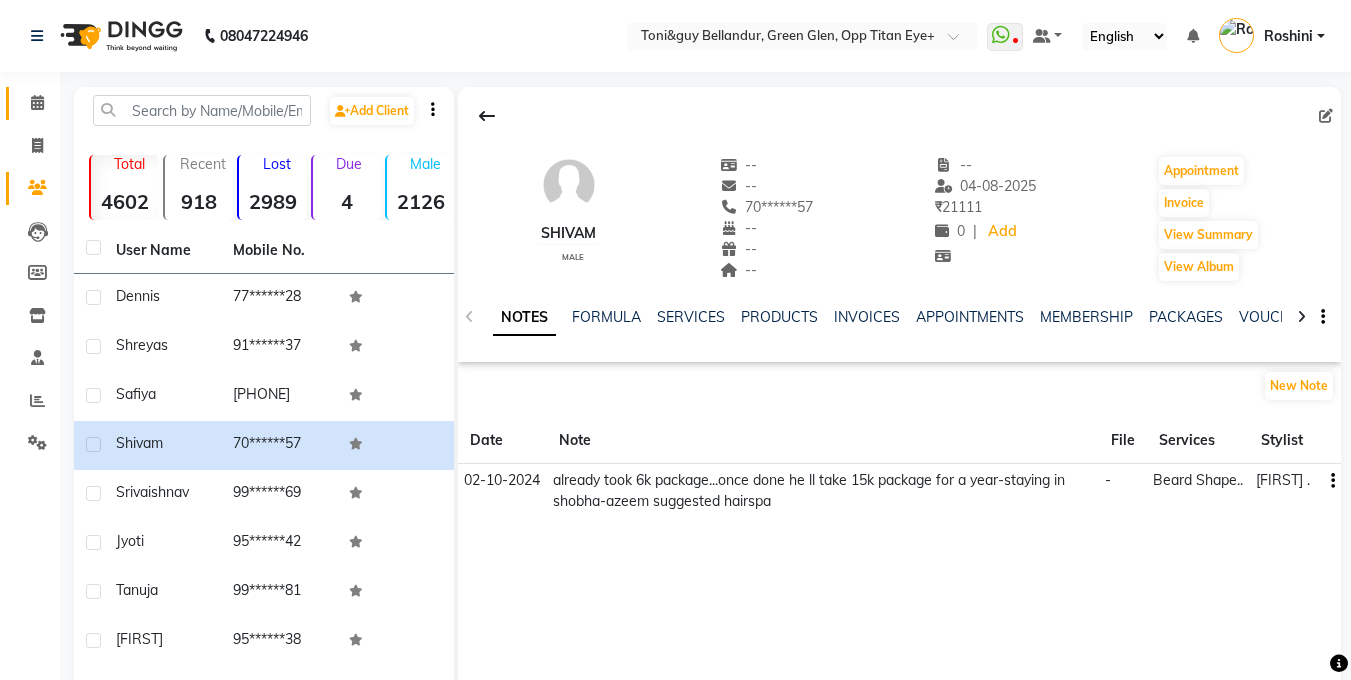 click on "Calendar" 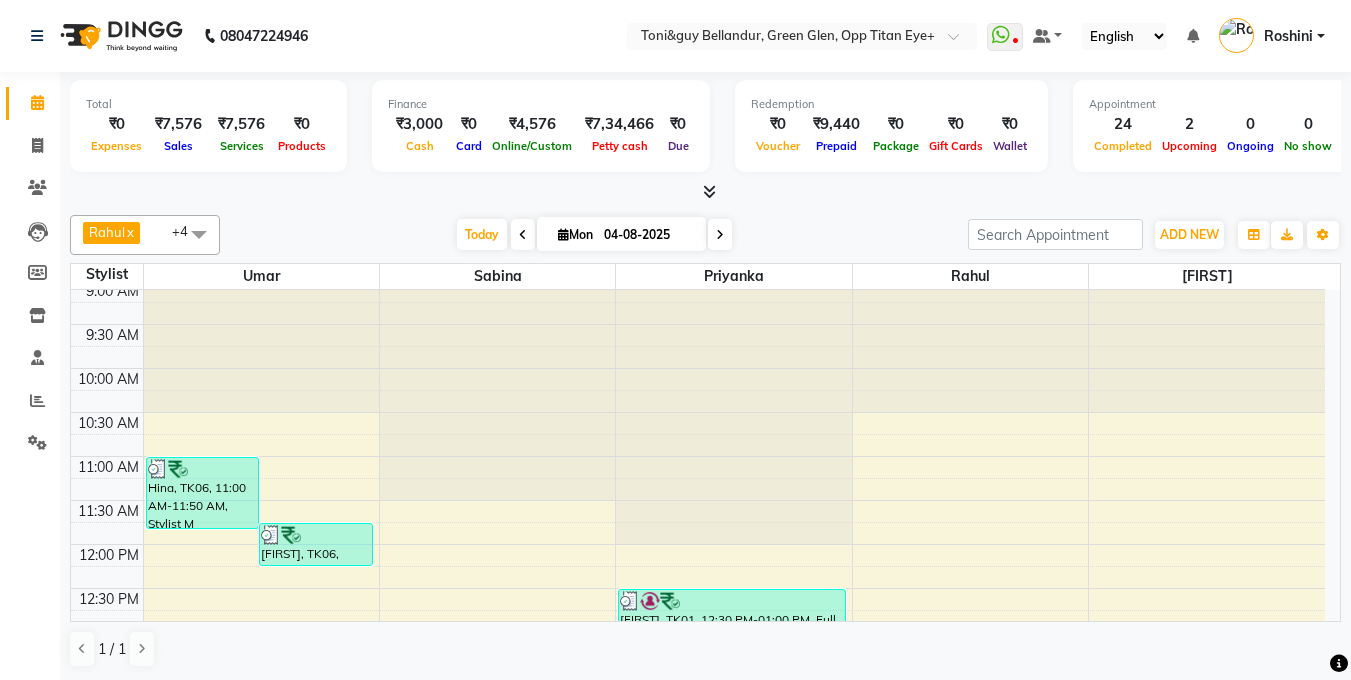 scroll, scrollTop: 17, scrollLeft: 0, axis: vertical 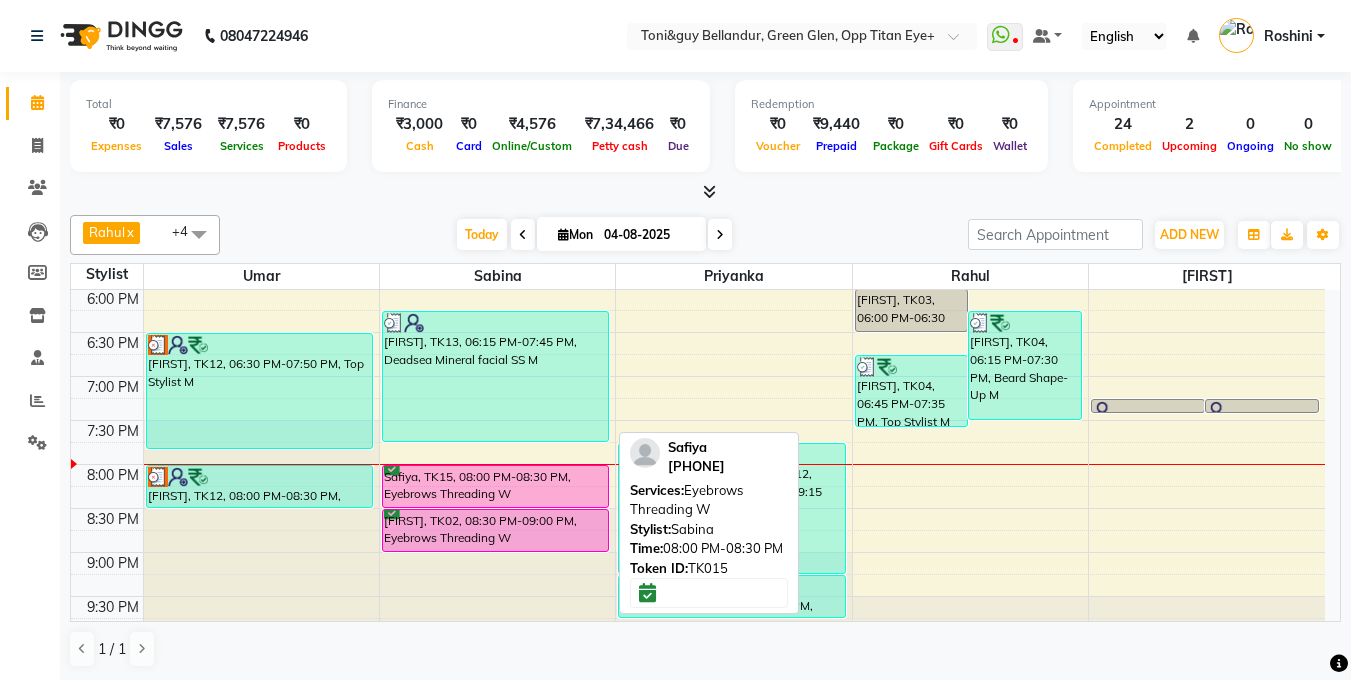click on "Safiya, TK15, 08:00 PM-08:30 PM, Eyebrows Threading W" at bounding box center (496, 486) 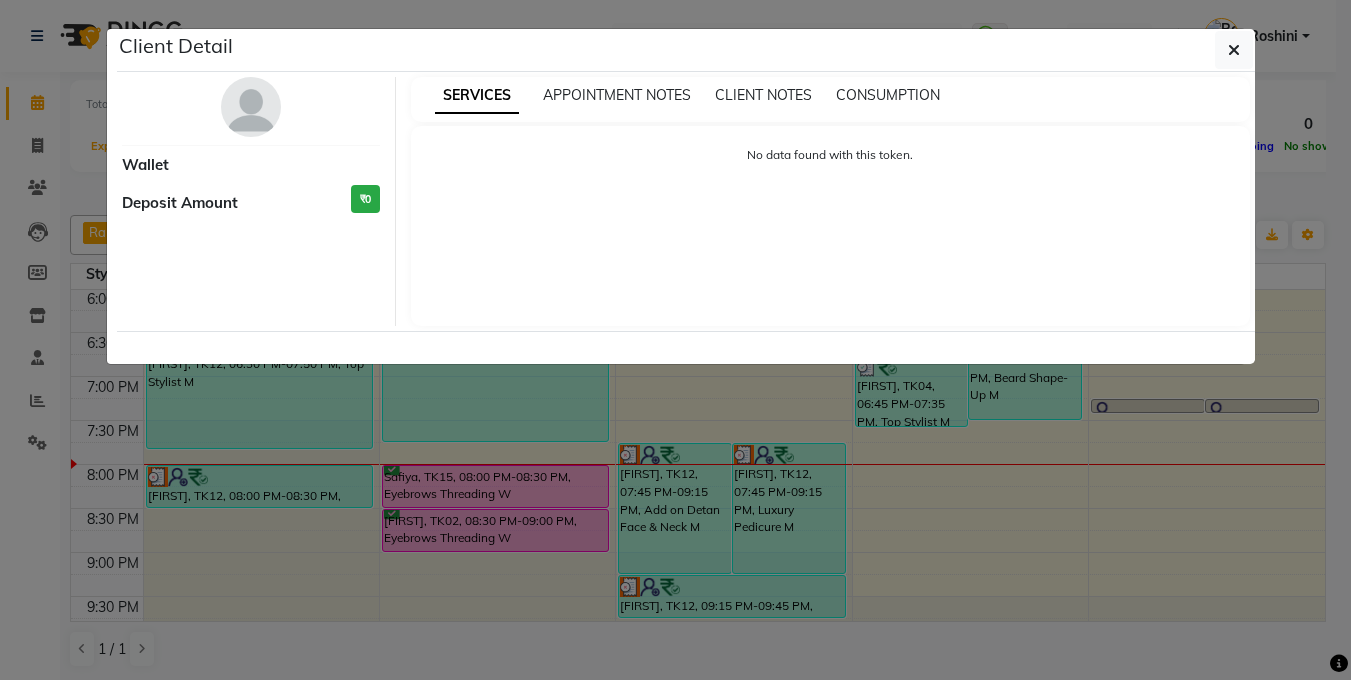 select on "6" 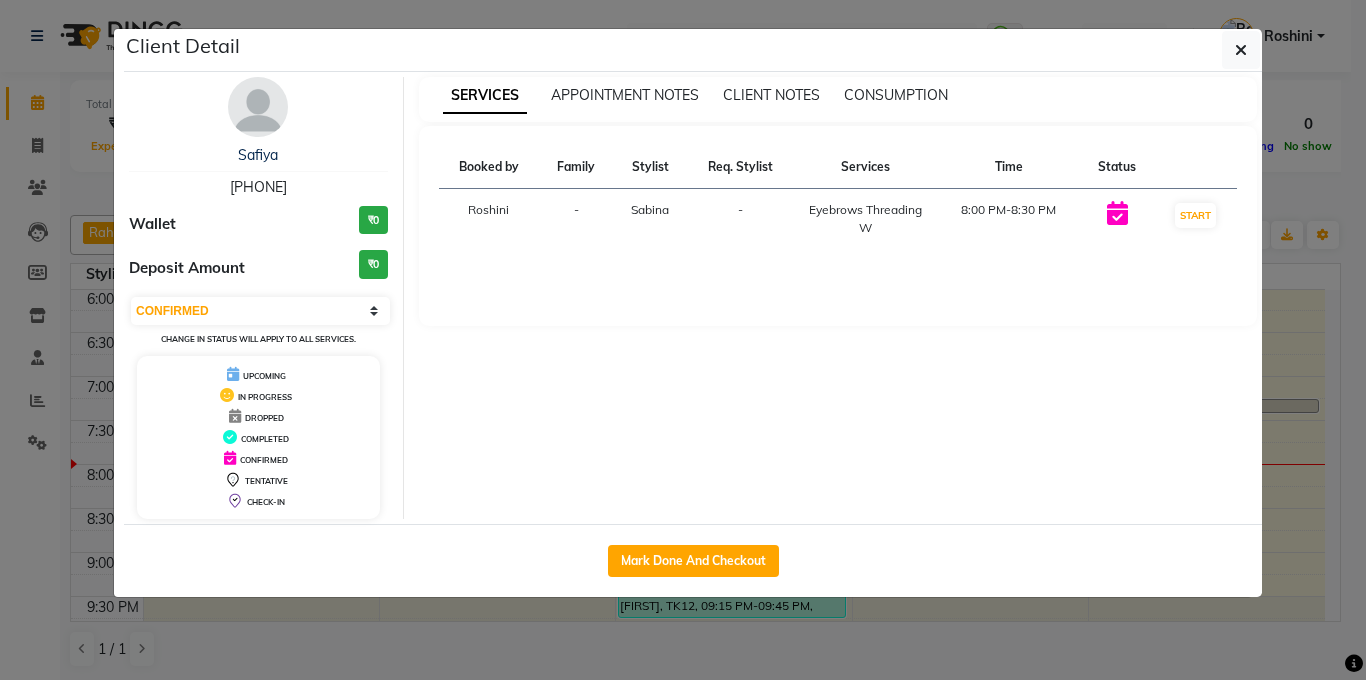 click on "Client Detail  Safiya    8745069181 Wallet ₹0 Deposit Amount  ₹0  Select IN SERVICE CONFIRMED TENTATIVE CHECK IN MARK DONE DROPPED UPCOMING Change in status will apply to all services. UPCOMING IN PROGRESS DROPPED COMPLETED CONFIRMED TENTATIVE CHECK-IN SERVICES APPOINTMENT NOTES CLIENT NOTES CONSUMPTION Booked by Family Stylist Req. Stylist Services Time Status  Roshini  - Sabina -  Eyebrows Threading W   8:00 PM-8:30 PM   START   Mark Done And Checkout" 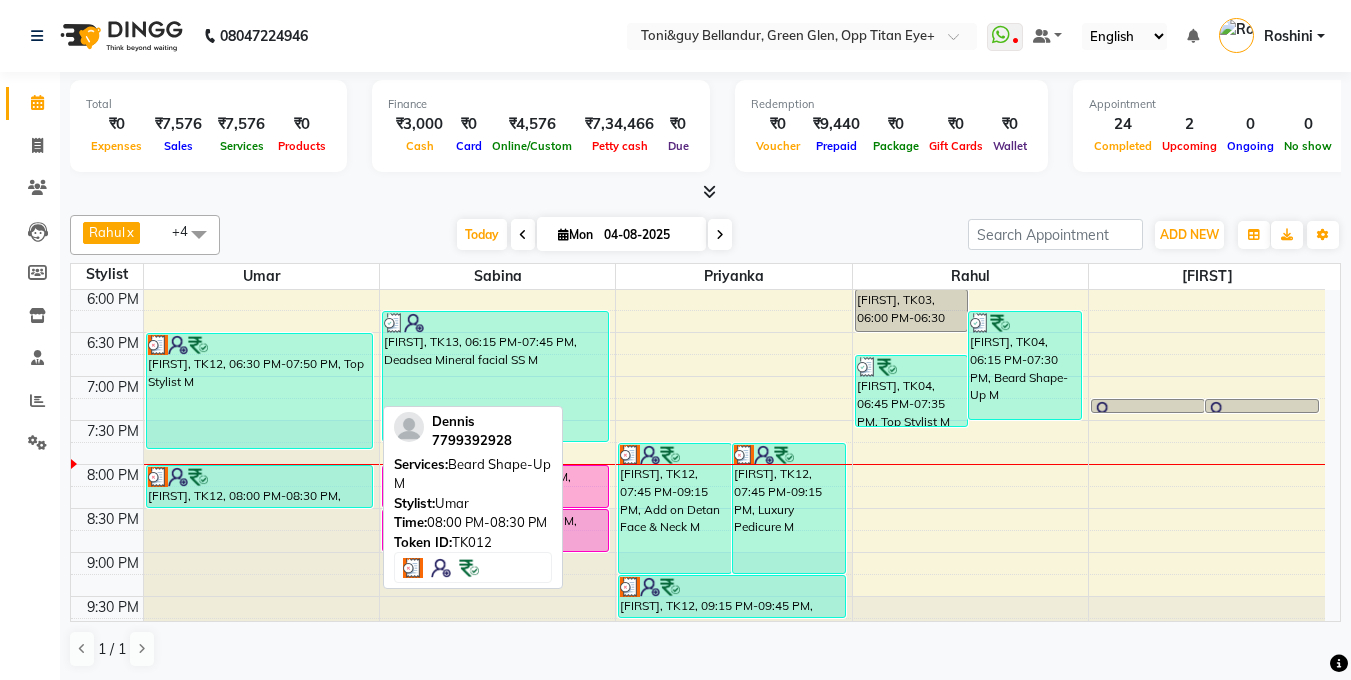 click at bounding box center [260, 477] 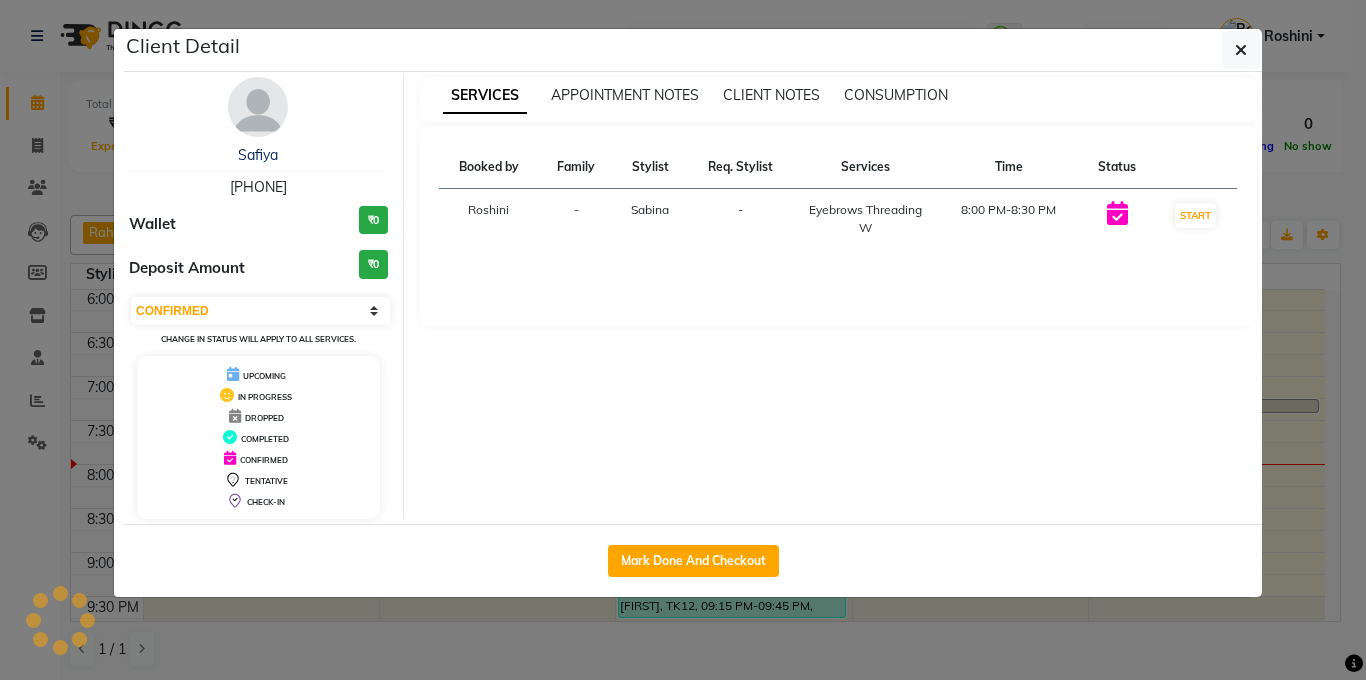select on "3" 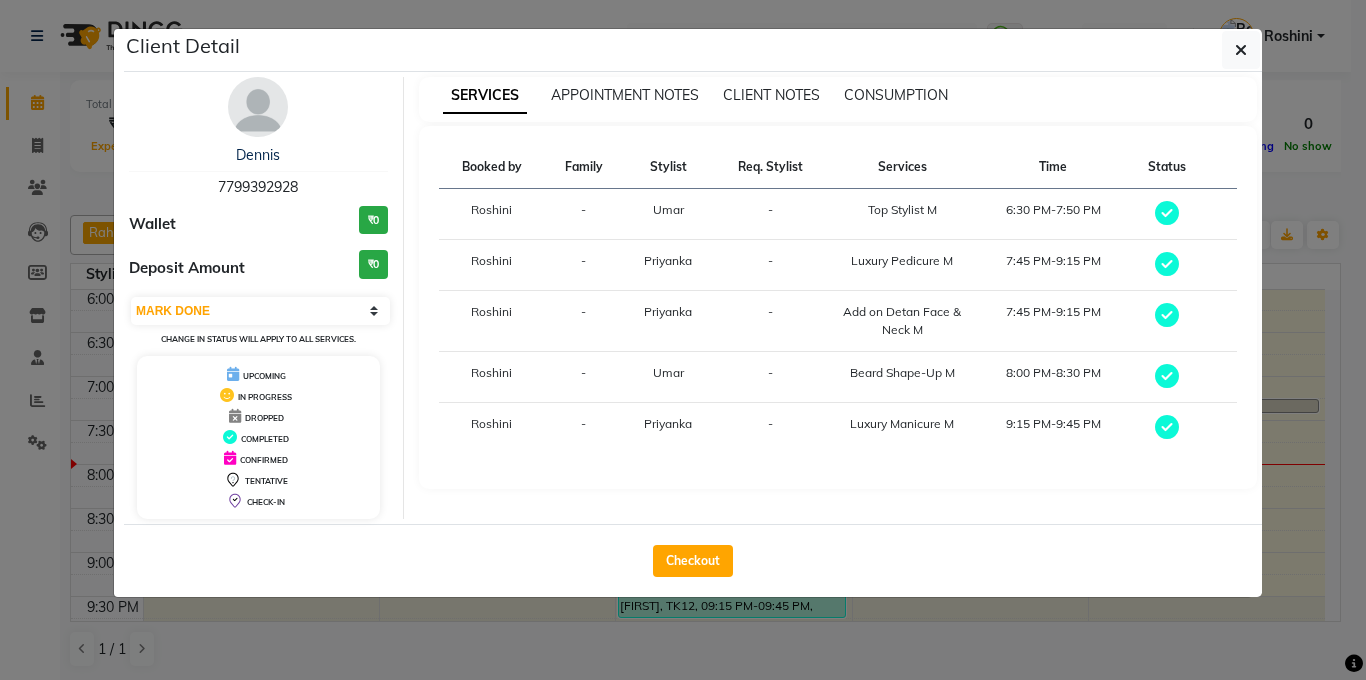 drag, startPoint x: 0, startPoint y: 345, endPoint x: 21, endPoint y: 343, distance: 21.095022 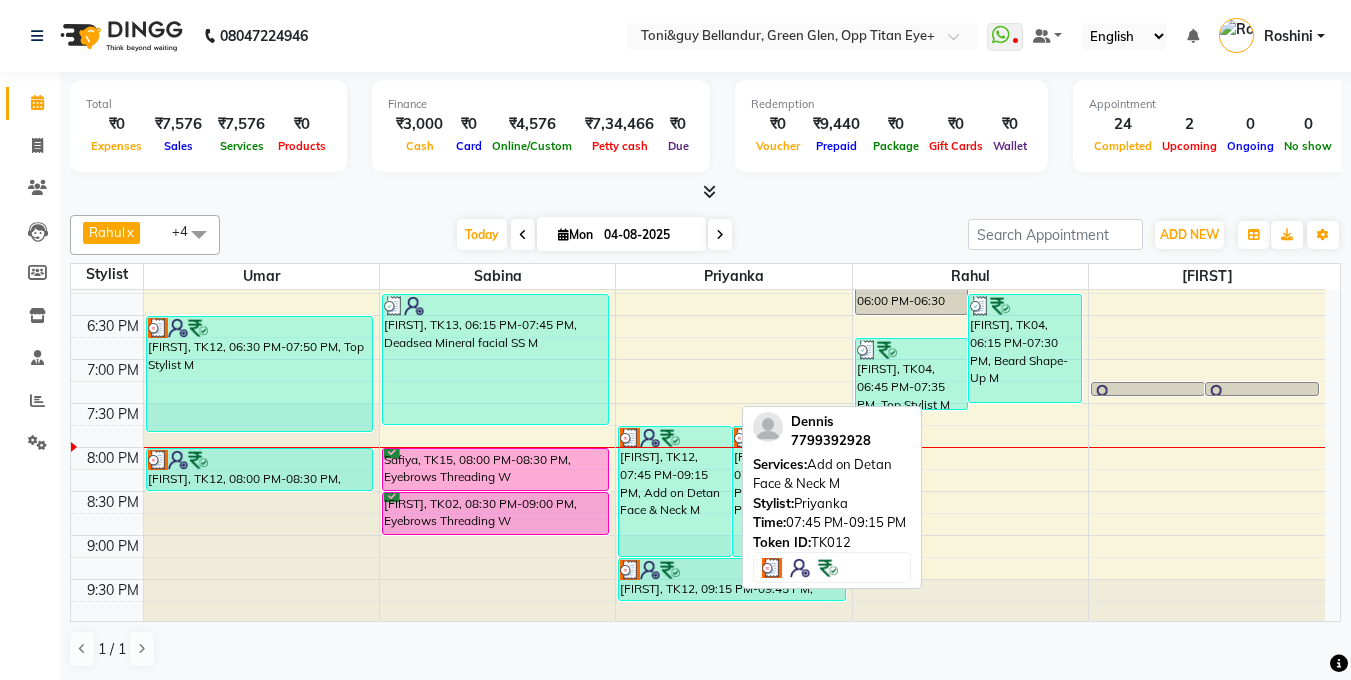 scroll, scrollTop: 811, scrollLeft: 0, axis: vertical 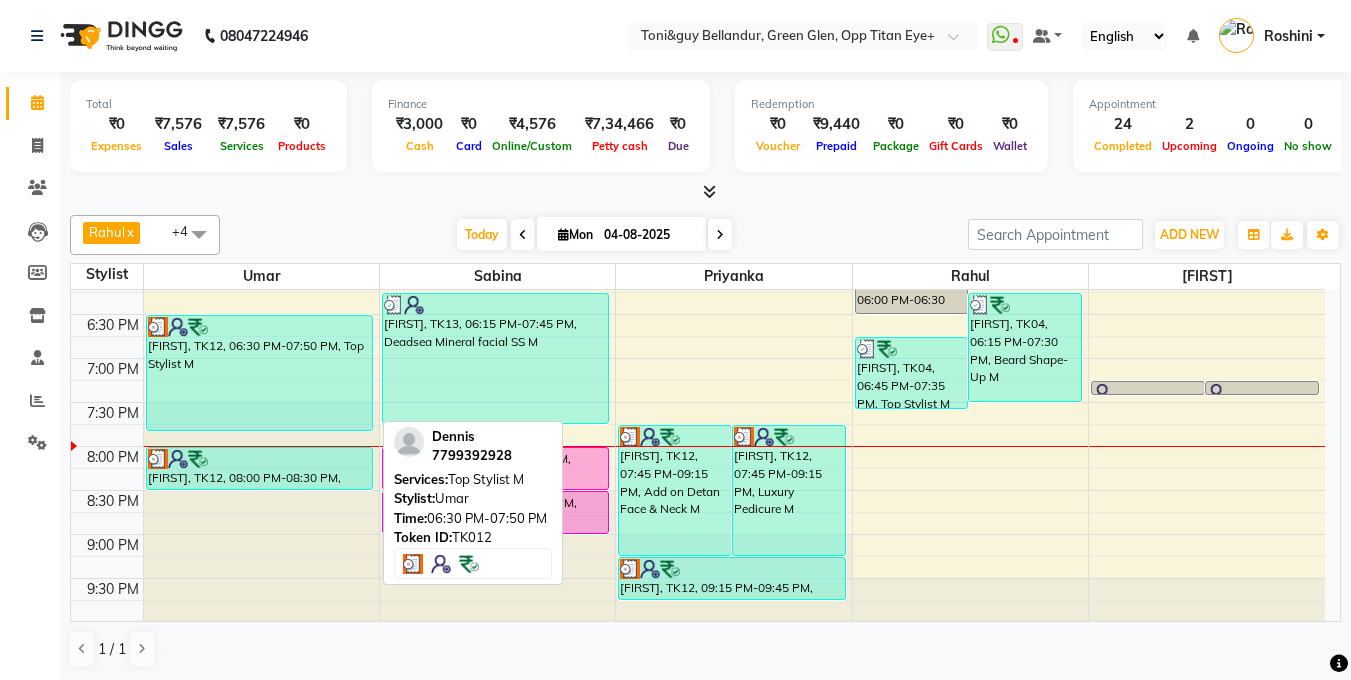 click on "[FIRST], TK12, [TIME]-[TIME], Top Stylist M" at bounding box center [260, 373] 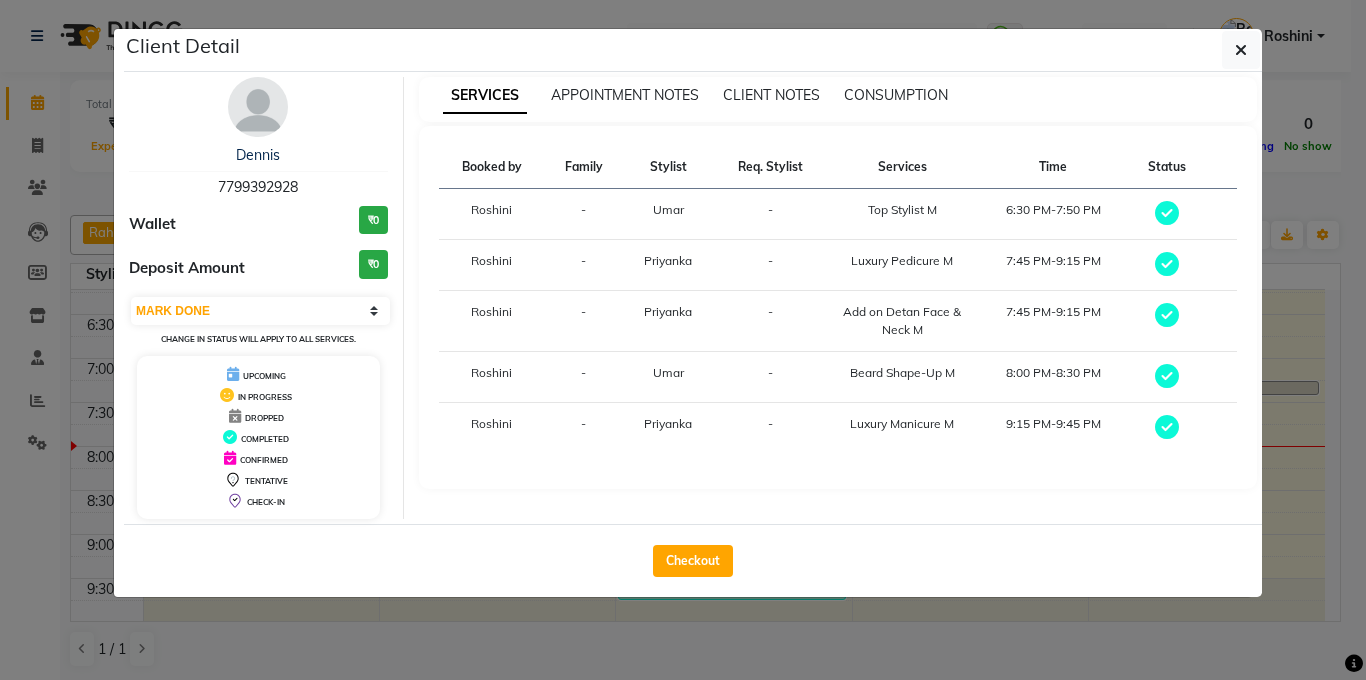 click on "Client Detail  Dennis    7799392928 Wallet ₹0 Deposit Amount  ₹0  Select MARK DONE UPCOMING Change in status will apply to all services. UPCOMING IN PROGRESS DROPPED COMPLETED CONFIRMED TENTATIVE CHECK-IN SERVICES APPOINTMENT NOTES CLIENT NOTES CONSUMPTION Booked by Family Stylist Req. Stylist Services Time Status  Roshini  - Umar -  Top Stylist M   6:30 PM-7:50 PM   Roshini  - Priyanka -  Luxury Pedicure M   7:45 PM-9:15 PM   Roshini  - Priyanka -  Add on Detan Face & Neck M   7:45 PM-9:15 PM   Roshini  - Umar -  Beard Shape-Up M   8:00 PM-8:30 PM   Roshini  - Priyanka -  Luxury Manicure M   9:15 PM-9:45 PM   Checkout" 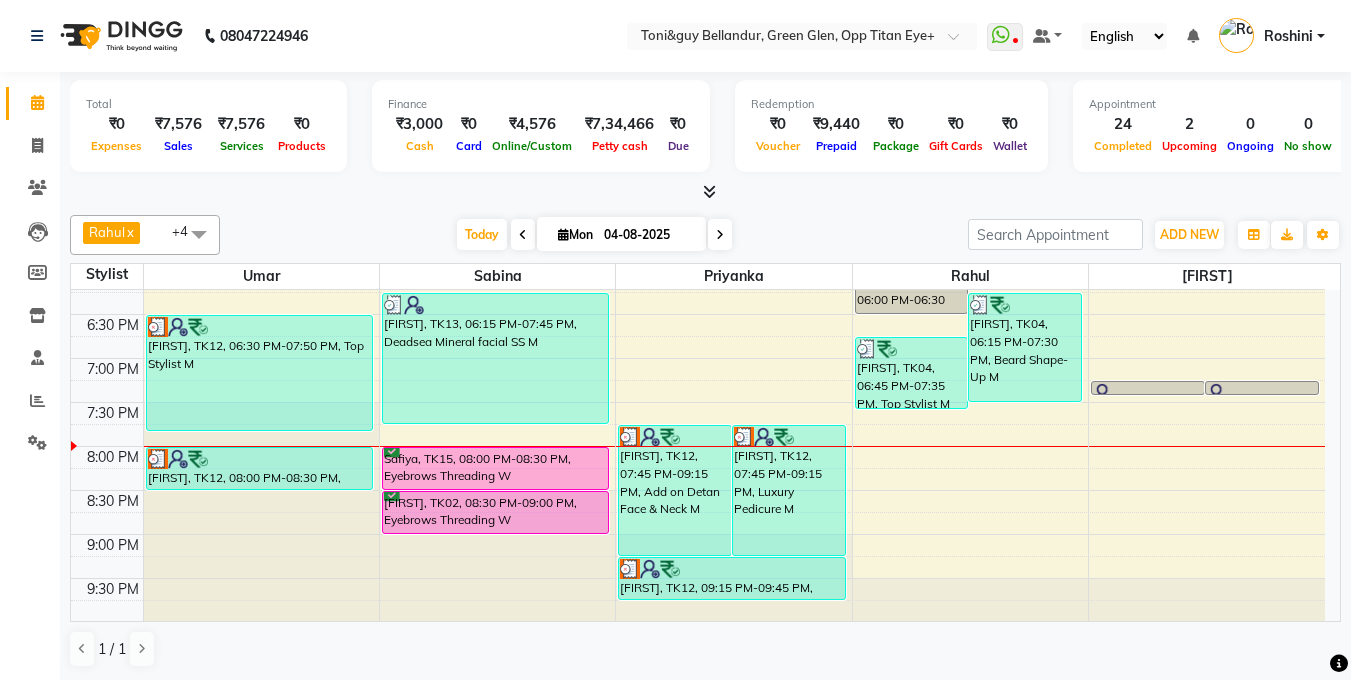 scroll, scrollTop: 812, scrollLeft: 0, axis: vertical 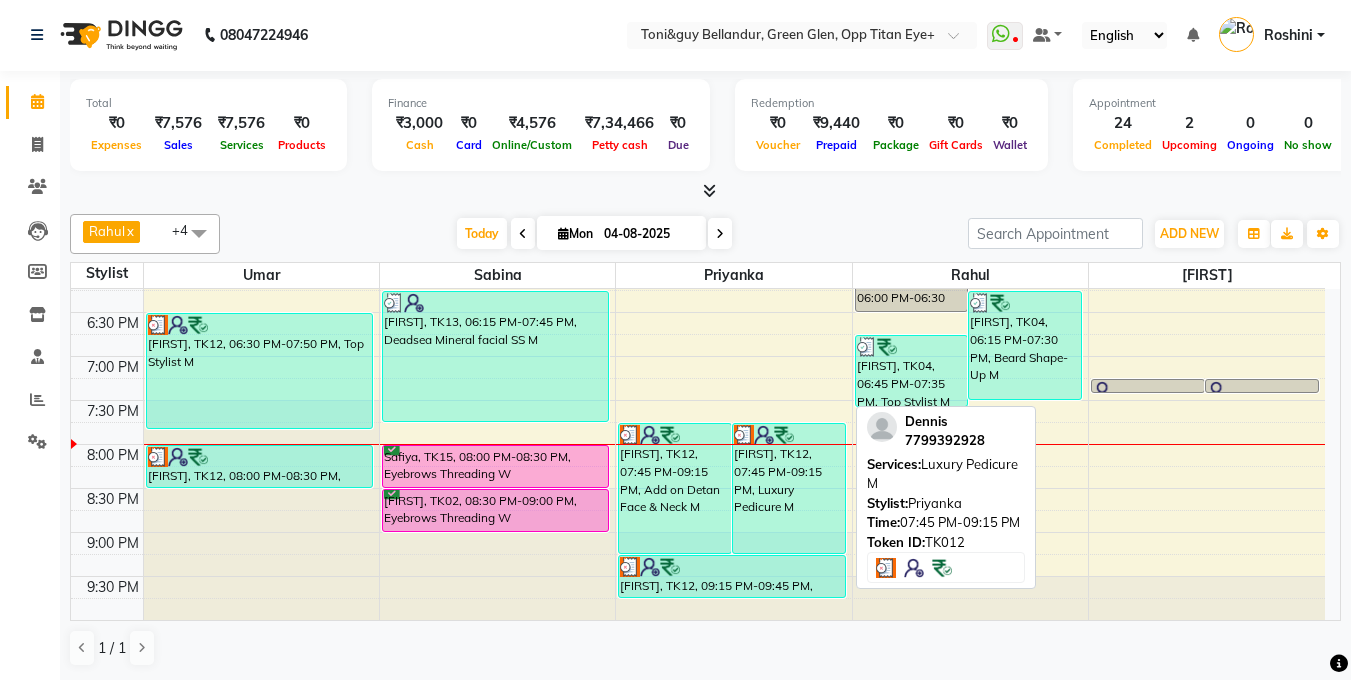 click on "Dennis, TK12, 07:45 PM-09:15 PM, Luxury Pedicure M" at bounding box center [789, 488] 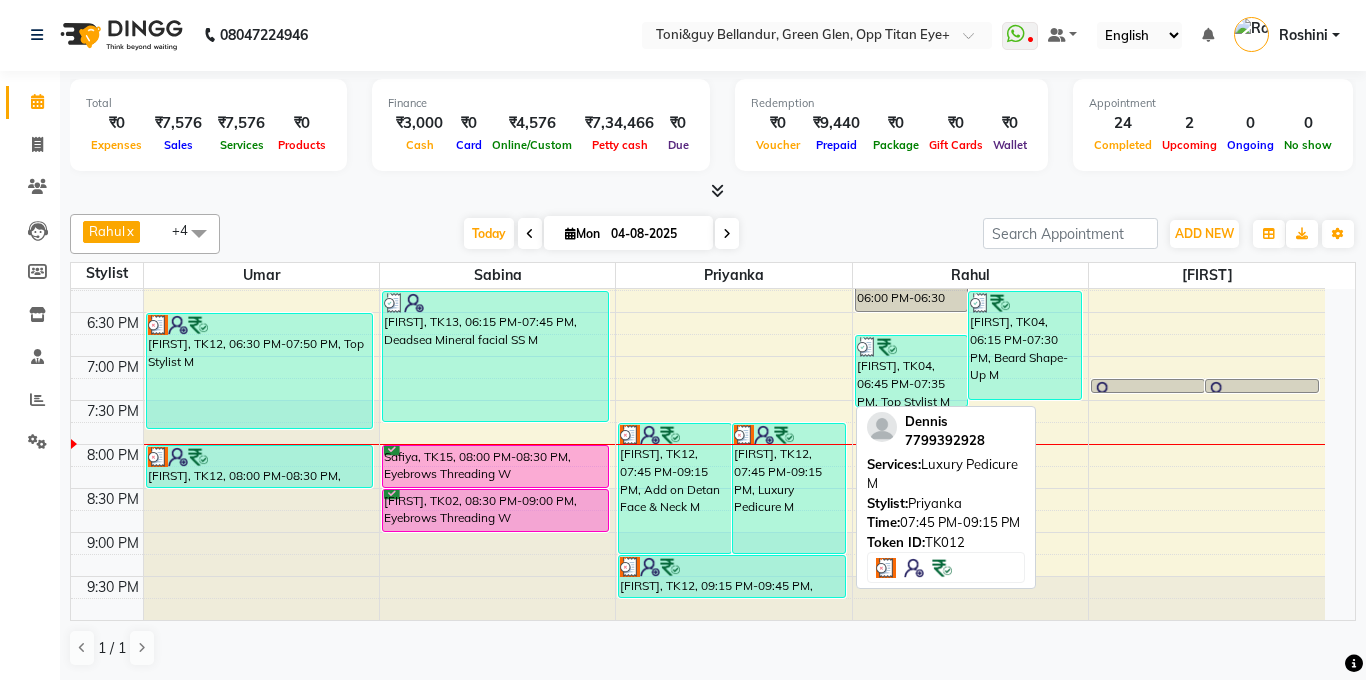 select on "3" 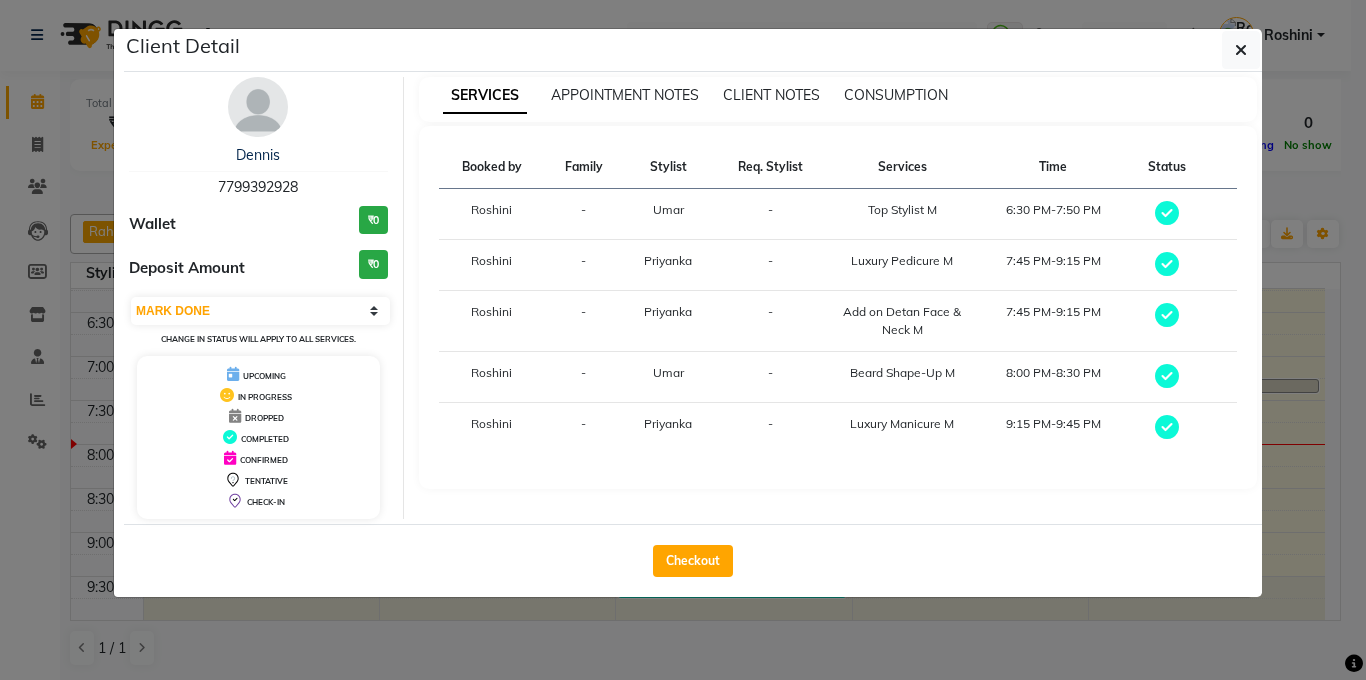 click on "Client Detail  Dennis    7799392928 Wallet ₹0 Deposit Amount  ₹0  Select MARK DONE UPCOMING Change in status will apply to all services. UPCOMING IN PROGRESS DROPPED COMPLETED CONFIRMED TENTATIVE CHECK-IN SERVICES APPOINTMENT NOTES CLIENT NOTES CONSUMPTION Booked by Family Stylist Req. Stylist Services Time Status  Roshini  - Umar -  Top Stylist M   6:30 PM-7:50 PM   Roshini  - Priyanka -  Luxury Pedicure M   7:45 PM-9:15 PM   Roshini  - Priyanka -  Add on Detan Face & Neck M   7:45 PM-9:15 PM   Roshini  - Umar -  Beard Shape-Up M   8:00 PM-8:30 PM   Roshini  - Priyanka -  Luxury Manicure M   9:15 PM-9:45 PM   Checkout" 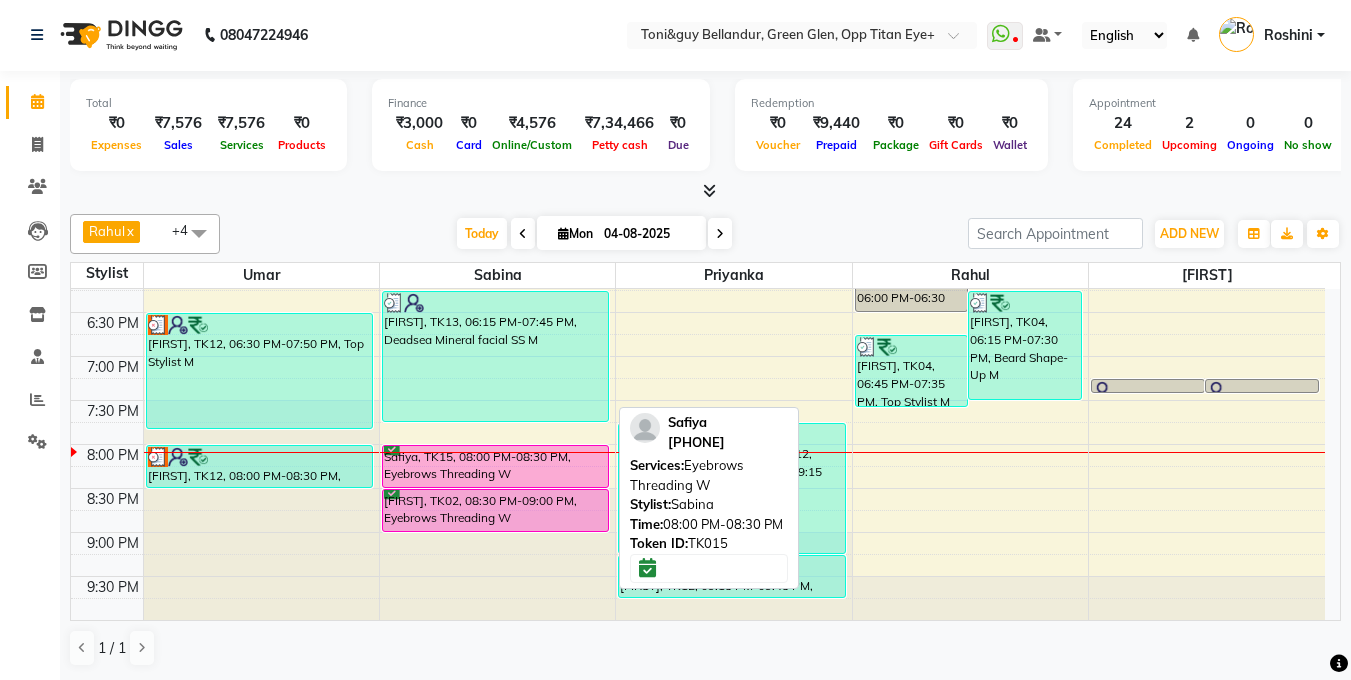 click on "Safiya, TK15, 08:00 PM-08:30 PM, Eyebrows Threading W" at bounding box center [496, 466] 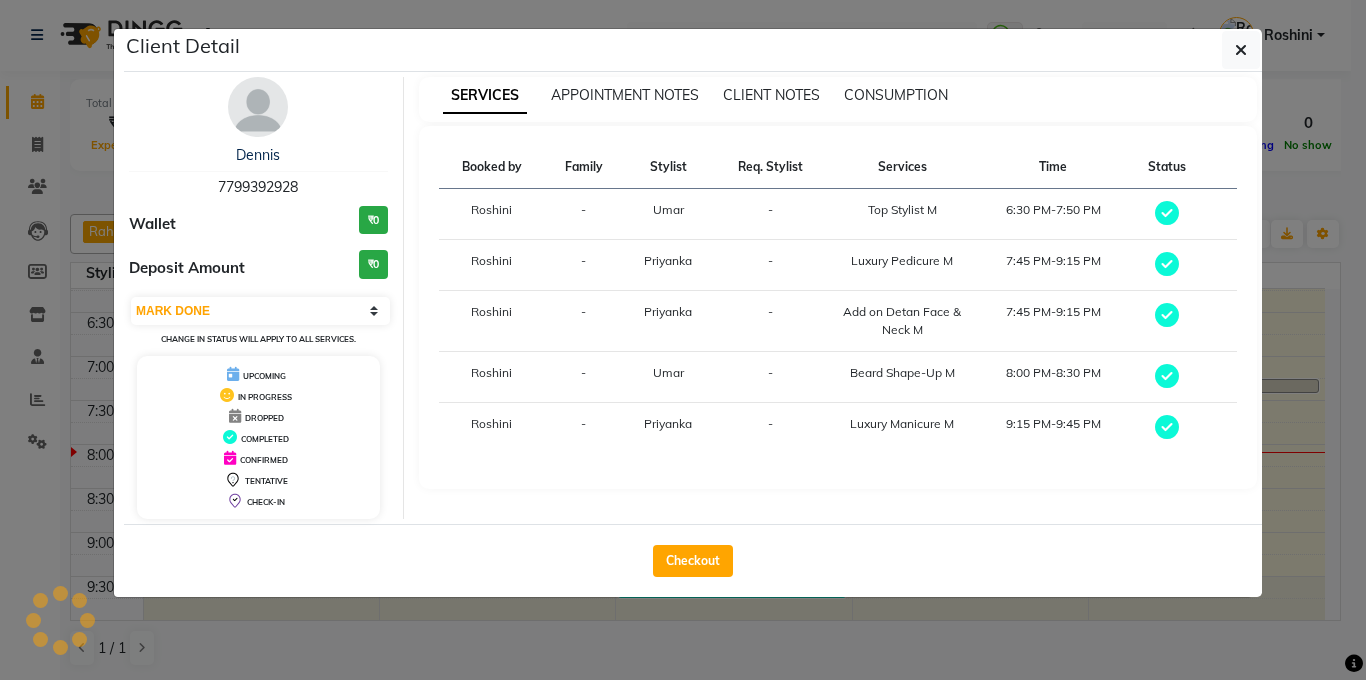 select on "6" 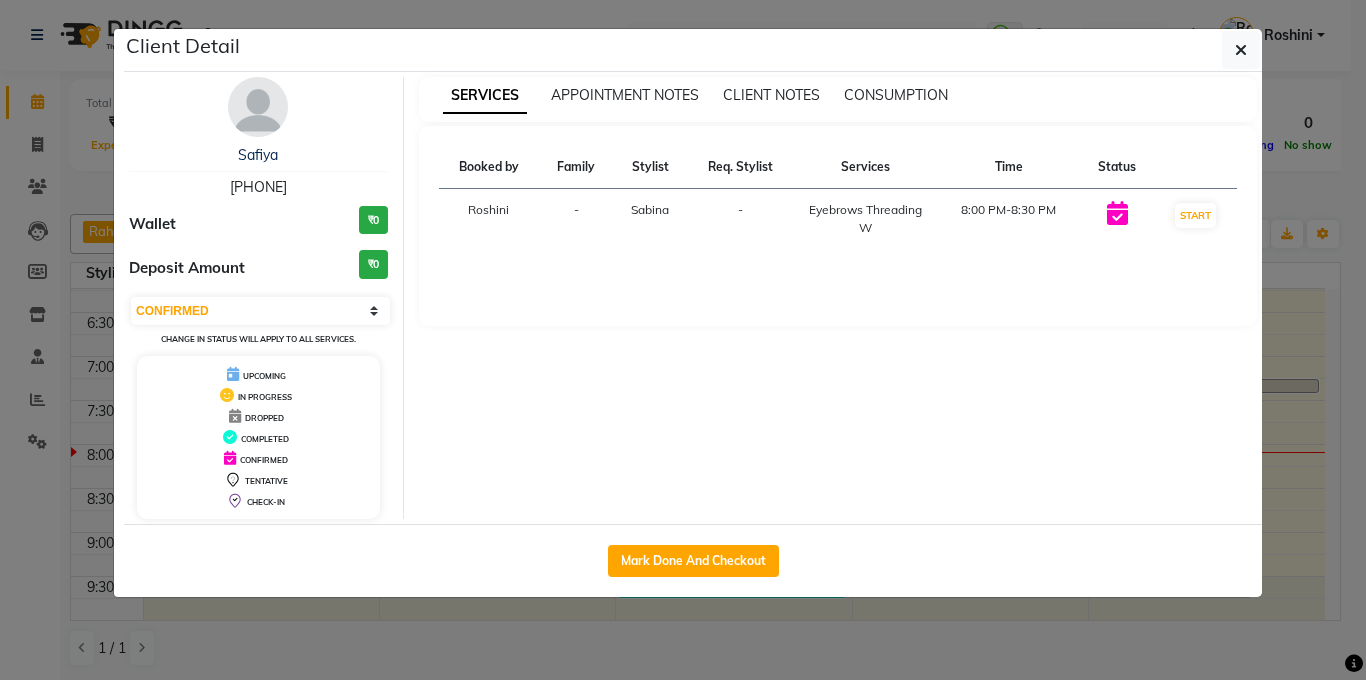 click on "Client Detail  Safiya    8745069181 Wallet ₹0 Deposit Amount  ₹0  Select IN SERVICE CONFIRMED TENTATIVE CHECK IN MARK DONE DROPPED UPCOMING Change in status will apply to all services. UPCOMING IN PROGRESS DROPPED COMPLETED CONFIRMED TENTATIVE CHECK-IN SERVICES APPOINTMENT NOTES CLIENT NOTES CONSUMPTION Booked by Family Stylist Req. Stylist Services Time Status  Roshini  - Sabina -  Eyebrows Threading W   8:00 PM-8:30 PM   START   Mark Done And Checkout" 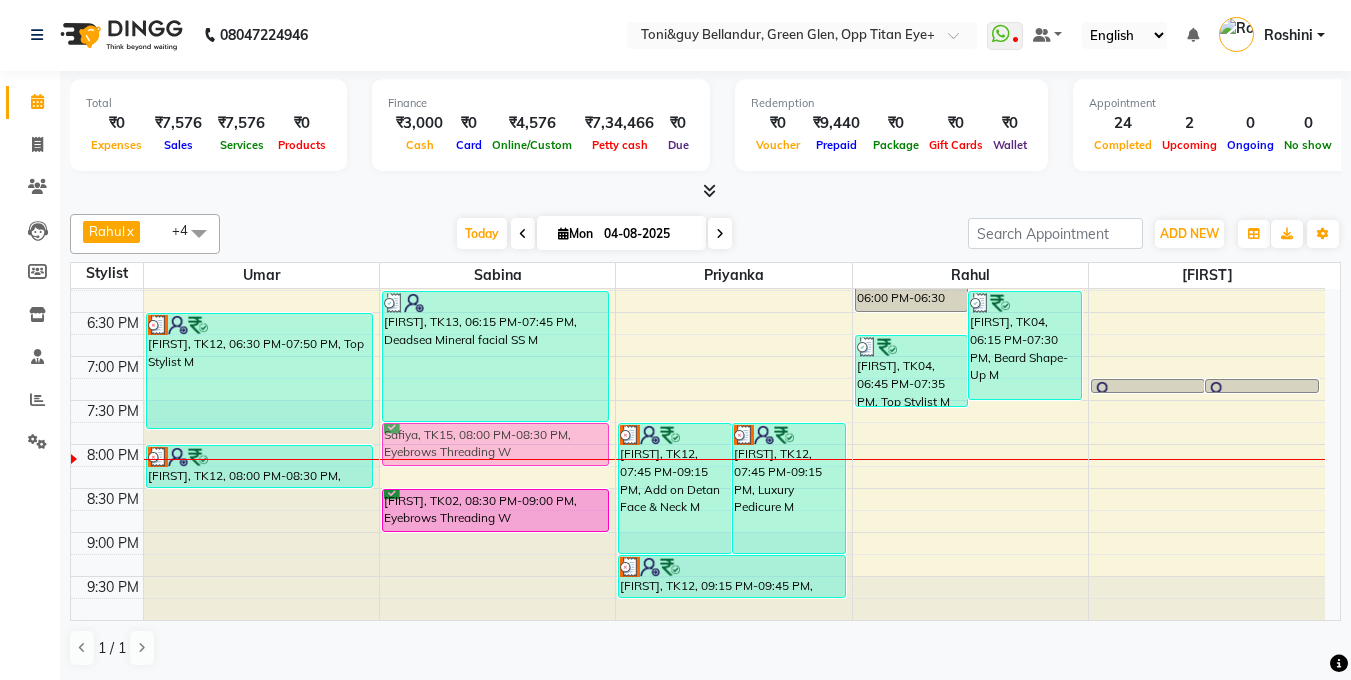 drag, startPoint x: 508, startPoint y: 463, endPoint x: 508, endPoint y: 437, distance: 26 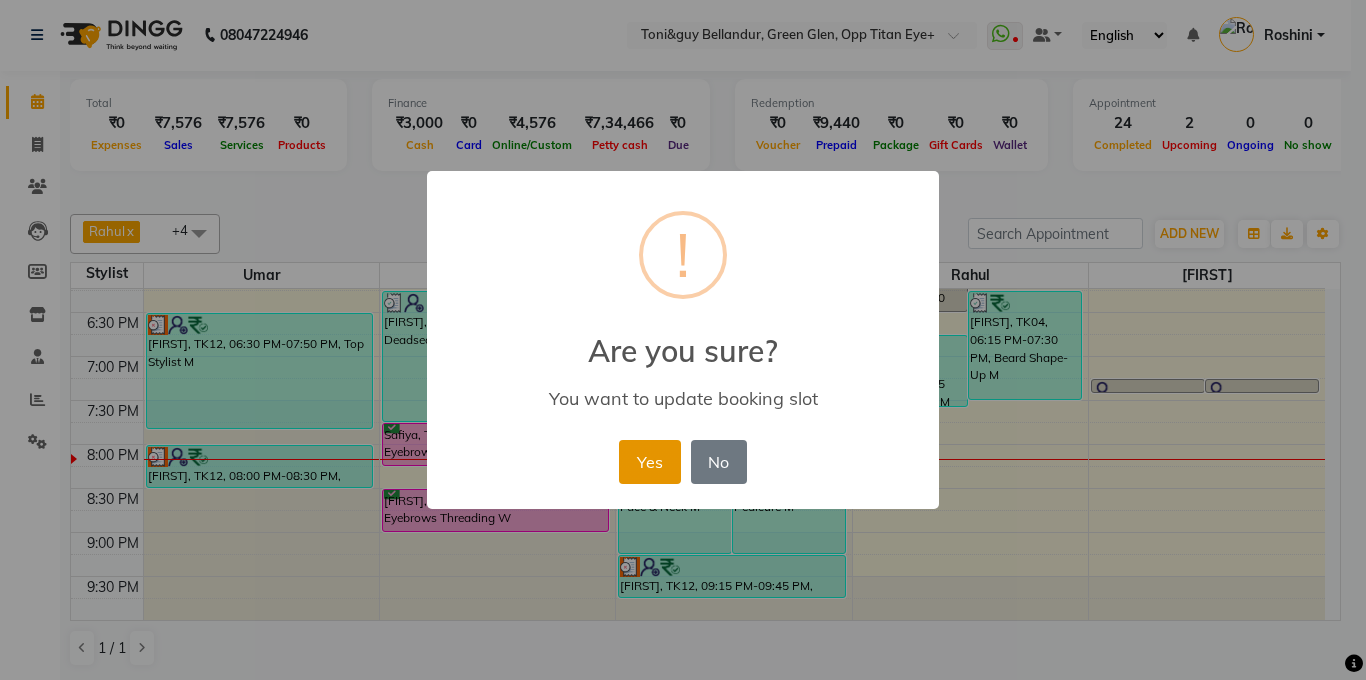 click on "Yes" at bounding box center (649, 462) 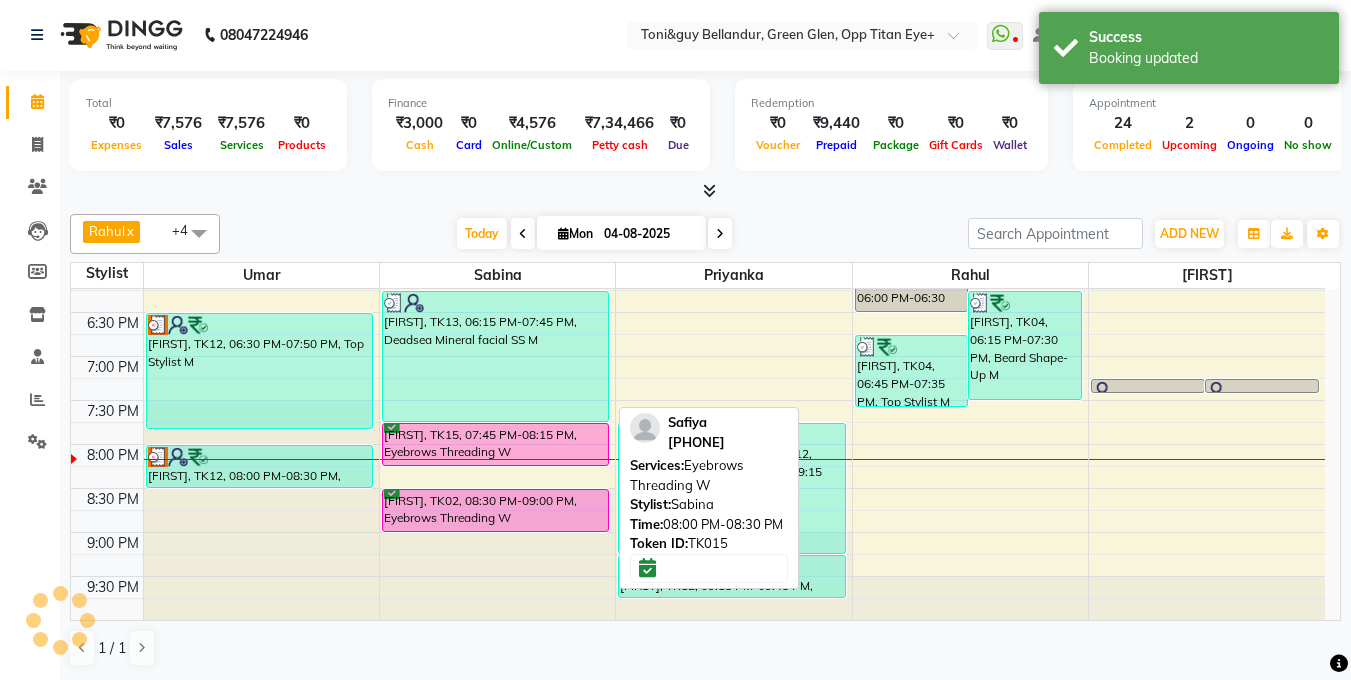 click on "Safiya, TK15, 07:45 PM-08:15 PM, Eyebrows Threading W" at bounding box center [496, 444] 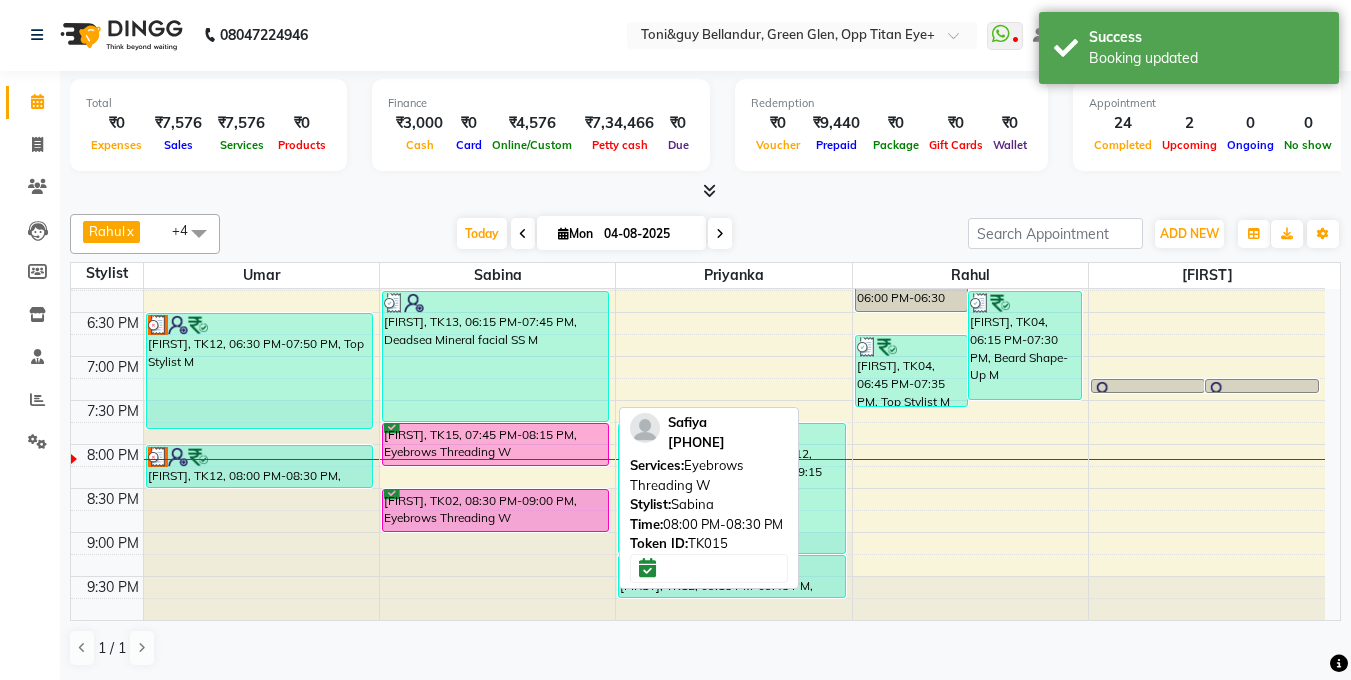 click on "Safiya, TK15, 07:45 PM-08:15 PM, Eyebrows Threading W" at bounding box center (496, 444) 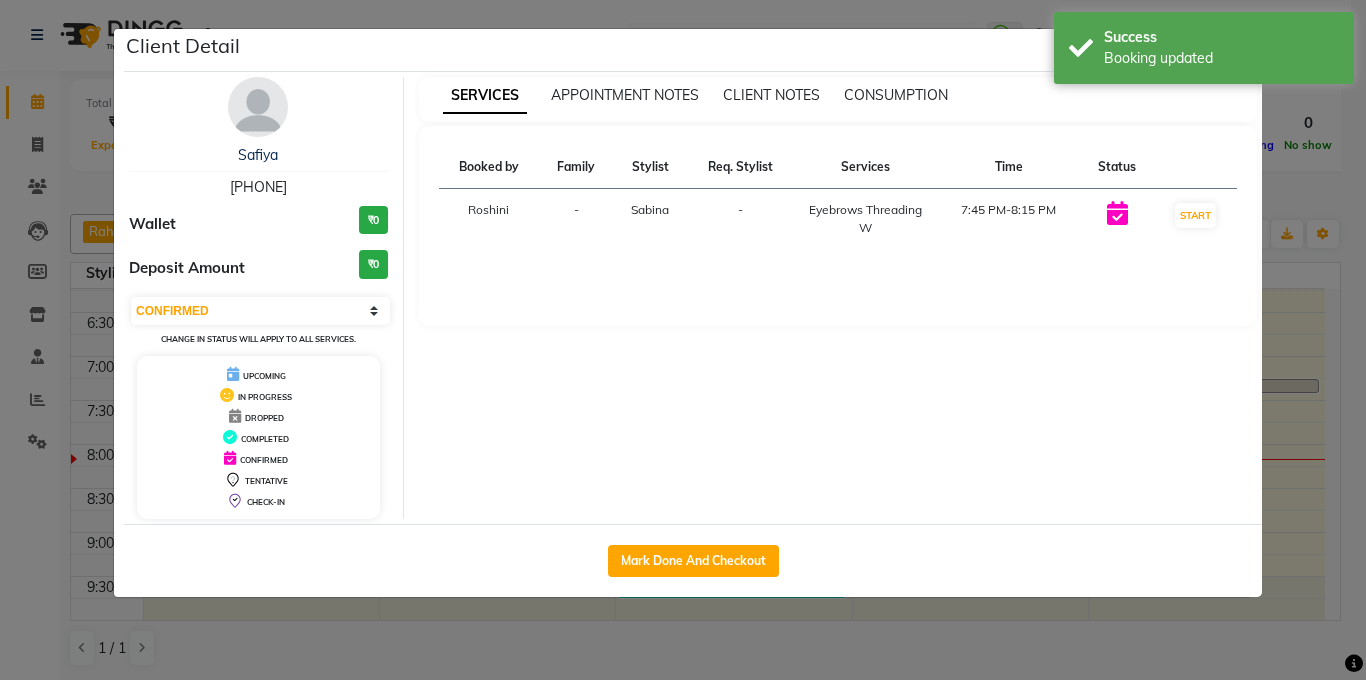 click on "Client Detail  Safiya    8745069181 Wallet ₹0 Deposit Amount  ₹0  Select IN SERVICE CONFIRMED TENTATIVE CHECK IN MARK DONE DROPPED UPCOMING Change in status will apply to all services. UPCOMING IN PROGRESS DROPPED COMPLETED CONFIRMED TENTATIVE CHECK-IN SERVICES APPOINTMENT NOTES CLIENT NOTES CONSUMPTION Booked by Family Stylist Req. Stylist Services Time Status  Roshini  - Sabina -  Eyebrows Threading W   7:45 PM-8:15 PM   START   Mark Done And Checkout" 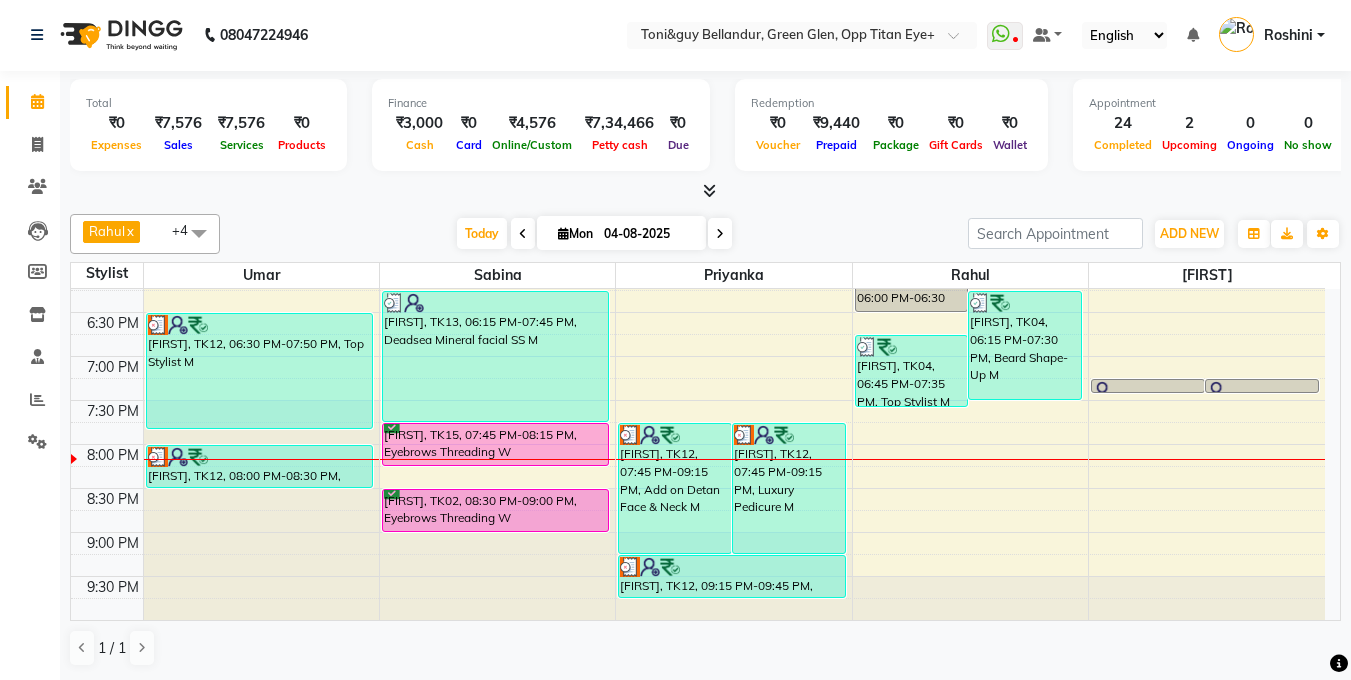 click at bounding box center (199, 233) 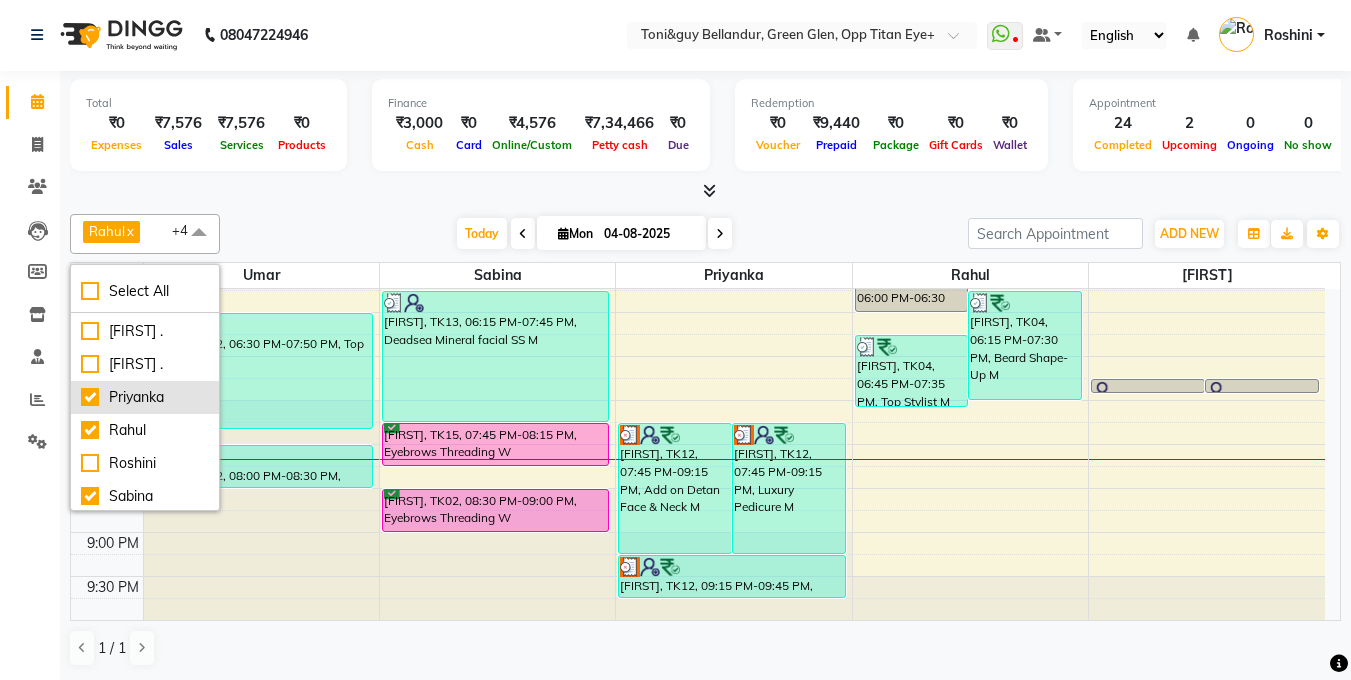 scroll, scrollTop: 100, scrollLeft: 0, axis: vertical 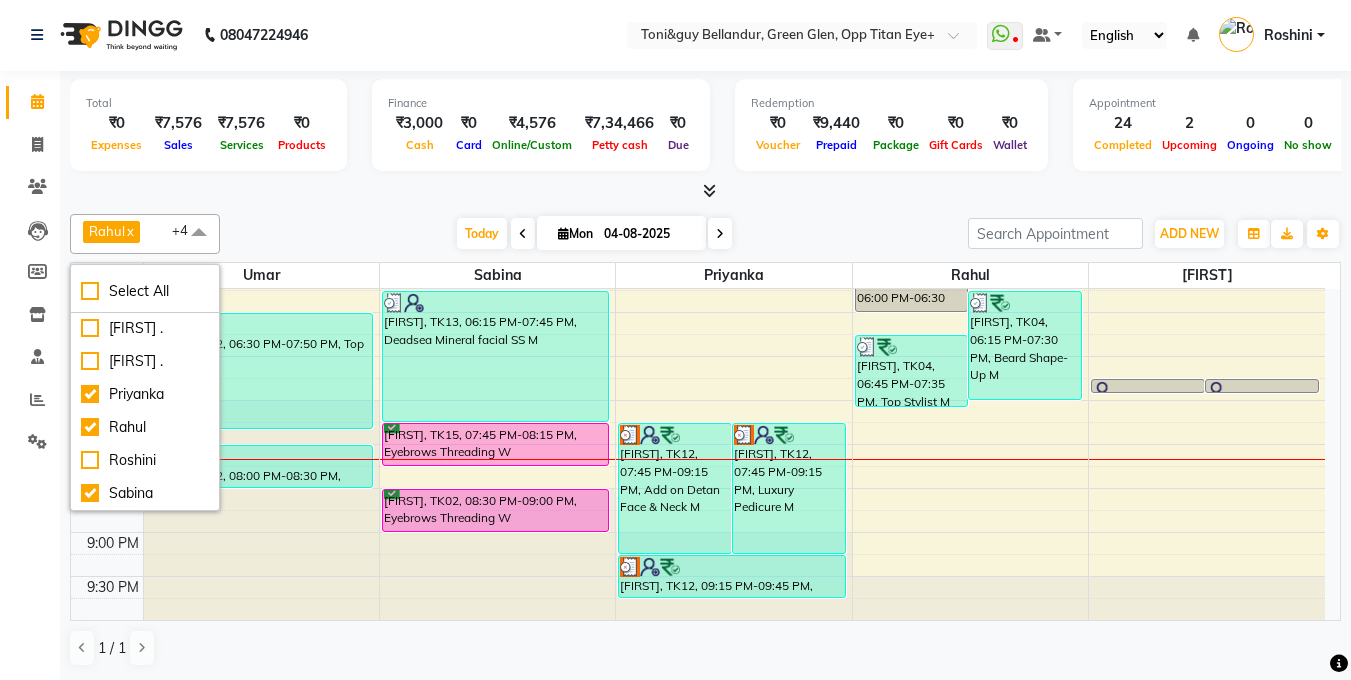 click on "Rahul  x Umar  x Priyanka  x Kasim  x Sabina  x +4 Select All Gagan Z kadeer Kasim Logeshwari . Prasad . Priyanka Rahul Roshini Sabina Sakib Tester Umar Vinay KL Today  Mon 04-08-2025 Toggle Dropdown Add Appointment Add Invoice Add Attendance Add Client Add Transaction Toggle Dropdown Add Appointment Add Invoice Add Attendance Add Client ADD NEW Toggle Dropdown Add Appointment Add Invoice Add Attendance Add Client Add Transaction Rahul  x Umar  x Priyanka  x Kasim  x Sabina  x +4 Select All Gagan Z kadeer Kasim Logeshwari . Prasad . Priyanka Rahul Roshini Sabina Sakib Tester Umar Vinay KL Group By  Staff View   Room View  View as Vertical  Vertical - Week View  Horizontal  Horizontal - Week View  List  Toggle Dropdown Calendar Settings Manage Tags   Arrange Stylists   Reset Stylists  Full Screen  Show Available Stylist  Appointment Form Zoom 100% Staff/Room Display Count 13" at bounding box center [705, 234] 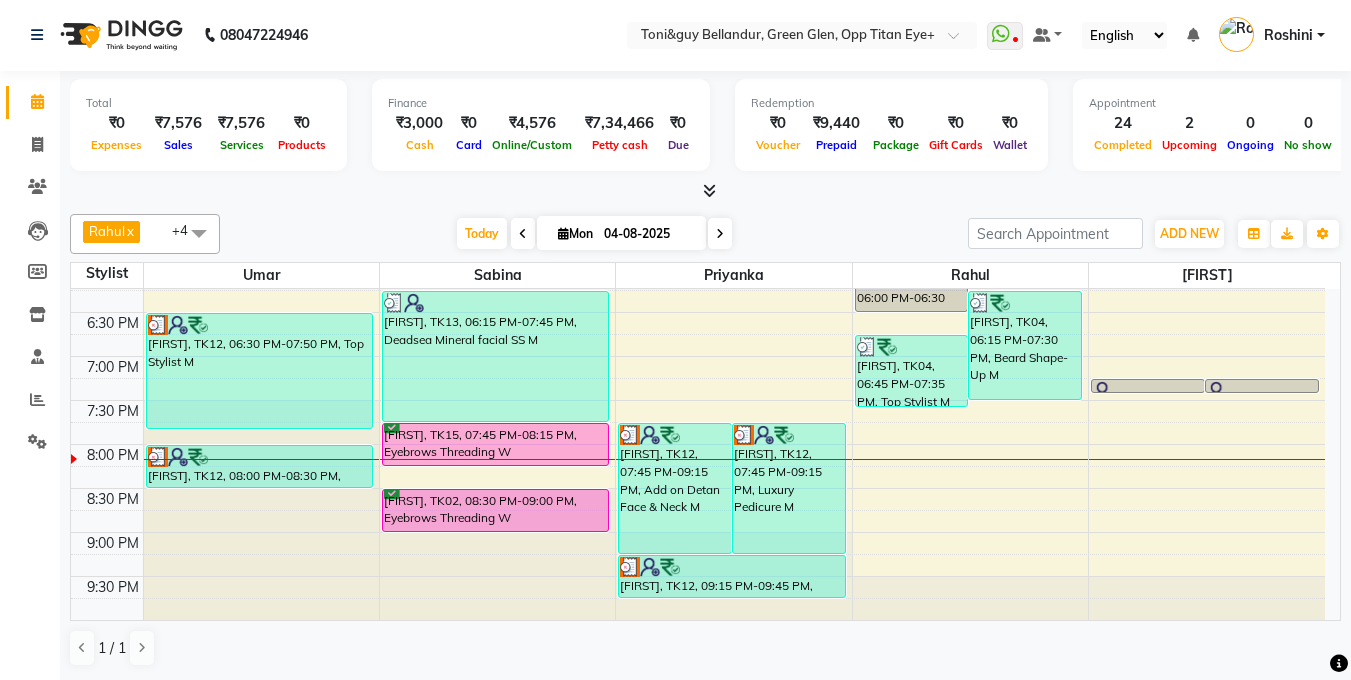 click at bounding box center (199, 233) 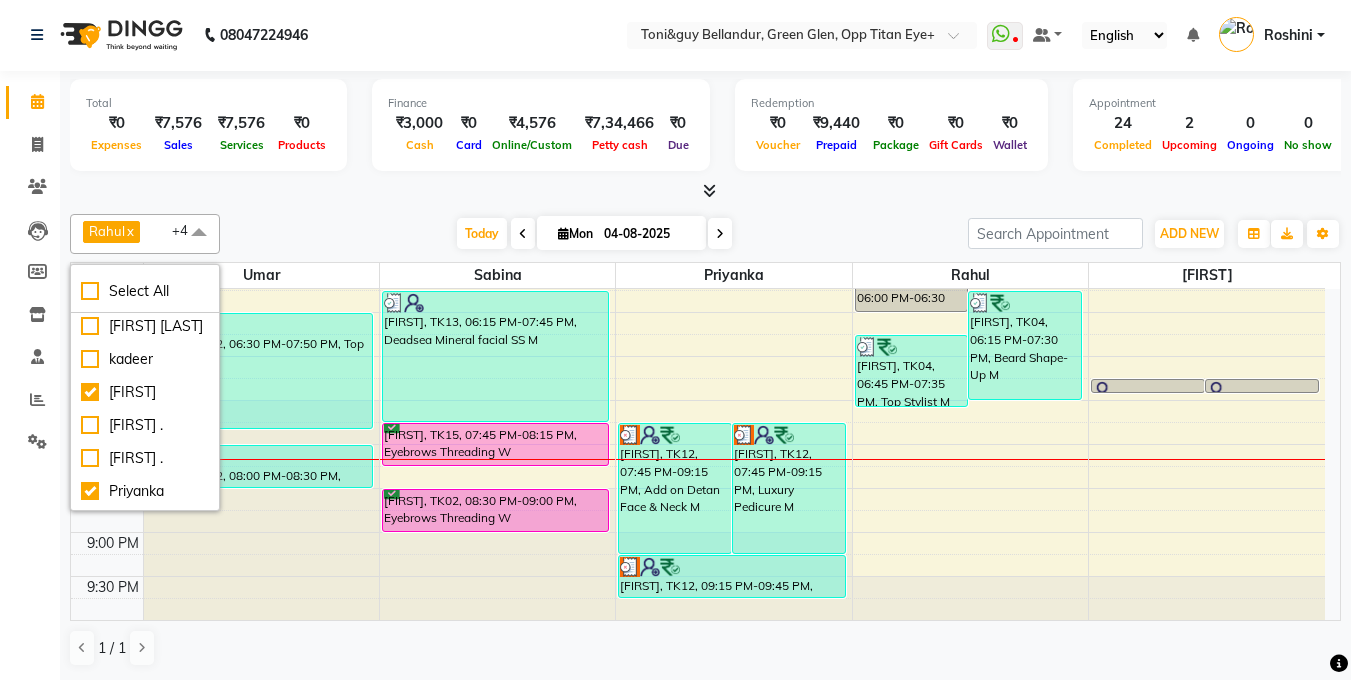 scroll, scrollTop: 0, scrollLeft: 0, axis: both 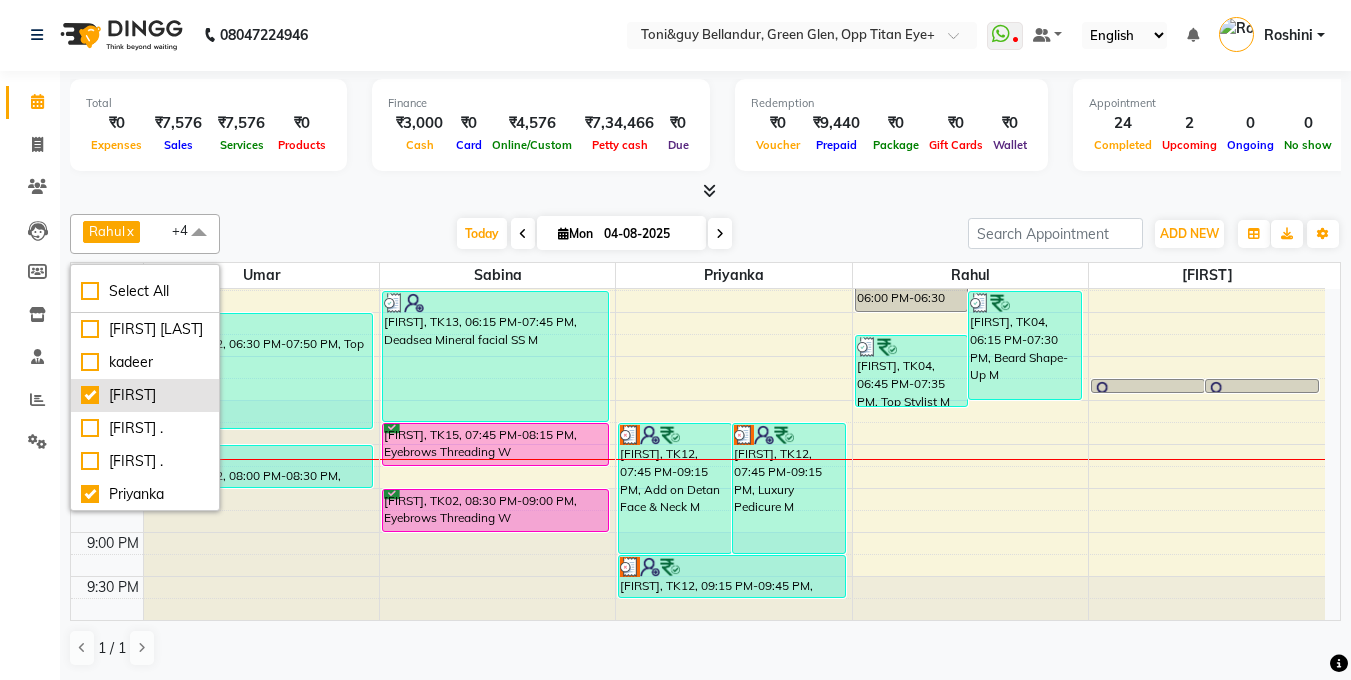 click on "[LAST]" at bounding box center [145, 395] 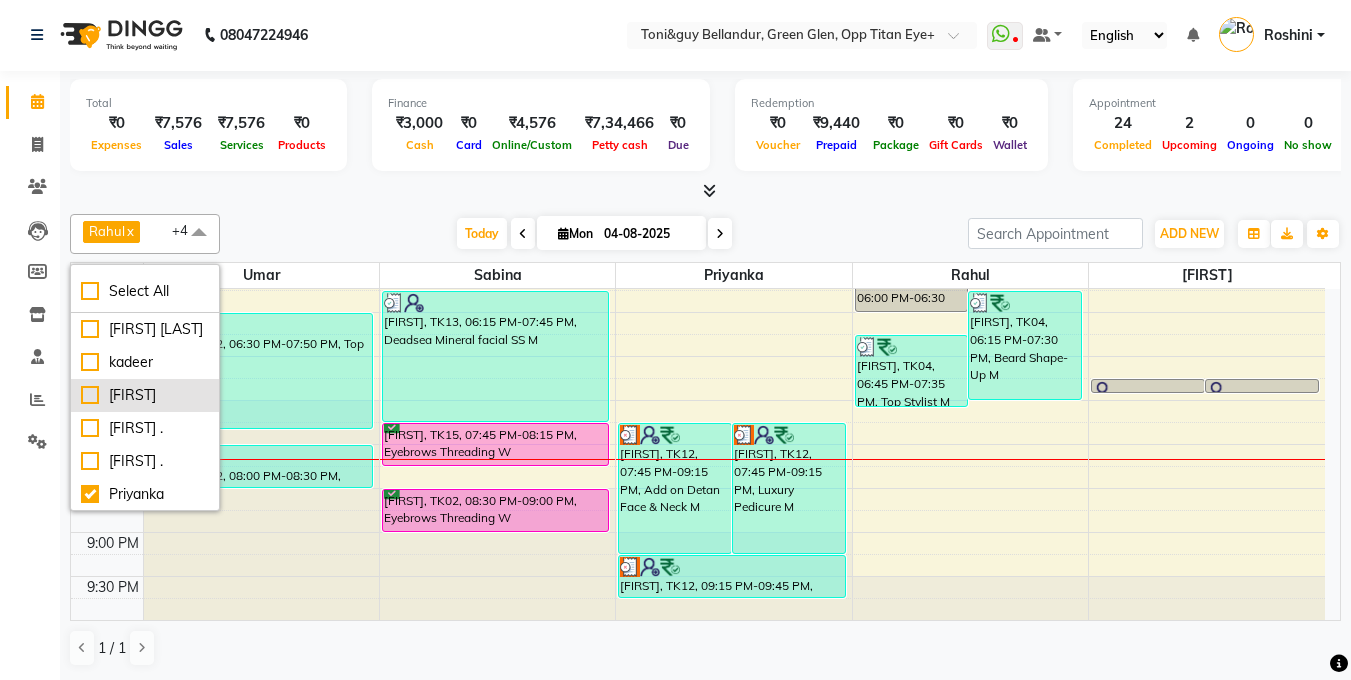 checkbox on "false" 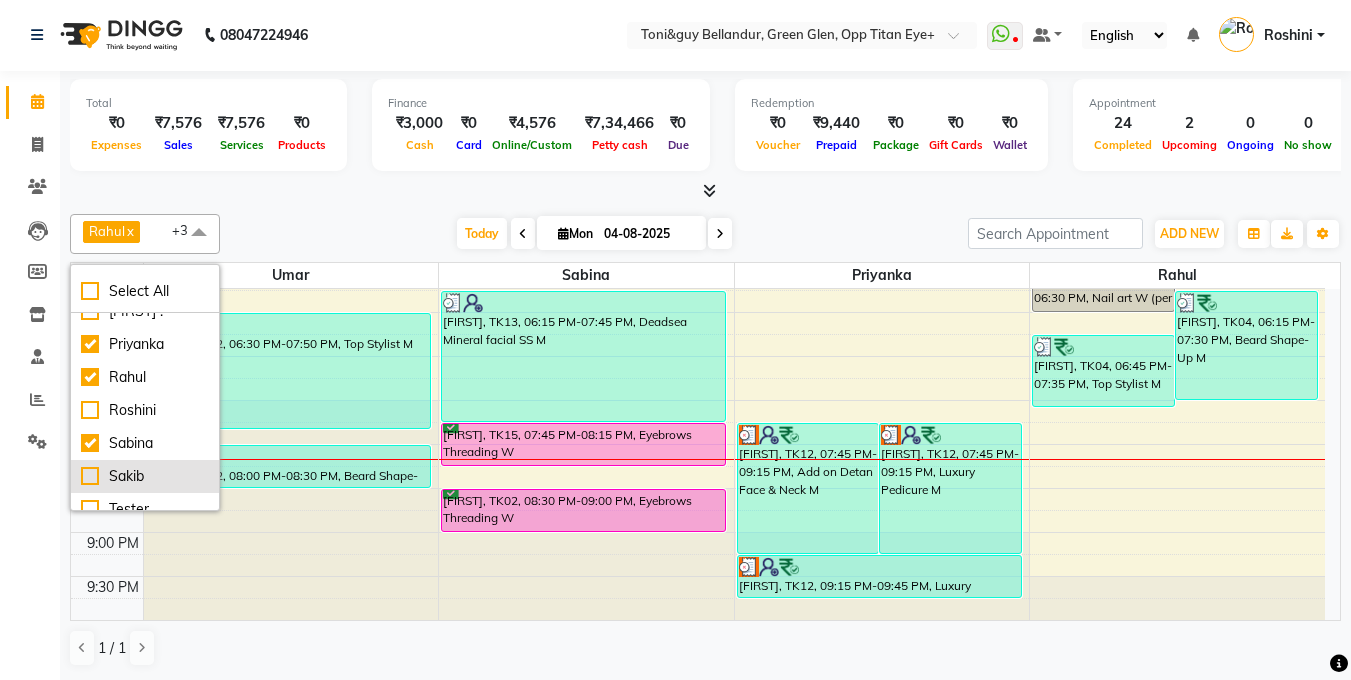 scroll, scrollTop: 232, scrollLeft: 0, axis: vertical 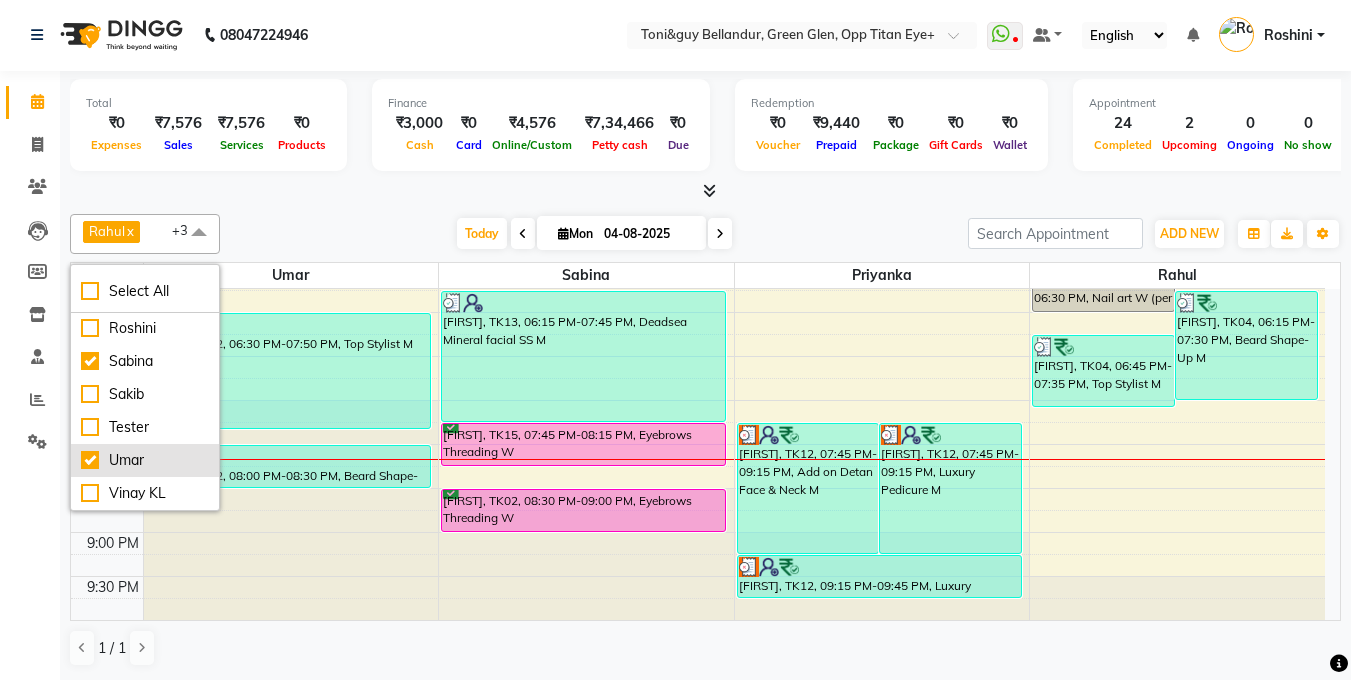 click on "Umar" at bounding box center (145, 460) 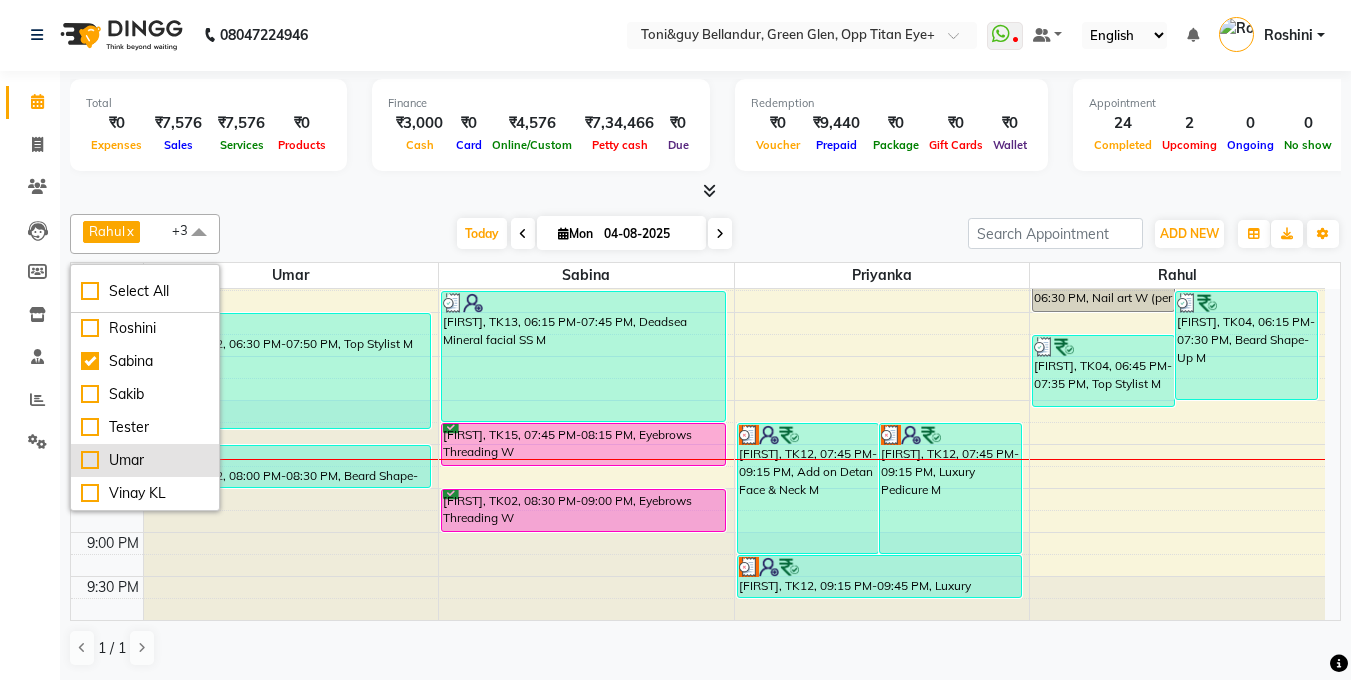 checkbox on "false" 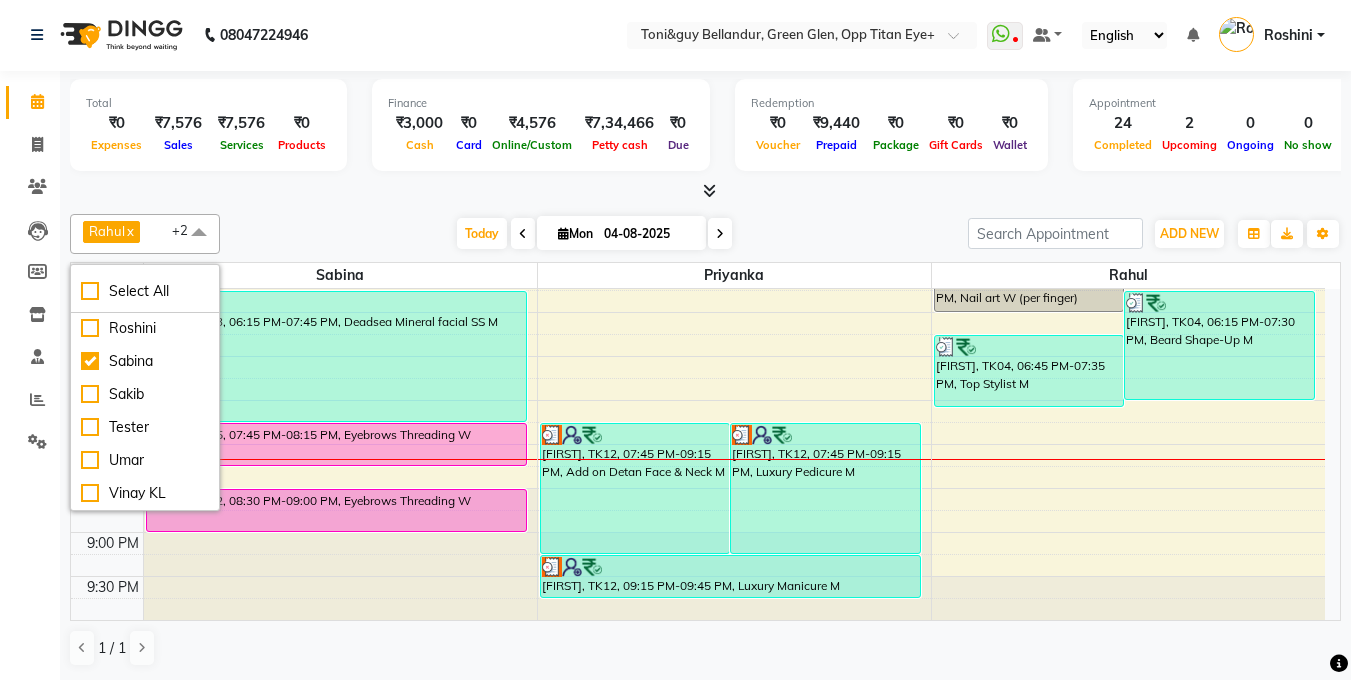 click on "Today  Mon 04-08-2025" at bounding box center (594, 234) 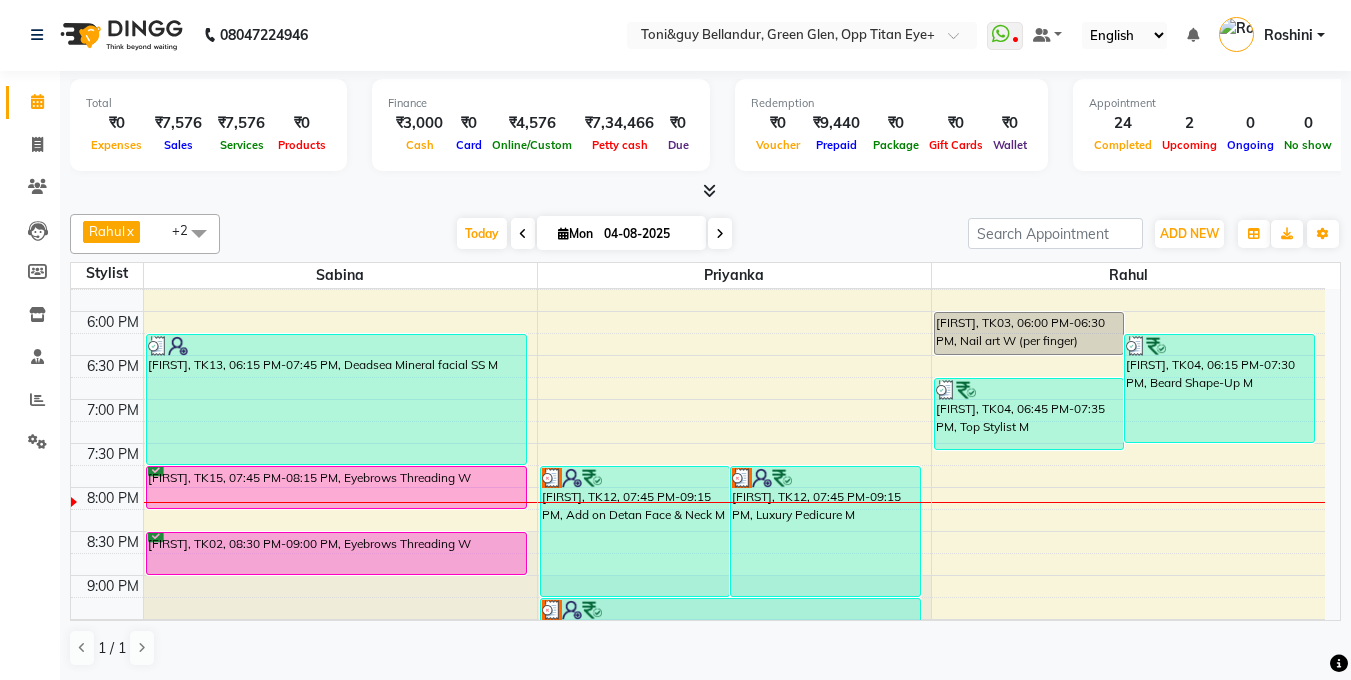 scroll, scrollTop: 812, scrollLeft: 0, axis: vertical 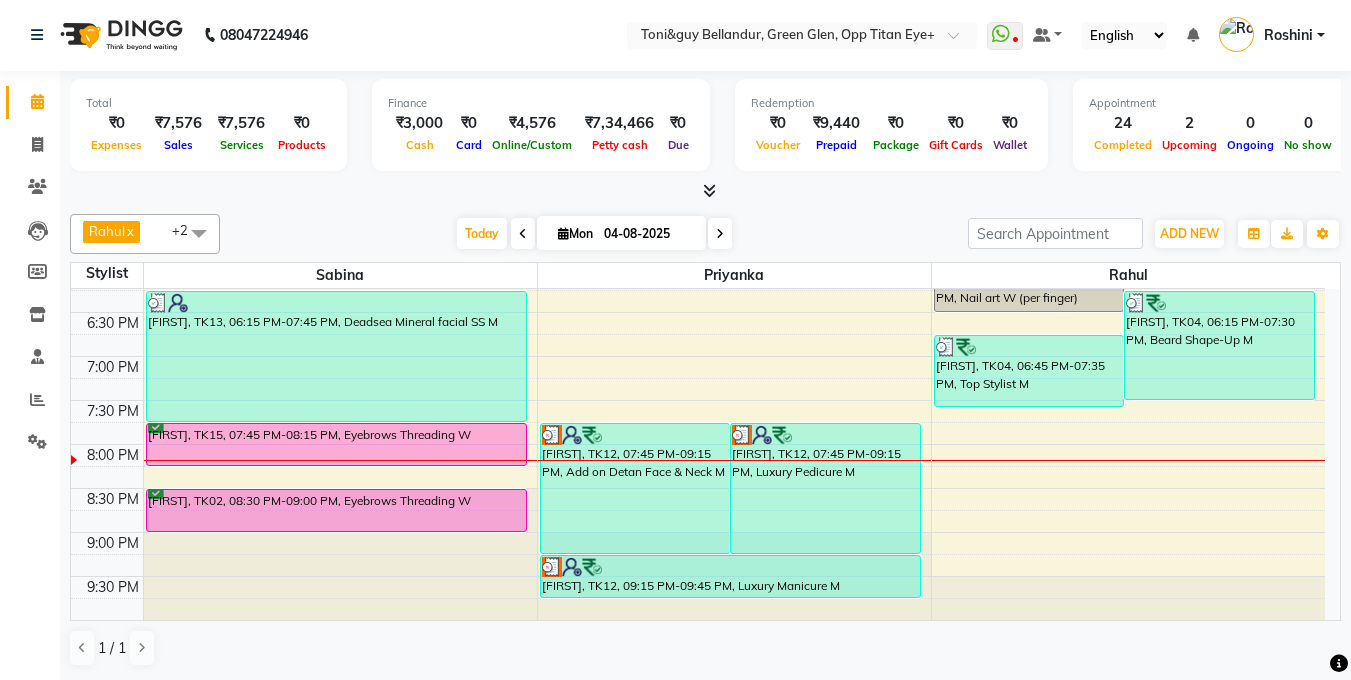 click on "9:00 AM 9:30 AM 10:00 AM 10:30 AM 11:00 AM 11:30 AM 12:00 PM 12:30 PM 1:00 PM 1:30 PM 2:00 PM 2:30 PM 3:00 PM 3:30 PM 4:00 PM 4:30 PM 5:00 PM 5:30 PM 6:00 PM 6:30 PM 7:00 PM 7:30 PM 8:00 PM 8:30 PM 9:00 PM 9:30 PM     SURBHI, TK08, 01:45 PM-02:00 PM, Chin Threading W     SURBHI, TK08, 02:00 PM-02:15 PM, Eyebrows Threading W     SURBHI, TK08, 02:15 PM-02:45 PM, Upper Lip Wax W    Tanuja, TK05, 02:45 PM-03:00 PM, Chocolate Mint pedicure W     Tanuja, TK09, 04:15 PM-05:30 PM, Deluxe Pedicure W     Shreyas, TK13, 06:15 PM-07:45 PM, Deadsea Mineral facial SS M     Safiya, TK15, 07:45 PM-08:15 PM, Eyebrows Threading W     Aahana, TK02, 08:30 PM-09:00 PM, Eyebrows Threading W     Samriti, TK01, 01:00 PM-02:00 PM, Underarms Wax W     Samriti, TK01, 01:00 PM-01:15 PM, Forehead Threading W     Samriti, TK01, 01:15 PM-01:30 PM, Upperlip Threading W     Samriti, TK01, 01:30 PM-02:30 PM, Full Legs Wax W     Samriti, TK01, 02:00 PM-02:15 PM, Eyebrows Threading W     Samriti, TK01, 02:15 PM-02:40 PM, Bikini Waxing W" at bounding box center (698, 48) 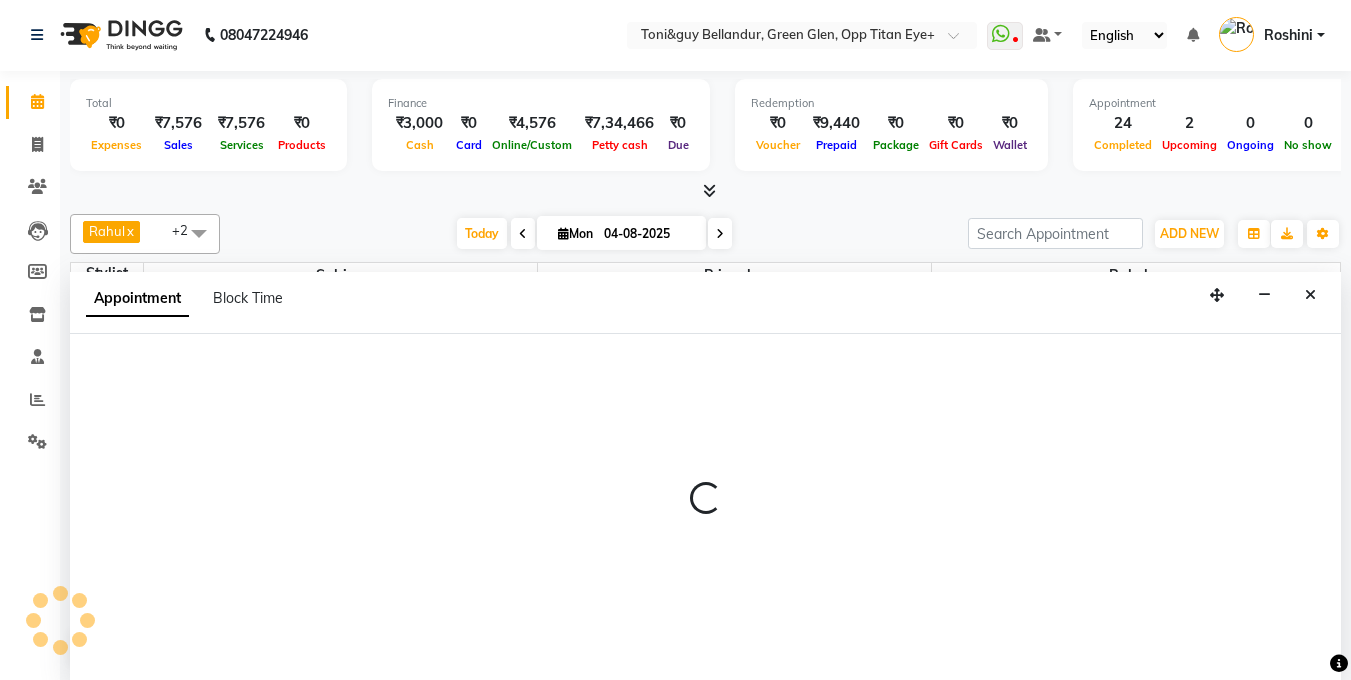 select on "86688" 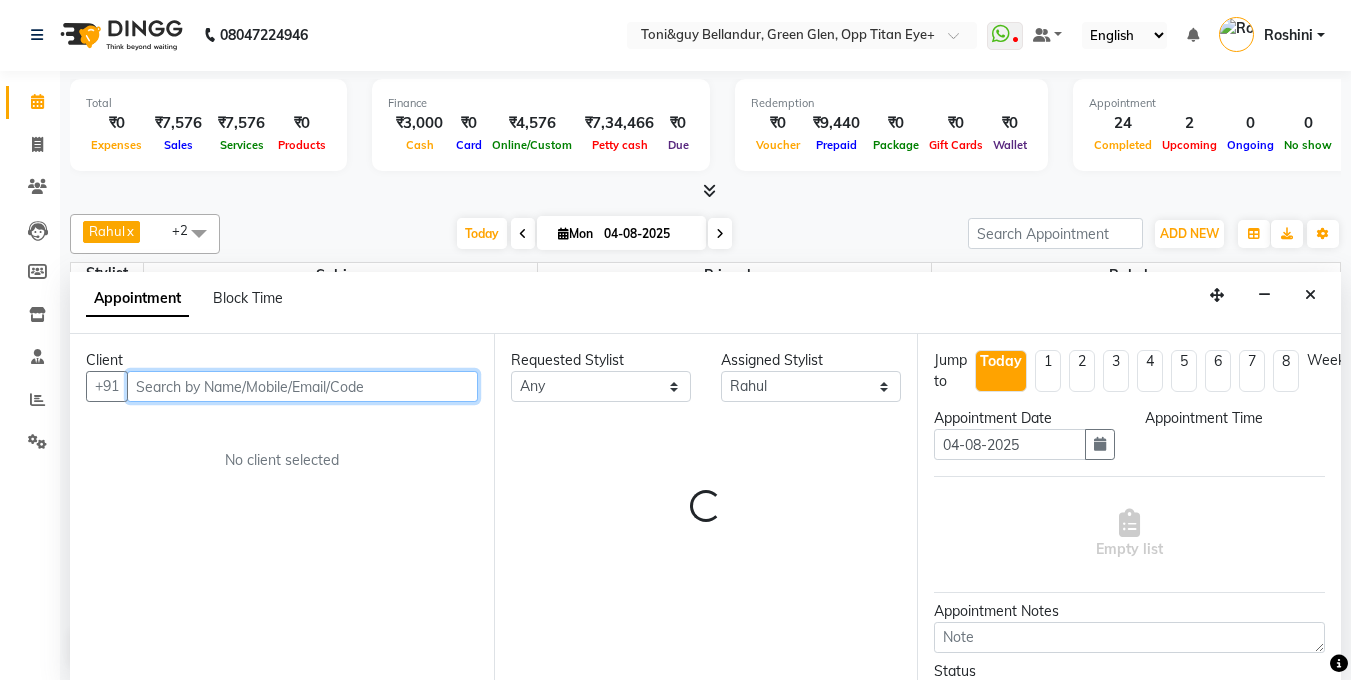 select on "1230" 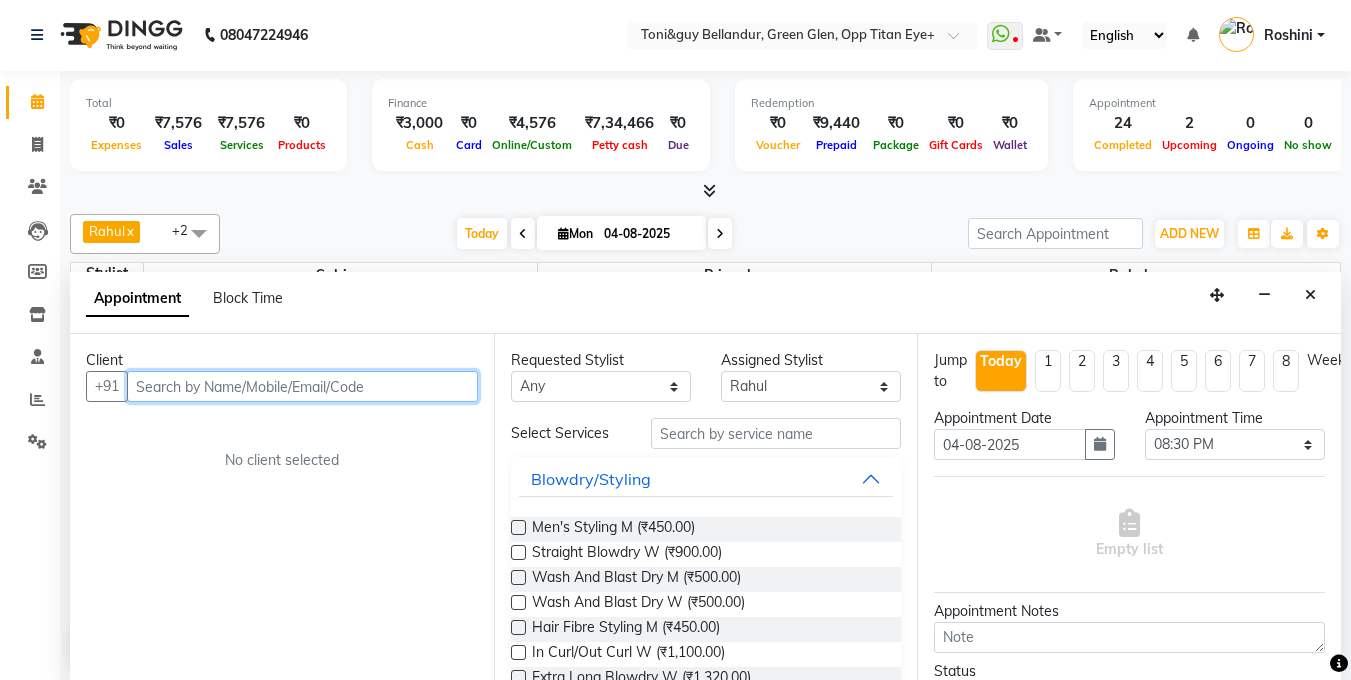 click at bounding box center [302, 386] 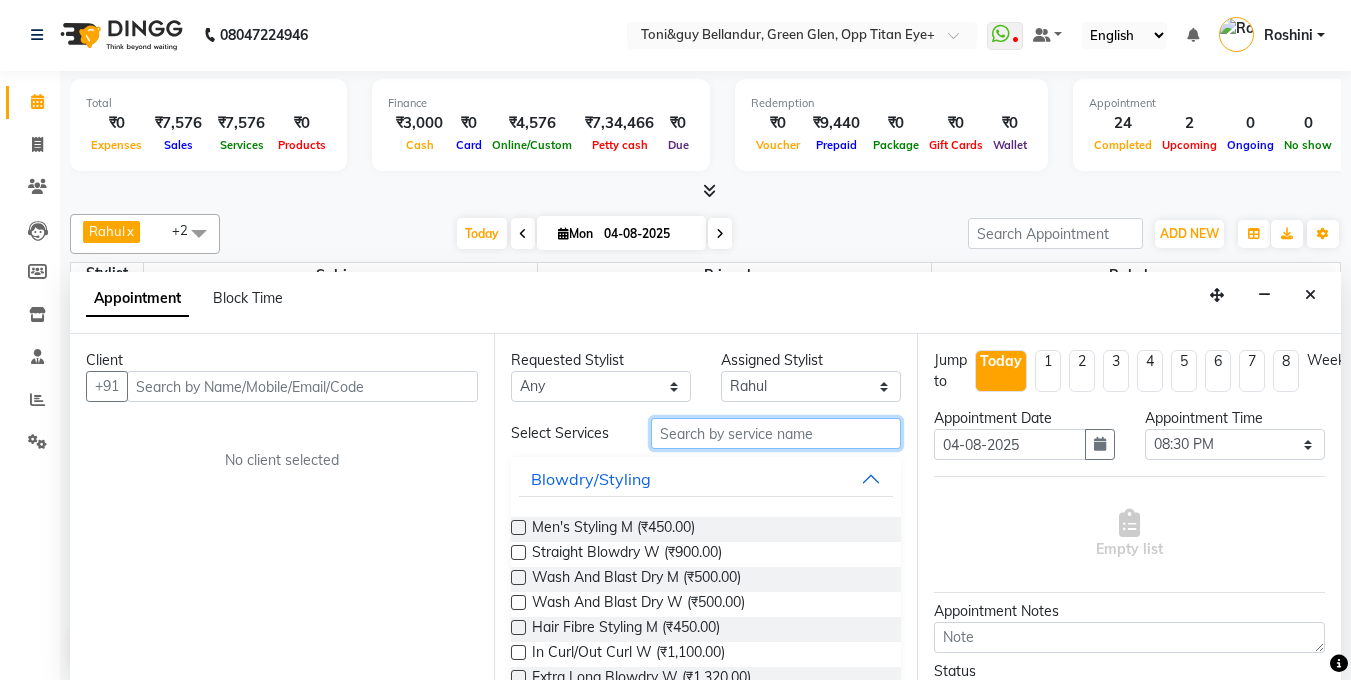 click at bounding box center (776, 433) 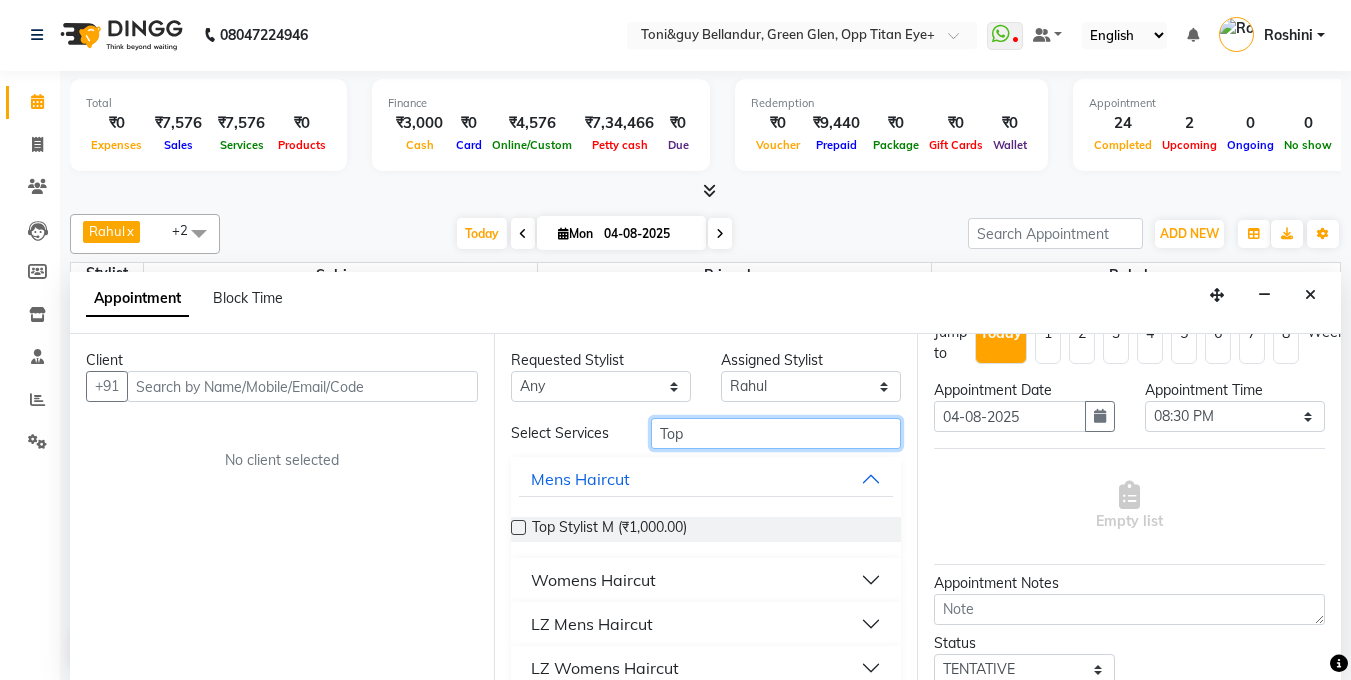 scroll, scrollTop: 43, scrollLeft: 0, axis: vertical 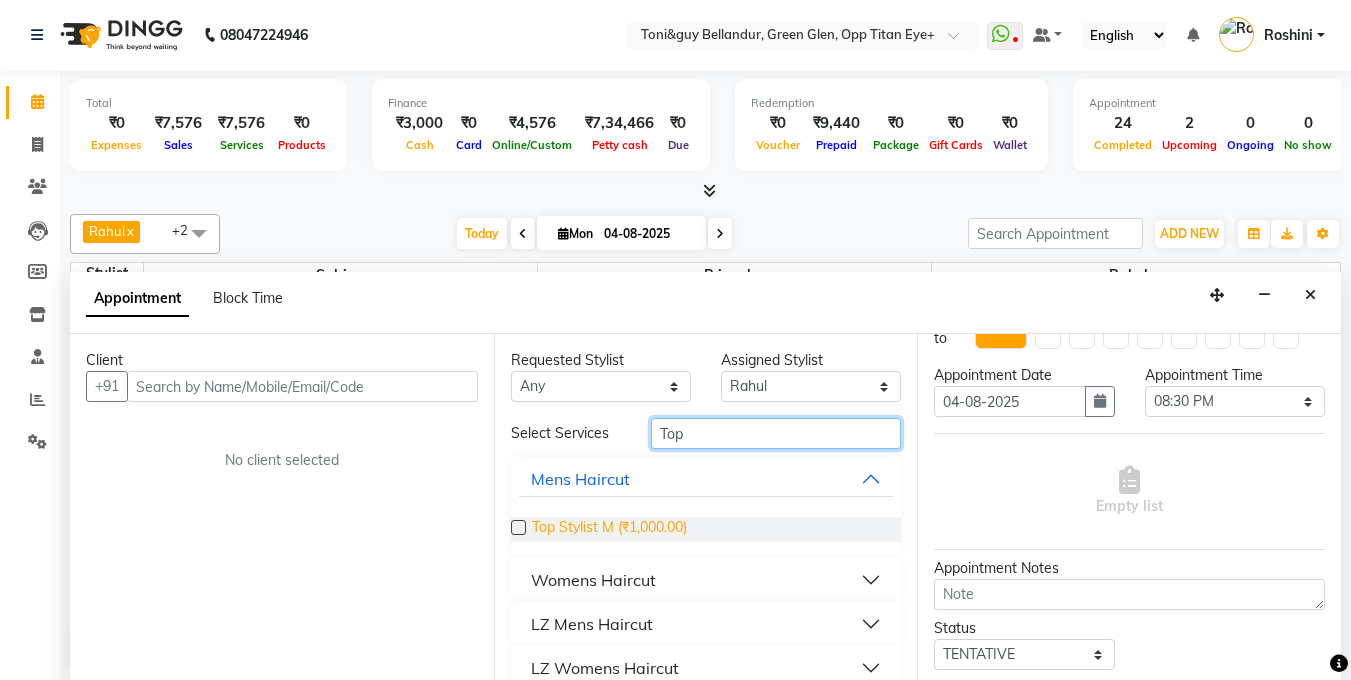 type on "Top" 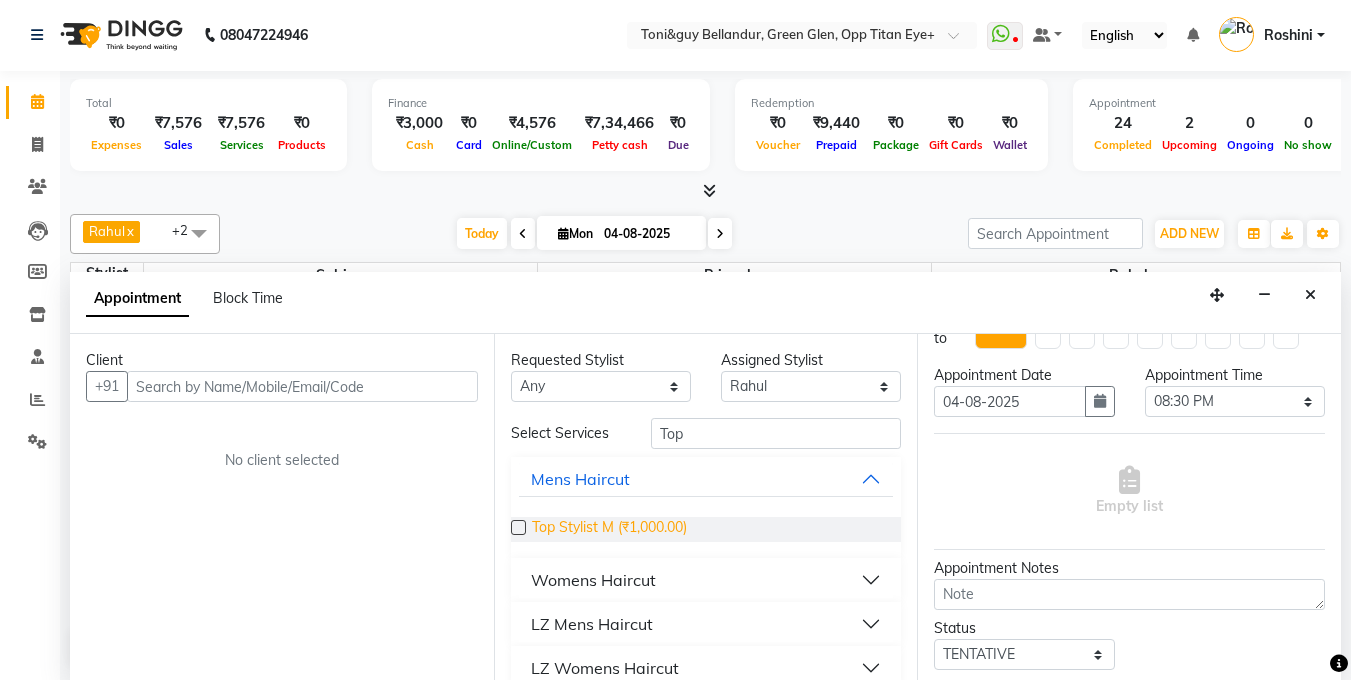 click on "Top Stylist M (₹1,000.00)" at bounding box center (609, 529) 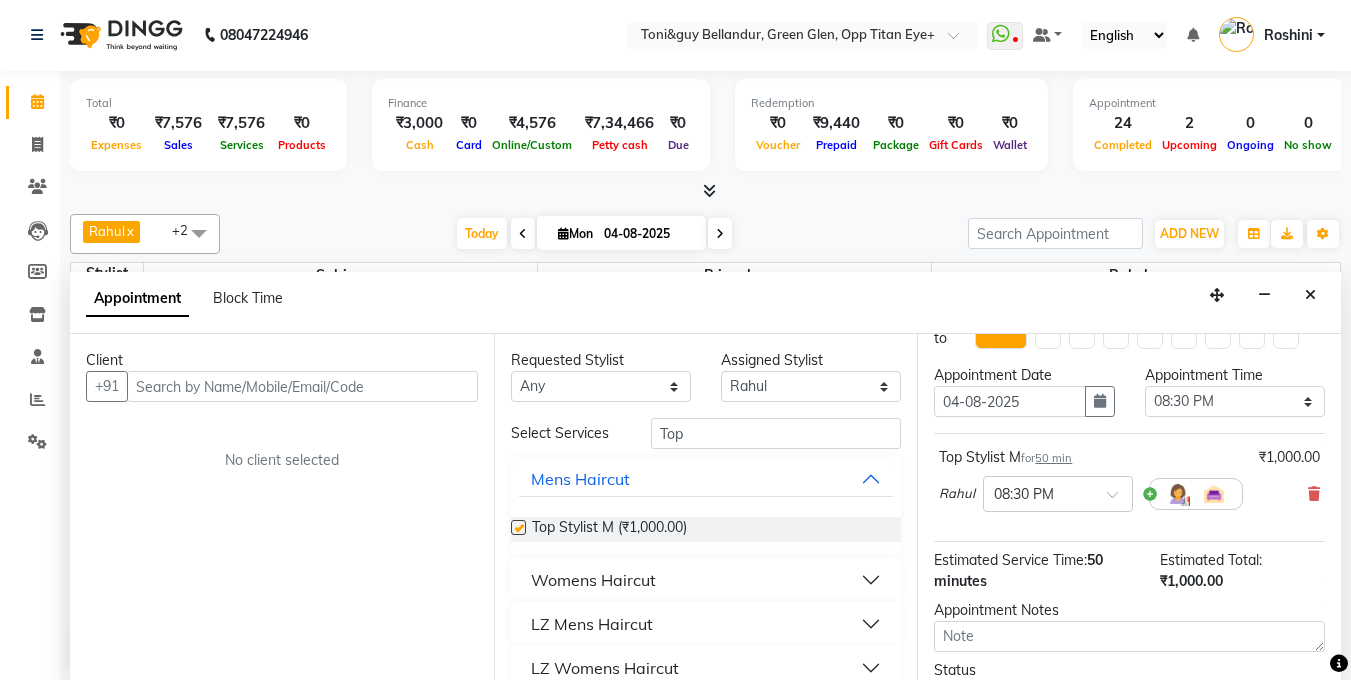 checkbox on "false" 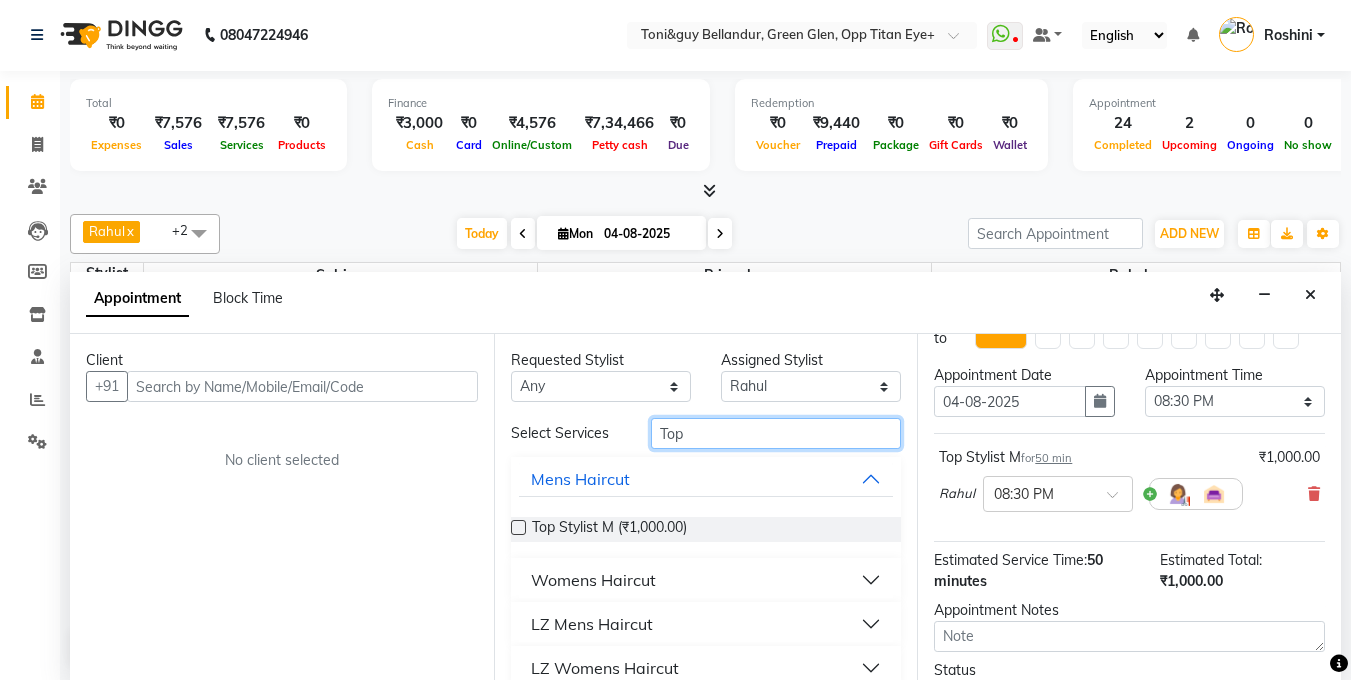 click on "Top" at bounding box center [776, 433] 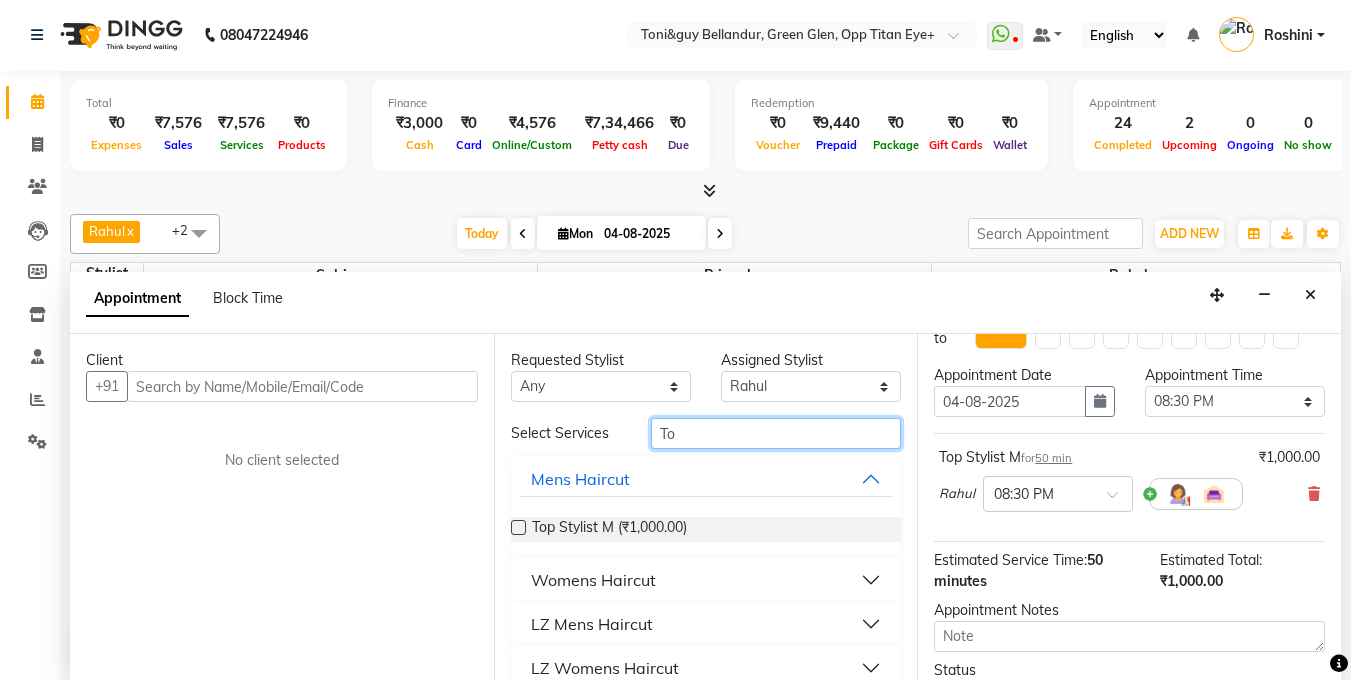 type on "T" 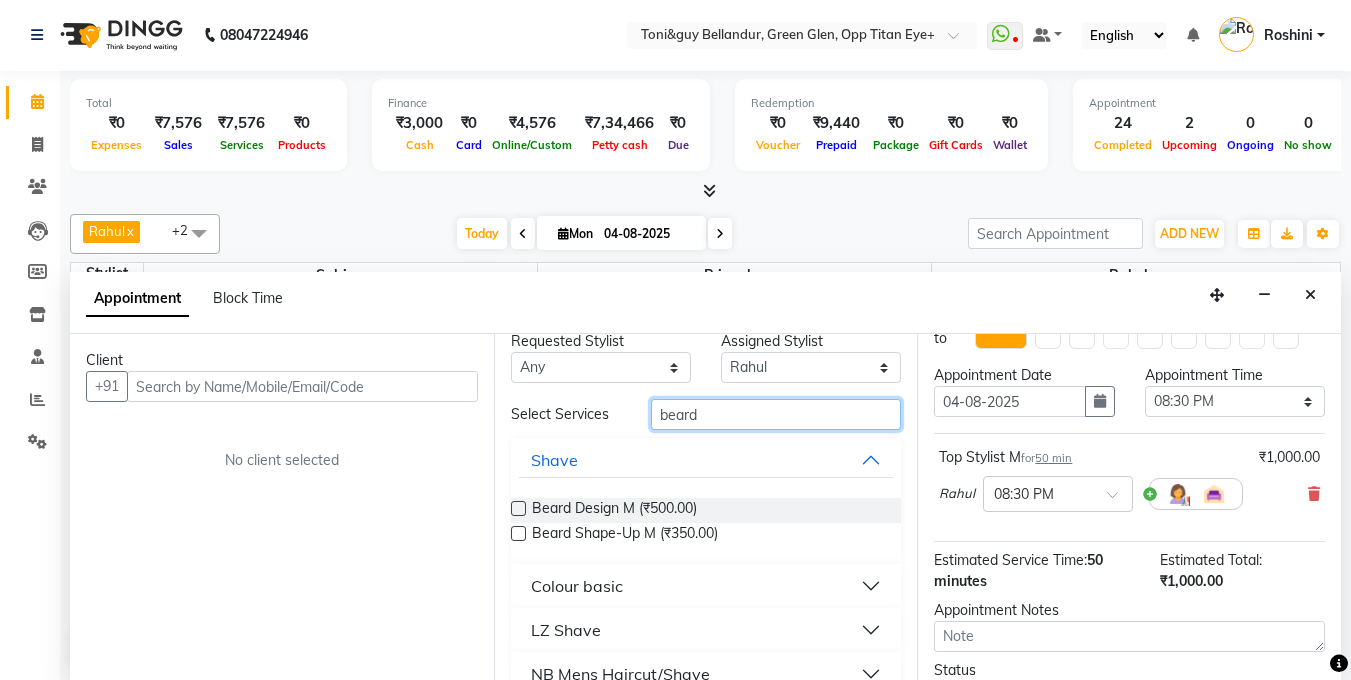 scroll, scrollTop: 20, scrollLeft: 0, axis: vertical 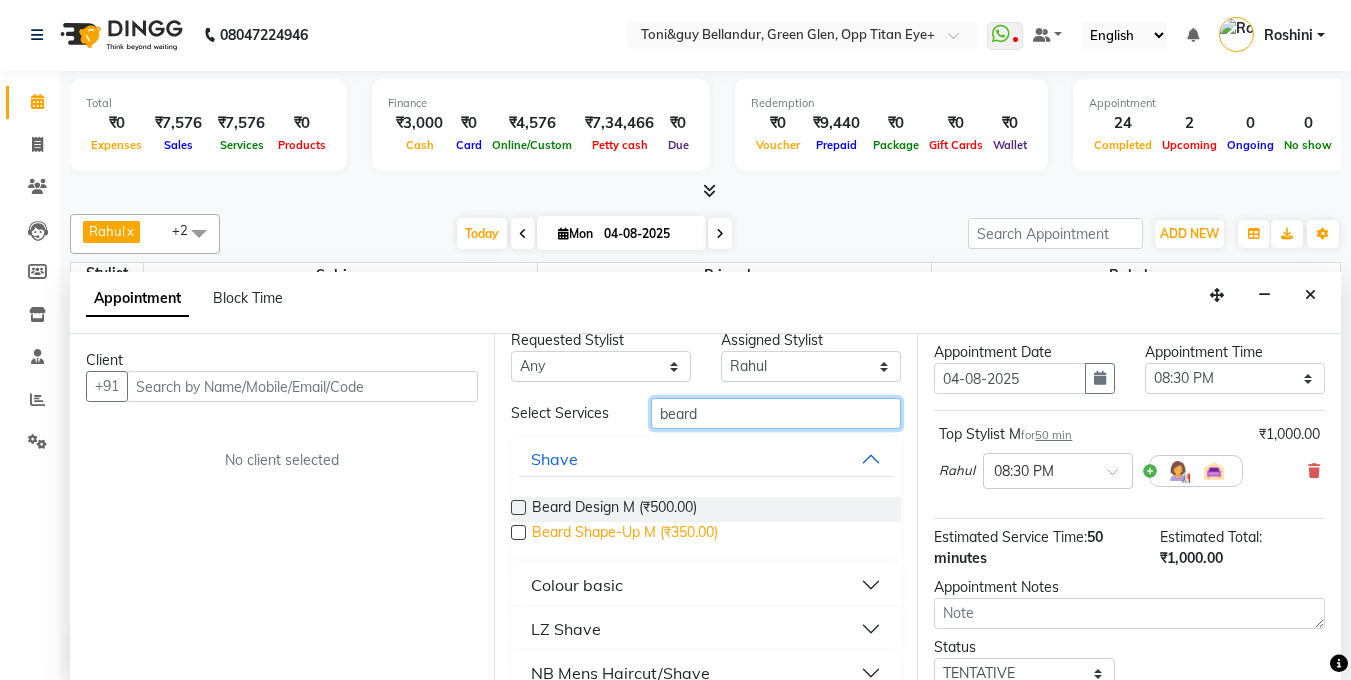 type on "beard" 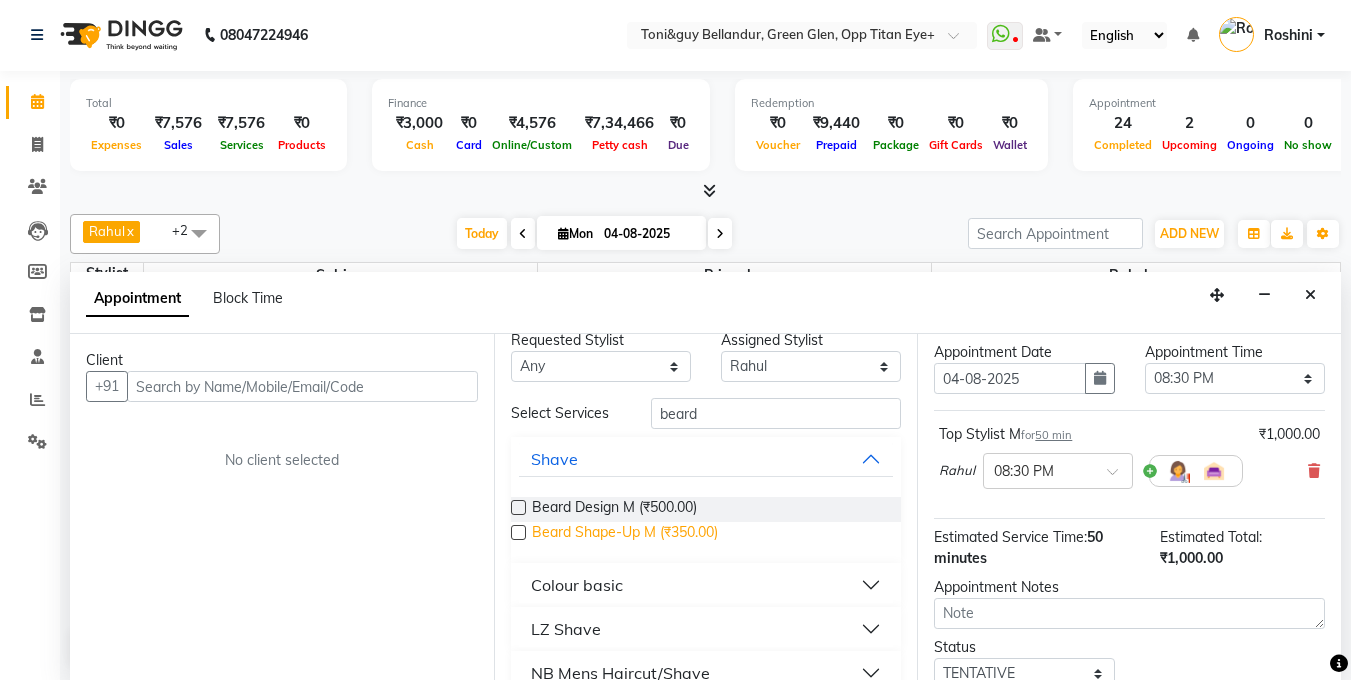 click on "Beard Shape-Up M (₹350.00)" at bounding box center [625, 534] 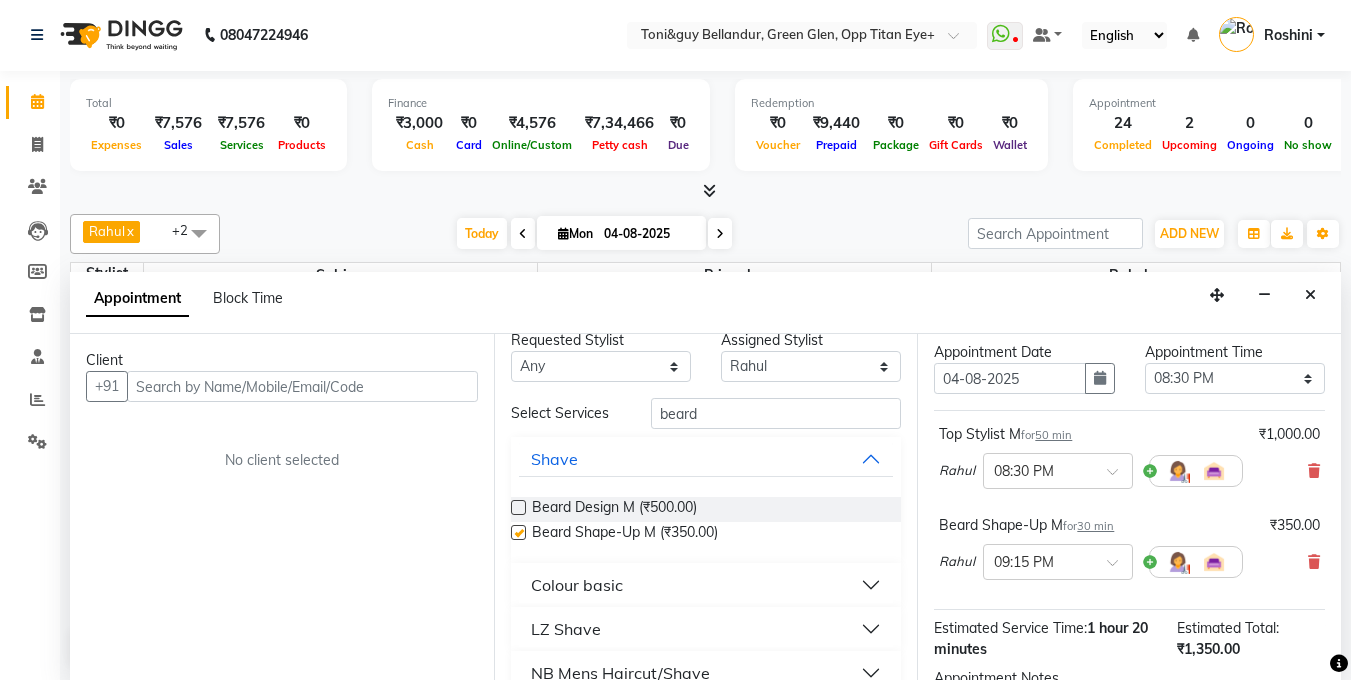 checkbox on "false" 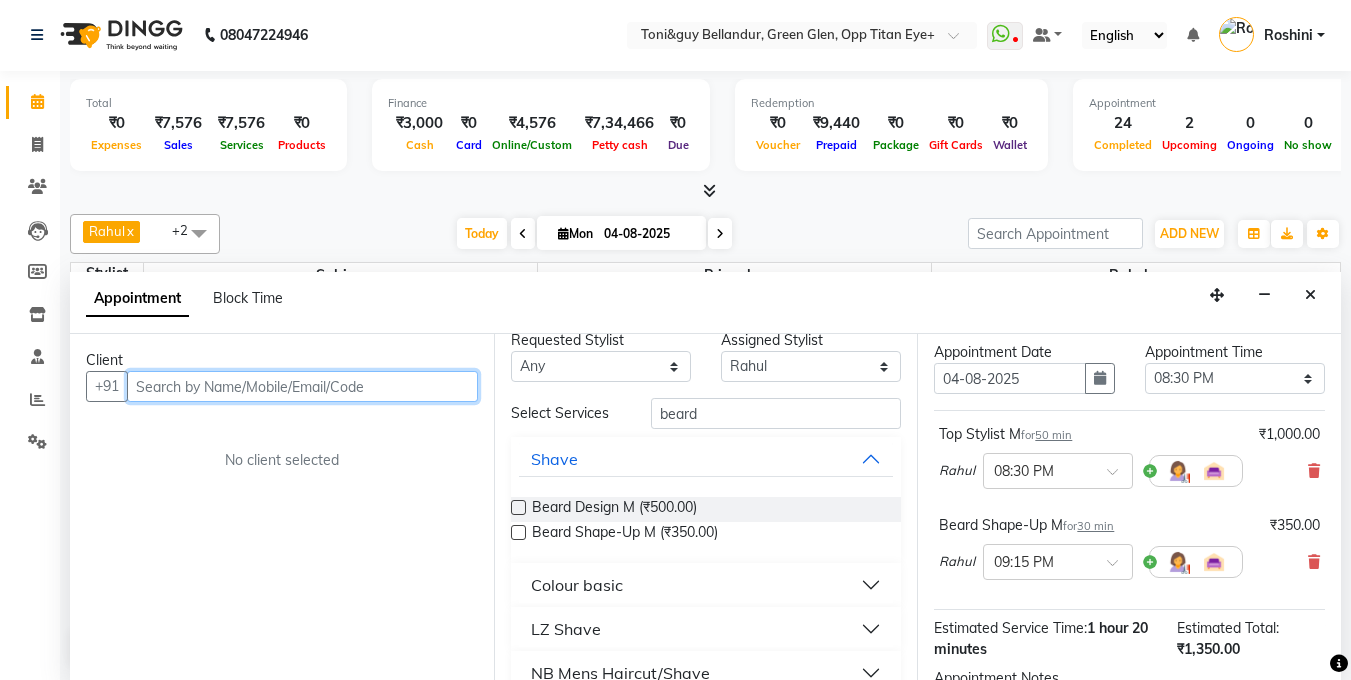 click at bounding box center (302, 386) 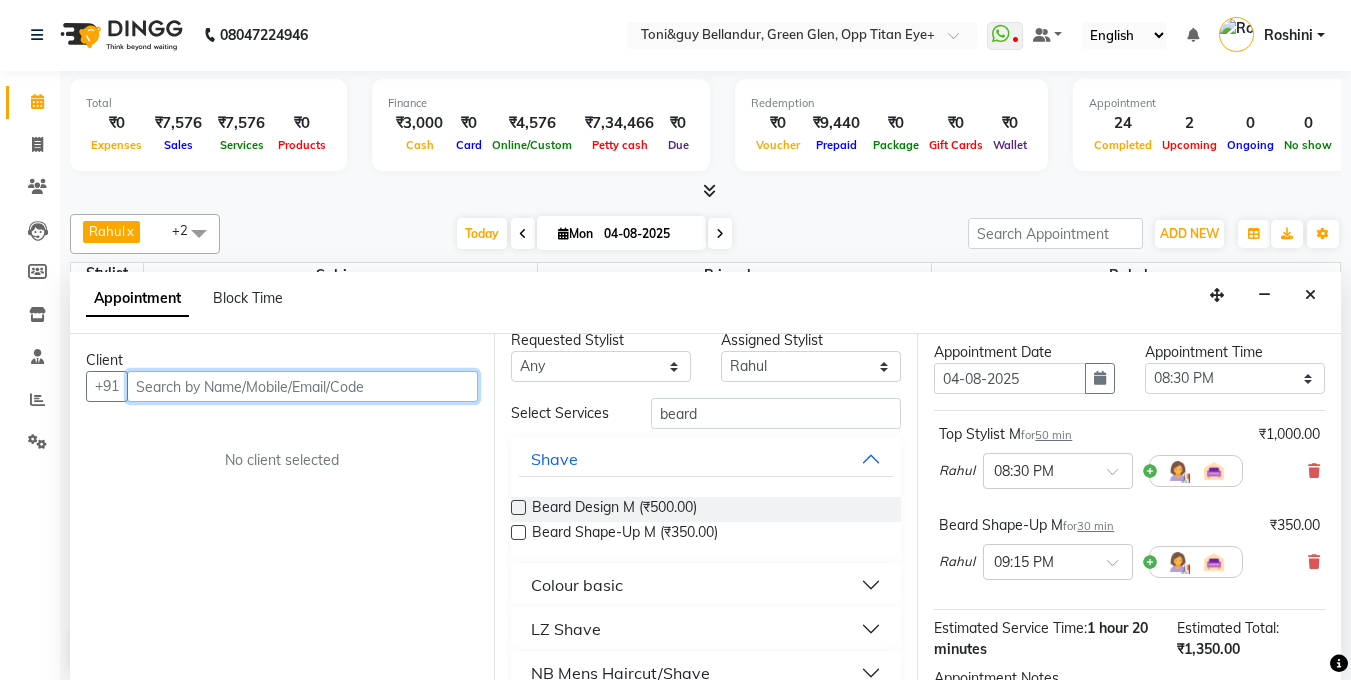 click at bounding box center [302, 386] 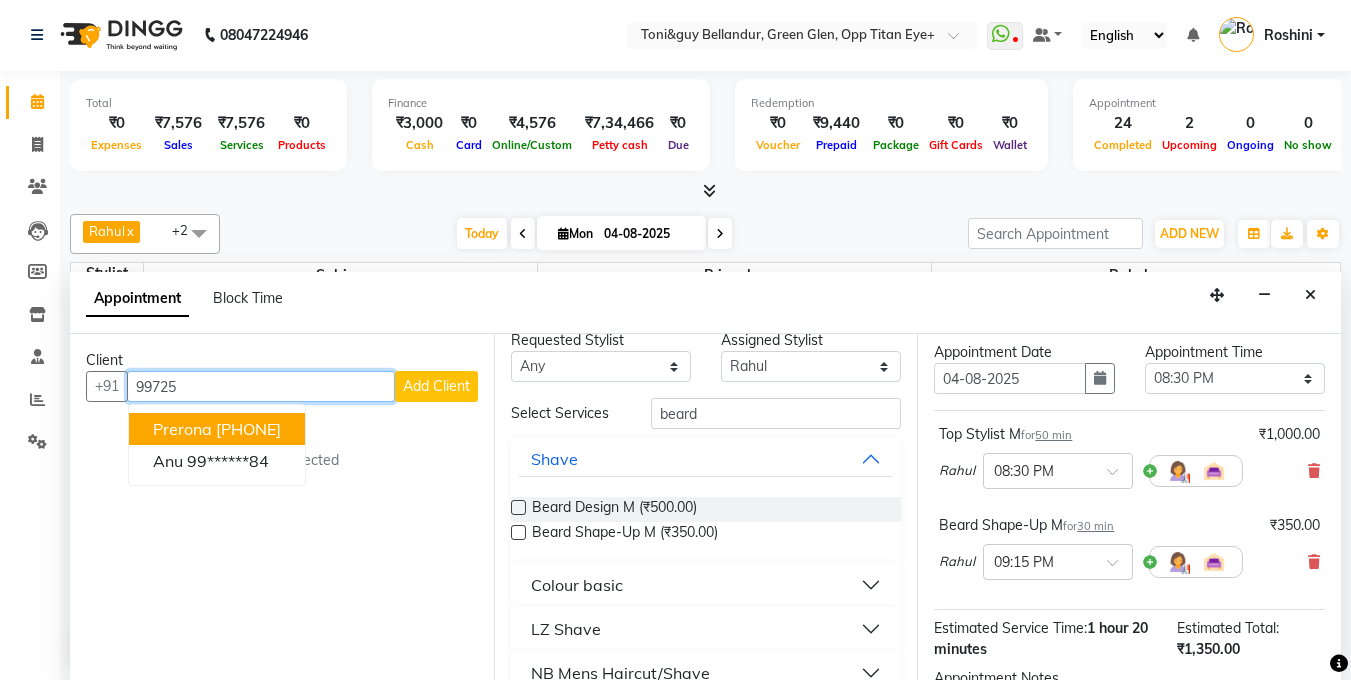 click on "99725" at bounding box center [261, 386] 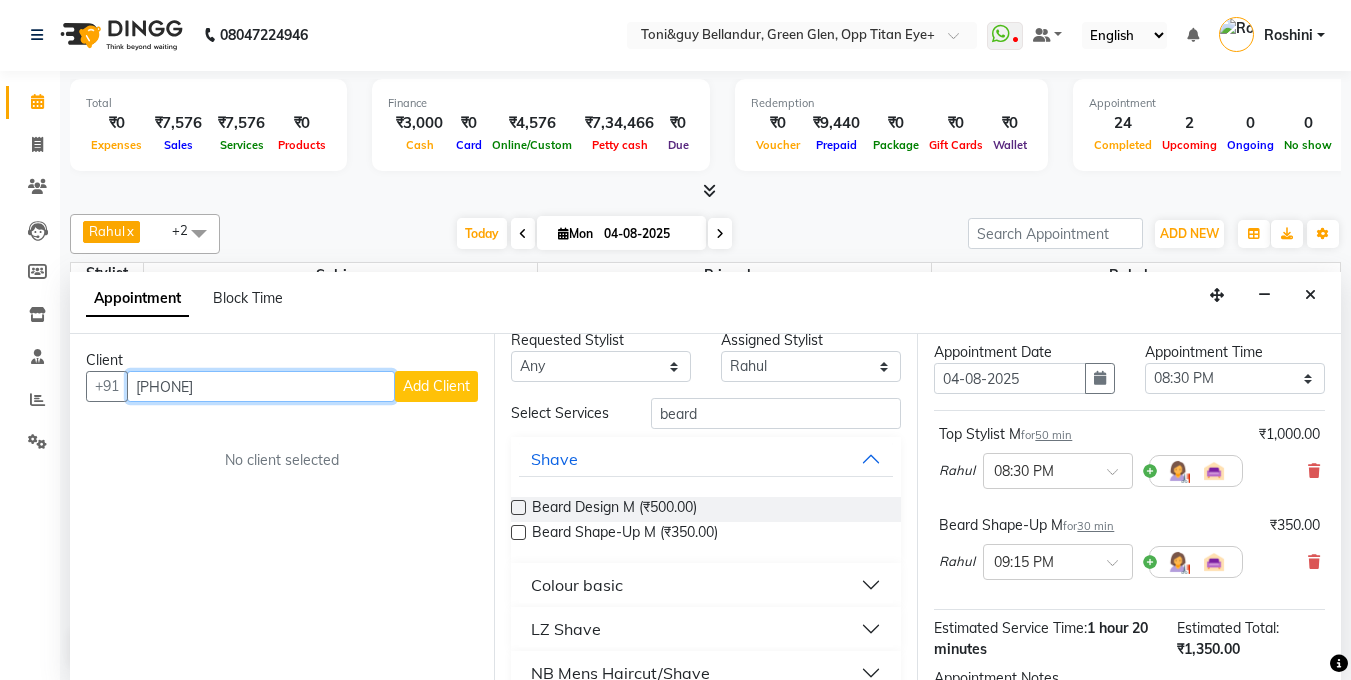 type on "9972571593" 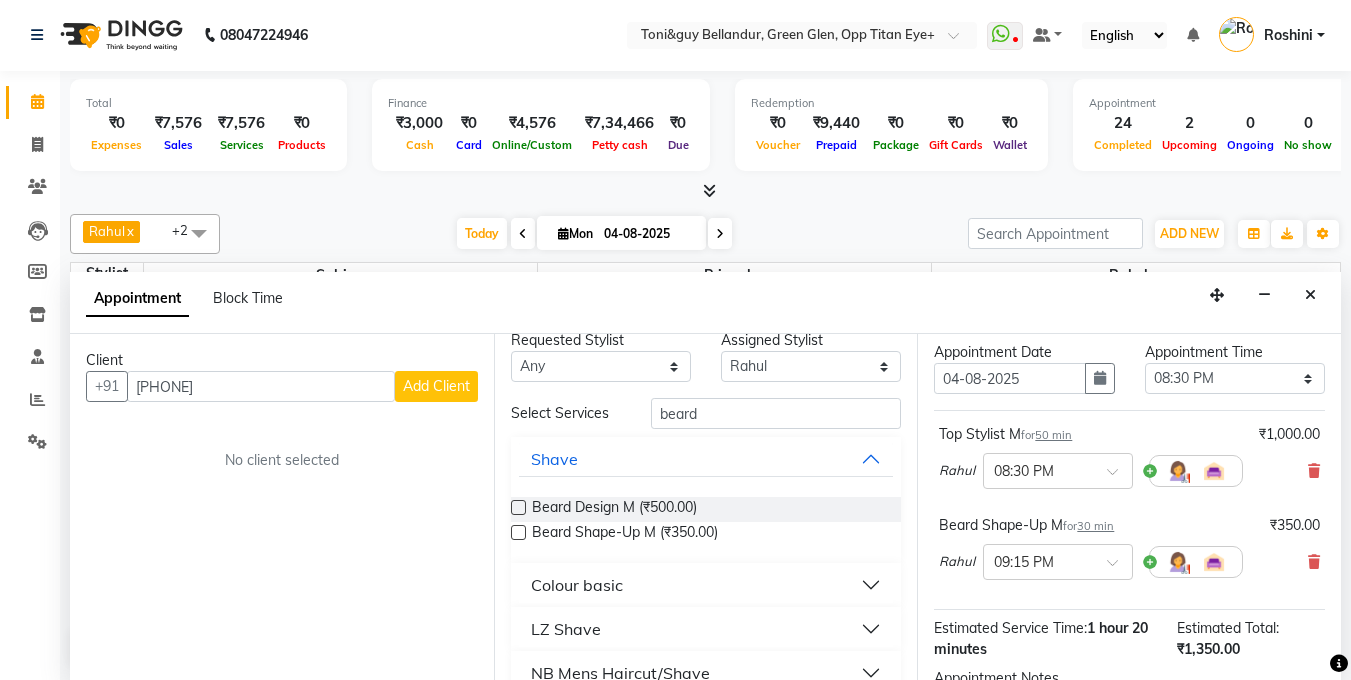 click on "Add Client" at bounding box center [436, 386] 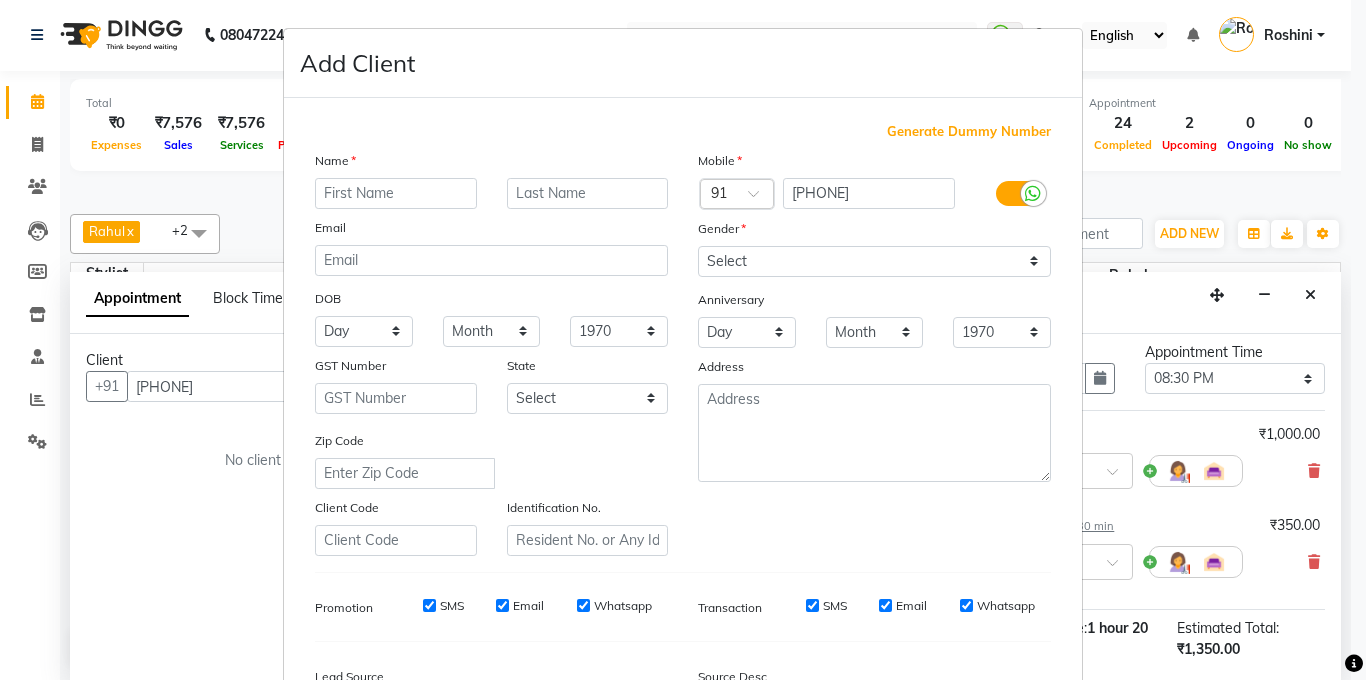 click at bounding box center (396, 193) 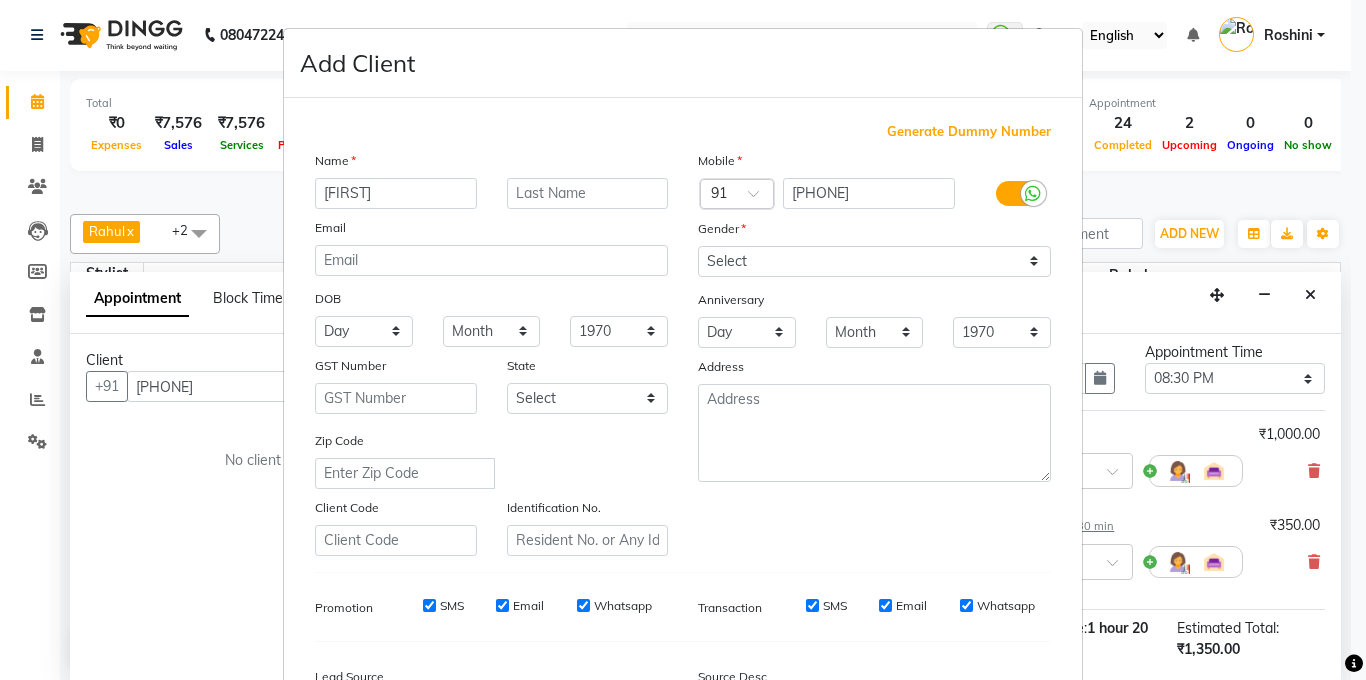 type on "prateek" 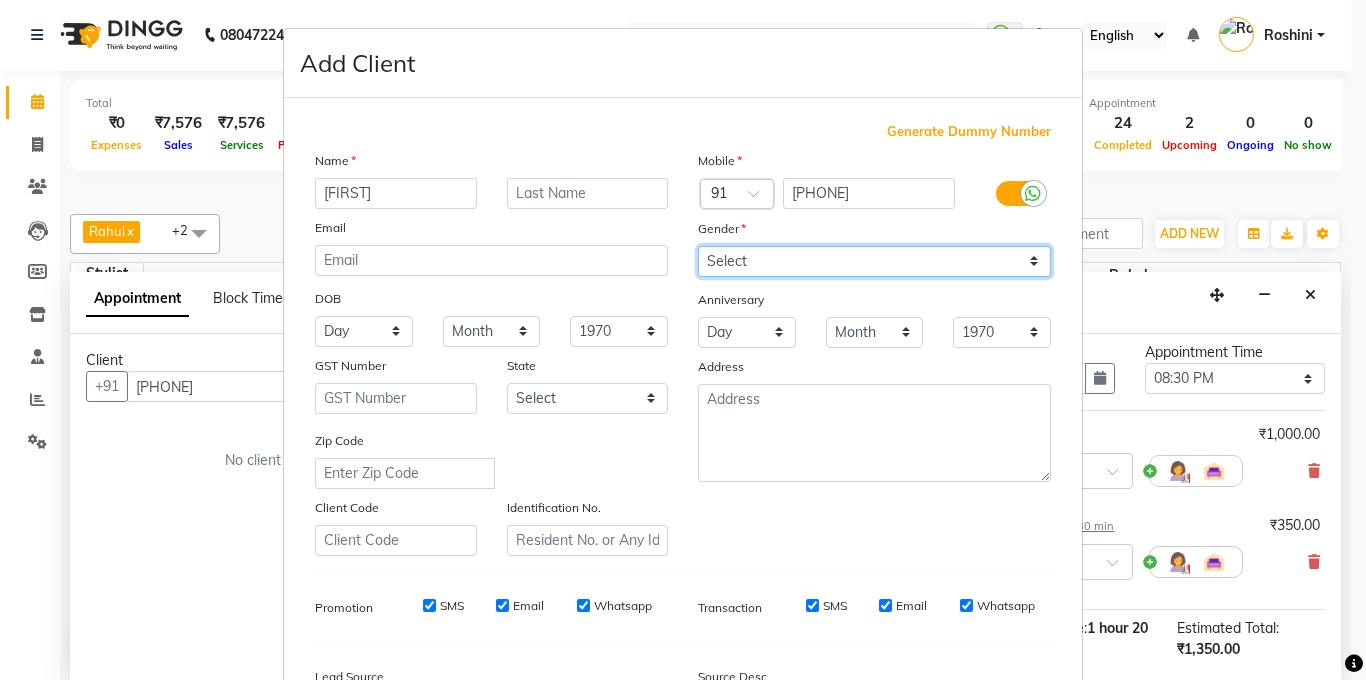 click on "Select Male Female Other Prefer Not To Say" at bounding box center [874, 261] 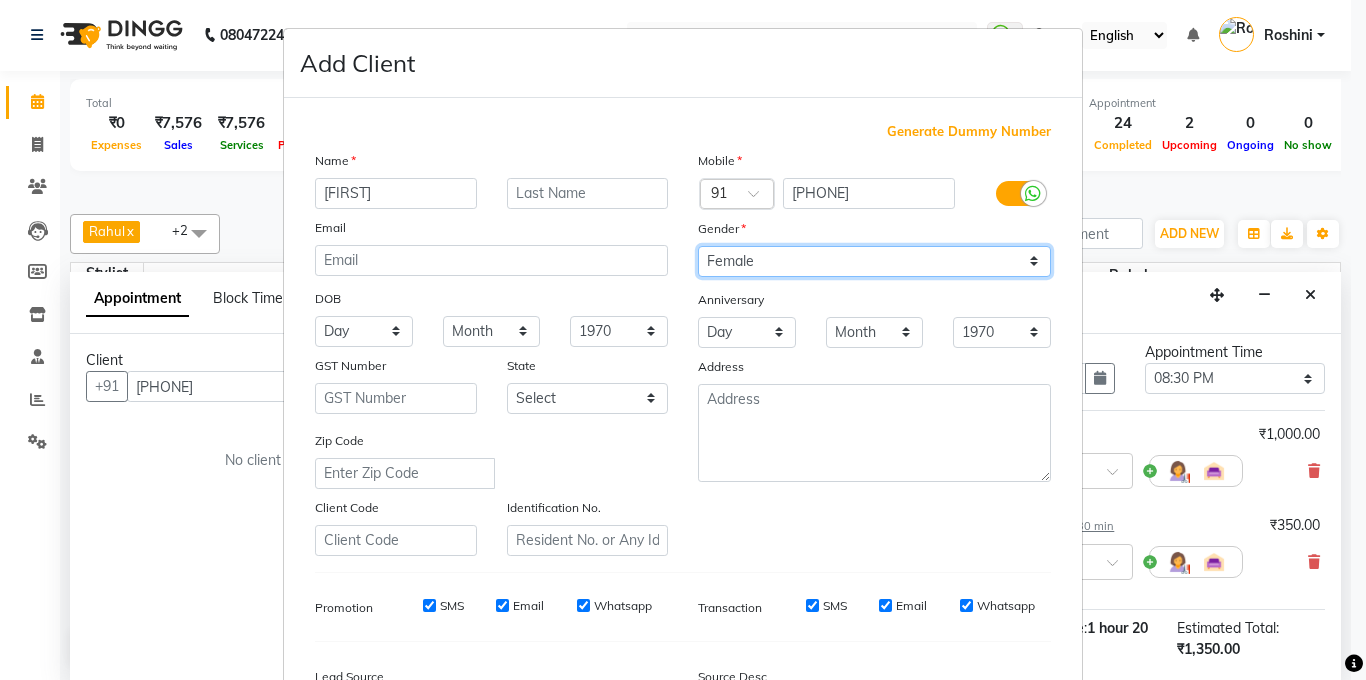 click on "Select Male Female Other Prefer Not To Say" at bounding box center (874, 261) 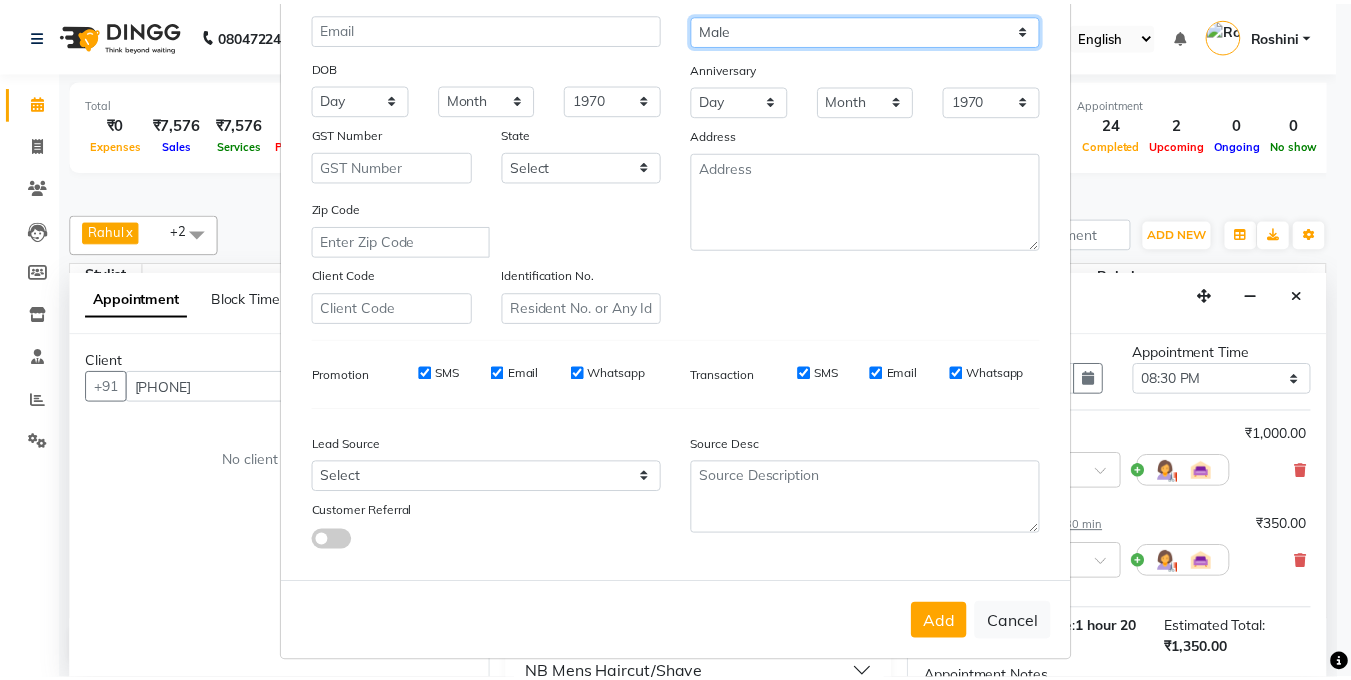 scroll, scrollTop: 243, scrollLeft: 0, axis: vertical 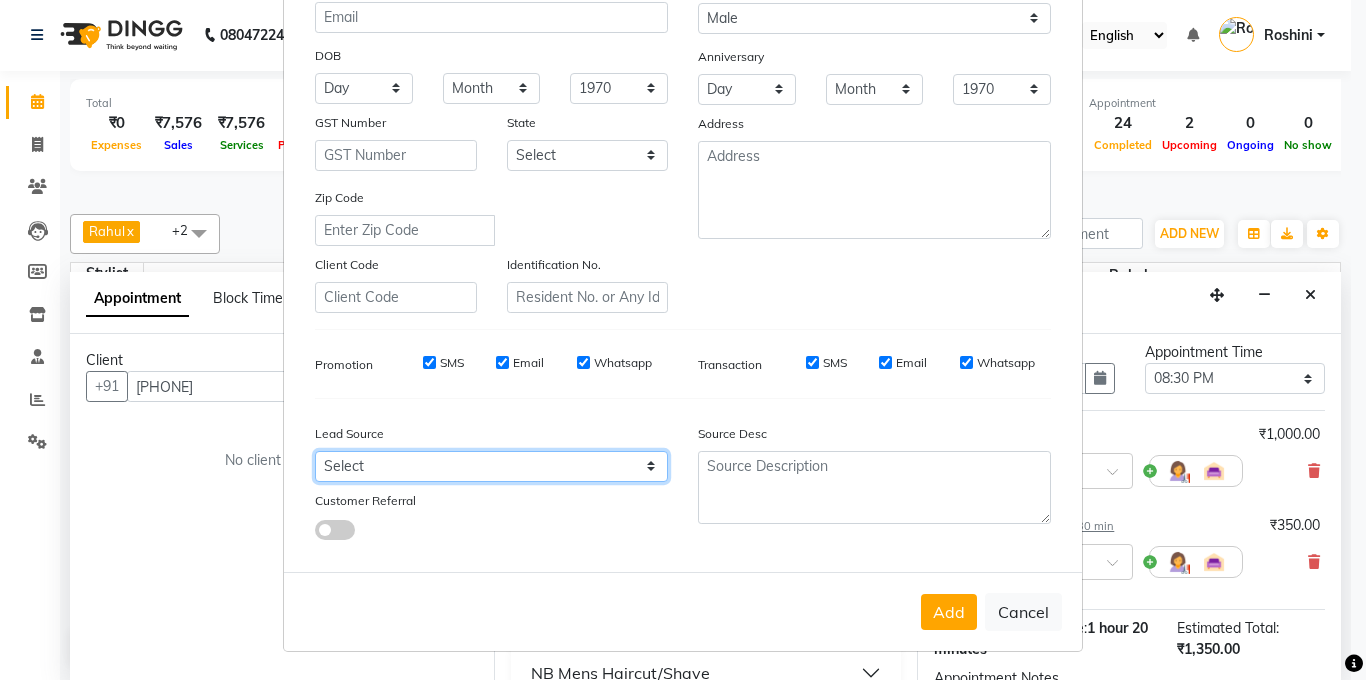 click on "Select Walk-in Internet Friend Word of Mouth Advertisement Facebook JustDial Google Other Instagram  YouTube  WhatsApp  Referral" at bounding box center [491, 466] 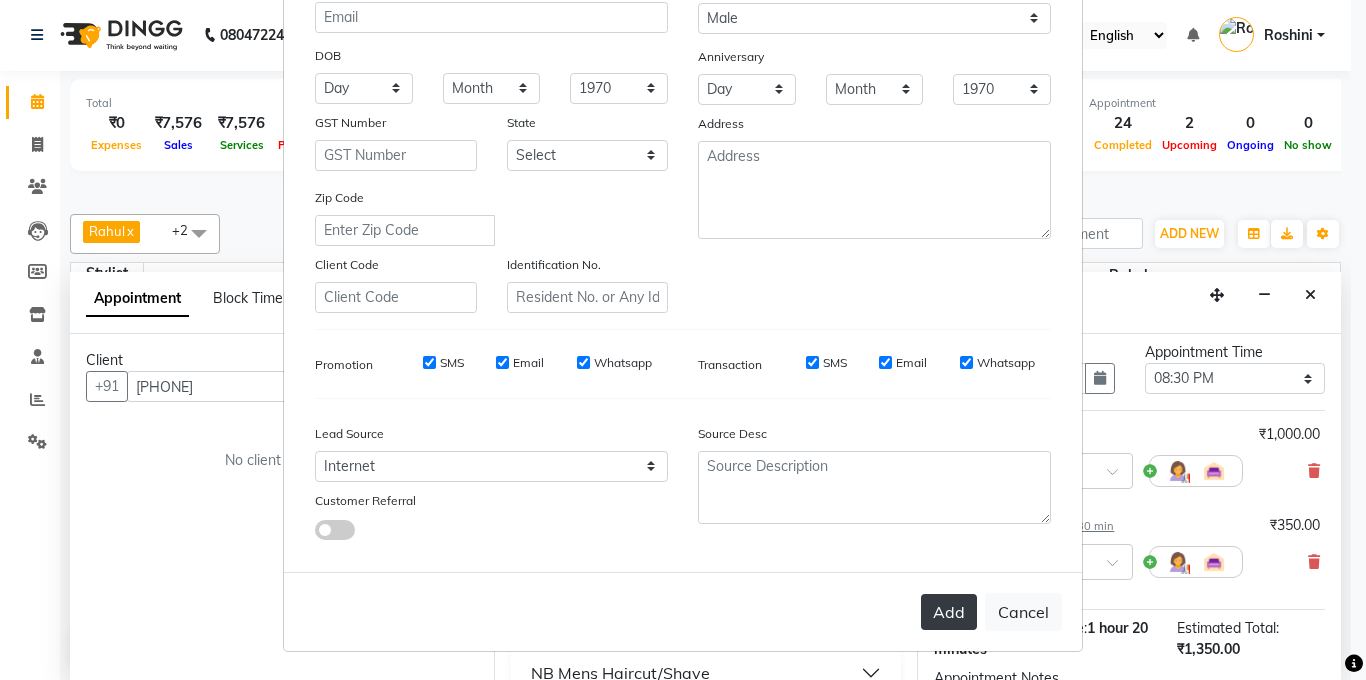 click on "Add" at bounding box center [949, 612] 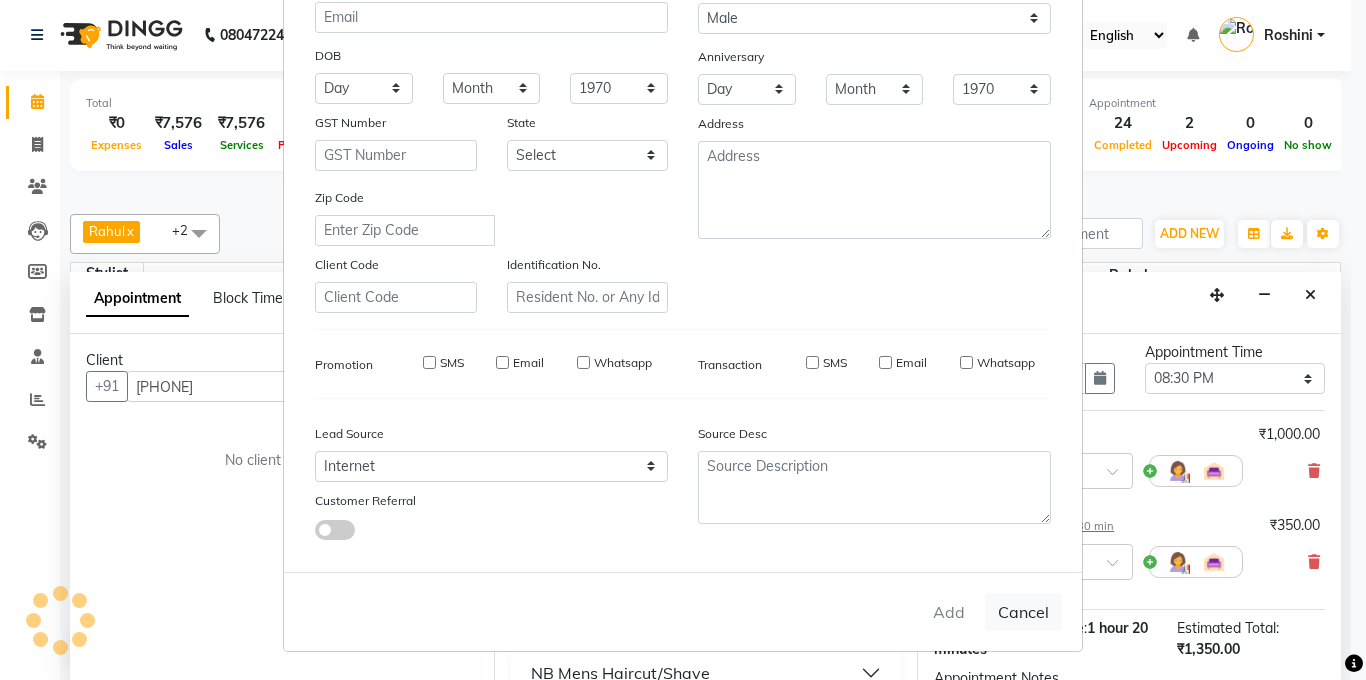 type on "99******93" 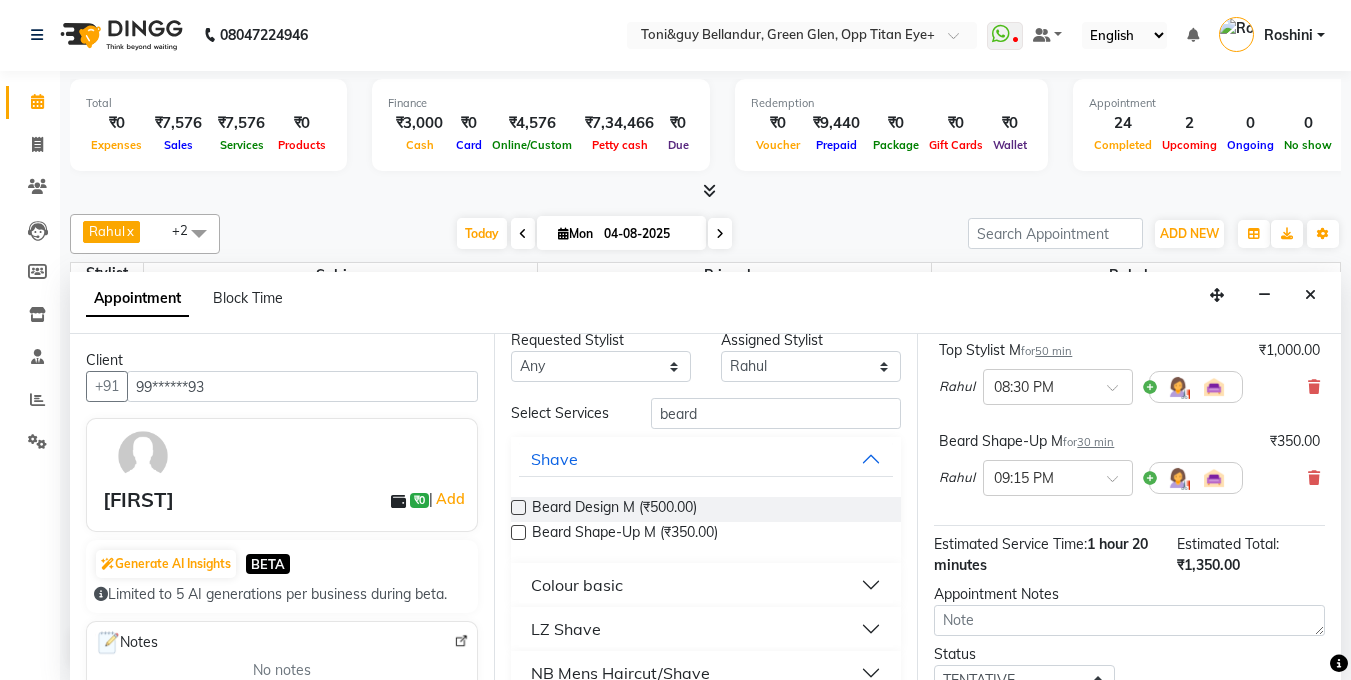 scroll, scrollTop: 307, scrollLeft: 0, axis: vertical 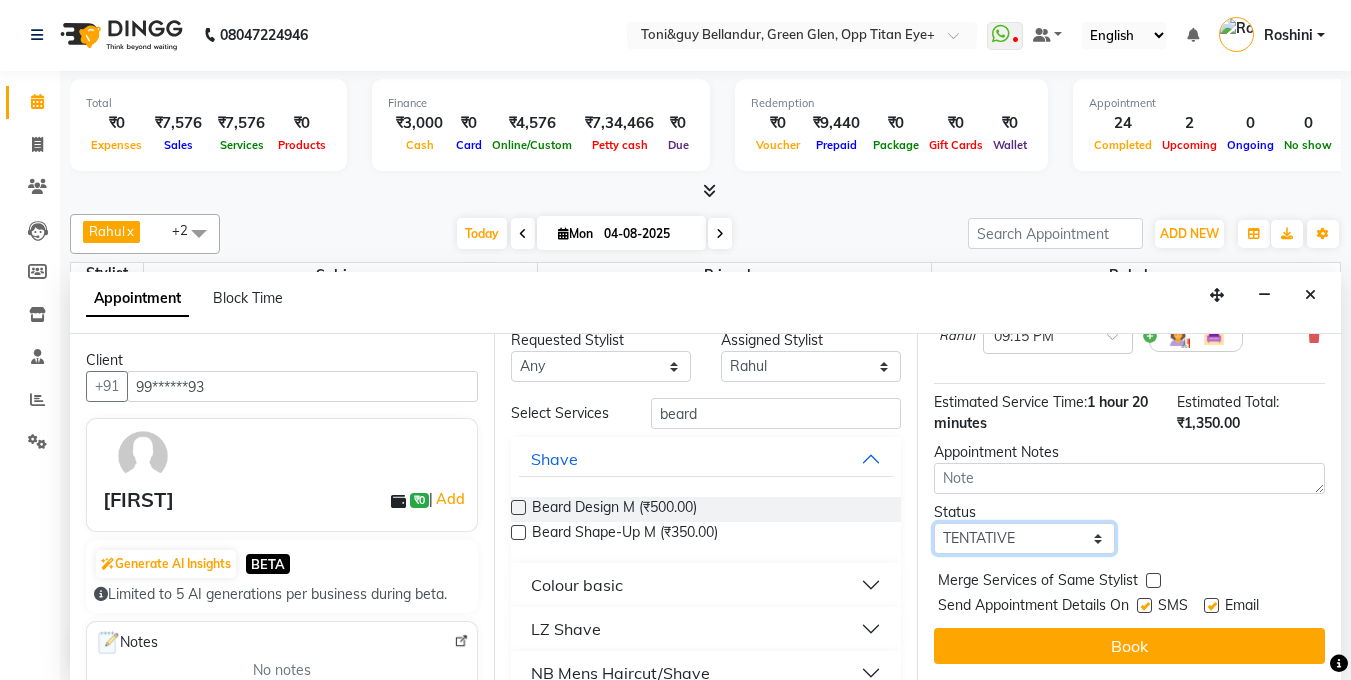 click on "Select TENTATIVE CONFIRM CHECK-IN UPCOMING" at bounding box center [1024, 538] 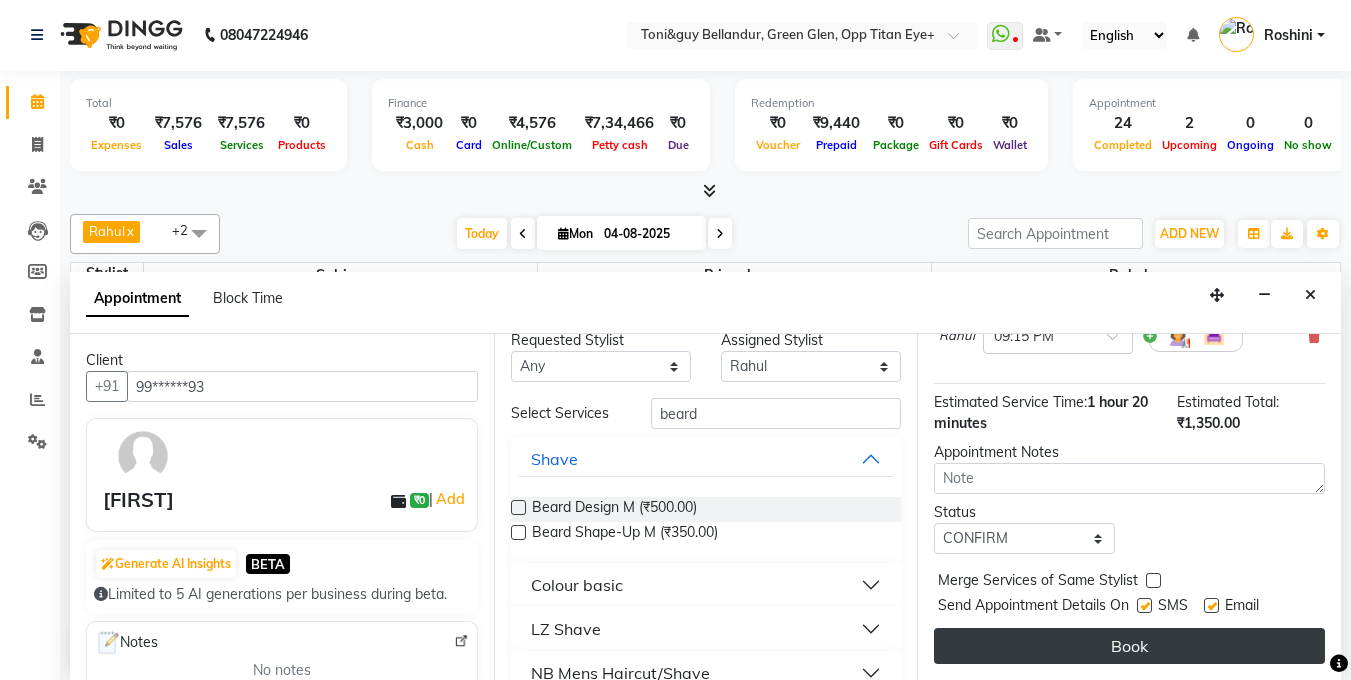 click on "Book" at bounding box center [1129, 646] 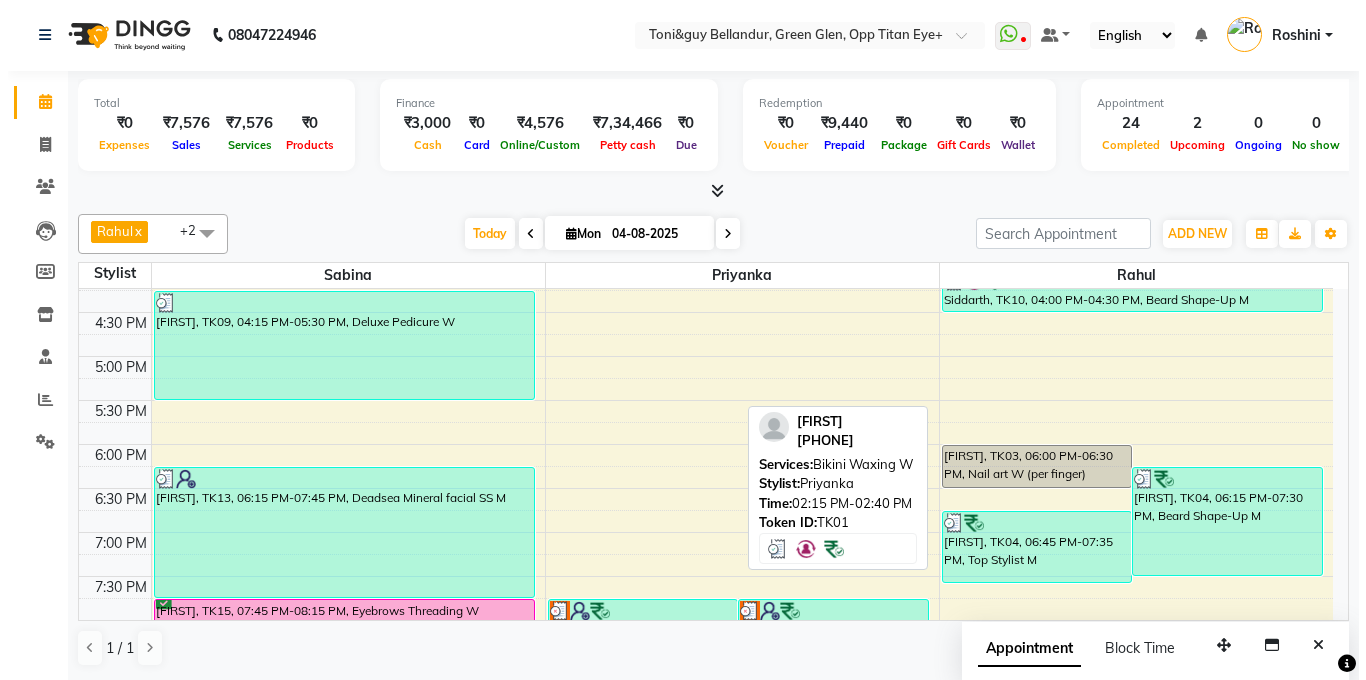 scroll, scrollTop: 239, scrollLeft: 0, axis: vertical 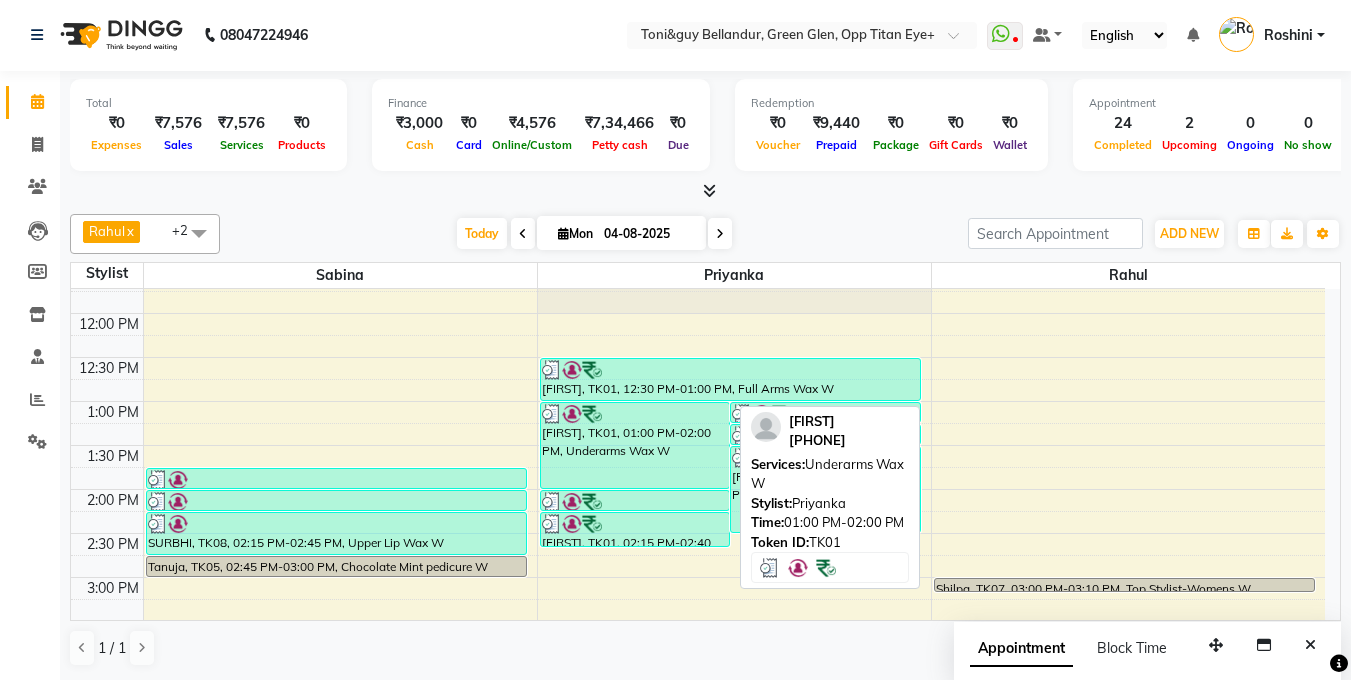 click at bounding box center (635, 414) 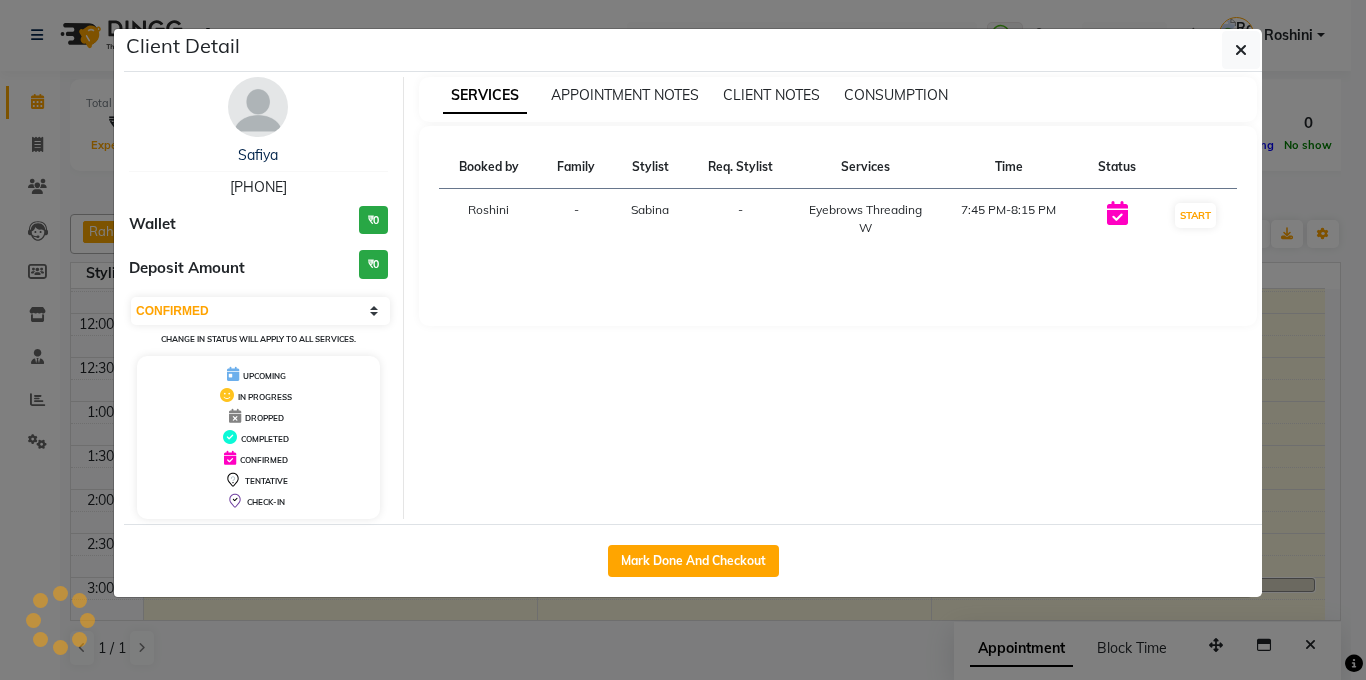select on "3" 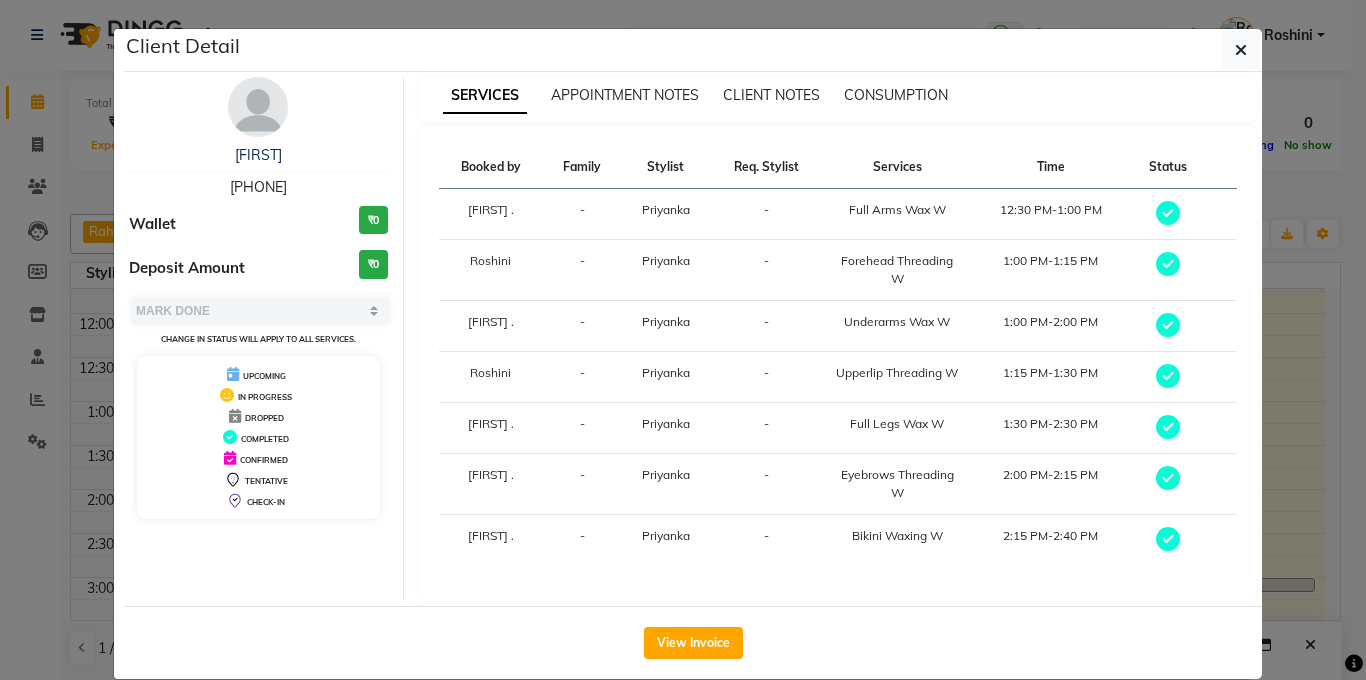 drag, startPoint x: 192, startPoint y: 182, endPoint x: 323, endPoint y: 179, distance: 131.03435 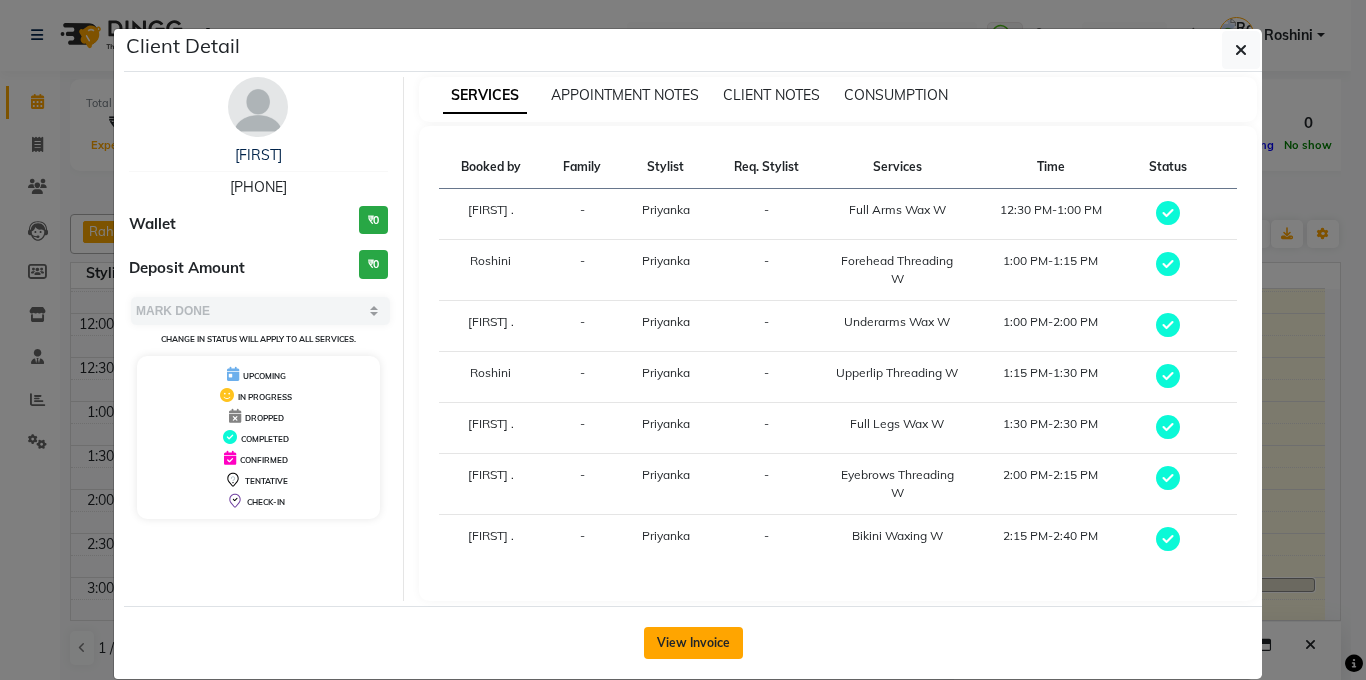 click on "View Invoice" 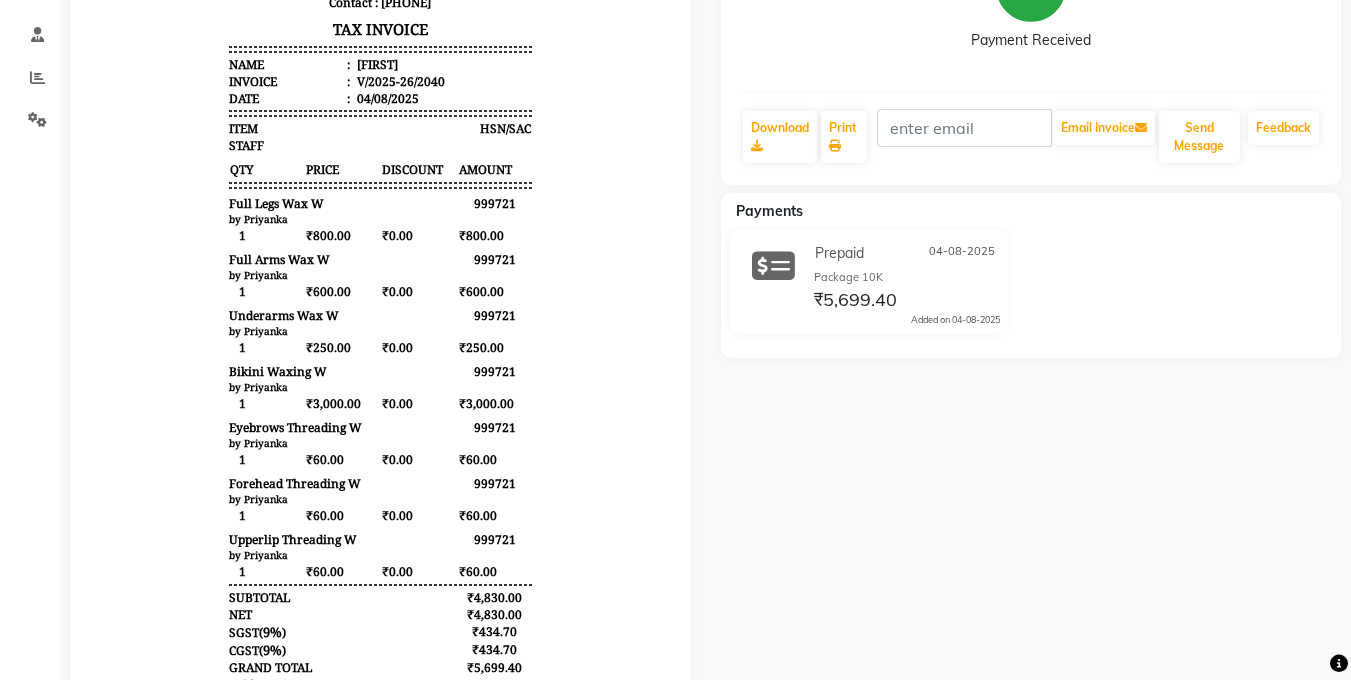 scroll, scrollTop: 353, scrollLeft: 0, axis: vertical 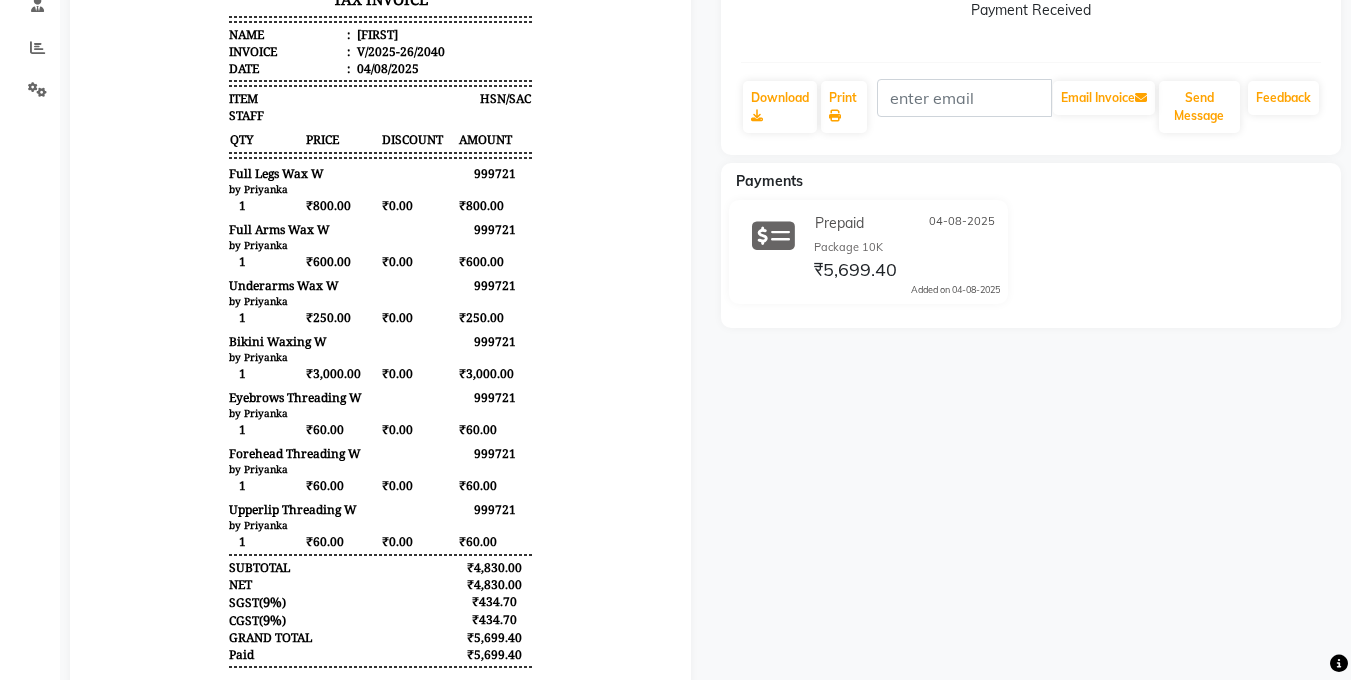 click on "Calendar" 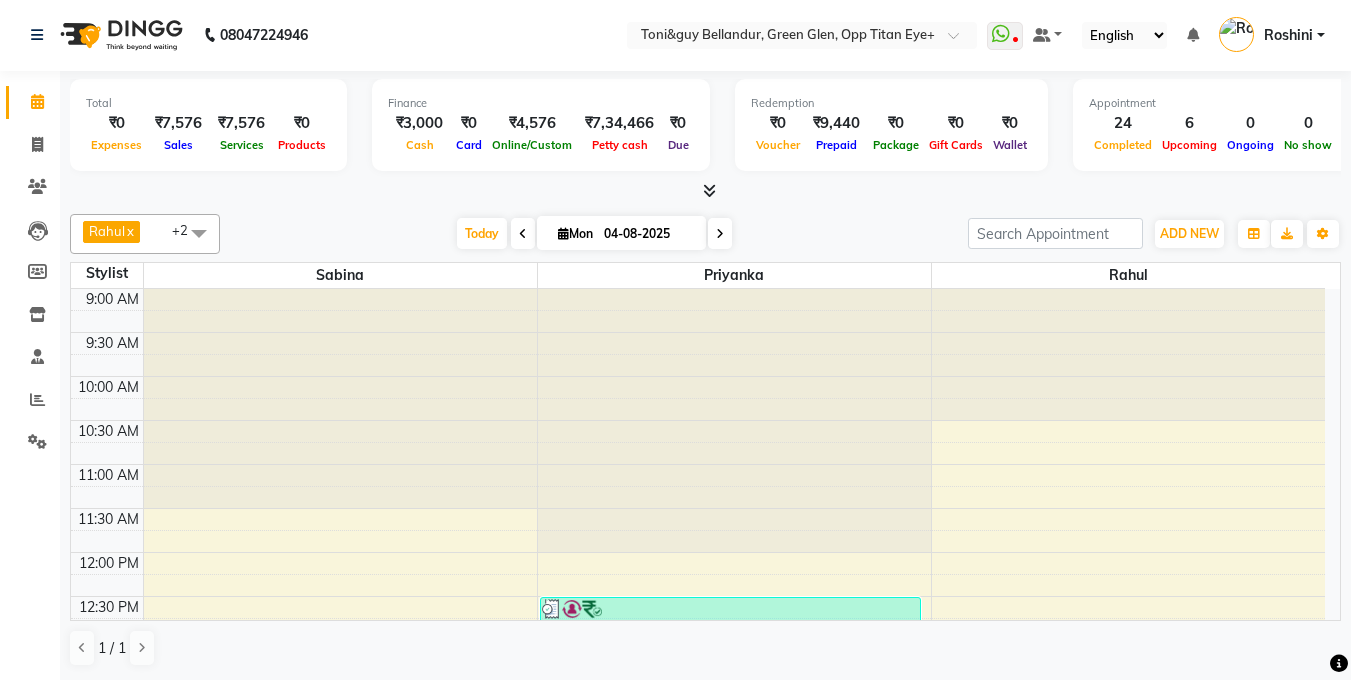 scroll, scrollTop: 0, scrollLeft: 0, axis: both 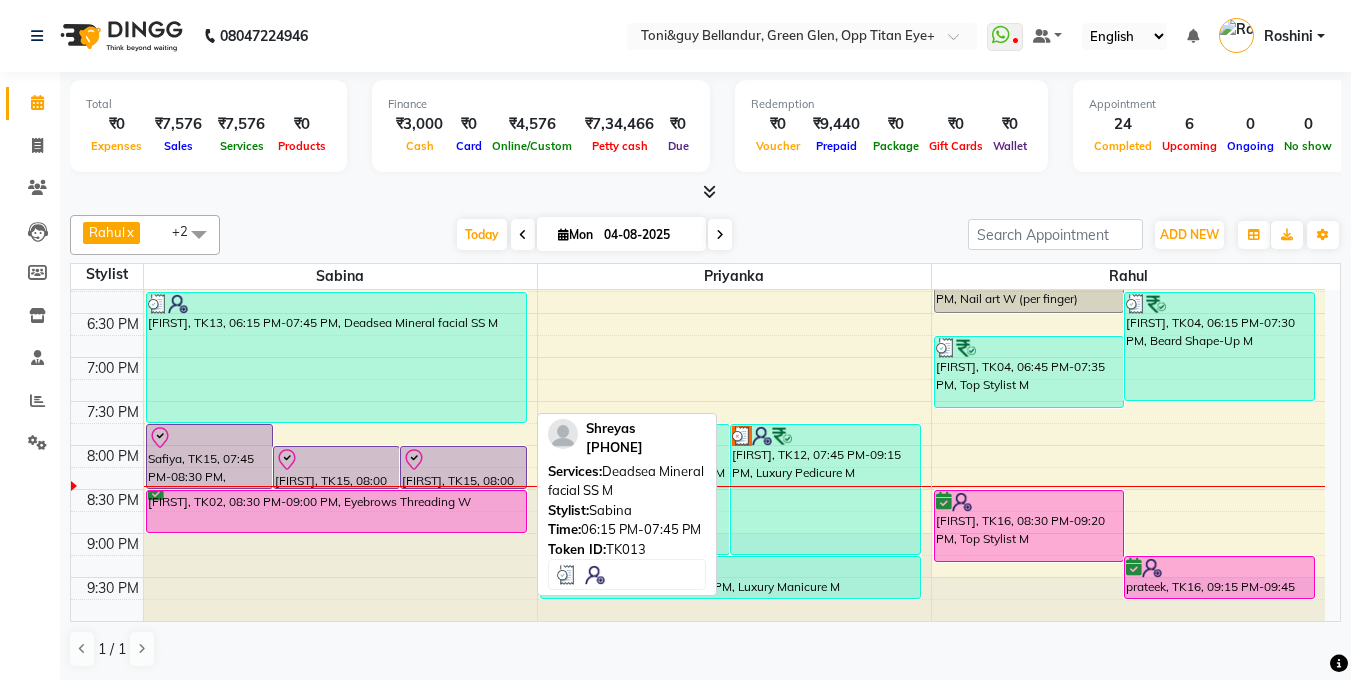 click on "[FIRST], TK13, [TIME]-[TIME], Deadsea Mineral facial SS M" at bounding box center (336, 357) 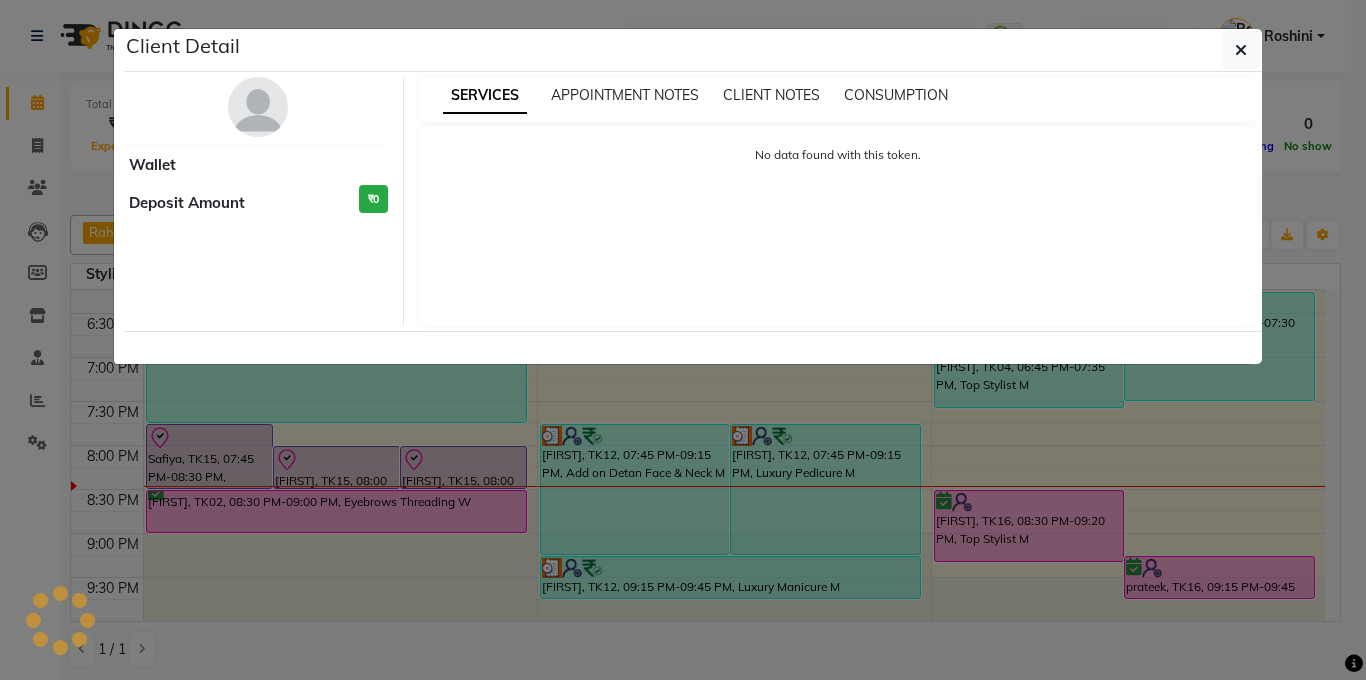 select on "3" 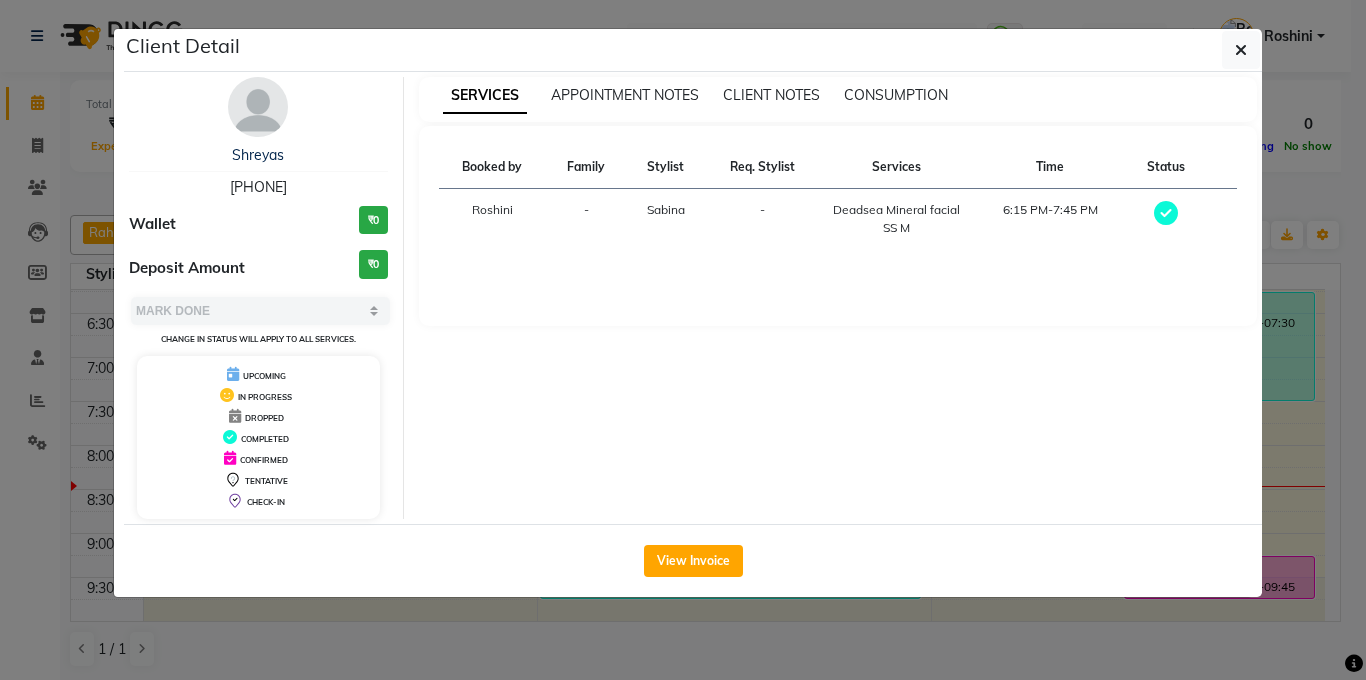 drag, startPoint x: 203, startPoint y: 184, endPoint x: 389, endPoint y: 196, distance: 186.38669 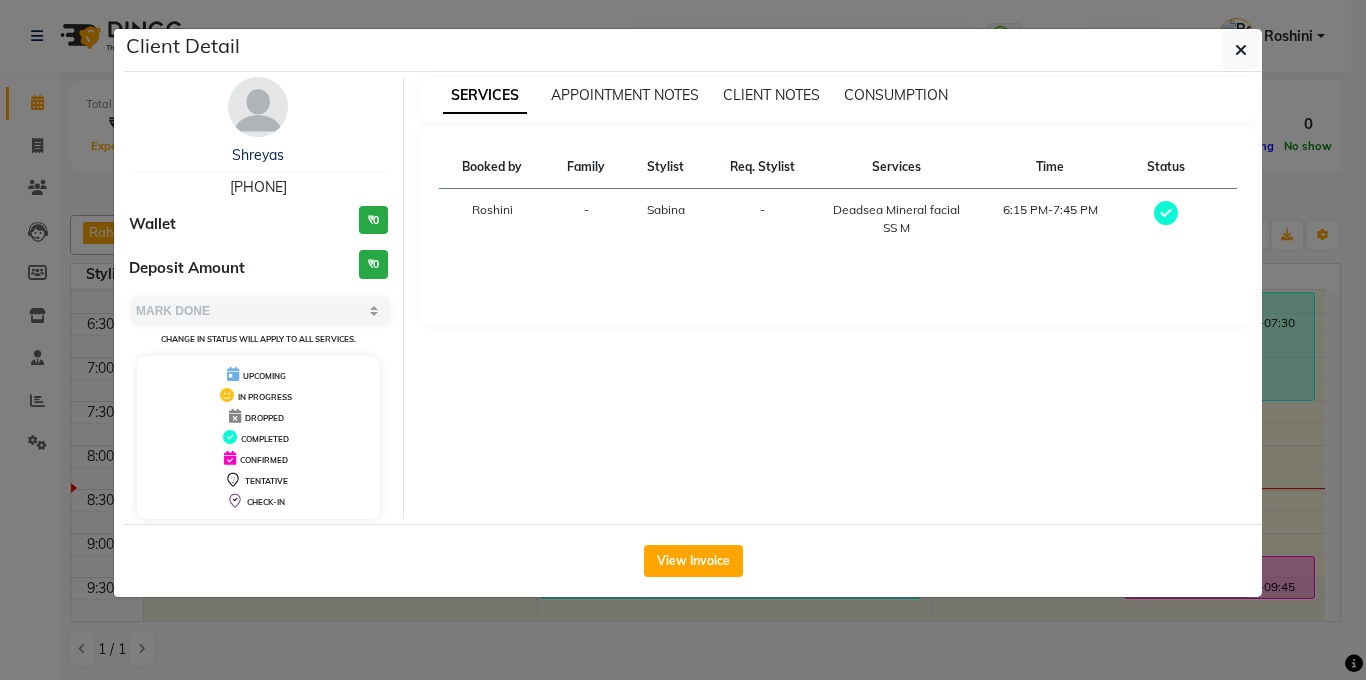 click on "Client Detail  Shreyas    9130088637 Wallet ₹0 Deposit Amount  ₹0  Select MARK DONE UPCOMING Change in status will apply to all services. UPCOMING IN PROGRESS DROPPED COMPLETED CONFIRMED TENTATIVE CHECK-IN SERVICES APPOINTMENT NOTES CLIENT NOTES CONSUMPTION Booked by Family Stylist Req. Stylist Services Time Status  Roshini  - Sabina -  Deadsea Mineral facial SS M   6:15 PM-7:45 PM   View Invoice" 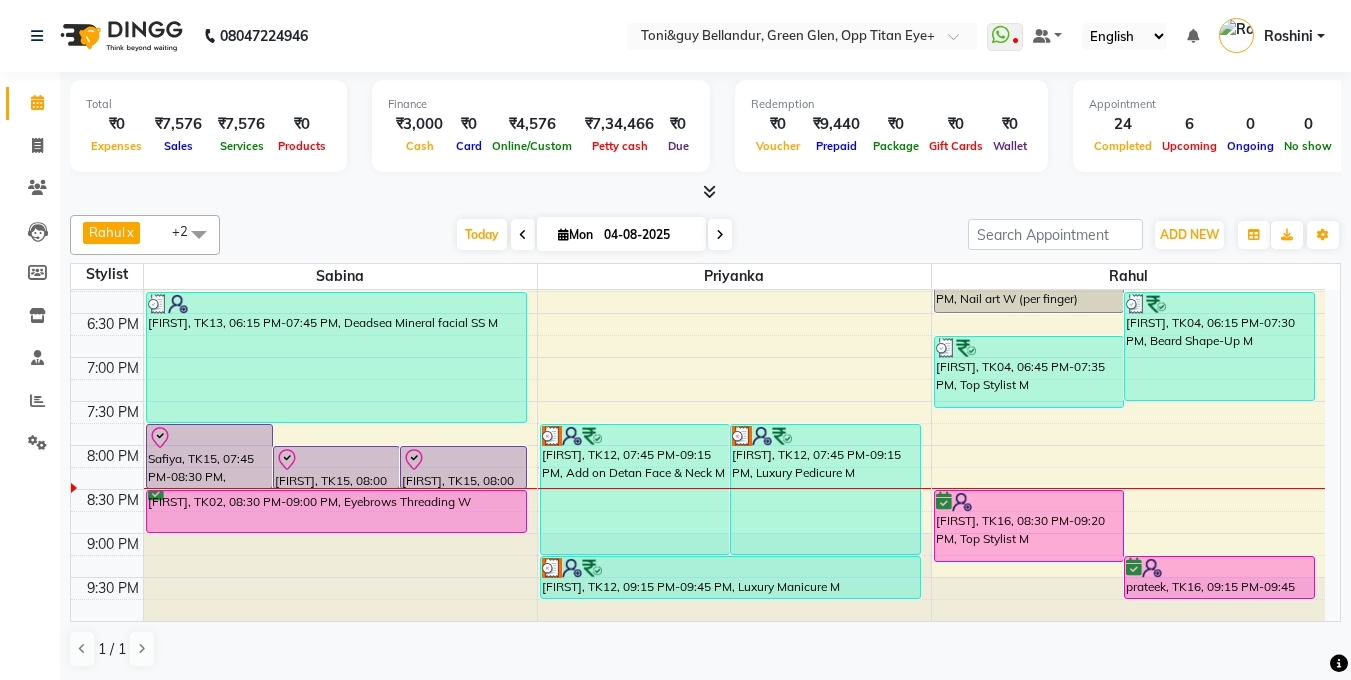 scroll, scrollTop: 1, scrollLeft: 0, axis: vertical 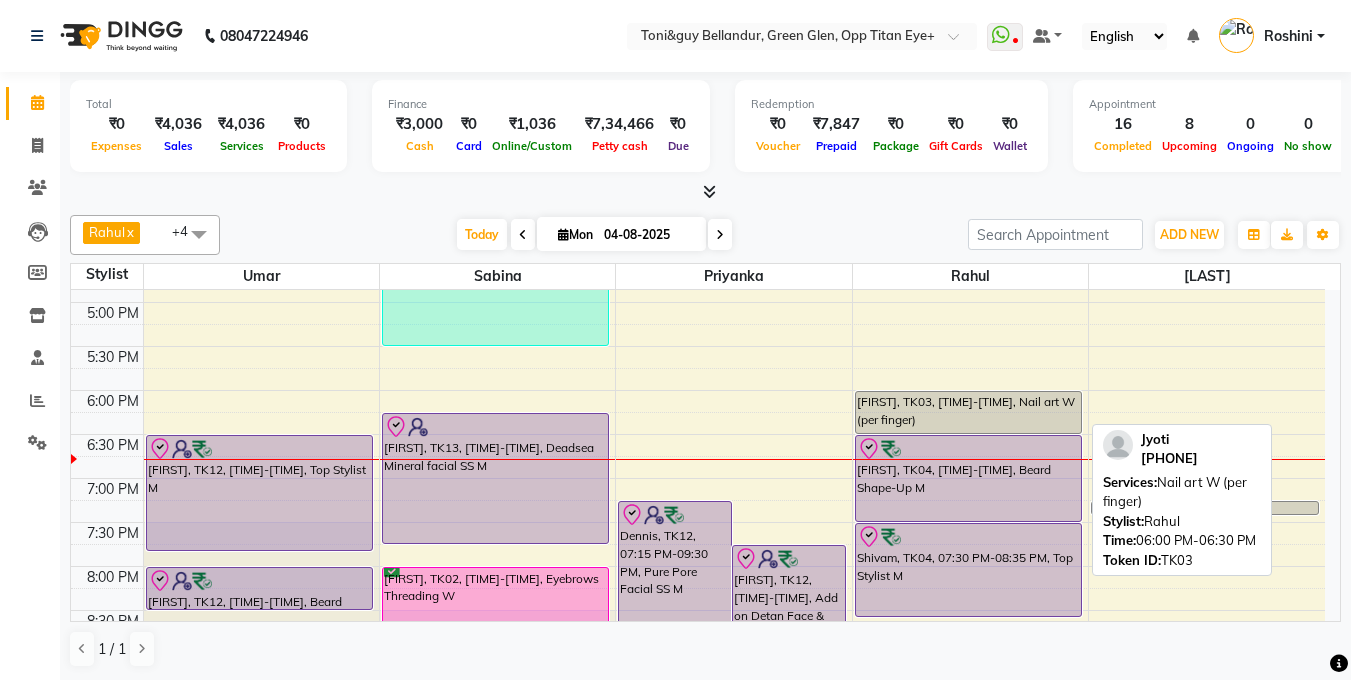 click on "[FIRST], TK03, [TIME]-[TIME], Nail art W (per finger)" at bounding box center [969, 412] 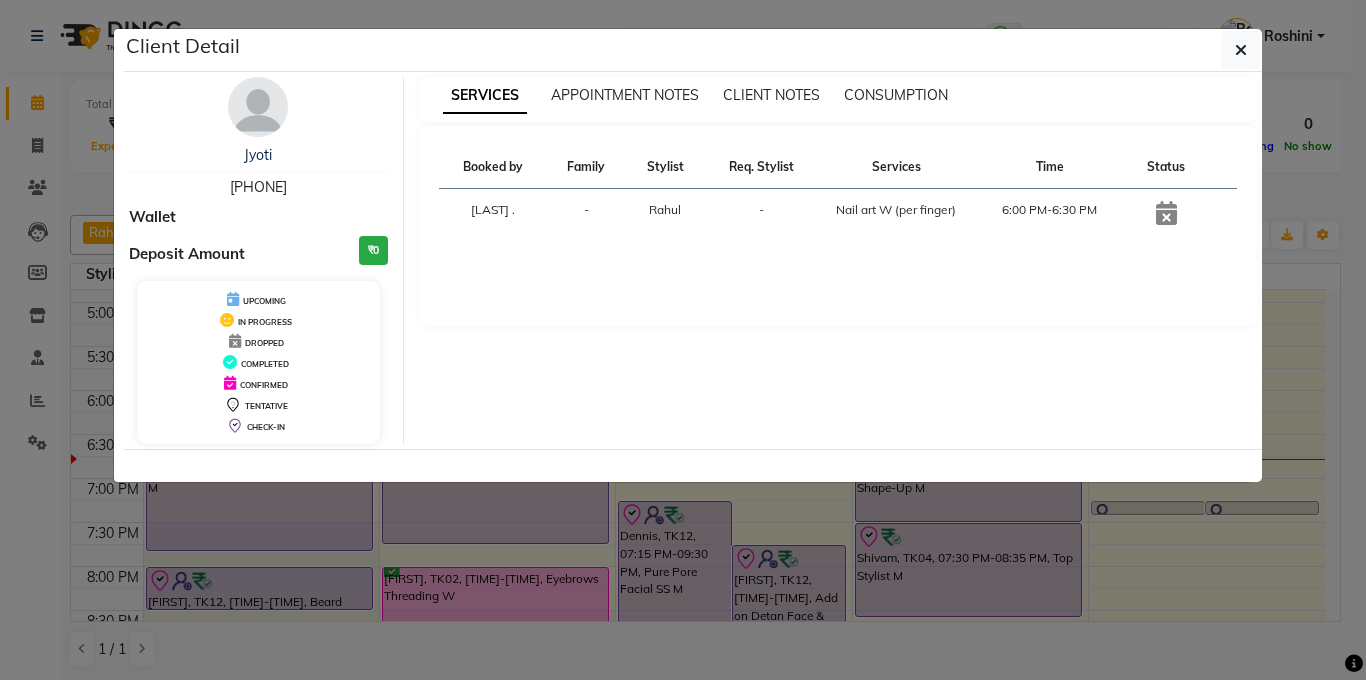 click on "[PHONE]" at bounding box center [258, 187] 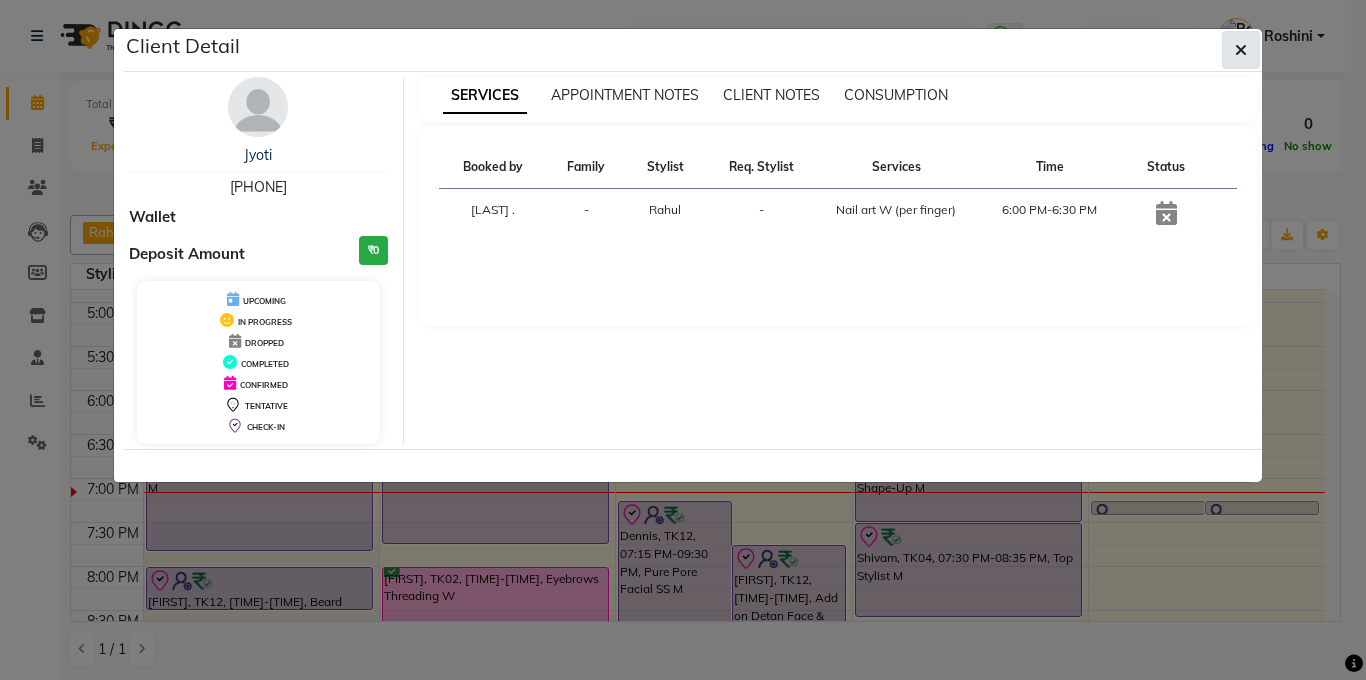 click 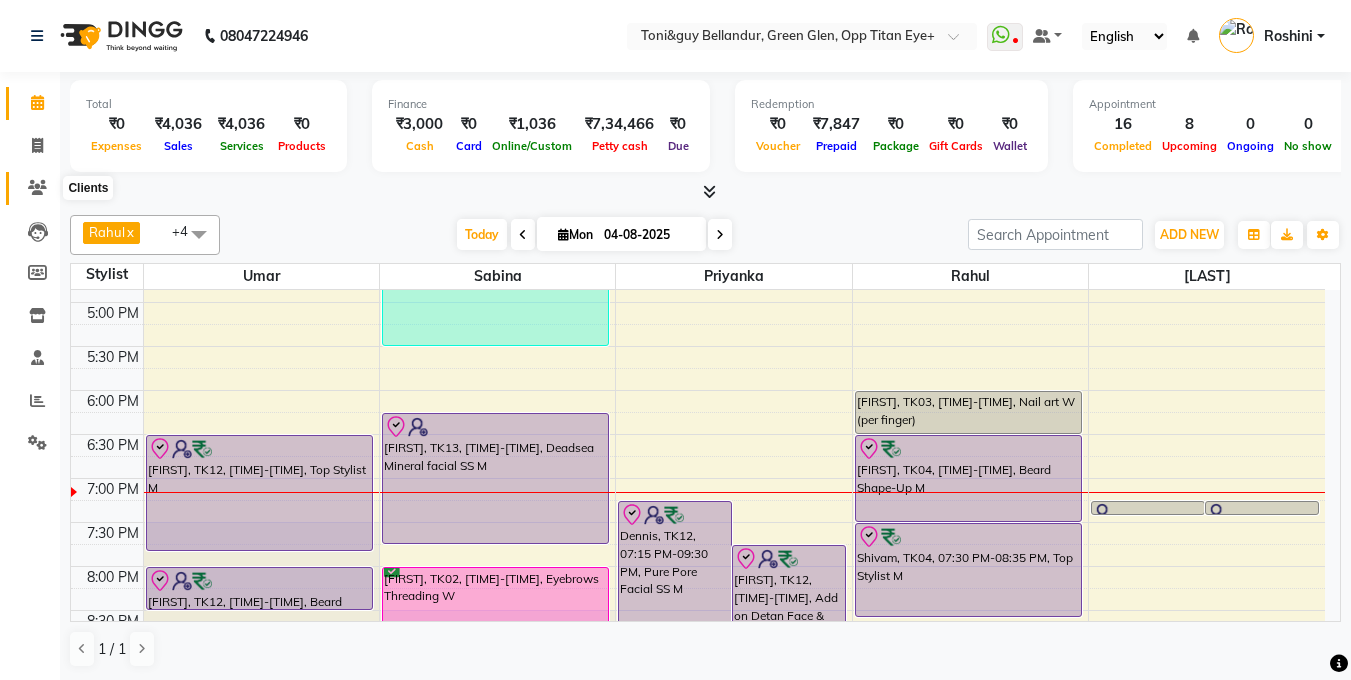 click 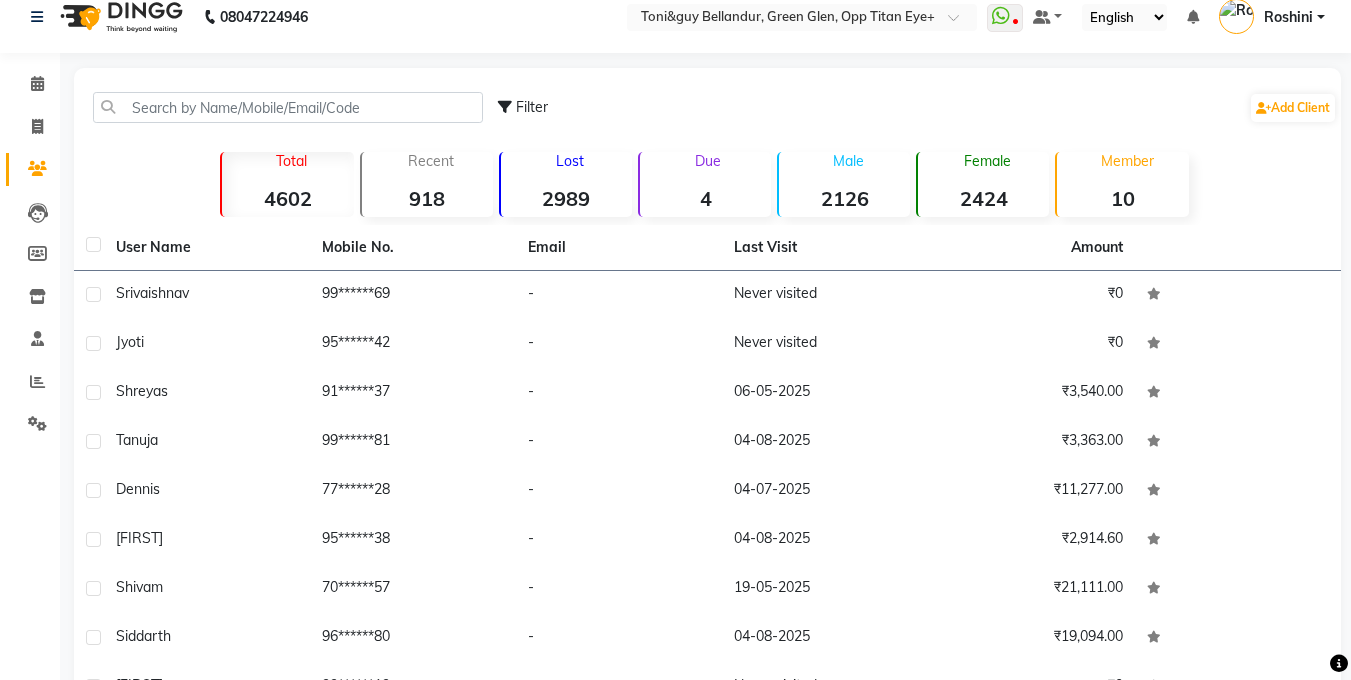 scroll, scrollTop: 33, scrollLeft: 0, axis: vertical 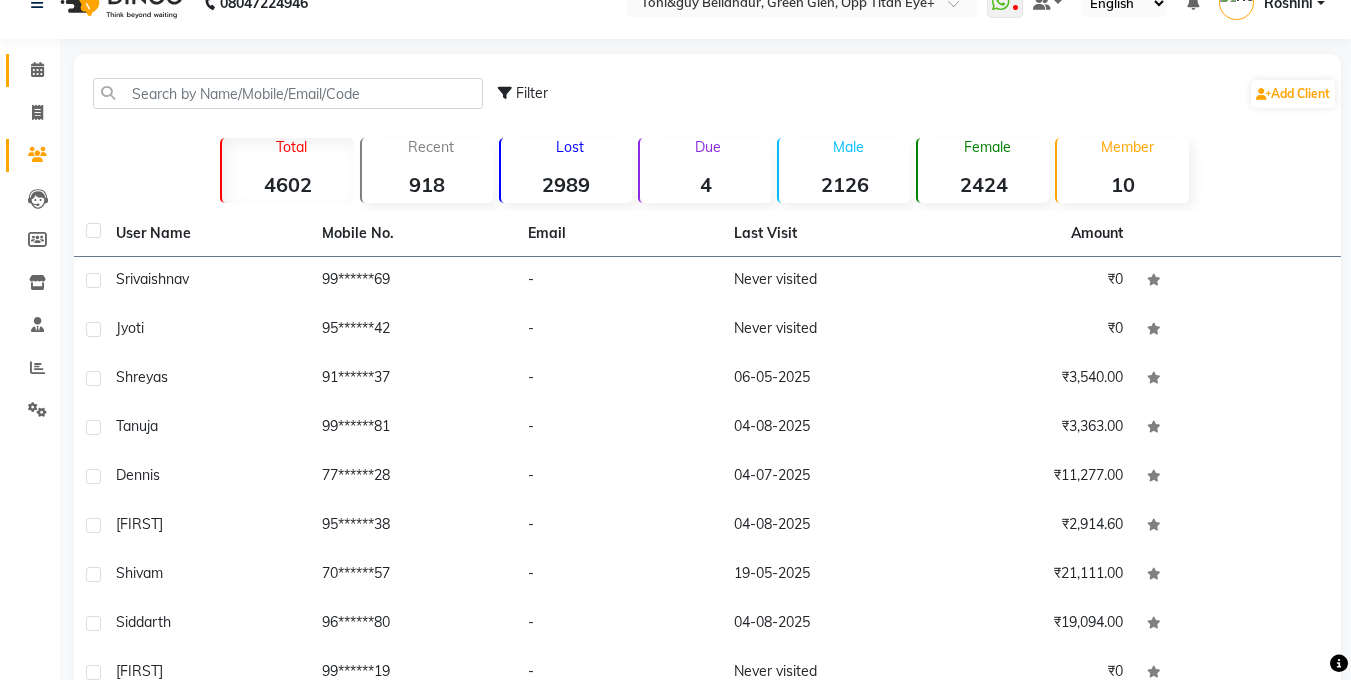 click on "Calendar" 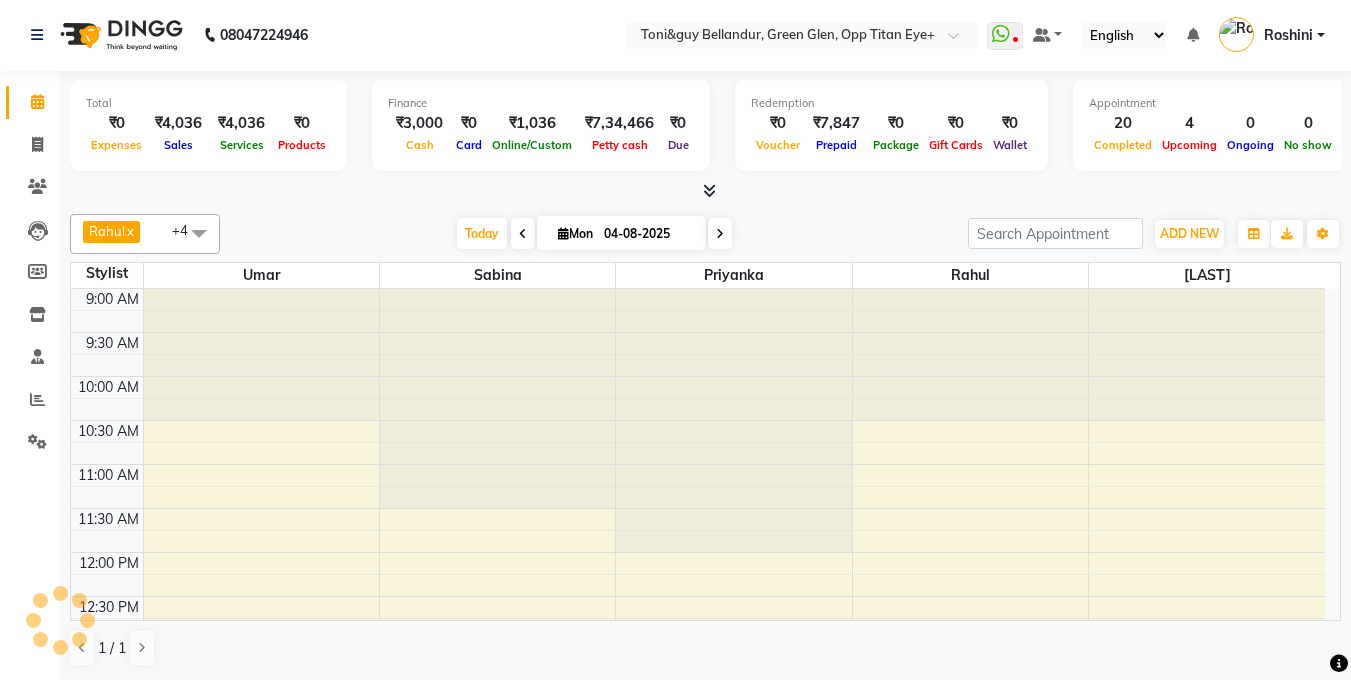 scroll, scrollTop: 0, scrollLeft: 0, axis: both 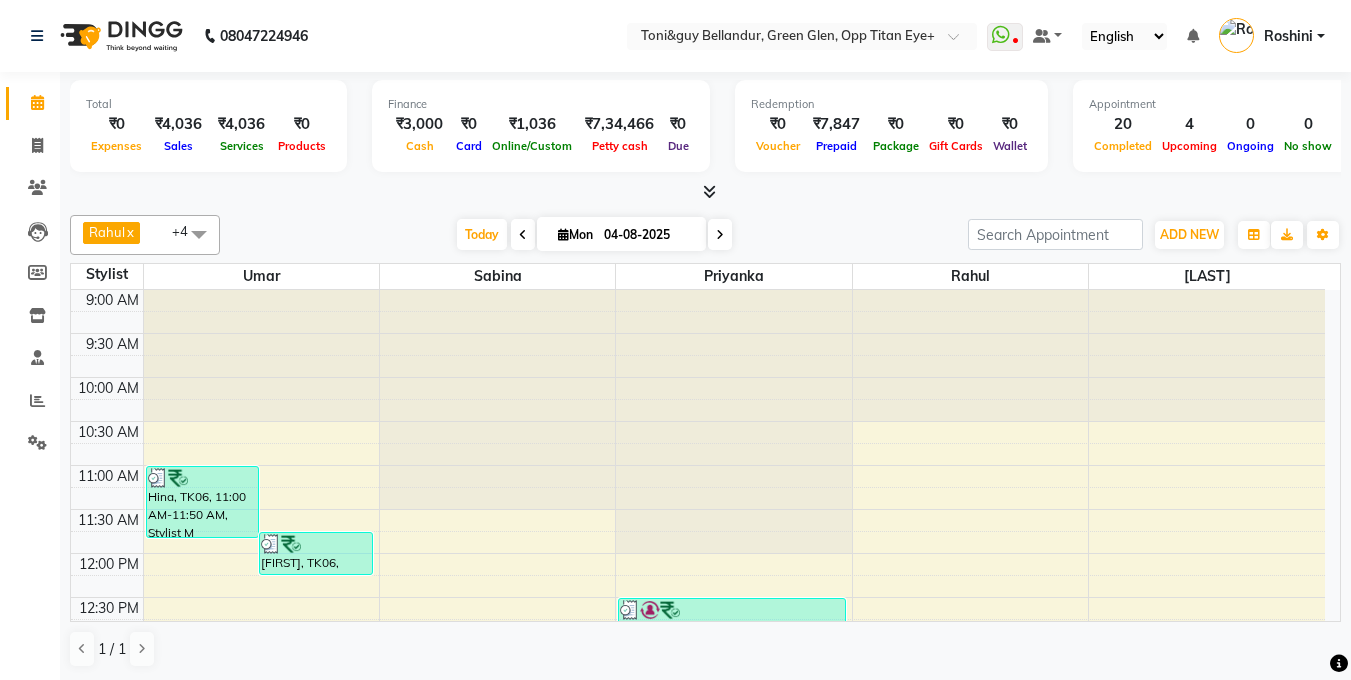 click on "Total ₹0 Expenses ₹4,036 Sales ₹4,036 Services ₹0 Products Finance ₹3,000 Cash ₹0 Card ₹1,036 Online/Custom ₹7,34,466 Petty cash ₹0 Due Redemption ₹0 Voucher ₹7,847 Prepaid ₹0 Package ₹0 Gift Cards ₹0 Wallet Appointment 20 Completed 4 Upcoming 0 Ongoing 0 No show Other sales ₹0 Packages ₹0 Memberships ₹0 Vouchers ₹0 Prepaids ₹0 Gift Cards [LAST] x [LAST] x [LAST] x [LAST] x [LAST] x +4 Select All [FIRST] [LAST] [FIRST] [LAST] [FIRST] [LAST] [FIRST] [LAST] [FIRST] [LAST] [FIRST] [LAST] [FIRST] [LAST] [FIRST] [LAST] [FIRST] [LAST] [FIRST] [LAST] [FIRST] [LAST] Group By View as" 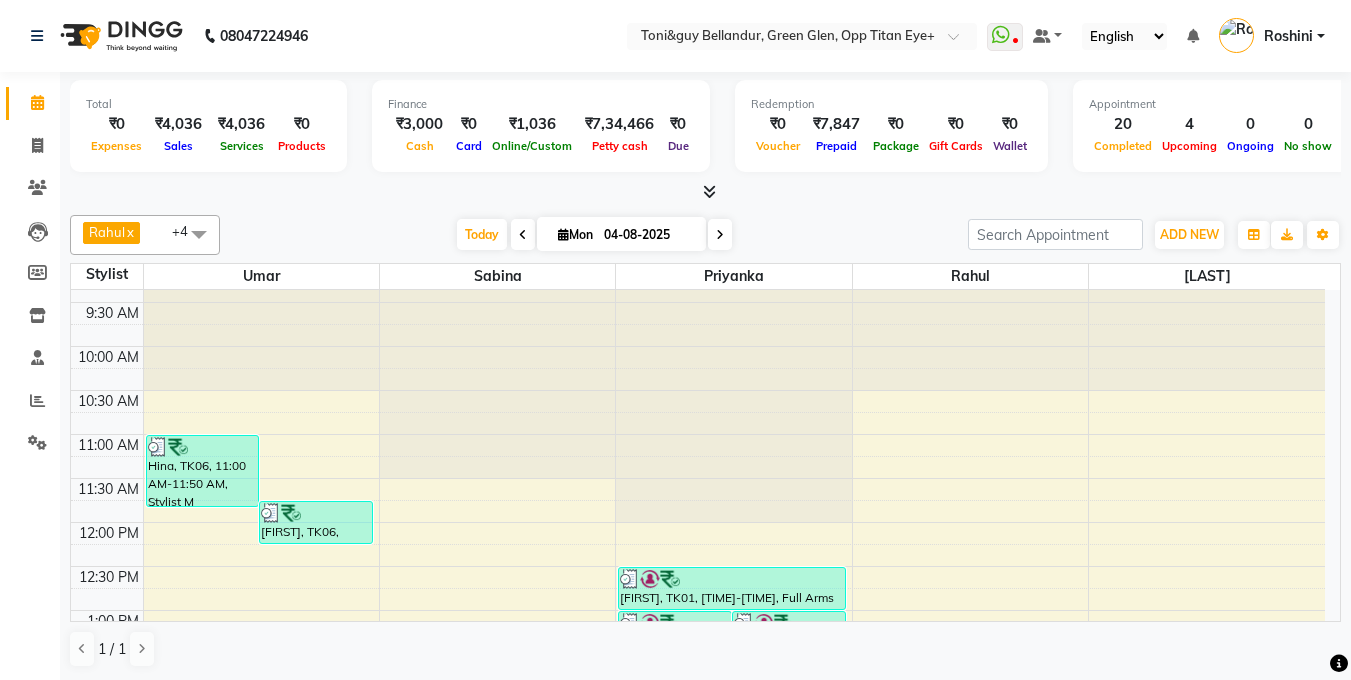 scroll, scrollTop: 0, scrollLeft: 0, axis: both 